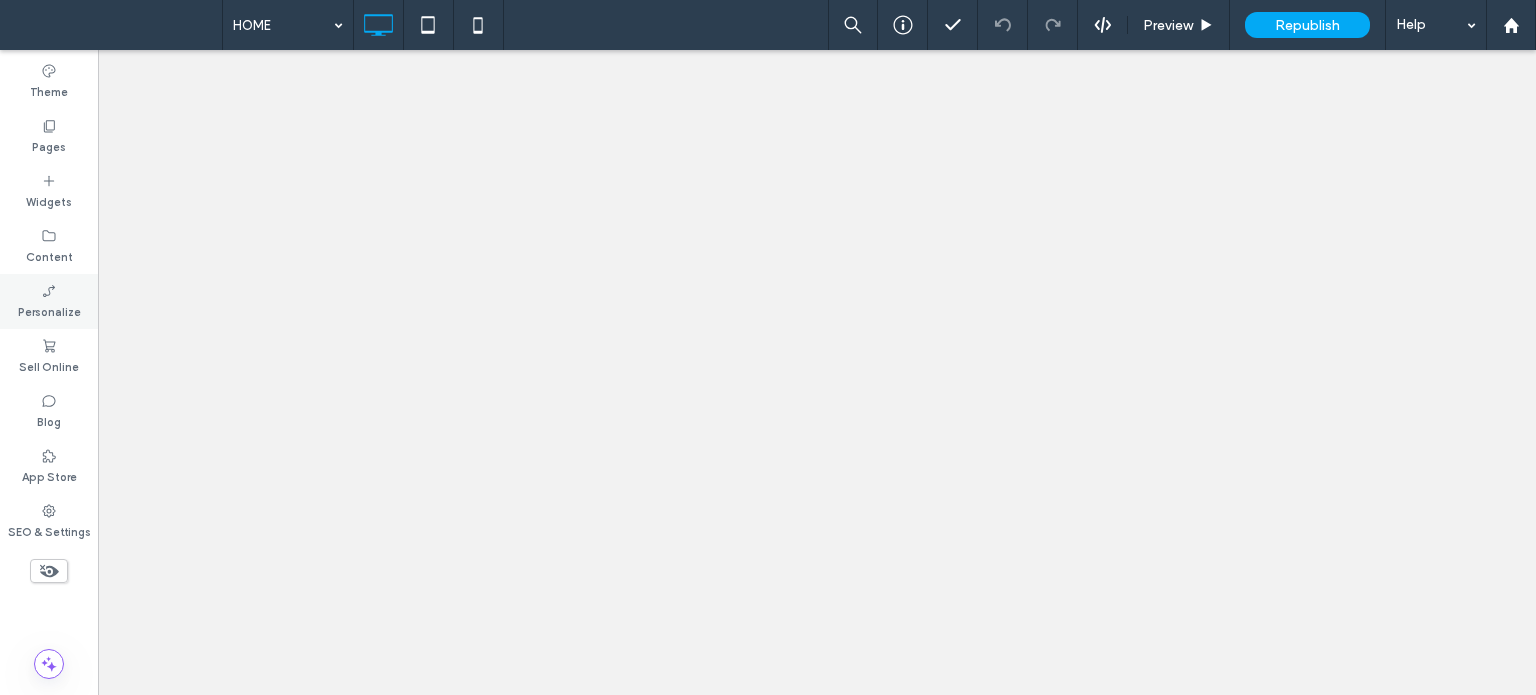 scroll, scrollTop: 0, scrollLeft: 0, axis: both 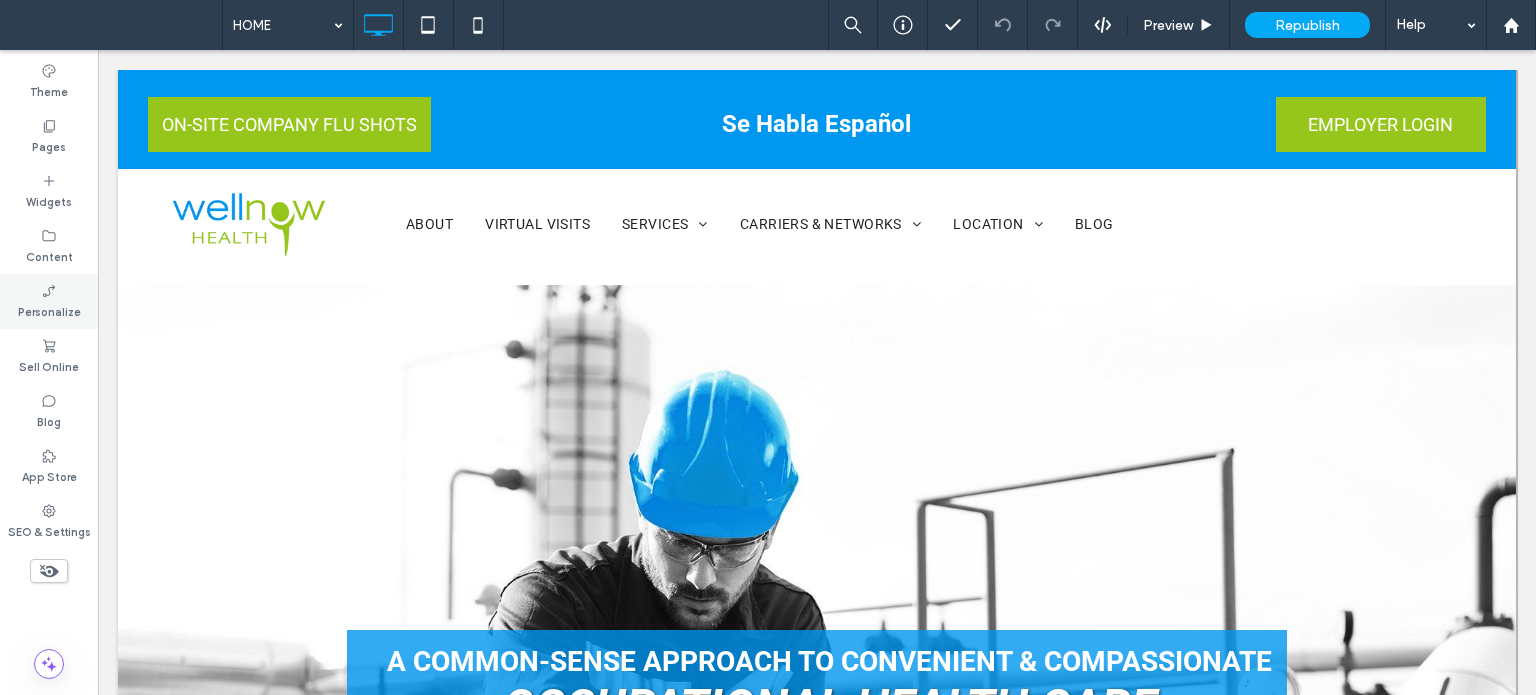 click on "Personalize" at bounding box center [49, 310] 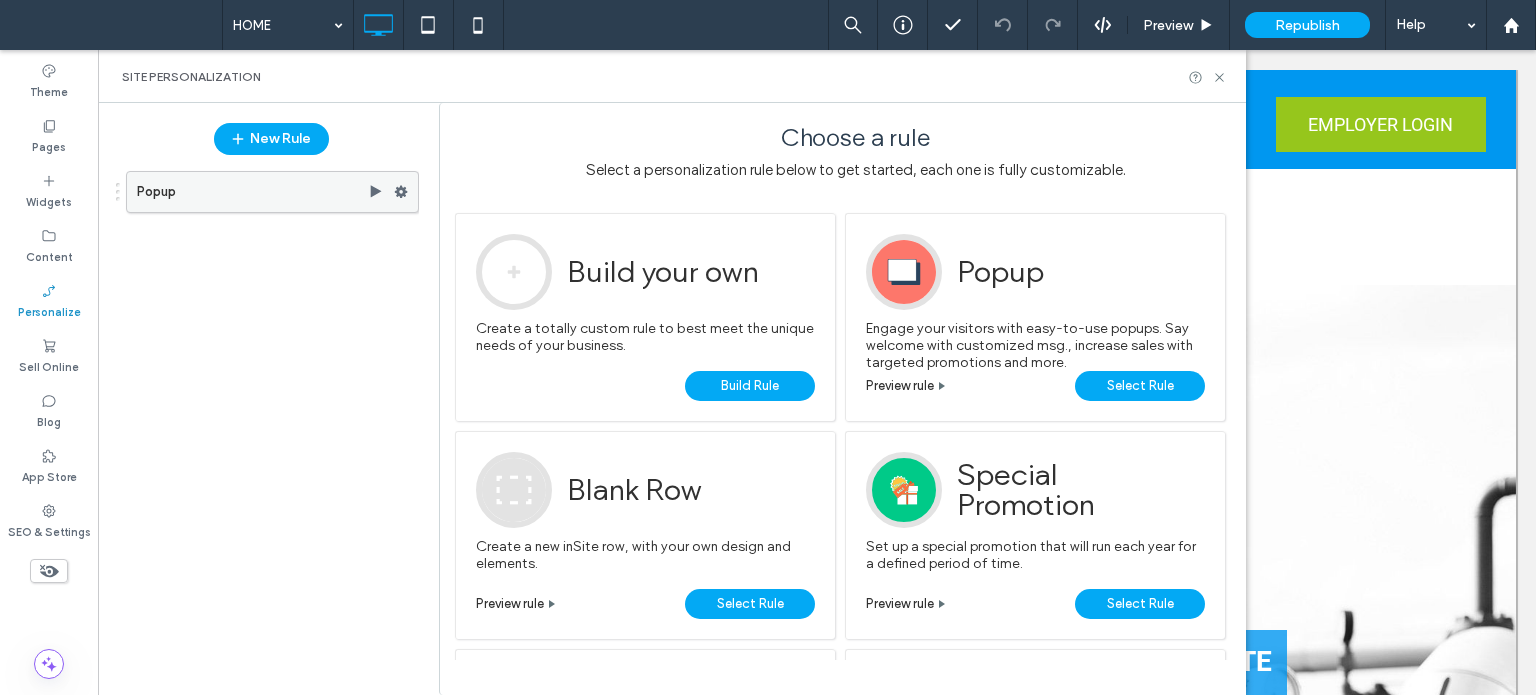 click on "Popup" at bounding box center (252, 192) 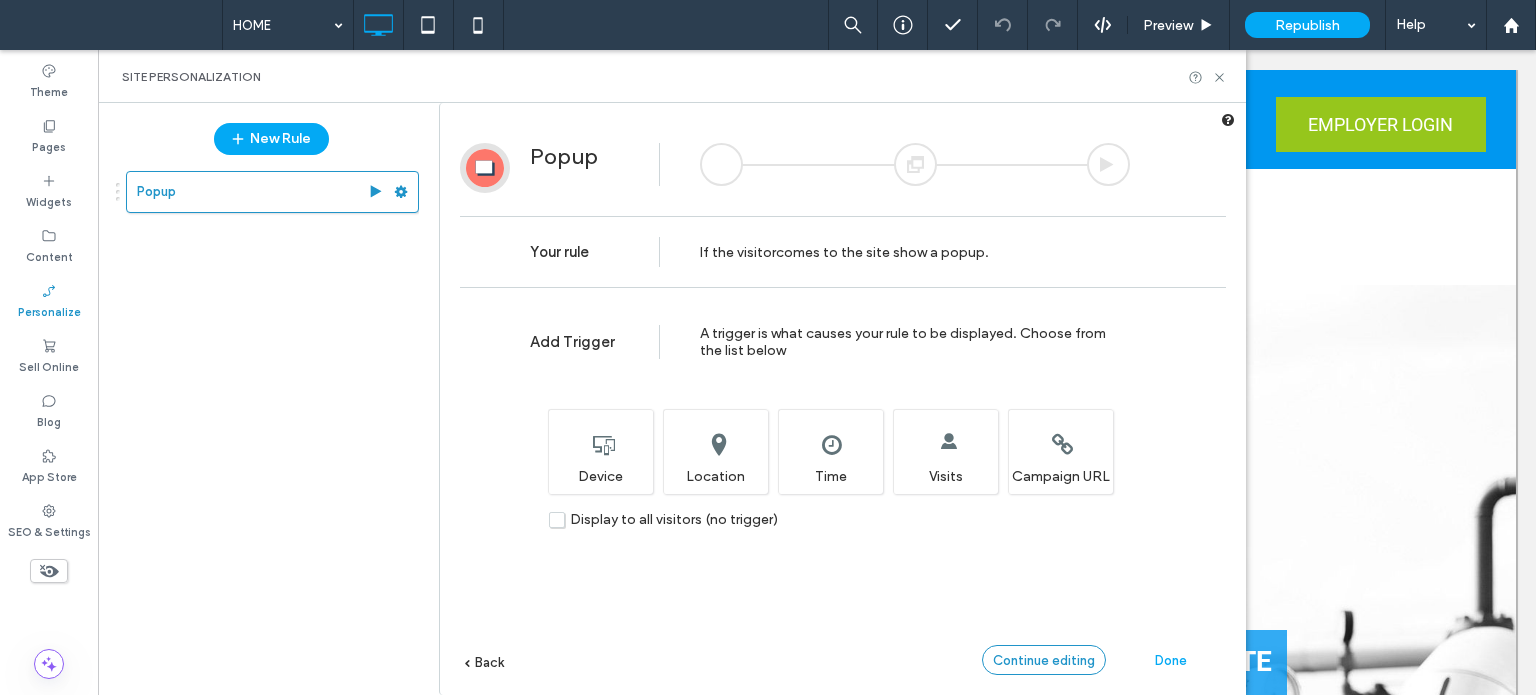 click on "Continue editing" at bounding box center (1044, 660) 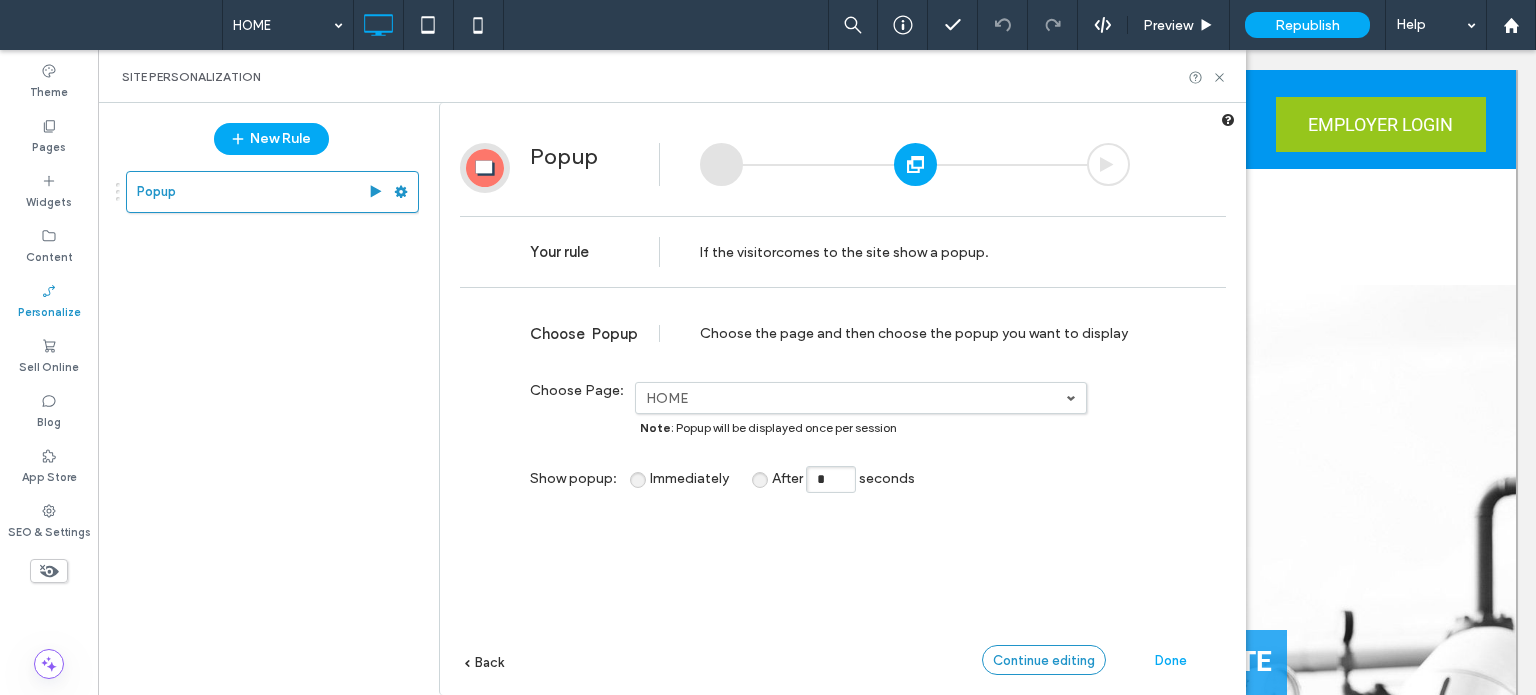 click on "Continue editing" at bounding box center [1044, 660] 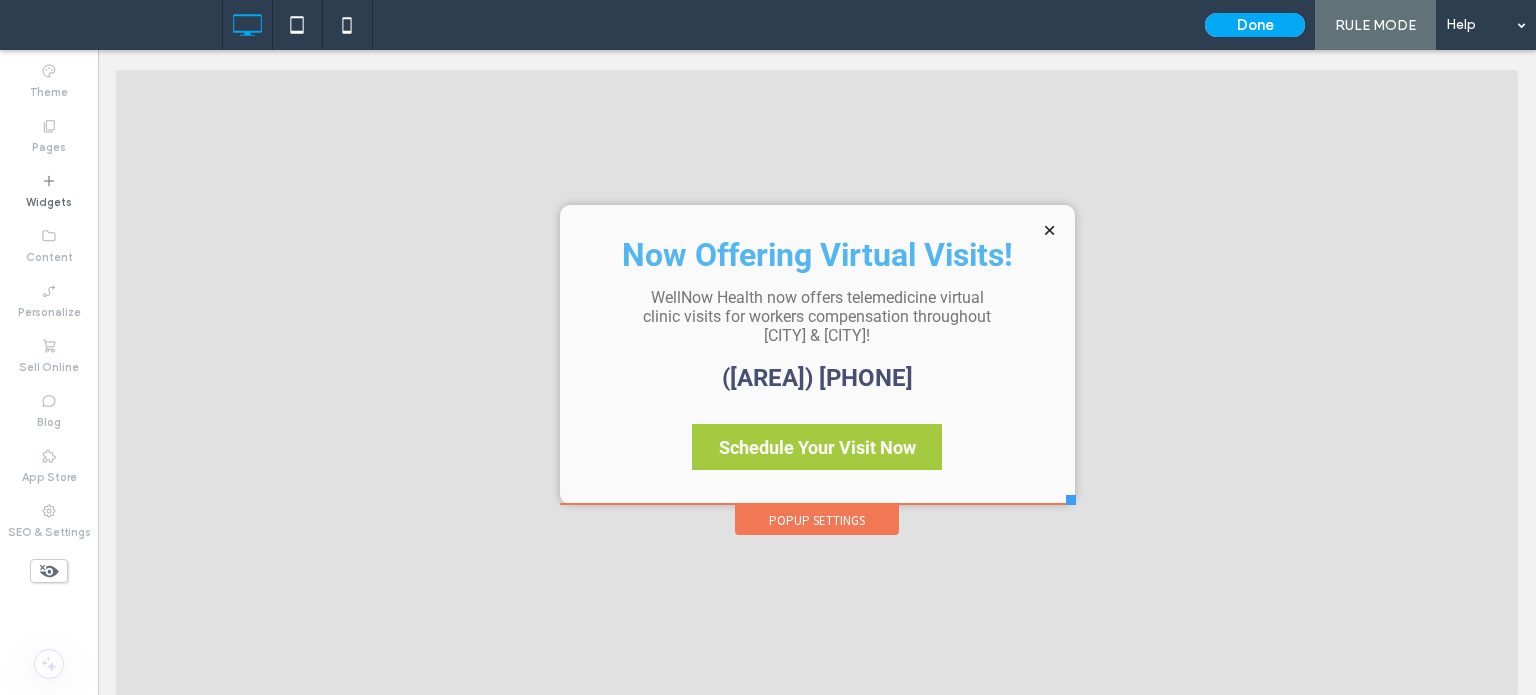 scroll, scrollTop: 0, scrollLeft: 0, axis: both 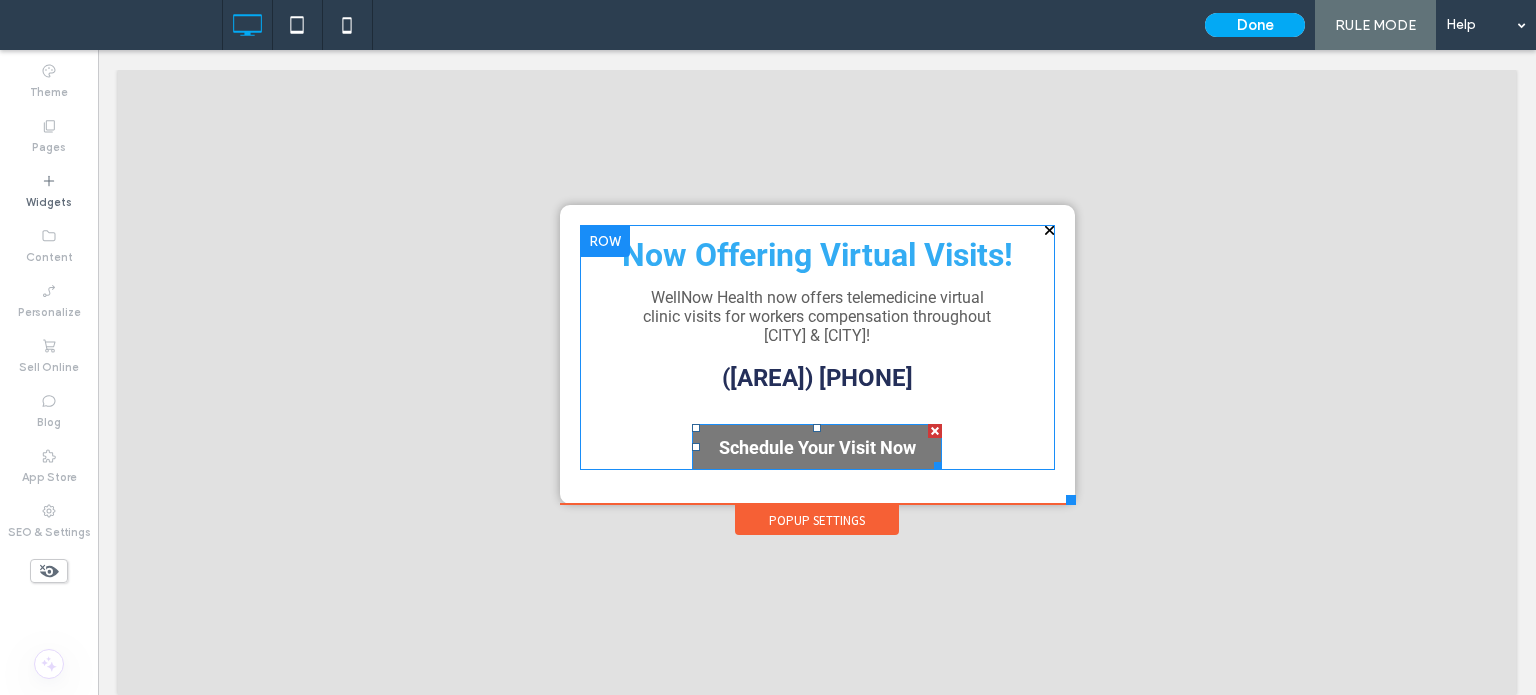 click on "Schedule Your Visit Now" at bounding box center [817, 447] 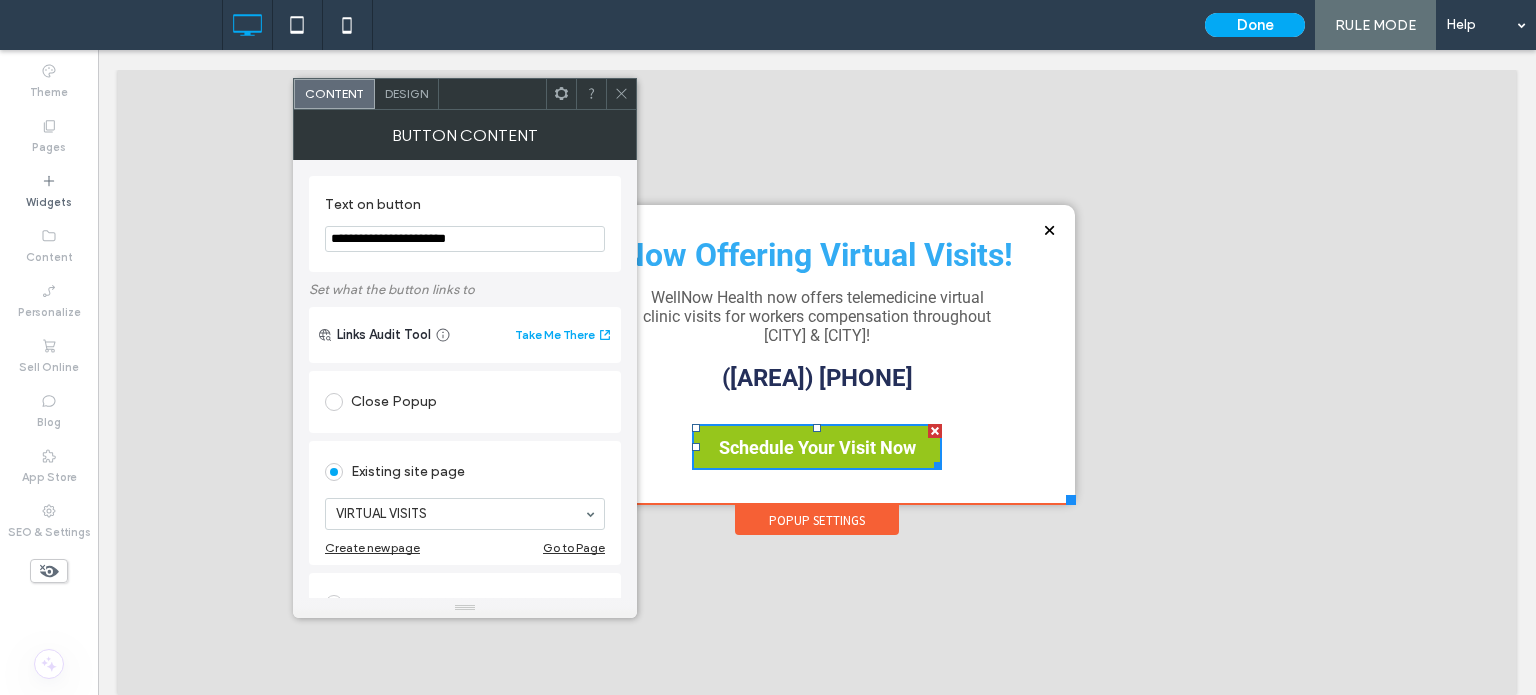 click 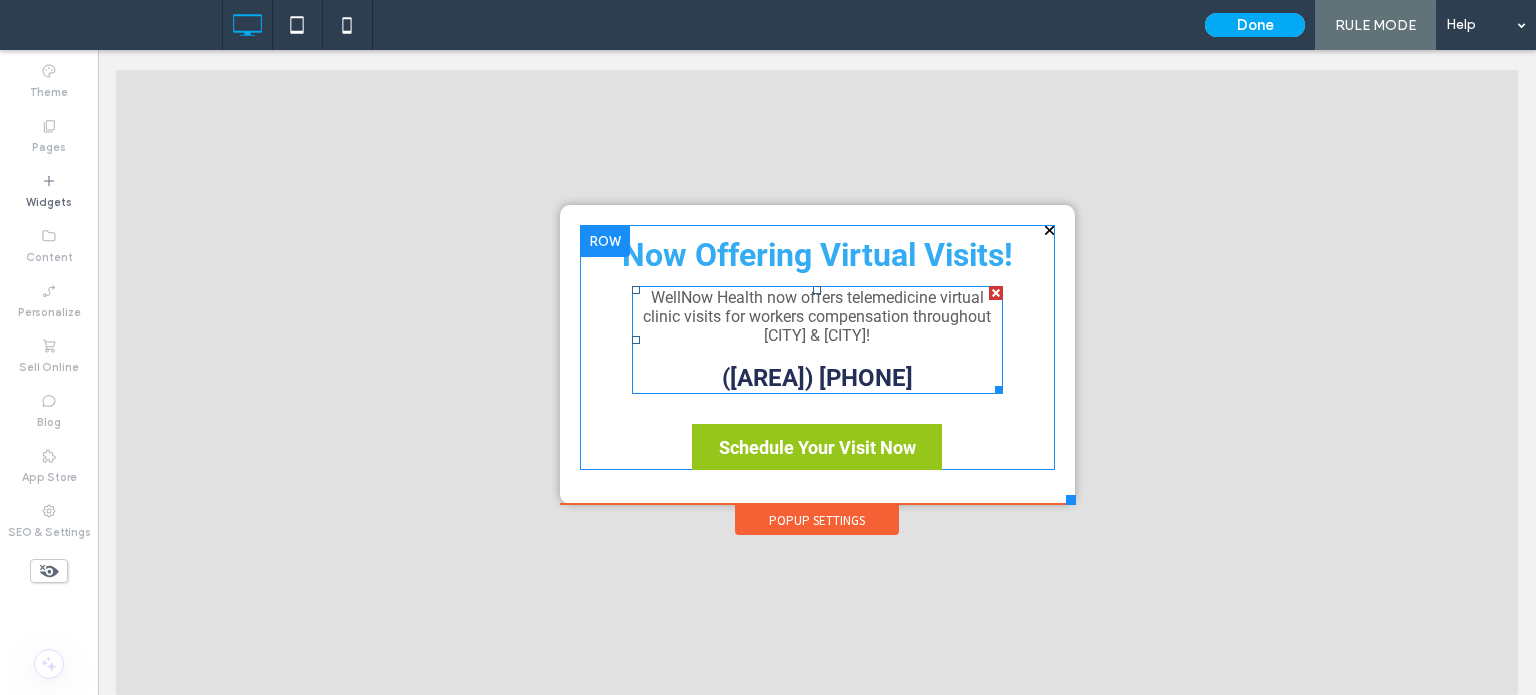 click on "(409) 572-2535" at bounding box center [817, 378] 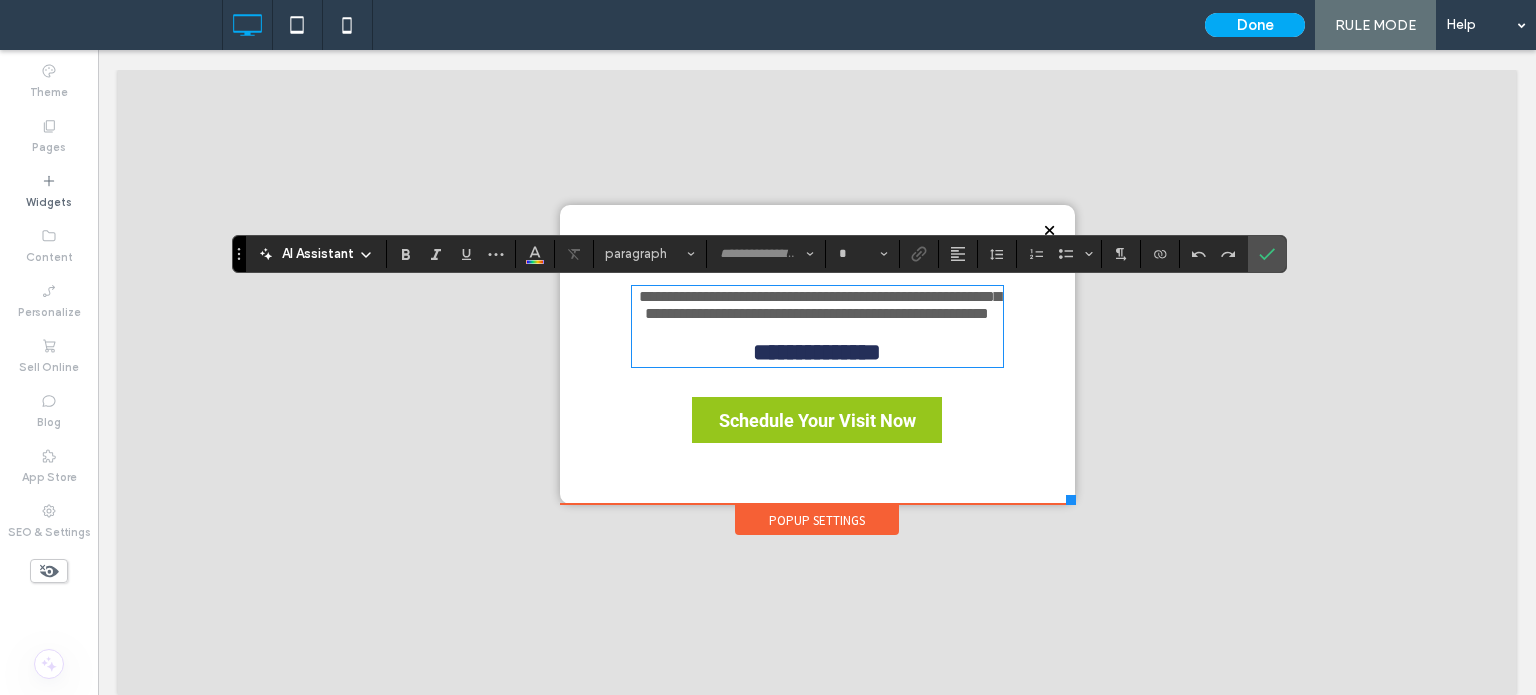 type on "******" 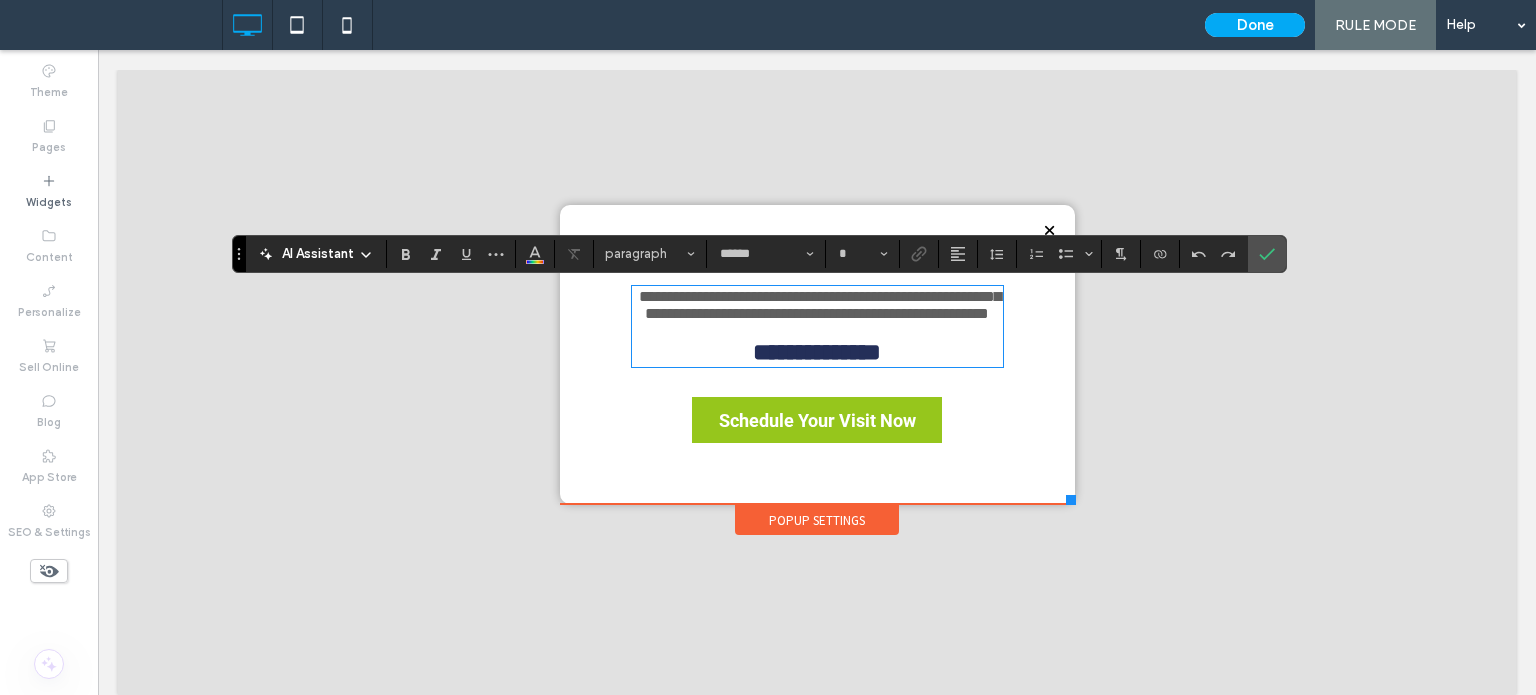 type on "**" 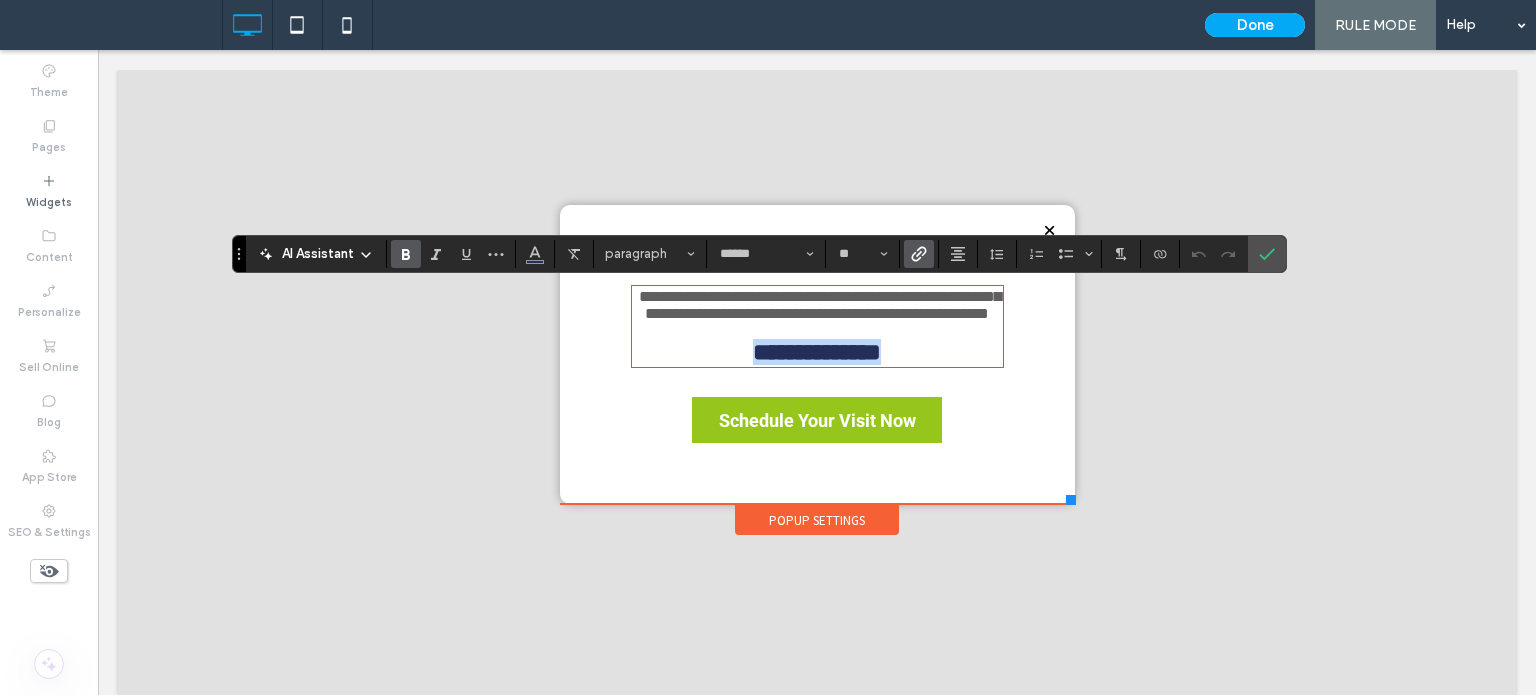 drag, startPoint x: 700, startPoint y: 383, endPoint x: 1185, endPoint y: 392, distance: 485.0835 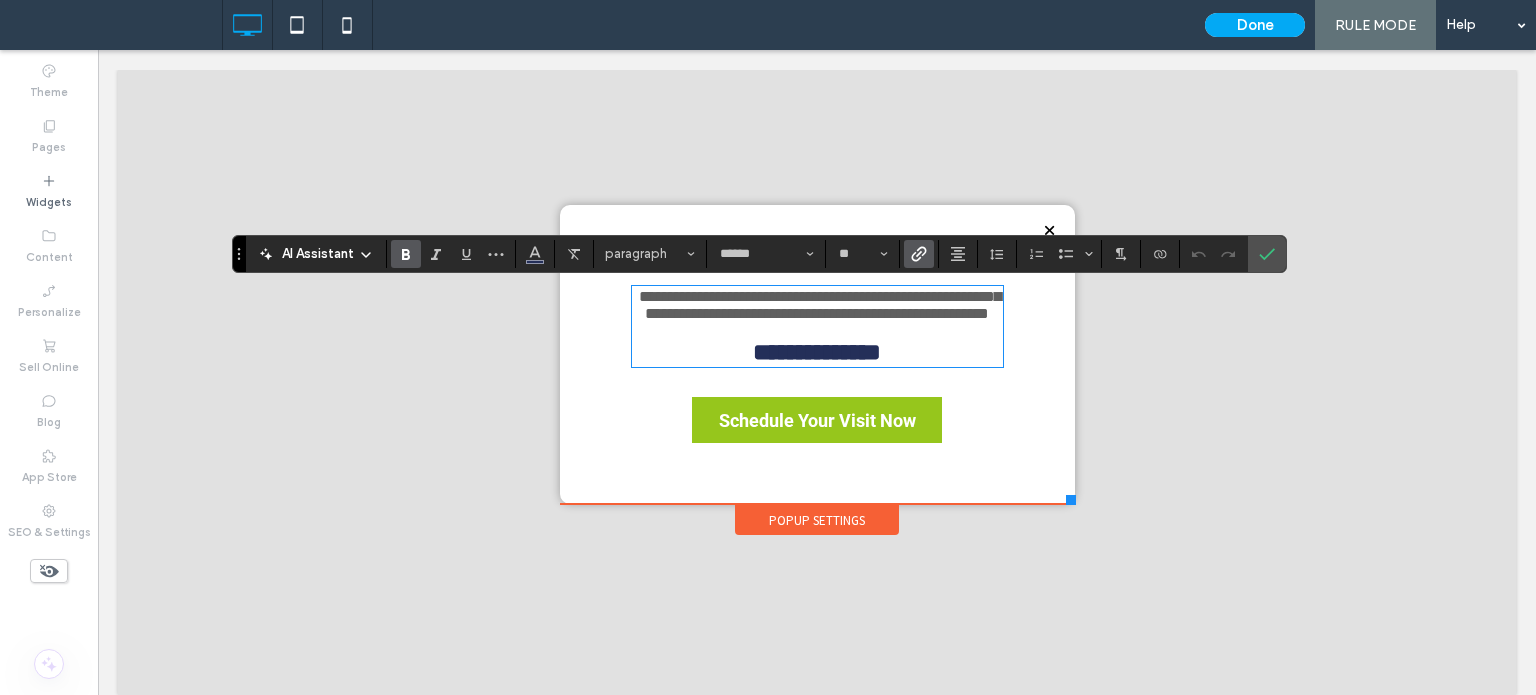 drag, startPoint x: 752, startPoint y: 403, endPoint x: 724, endPoint y: 389, distance: 31.304953 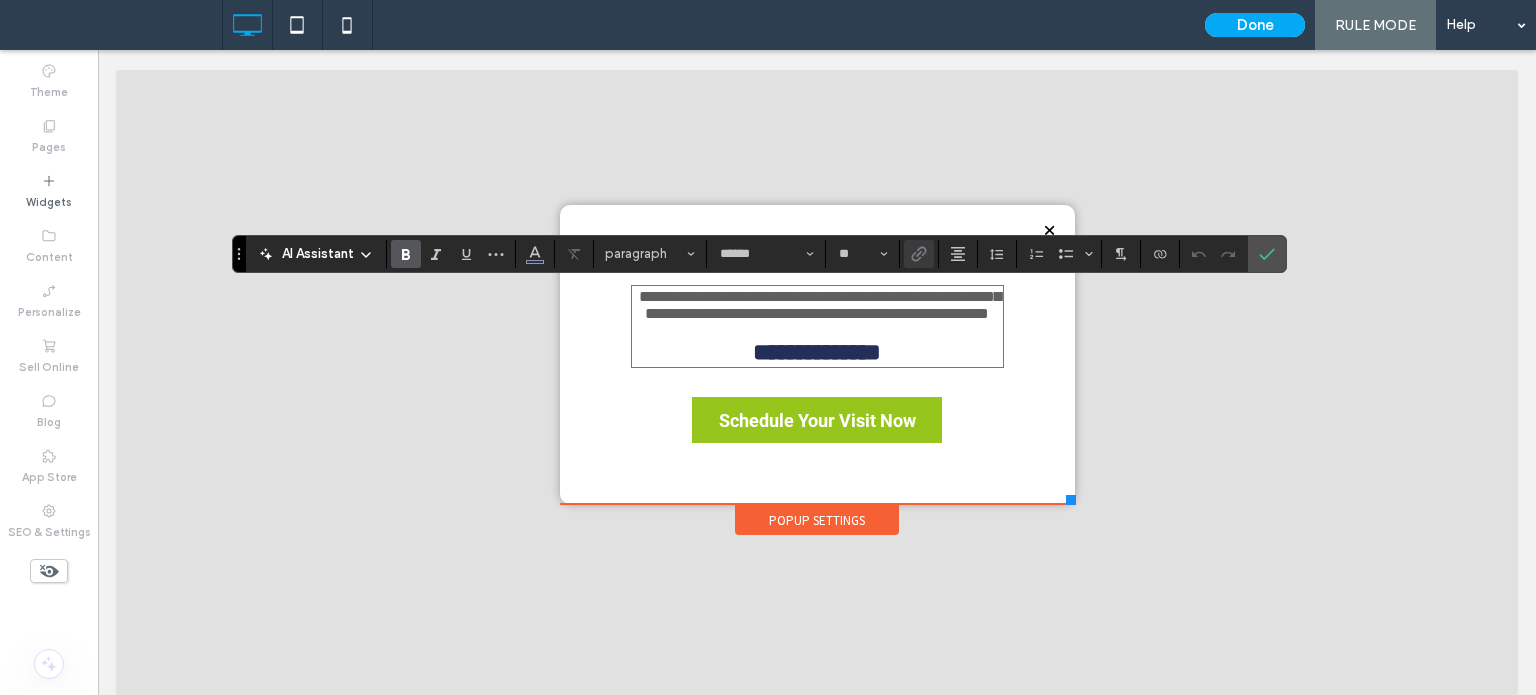 drag, startPoint x: 724, startPoint y: 389, endPoint x: 711, endPoint y: 385, distance: 13.601471 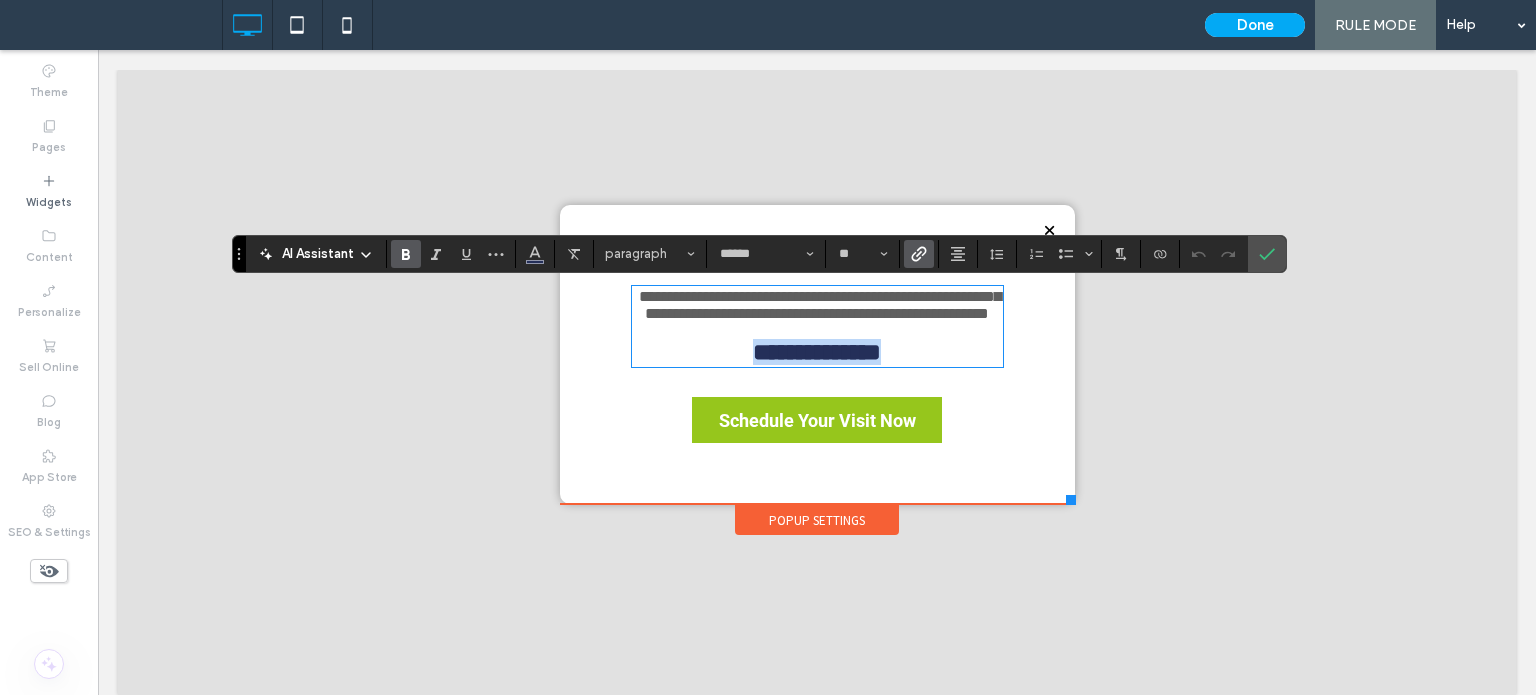 drag, startPoint x: 705, startPoint y: 379, endPoint x: 1104, endPoint y: 378, distance: 399.00125 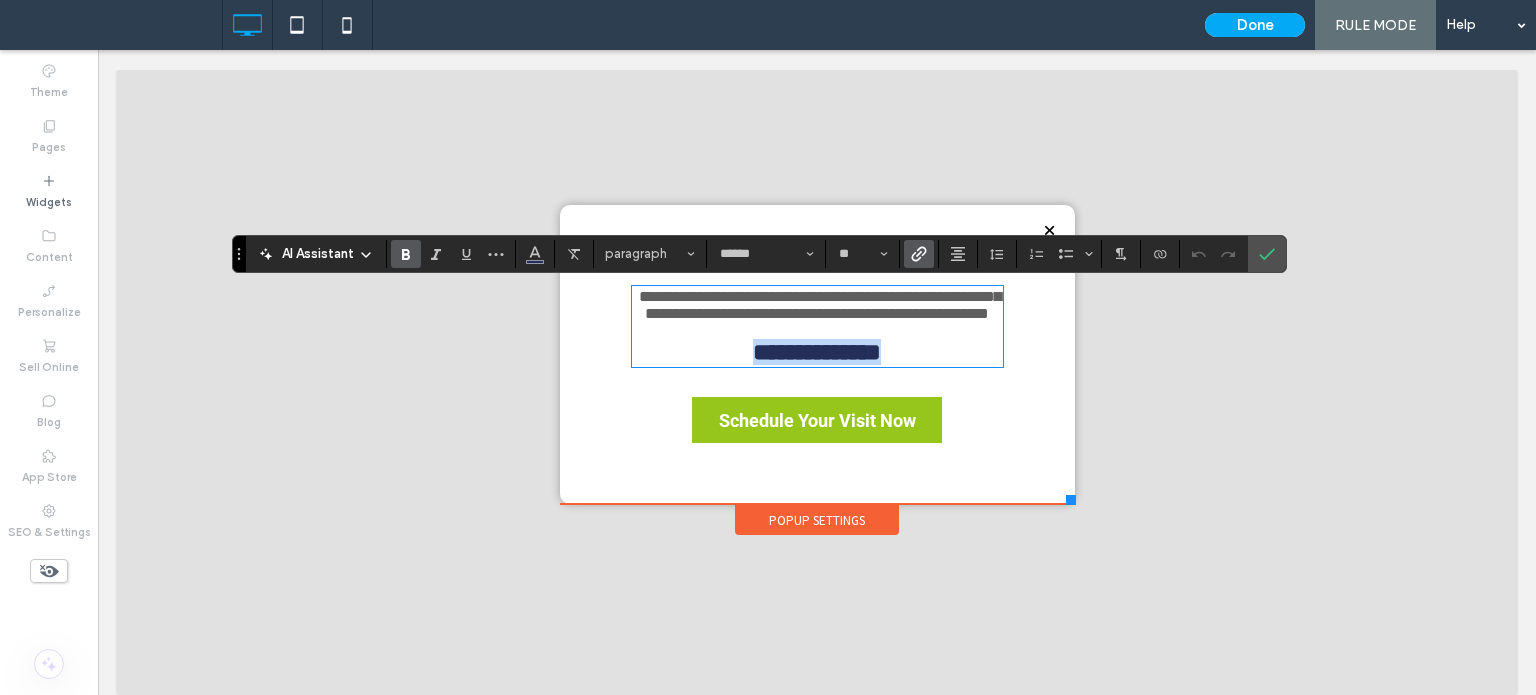 copy on "**********" 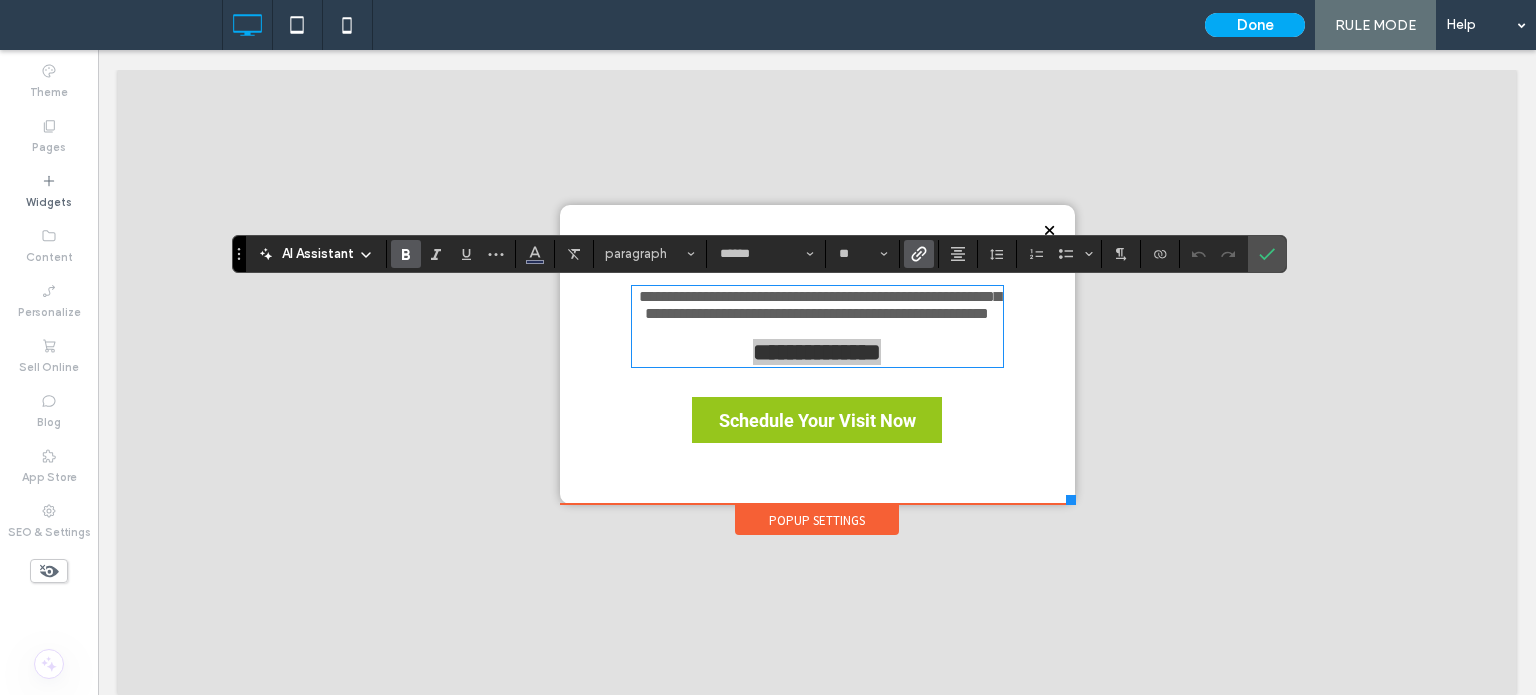 click on "AI Assistant paragraph ****** **" at bounding box center (759, 254) 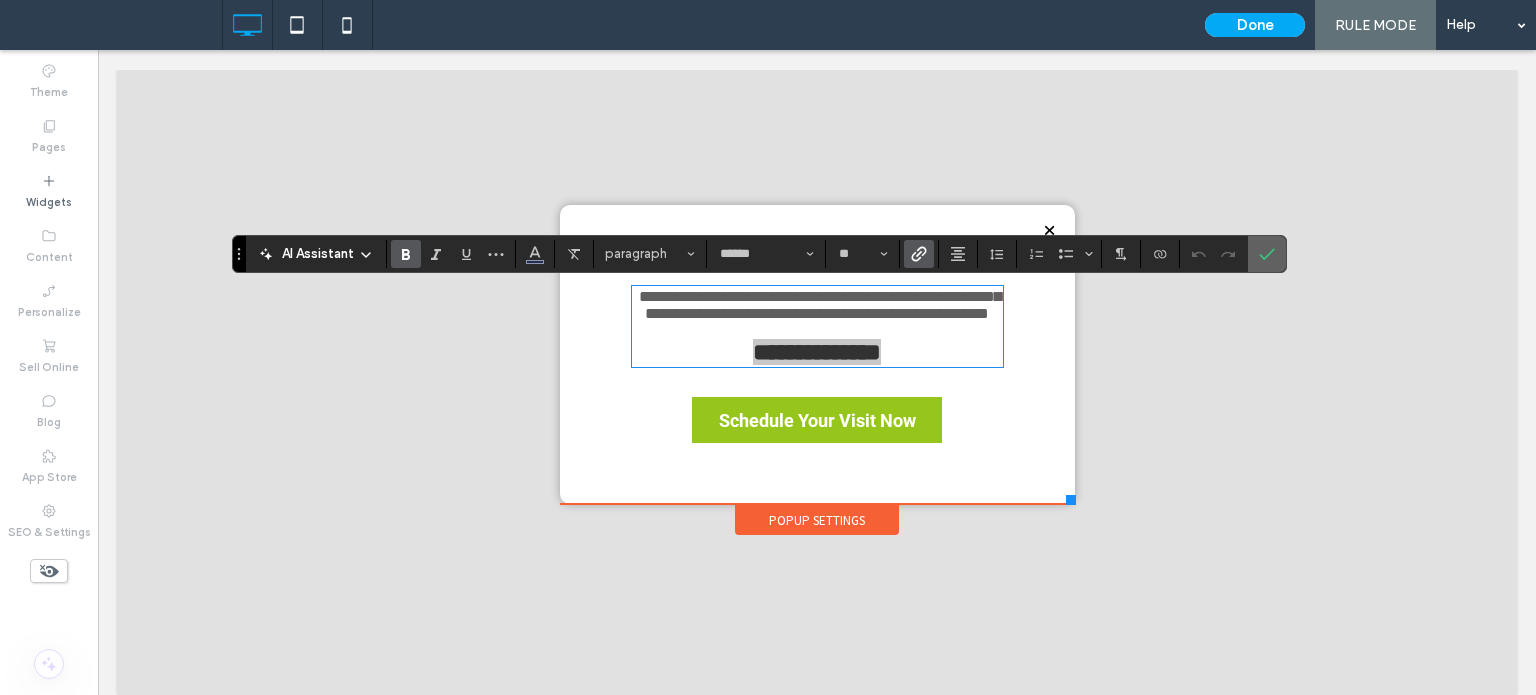 click 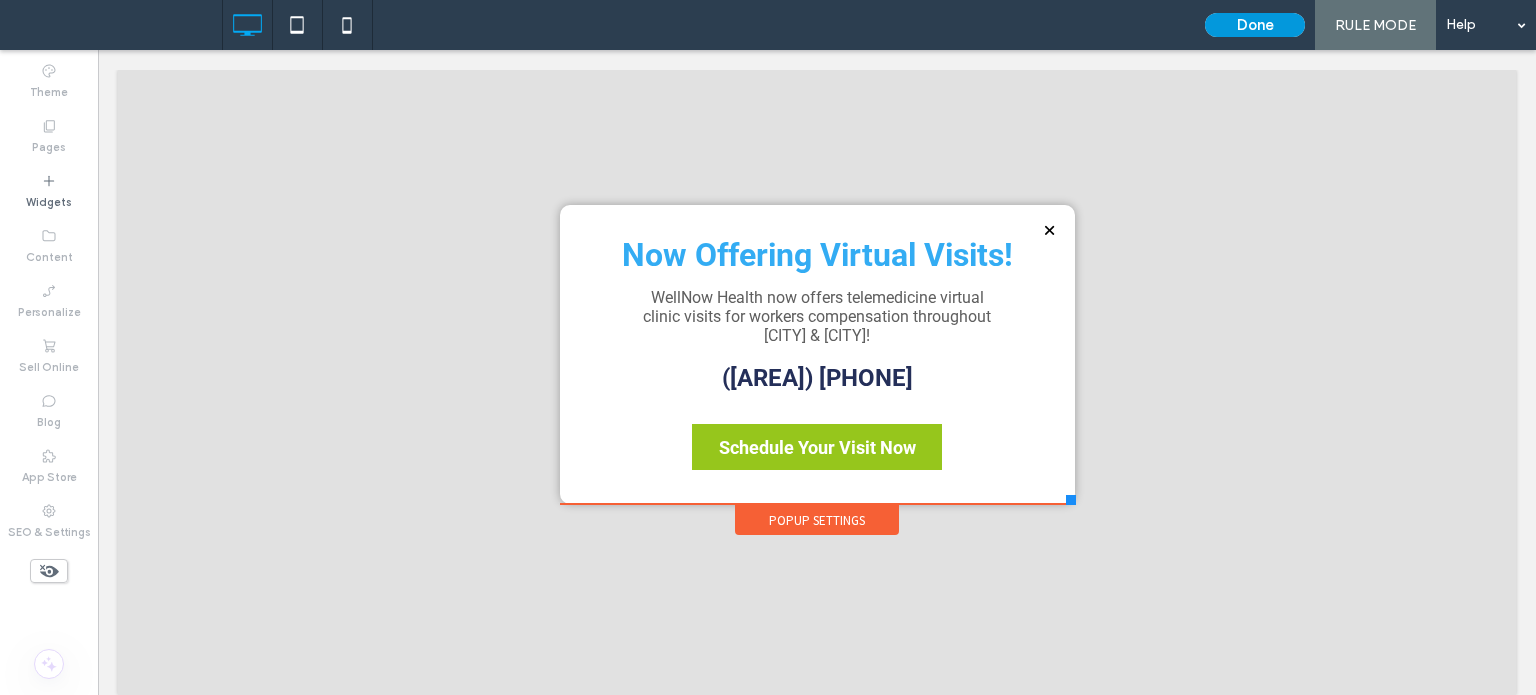 click on "Done" at bounding box center (1255, 25) 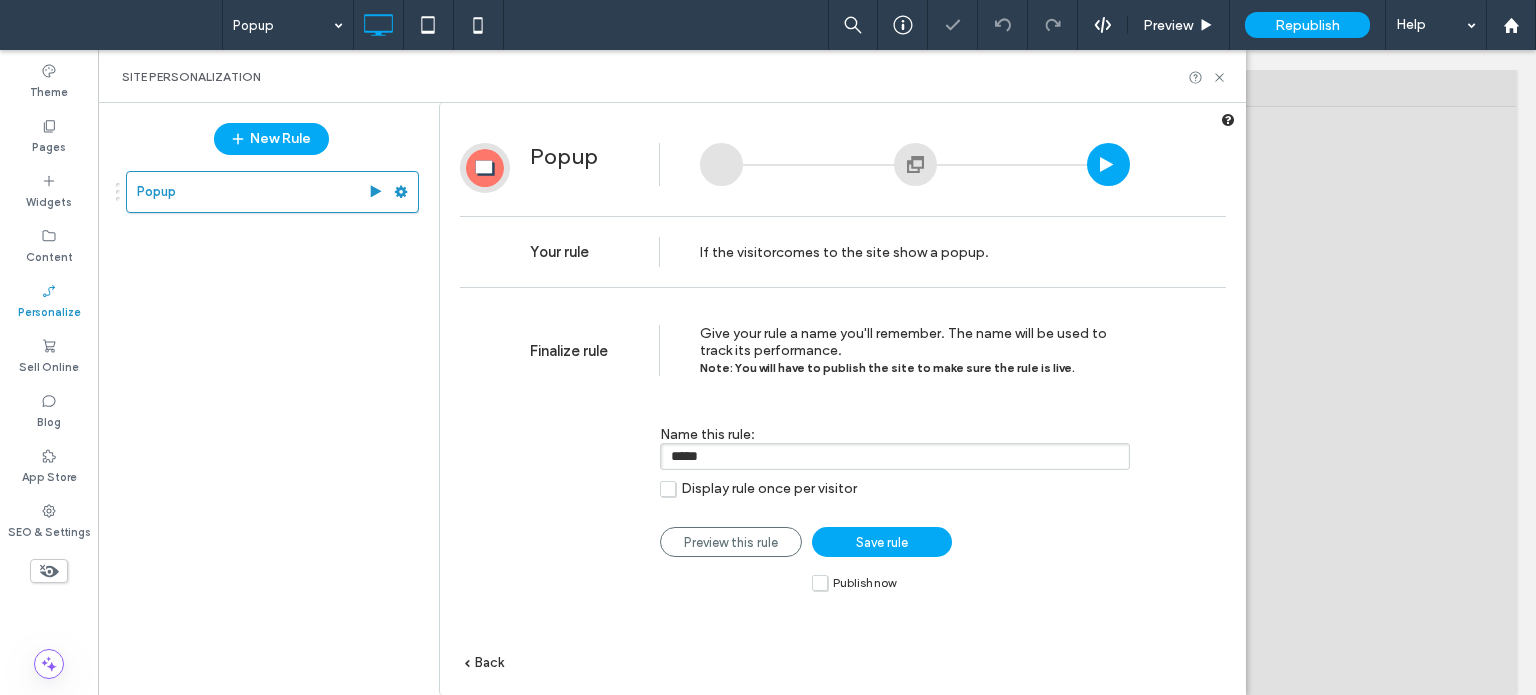 click on "Save rule" at bounding box center [882, 542] 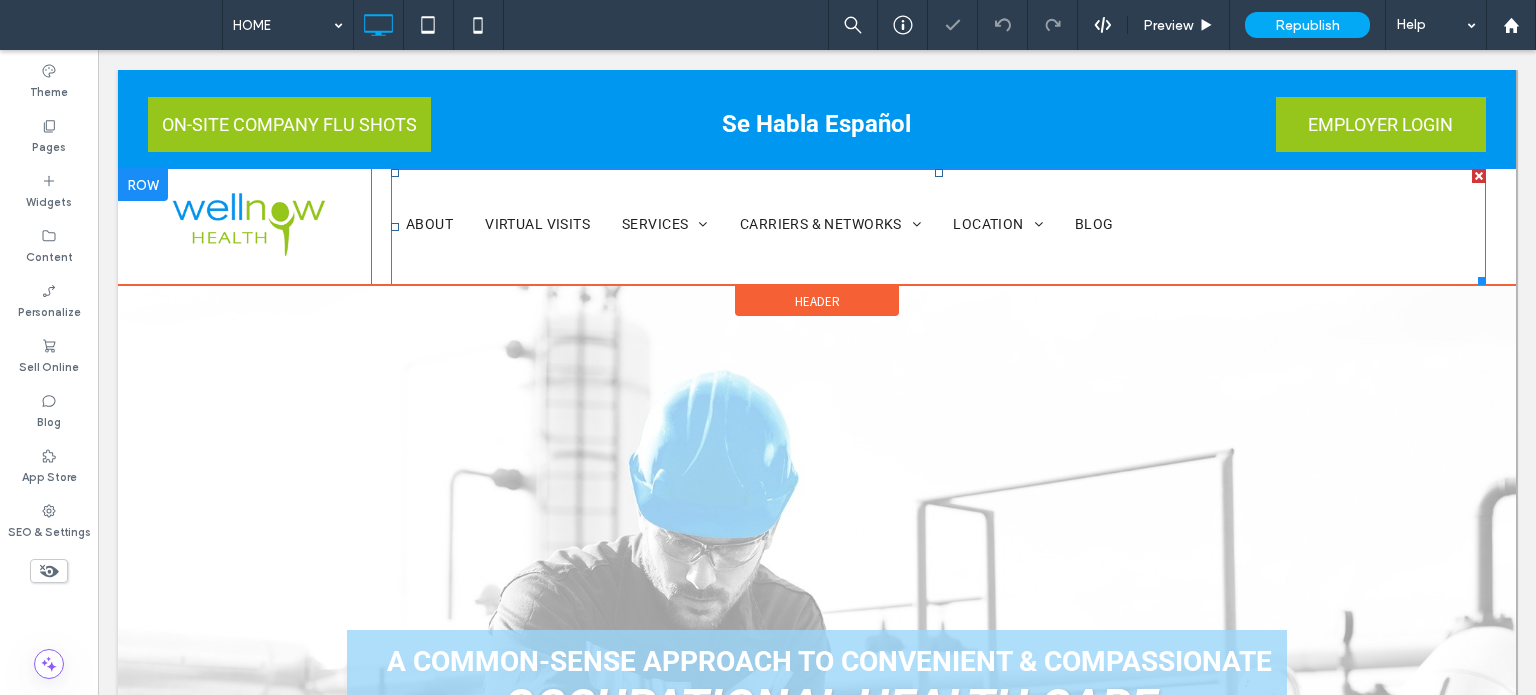 scroll, scrollTop: 0, scrollLeft: 0, axis: both 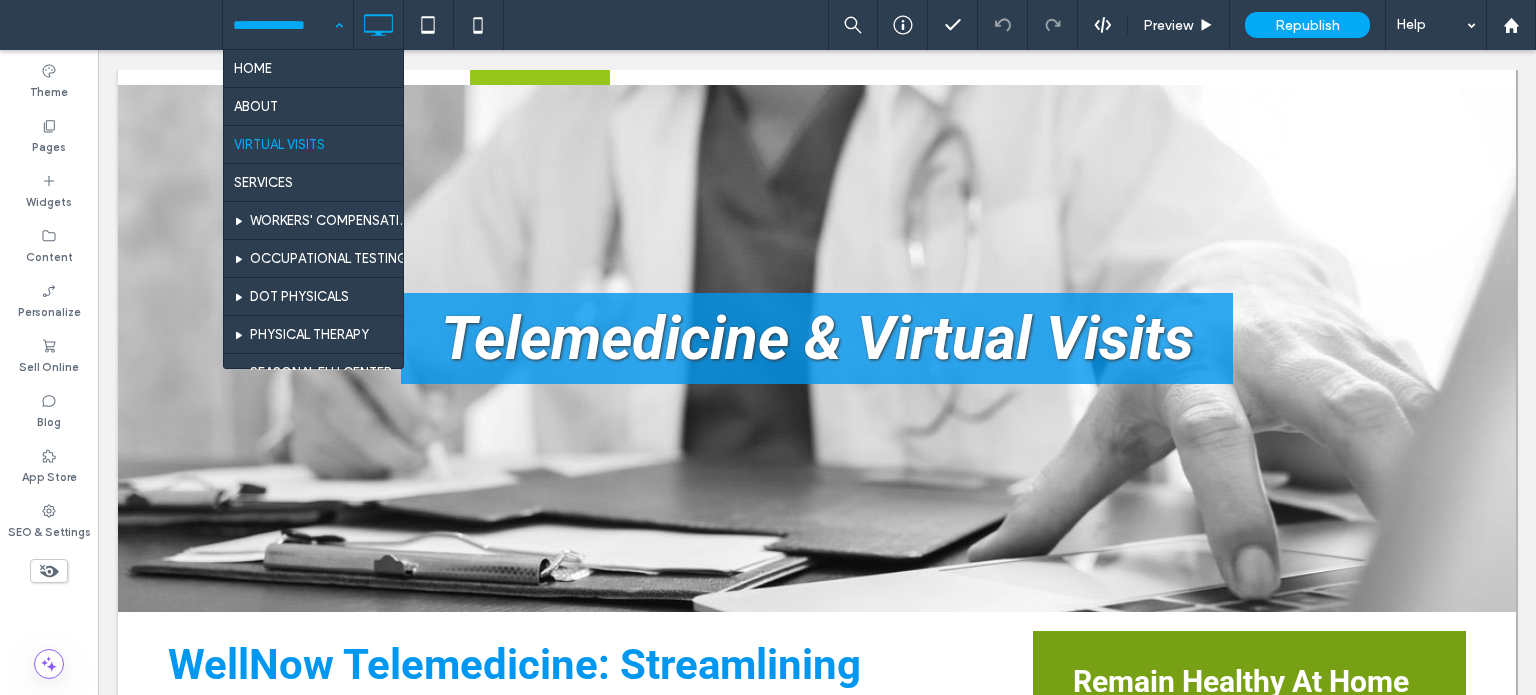 click on "HOME ABOUT VIRTUAL VISITS SERVICES WORKERS' COMPENSATION MANAGEMENT OCCUPATIONAL TESTING DOT PHYSICALS PHYSICAL THERAPY SEASONAL FLU CENTER POPULATION BASED MEDICINE TRAVEL MEDICINE OCCUPATIONAL HEALTH & WELLNESS SCHOOL PHYSICALS OEUK PHYSICALS CARRIERS & NETWORKS PATIENT FORMS LOCATION DICKINSON, TX HOUSTON, TX BLOG THANK YOU! Copy of URGENT CARE SITEMAP FLU SHOTS" at bounding box center [288, 25] 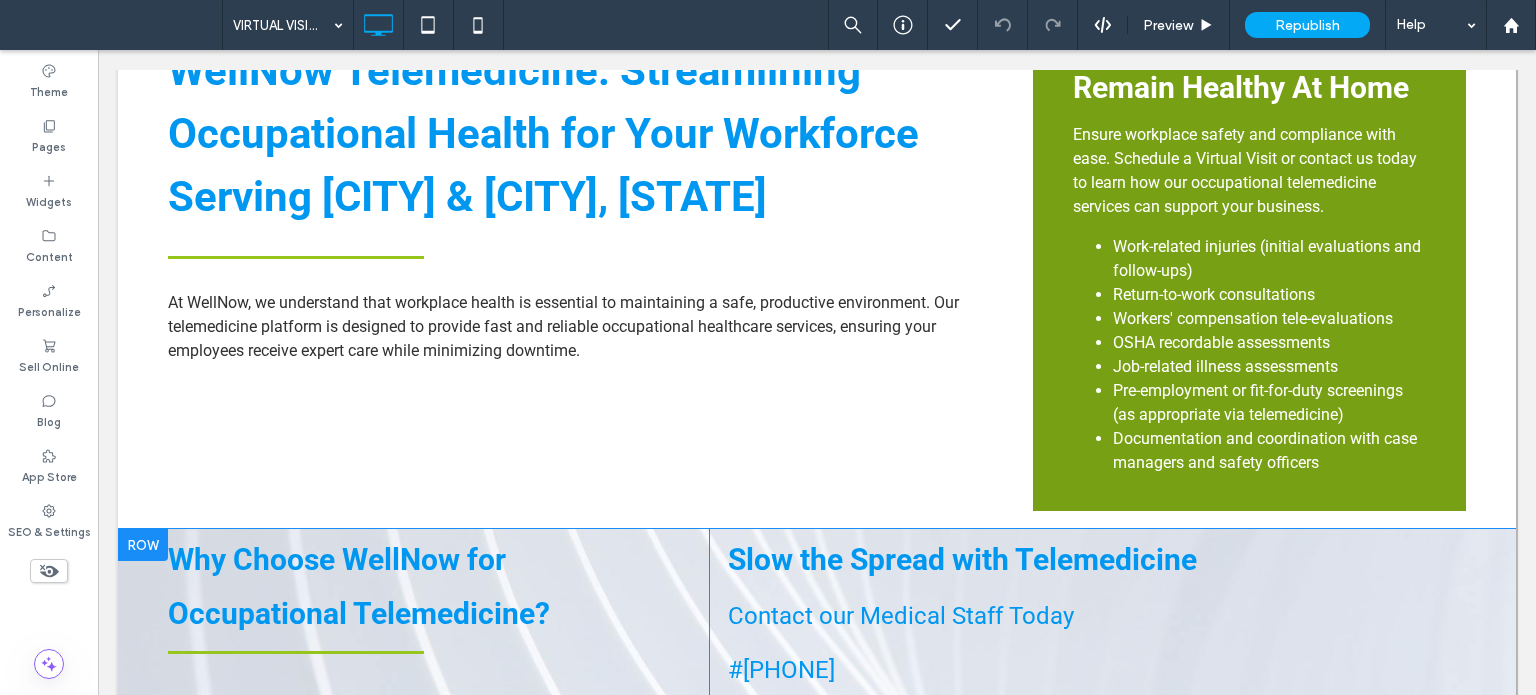 scroll, scrollTop: 776, scrollLeft: 0, axis: vertical 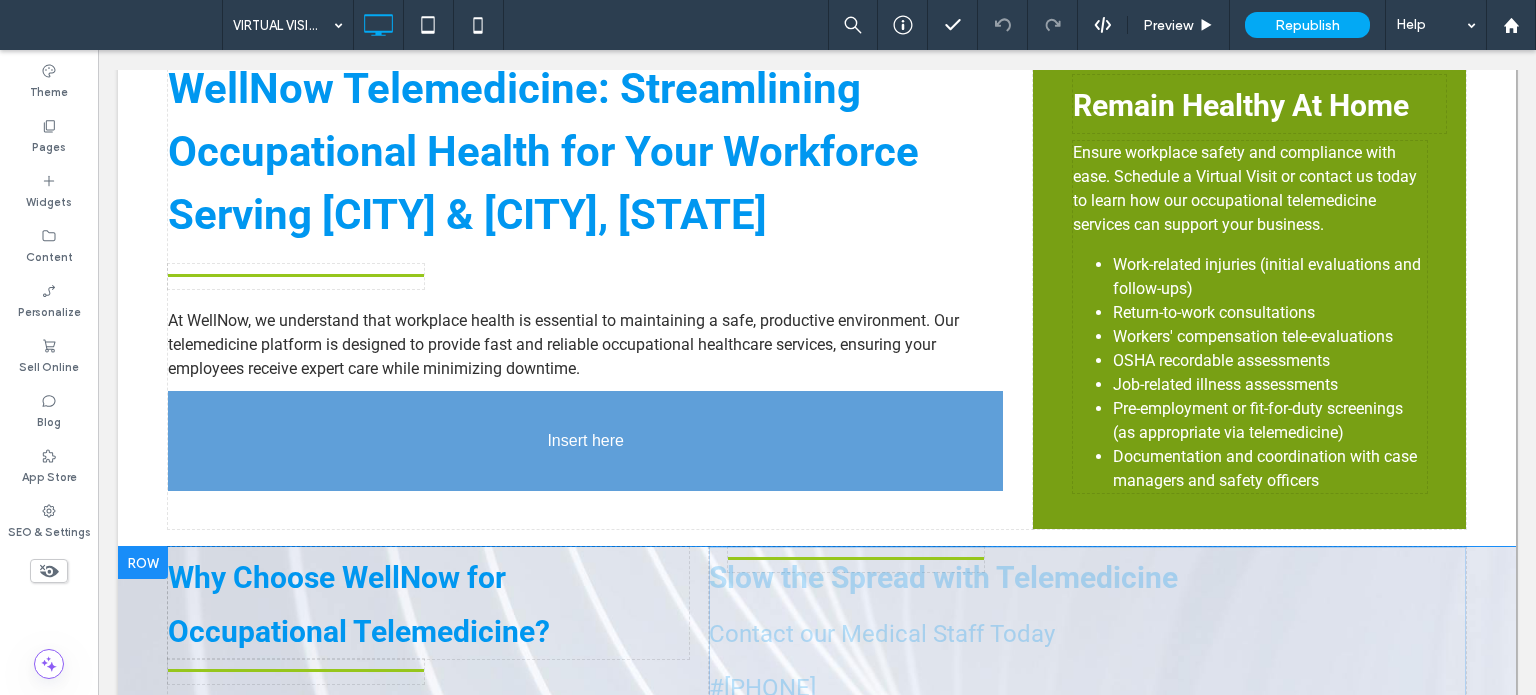 drag, startPoint x: 828, startPoint y: 608, endPoint x: 268, endPoint y: 427, distance: 588.5244 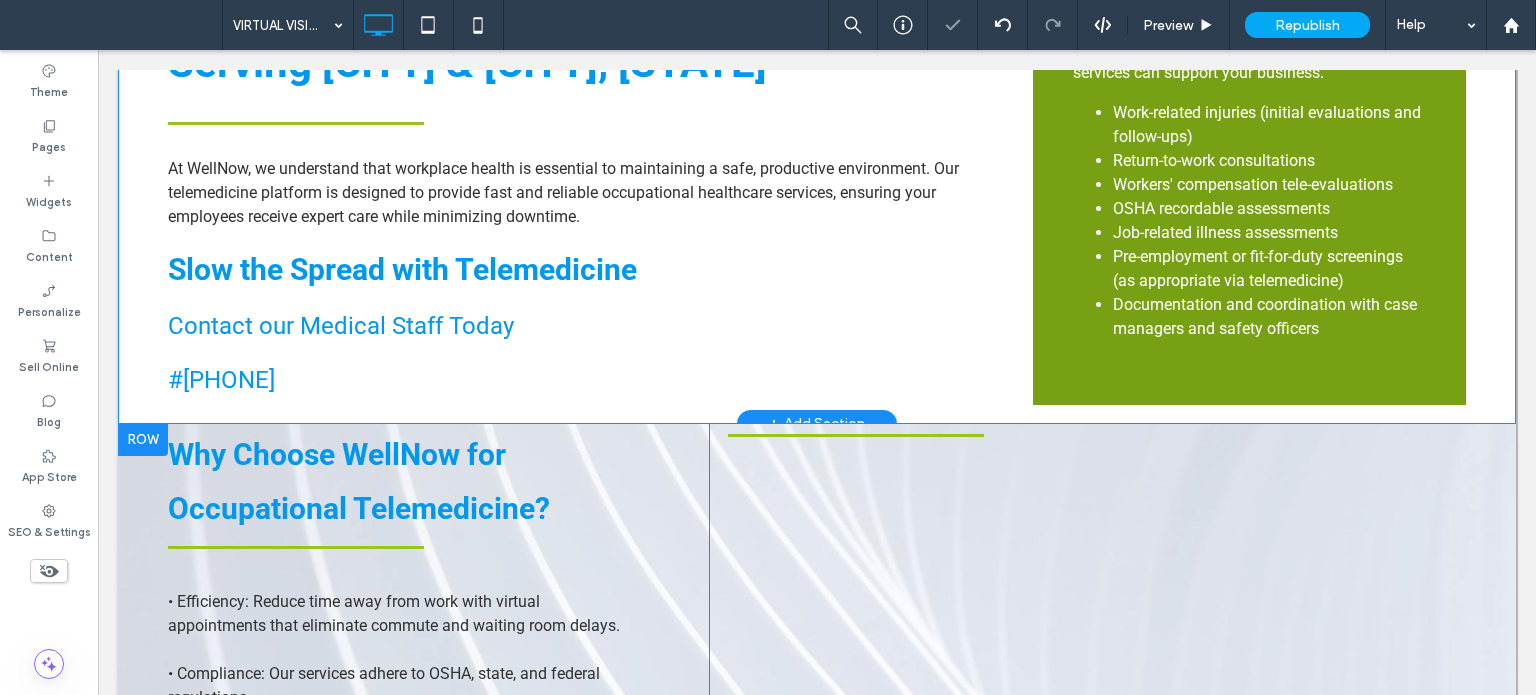 scroll, scrollTop: 1076, scrollLeft: 0, axis: vertical 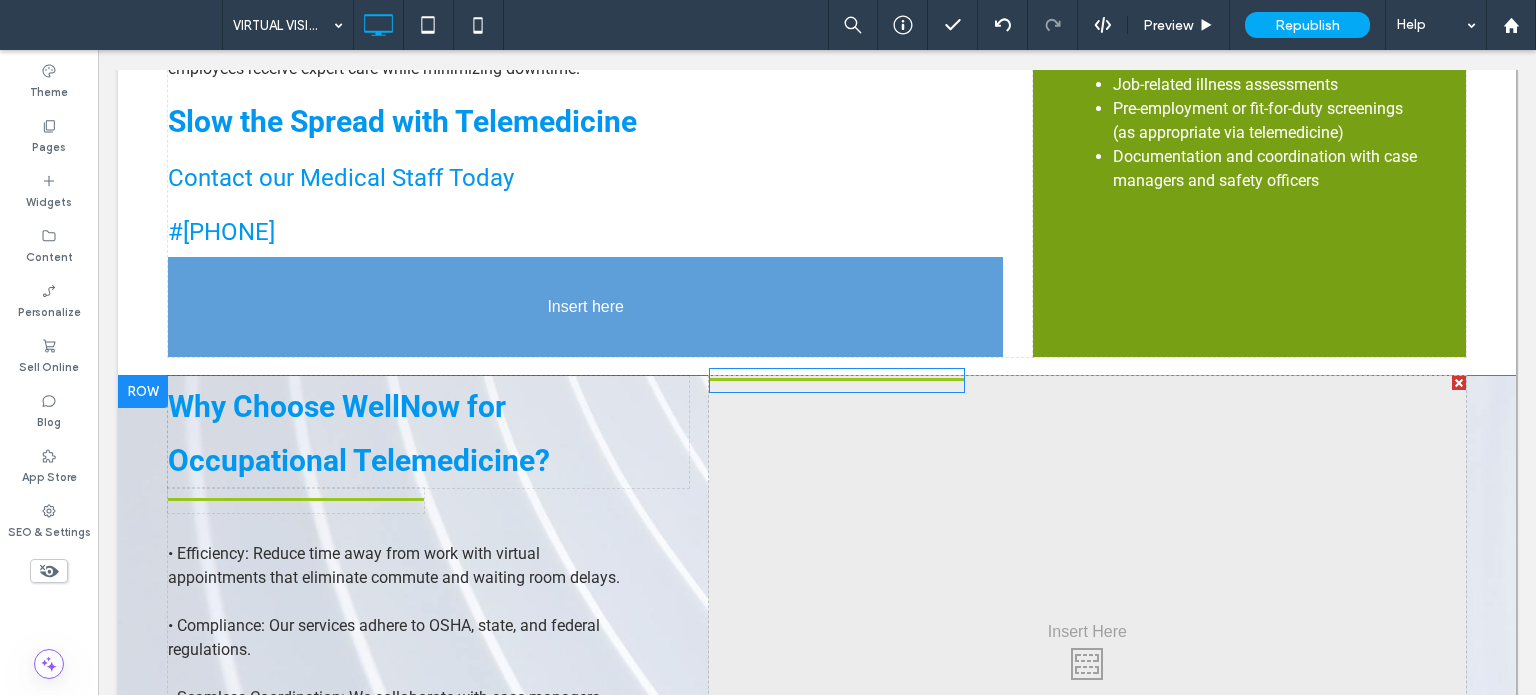 drag, startPoint x: 844, startPoint y: 287, endPoint x: 319, endPoint y: 303, distance: 525.2438 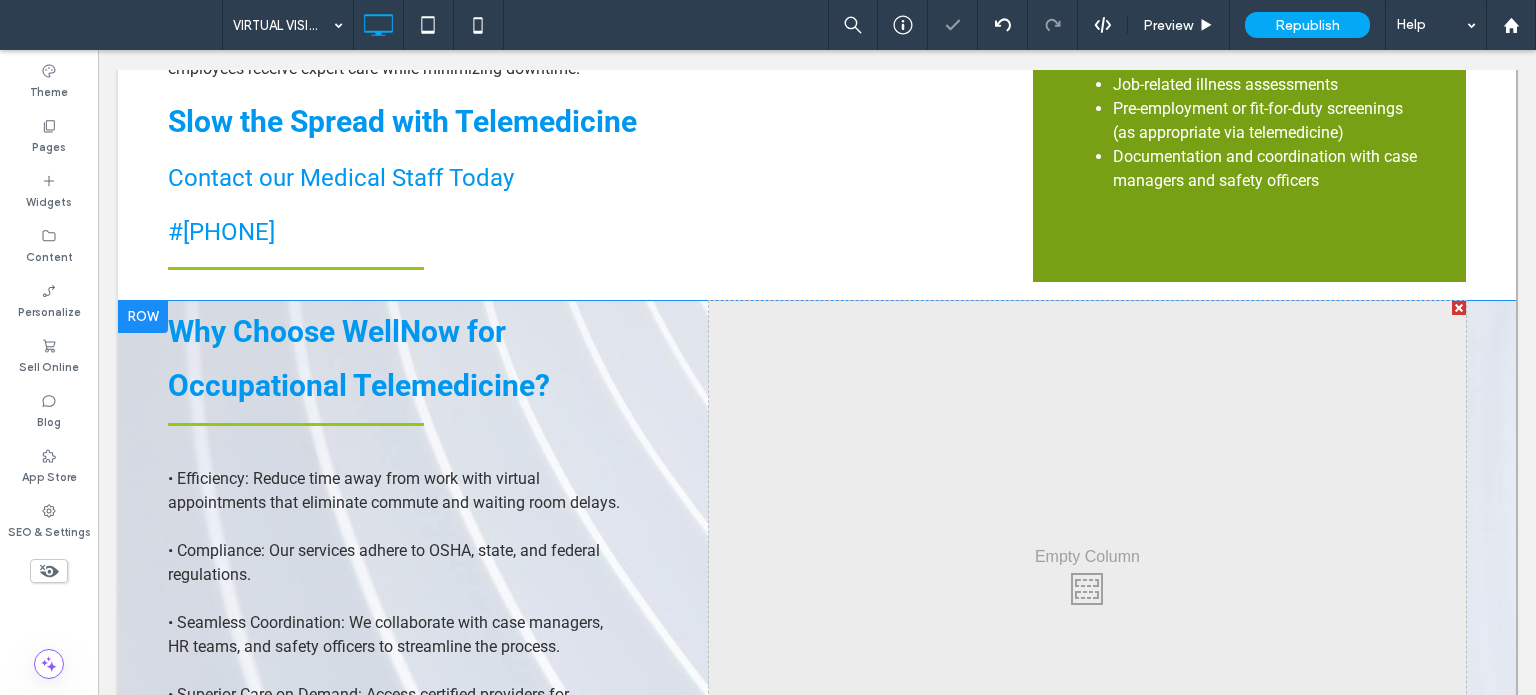 click at bounding box center [1459, 308] 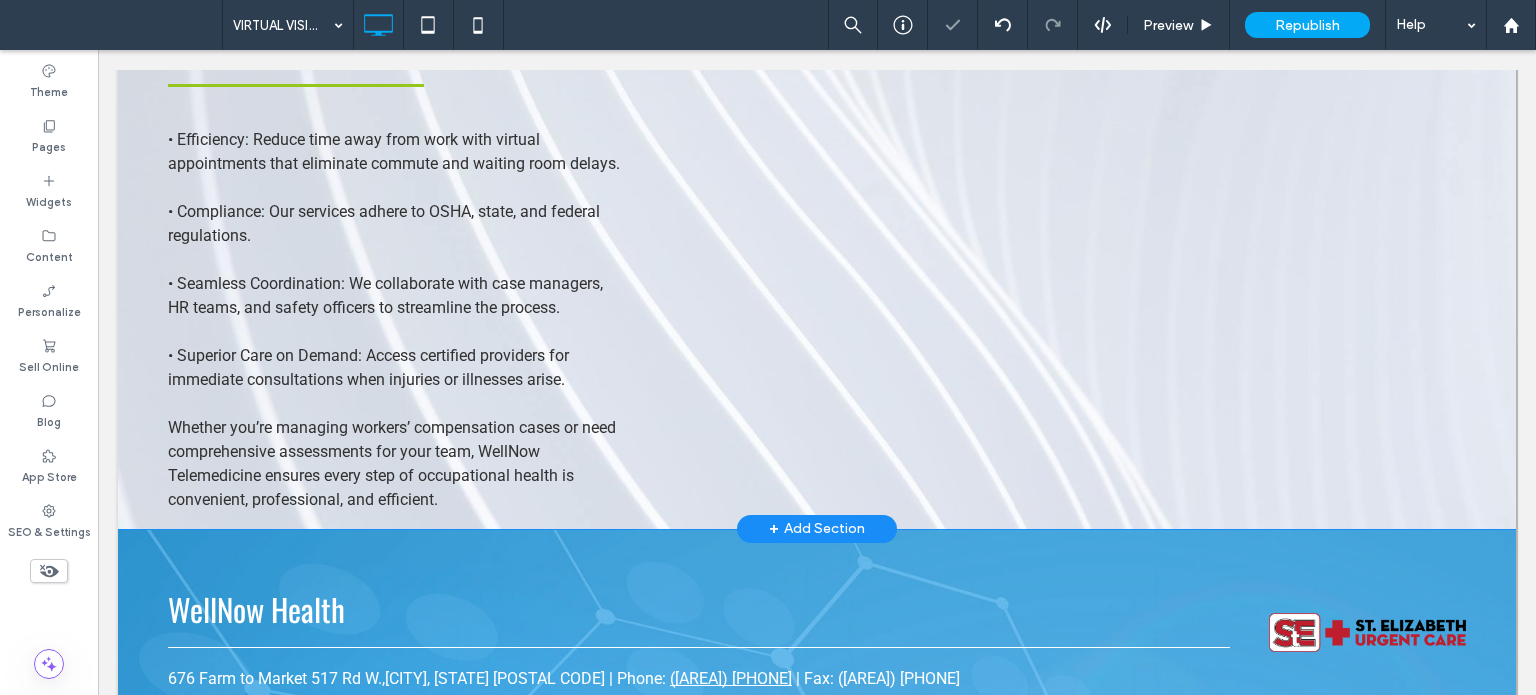 scroll, scrollTop: 1376, scrollLeft: 0, axis: vertical 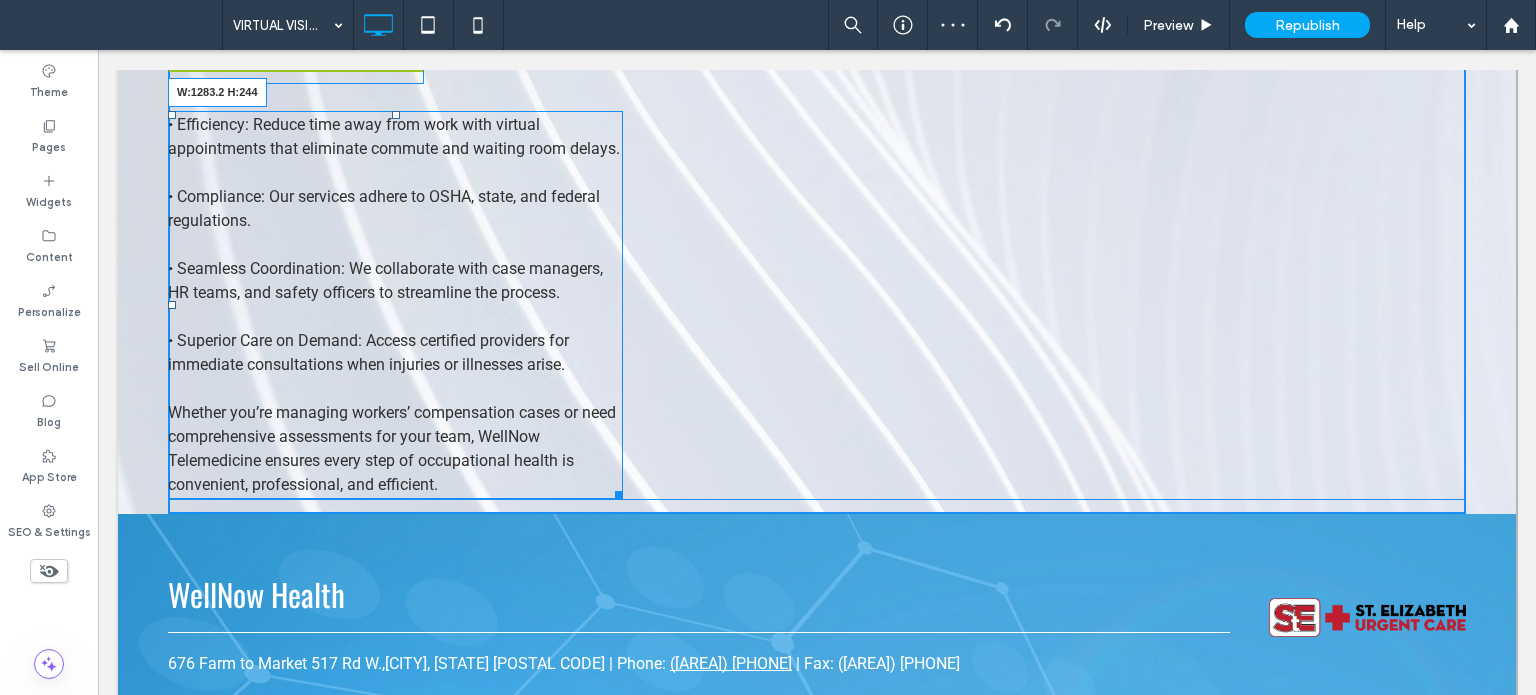 drag, startPoint x: 616, startPoint y: 483, endPoint x: 826, endPoint y: 492, distance: 210.19276 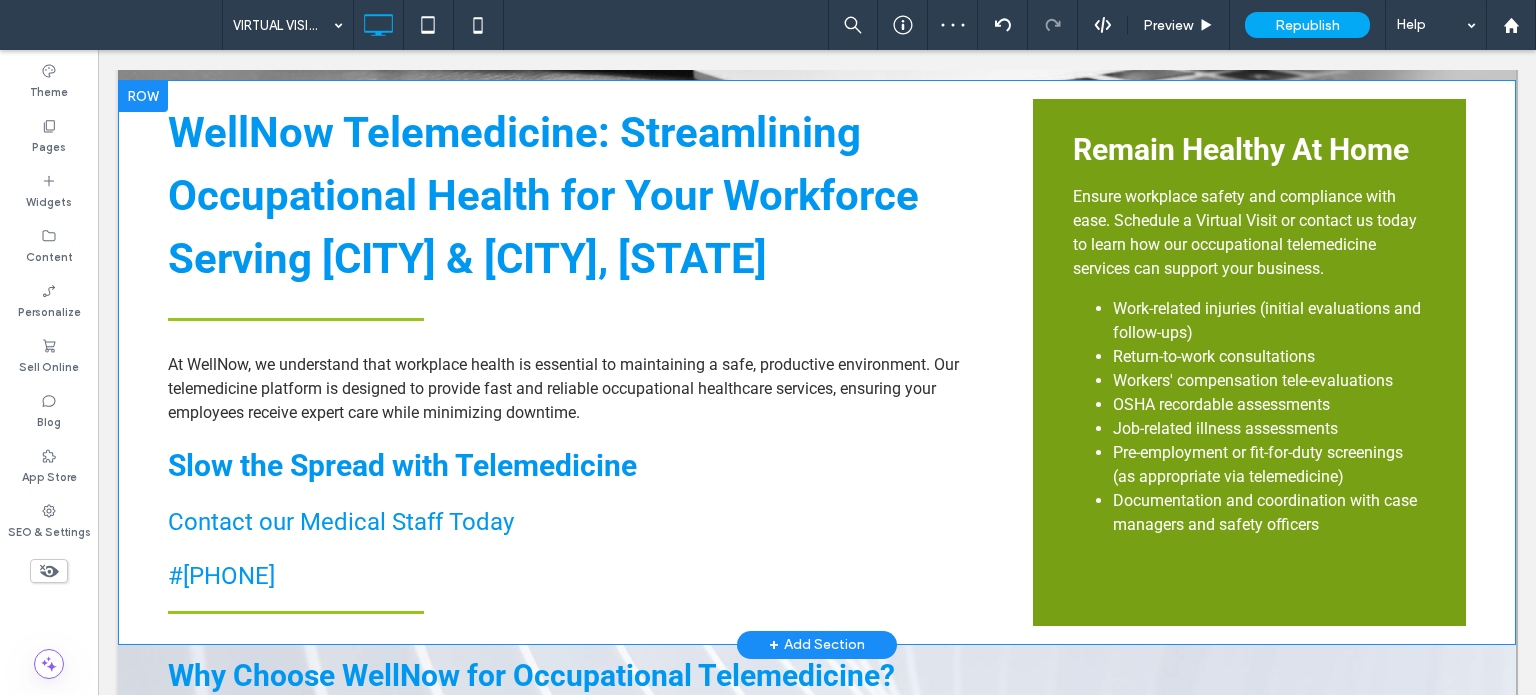 scroll, scrollTop: 1132, scrollLeft: 0, axis: vertical 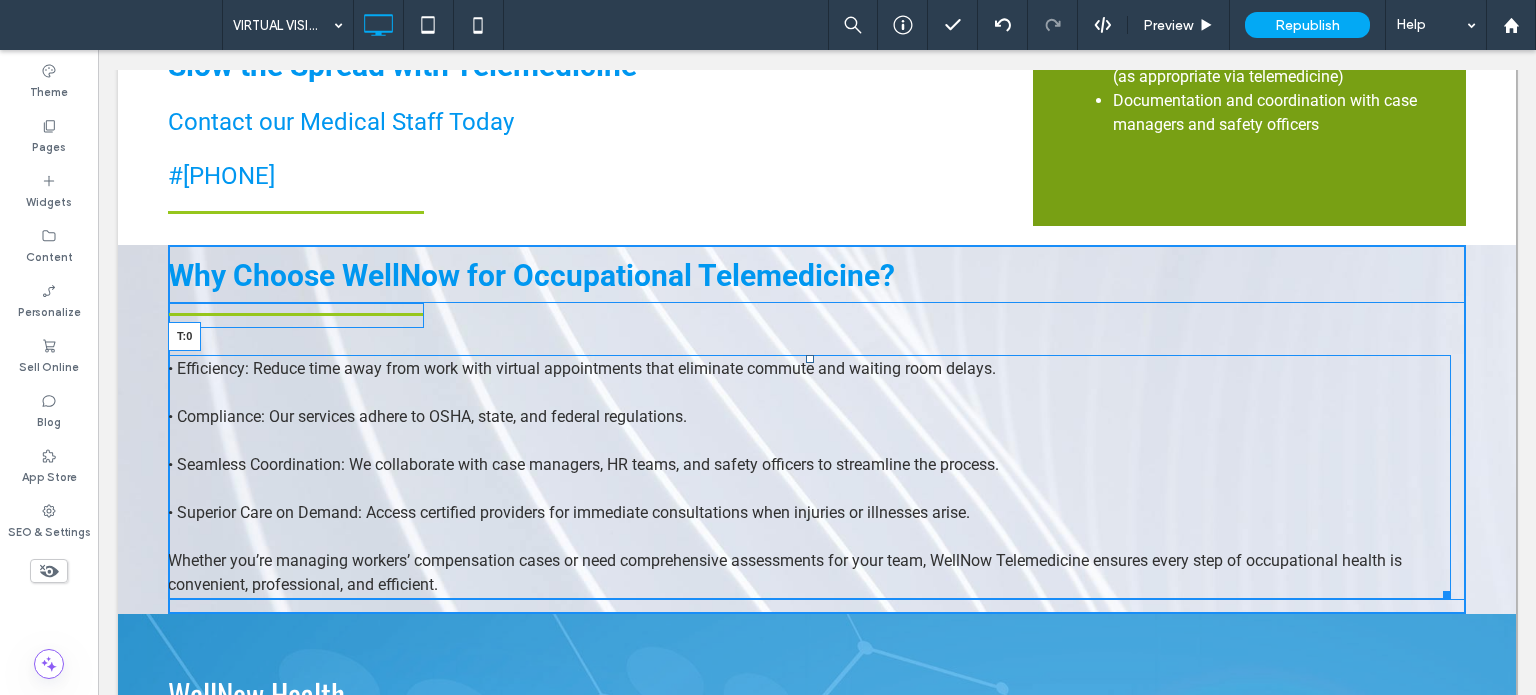 drag, startPoint x: 809, startPoint y: 356, endPoint x: 813, endPoint y: 332, distance: 24.33105 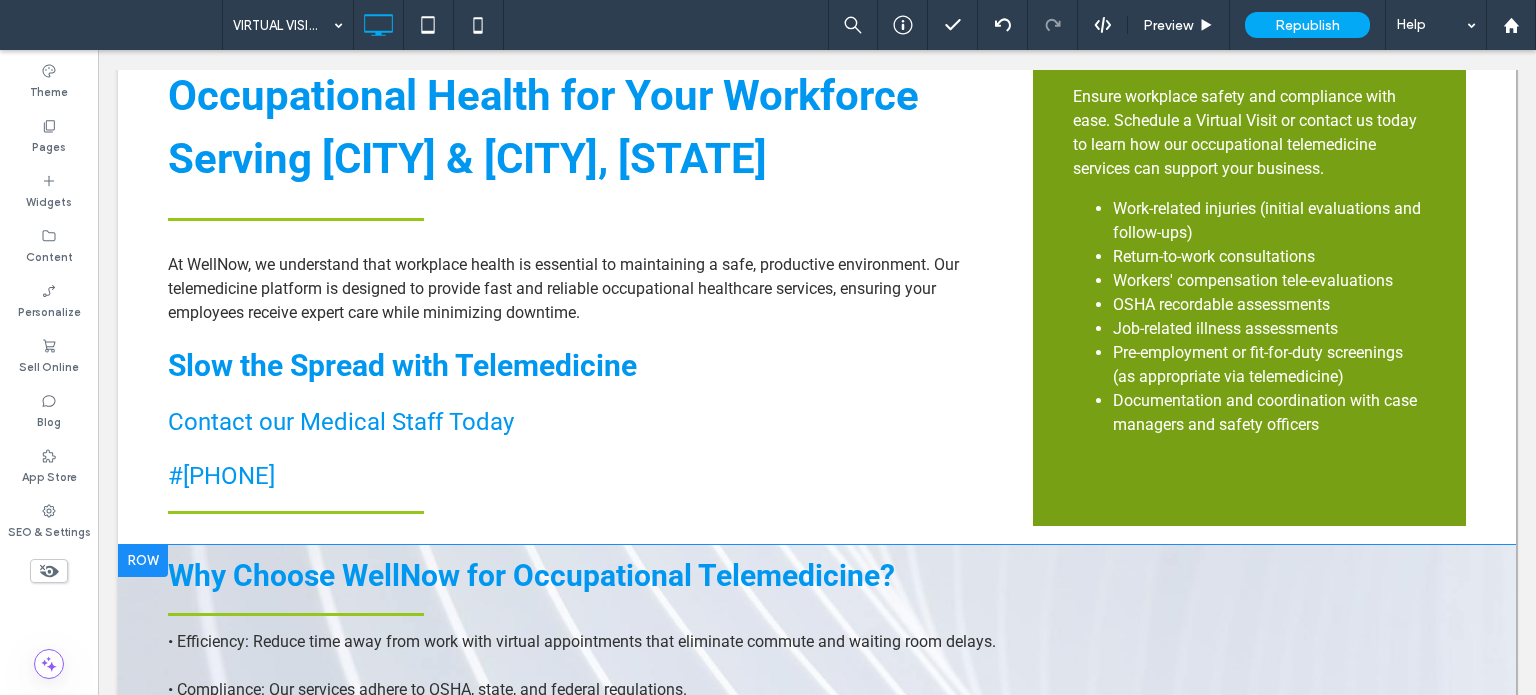 scroll, scrollTop: 732, scrollLeft: 0, axis: vertical 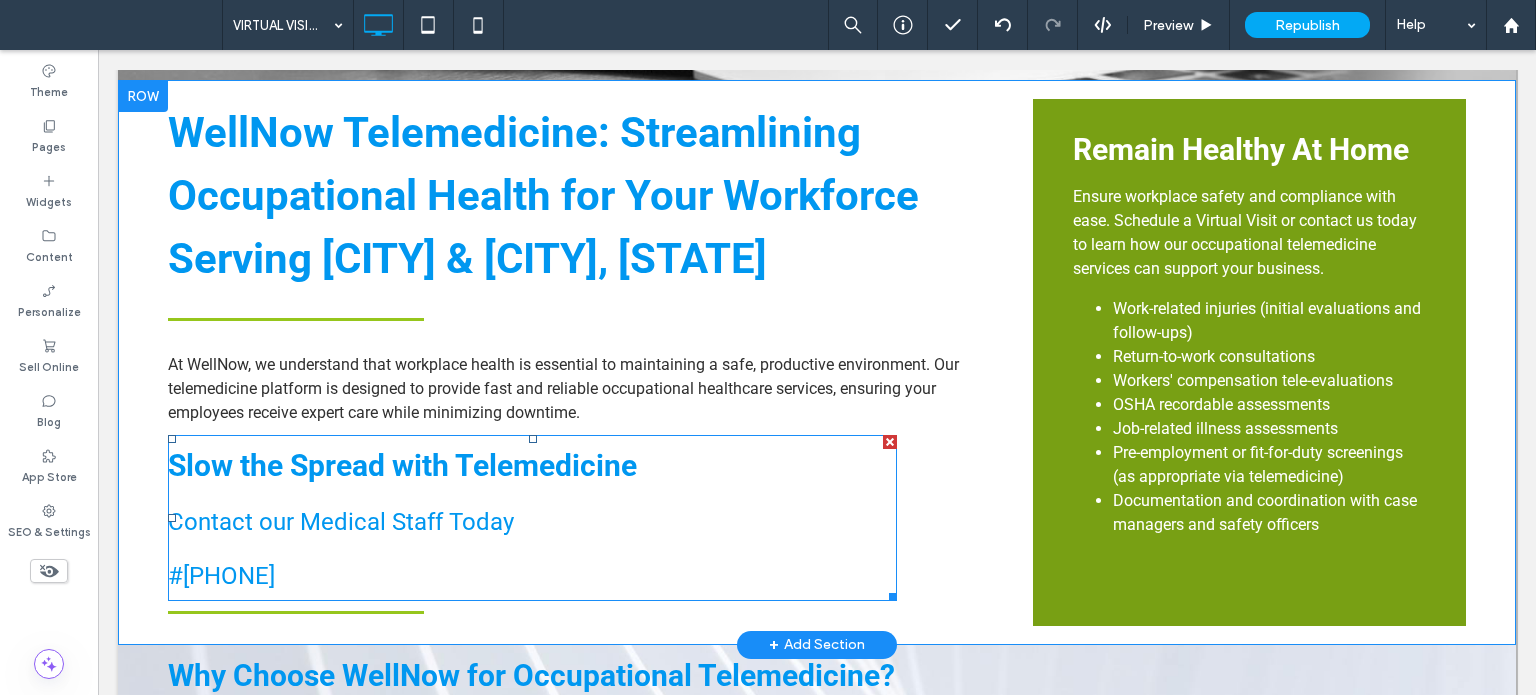 click on "#409-572-2535" at bounding box center [221, 576] 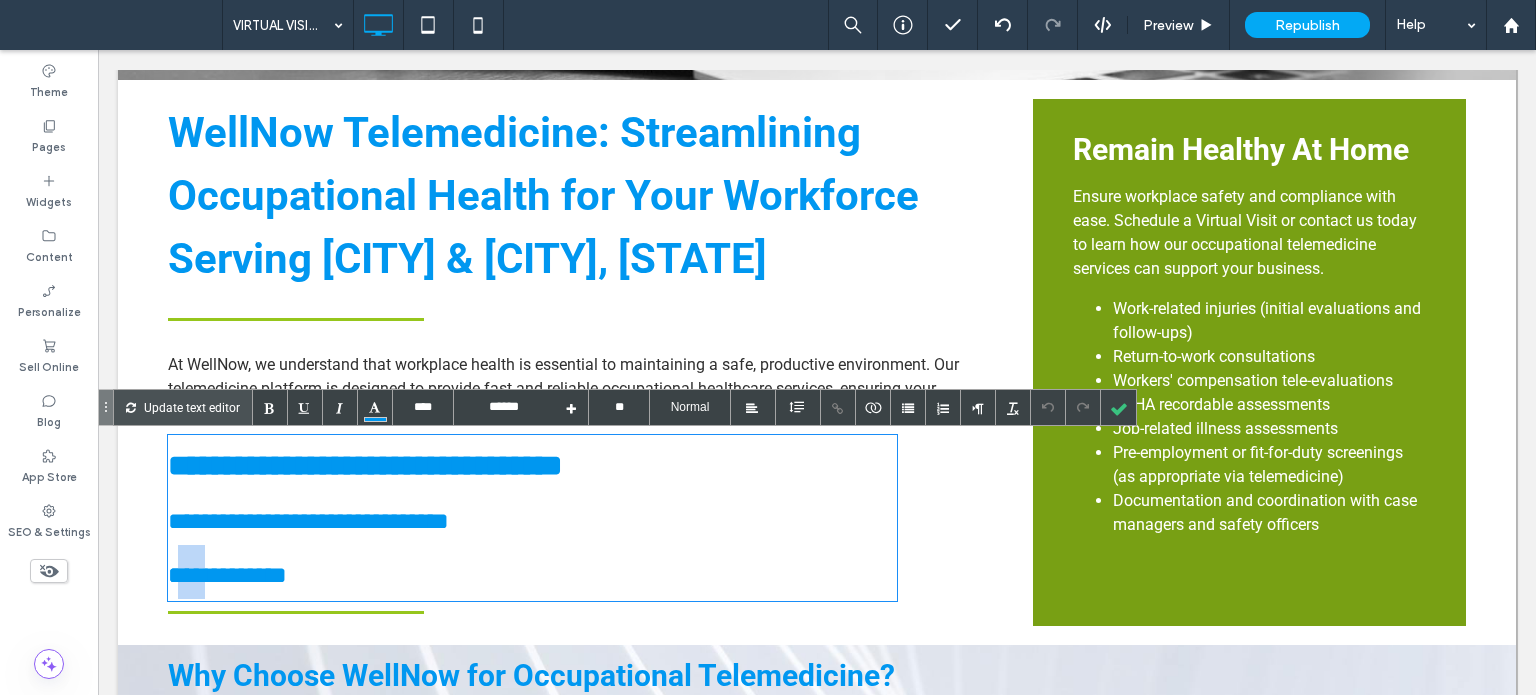 click on "**********" at bounding box center (227, 575) 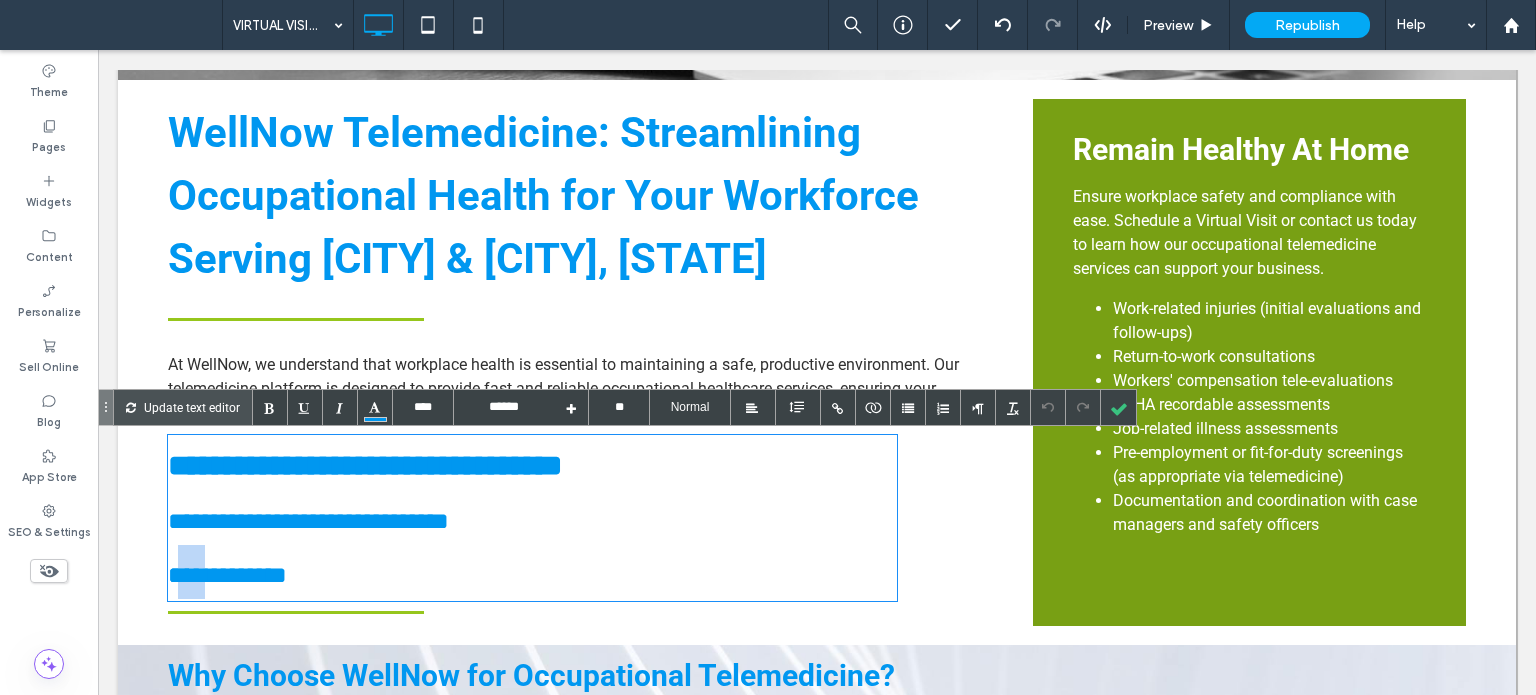 click on "**********" at bounding box center (227, 575) 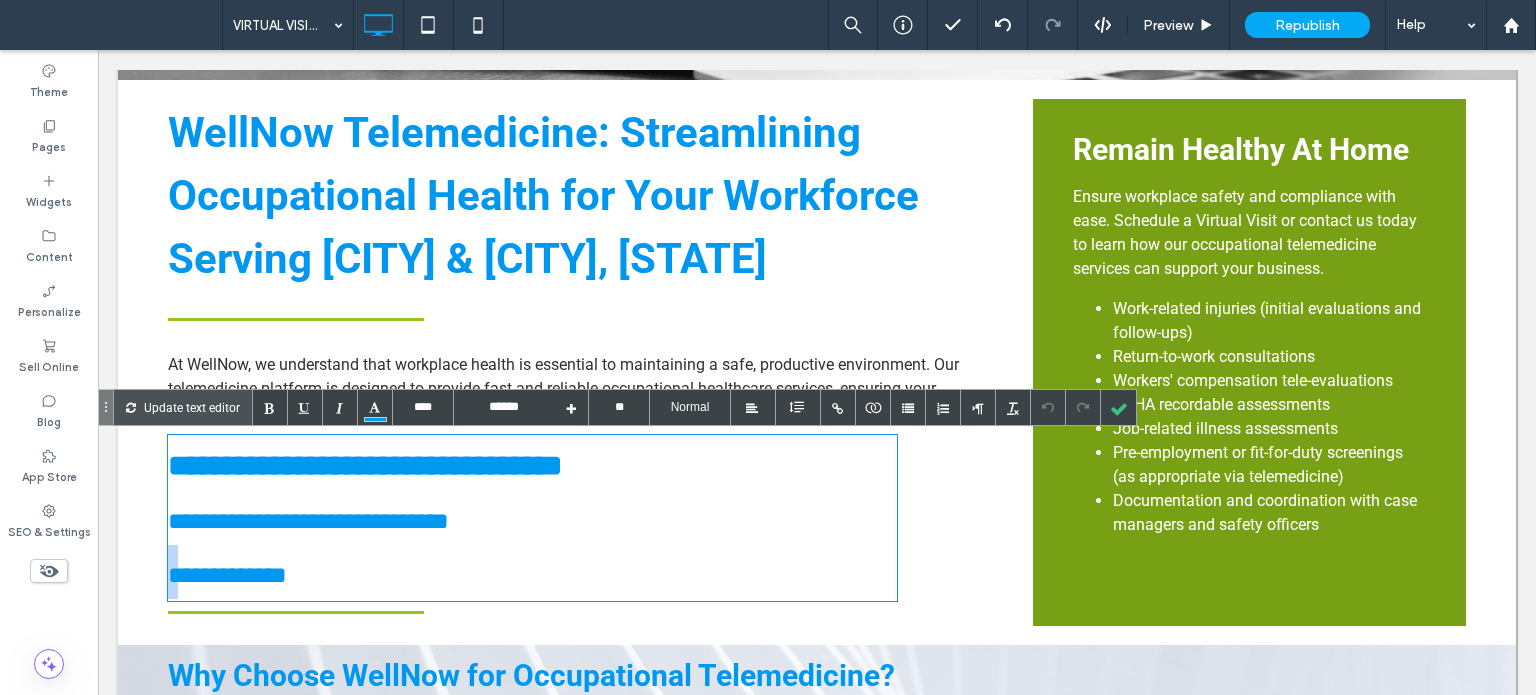 drag, startPoint x: 176, startPoint y: 583, endPoint x: 163, endPoint y: 583, distance: 13 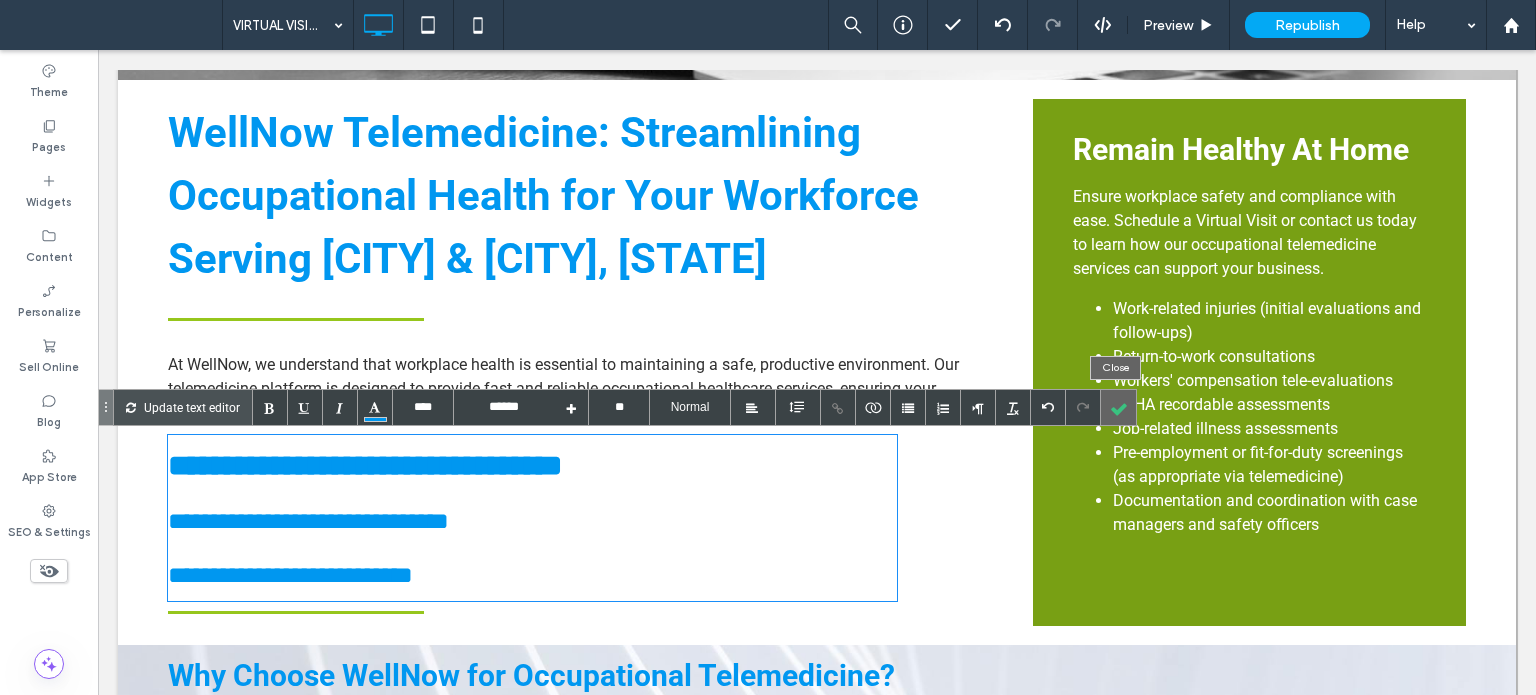 click at bounding box center [1118, 407] 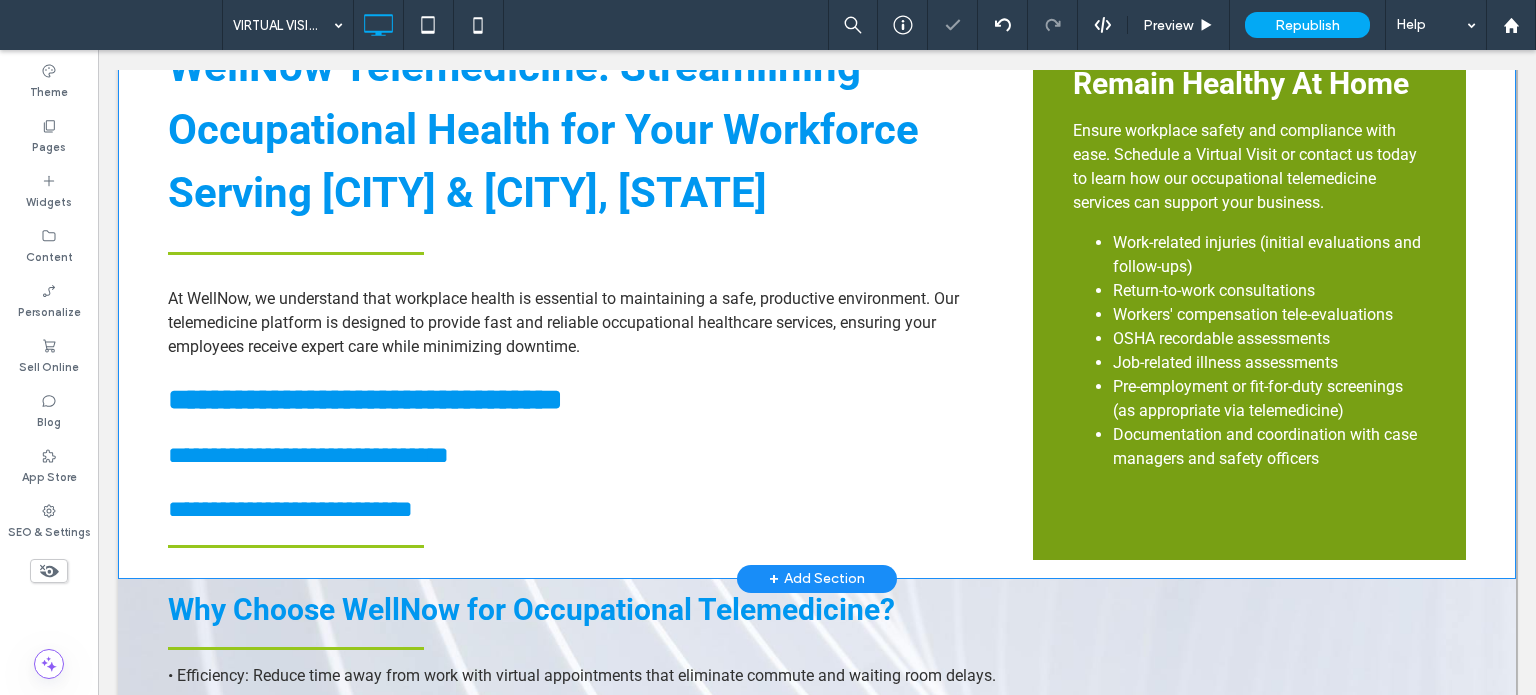 scroll, scrollTop: 932, scrollLeft: 0, axis: vertical 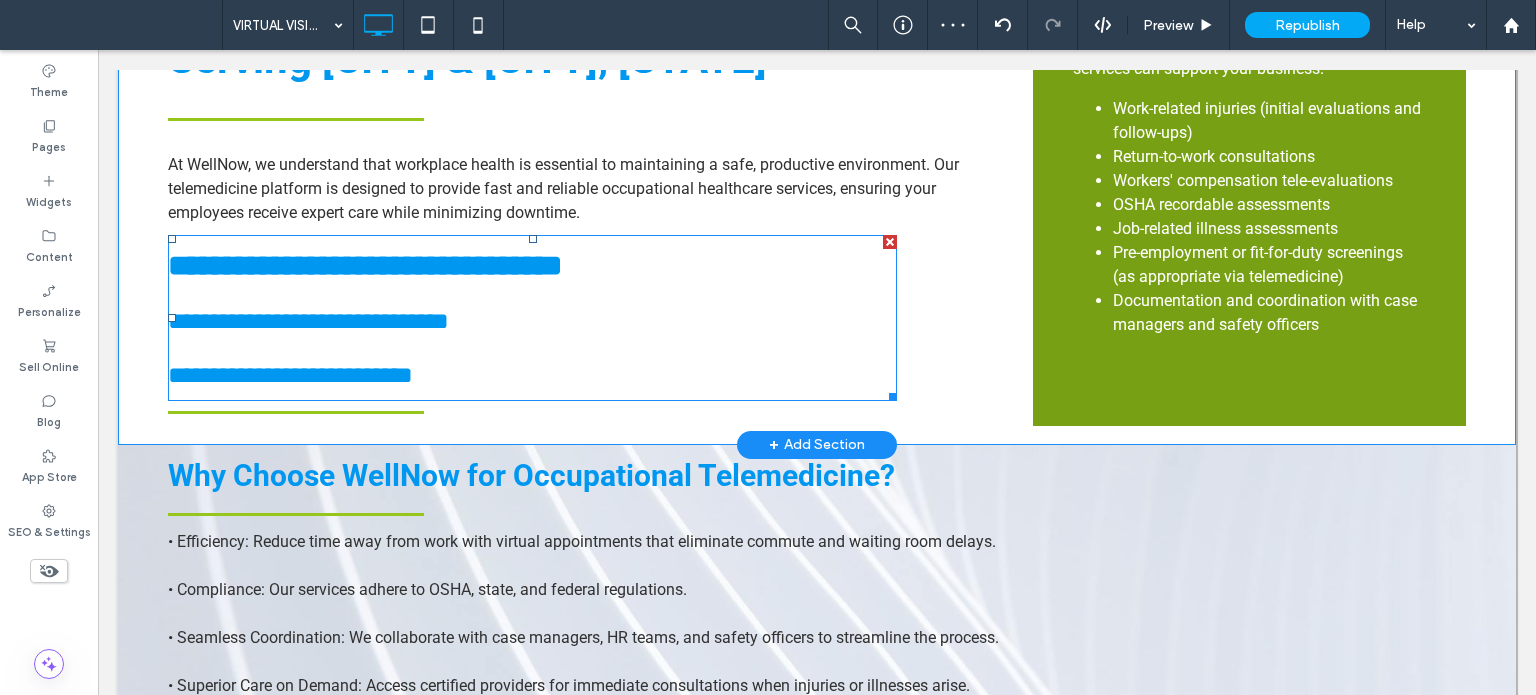click on "**********" at bounding box center (308, 321) 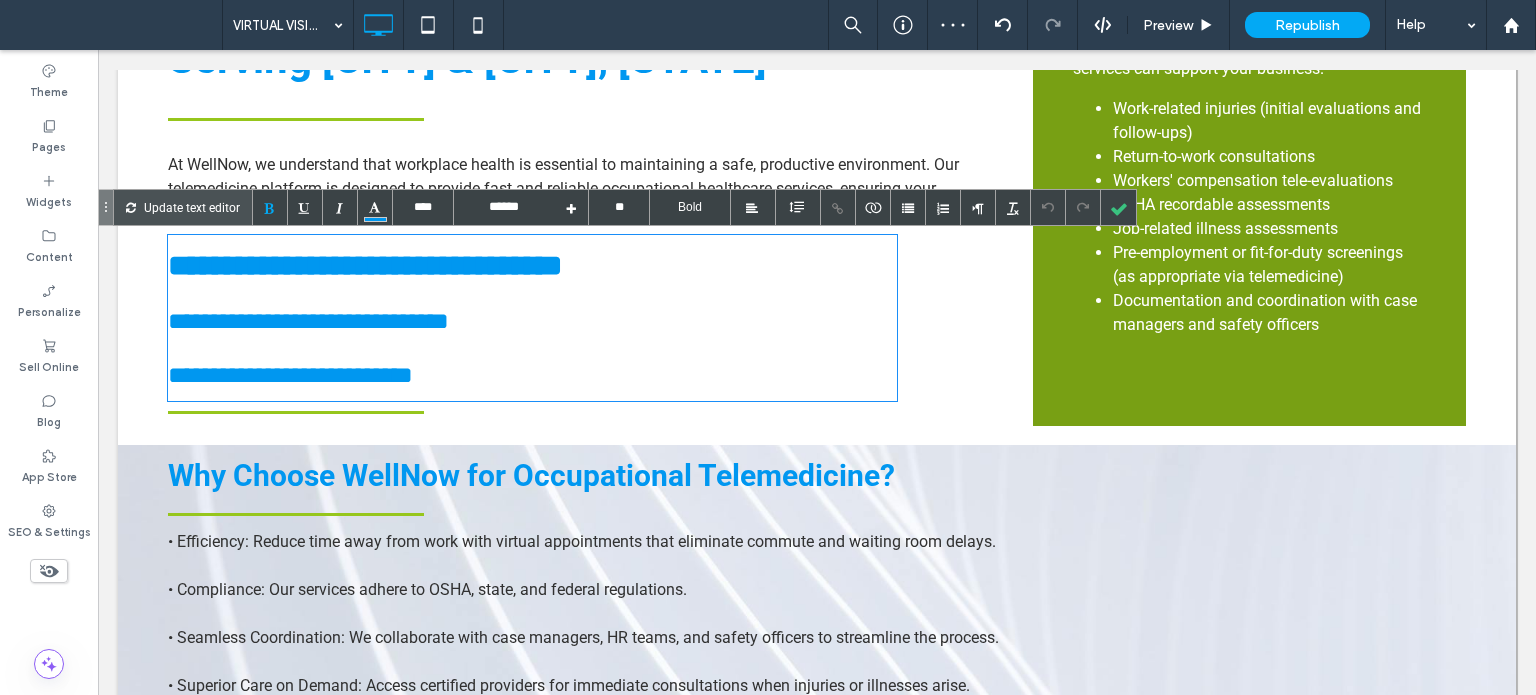 click on "**********" at bounding box center [532, 318] 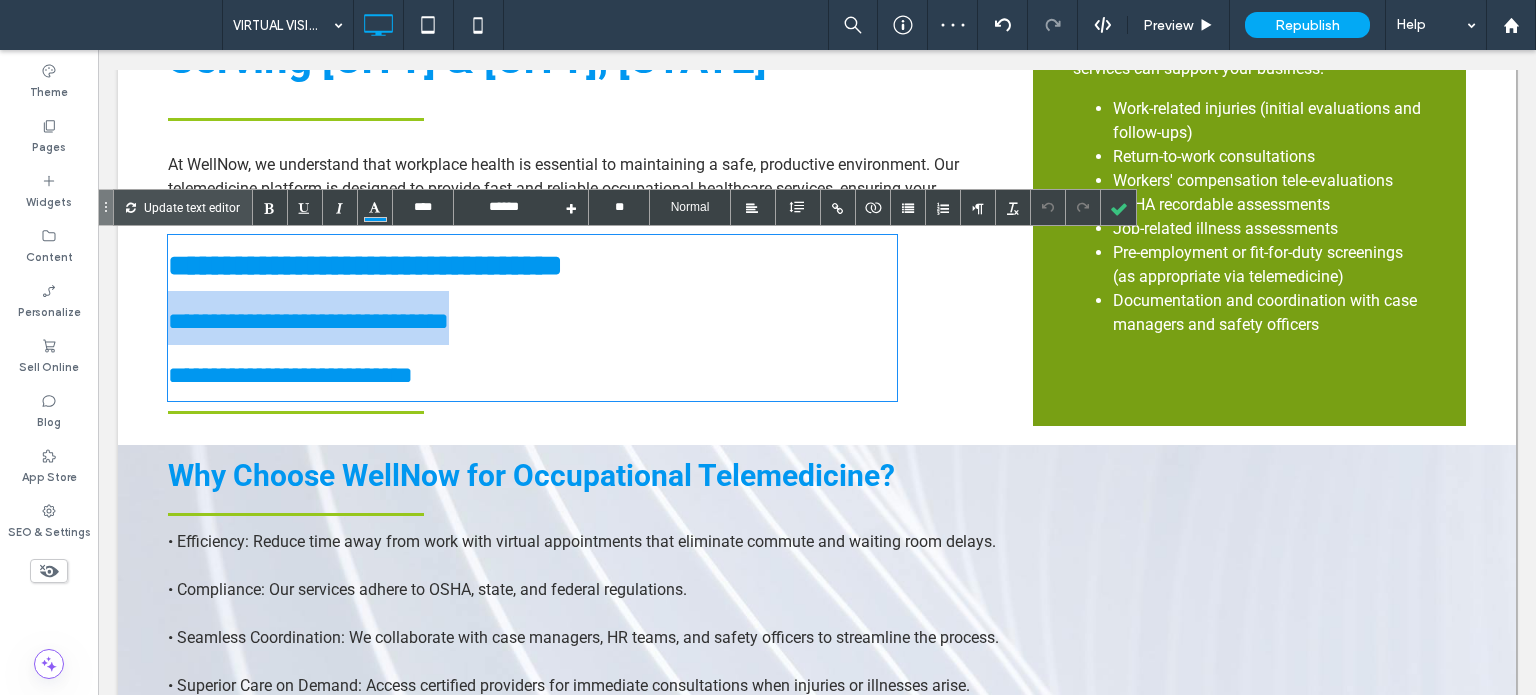 drag, startPoint x: 544, startPoint y: 325, endPoint x: 194, endPoint y: 367, distance: 352.511 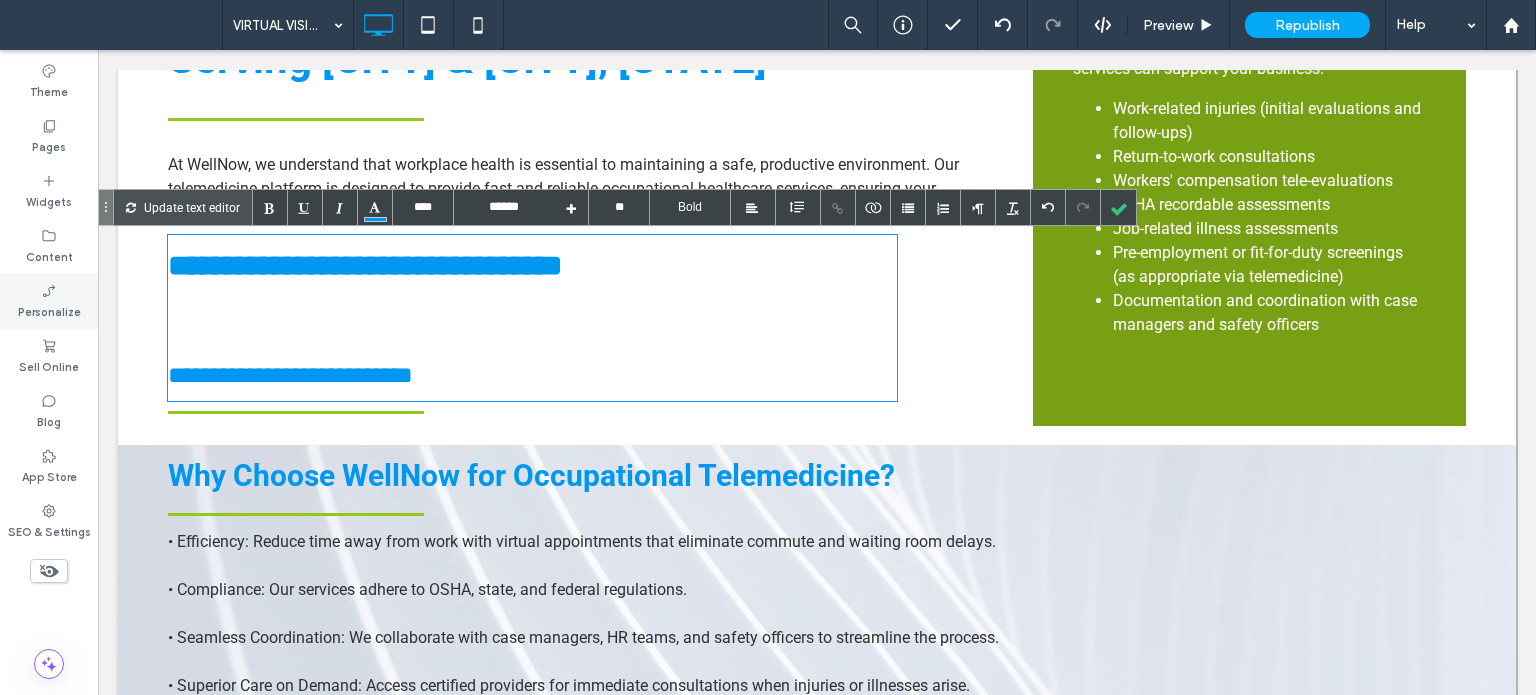 type on "****" 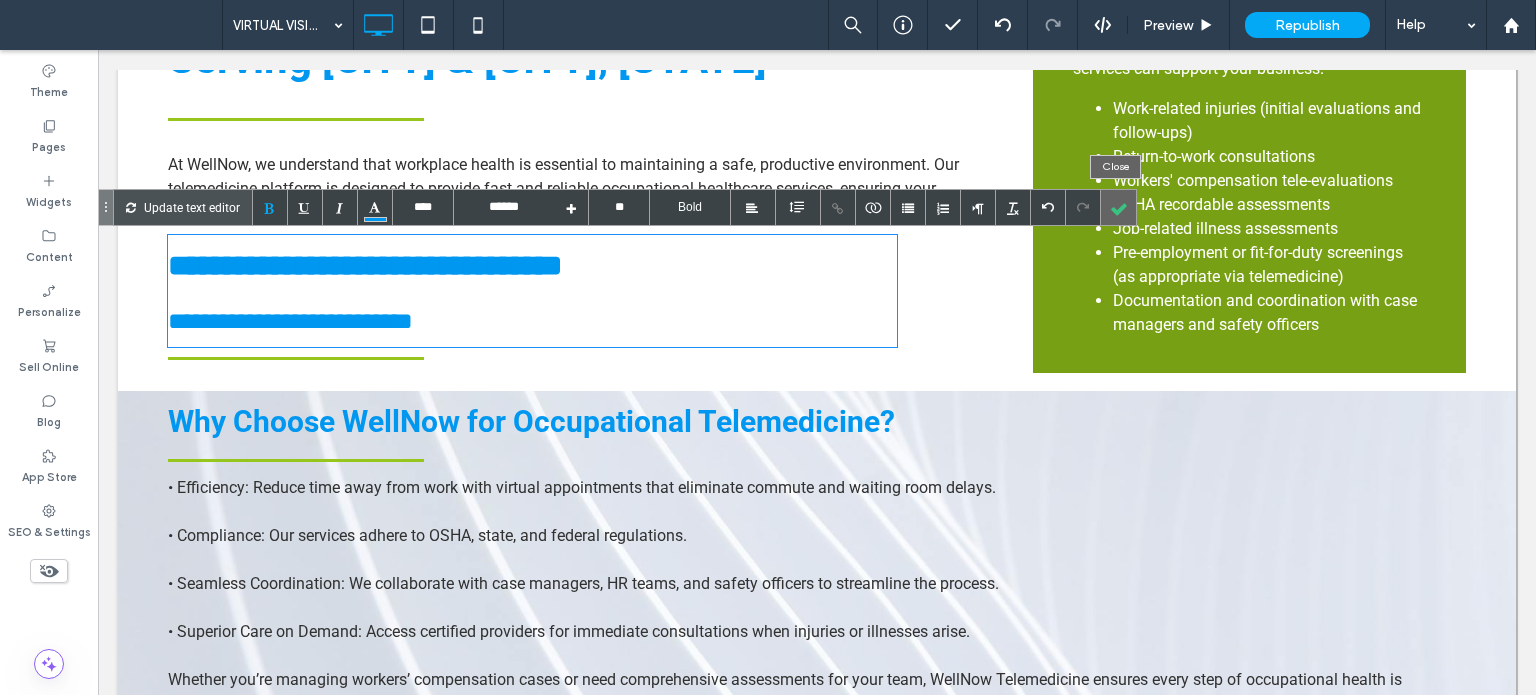 click at bounding box center (1118, 207) 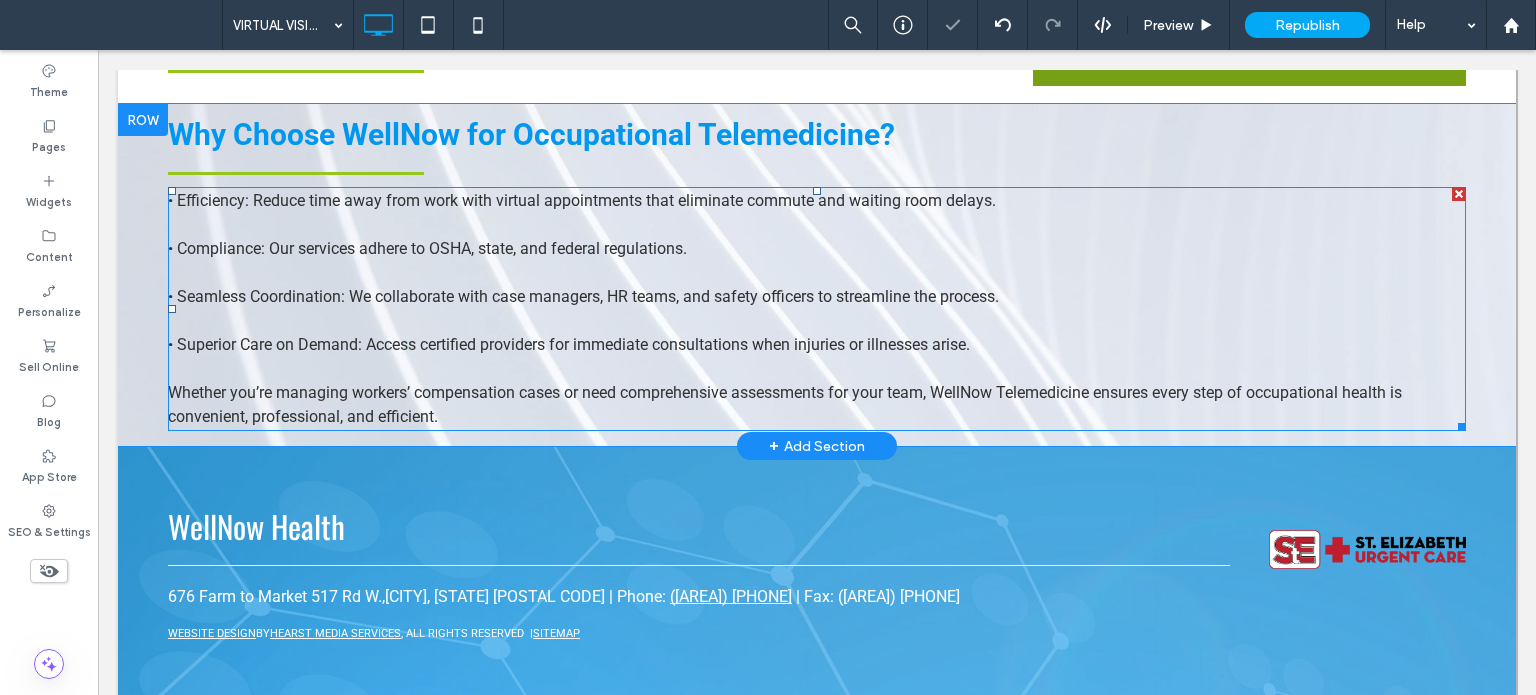 scroll, scrollTop: 1232, scrollLeft: 0, axis: vertical 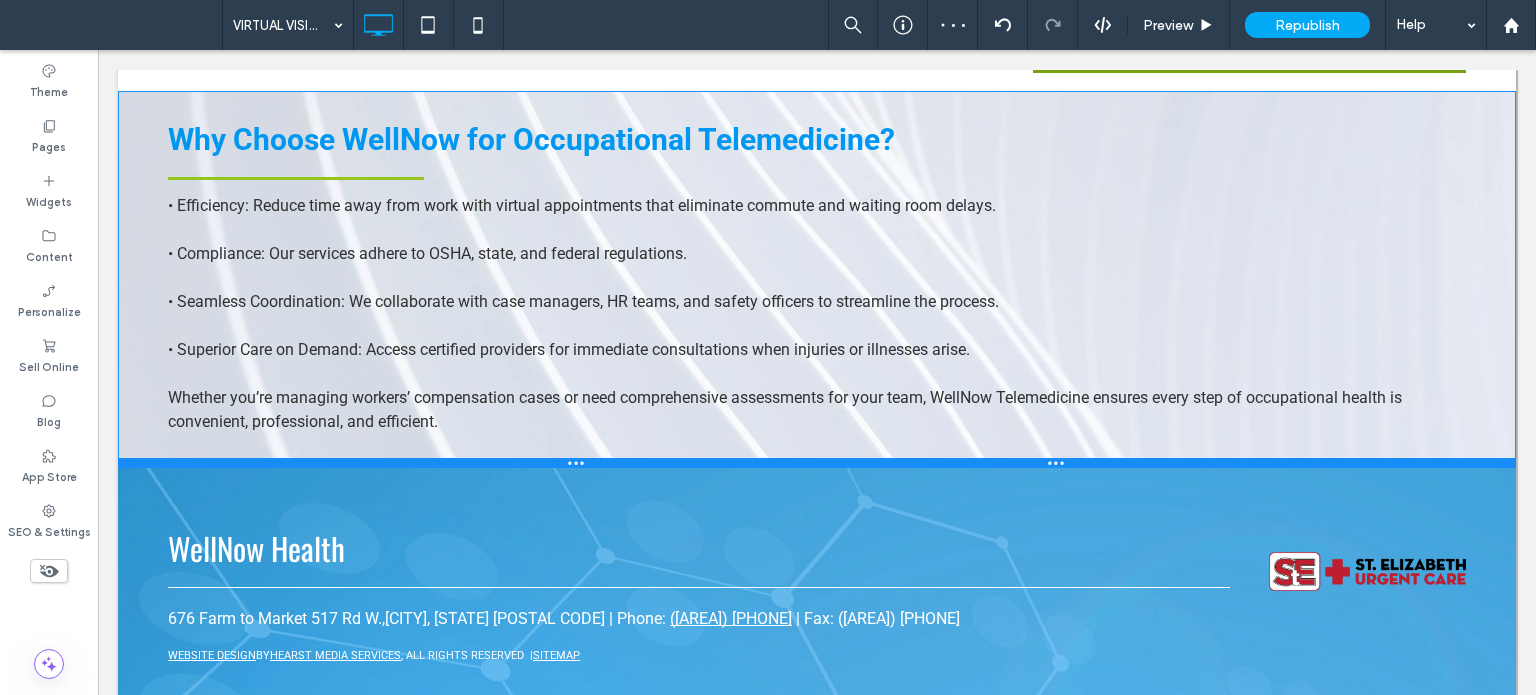 drag, startPoint x: 596, startPoint y: 428, endPoint x: 697, endPoint y: 505, distance: 127.00394 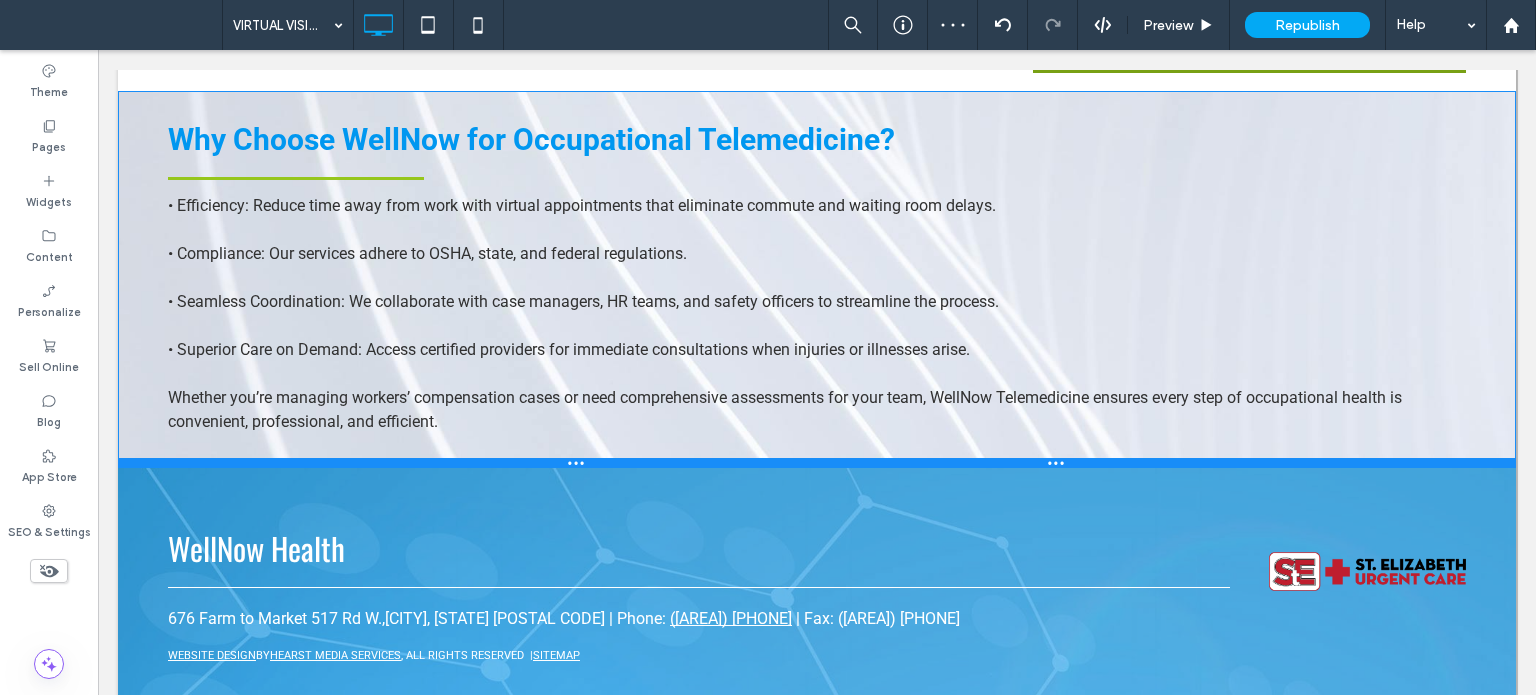 click at bounding box center (817, 463) 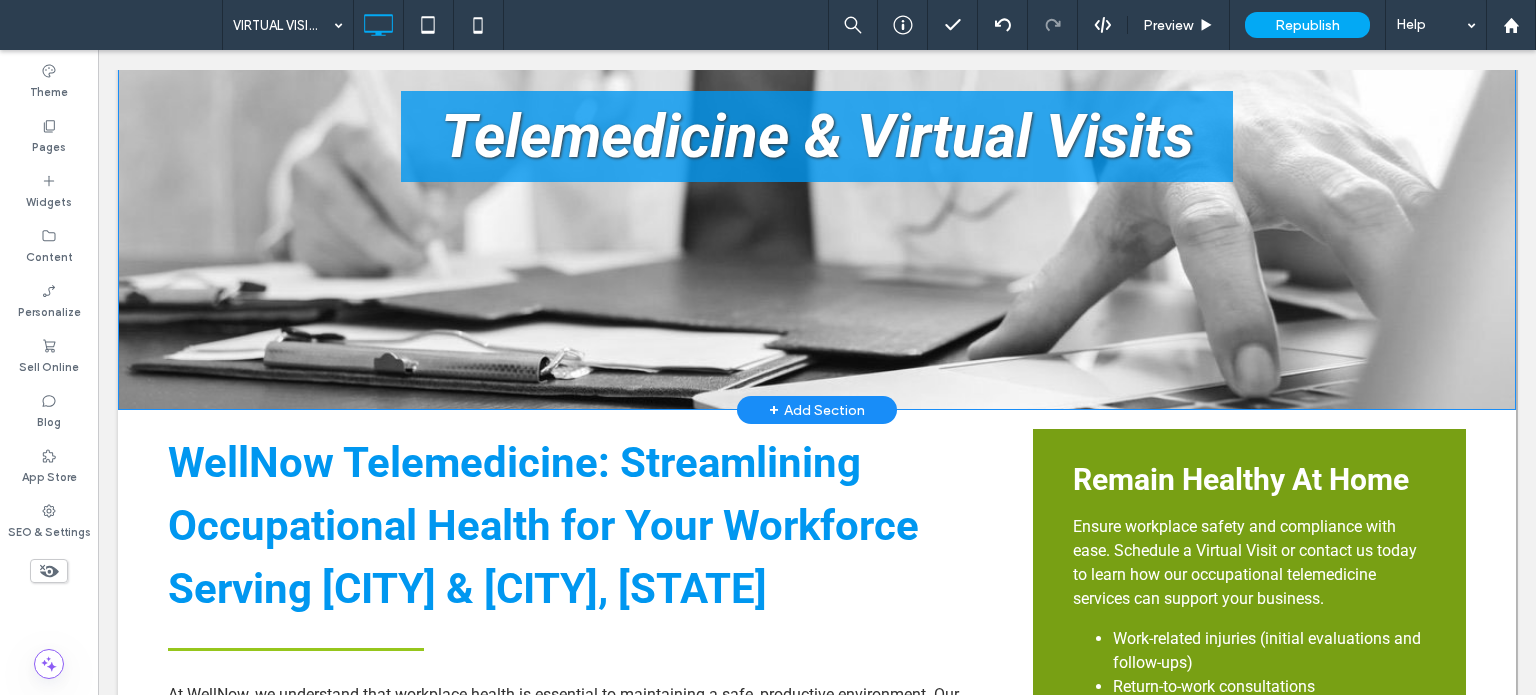scroll, scrollTop: 500, scrollLeft: 0, axis: vertical 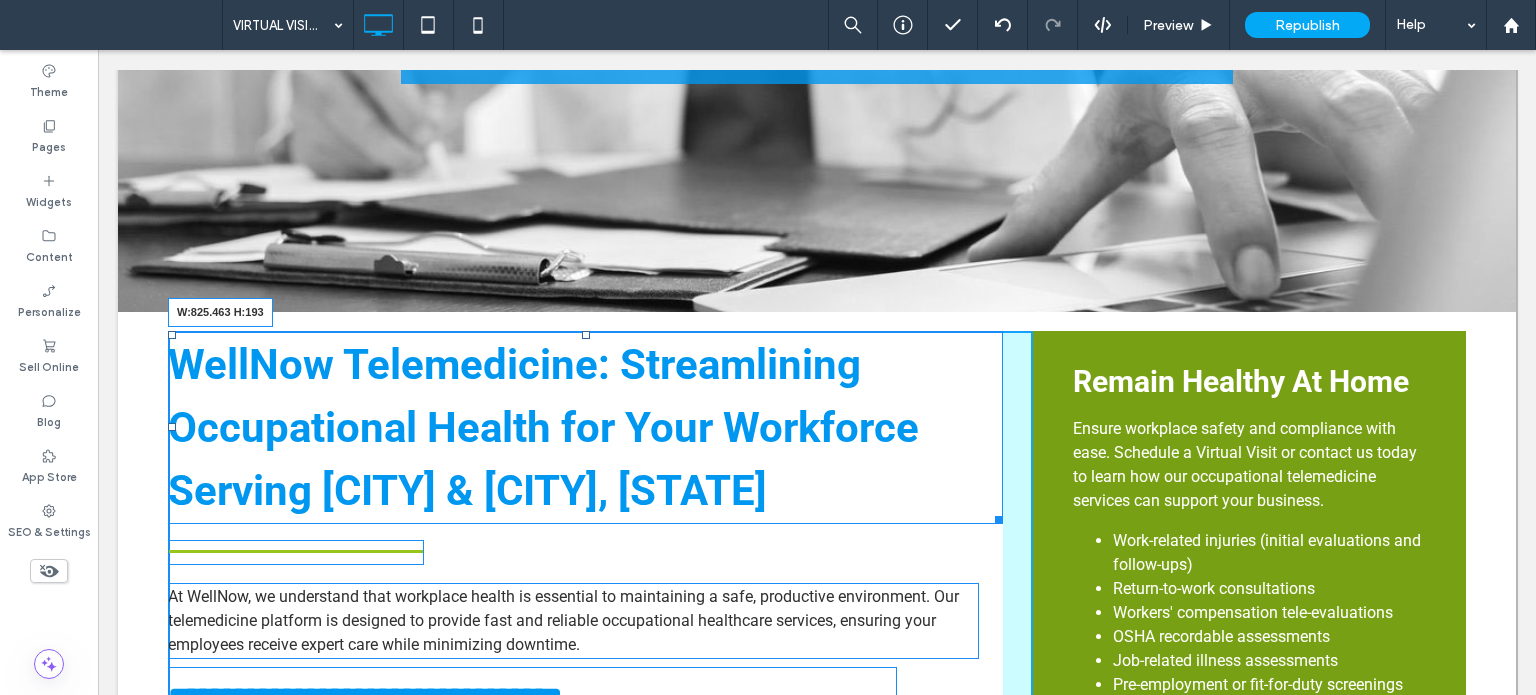 drag, startPoint x: 984, startPoint y: 517, endPoint x: 911, endPoint y: 556, distance: 82.764725 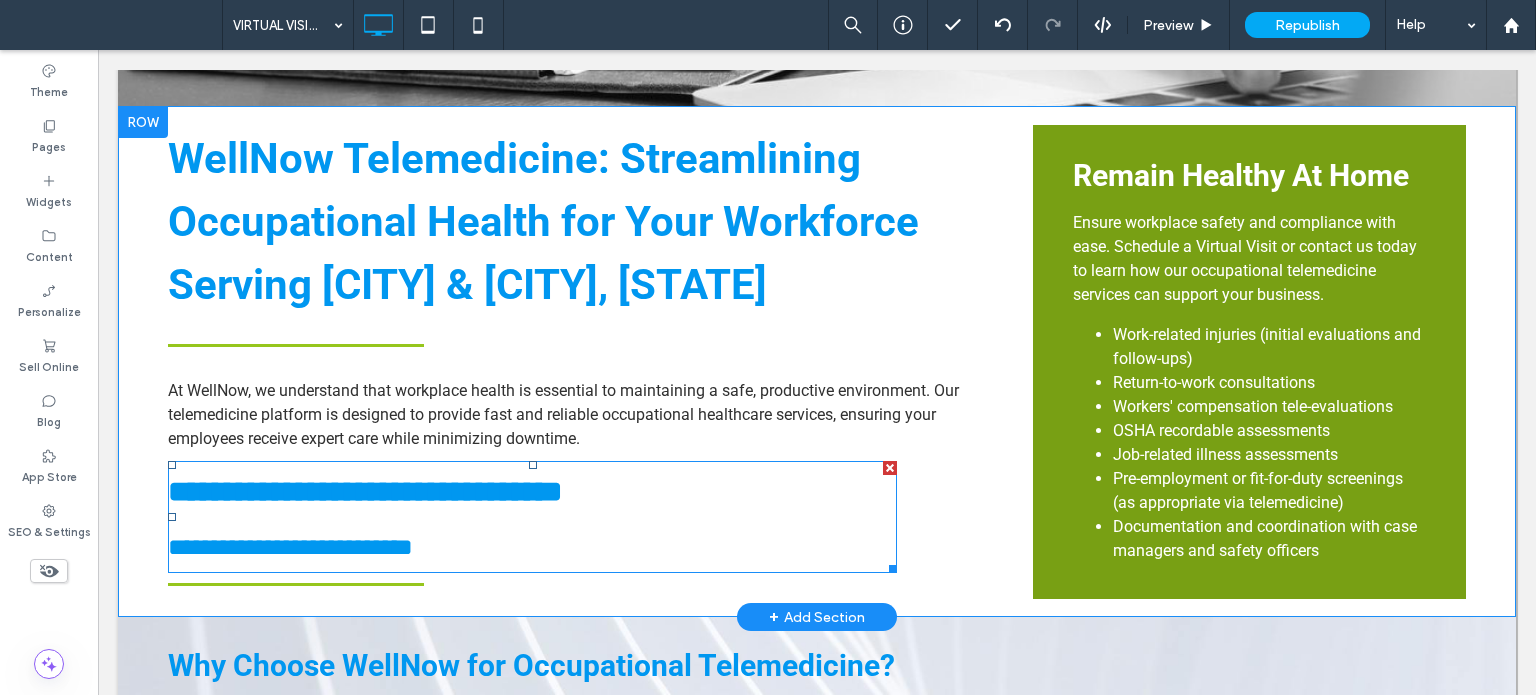 scroll, scrollTop: 587, scrollLeft: 0, axis: vertical 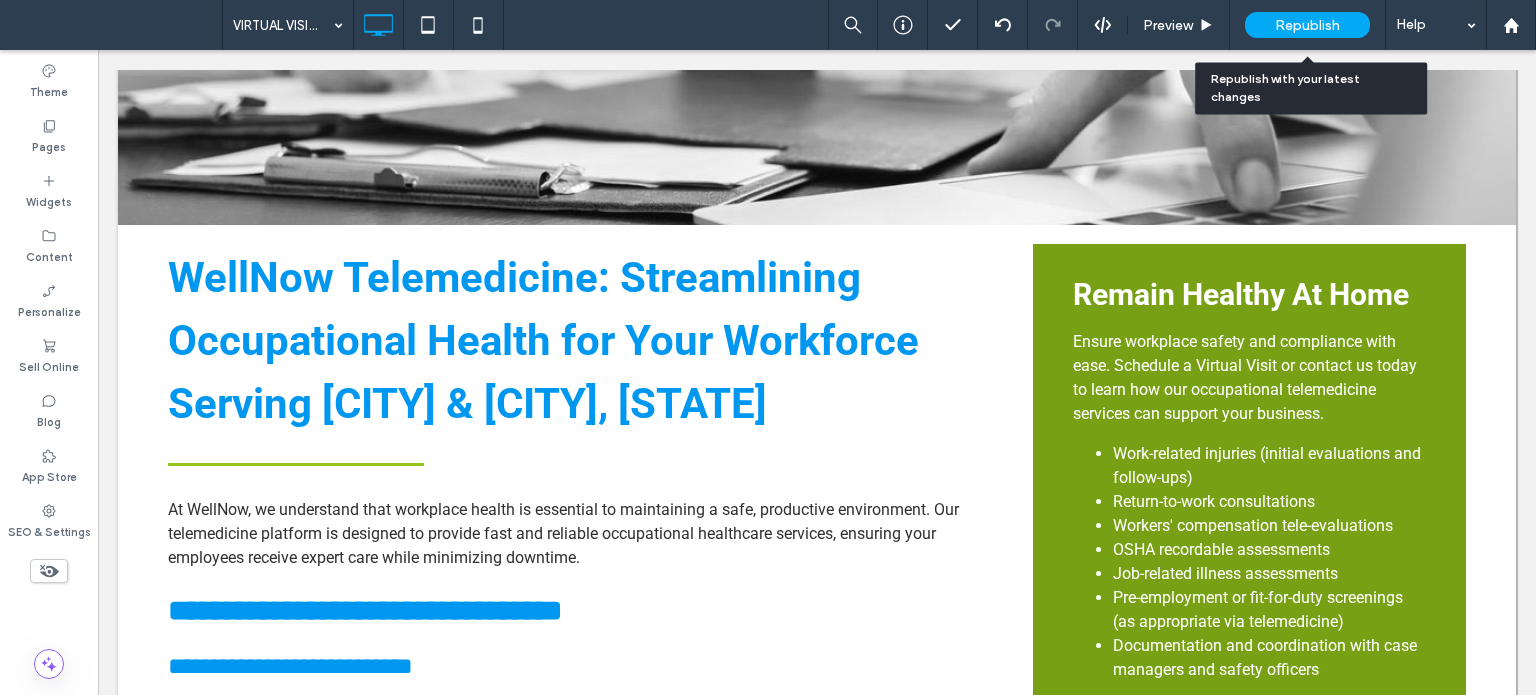 click on "Republish" at bounding box center (1307, 25) 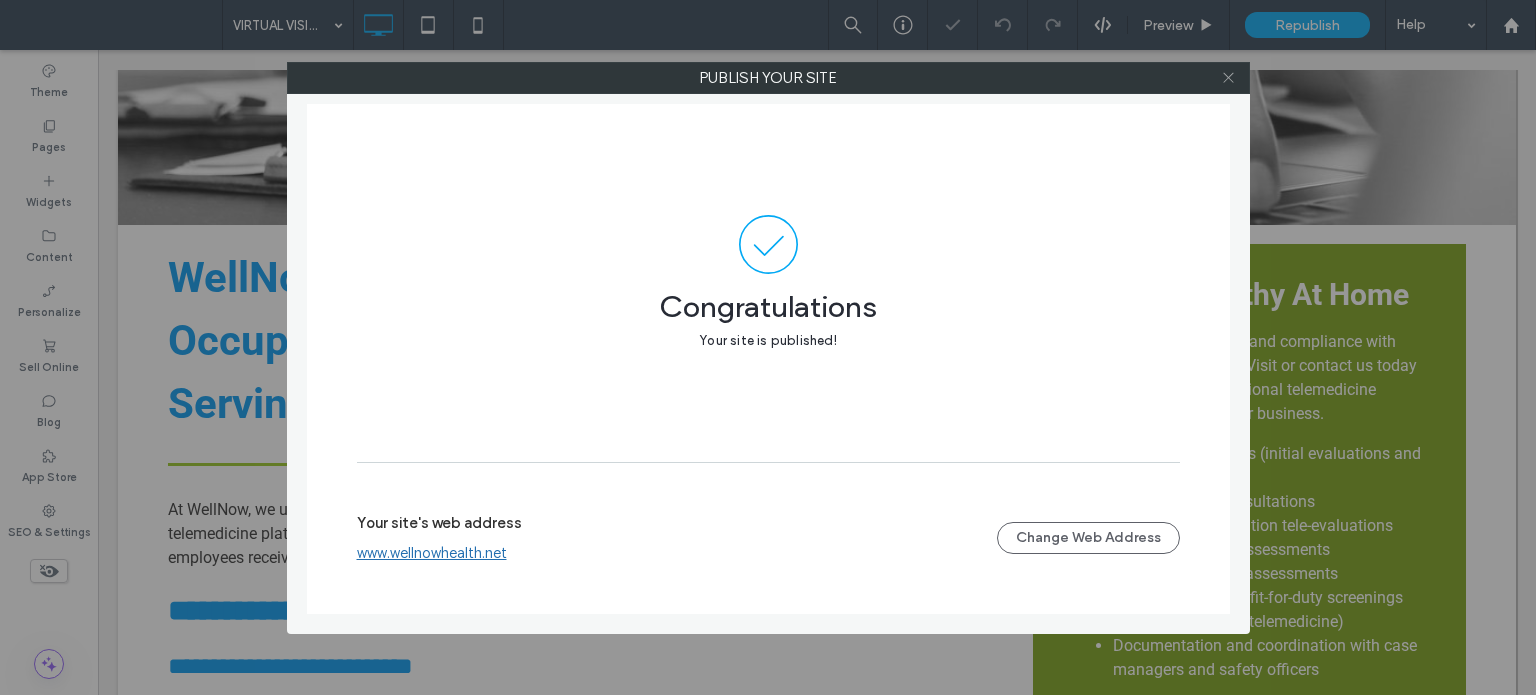 click 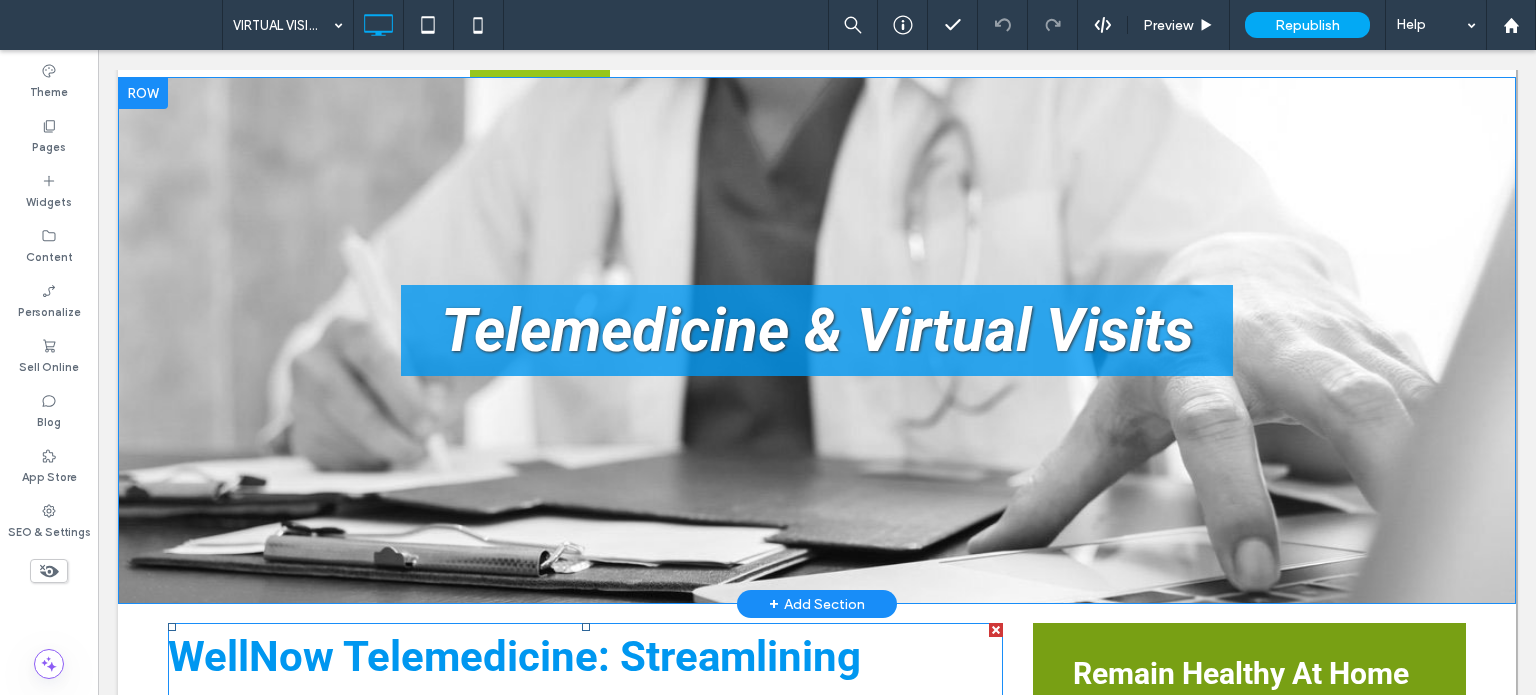 scroll, scrollTop: 0, scrollLeft: 0, axis: both 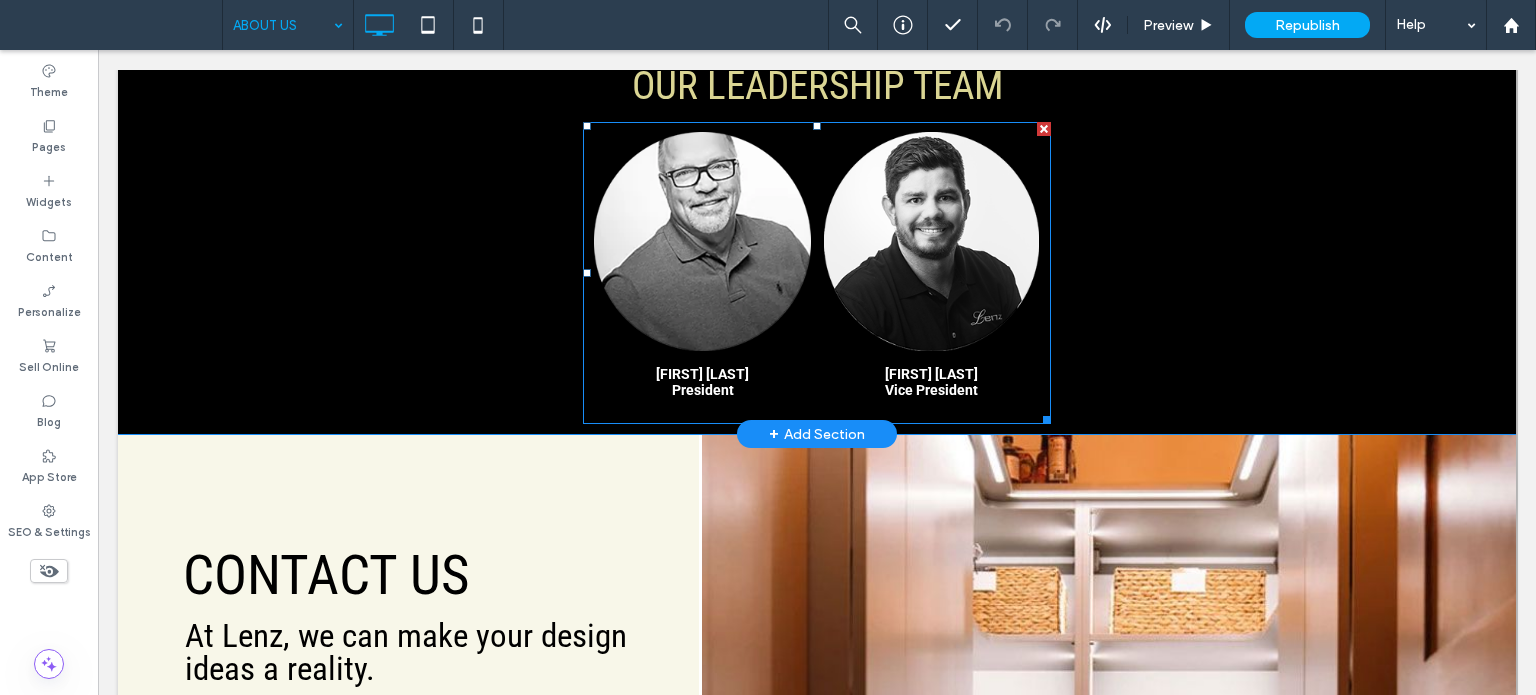 click on "Title
John Lenz President
Button" at bounding box center [702, 383] 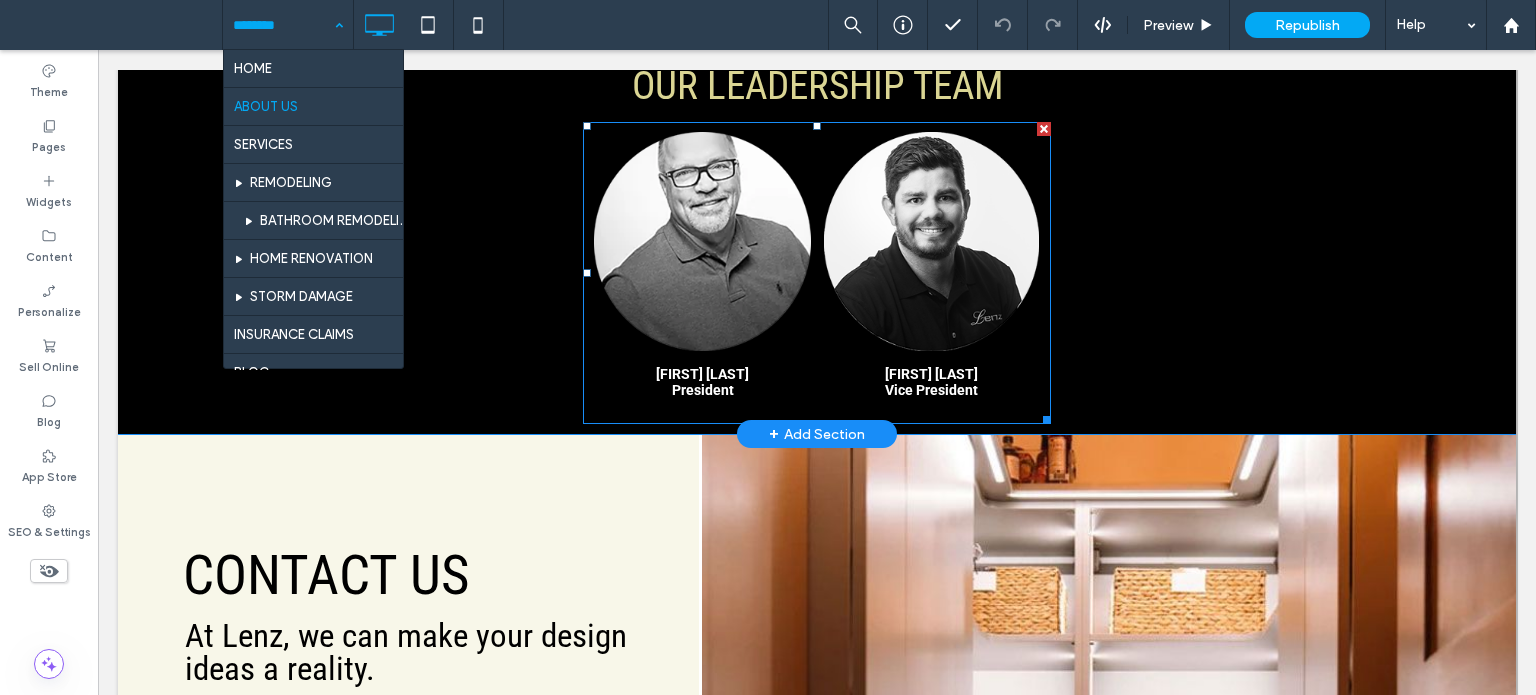 click on "Title
John Lenz President
Button" at bounding box center (702, 383) 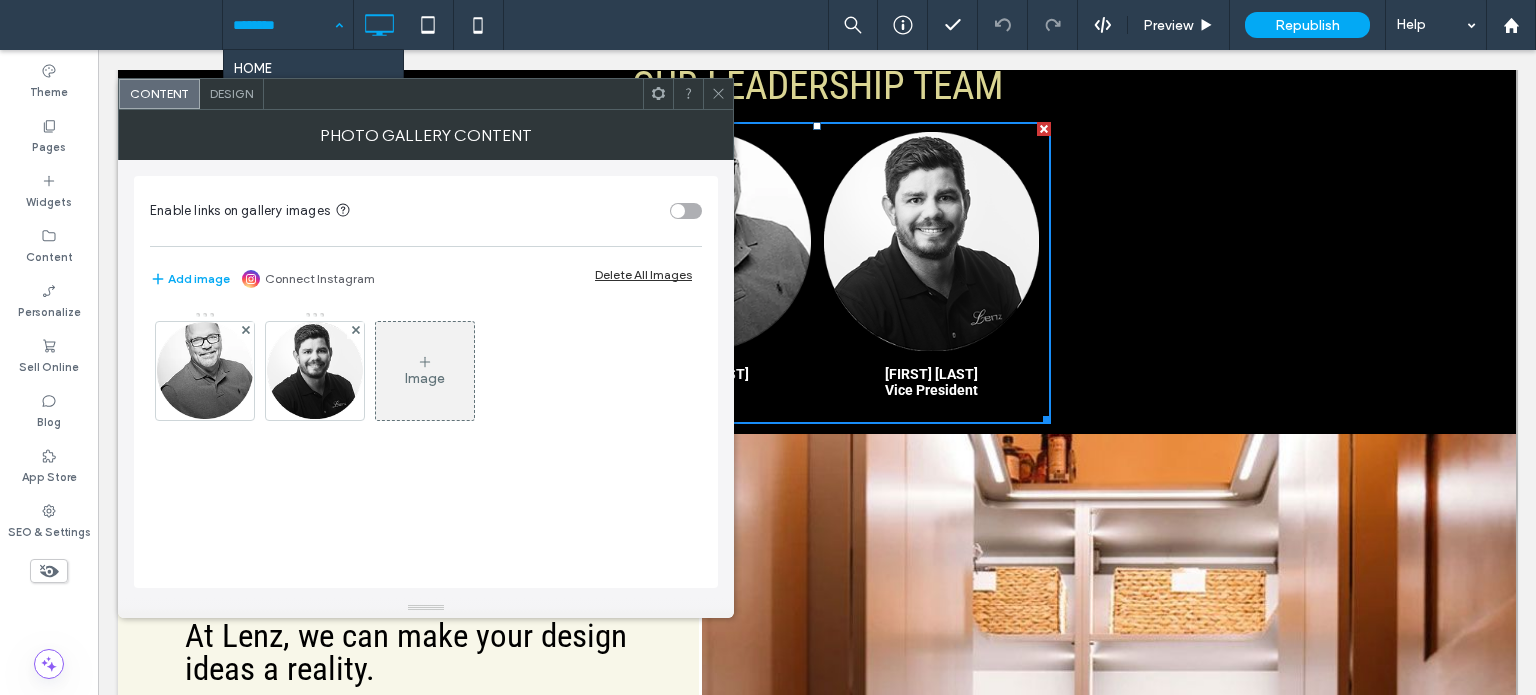 click on "Image" at bounding box center (425, 371) 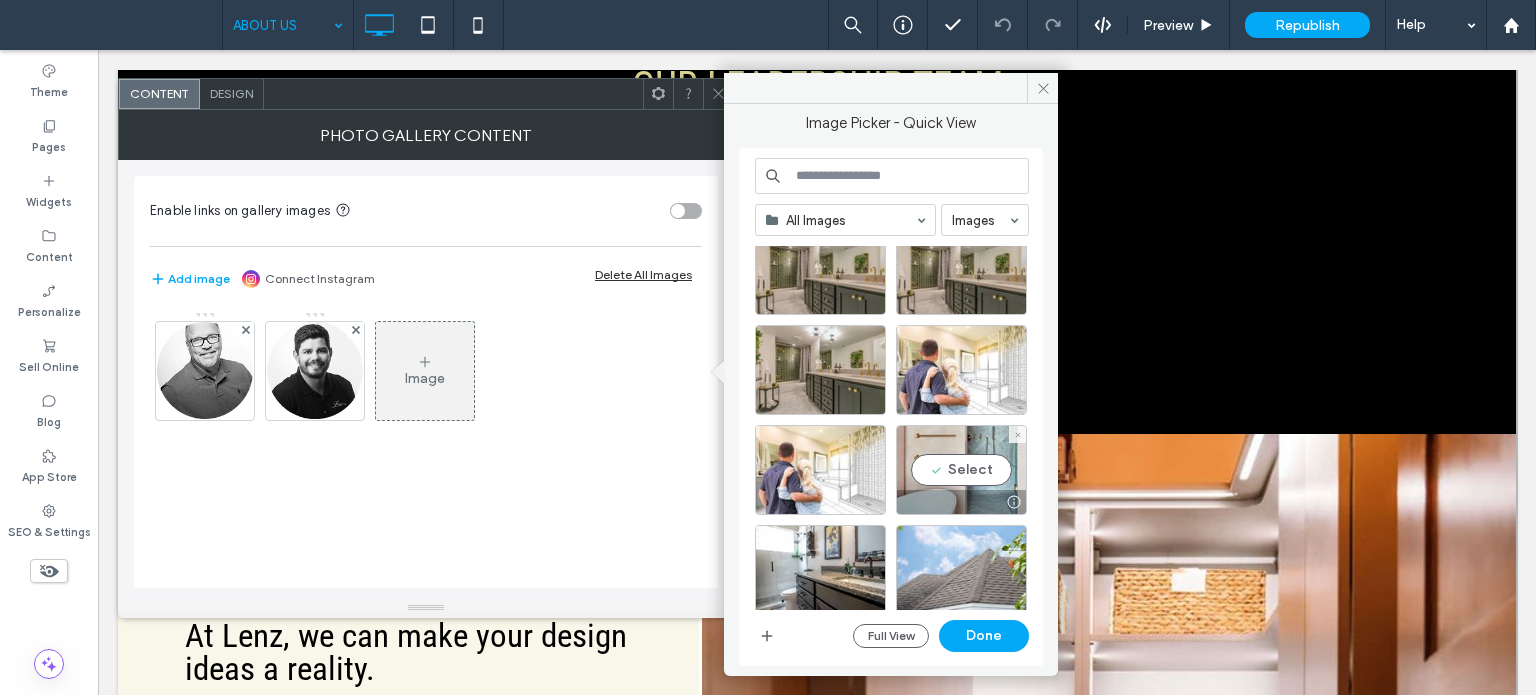 scroll, scrollTop: 100, scrollLeft: 0, axis: vertical 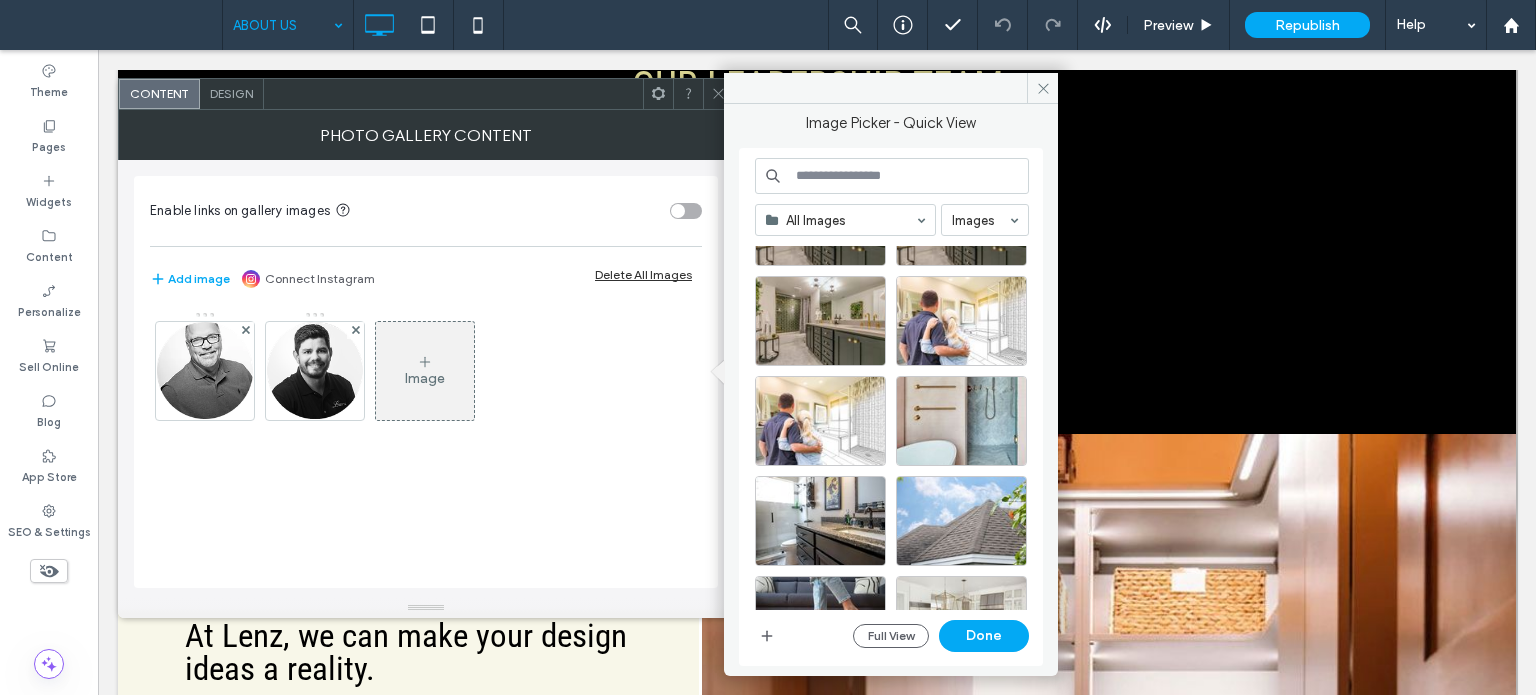 click at bounding box center [892, 176] 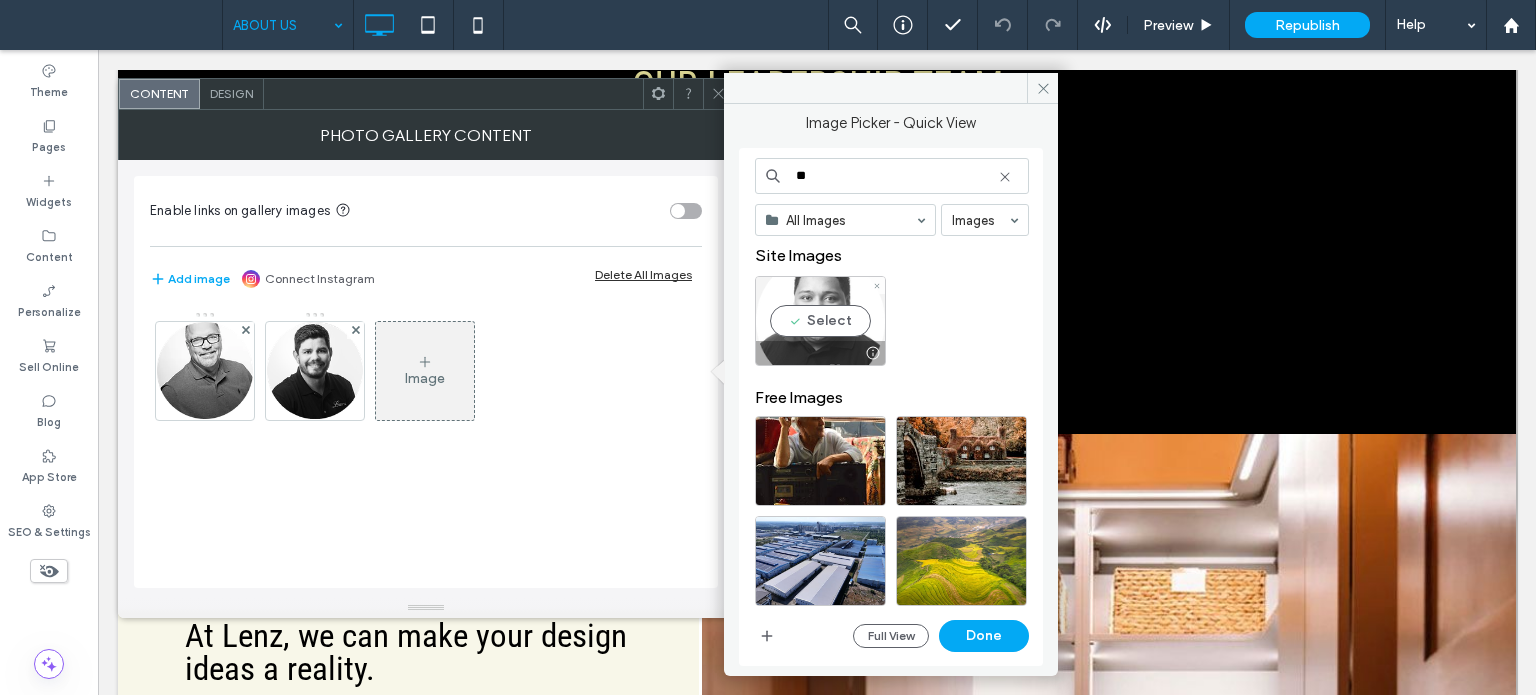 type on "**" 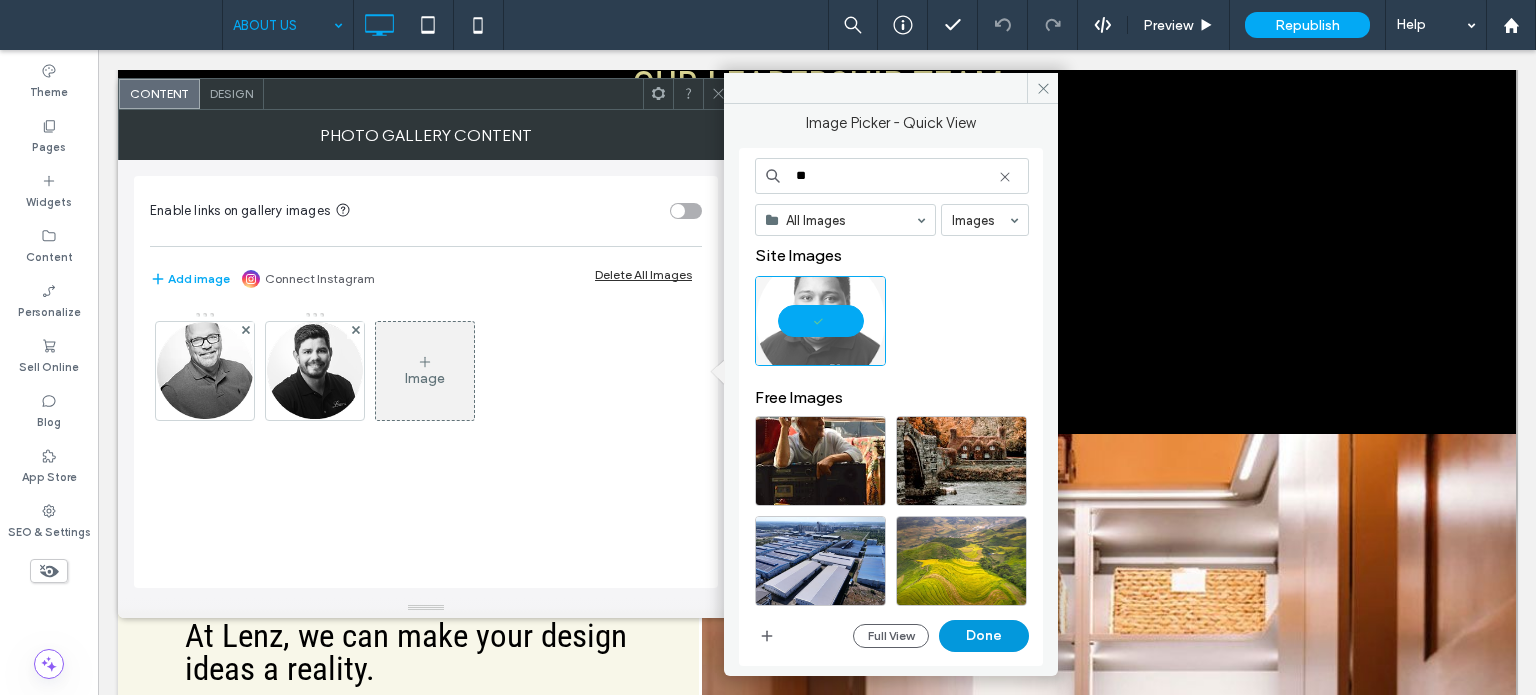 click on "Done" at bounding box center (984, 636) 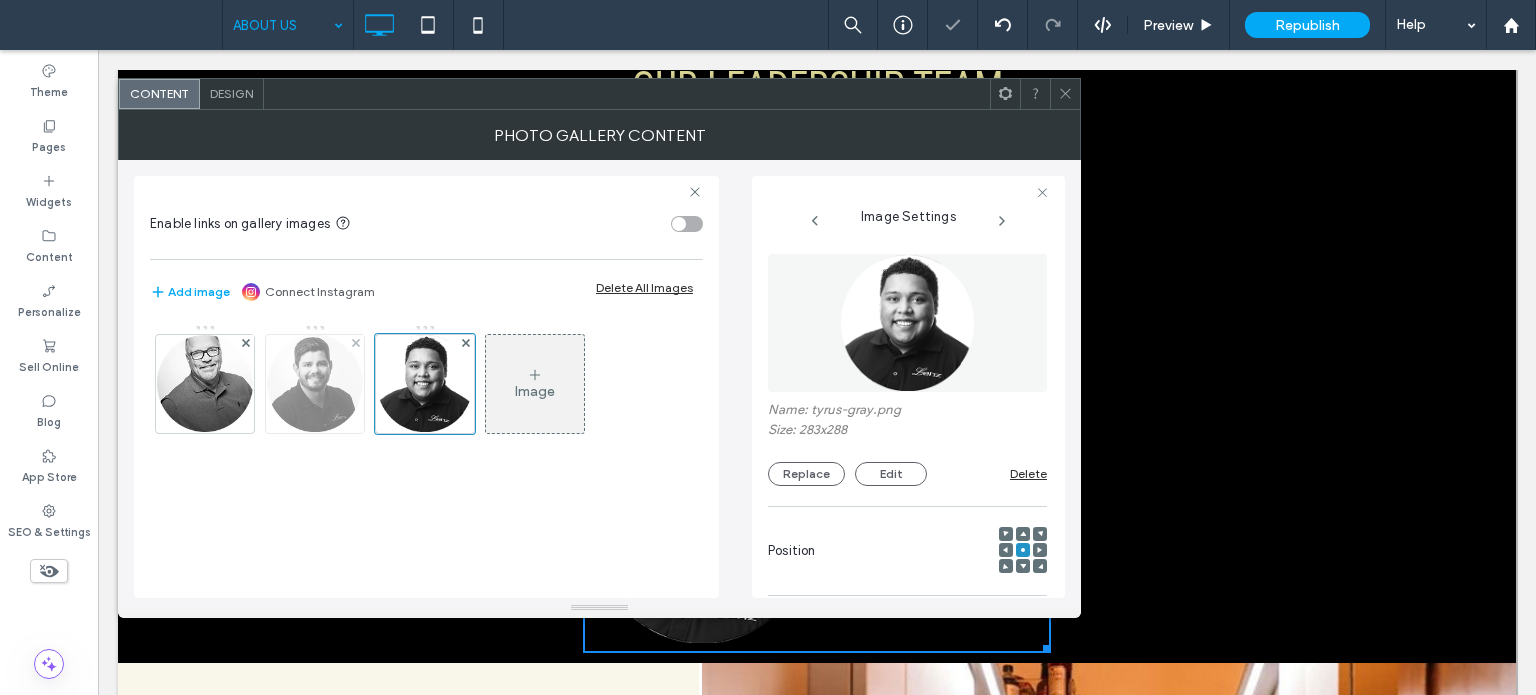 click at bounding box center [315, 384] 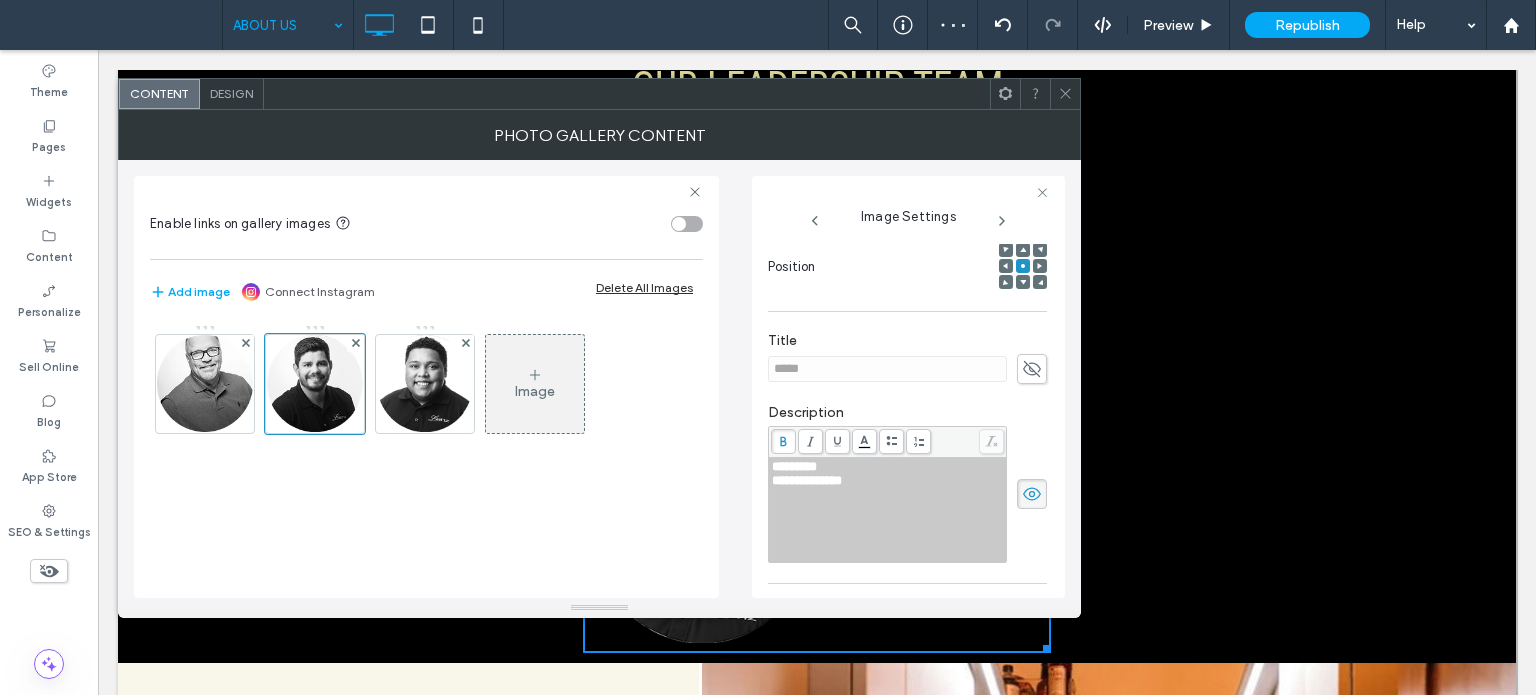 scroll, scrollTop: 300, scrollLeft: 0, axis: vertical 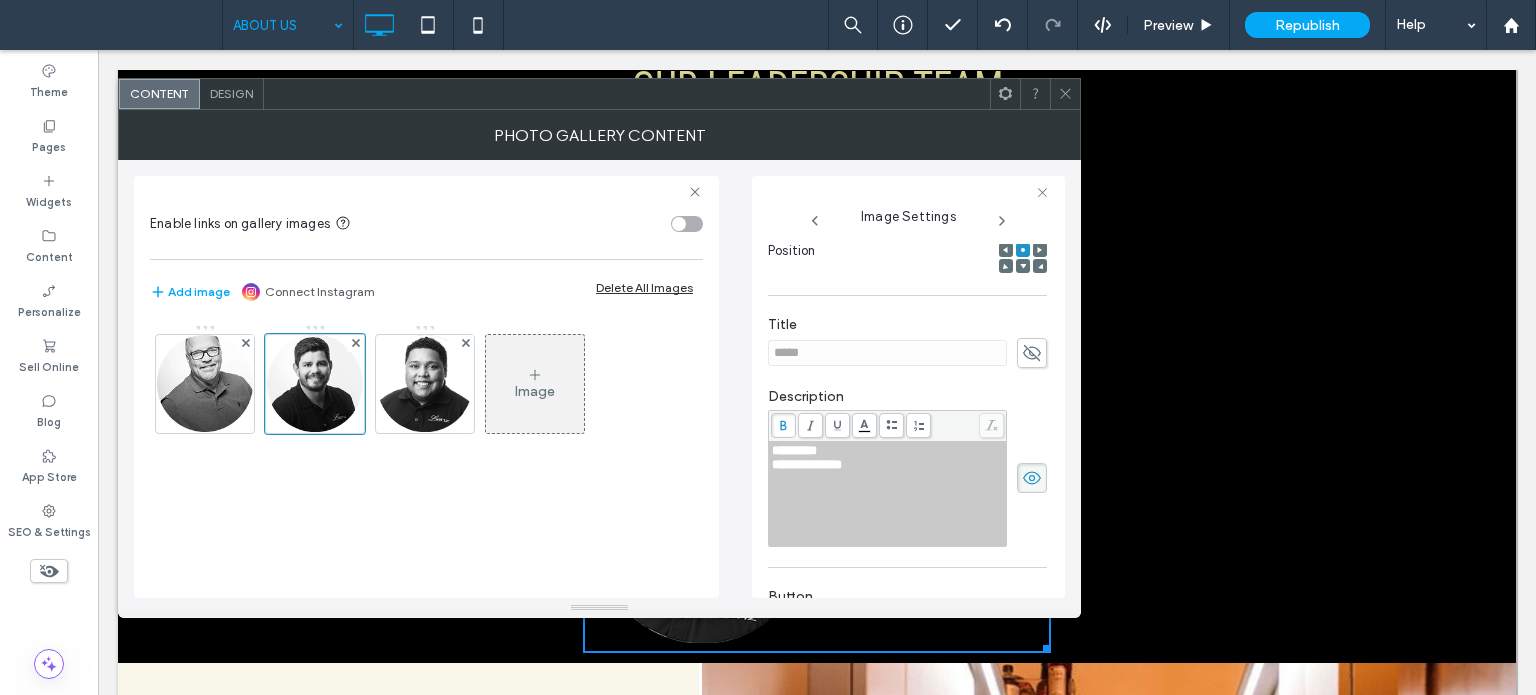 click on "**********" at bounding box center [888, 494] 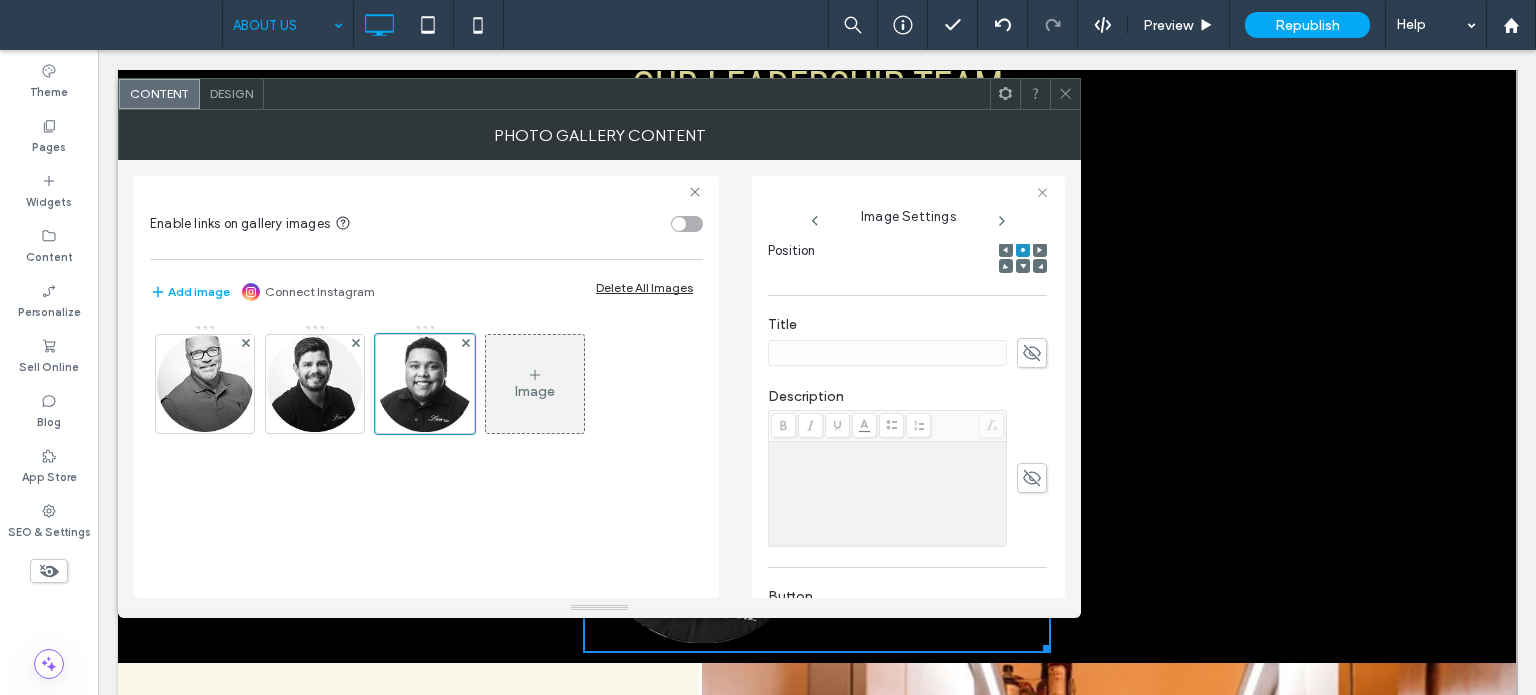click at bounding box center (888, 494) 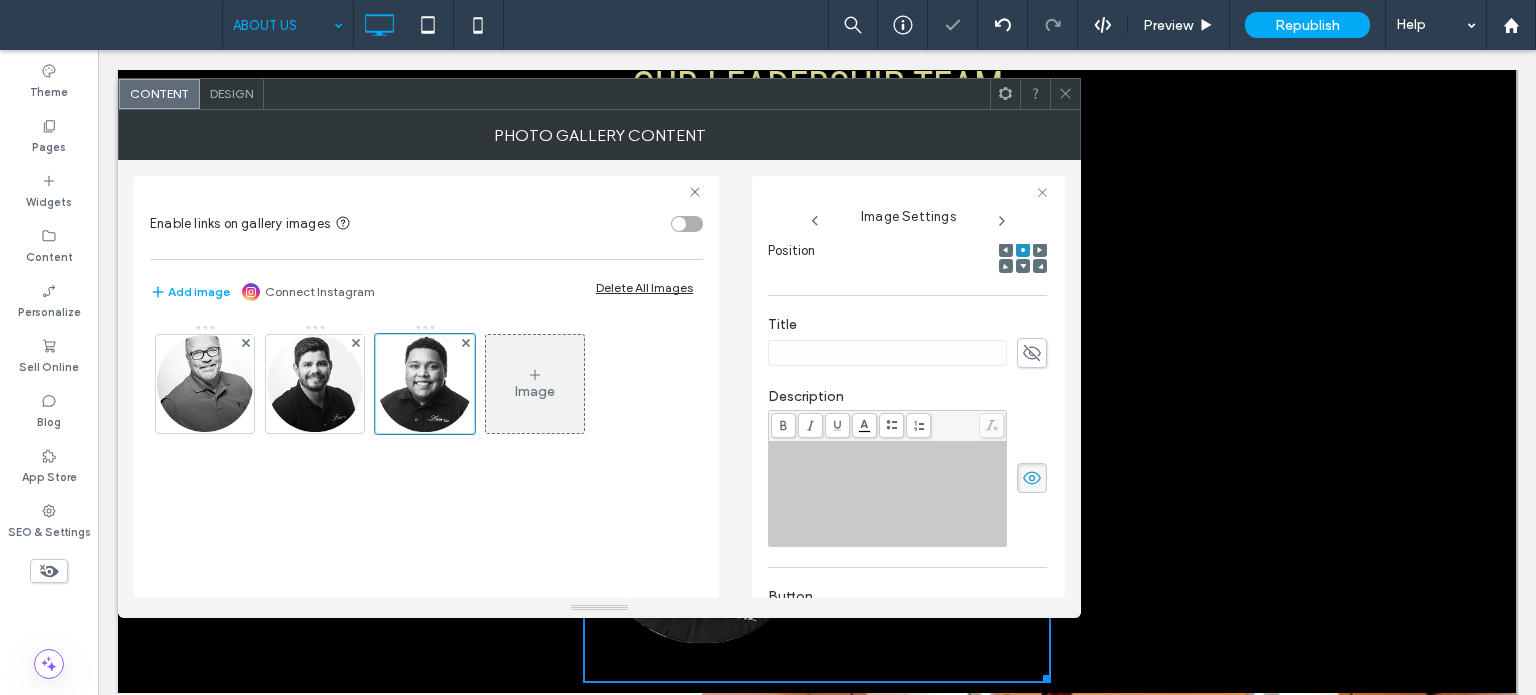 drag, startPoint x: 851, startPoint y: 471, endPoint x: 820, endPoint y: 470, distance: 31.016125 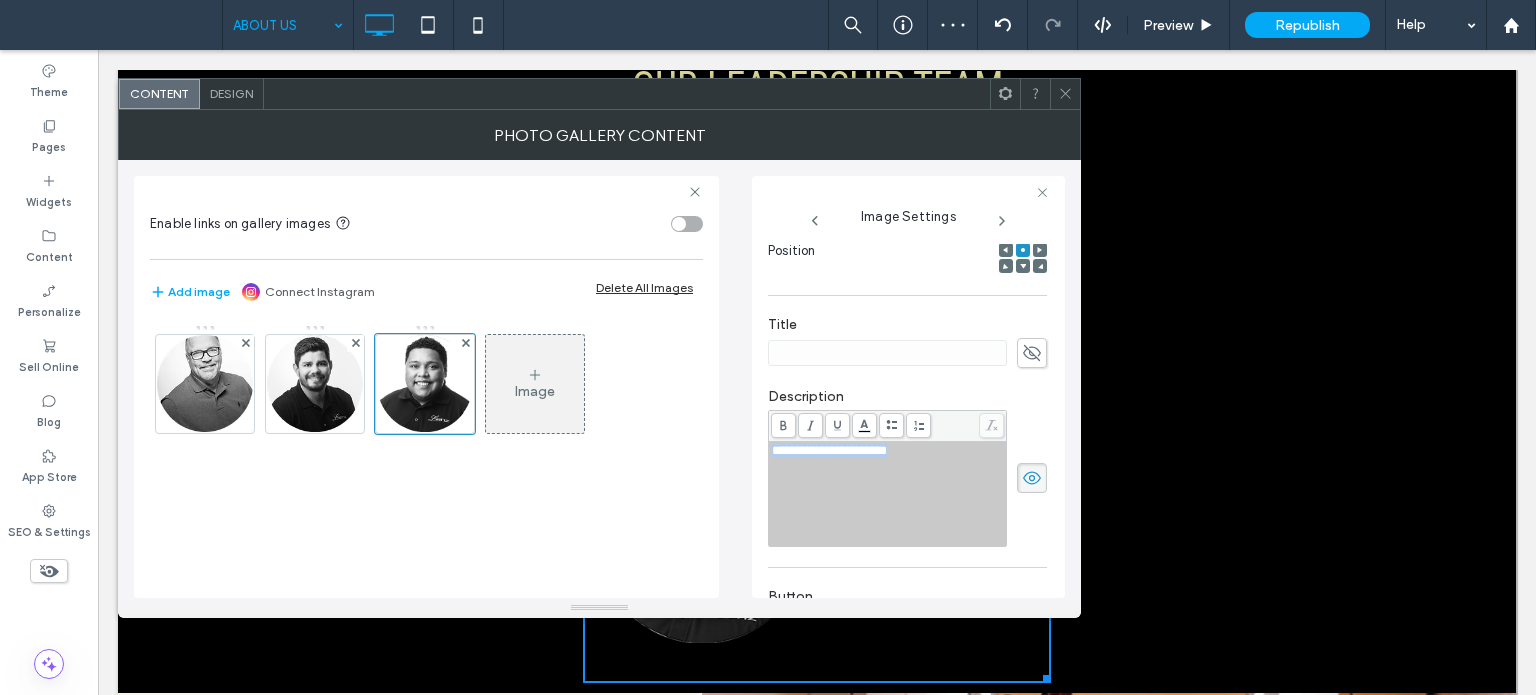 drag, startPoint x: 924, startPoint y: 451, endPoint x: 705, endPoint y: 447, distance: 219.03653 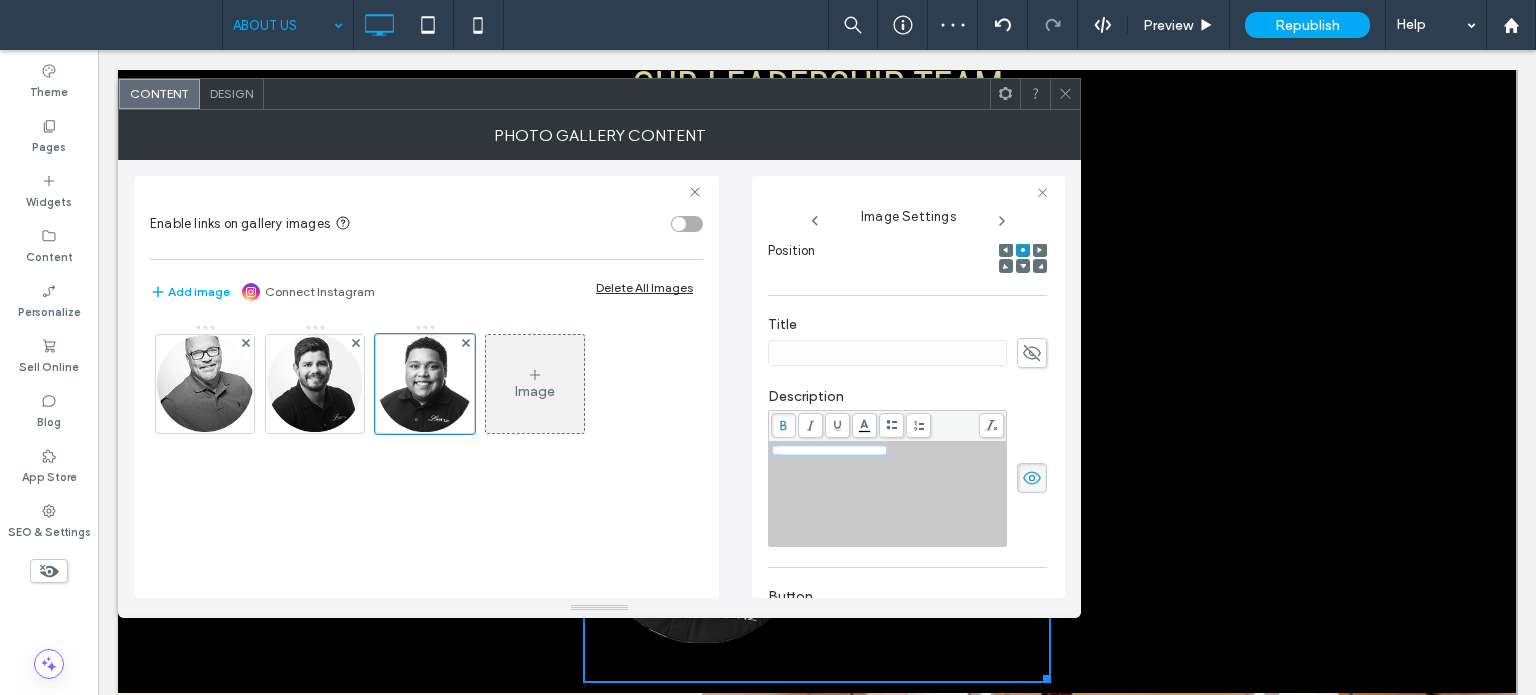 drag, startPoint x: 783, startPoint y: 423, endPoint x: 822, endPoint y: 445, distance: 44.777225 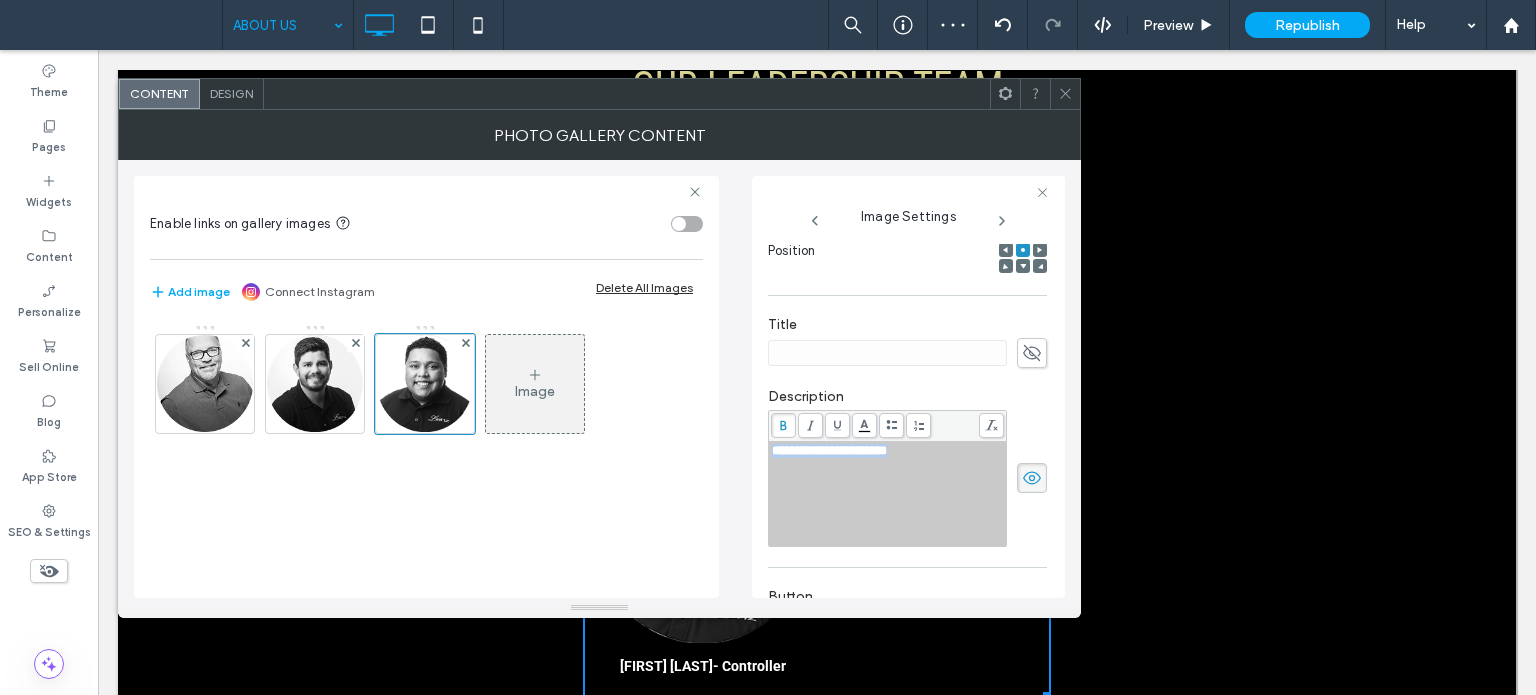 click on "**********" at bounding box center [888, 494] 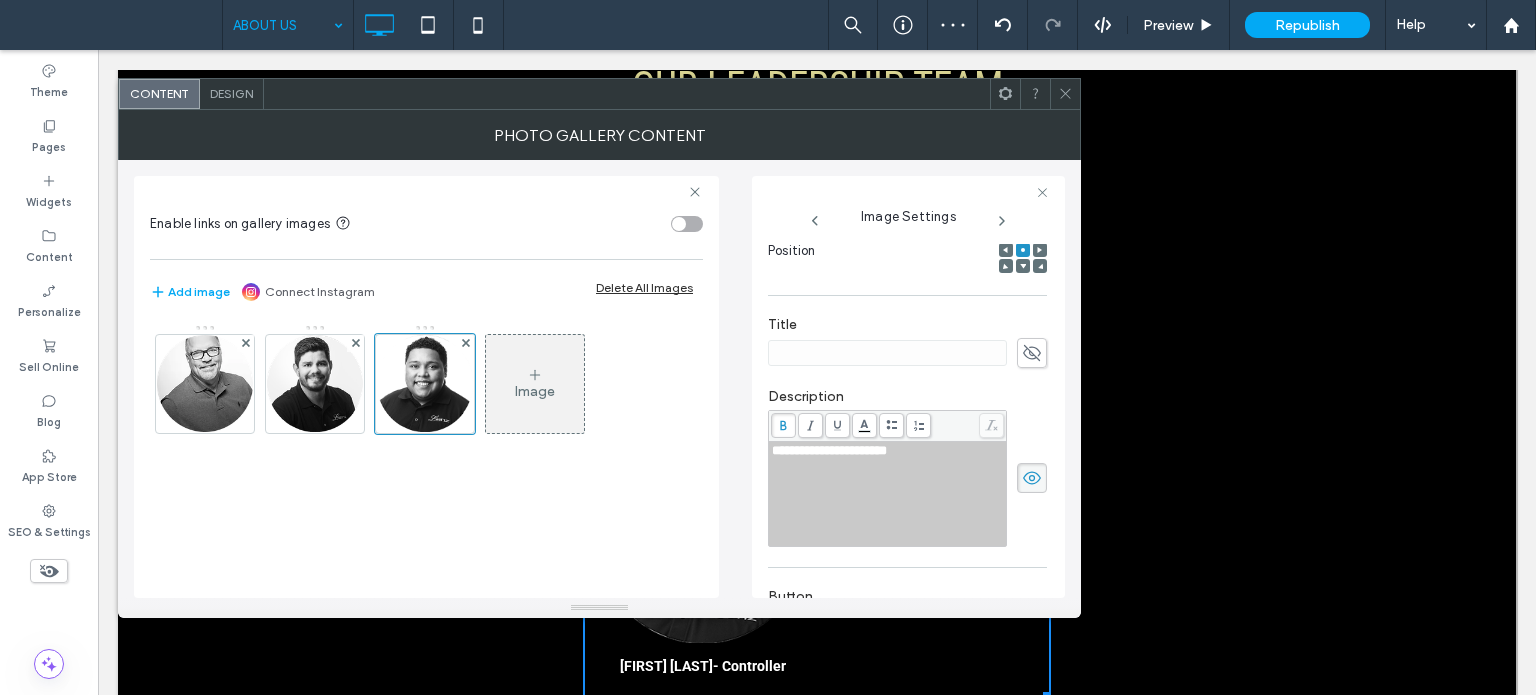click on "**********" at bounding box center [829, 450] 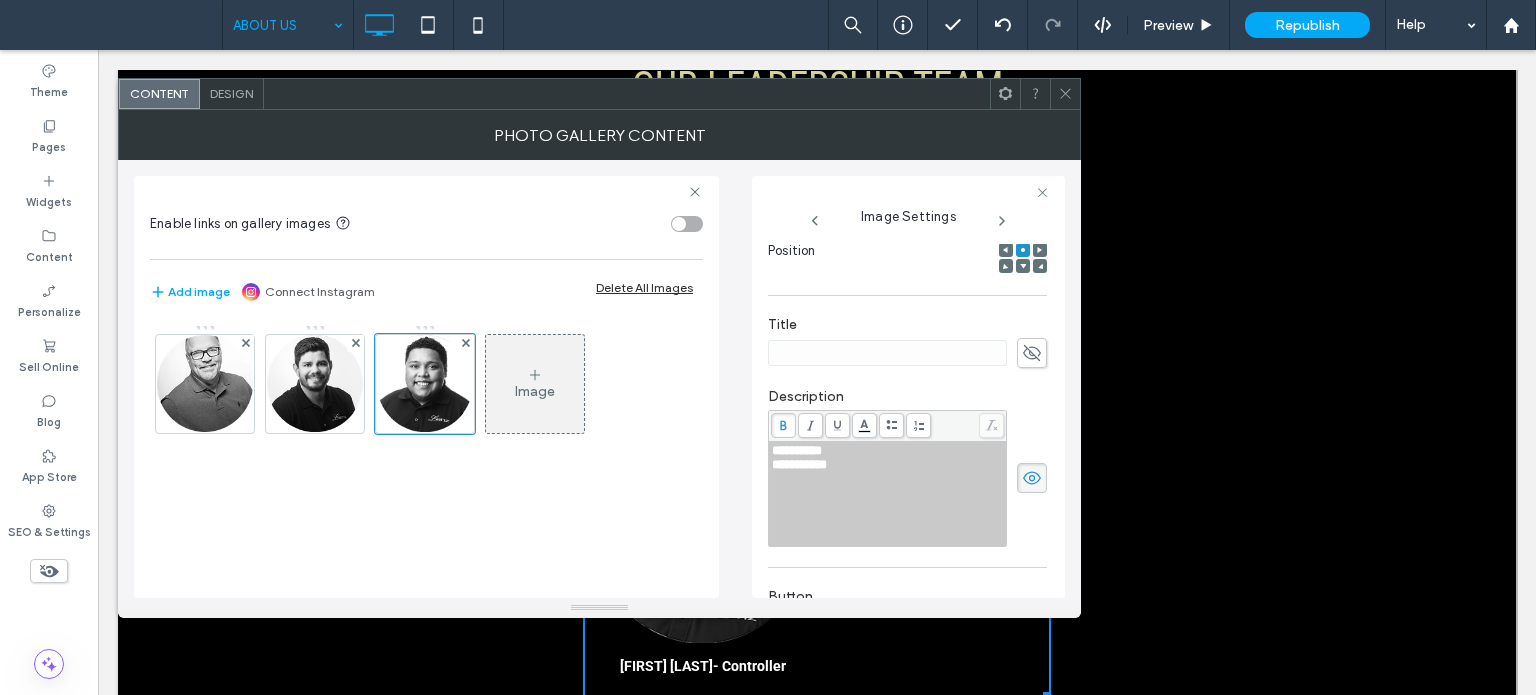 click on "Image" at bounding box center [426, 451] 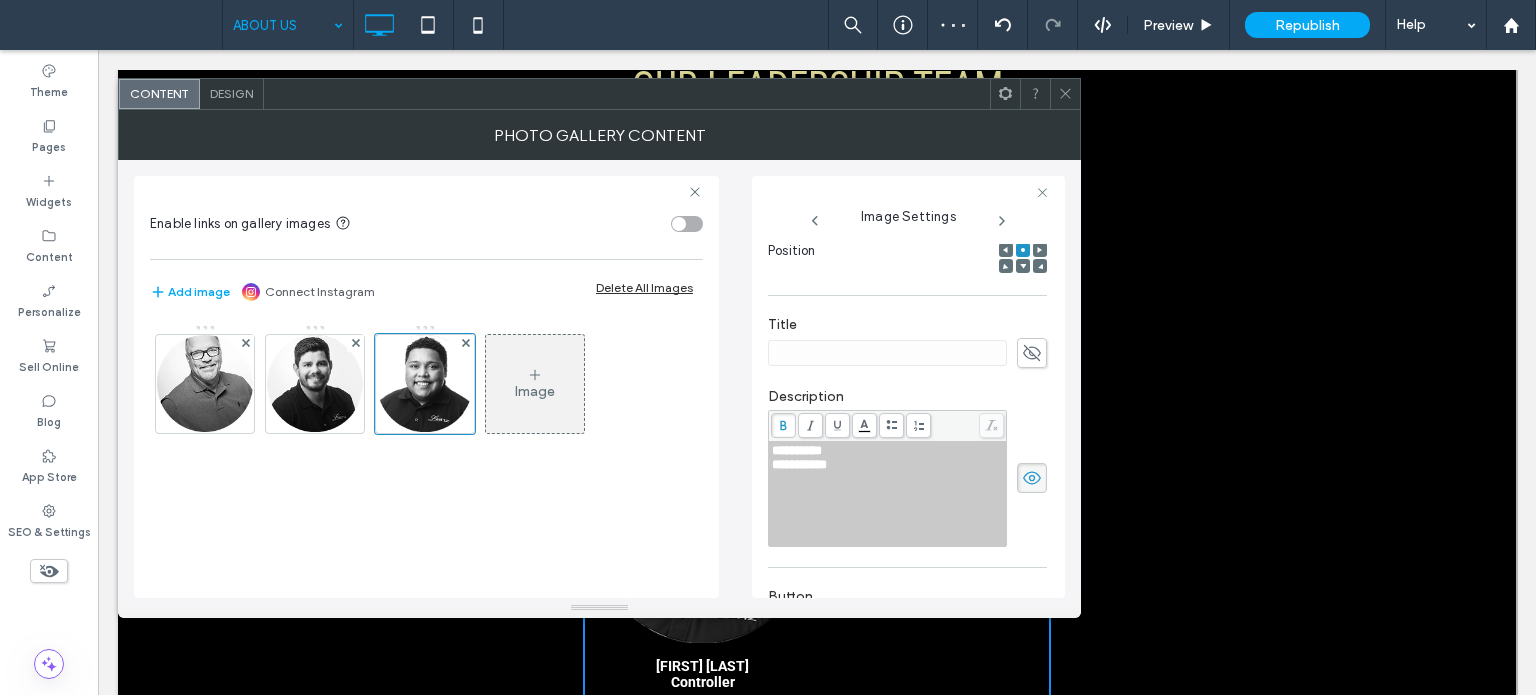 click on "Design" at bounding box center [231, 93] 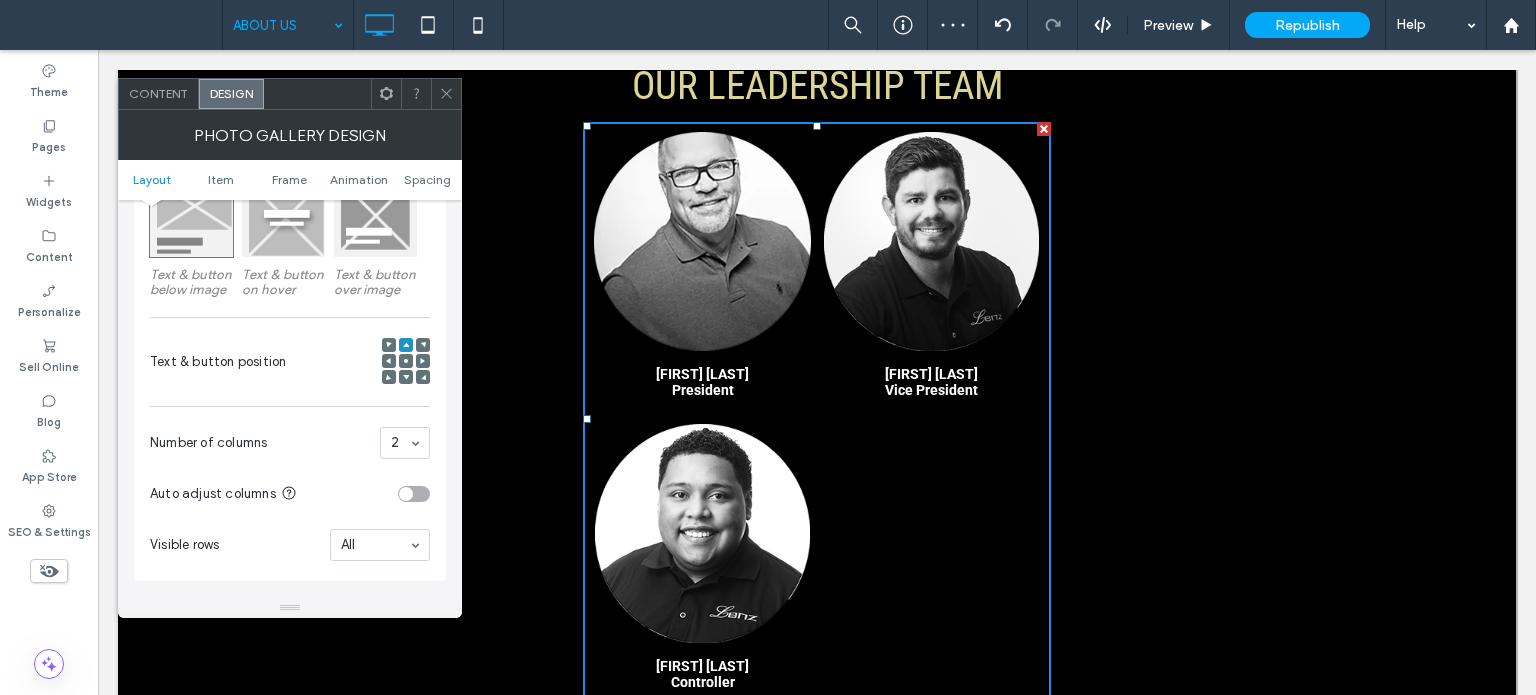 scroll, scrollTop: 400, scrollLeft: 0, axis: vertical 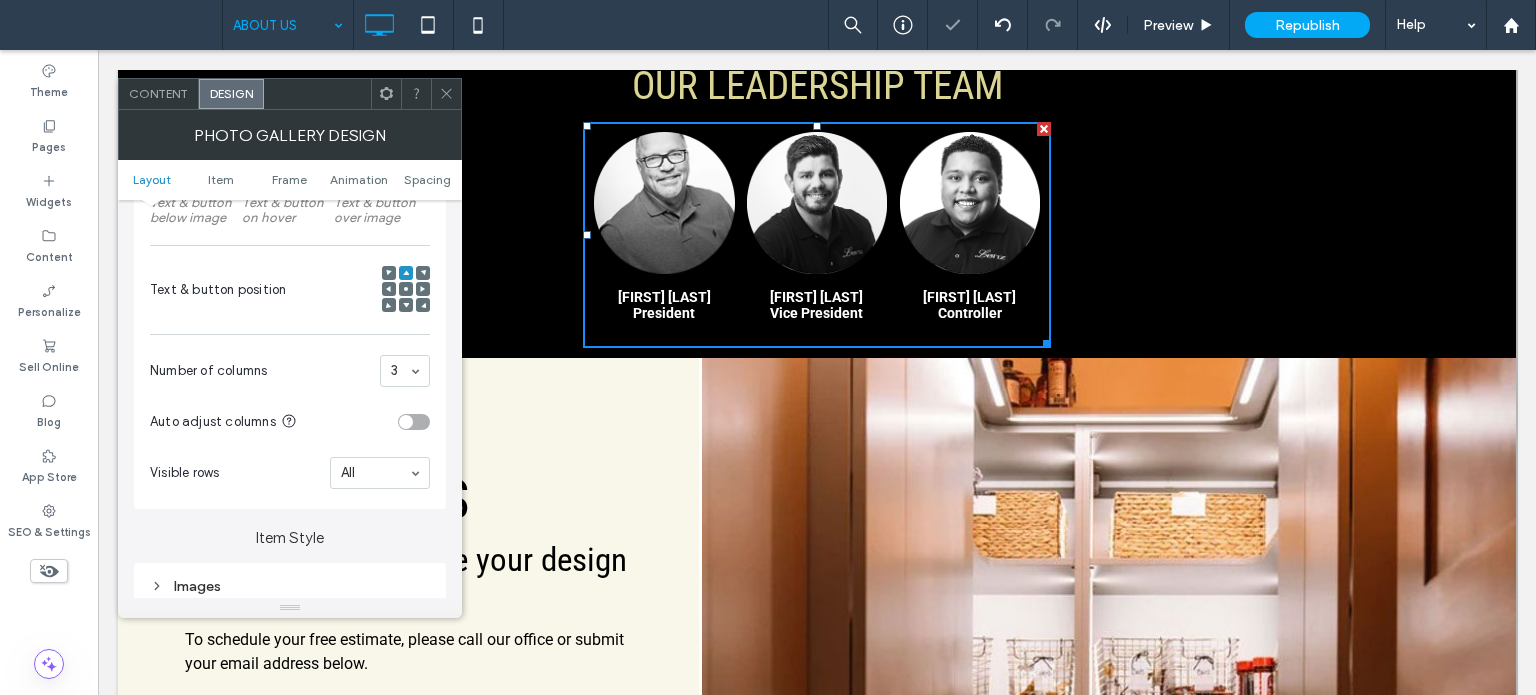 click 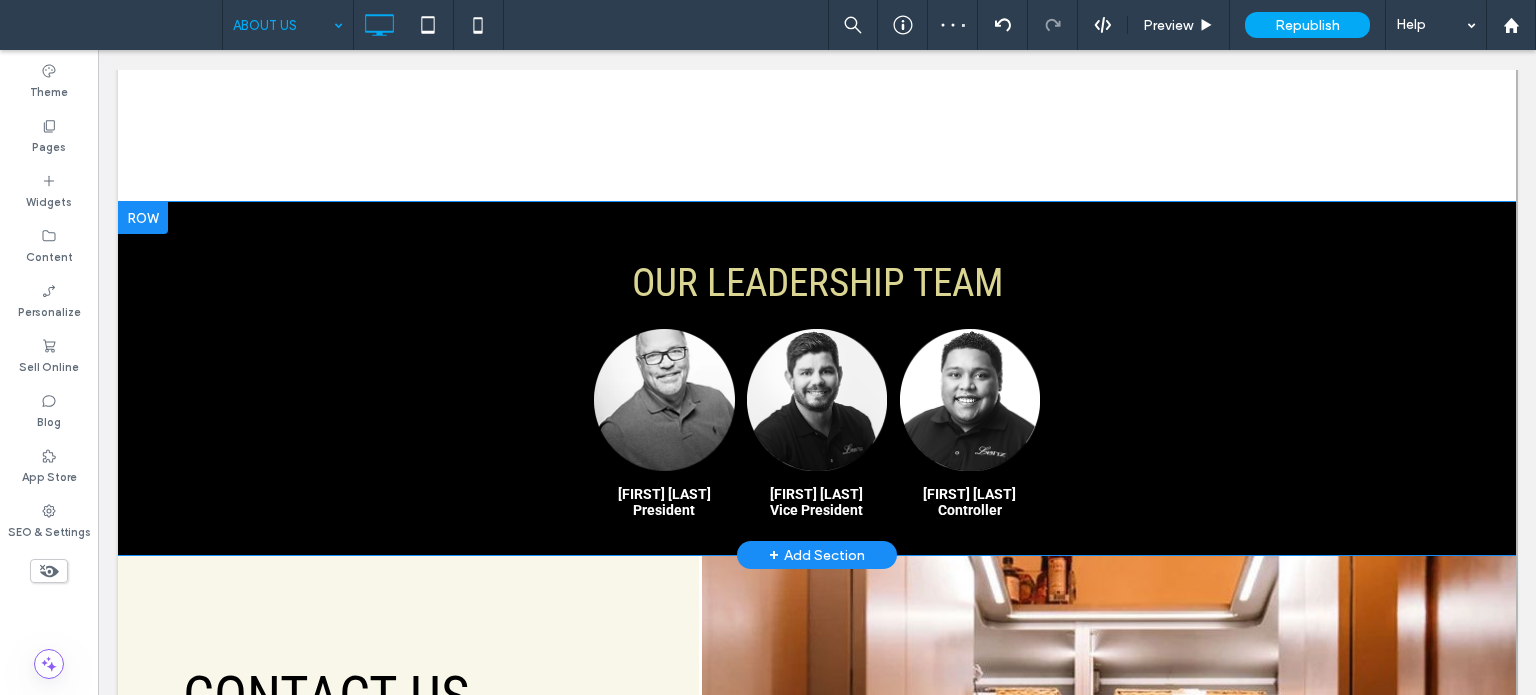 scroll, scrollTop: 1282, scrollLeft: 0, axis: vertical 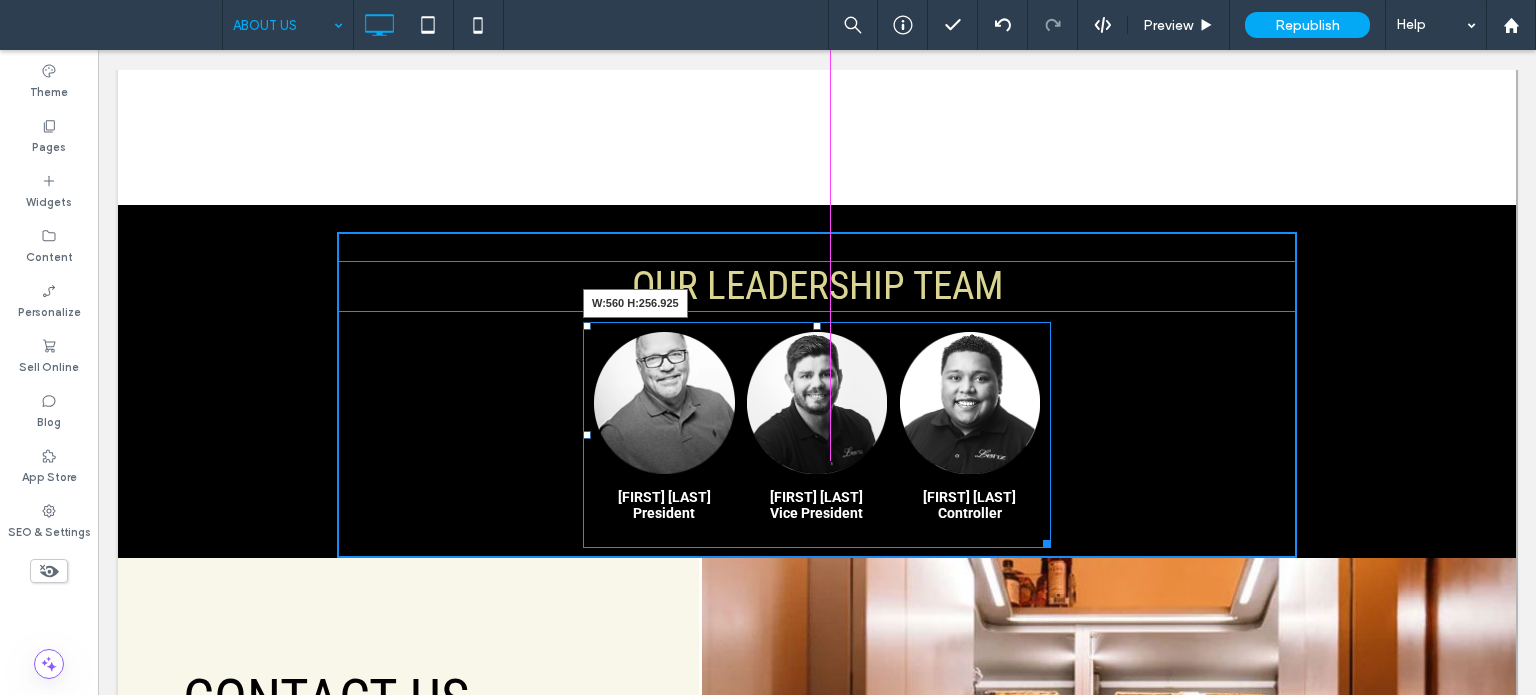 drag, startPoint x: 1038, startPoint y: 539, endPoint x: 1084, endPoint y: 538, distance: 46.010868 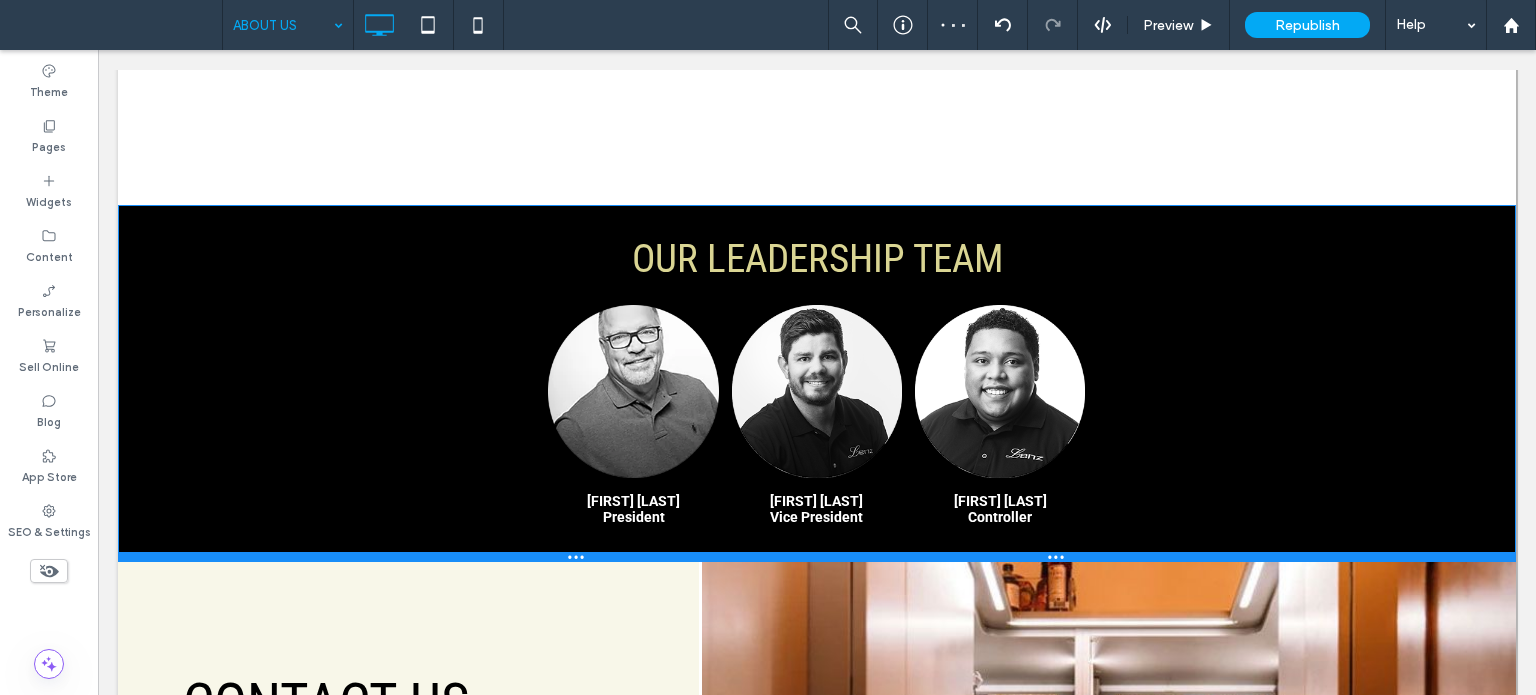 drag, startPoint x: 307, startPoint y: 583, endPoint x: 314, endPoint y: 529, distance: 54.451813 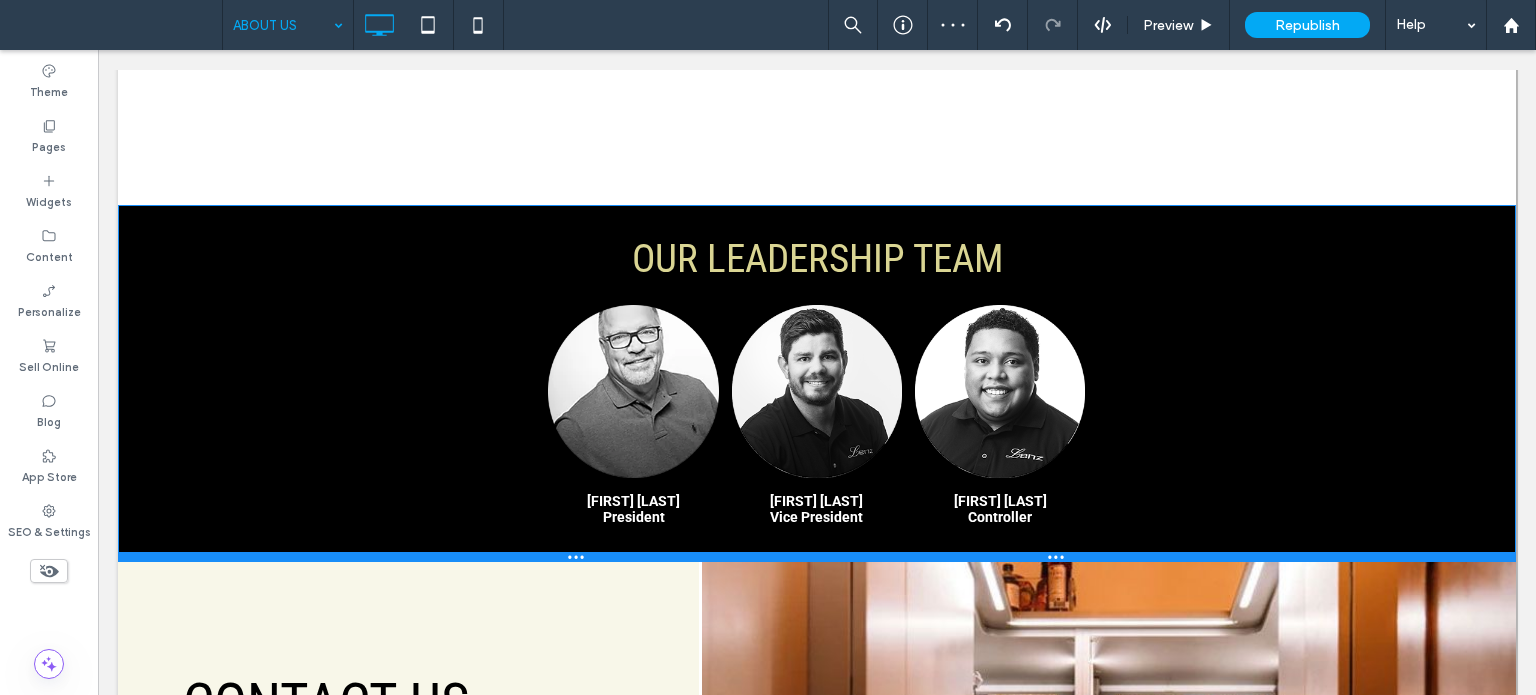 click on "OUR LEADERSHIP TEAM
Title
John Lenz President
Button
Title
Wes Goode Vice President
Button
Tyrus Gray Controller
Button
Click To Paste
Row + Add Section" at bounding box center (817, 383) 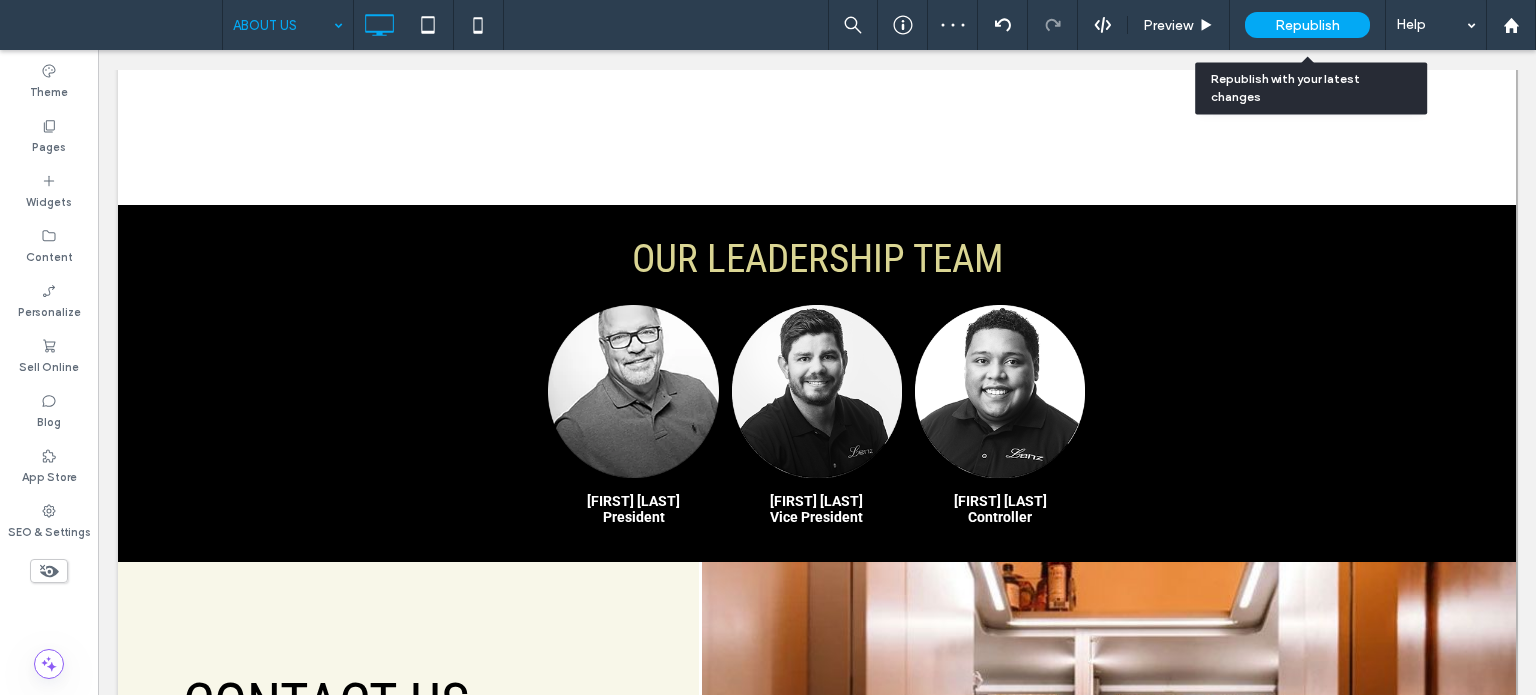 click on "Republish" at bounding box center (1307, 25) 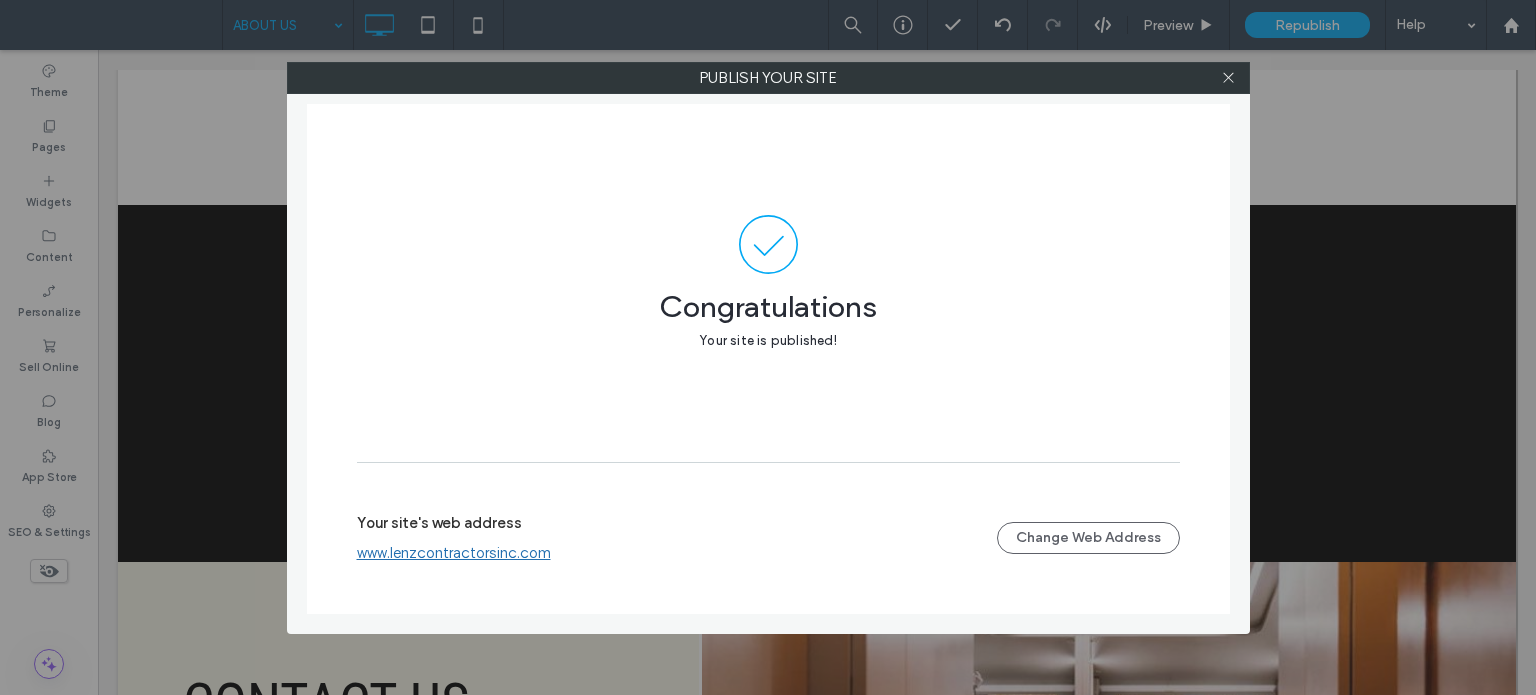 drag, startPoint x: 1231, startPoint y: 79, endPoint x: 1375, endPoint y: 57, distance: 145.67087 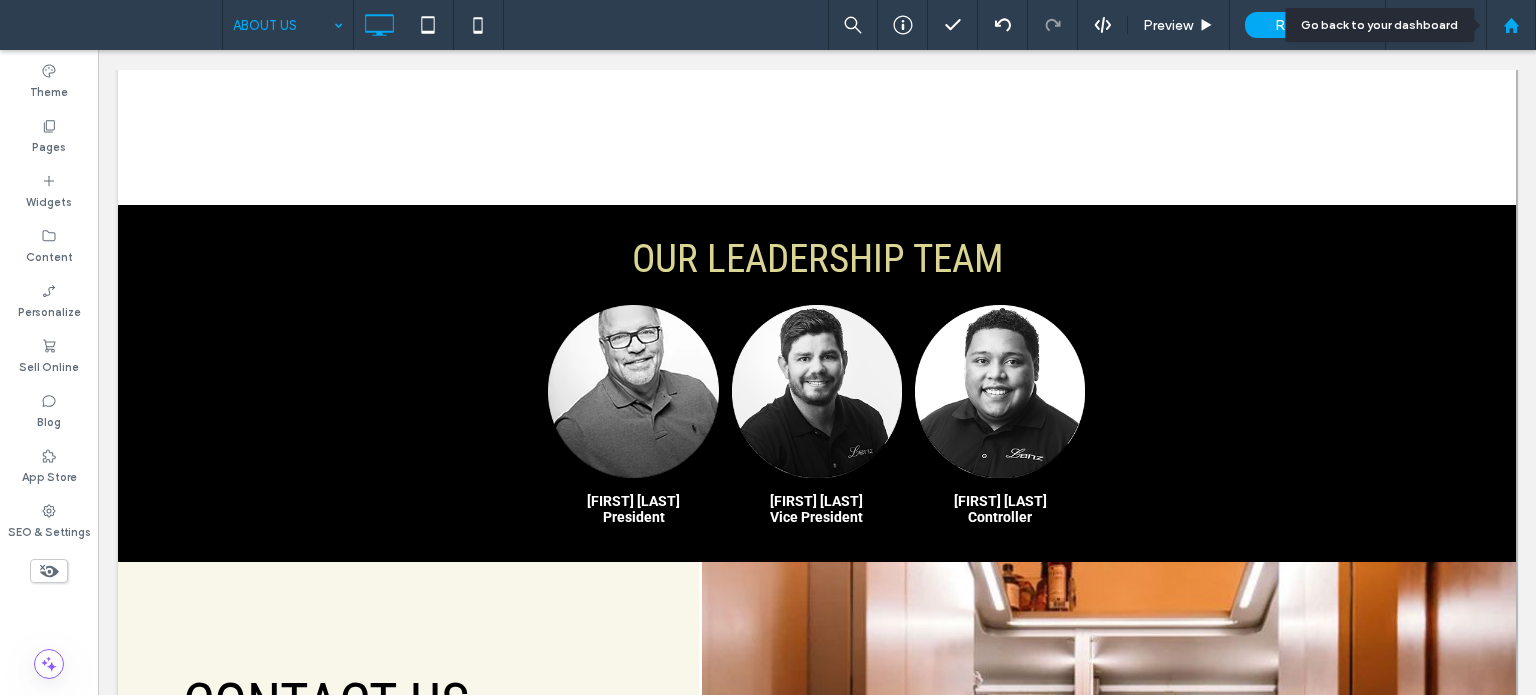 click 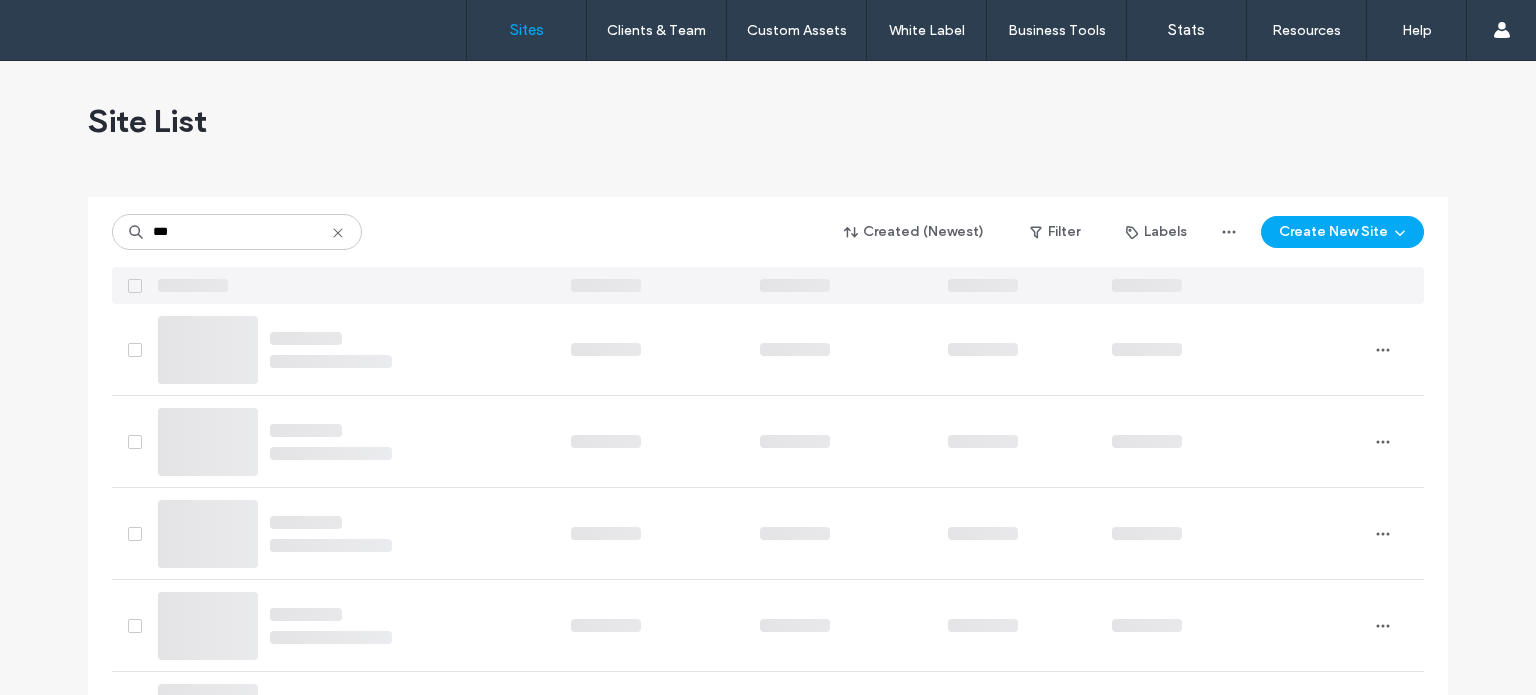 scroll, scrollTop: 0, scrollLeft: 0, axis: both 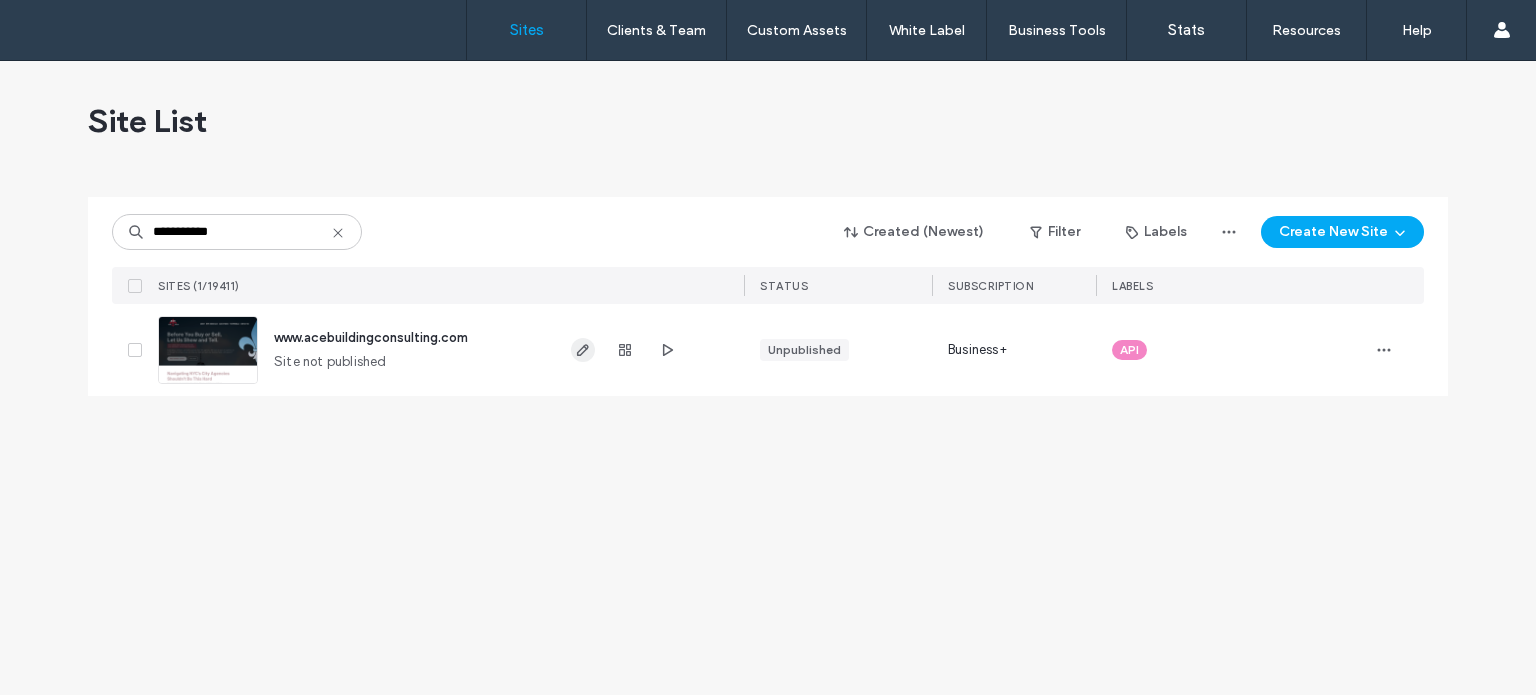 type on "**********" 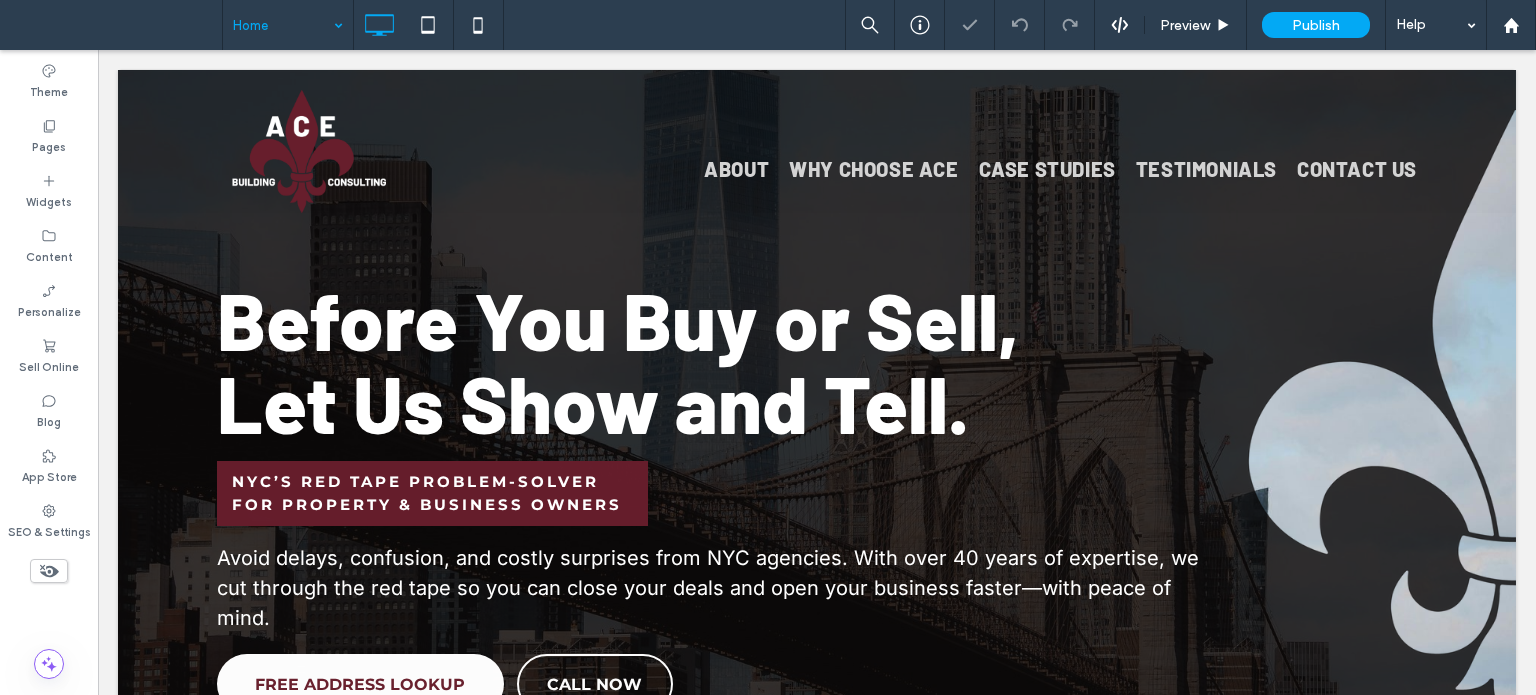 scroll, scrollTop: 0, scrollLeft: 0, axis: both 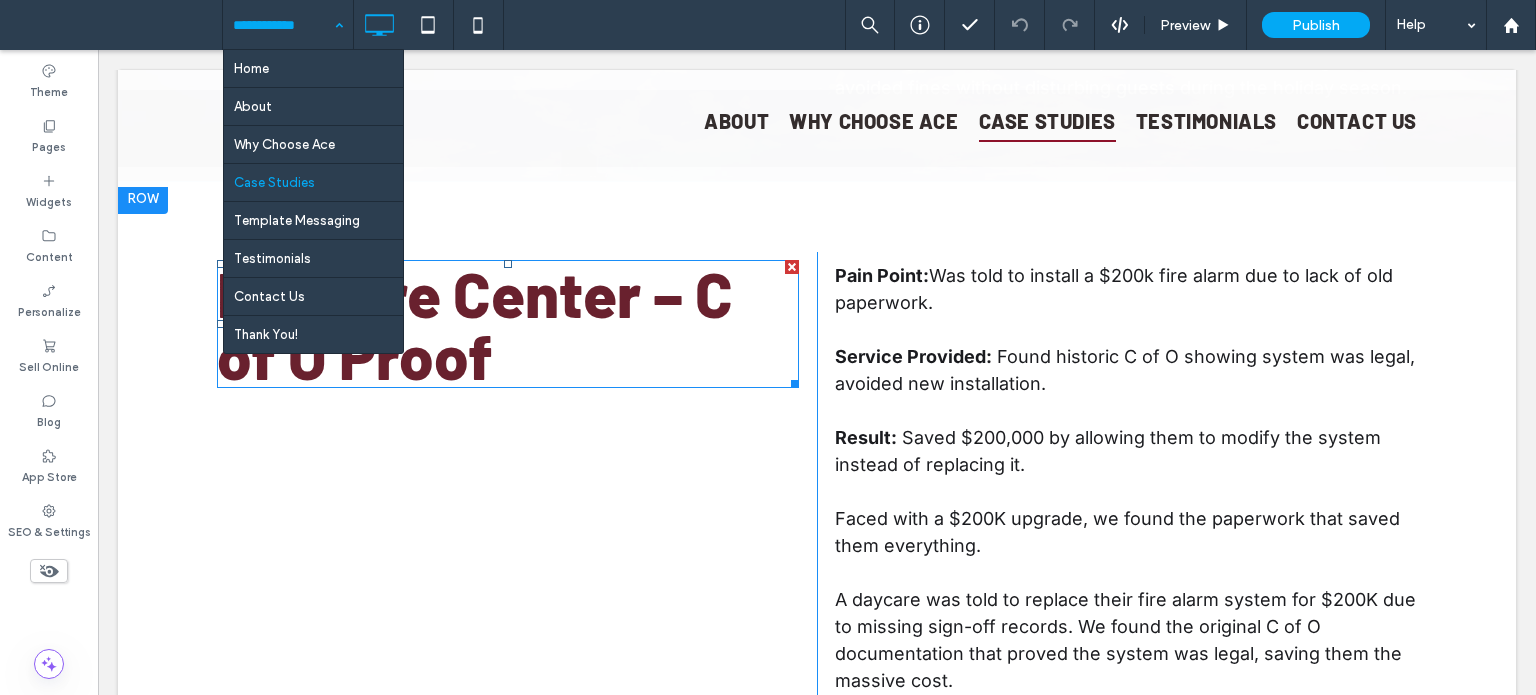 click on "Daycare Center – C of O Proof" at bounding box center [475, 324] 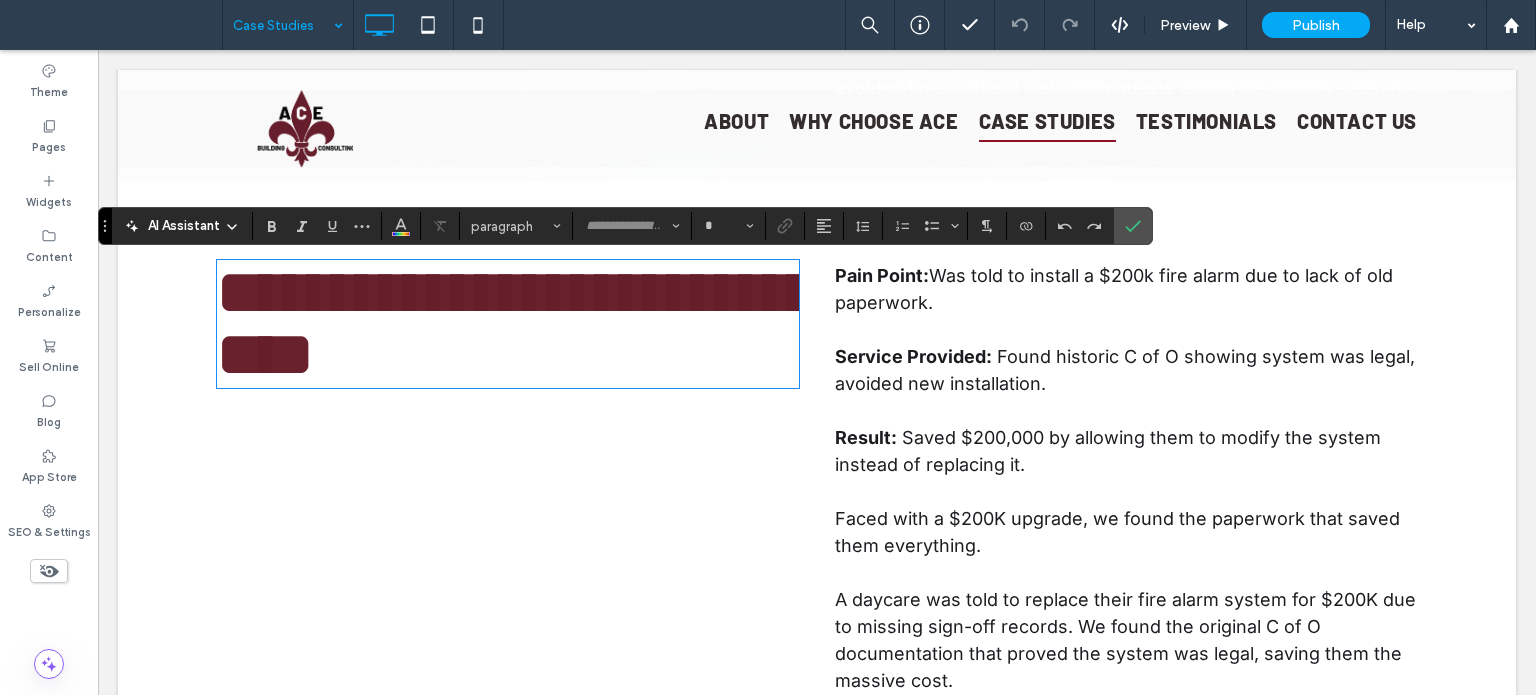 type on "******" 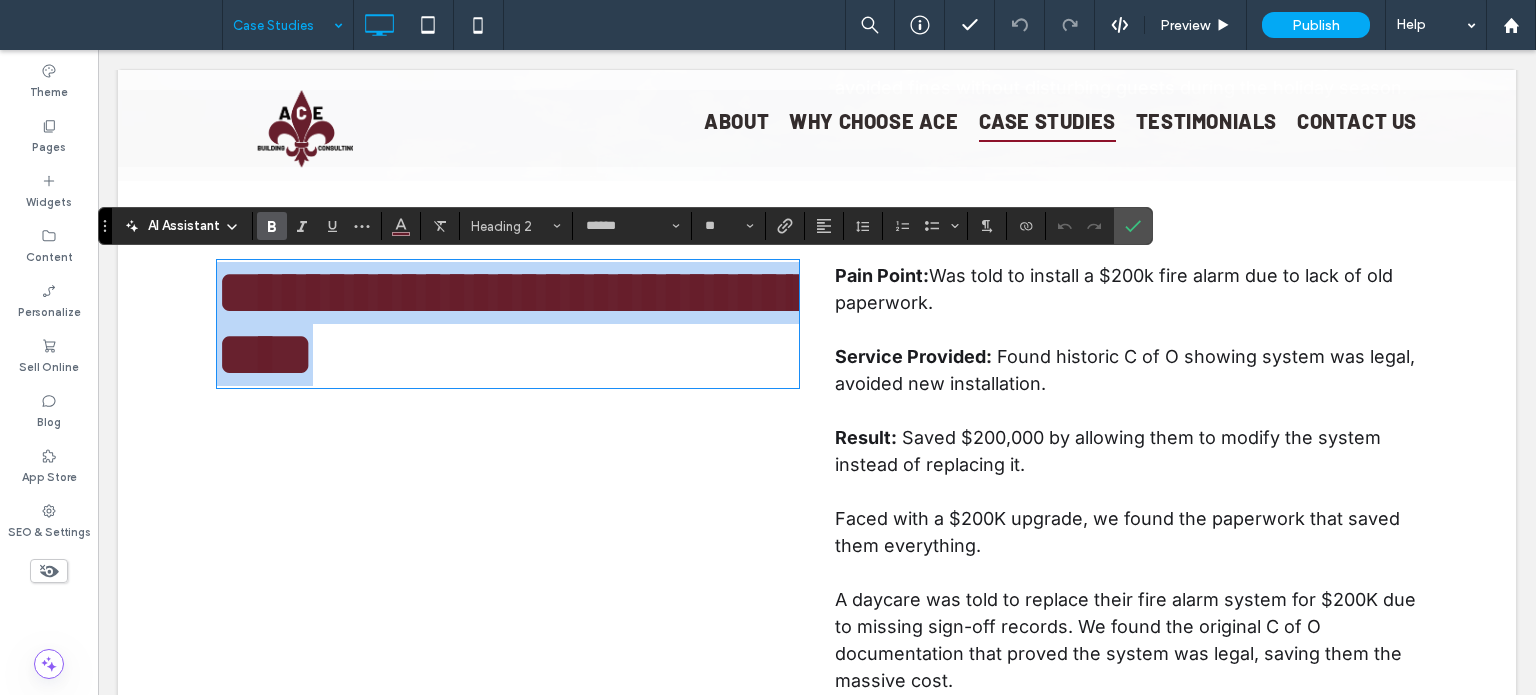 paste 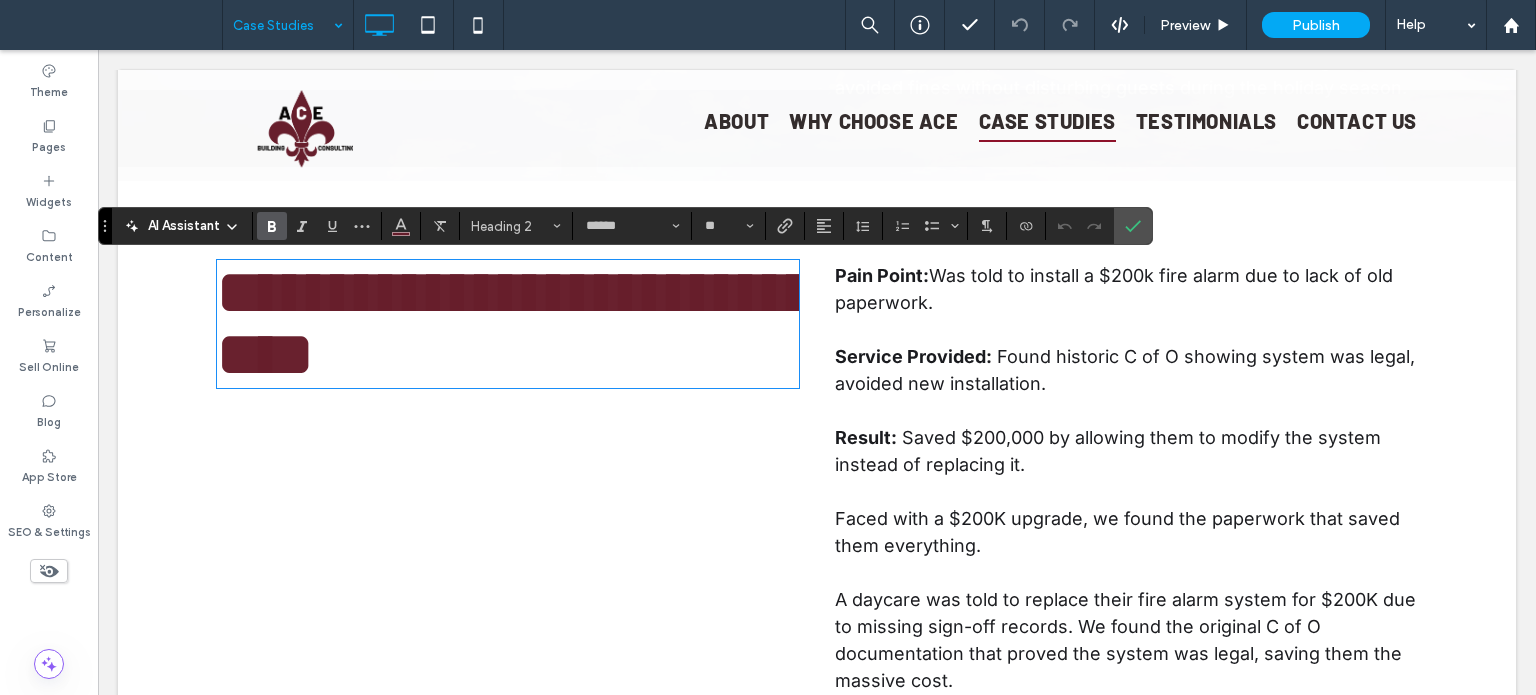 type on "*****" 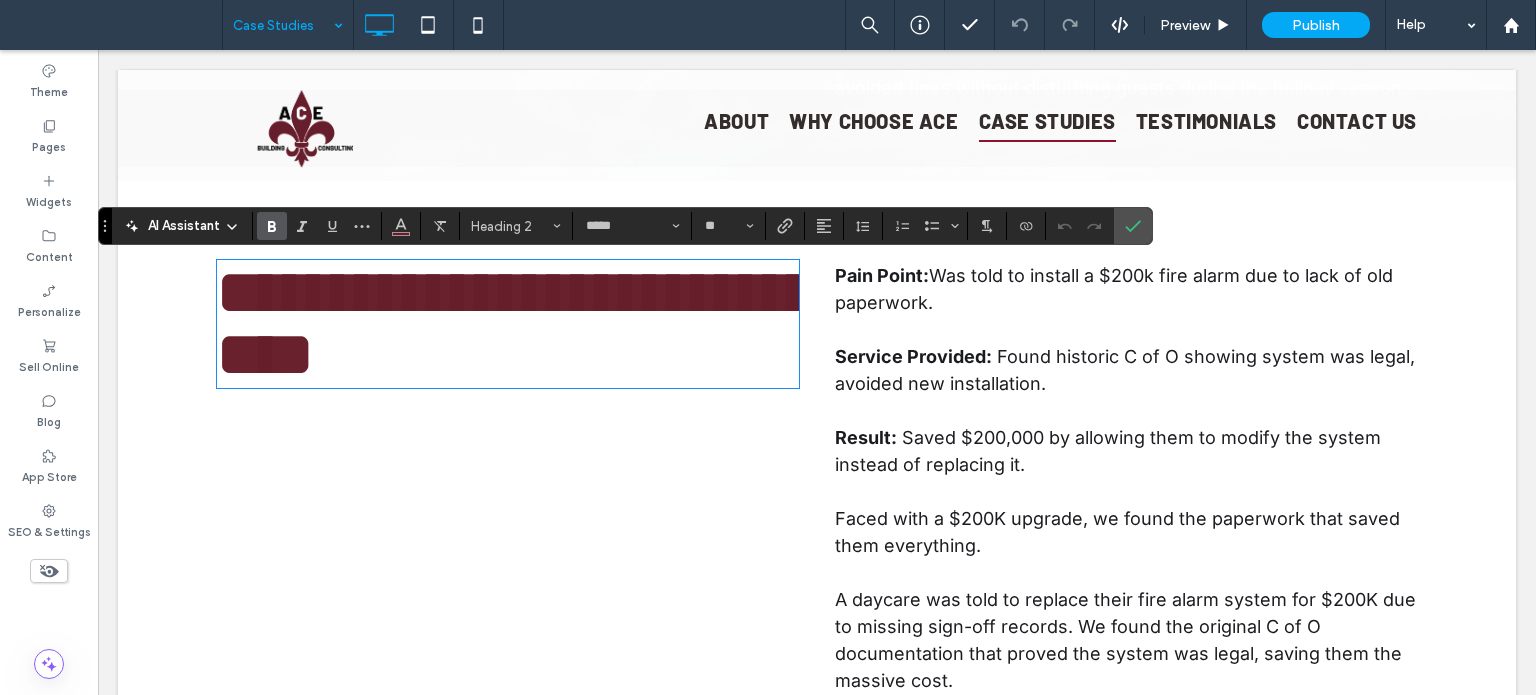 scroll, scrollTop: 0, scrollLeft: 0, axis: both 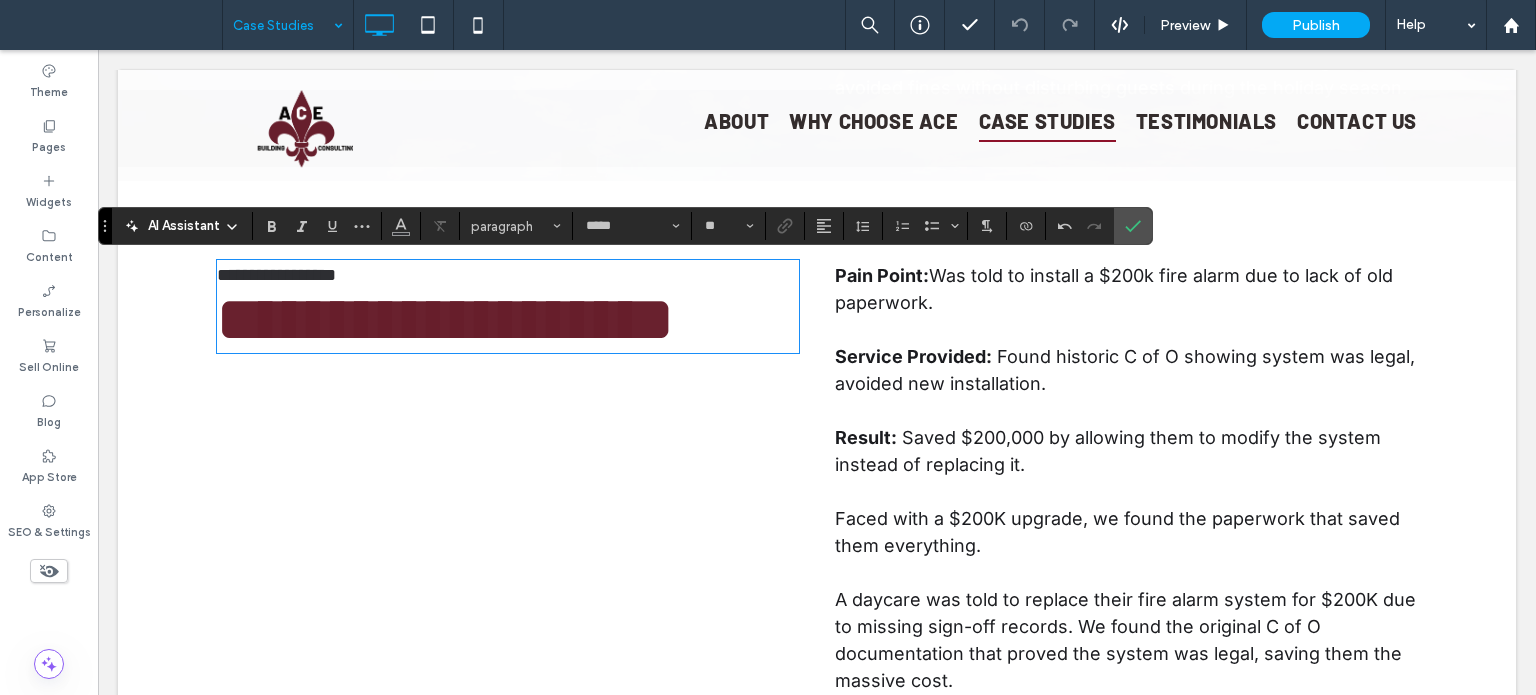 type on "******" 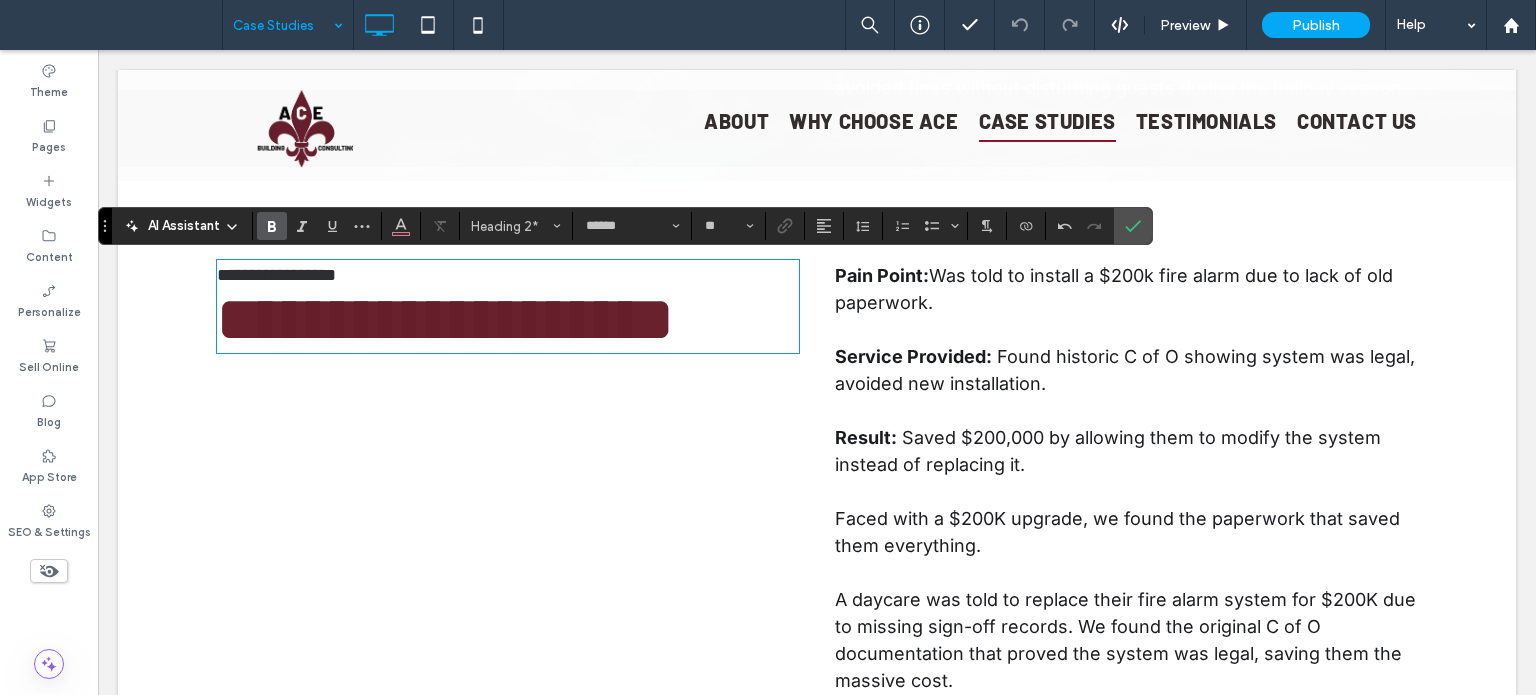 click on "**********" at bounding box center (445, 319) 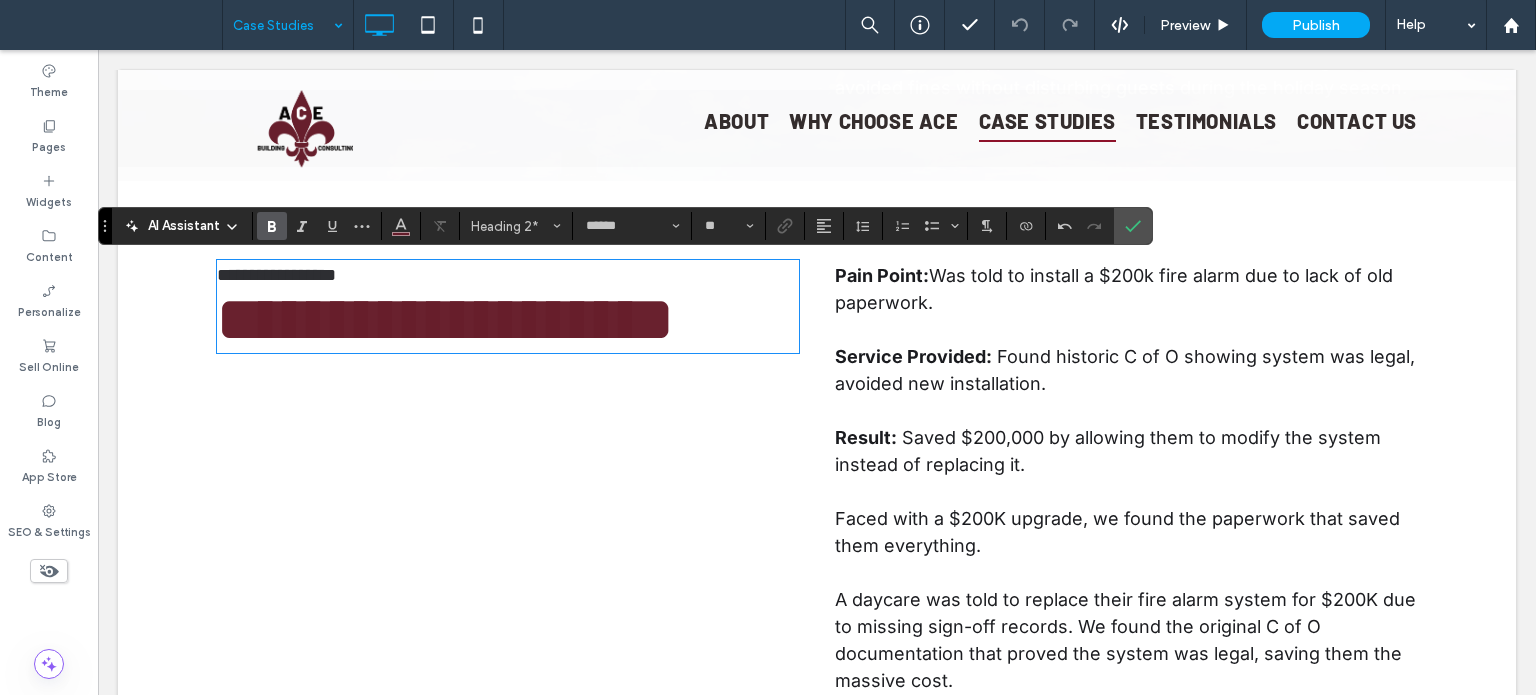 click on "**********" at bounding box center (445, 319) 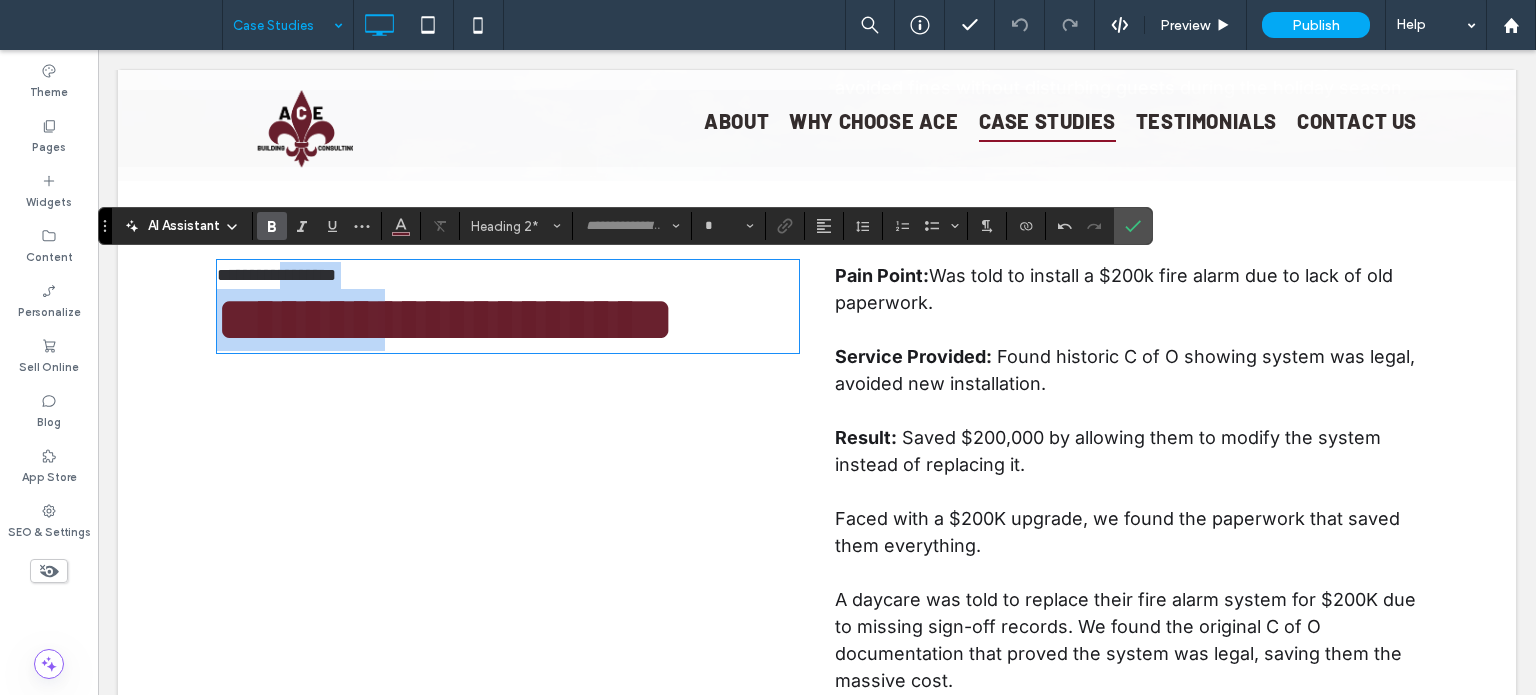 scroll, scrollTop: 6, scrollLeft: 0, axis: vertical 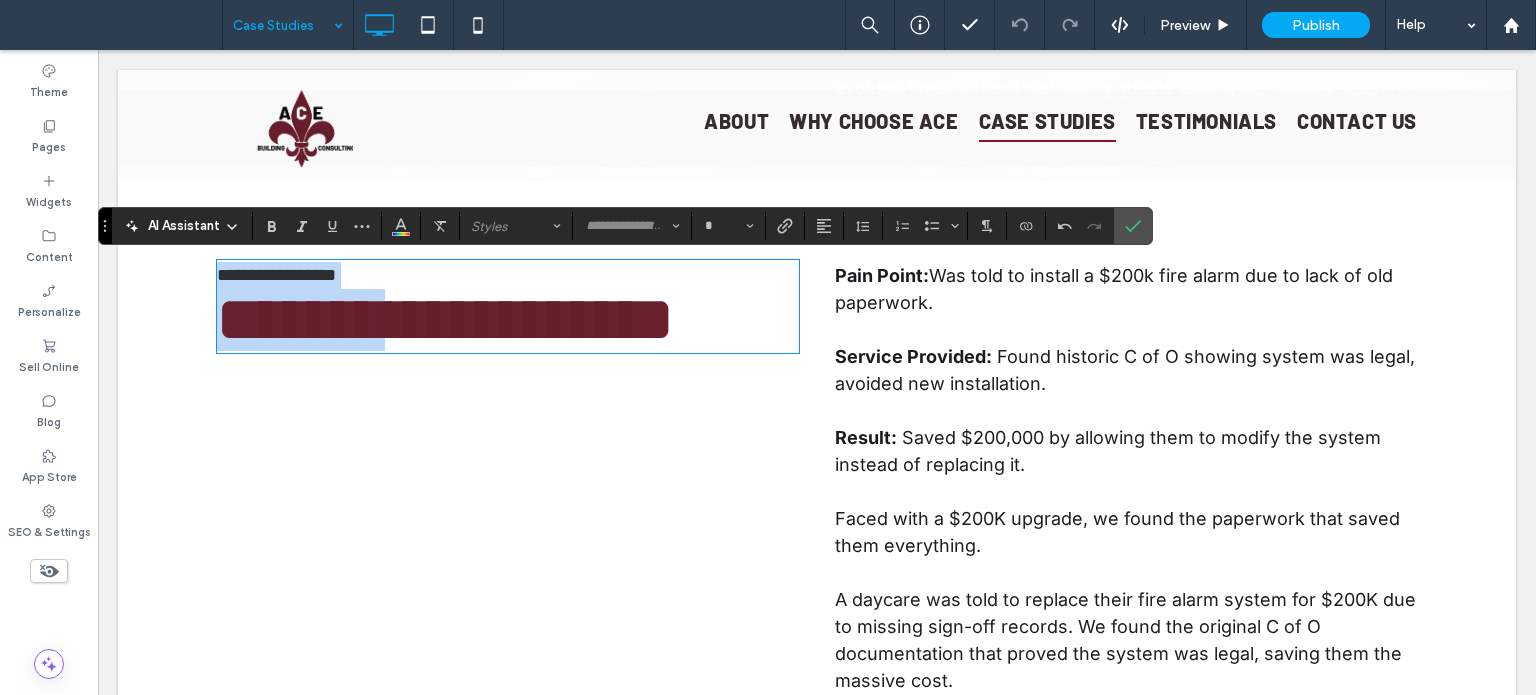 drag, startPoint x: 393, startPoint y: 280, endPoint x: 133, endPoint y: 269, distance: 260.23257 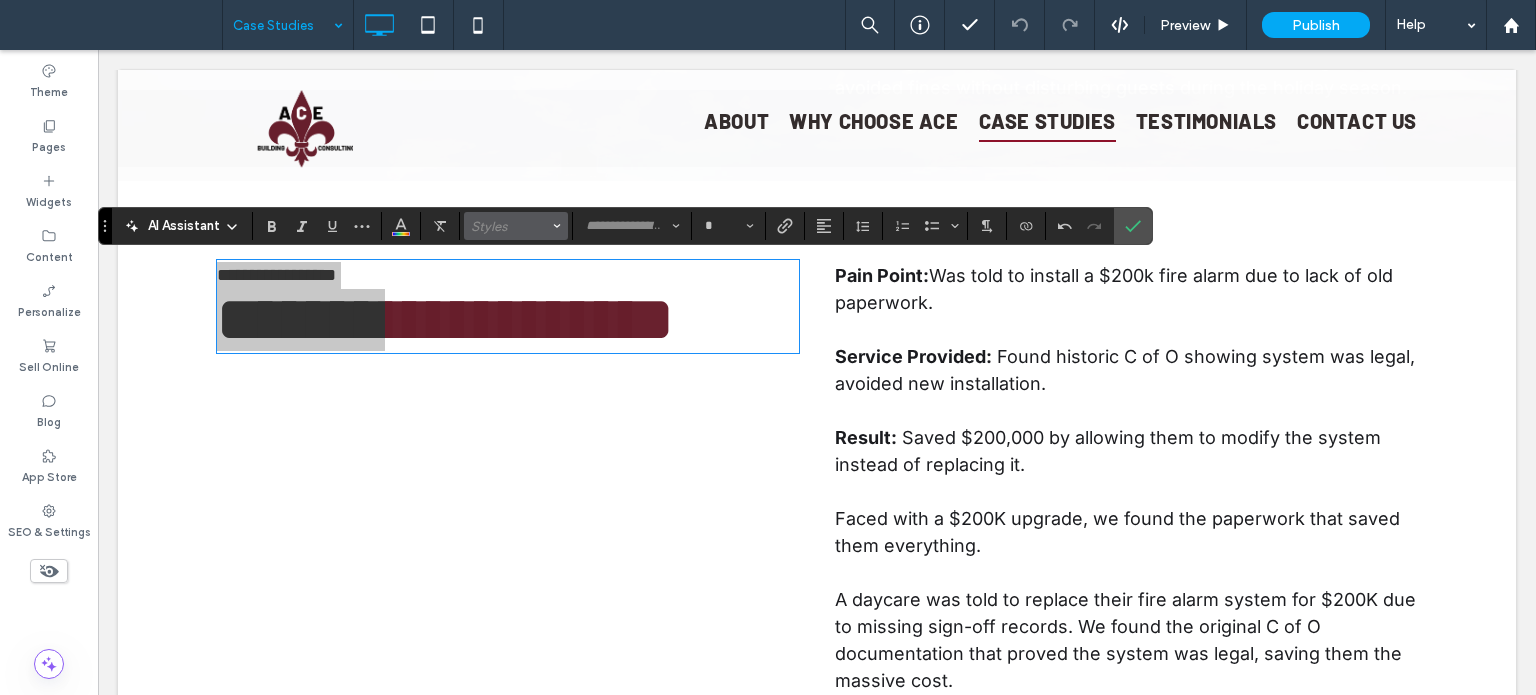 click on "Styles" at bounding box center (516, 226) 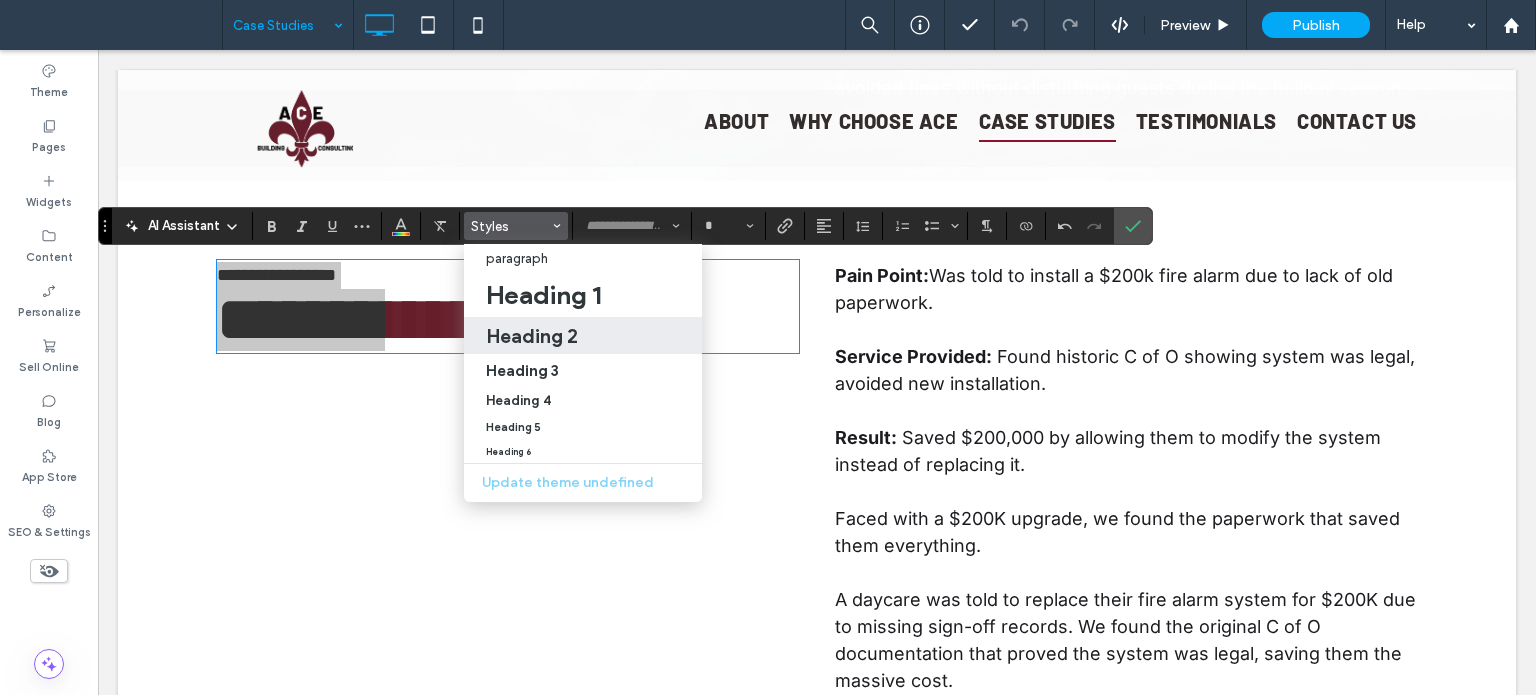 click on "Heading 2" at bounding box center (532, 336) 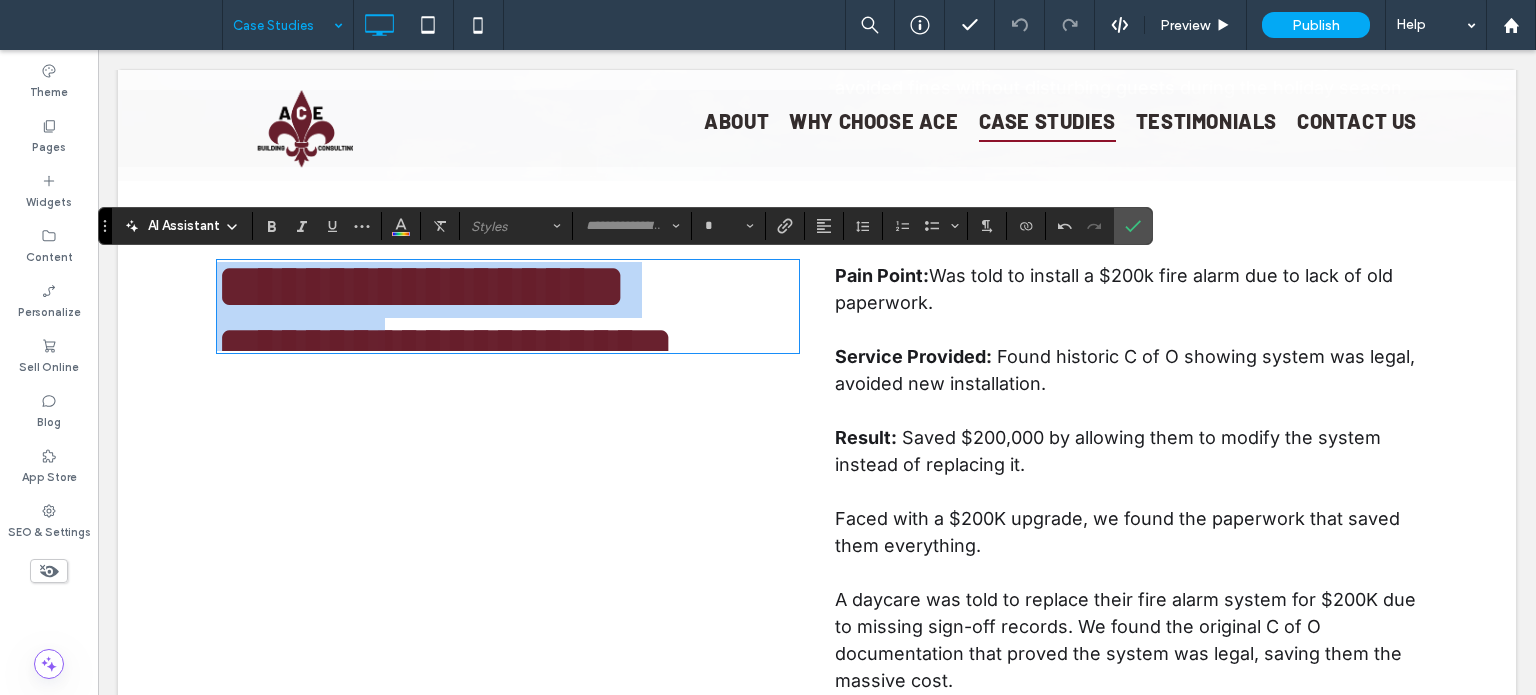 type on "******" 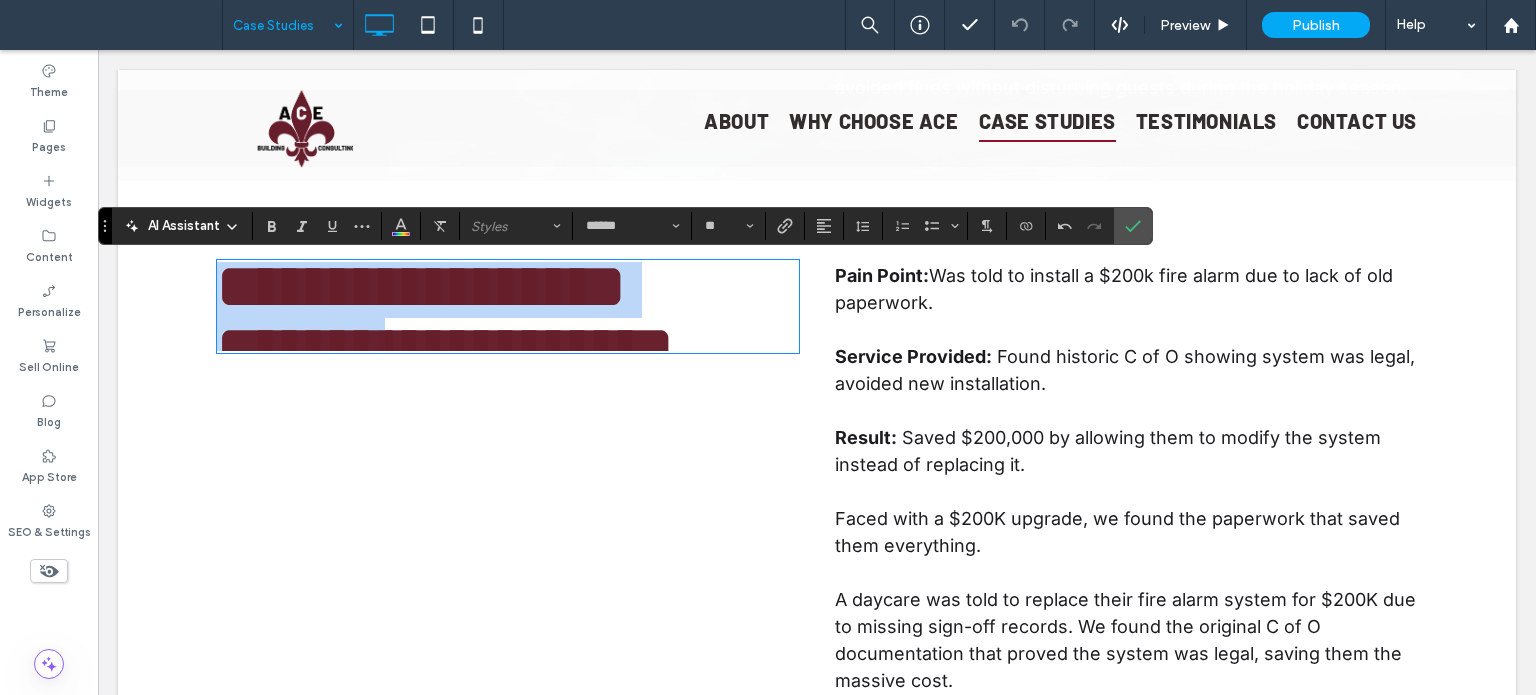 scroll, scrollTop: 0, scrollLeft: 0, axis: both 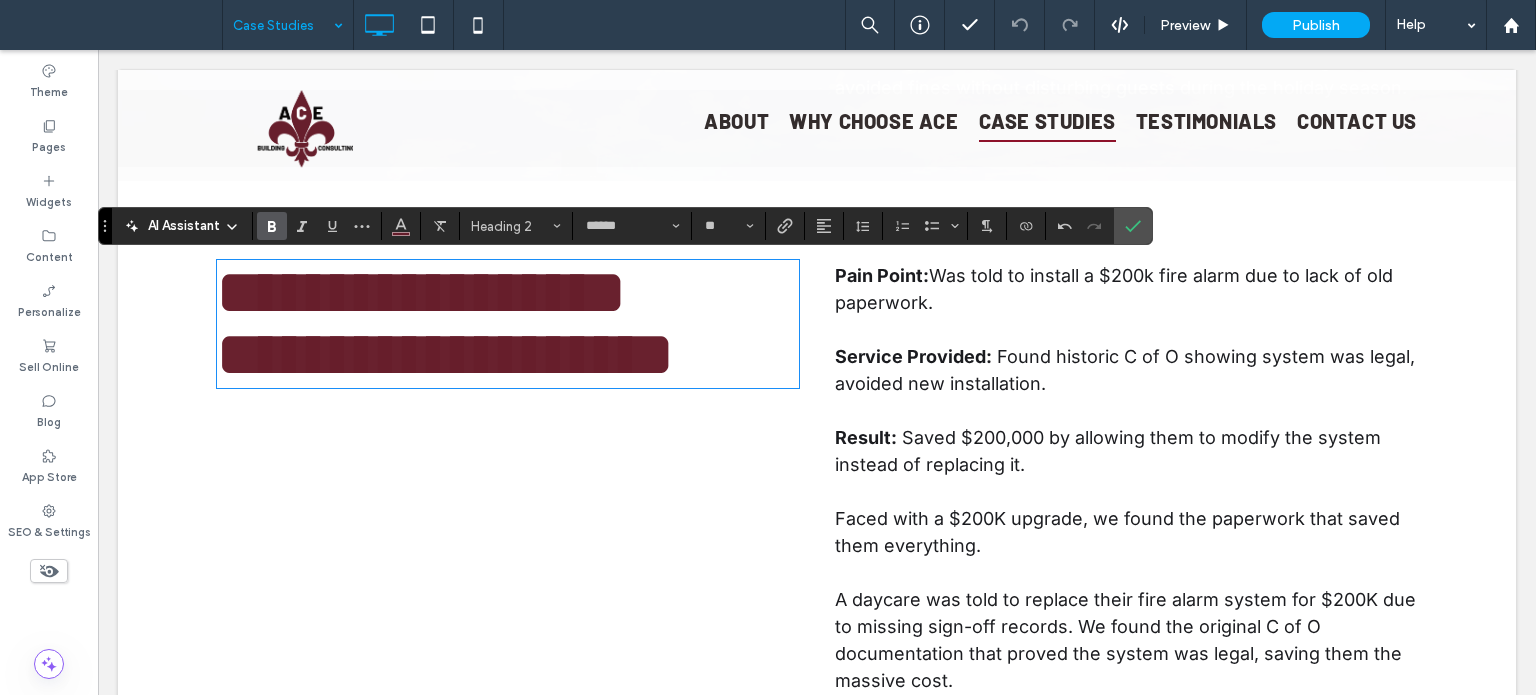 click on "**********" at bounding box center (445, 354) 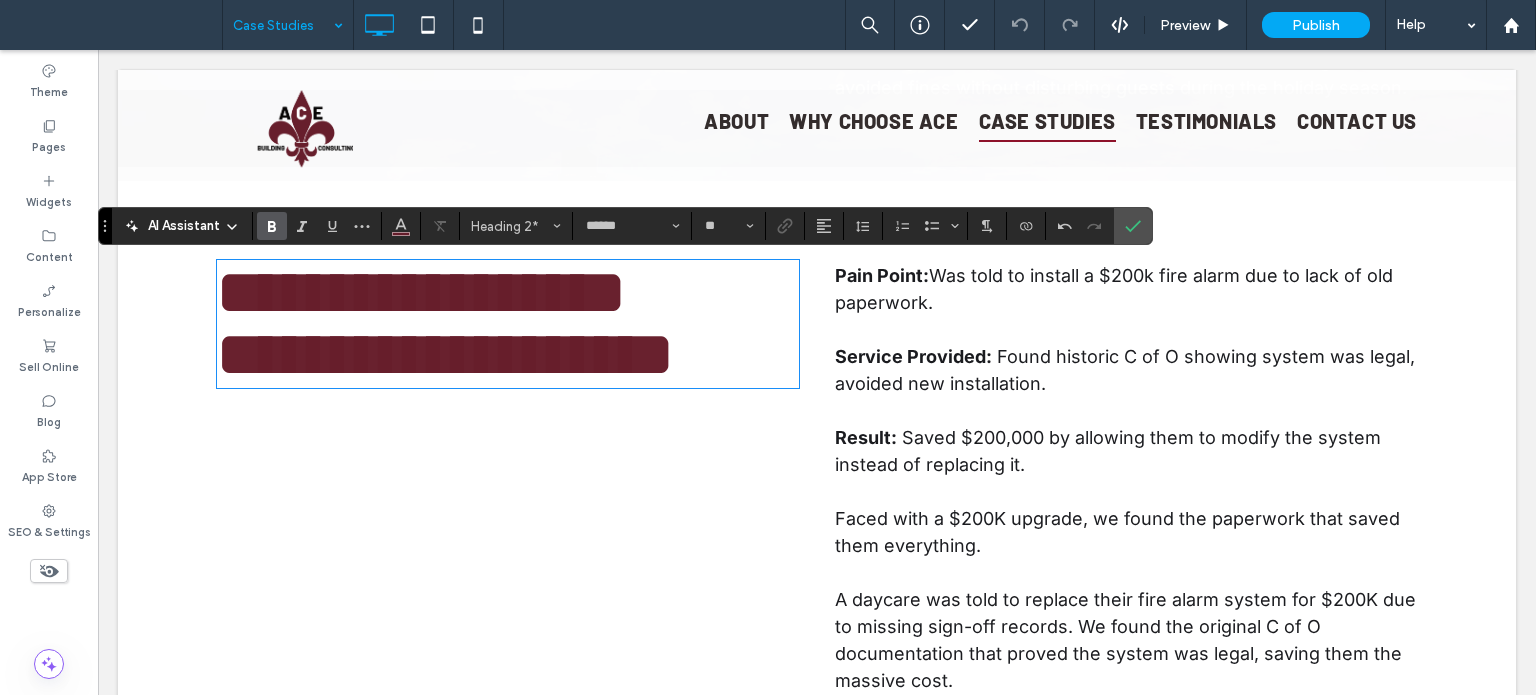 scroll, scrollTop: 6, scrollLeft: 0, axis: vertical 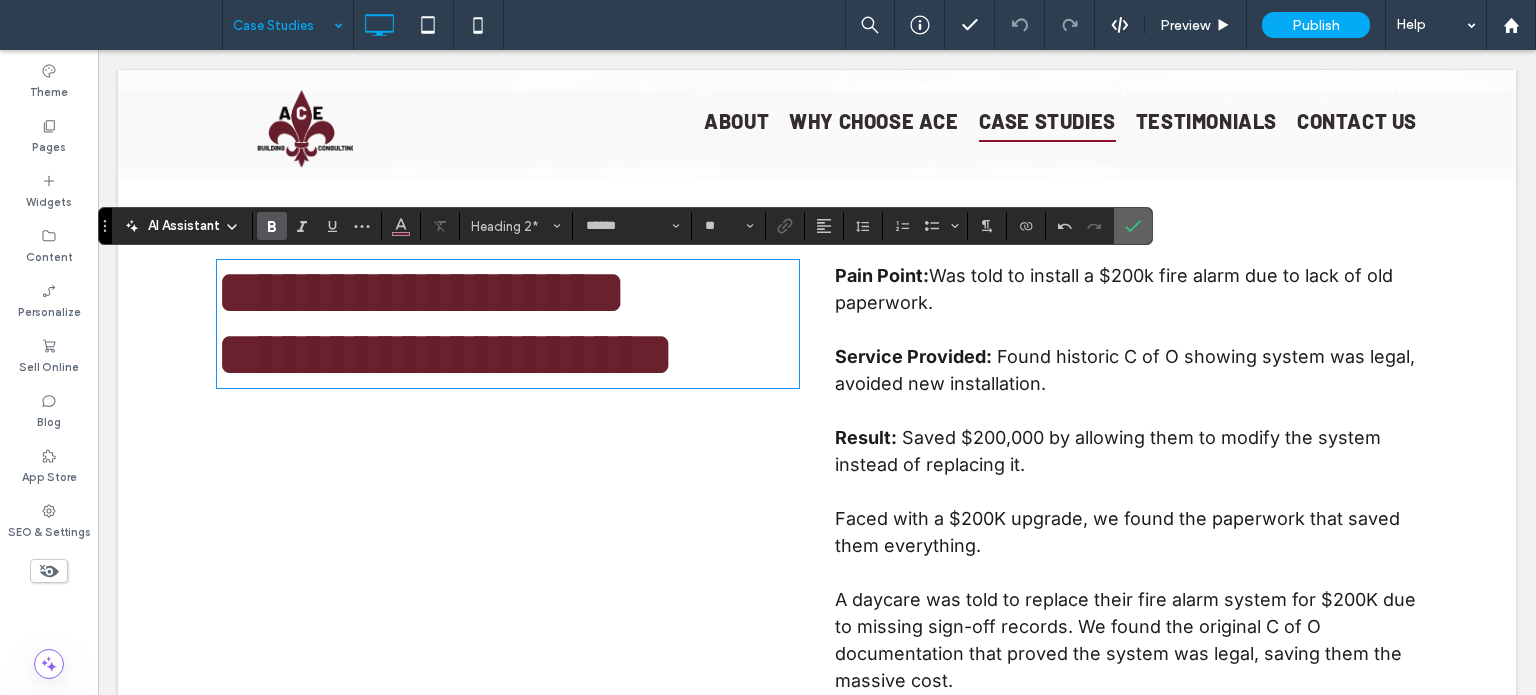 click at bounding box center (1133, 226) 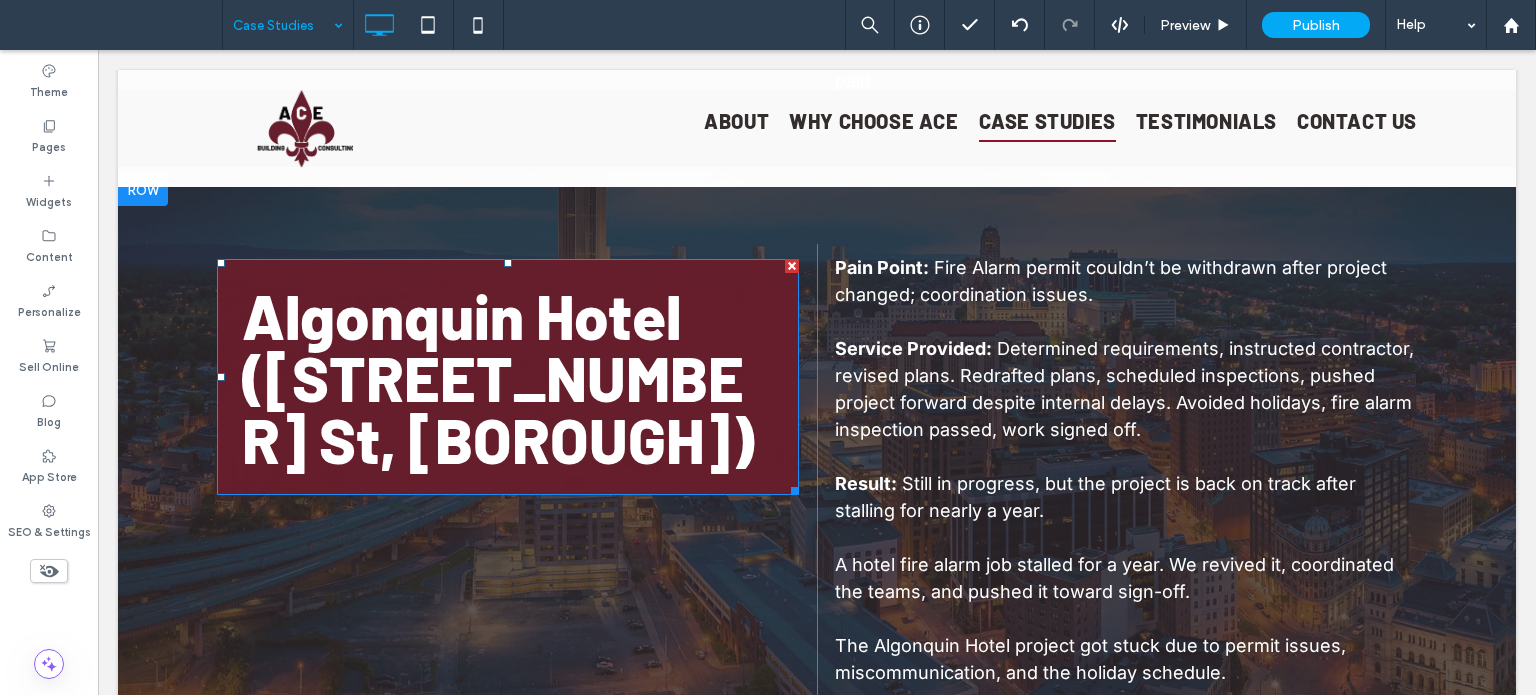 scroll, scrollTop: 2500, scrollLeft: 0, axis: vertical 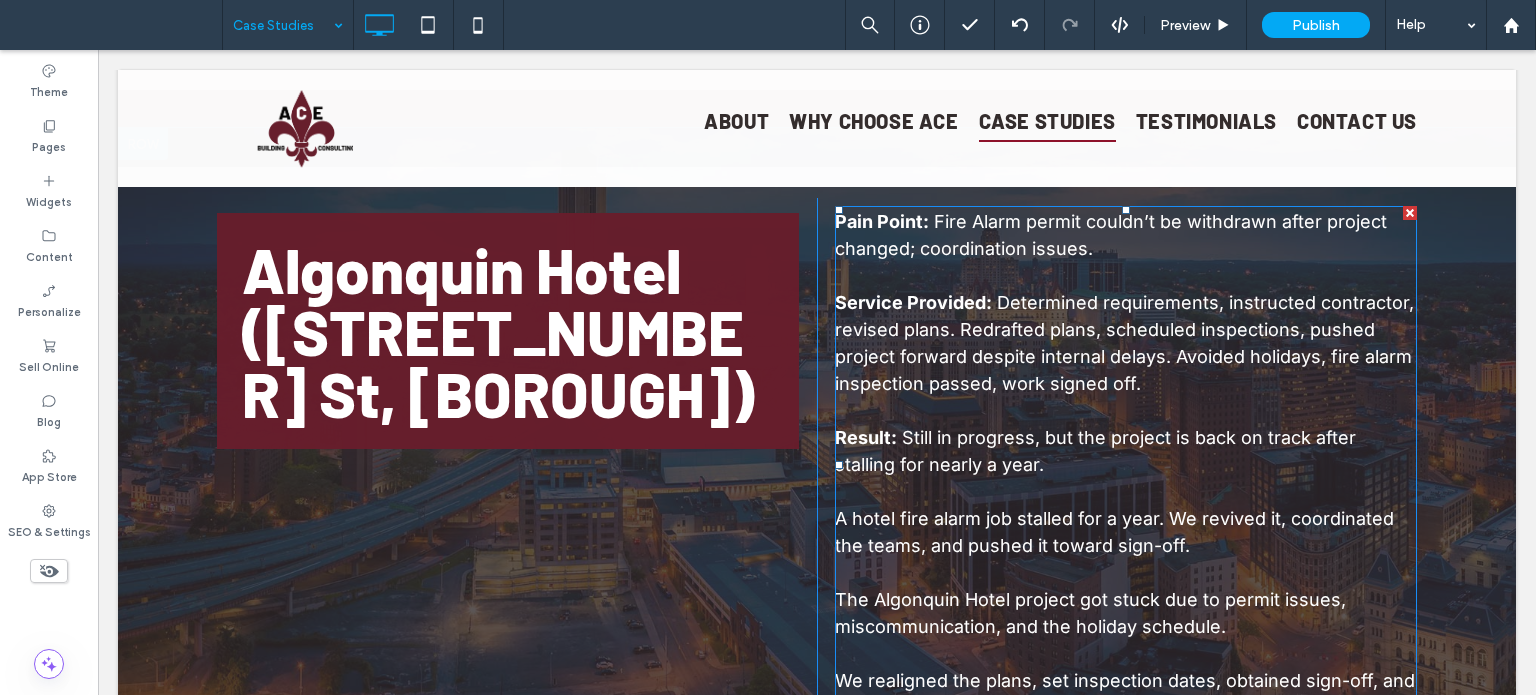 click on "Pain Point:   Fire Alarm permit couldn’t be withdrawn after project changed; coordination issues." at bounding box center (1126, 235) 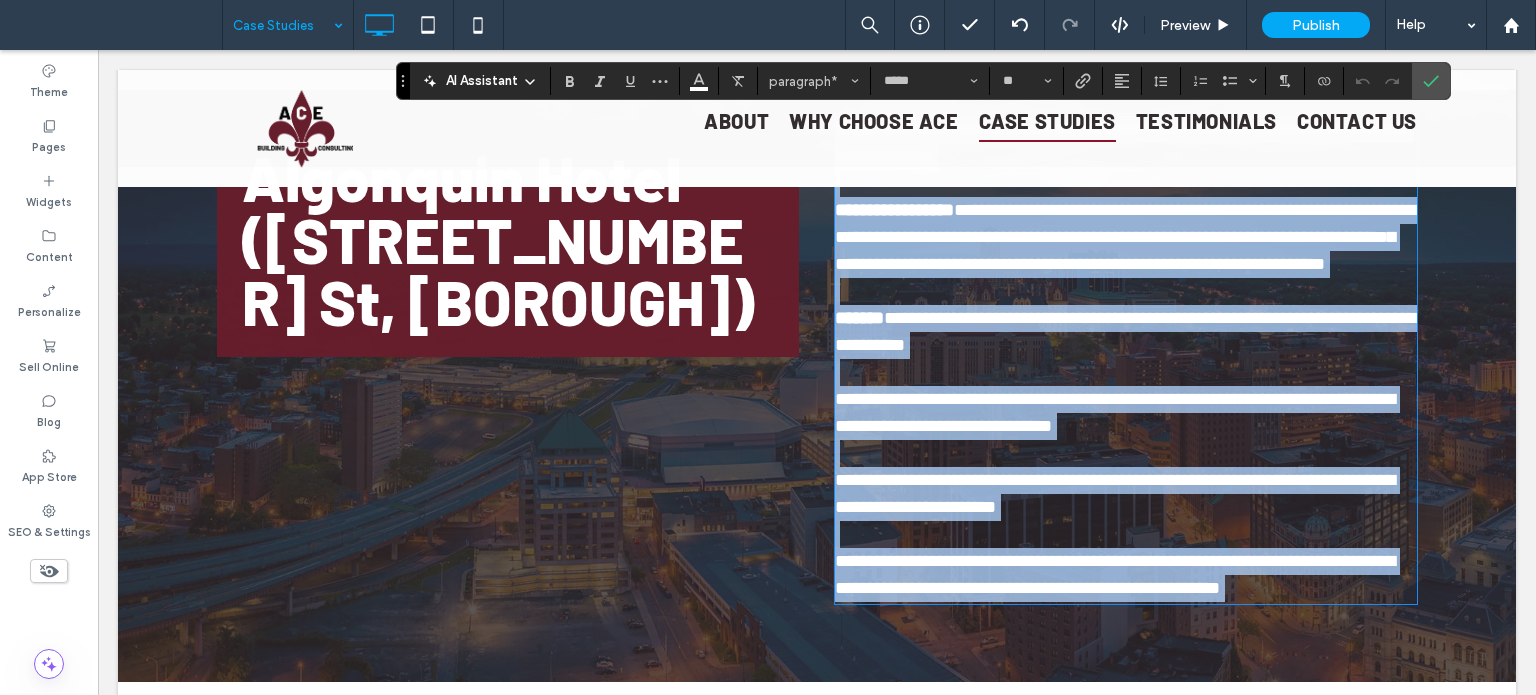 click at bounding box center (1126, 291) 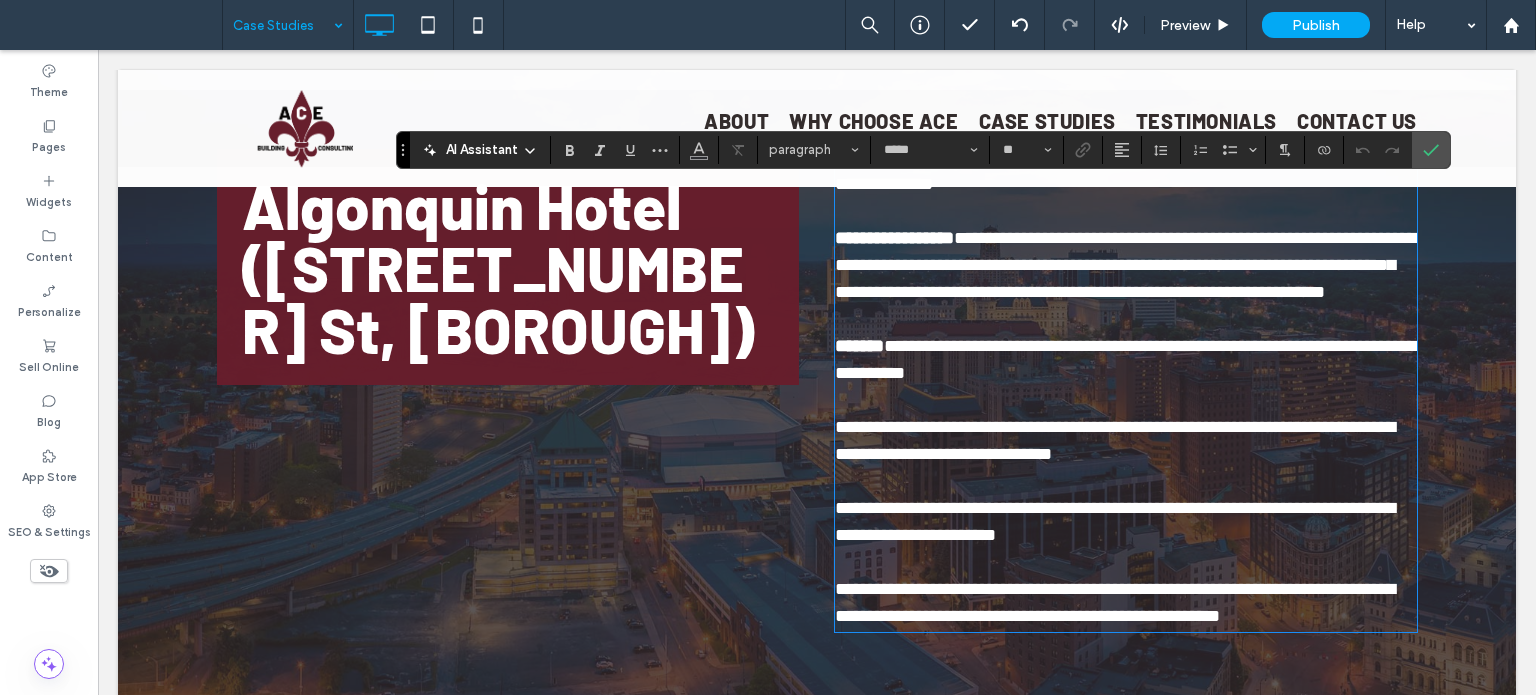 scroll, scrollTop: 2472, scrollLeft: 0, axis: vertical 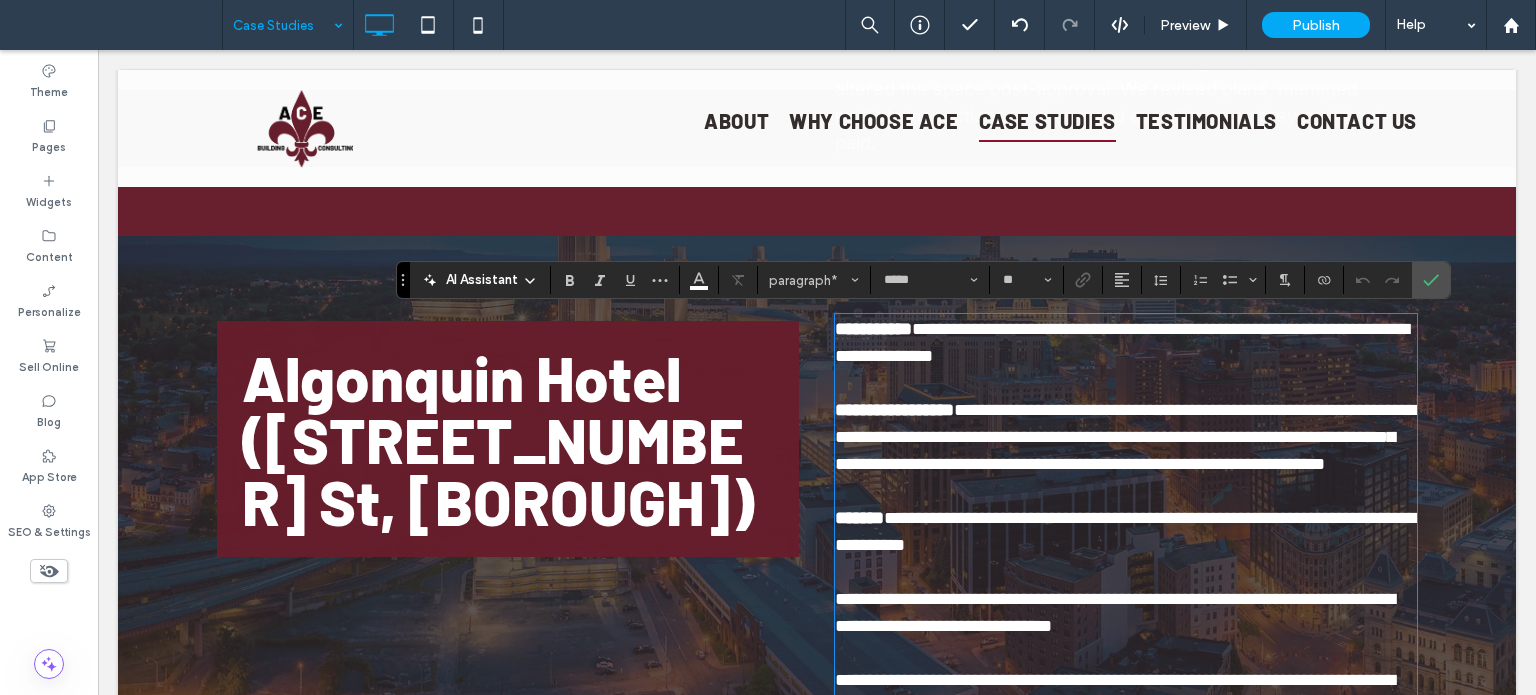 click on "**********" at bounding box center (1126, 343) 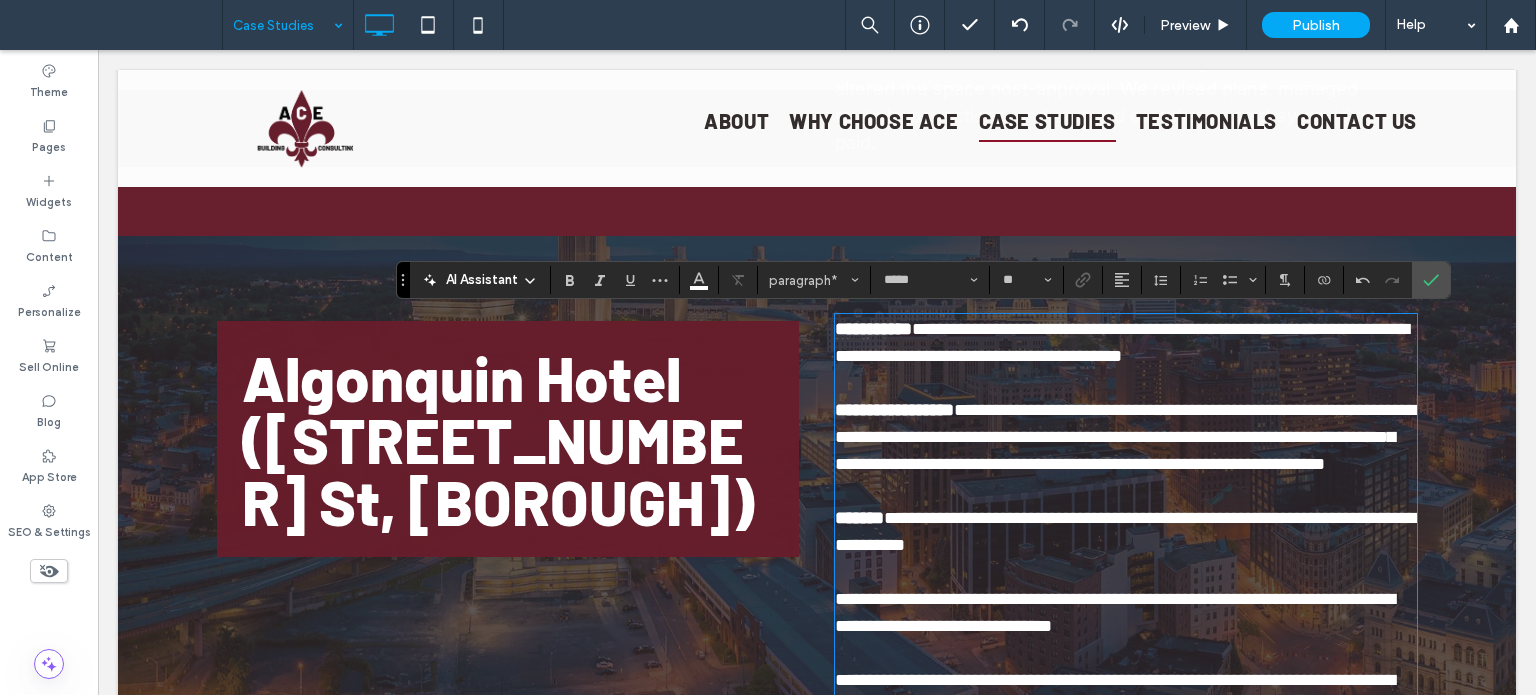 click on "**********" at bounding box center (1125, 437) 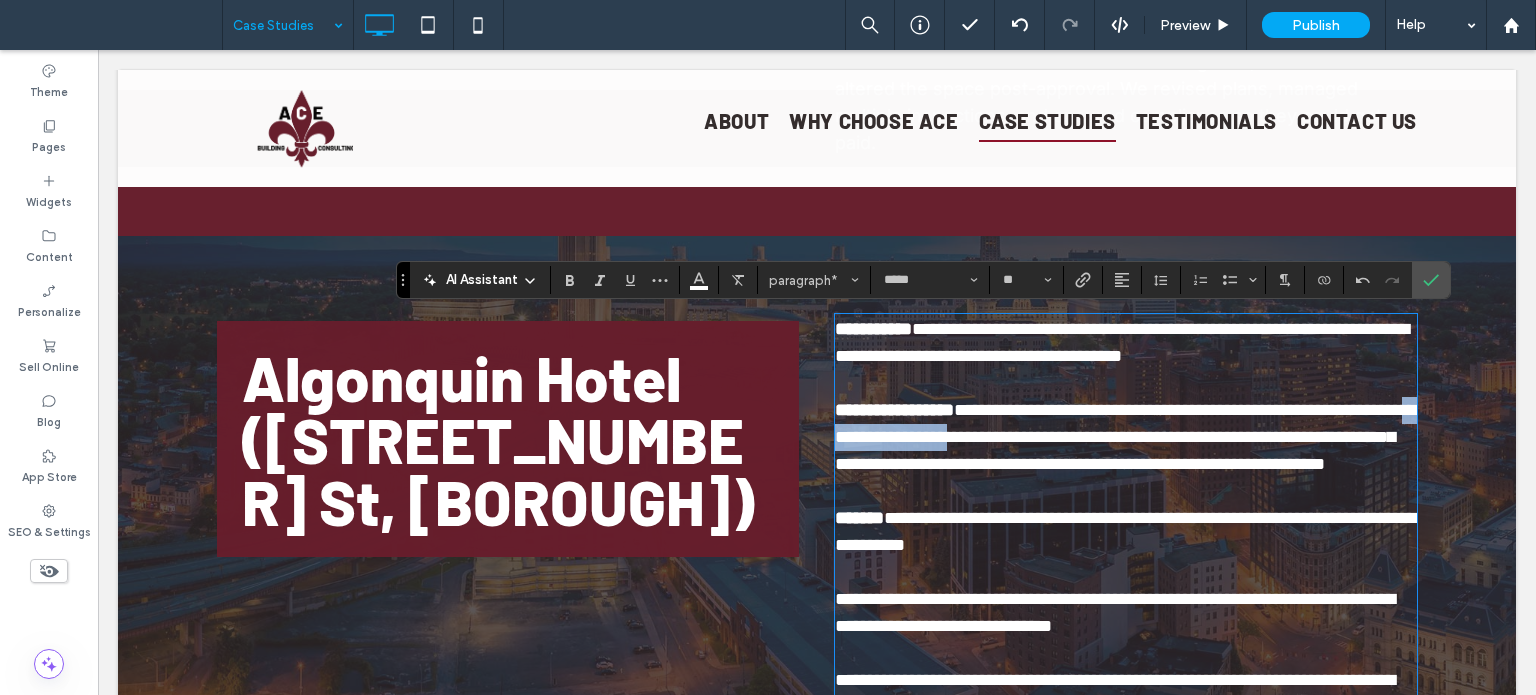 drag, startPoint x: 1101, startPoint y: 440, endPoint x: 954, endPoint y: 435, distance: 147.085 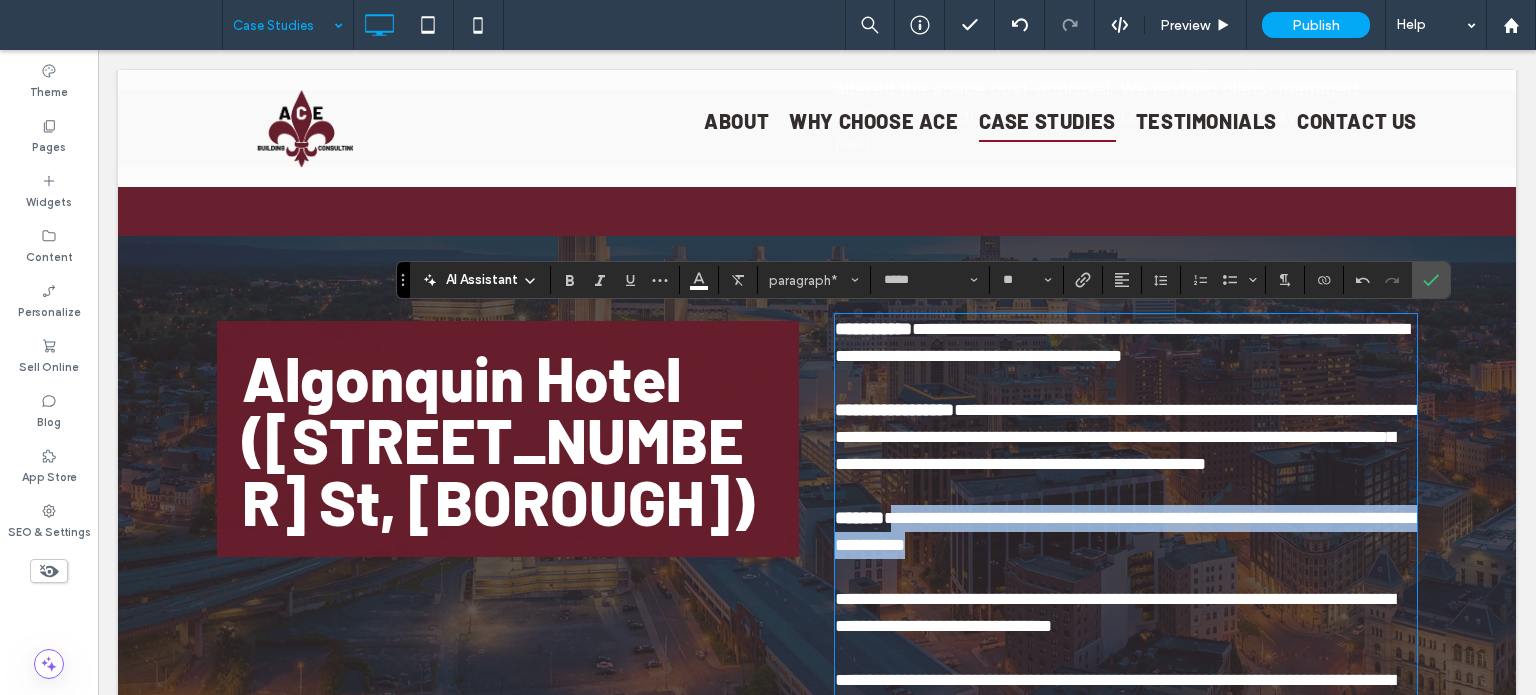 drag, startPoint x: 995, startPoint y: 571, endPoint x: 897, endPoint y: 539, distance: 103.09219 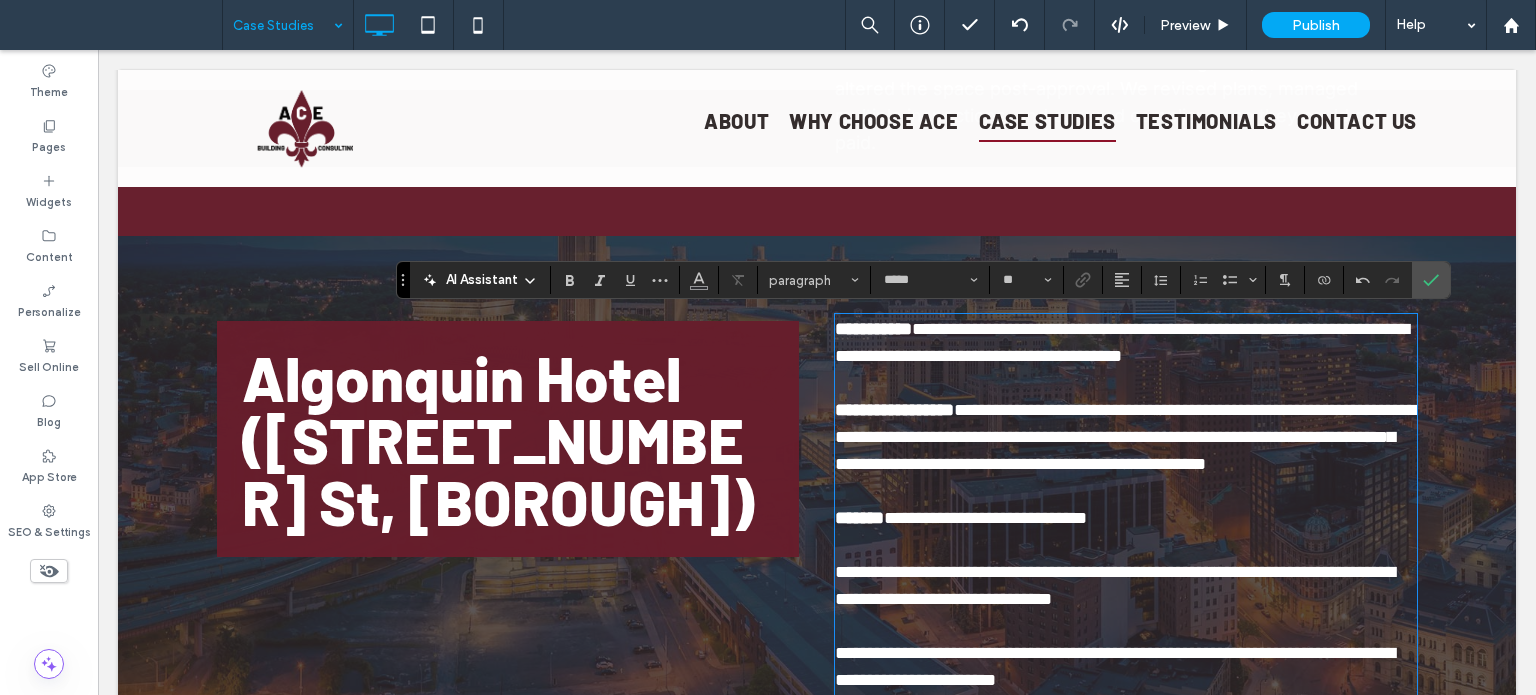 drag, startPoint x: 1148, startPoint y: 545, endPoint x: 989, endPoint y: 531, distance: 159.61516 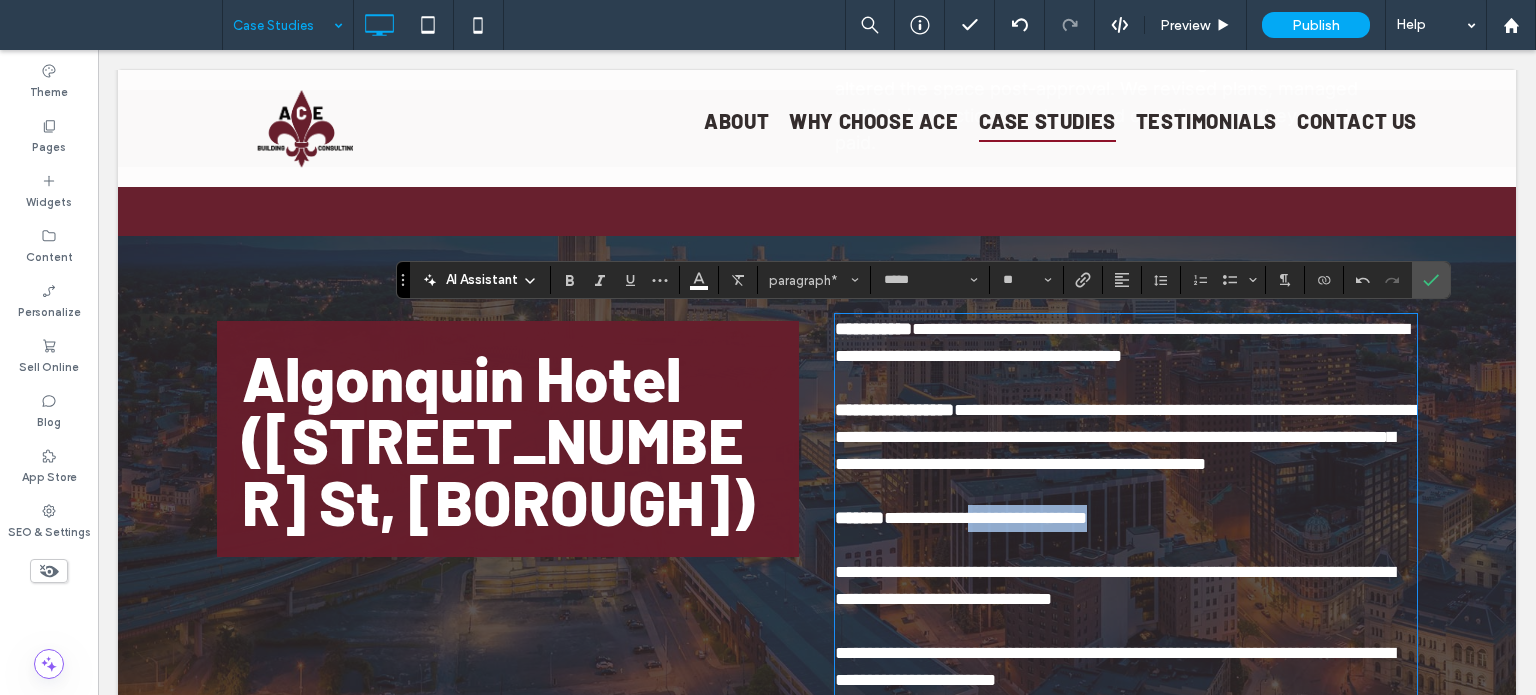 drag, startPoint x: 988, startPoint y: 546, endPoint x: 1218, endPoint y: 539, distance: 230.10649 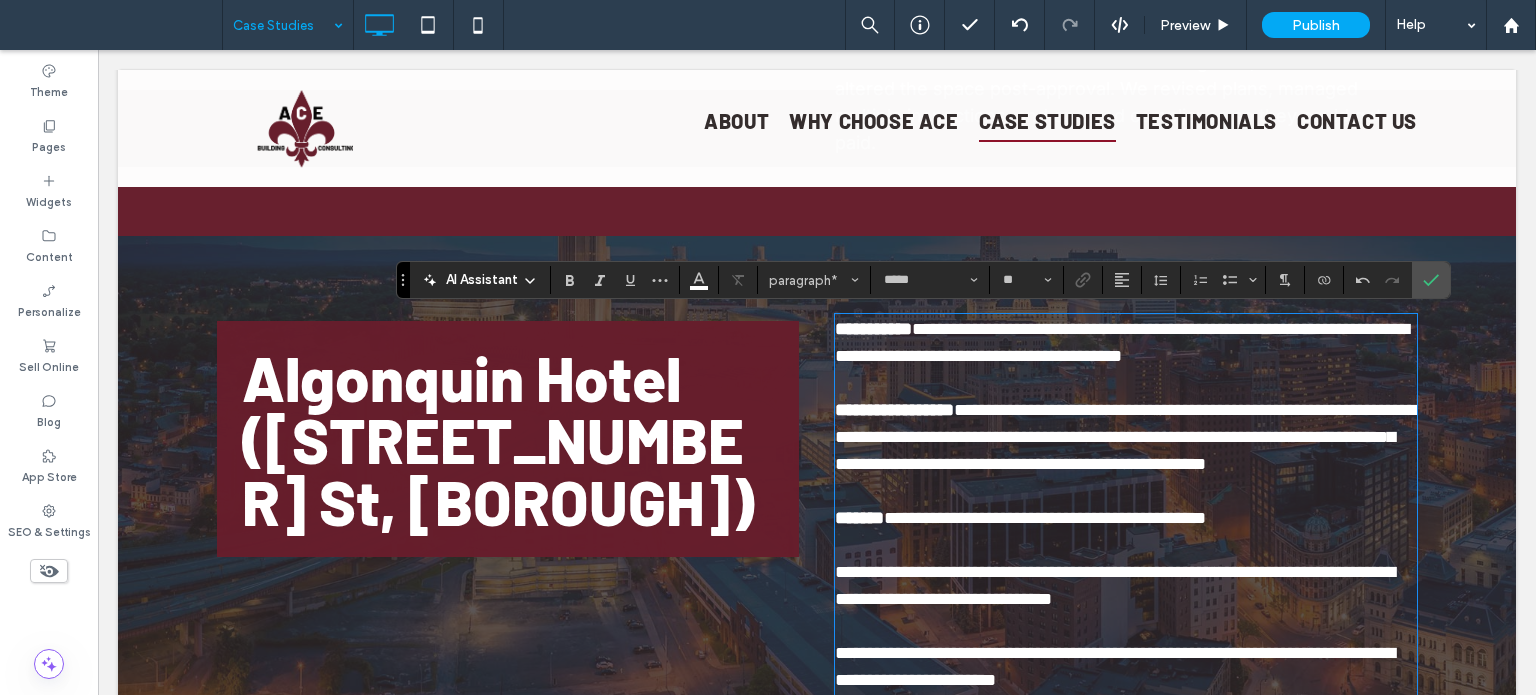 click on "**********" at bounding box center [1045, 518] 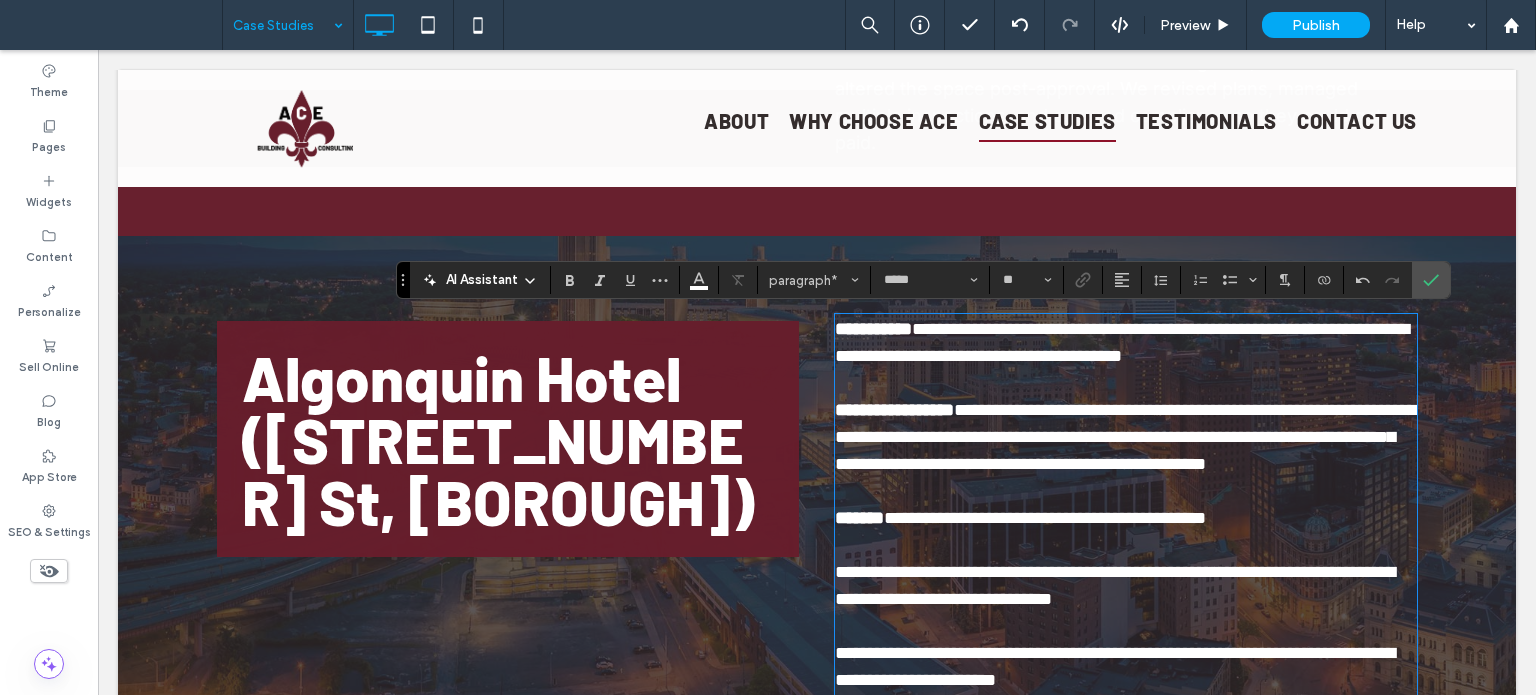 click on "**********" at bounding box center [1126, 518] 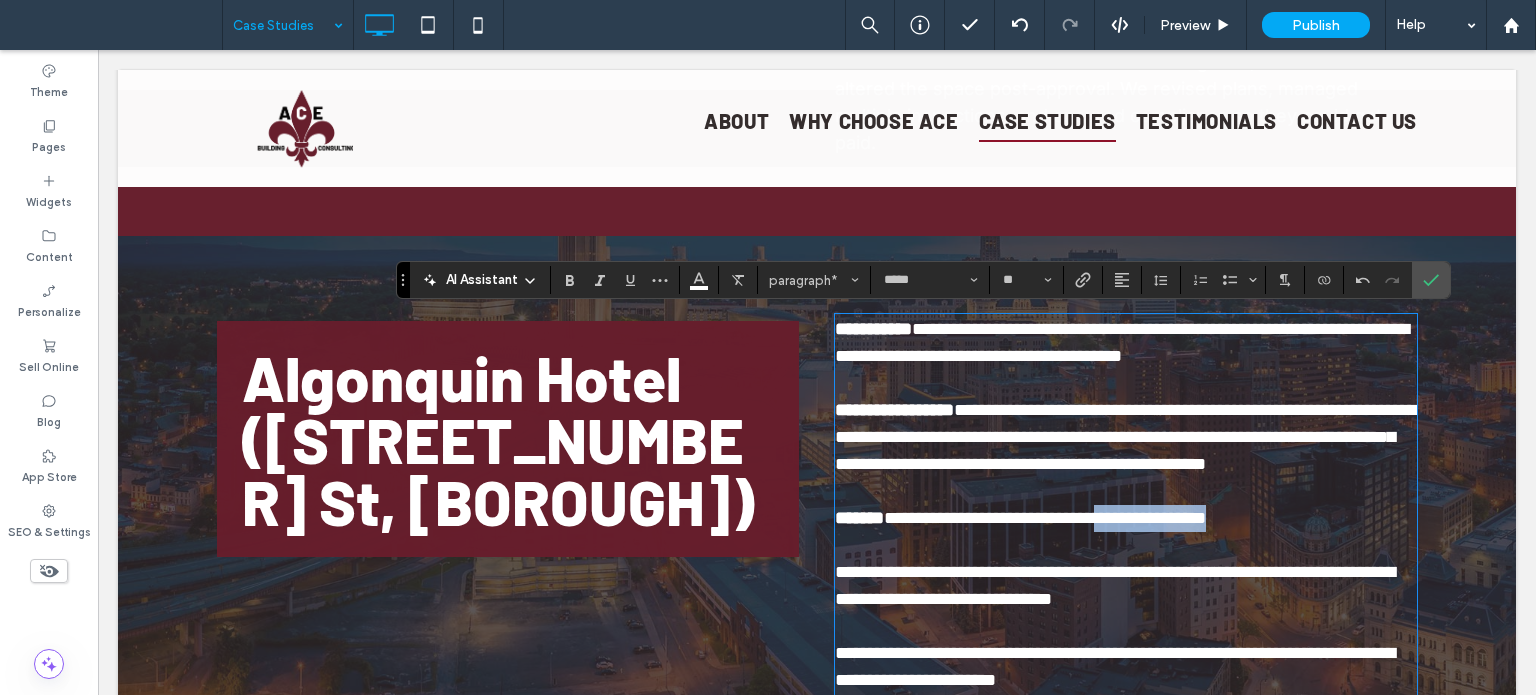 drag, startPoint x: 1297, startPoint y: 549, endPoint x: 1144, endPoint y: 550, distance: 153.00327 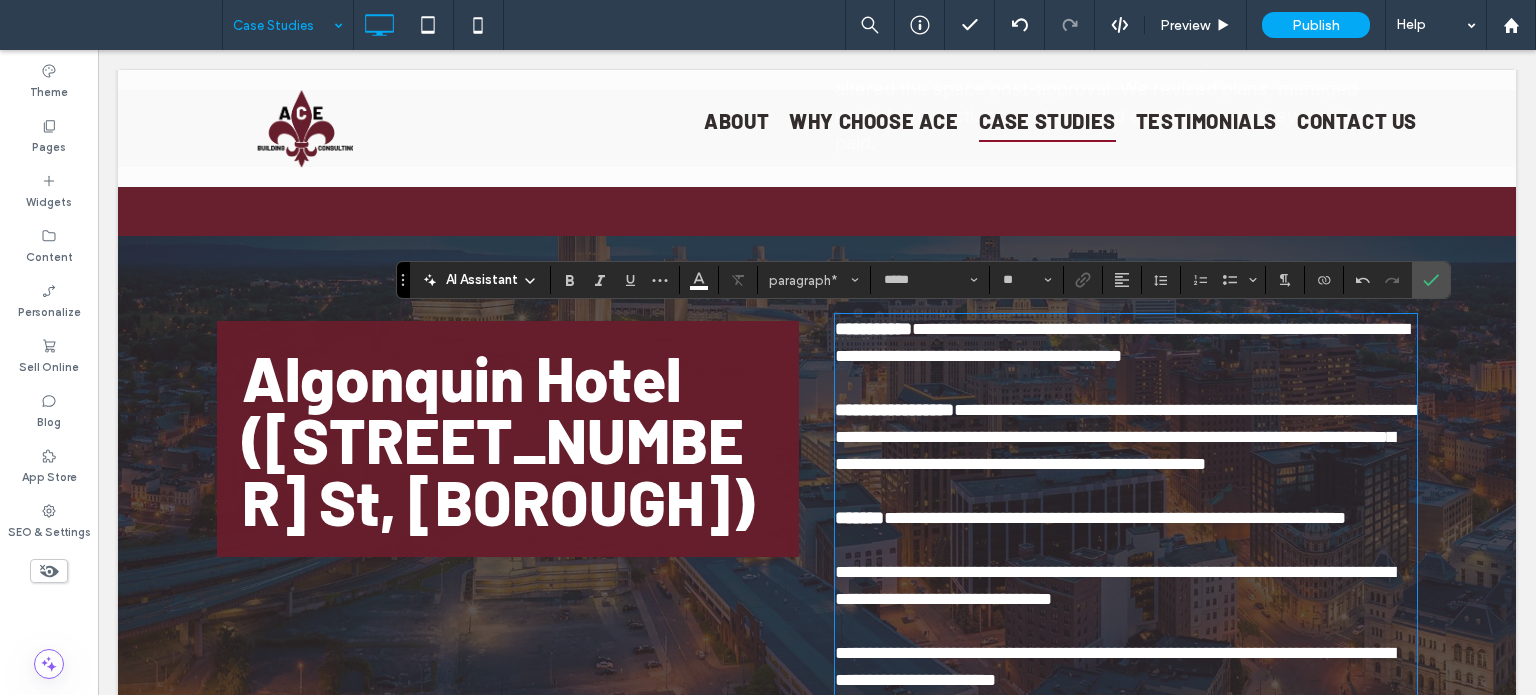 click on "**********" at bounding box center [1115, 518] 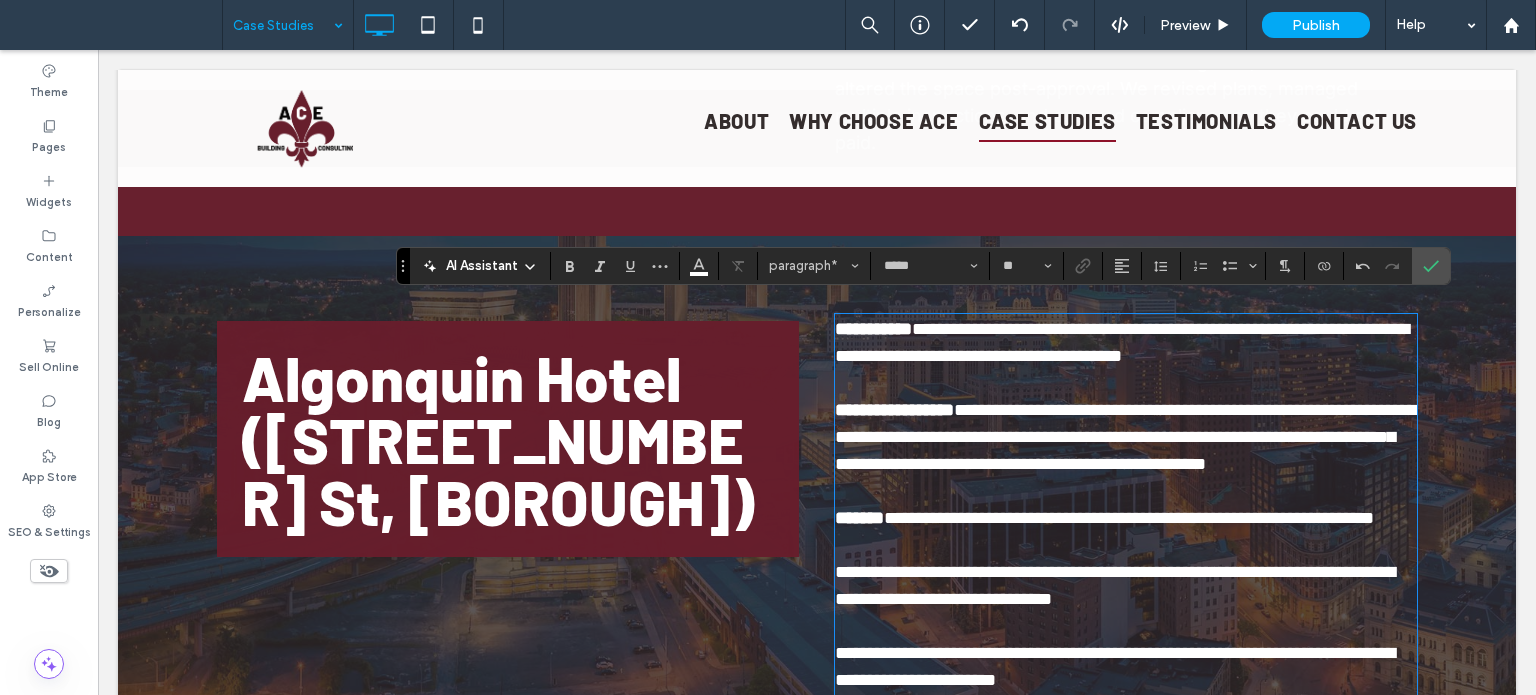 scroll, scrollTop: 2572, scrollLeft: 0, axis: vertical 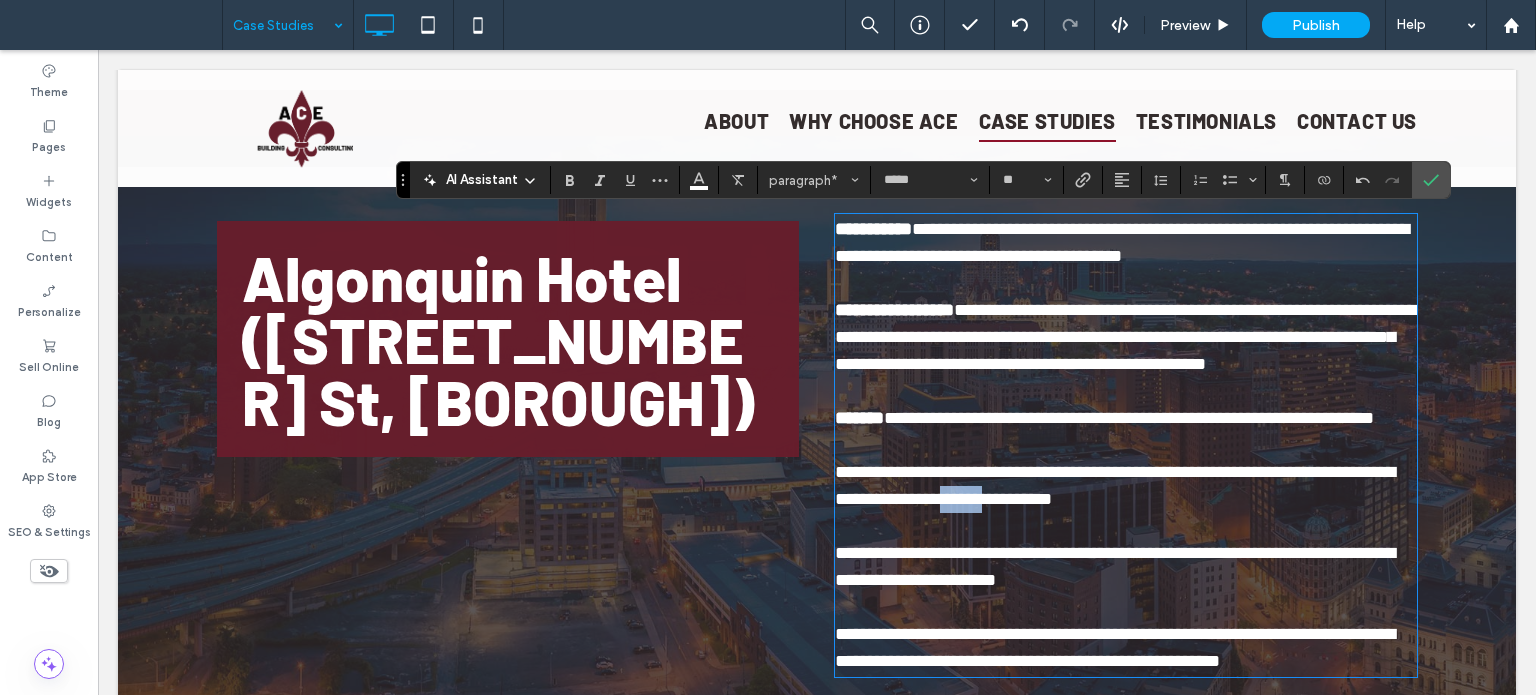 drag, startPoint x: 1101, startPoint y: 555, endPoint x: 1040, endPoint y: 548, distance: 61.400326 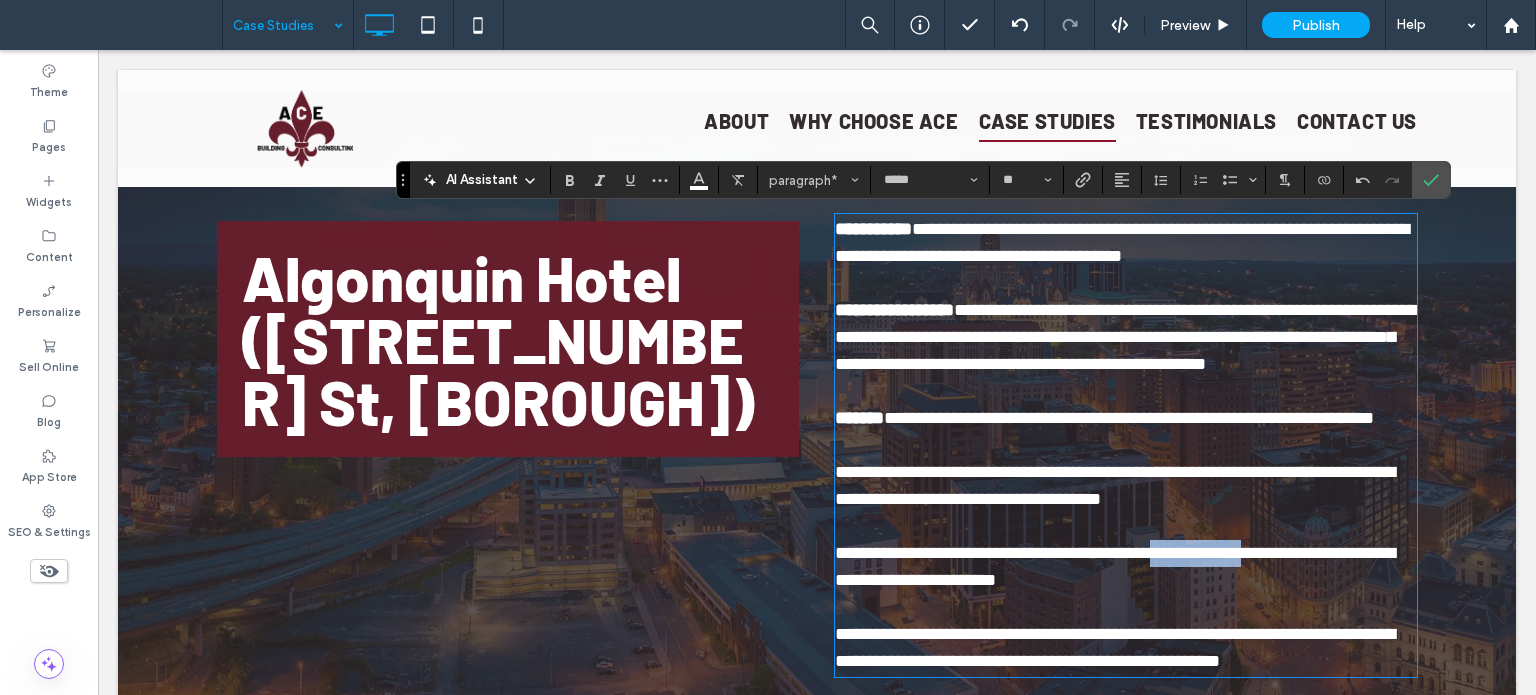 drag, startPoint x: 1216, startPoint y: 611, endPoint x: 1324, endPoint y: 606, distance: 108.11568 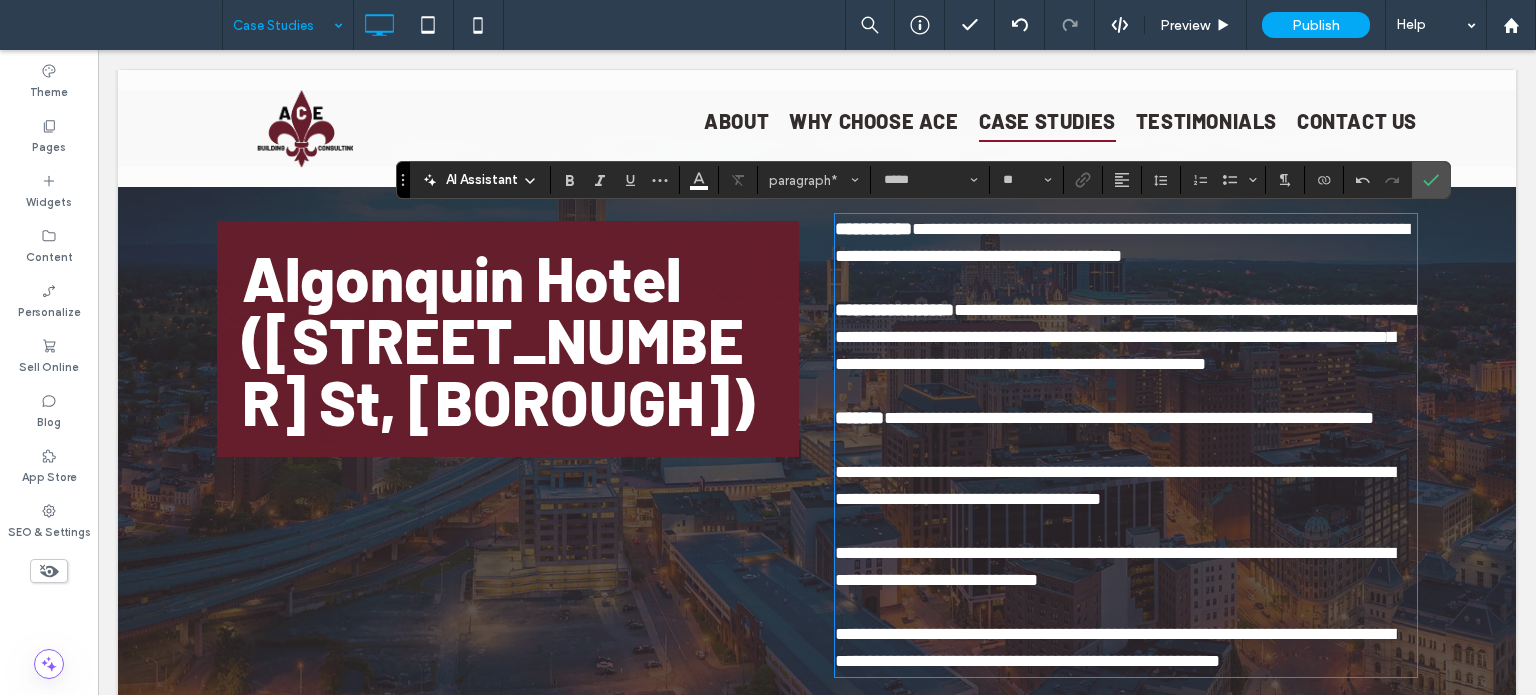 click on "**********" at bounding box center [1126, 567] 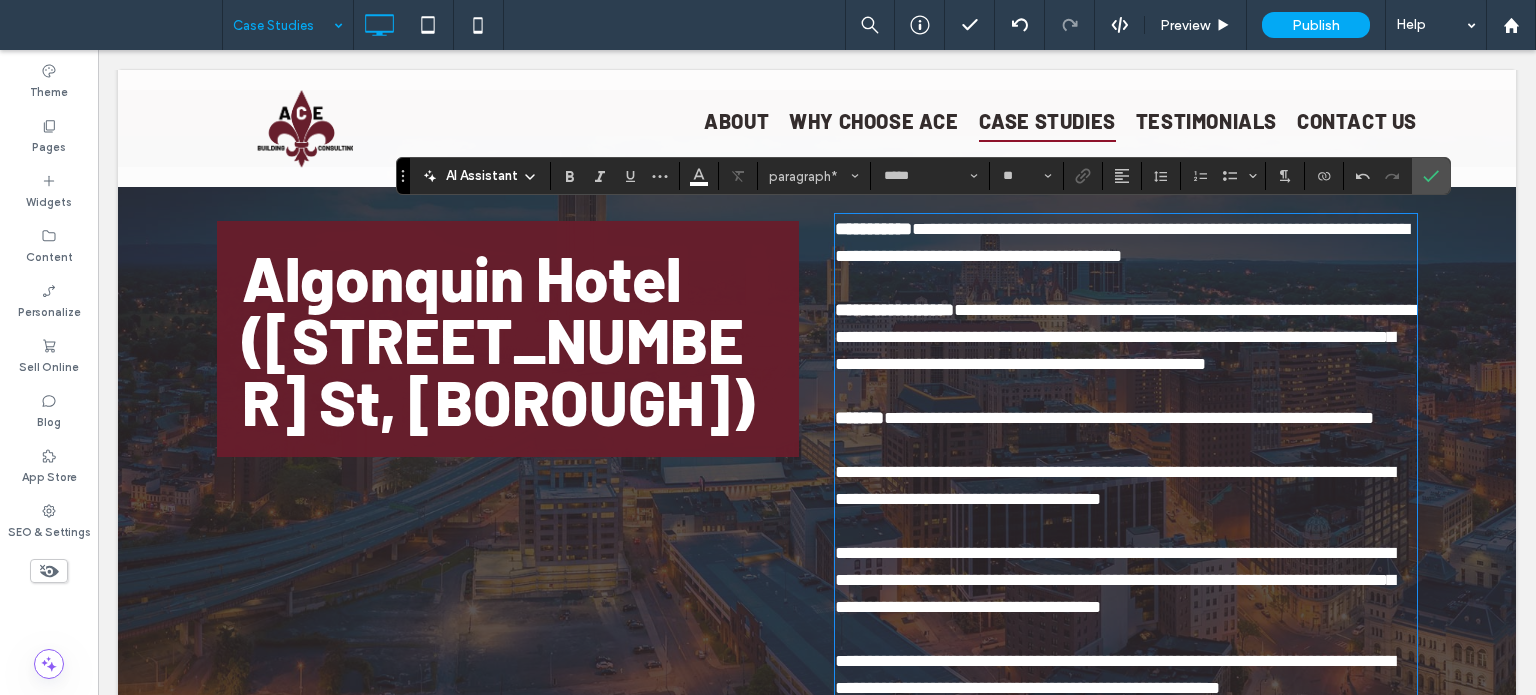 scroll, scrollTop: 2576, scrollLeft: 0, axis: vertical 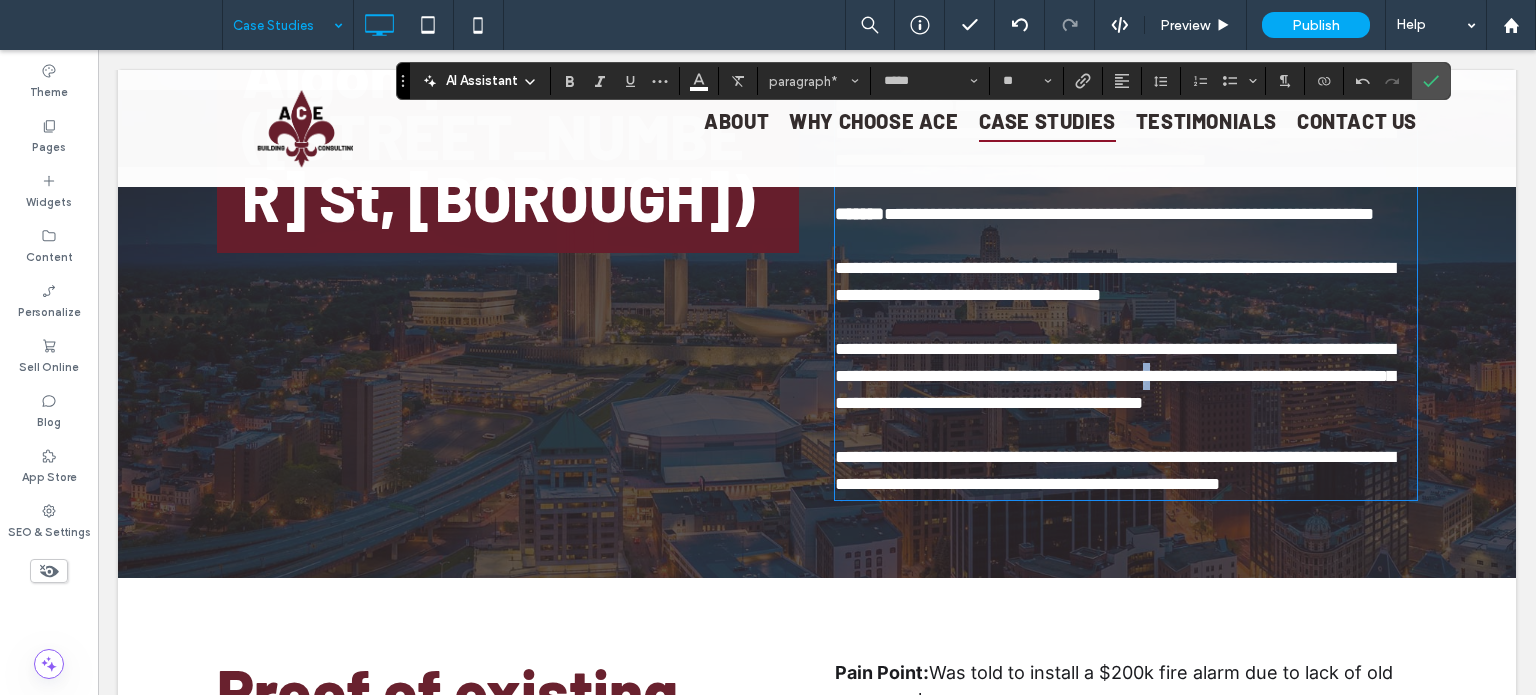 click on "**********" at bounding box center (1115, 376) 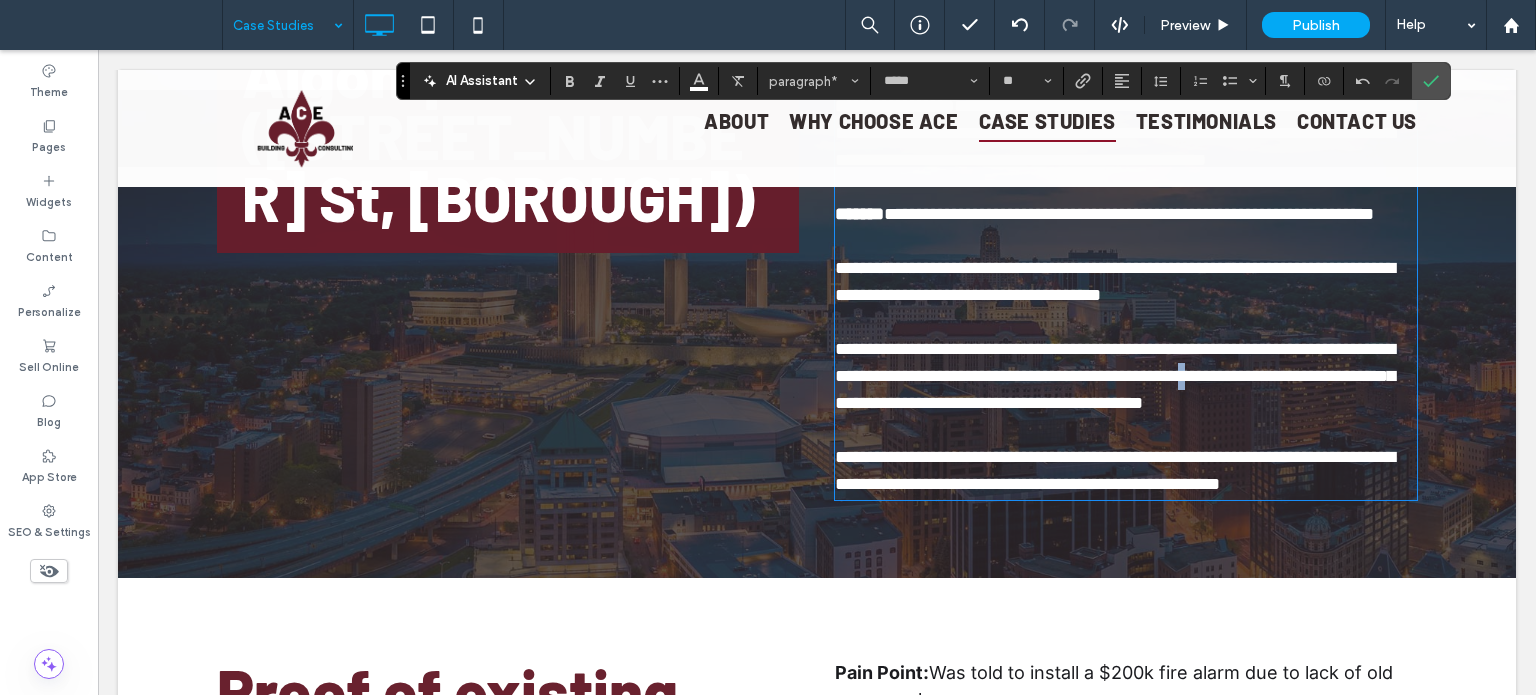 click on "**********" at bounding box center [1115, 376] 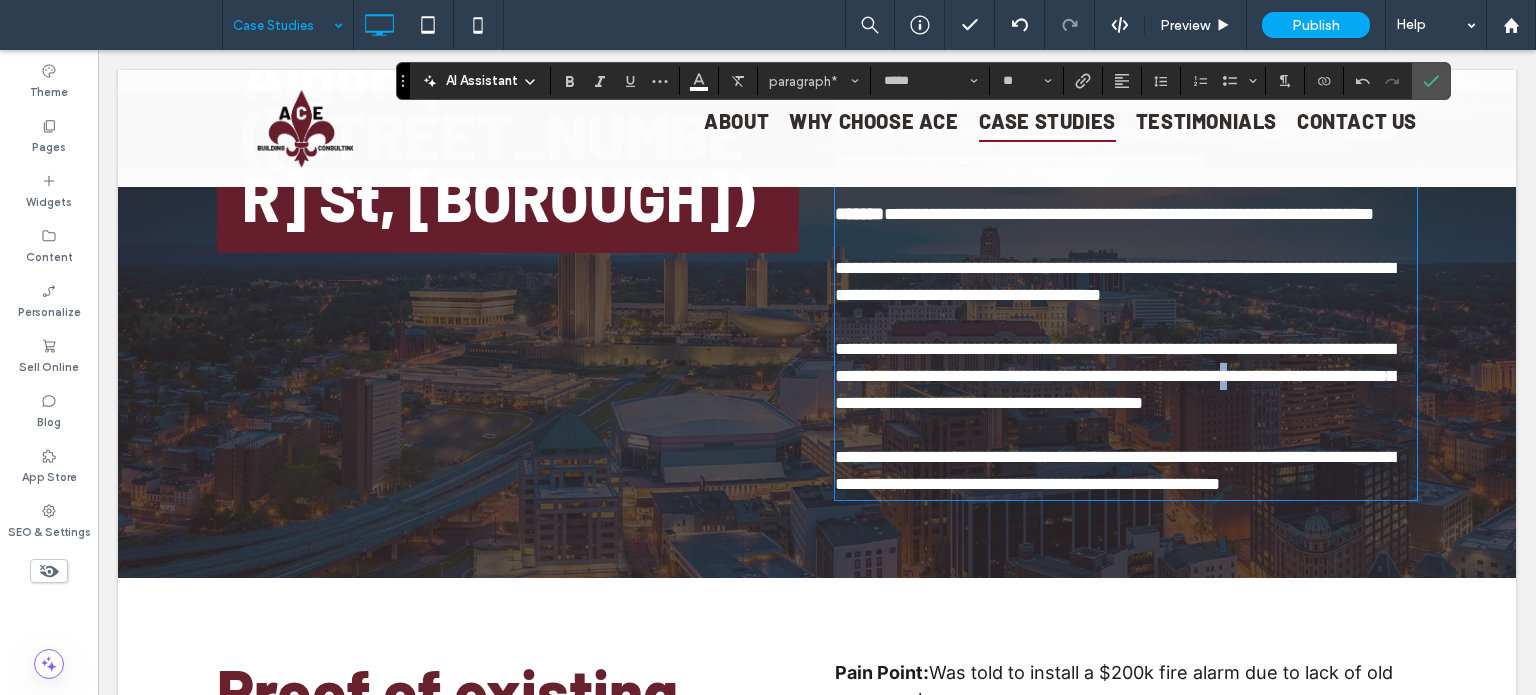 click on "**********" at bounding box center (1126, 376) 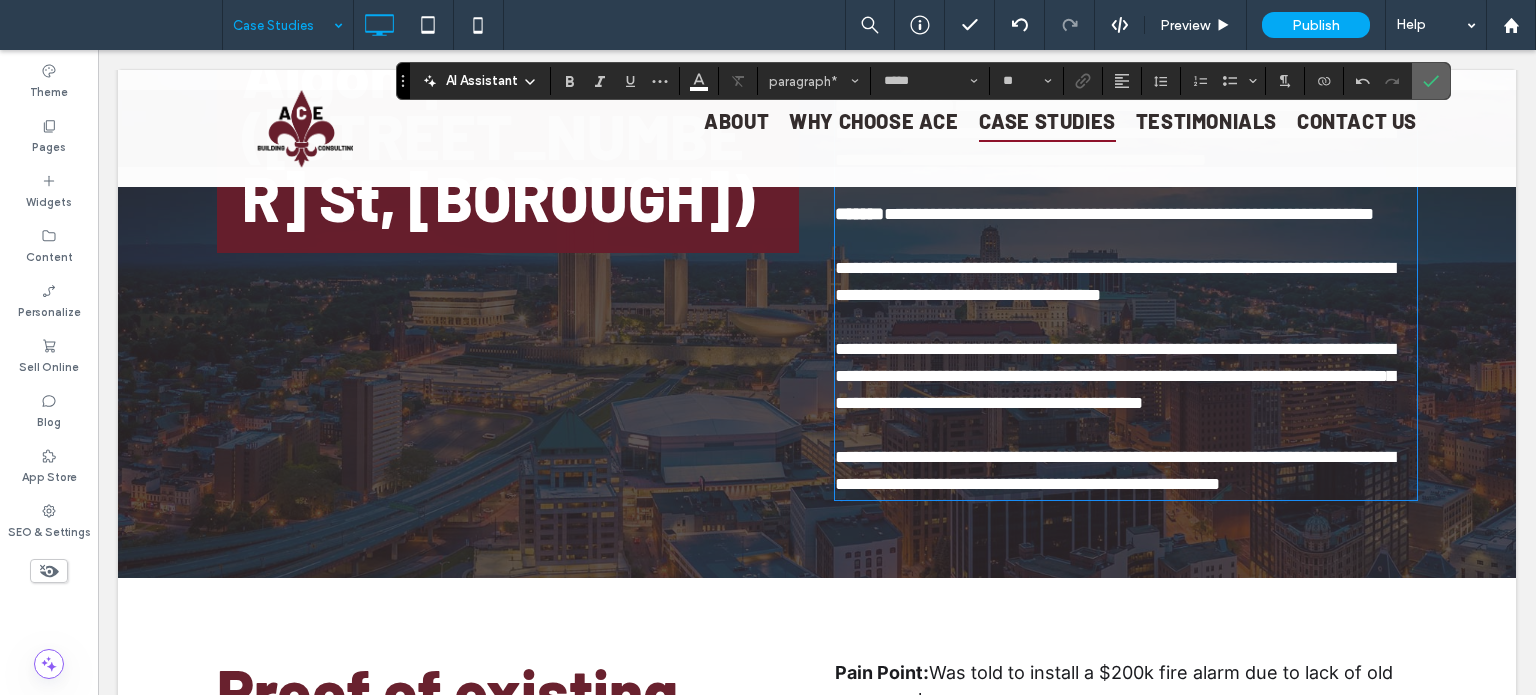 click at bounding box center [1431, 81] 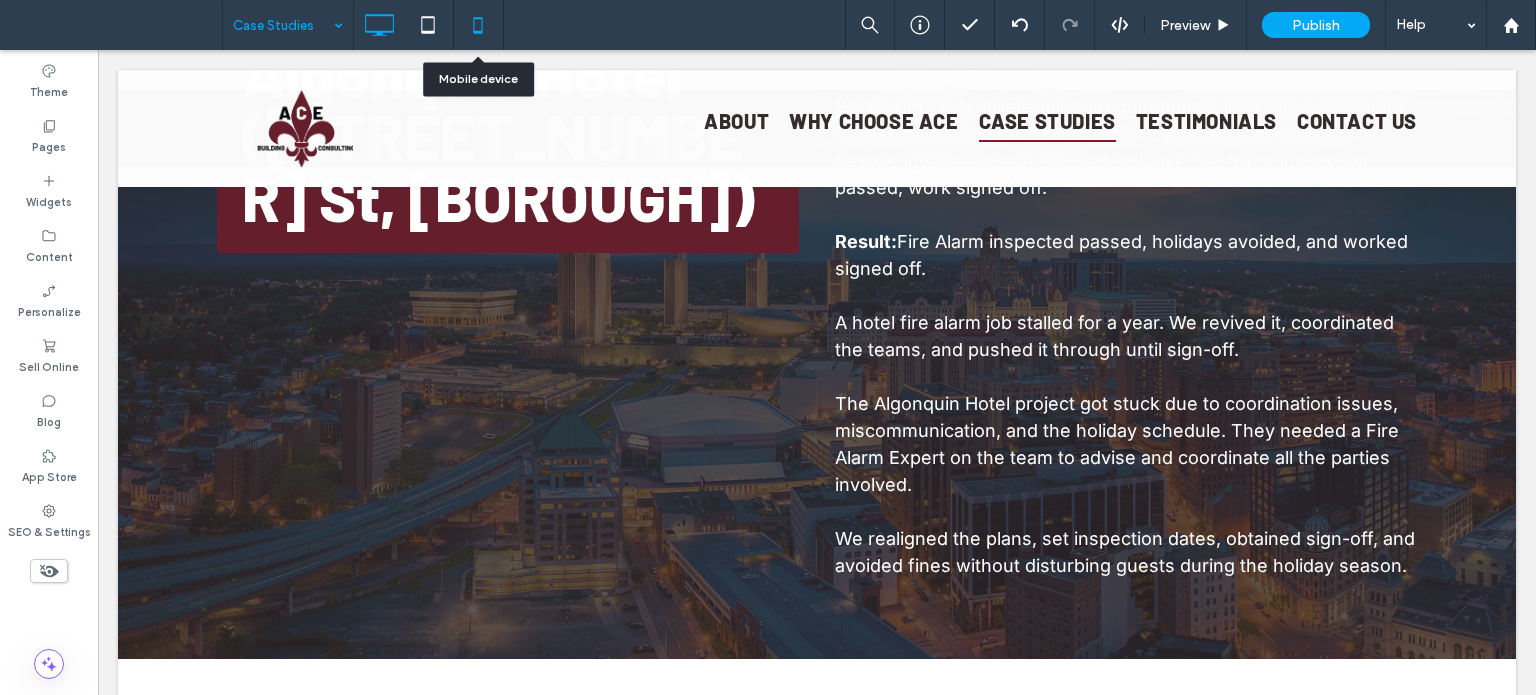 click 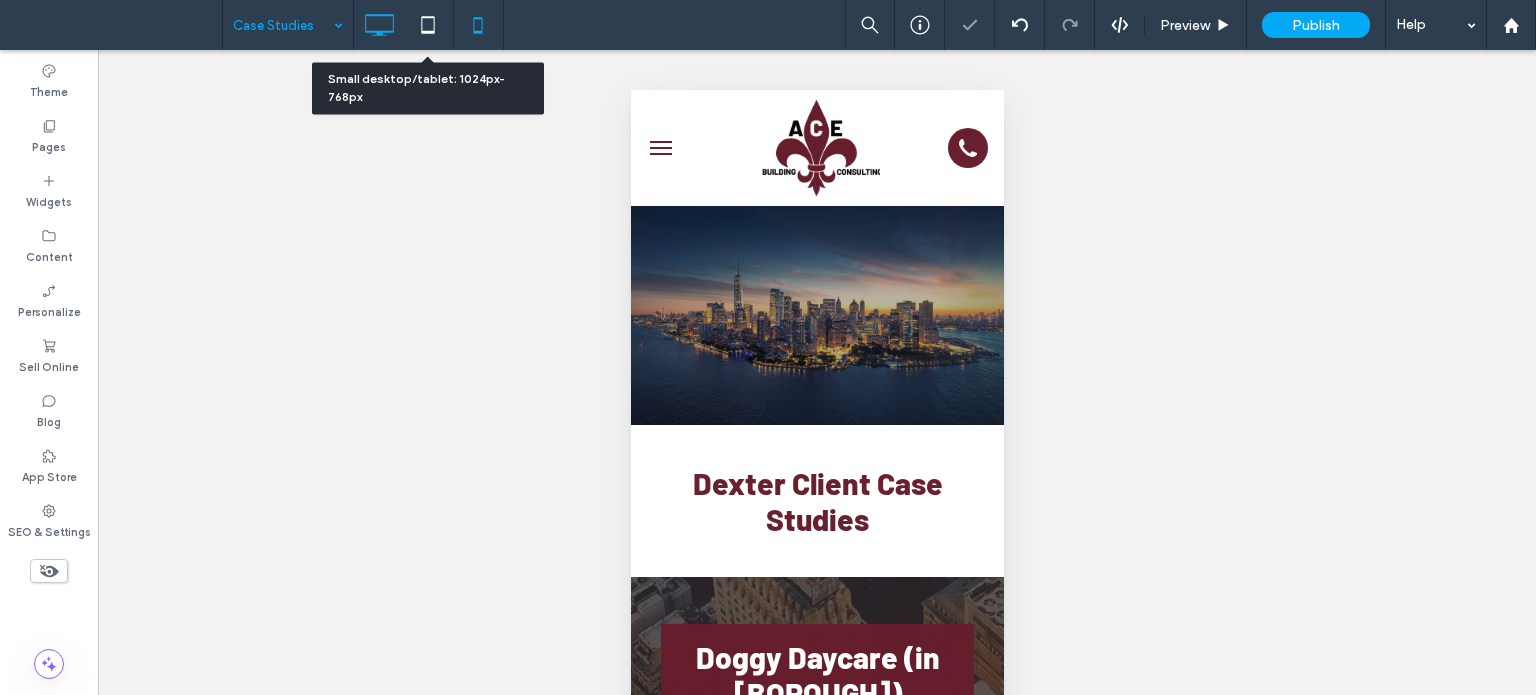 scroll, scrollTop: 0, scrollLeft: 0, axis: both 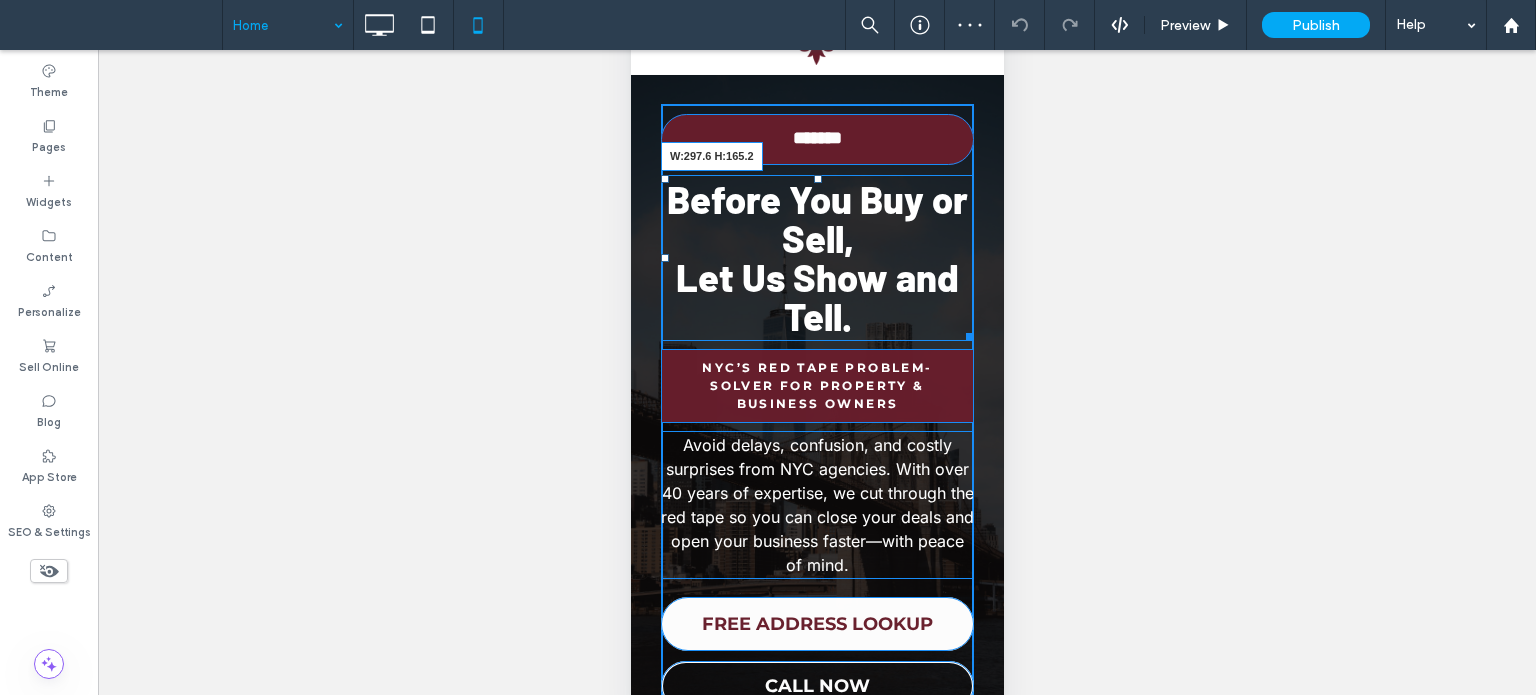 drag, startPoint x: 951, startPoint y: 332, endPoint x: 965, endPoint y: 332, distance: 14 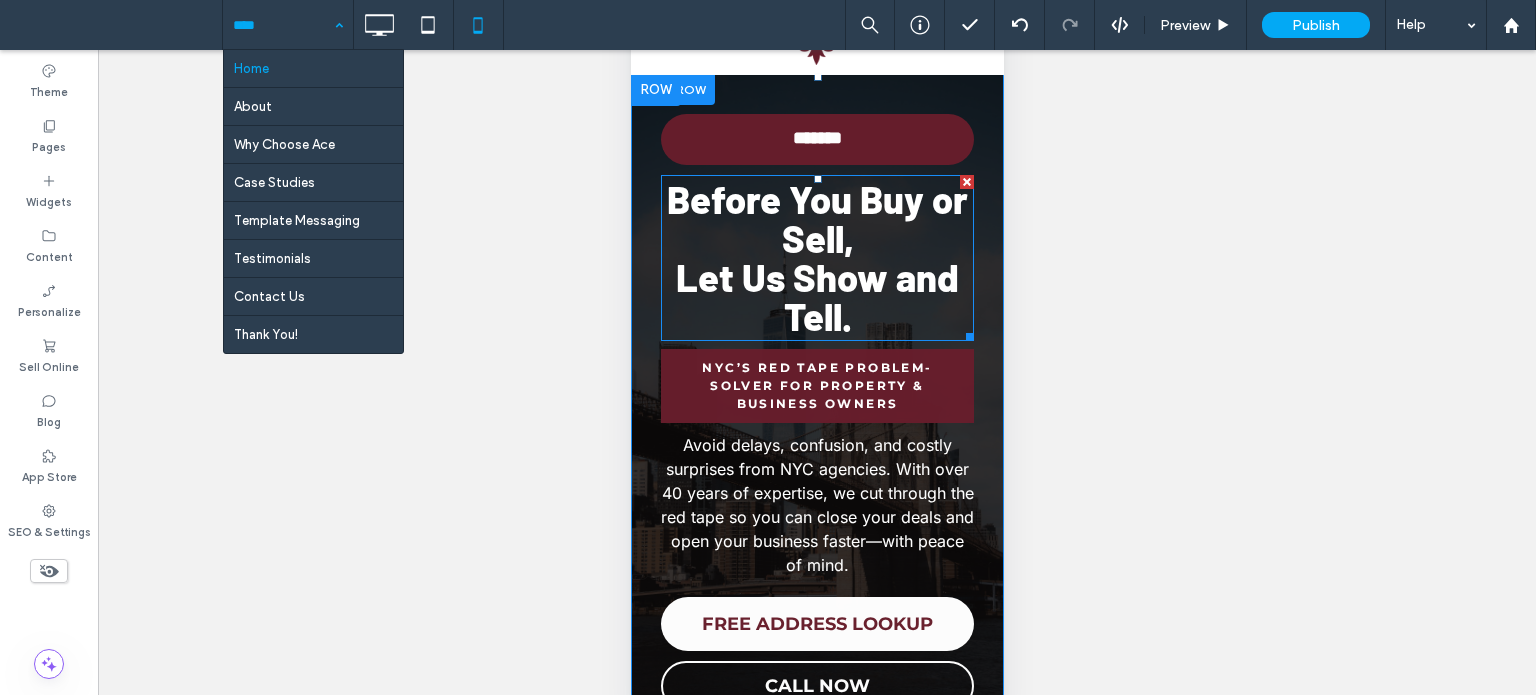 click on "﻿ Let Us Show and Tell." at bounding box center (816, 297) 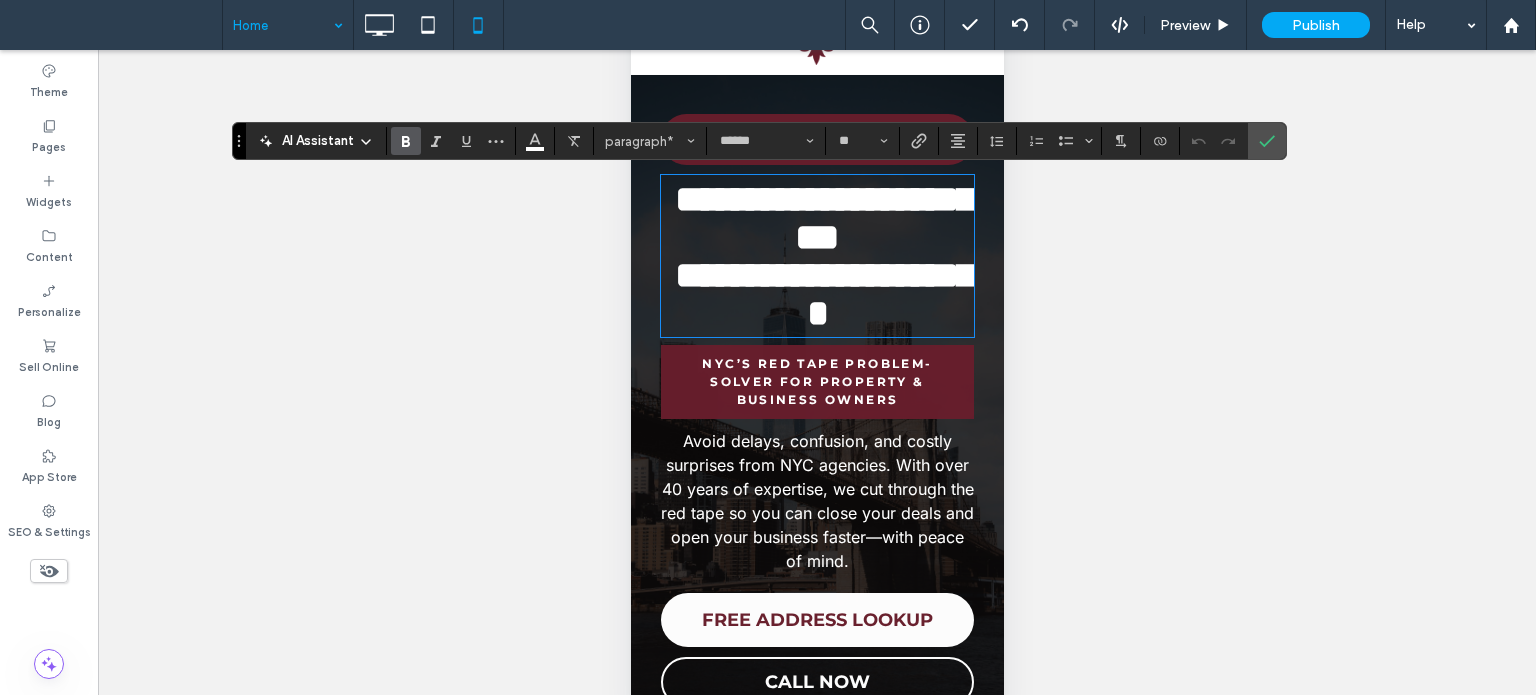 click on "**********" at bounding box center [831, 294] 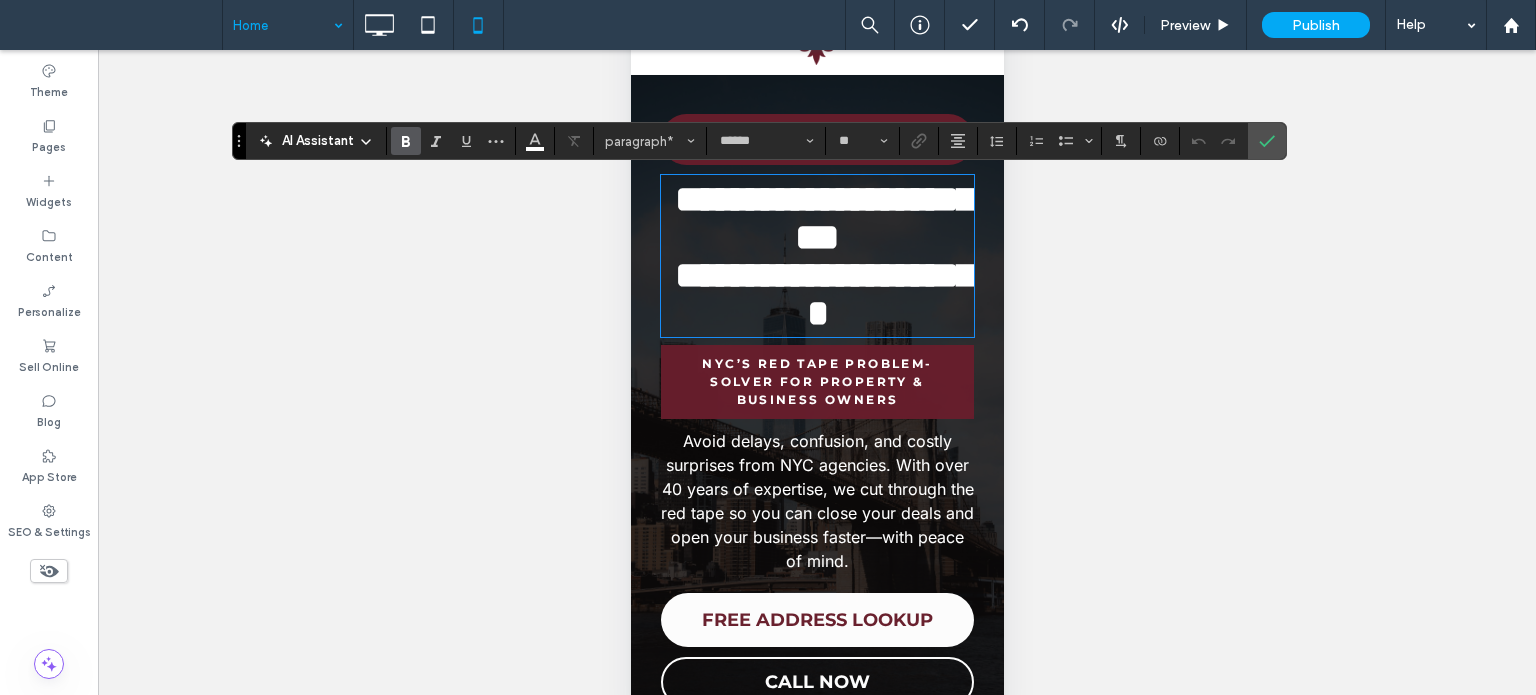 click on "**********" at bounding box center (831, 294) 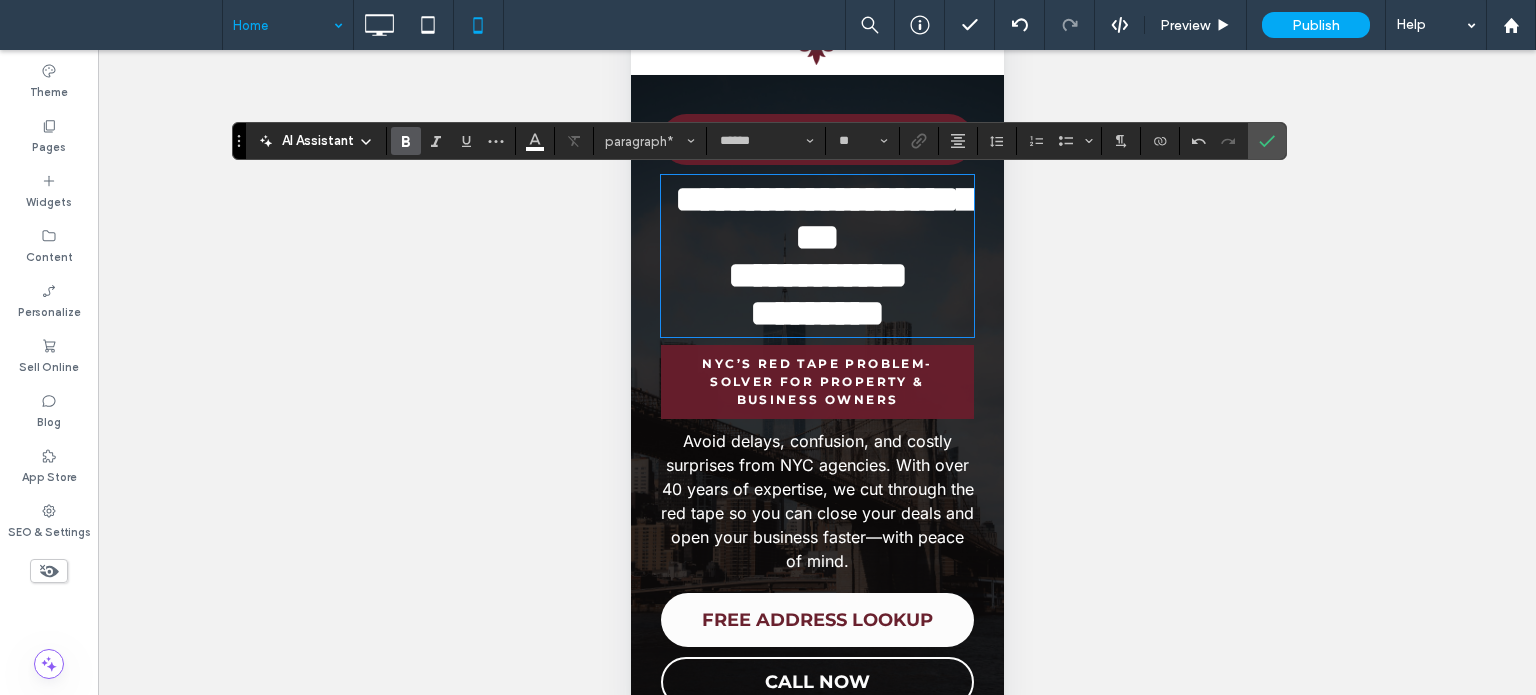 scroll, scrollTop: 3, scrollLeft: 0, axis: vertical 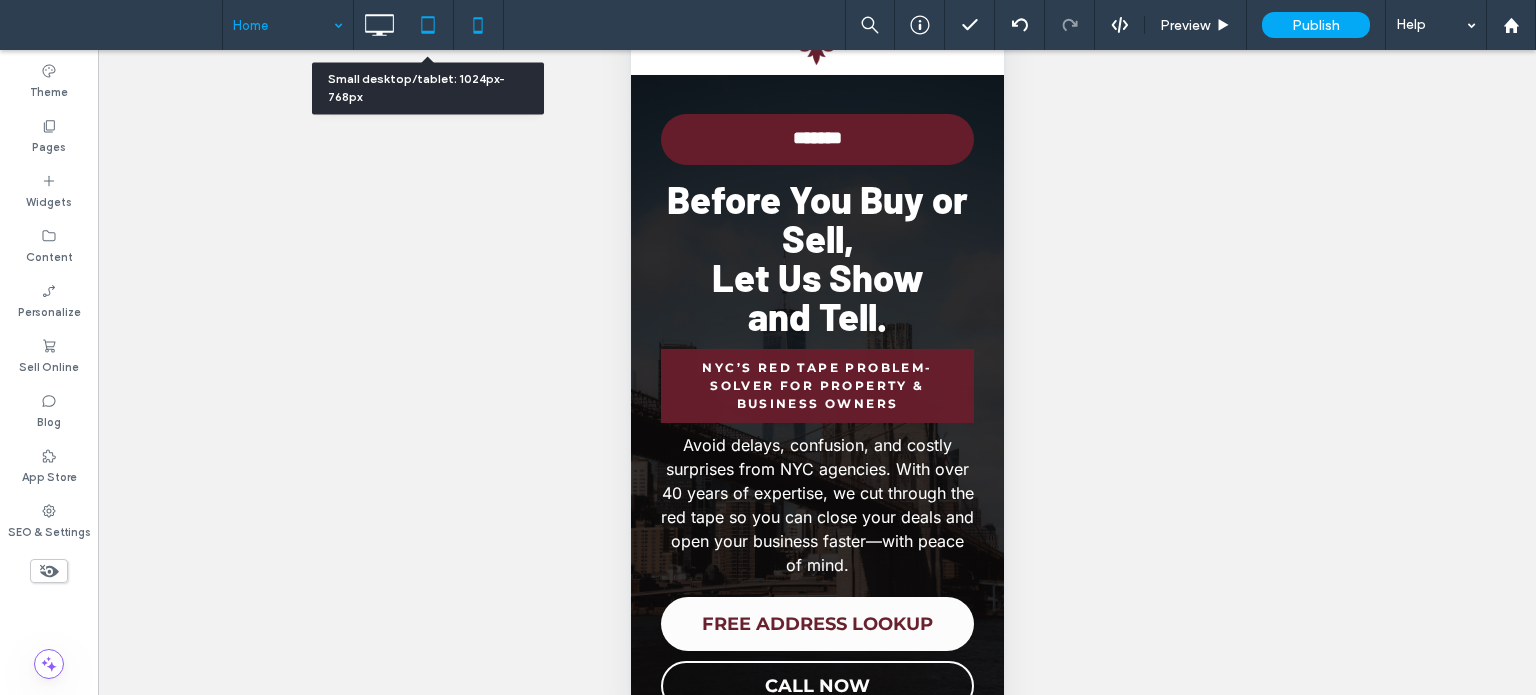click 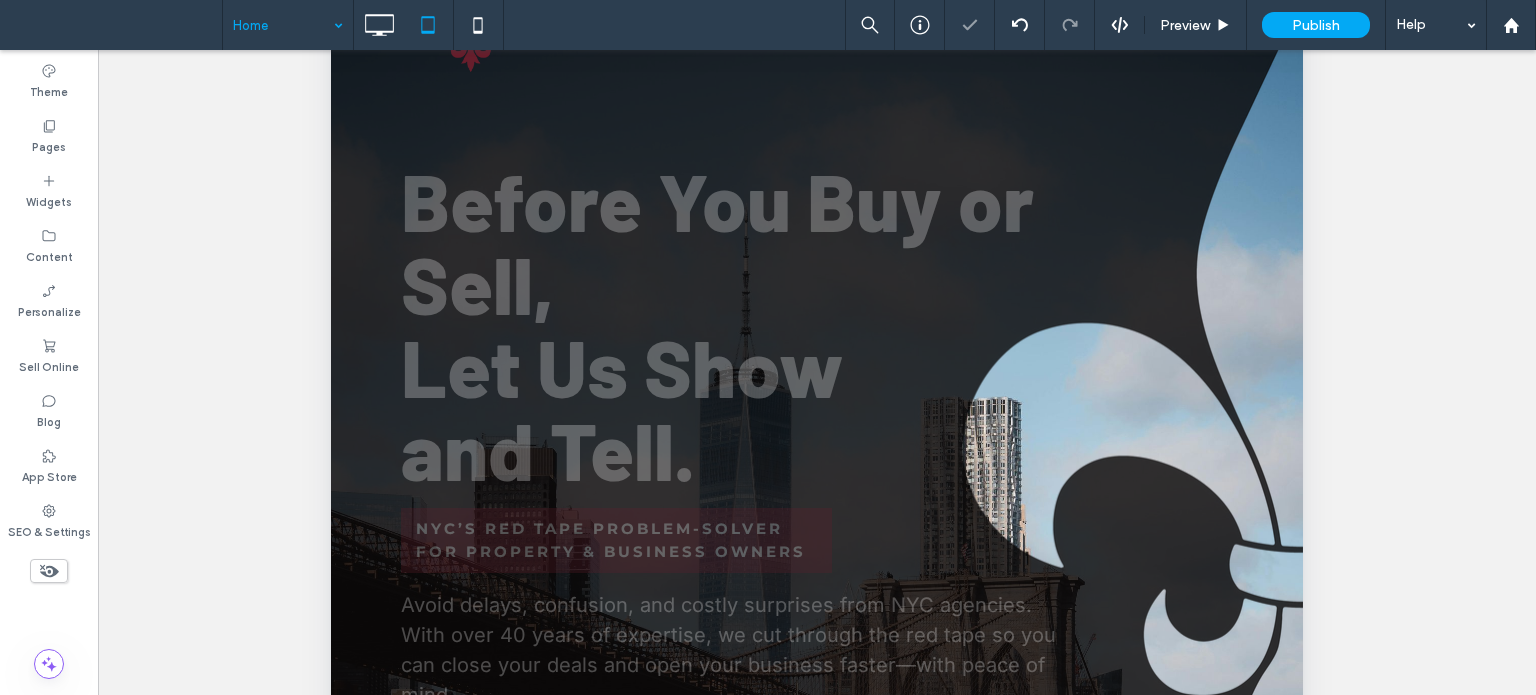 scroll, scrollTop: 0, scrollLeft: 0, axis: both 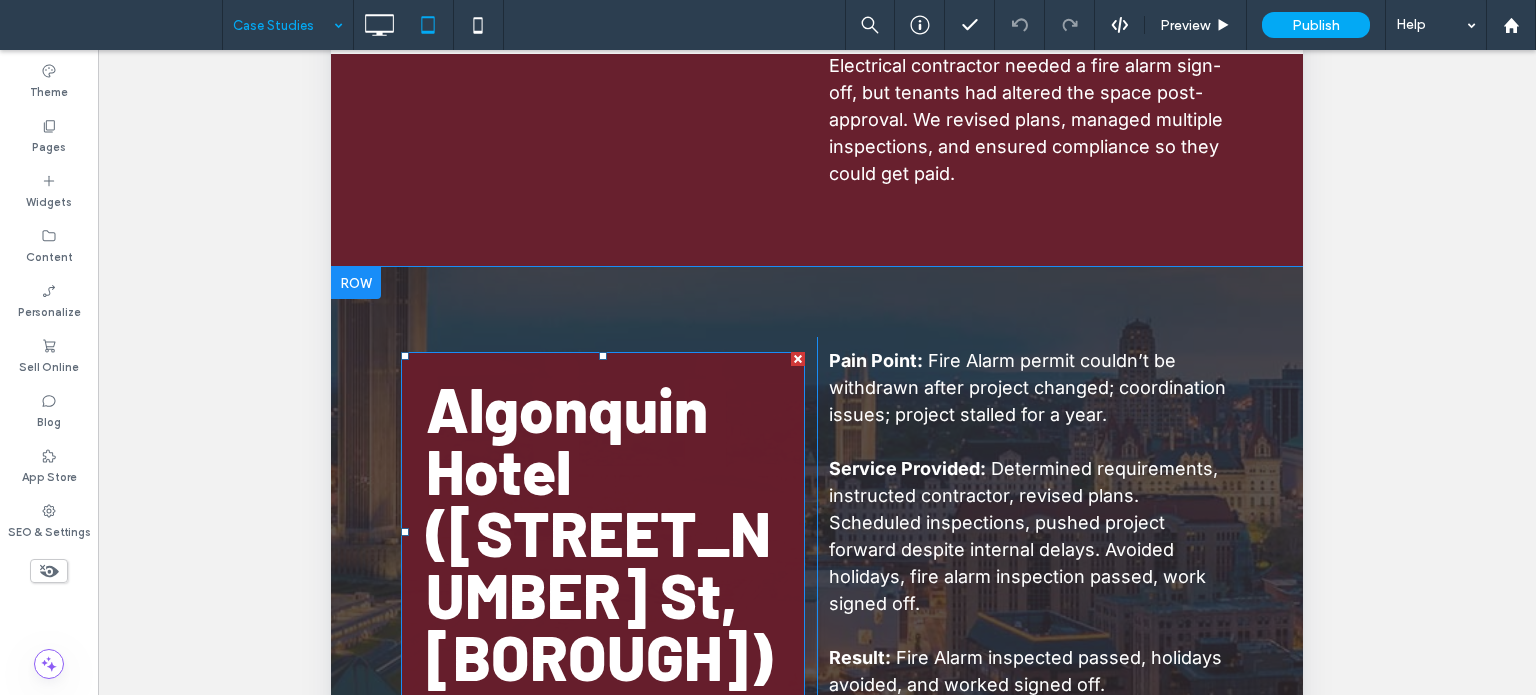click on "Algonquin Hotel (44th St, Manhattan)" at bounding box center (599, 532) 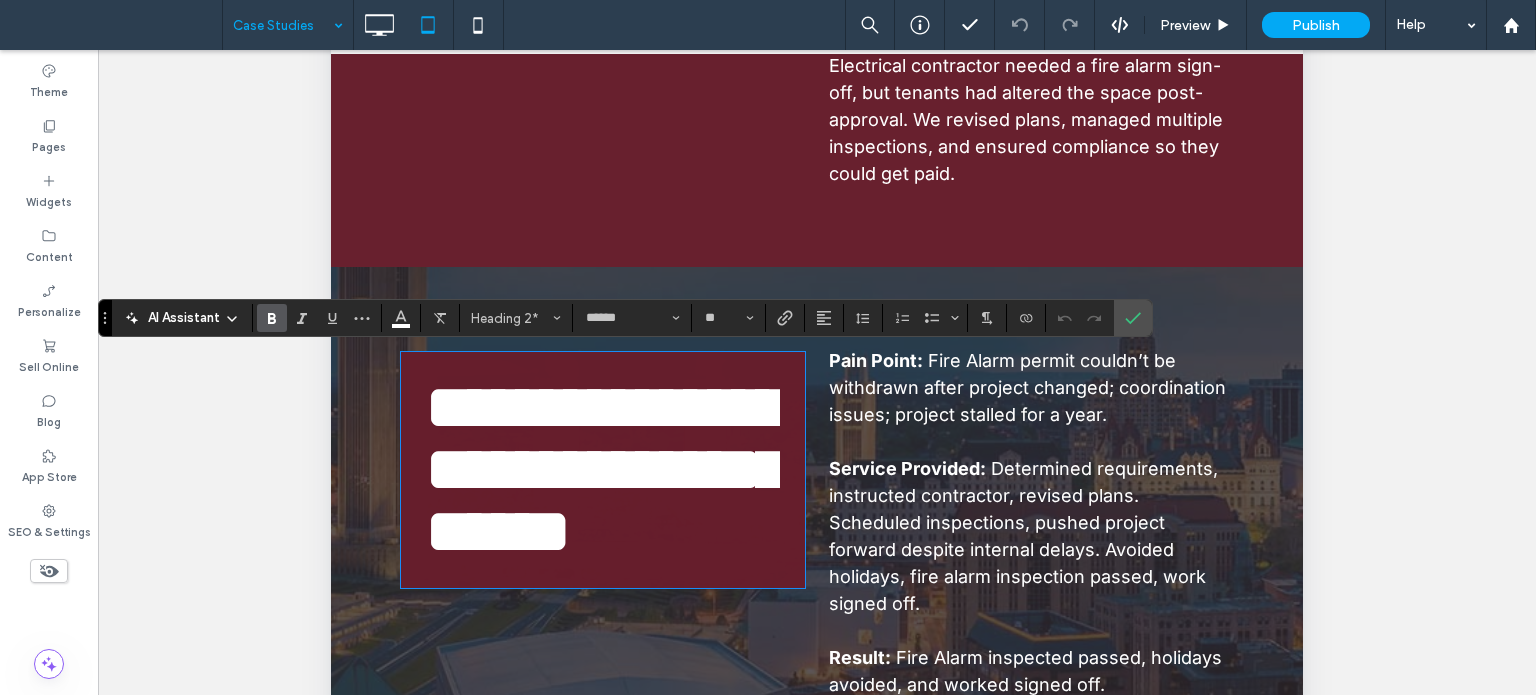 click on "**********" at bounding box center [606, 469] 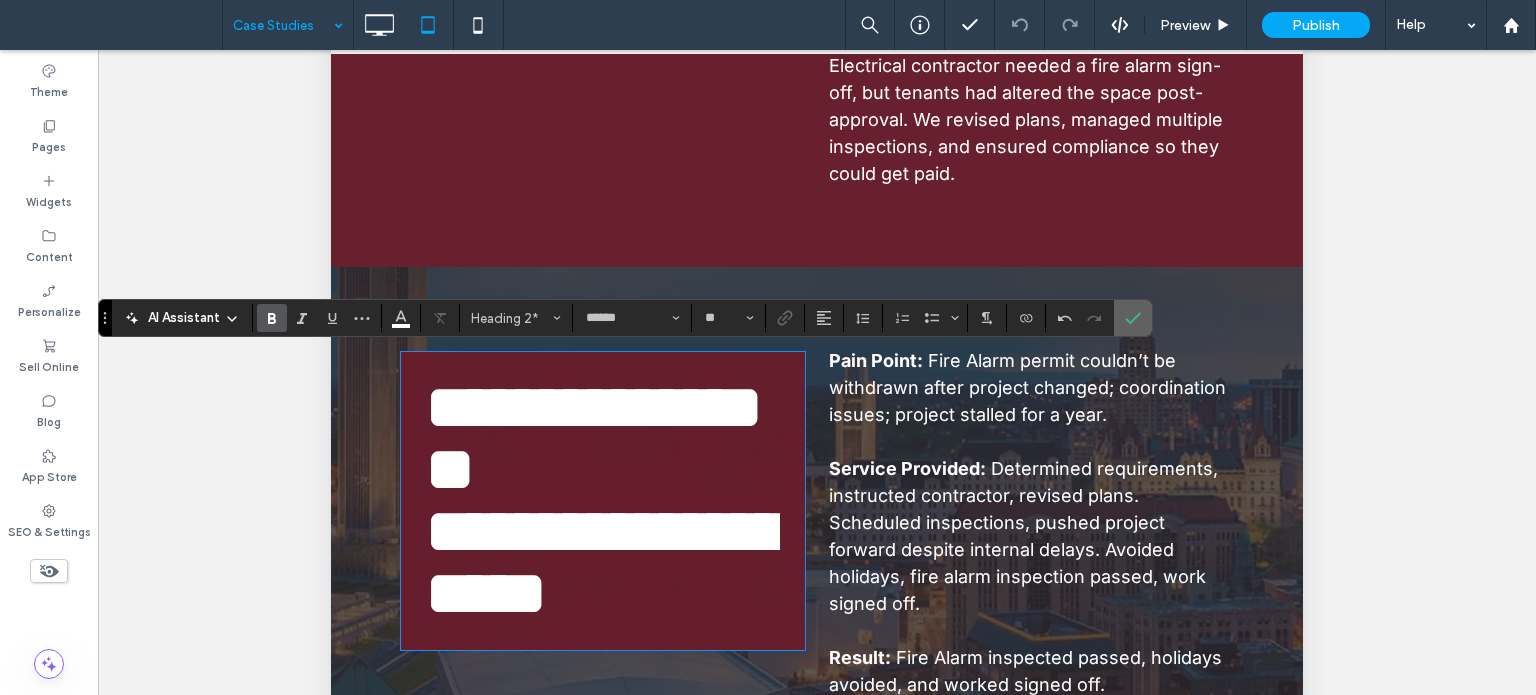 click 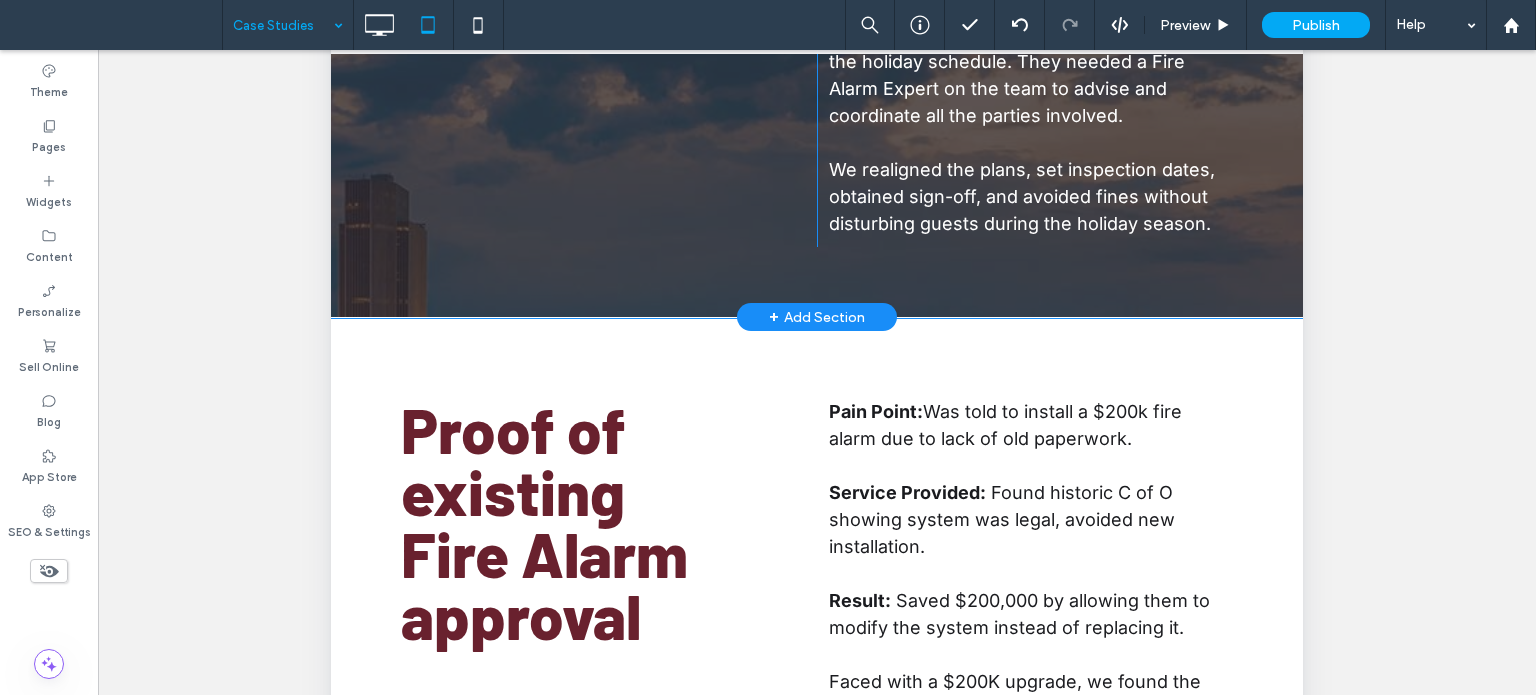 scroll, scrollTop: 3700, scrollLeft: 0, axis: vertical 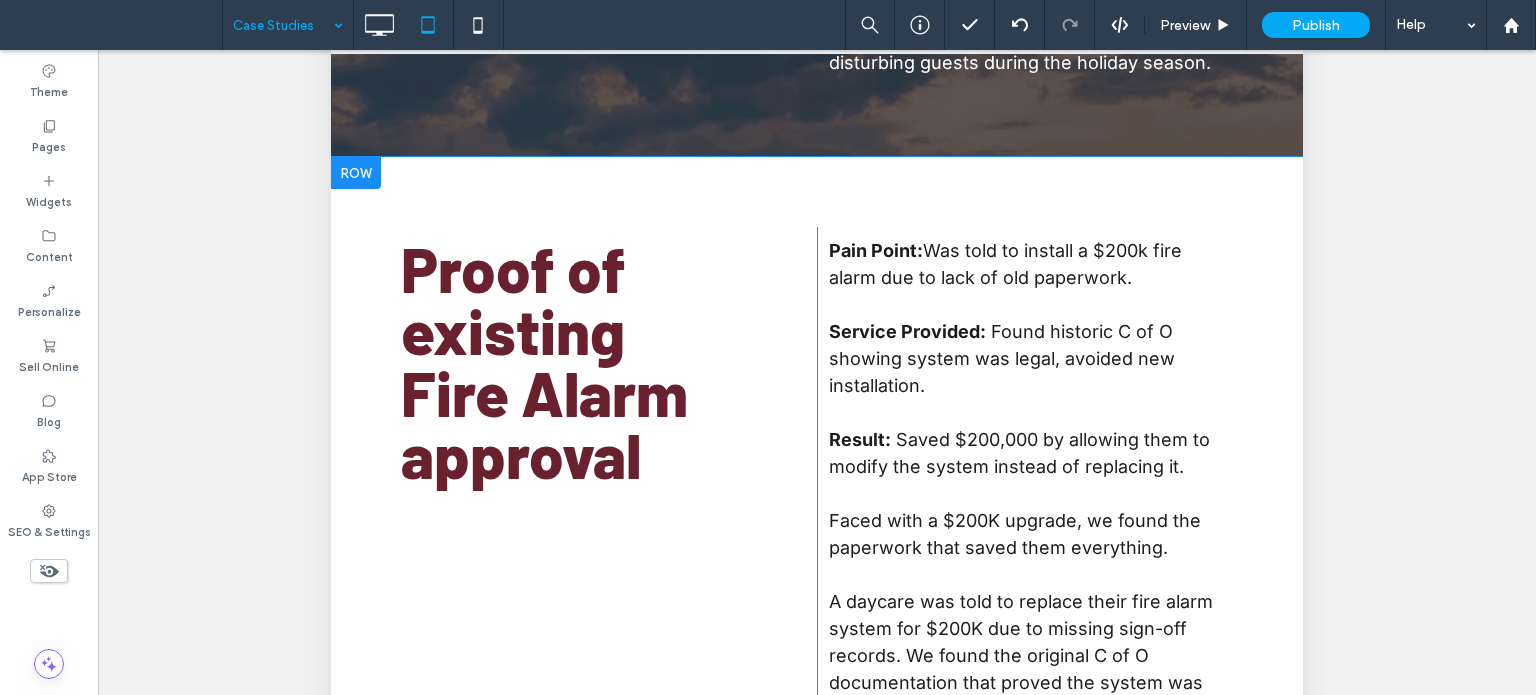 click on "Proof of existing" at bounding box center [513, 299] 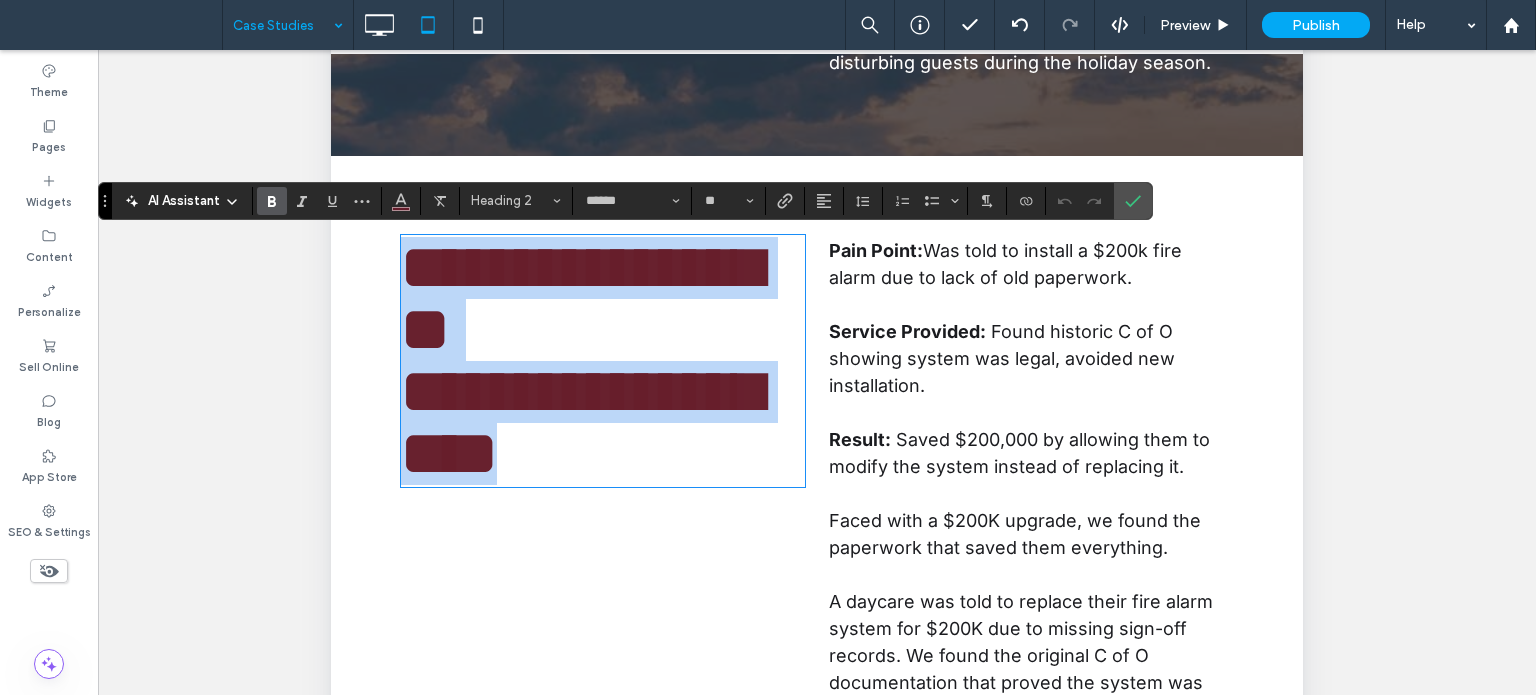 click on "**********" at bounding box center (581, 298) 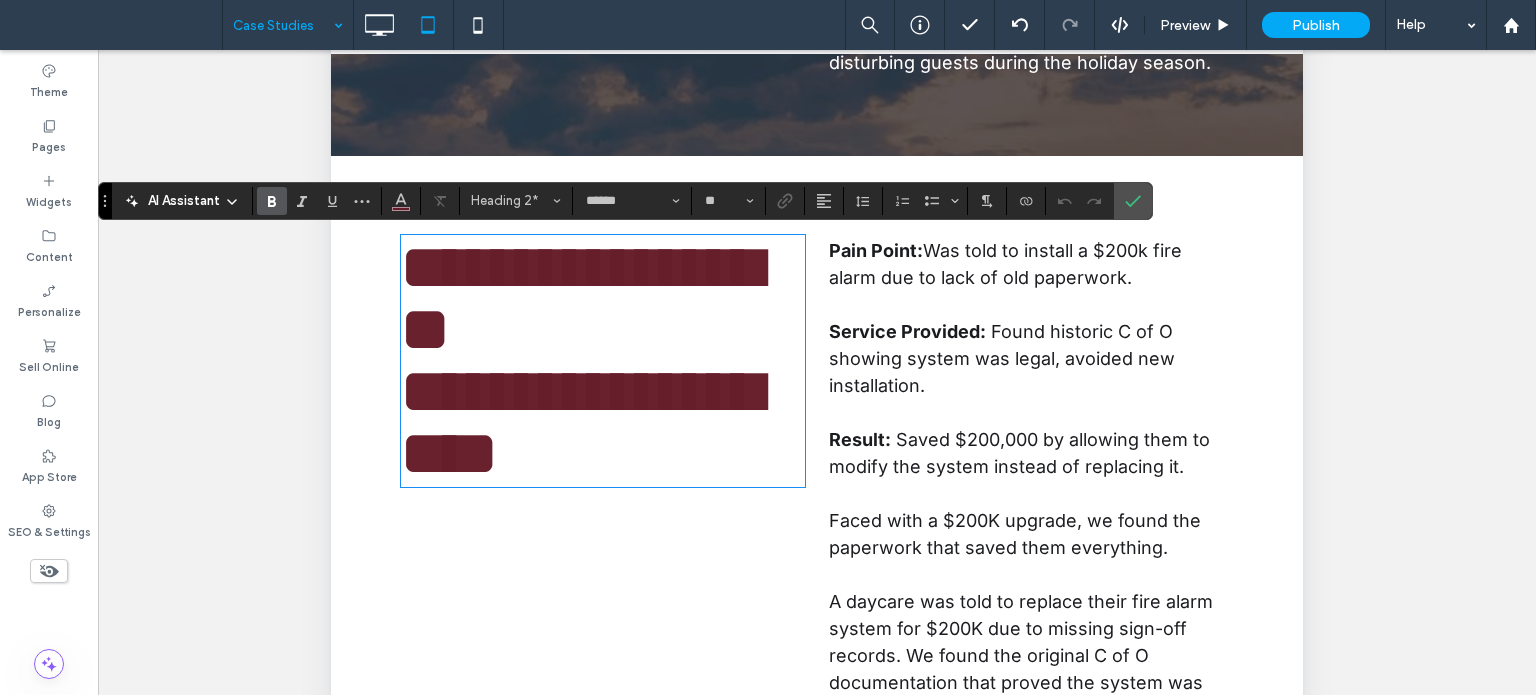 click on "**********" at bounding box center (581, 298) 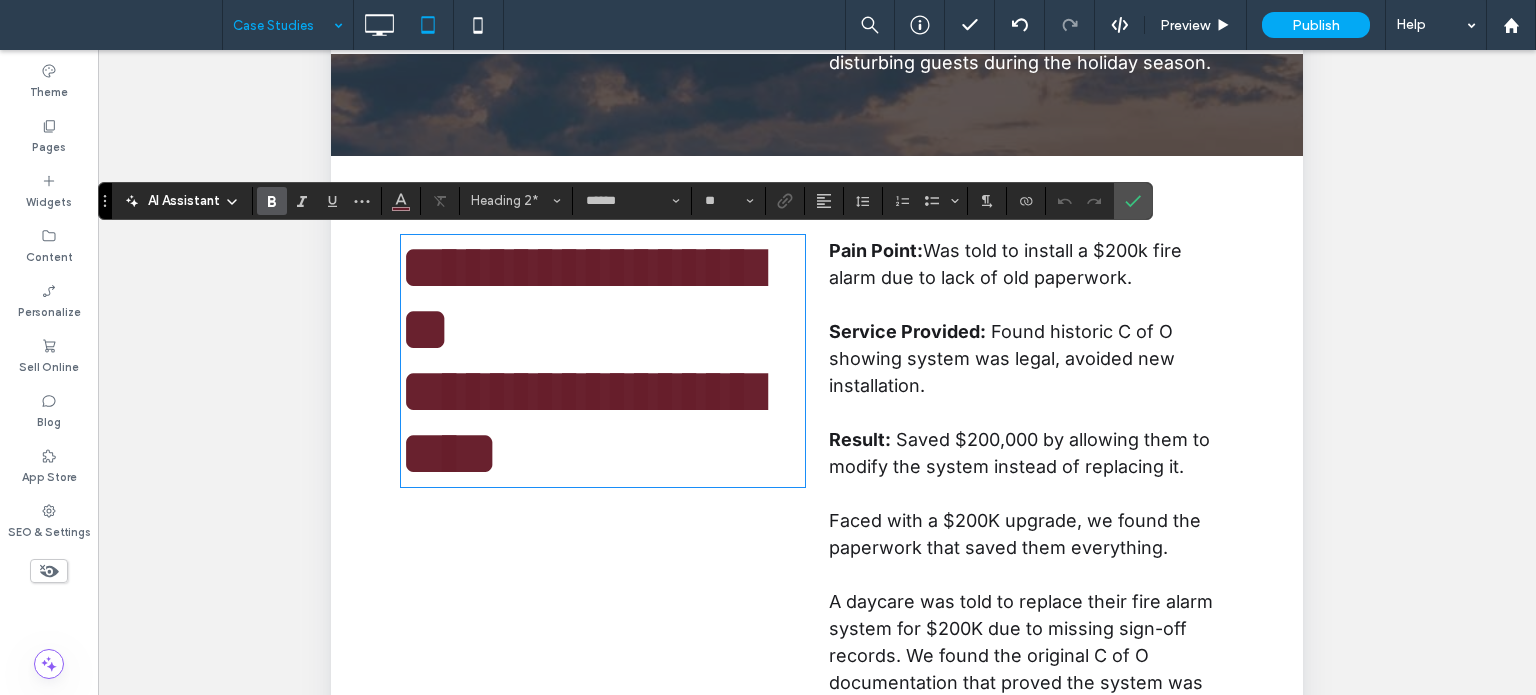 type 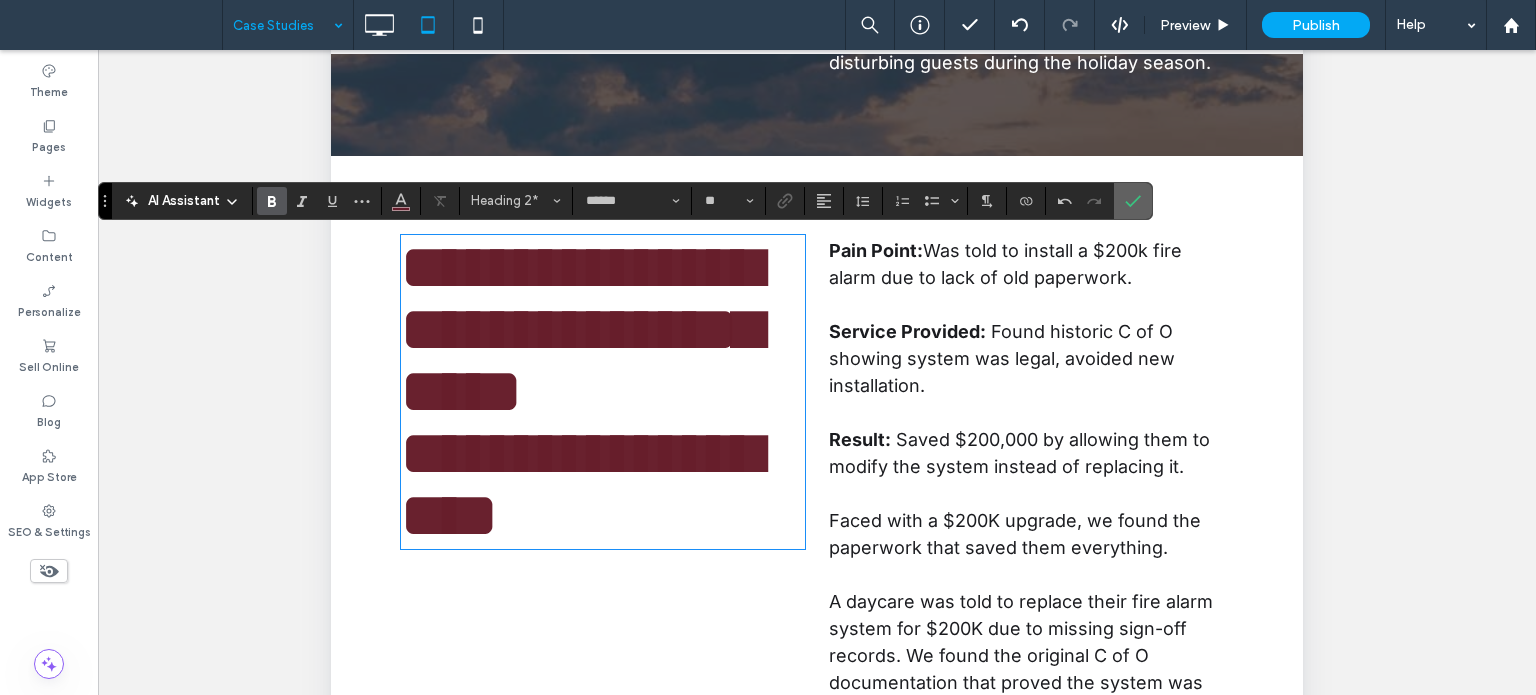 click at bounding box center [1133, 201] 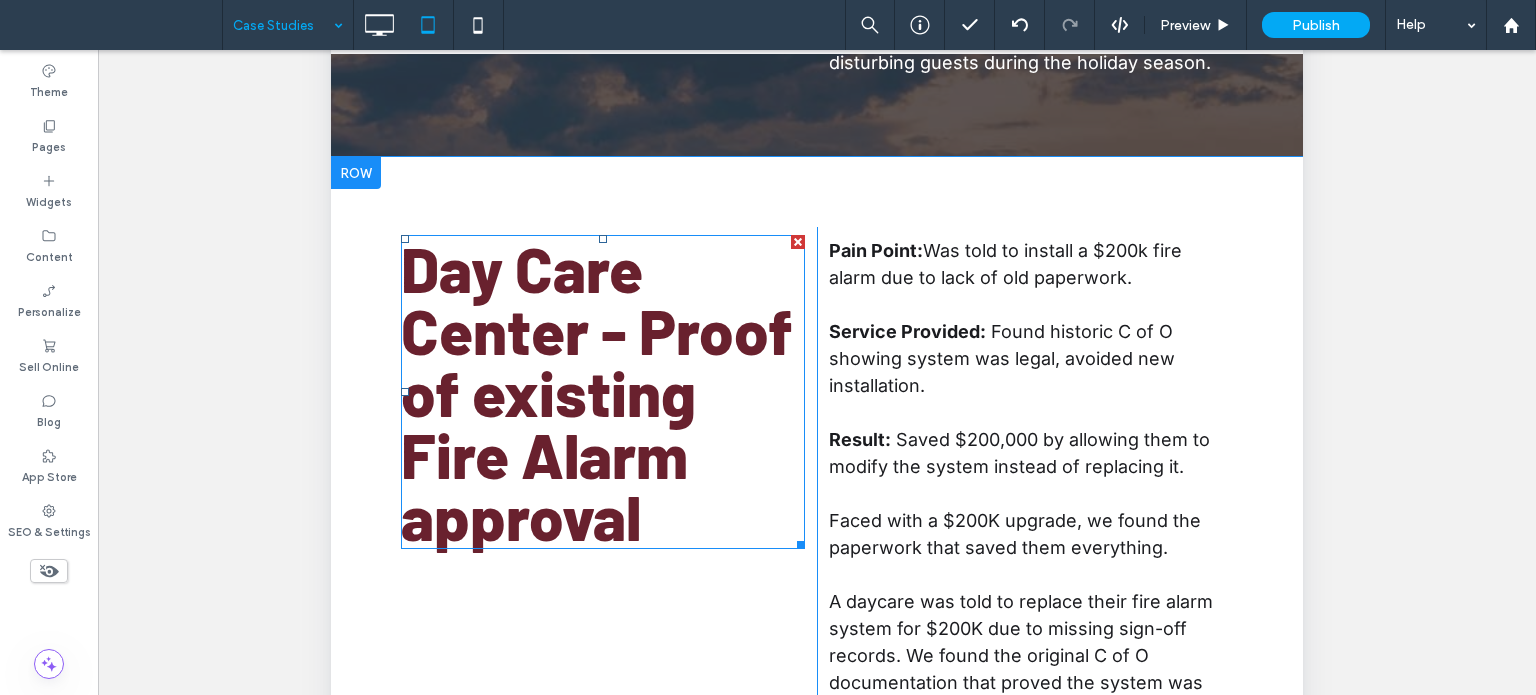 click on "Day Care Center - Proof of existing" at bounding box center [597, 330] 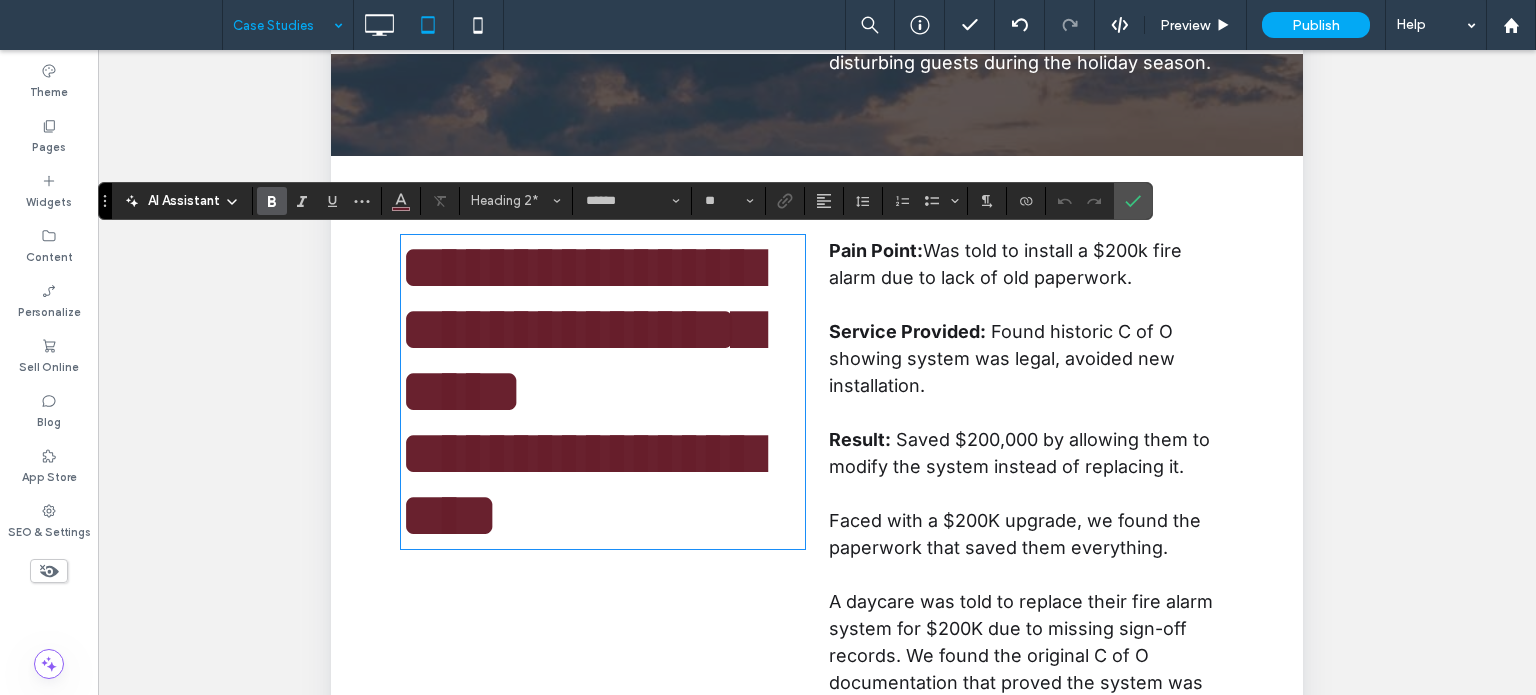 click on "**********" at bounding box center [581, 329] 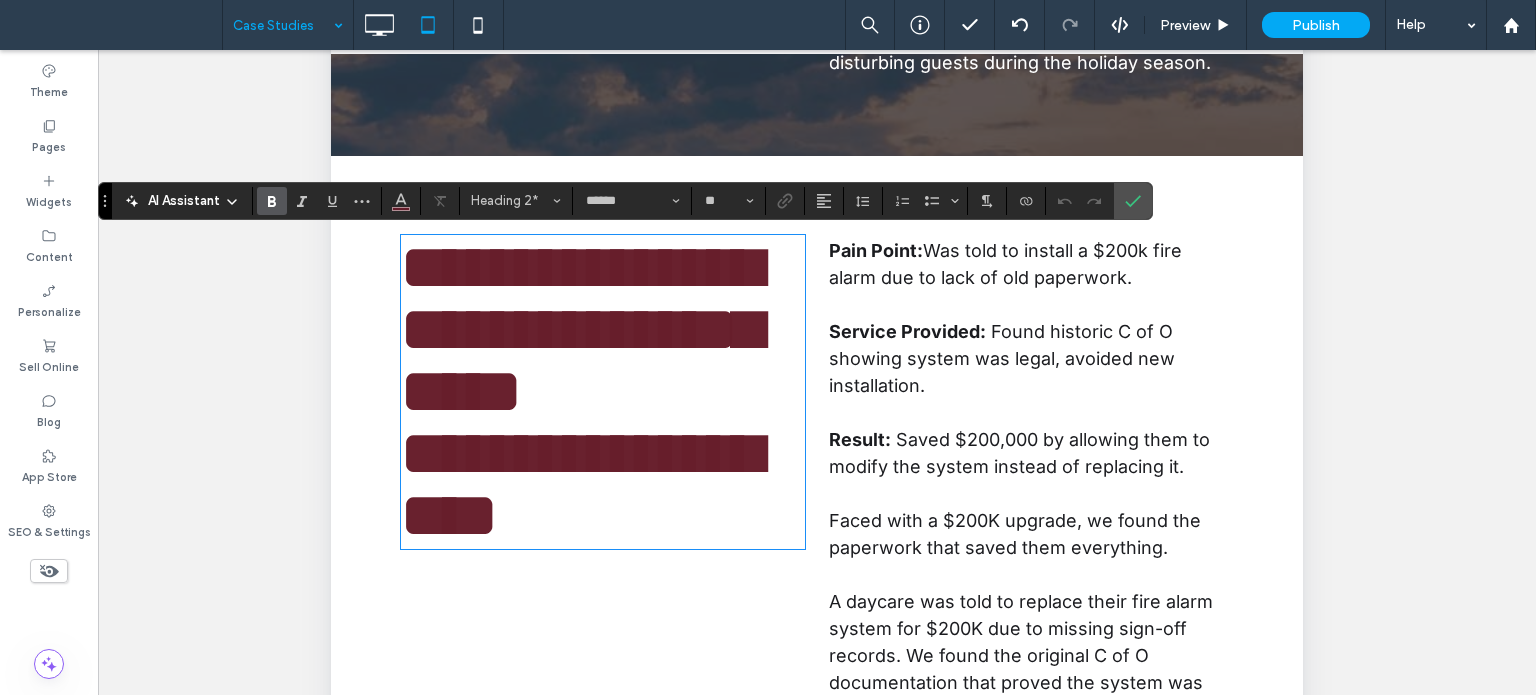 click on "**********" at bounding box center (581, 329) 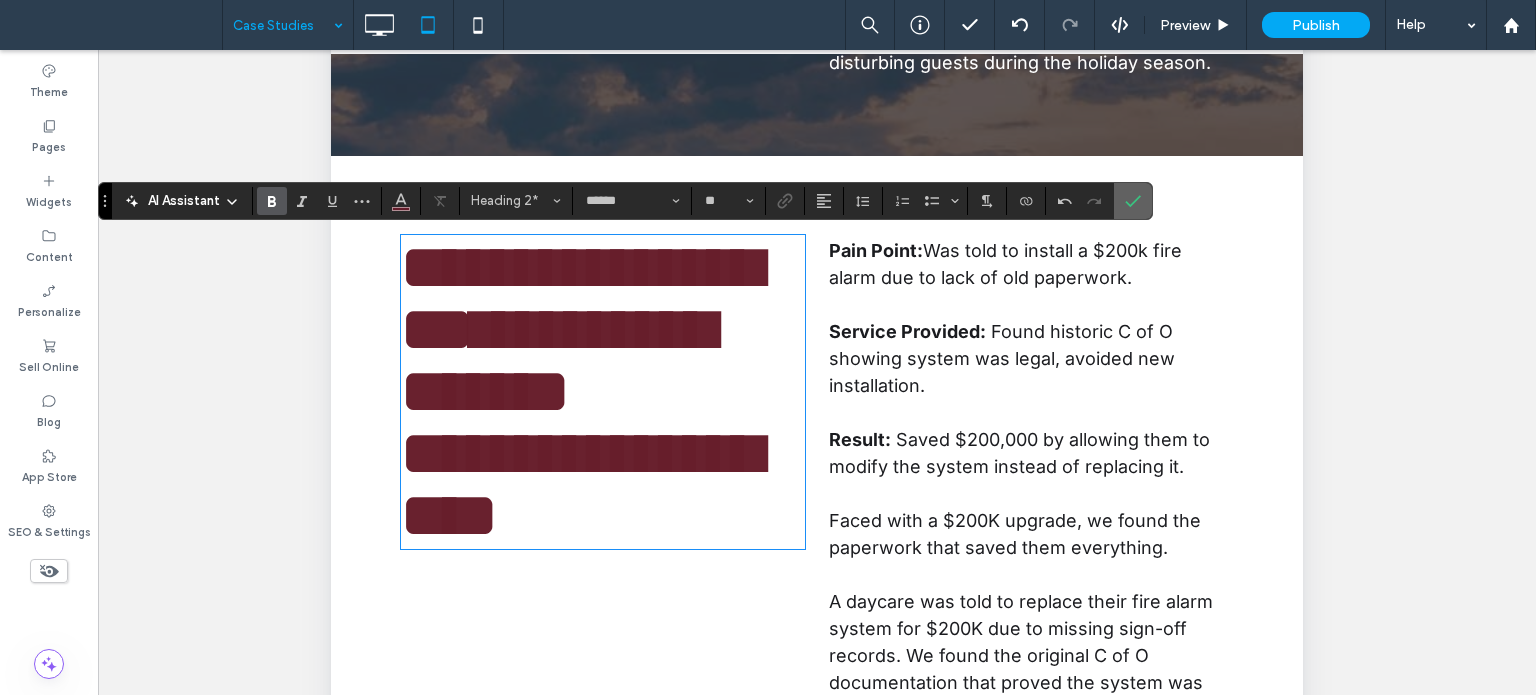 click 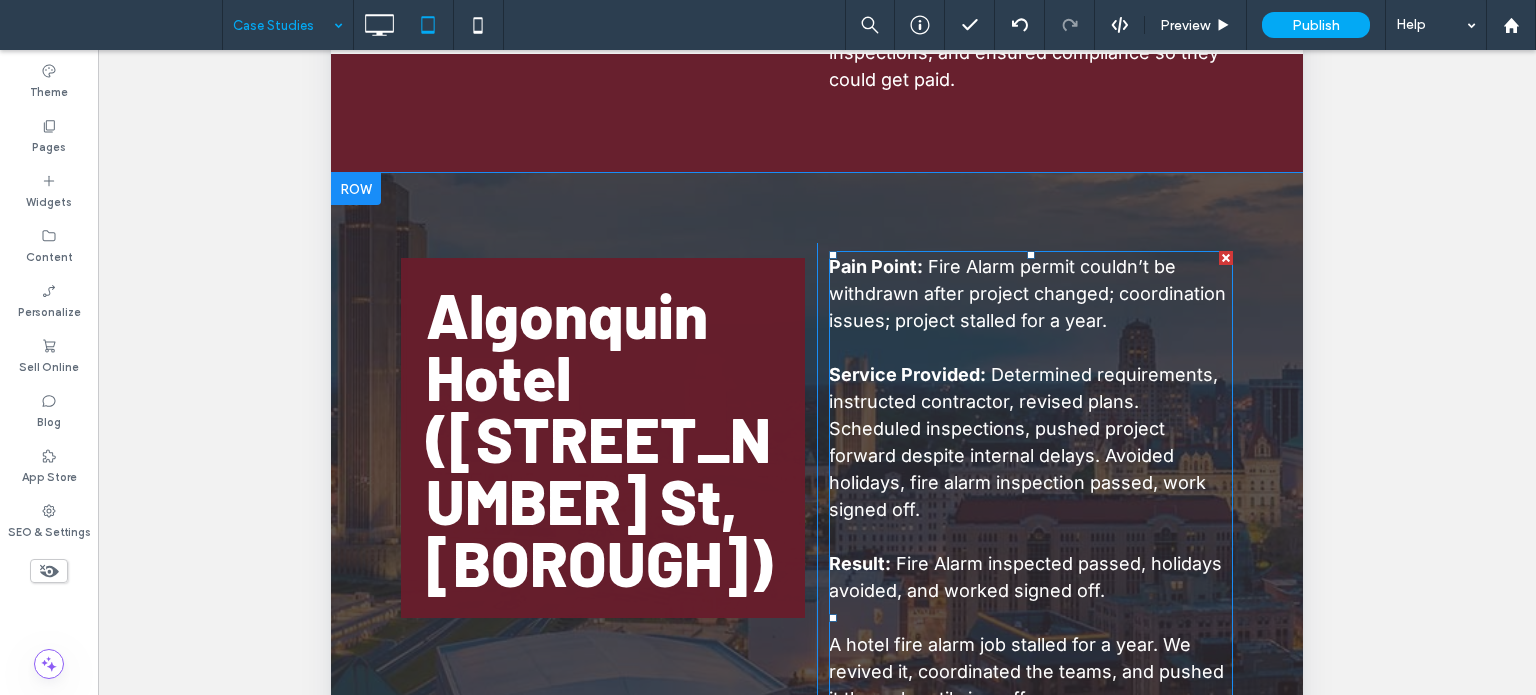 scroll, scrollTop: 2900, scrollLeft: 0, axis: vertical 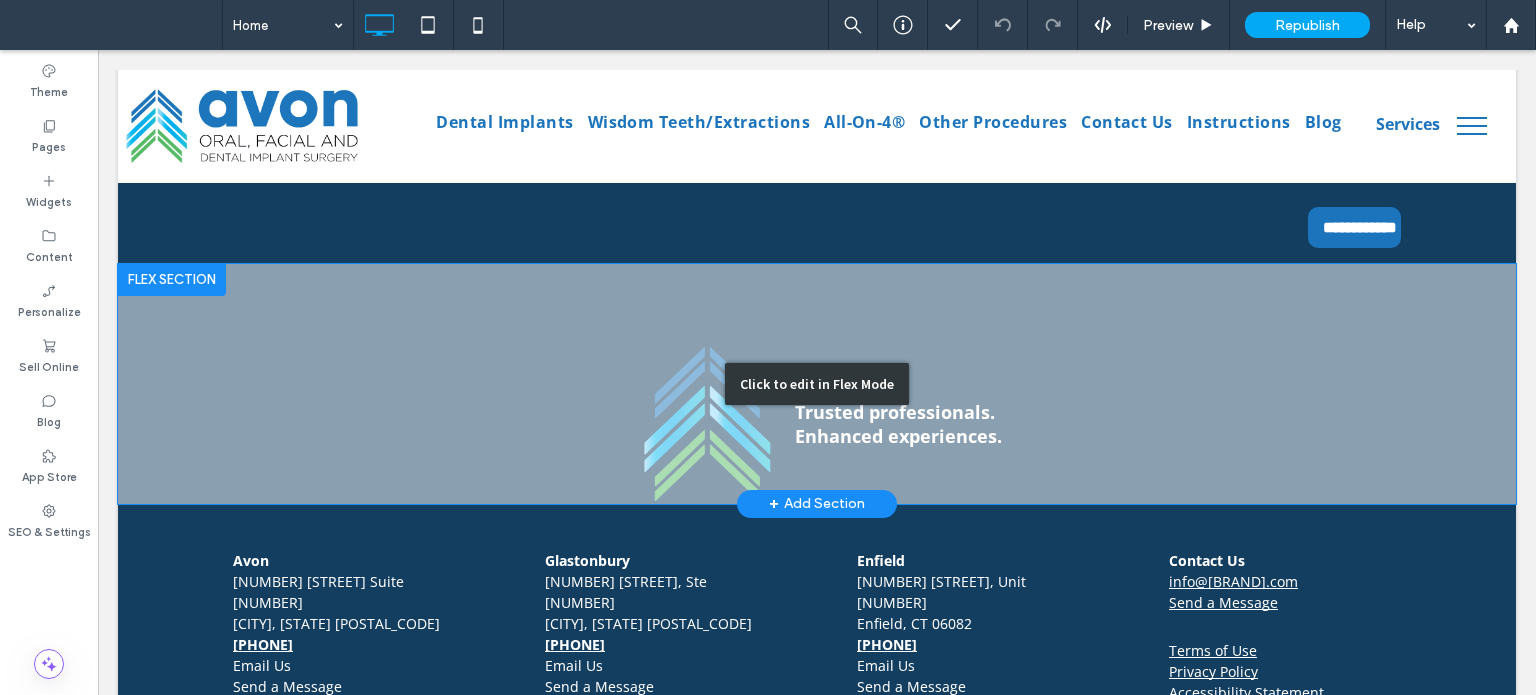 click on "Click to edit in Flex Mode" at bounding box center (817, 384) 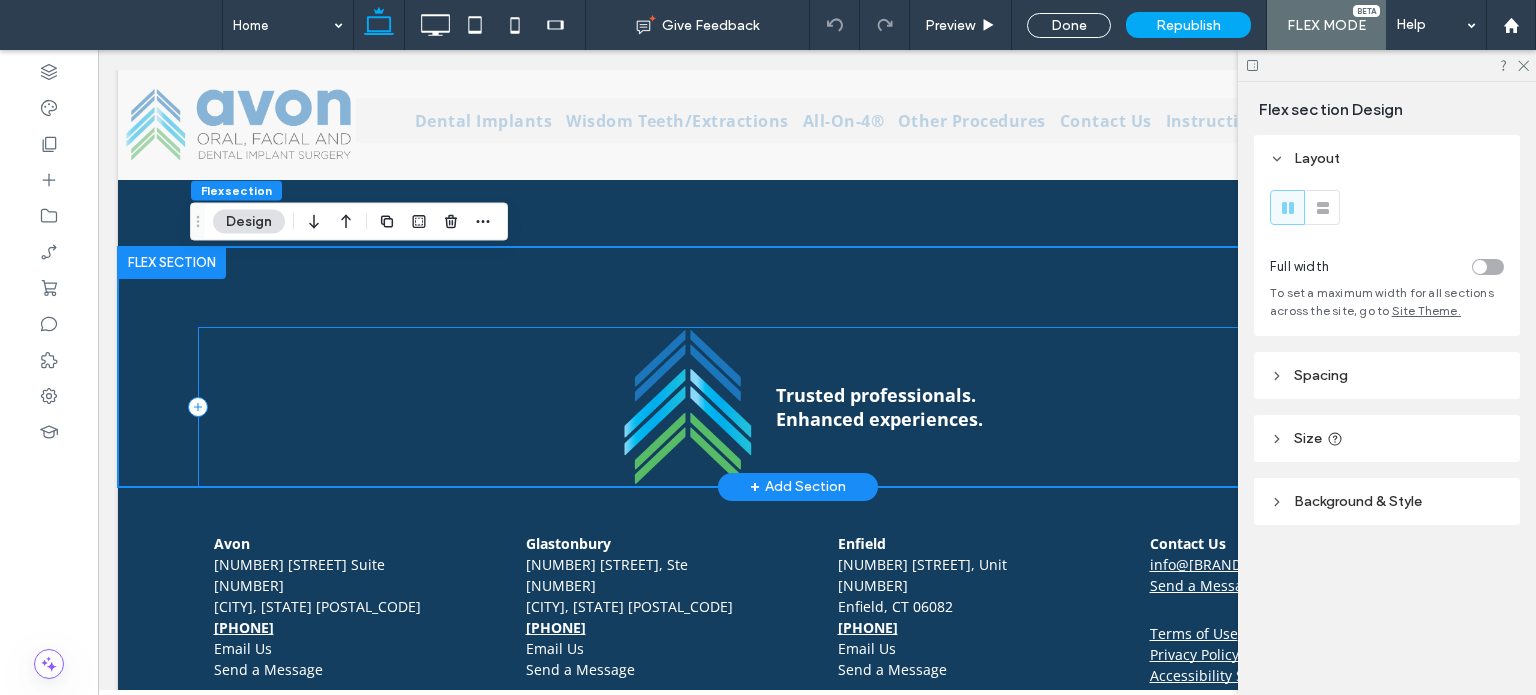 scroll, scrollTop: 5083, scrollLeft: 0, axis: vertical 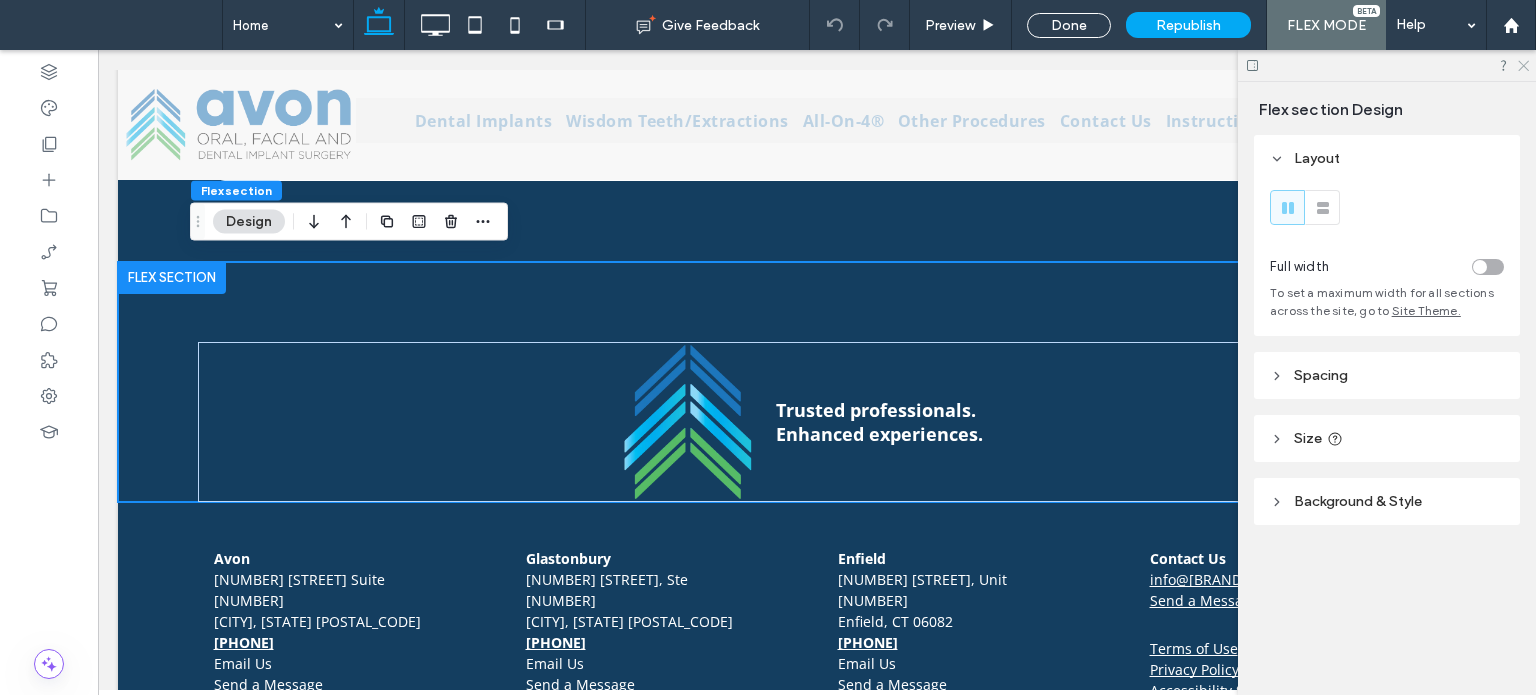 click 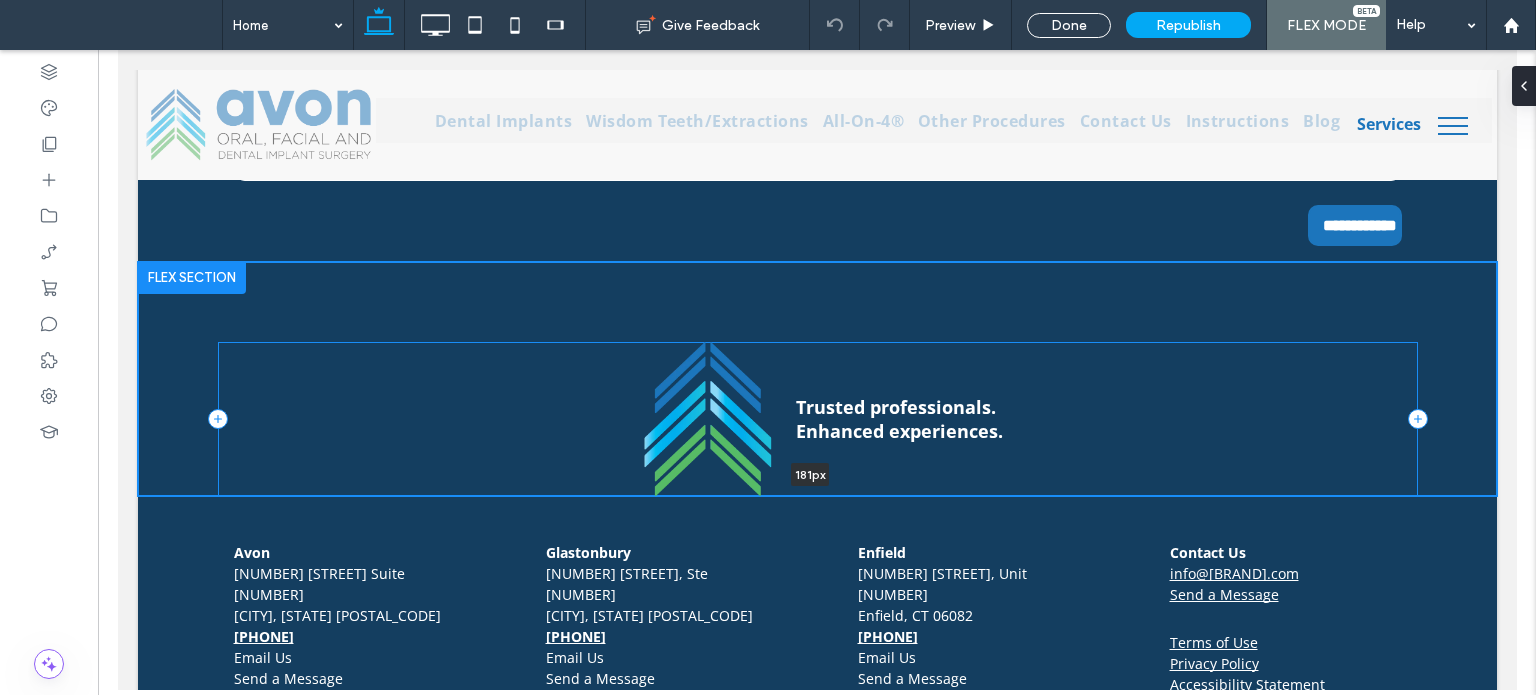 drag, startPoint x: 527, startPoint y: 492, endPoint x: 541, endPoint y: 433, distance: 60.63827 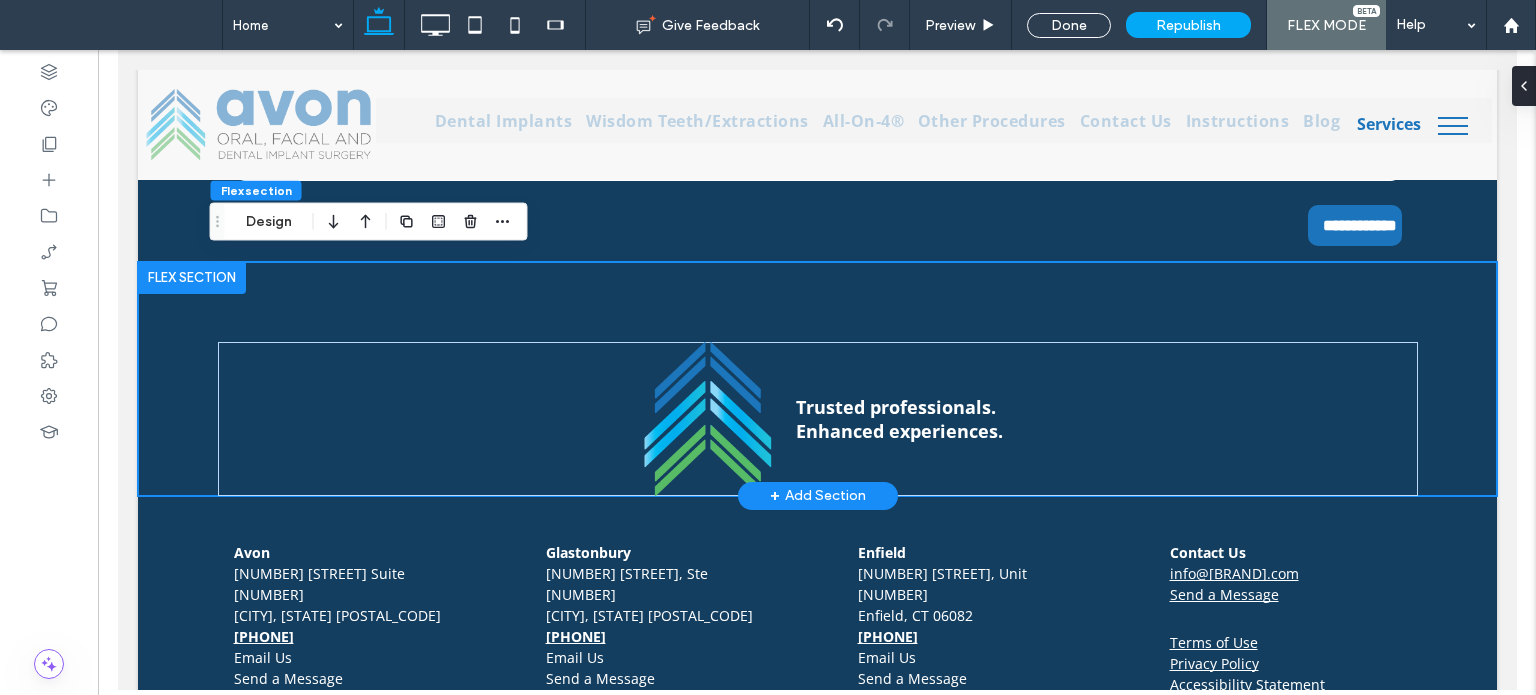 click on "Trusted professionals.
﻿ Enhanced experiences." at bounding box center (817, 379) 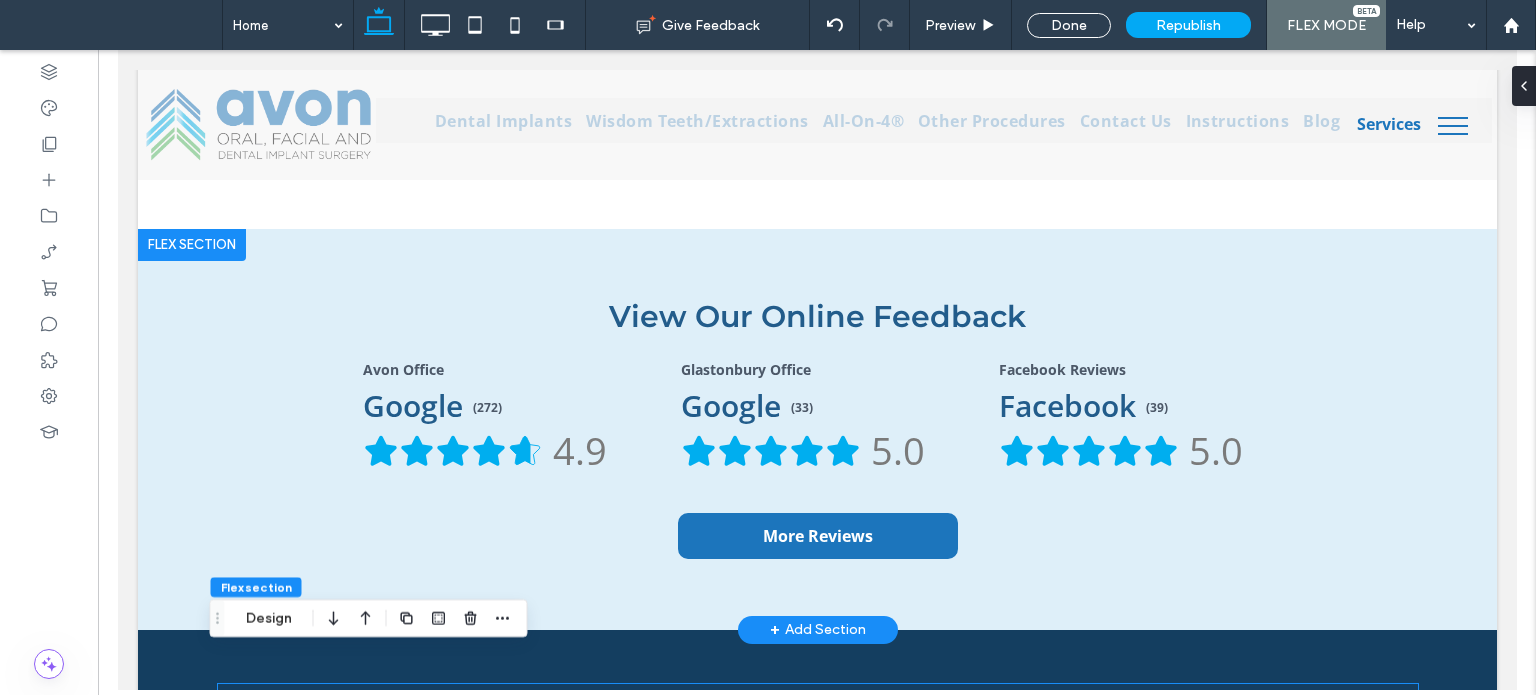 scroll, scrollTop: 4283, scrollLeft: 0, axis: vertical 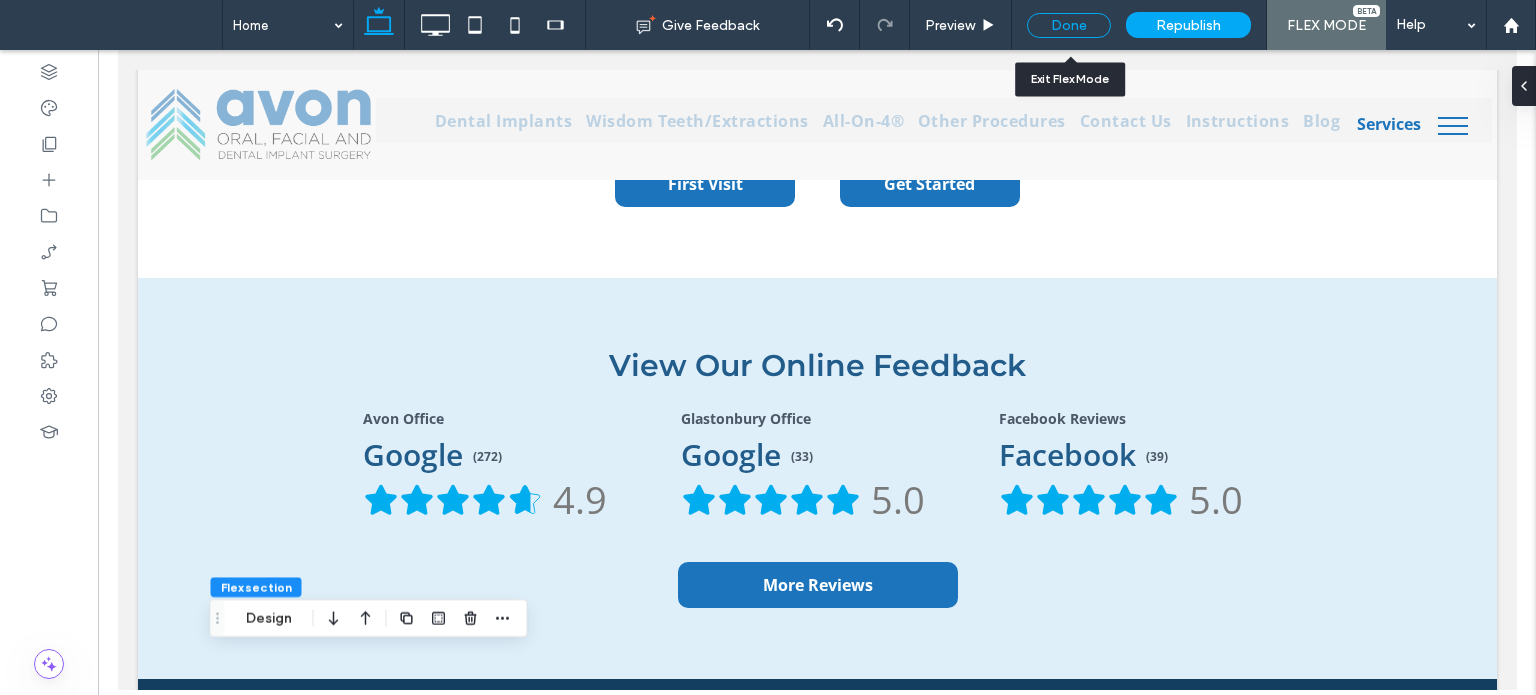 click on "Done" at bounding box center [1069, 25] 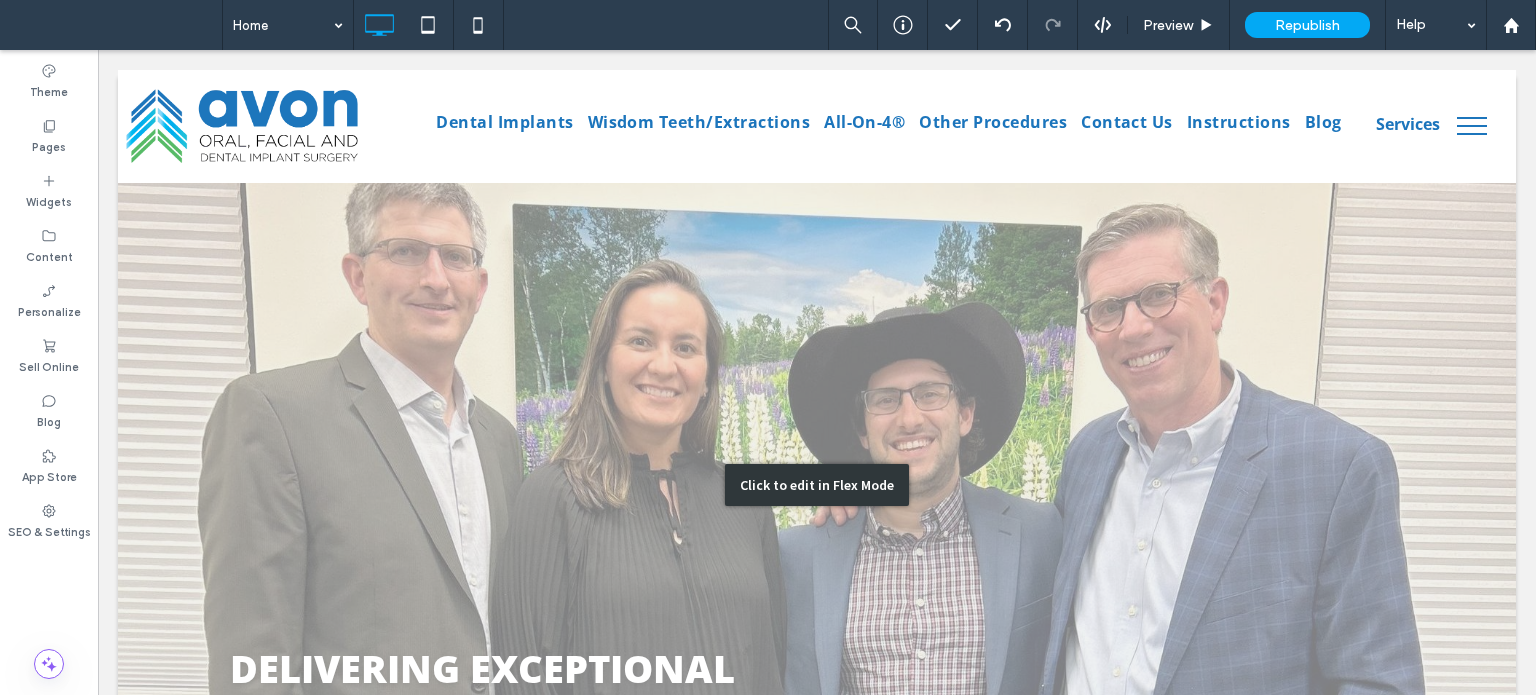 scroll, scrollTop: 0, scrollLeft: 0, axis: both 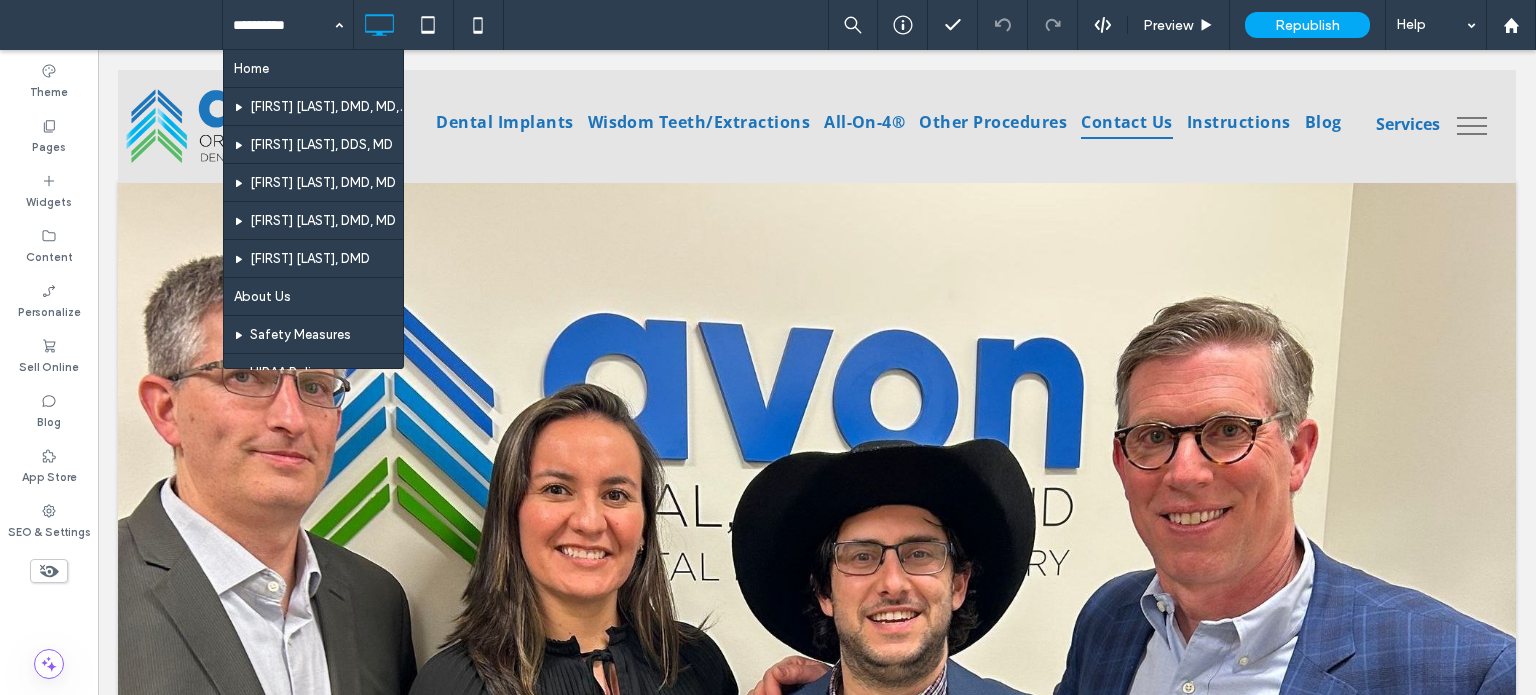 click at bounding box center [283, 25] 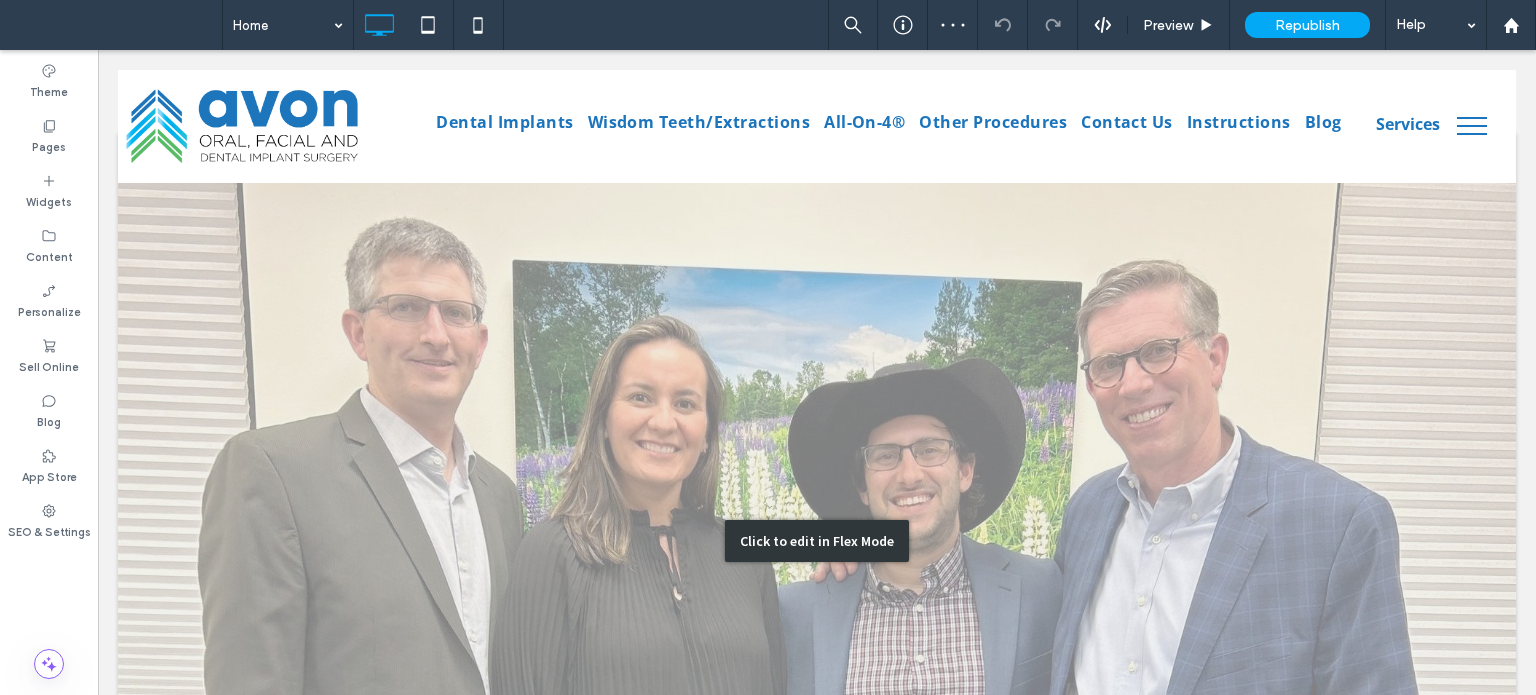 scroll, scrollTop: 0, scrollLeft: 0, axis: both 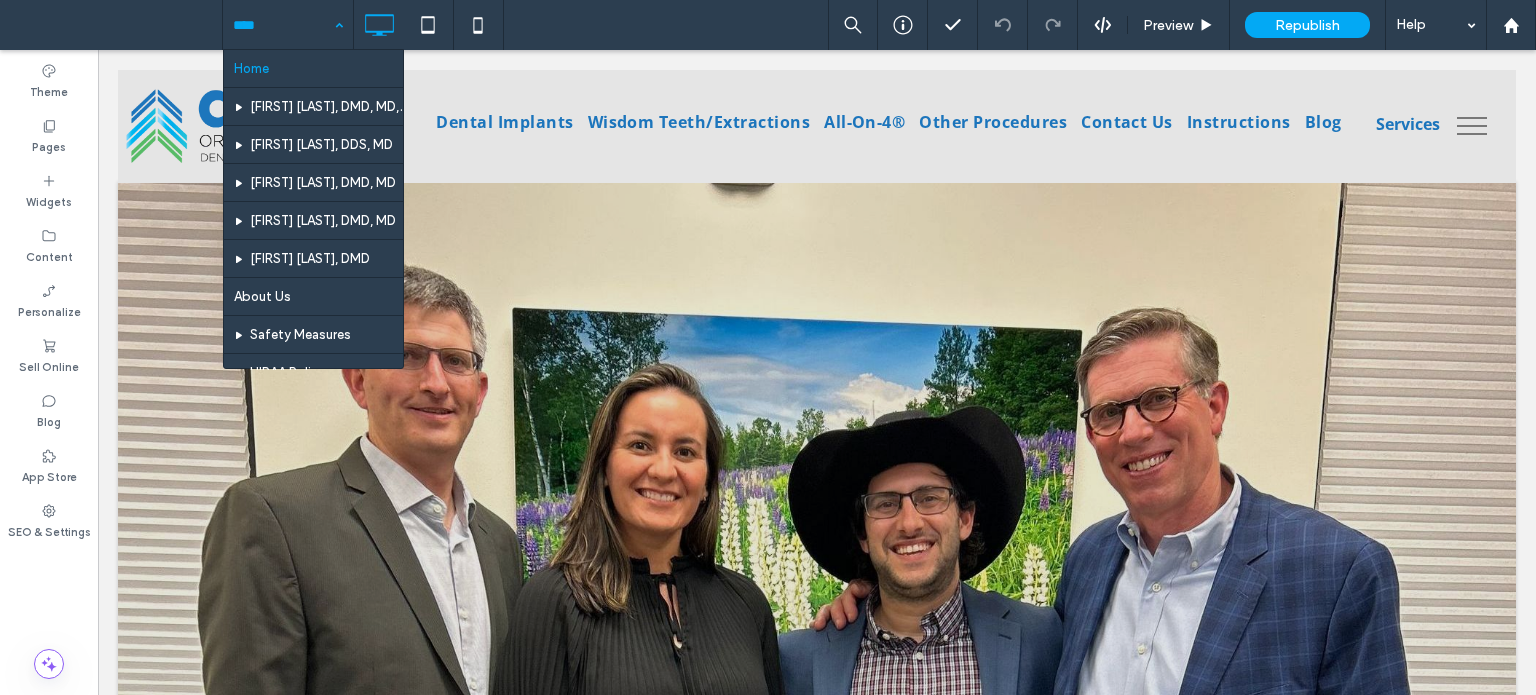 click on "Home [LAST], DMD, MD, FACS [LAST], DDS, MD [LAST], DMD, MD [LAST], DMD, MD [LAST], DMD [LAST], DMD, MD About Us Safety Measures HIPAA Policy FAQ First Visit Getting Started Anesthesia Options 3D Scanning Wisdom Teeth/Extractions Wisdom Teeth Removal Cost Impacted Wisdom Teeth Tooth Extractions Stem Cells from Wisdom Teeth Dental Implants Dental Implants Cost All-On-4® Cosmetic Botox Other Procedures Cleft Lip & Palate Impacted Tooth Exposure Orthognathic Surgery Bone Grafting & Augmentation Frenectomy Oral Pathology Facial Trauma Apicoectomy Sleep Apnea [CITY] Instructions Pre-Operative Instructions for Office Anesthesia Pre-Operative Instructions Nitrous Oxide Pre-Prosthetic Surgery Instructions Post-Operative Instructions for Dental Implants Post-Operative Instructions for Wisdom Teeth Post Operative Instructions for Dental Extractions Post-Operative Instructions for Biopsy/Laser Surgery Post-Operative Instructions for Coblation/Uvulectomy for Snoring Contact Us Video Reviews" at bounding box center (288, 25) 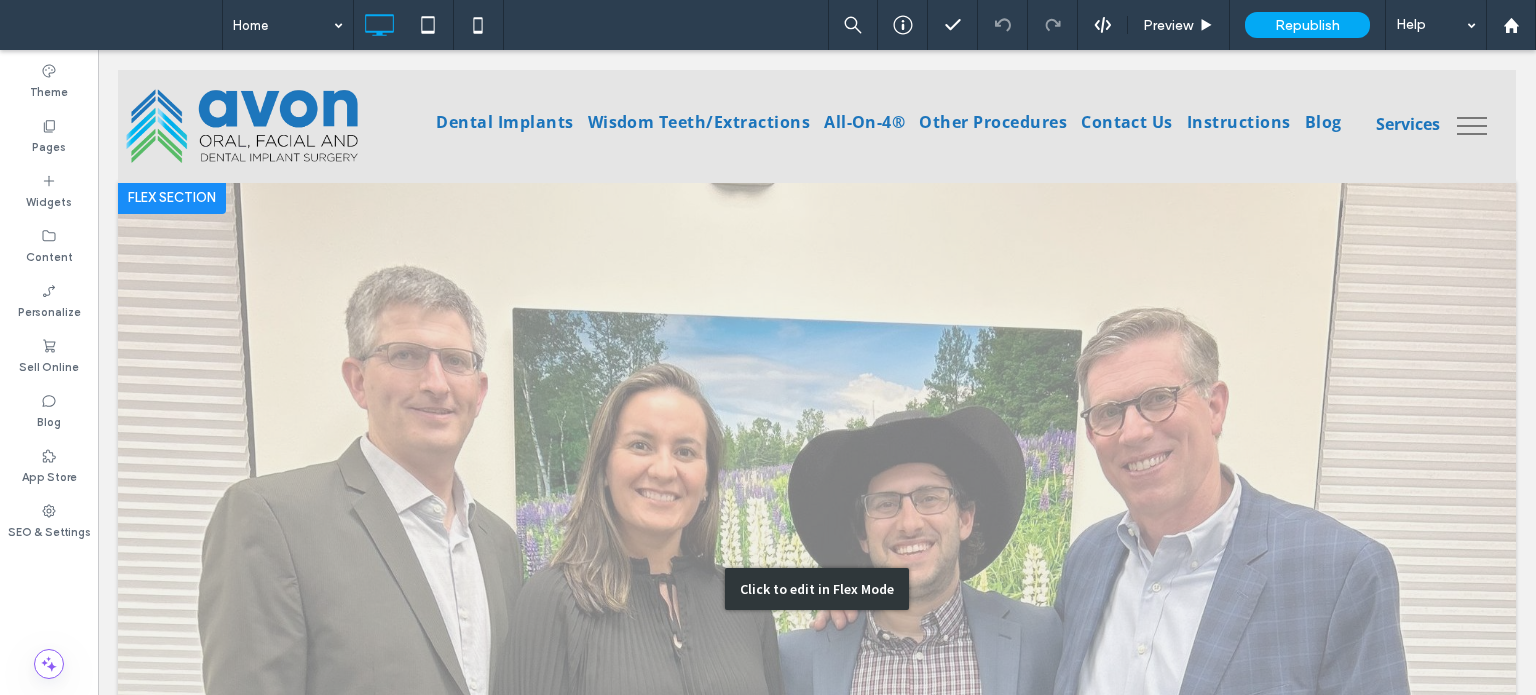 click on "Click to edit in Flex Mode" at bounding box center (817, 589) 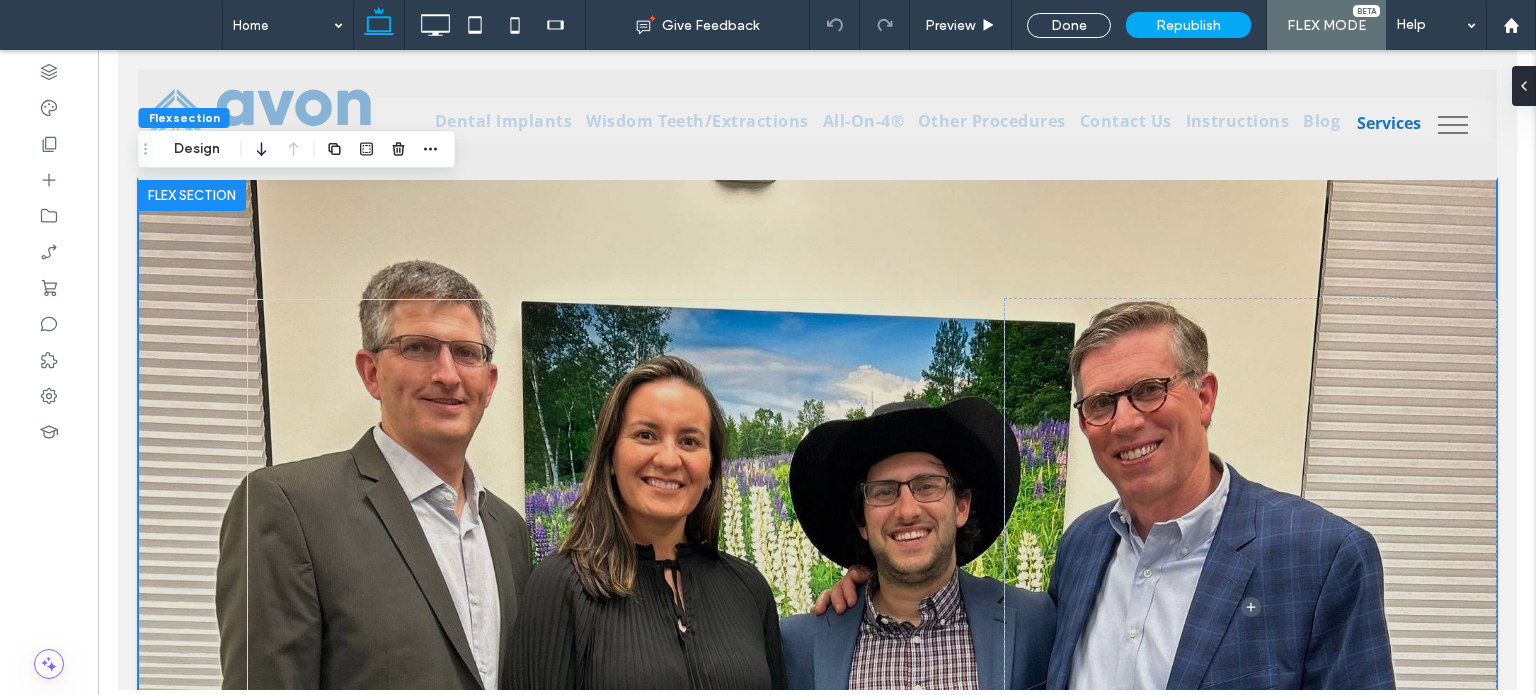 click on "DELIVERING EXCEPTIONAL ORAL SURGERY & DENTAL IMPLANT EXPERIENCES" at bounding box center [816, 586] 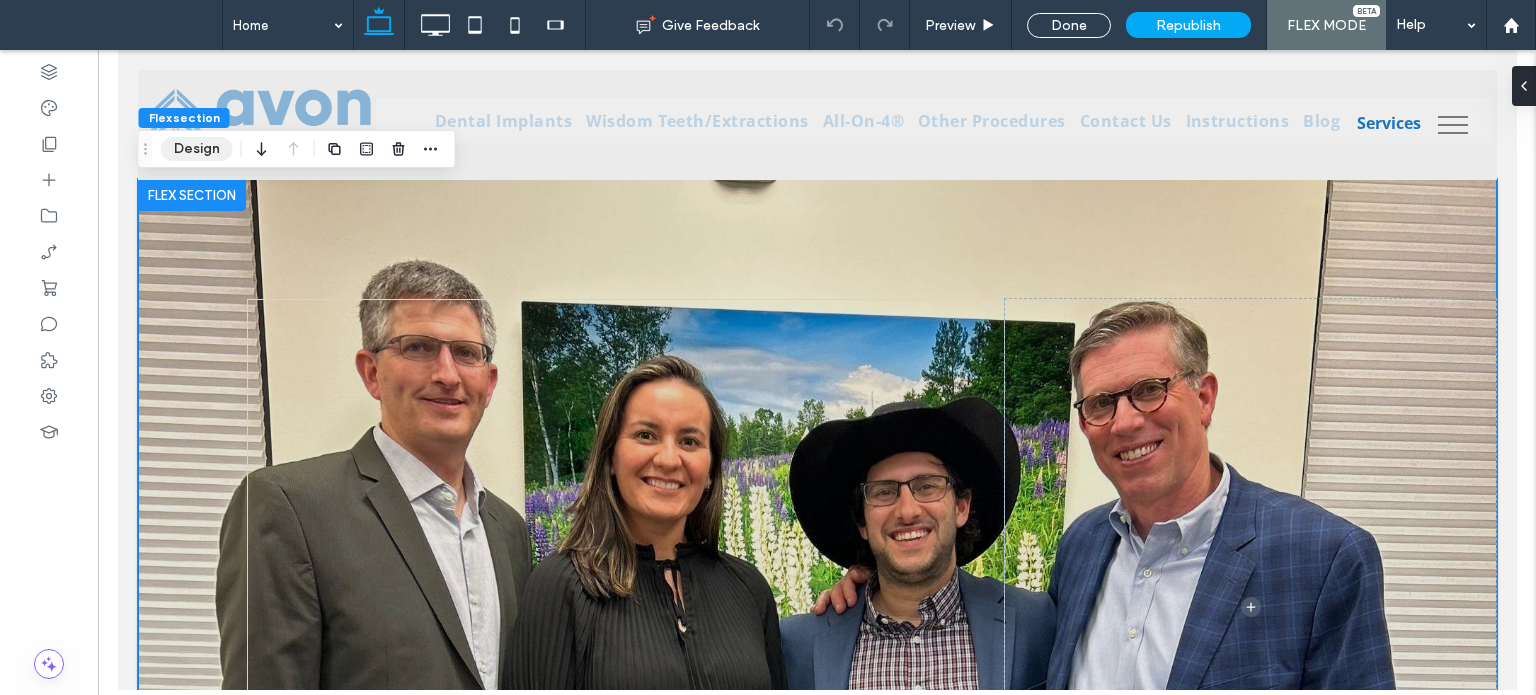 click on "Design" at bounding box center [197, 149] 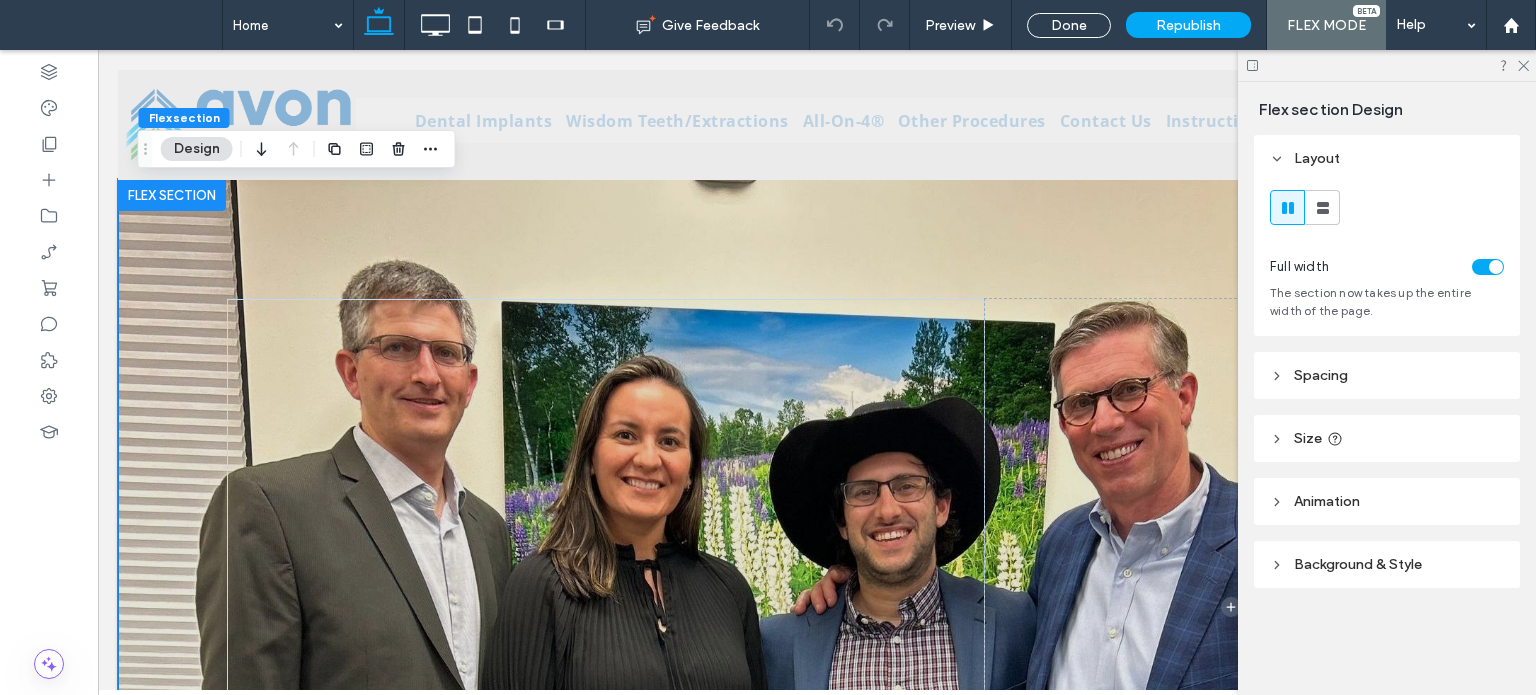click on "Background & Style" at bounding box center [1358, 564] 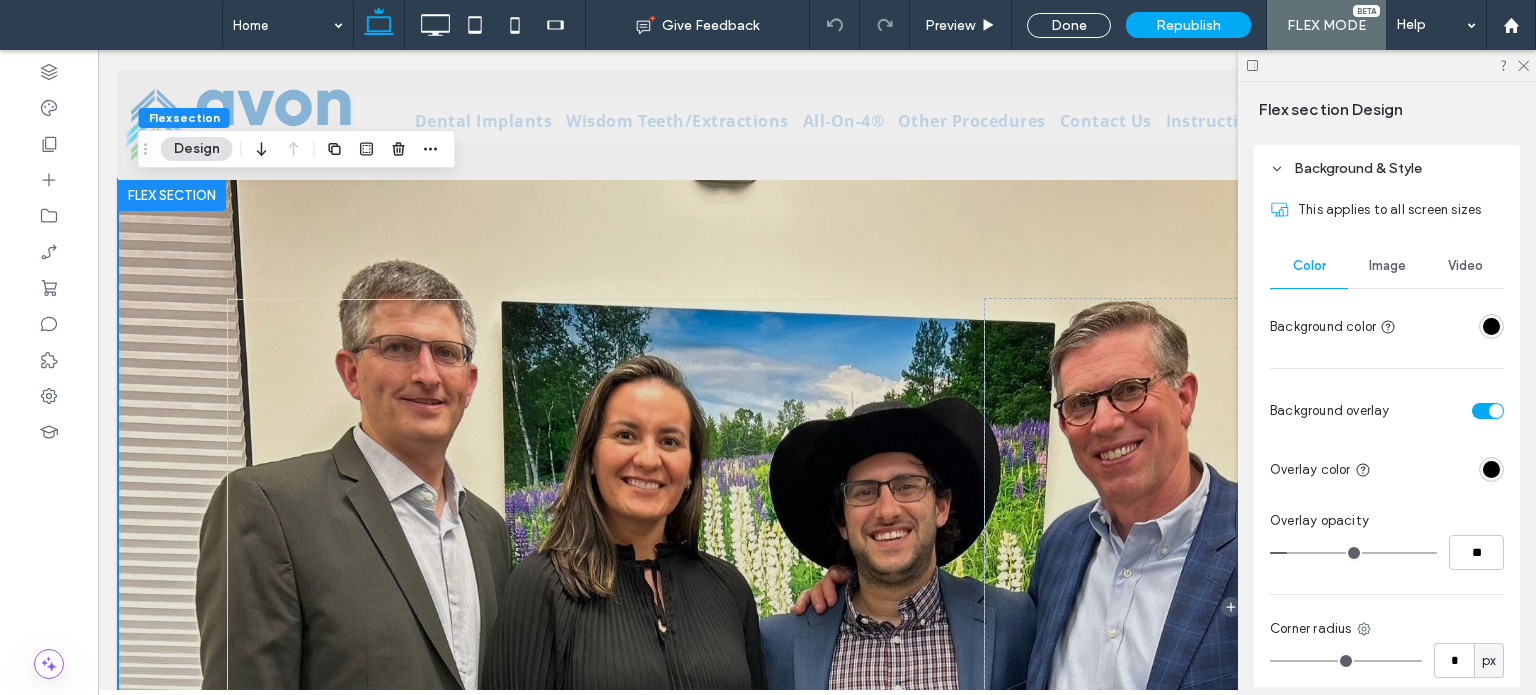 scroll, scrollTop: 400, scrollLeft: 0, axis: vertical 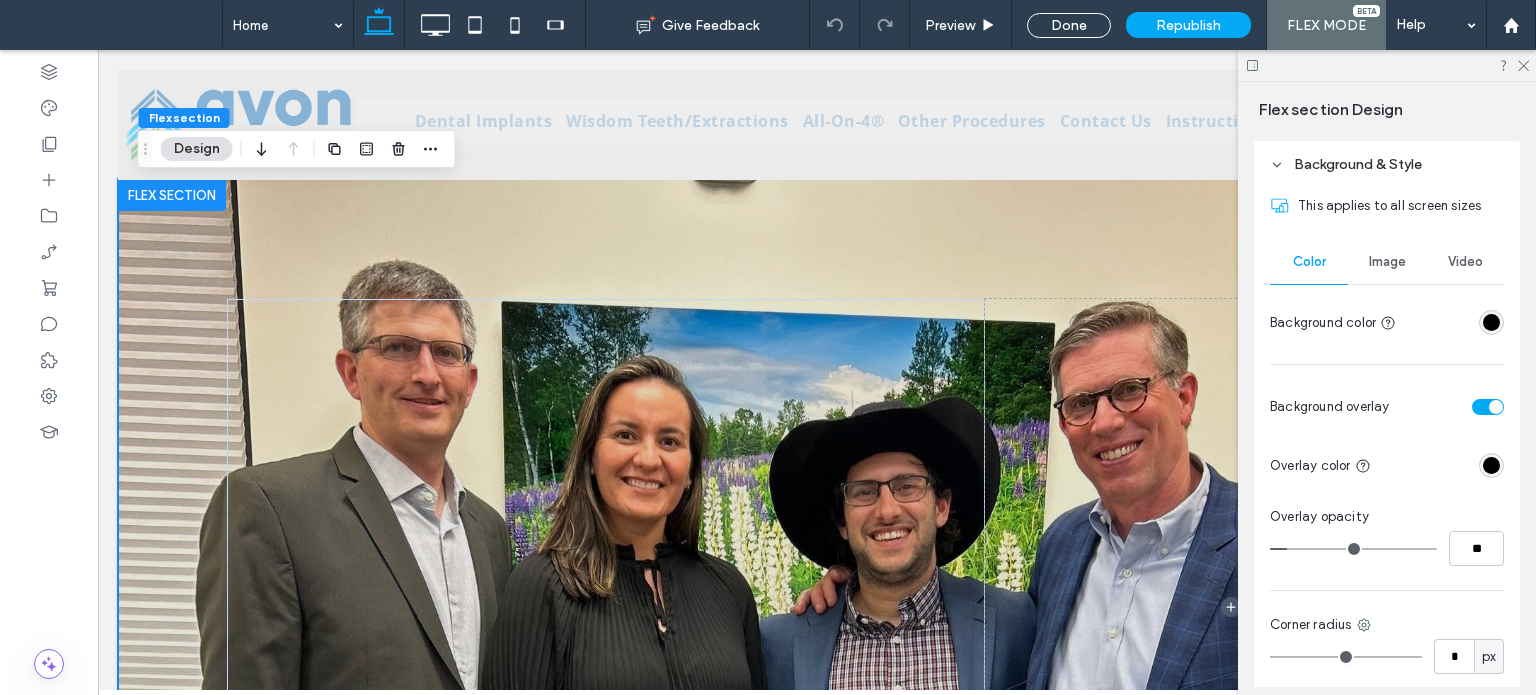 click on "Image" at bounding box center (1387, 262) 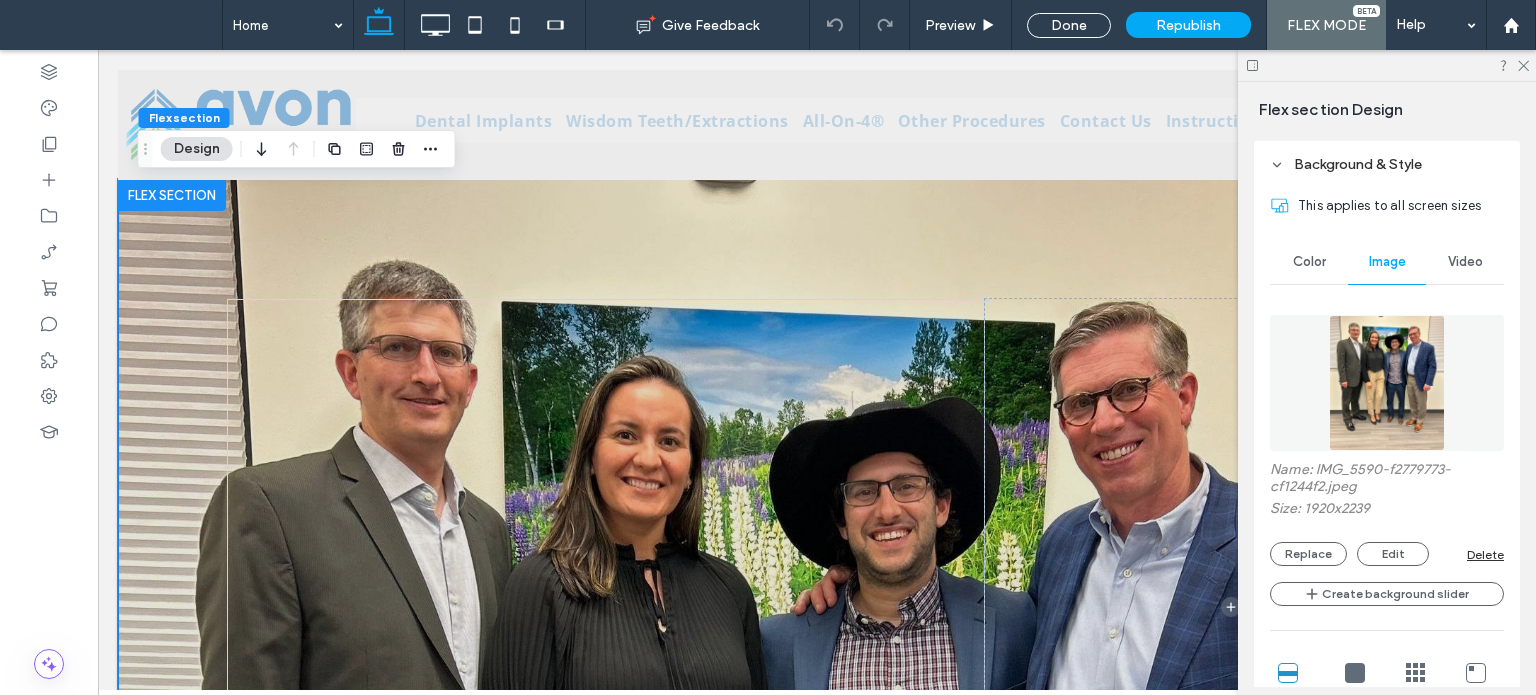 click at bounding box center (1387, 383) 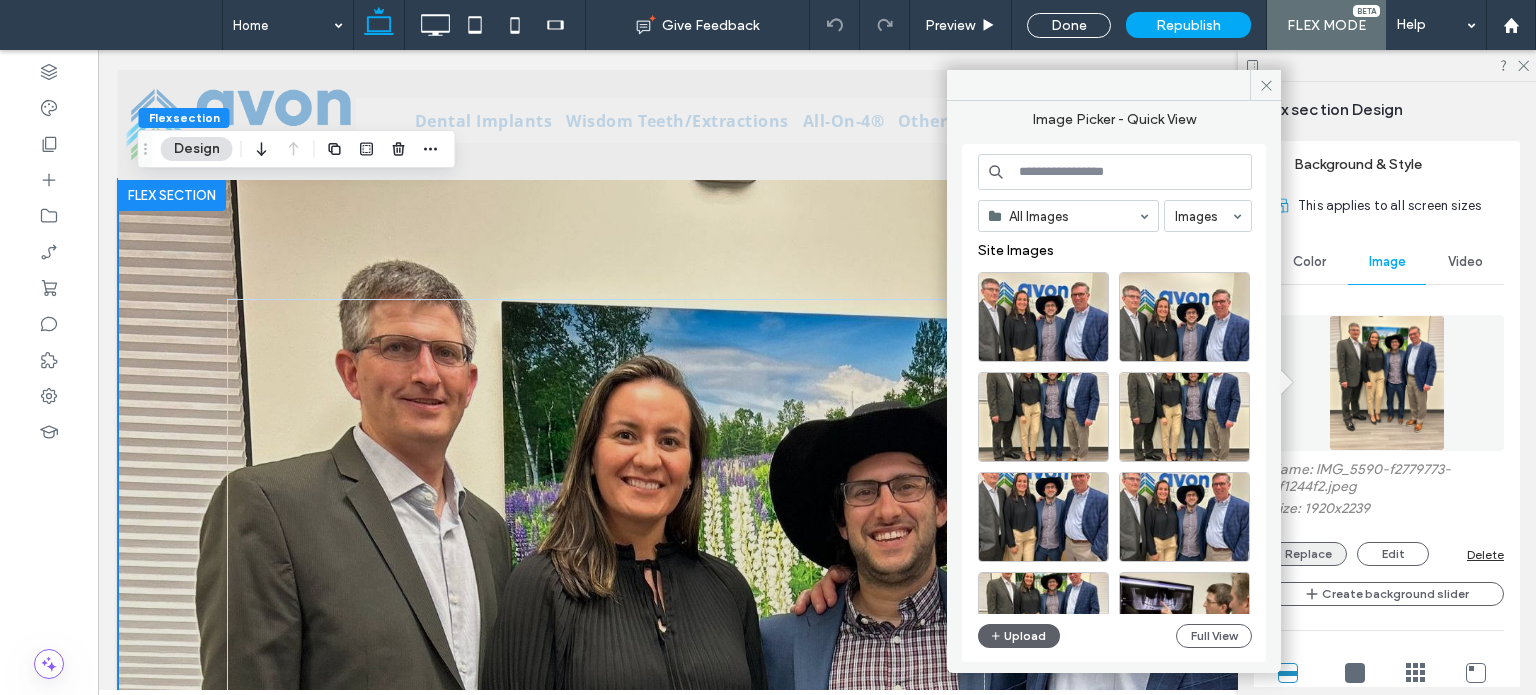 click on "Replace" at bounding box center [1308, 554] 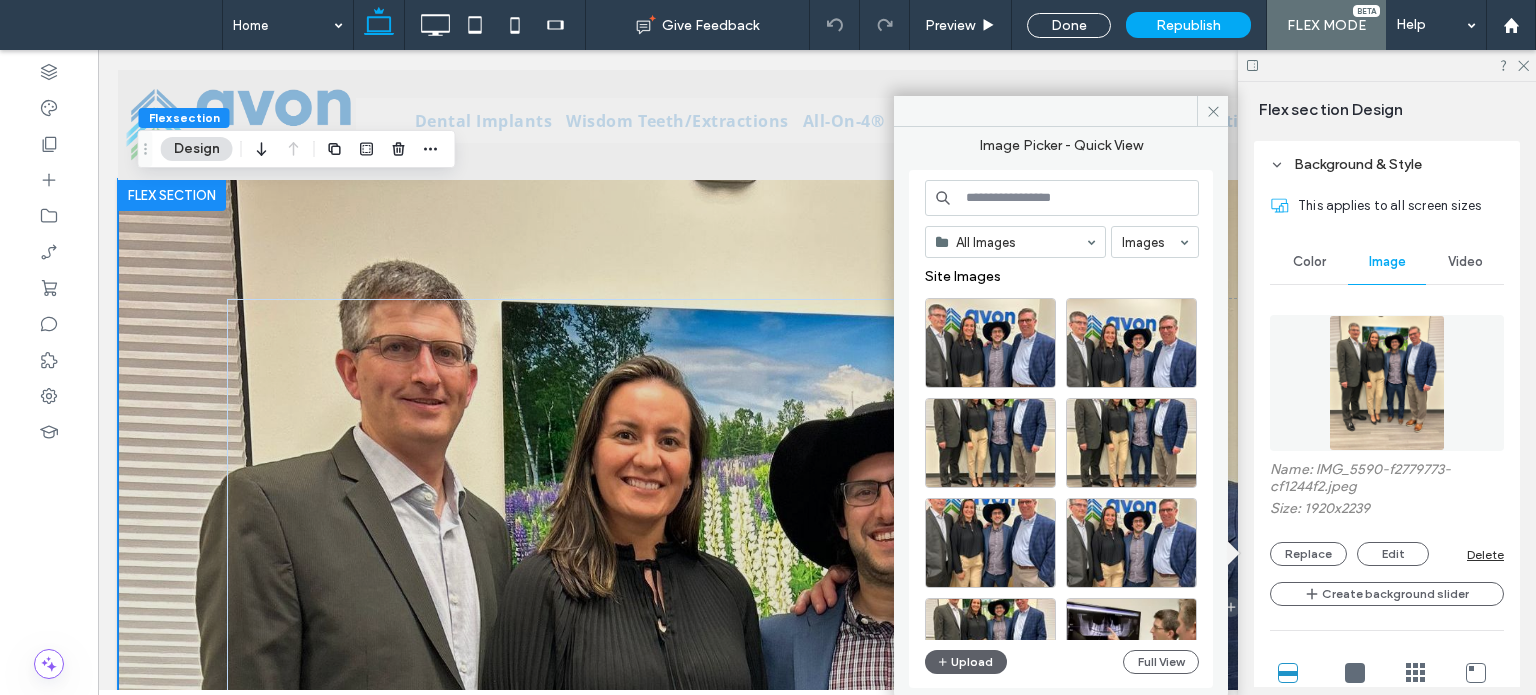click on "All Images Images Site Images Upload Full View" at bounding box center (1062, 429) 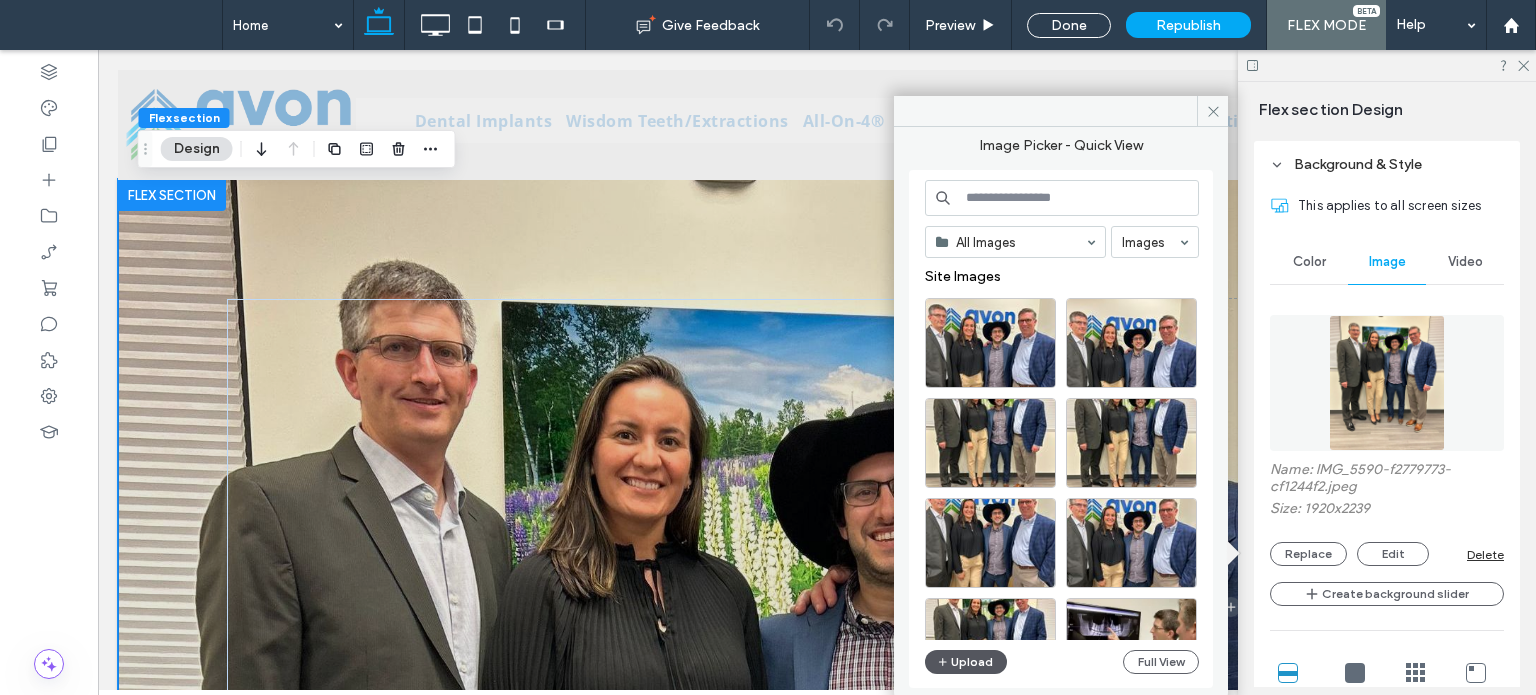 click on "Upload" at bounding box center (966, 662) 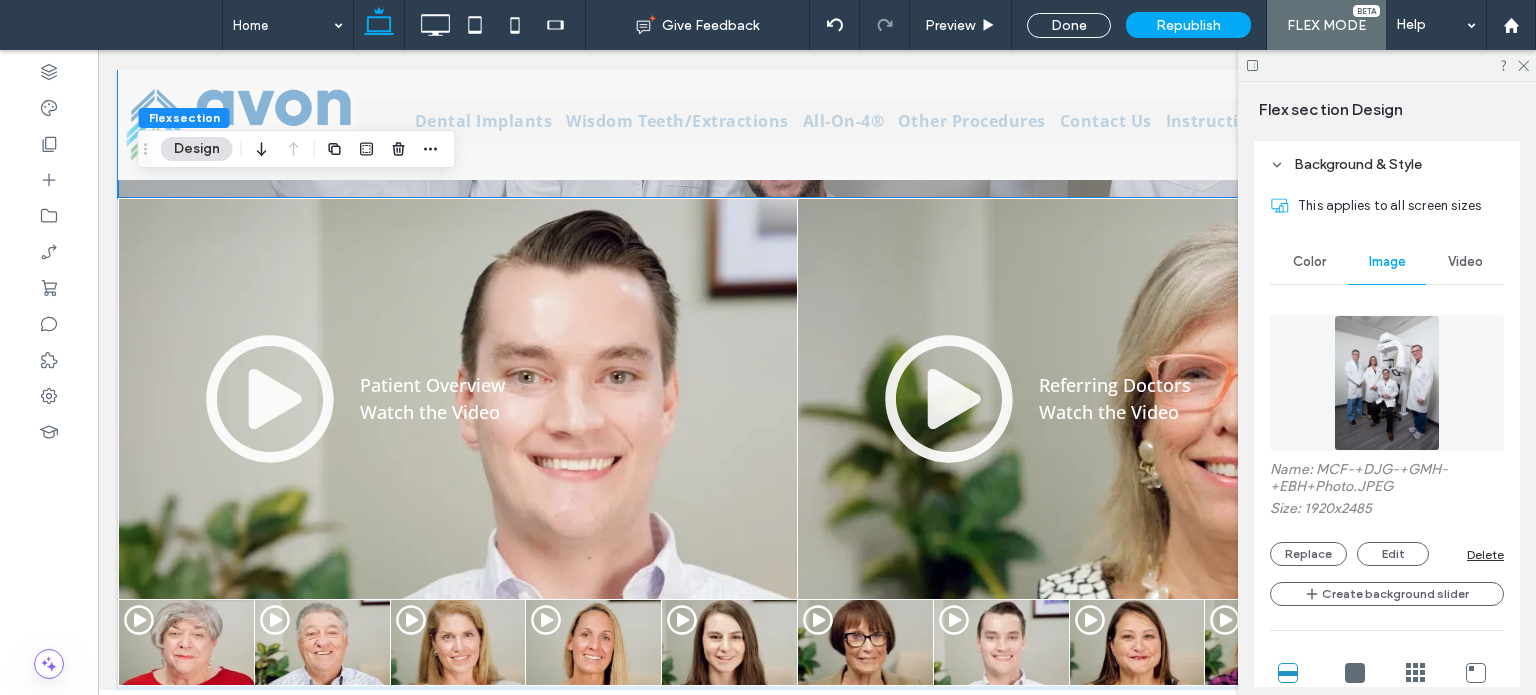 scroll, scrollTop: 800, scrollLeft: 0, axis: vertical 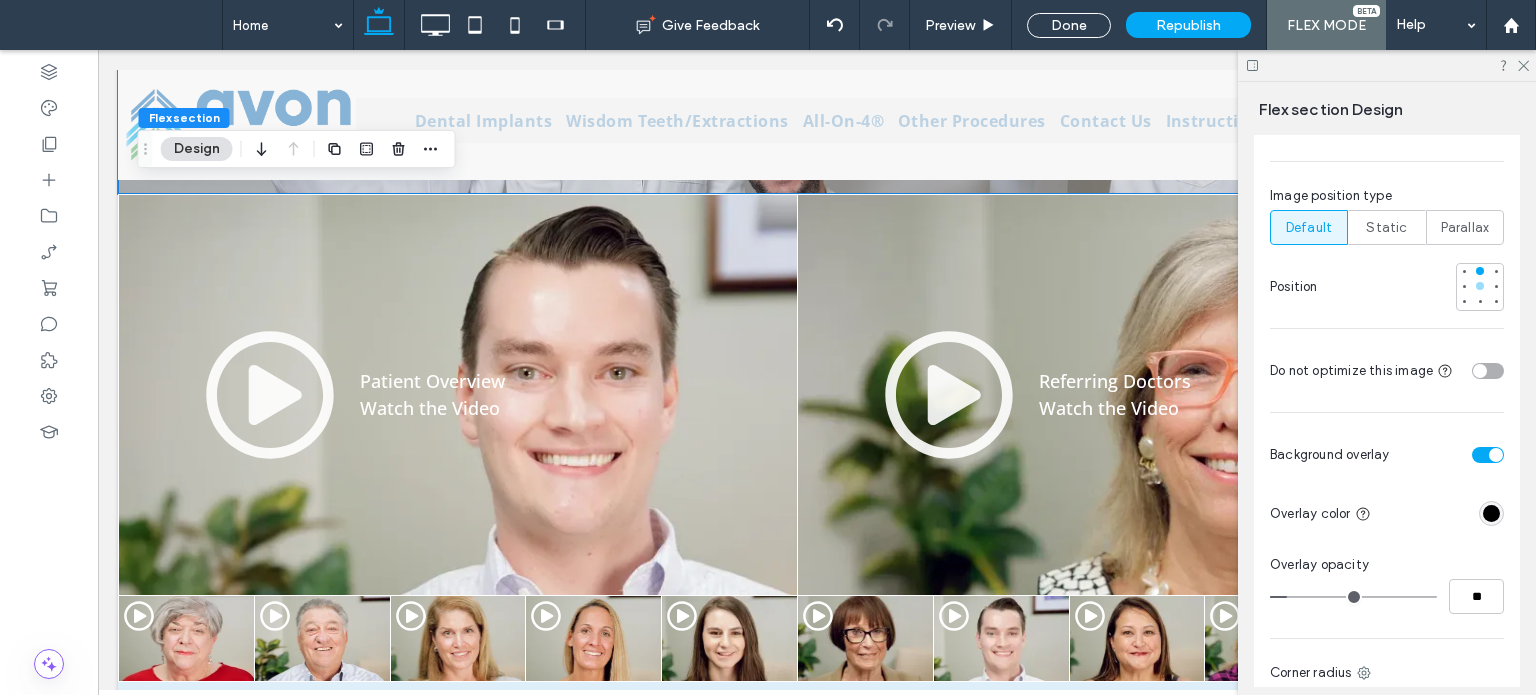 click at bounding box center (1480, 286) 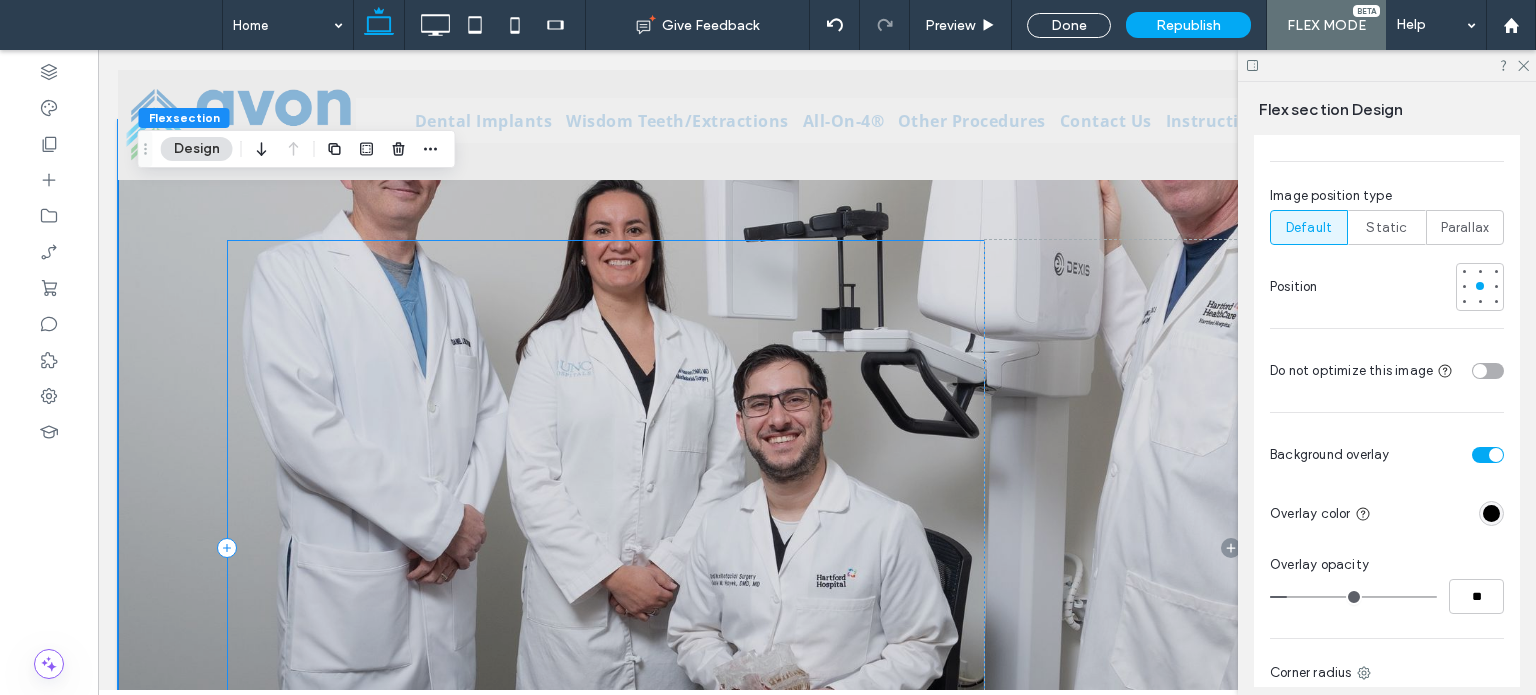 scroll, scrollTop: 0, scrollLeft: 0, axis: both 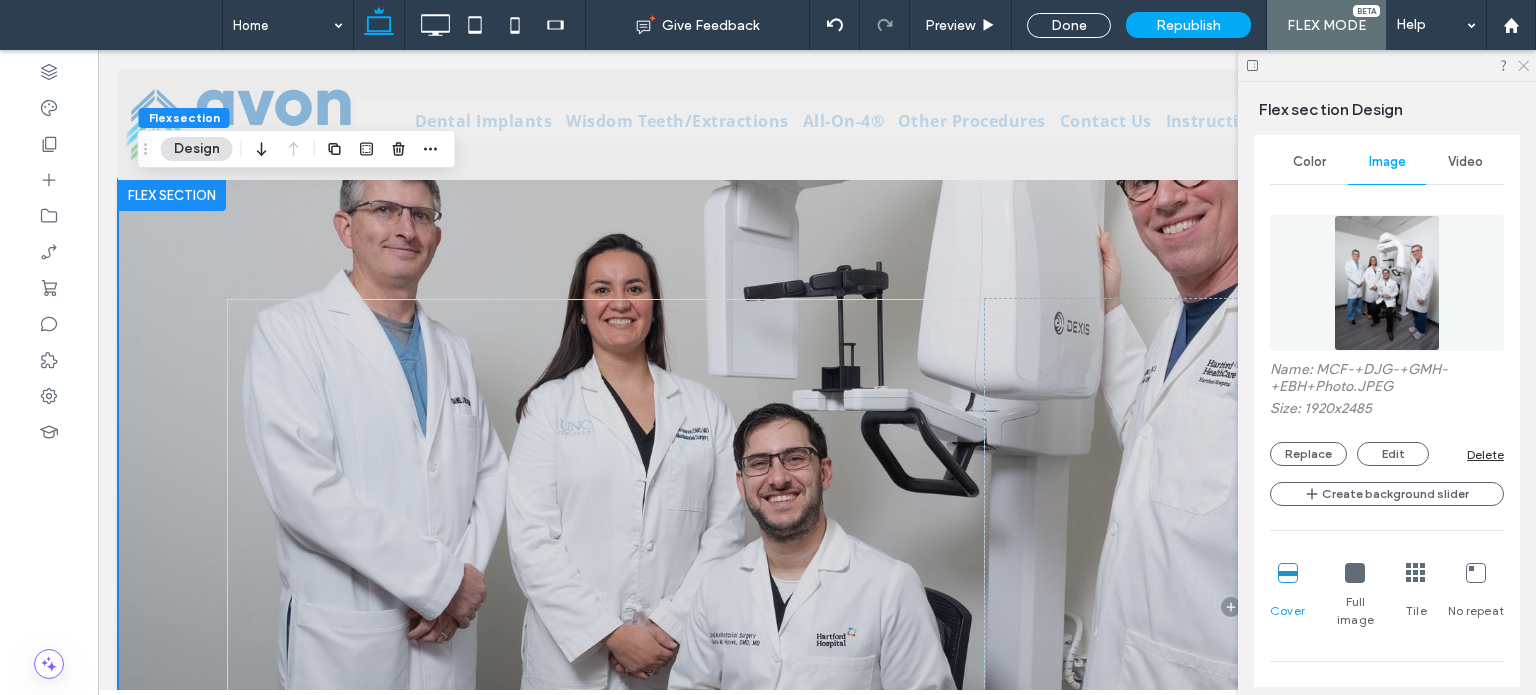 click 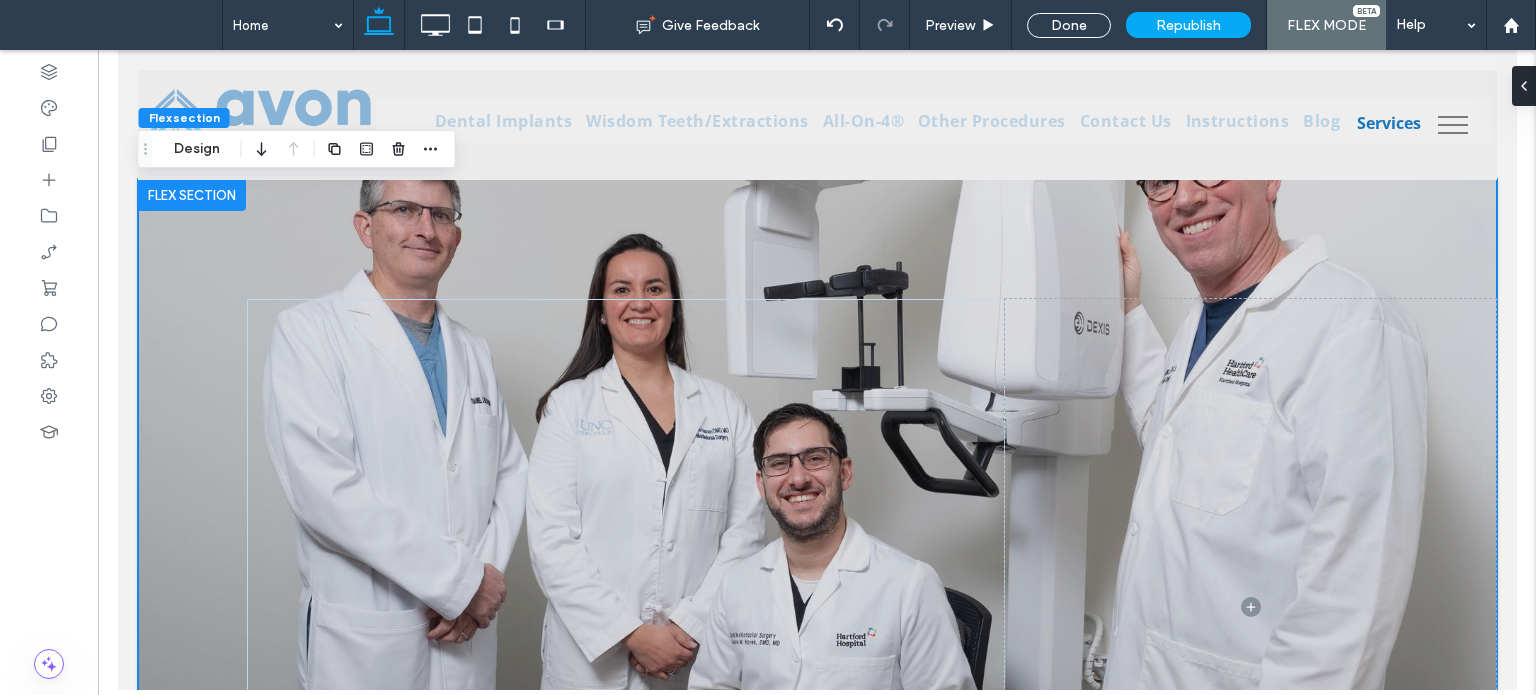 click on "DELIVERING EXCEPTIONAL ORAL SURGERY & DENTAL IMPLANT EXPERIENCES" at bounding box center (816, 586) 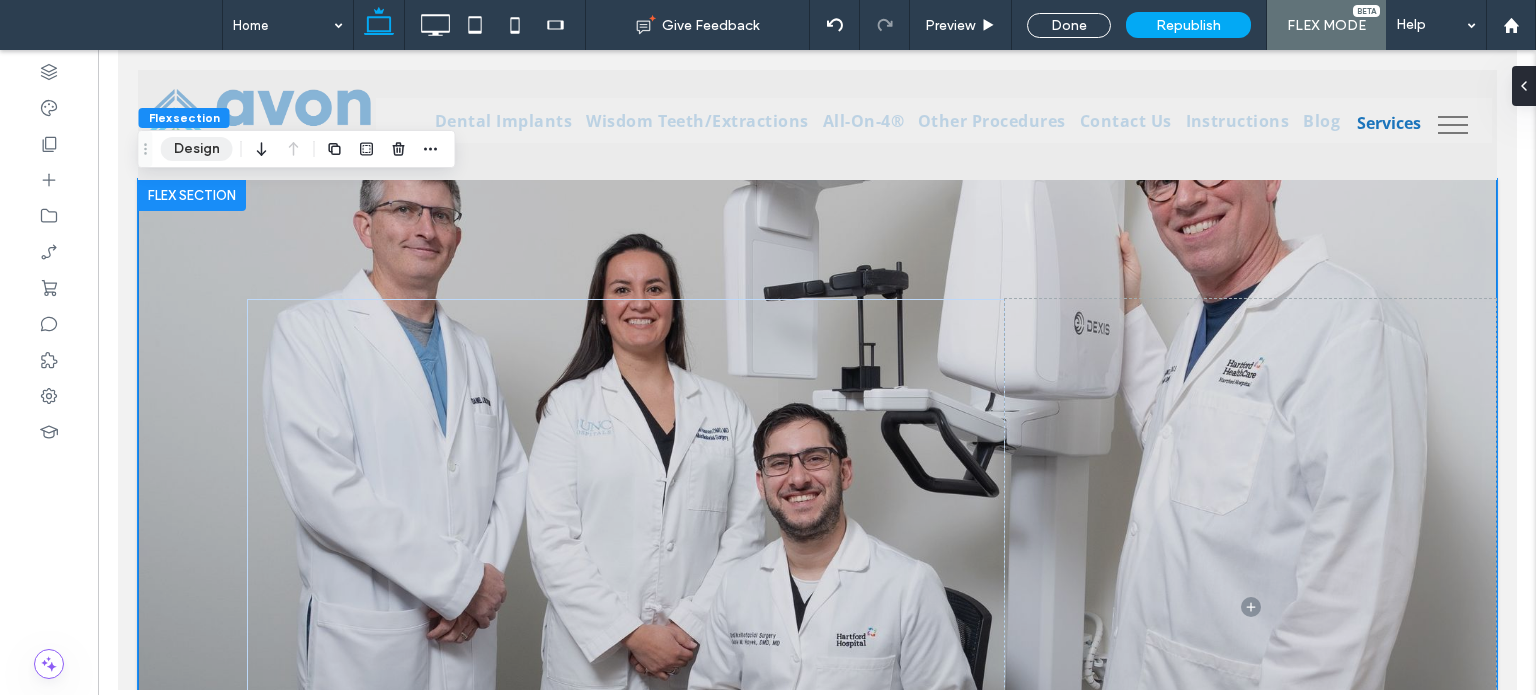 click on "Design" at bounding box center [197, 149] 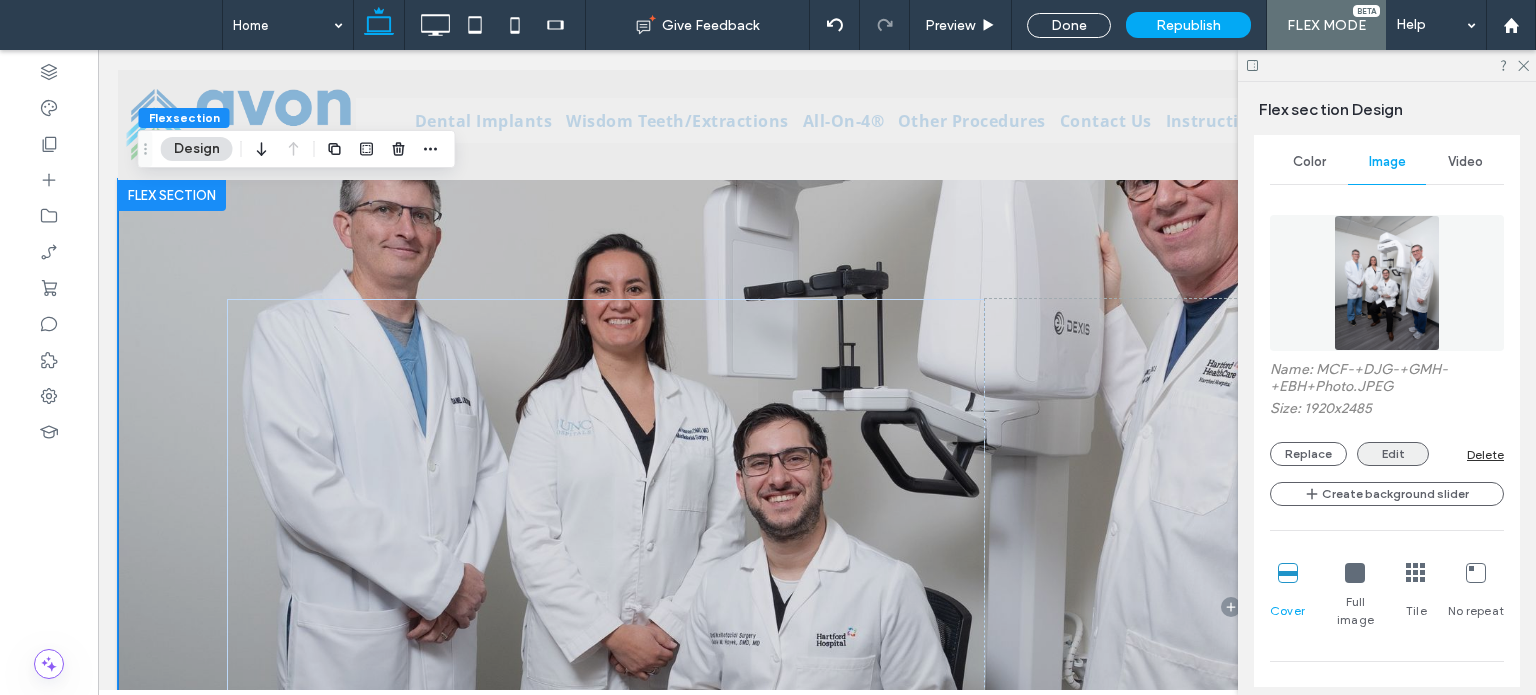 click on "Edit" at bounding box center (1393, 454) 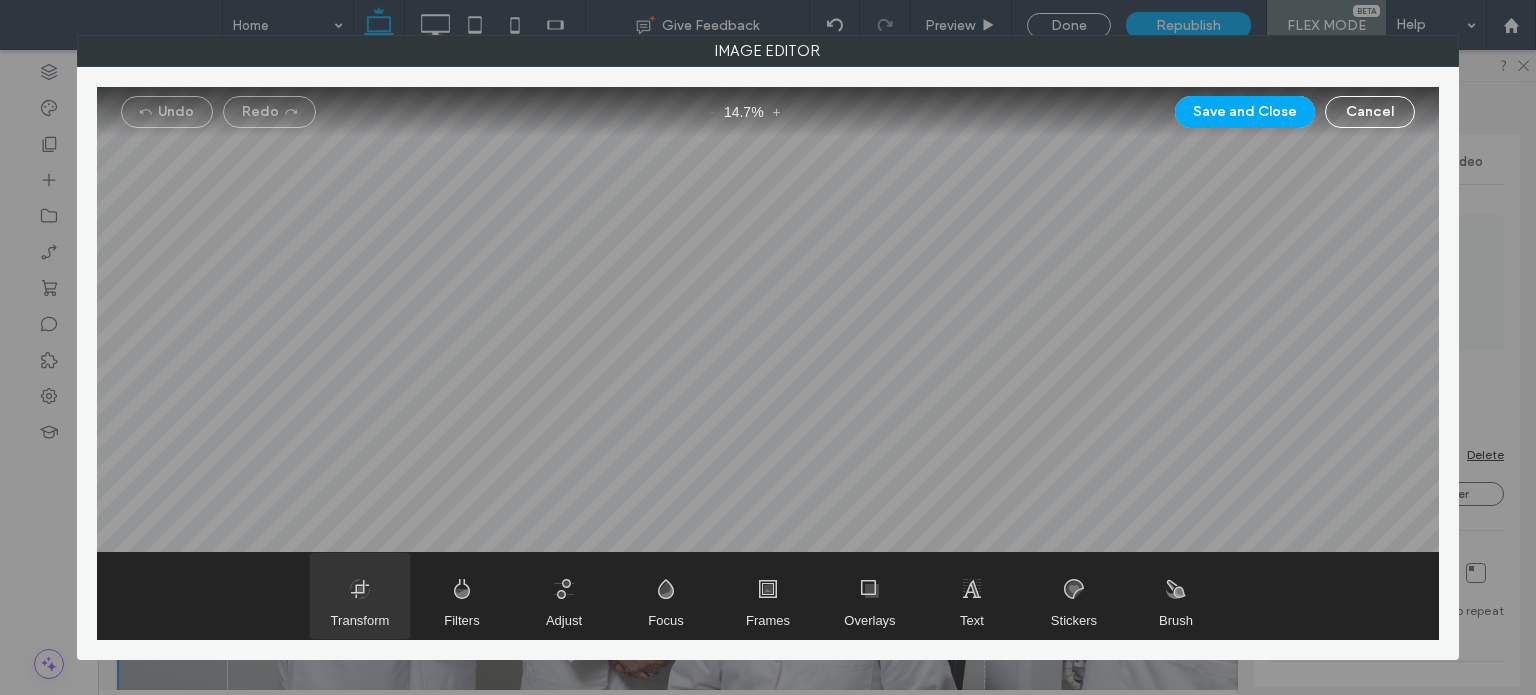 click at bounding box center (360, 596) 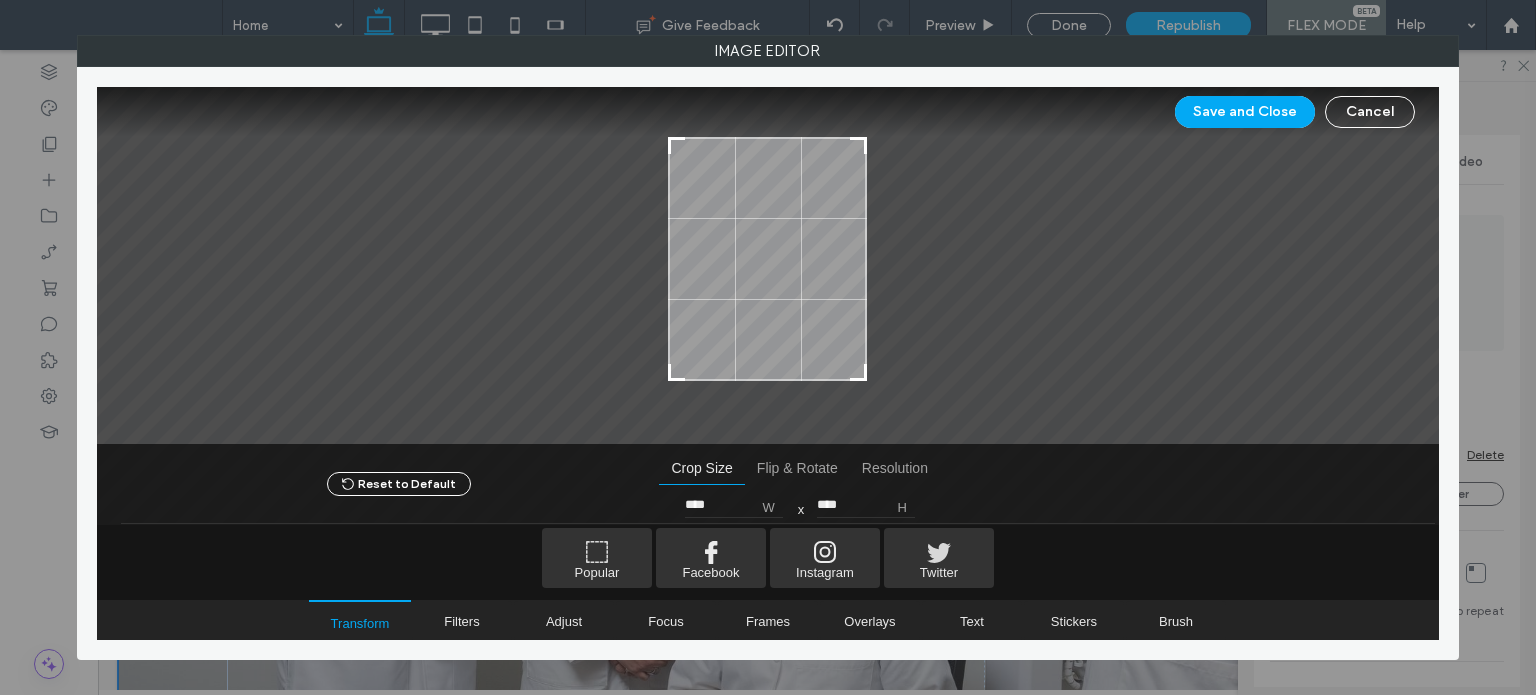 type on "****" 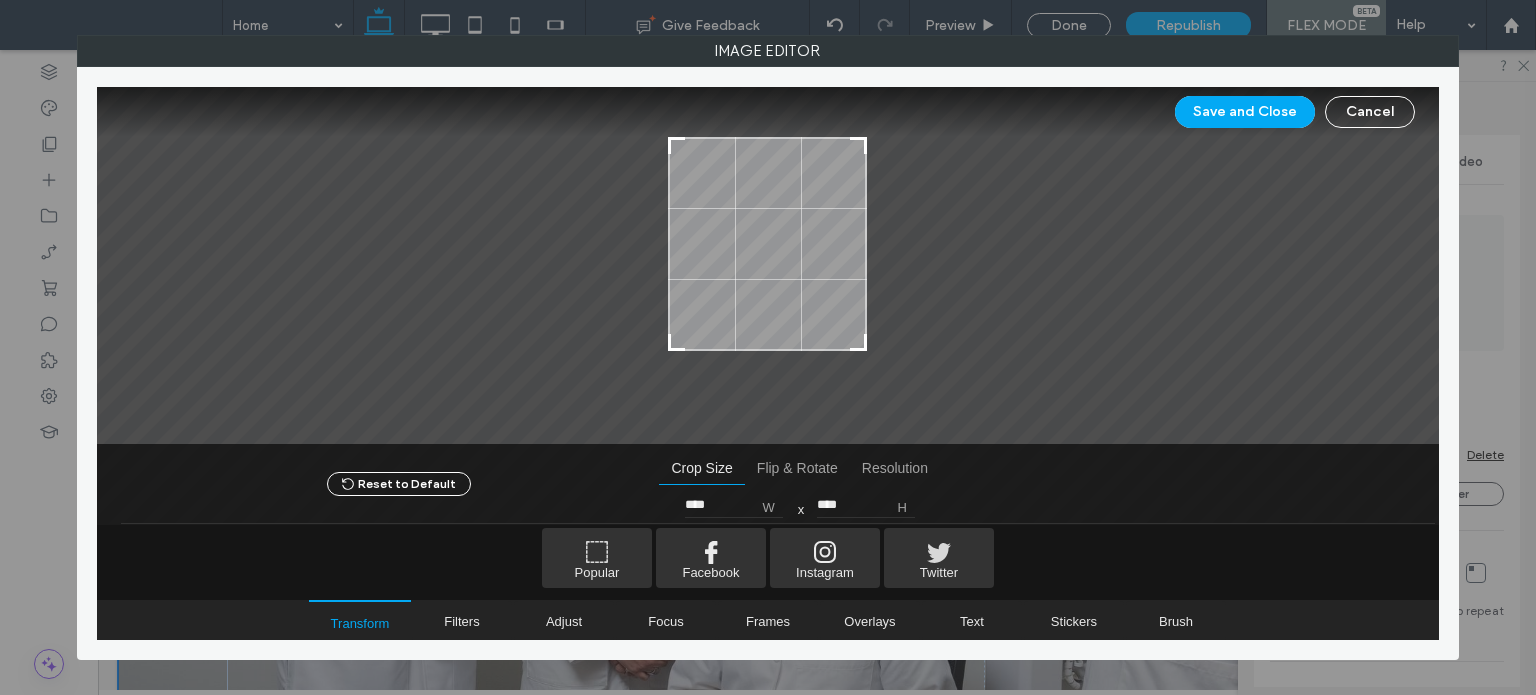 drag, startPoint x: 861, startPoint y: 387, endPoint x: 880, endPoint y: 343, distance: 47.92703 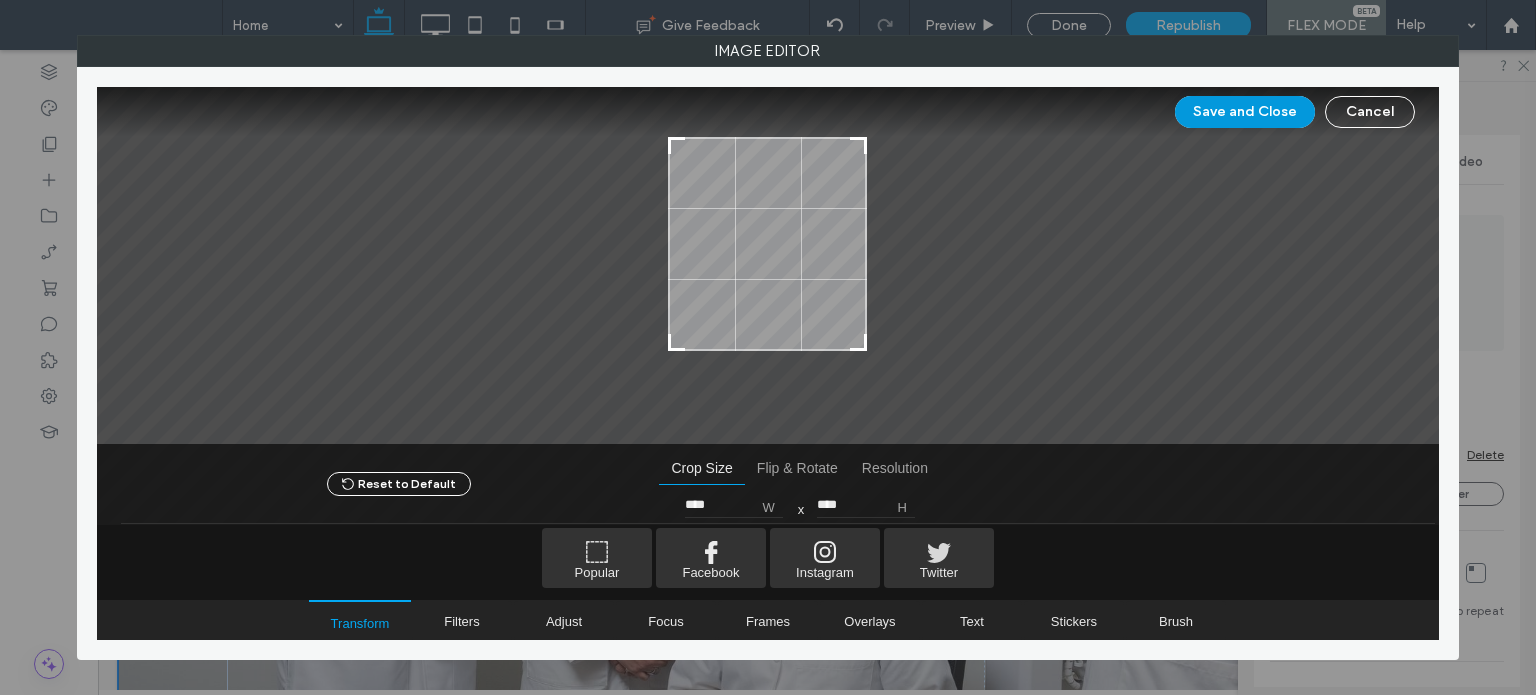 click on "Save and Close" at bounding box center [1245, 112] 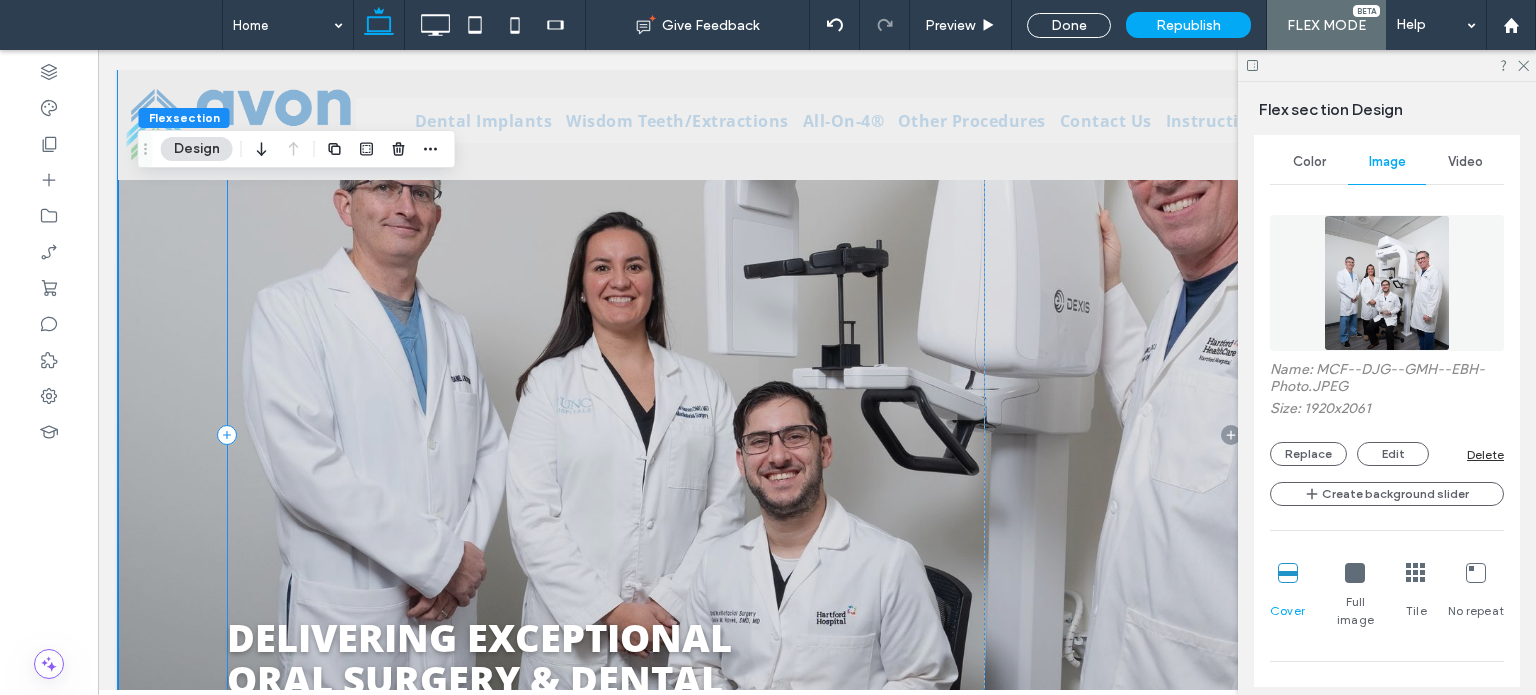 scroll, scrollTop: 300, scrollLeft: 0, axis: vertical 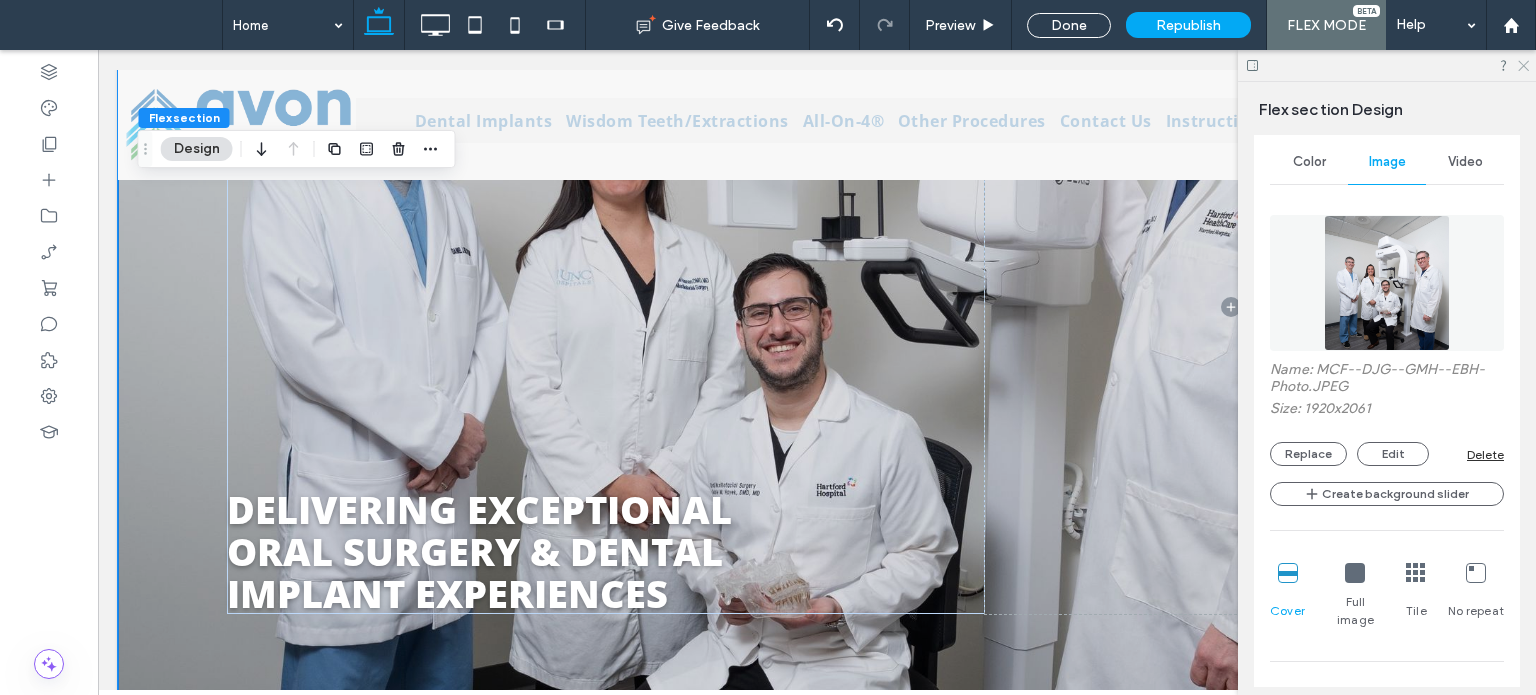 click 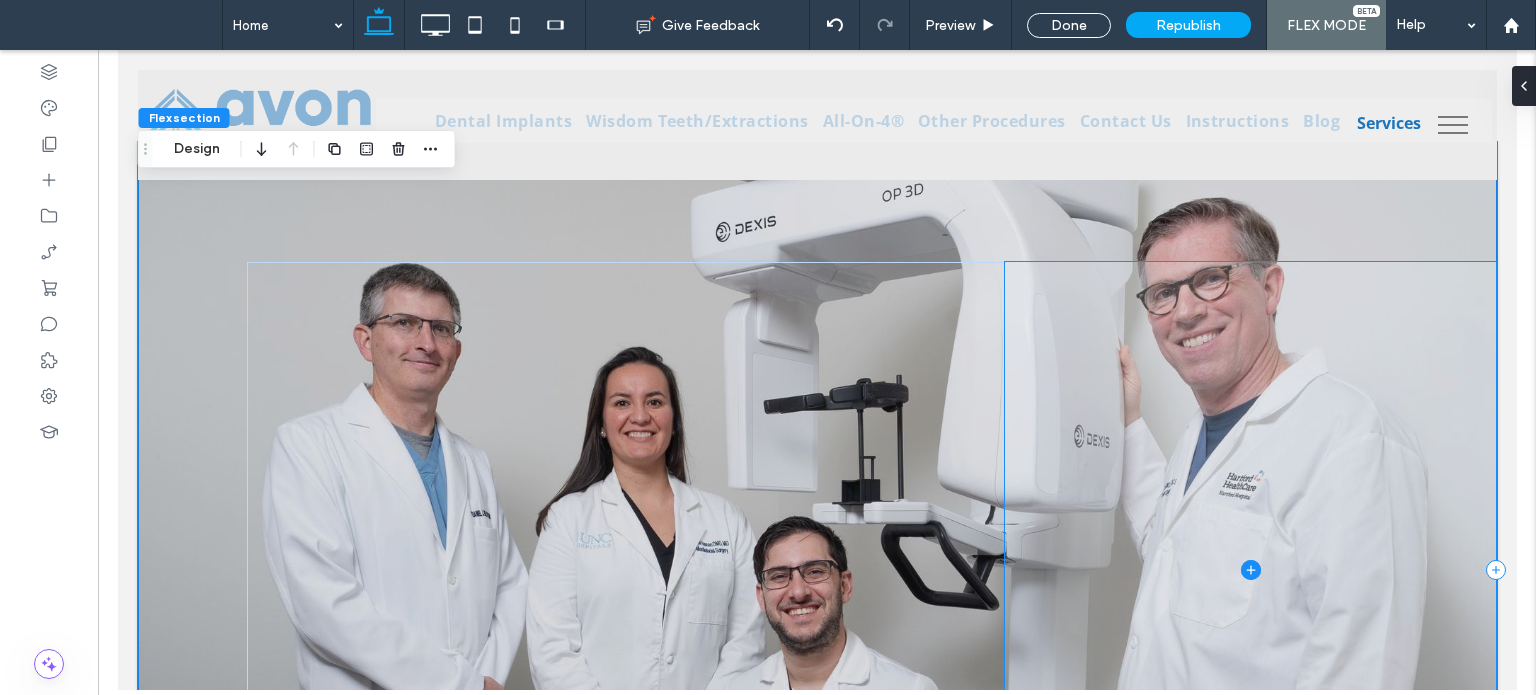 scroll, scrollTop: 0, scrollLeft: 0, axis: both 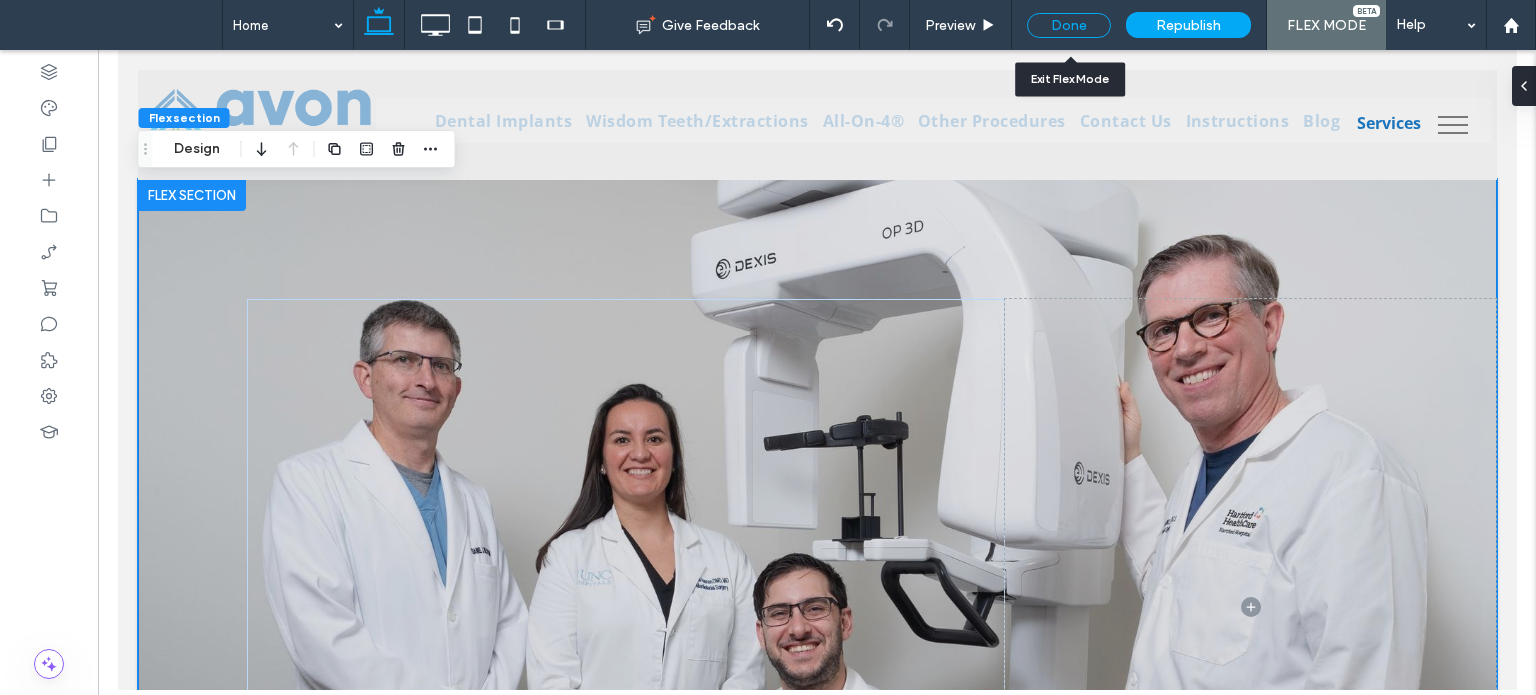 click on "Done" at bounding box center [1069, 25] 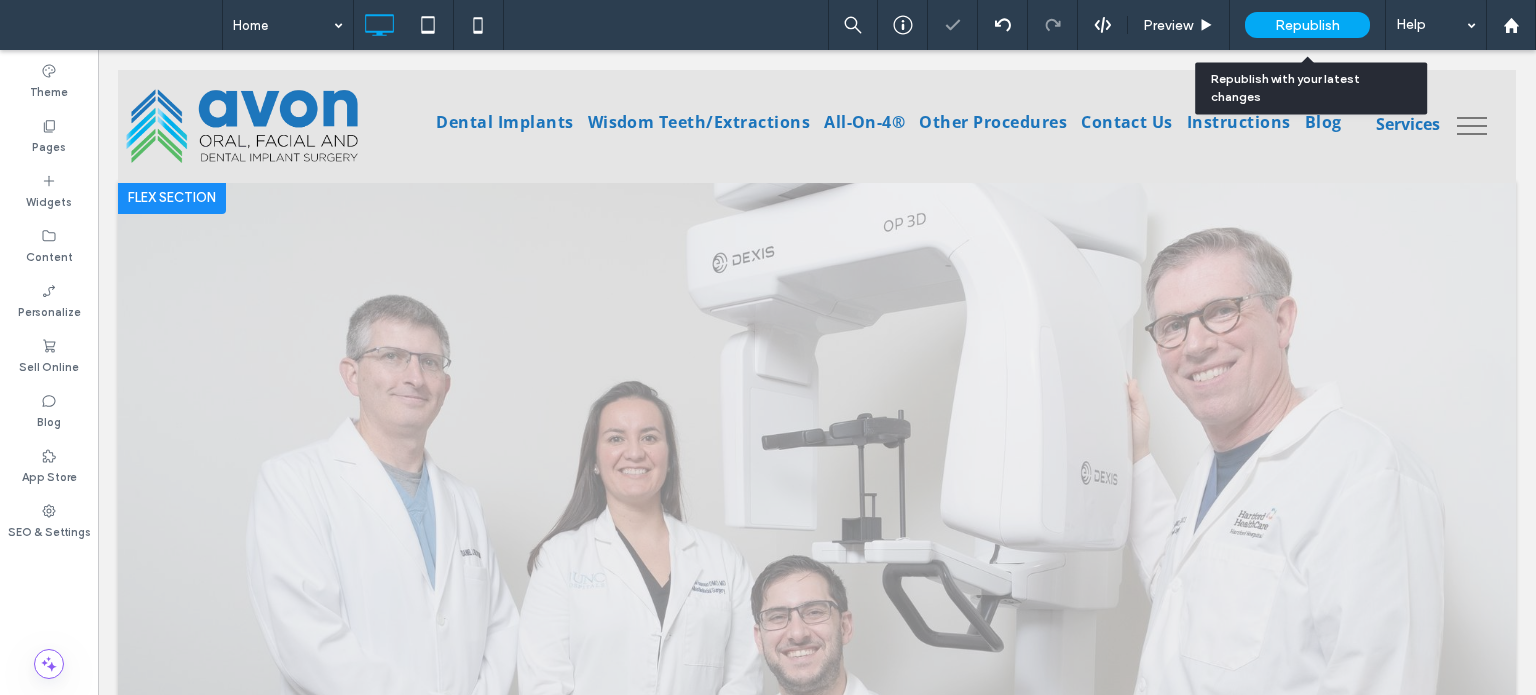 click on "Republish" at bounding box center [1307, 25] 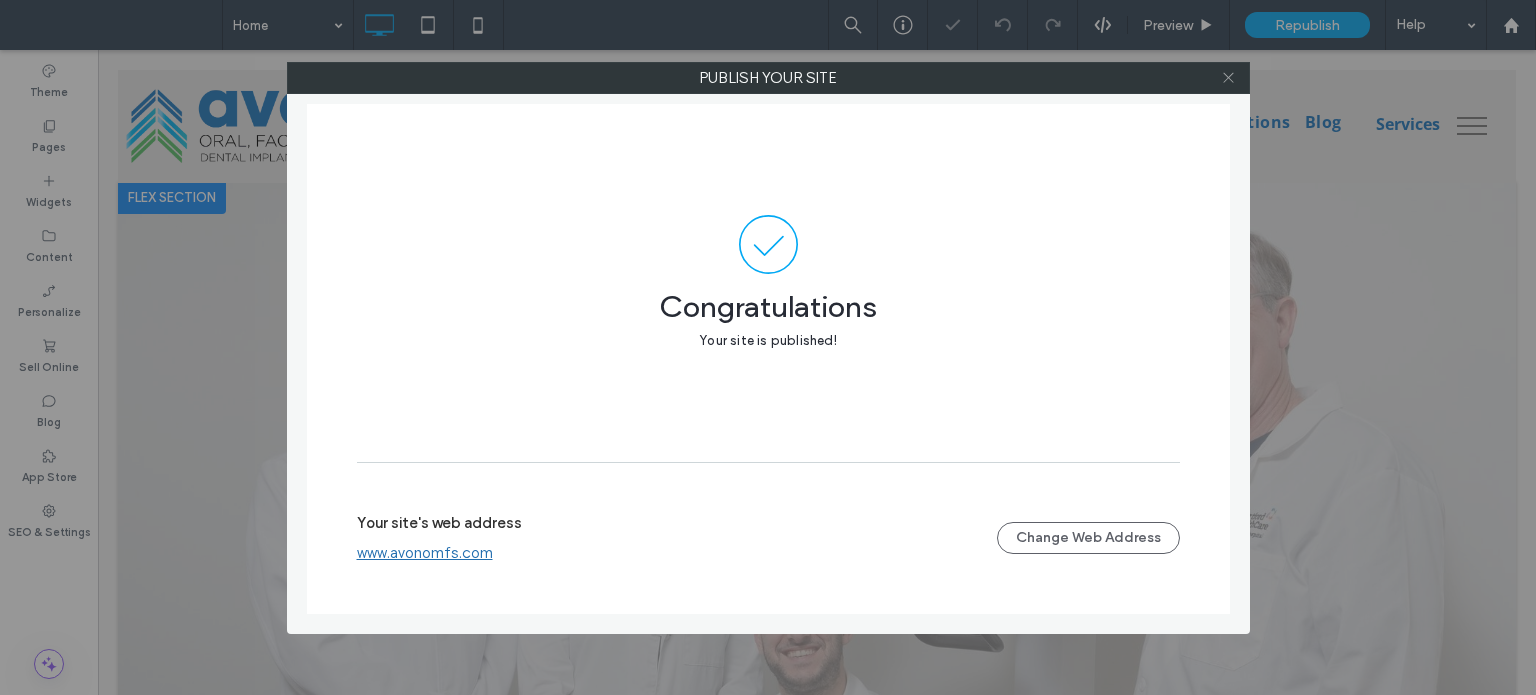 click 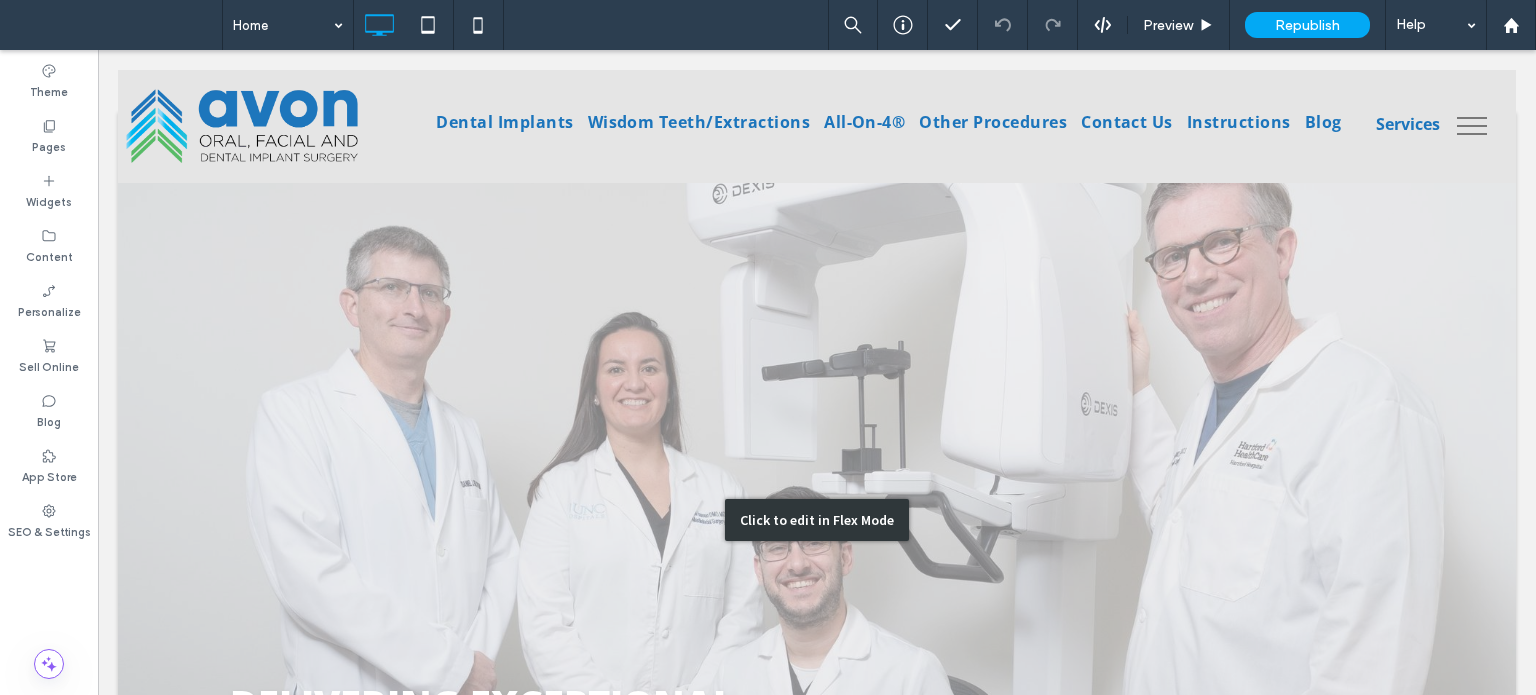 scroll, scrollTop: 0, scrollLeft: 0, axis: both 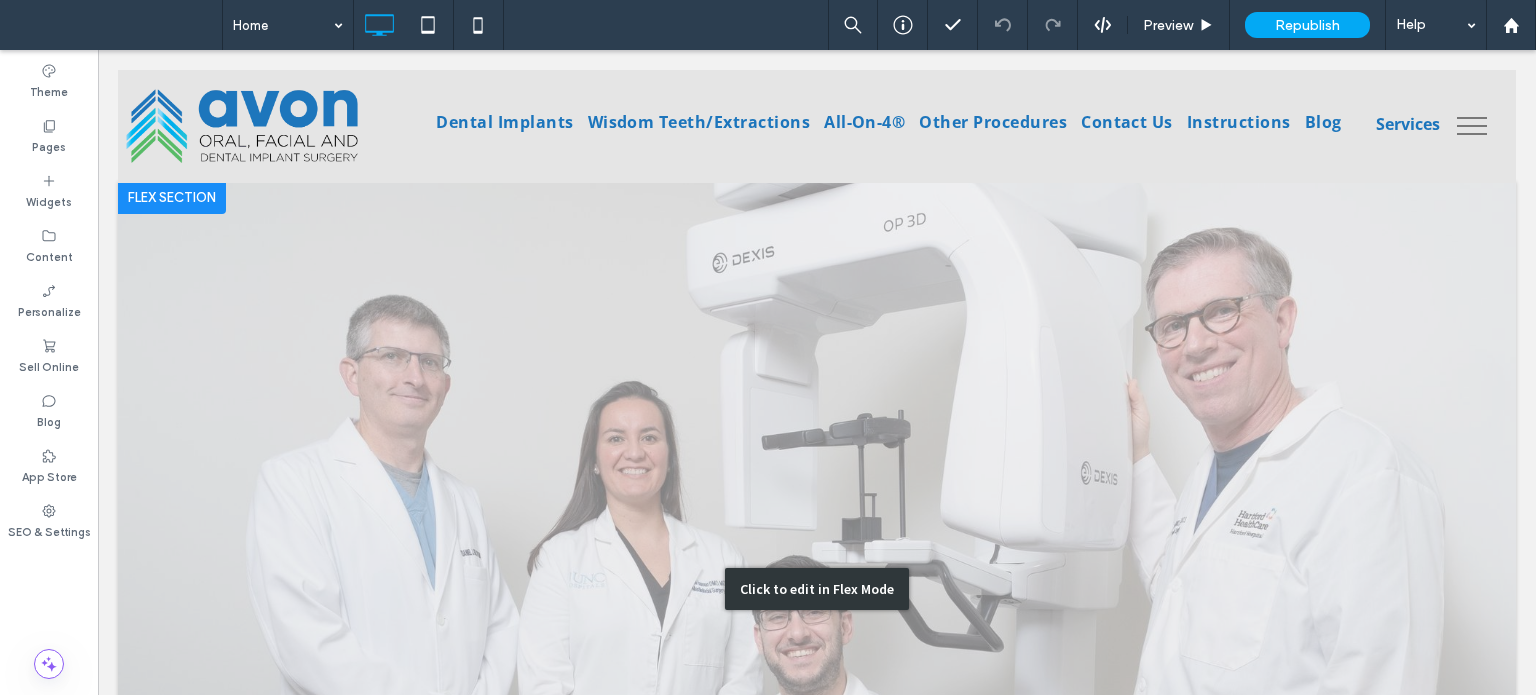 click on "Click to edit in Flex Mode" at bounding box center [817, 589] 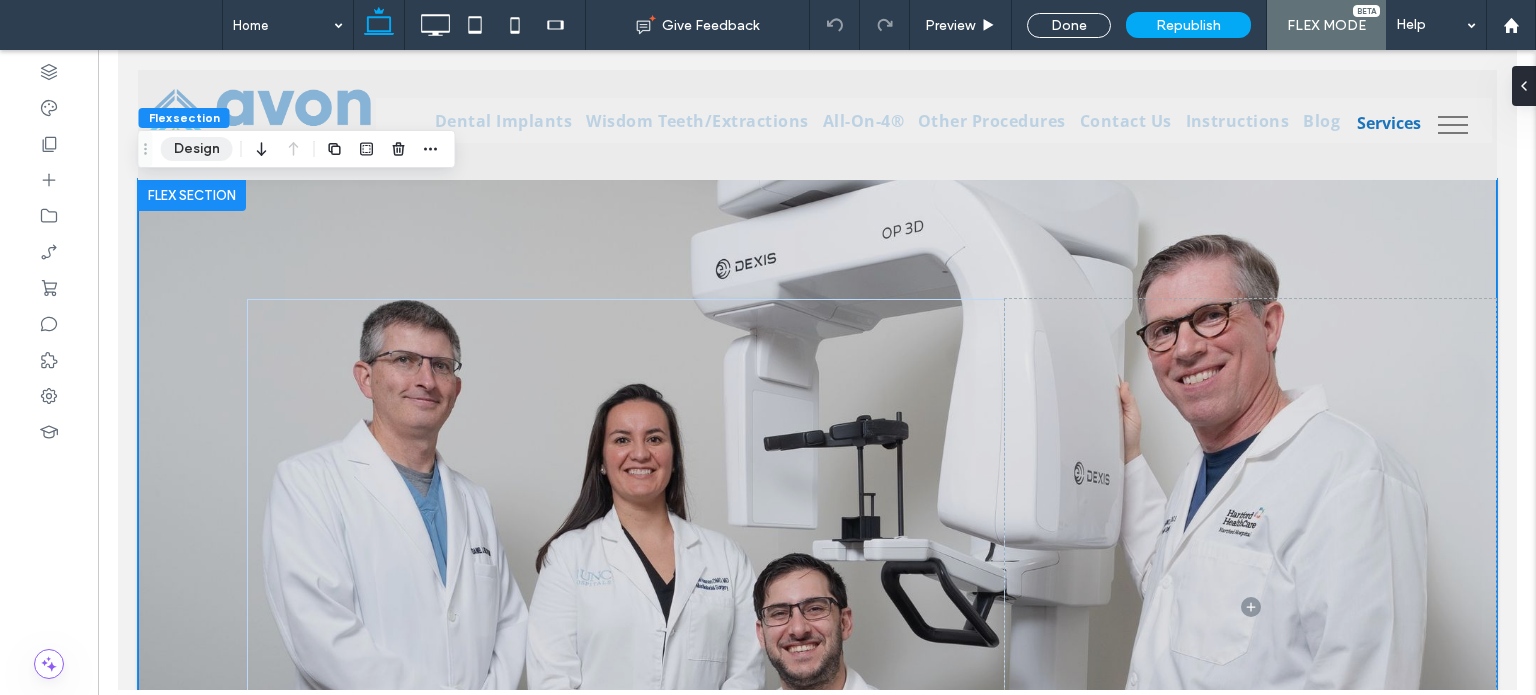 click on "Design" at bounding box center [197, 149] 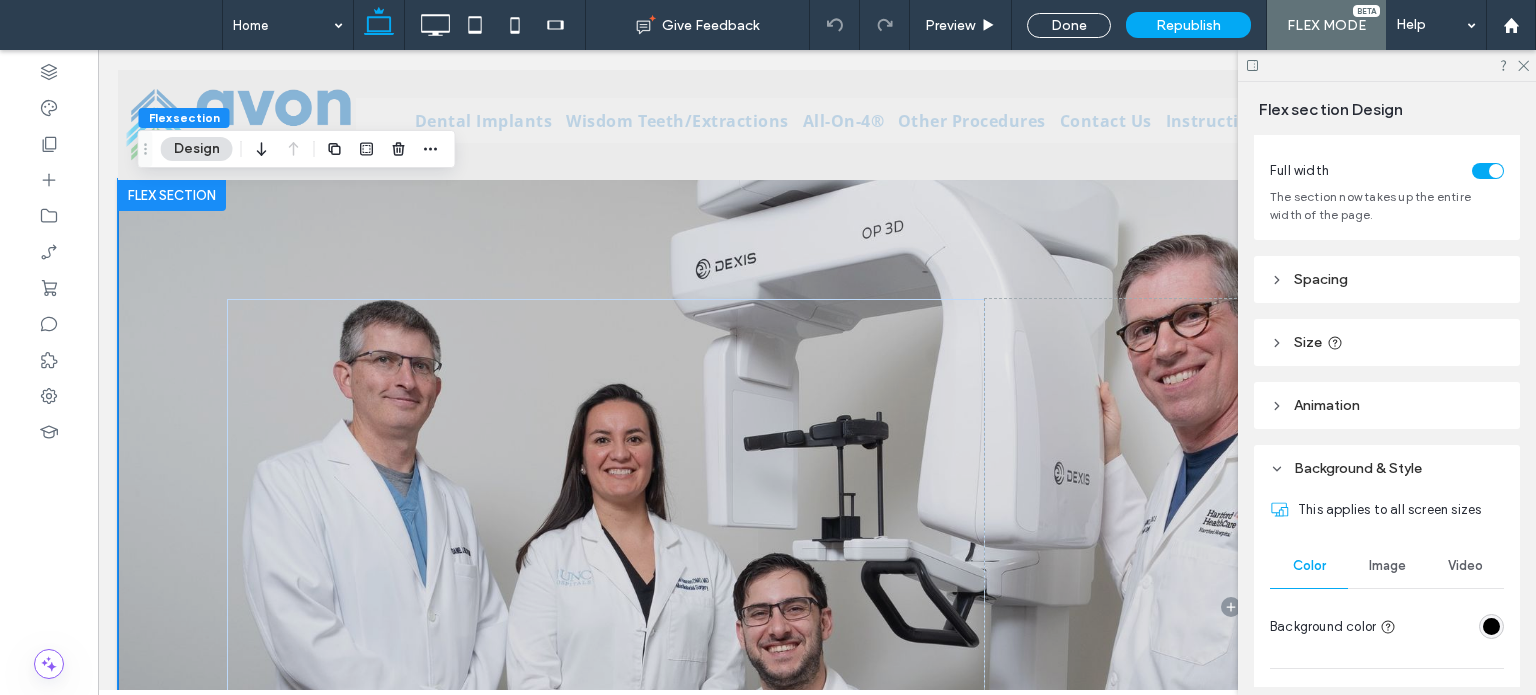 scroll, scrollTop: 74, scrollLeft: 0, axis: vertical 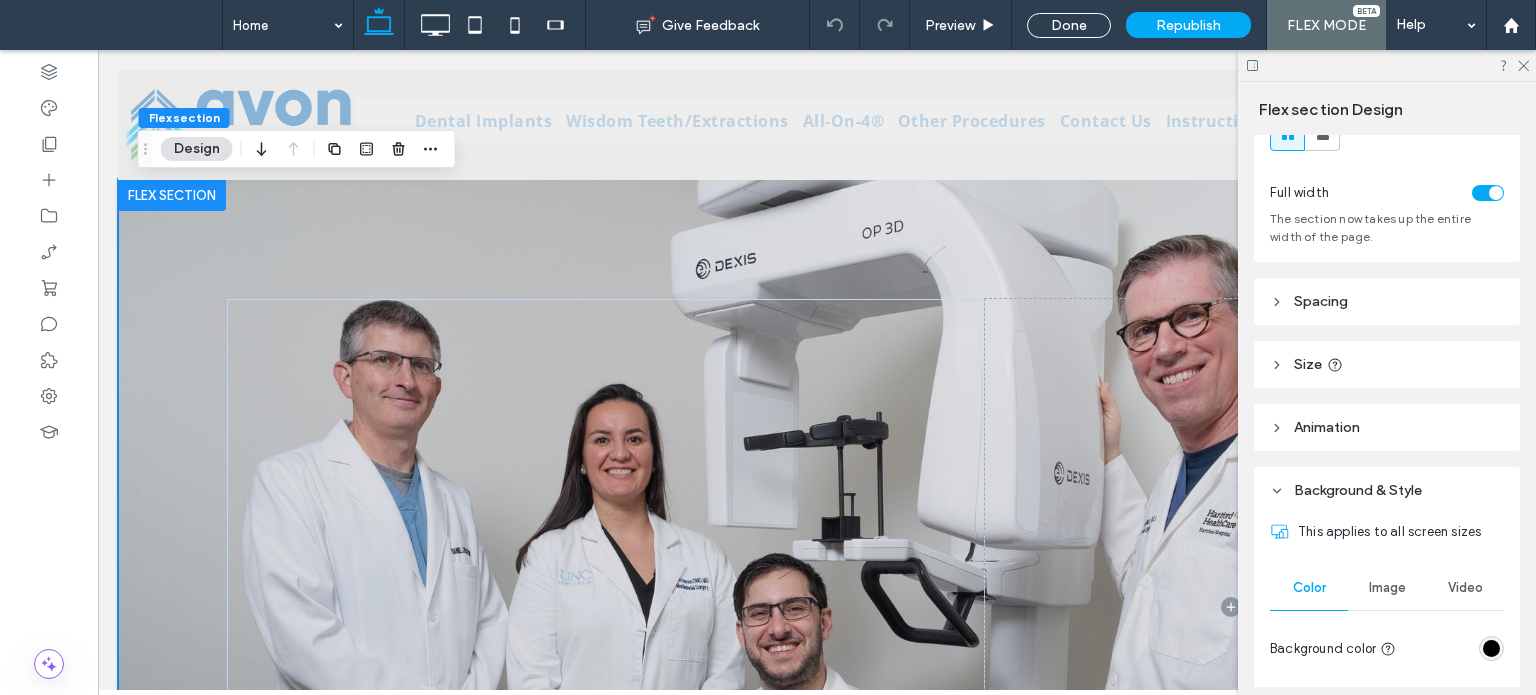 click on "Image" at bounding box center [1387, 588] 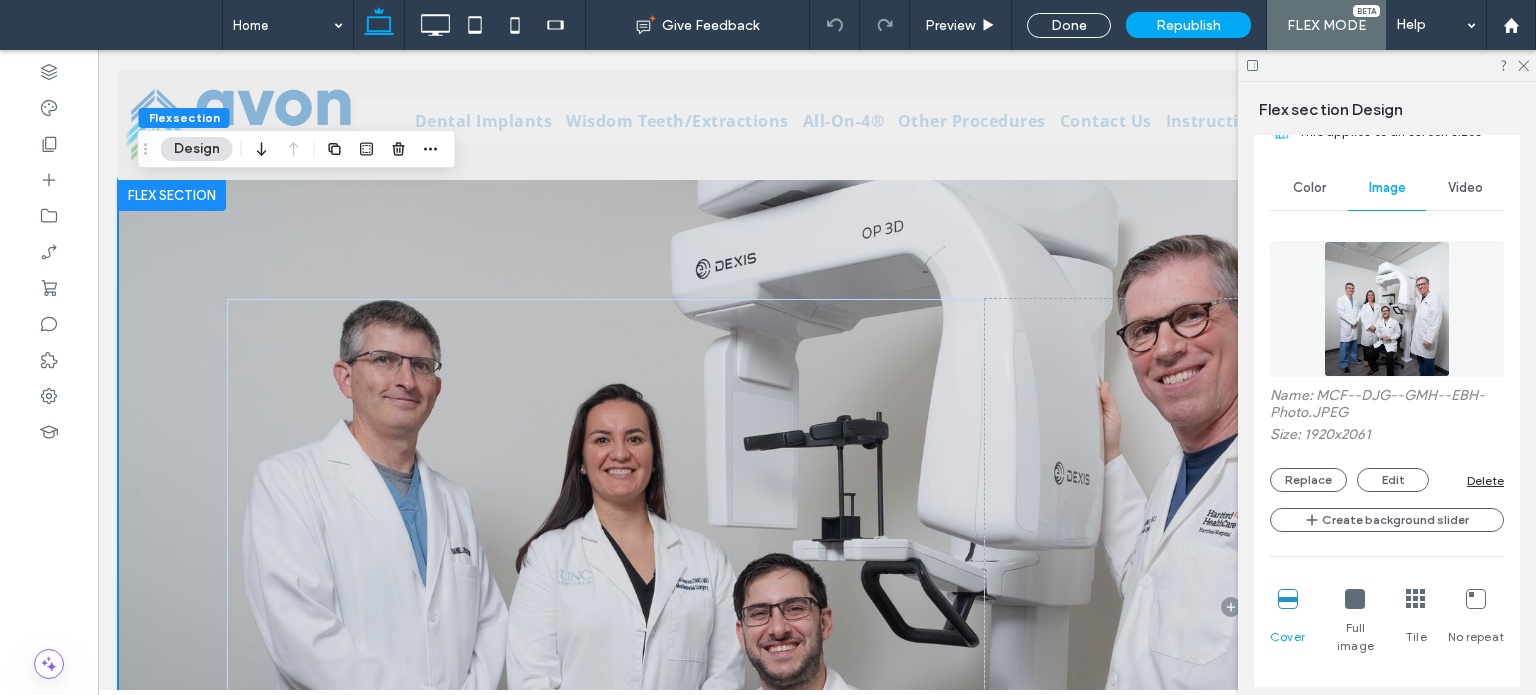 scroll, scrollTop: 774, scrollLeft: 0, axis: vertical 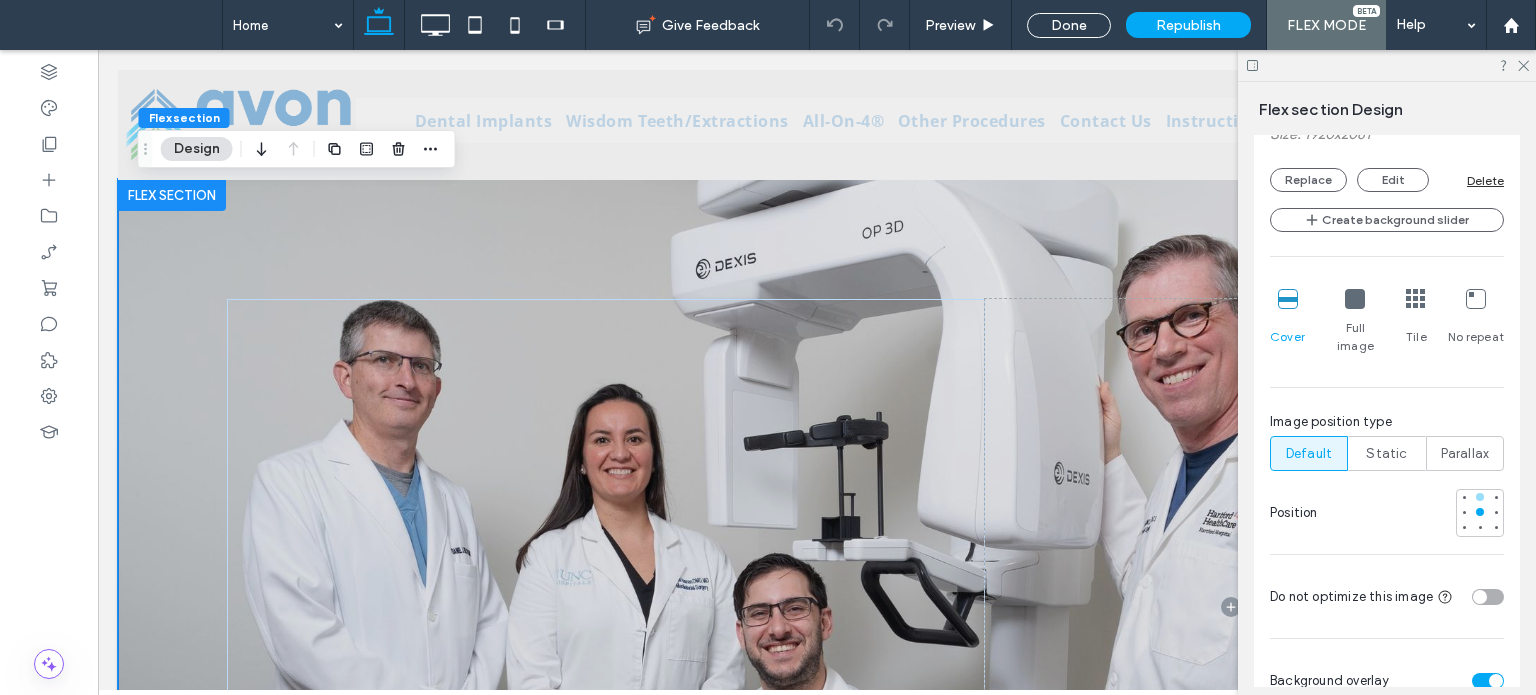 click at bounding box center (1480, 497) 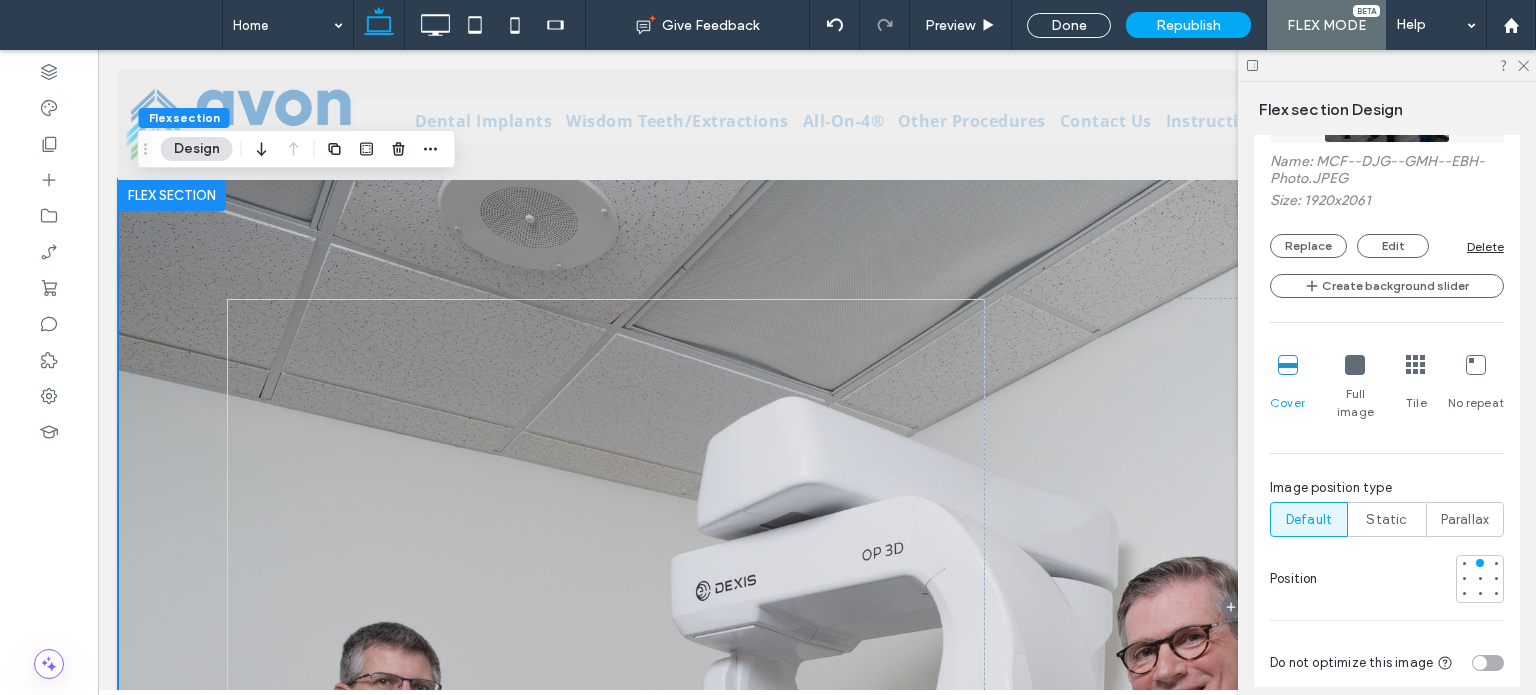 scroll, scrollTop: 674, scrollLeft: 0, axis: vertical 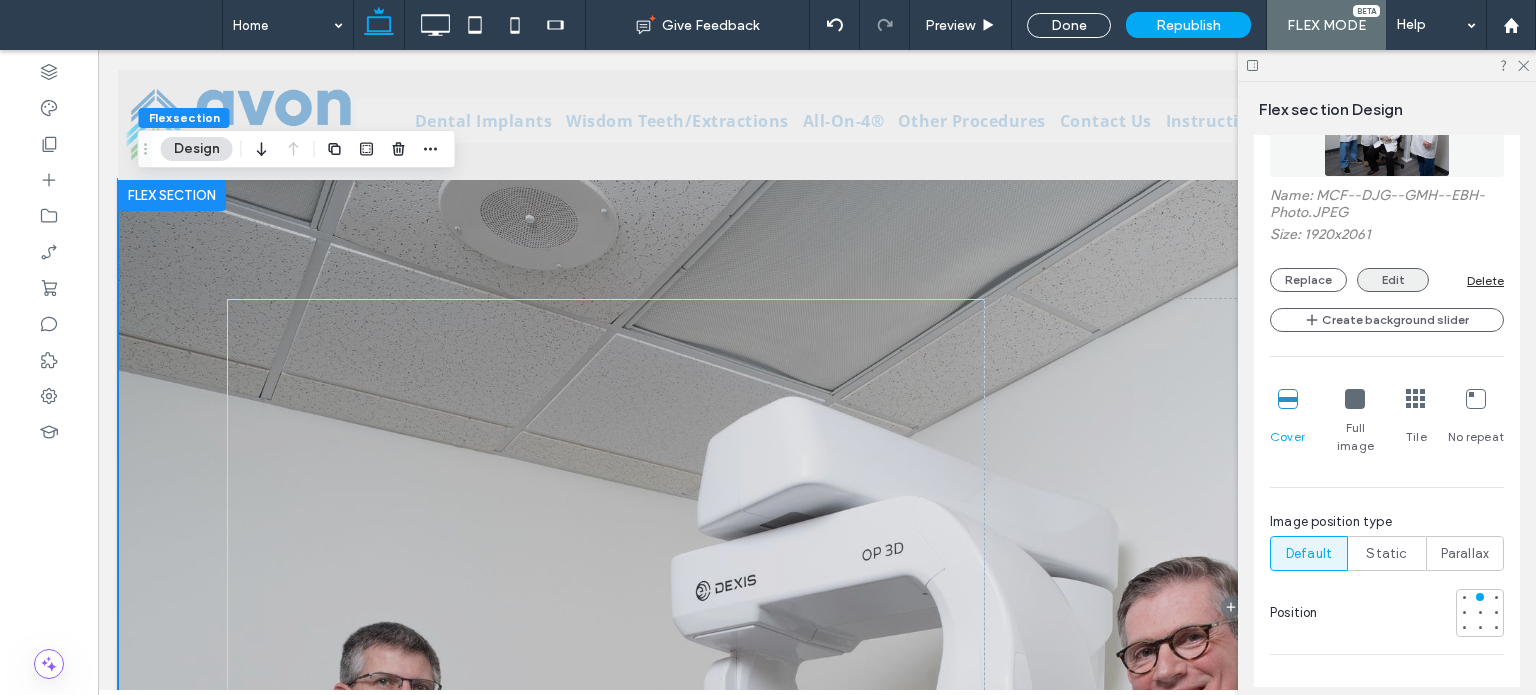 click on "Edit" at bounding box center [1393, 280] 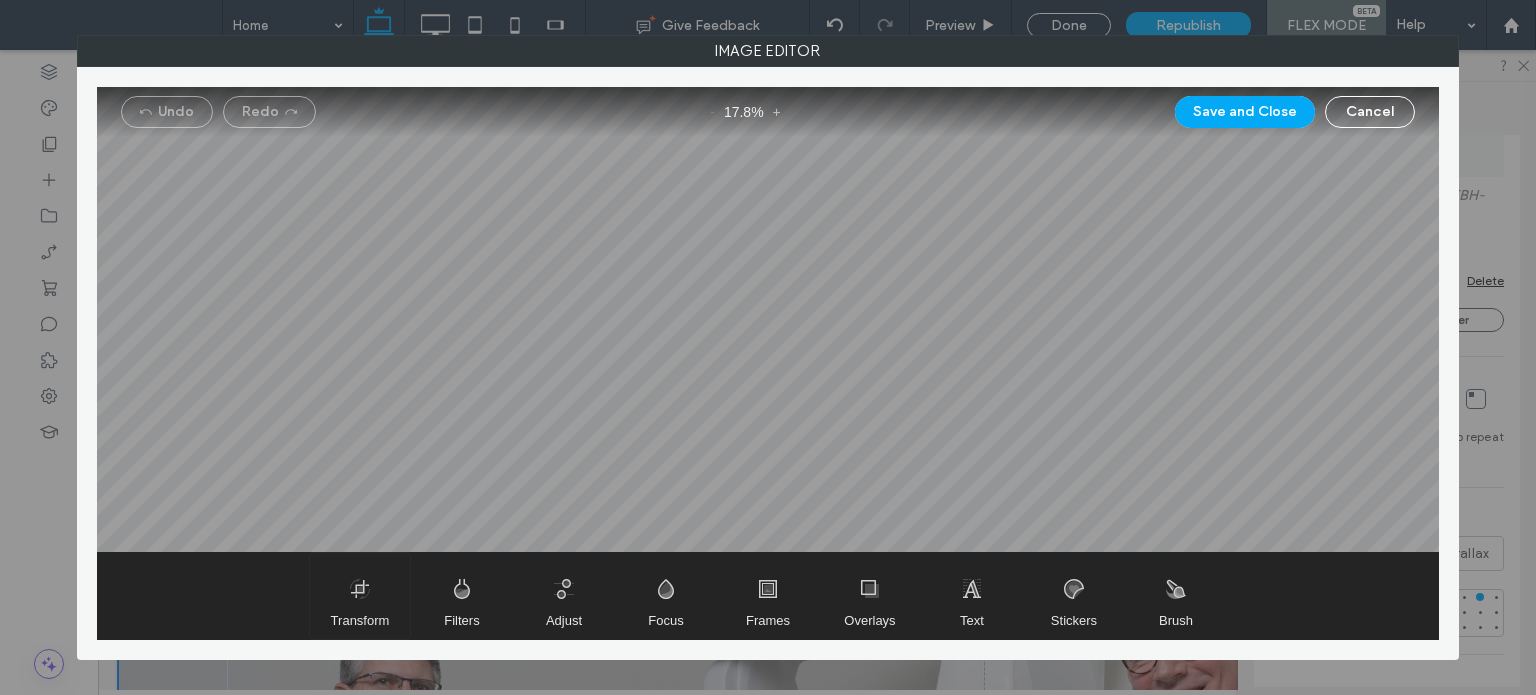 click at bounding box center (360, 596) 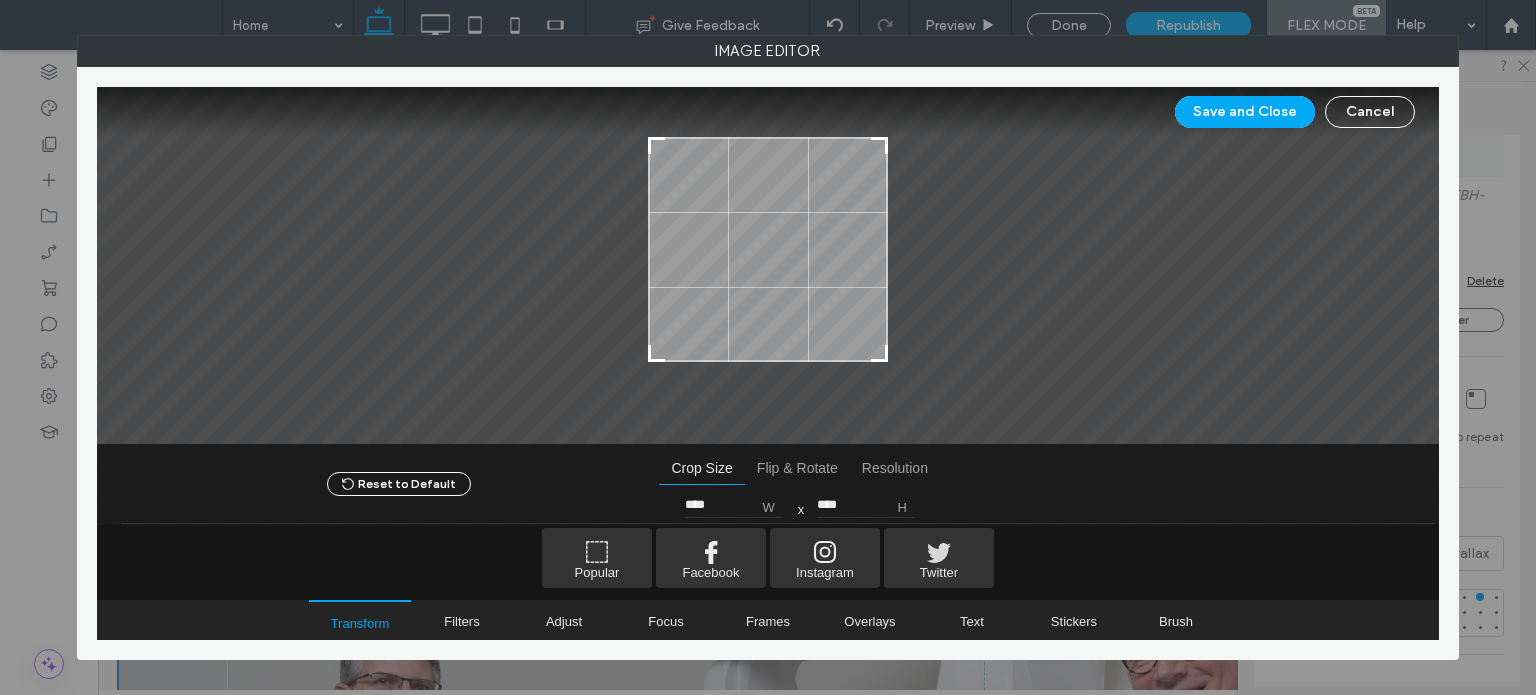 type on "****" 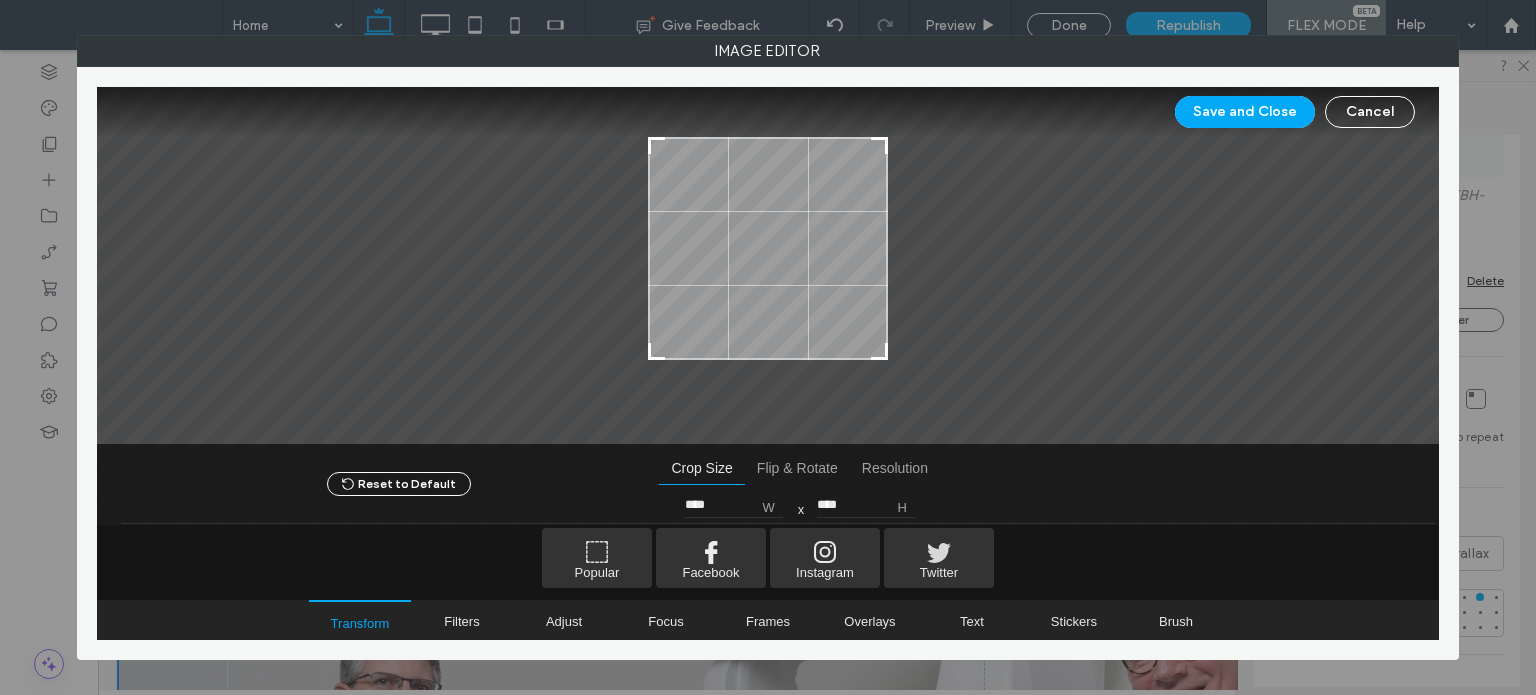 drag, startPoint x: 887, startPoint y: 390, endPoint x: 891, endPoint y: 355, distance: 35.22783 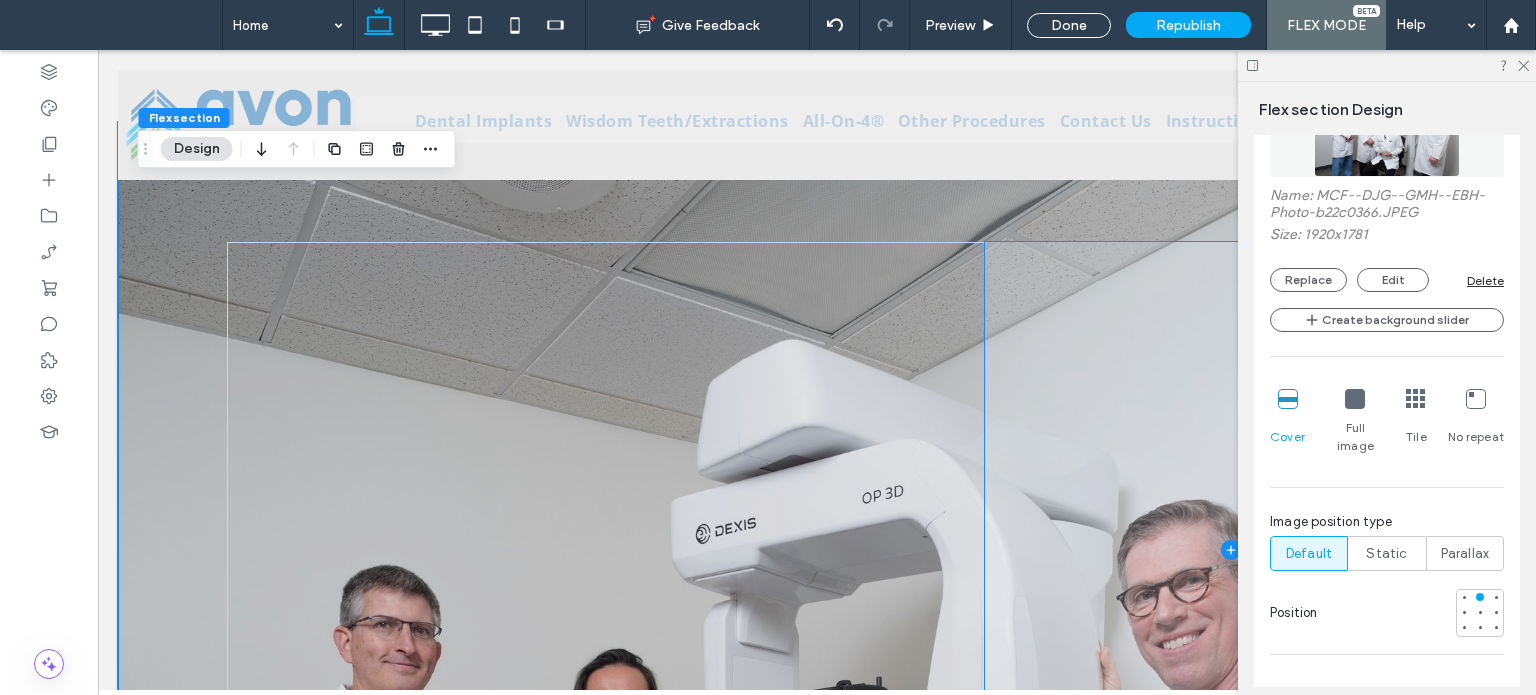 scroll, scrollTop: 0, scrollLeft: 0, axis: both 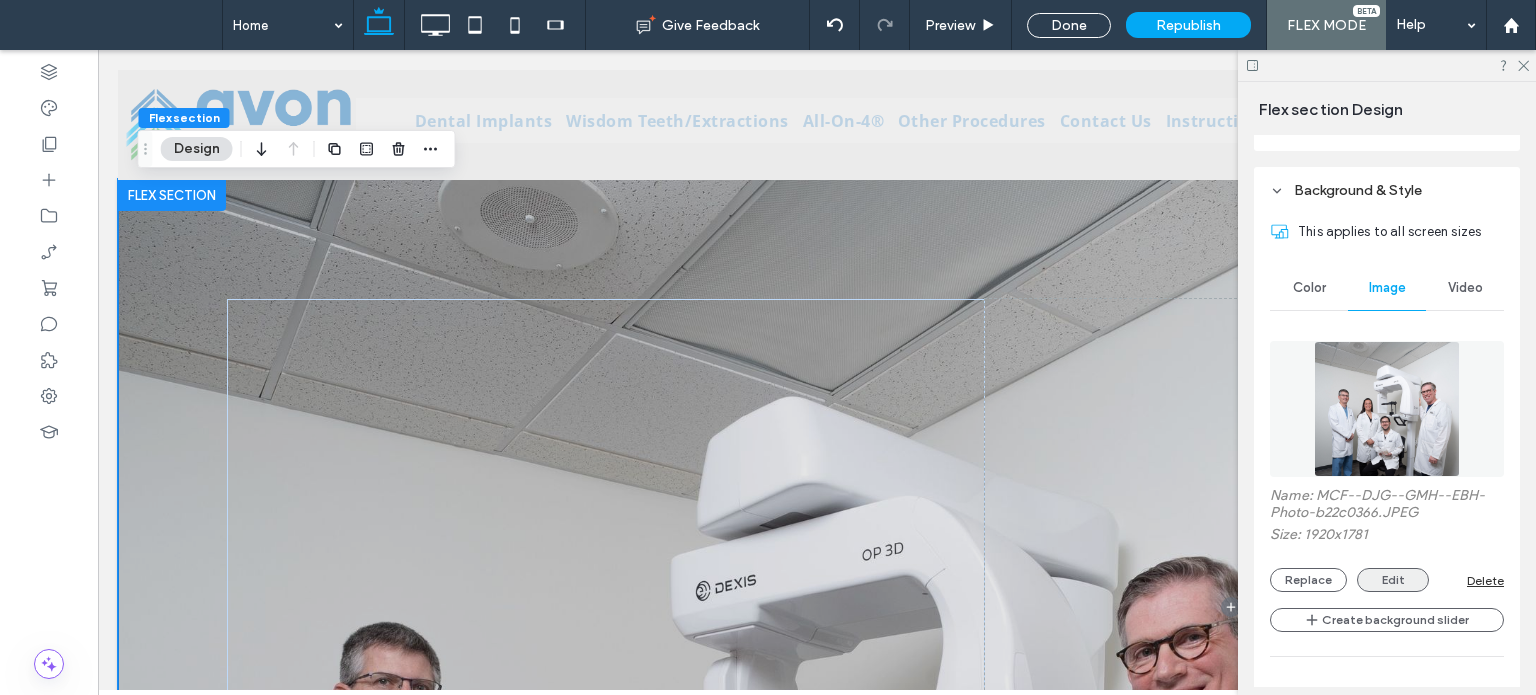 click on "Edit" at bounding box center (1393, 580) 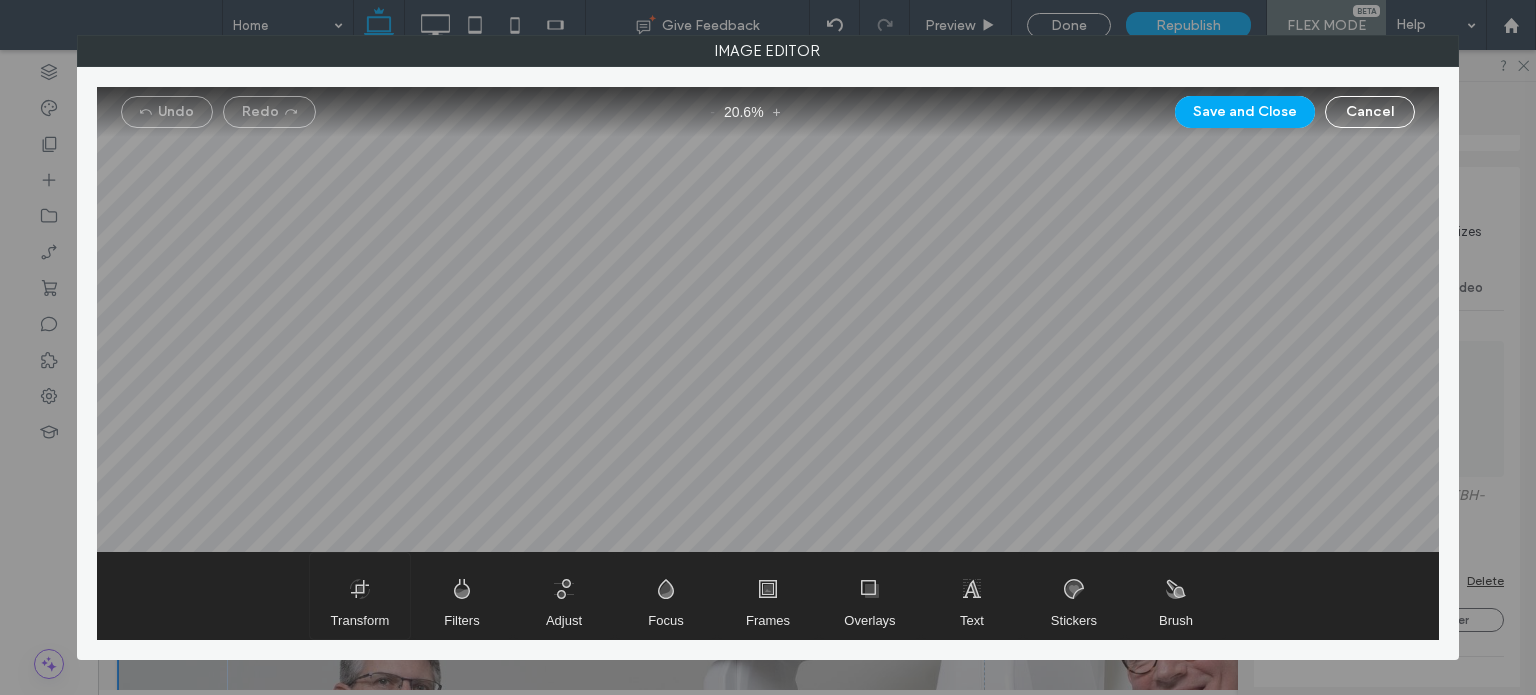 click at bounding box center [360, 596] 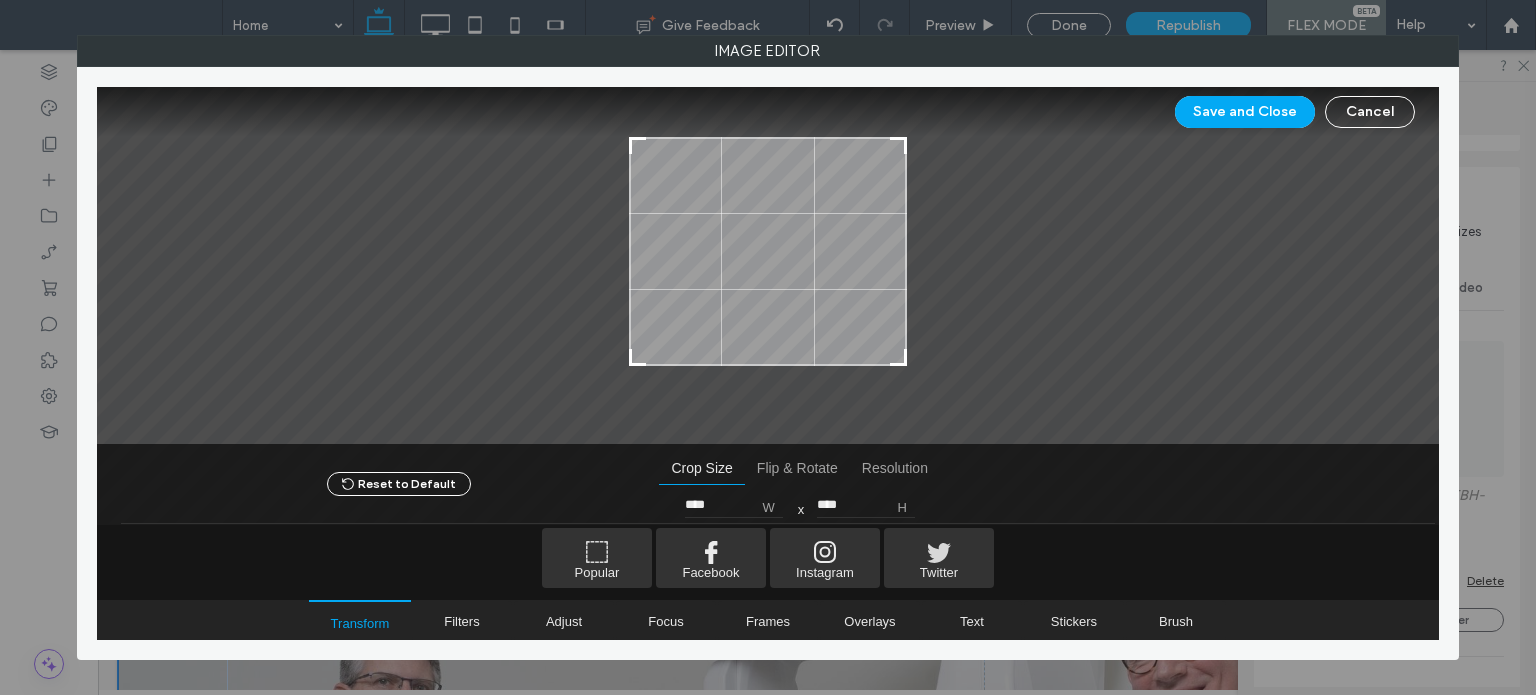 type on "****" 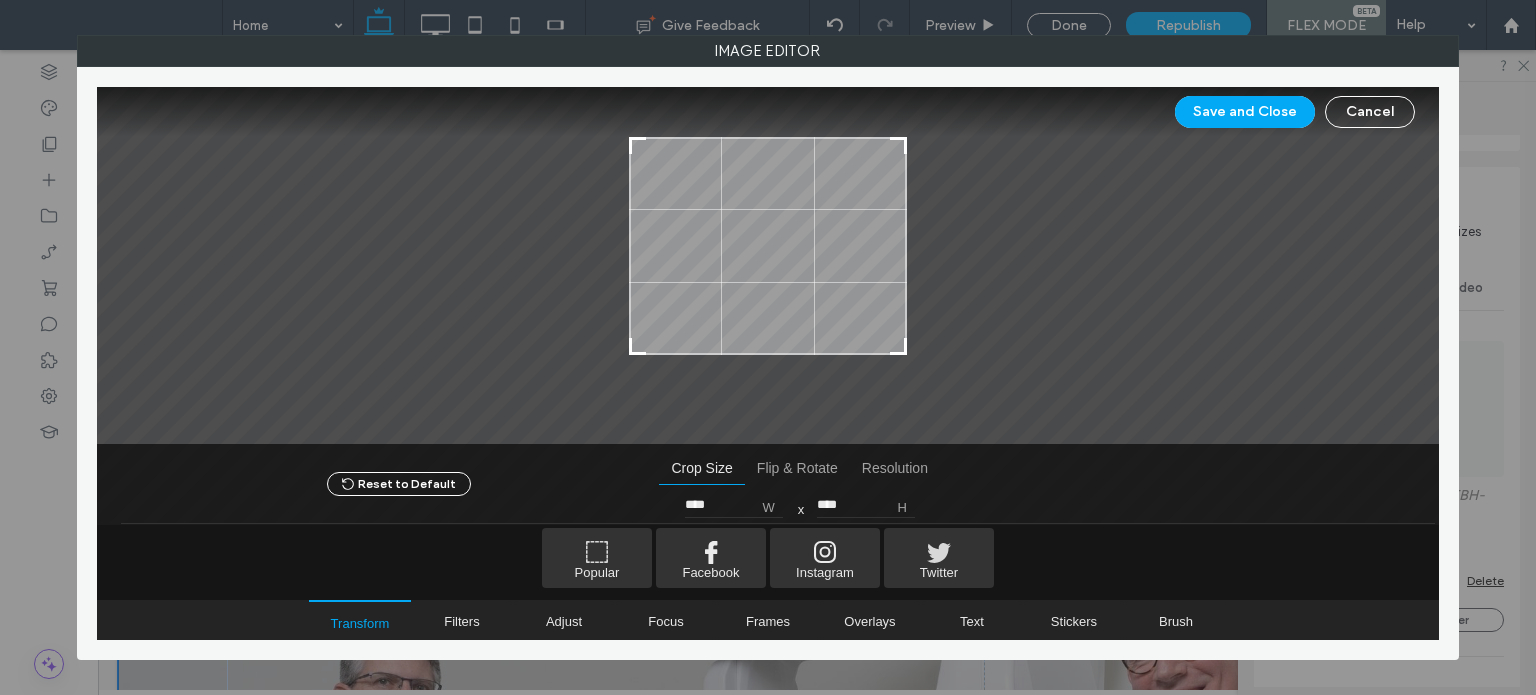 drag, startPoint x: 904, startPoint y: 389, endPoint x: 915, endPoint y: 349, distance: 41.484936 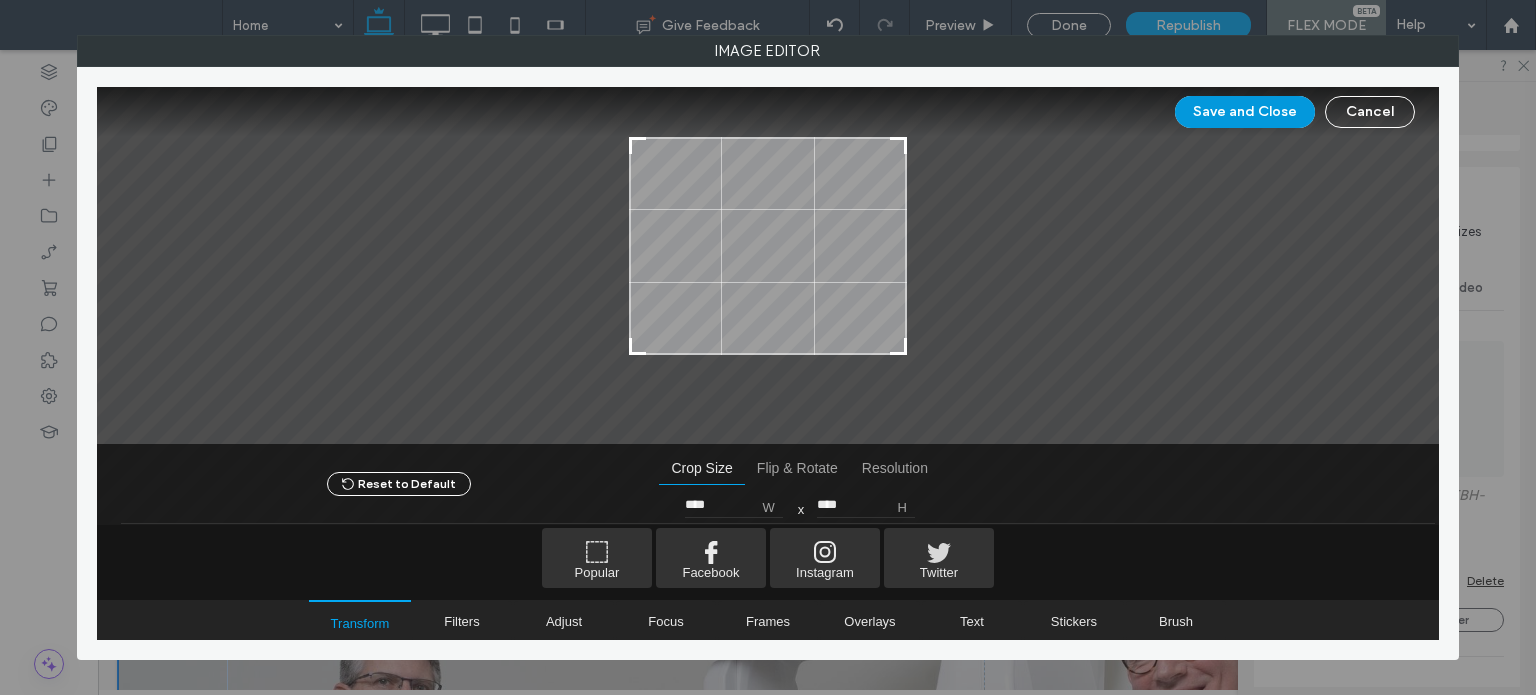 click on "Save and Close" at bounding box center [1245, 112] 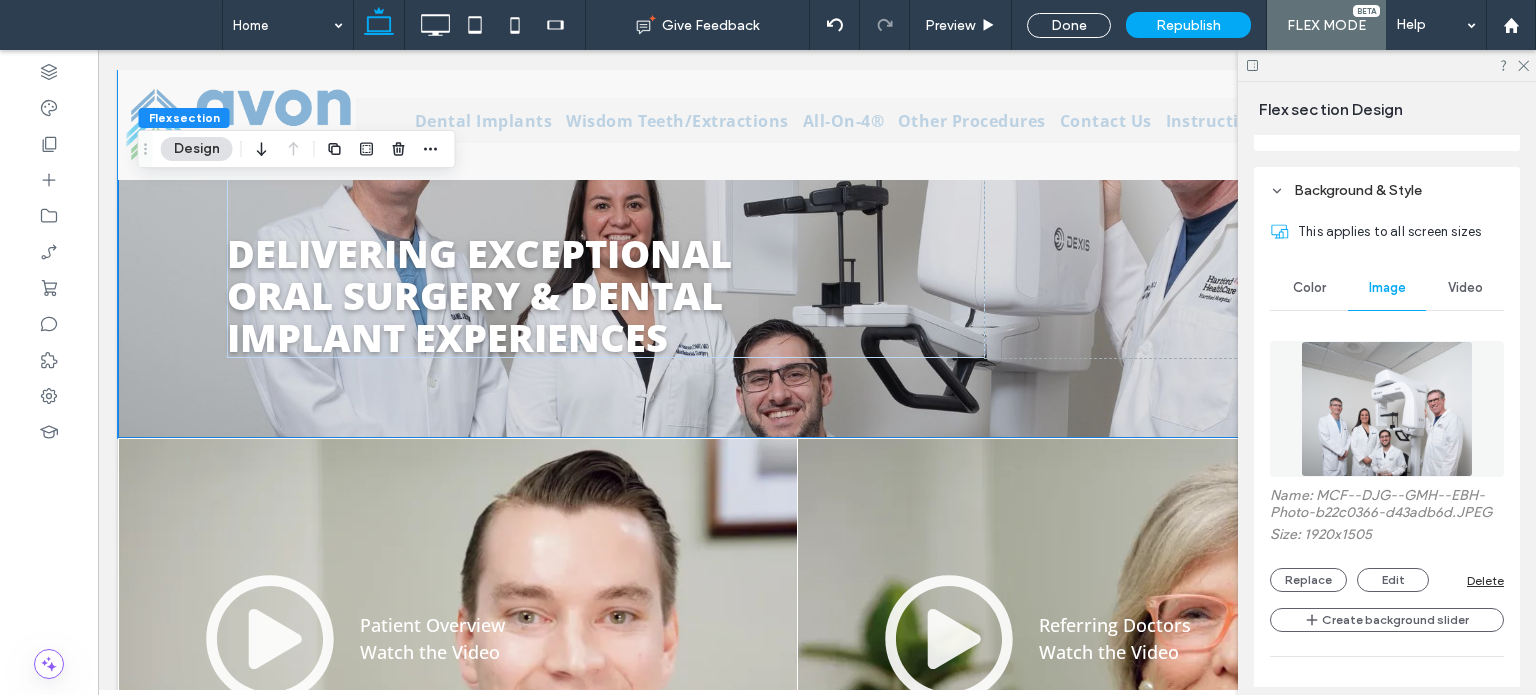 scroll, scrollTop: 600, scrollLeft: 0, axis: vertical 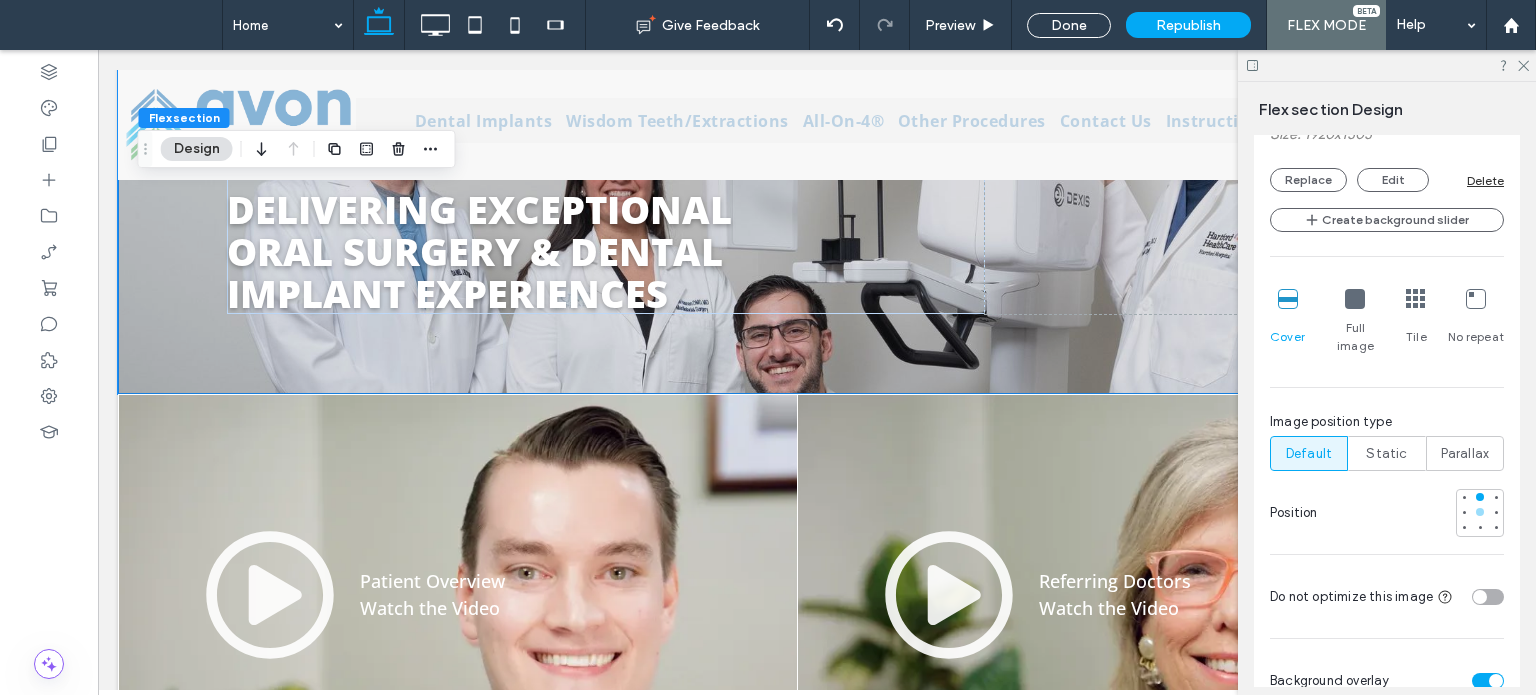 click at bounding box center (1480, 512) 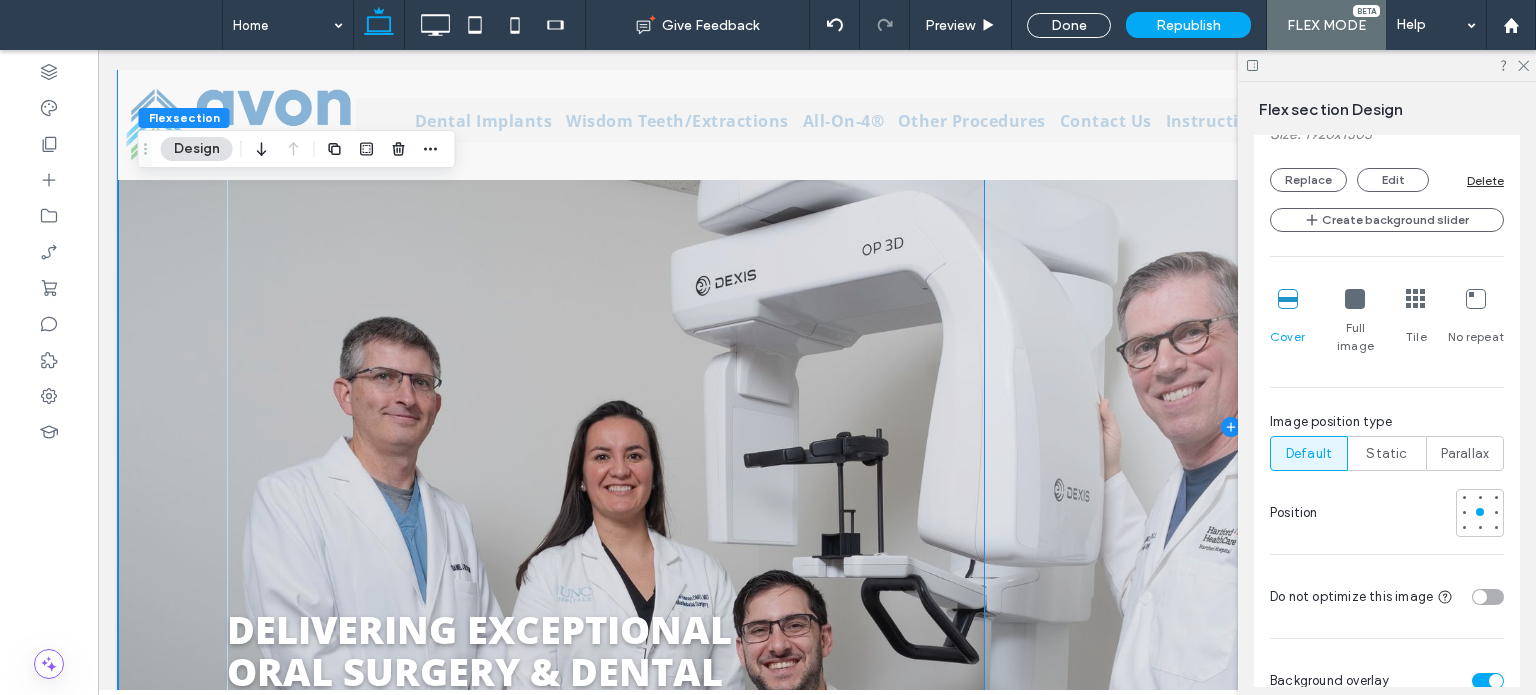 scroll, scrollTop: 100, scrollLeft: 0, axis: vertical 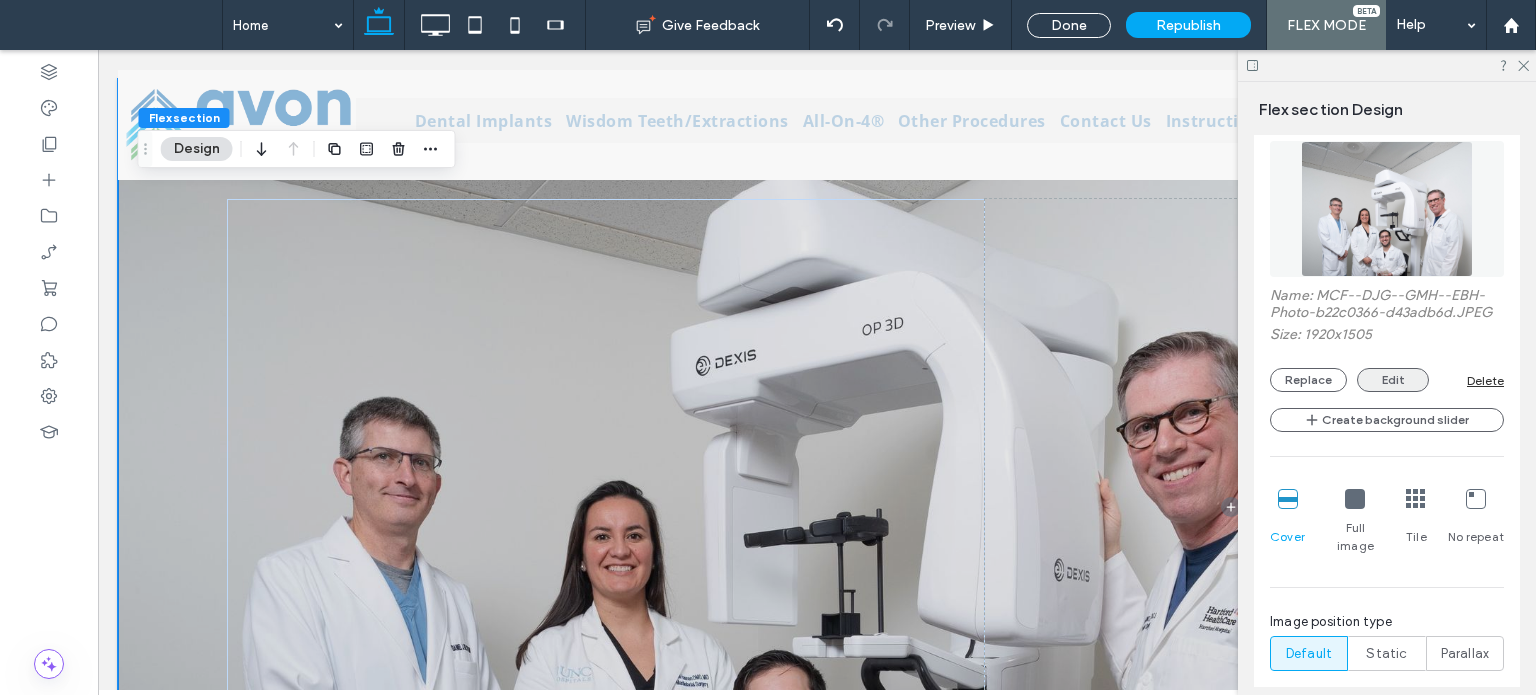 click on "Edit" at bounding box center (1393, 380) 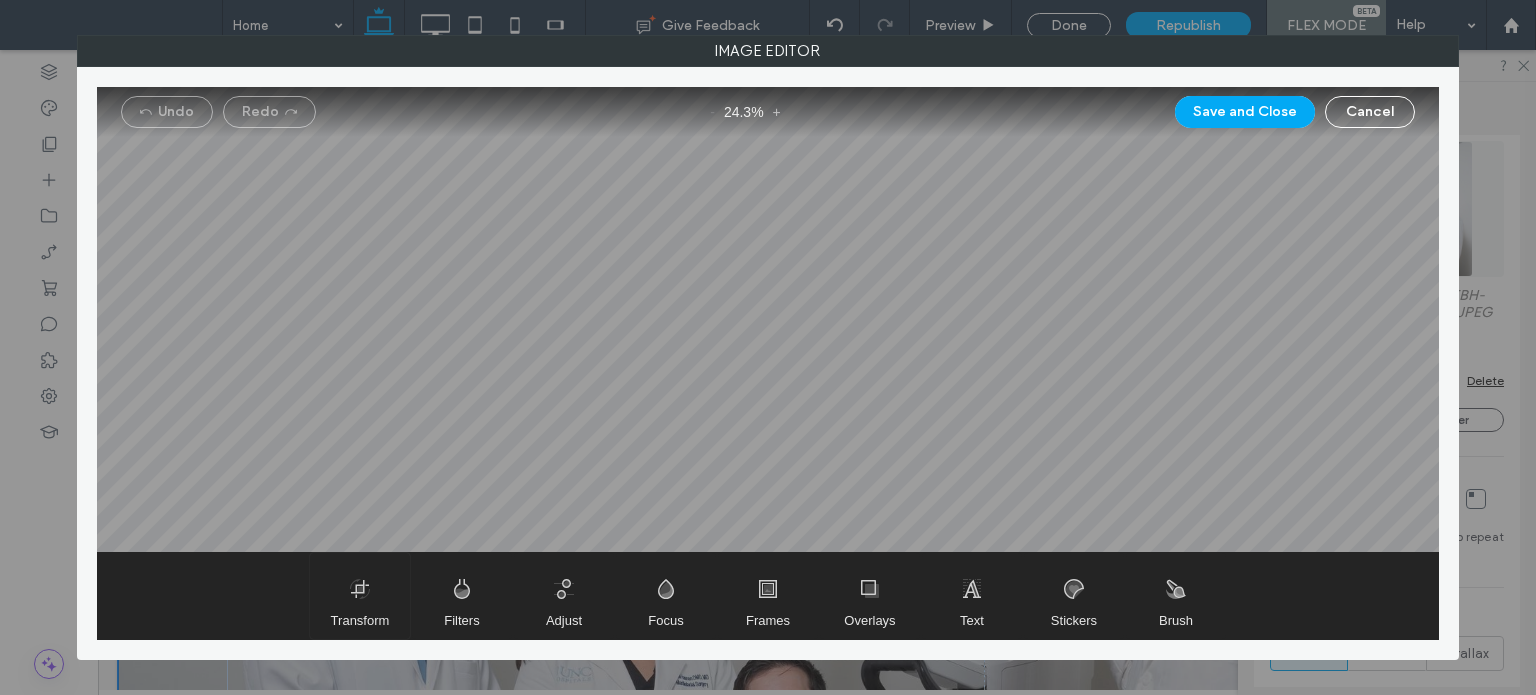 drag, startPoint x: 340, startPoint y: 605, endPoint x: 397, endPoint y: 554, distance: 76.48529 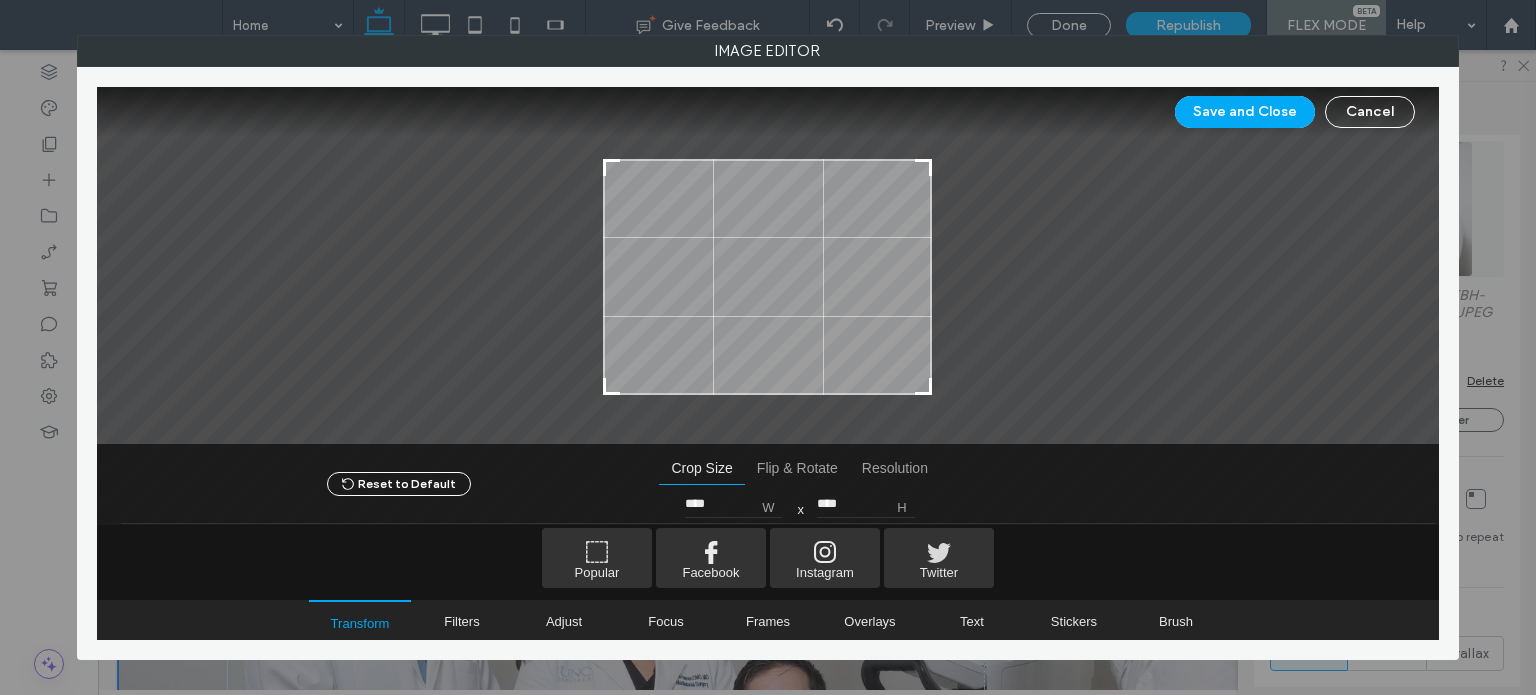 type on "****" 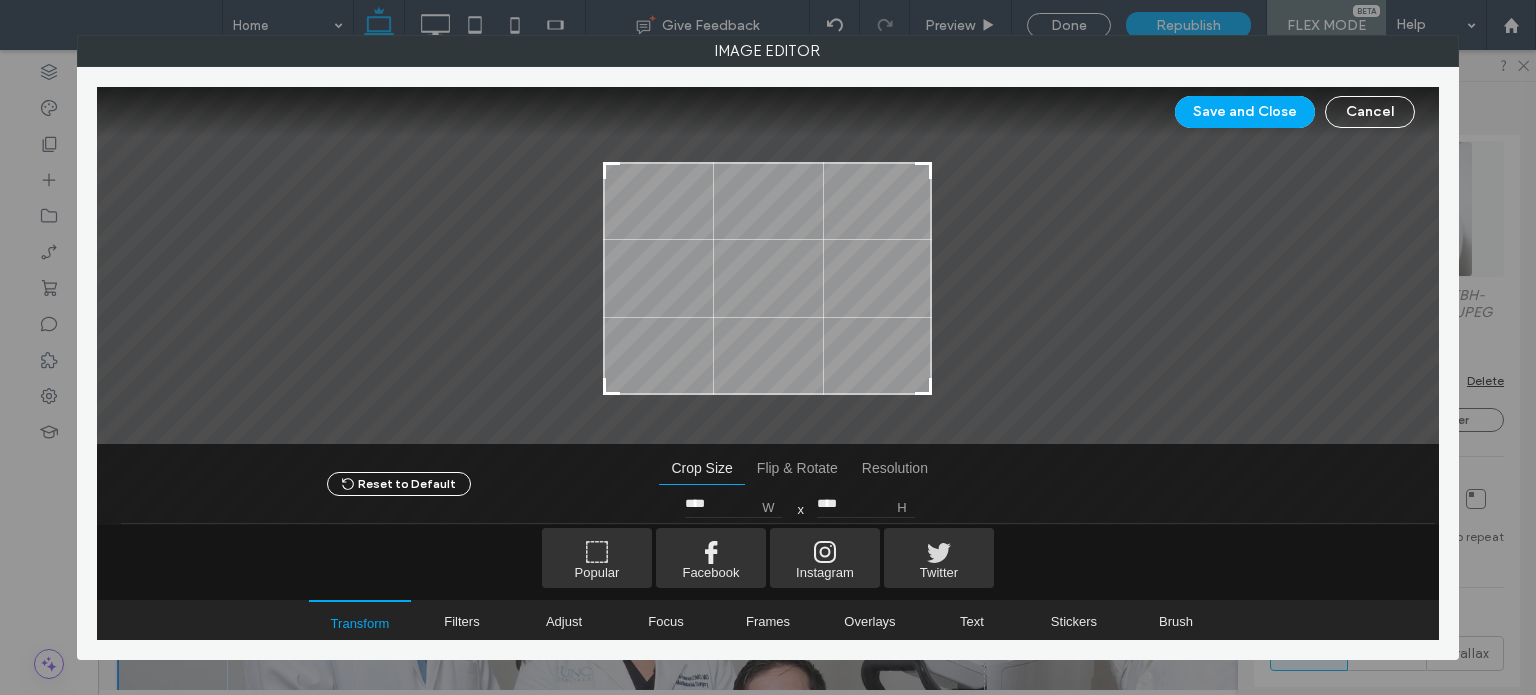 drag, startPoint x: 604, startPoint y: 141, endPoint x: 576, endPoint y: 166, distance: 37.536648 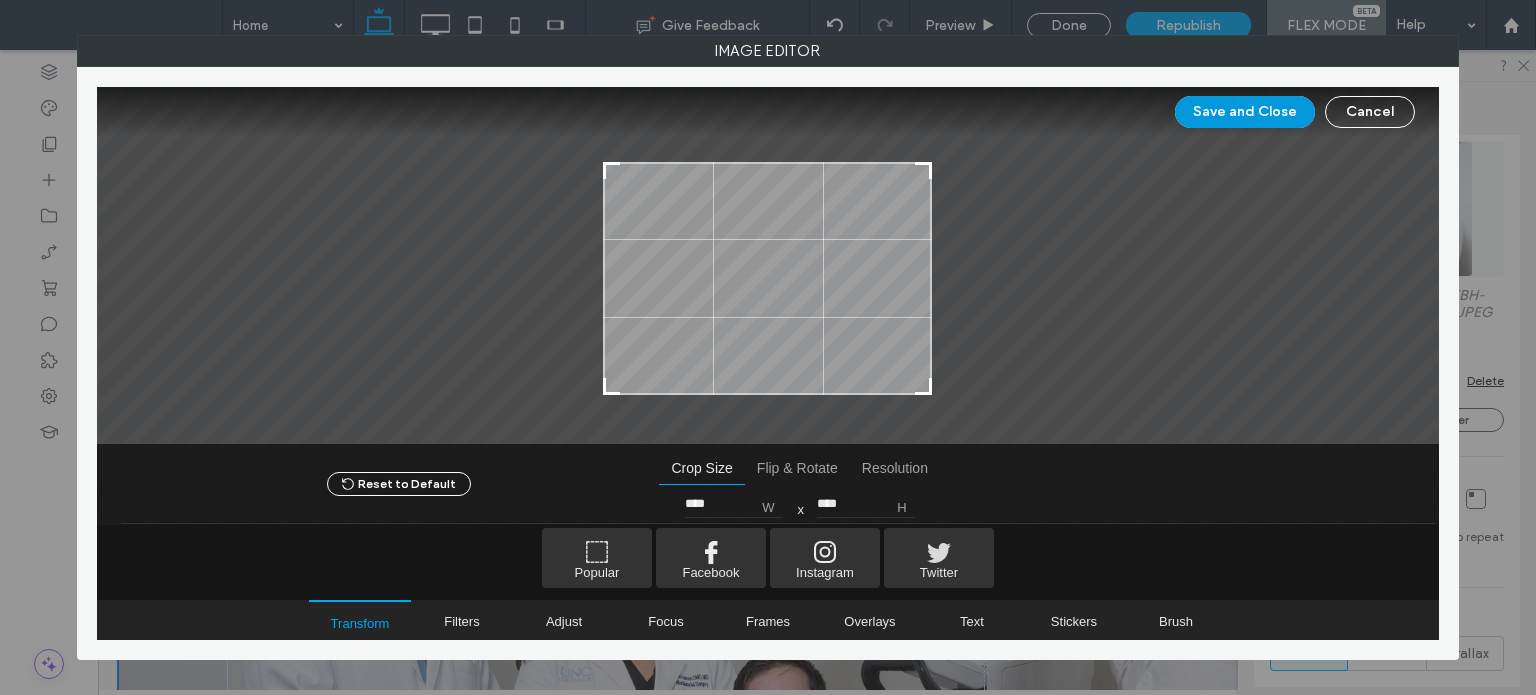 click on "Save and Close" at bounding box center (1245, 112) 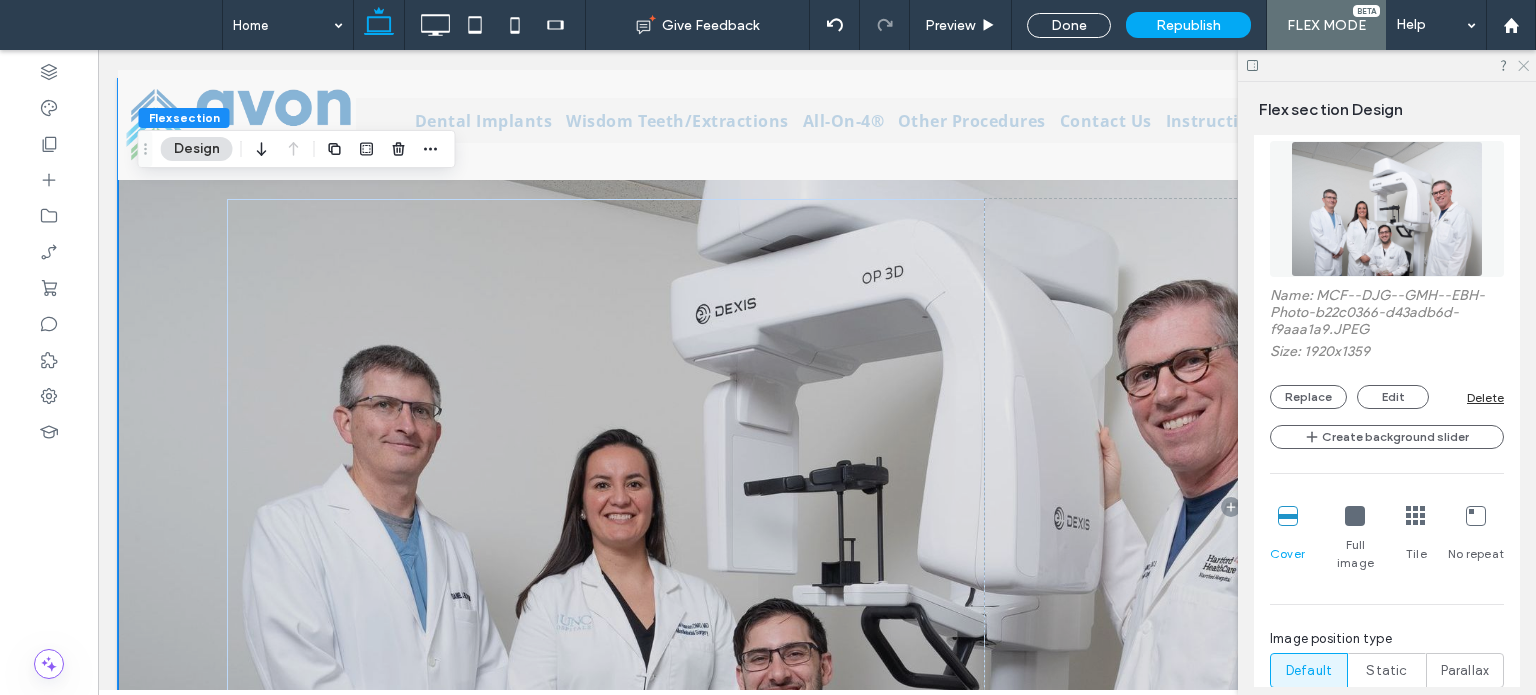 click 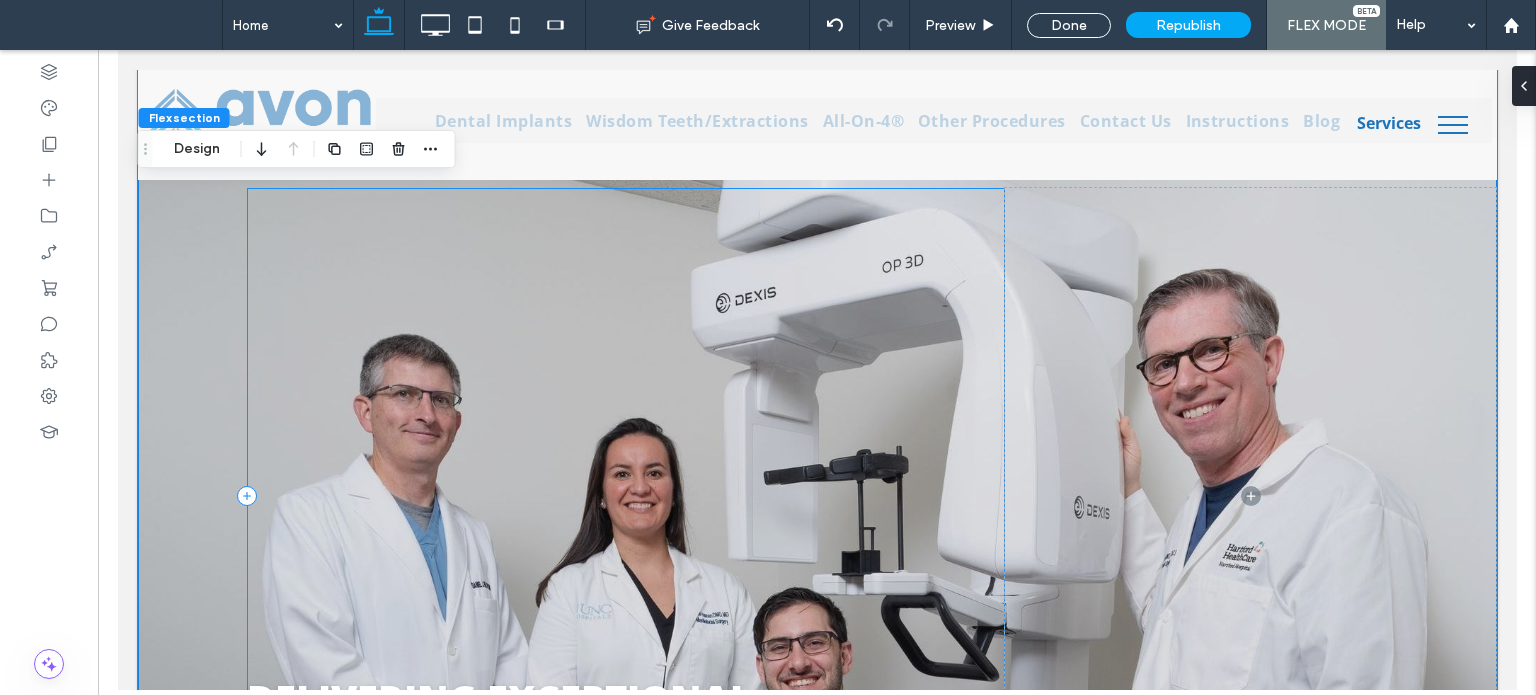 scroll, scrollTop: 0, scrollLeft: 0, axis: both 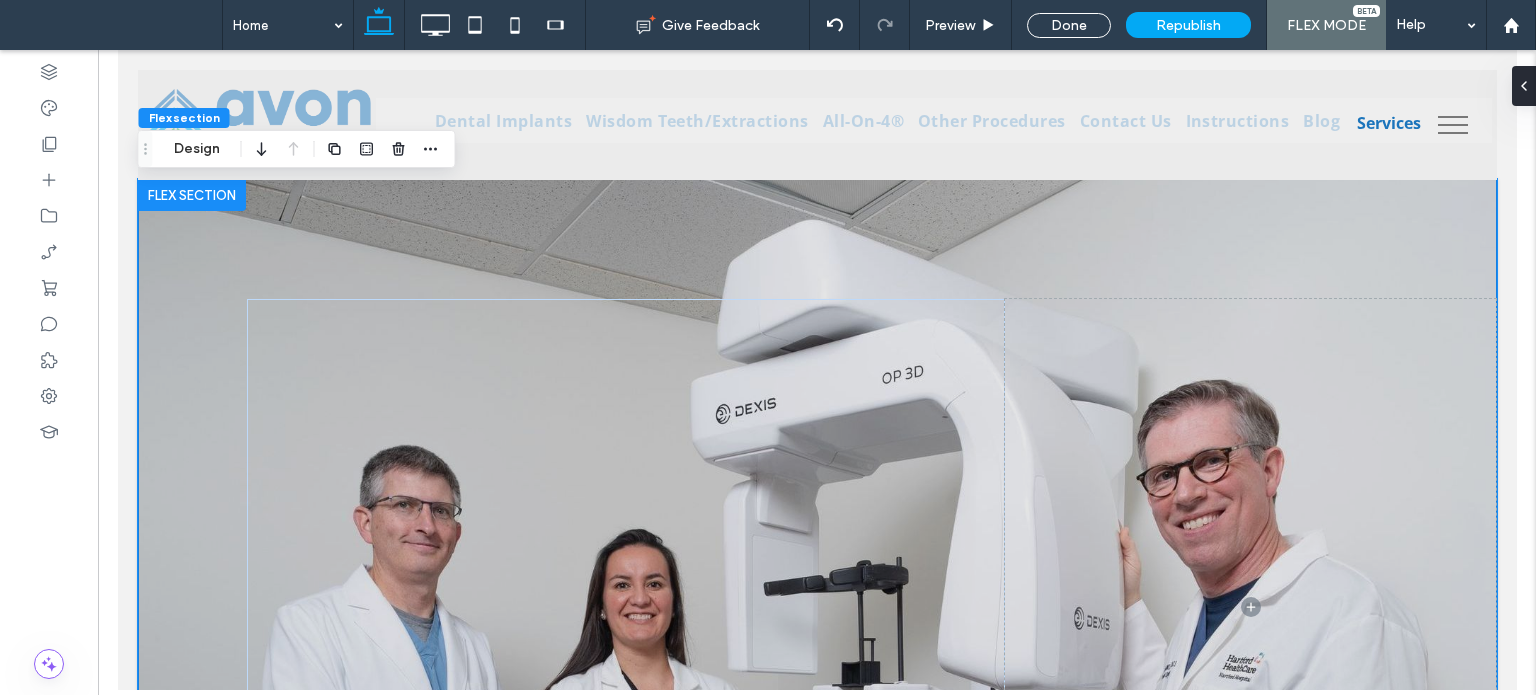 click on "DELIVERING EXCEPTIONAL ORAL SURGERY & DENTAL IMPLANT EXPERIENCES" at bounding box center [816, 586] 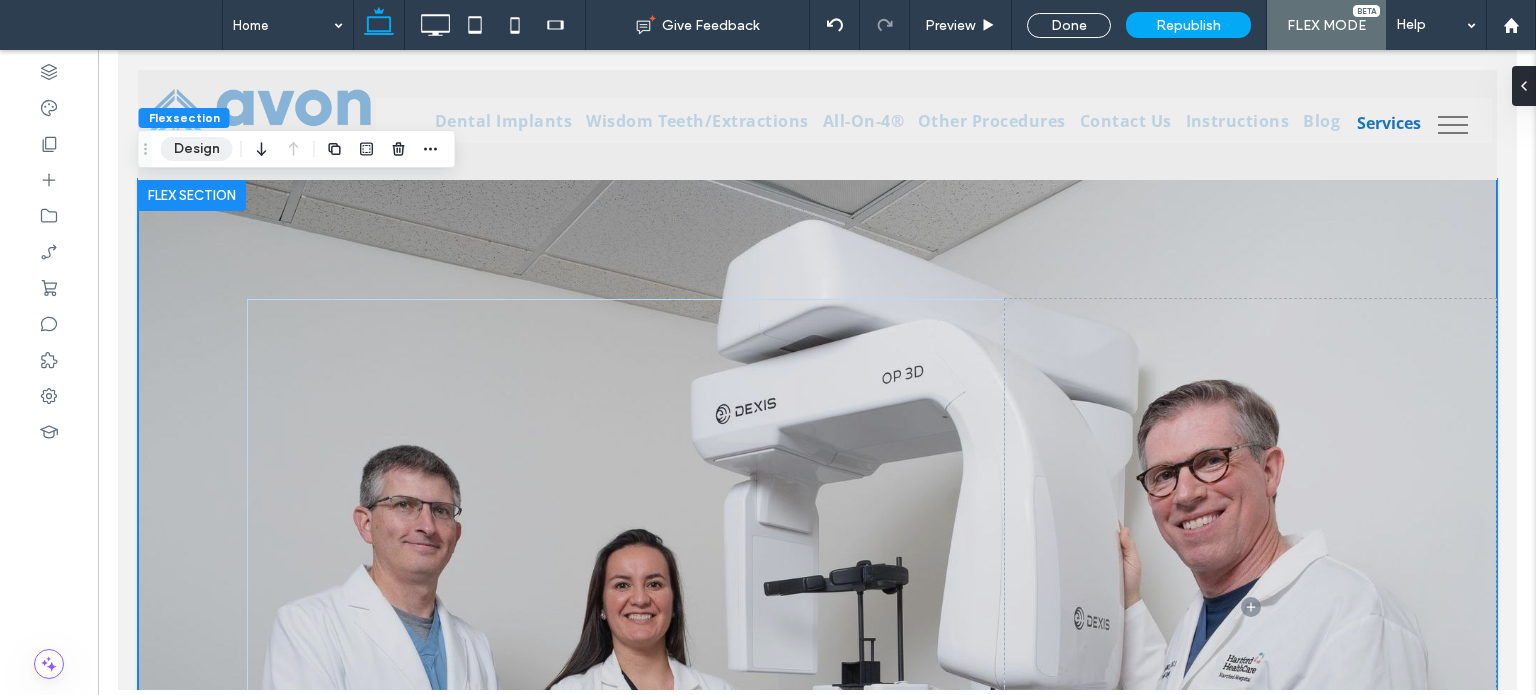 click on "Design" at bounding box center [197, 149] 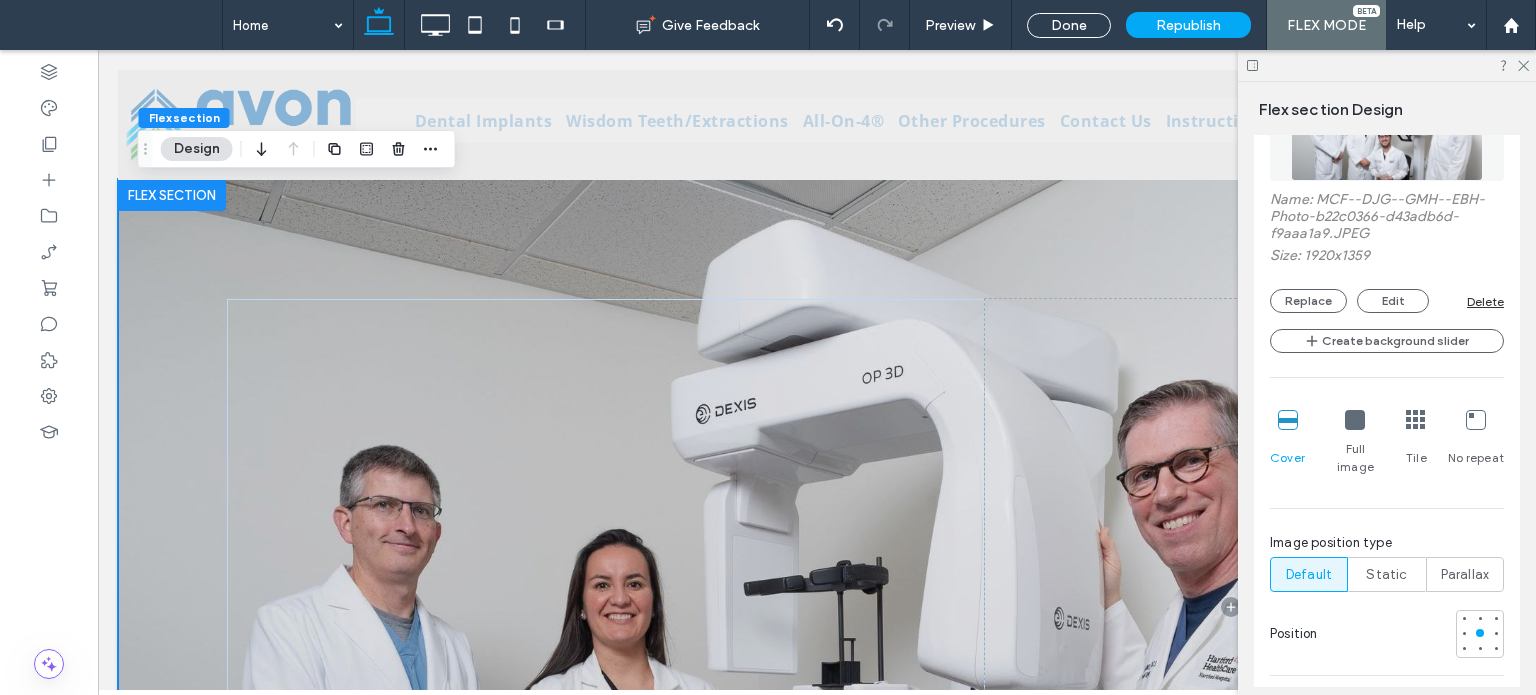 scroll, scrollTop: 874, scrollLeft: 0, axis: vertical 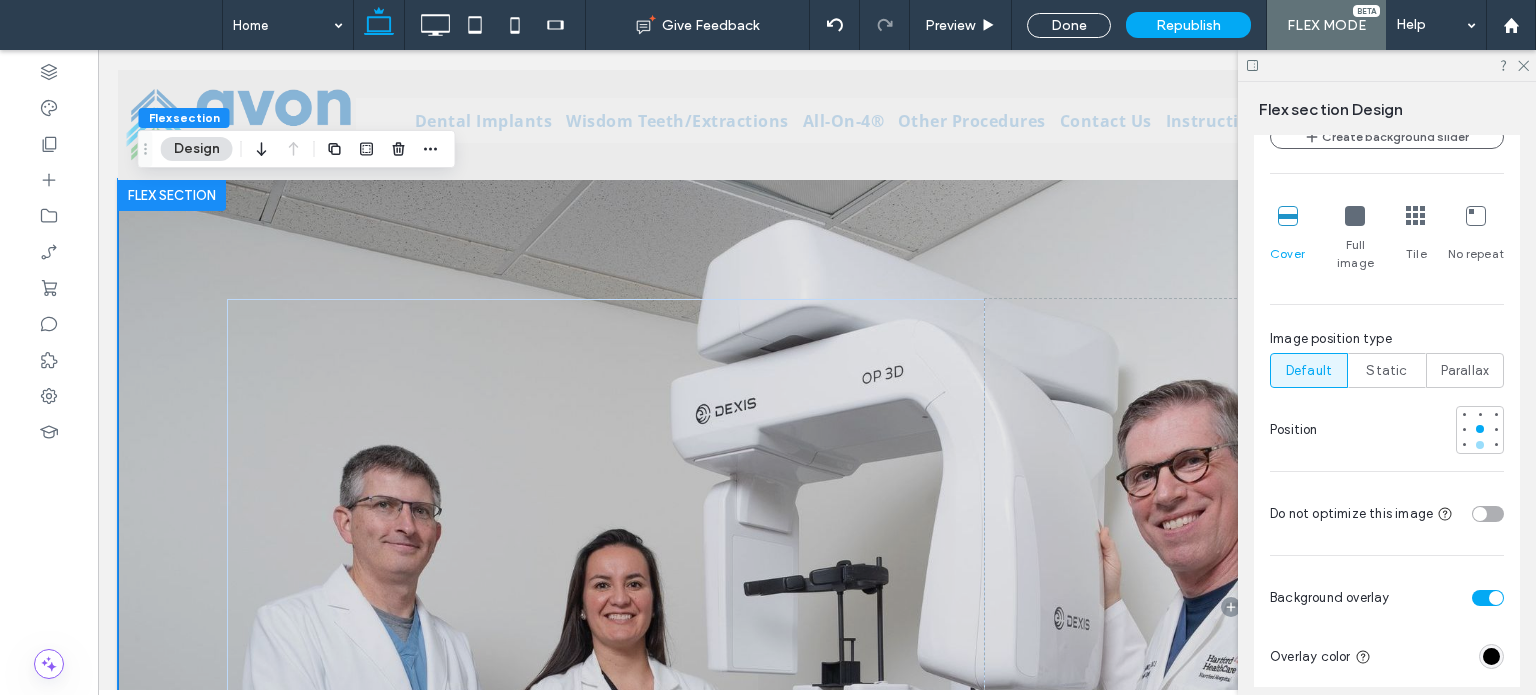 click at bounding box center (1480, 445) 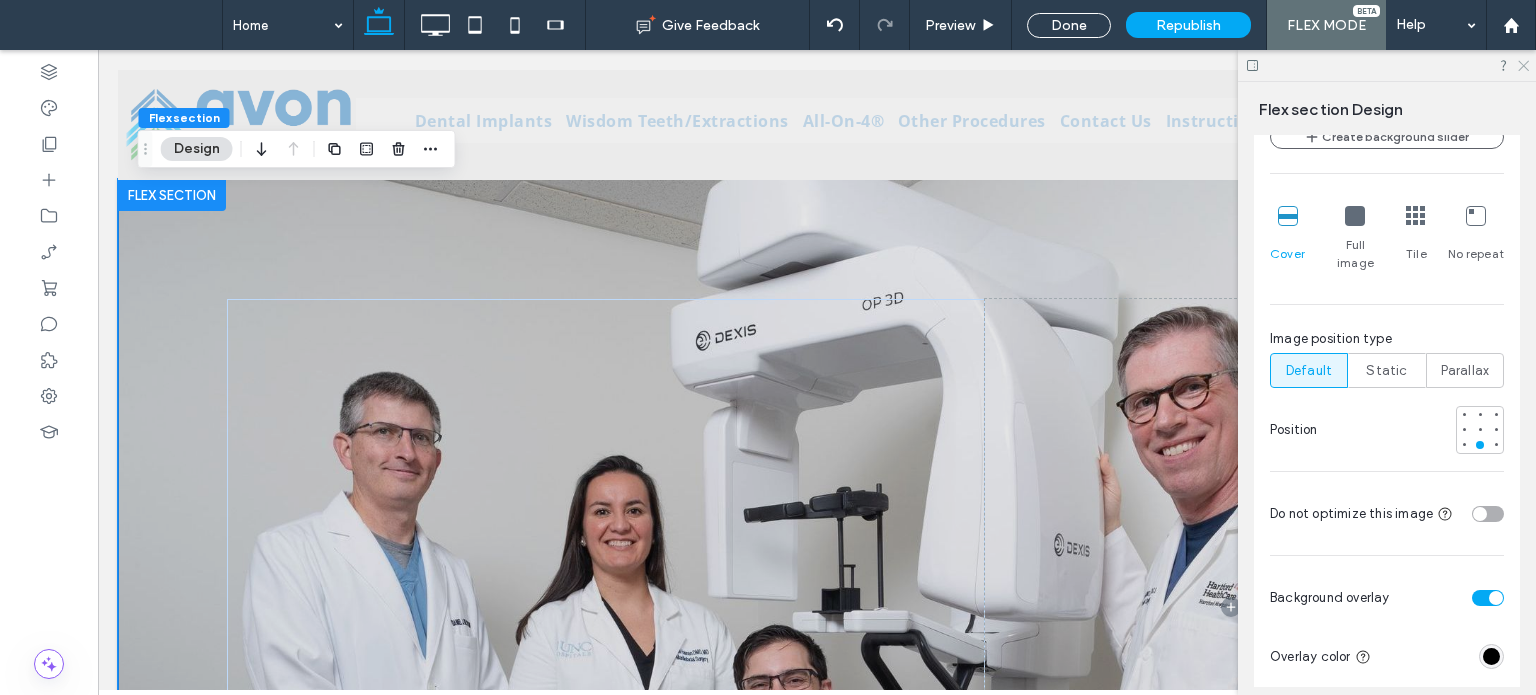 click 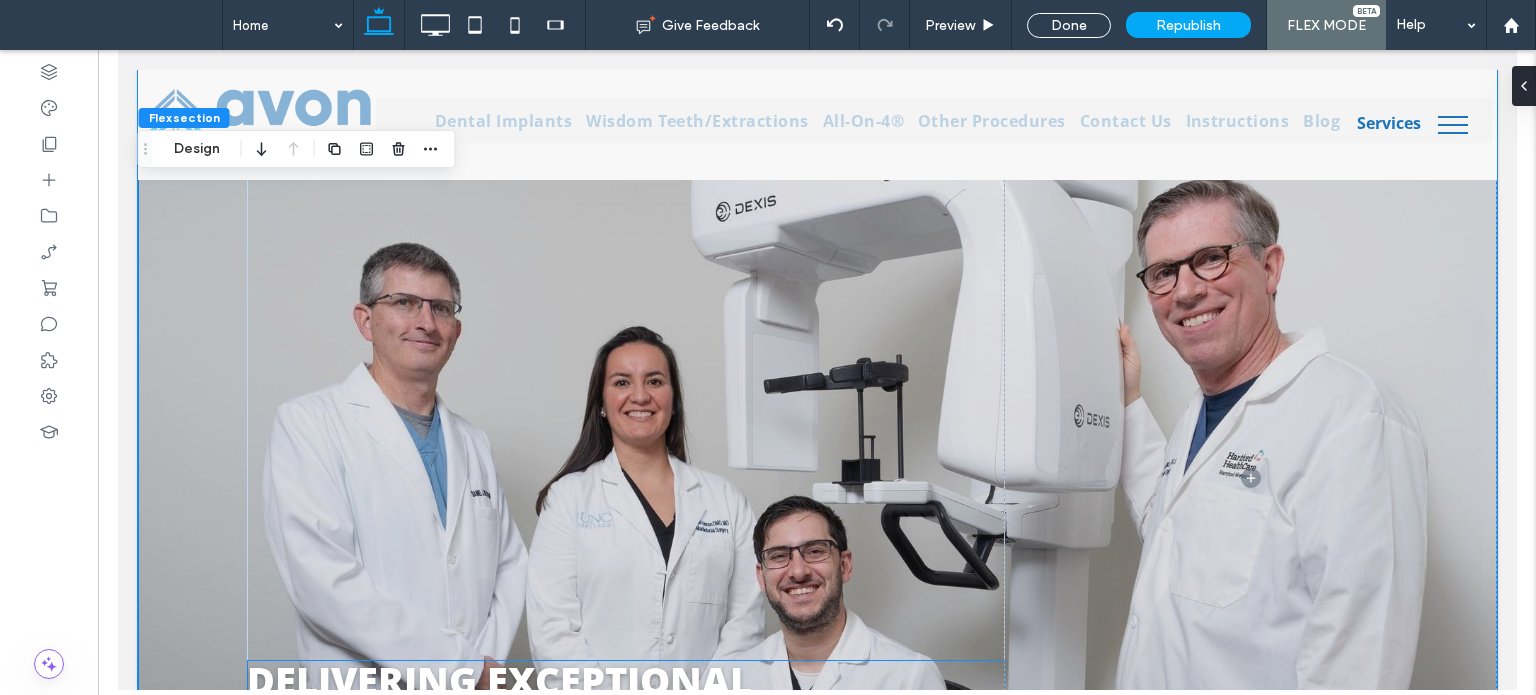 scroll, scrollTop: 0, scrollLeft: 0, axis: both 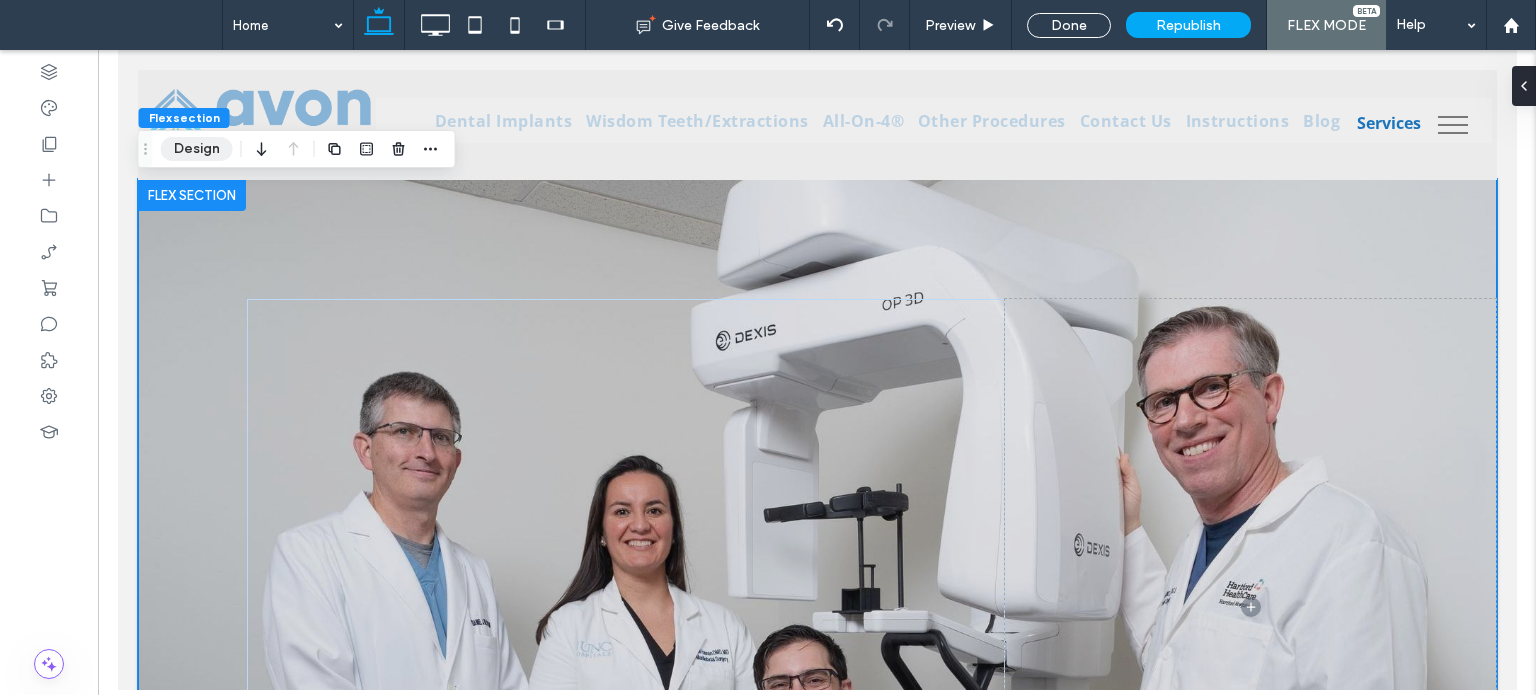 click on "Design" at bounding box center (197, 149) 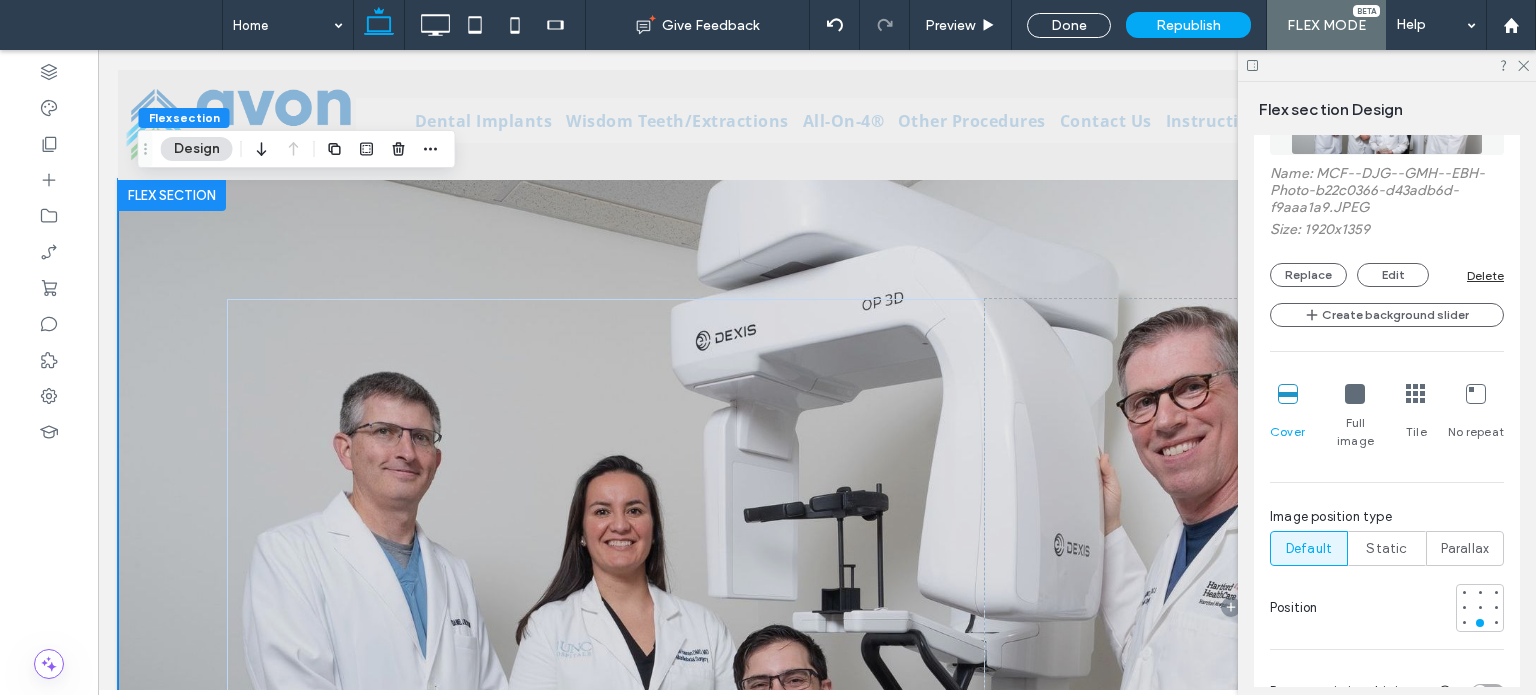 scroll, scrollTop: 574, scrollLeft: 0, axis: vertical 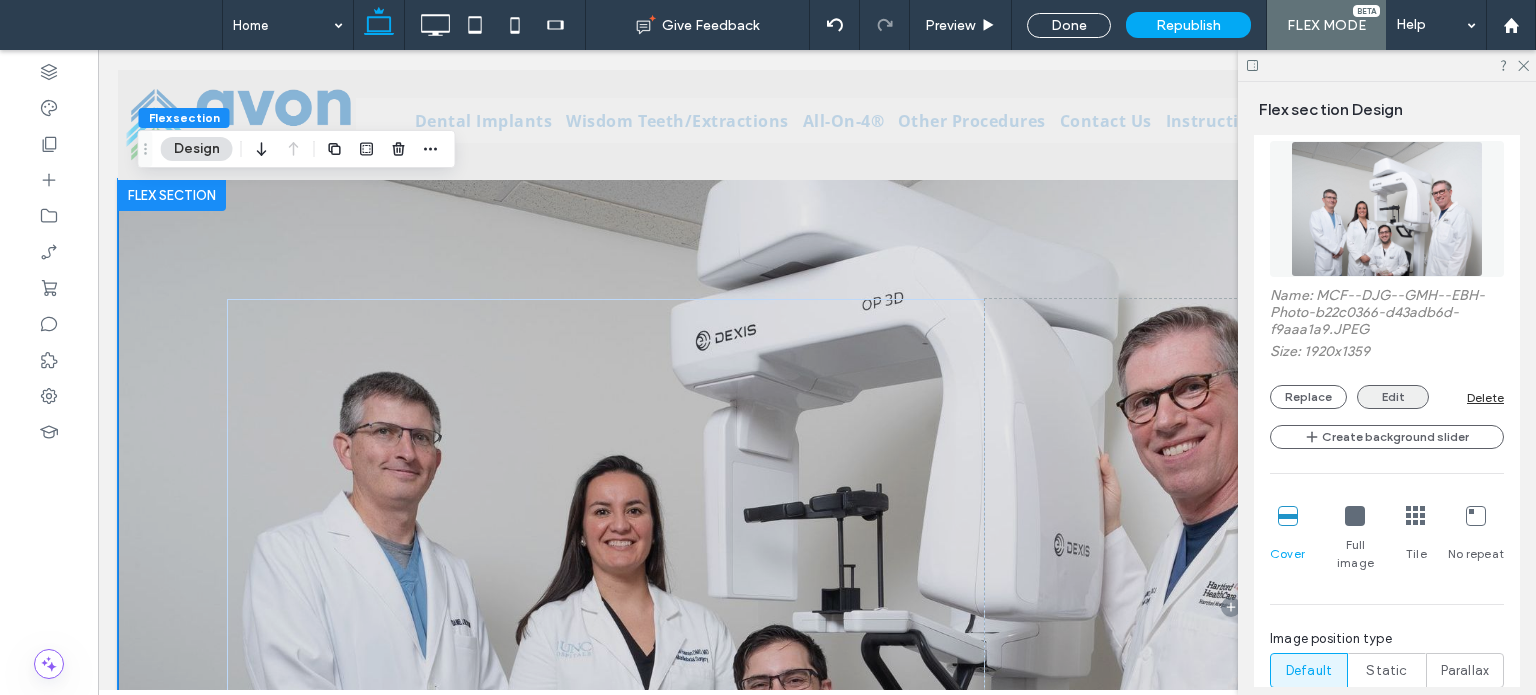 click on "Edit" at bounding box center [1393, 397] 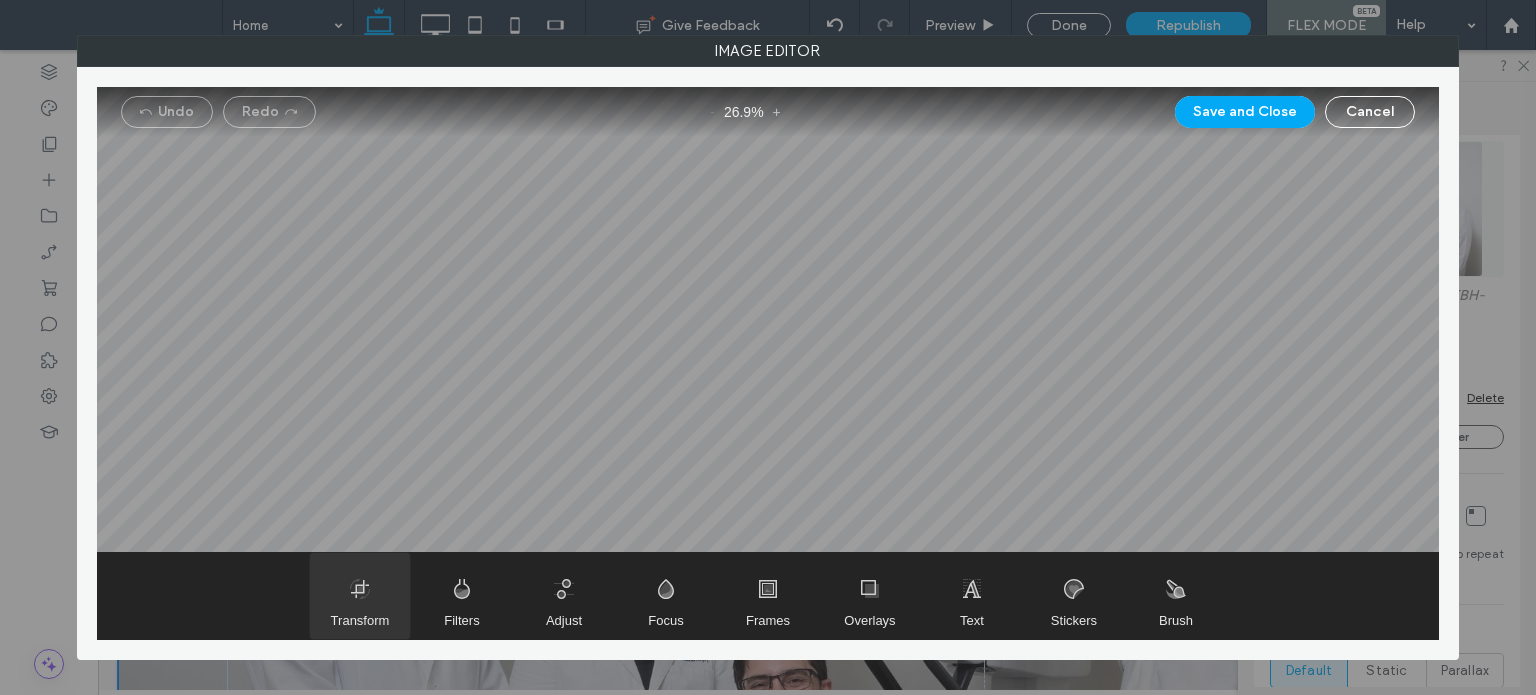 click at bounding box center [360, 596] 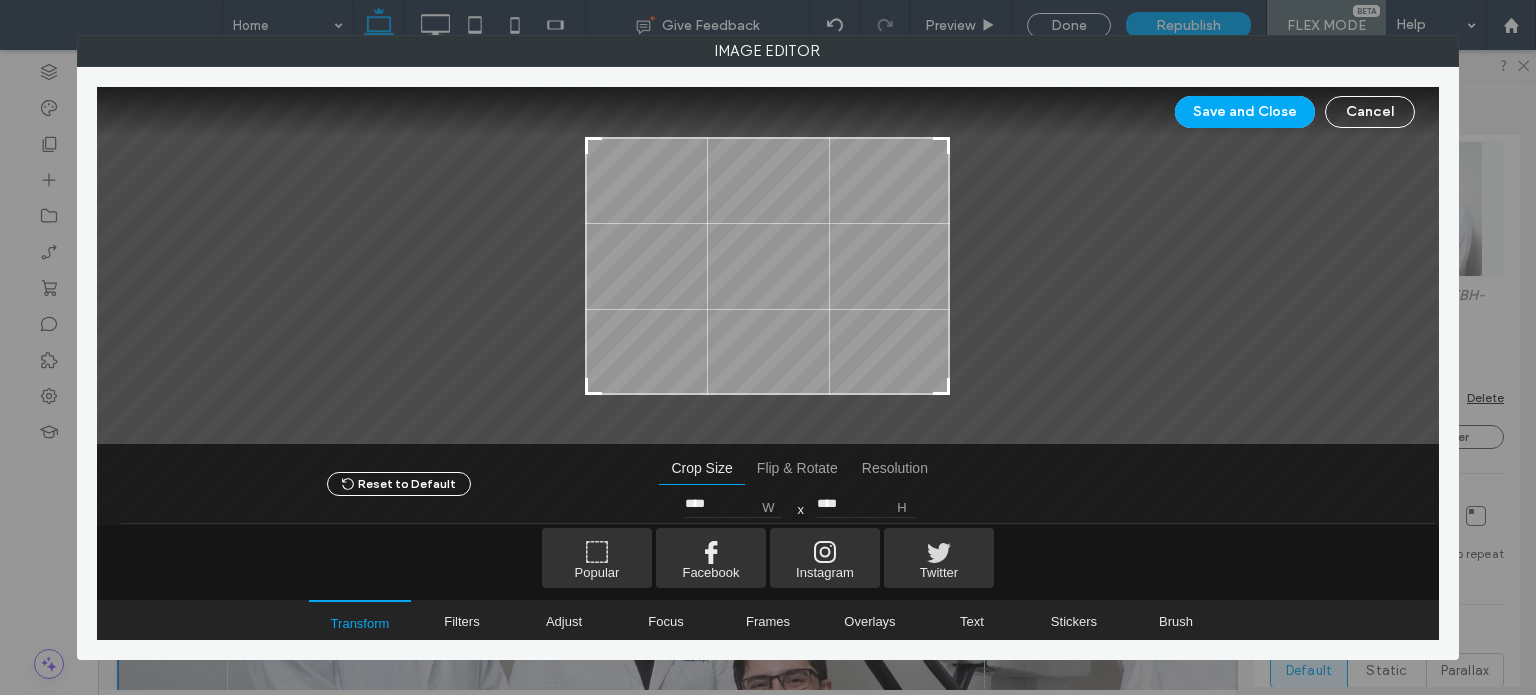 type on "****" 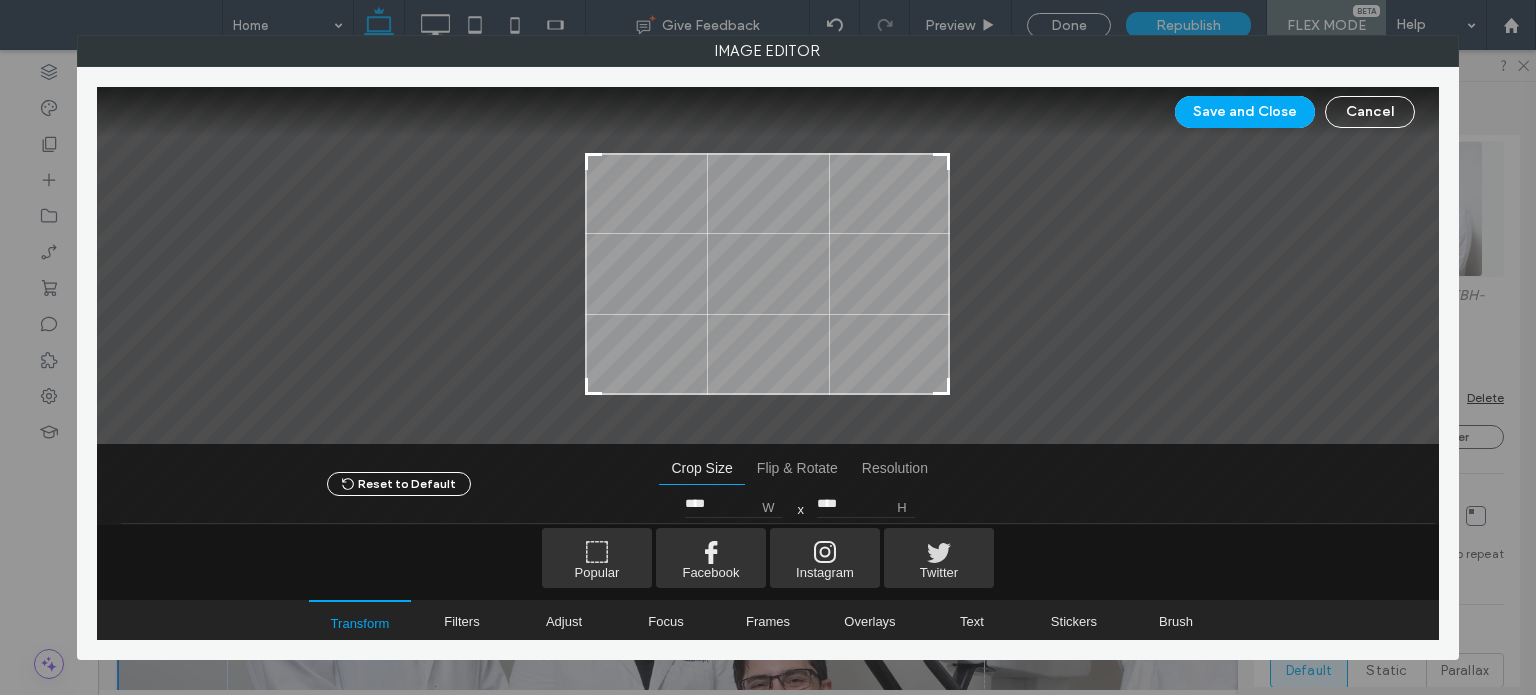 type on "****" 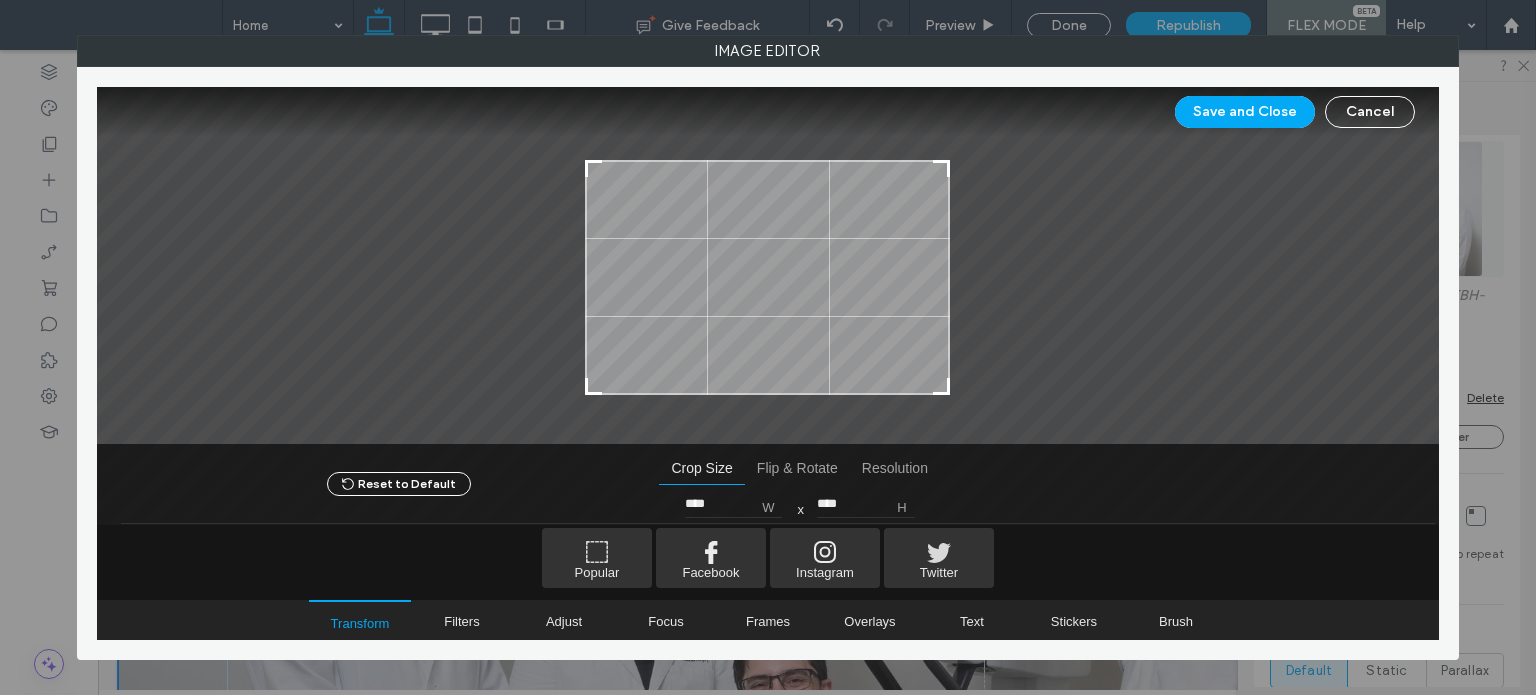 drag, startPoint x: 588, startPoint y: 136, endPoint x: 562, endPoint y: 159, distance: 34.713108 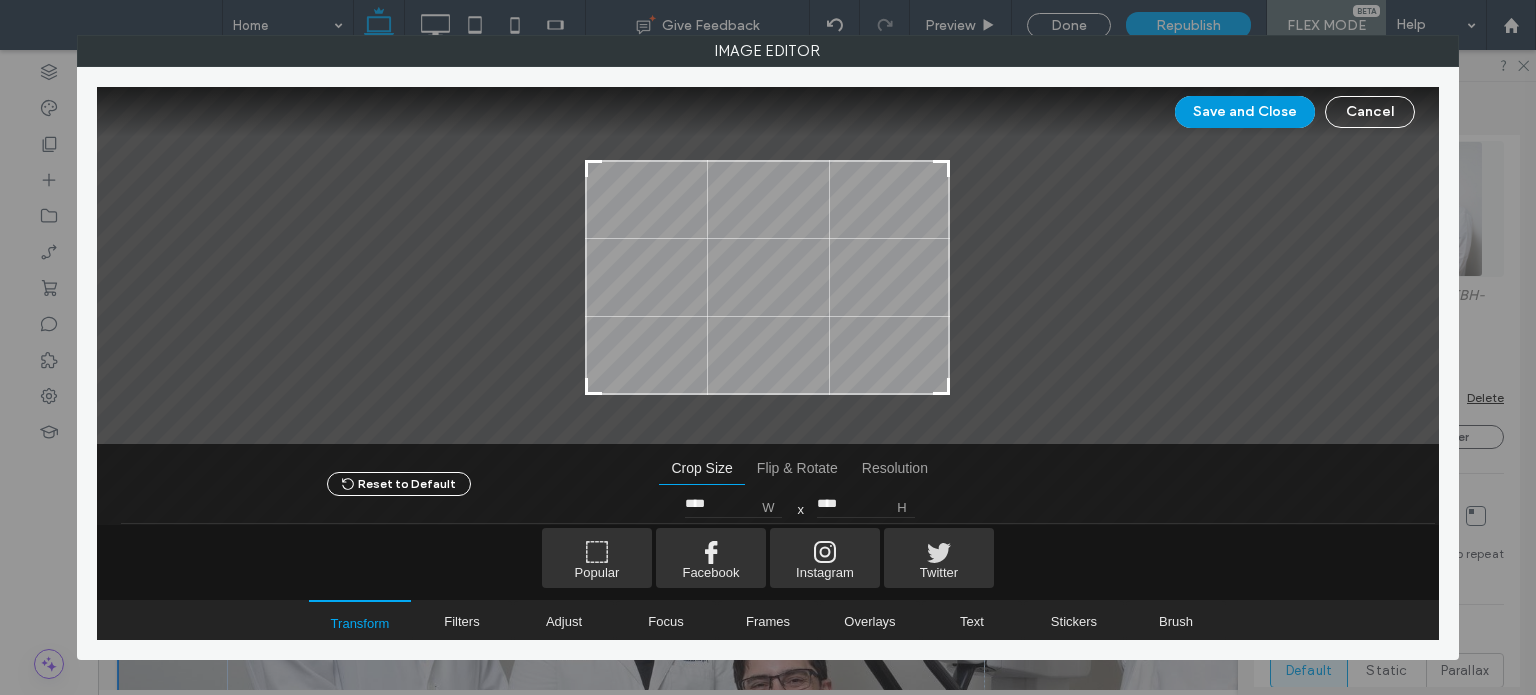 click on "Save and Close" at bounding box center [1245, 112] 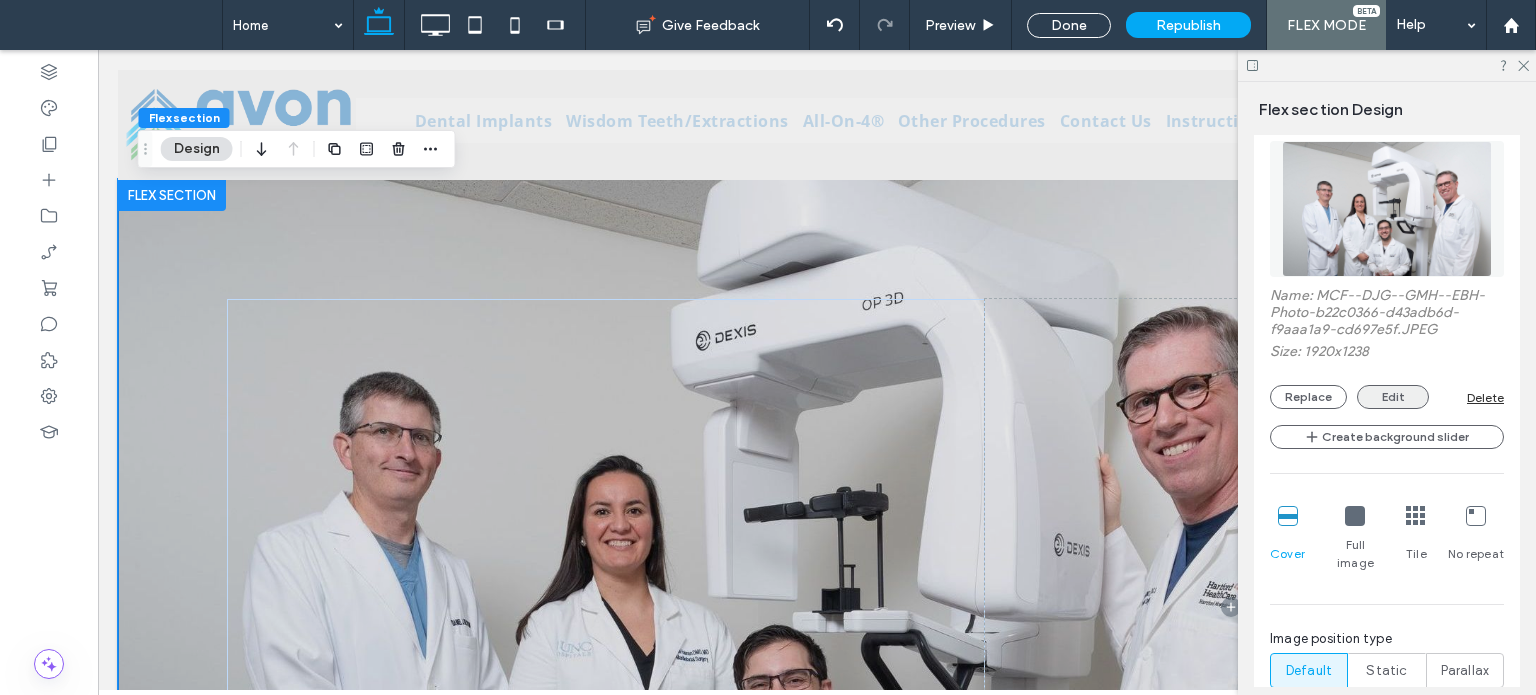 click on "Edit" at bounding box center (1393, 397) 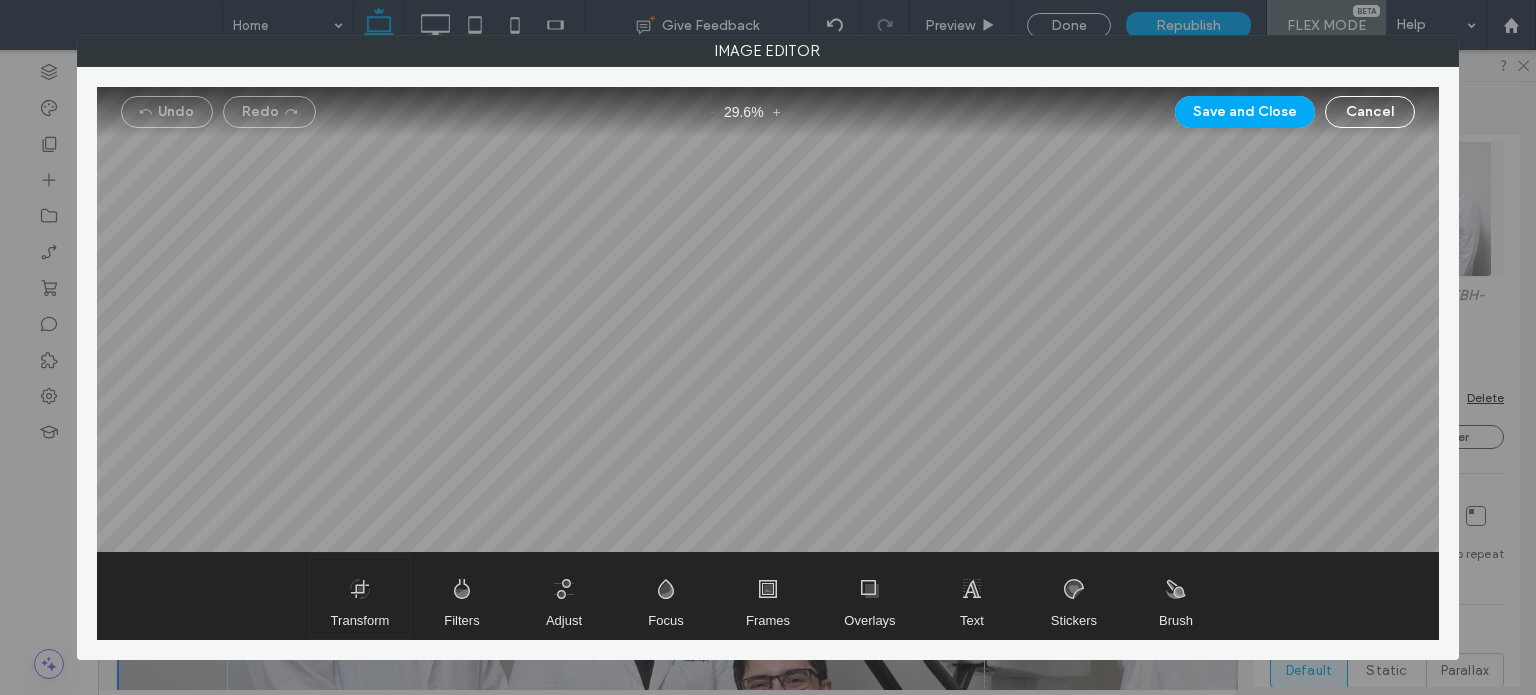 drag, startPoint x: 340, startPoint y: 605, endPoint x: 343, endPoint y: 577, distance: 28.160255 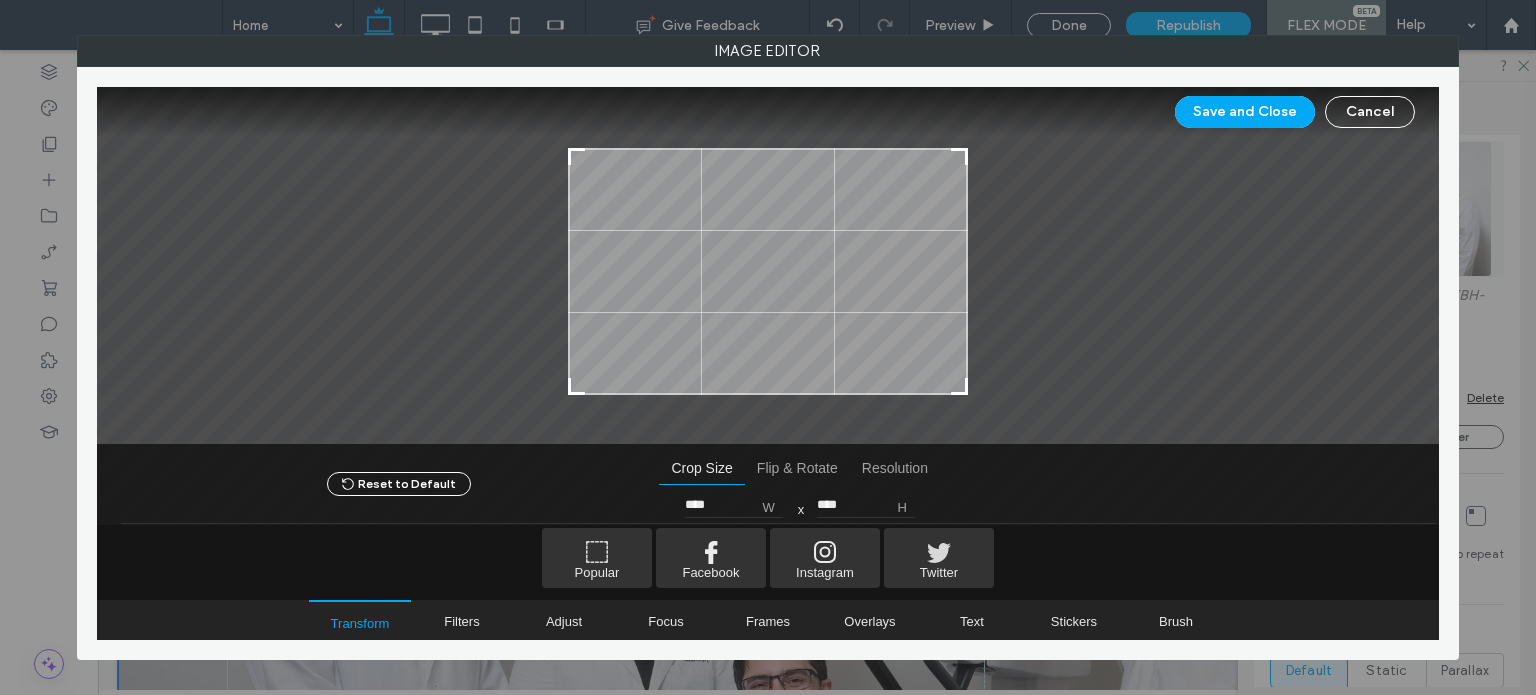 type on "****" 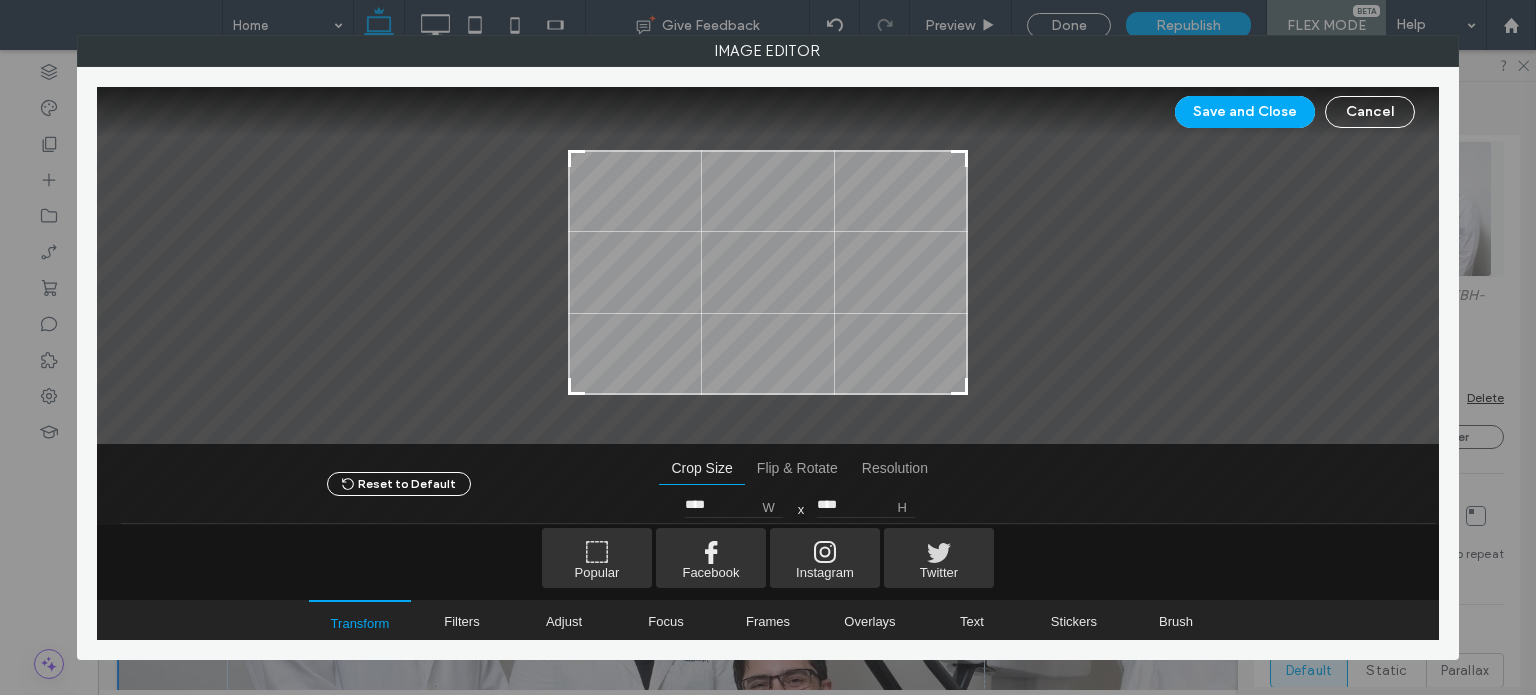 drag, startPoint x: 572, startPoint y: 142, endPoint x: 562, endPoint y: 155, distance: 16.40122 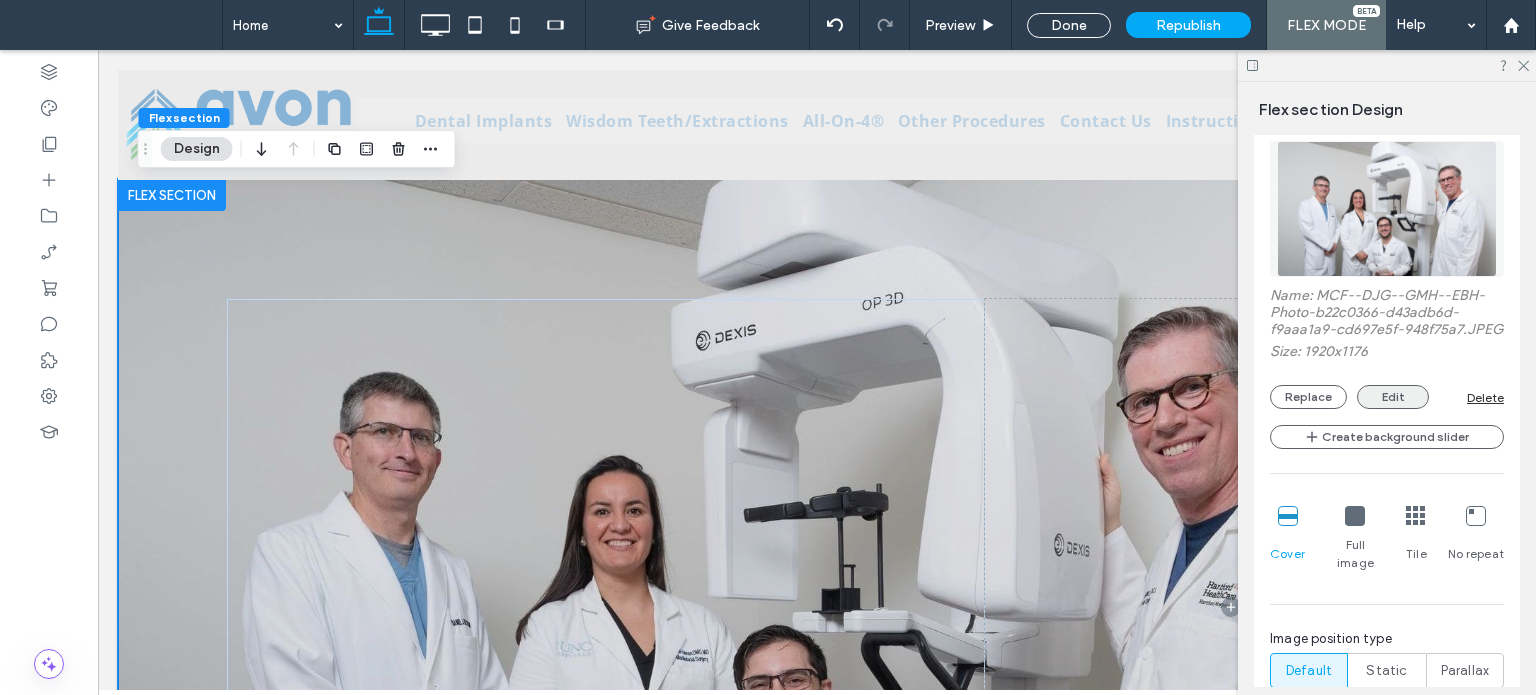 click on "Edit" at bounding box center [1393, 397] 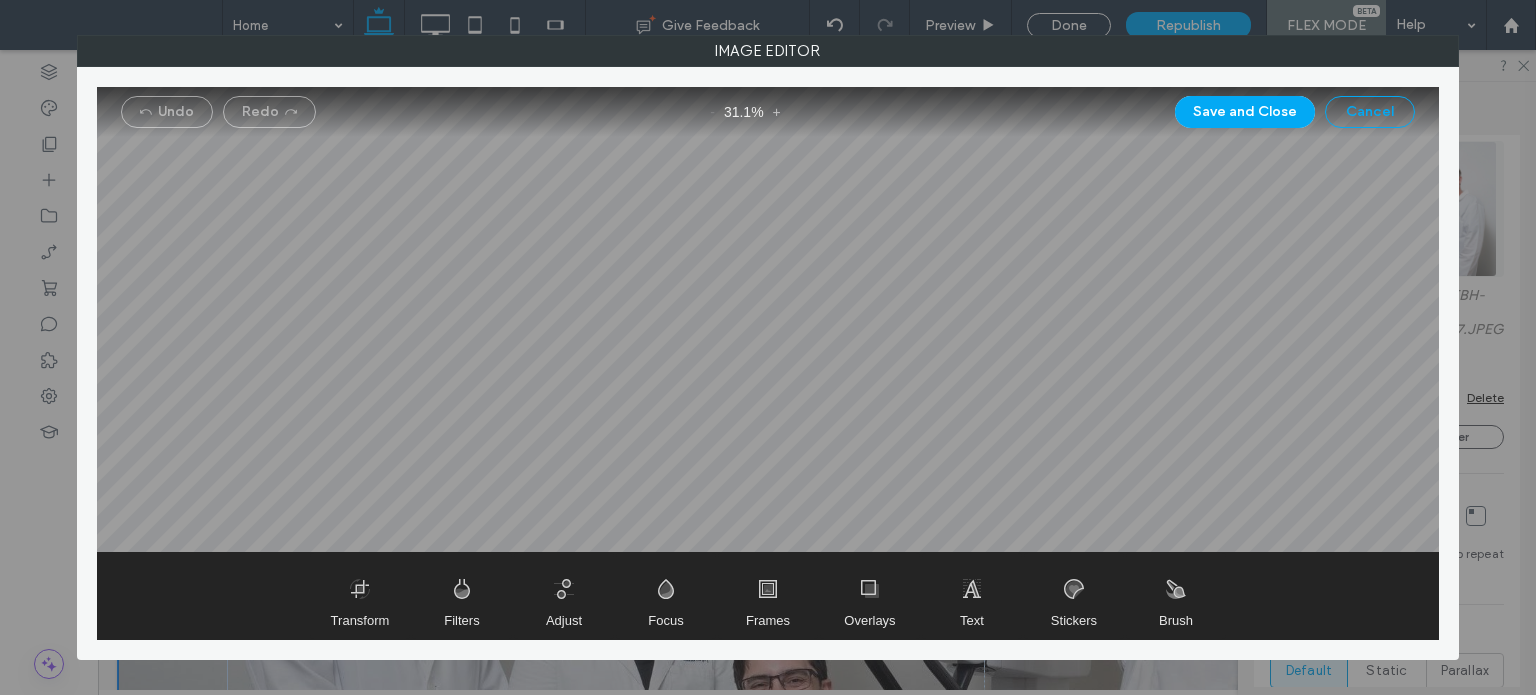 click on "Cancel" at bounding box center (1370, 112) 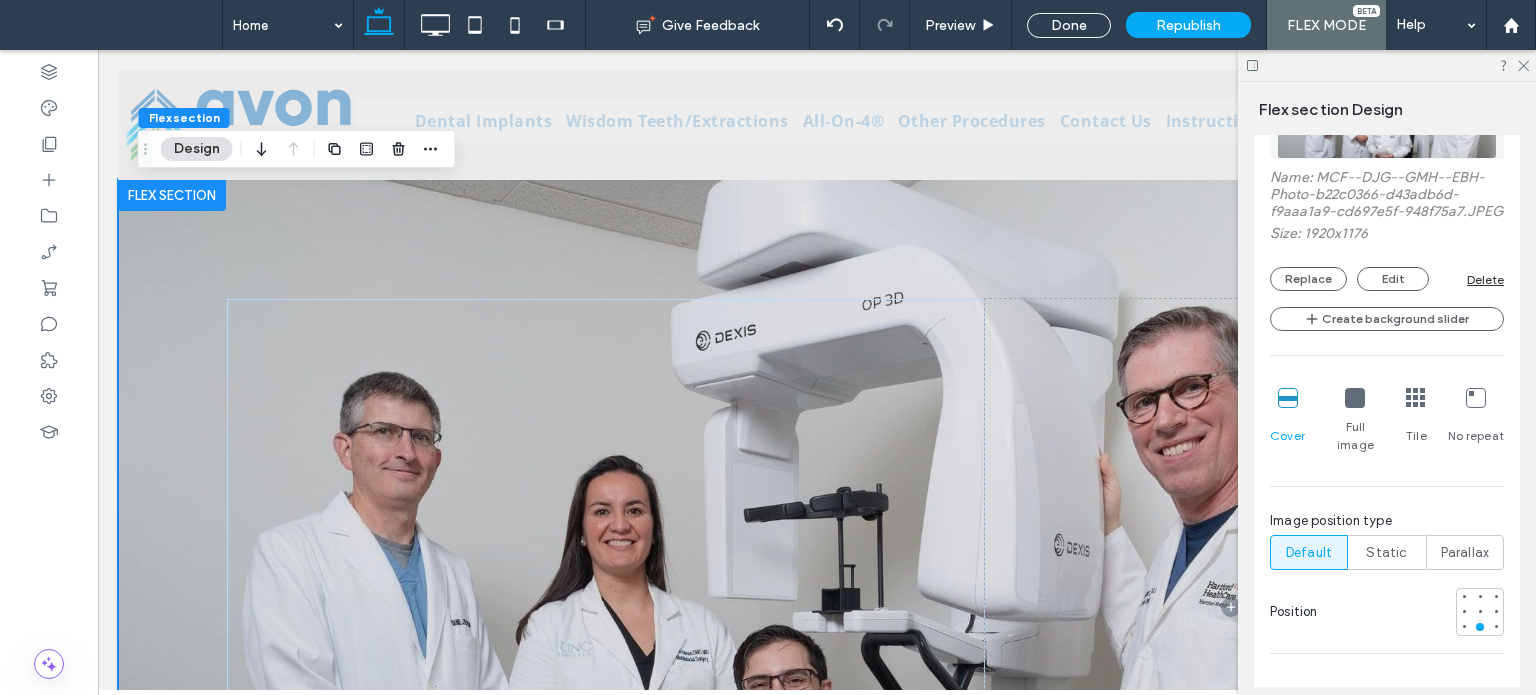 scroll, scrollTop: 874, scrollLeft: 0, axis: vertical 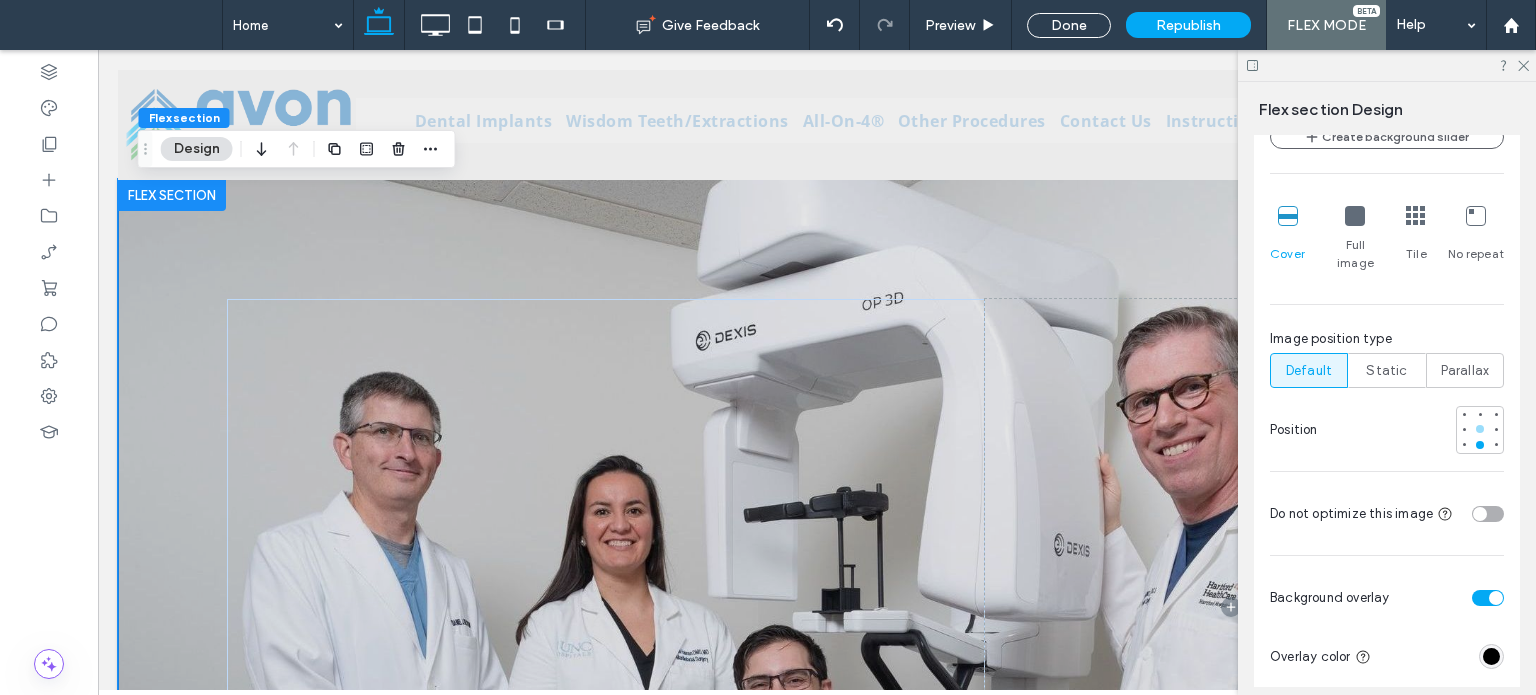 click at bounding box center (1480, 429) 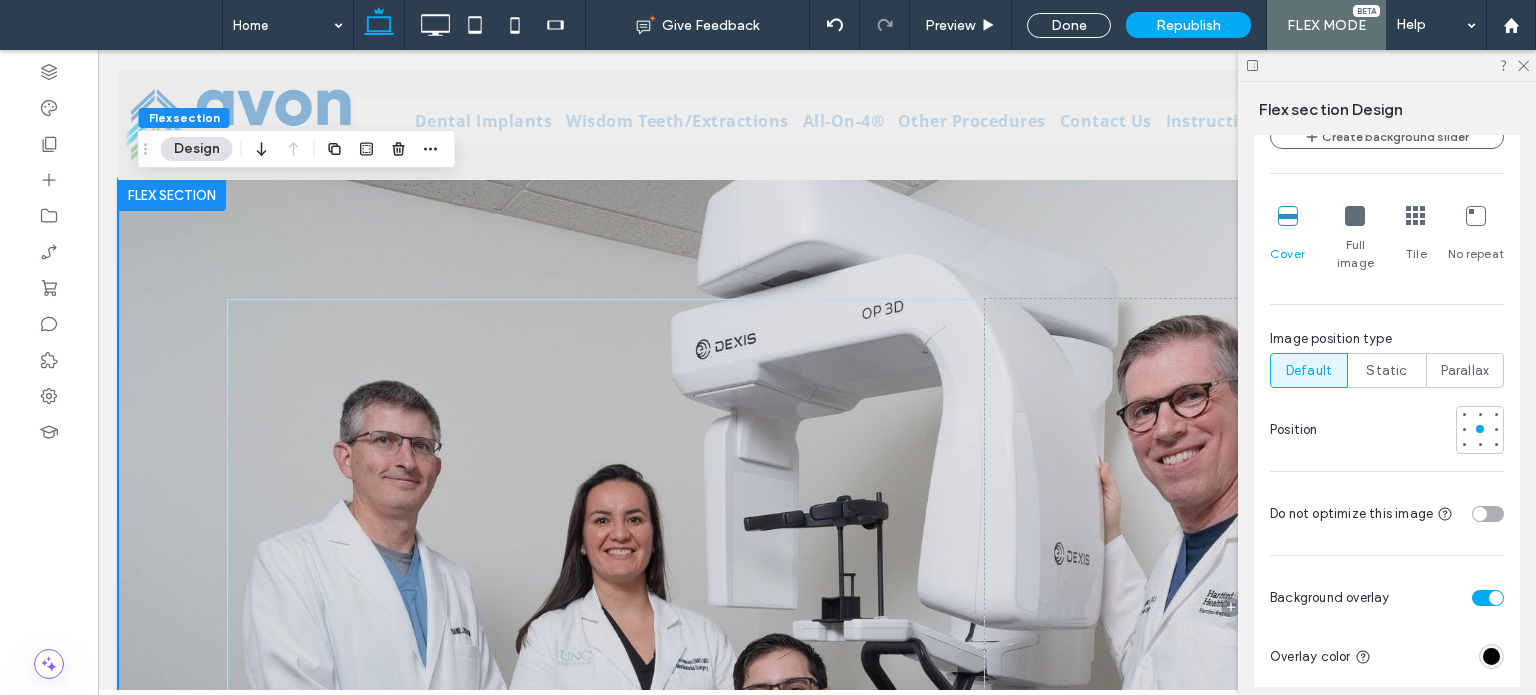 click at bounding box center (1480, 430) 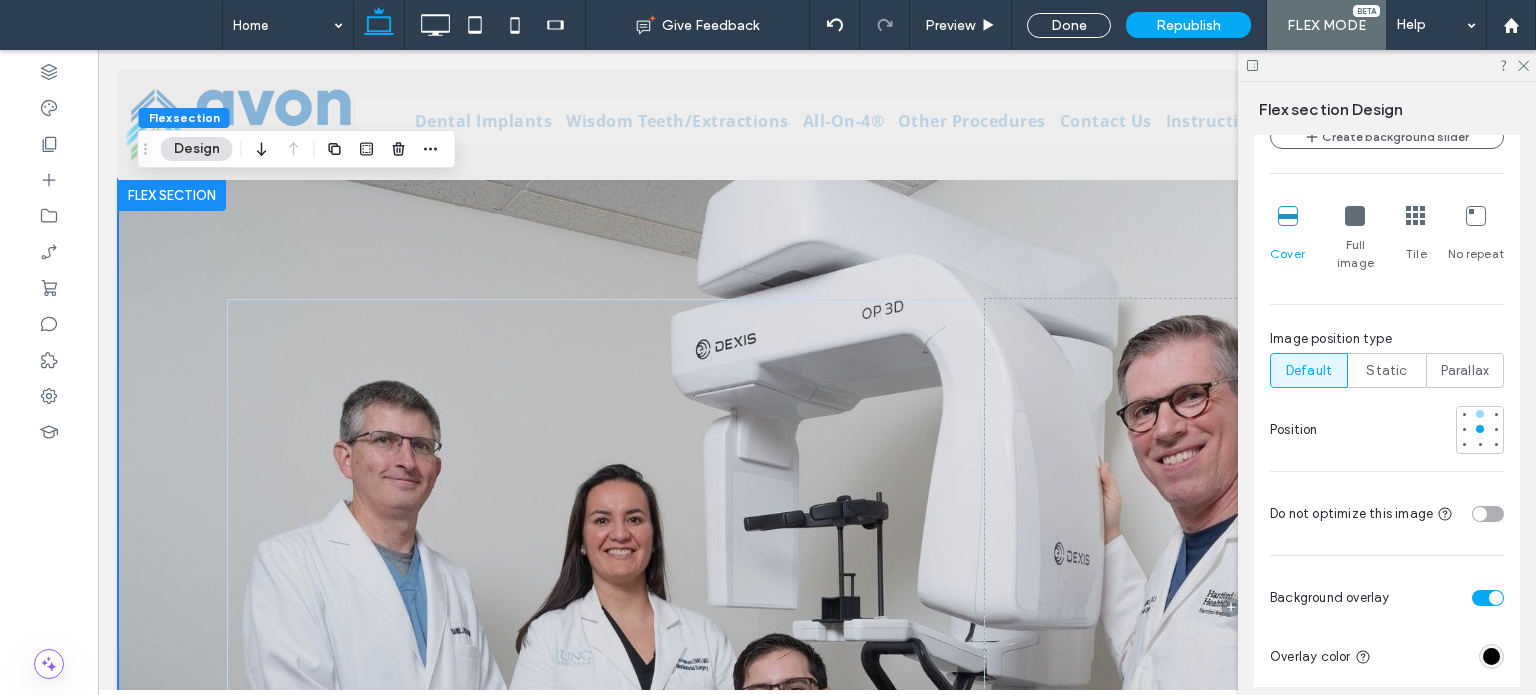 click at bounding box center [1480, 414] 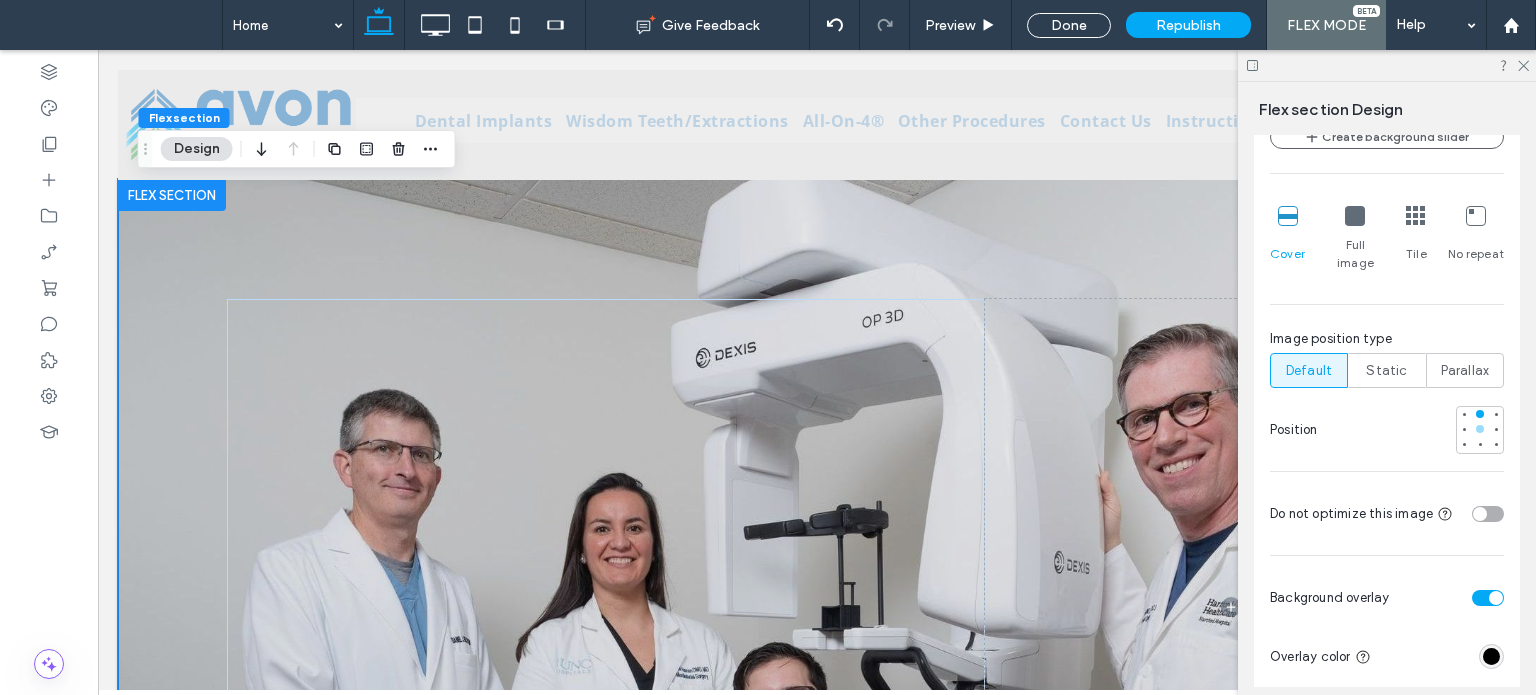 click at bounding box center (1480, 429) 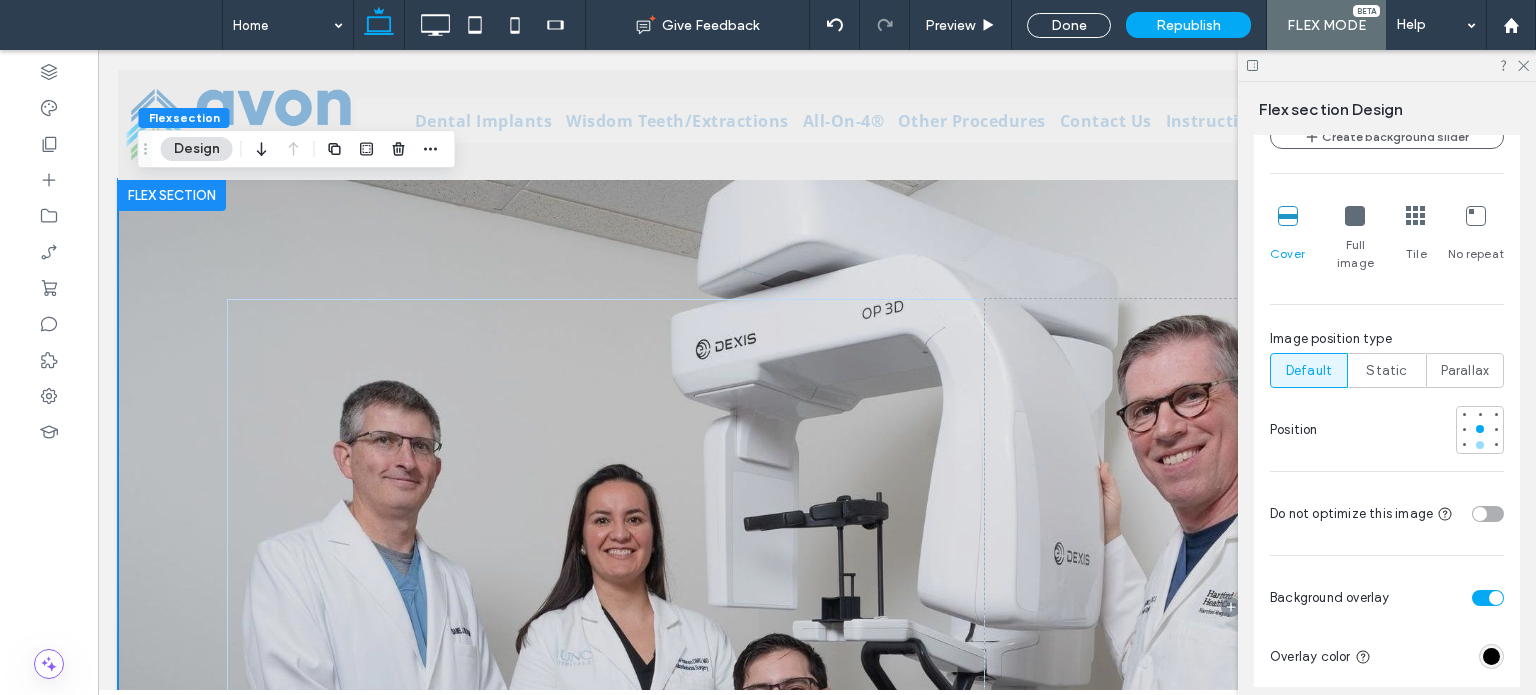 click at bounding box center [1480, 445] 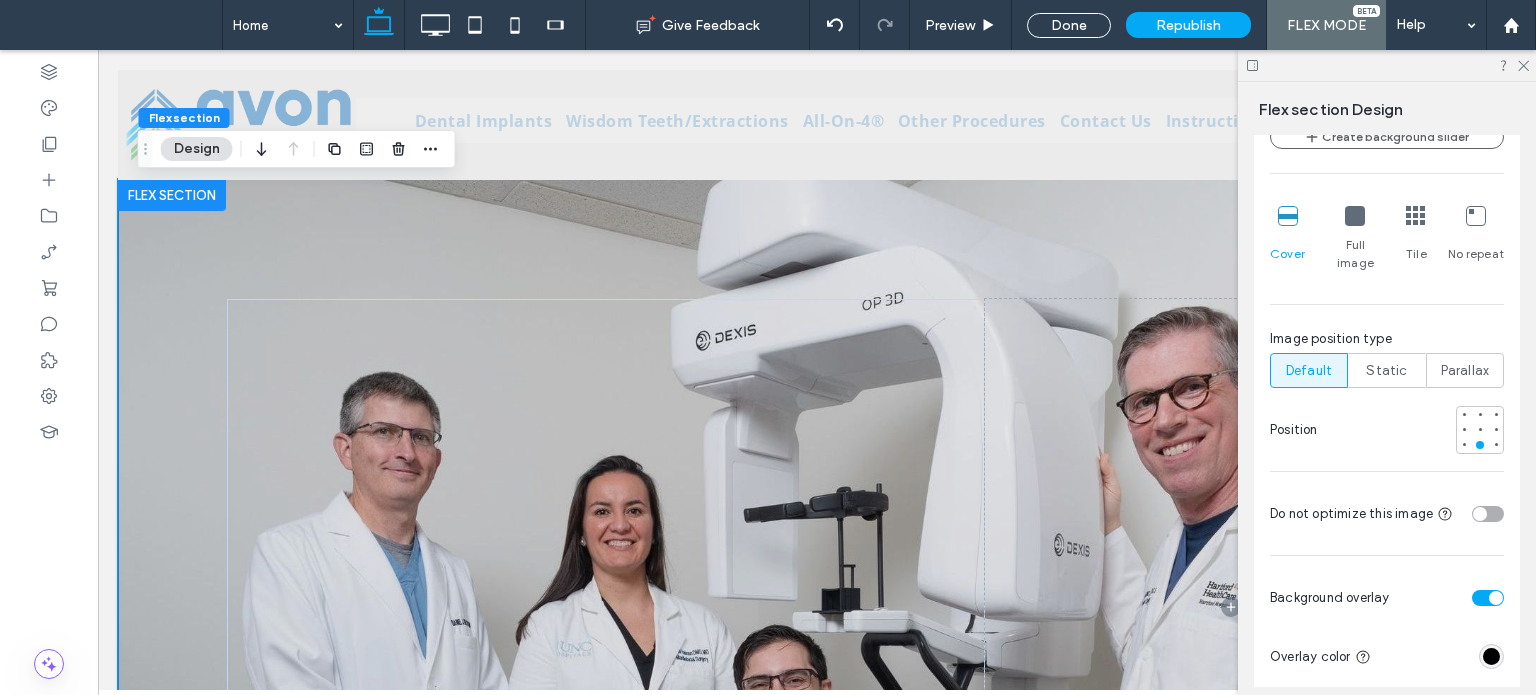 click at bounding box center (1387, 65) 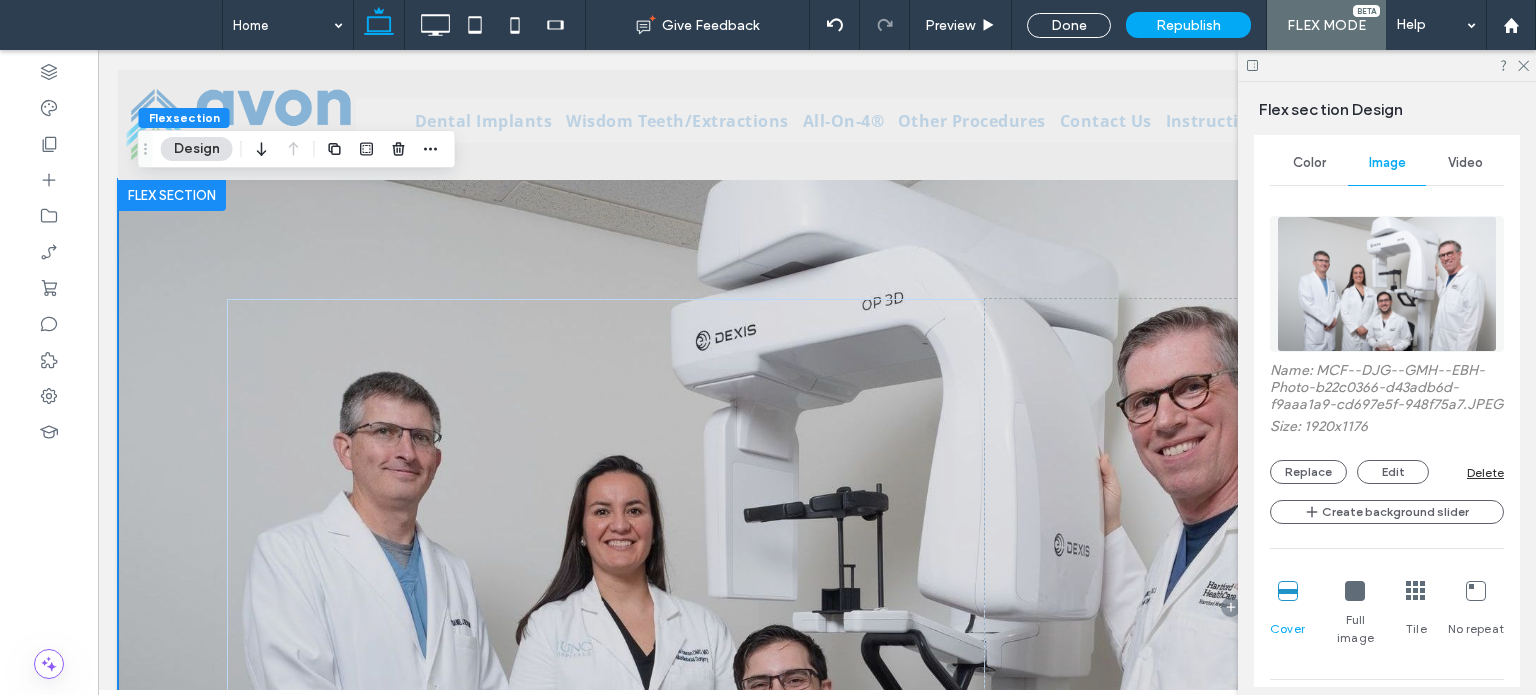 scroll, scrollTop: 474, scrollLeft: 0, axis: vertical 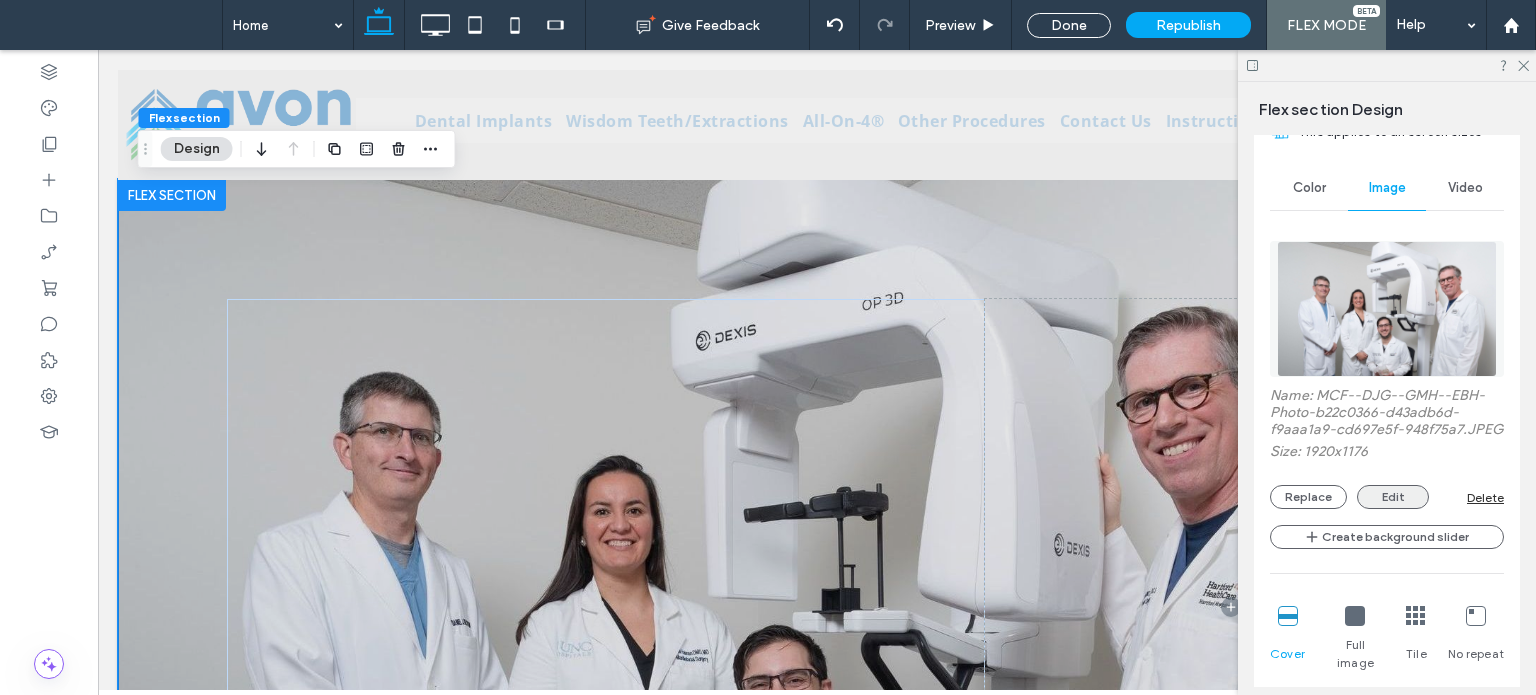 click on "Edit" at bounding box center (1393, 497) 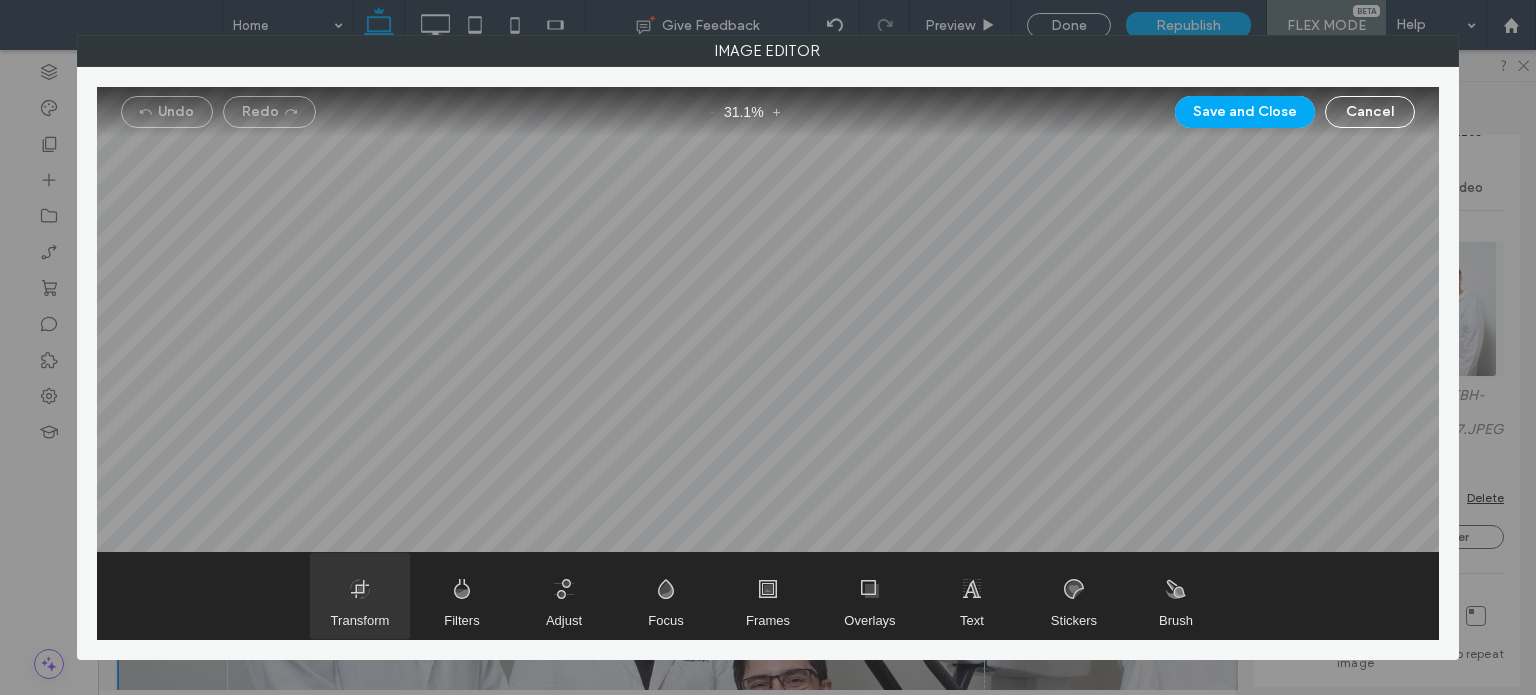 click on "Transform" at bounding box center [360, 620] 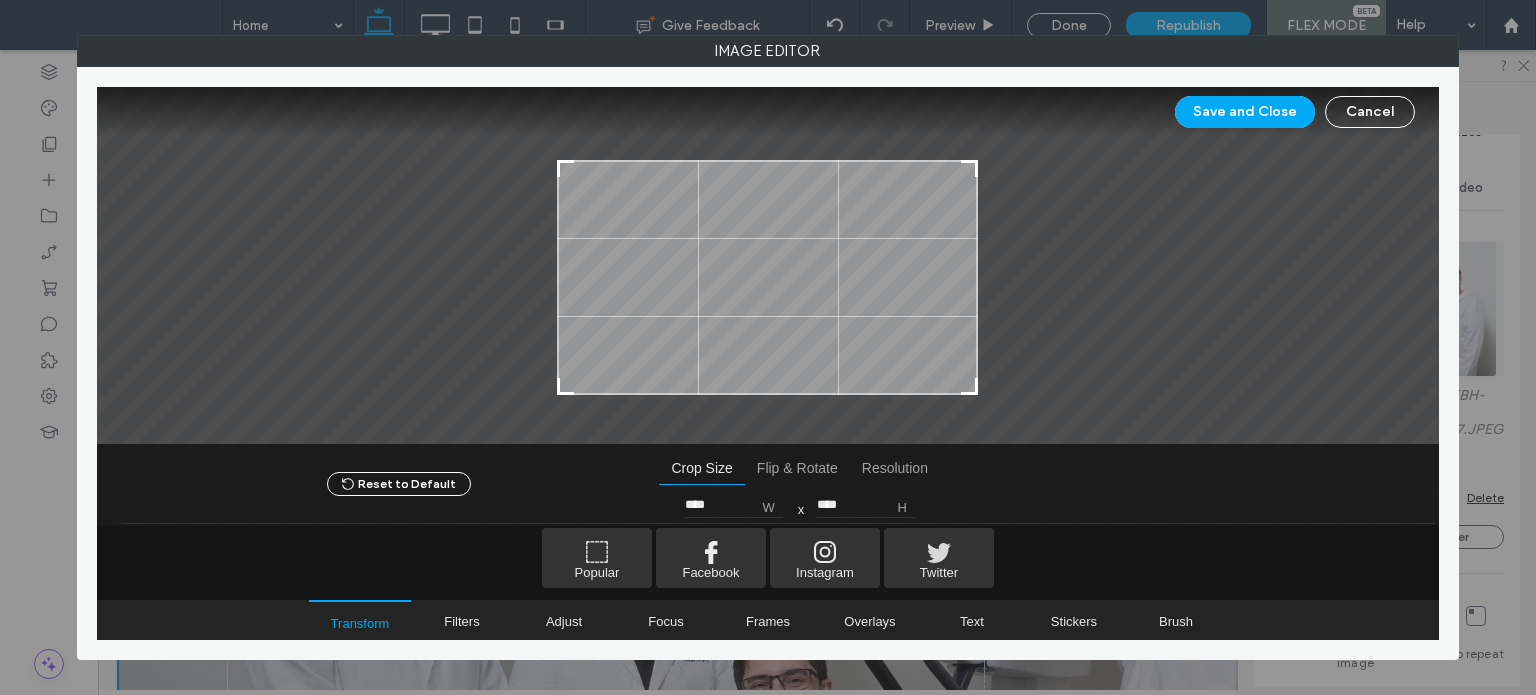 type on "****" 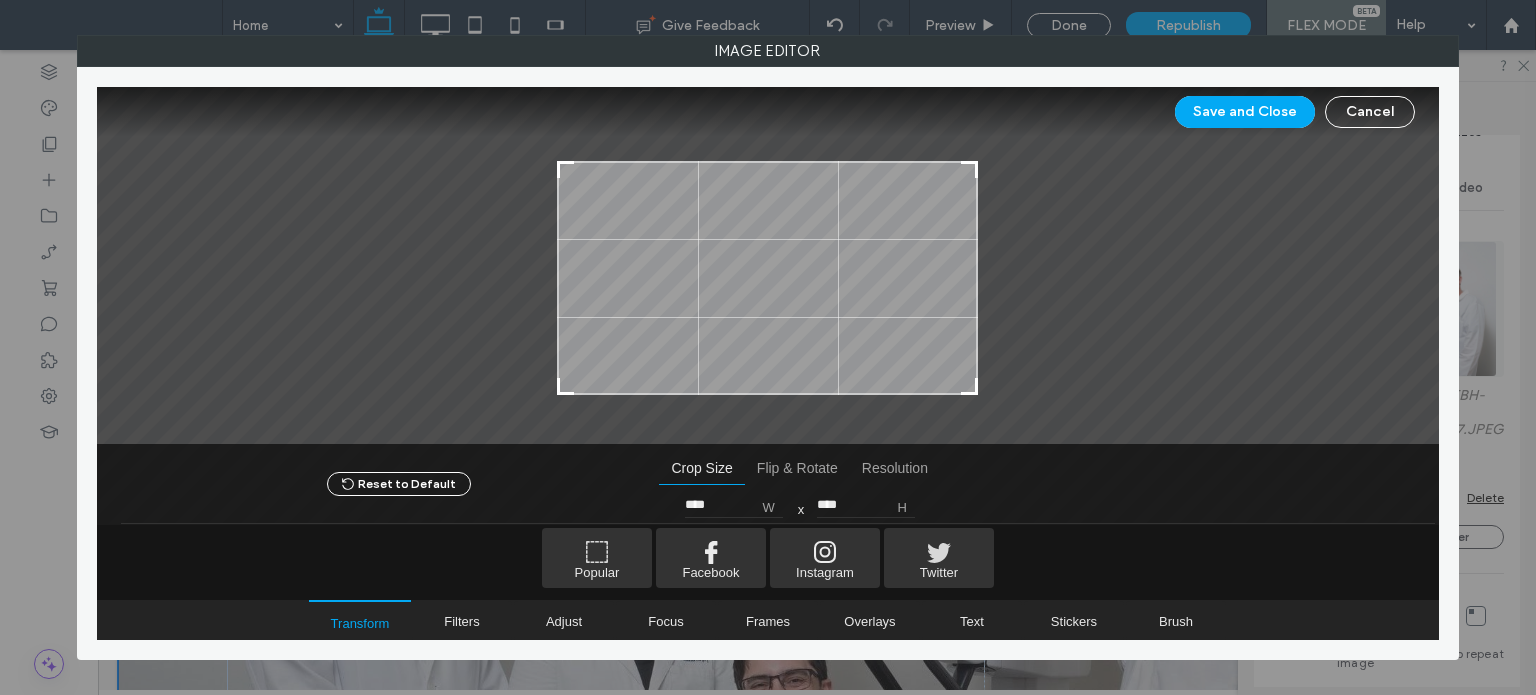 click on "Save and Close" at bounding box center (1245, 112) 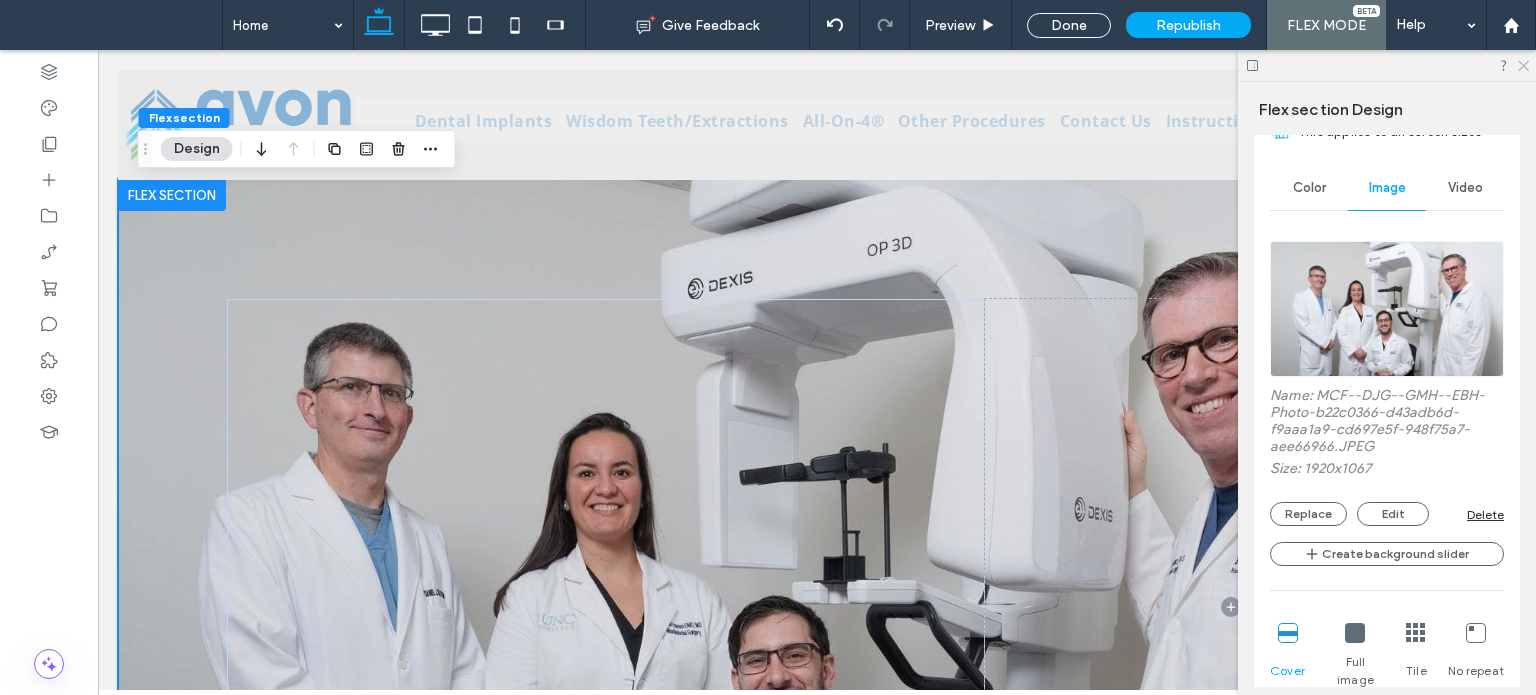 click 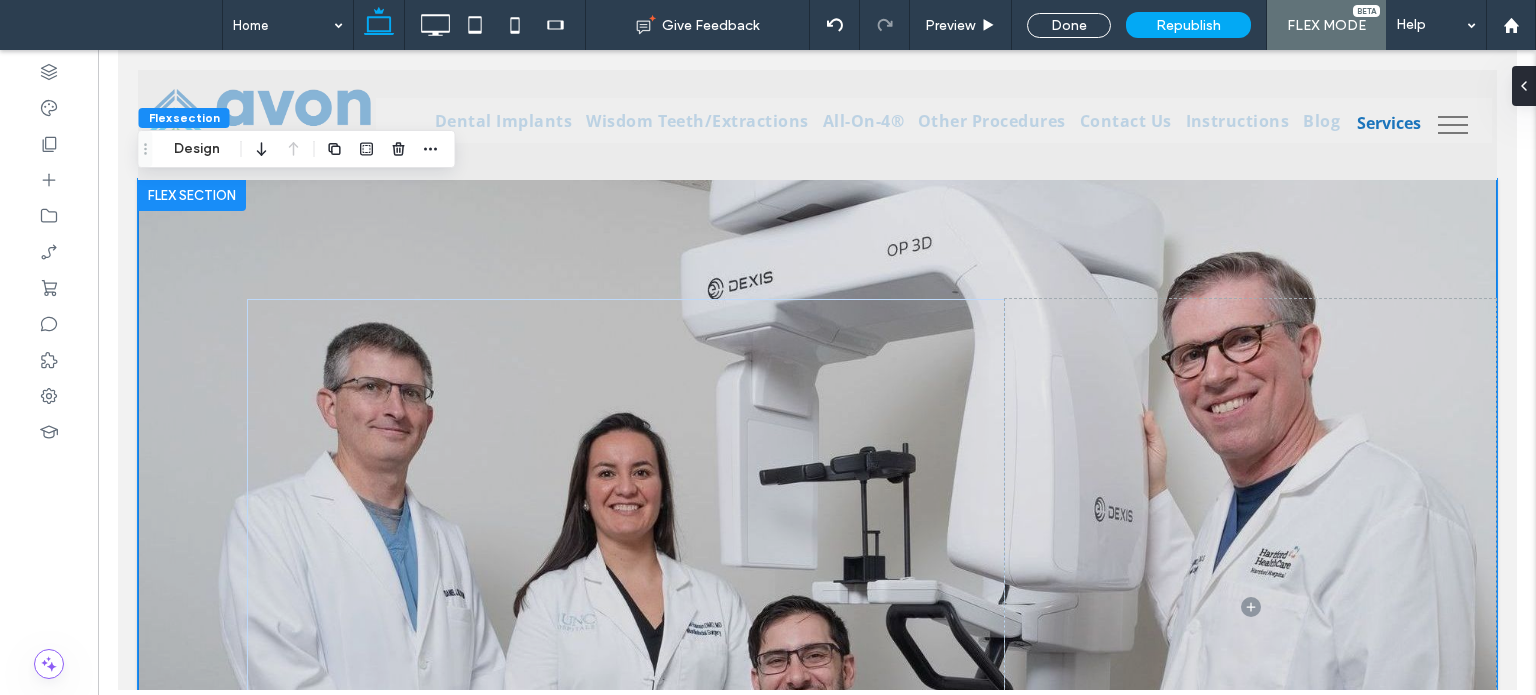 click on "DELIVERING EXCEPTIONAL ORAL SURGERY & DENTAL IMPLANT EXPERIENCES" at bounding box center [816, 586] 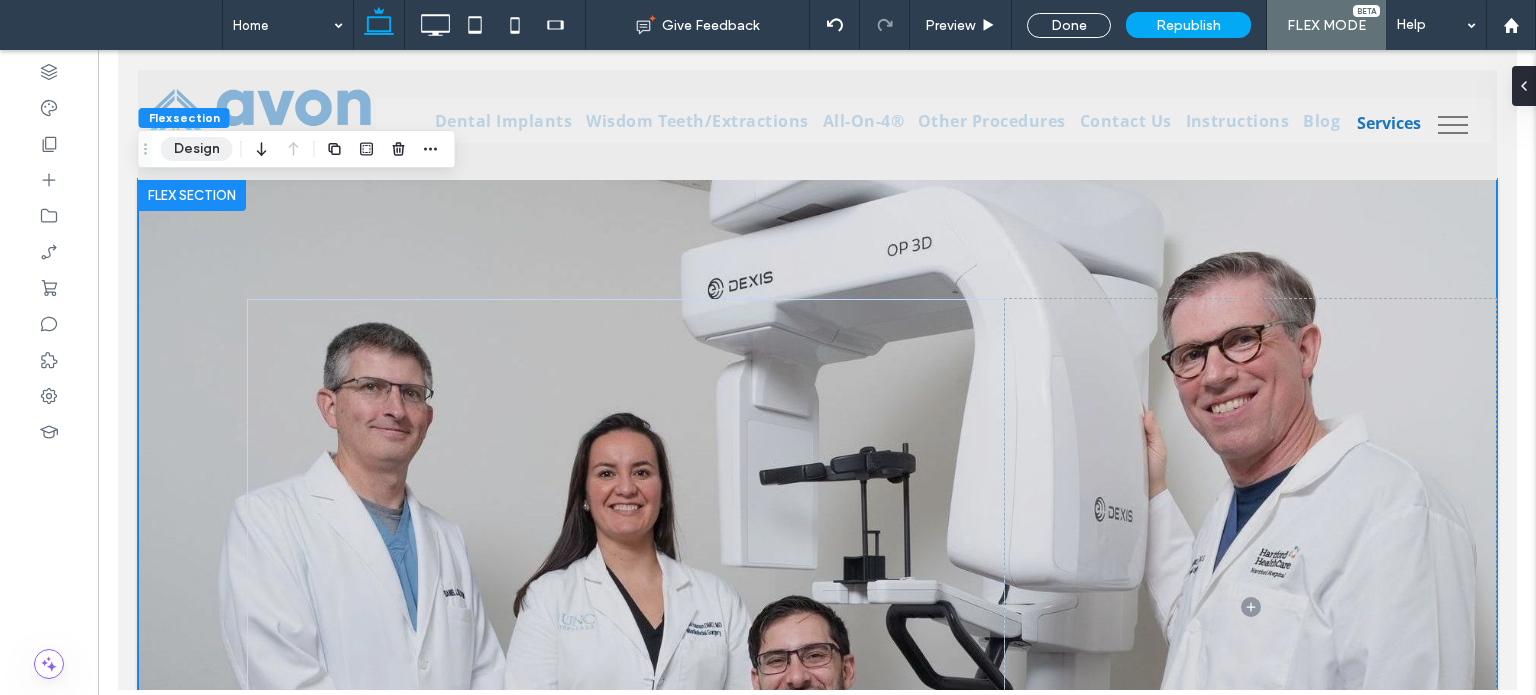 click on "Design" at bounding box center (197, 149) 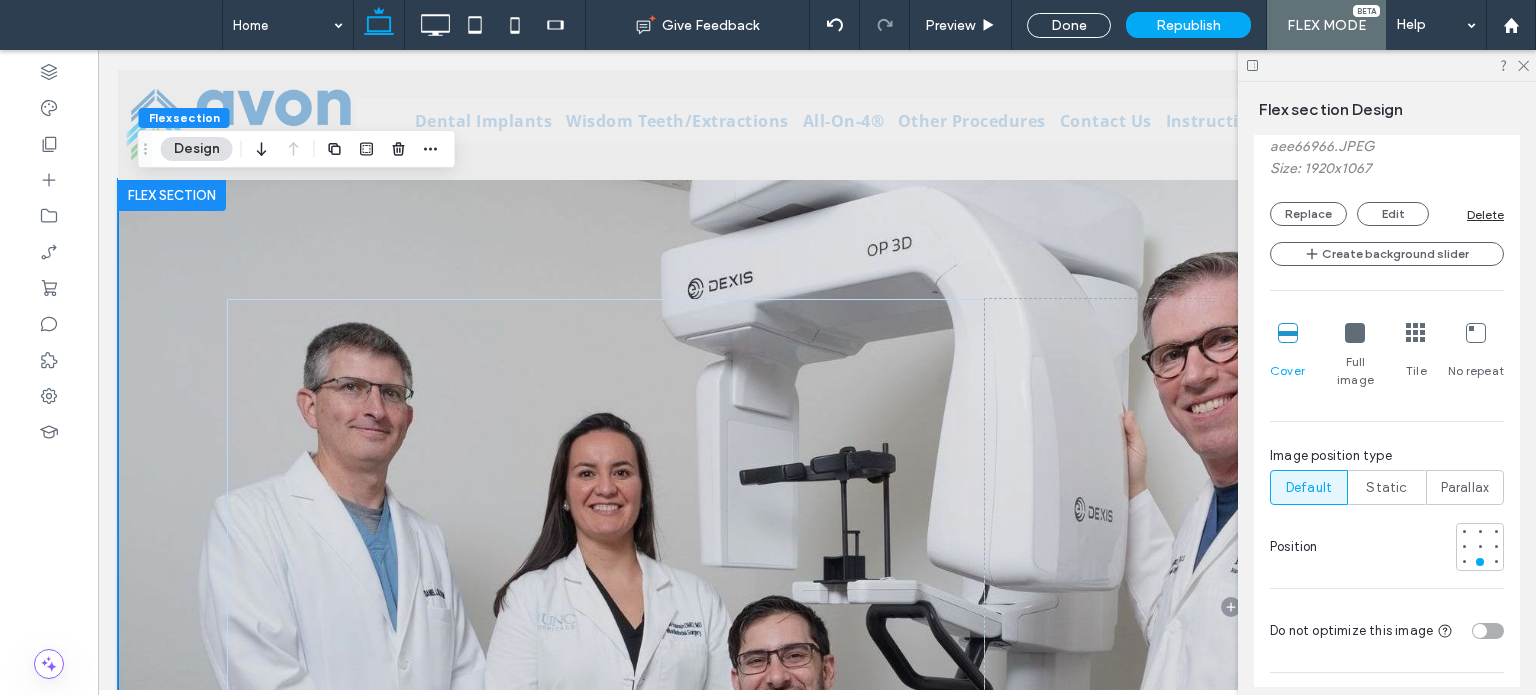 scroll, scrollTop: 974, scrollLeft: 0, axis: vertical 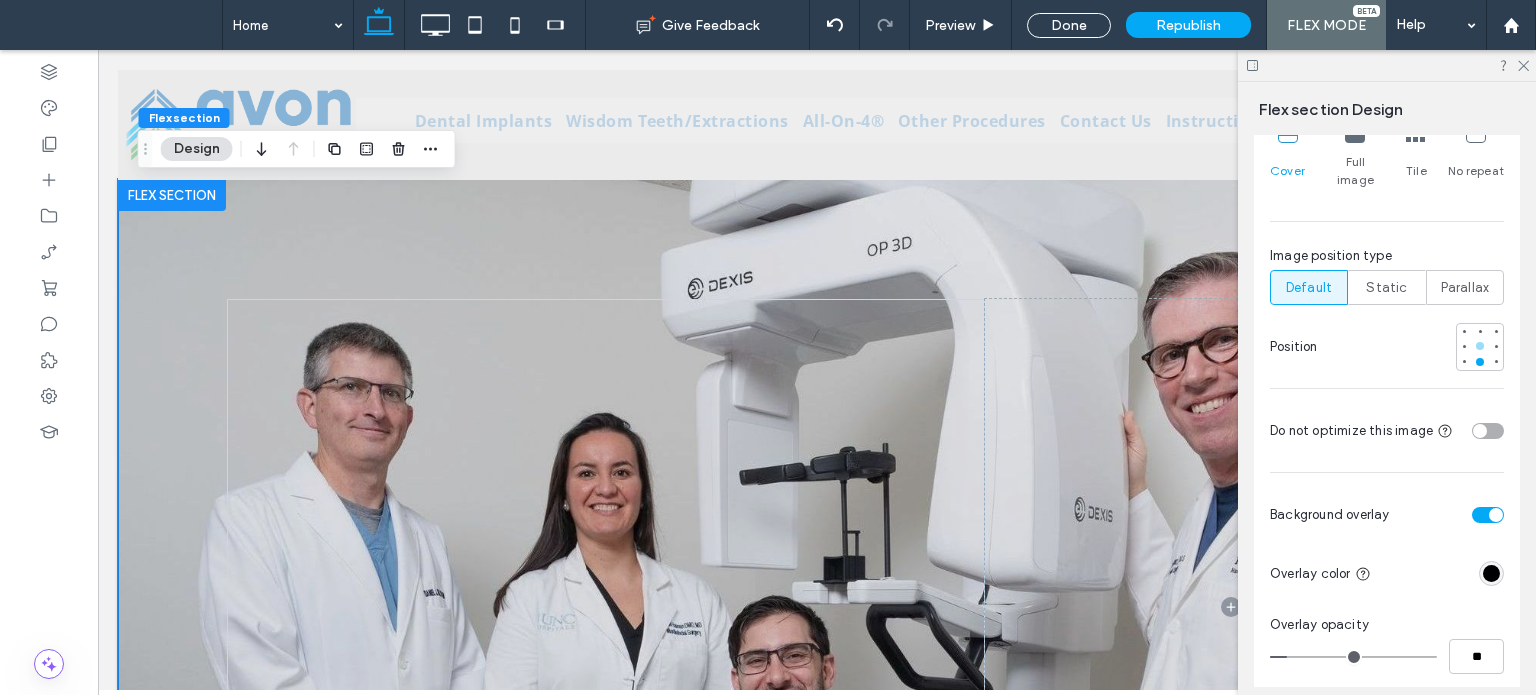 click at bounding box center (1480, 346) 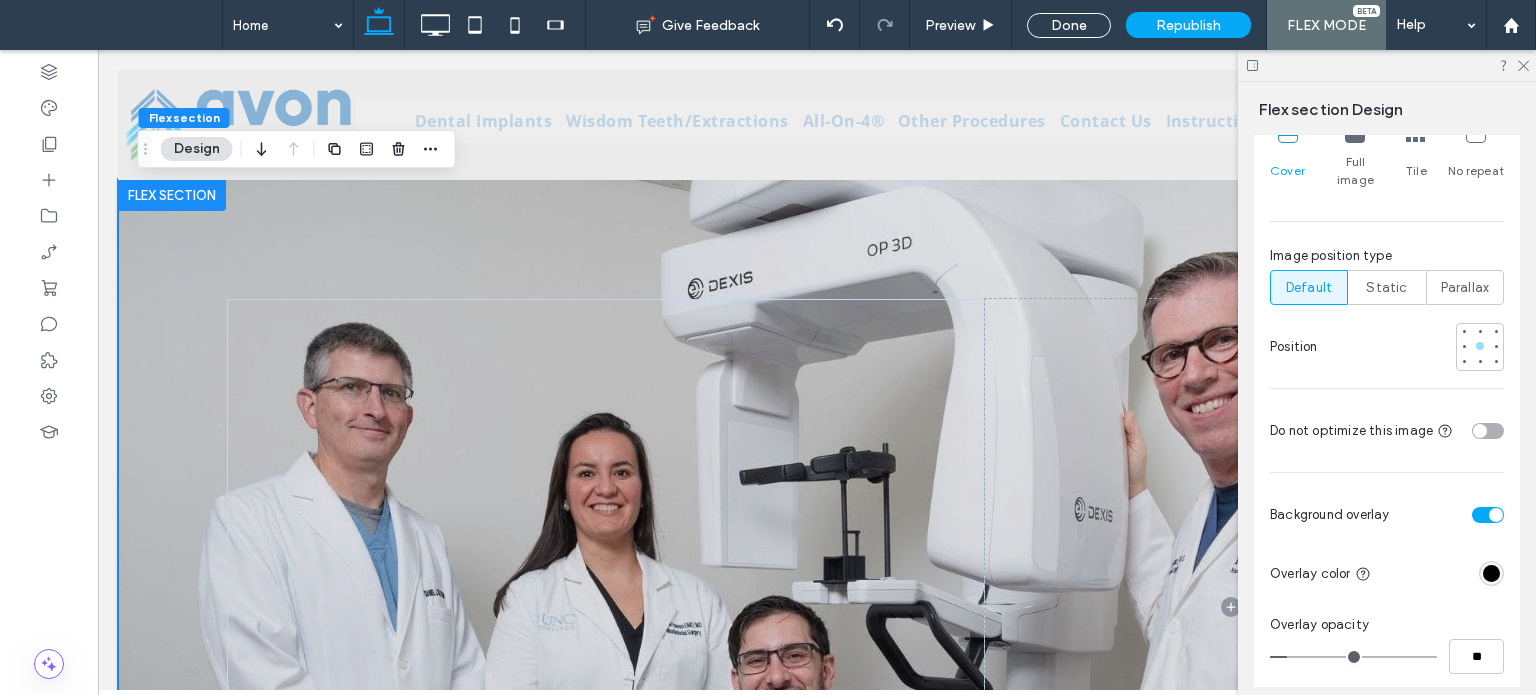 click at bounding box center [1480, 347] 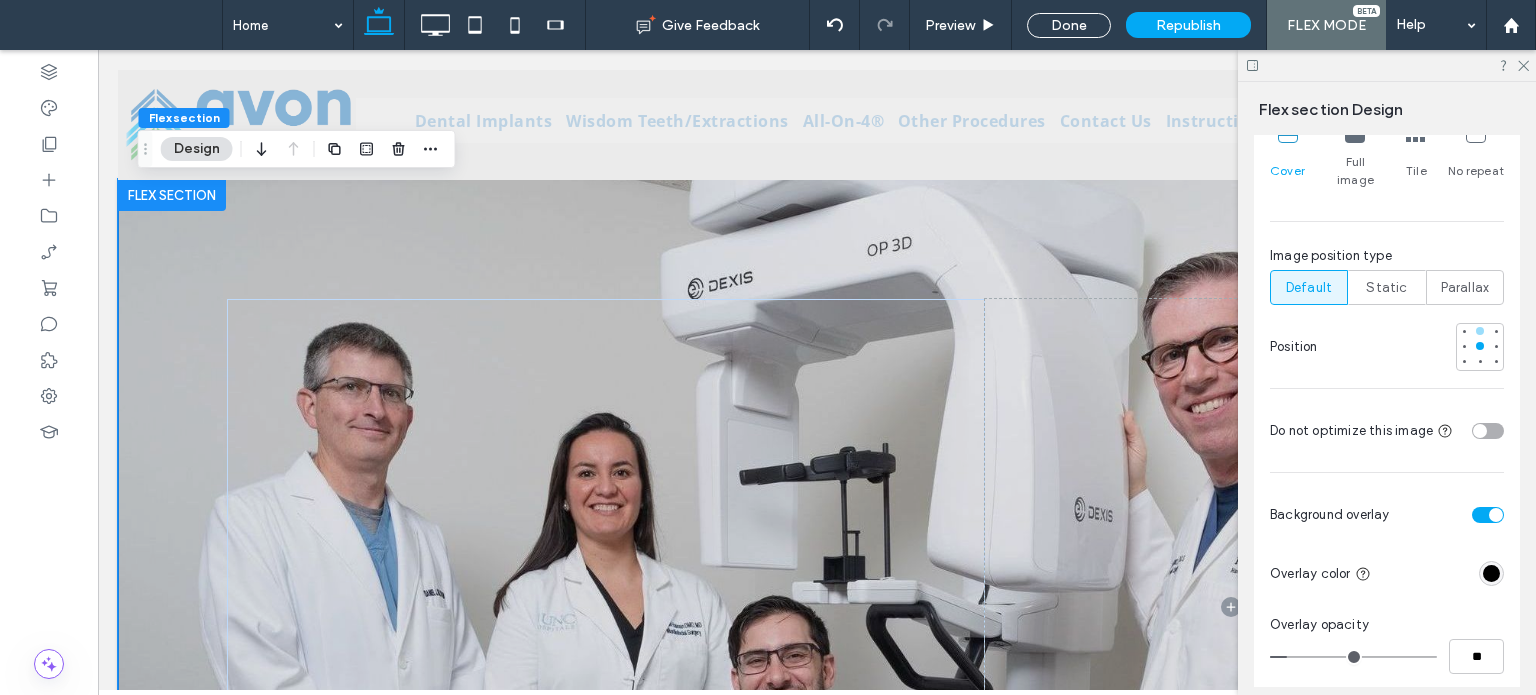 click at bounding box center [1480, 331] 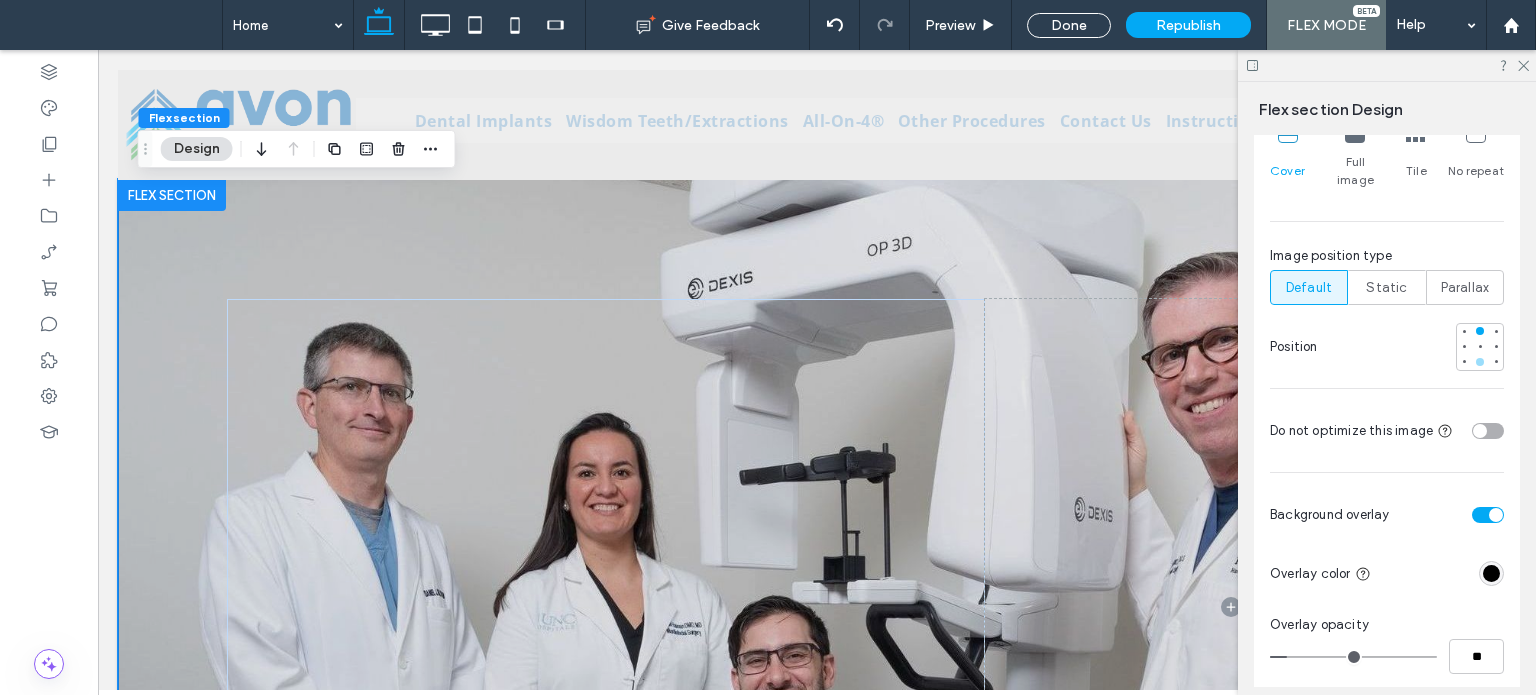click at bounding box center [1480, 362] 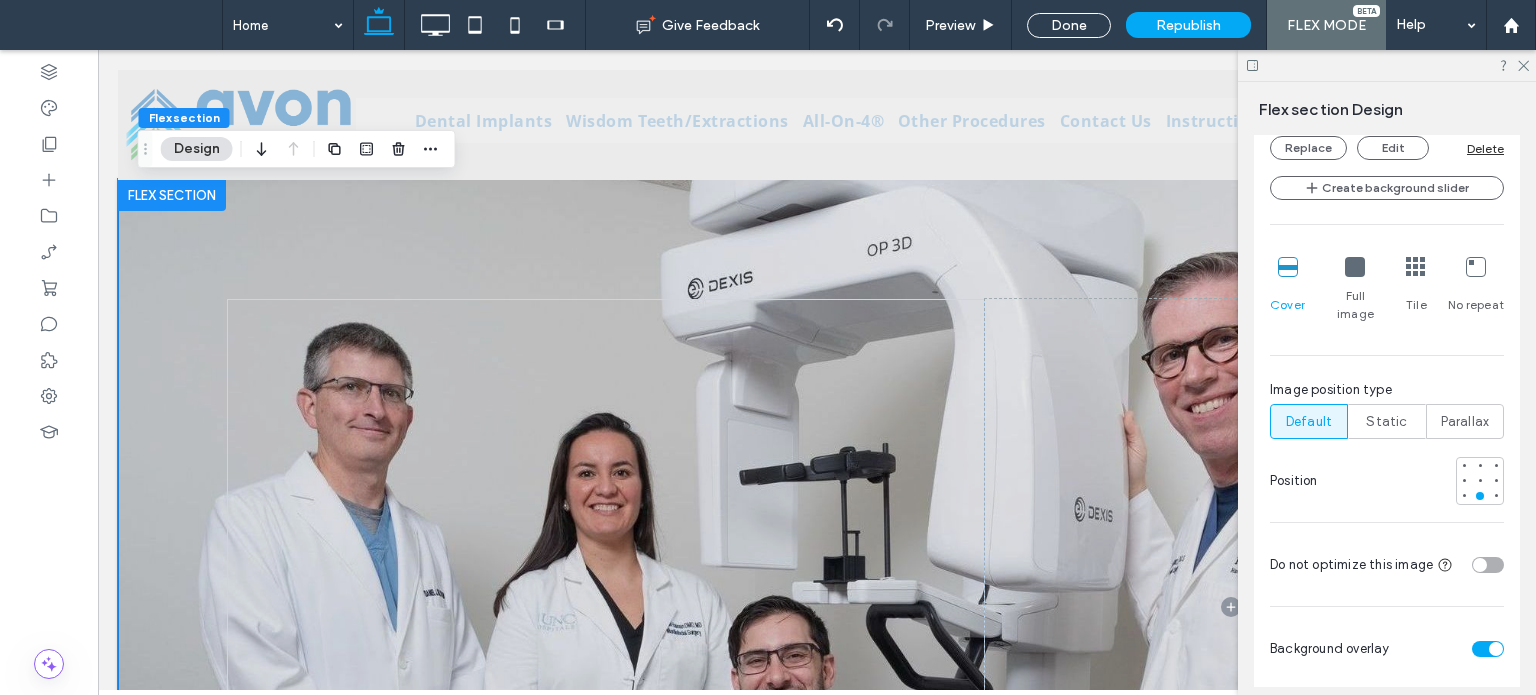 scroll, scrollTop: 774, scrollLeft: 0, axis: vertical 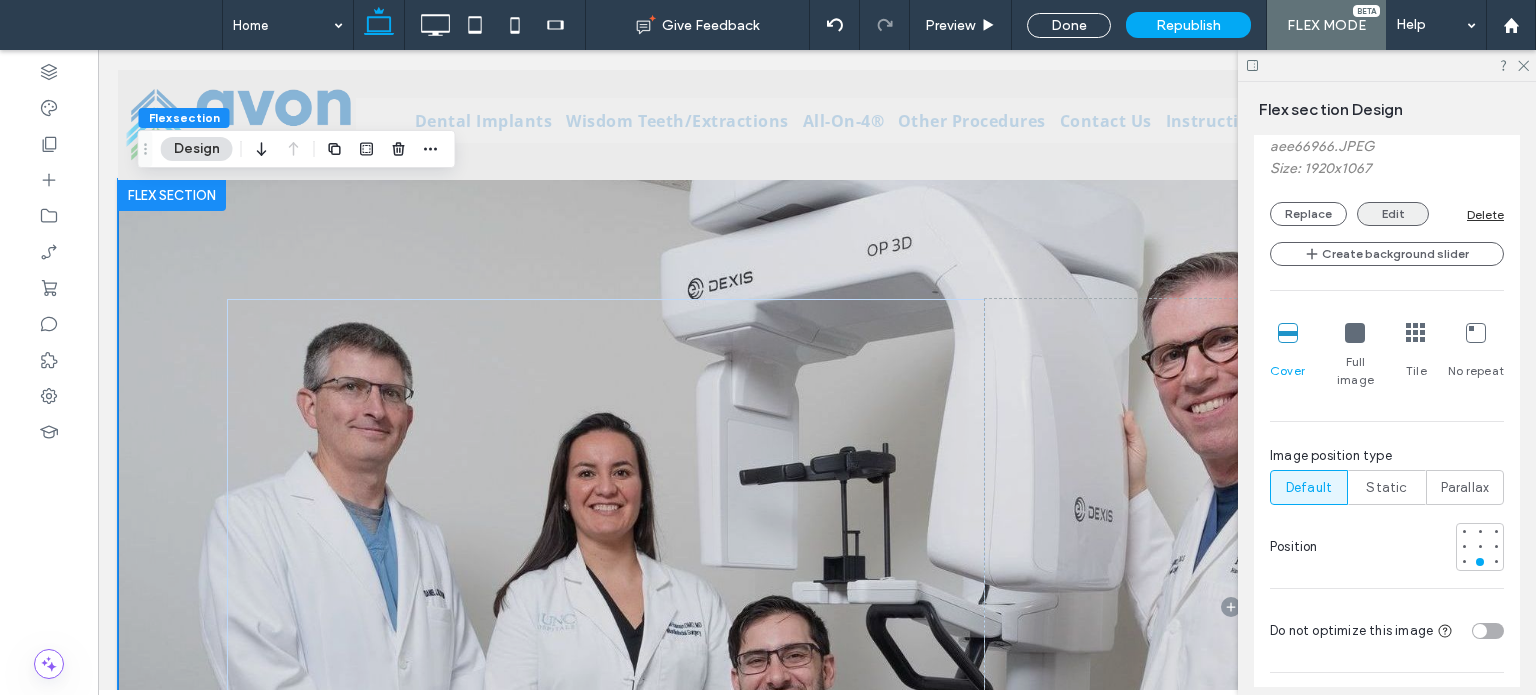 click on "Edit" at bounding box center (1393, 214) 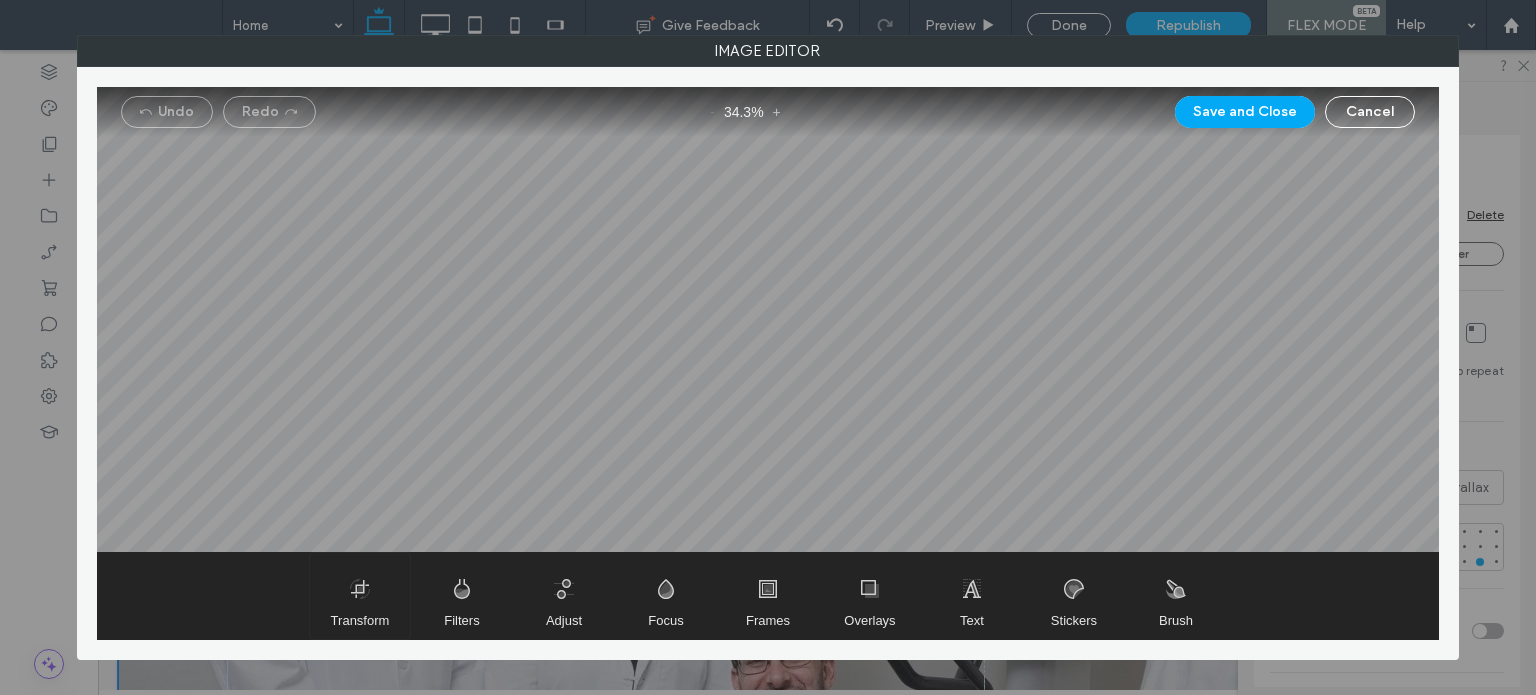 click at bounding box center (360, 596) 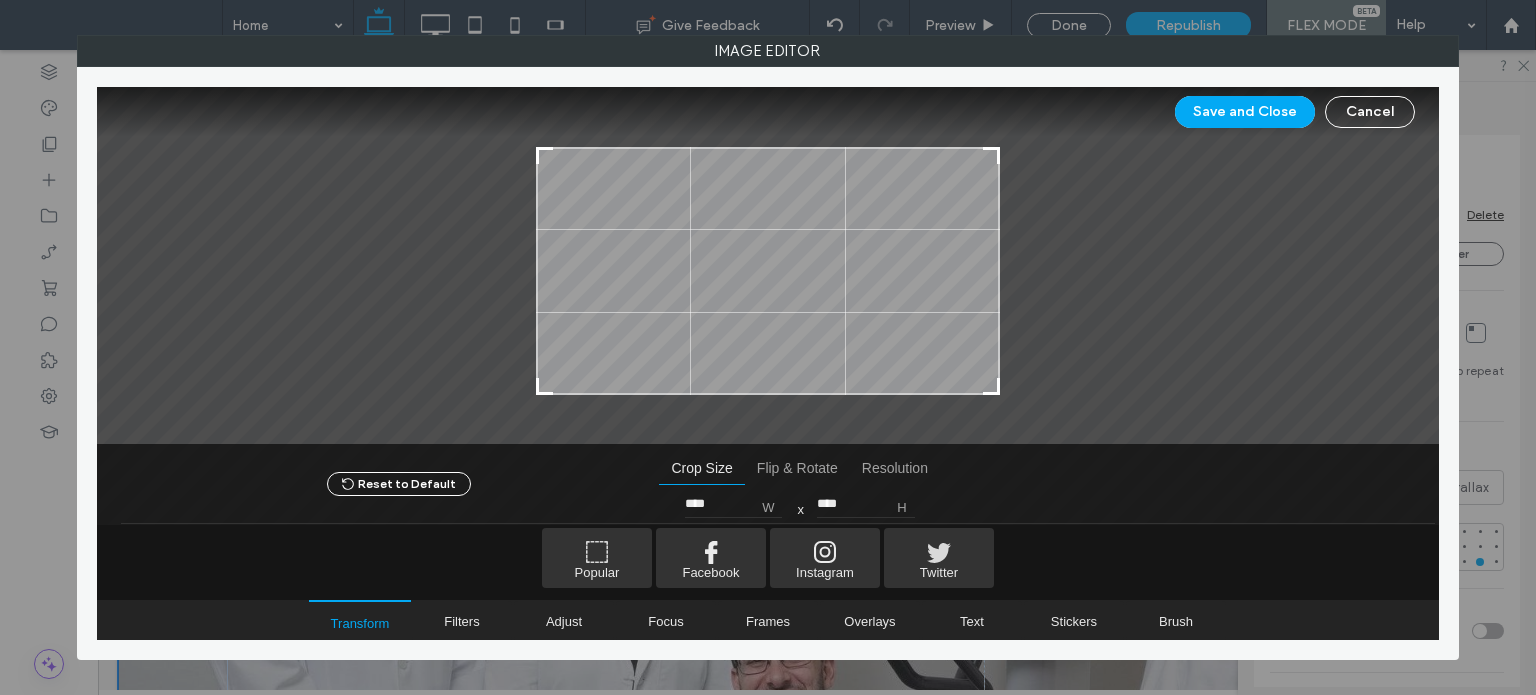 type on "****" 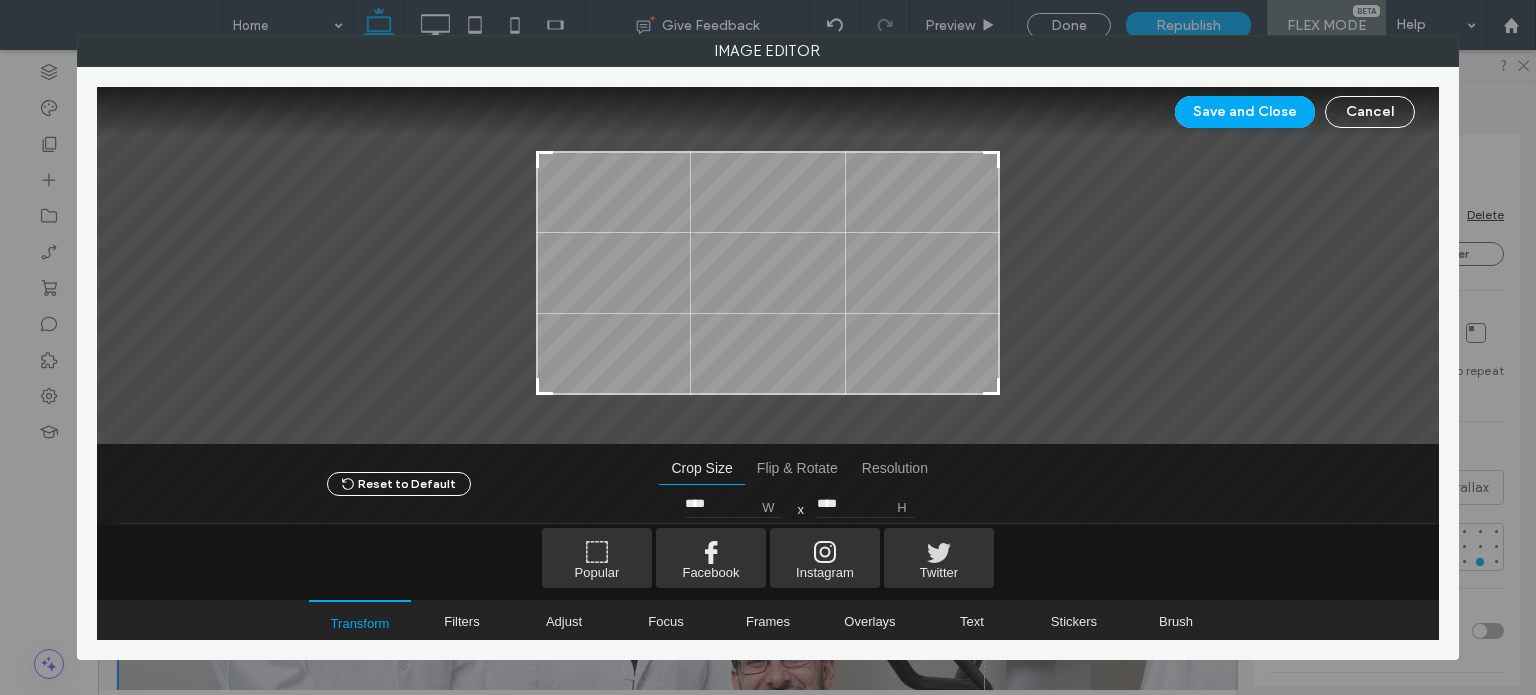 drag, startPoint x: 541, startPoint y: 141, endPoint x: 530, endPoint y: 155, distance: 17.804493 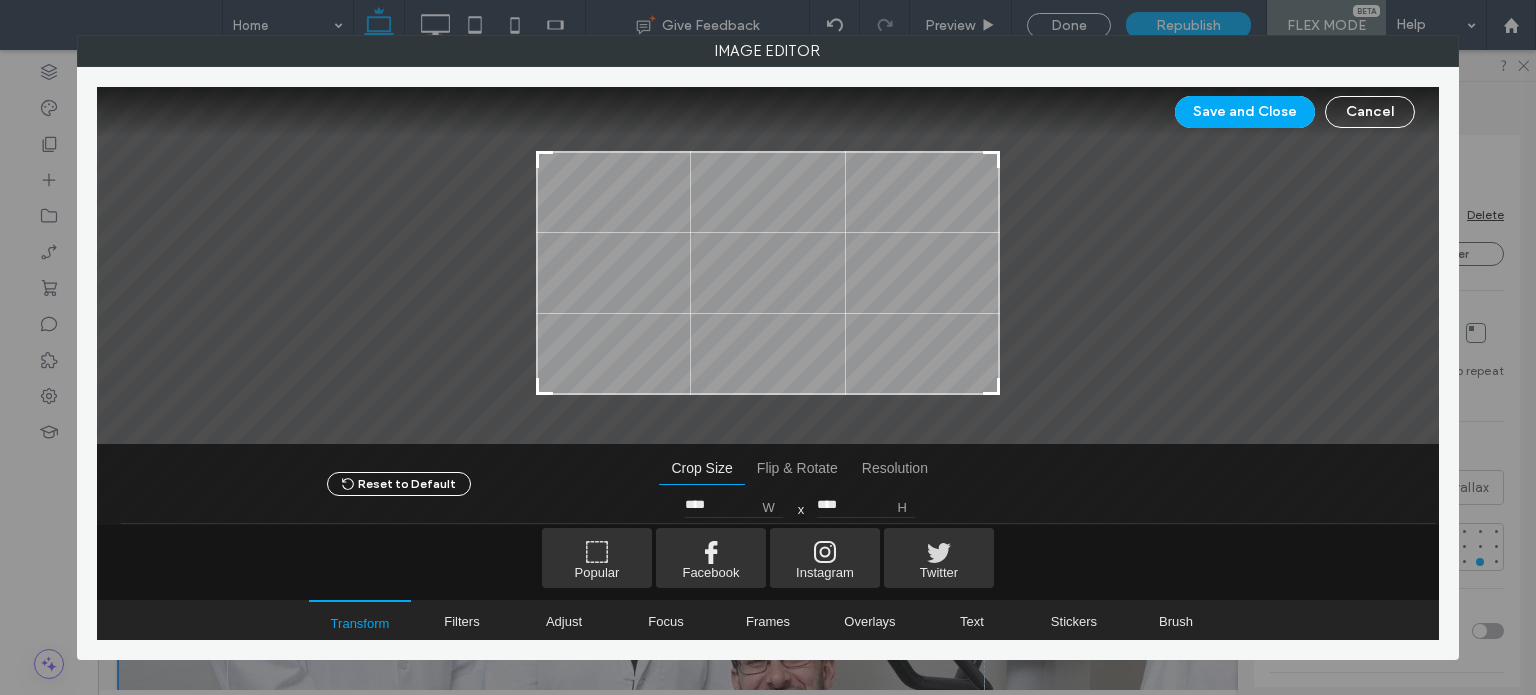 click on "Save and Close" at bounding box center (1245, 112) 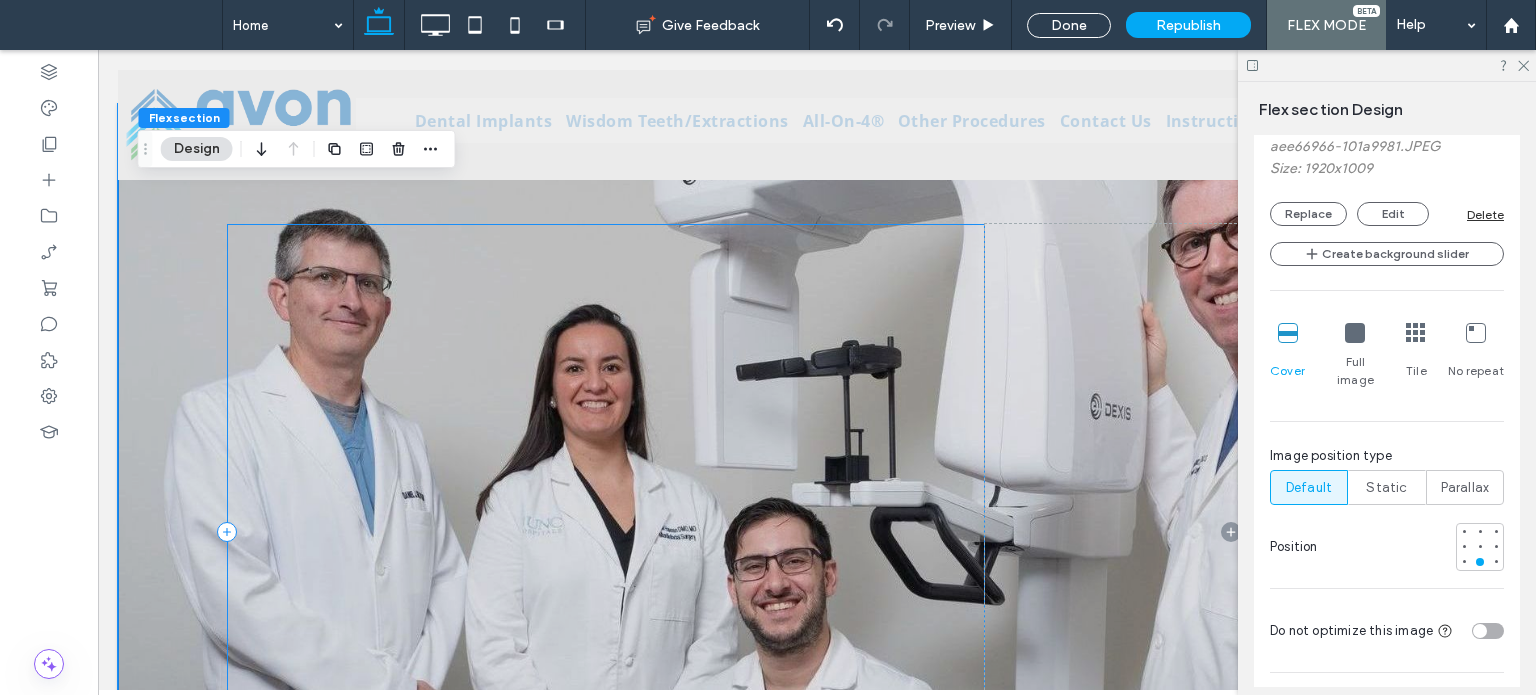 scroll, scrollTop: 0, scrollLeft: 0, axis: both 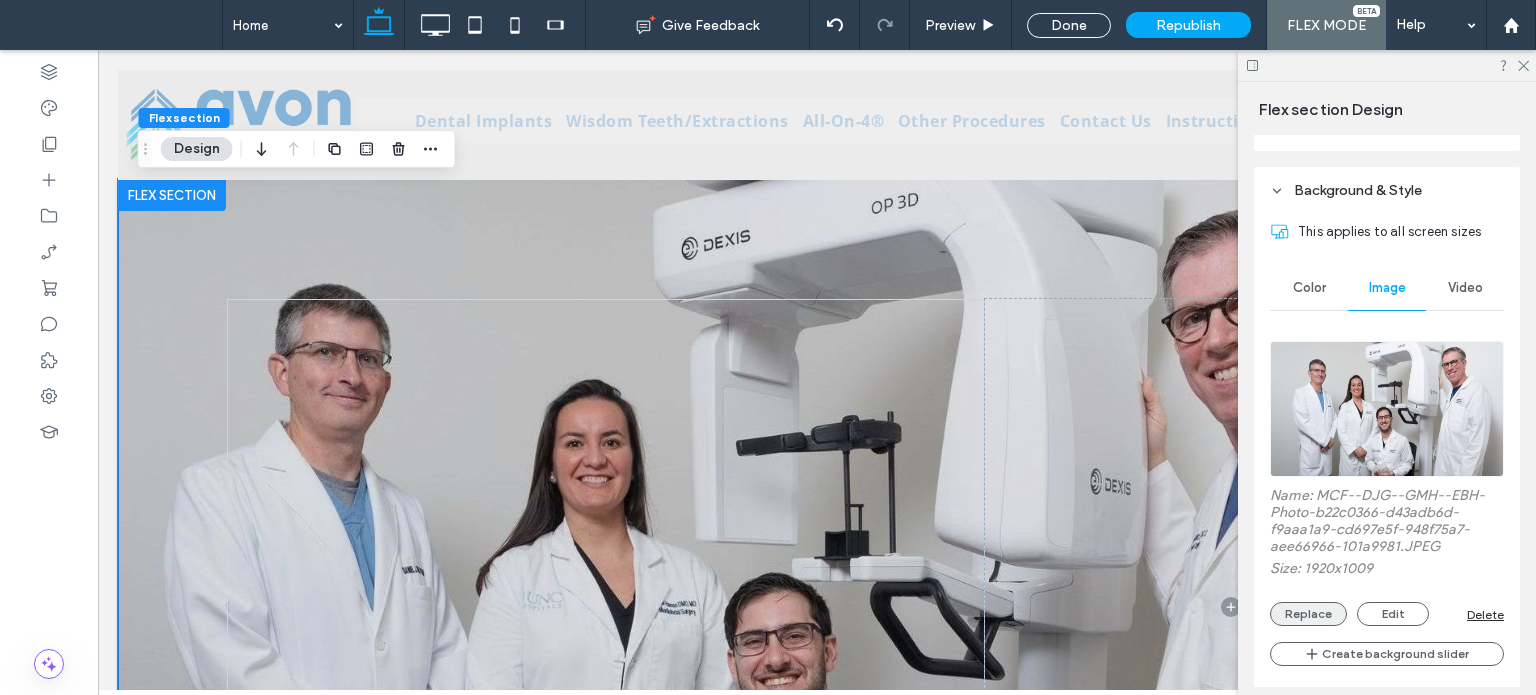 click on "Replace" at bounding box center (1308, 614) 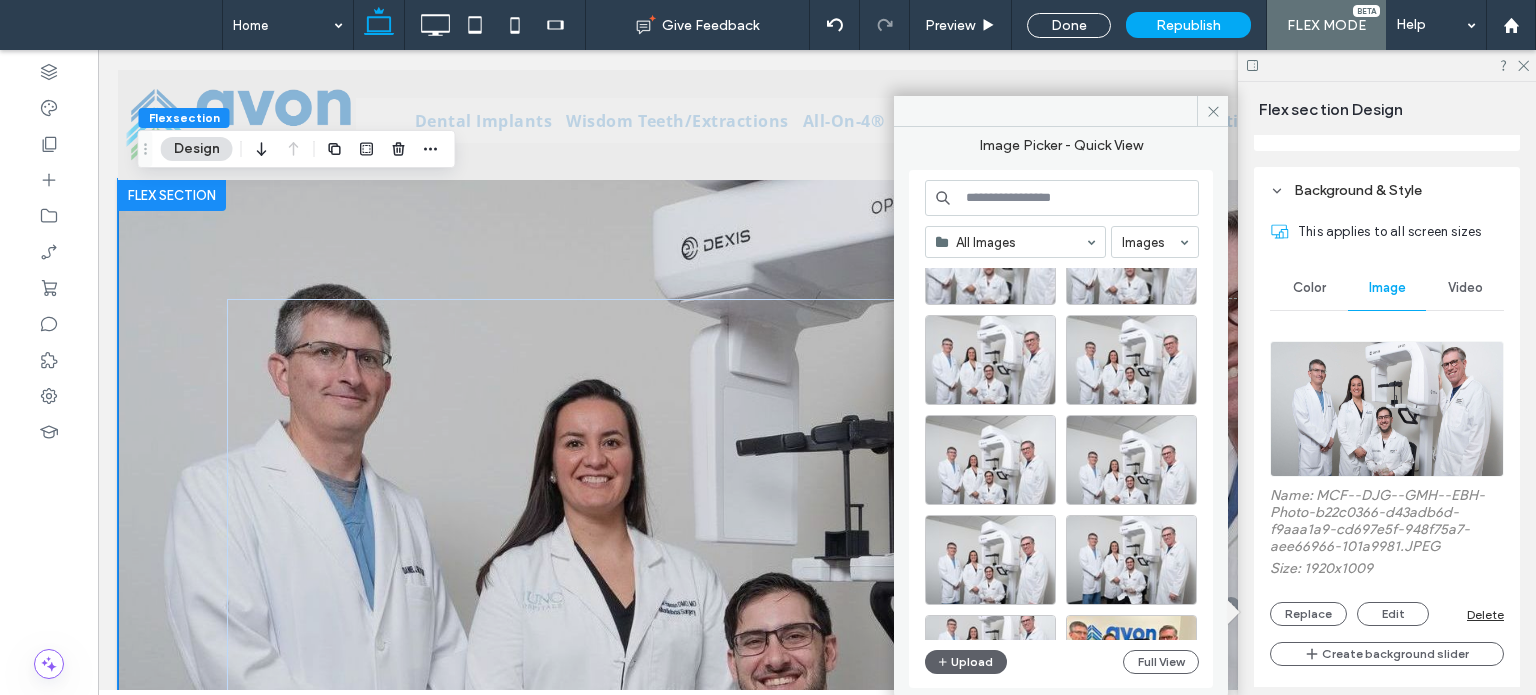 scroll, scrollTop: 200, scrollLeft: 0, axis: vertical 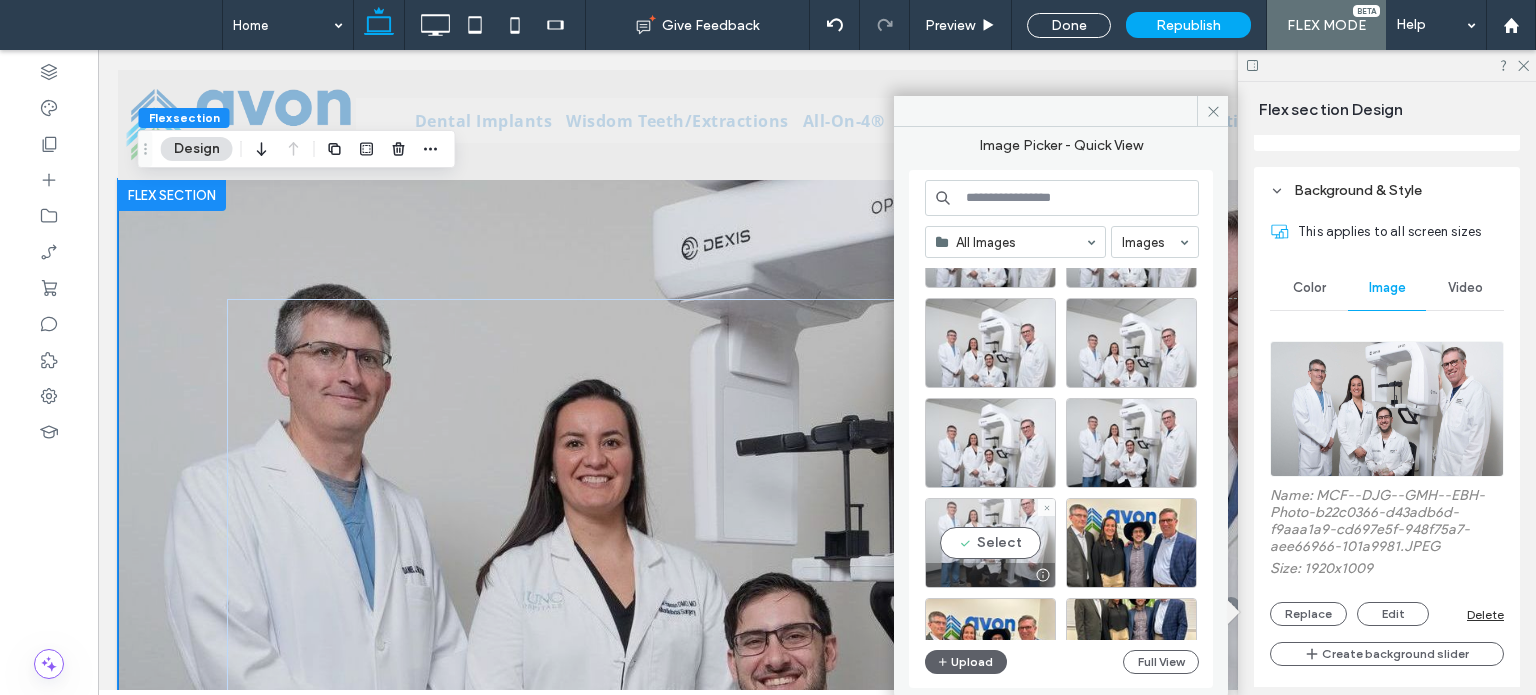 click on "Select" at bounding box center [990, 543] 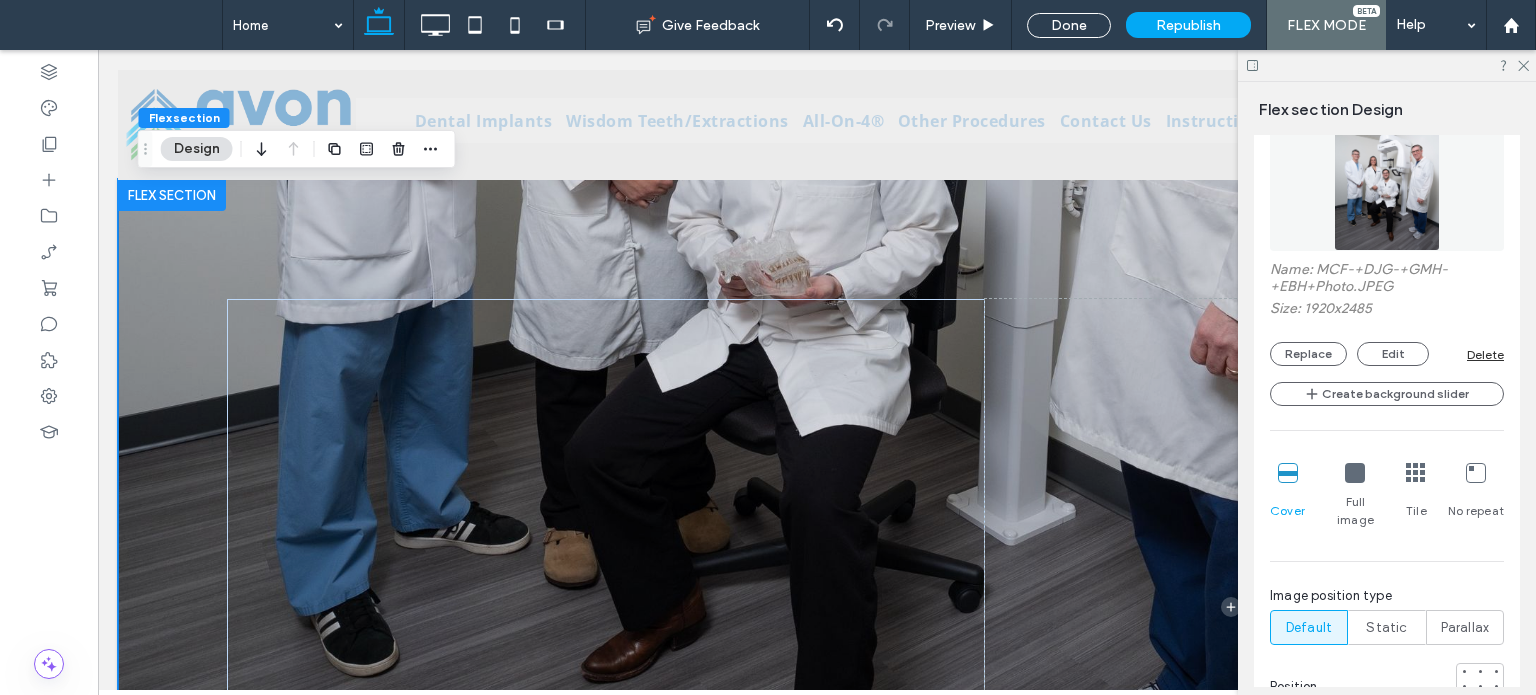 scroll, scrollTop: 700, scrollLeft: 0, axis: vertical 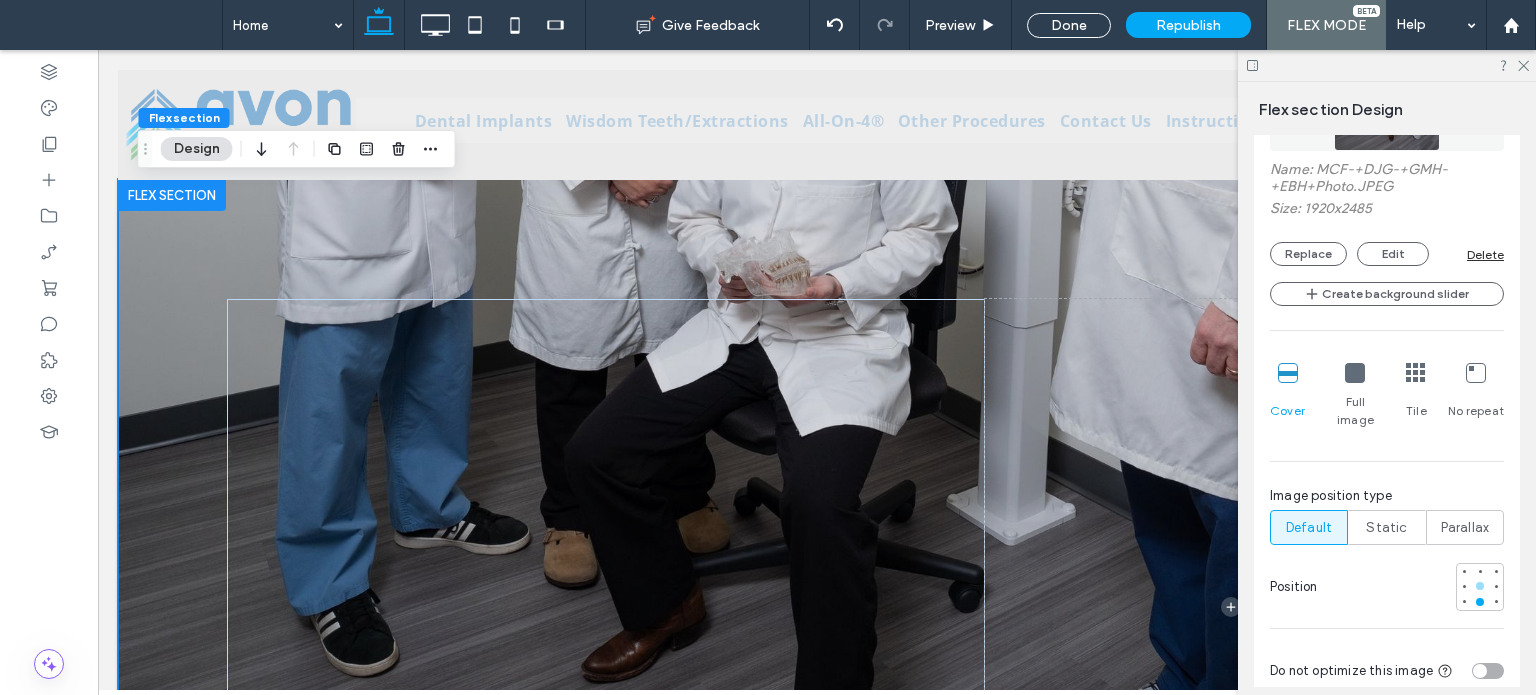 click at bounding box center [1480, 586] 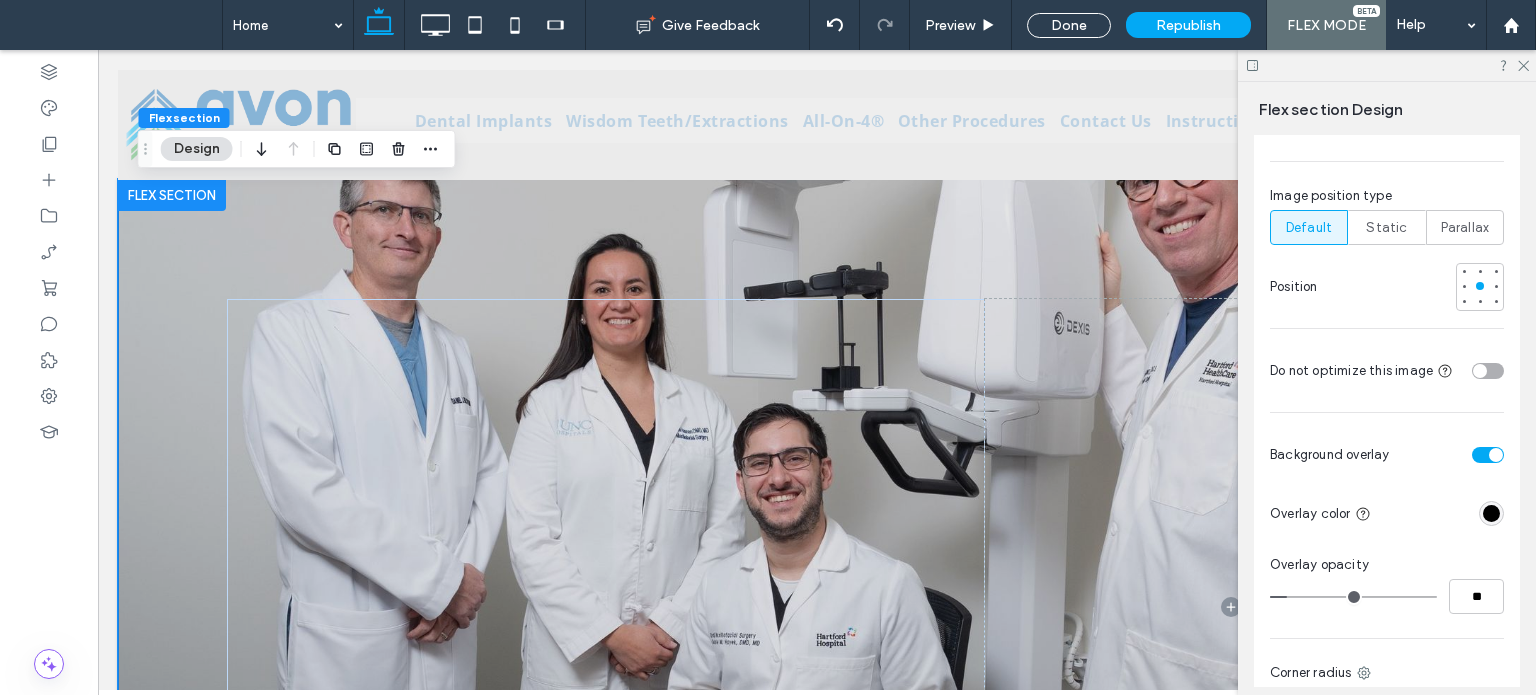 scroll, scrollTop: 600, scrollLeft: 0, axis: vertical 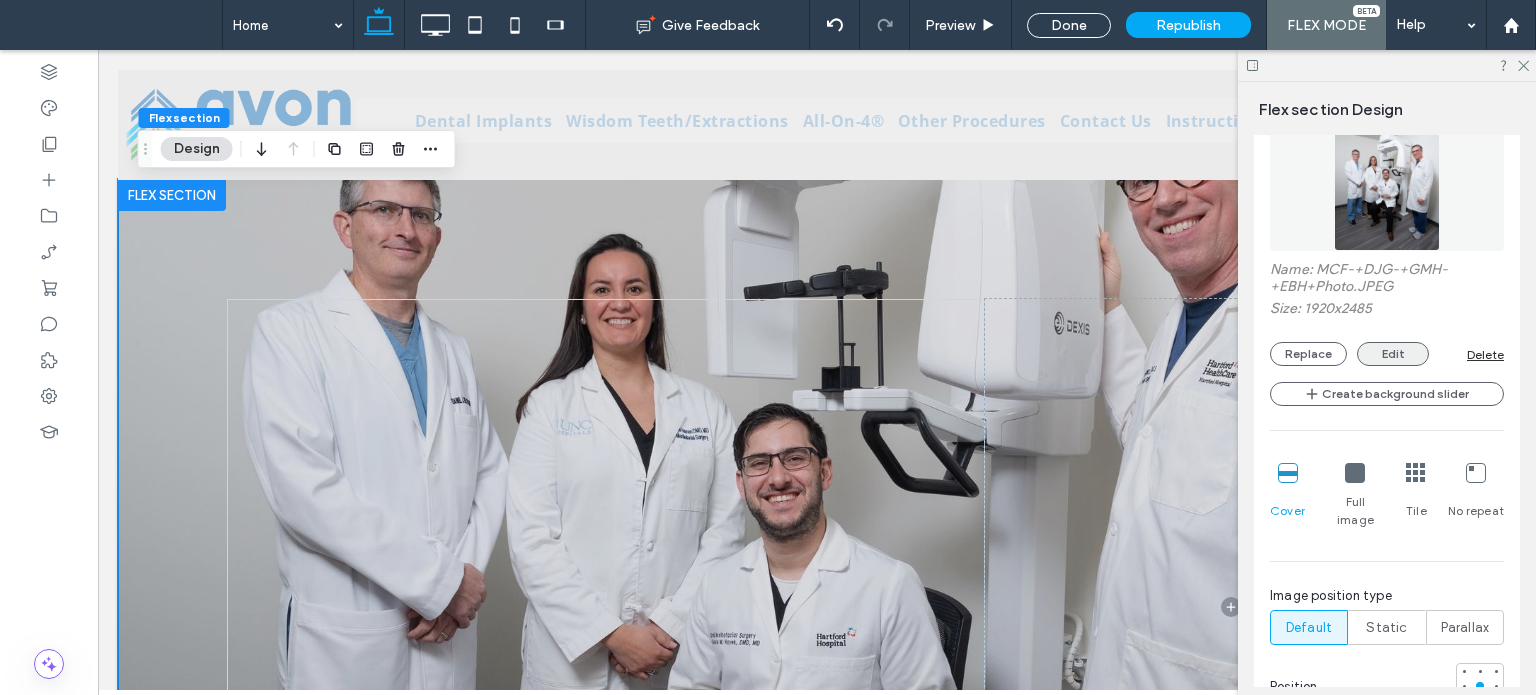 click on "Edit" at bounding box center [1393, 354] 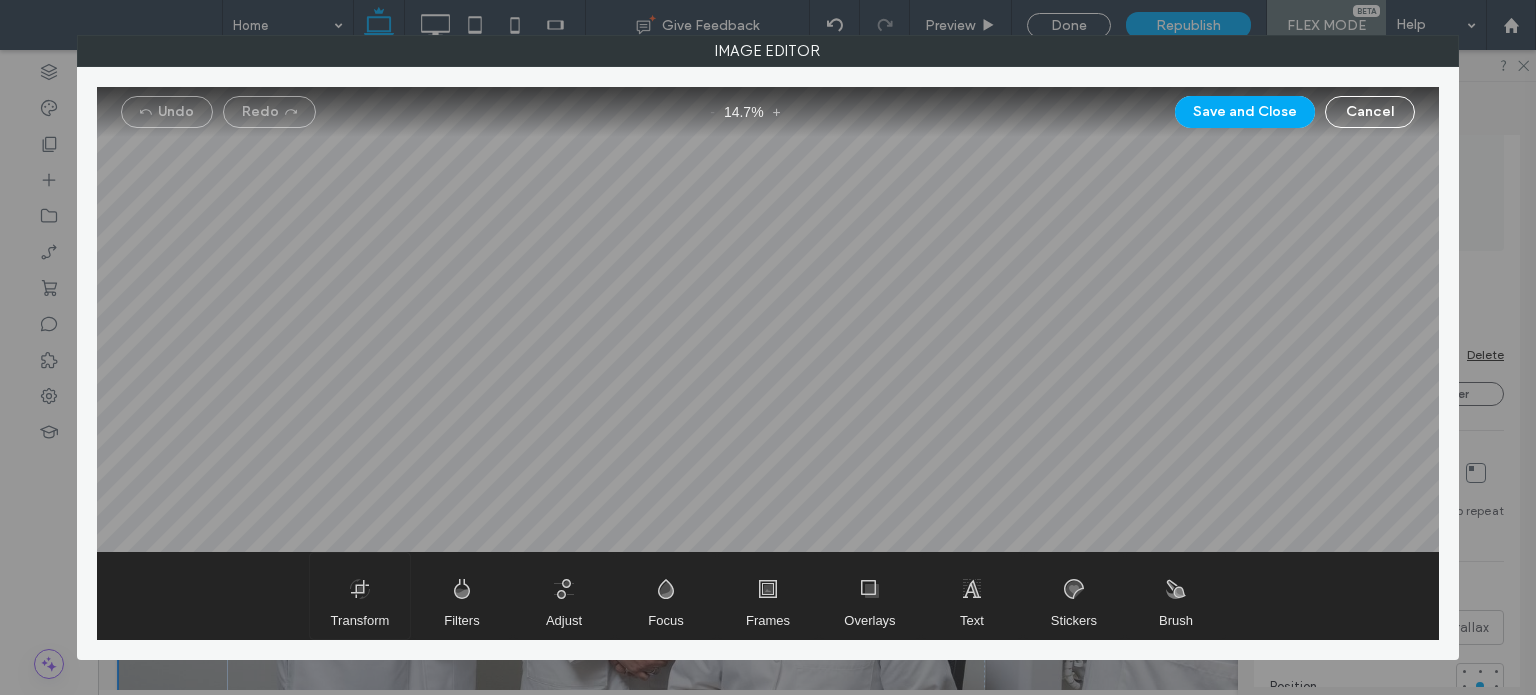 drag, startPoint x: 322, startPoint y: 583, endPoint x: 370, endPoint y: 547, distance: 60 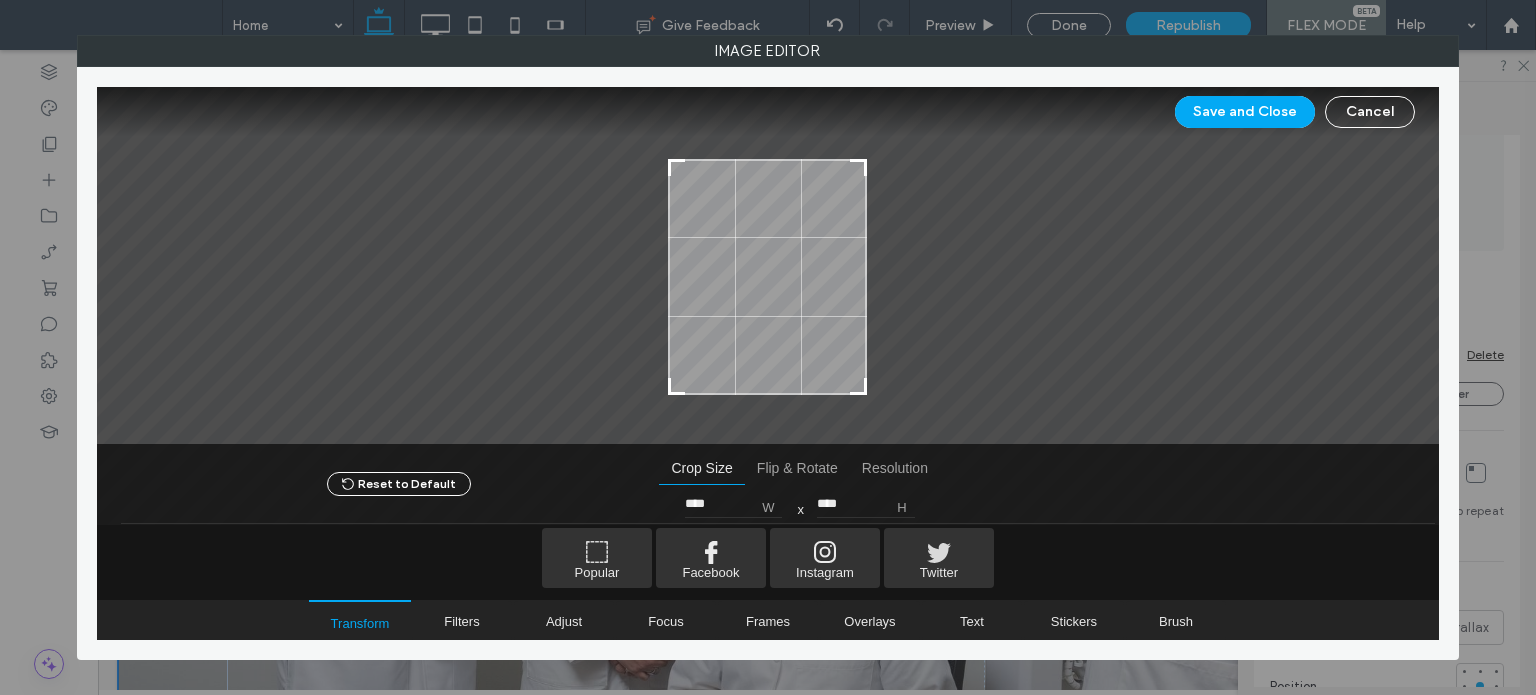 type on "****" 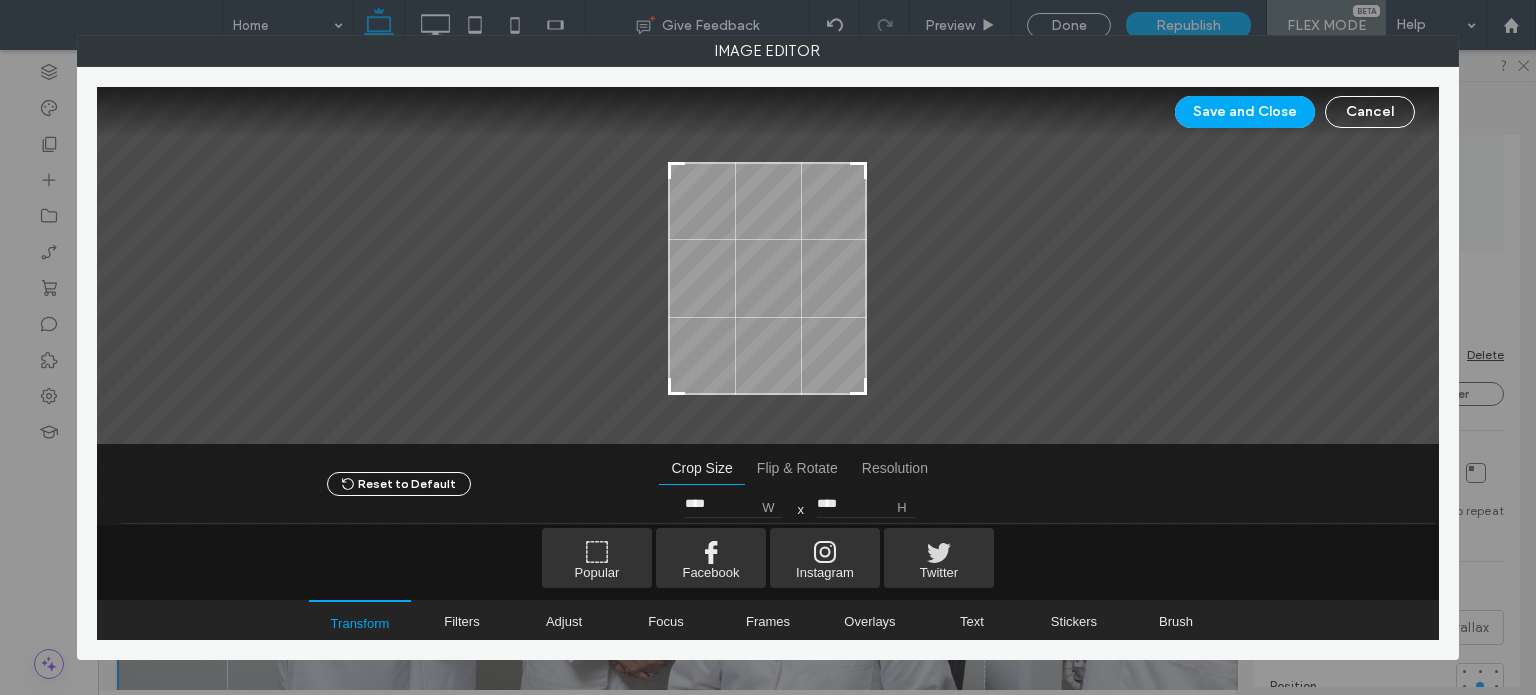 click on "Save and Close" at bounding box center (1245, 112) 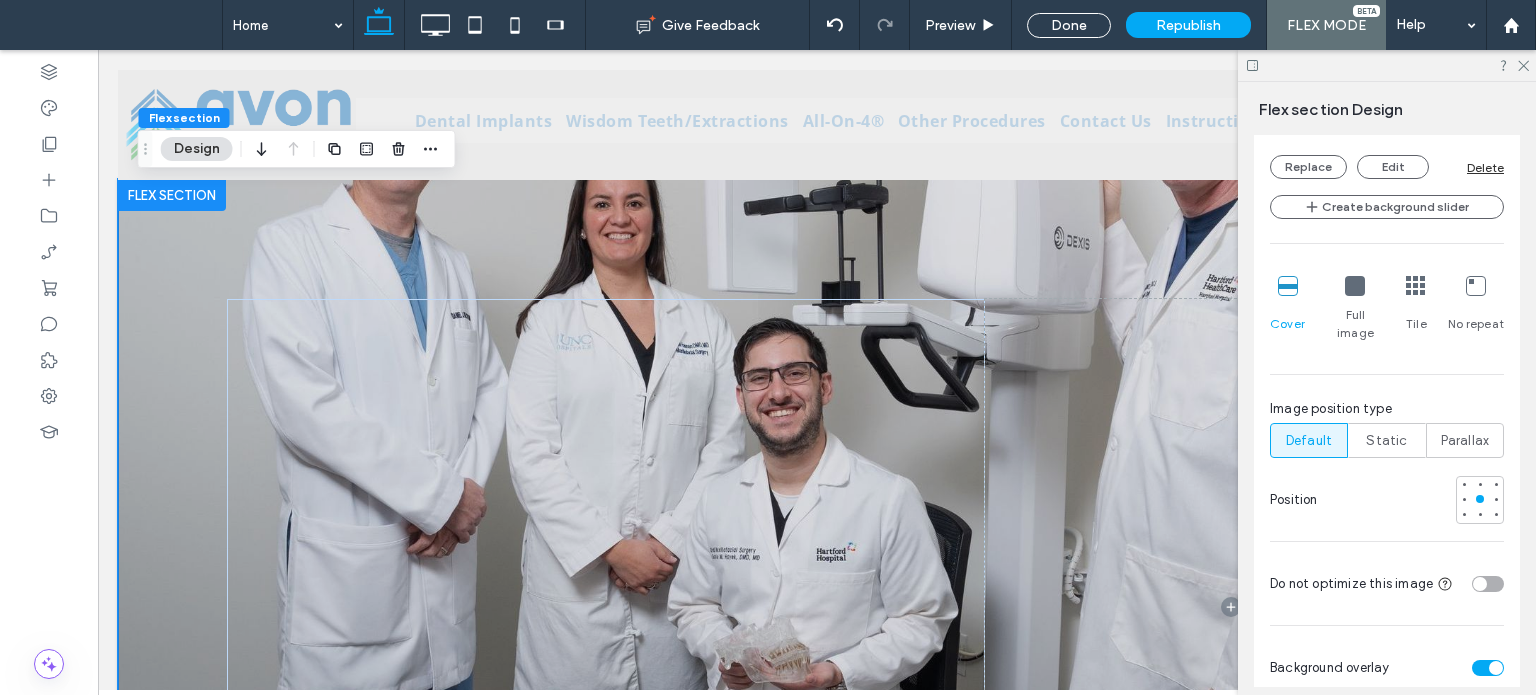 scroll, scrollTop: 800, scrollLeft: 0, axis: vertical 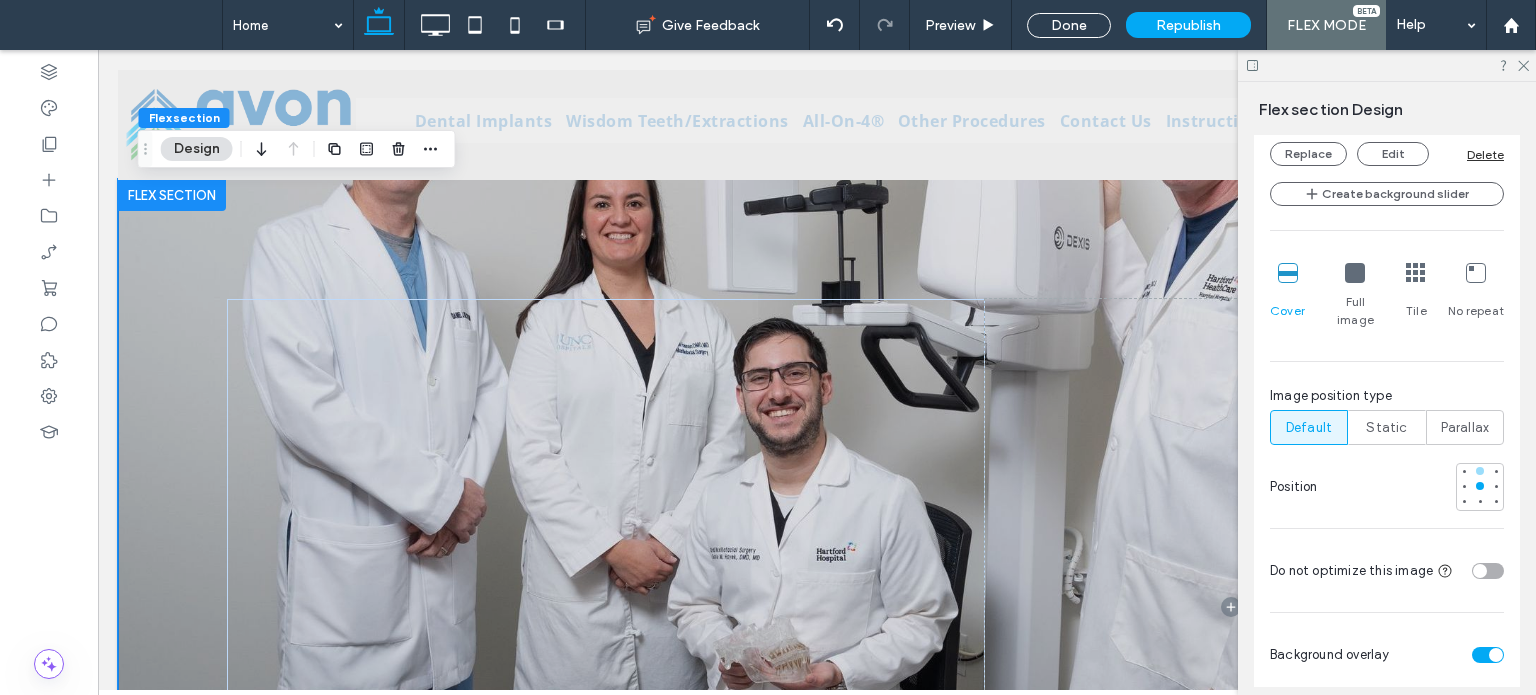 click at bounding box center [1480, 471] 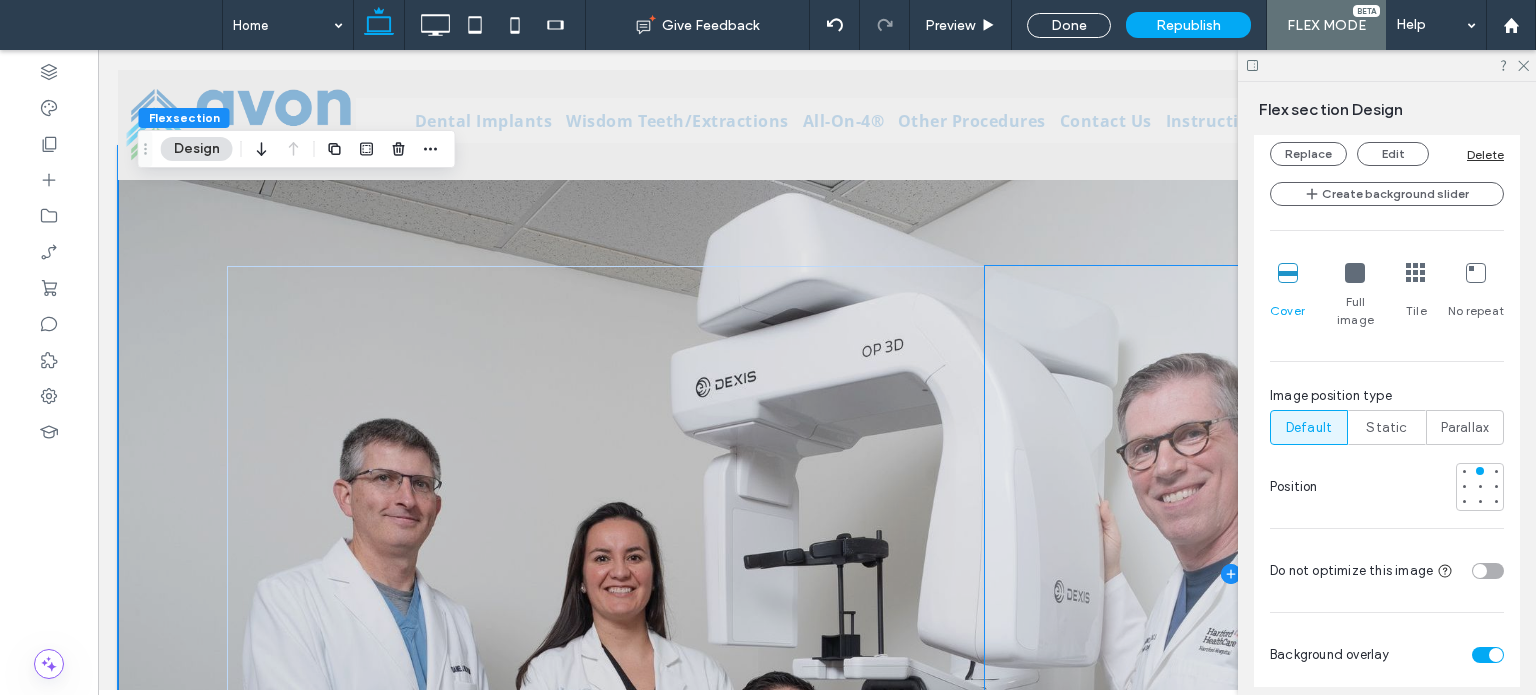 scroll, scrollTop: 0, scrollLeft: 0, axis: both 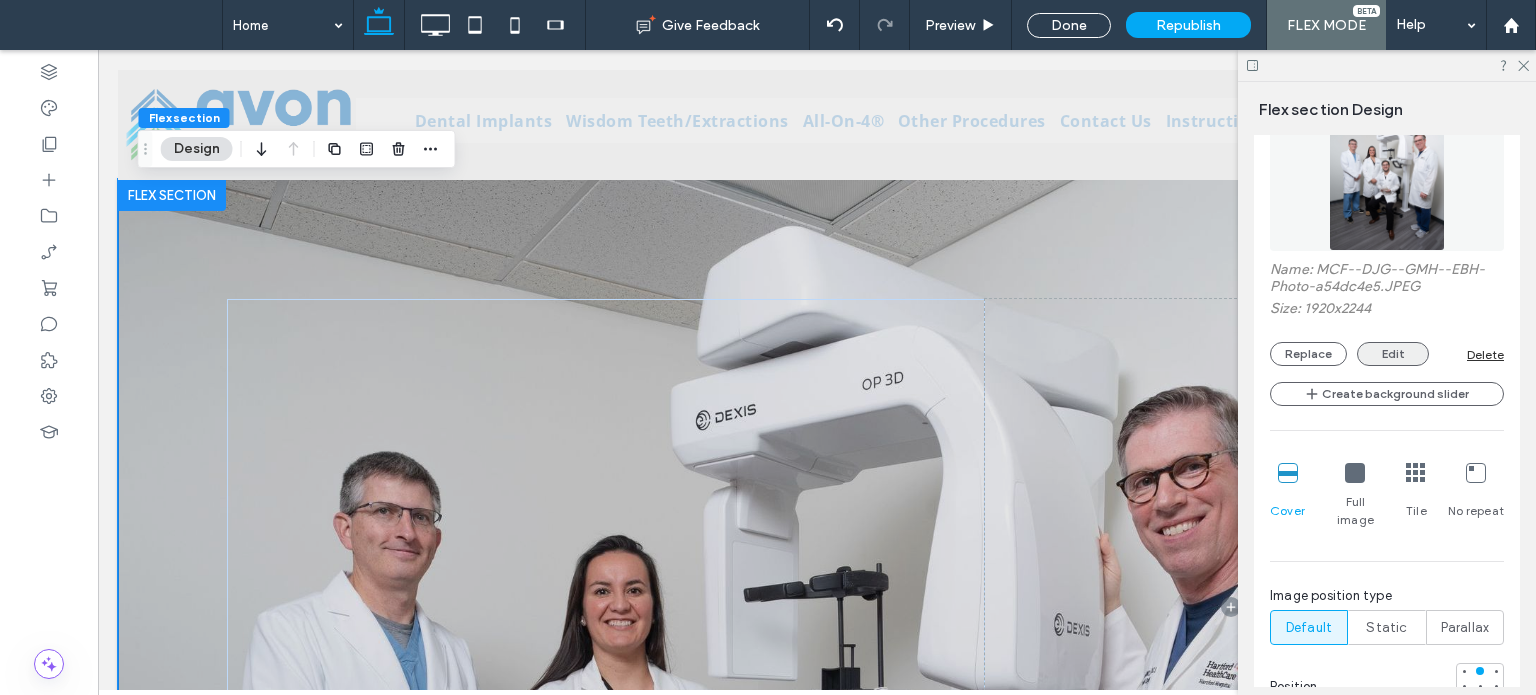 click on "Edit" at bounding box center (1393, 354) 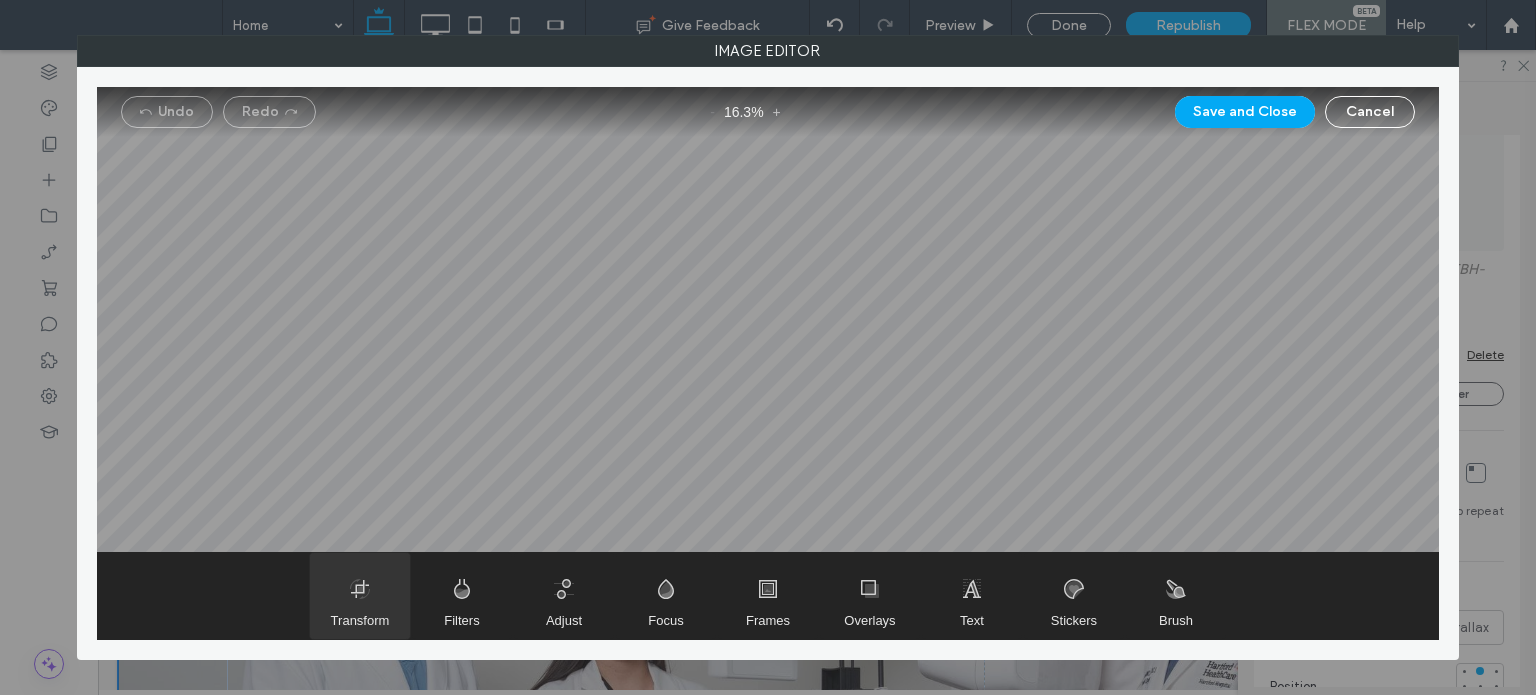 click at bounding box center (360, 596) 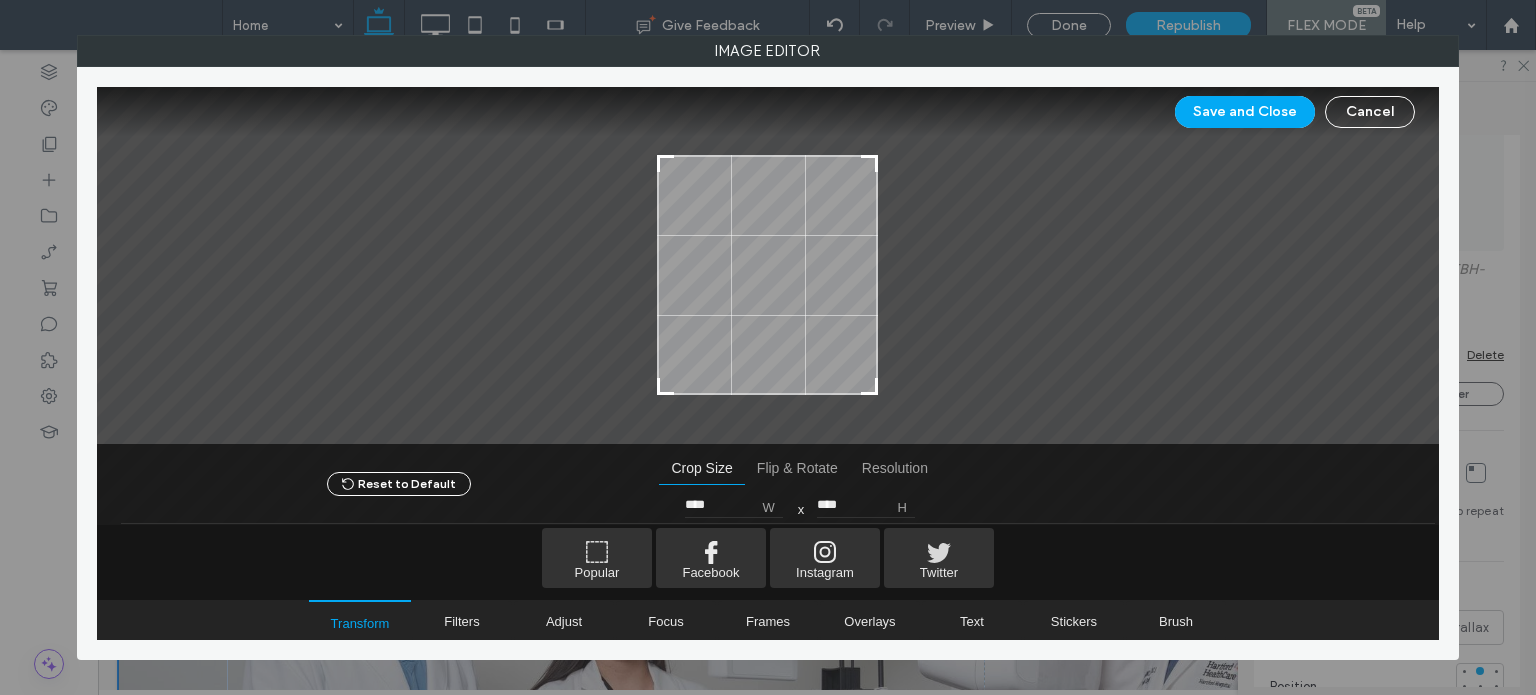 type on "****" 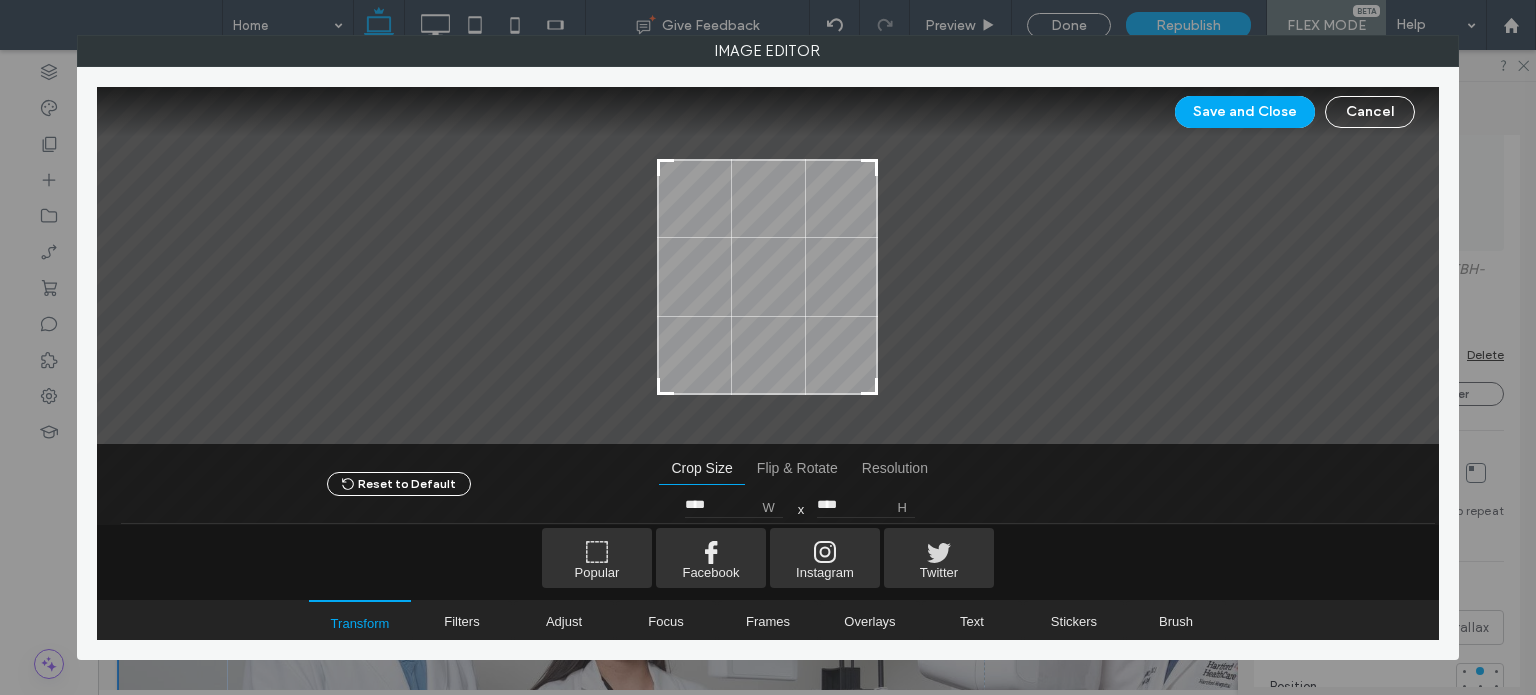drag, startPoint x: 660, startPoint y: 139, endPoint x: 644, endPoint y: 160, distance: 26.400757 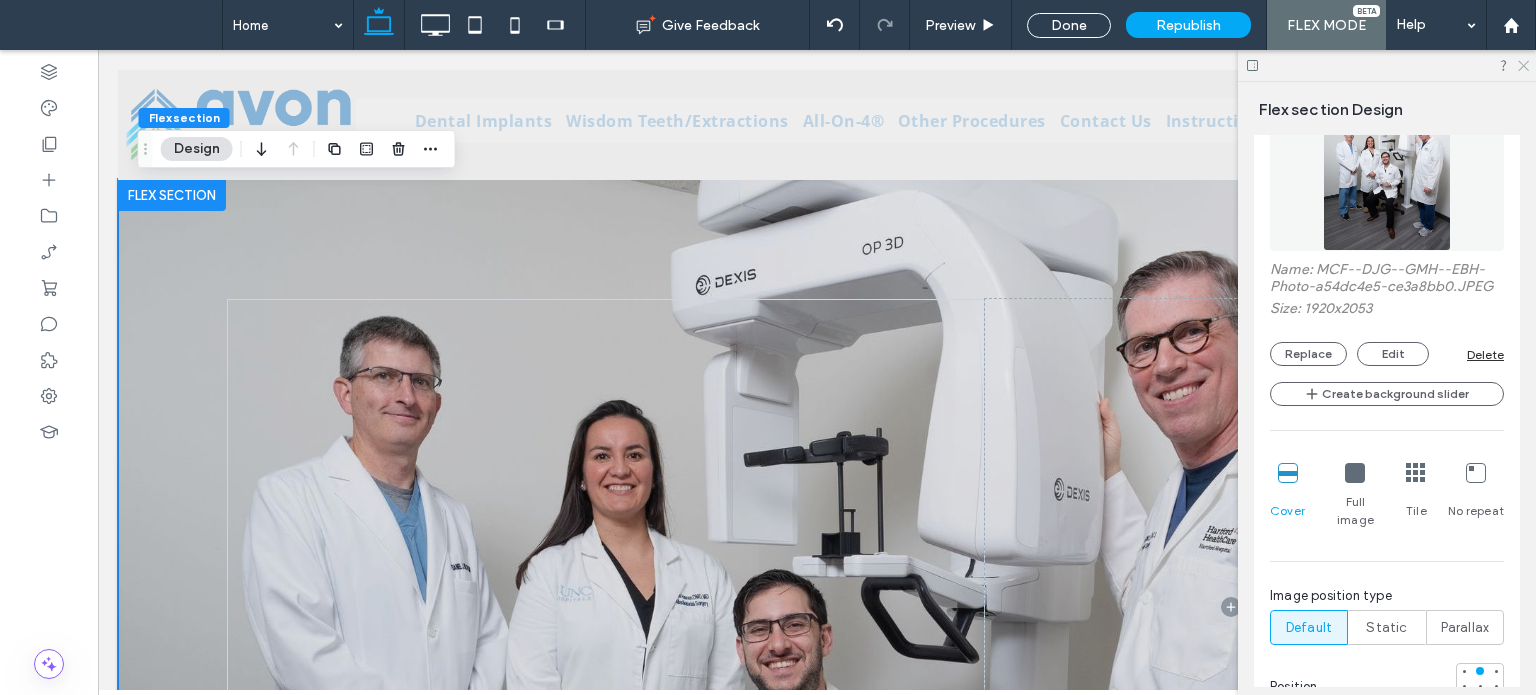 click 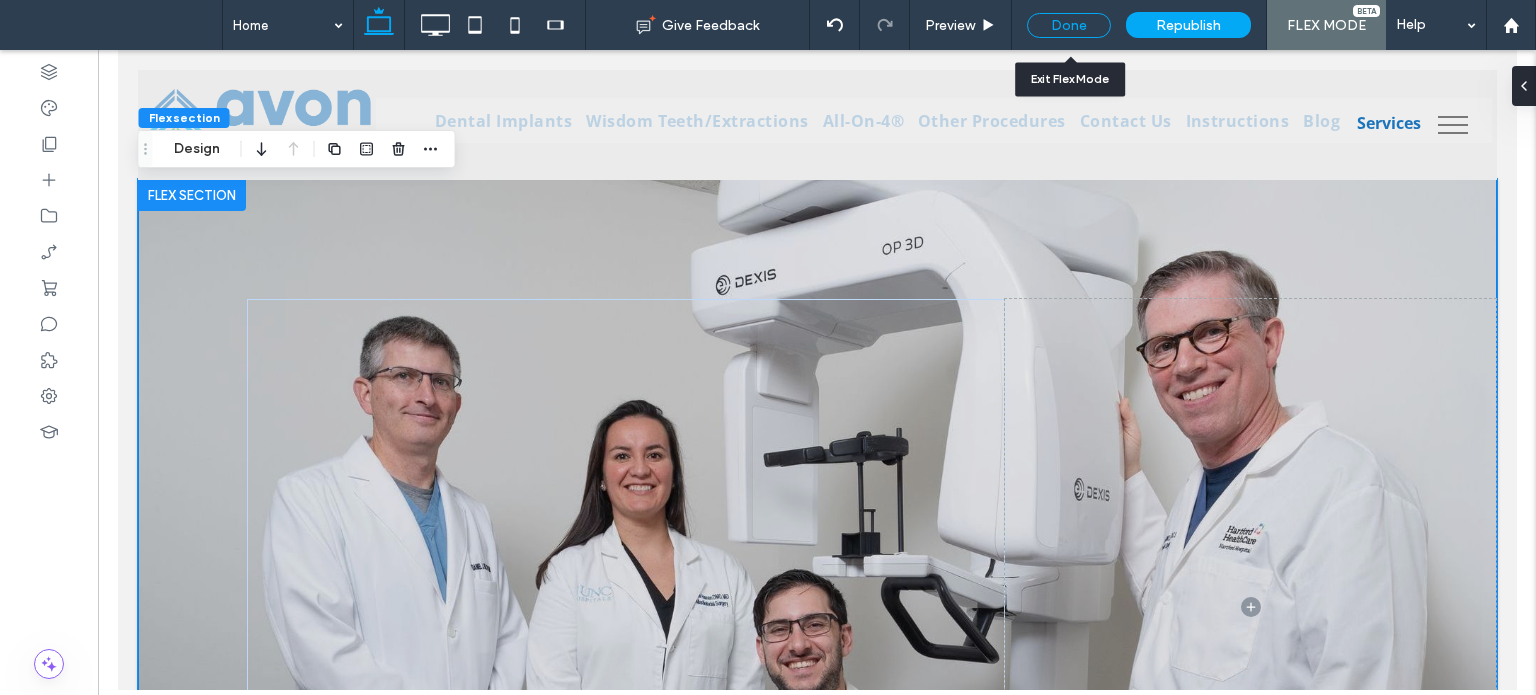 click on "Done" at bounding box center (1069, 25) 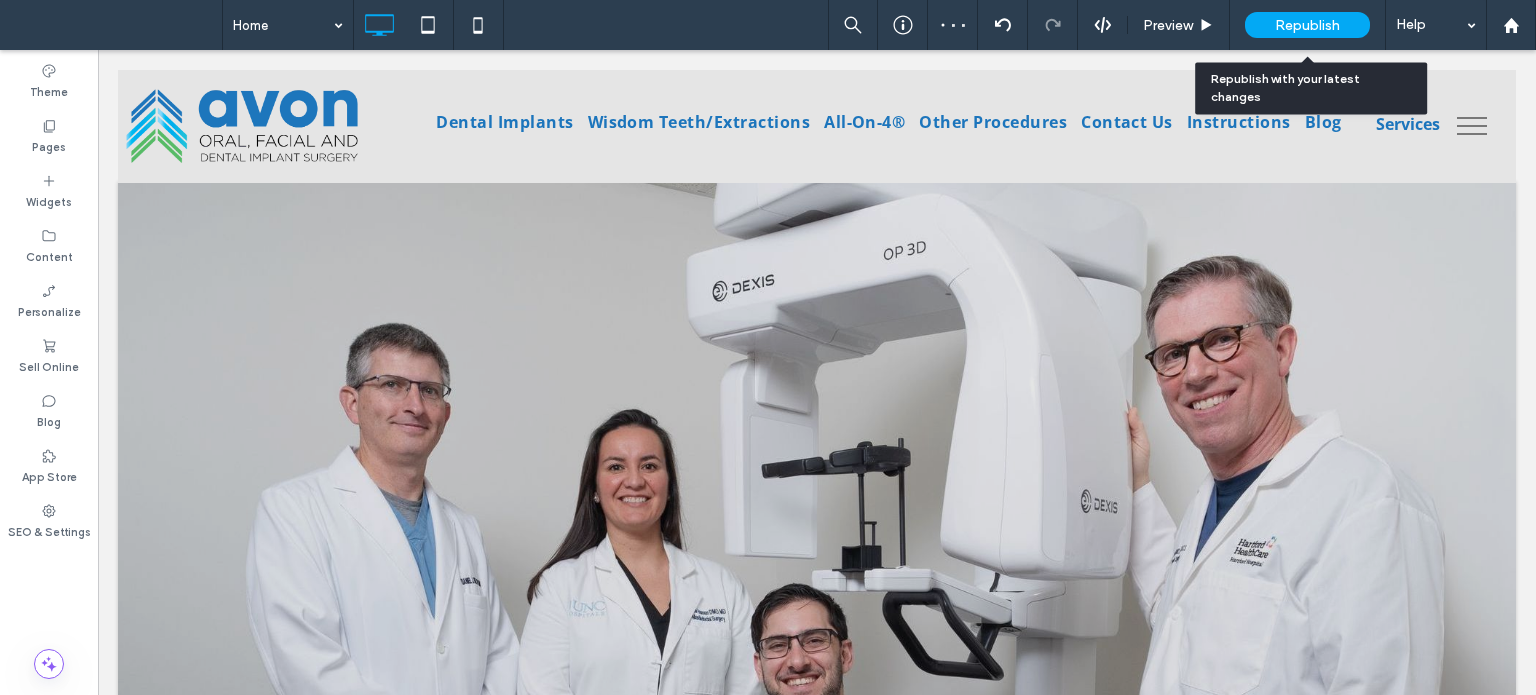 click on "Republish" at bounding box center [1307, 25] 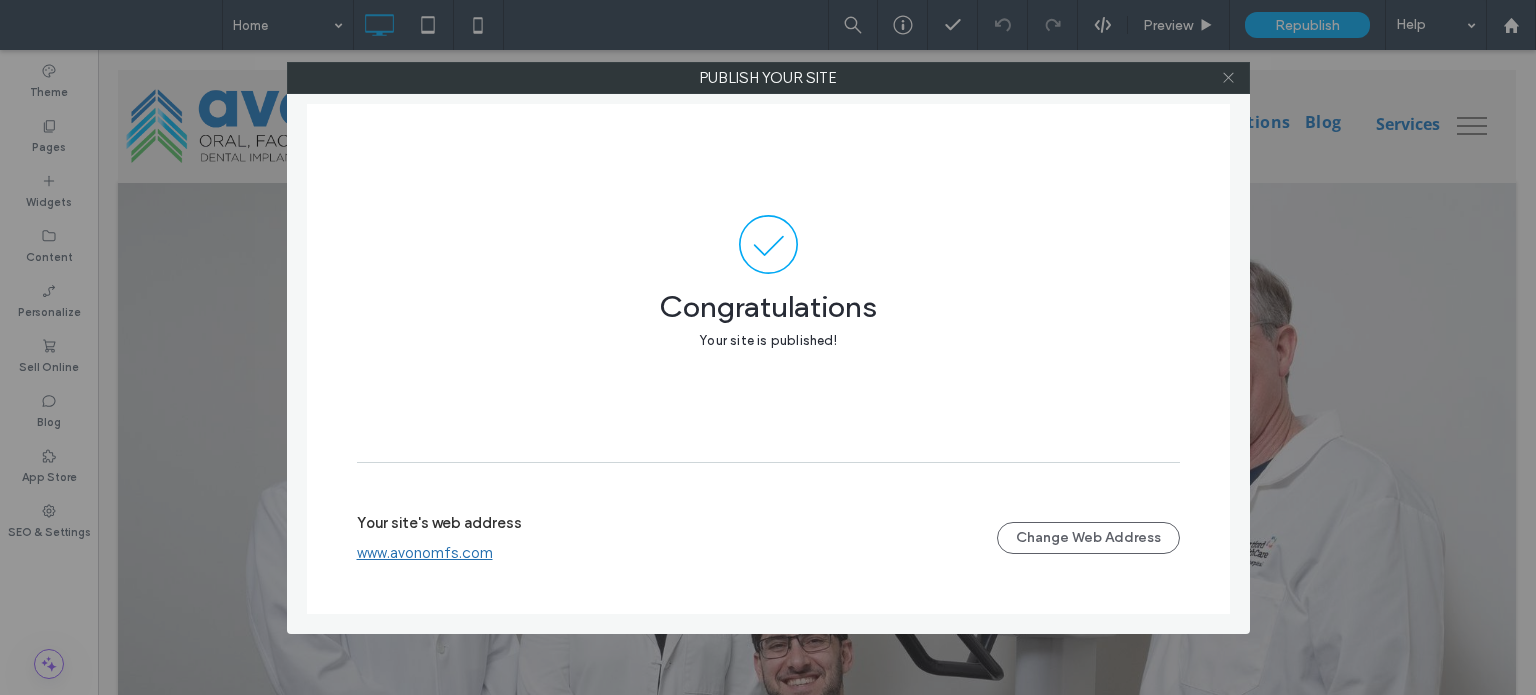 click 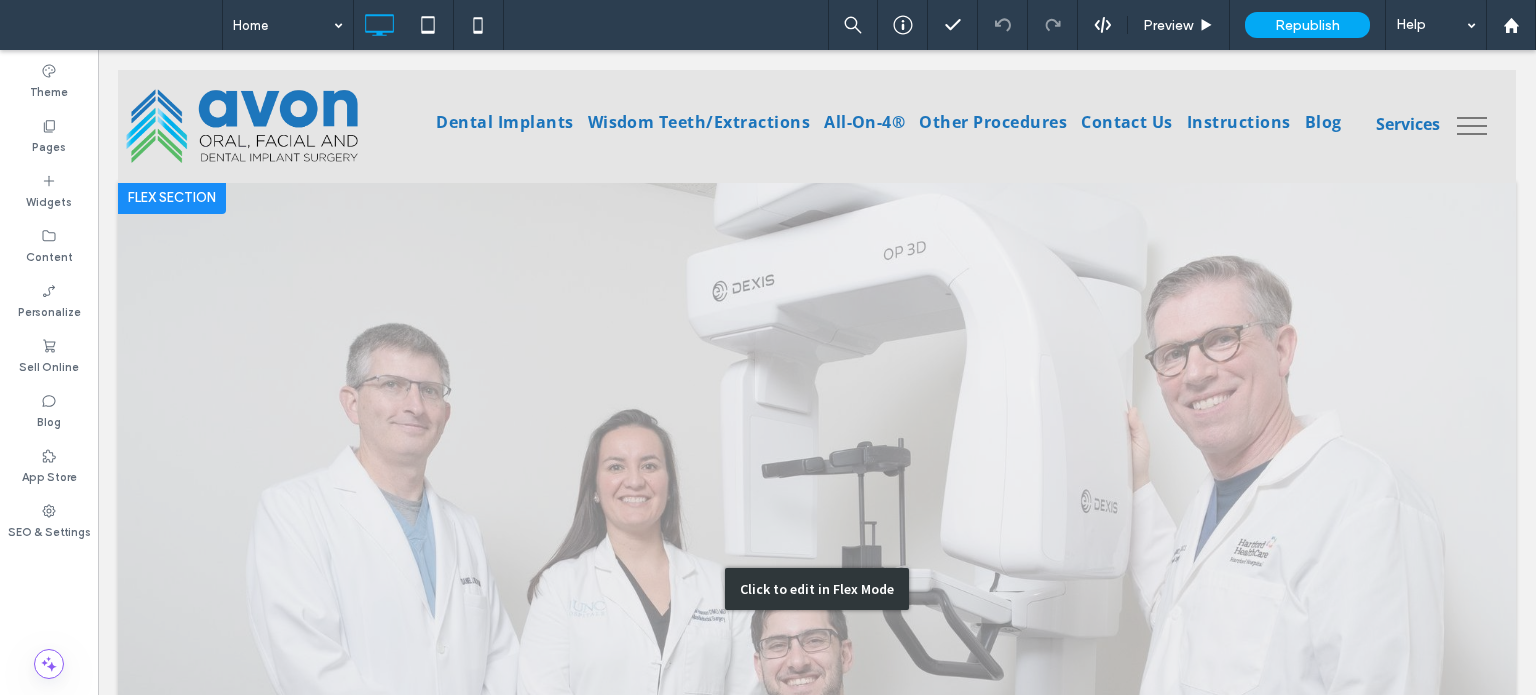 click on "Click to edit in Flex Mode" at bounding box center (817, 589) 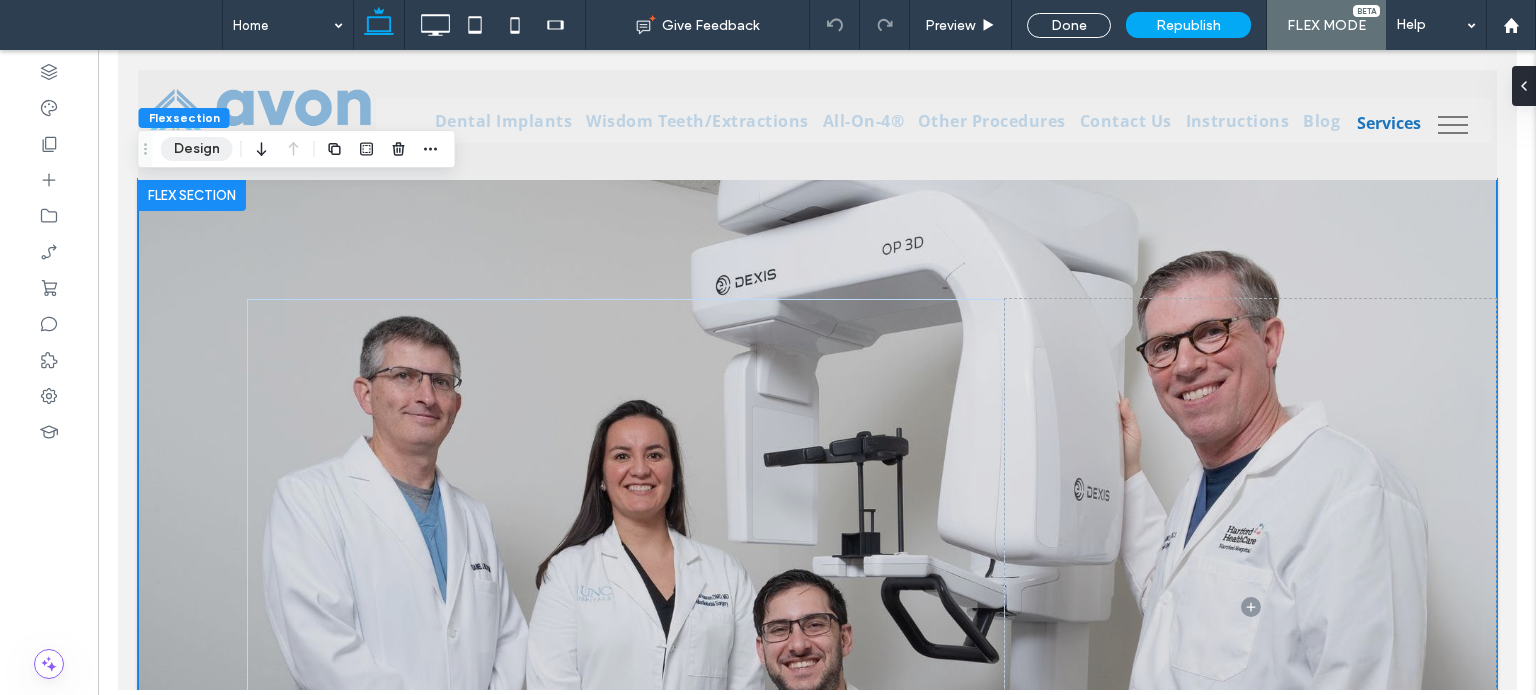 click on "Design" at bounding box center [197, 149] 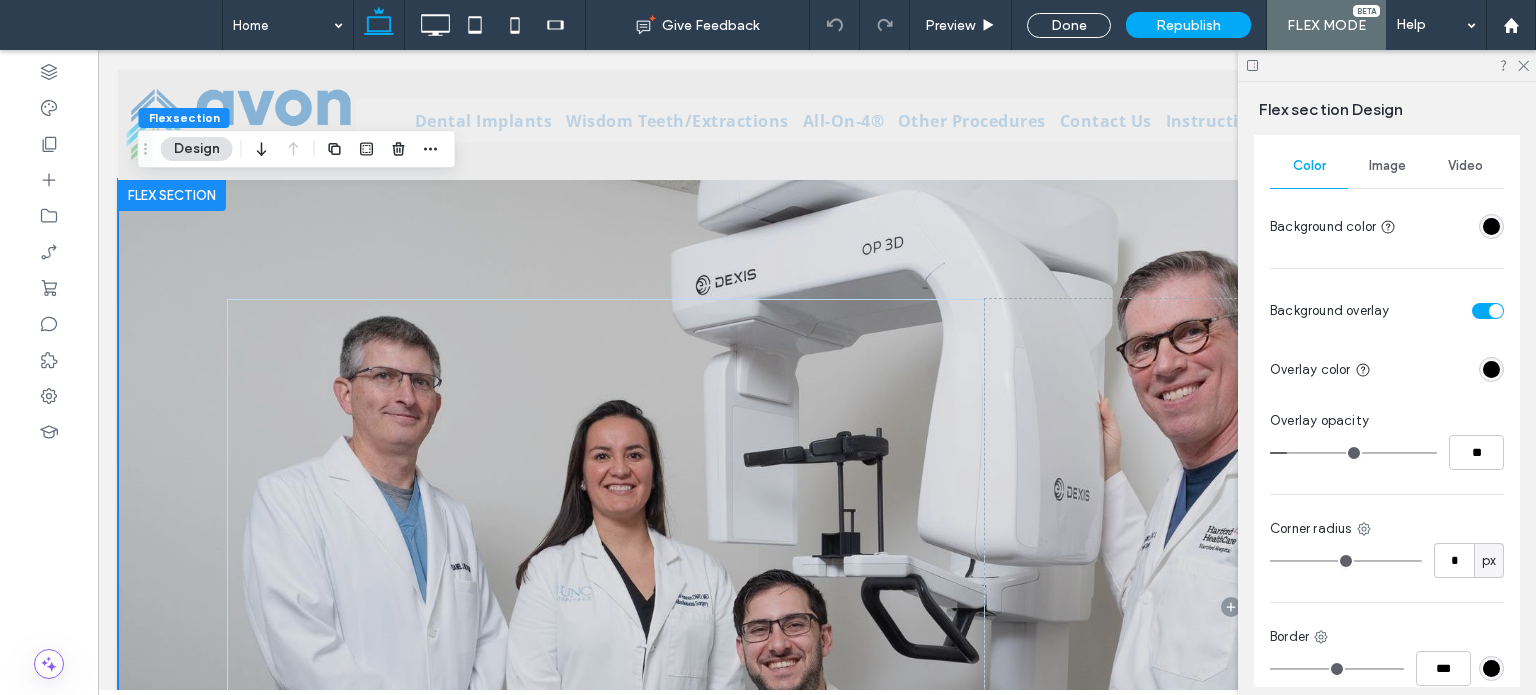 scroll, scrollTop: 500, scrollLeft: 0, axis: vertical 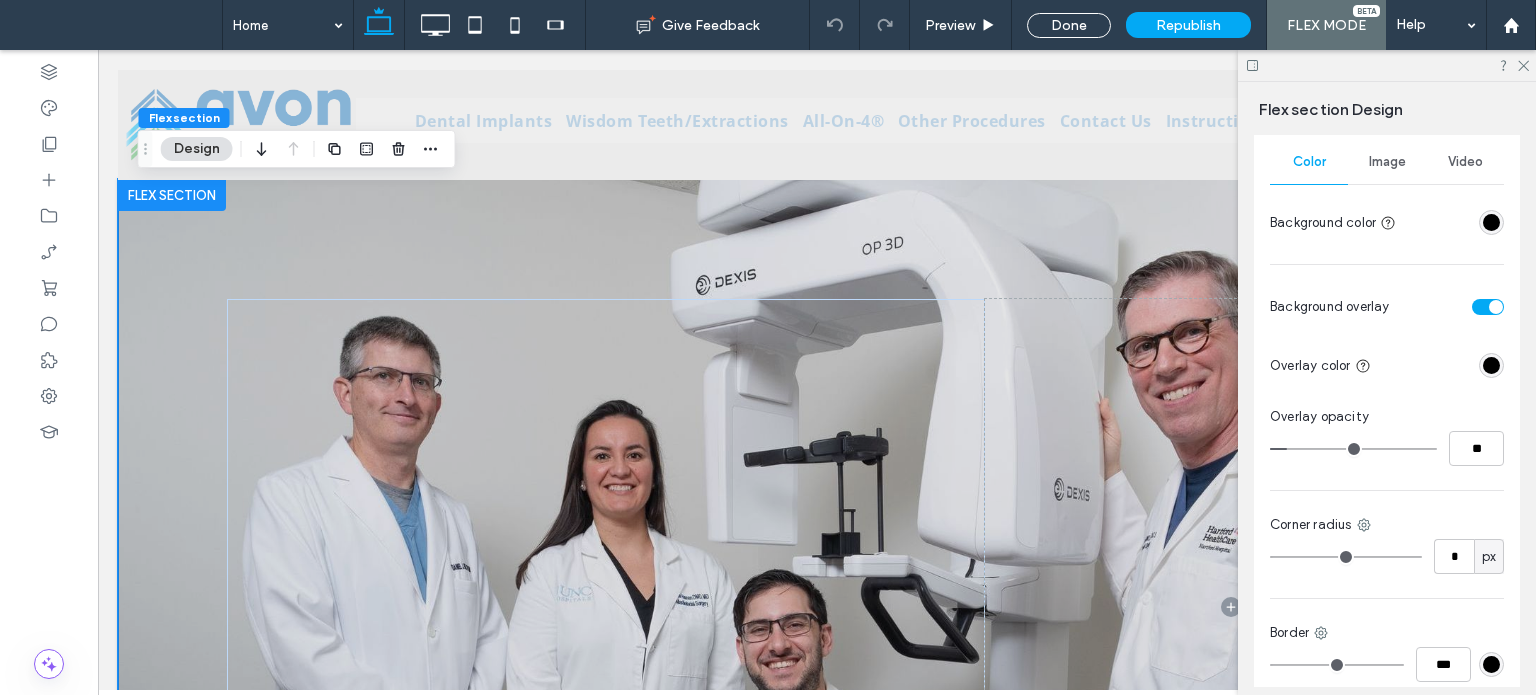 click on "Image" at bounding box center (1387, 162) 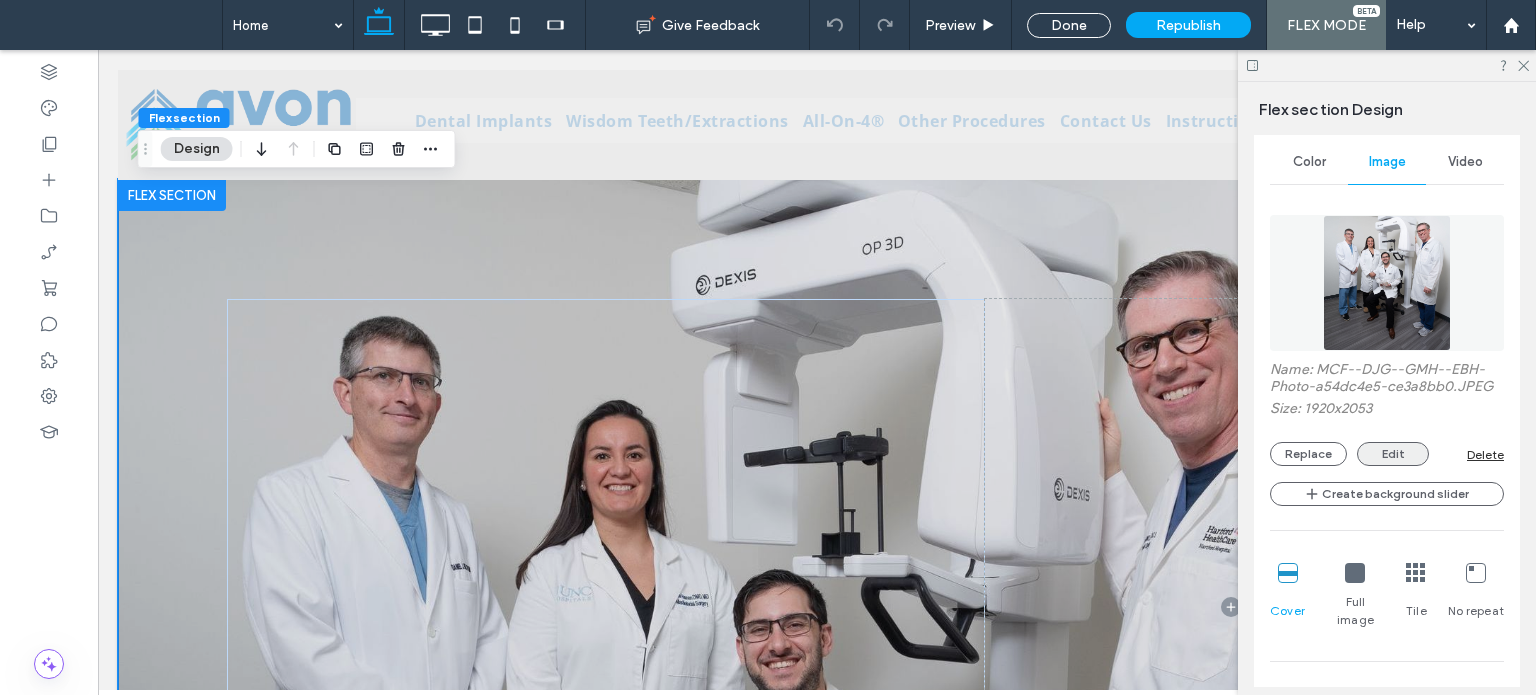 click on "Edit" at bounding box center (1393, 454) 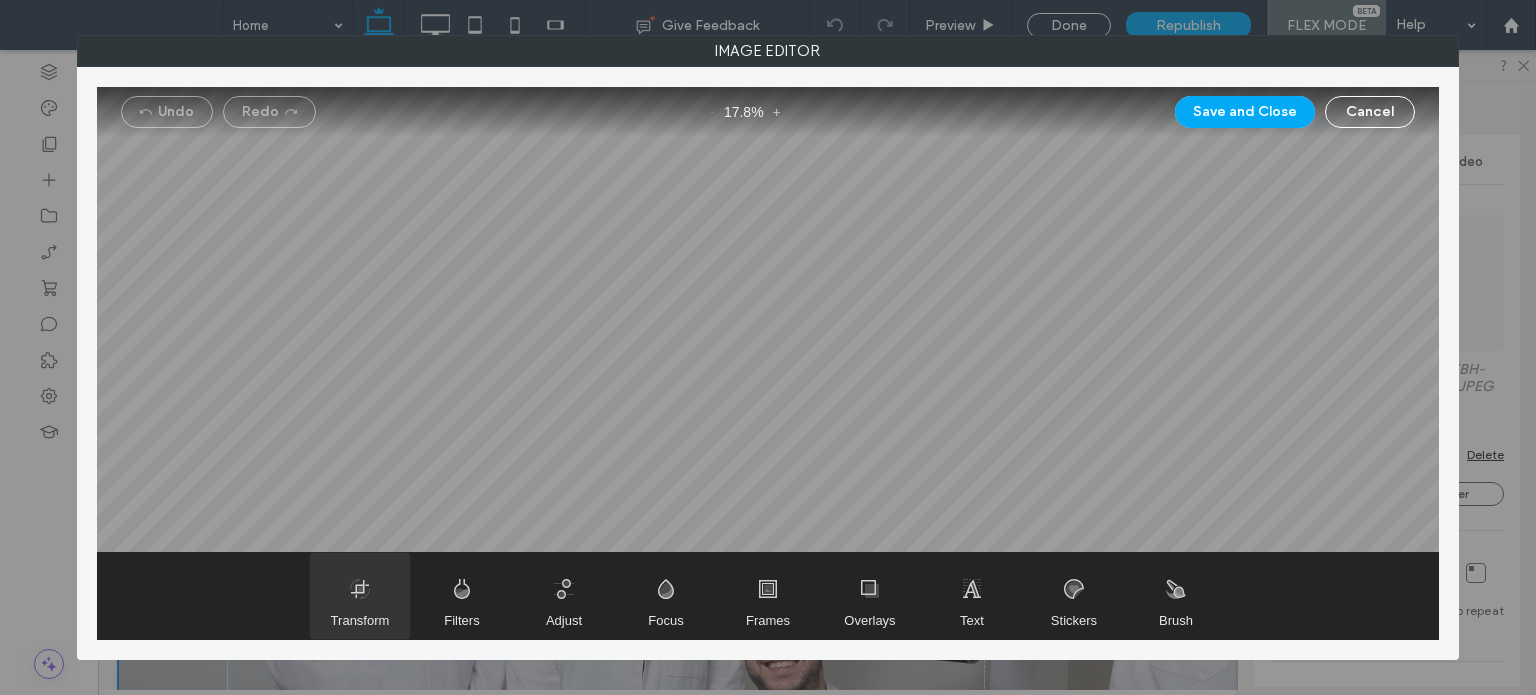 click at bounding box center (360, 596) 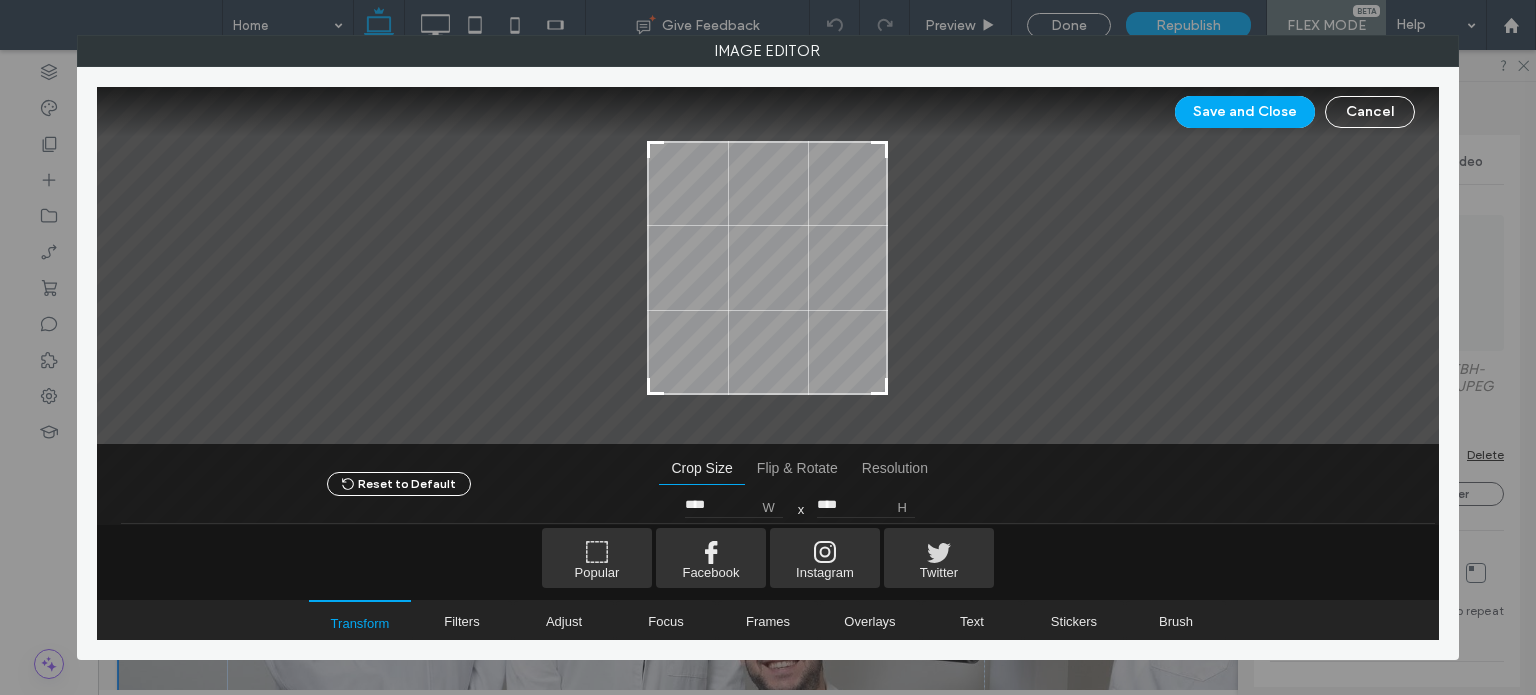 type on "****" 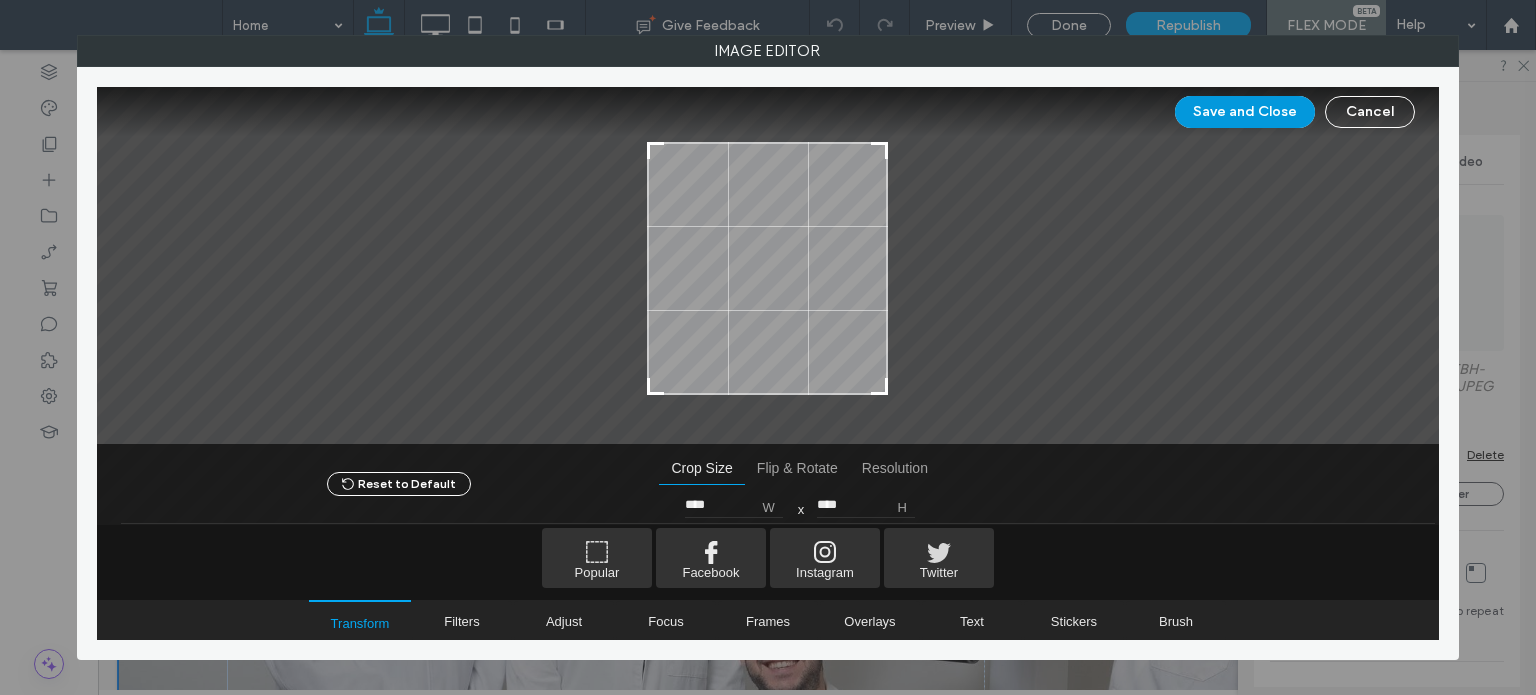 click on "Save and Close" at bounding box center (1245, 112) 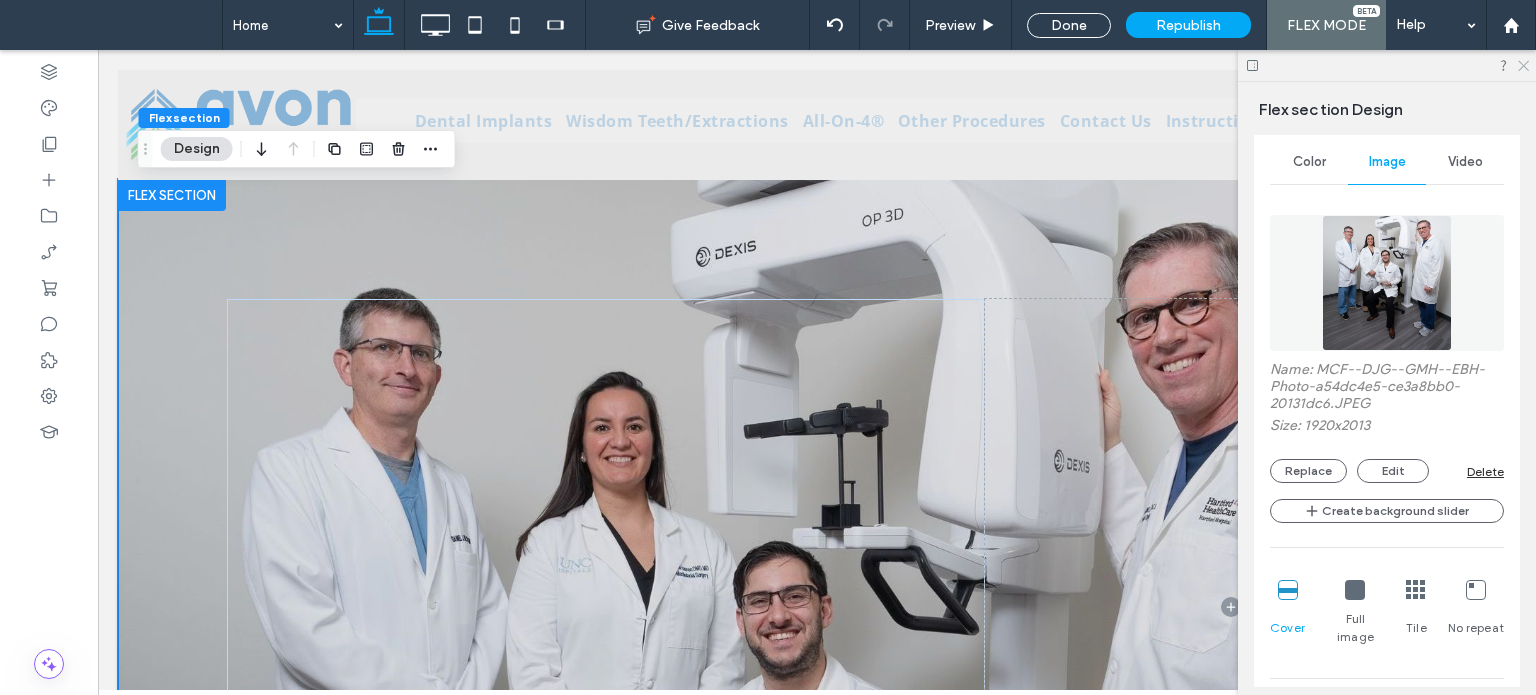 click 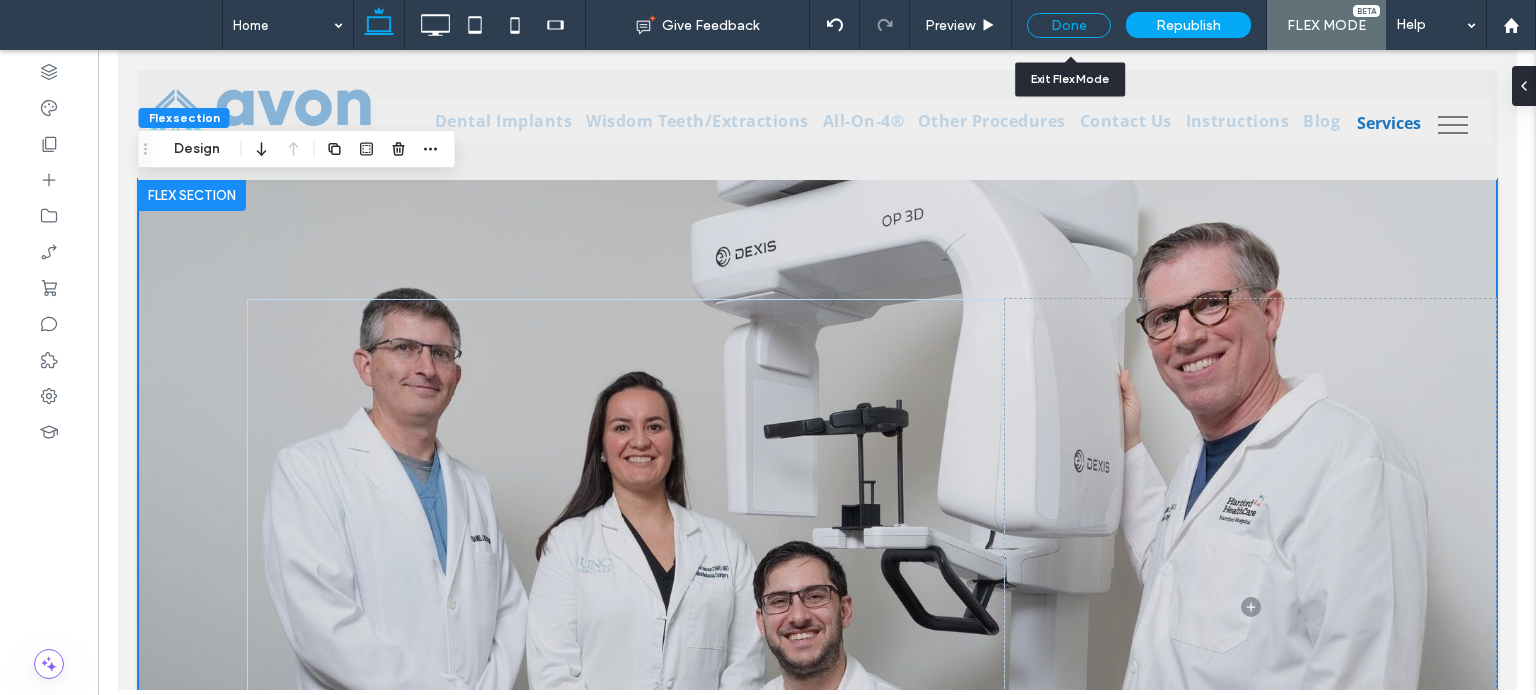 click on "Done" at bounding box center [1069, 25] 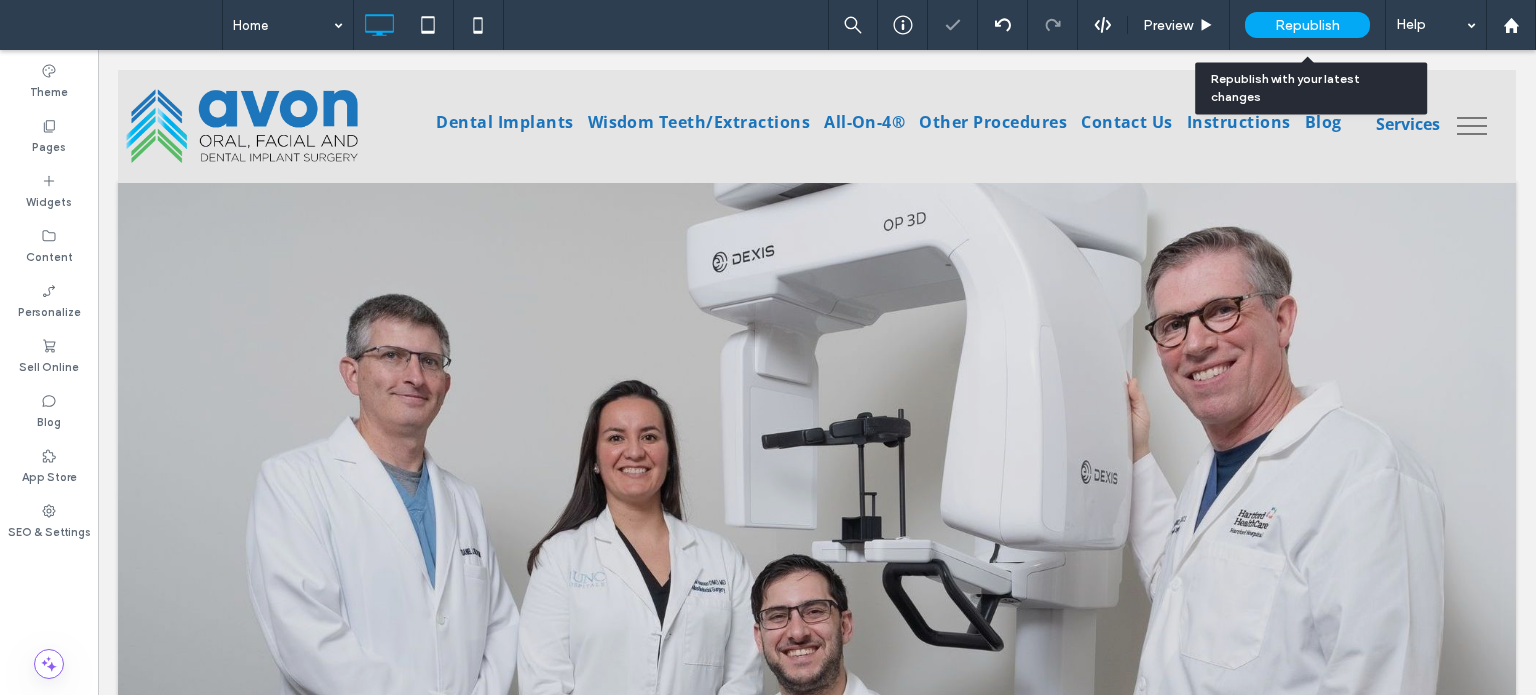 click on "Republish" at bounding box center [1307, 25] 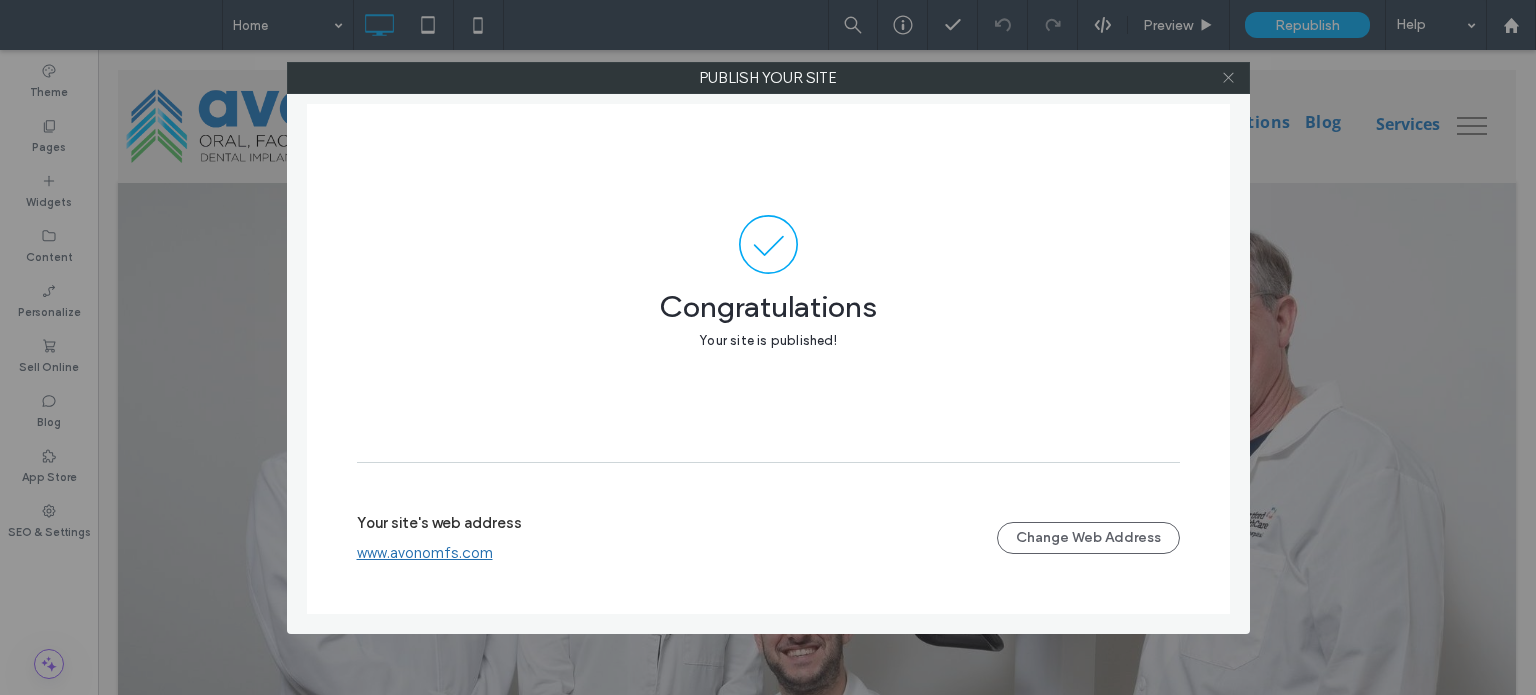 click 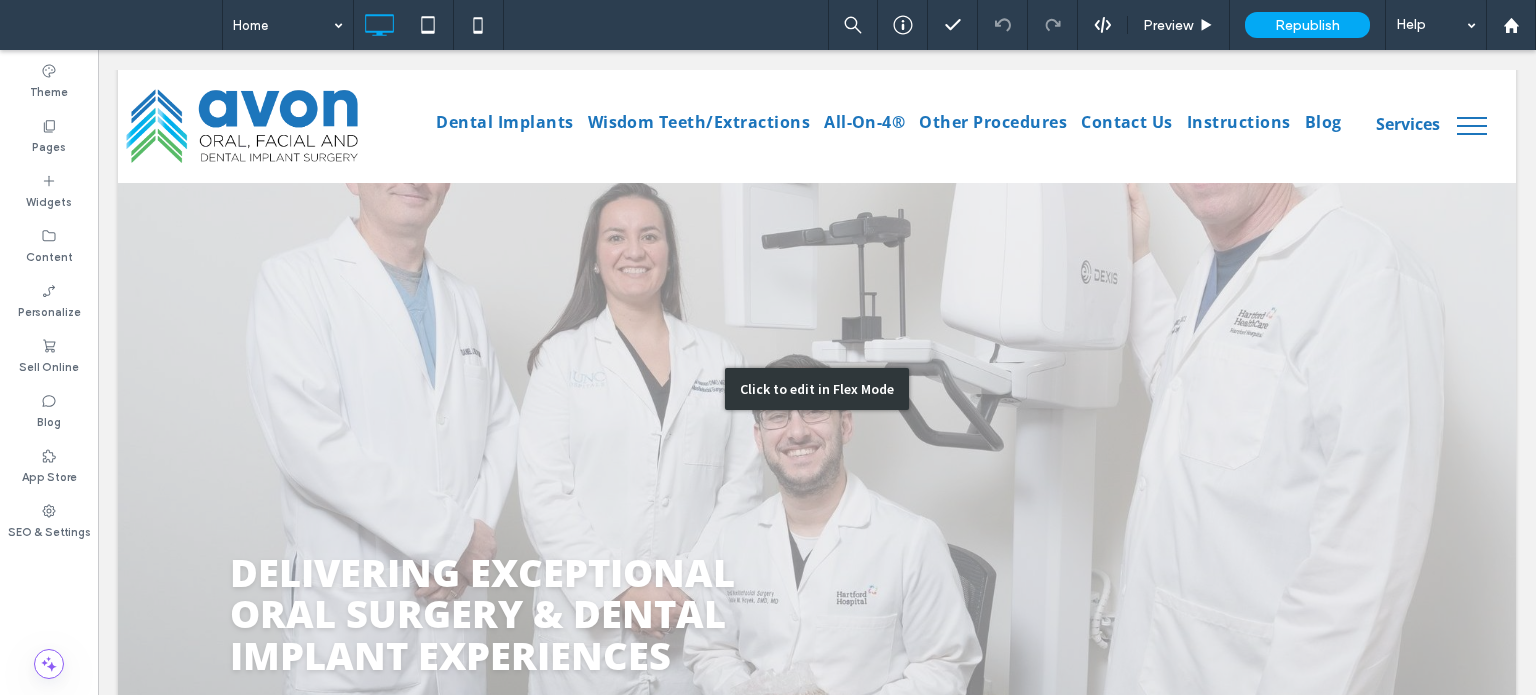 scroll, scrollTop: 0, scrollLeft: 0, axis: both 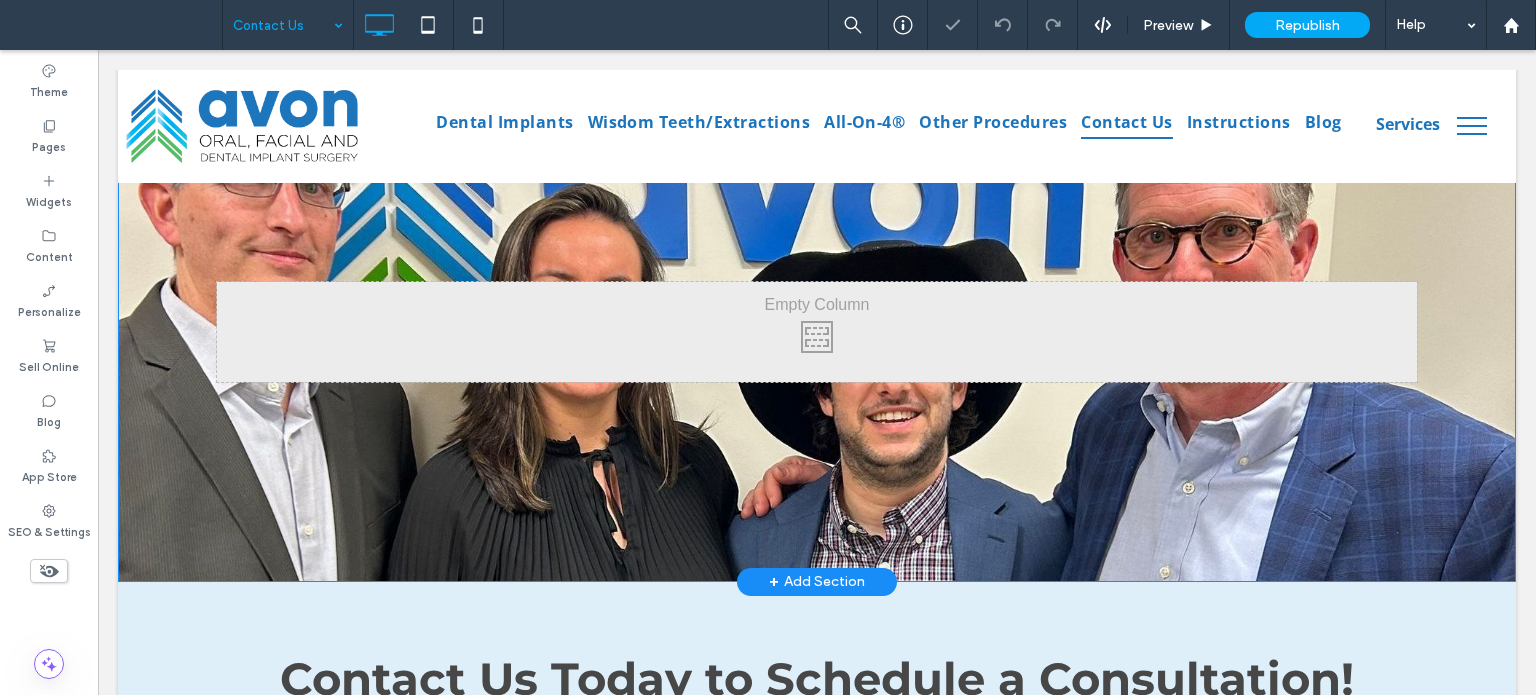 click on "Click To Paste     Click To Paste
Row + Add Section" at bounding box center (817, 282) 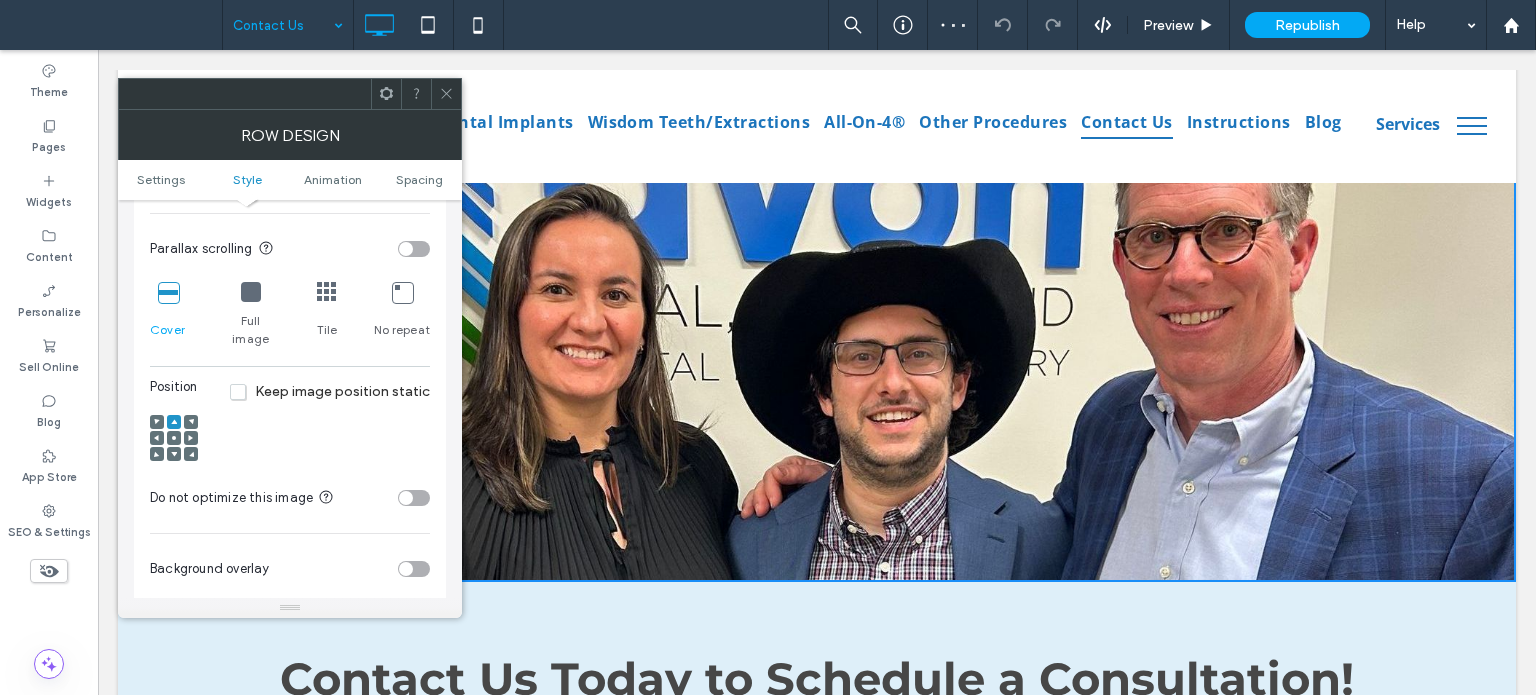 scroll, scrollTop: 700, scrollLeft: 0, axis: vertical 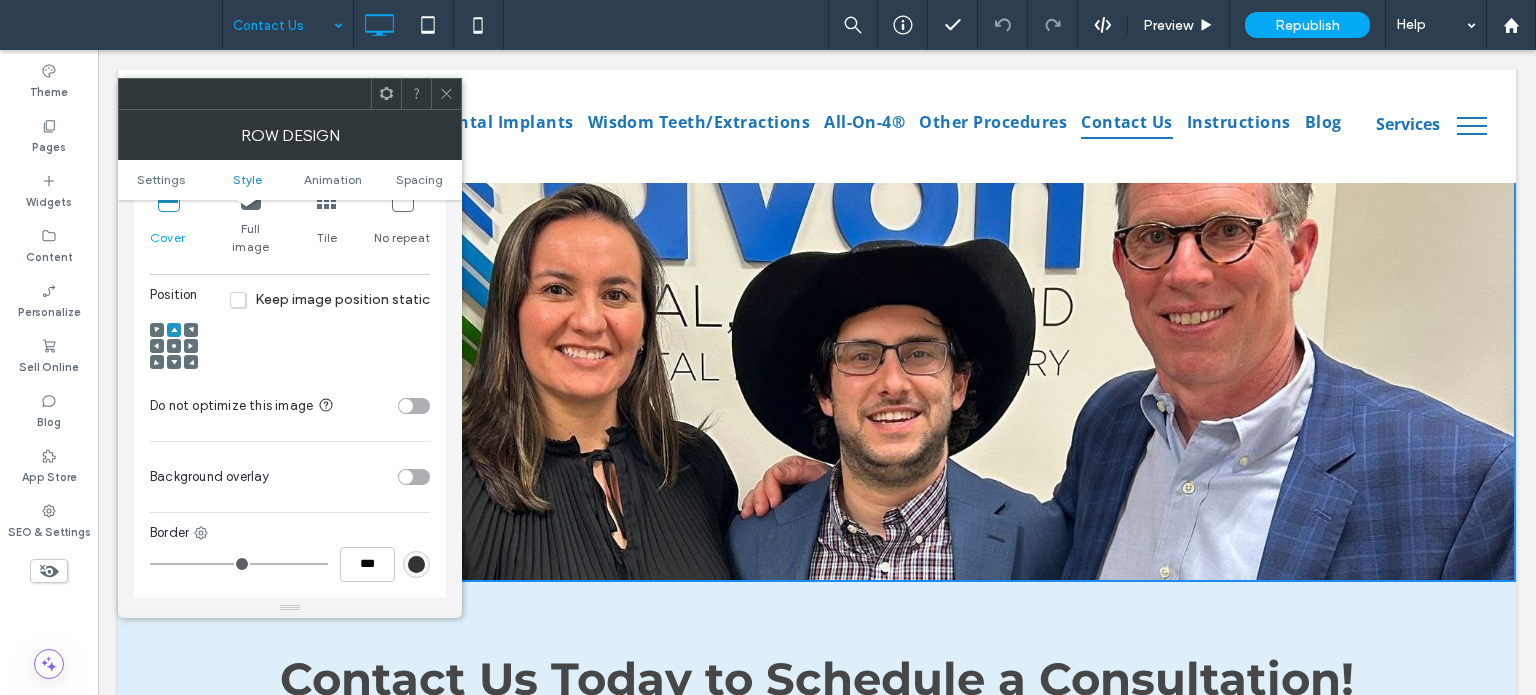 click 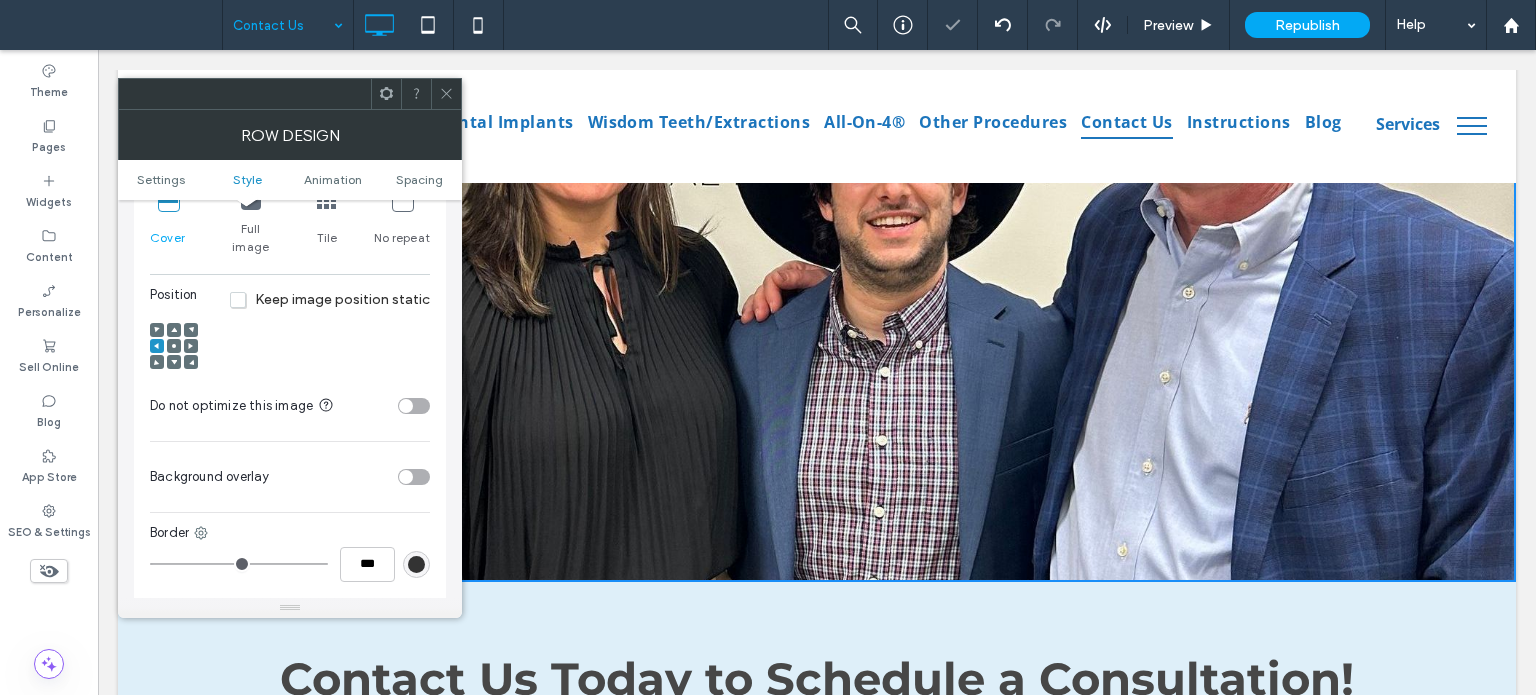 click at bounding box center [157, 330] 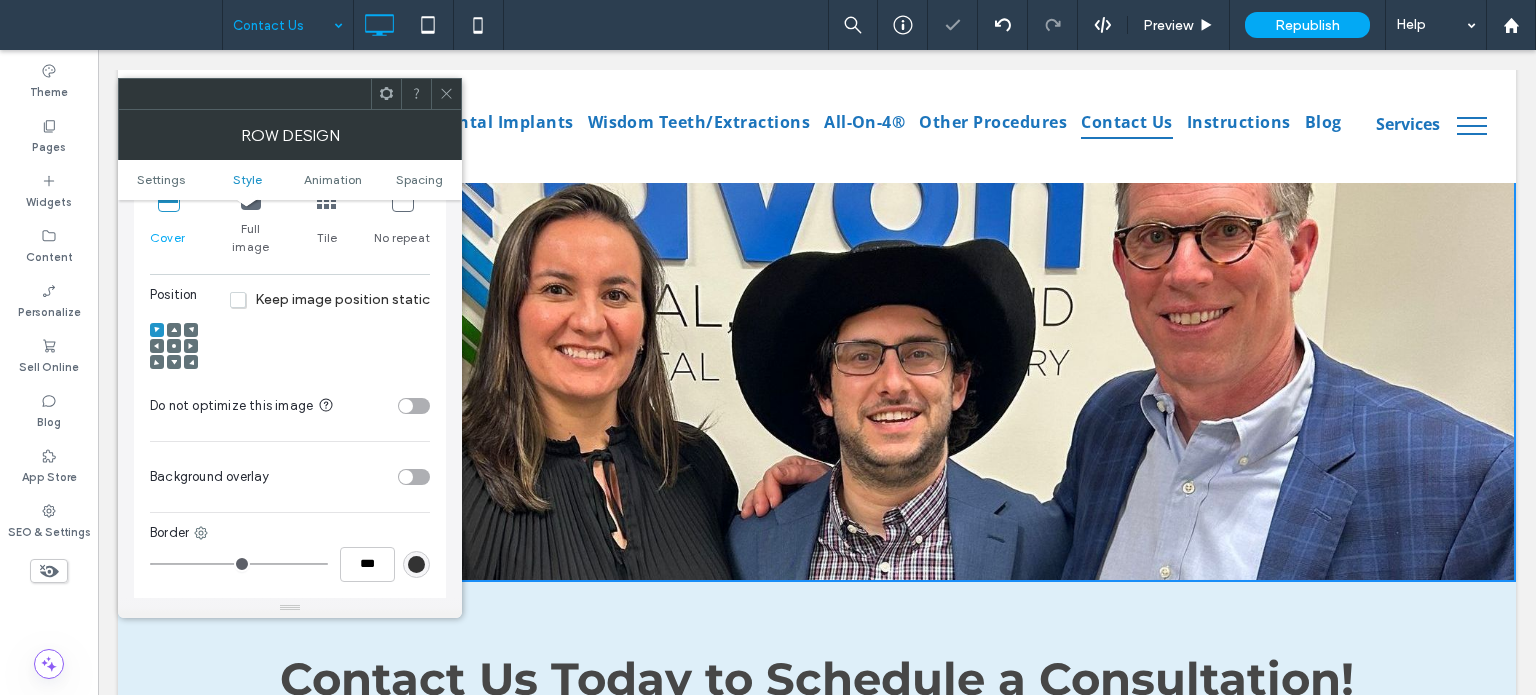 click 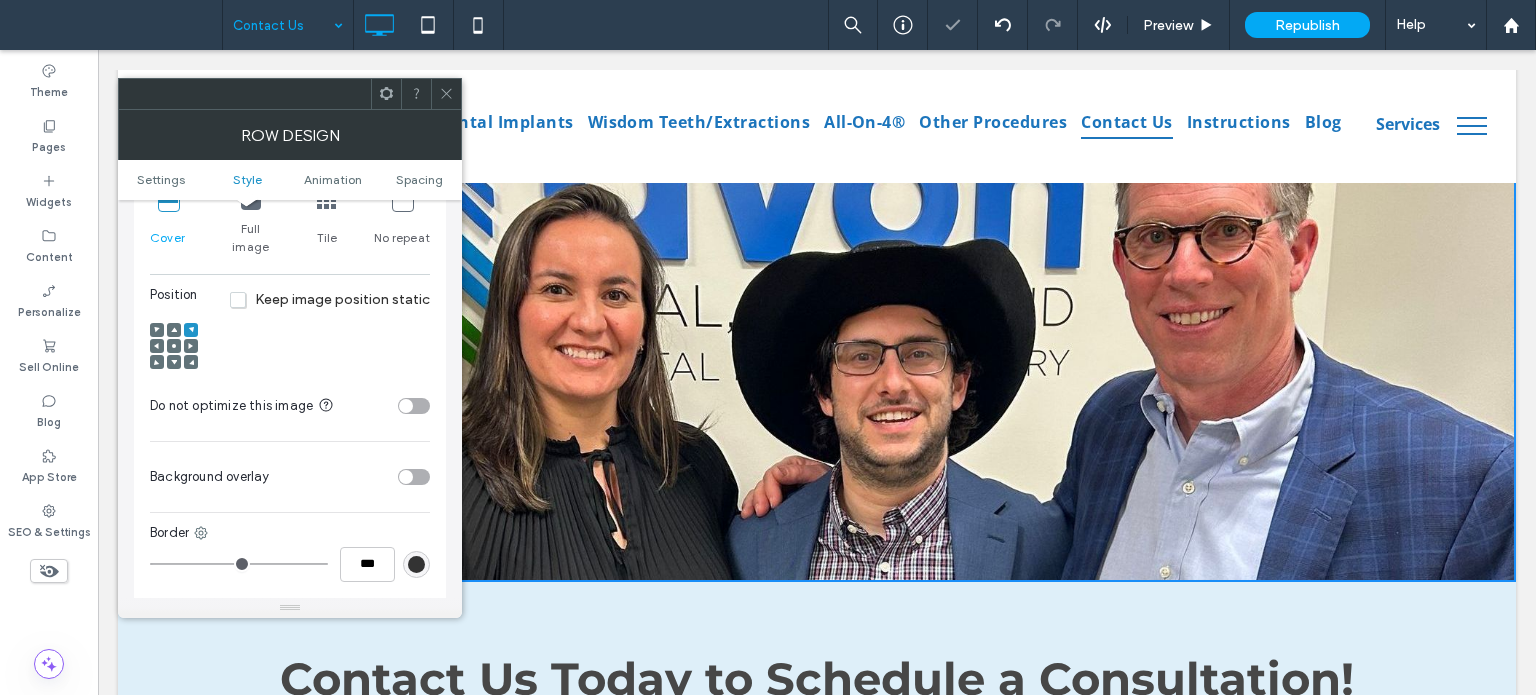 click at bounding box center [157, 330] 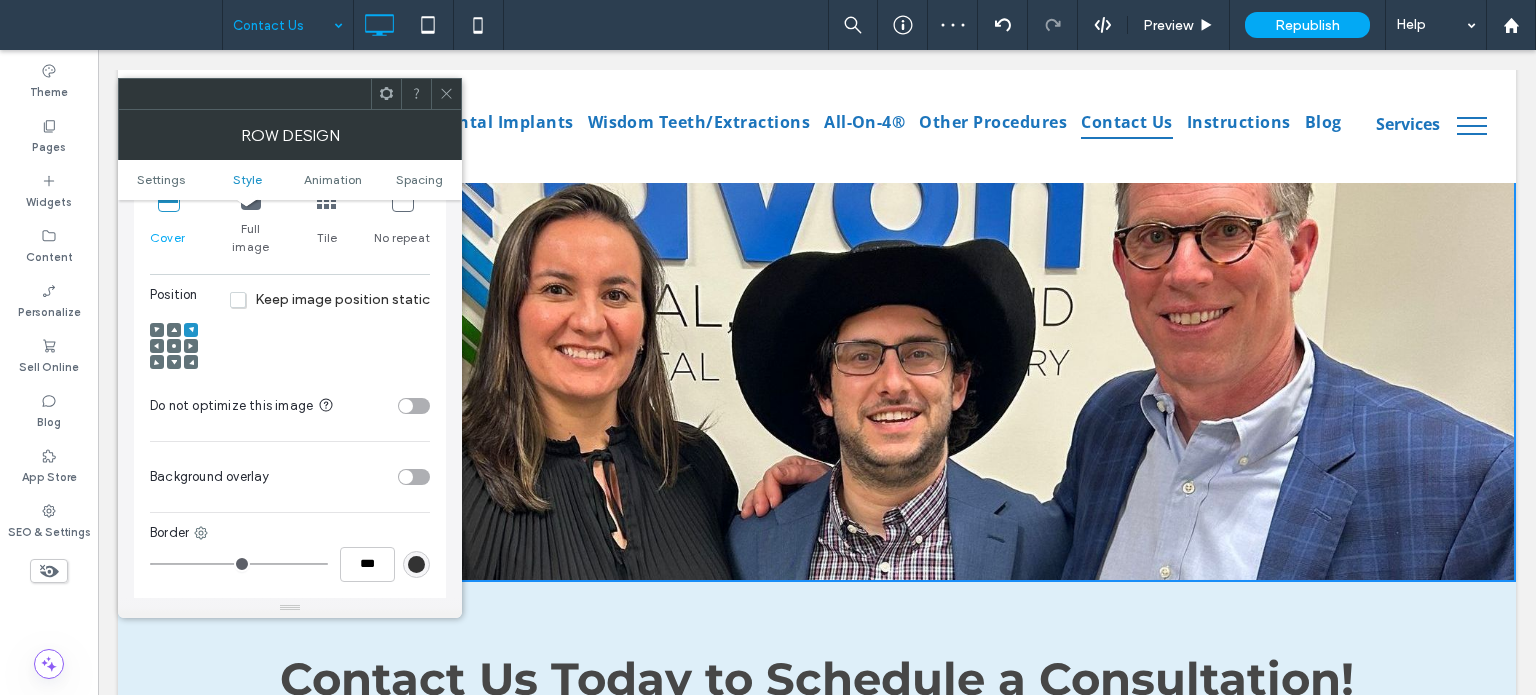 click on "Background Color Image Video Name: IMG_5596-a97c6cd8-16750b11-fe526bc2.jpeg Size: 1920x1360 Replace Edit Delete Create background slider Parallax scrolling Cover Full image Tile No repeat Position Keep image position static Do not optimize this image Background overlay Border *** Shadow" at bounding box center [290, 198] 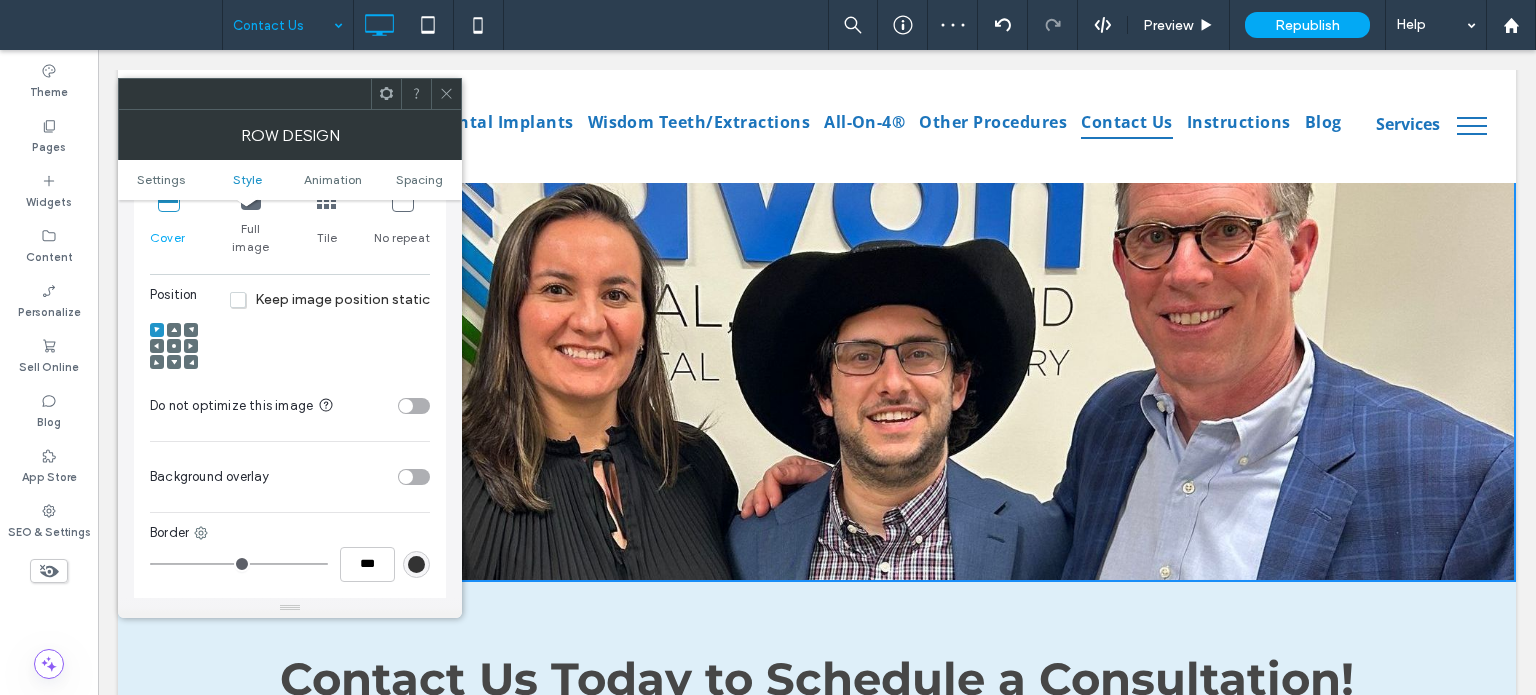 click 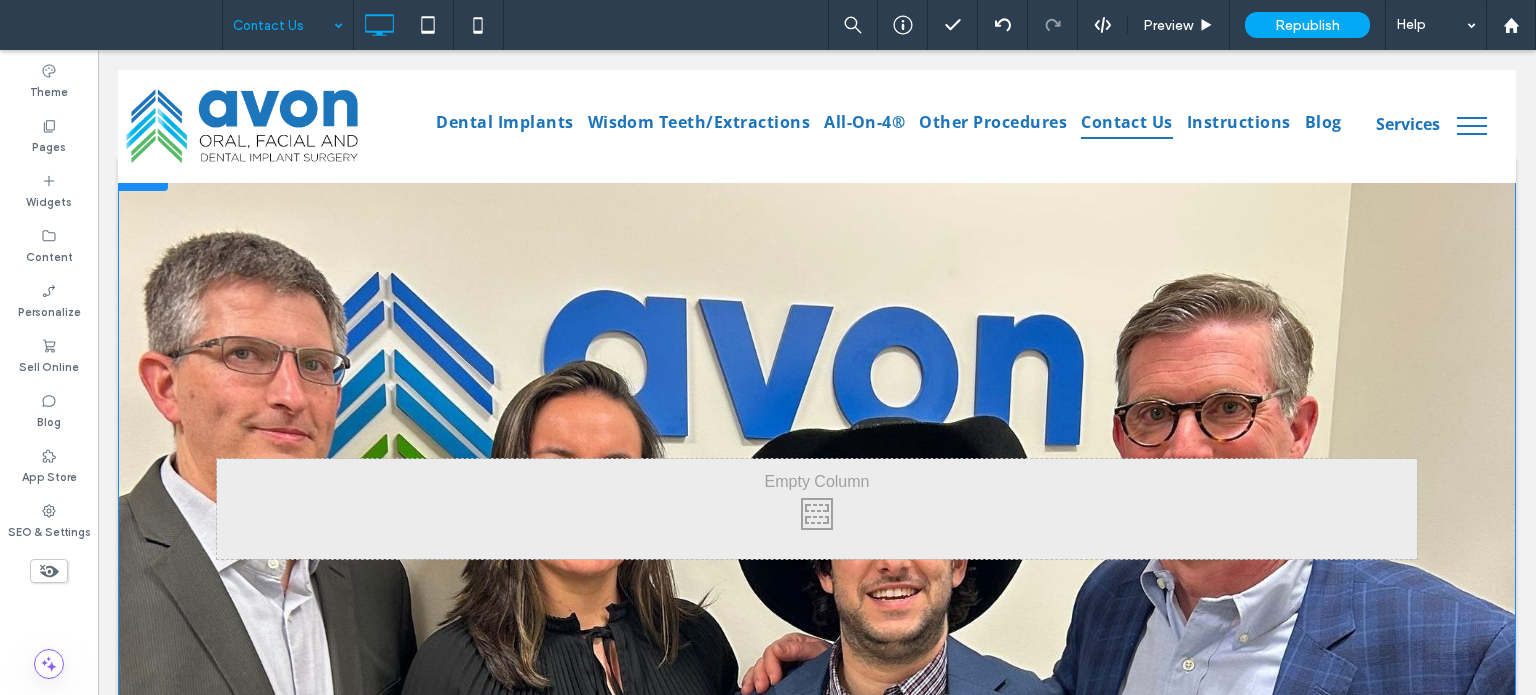 scroll, scrollTop: 0, scrollLeft: 0, axis: both 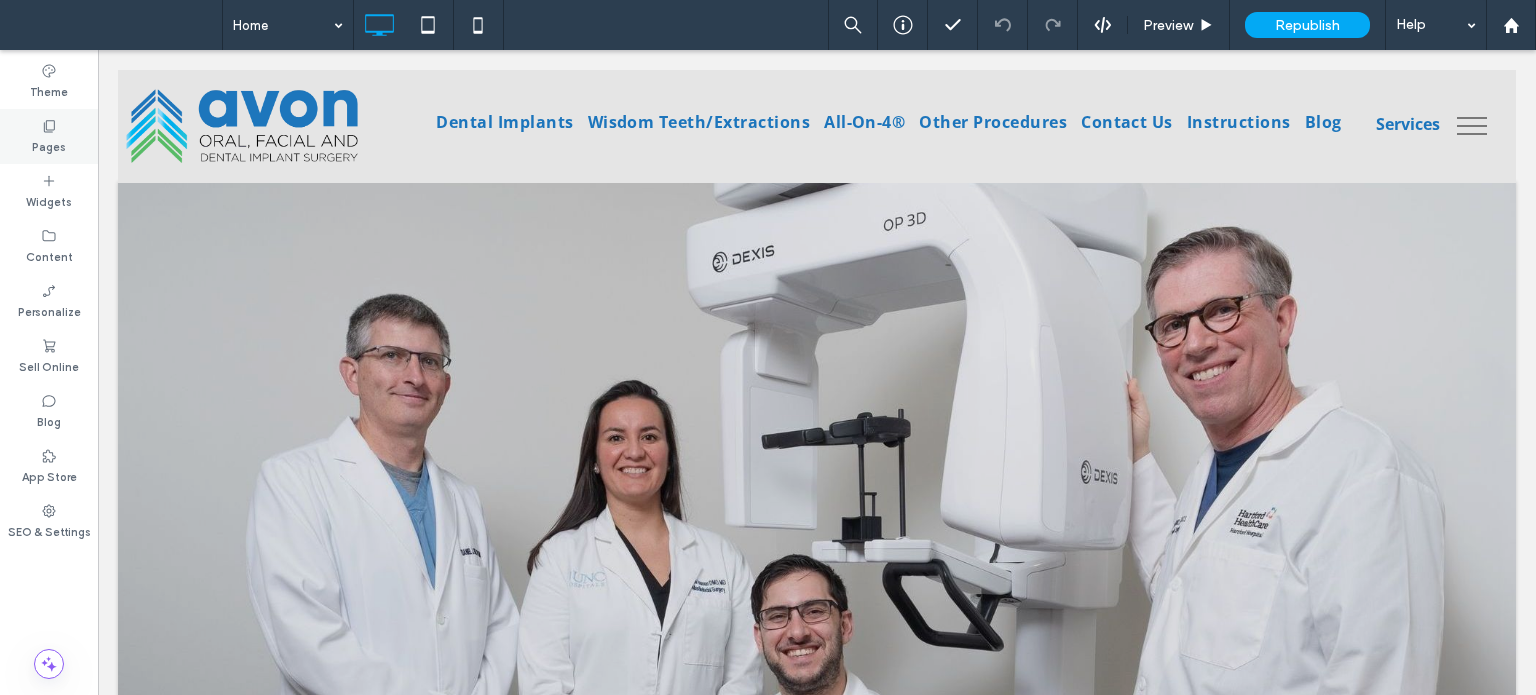 click on "Pages" at bounding box center [49, 145] 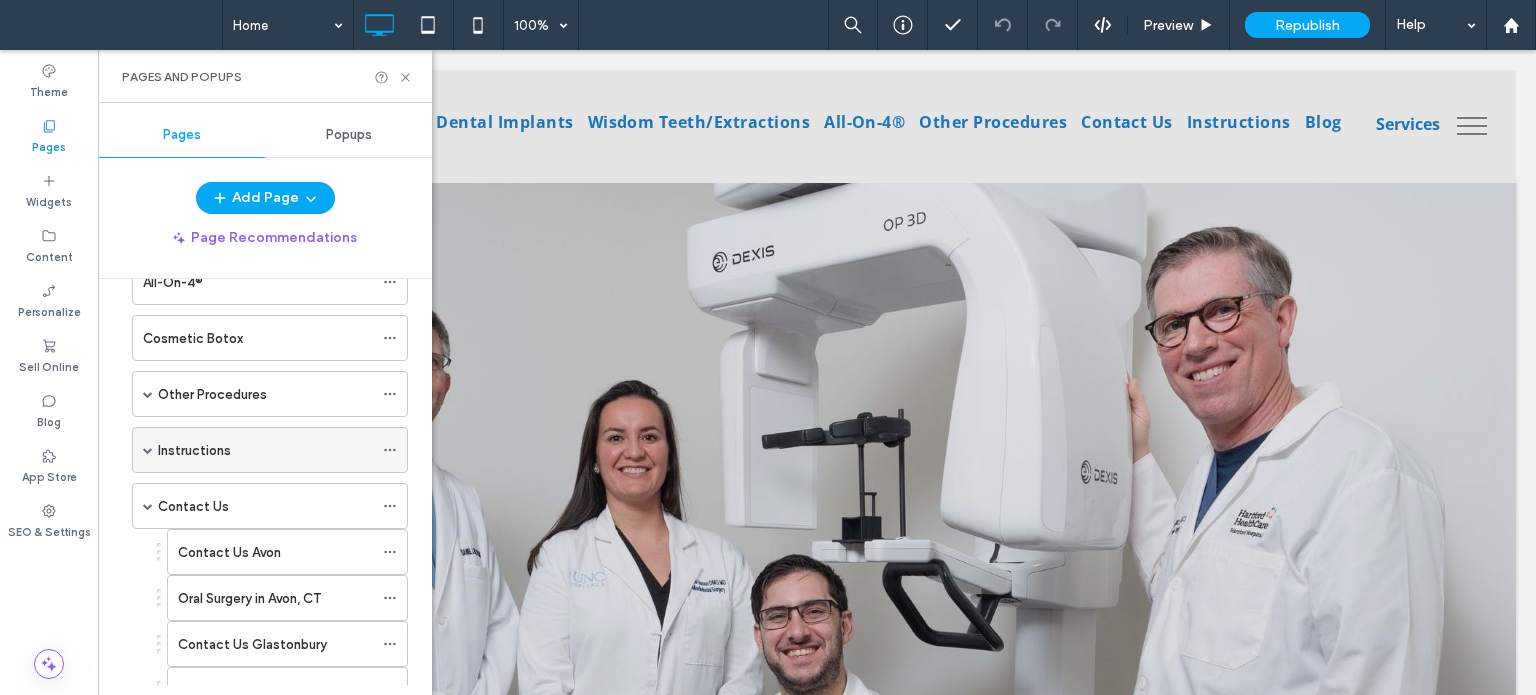scroll, scrollTop: 441, scrollLeft: 0, axis: vertical 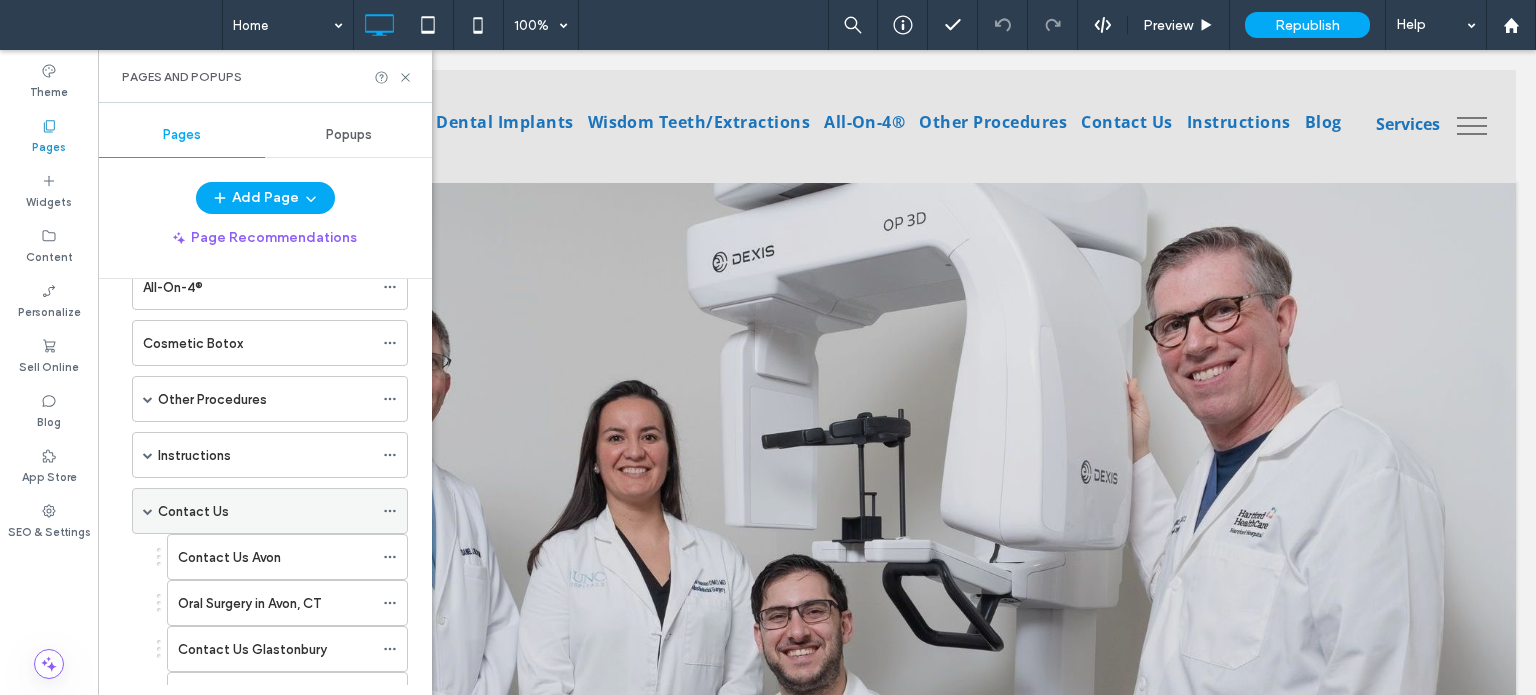 click on "Contact Us" at bounding box center [193, 511] 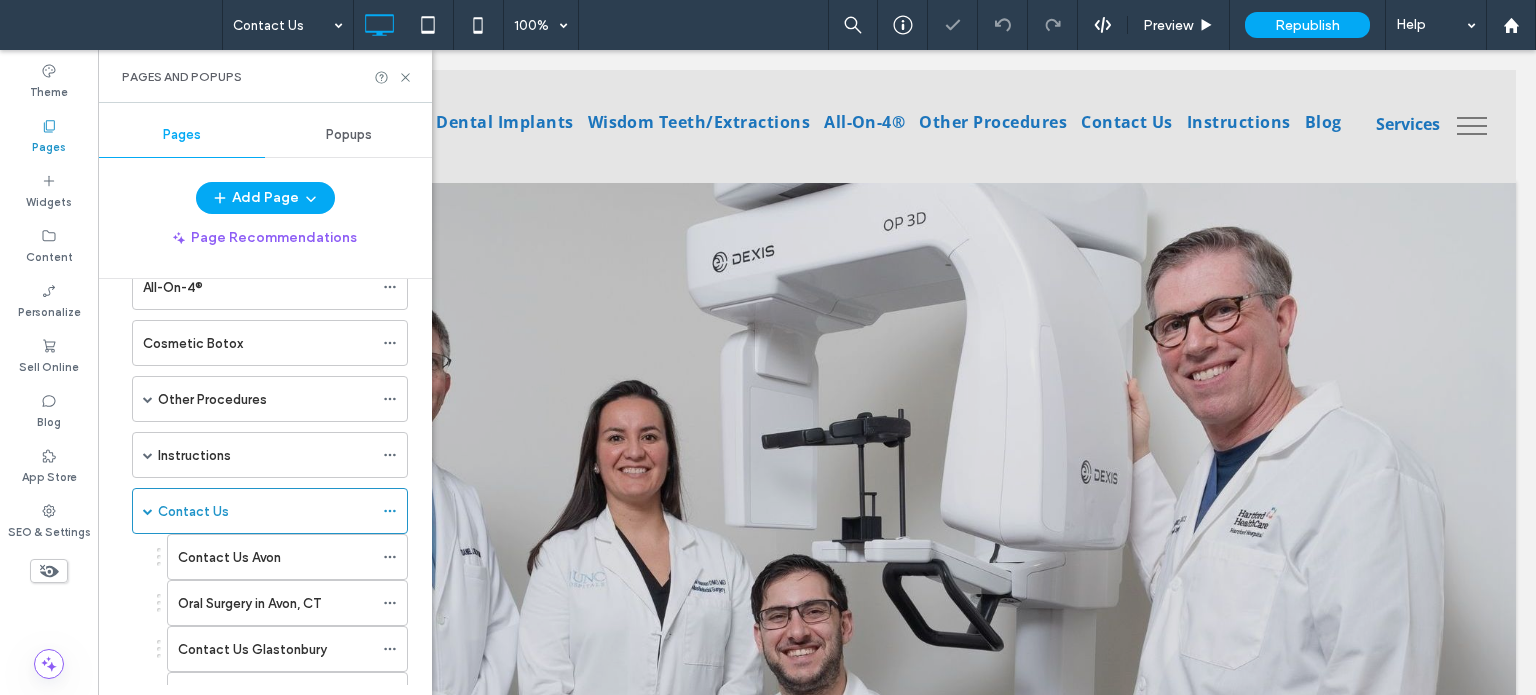 click on "Pages and Popups" at bounding box center [265, 76] 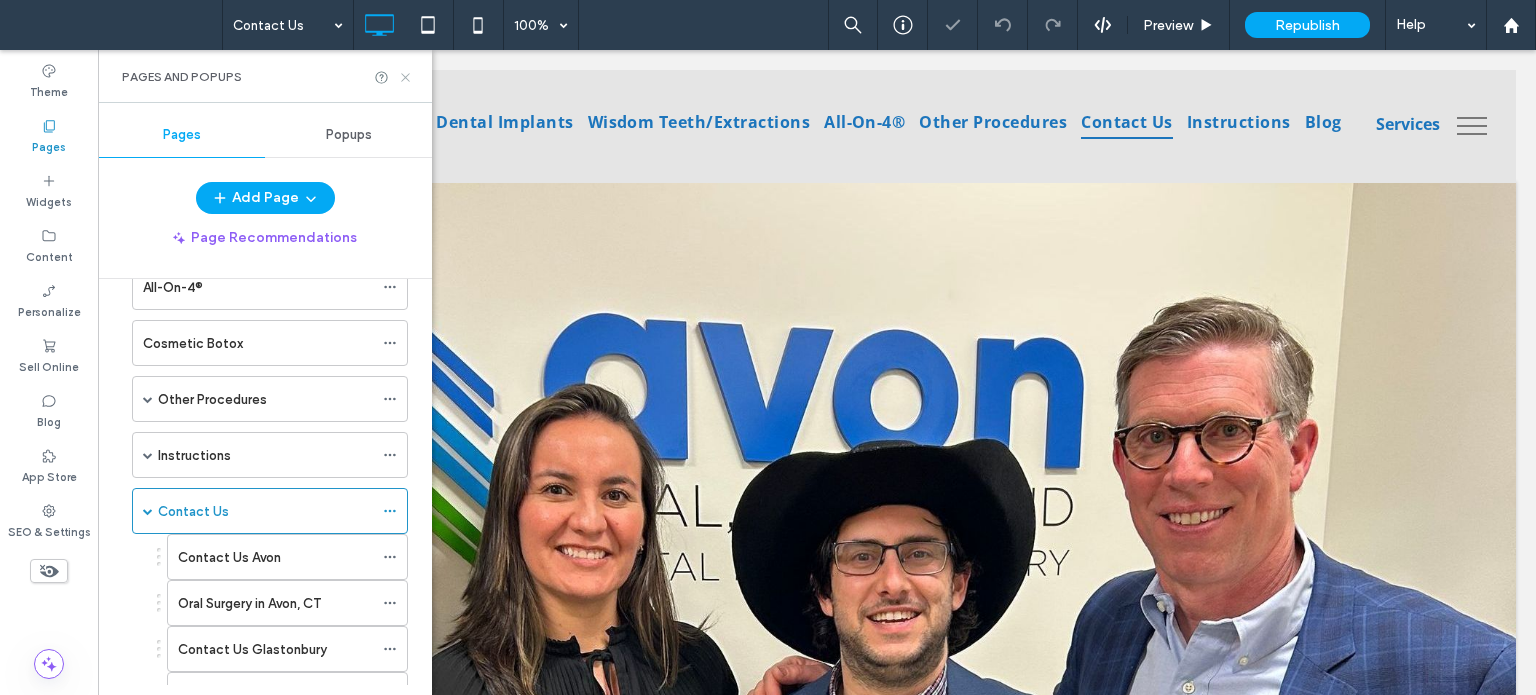 scroll, scrollTop: 0, scrollLeft: 0, axis: both 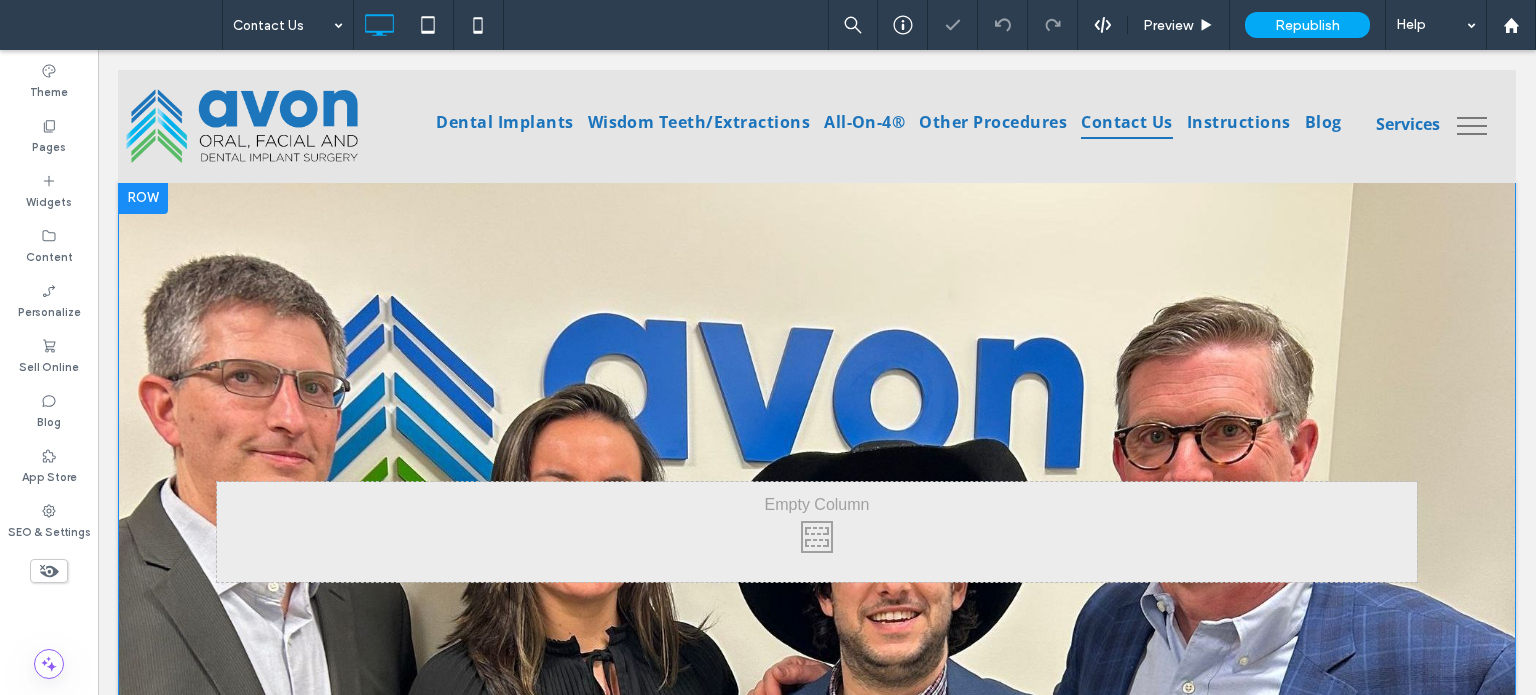 click on "Click To Paste     Click To Paste
Row + Add Section" at bounding box center (817, 482) 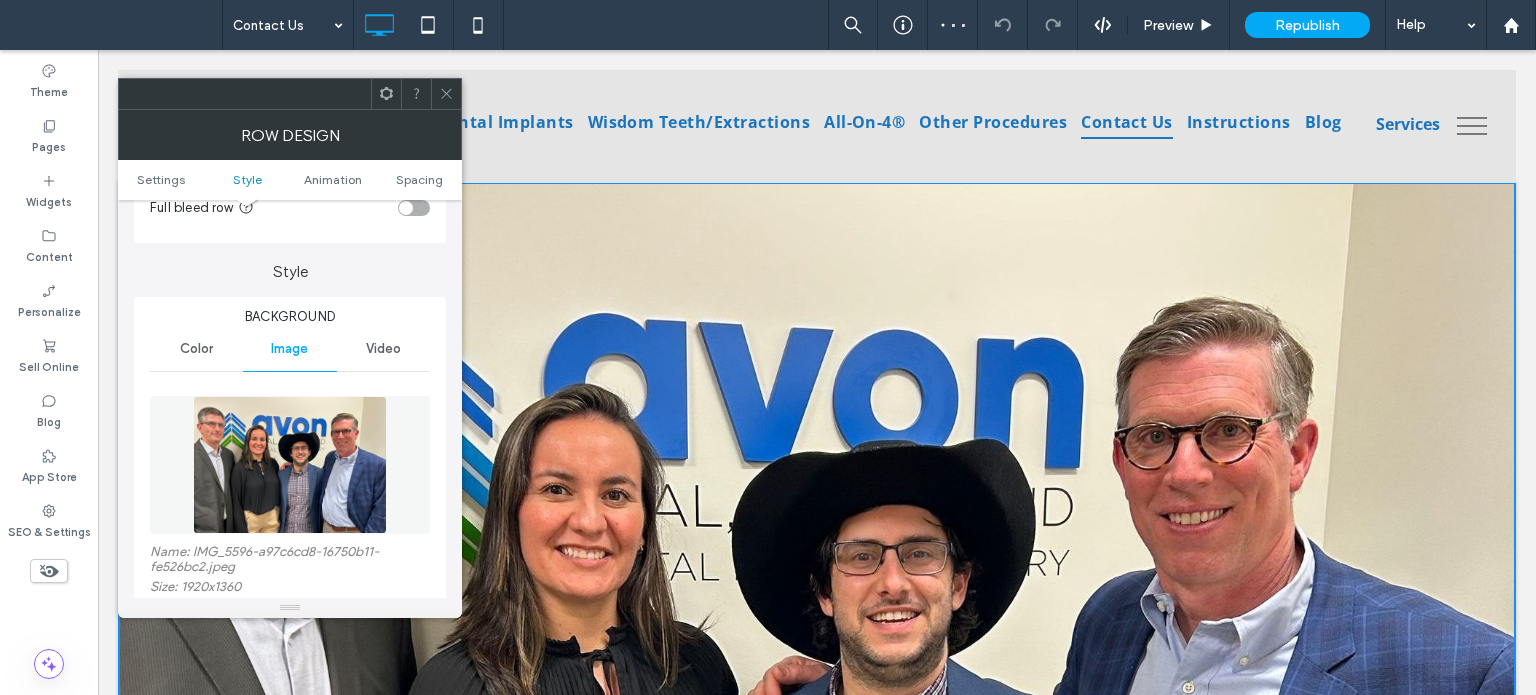 scroll, scrollTop: 300, scrollLeft: 0, axis: vertical 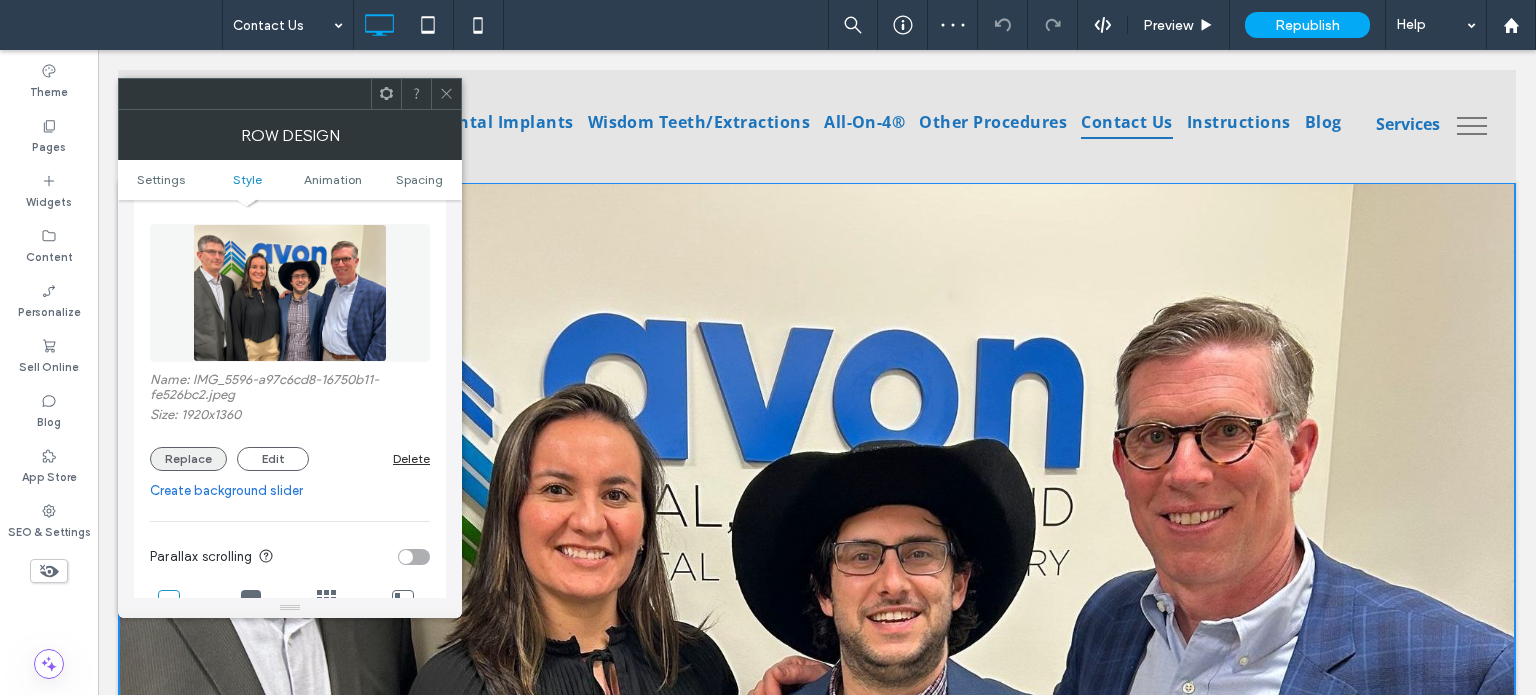 click on "Replace" at bounding box center [188, 459] 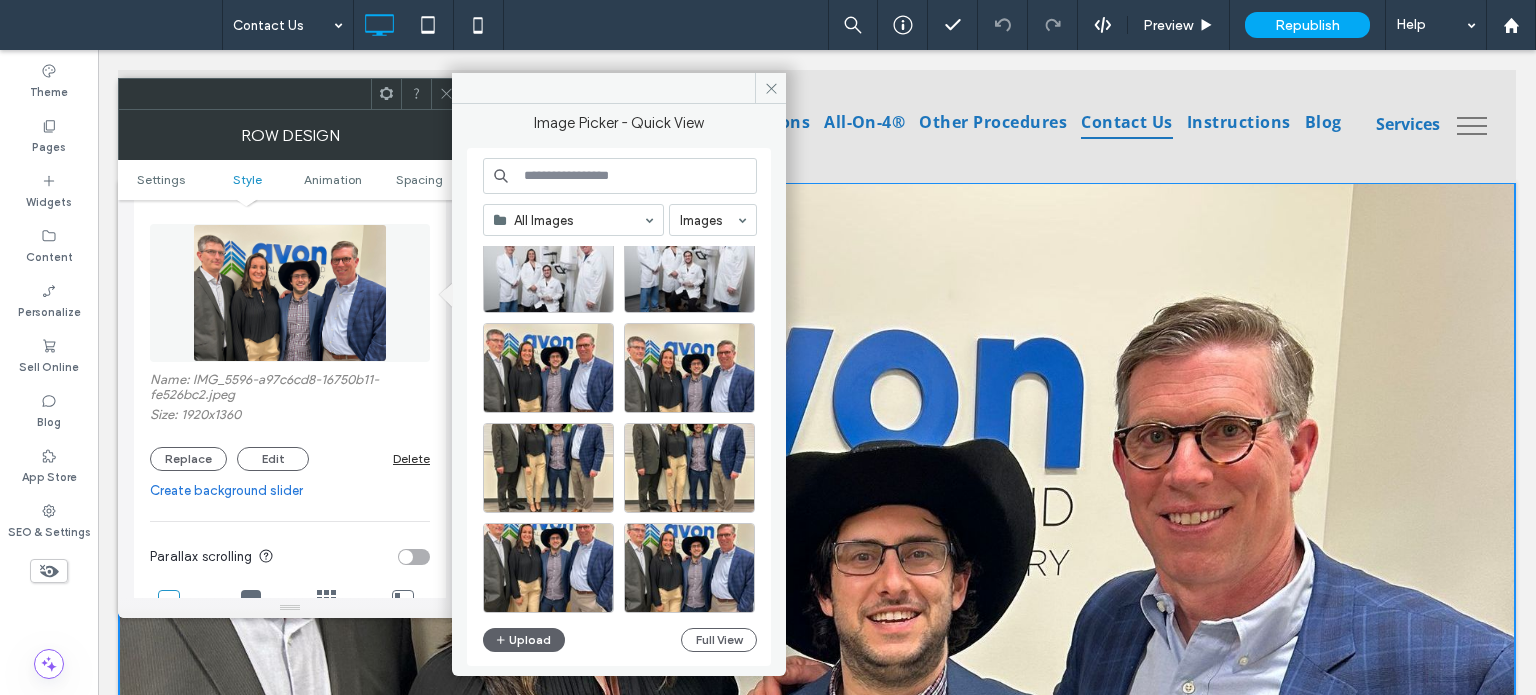 scroll, scrollTop: 600, scrollLeft: 0, axis: vertical 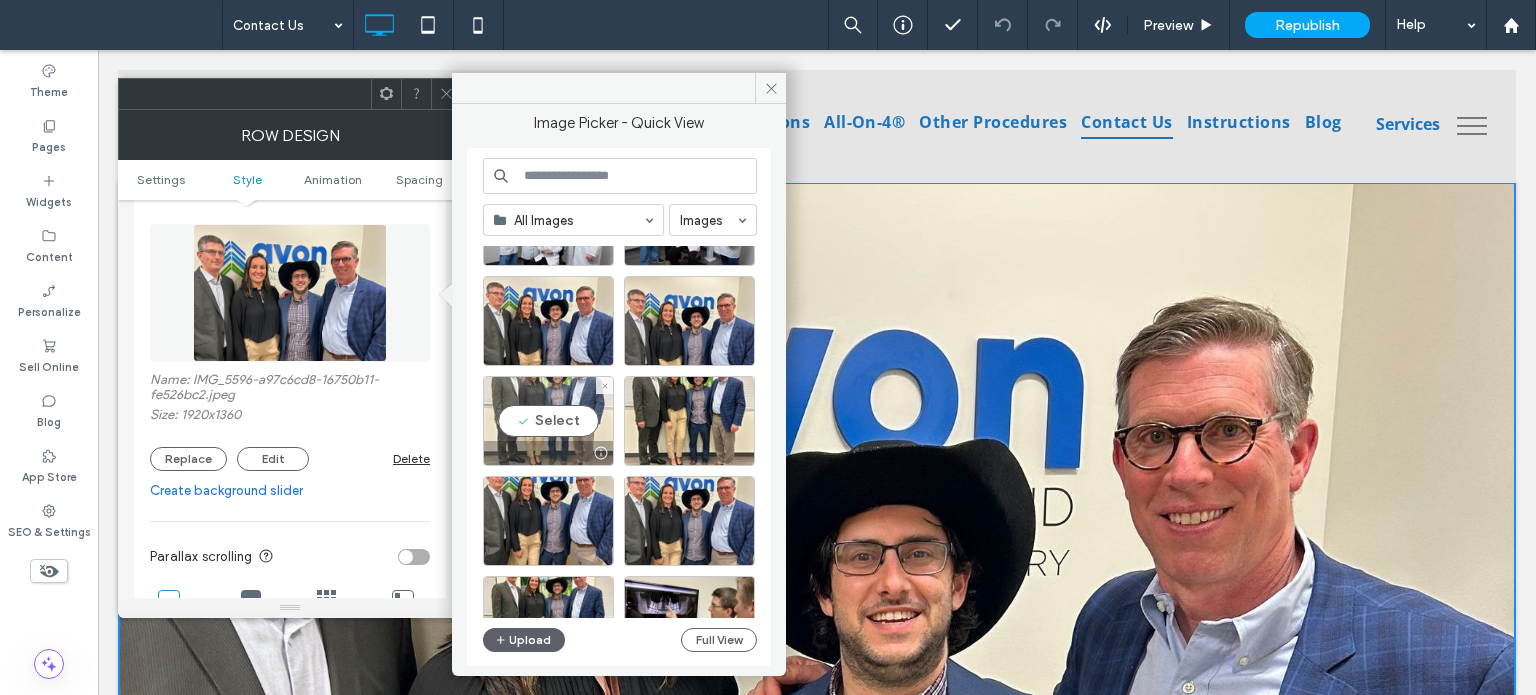 click on "Select" at bounding box center (548, 421) 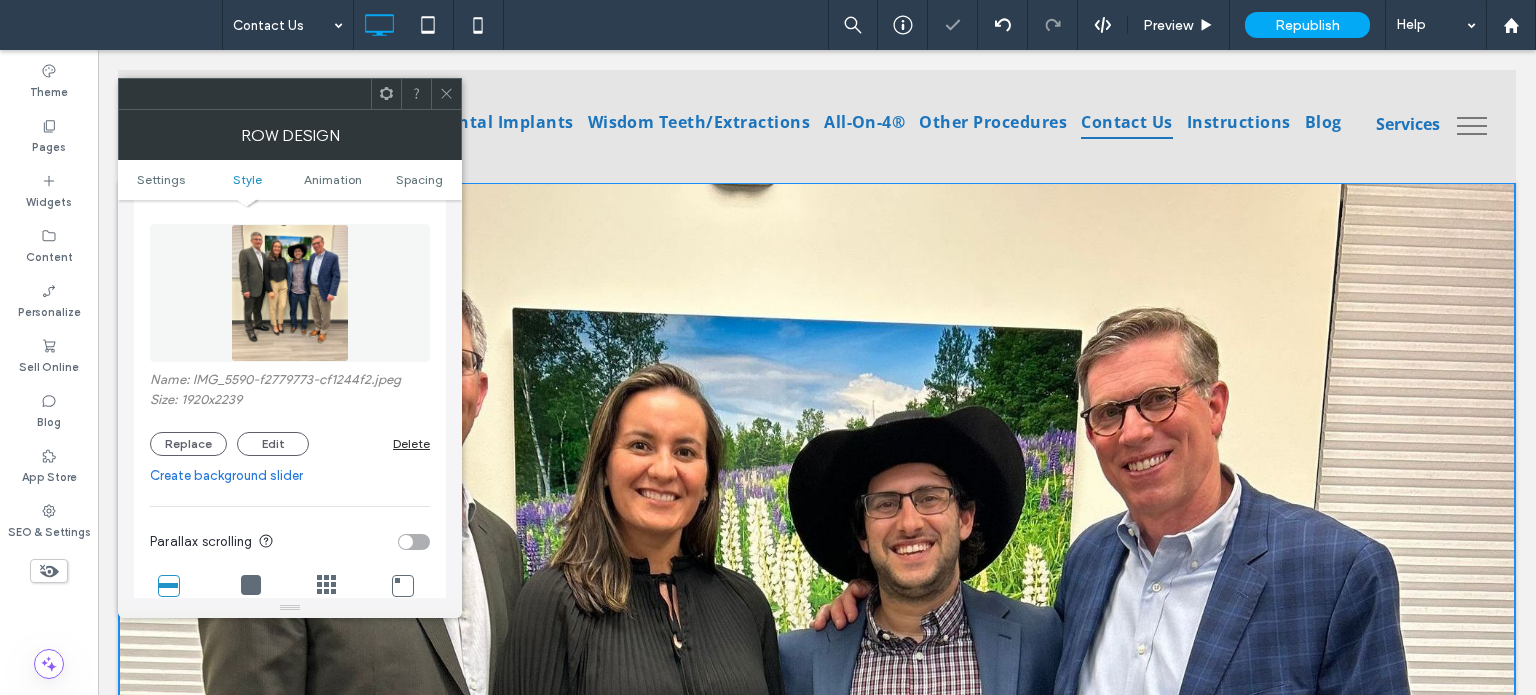 scroll, scrollTop: 0, scrollLeft: 0, axis: both 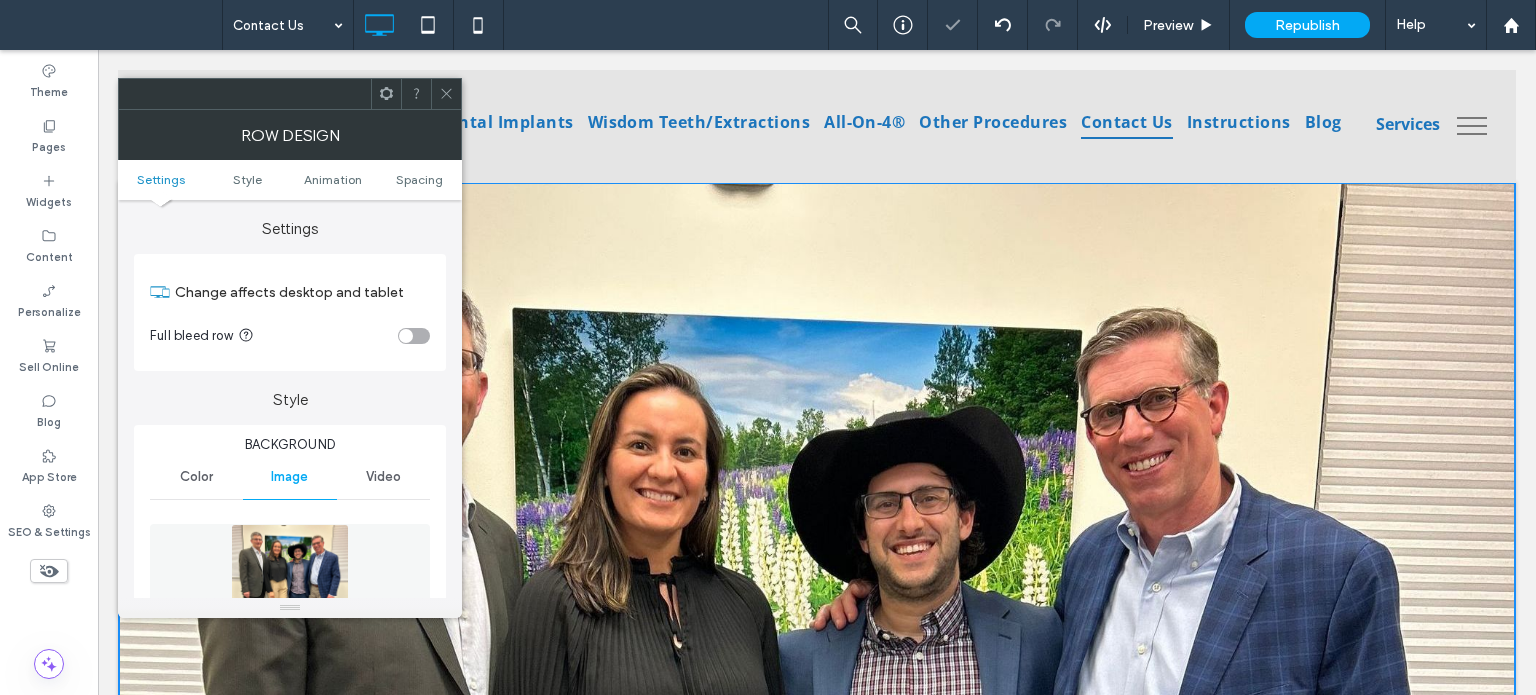click 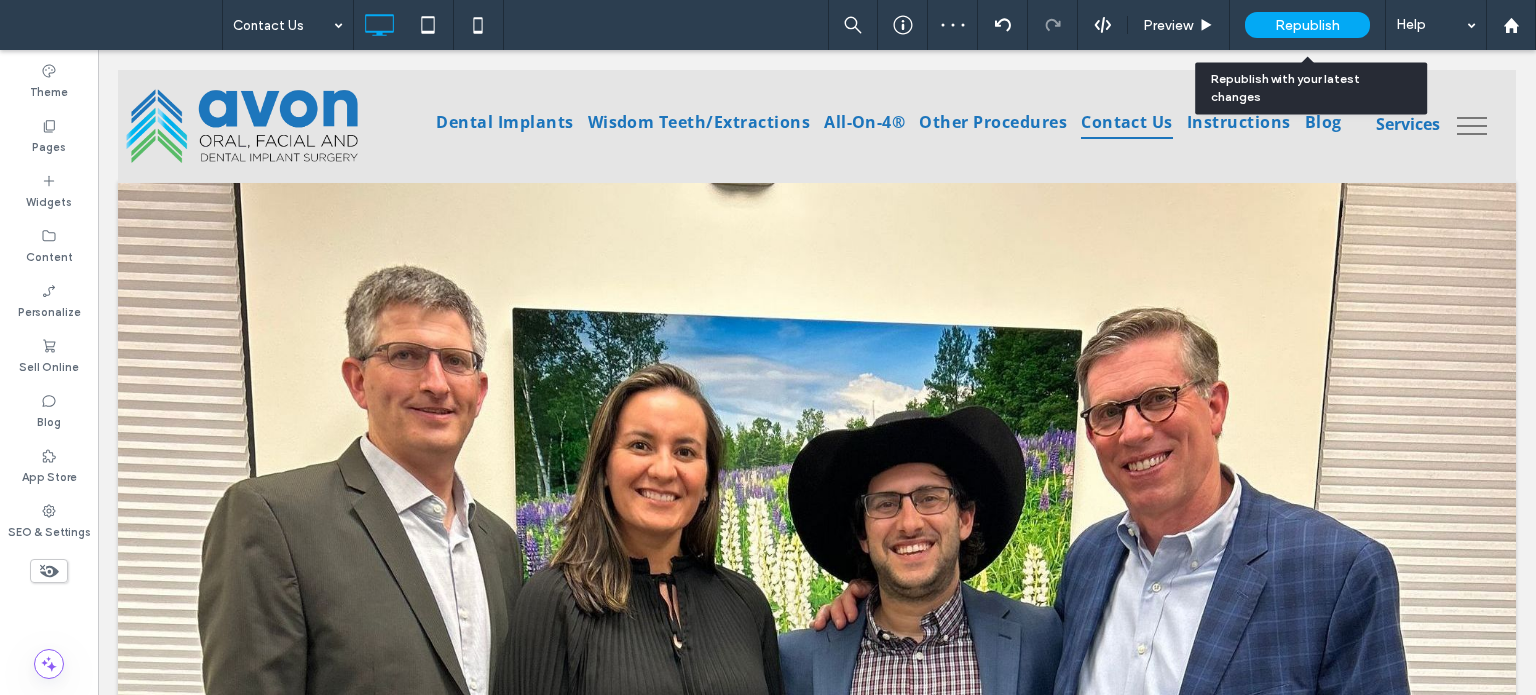 click on "Republish" at bounding box center [1307, 25] 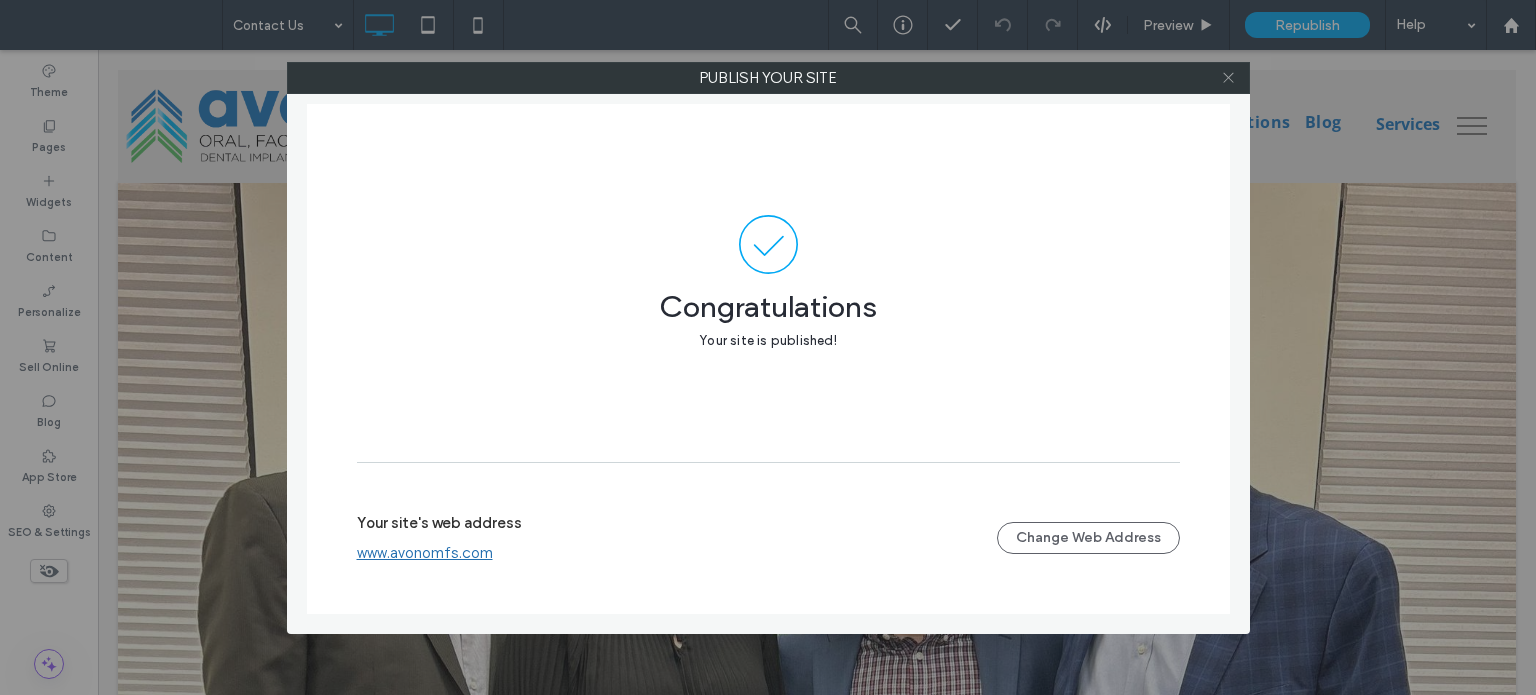 click 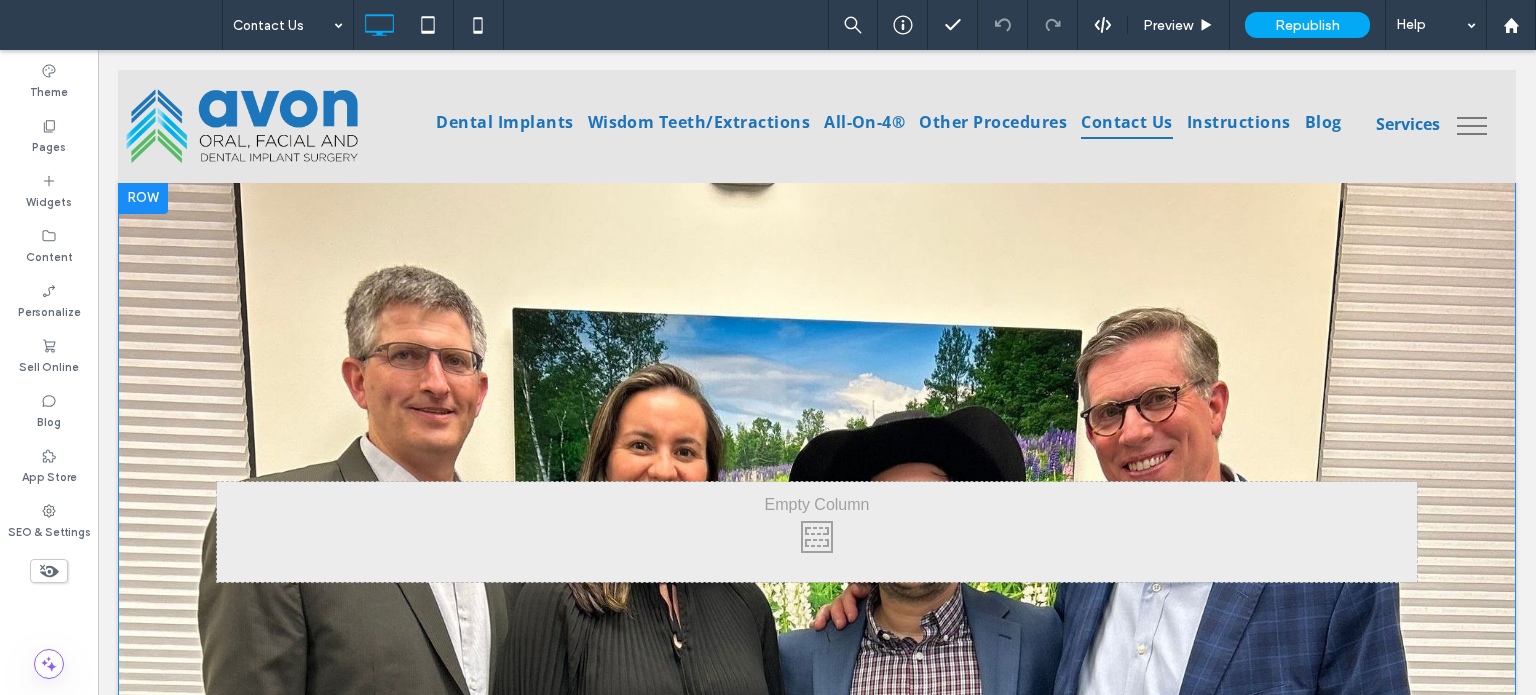 click on "Click To Paste     Click To Paste
Row + Add Section" at bounding box center (817, 482) 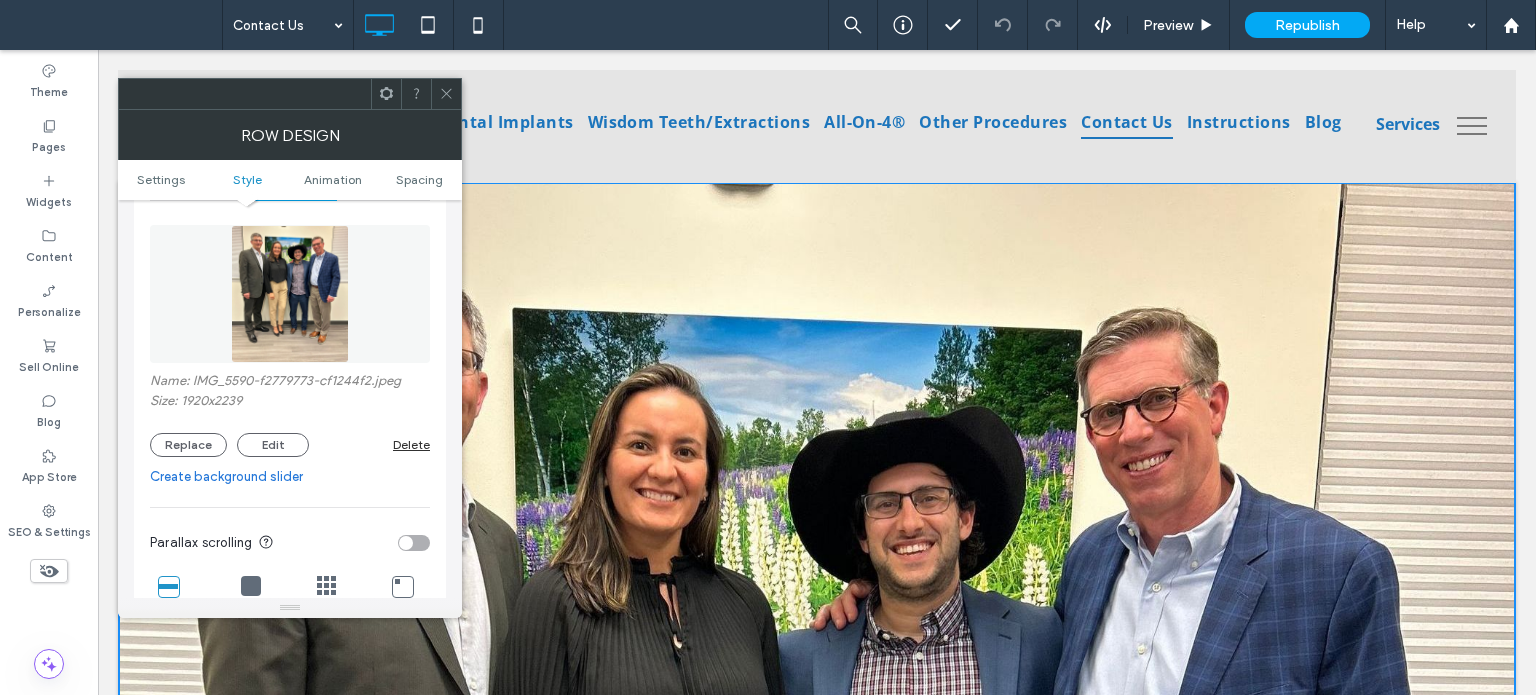 scroll, scrollTop: 300, scrollLeft: 0, axis: vertical 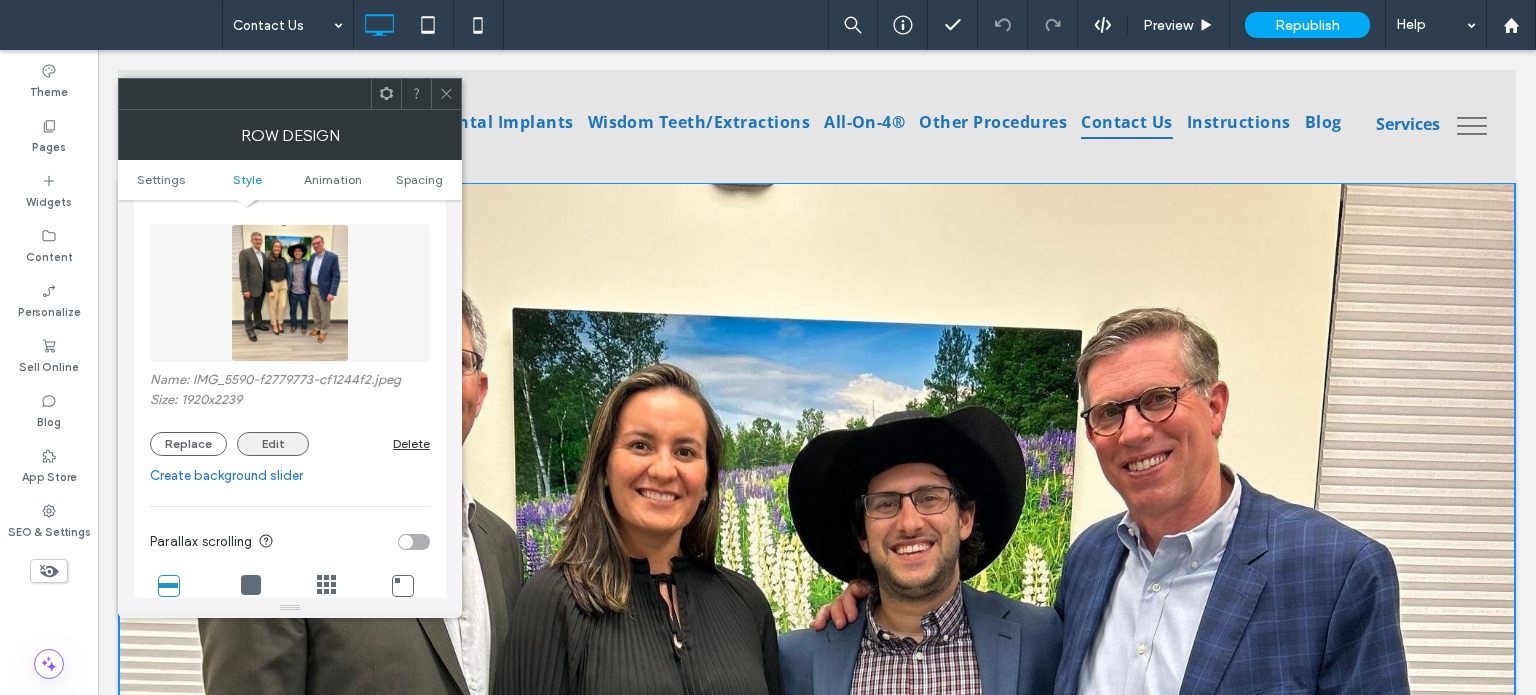 click on "Name: IMG_5590-f2779773-cf1244f2.jpeg Size: 1920x2239 Replace Edit Delete" at bounding box center (290, 335) 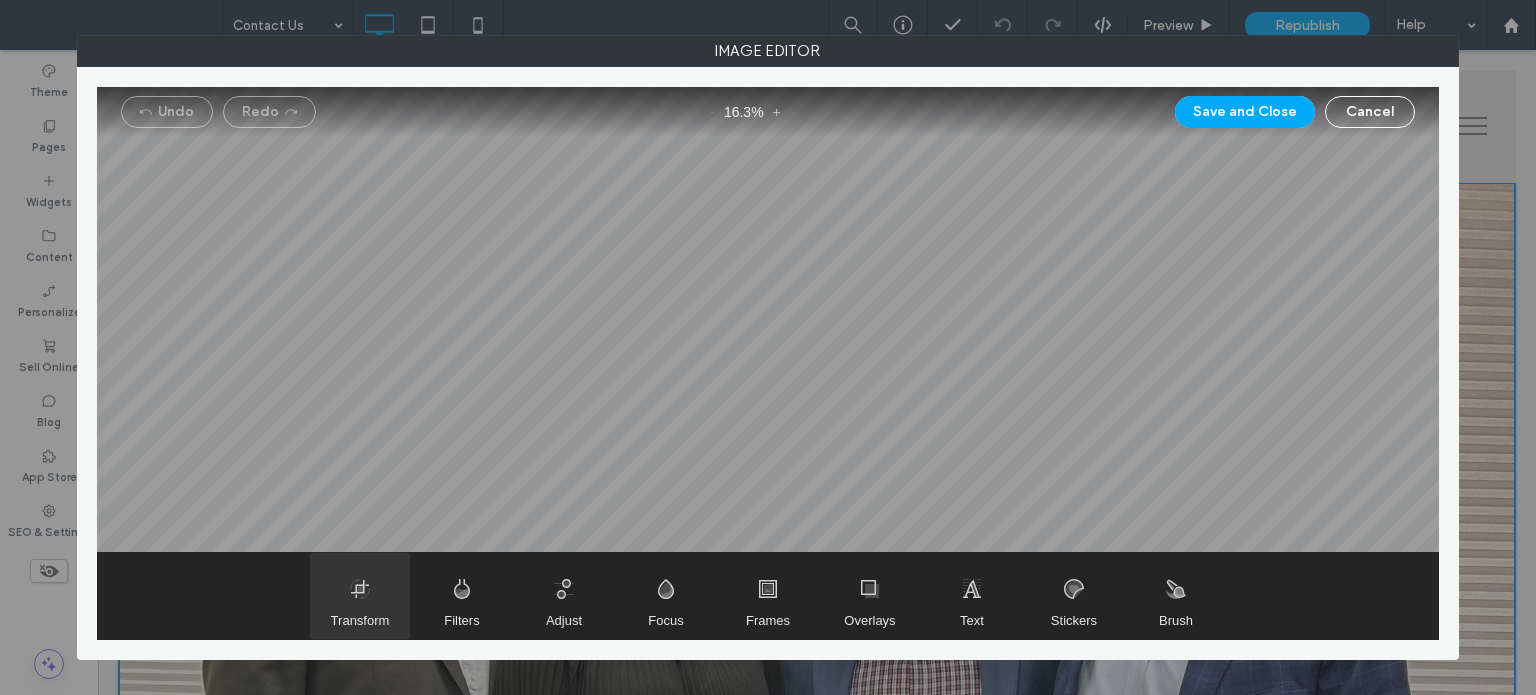 click at bounding box center (360, 596) 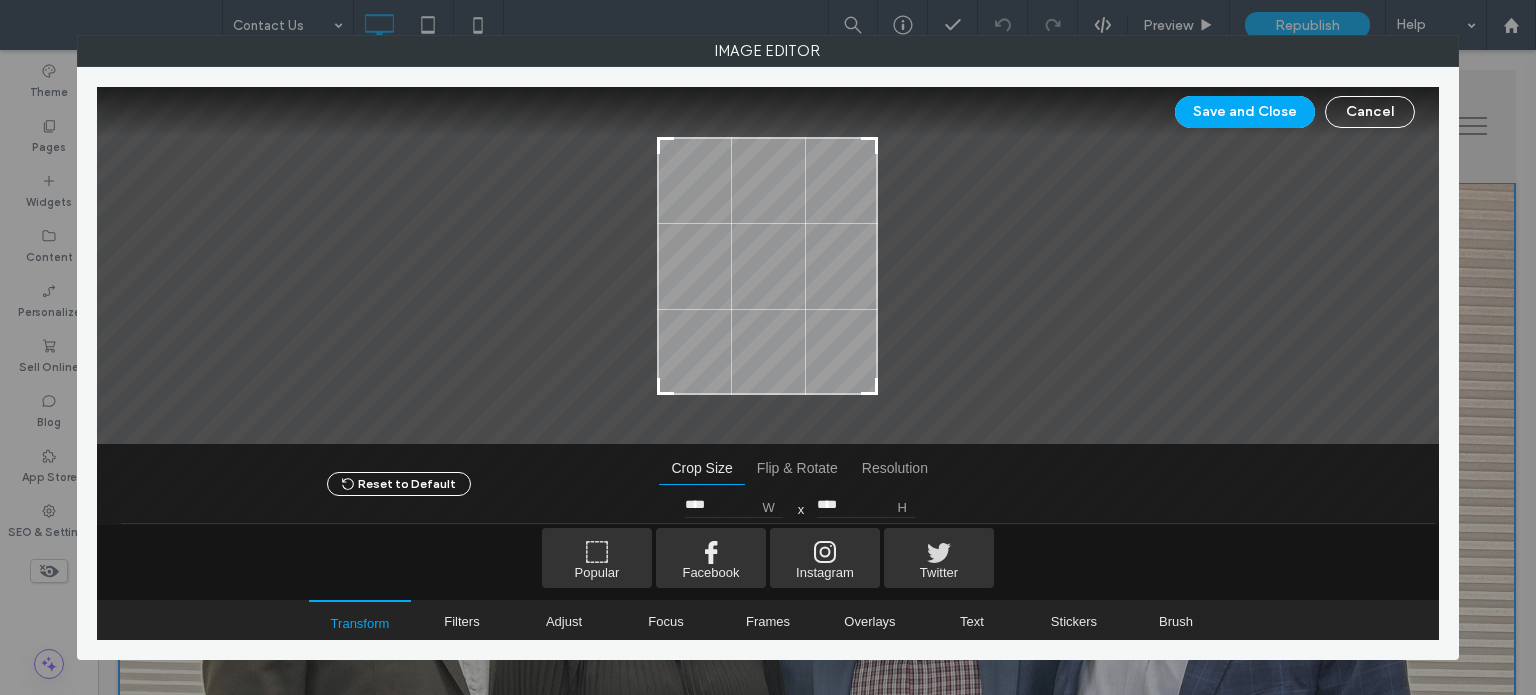 type on "****" 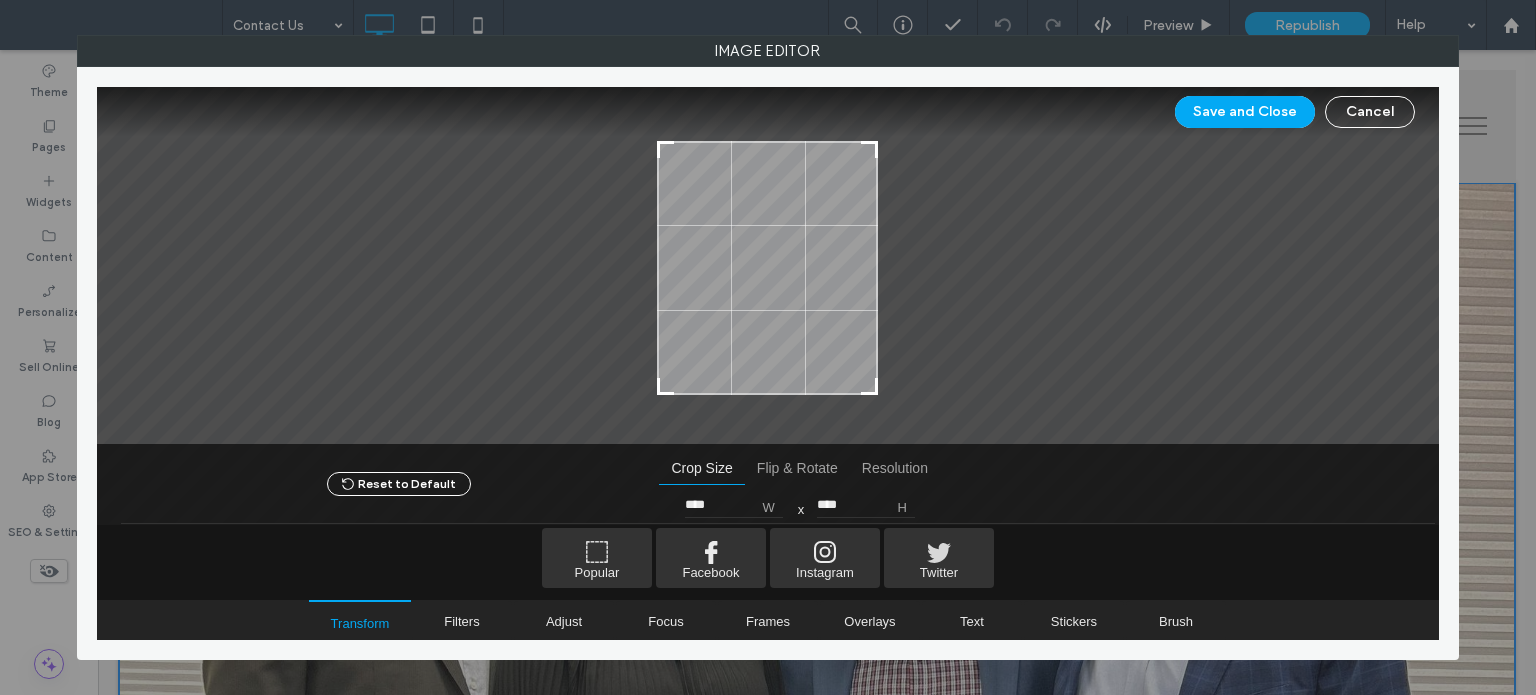 click at bounding box center [666, 150] 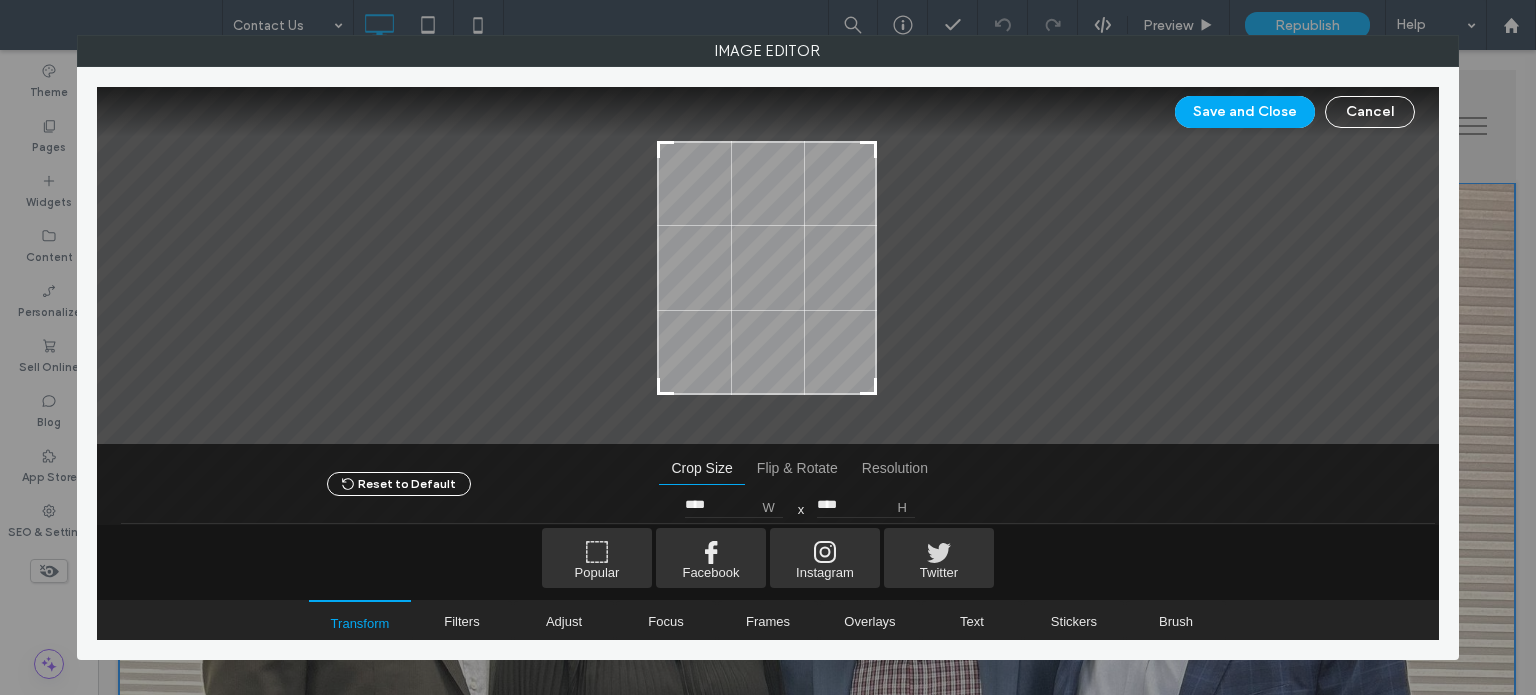 type on "****" 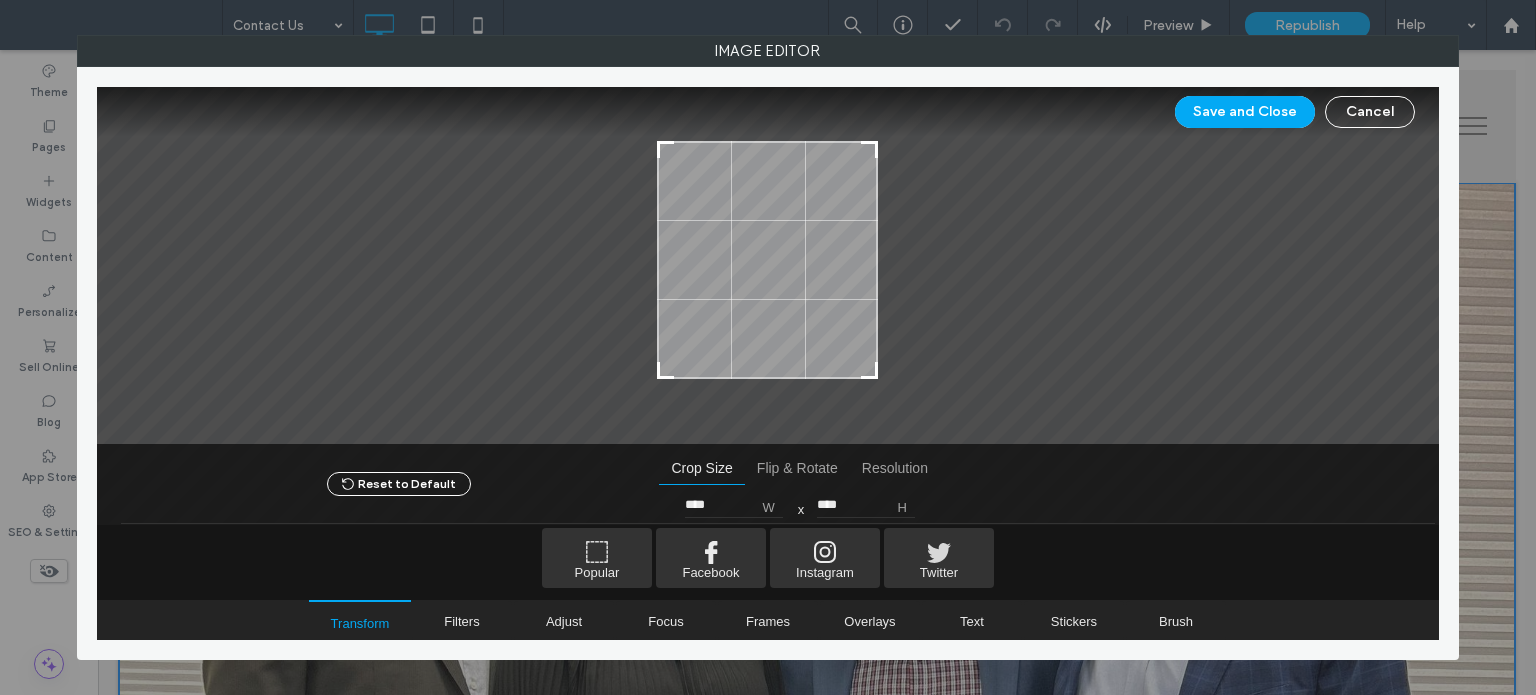 type on "****" 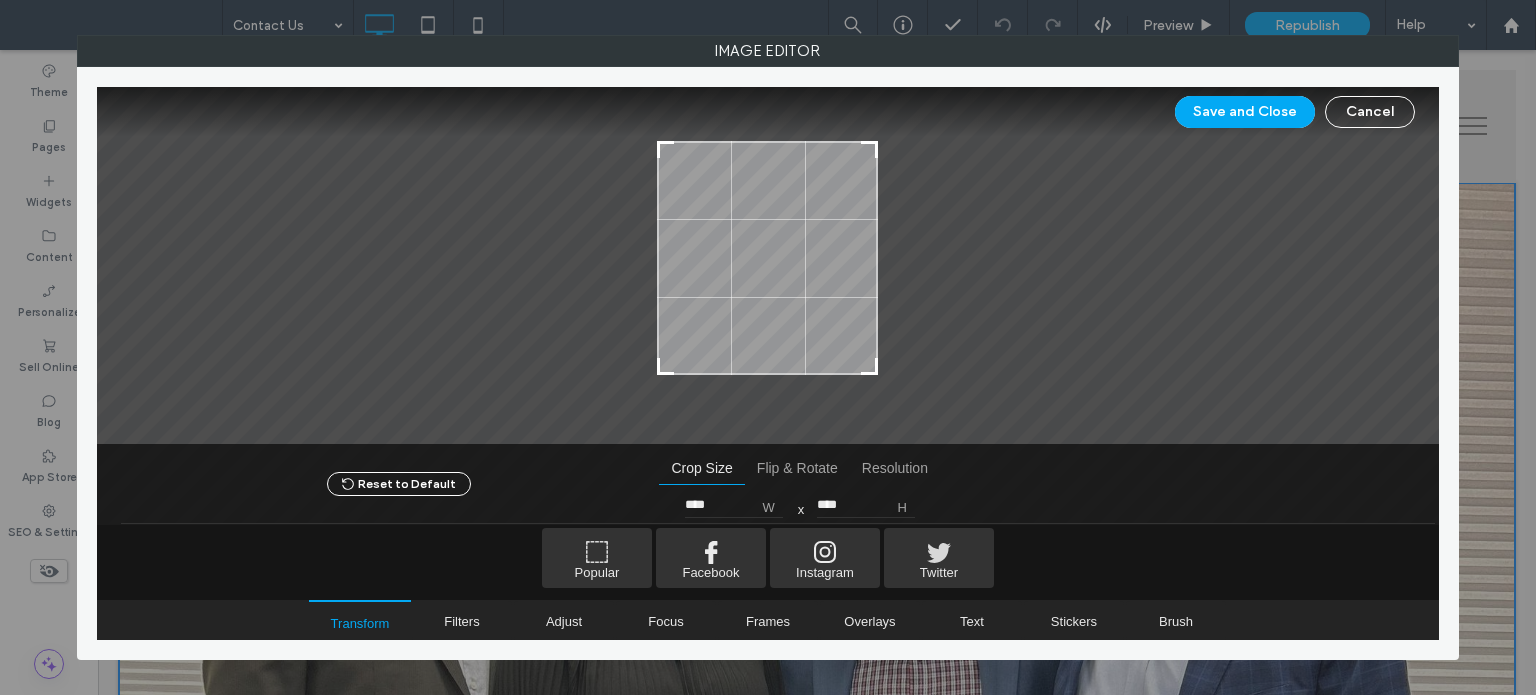 drag, startPoint x: 877, startPoint y: 383, endPoint x: 885, endPoint y: 363, distance: 21.540659 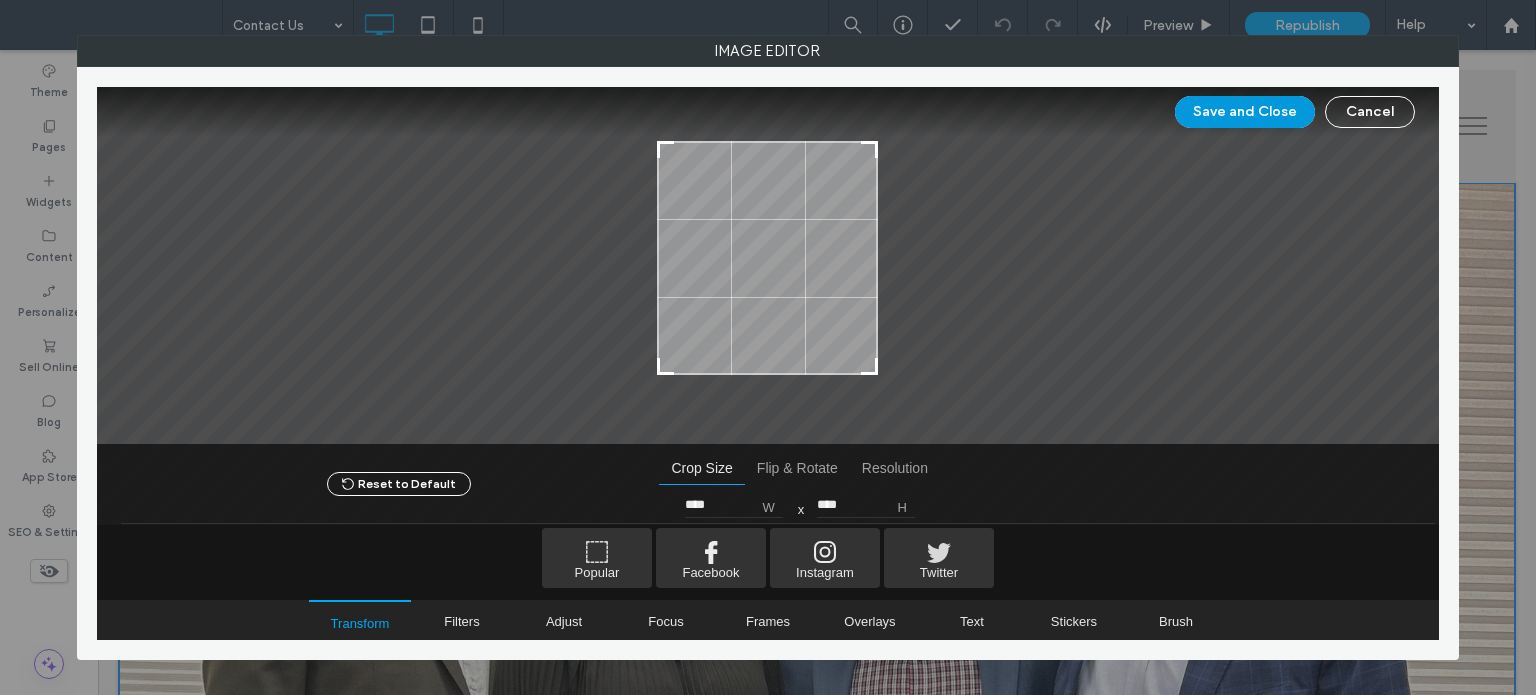 click on "Save and Close" at bounding box center [1245, 112] 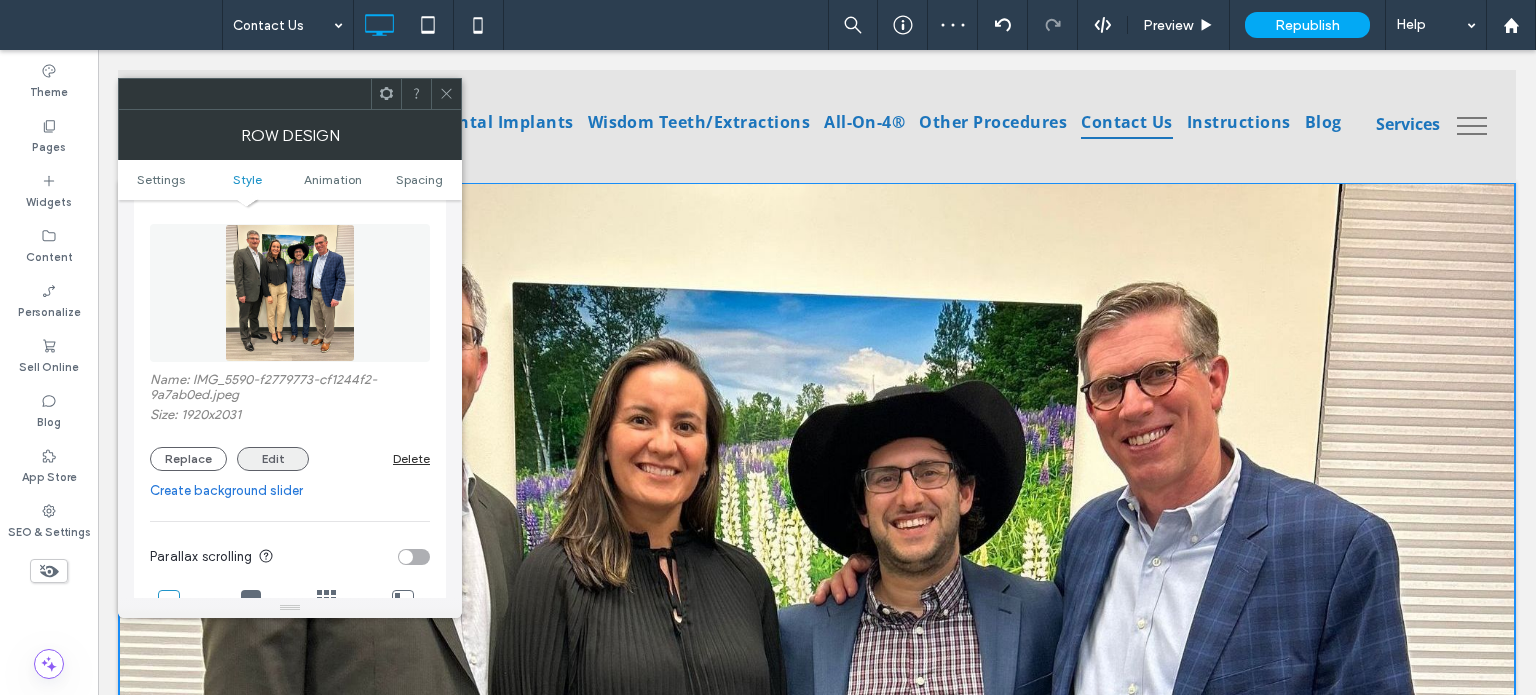 click on "Edit" at bounding box center (273, 459) 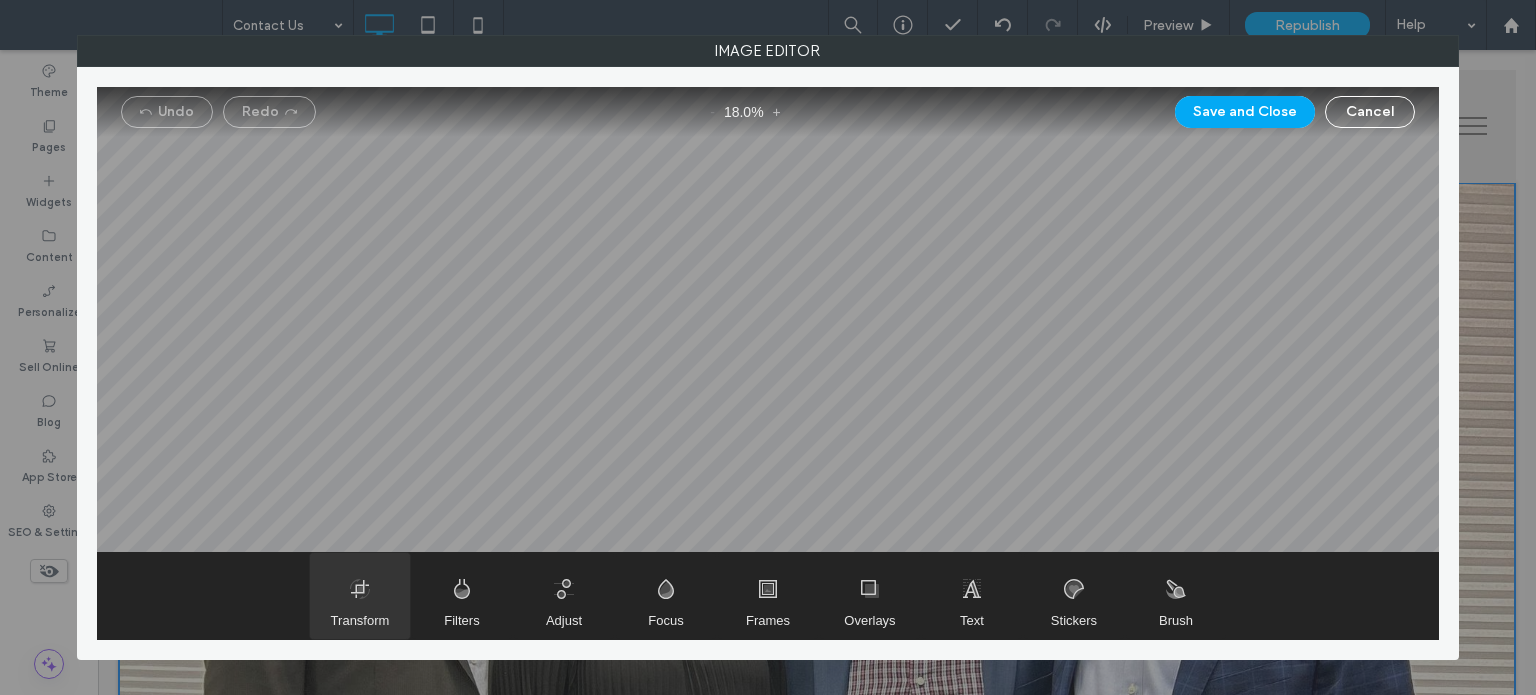 click on "Transform" at bounding box center [360, 596] 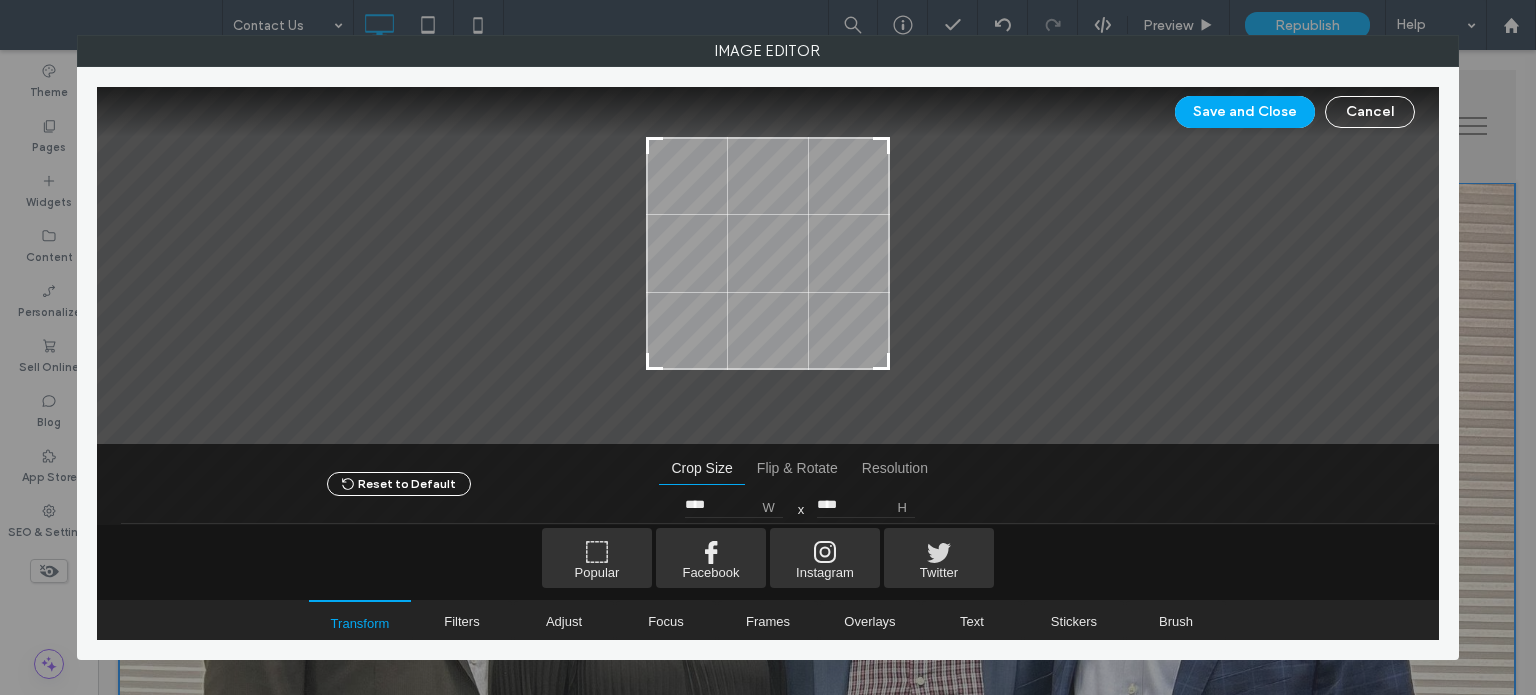 type on "****" 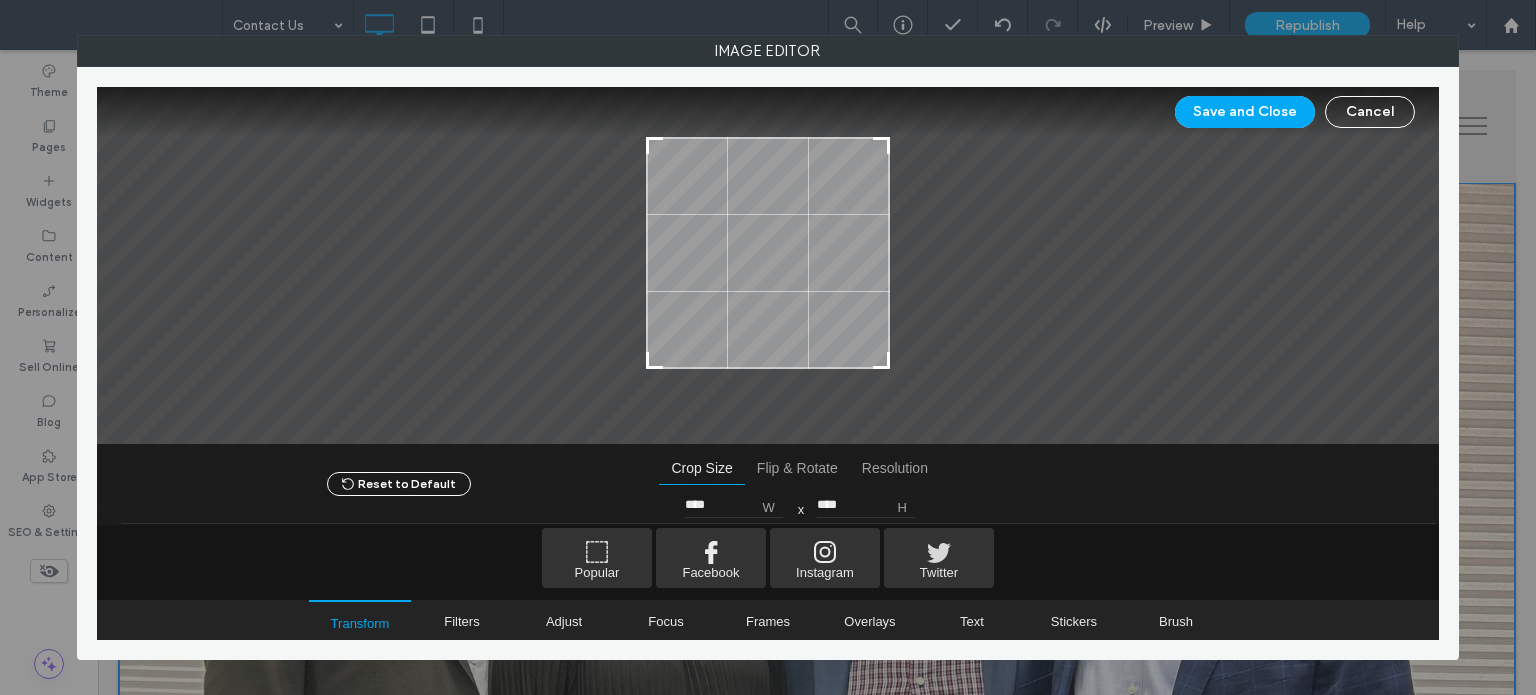 drag, startPoint x: 885, startPoint y: 387, endPoint x: 890, endPoint y: 361, distance: 26.476404 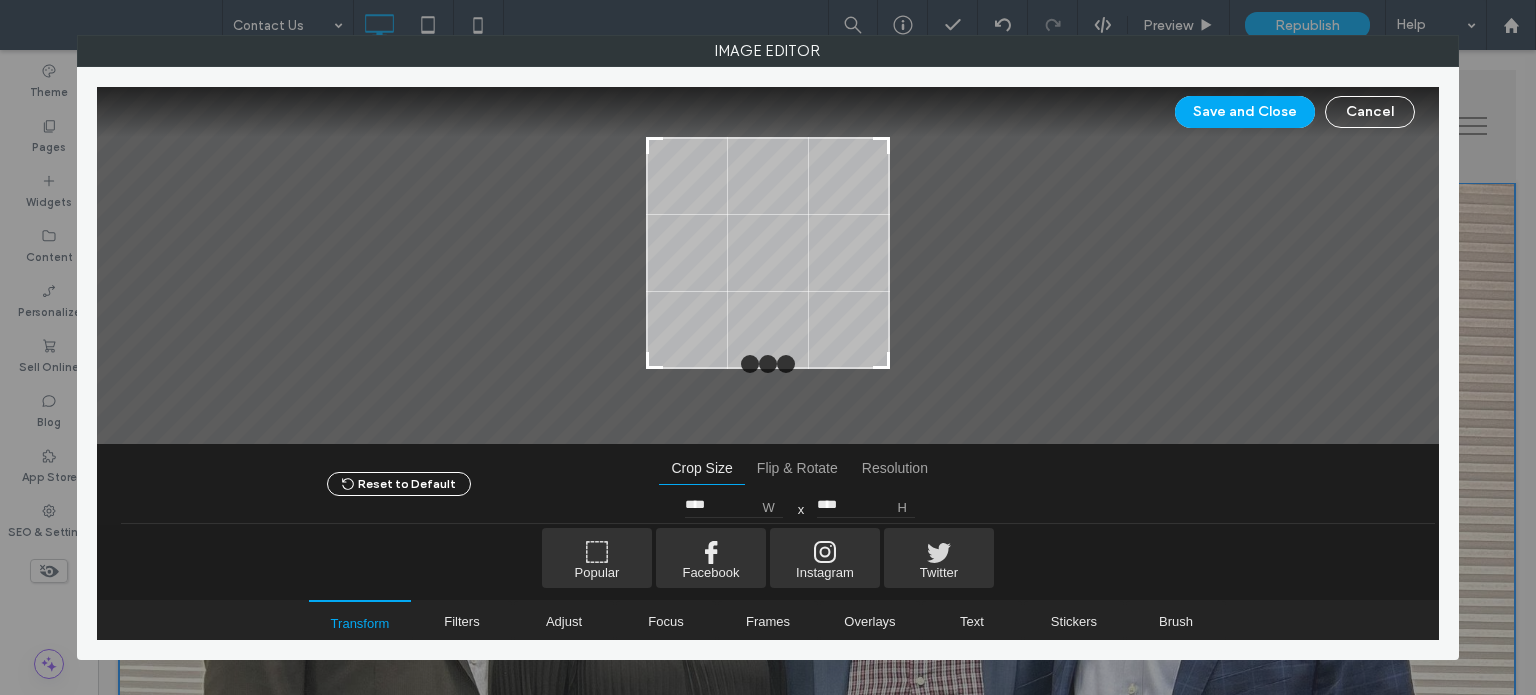 scroll, scrollTop: 0, scrollLeft: 0, axis: both 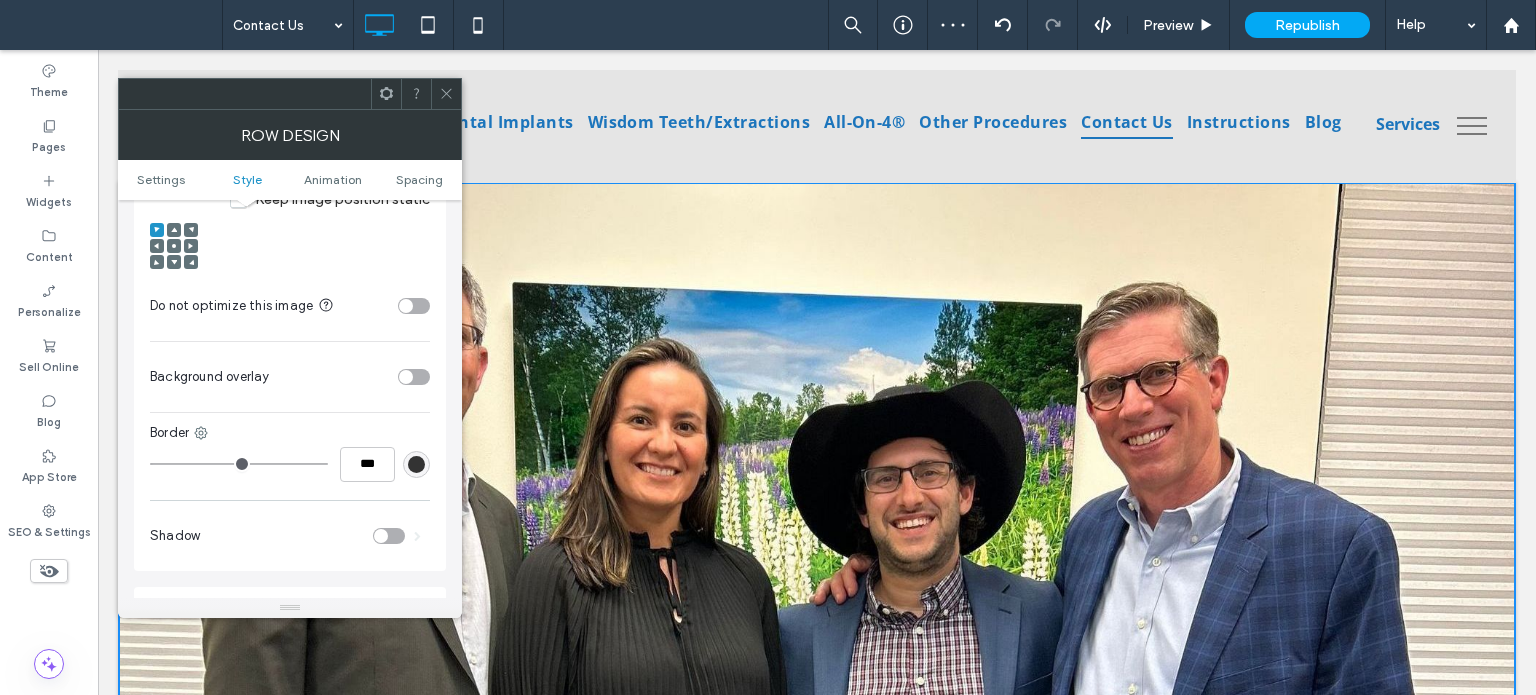 click 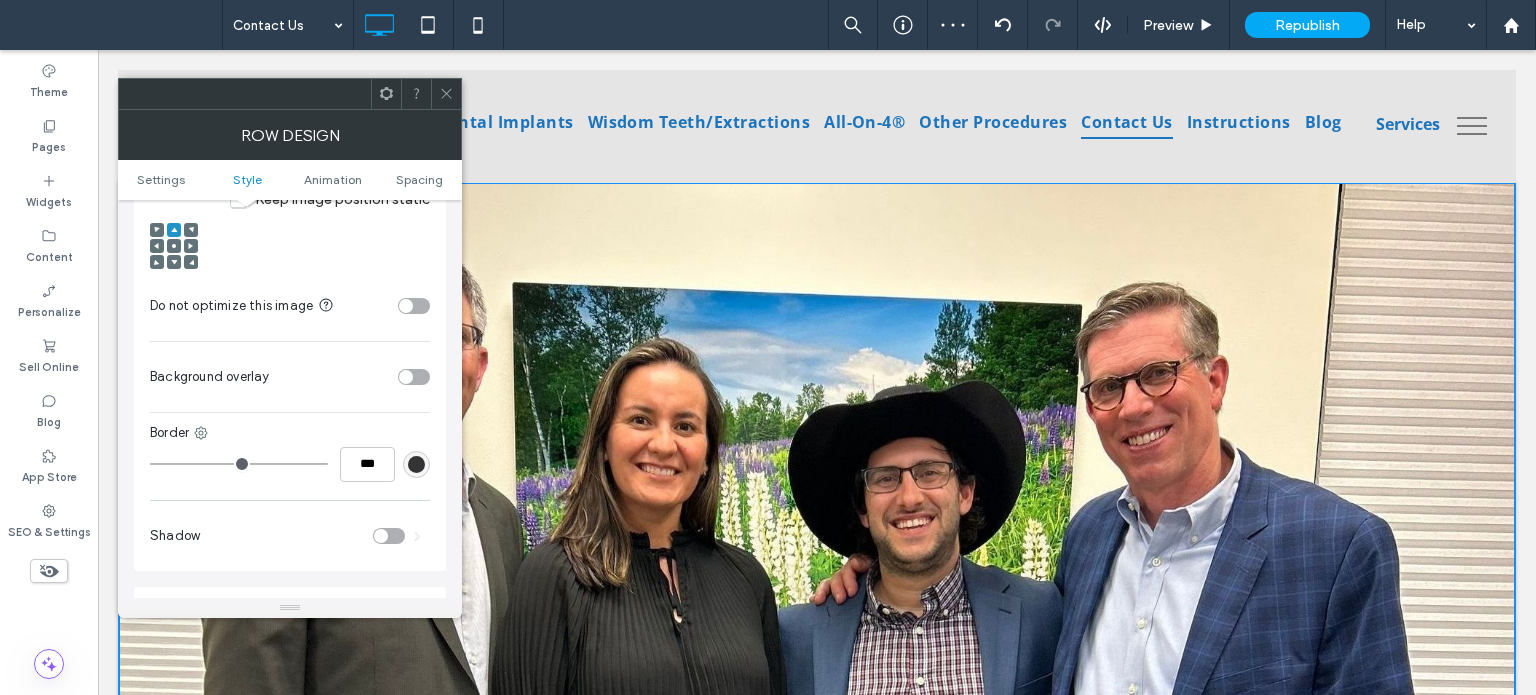 click at bounding box center (157, 230) 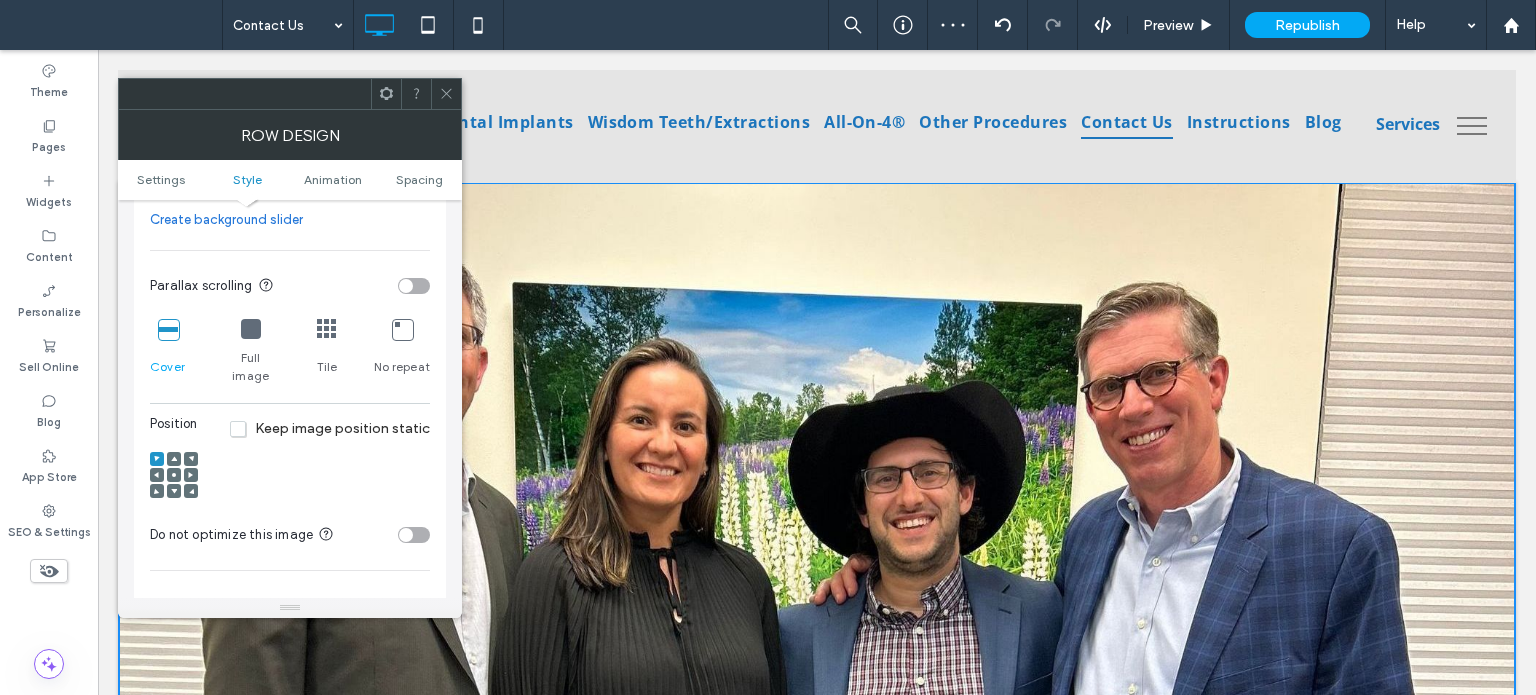 scroll, scrollTop: 500, scrollLeft: 0, axis: vertical 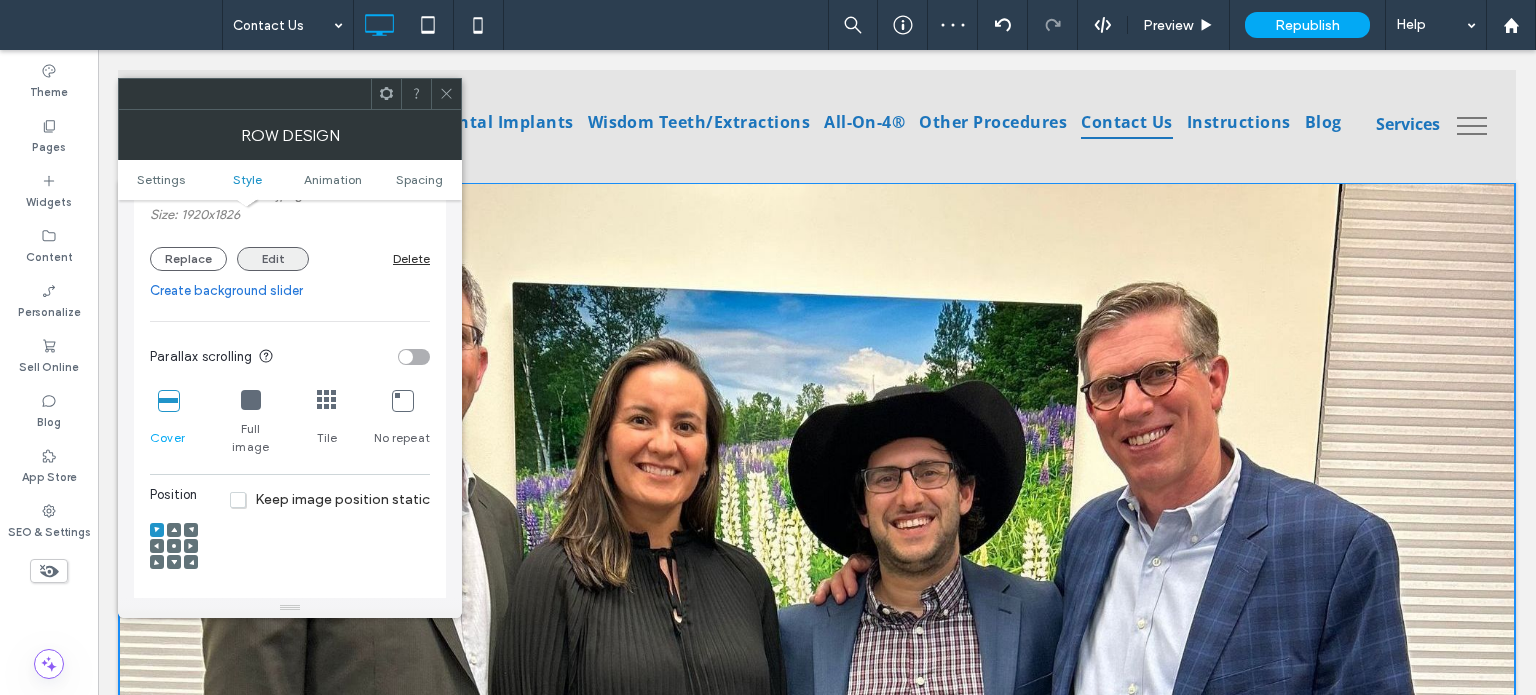 click on "Edit" at bounding box center (273, 259) 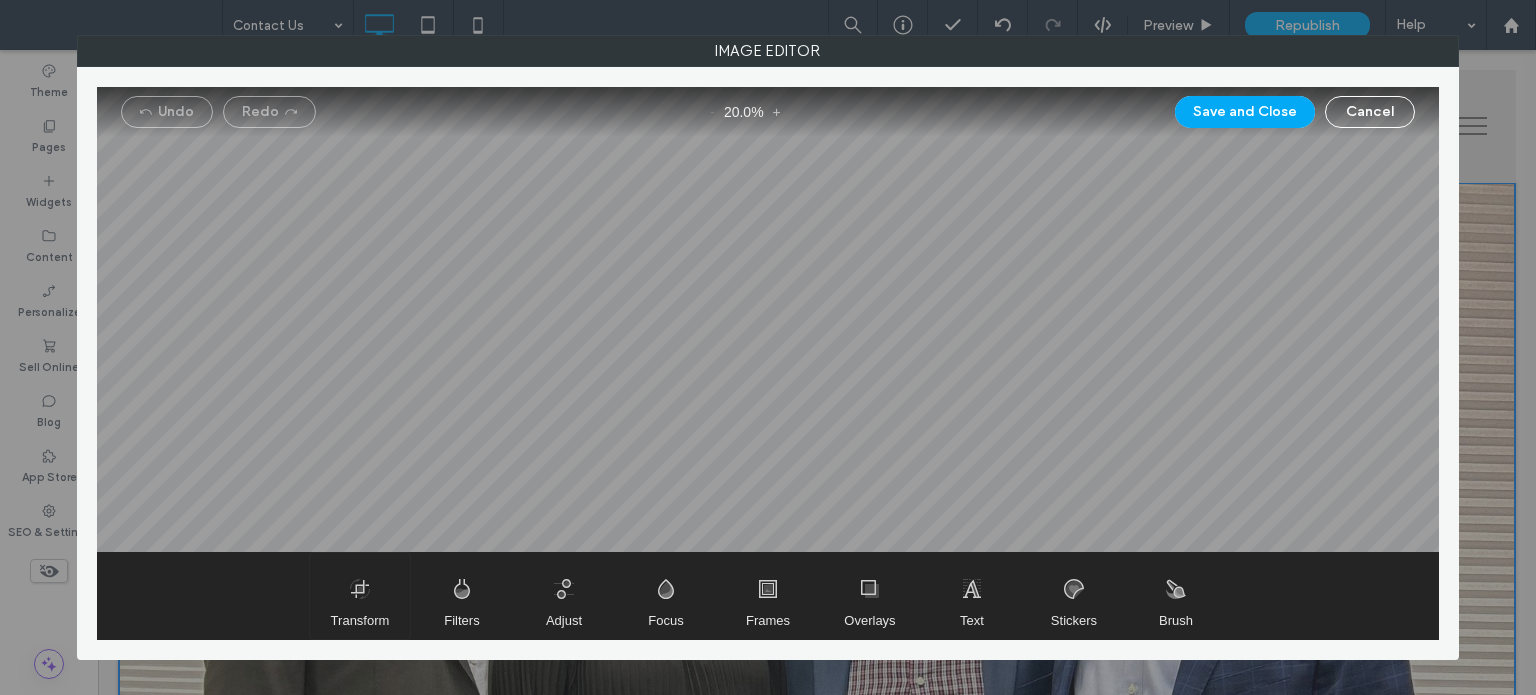click at bounding box center [360, 596] 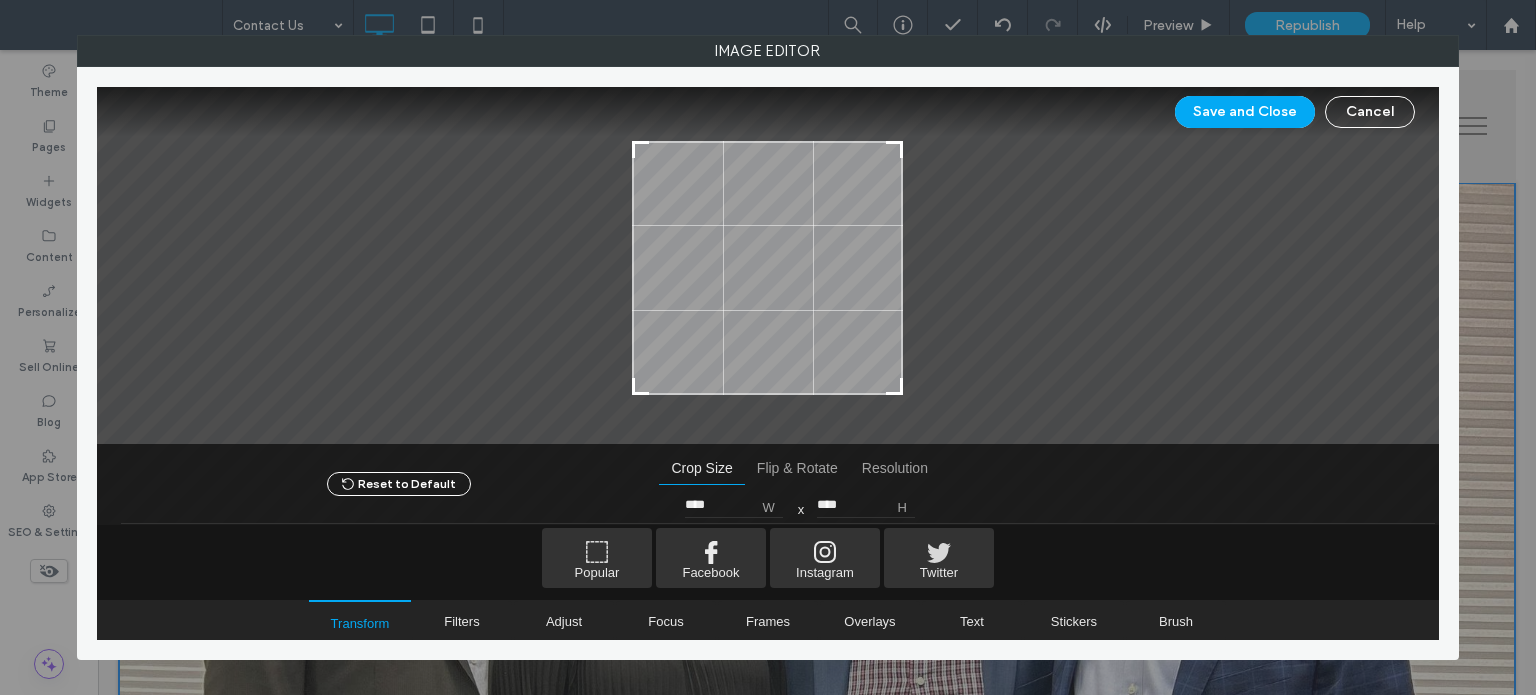 type on "****" 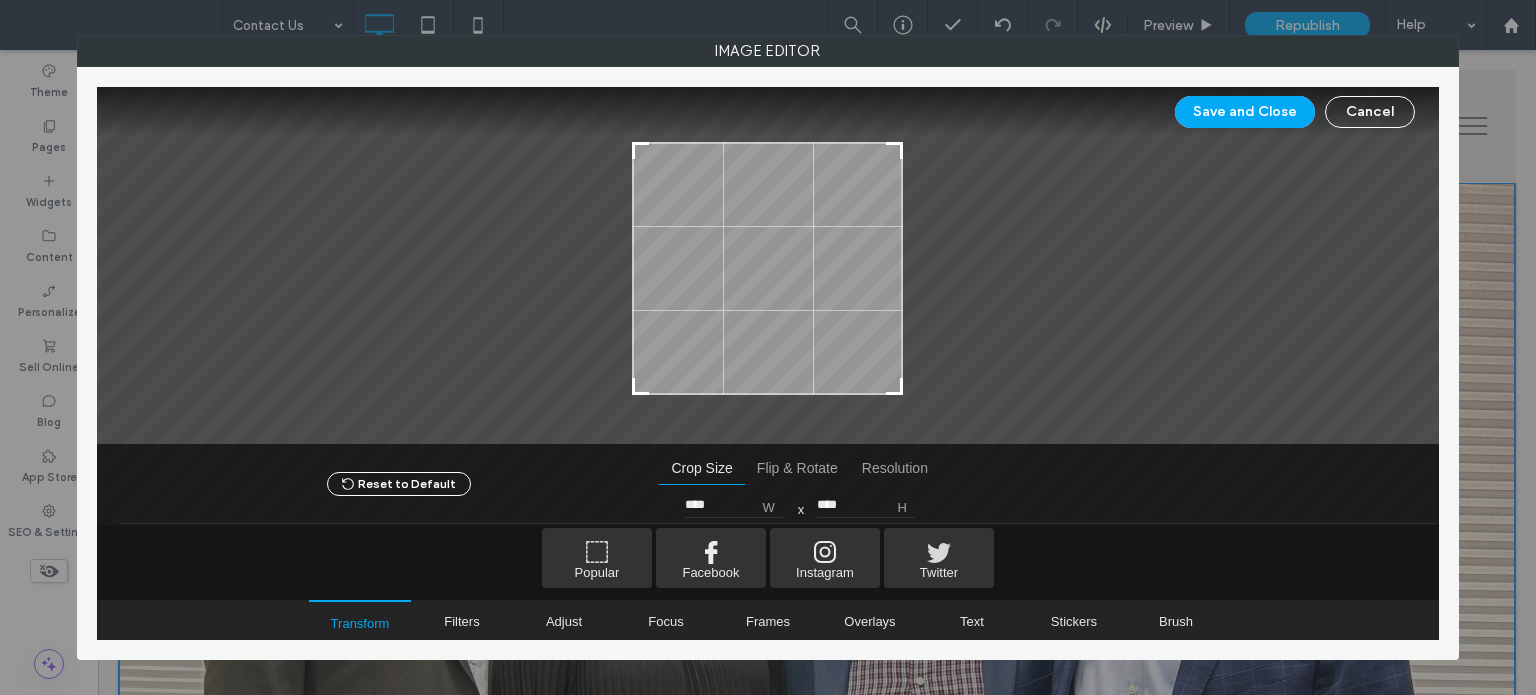 click at bounding box center (641, 151) 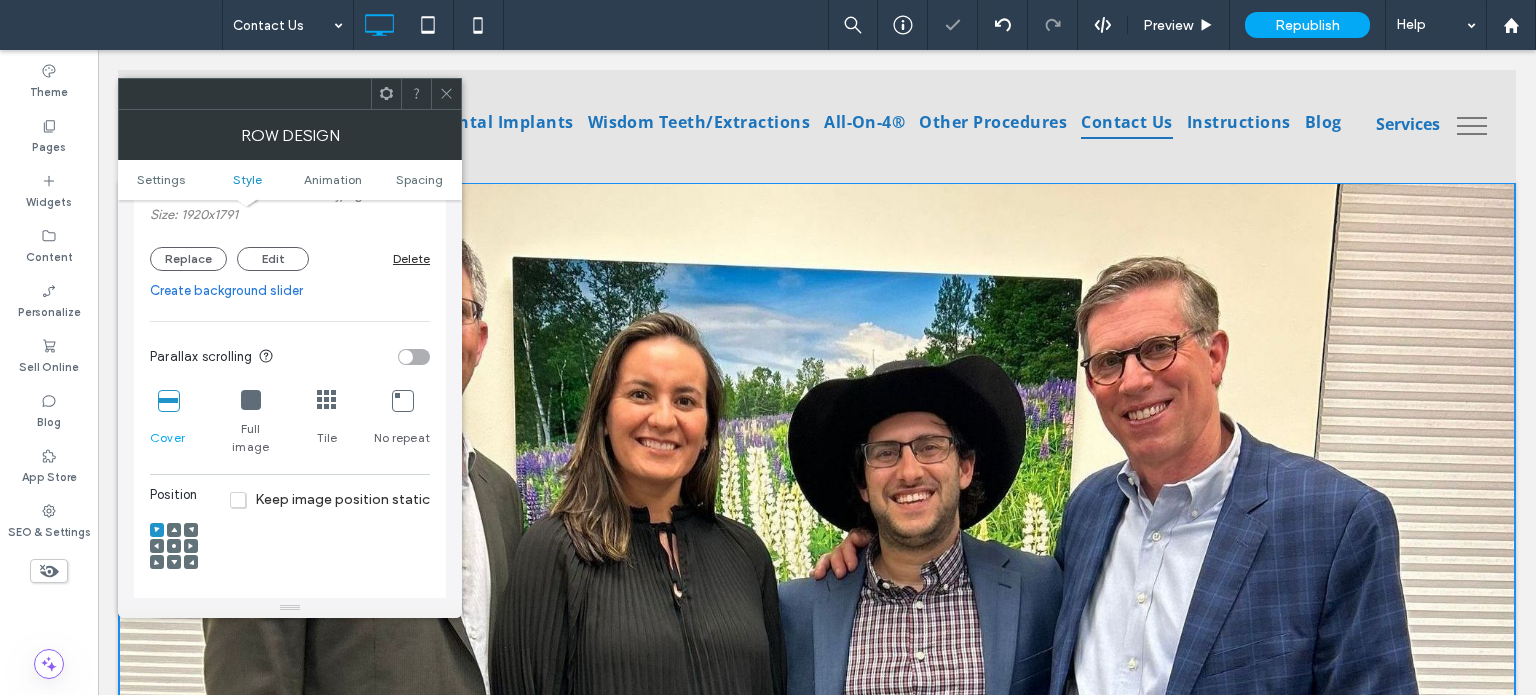 click 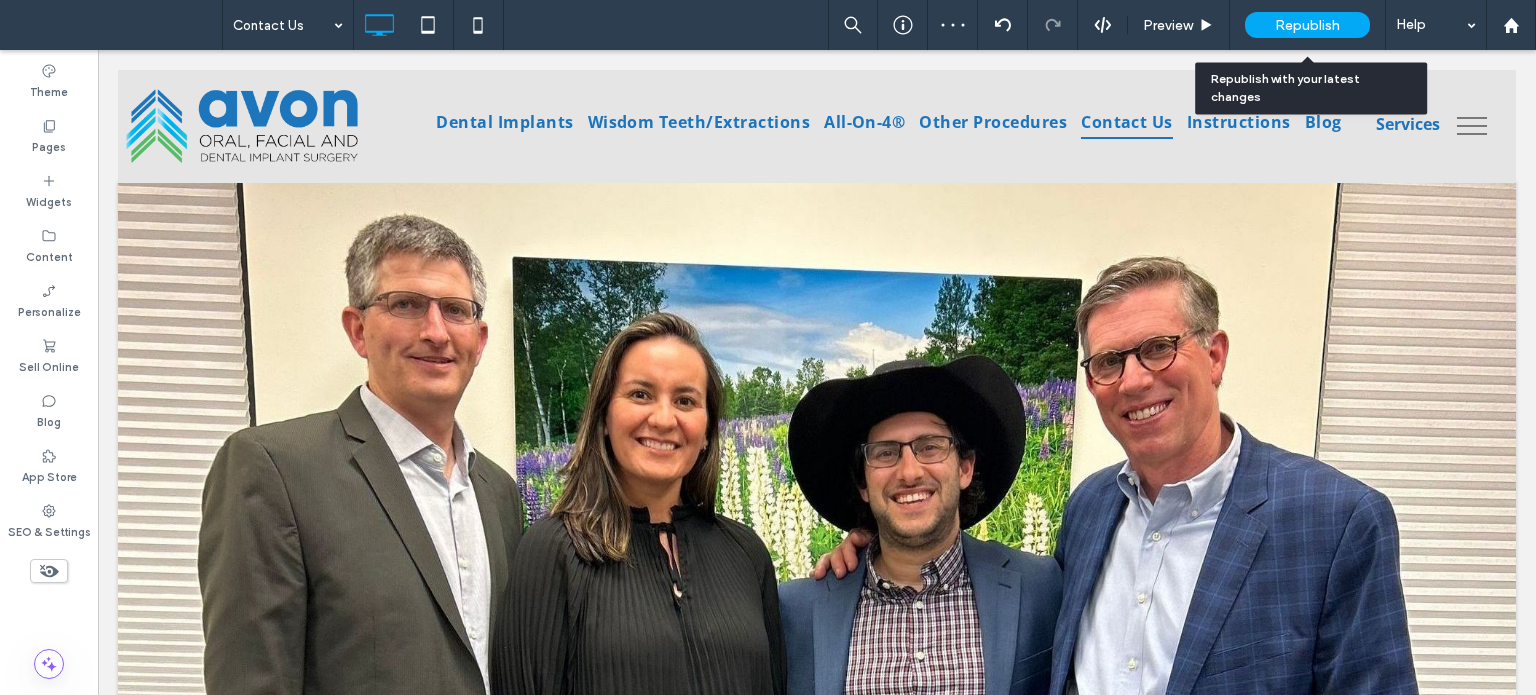 click on "Republish" at bounding box center (1307, 25) 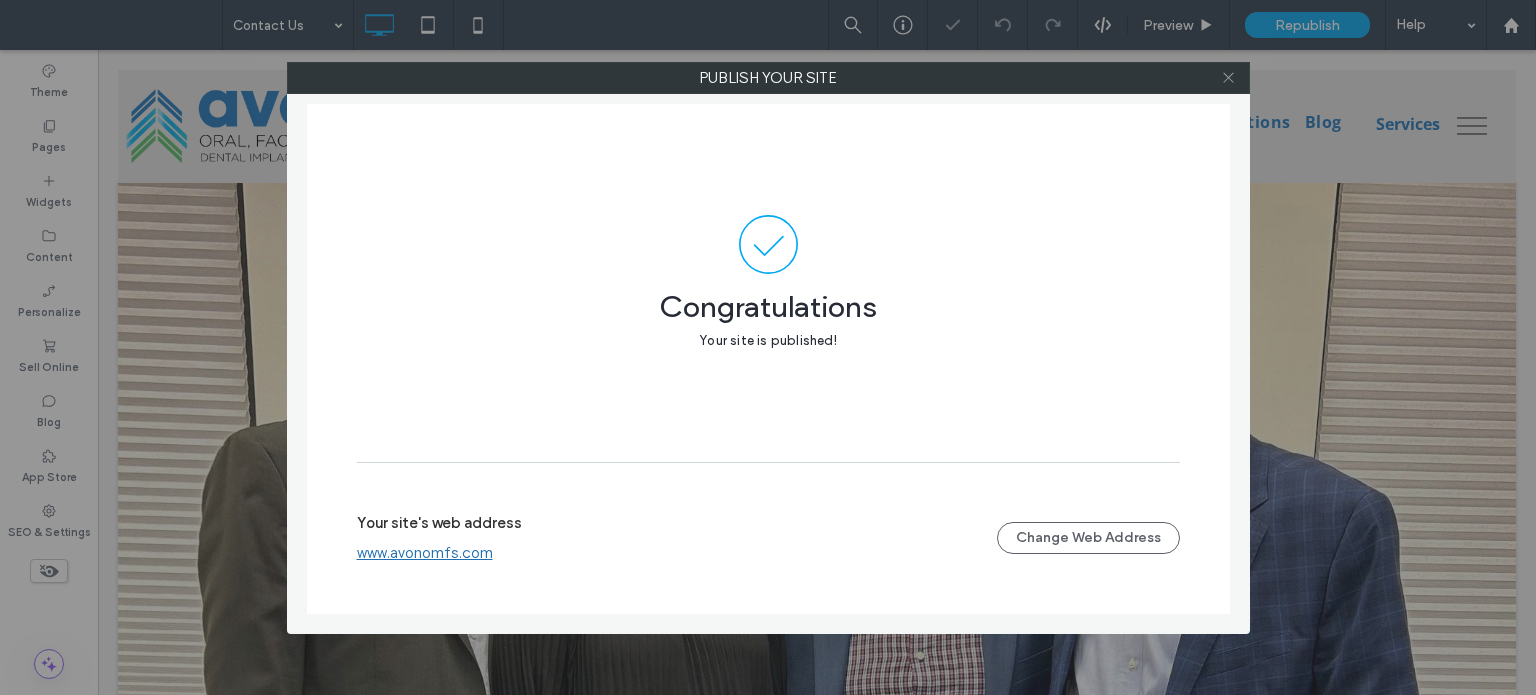 click at bounding box center (1228, 78) 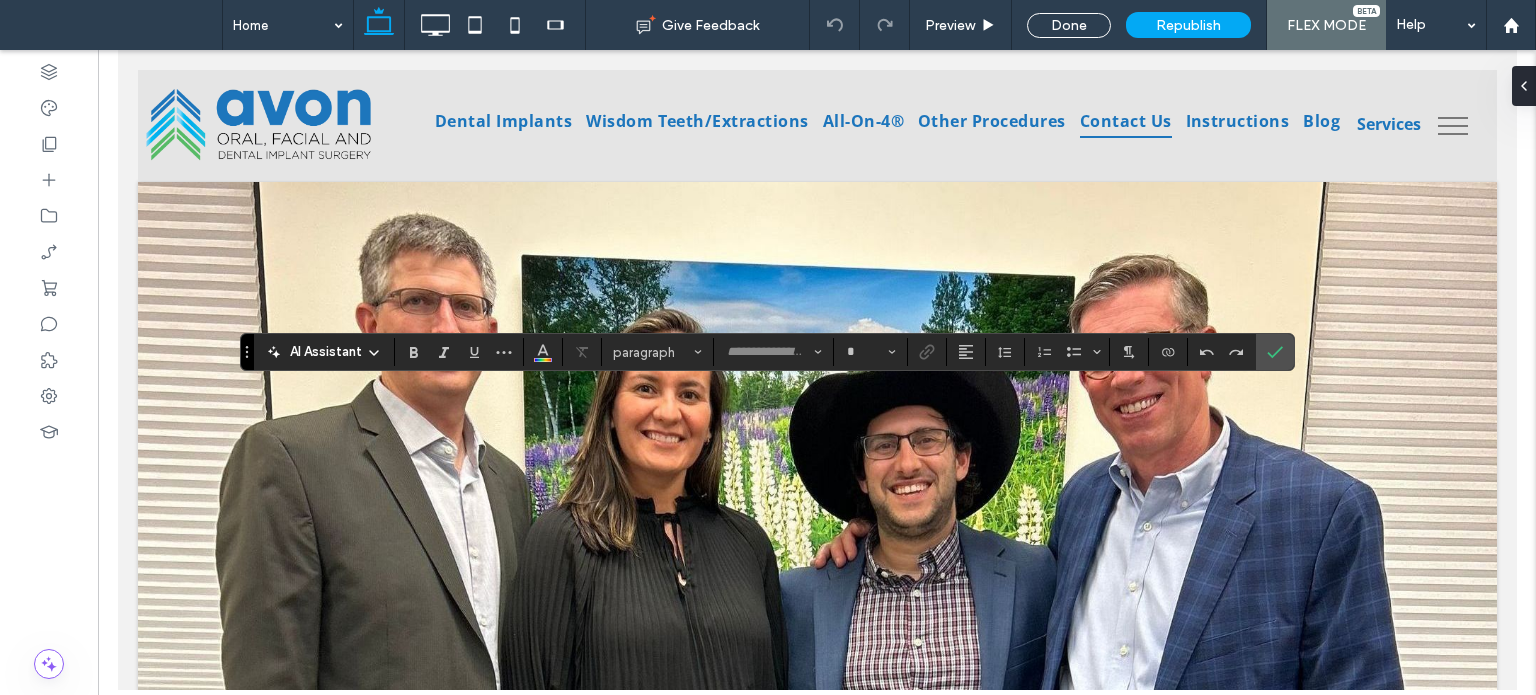type on "*********" 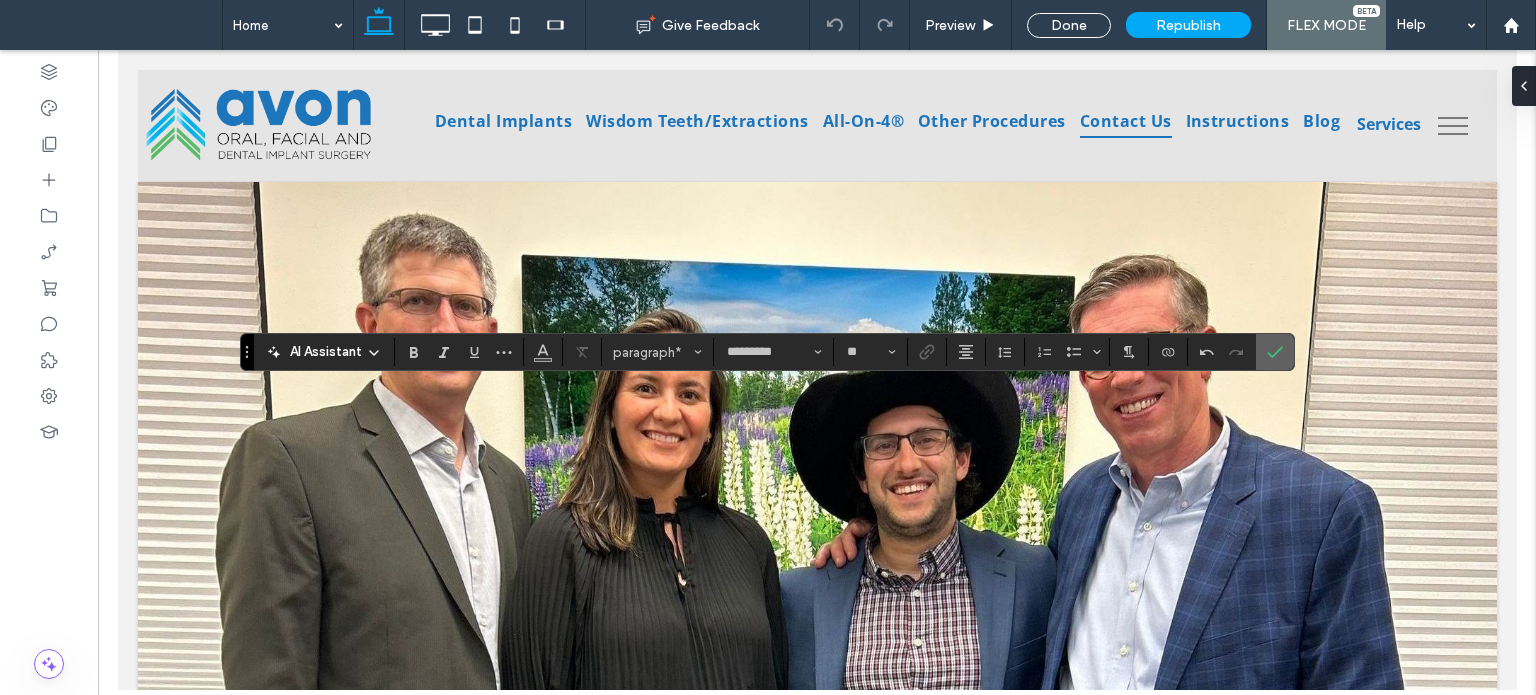 click 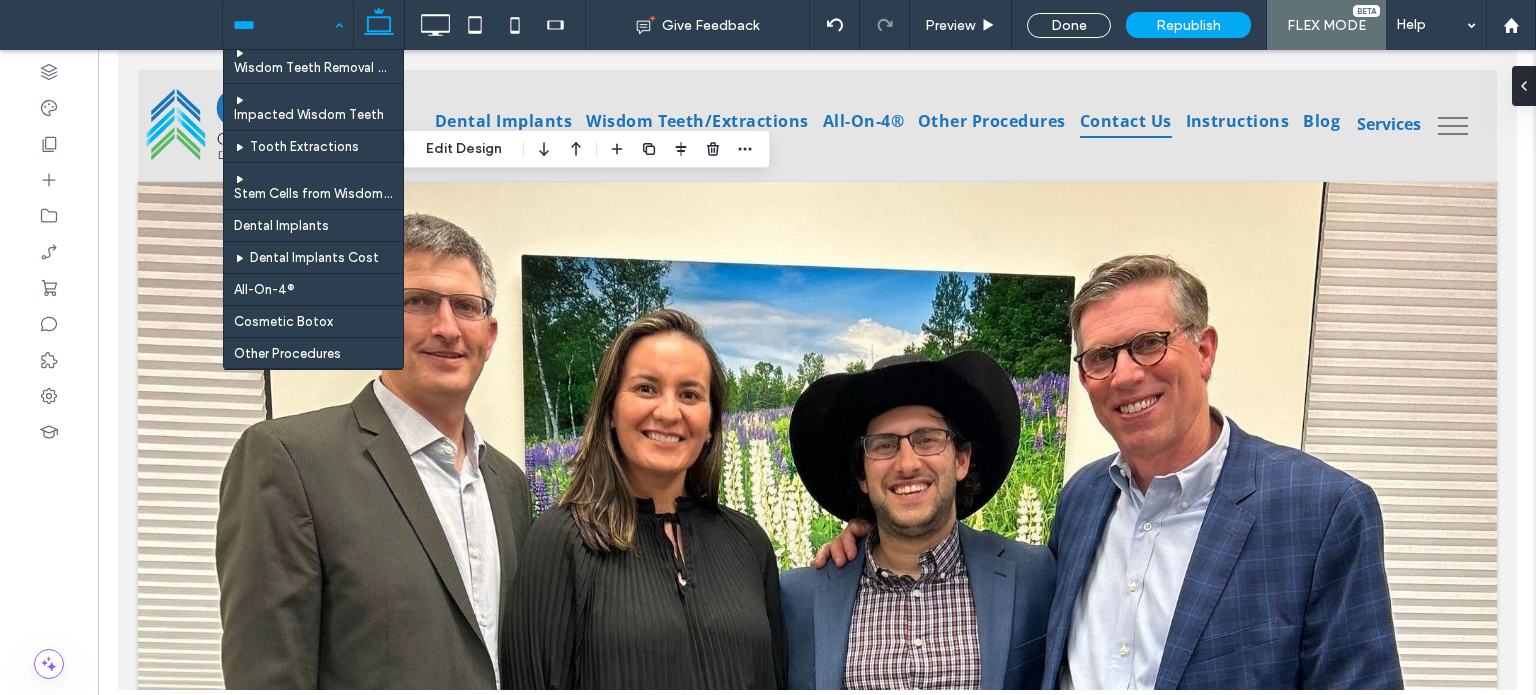 scroll, scrollTop: 600, scrollLeft: 0, axis: vertical 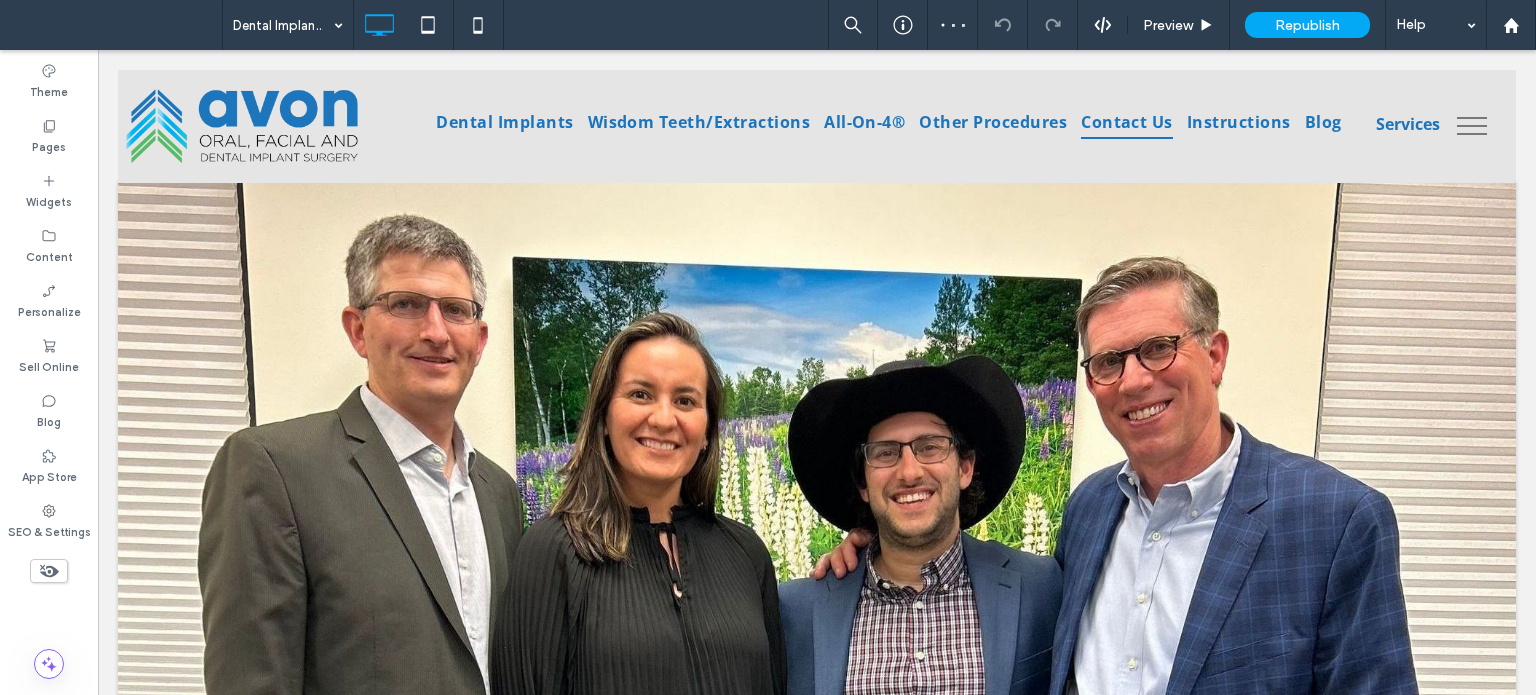 type on "*********" 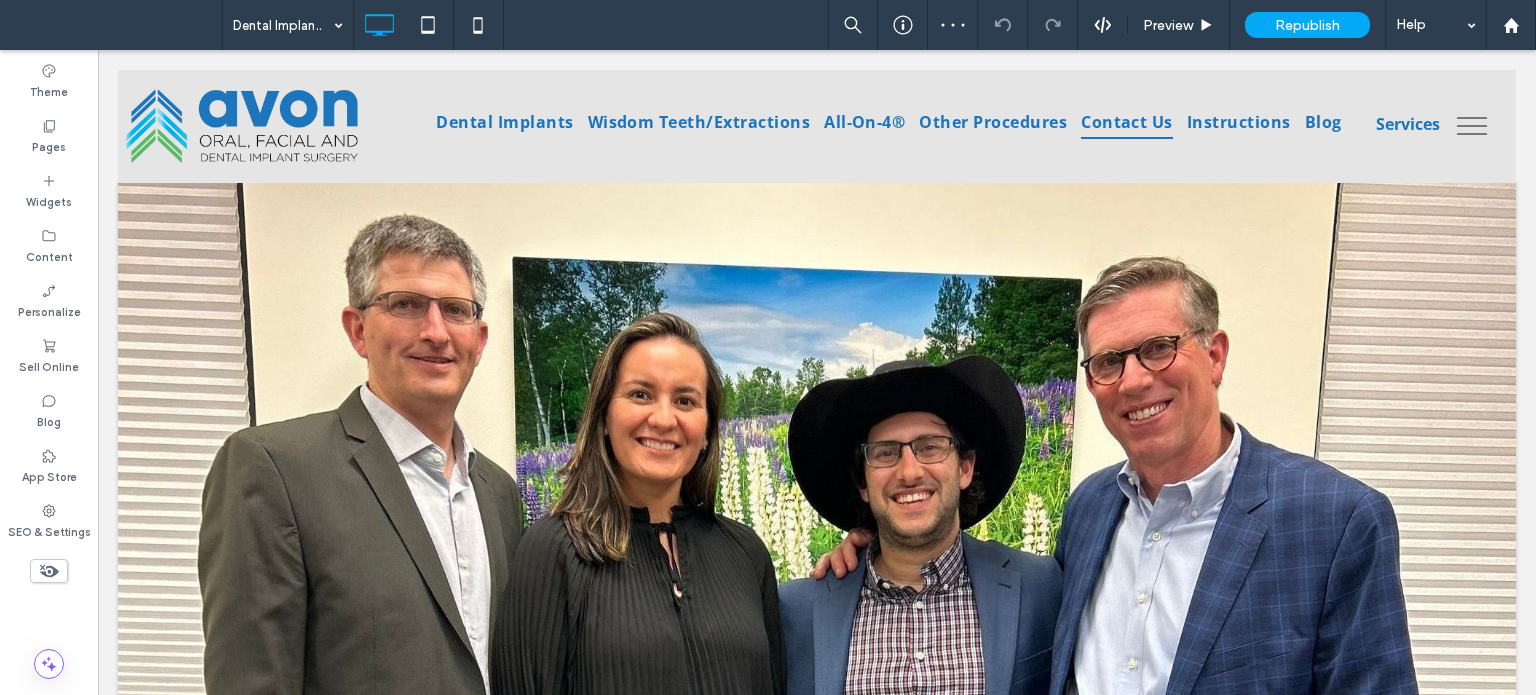 type on "**" 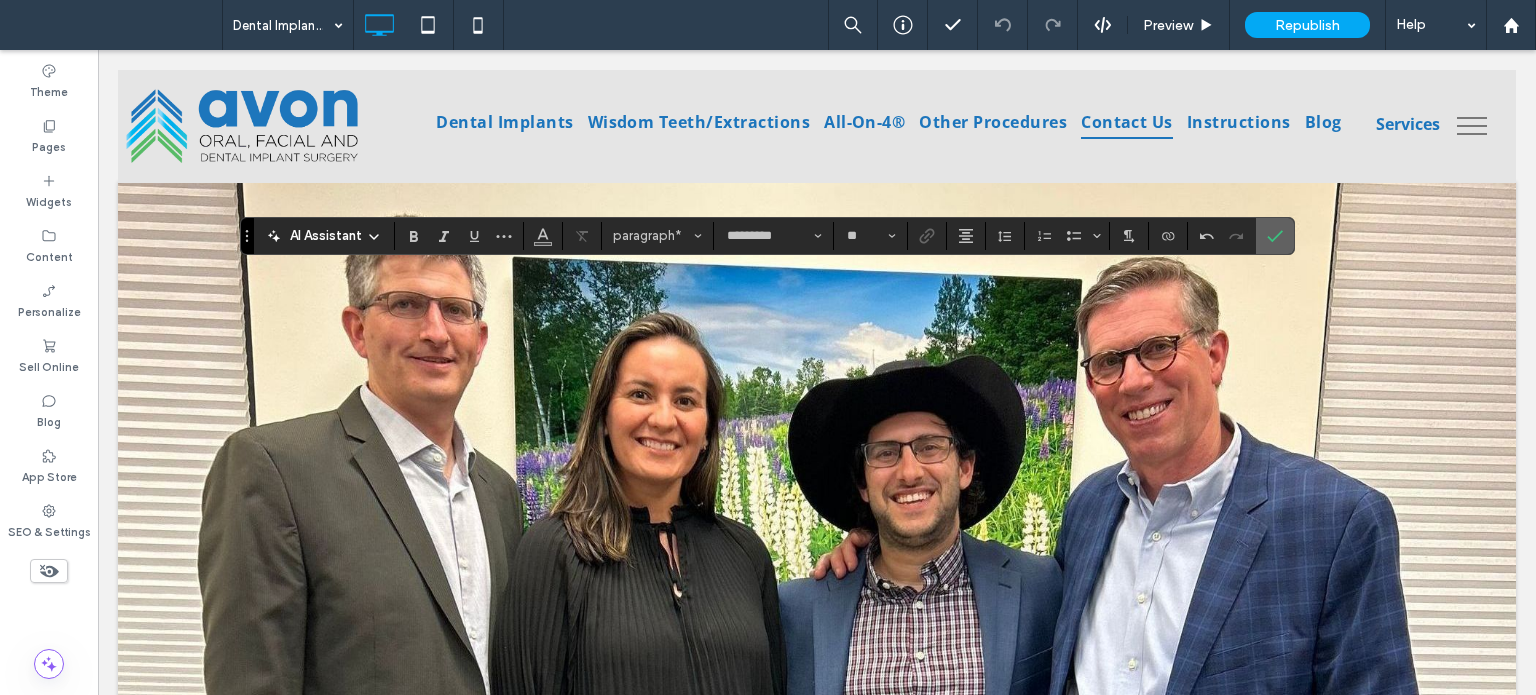click 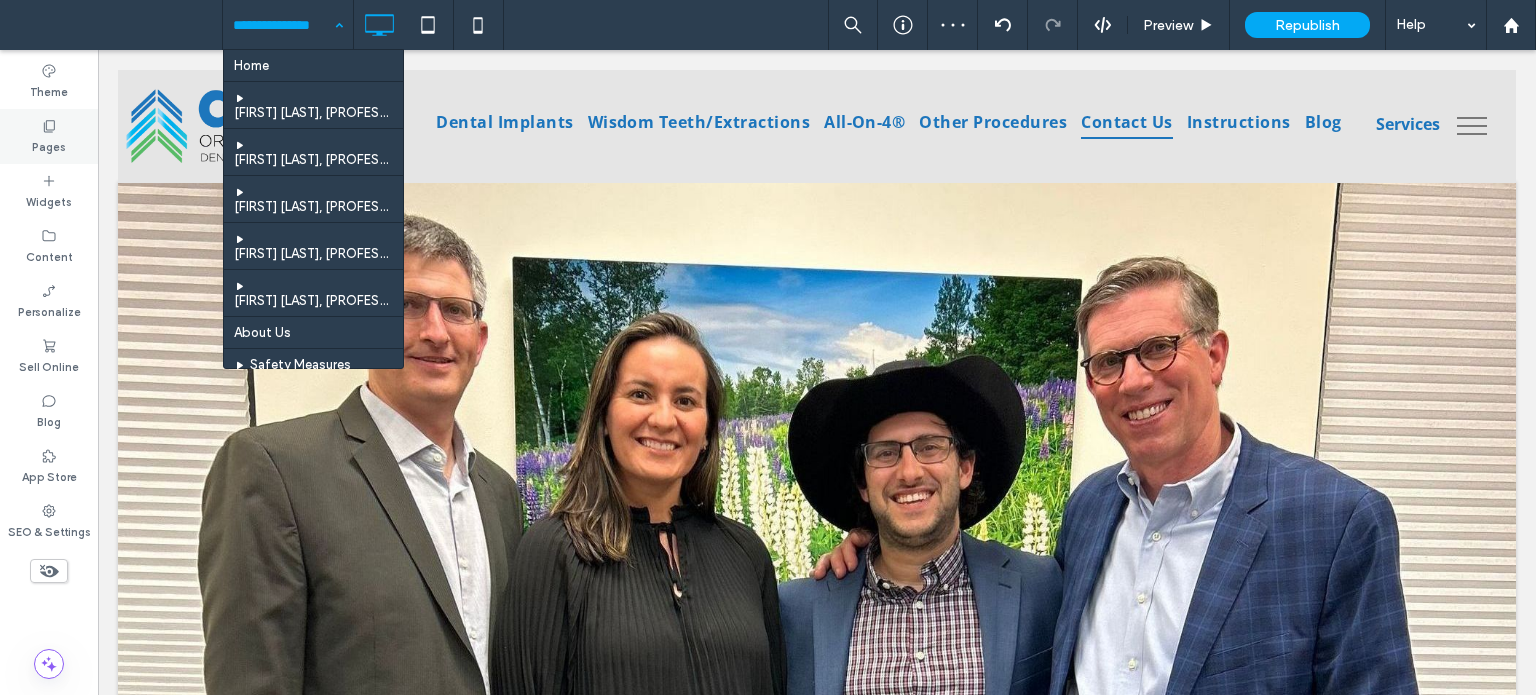 click 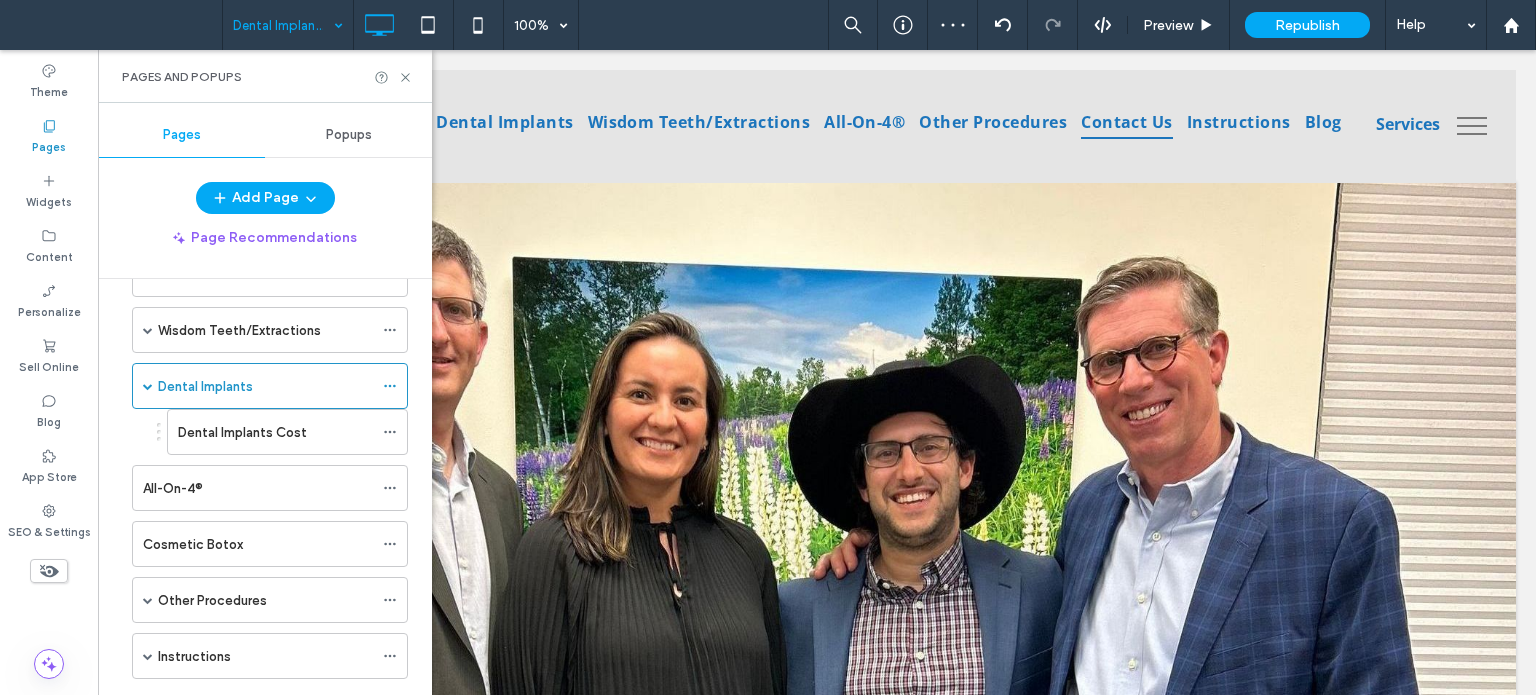 scroll, scrollTop: 300, scrollLeft: 0, axis: vertical 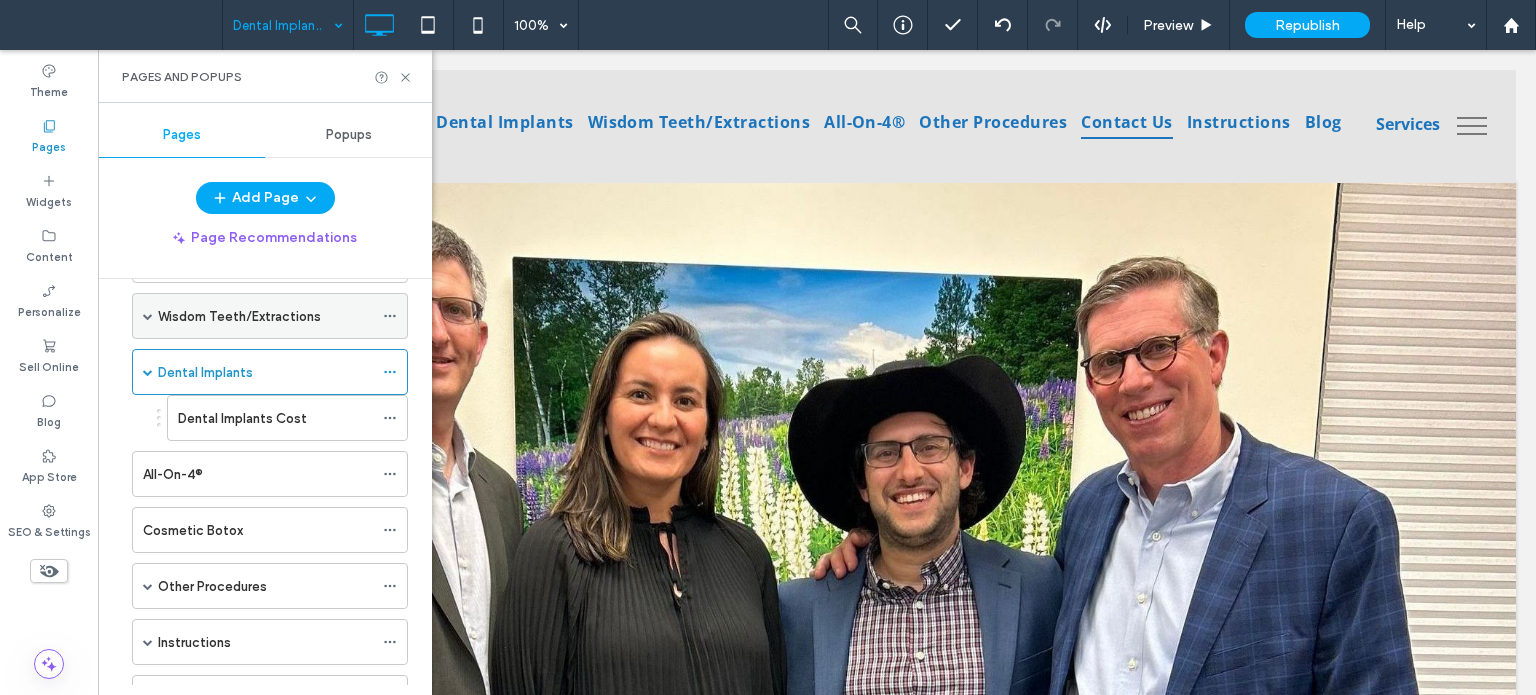 click on "Wisdom Teeth/Extractions" at bounding box center (239, 316) 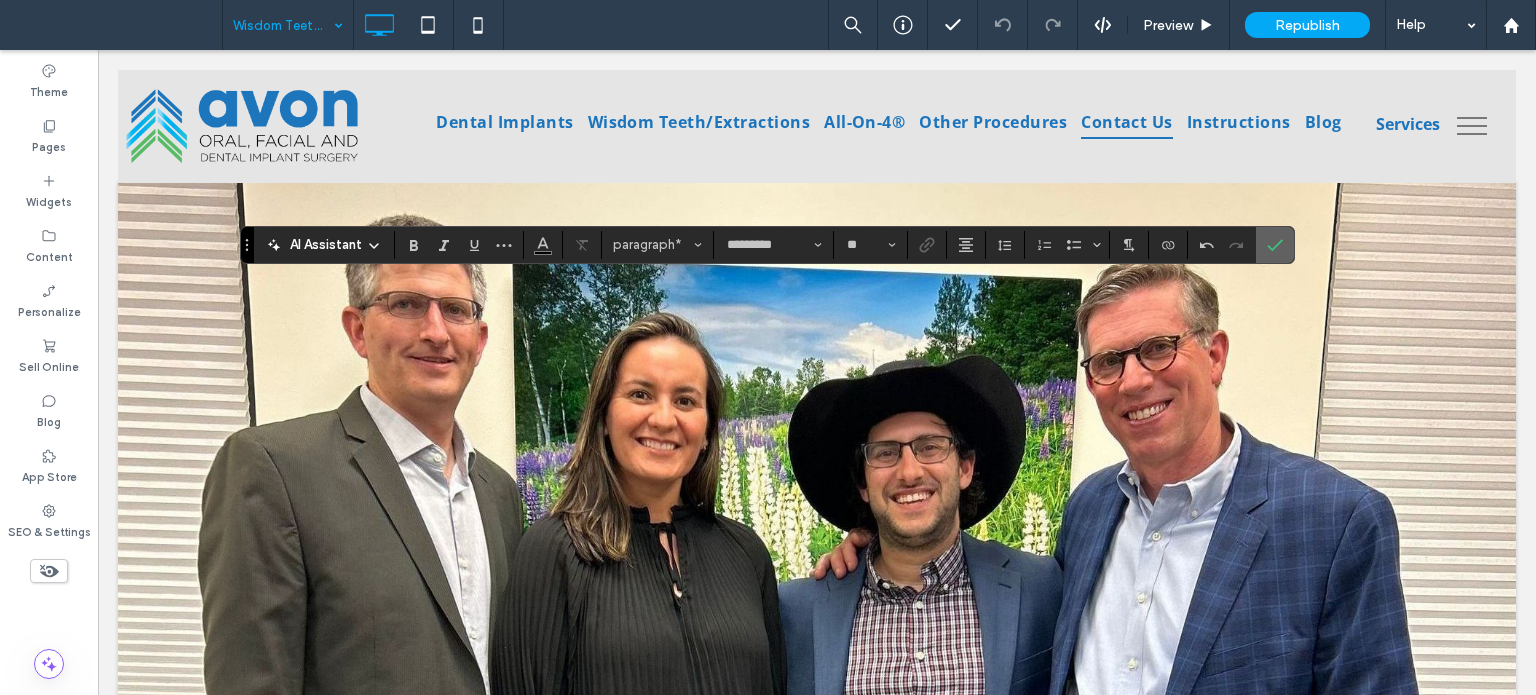 click 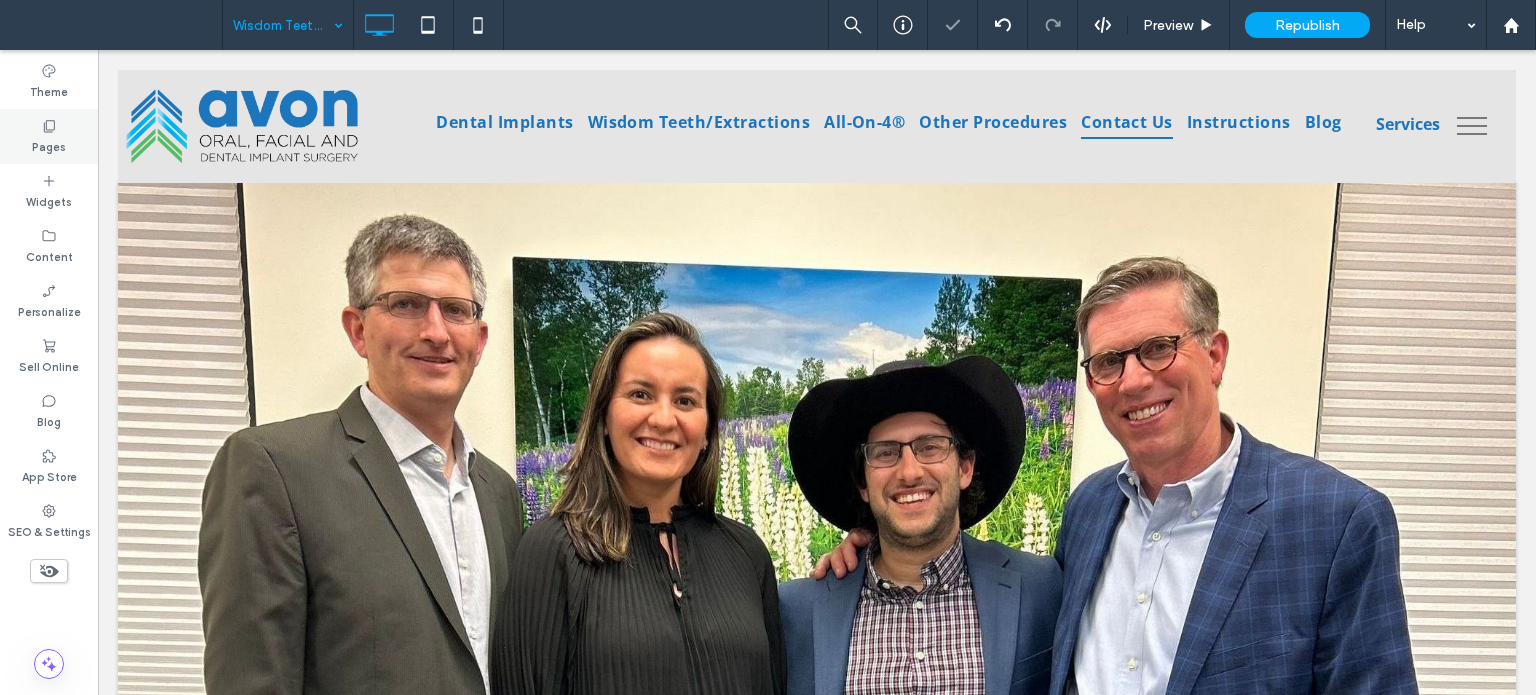 click on "Pages" at bounding box center [49, 145] 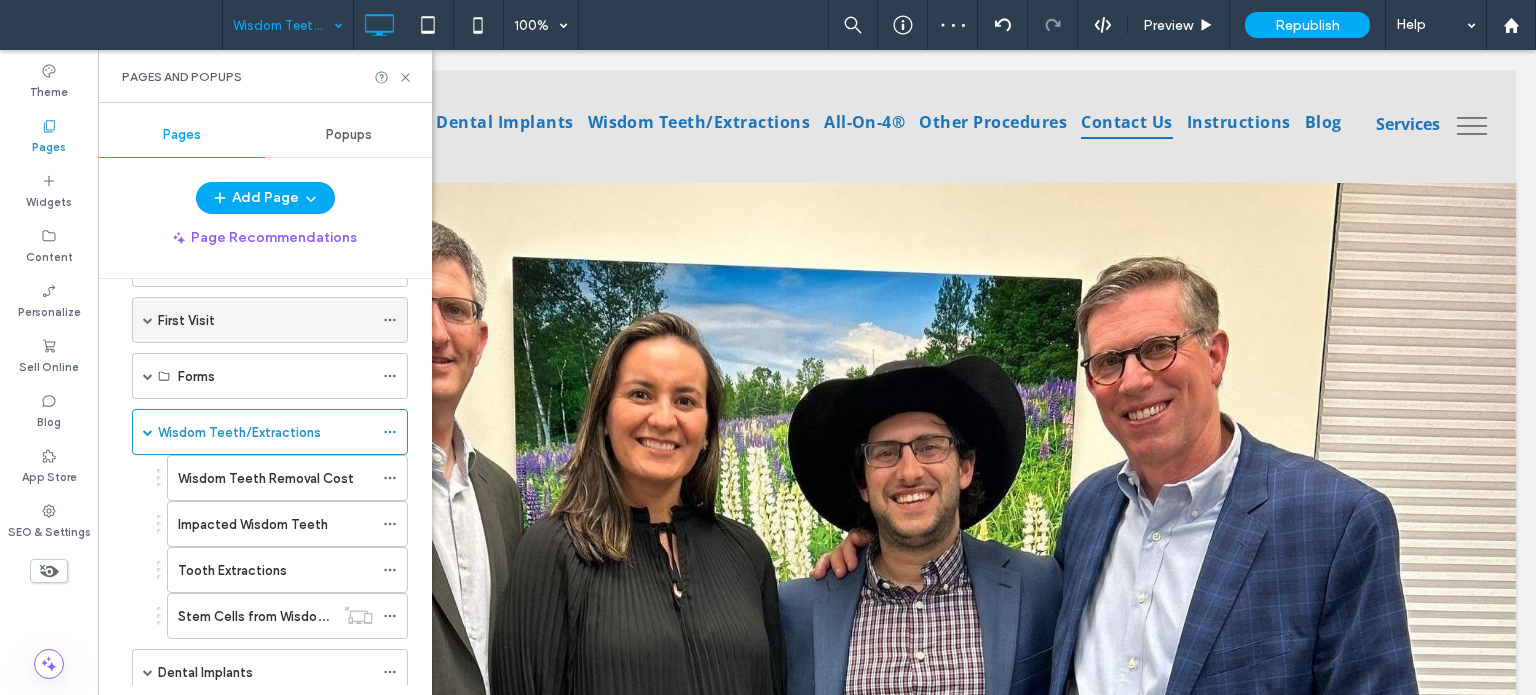 scroll, scrollTop: 200, scrollLeft: 0, axis: vertical 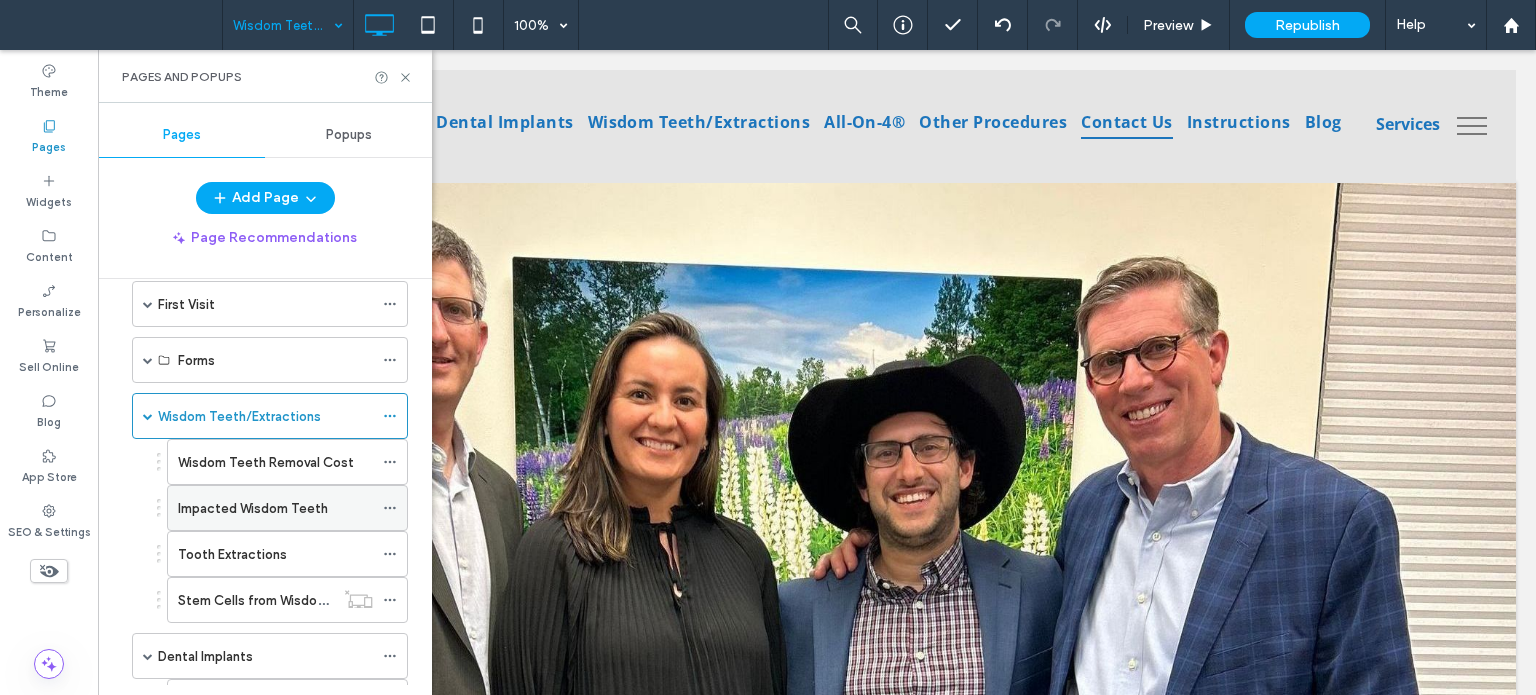 click on "Impacted Wisdom Teeth" at bounding box center [253, 508] 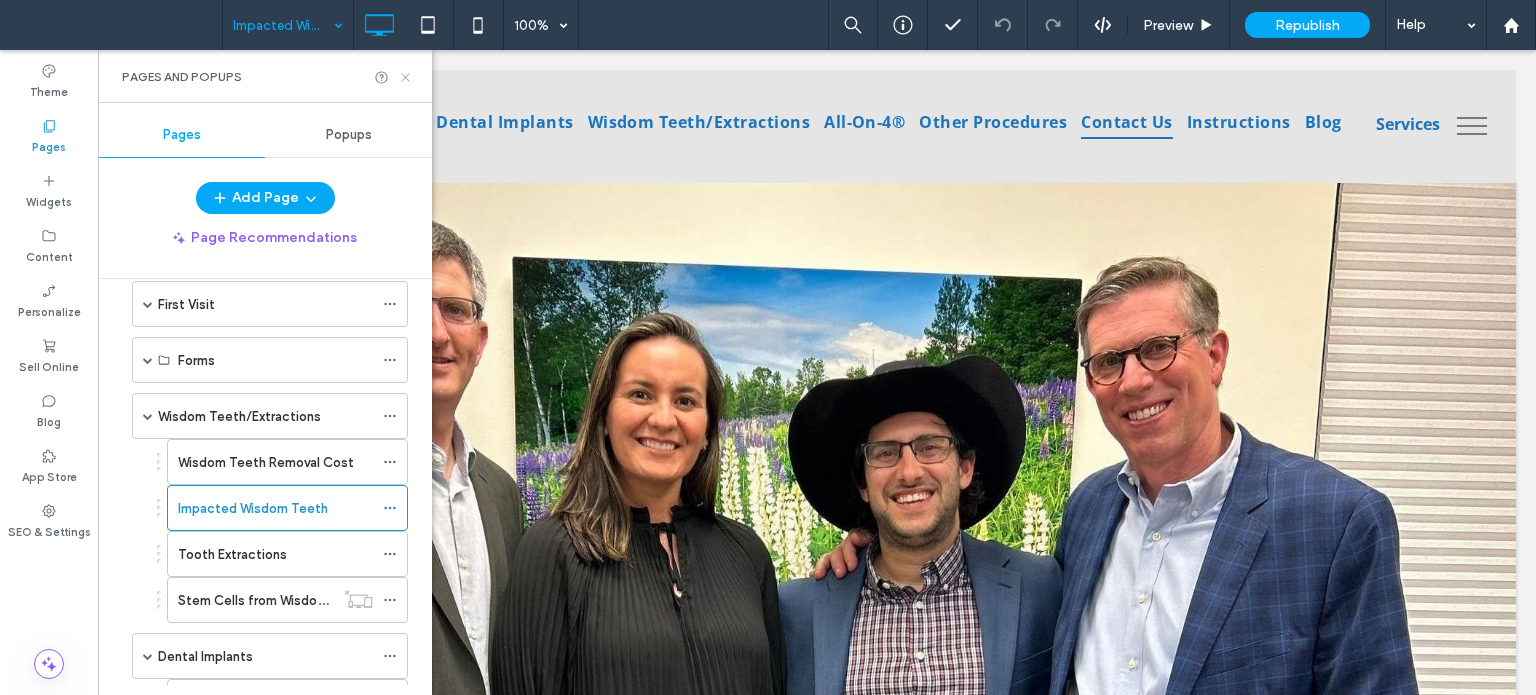 click 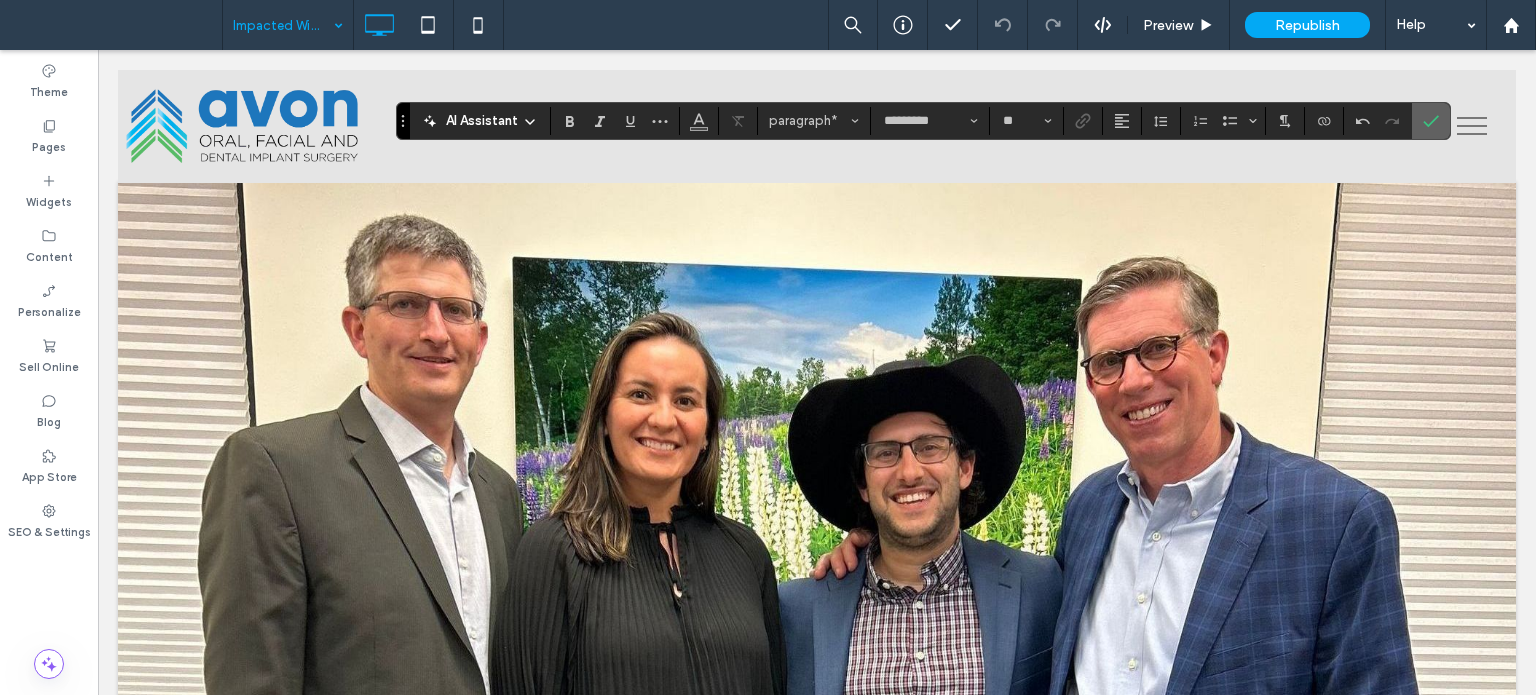 click 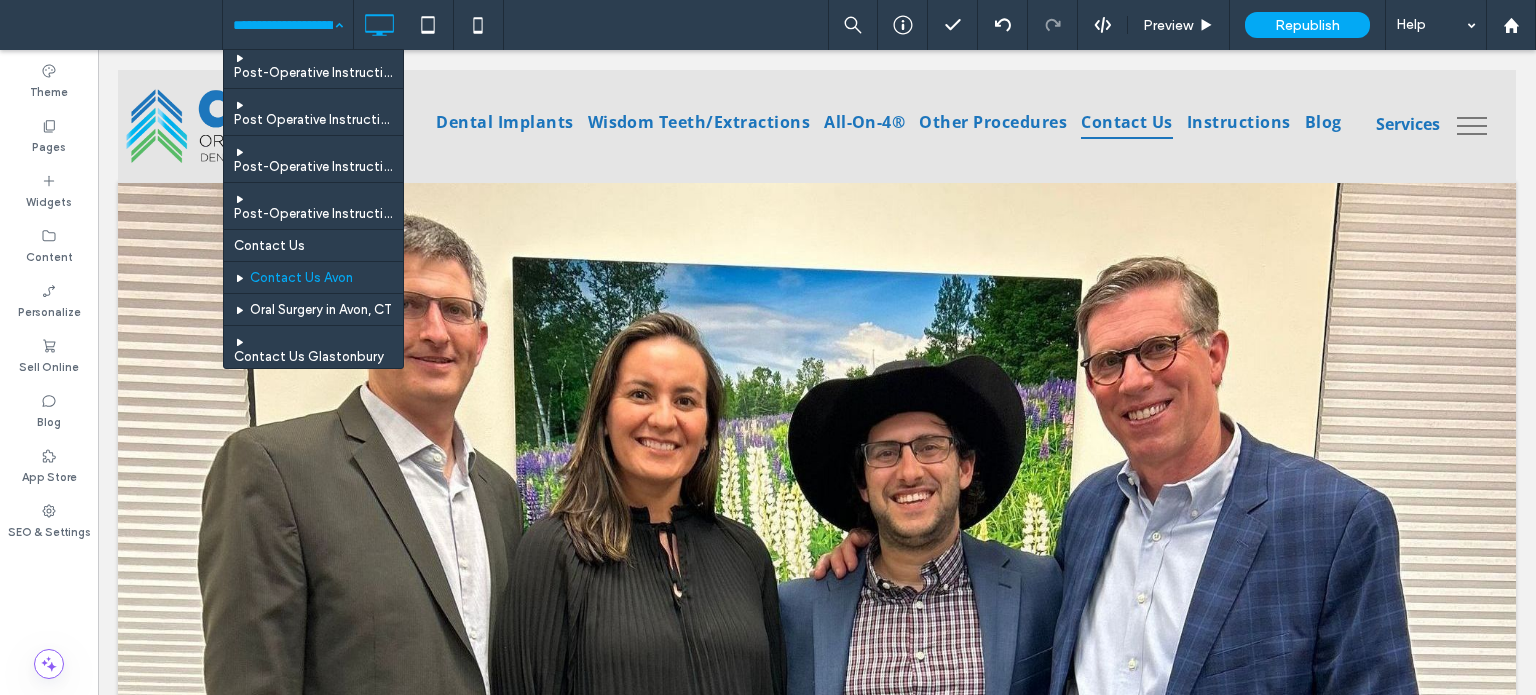 scroll, scrollTop: 1400, scrollLeft: 0, axis: vertical 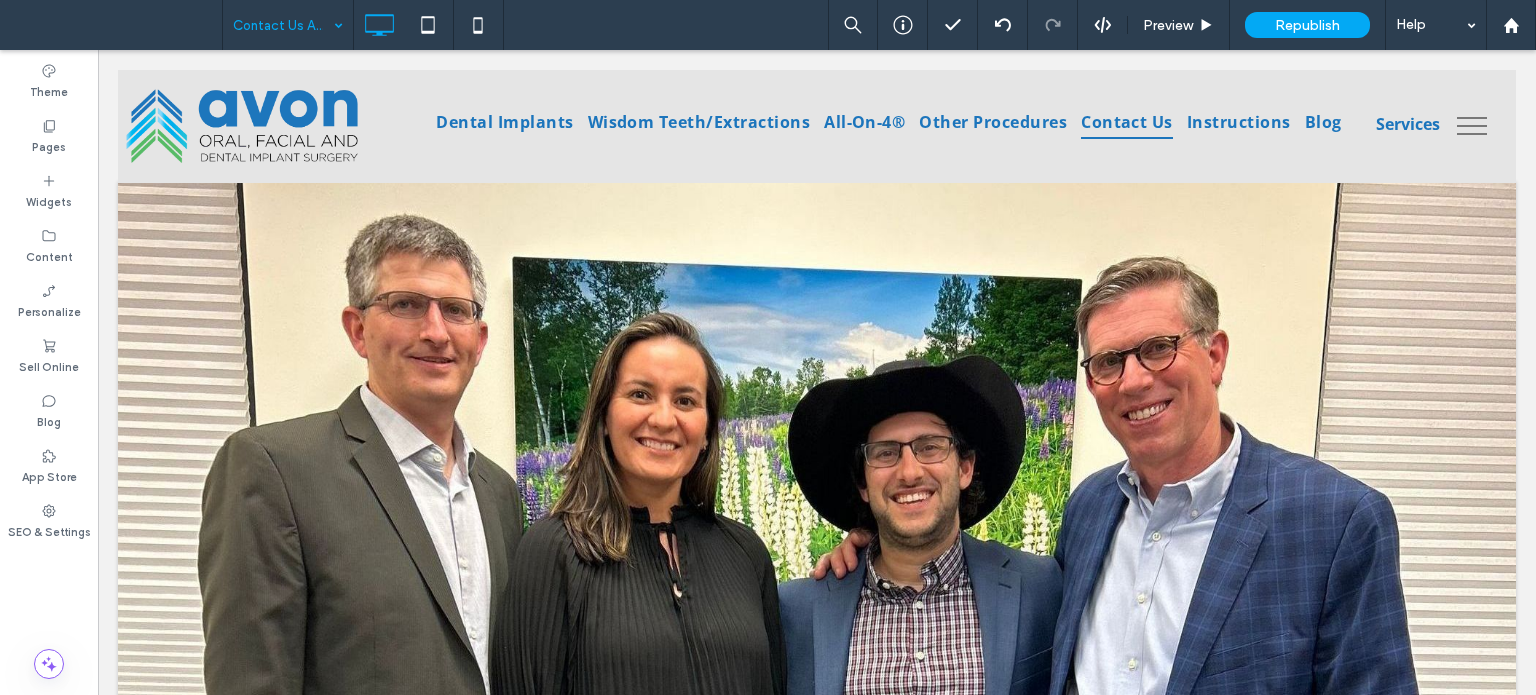 click at bounding box center (283, 25) 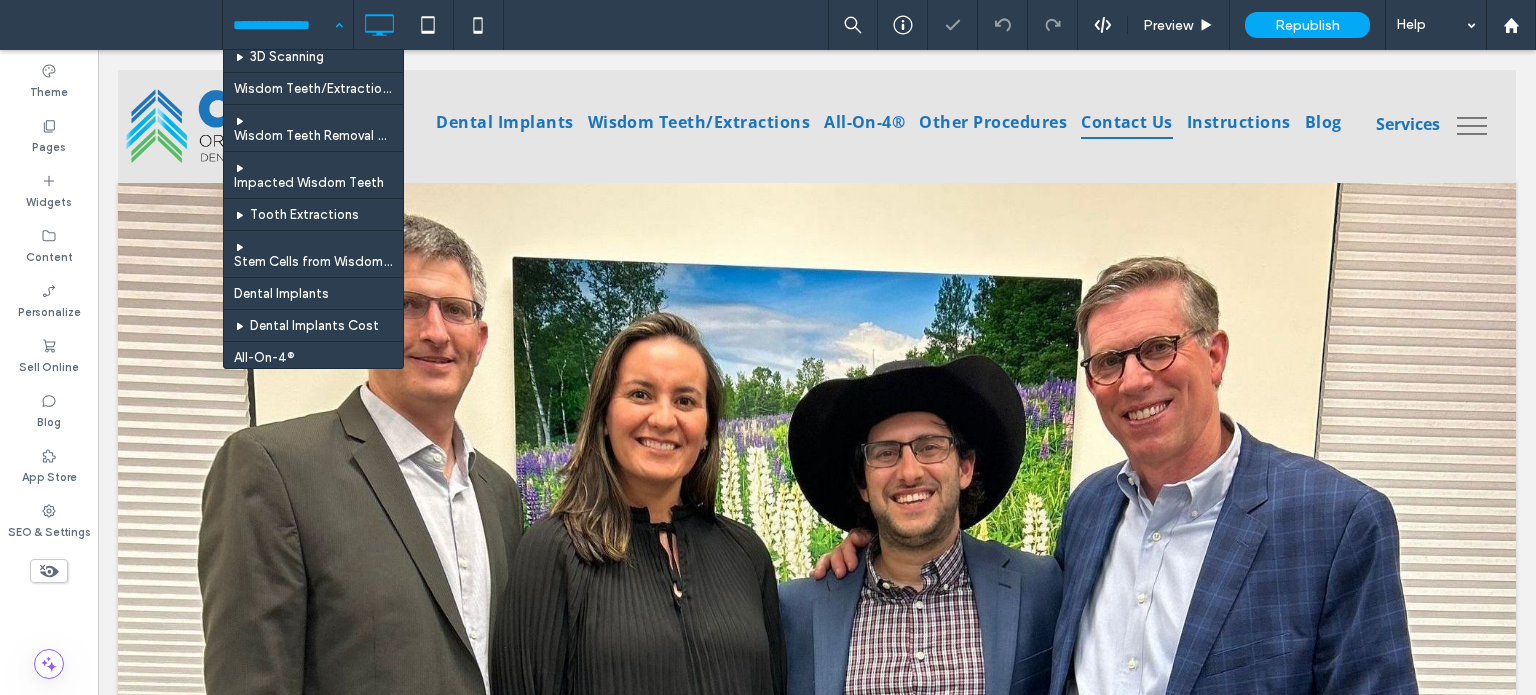 scroll, scrollTop: 1100, scrollLeft: 0, axis: vertical 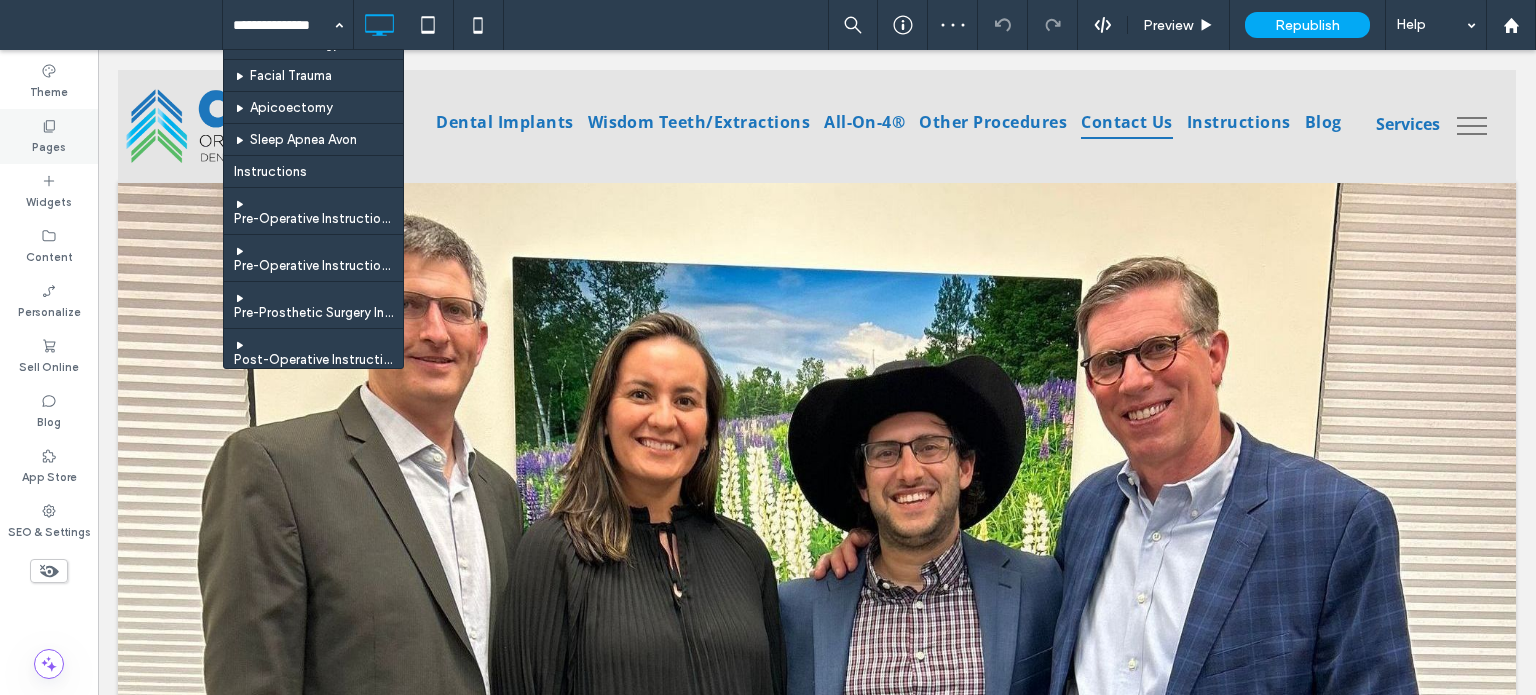 click on "Pages" at bounding box center (49, 145) 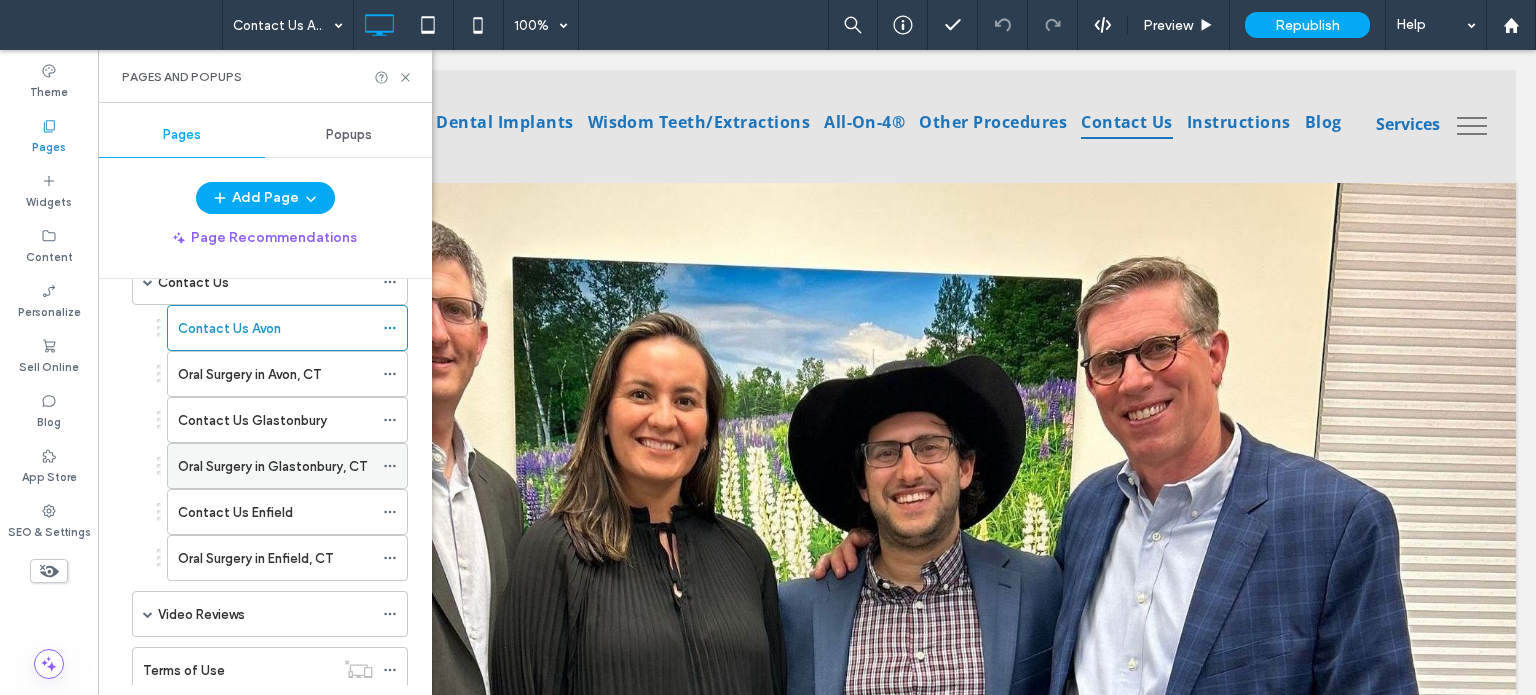 scroll, scrollTop: 800, scrollLeft: 0, axis: vertical 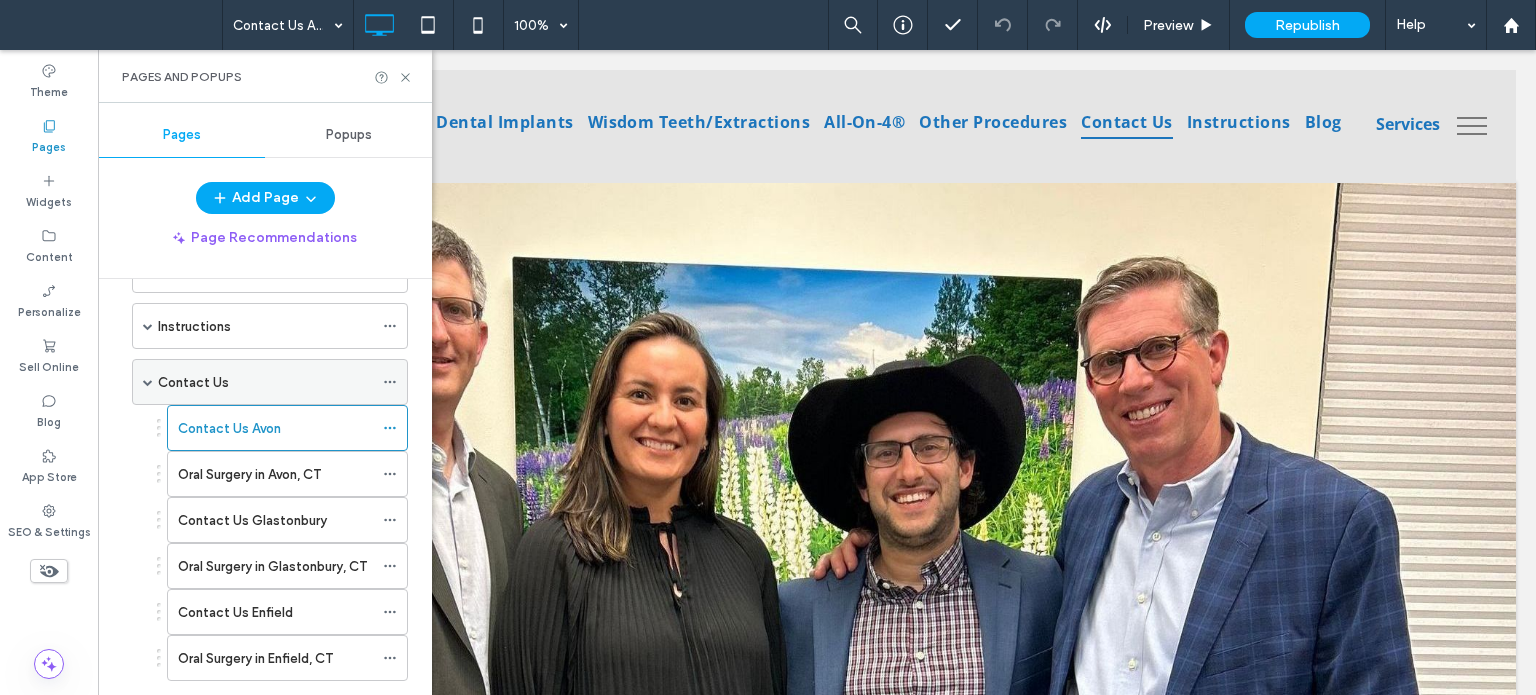 click on "Contact Us" at bounding box center (265, 382) 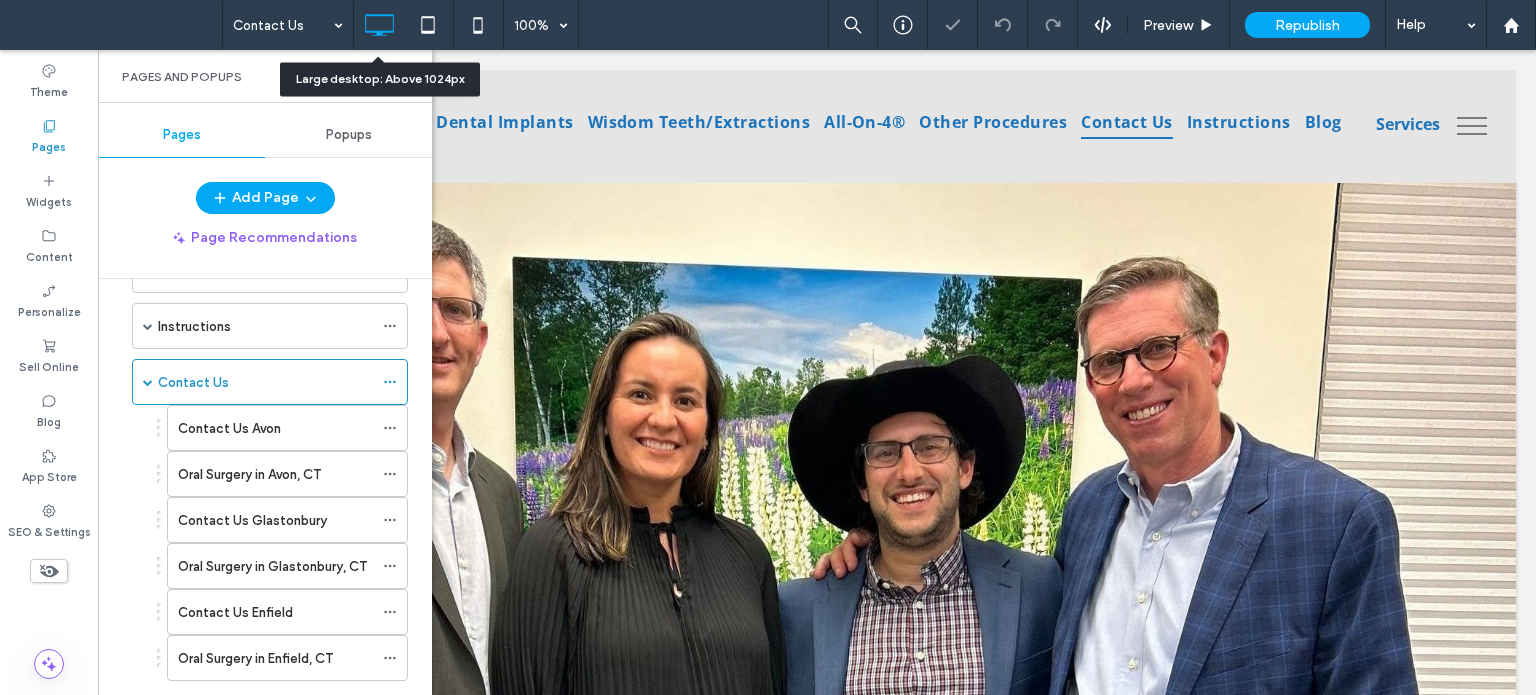 click on "Large desktop: Above 1024px" at bounding box center (380, 79) 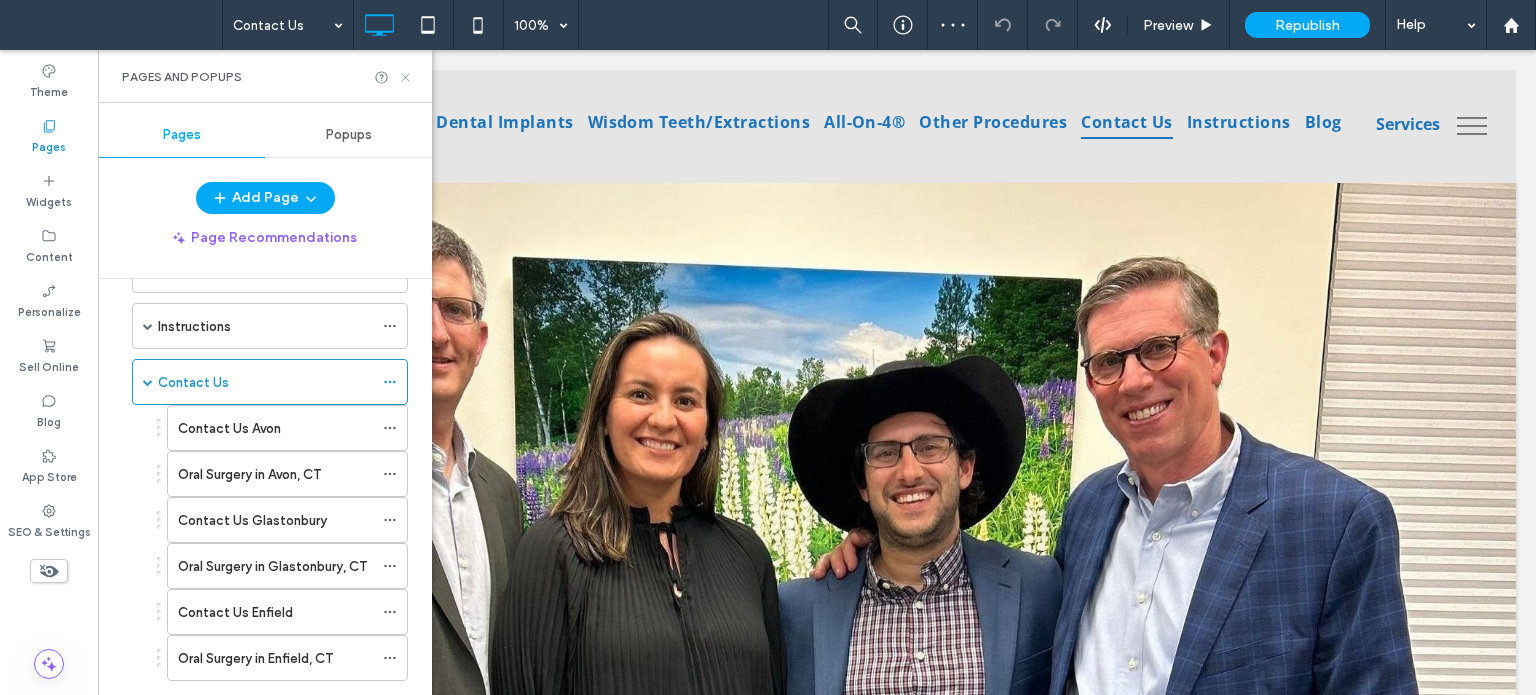 click 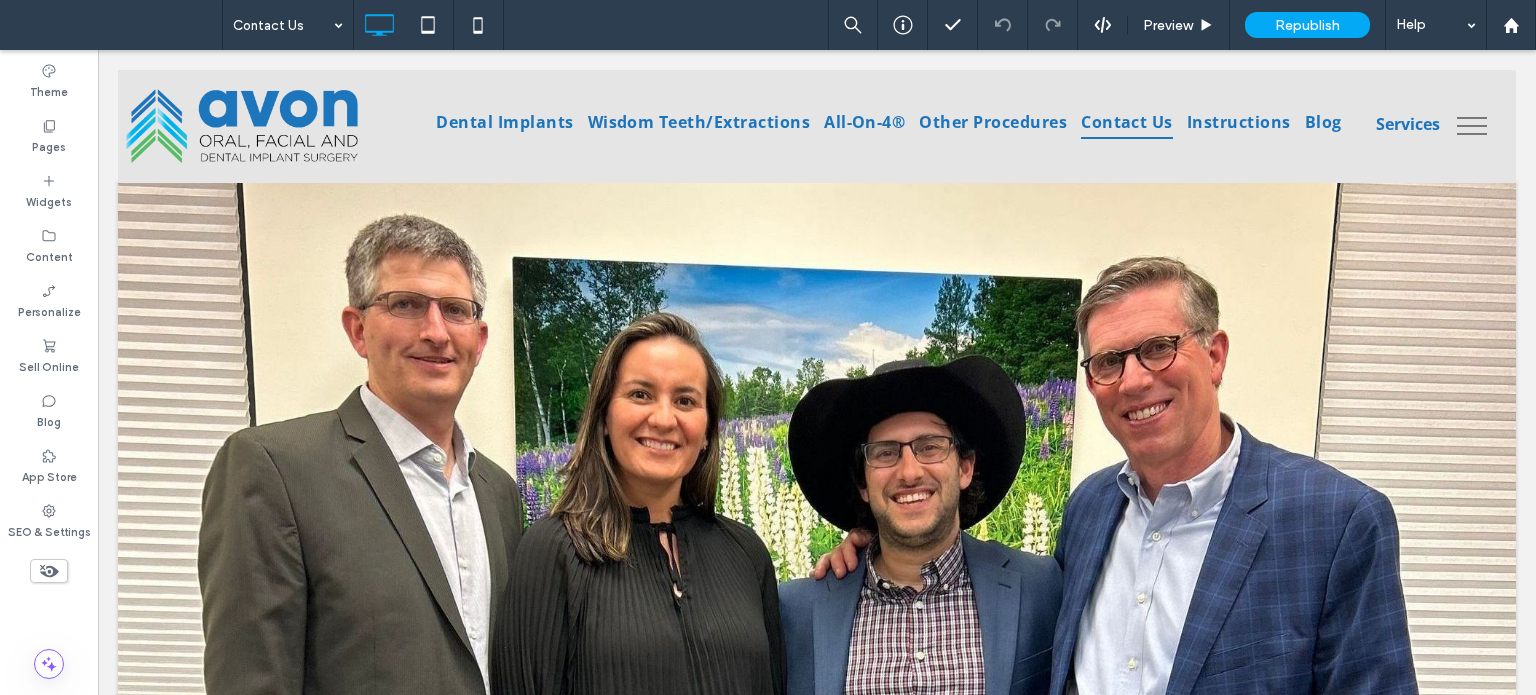 type on "*********" 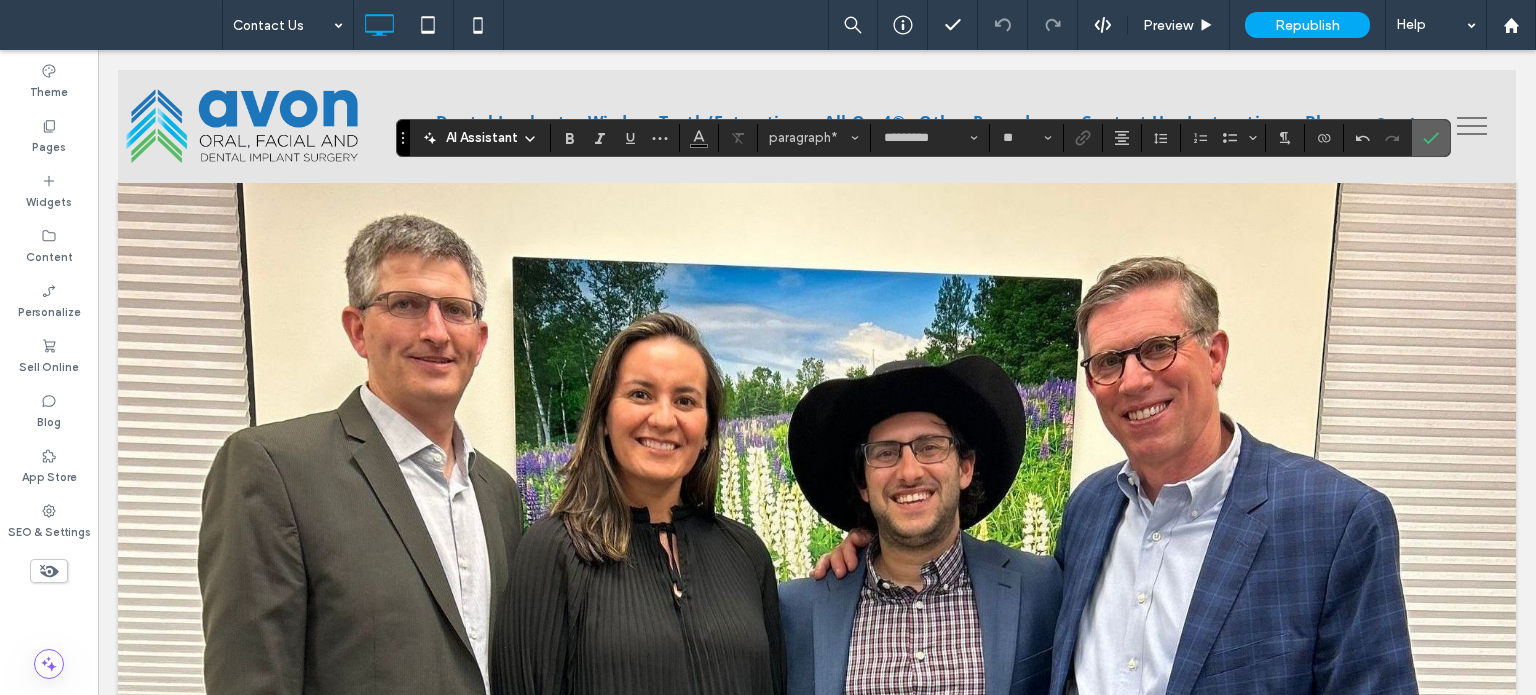 click 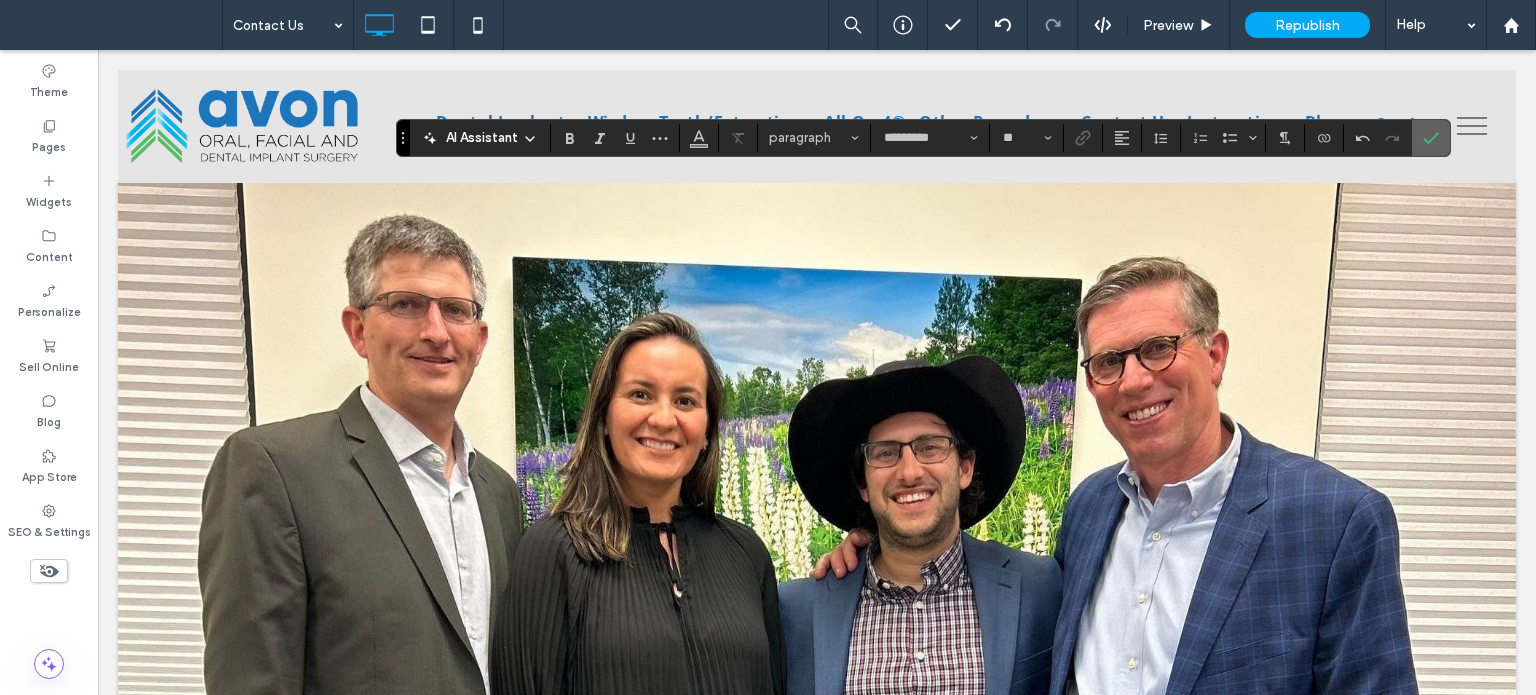 click 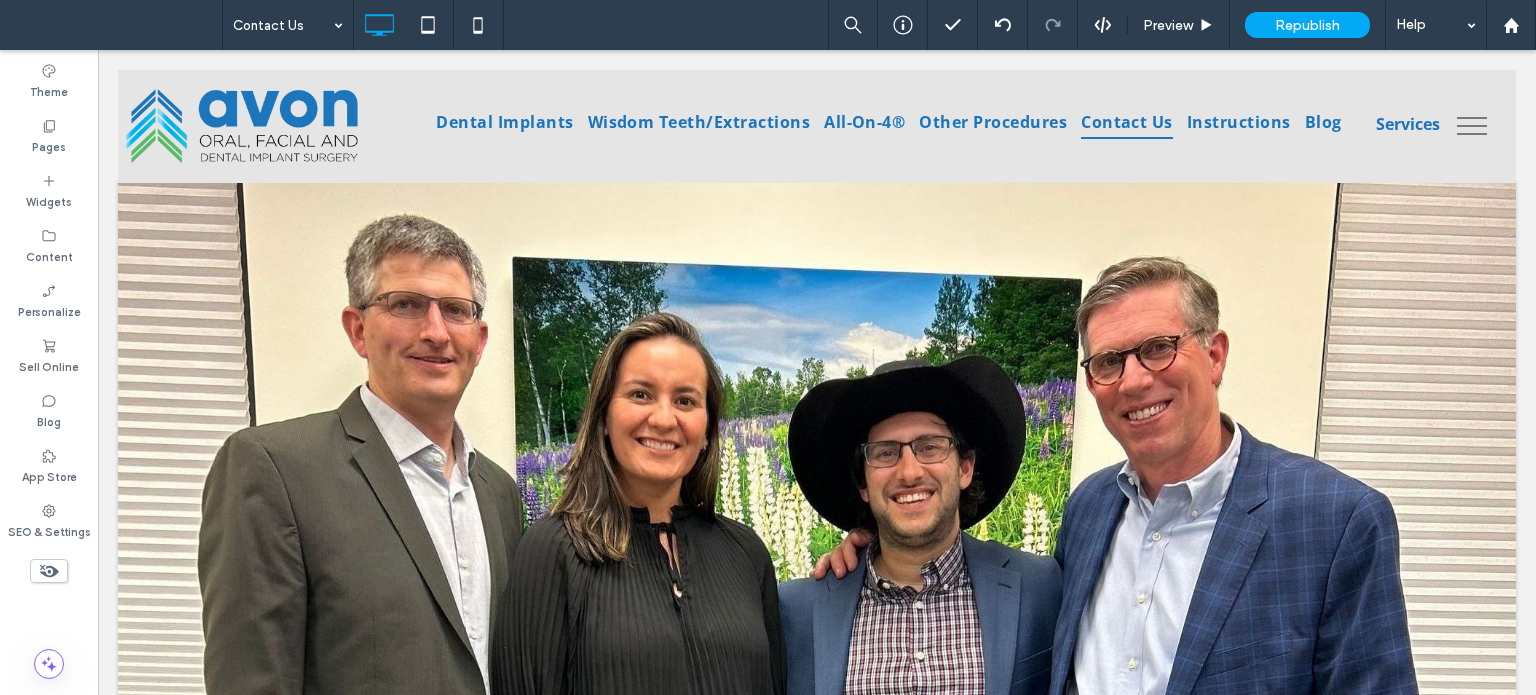 type on "*********" 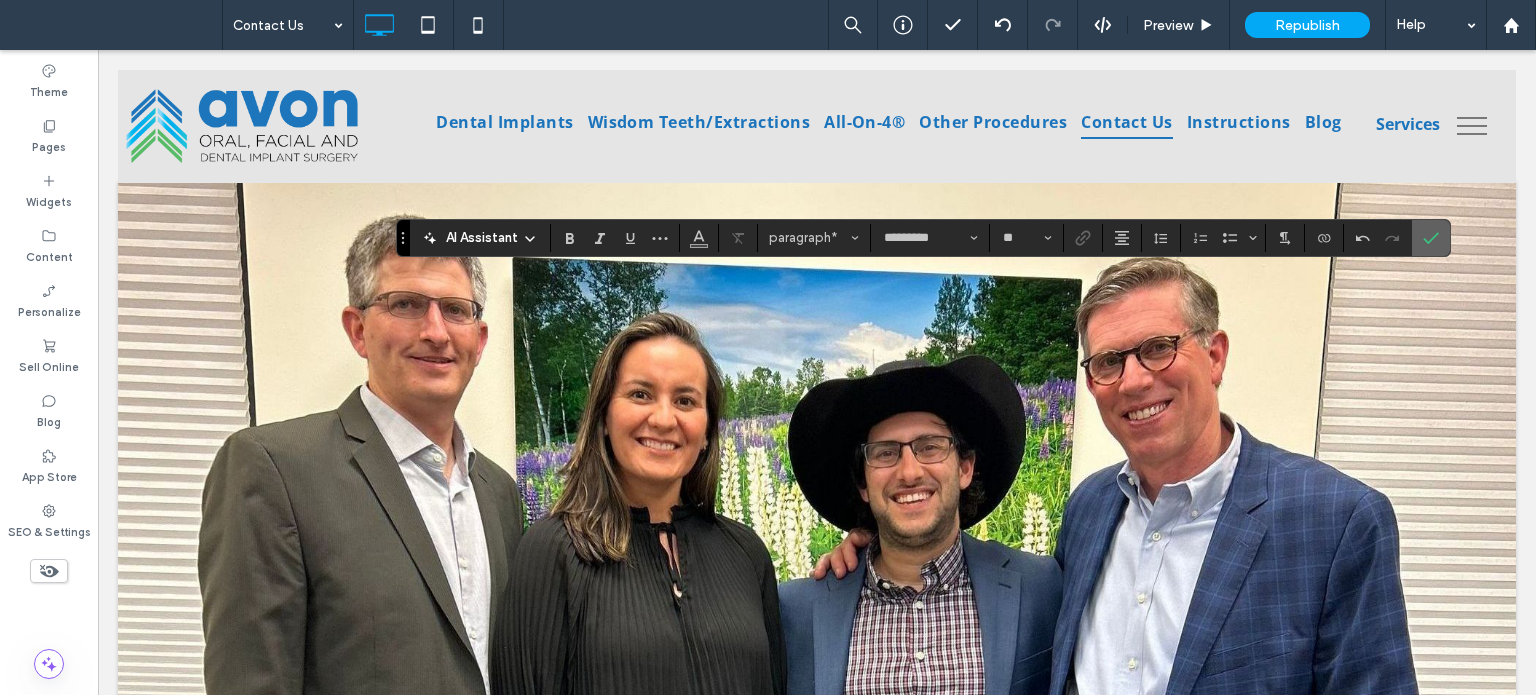 click at bounding box center (1431, 238) 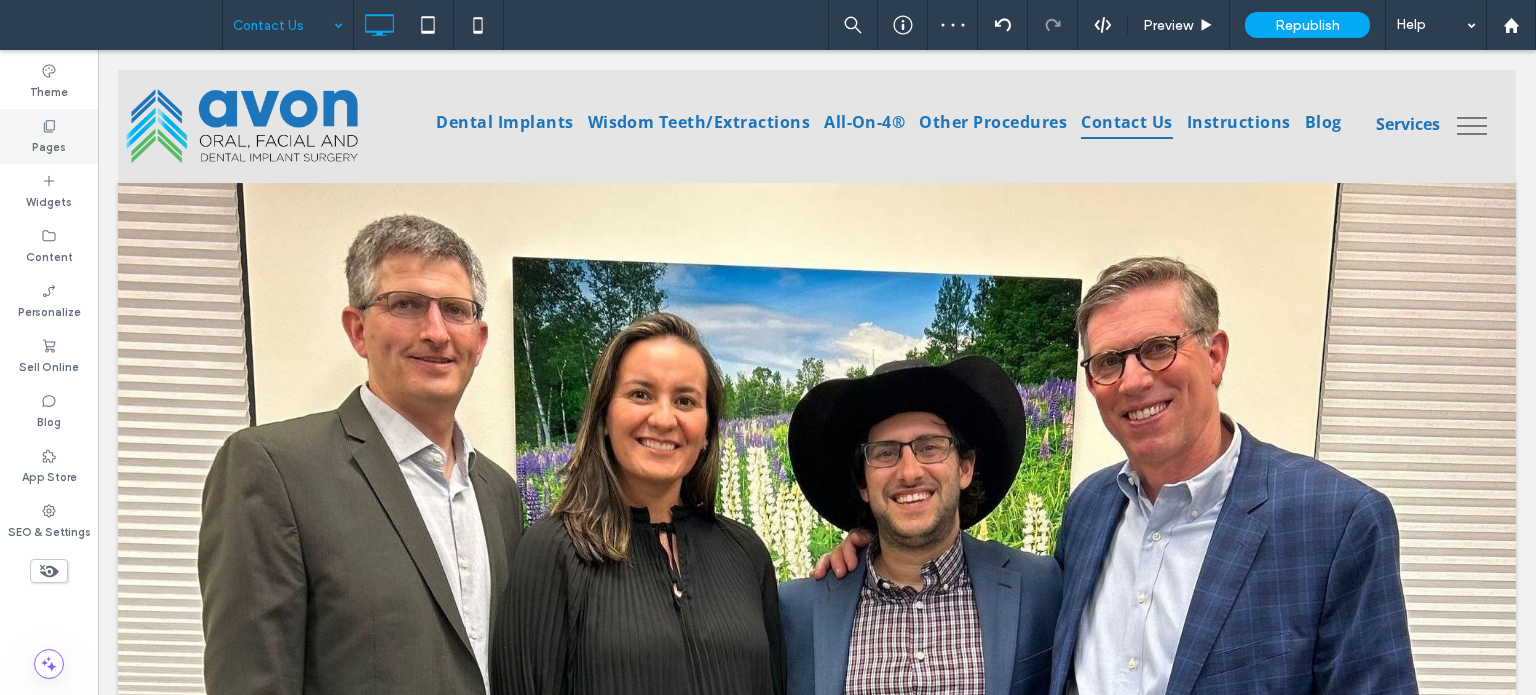 click on "Pages" at bounding box center [49, 145] 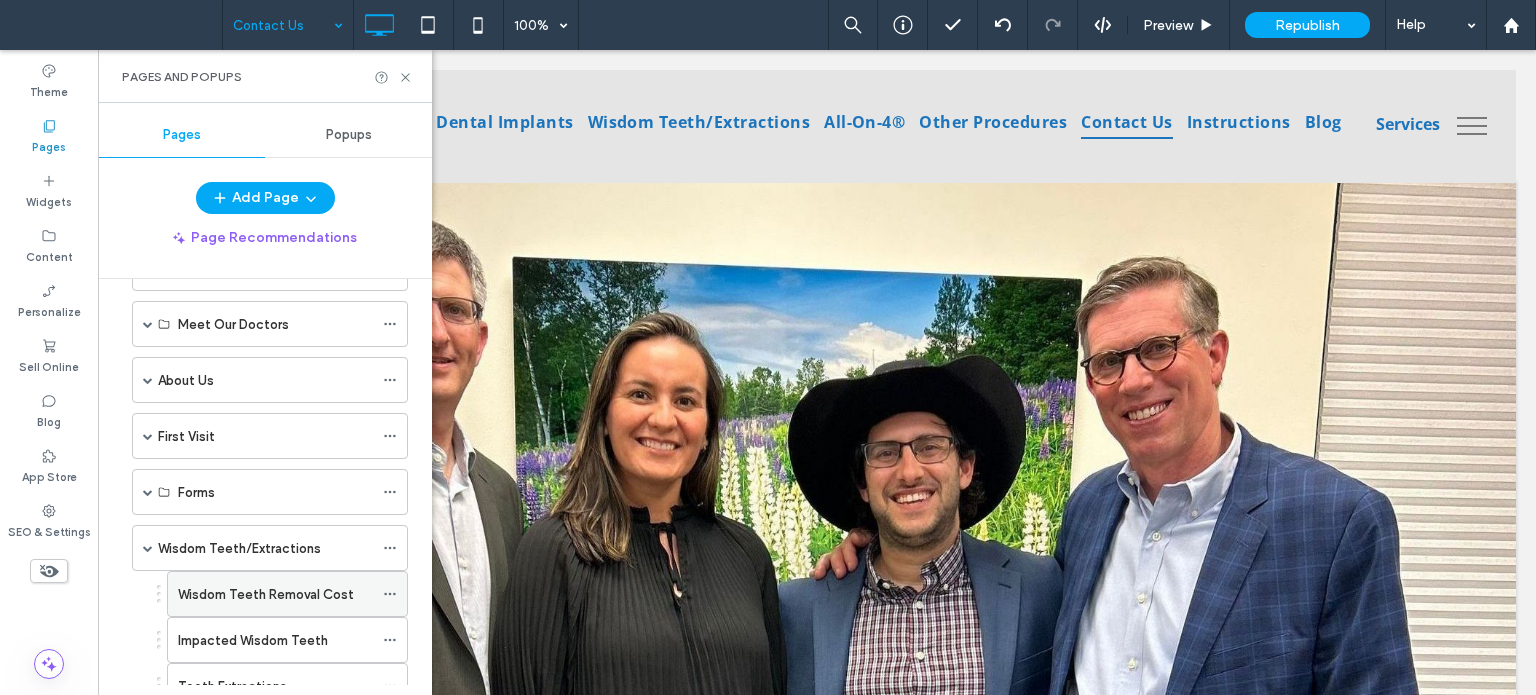 scroll, scrollTop: 0, scrollLeft: 0, axis: both 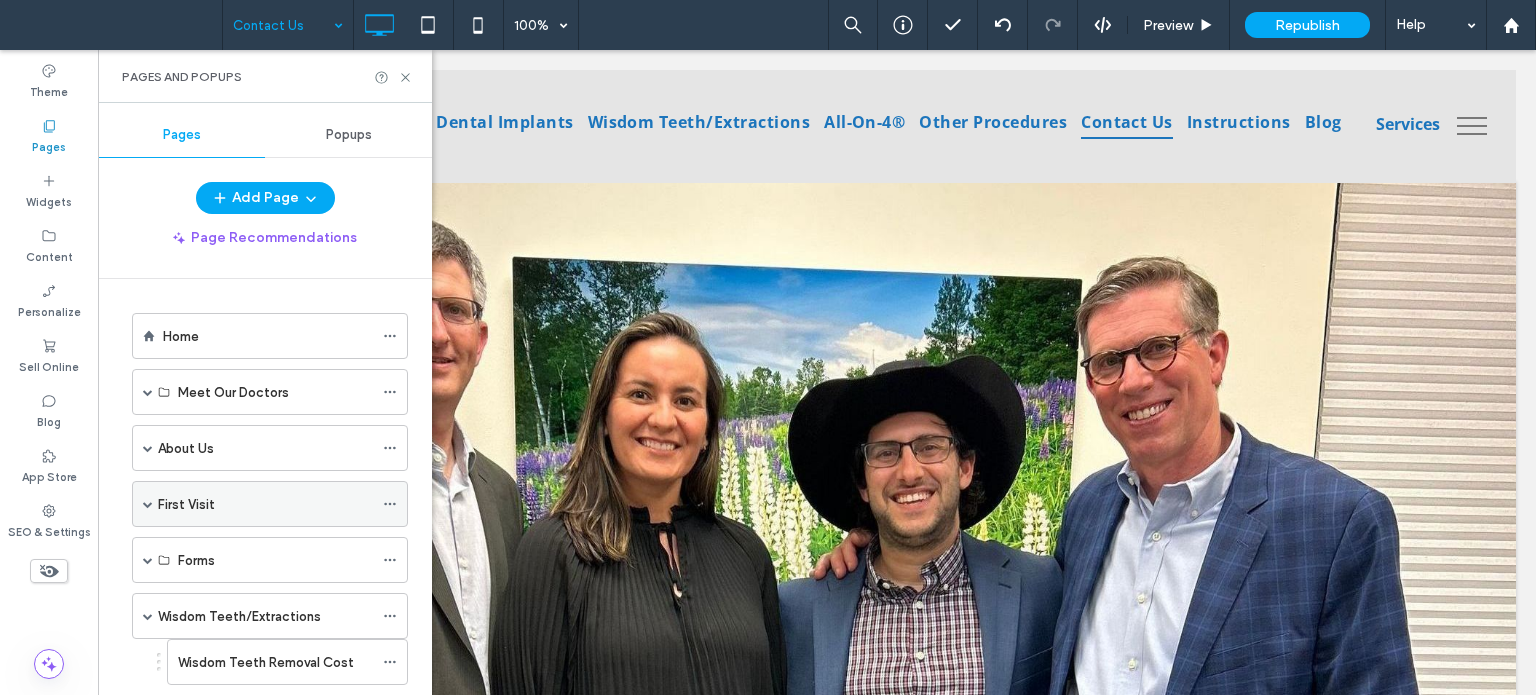 click at bounding box center [148, 504] 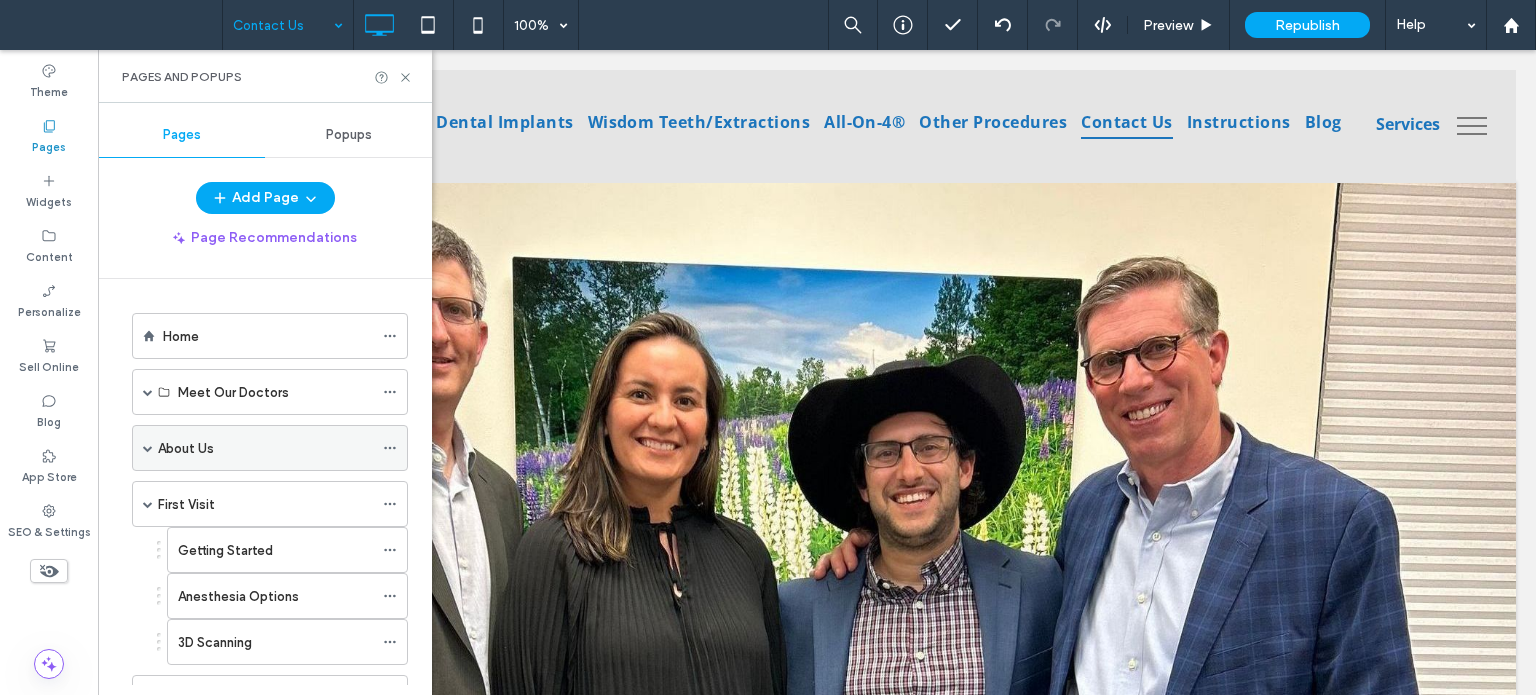 click at bounding box center (148, 448) 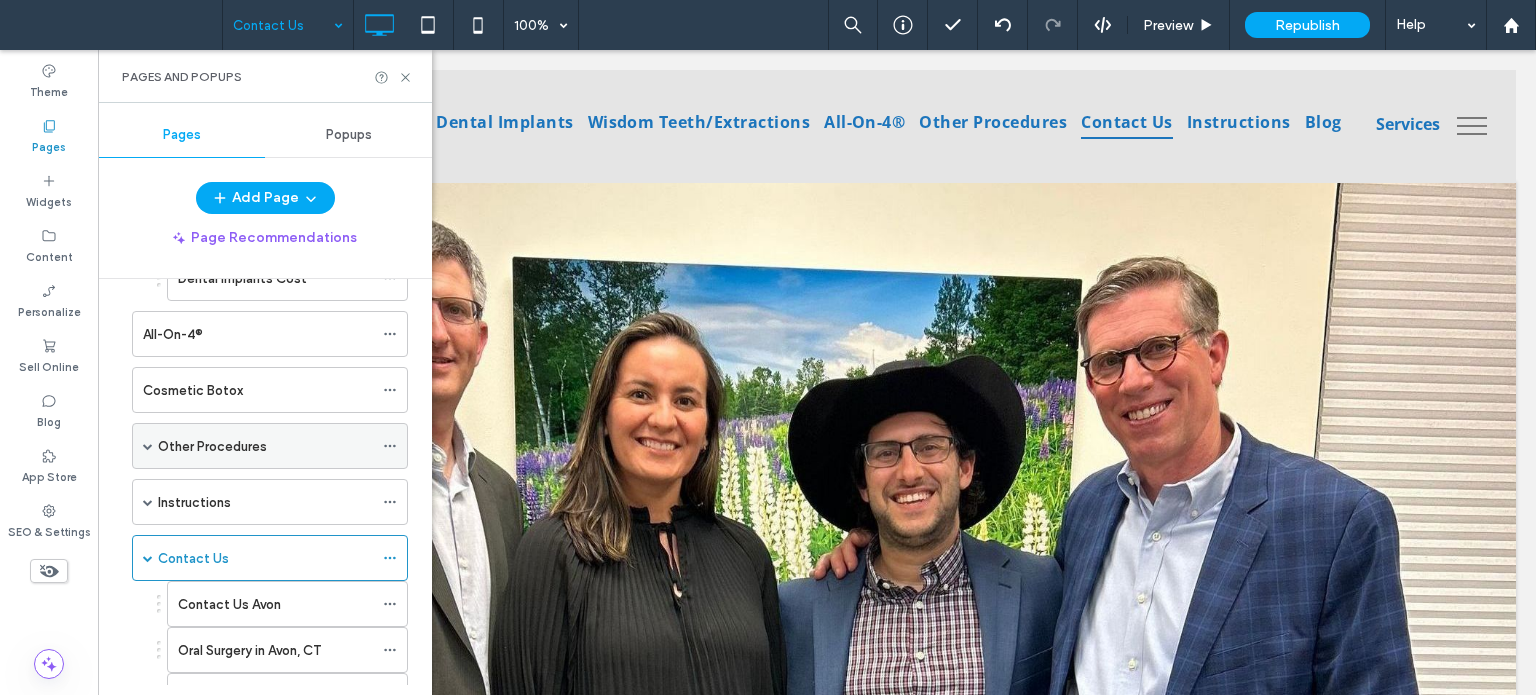 scroll, scrollTop: 1000, scrollLeft: 0, axis: vertical 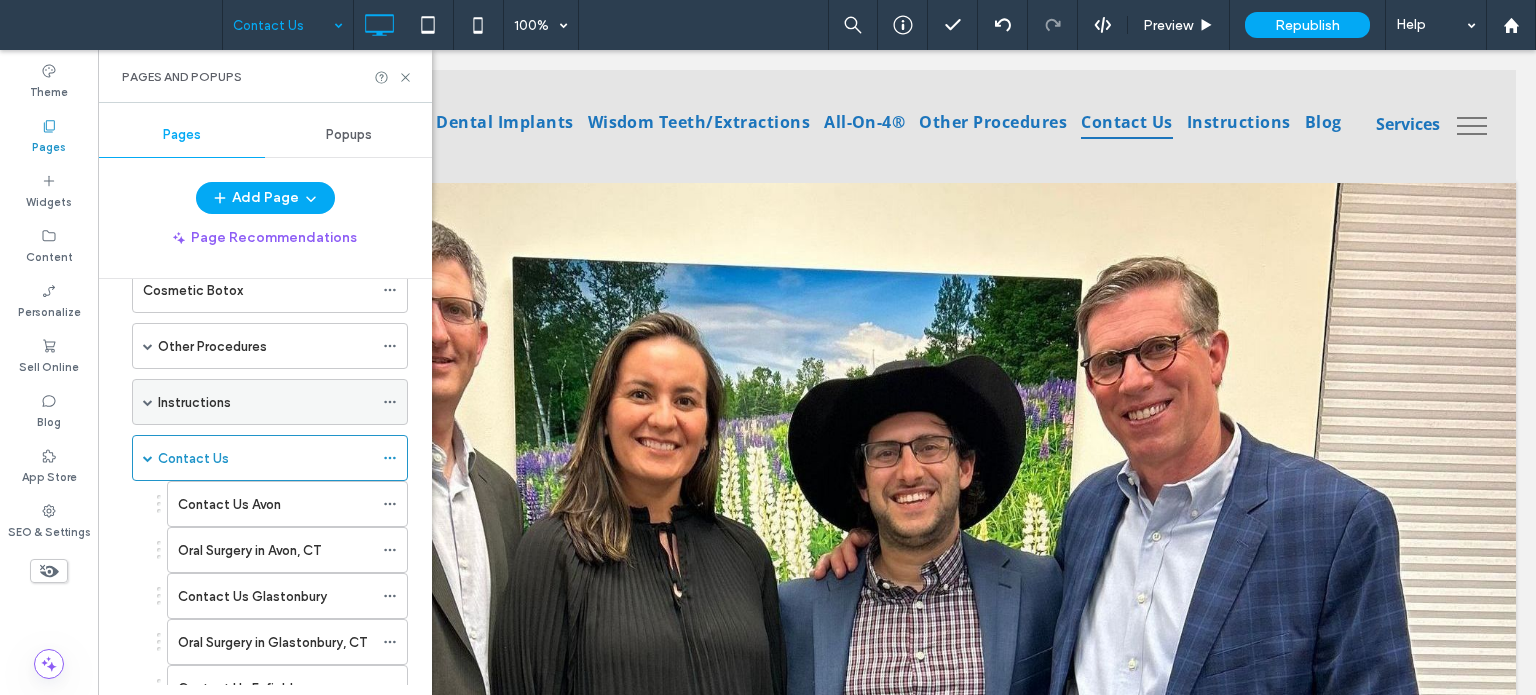 click at bounding box center [148, 402] 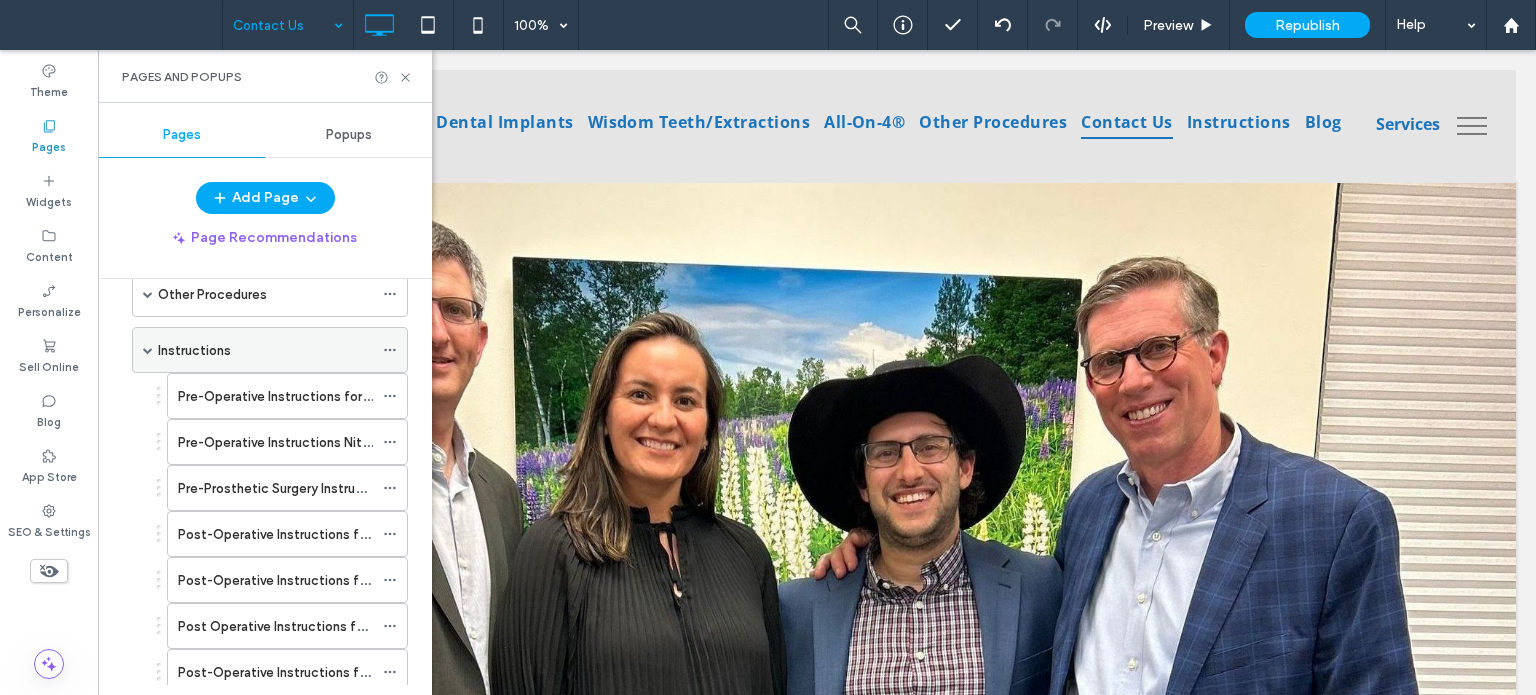 scroll, scrollTop: 1100, scrollLeft: 0, axis: vertical 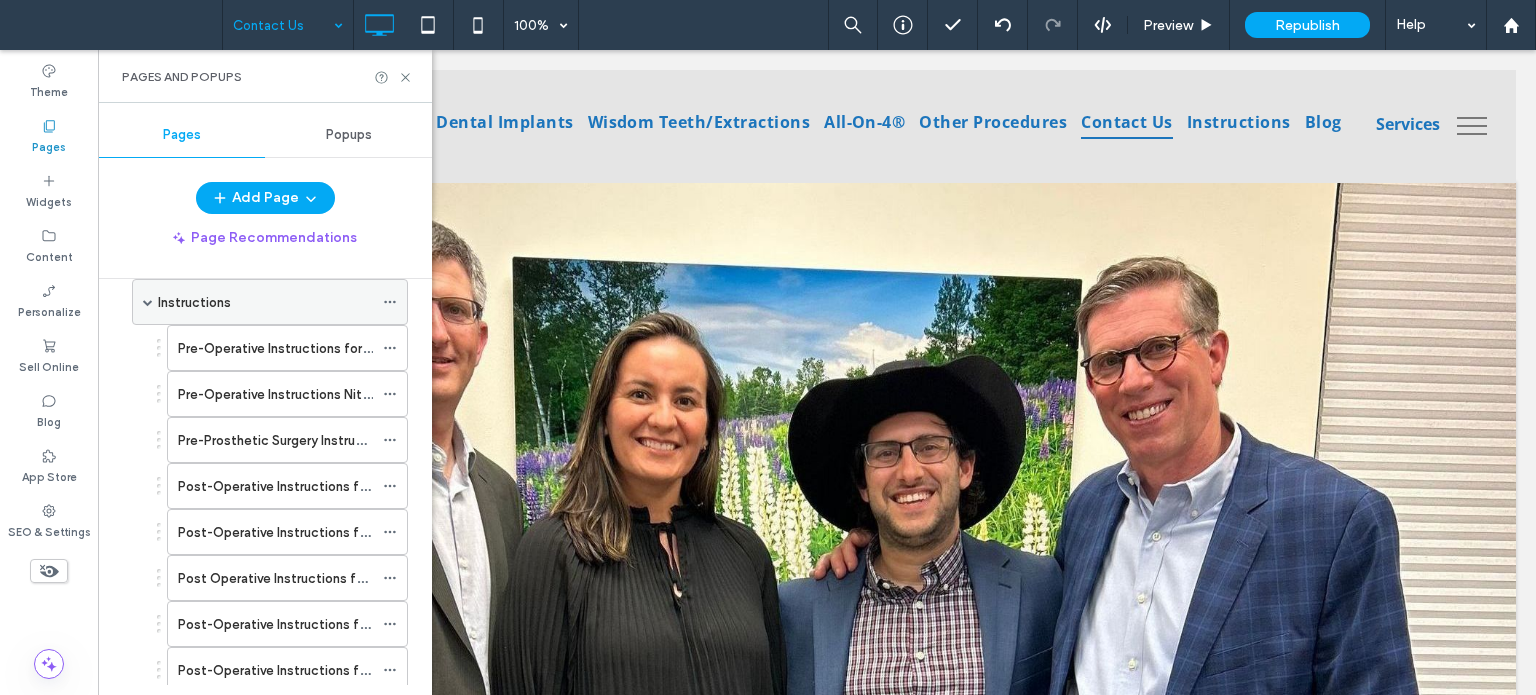 click on "Instructions" at bounding box center (194, 302) 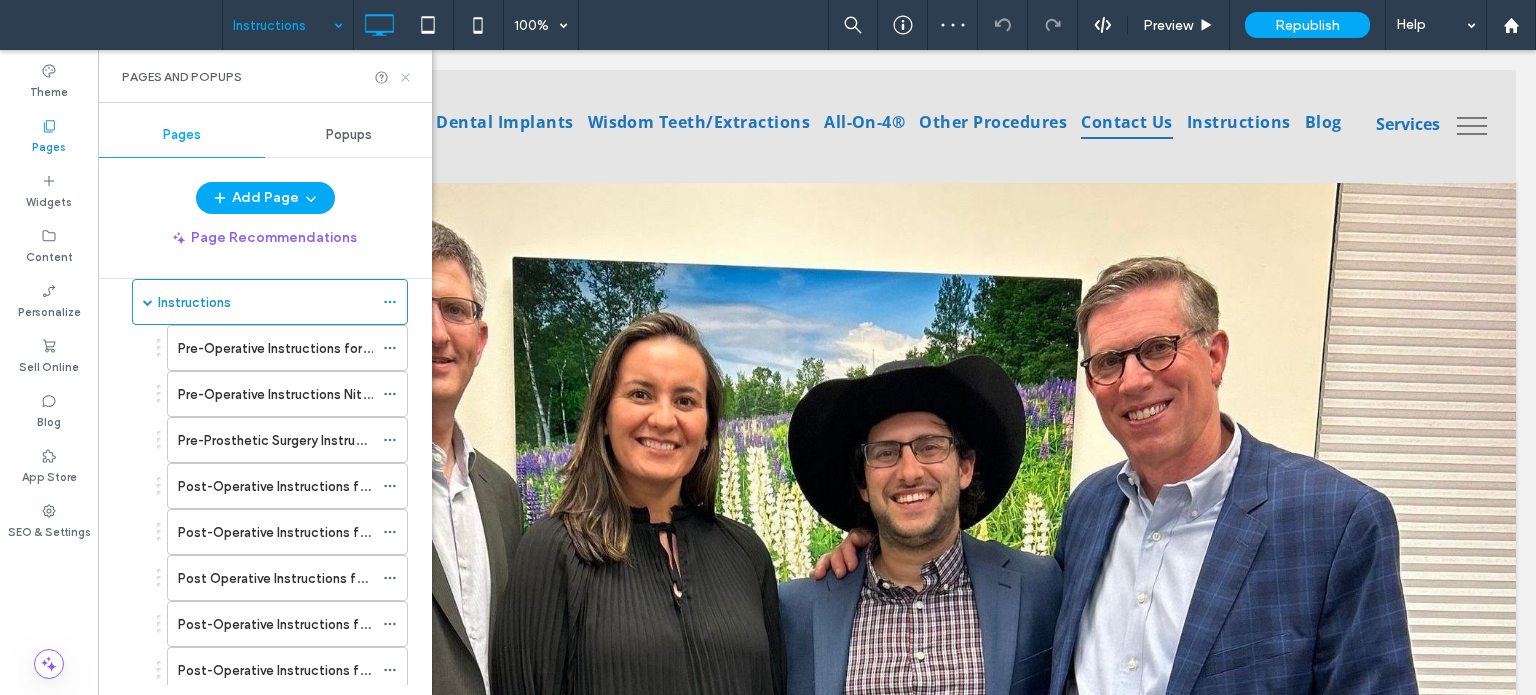 click 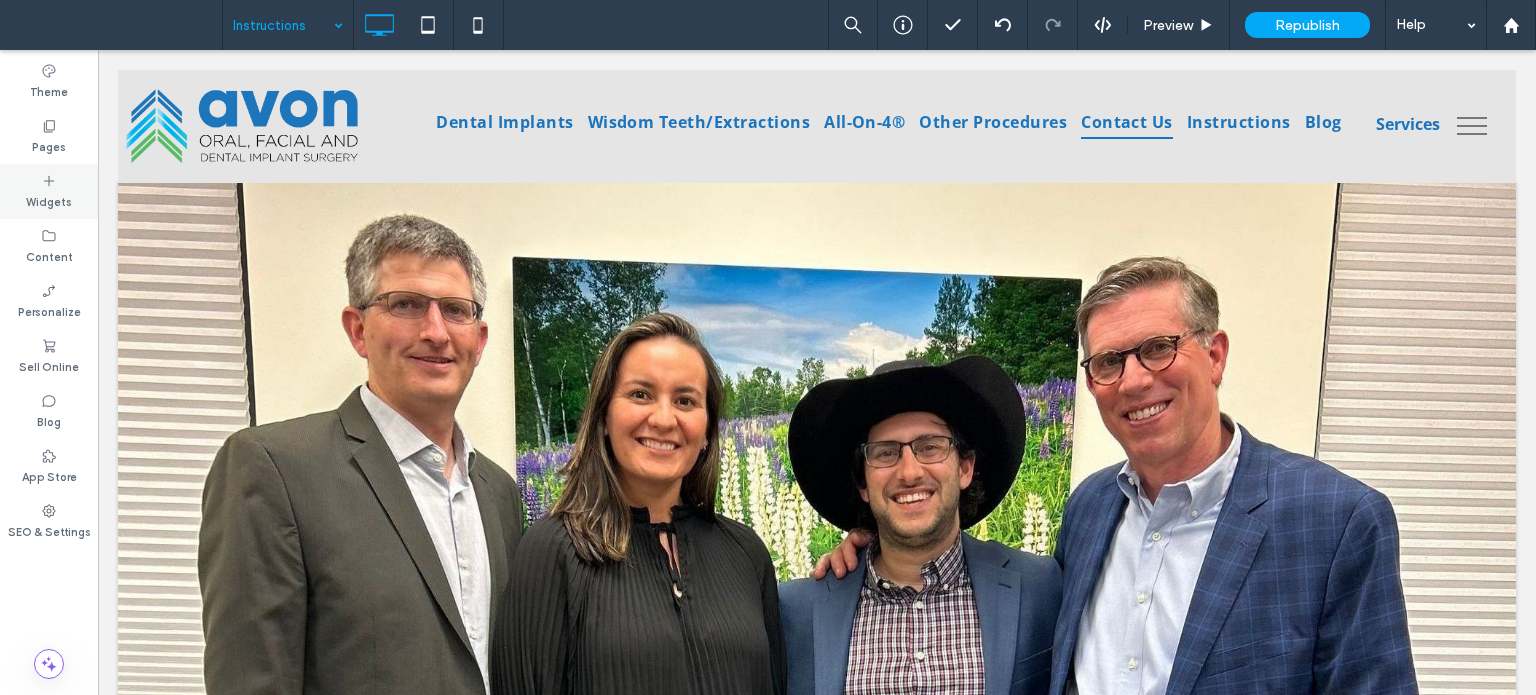 drag, startPoint x: 31, startPoint y: 146, endPoint x: 64, endPoint y: 168, distance: 39.661064 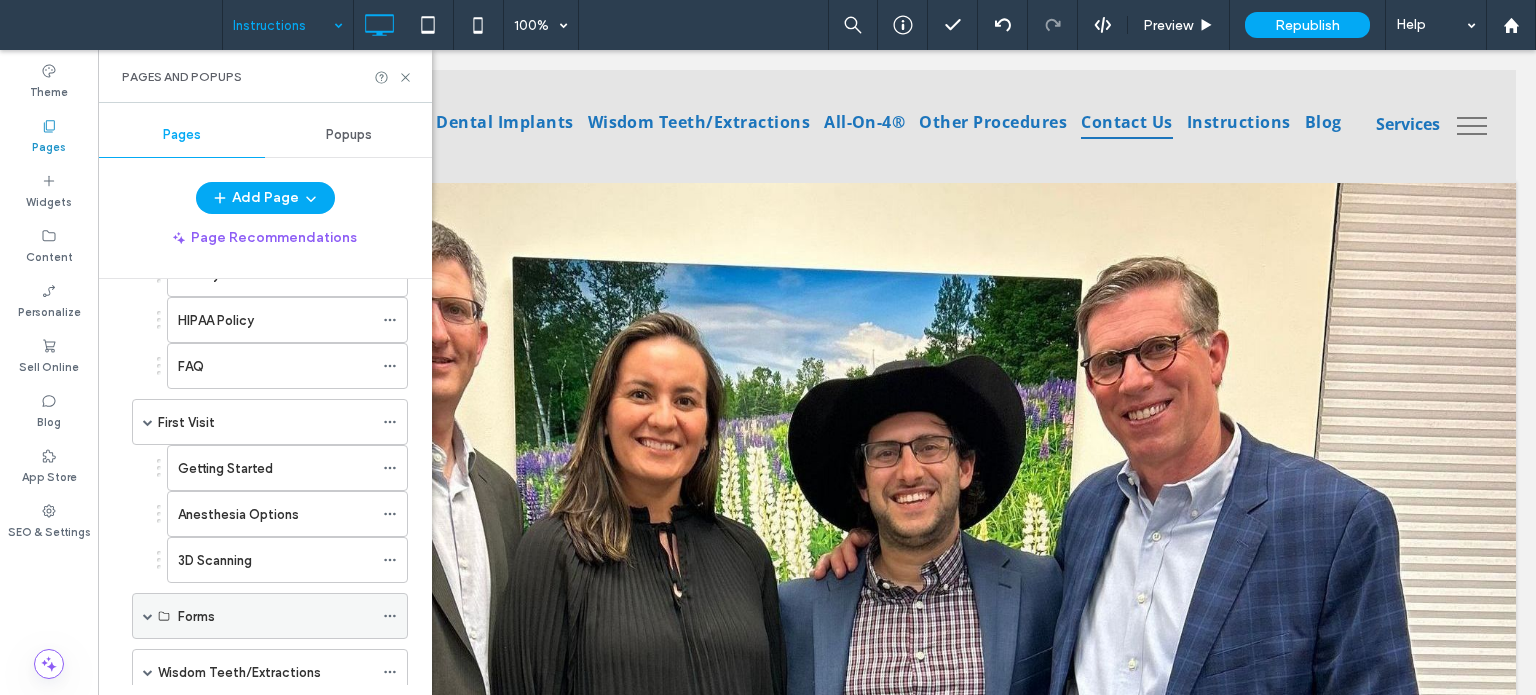 scroll, scrollTop: 200, scrollLeft: 0, axis: vertical 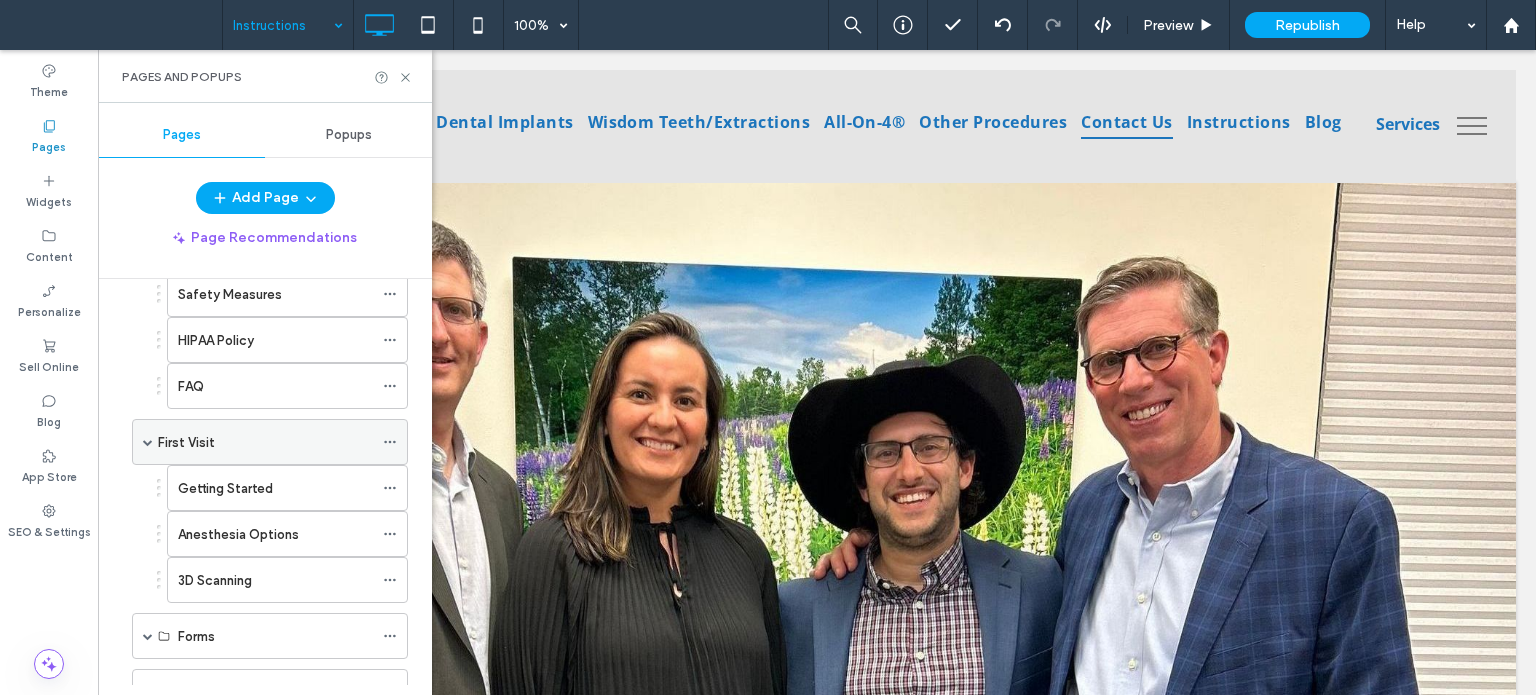 click on "First Visit" at bounding box center [265, 442] 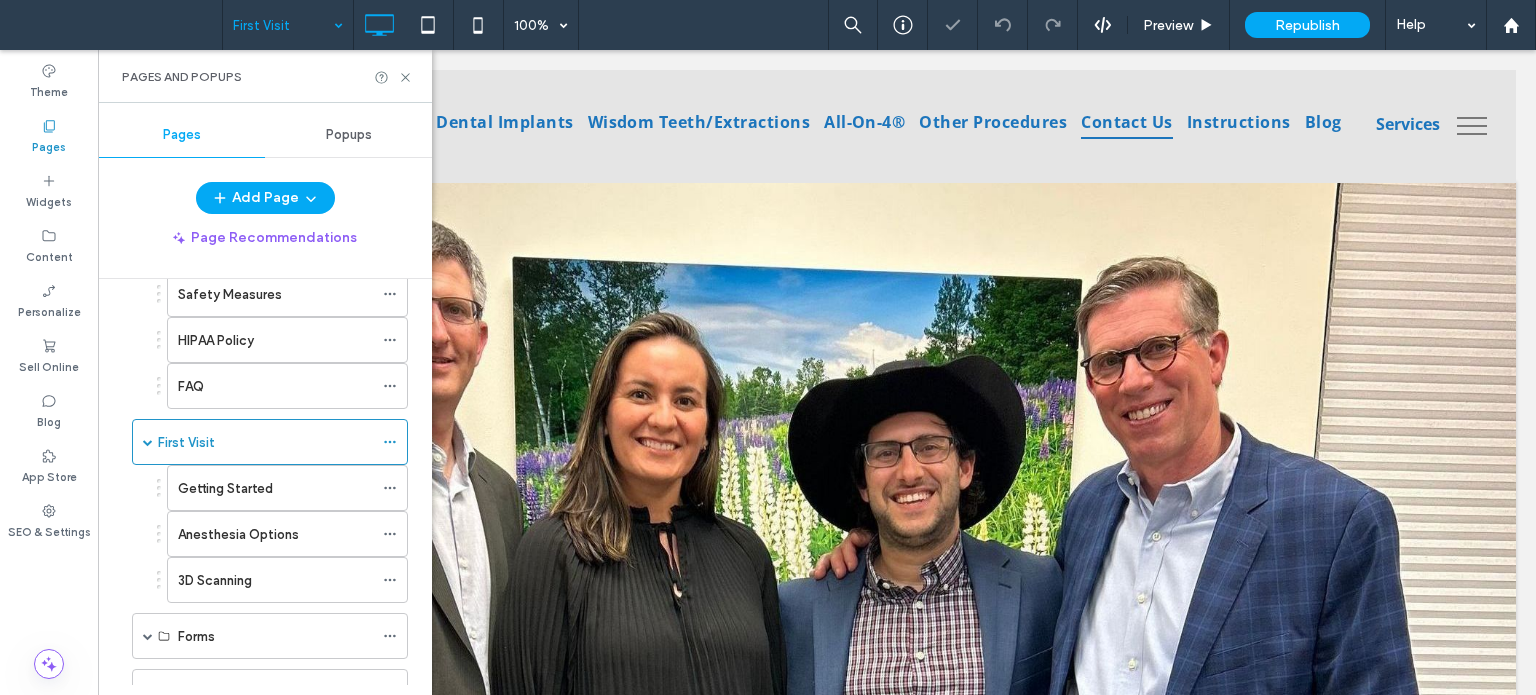 click on "Pages and Popups" at bounding box center (265, 76) 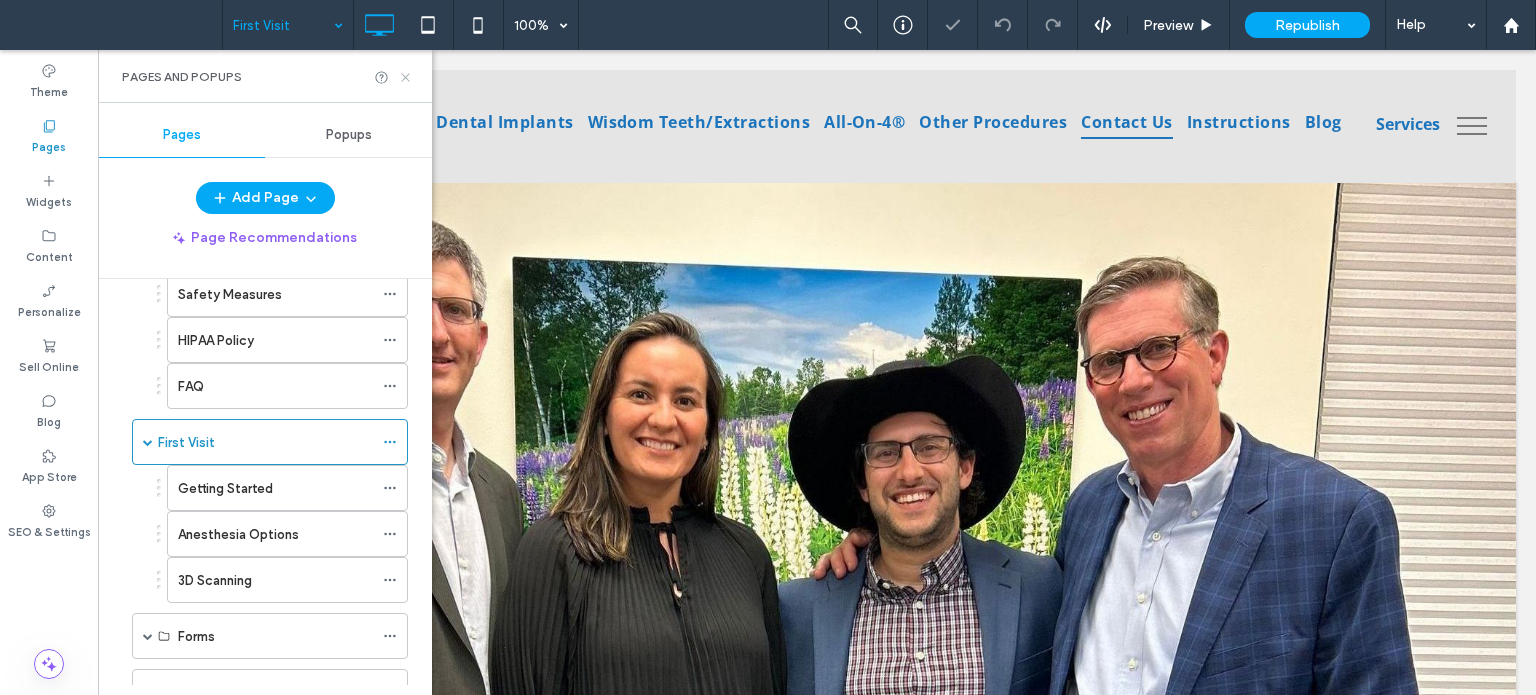 click 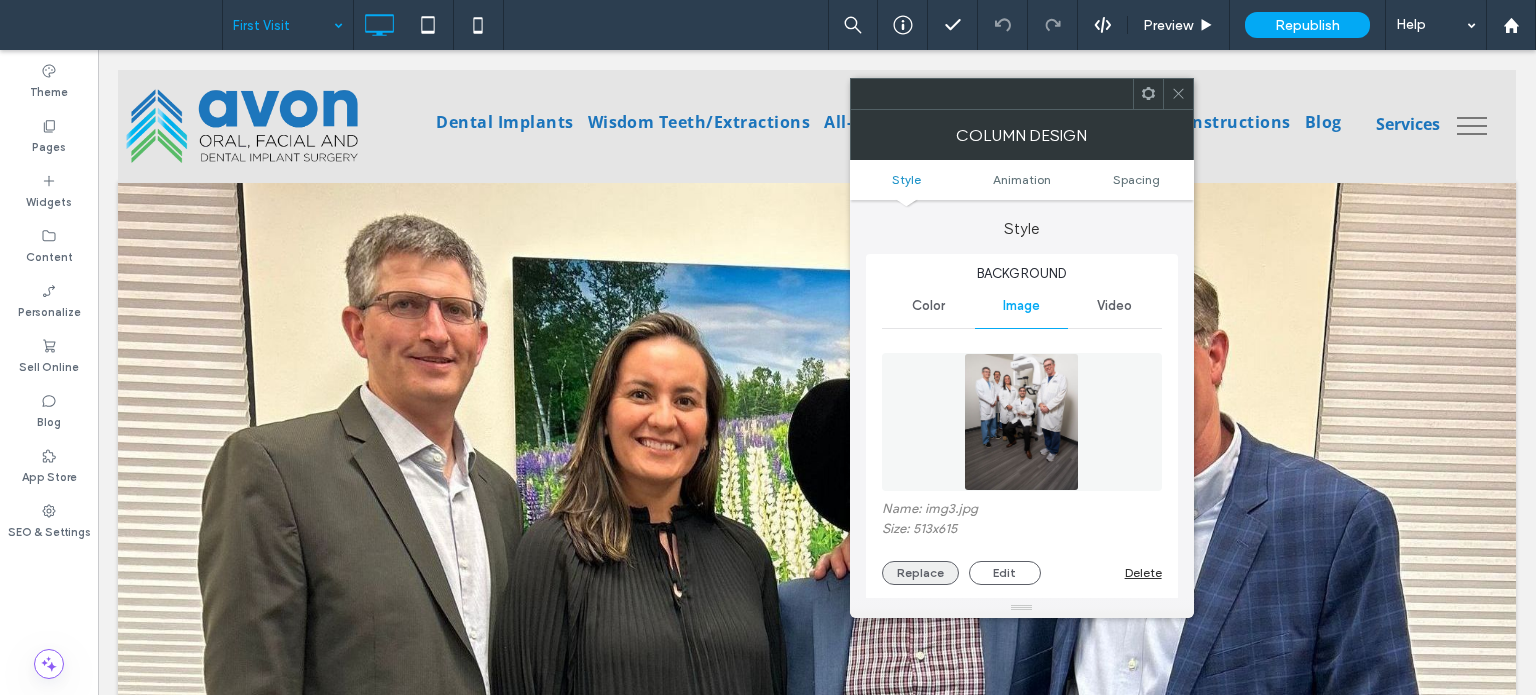 click on "Replace" at bounding box center (920, 573) 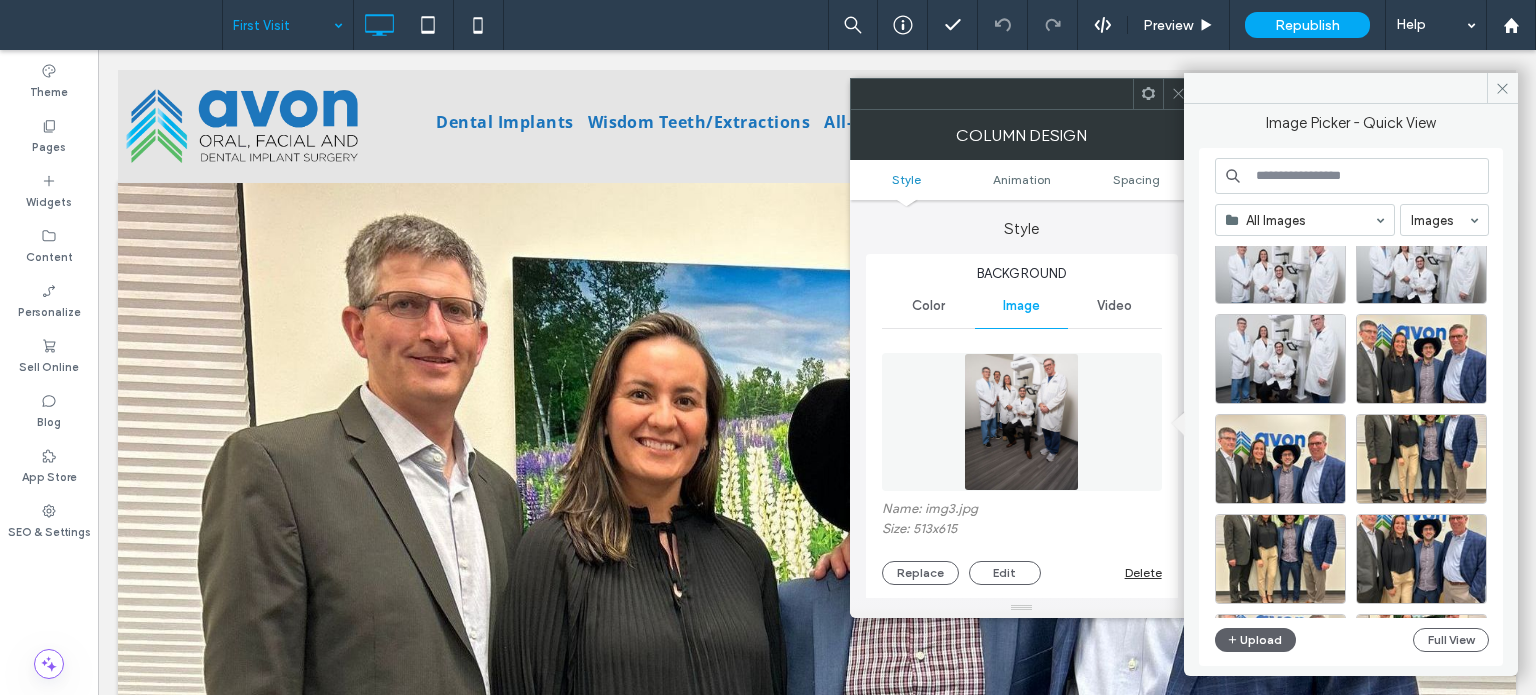 scroll, scrollTop: 657, scrollLeft: 0, axis: vertical 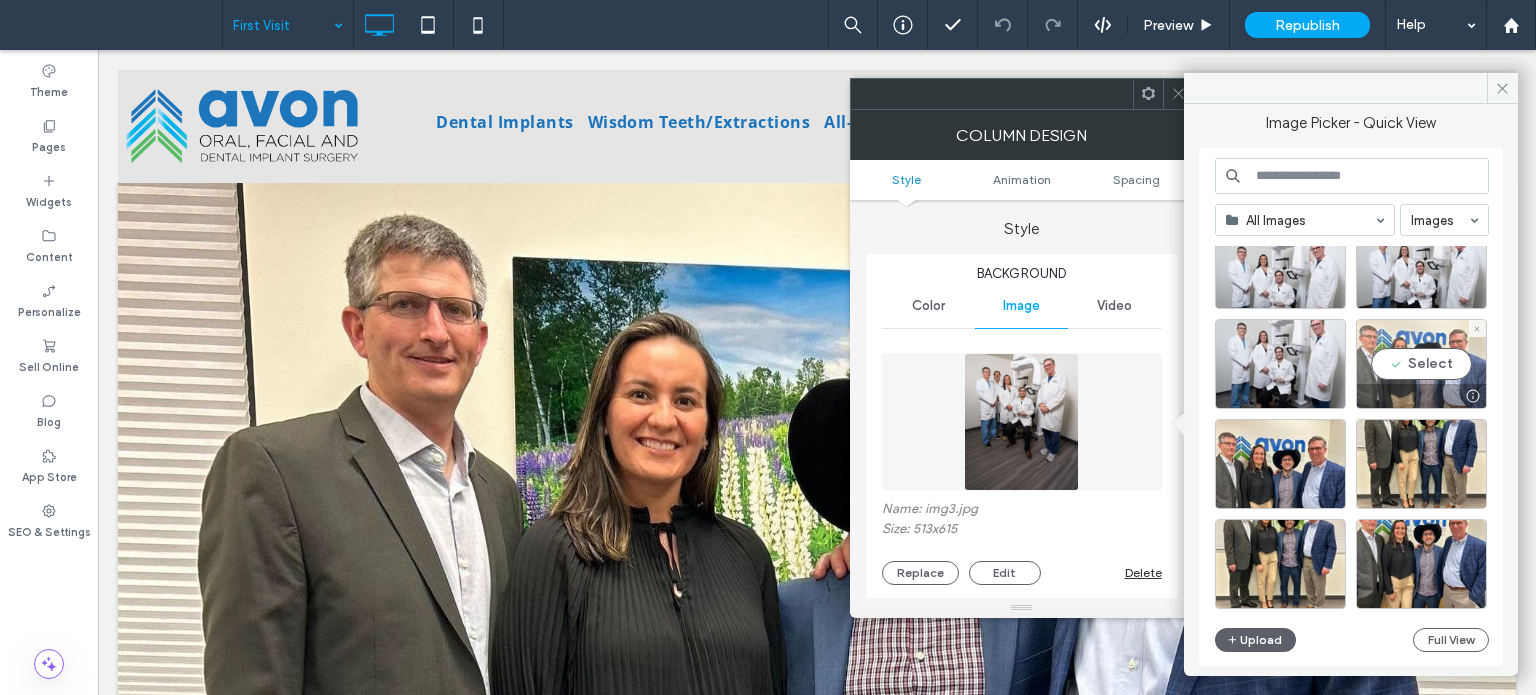 click on "Select" at bounding box center (1421, 364) 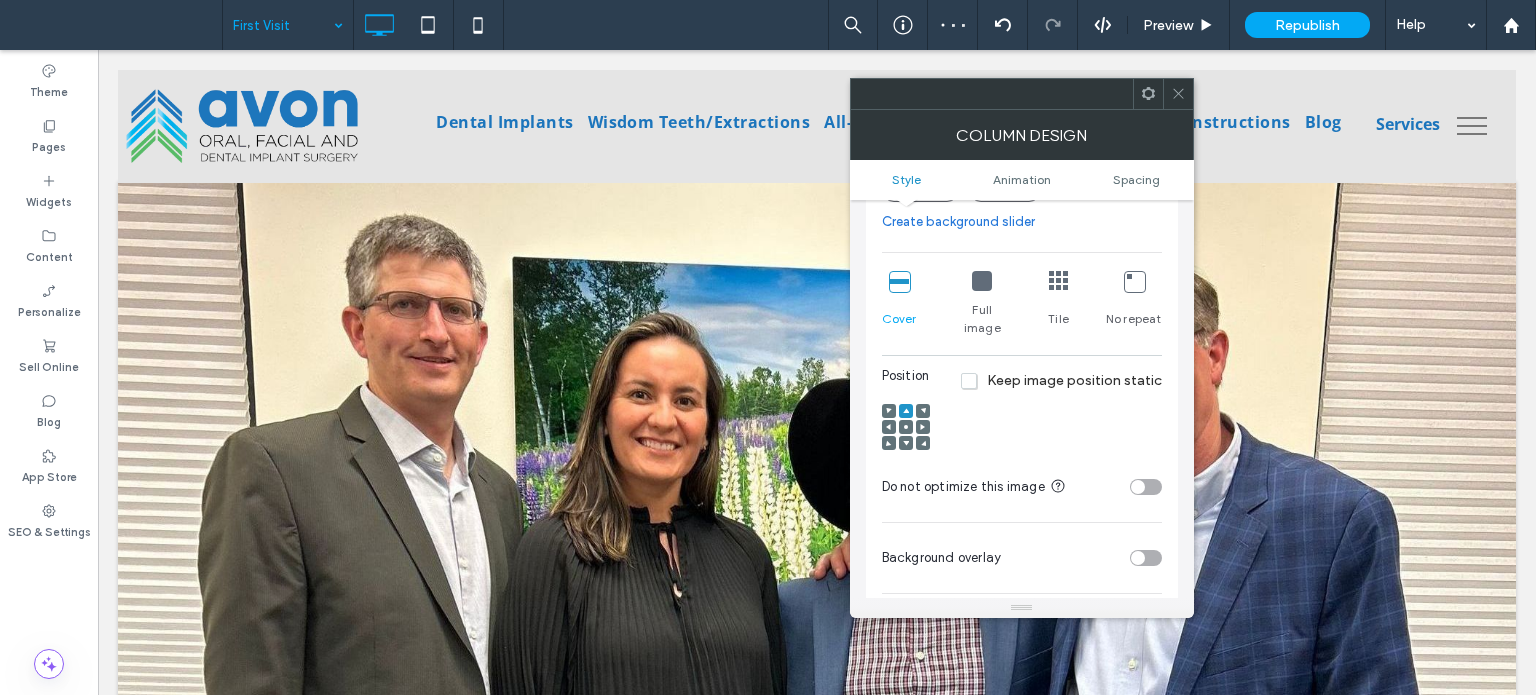 scroll, scrollTop: 400, scrollLeft: 0, axis: vertical 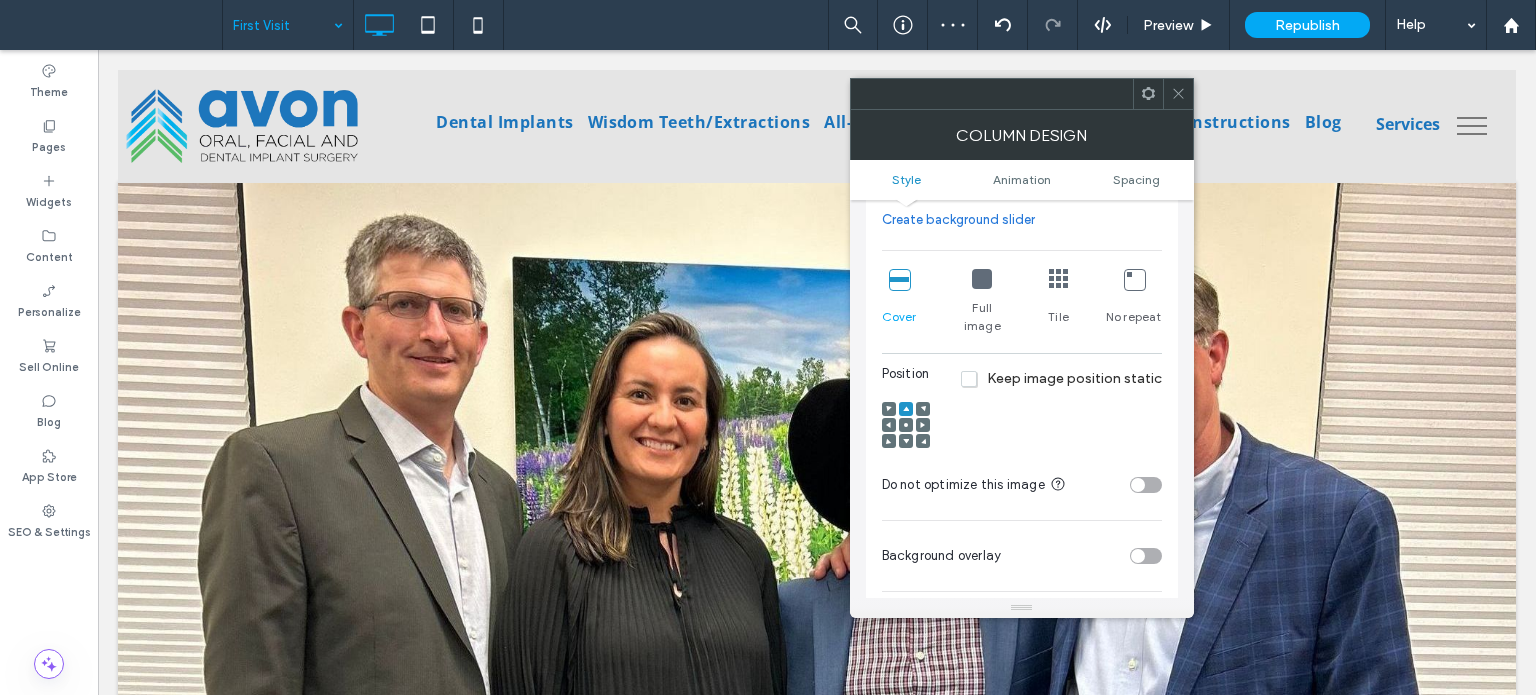 click 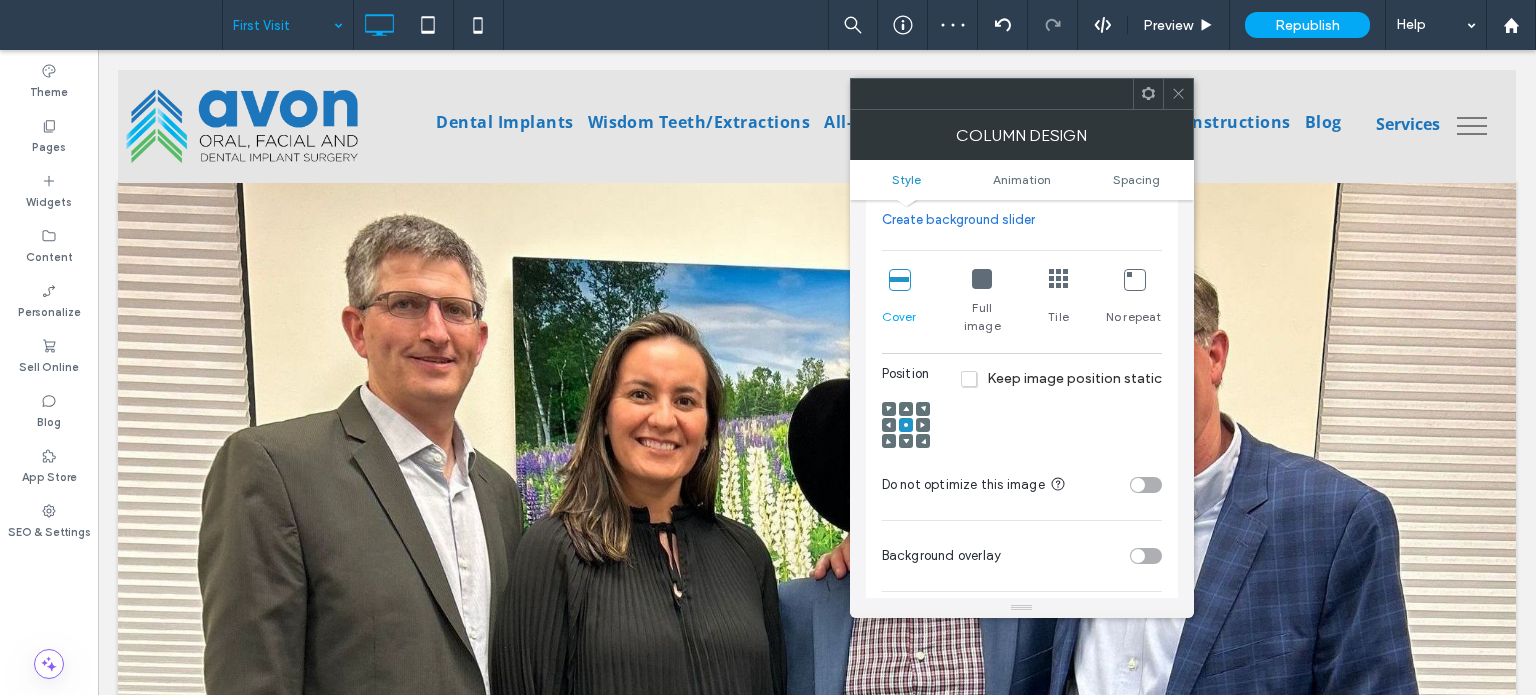 click 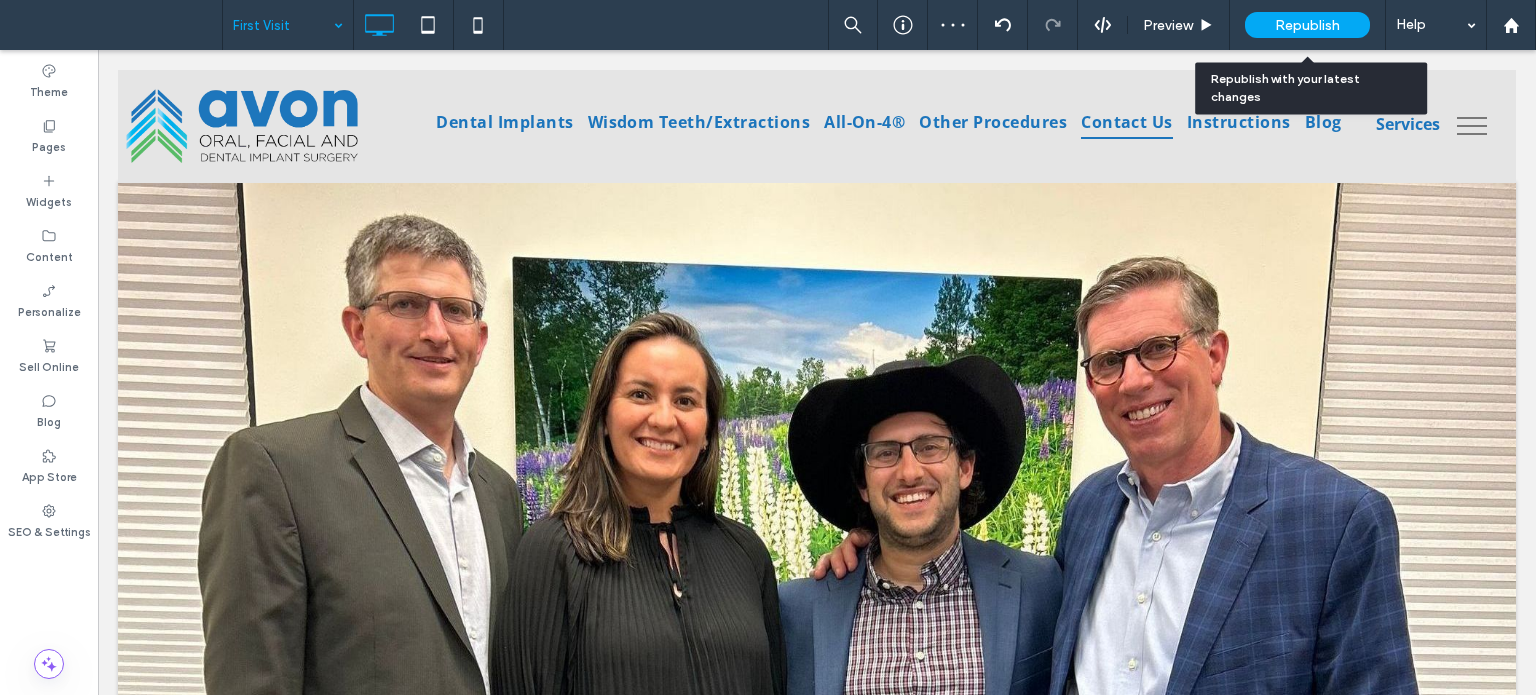 click on "Republish" at bounding box center [1307, 25] 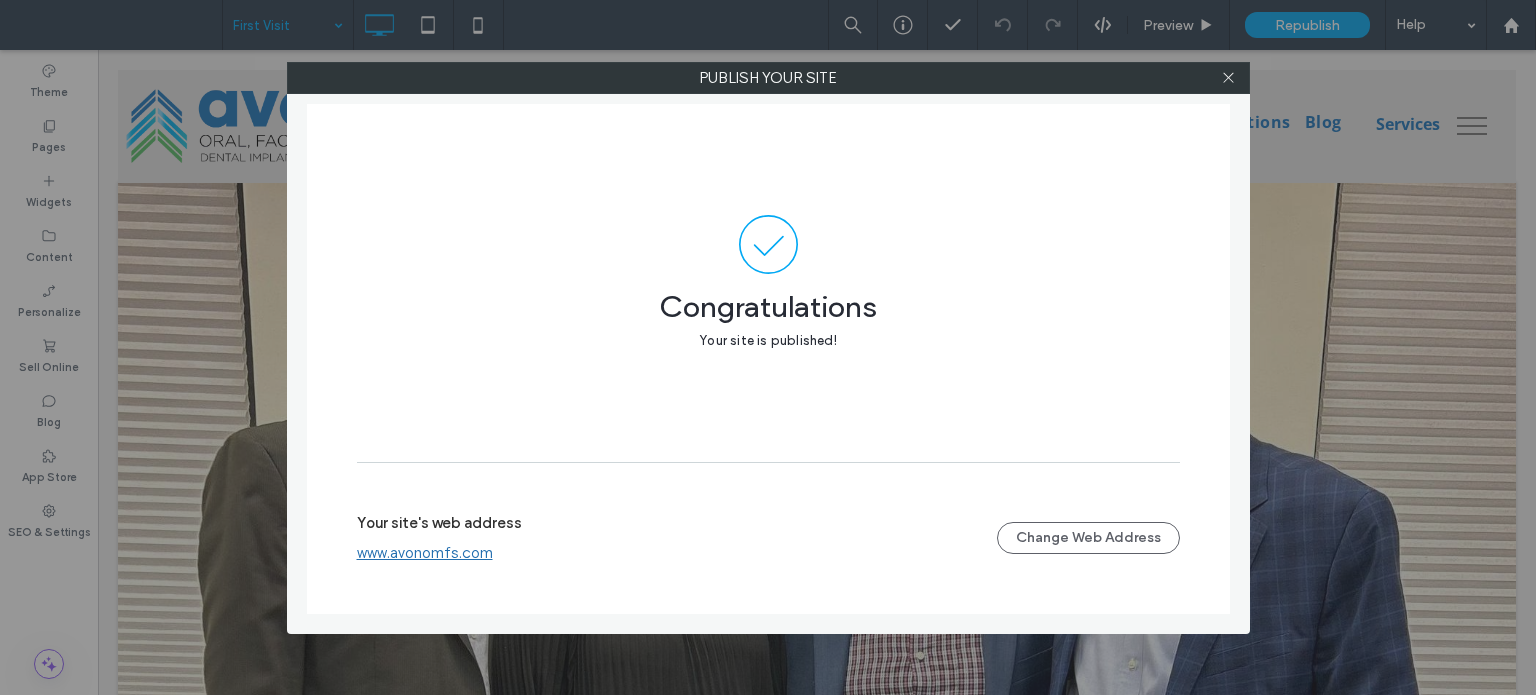 click at bounding box center [1229, 78] 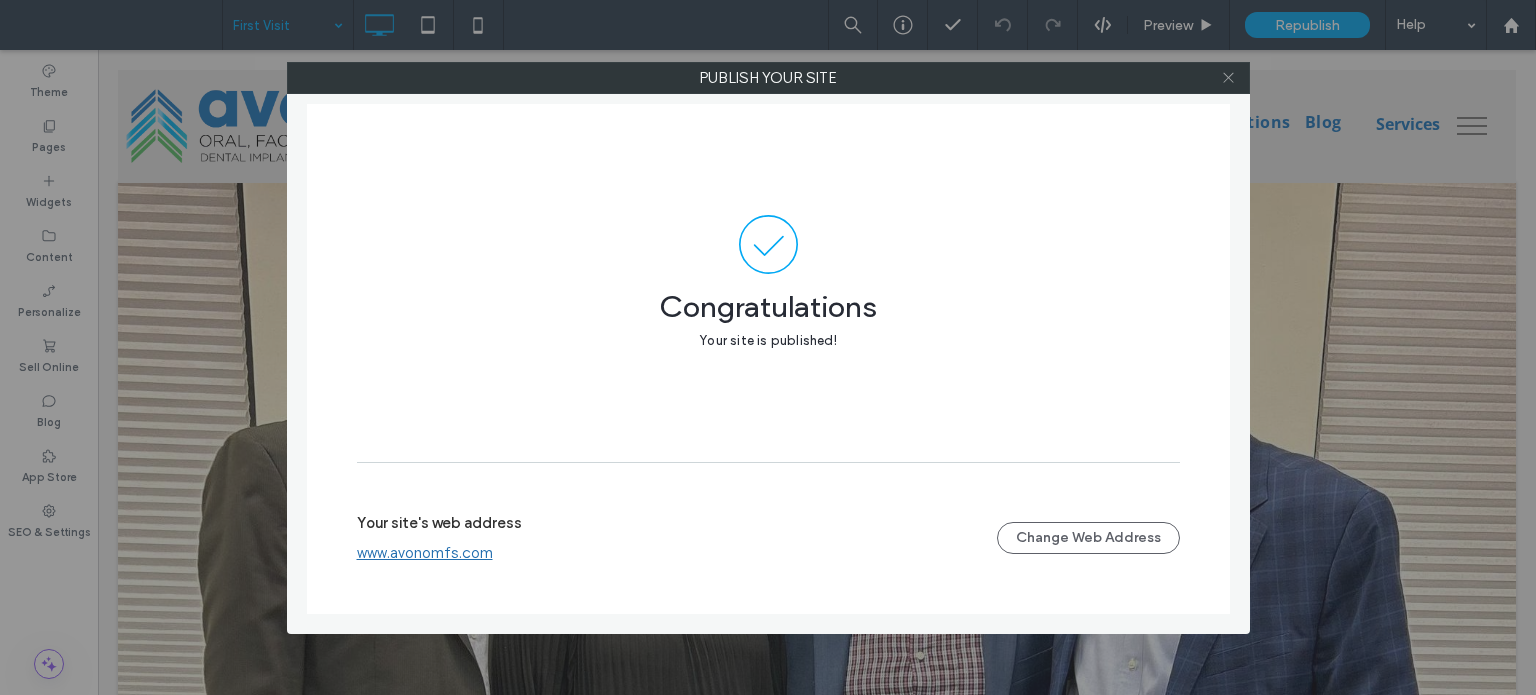 click 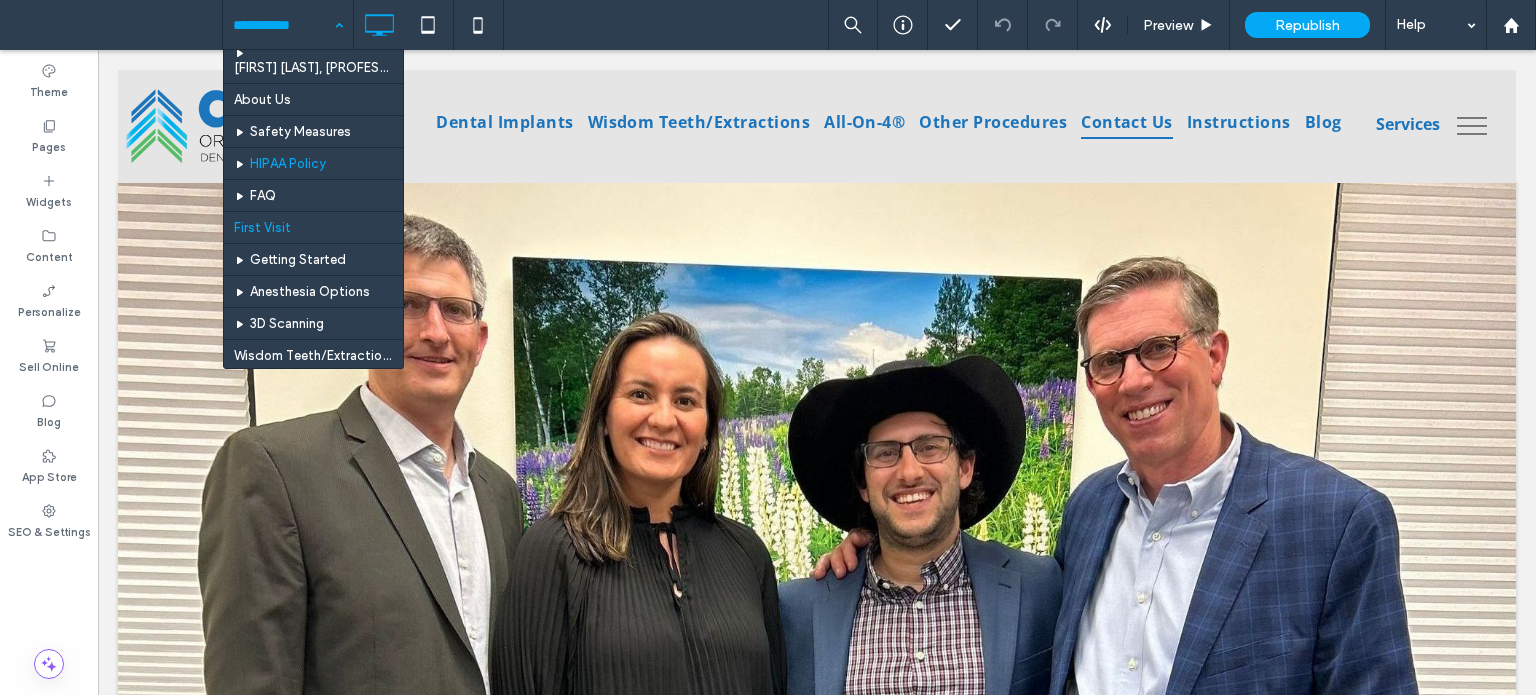 scroll, scrollTop: 200, scrollLeft: 0, axis: vertical 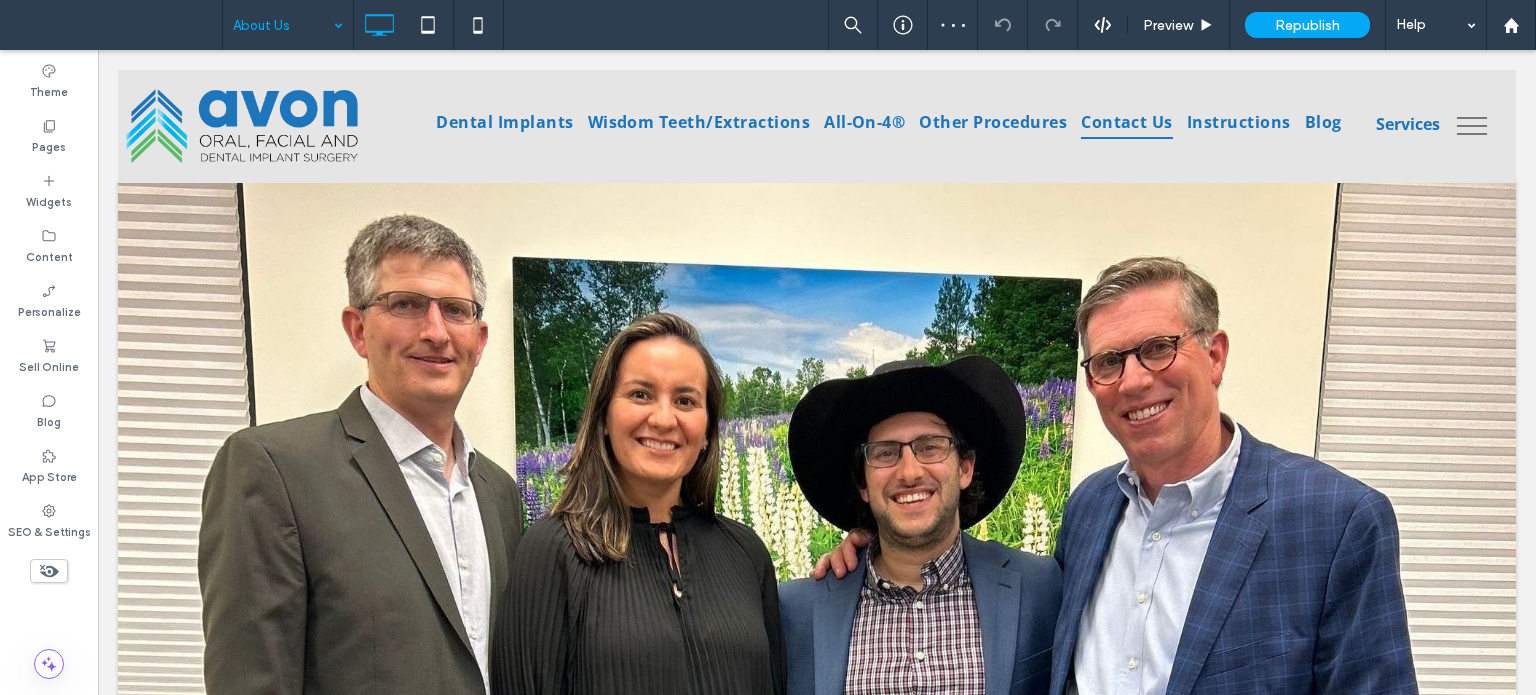type on "*********" 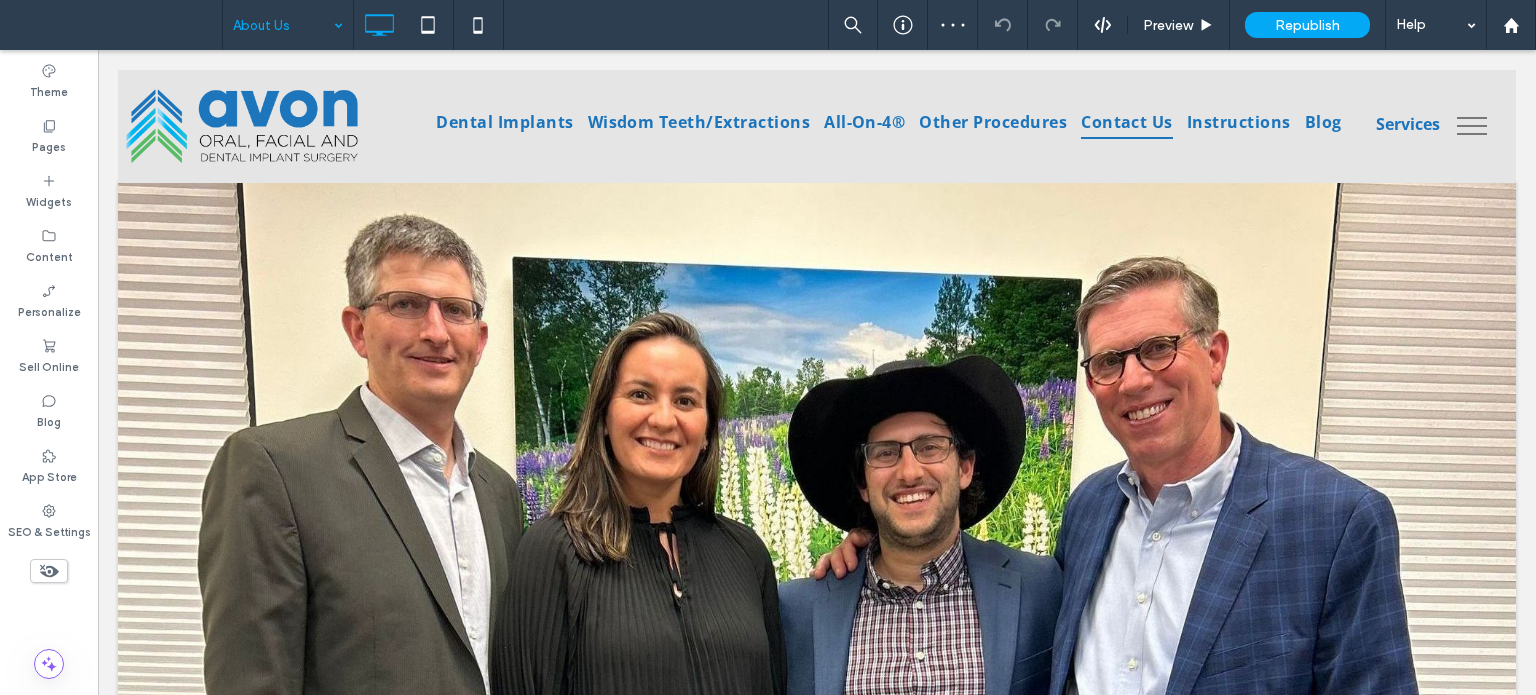 type on "**" 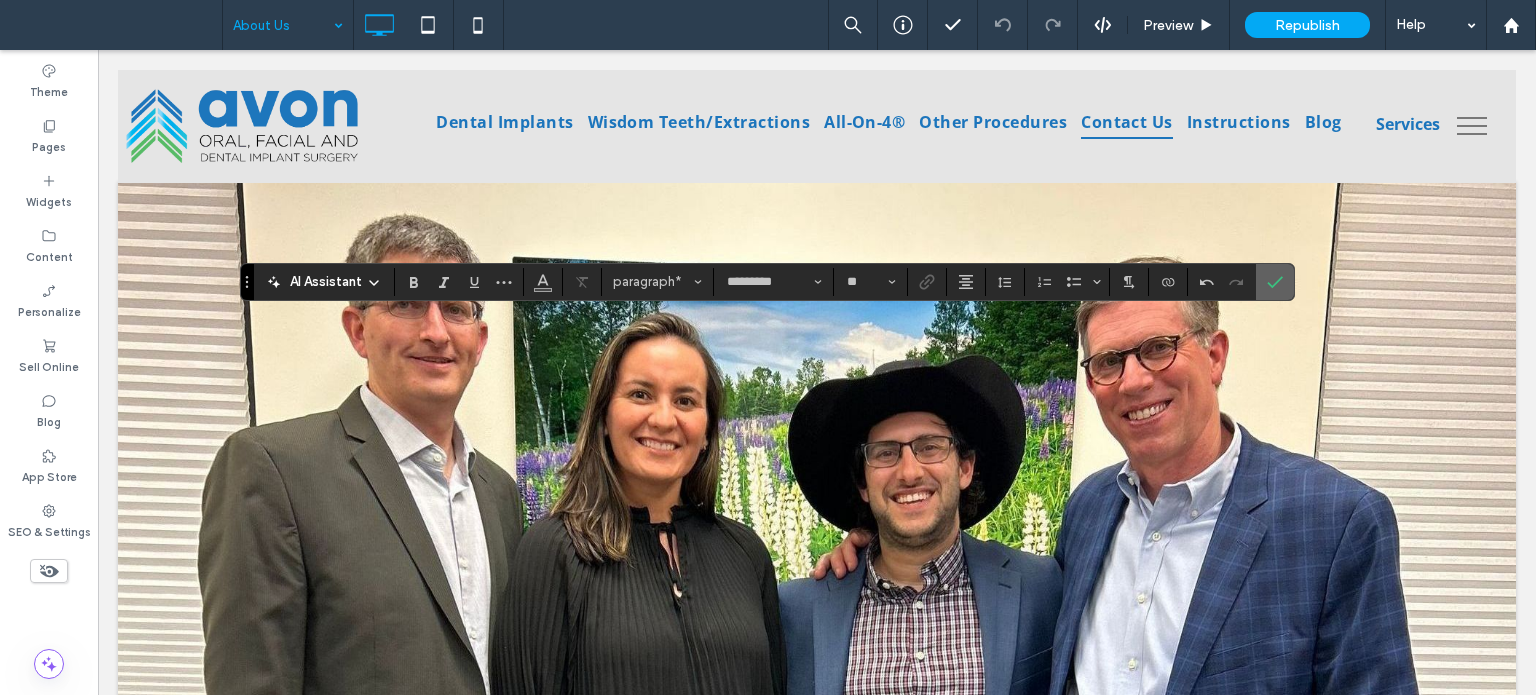 click at bounding box center (1275, 282) 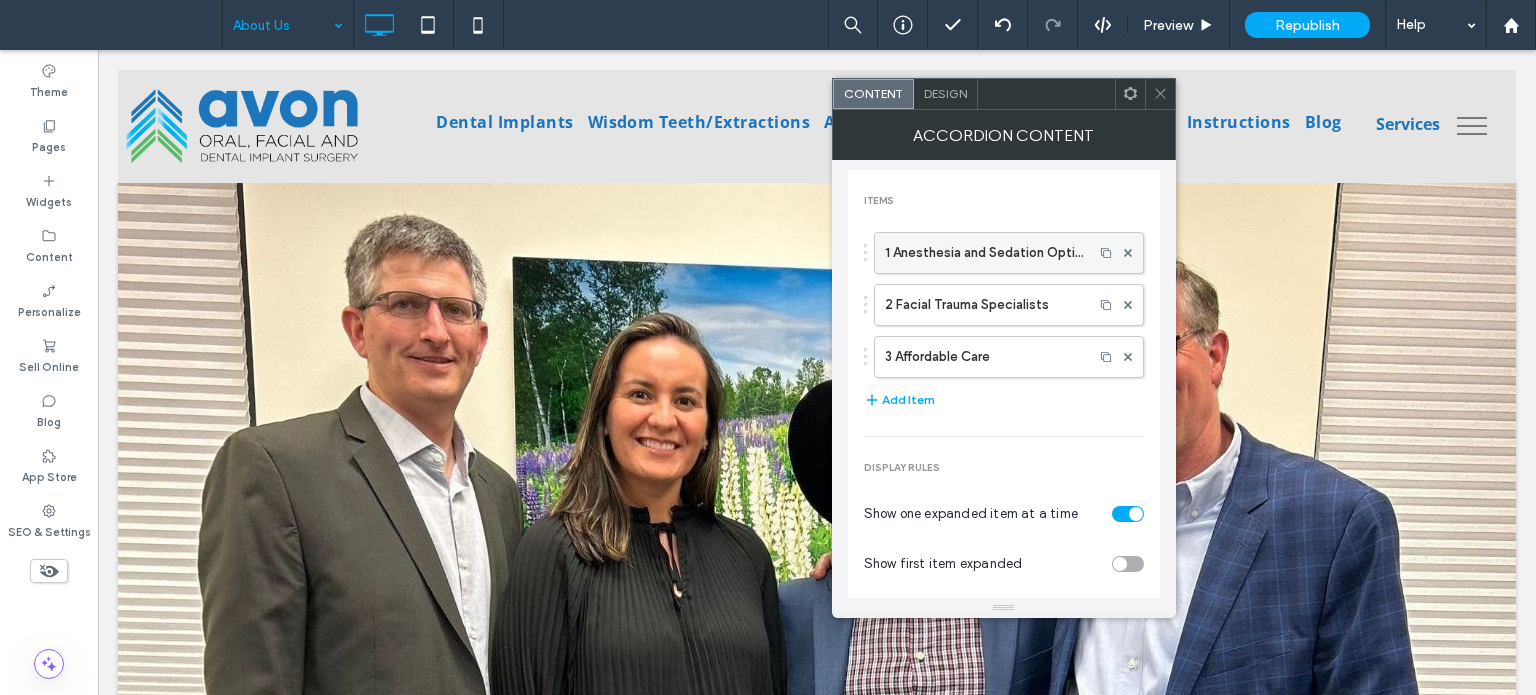 click on "1 Anesthesia and Sedation Options" at bounding box center (984, 253) 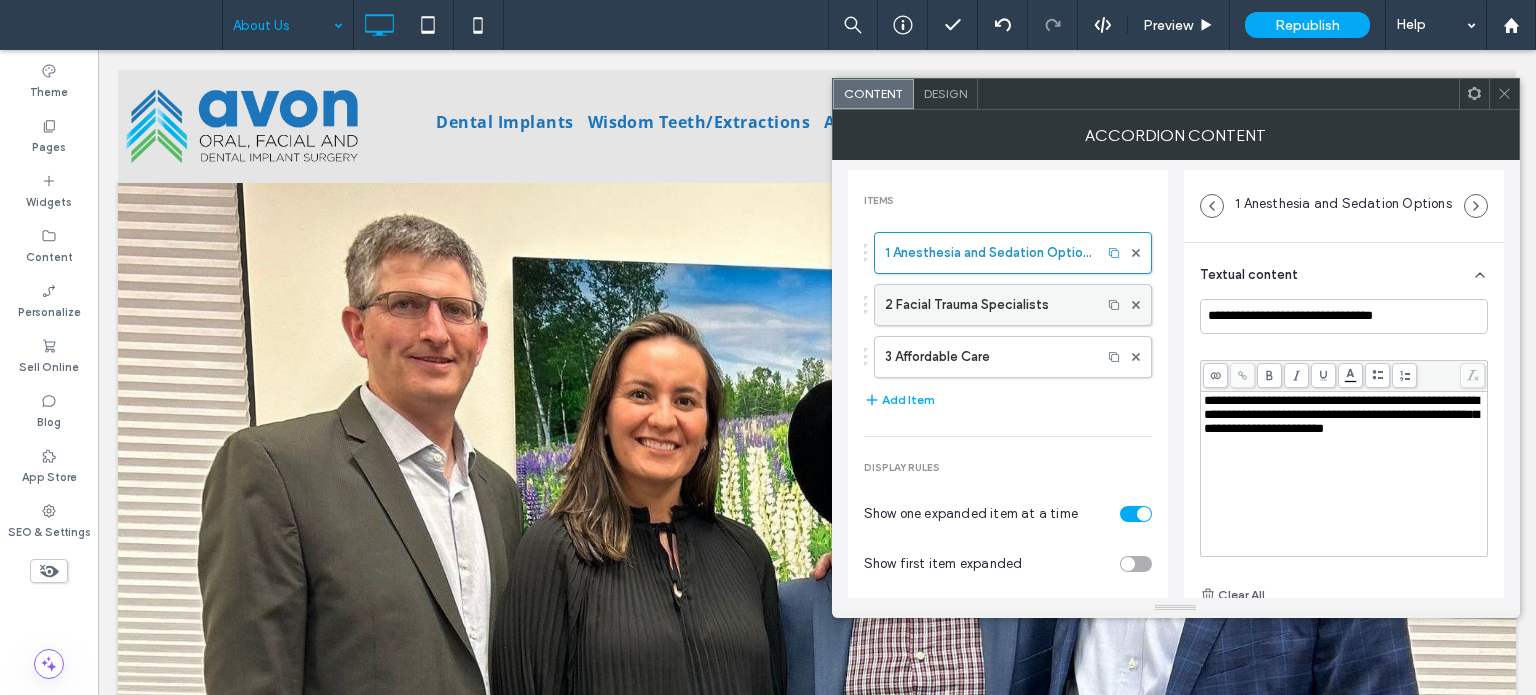 click on "2 Facial Trauma Specialists" at bounding box center [988, 305] 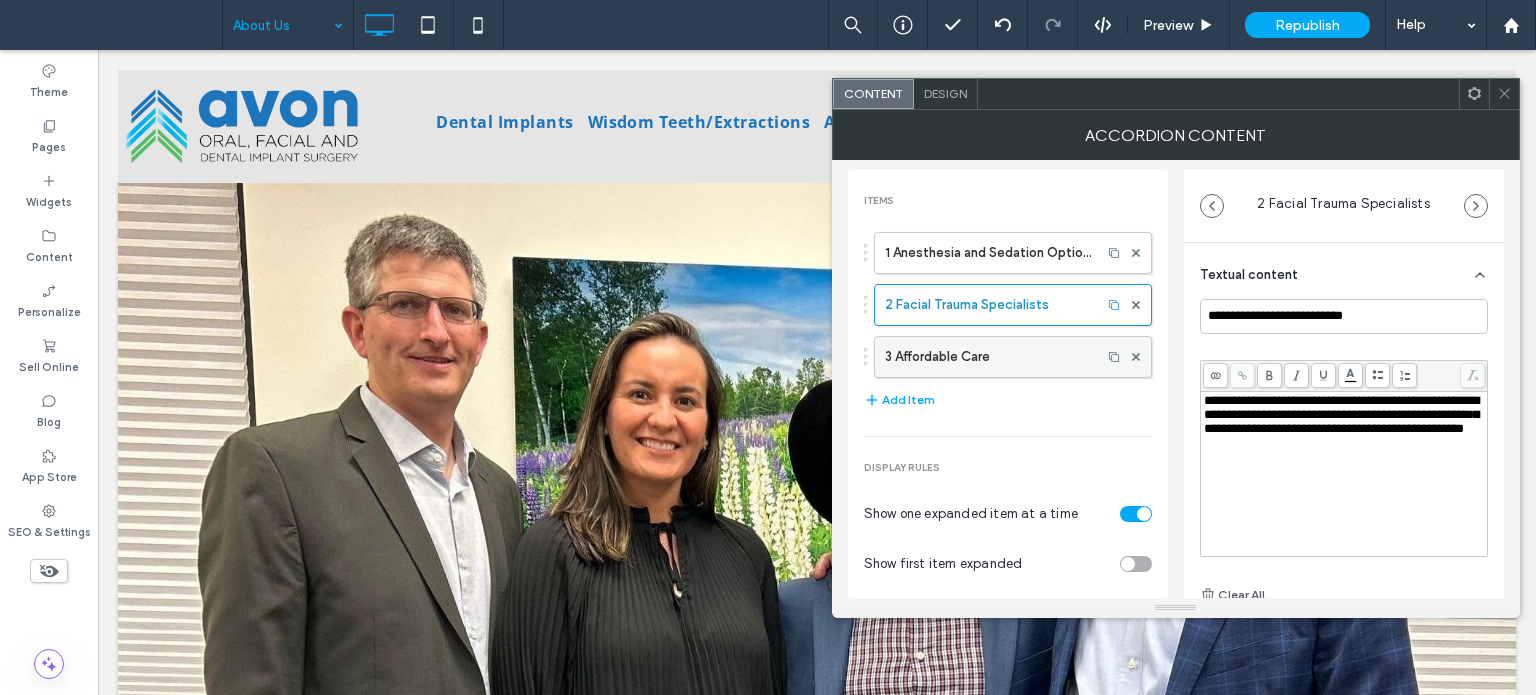 click on "3 Affordable Care" at bounding box center (988, 357) 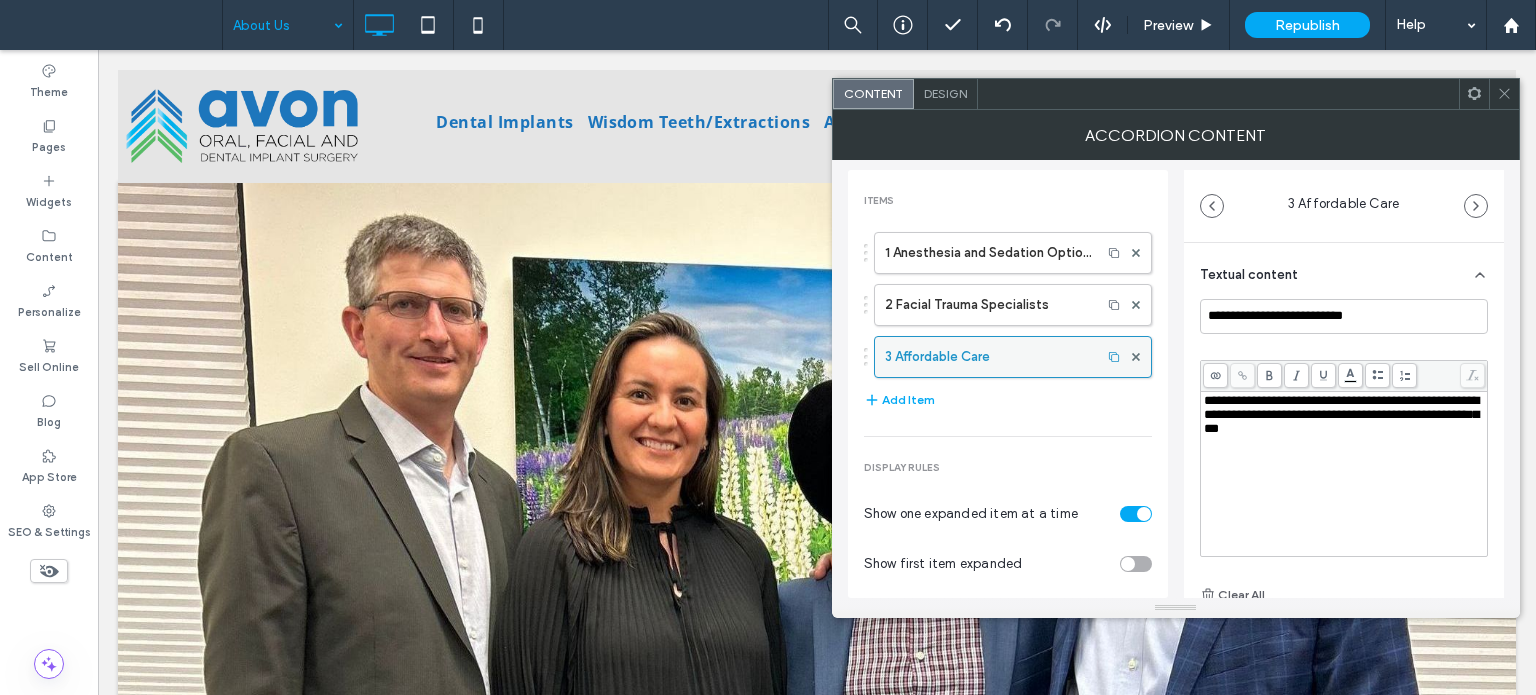 type on "**********" 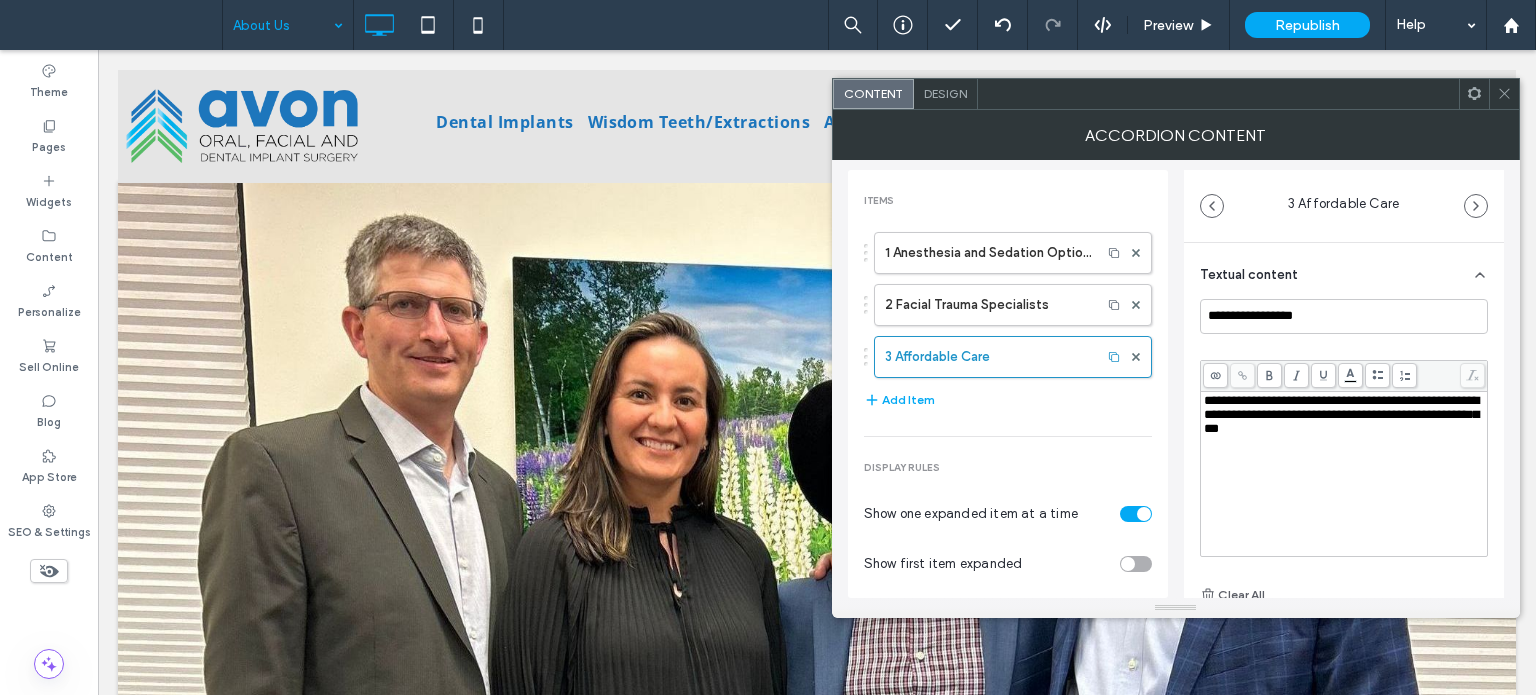 click 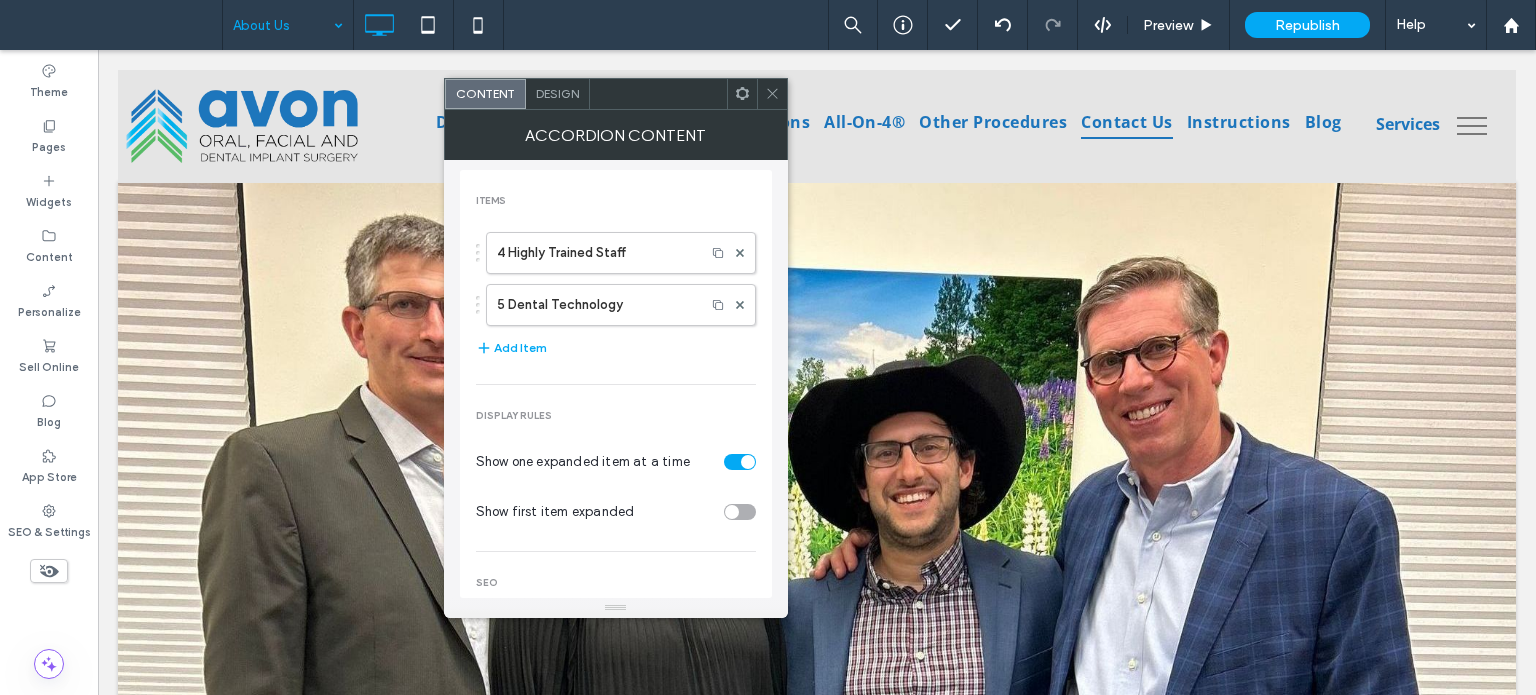 click 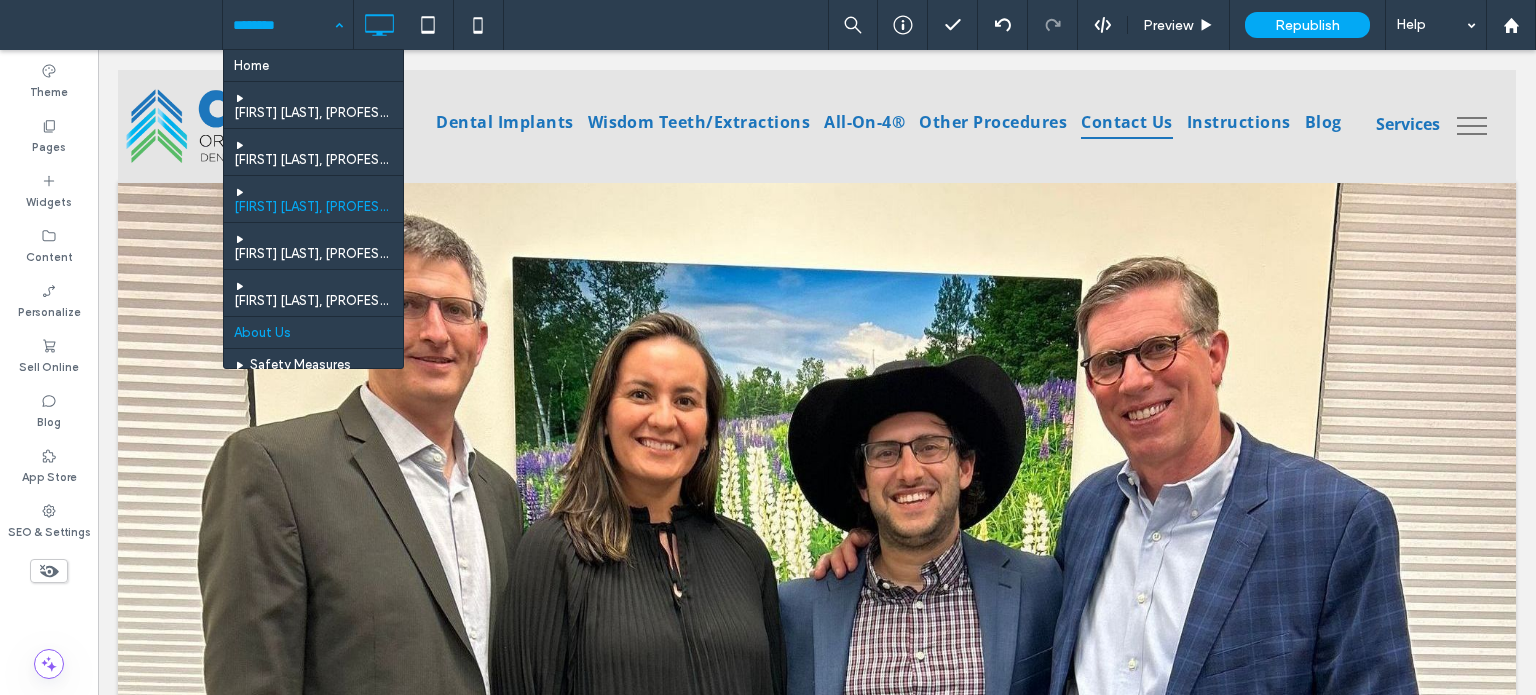 scroll, scrollTop: 100, scrollLeft: 0, axis: vertical 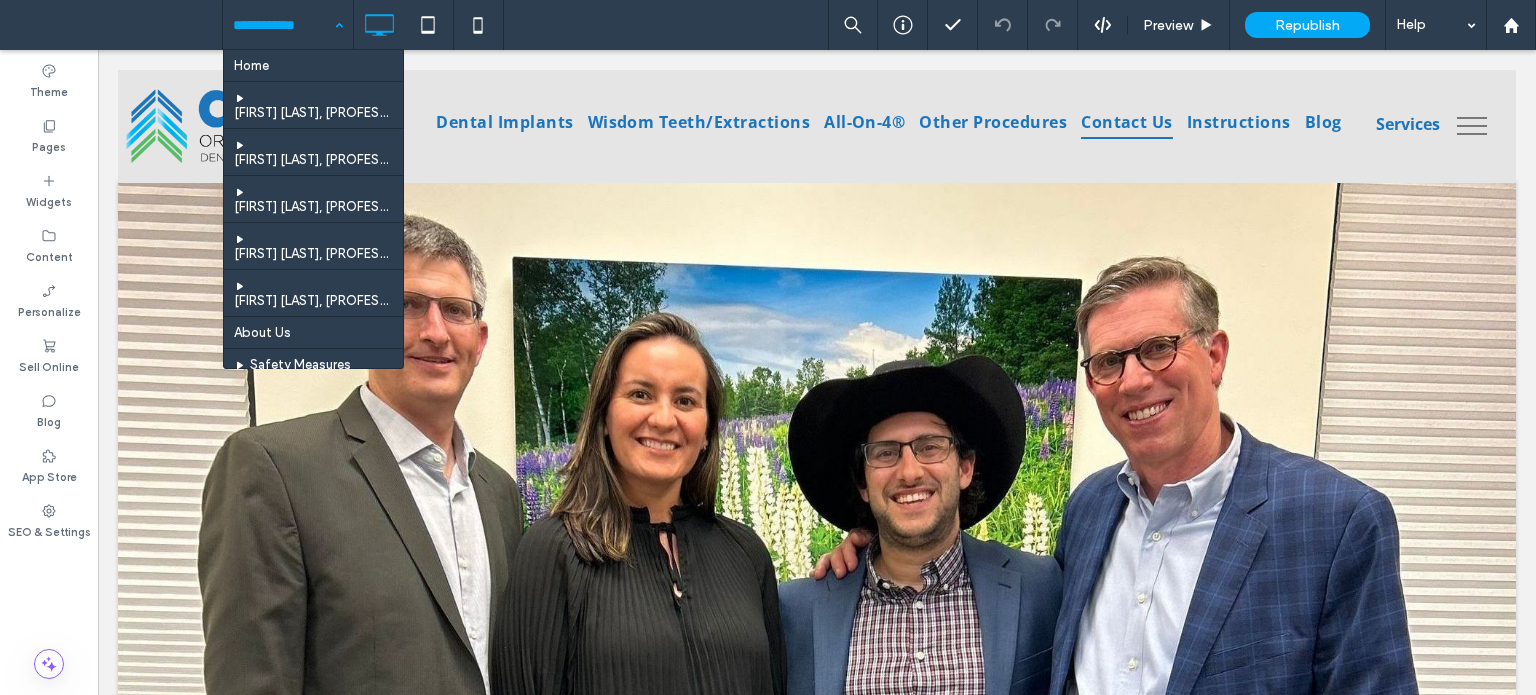 click at bounding box center (283, 25) 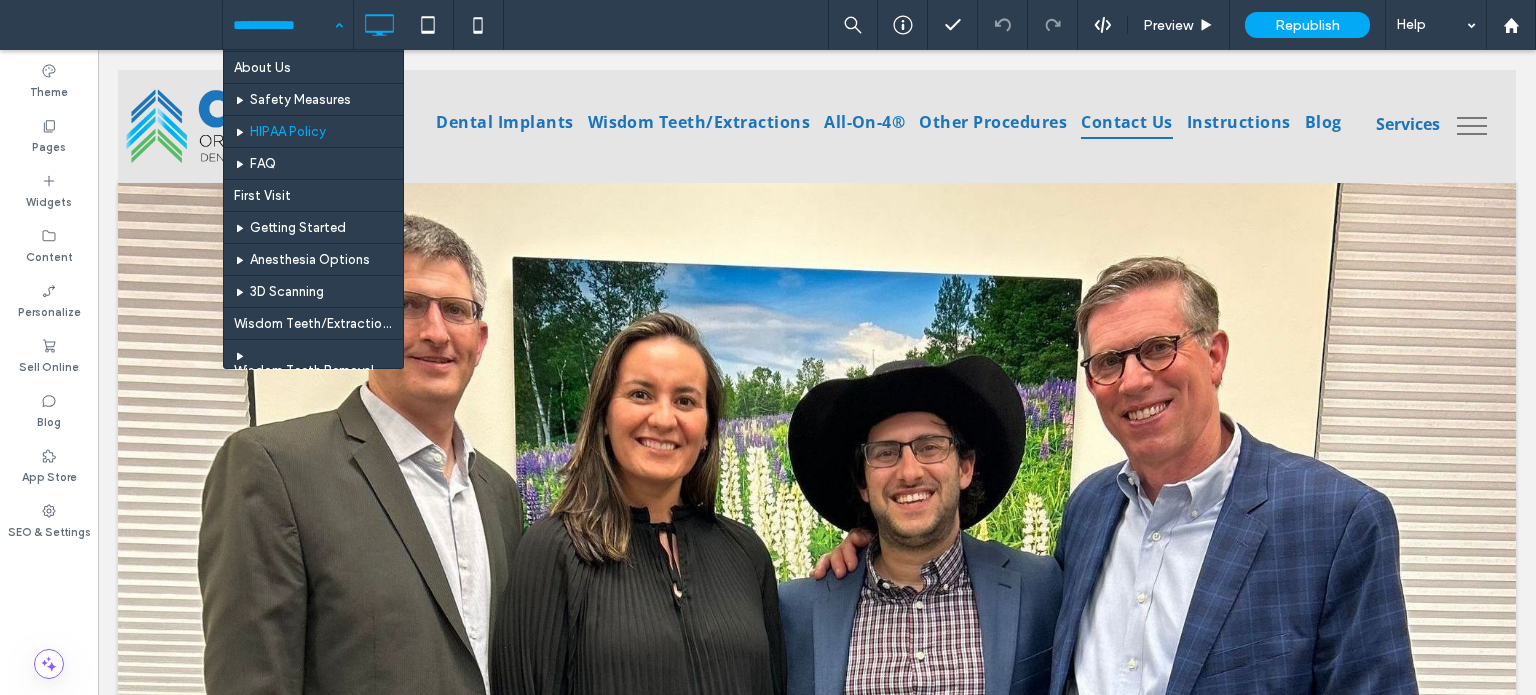 scroll, scrollTop: 300, scrollLeft: 0, axis: vertical 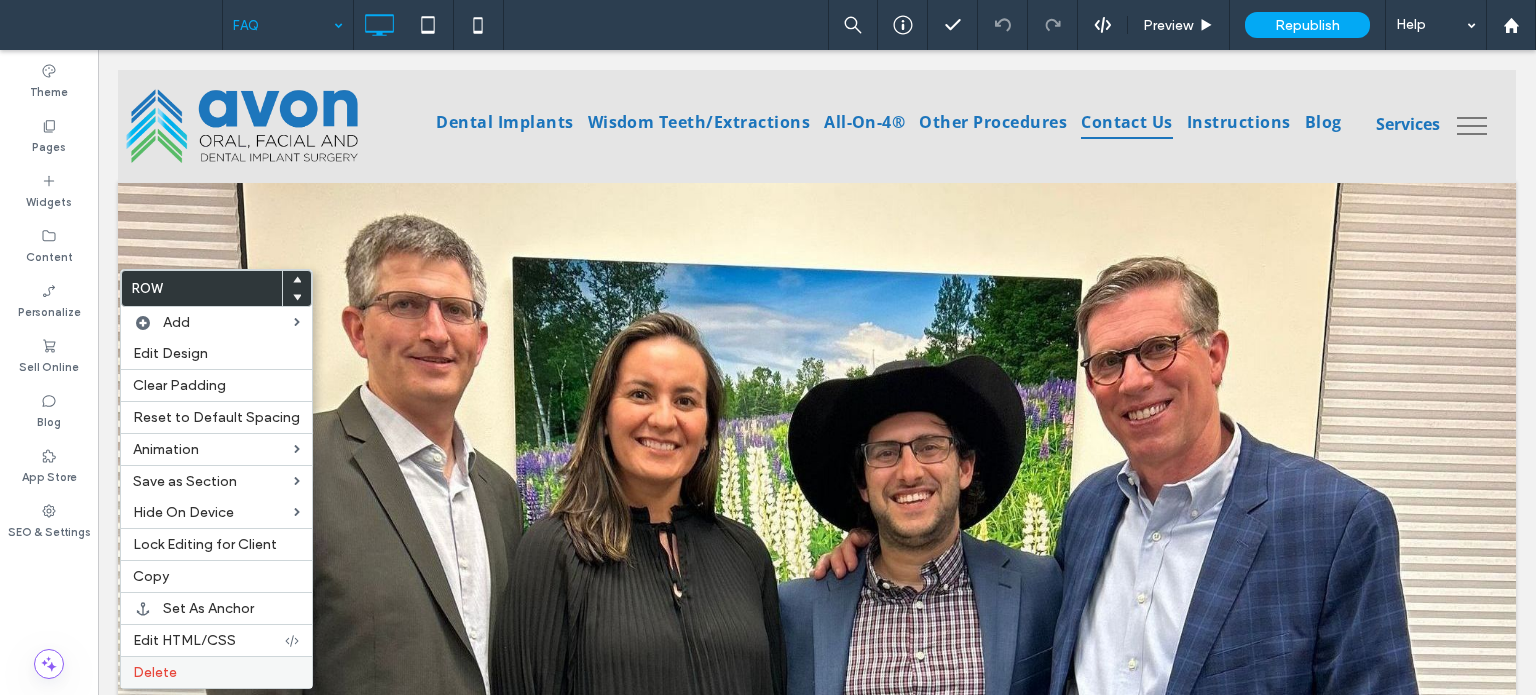 click on "Delete" at bounding box center [216, 672] 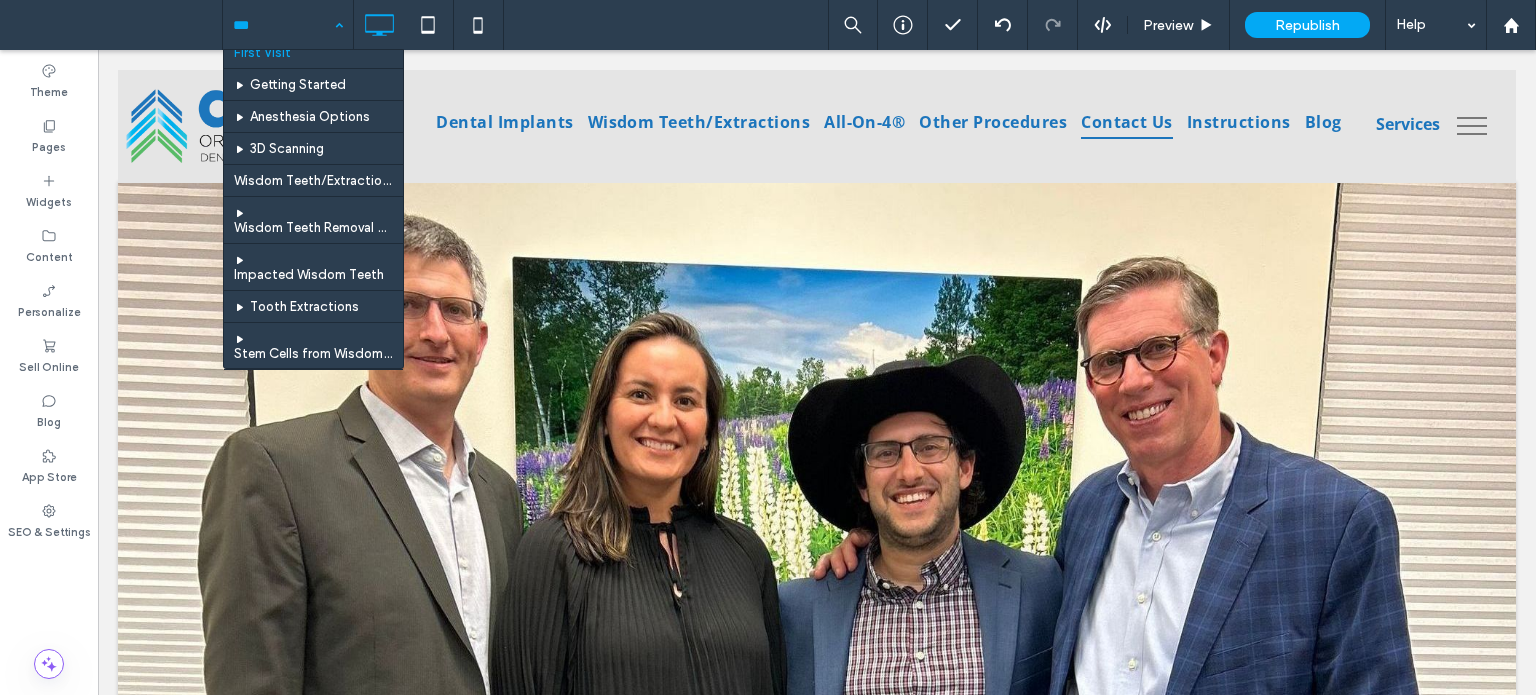 scroll, scrollTop: 300, scrollLeft: 0, axis: vertical 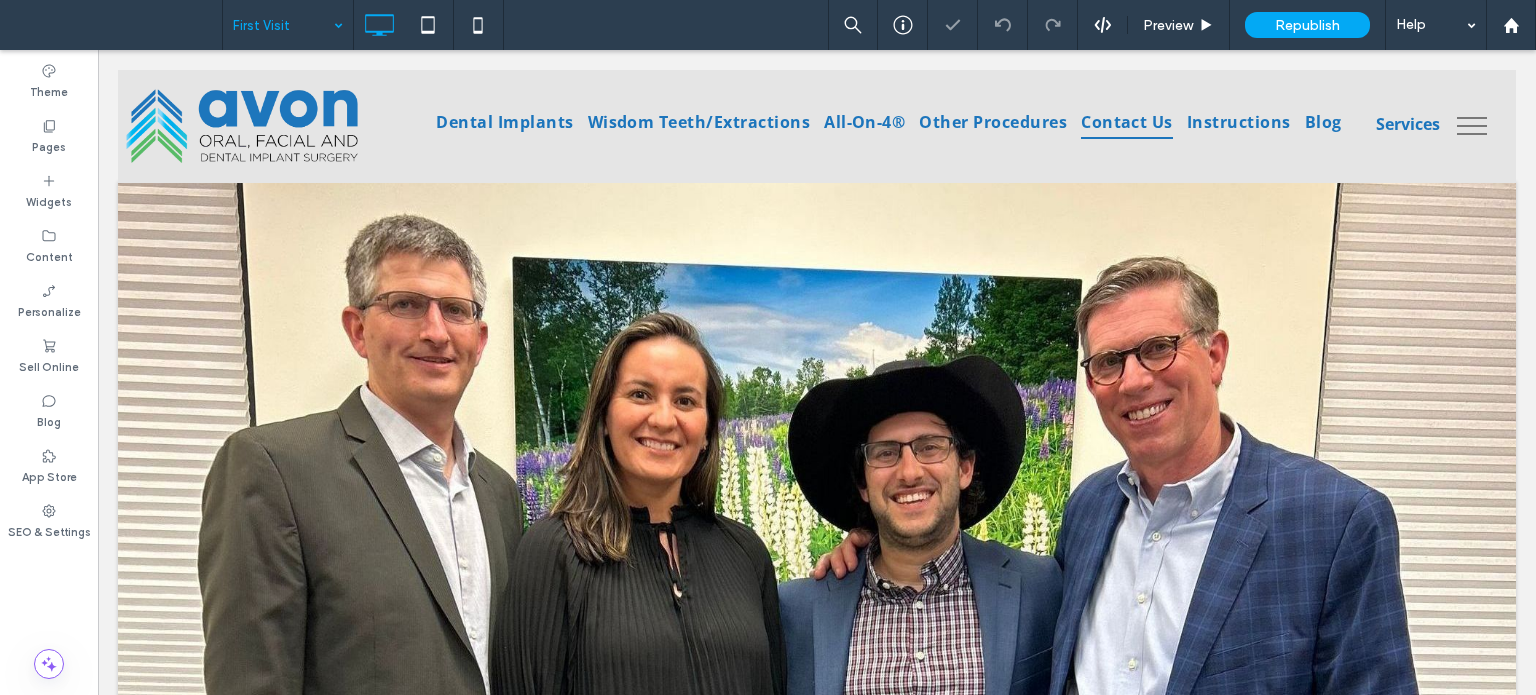 click at bounding box center [283, 25] 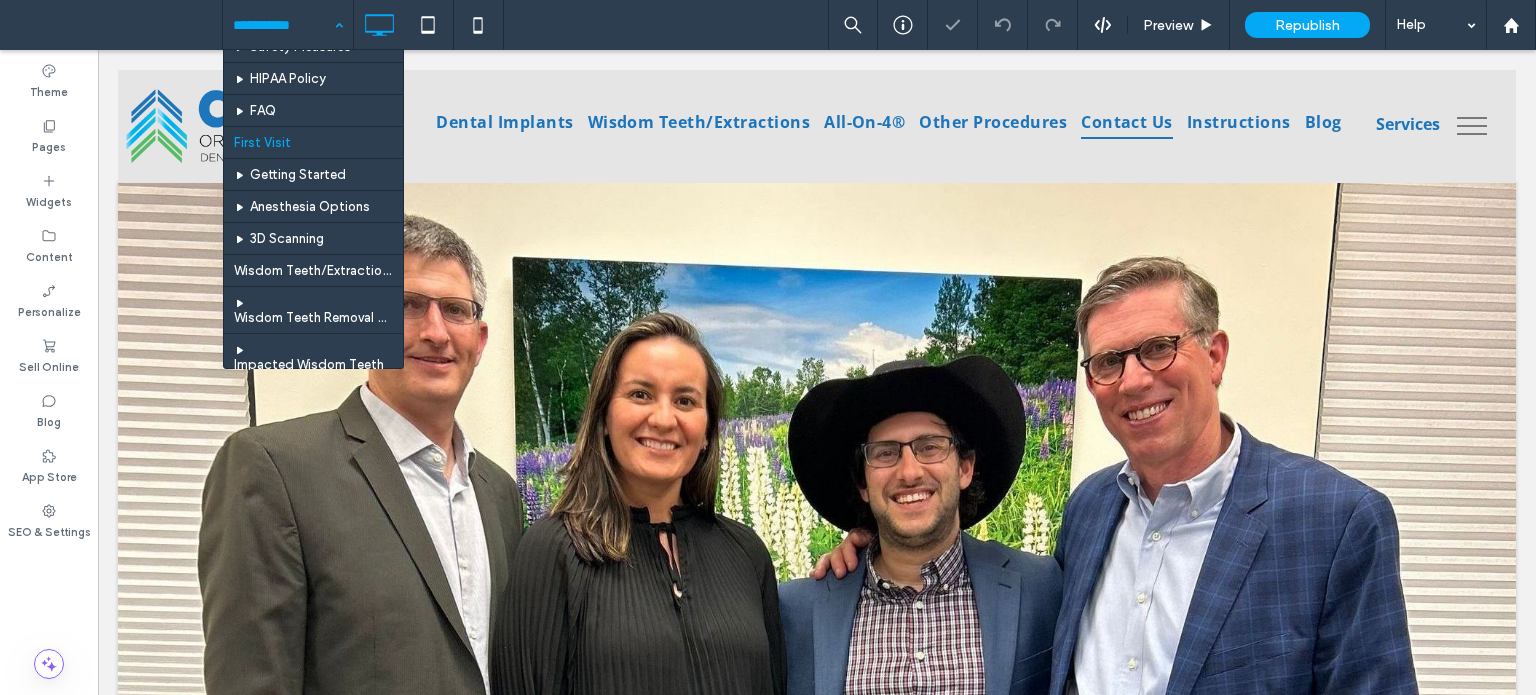 scroll, scrollTop: 400, scrollLeft: 0, axis: vertical 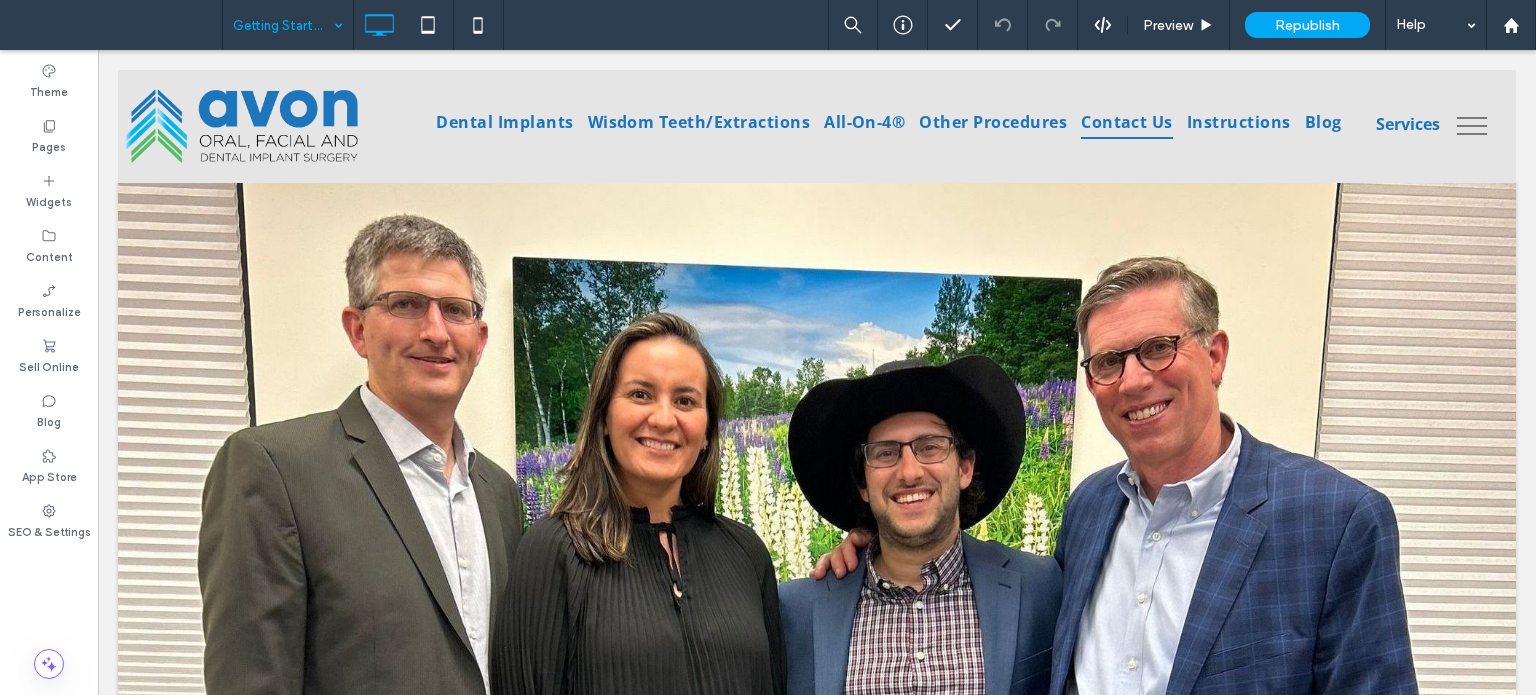 click at bounding box center (283, 25) 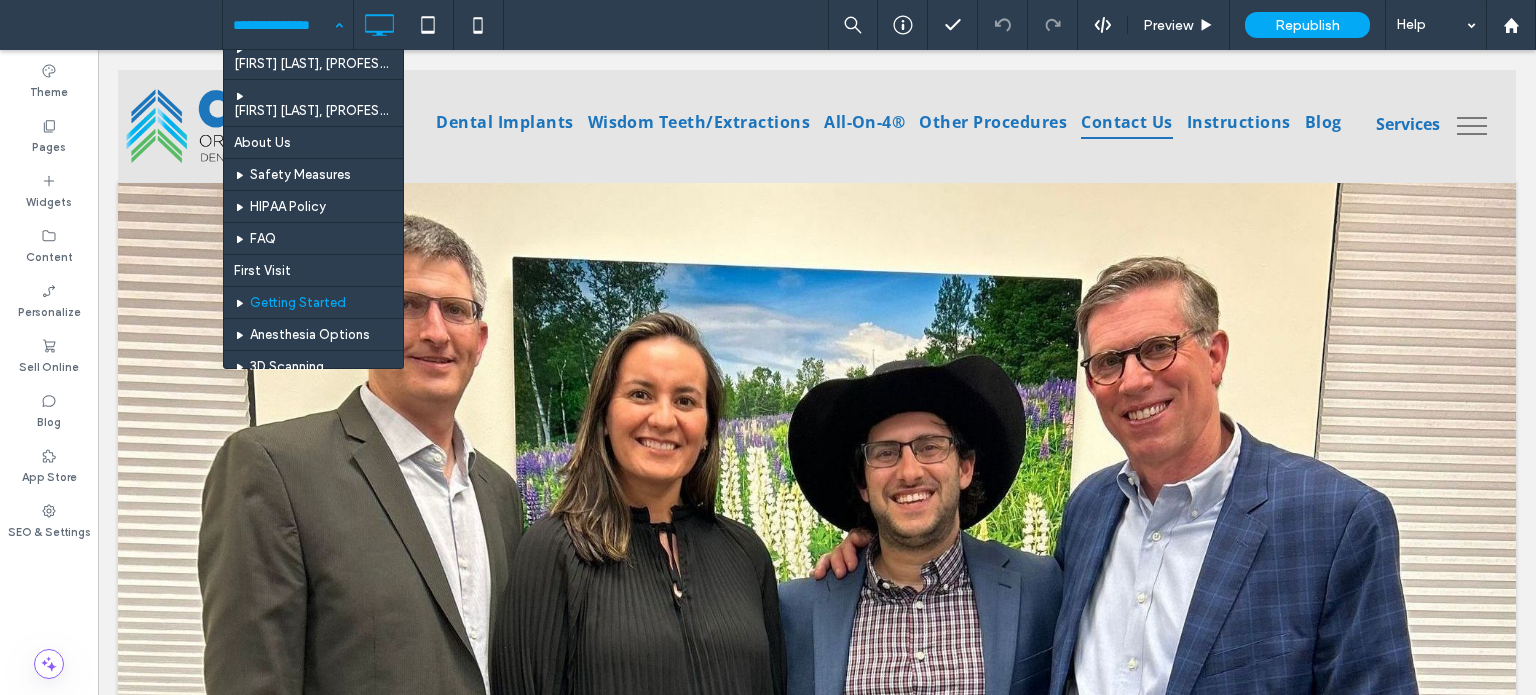scroll, scrollTop: 200, scrollLeft: 0, axis: vertical 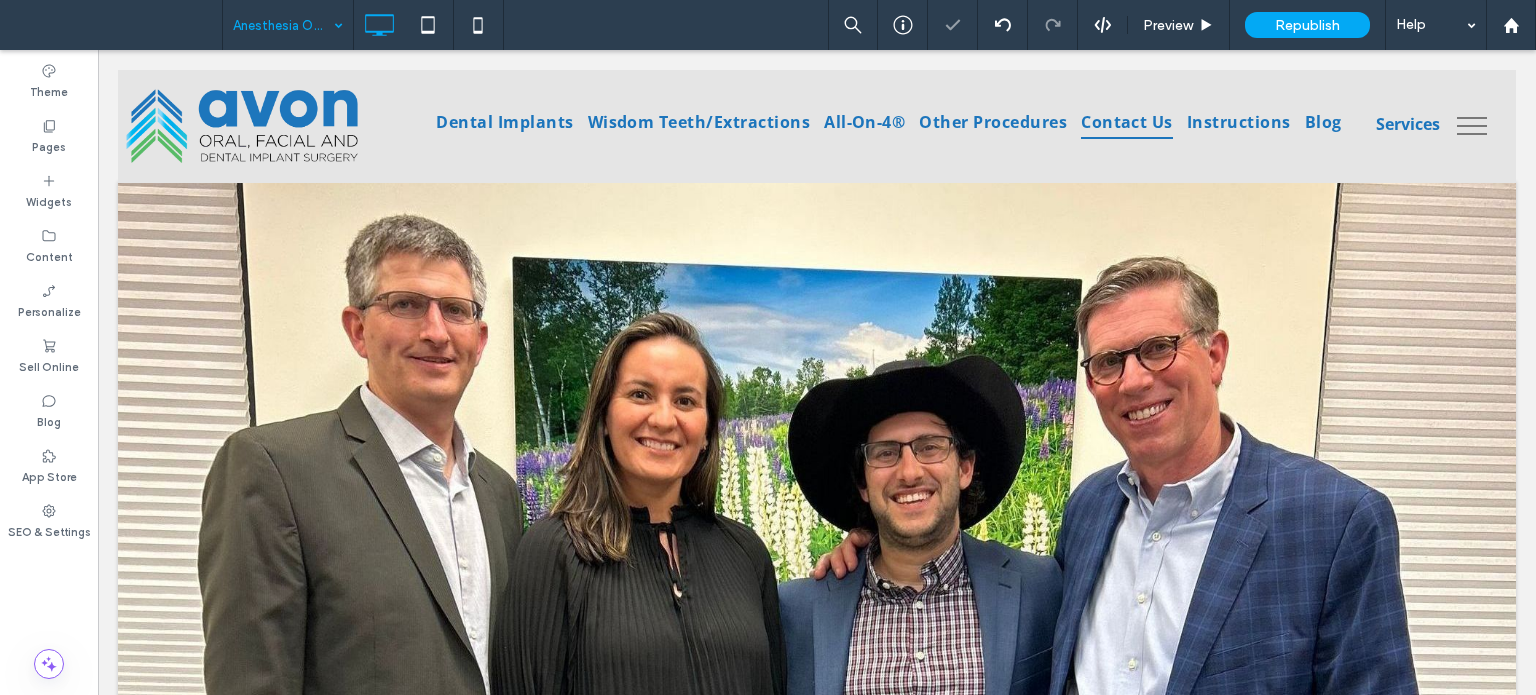 click at bounding box center [283, 25] 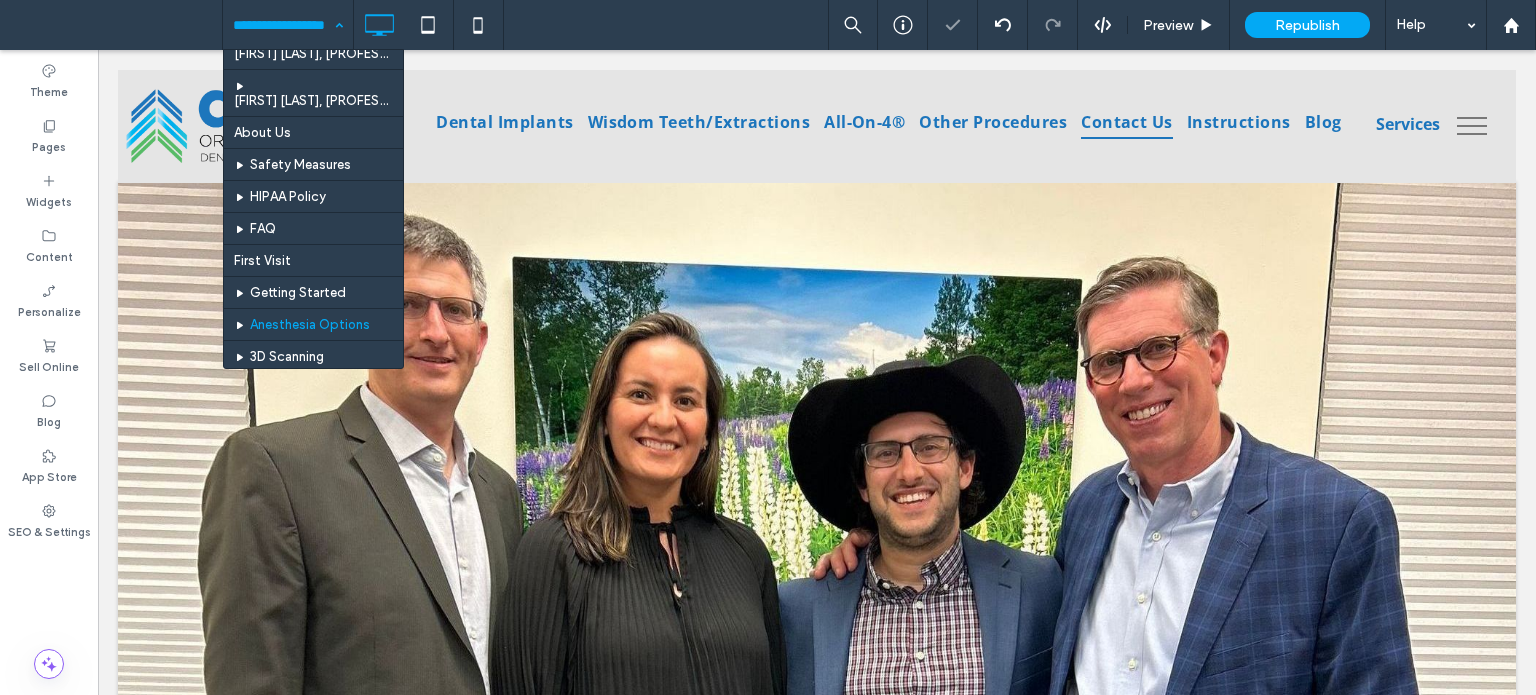 scroll, scrollTop: 300, scrollLeft: 0, axis: vertical 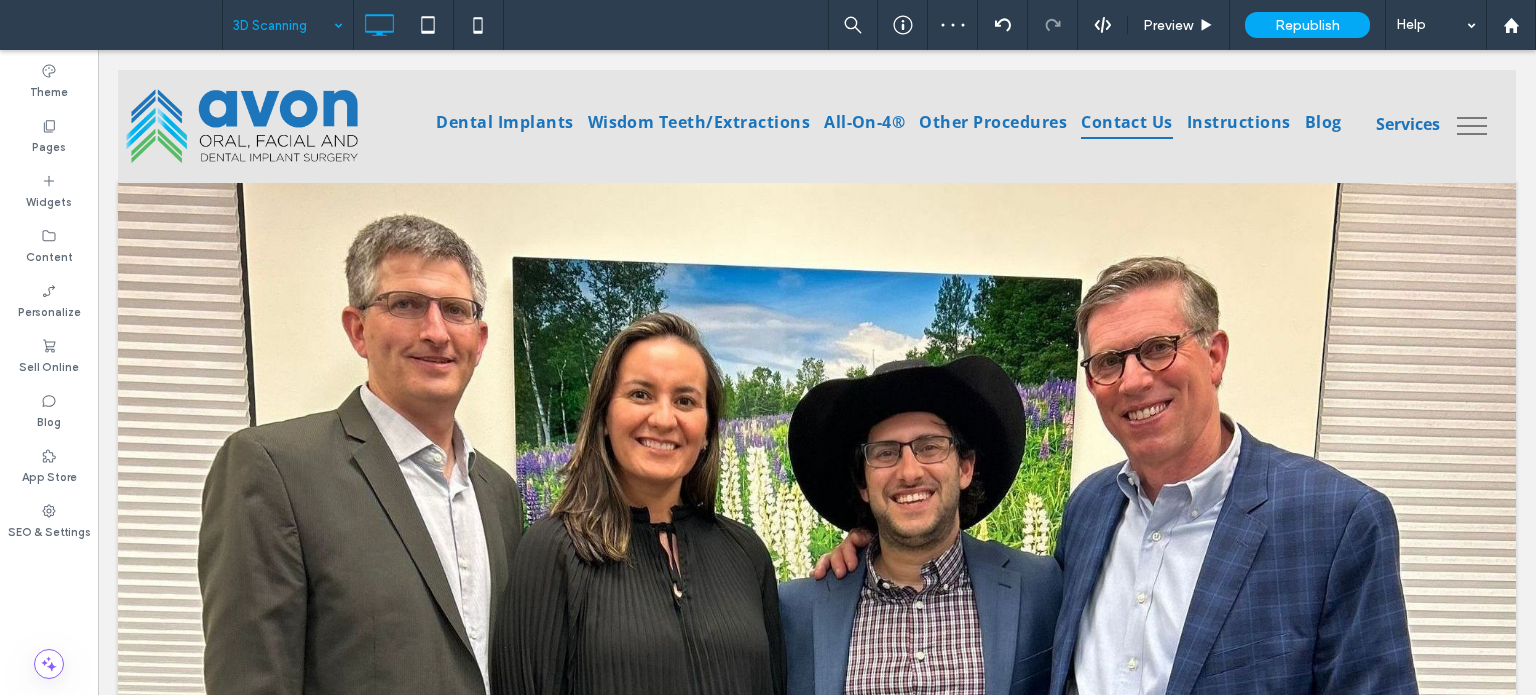 click at bounding box center (283, 25) 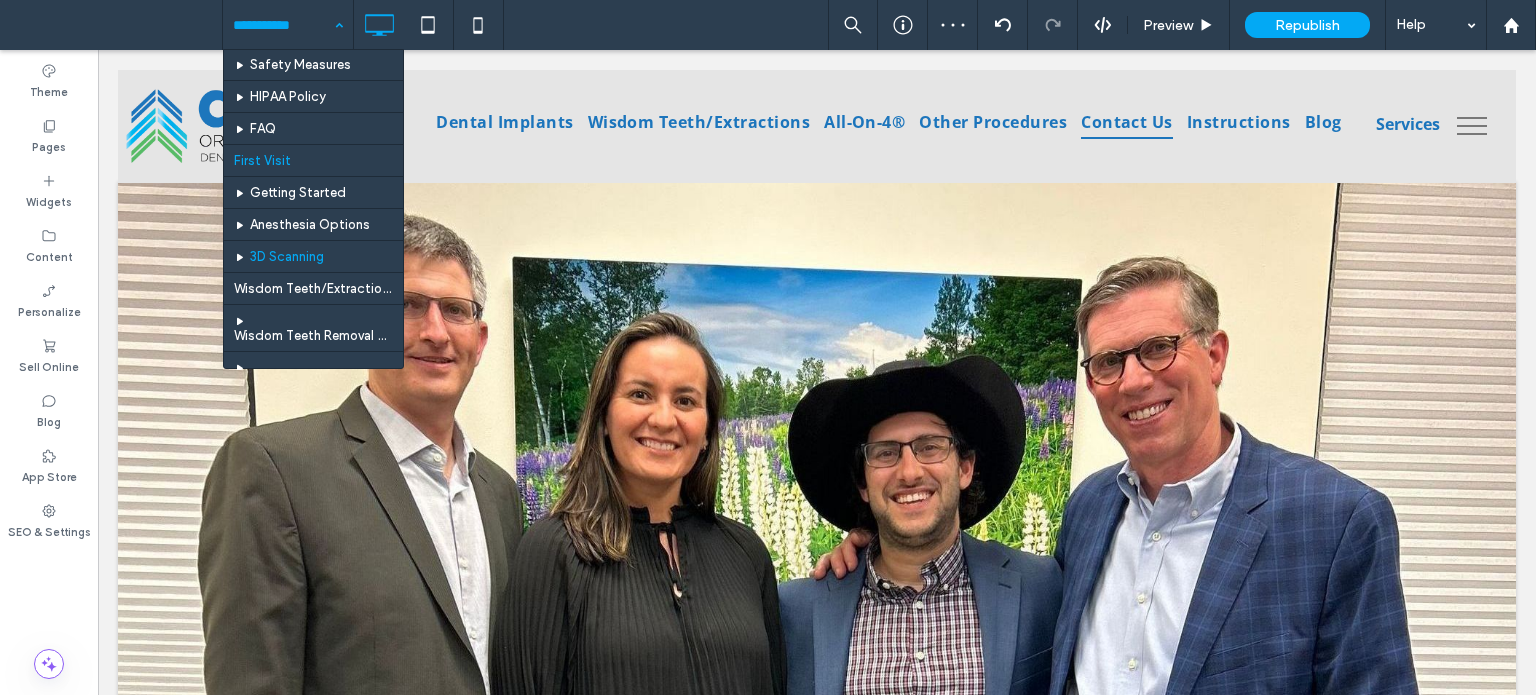scroll, scrollTop: 400, scrollLeft: 0, axis: vertical 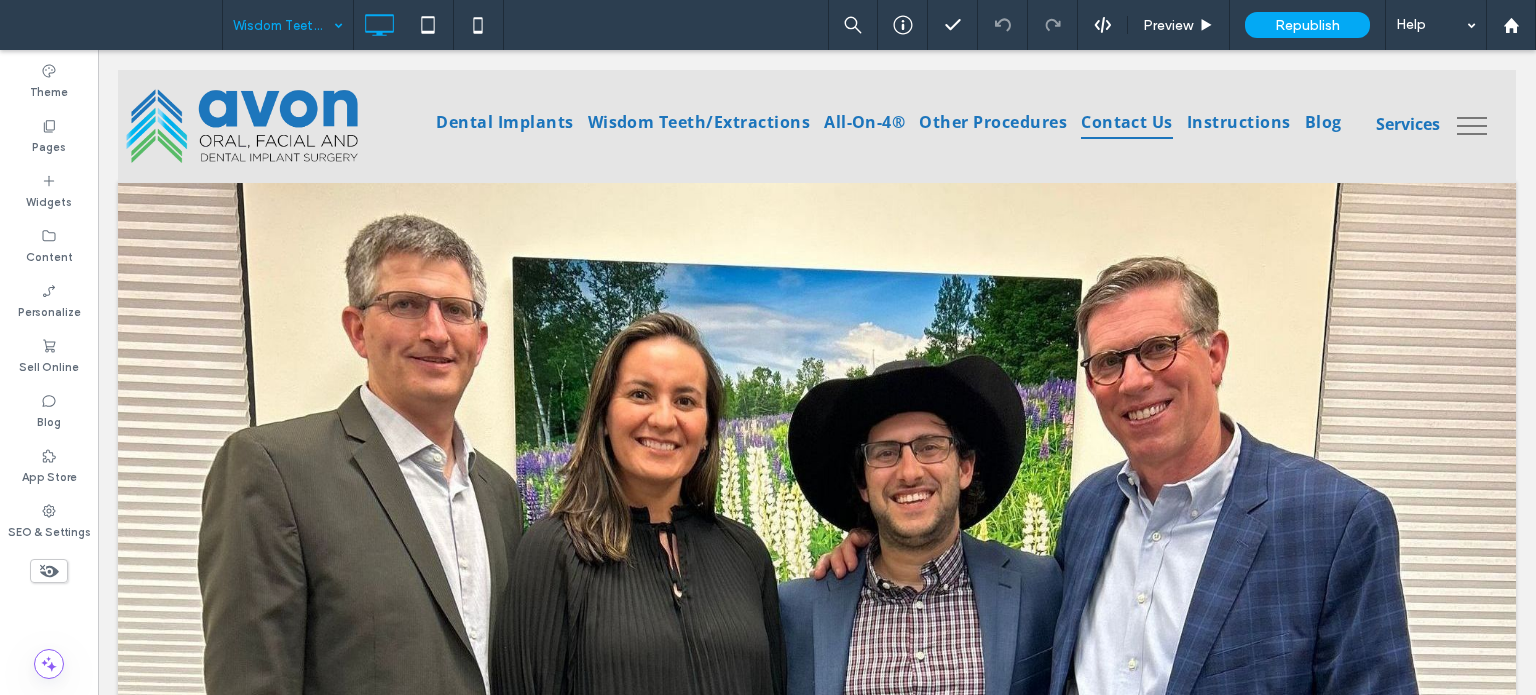 click at bounding box center (283, 25) 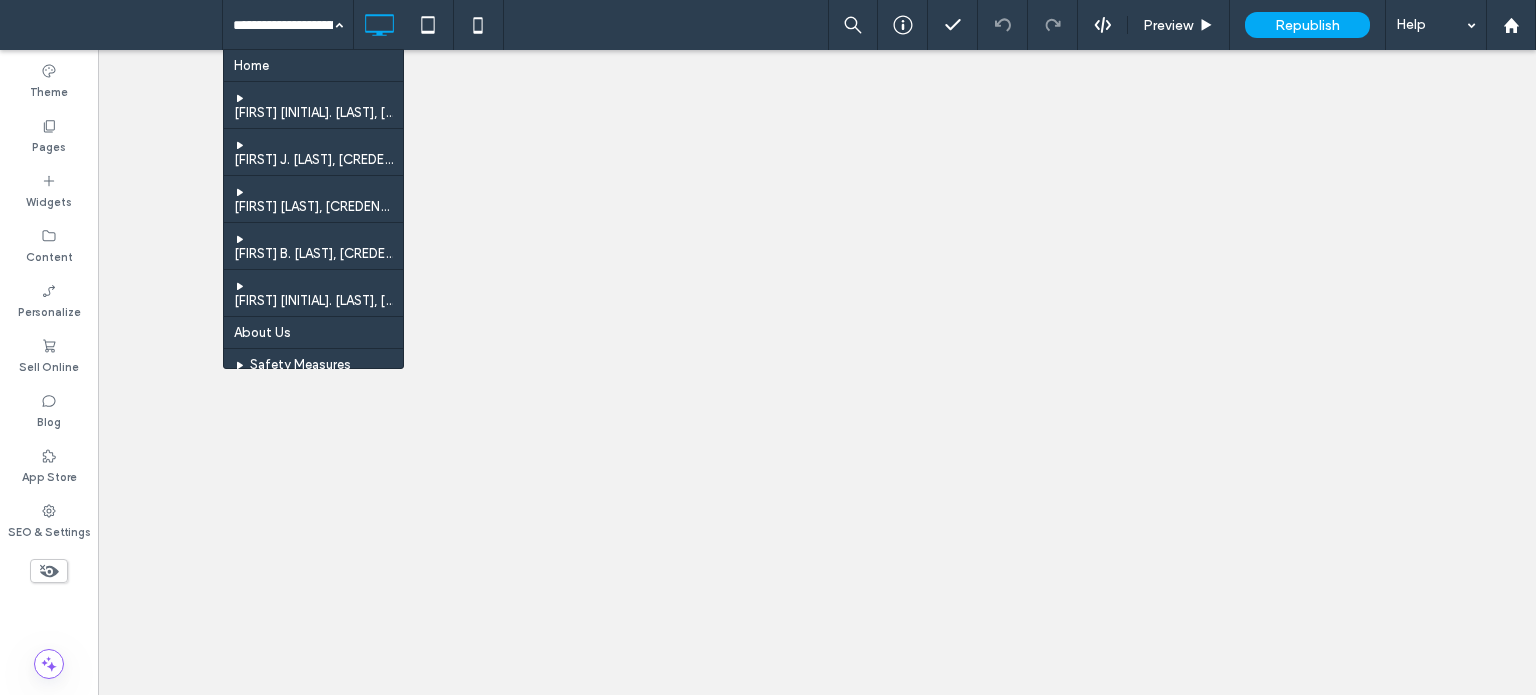 scroll, scrollTop: 0, scrollLeft: 0, axis: both 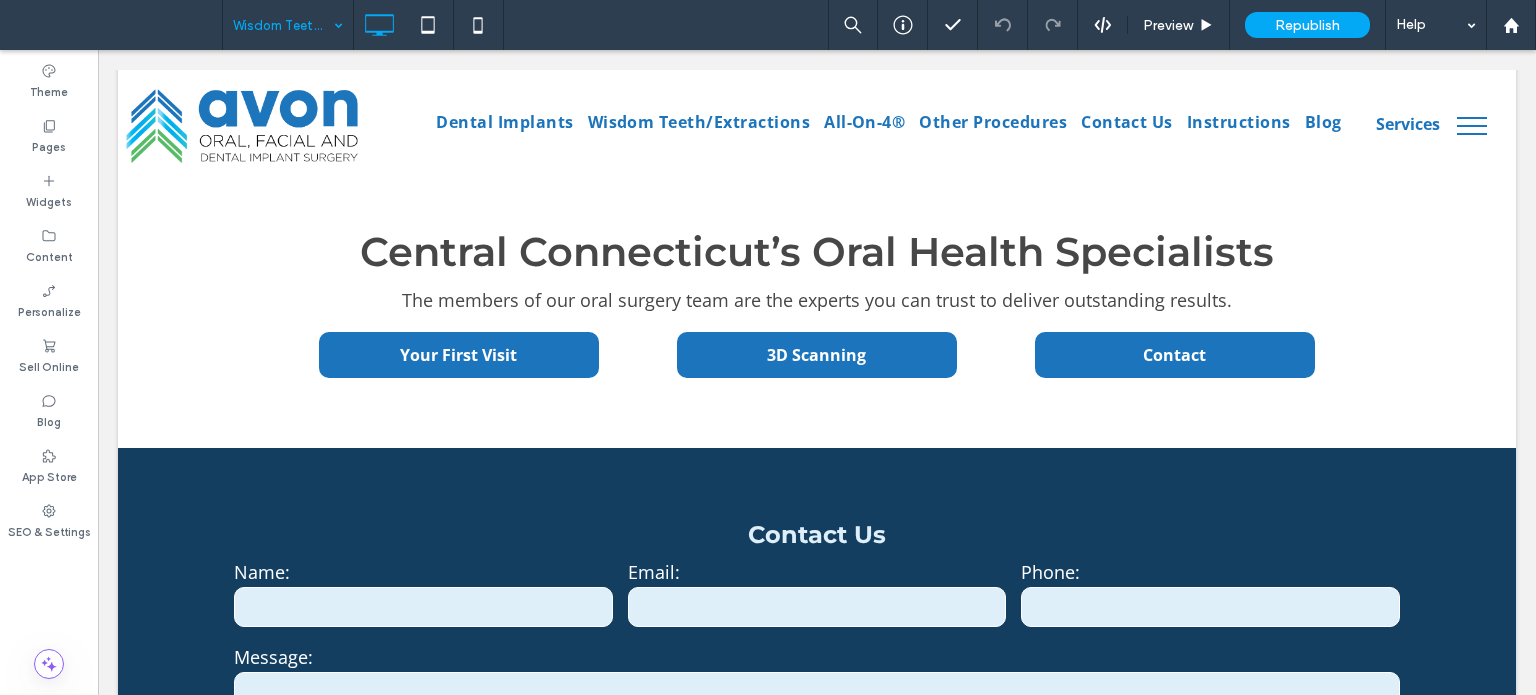 click at bounding box center (283, 25) 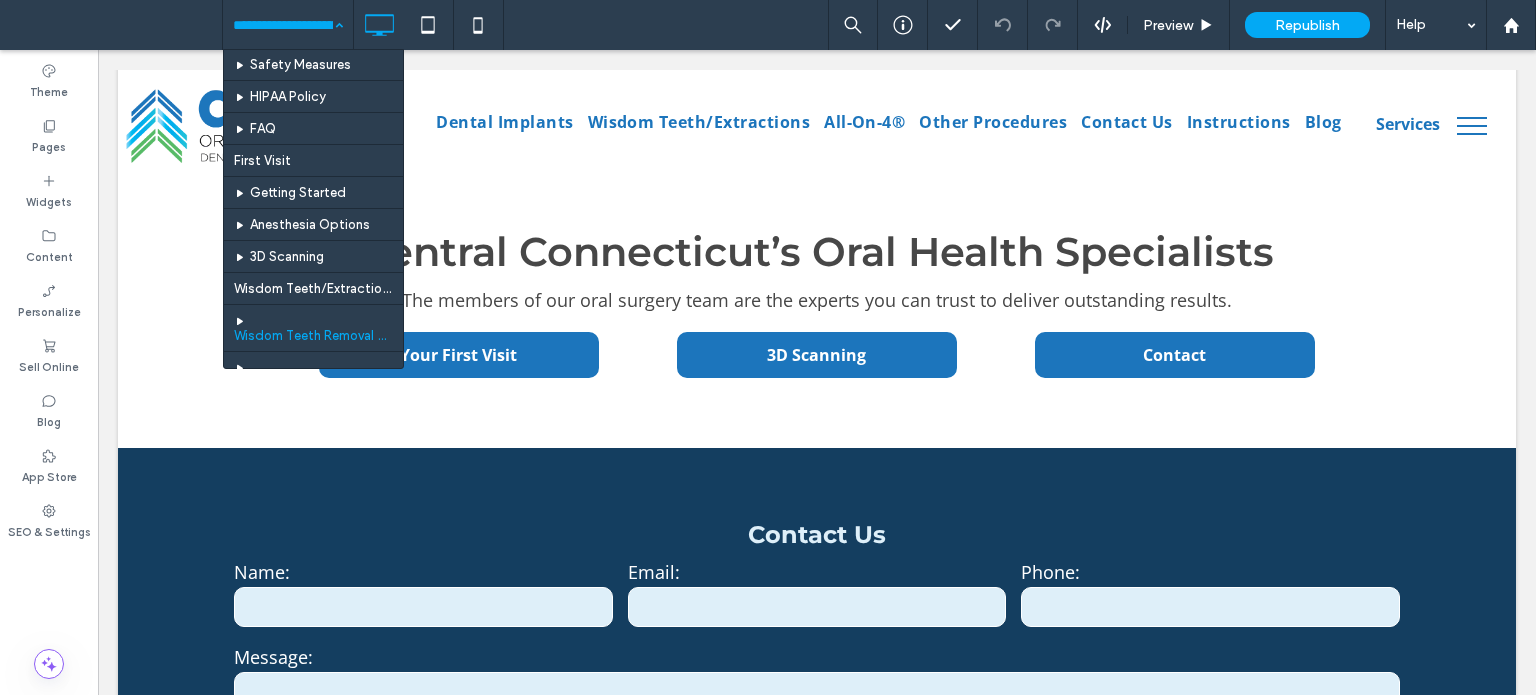 scroll, scrollTop: 400, scrollLeft: 0, axis: vertical 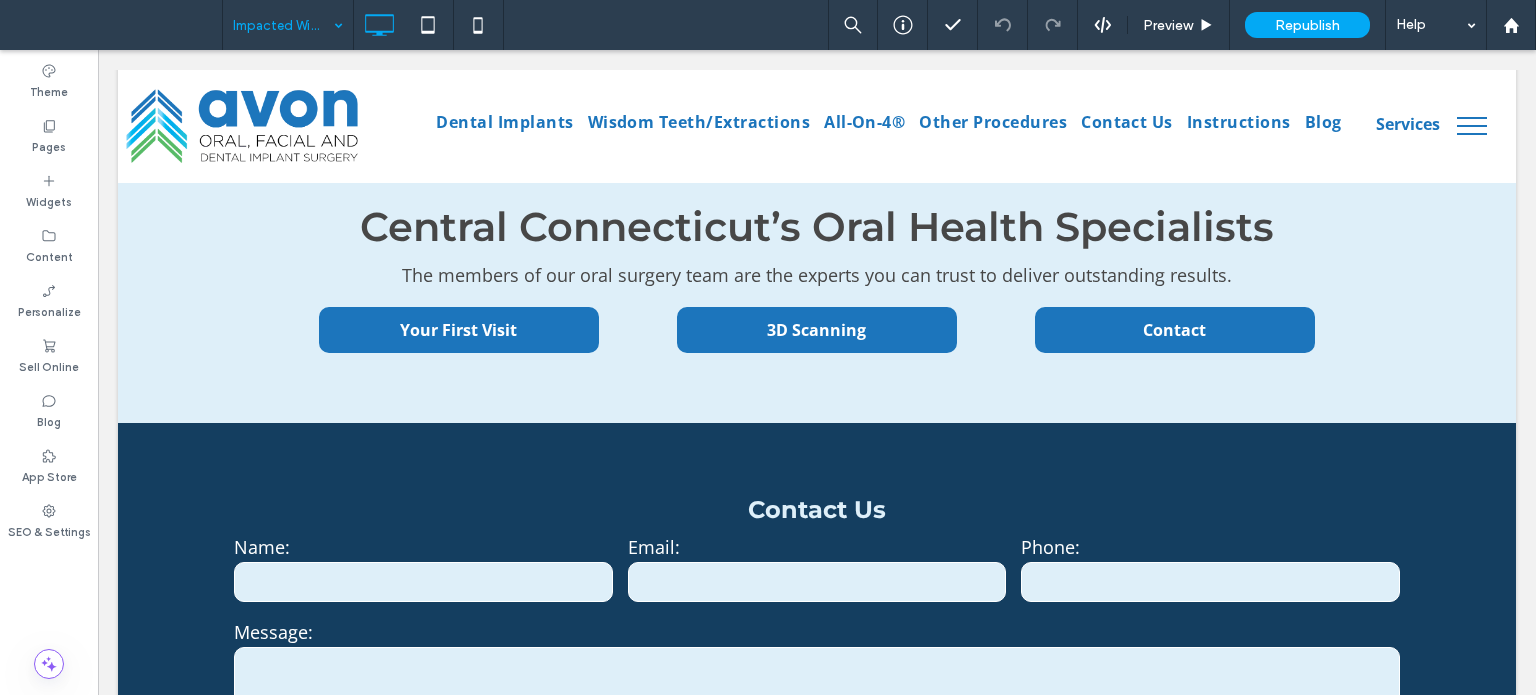click at bounding box center (283, 25) 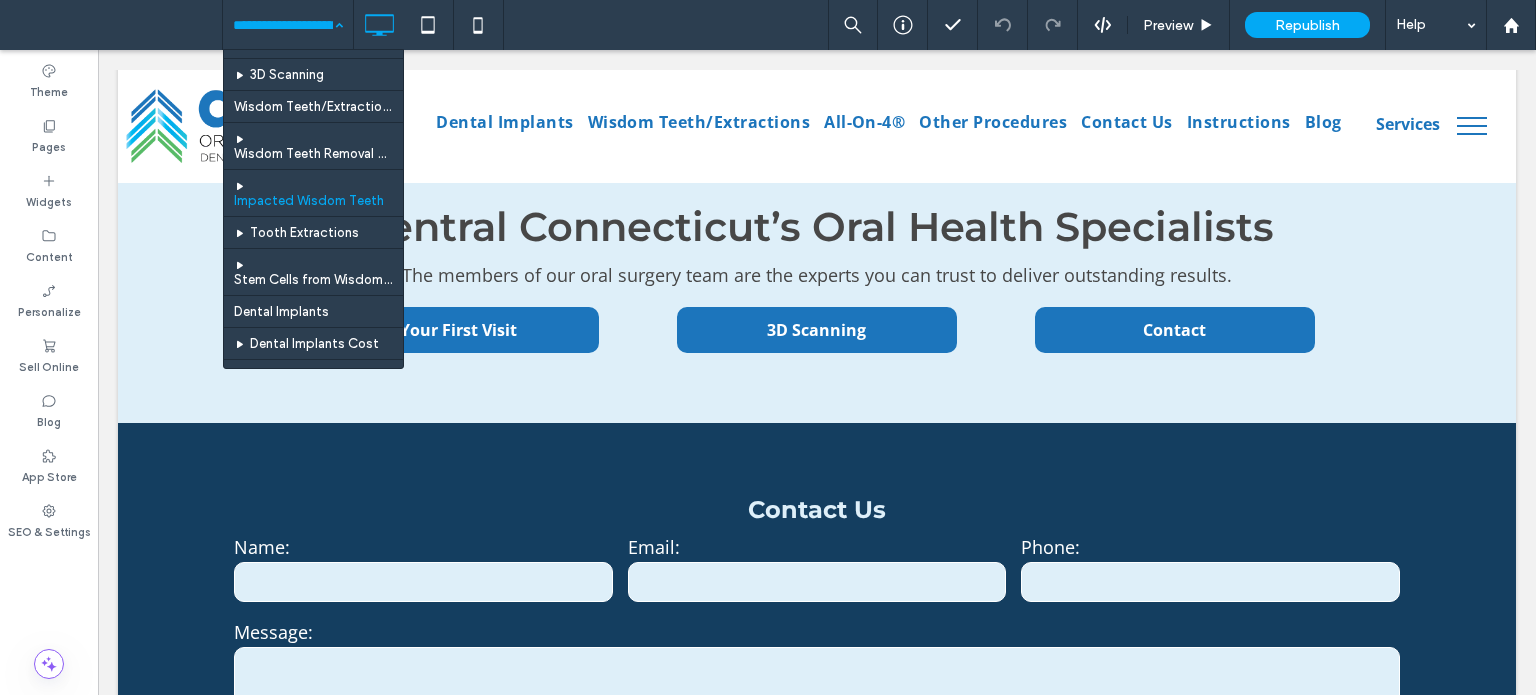 scroll, scrollTop: 500, scrollLeft: 0, axis: vertical 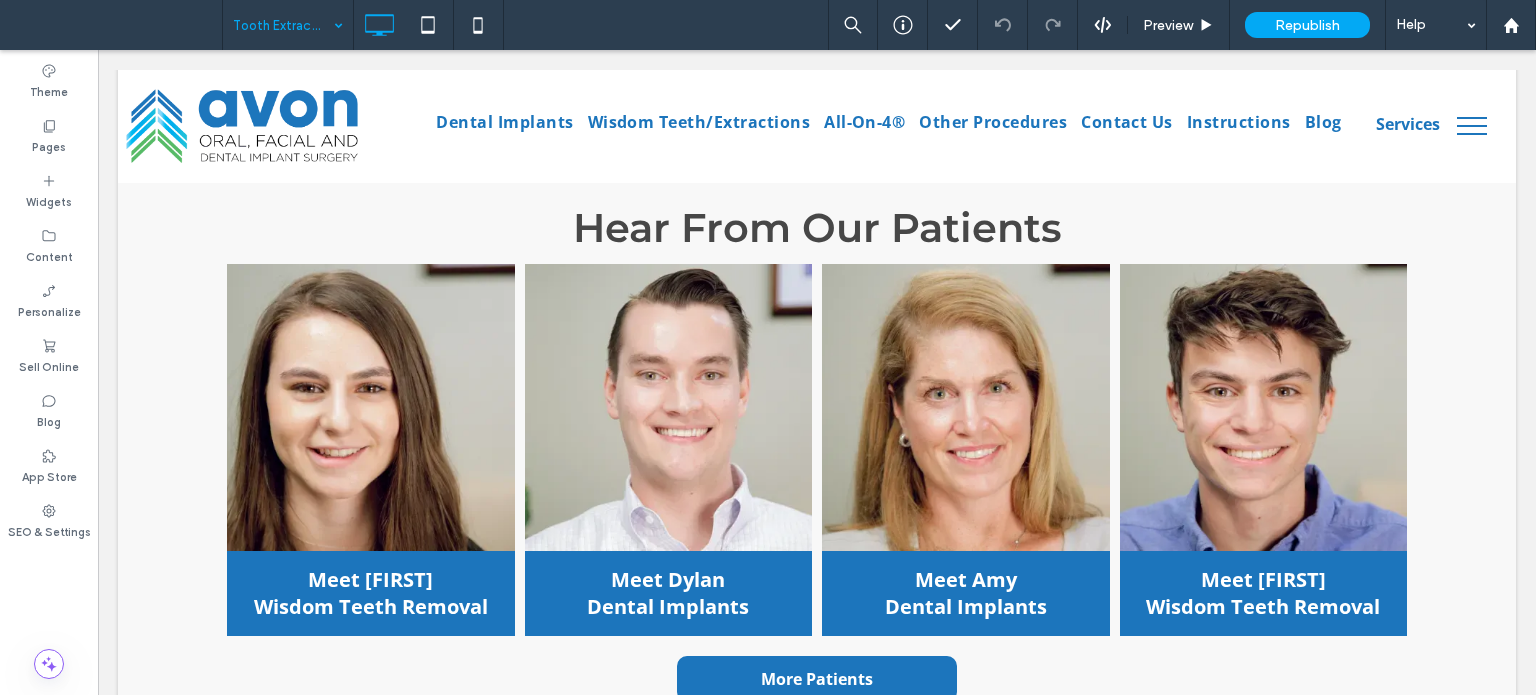 click at bounding box center [283, 25] 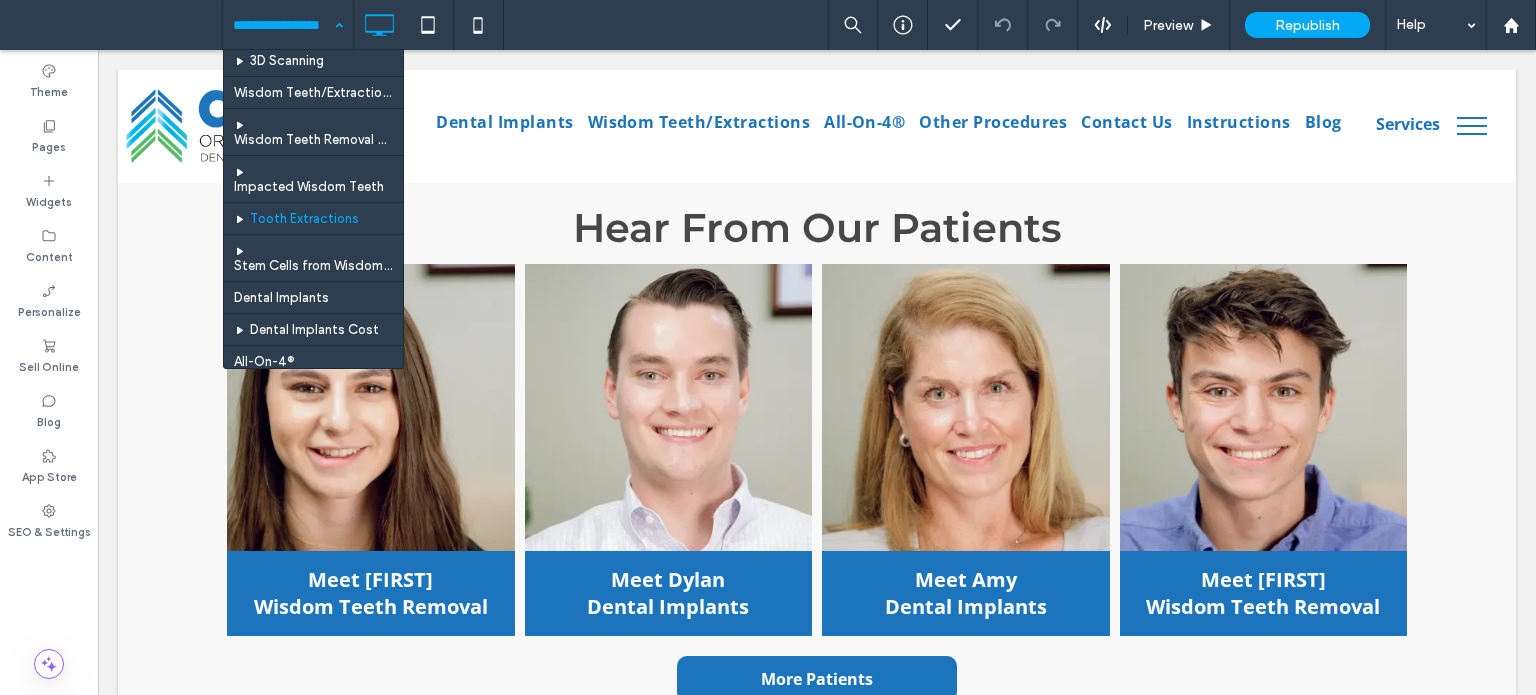 scroll, scrollTop: 500, scrollLeft: 0, axis: vertical 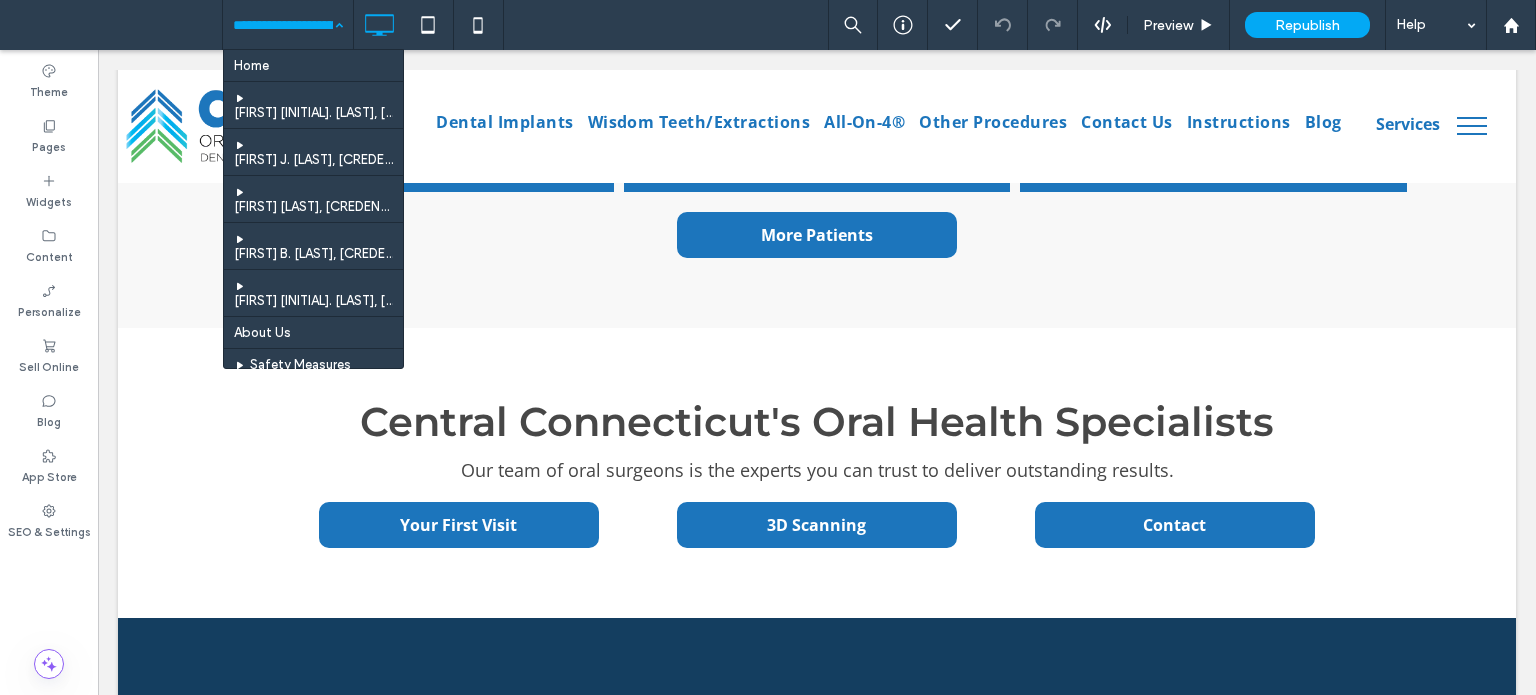click at bounding box center [283, 25] 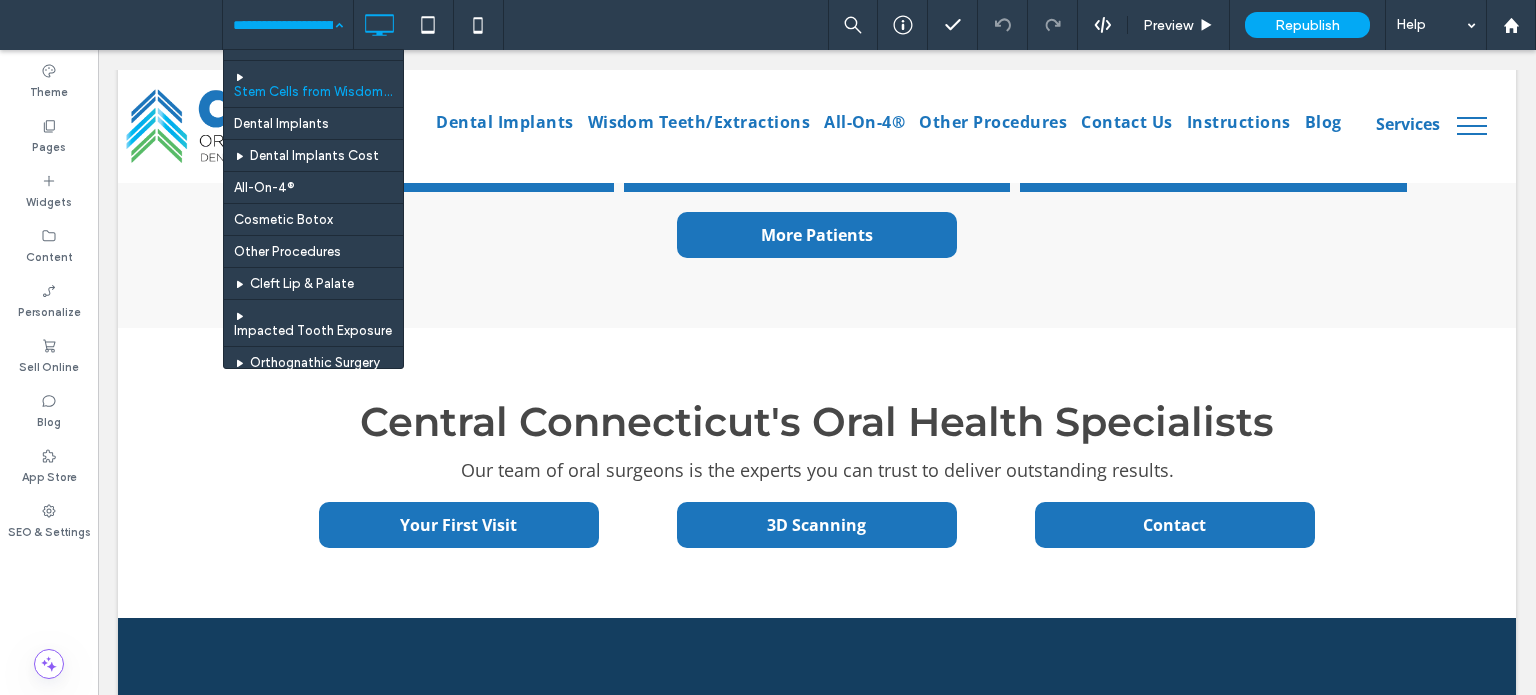 scroll, scrollTop: 700, scrollLeft: 0, axis: vertical 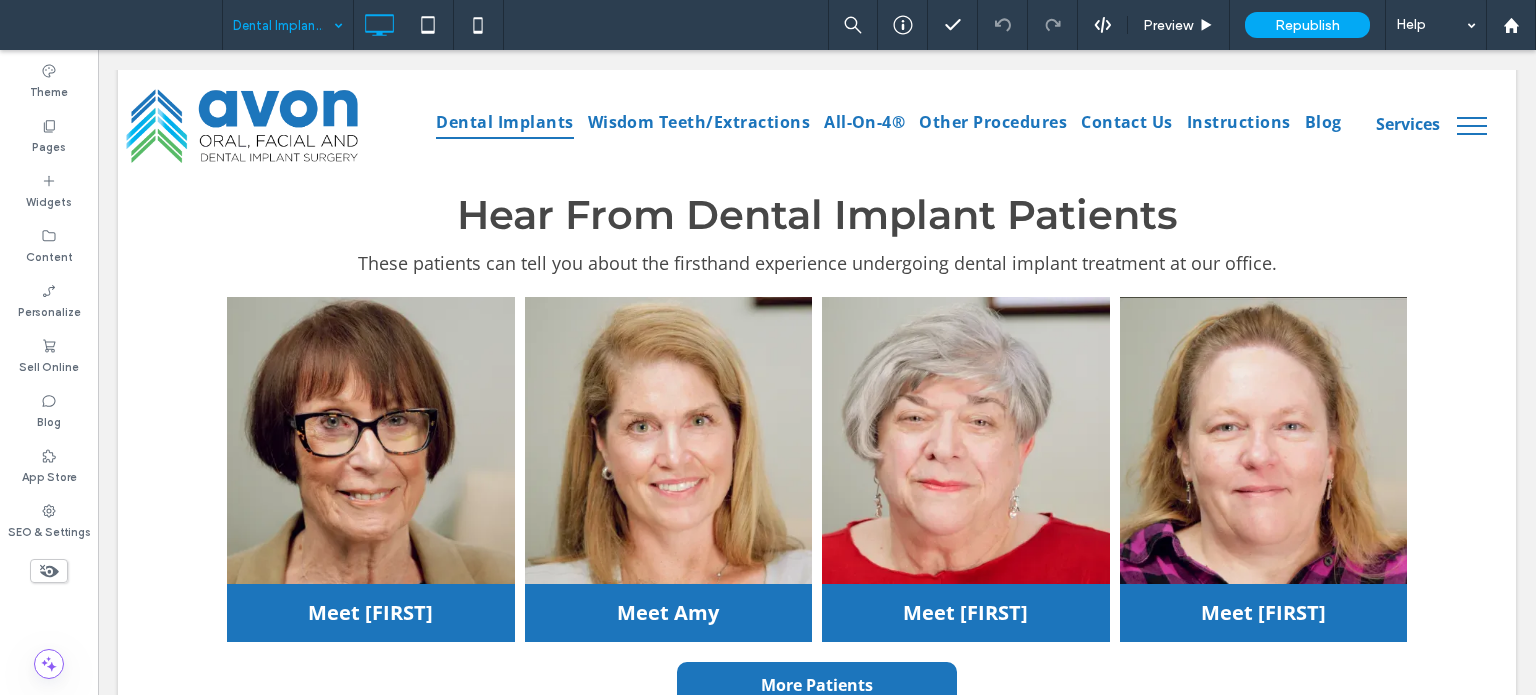 click at bounding box center [283, 25] 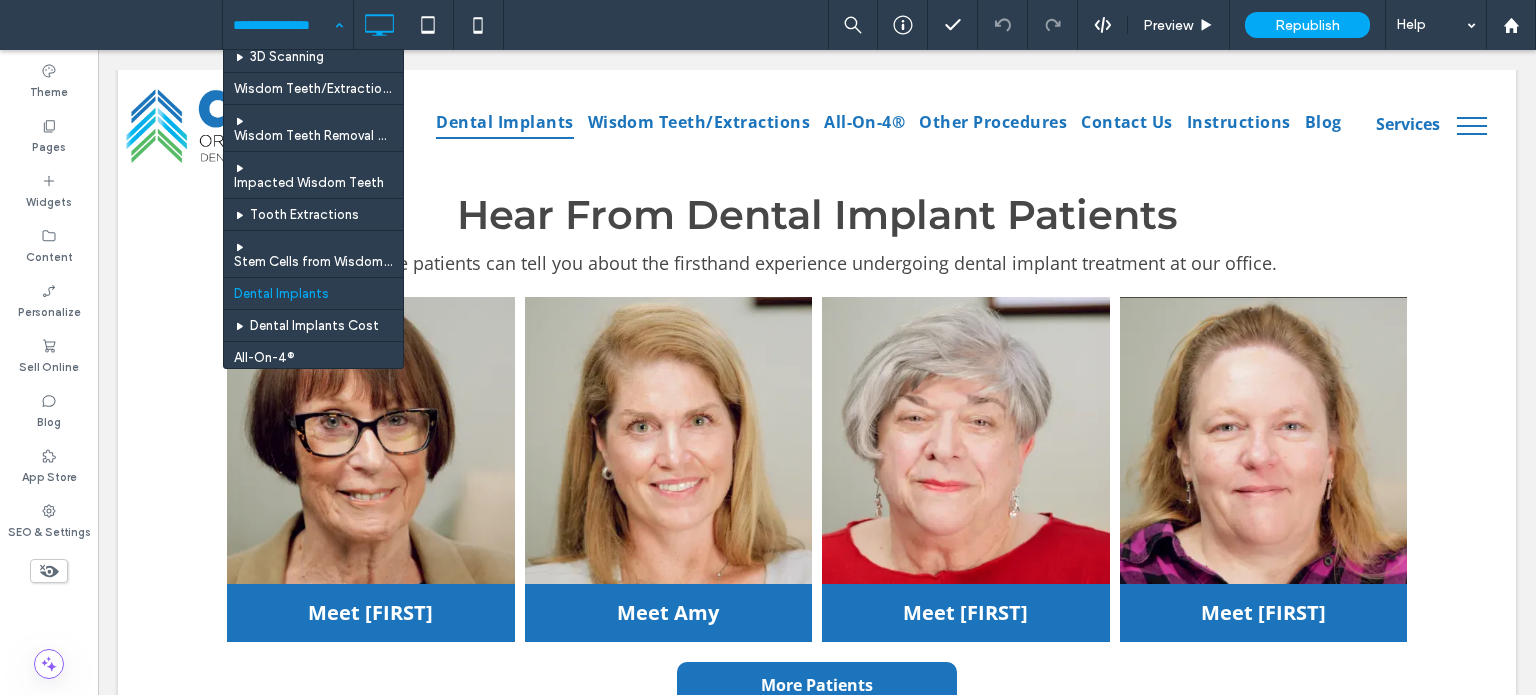 scroll, scrollTop: 600, scrollLeft: 0, axis: vertical 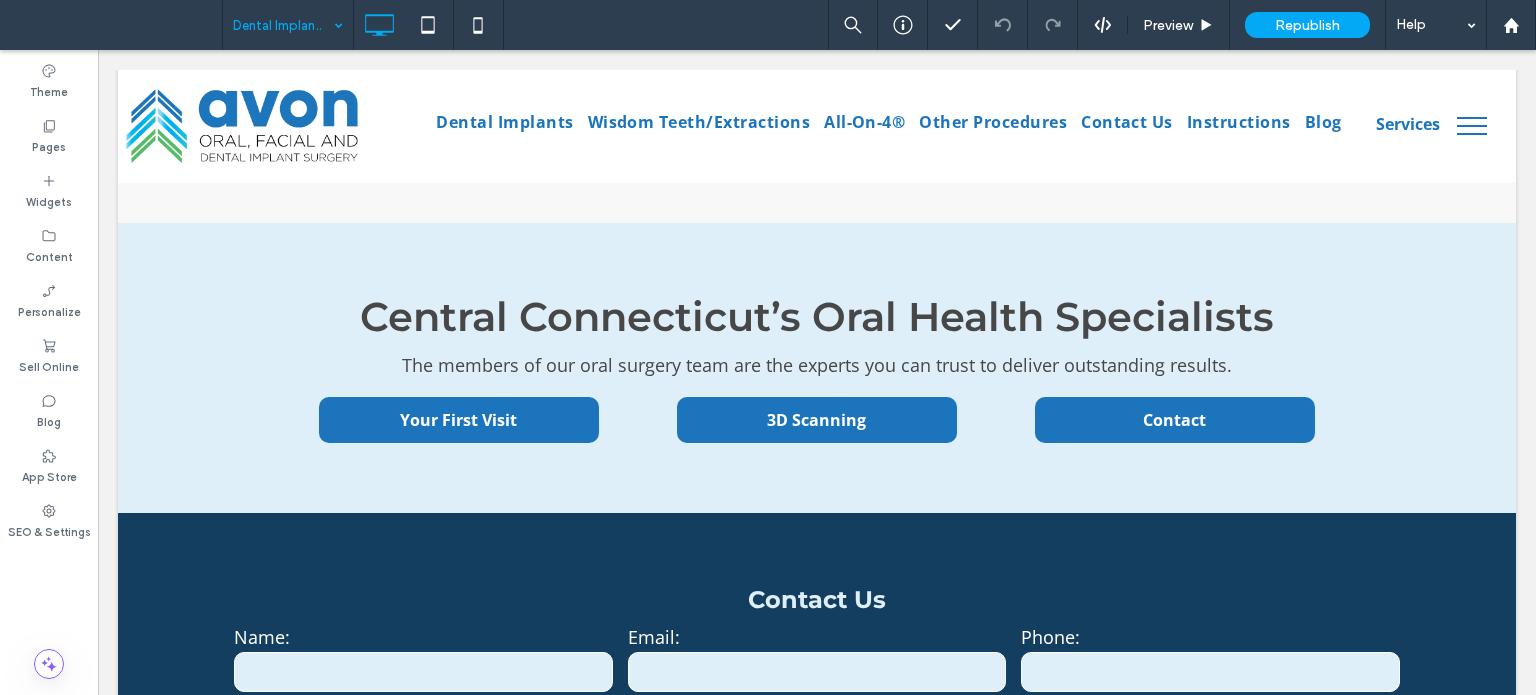 click at bounding box center (283, 25) 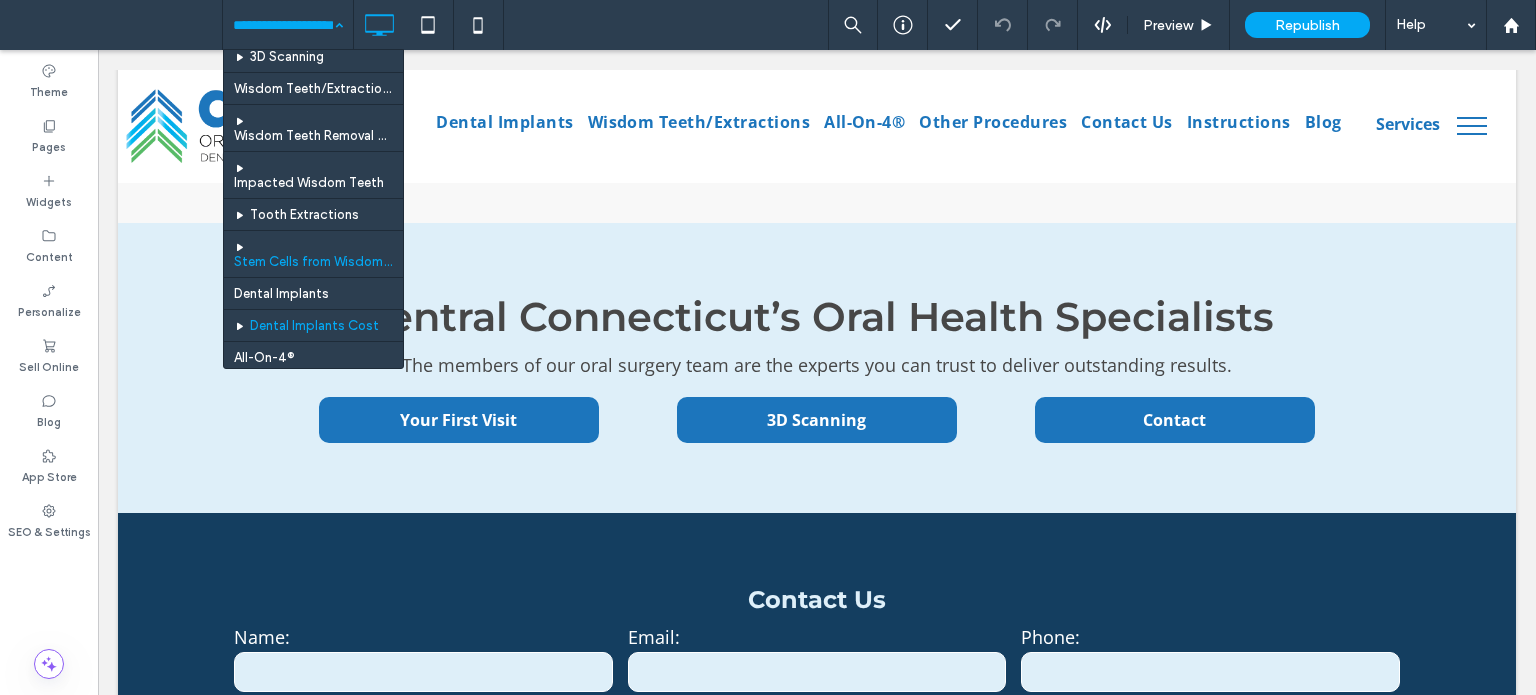scroll, scrollTop: 700, scrollLeft: 0, axis: vertical 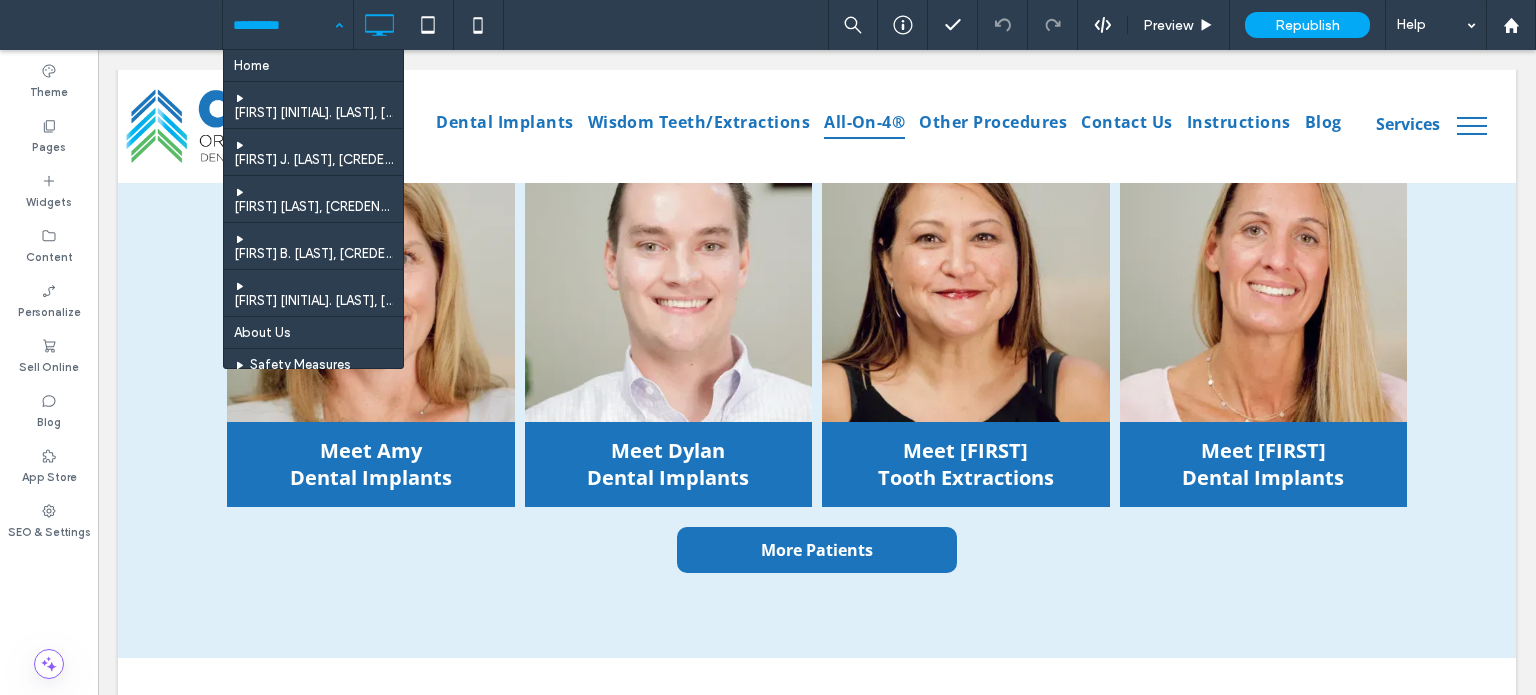 click at bounding box center [283, 25] 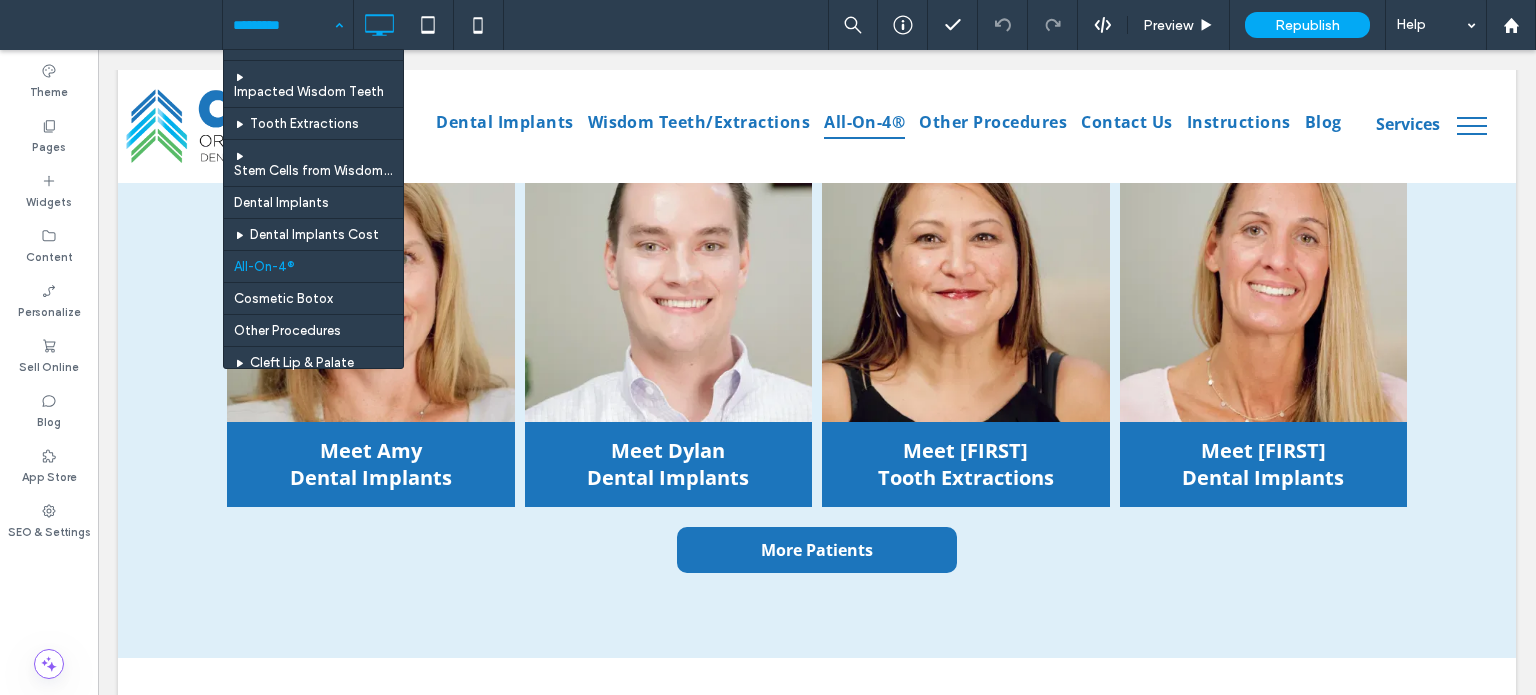 scroll, scrollTop: 700, scrollLeft: 0, axis: vertical 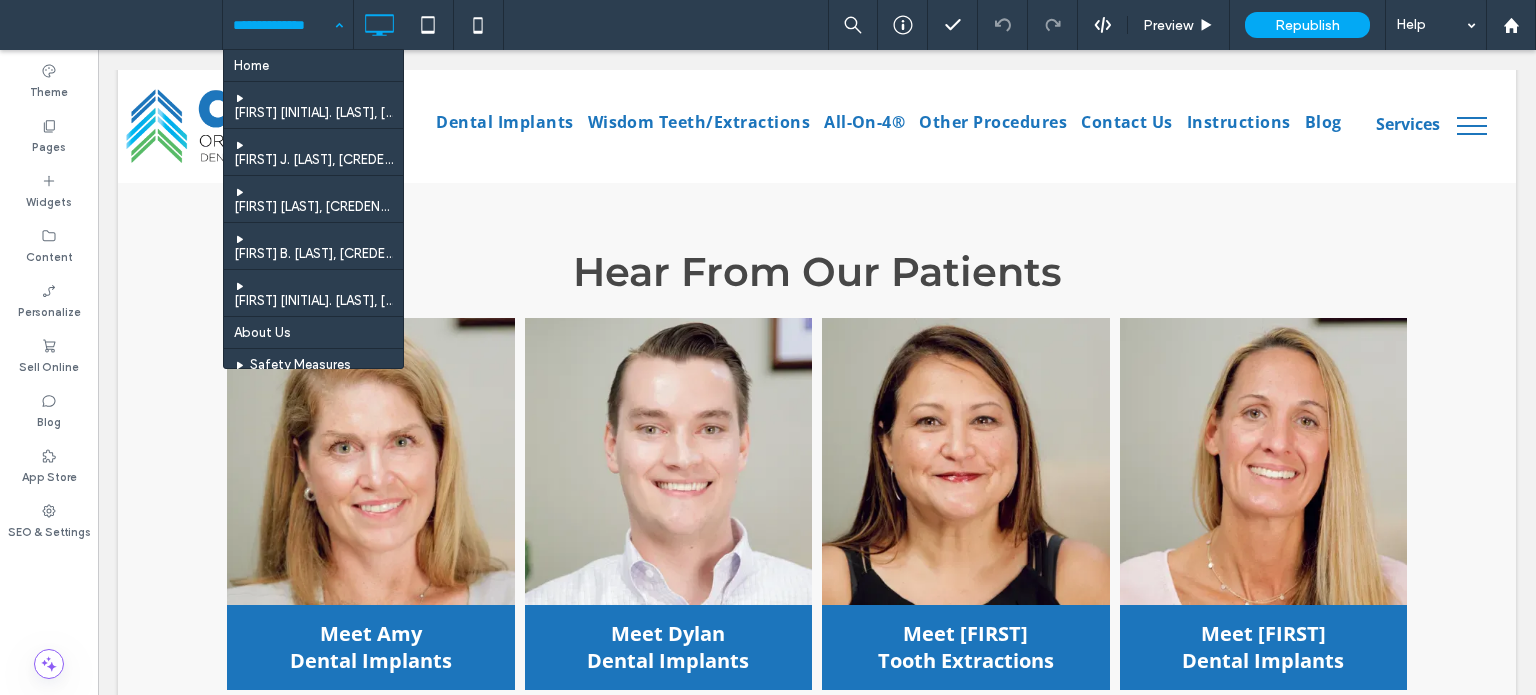 click at bounding box center (283, 25) 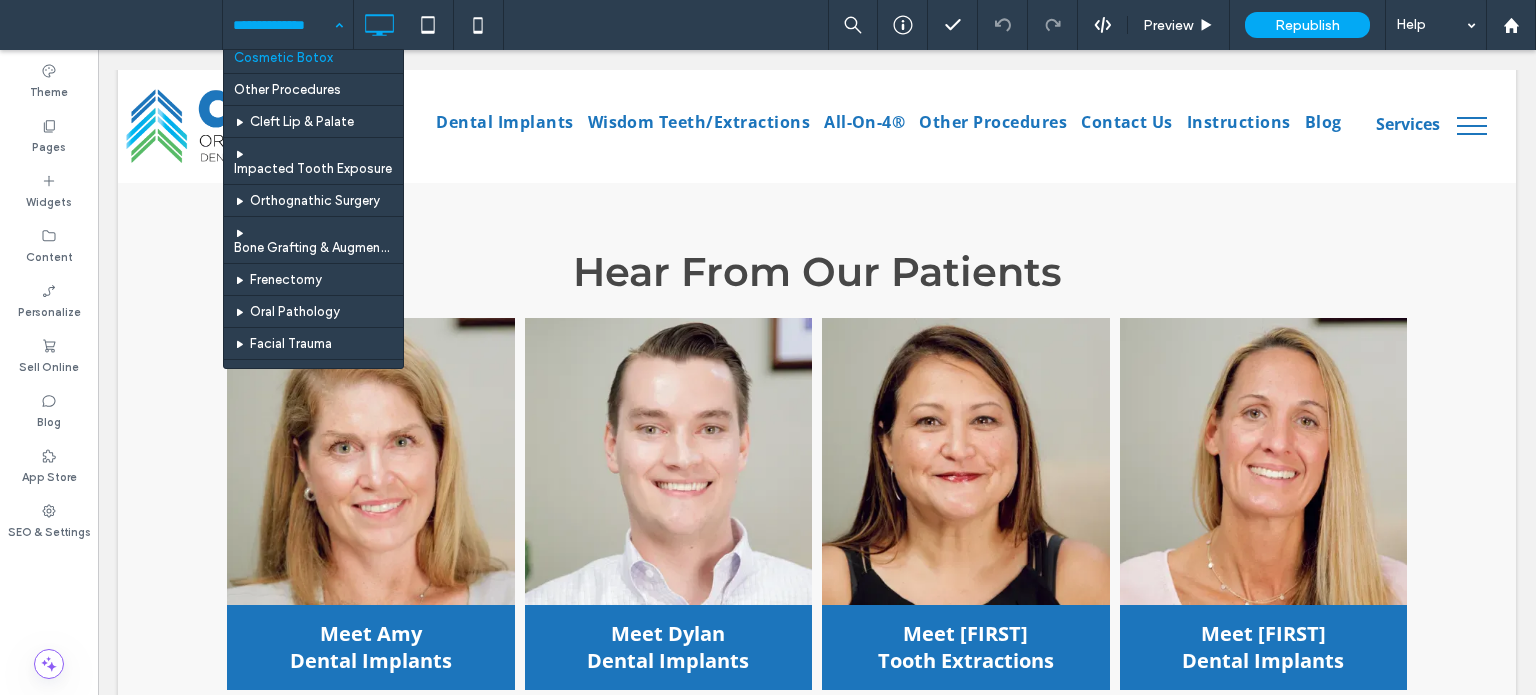 scroll, scrollTop: 800, scrollLeft: 0, axis: vertical 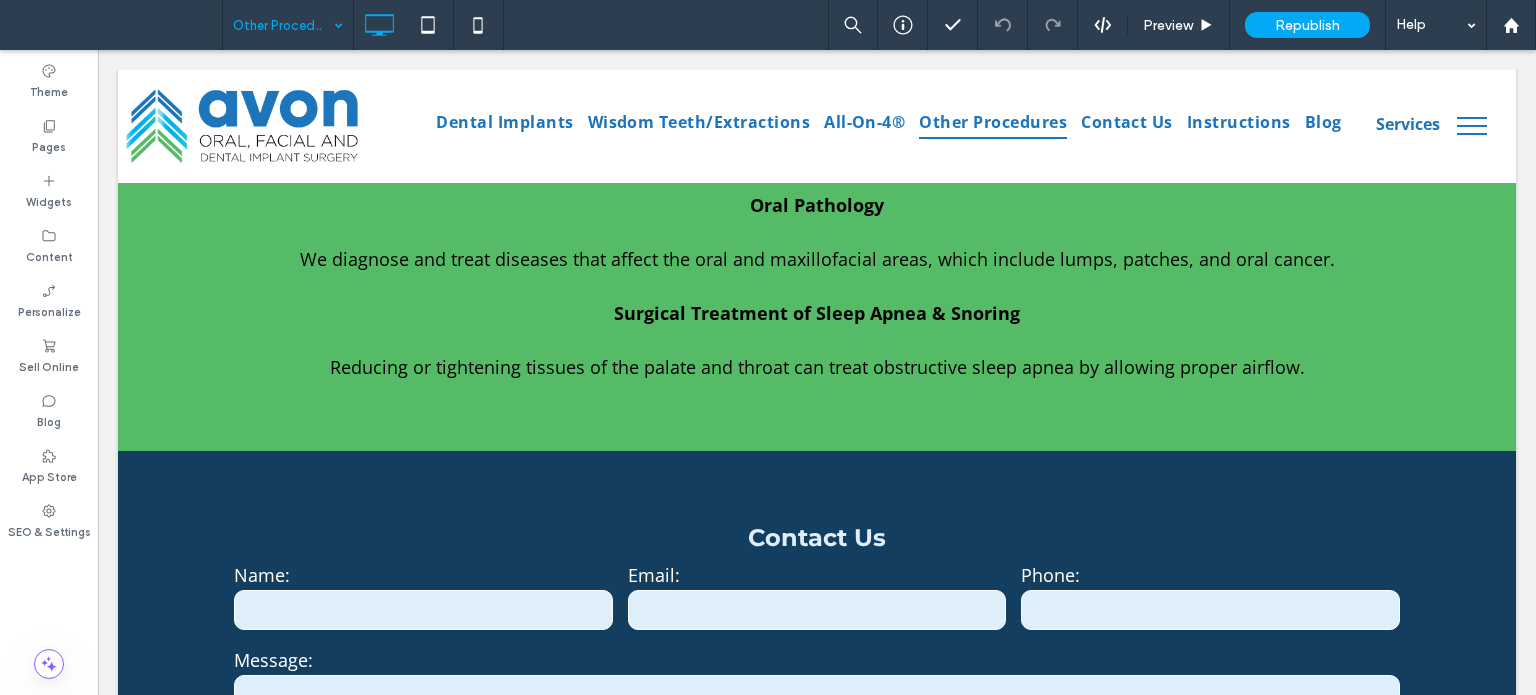 click at bounding box center (283, 25) 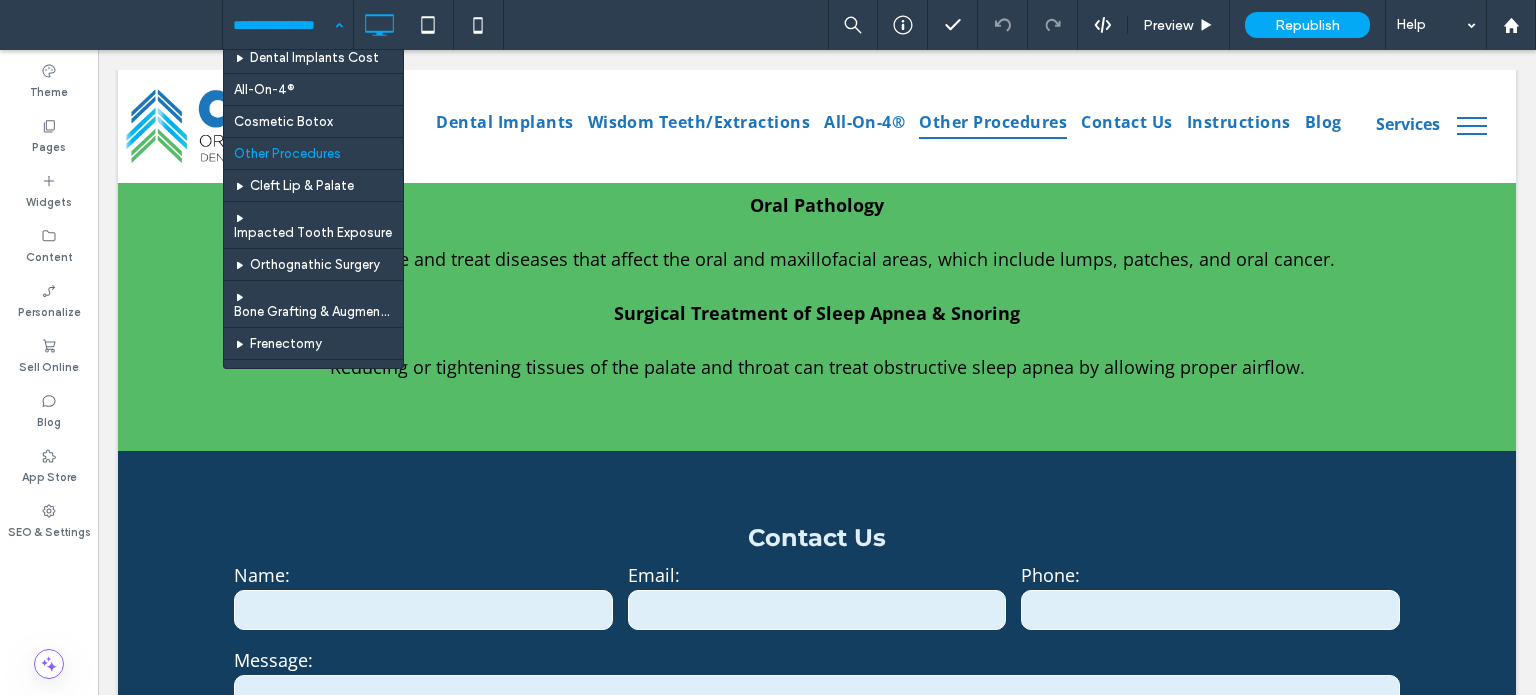 scroll, scrollTop: 800, scrollLeft: 0, axis: vertical 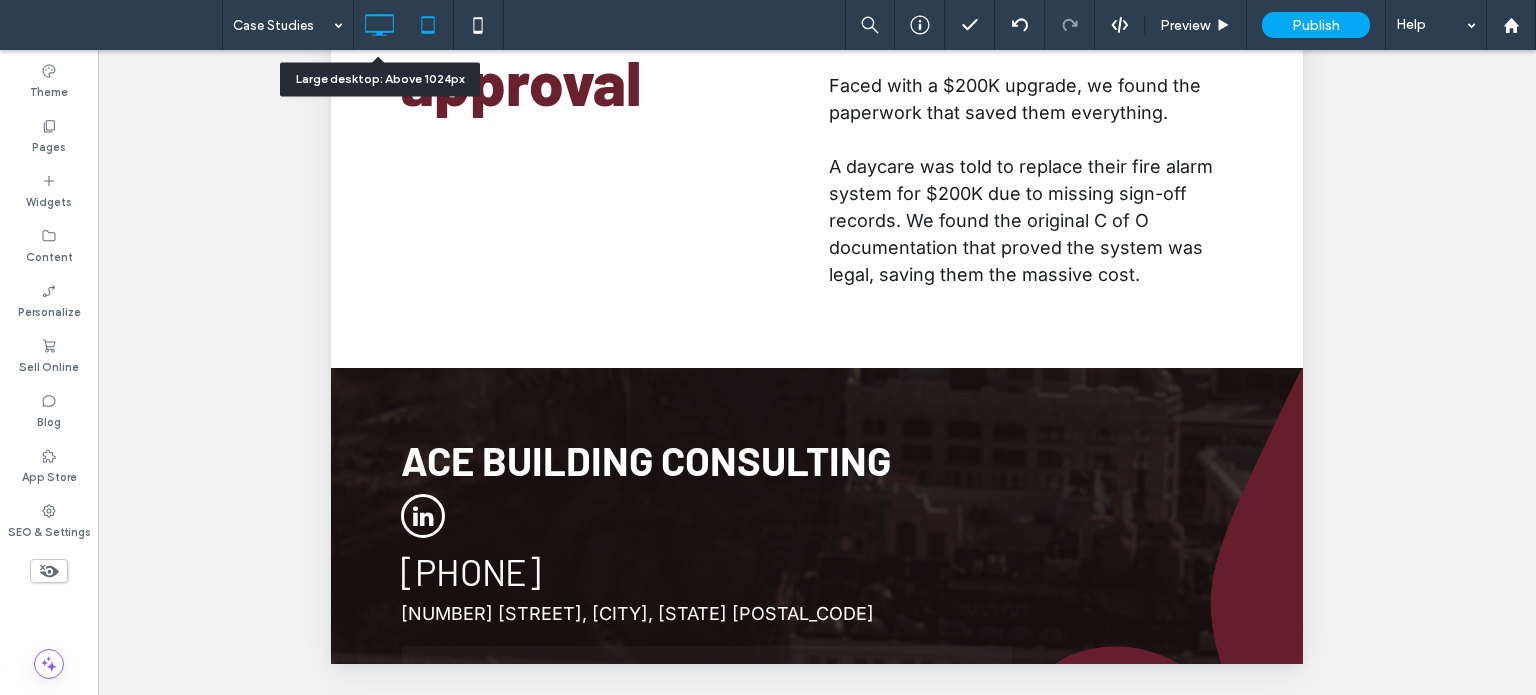 click 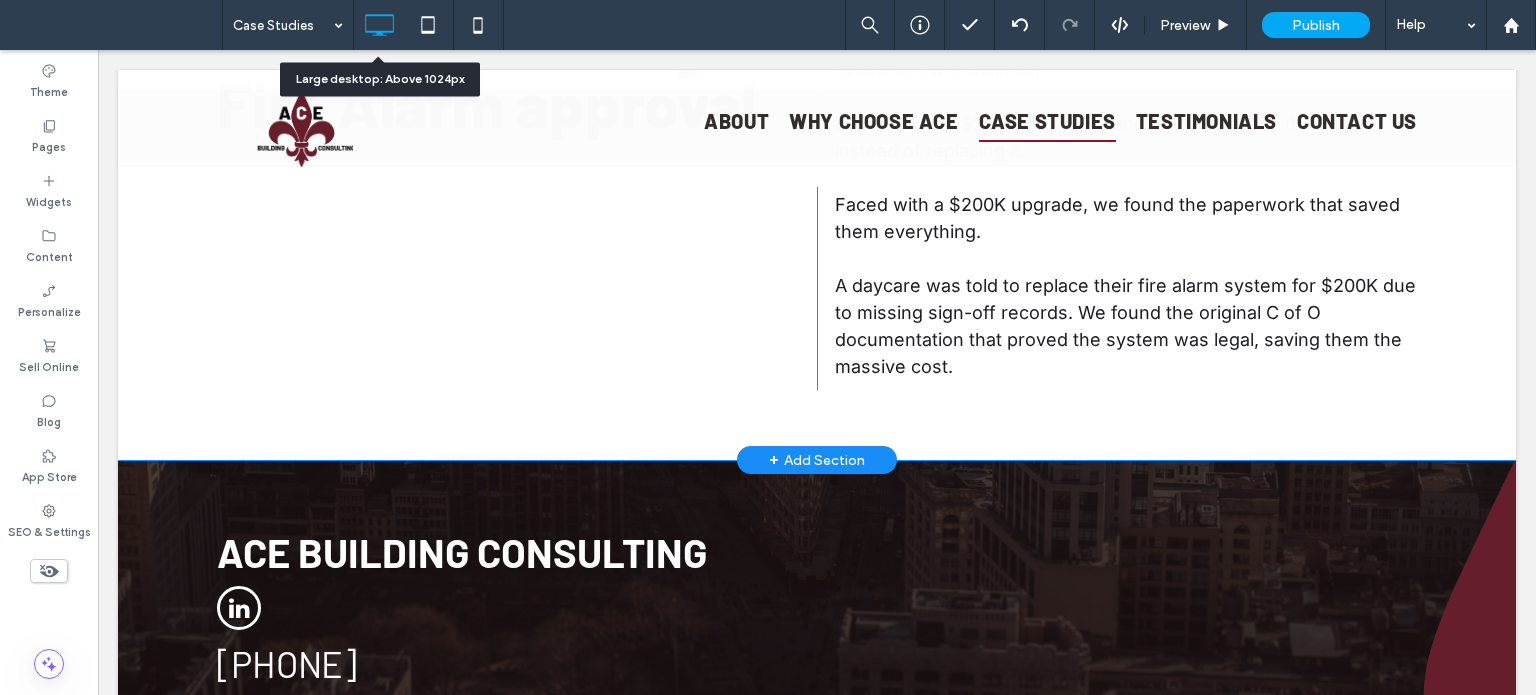 scroll, scrollTop: 0, scrollLeft: 0, axis: both 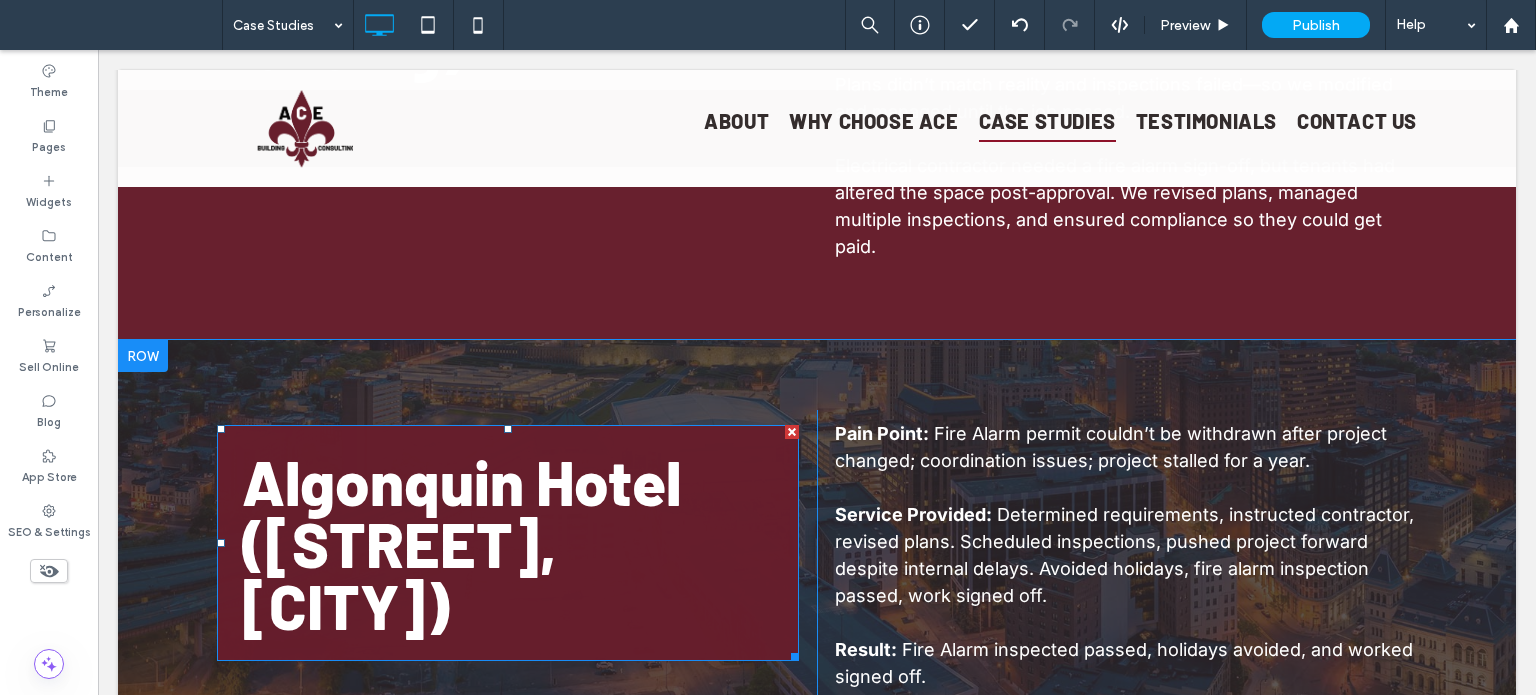 click on "﻿ ([STREET], [CITY])" at bounding box center (508, 574) 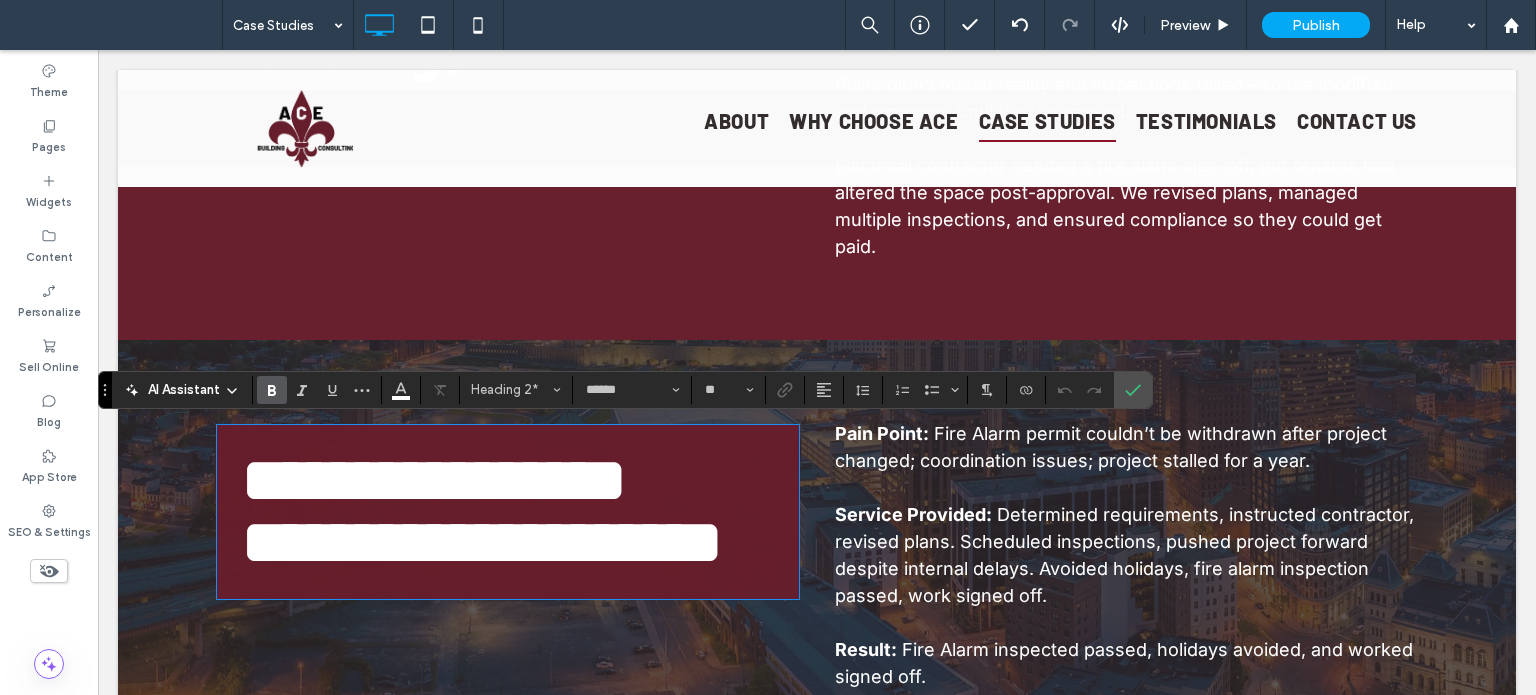 scroll, scrollTop: 5, scrollLeft: 0, axis: vertical 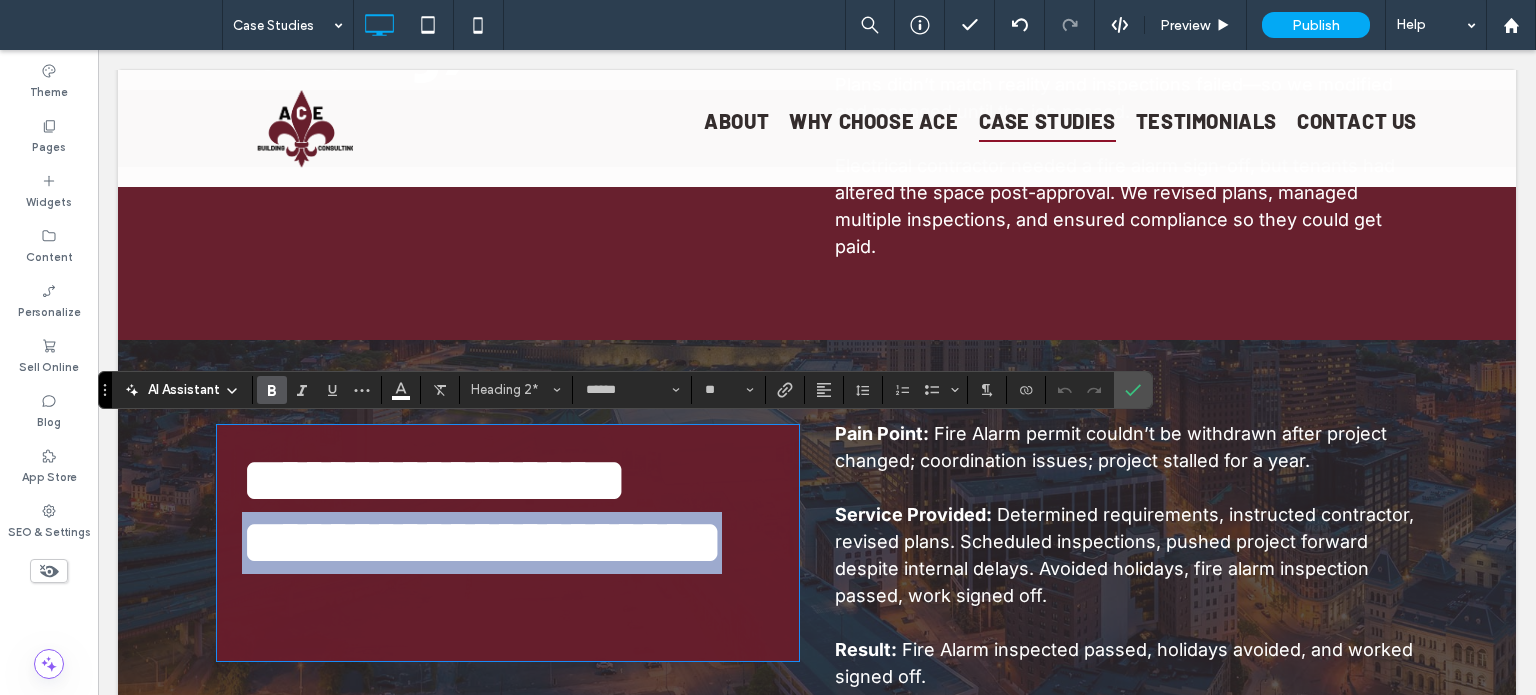 drag, startPoint x: 568, startPoint y: 604, endPoint x: 178, endPoint y: 562, distance: 392.255 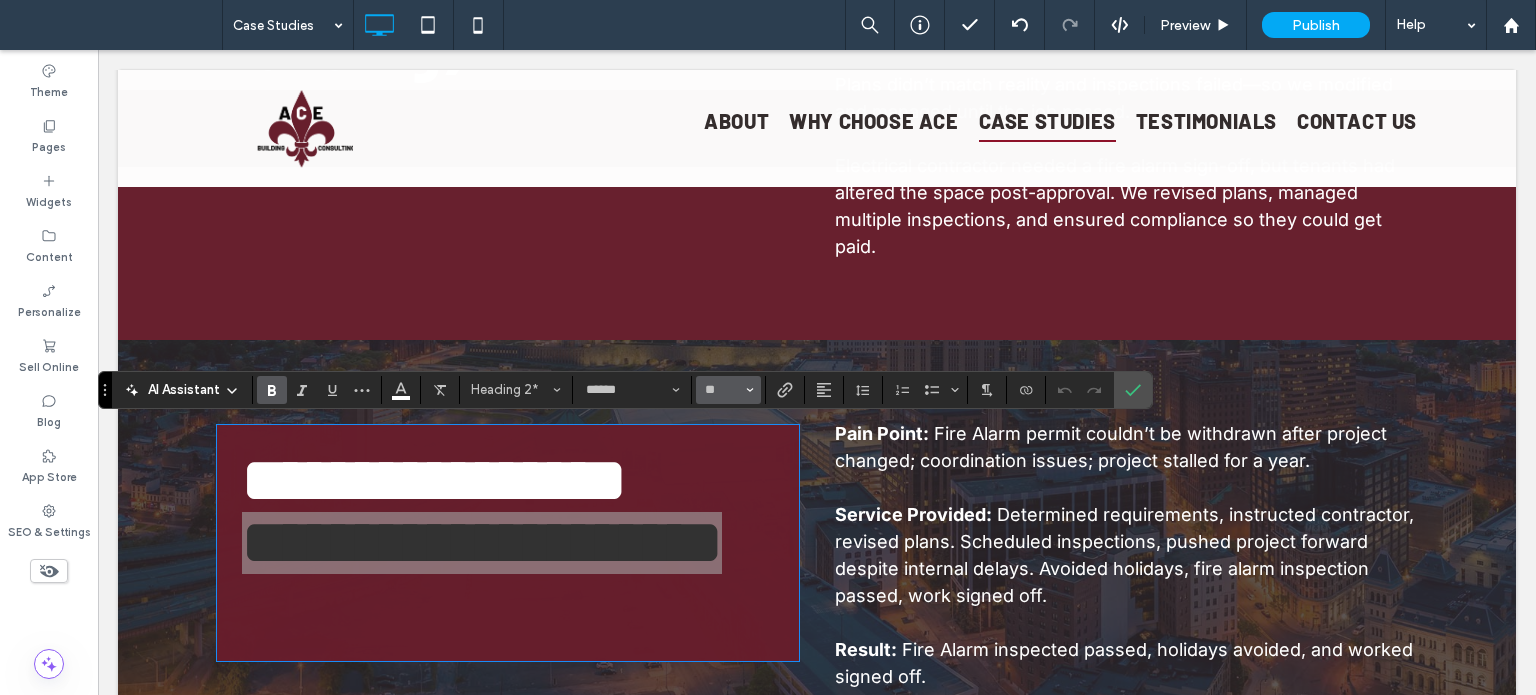 click on "**" at bounding box center [728, 390] 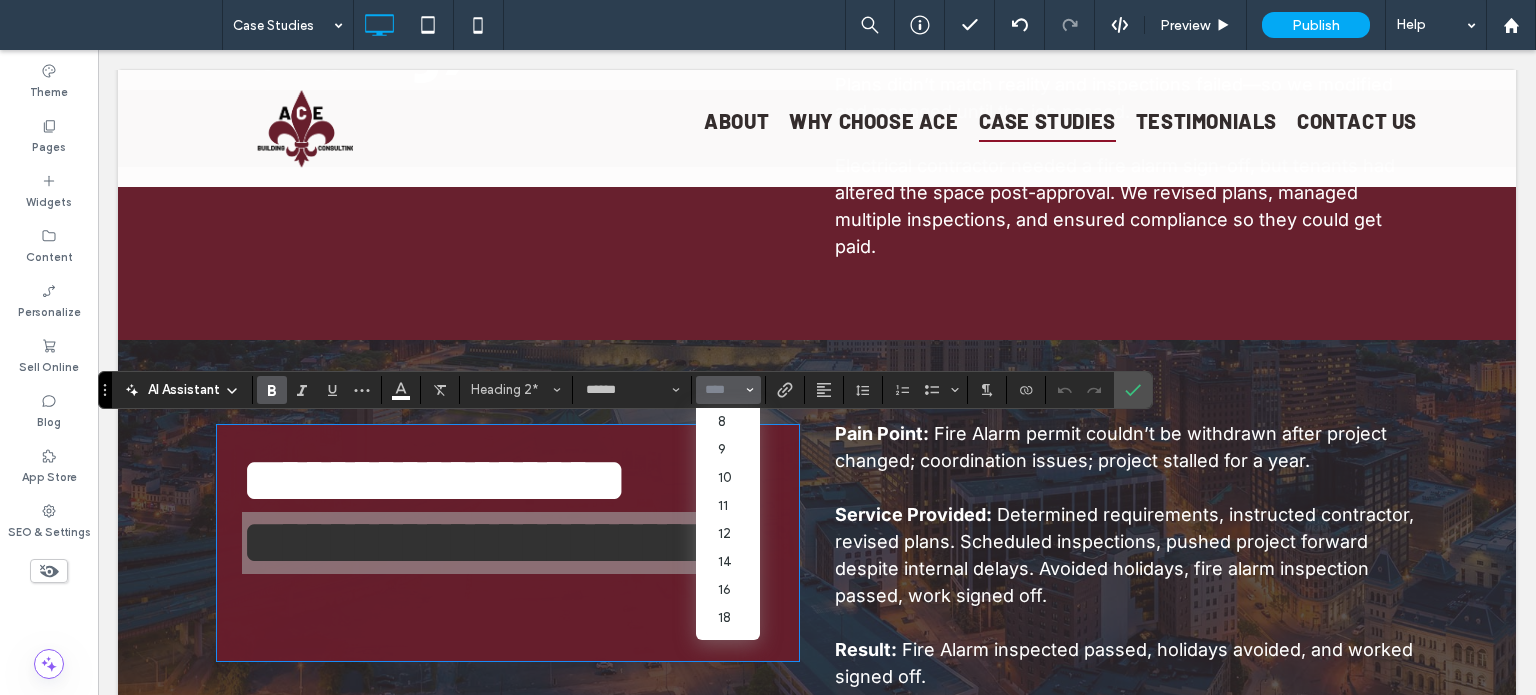 click at bounding box center [722, 390] 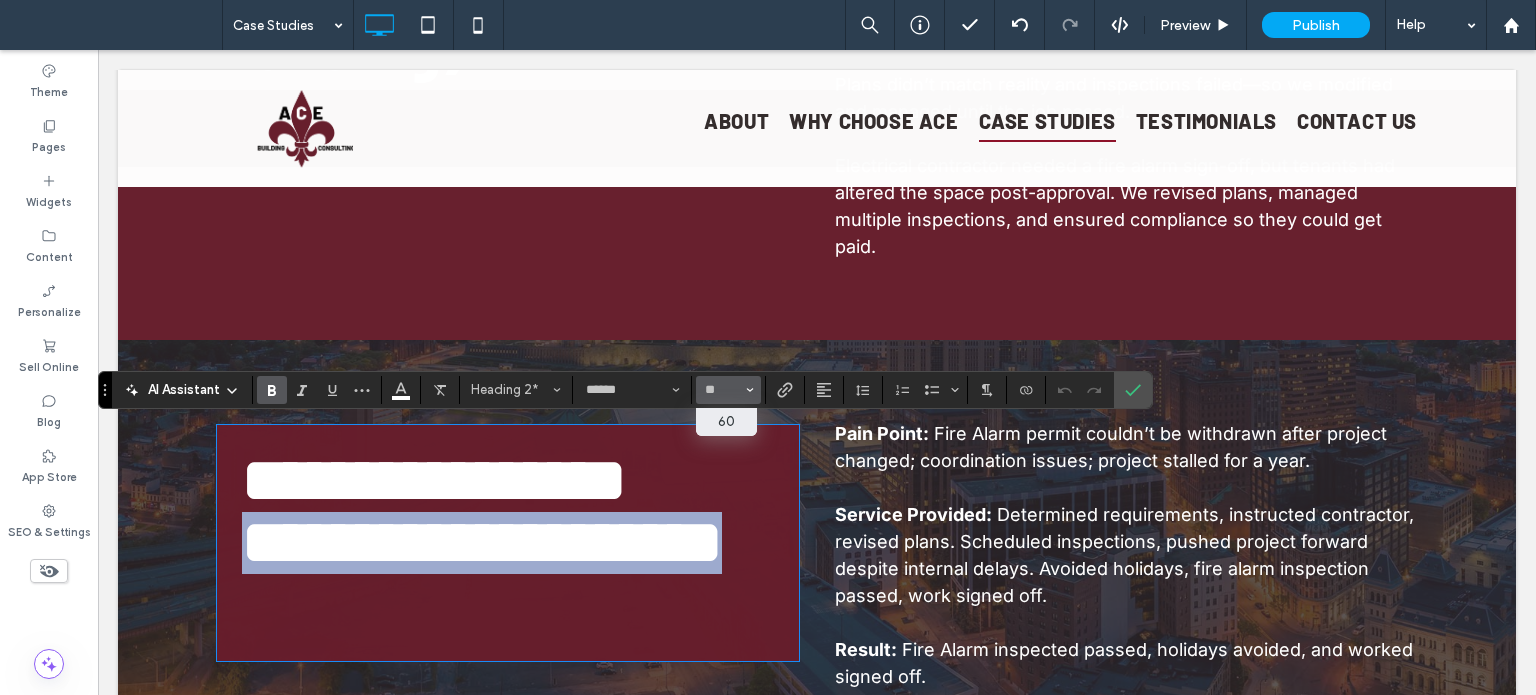 type on "**" 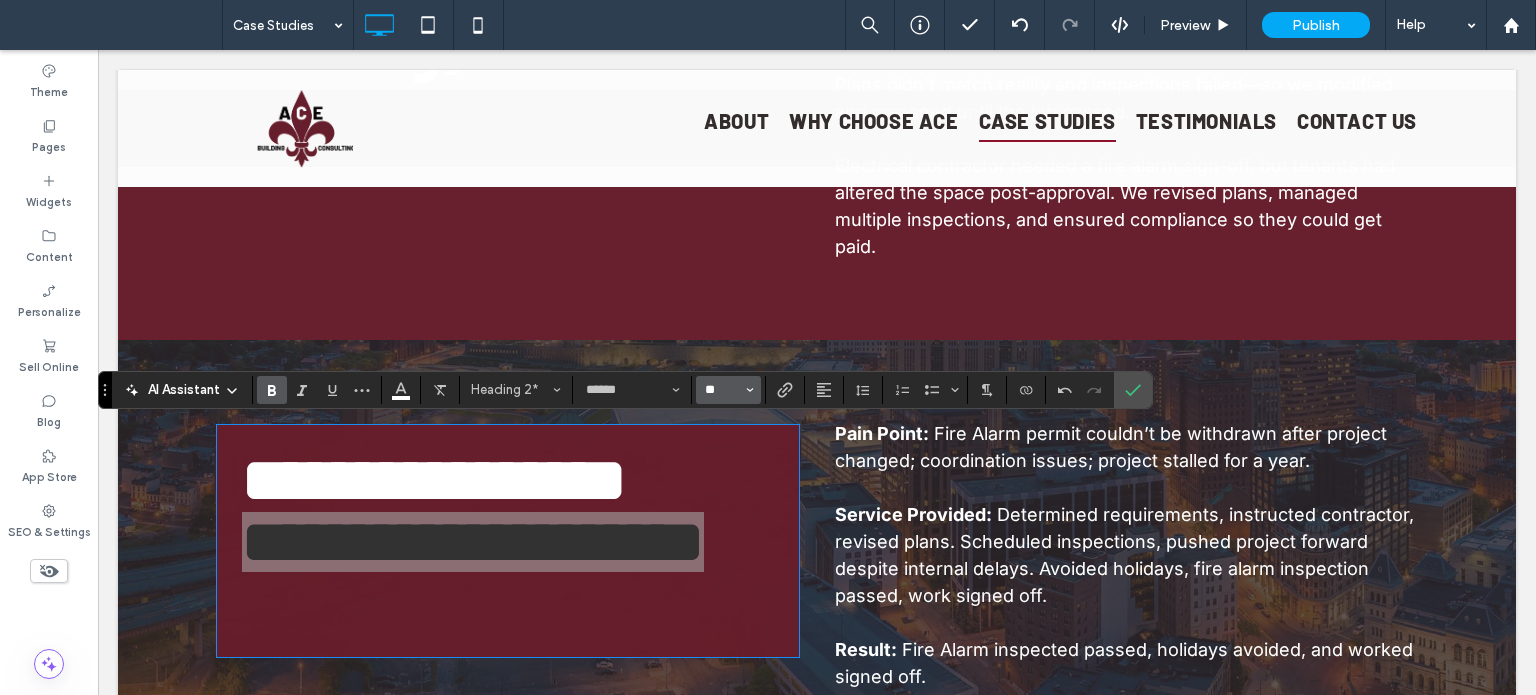 click on "**" at bounding box center (722, 390) 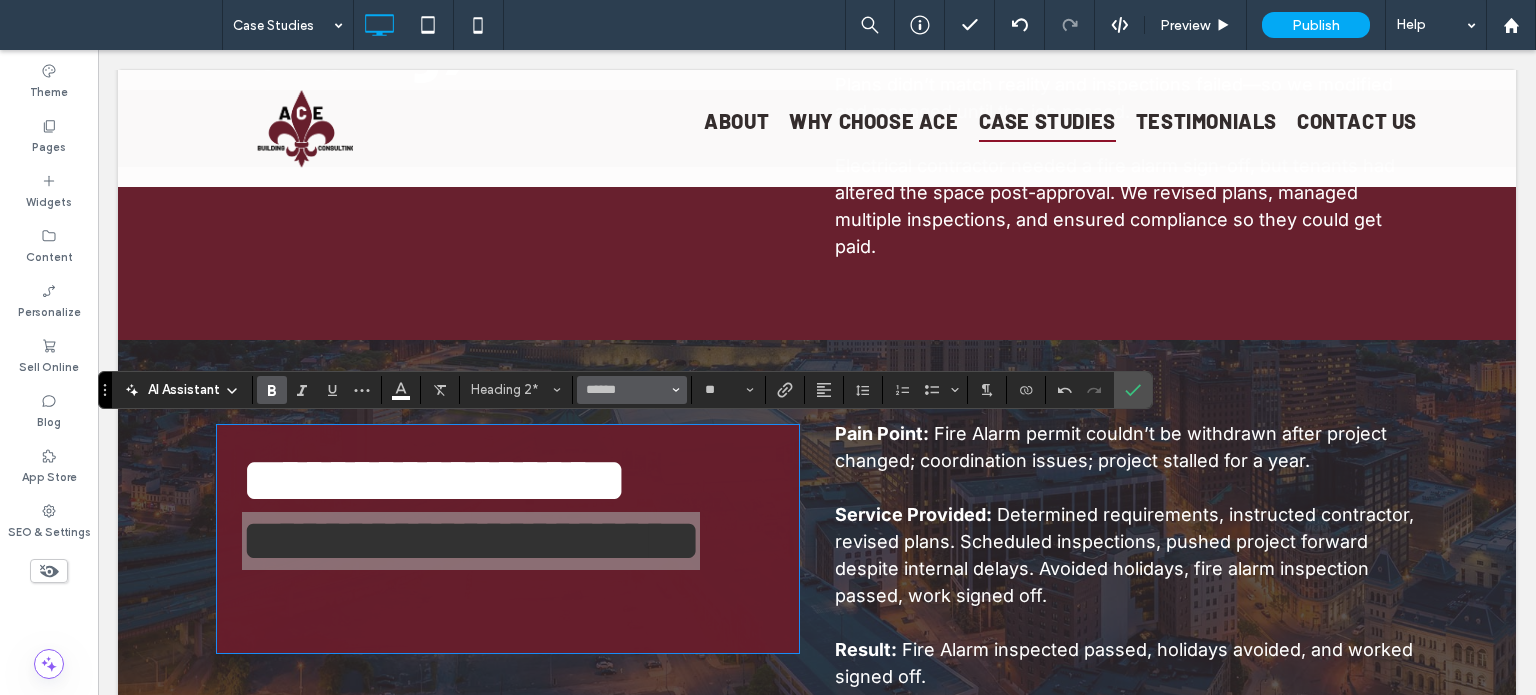drag, startPoint x: 739, startPoint y: 388, endPoint x: 668, endPoint y: 377, distance: 71.84706 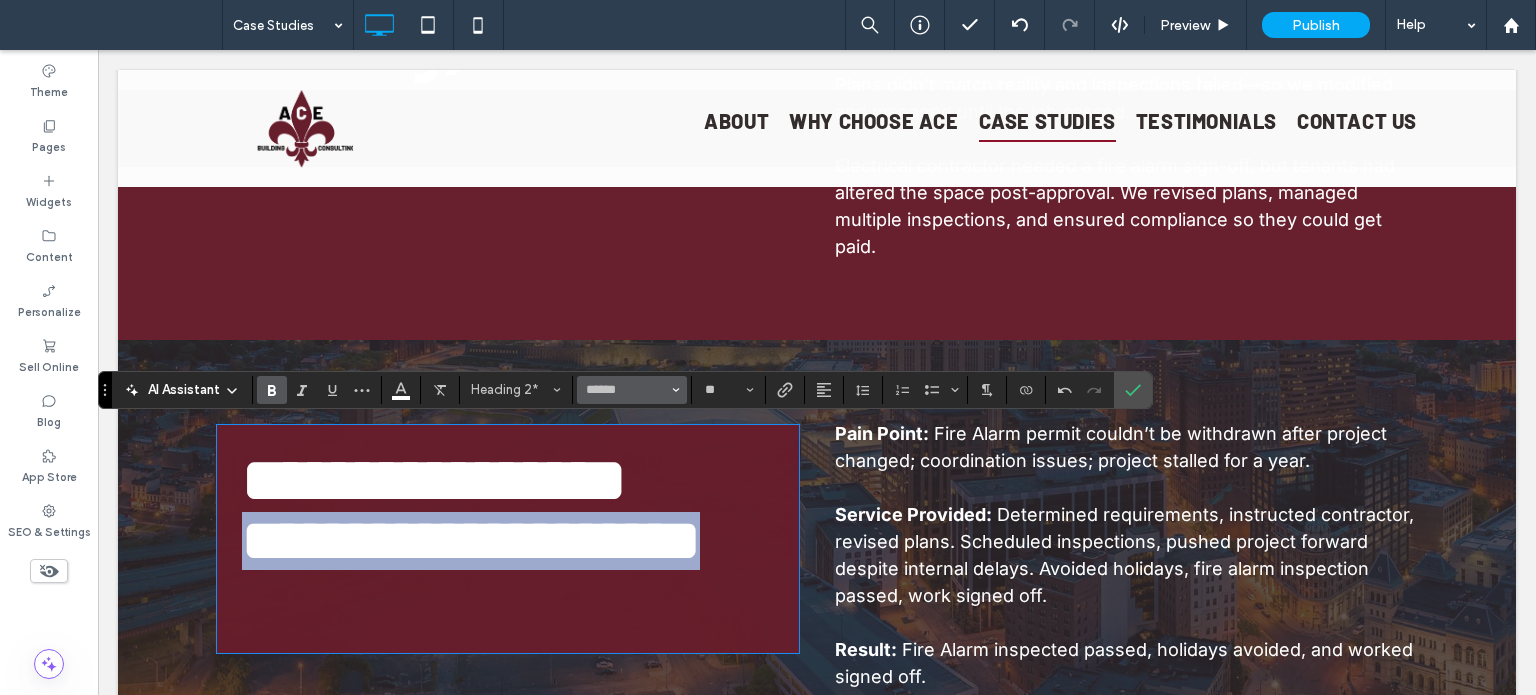 type on "***" 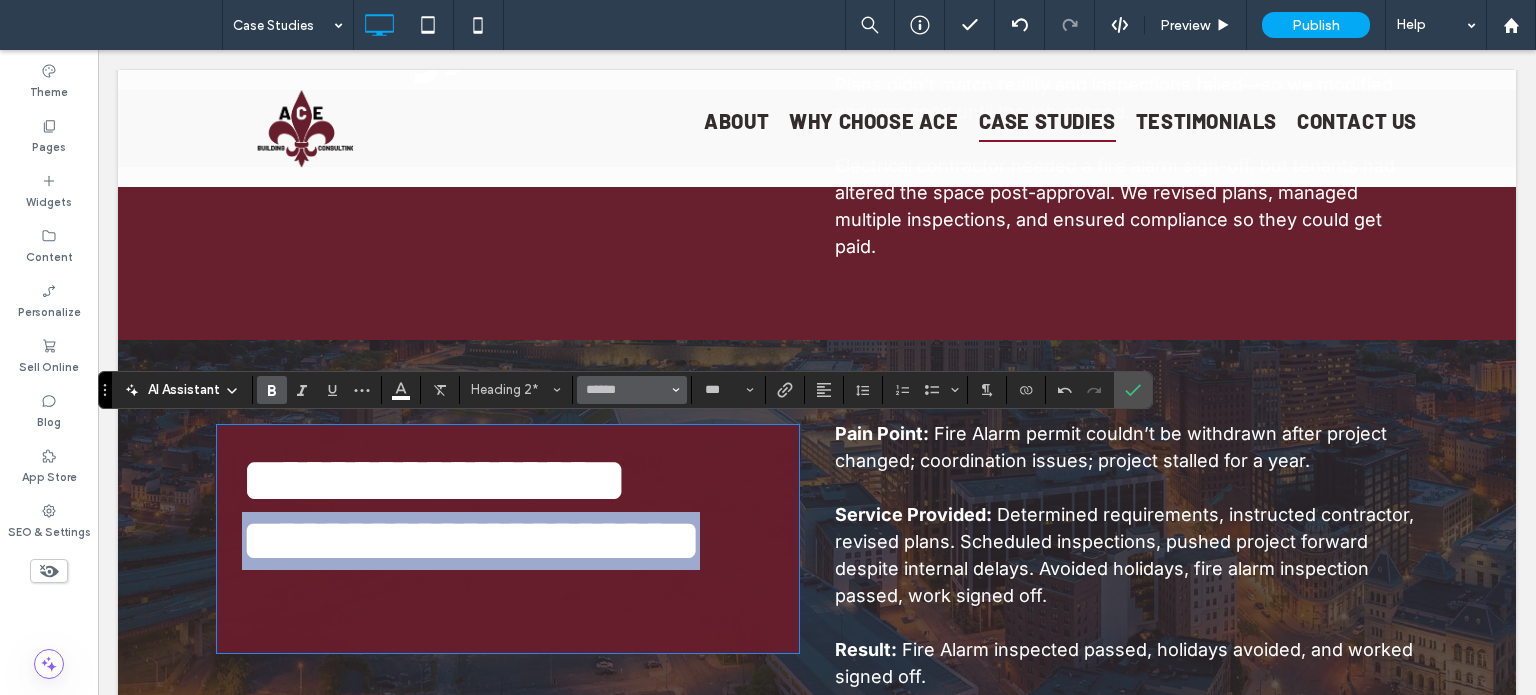 scroll, scrollTop: 49, scrollLeft: 0, axis: vertical 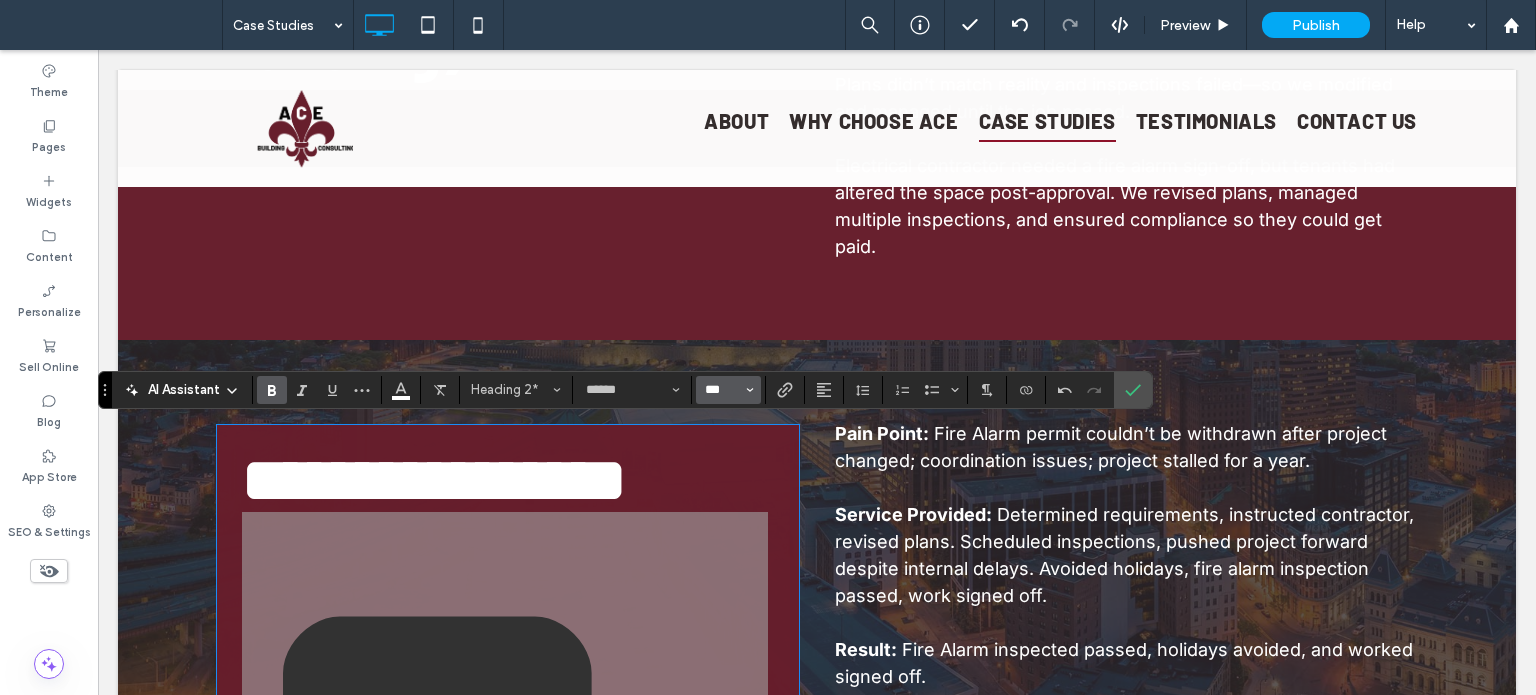 click on "***" at bounding box center (722, 390) 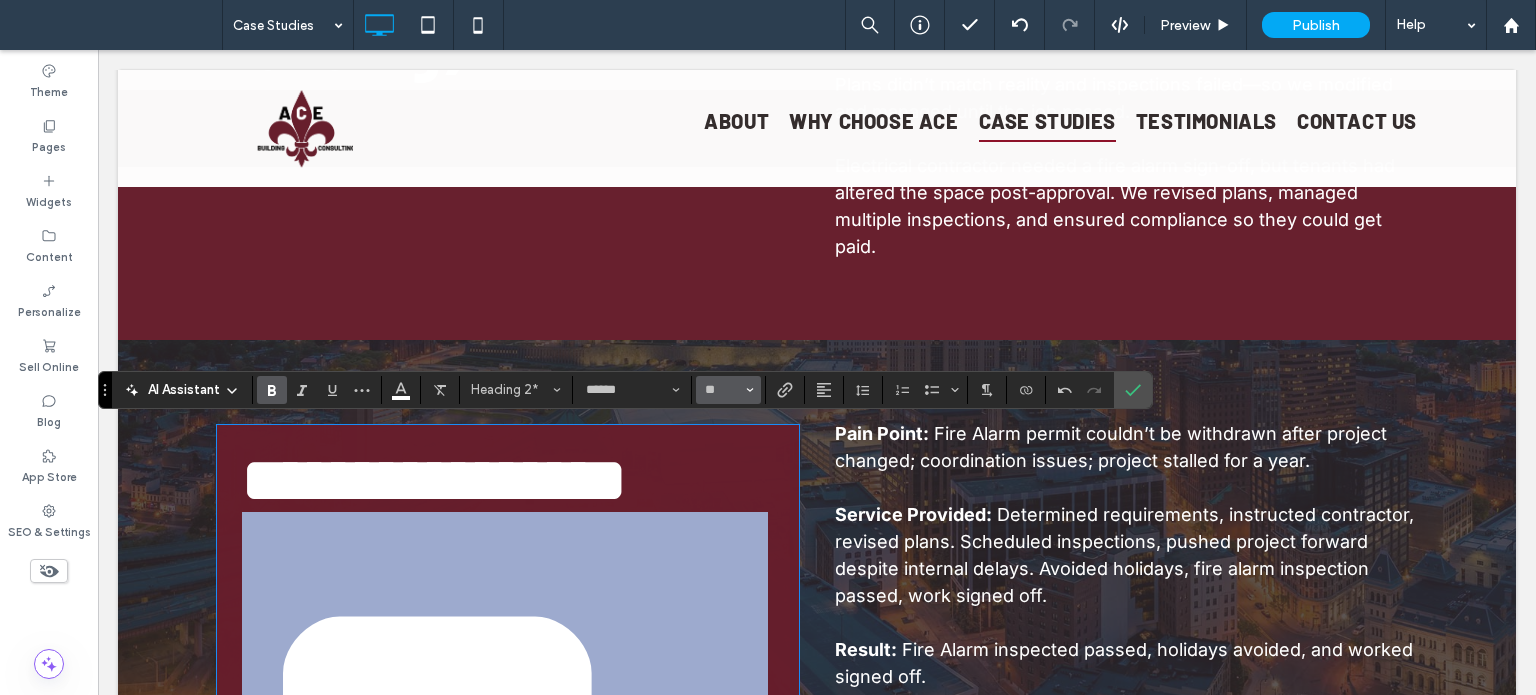 type on "**" 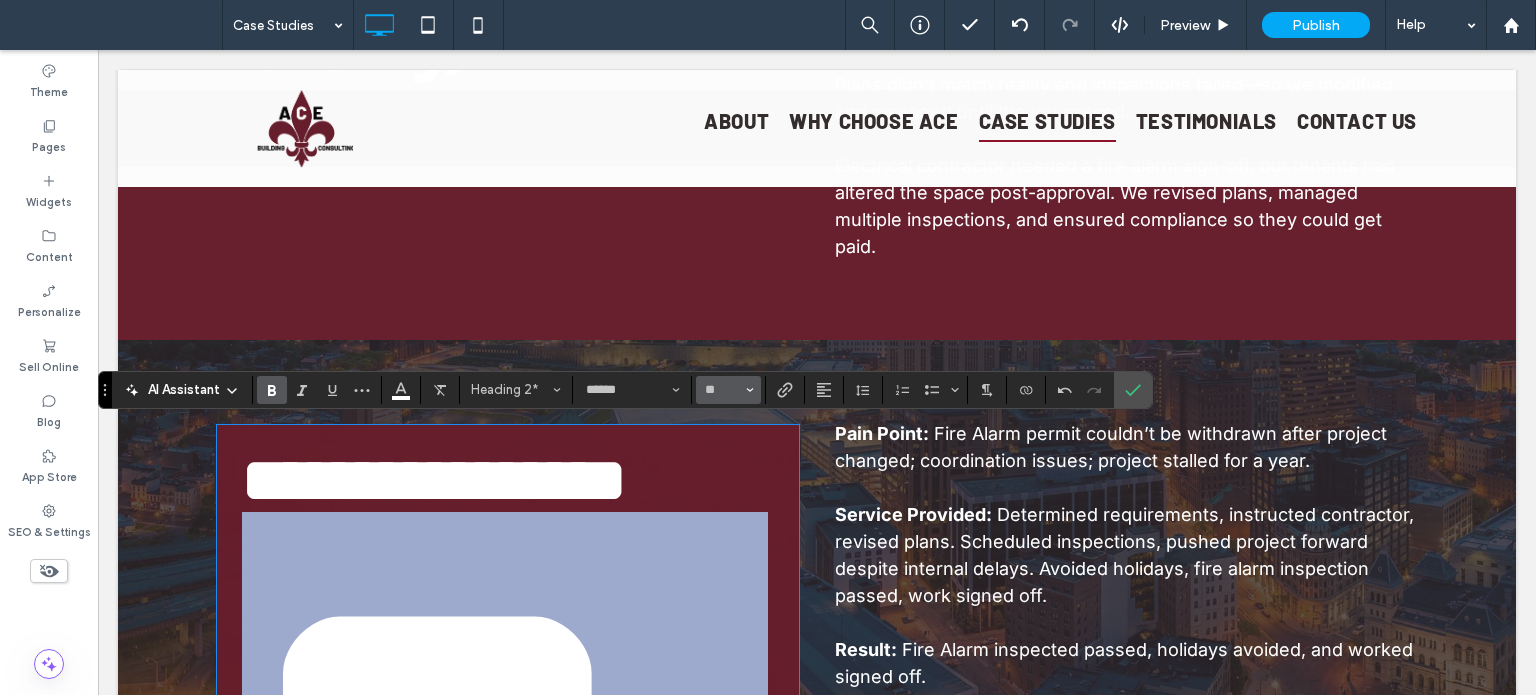 scroll, scrollTop: 5, scrollLeft: 0, axis: vertical 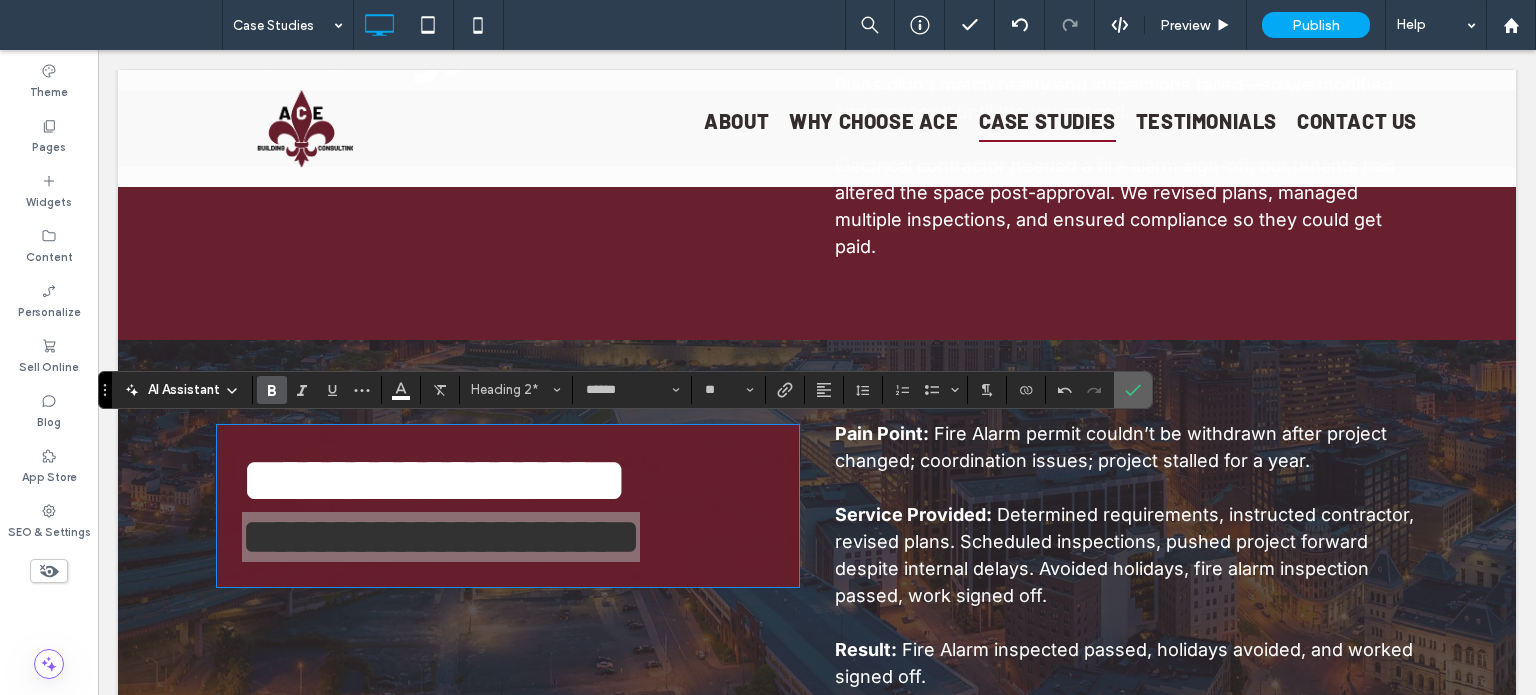 click at bounding box center (1133, 390) 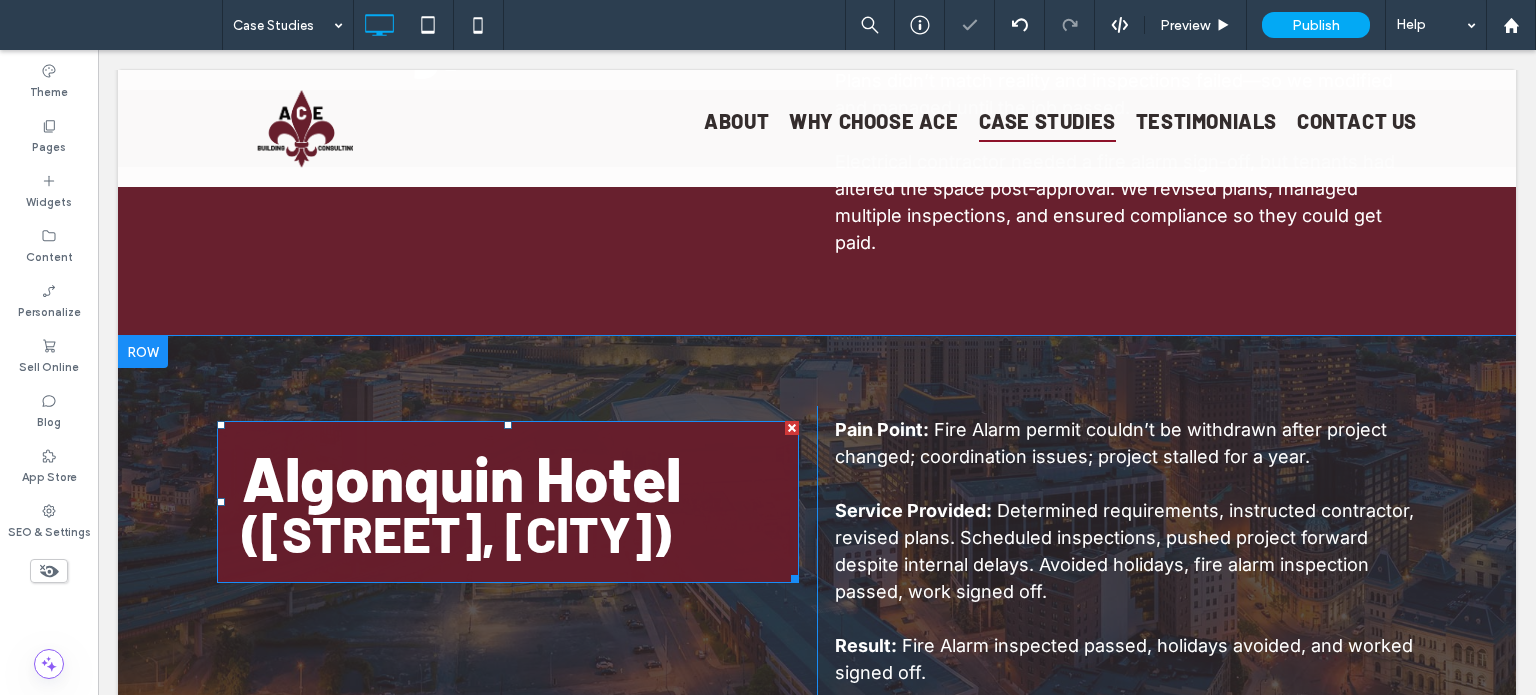 scroll, scrollTop: 0, scrollLeft: 0, axis: both 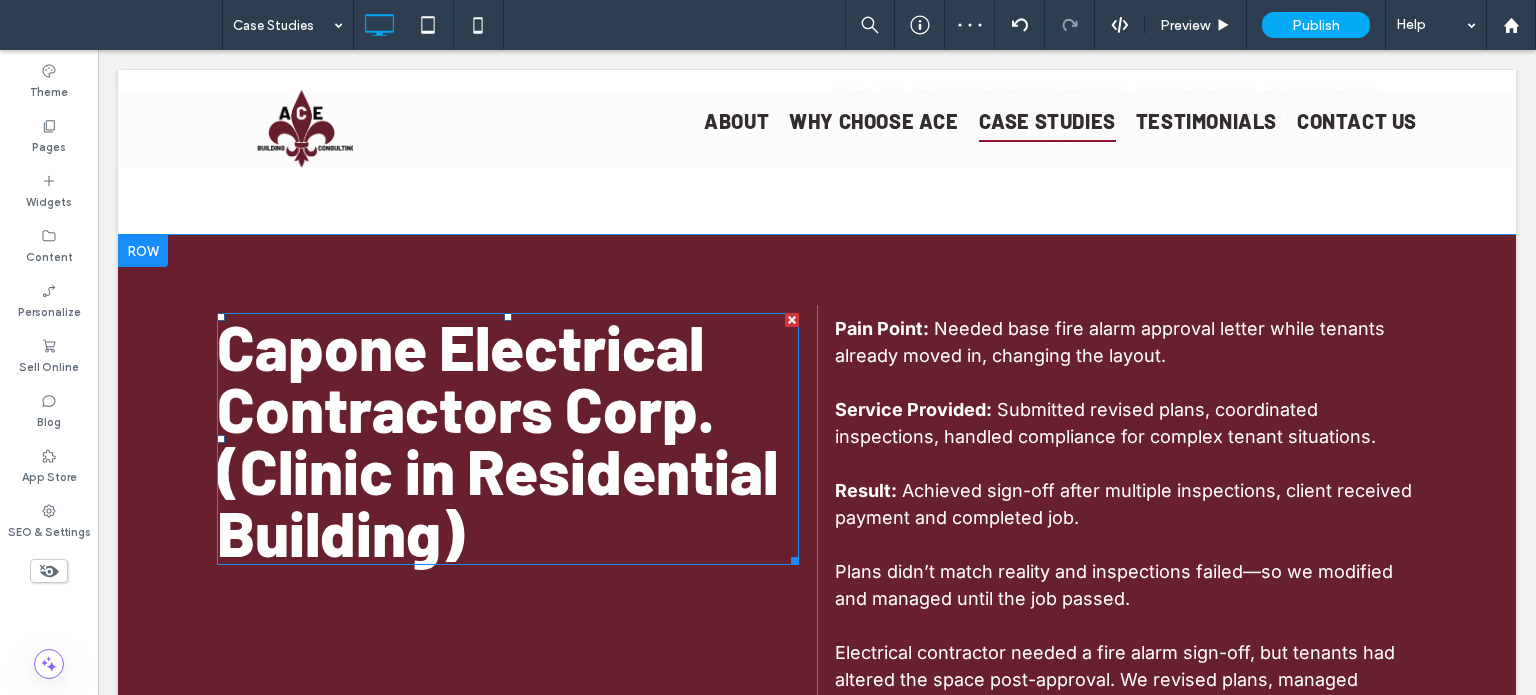 click on "Capone Electrical Contractors Corp. (Clinic in Residential Building)" at bounding box center (497, 439) 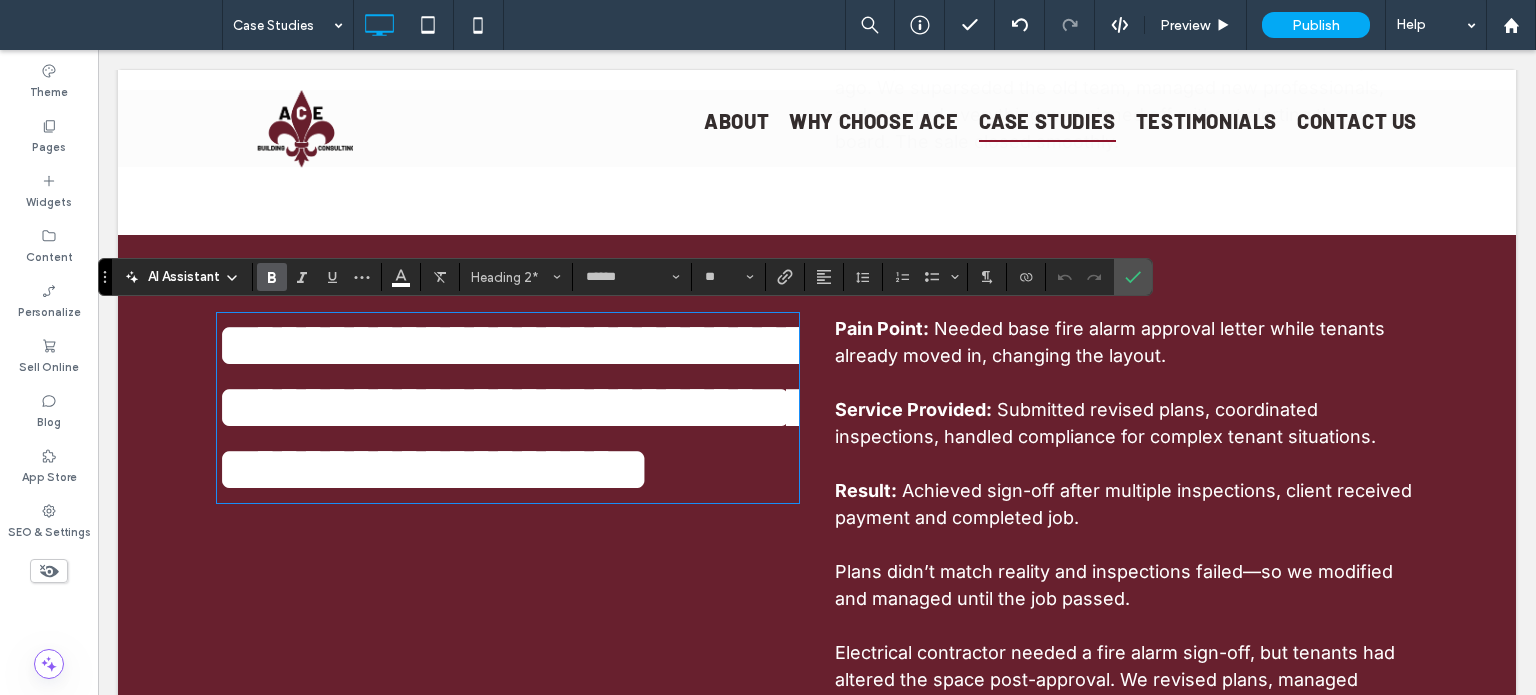 click on "**********" at bounding box center [508, 408] 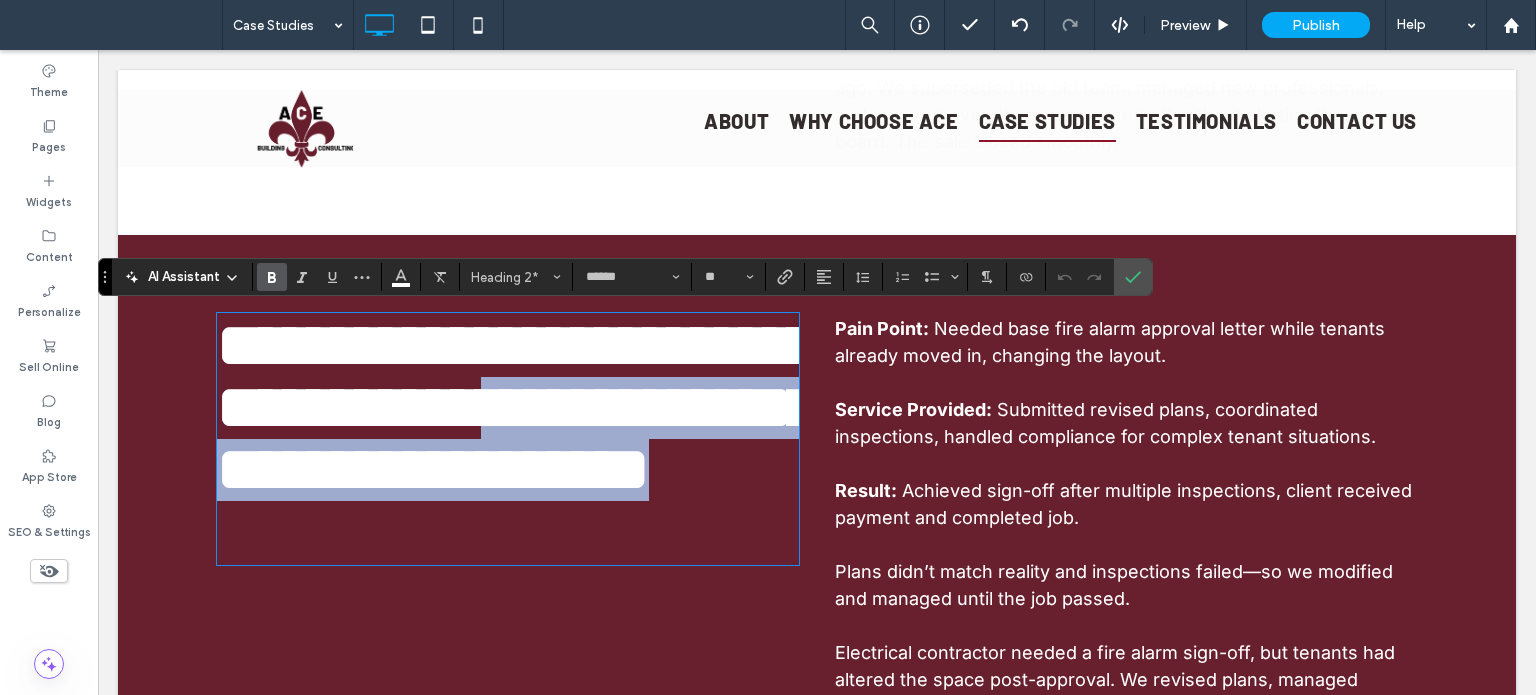 drag, startPoint x: 486, startPoint y: 535, endPoint x: 106, endPoint y: 482, distance: 383.67825 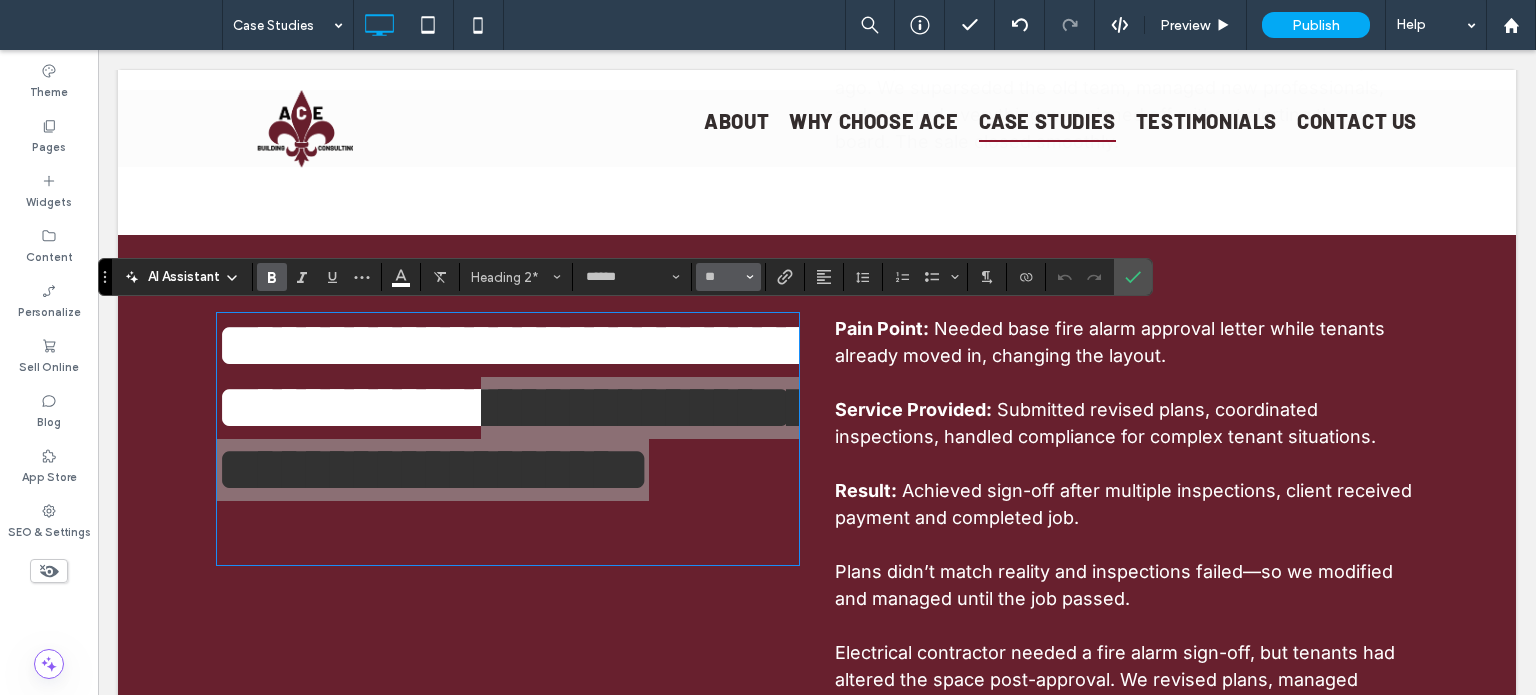 click on "**" at bounding box center [722, 277] 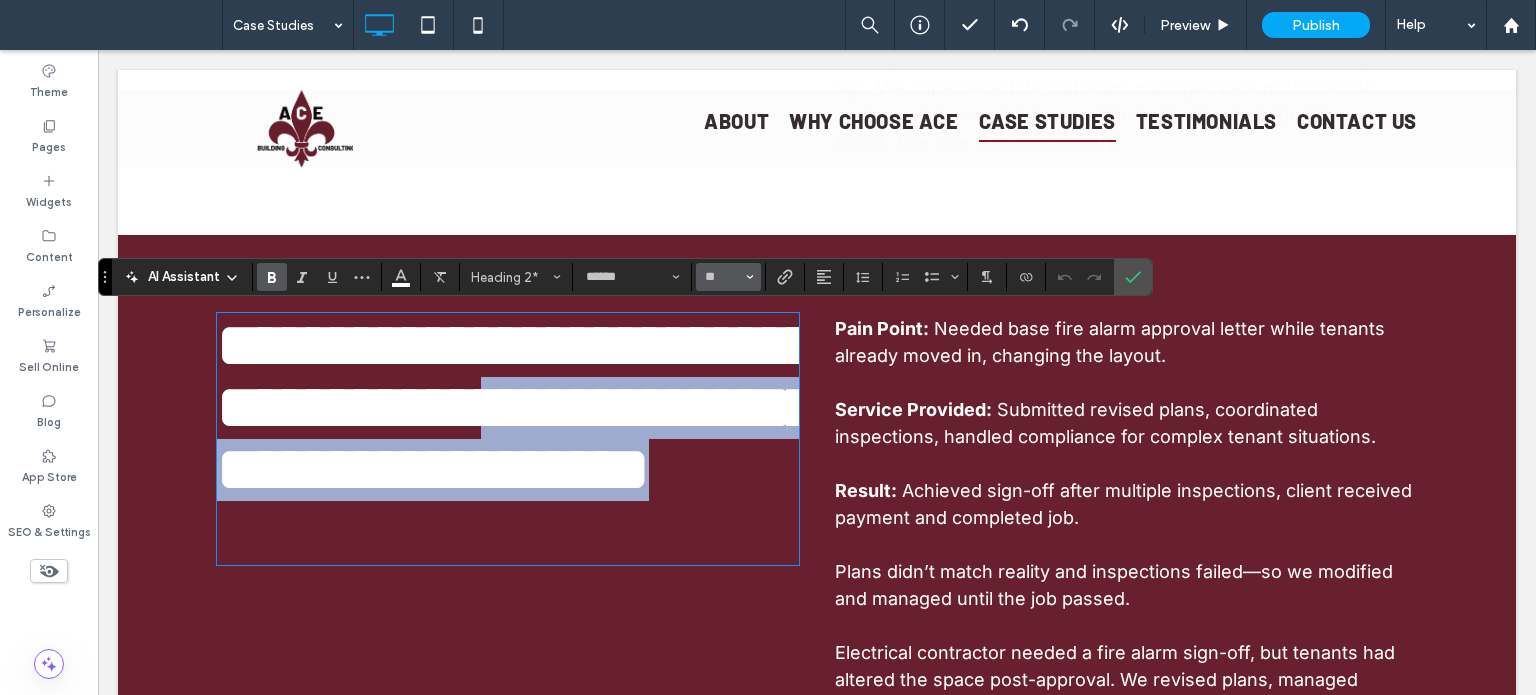 type on "**" 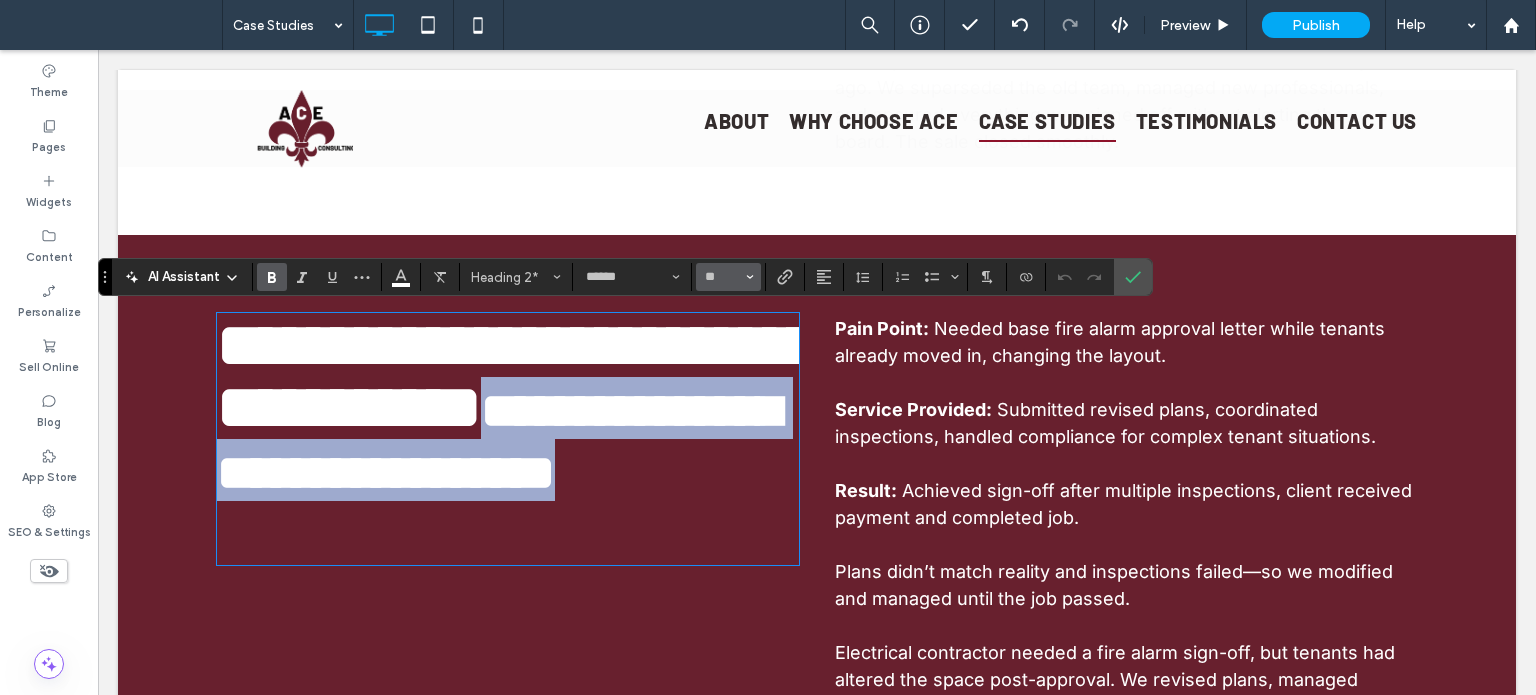 scroll, scrollTop: 4, scrollLeft: 0, axis: vertical 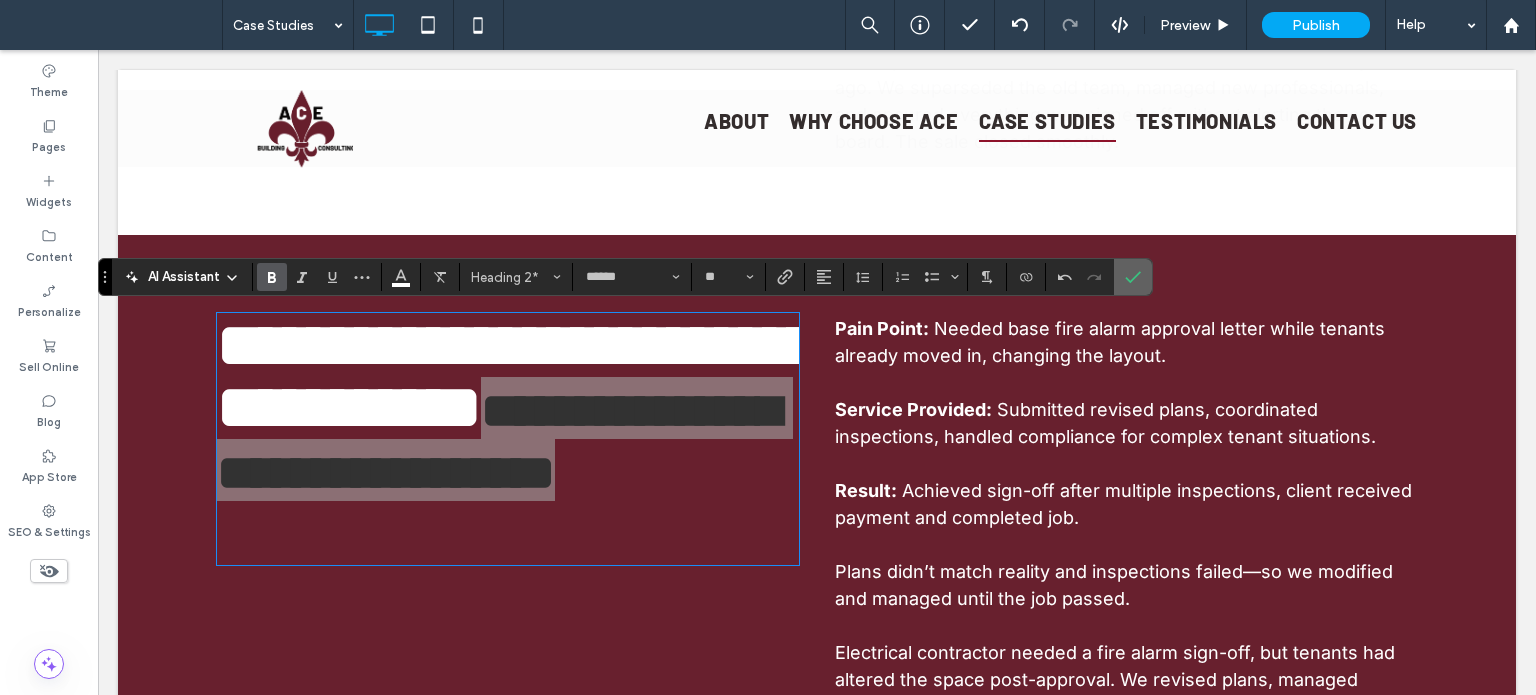 click 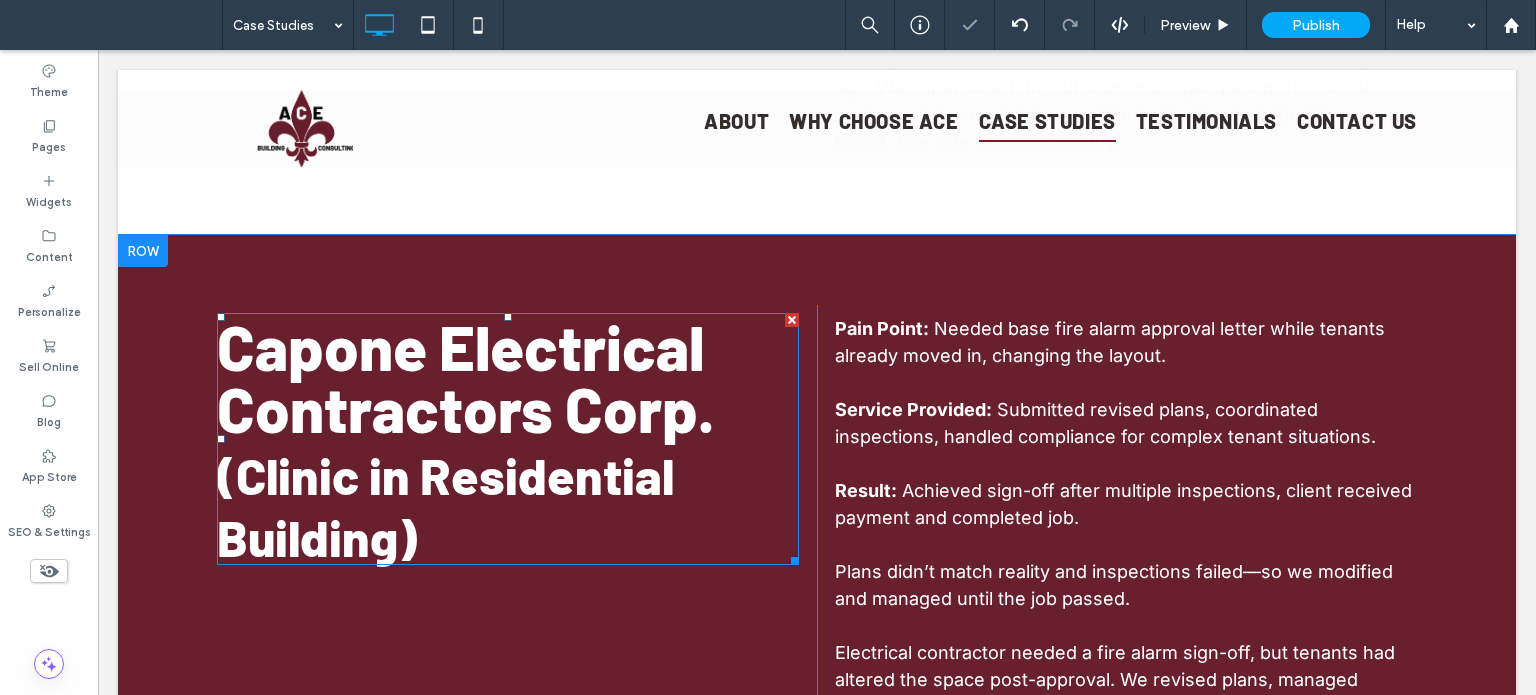 scroll, scrollTop: 0, scrollLeft: 0, axis: both 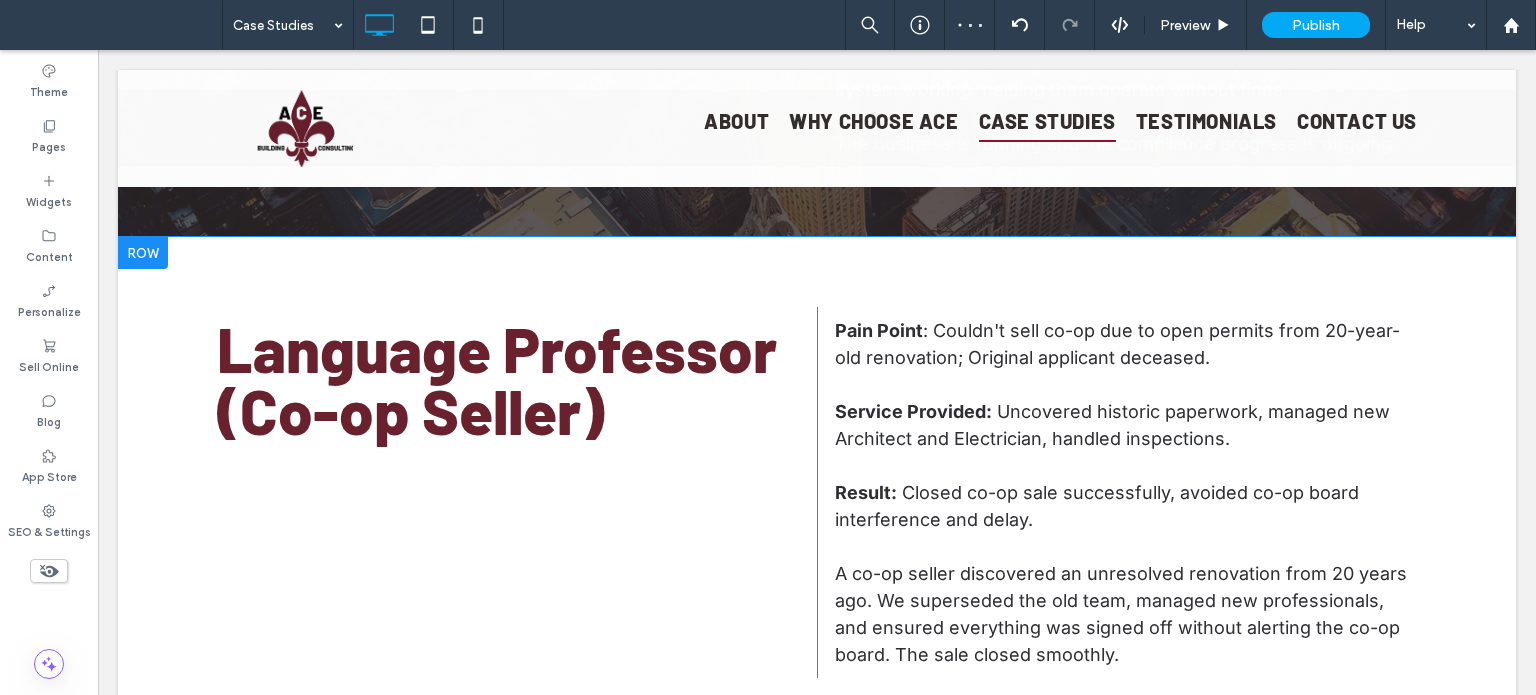click on "Language Professor (Co-op Seller)" at bounding box center [497, 379] 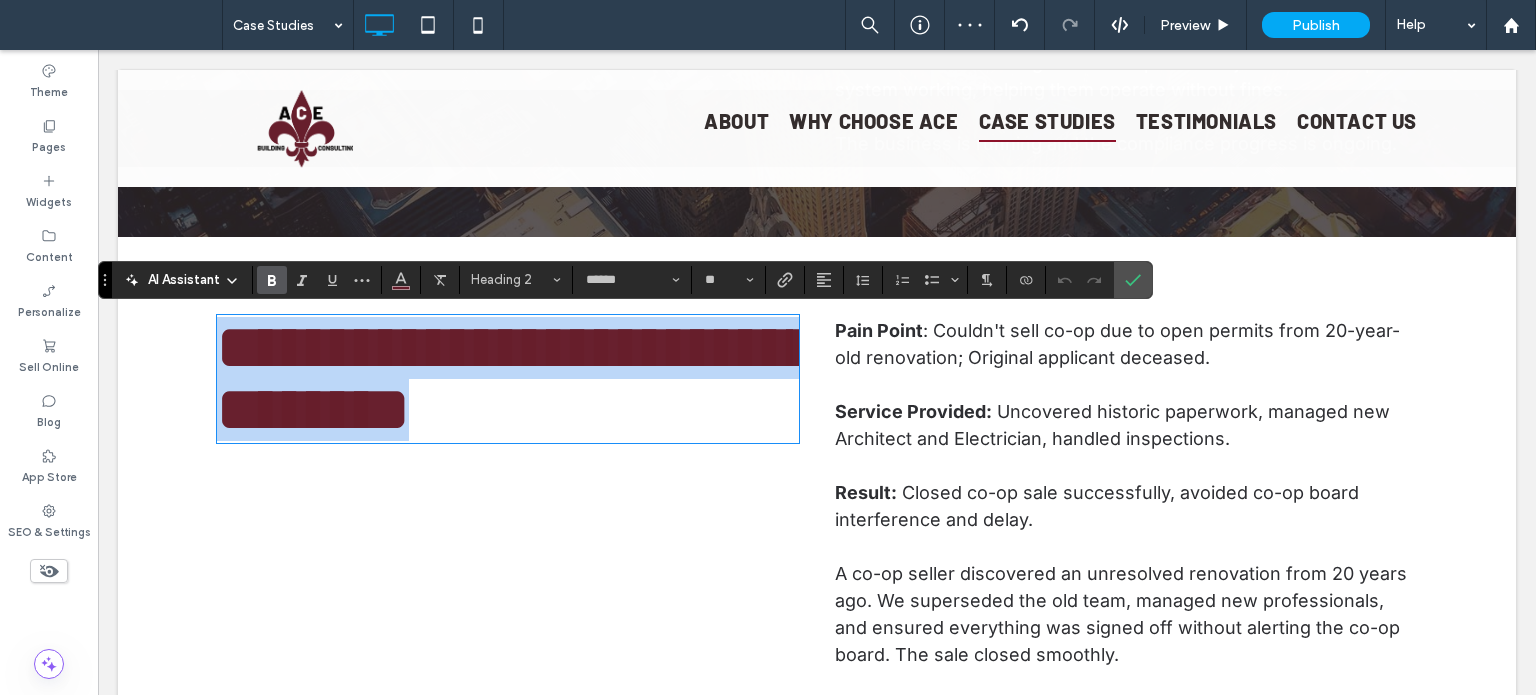 click on "**********" at bounding box center [508, 379] 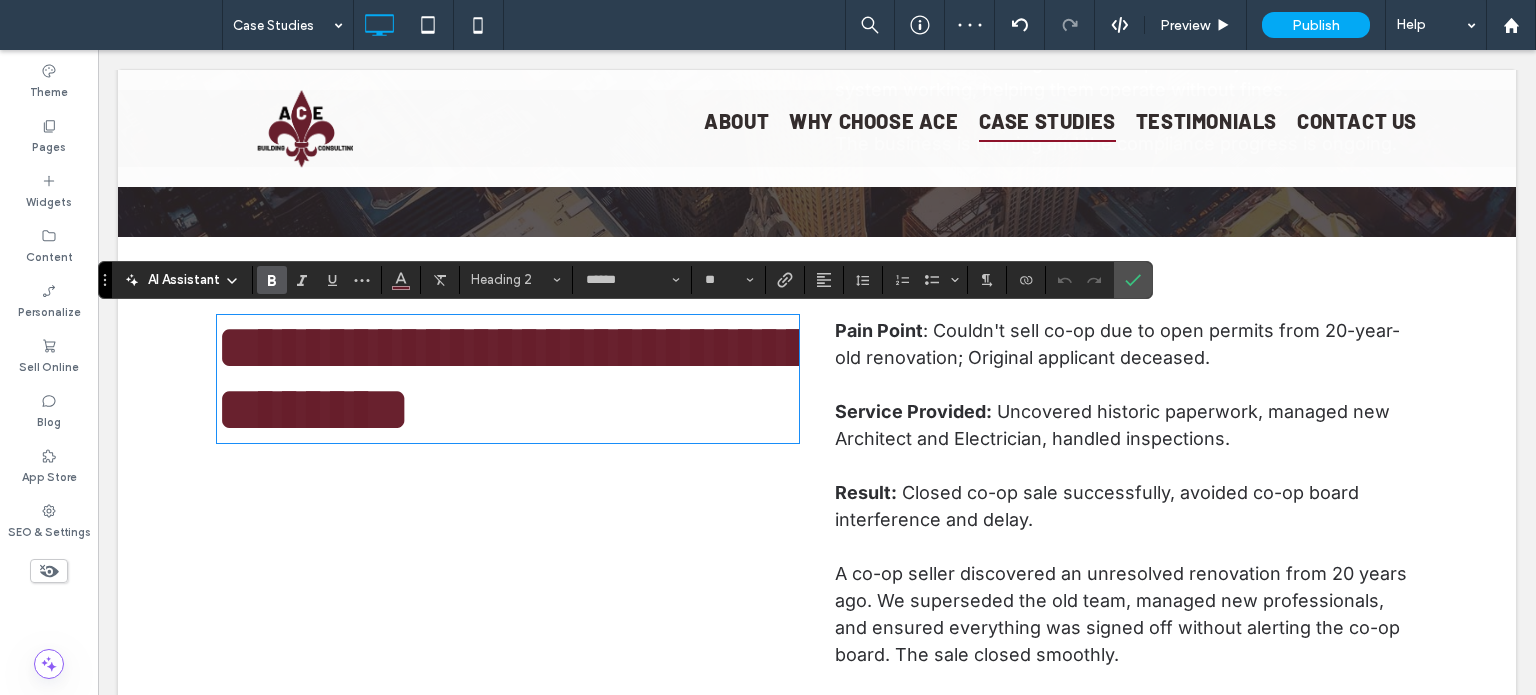 scroll, scrollTop: 6, scrollLeft: 0, axis: vertical 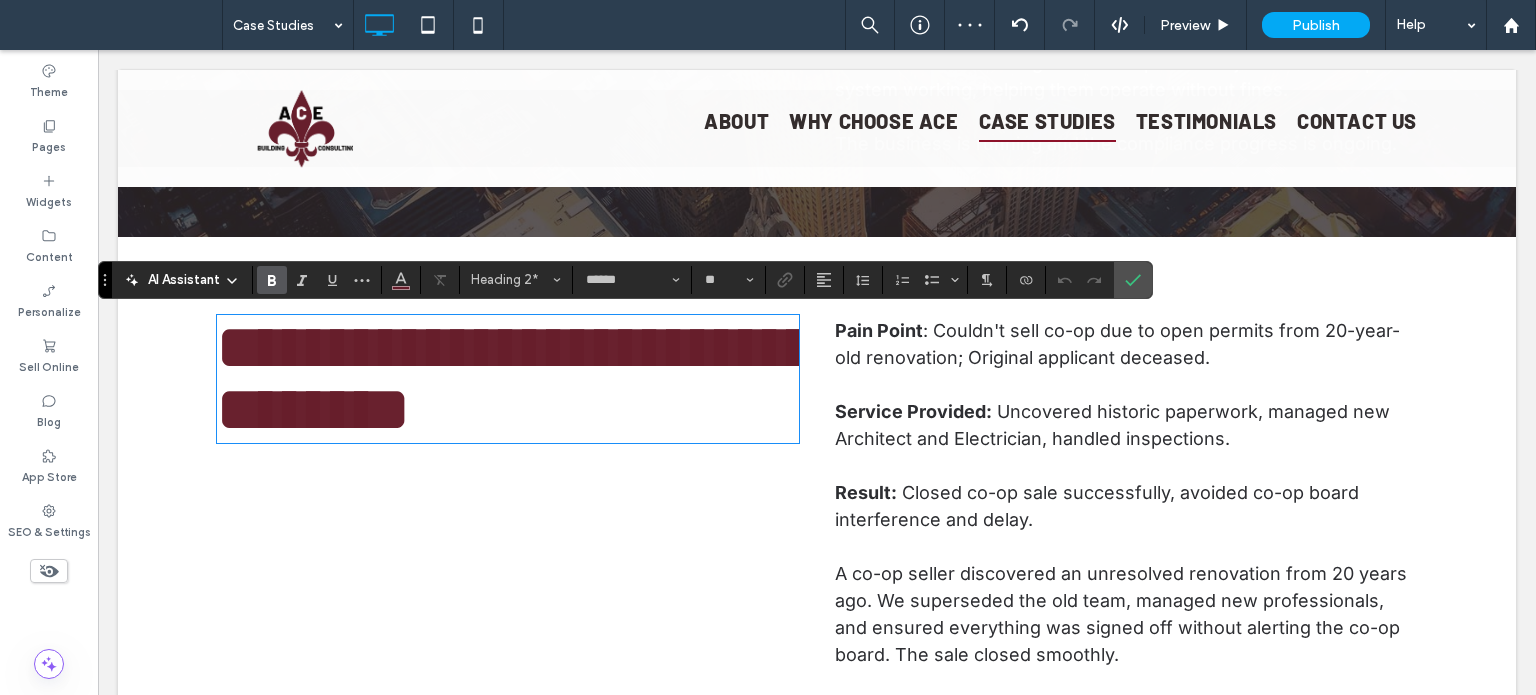 click on "**********" at bounding box center (508, 379) 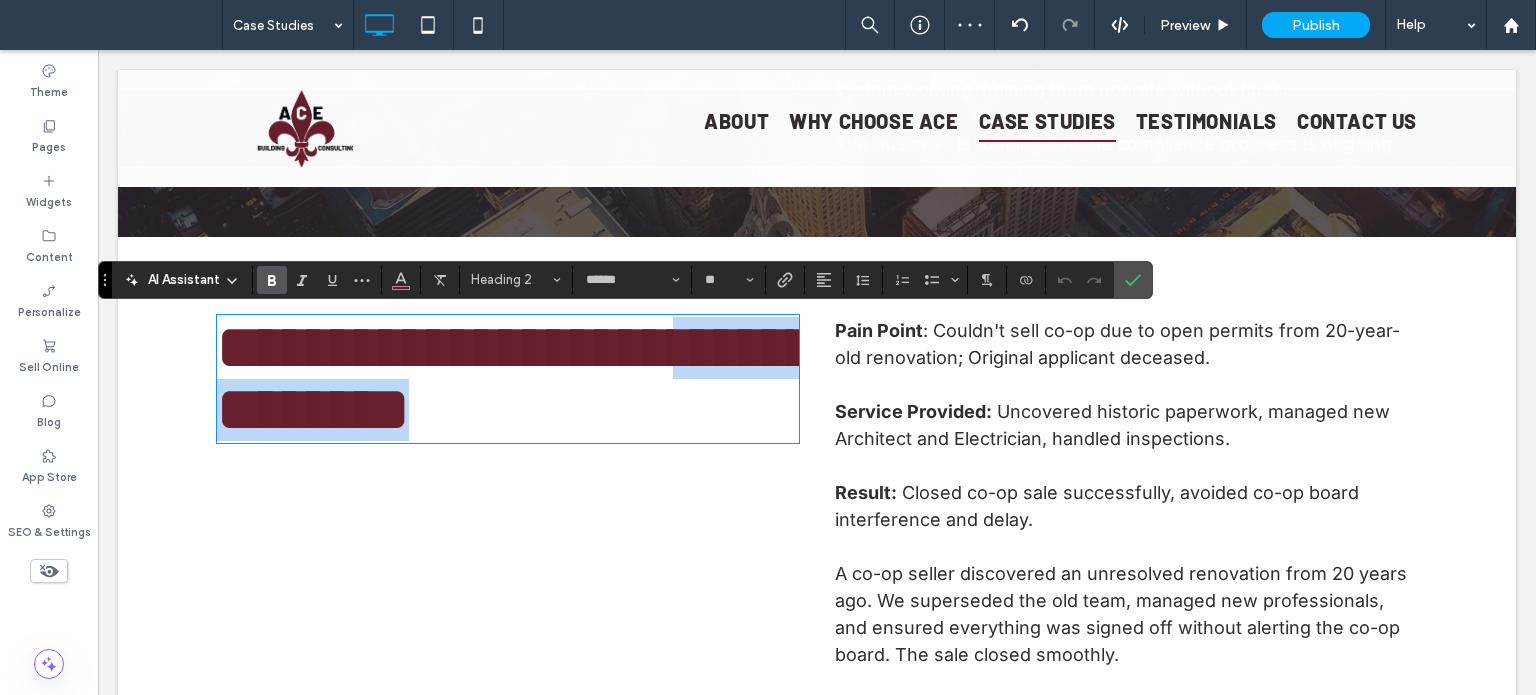 drag, startPoint x: 629, startPoint y: 409, endPoint x: 291, endPoint y: 362, distance: 341.2521 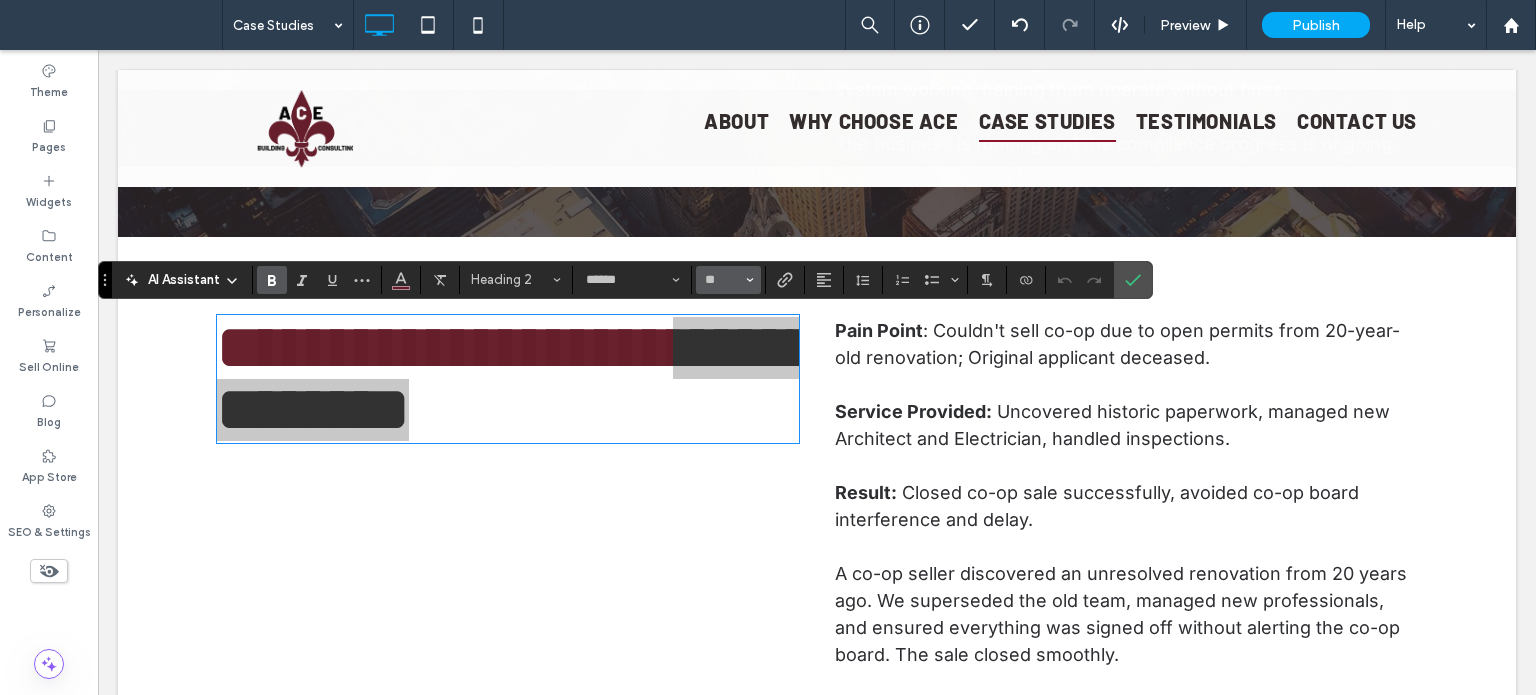 click on "**" at bounding box center [722, 280] 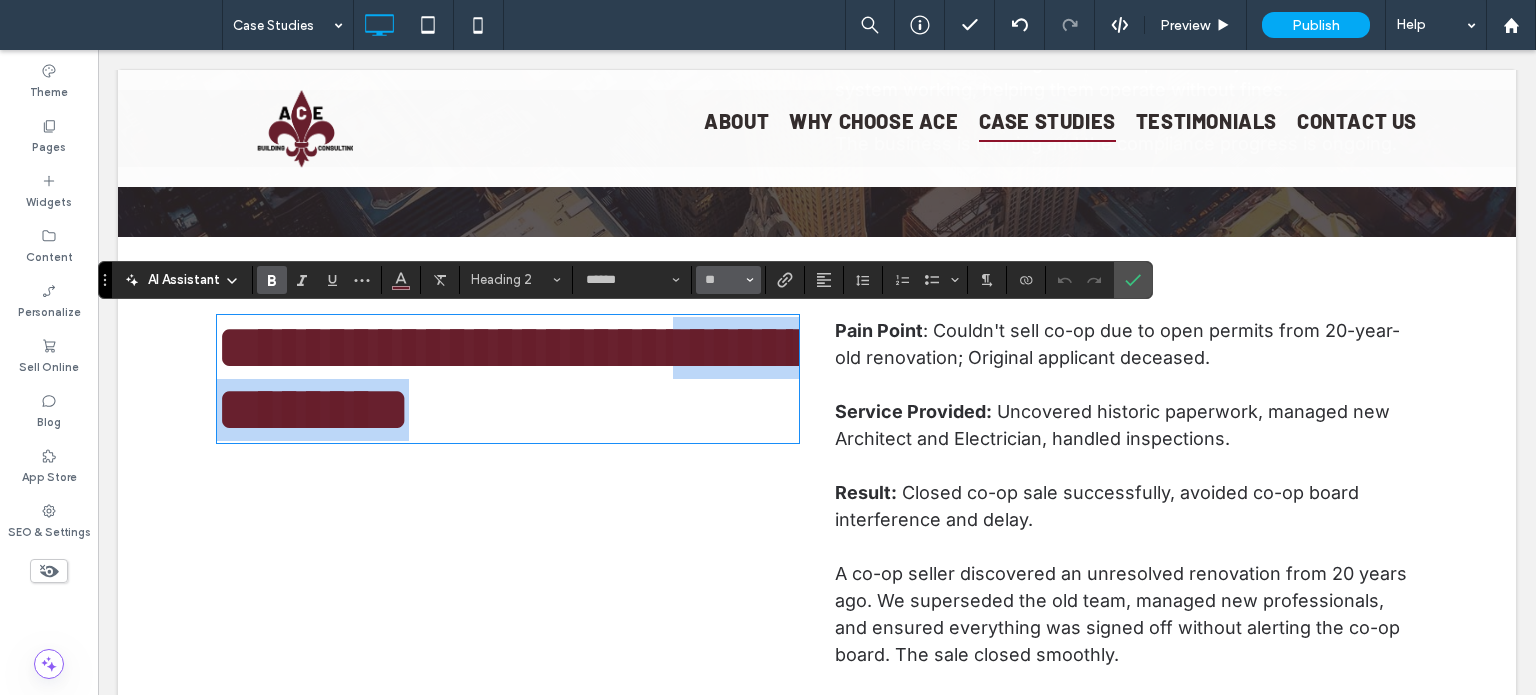 type on "**" 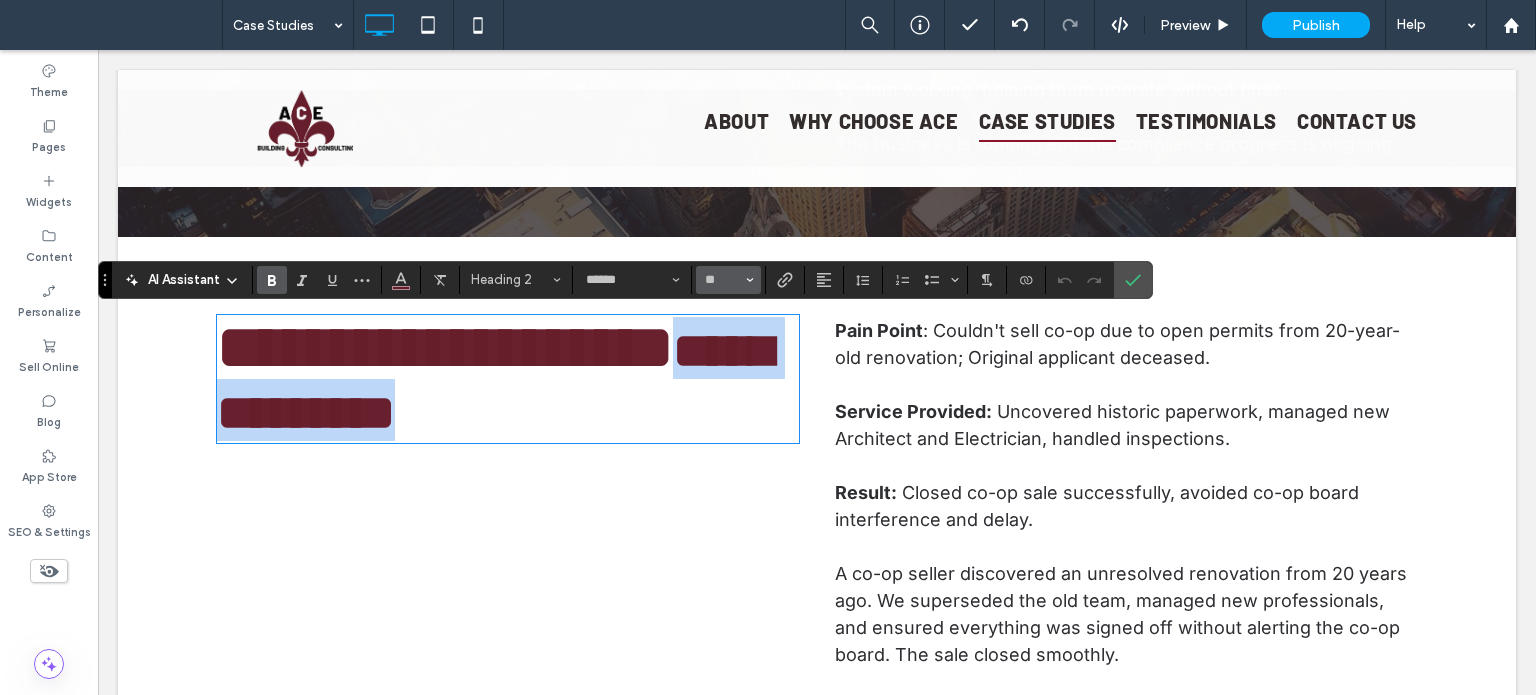 scroll, scrollTop: 0, scrollLeft: 0, axis: both 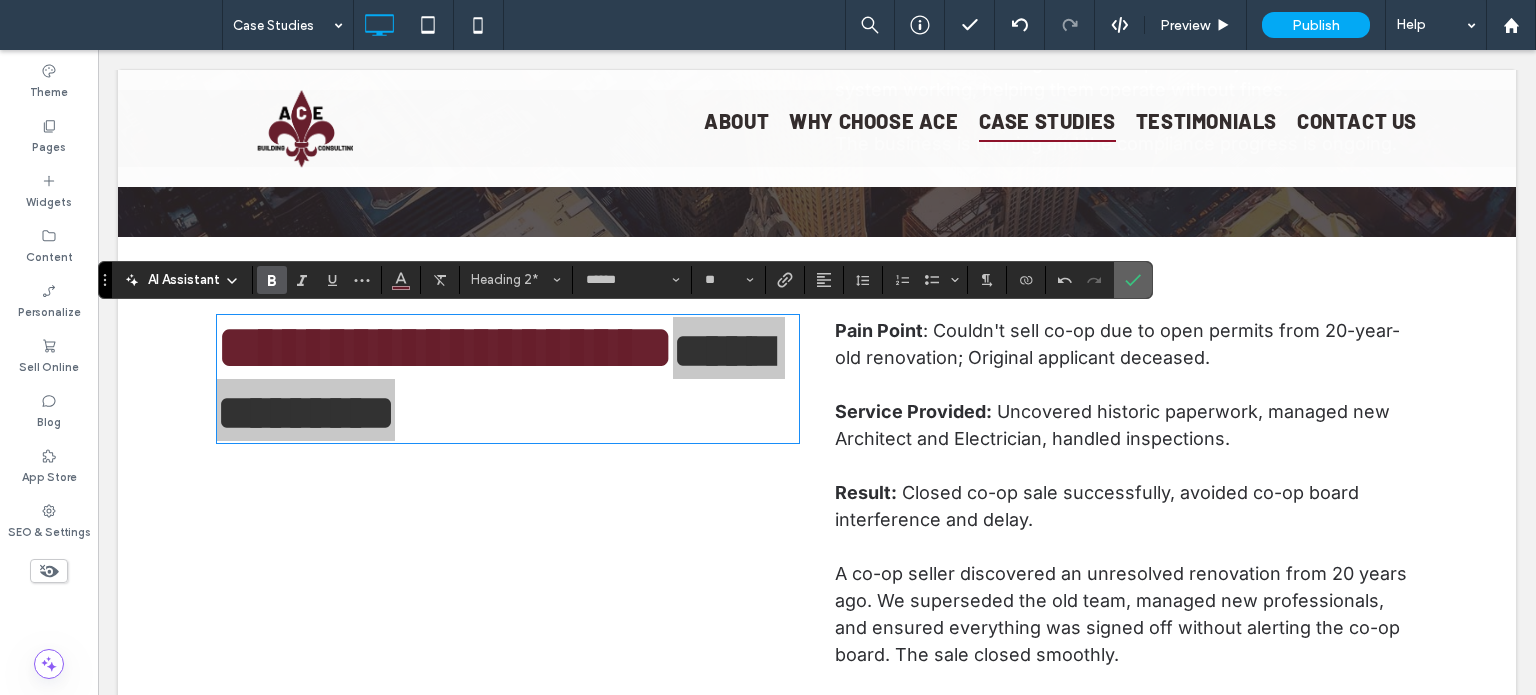 click 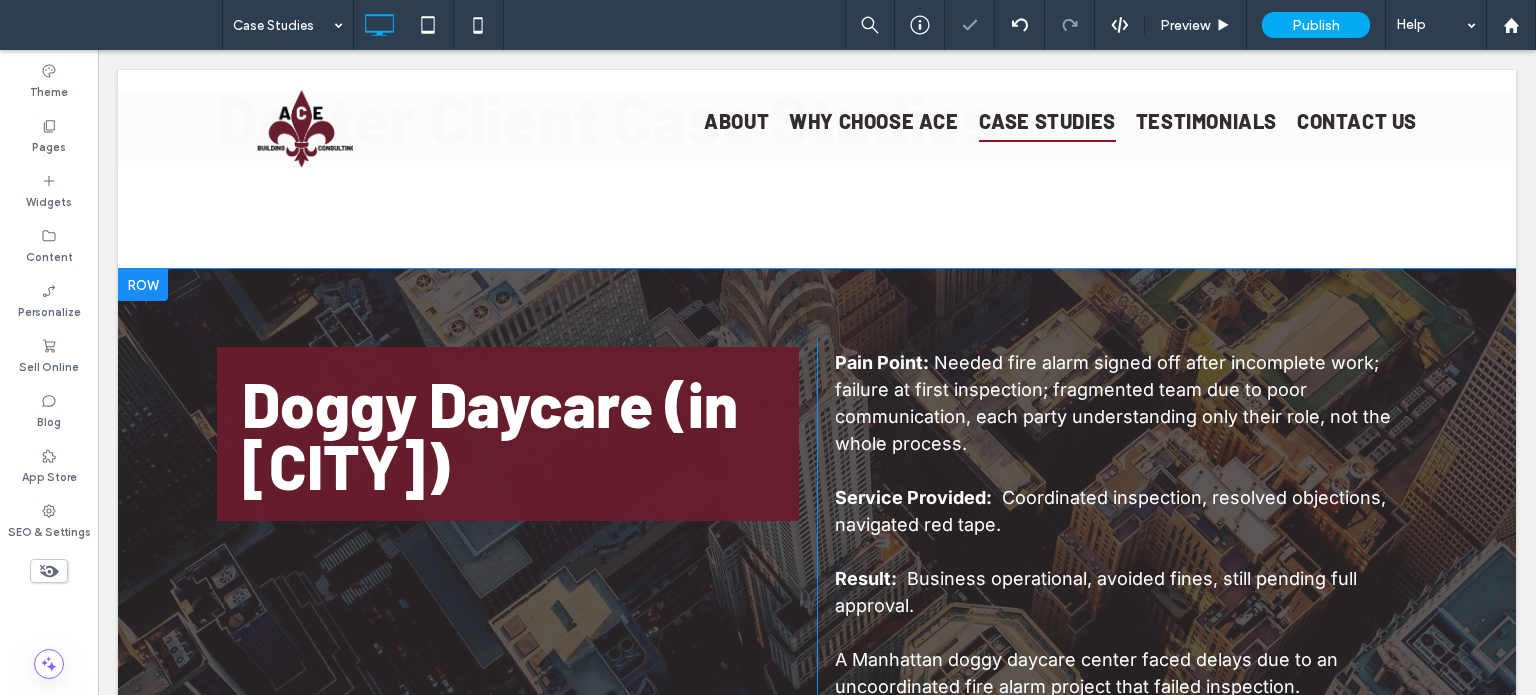scroll 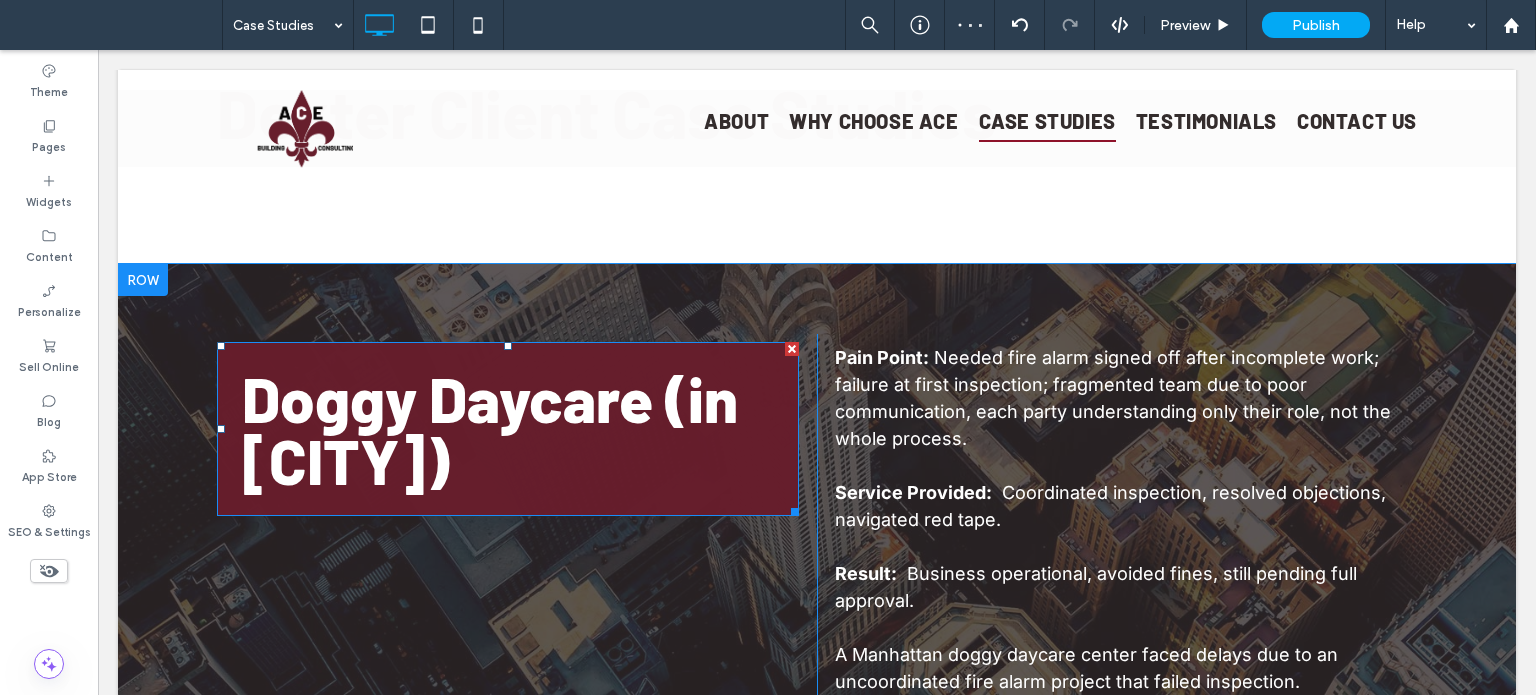 click on "Doggy Daycare (in [CITY])" at bounding box center [508, 429] 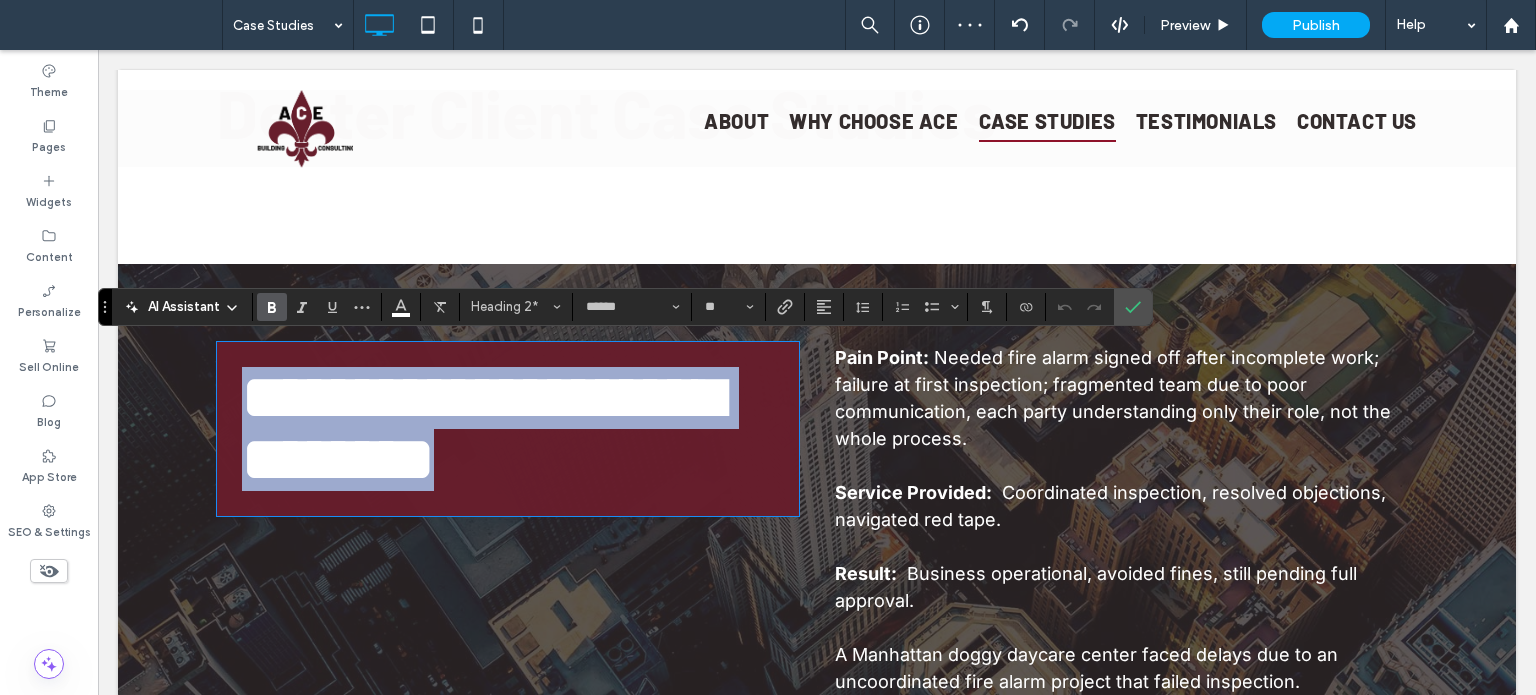 click on "**********" at bounding box center (482, 428) 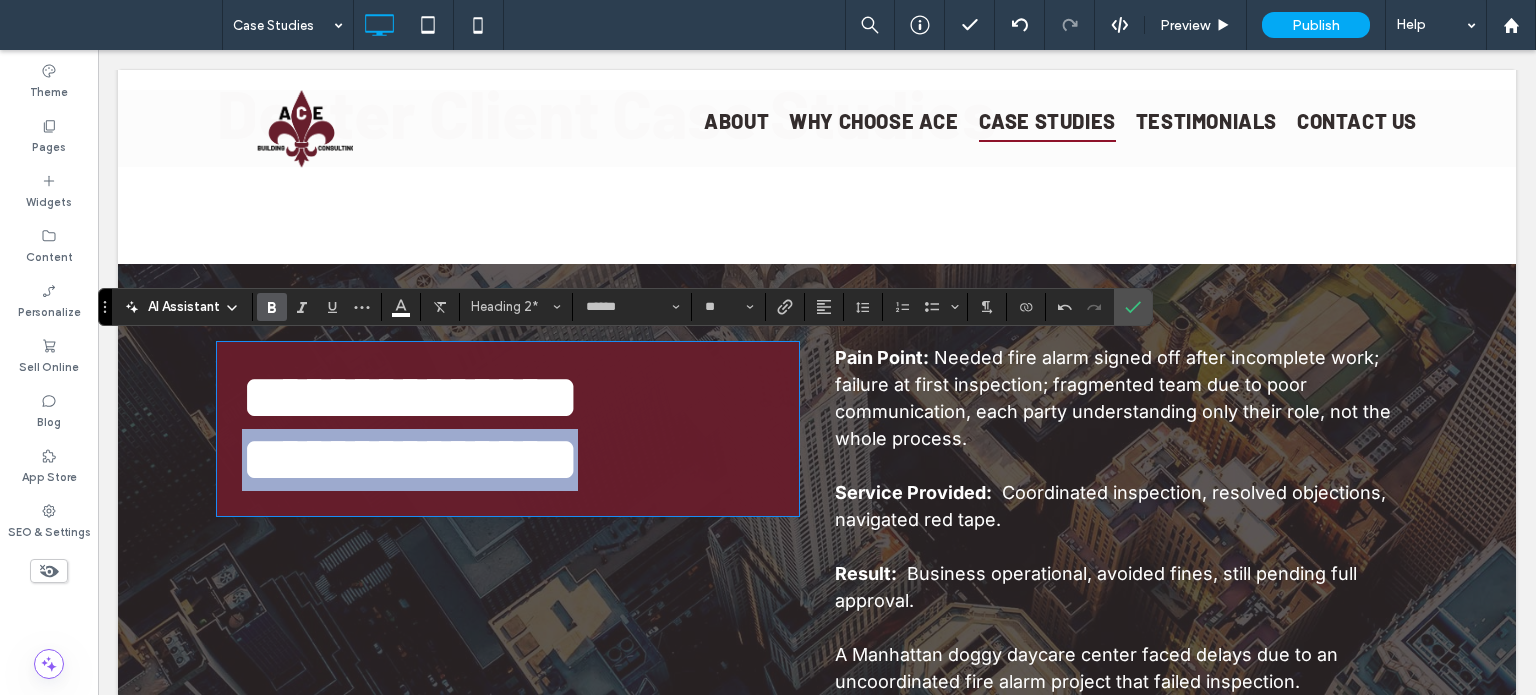 drag, startPoint x: 584, startPoint y: 451, endPoint x: 64, endPoint y: 453, distance: 520.00385 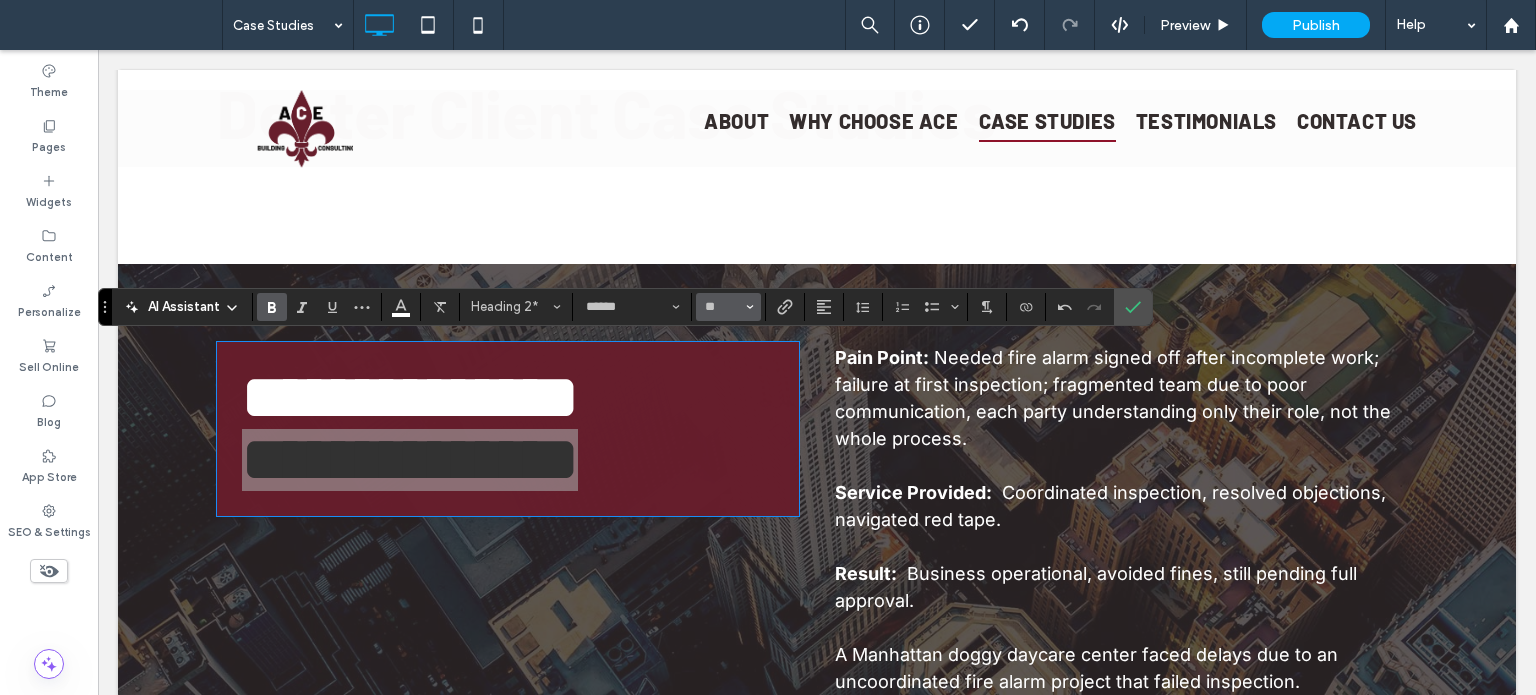 click on "**" at bounding box center (728, 307) 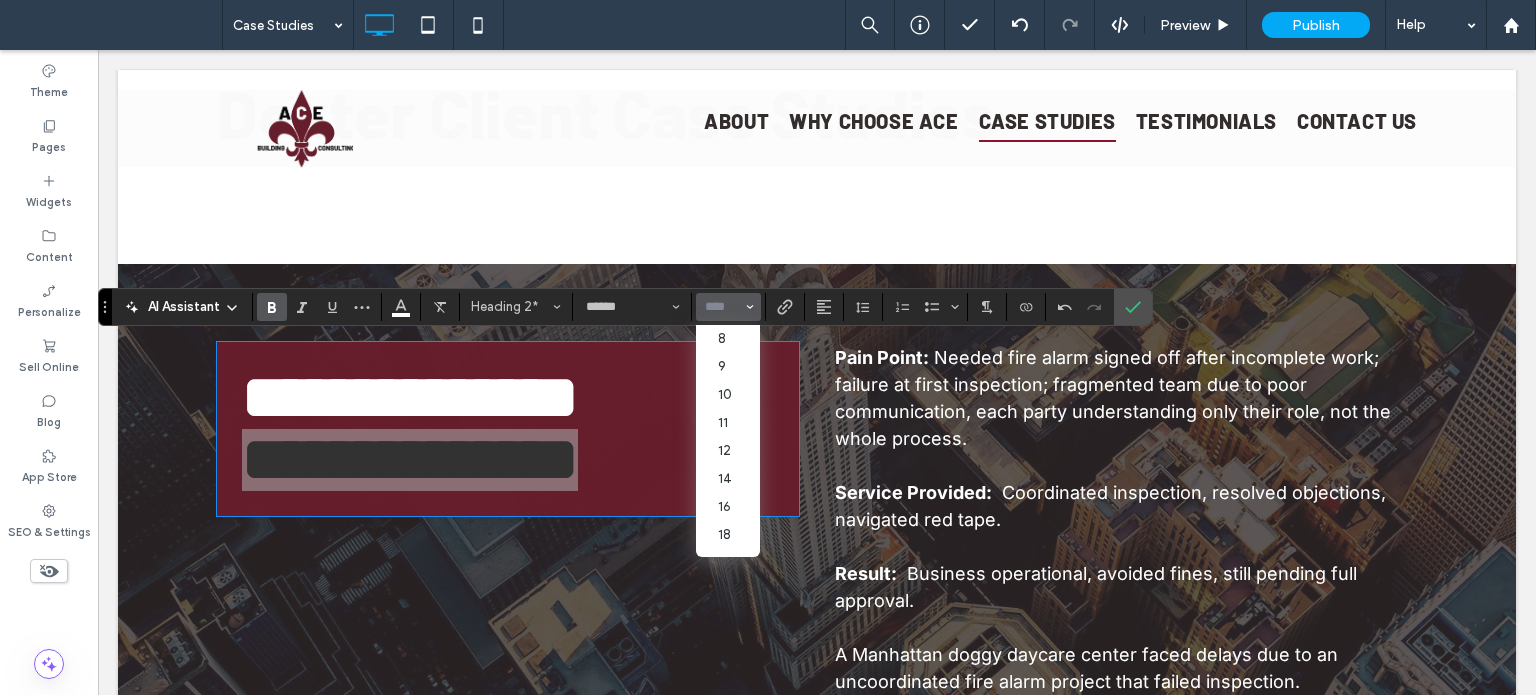 click at bounding box center (722, 307) 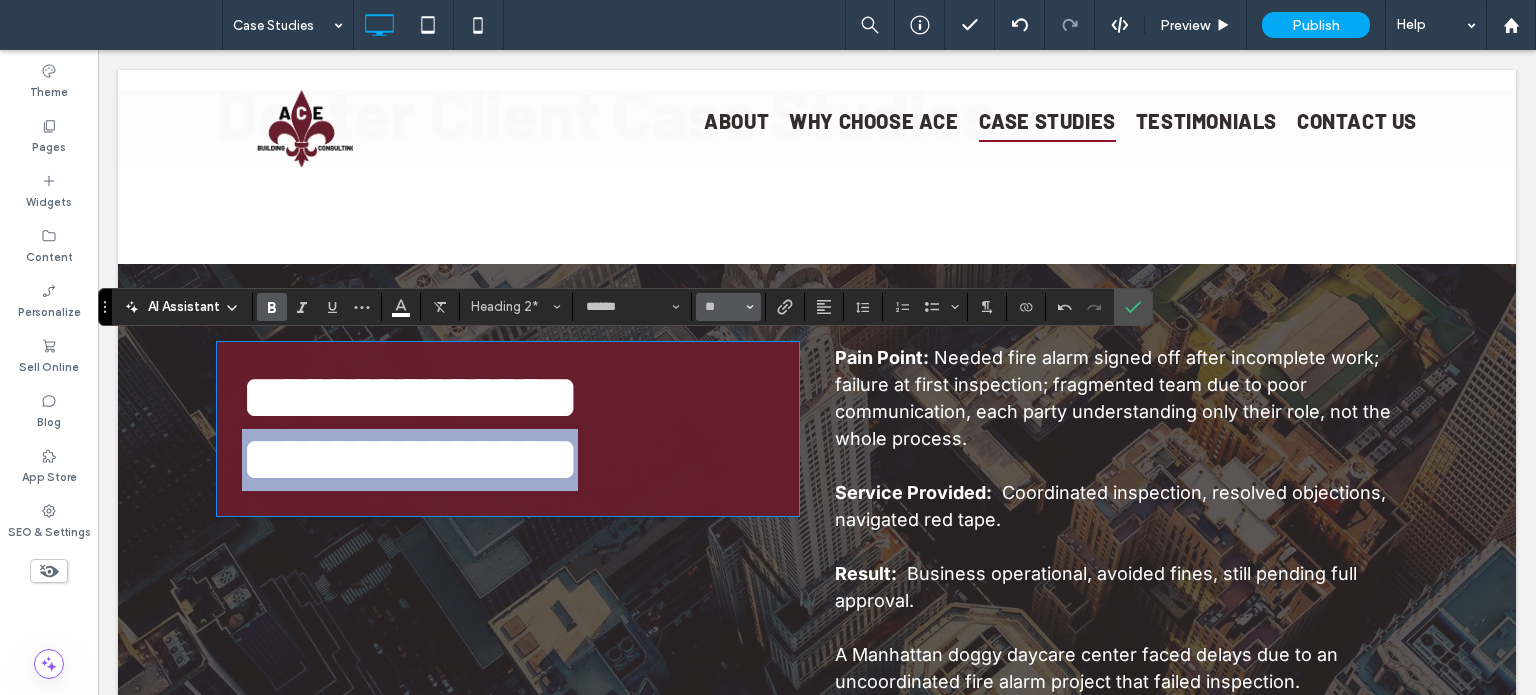 type on "**" 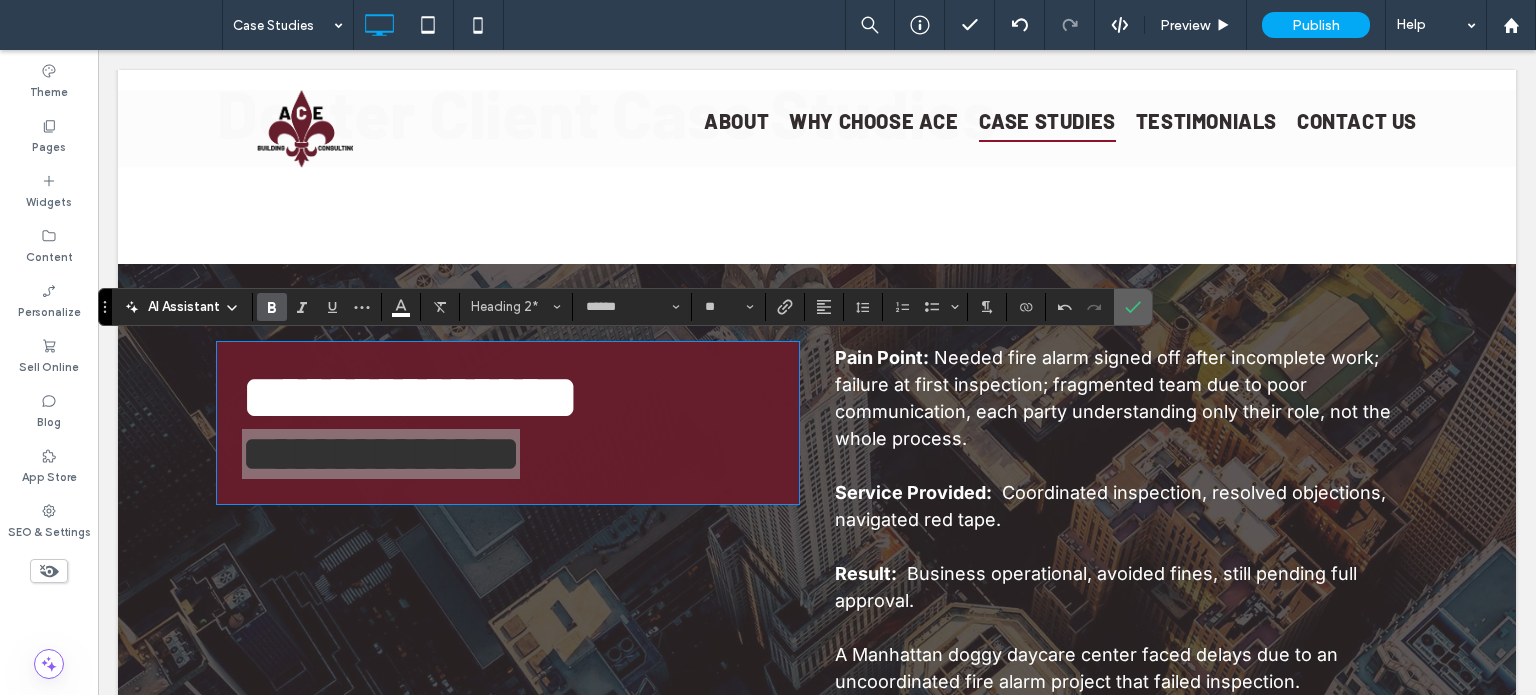 click 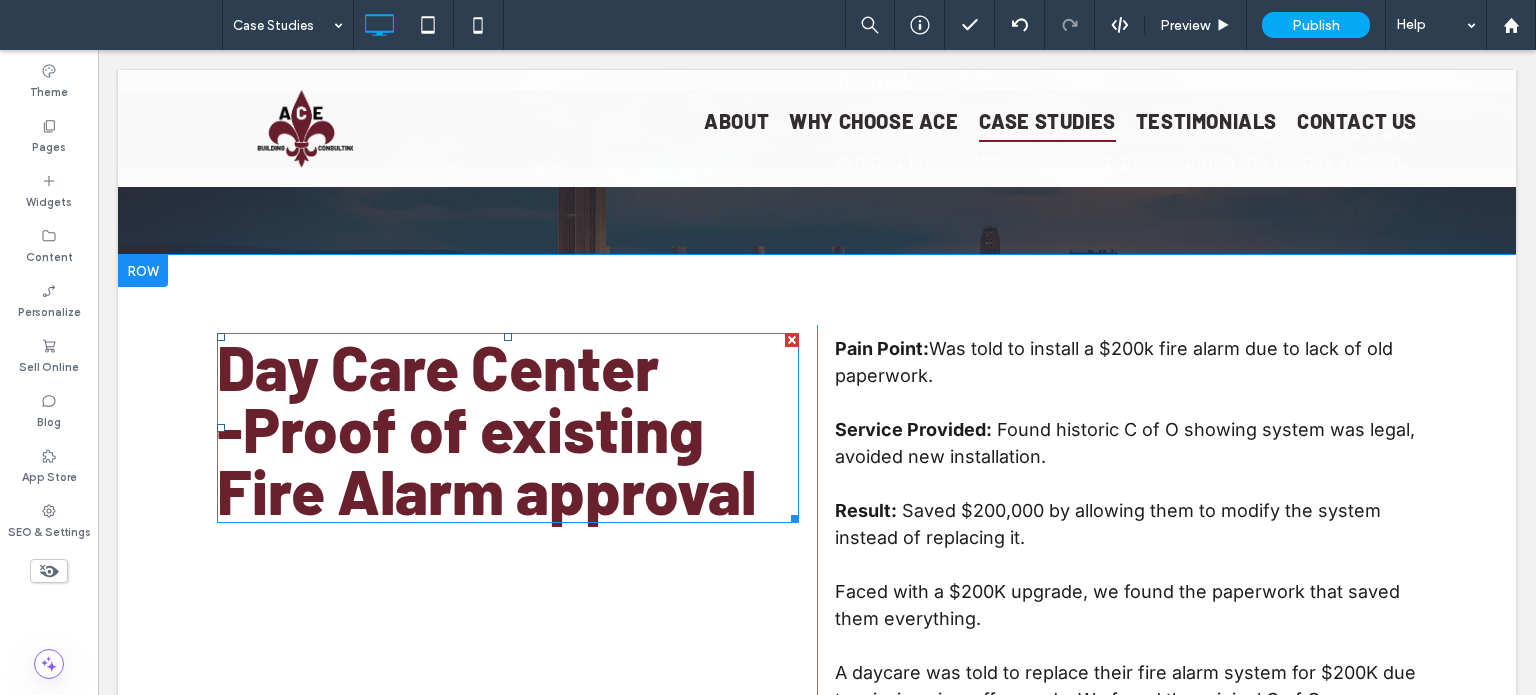 click on "Fire Alarm approval" at bounding box center [486, 490] 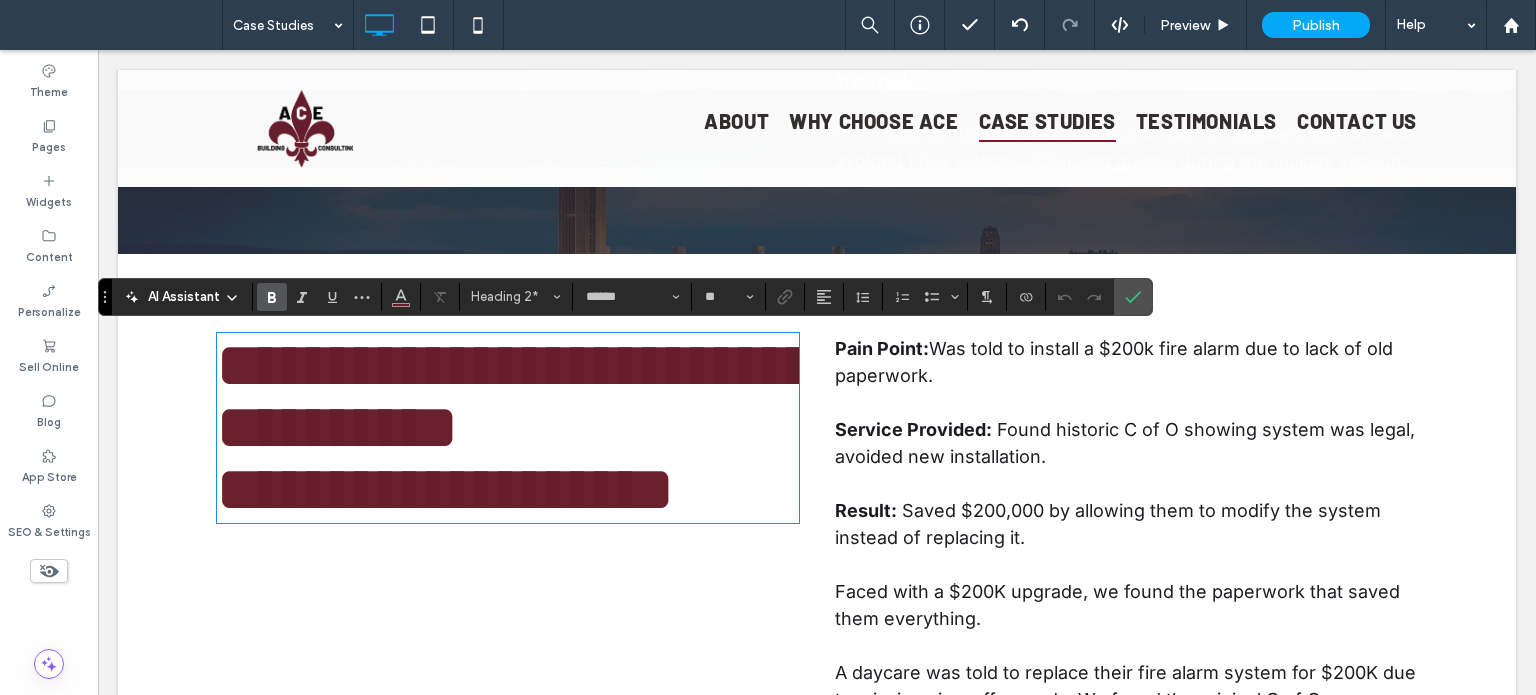 click on "**********" at bounding box center (445, 489) 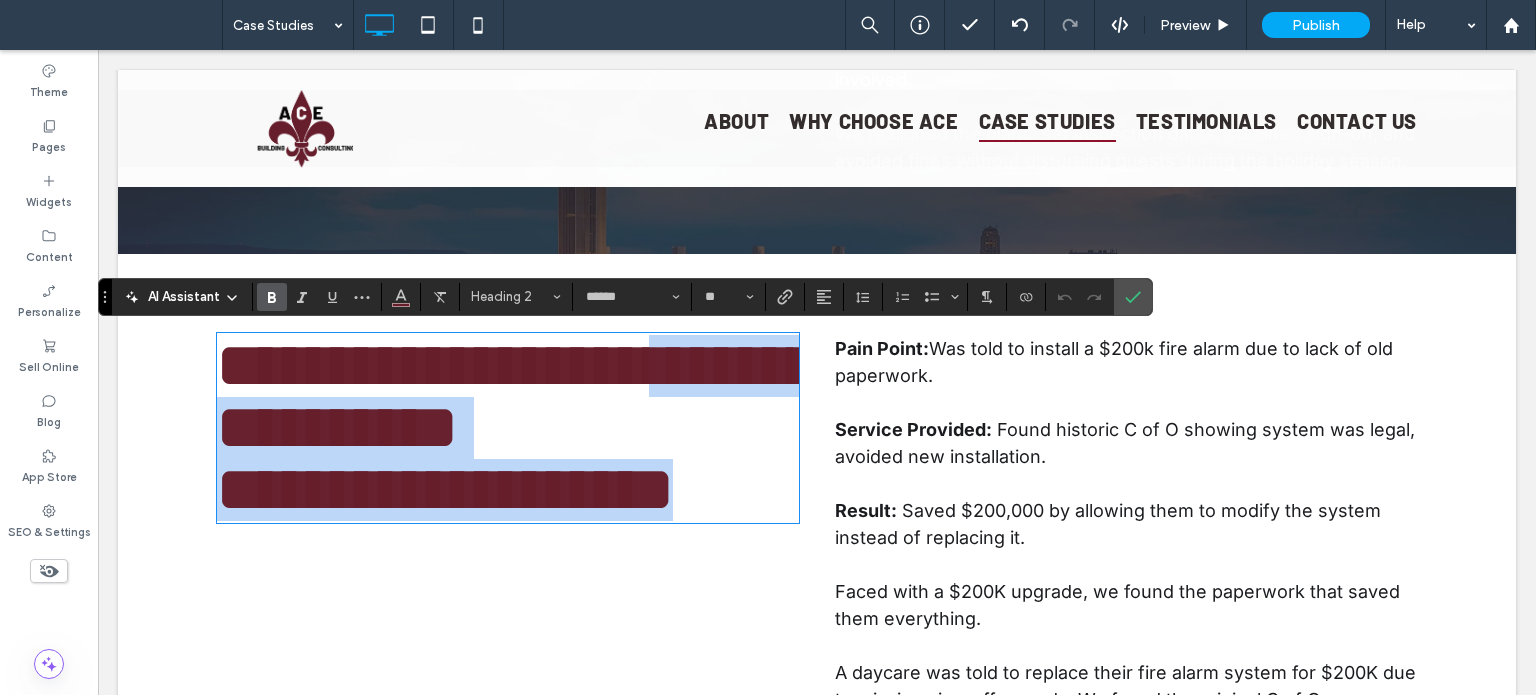 drag, startPoint x: 754, startPoint y: 491, endPoint x: 116, endPoint y: 399, distance: 644.5991 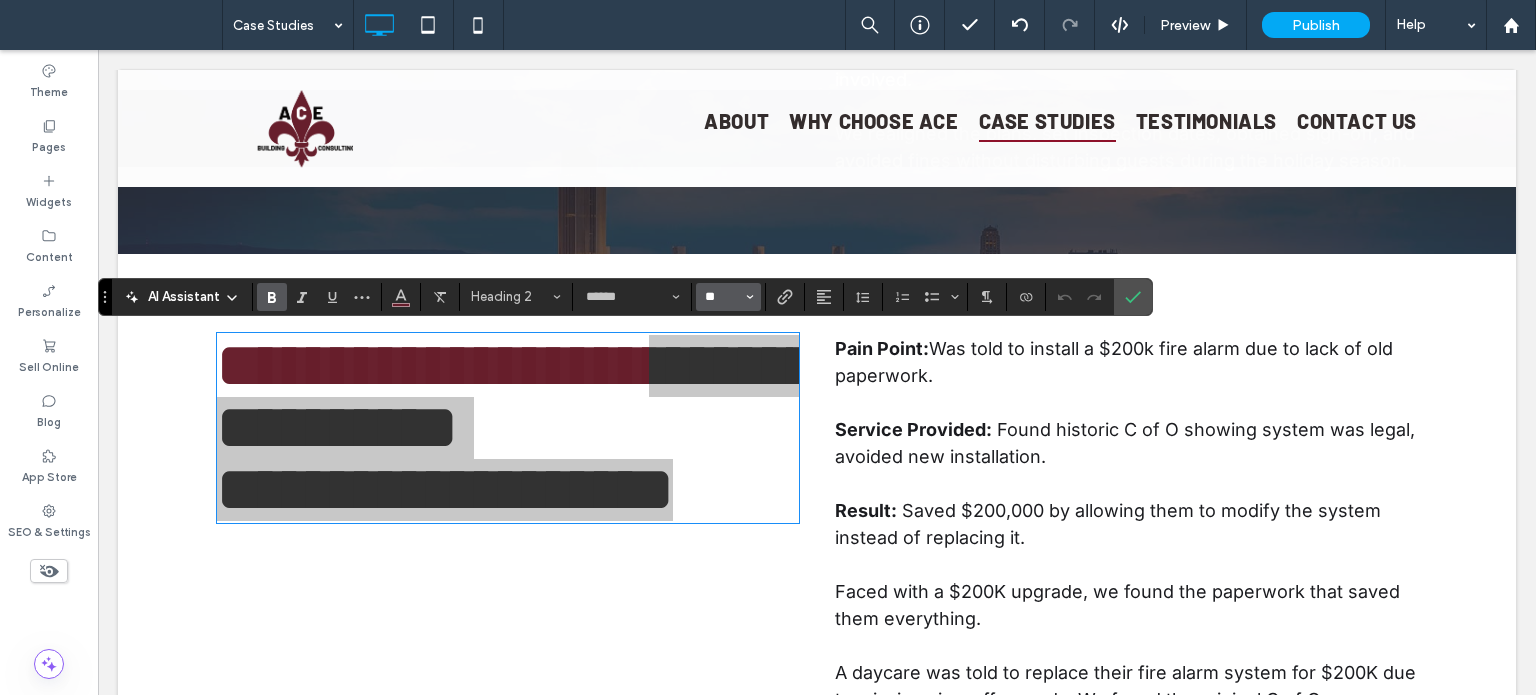 click on "**" at bounding box center [722, 297] 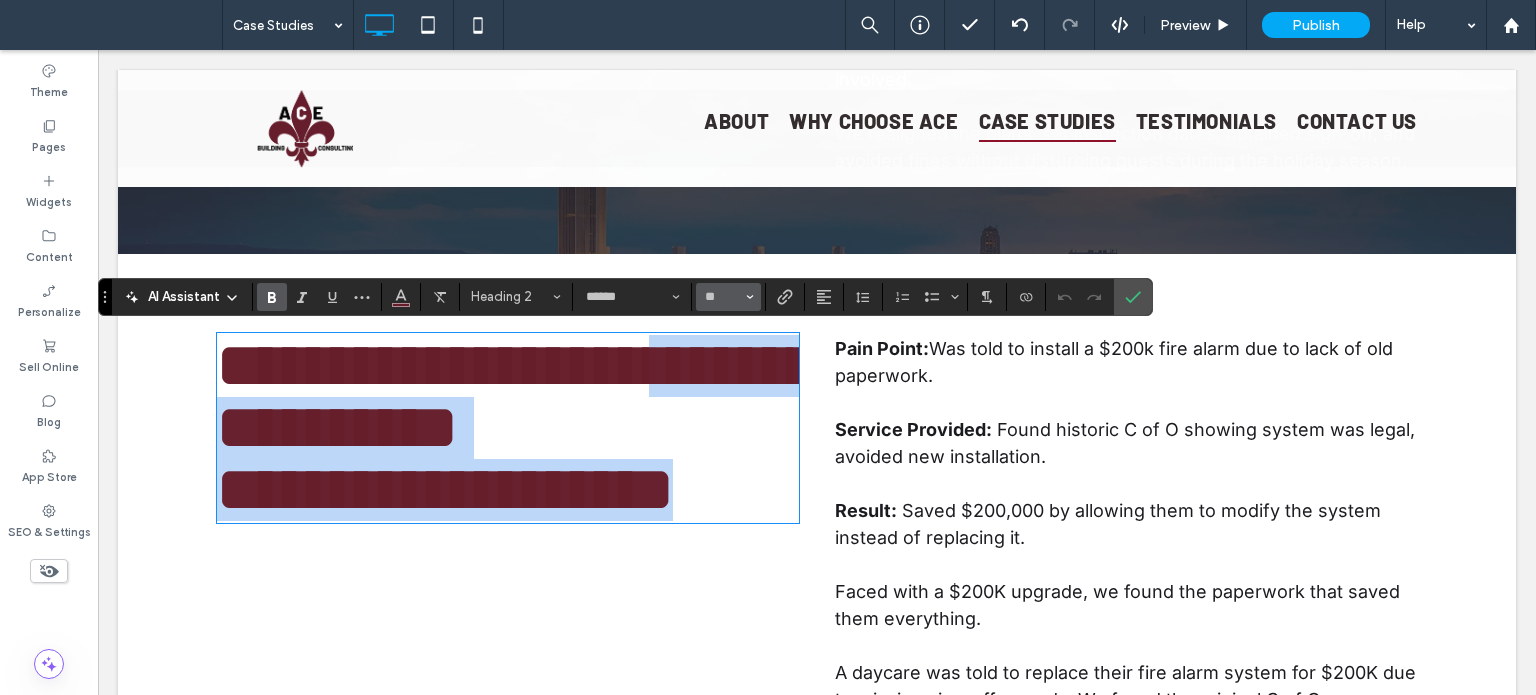 type on "**" 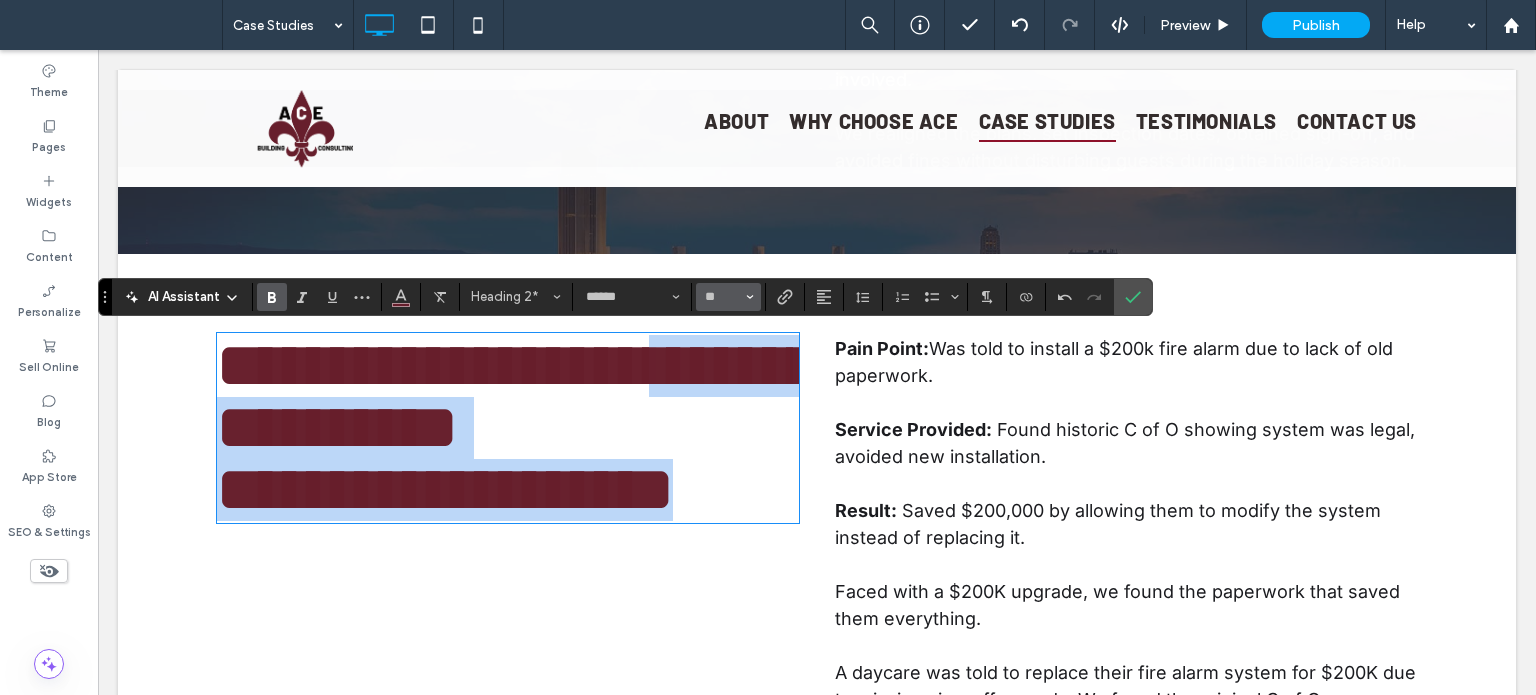scroll, scrollTop: 0, scrollLeft: 0, axis: both 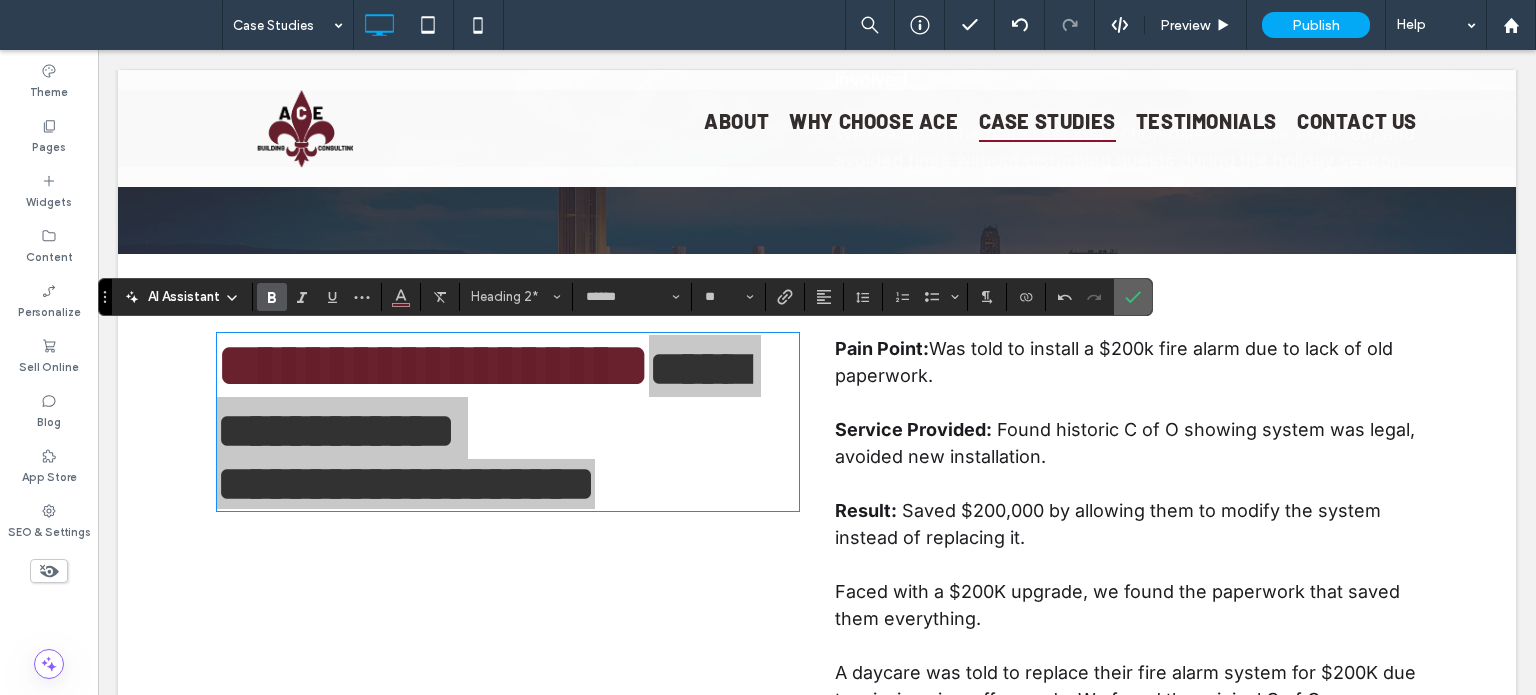 click at bounding box center (1129, 297) 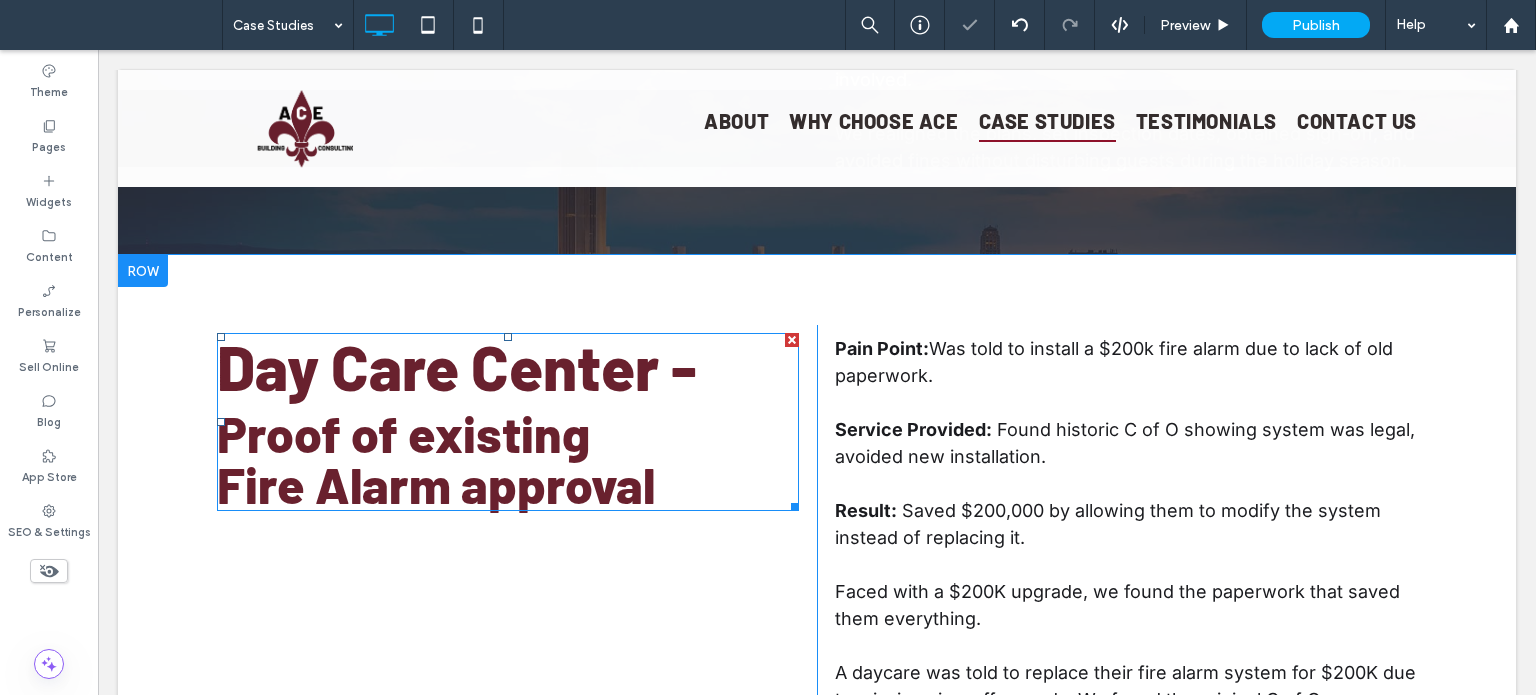 click on "Fire Alarm approval" at bounding box center [436, 484] 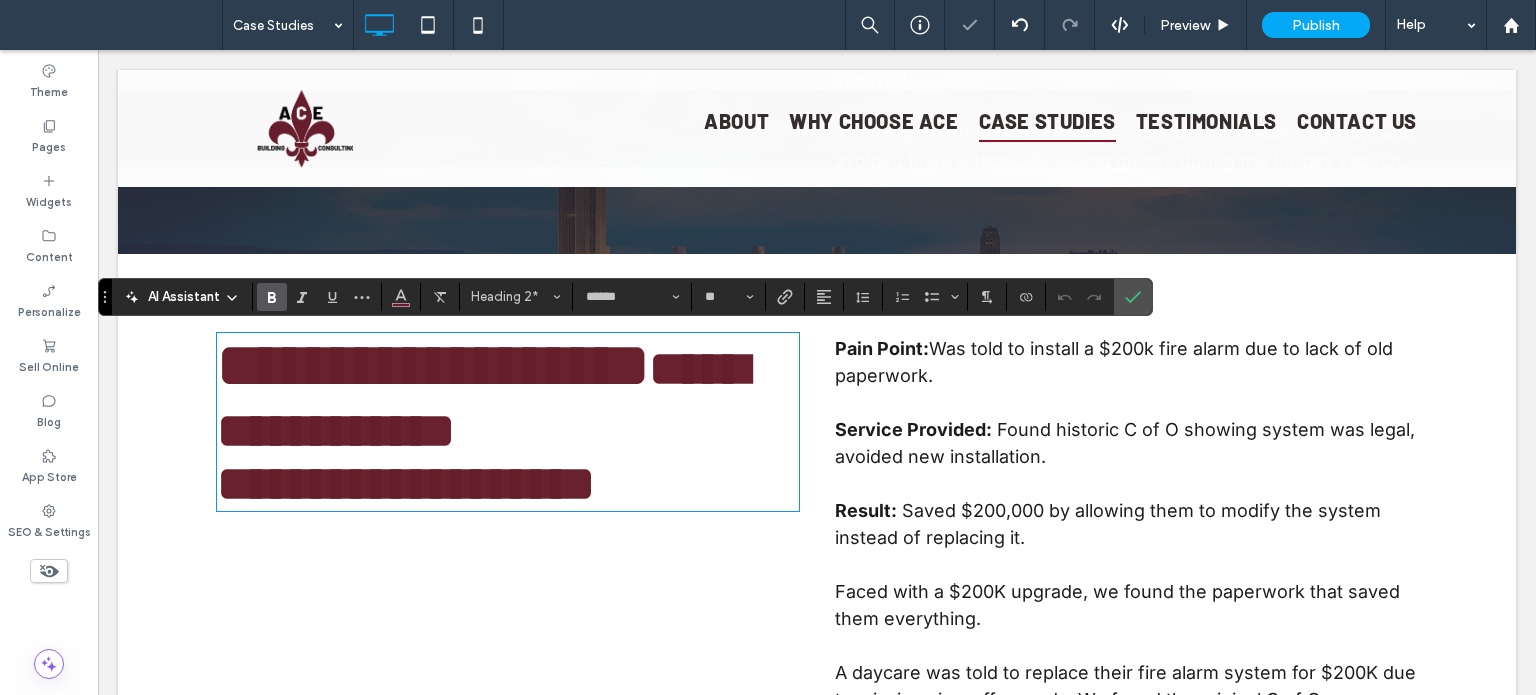 click on "**********" at bounding box center [406, 483] 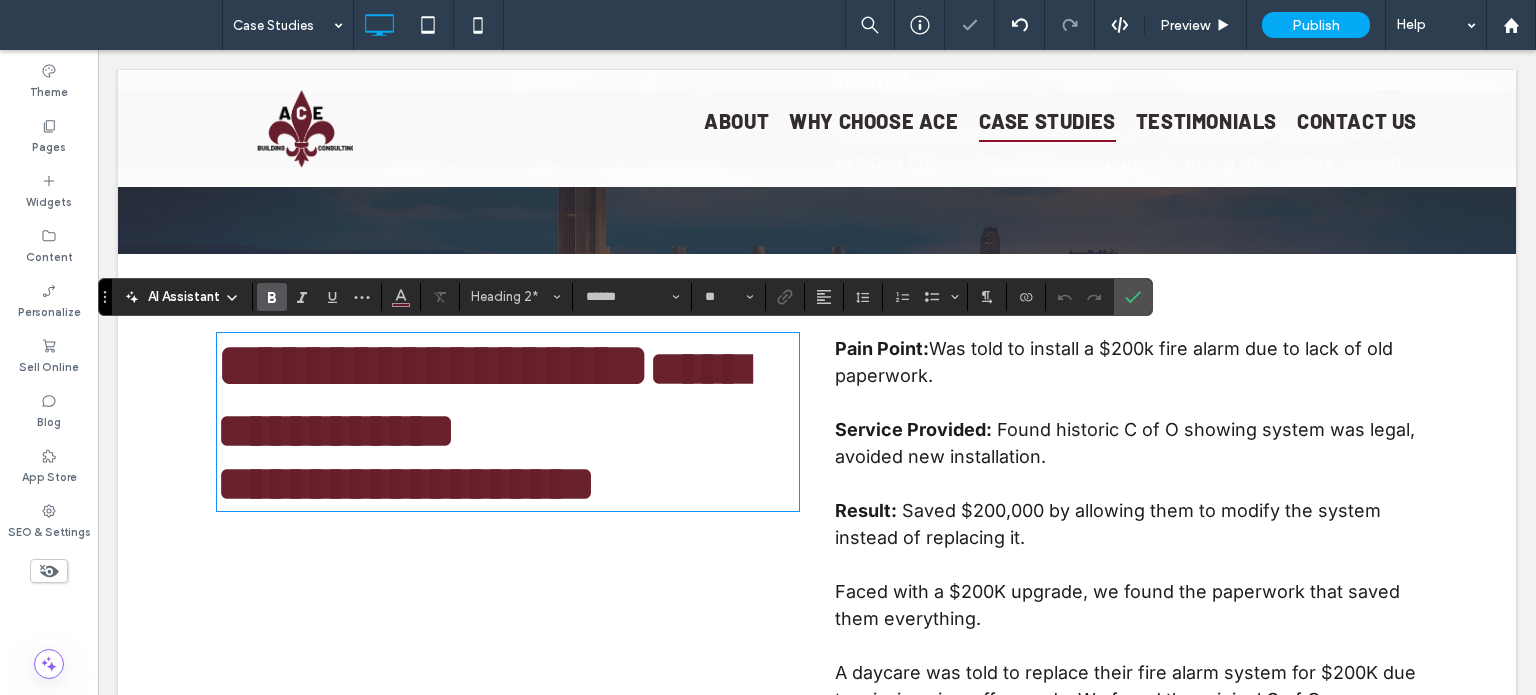 scroll, scrollTop: 4, scrollLeft: 0, axis: vertical 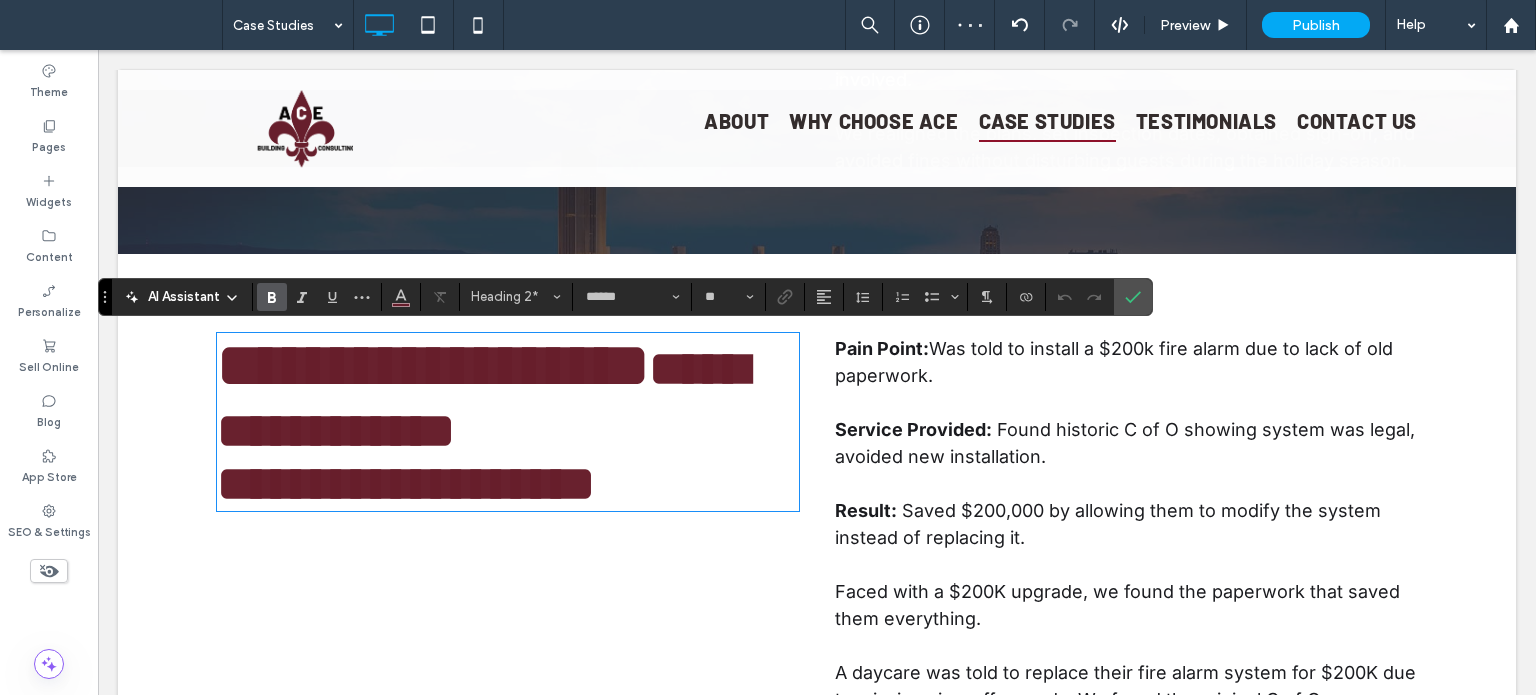 click on "**********" at bounding box center [406, 483] 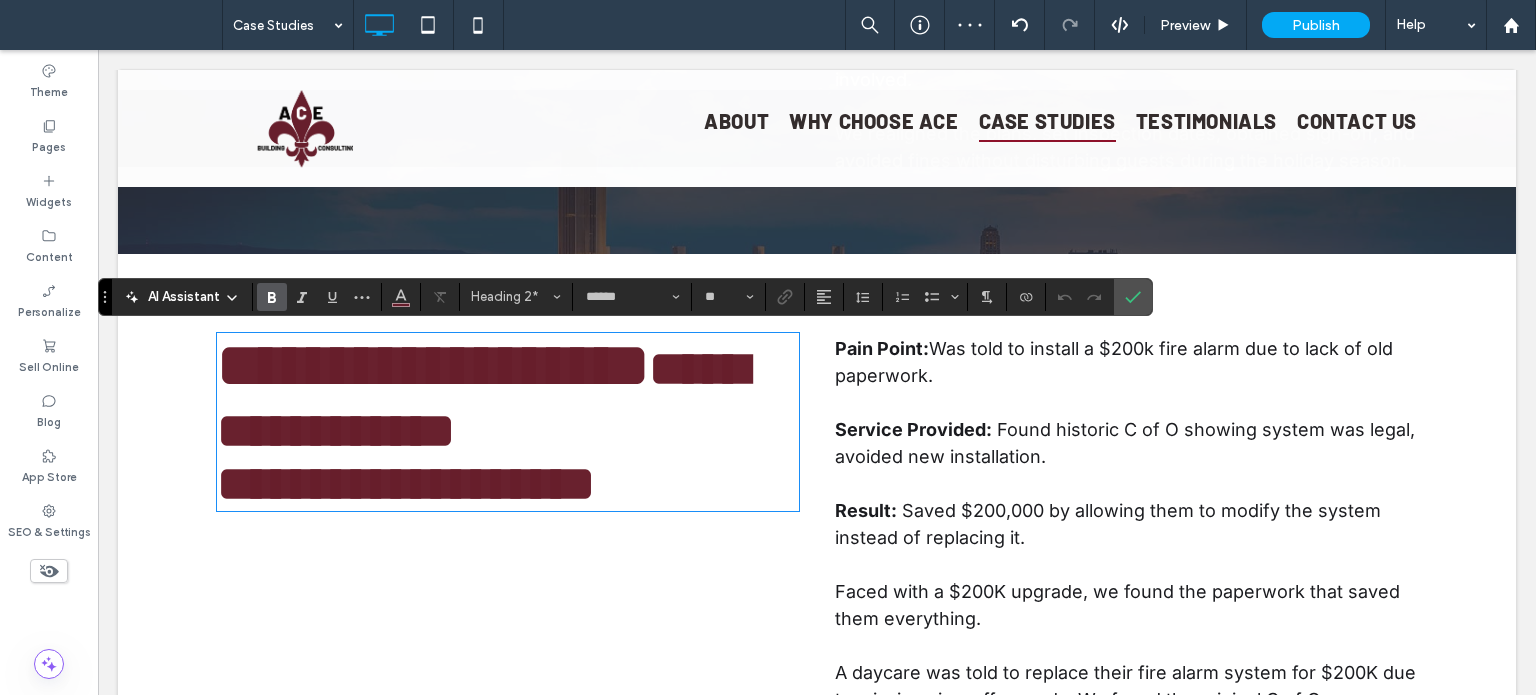 scroll, scrollTop: 0, scrollLeft: 0, axis: both 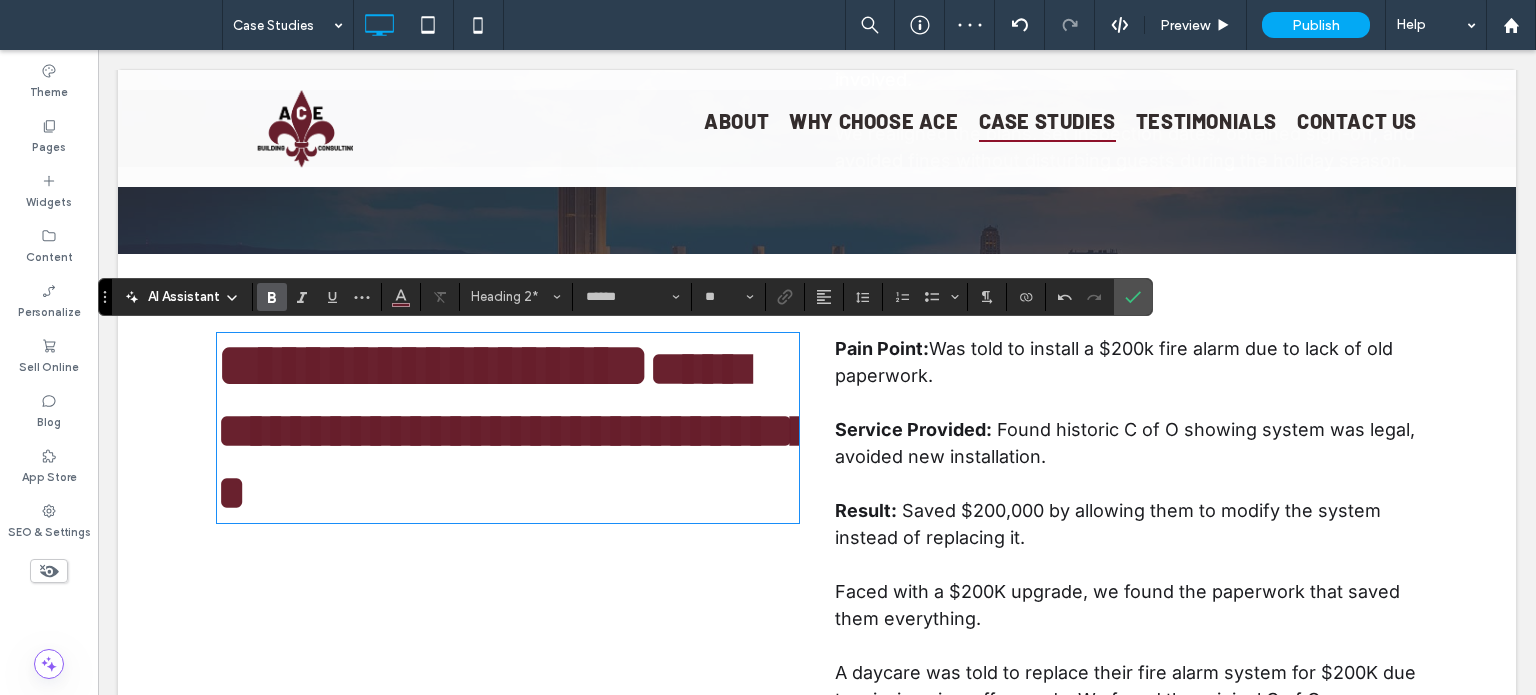 type 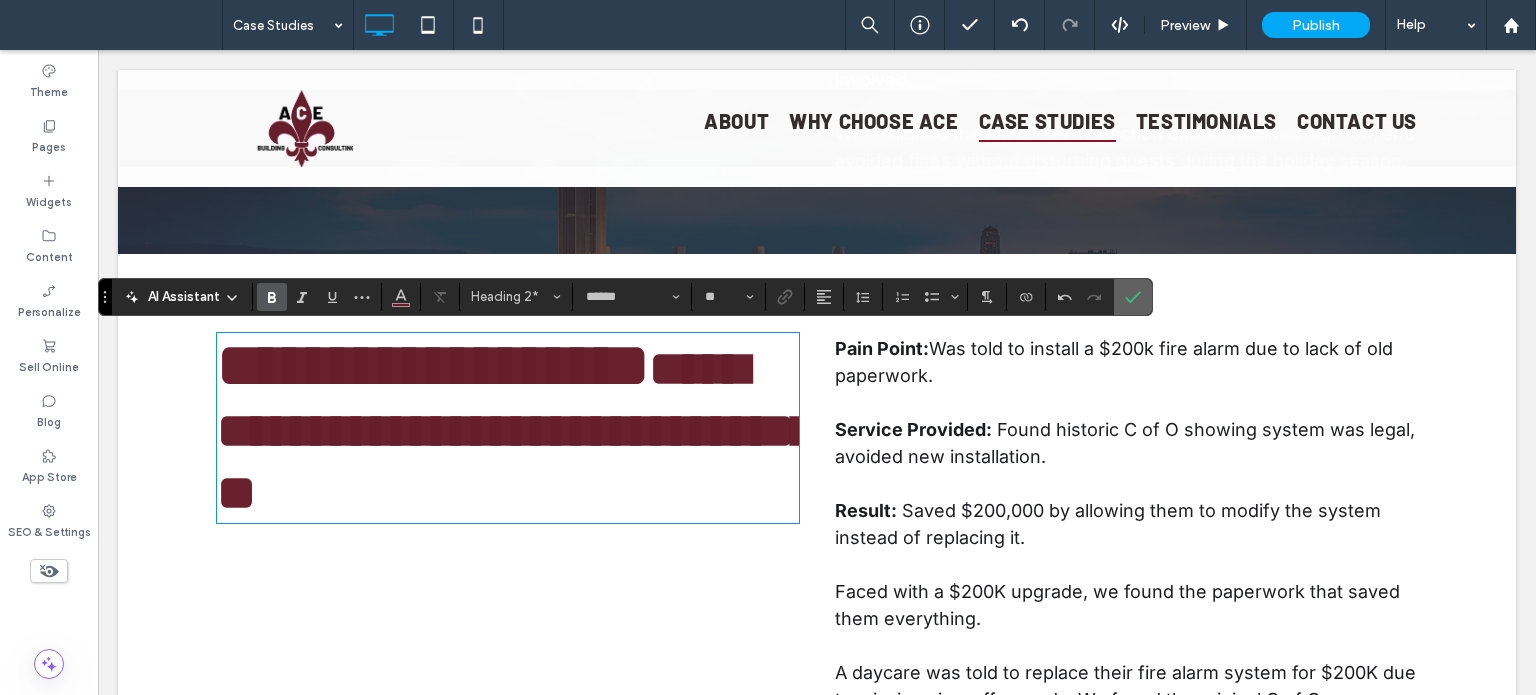click 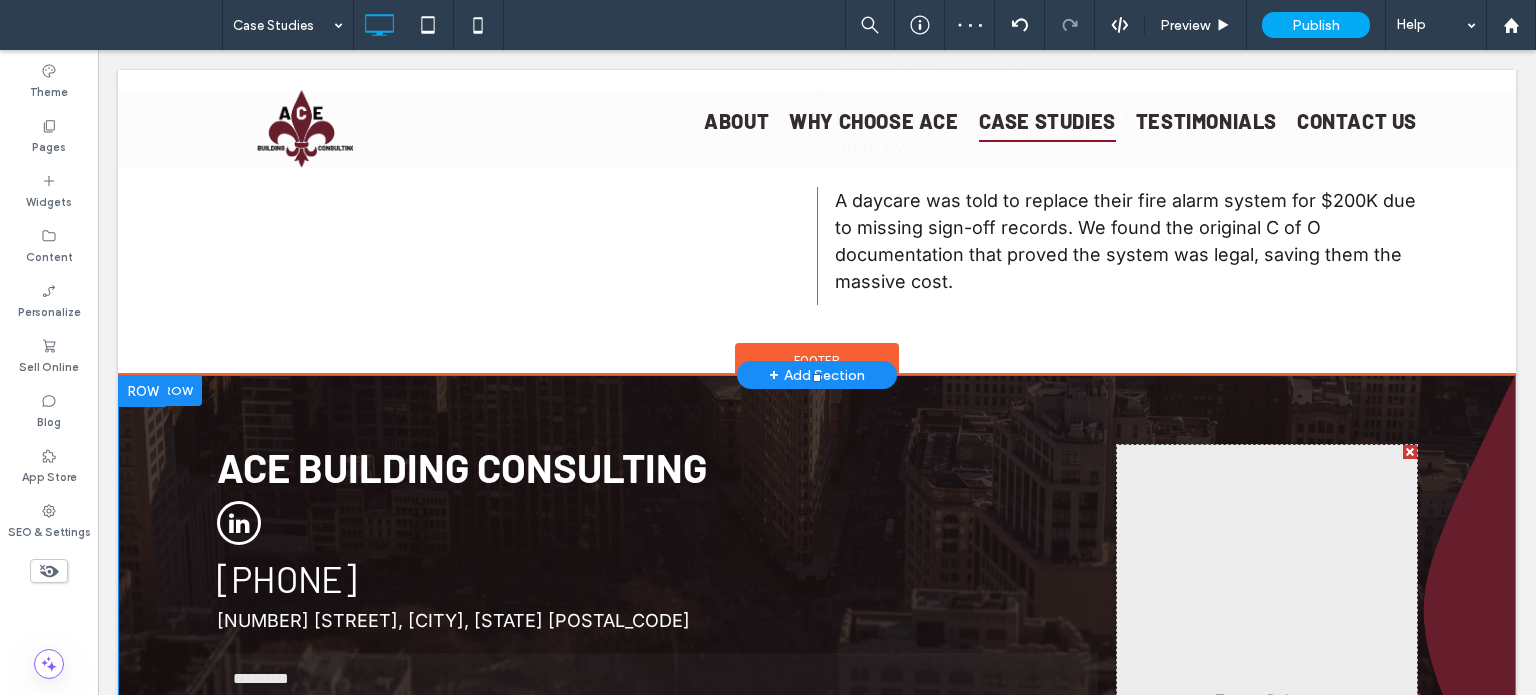 scroll, scrollTop: 3468, scrollLeft: 0, axis: vertical 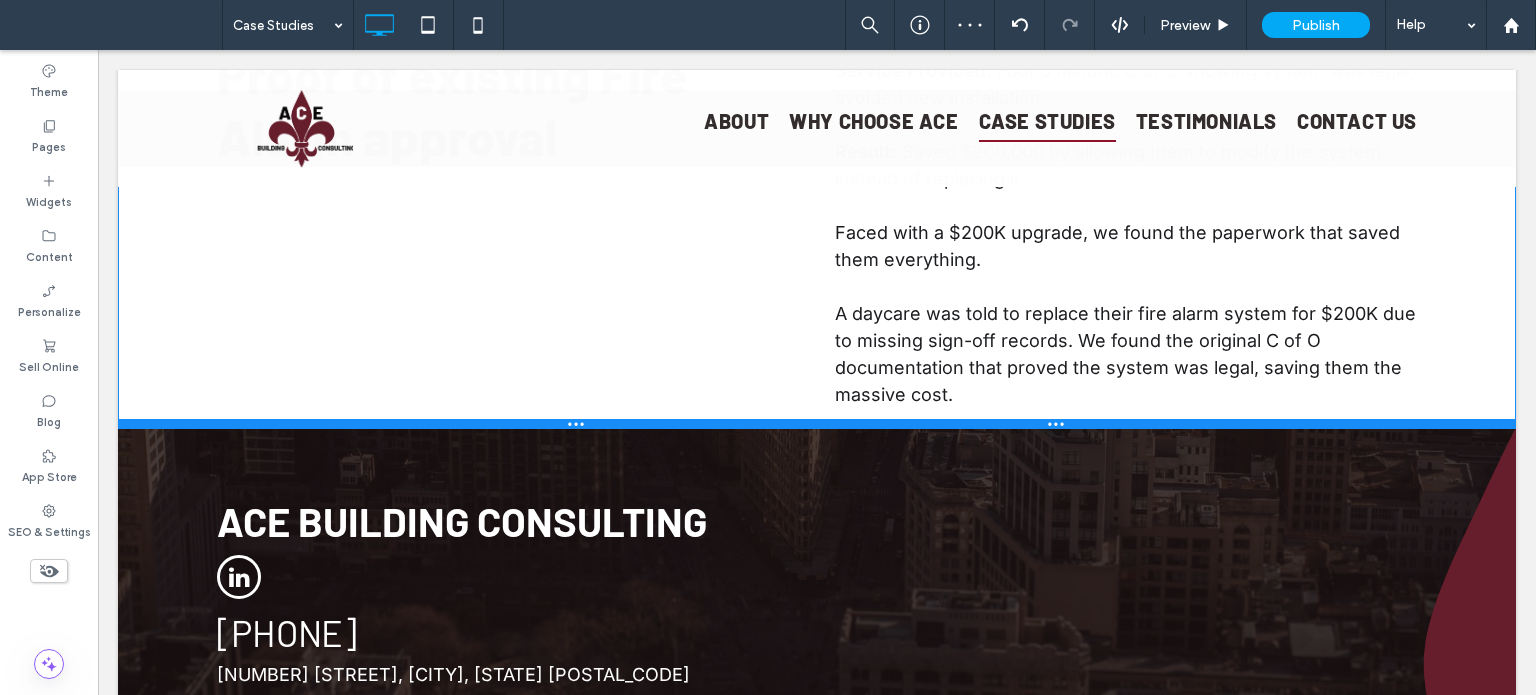 drag, startPoint x: 574, startPoint y: 543, endPoint x: 688, endPoint y: 473, distance: 133.77592 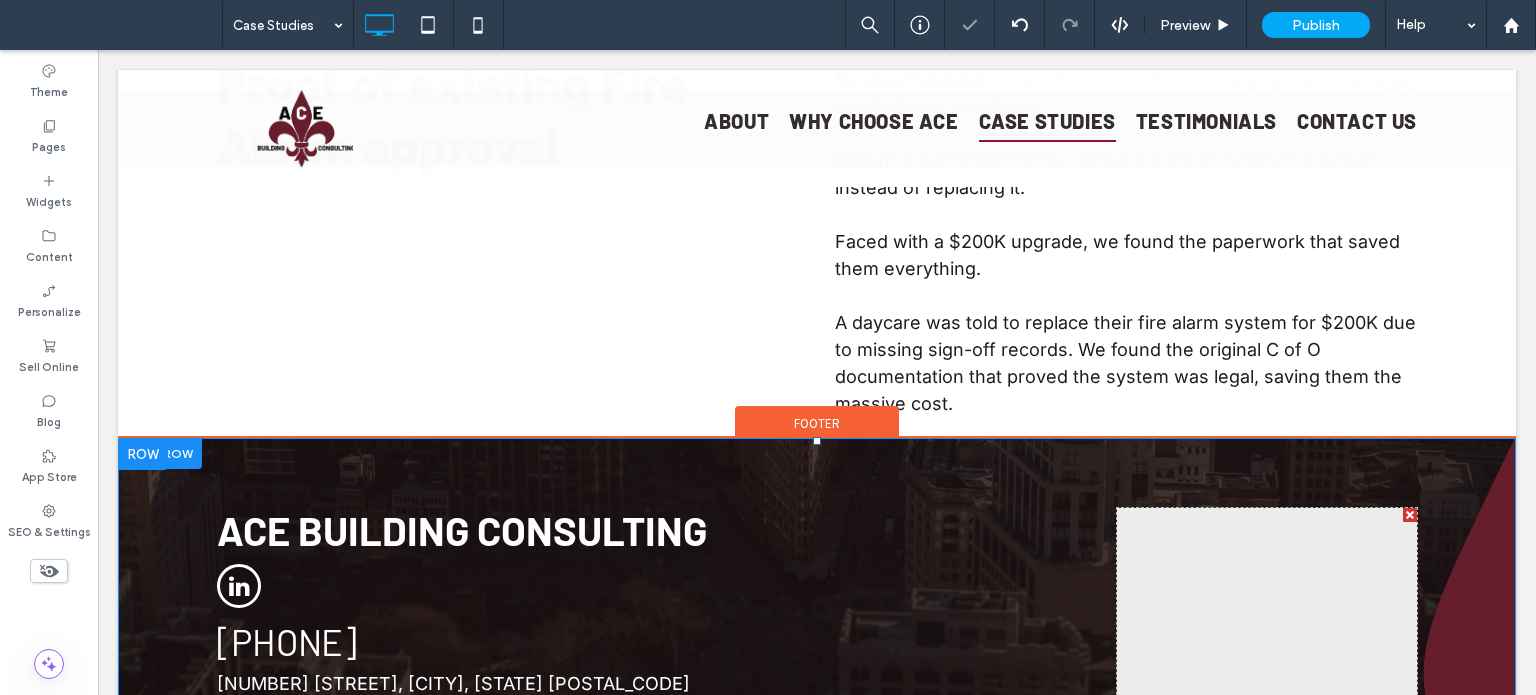 scroll, scrollTop: 0, scrollLeft: 0, axis: both 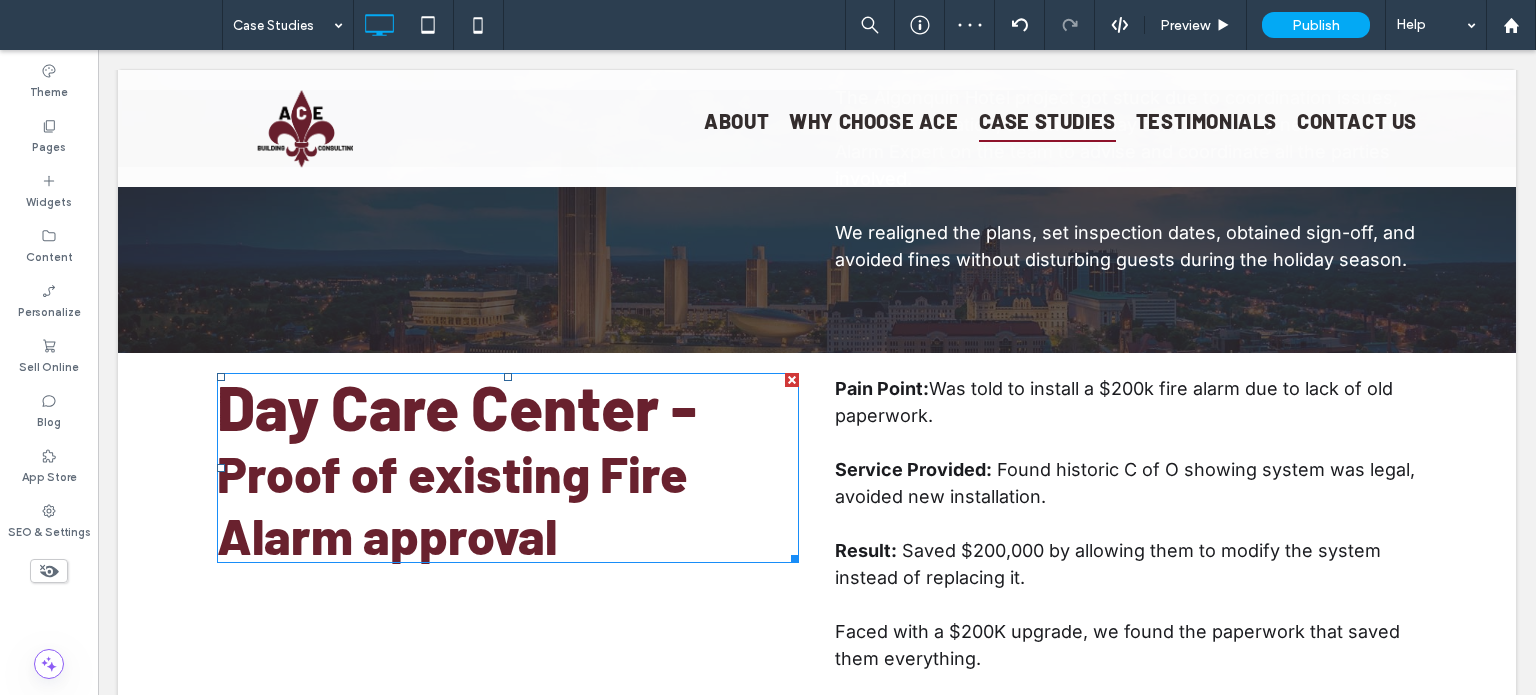 click on "Proof of existing Fire Alarm approval" at bounding box center (452, 504) 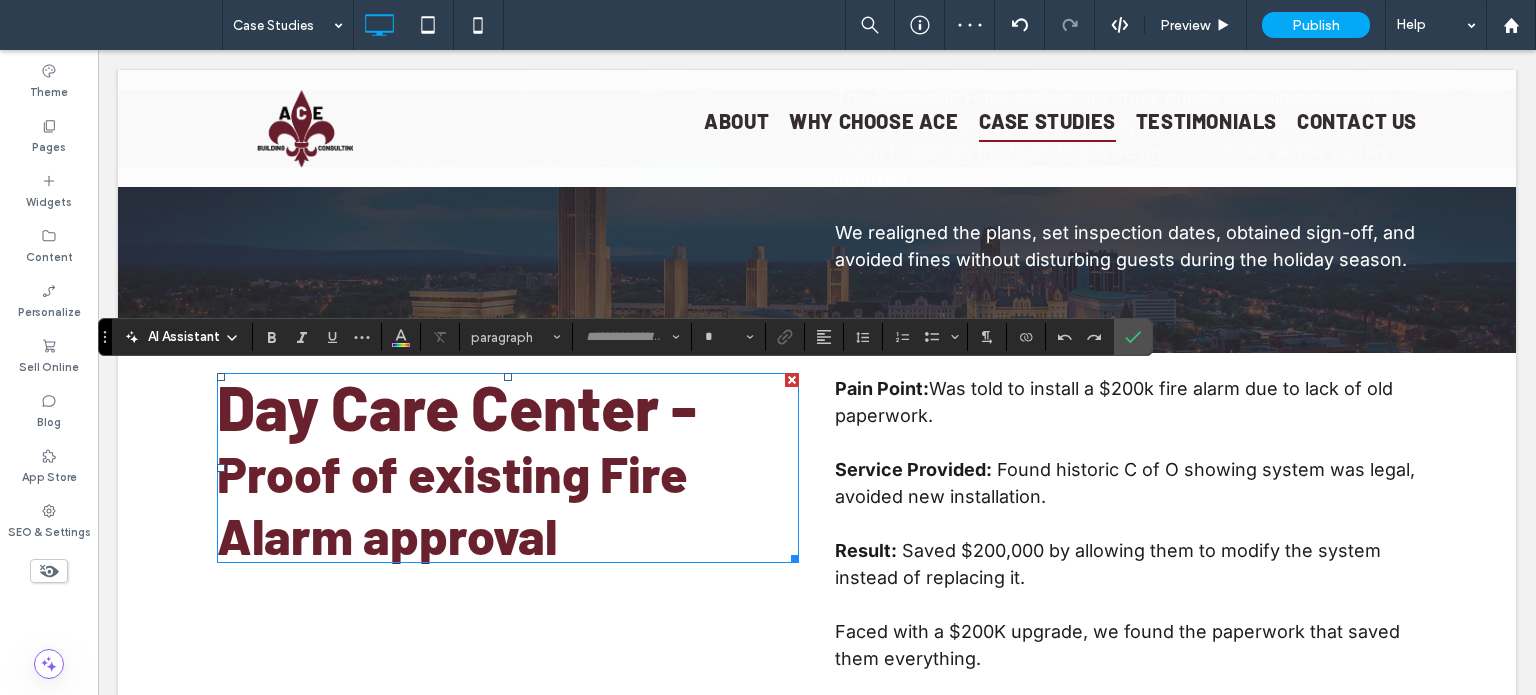 type on "******" 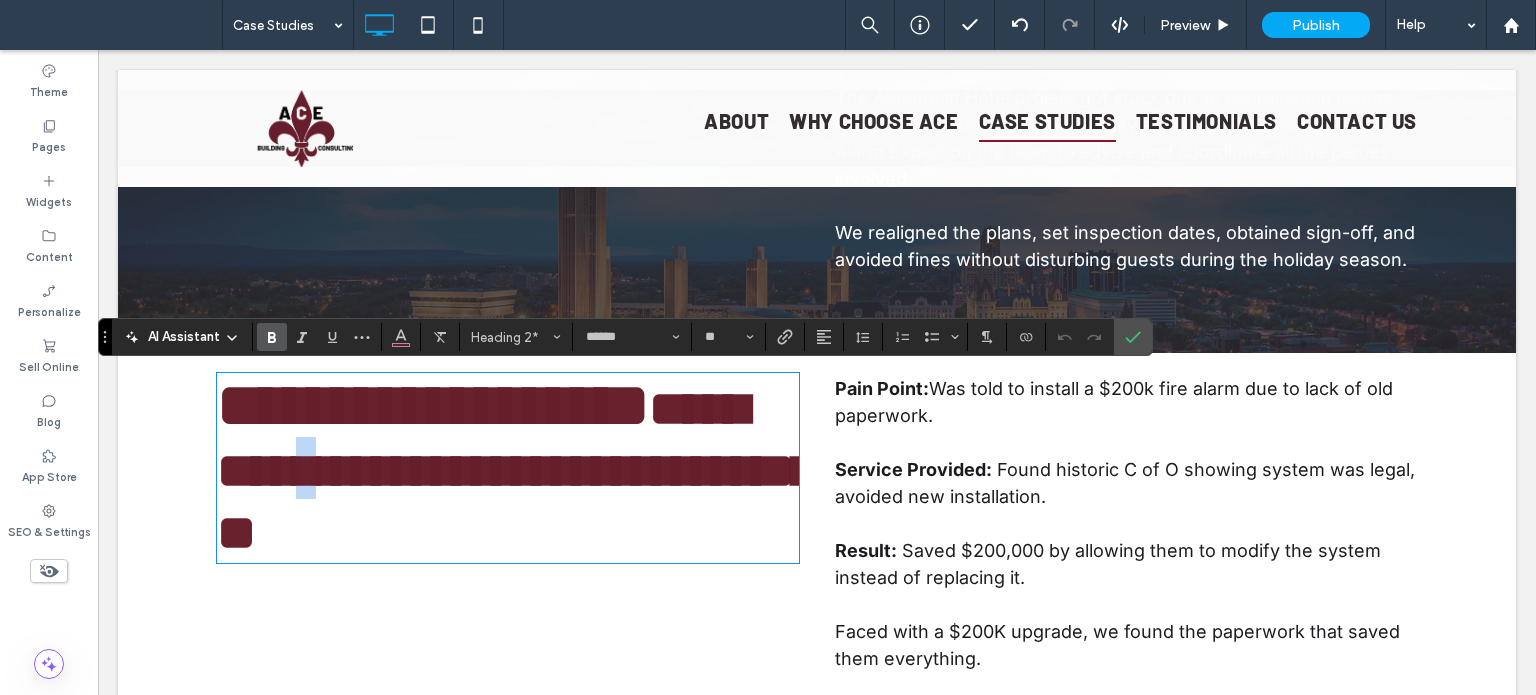drag, startPoint x: 415, startPoint y: 475, endPoint x: 392, endPoint y: 475, distance: 23 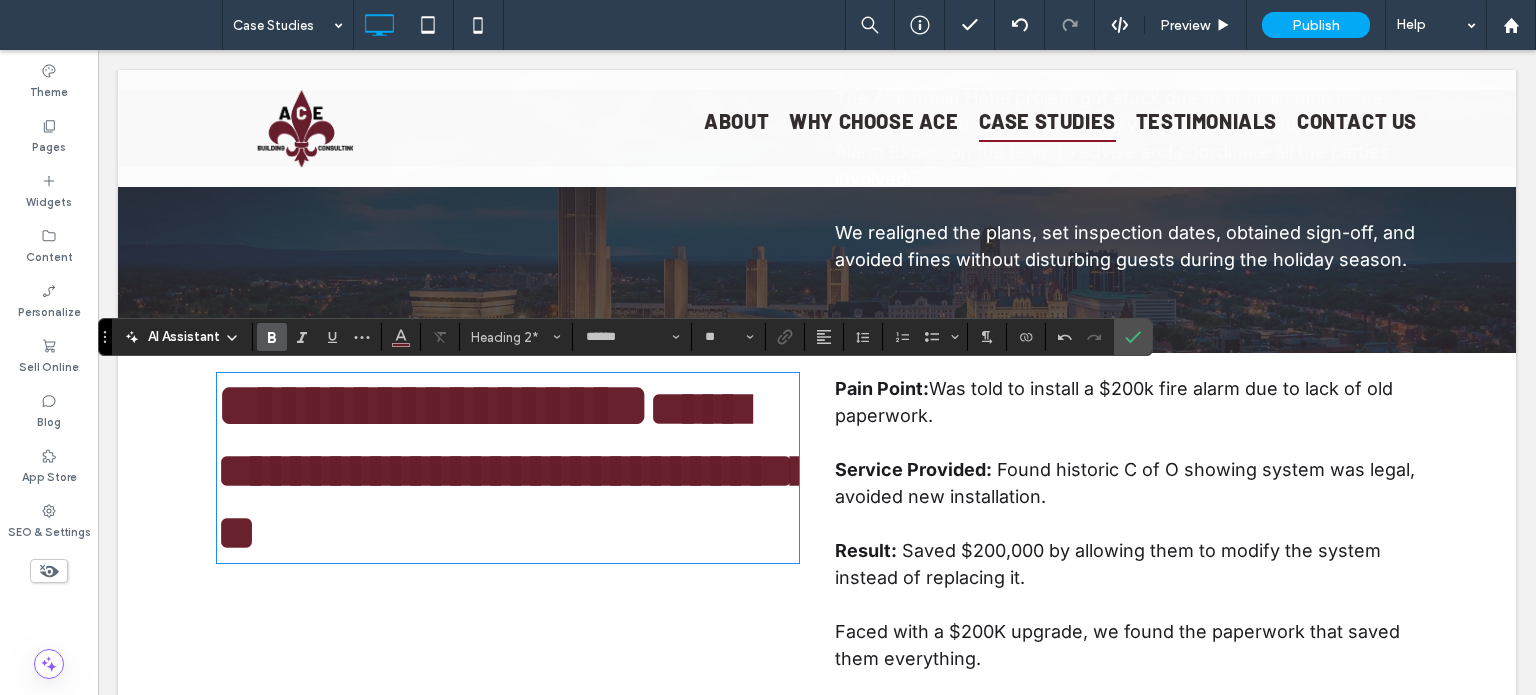 scroll, scrollTop: 3, scrollLeft: 0, axis: vertical 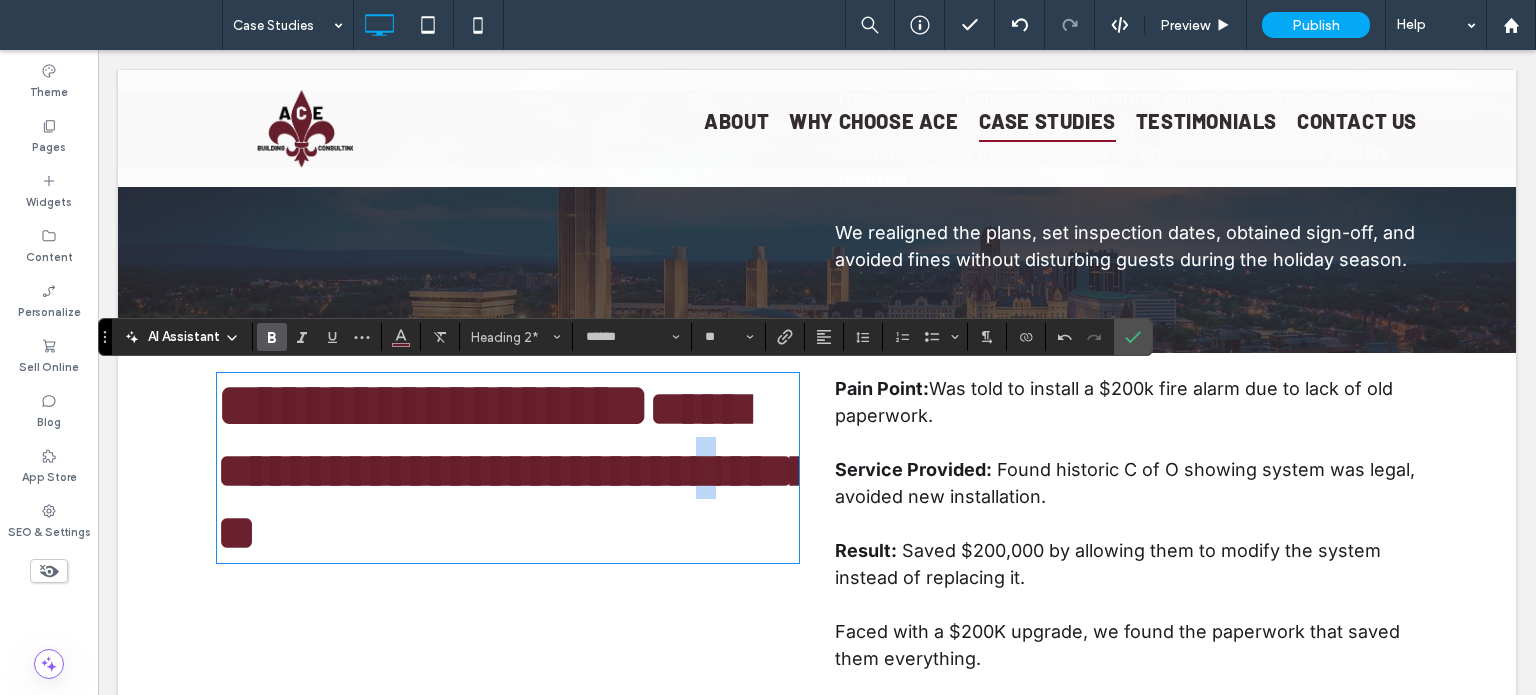 drag, startPoint x: 350, startPoint y: 529, endPoint x: 371, endPoint y: 523, distance: 21.84033 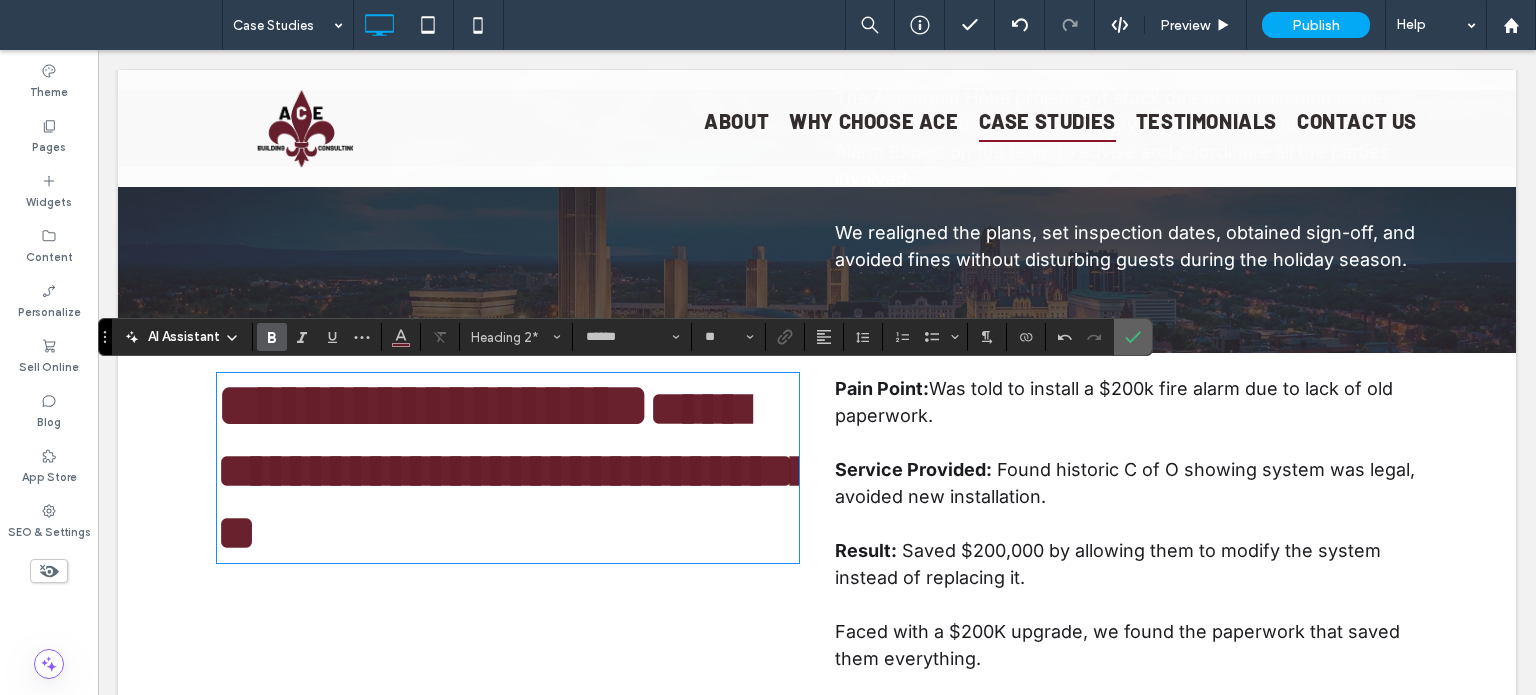 click at bounding box center [1133, 337] 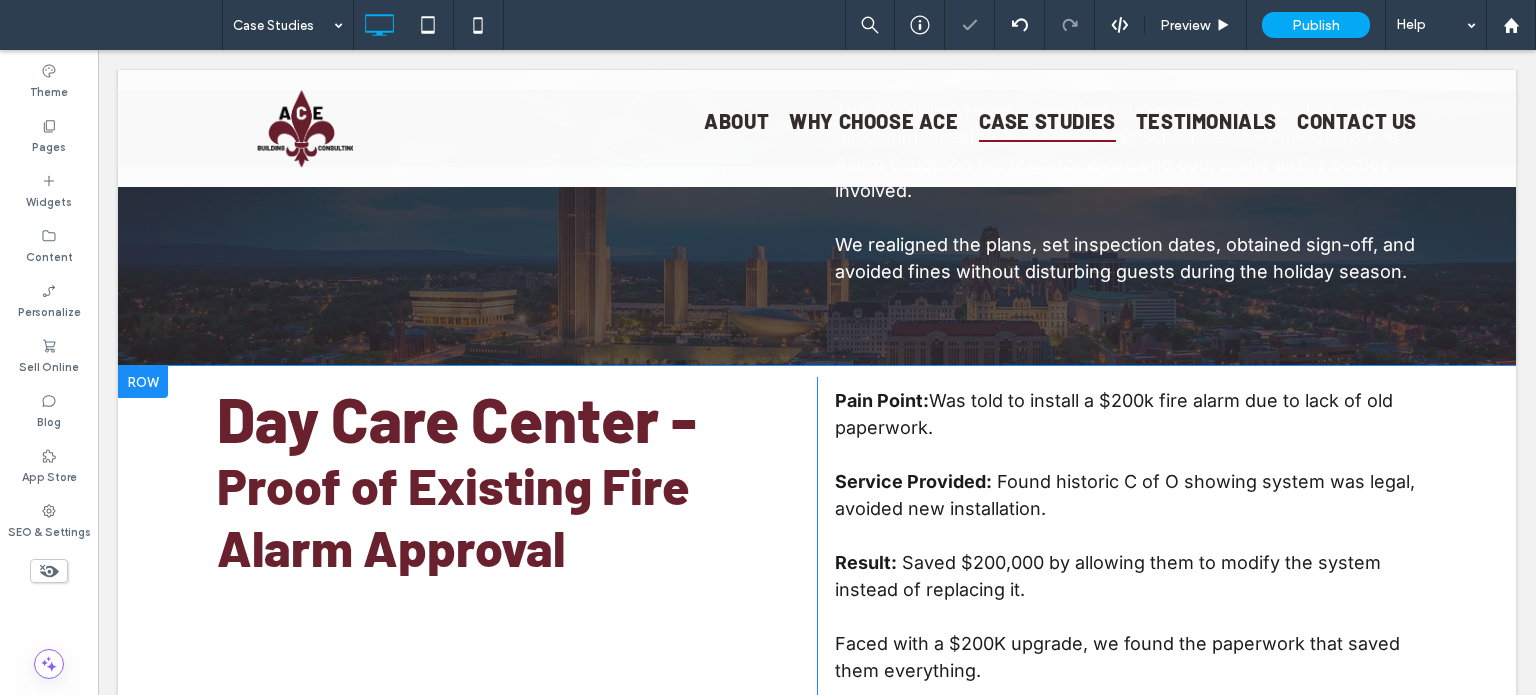 scroll, scrollTop: 0, scrollLeft: 0, axis: both 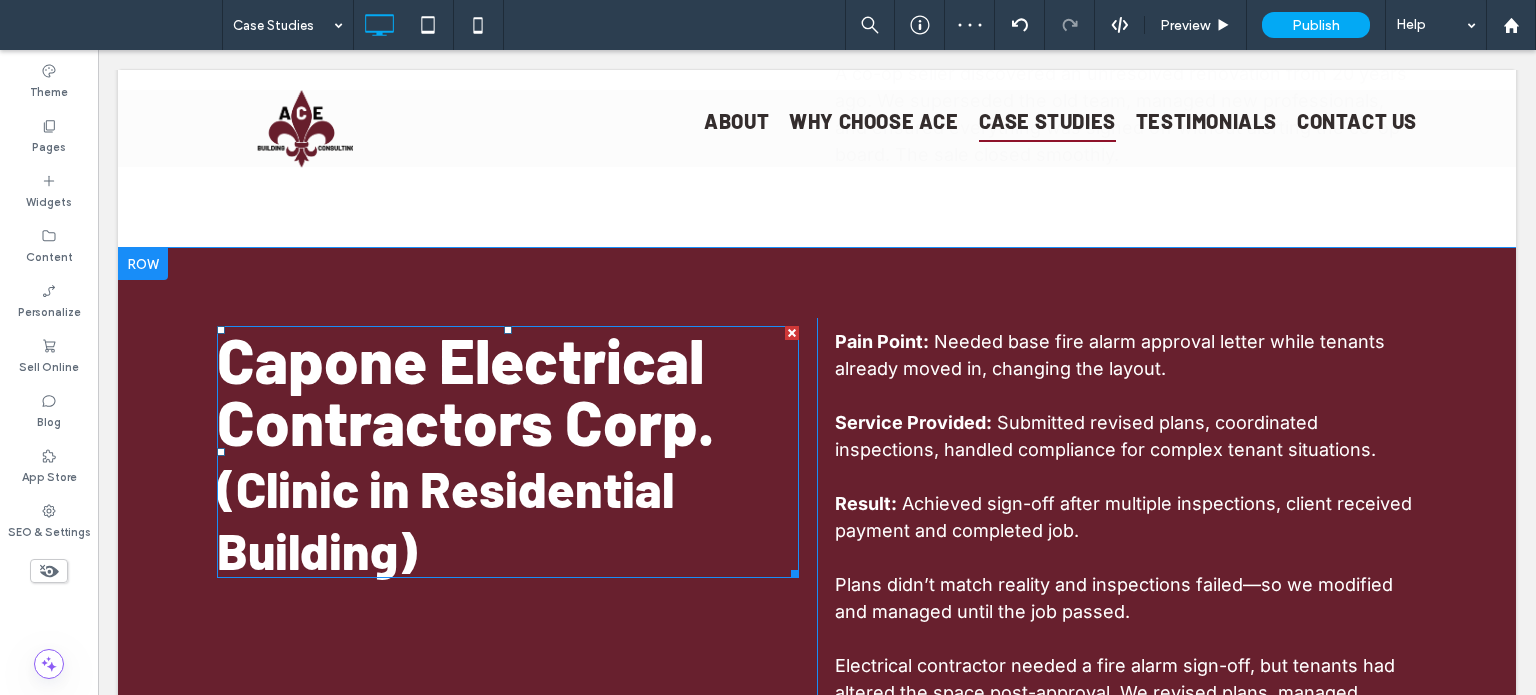 click on "Capone Electrical Contractors Corp.  (Clinic in Residential Building)" at bounding box center (508, 452) 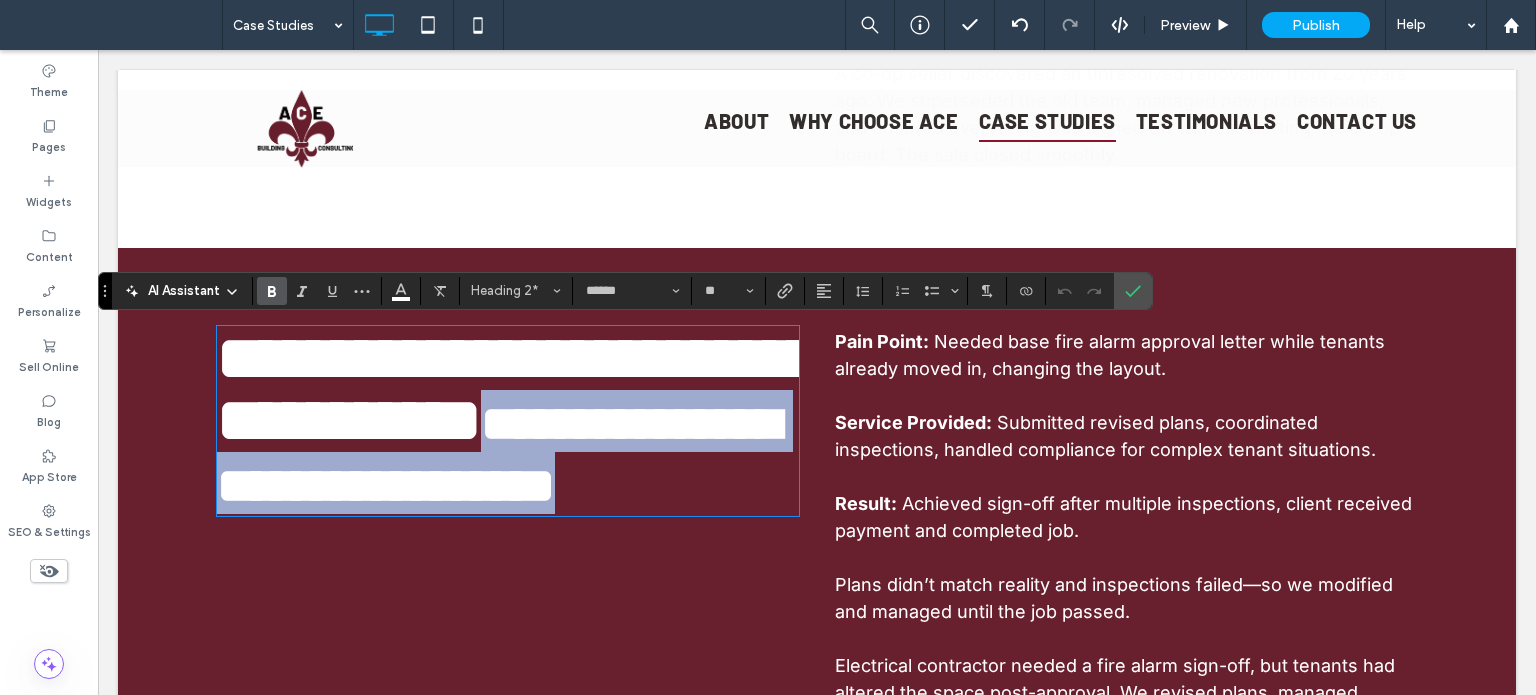 scroll, scrollTop: 4, scrollLeft: 0, axis: vertical 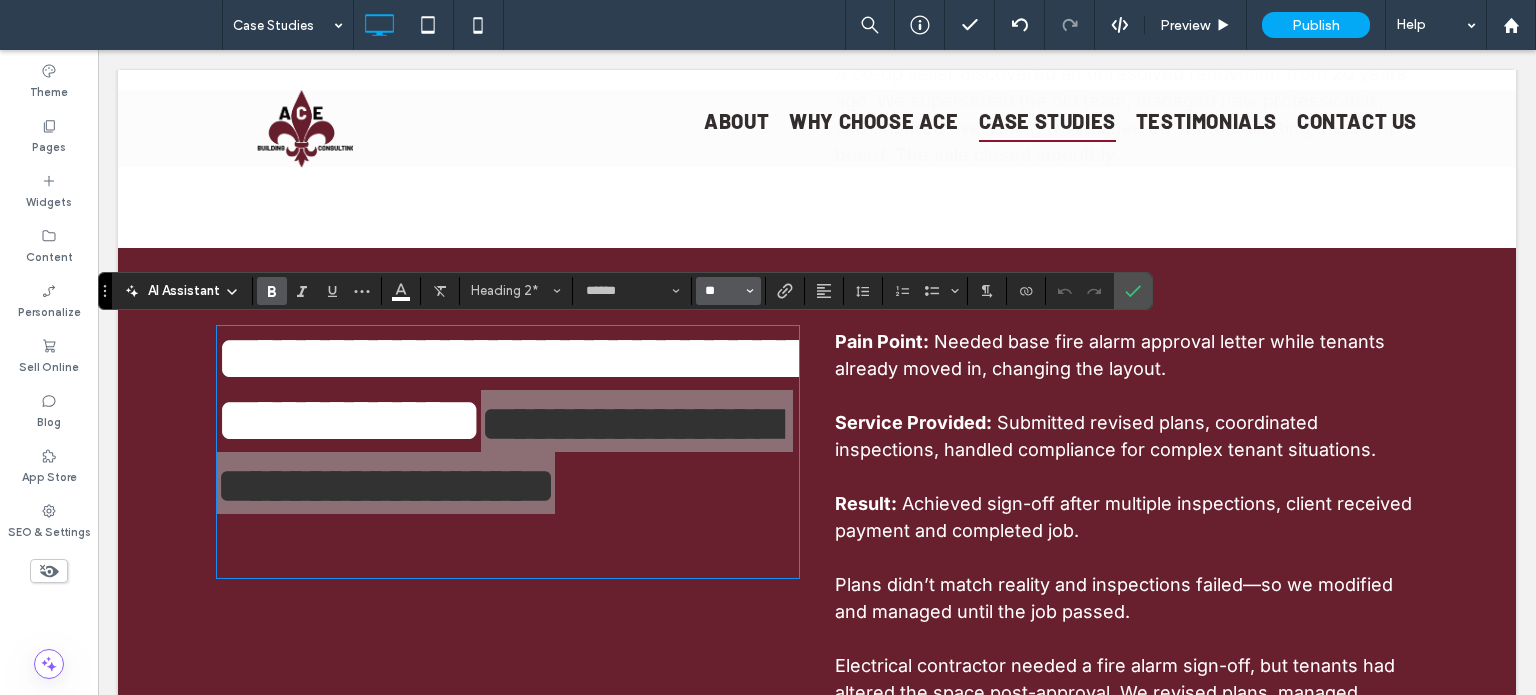 click on "**" at bounding box center [722, 291] 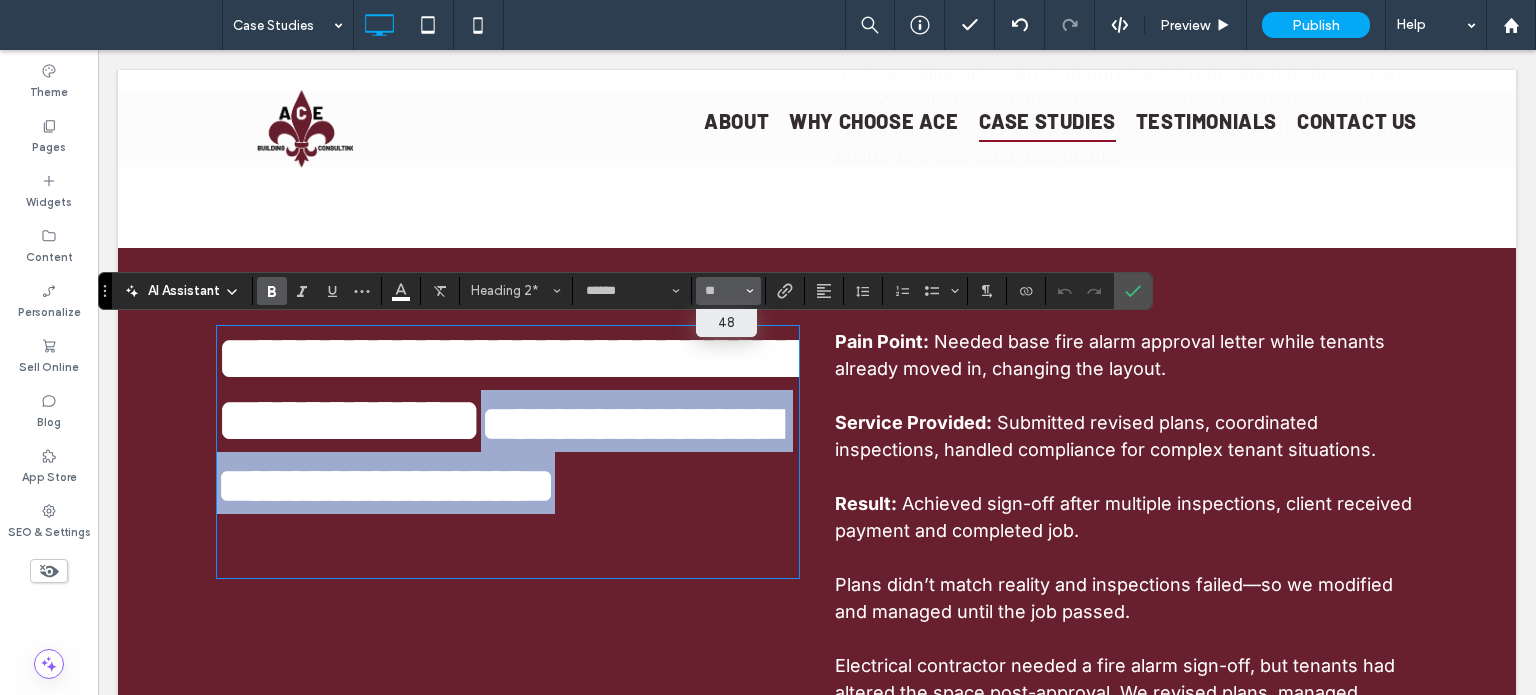 type on "**" 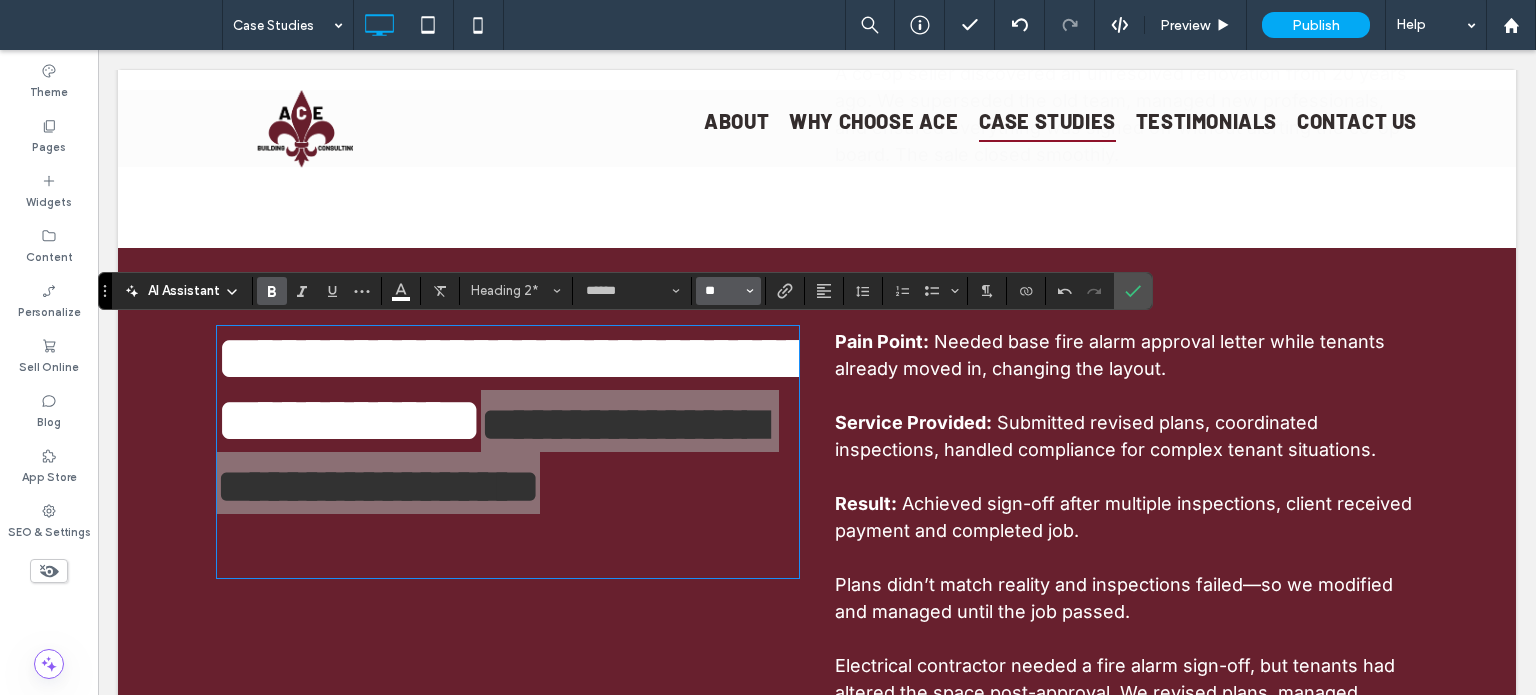 click on "**" at bounding box center (722, 291) 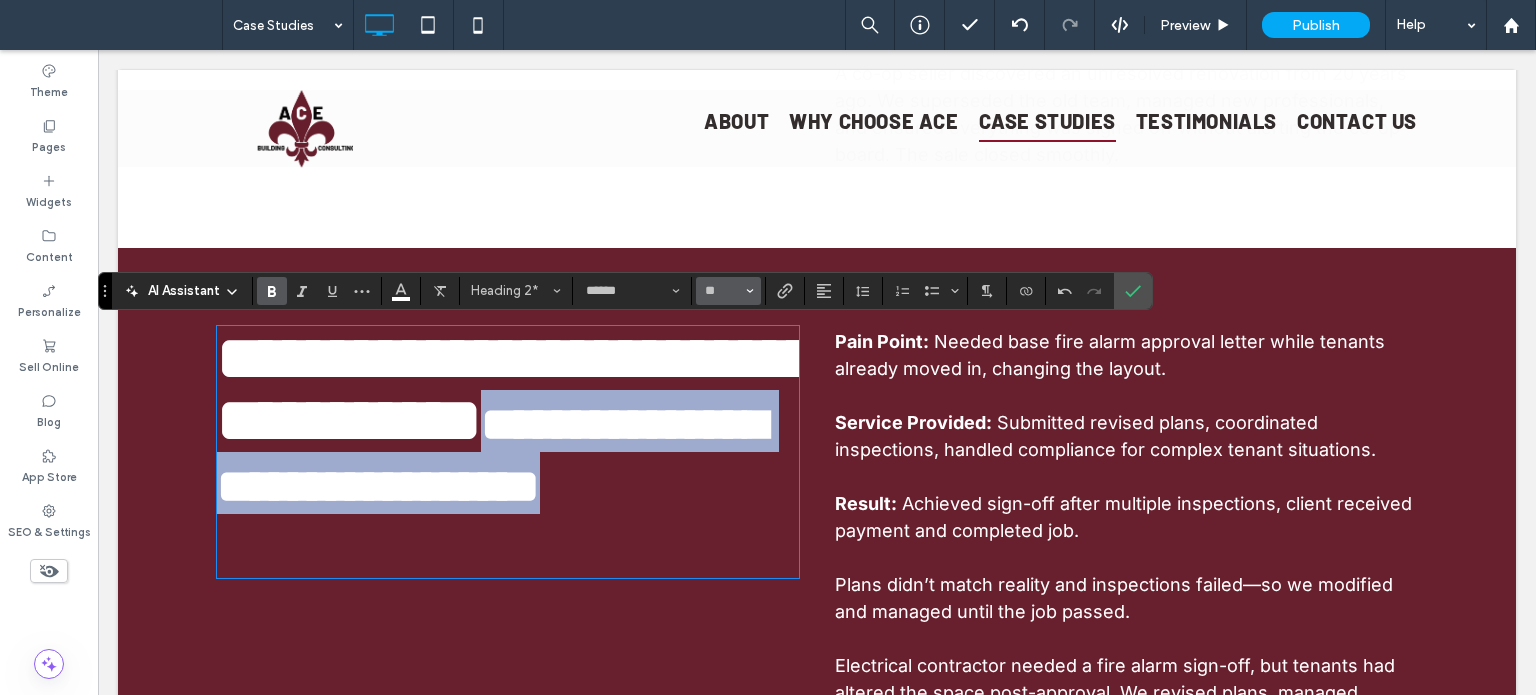 type on "**" 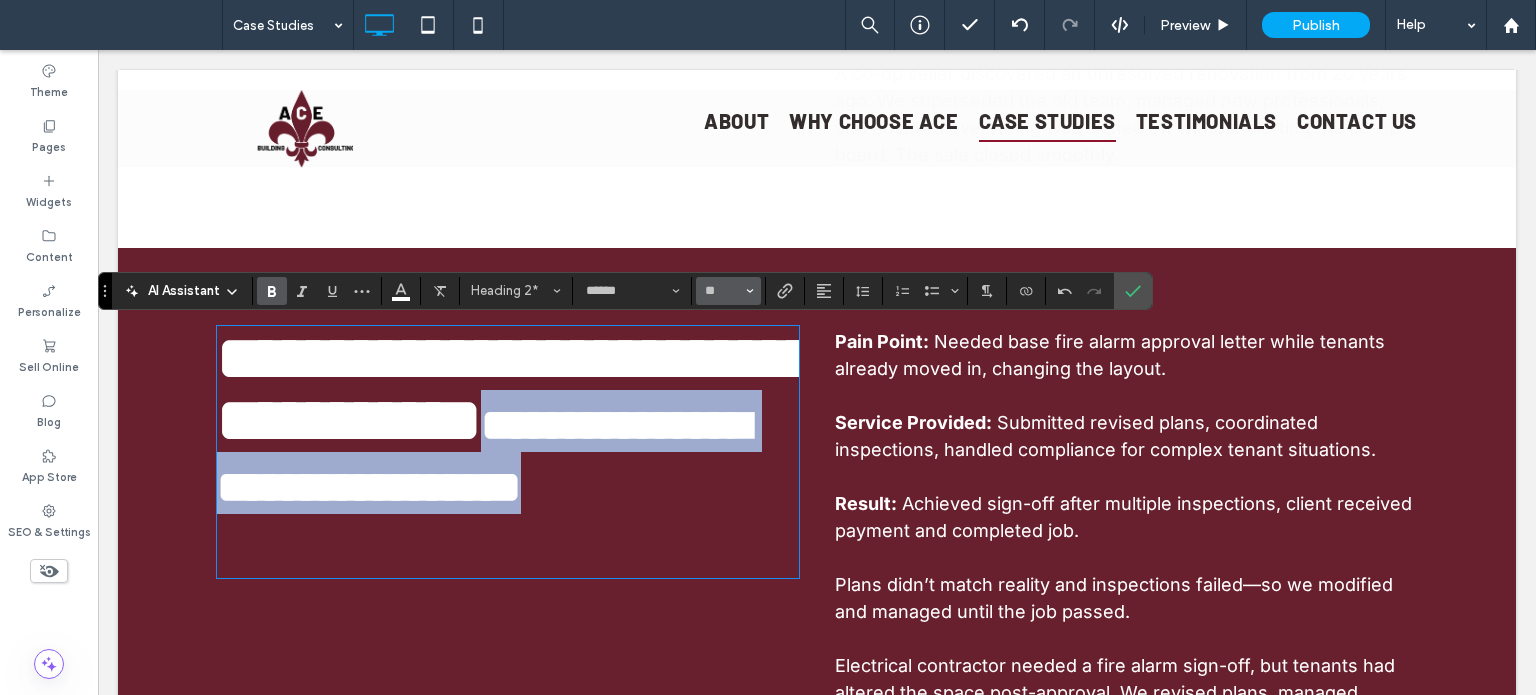 scroll, scrollTop: 2, scrollLeft: 0, axis: vertical 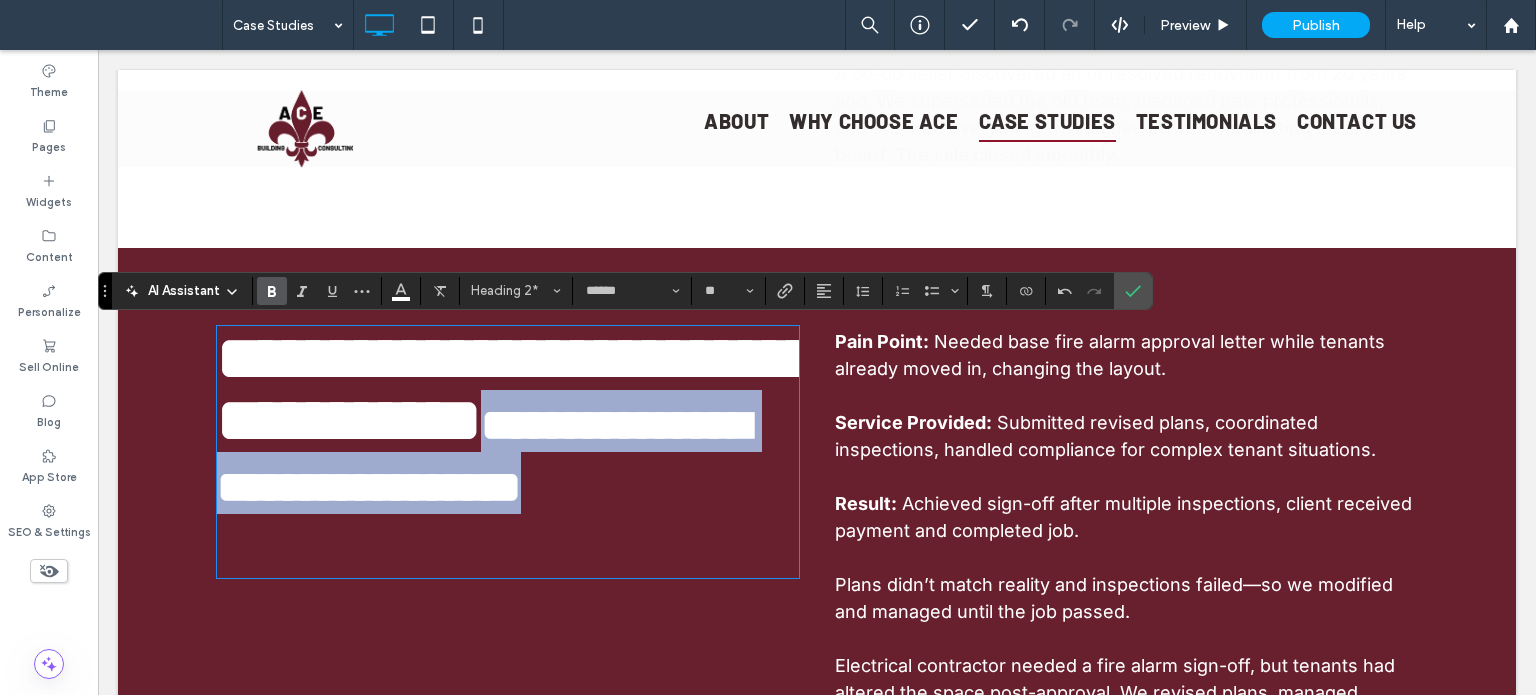 drag, startPoint x: 609, startPoint y: 519, endPoint x: 580, endPoint y: 515, distance: 29.274563 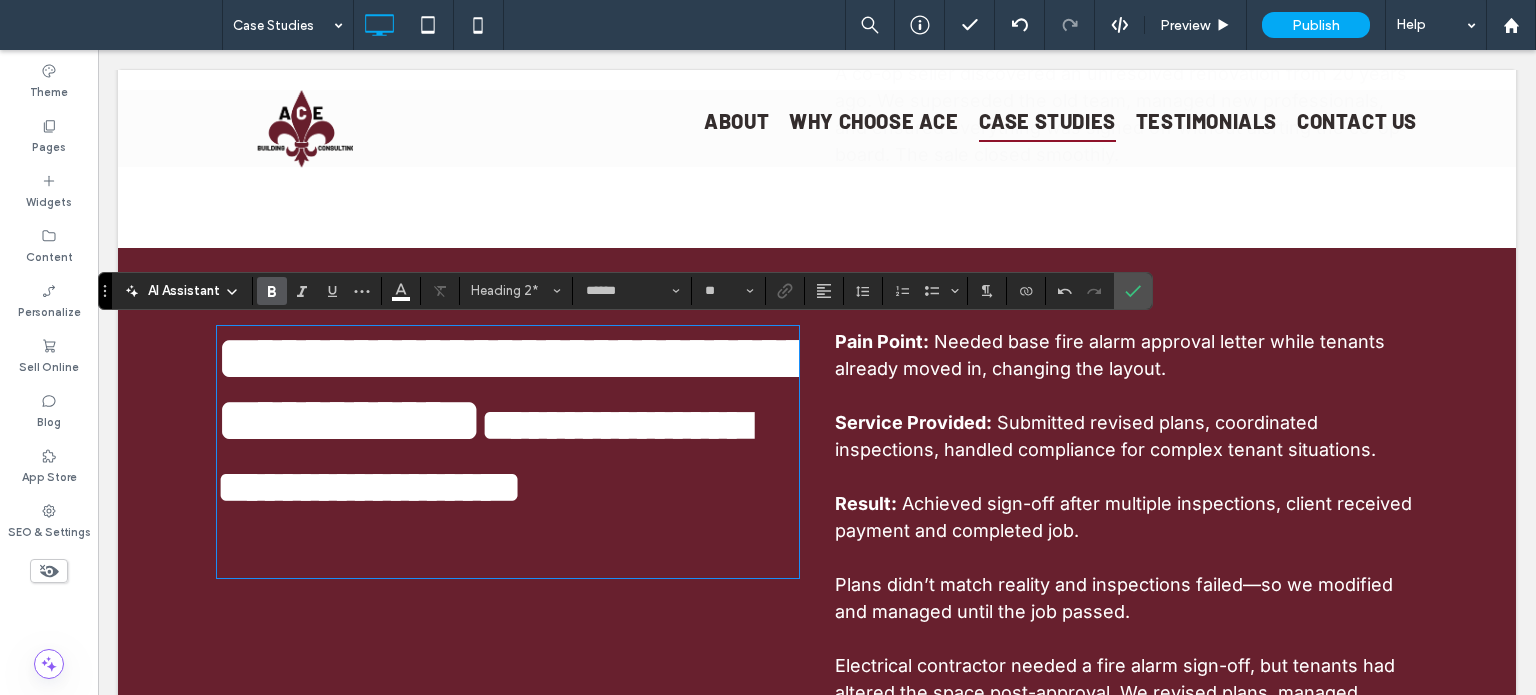 click on "**********" at bounding box center [483, 456] 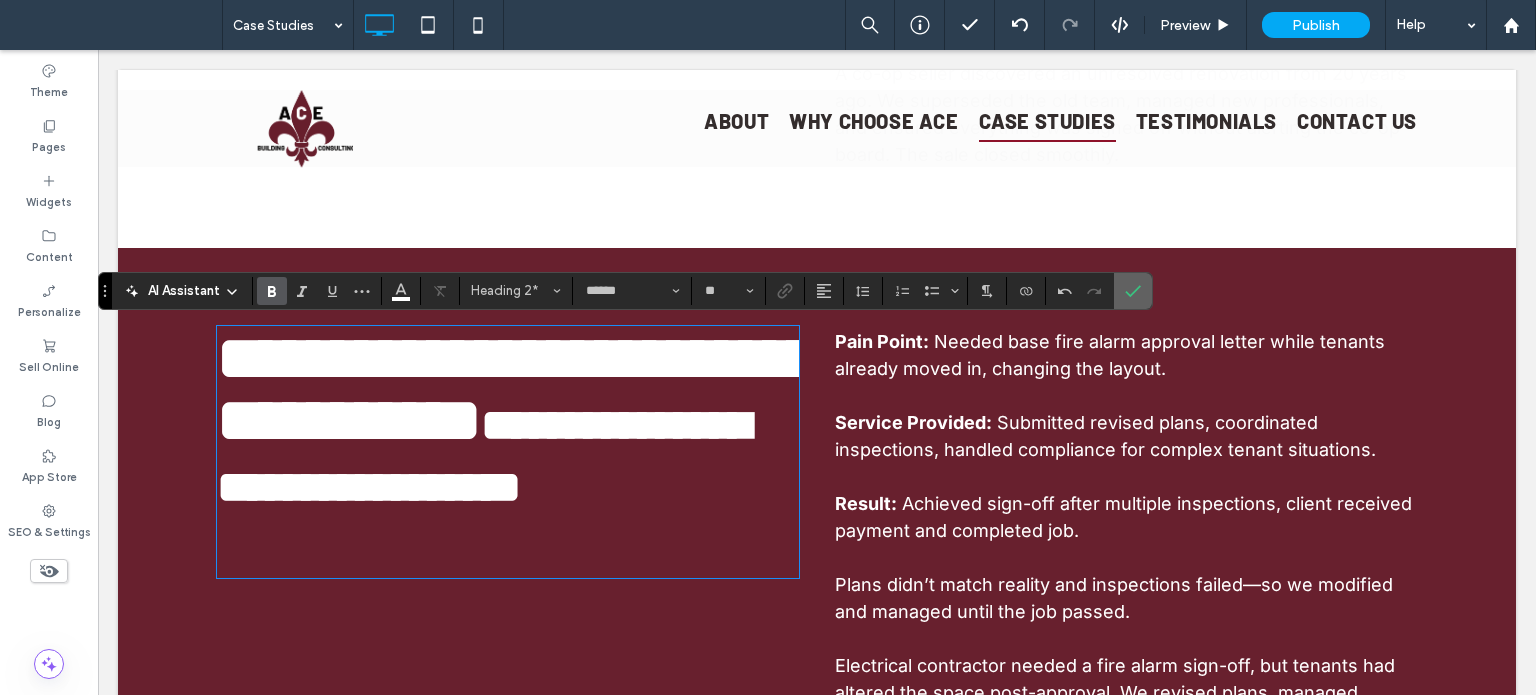 drag, startPoint x: 1133, startPoint y: 290, endPoint x: 1036, endPoint y: 241, distance: 108.67382 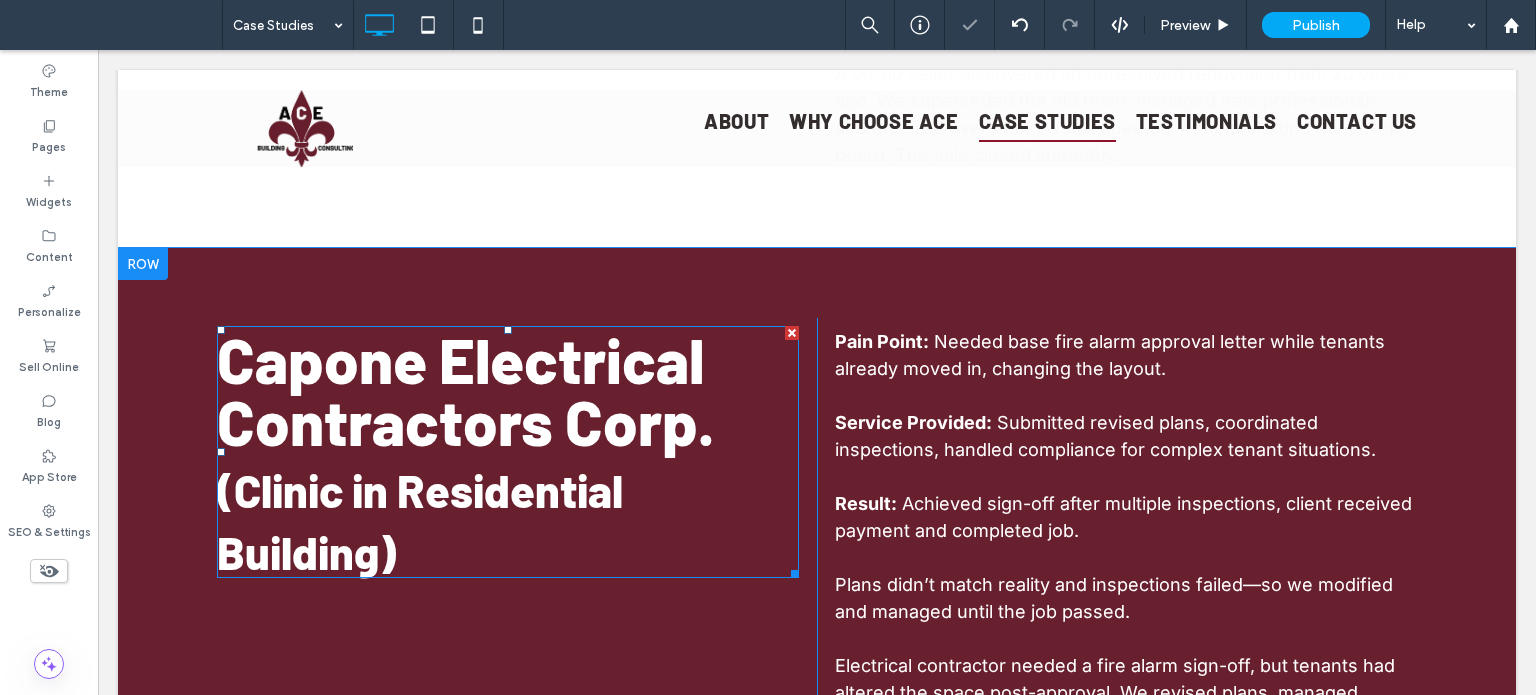 click on "Capone Electrical Contractors Corp.  (Clinic in Residential Building)" at bounding box center [508, 452] 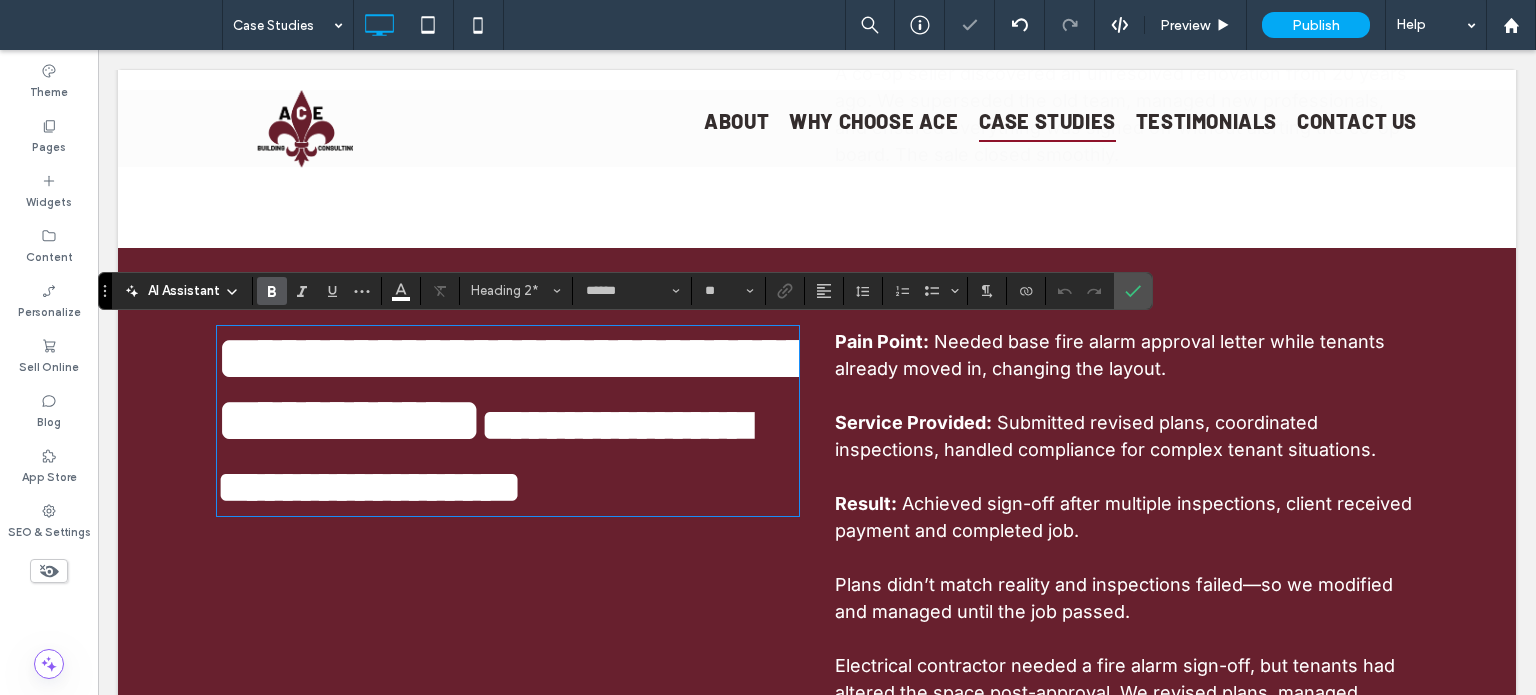 scroll, scrollTop: 2, scrollLeft: 0, axis: vertical 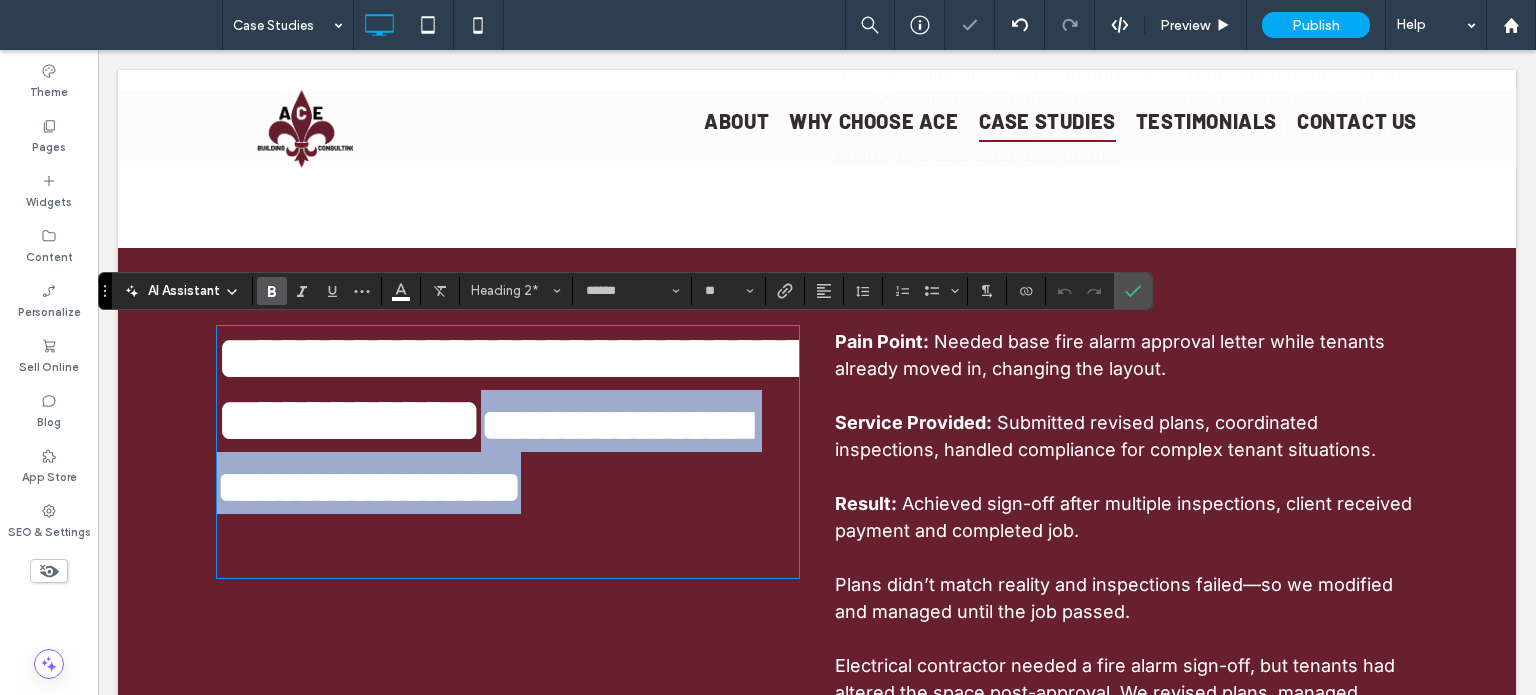drag, startPoint x: 419, startPoint y: 540, endPoint x: 159, endPoint y: 471, distance: 269 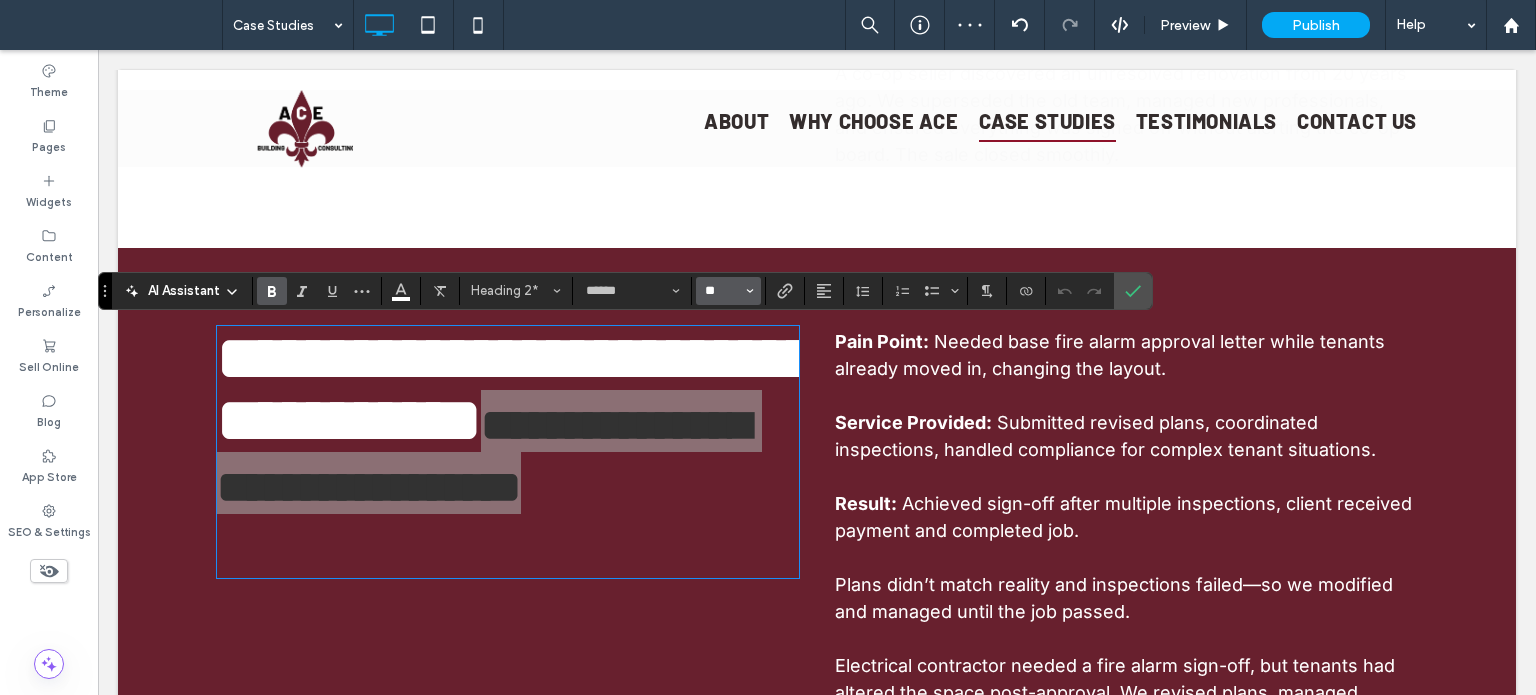 click on "**" at bounding box center [722, 291] 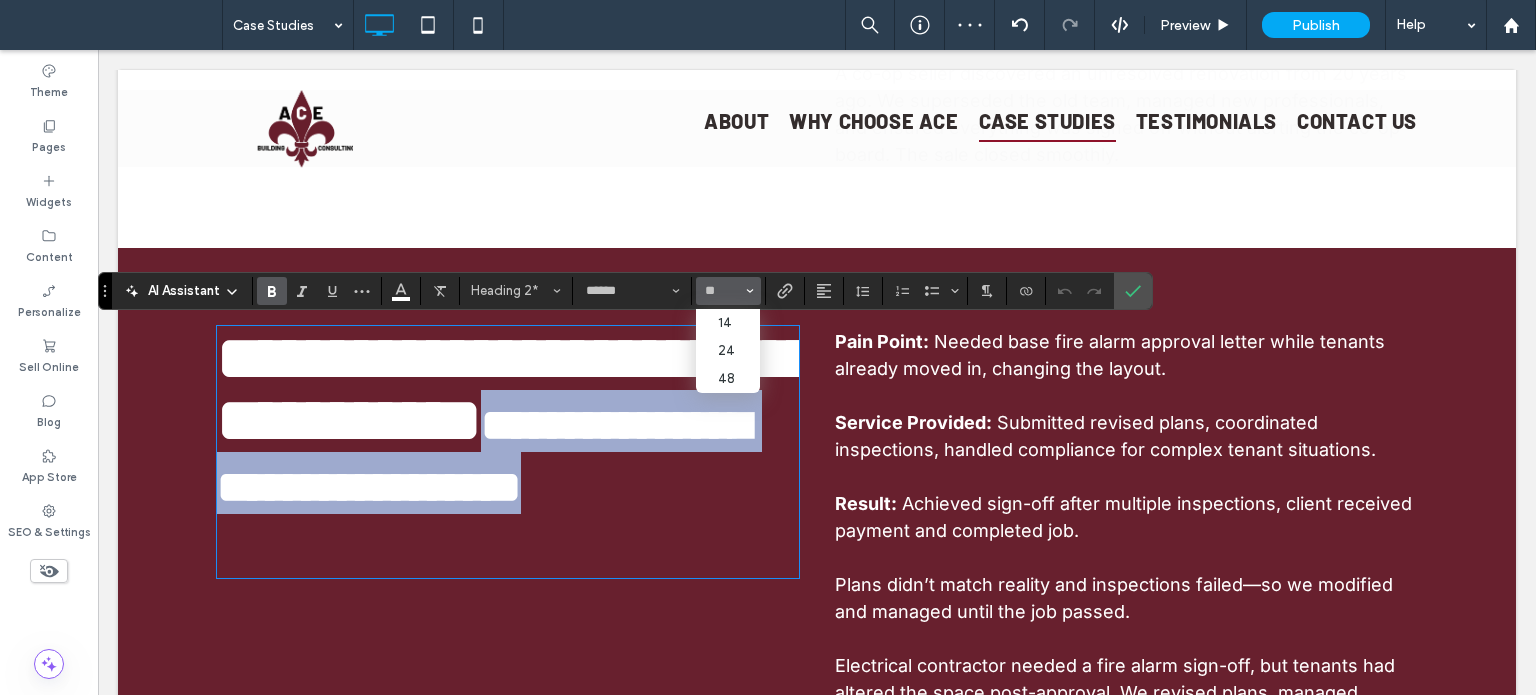 type on "**" 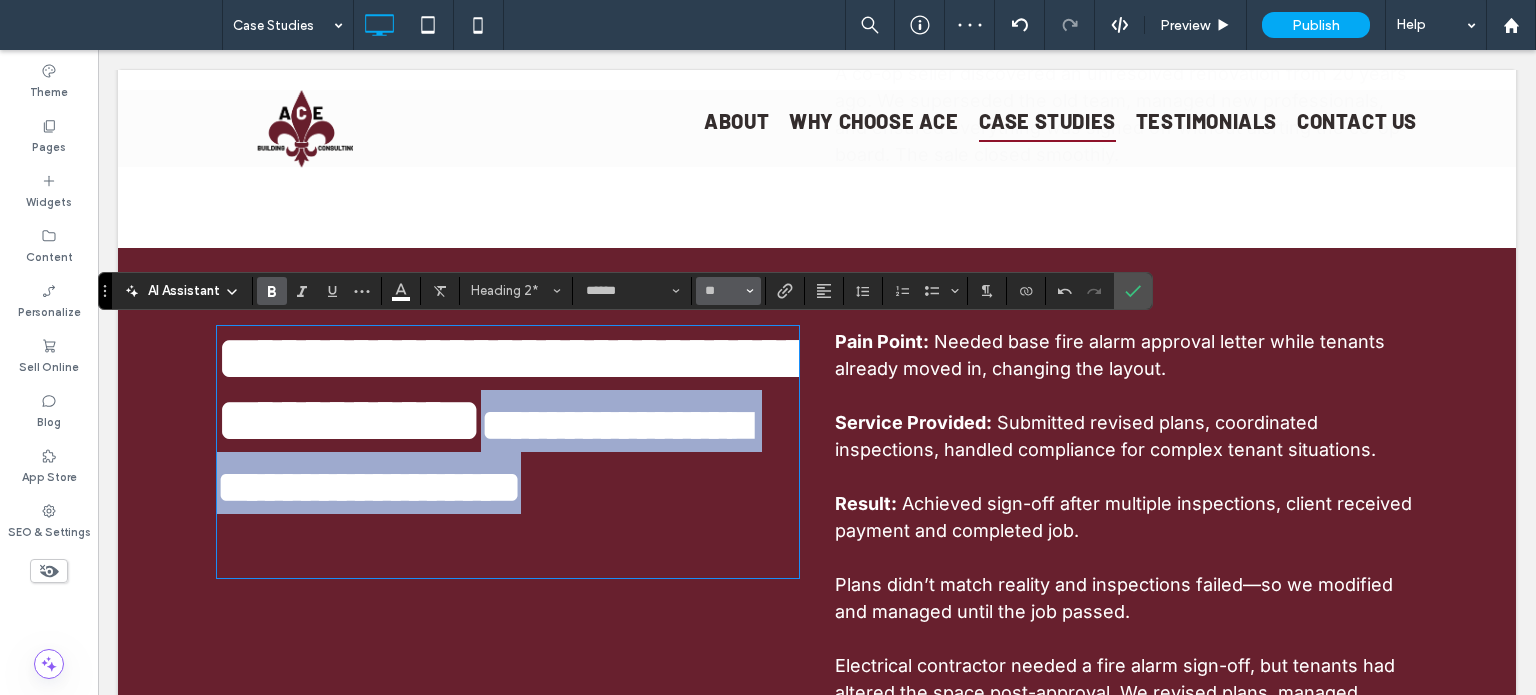 scroll, scrollTop: 0, scrollLeft: 0, axis: both 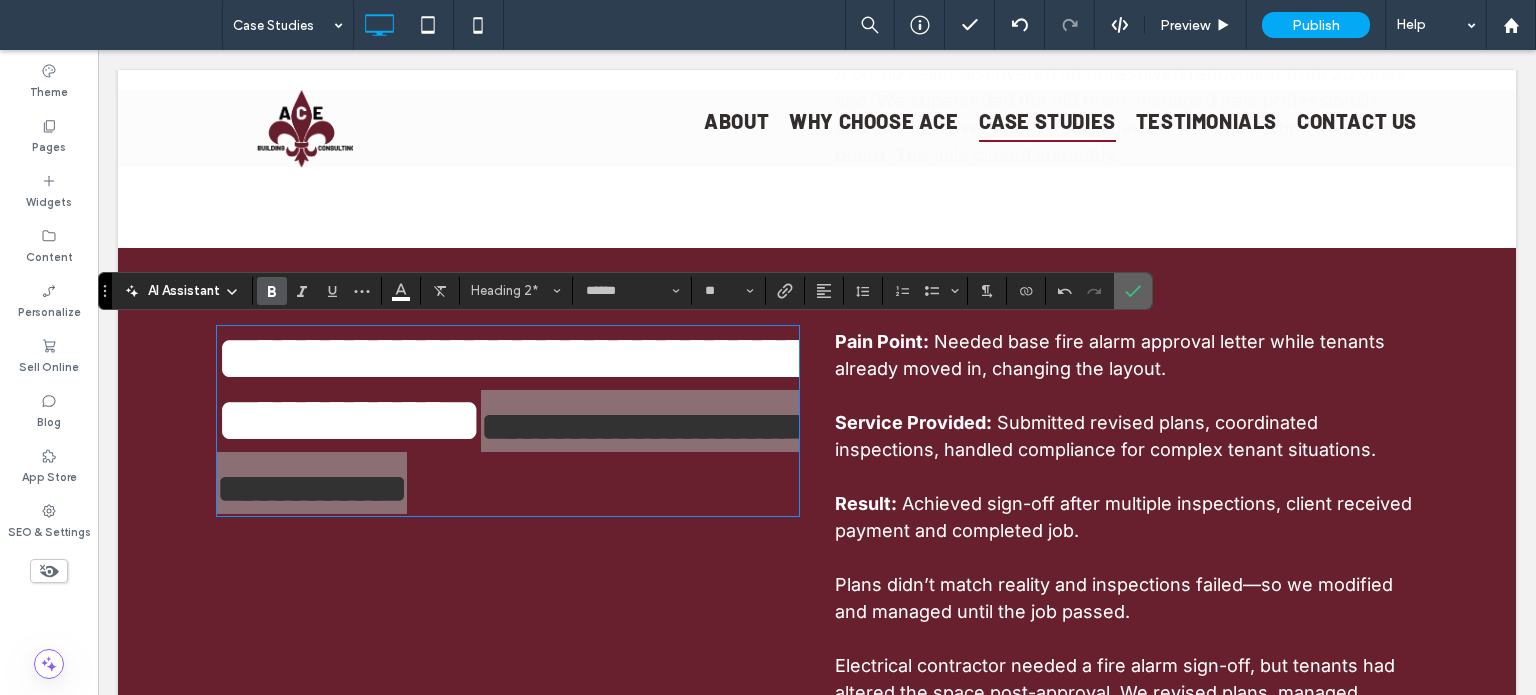 click at bounding box center [1133, 291] 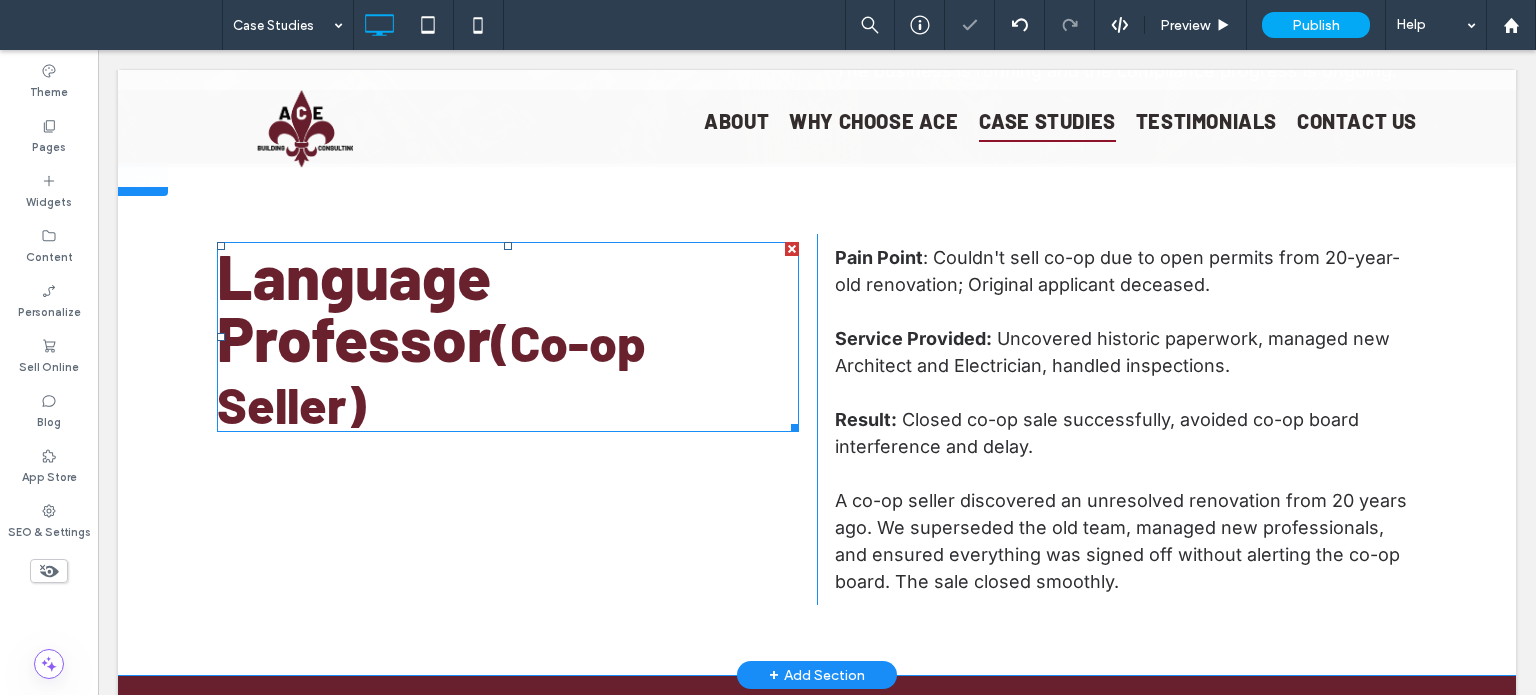 scroll, scrollTop: 1268, scrollLeft: 0, axis: vertical 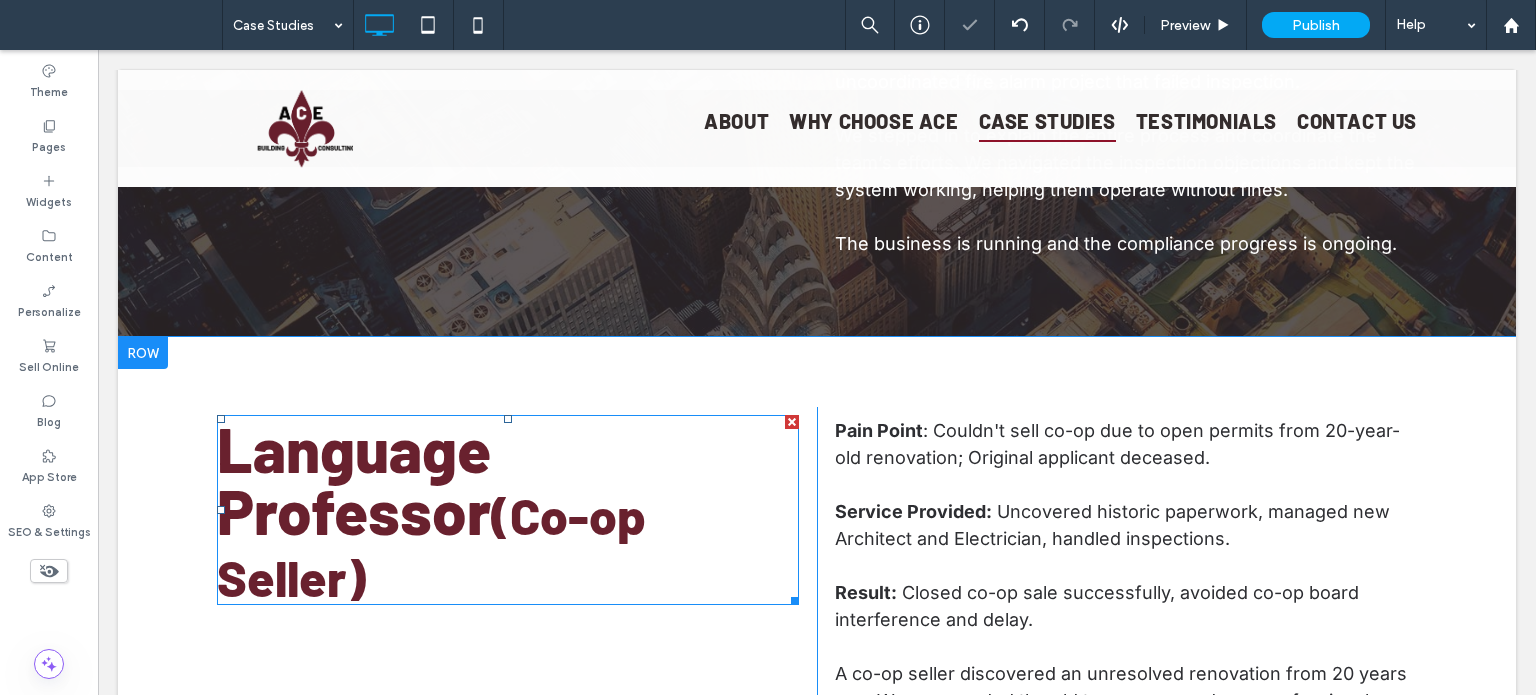 click on "Language Professor  (Co-op Seller)
Click To Paste" at bounding box center (517, 592) 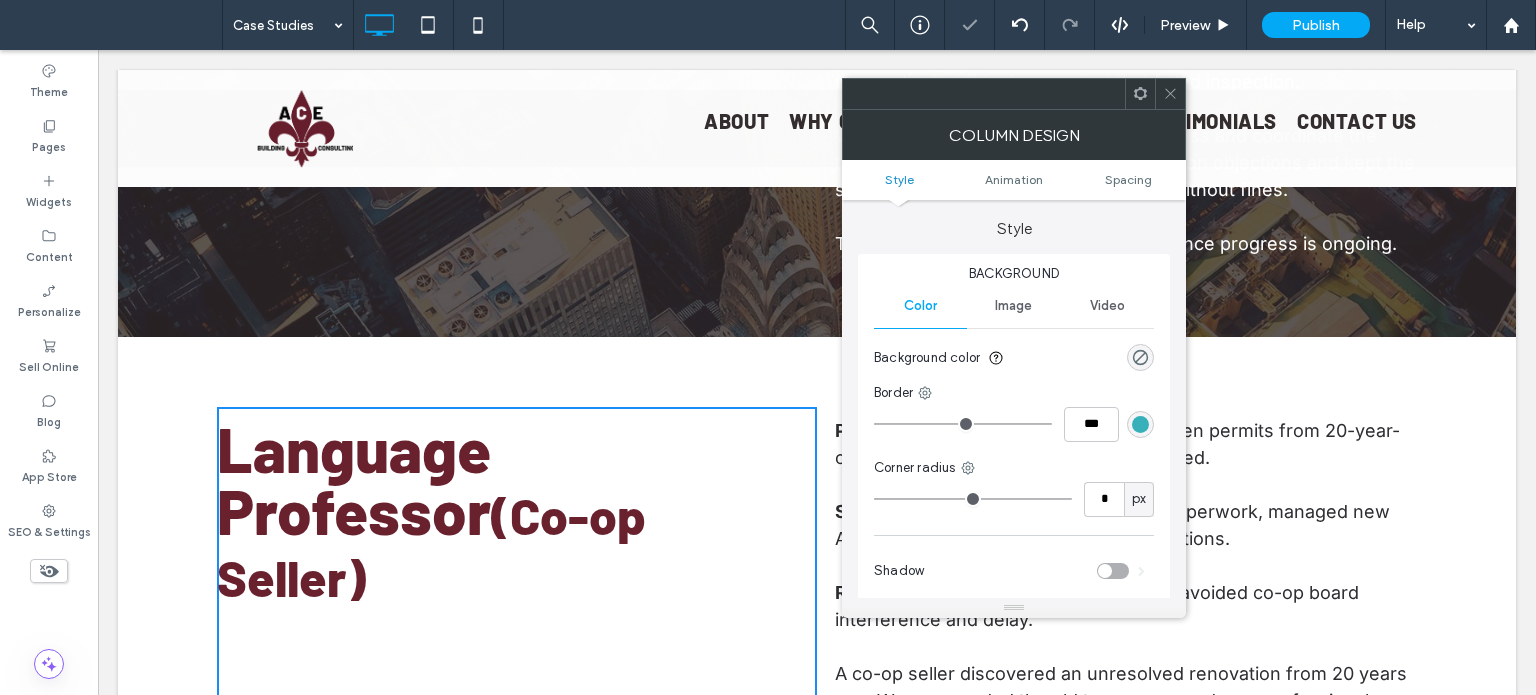 click on "(Co-op Seller)" at bounding box center [431, 546] 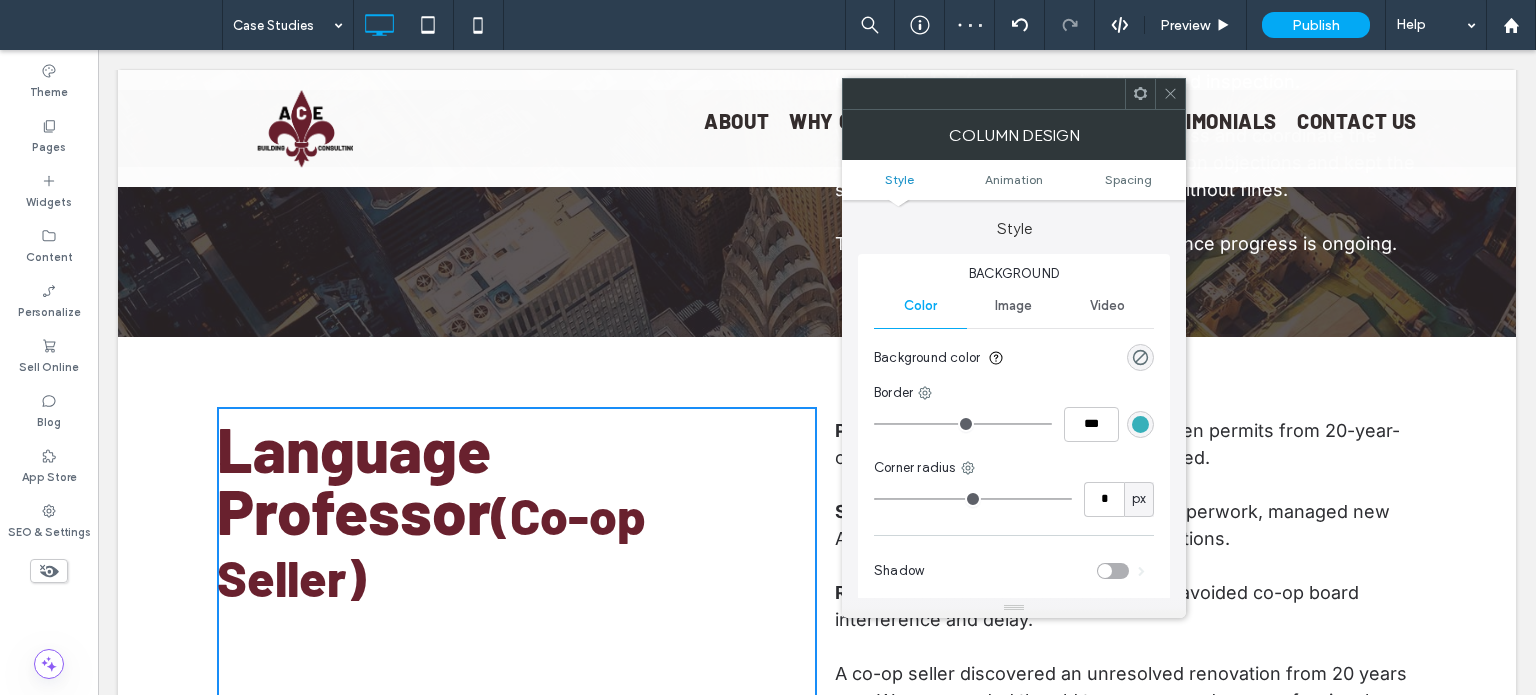 click at bounding box center (1170, 94) 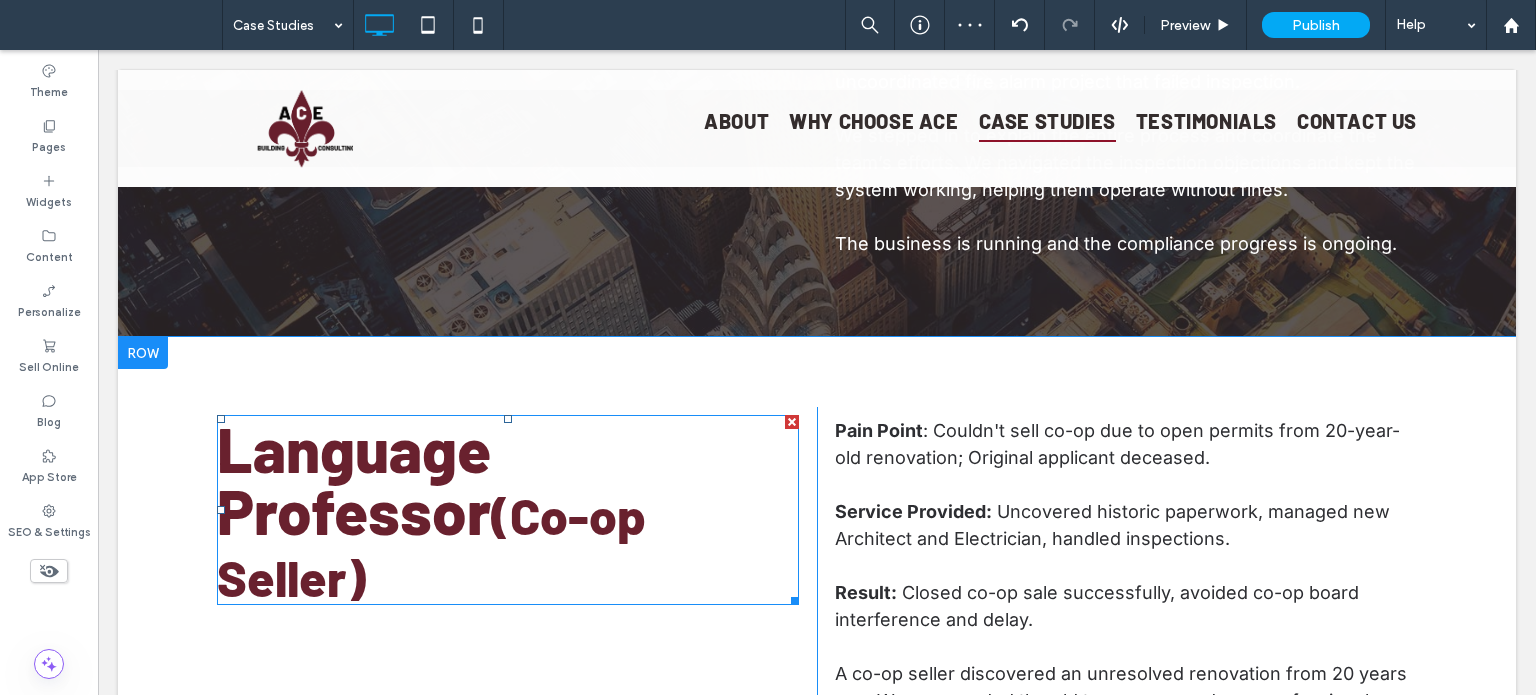 click on "Language Professor  (Co-op Seller)" at bounding box center [508, 510] 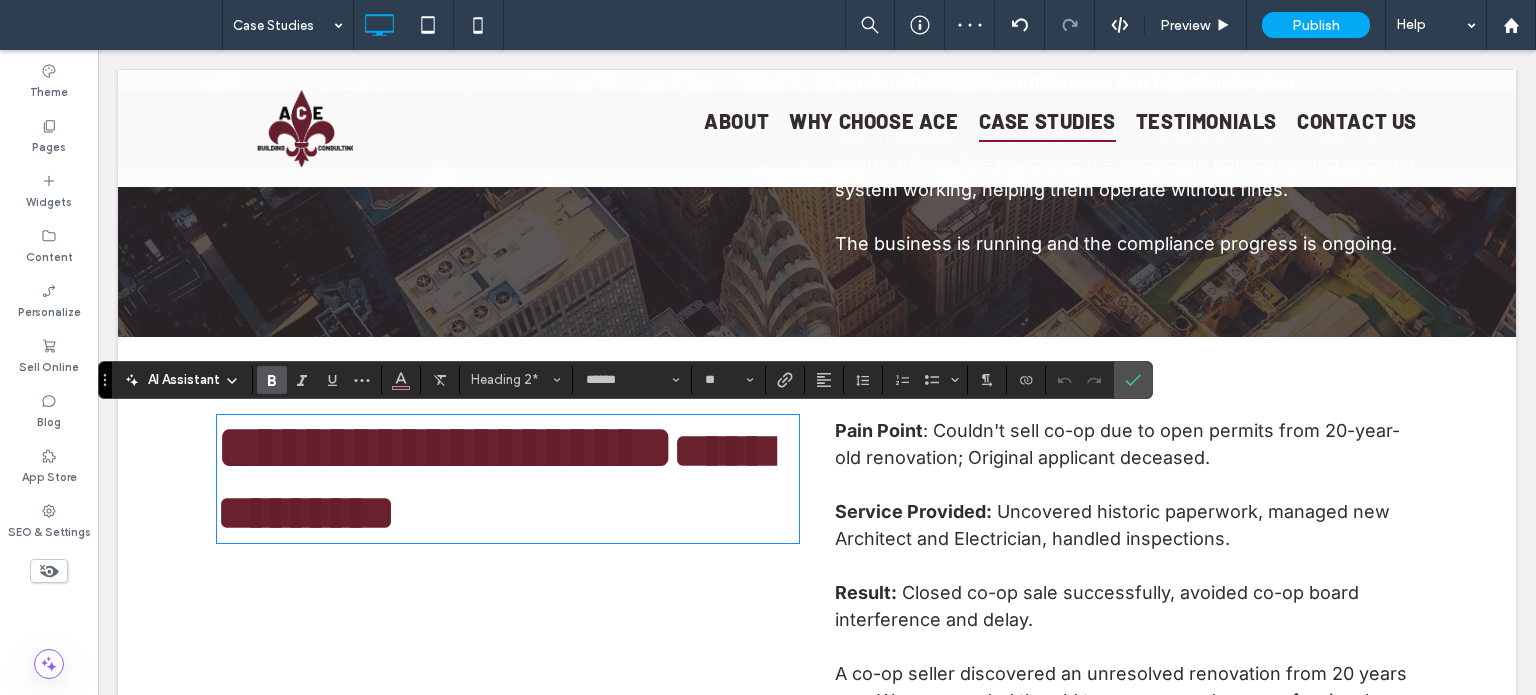 click on "**********" at bounding box center [508, 479] 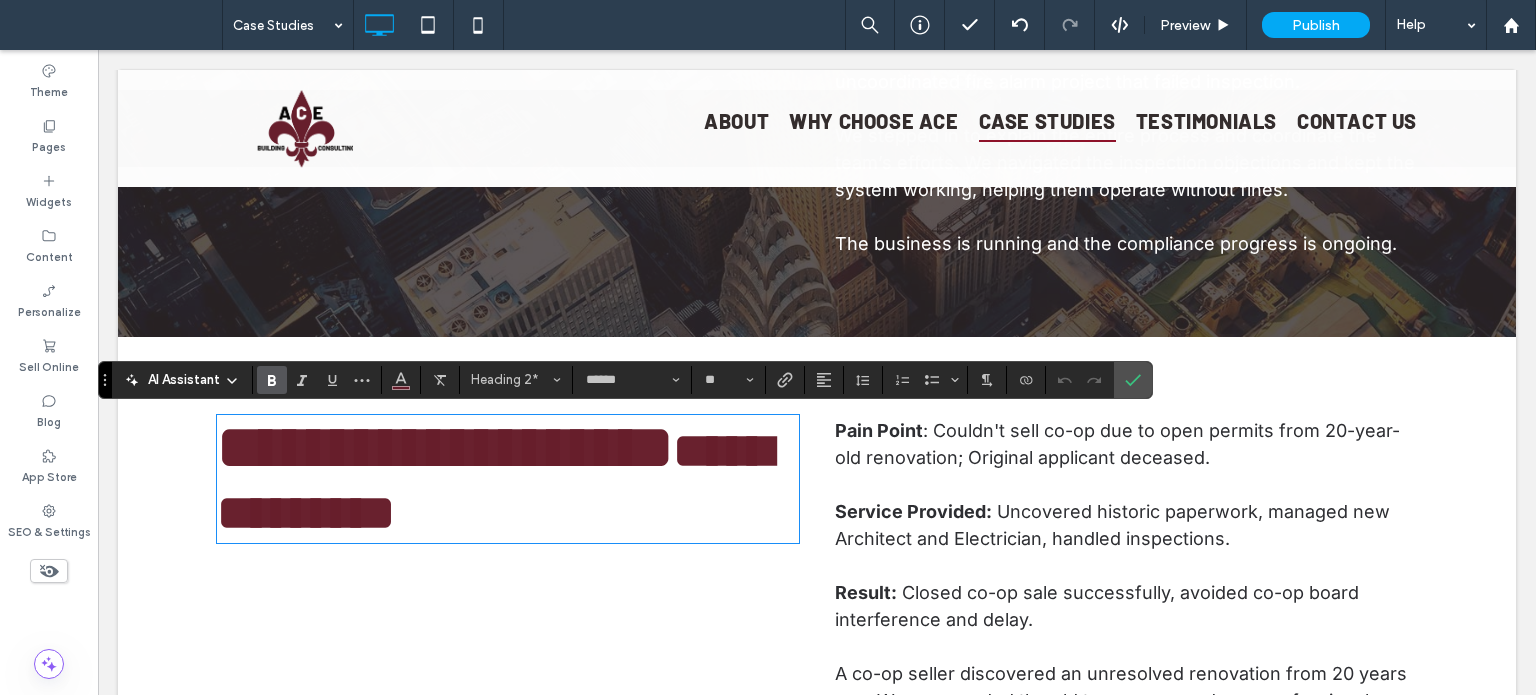 click on "**********" at bounding box center (508, 479) 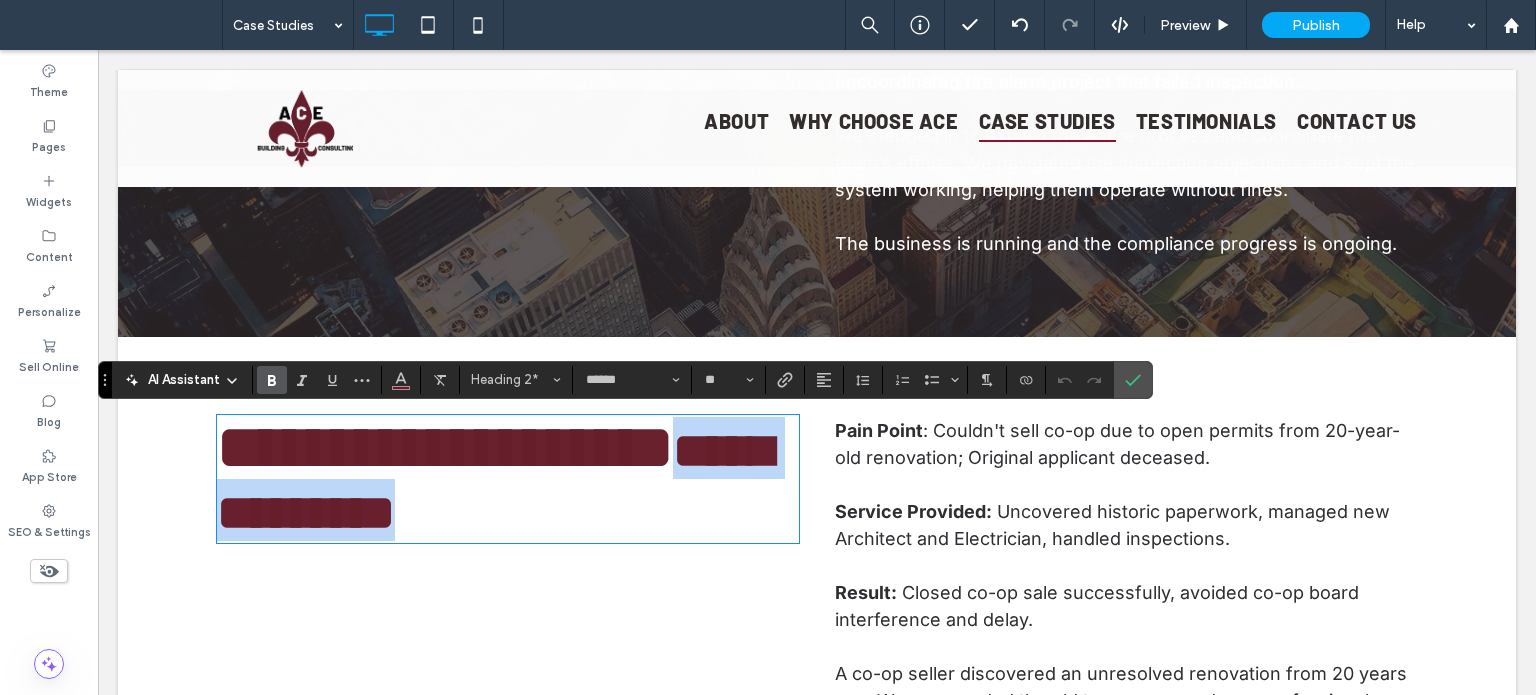 scroll, scrollTop: 0, scrollLeft: 0, axis: both 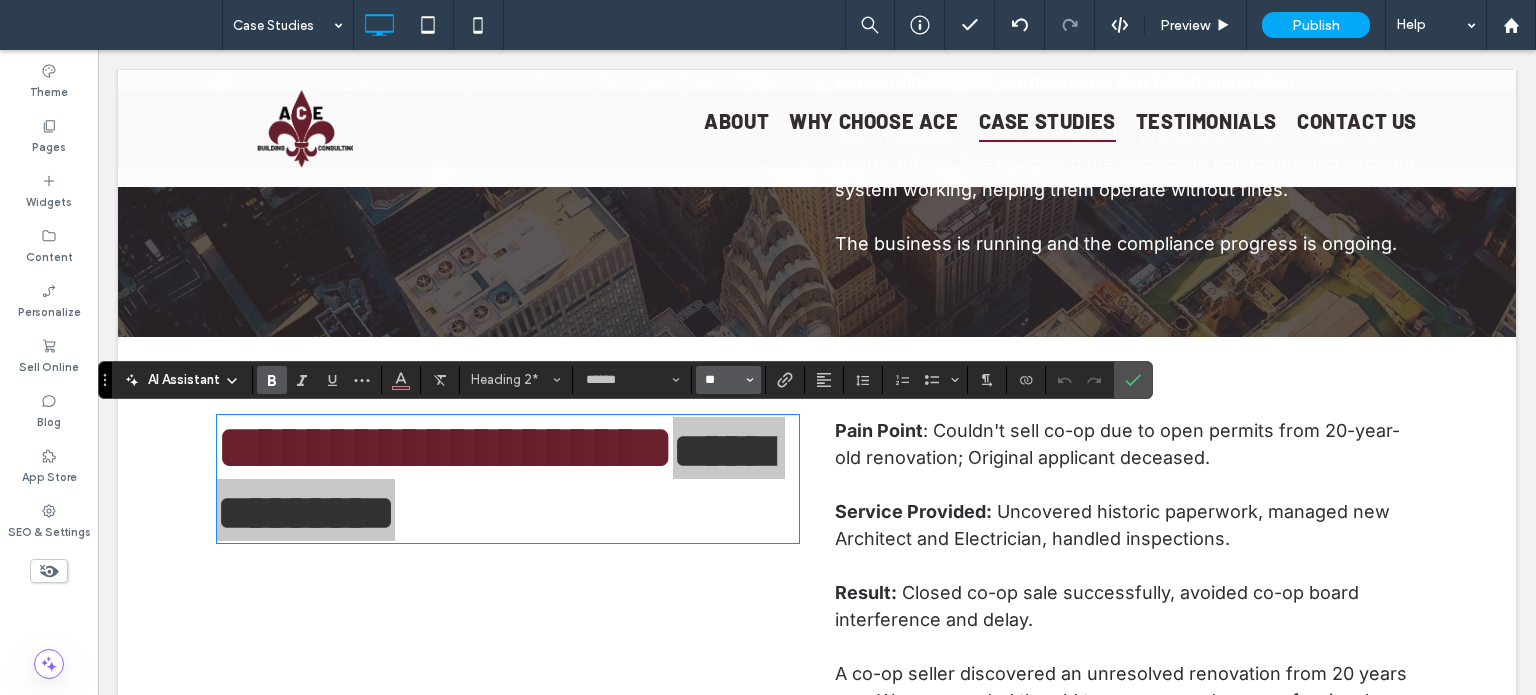 click on "**" at bounding box center [722, 380] 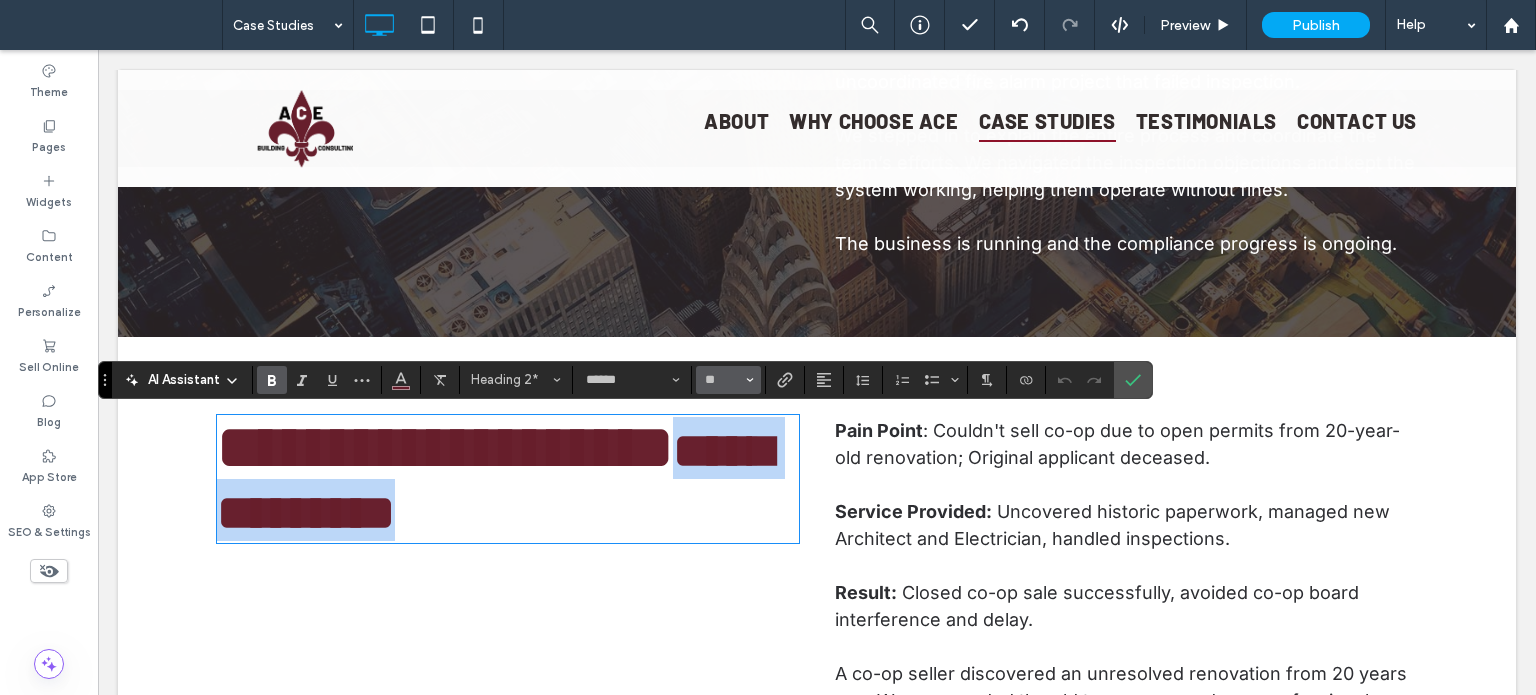 type on "**" 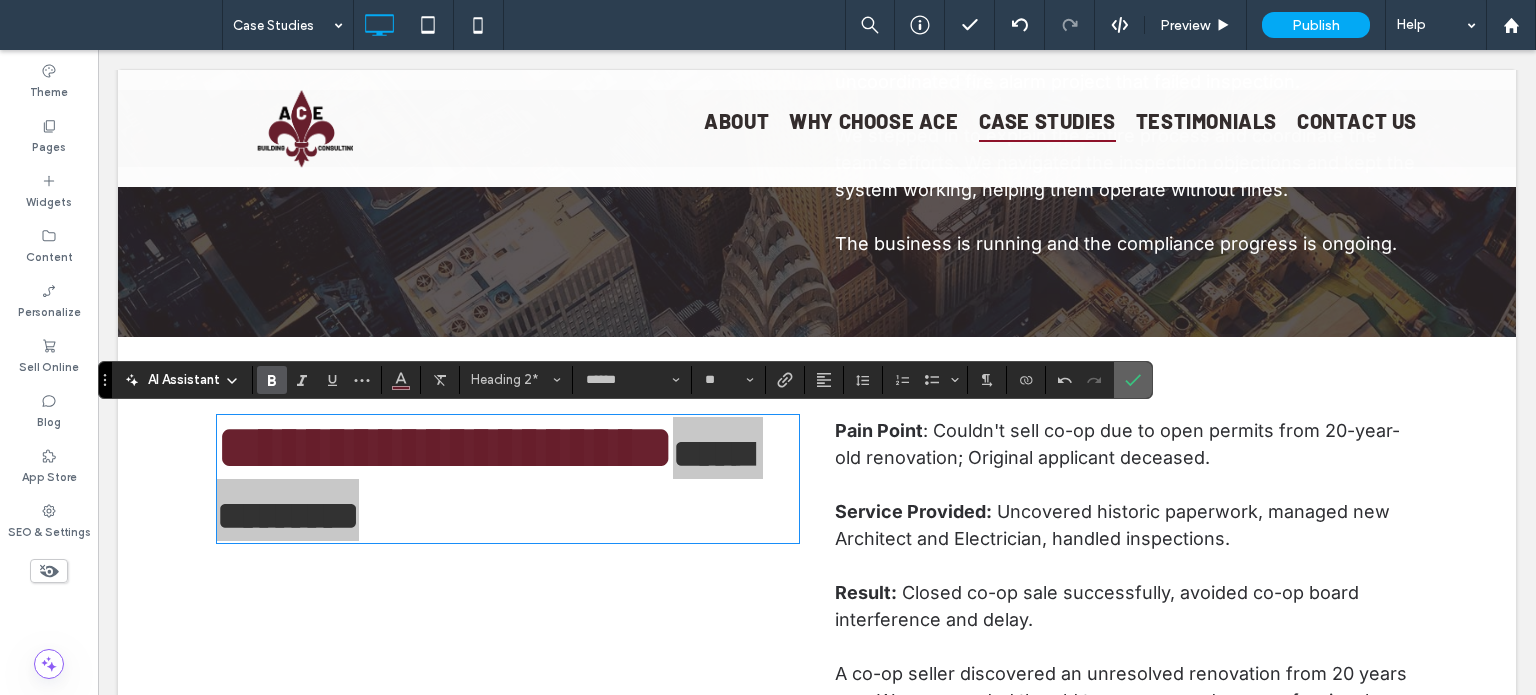 click 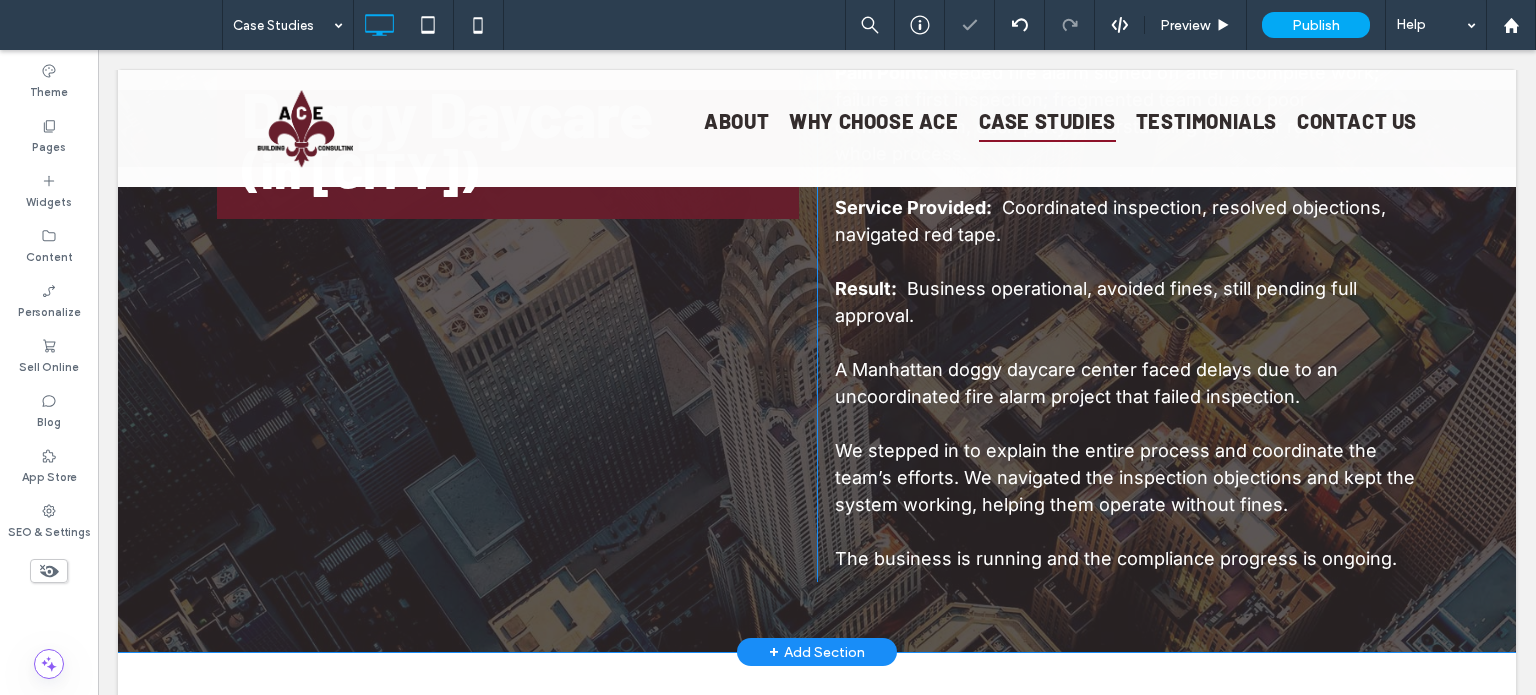 scroll, scrollTop: 668, scrollLeft: 0, axis: vertical 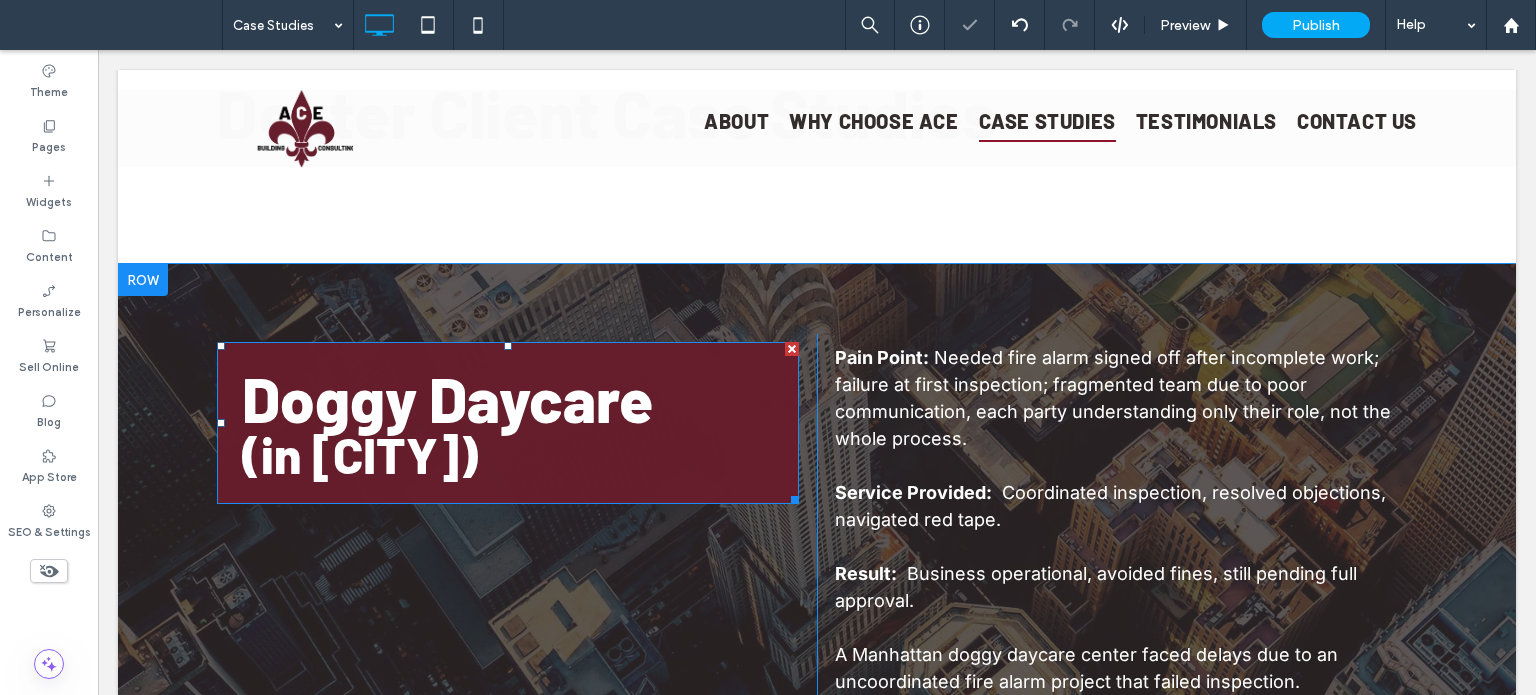 click on "Doggy Daycare" at bounding box center [447, 398] 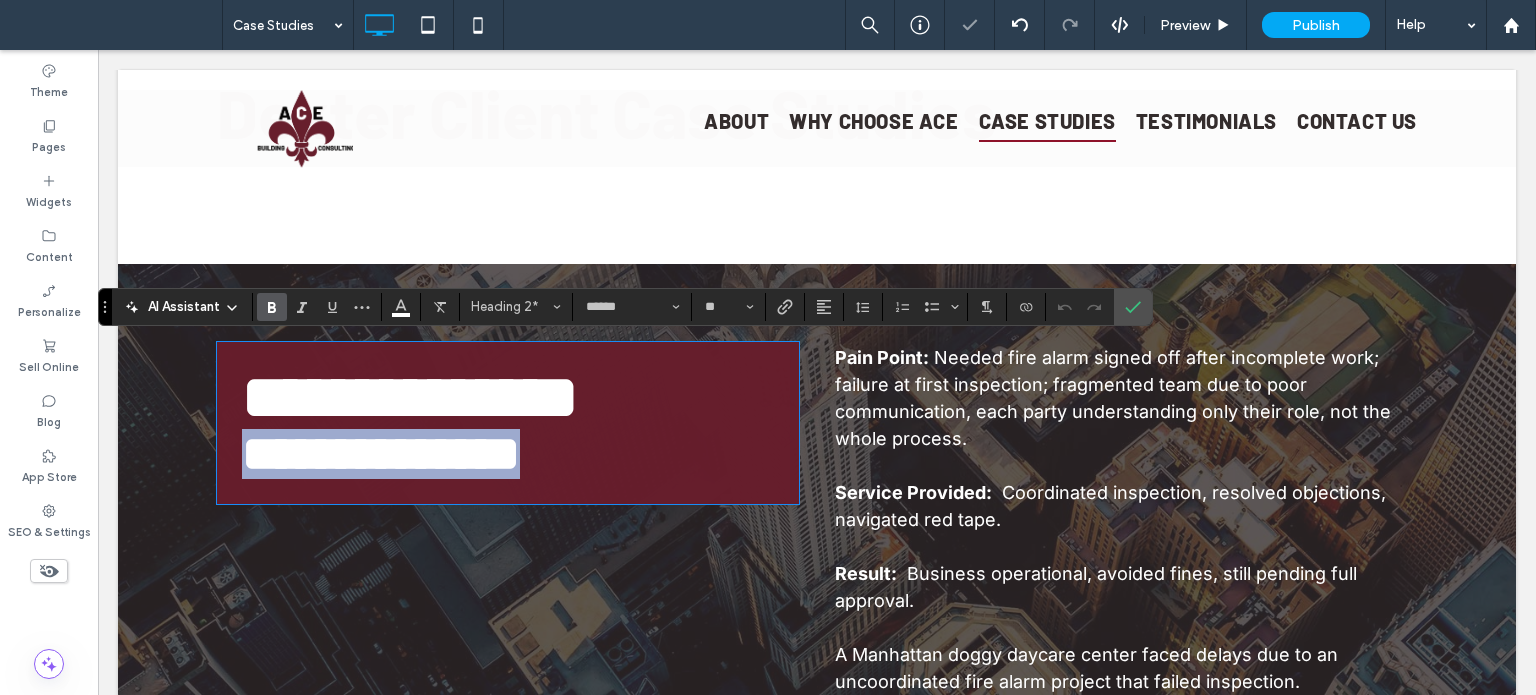 click on "**********" at bounding box center (508, 454) 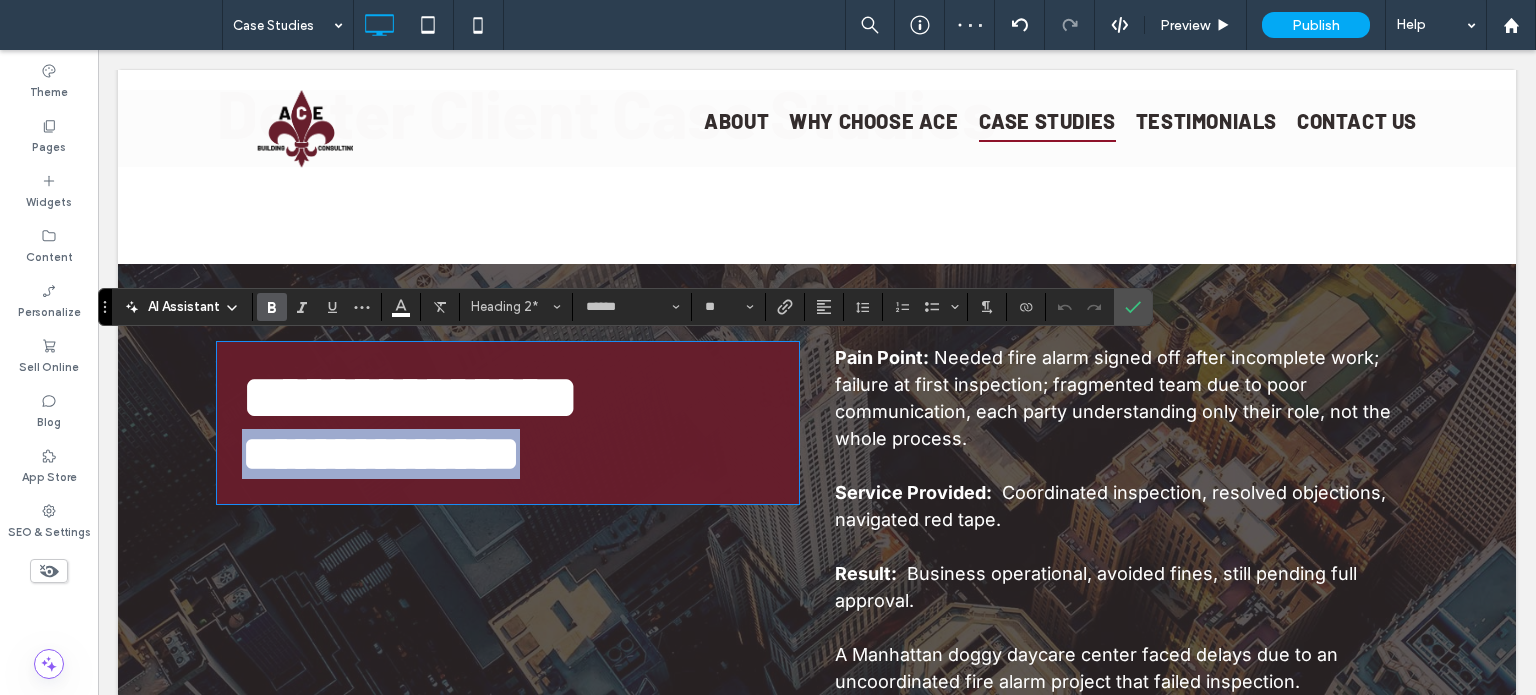 drag, startPoint x: 420, startPoint y: 444, endPoint x: 90, endPoint y: 444, distance: 330 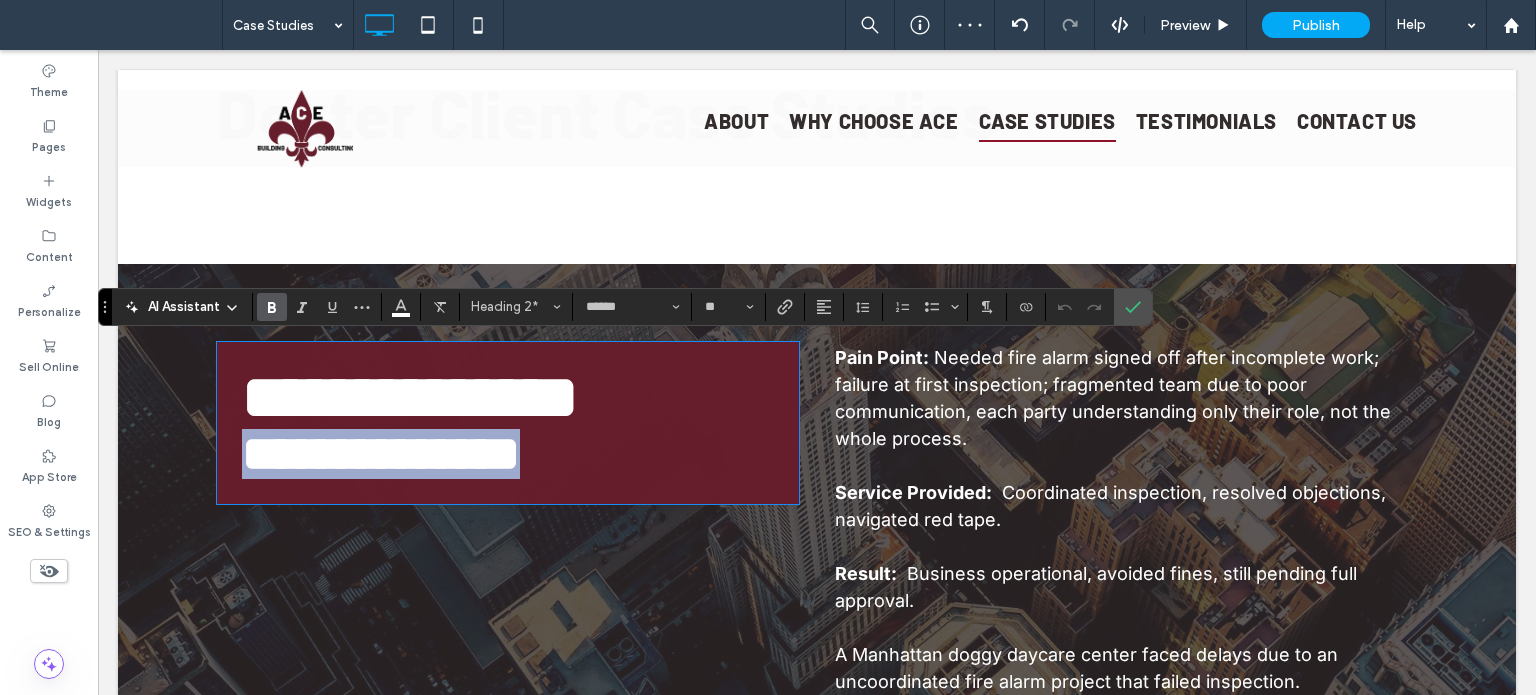 click on "**********" at bounding box center [817, 1672] 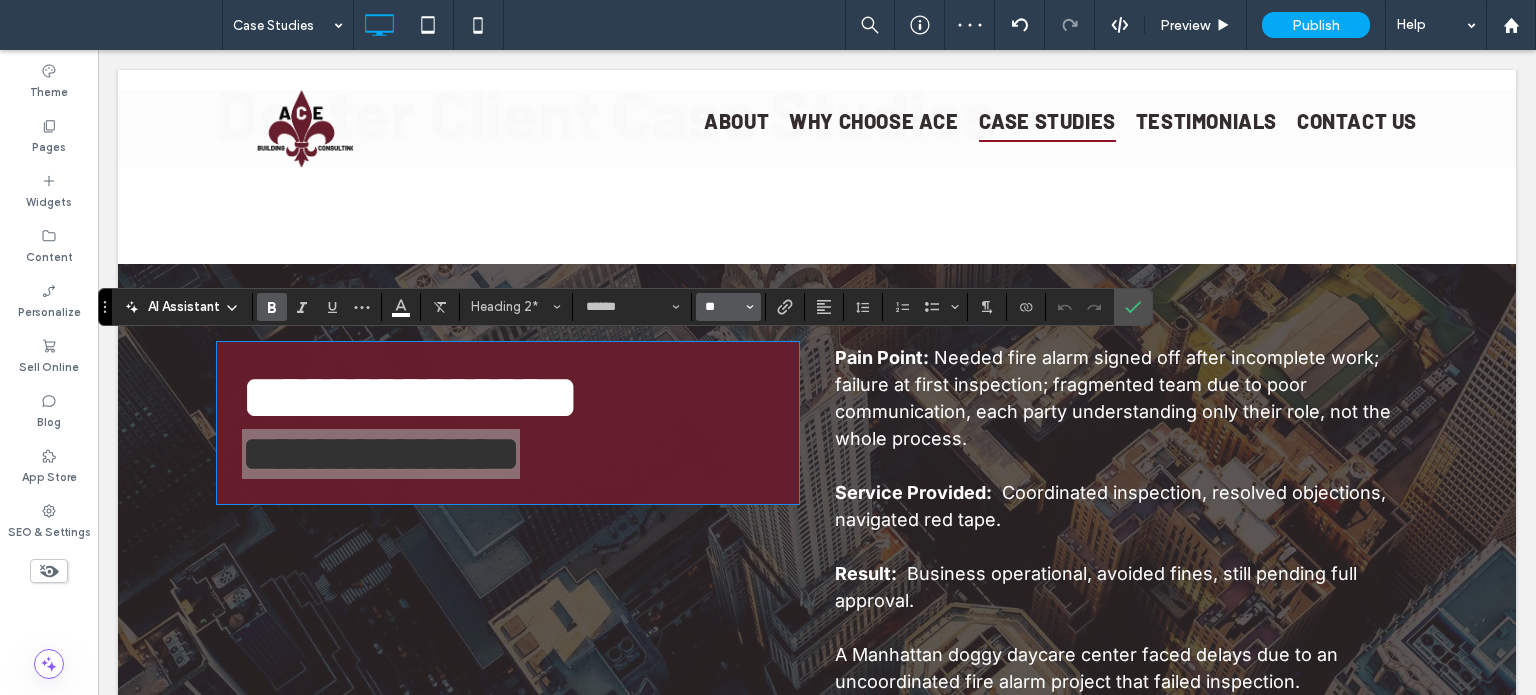 click on "**" at bounding box center (722, 307) 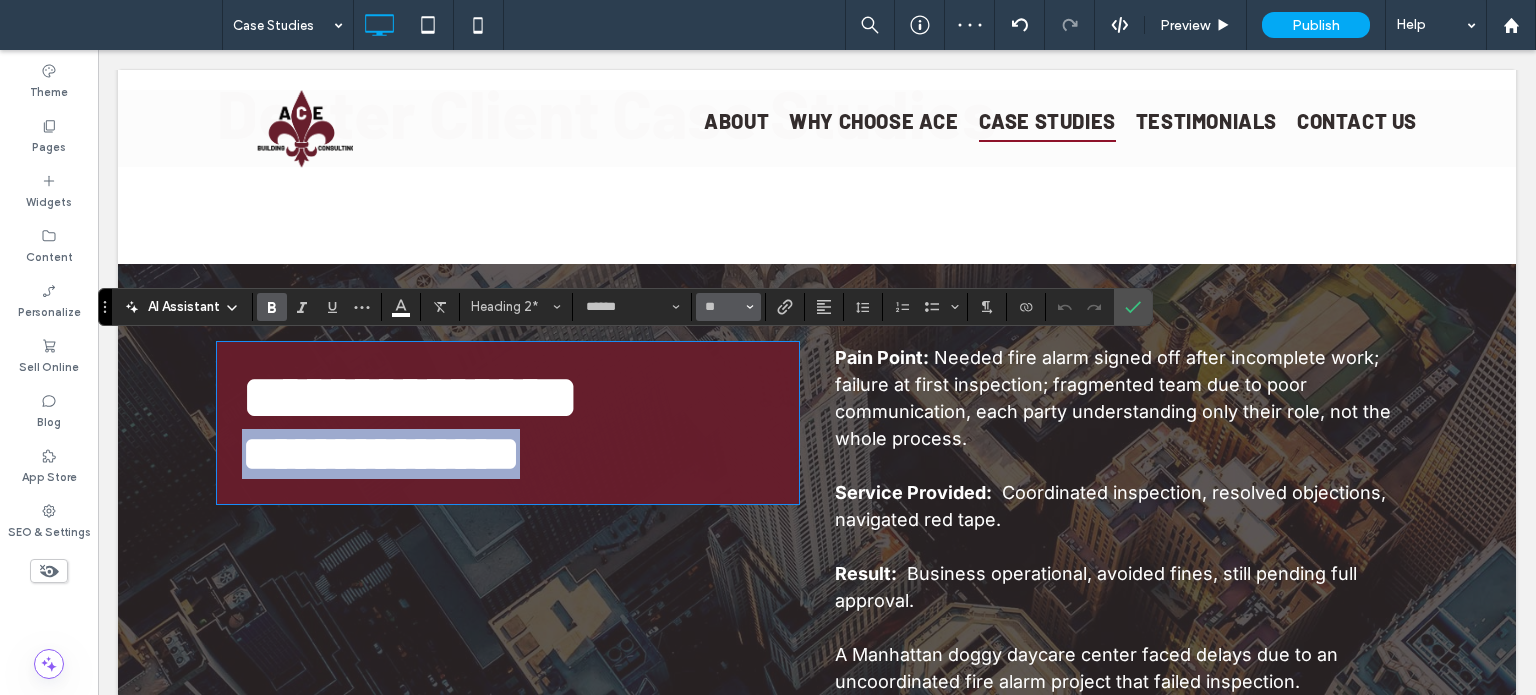 type on "**" 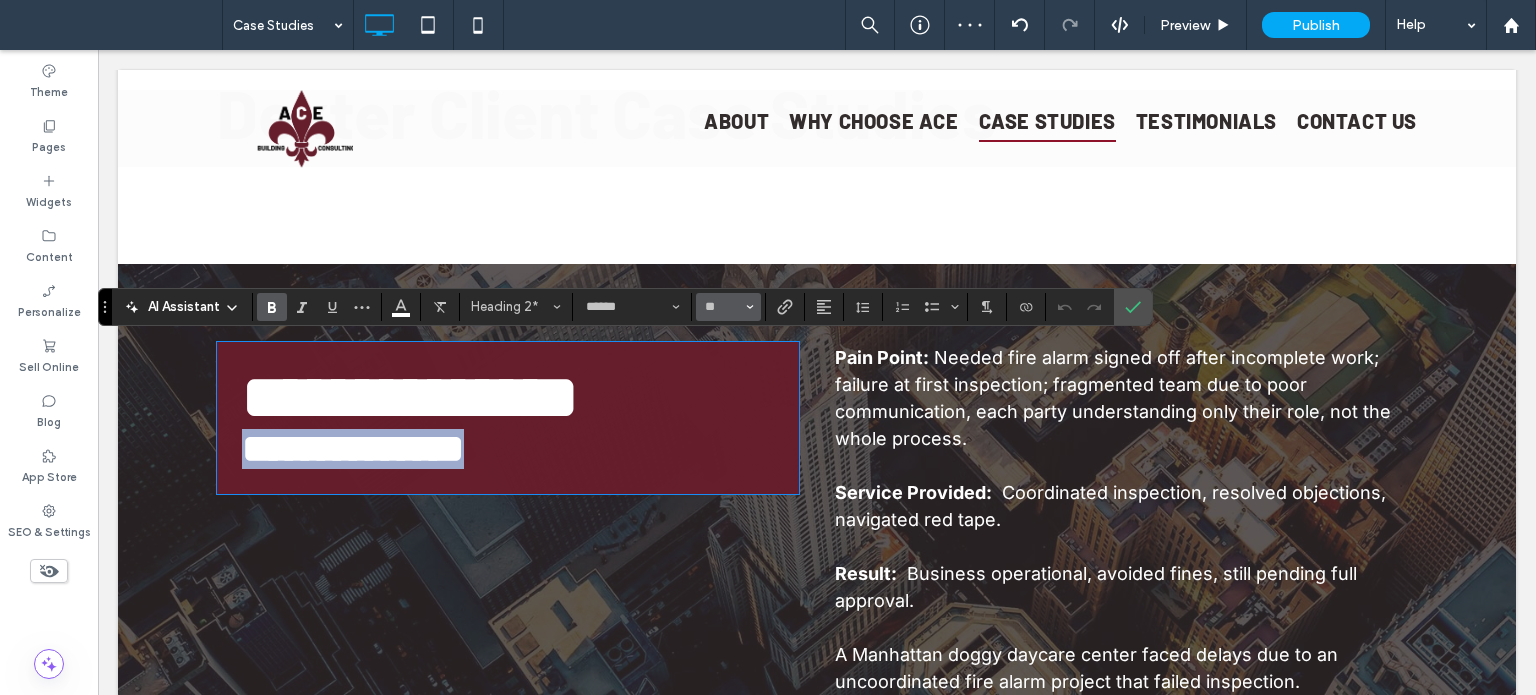 scroll, scrollTop: 4, scrollLeft: 0, axis: vertical 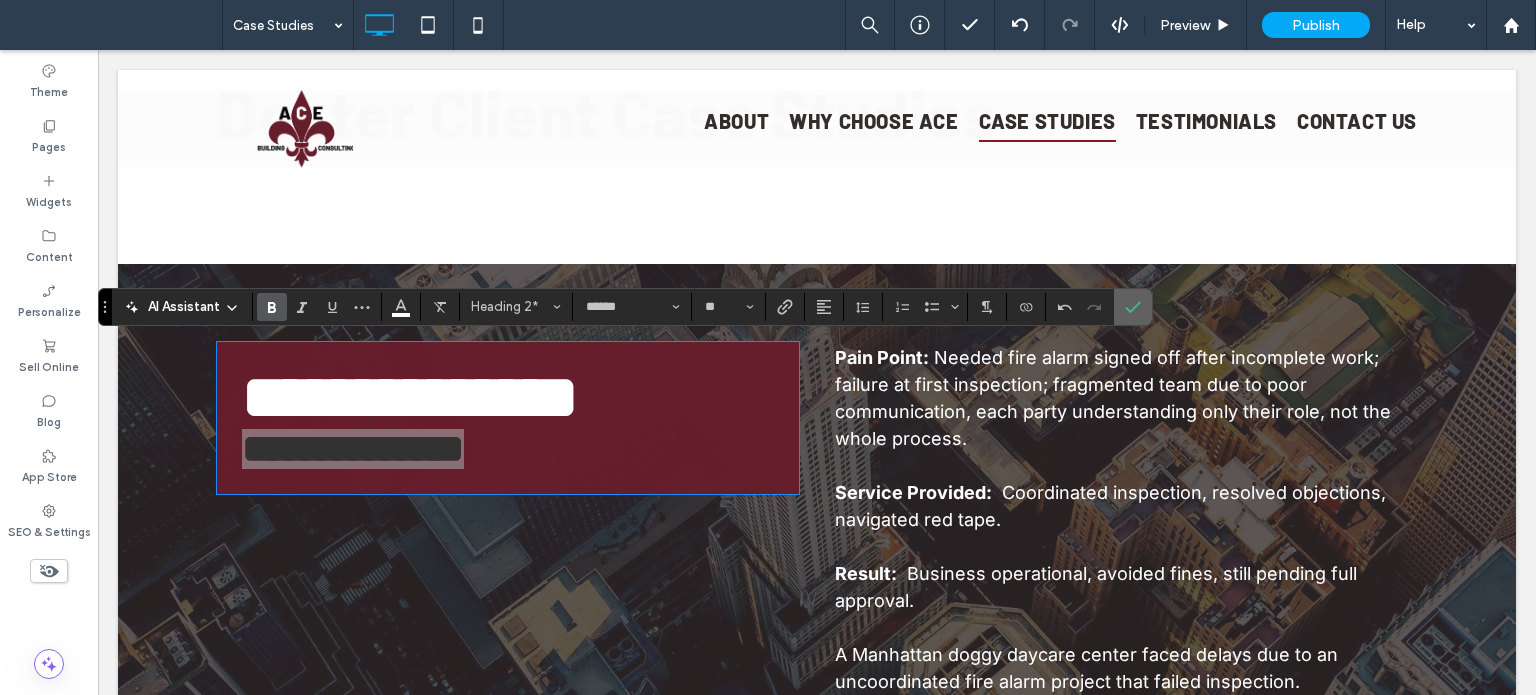 click at bounding box center (1133, 307) 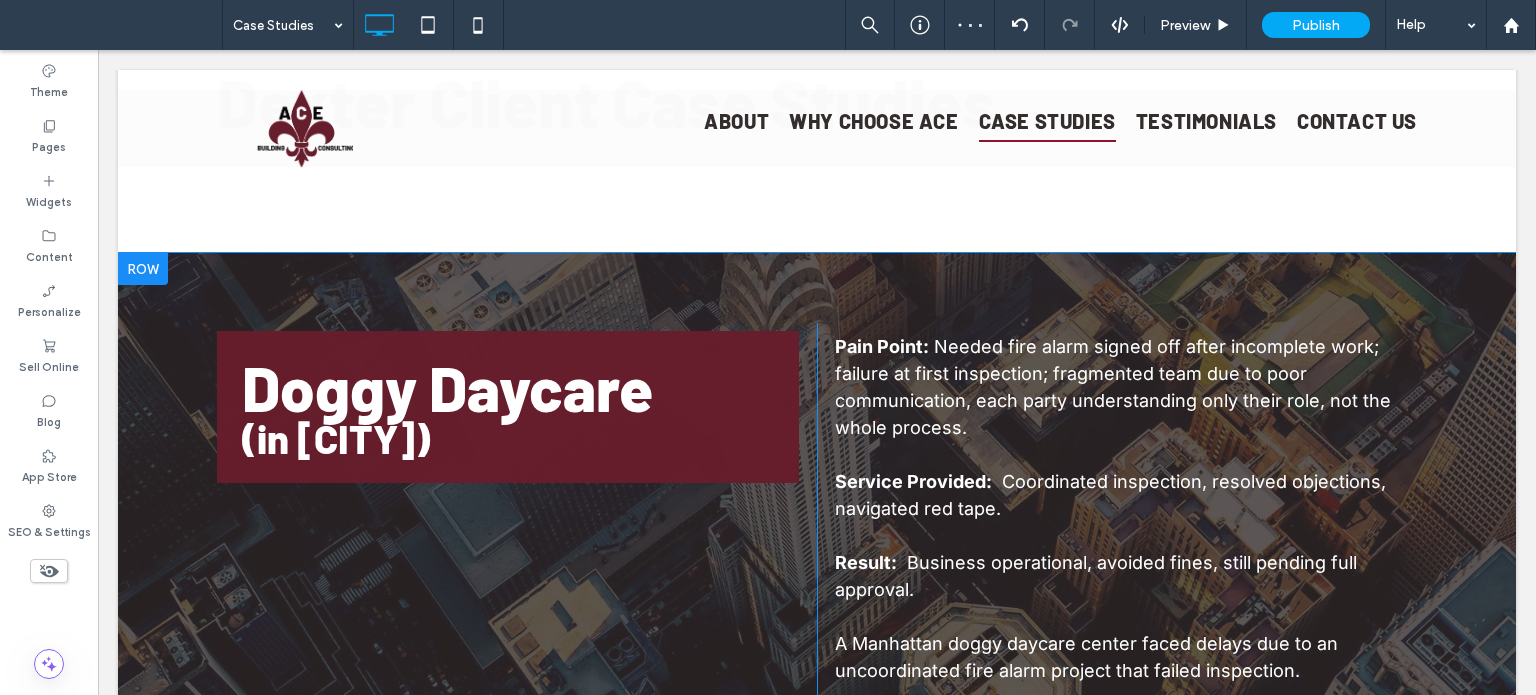 scroll, scrollTop: 14, scrollLeft: 0, axis: vertical 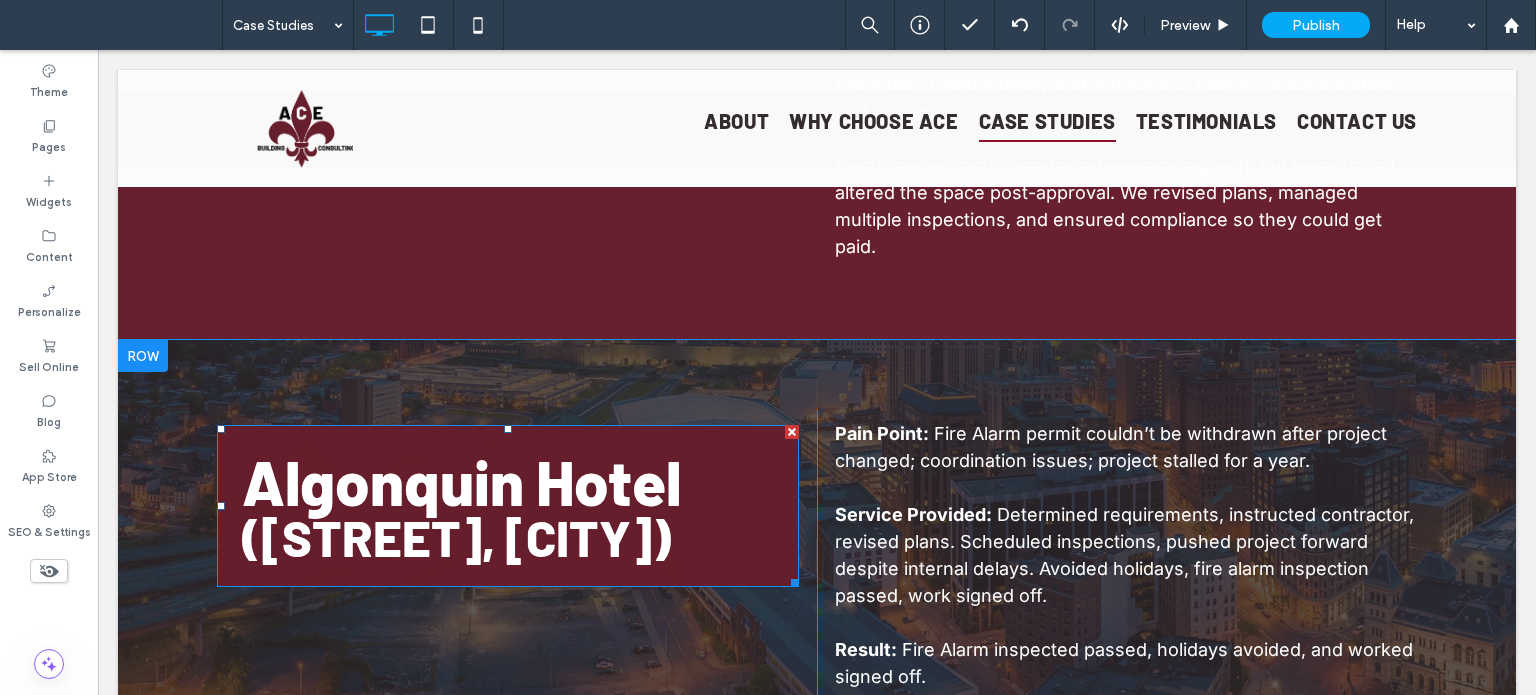 click on "(44th St, Manhattan)" at bounding box center (456, 537) 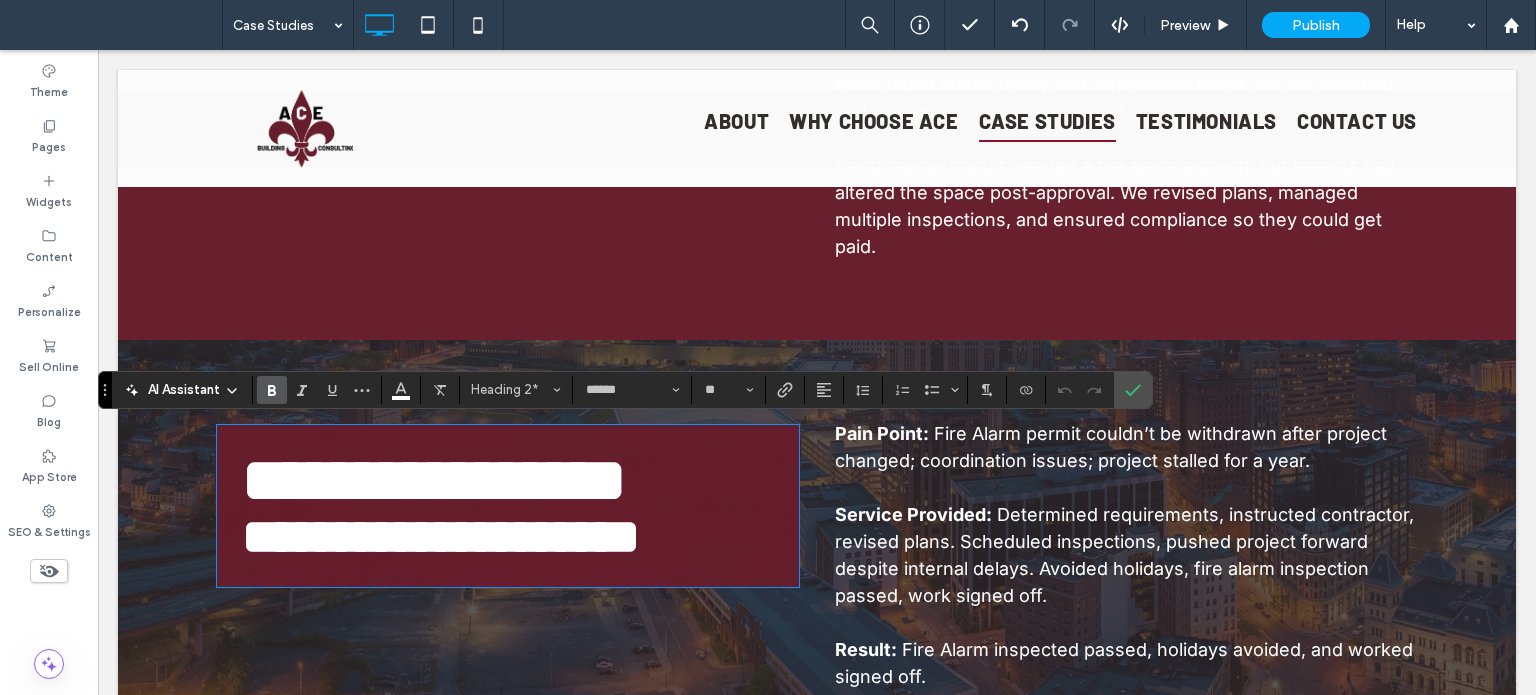 click on "**********" at bounding box center (508, 537) 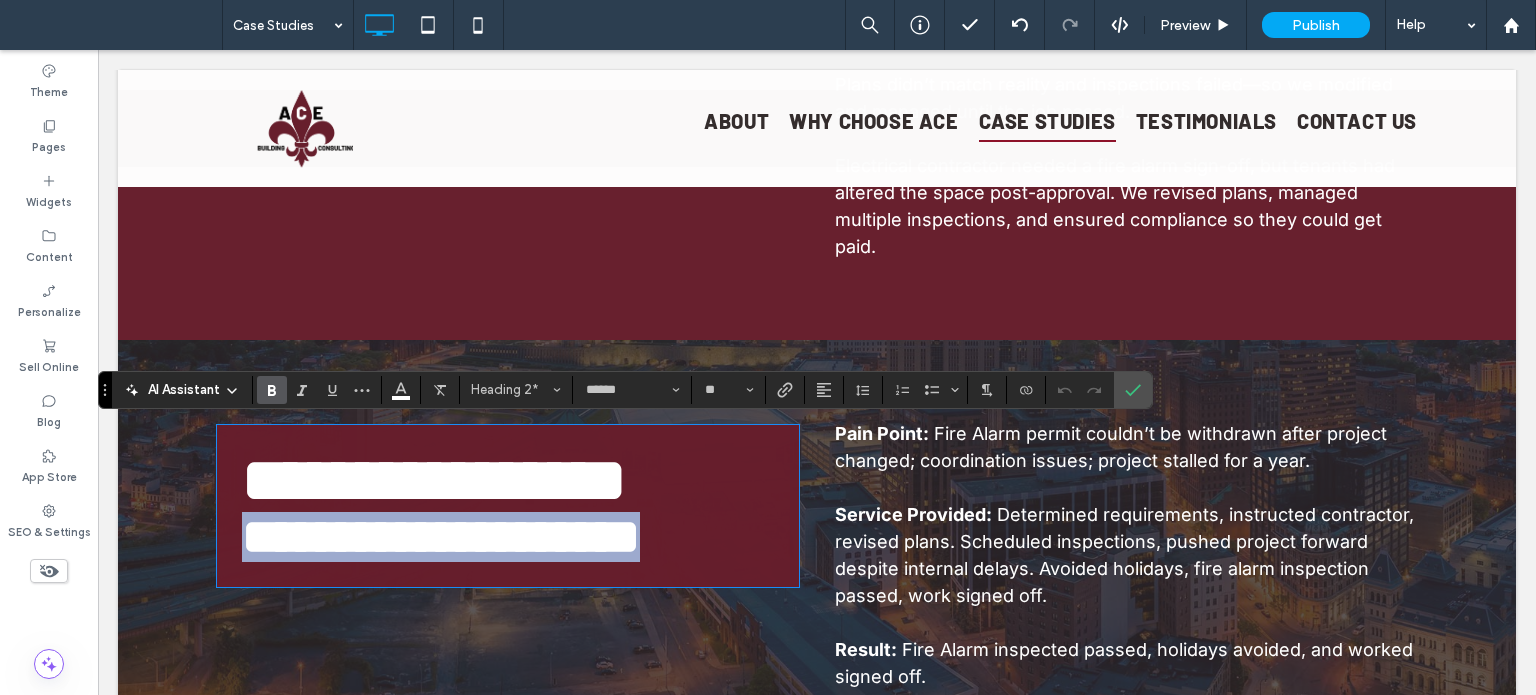 drag, startPoint x: 719, startPoint y: 526, endPoint x: 13, endPoint y: 525, distance: 706.00073 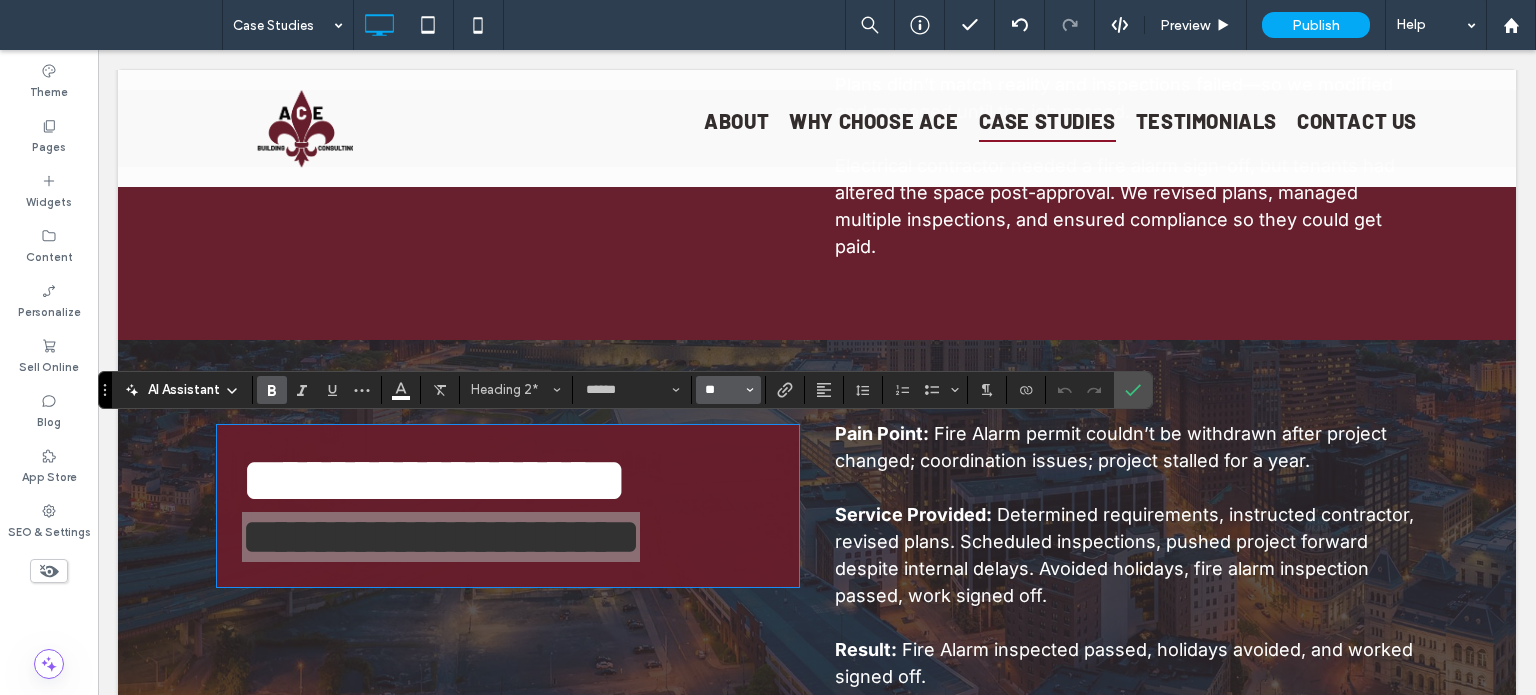 click on "**" at bounding box center [722, 390] 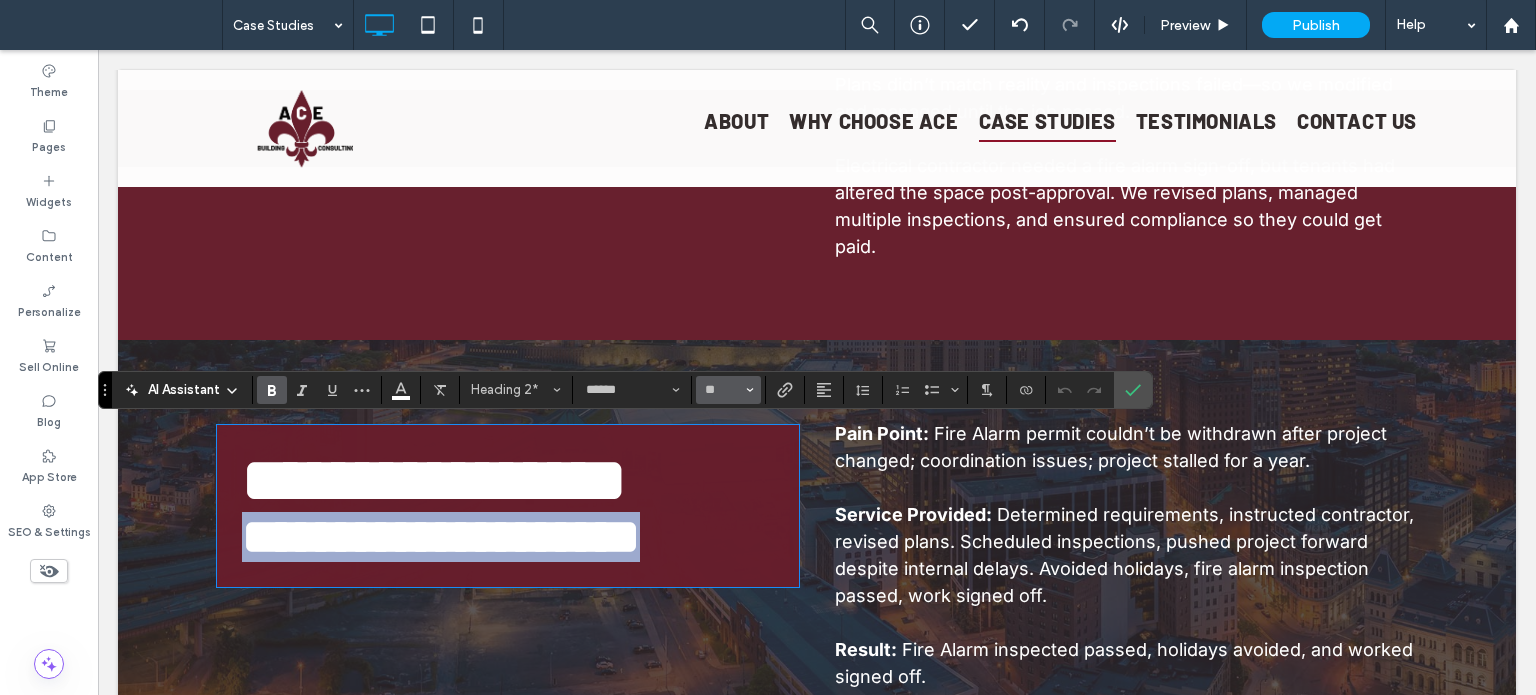 type on "**" 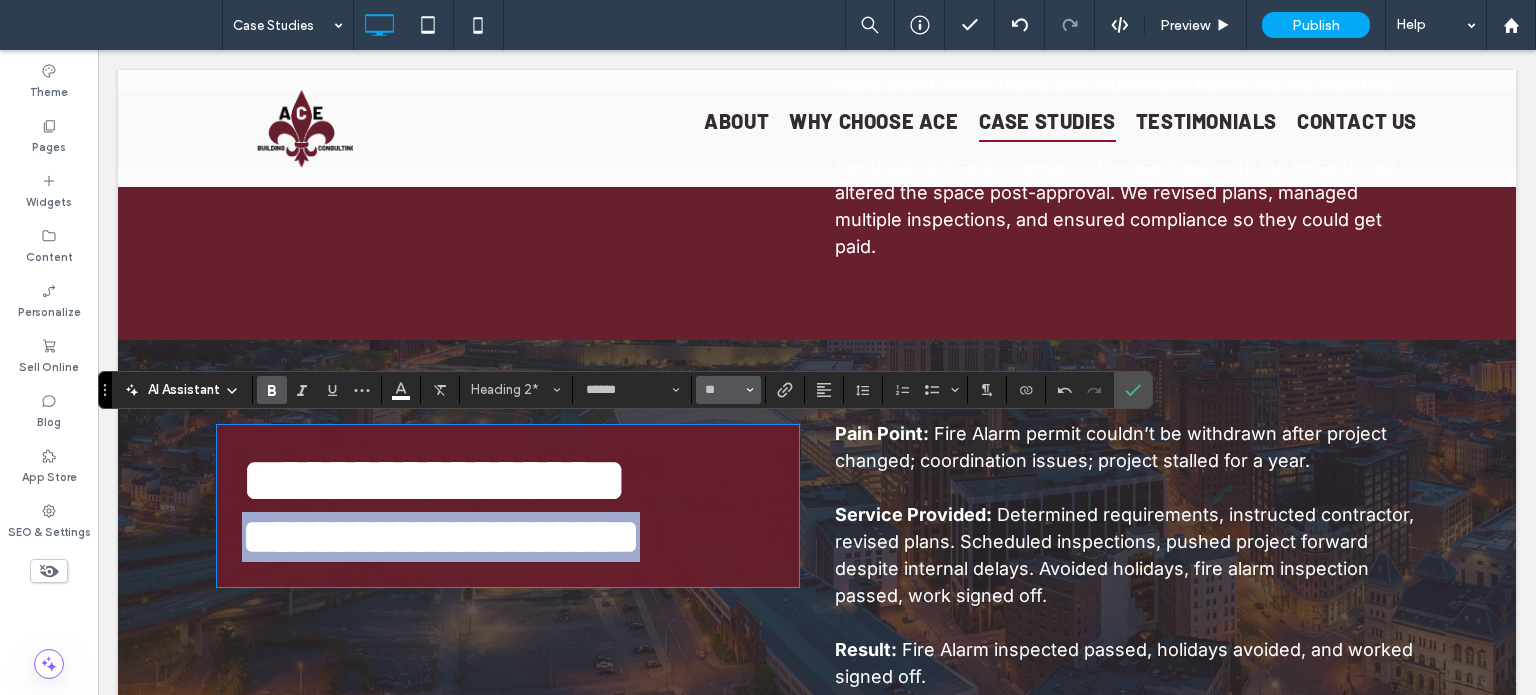 scroll, scrollTop: 4, scrollLeft: 0, axis: vertical 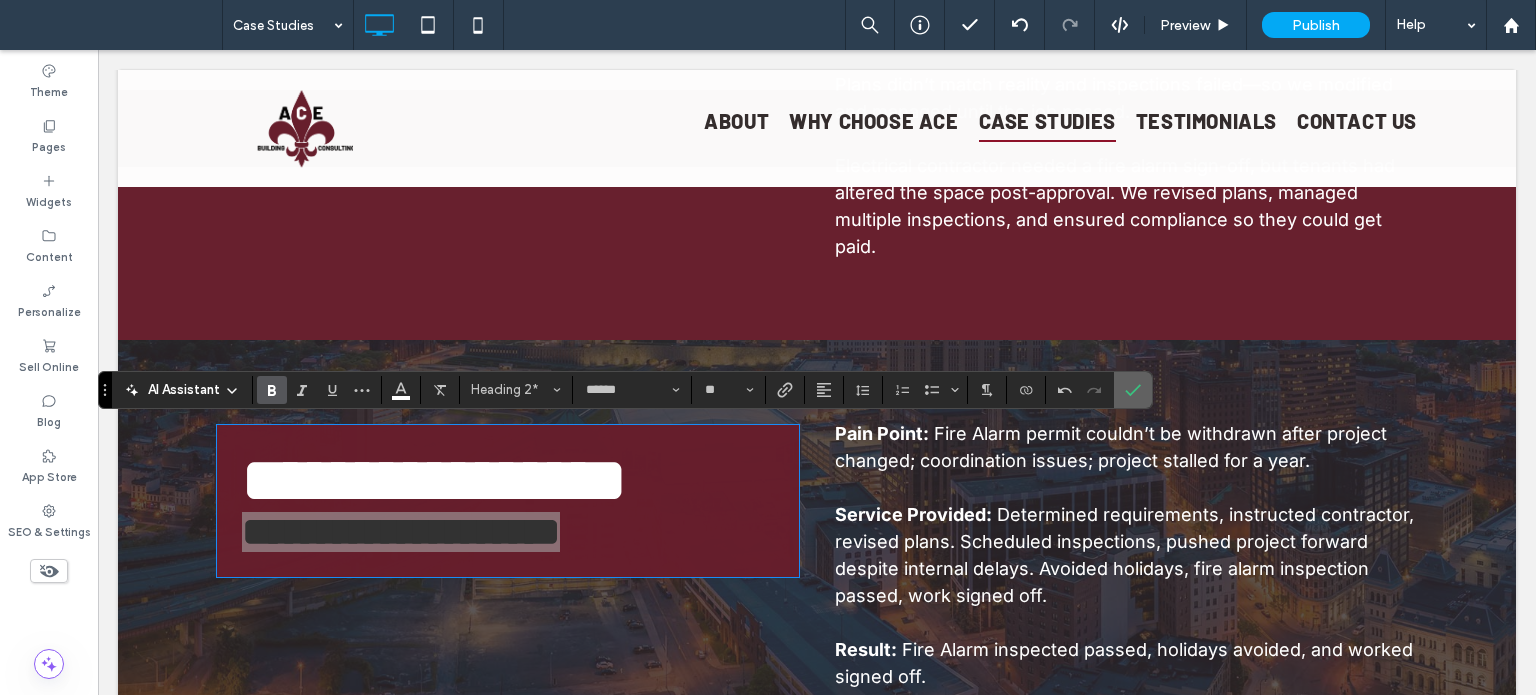 click 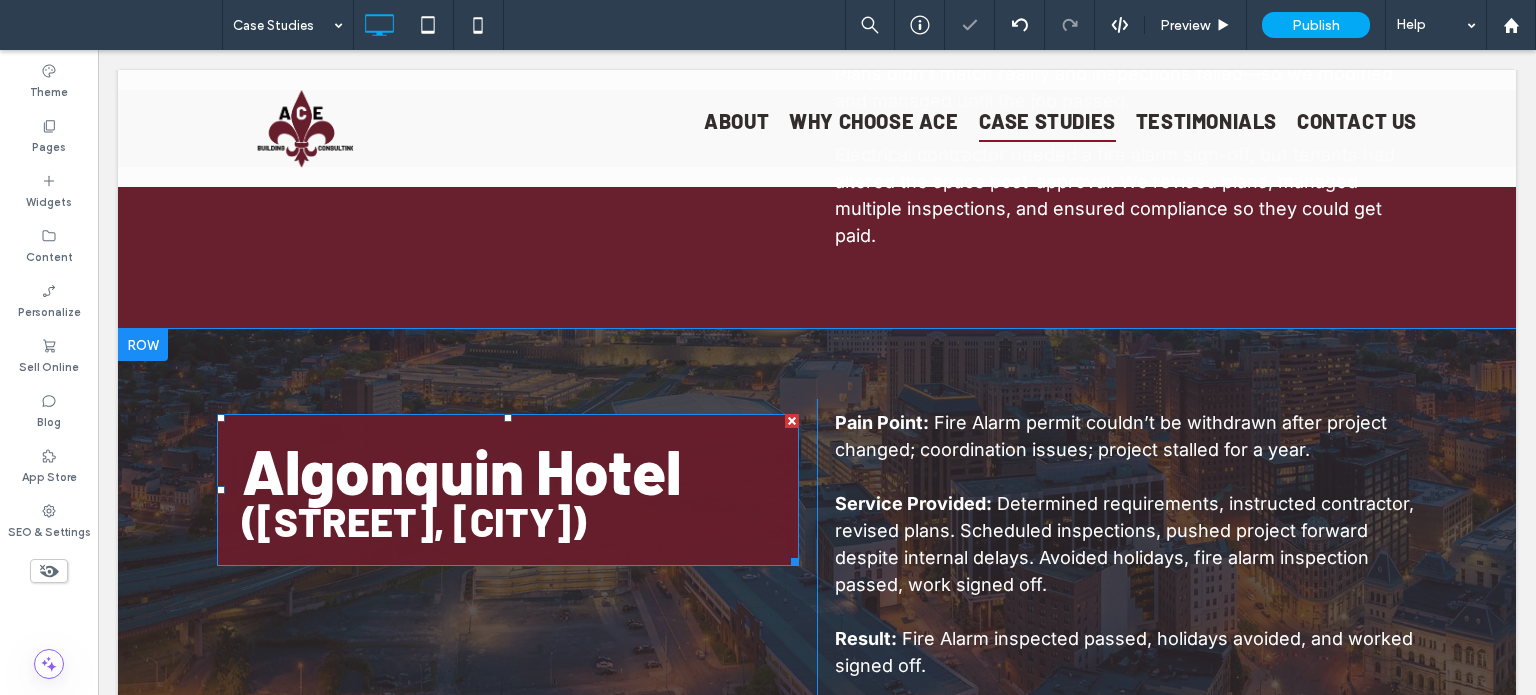 scroll, scrollTop: 14, scrollLeft: 0, axis: vertical 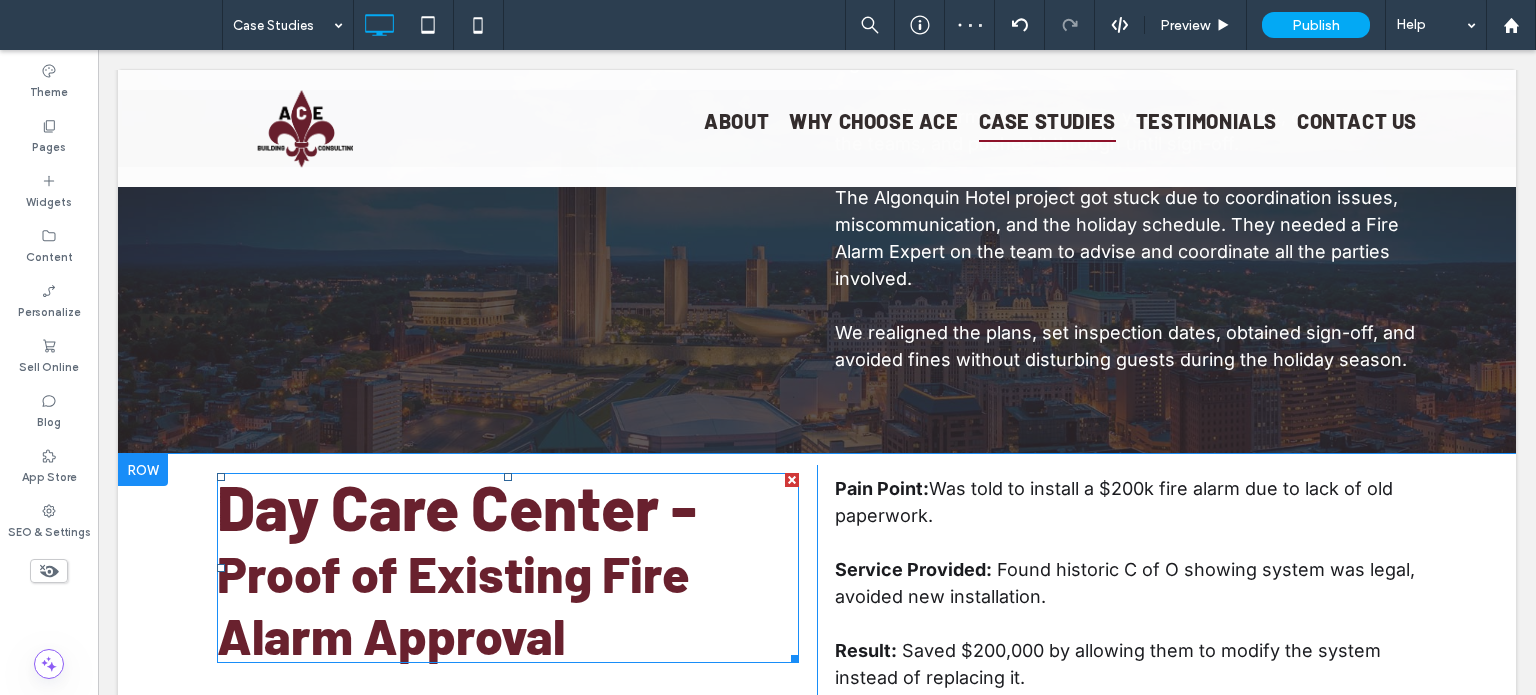 click on "Proof of Existing Fire Alarm Approval" at bounding box center (453, 604) 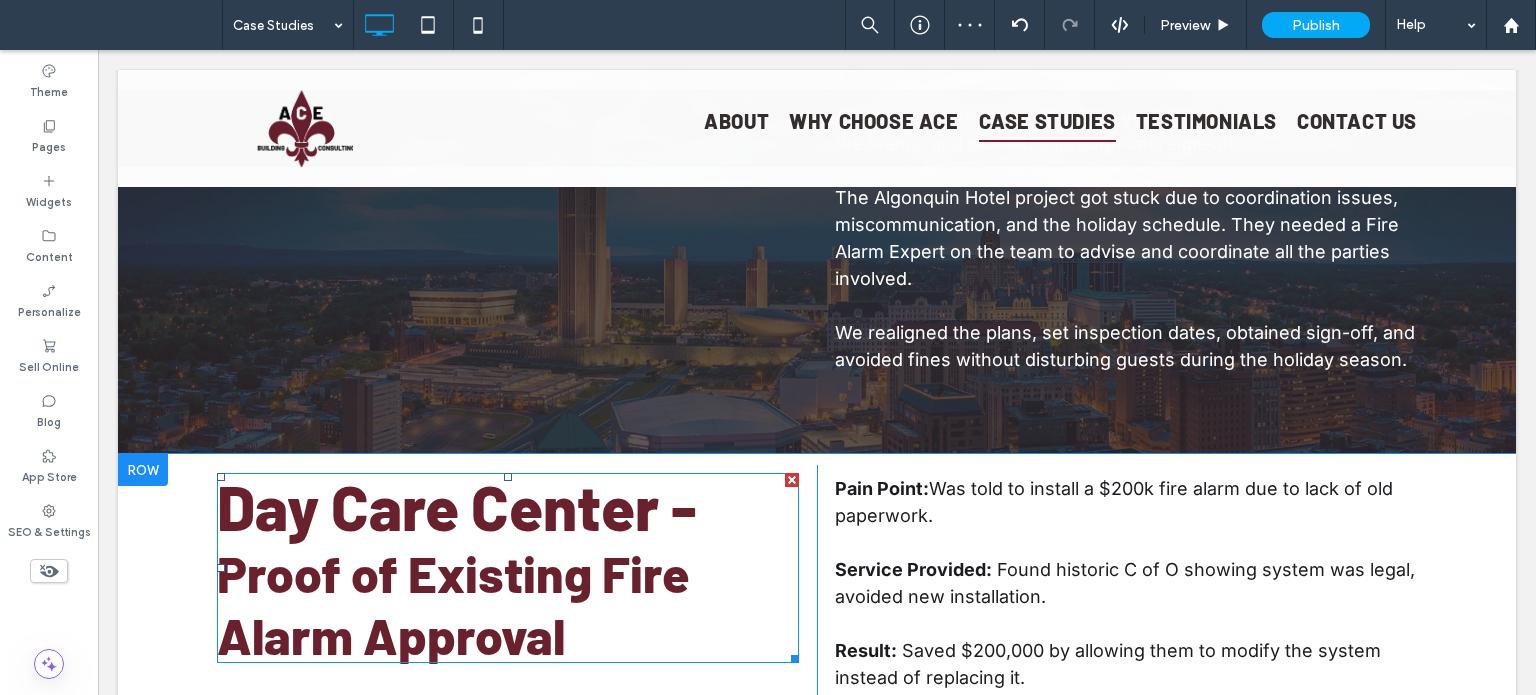 type on "******" 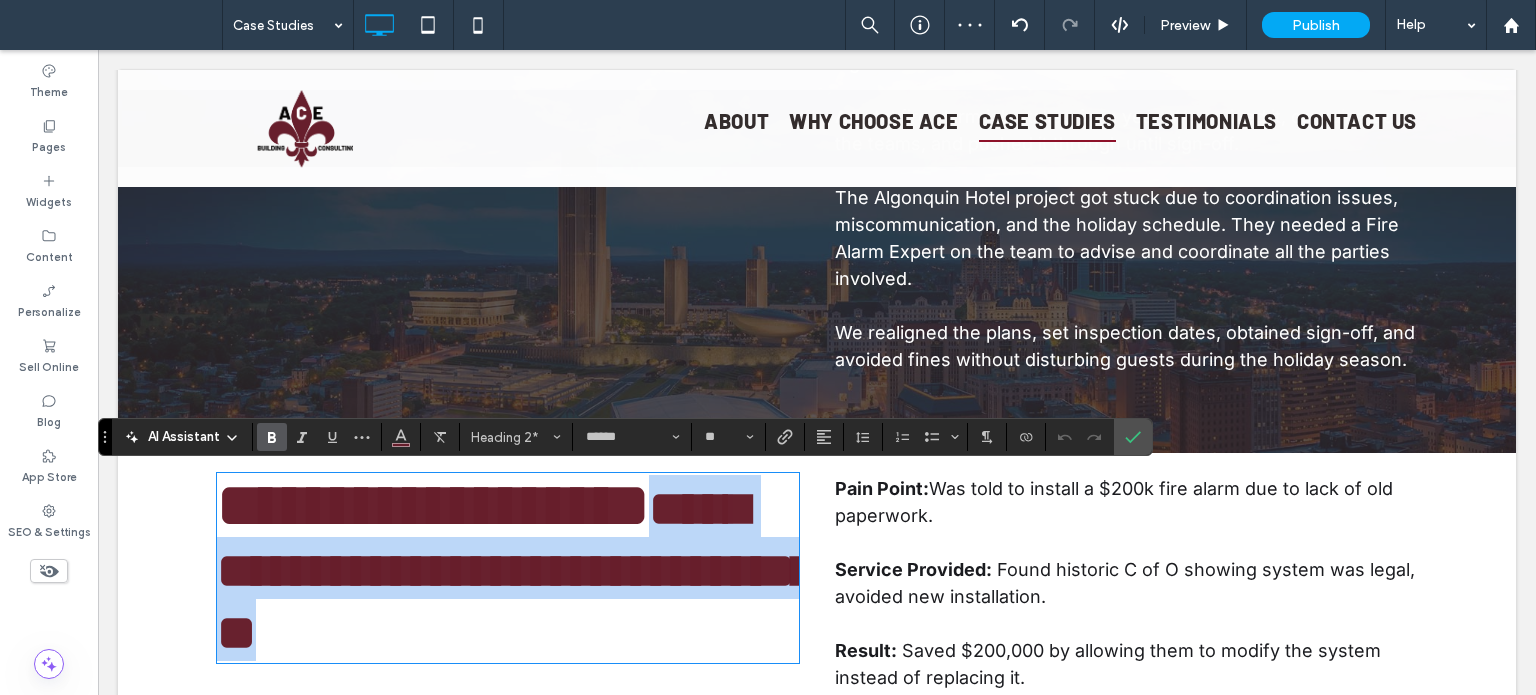 scroll, scrollTop: 0, scrollLeft: 0, axis: both 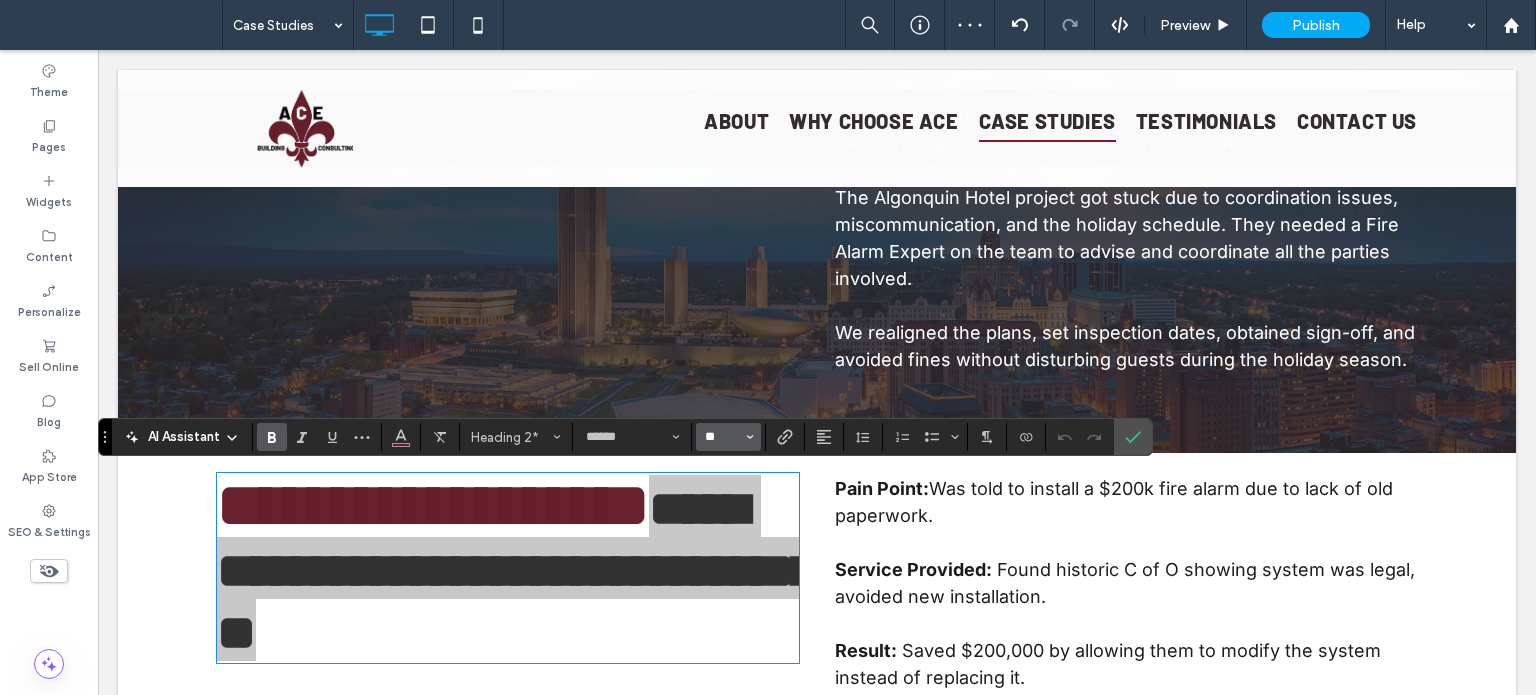click on "**" at bounding box center [722, 437] 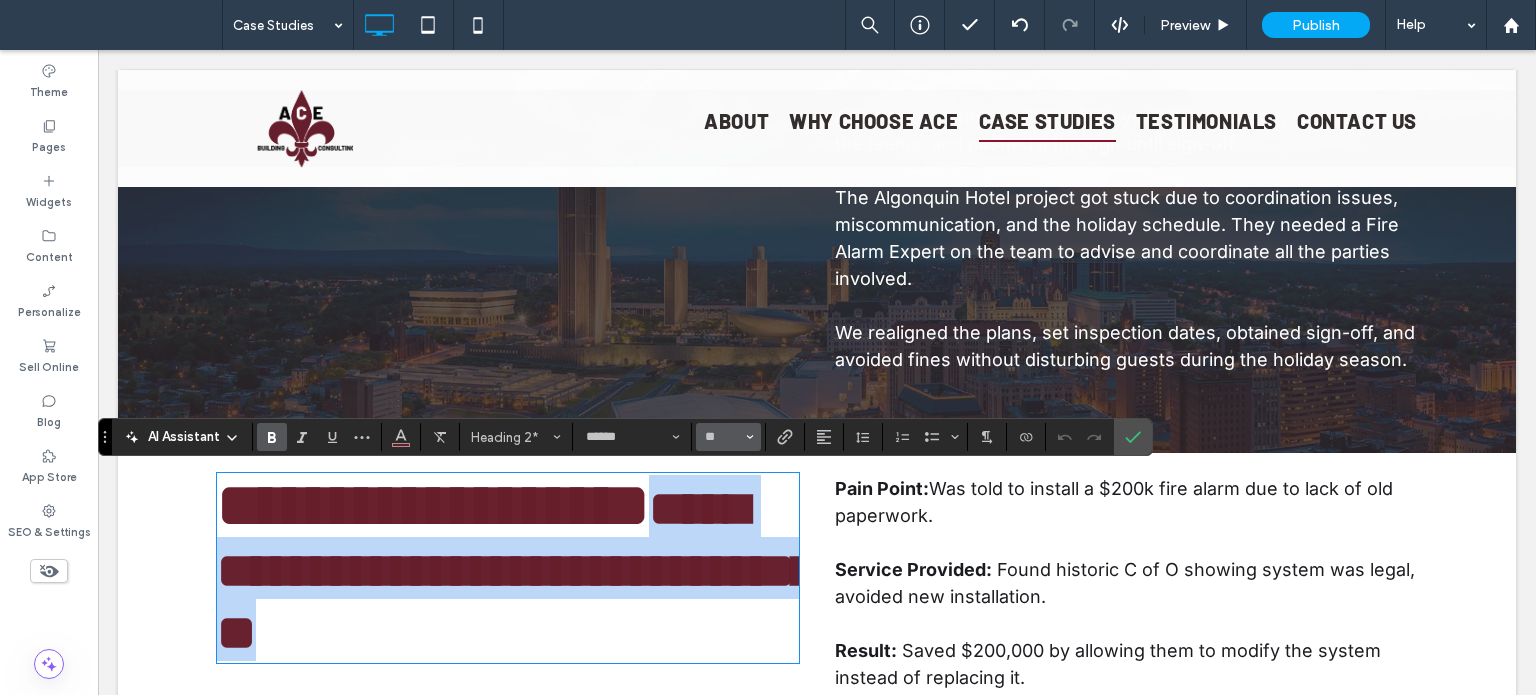 type on "**" 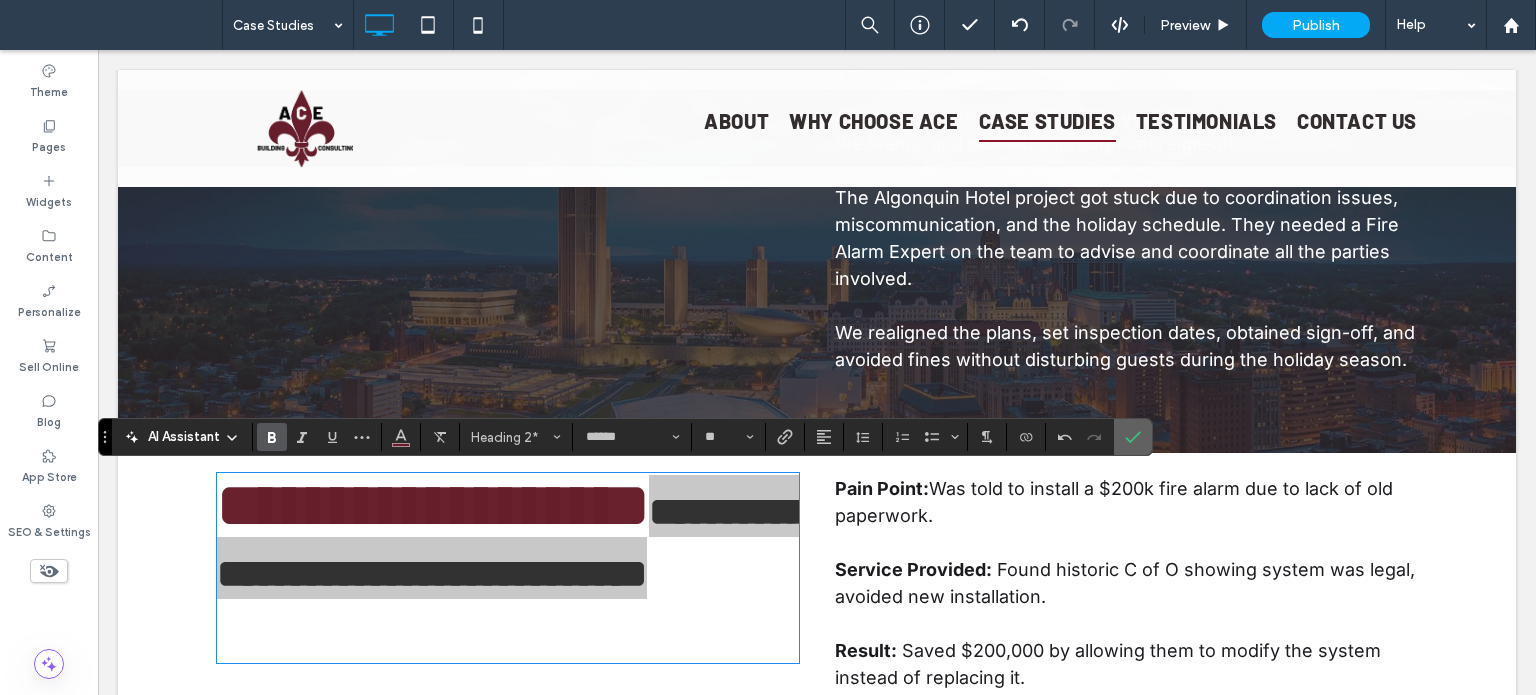 click 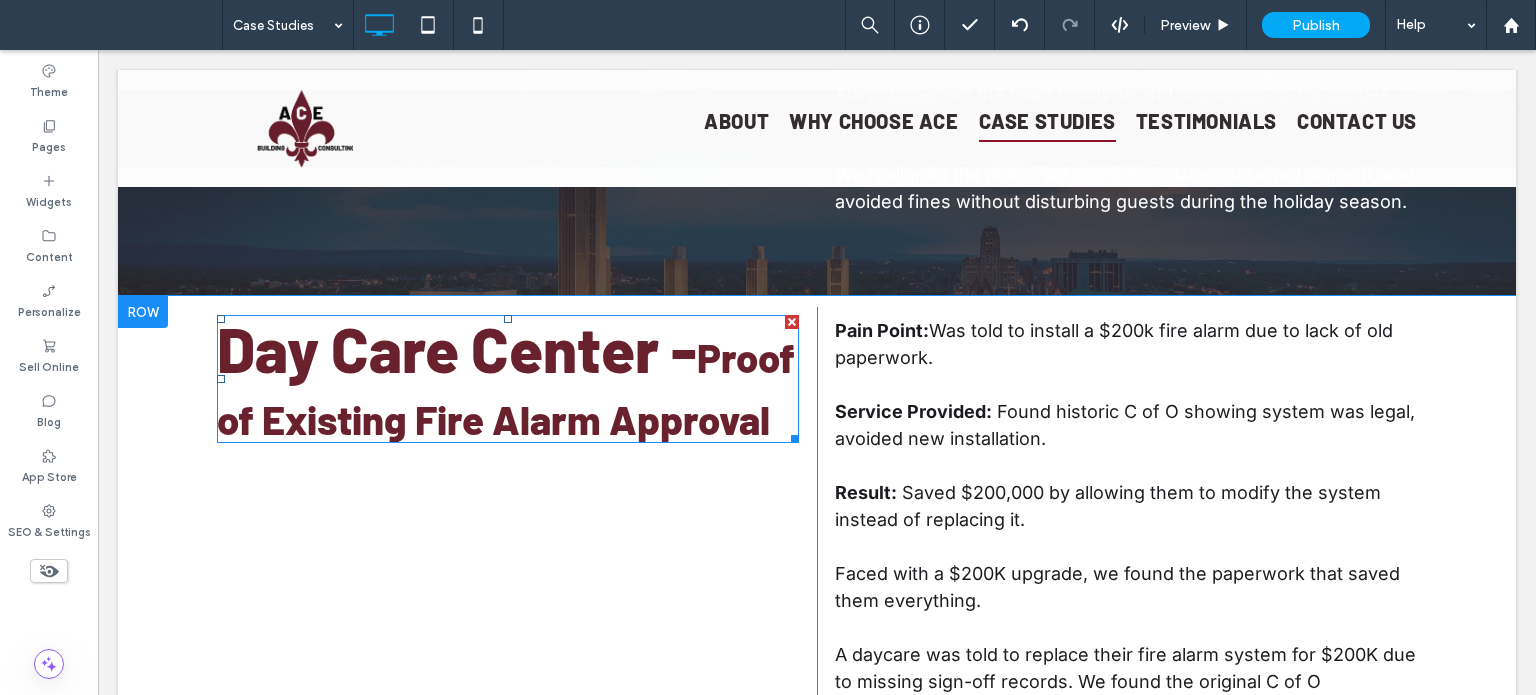 scroll, scrollTop: 3268, scrollLeft: 0, axis: vertical 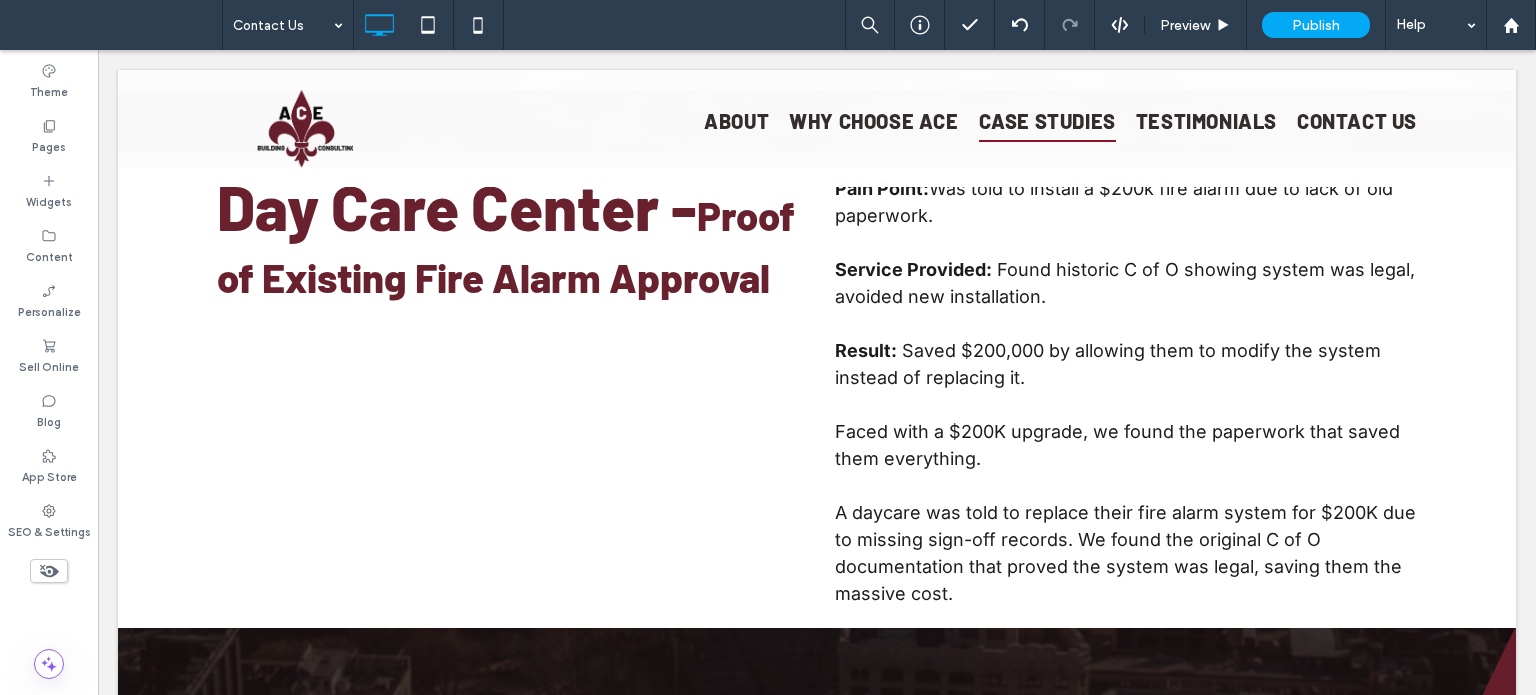 type on "*****" 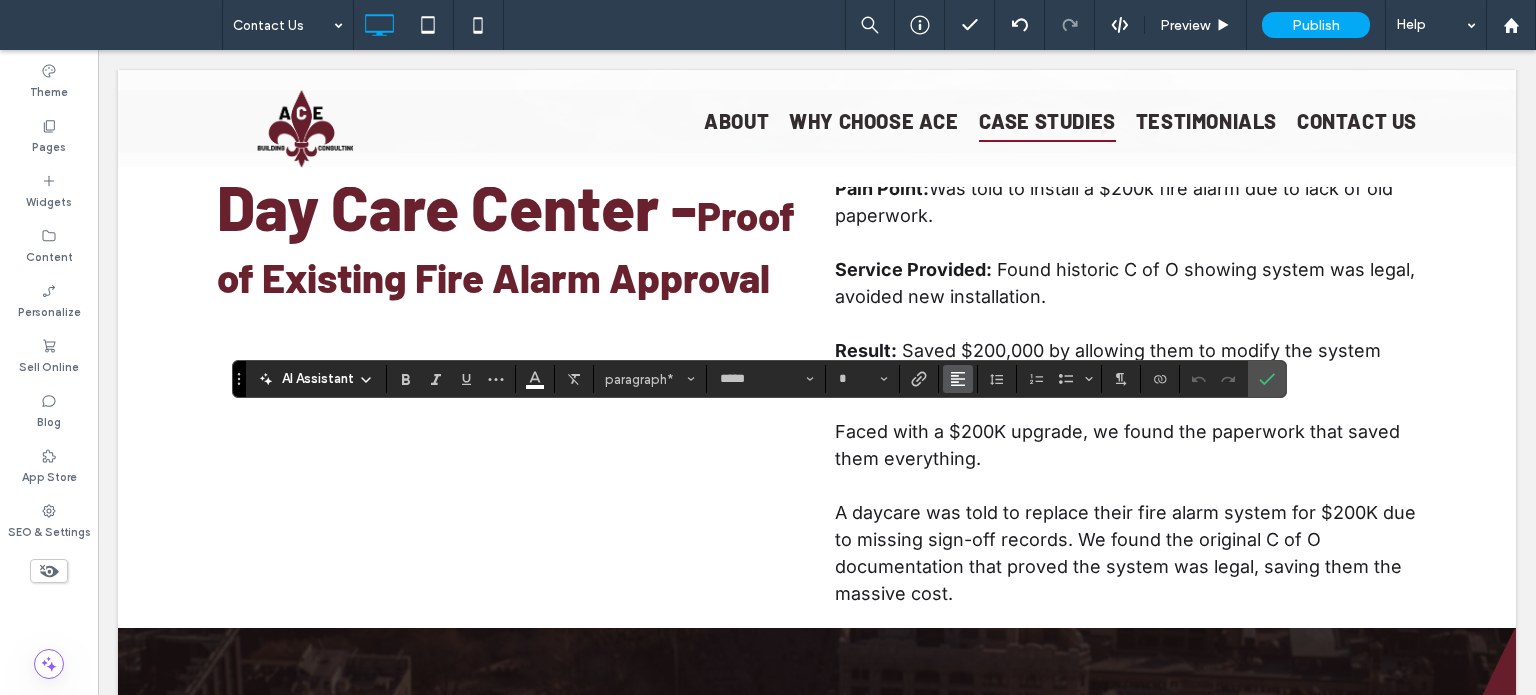 click at bounding box center (958, 379) 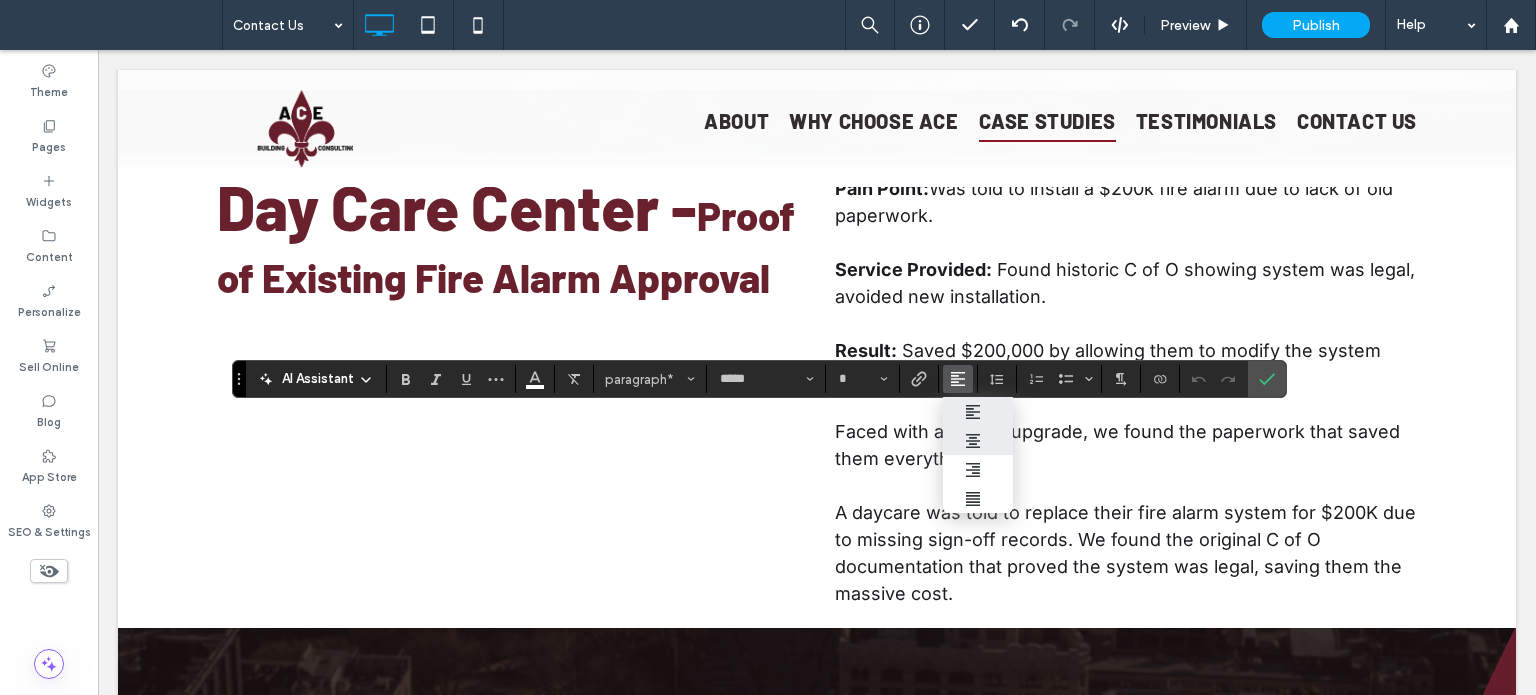click 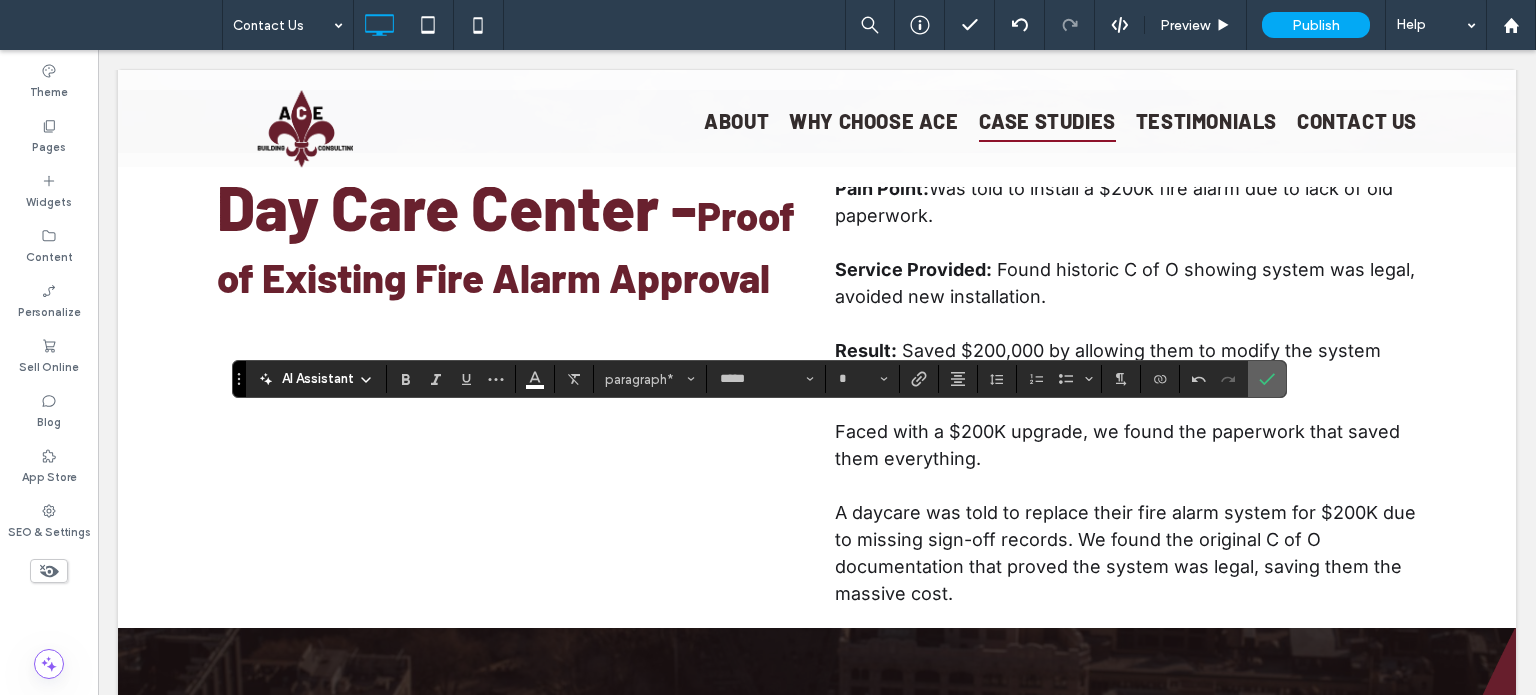 click 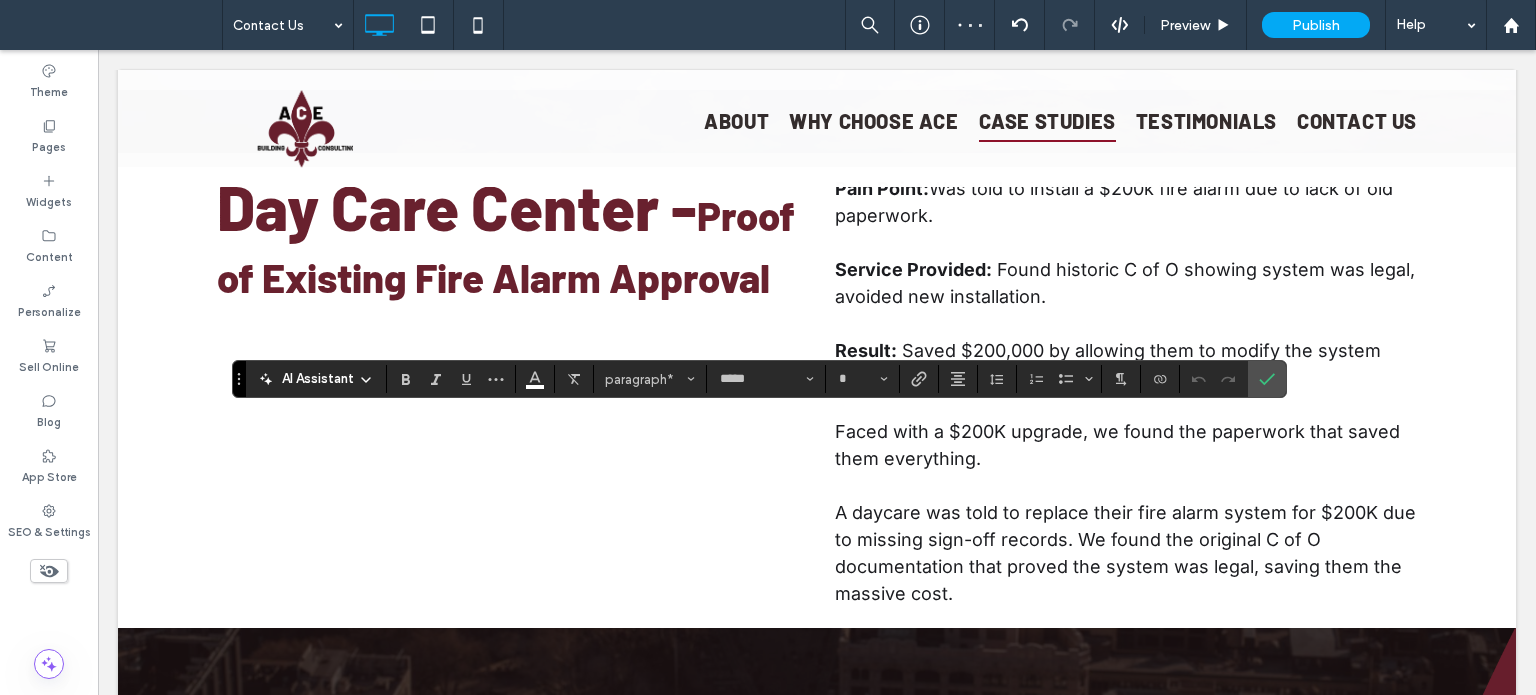 type on "**" 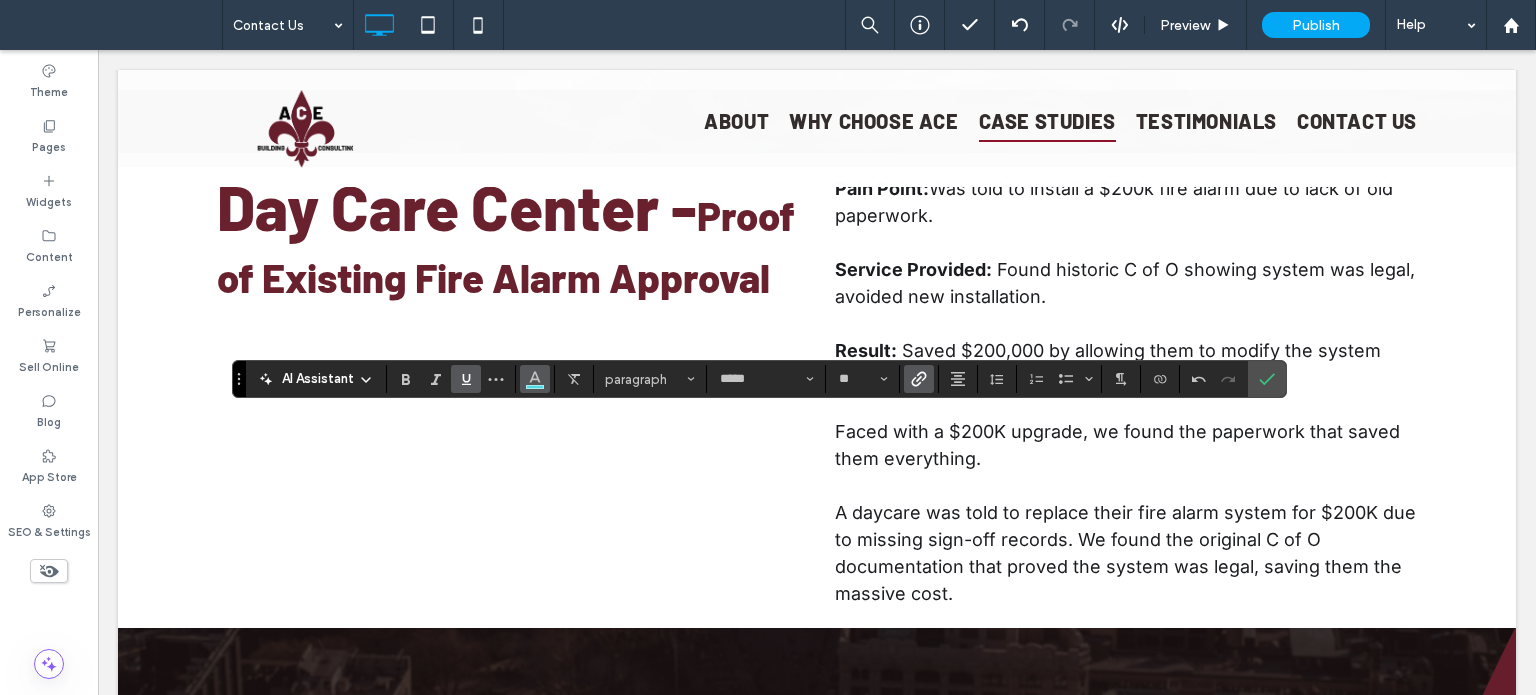 click at bounding box center (535, 379) 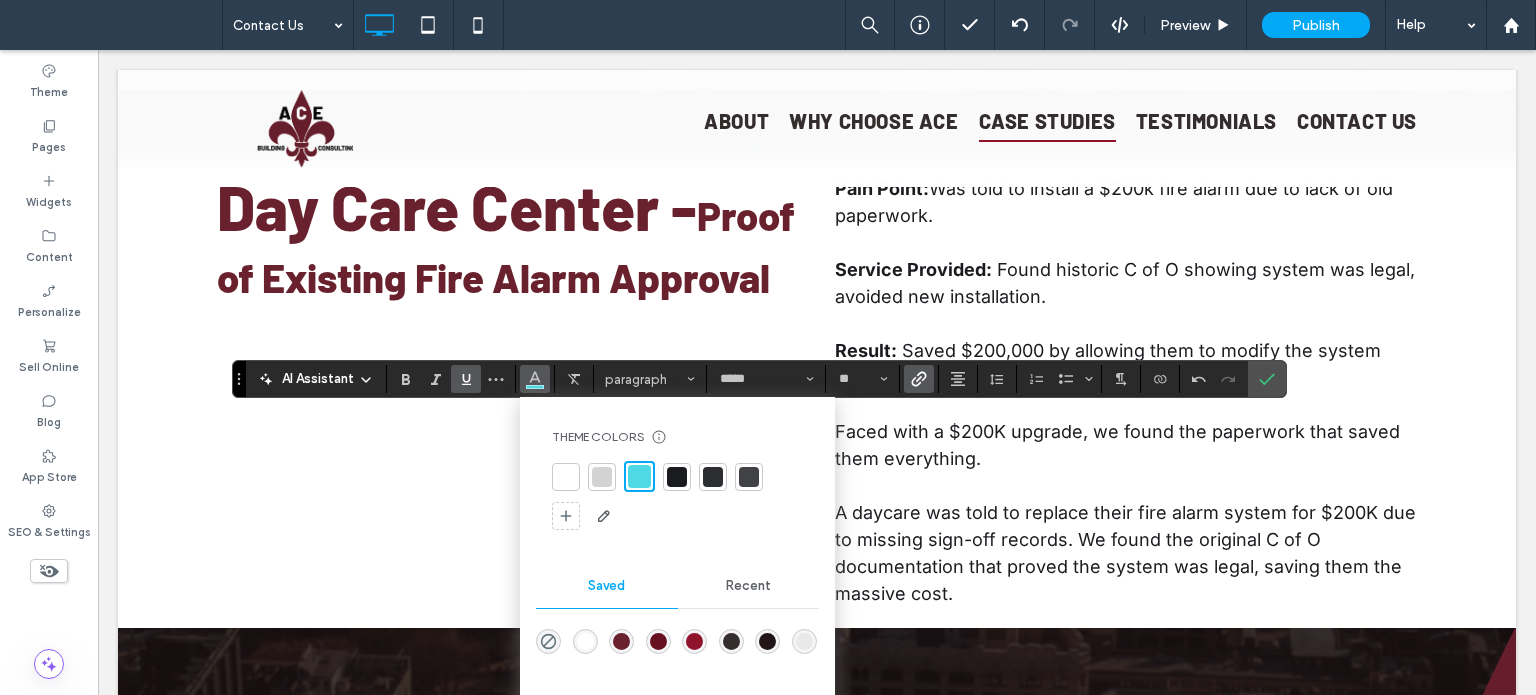click at bounding box center [566, 477] 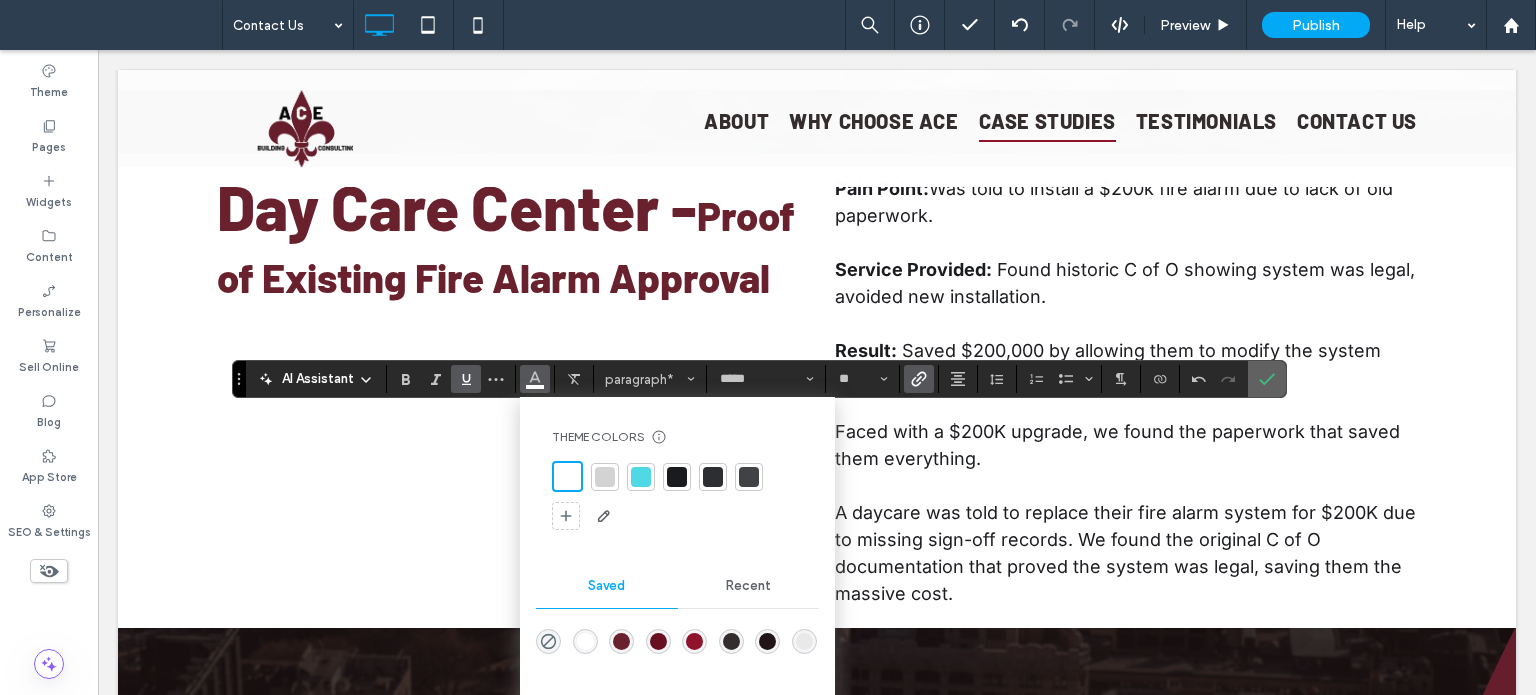 click at bounding box center [1267, 379] 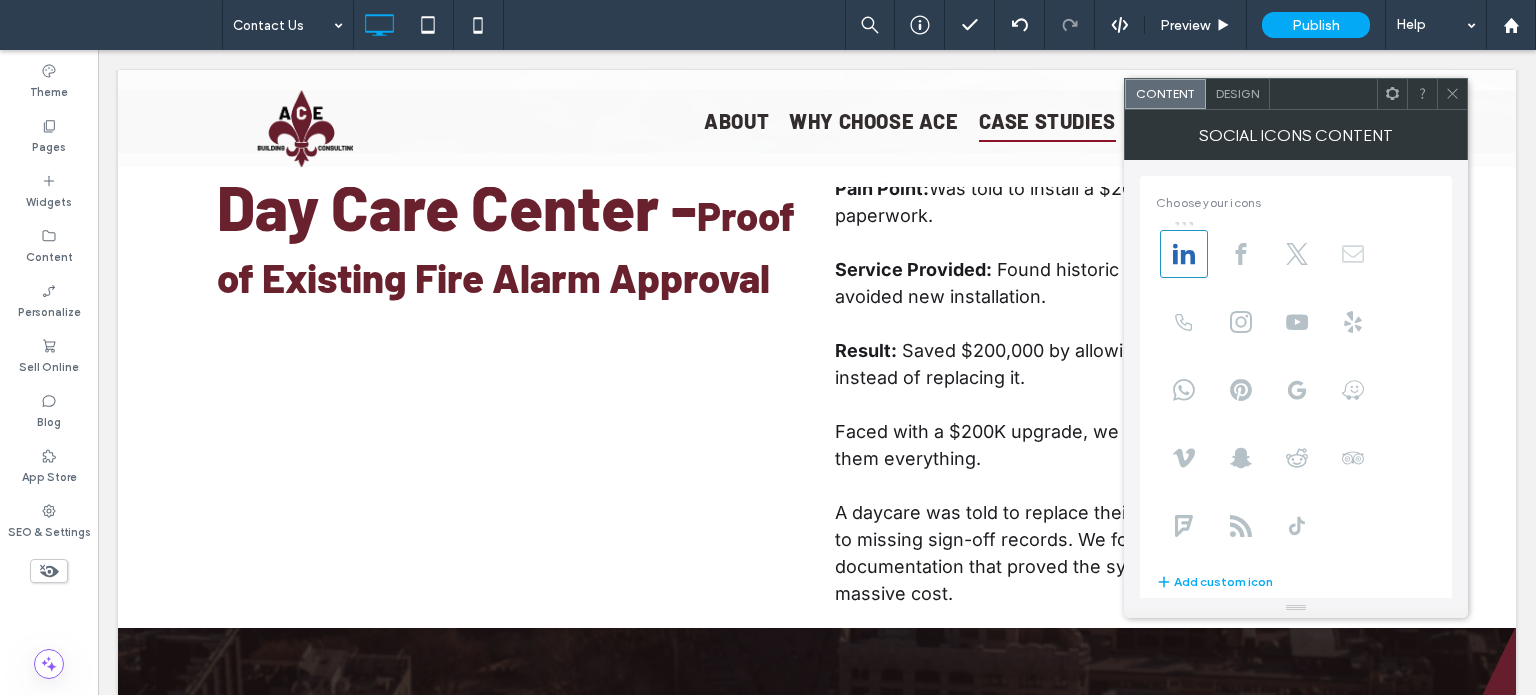 click 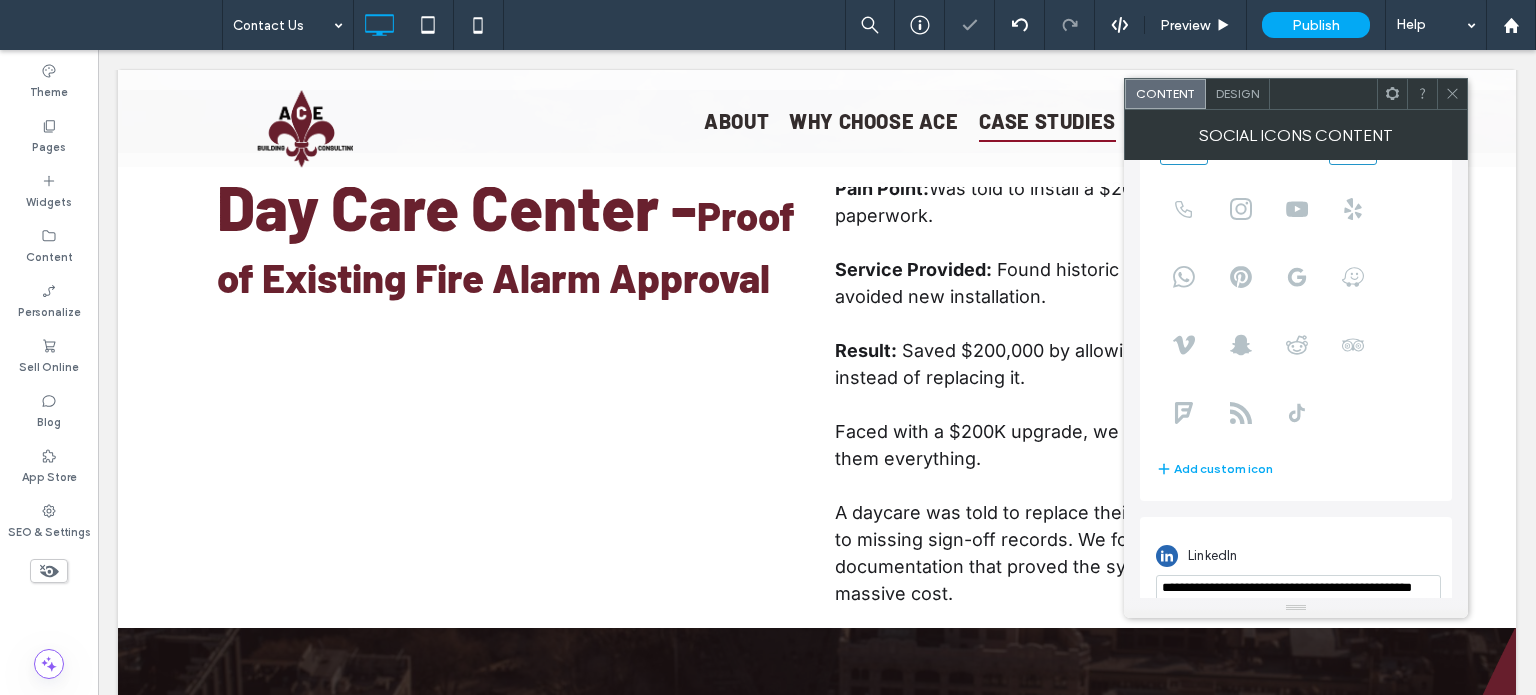 scroll, scrollTop: 247, scrollLeft: 0, axis: vertical 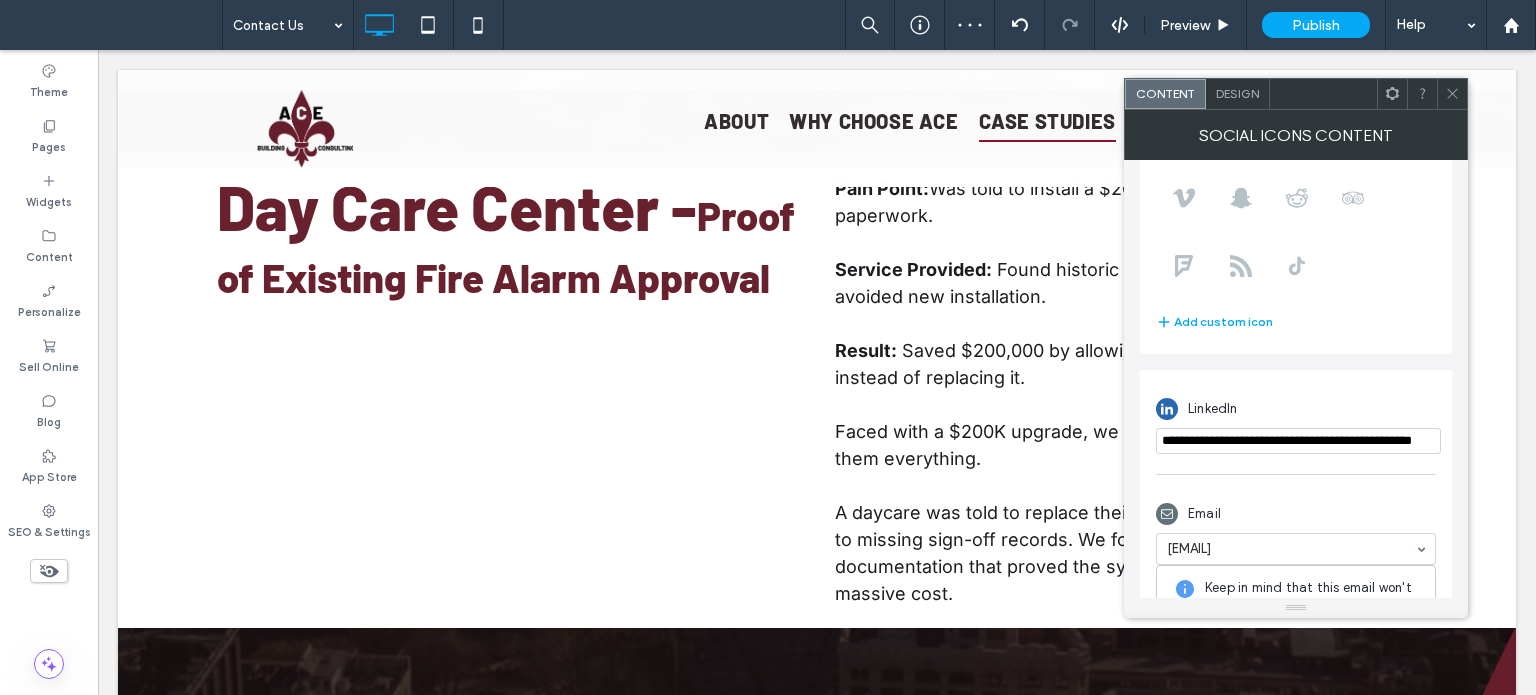 click 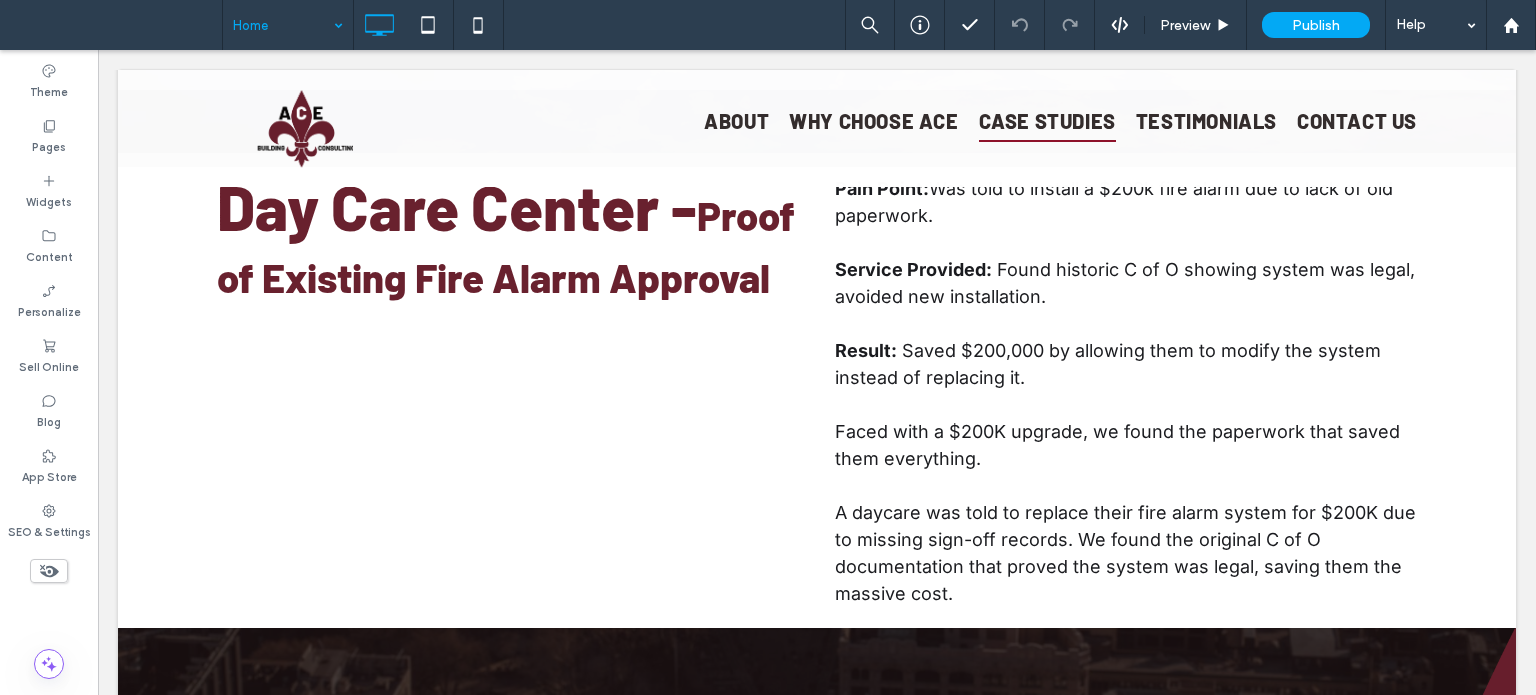 click at bounding box center [283, 25] 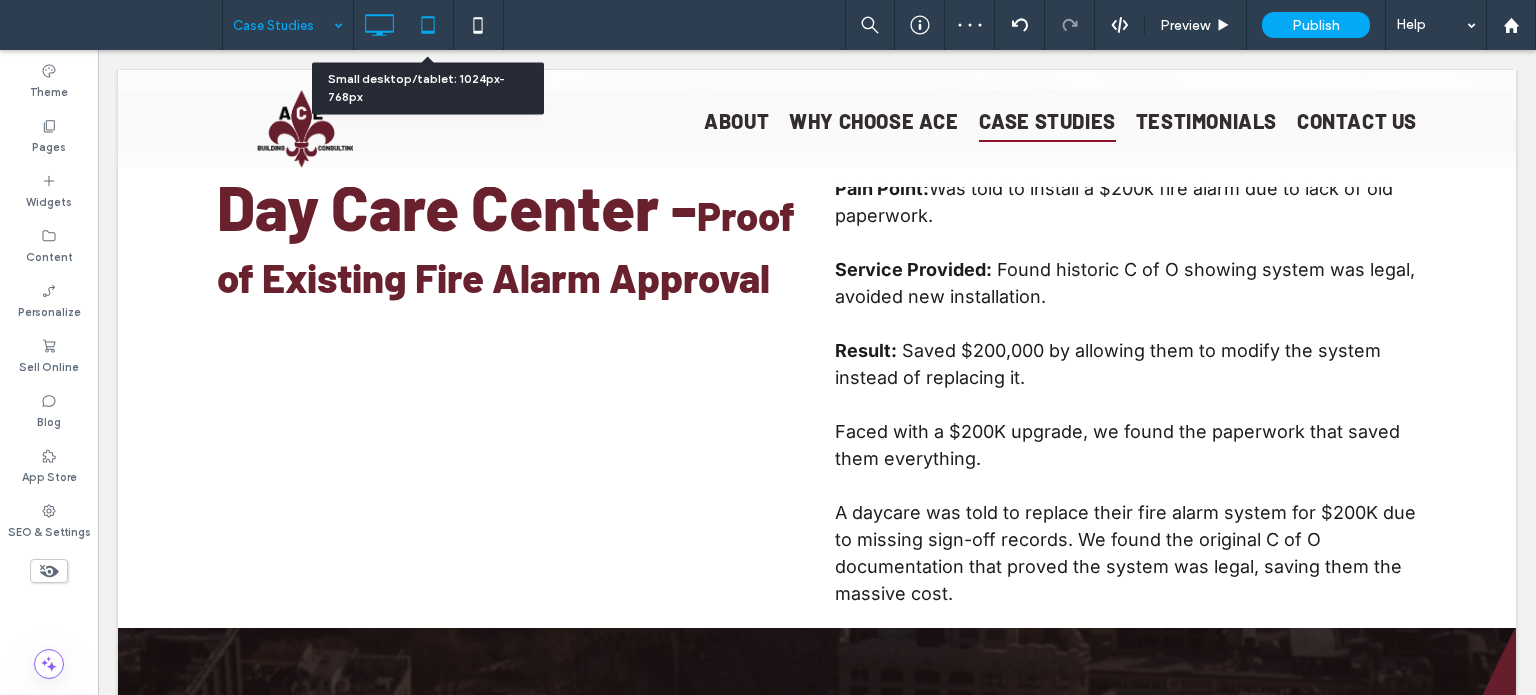 click 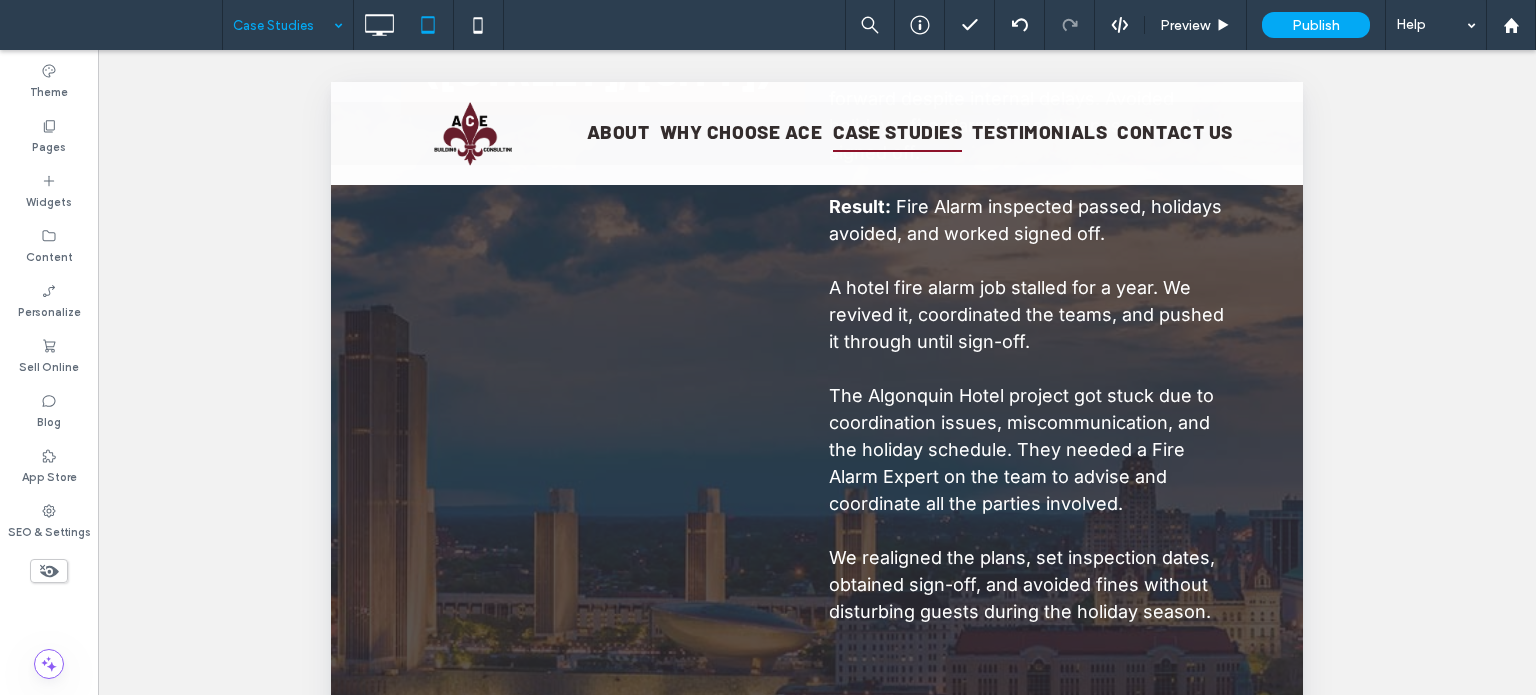type on "******" 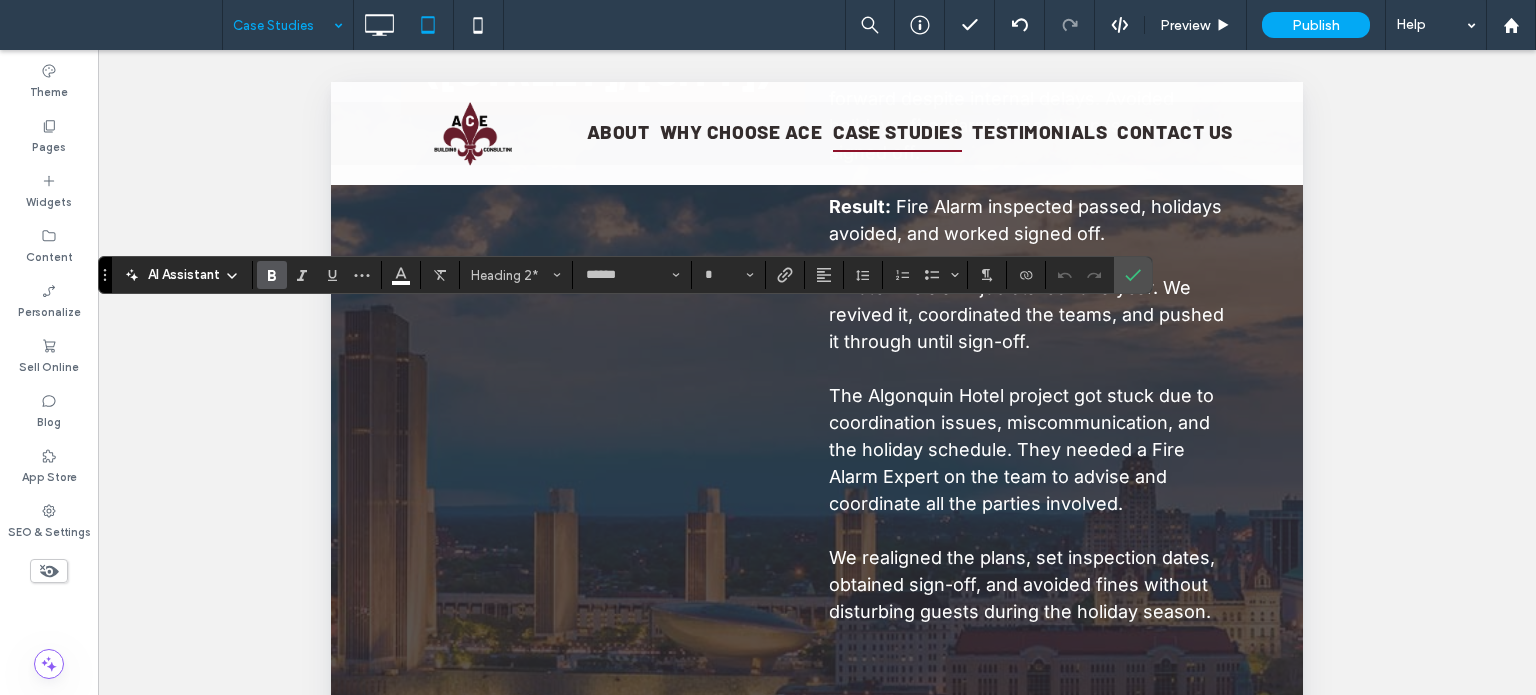 type on "**" 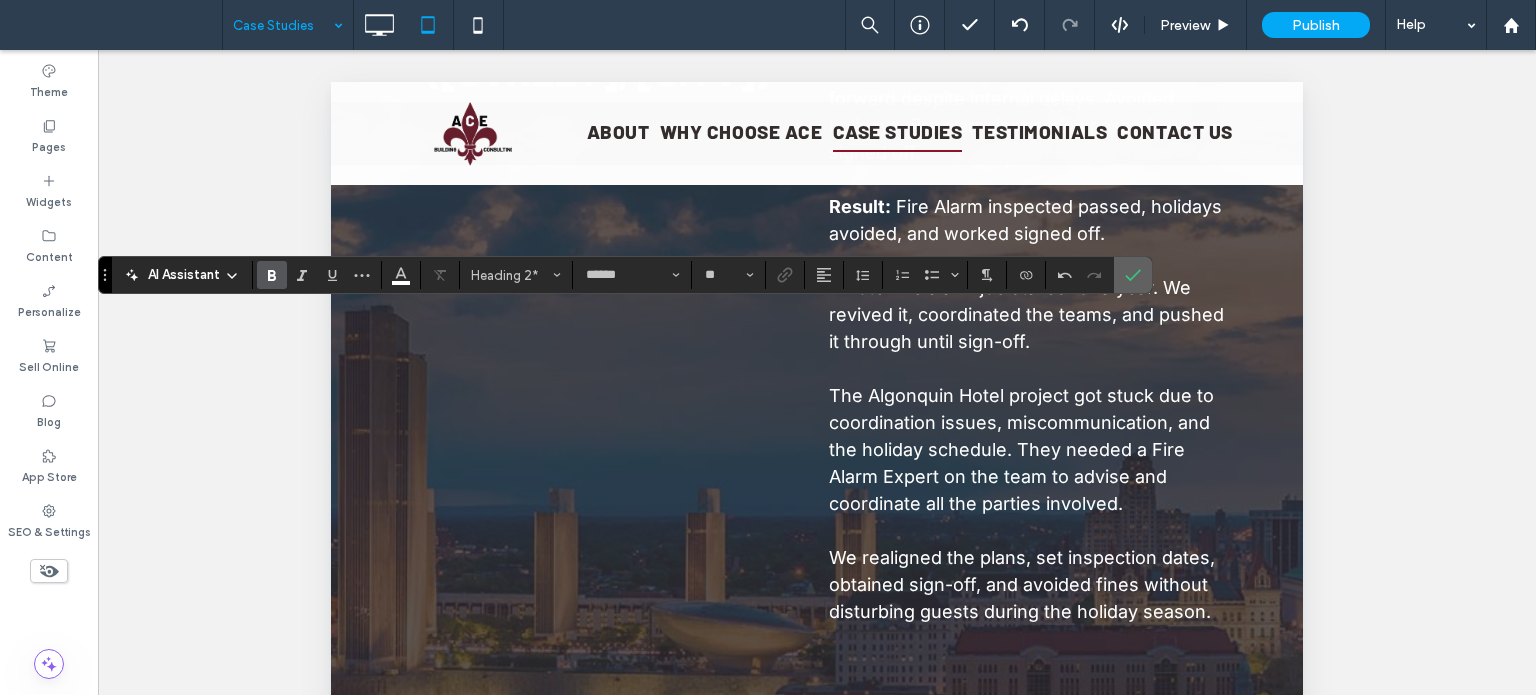 click 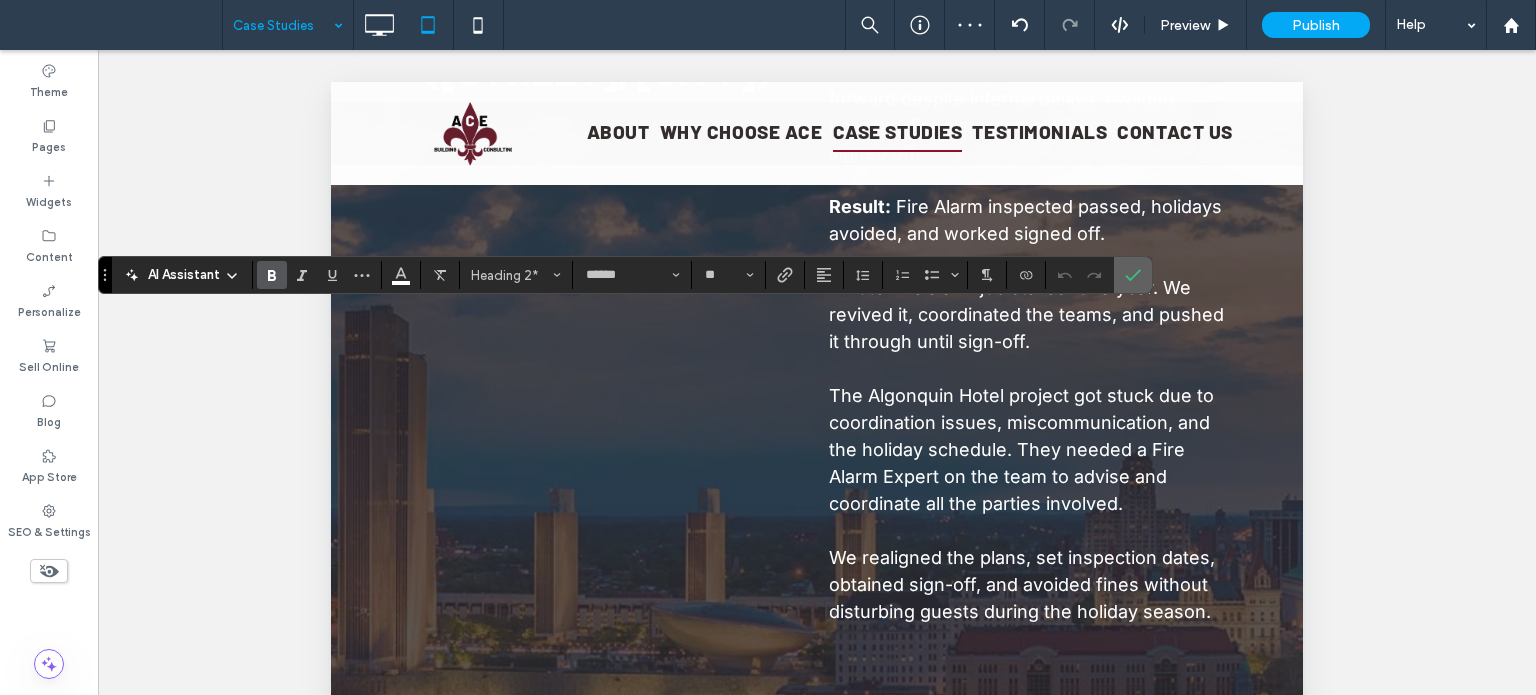 click at bounding box center (1133, 275) 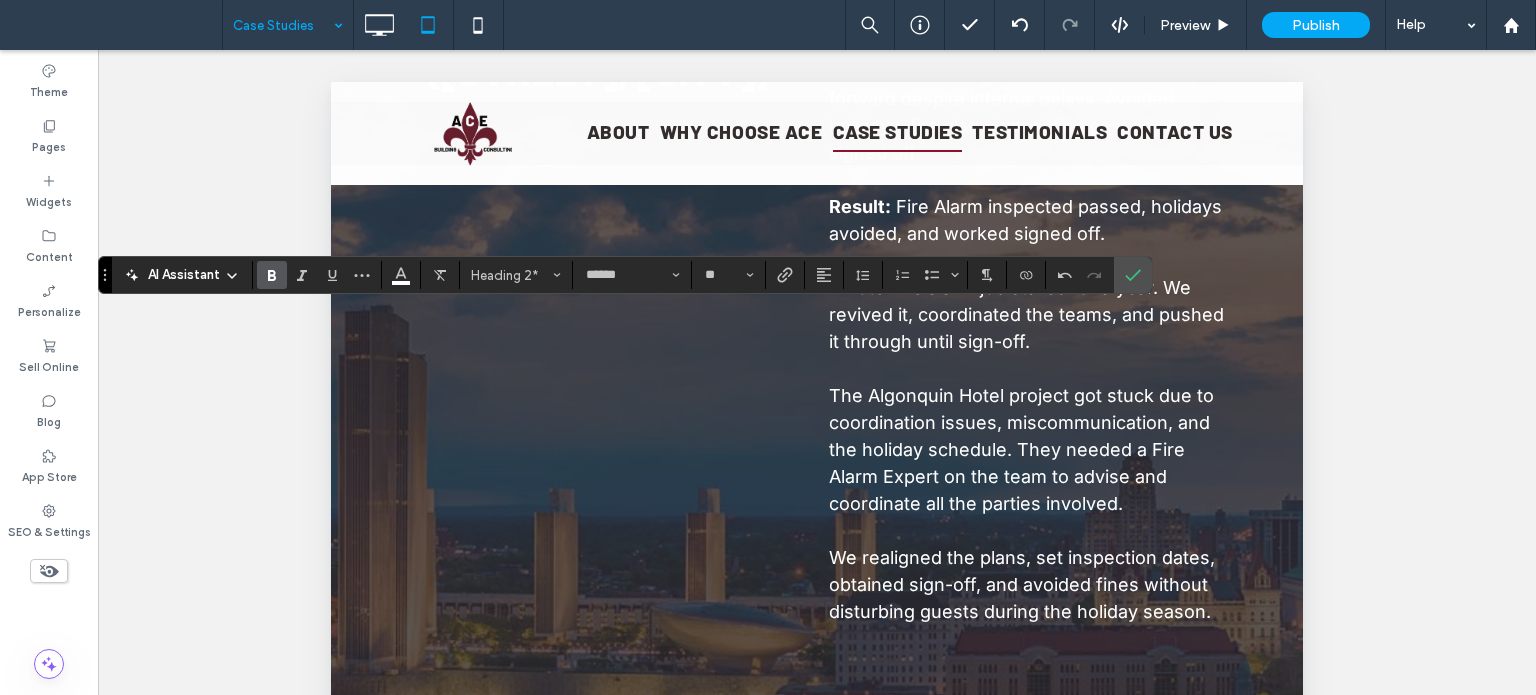 click on "**" at bounding box center [729, 275] 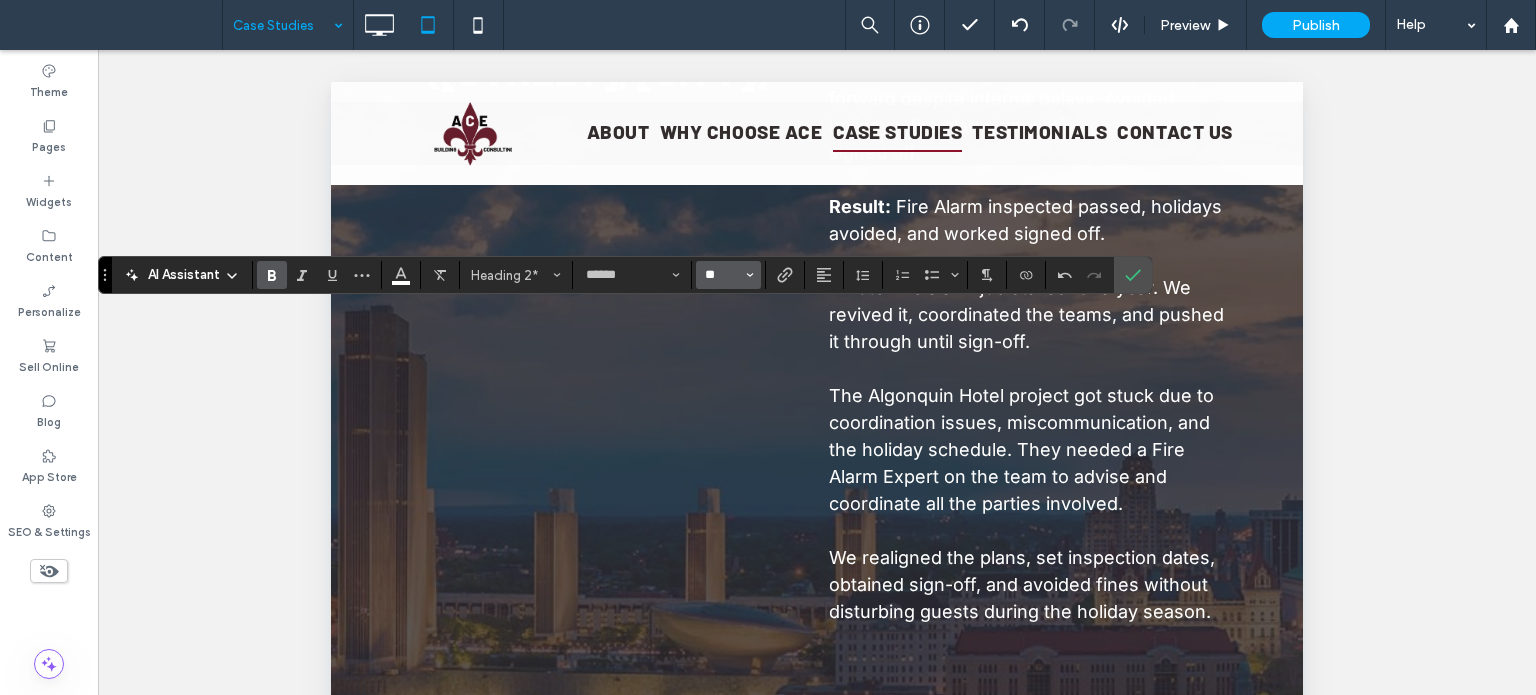 click on "**" at bounding box center (722, 275) 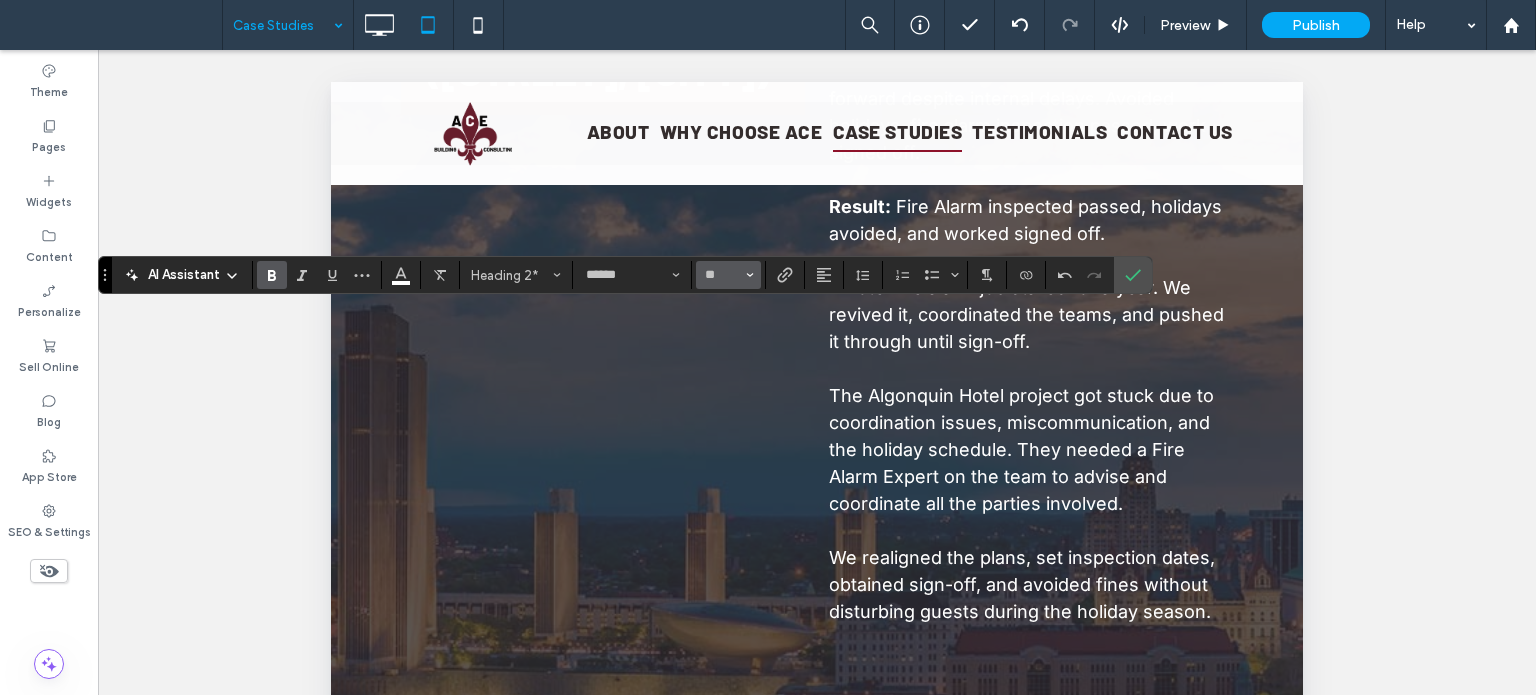 type on "**" 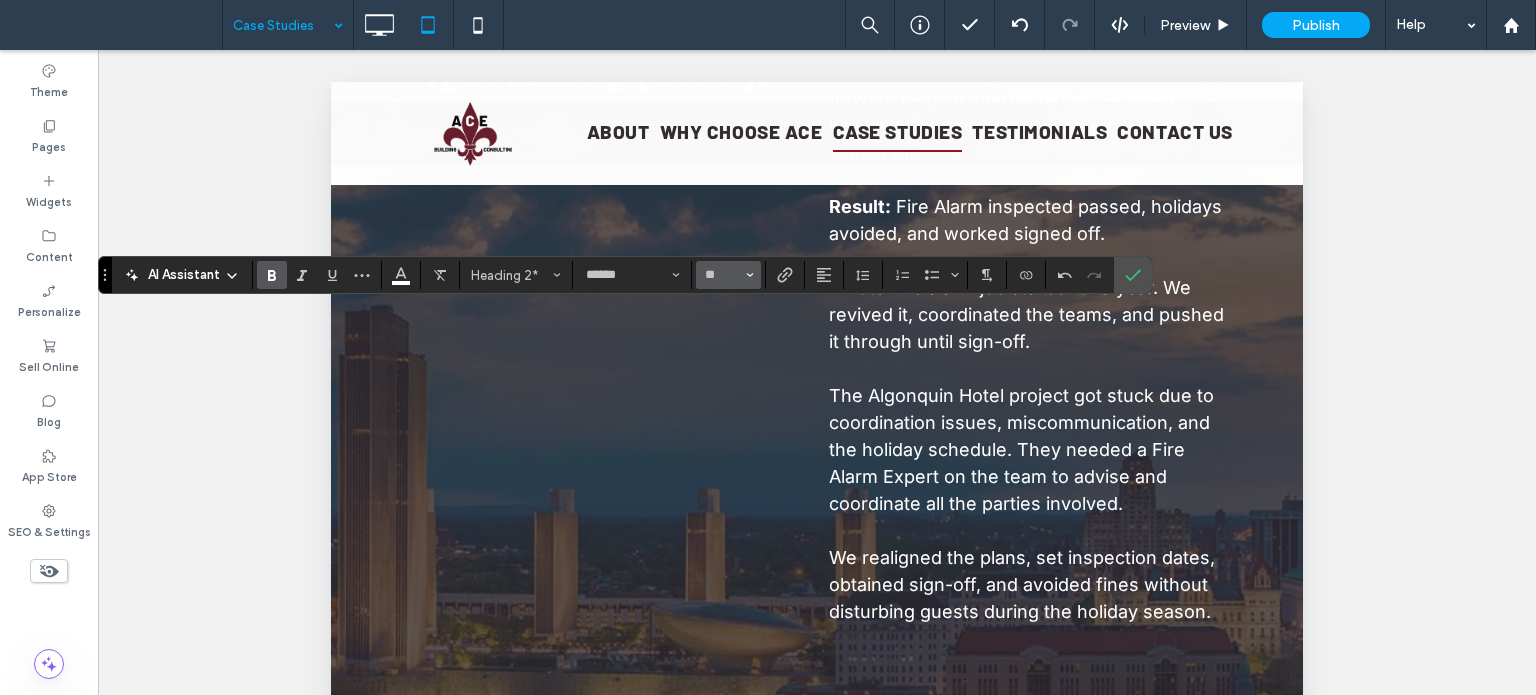 click on "**" at bounding box center [728, 275] 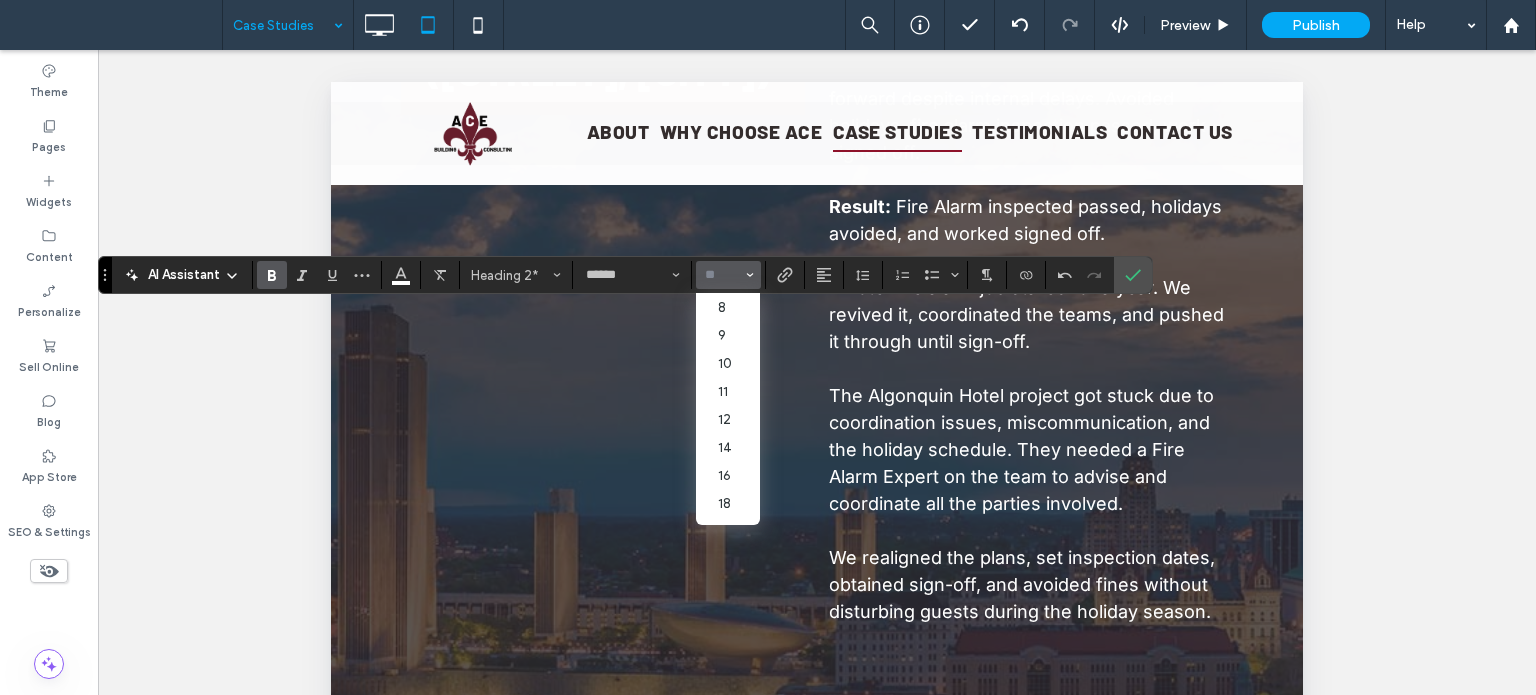 click at bounding box center (722, 275) 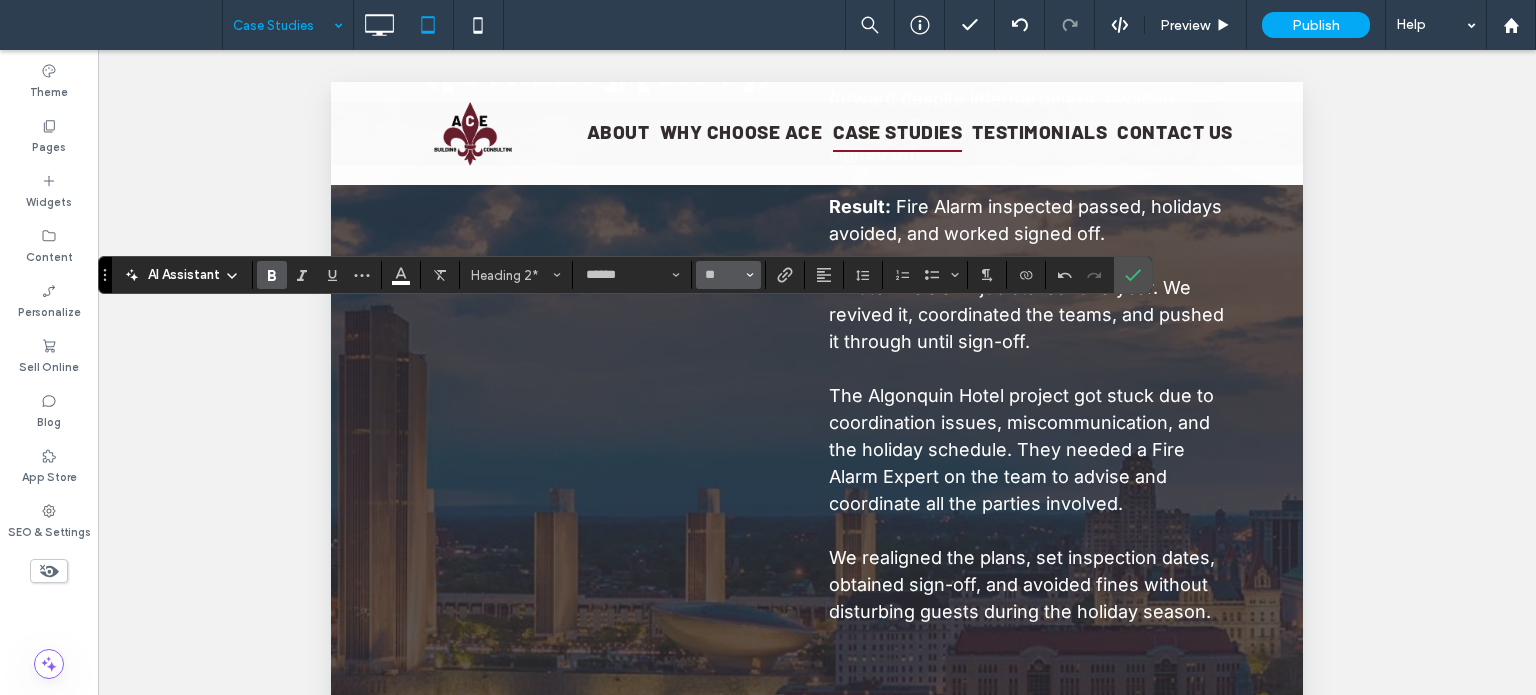 type on "**" 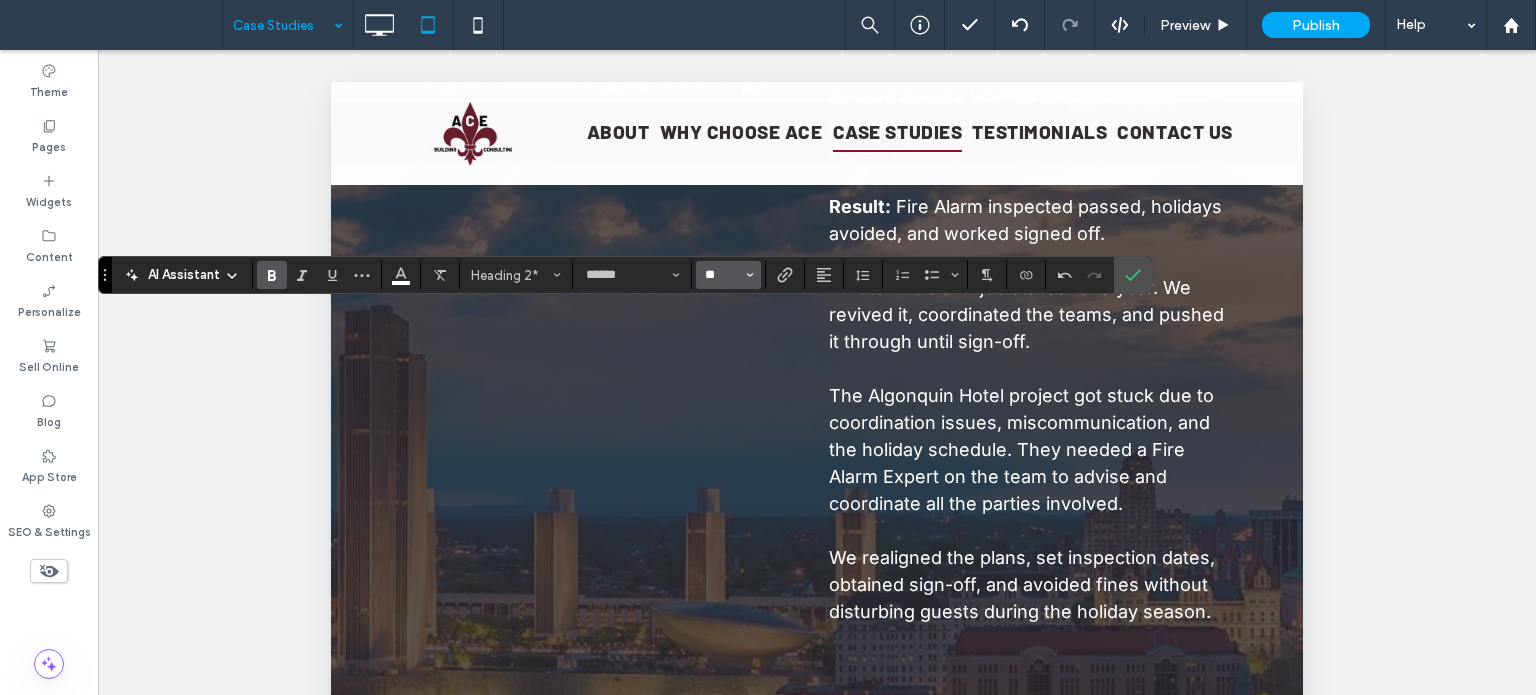 click on "**" at bounding box center (722, 275) 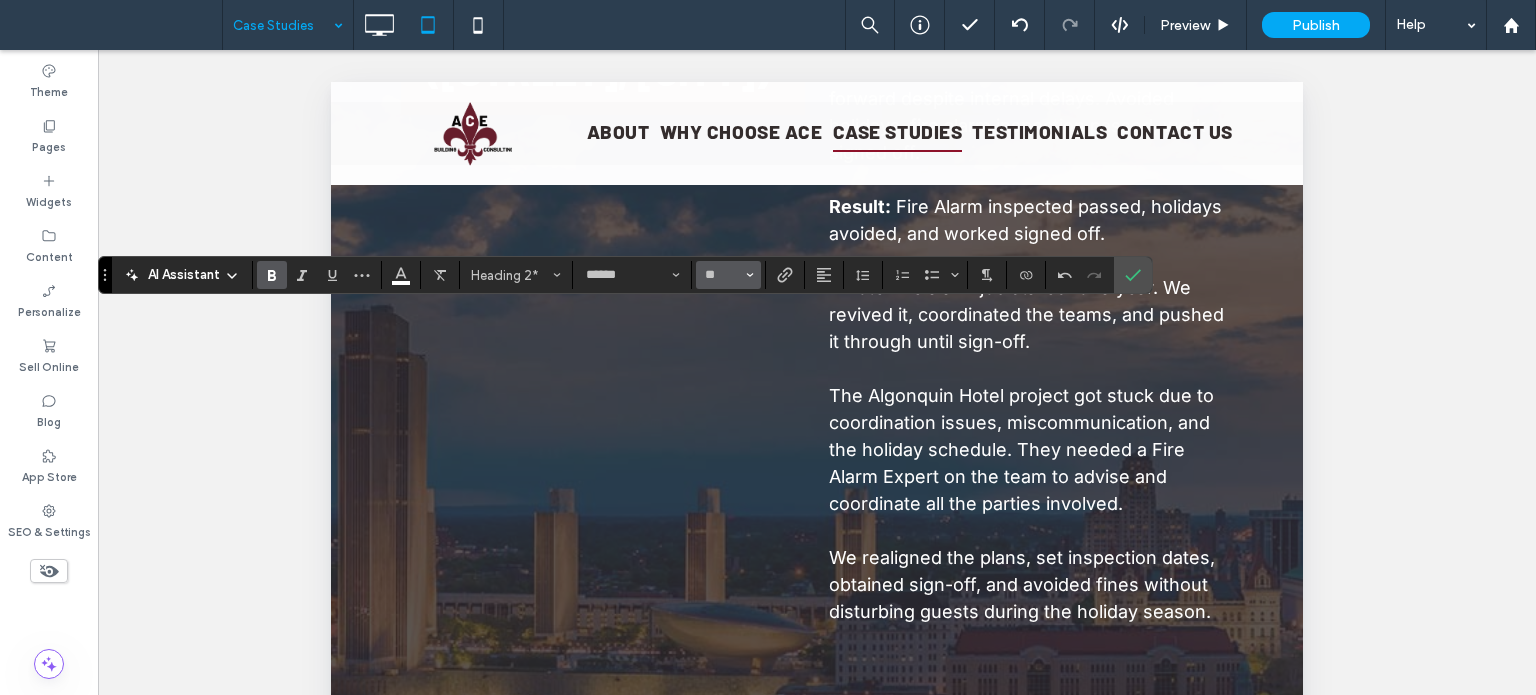 type on "**" 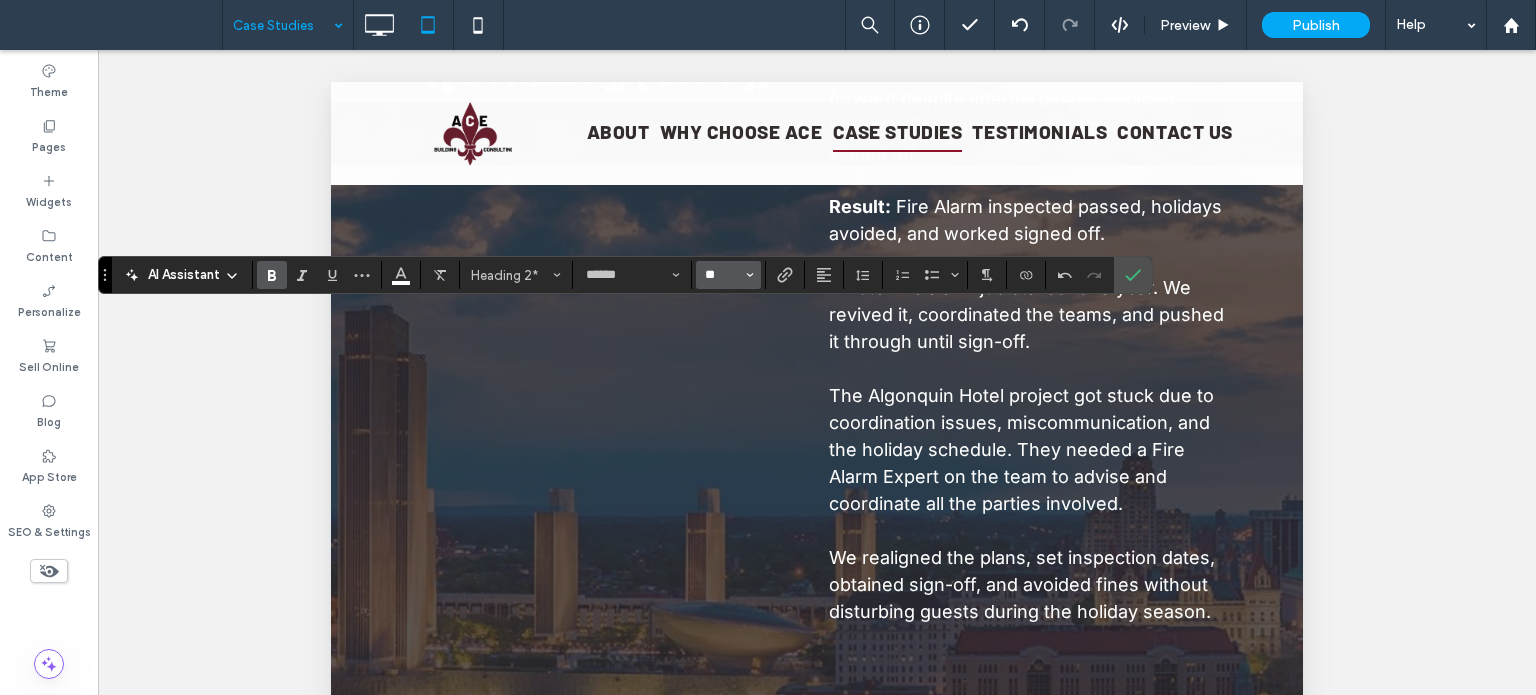 click on "**" at bounding box center [722, 275] 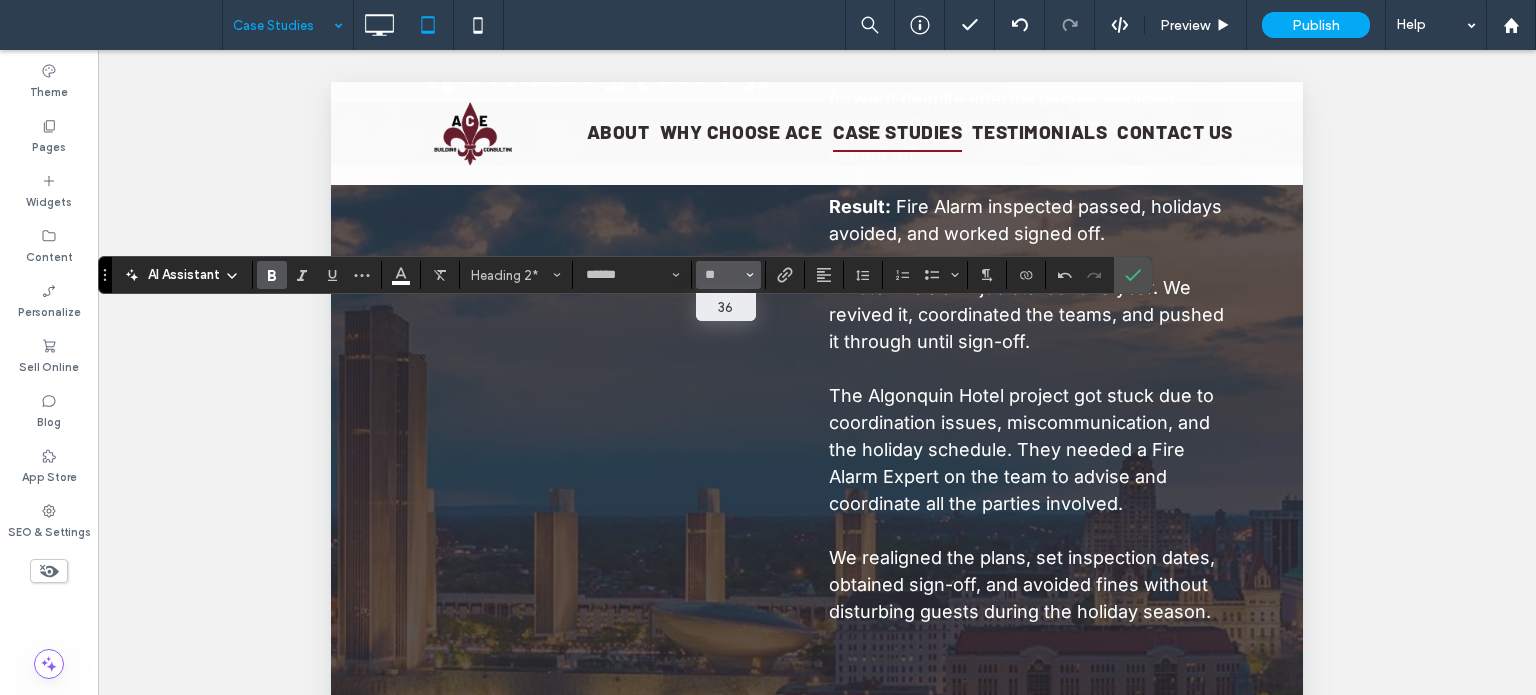 type on "**" 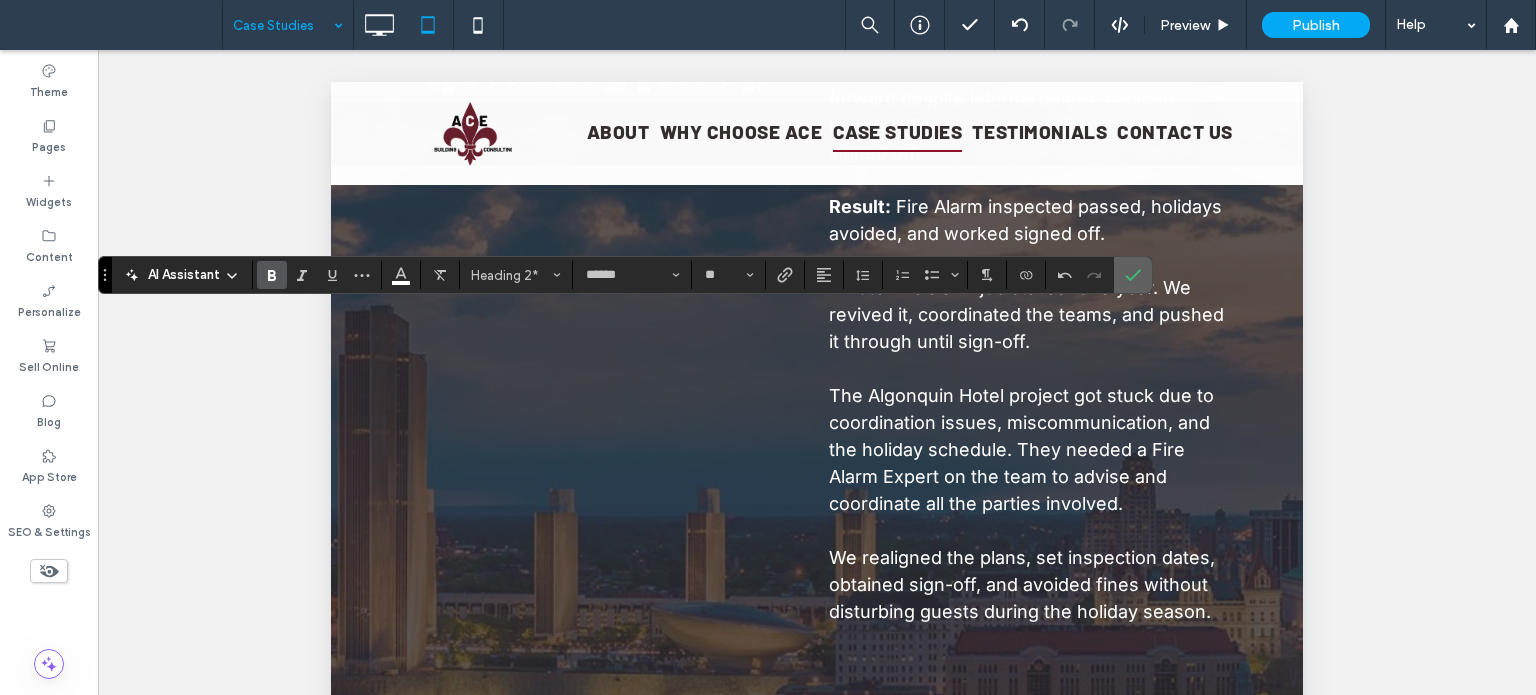 click 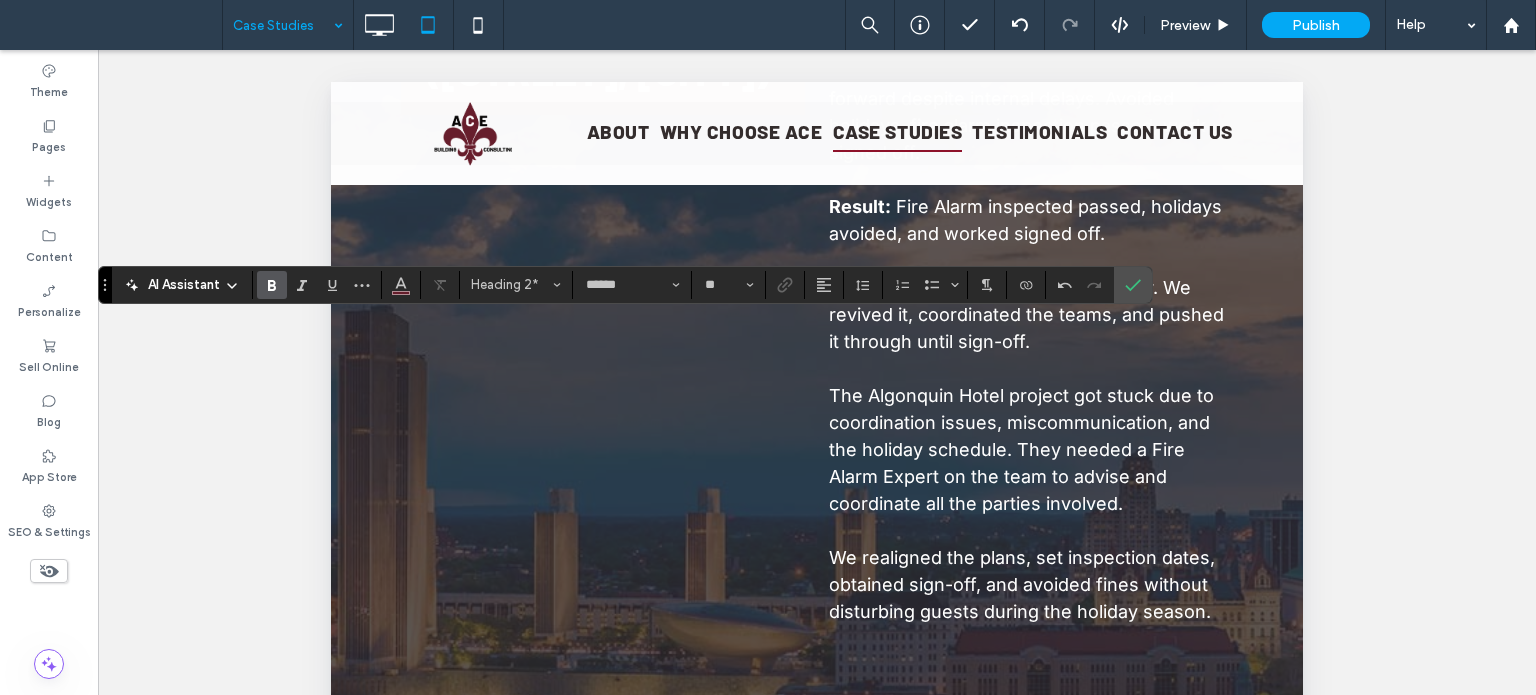 type on "**" 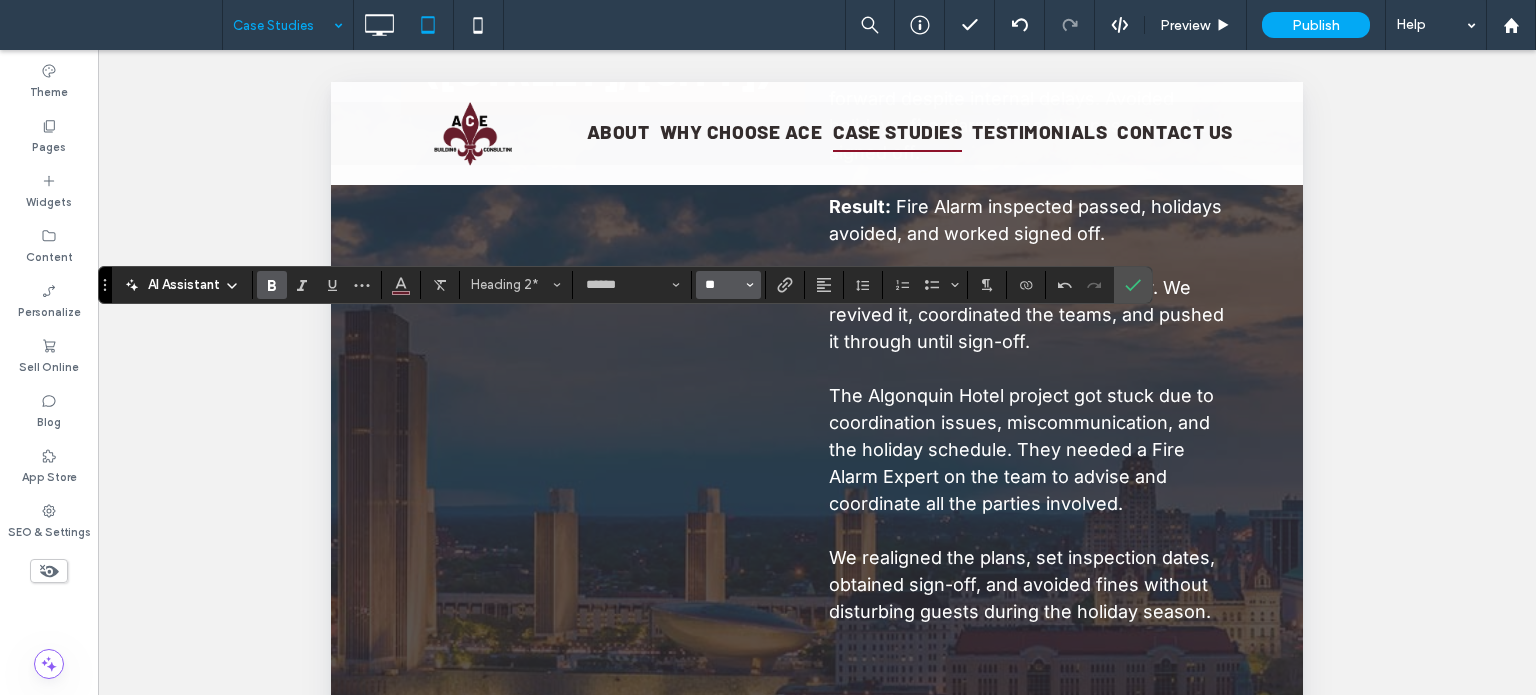 click on "**" at bounding box center [722, 285] 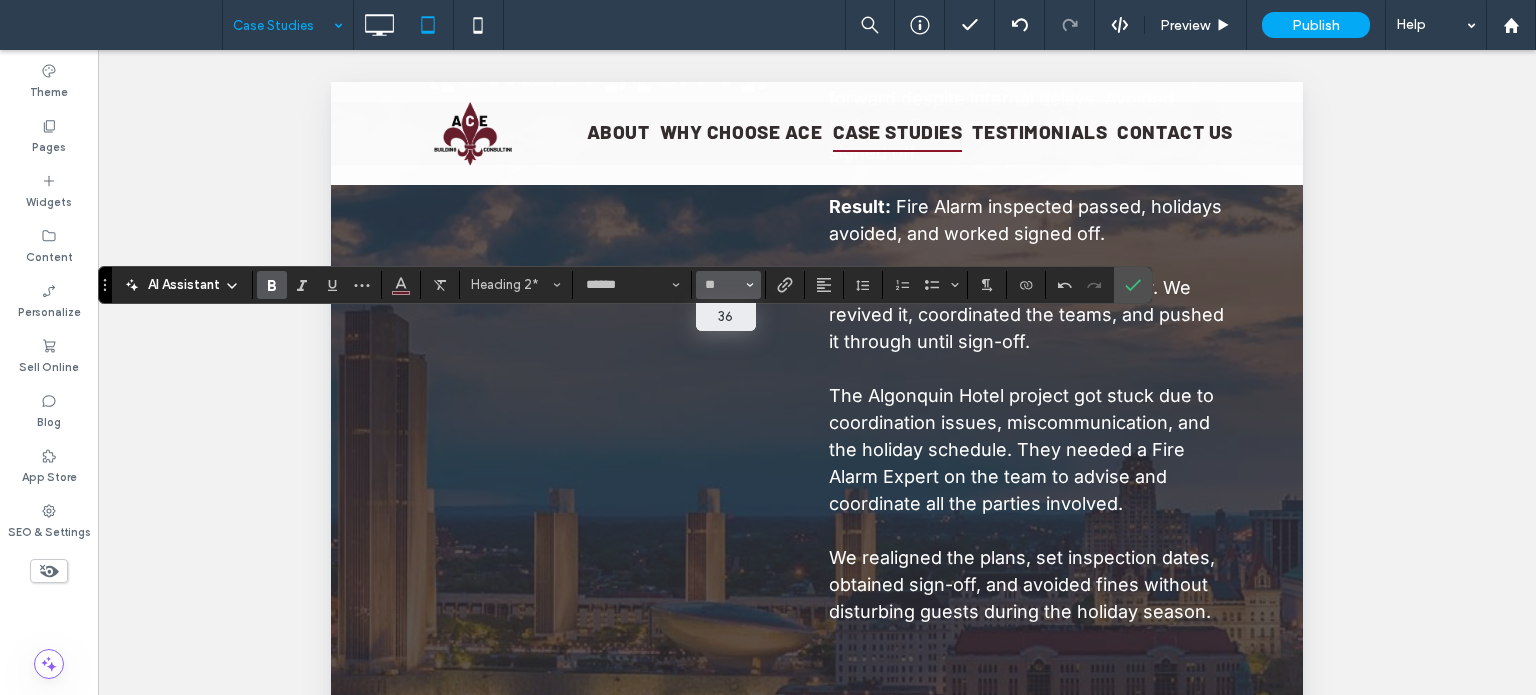 type on "**" 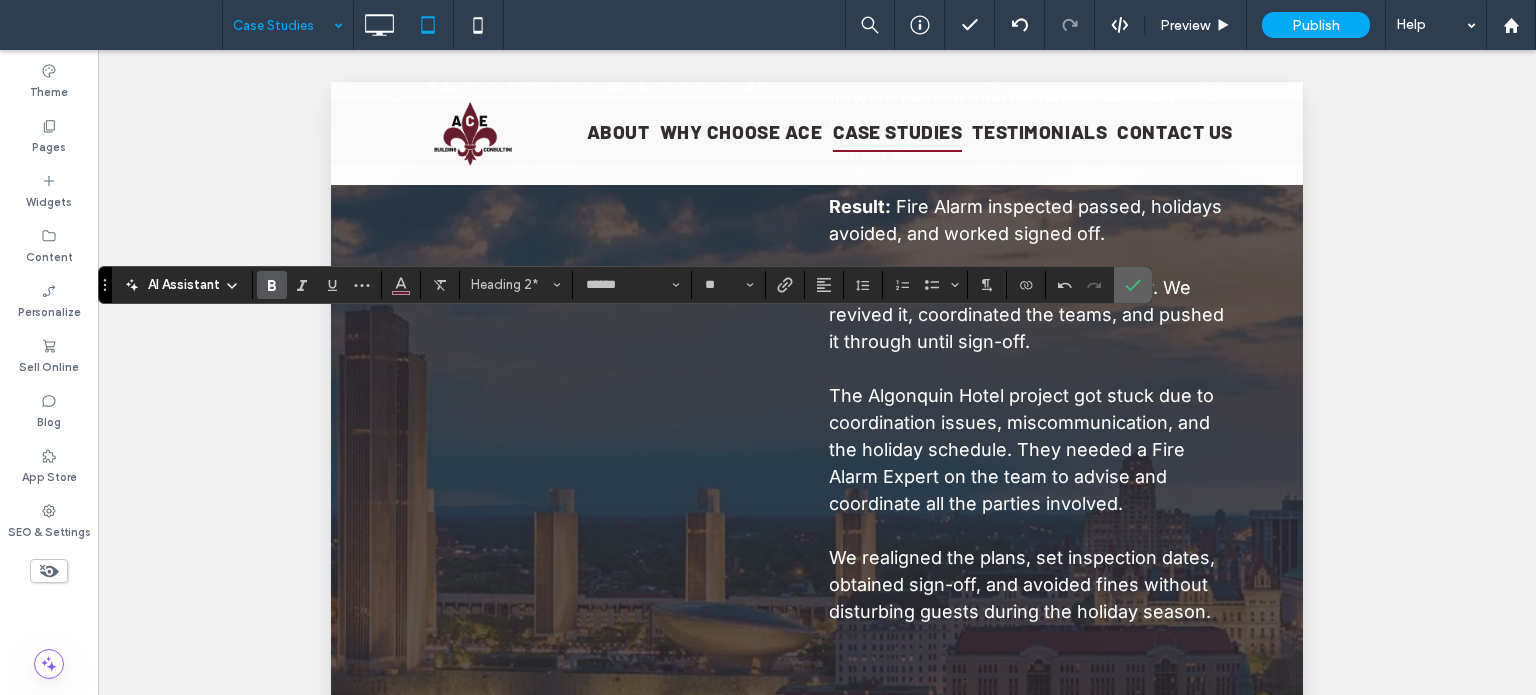 click at bounding box center [1133, 285] 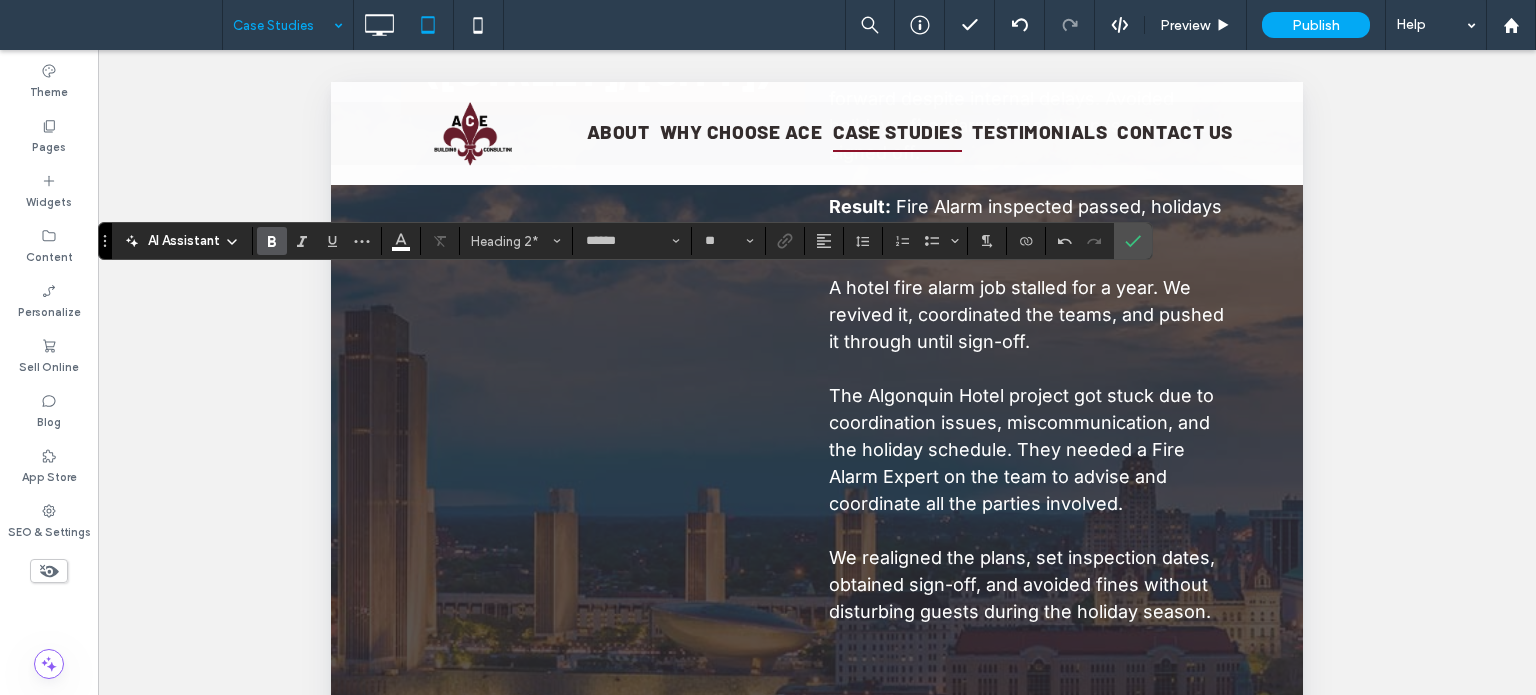 type on "**" 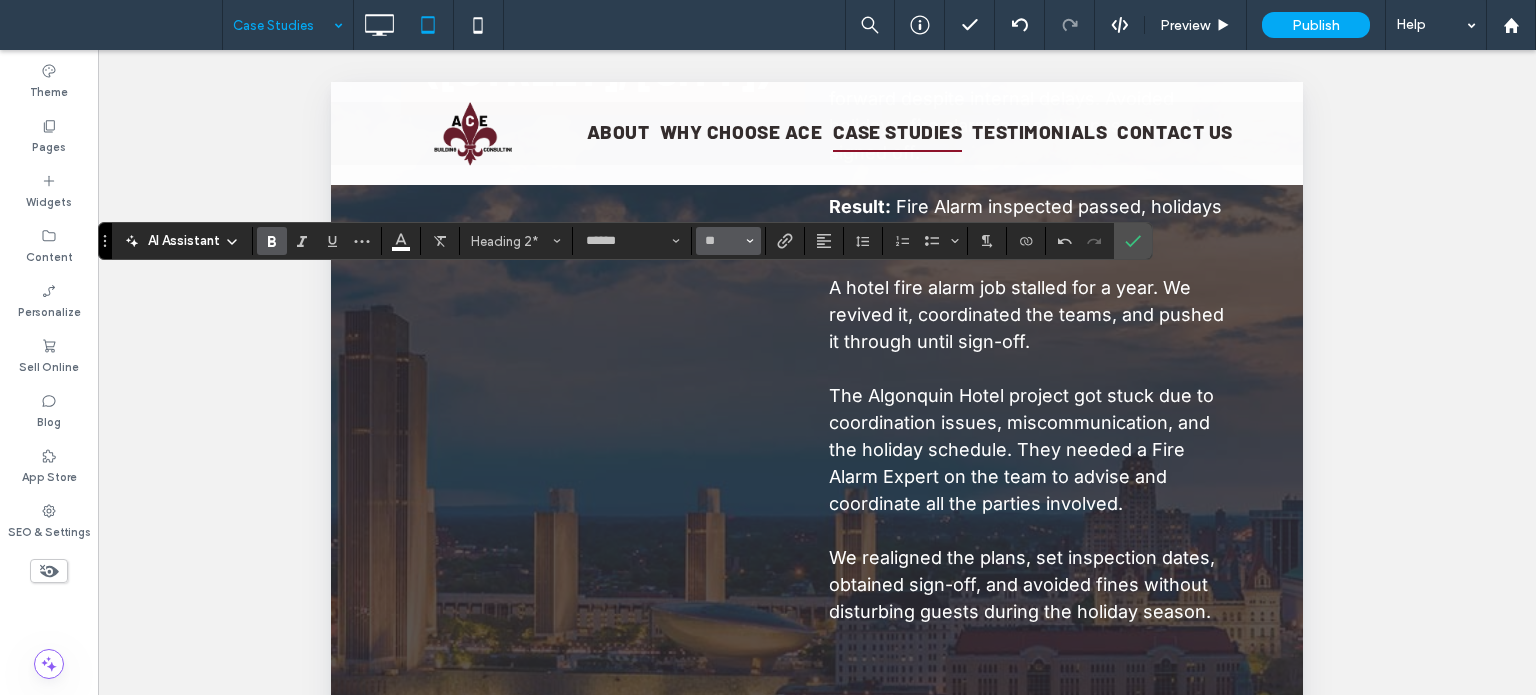 click on "**" at bounding box center (728, 241) 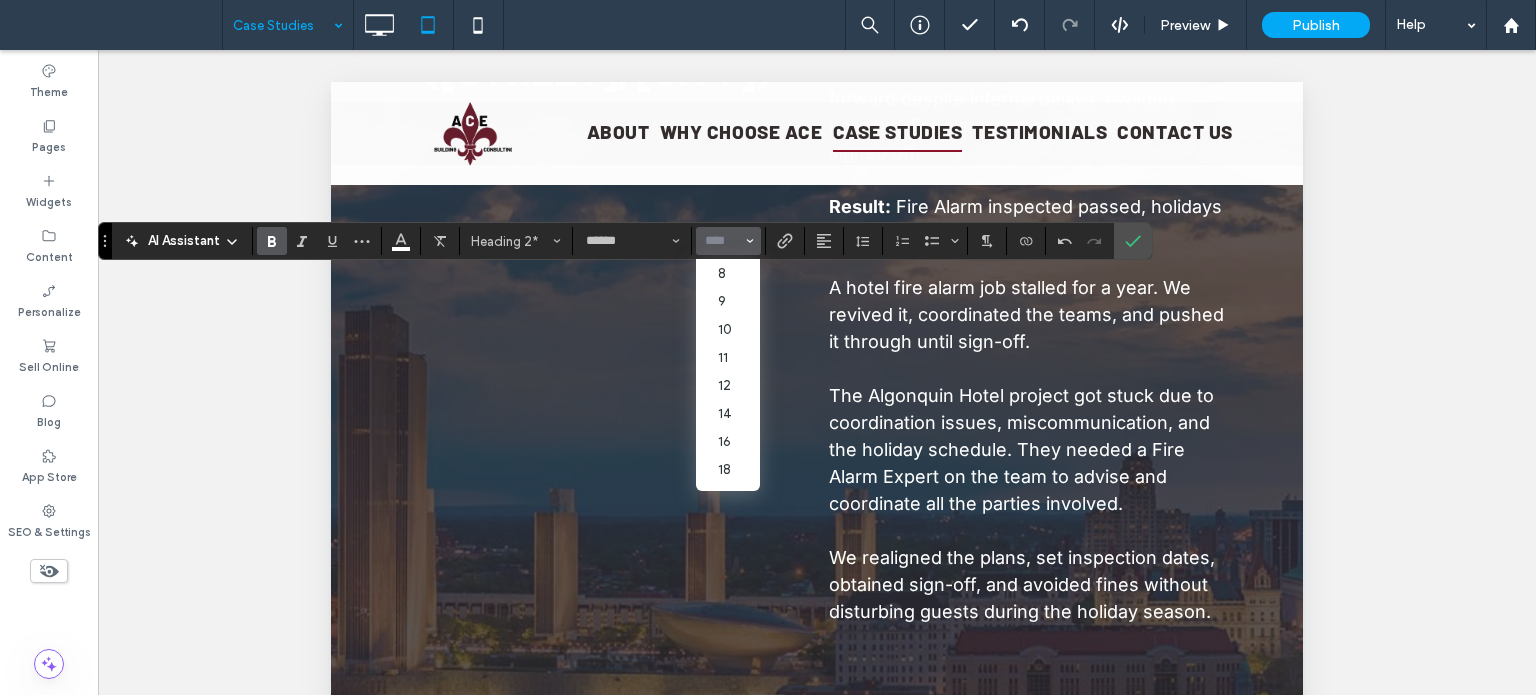 click at bounding box center [722, 241] 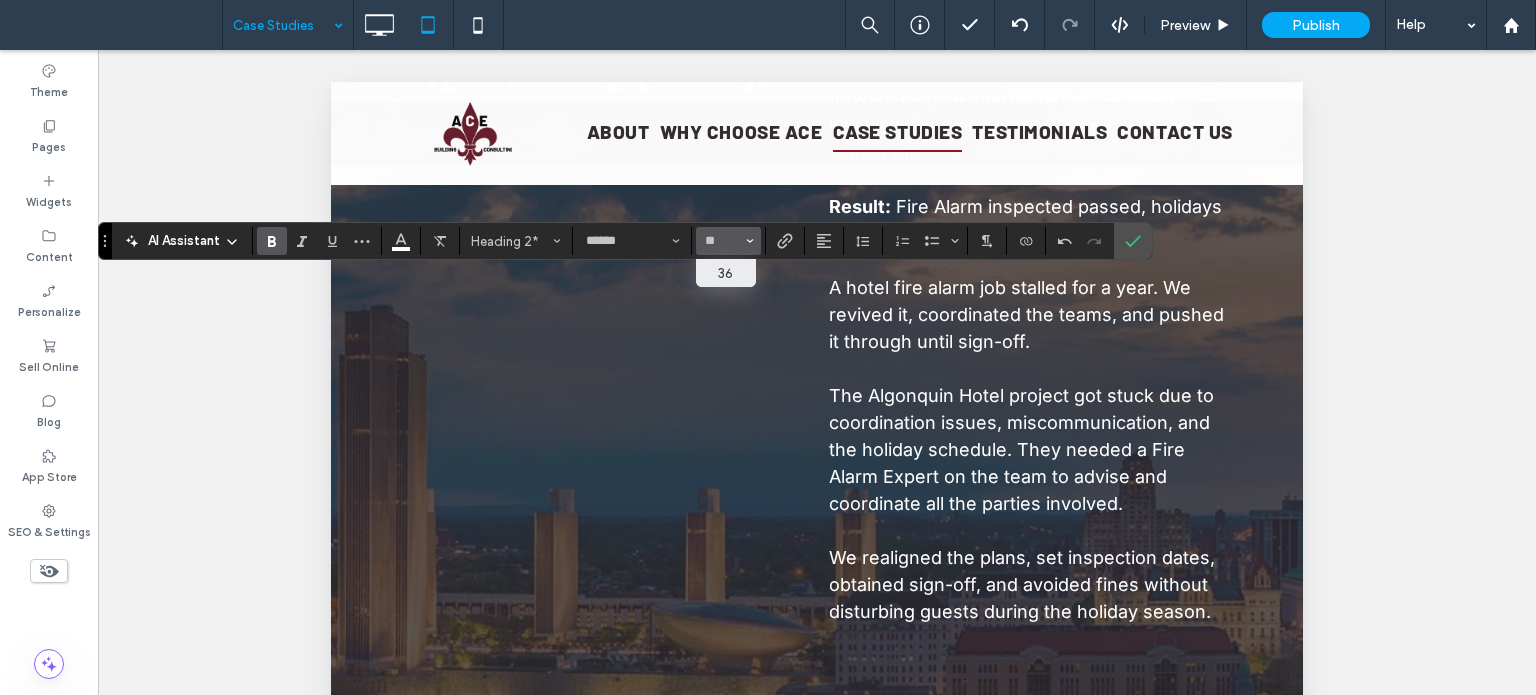 type on "**" 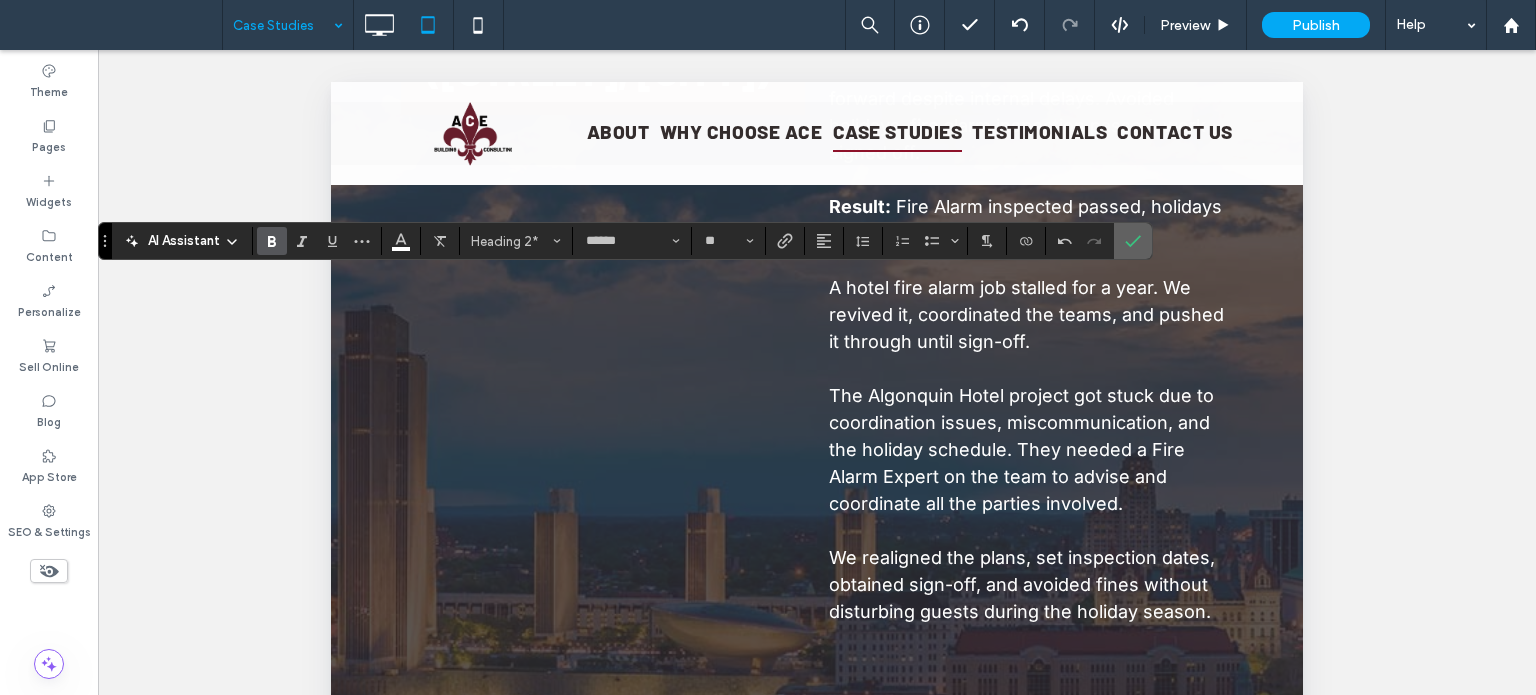 click at bounding box center [1133, 241] 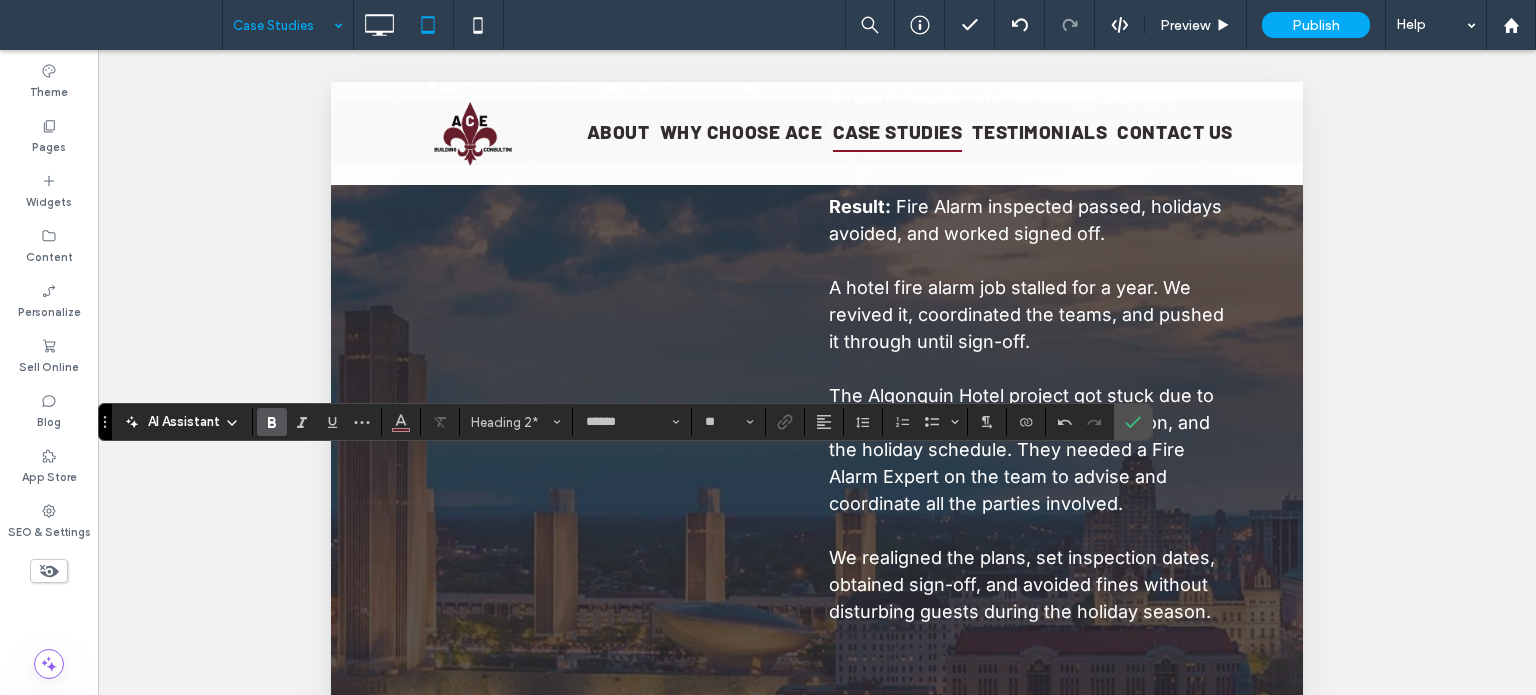 type on "**" 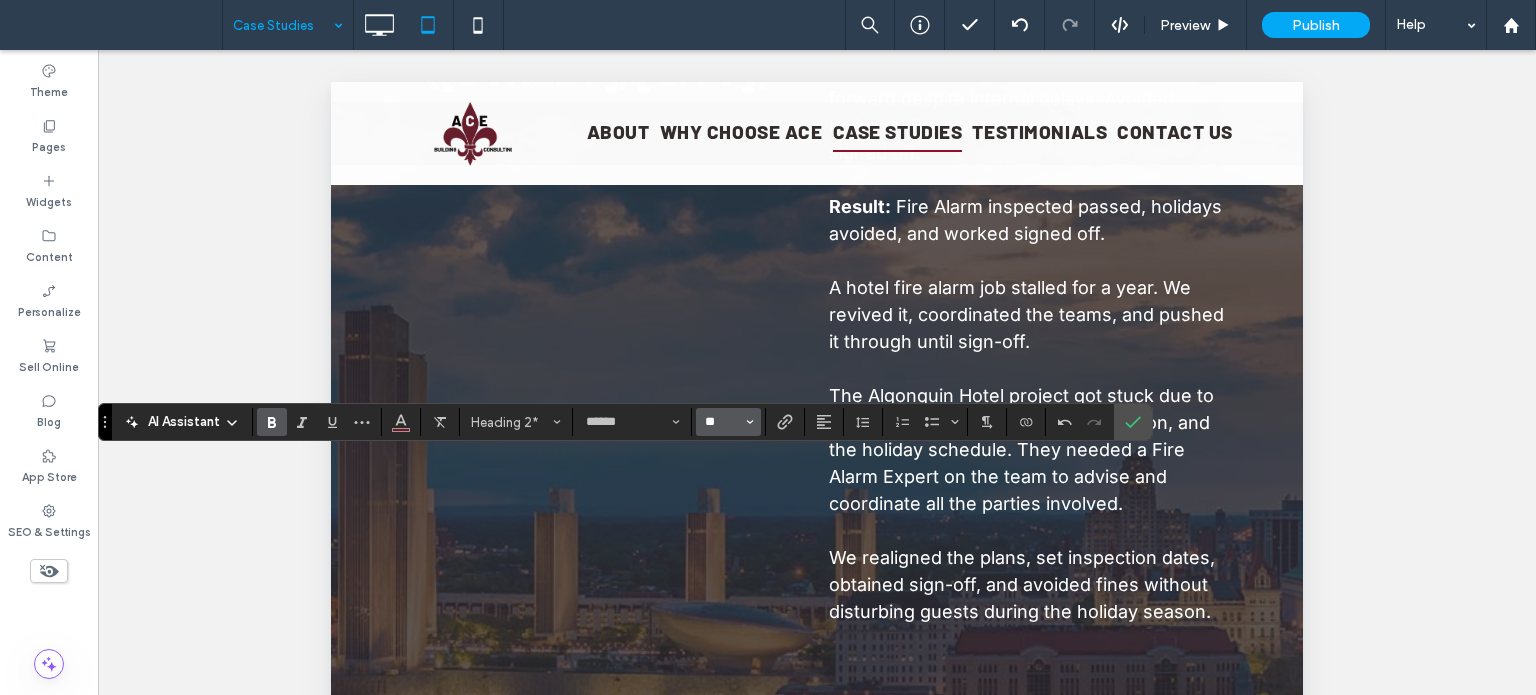 click on "**" at bounding box center (722, 422) 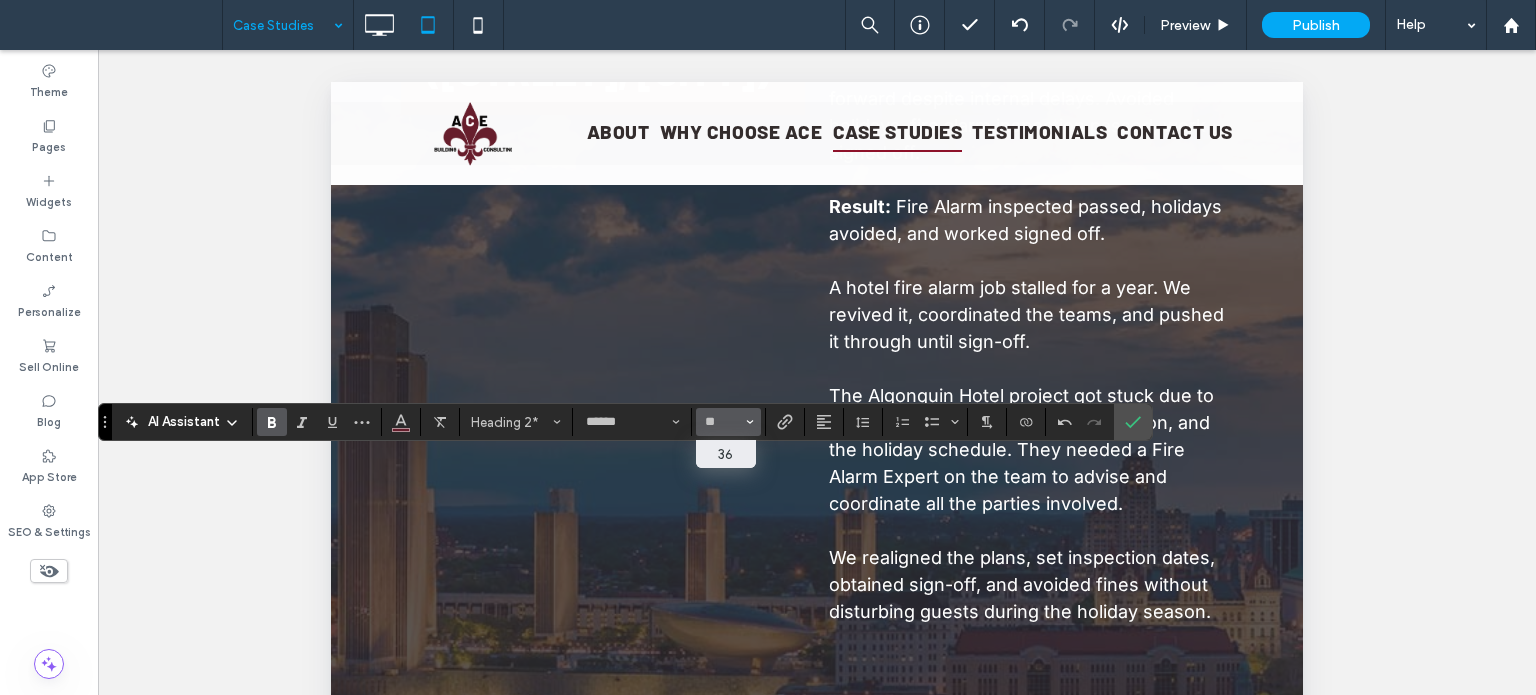 type on "**" 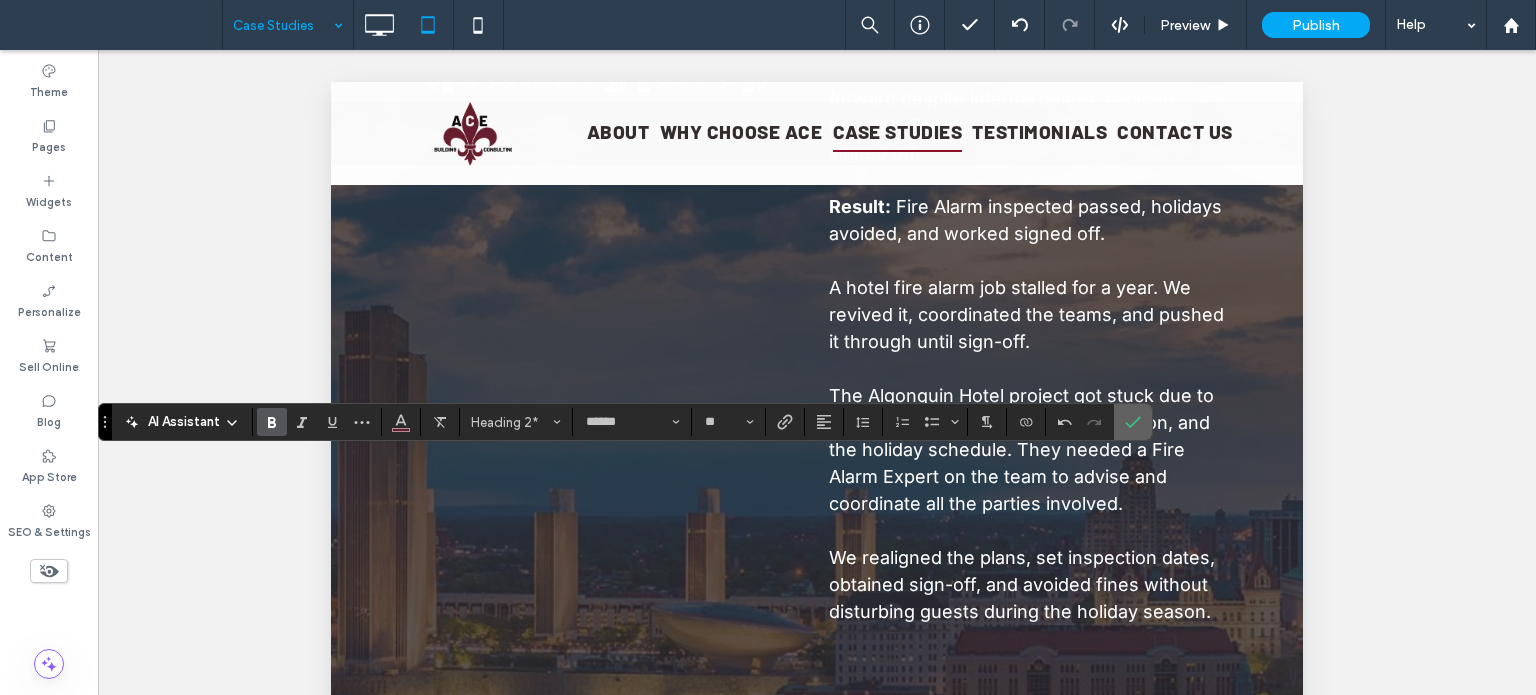 click at bounding box center [1133, 422] 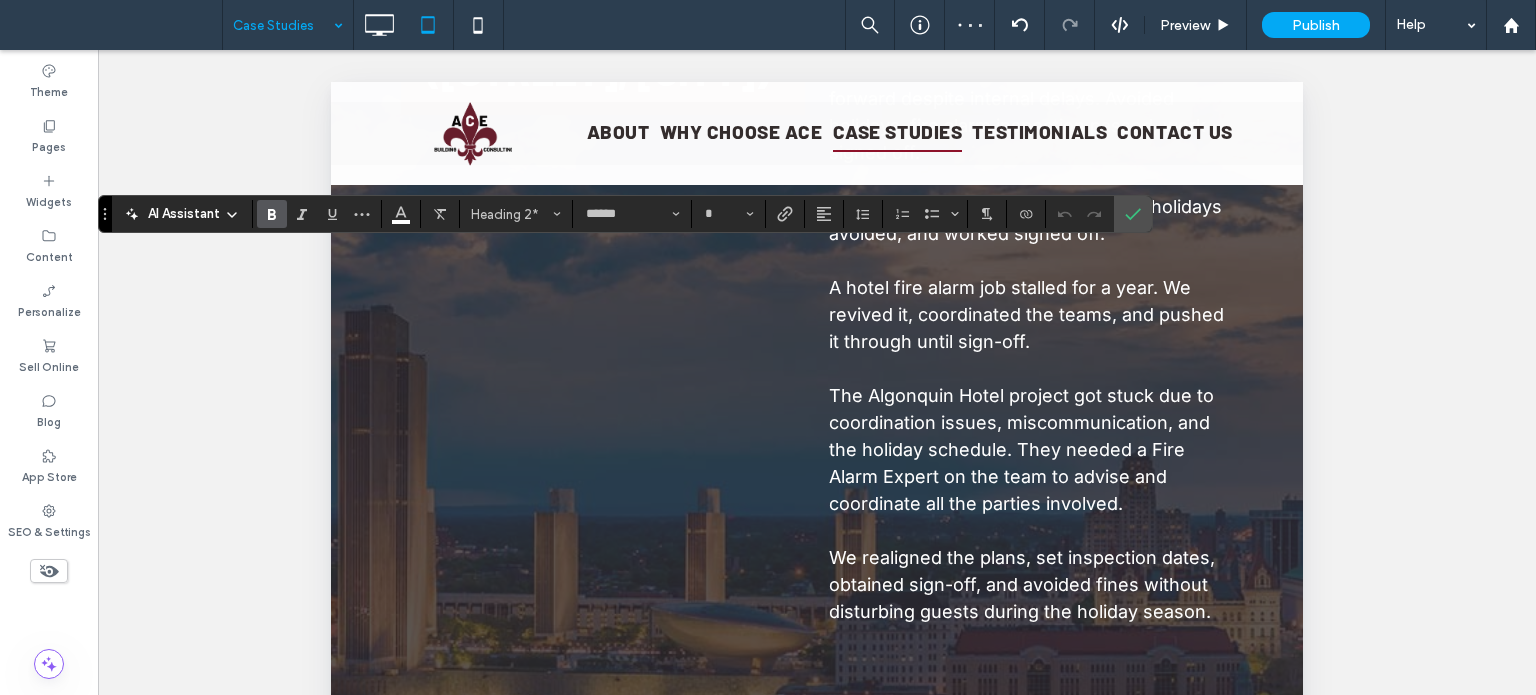 type on "**" 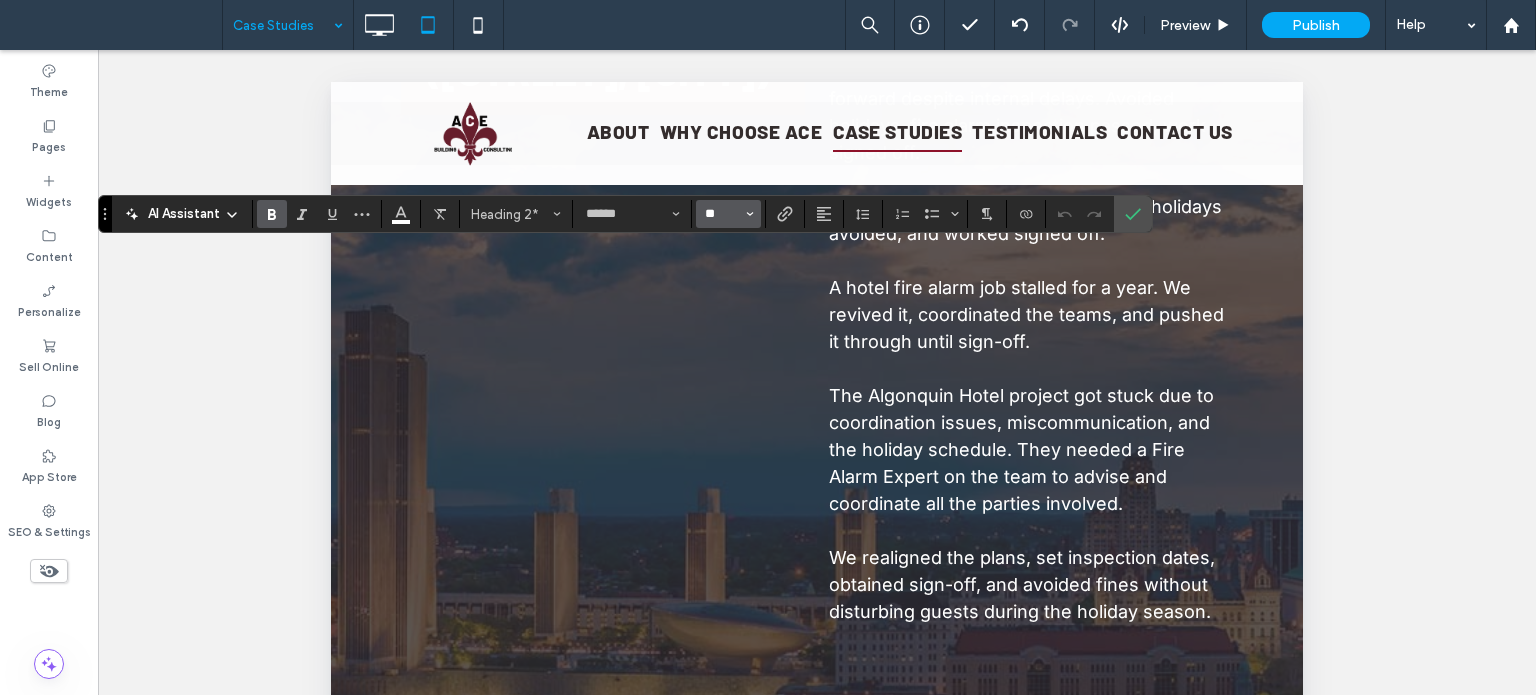 click on "**" at bounding box center (722, 214) 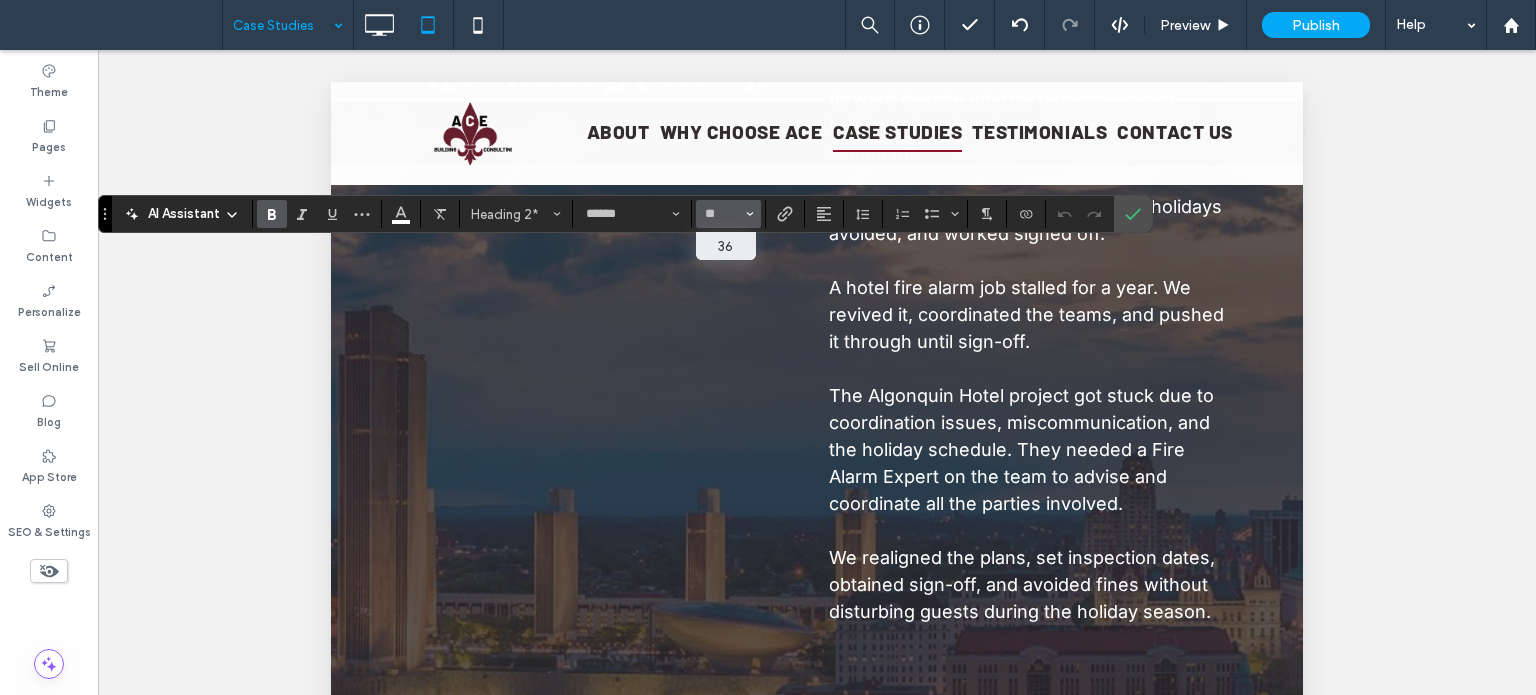 type on "**" 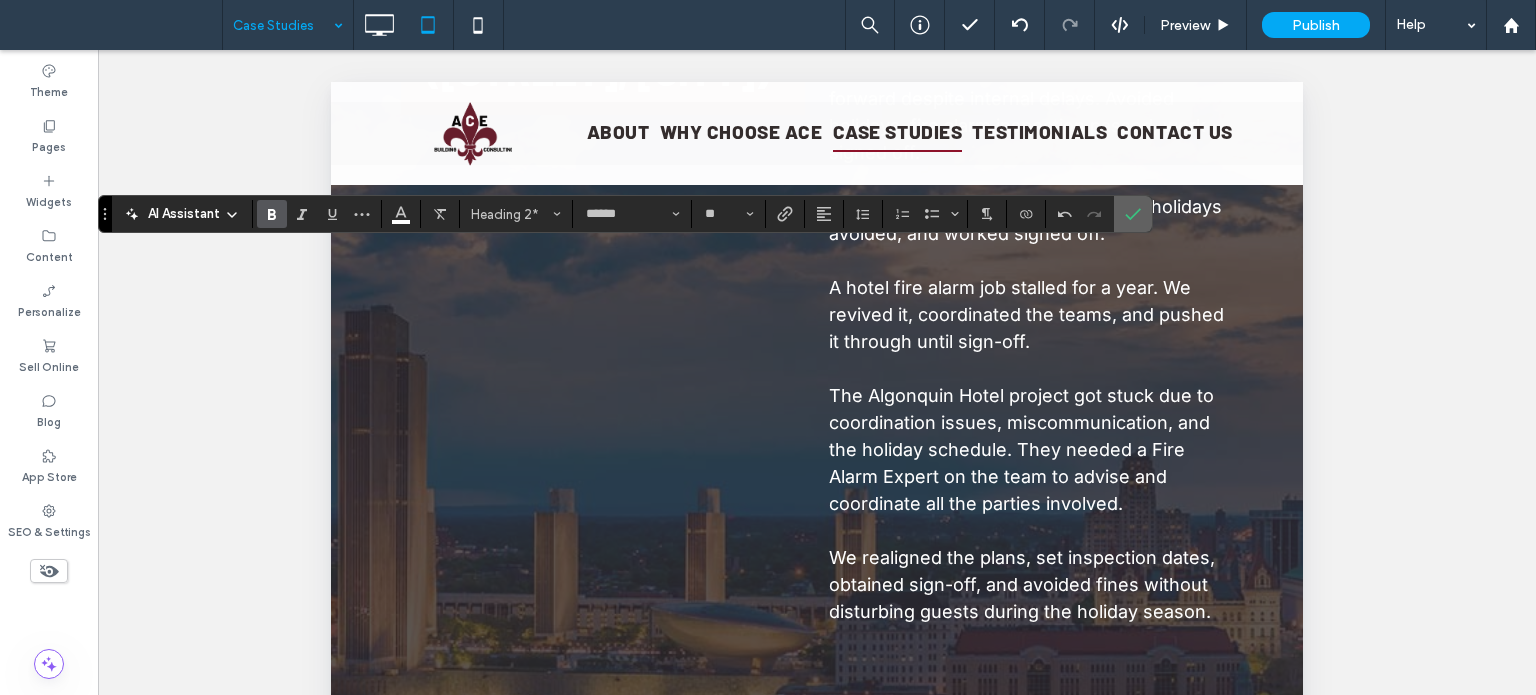 click at bounding box center [1133, 214] 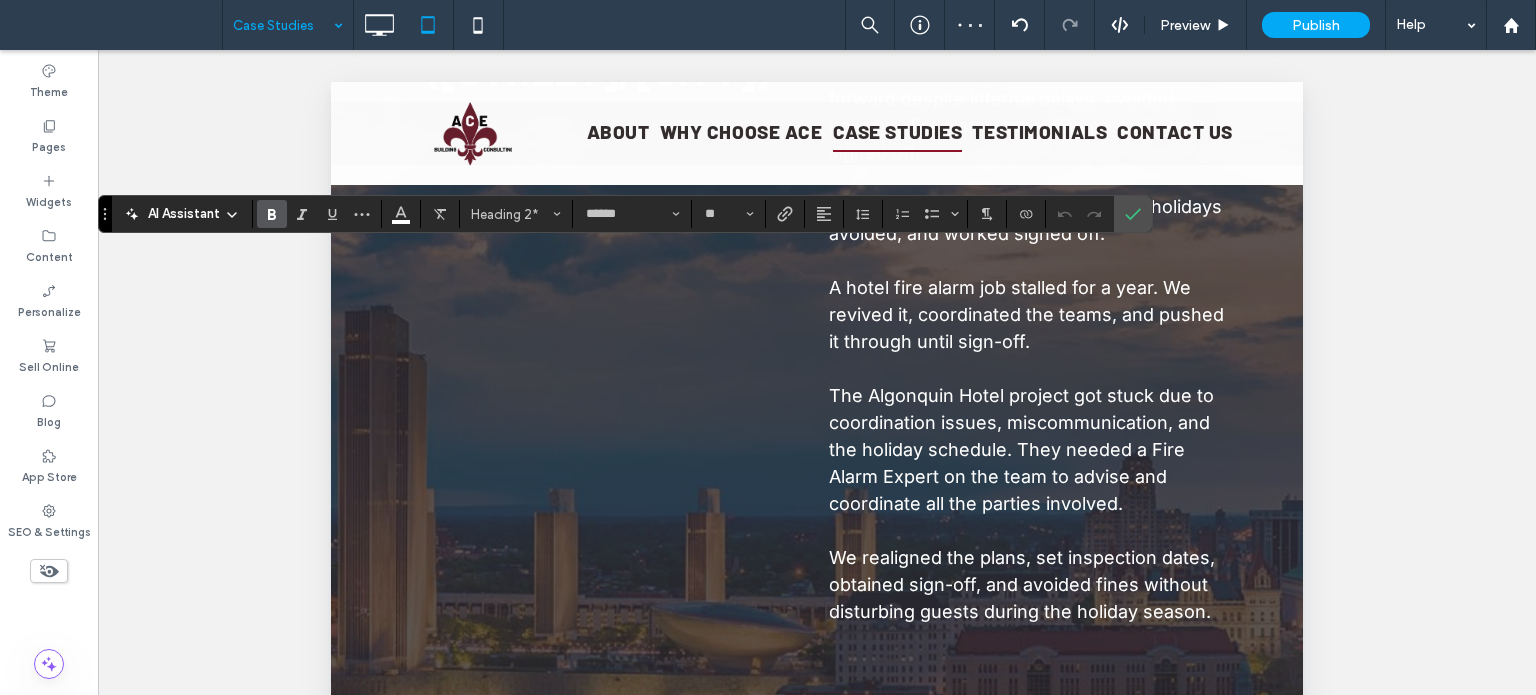 type on "**" 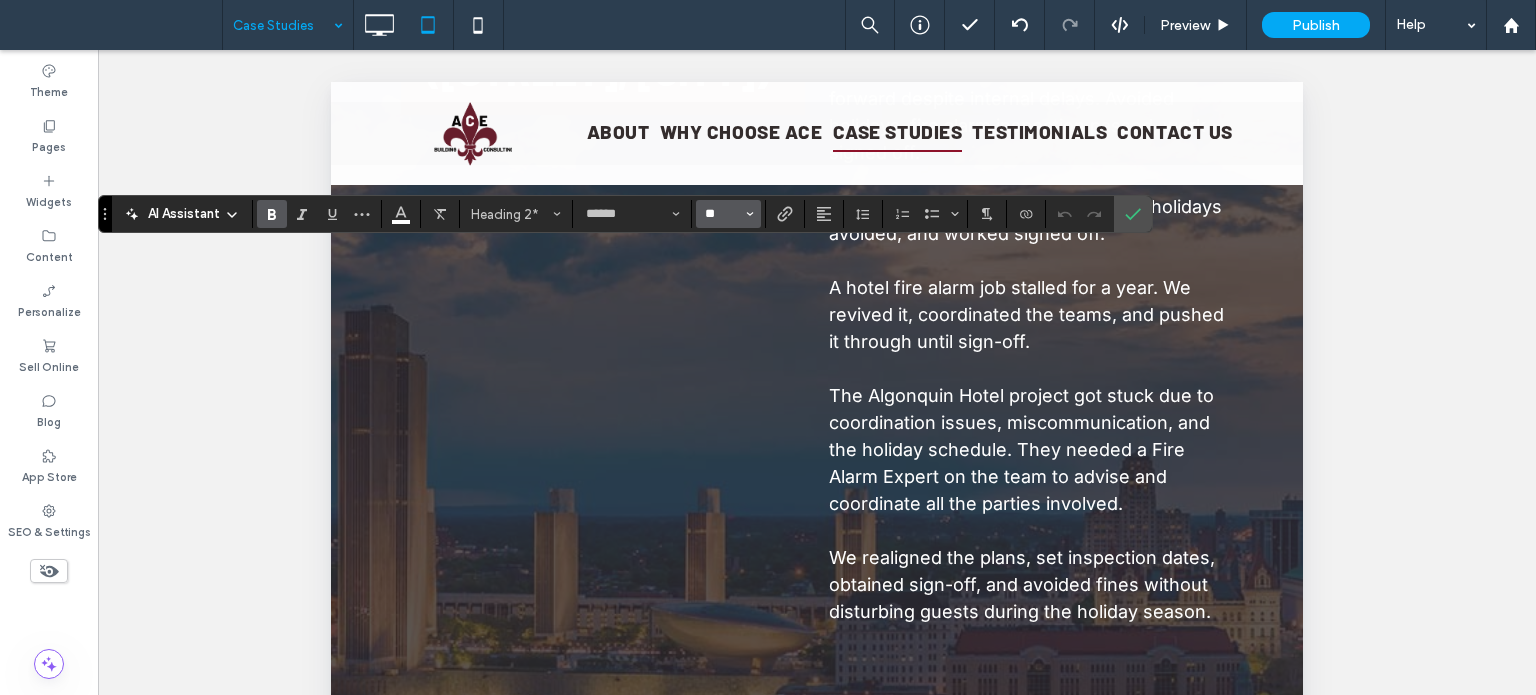 click on "**" at bounding box center (722, 214) 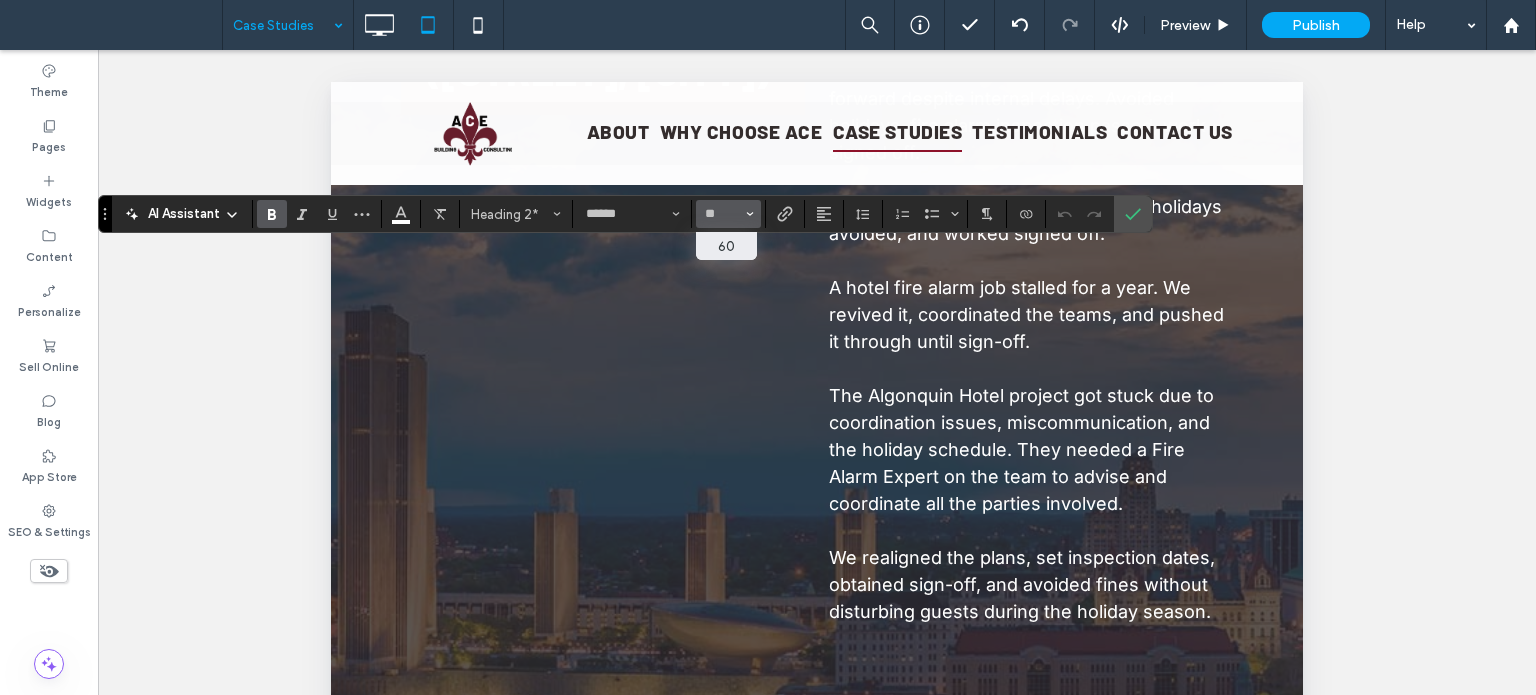 type on "**" 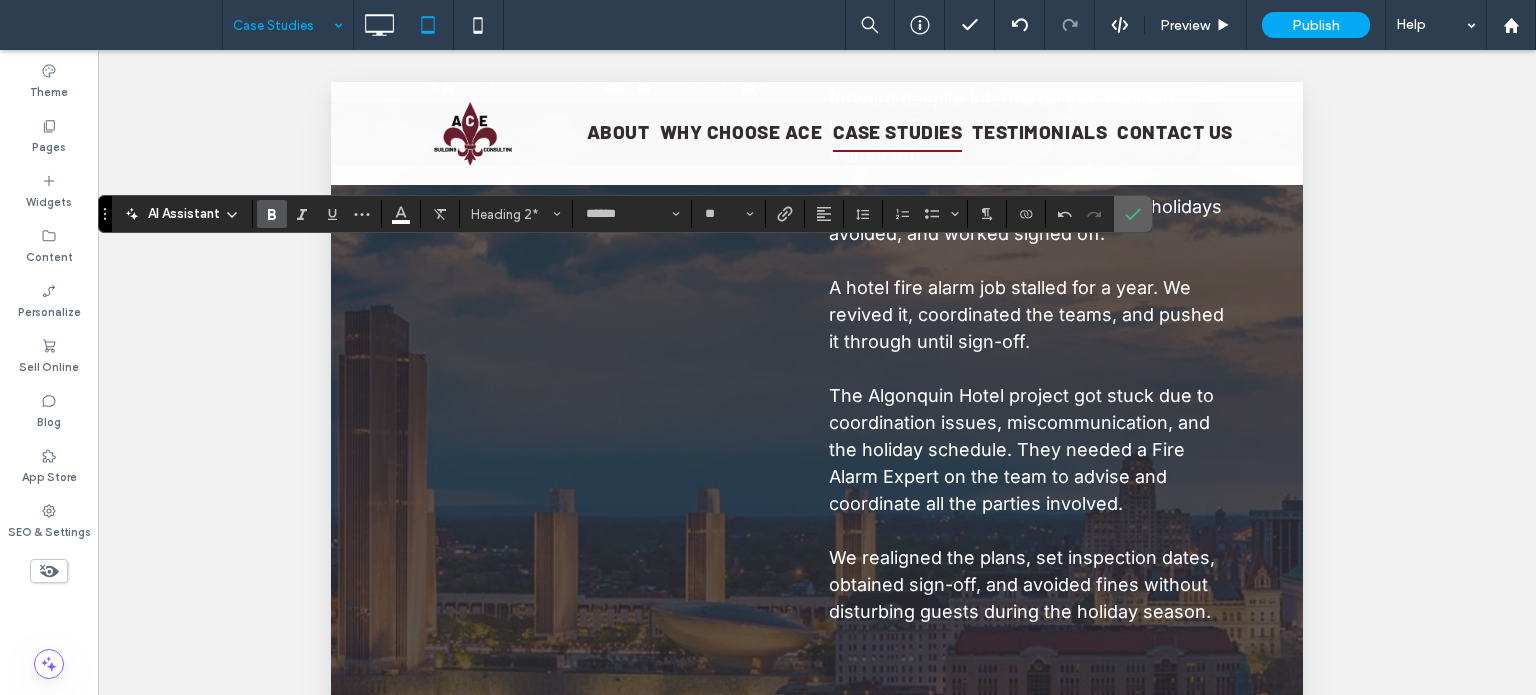 click at bounding box center [1133, 214] 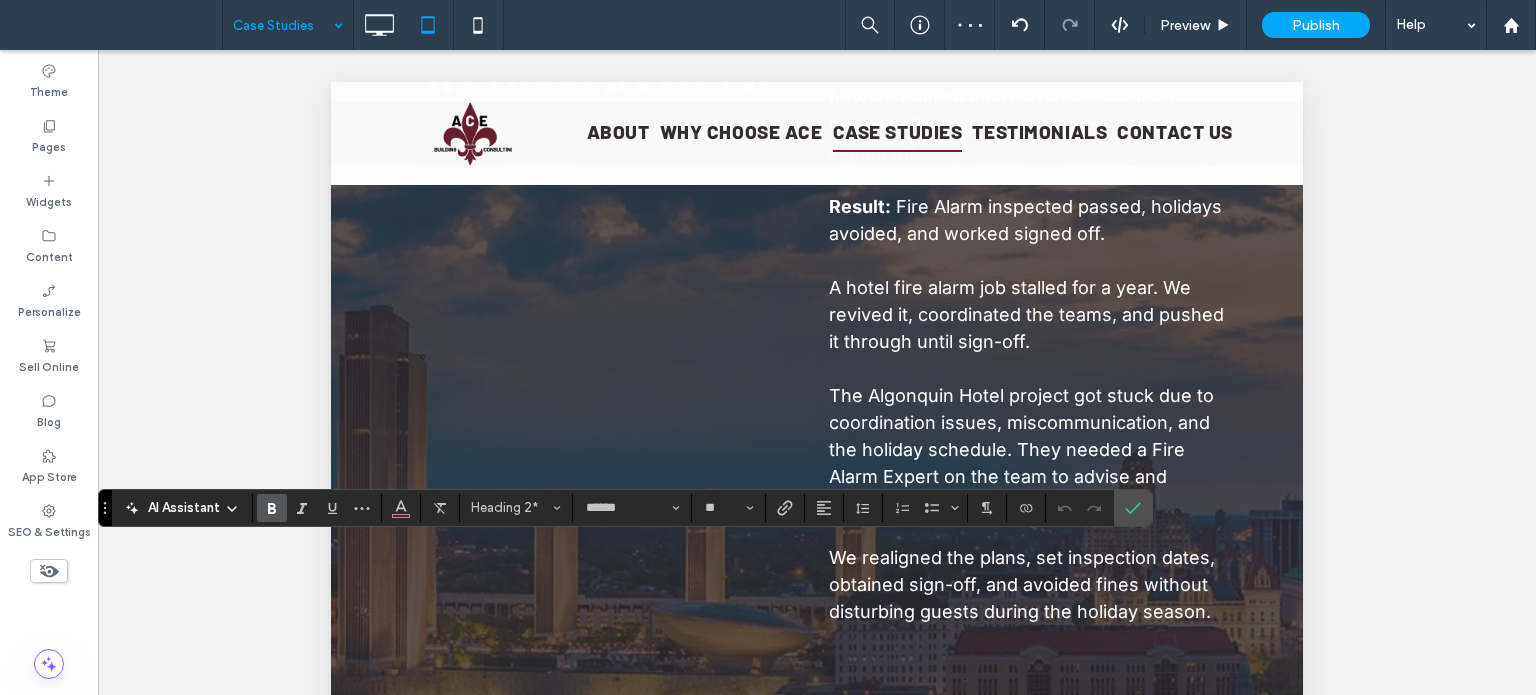 type on "**" 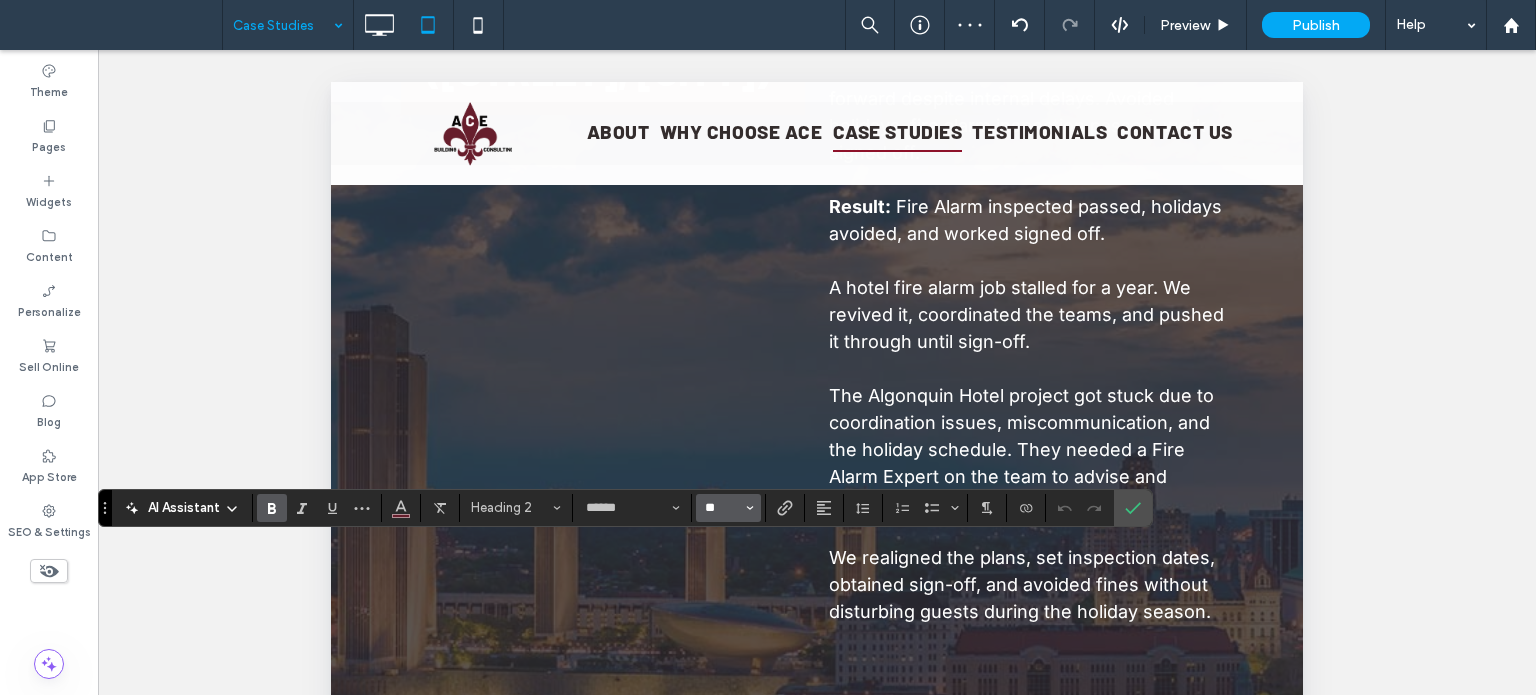 click on "**" at bounding box center (722, 508) 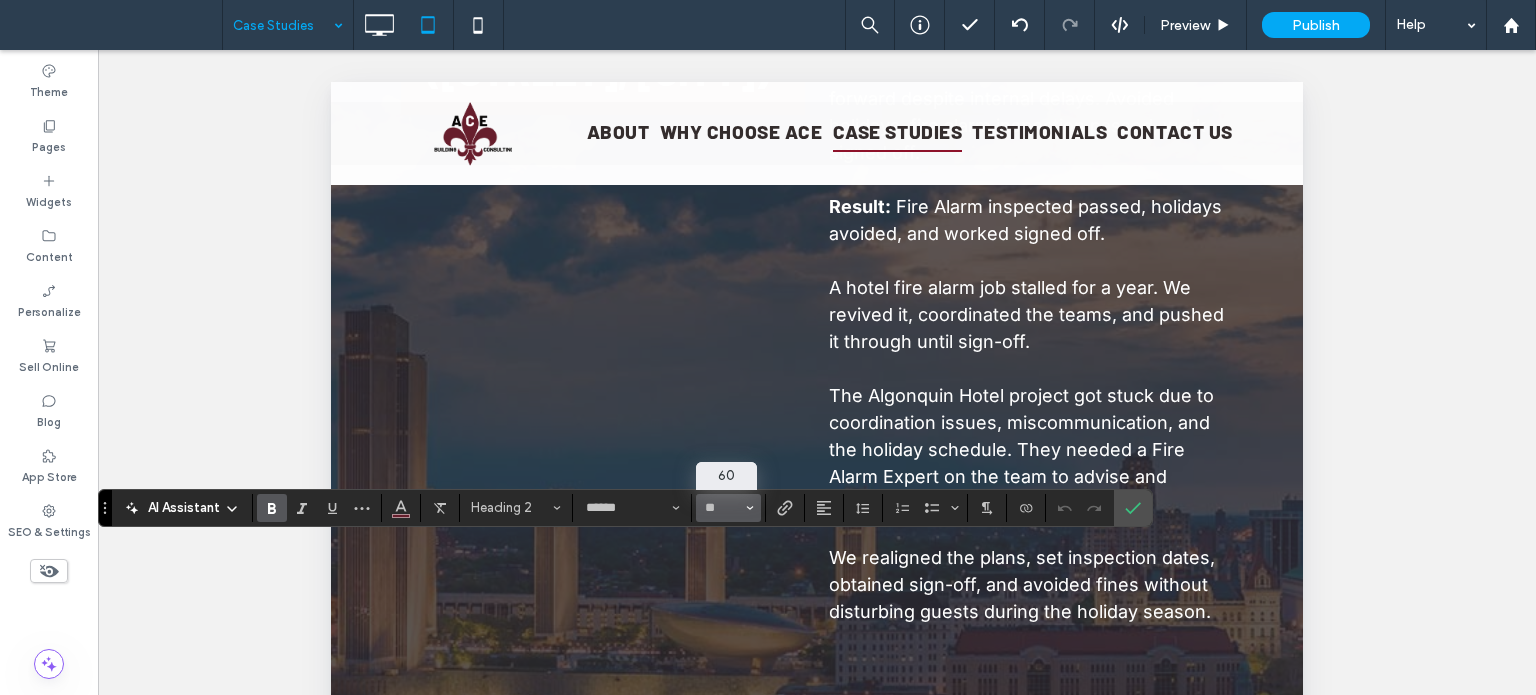 type on "**" 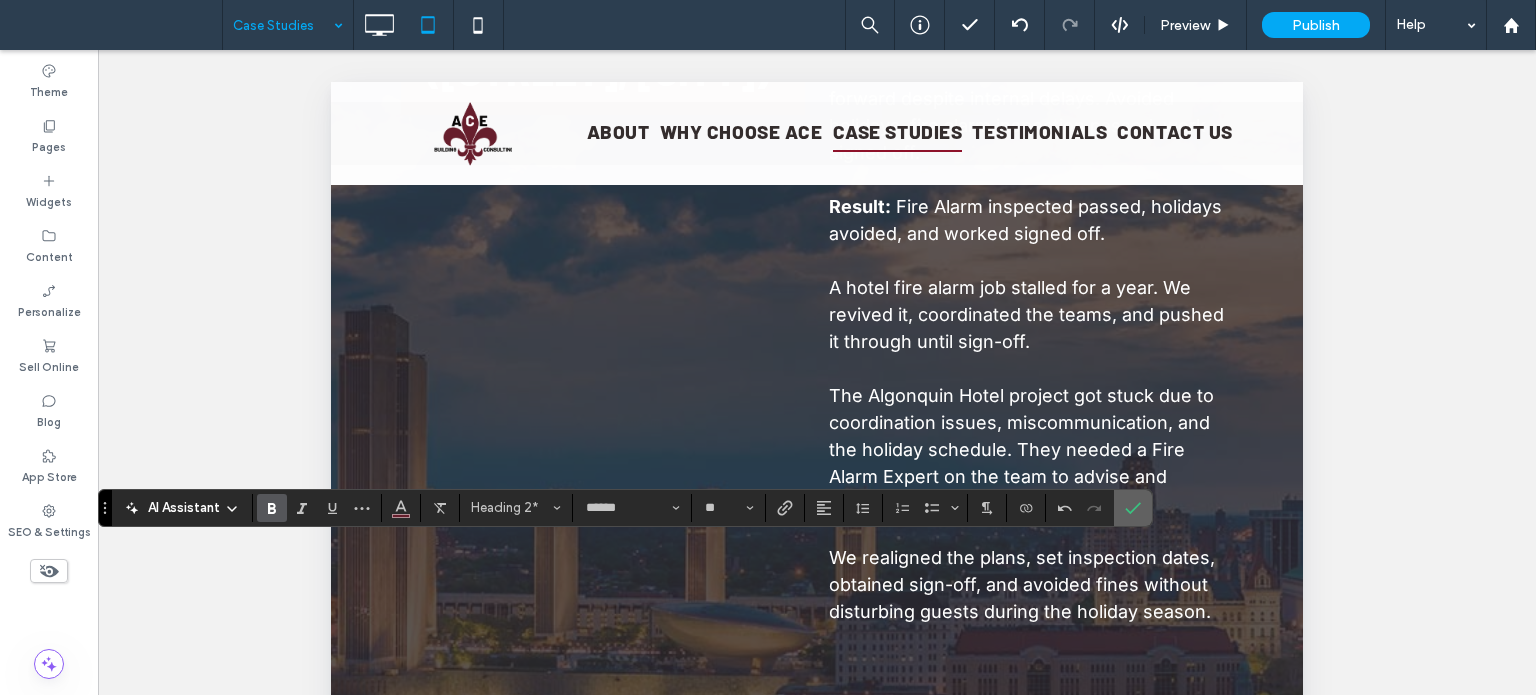 click 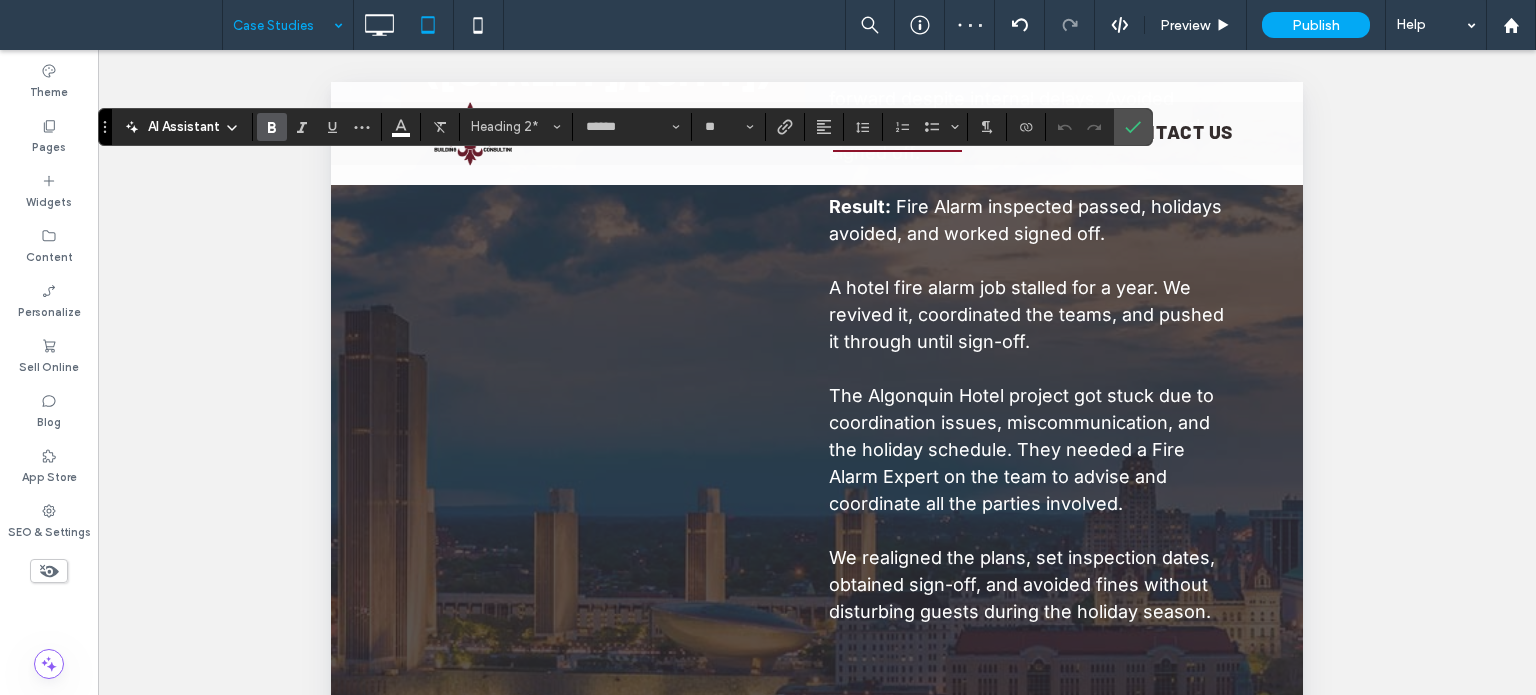 type on "**" 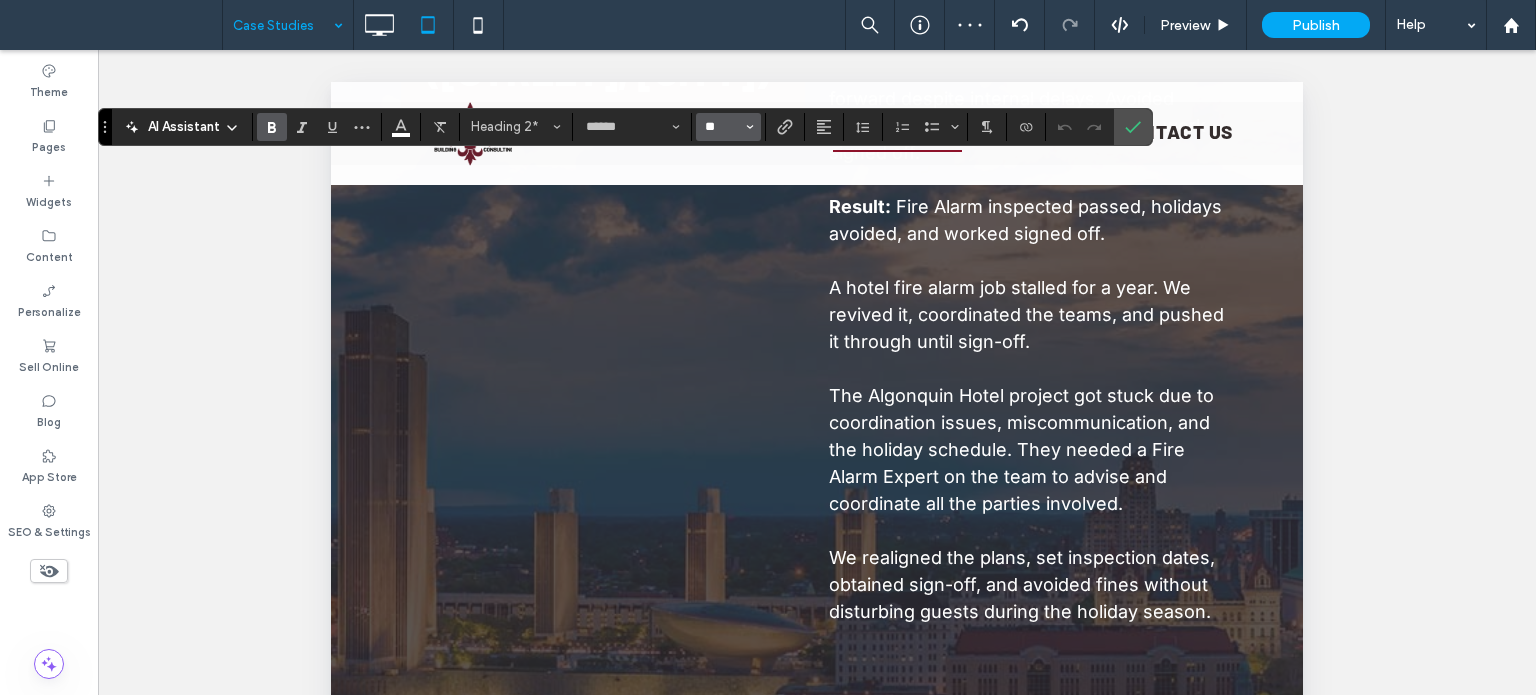 click on "**" at bounding box center (722, 127) 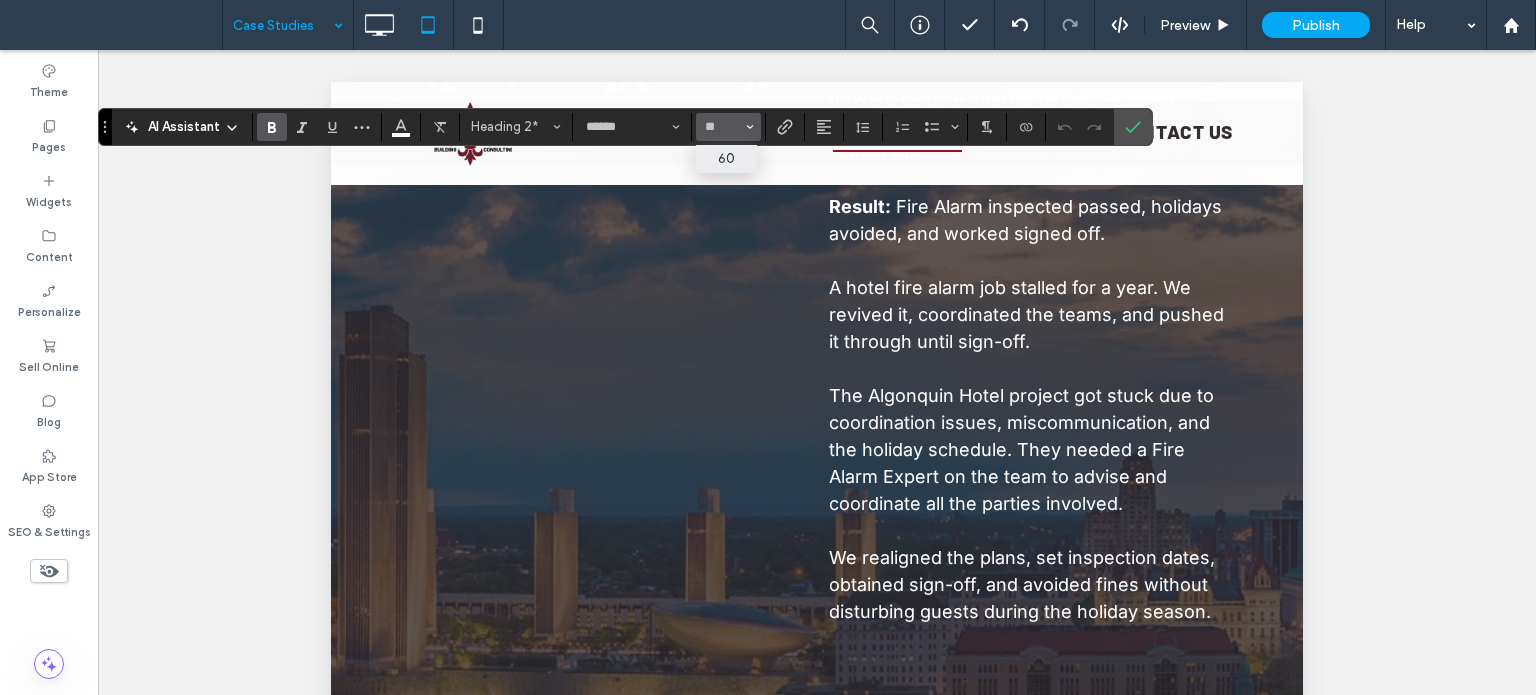 type on "**" 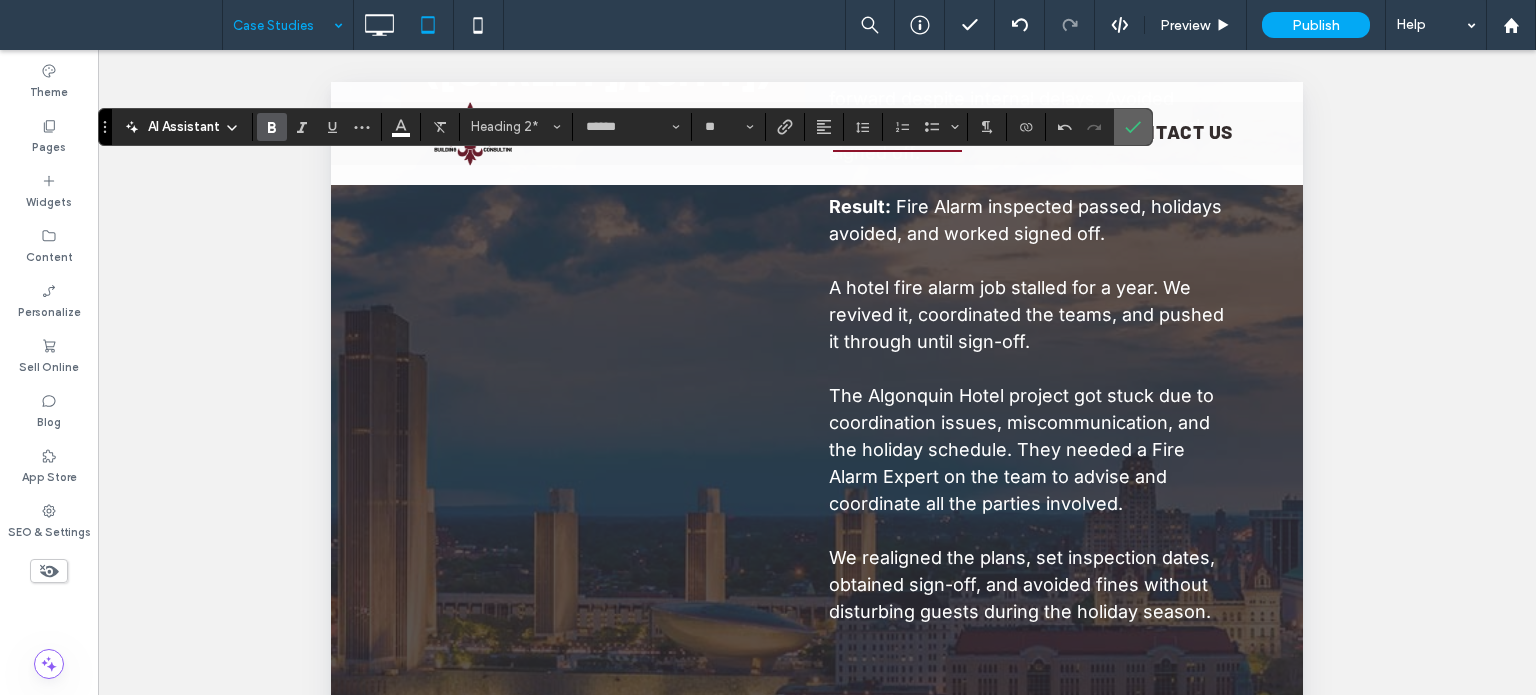 click 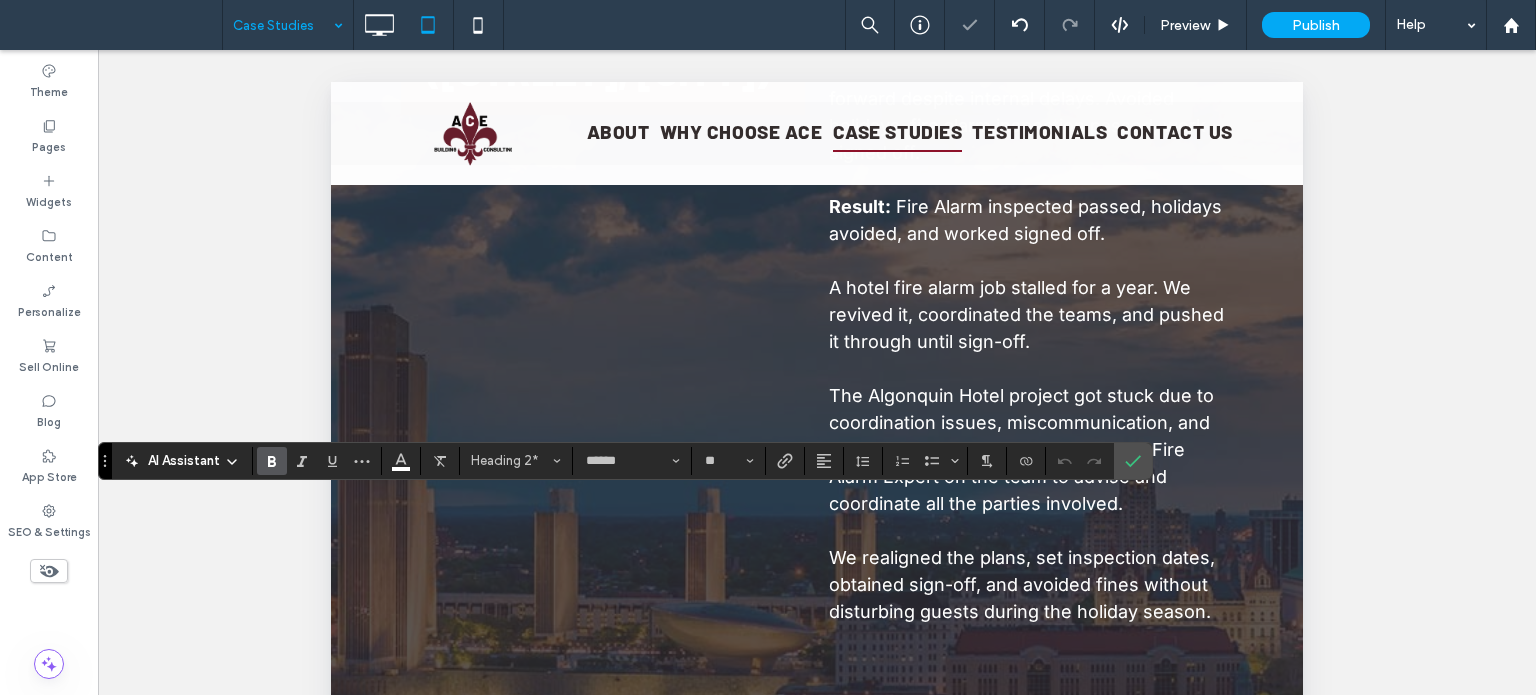 type on "**" 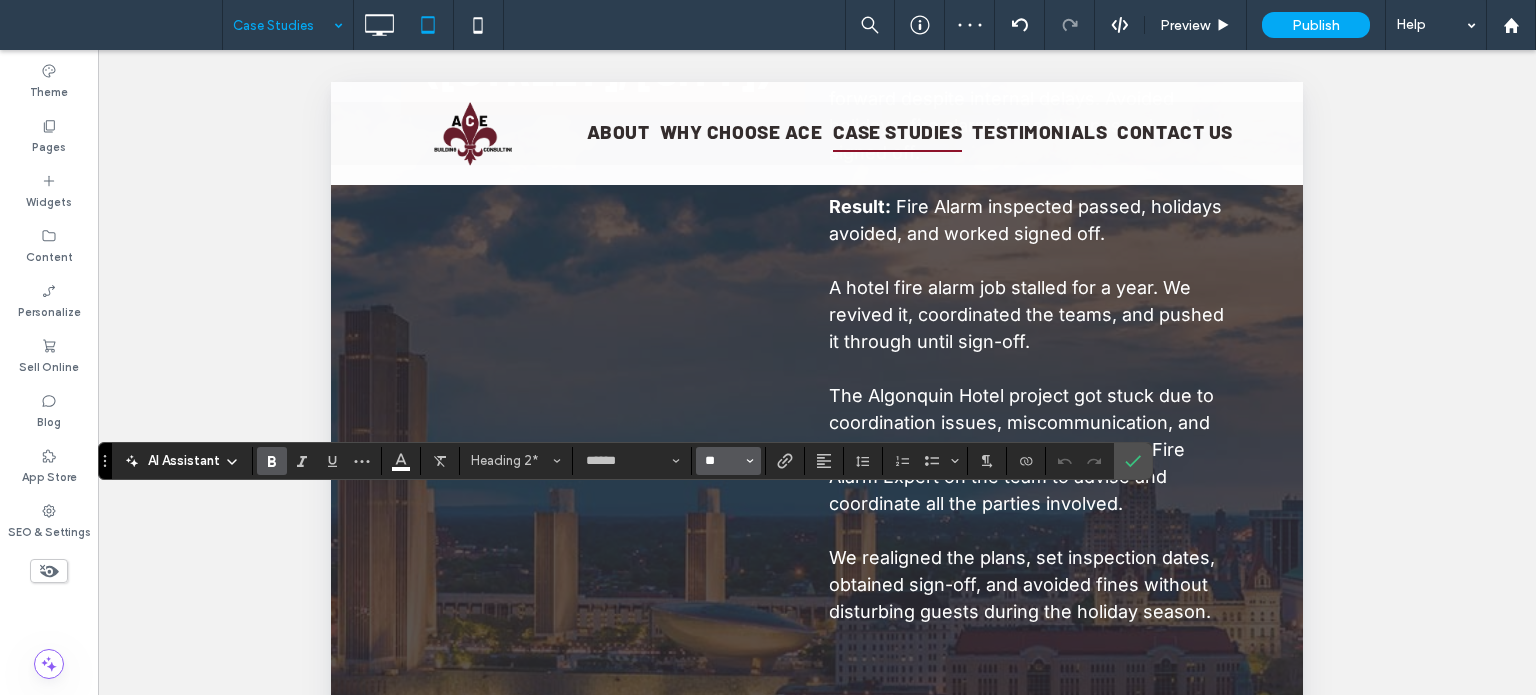 click on "**" at bounding box center [722, 461] 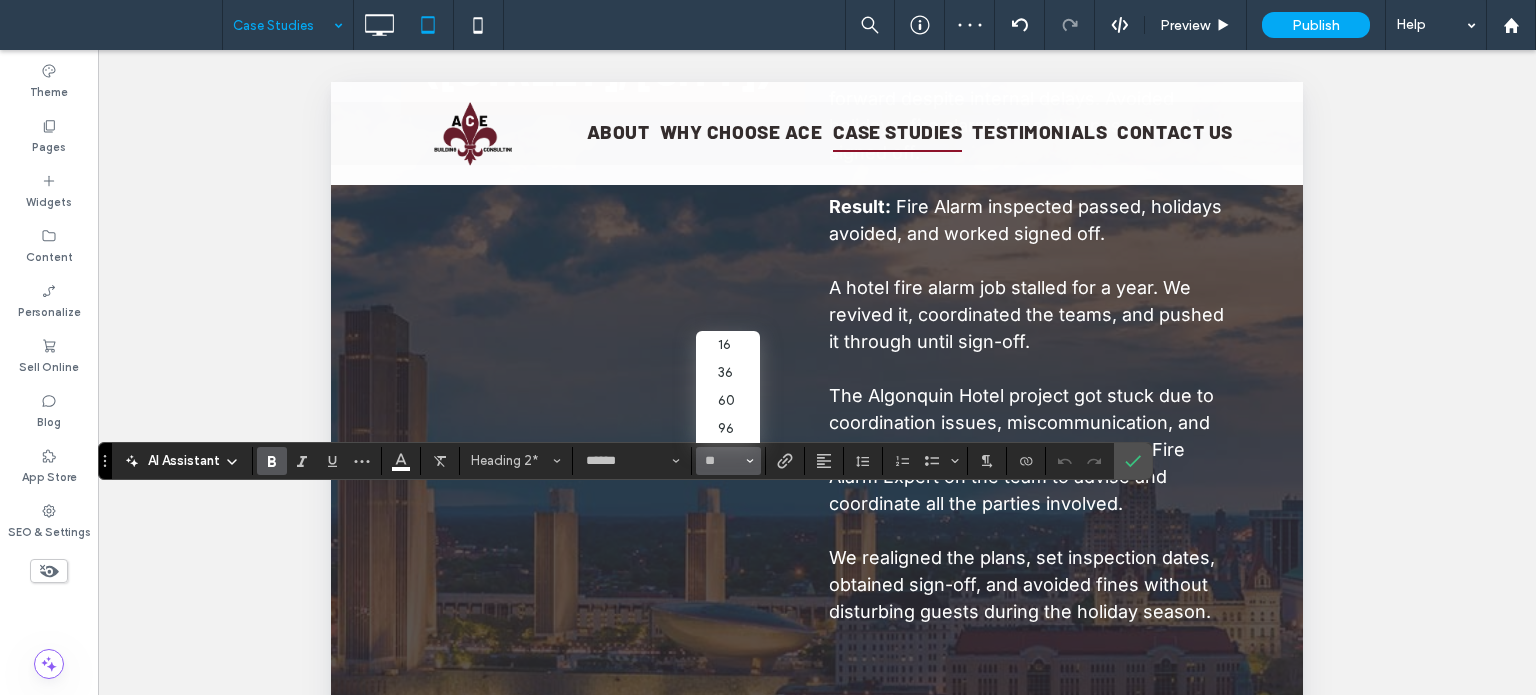 type on "**" 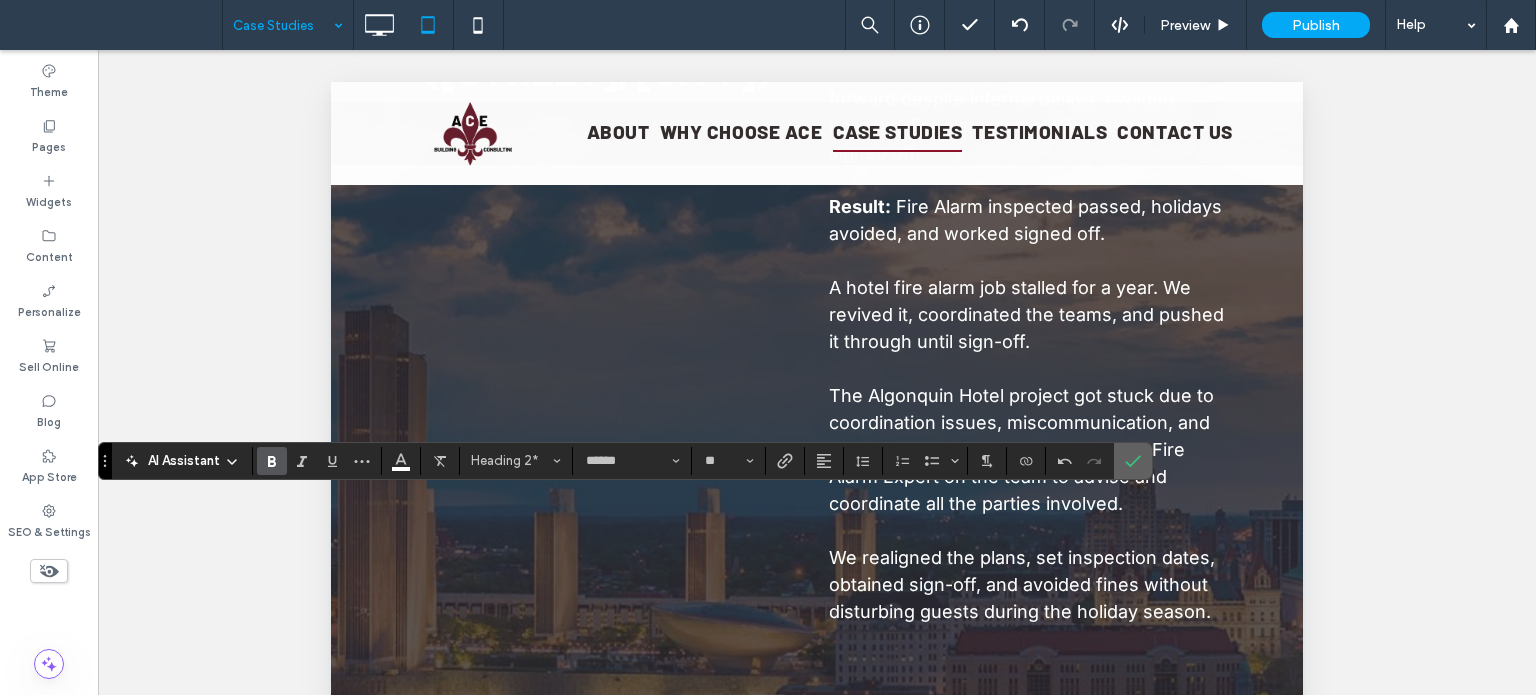 click 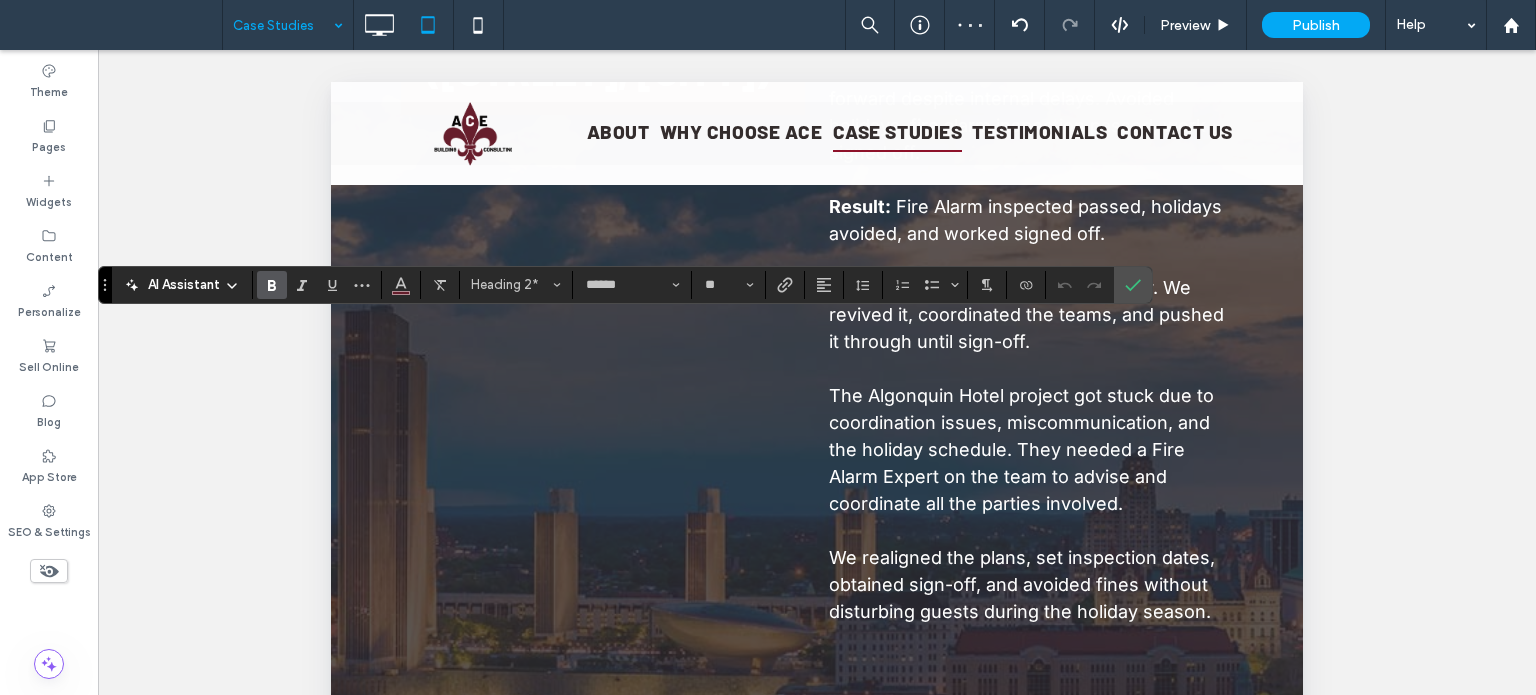 type on "**" 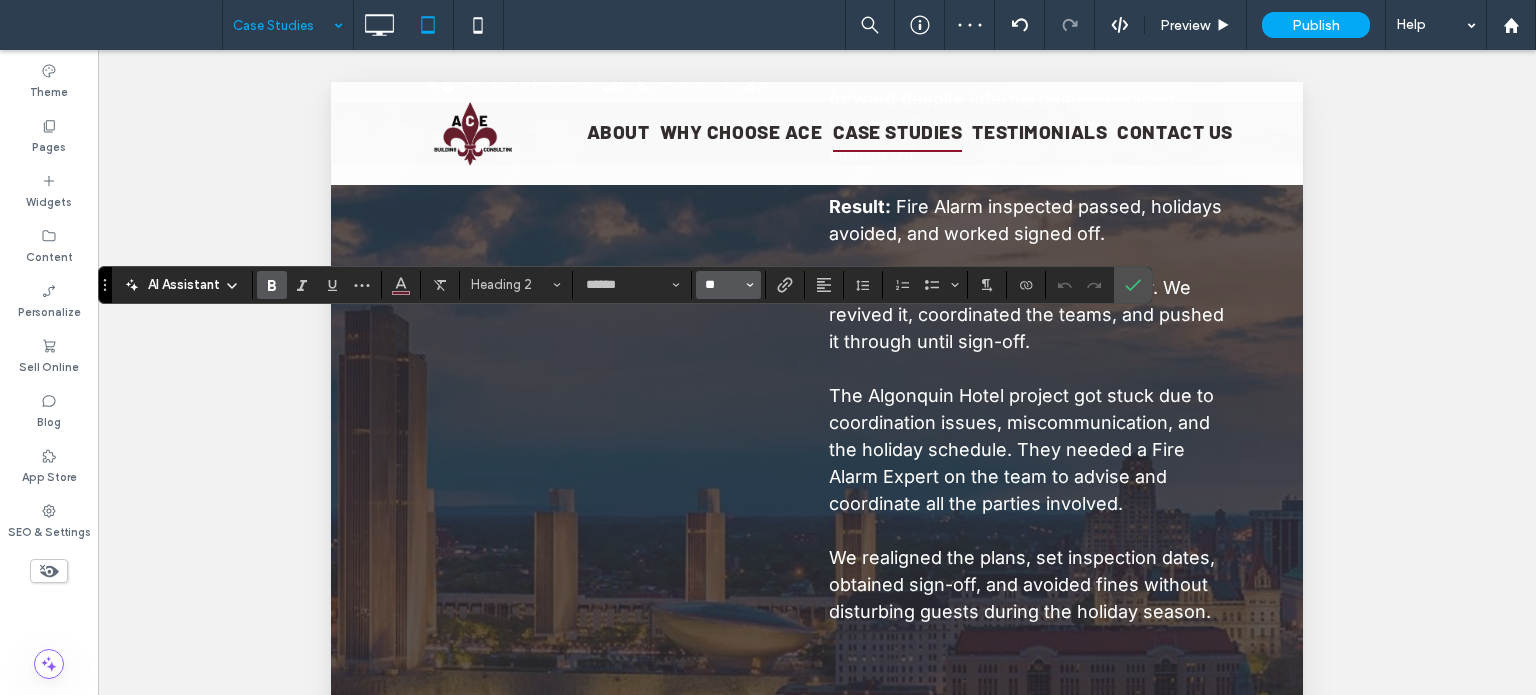 click on "**" at bounding box center [722, 285] 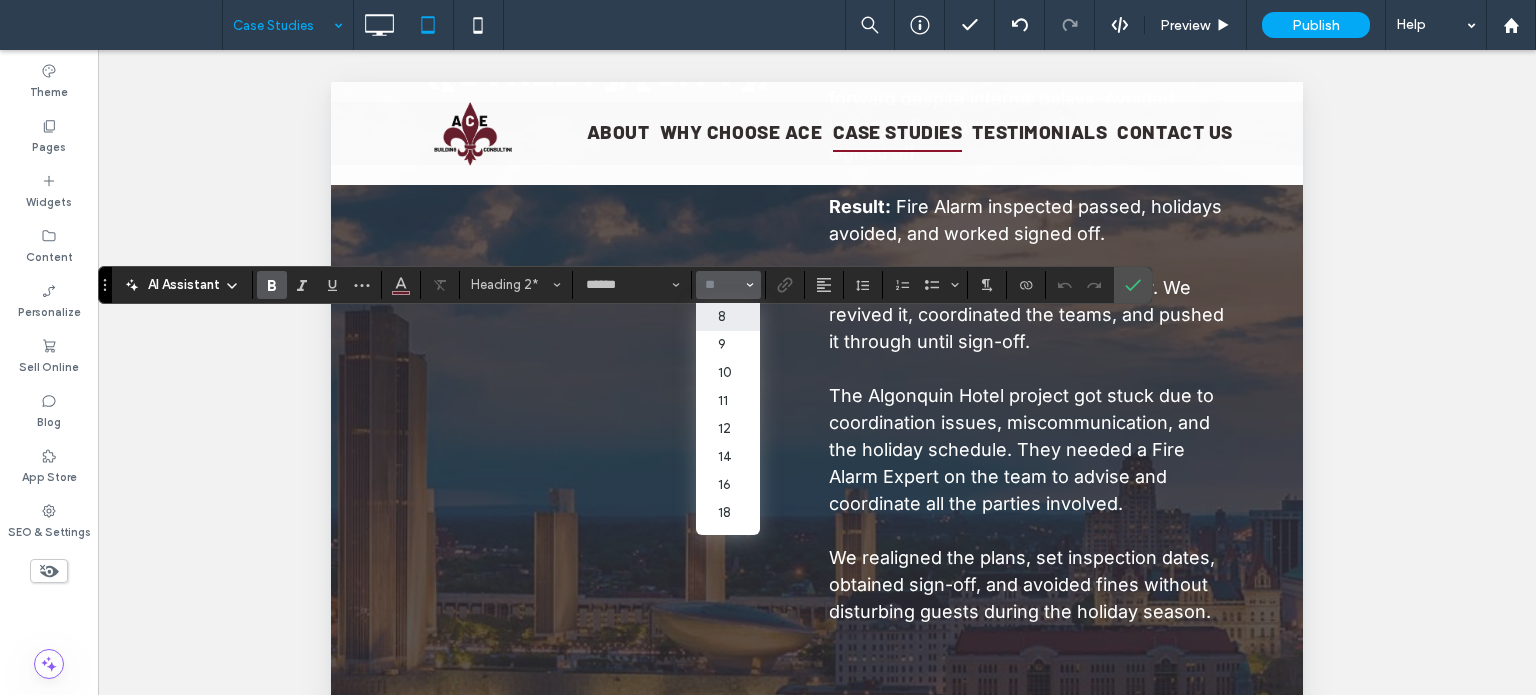 type on "**" 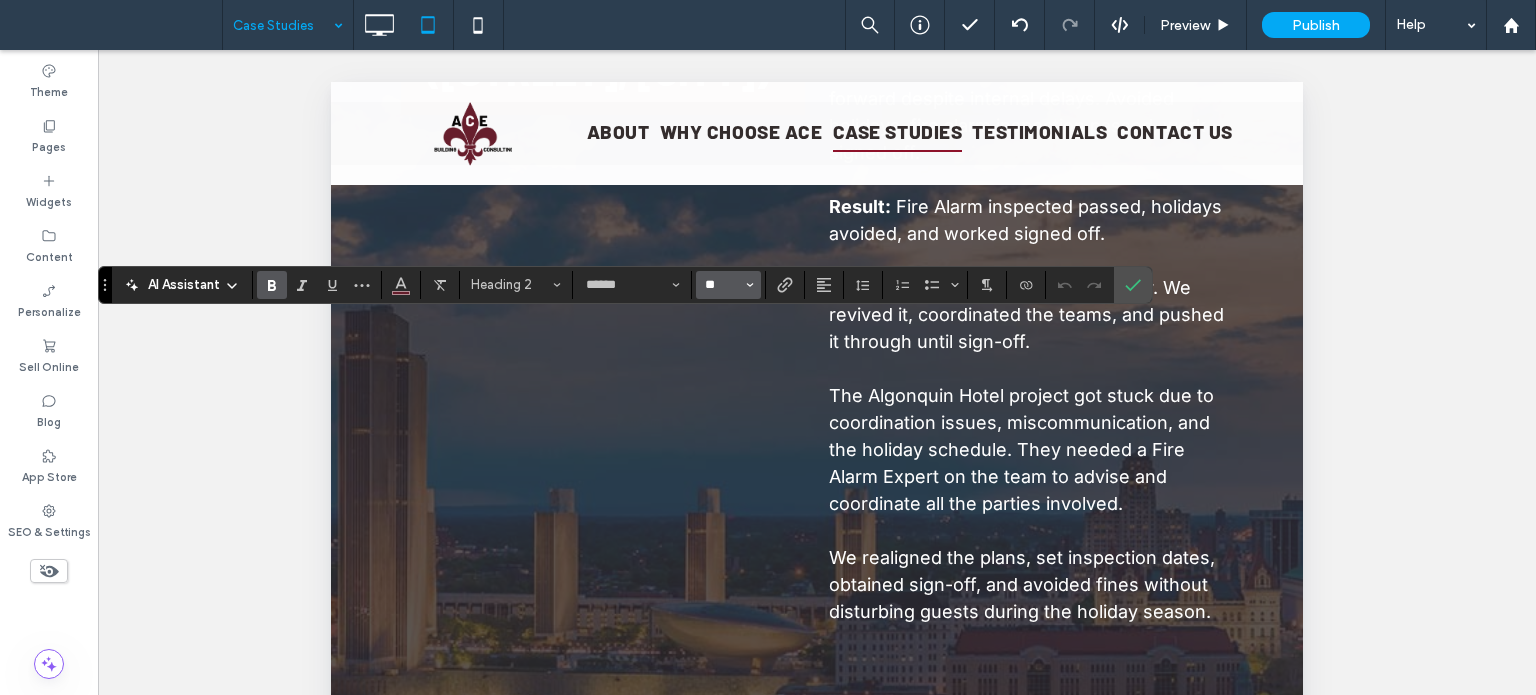 click on "**" at bounding box center [722, 285] 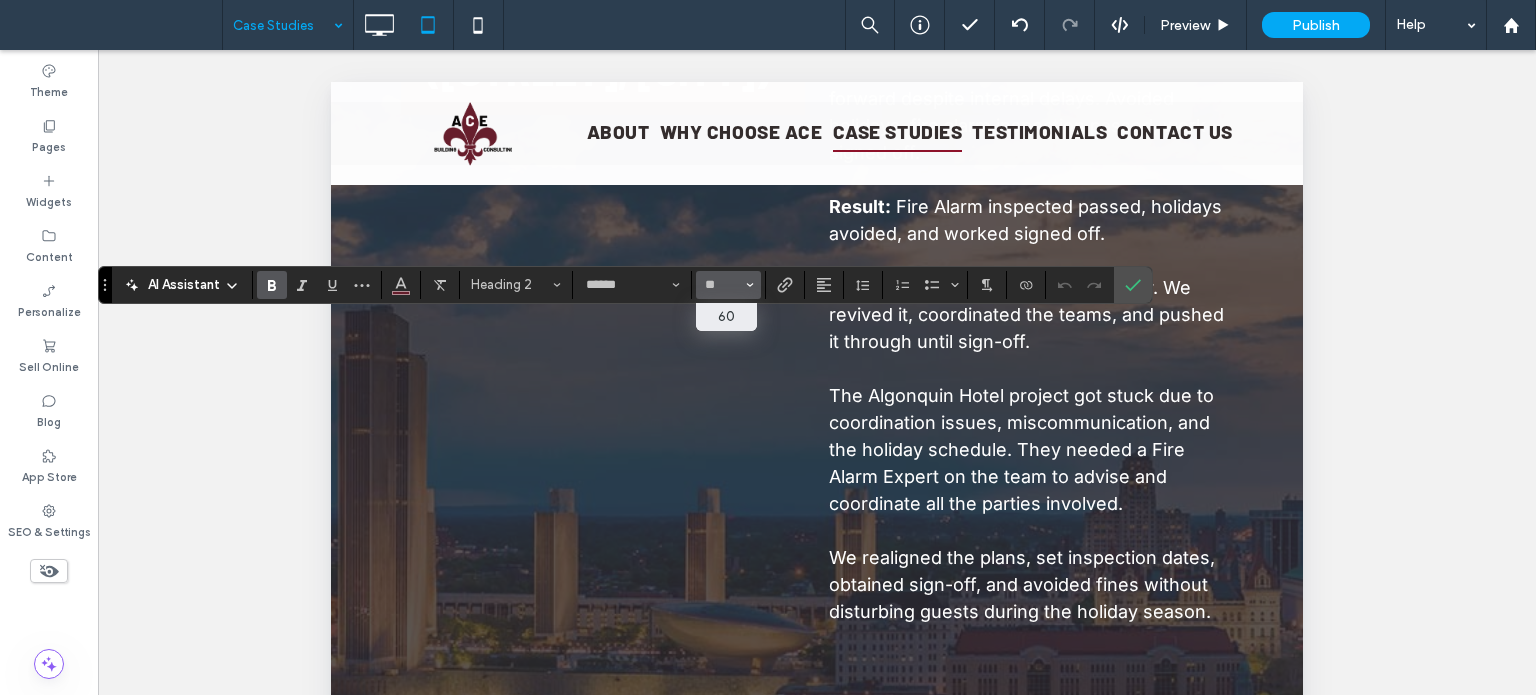 type on "**" 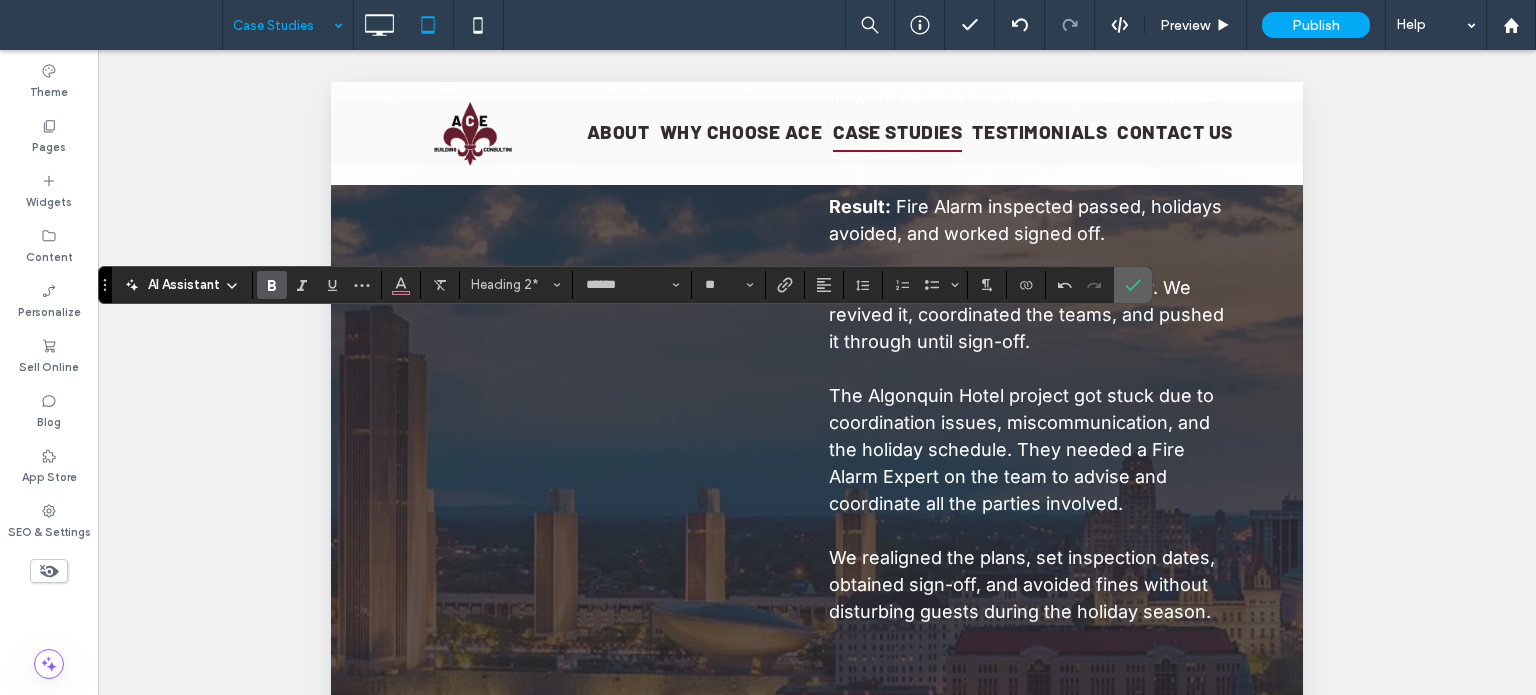 click 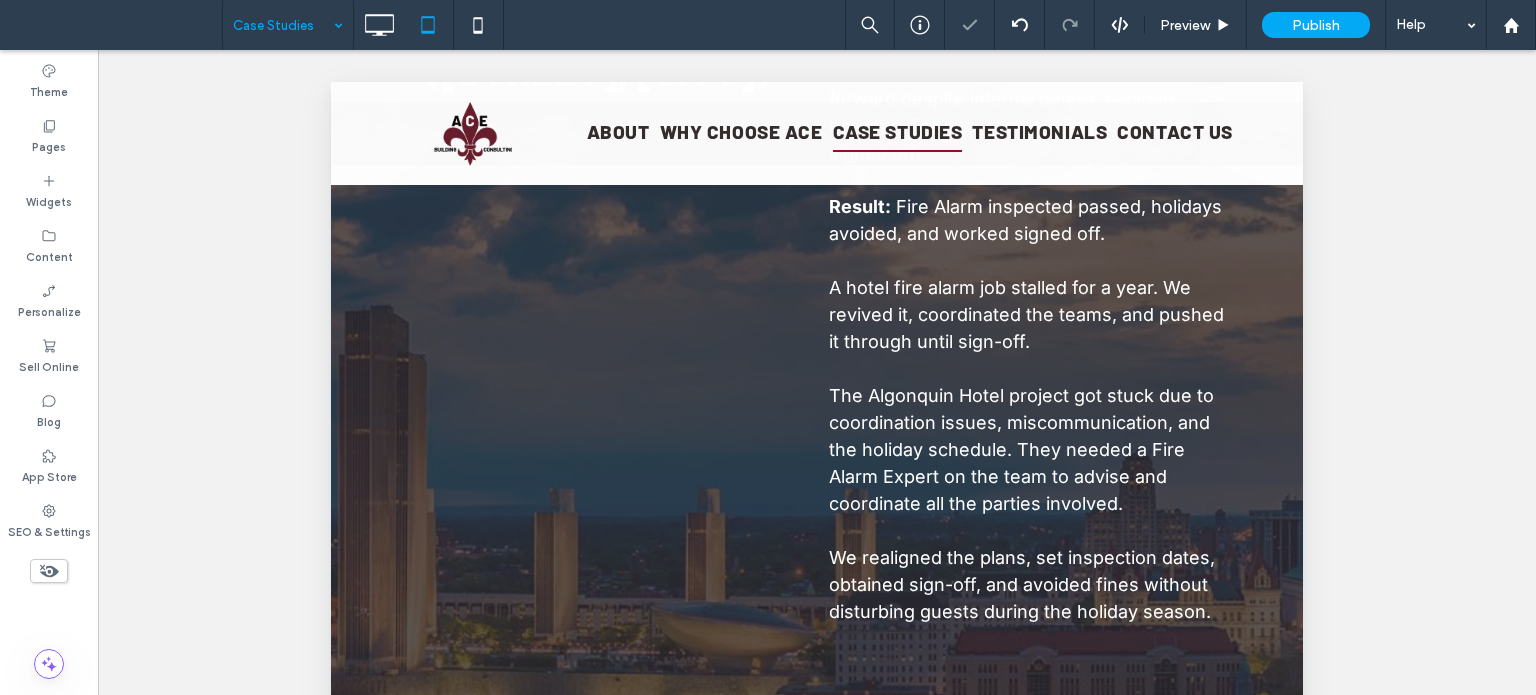 type on "******" 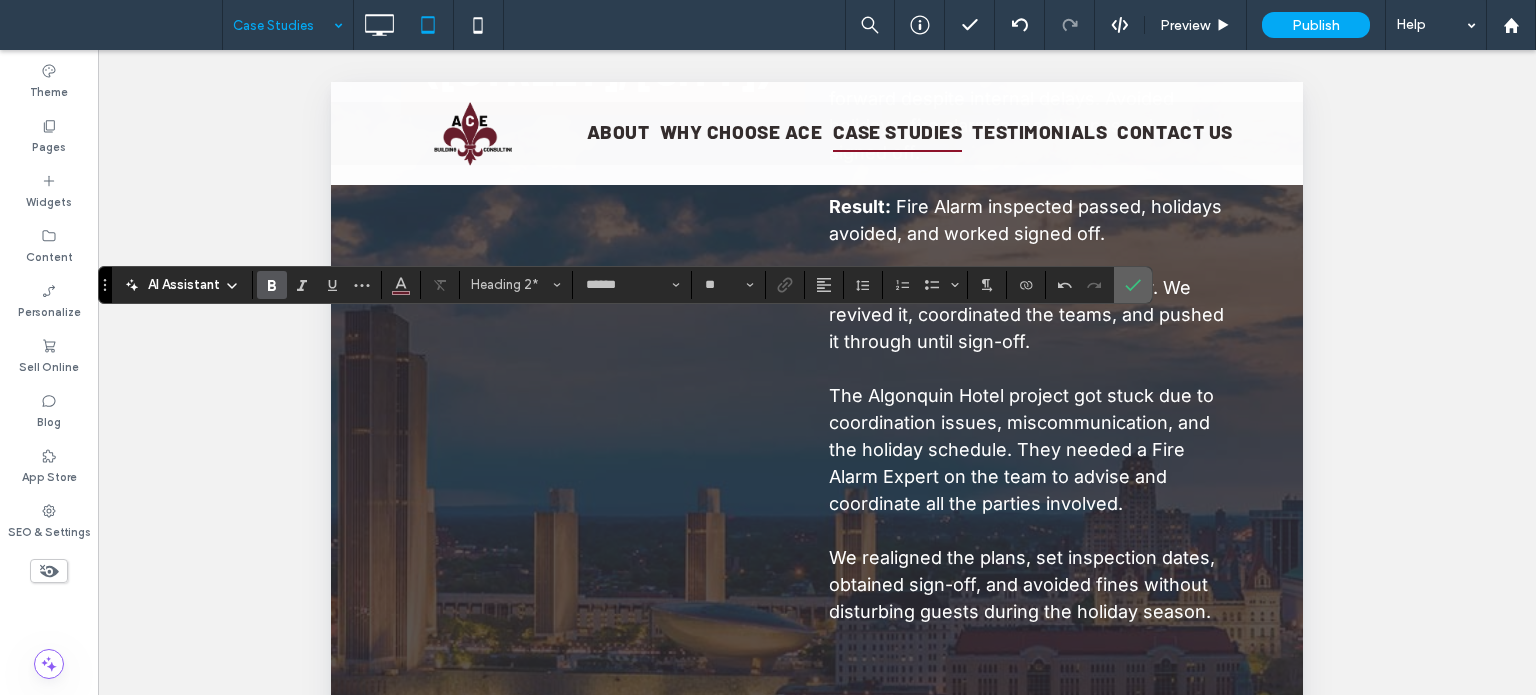 click at bounding box center (1133, 285) 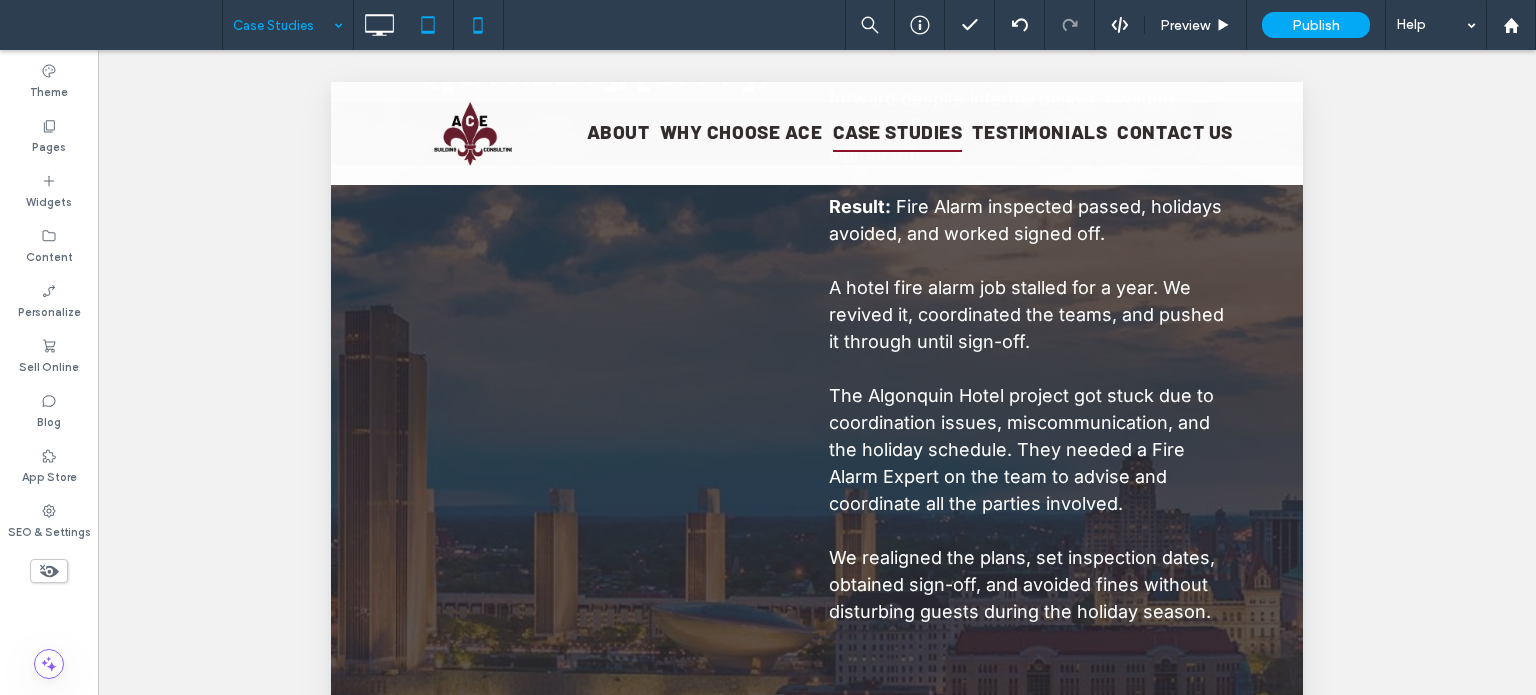 click 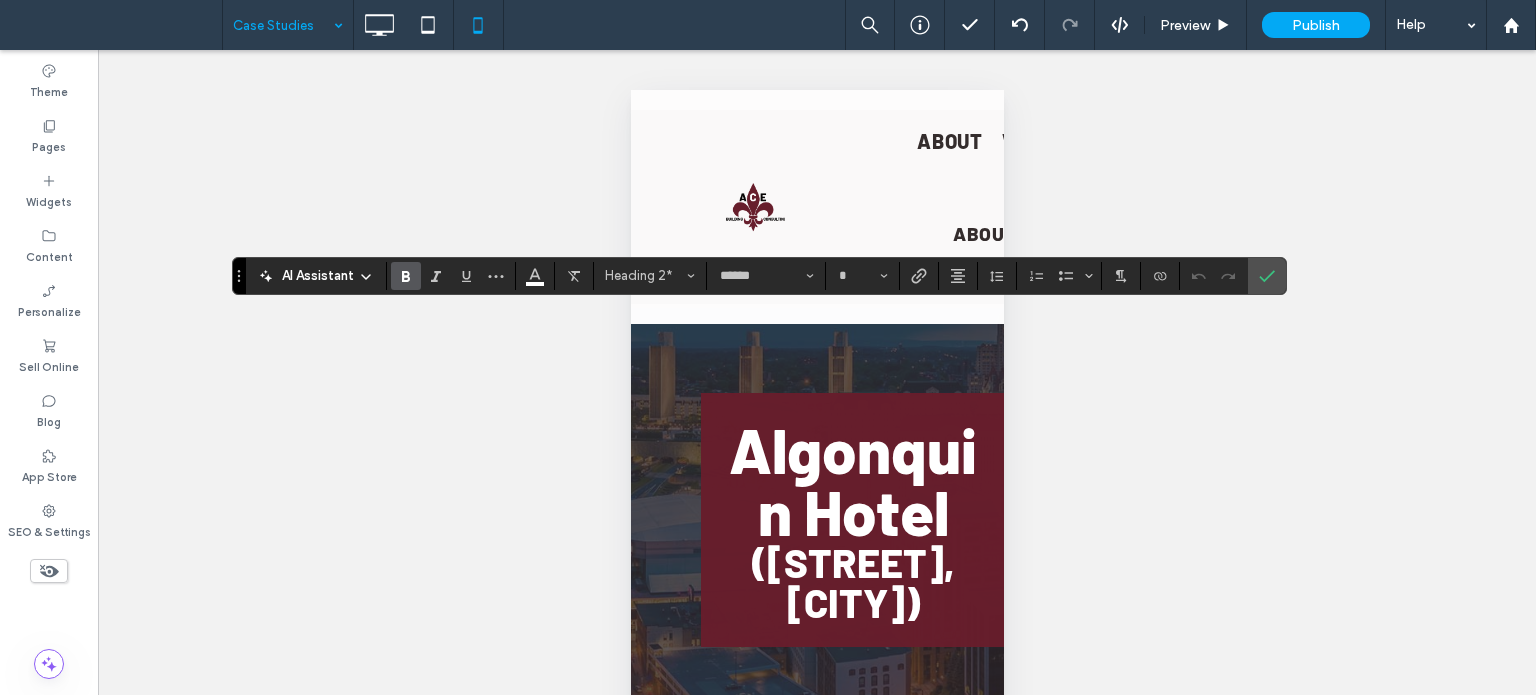 type on "**" 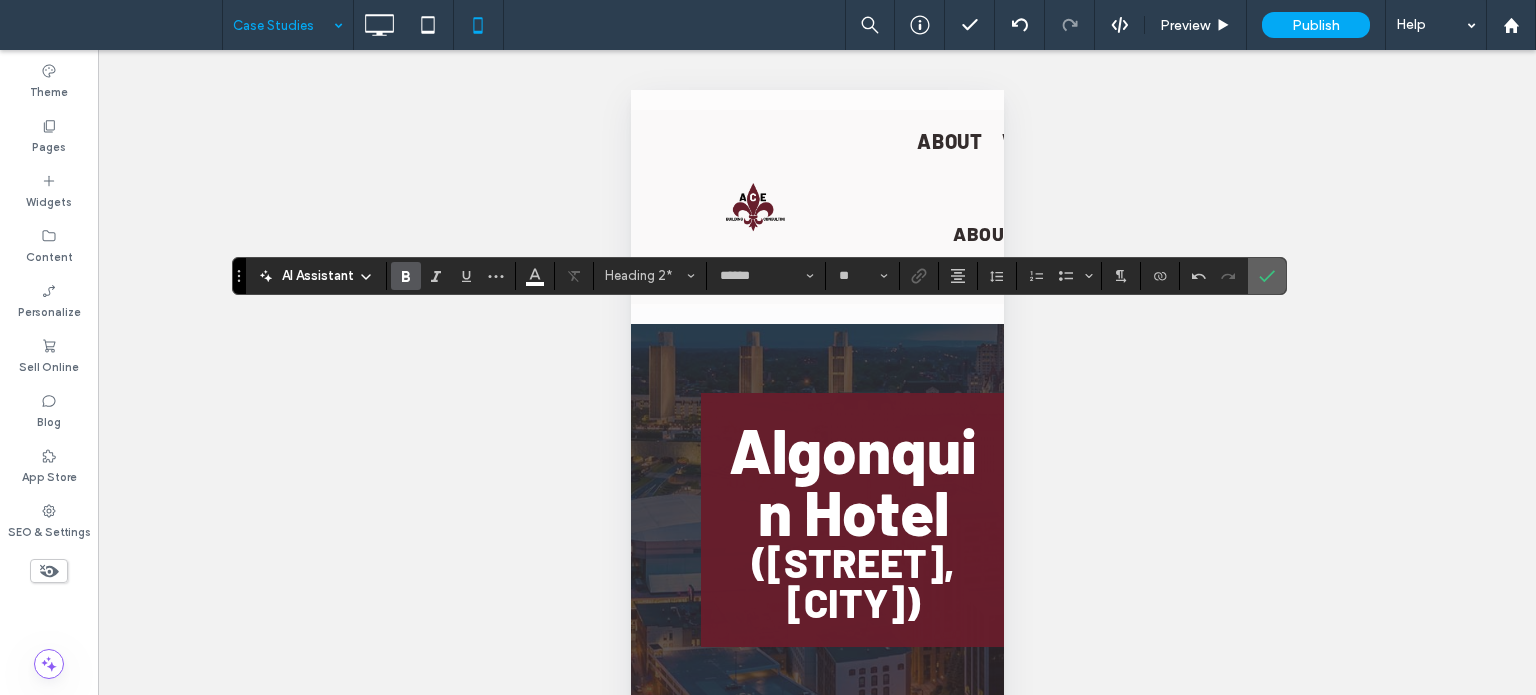 click 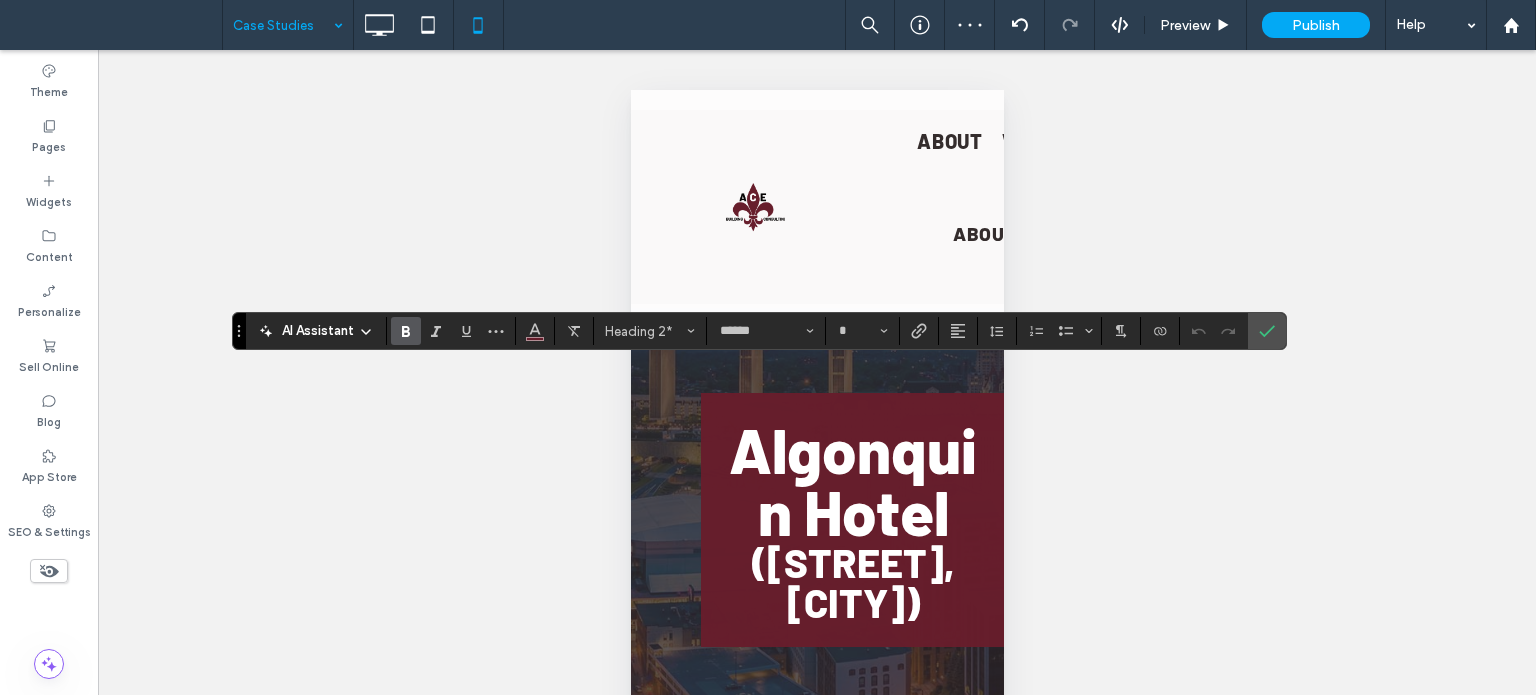 click at bounding box center (958, 331) 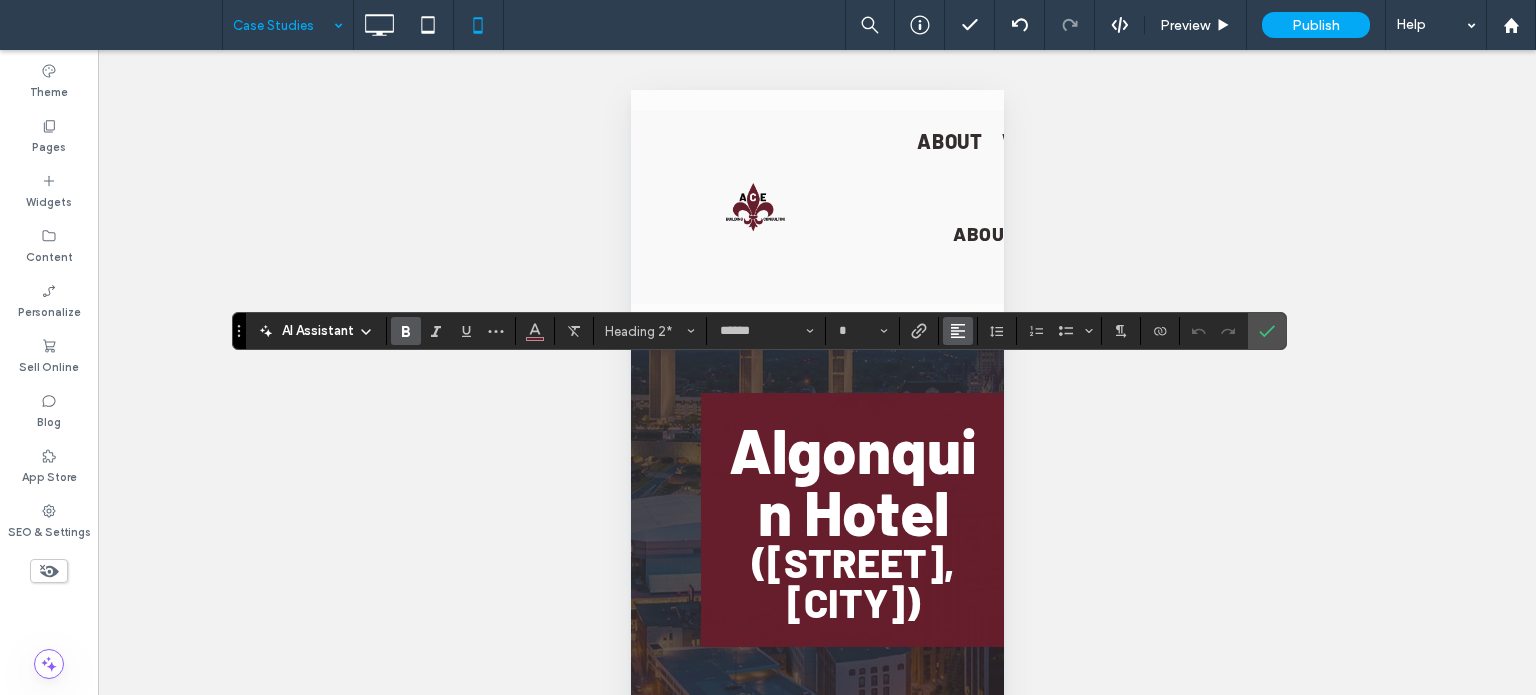 click 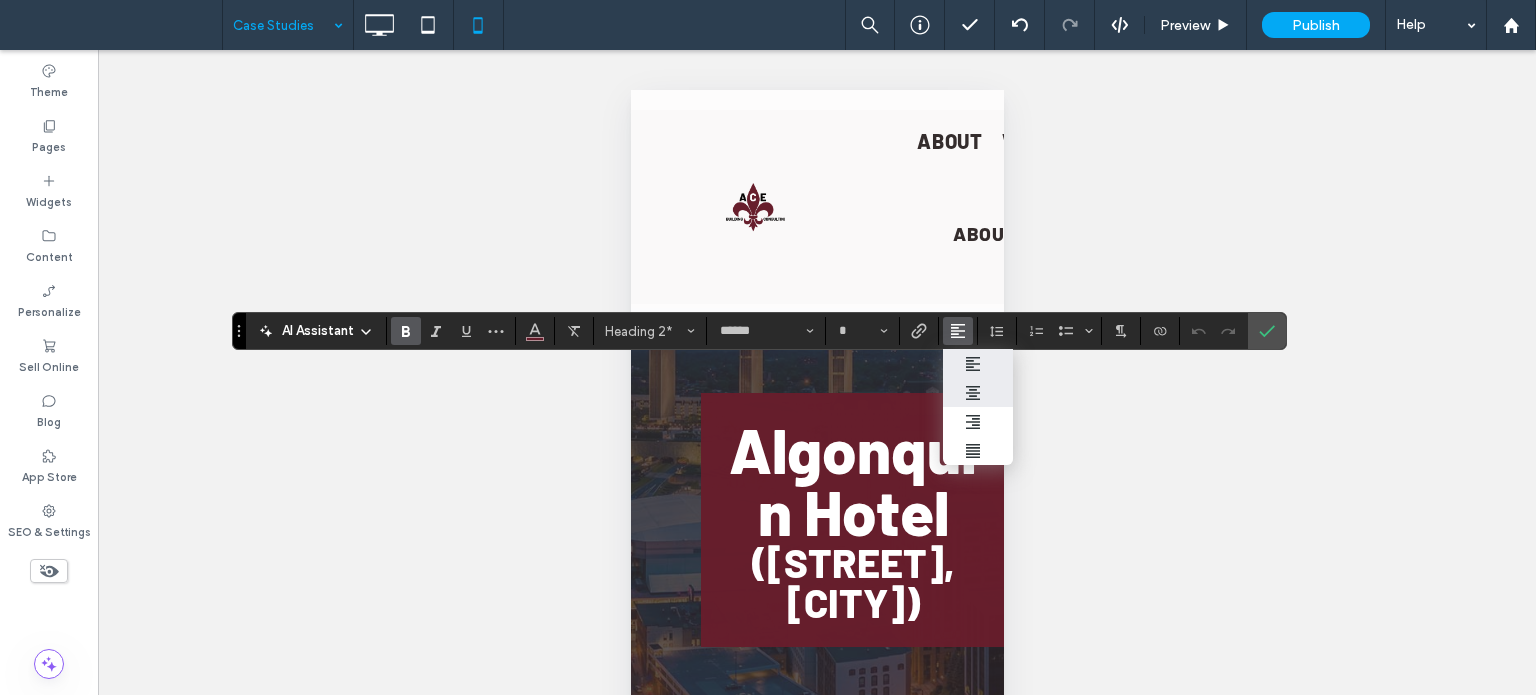 click 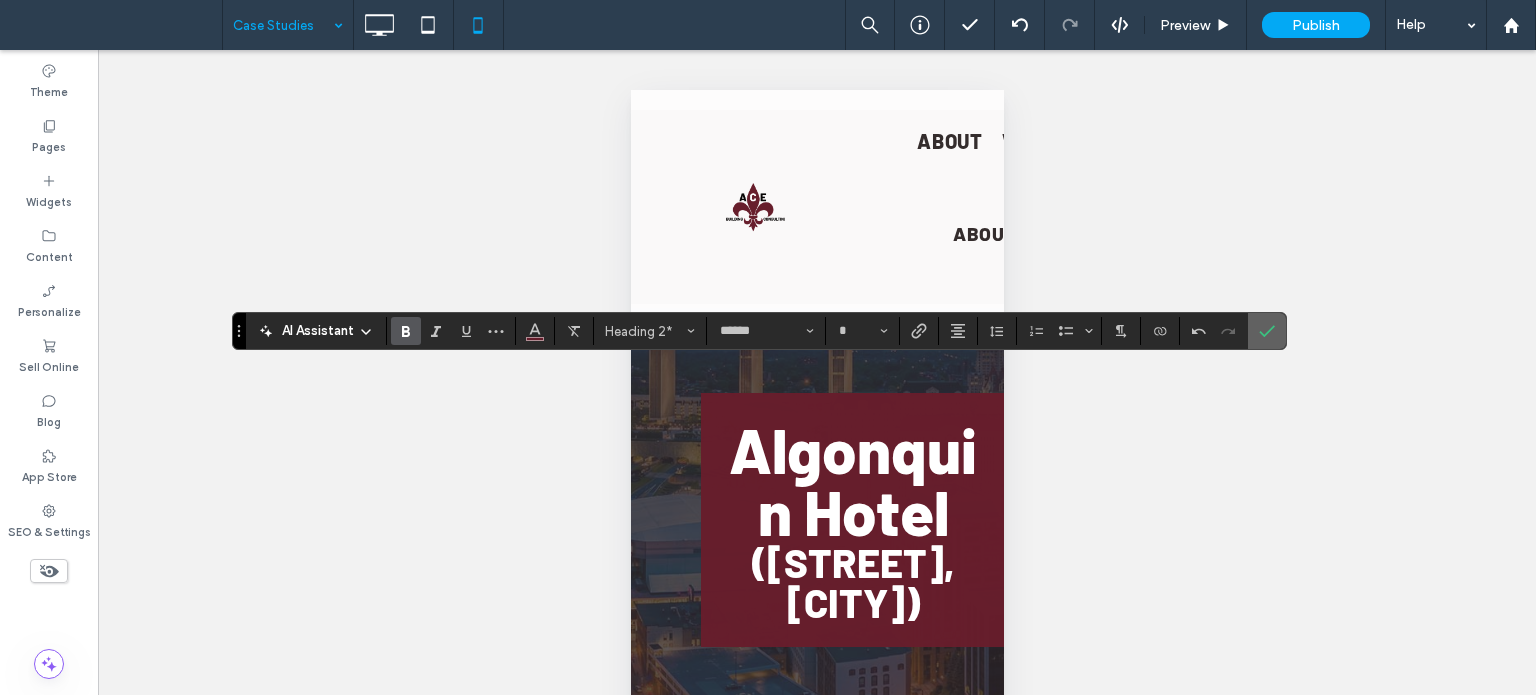 click at bounding box center (1263, 331) 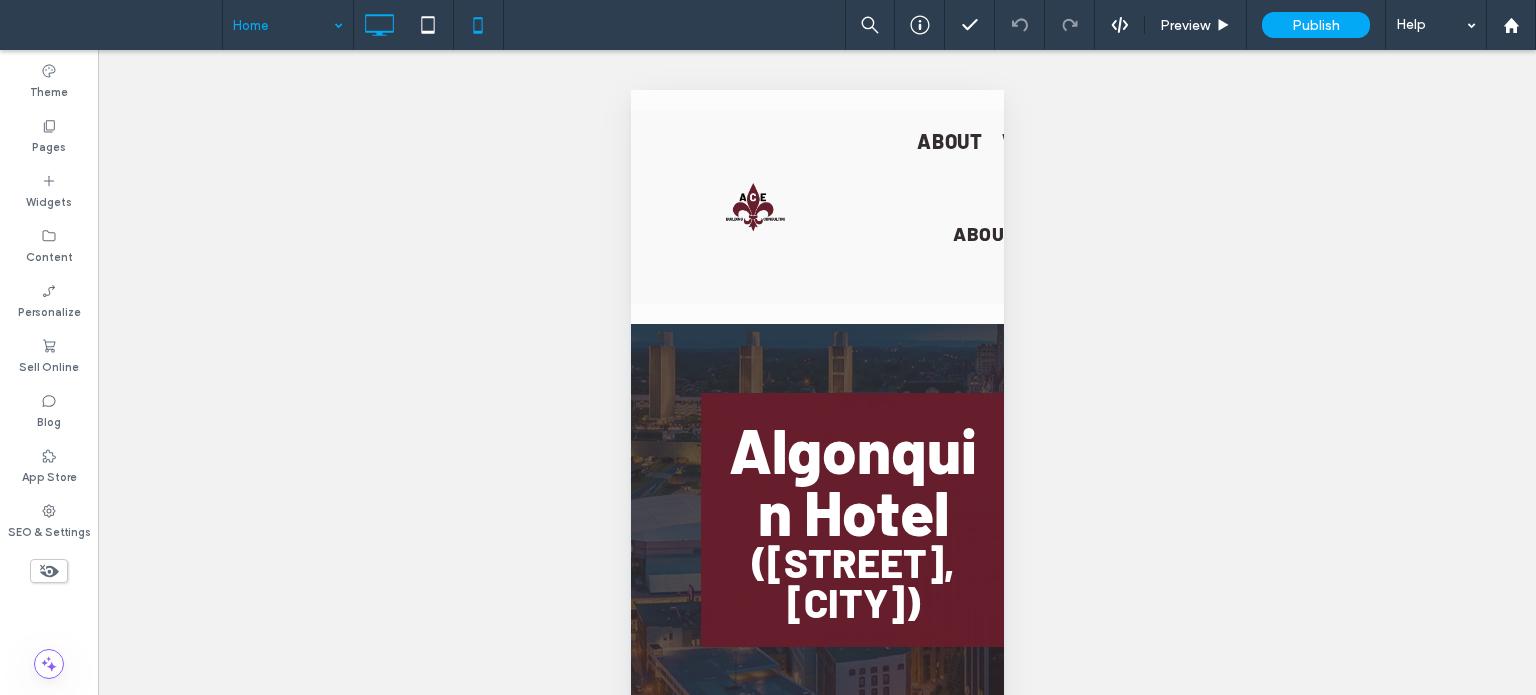 click 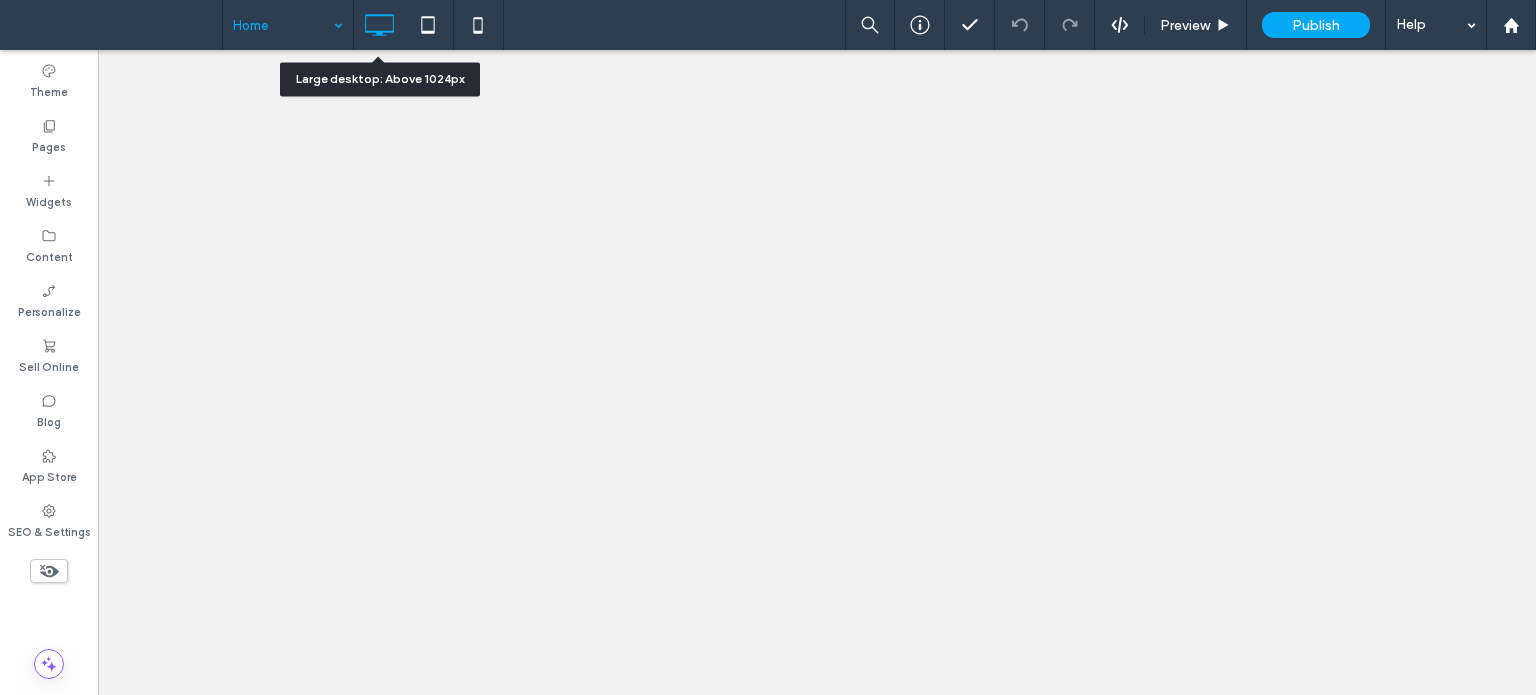 scroll, scrollTop: 0, scrollLeft: 0, axis: both 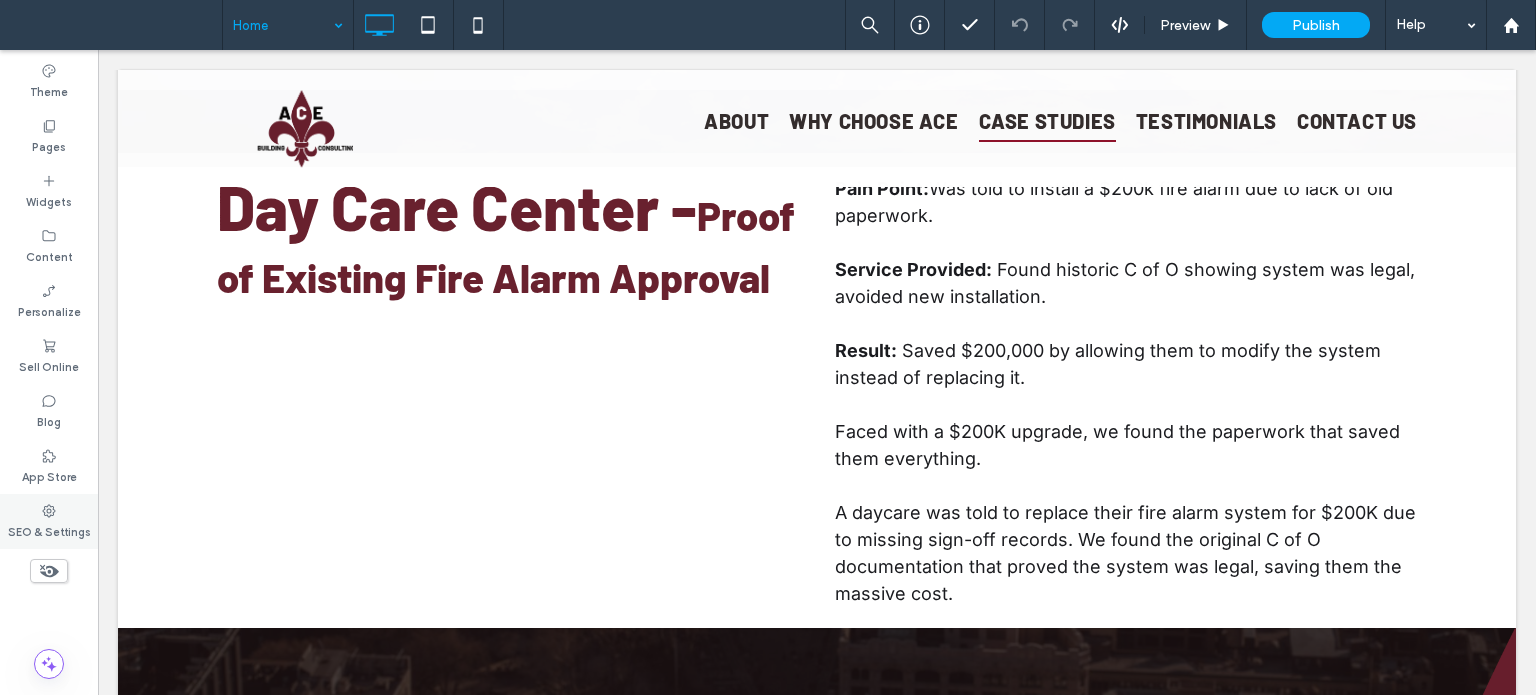 click on "SEO & Settings" at bounding box center (49, 521) 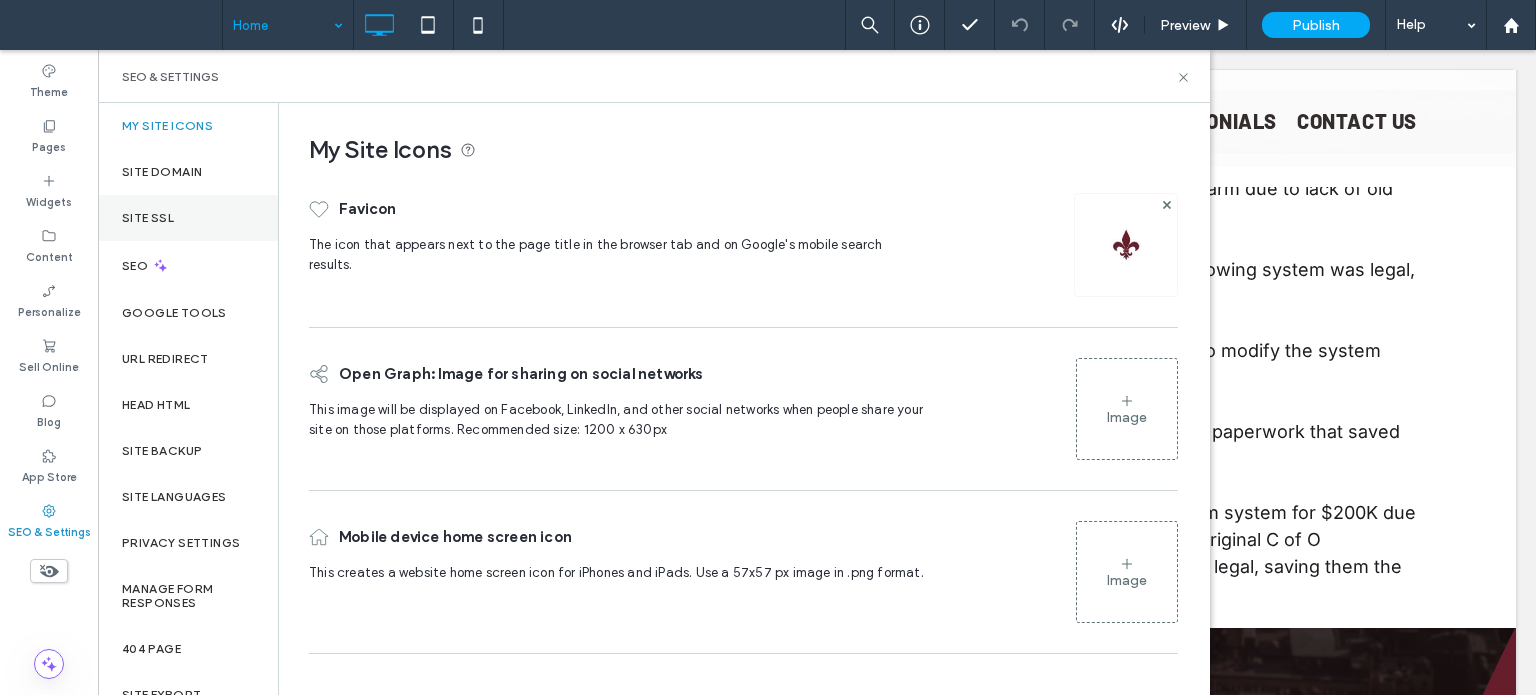 click on "Site SSL" at bounding box center [188, 218] 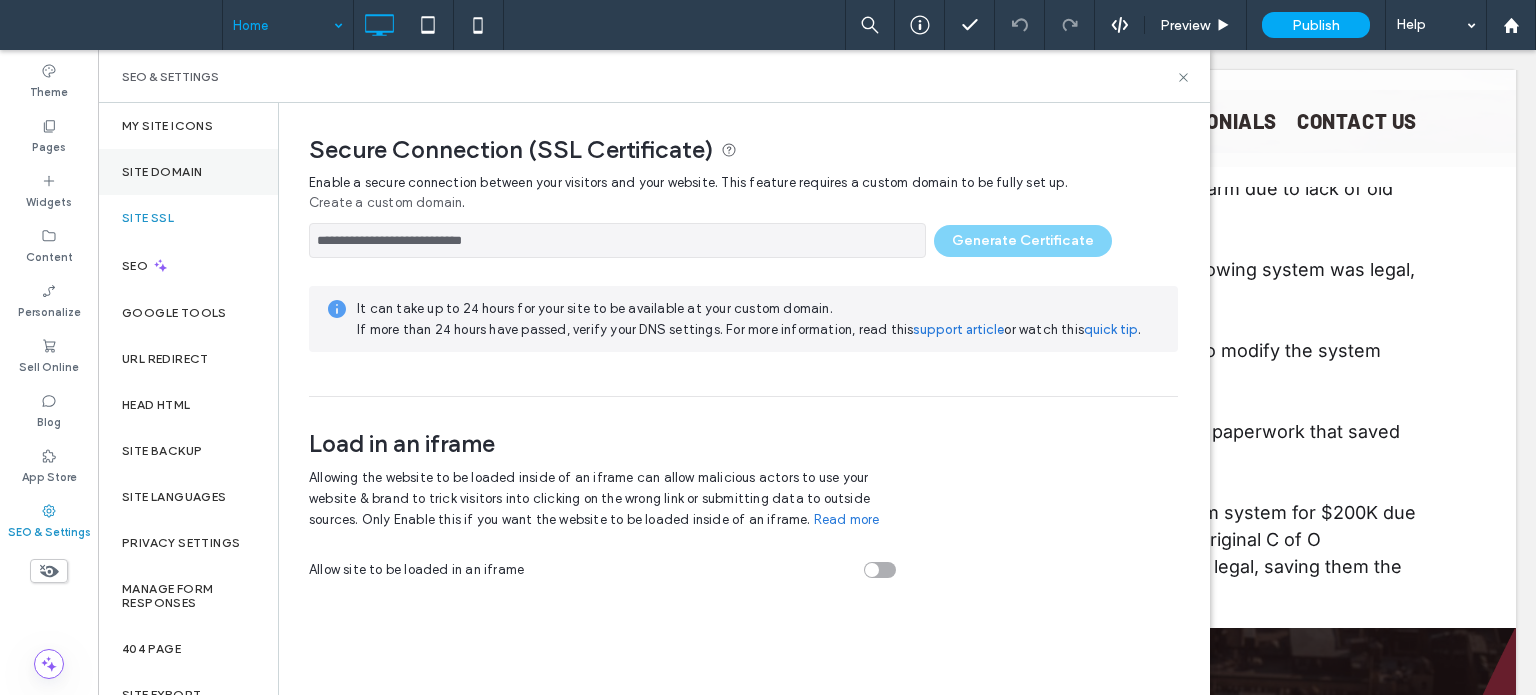 click on "Site Domain" at bounding box center (162, 172) 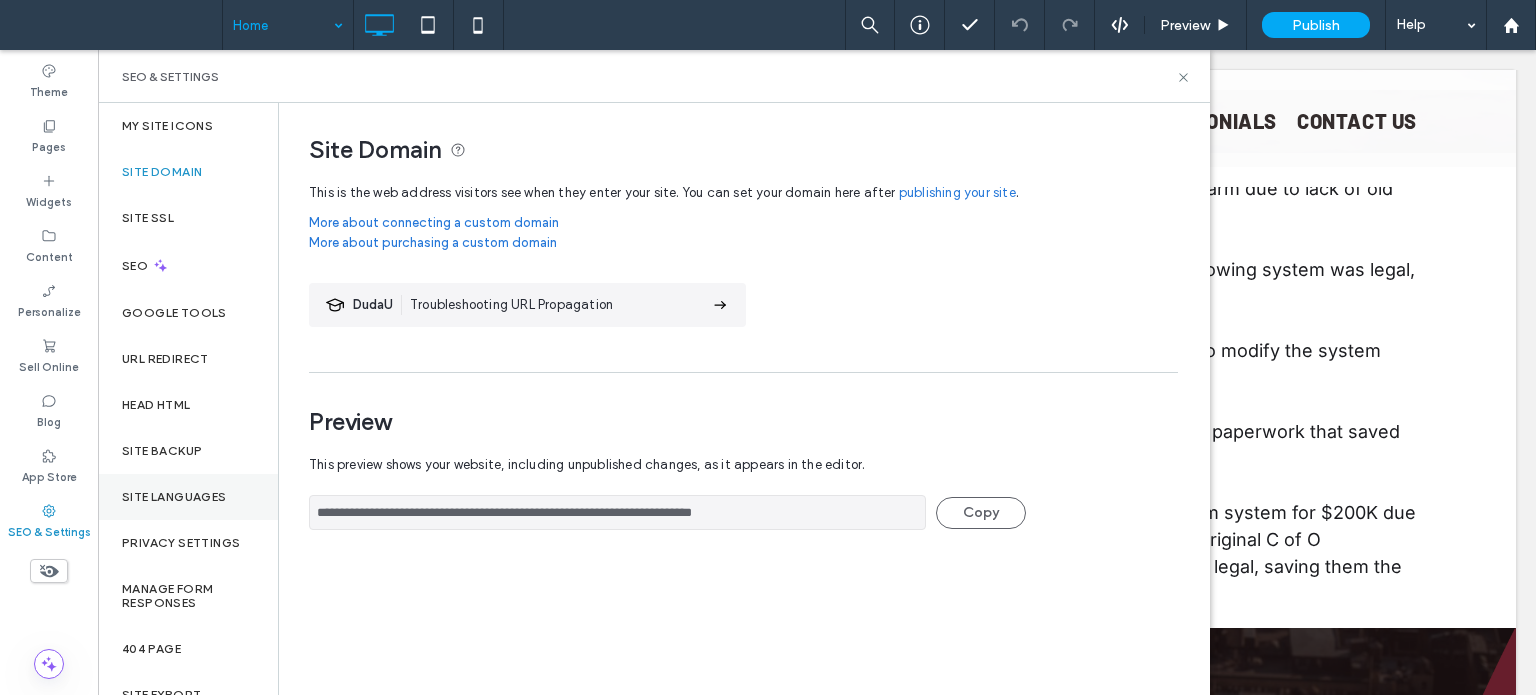 drag, startPoint x: 833, startPoint y: 512, endPoint x: 240, endPoint y: 516, distance: 593.0135 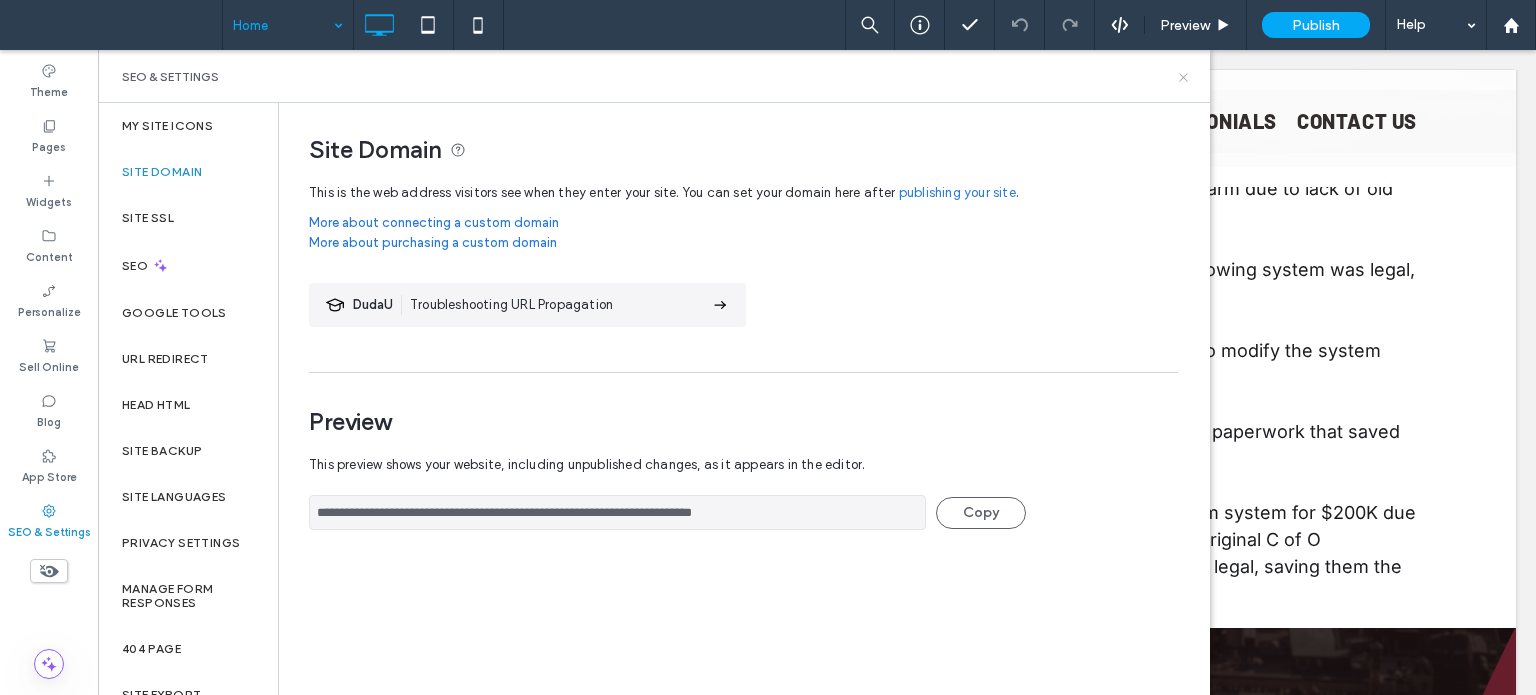 click 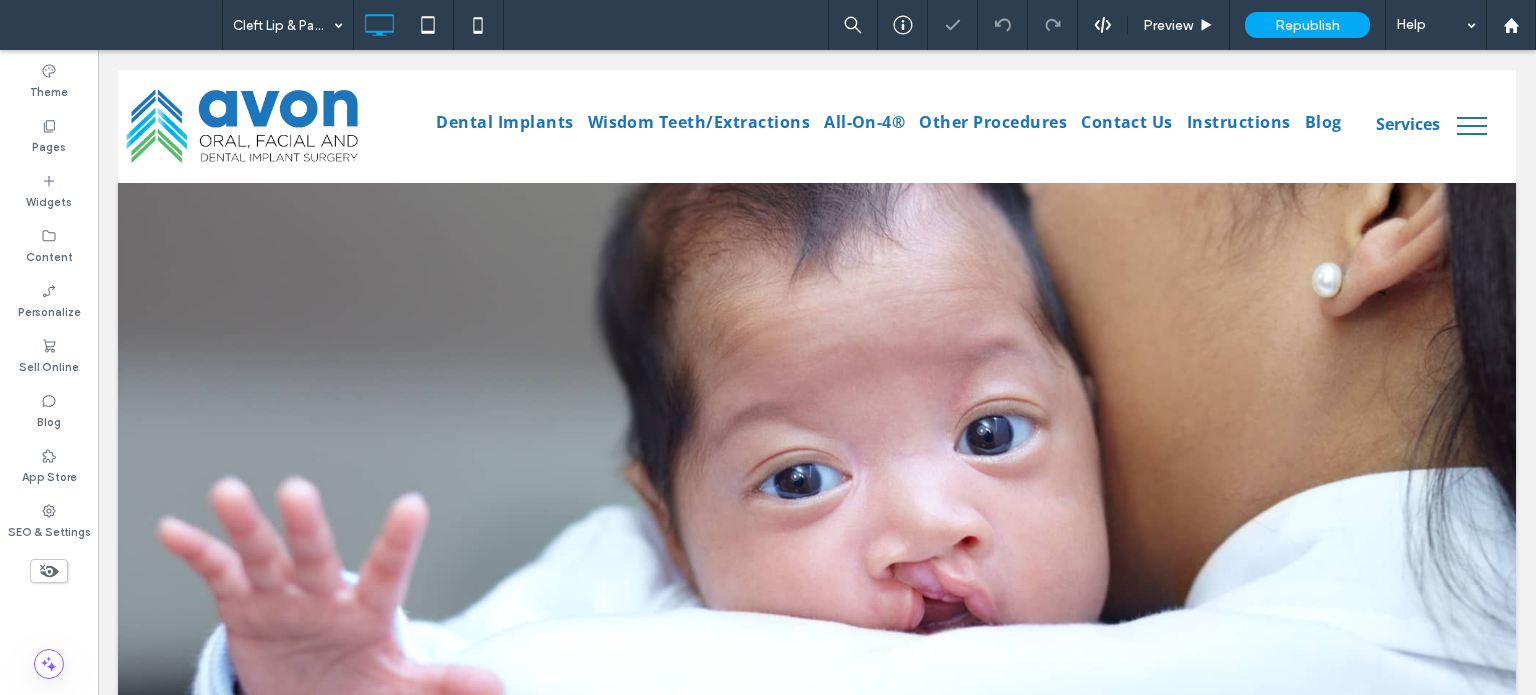 scroll, scrollTop: 500, scrollLeft: 0, axis: vertical 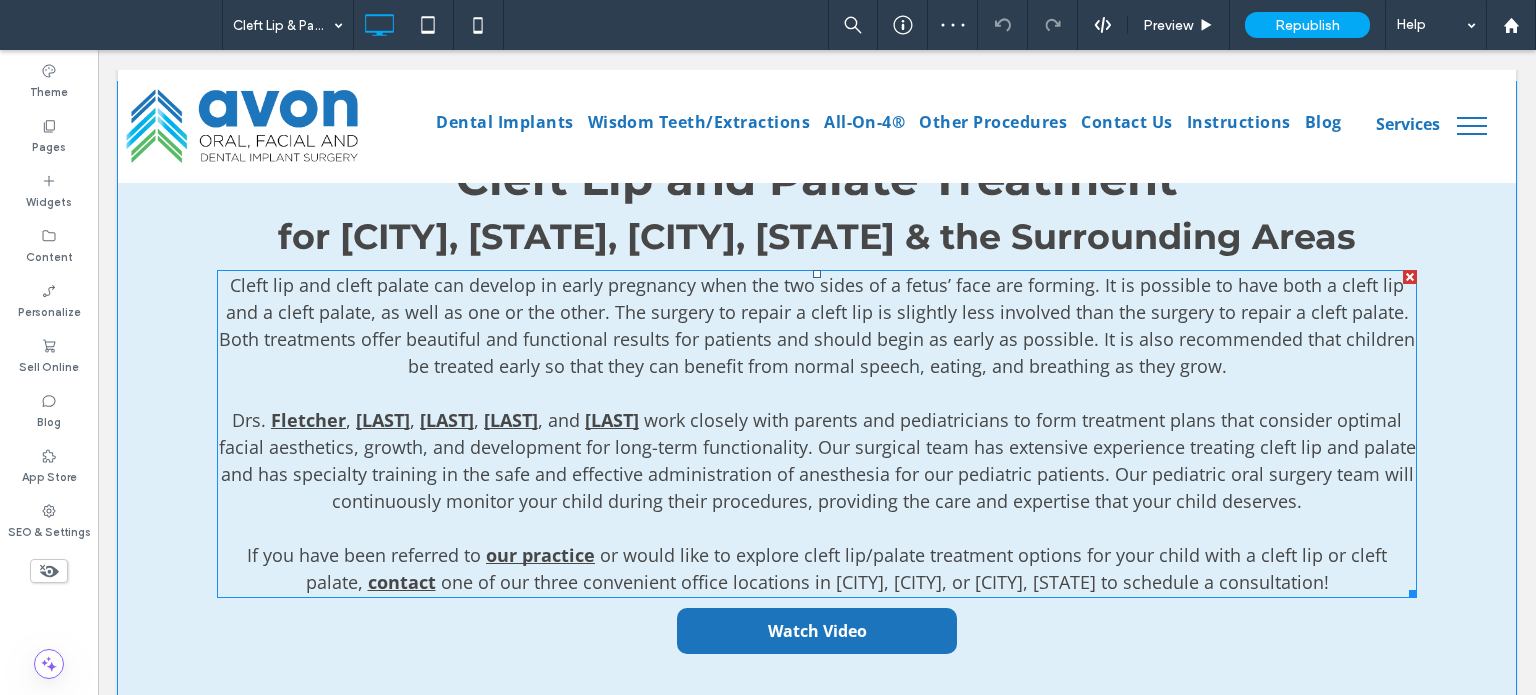 click on "work closely with parents and pediatricians to form treatment plans that consider optimal facial aesthetics, growth, and development for long-term functionality. Our surgical team has extensive experience treating cleft lip and palate and has specialty training in the safe and effective administration of anesthesia for our pediatric patients. Our pediatric oral surgery team will continuously monitor your child during their procedures, providing the care and expertise that your child deserves." at bounding box center [817, 460] 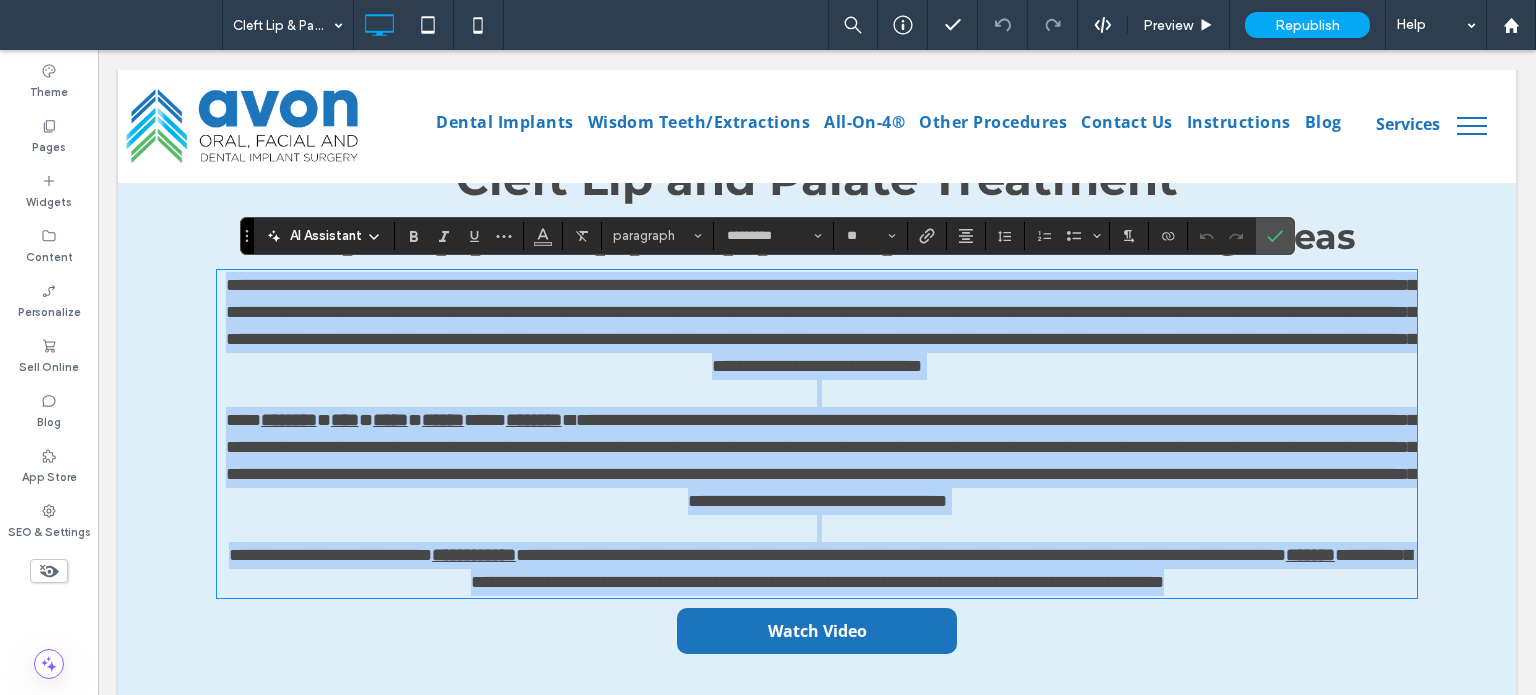 click on "**********" at bounding box center [821, 460] 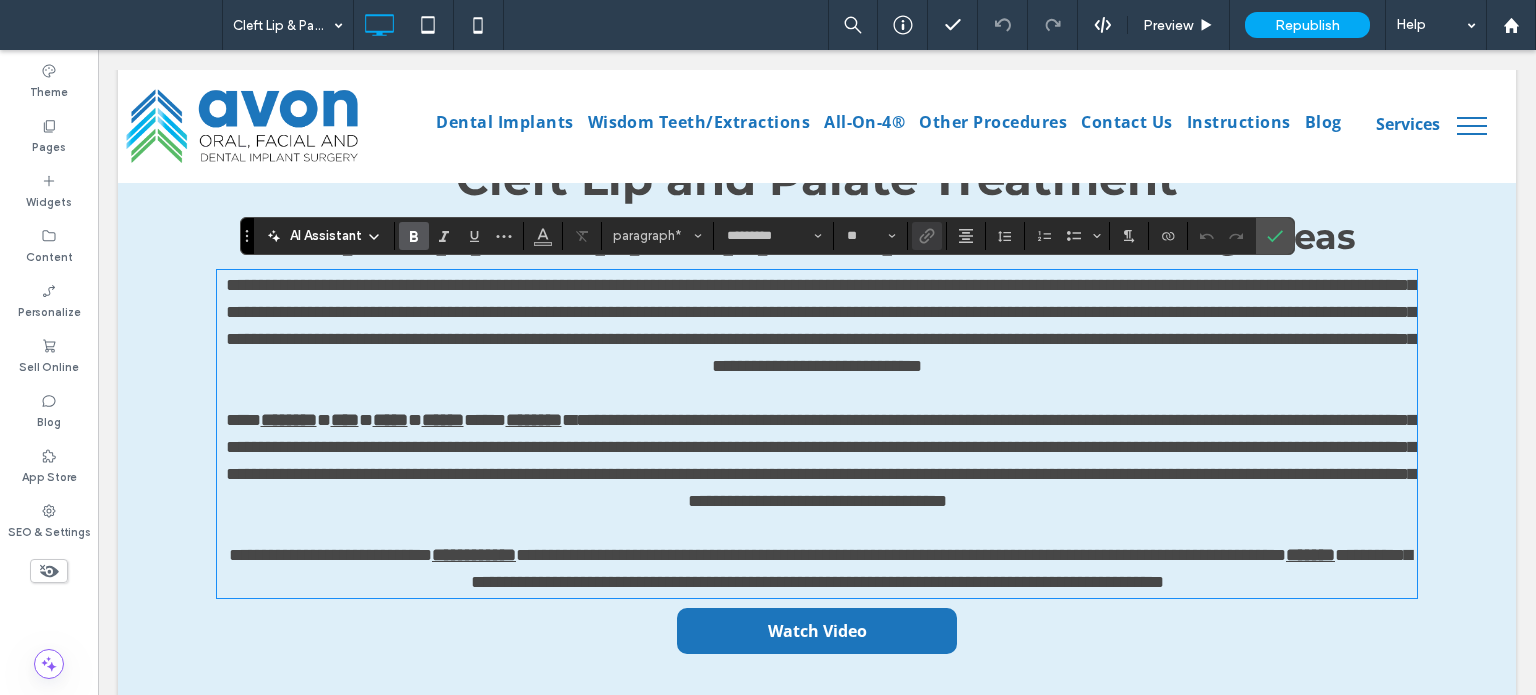 click at bounding box center [569, 420] 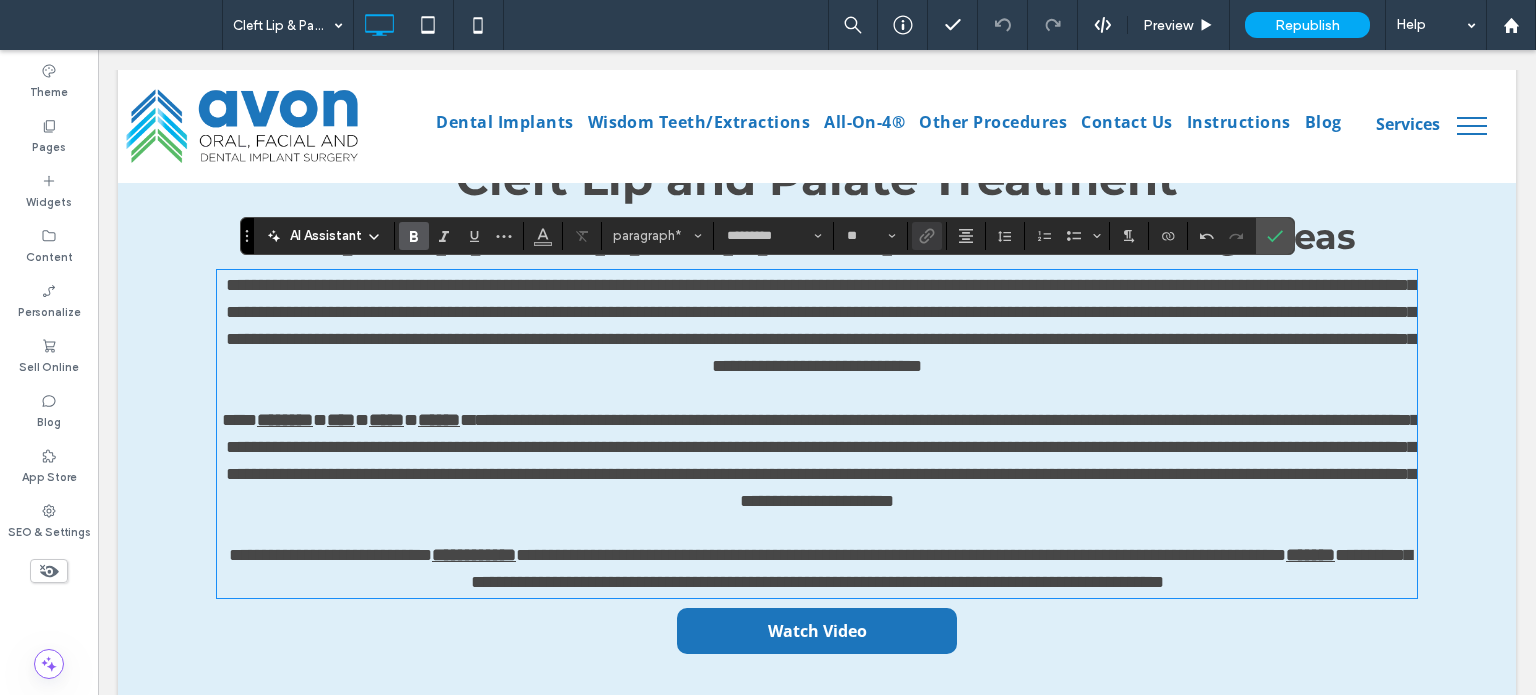 click on "*" at bounding box center [411, 420] 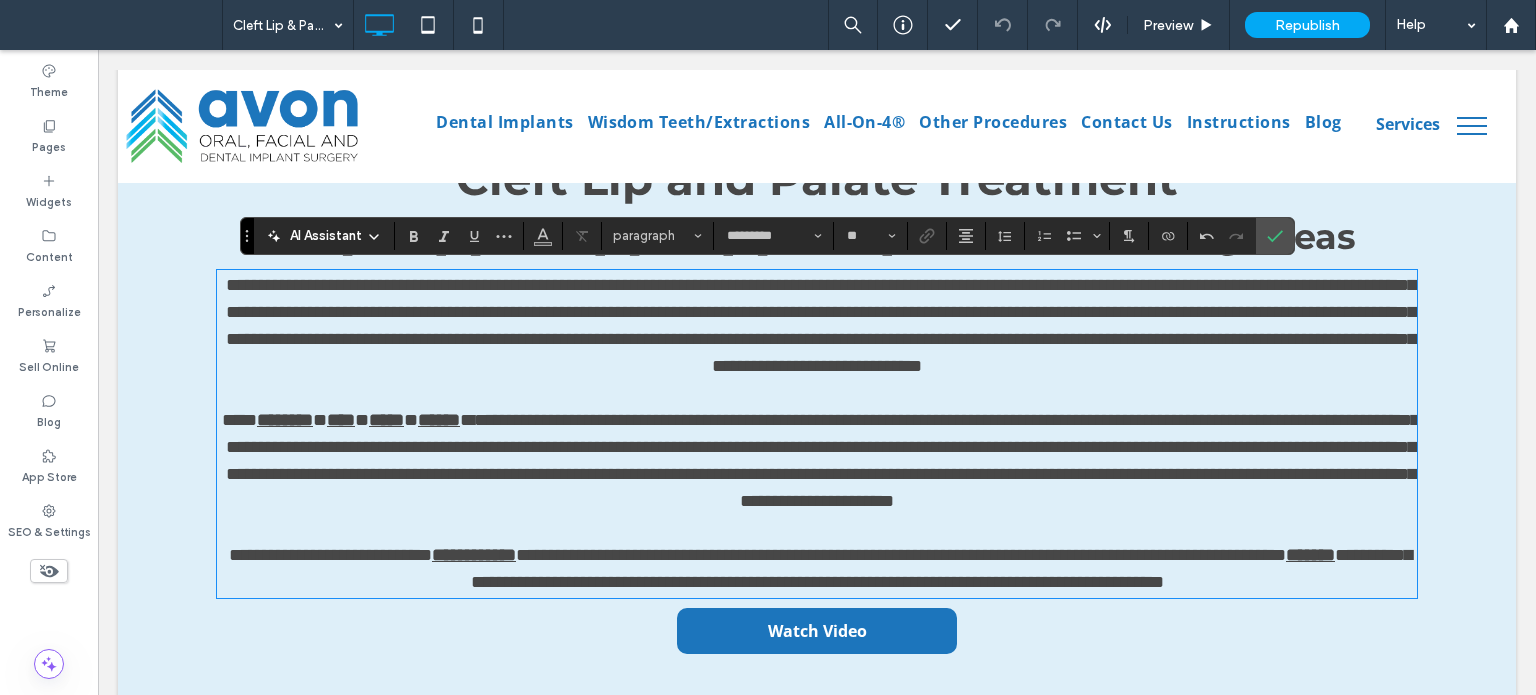 click on "*" at bounding box center [411, 420] 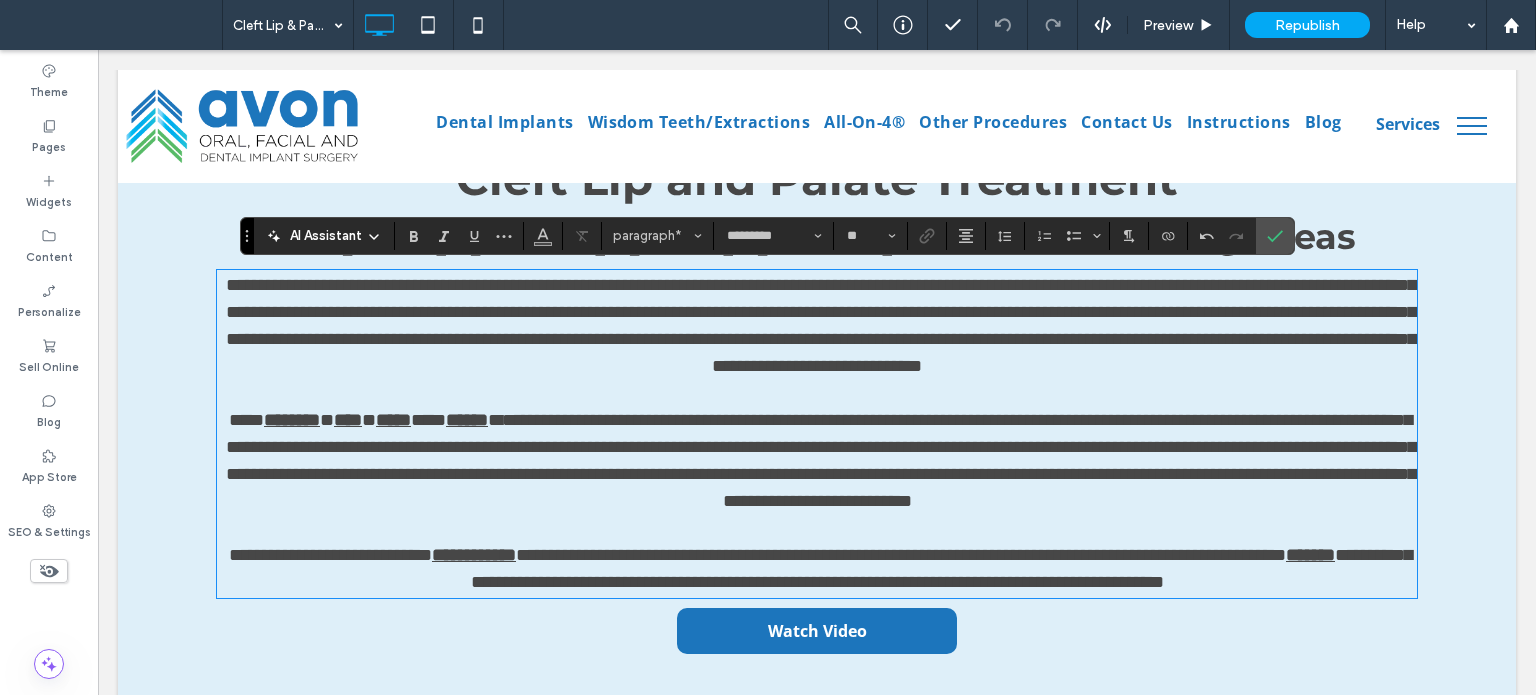 click on "****" at bounding box center [428, 420] 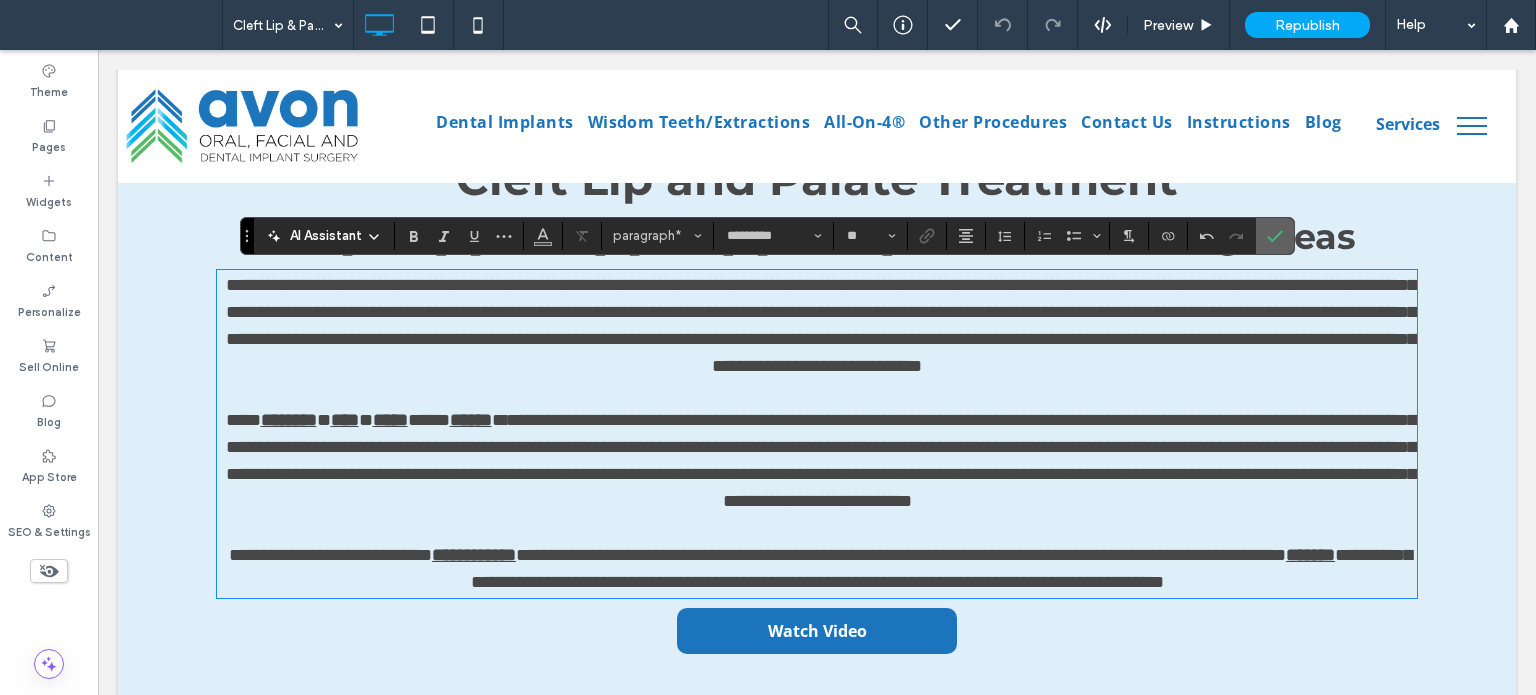 click 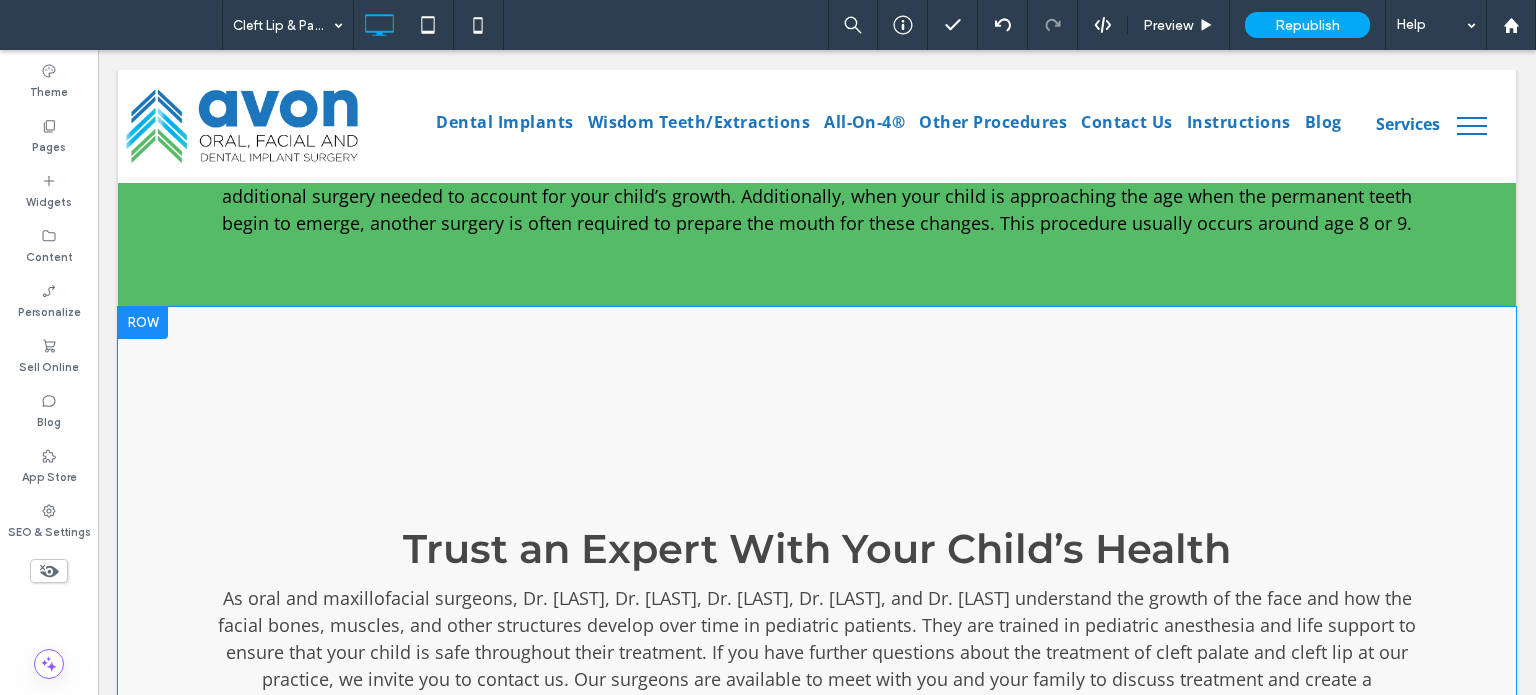 scroll, scrollTop: 2400, scrollLeft: 0, axis: vertical 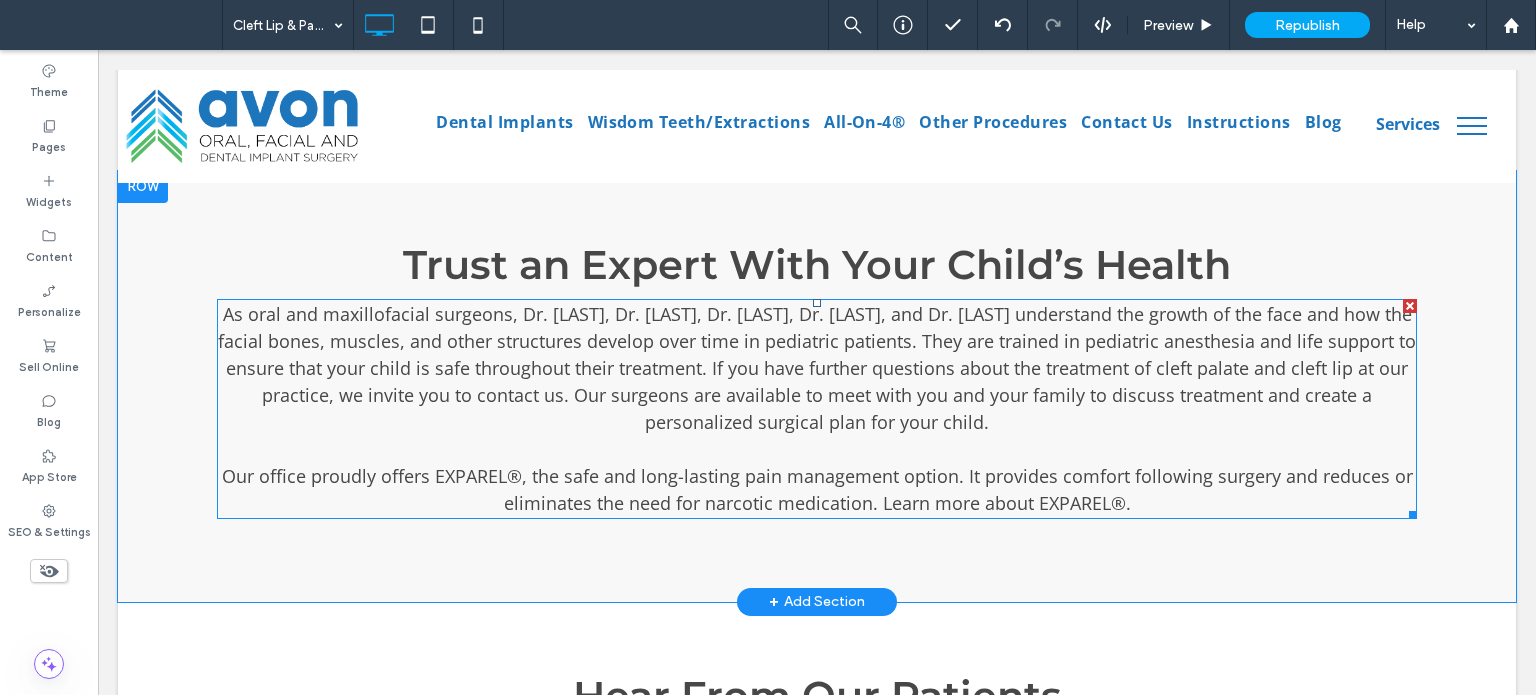 click on "As oral and maxillofacial surgeons, Dr. [LAST], Dr. [LAST], Dr. [LAST], Dr. [LAST], and Dr. [LAST] understand the growth of the face and how the facial bones, muscles, and other structures develop over time in pediatric patients. They are trained in pediatric anesthesia and life support to ensure that your child is safe throughout their treatment. If you have further questions about the treatment of cleft palate and cleft lip at our practice, we invite you to contact us. Our surgeons are available to meet with you and your family to discuss treatment and create a personalized surgical plan for your child." at bounding box center [817, 368] 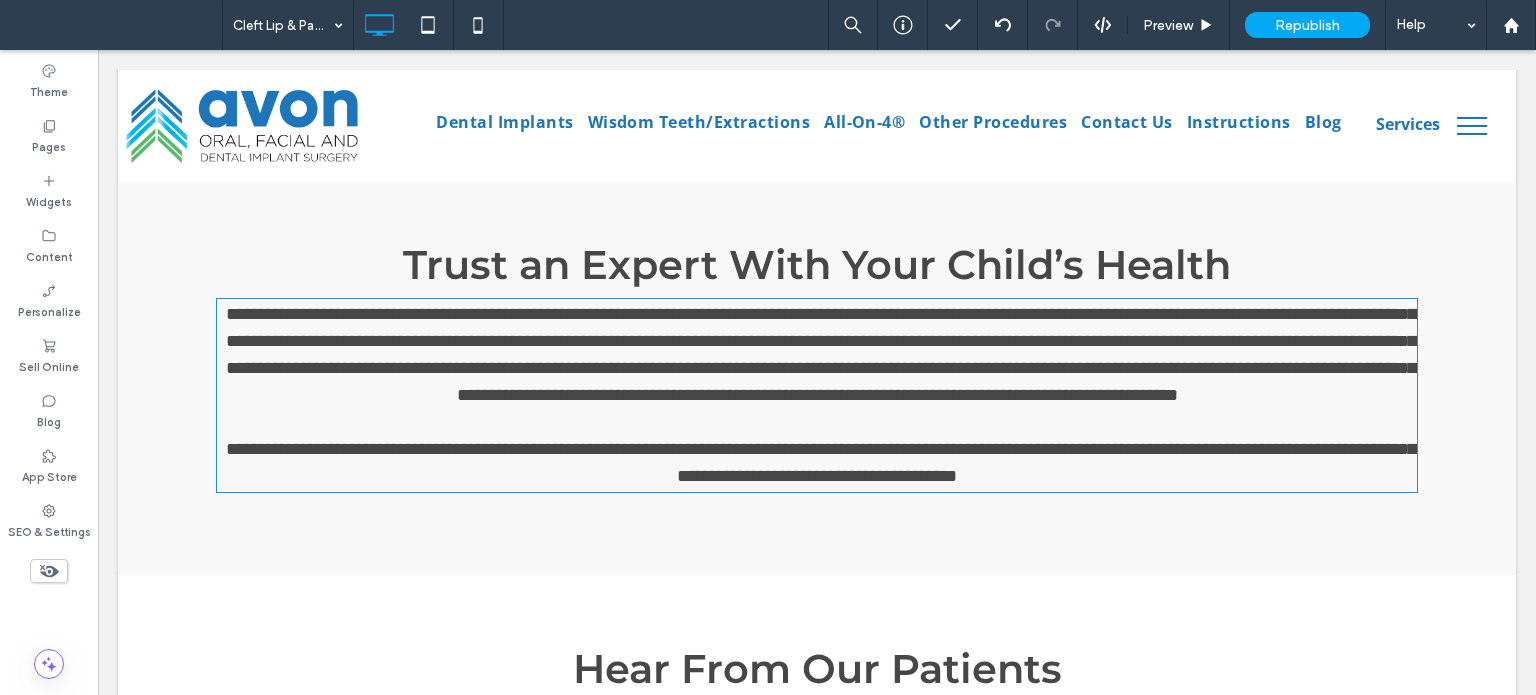type on "*********" 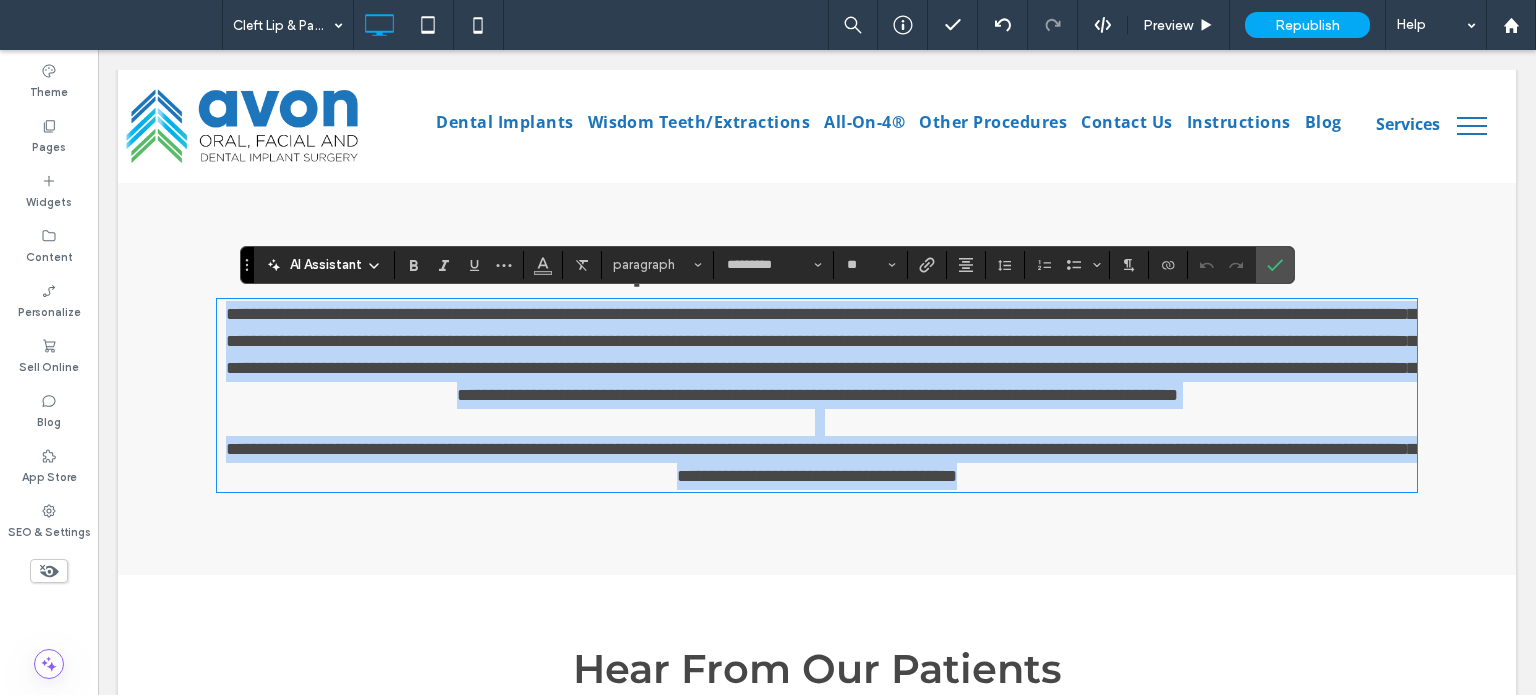 click on "**********" at bounding box center (821, 354) 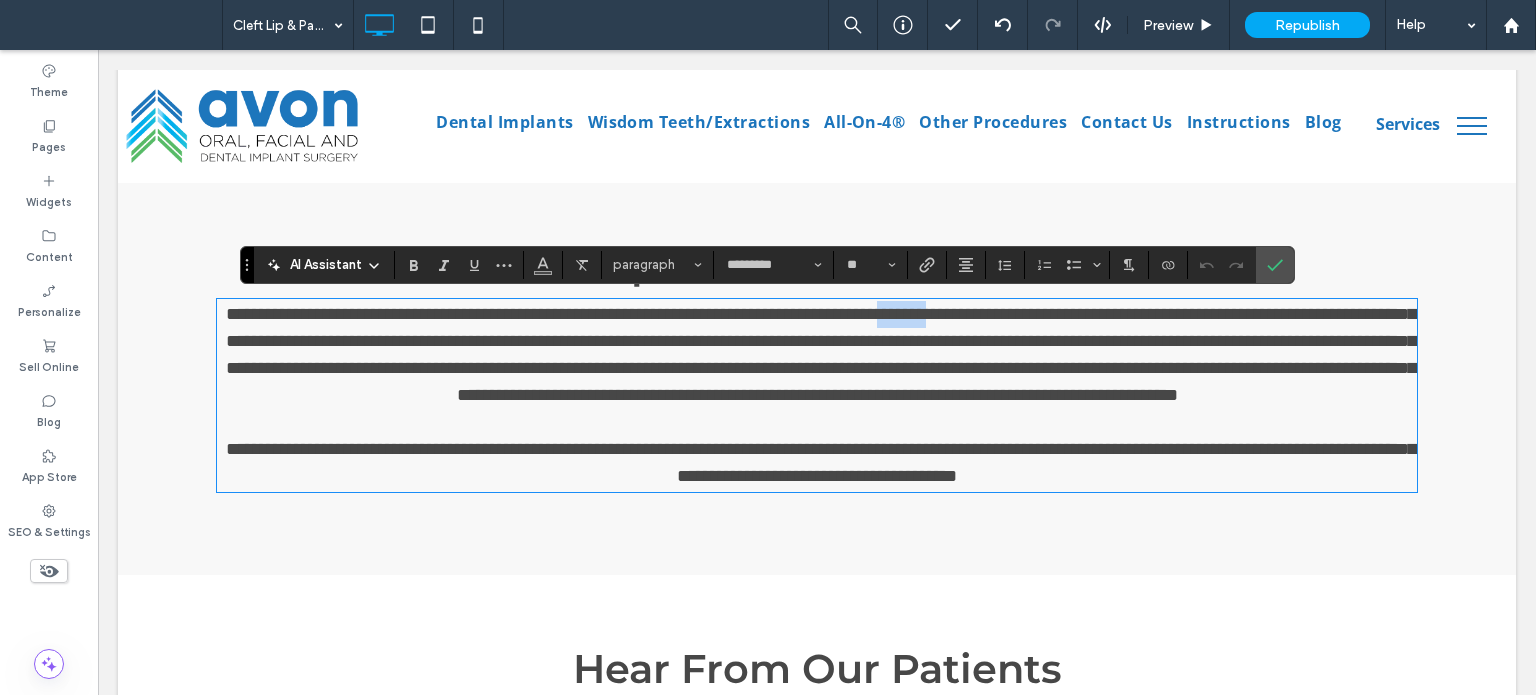 drag, startPoint x: 1038, startPoint y: 312, endPoint x: 981, endPoint y: 312, distance: 57 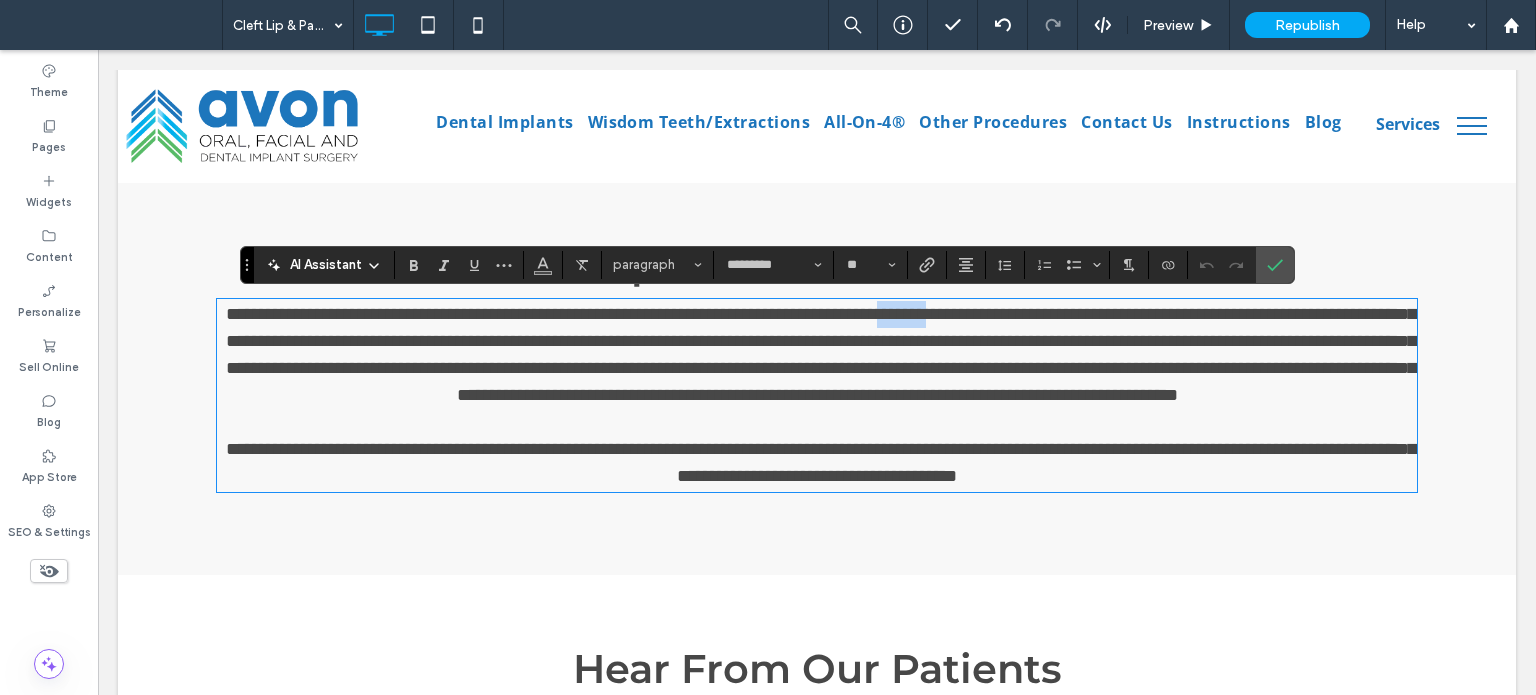 click on "**********" at bounding box center [821, 354] 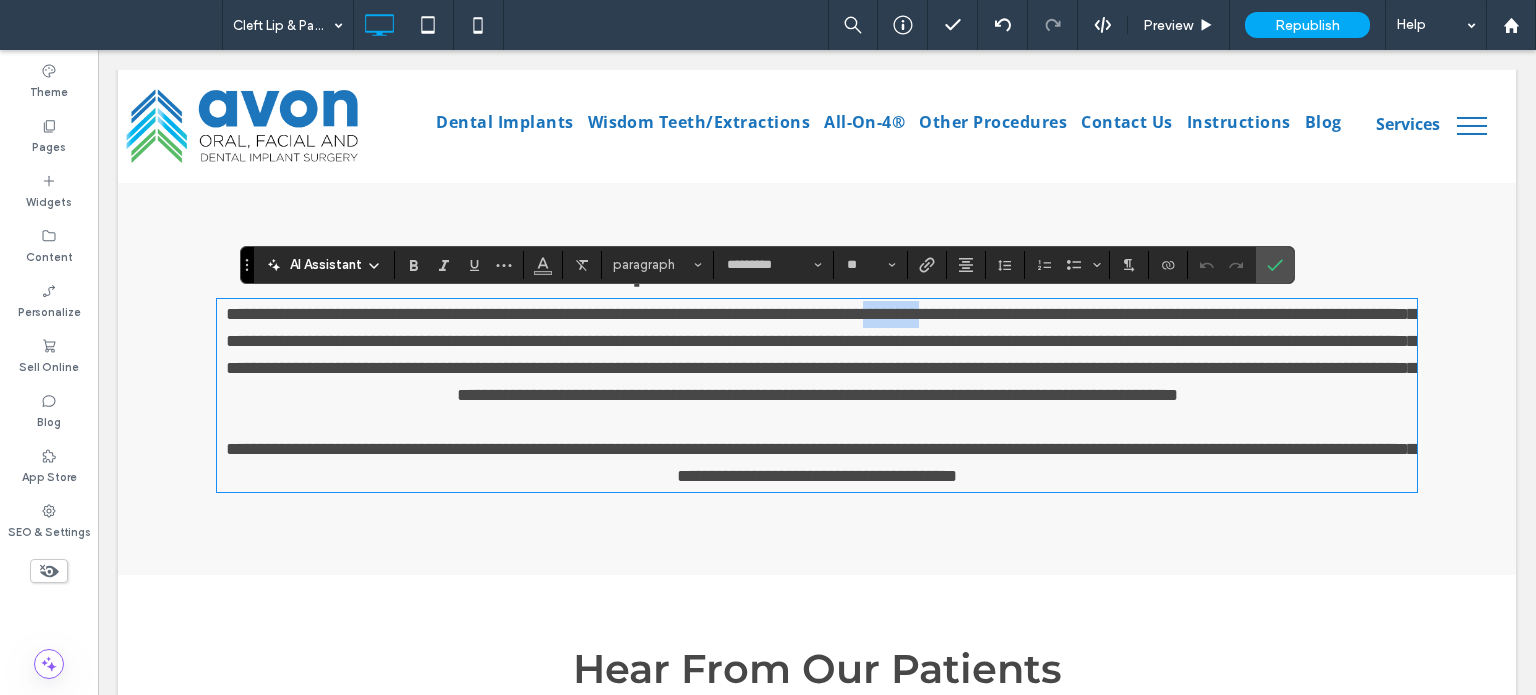 drag, startPoint x: 952, startPoint y: 315, endPoint x: 1032, endPoint y: 318, distance: 80.05623 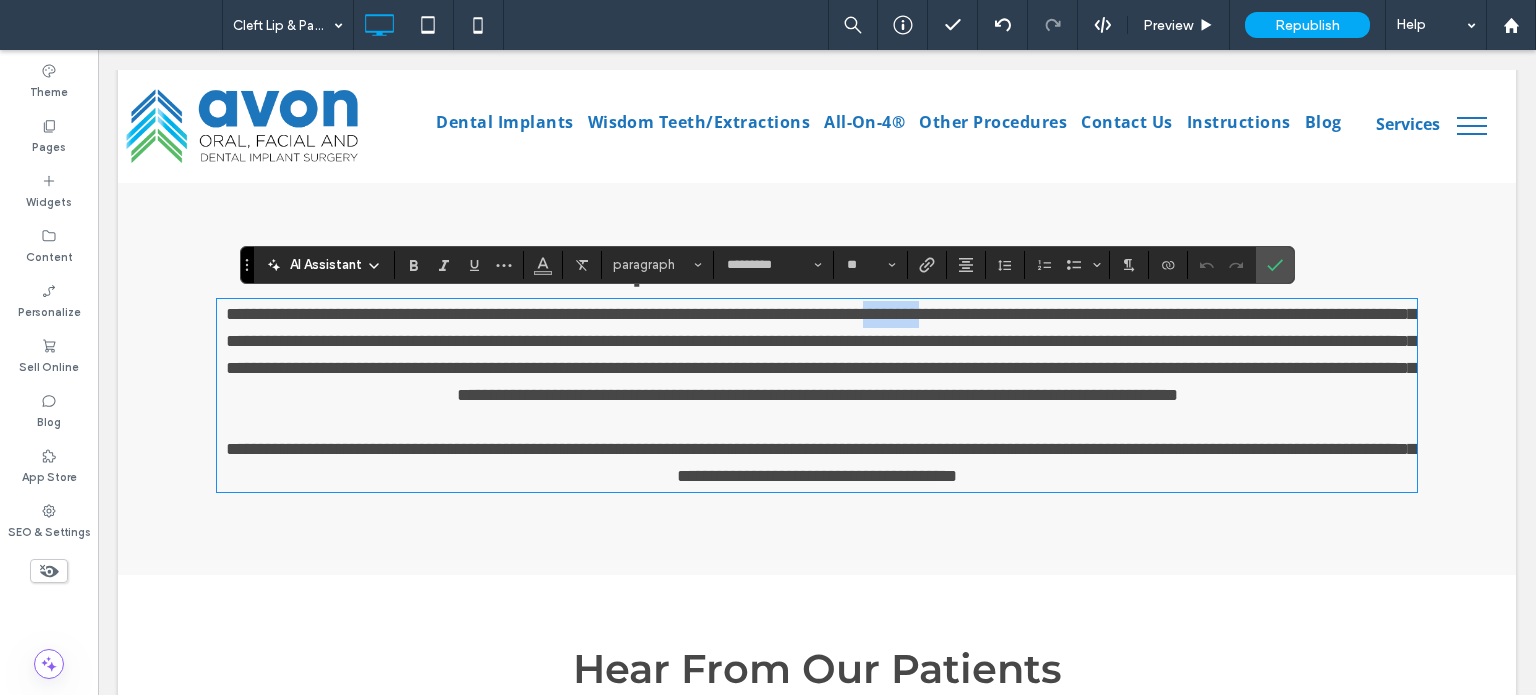 copy on "********" 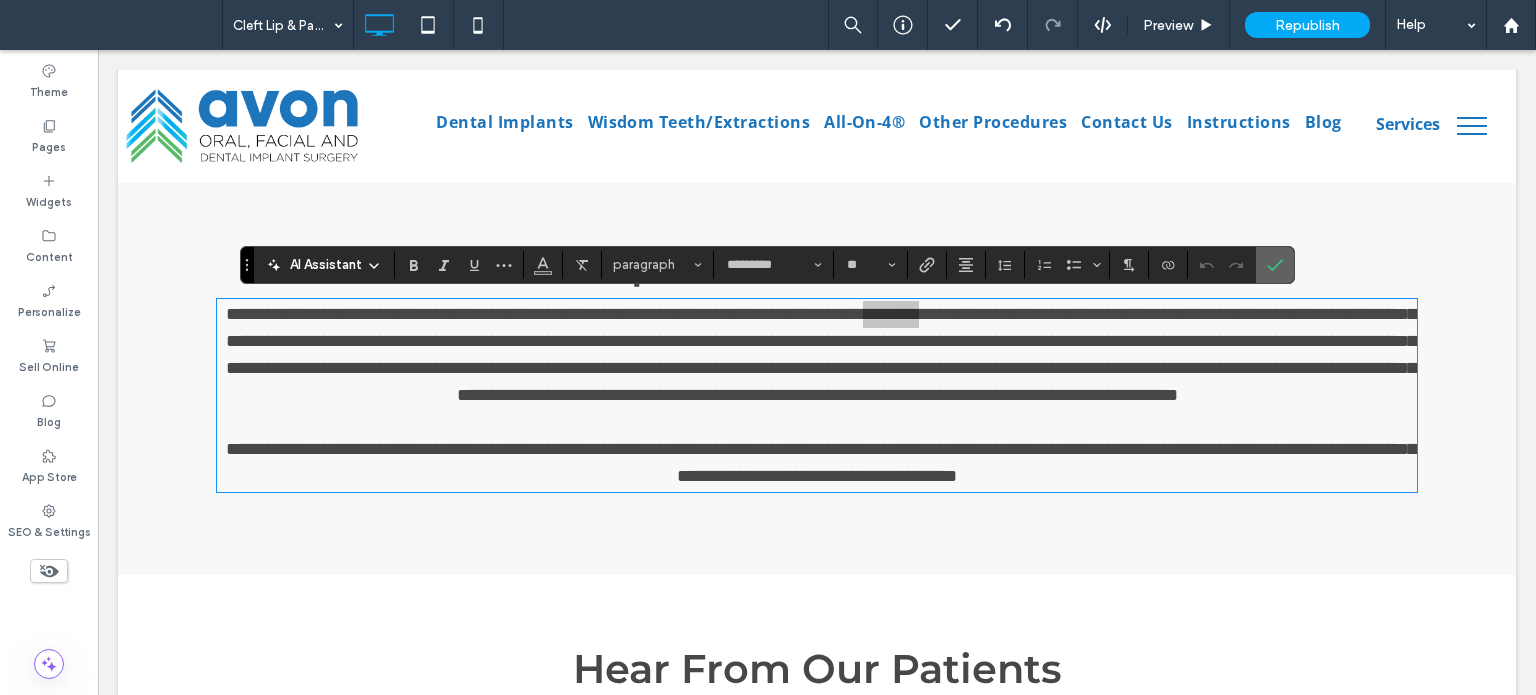 click at bounding box center [1275, 265] 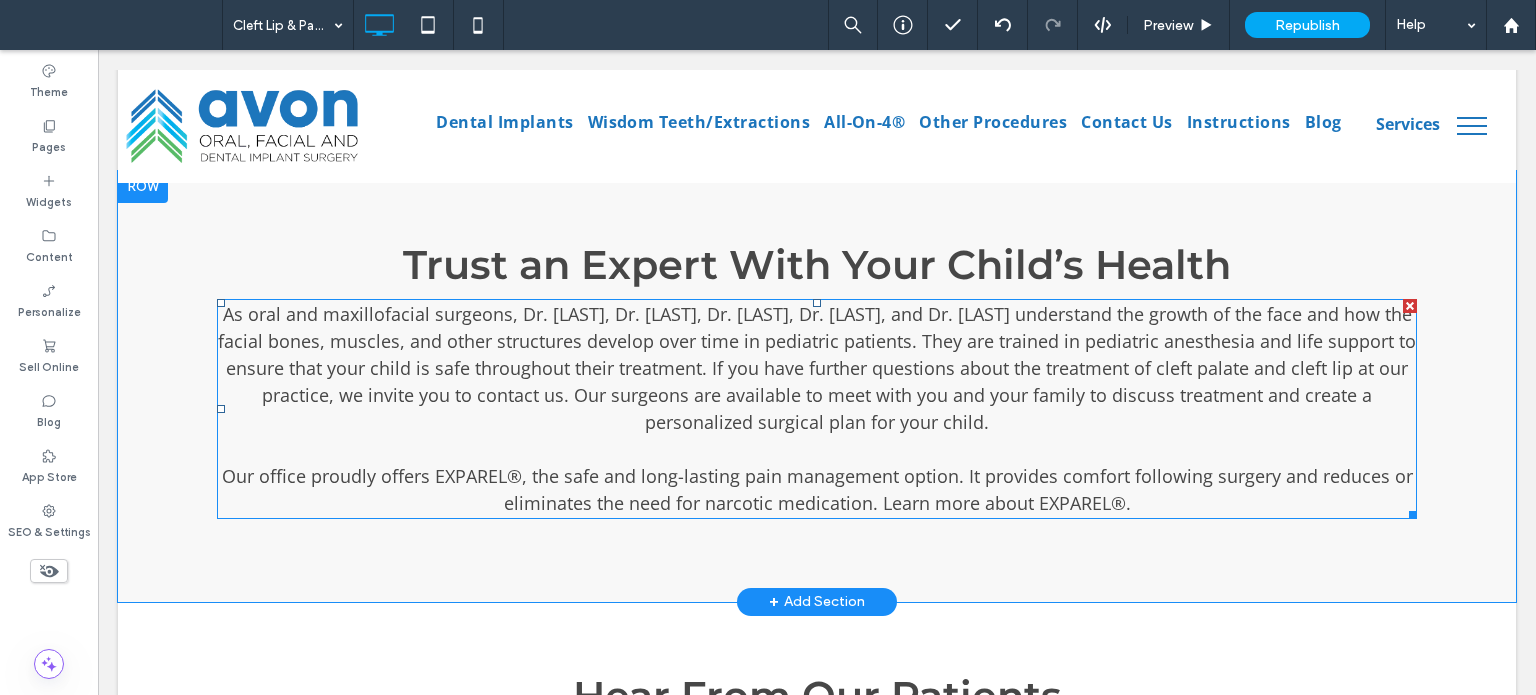 click on "As oral and maxillofacial surgeons, Dr. Fletcher, Dr. Gill, Dr. Hayek, Dr. Hannan, and Dr. Ambrogio understand the growth of the face and how the facial bones, muscles, and other structures develop over time in pediatric patients. They are trained in pediatric anesthesia and life support to ensure that your child is safe throughout their treatment. If you have further questions about the treatment of cleft palate and cleft lip at our practice, we invite you to contact us. Our surgeons are available to meet with you and your family to discuss treatment and create a personalized surgical plan for your child." at bounding box center [817, 368] 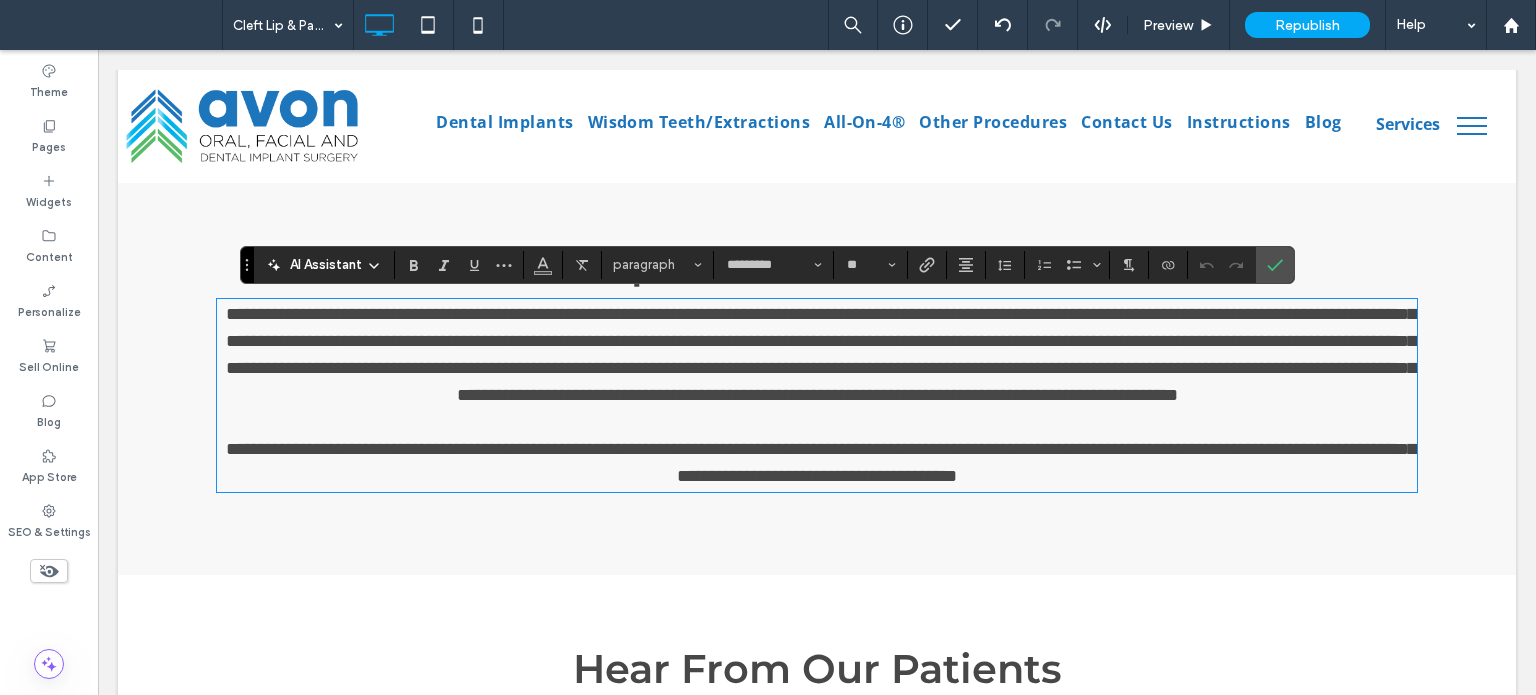 click on "**********" at bounding box center [821, 354] 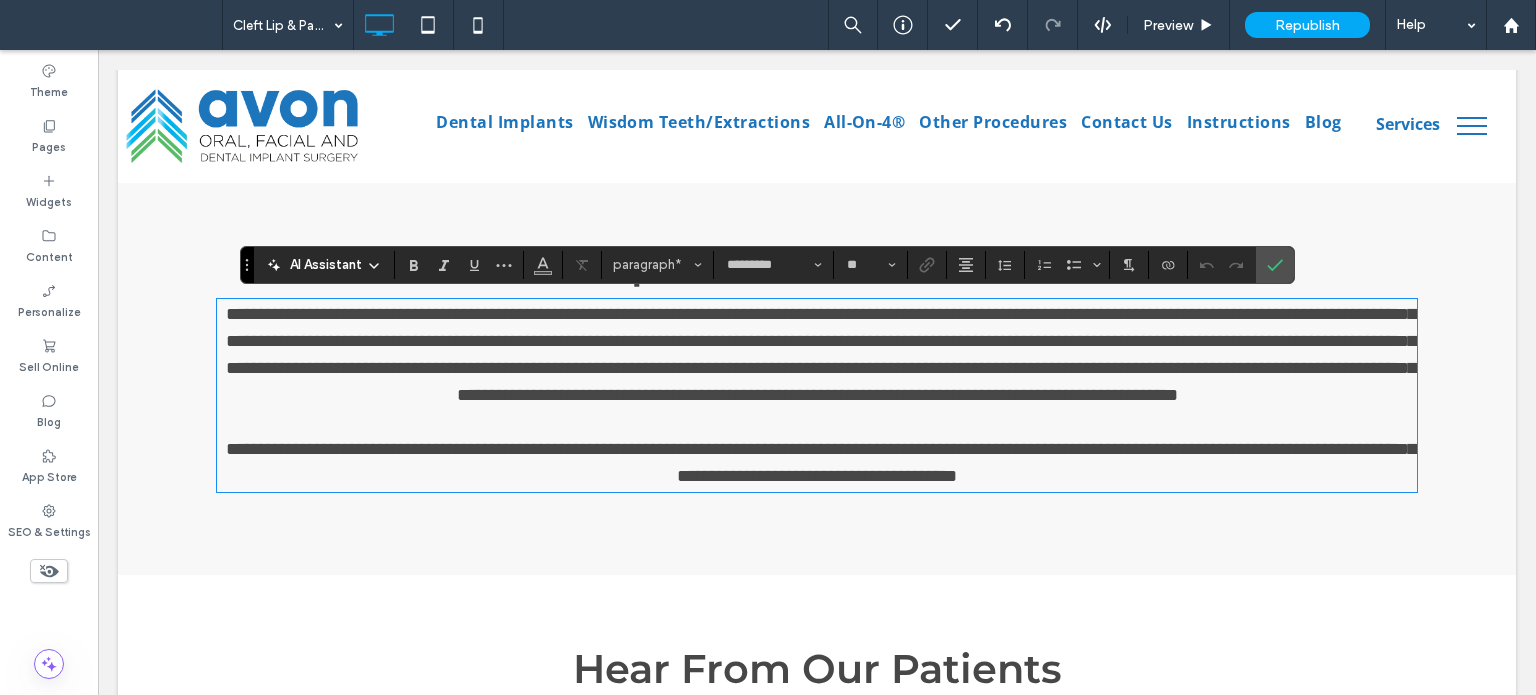 type 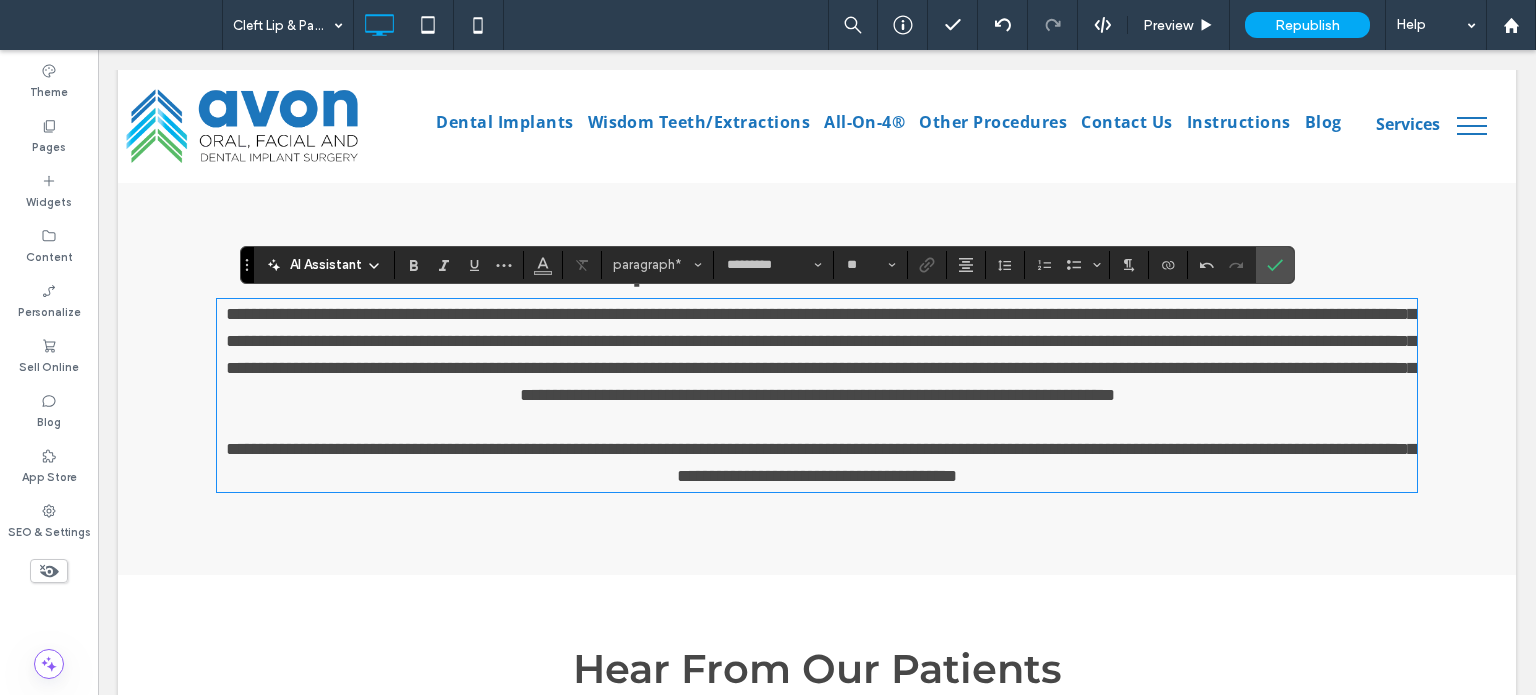 click on "**********" at bounding box center [821, 354] 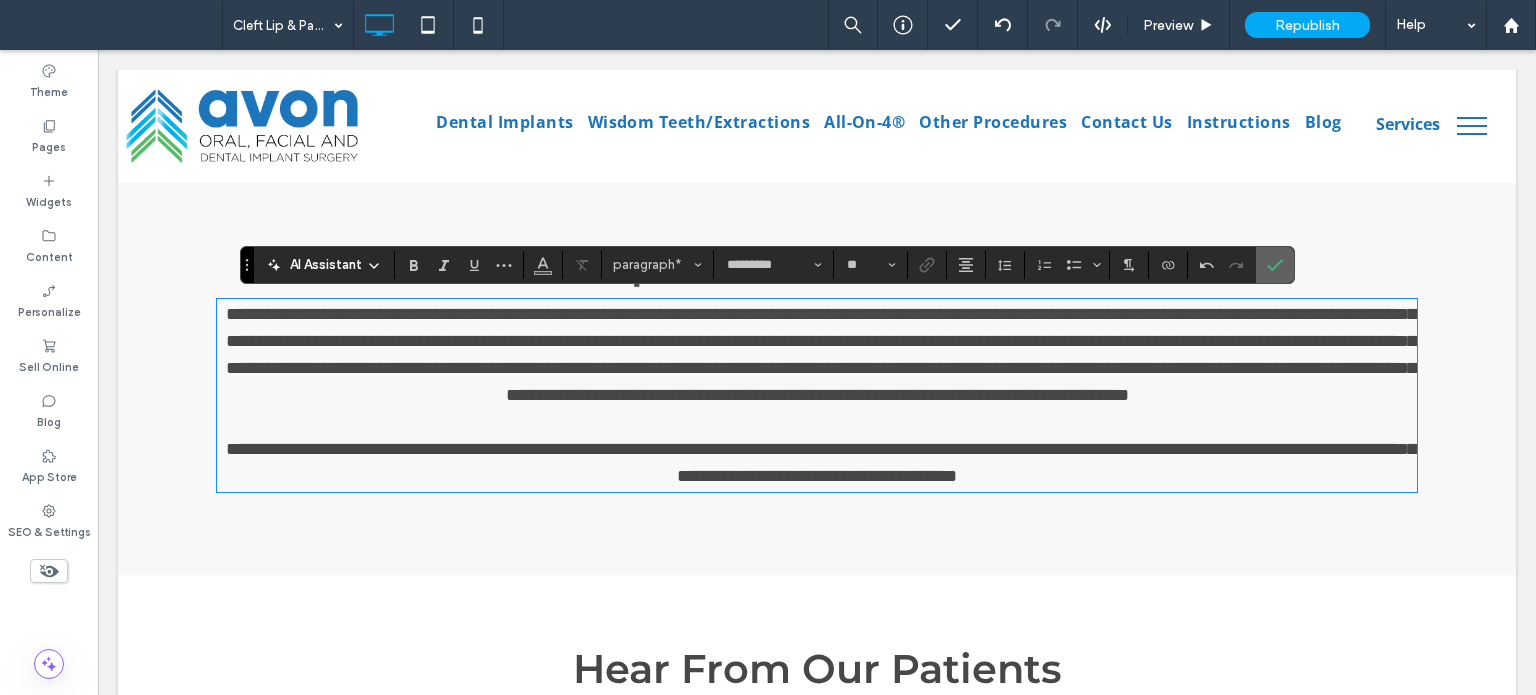drag, startPoint x: 1171, startPoint y: 224, endPoint x: 1269, endPoint y: 274, distance: 110.01818 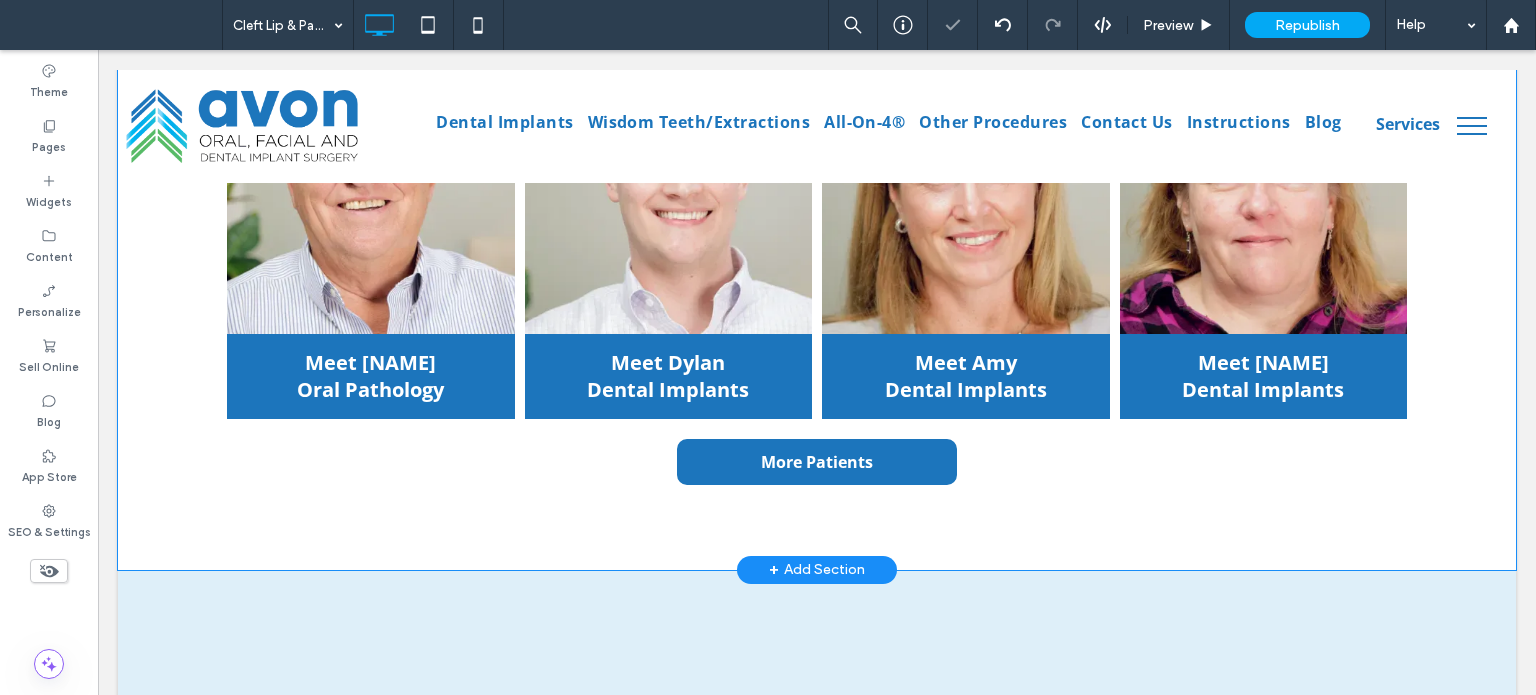 scroll, scrollTop: 3300, scrollLeft: 0, axis: vertical 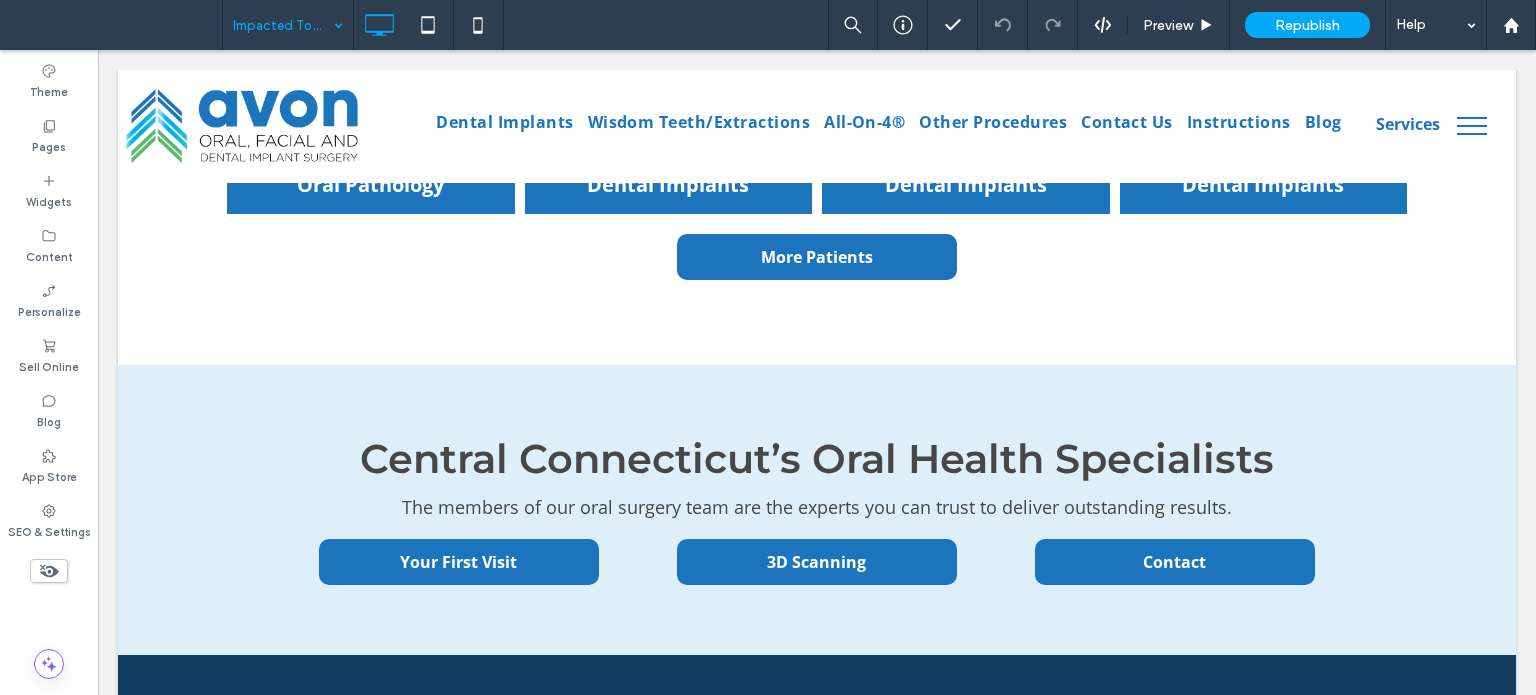click at bounding box center [283, 25] 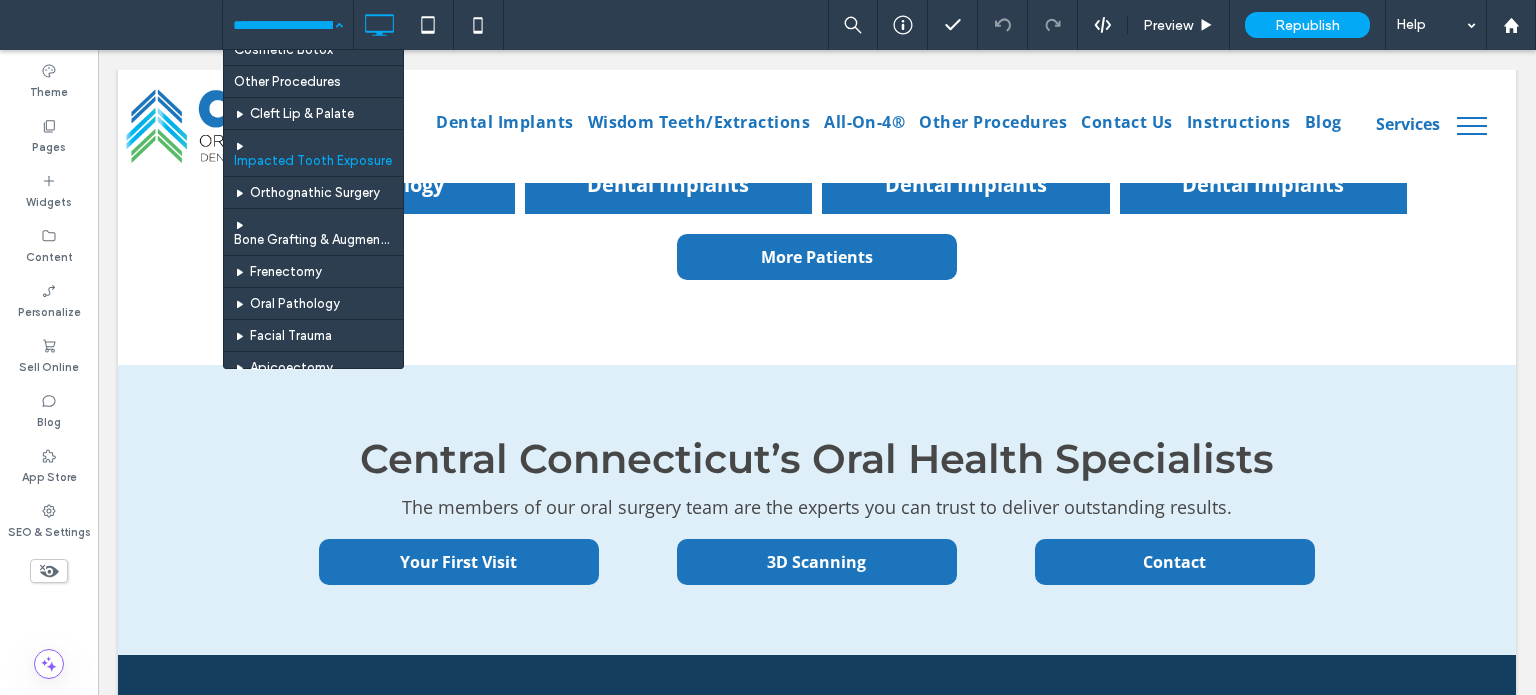 scroll, scrollTop: 800, scrollLeft: 0, axis: vertical 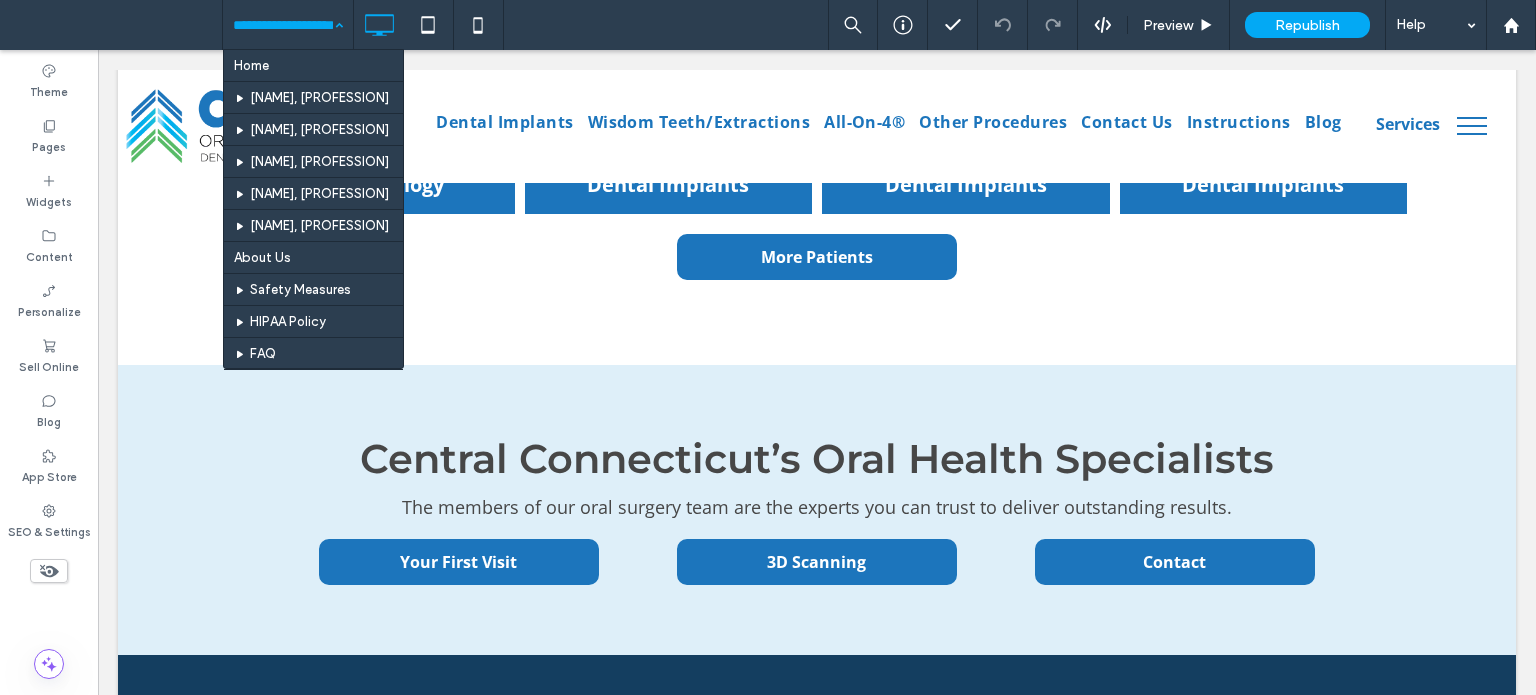 click on "Home Mark C. Fletcher, DMD, MD, FACS Daniel J. Gill, DDS, MD Gabriel Hayek, DMD, MD Elisa B. Hannan, DMD, MD Riccardo I. Ambrogio, DMD About Us Safety Measures HIPAA Policy FAQ First Visit Getting Started Anesthesia Options 3D Scanning Wisdom Teeth/Extractions Wisdom Teeth Removal Cost Impacted Wisdom Teeth Tooth Extractions Stem Cells from Wisdom Teeth Dental Implants Dental Implants Cost All-On-4® Cosmetic Botox Other Procedures Cleft Lip & Palate Impacted Tooth Exposure Orthognathic Surgery Bone Grafting & Augmentation Frenectomy Oral Pathology Facial Trauma Apicoectomy Sleep Apnea Avon Instructions Pre-Operative Instructions for Office Anesthesia Pre-Operative Instructions Nitrous Oxide Pre-Prosthetic Surgery Instructions Post-Operative Instructions for Dental Implants Post-Operative Instructions for Wisdom Teeth Post Operative Instructions for Dental Extractions Post-Operative Instructions for Biopsy/Laser Surgery Post-Operative Instructions for Coblation/Uvulectomy for Snoring Contact Us Video Reviews" at bounding box center [879, 25] 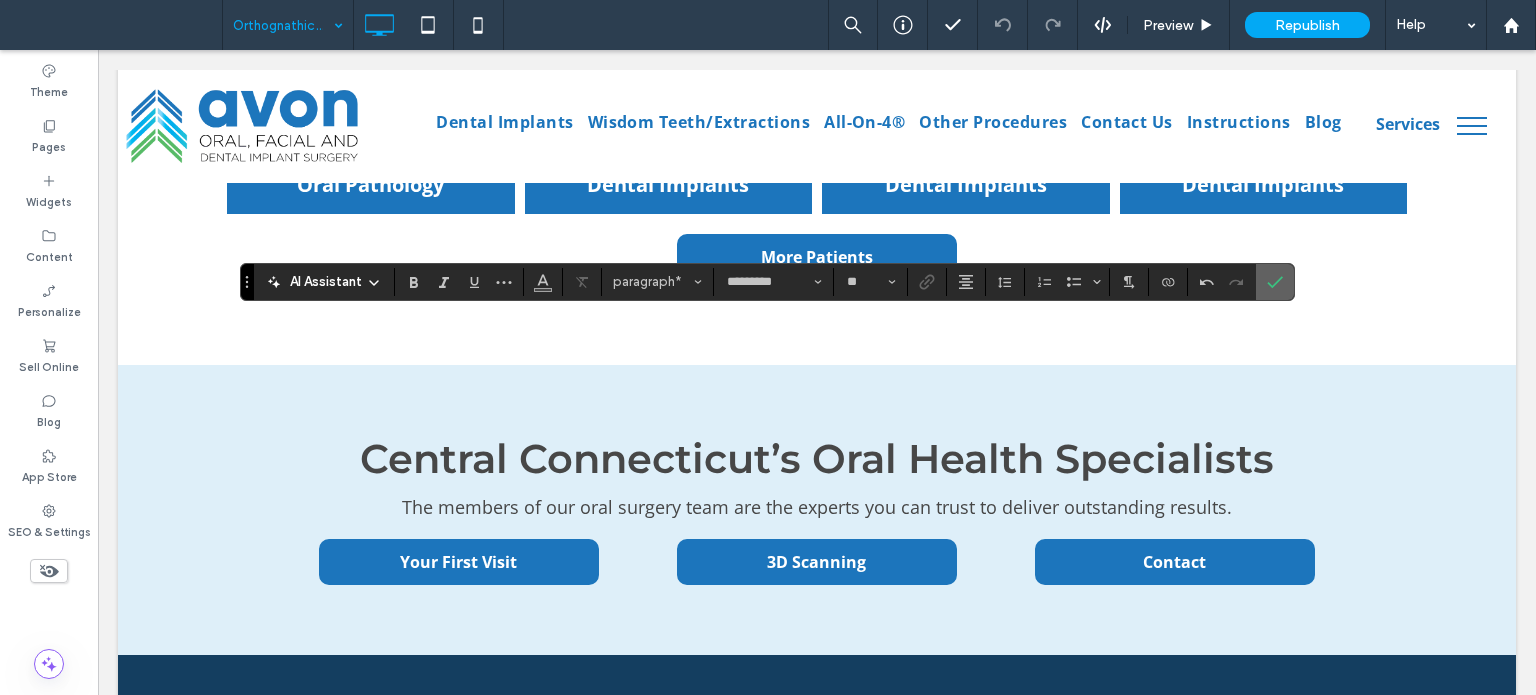 click at bounding box center (1275, 282) 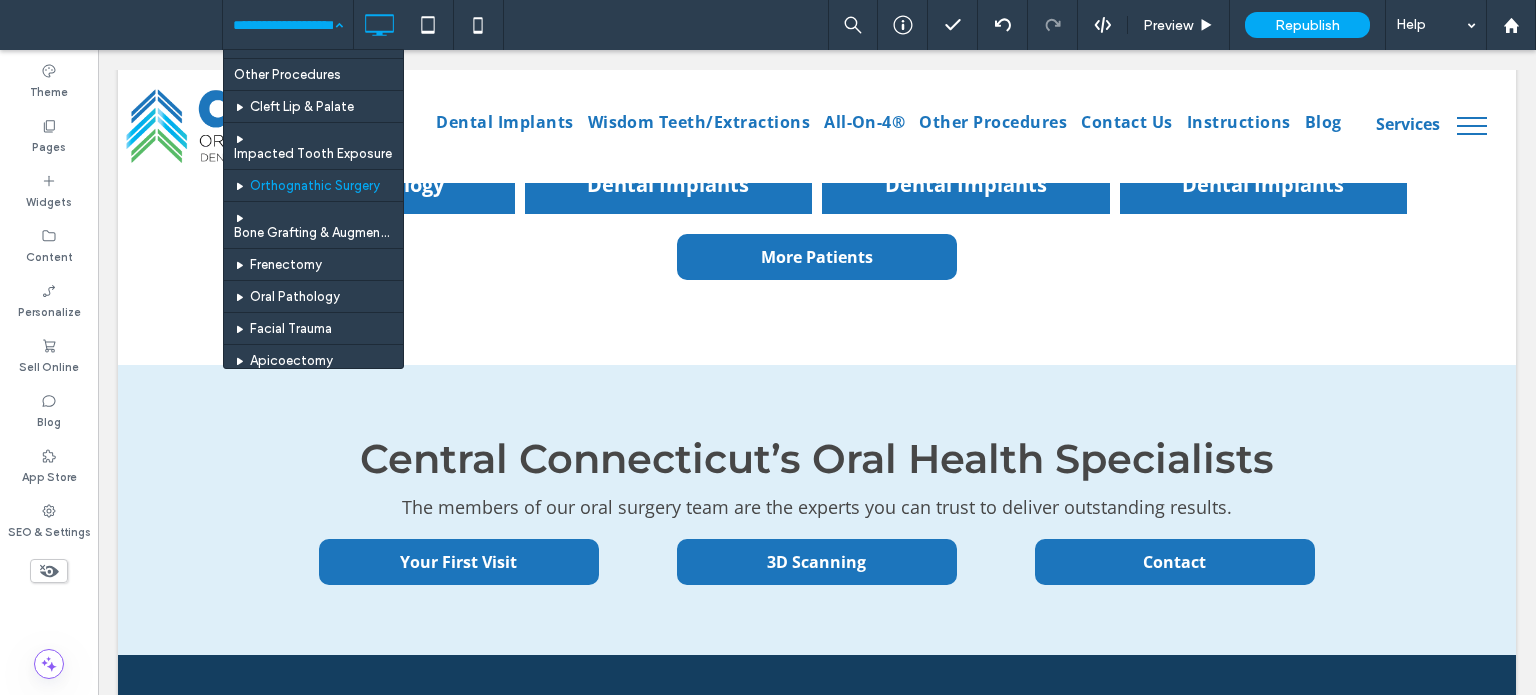 scroll, scrollTop: 800, scrollLeft: 0, axis: vertical 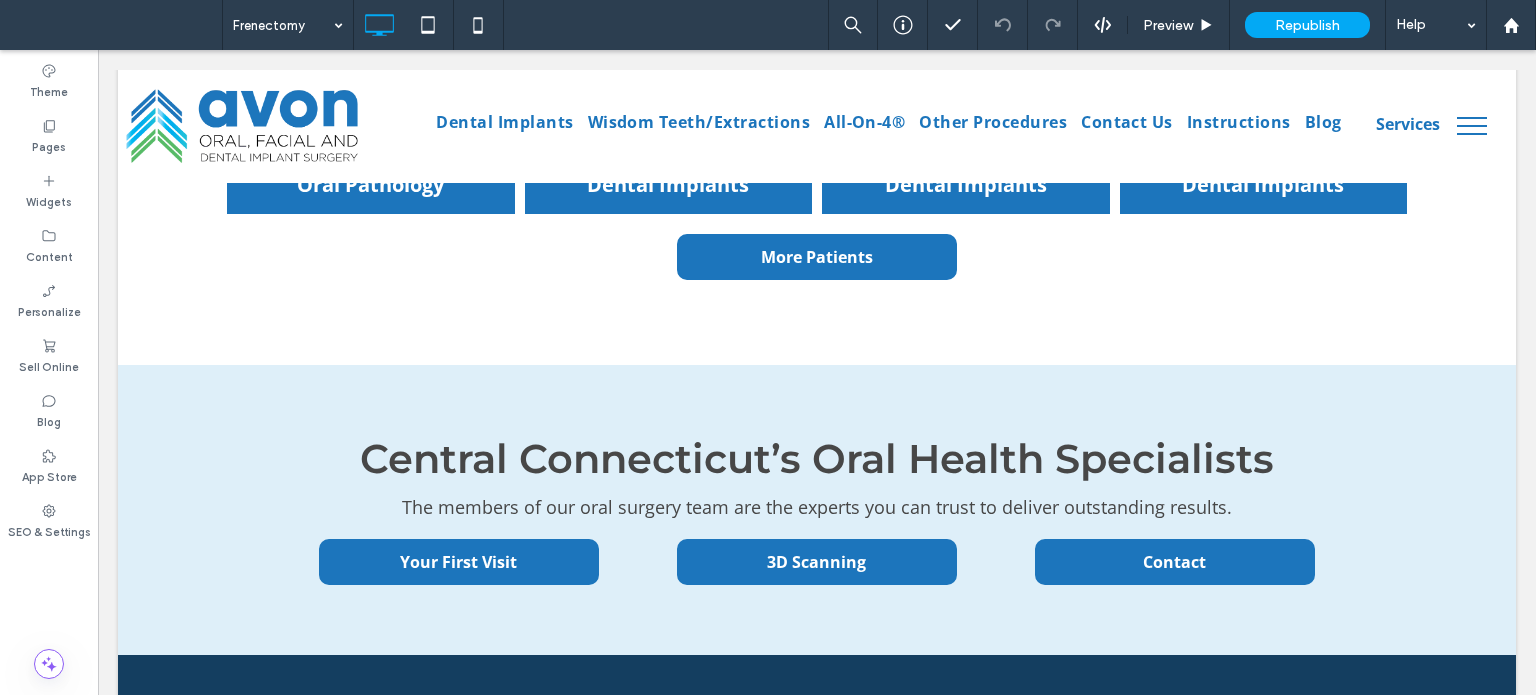 click at bounding box center [283, 25] 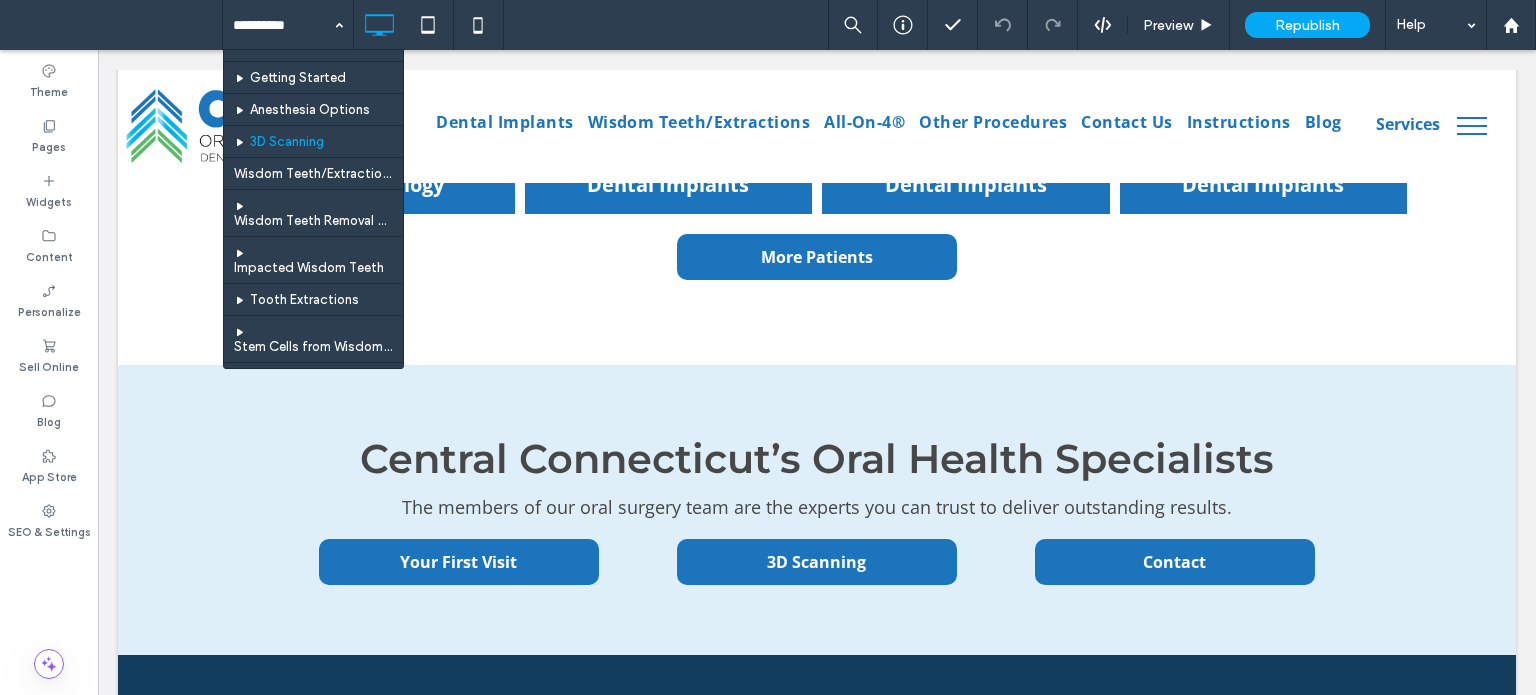 scroll, scrollTop: 400, scrollLeft: 0, axis: vertical 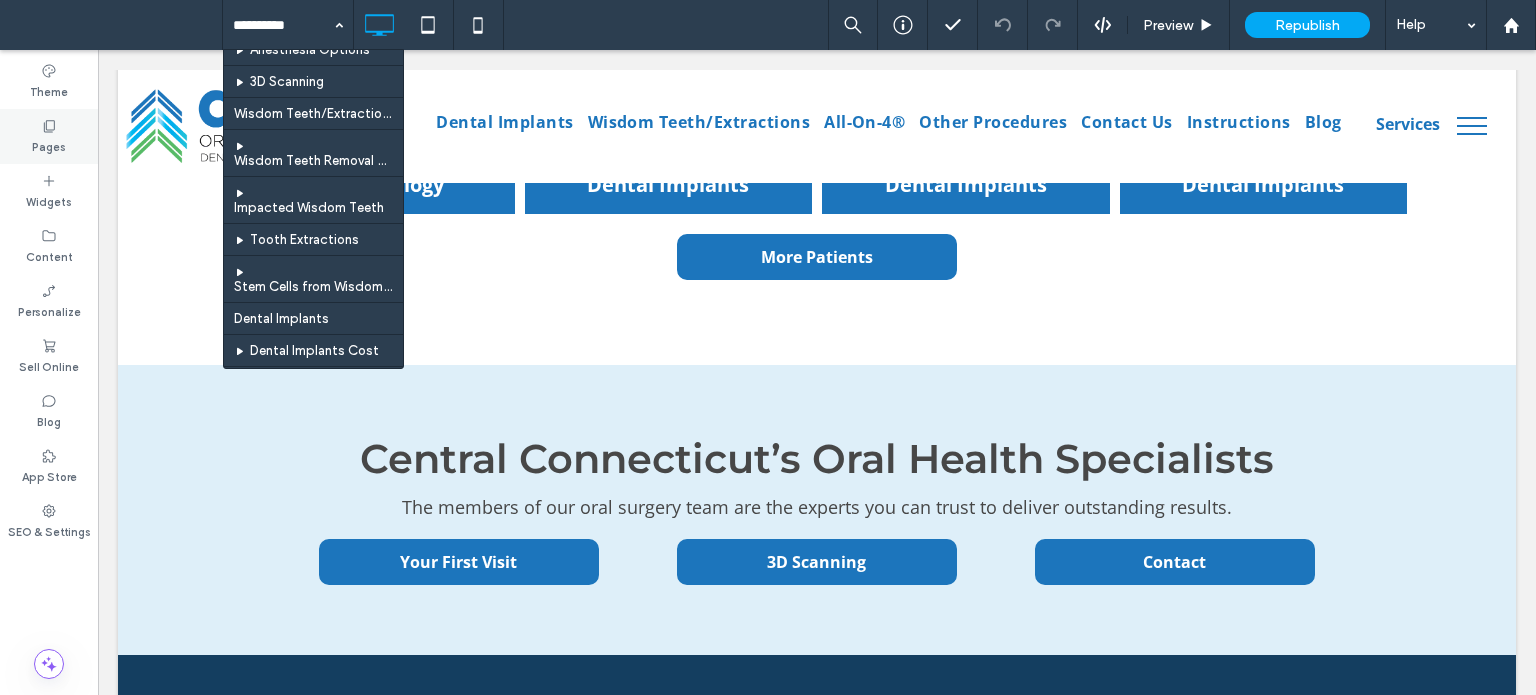 click on "Pages" at bounding box center (49, 145) 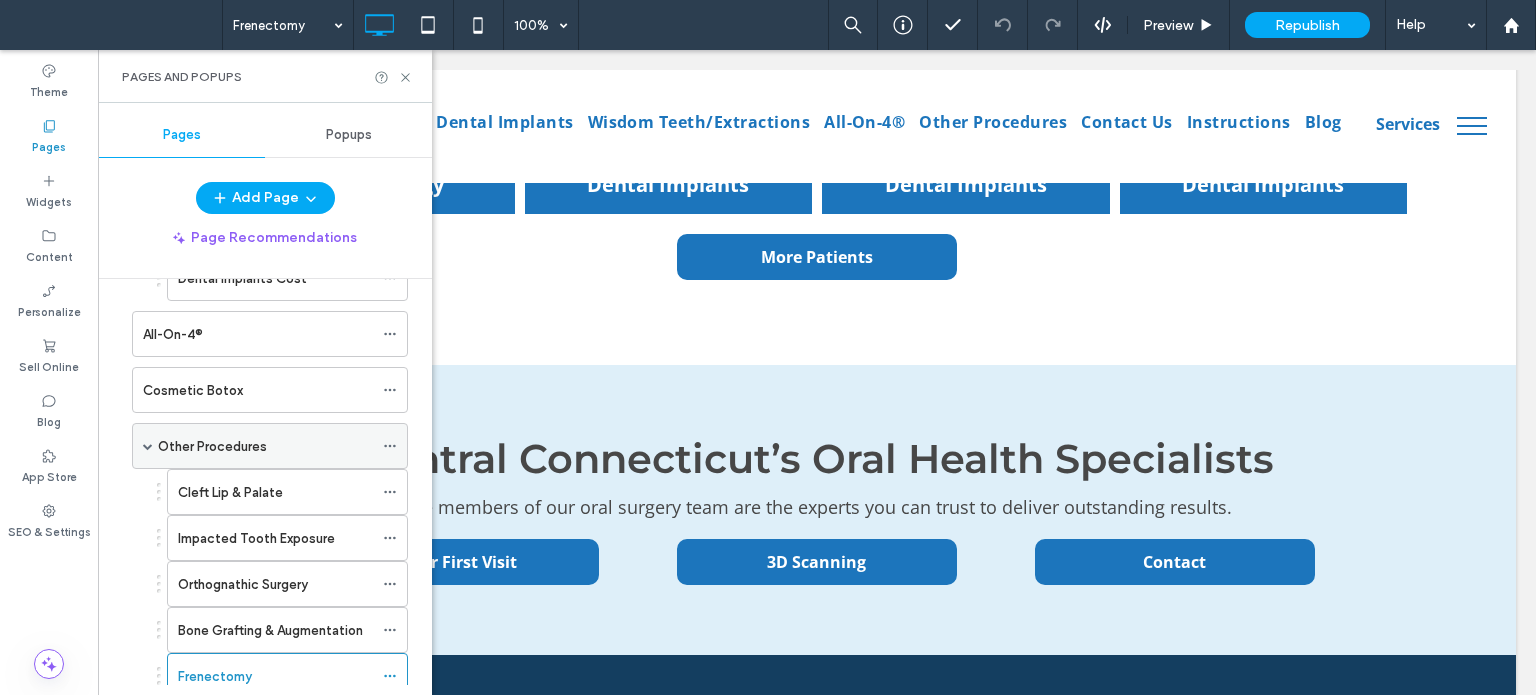 scroll, scrollTop: 1200, scrollLeft: 0, axis: vertical 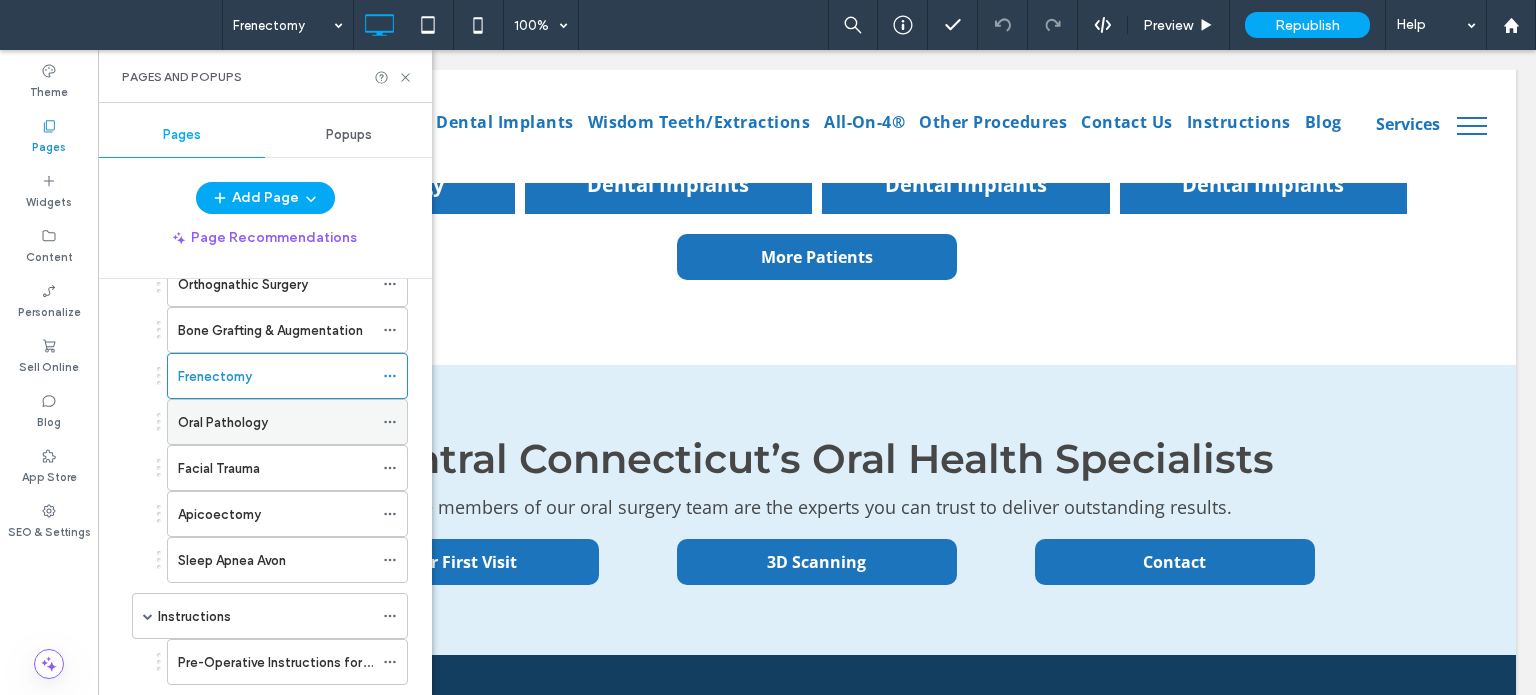 click on "Oral Pathology" at bounding box center [275, 422] 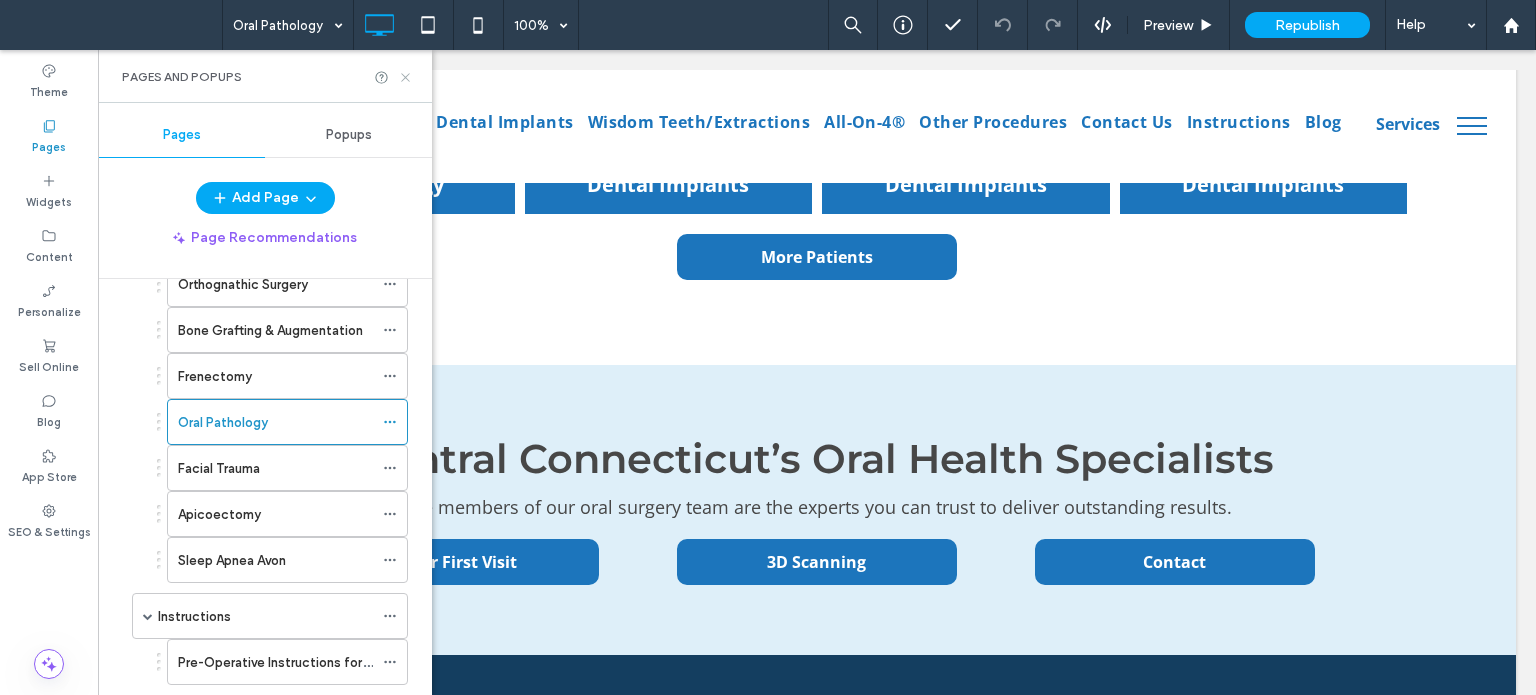 click 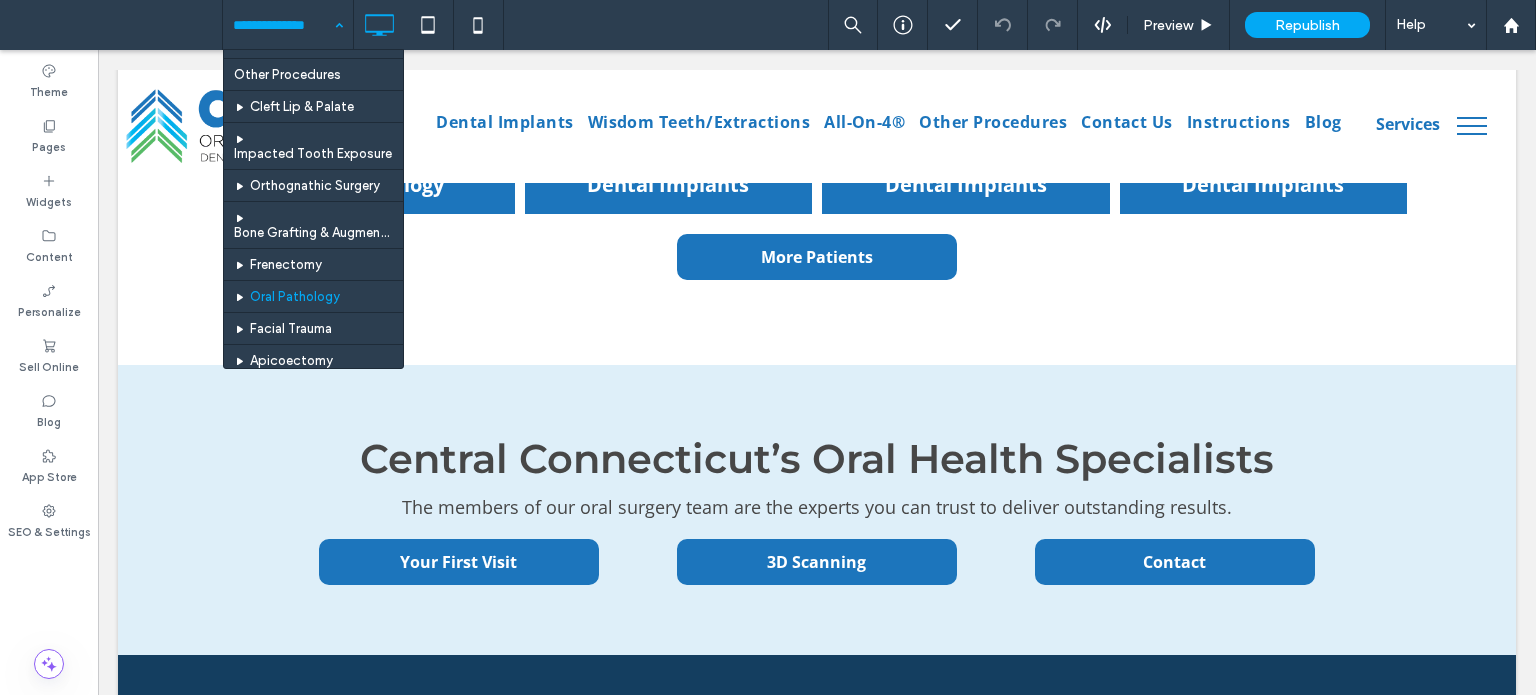 scroll, scrollTop: 900, scrollLeft: 0, axis: vertical 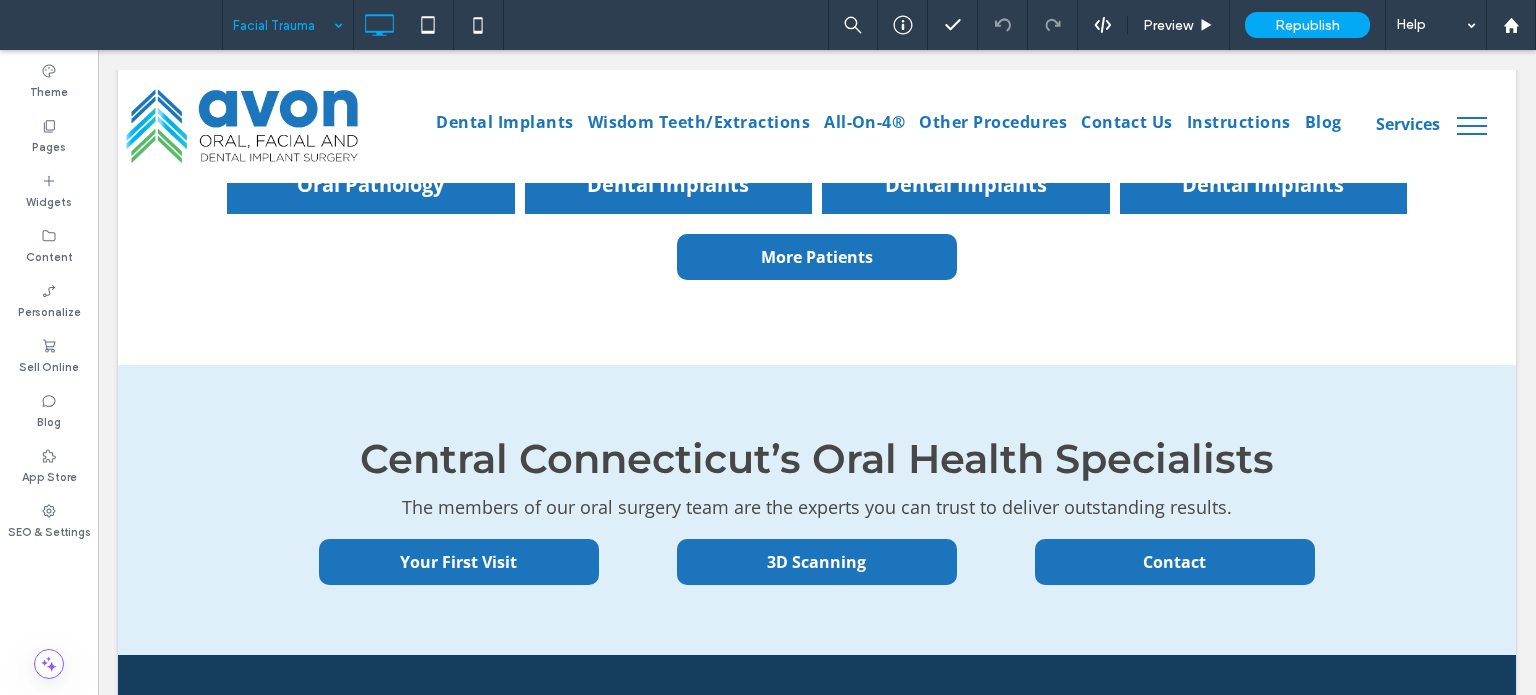 type on "*********" 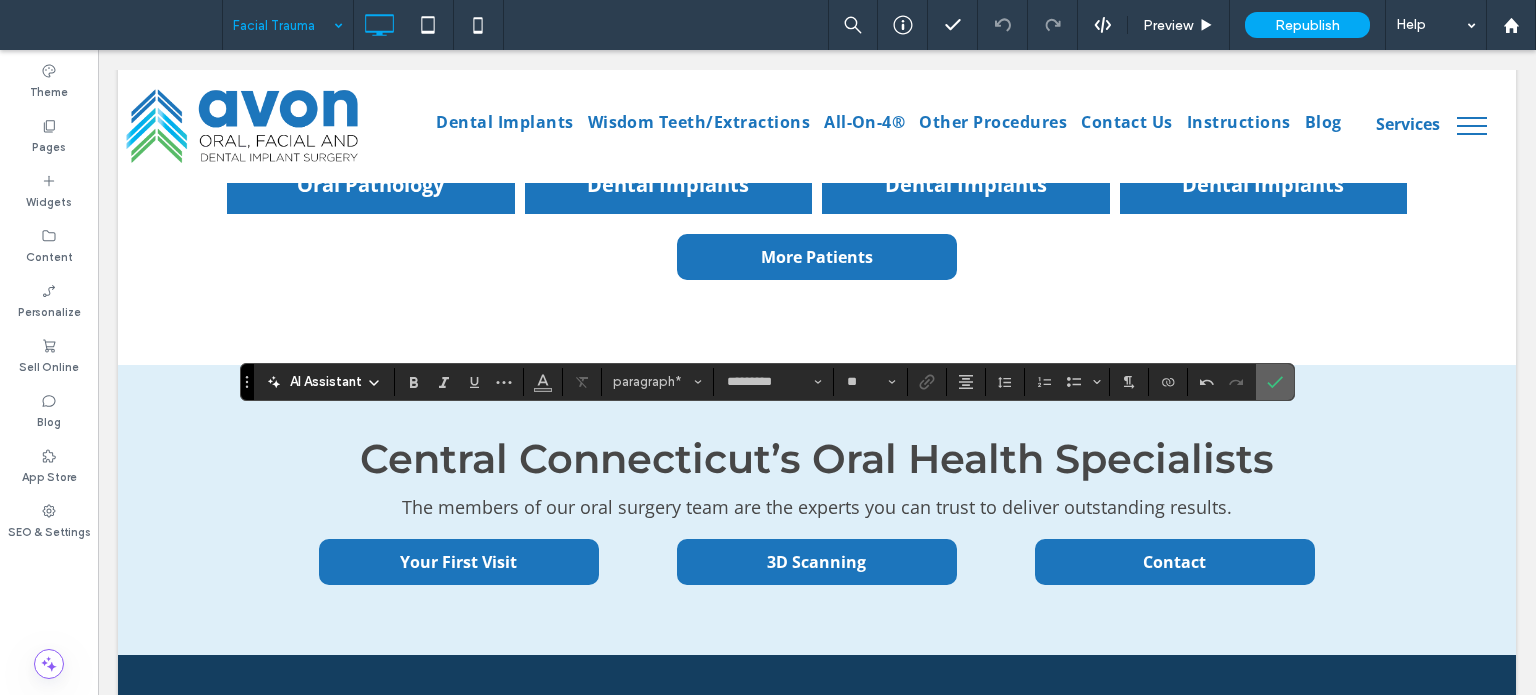 click 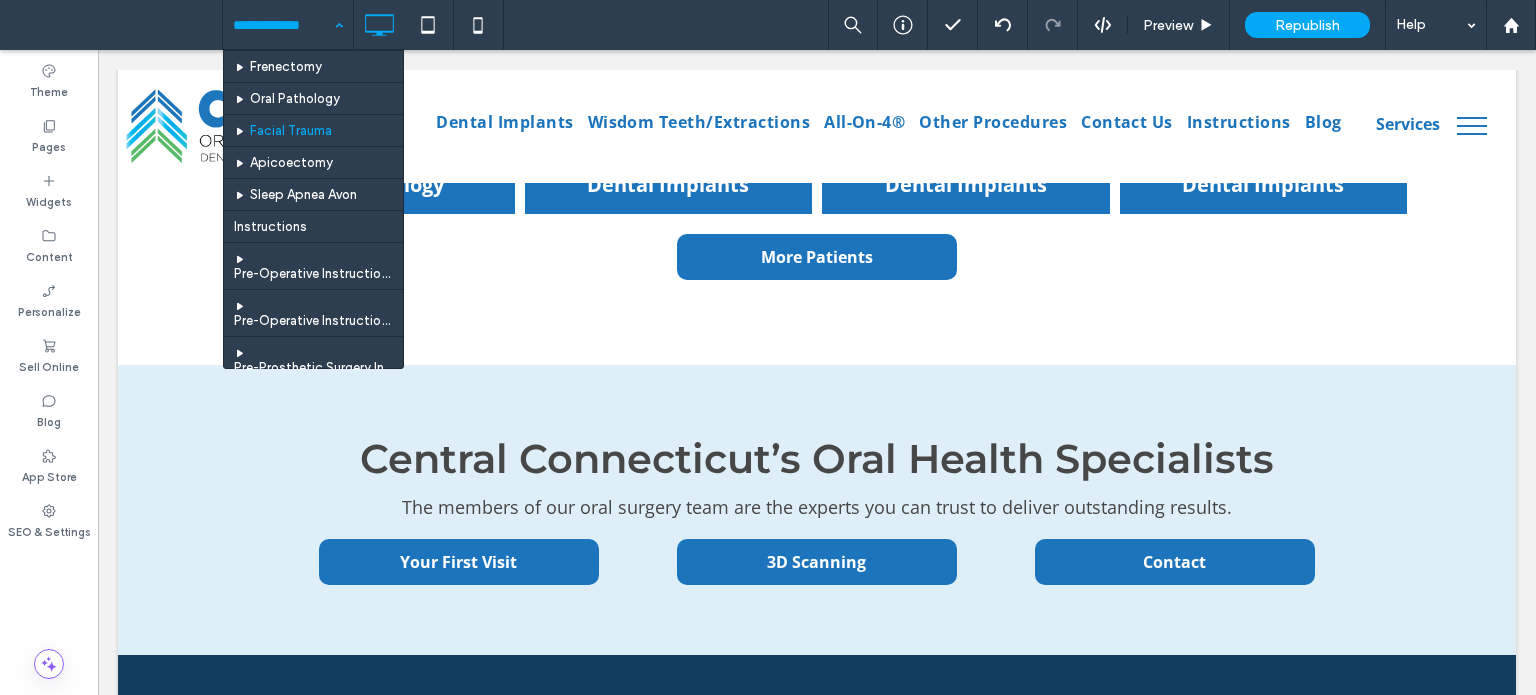 scroll, scrollTop: 1000, scrollLeft: 0, axis: vertical 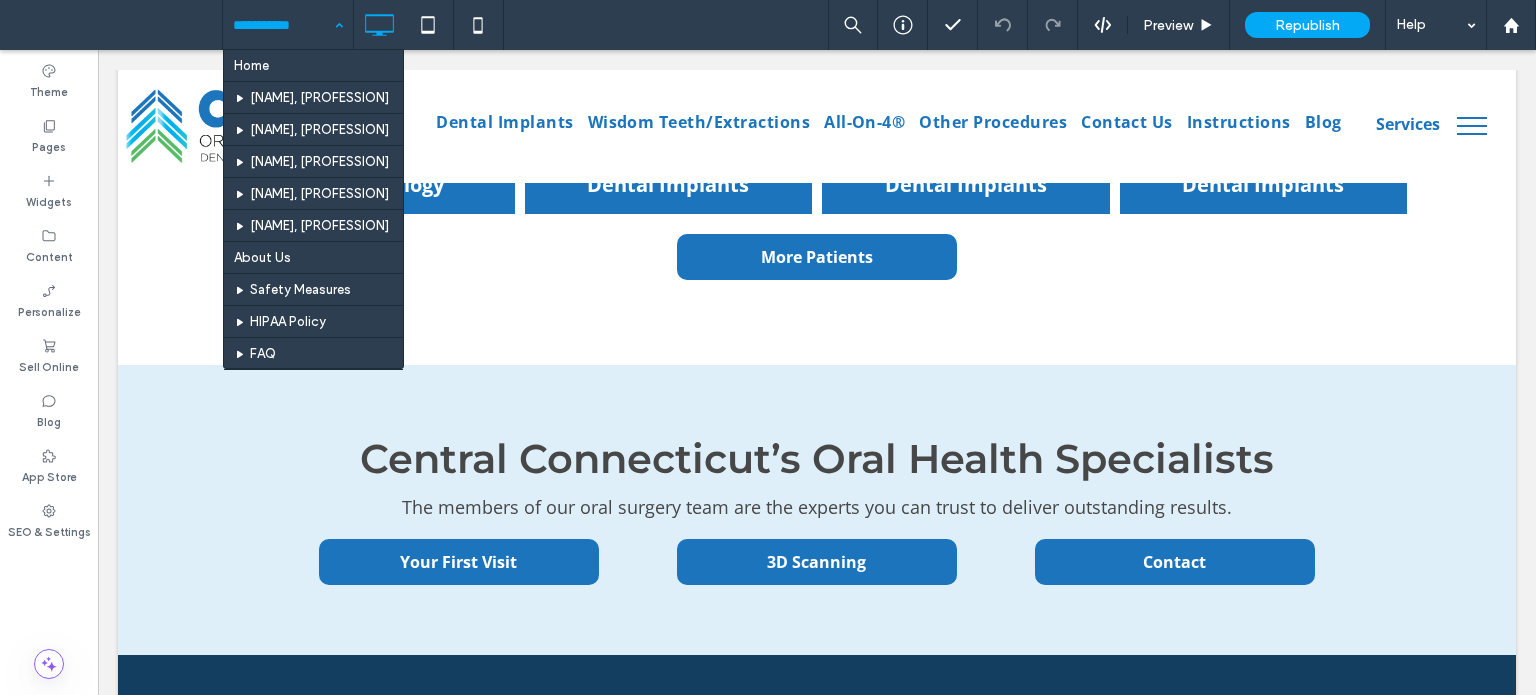 click at bounding box center (283, 25) 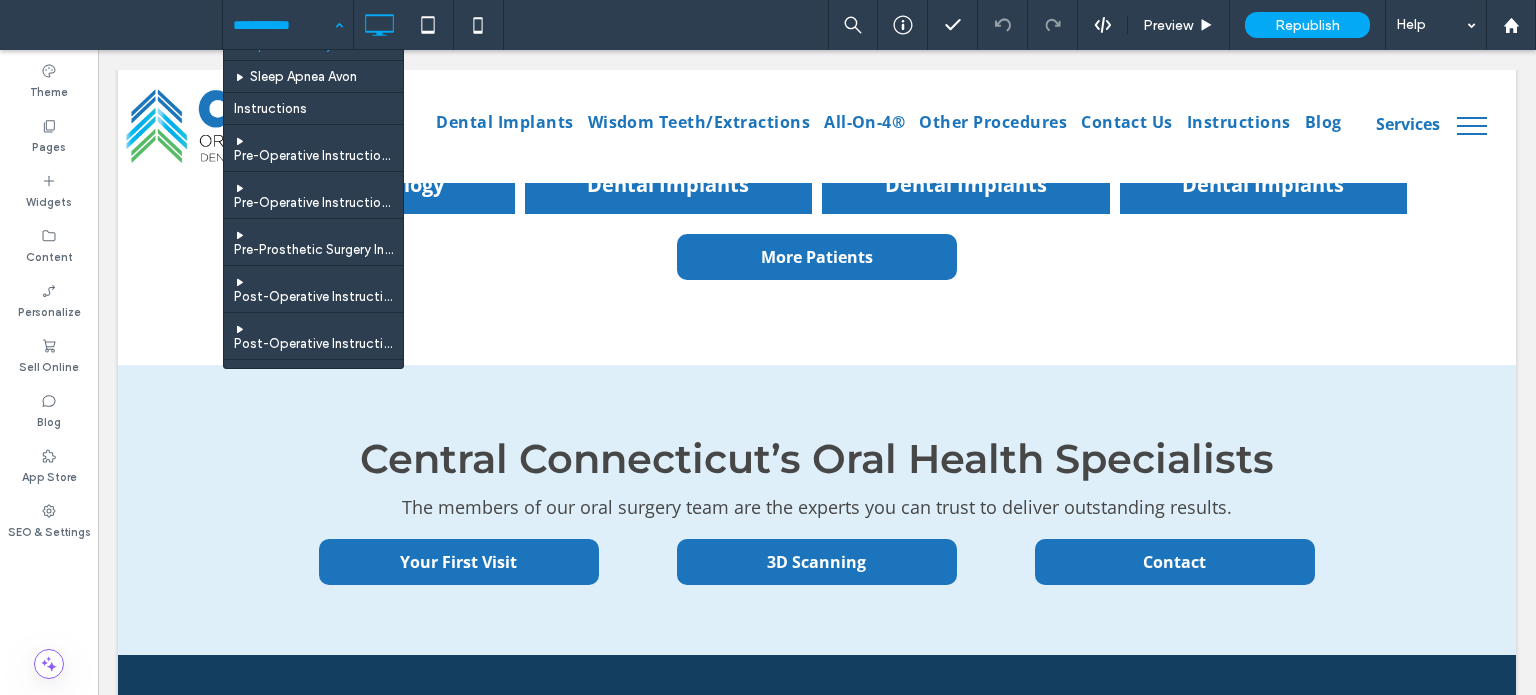 scroll, scrollTop: 1100, scrollLeft: 0, axis: vertical 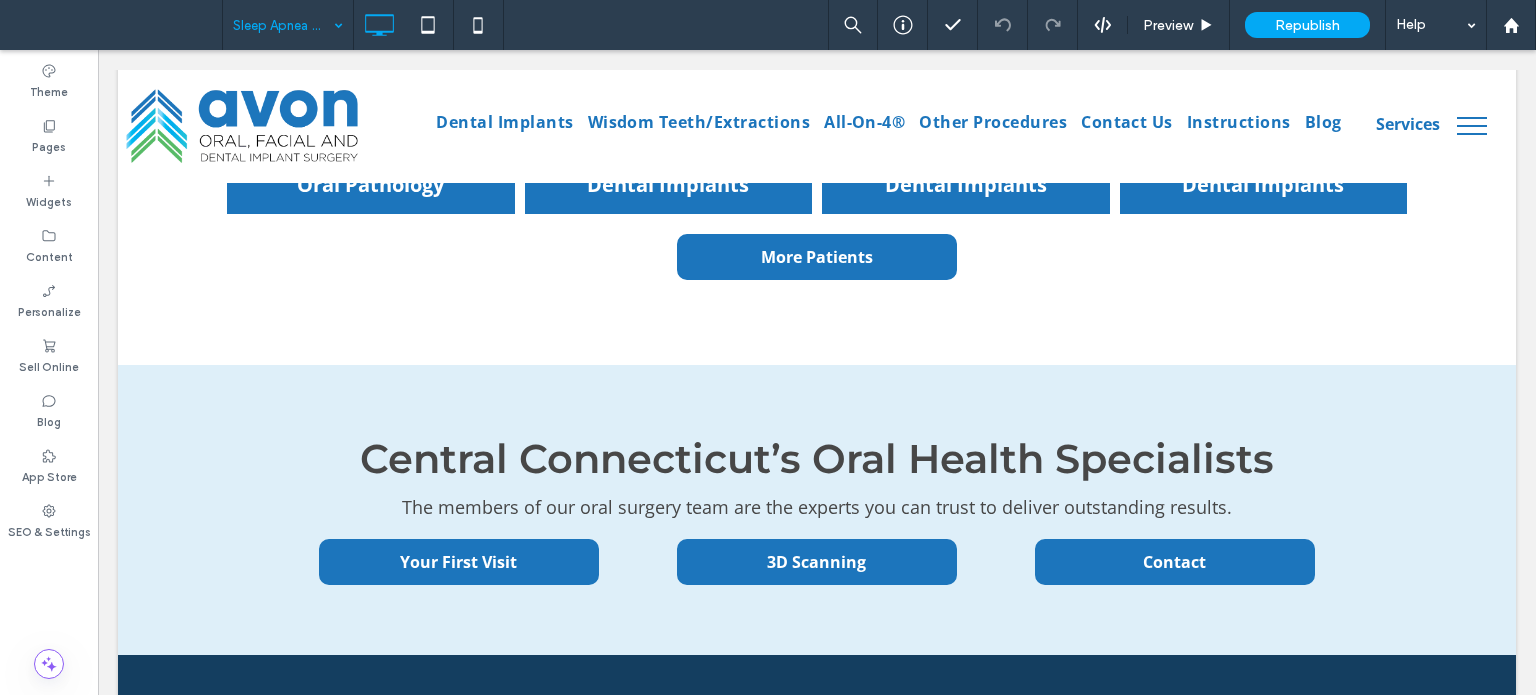 click at bounding box center [283, 25] 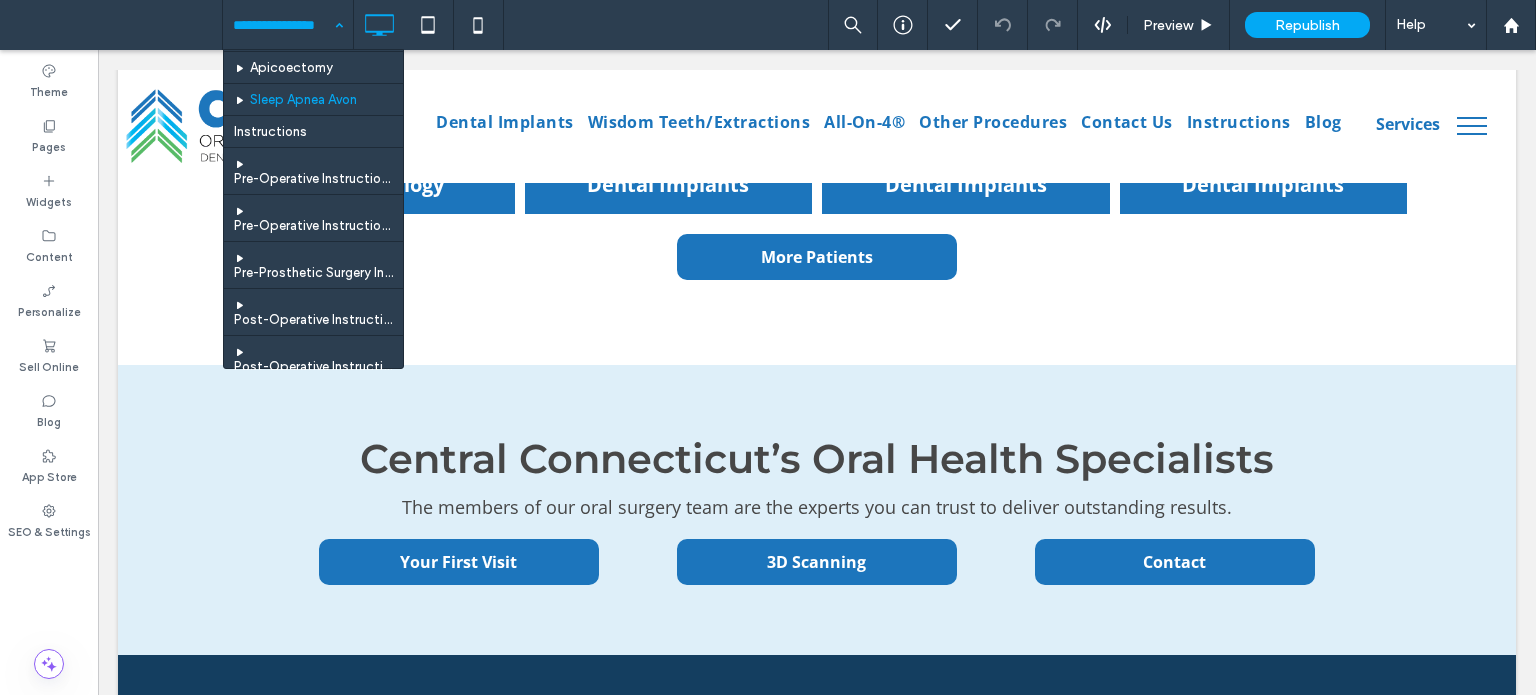 scroll, scrollTop: 1100, scrollLeft: 0, axis: vertical 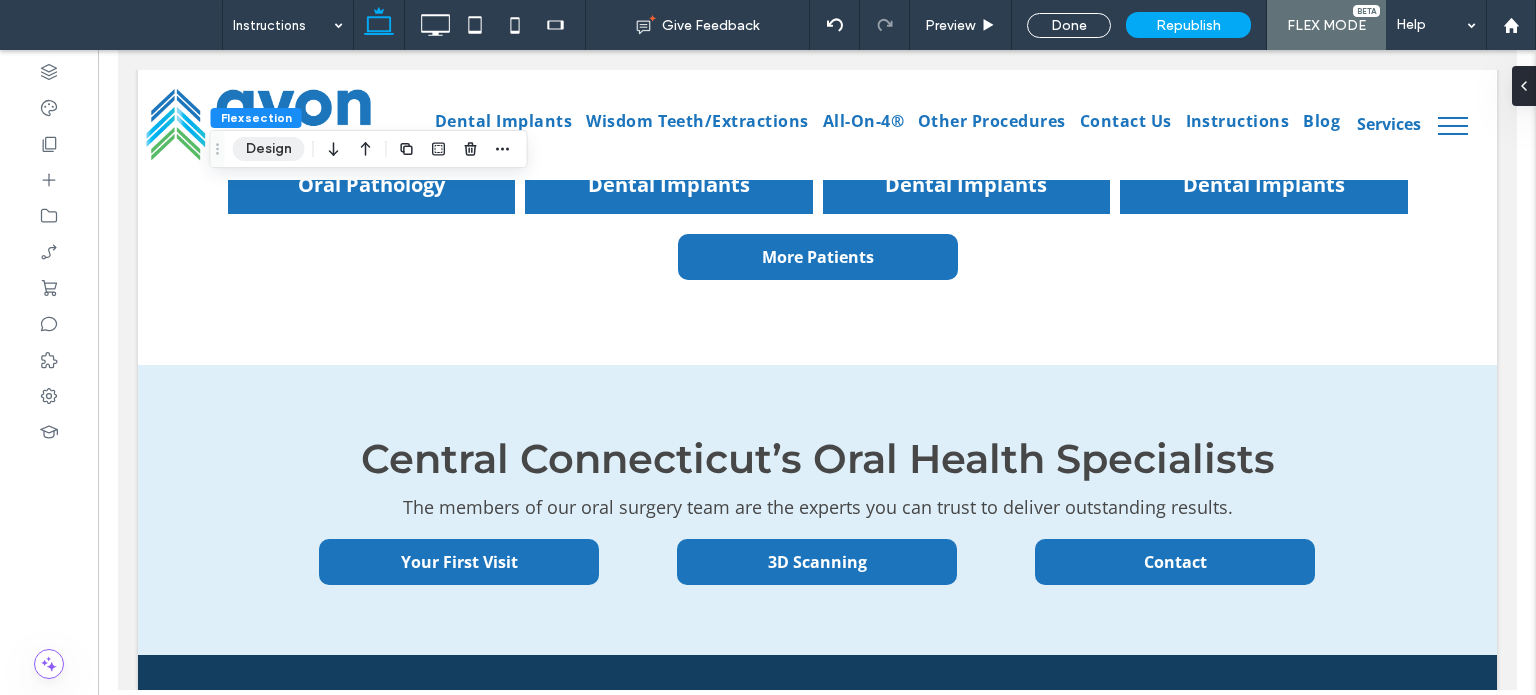 click on "Design" at bounding box center (269, 149) 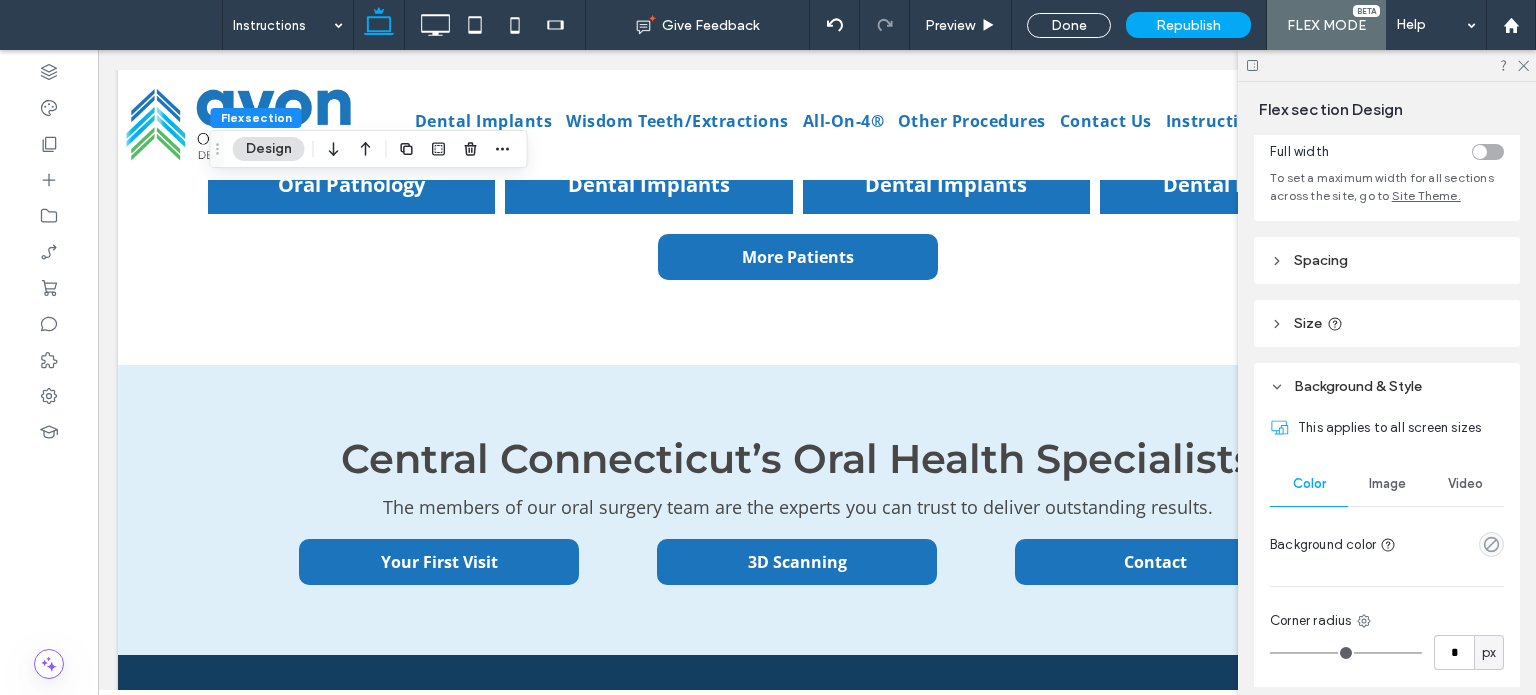 scroll, scrollTop: 85, scrollLeft: 0, axis: vertical 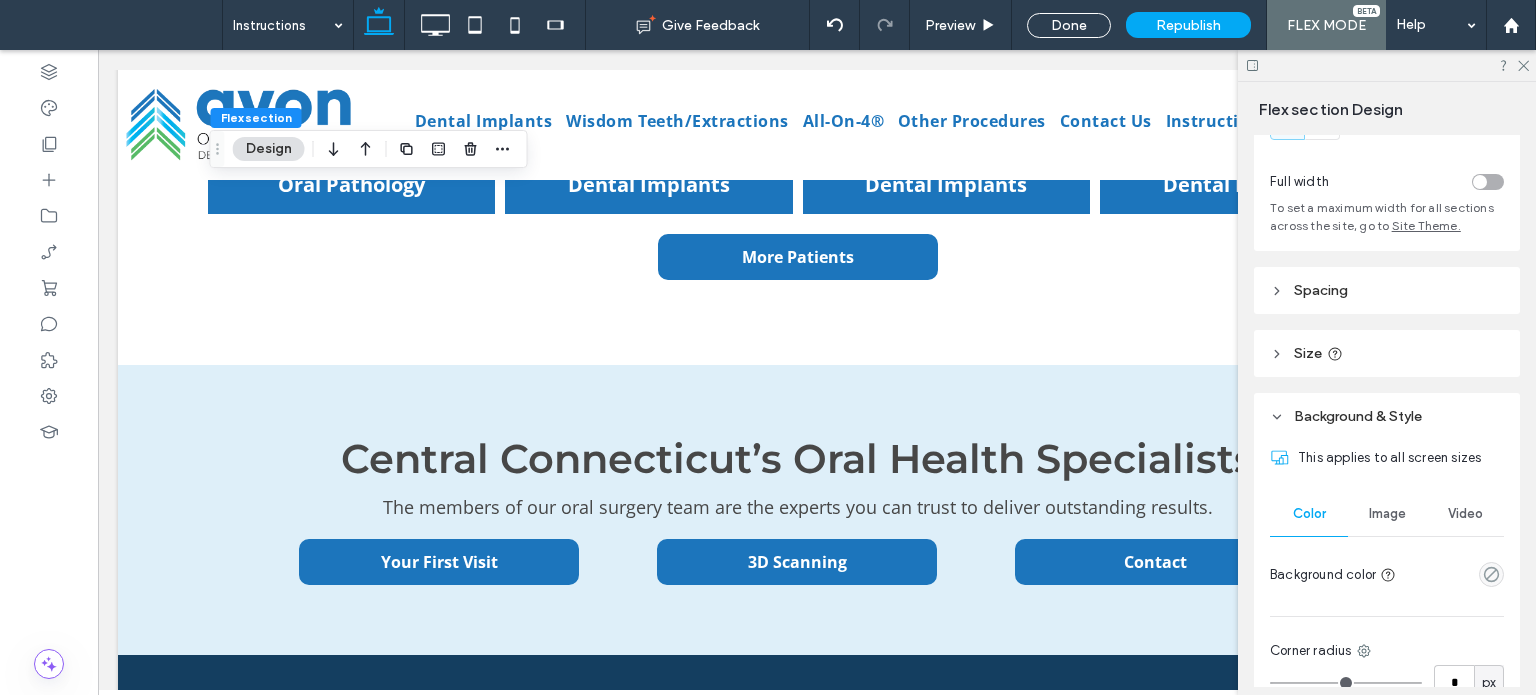 click on "Size" at bounding box center [1387, 353] 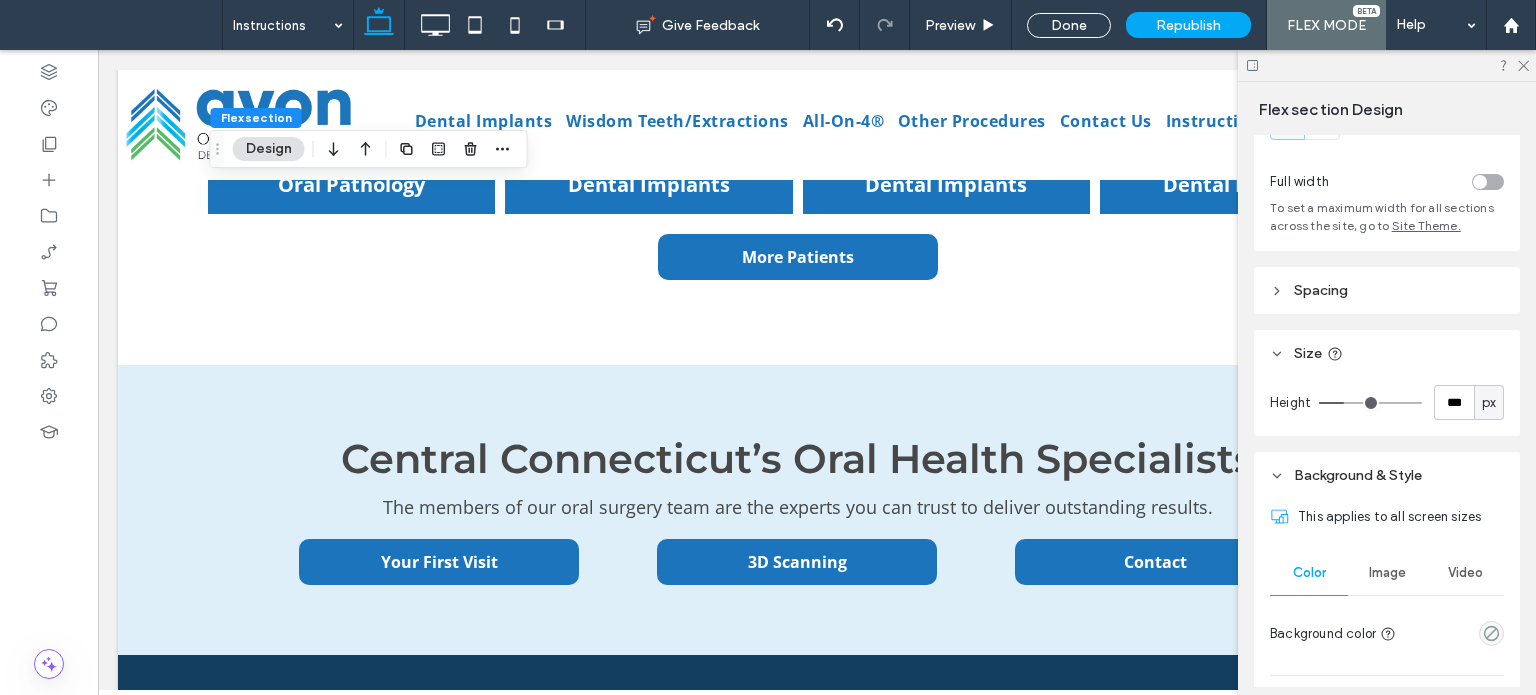 click on "Size" at bounding box center (1387, 353) 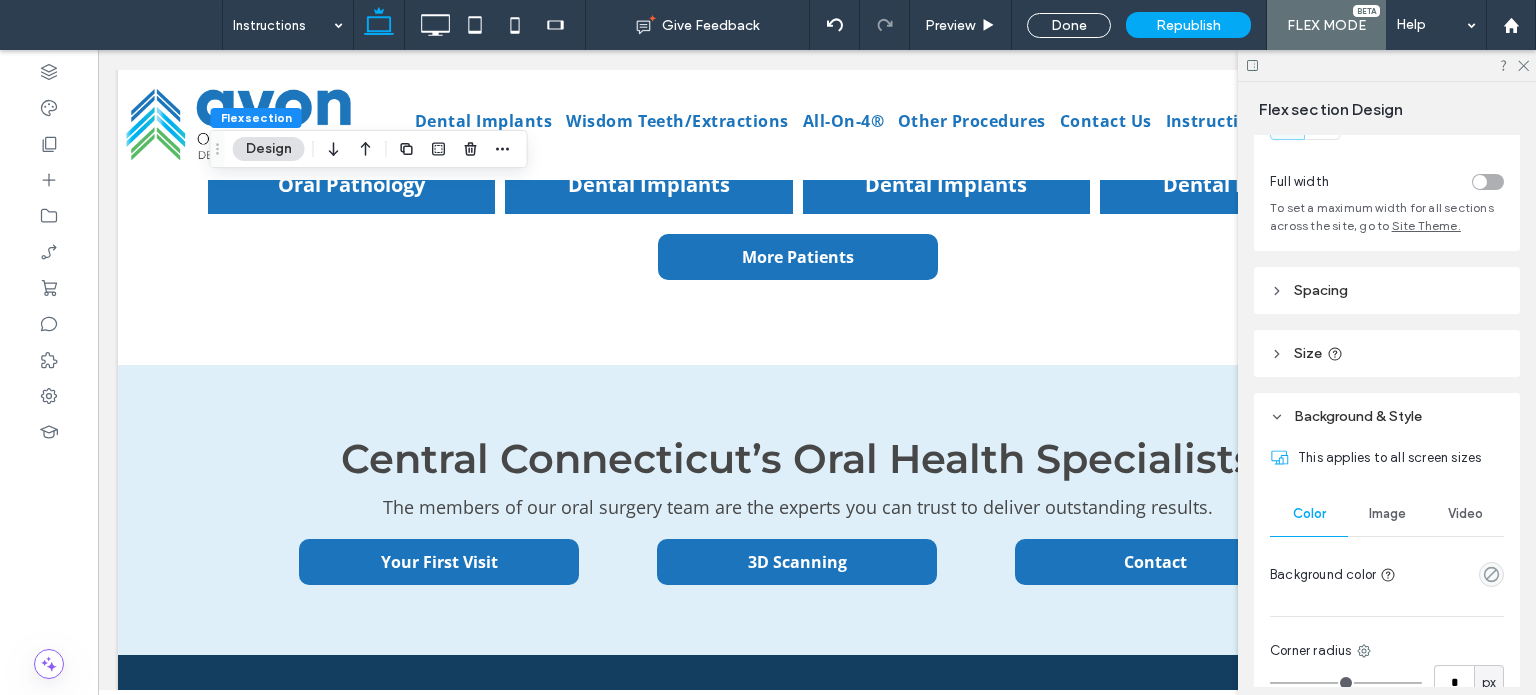 scroll, scrollTop: 0, scrollLeft: 0, axis: both 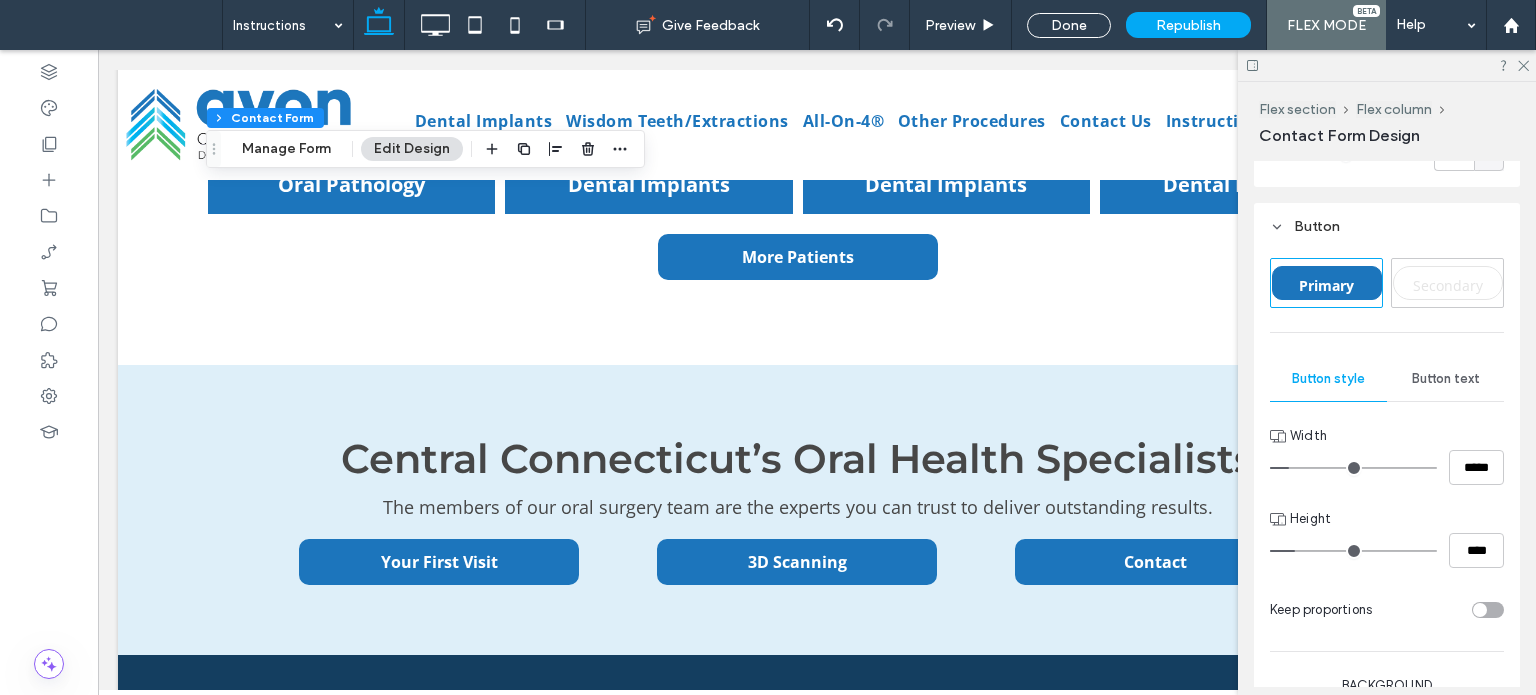 click on "Button text" at bounding box center (1446, 379) 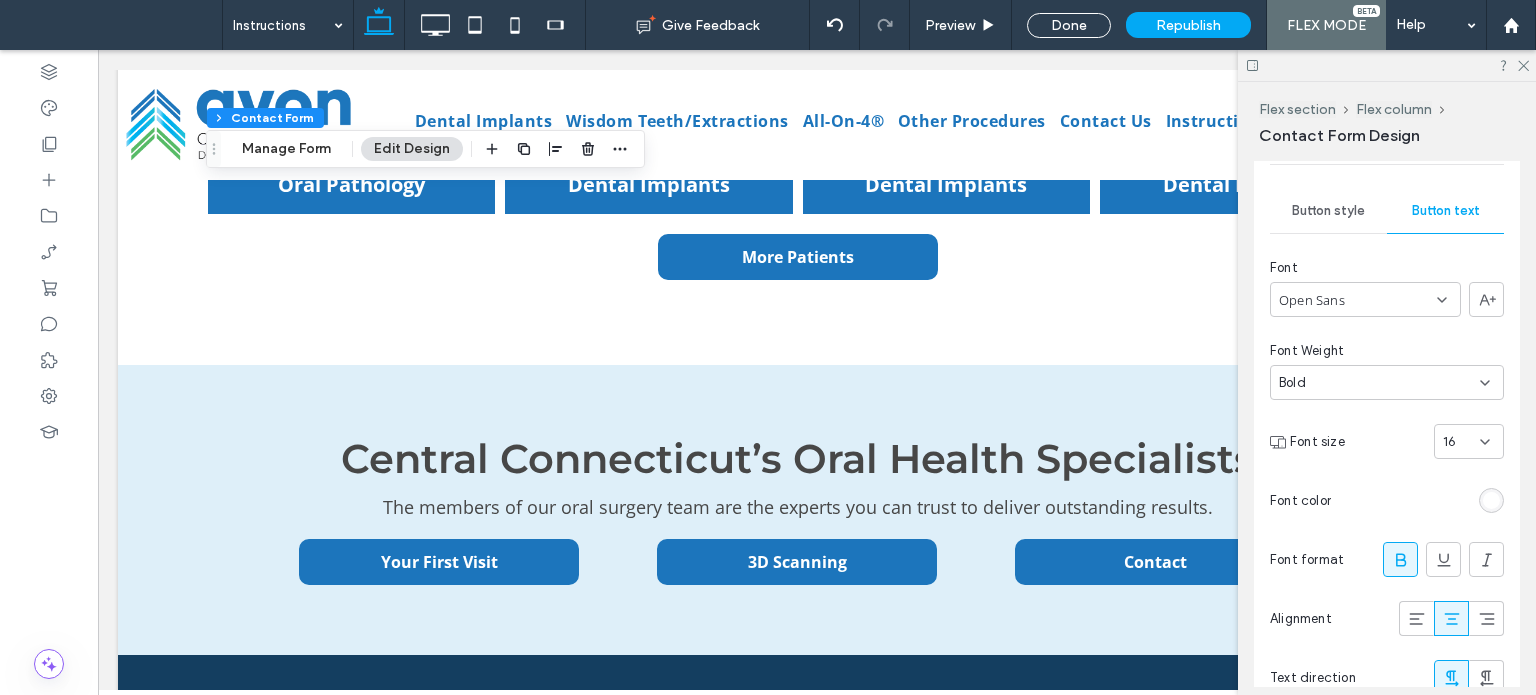 scroll, scrollTop: 1200, scrollLeft: 0, axis: vertical 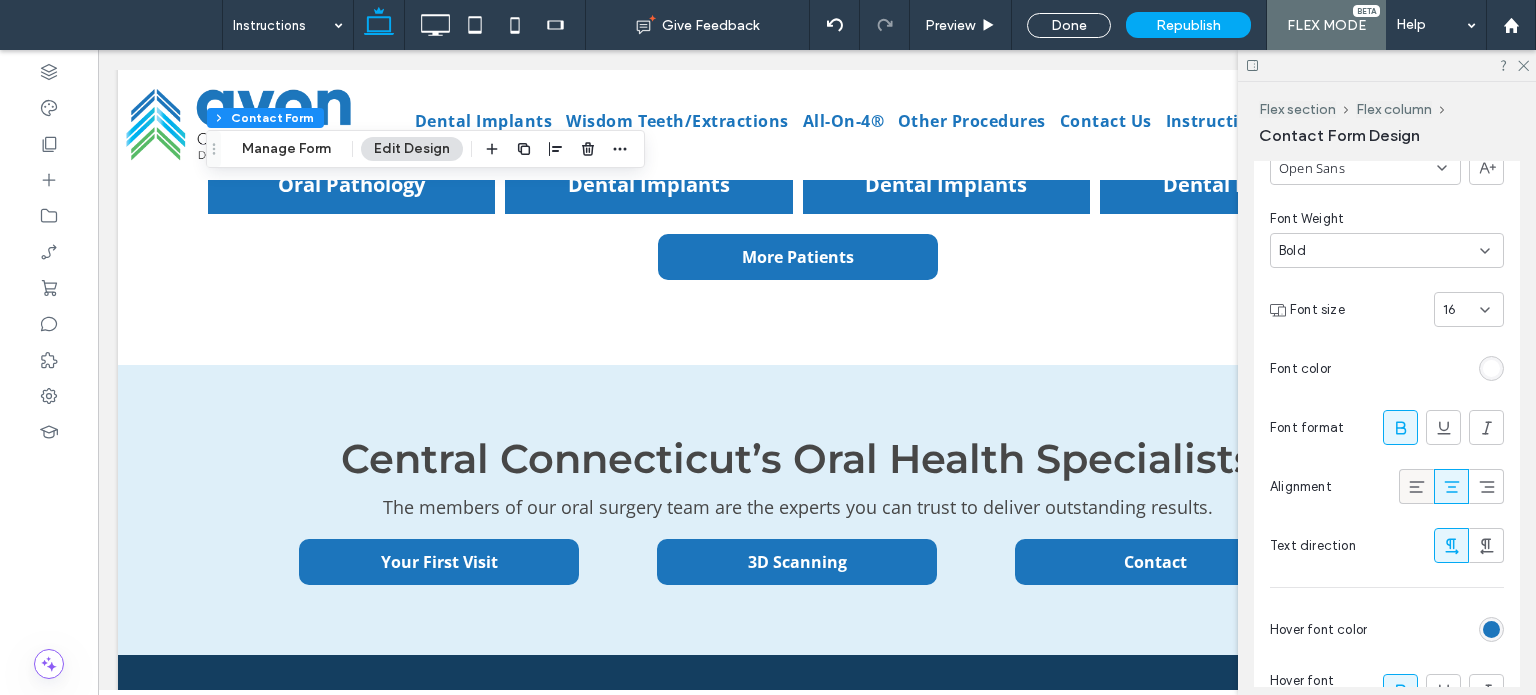 click 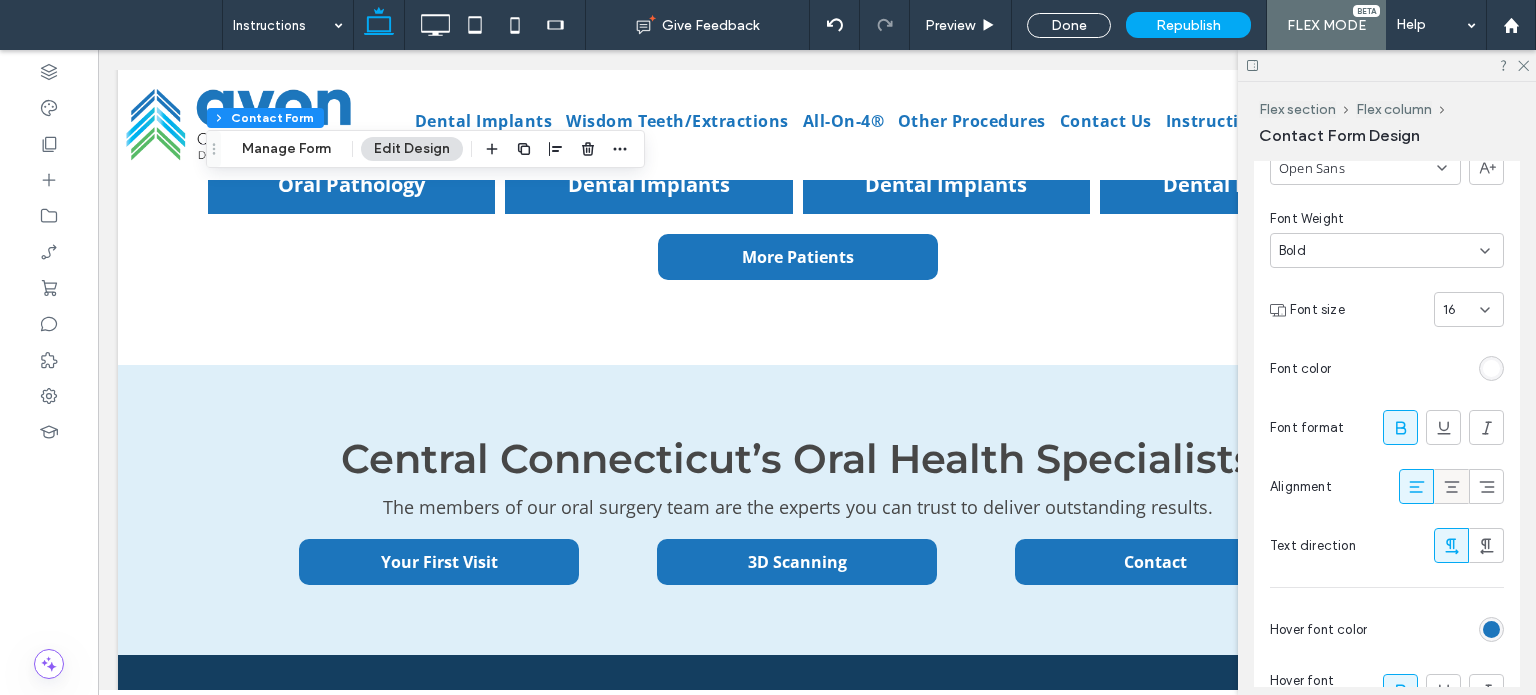 click 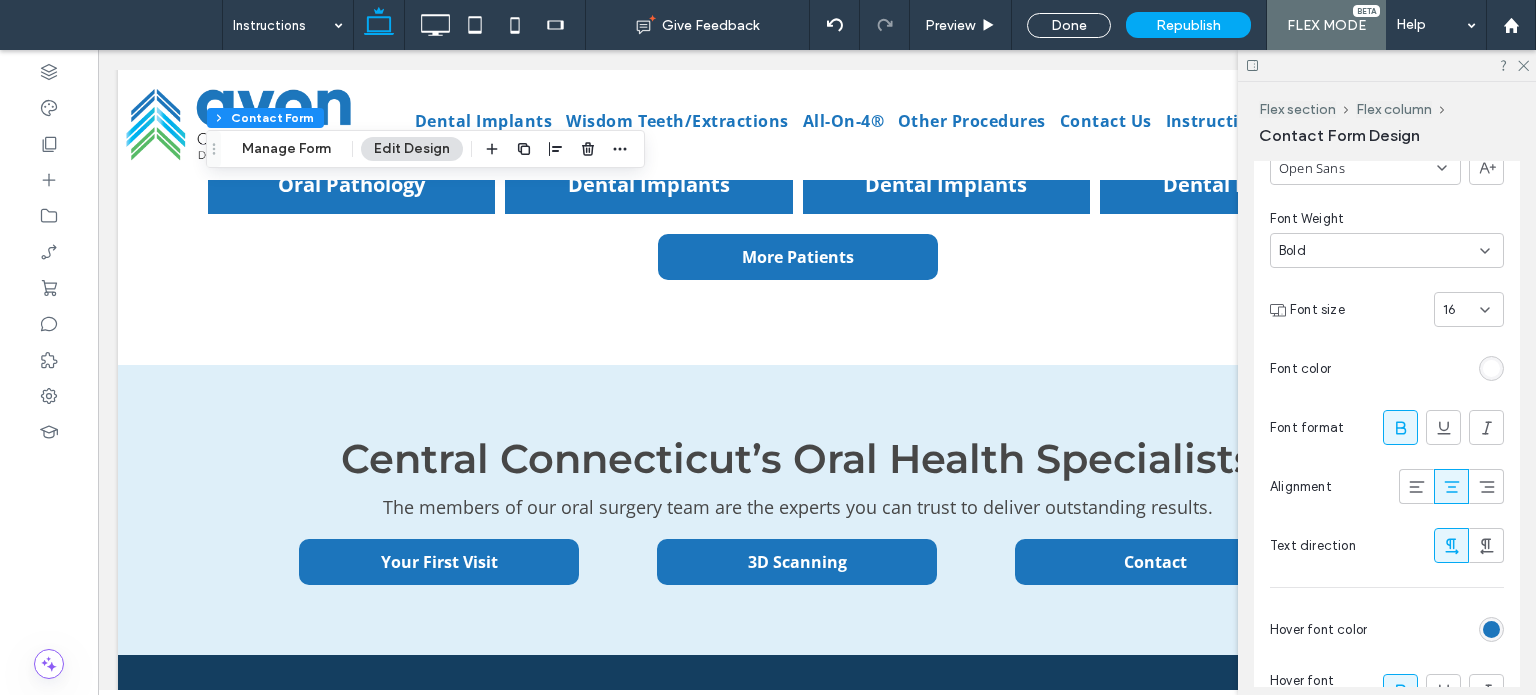 type on "*" 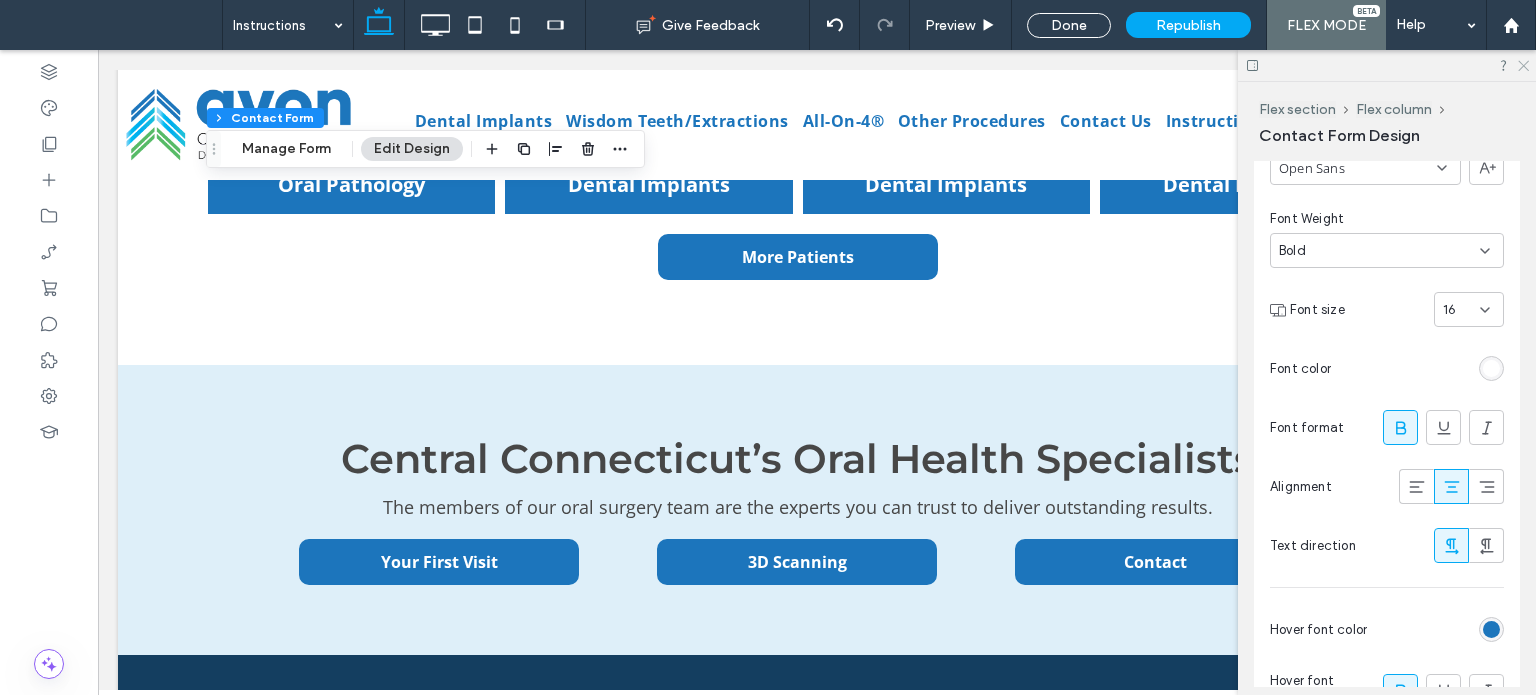 click 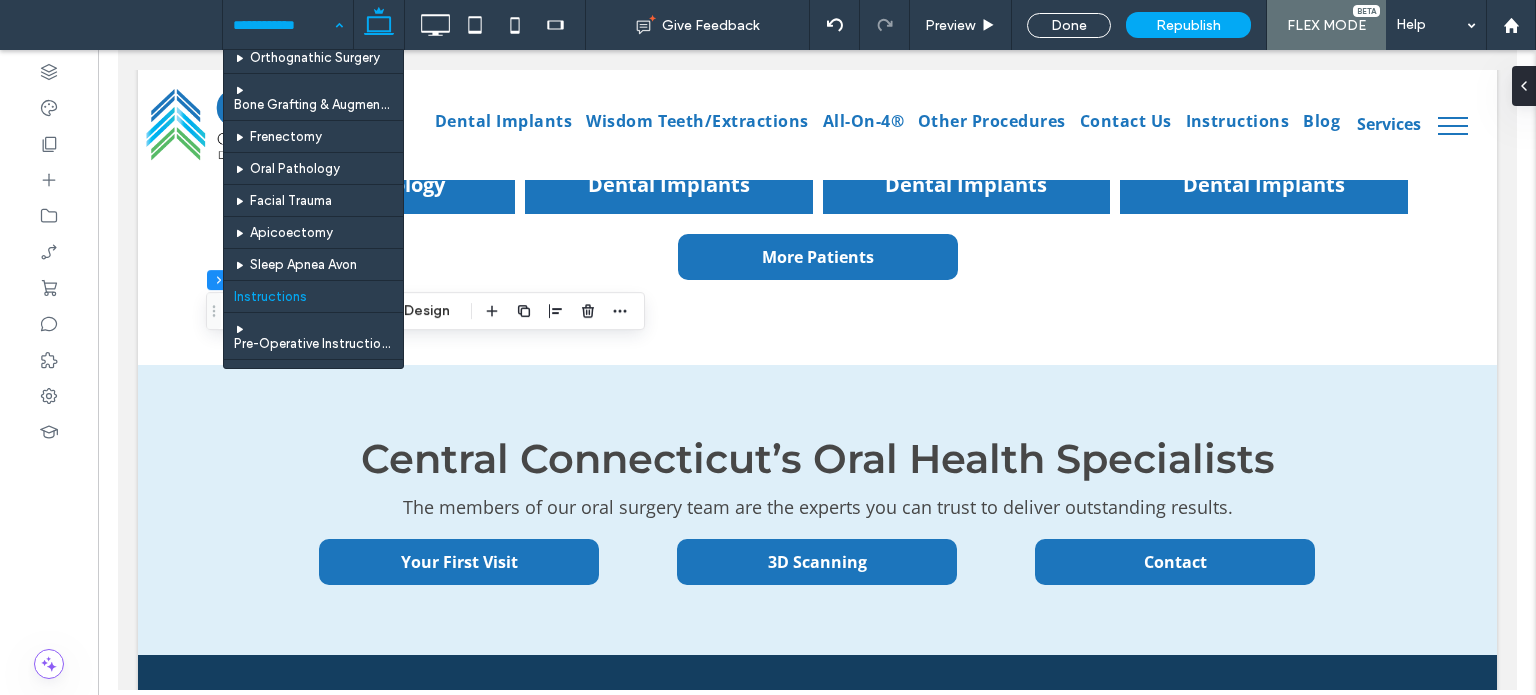 scroll, scrollTop: 1100, scrollLeft: 0, axis: vertical 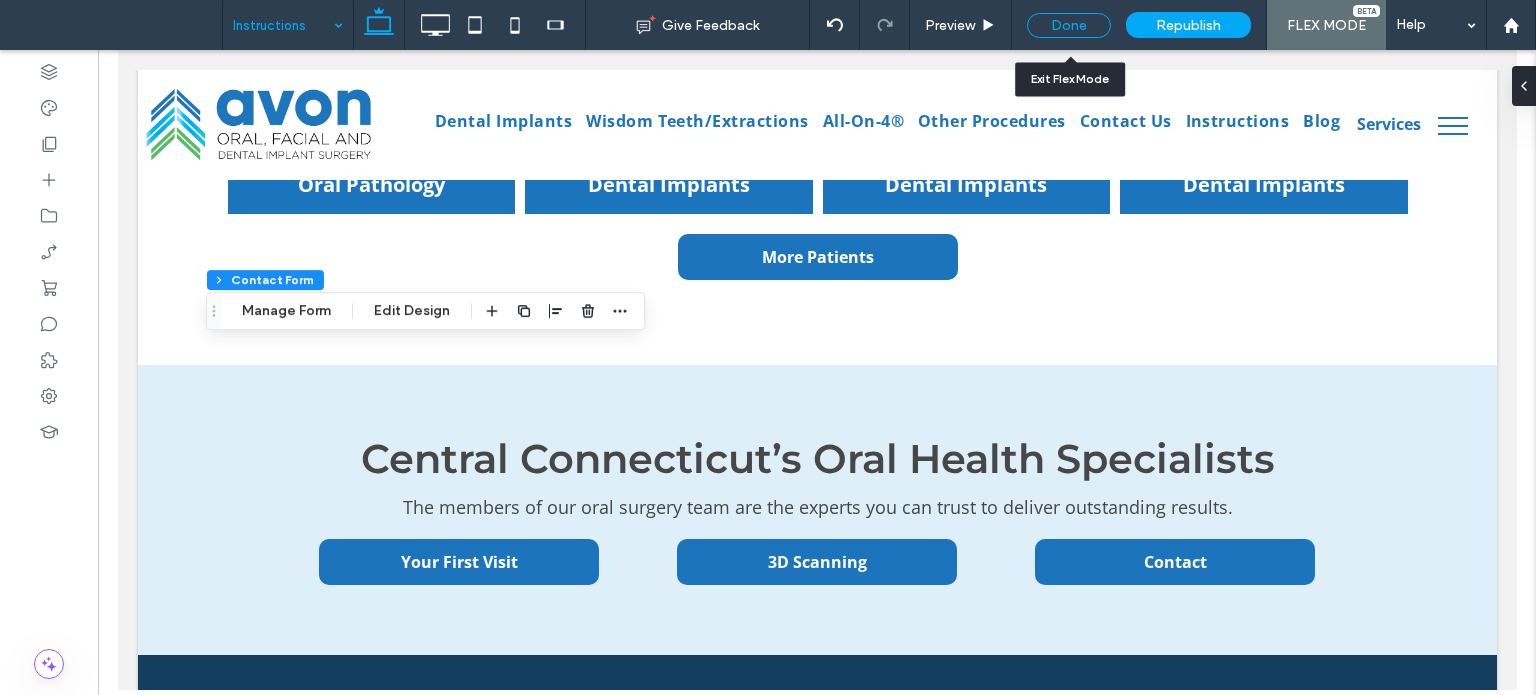 click on "Done" at bounding box center [1069, 25] 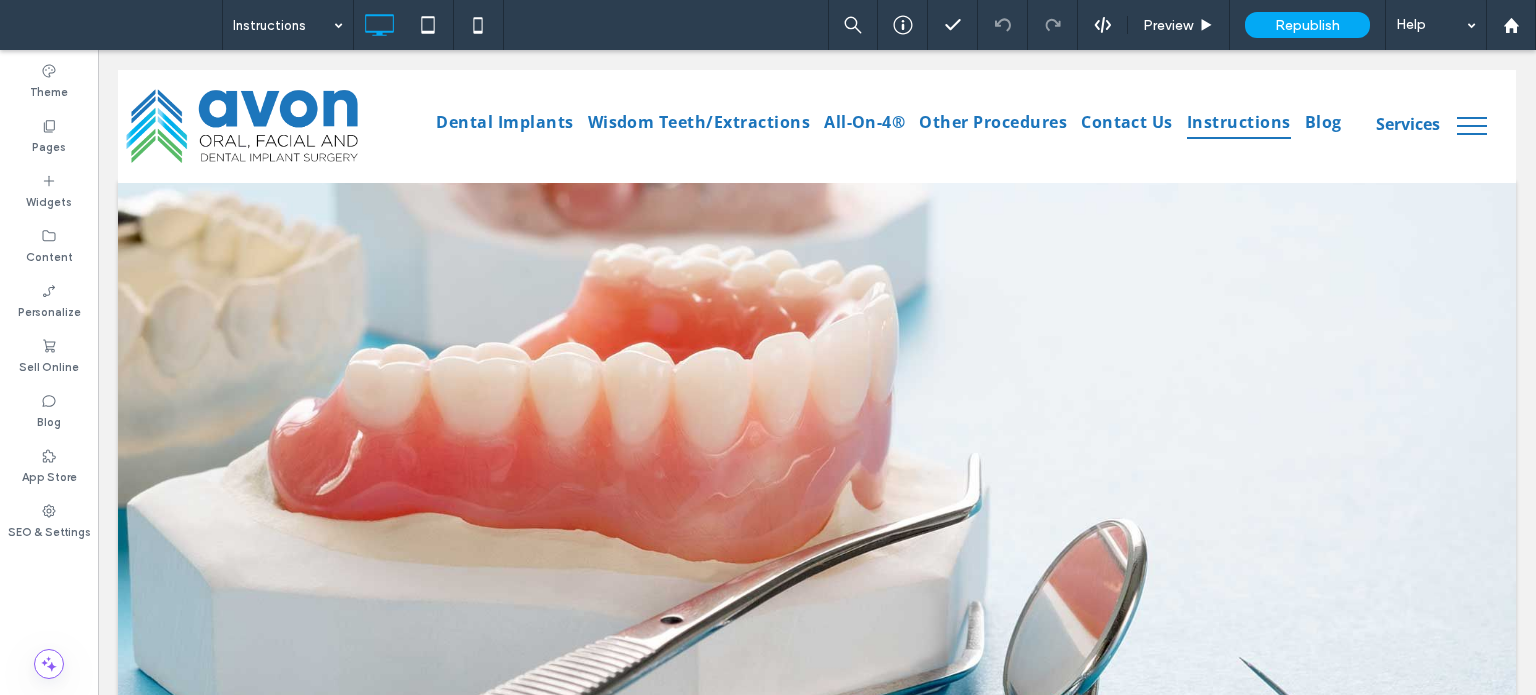 scroll, scrollTop: 2499, scrollLeft: 0, axis: vertical 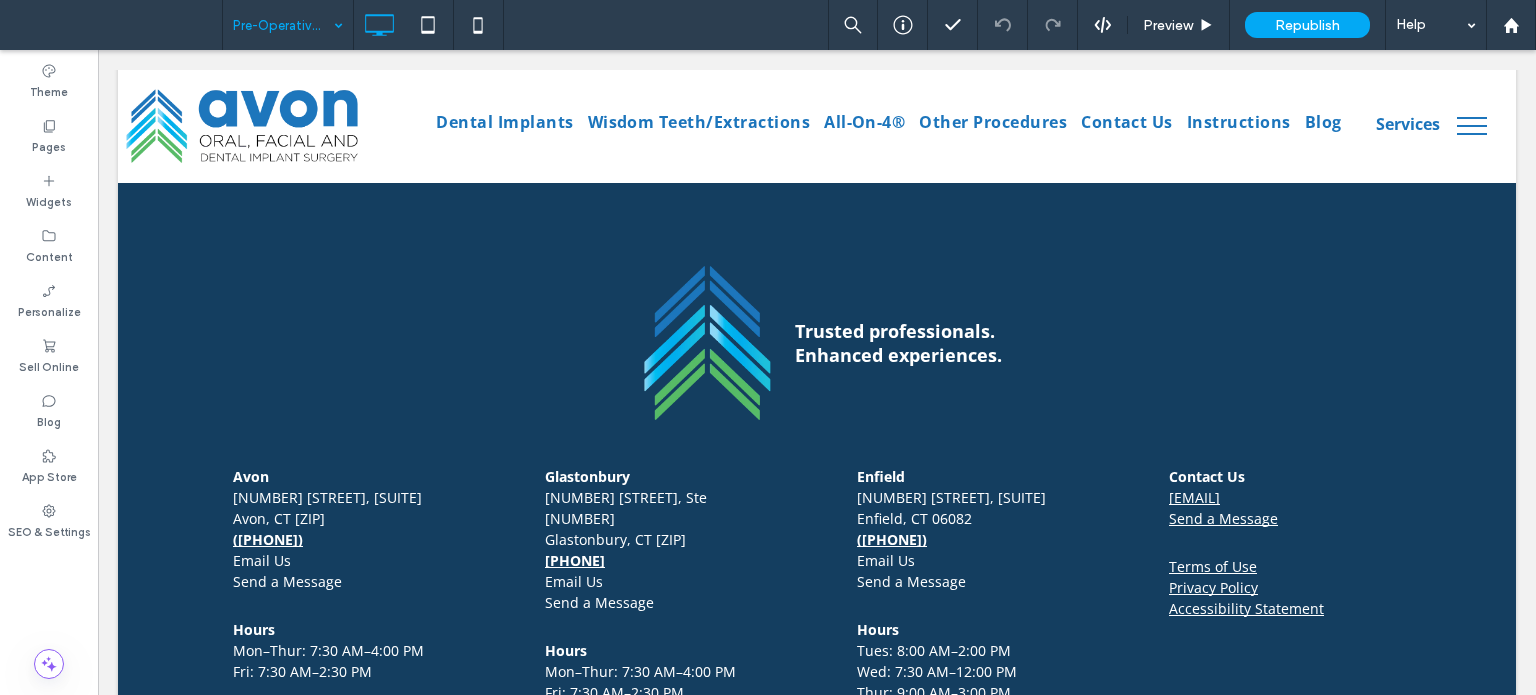 drag, startPoint x: 268, startPoint y: 16, endPoint x: 281, endPoint y: 47, distance: 33.61547 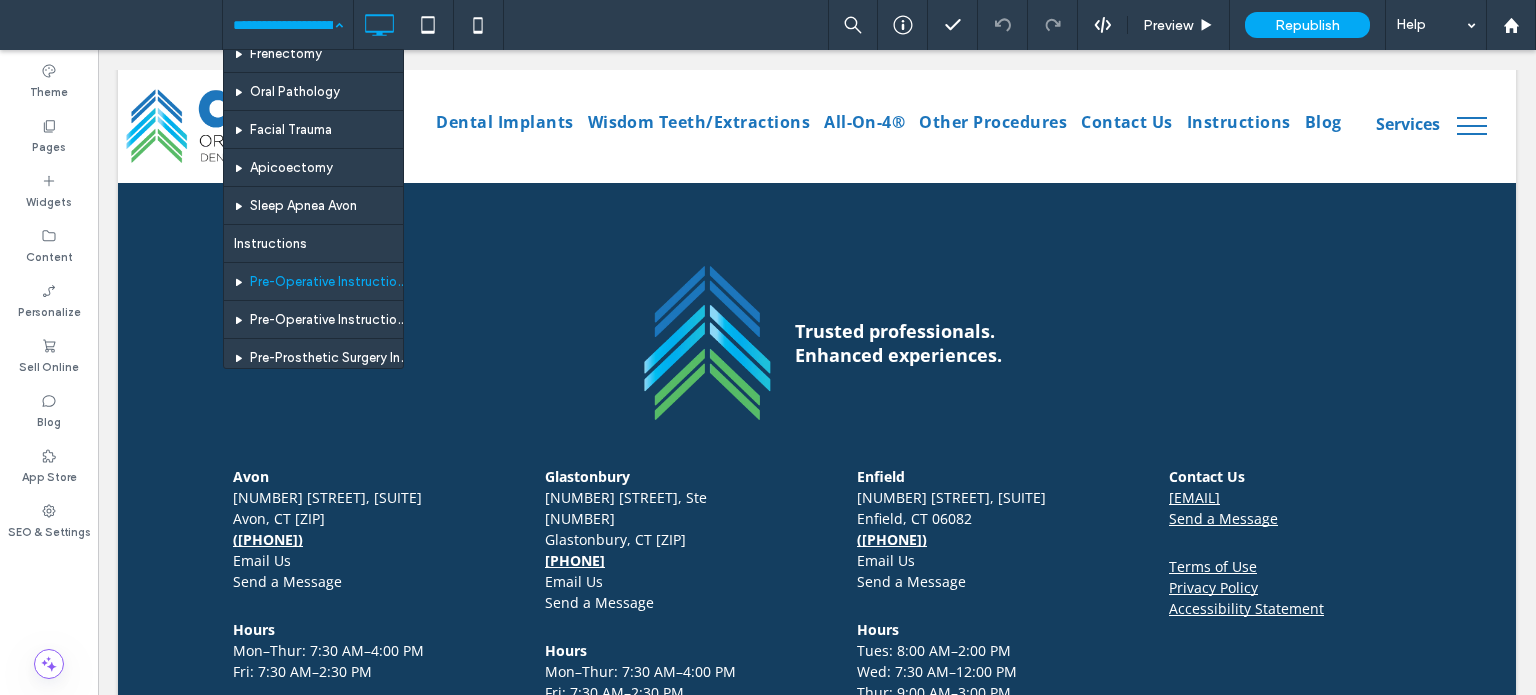 scroll, scrollTop: 1200, scrollLeft: 0, axis: vertical 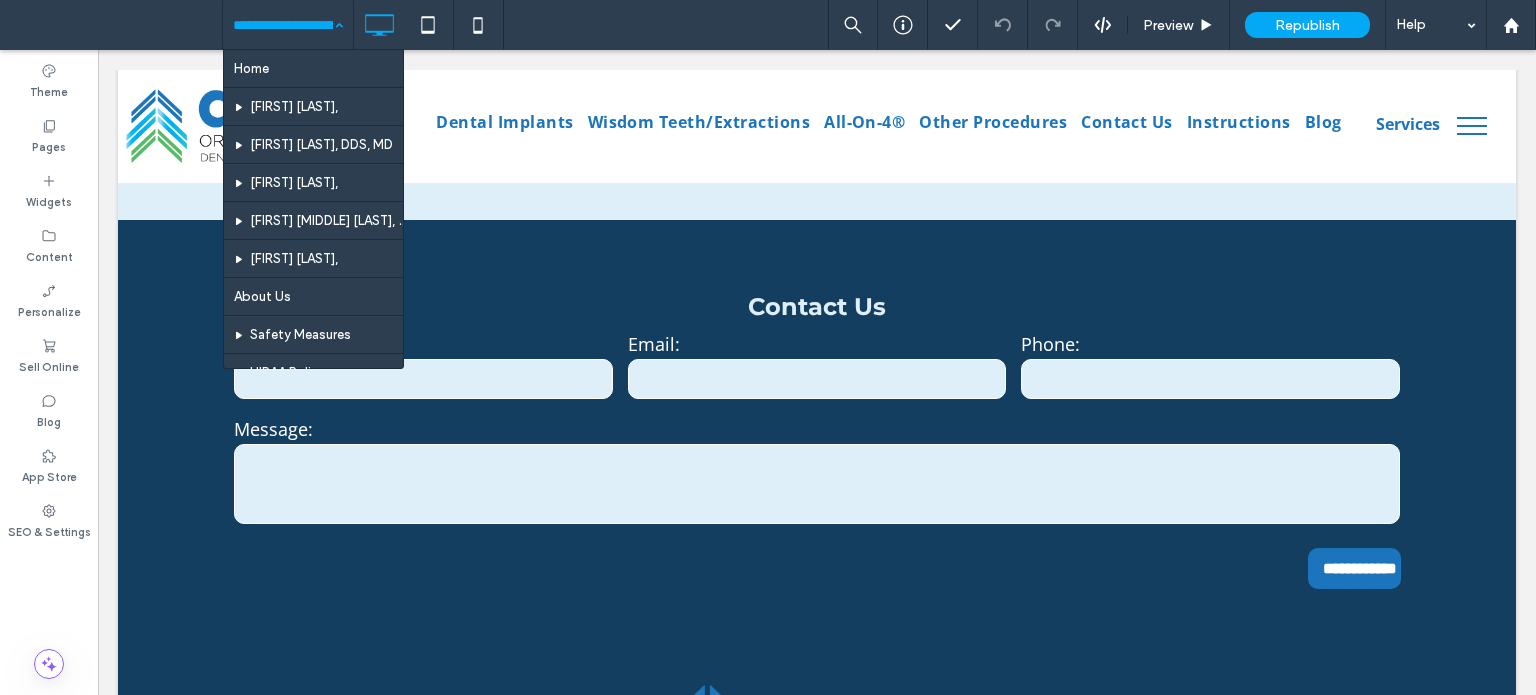 click at bounding box center [283, 25] 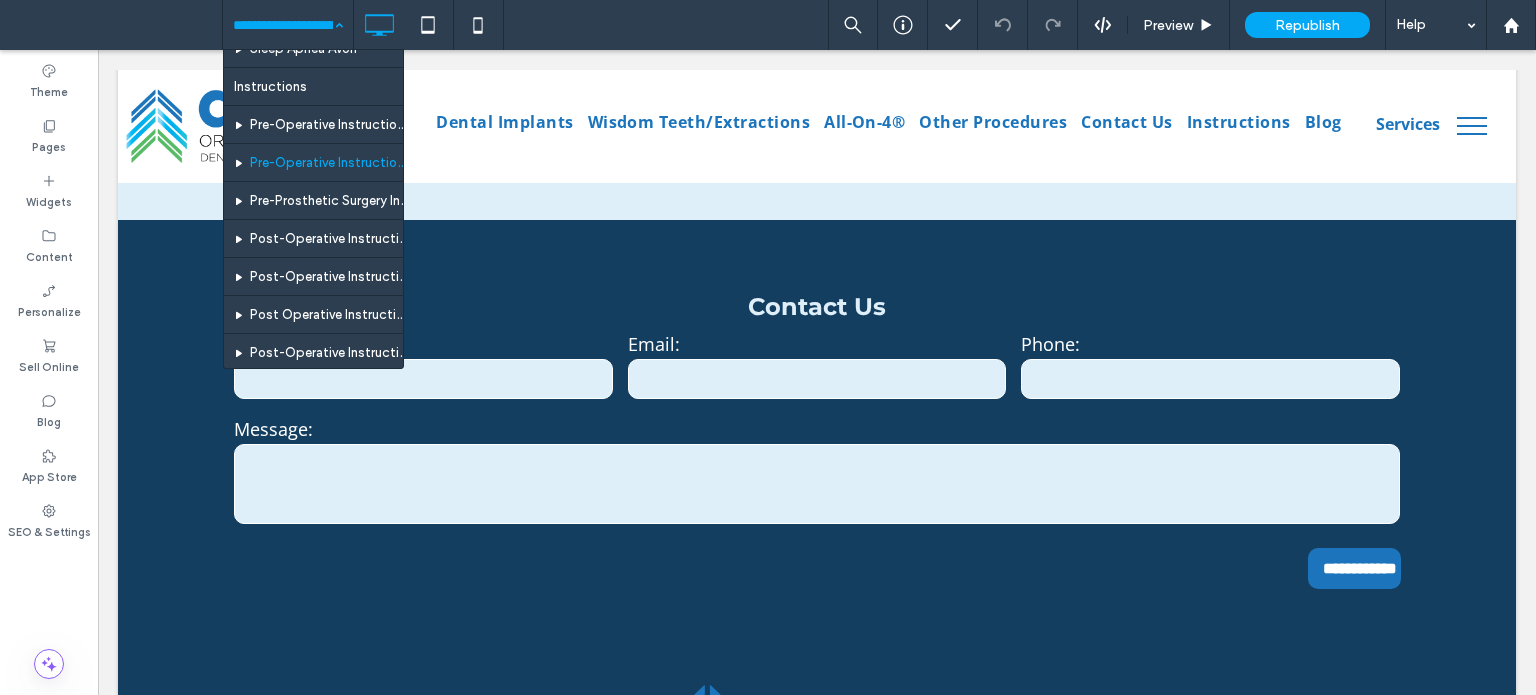 scroll, scrollTop: 1300, scrollLeft: 0, axis: vertical 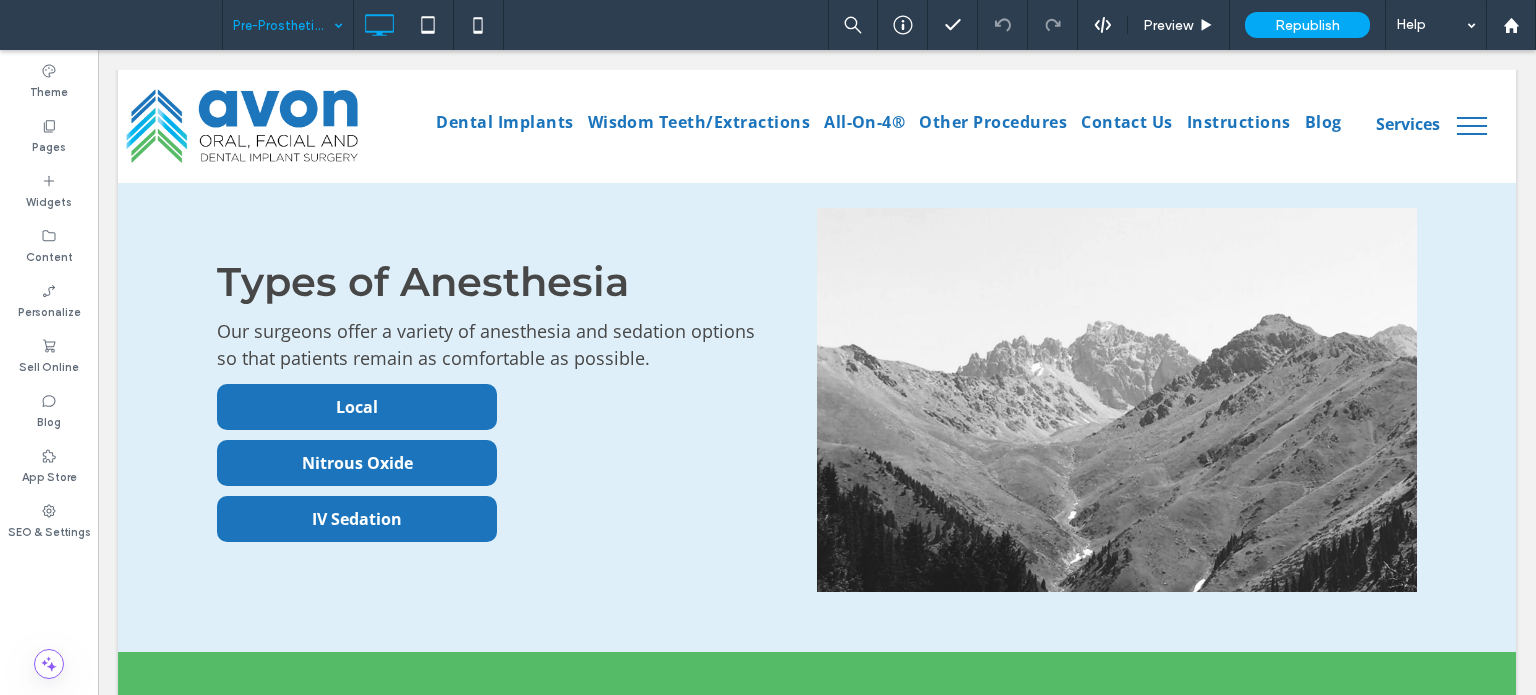 click at bounding box center (283, 25) 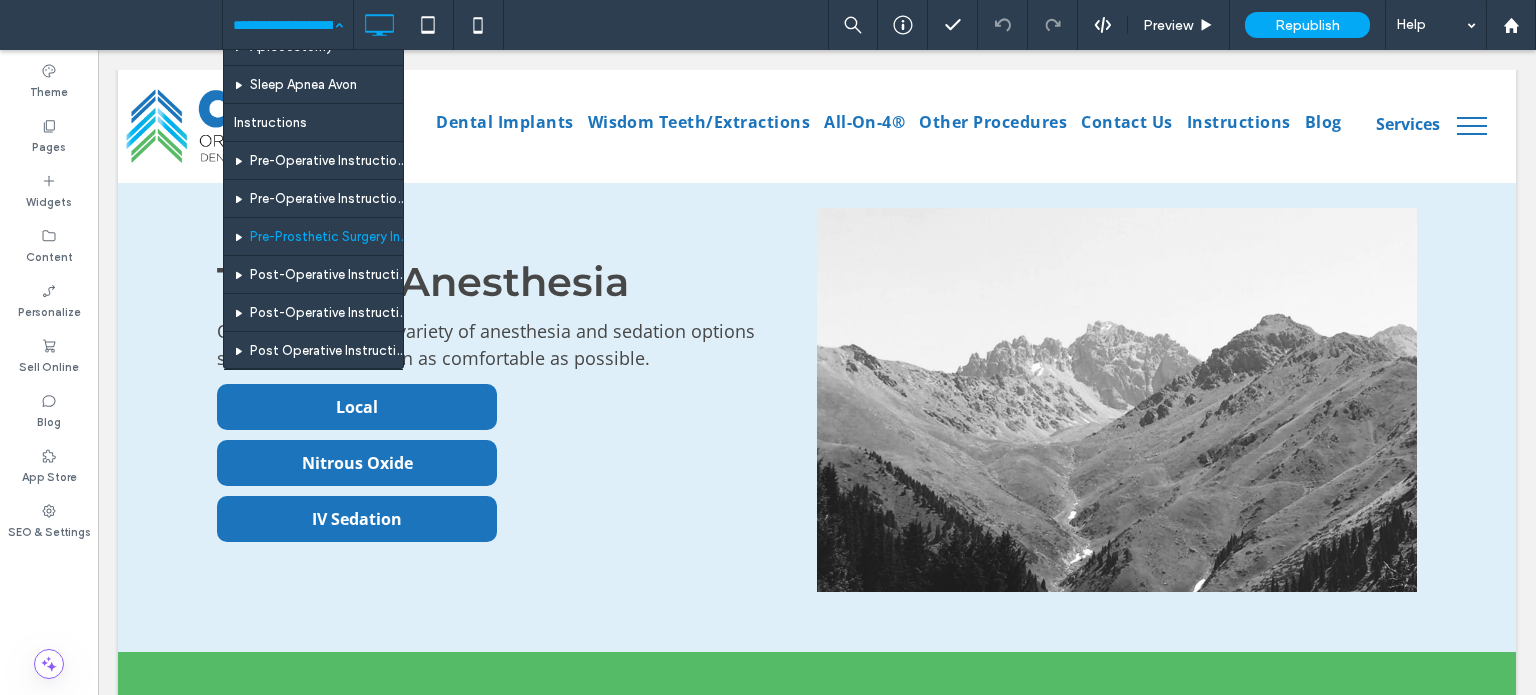 scroll, scrollTop: 1400, scrollLeft: 0, axis: vertical 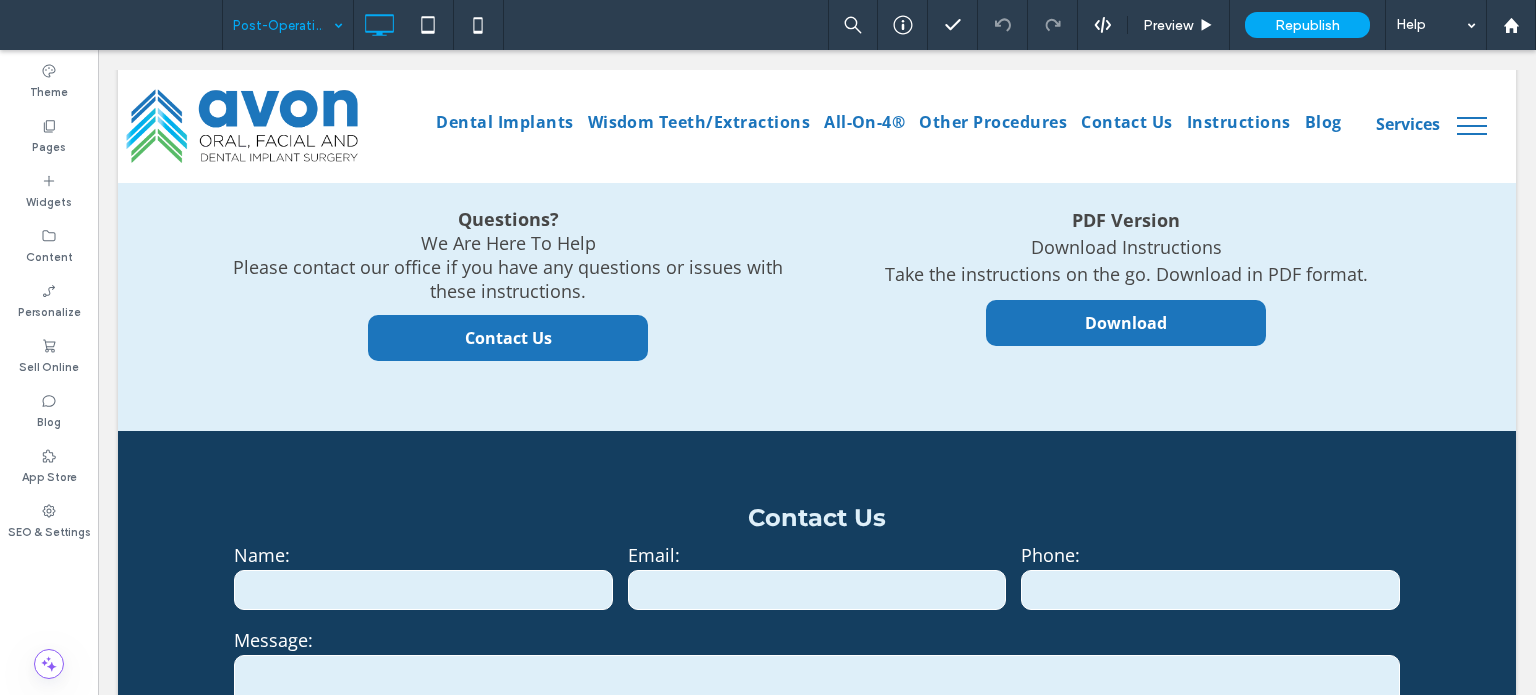 click on "Post-Operative Instructions for Dental Implants" at bounding box center [288, 25] 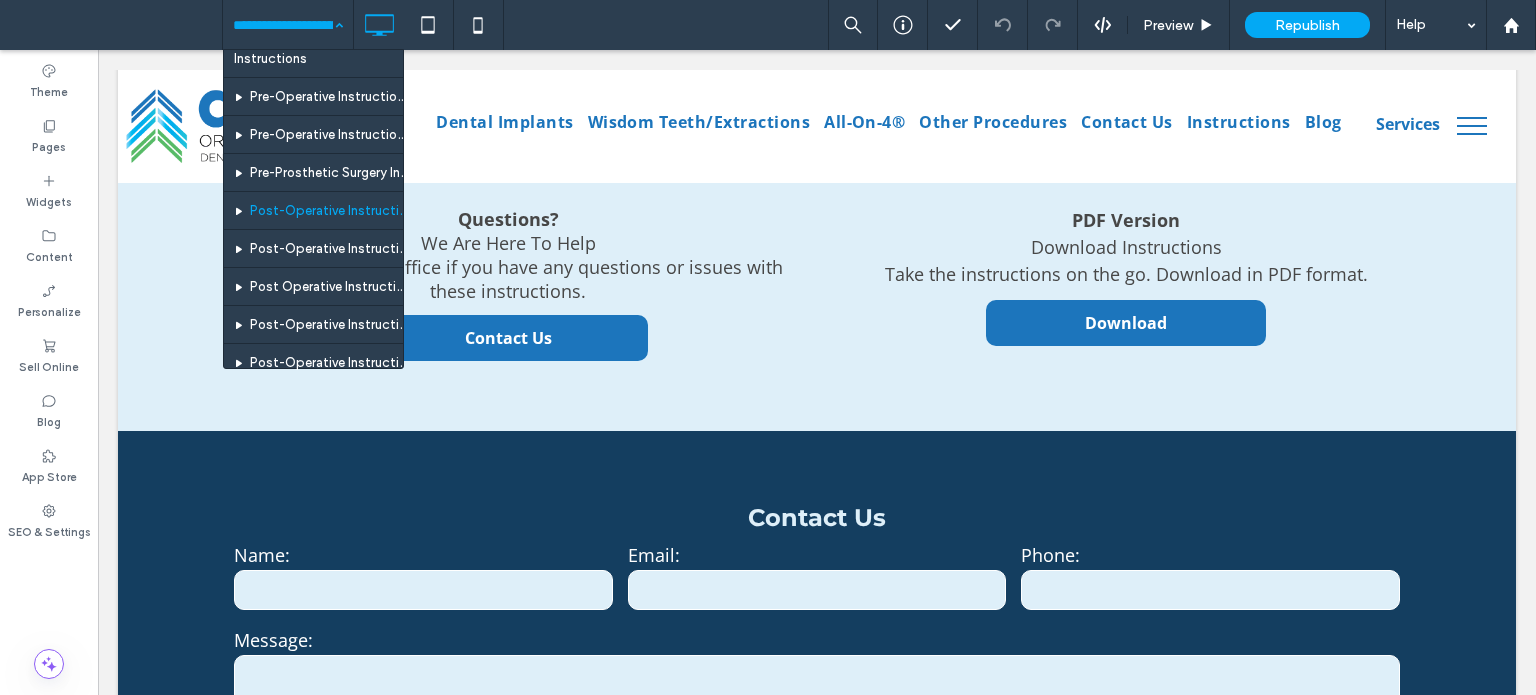 scroll, scrollTop: 1300, scrollLeft: 0, axis: vertical 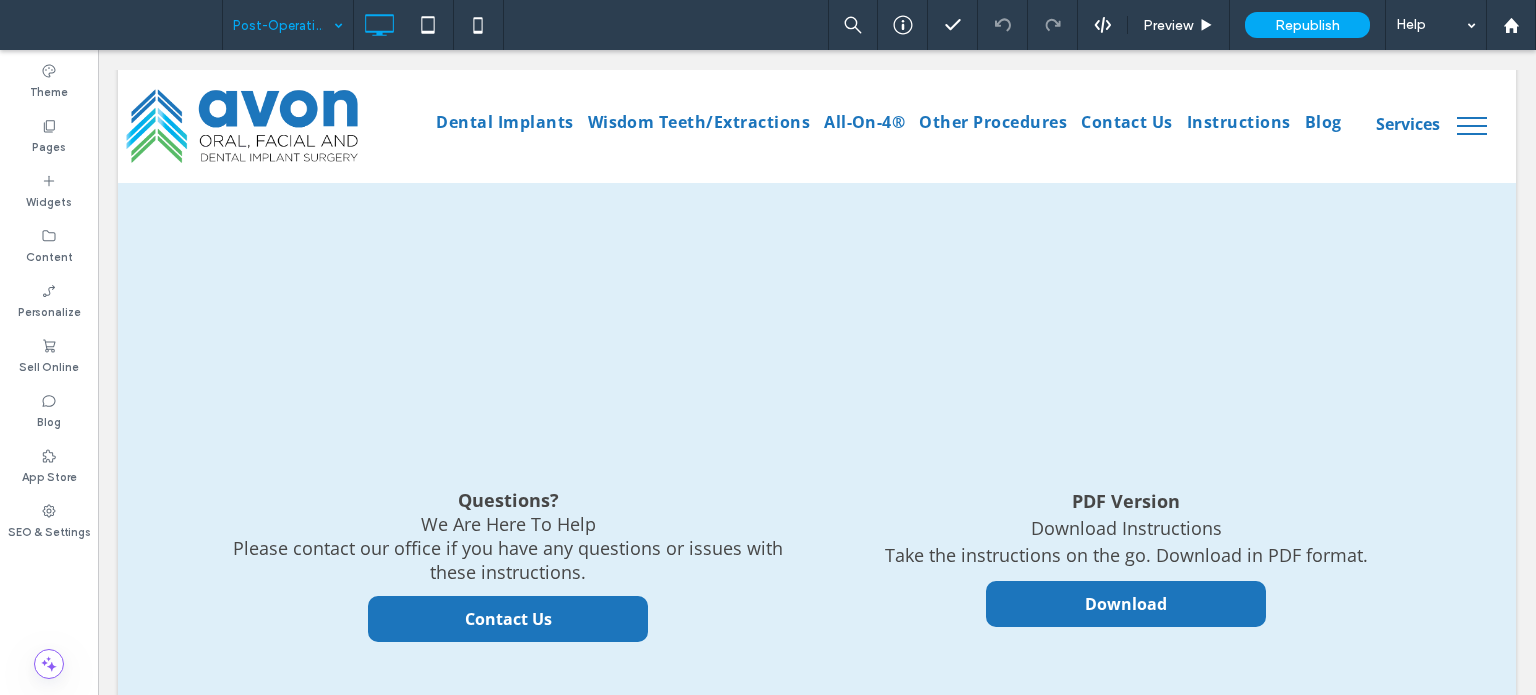 click at bounding box center (283, 25) 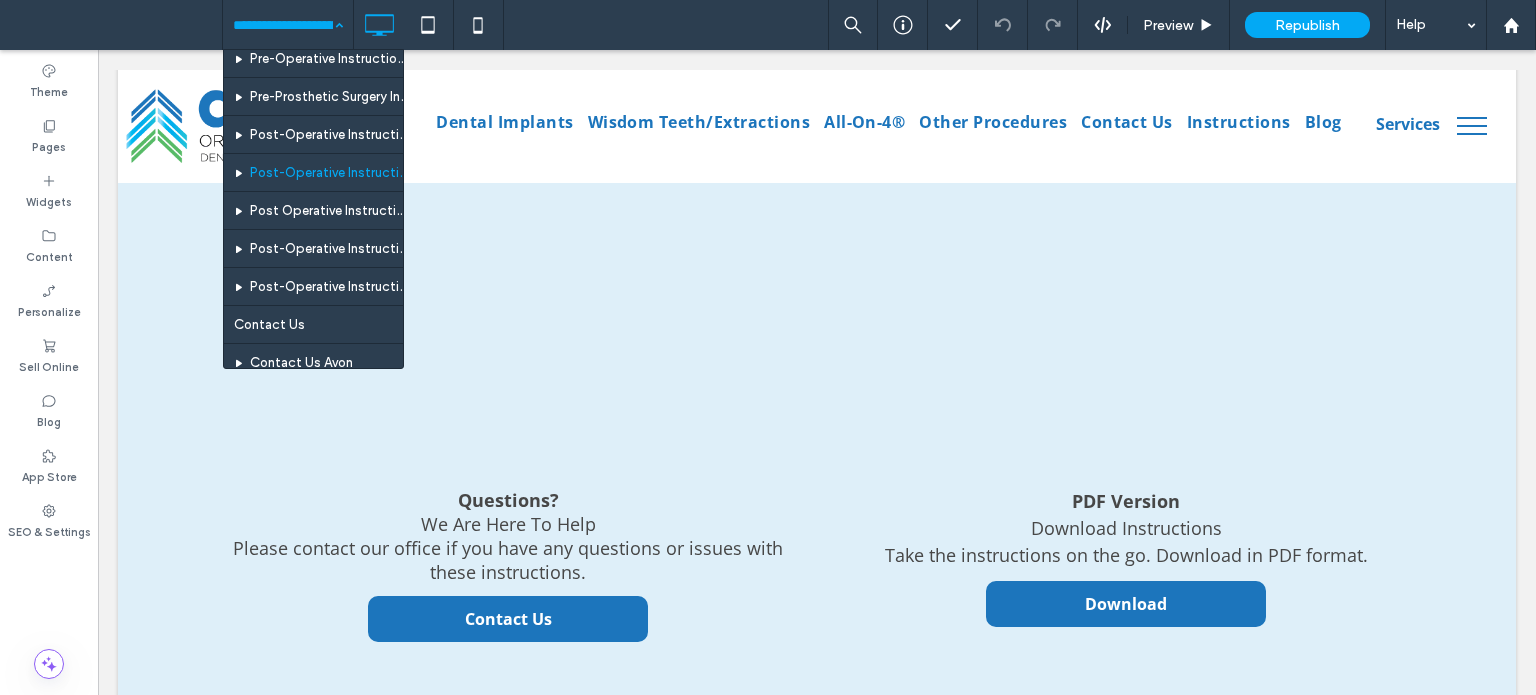 scroll, scrollTop: 1400, scrollLeft: 0, axis: vertical 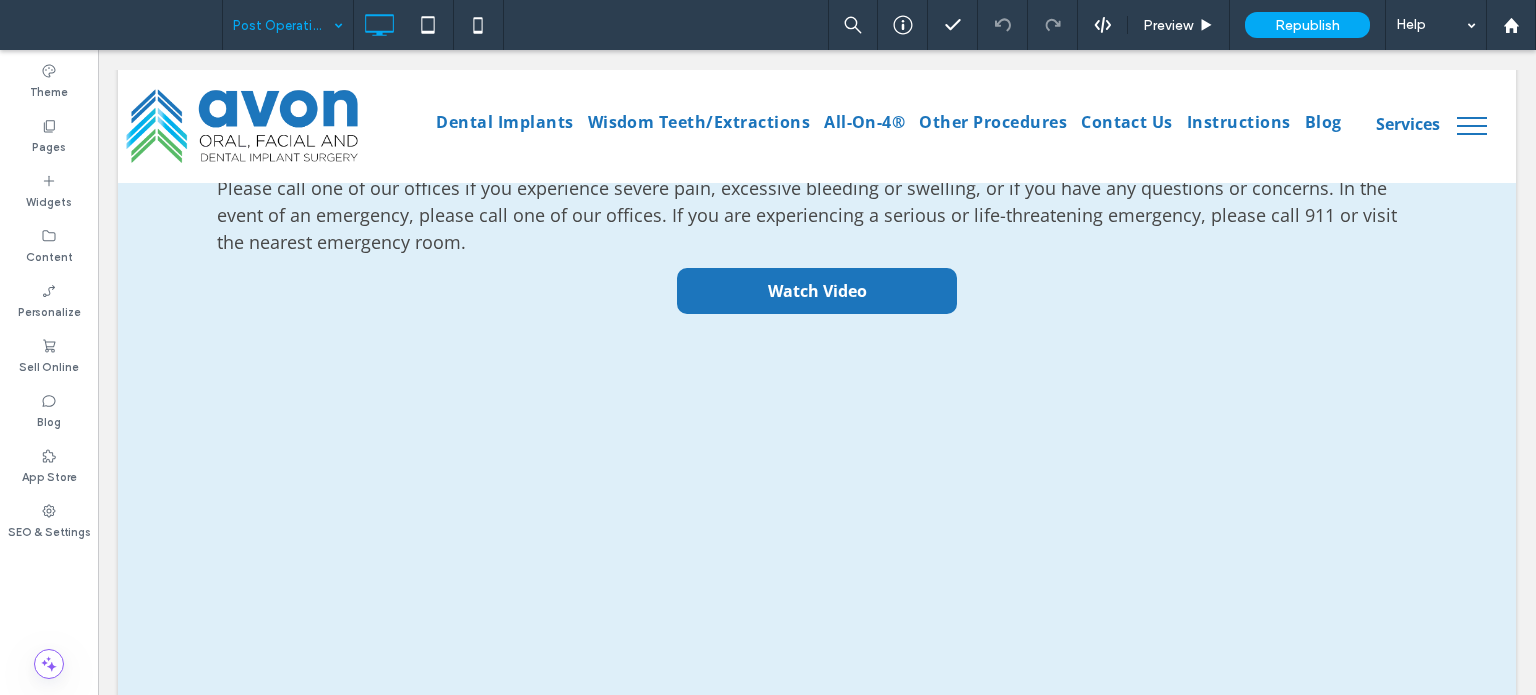 click at bounding box center (283, 25) 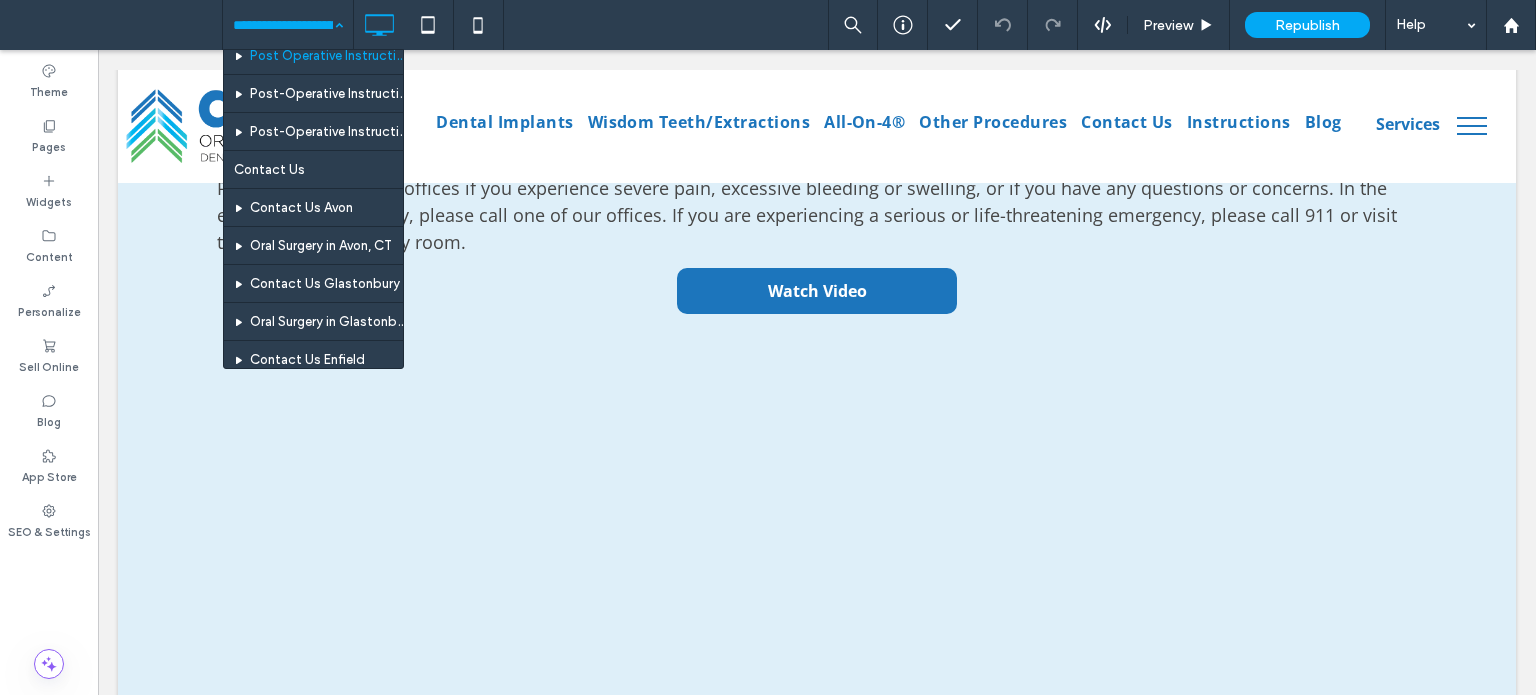 scroll, scrollTop: 1500, scrollLeft: 0, axis: vertical 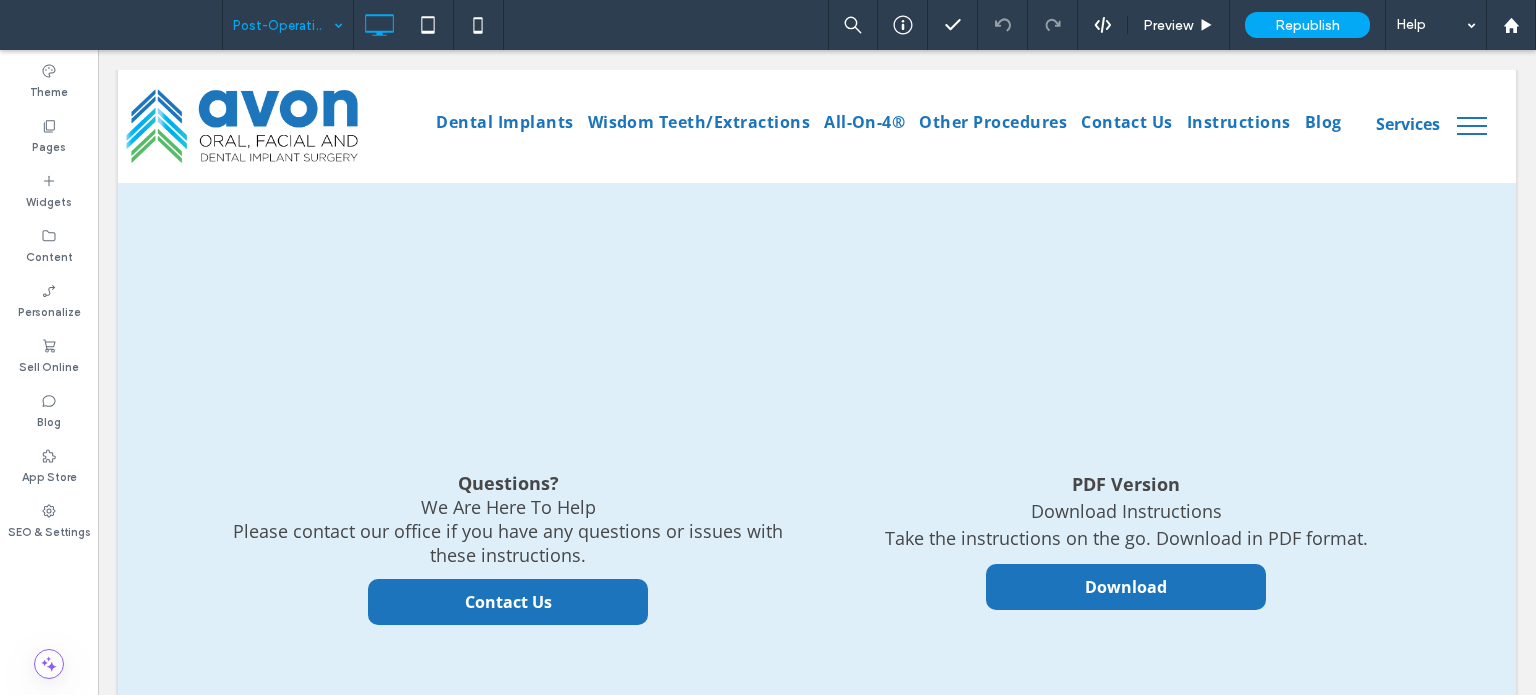 click at bounding box center [283, 25] 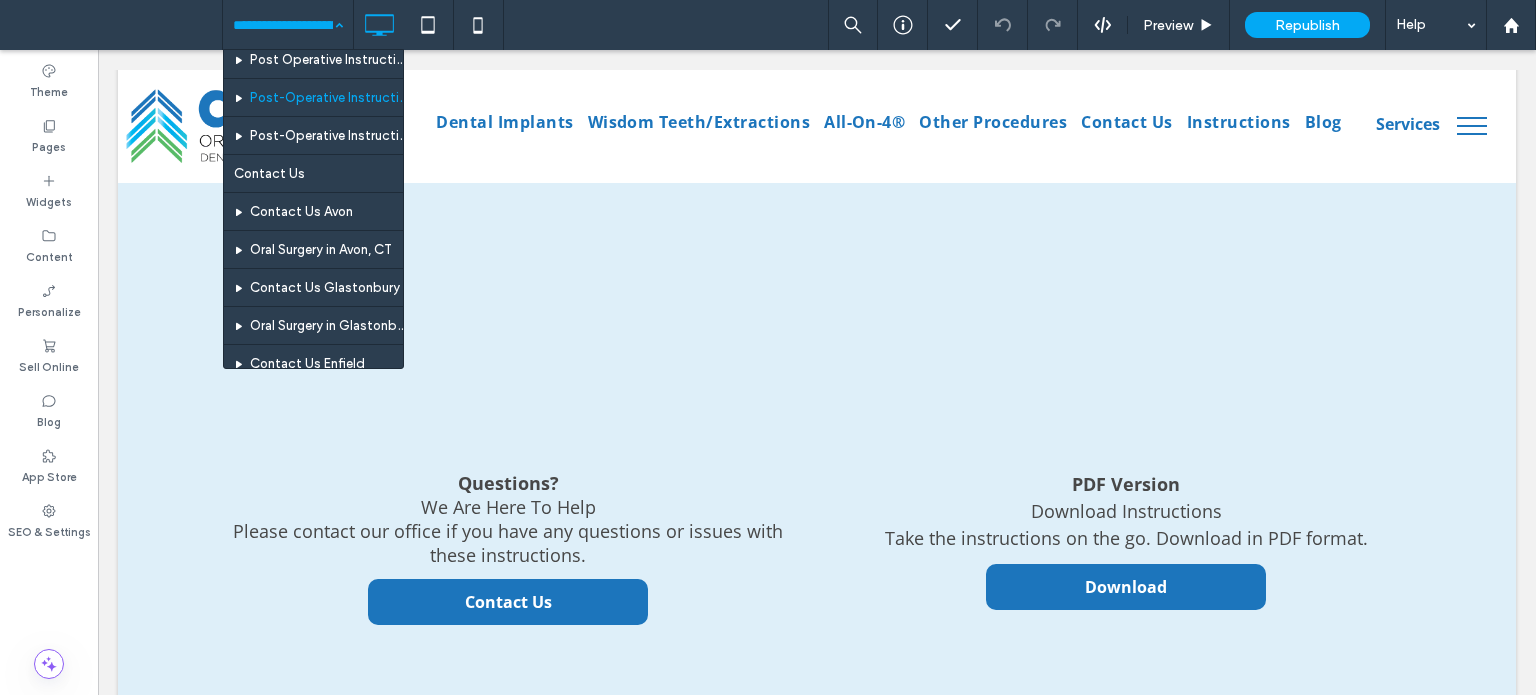 scroll, scrollTop: 1500, scrollLeft: 0, axis: vertical 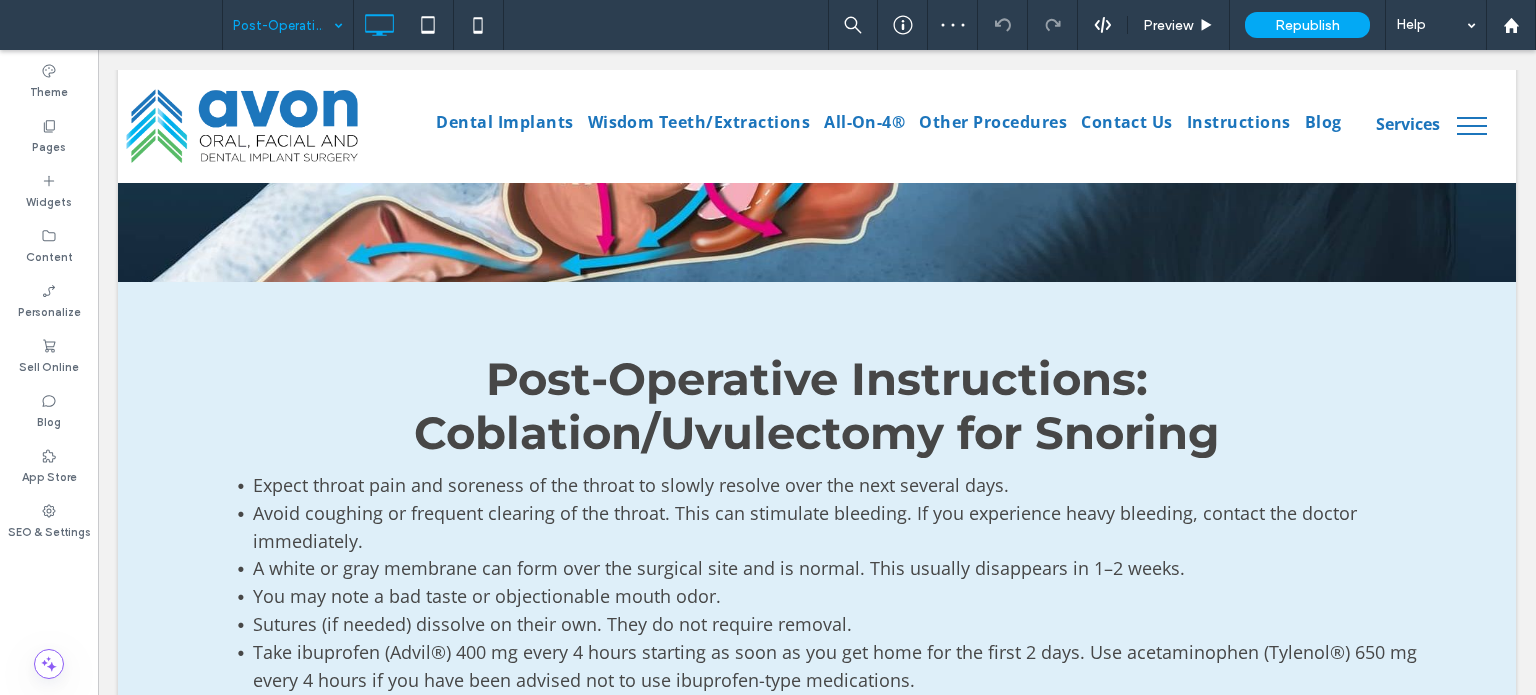 click at bounding box center (283, 25) 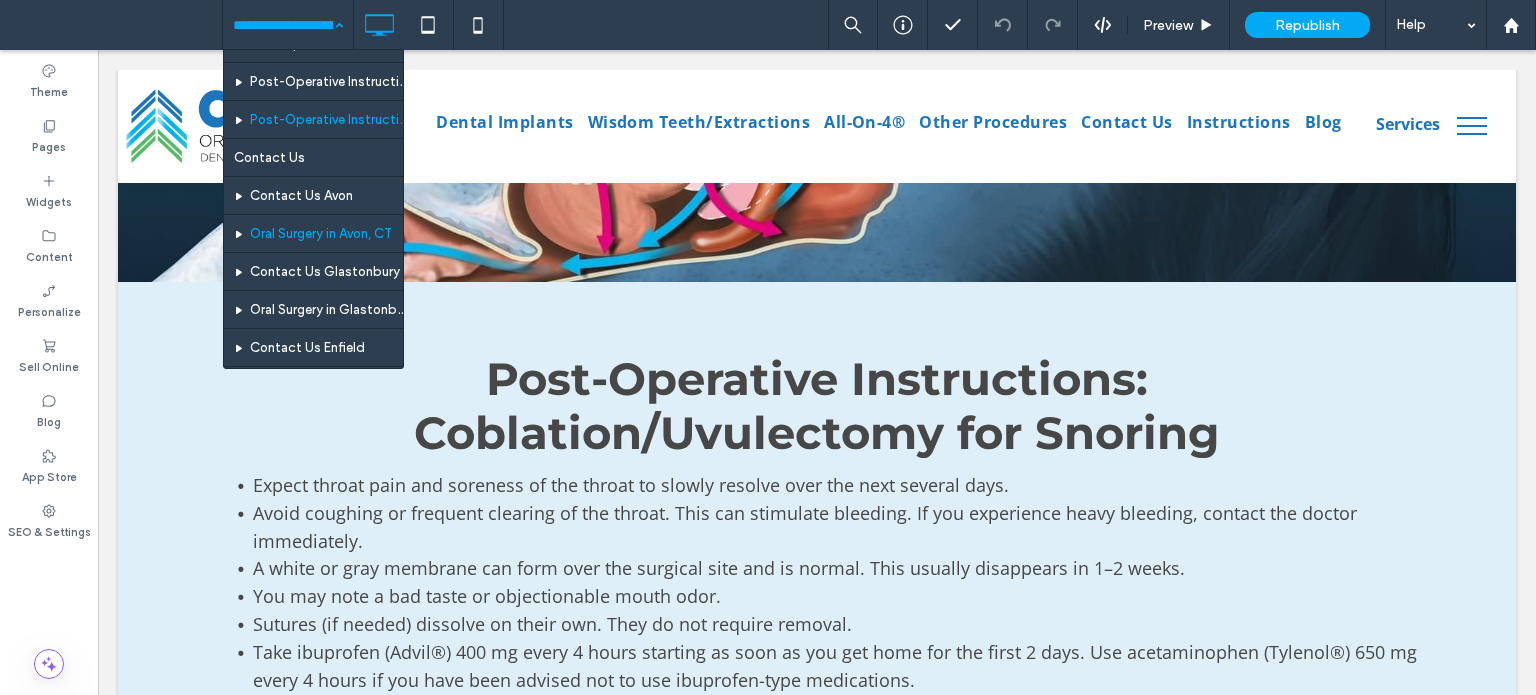 scroll, scrollTop: 1500, scrollLeft: 0, axis: vertical 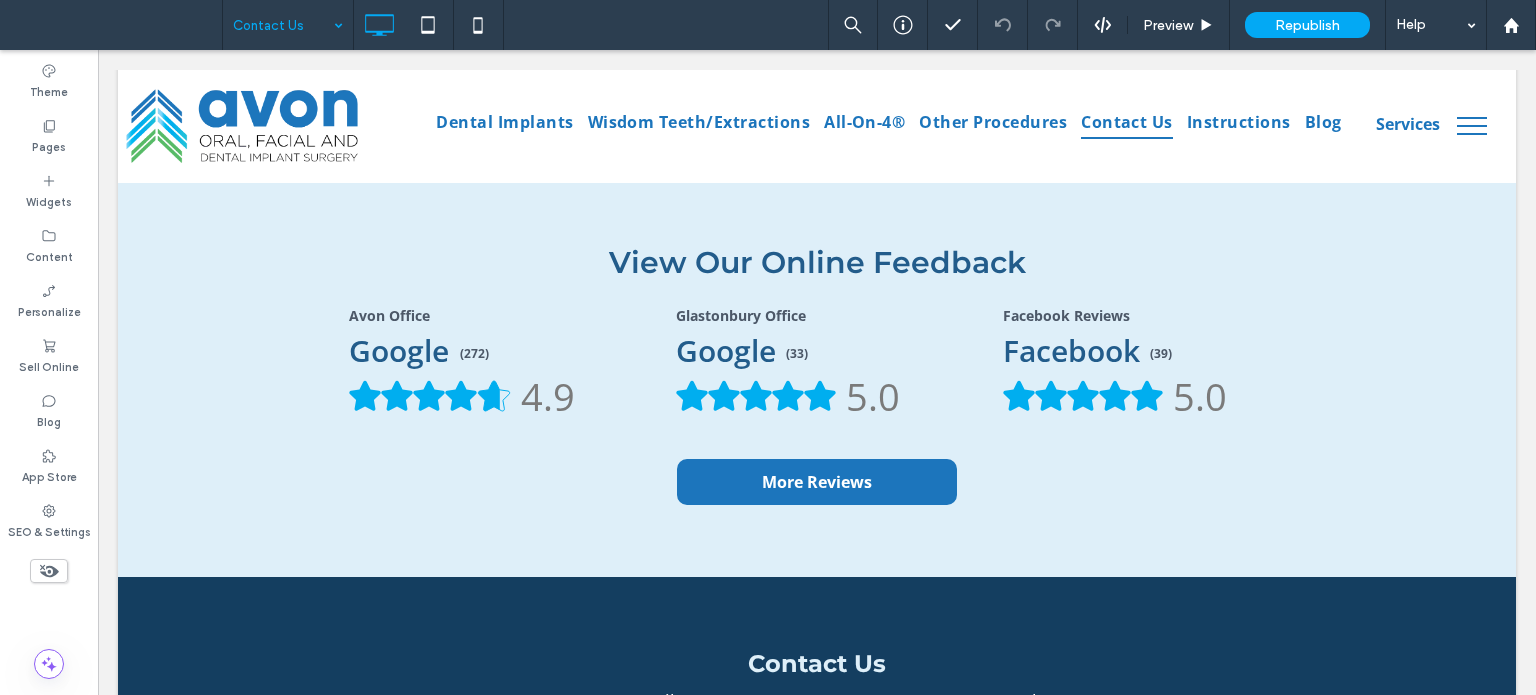 click at bounding box center [283, 25] 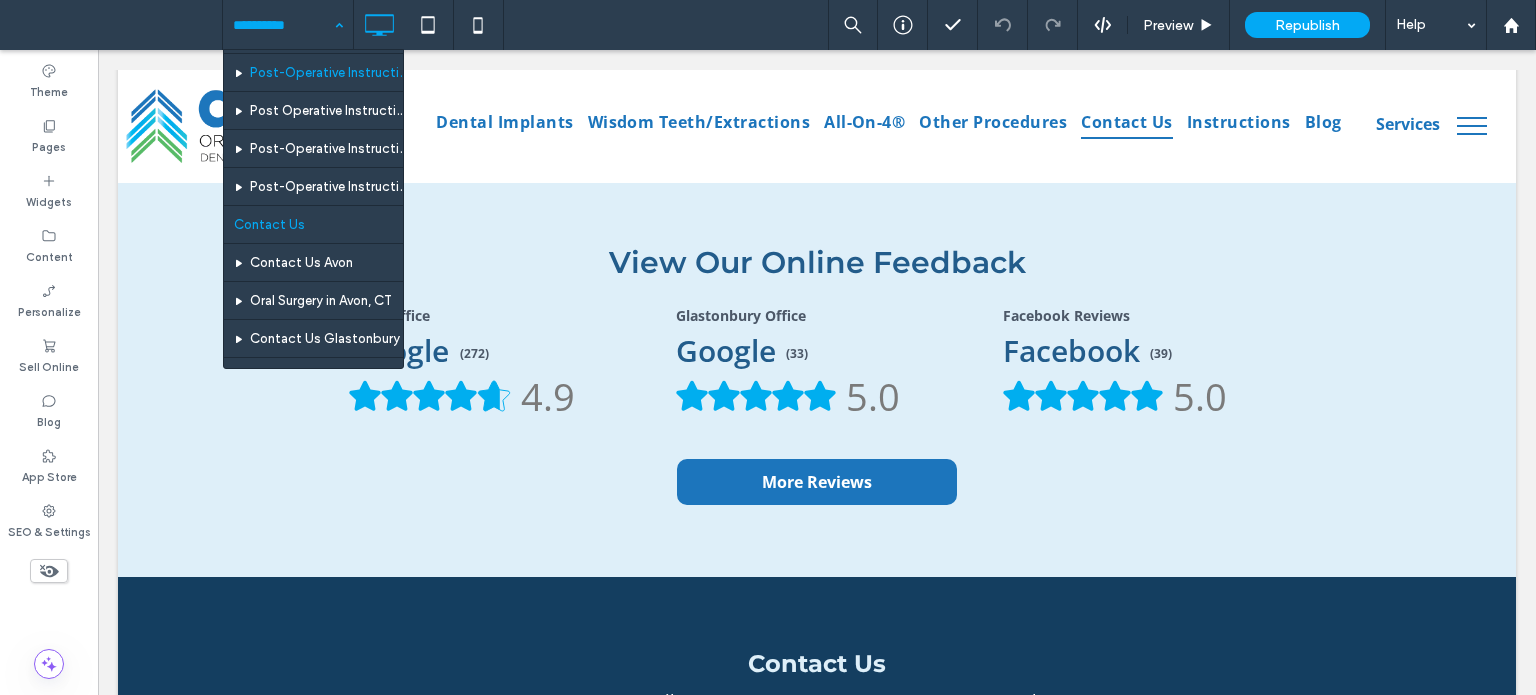 scroll, scrollTop: 1600, scrollLeft: 0, axis: vertical 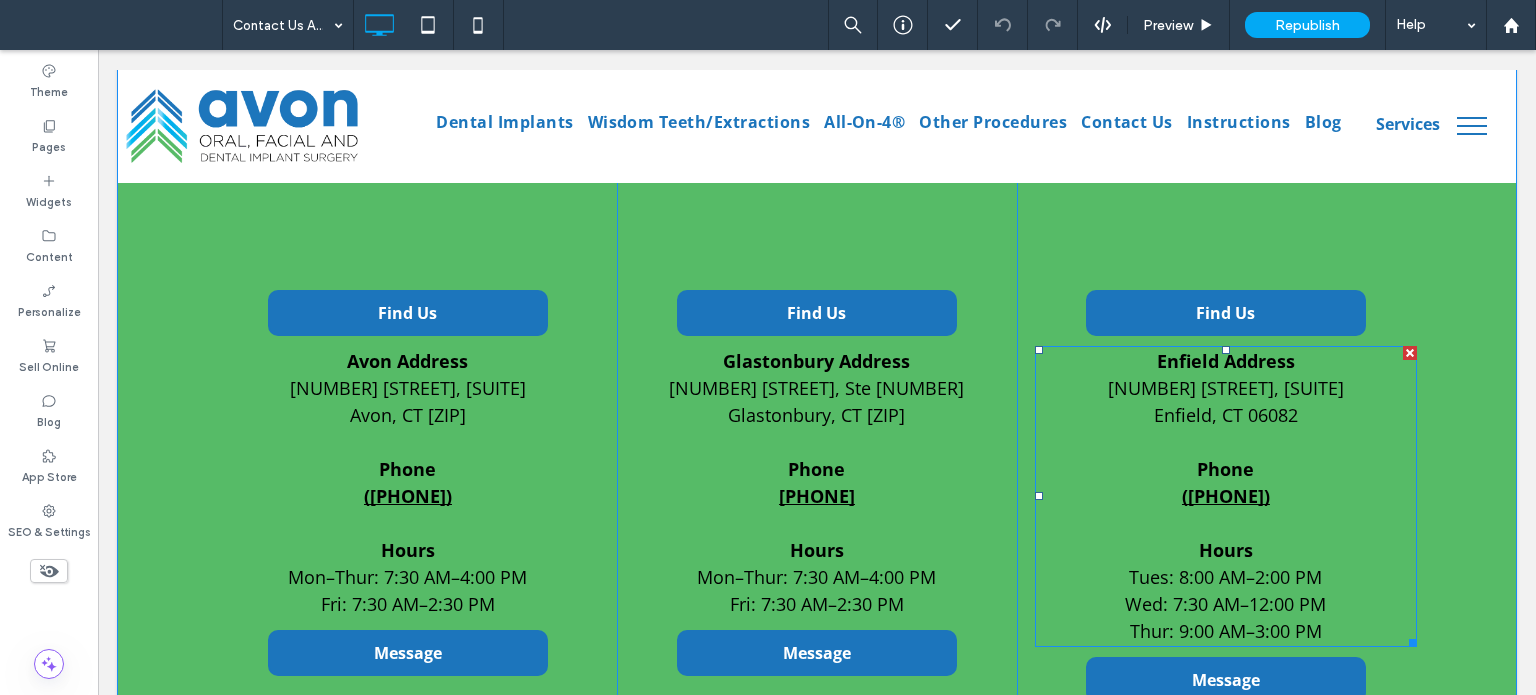 click on "Wed: 7:30 AM–12:00 PM" at bounding box center (1225, 604) 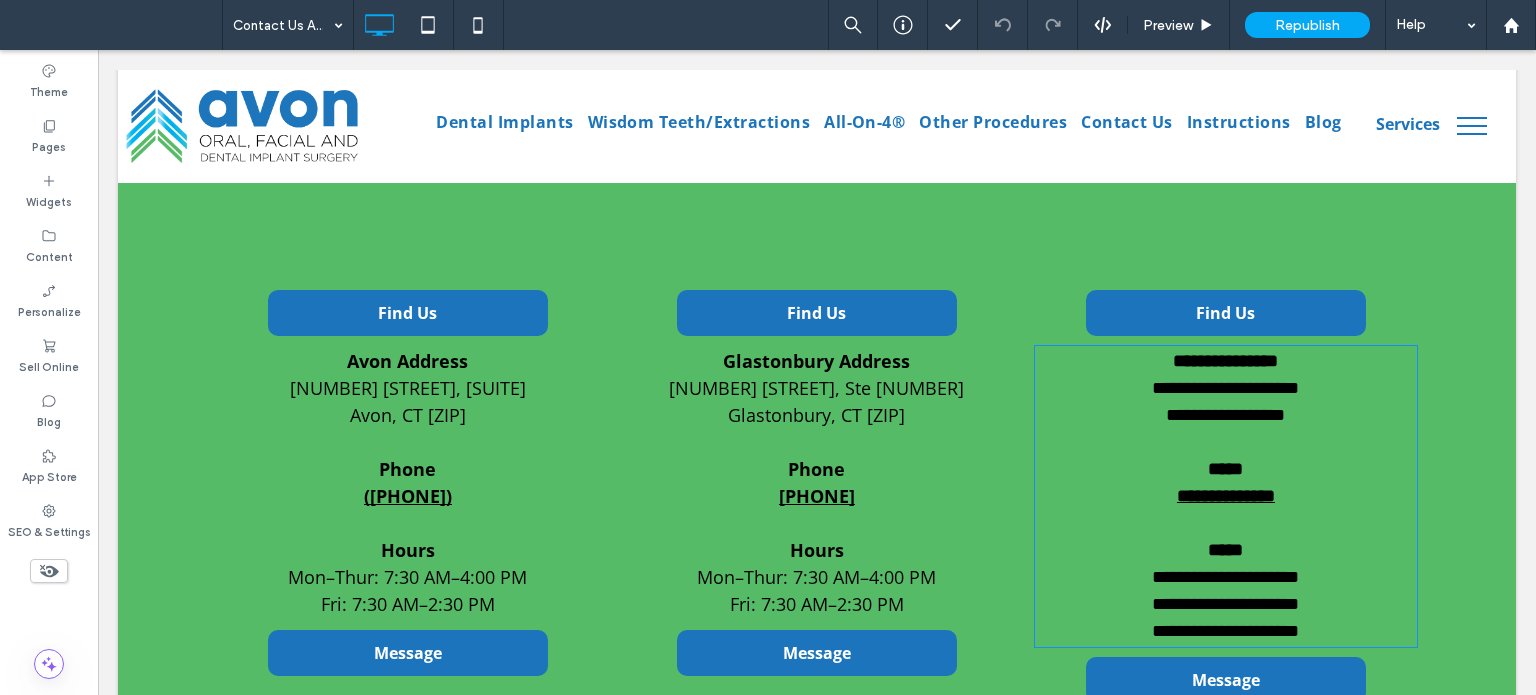 type on "*********" 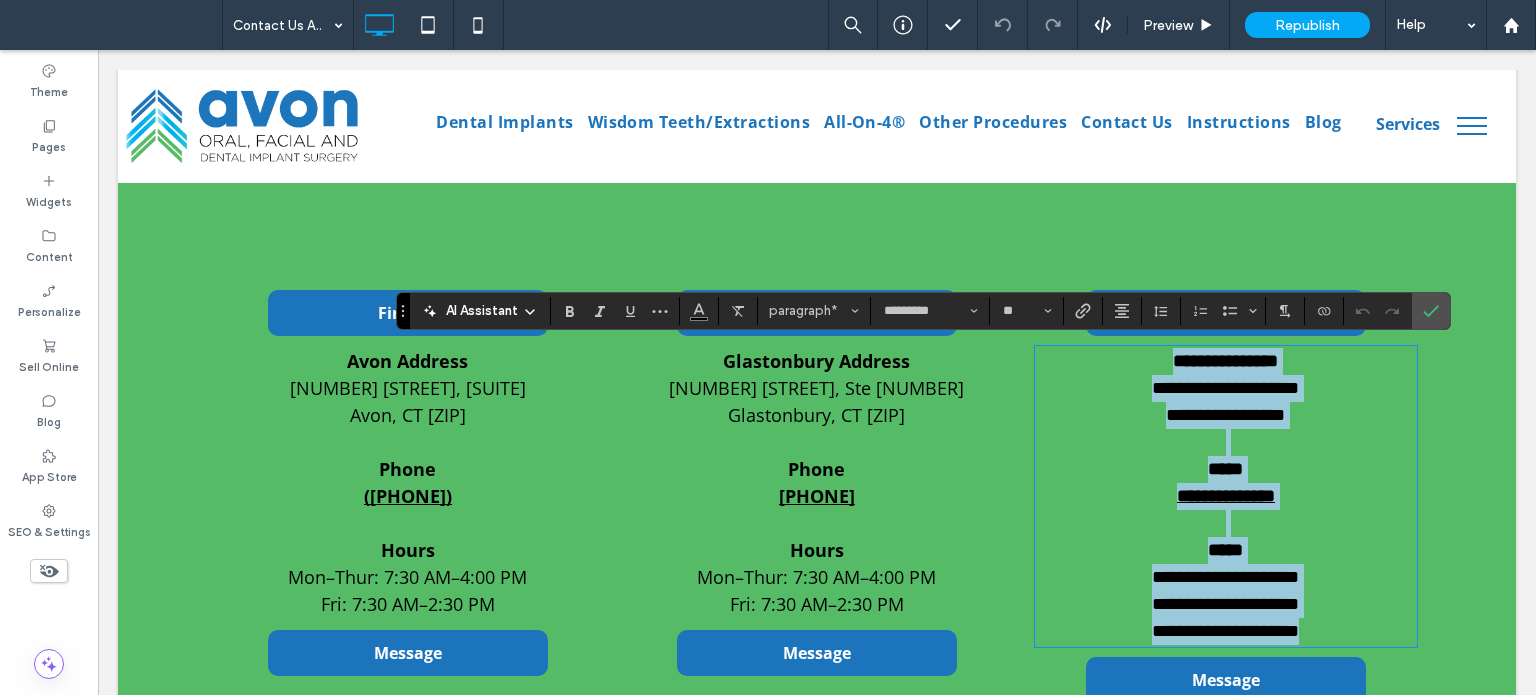 click on "**********" at bounding box center (1225, 604) 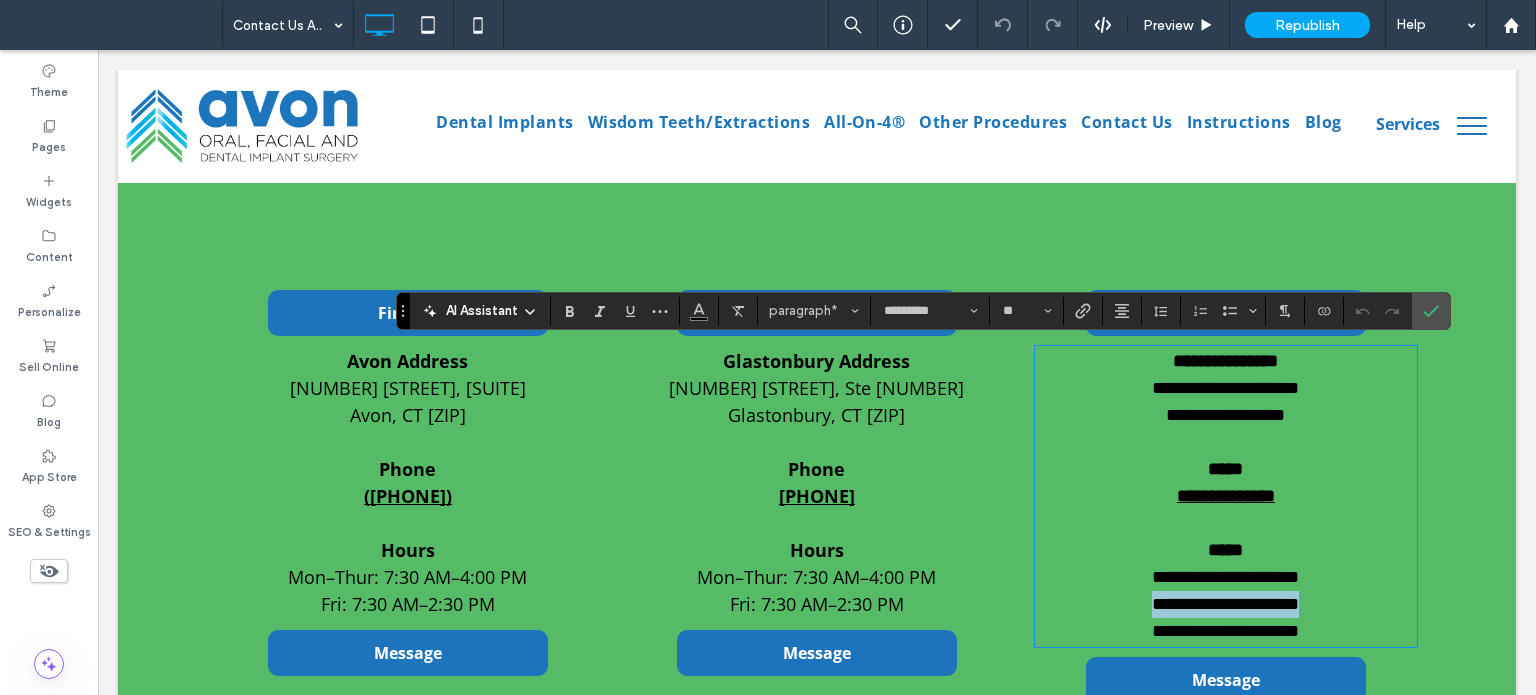 drag, startPoint x: 1119, startPoint y: 599, endPoint x: 1323, endPoint y: 594, distance: 204.06126 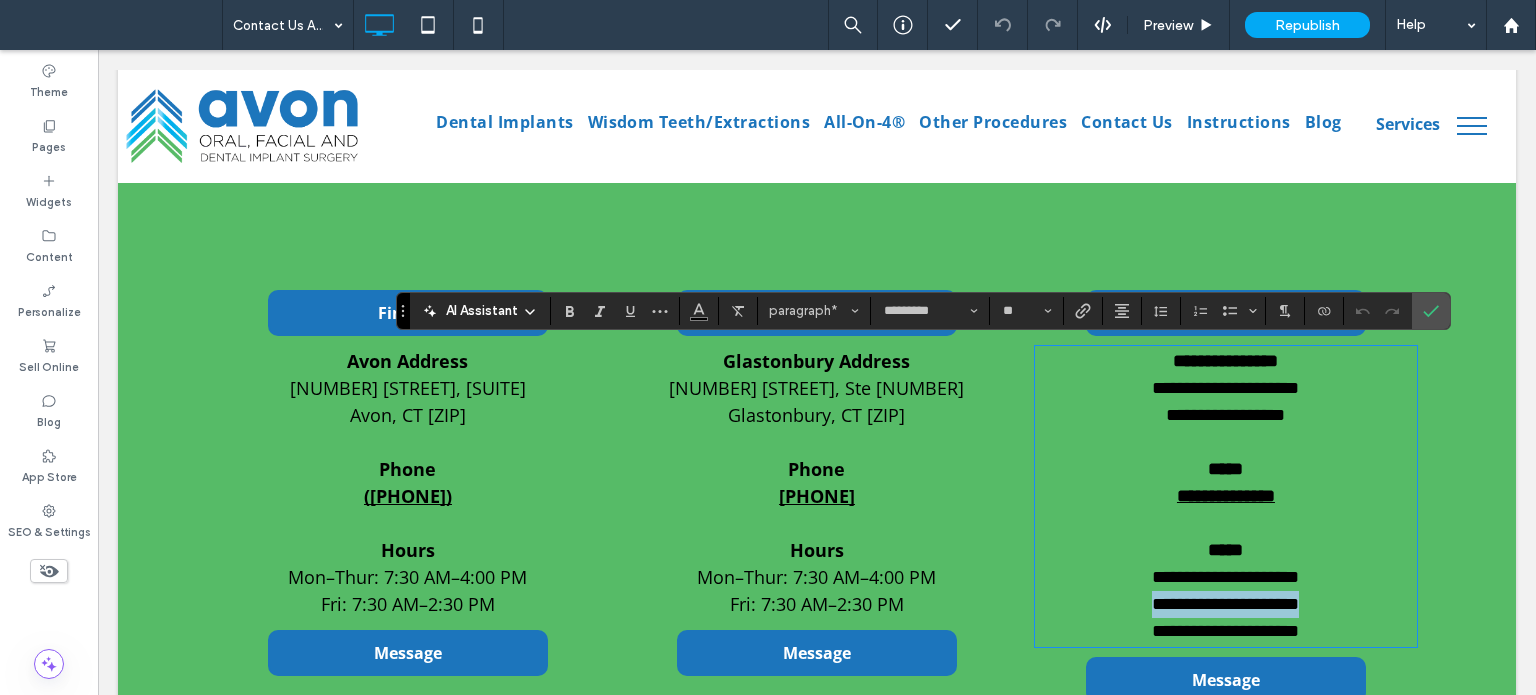 click on "**********" at bounding box center (1226, 604) 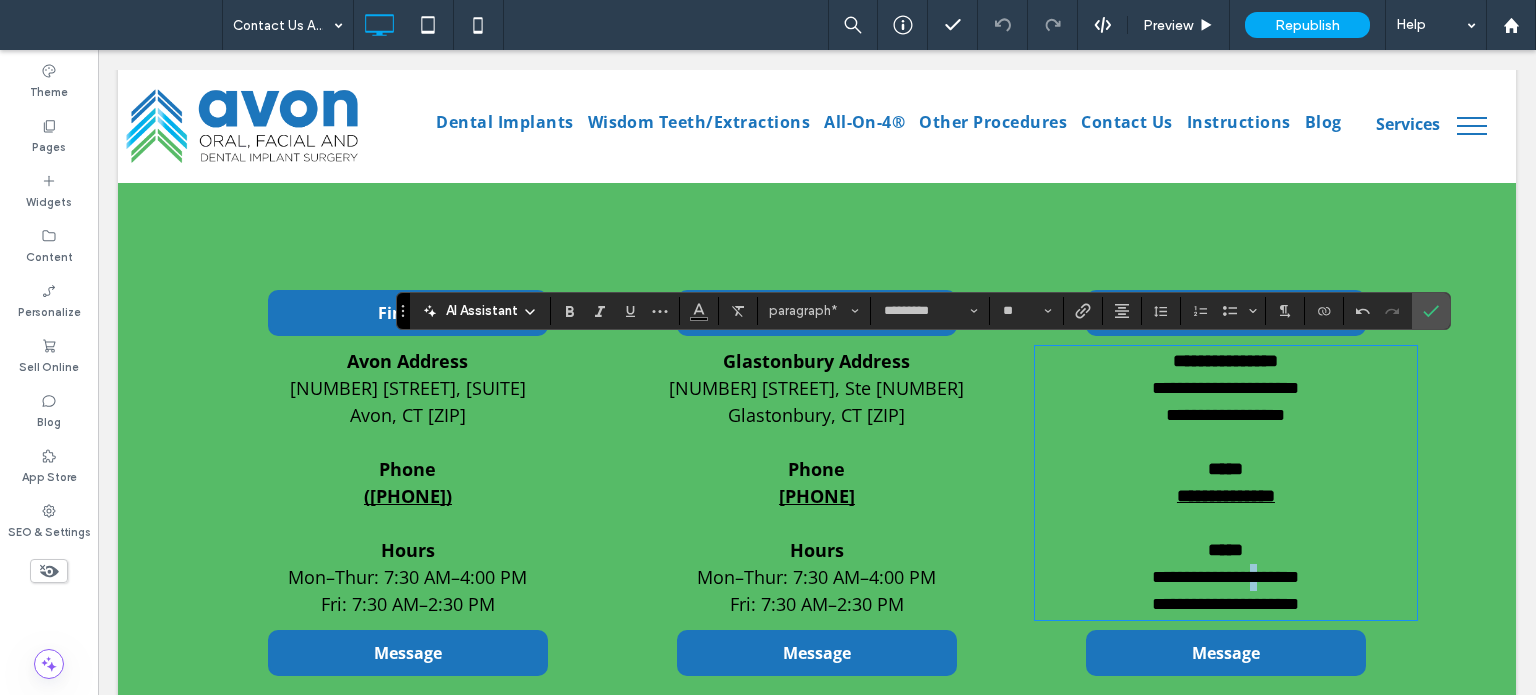 click on "**********" at bounding box center (1225, 577) 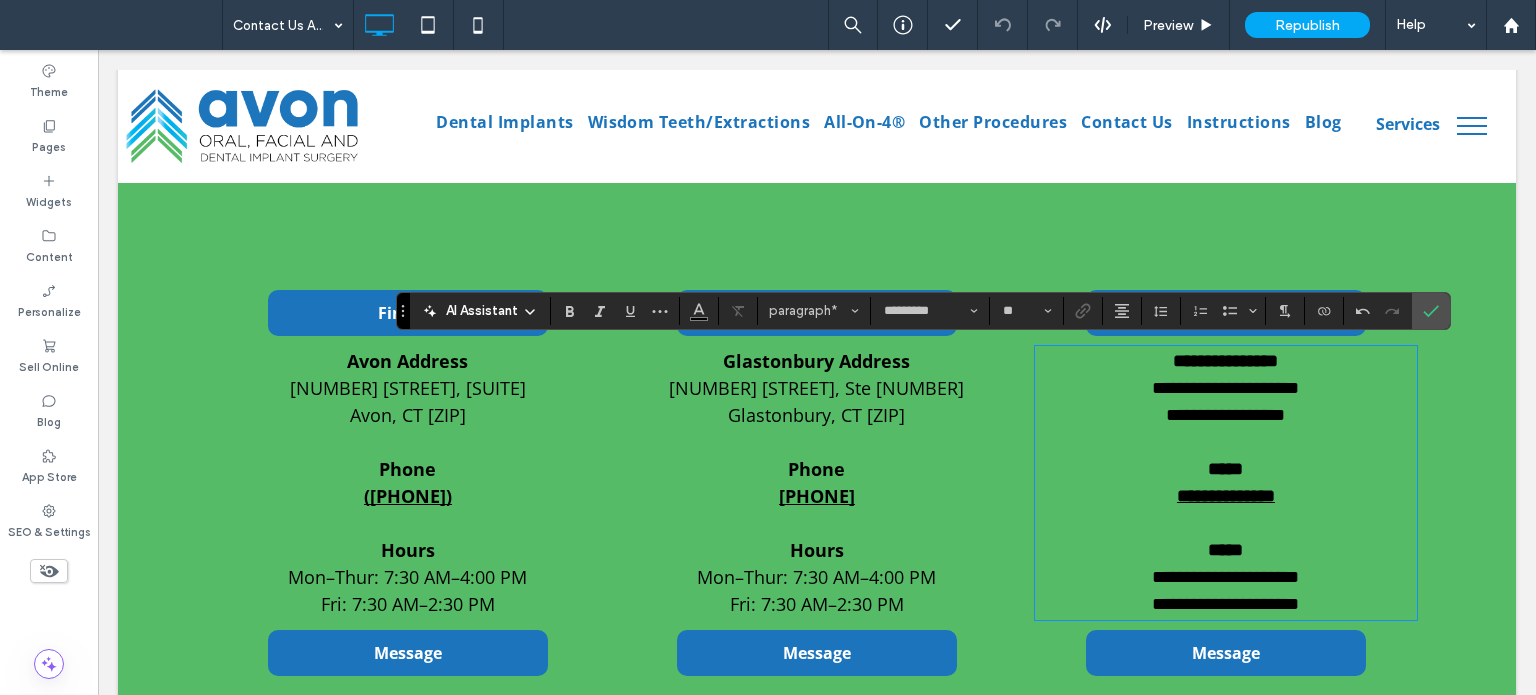 click on "**********" at bounding box center [1225, 577] 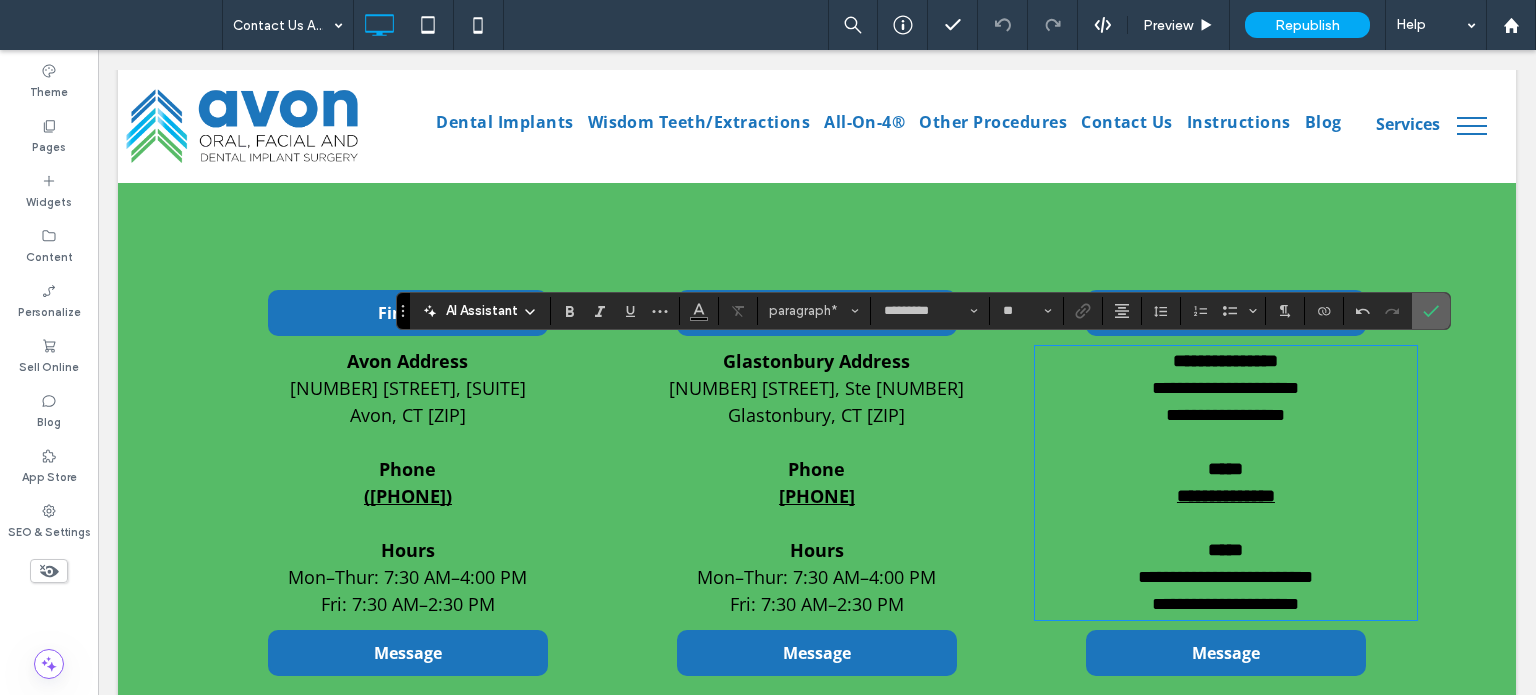 click at bounding box center [1431, 311] 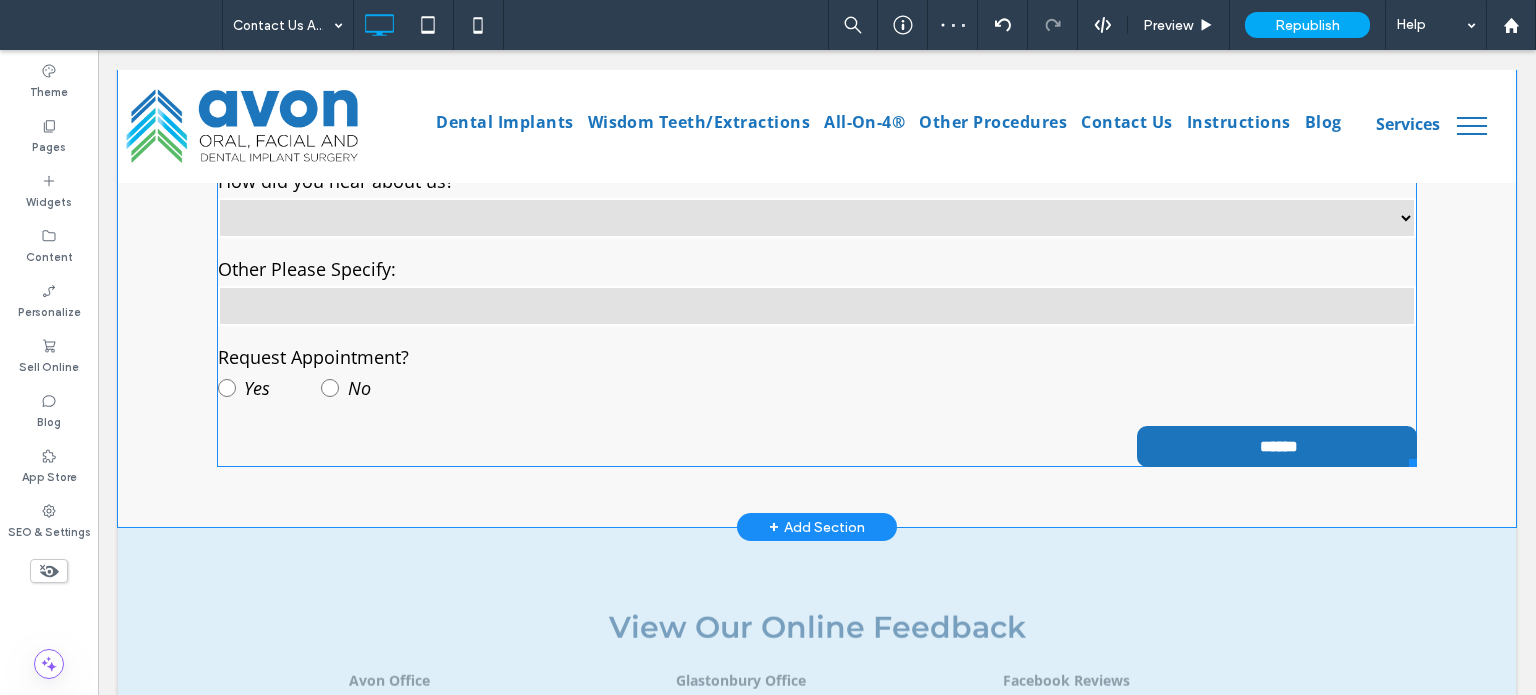 scroll, scrollTop: 2700, scrollLeft: 0, axis: vertical 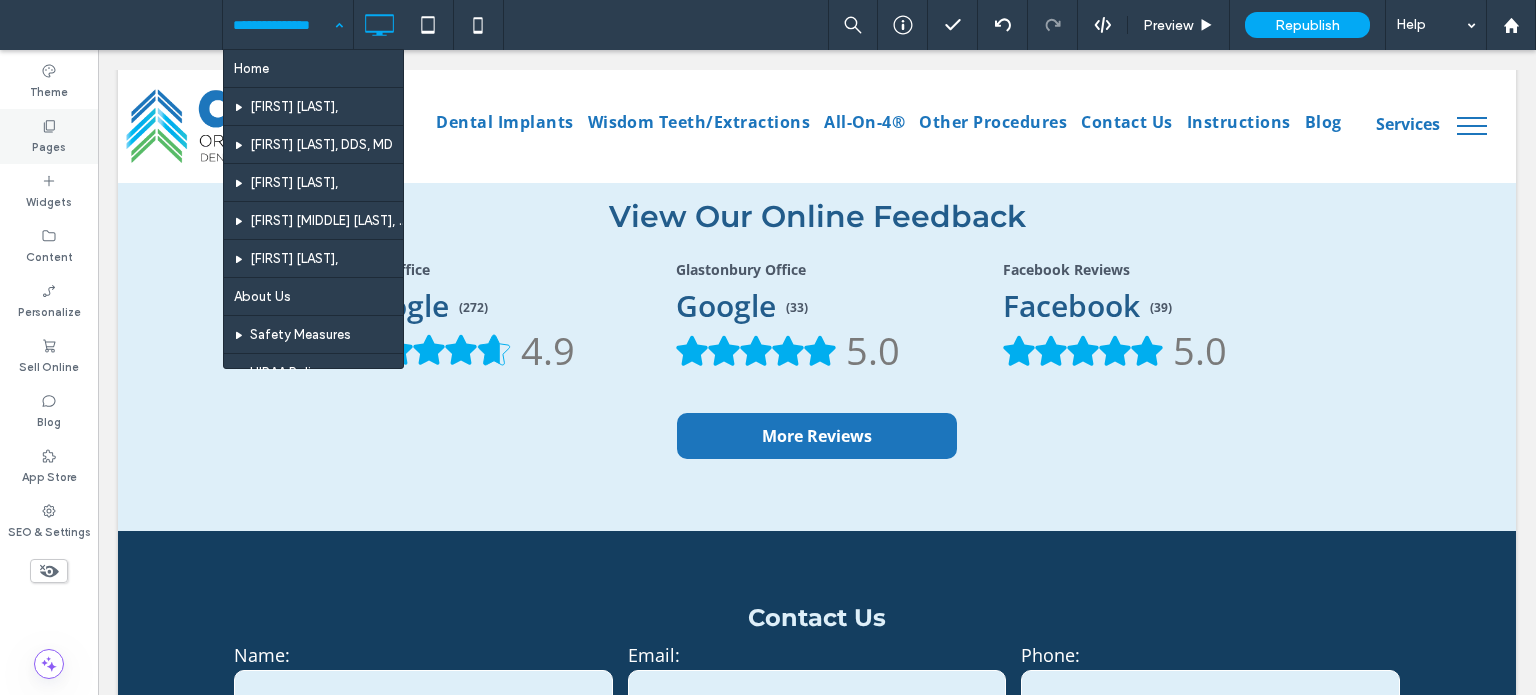 click 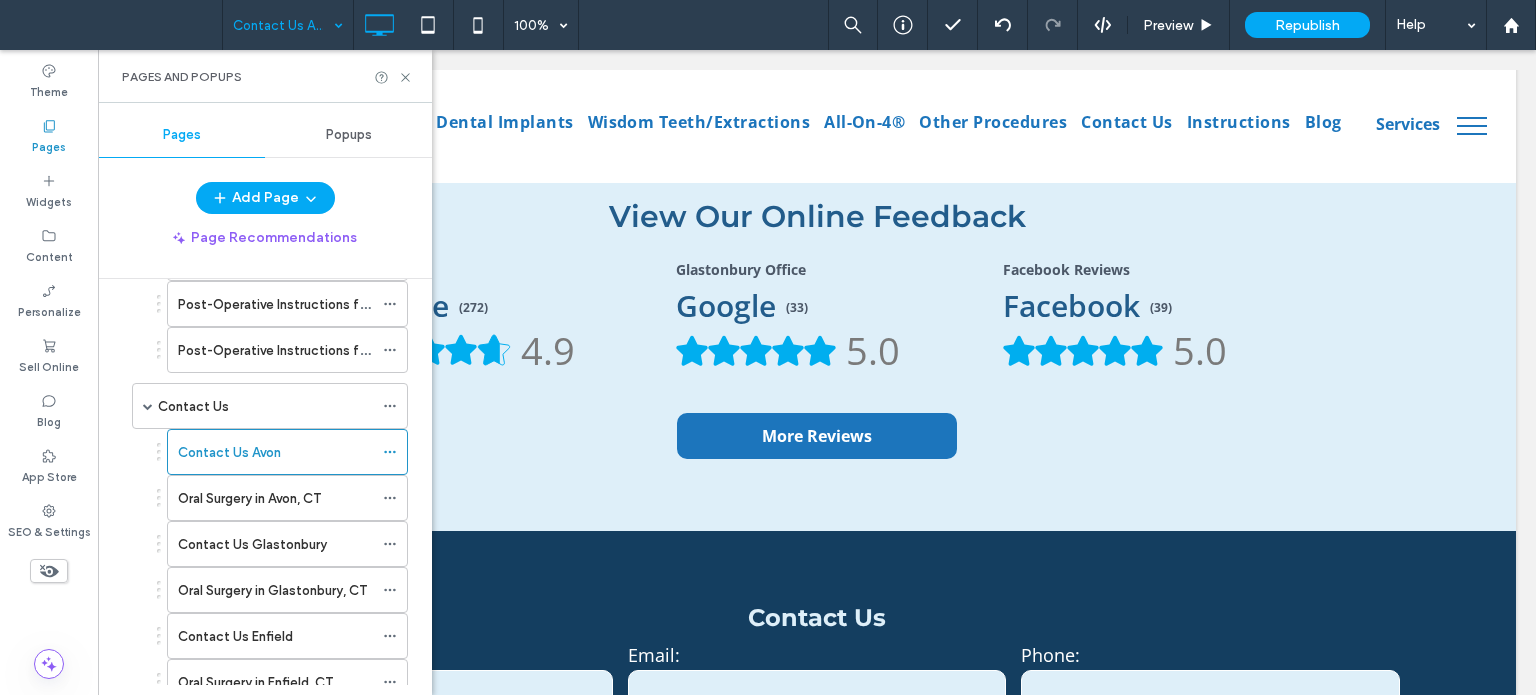 scroll, scrollTop: 1000, scrollLeft: 0, axis: vertical 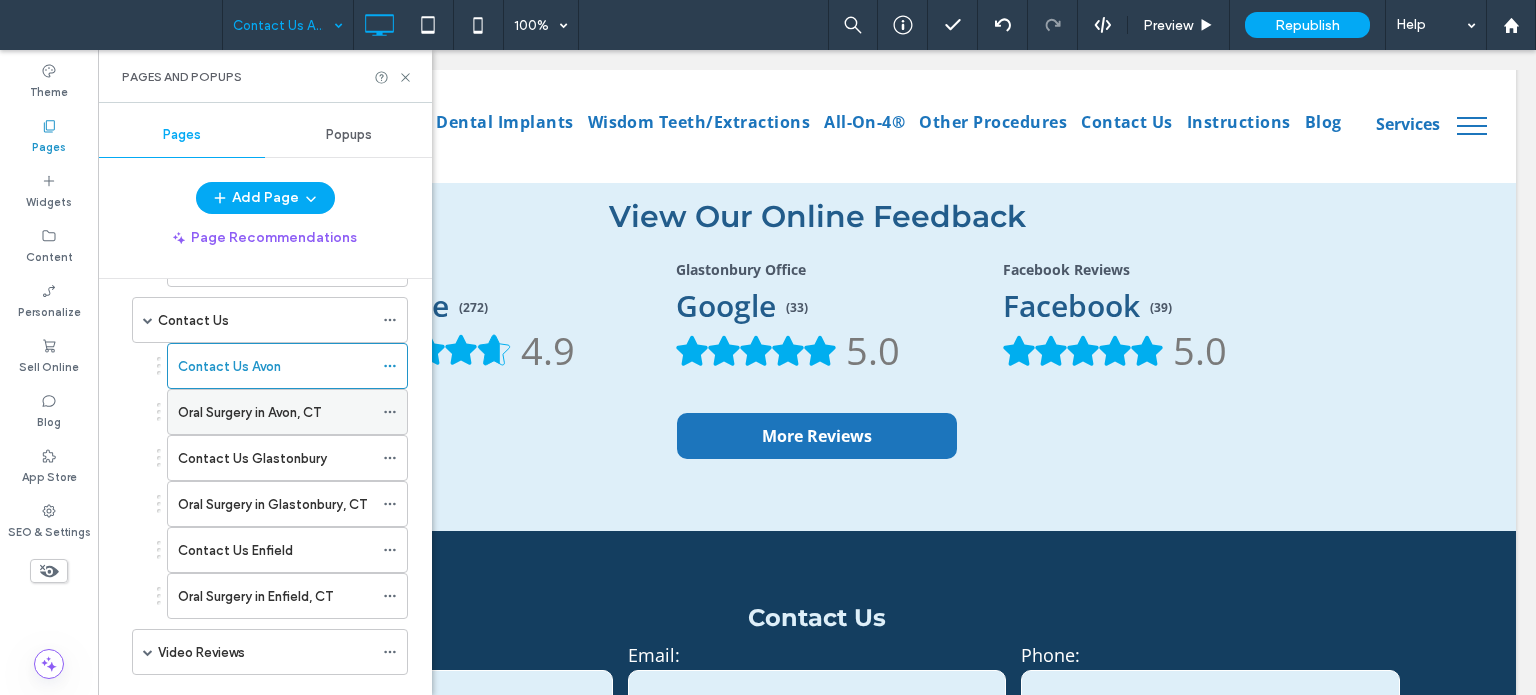click on "Oral Surgery in Avon, CT" at bounding box center [249, 412] 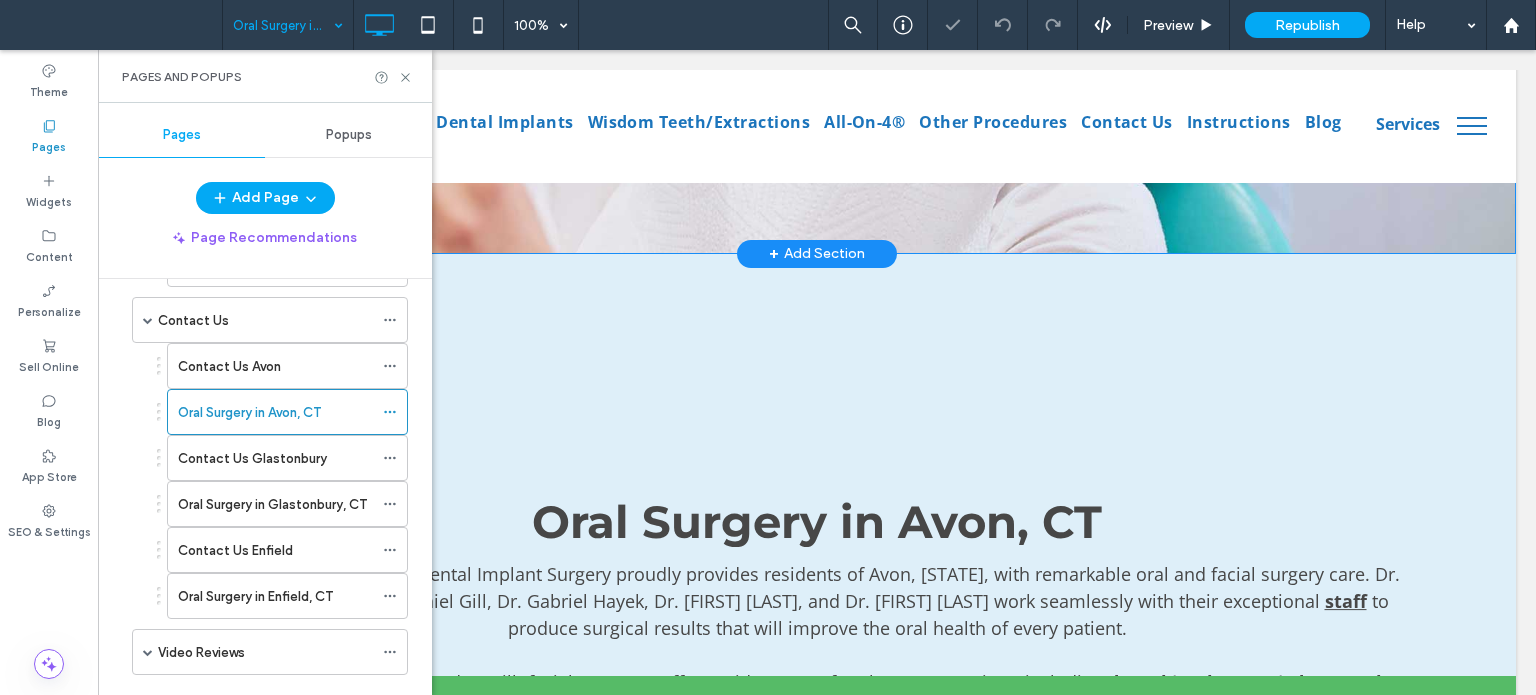 scroll, scrollTop: 700, scrollLeft: 0, axis: vertical 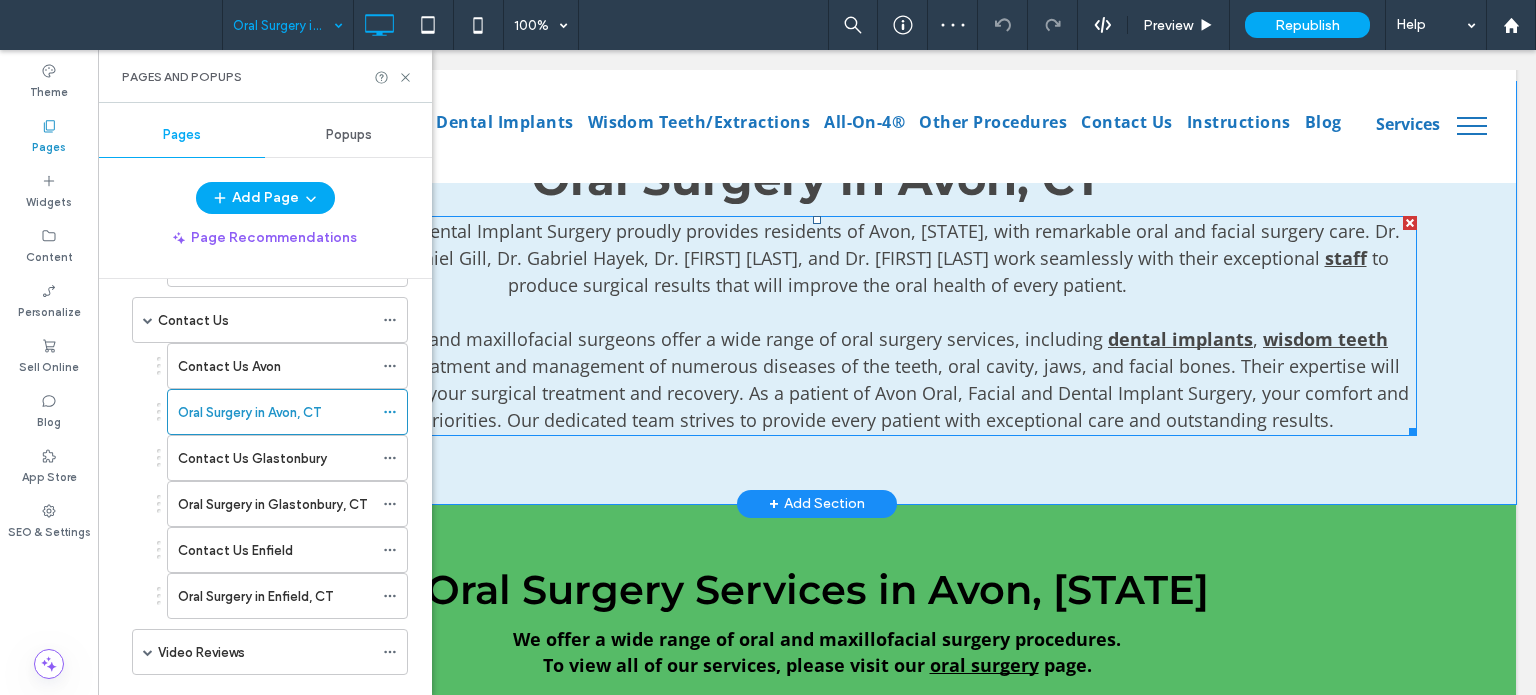 click on "and Dr. Riccardo Ambrogio work seamlessly with their exceptional" at bounding box center (1064, 258) 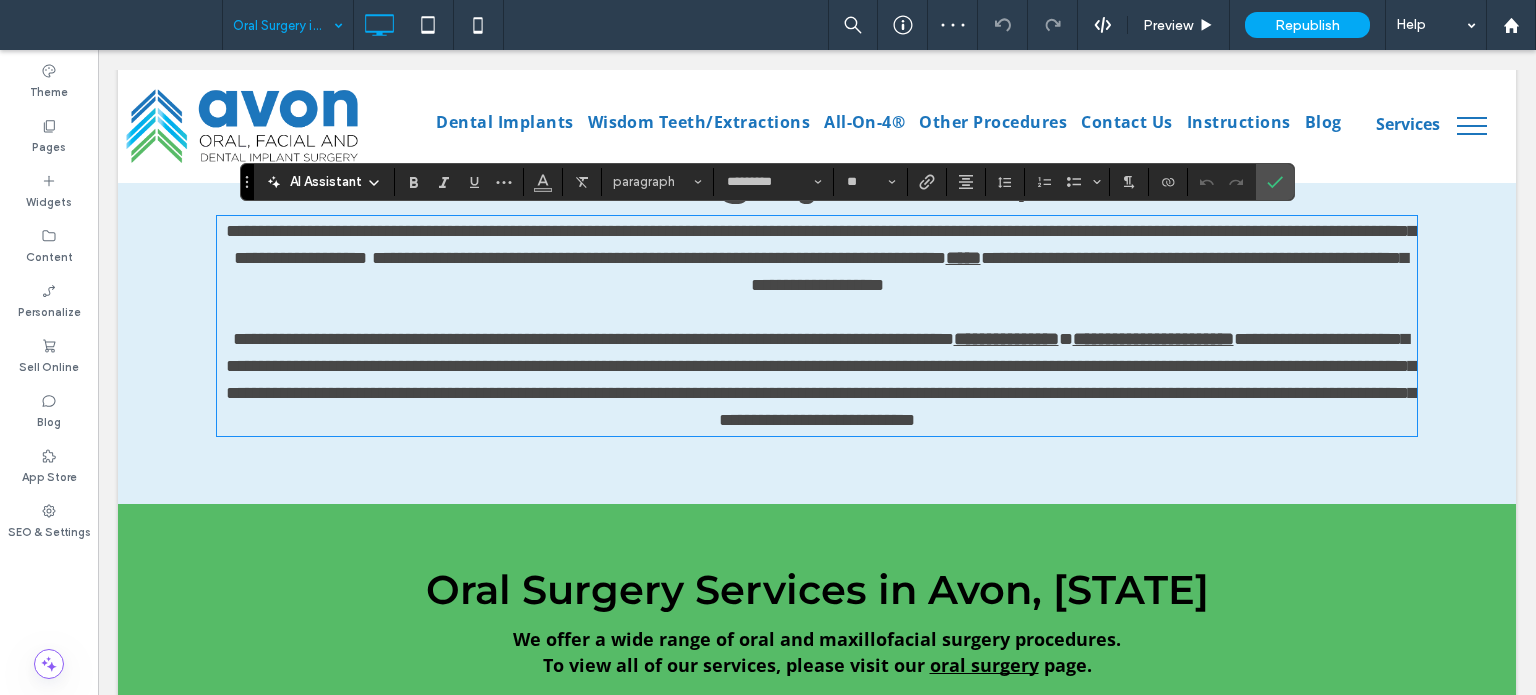 click on "**********" at bounding box center (718, 258) 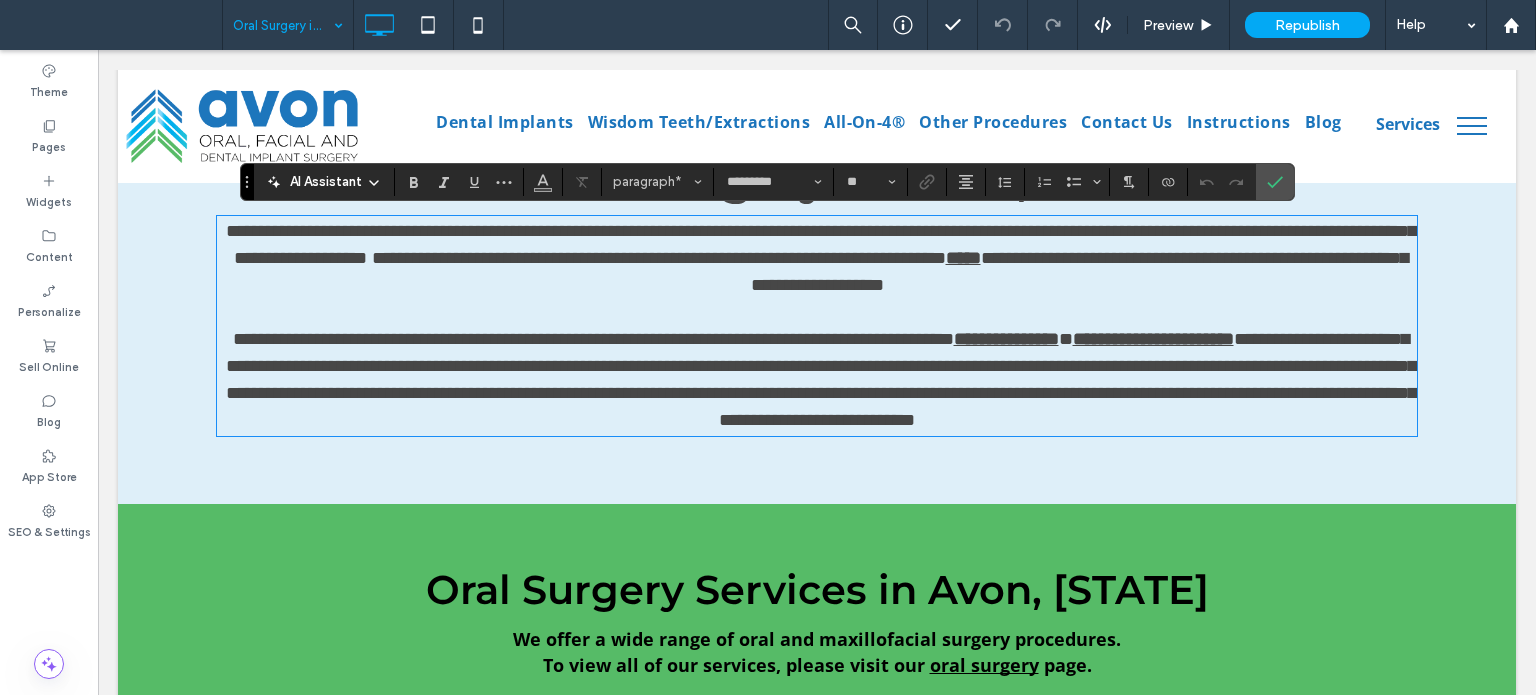 click on "**********" at bounding box center [718, 258] 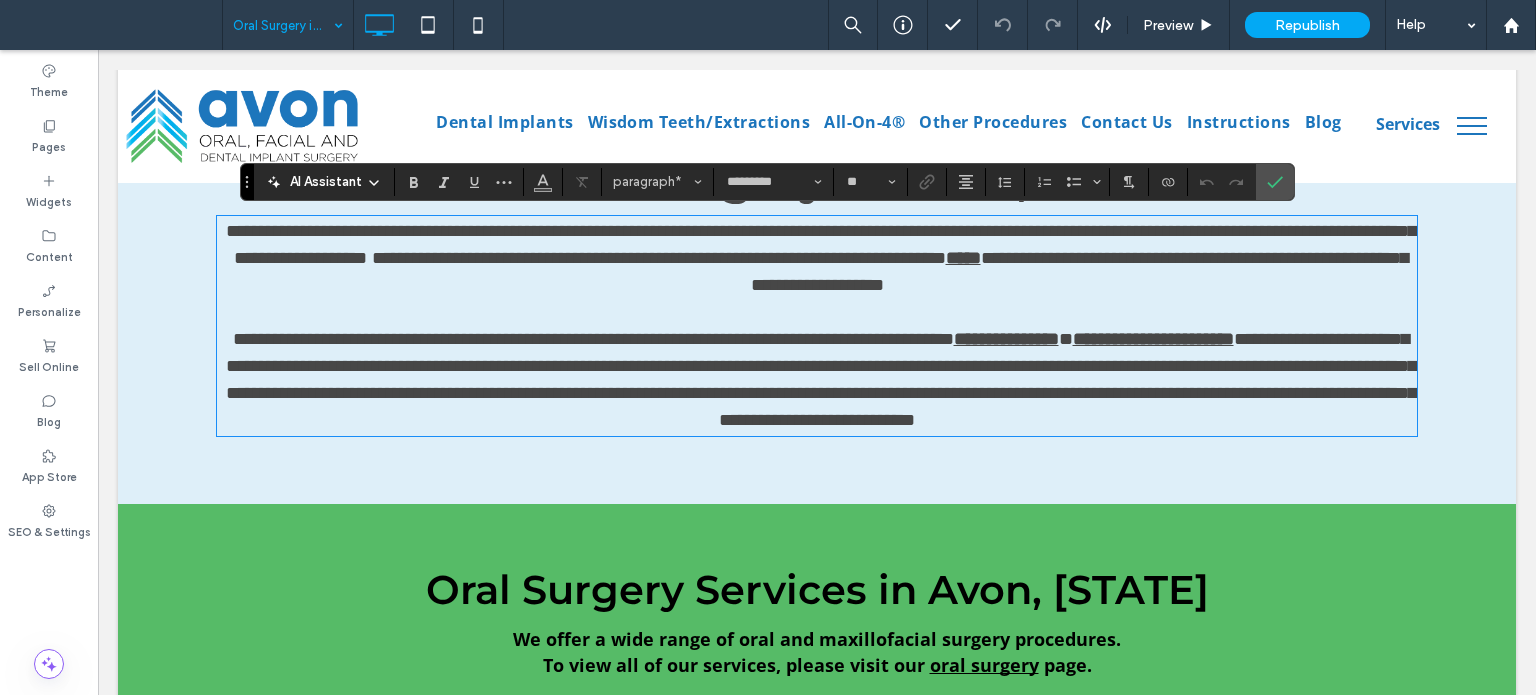 click on "**********" at bounding box center (718, 258) 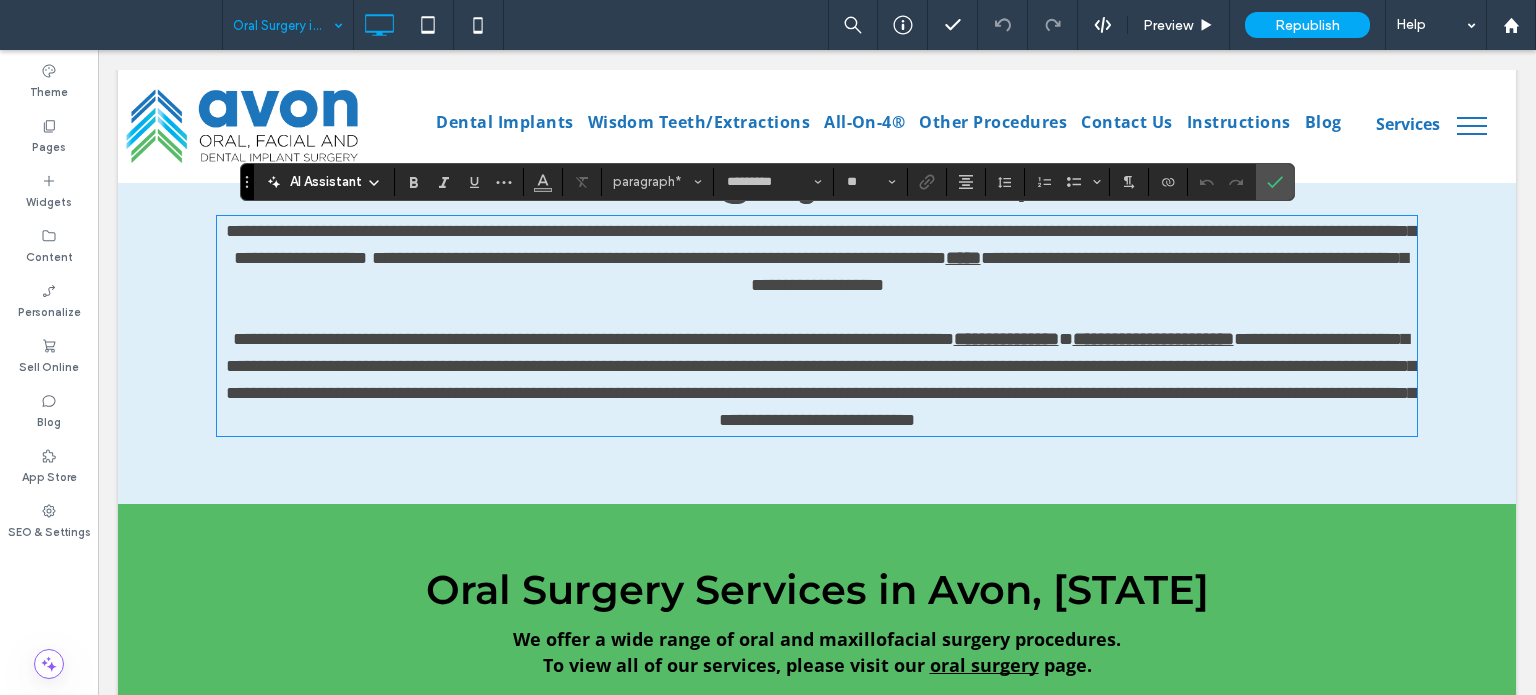 type 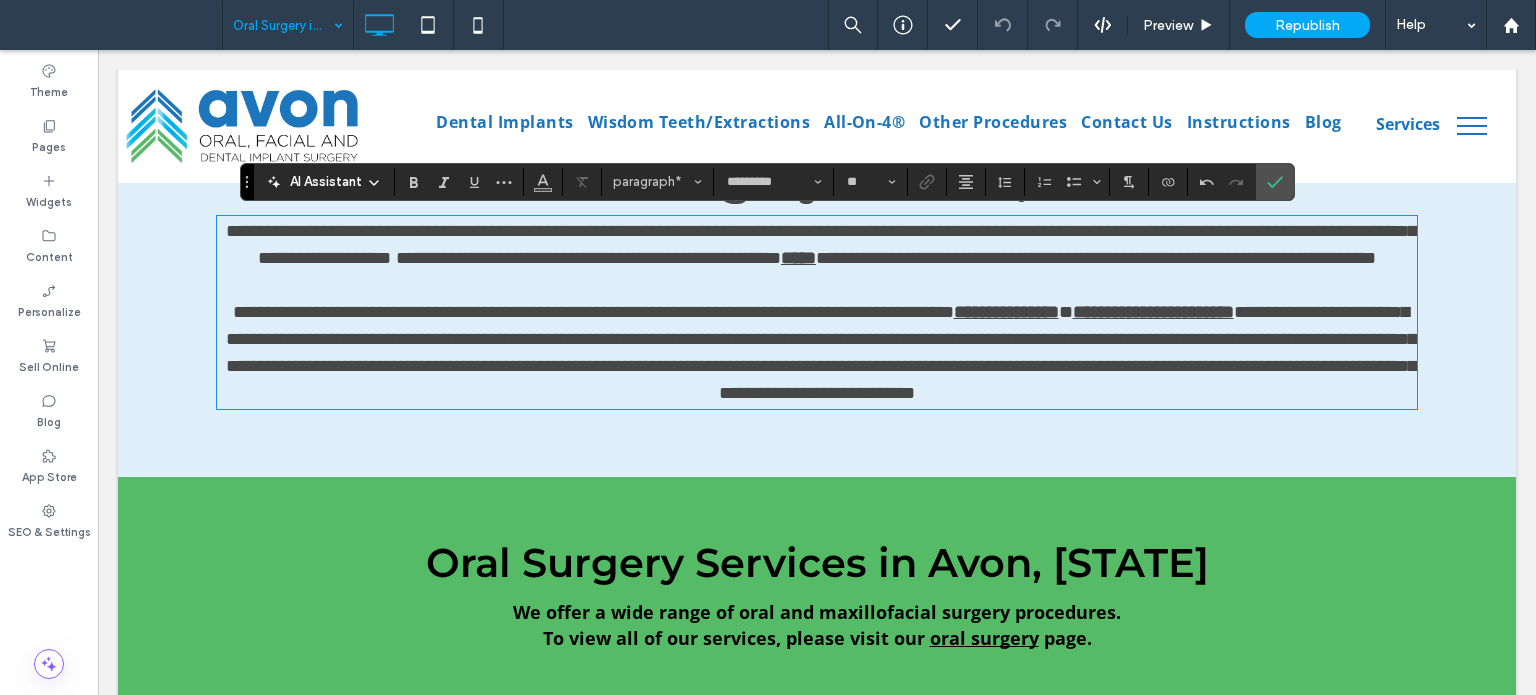 click on "**********" at bounding box center (821, 244) 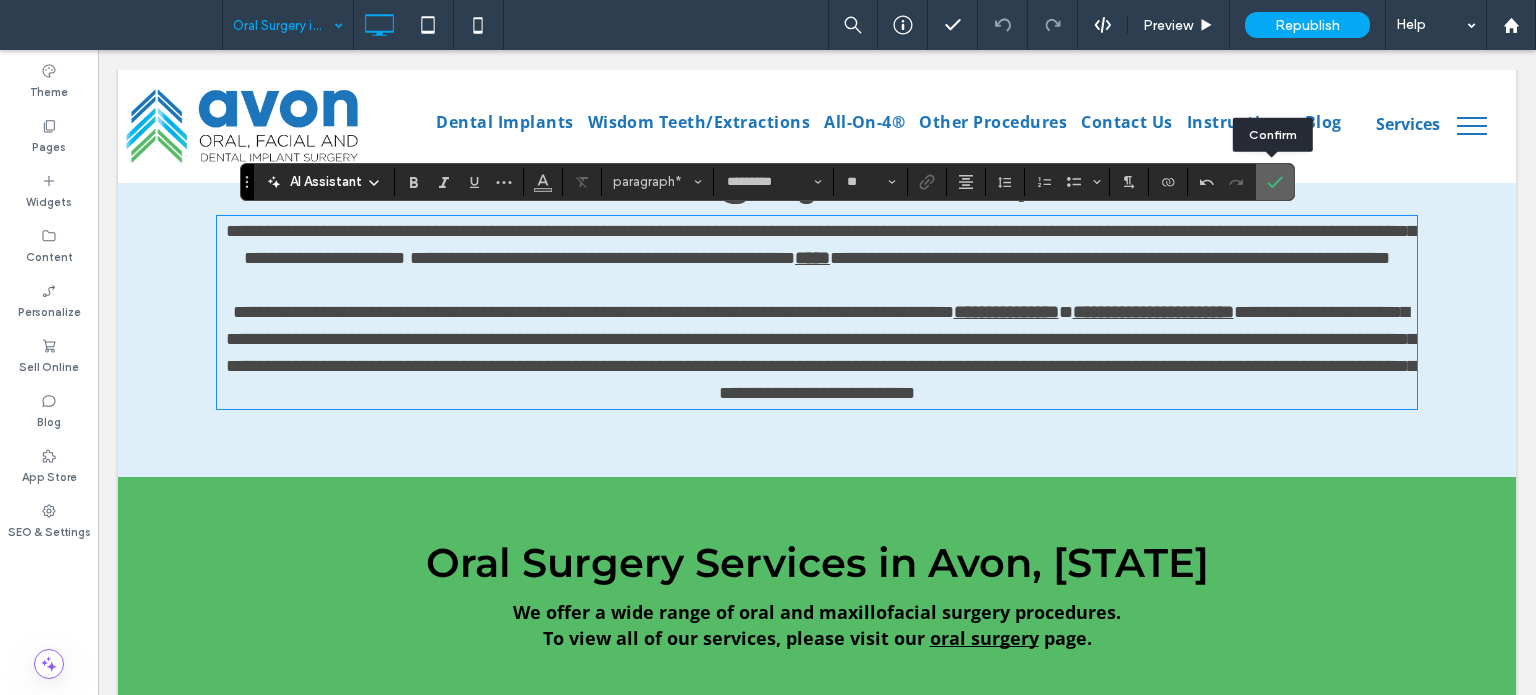 click 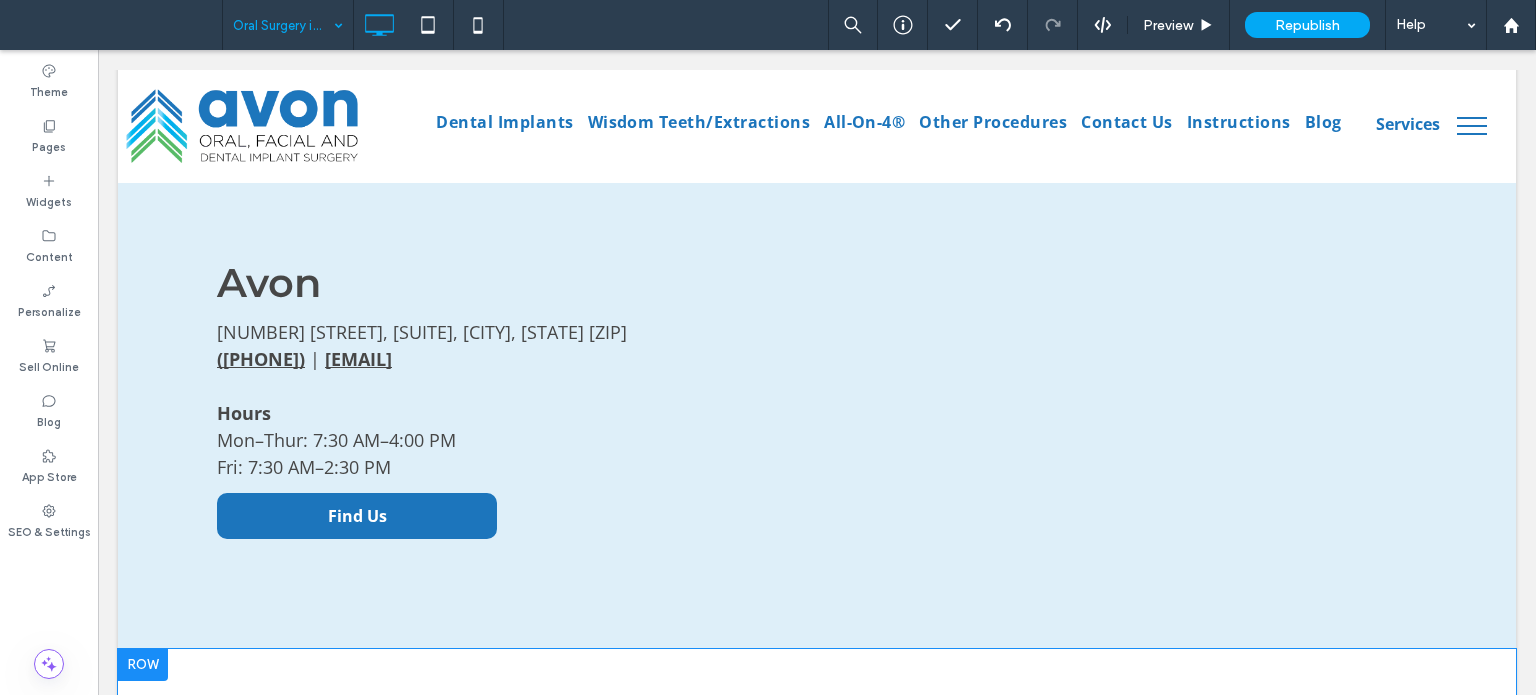 scroll, scrollTop: 2400, scrollLeft: 0, axis: vertical 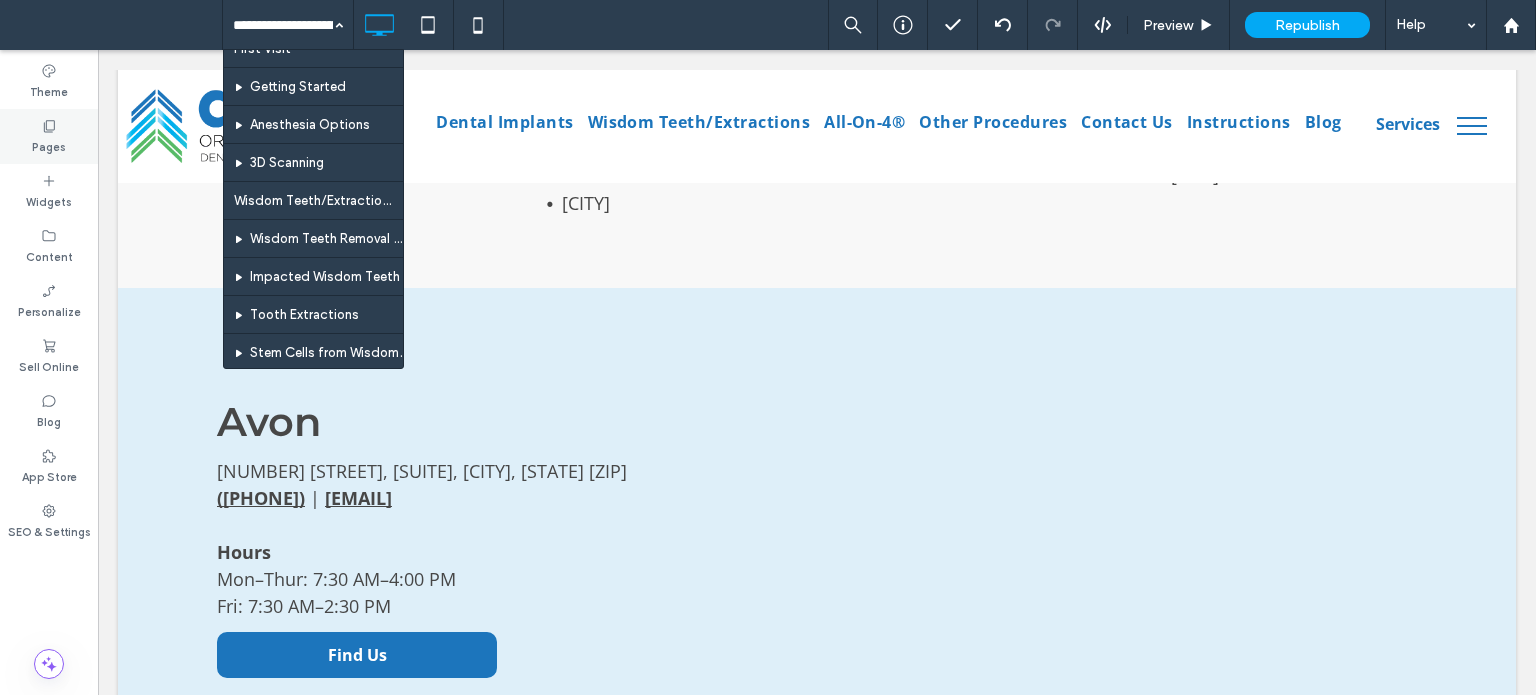 click on "Pages" at bounding box center (49, 145) 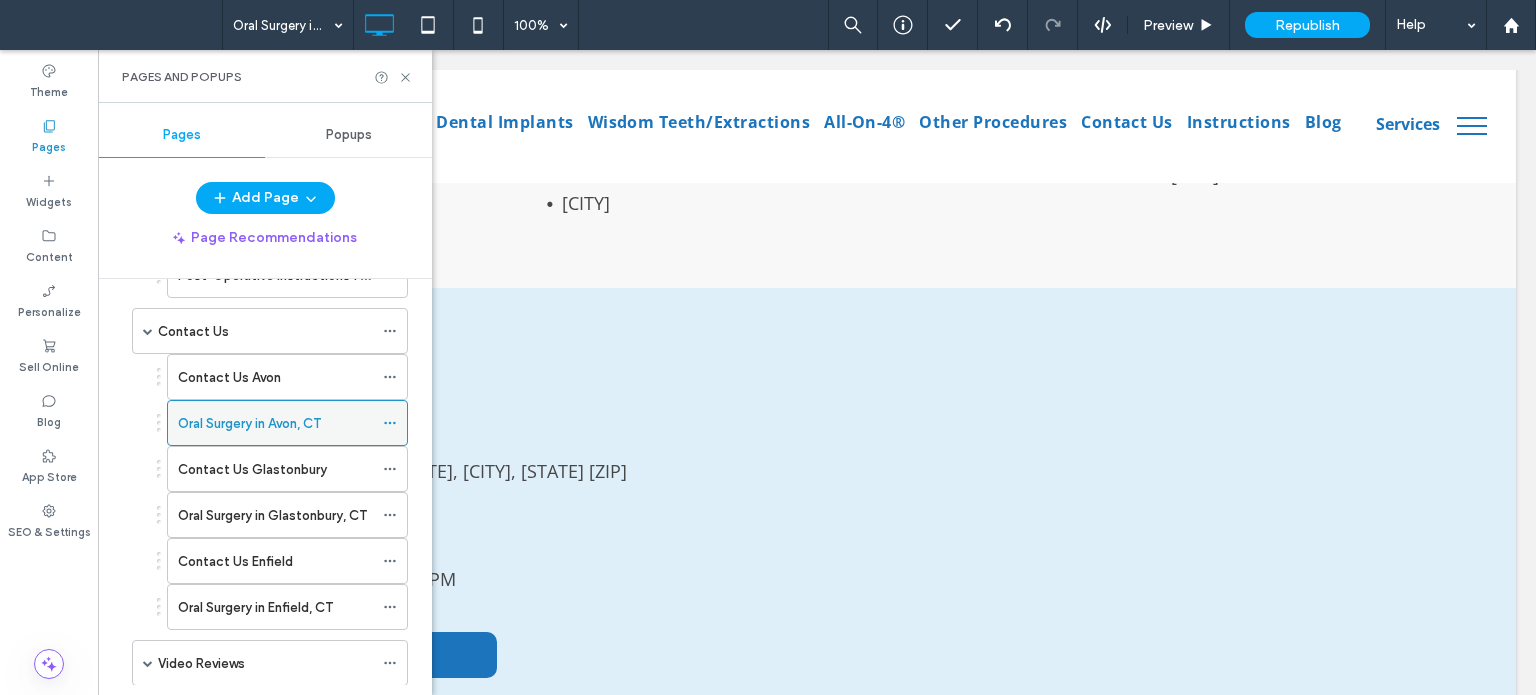 scroll, scrollTop: 1000, scrollLeft: 0, axis: vertical 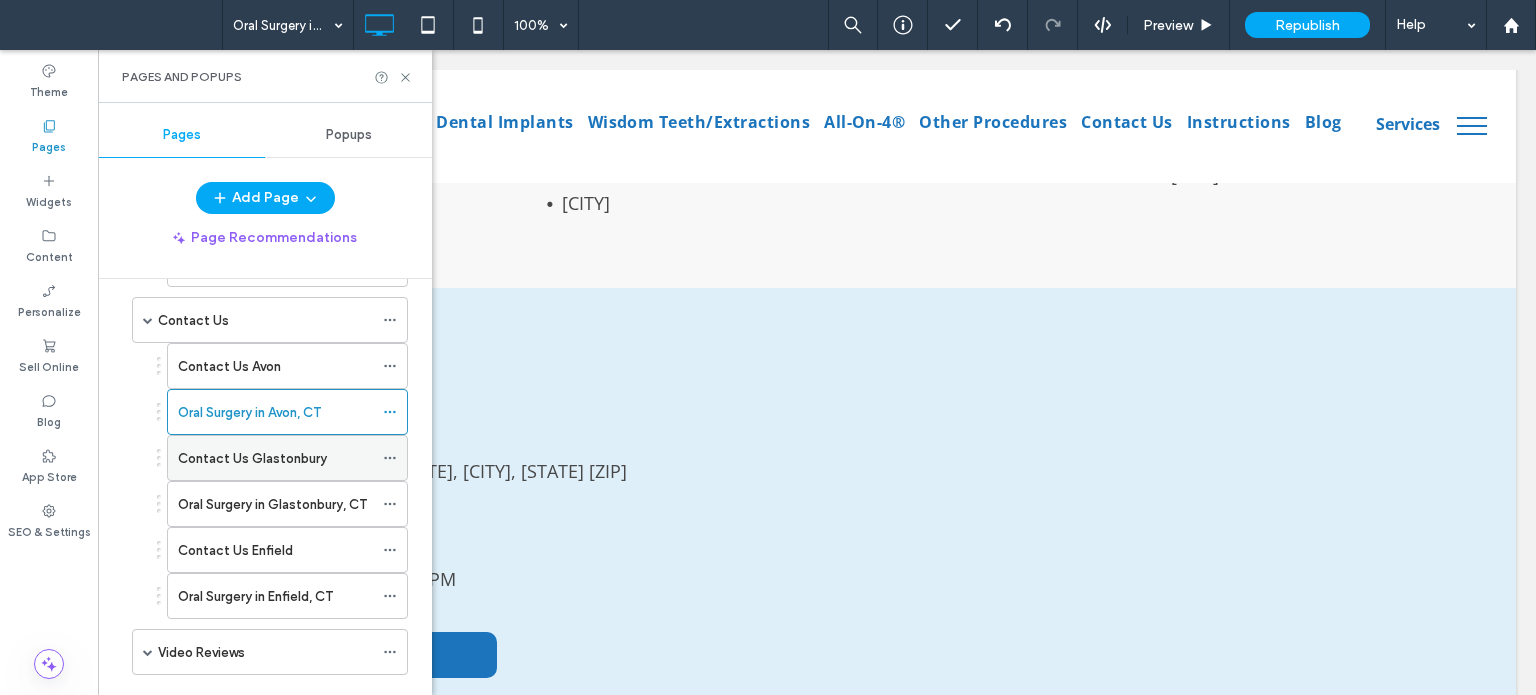 click on "Contact Us Glastonbury" at bounding box center [252, 458] 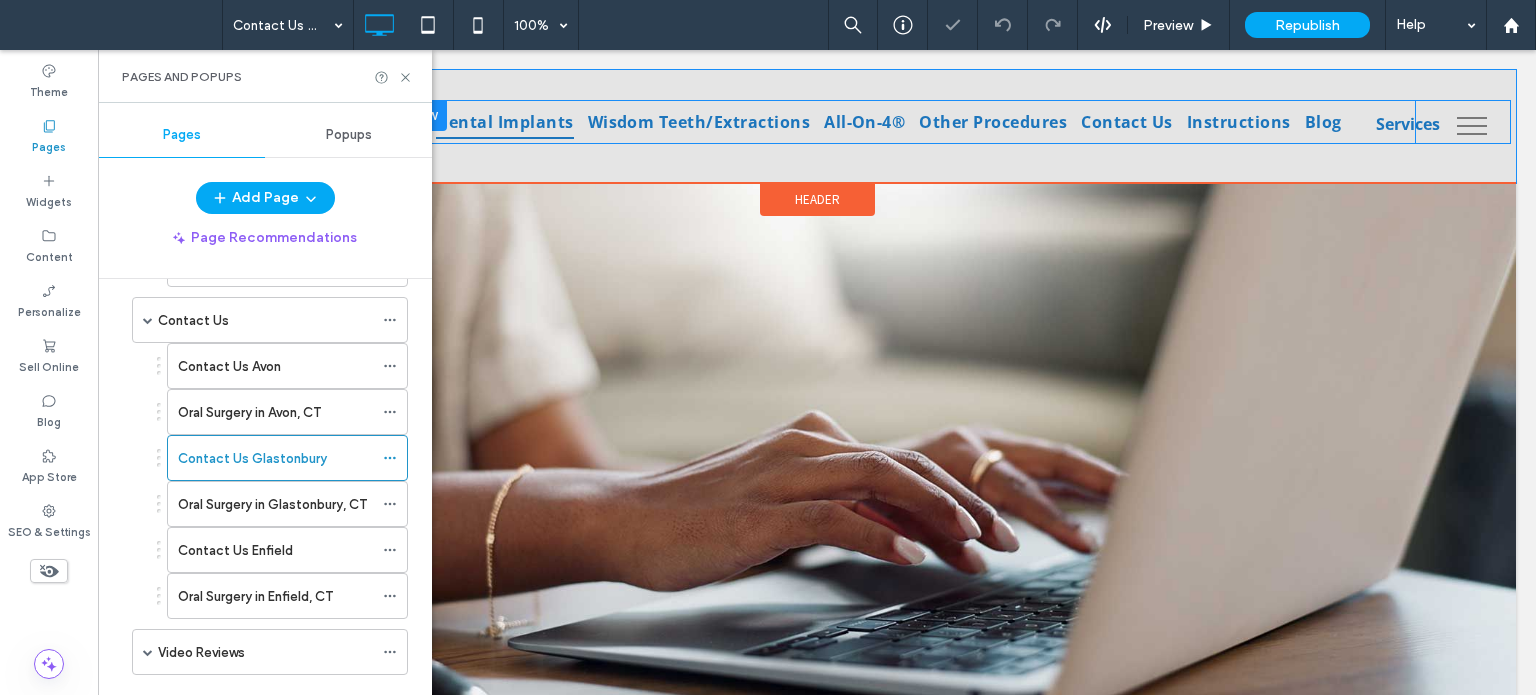 scroll, scrollTop: 0, scrollLeft: 0, axis: both 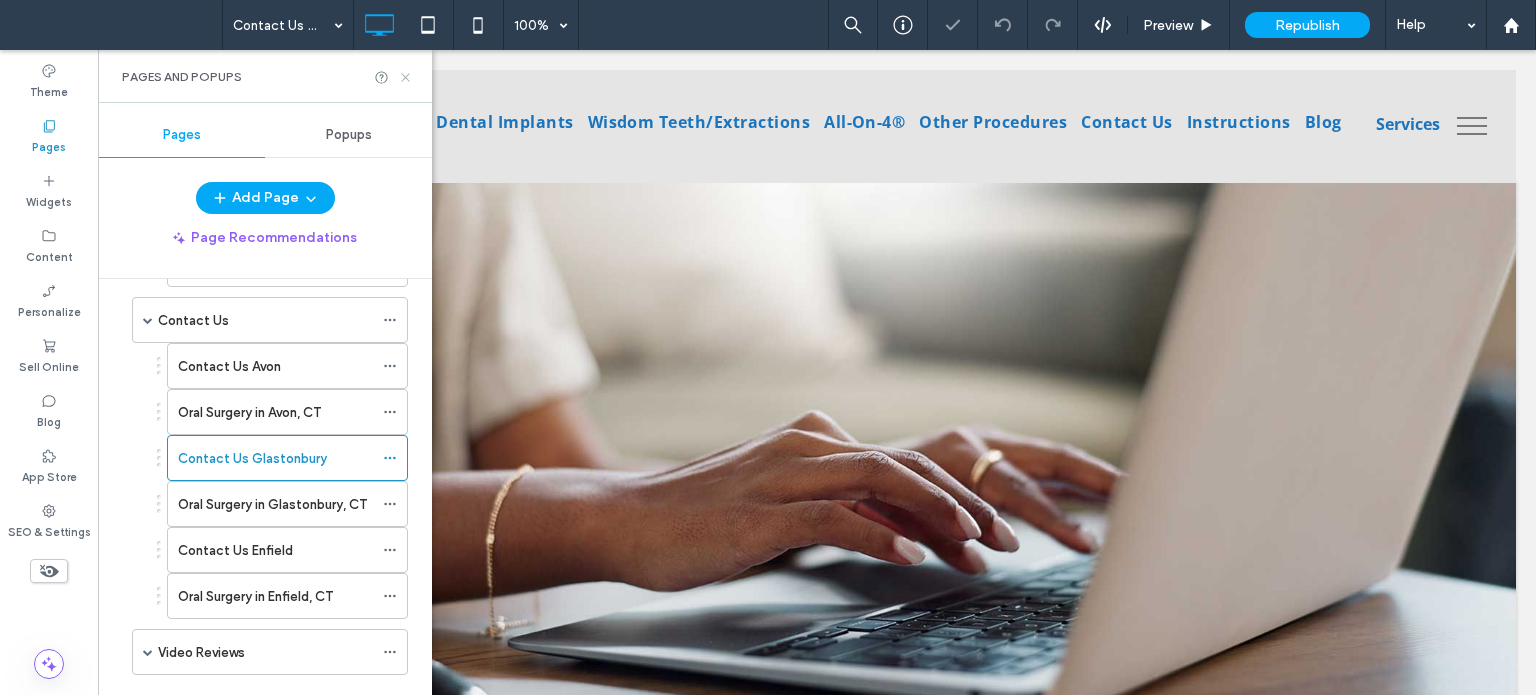click 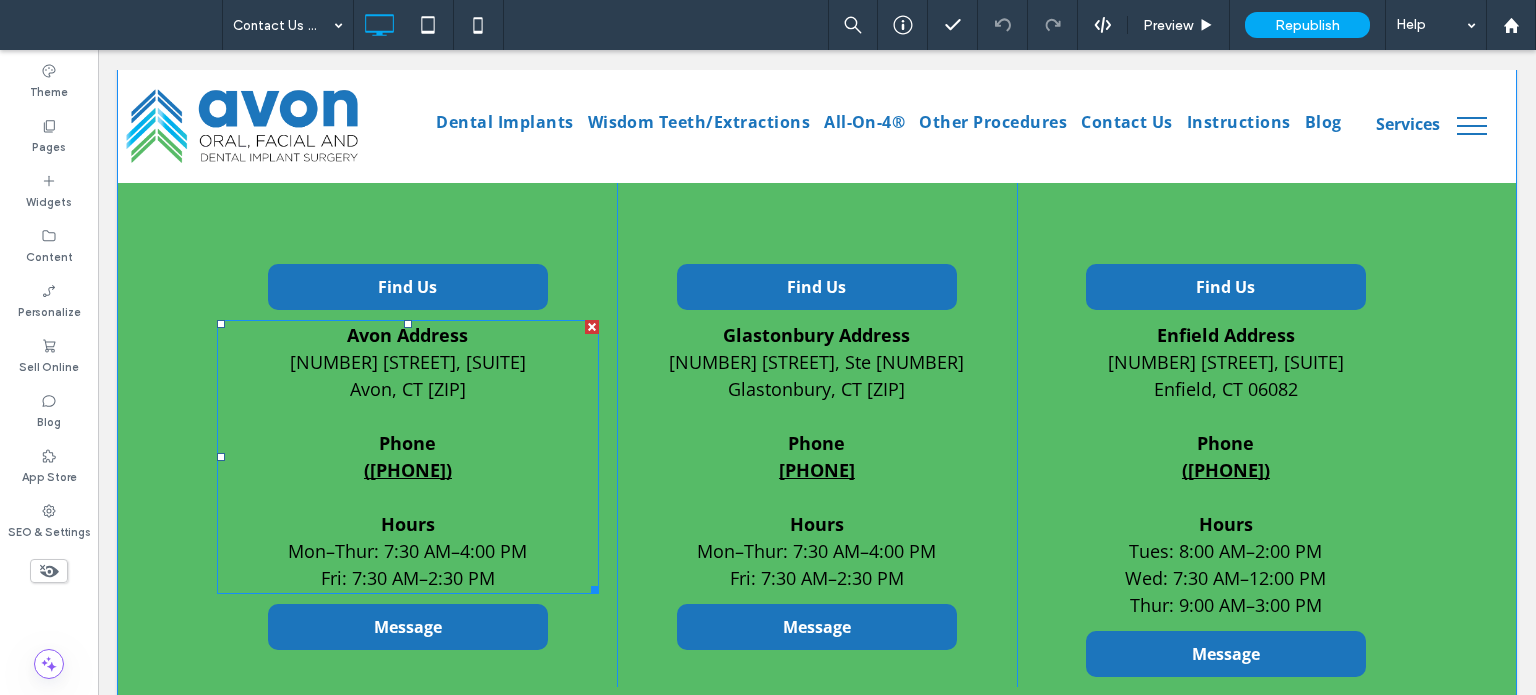 scroll, scrollTop: 1400, scrollLeft: 0, axis: vertical 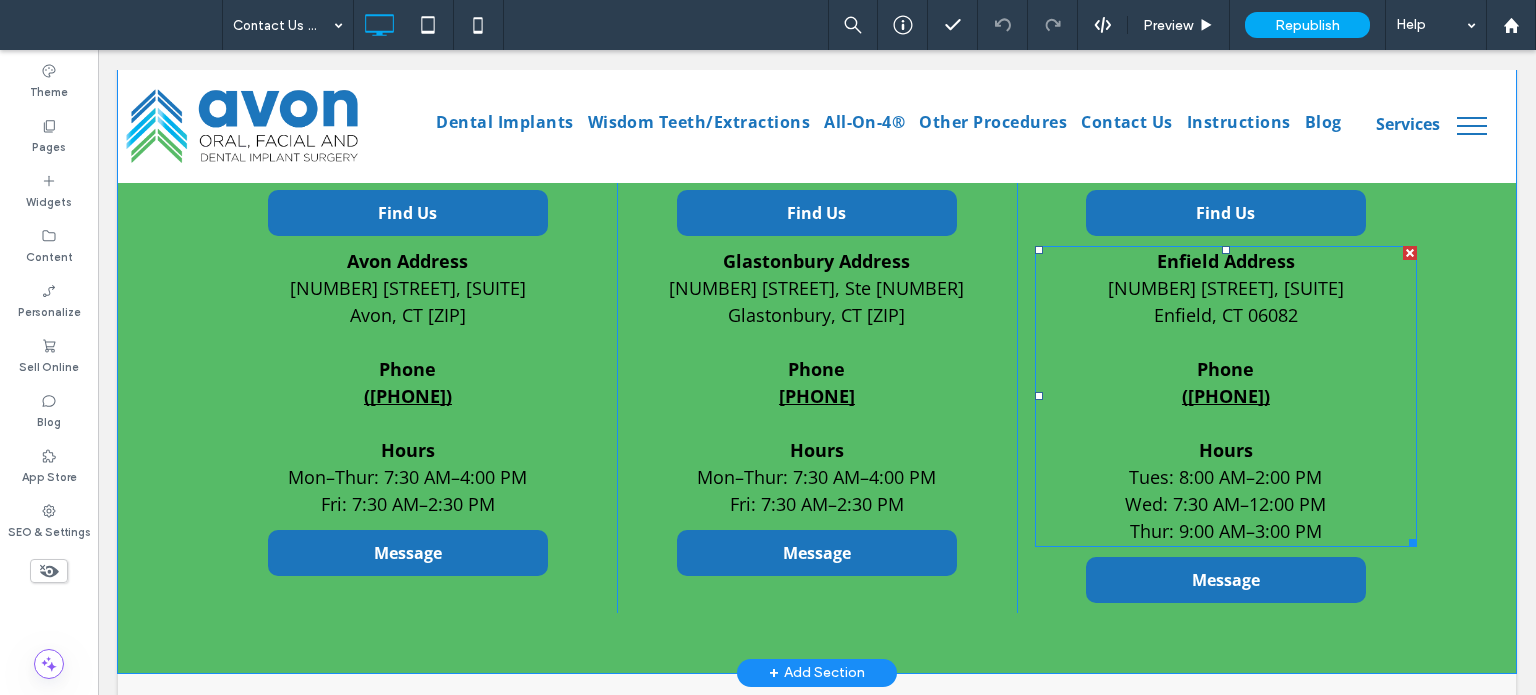 click on "Wed: 7:30 AM–12:00 PM" at bounding box center (1225, 504) 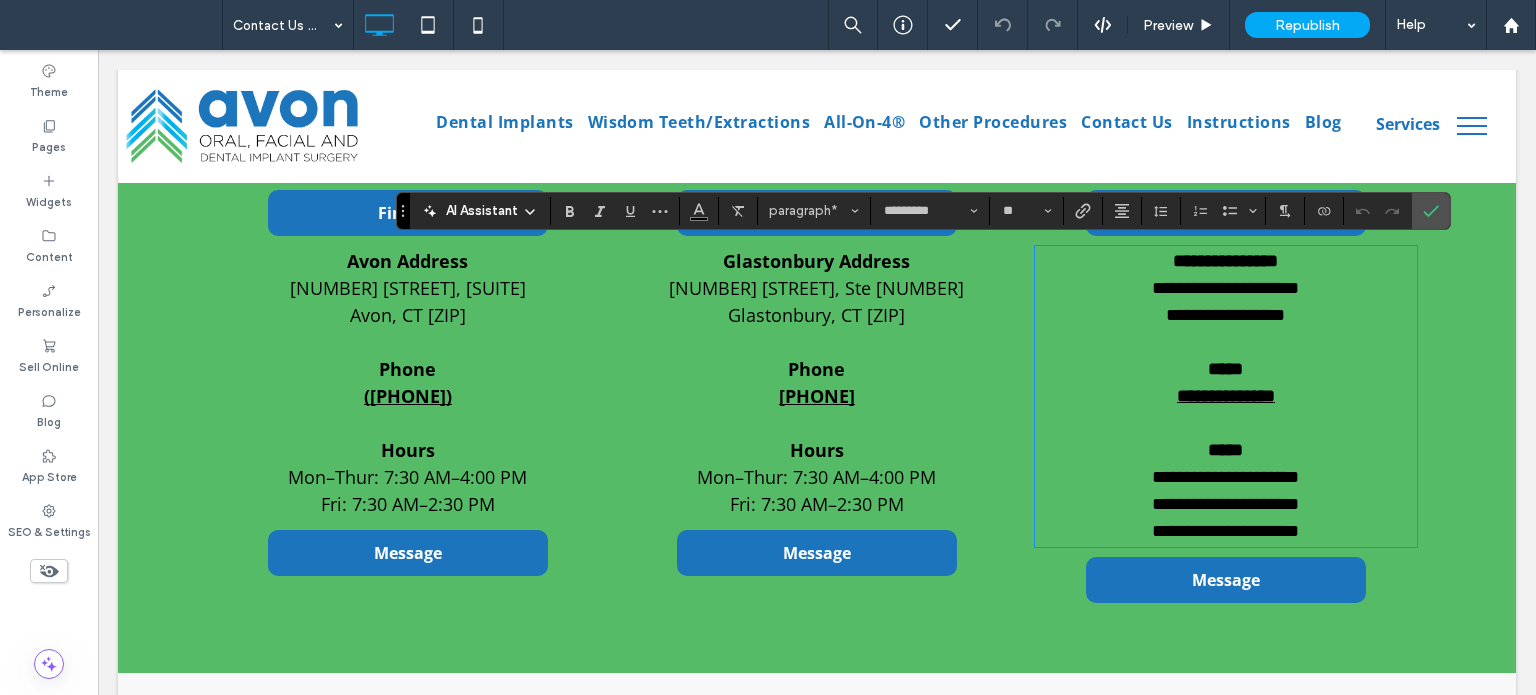 click on "**********" at bounding box center [1225, 504] 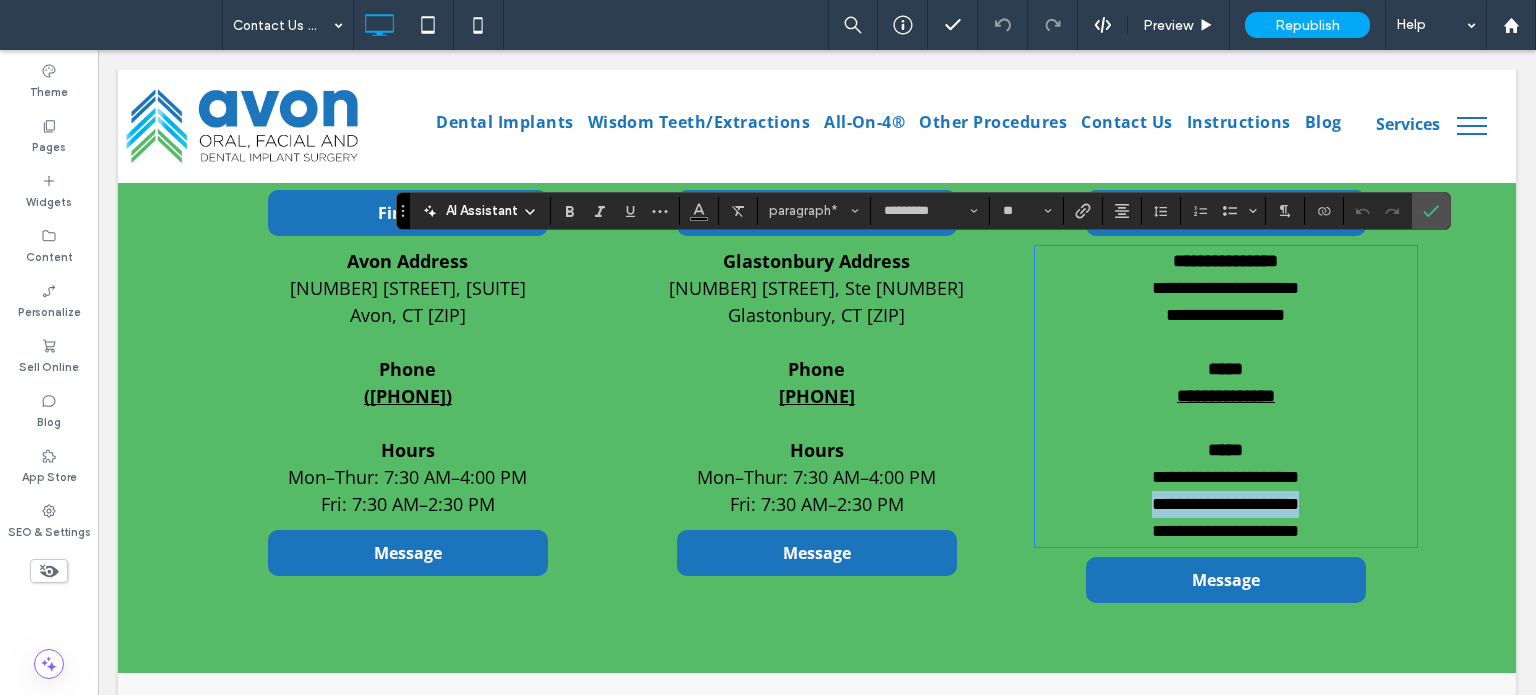 drag, startPoint x: 1318, startPoint y: 500, endPoint x: 1075, endPoint y: 498, distance: 243.00822 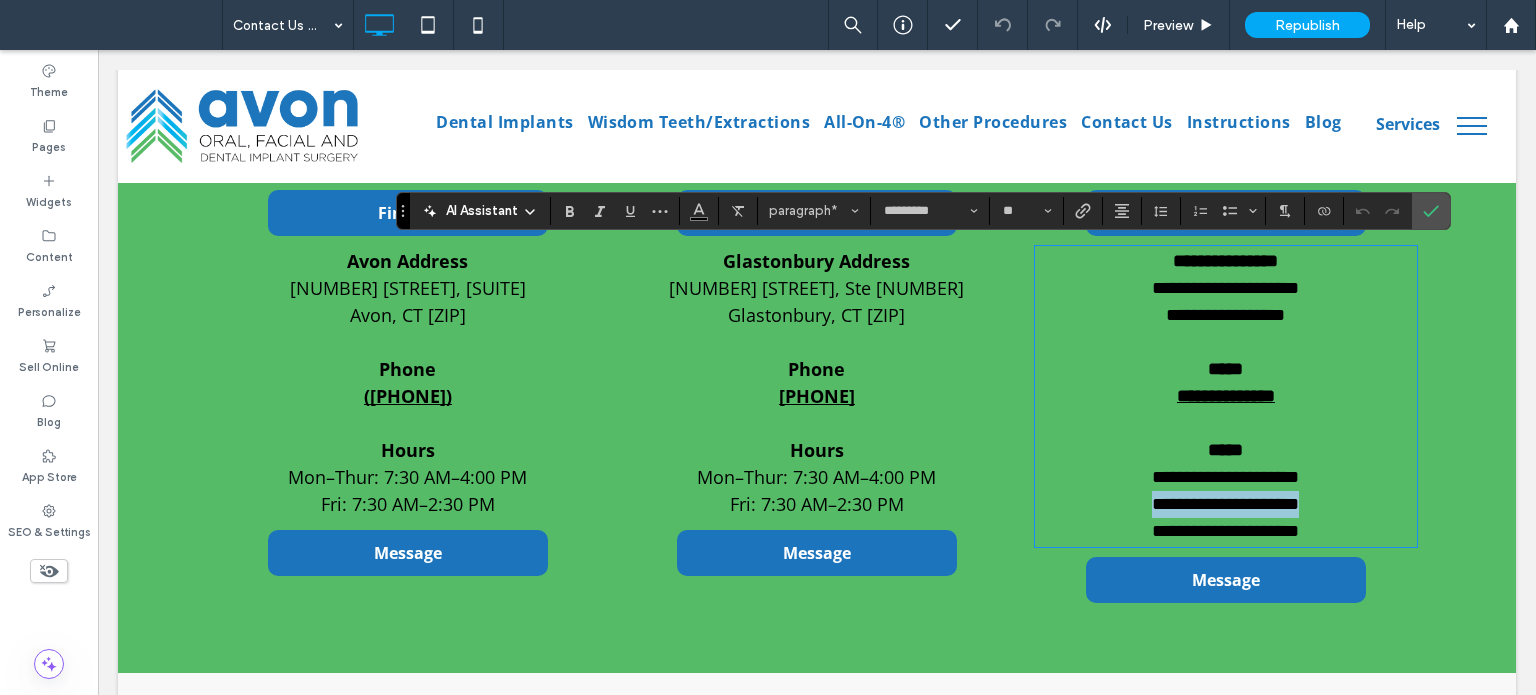 click on "**********" at bounding box center (1226, 504) 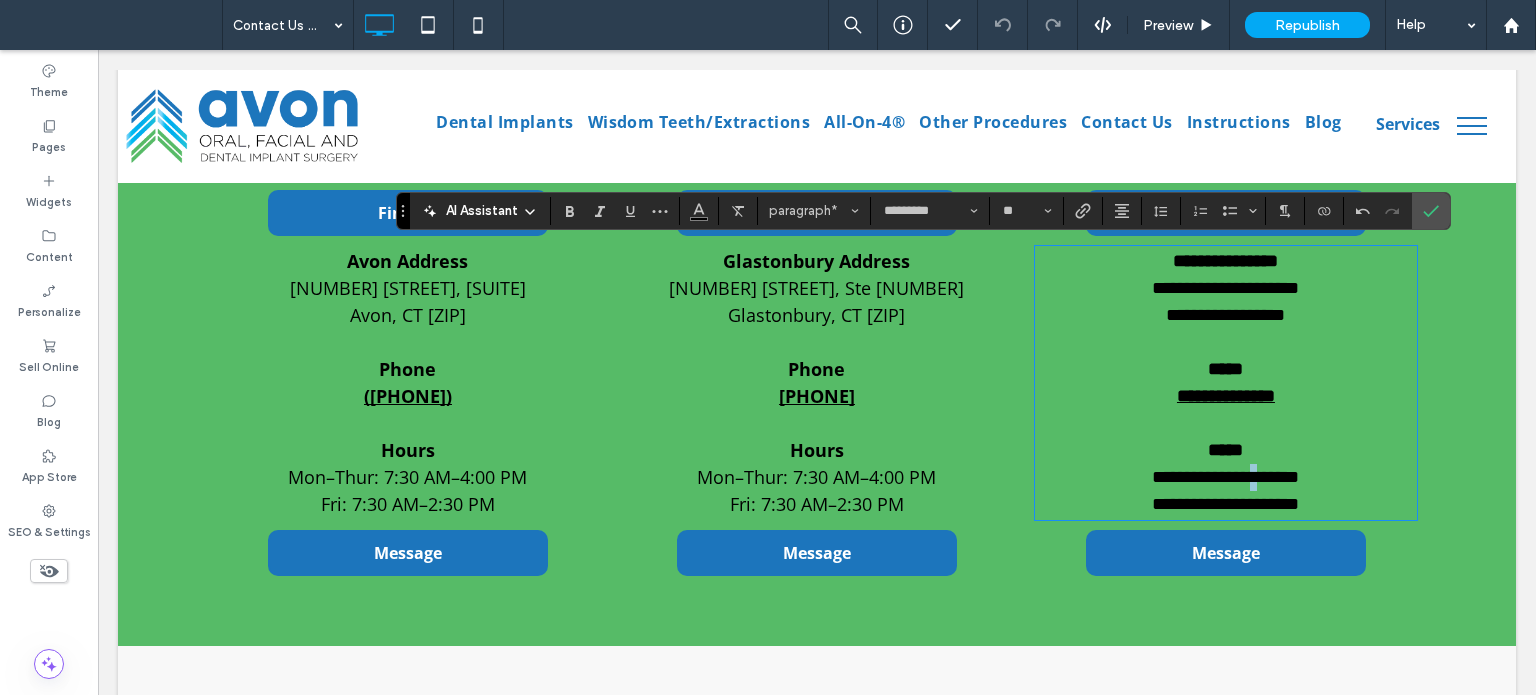 click on "**********" at bounding box center (1225, 477) 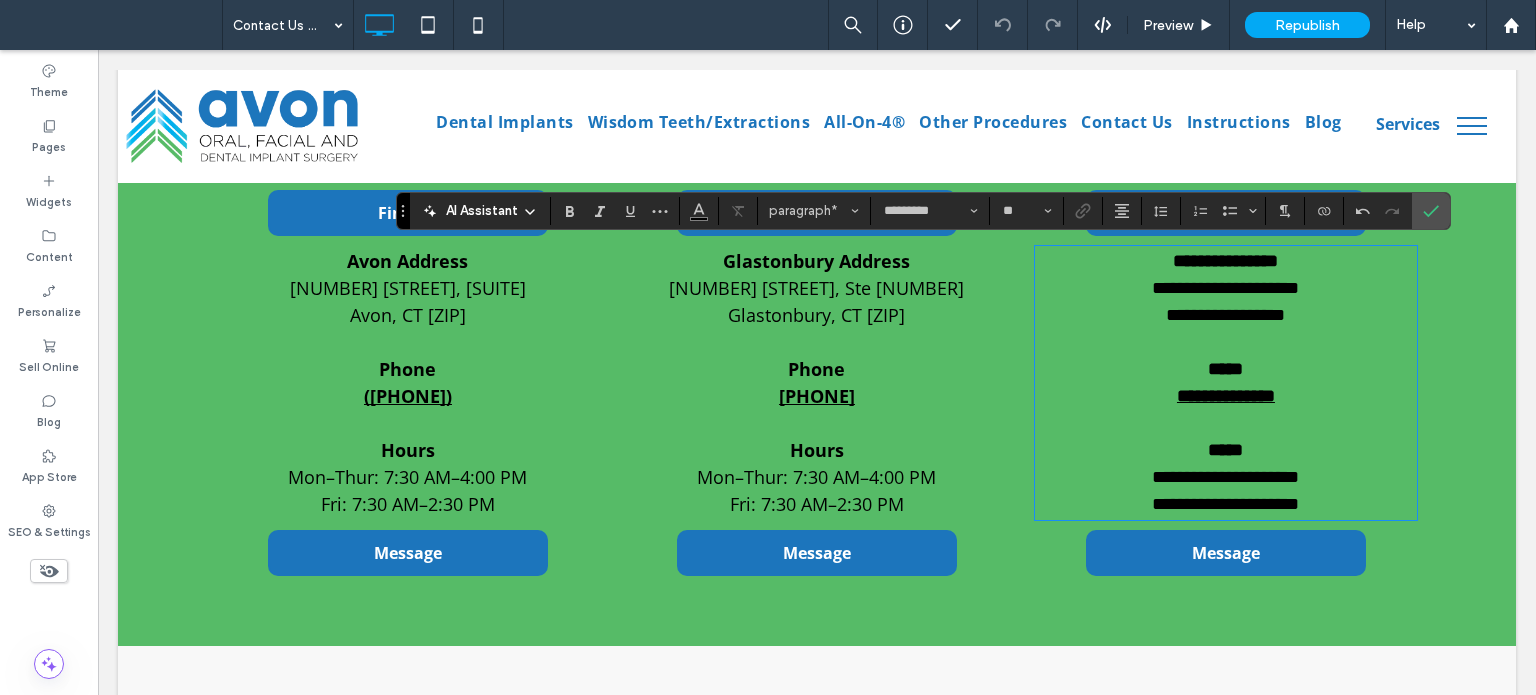 click on "**********" at bounding box center [1225, 477] 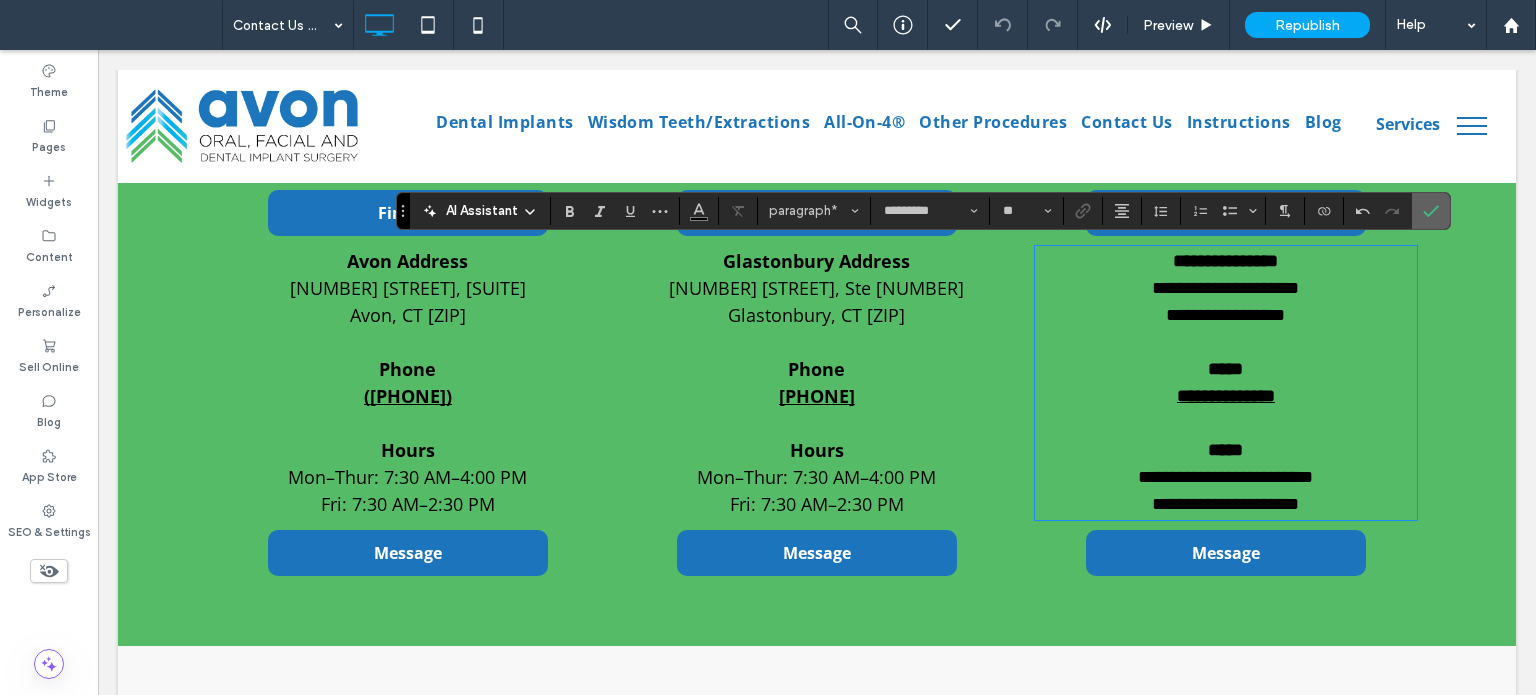 click at bounding box center [1431, 211] 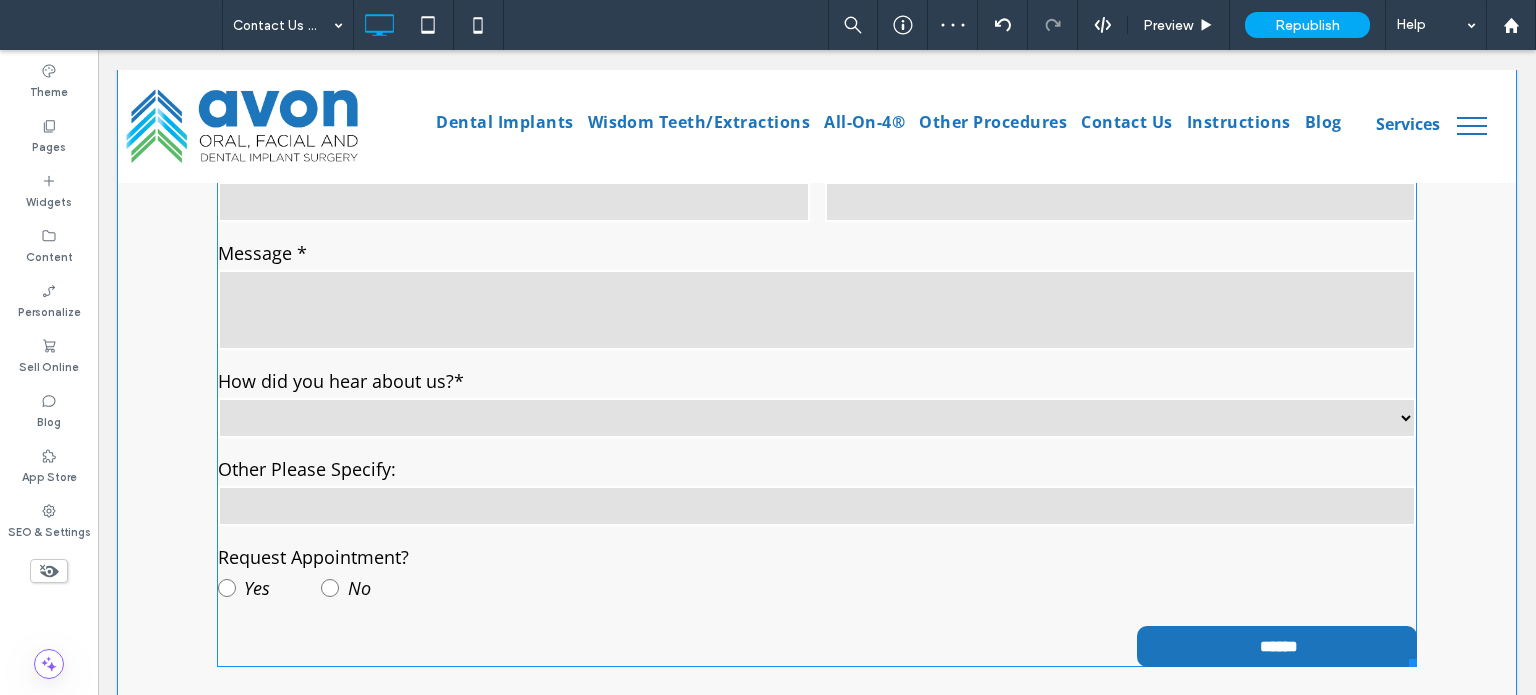 scroll, scrollTop: 2300, scrollLeft: 0, axis: vertical 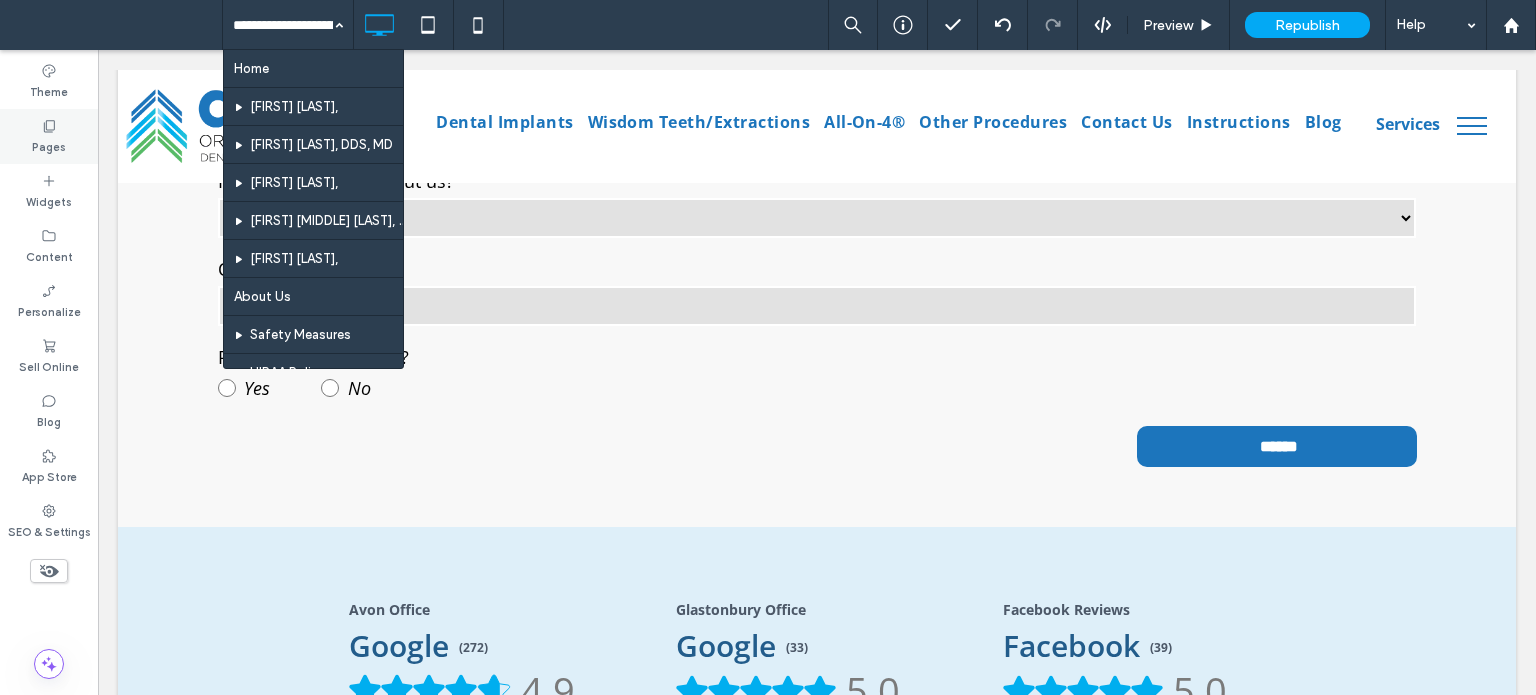 click on "Pages" at bounding box center [49, 145] 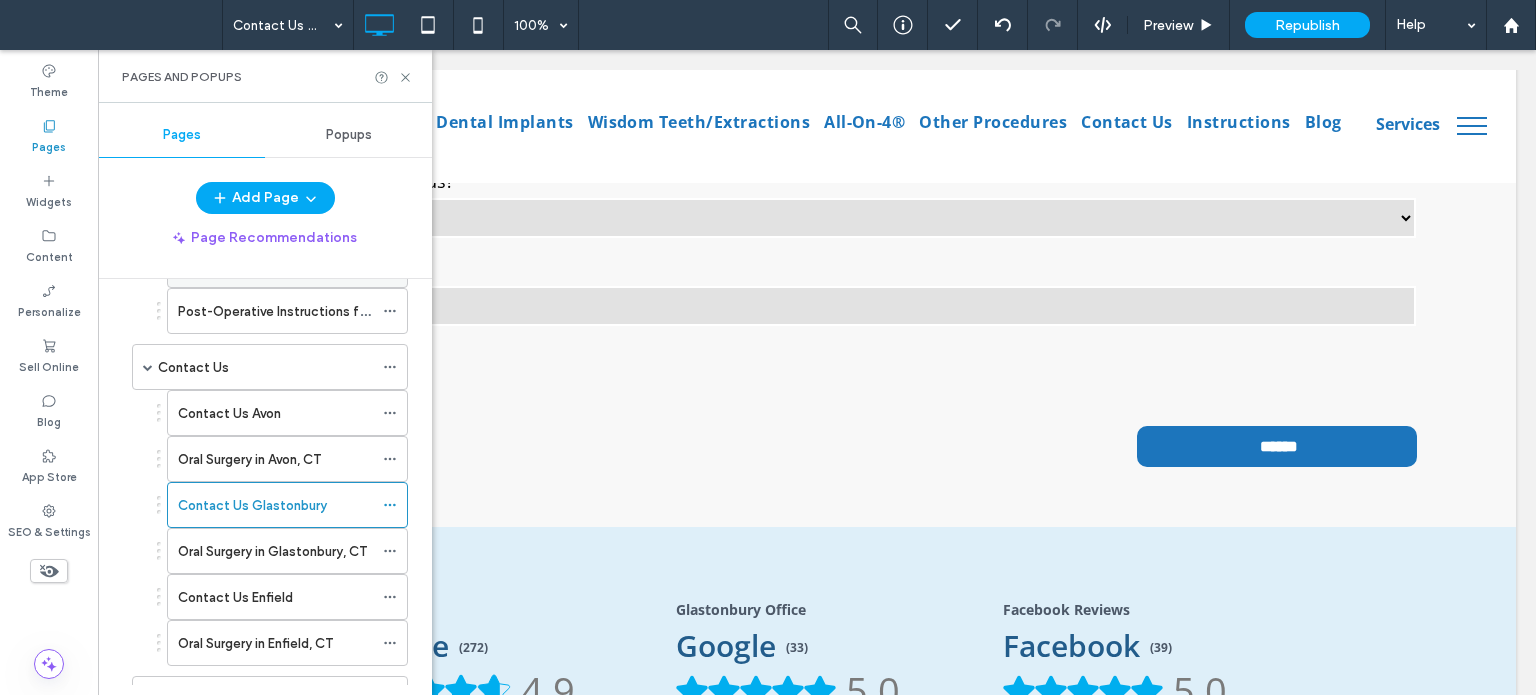 scroll, scrollTop: 1100, scrollLeft: 0, axis: vertical 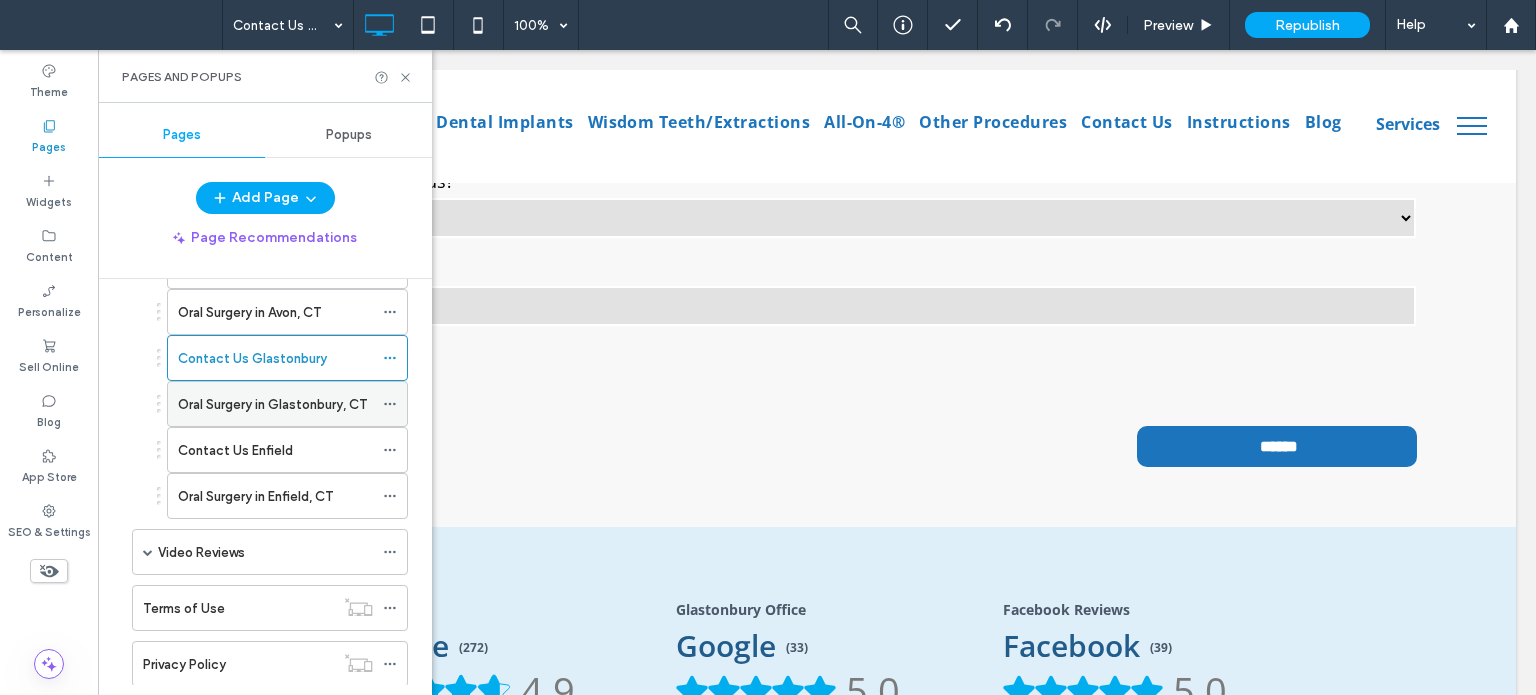 click on "Oral Surgery in Glastonbury, CT" at bounding box center [272, 404] 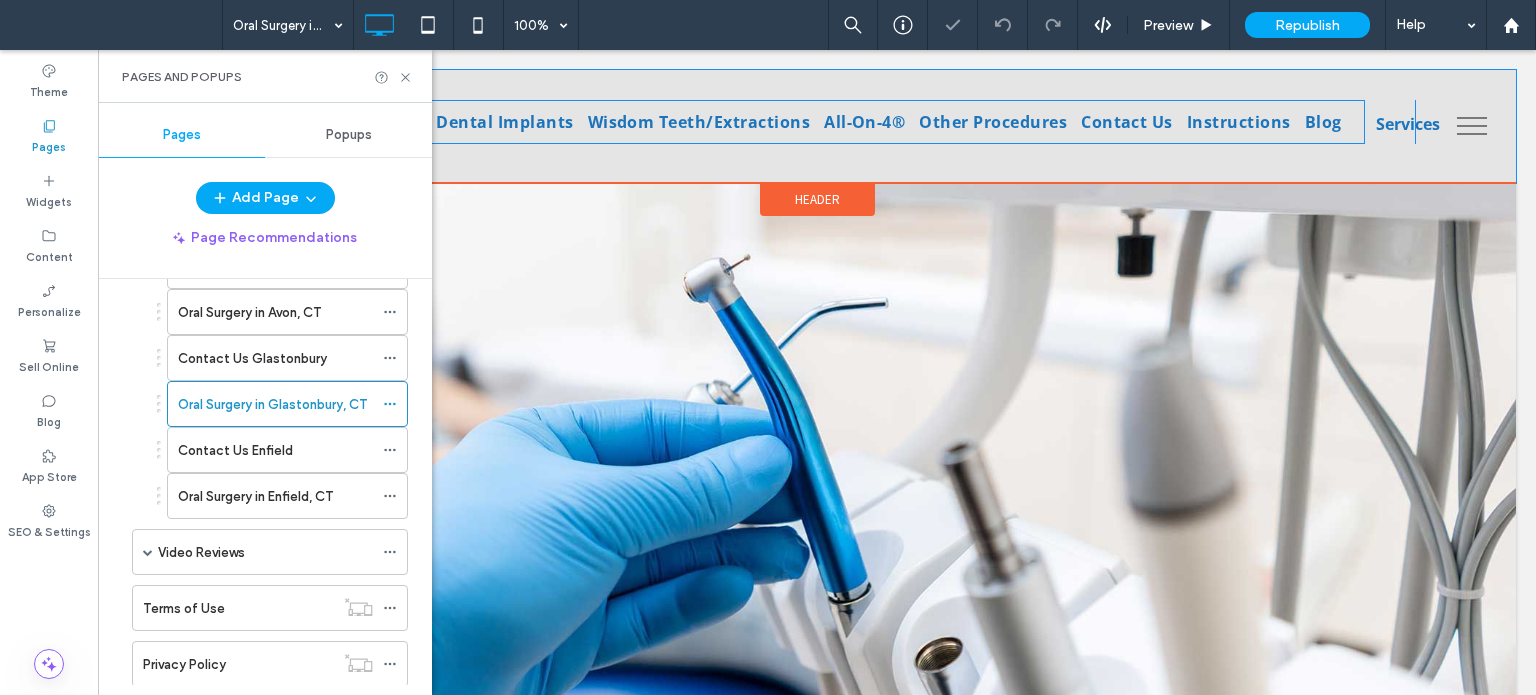 scroll, scrollTop: 0, scrollLeft: 0, axis: both 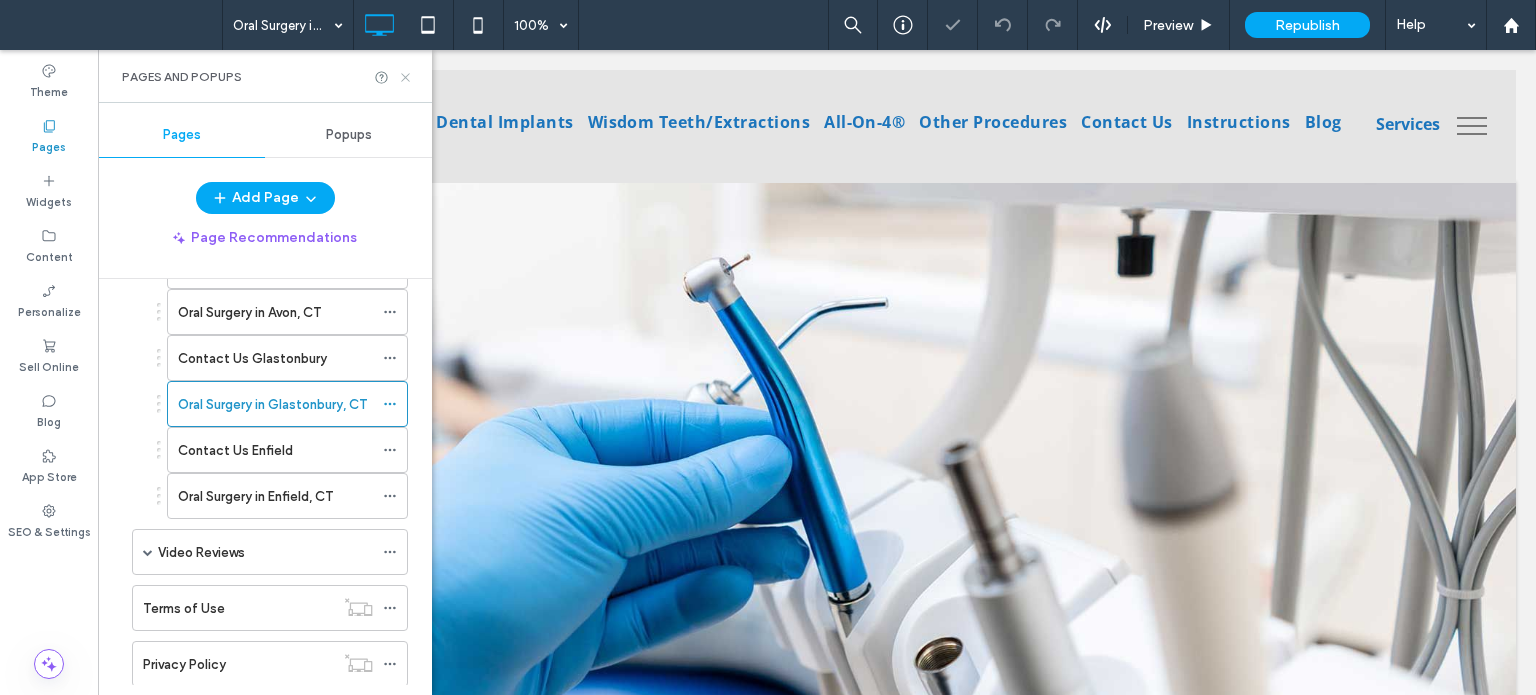 click 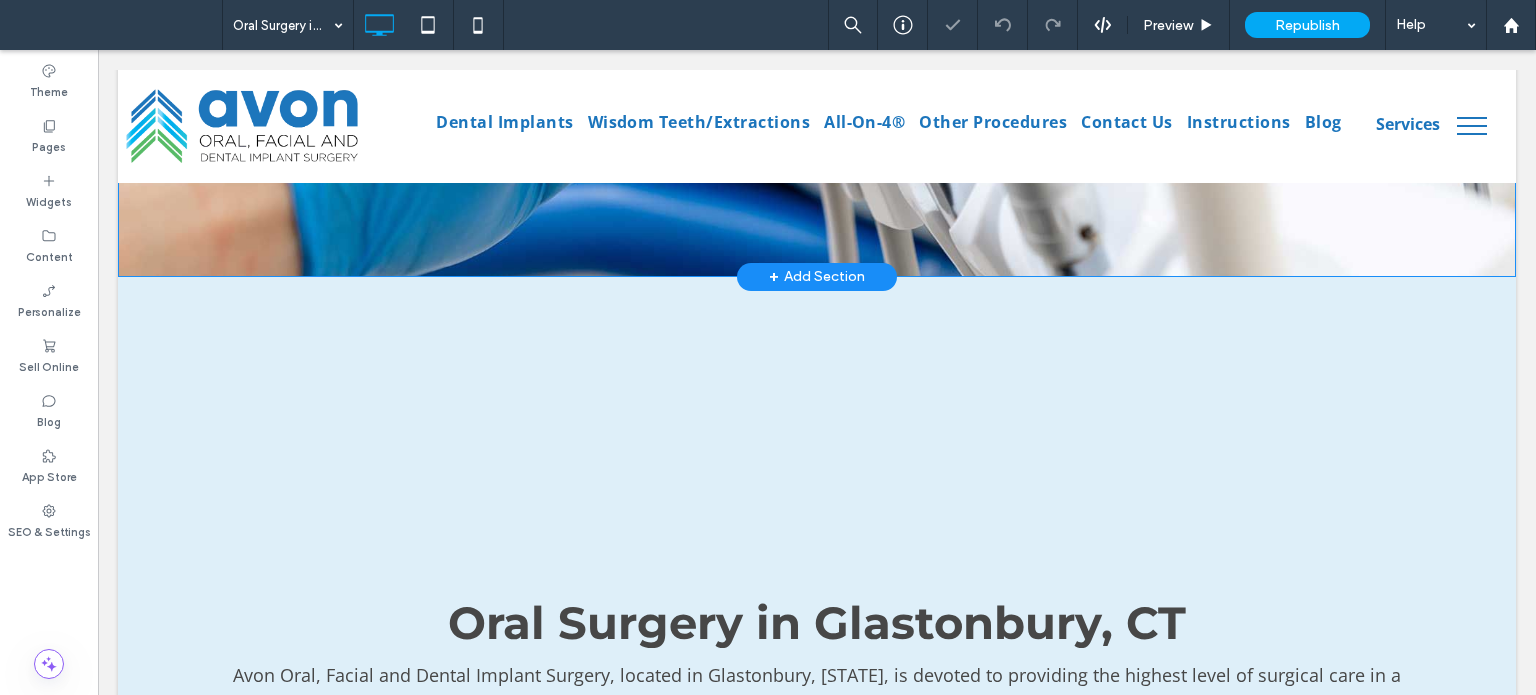 scroll, scrollTop: 600, scrollLeft: 0, axis: vertical 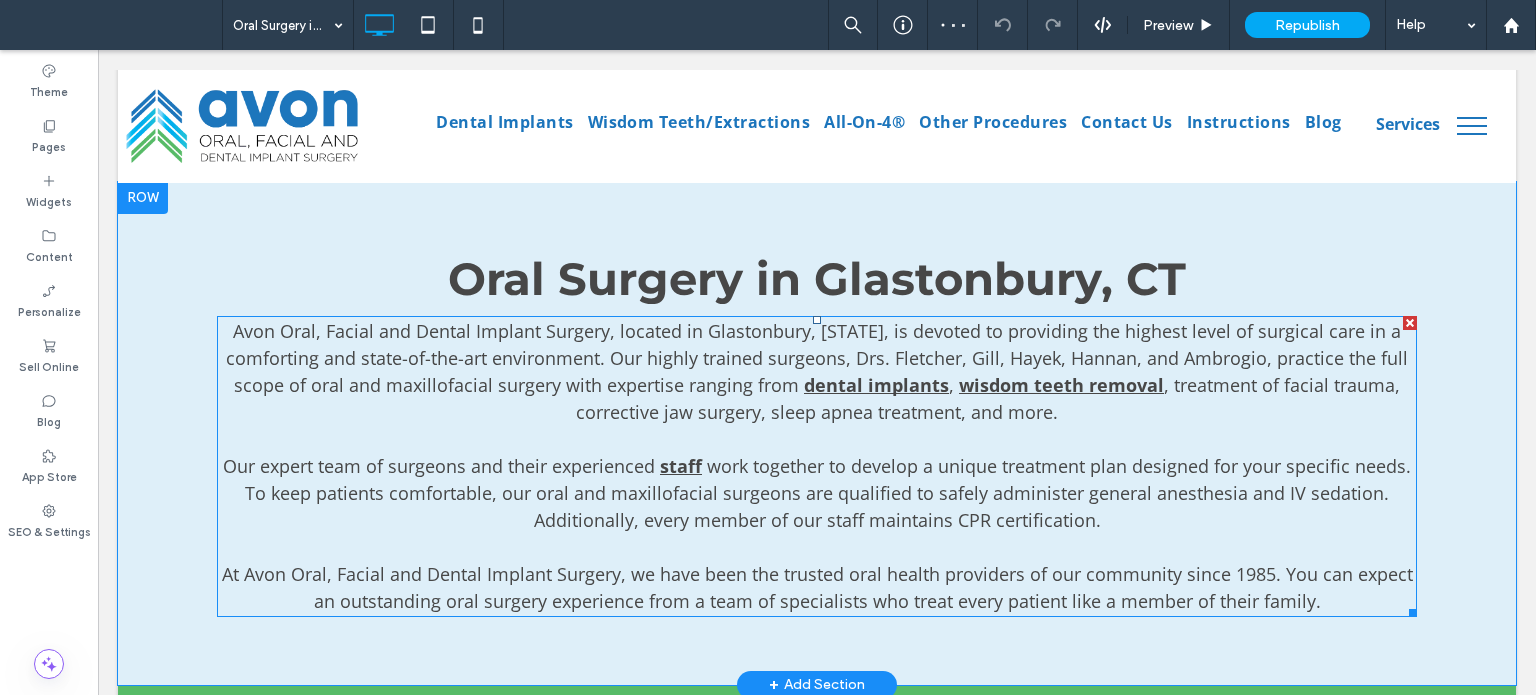 click on "Avon Oral, Facial and Dental Implant Surgery, located in Glastonbury, CT, is devoted to providing the highest level of surgical care in a comforting and state-of-the-art environment. Our highly trained surgeons, Drs. Fletcher, Gill, Hayek, Hannan, and Ambrogio, practice the full scope of oral and maxillofacial surgery with expertise ranging from" at bounding box center [817, 358] 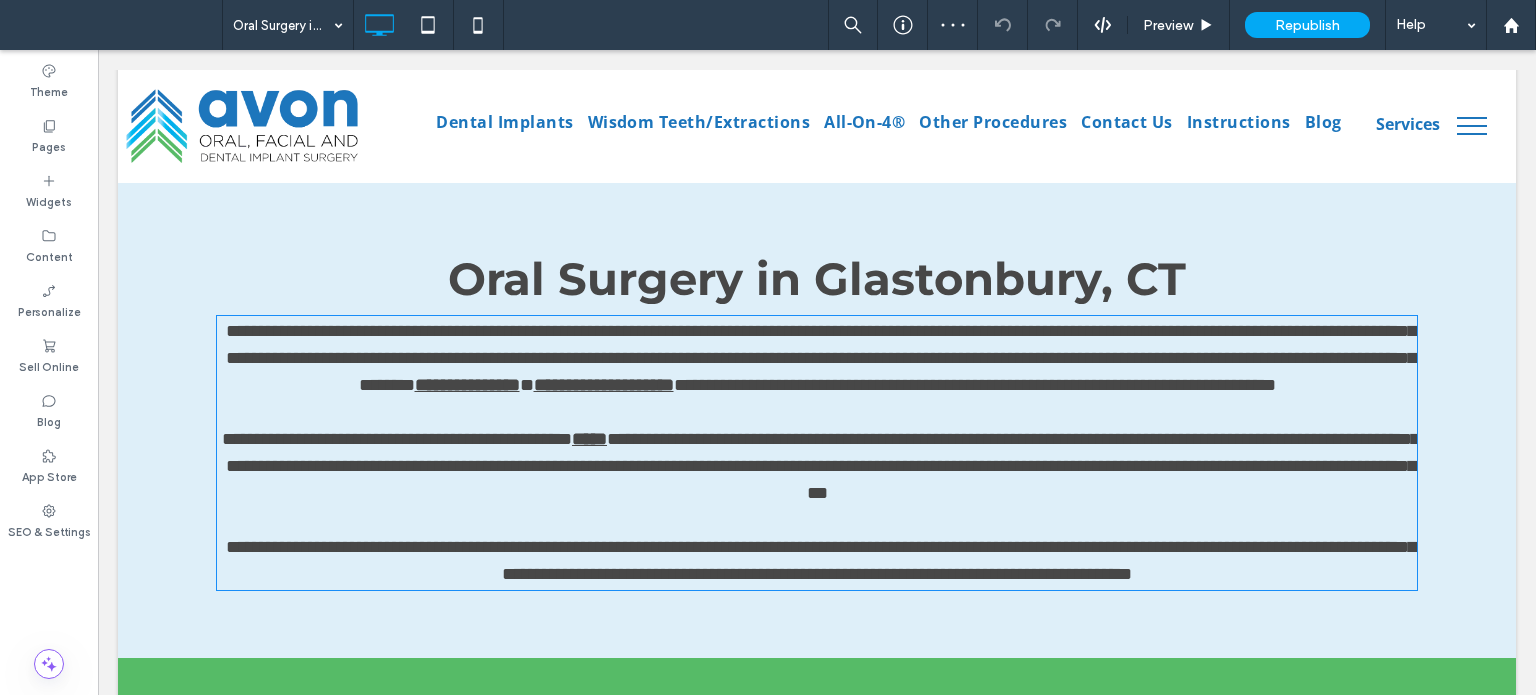 type on "*********" 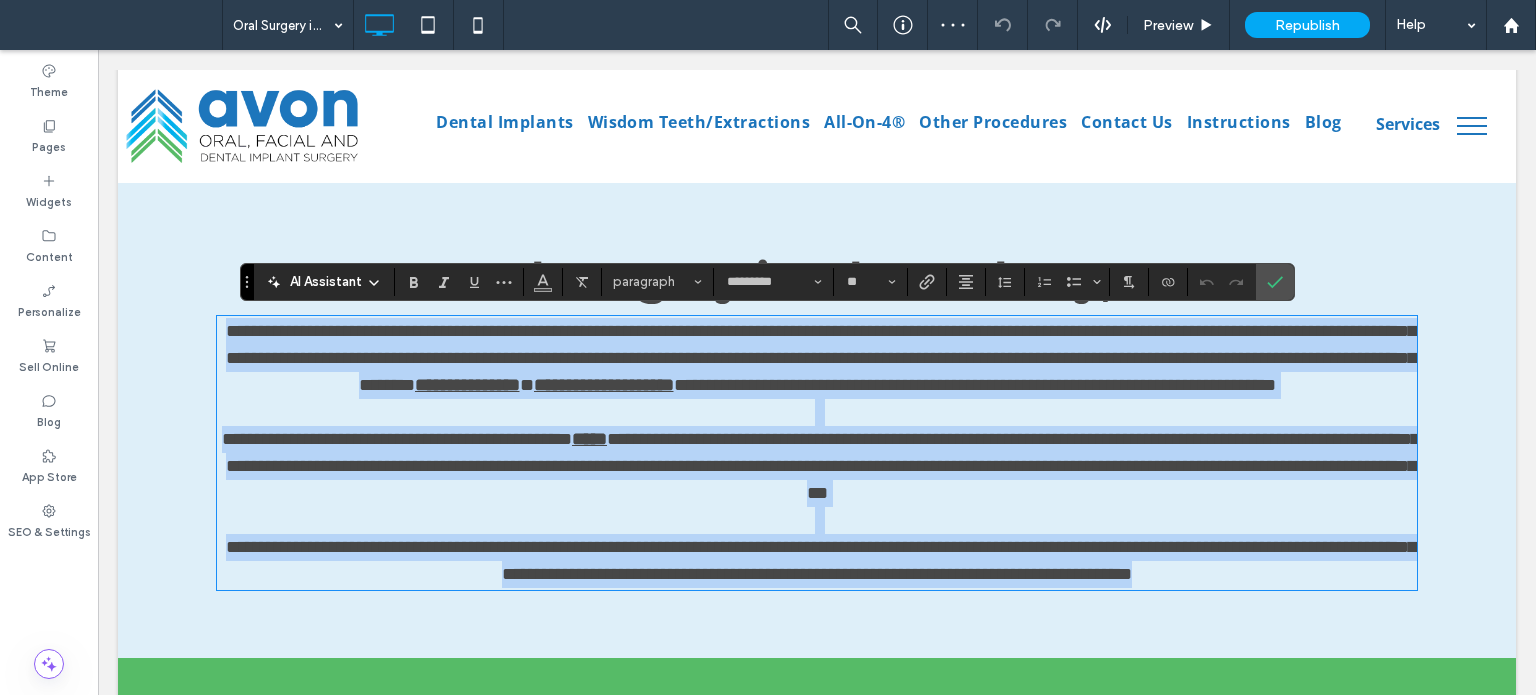 click on "**********" at bounding box center (821, 358) 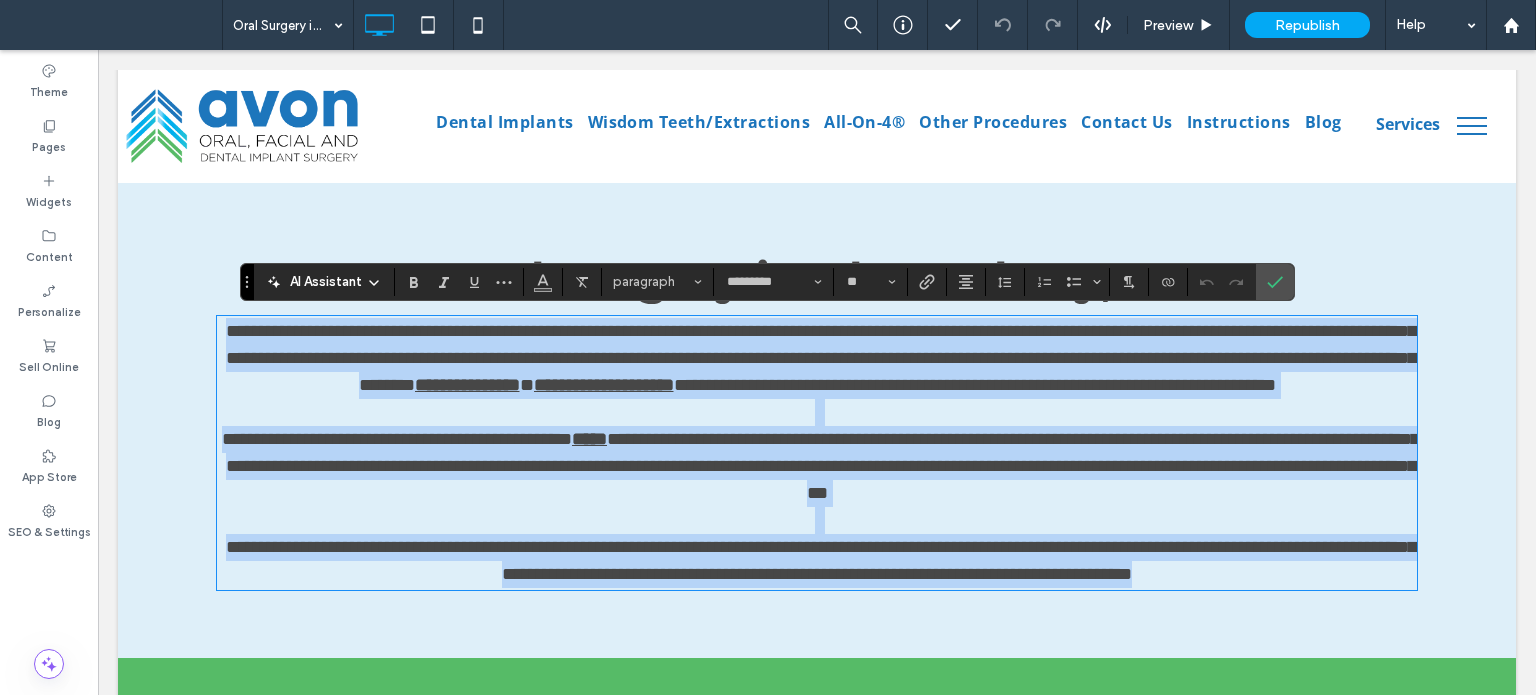 click on "**********" at bounding box center (821, 358) 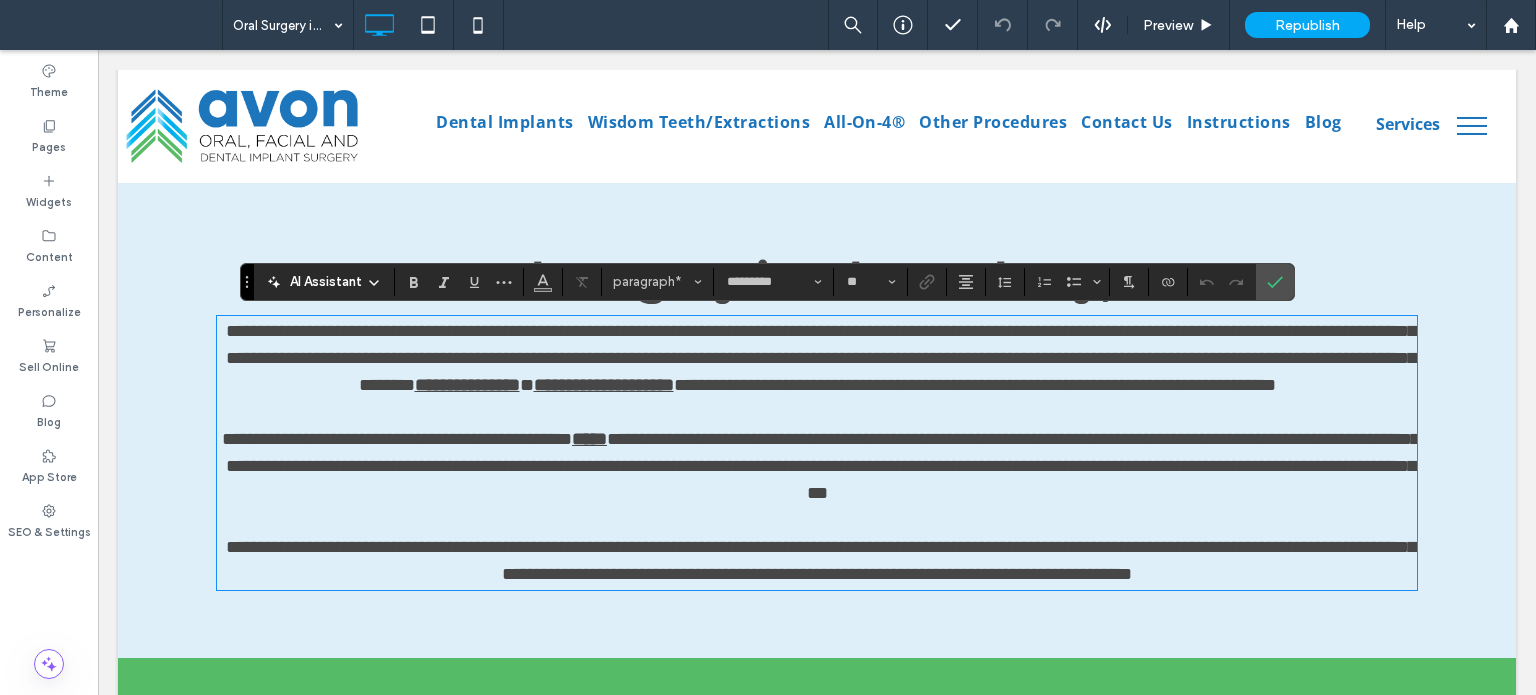 type 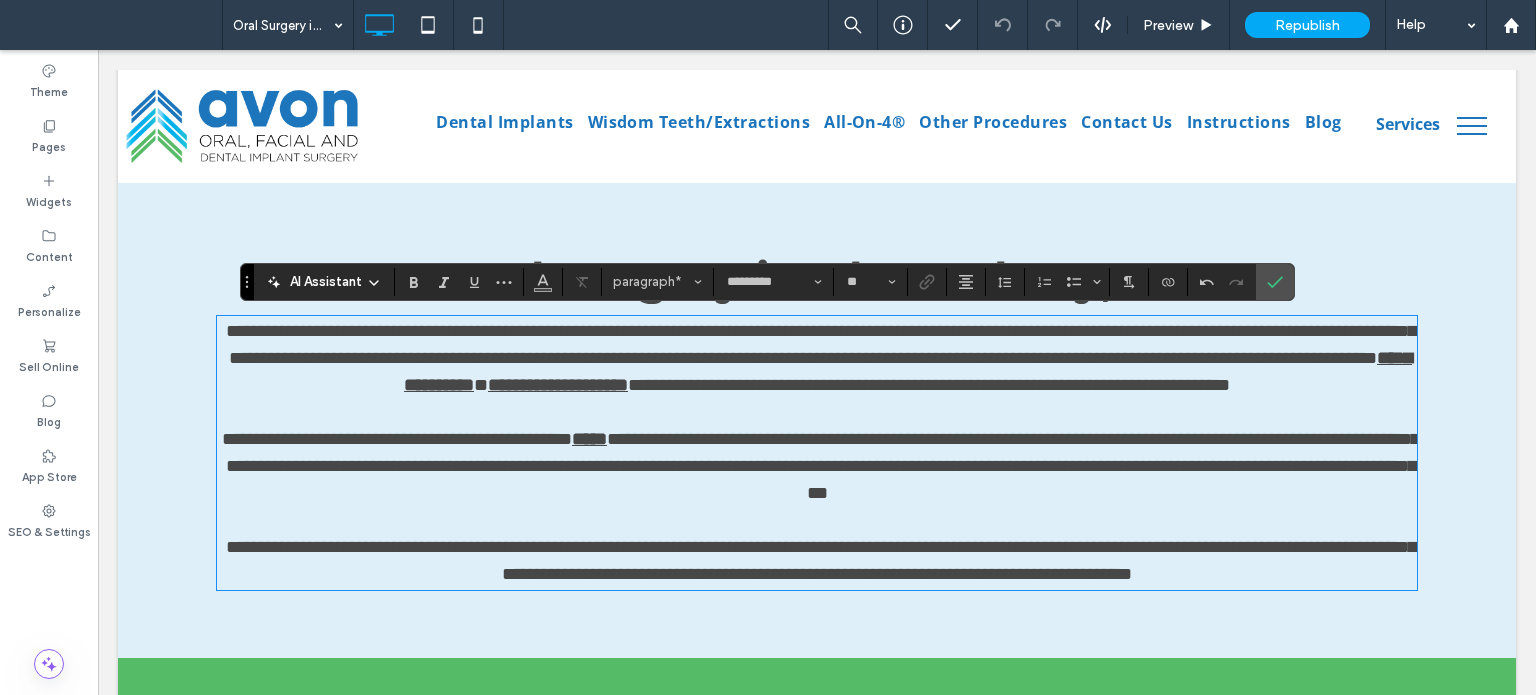 click on "**********" at bounding box center (821, 344) 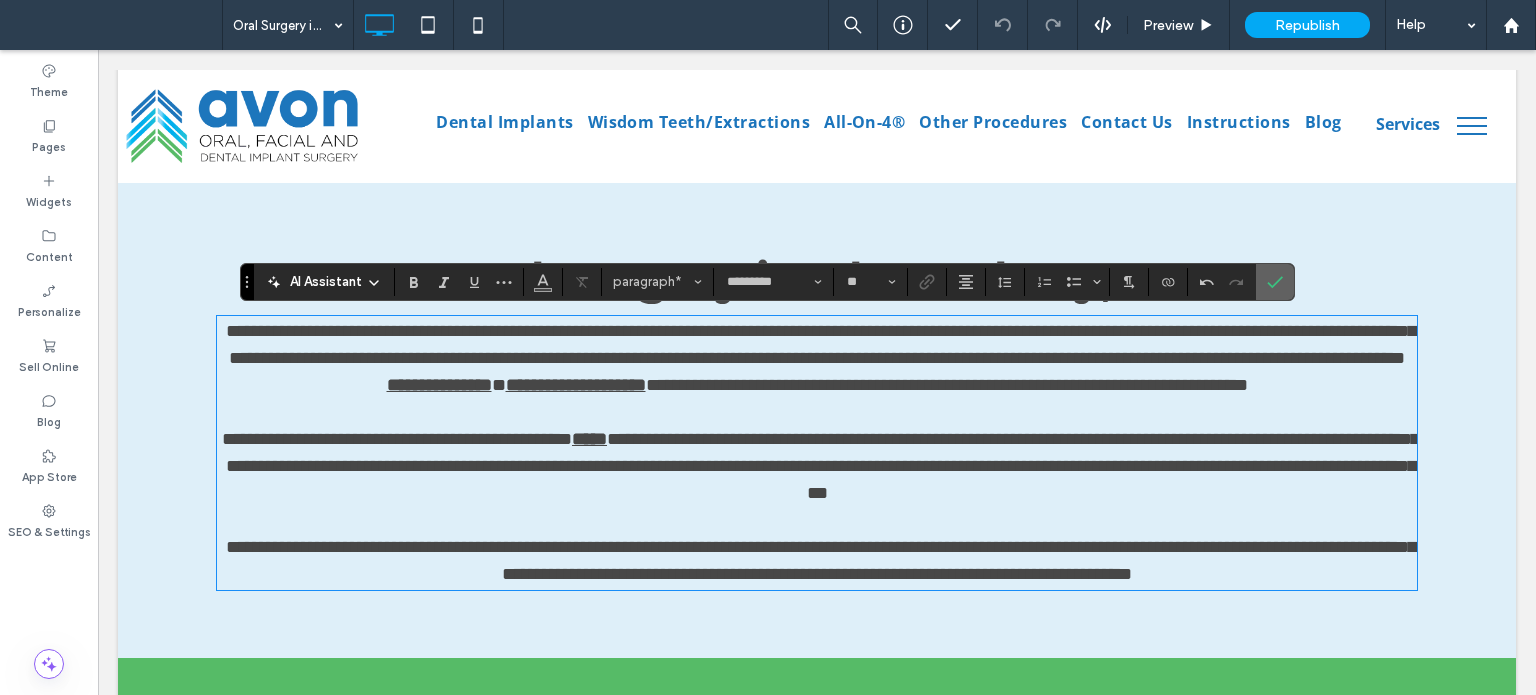 click 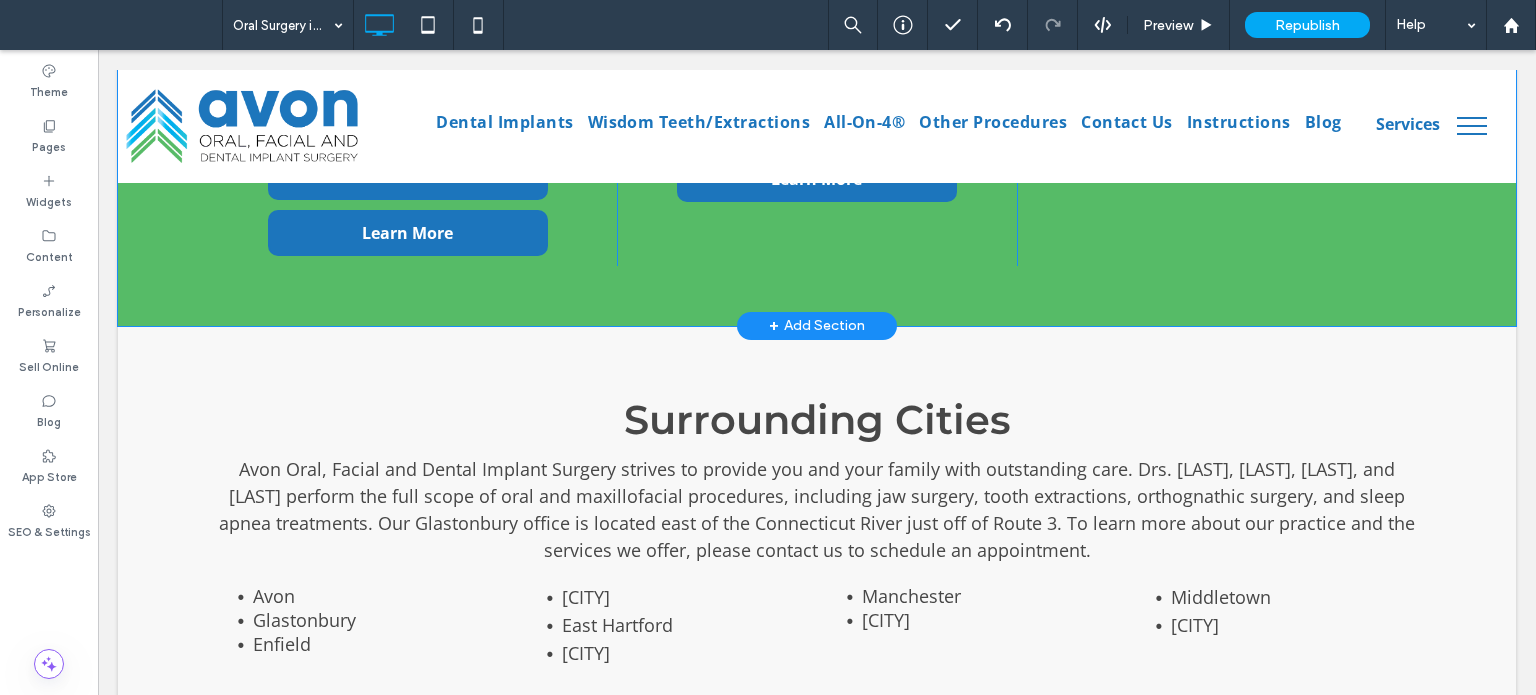 scroll, scrollTop: 2300, scrollLeft: 0, axis: vertical 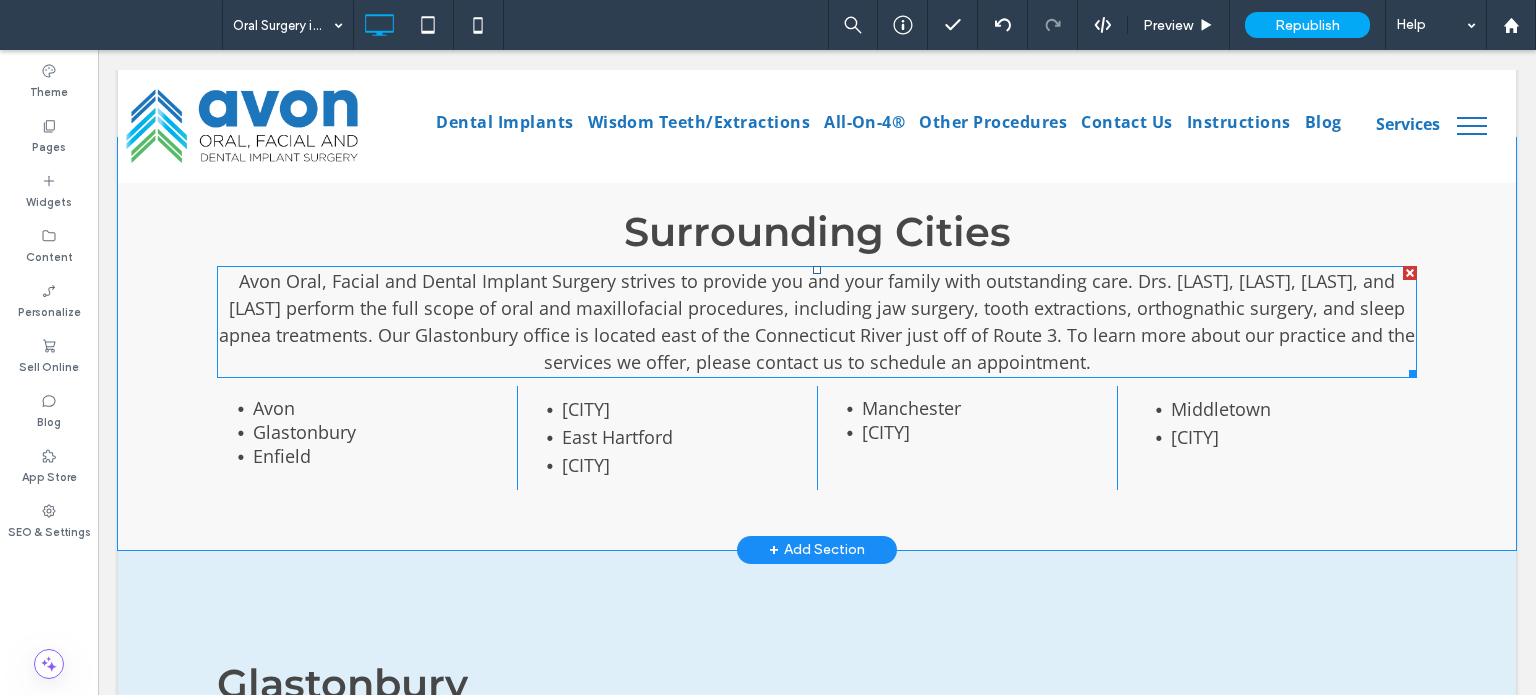 click on "Avon Oral, Facial and Dental Implant Surgery strives to provide you and your family with outstanding care. Drs. Fletcher, Gill, Hayek, and Ambrogio perform the full scope of oral and maxillofacial procedures, including jaw surgery, tooth extractions, orthognathic surgery, and sleep apnea treatments. Our Glastonbury office is located east of the Connecticut River just off of Route 3. To learn more about our practice and the services we offer, please contact us to schedule an appointment." at bounding box center (817, 321) 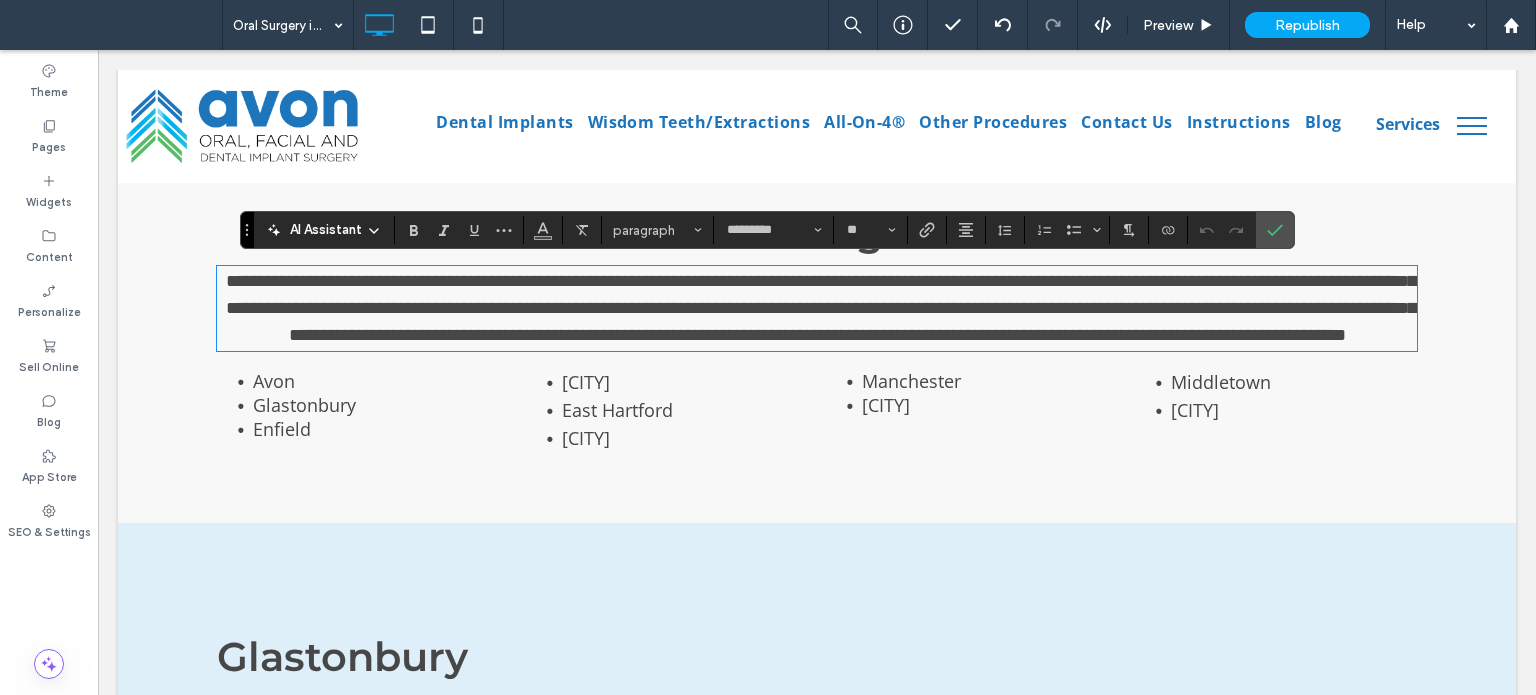 click on "**********" at bounding box center [821, 308] 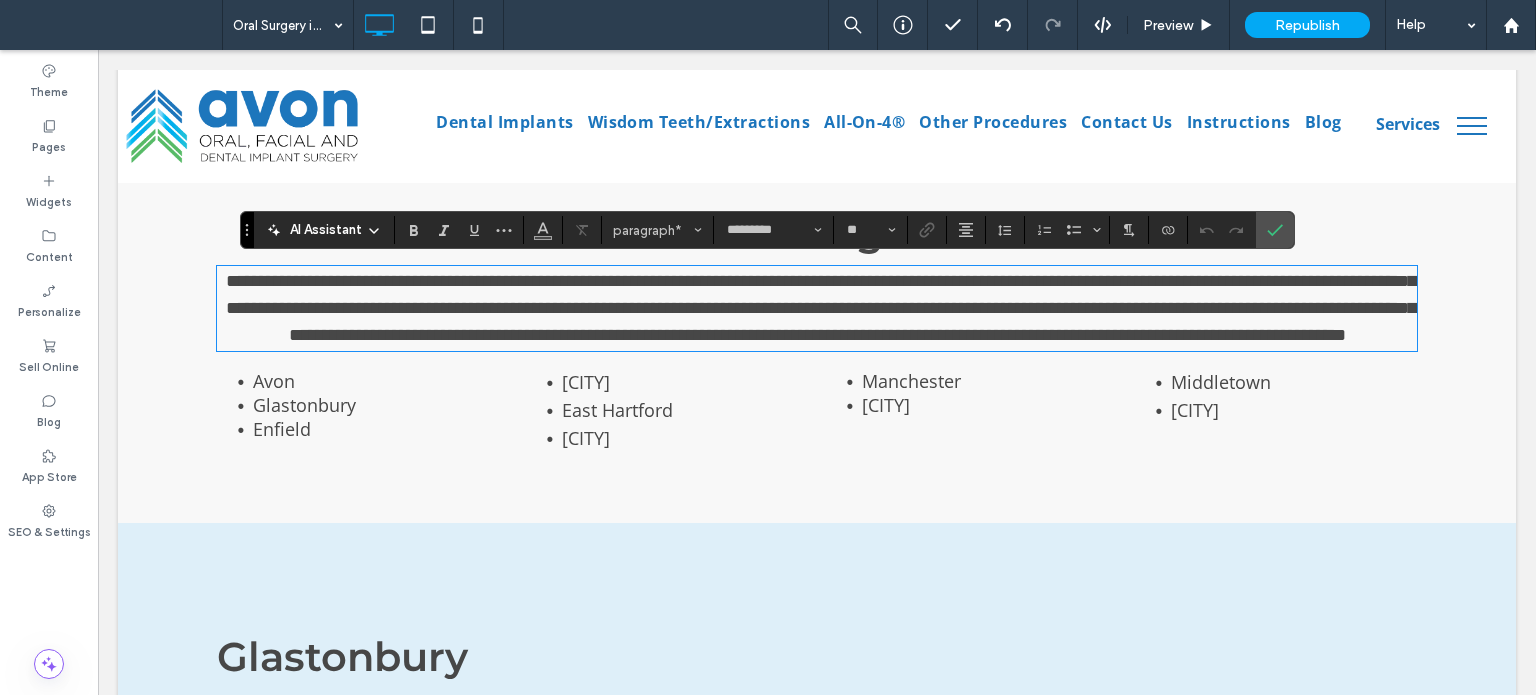 click on "**********" at bounding box center (821, 308) 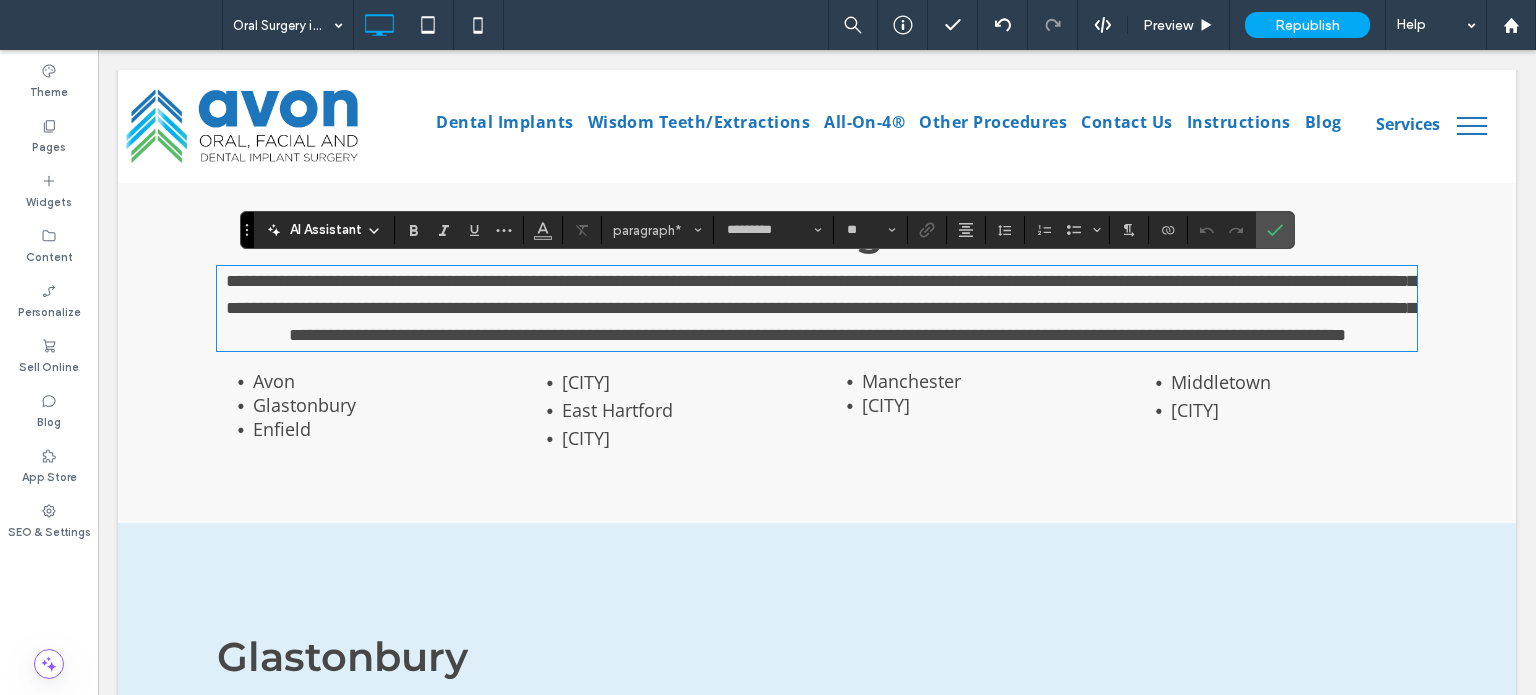 click on "**********" at bounding box center (821, 308) 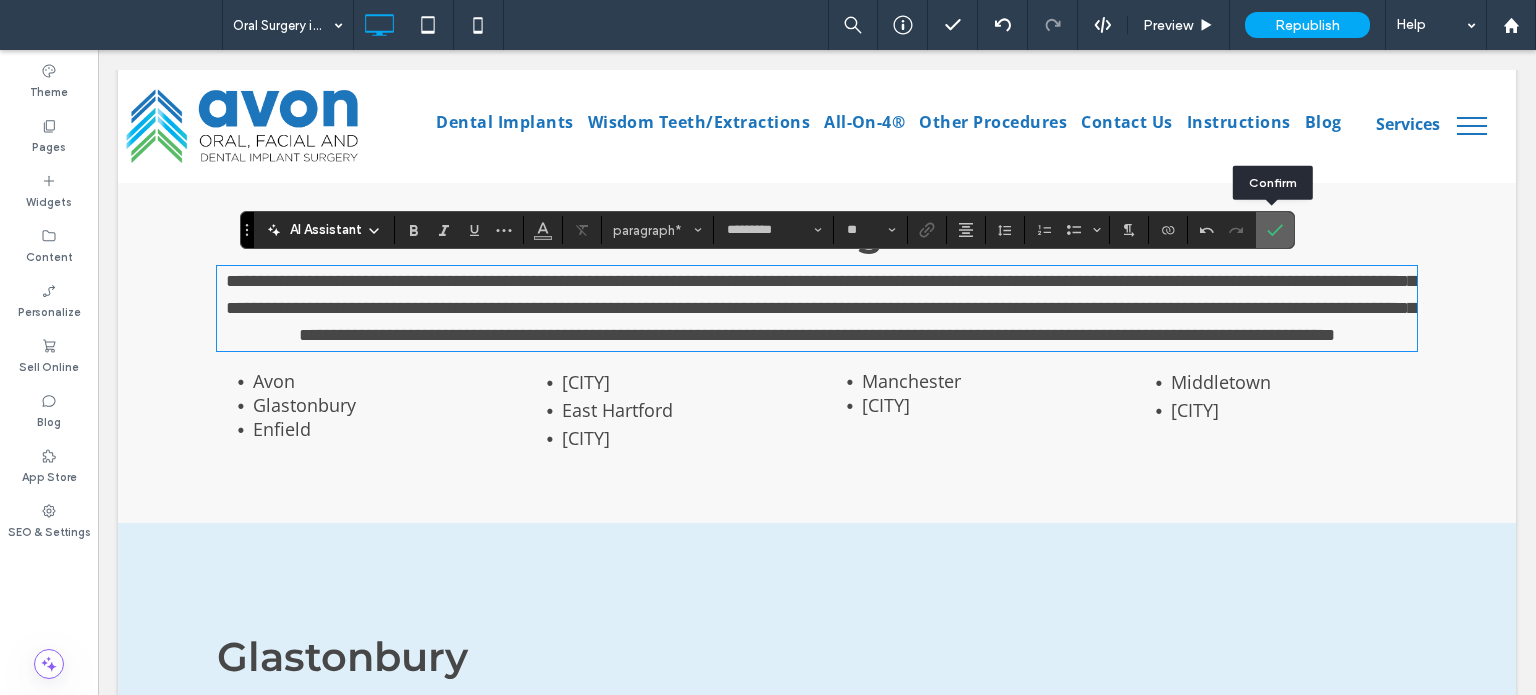 click 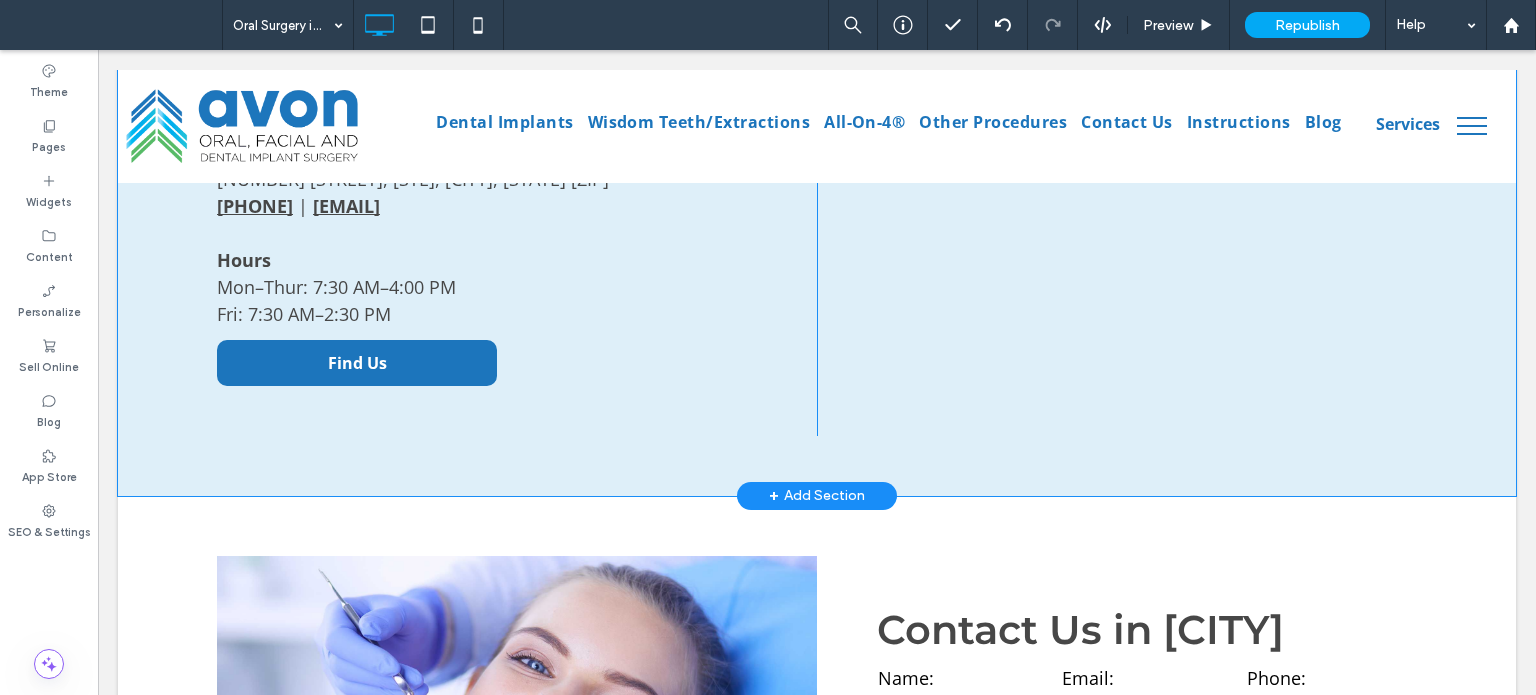 scroll, scrollTop: 3000, scrollLeft: 0, axis: vertical 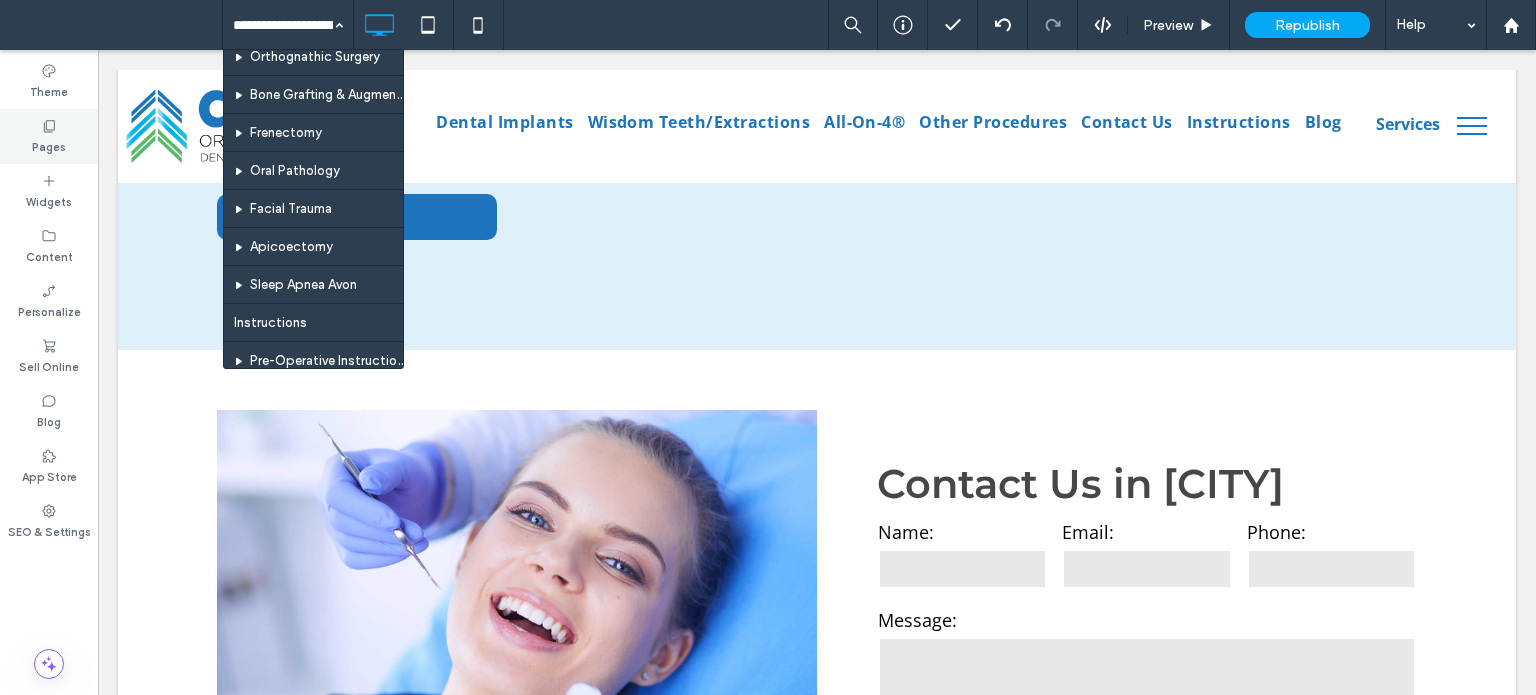click on "Pages" at bounding box center (49, 145) 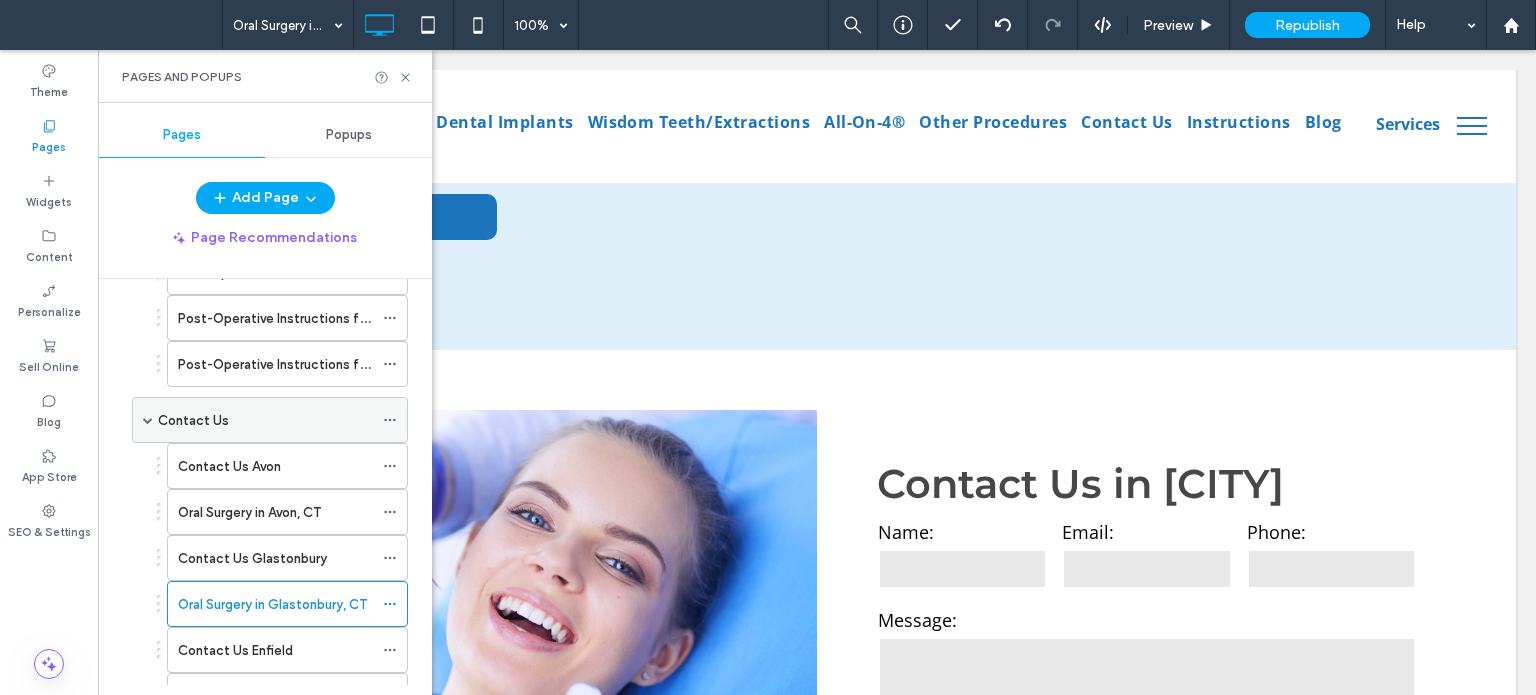 scroll, scrollTop: 1000, scrollLeft: 0, axis: vertical 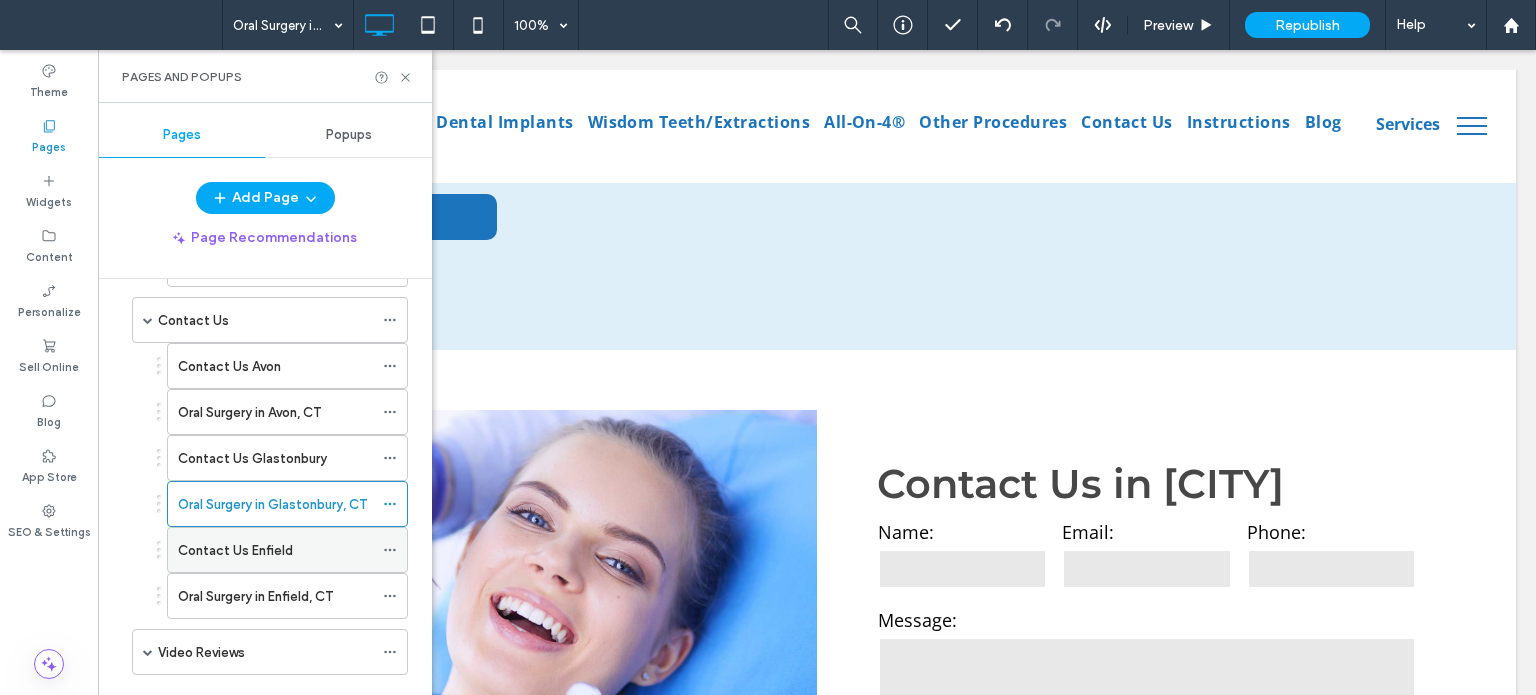 click on "Contact Us Enfield" at bounding box center (235, 550) 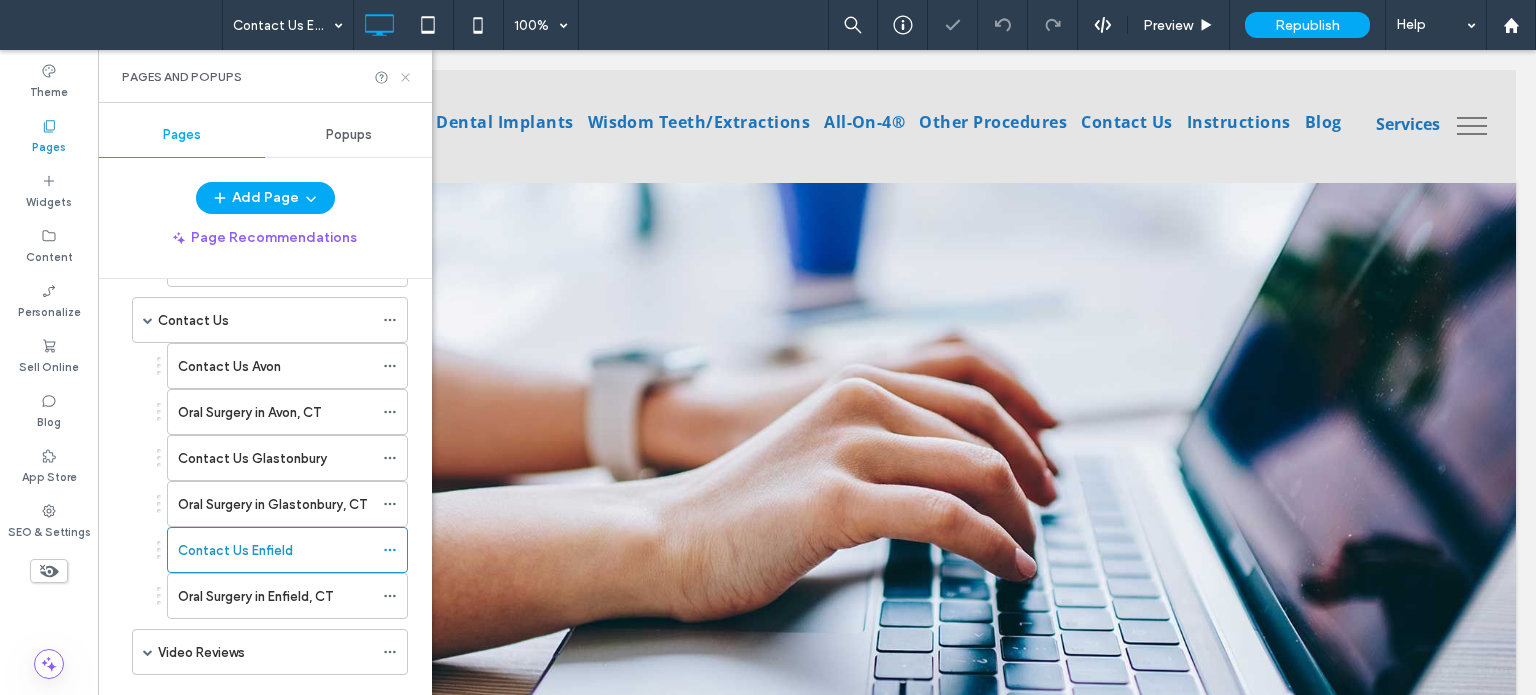 scroll, scrollTop: 0, scrollLeft: 0, axis: both 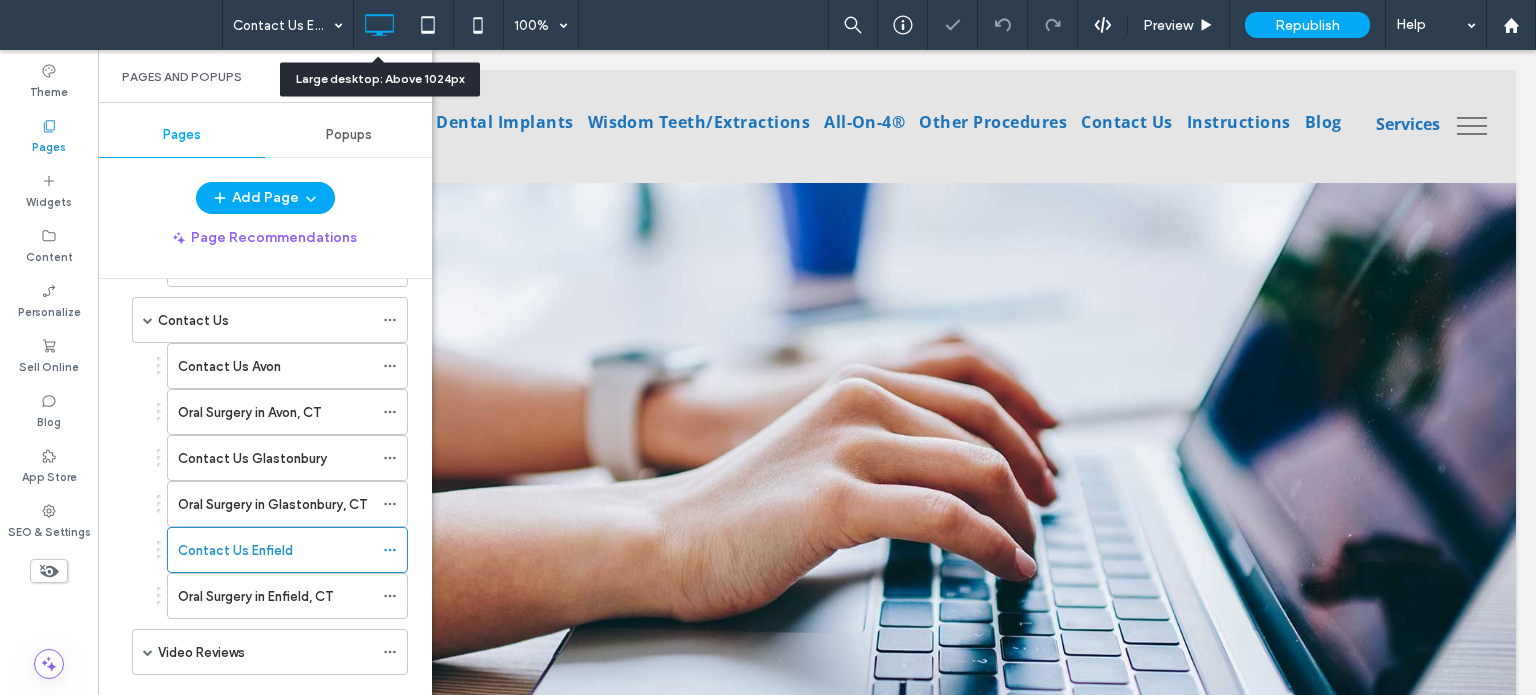 click on "Large desktop: Above 1024px" at bounding box center [380, 79] 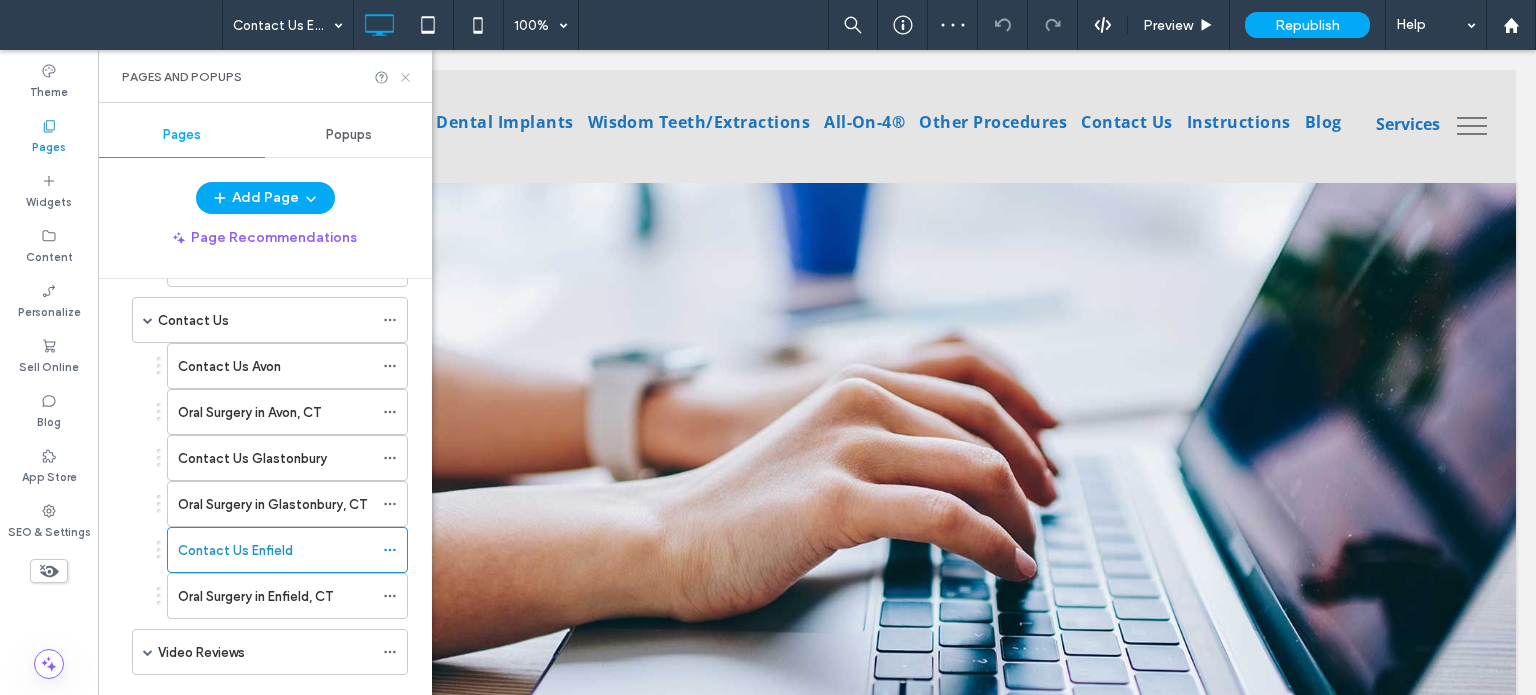 click 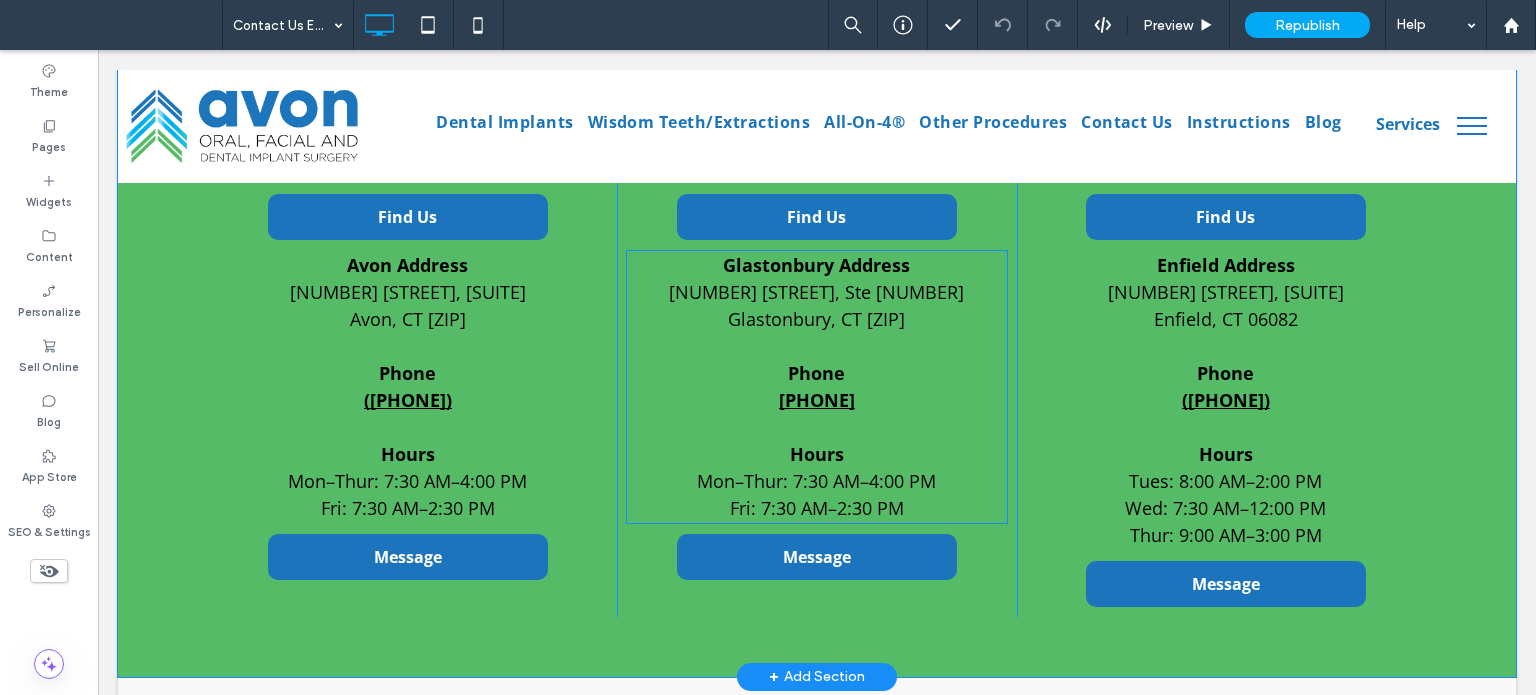scroll, scrollTop: 1400, scrollLeft: 0, axis: vertical 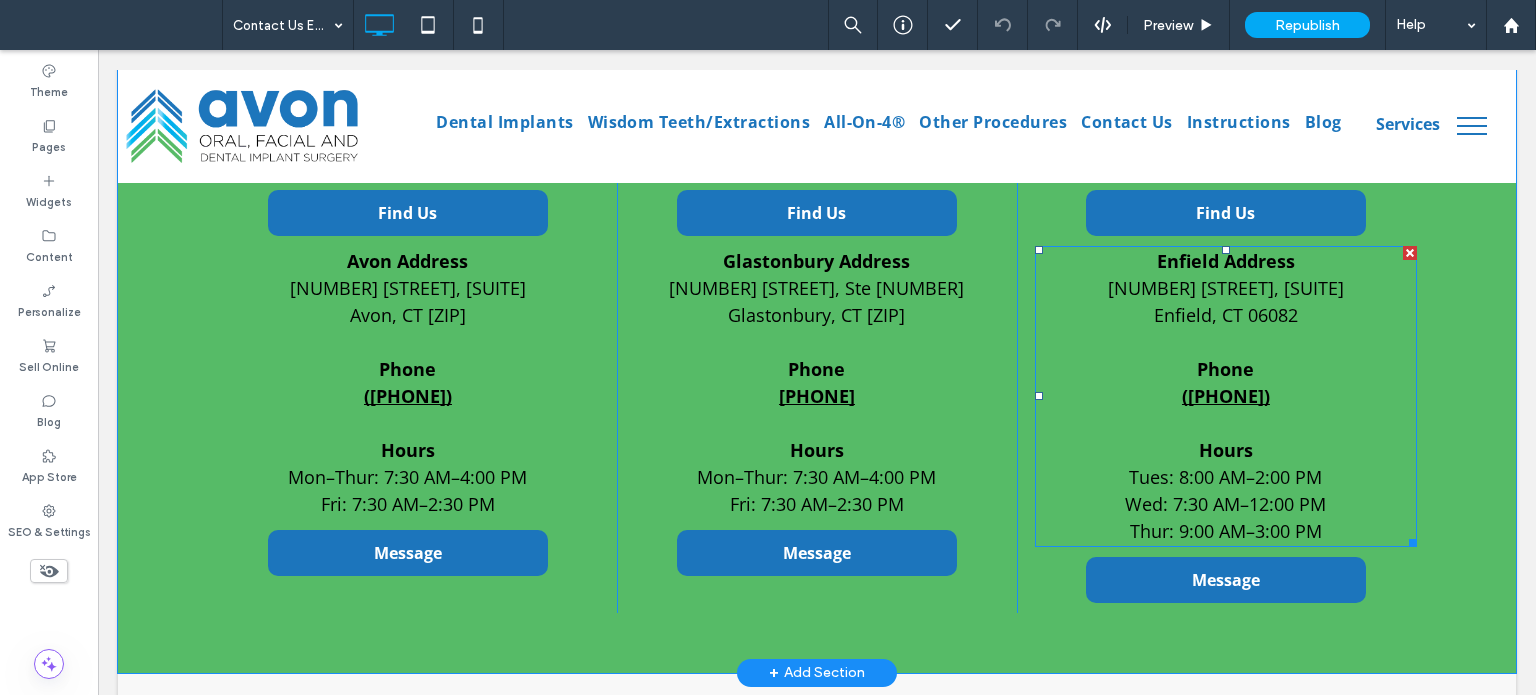 click on "Wed: 7:30 AM–12:00 PM" at bounding box center [1225, 504] 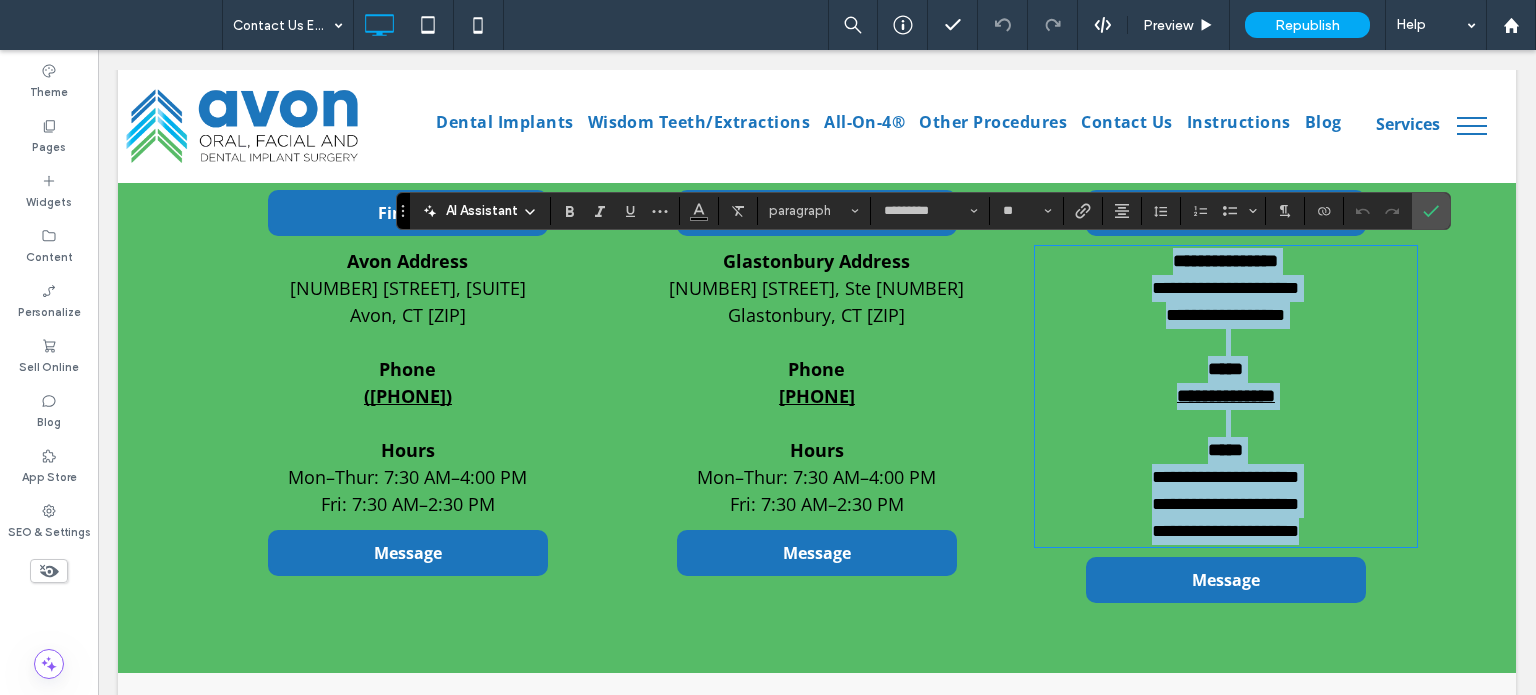 click on "**********" at bounding box center [1225, 504] 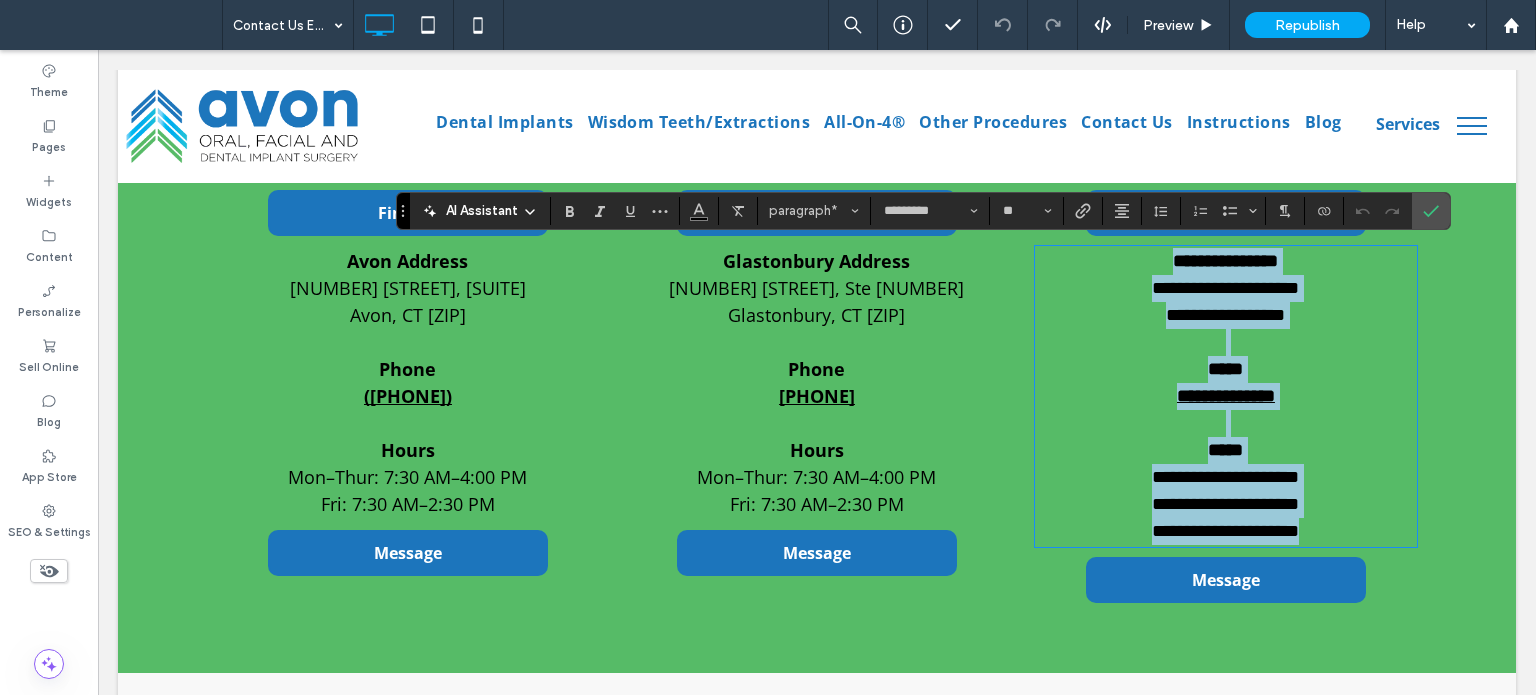 click on "**********" at bounding box center [1226, 504] 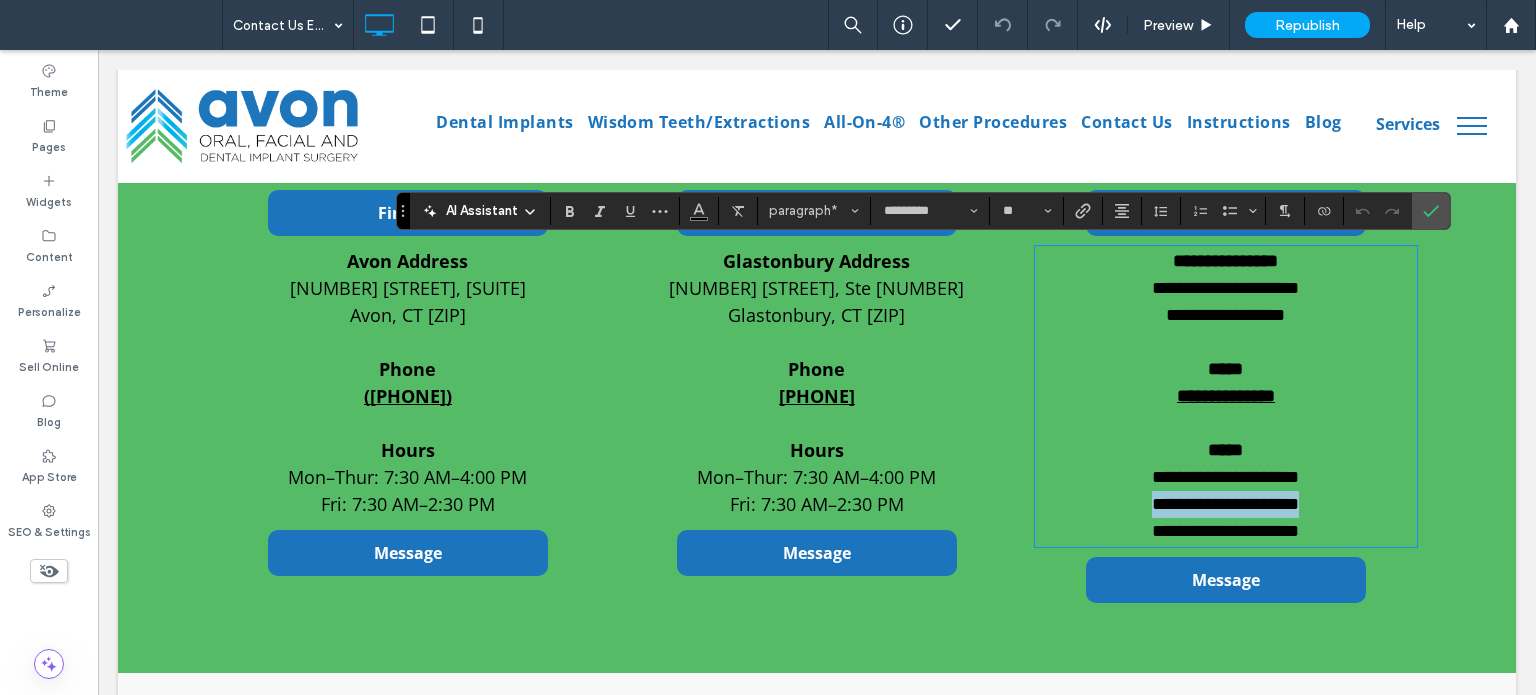 drag, startPoint x: 1324, startPoint y: 501, endPoint x: 1062, endPoint y: 492, distance: 262.15454 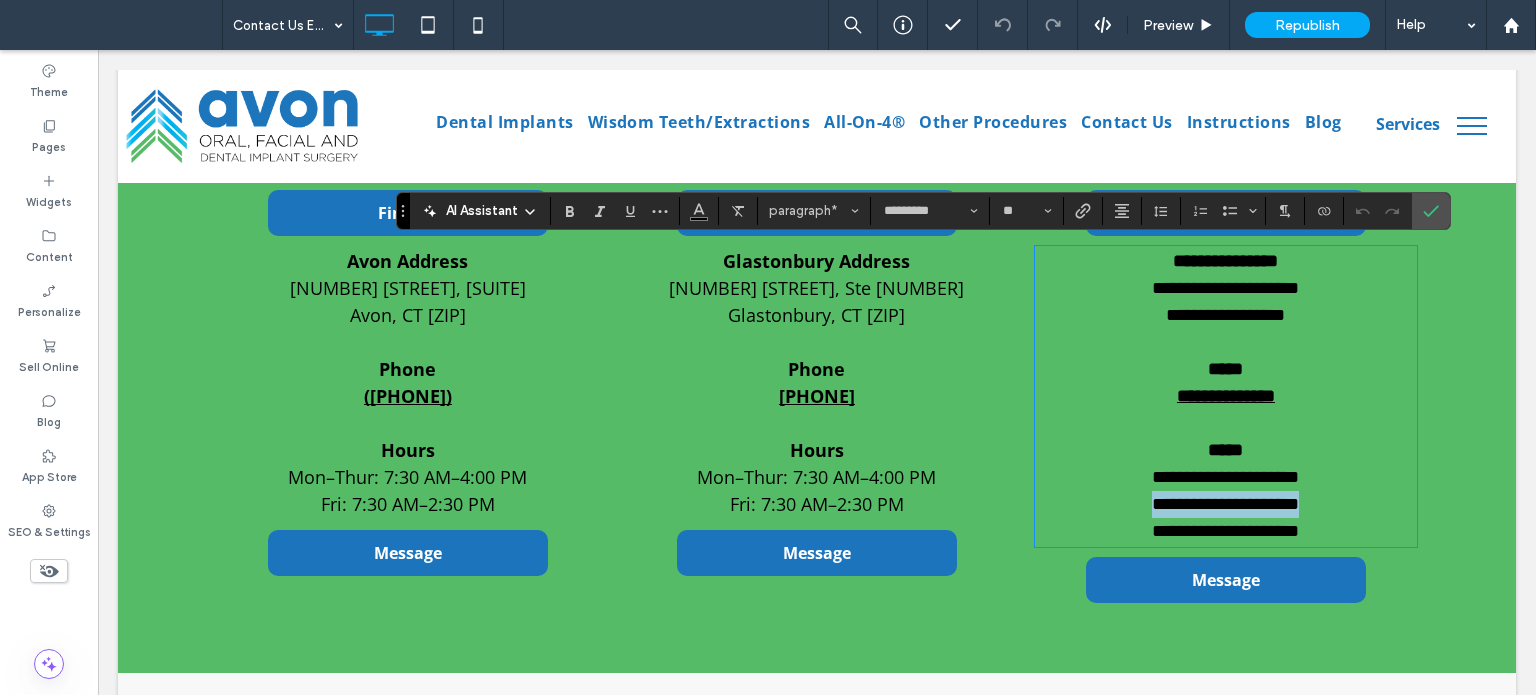 click on "**********" at bounding box center [1226, 504] 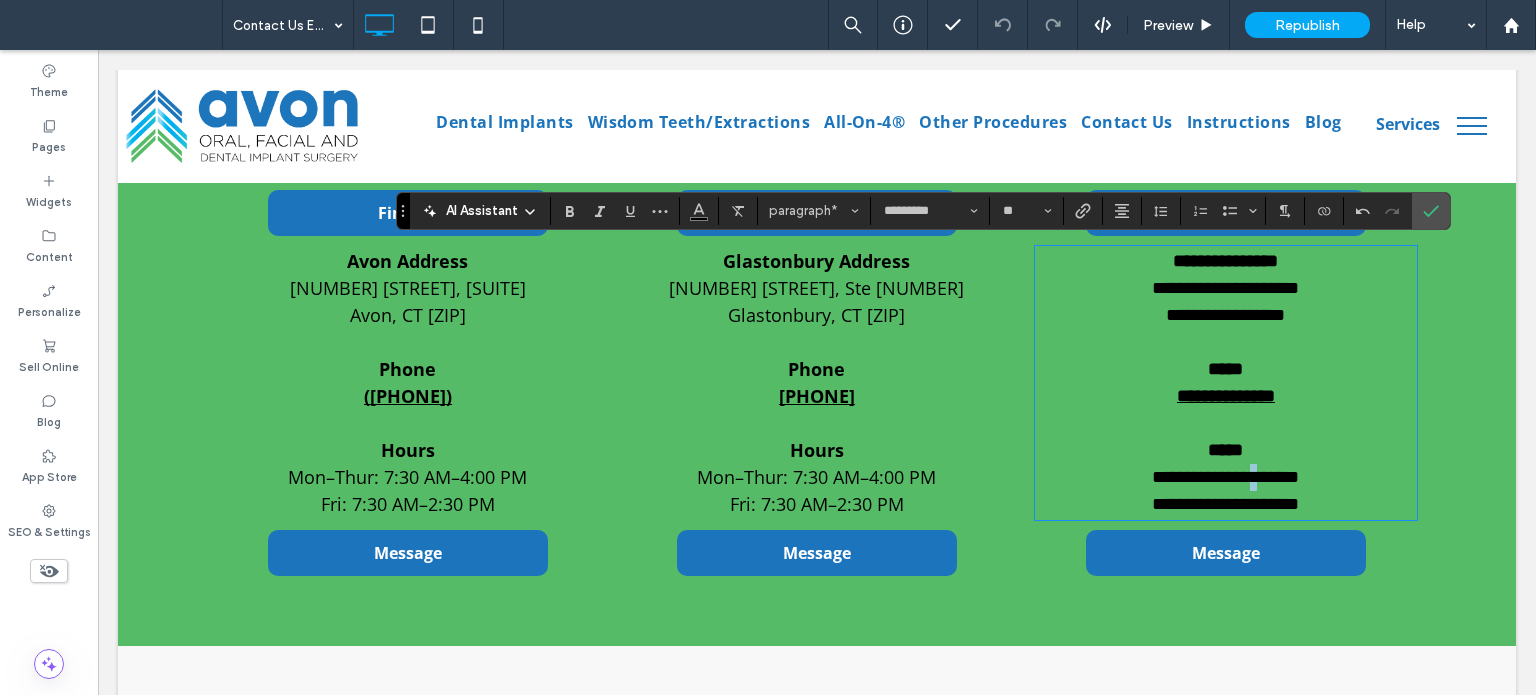 click on "**********" at bounding box center [1225, 477] 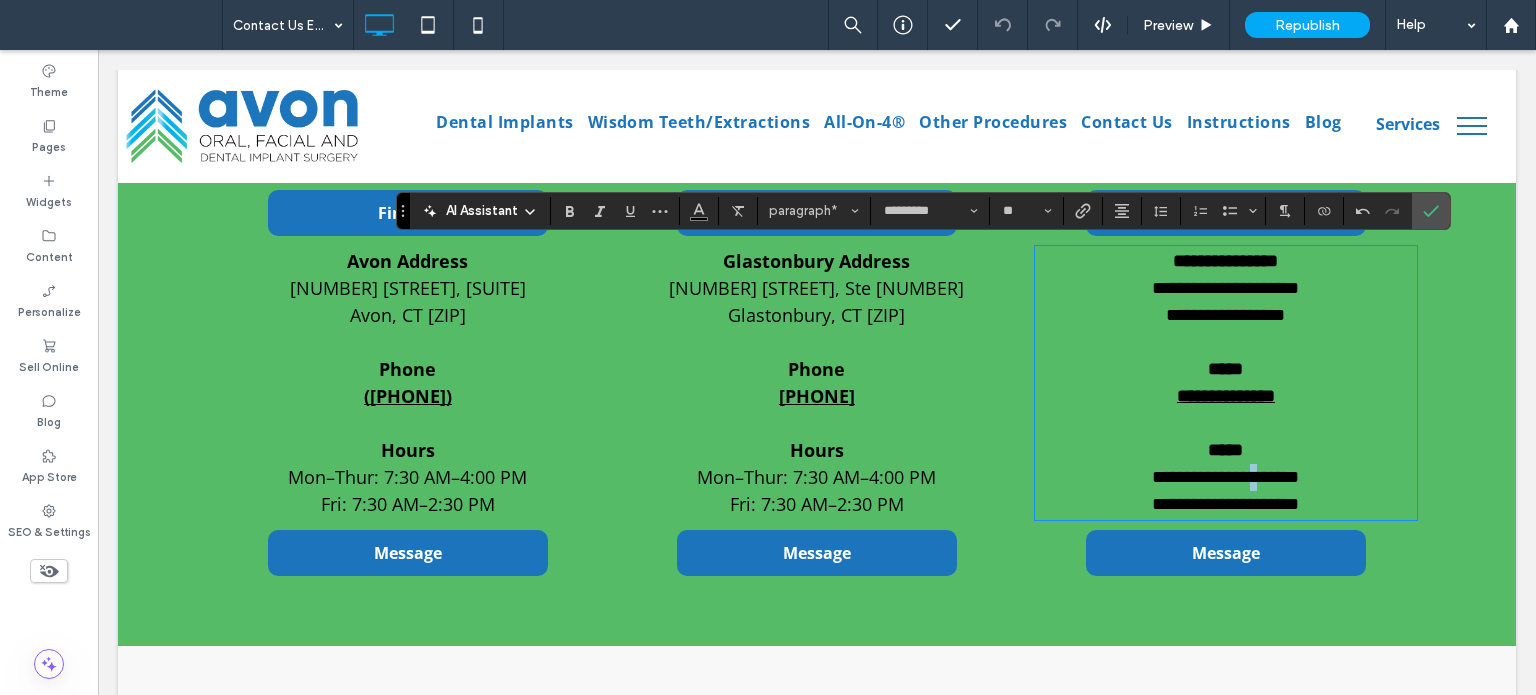type 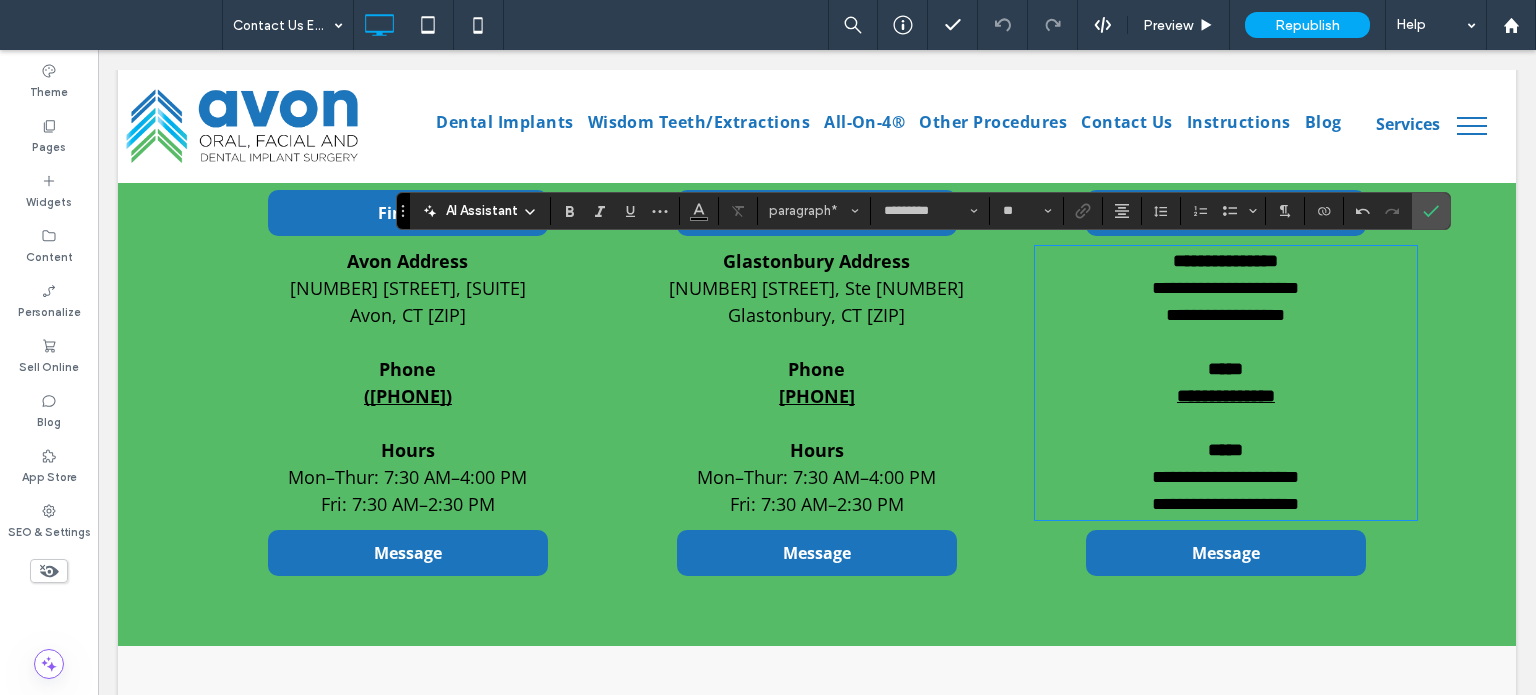 click on "**********" at bounding box center (1225, 477) 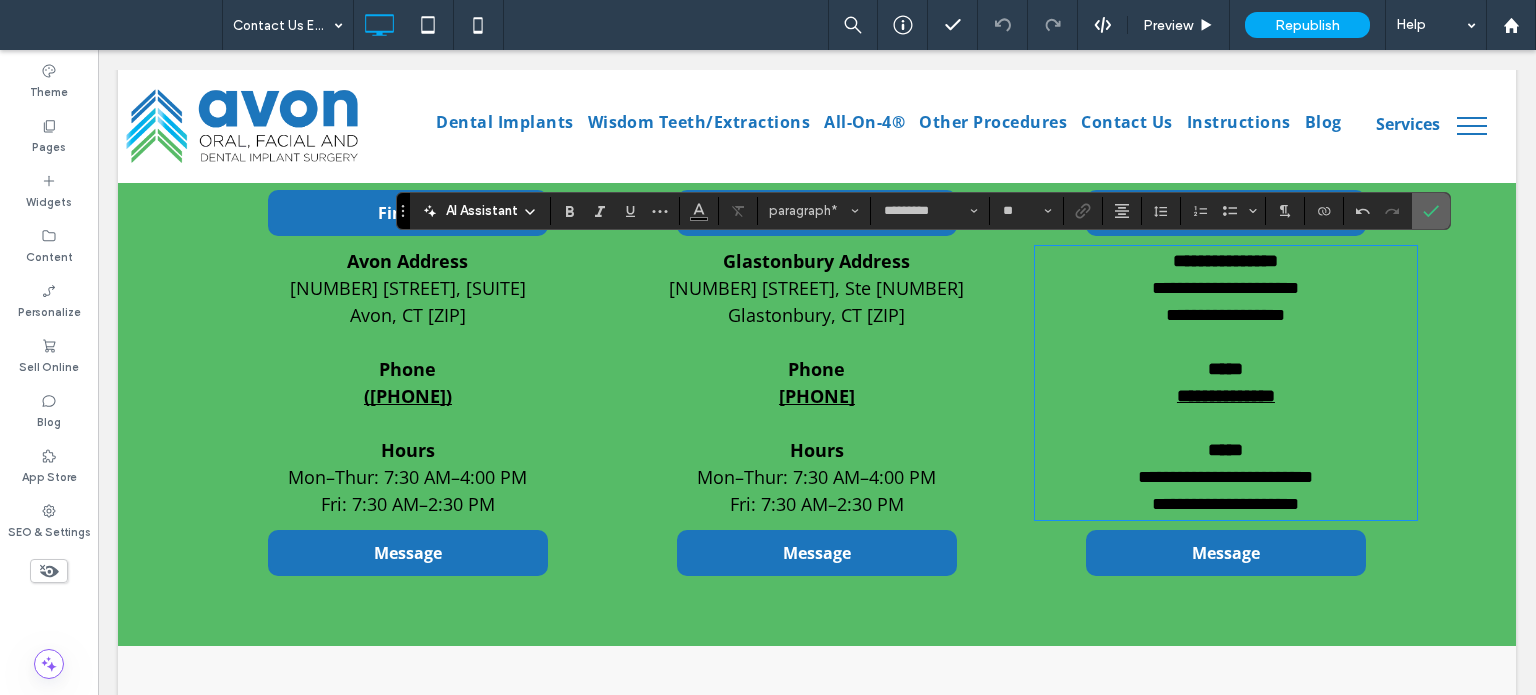 click at bounding box center [1431, 211] 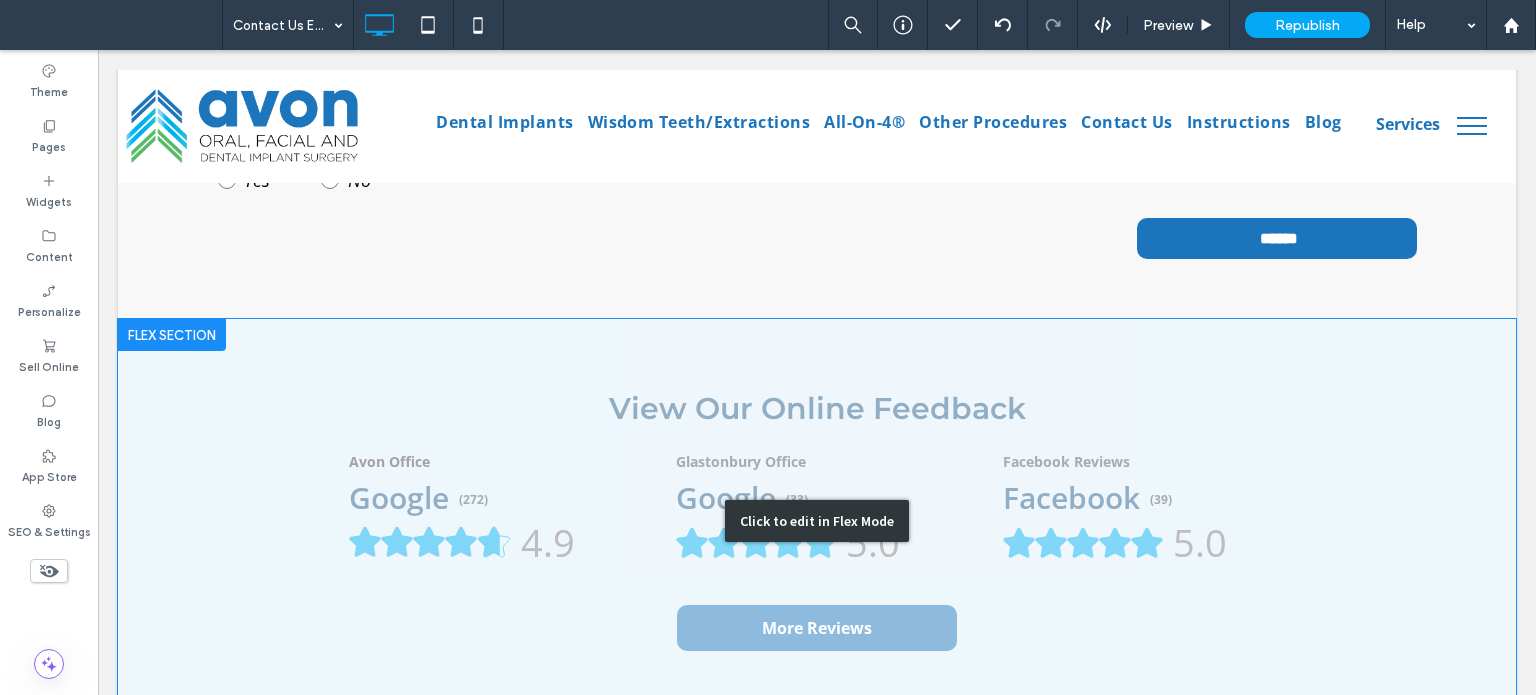 scroll, scrollTop: 2700, scrollLeft: 0, axis: vertical 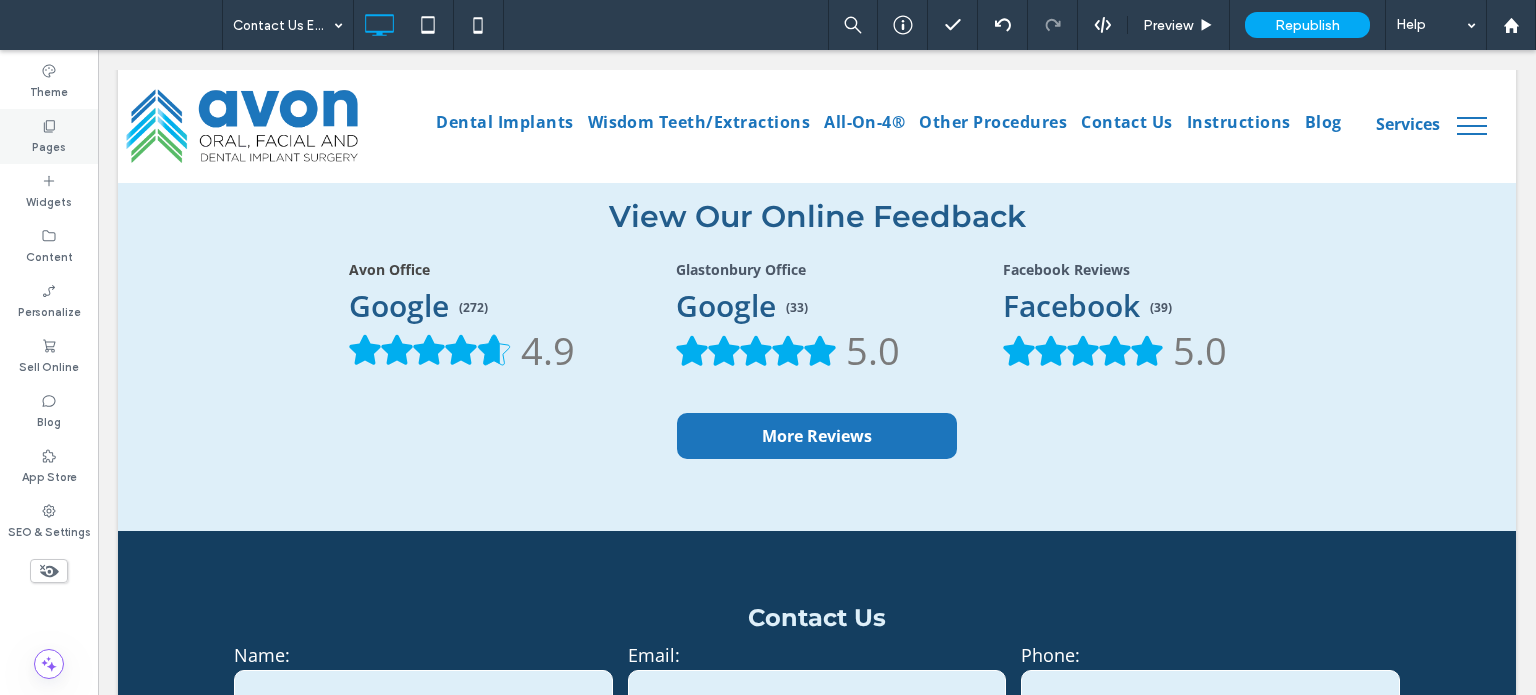 click on "Pages" at bounding box center (49, 145) 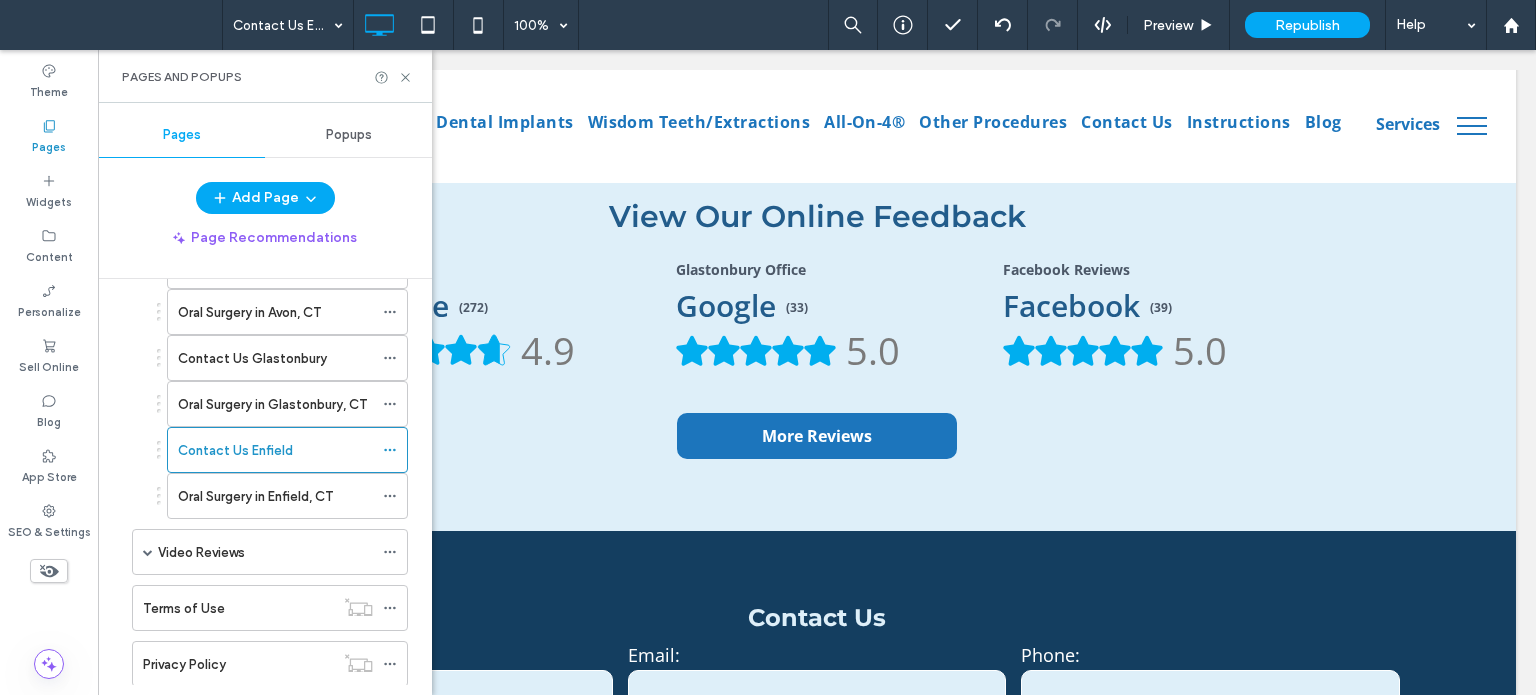 scroll, scrollTop: 1200, scrollLeft: 0, axis: vertical 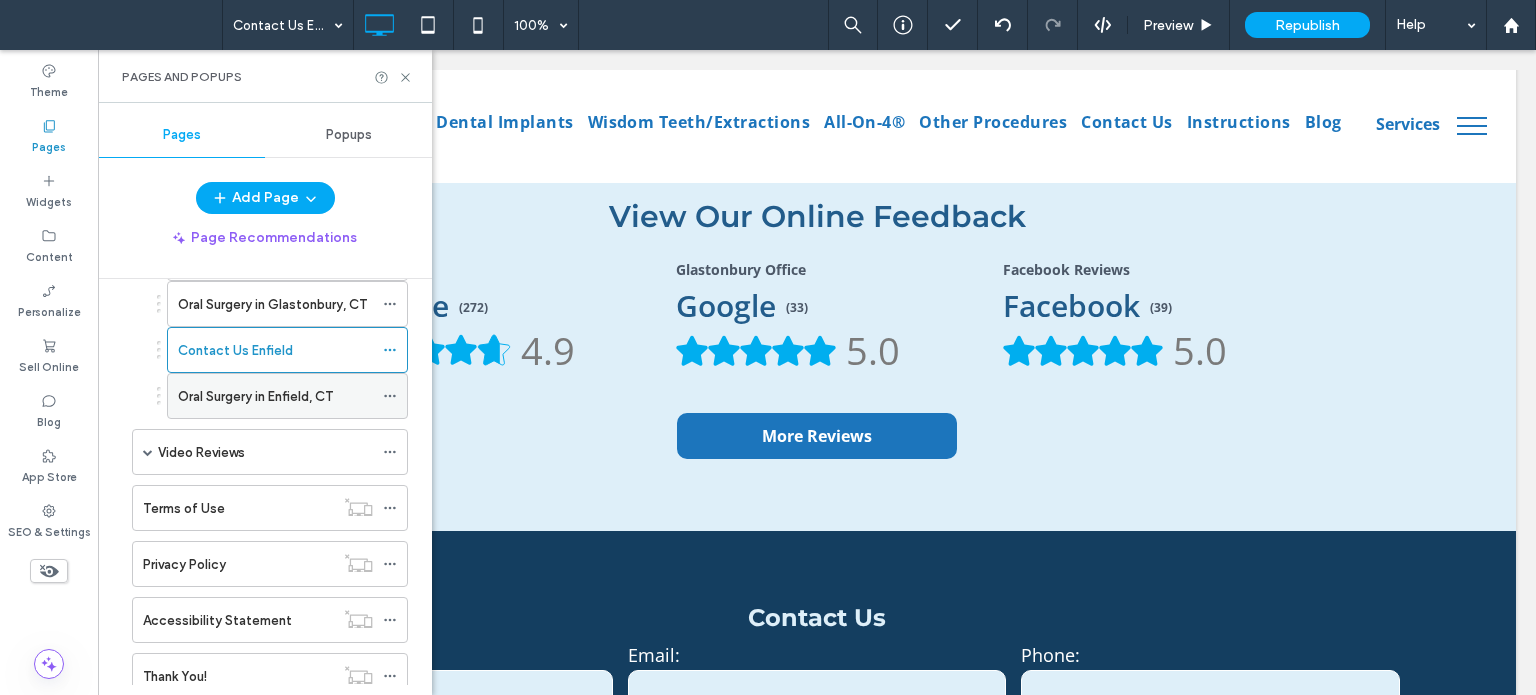 click on "Oral Surgery in Enfield, CT" at bounding box center [255, 396] 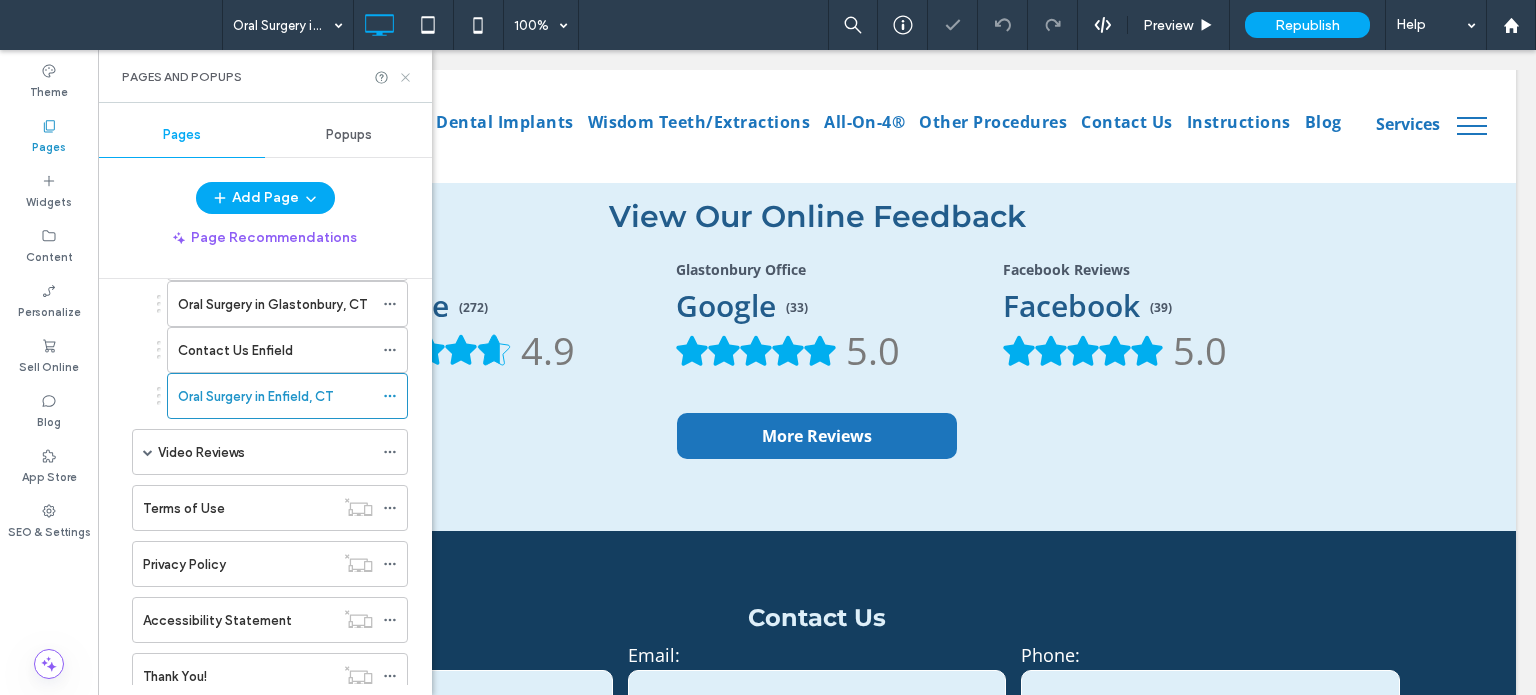 click 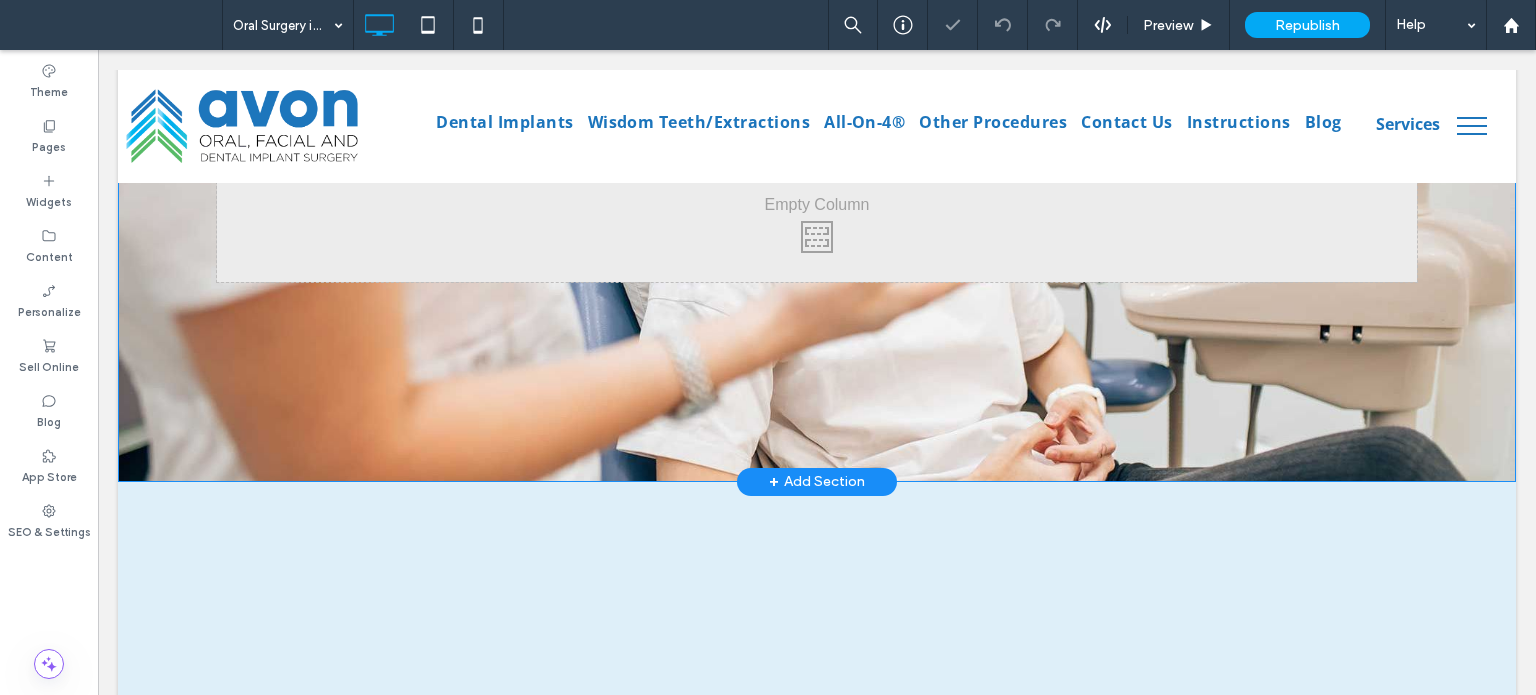 scroll, scrollTop: 500, scrollLeft: 0, axis: vertical 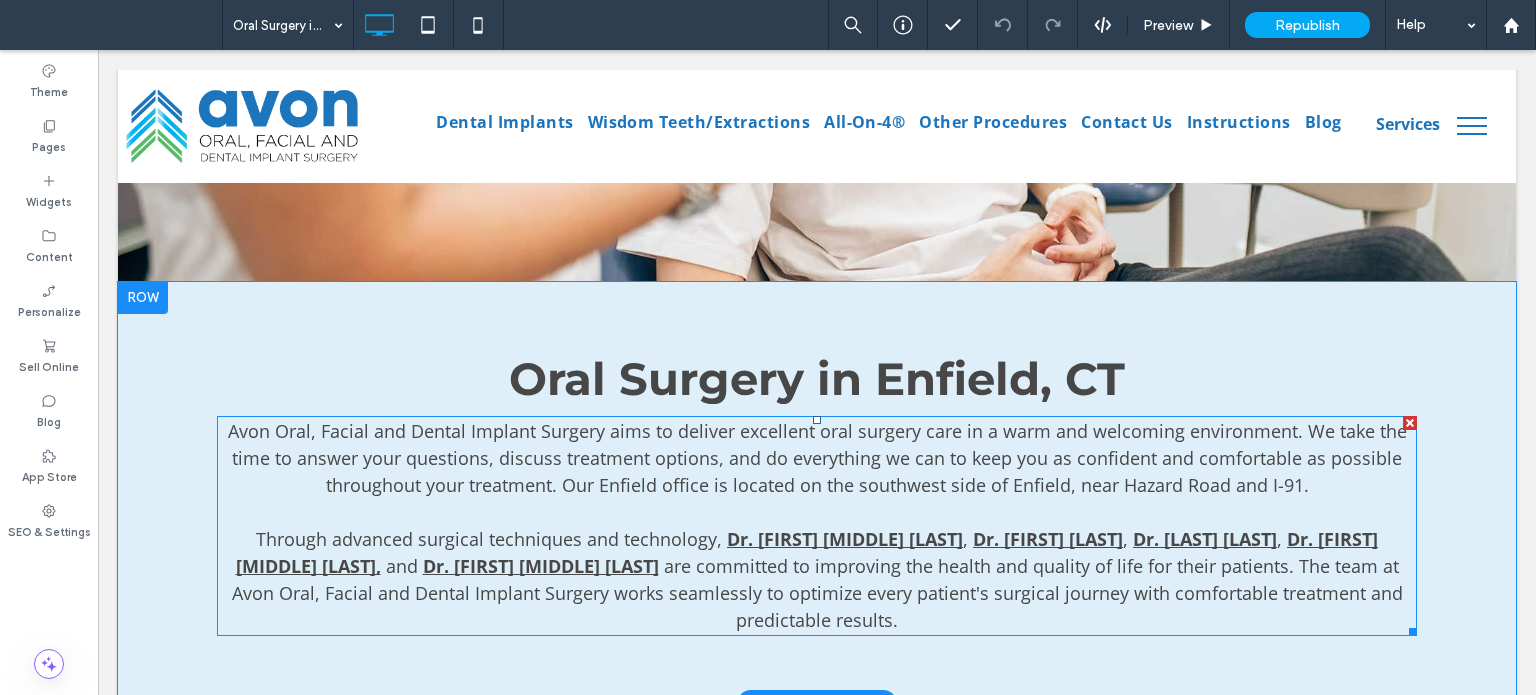click at bounding box center (817, 512) 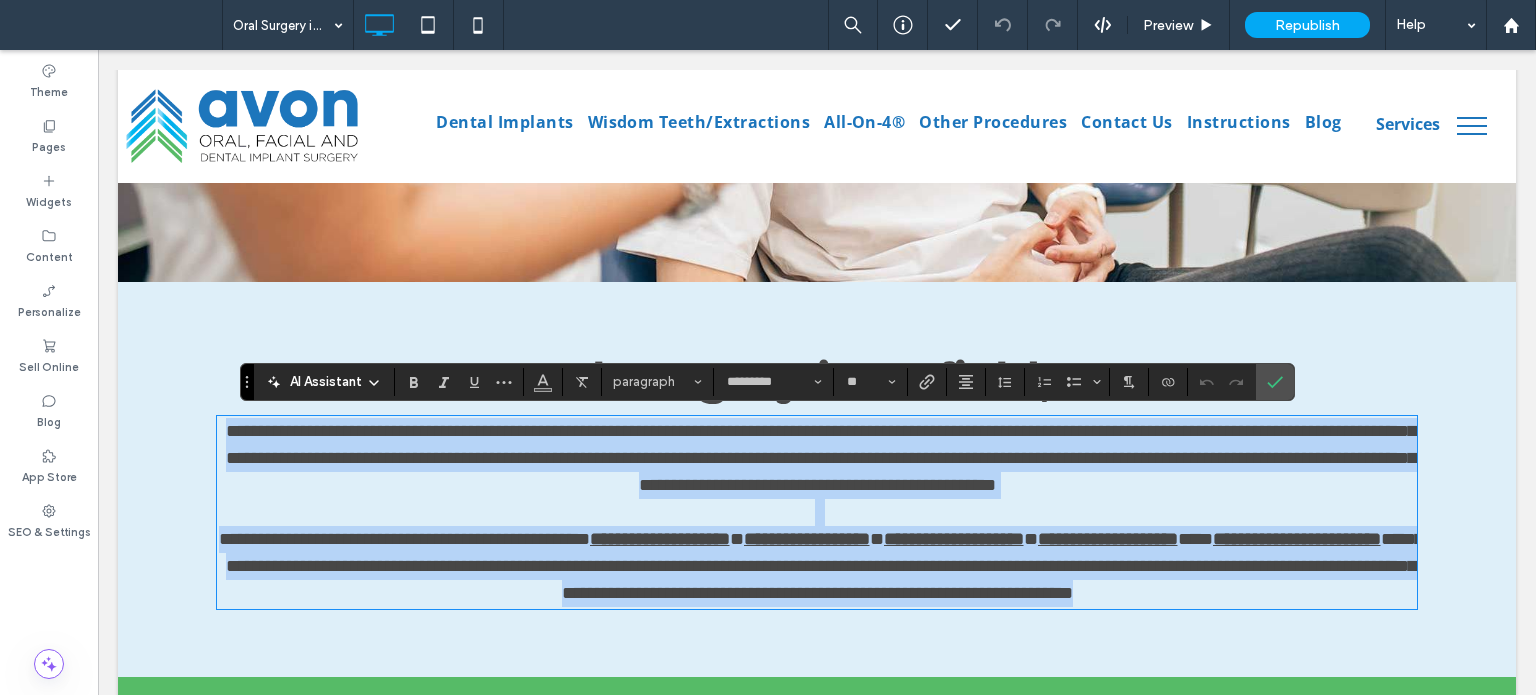 click on "**********" at bounding box center [824, 566] 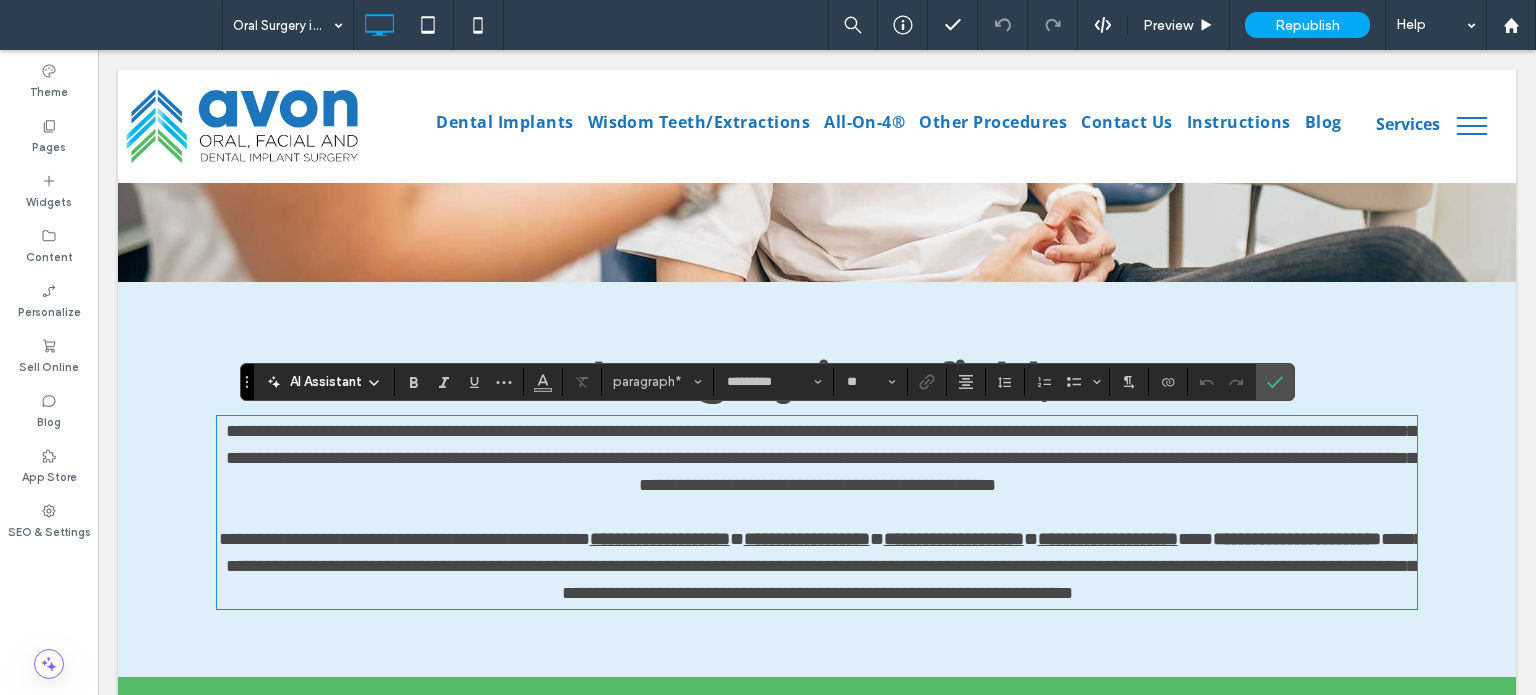 click on "**********" at bounding box center [1297, 539] 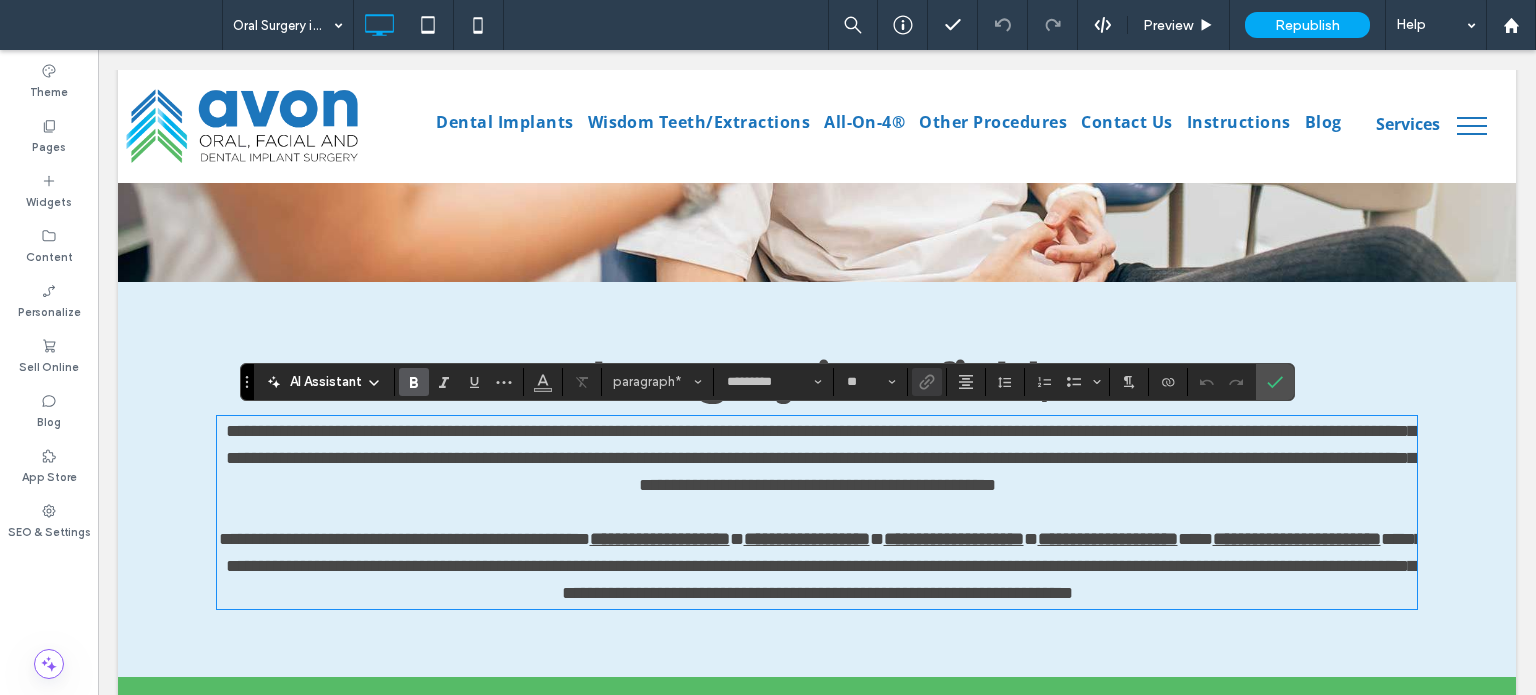 type 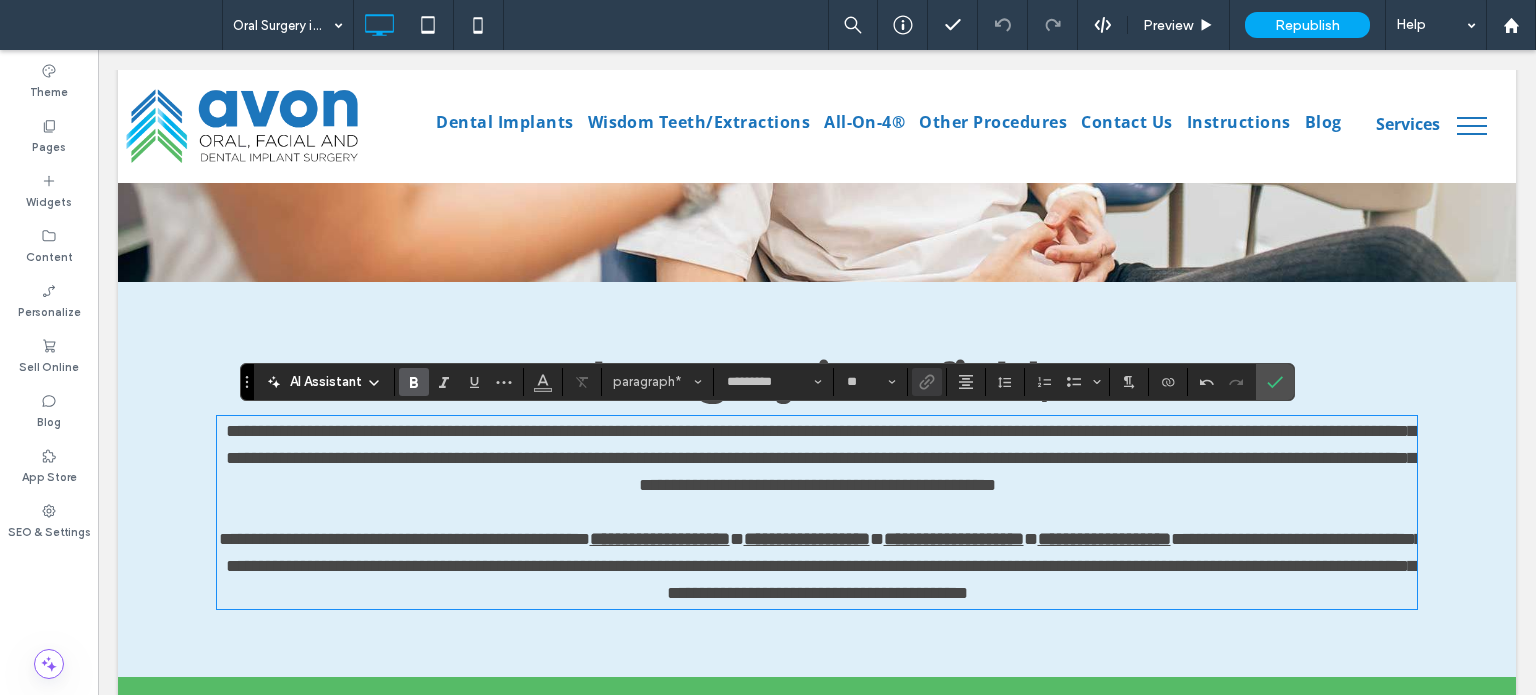 click on "*" at bounding box center [1031, 539] 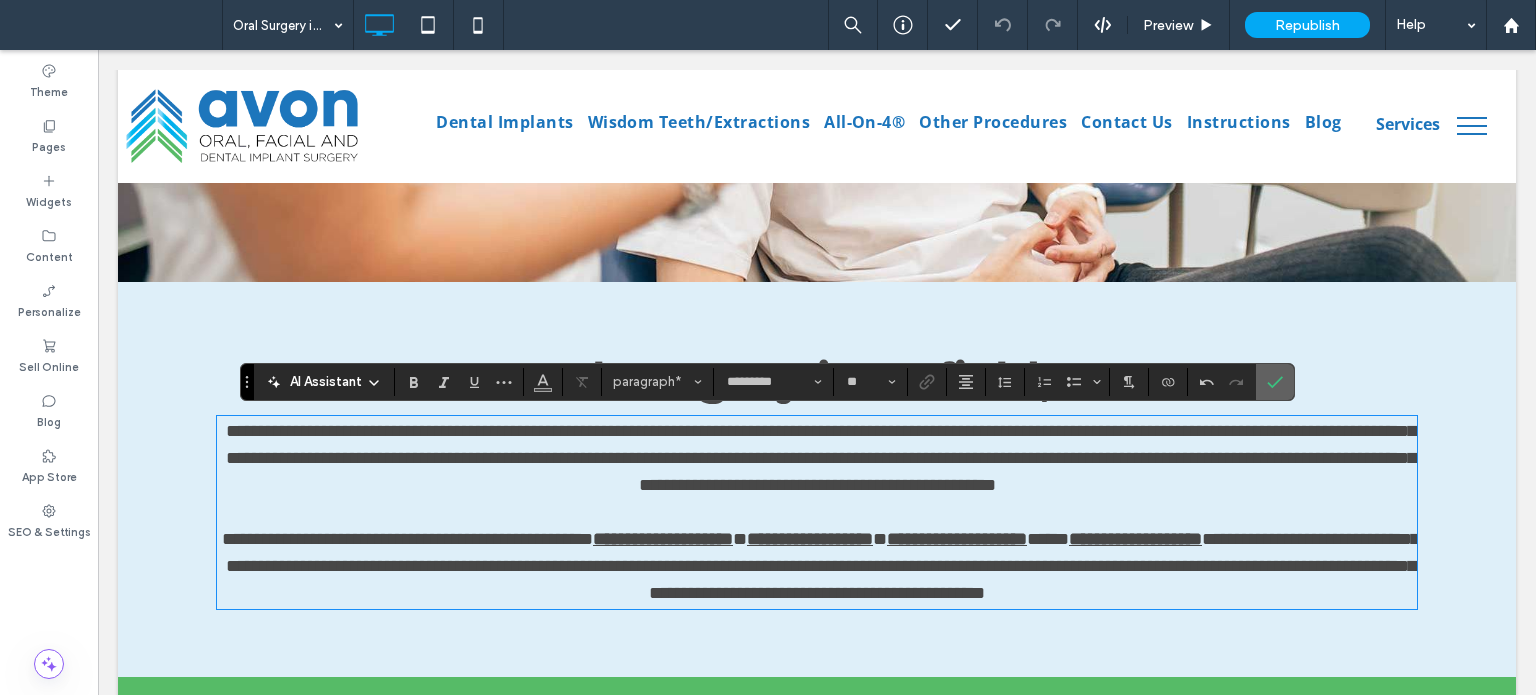 click at bounding box center [1271, 382] 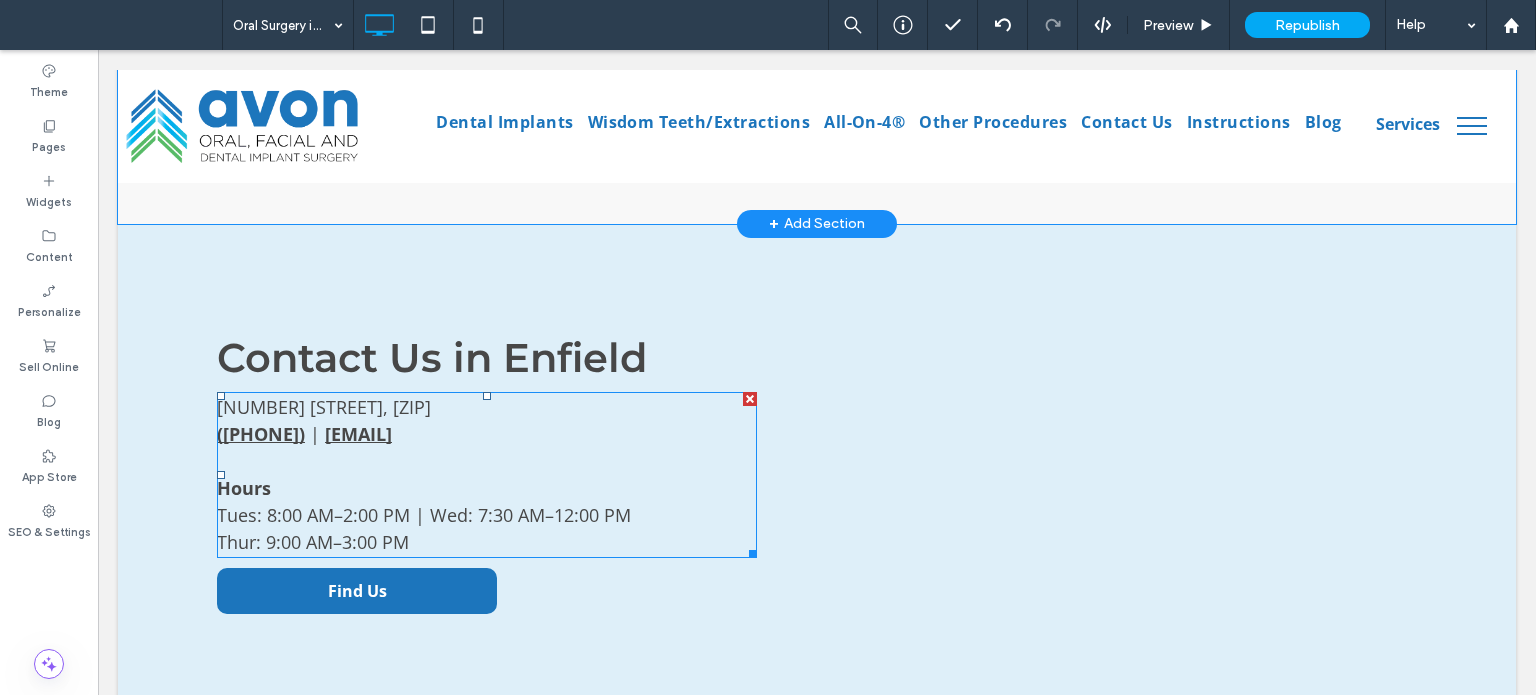 scroll, scrollTop: 2400, scrollLeft: 0, axis: vertical 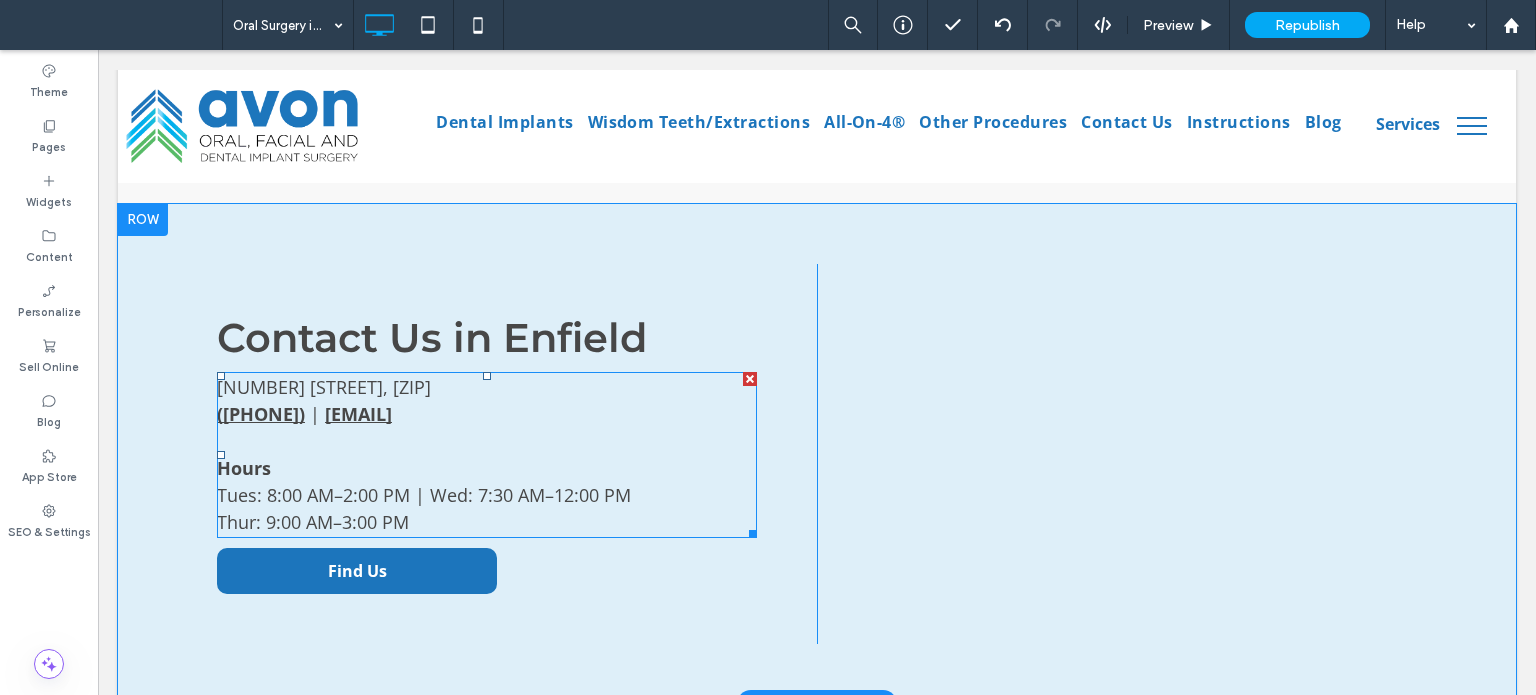 click on "Thur: 9:00 AM–3:00 PM" at bounding box center [487, 522] 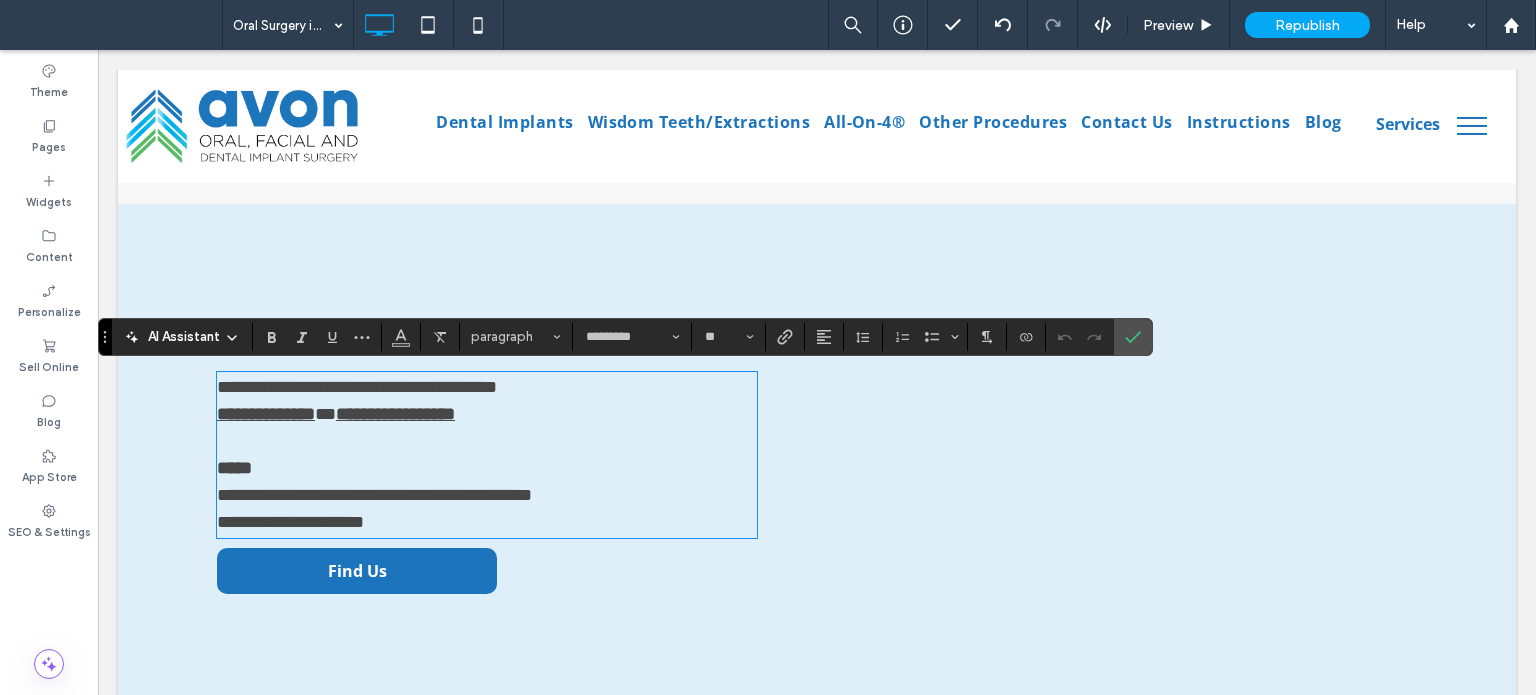 drag, startPoint x: 604, startPoint y: 515, endPoint x: 668, endPoint y: 497, distance: 66.48308 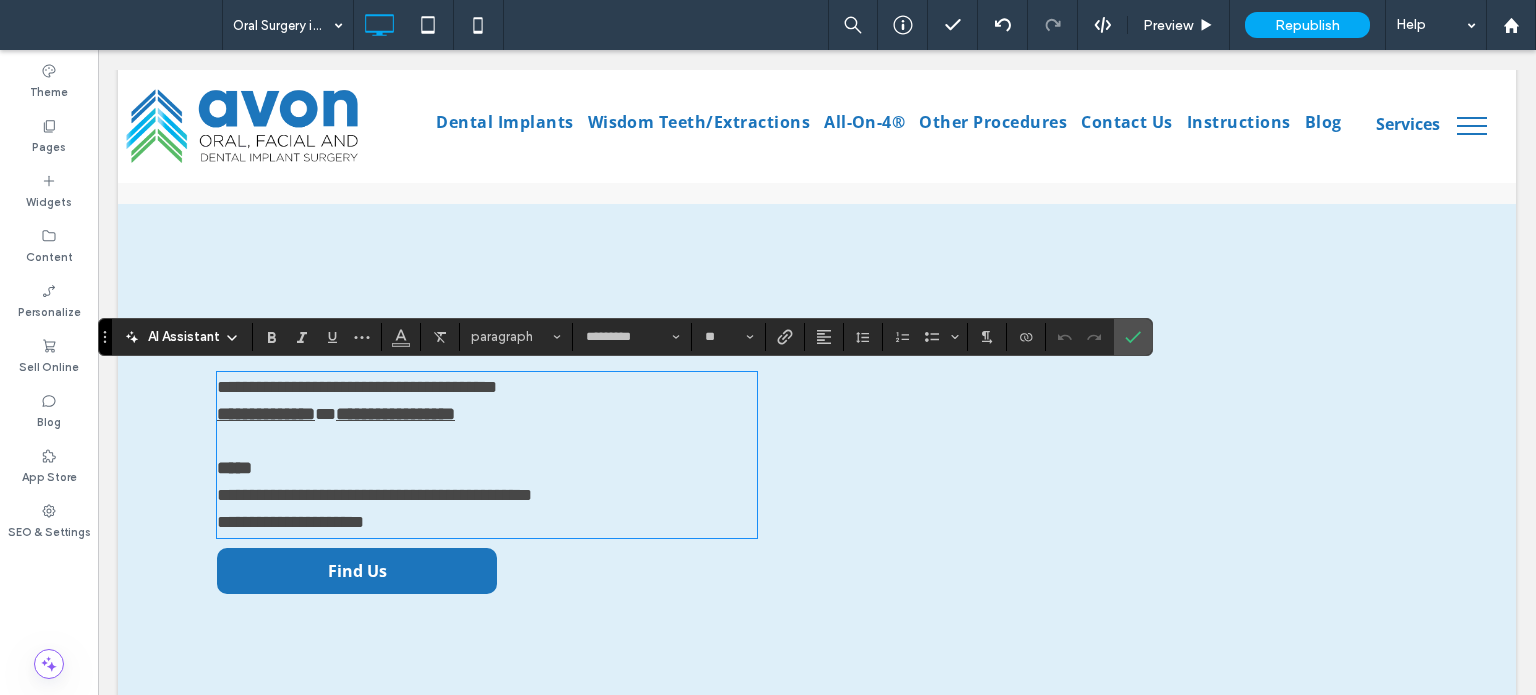 click on "**********" at bounding box center [487, 495] 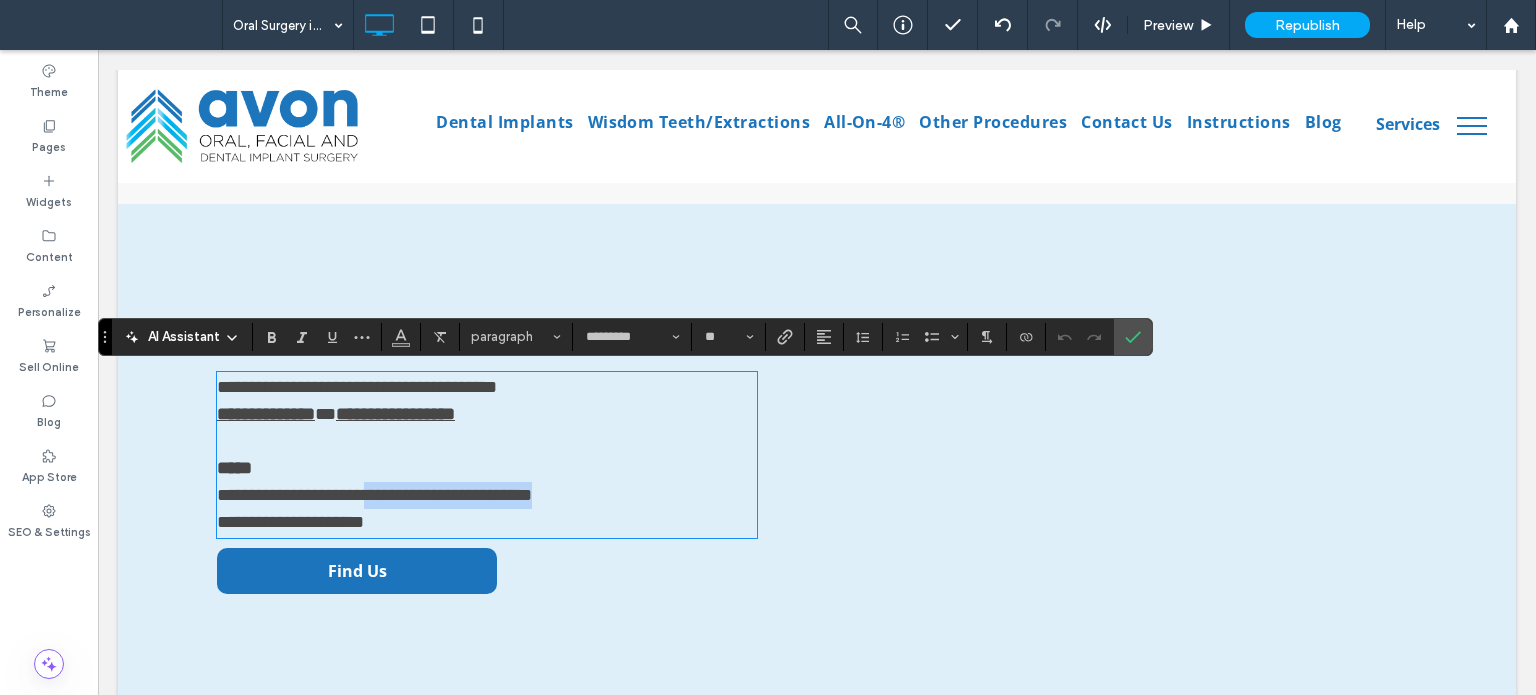 drag, startPoint x: 636, startPoint y: 490, endPoint x: 399, endPoint y: 494, distance: 237.03375 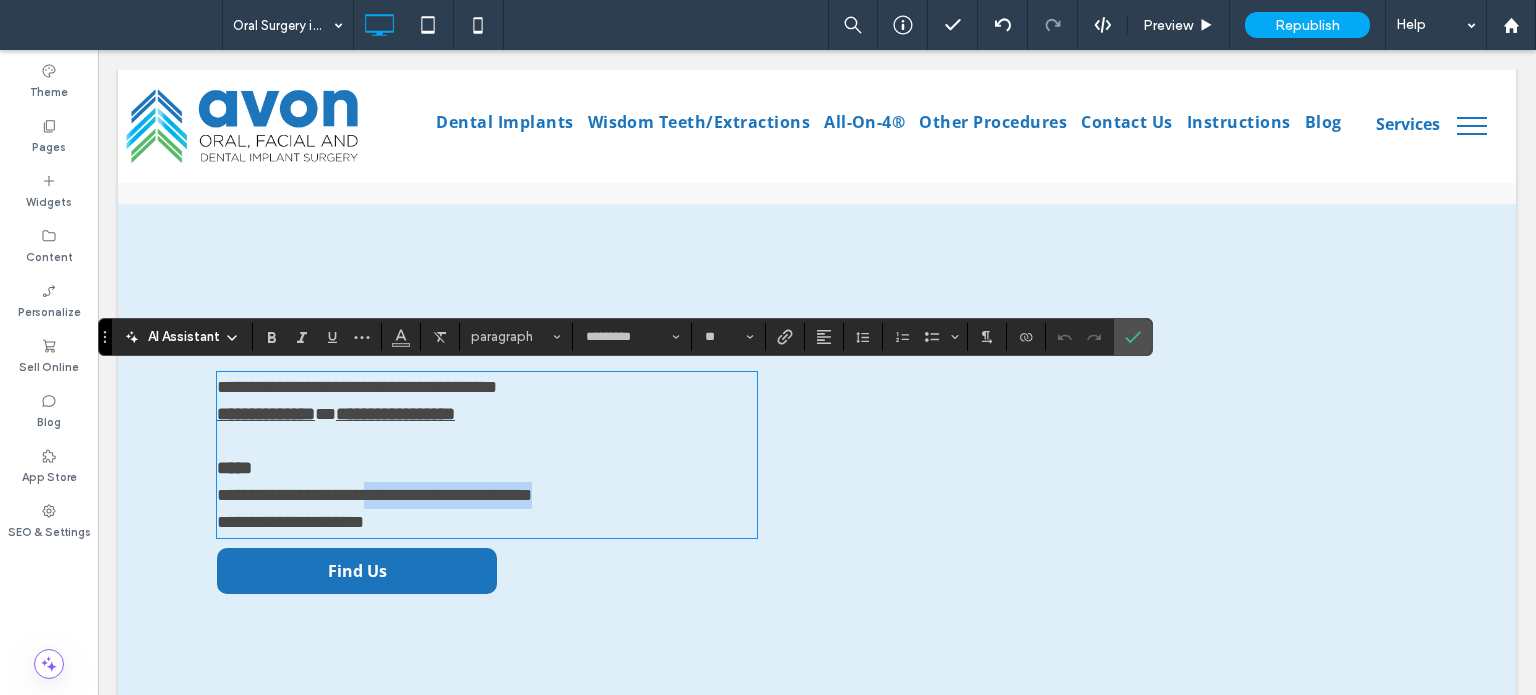 click on "**********" at bounding box center (487, 495) 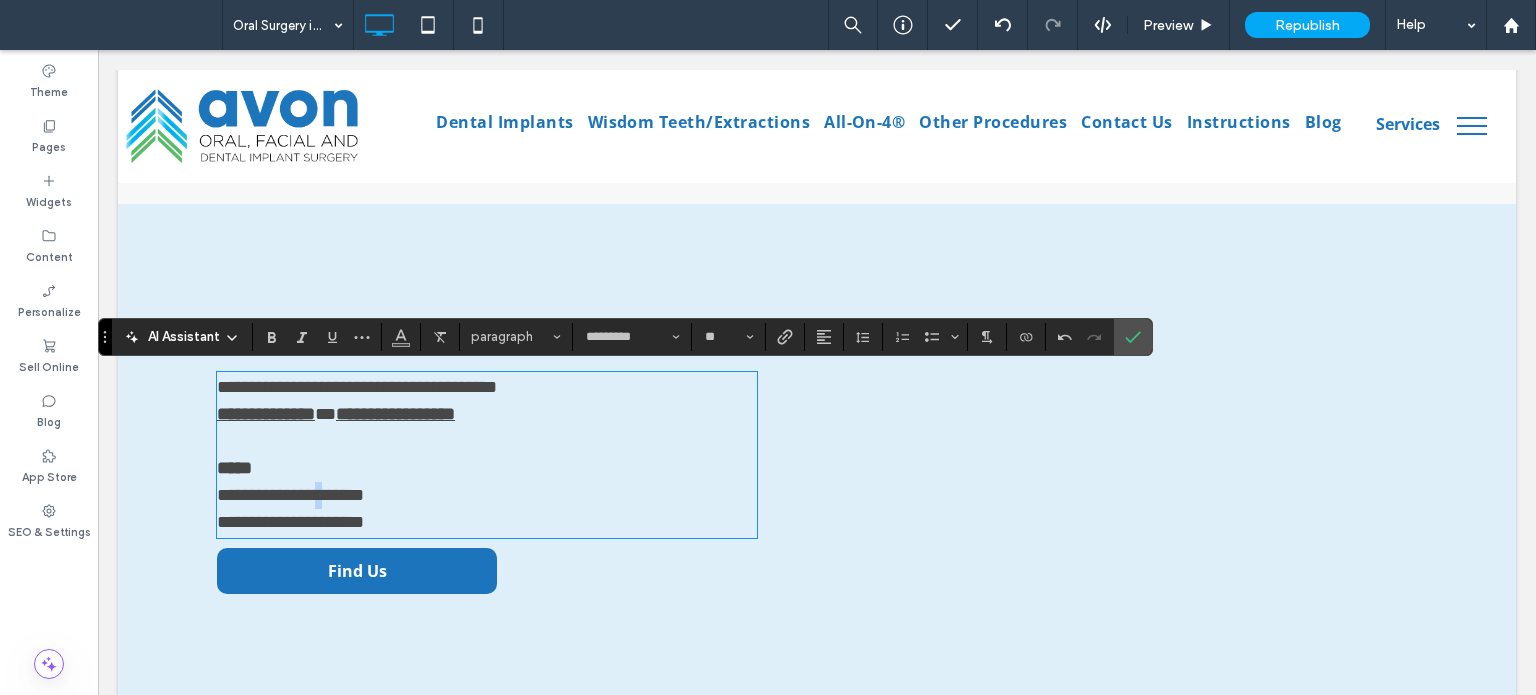 click on "**********" at bounding box center [290, 495] 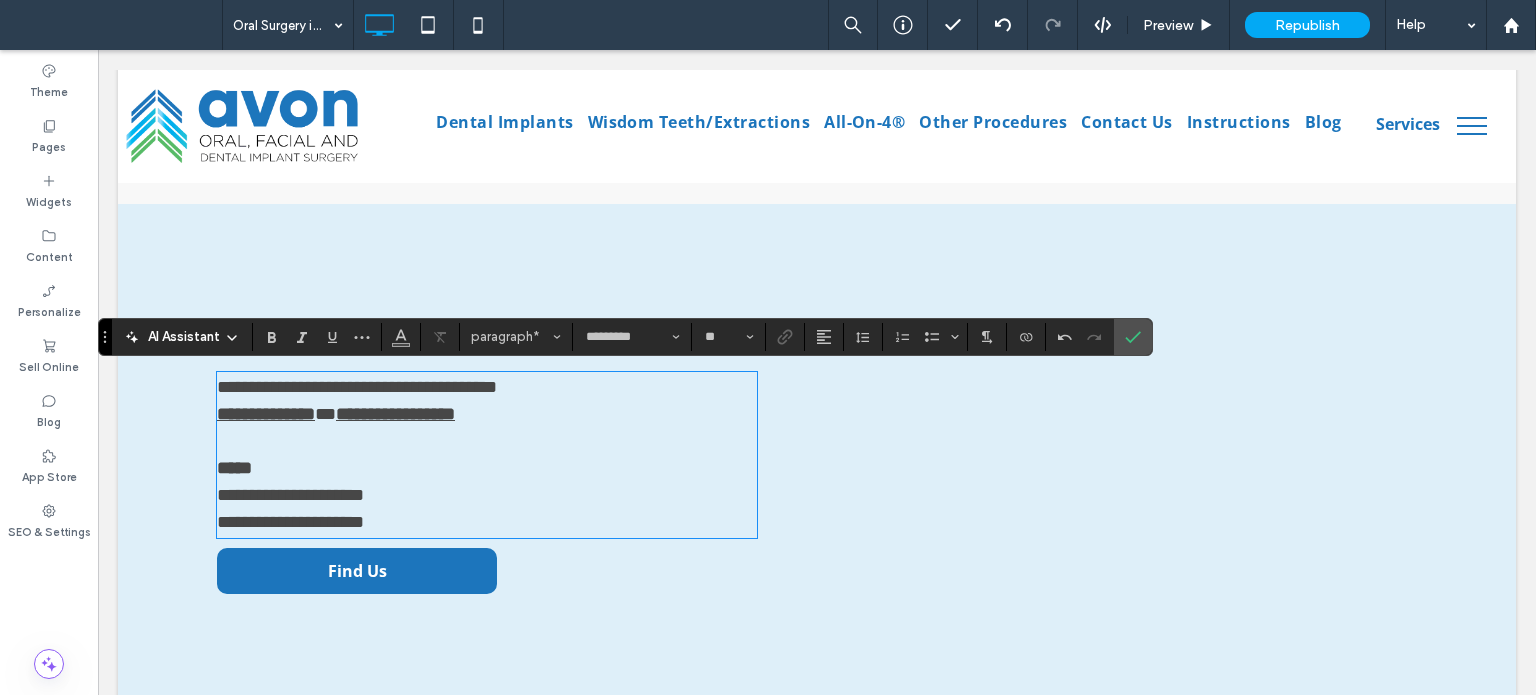 click on "**********" at bounding box center (290, 495) 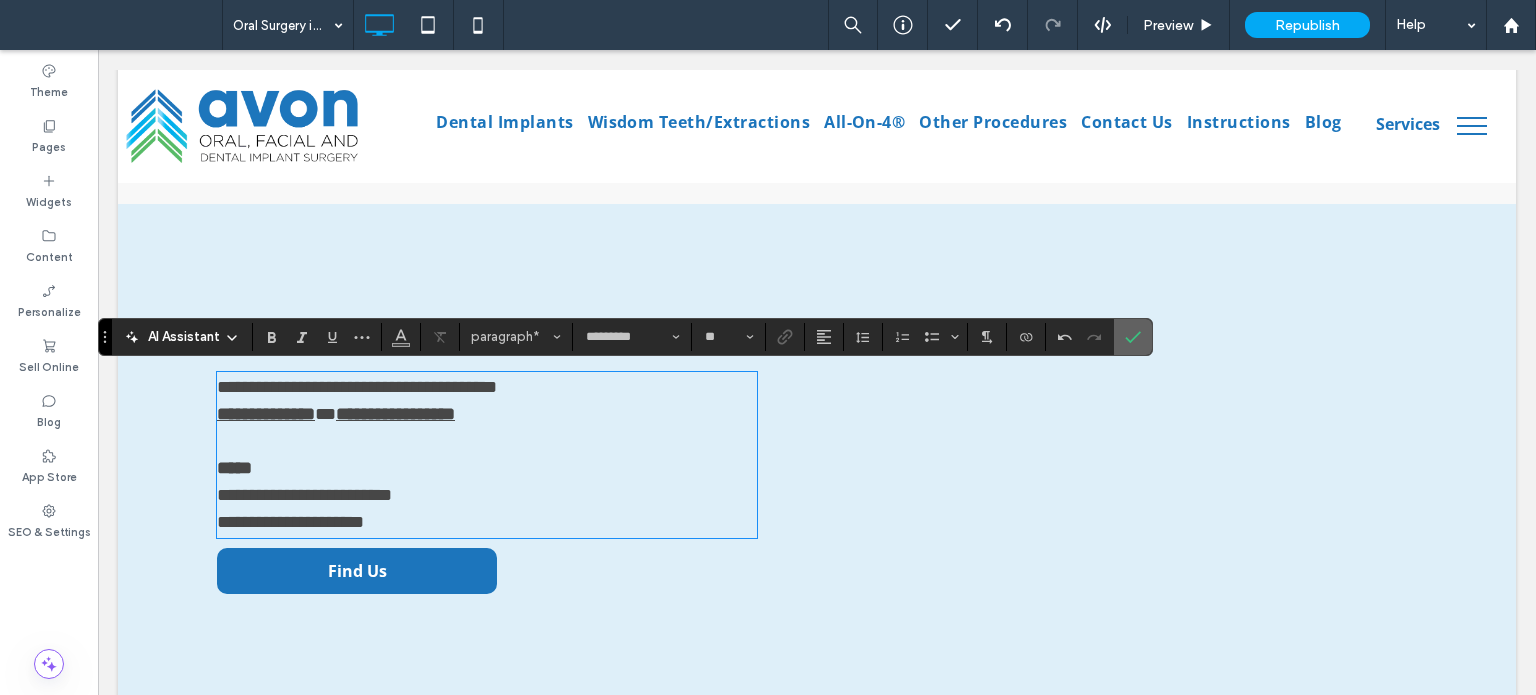 click 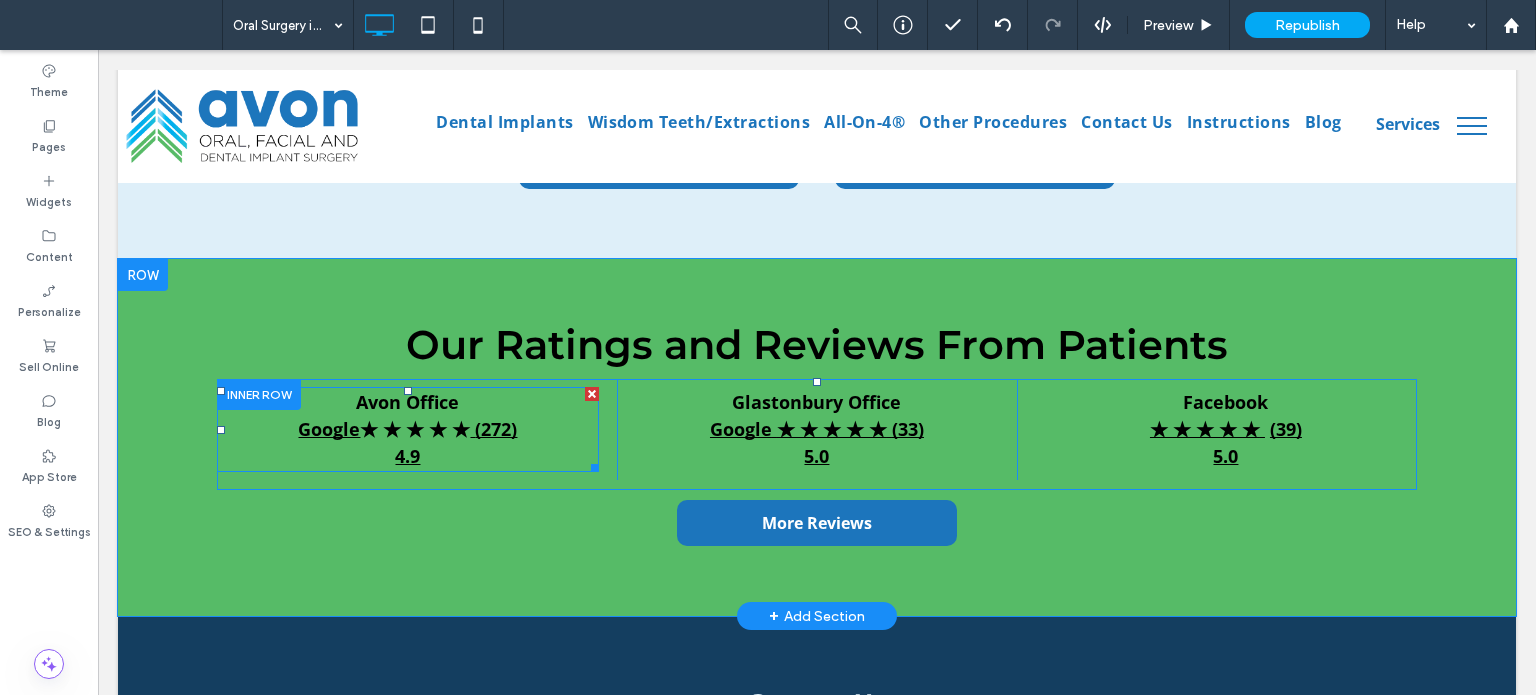 scroll, scrollTop: 4000, scrollLeft: 0, axis: vertical 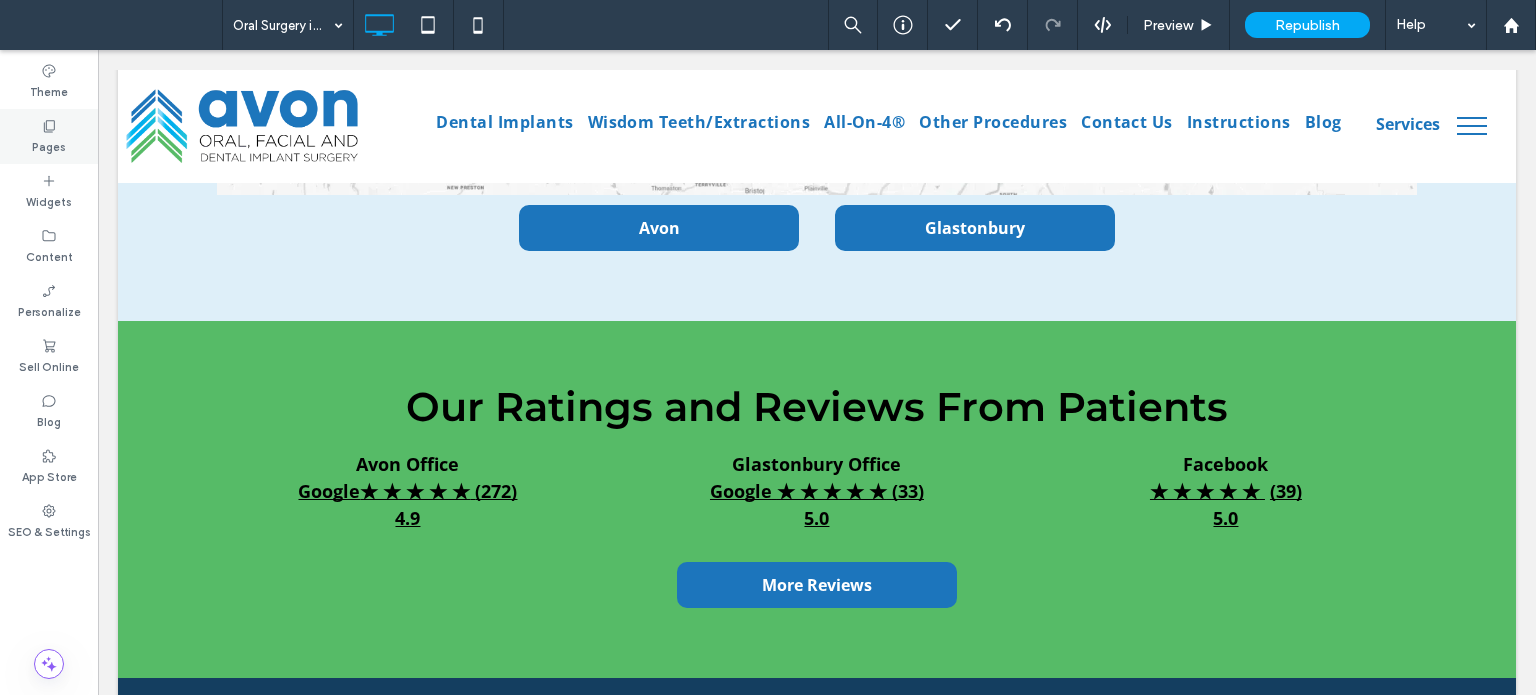 click on "Pages" at bounding box center (49, 145) 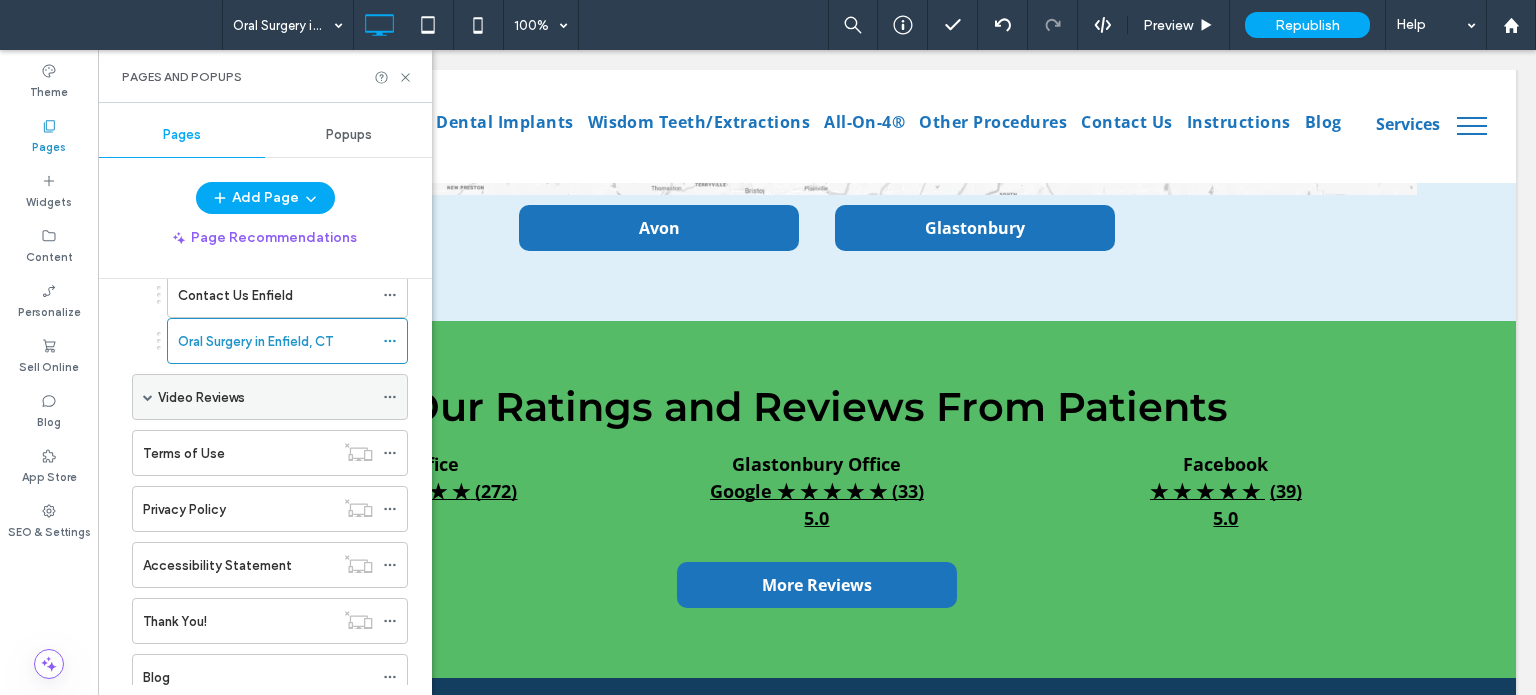 scroll, scrollTop: 1306, scrollLeft: 0, axis: vertical 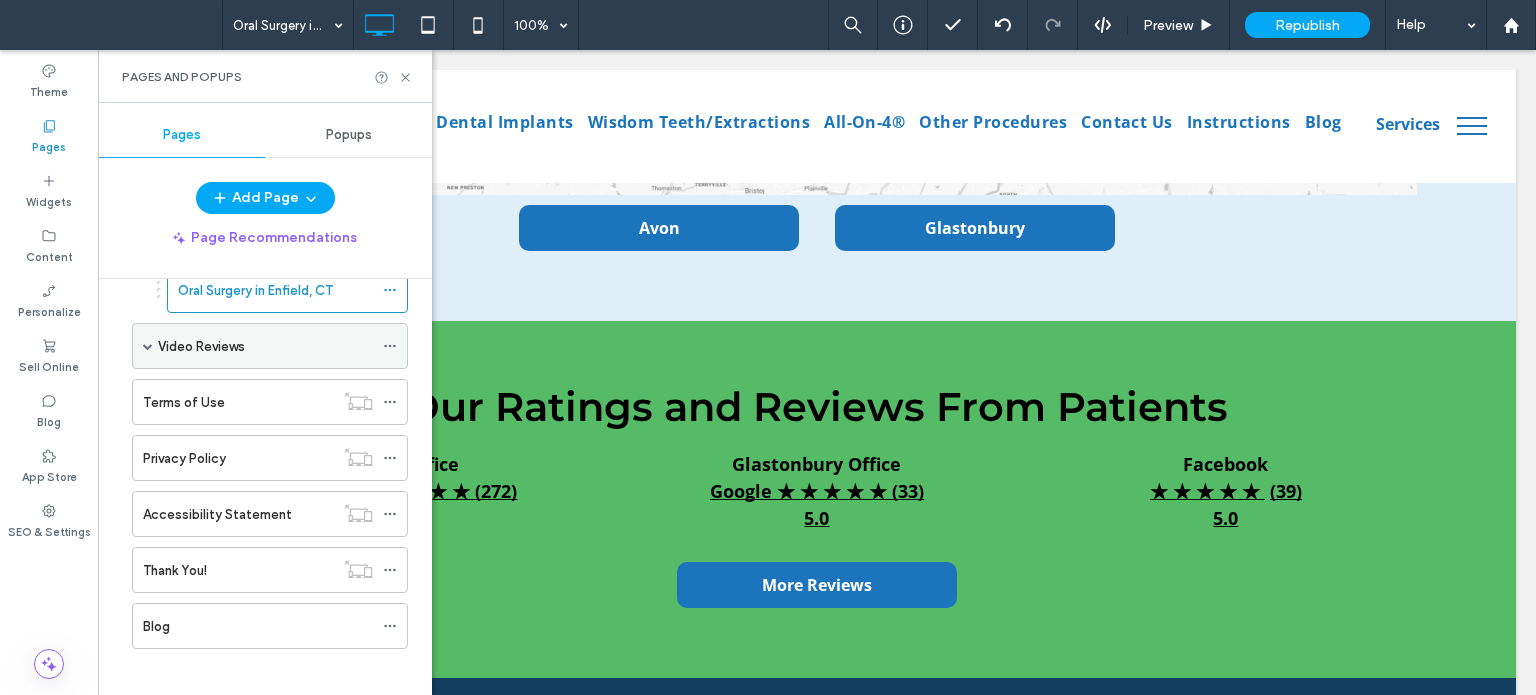 click on "Video Reviews" at bounding box center (270, 346) 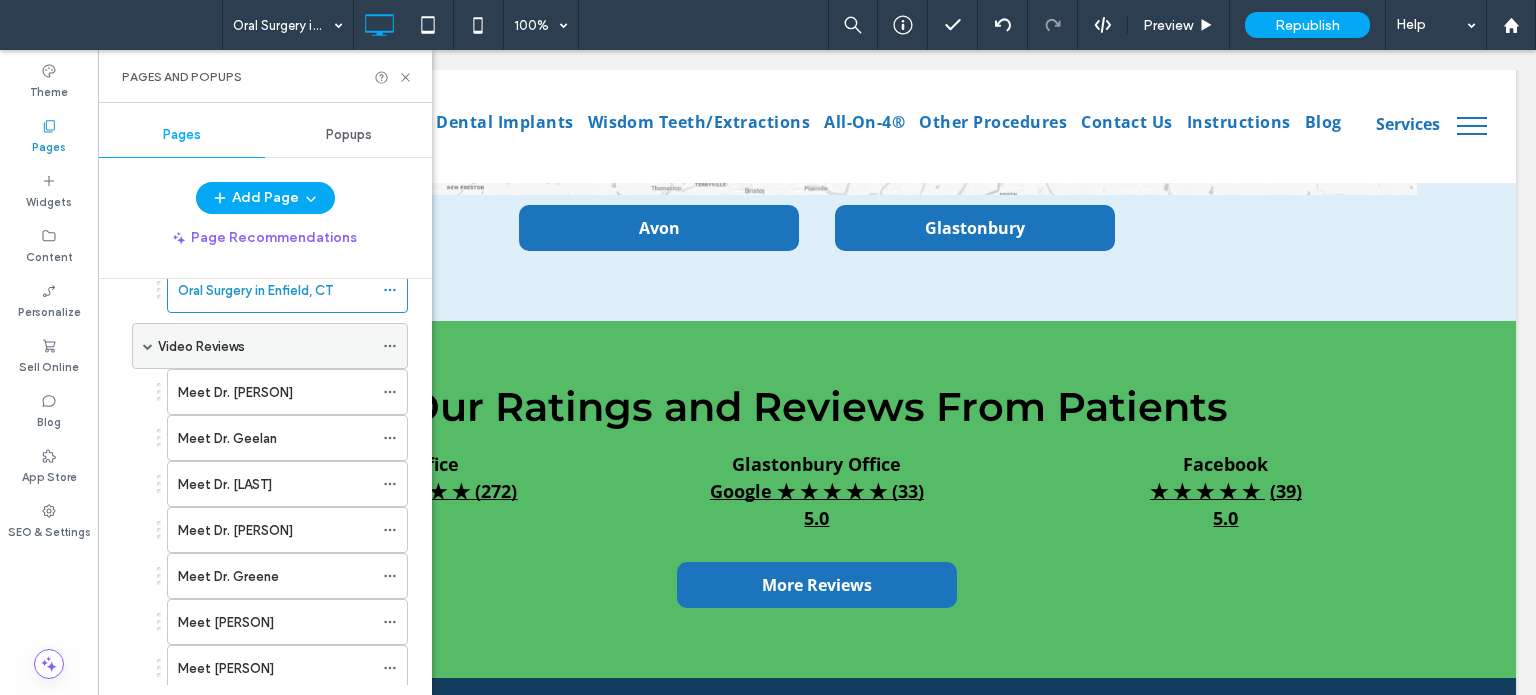 click at bounding box center [148, 346] 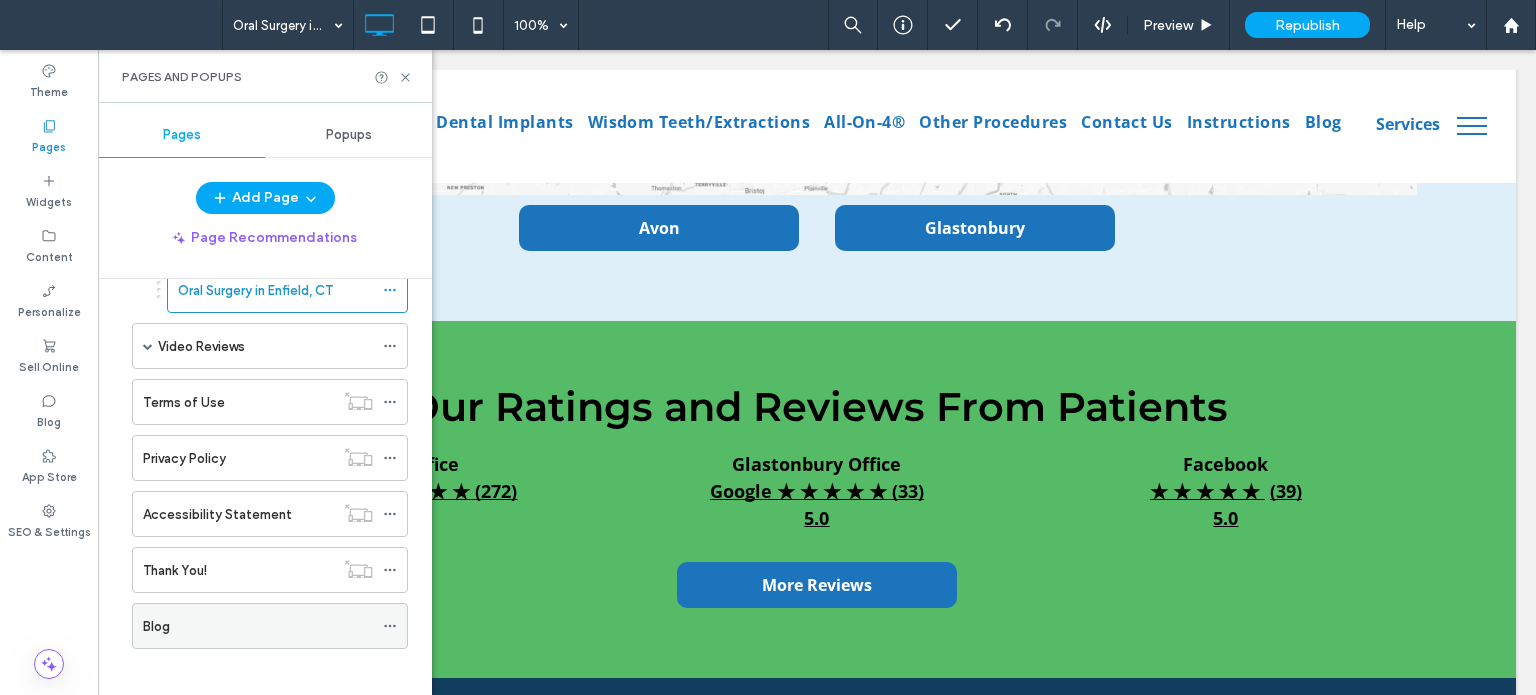 click on "Blog" at bounding box center [258, 626] 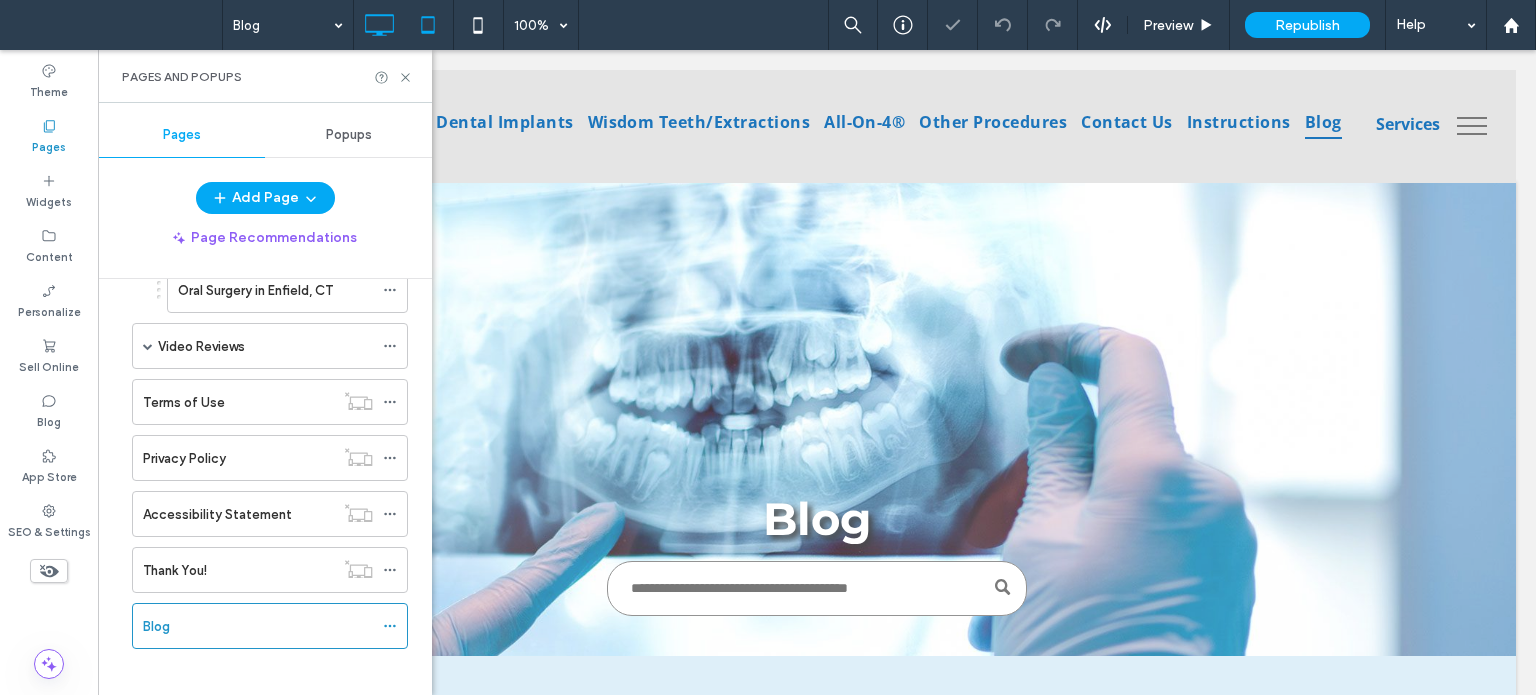 scroll, scrollTop: 0, scrollLeft: 0, axis: both 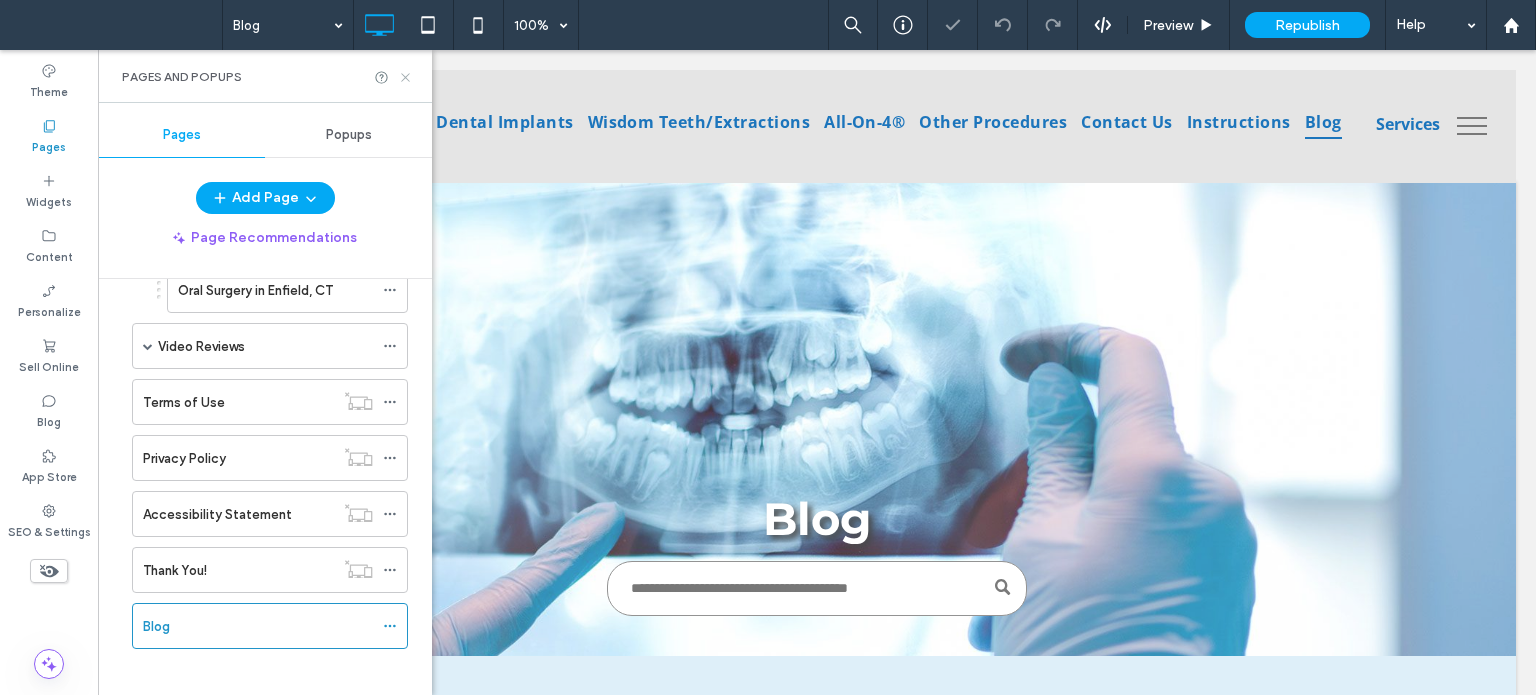 drag, startPoint x: 408, startPoint y: 71, endPoint x: 414, endPoint y: 284, distance: 213.08449 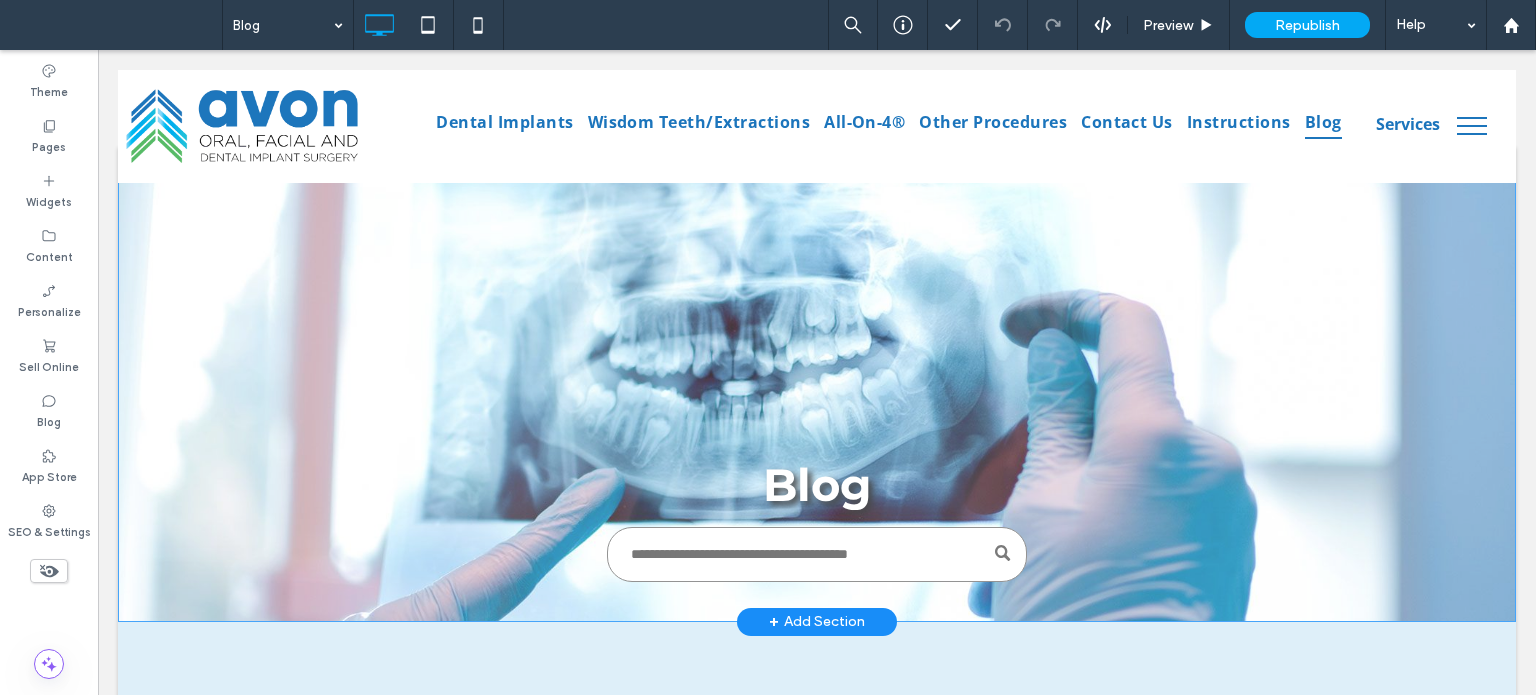scroll, scrollTop: 0, scrollLeft: 0, axis: both 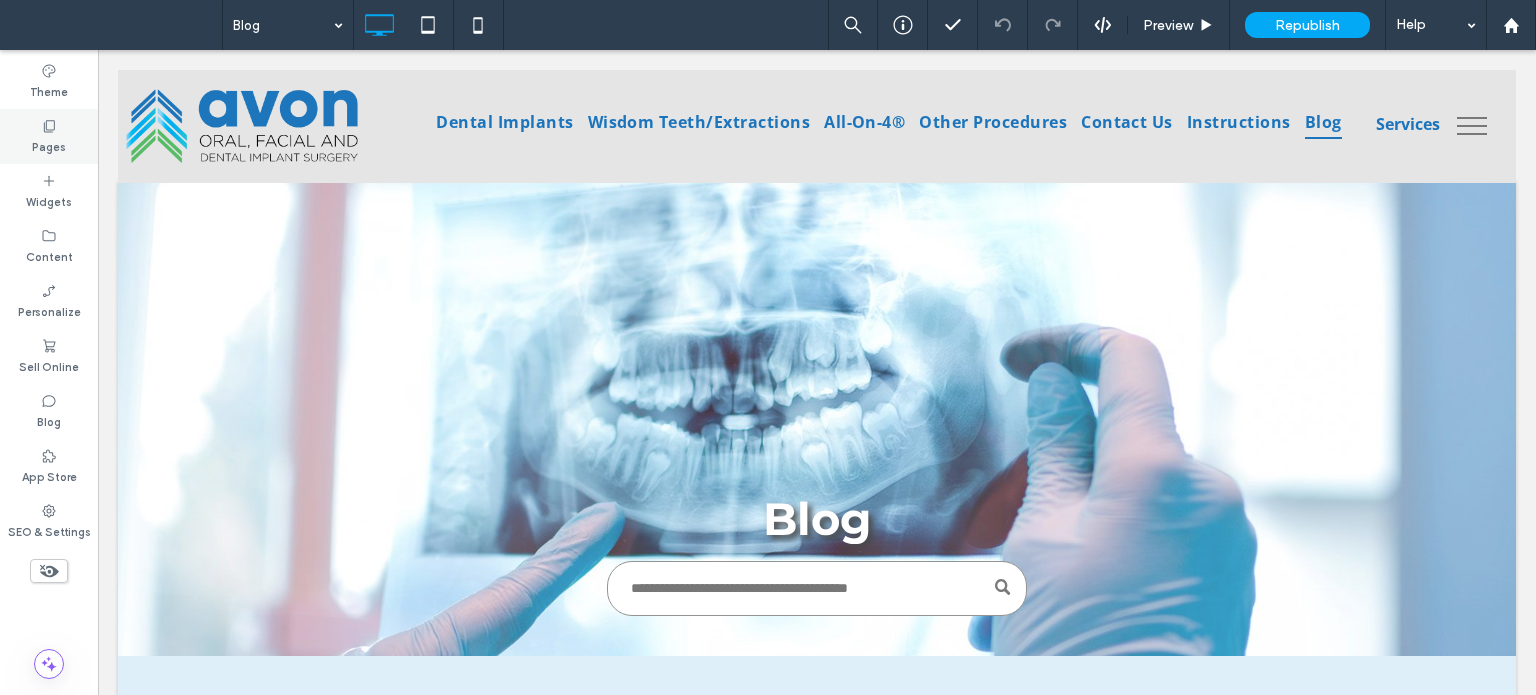 click 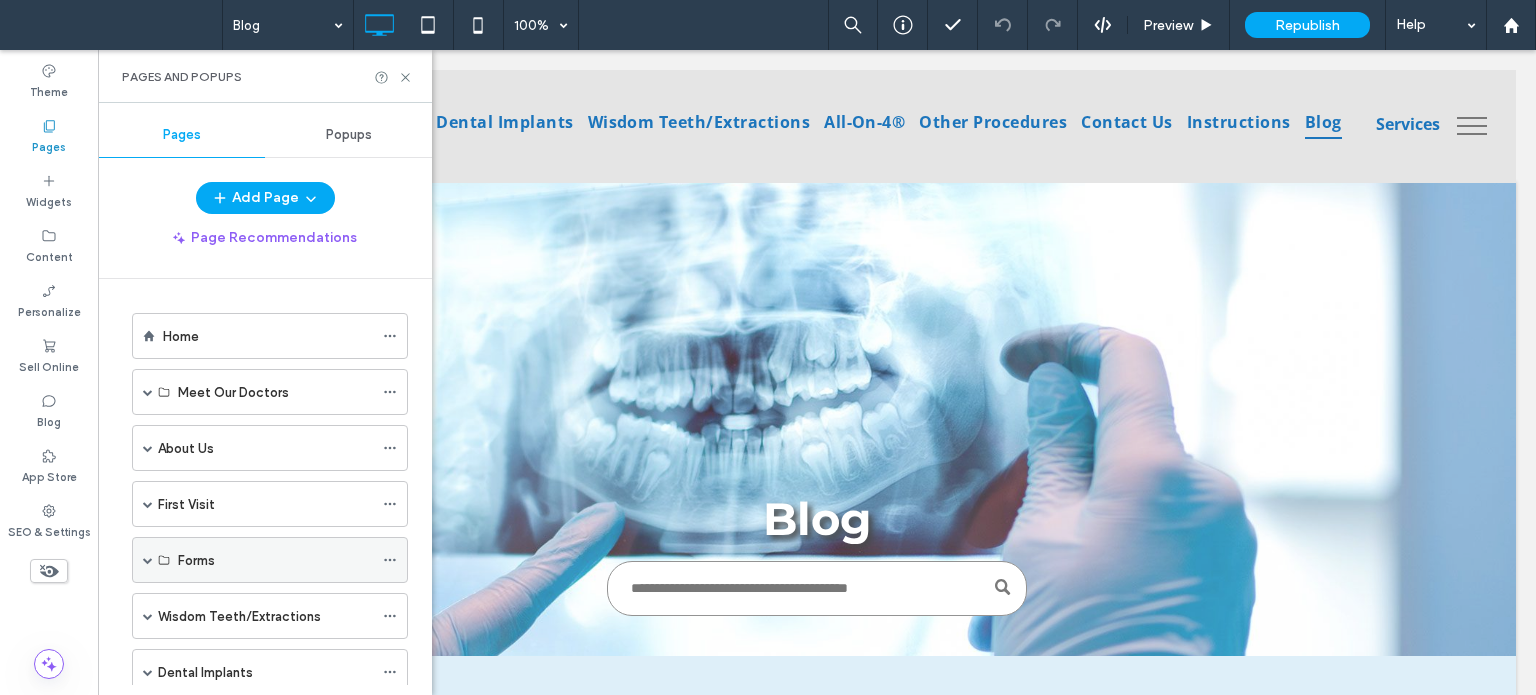 click at bounding box center [148, 560] 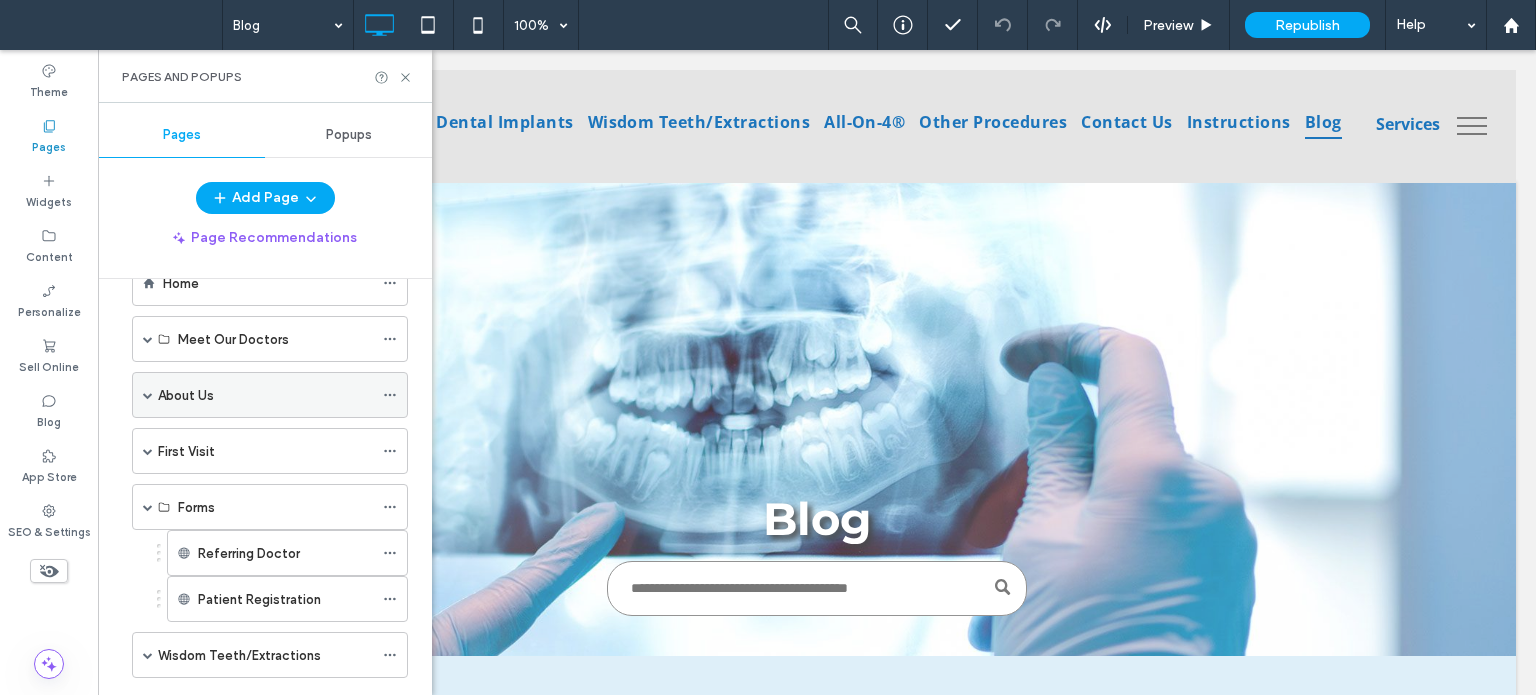 scroll, scrollTop: 100, scrollLeft: 0, axis: vertical 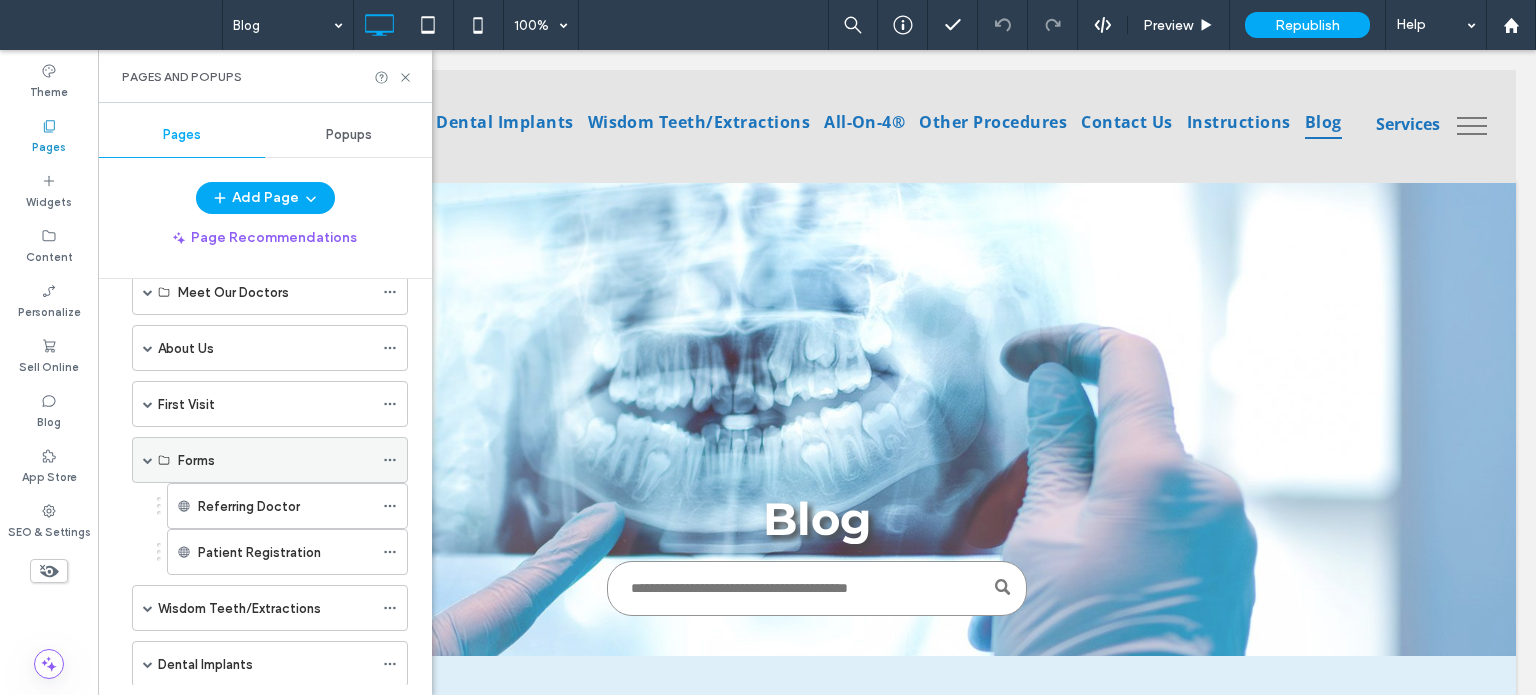 click on "Forms" at bounding box center [270, 460] 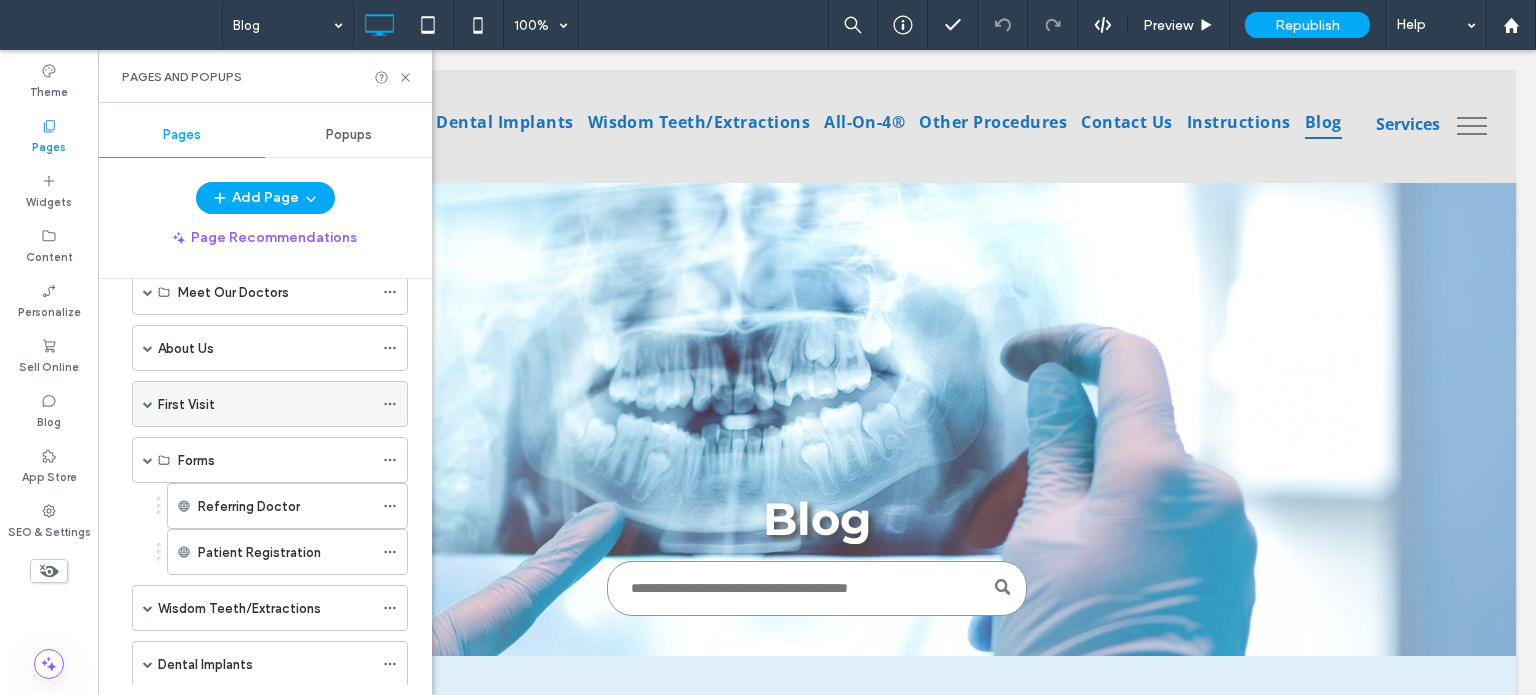 click on "First Visit" at bounding box center (270, 404) 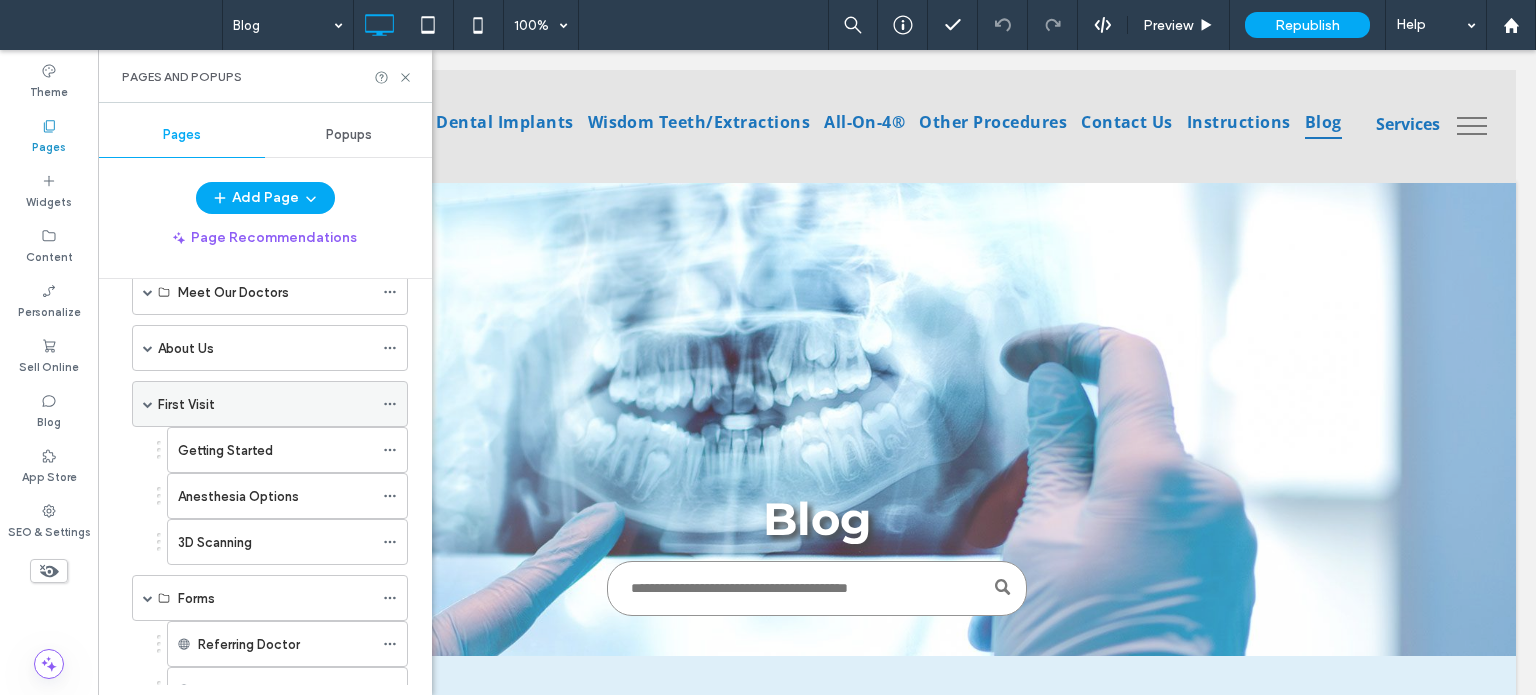 click at bounding box center [148, 404] 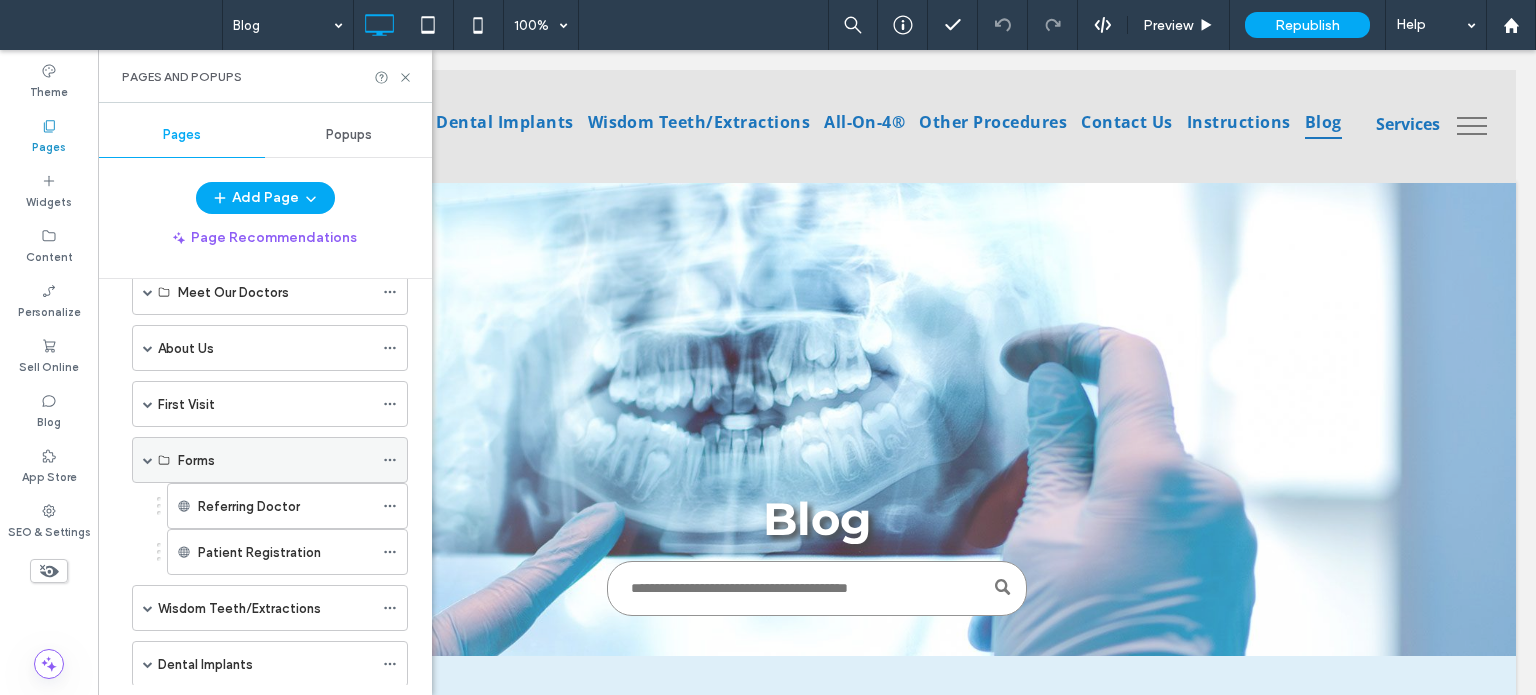click at bounding box center [148, 460] 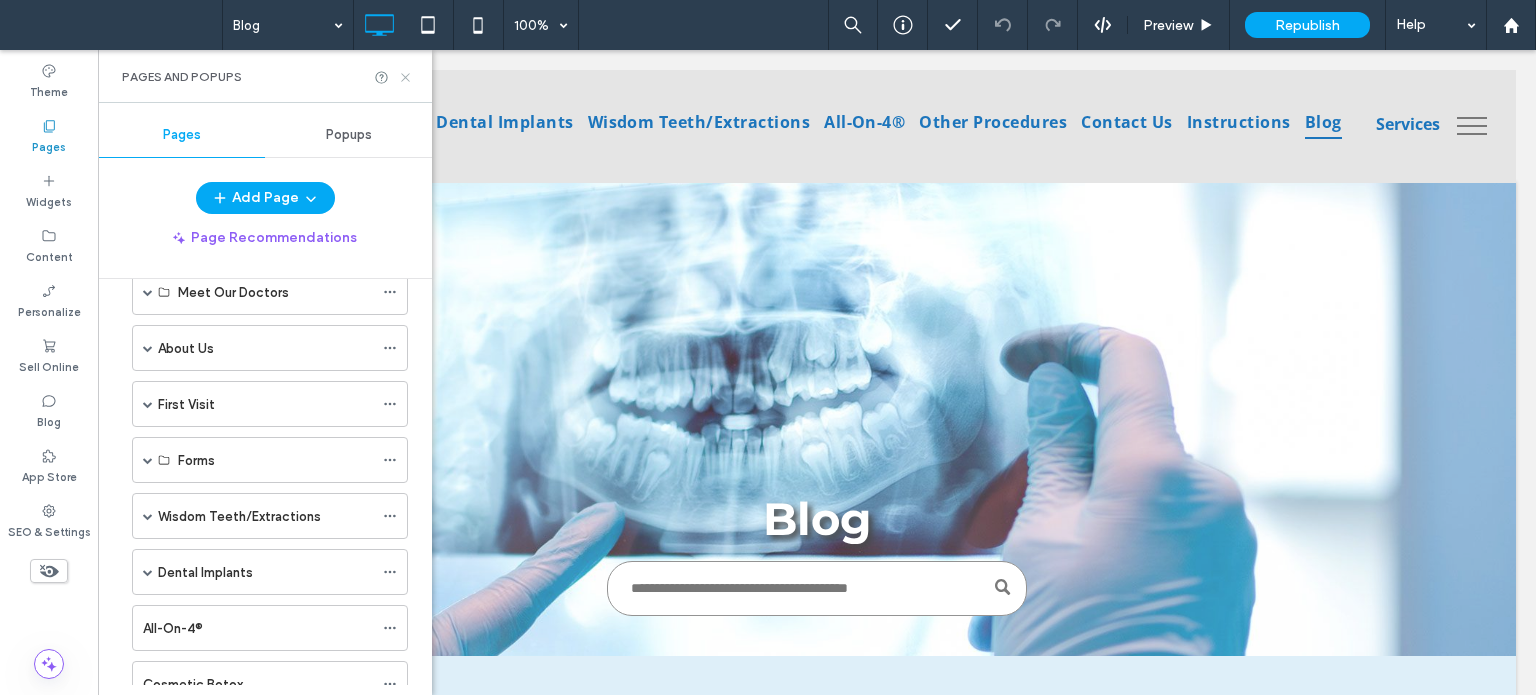 click 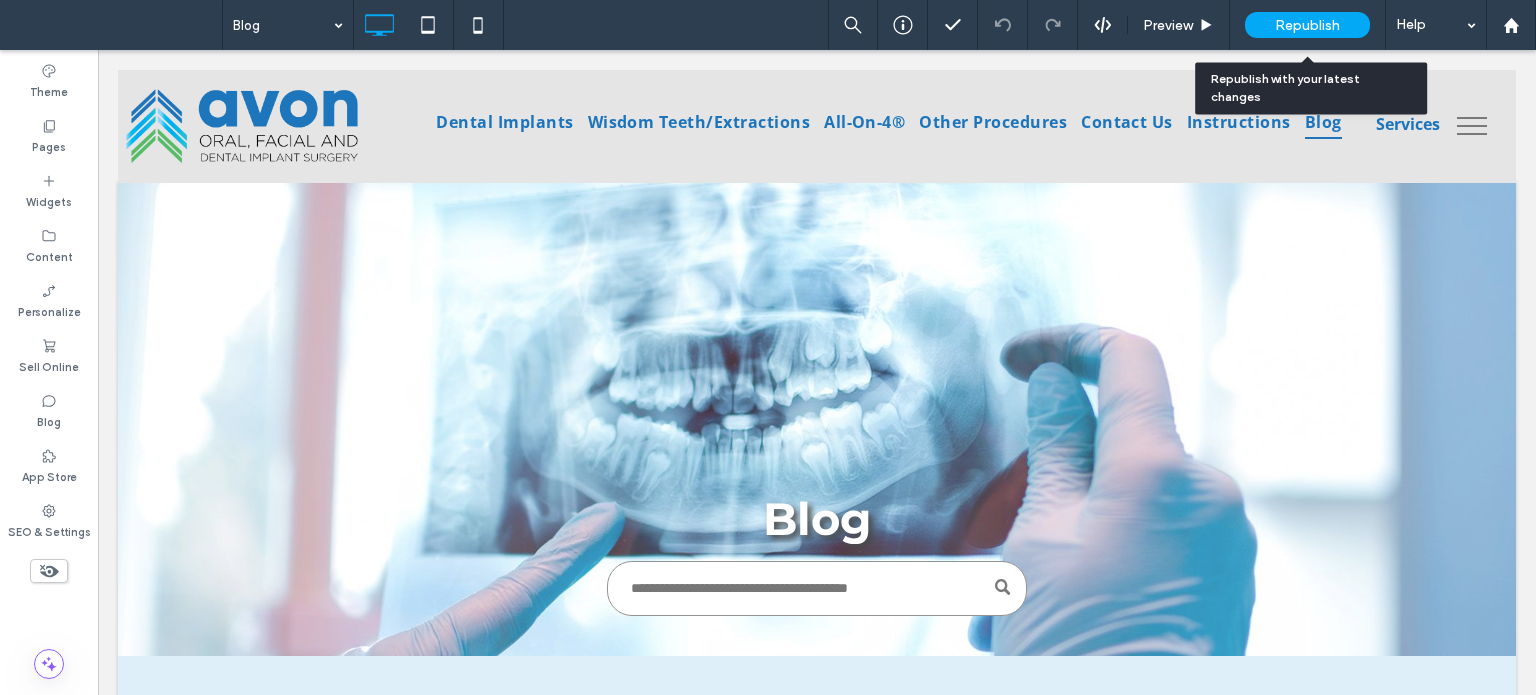 click on "Republish" at bounding box center [1307, 25] 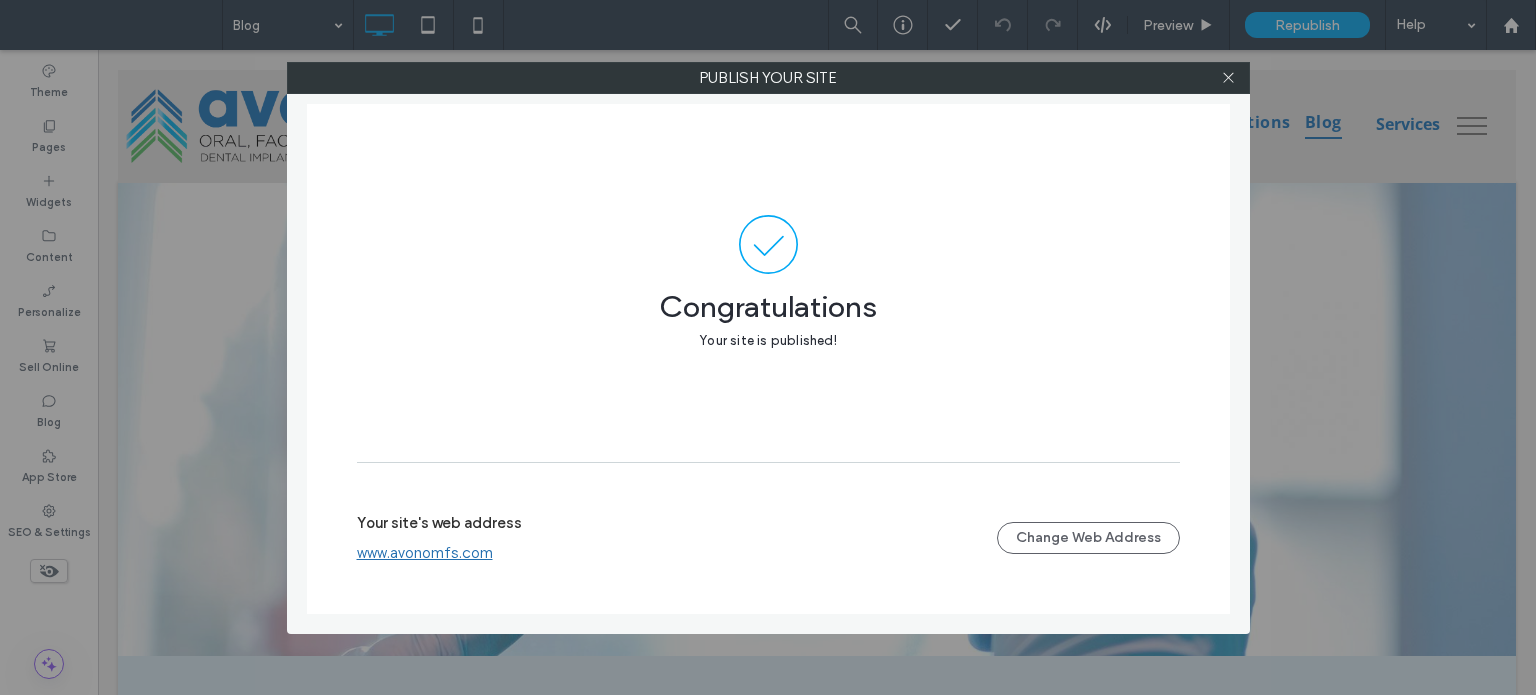 click on "Congratulations Your site is published!" at bounding box center (768, 283) 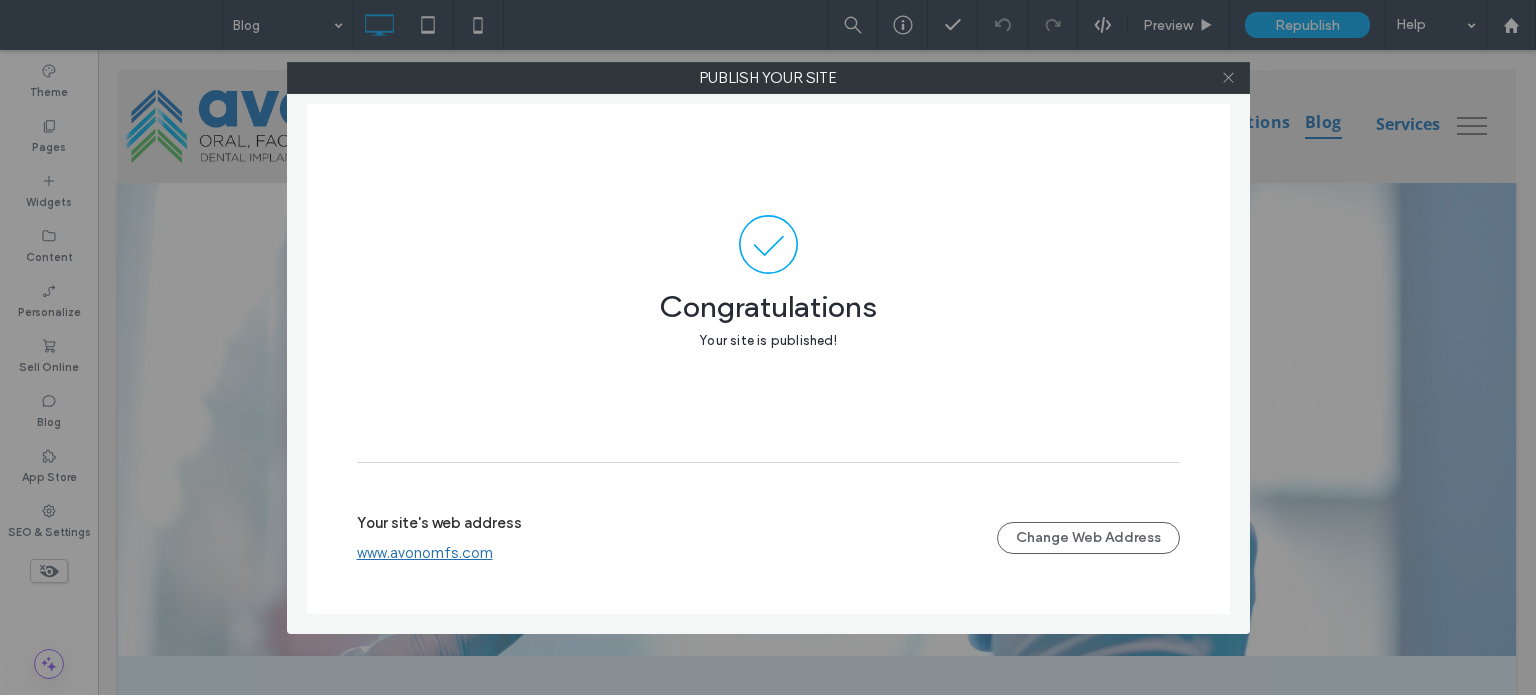 click 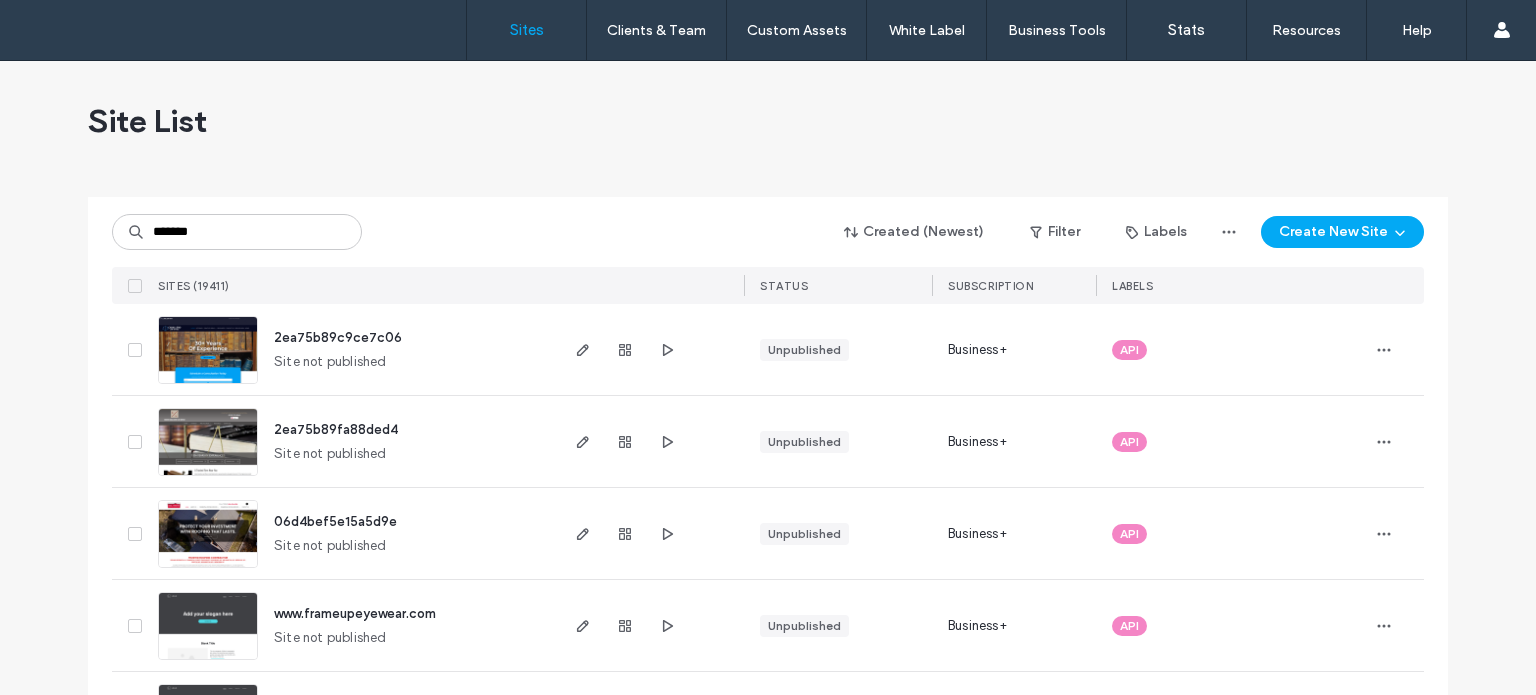 scroll, scrollTop: 0, scrollLeft: 0, axis: both 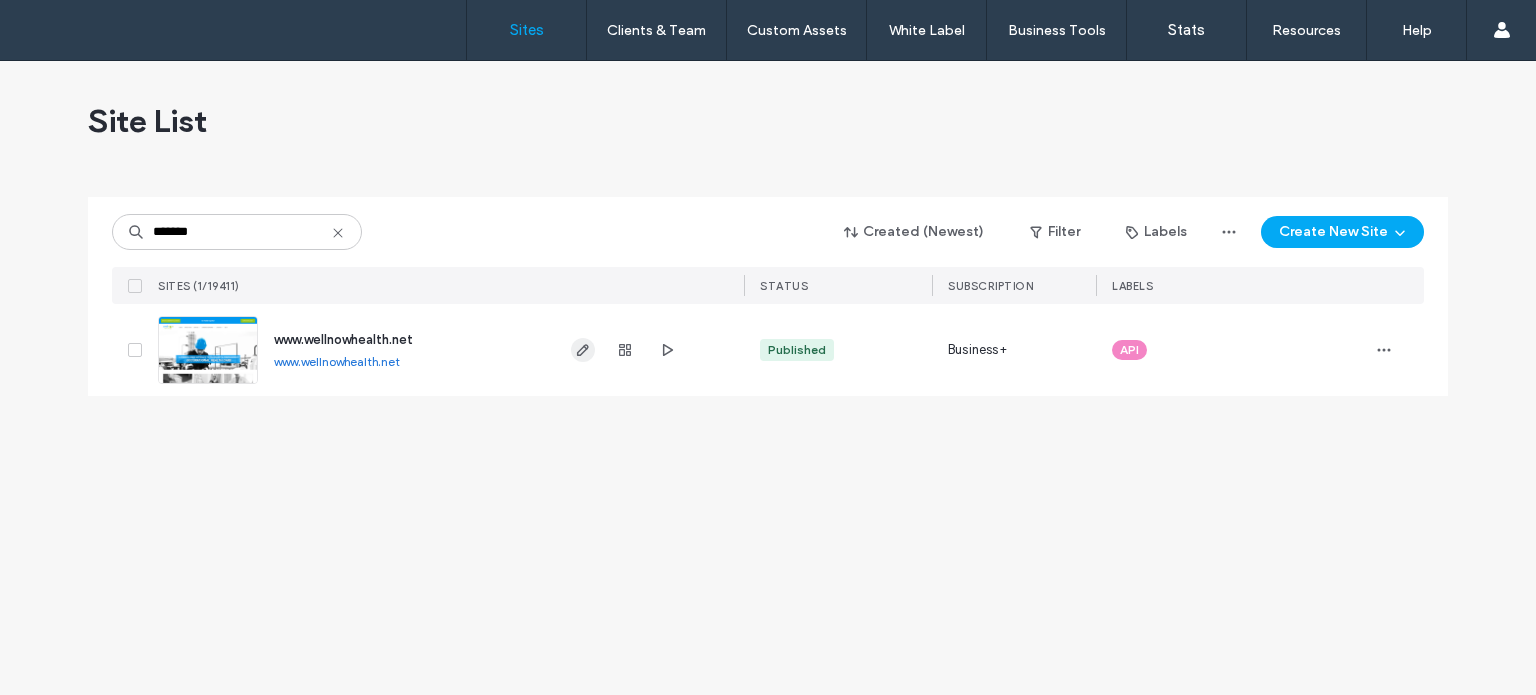 type on "*******" 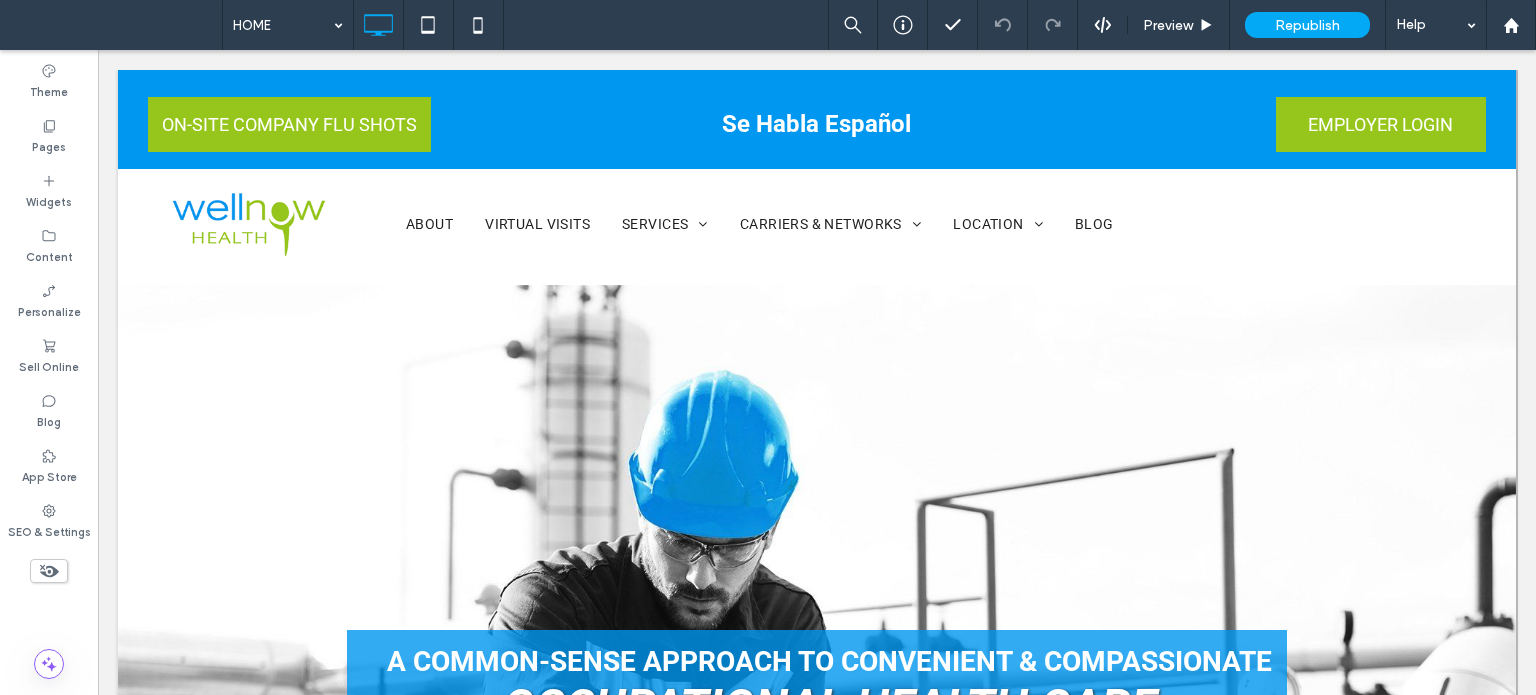scroll, scrollTop: 0, scrollLeft: 0, axis: both 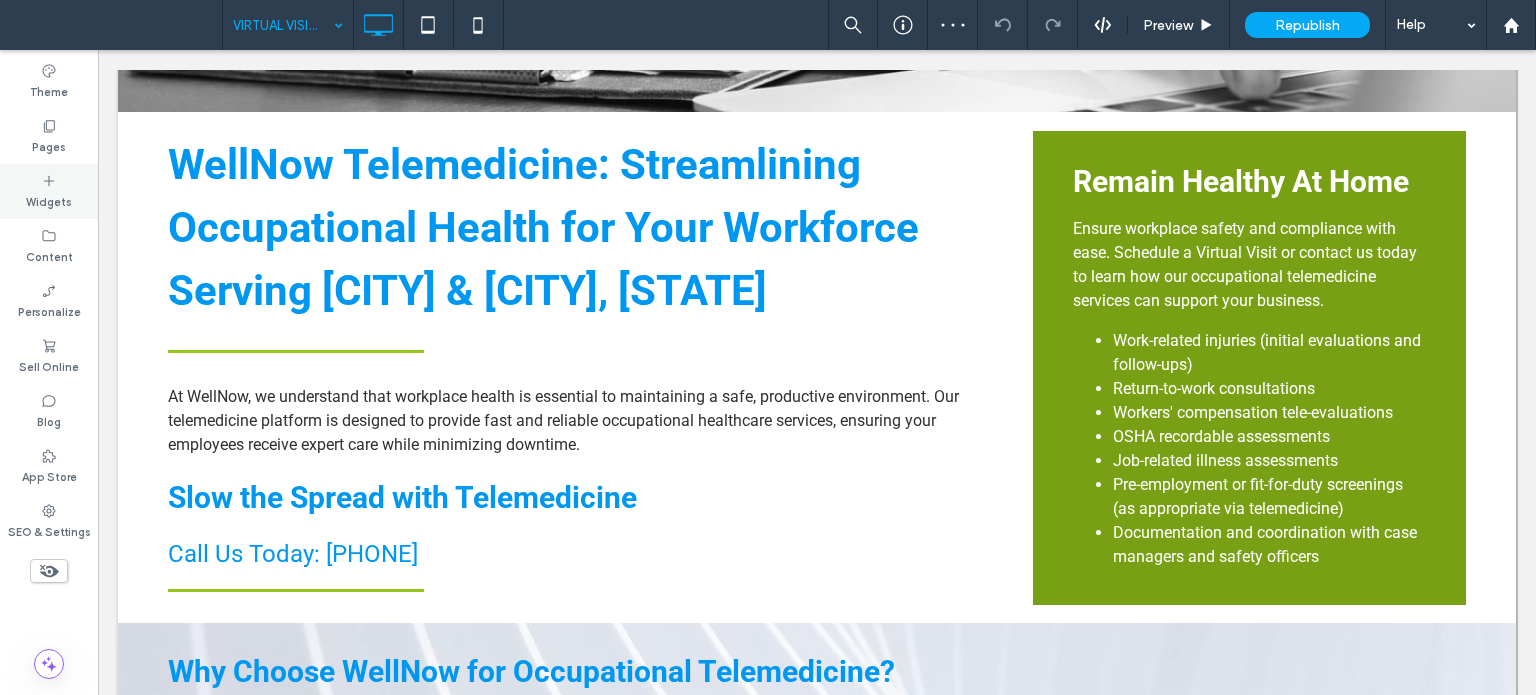 click 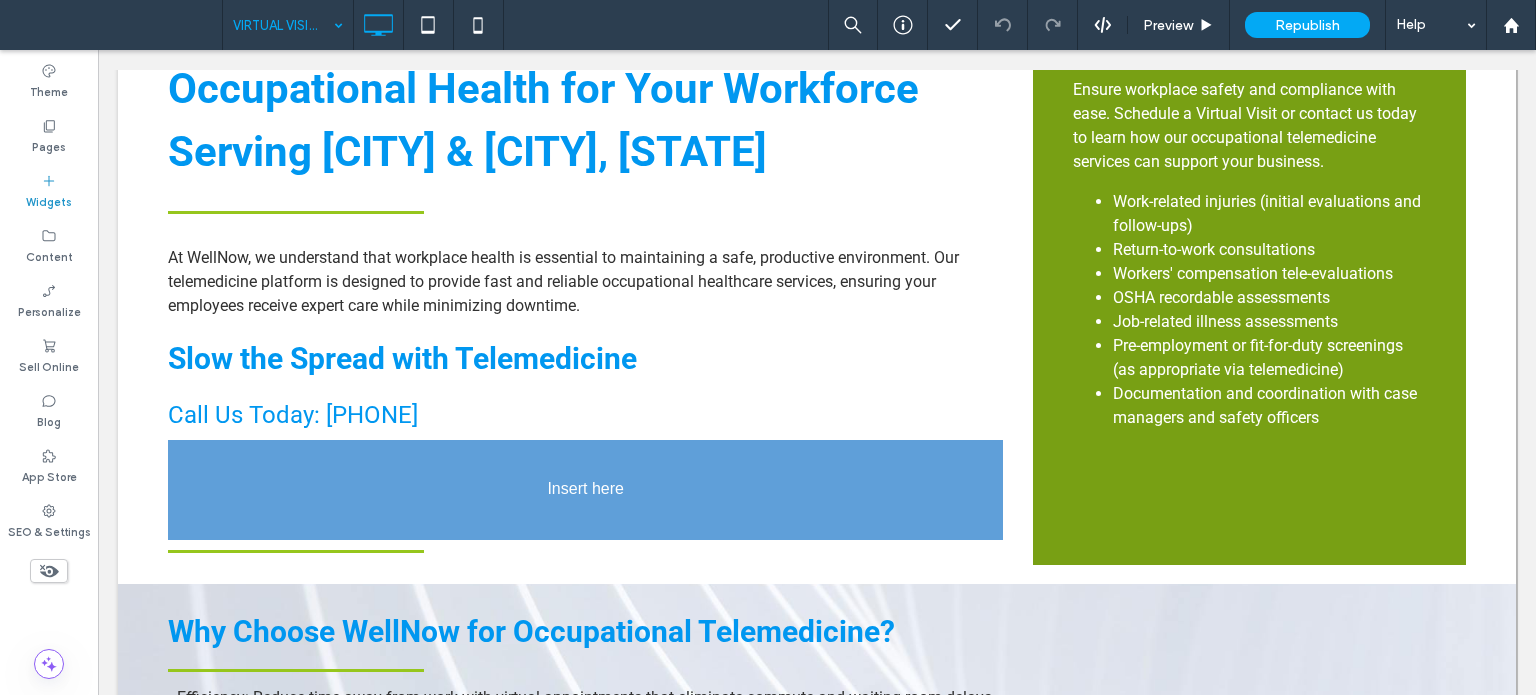 scroll, scrollTop: 887, scrollLeft: 0, axis: vertical 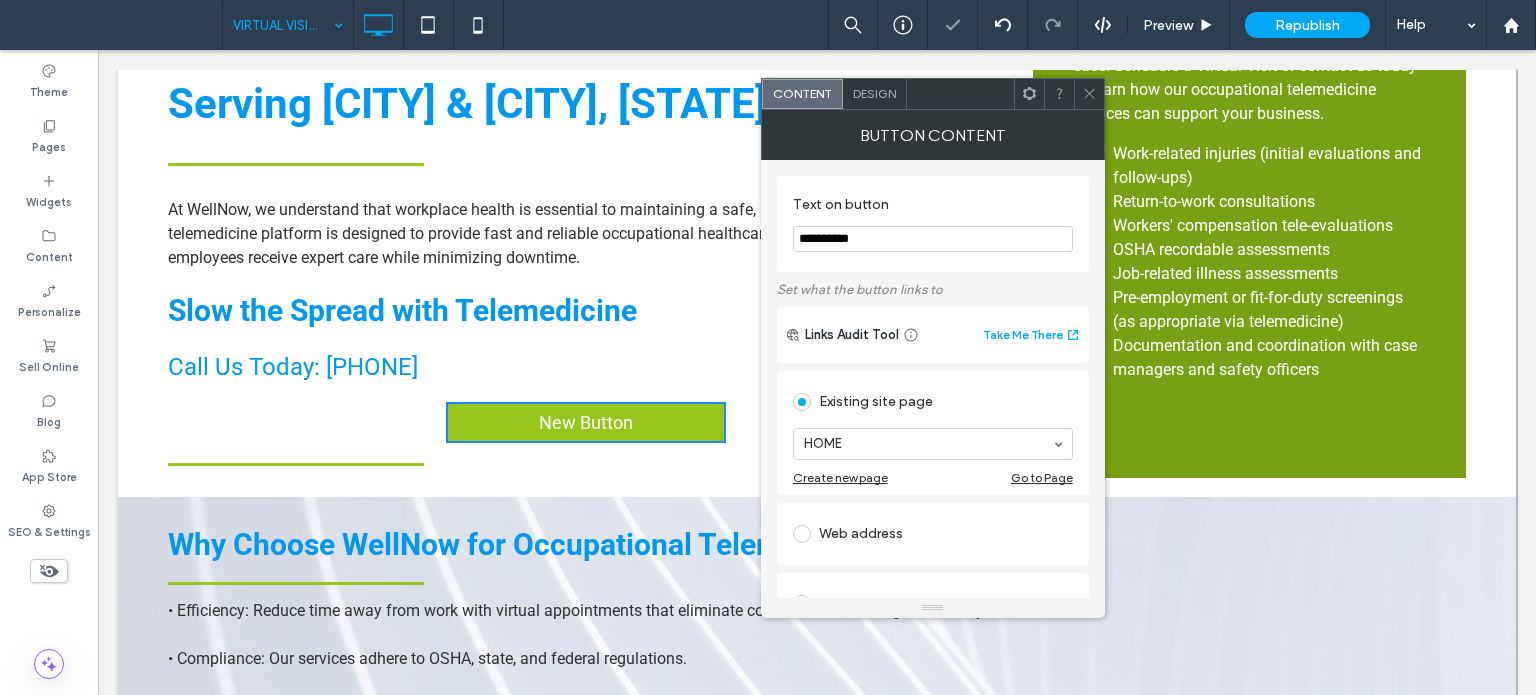 drag, startPoint x: 968, startPoint y: 289, endPoint x: 668, endPoint y: 234, distance: 305 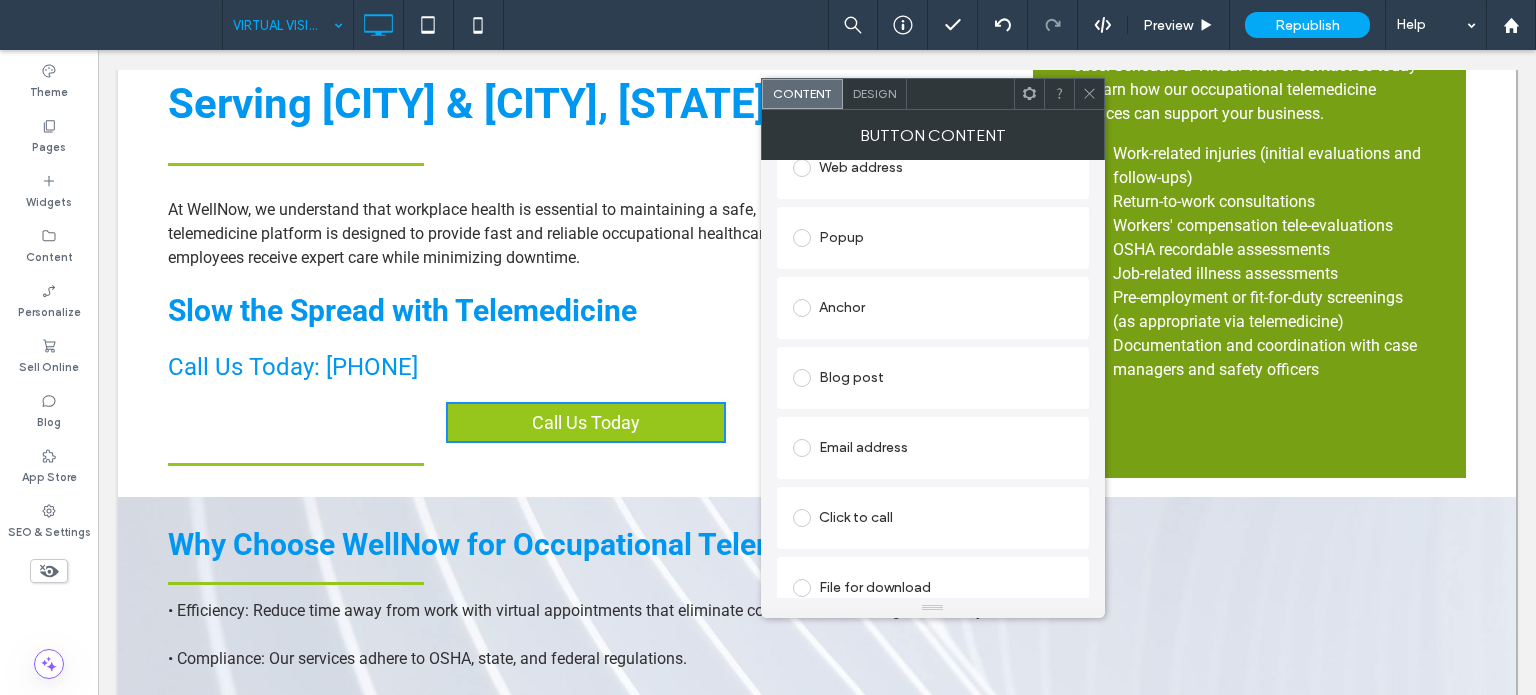 scroll, scrollTop: 388, scrollLeft: 0, axis: vertical 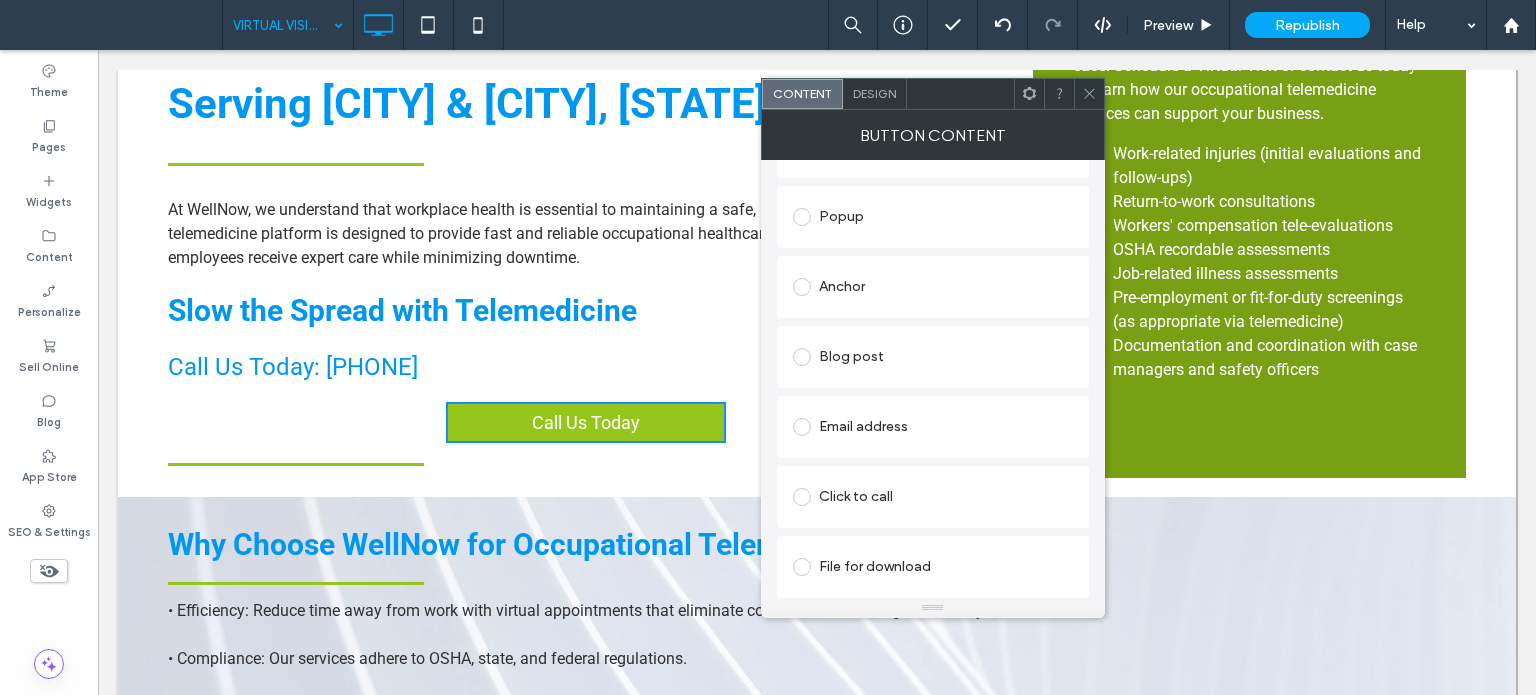 type on "**********" 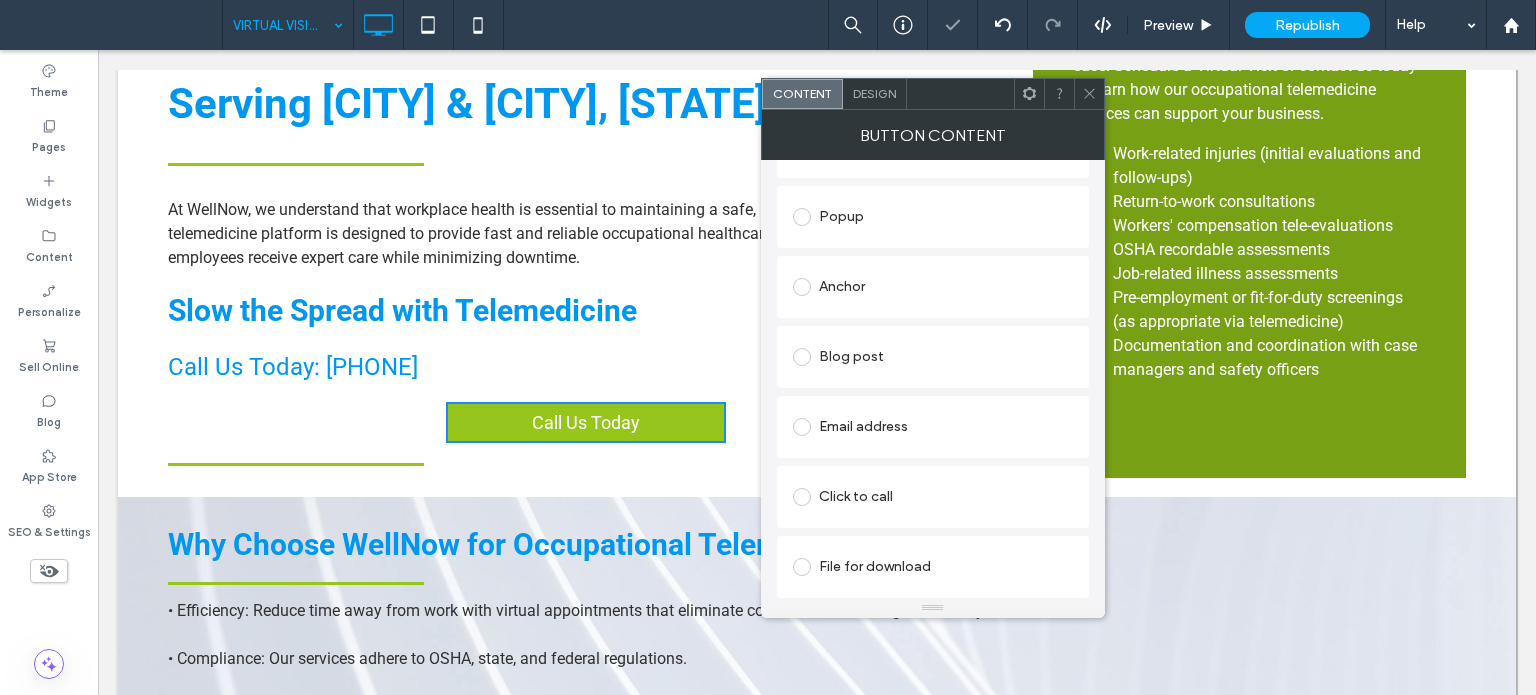 click on "Click to call" at bounding box center [933, 497] 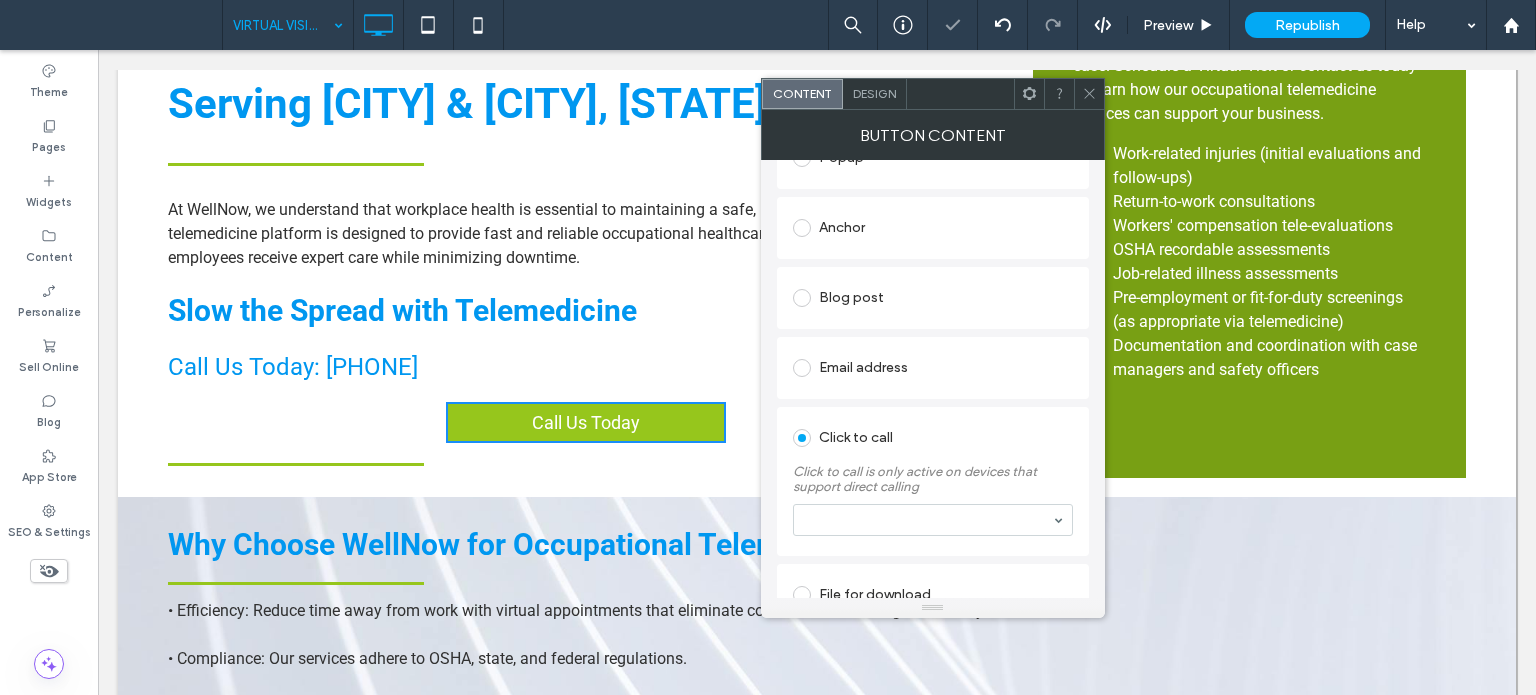 scroll, scrollTop: 415, scrollLeft: 0, axis: vertical 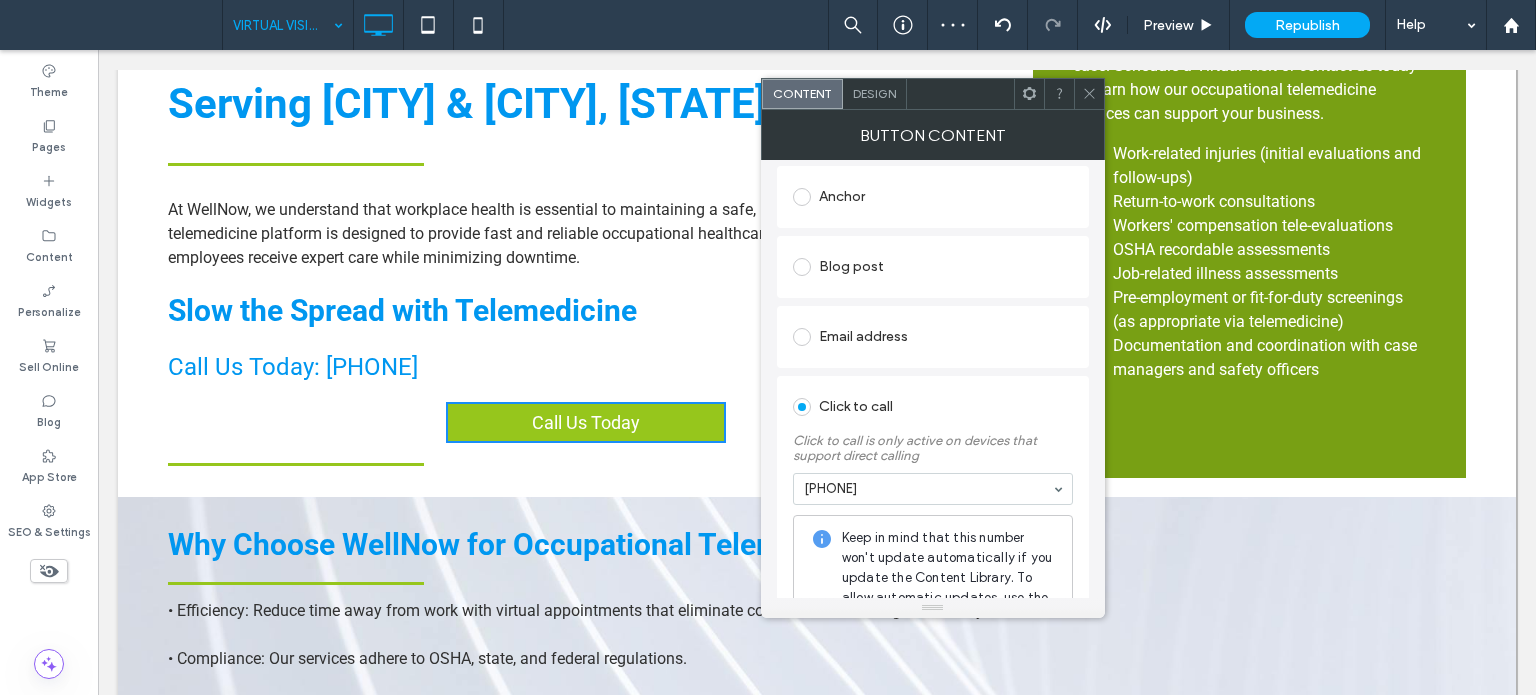 click 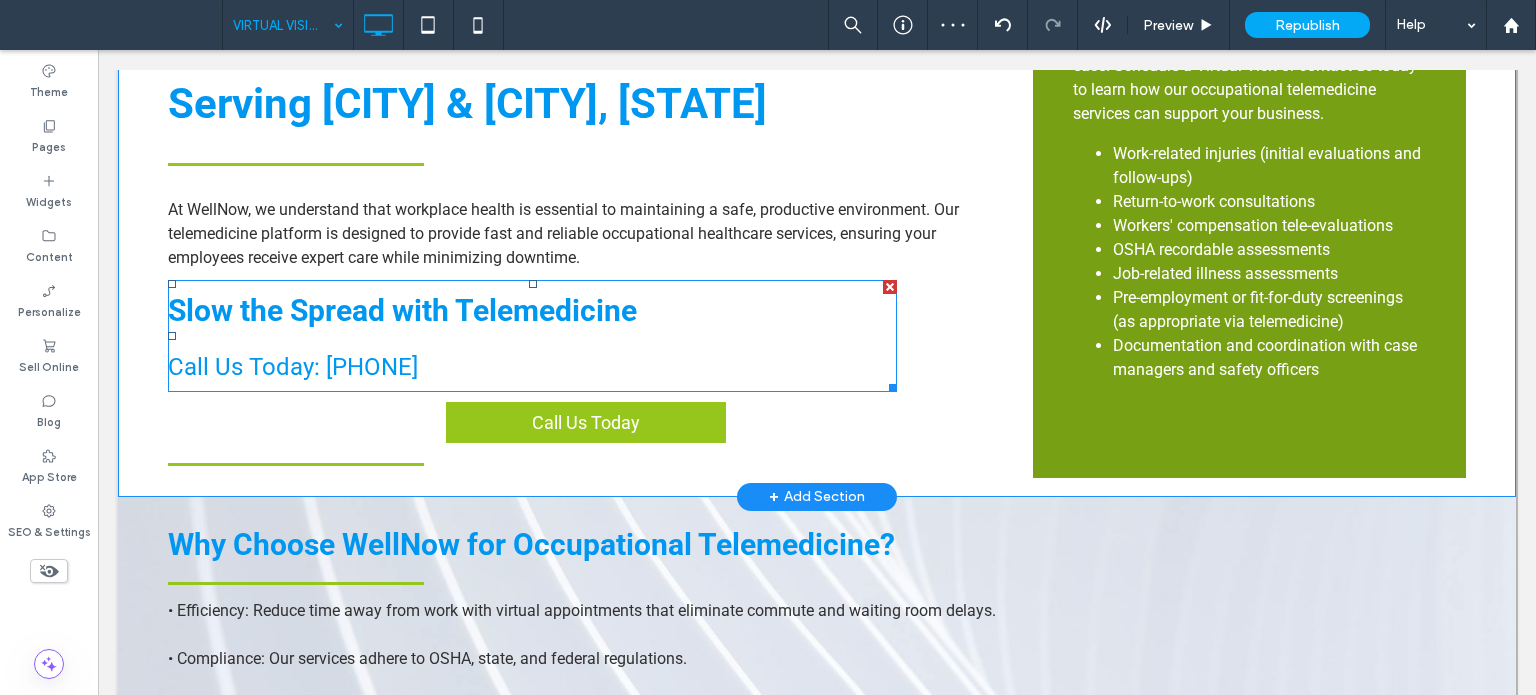 click on "Call Us Today: 409-572-2535" at bounding box center (532, 363) 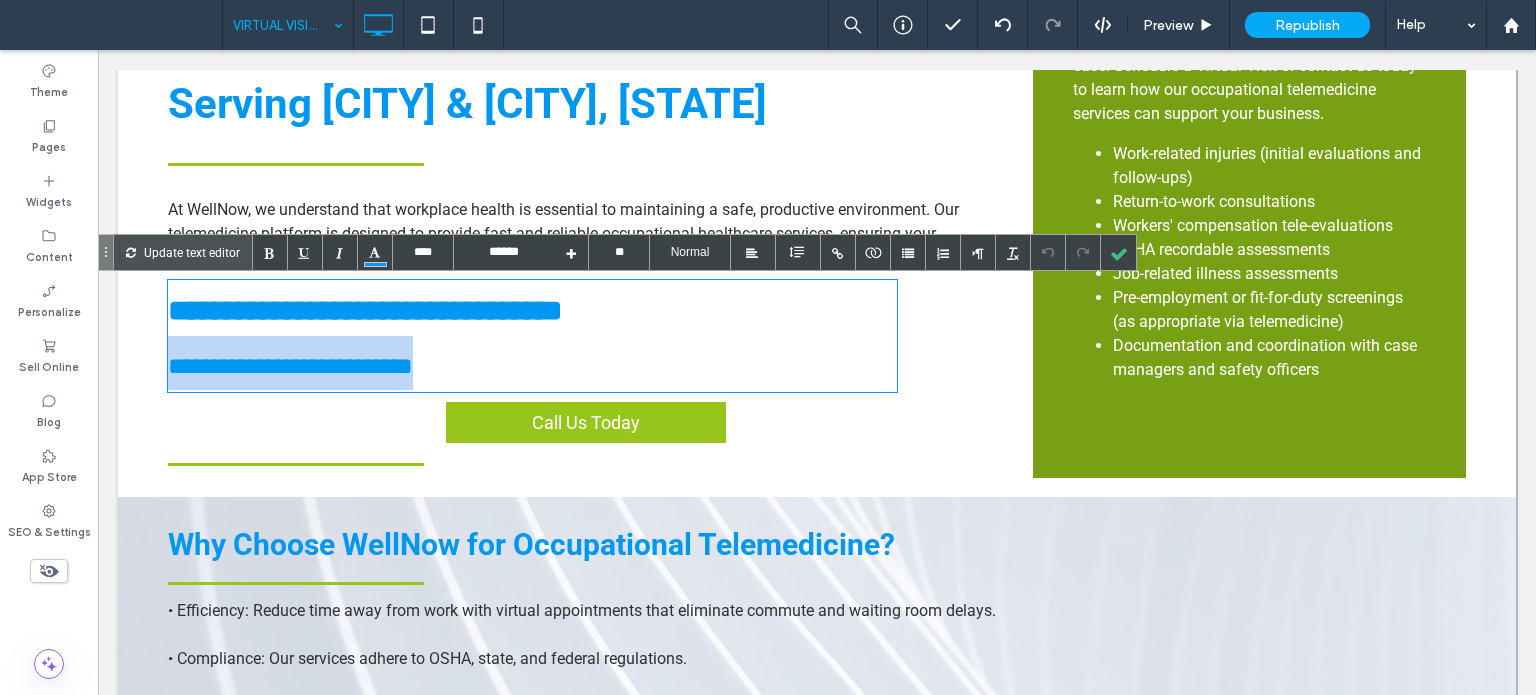drag, startPoint x: 491, startPoint y: 356, endPoint x: 71, endPoint y: 358, distance: 420.00476 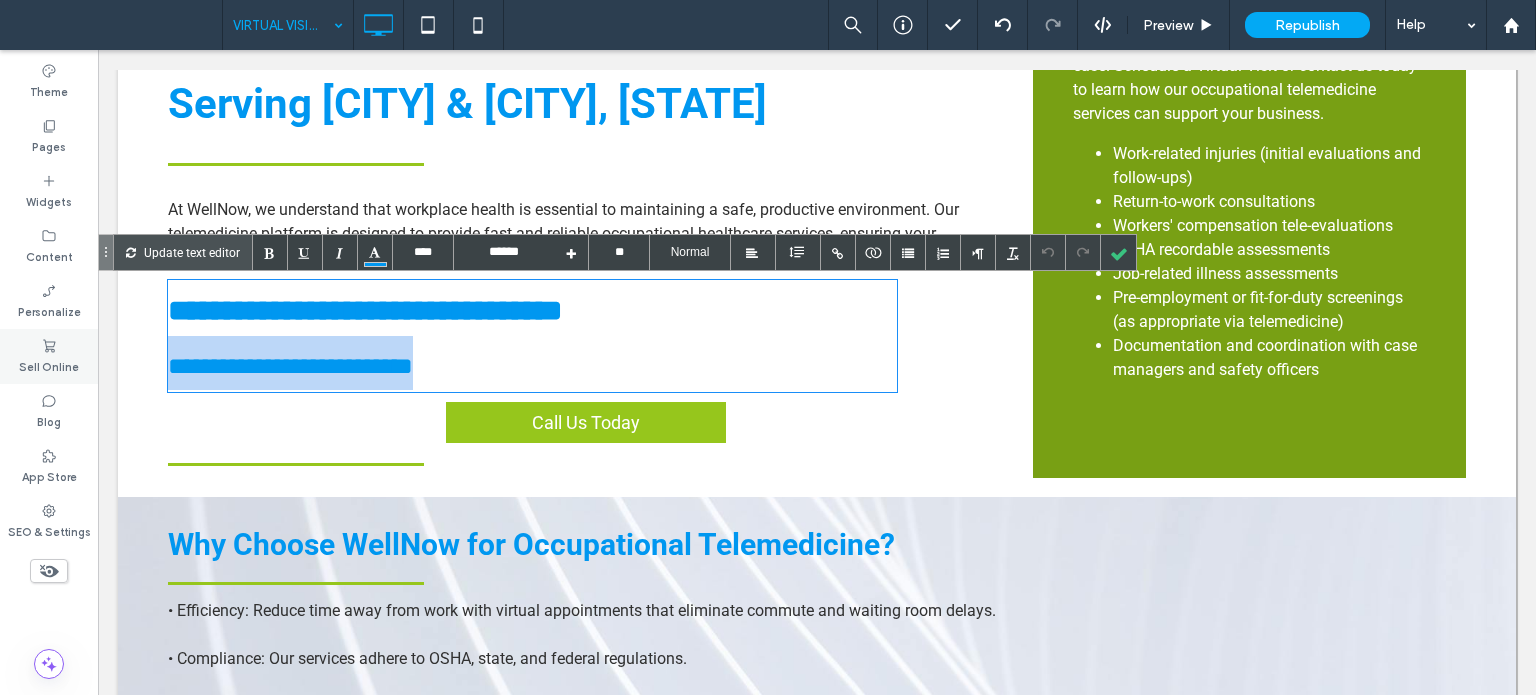 type on "****" 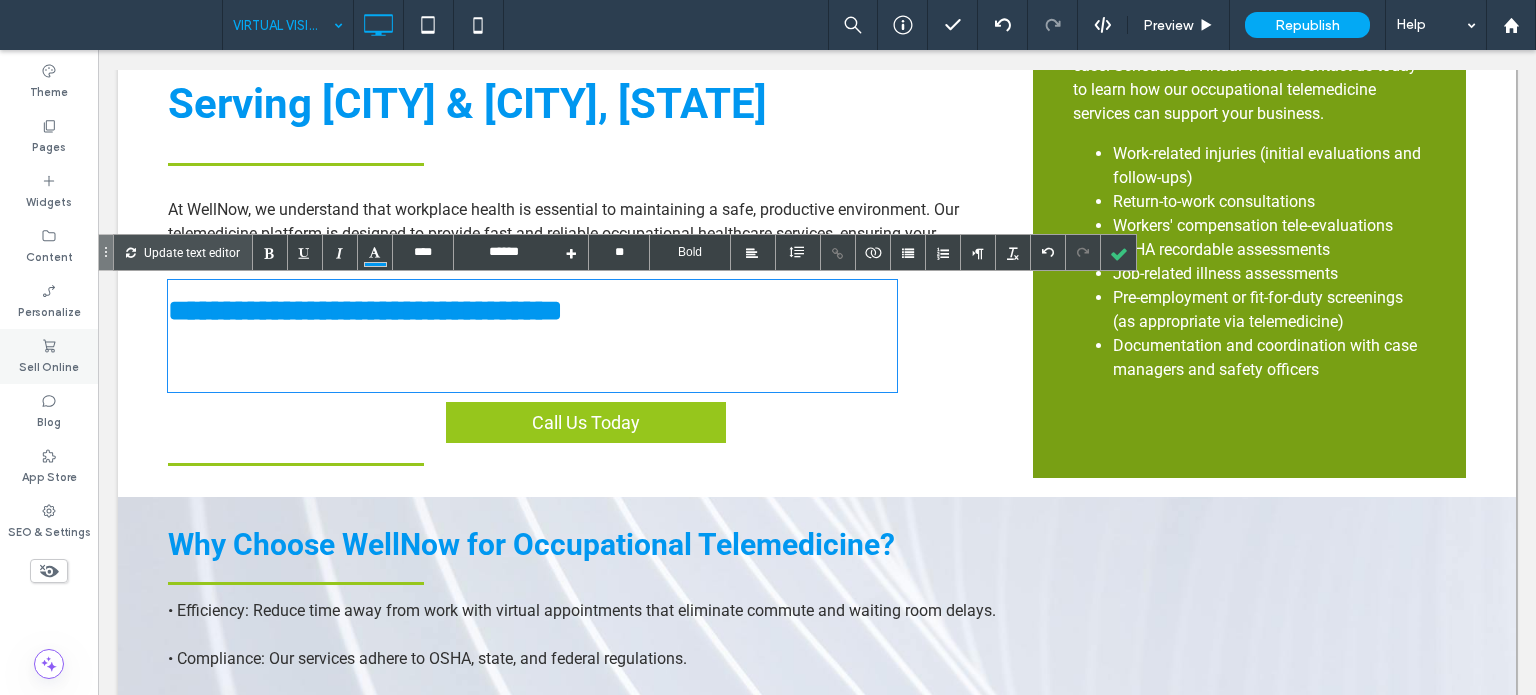 type on "****" 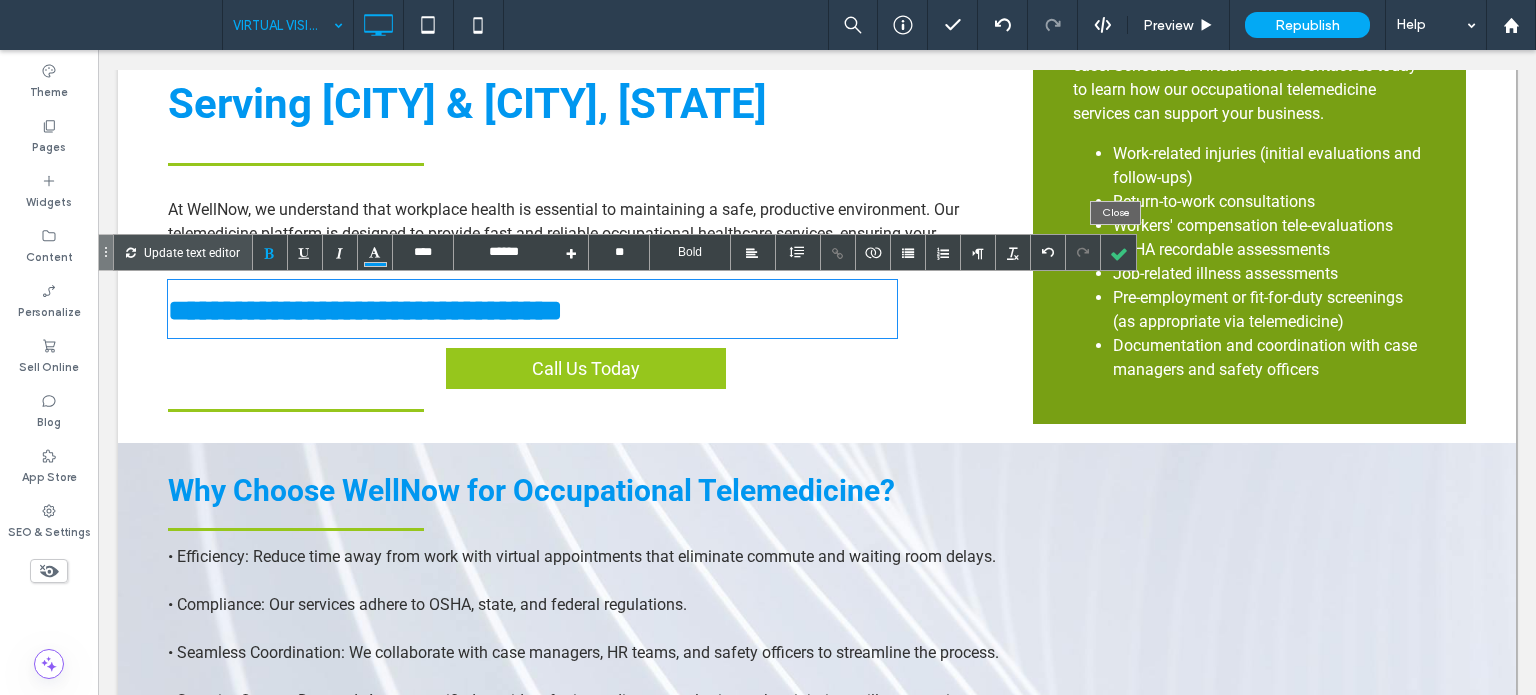 drag, startPoint x: 1125, startPoint y: 247, endPoint x: 1113, endPoint y: 246, distance: 12.0415945 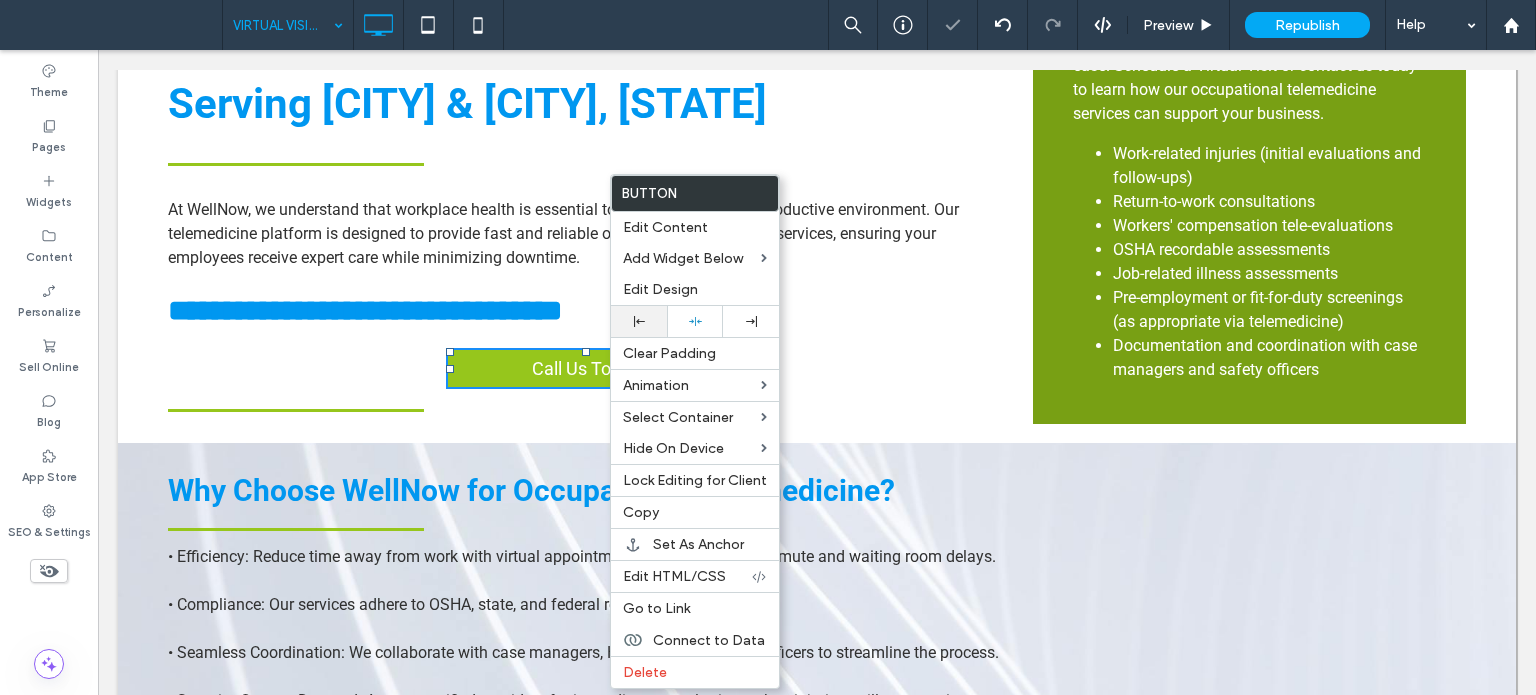 click at bounding box center [639, 321] 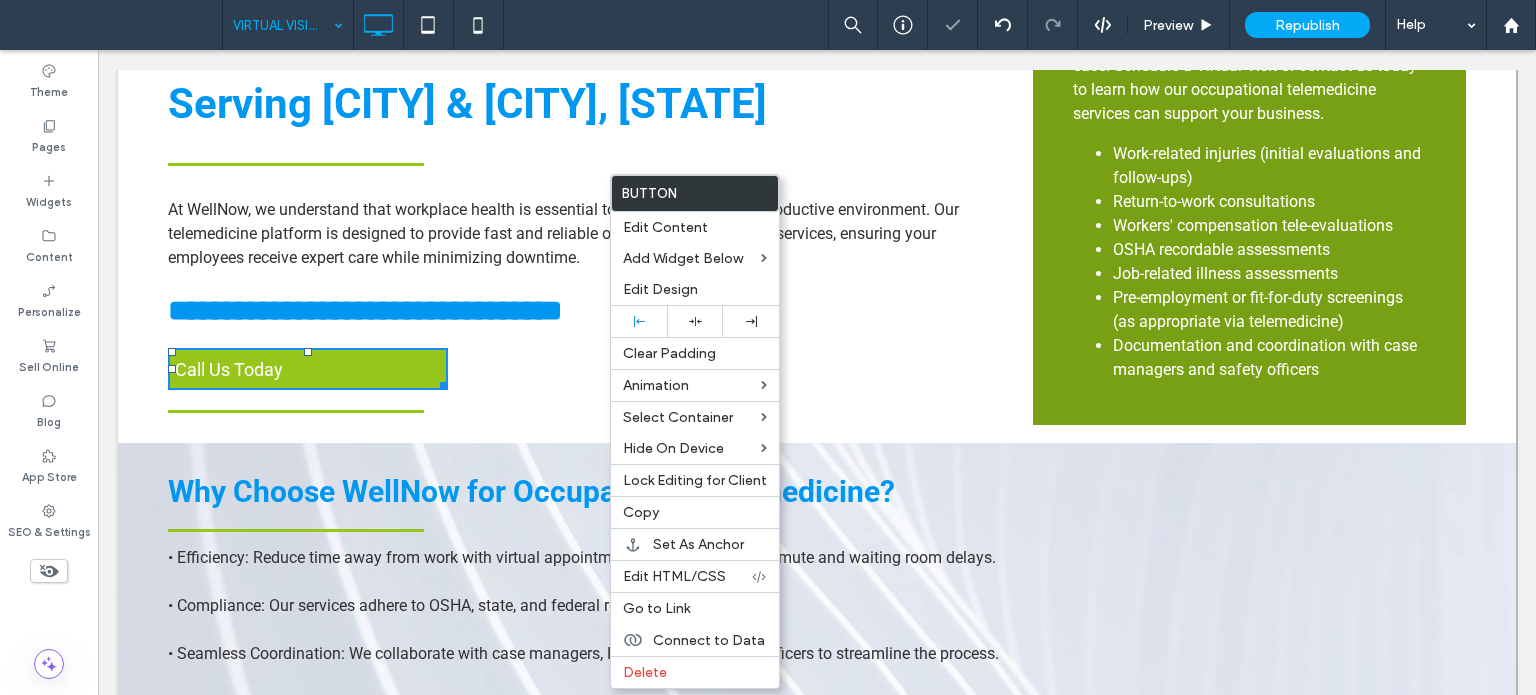 click on "**********" at bounding box center [600, 184] 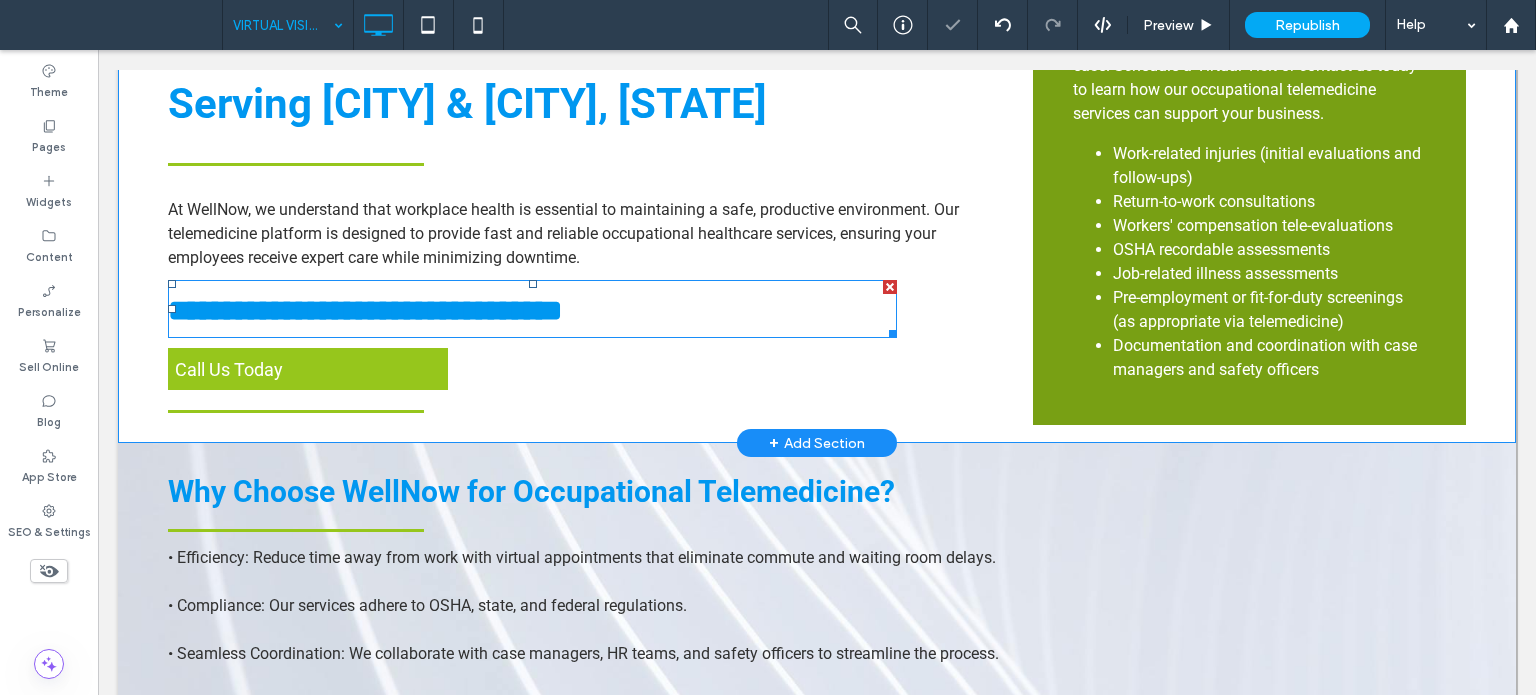 click on "Call Us Today" at bounding box center (229, 369) 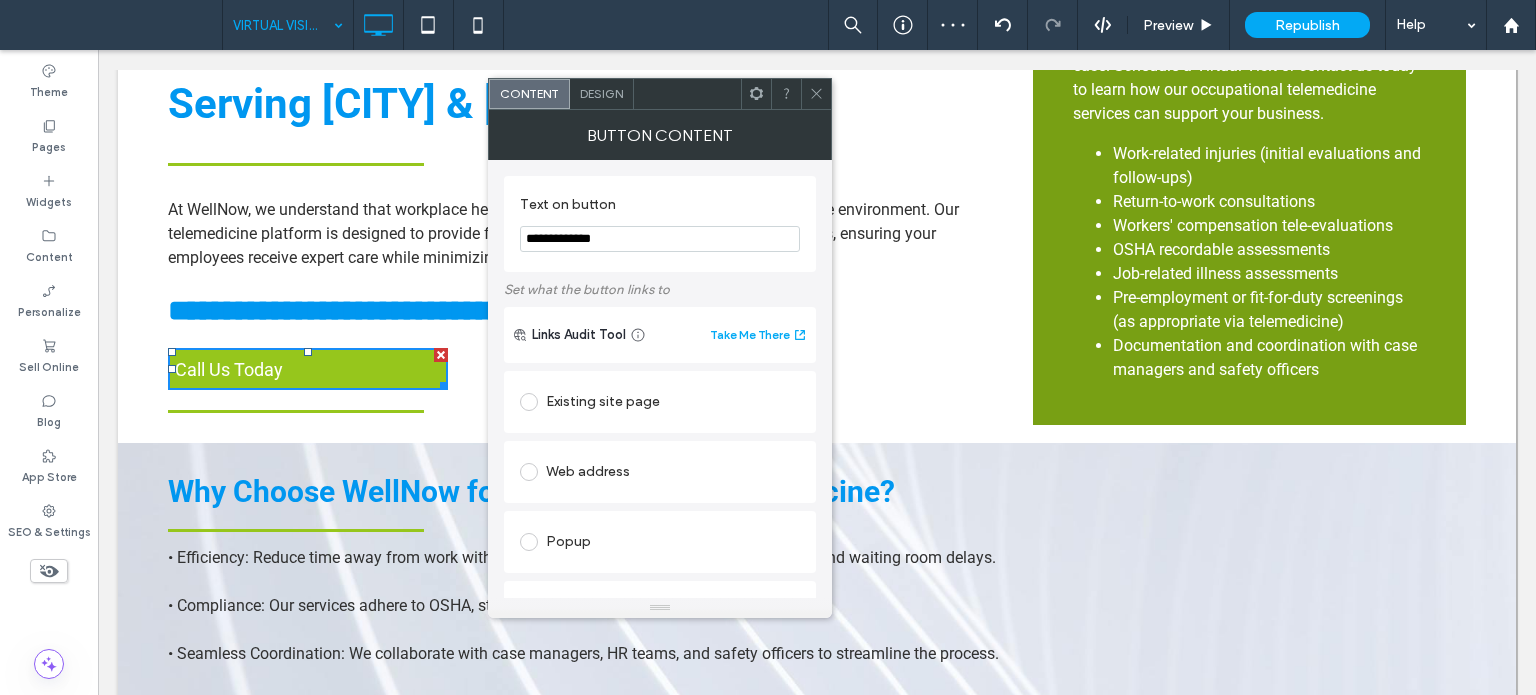 click on "Design" at bounding box center [602, 94] 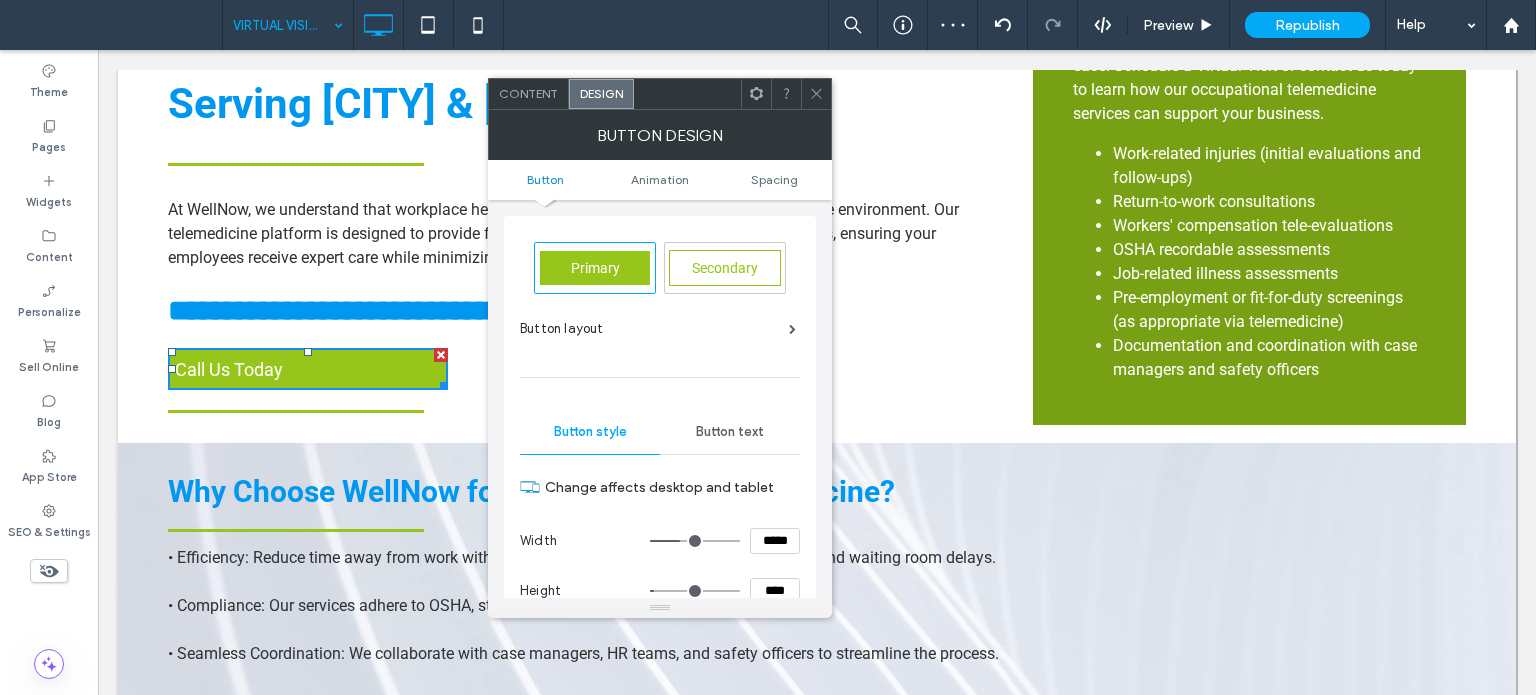click on "Button text" at bounding box center [730, 432] 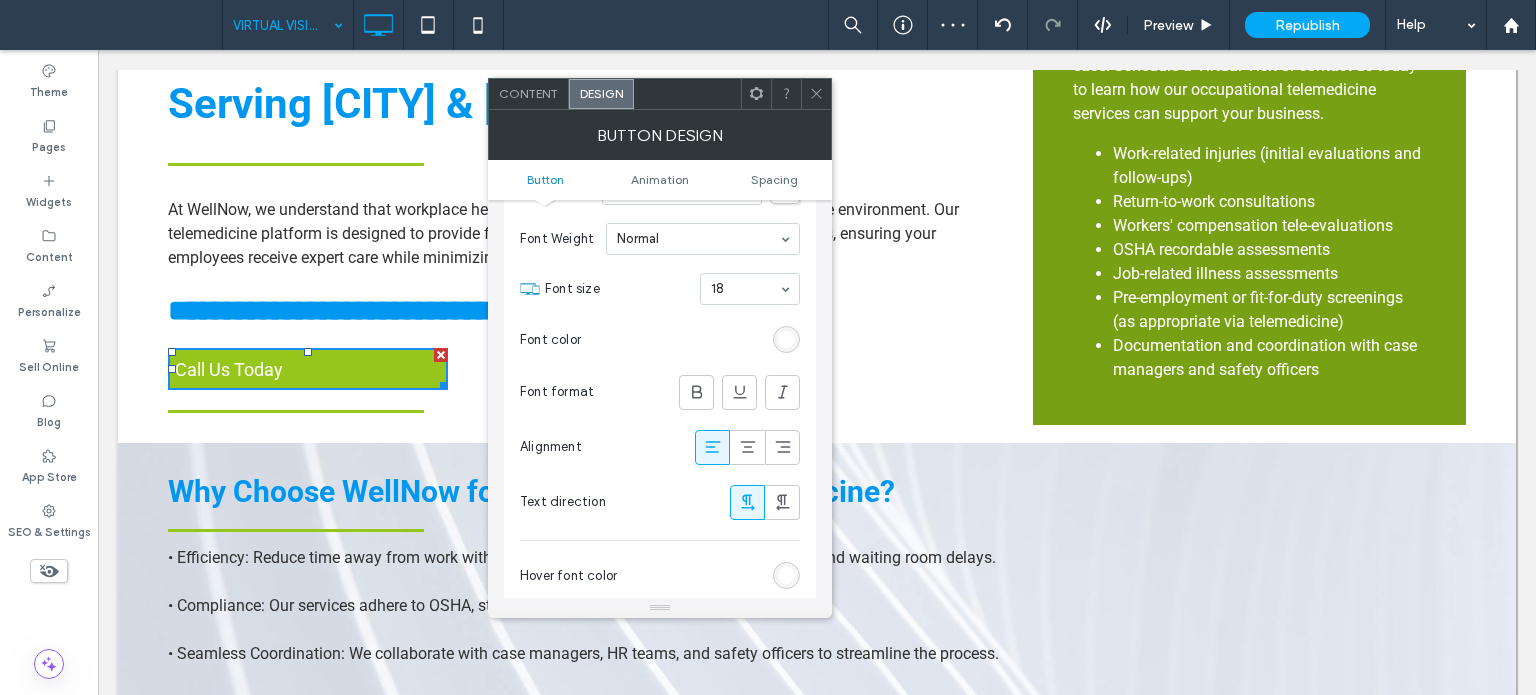 scroll, scrollTop: 300, scrollLeft: 0, axis: vertical 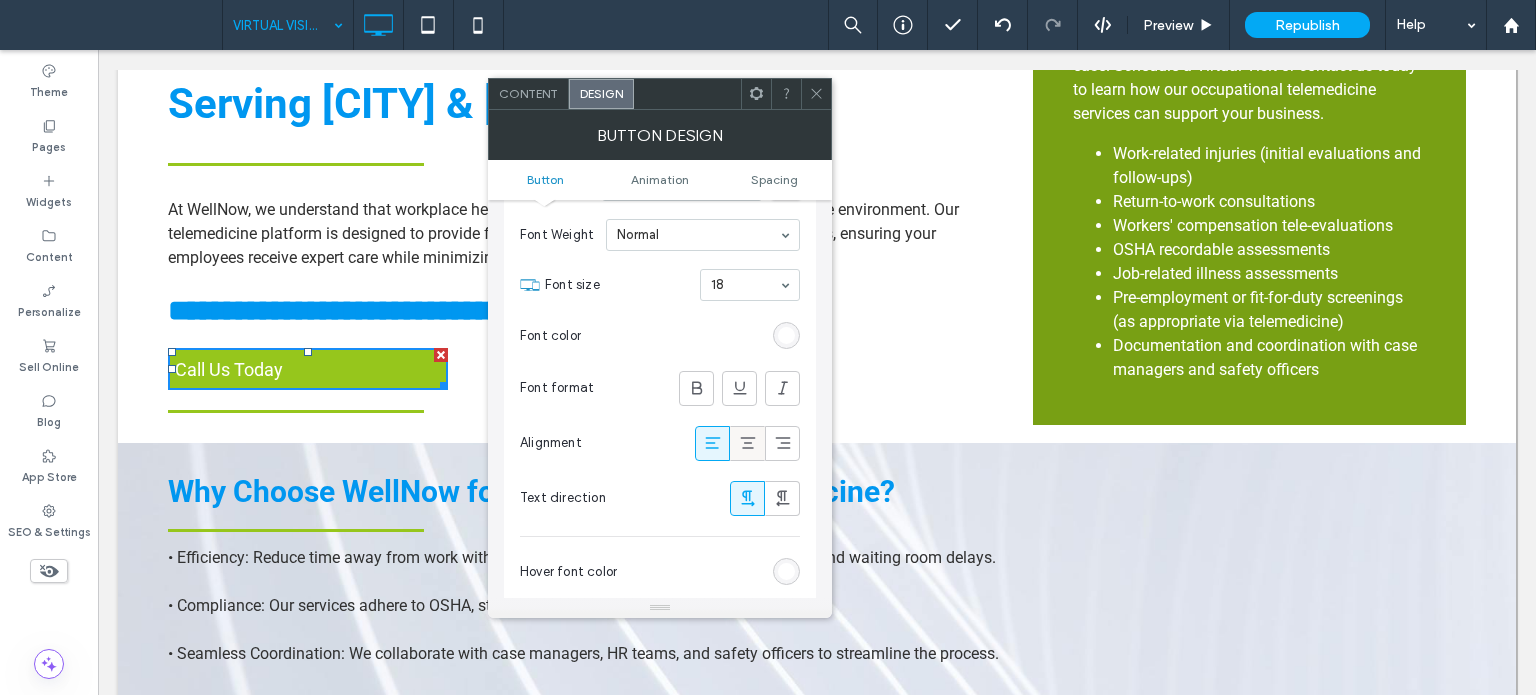 click 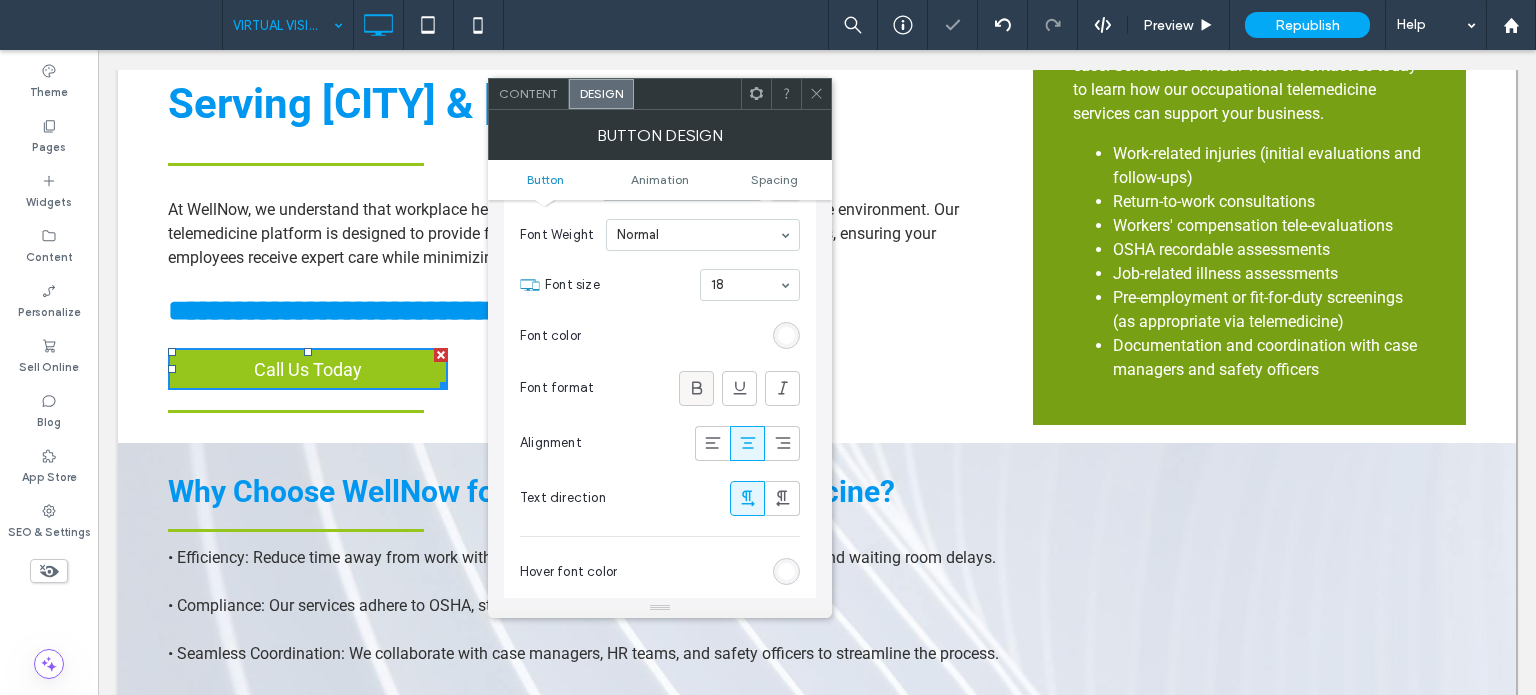 click 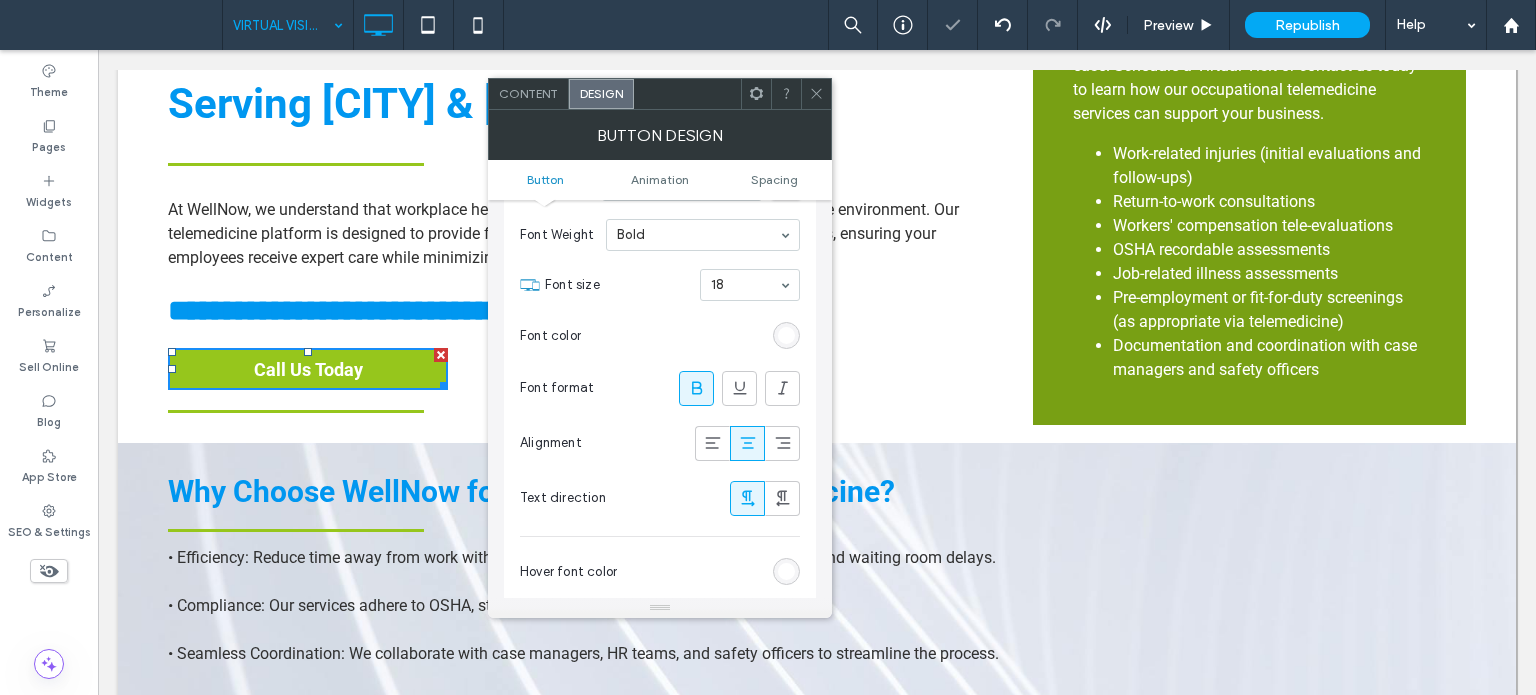 click 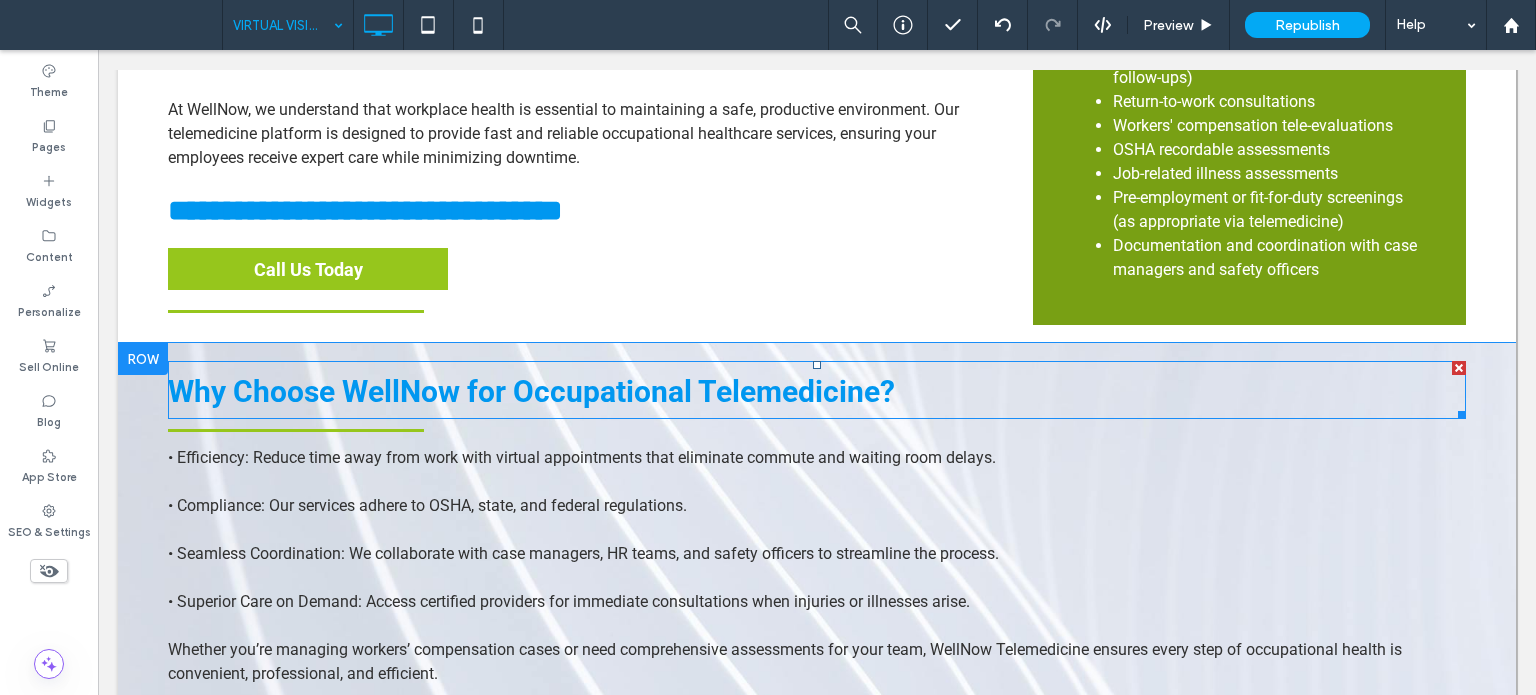 scroll, scrollTop: 1287, scrollLeft: 0, axis: vertical 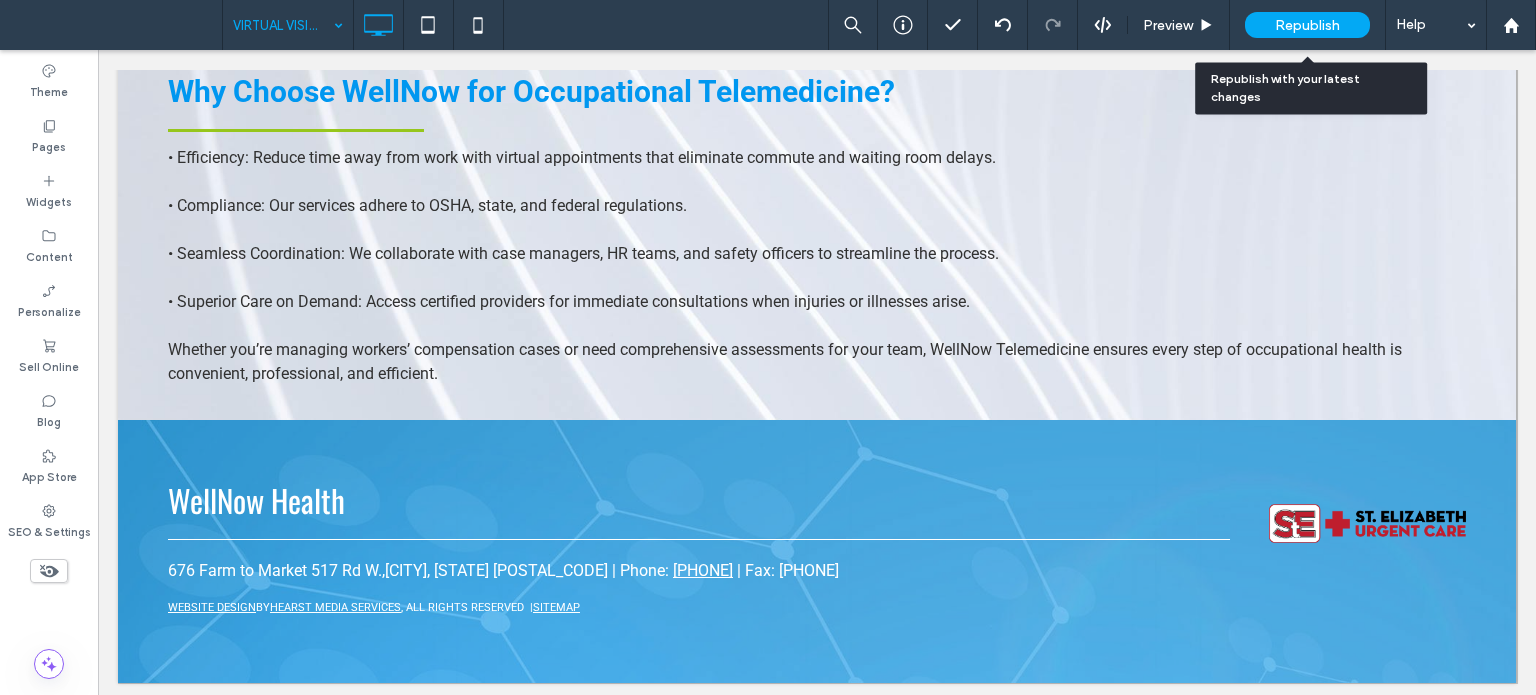 click on "Republish" at bounding box center (1307, 25) 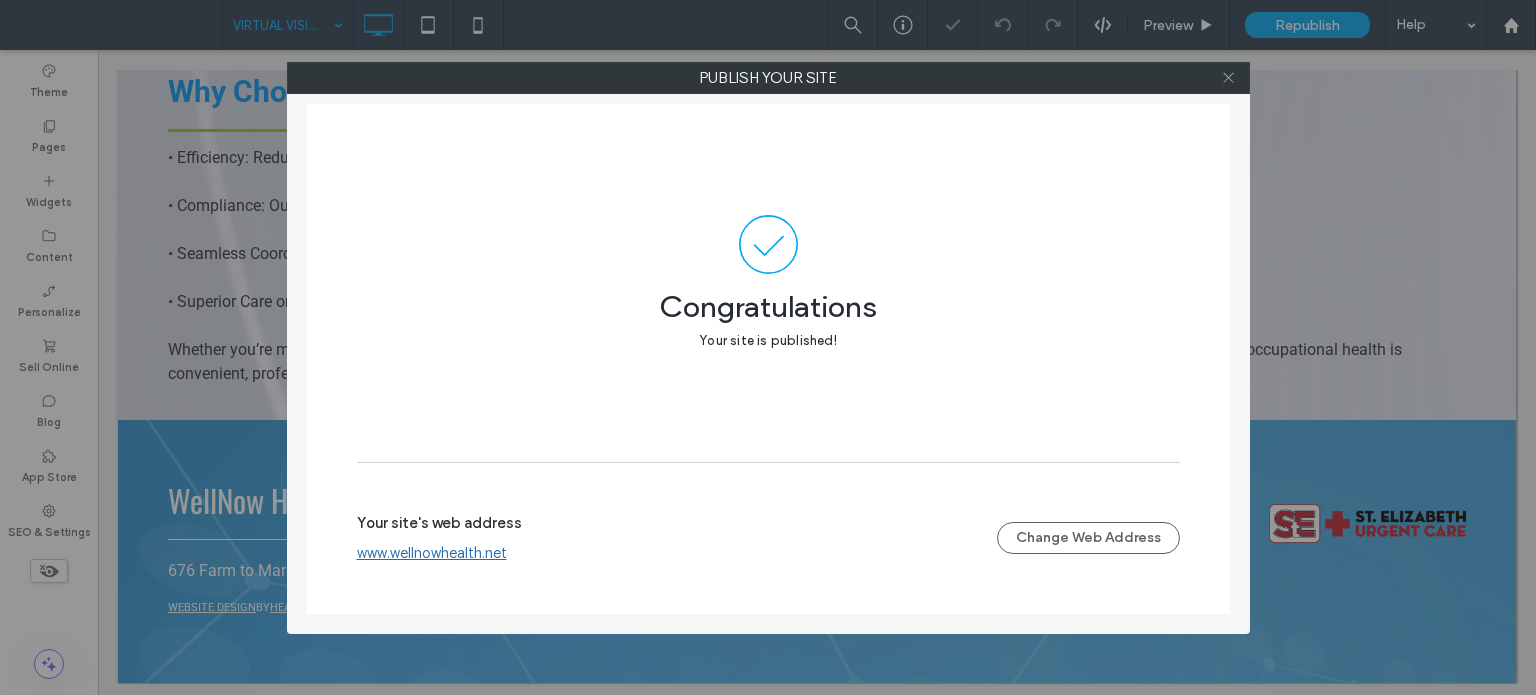 click 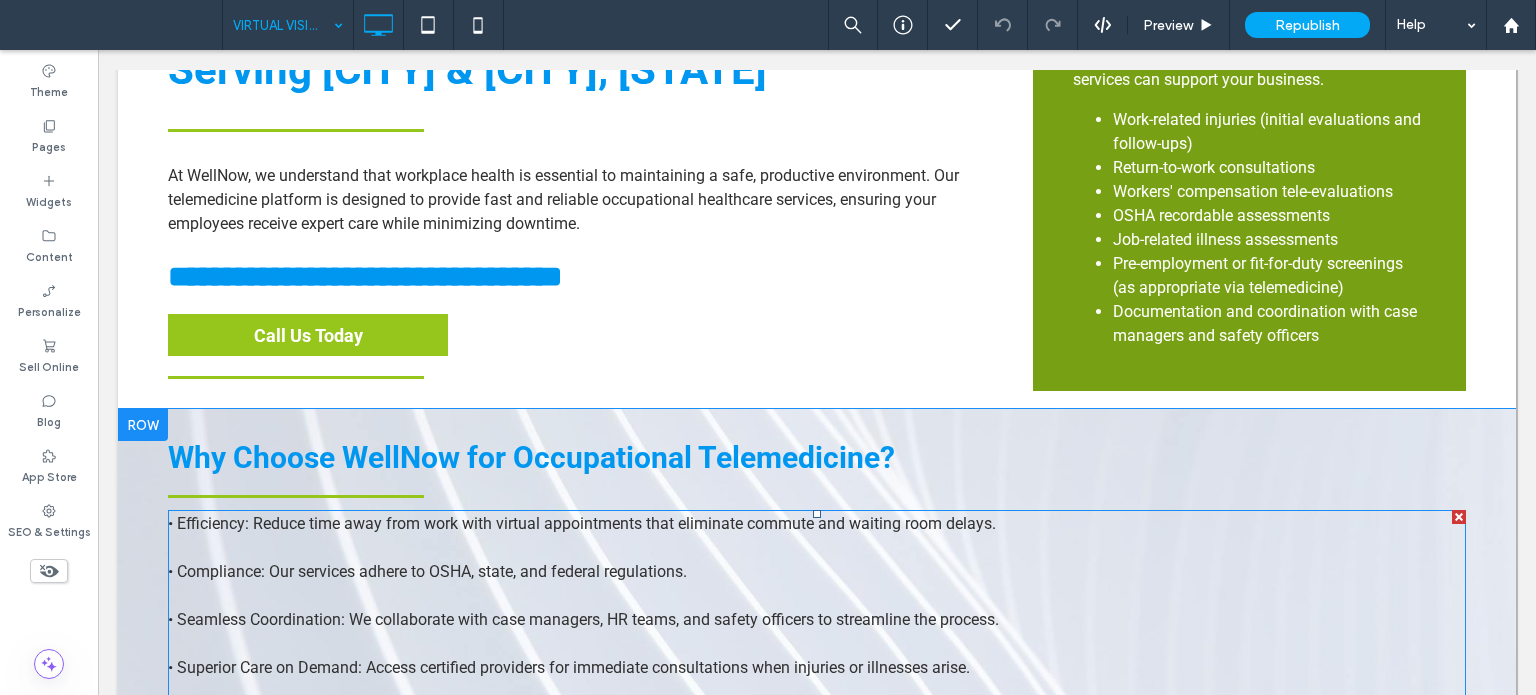 scroll, scrollTop: 693, scrollLeft: 0, axis: vertical 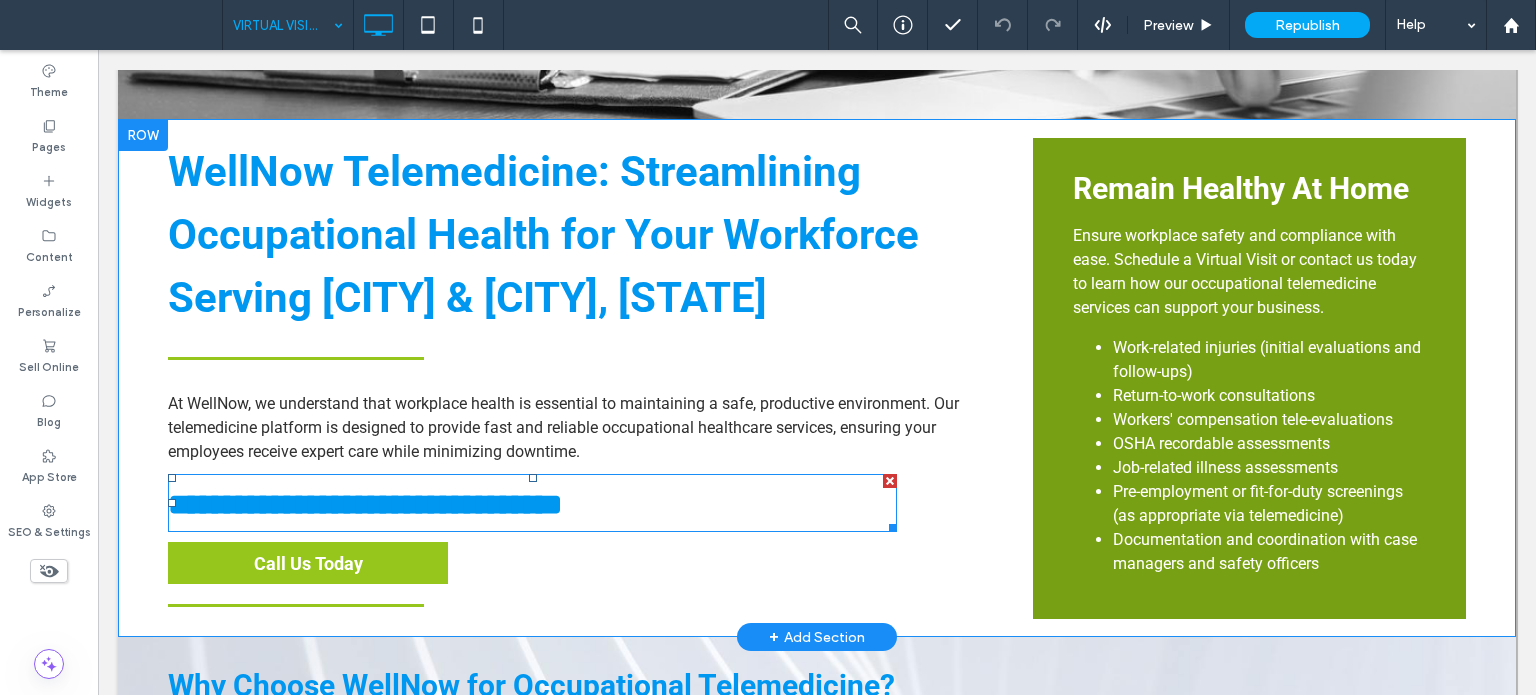 click at bounding box center [890, 481] 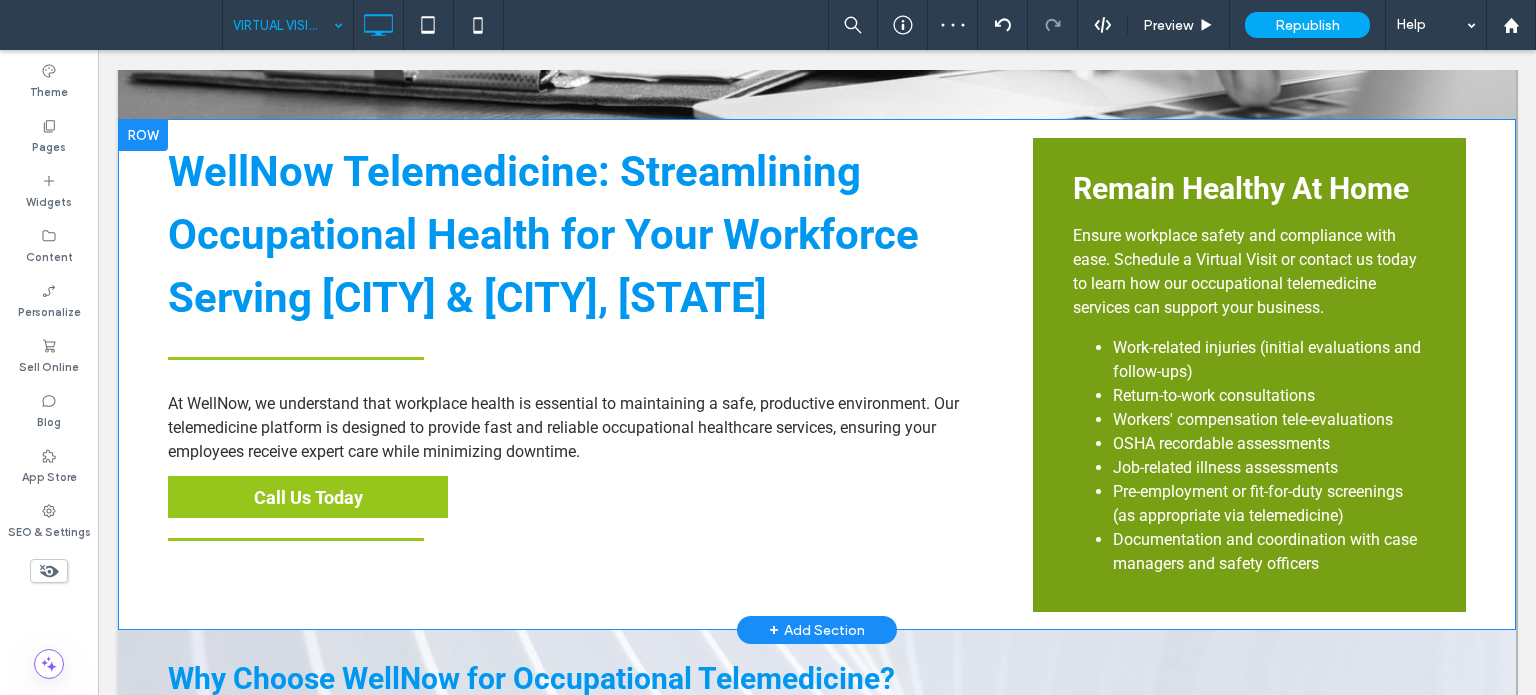 click on "WellNow Telemedicine: Streamlining Occupational Health for Your Workforce Serving Dickinson & Houston, TX
At WellNow, we understand that workplace health is essential to maintaining a safe, productive environment. Our telemedicine platform is designed to provide fast and reliable occupational healthcare services, ensuring your employees receive expert care while minimizing downtime.
Call Us Today
Click To Paste" at bounding box center (600, 375) 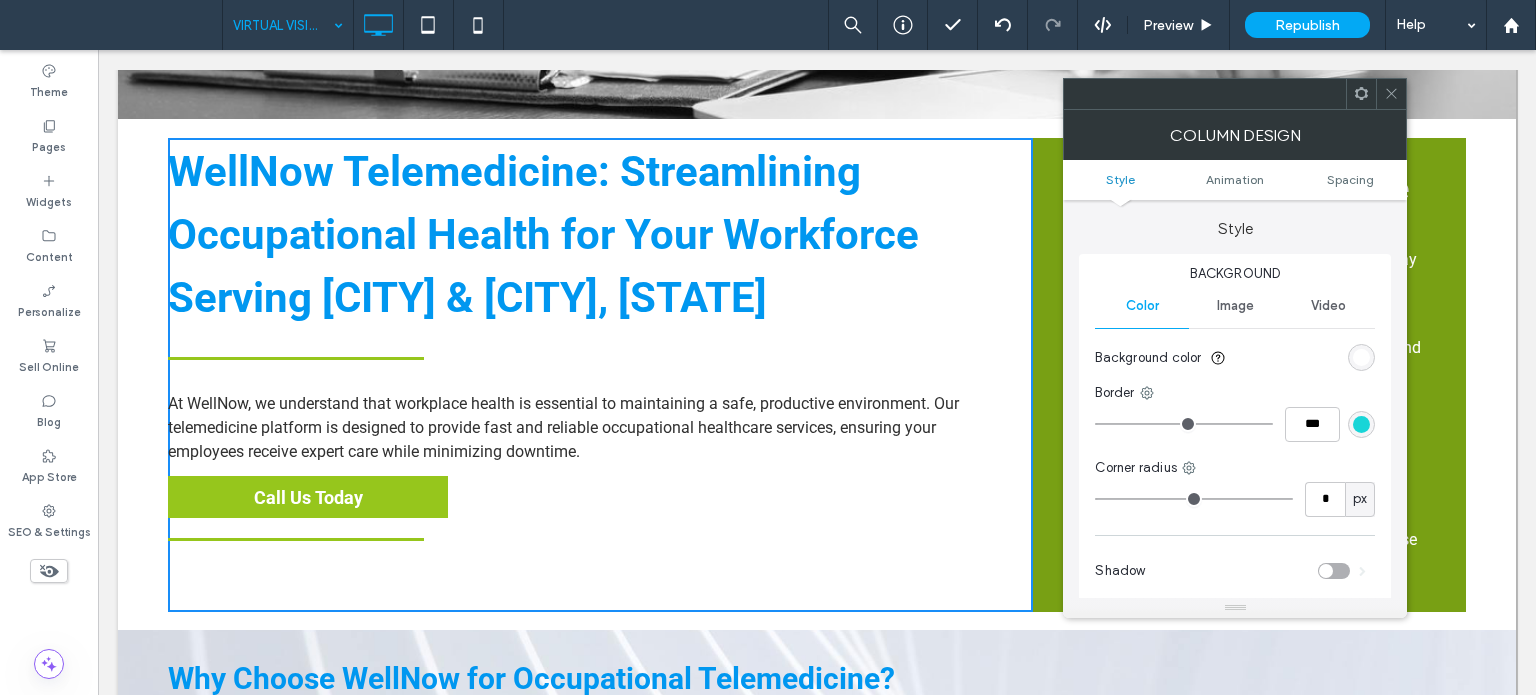 click at bounding box center (1391, 94) 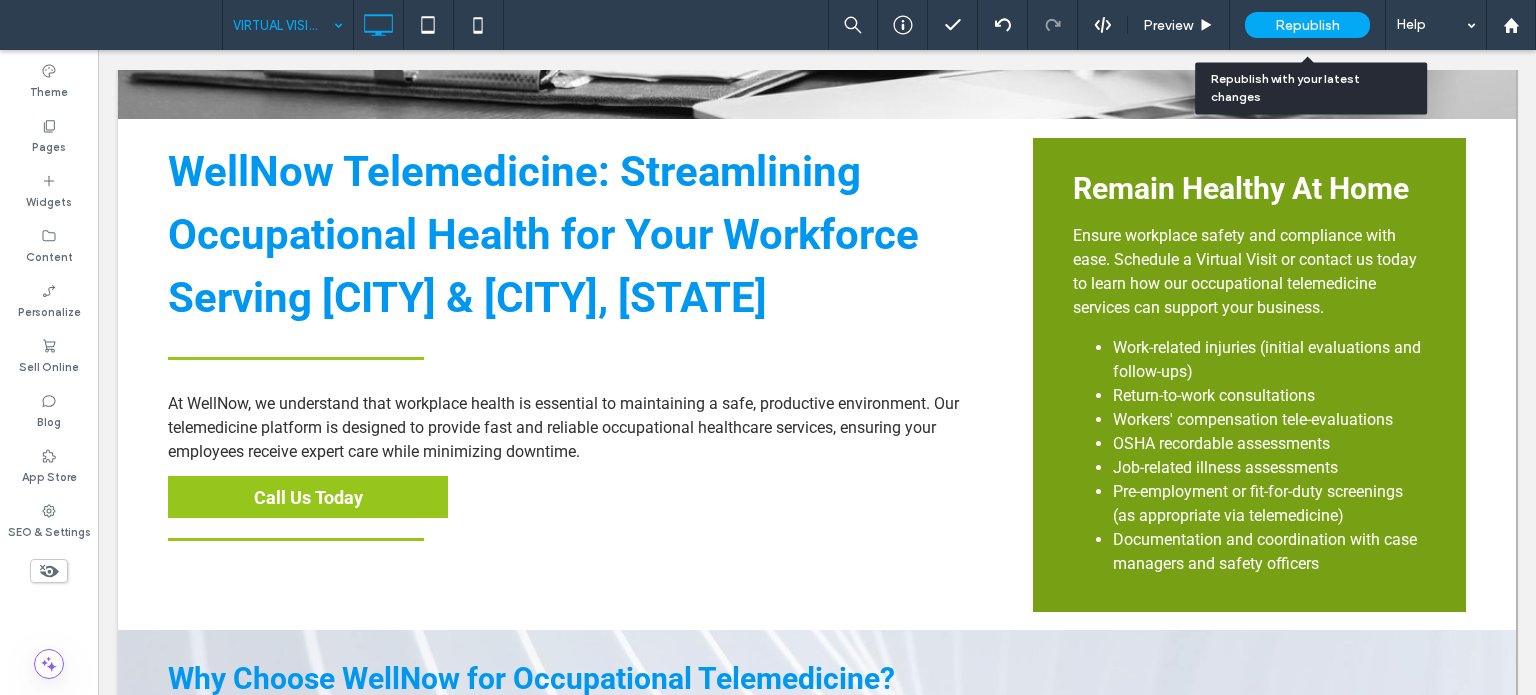 click on "Republish" at bounding box center (1307, 25) 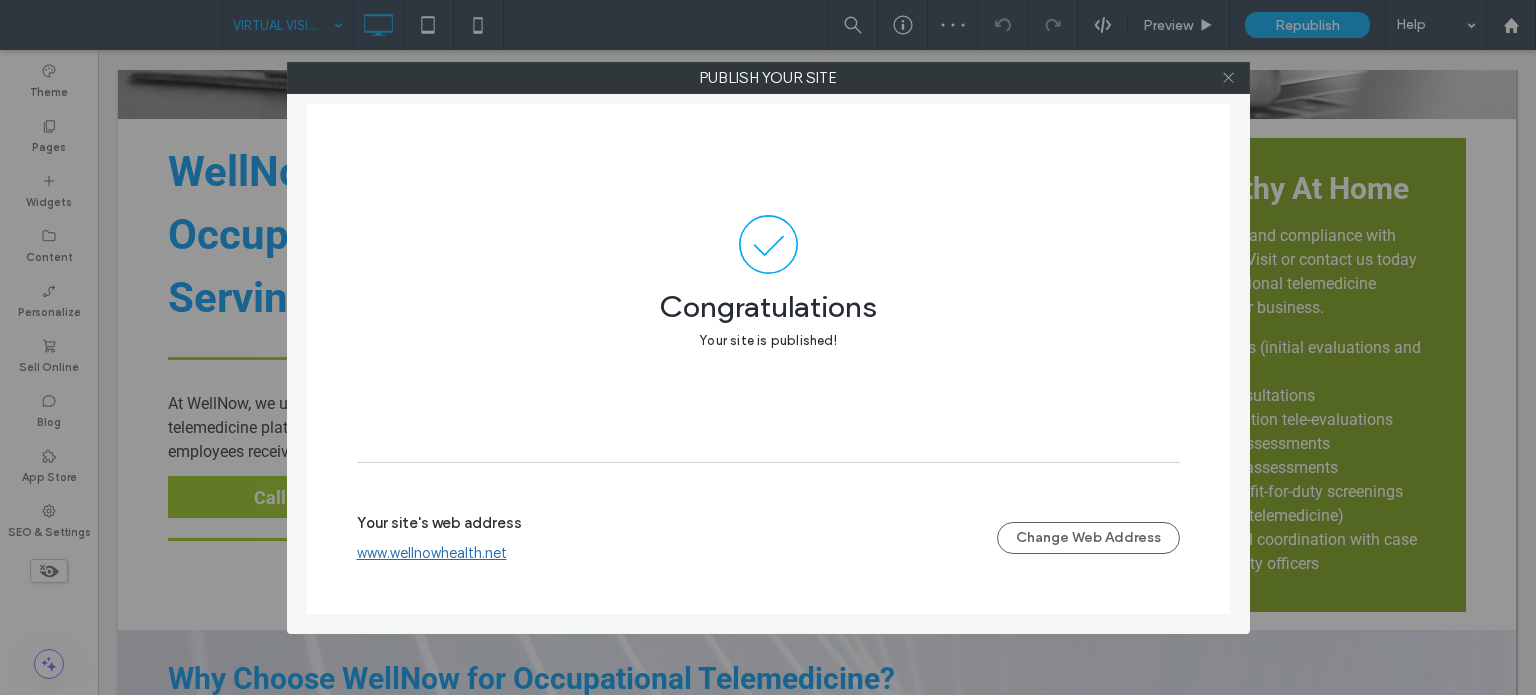 click 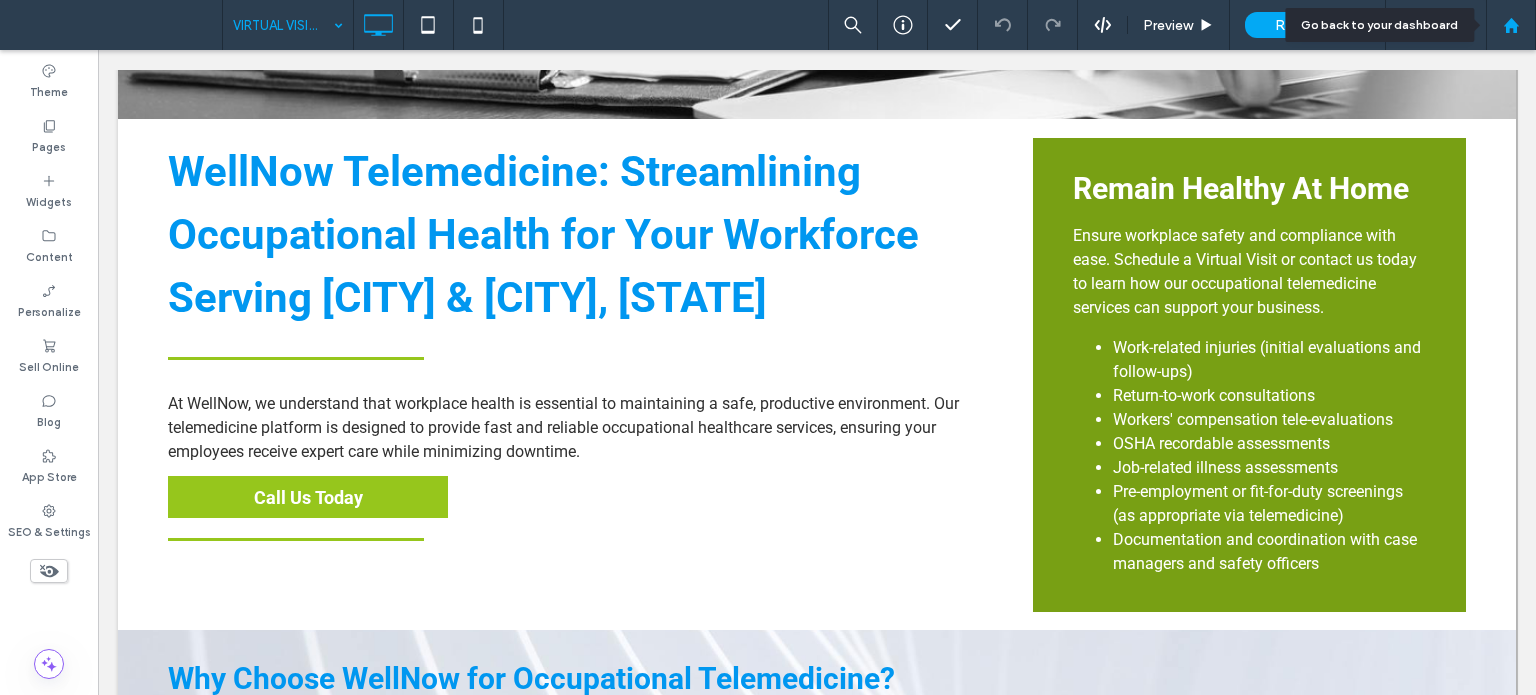 click 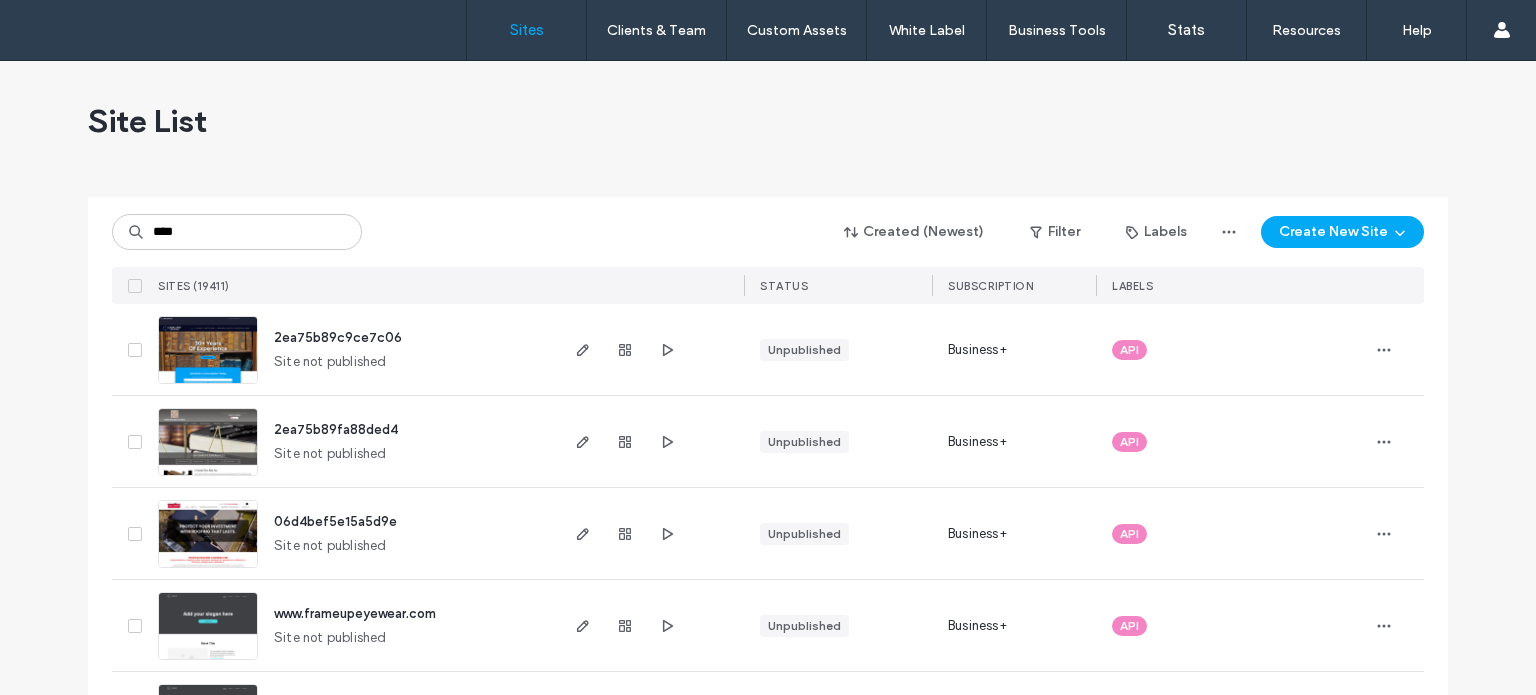 scroll, scrollTop: 0, scrollLeft: 0, axis: both 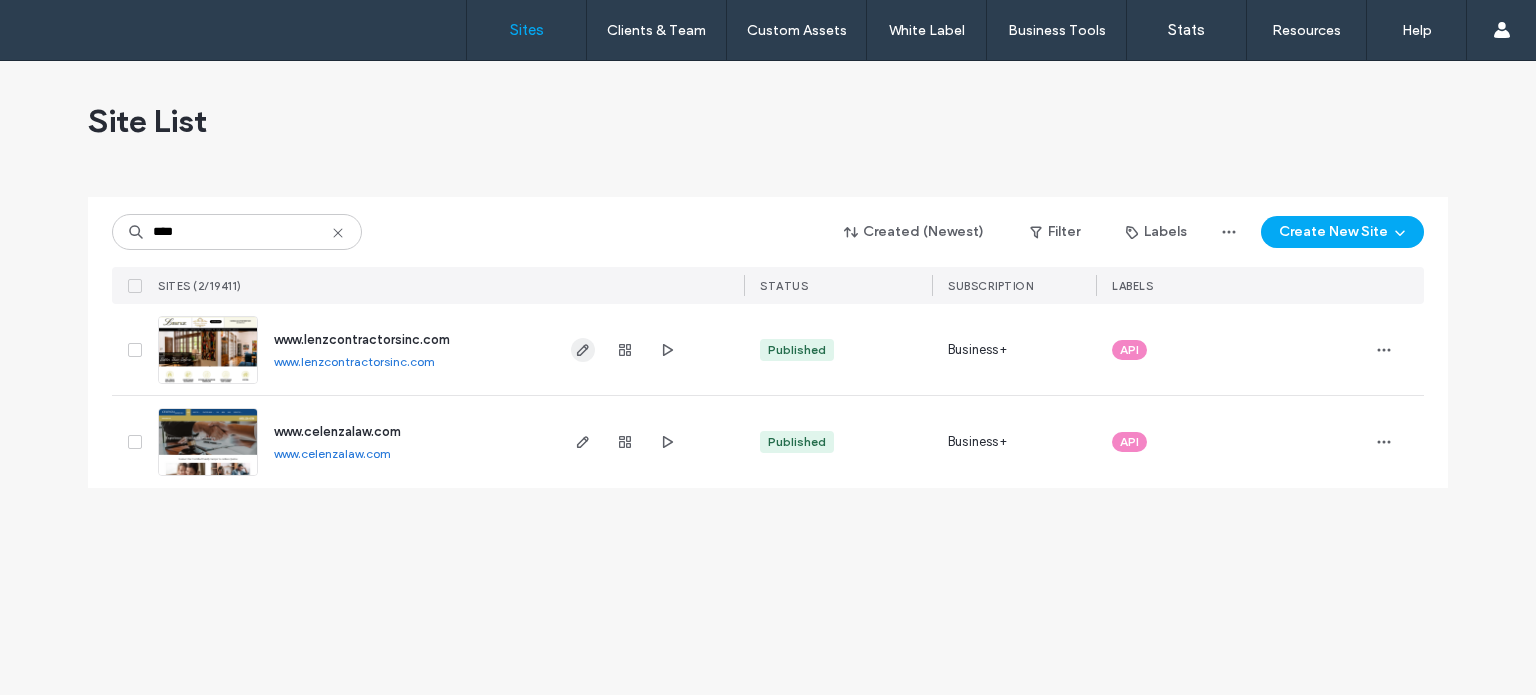 type on "****" 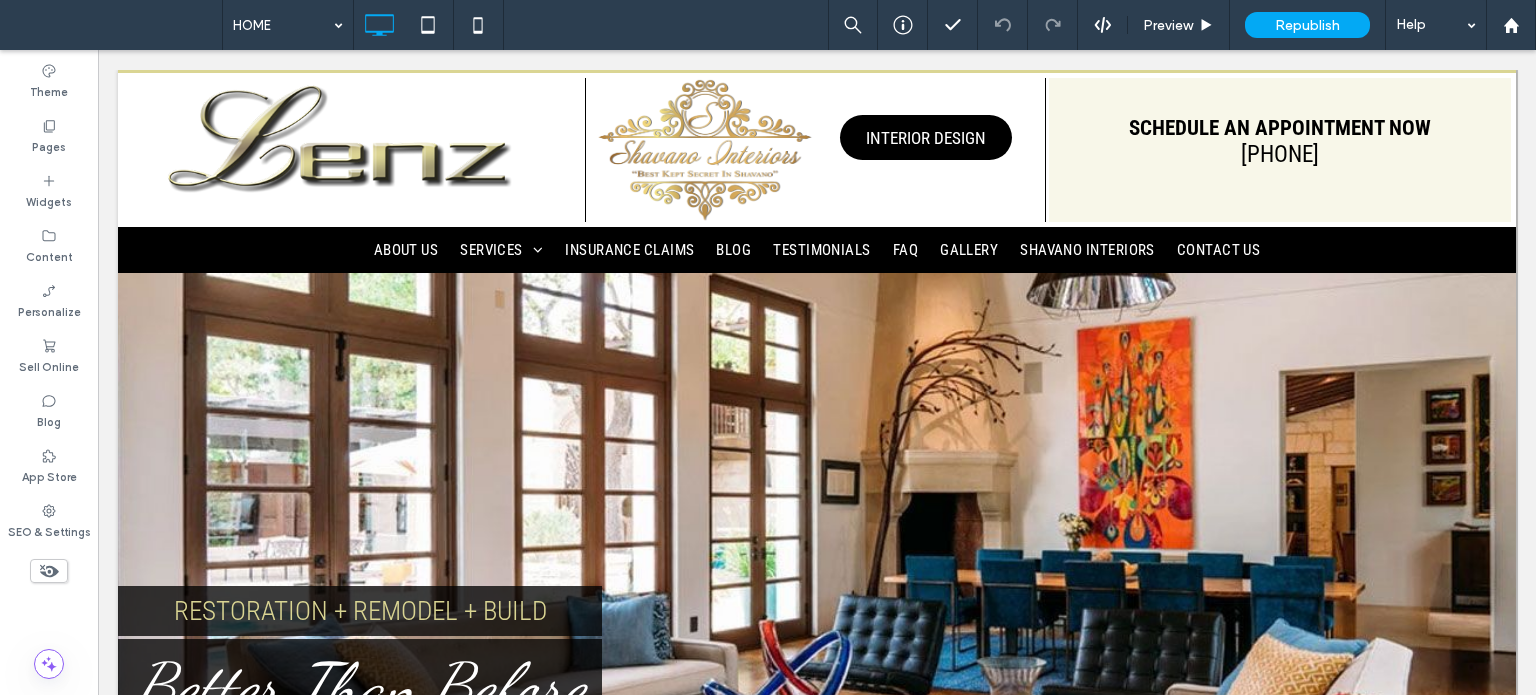 scroll, scrollTop: 0, scrollLeft: 0, axis: both 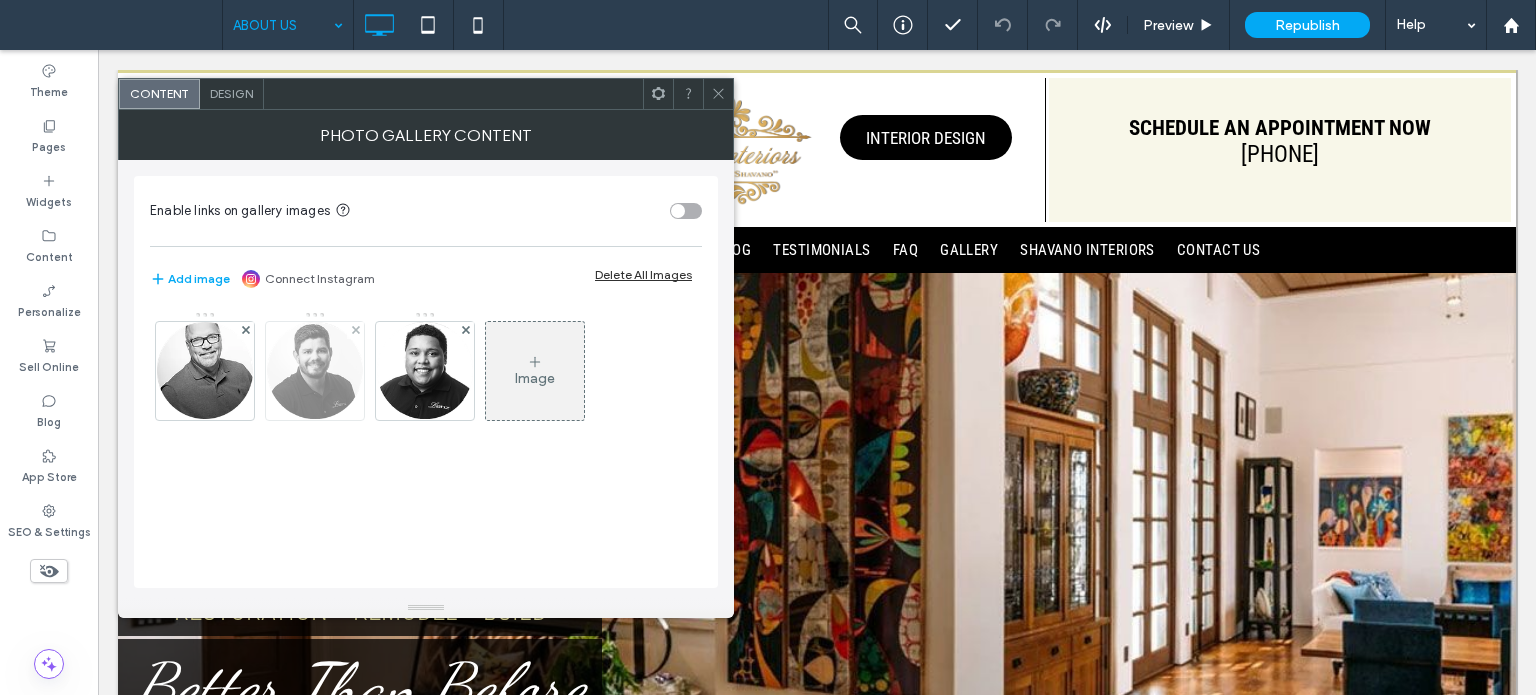 click at bounding box center (315, 371) 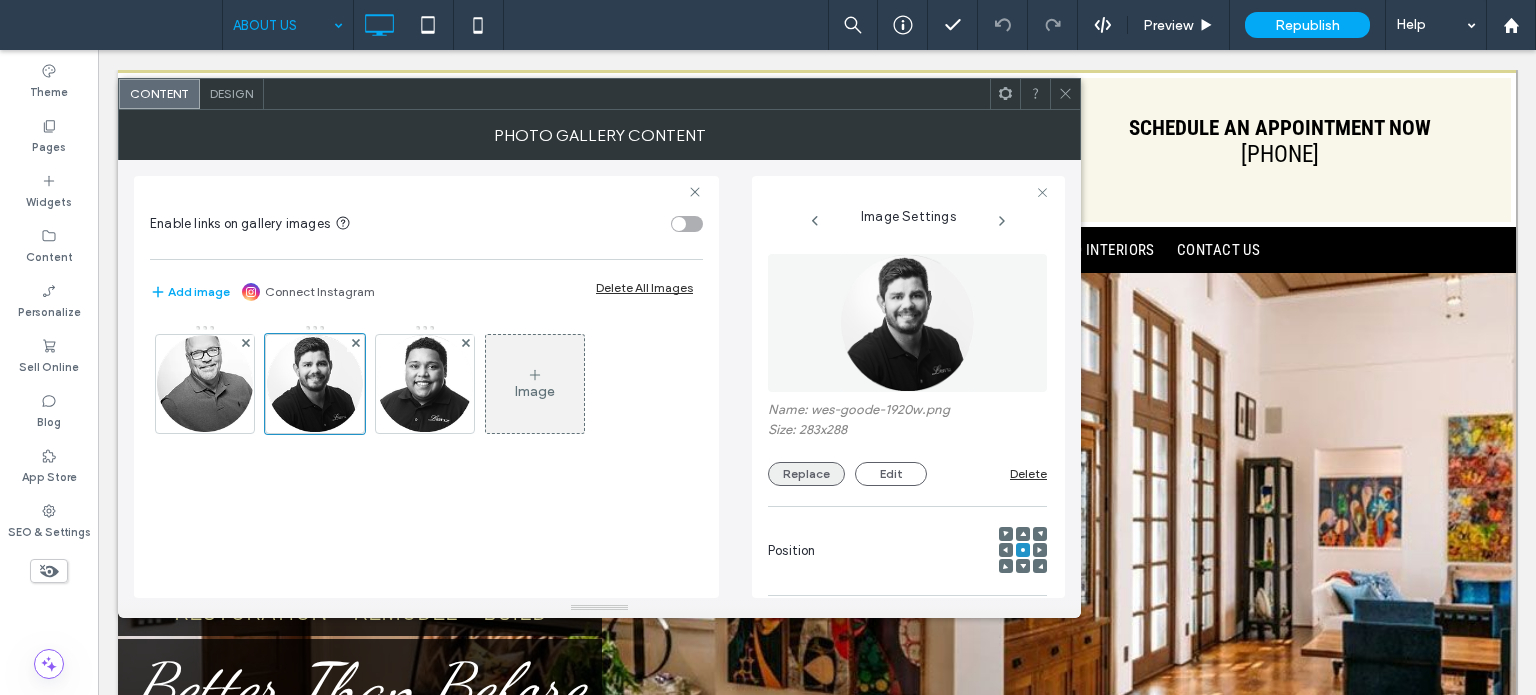 click on "Replace" at bounding box center [806, 474] 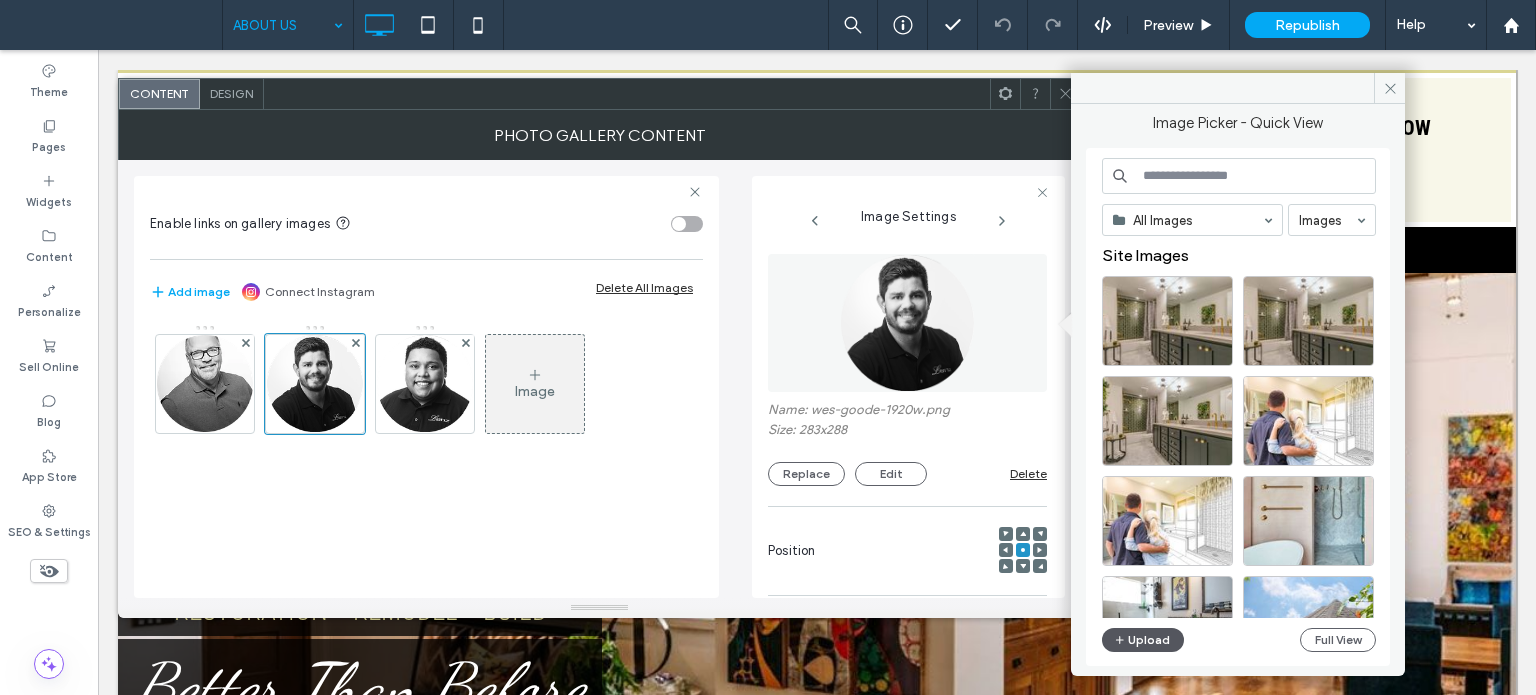 click at bounding box center (1121, 640) 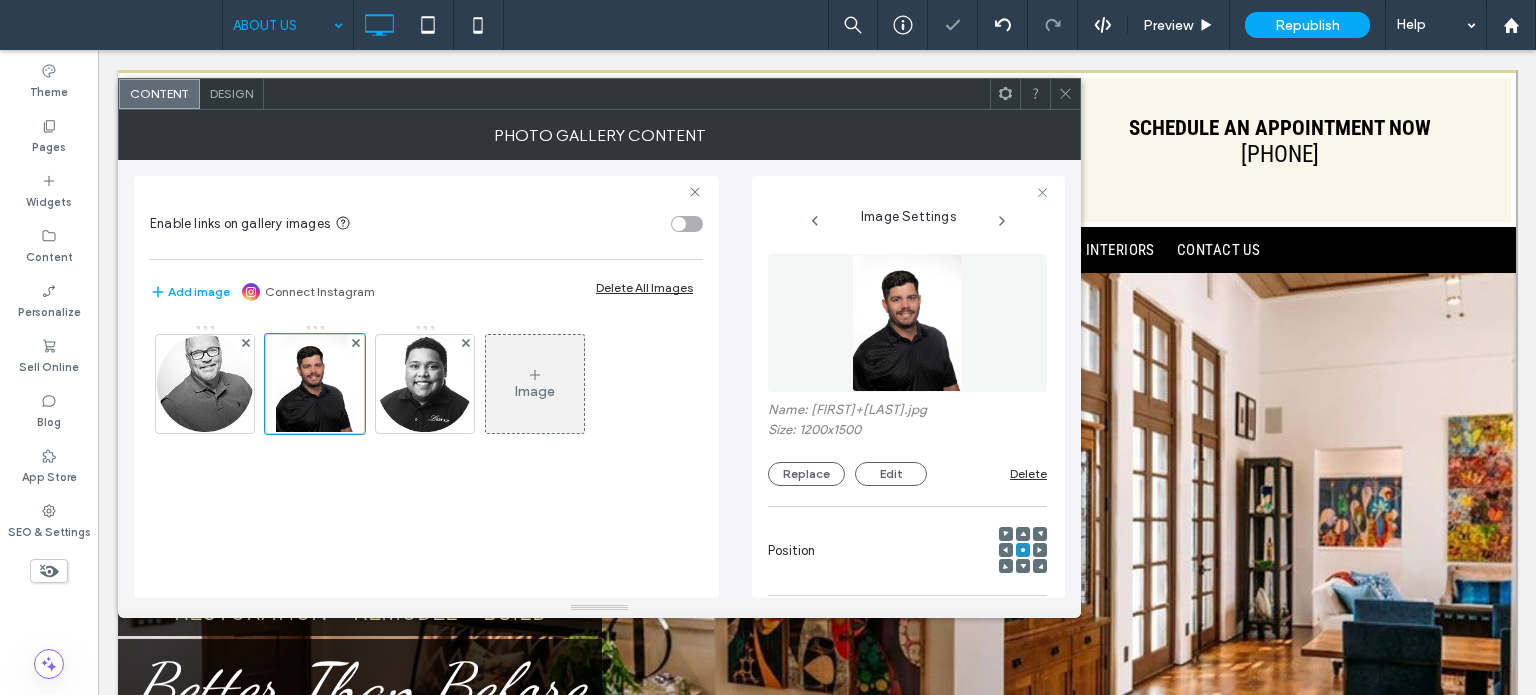 click at bounding box center (1065, 94) 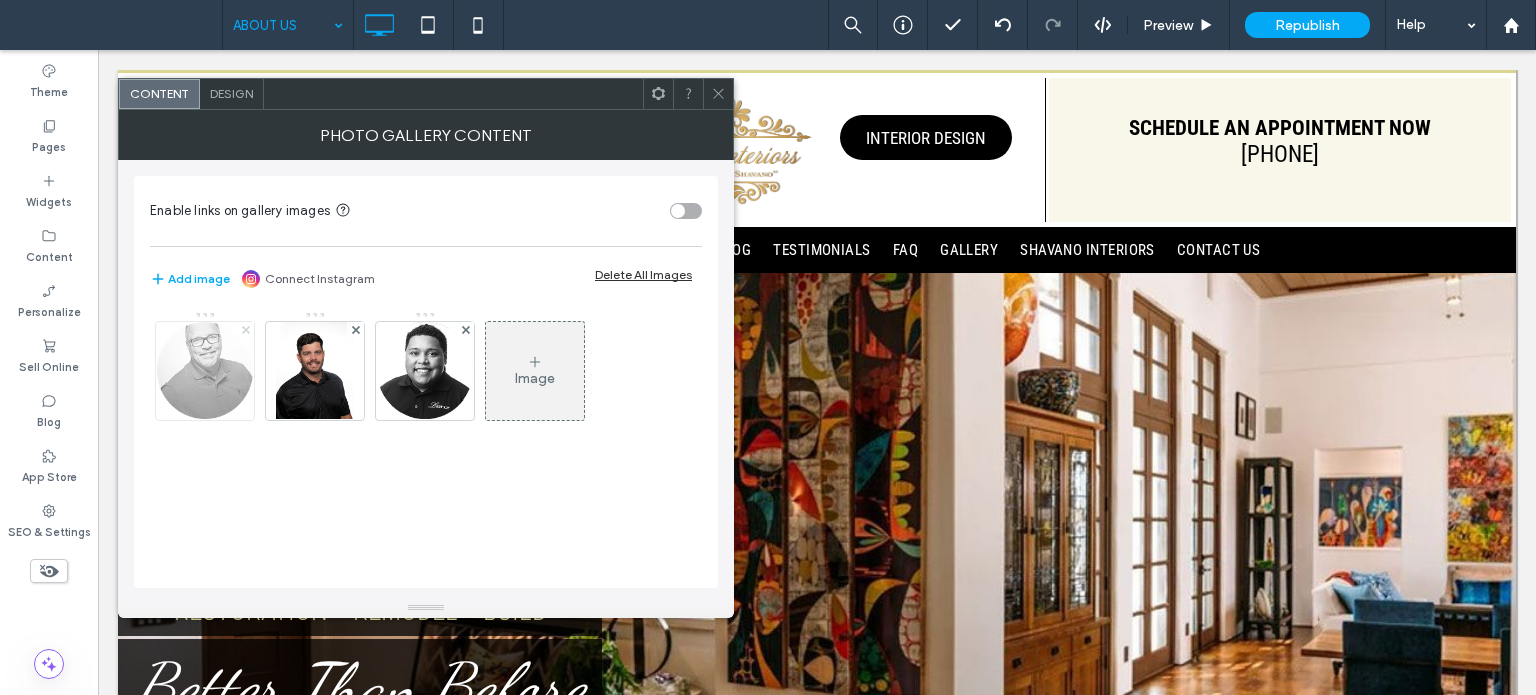 click 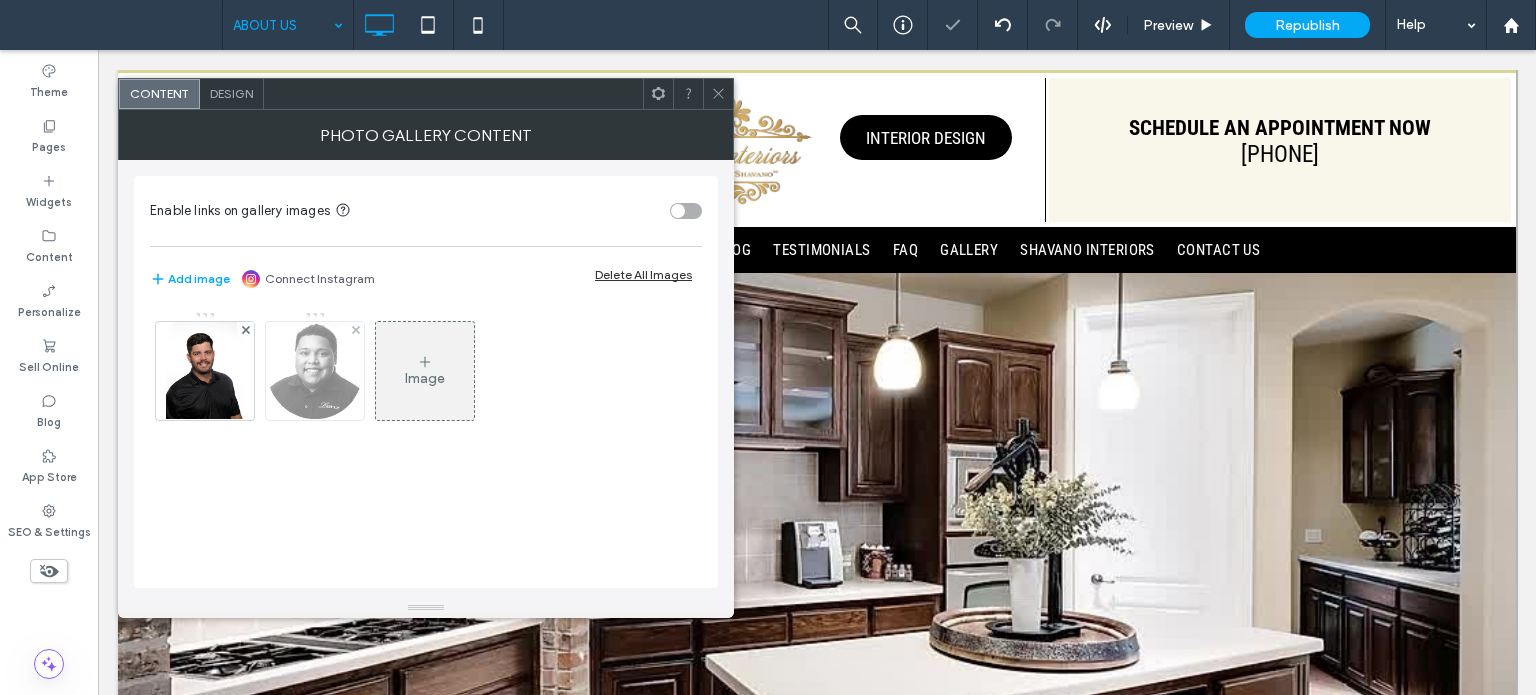 scroll, scrollTop: 1300, scrollLeft: 0, axis: vertical 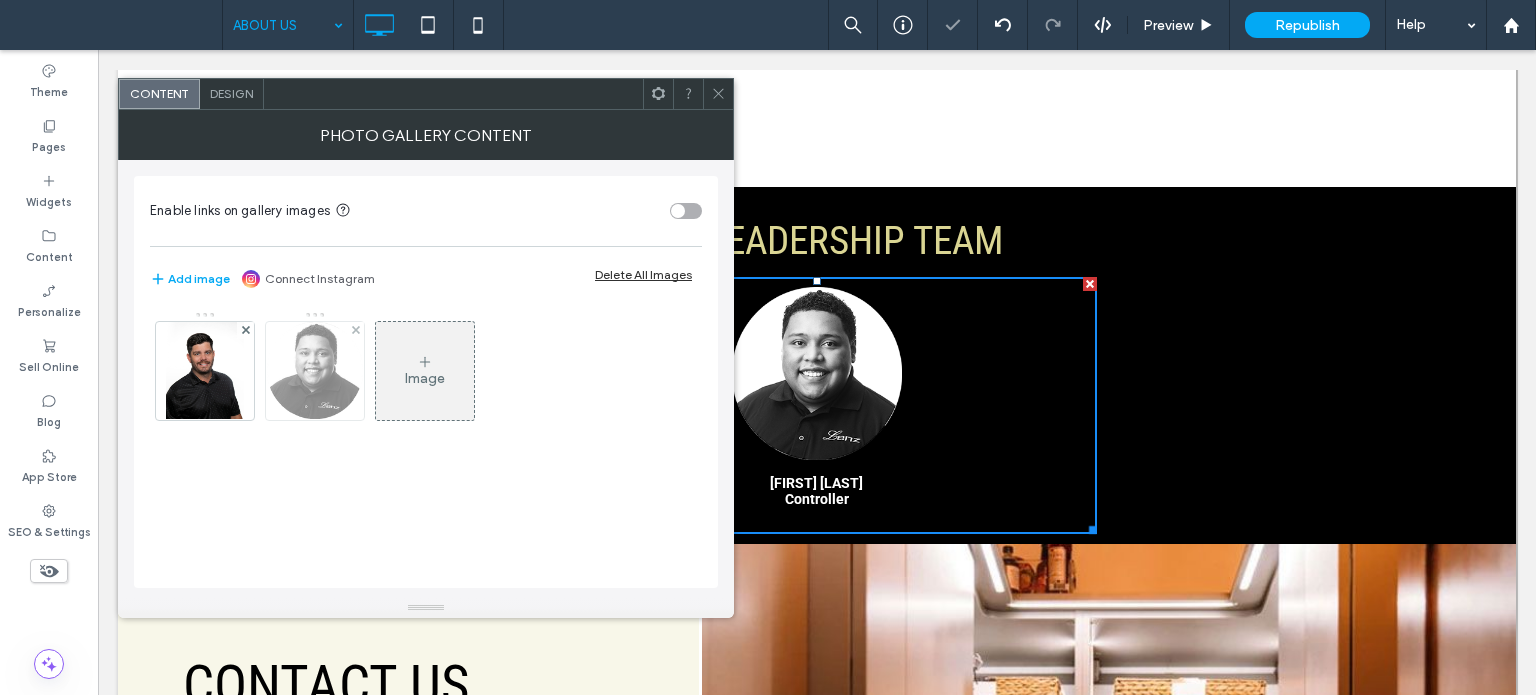 click at bounding box center (315, 371) 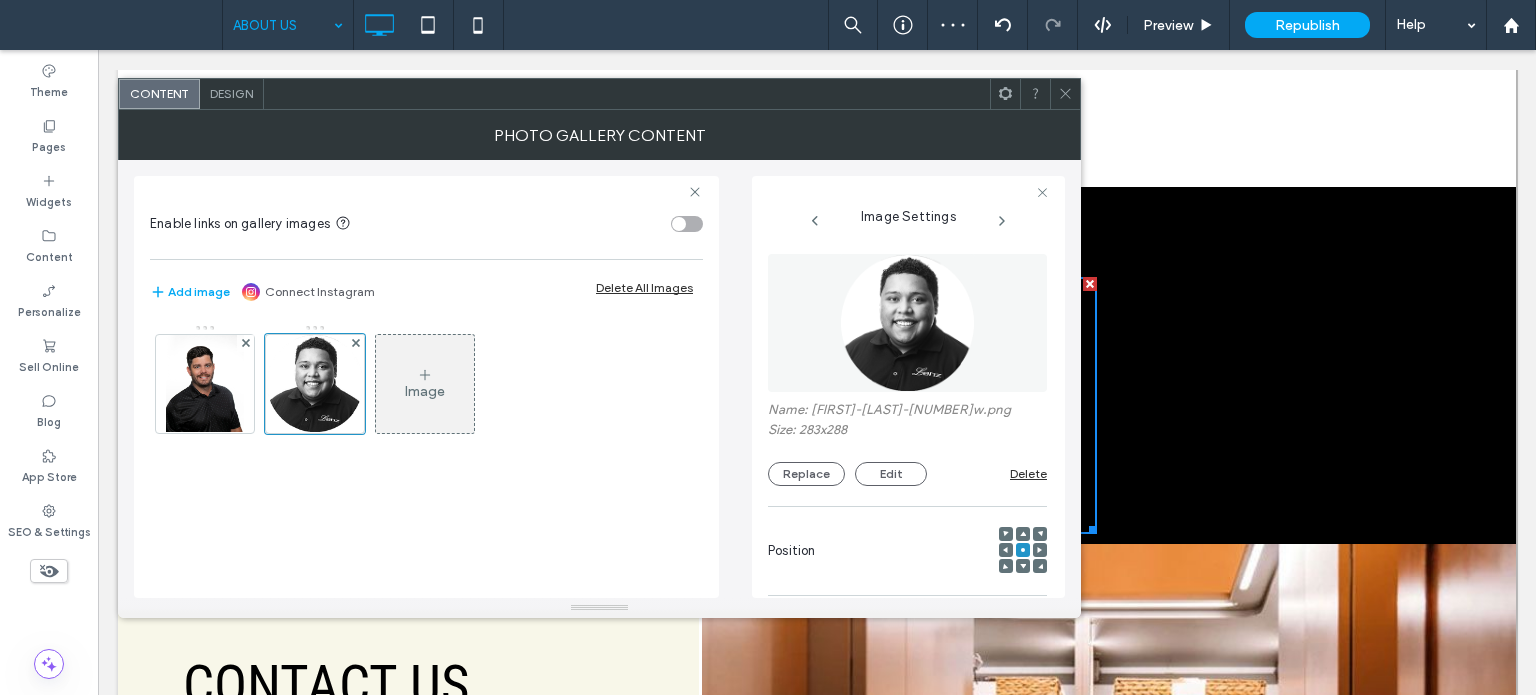 click 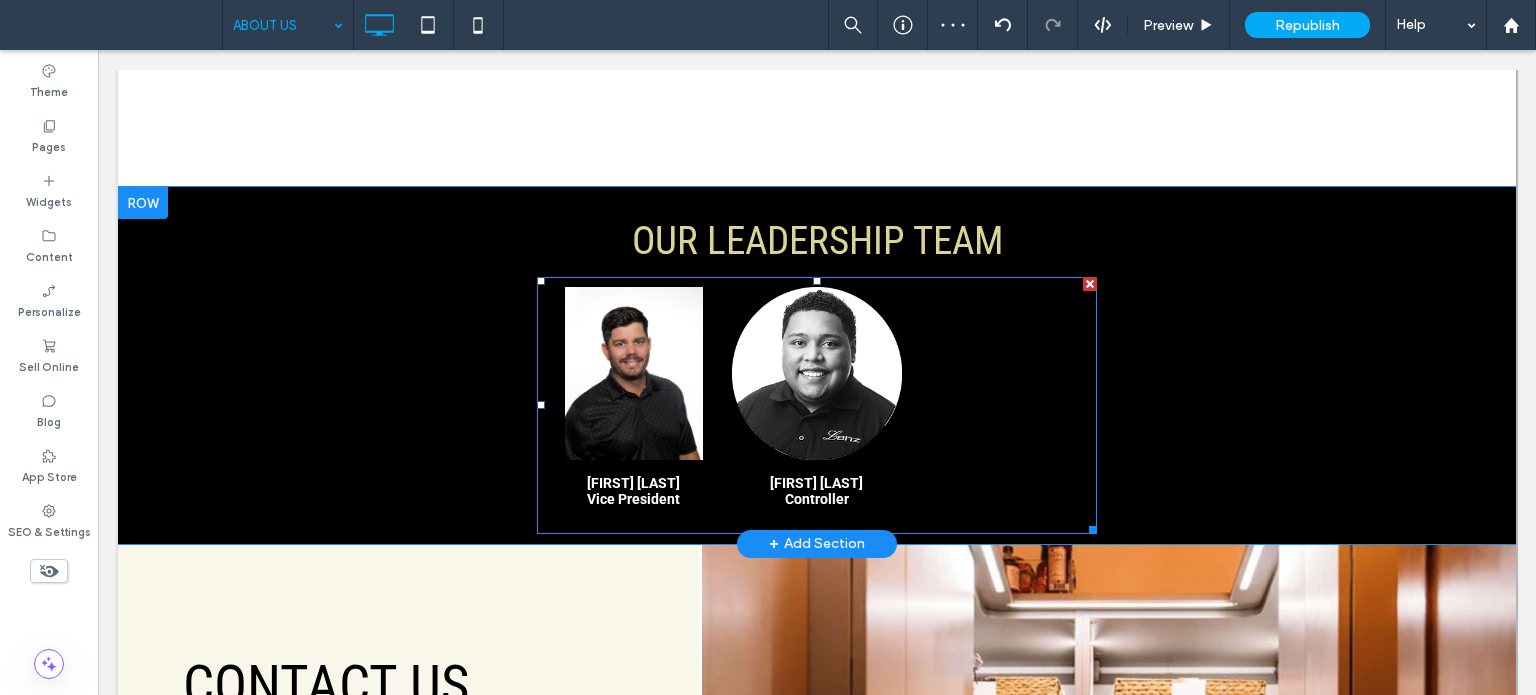 click at bounding box center (633, 373) 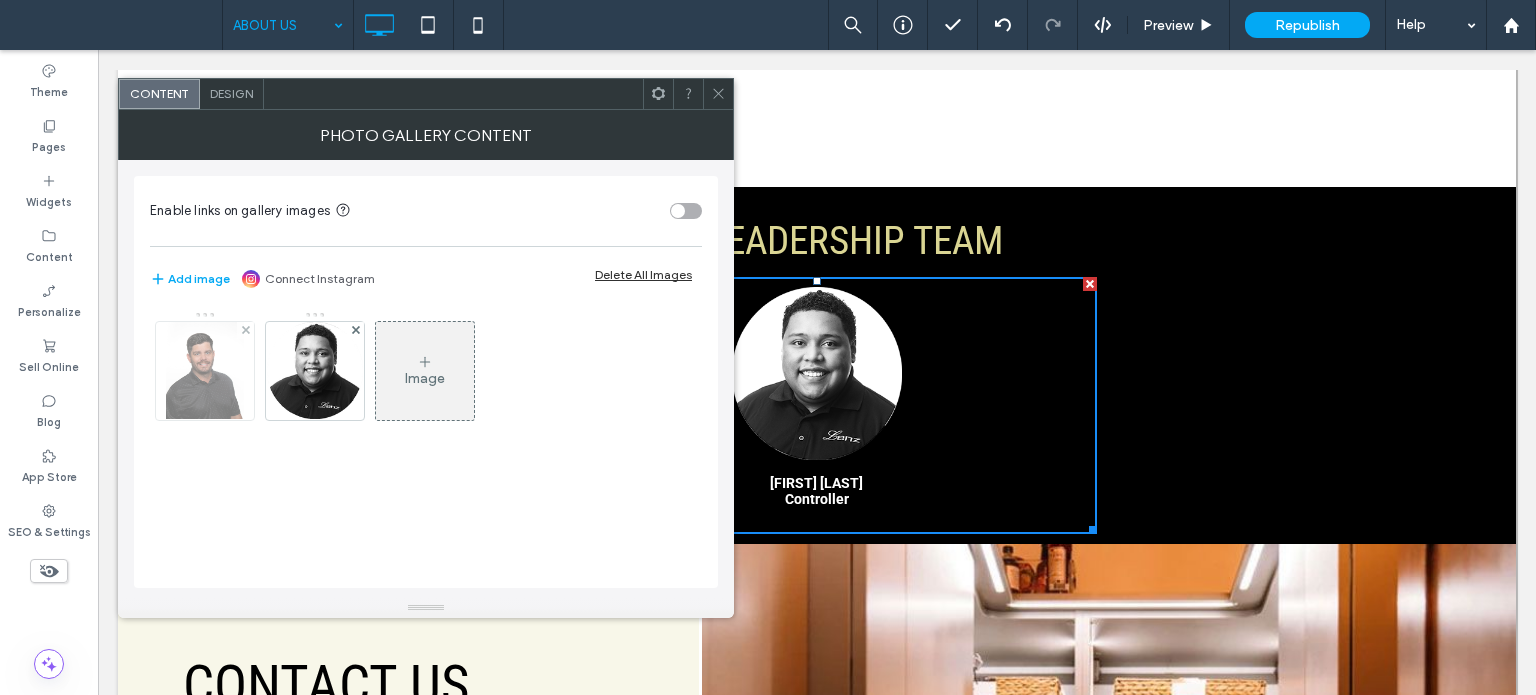 click at bounding box center [205, 371] 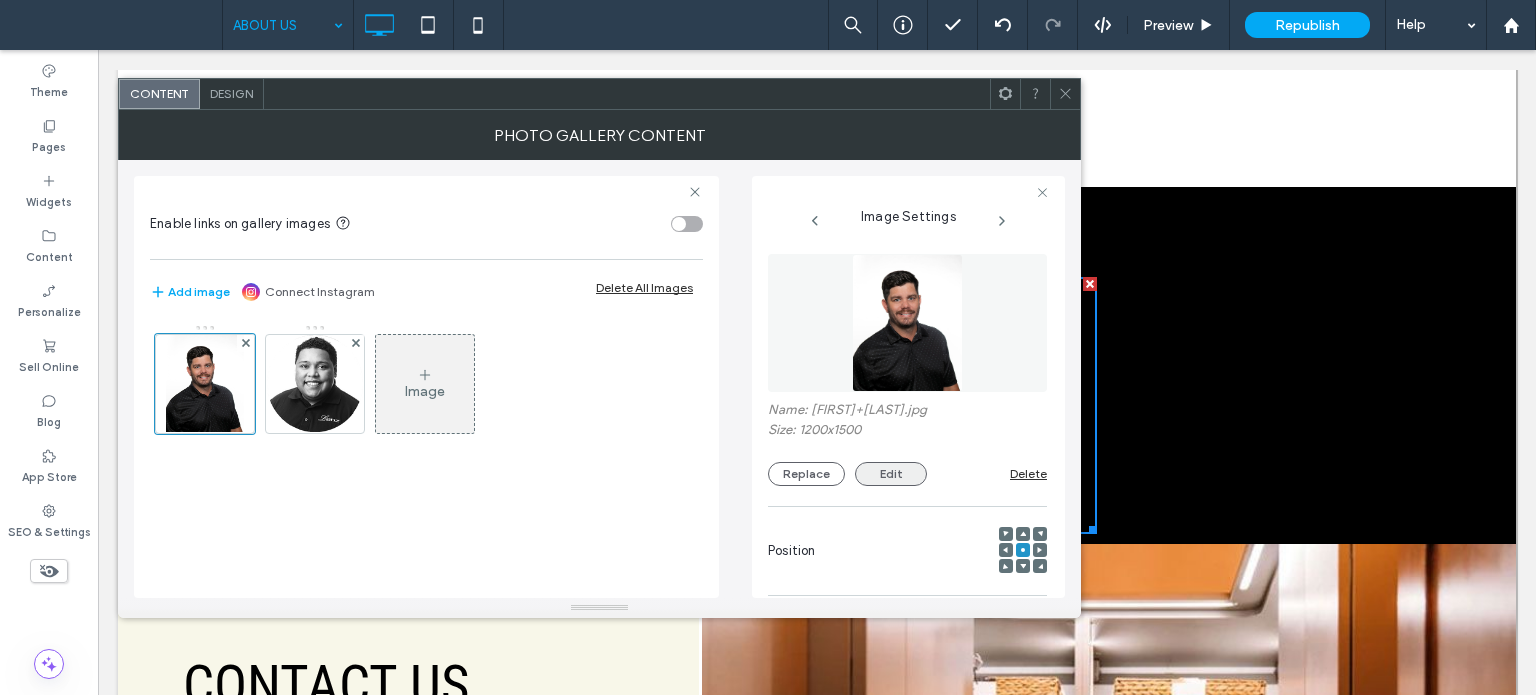 scroll, scrollTop: 300, scrollLeft: 0, axis: vertical 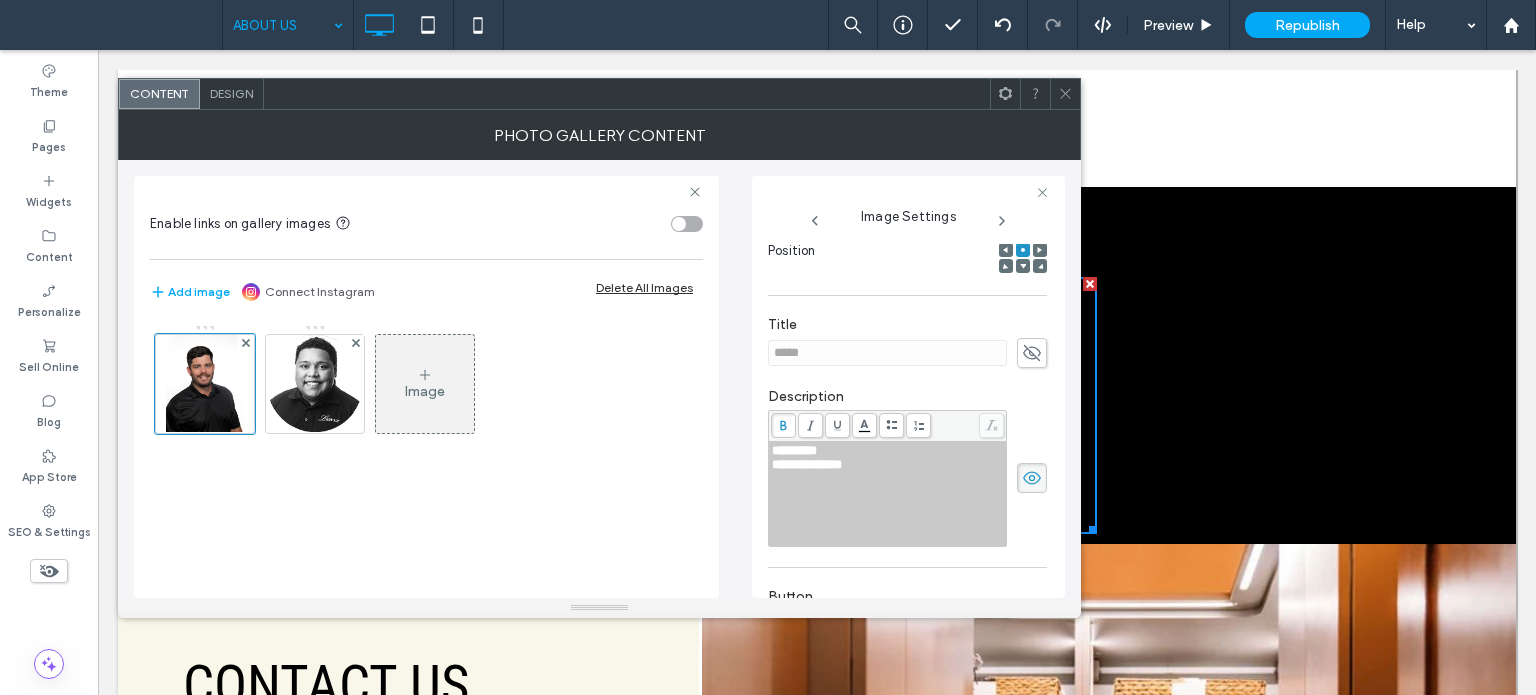 click on "Design" at bounding box center (232, 94) 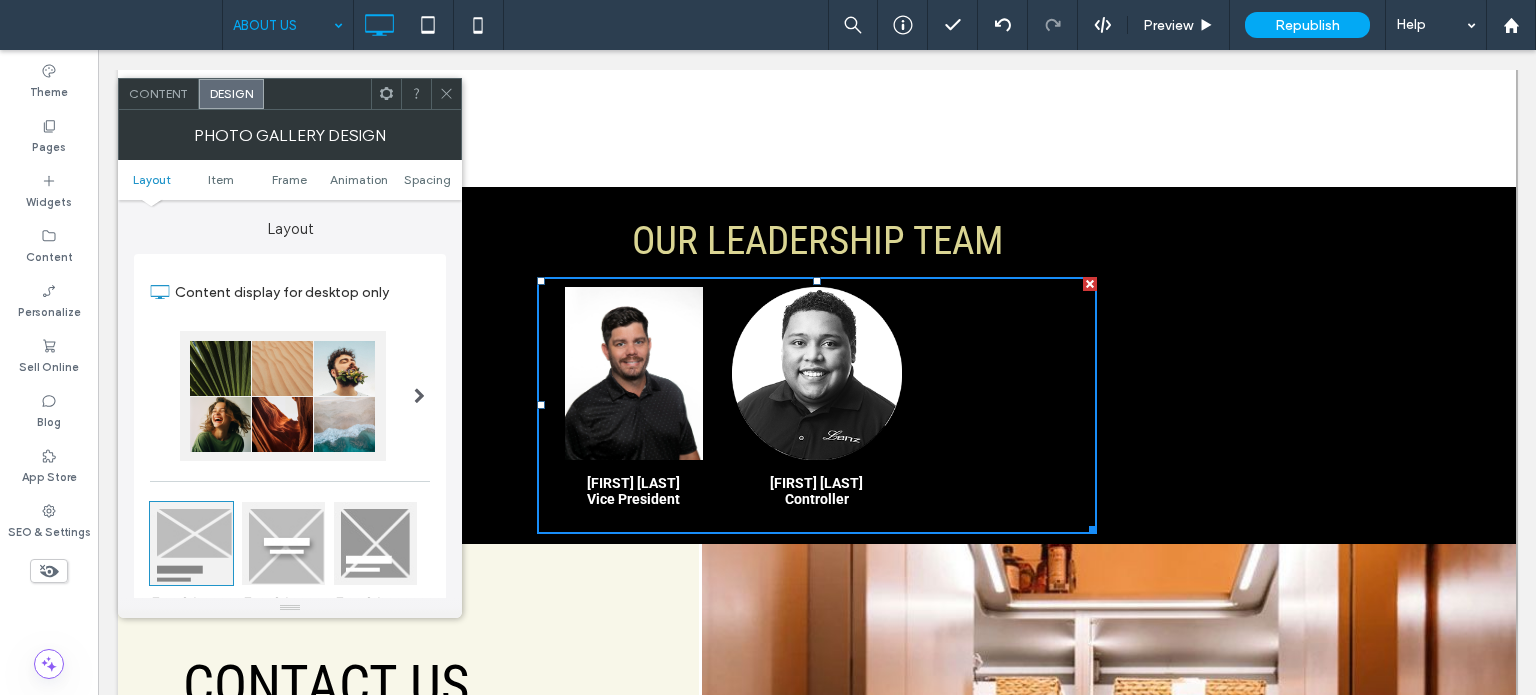 click at bounding box center (283, 396) 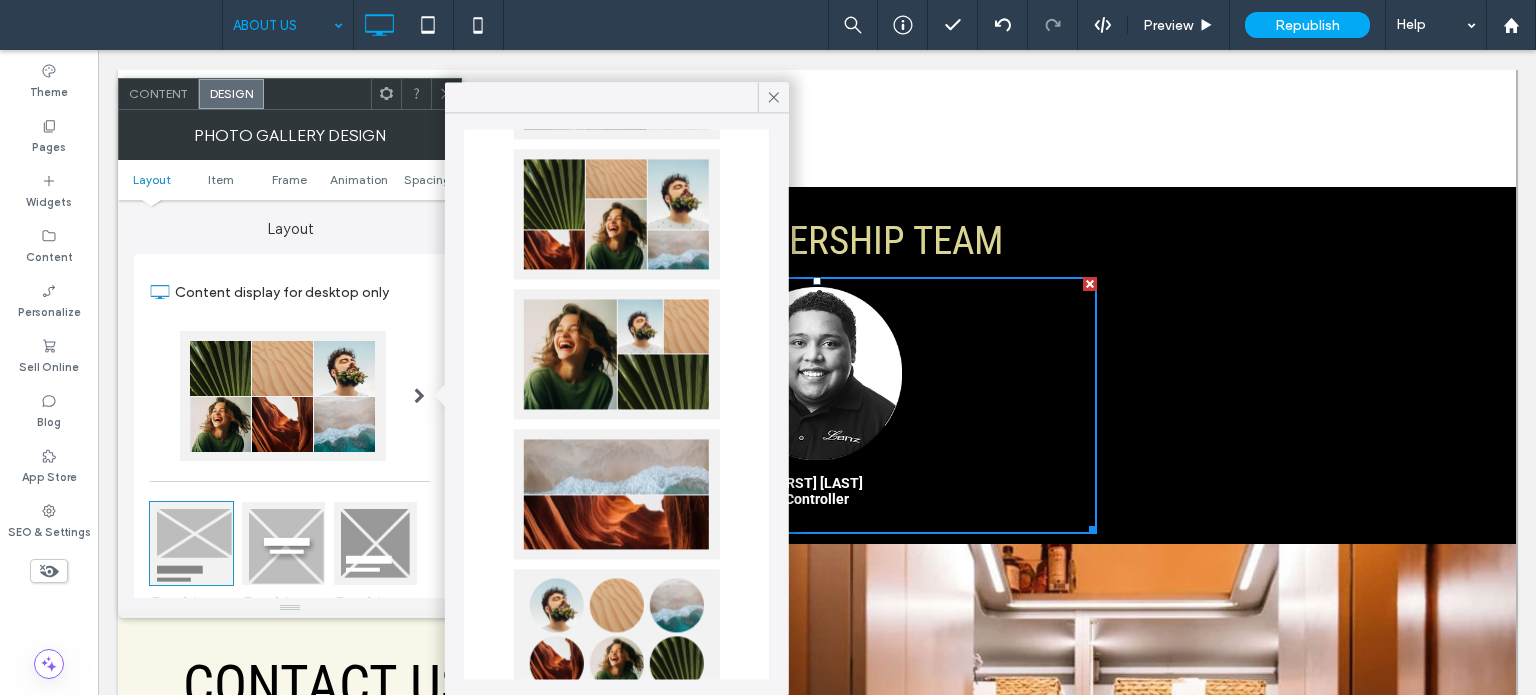 scroll, scrollTop: 500, scrollLeft: 0, axis: vertical 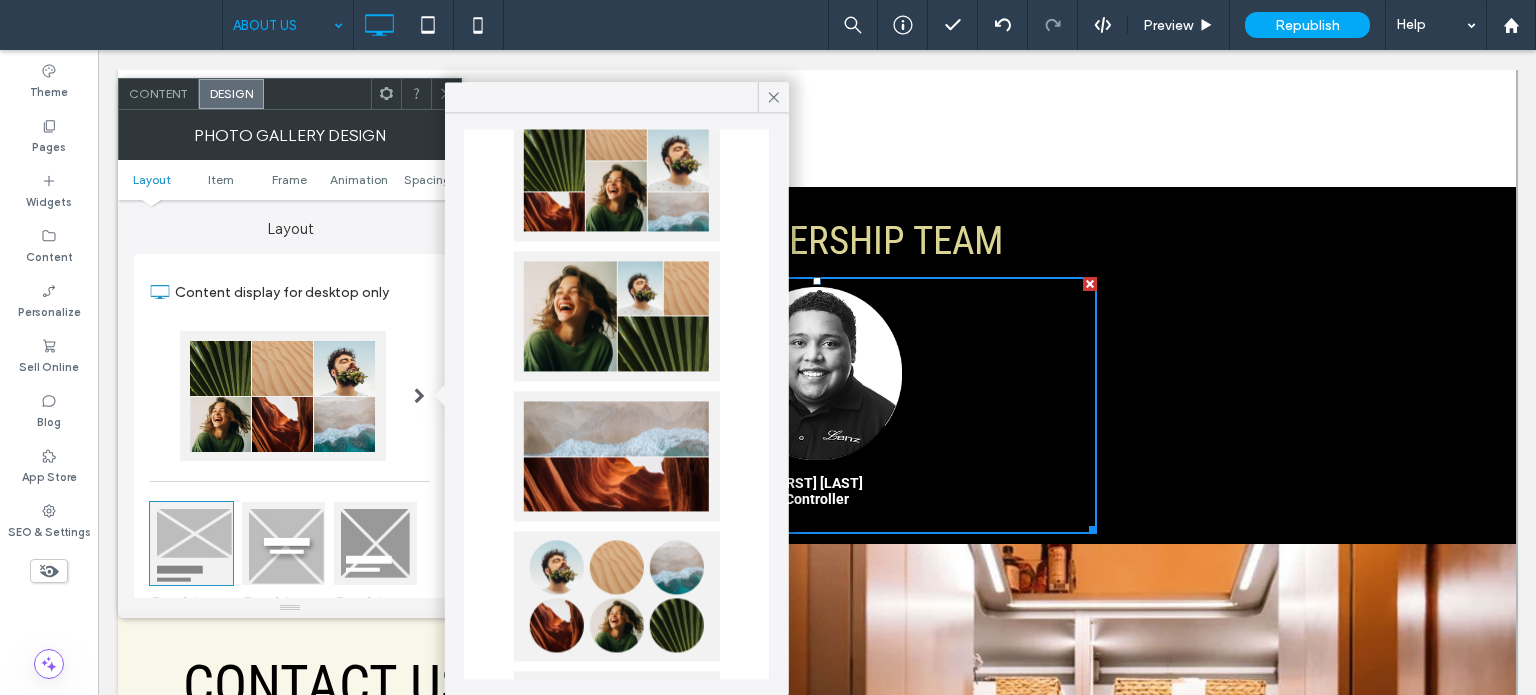 click at bounding box center (617, 596) 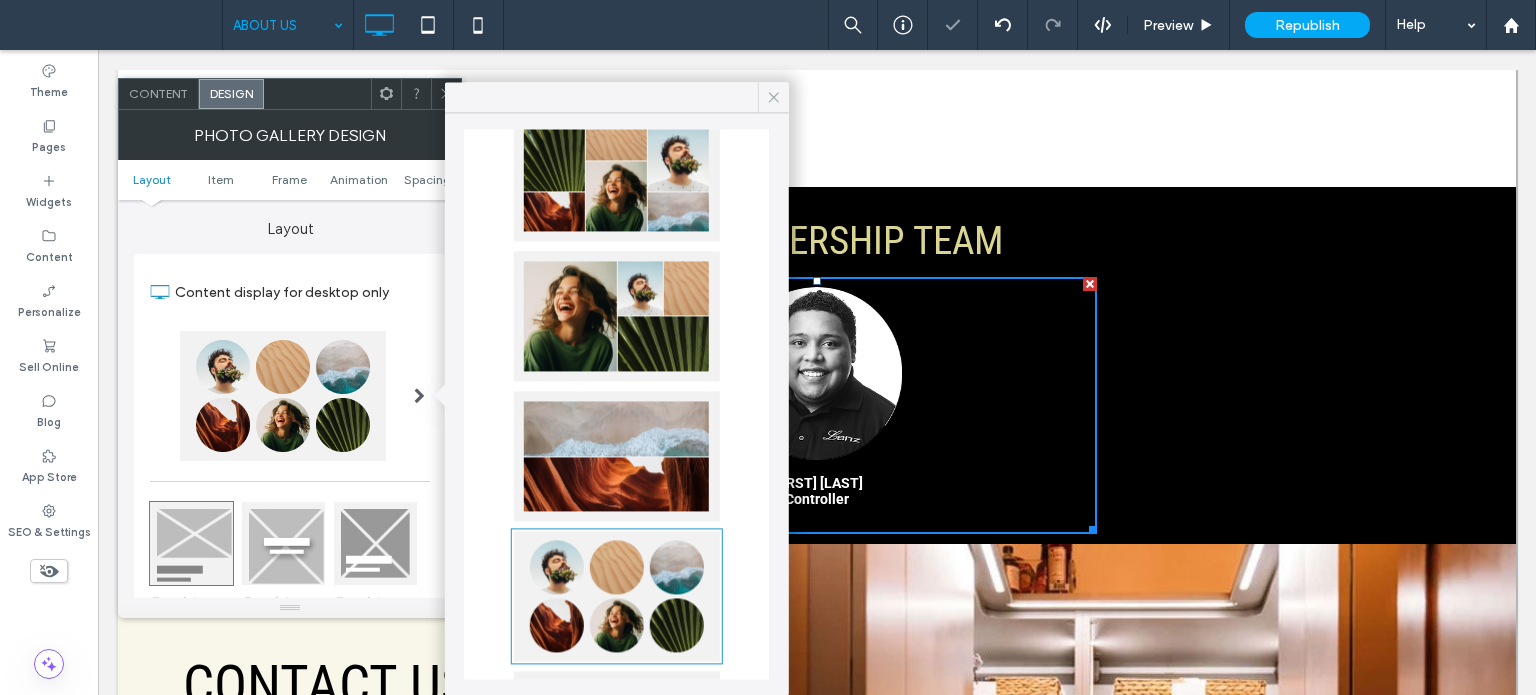 click at bounding box center (773, 97) 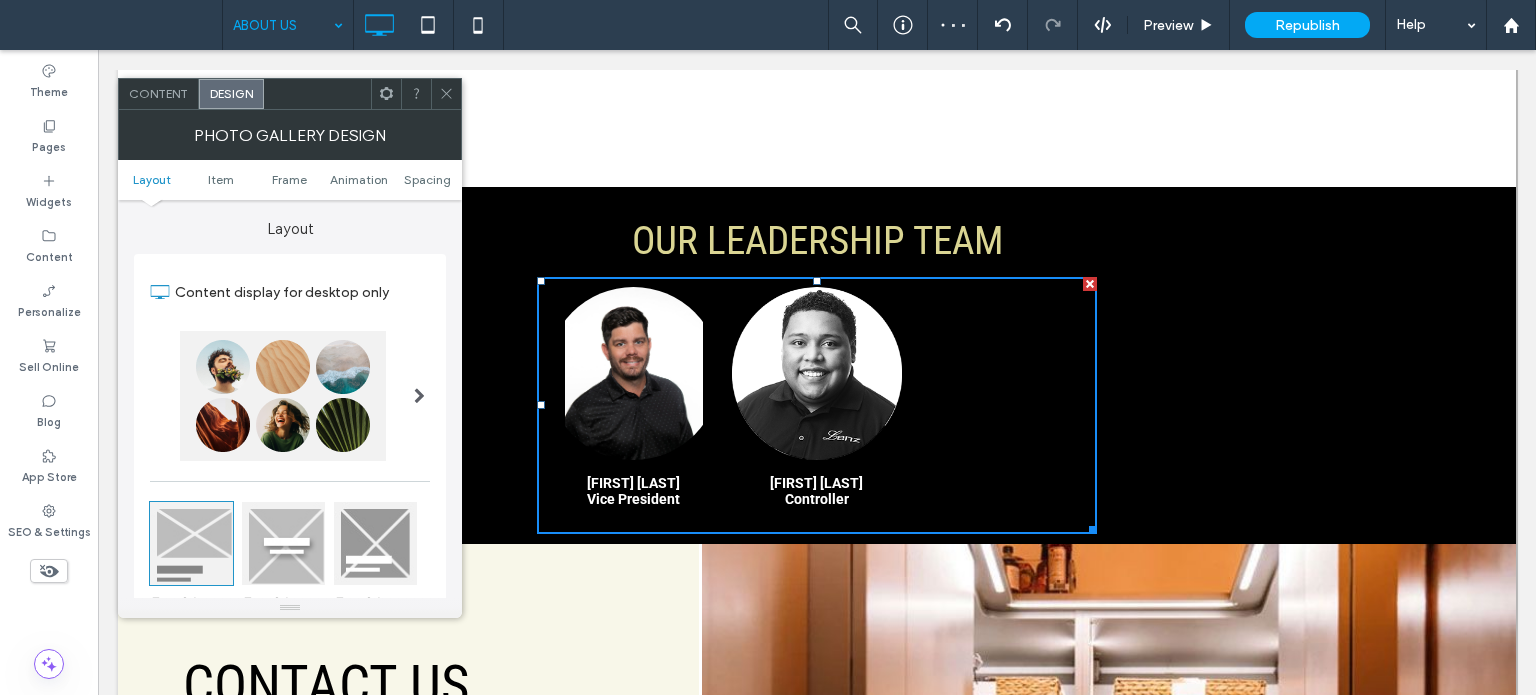 click at bounding box center [633, 373] 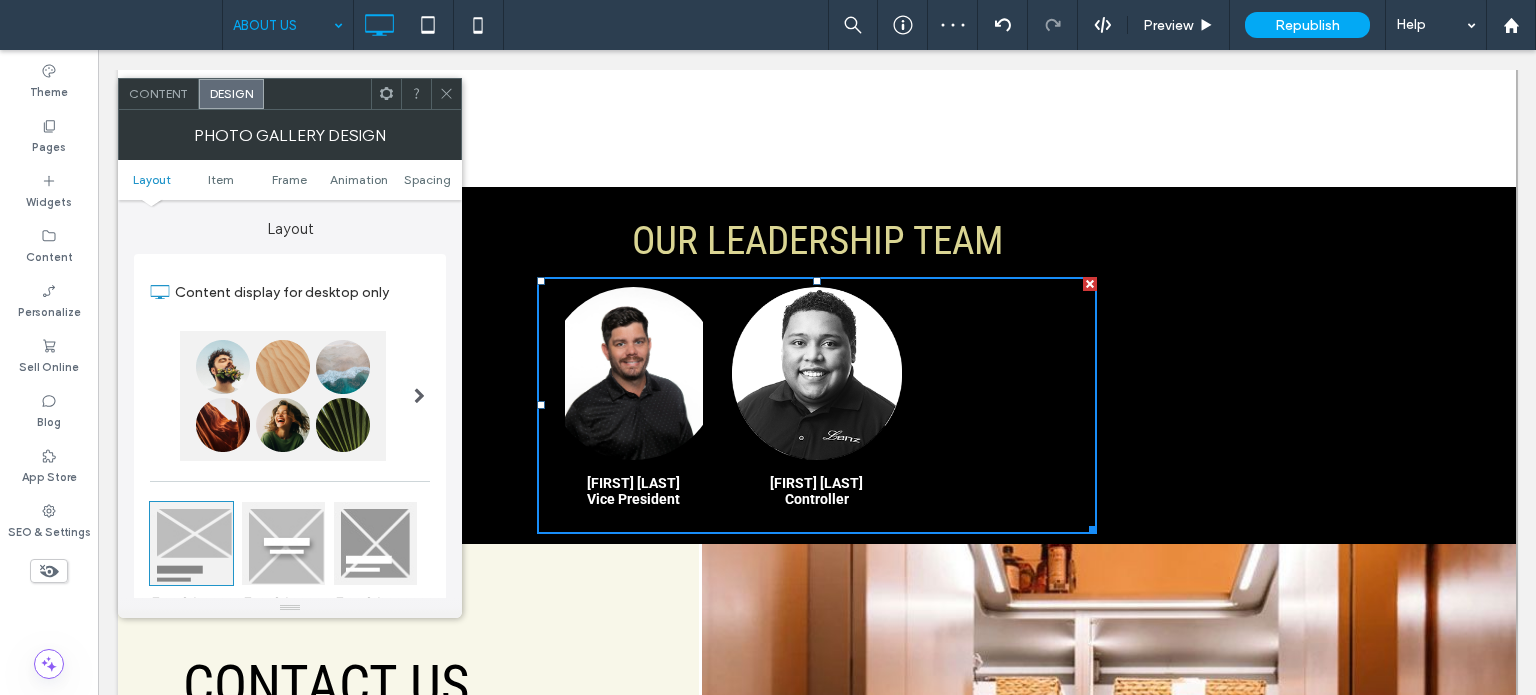 click at bounding box center (633, 373) 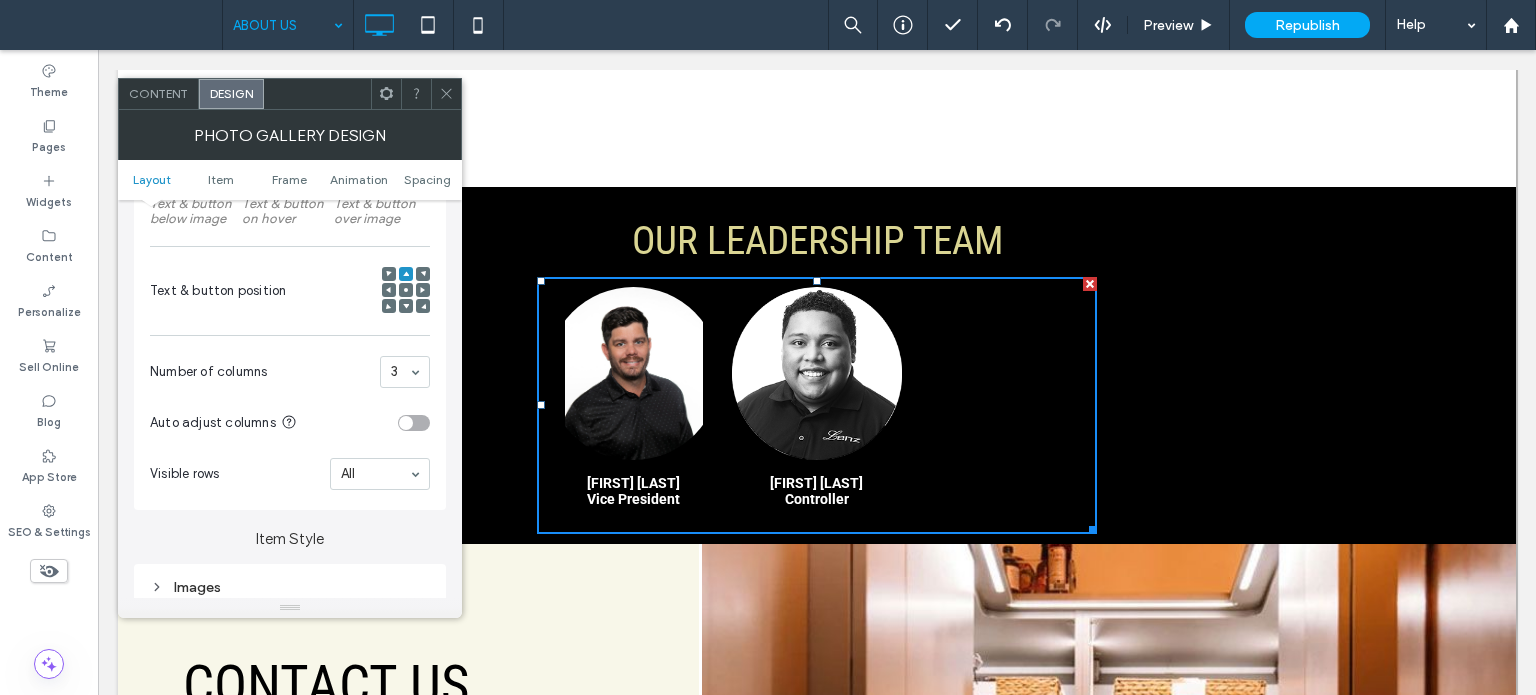 scroll, scrollTop: 400, scrollLeft: 0, axis: vertical 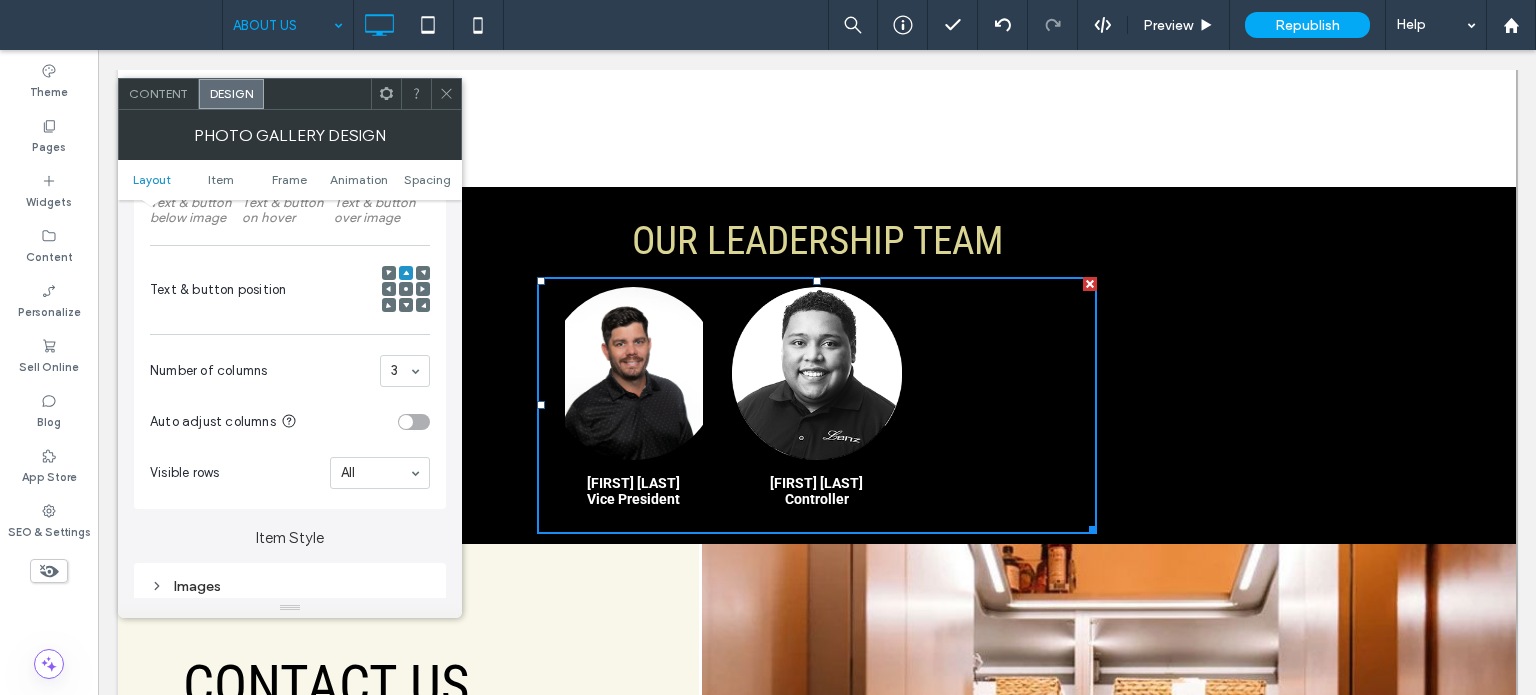 click at bounding box center (423, 273) 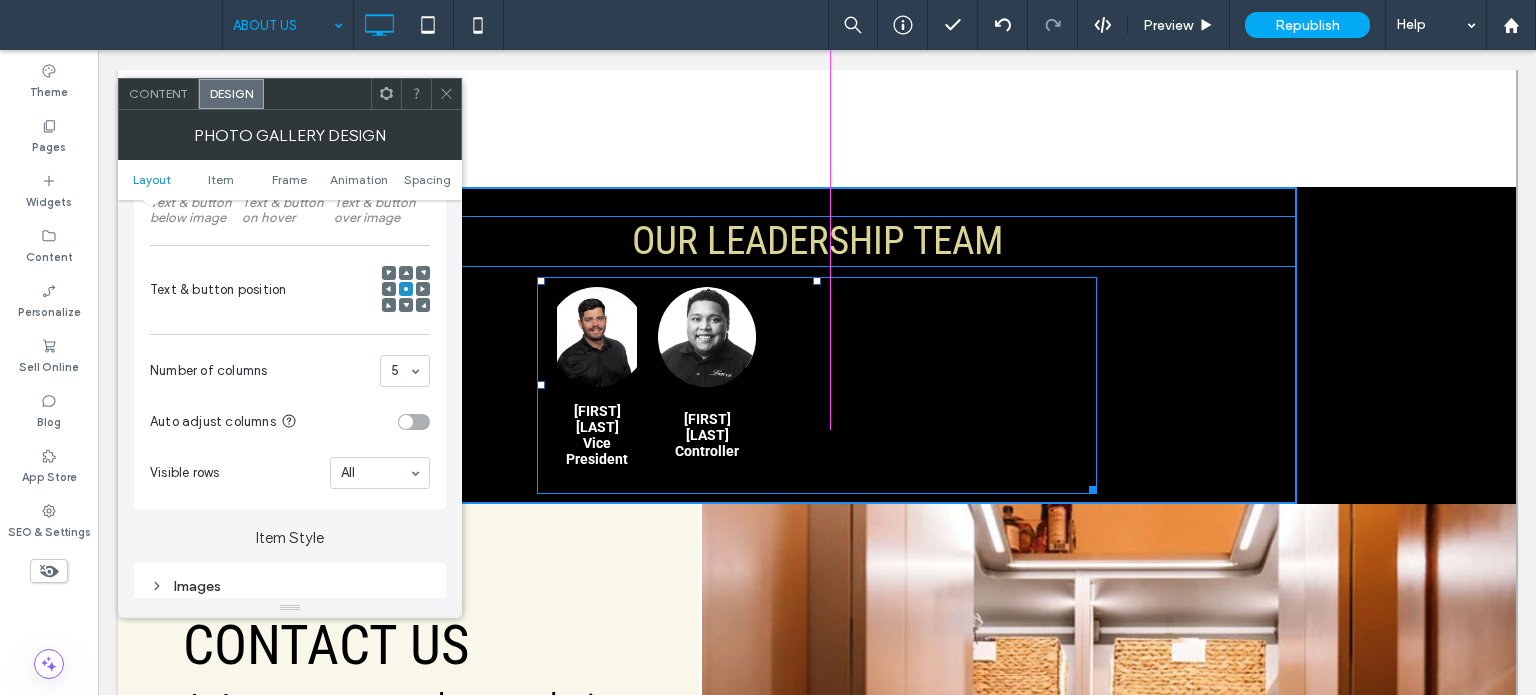 drag, startPoint x: 1083, startPoint y: 485, endPoint x: 1048, endPoint y: 504, distance: 39.824615 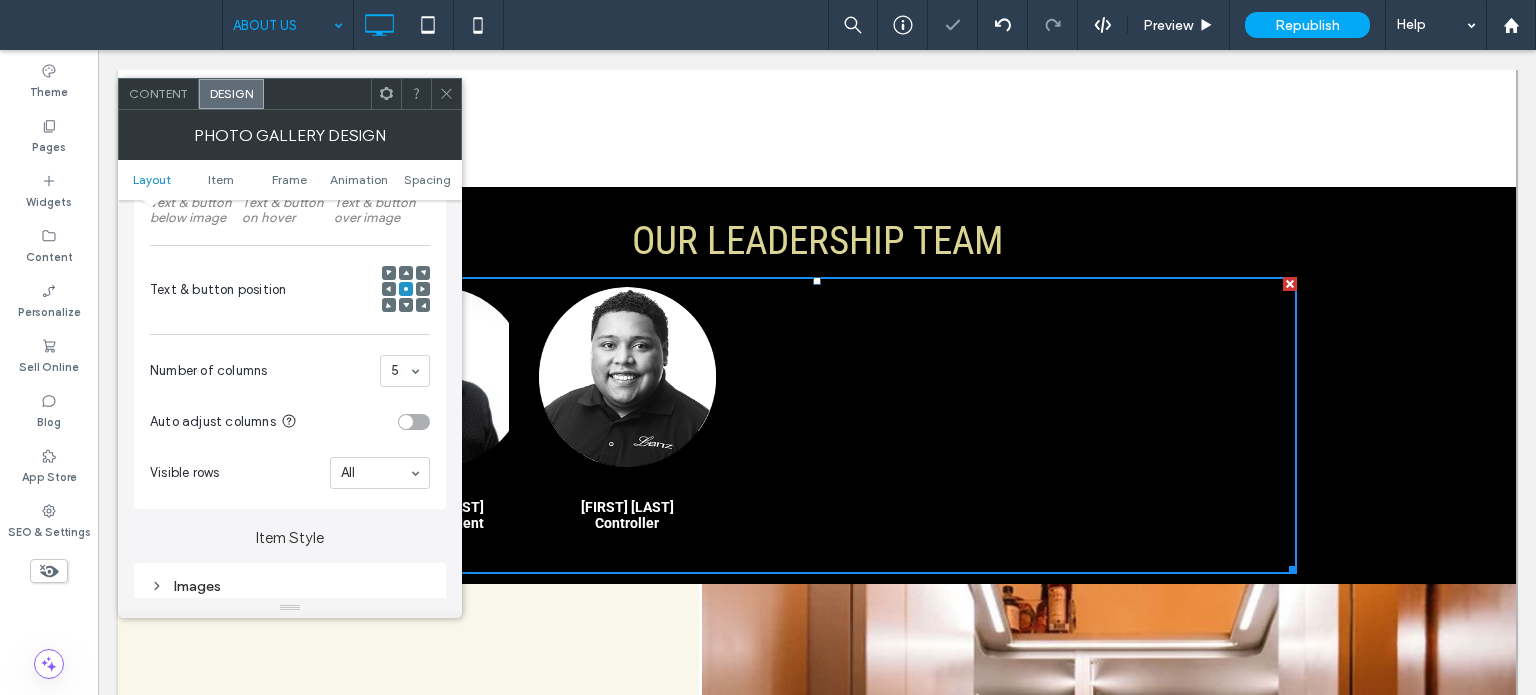 click on "5" at bounding box center [405, 371] 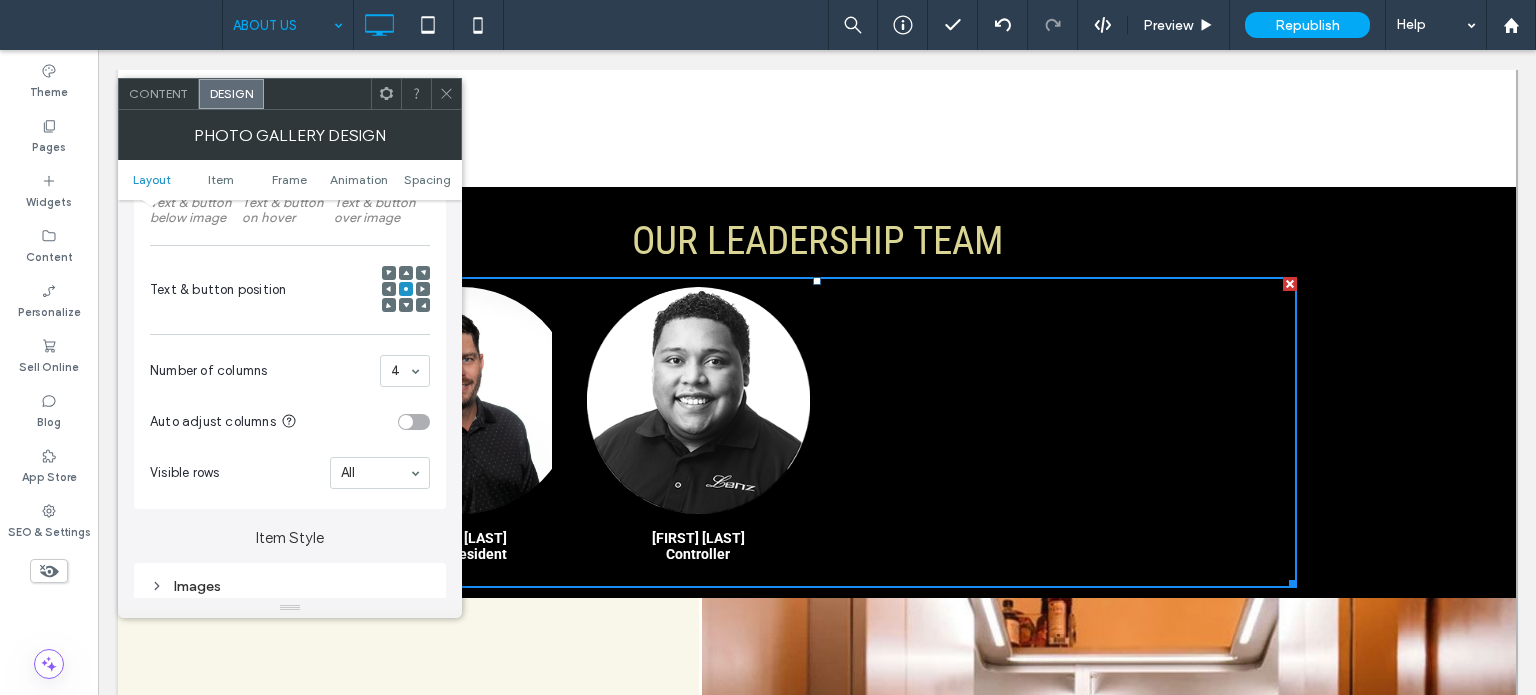 click at bounding box center [414, 422] 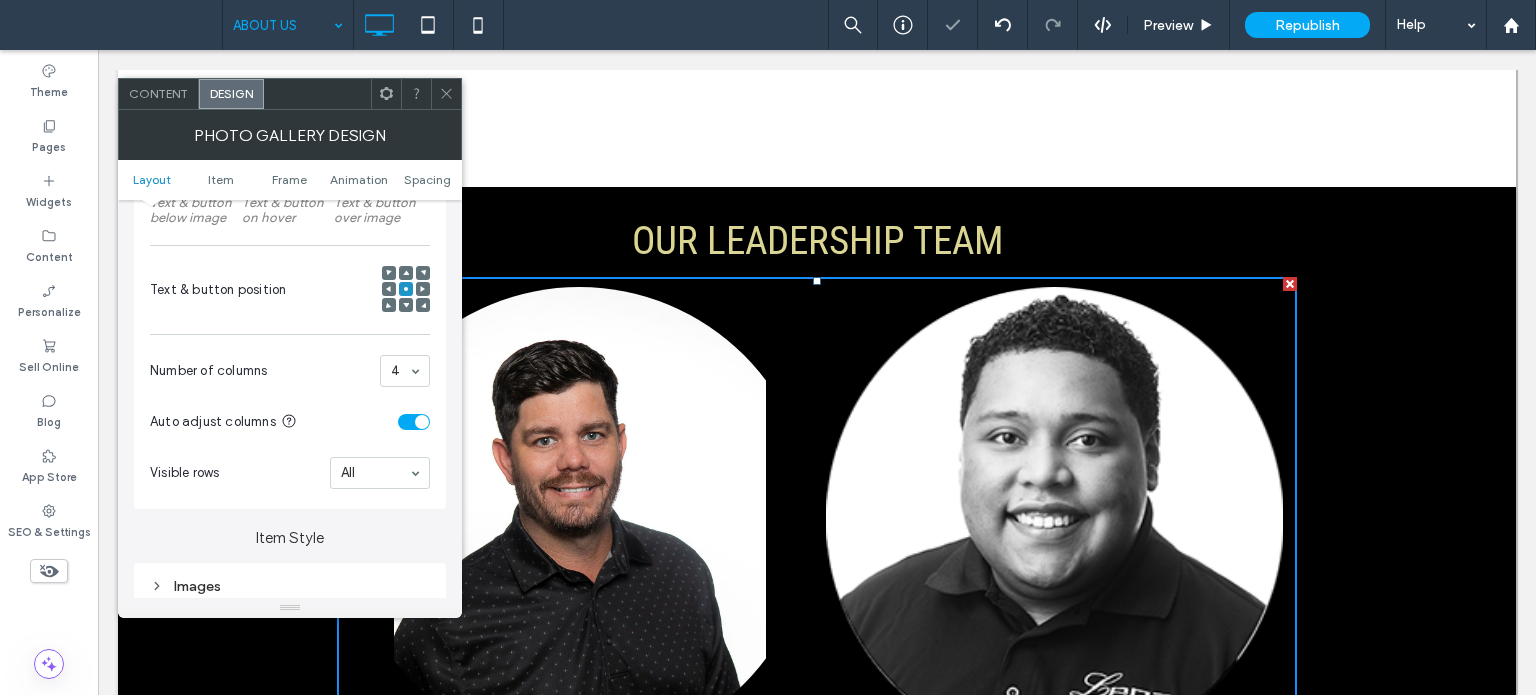 click at bounding box center [422, 422] 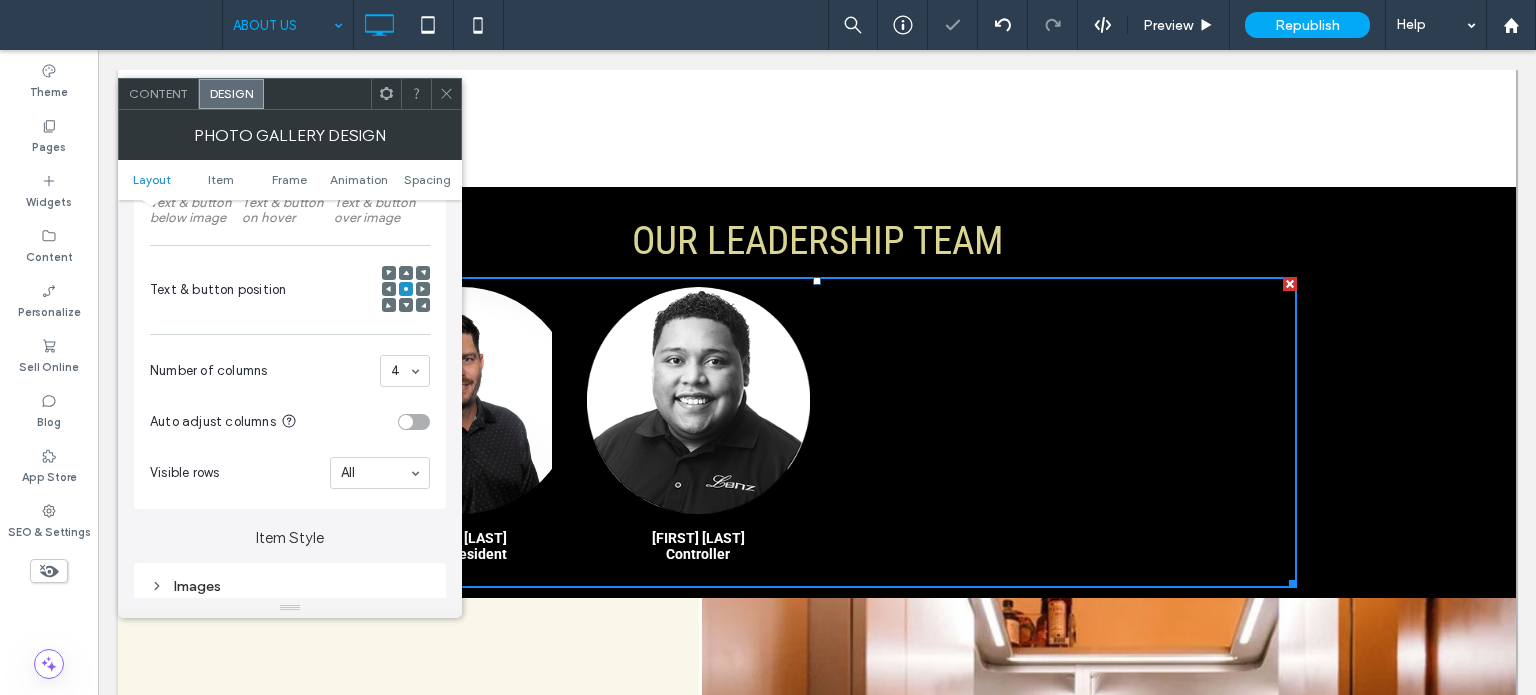 scroll, scrollTop: 600, scrollLeft: 0, axis: vertical 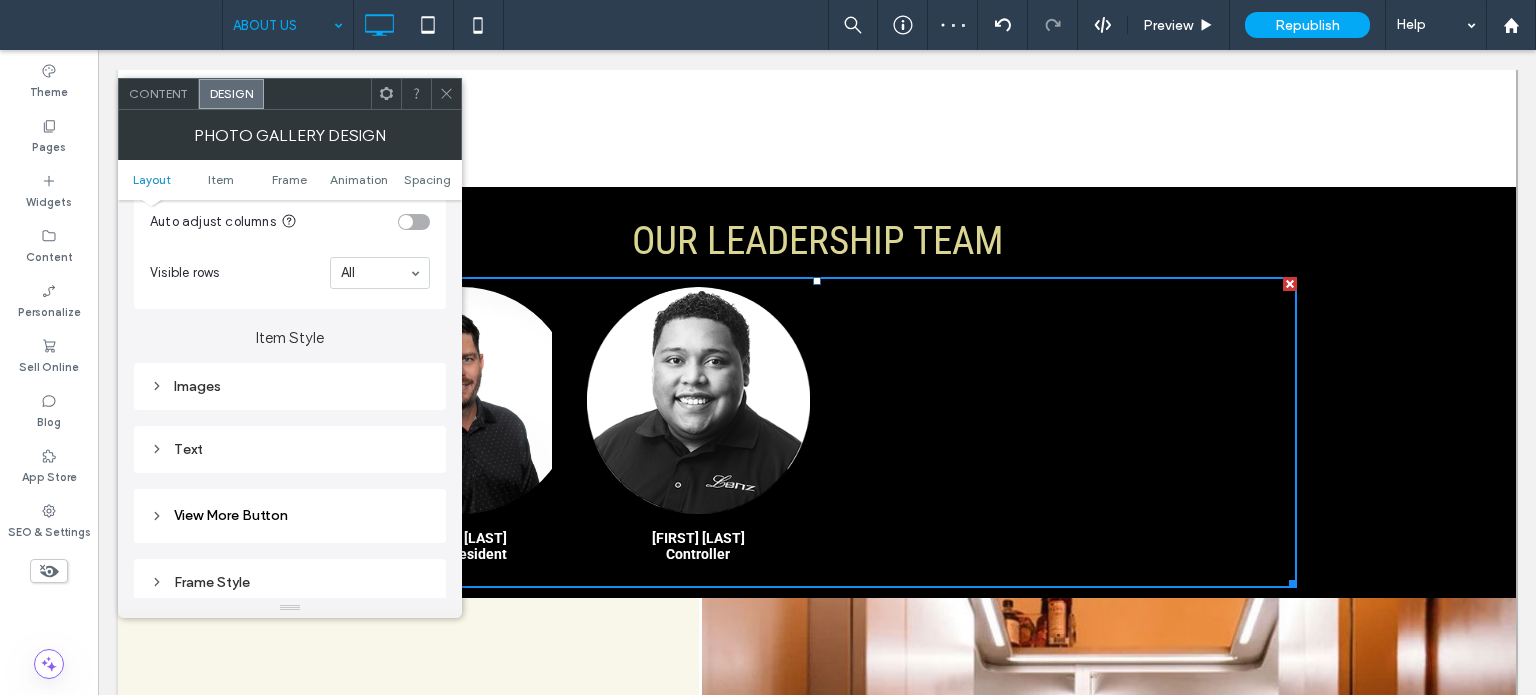 click on "Images" at bounding box center [290, 386] 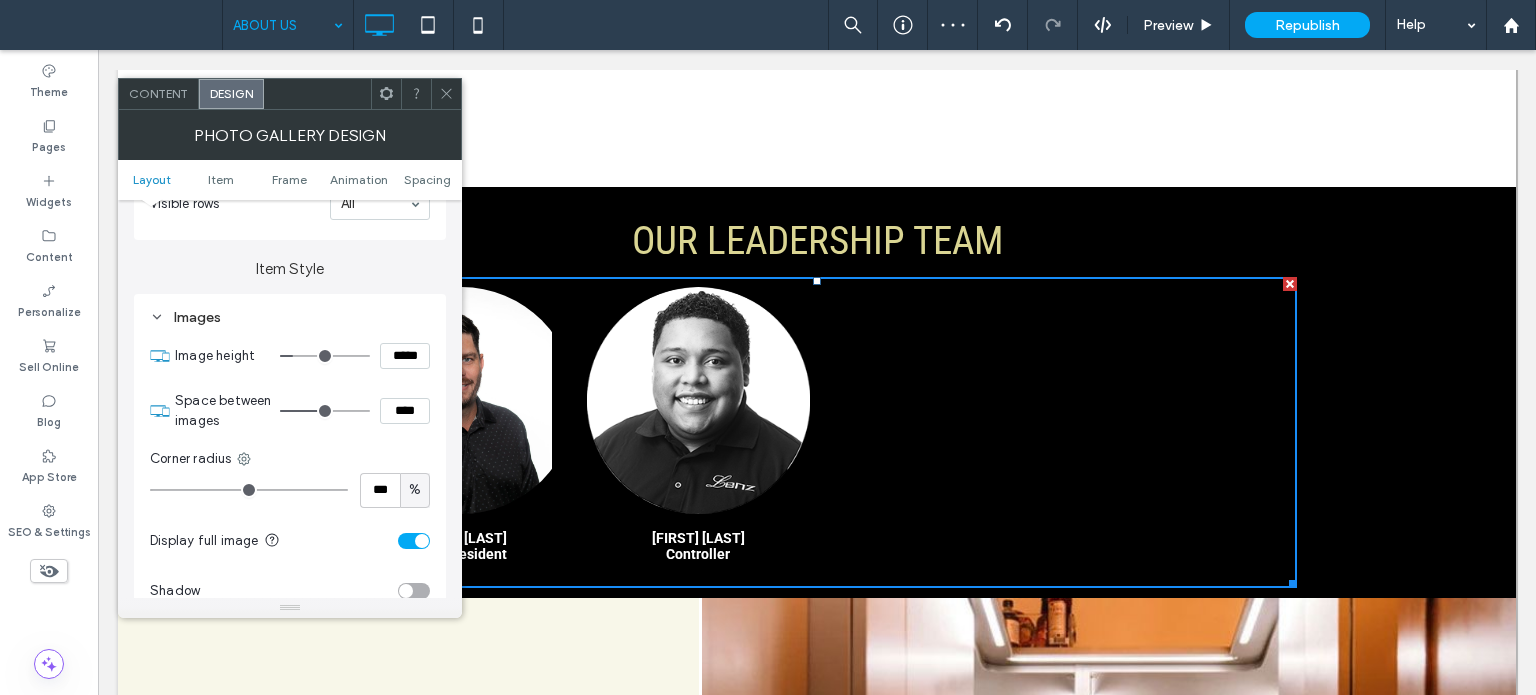 scroll, scrollTop: 700, scrollLeft: 0, axis: vertical 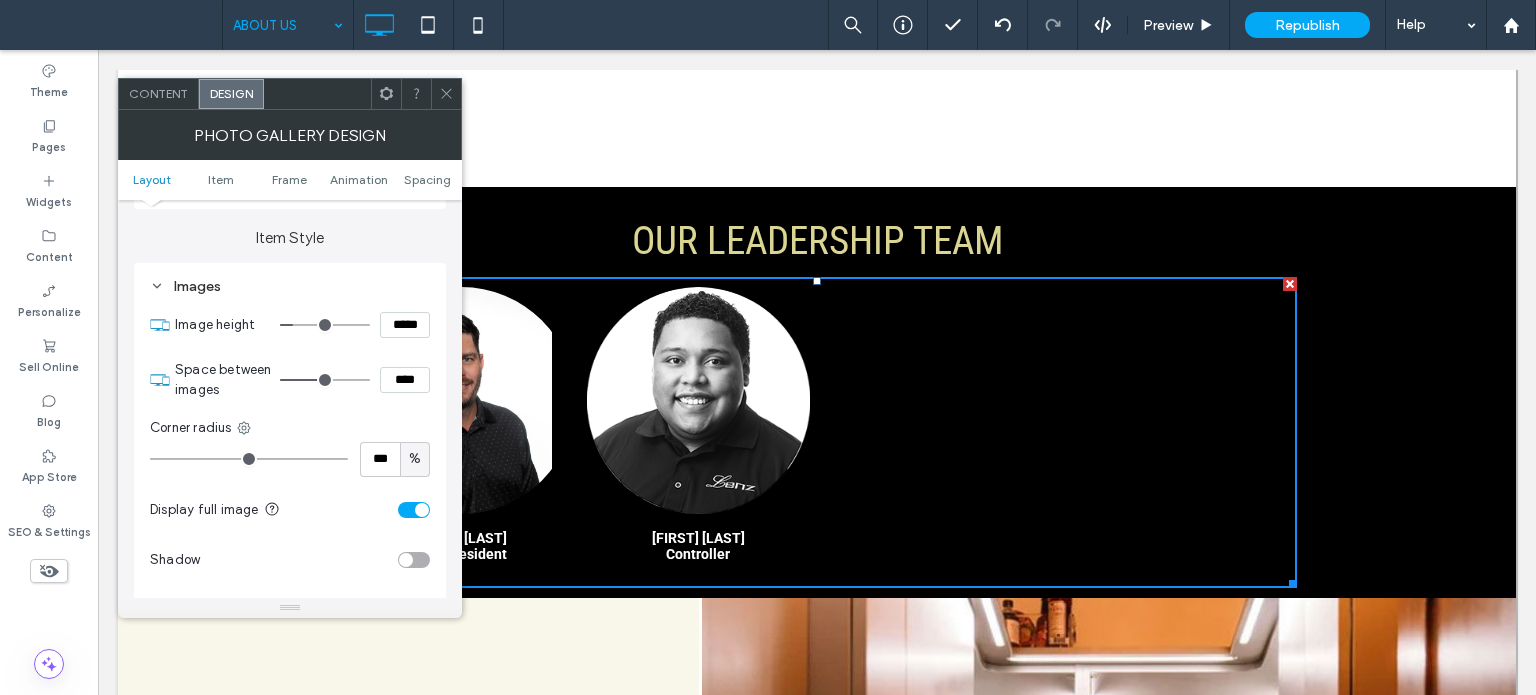 click at bounding box center [414, 510] 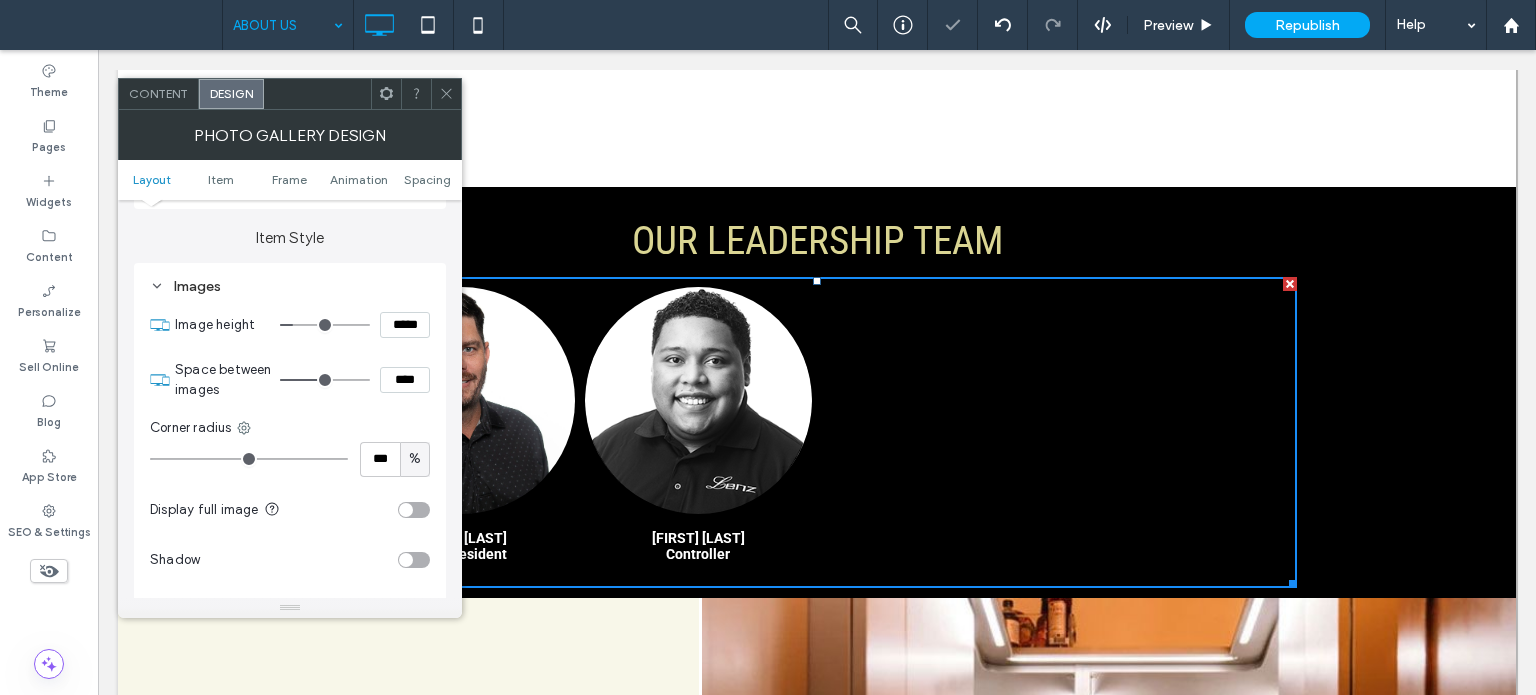 click at bounding box center (416, 94) 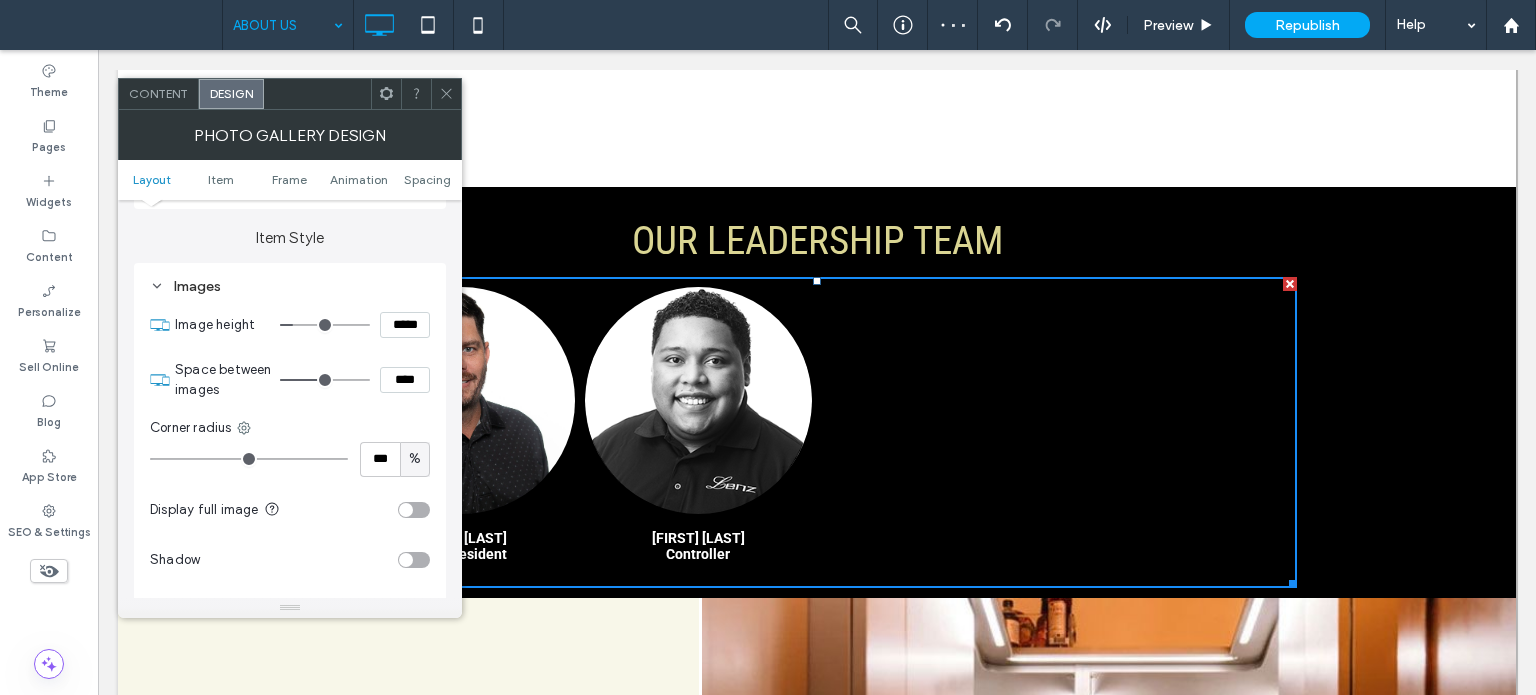 click at bounding box center (446, 94) 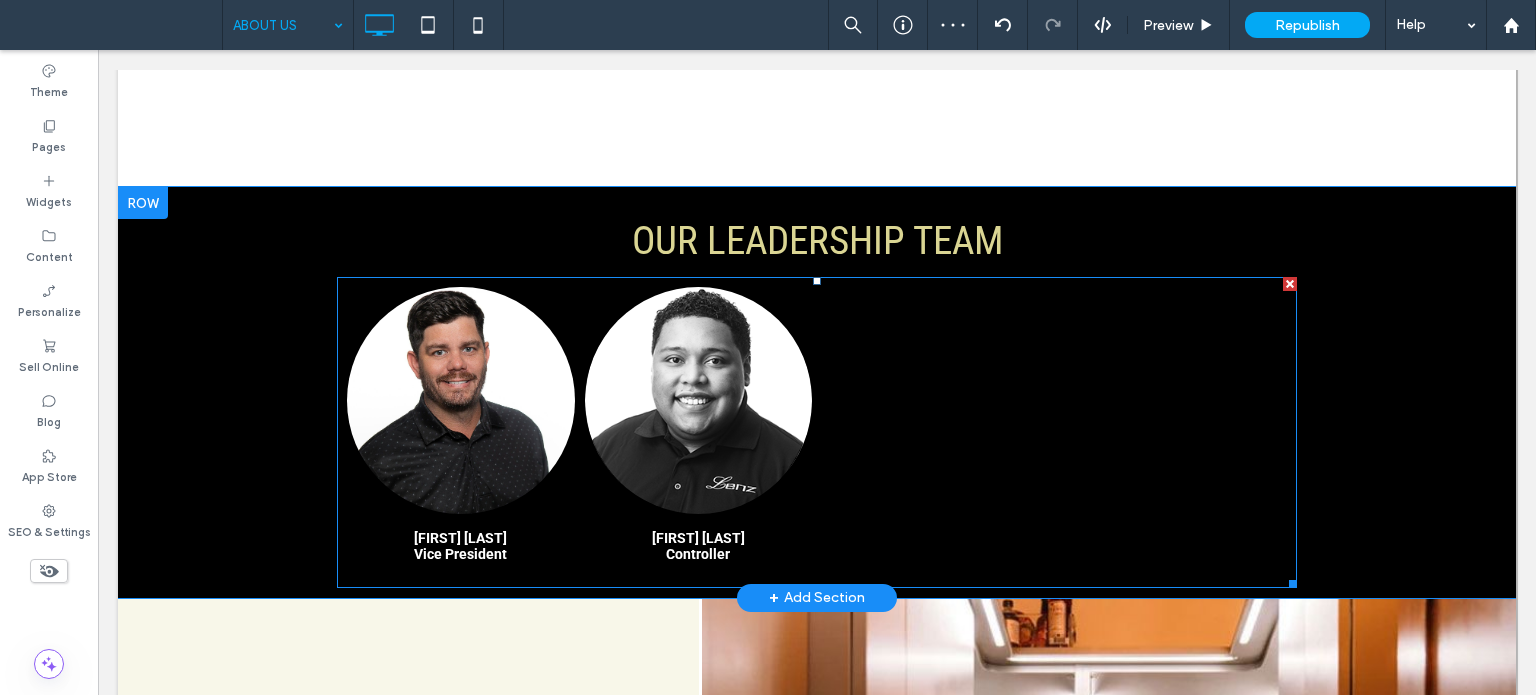click at bounding box center [936, 432] 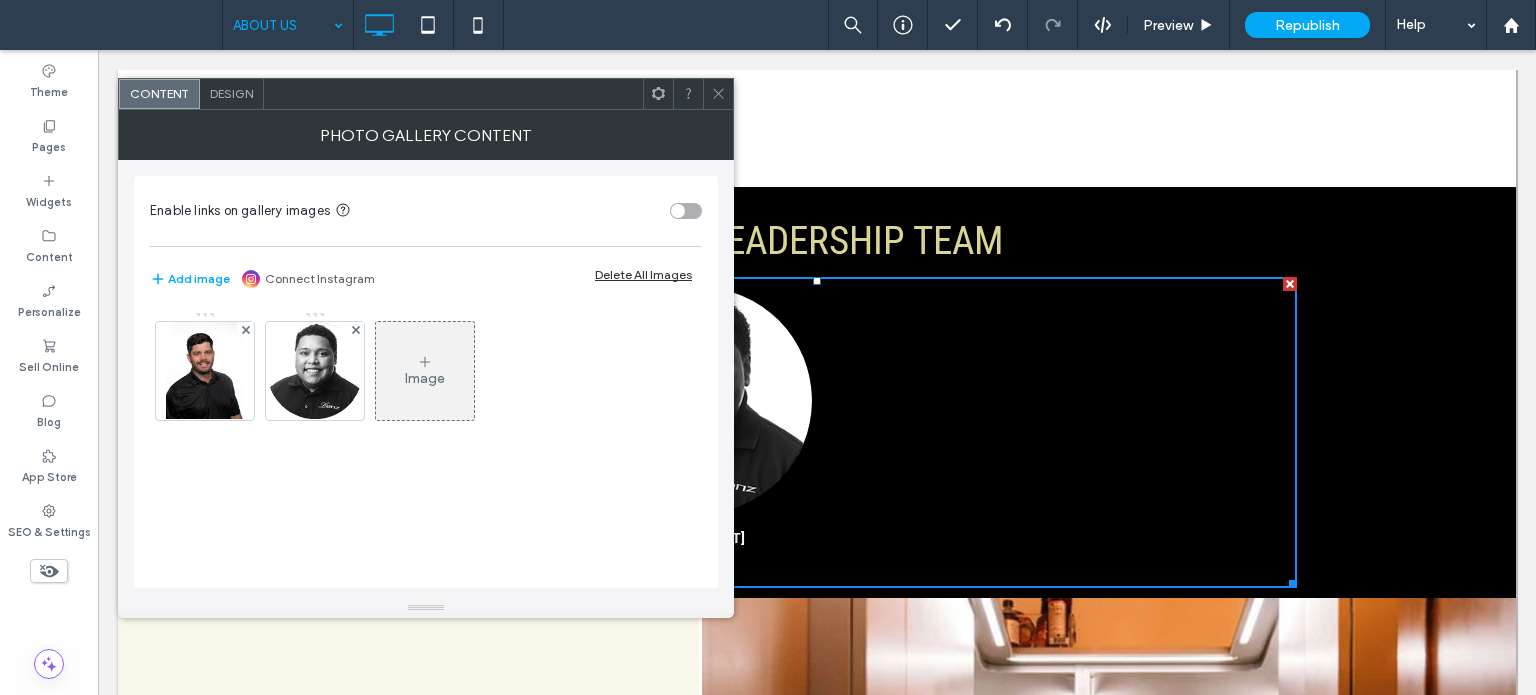 click on "Image" at bounding box center [425, 371] 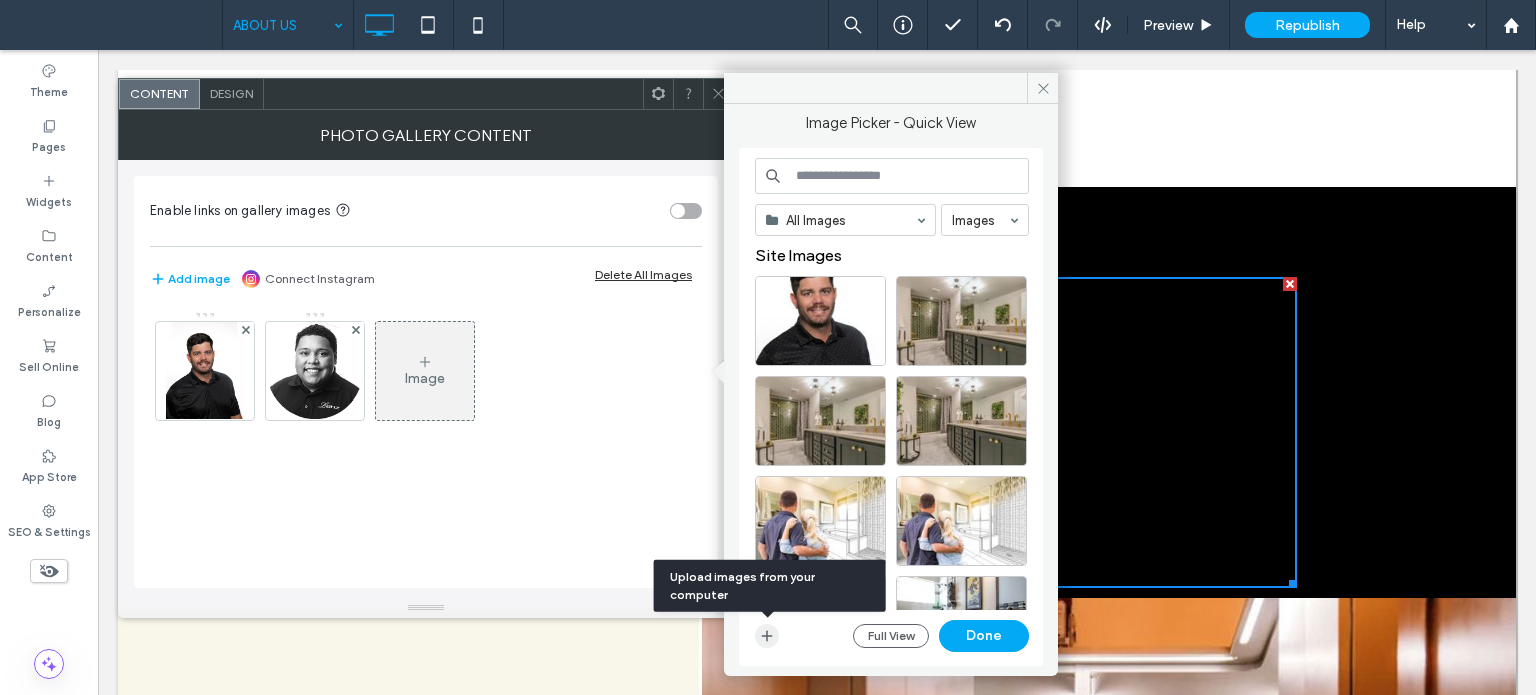 click 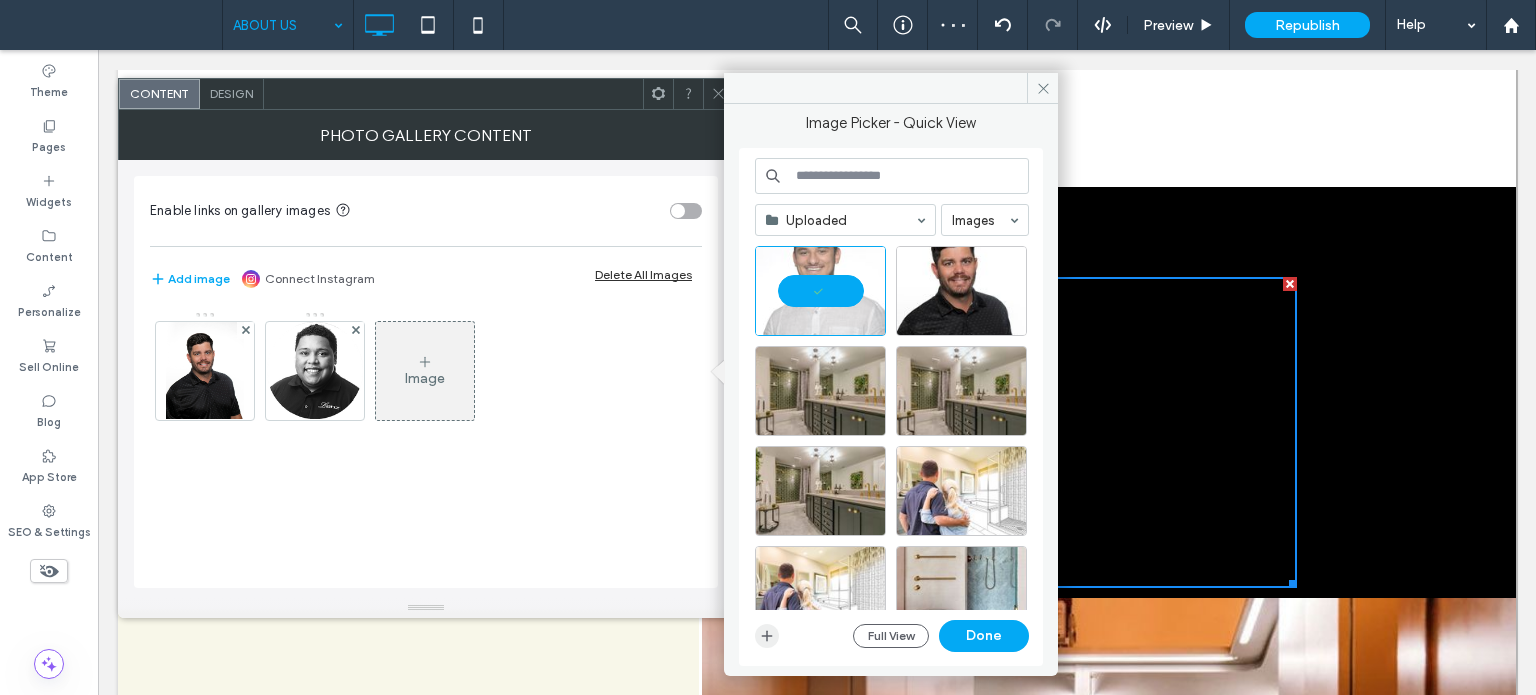 click 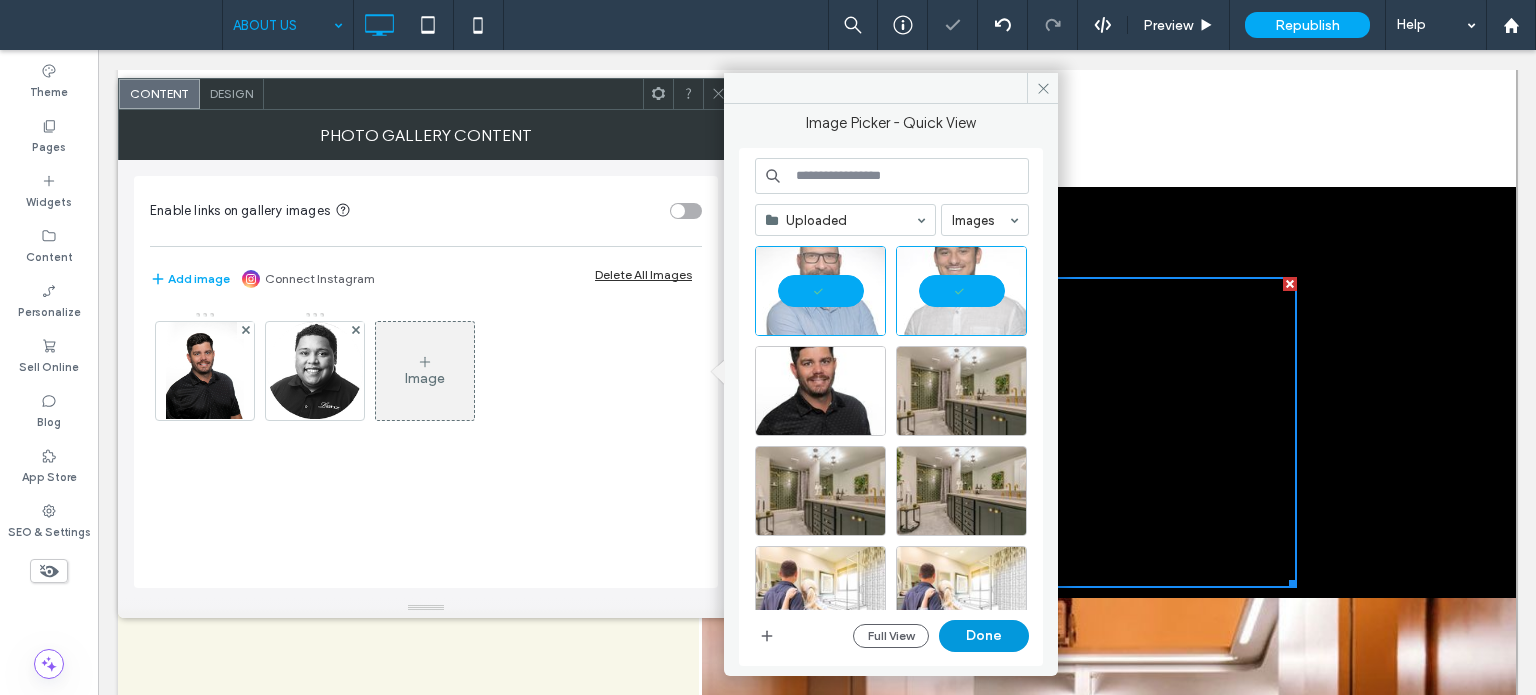 click on "Done" at bounding box center [984, 636] 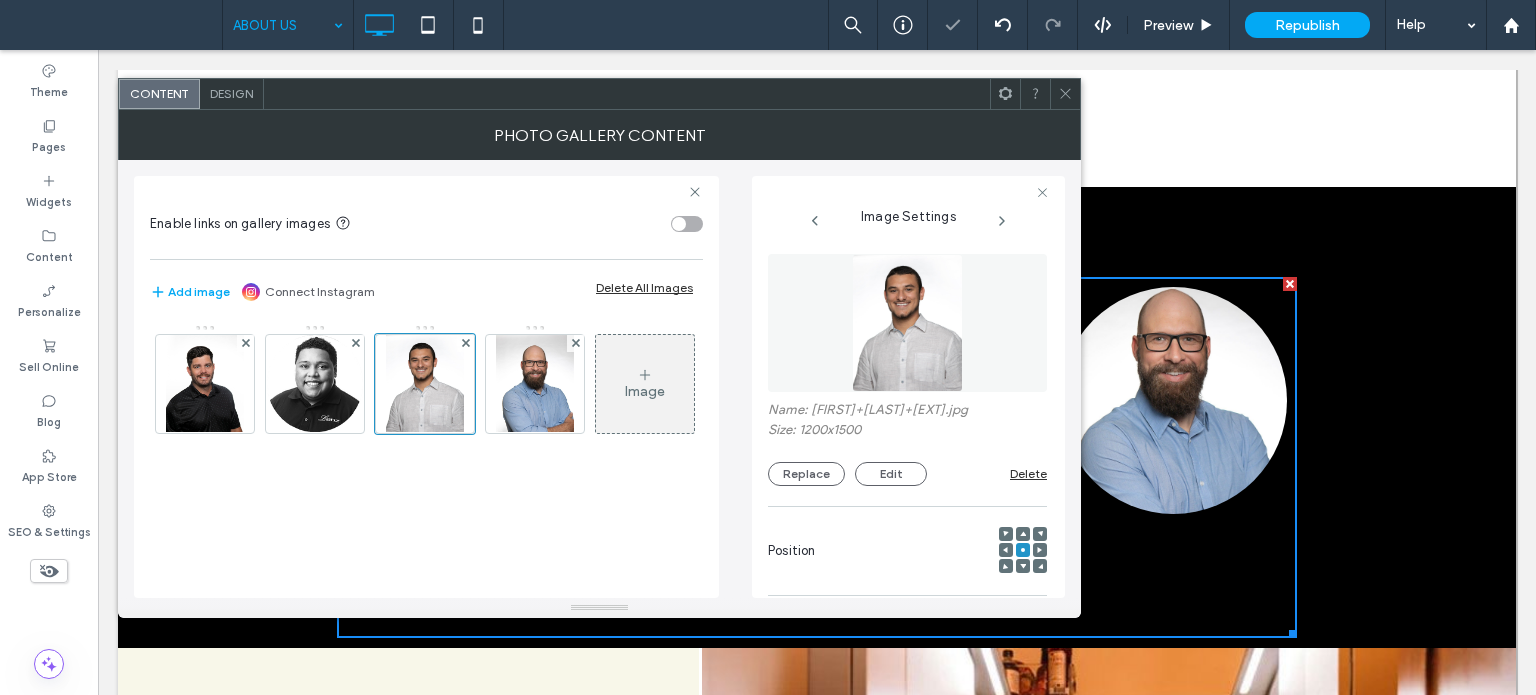 click 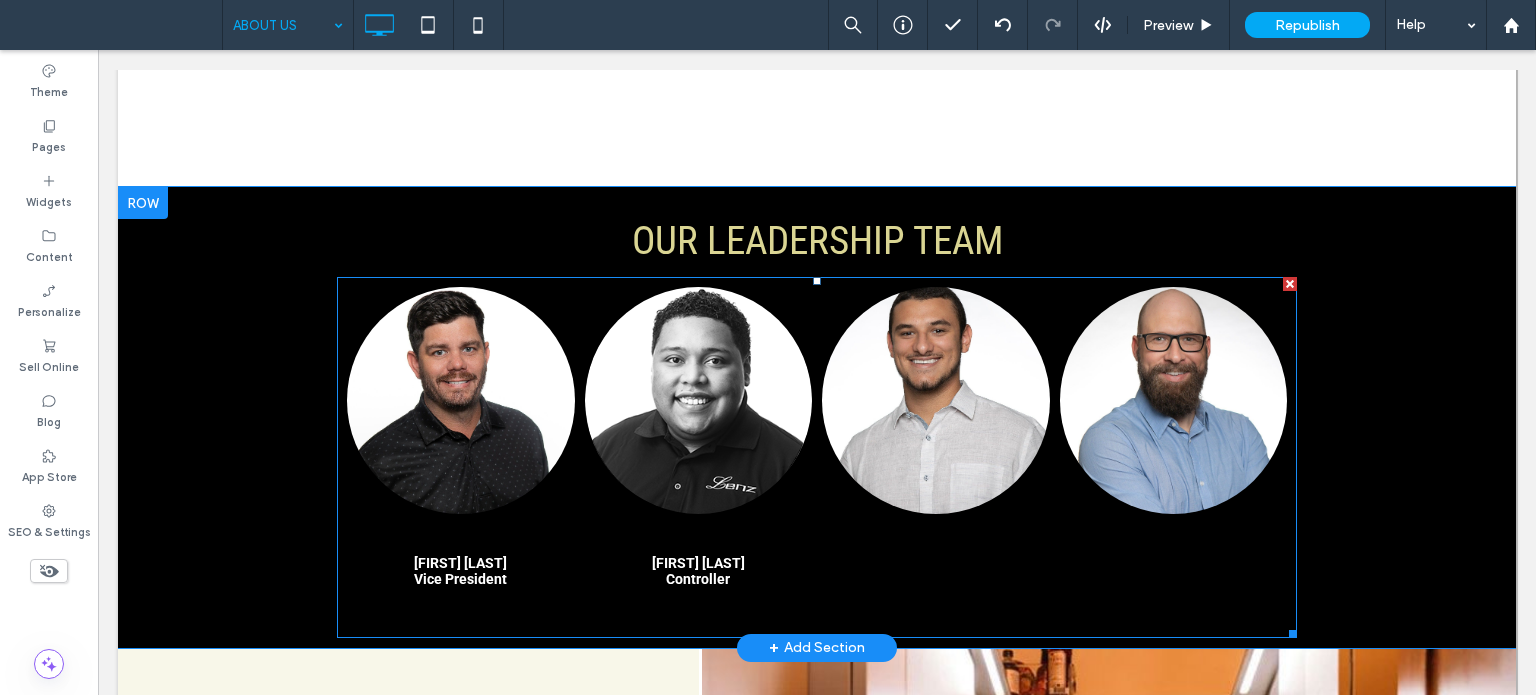 click on "Title
Wes Goode Vice President
Button" at bounding box center [461, 570] 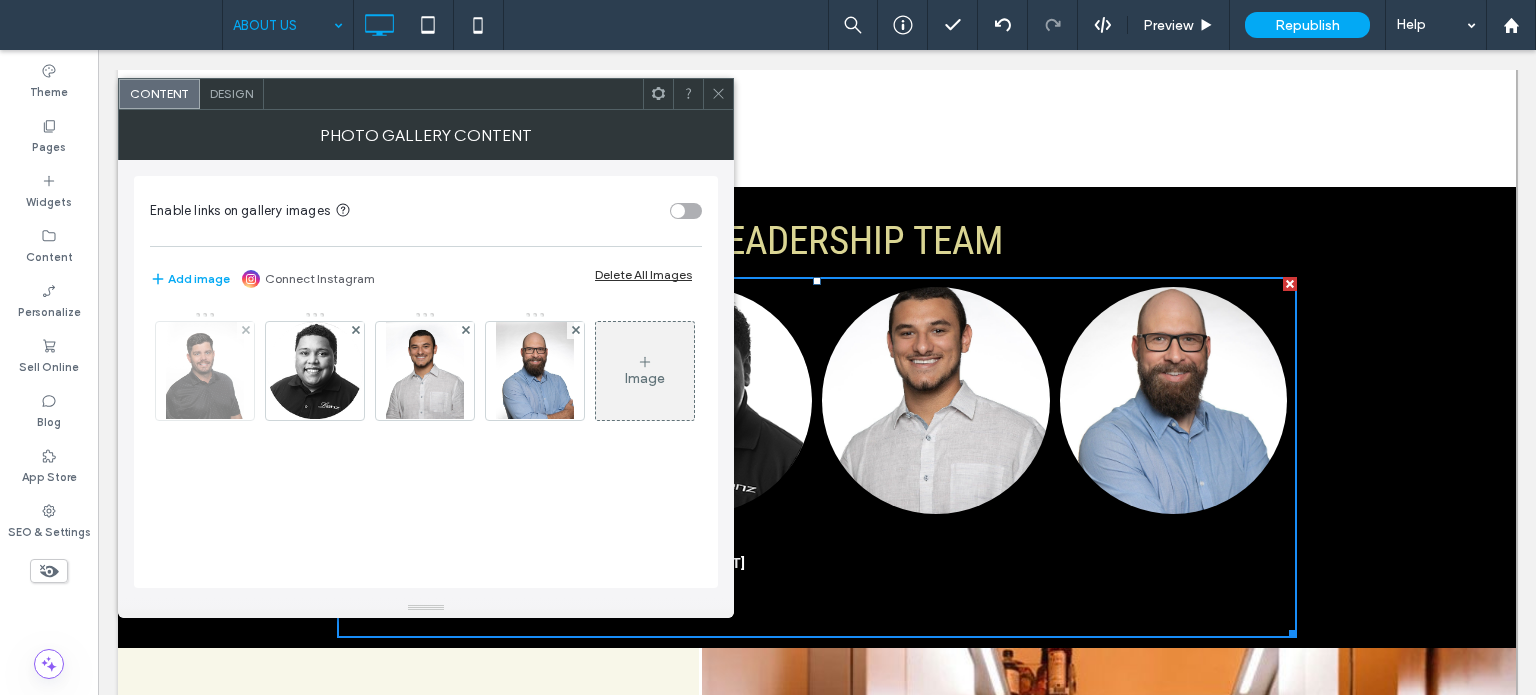 click at bounding box center (205, 371) 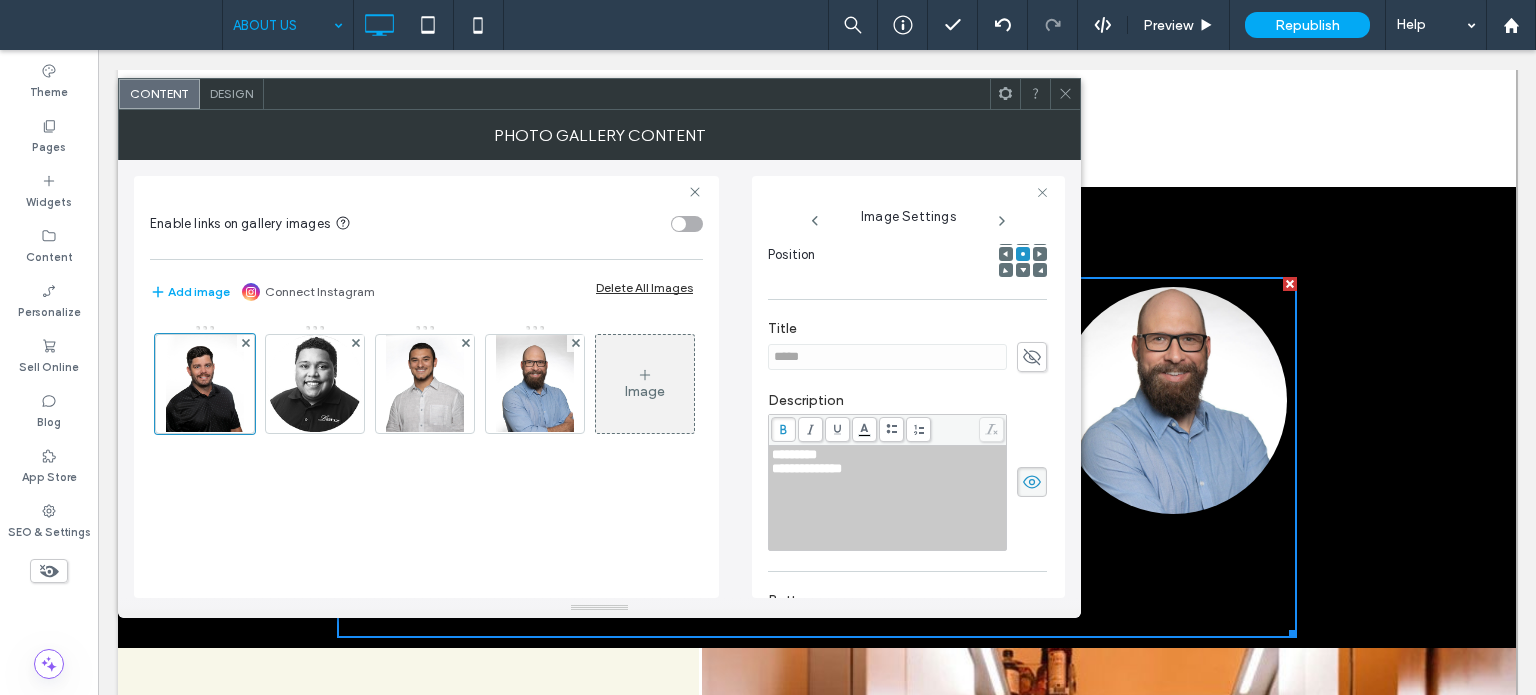 scroll, scrollTop: 300, scrollLeft: 0, axis: vertical 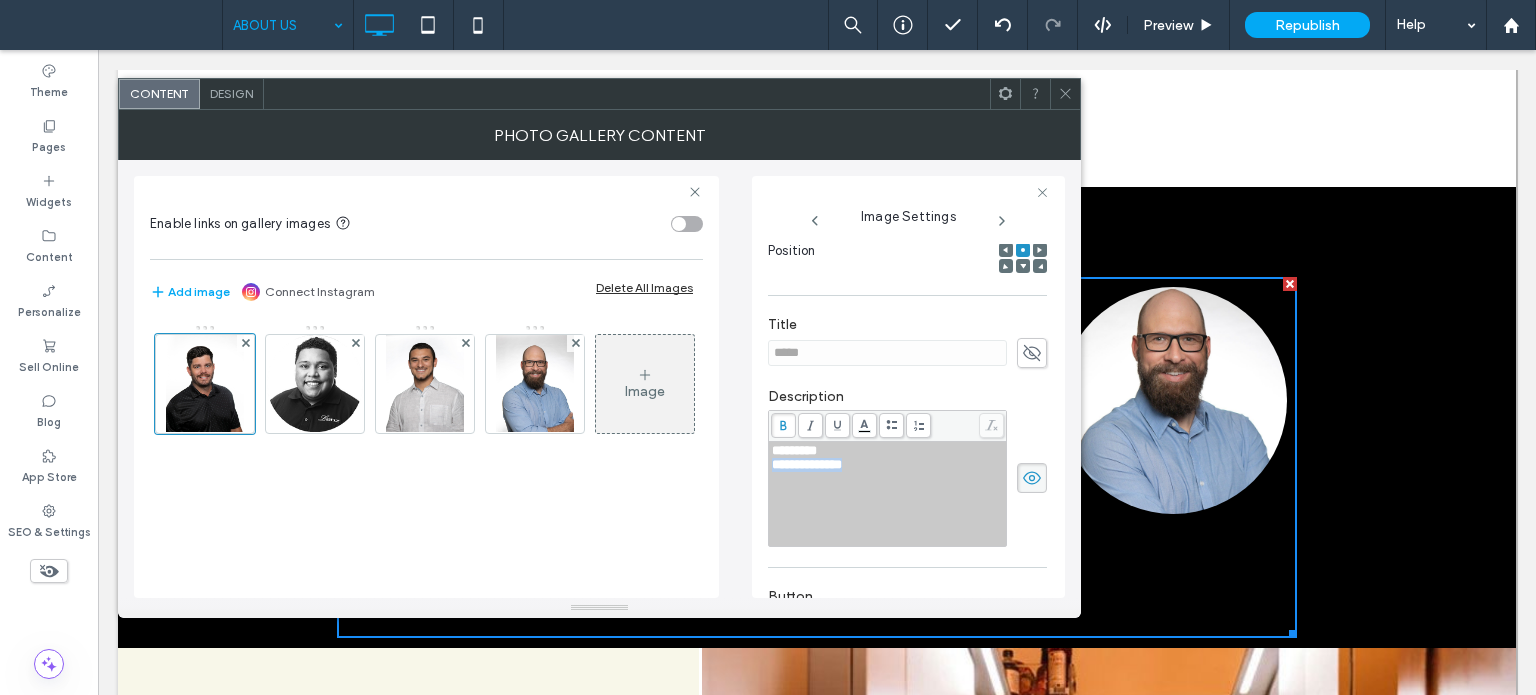 drag, startPoint x: 888, startPoint y: 468, endPoint x: 763, endPoint y: 471, distance: 125.035995 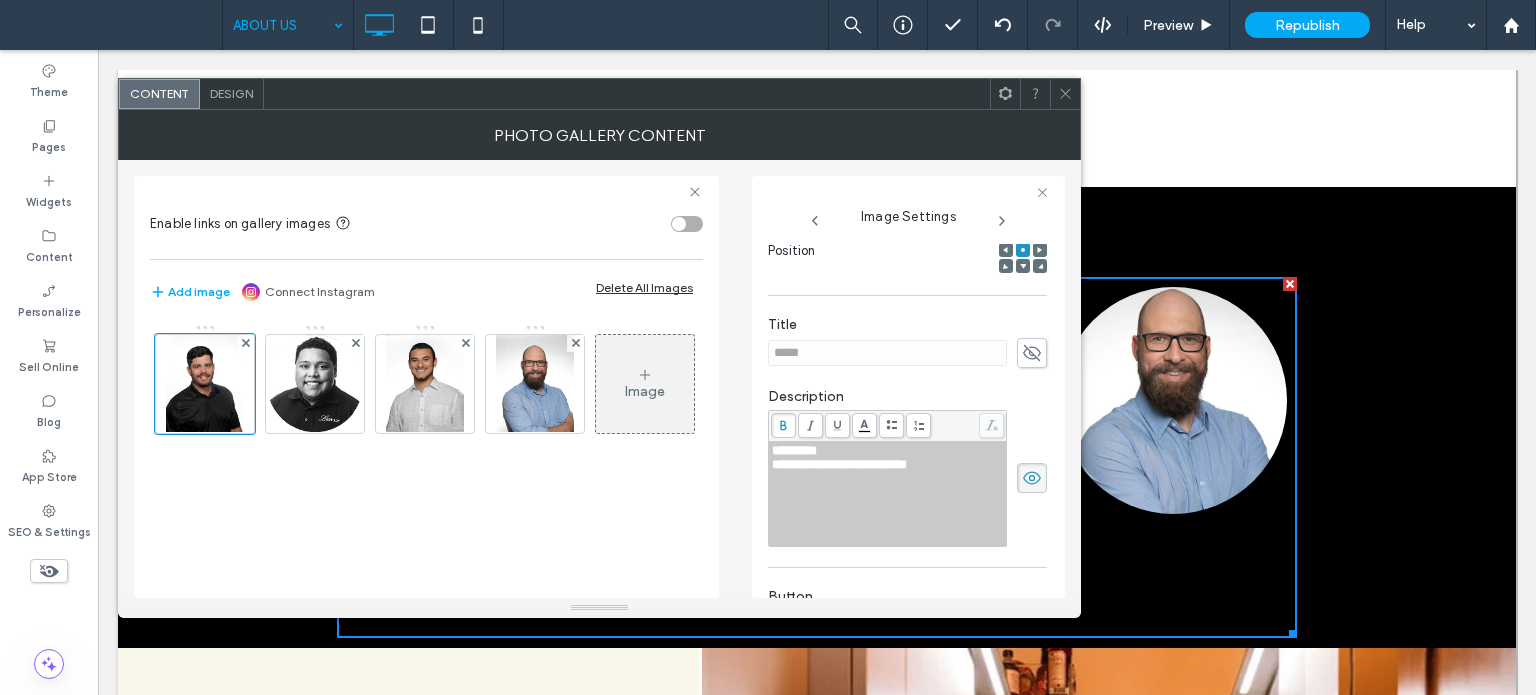 click 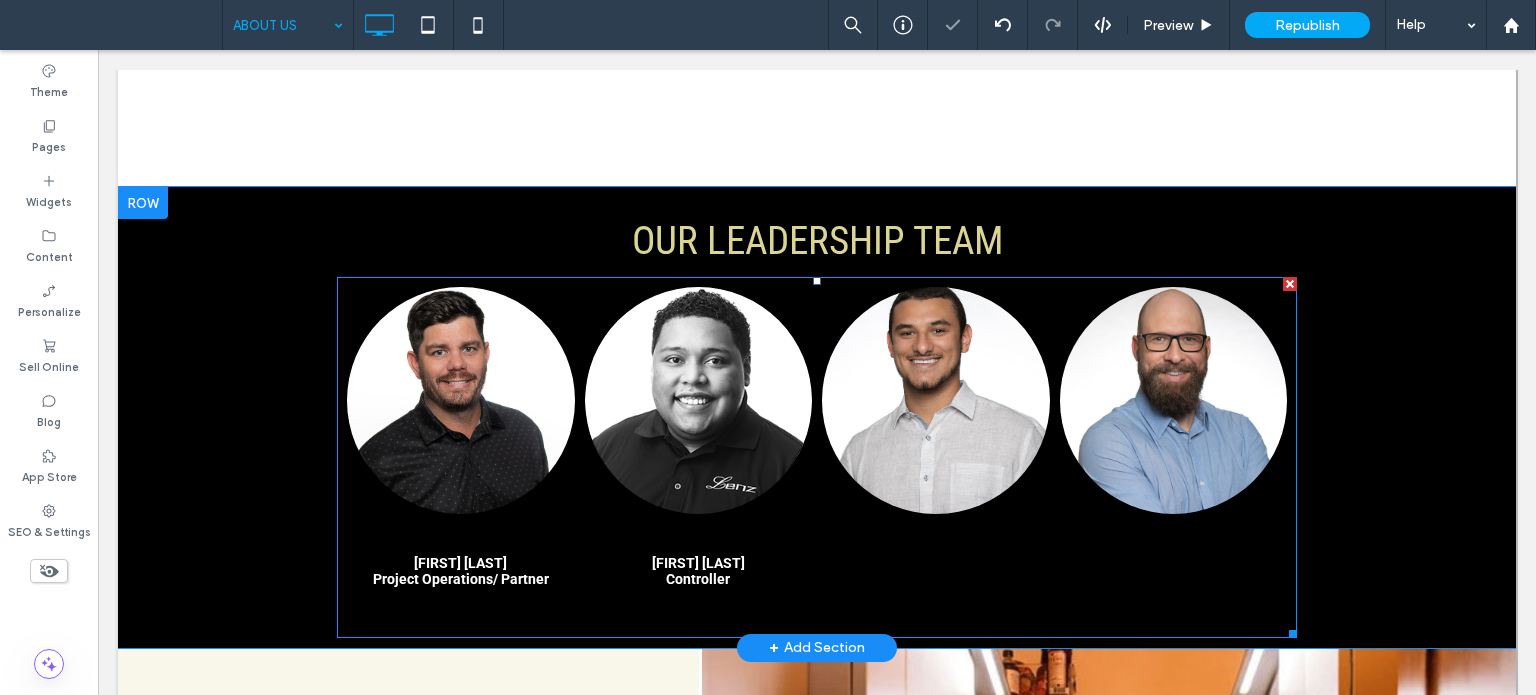 click at bounding box center (699, 401) 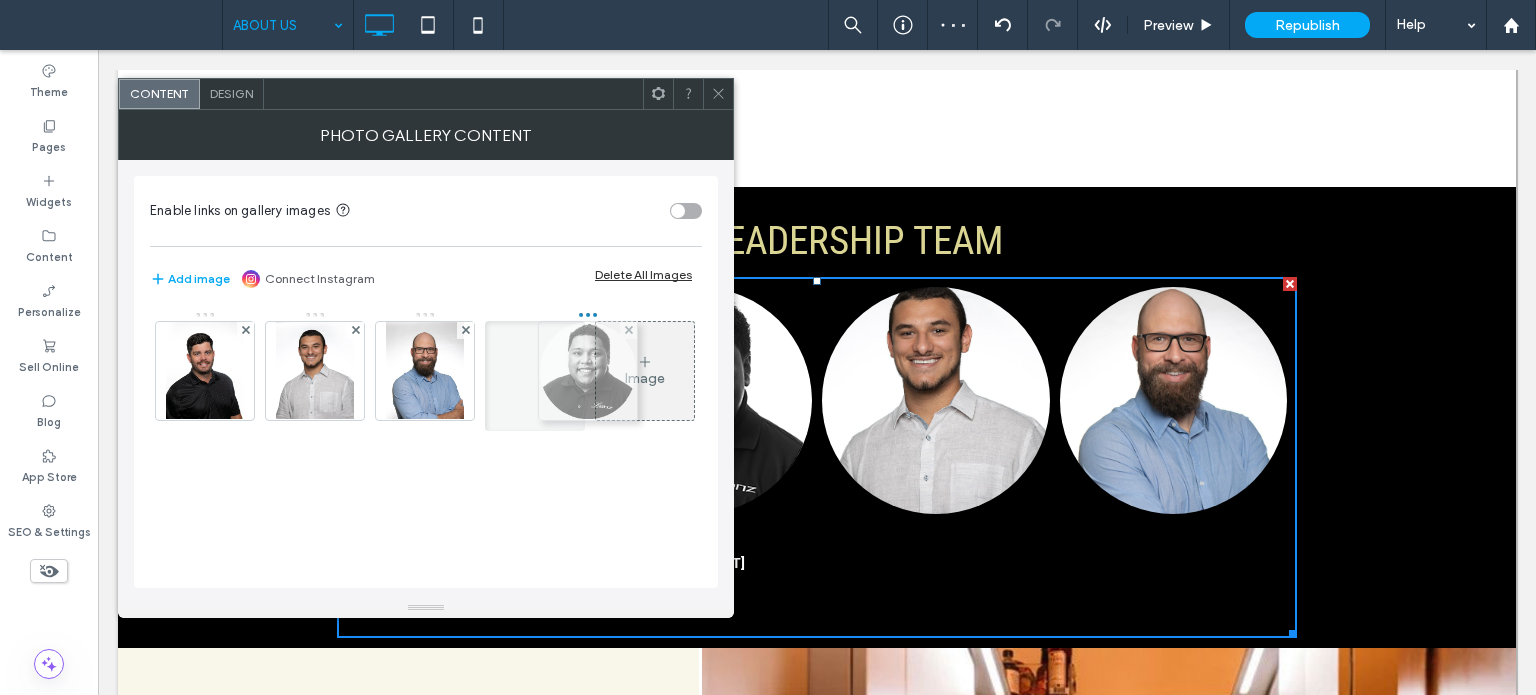 drag, startPoint x: 312, startPoint y: 373, endPoint x: 584, endPoint y: 373, distance: 272 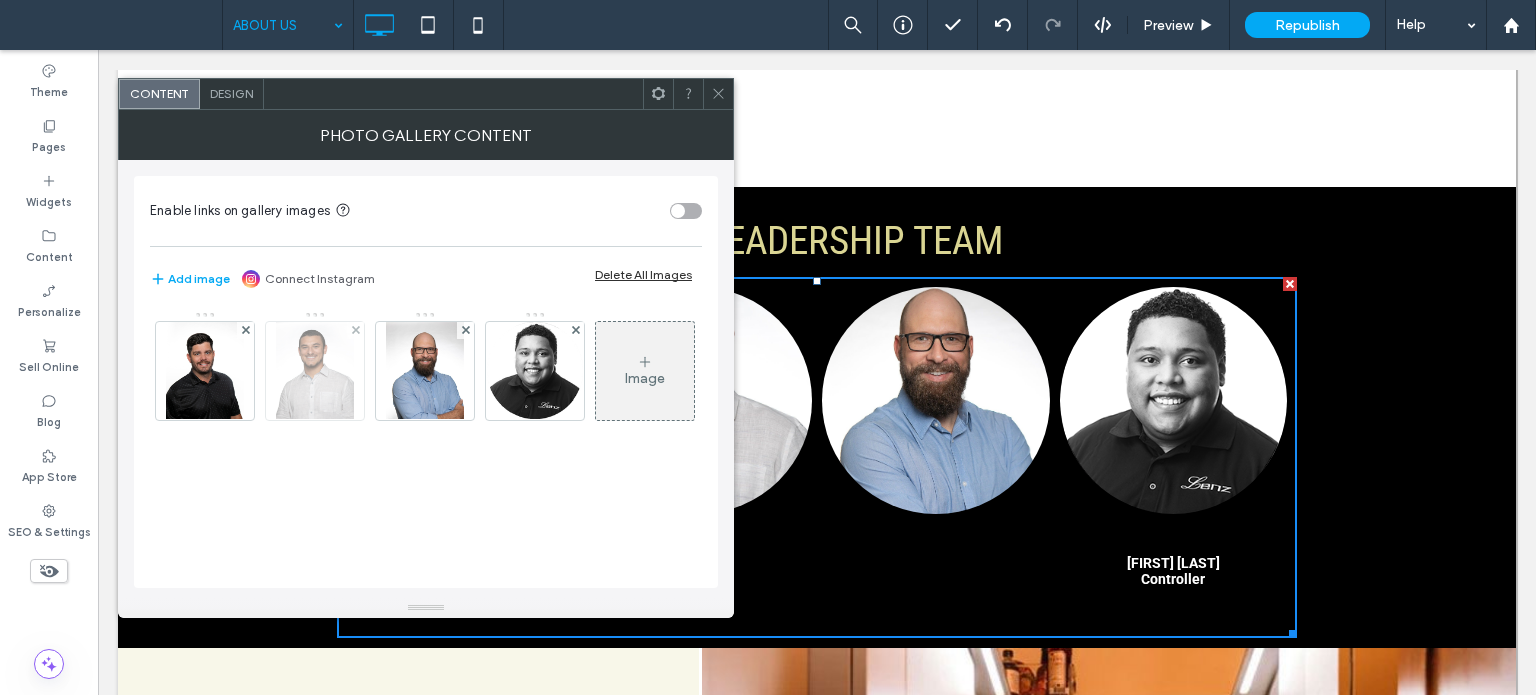 click at bounding box center (315, 371) 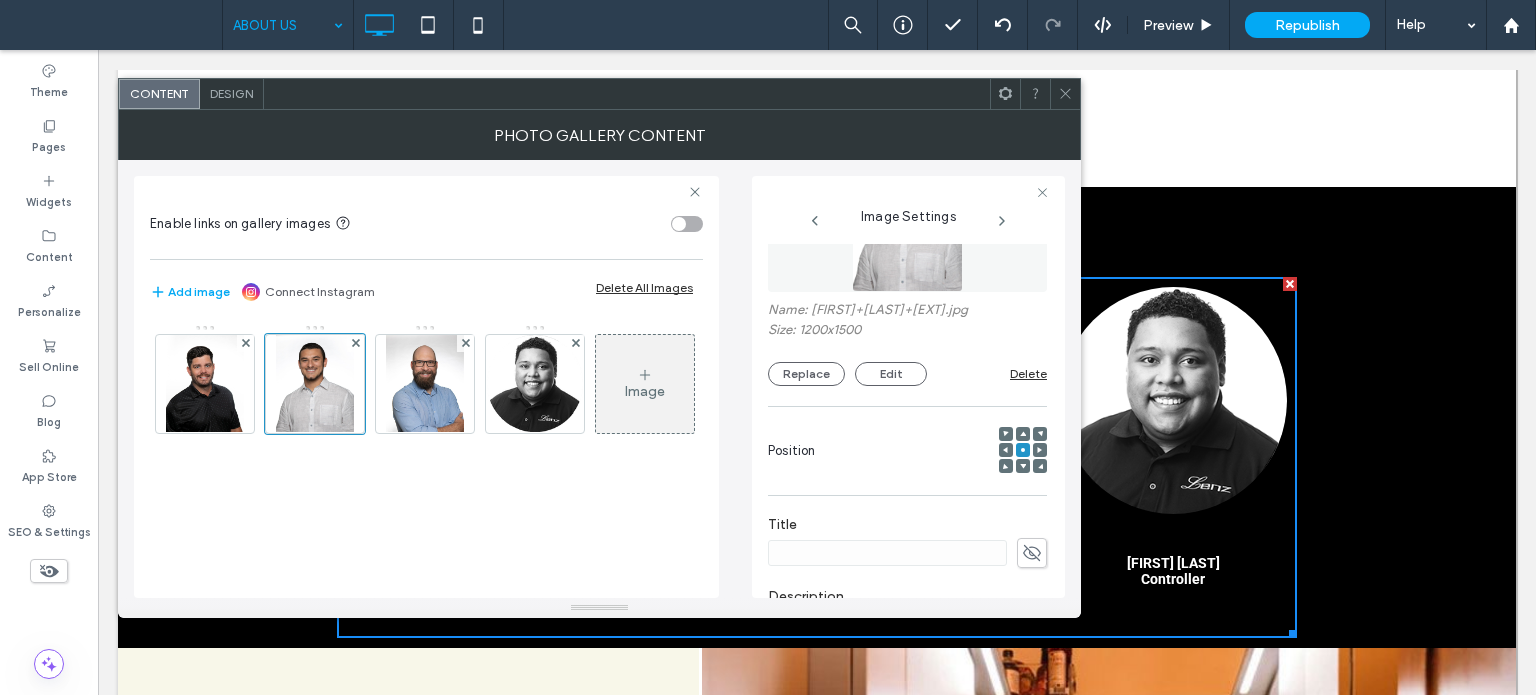 scroll, scrollTop: 300, scrollLeft: 0, axis: vertical 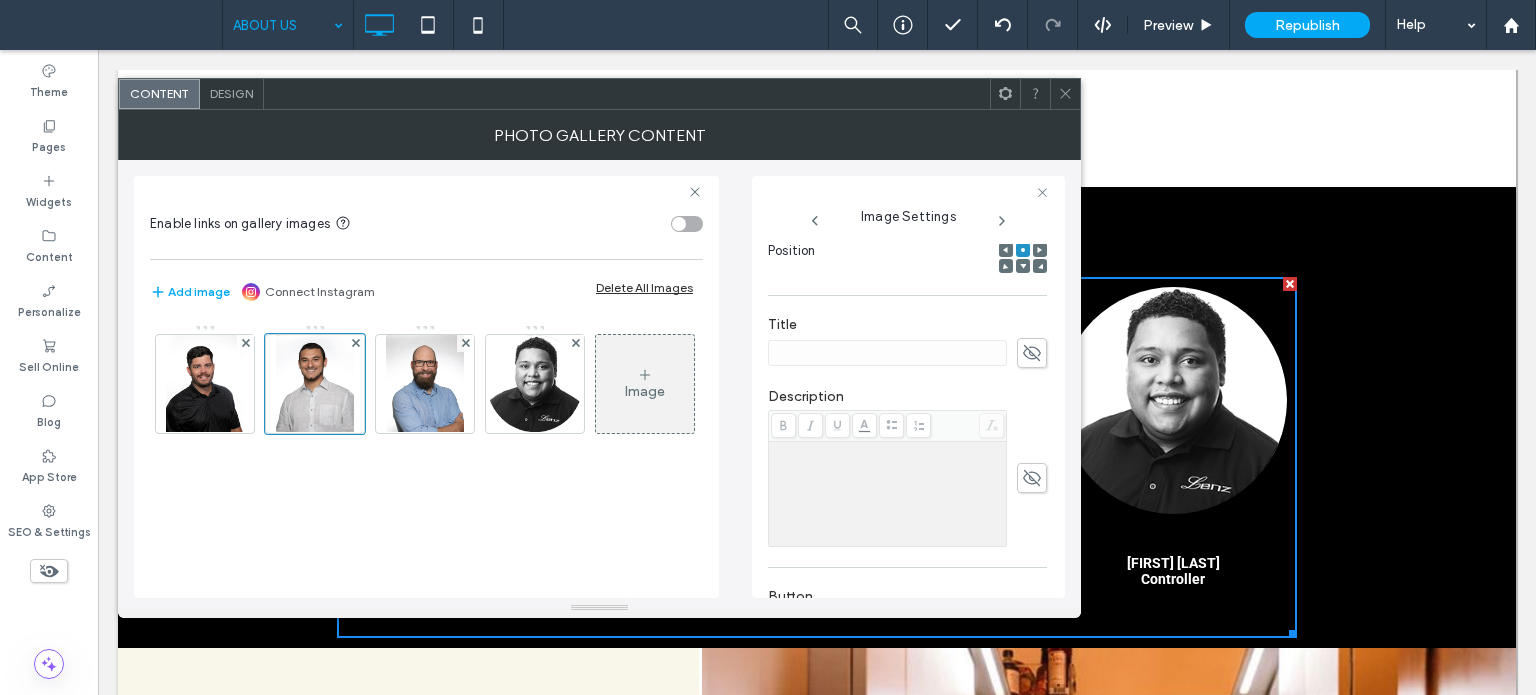 click at bounding box center (888, 494) 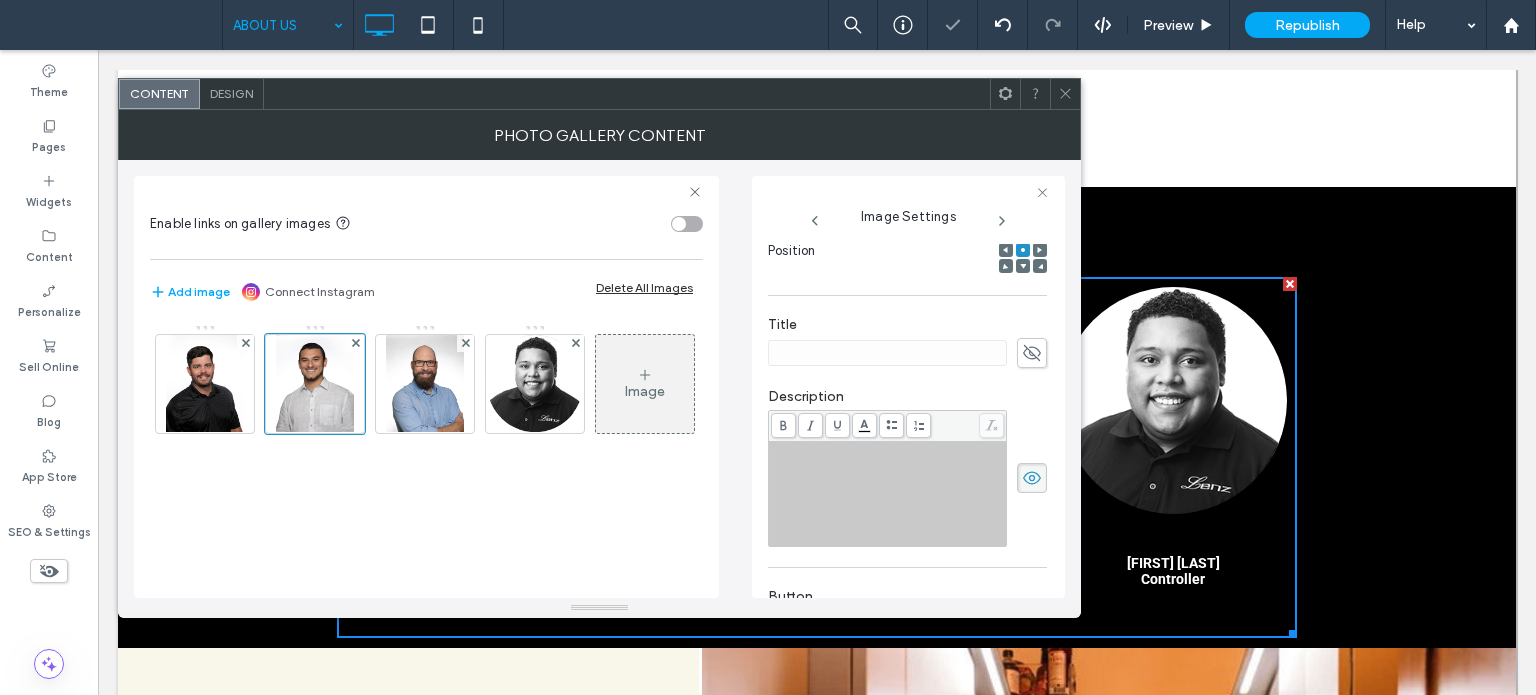 click at bounding box center (888, 494) 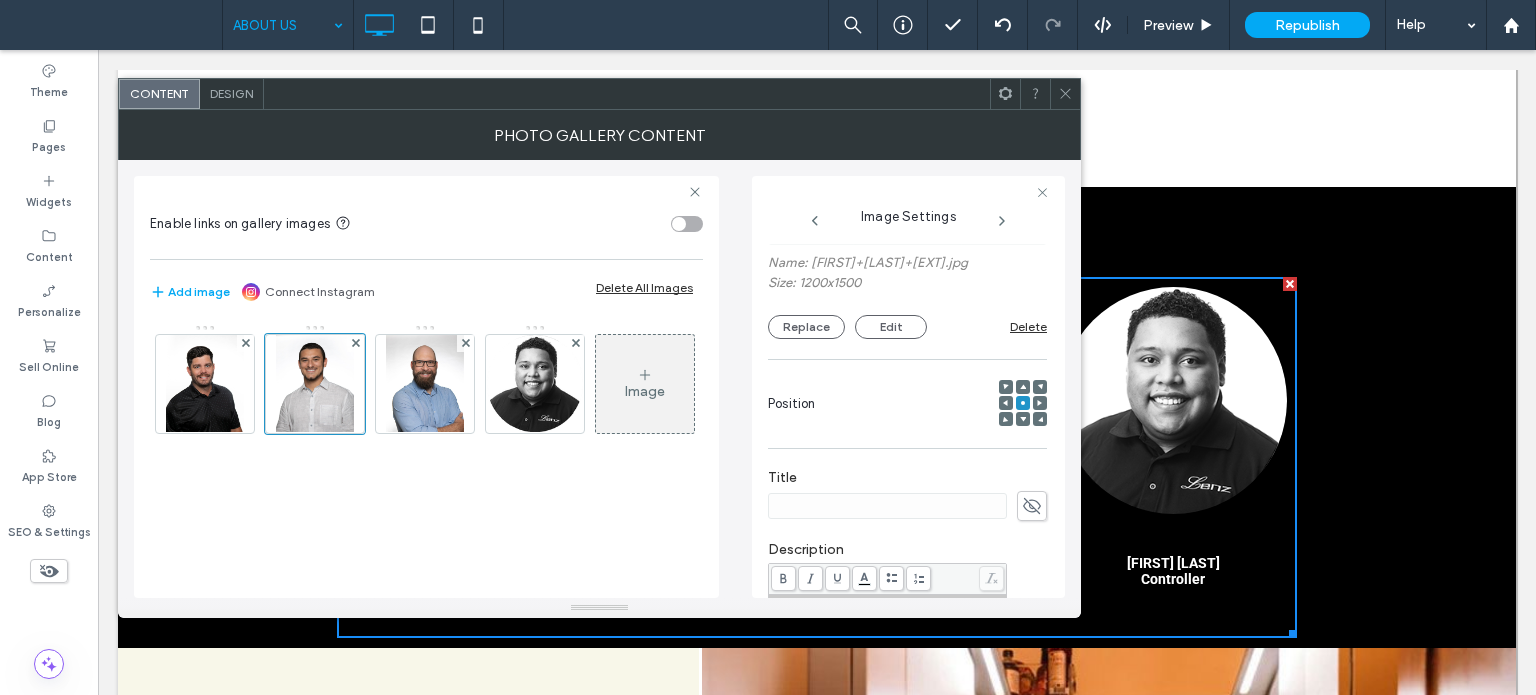 scroll, scrollTop: 0, scrollLeft: 0, axis: both 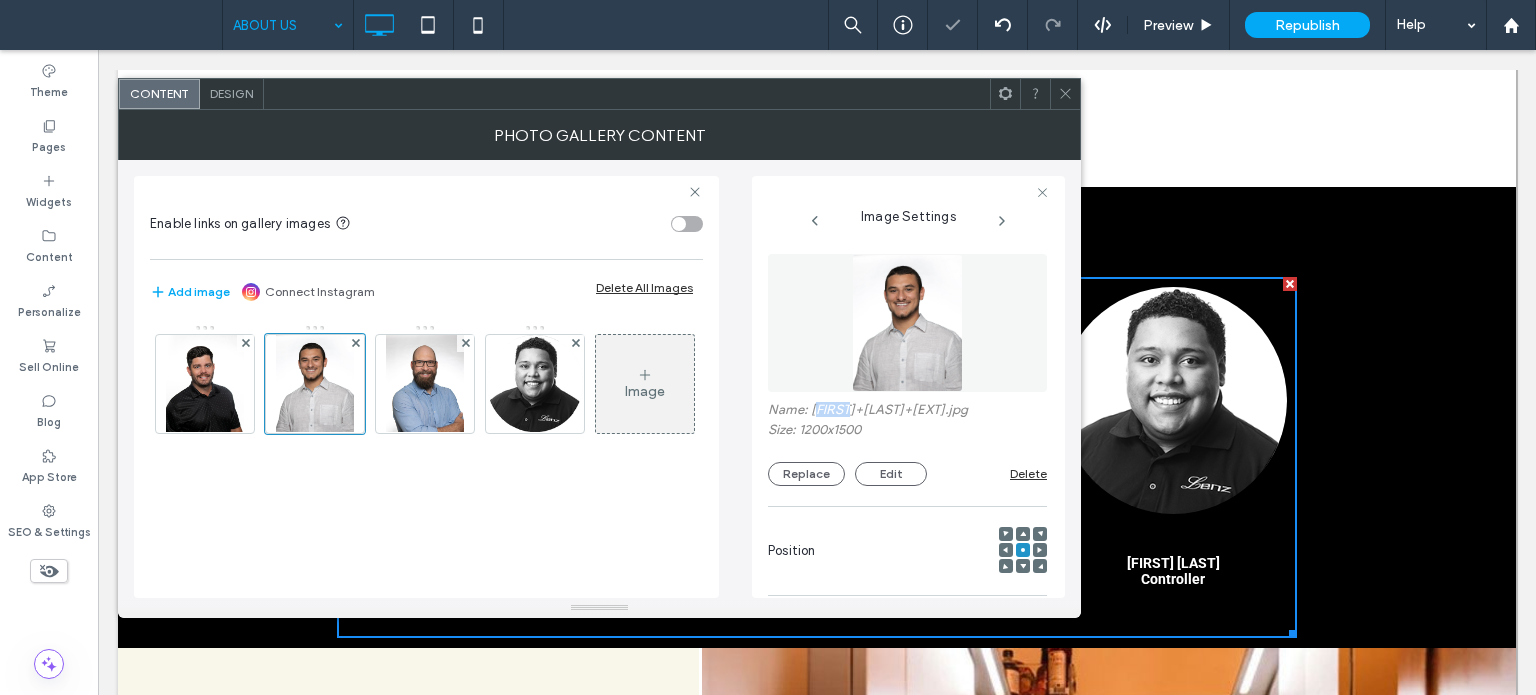drag, startPoint x: 814, startPoint y: 405, endPoint x: 846, endPoint y: 408, distance: 32.140316 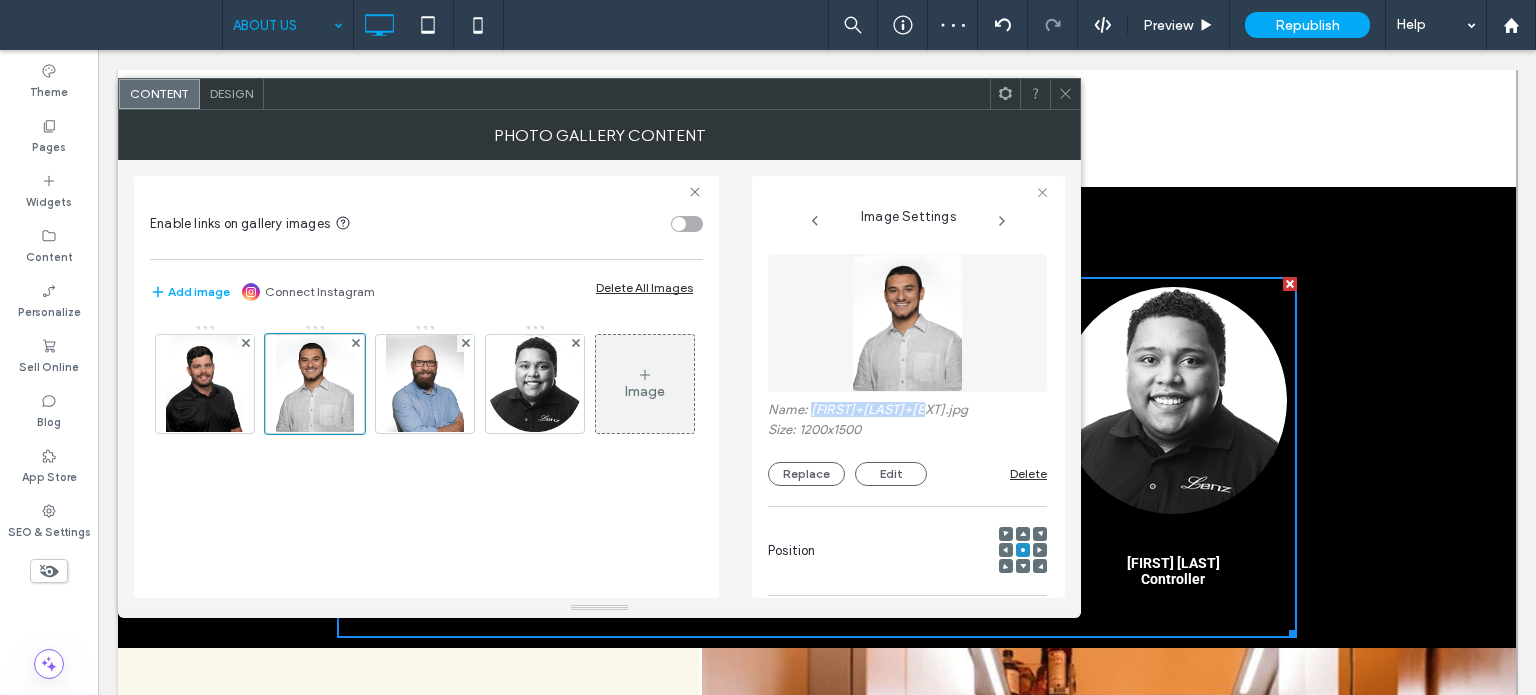drag, startPoint x: 811, startPoint y: 413, endPoint x: 916, endPoint y: 416, distance: 105.04285 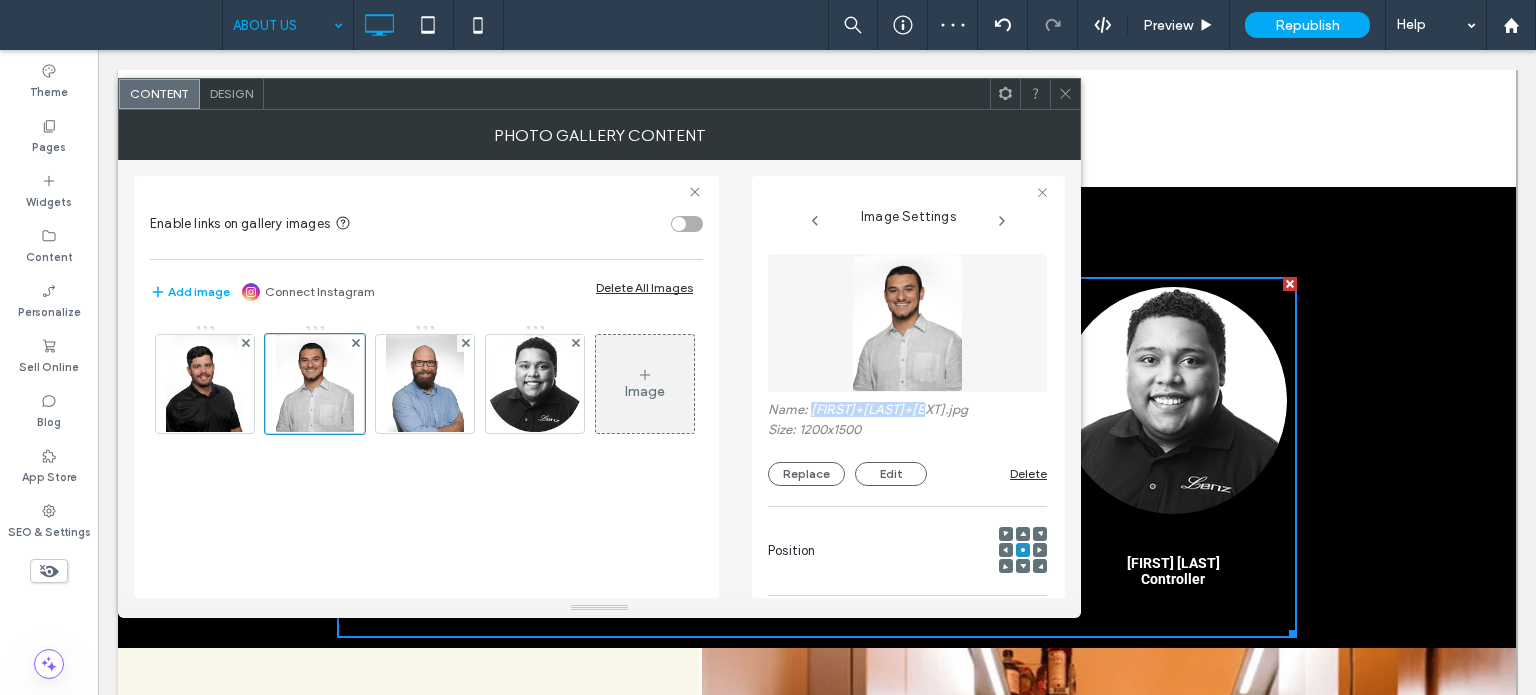 click on "Name: Tristan+Gutierrez+Lenz.jpg" at bounding box center [907, 412] 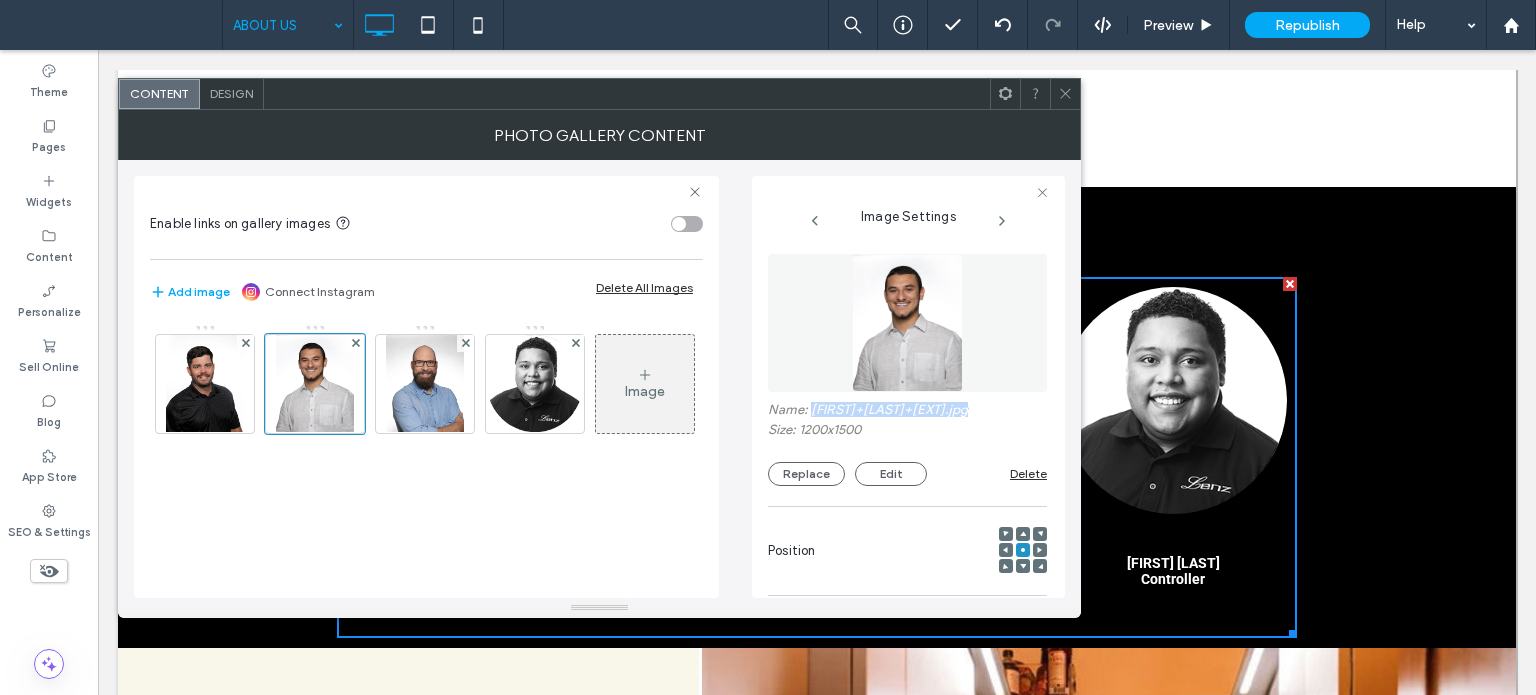 drag, startPoint x: 956, startPoint y: 406, endPoint x: 809, endPoint y: 417, distance: 147.411 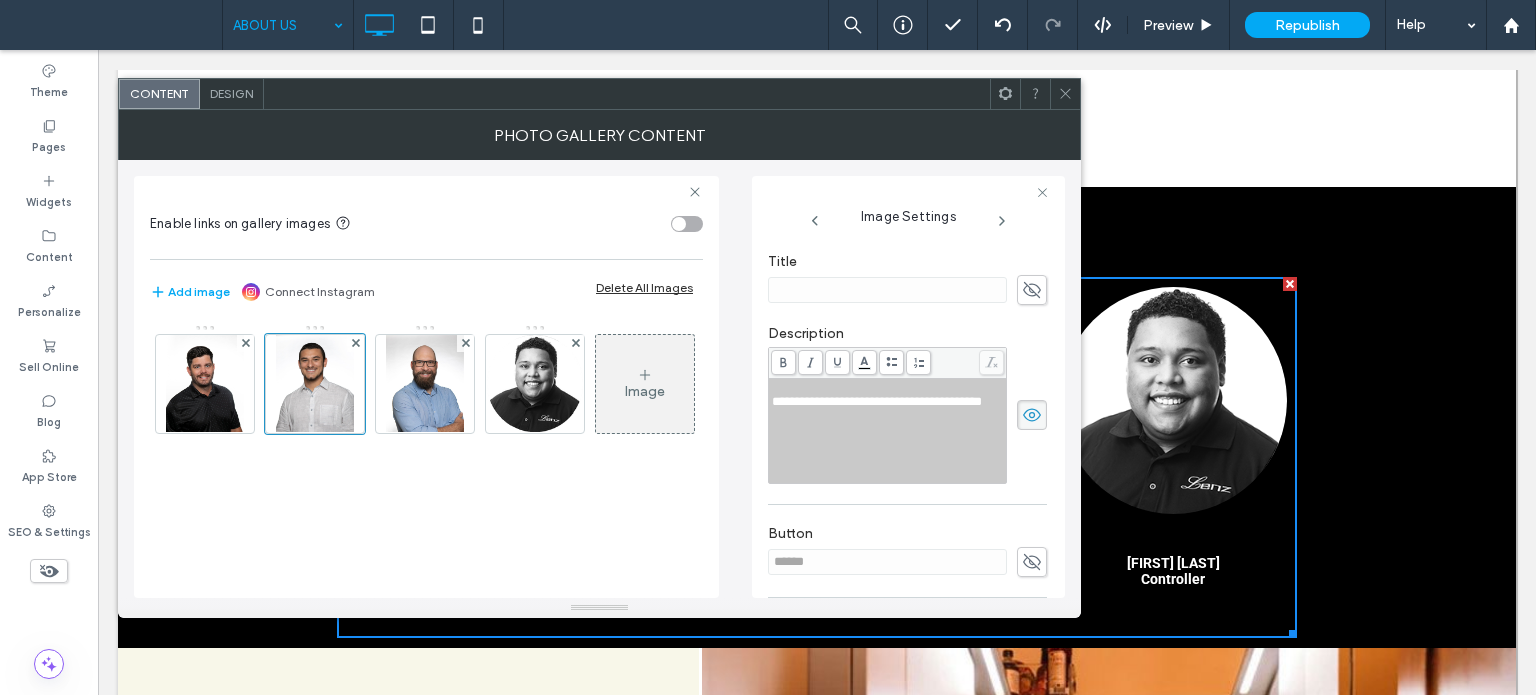 scroll, scrollTop: 202, scrollLeft: 0, axis: vertical 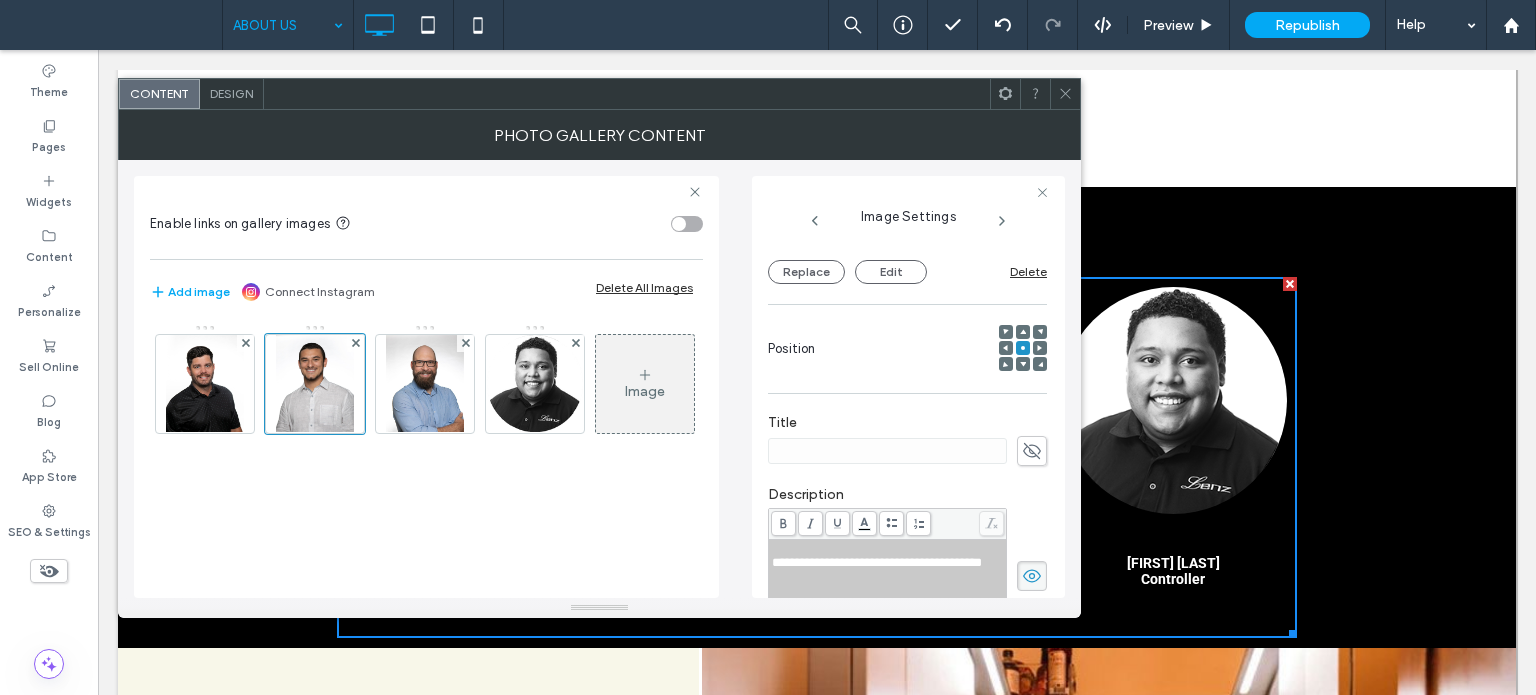 click at bounding box center [888, 549] 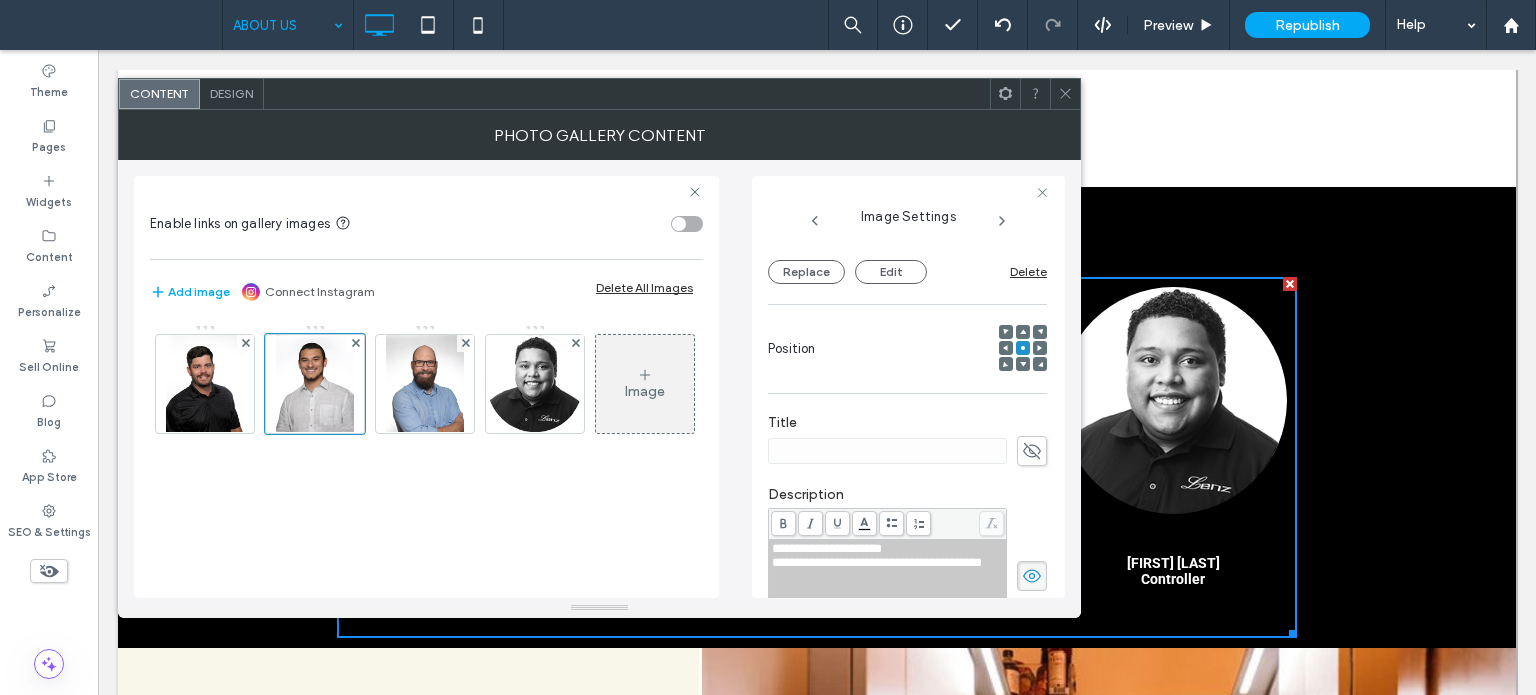 click on "**********" at bounding box center [827, 548] 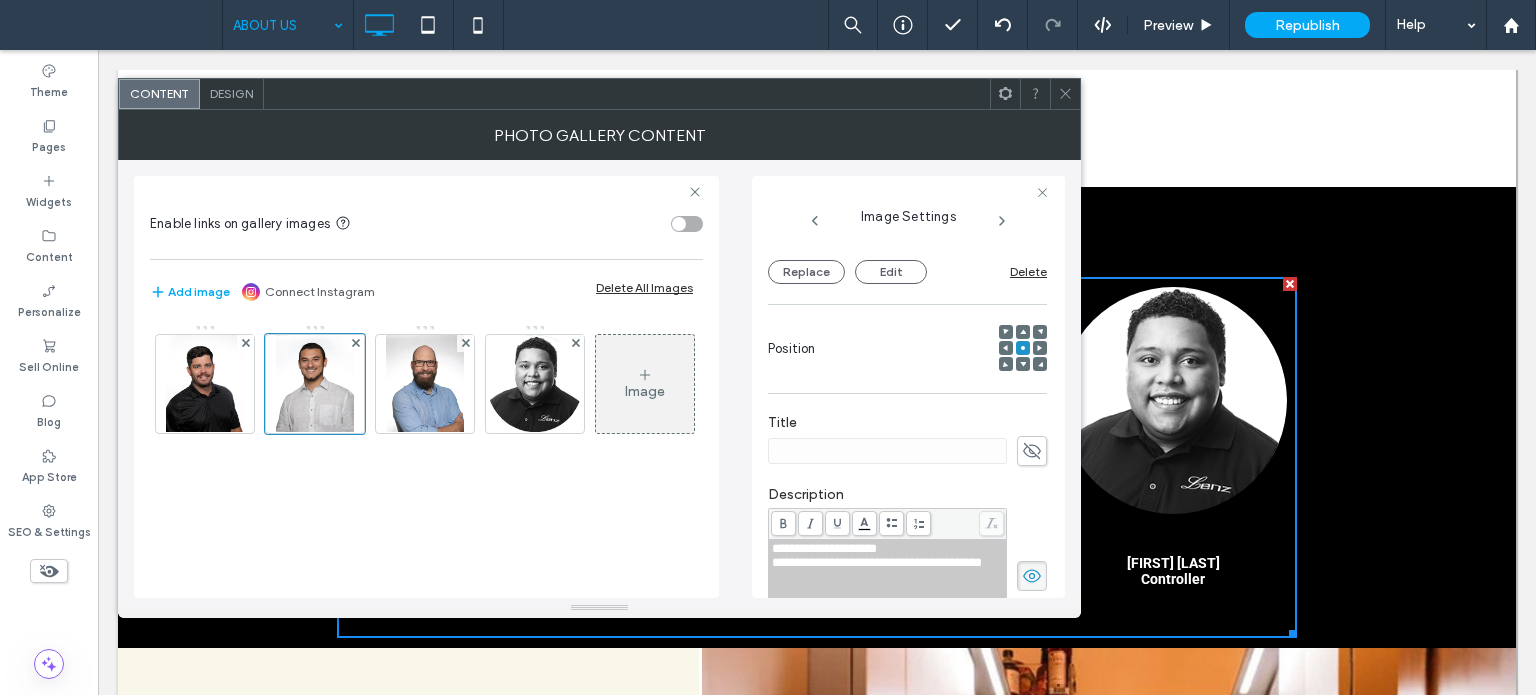 type 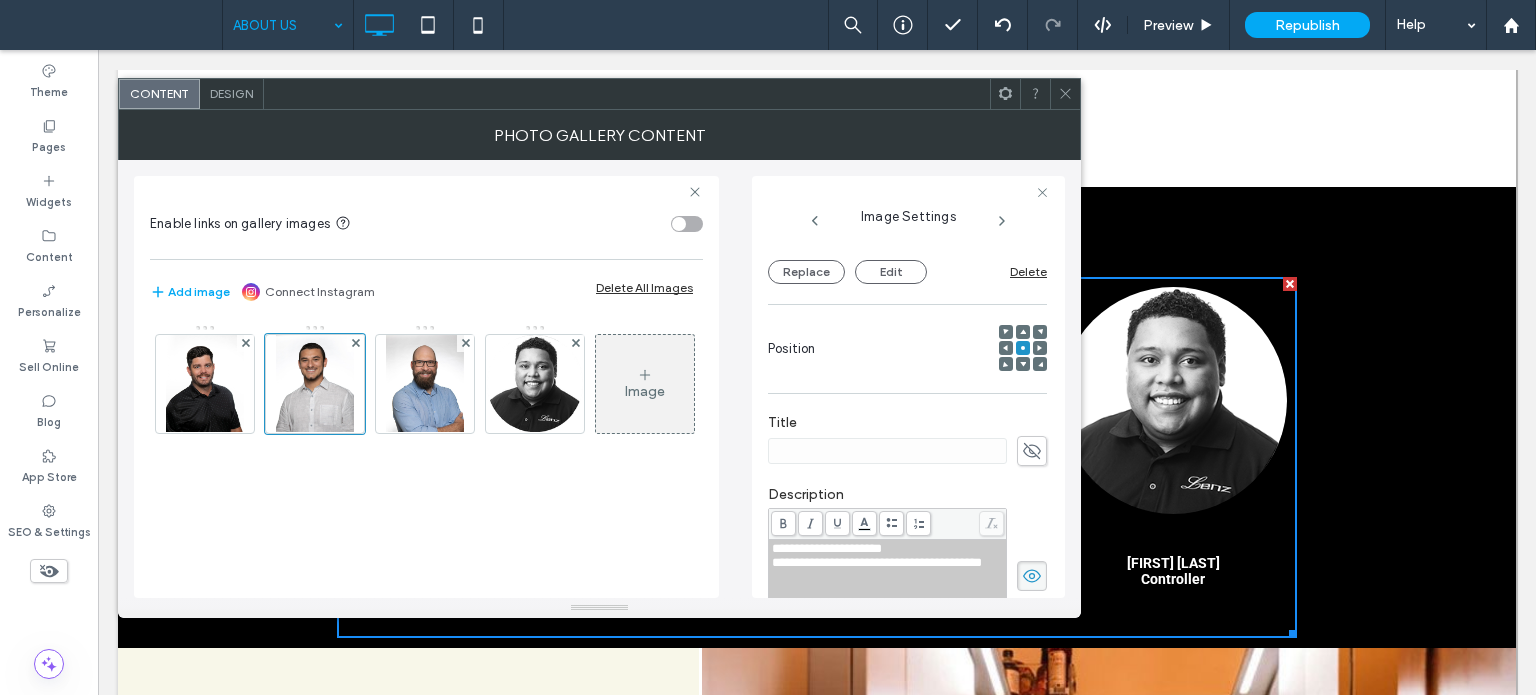 click on "**********" at bounding box center (827, 548) 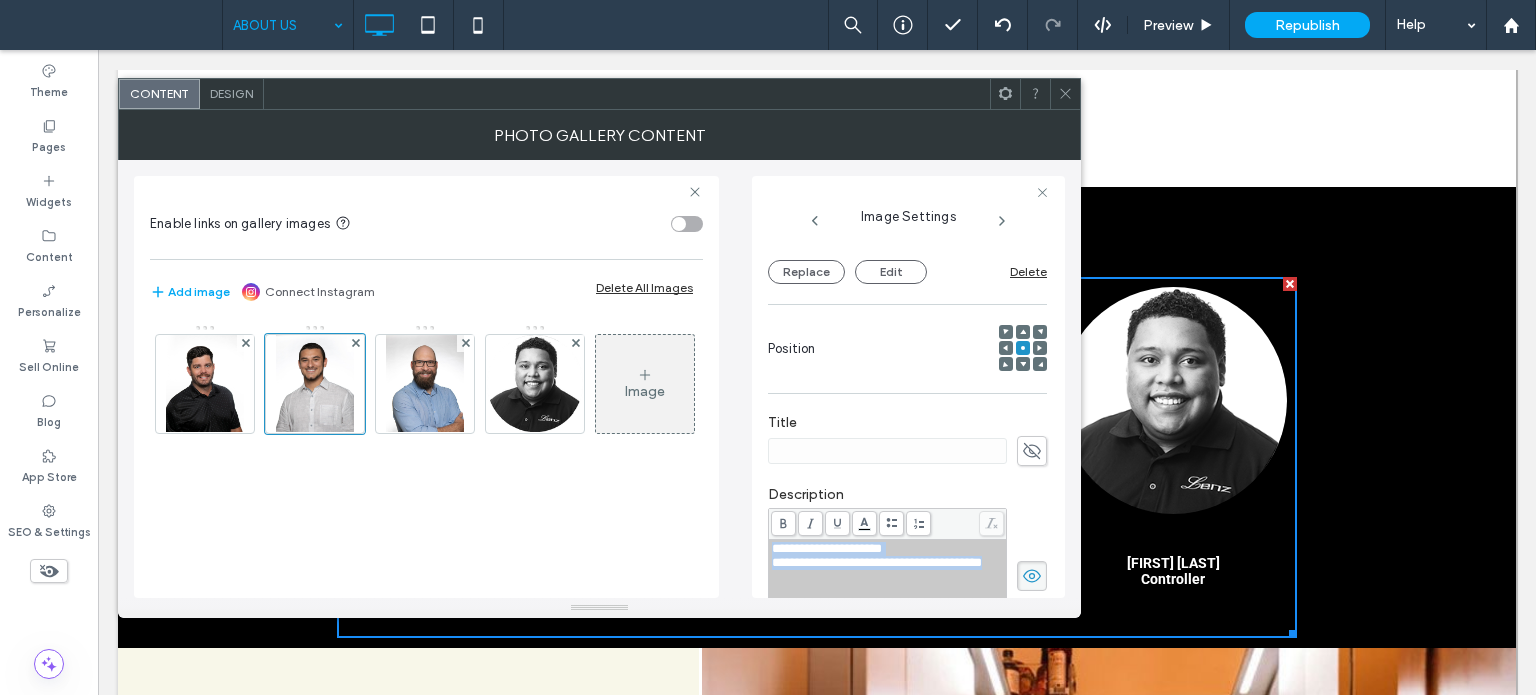 drag, startPoint x: 816, startPoint y: 589, endPoint x: 757, endPoint y: 537, distance: 78.64477 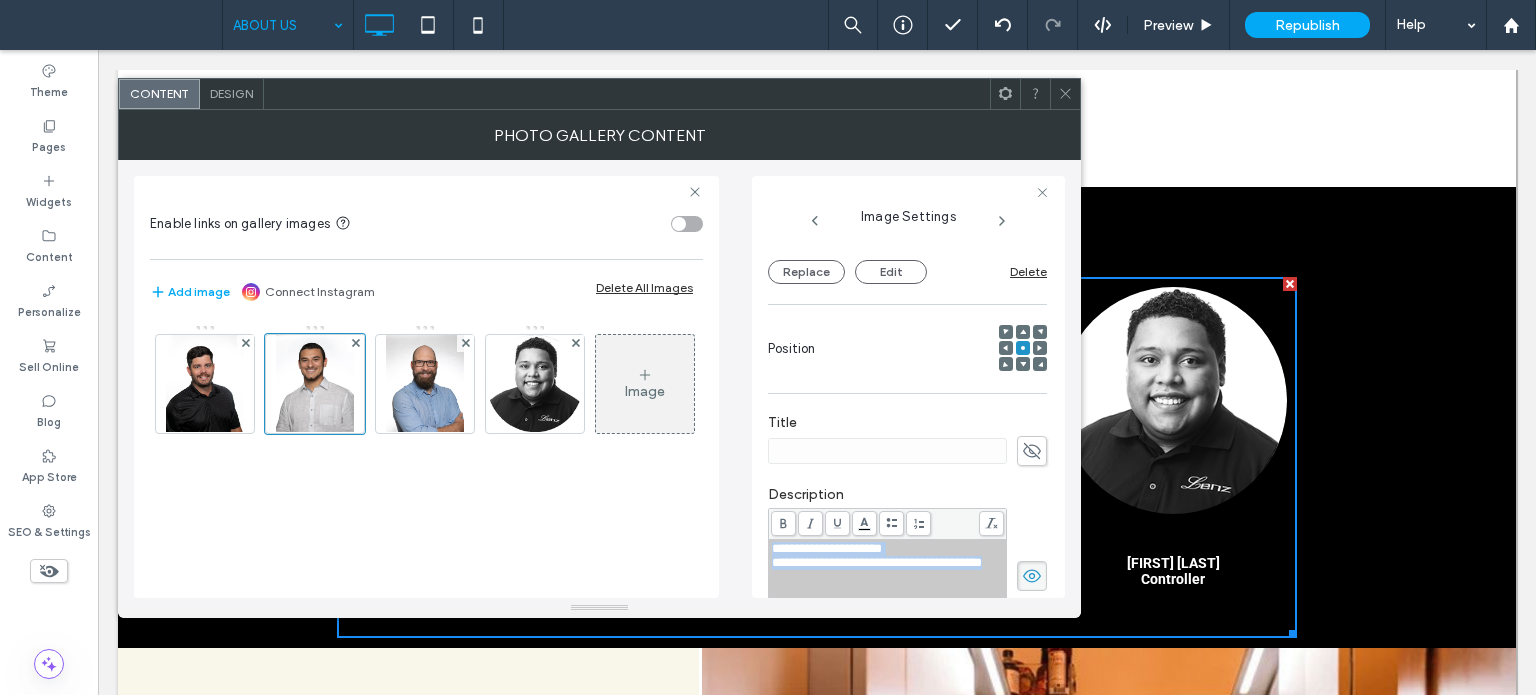click 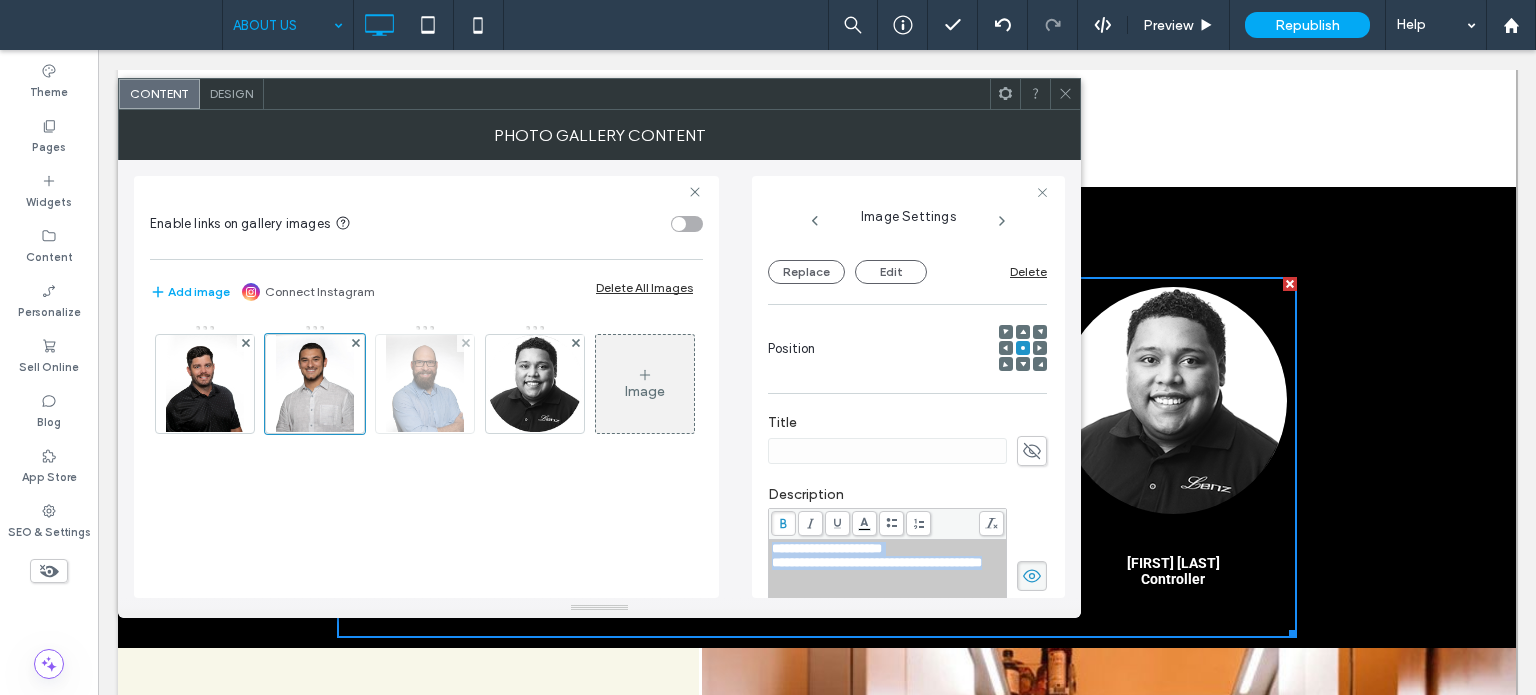 click at bounding box center (425, 384) 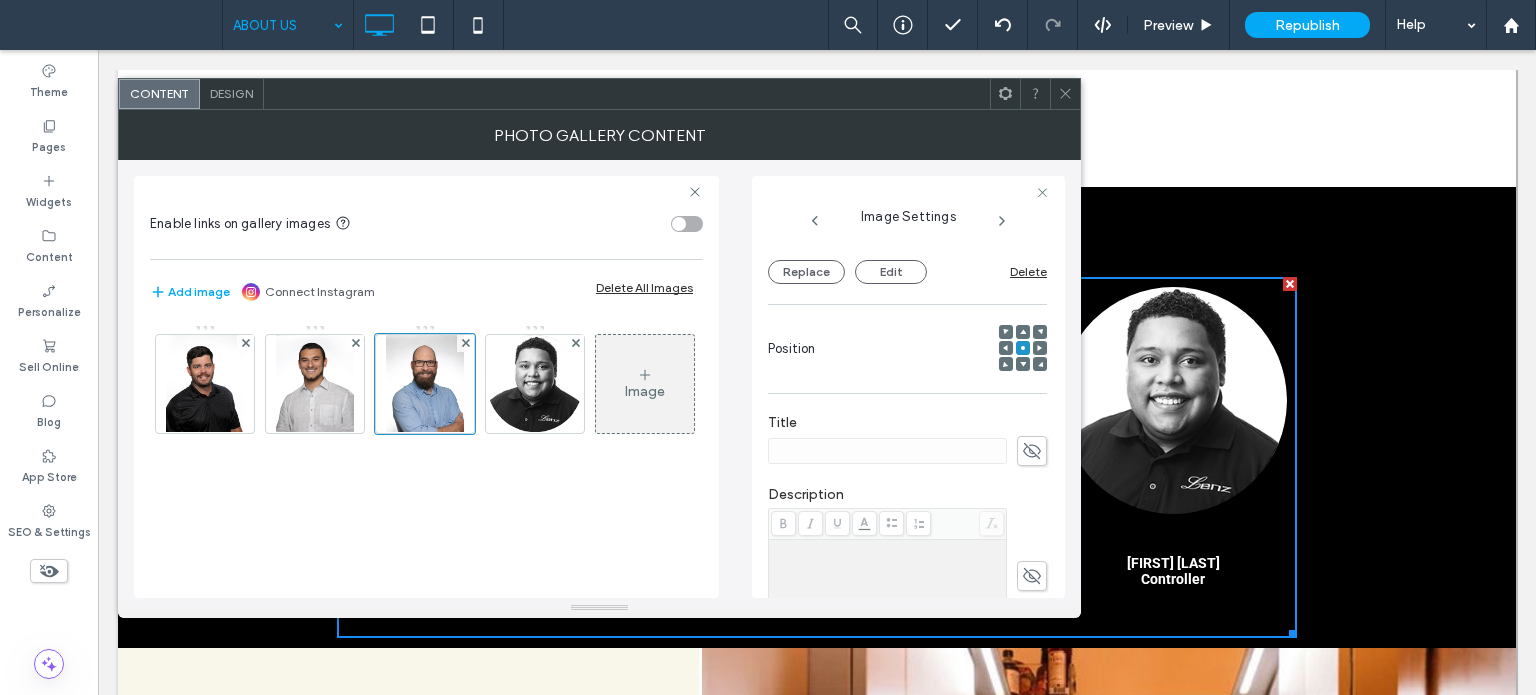 click at bounding box center [888, 592] 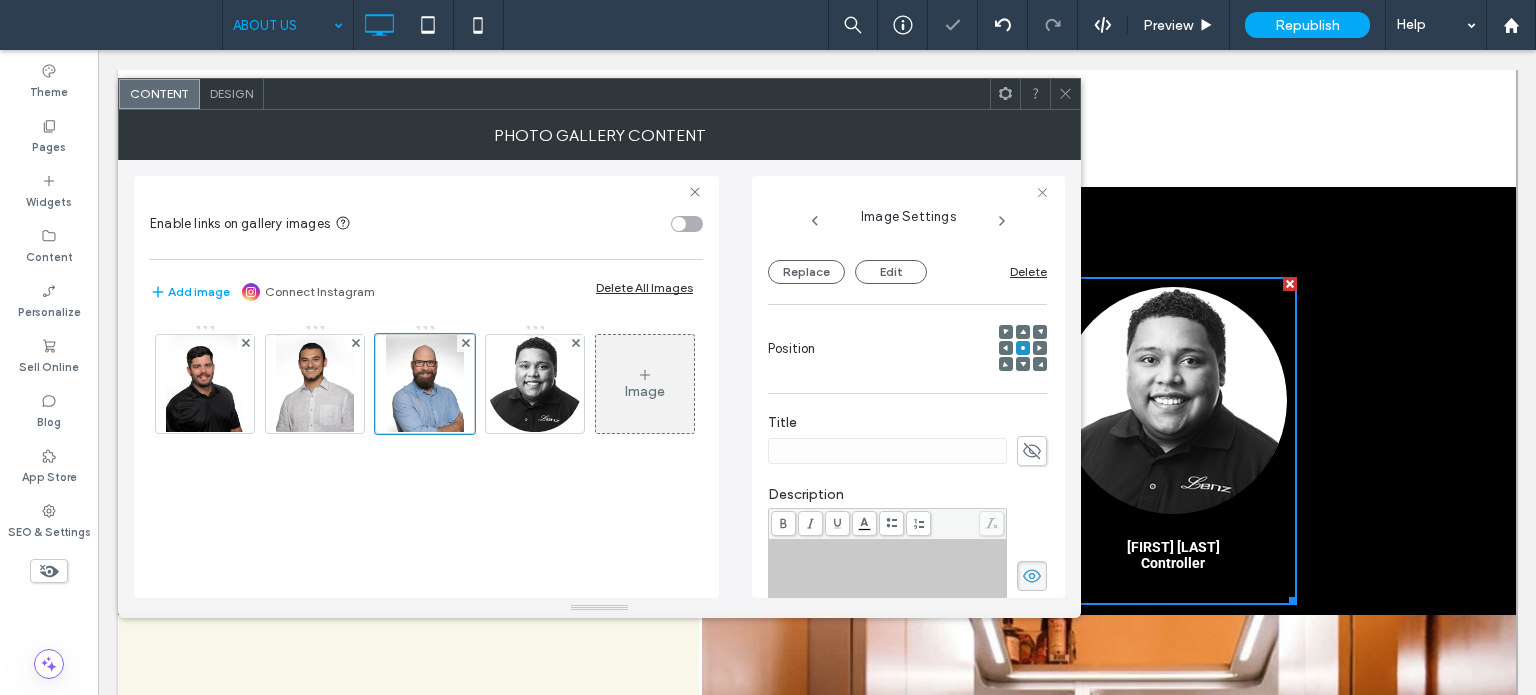 click at bounding box center [888, 592] 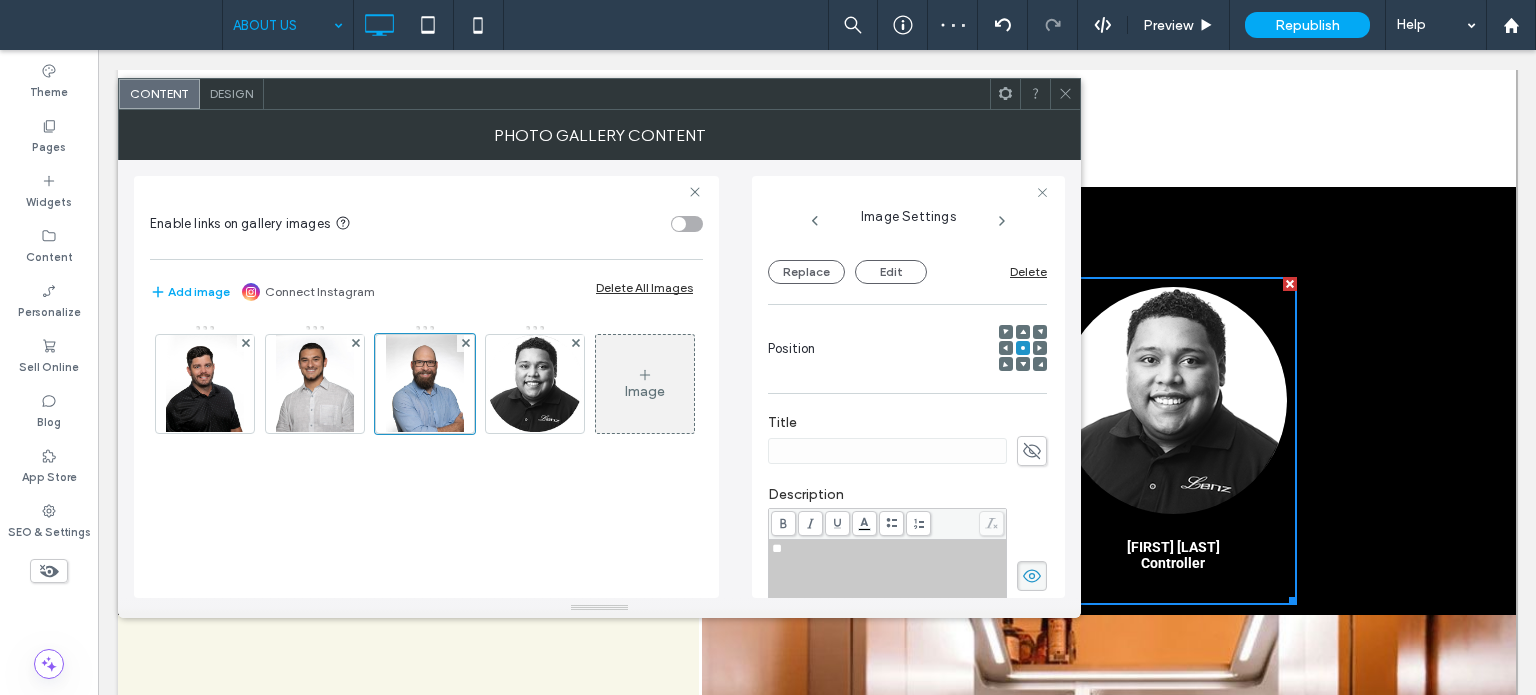 type 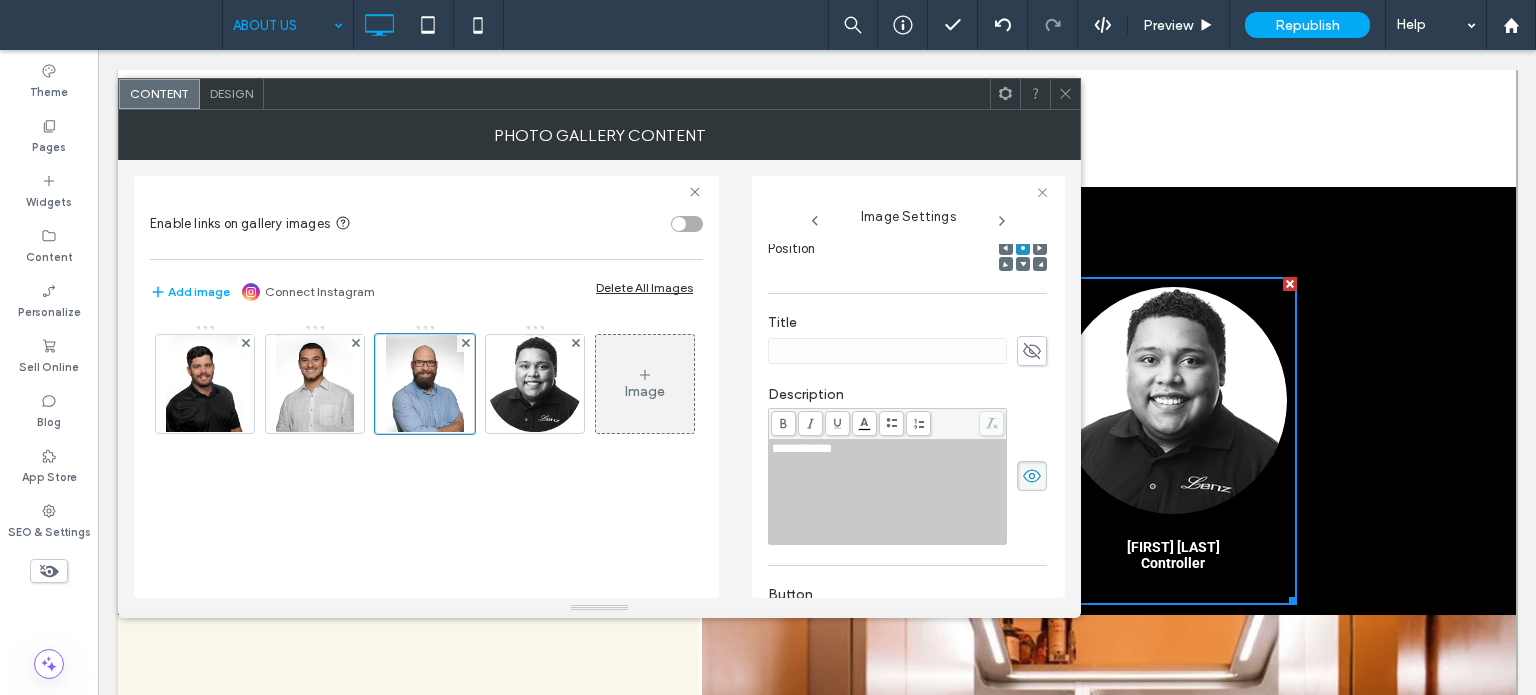 scroll, scrollTop: 202, scrollLeft: 0, axis: vertical 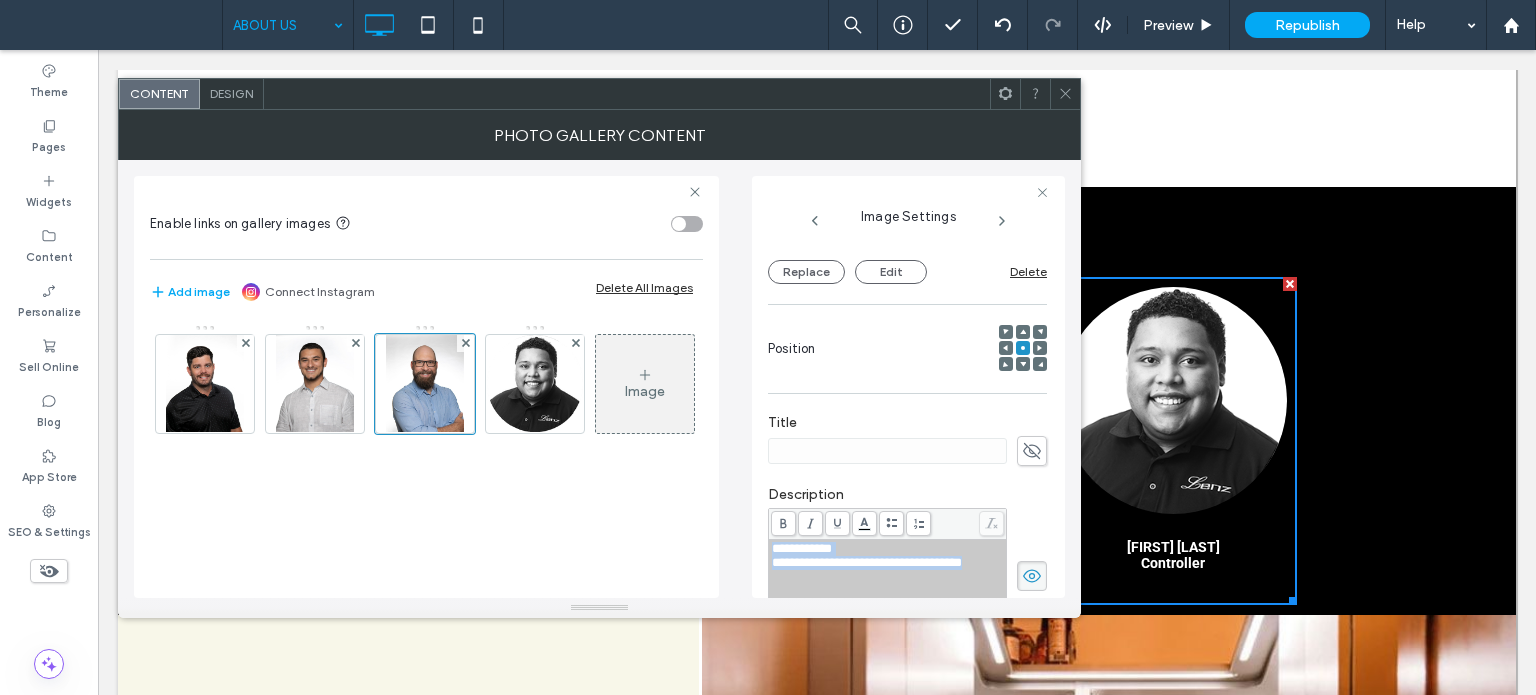 drag, startPoint x: 990, startPoint y: 563, endPoint x: 731, endPoint y: 496, distance: 267.5257 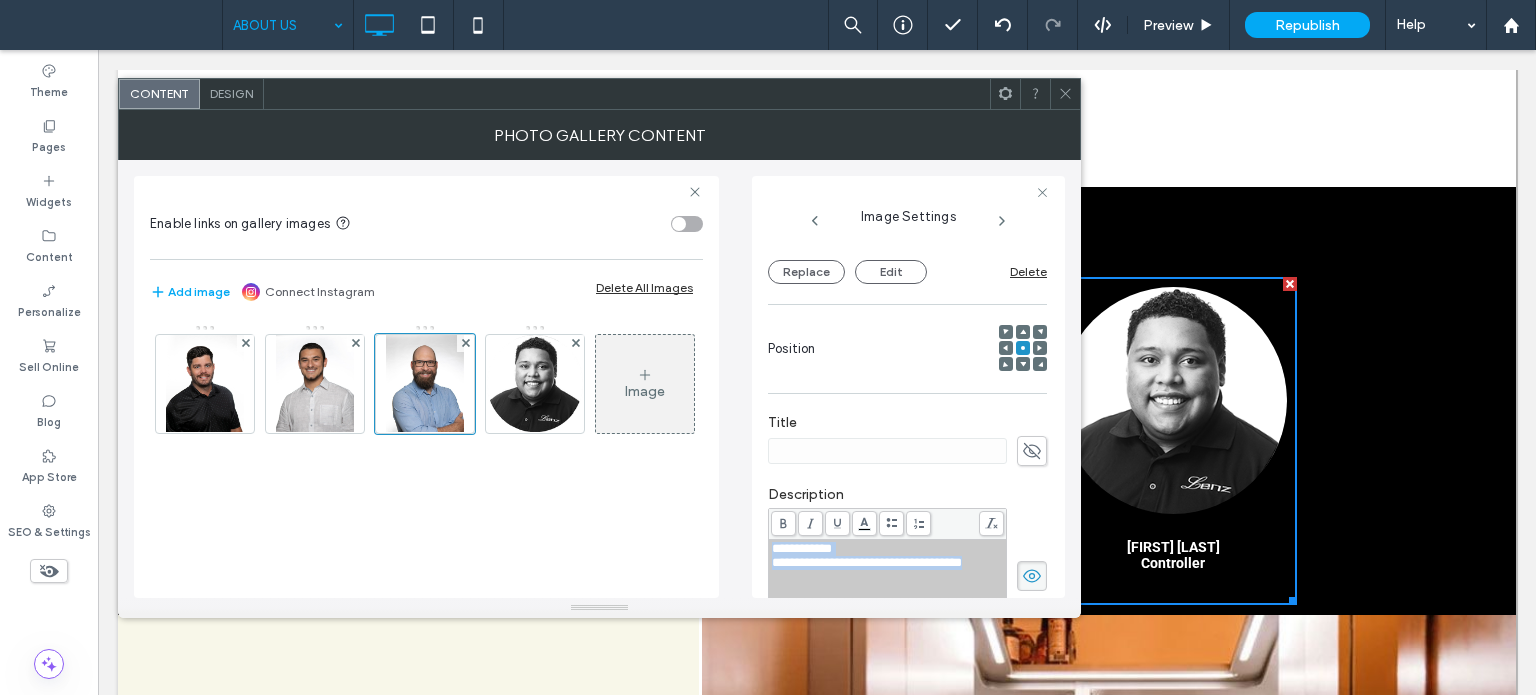click at bounding box center (783, 523) 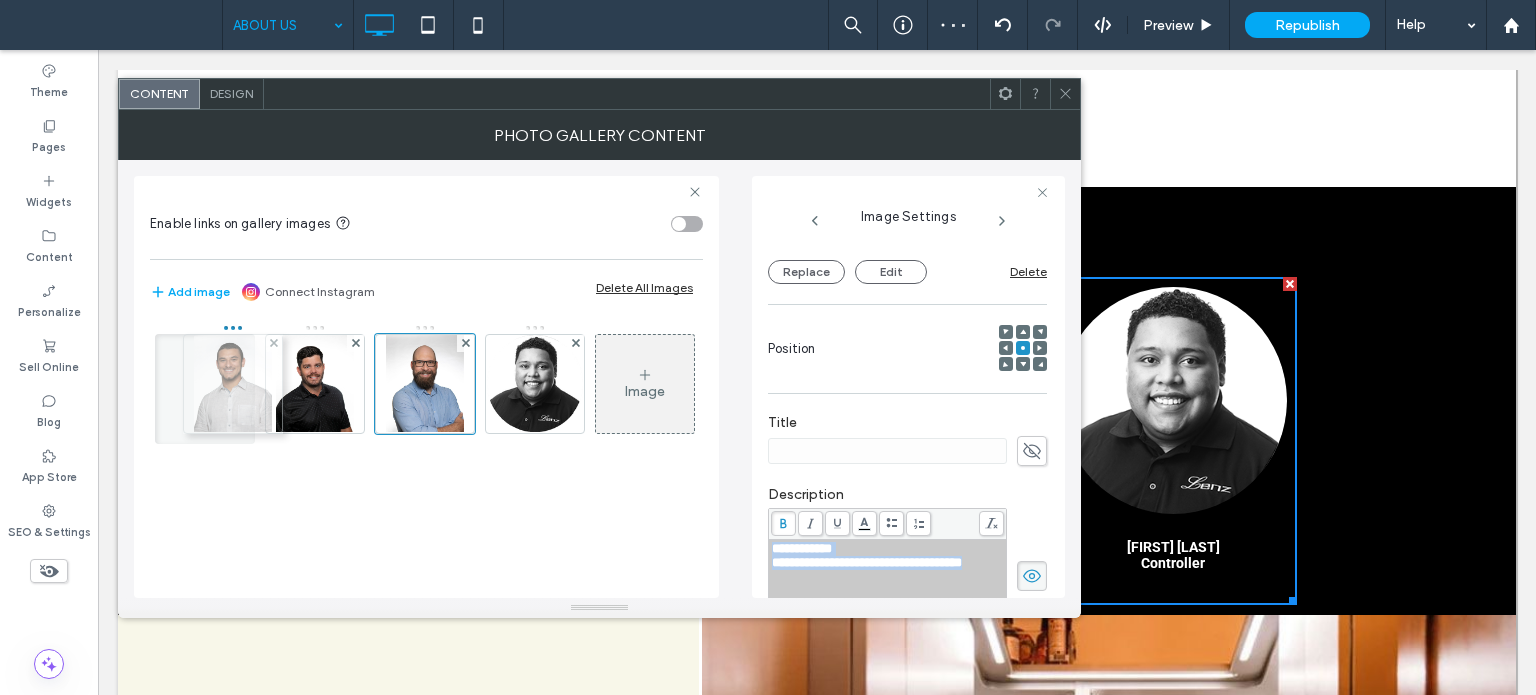drag, startPoint x: 292, startPoint y: 386, endPoint x: 176, endPoint y: 386, distance: 116 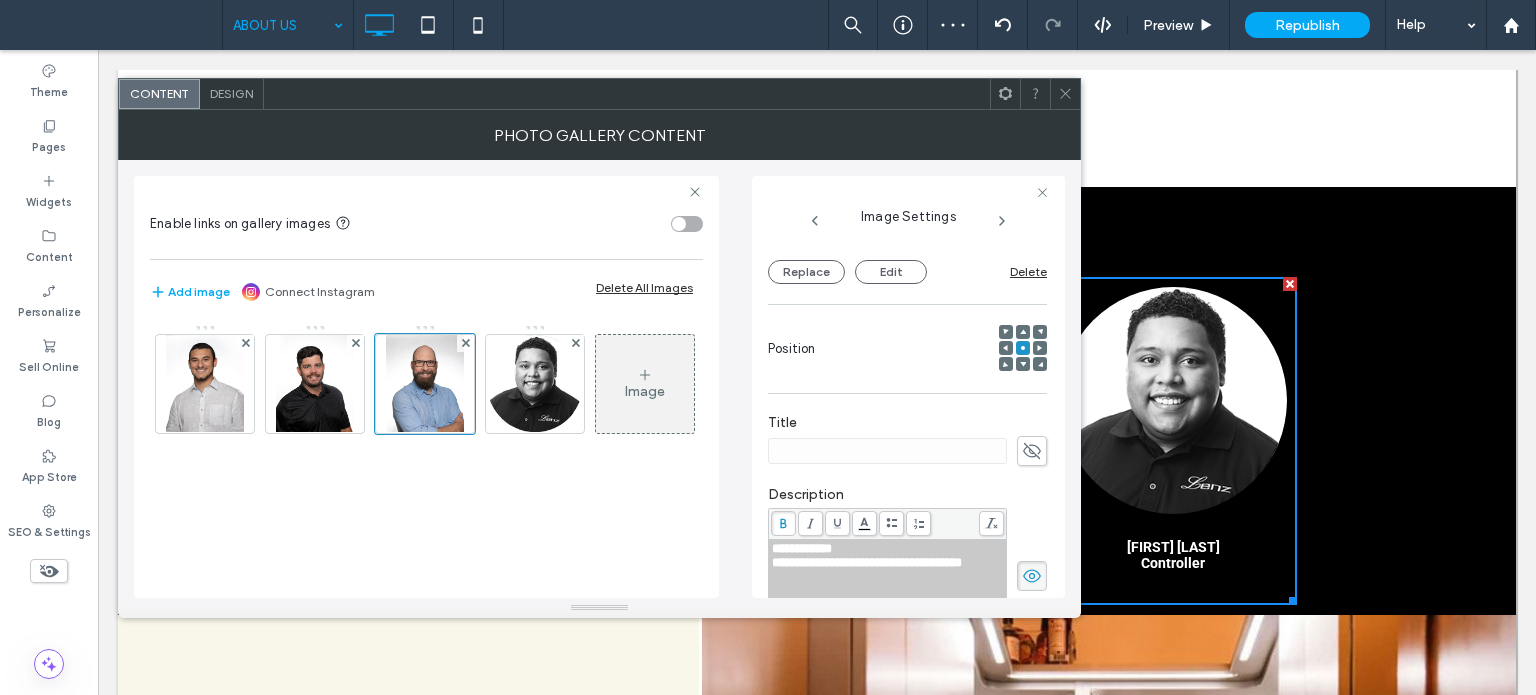 click 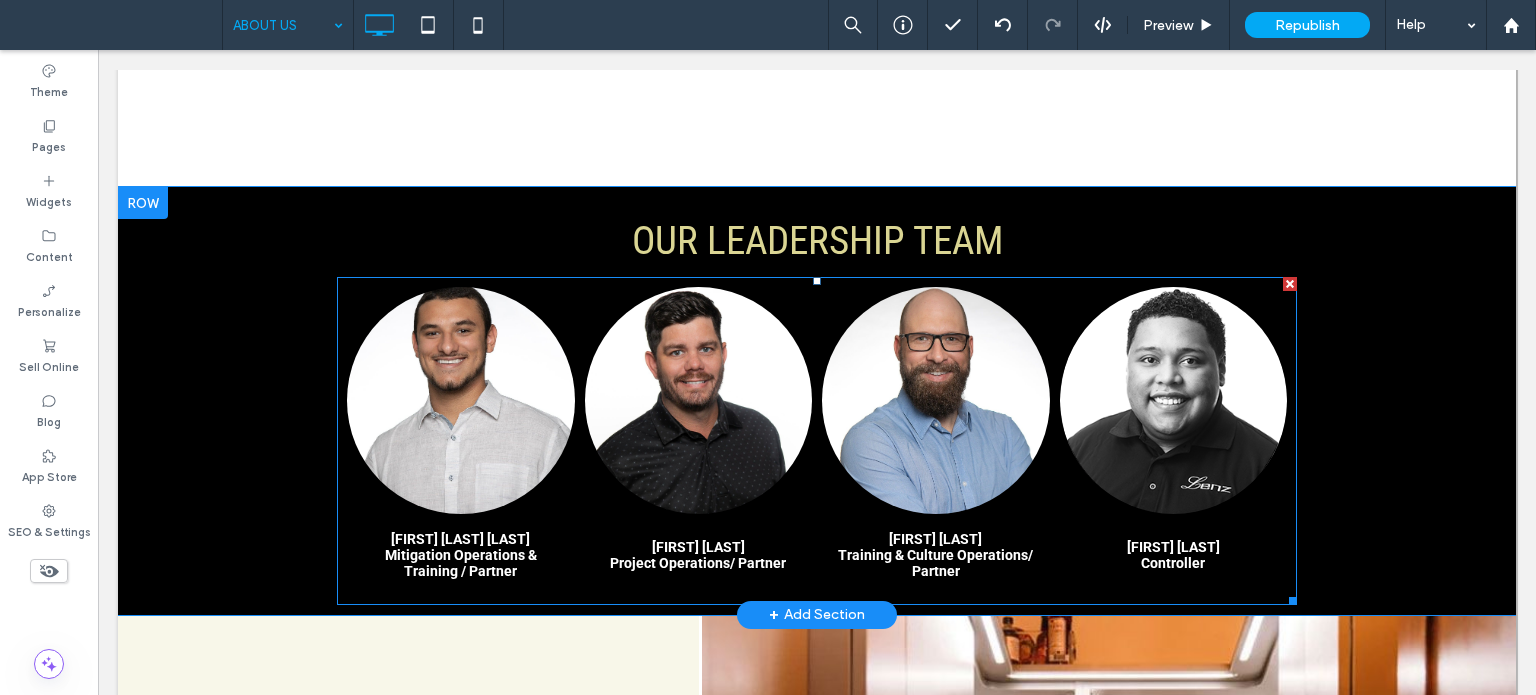 click at bounding box center [461, 401] 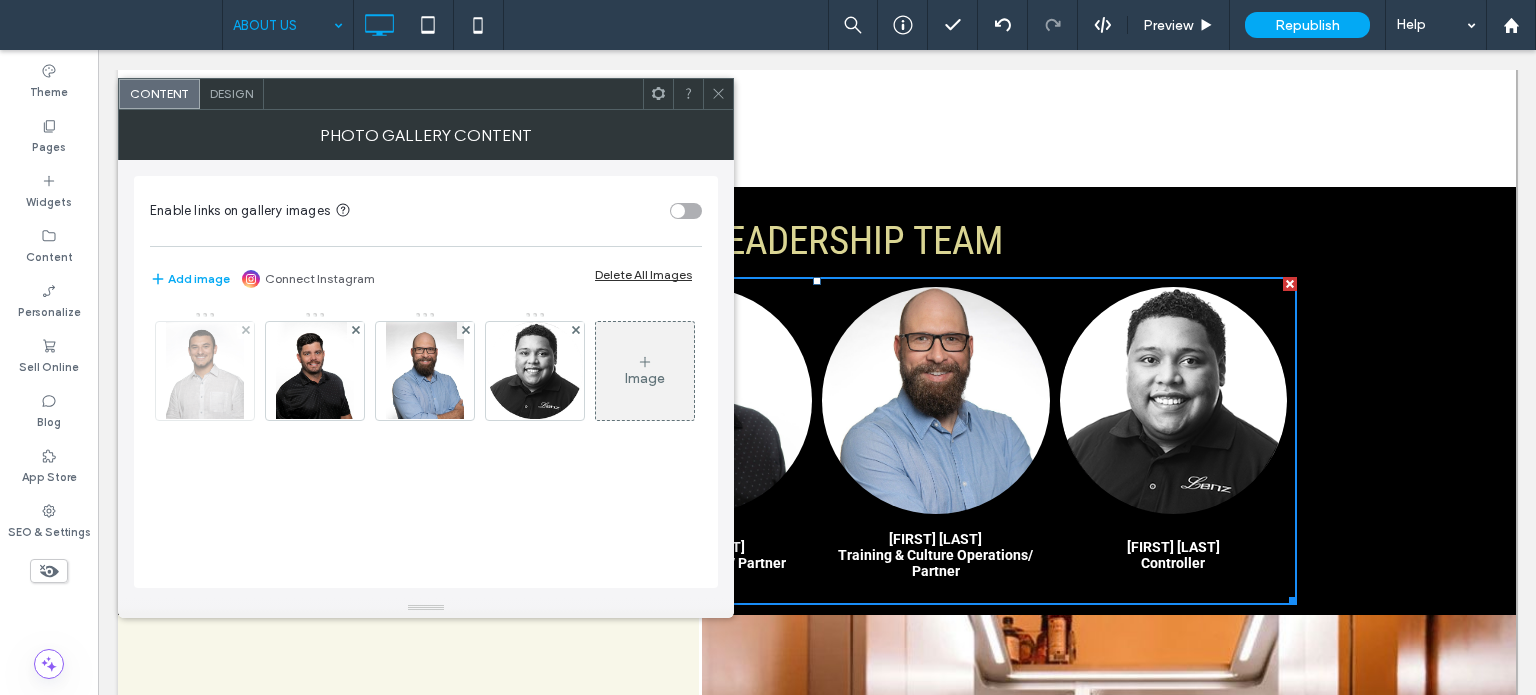click at bounding box center (205, 371) 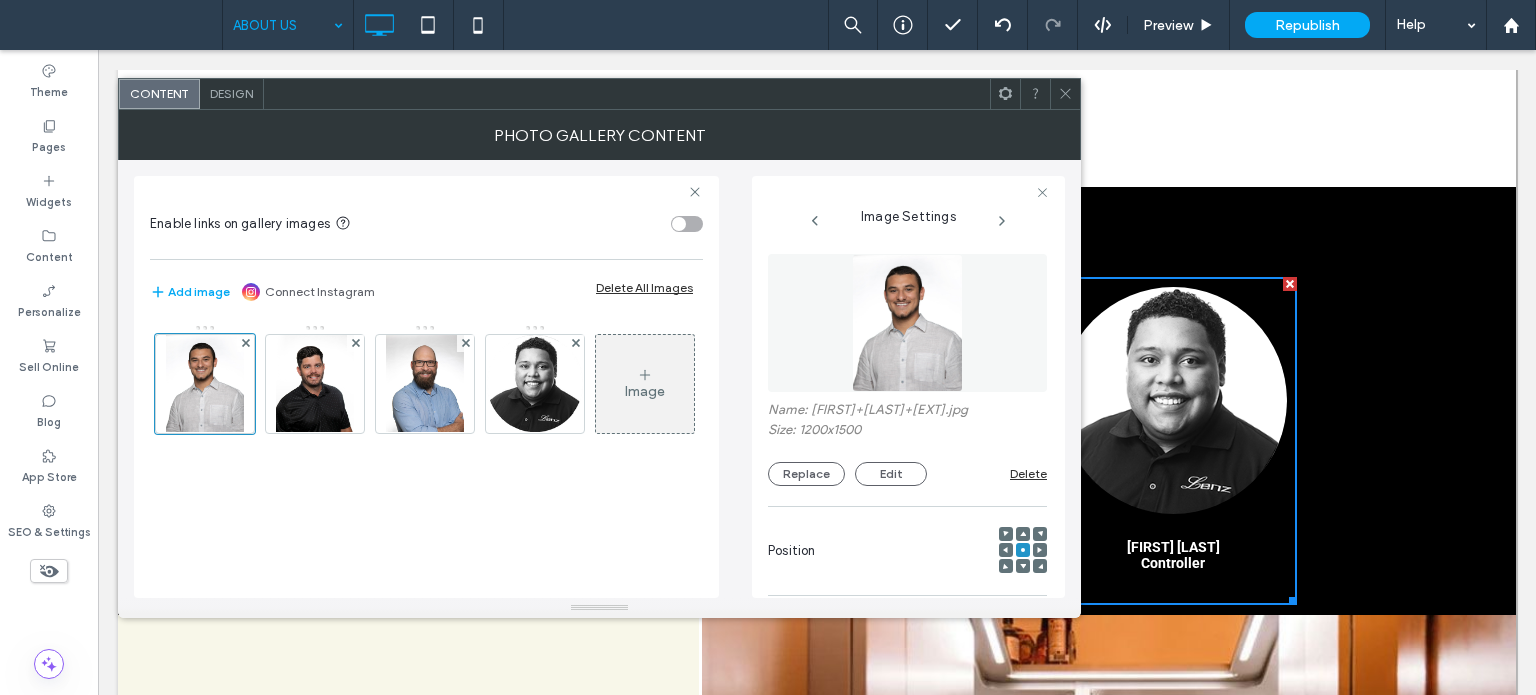 click at bounding box center [1023, 534] 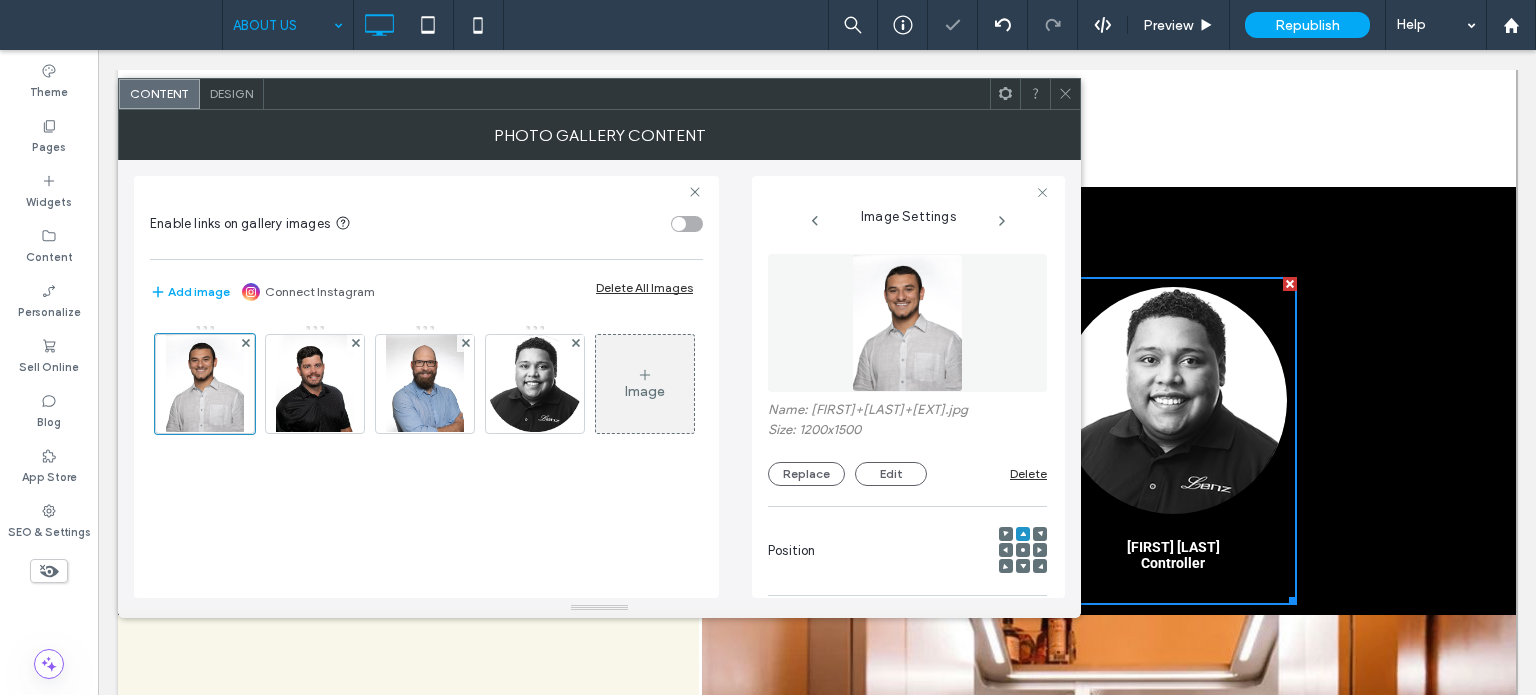 click 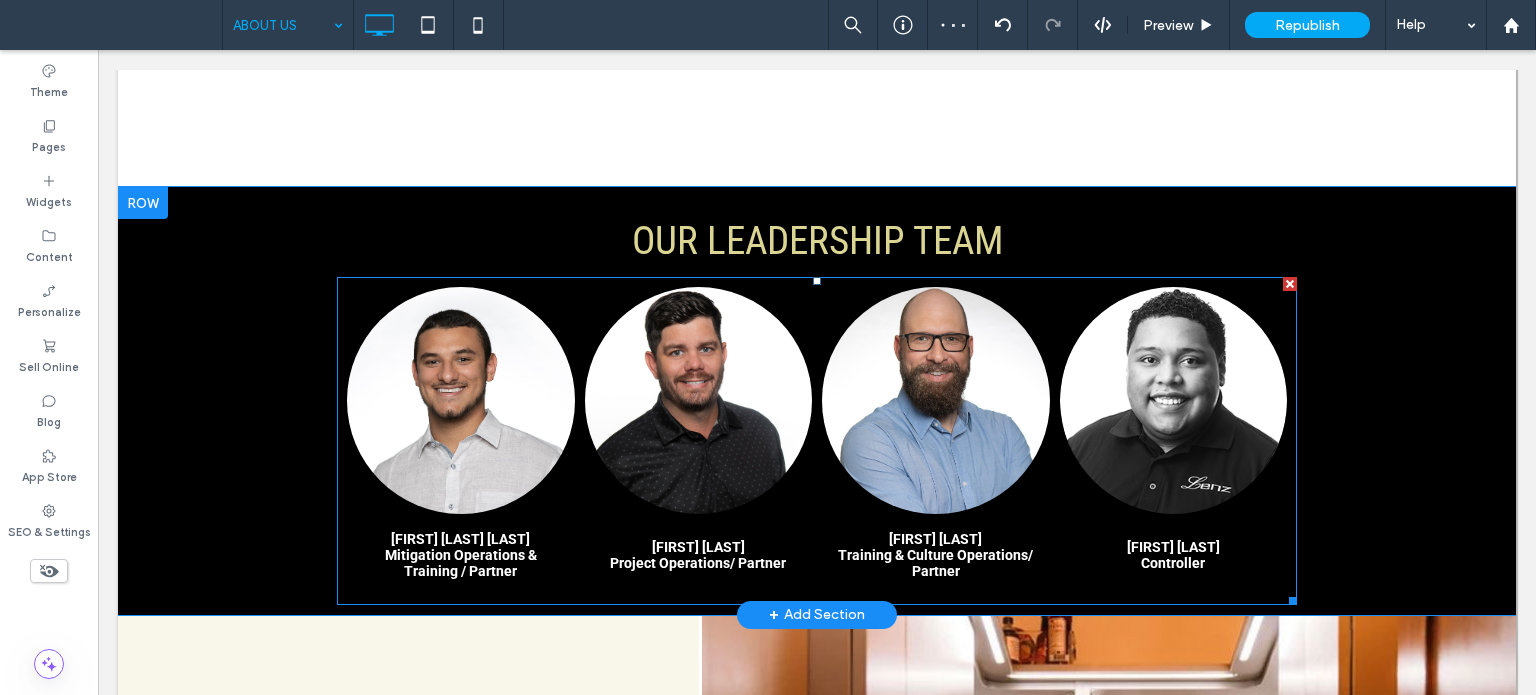 click at bounding box center [699, 401] 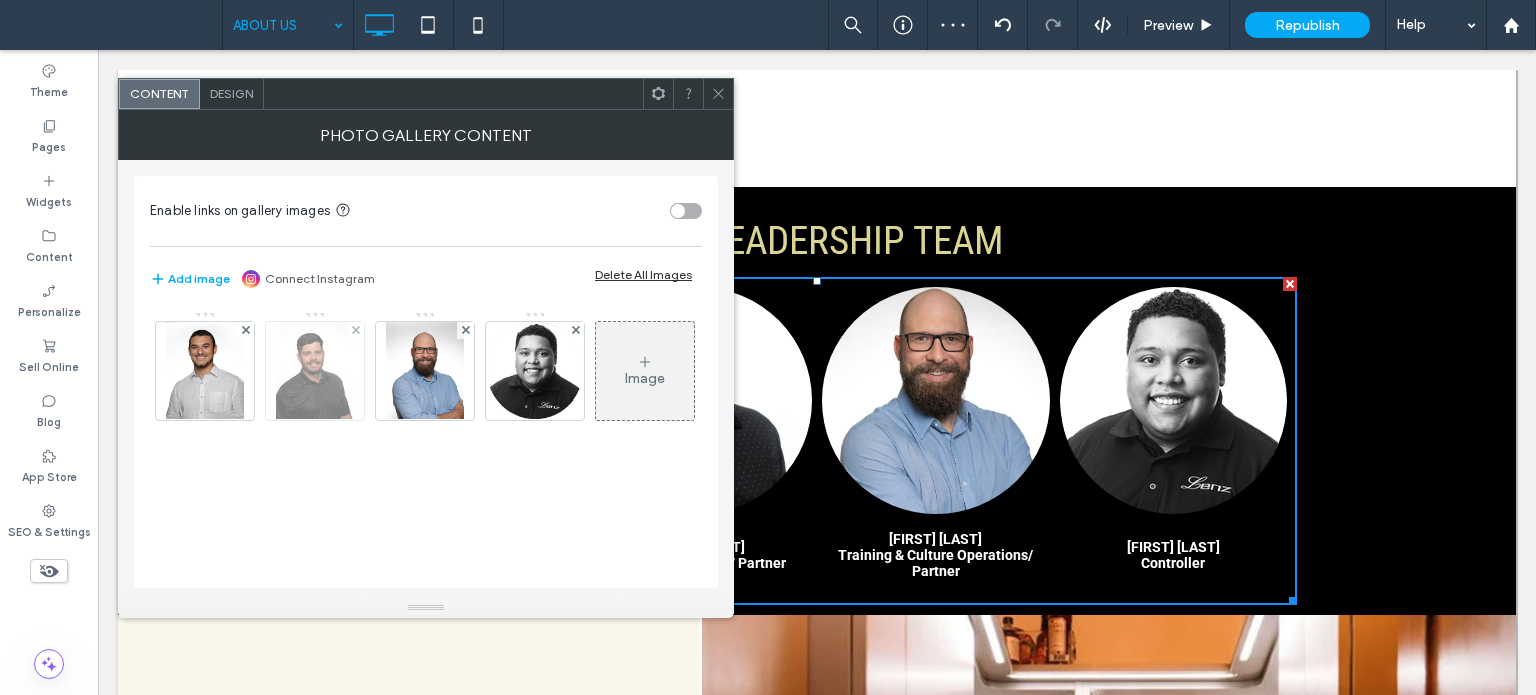 click at bounding box center (315, 371) 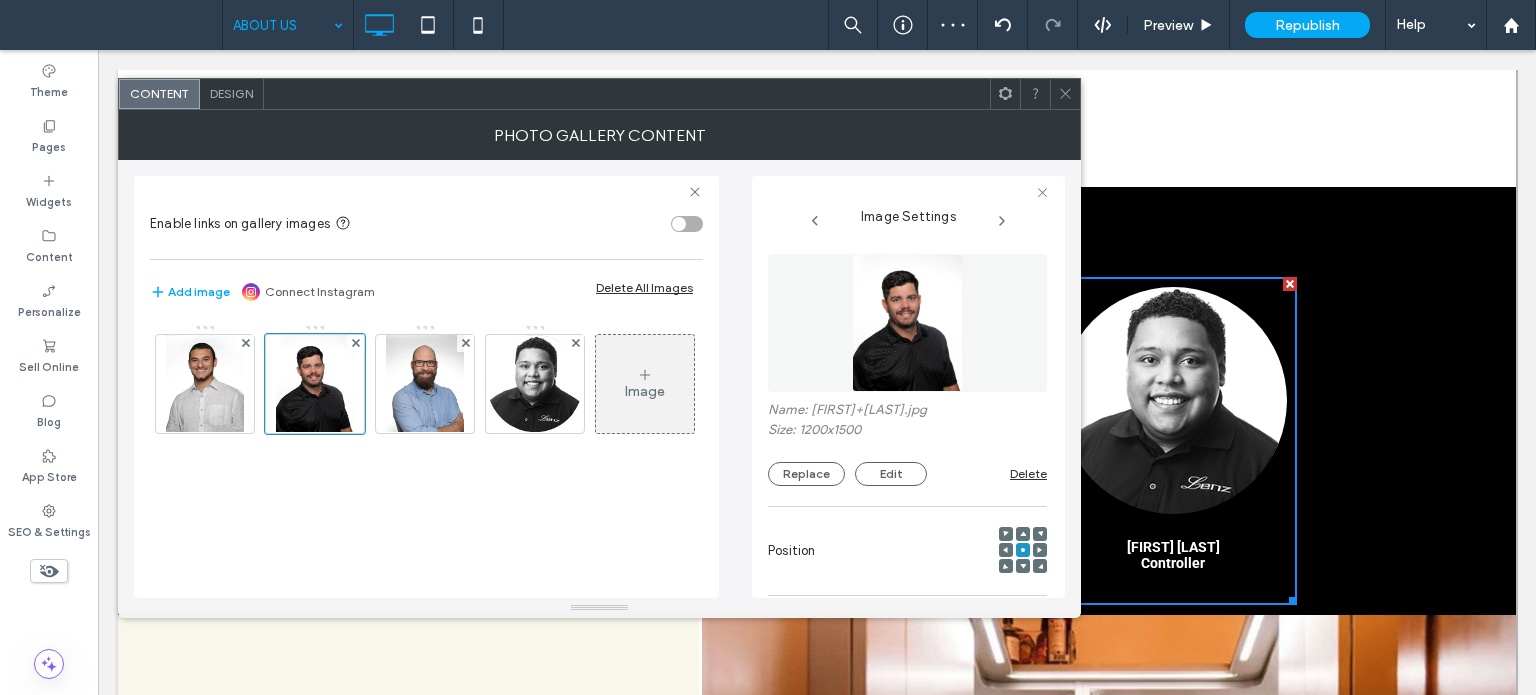 click 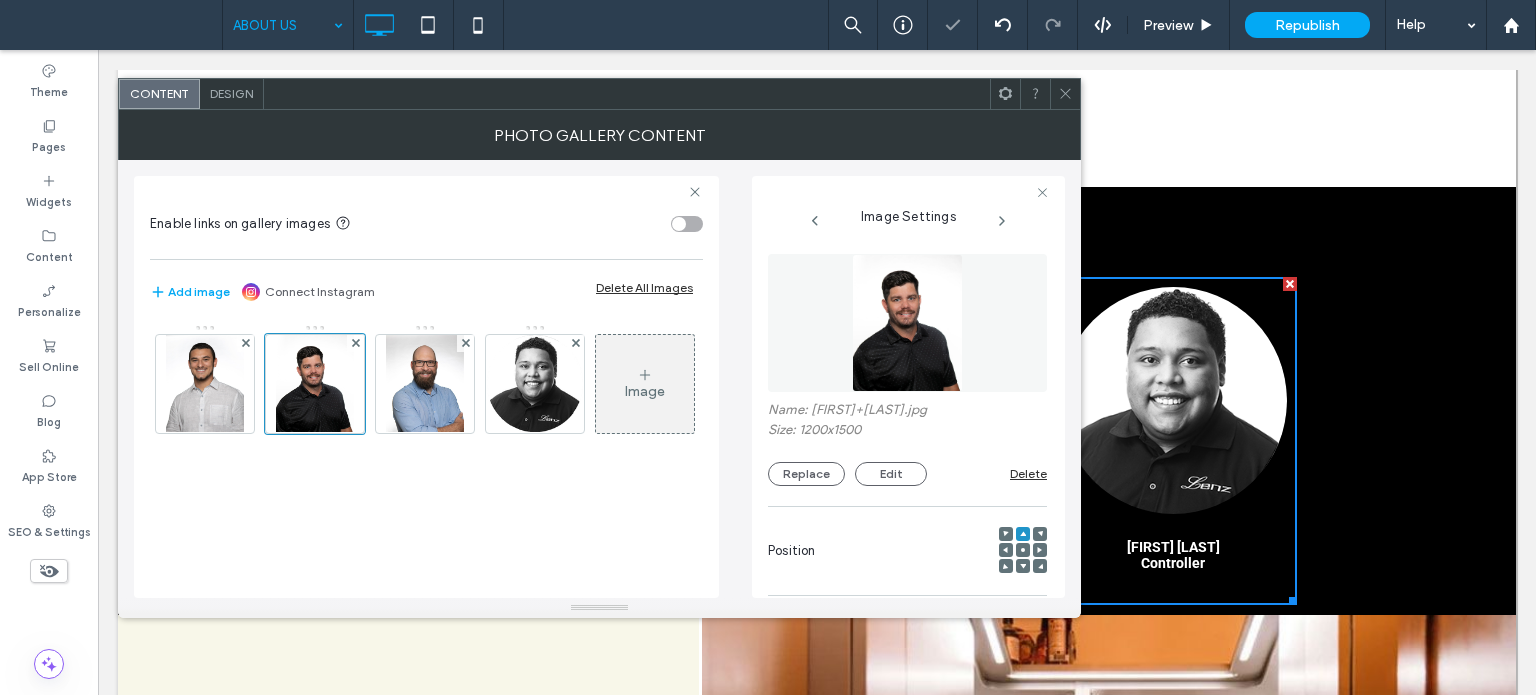 click 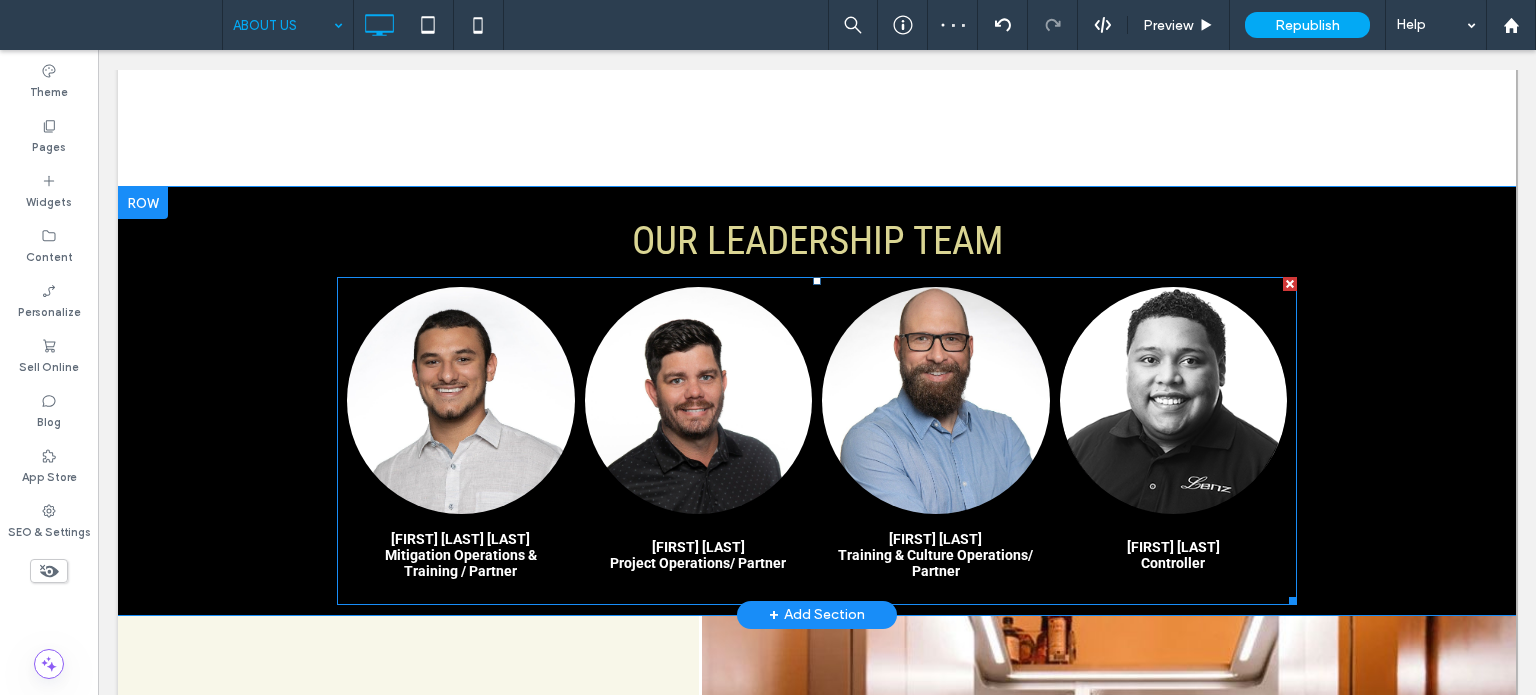 click at bounding box center (936, 401) 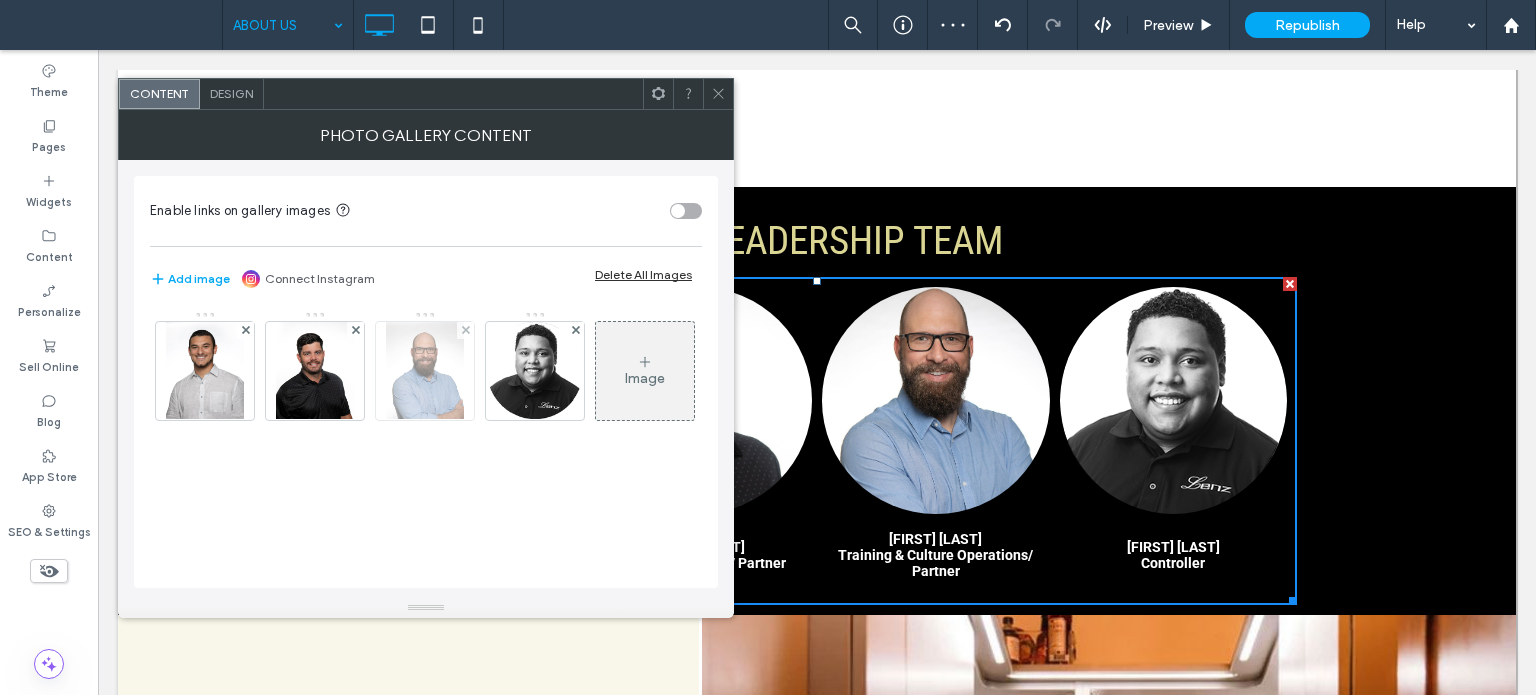 click at bounding box center (425, 371) 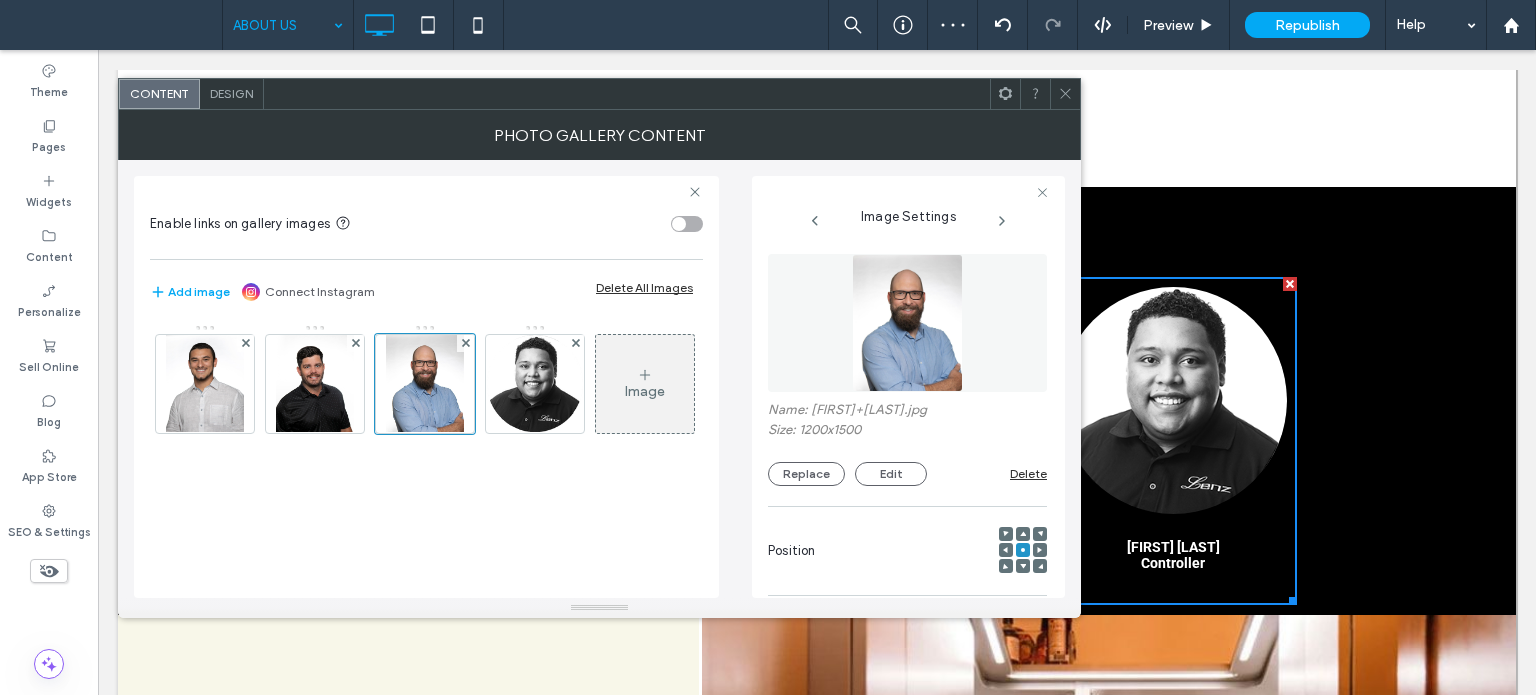 click 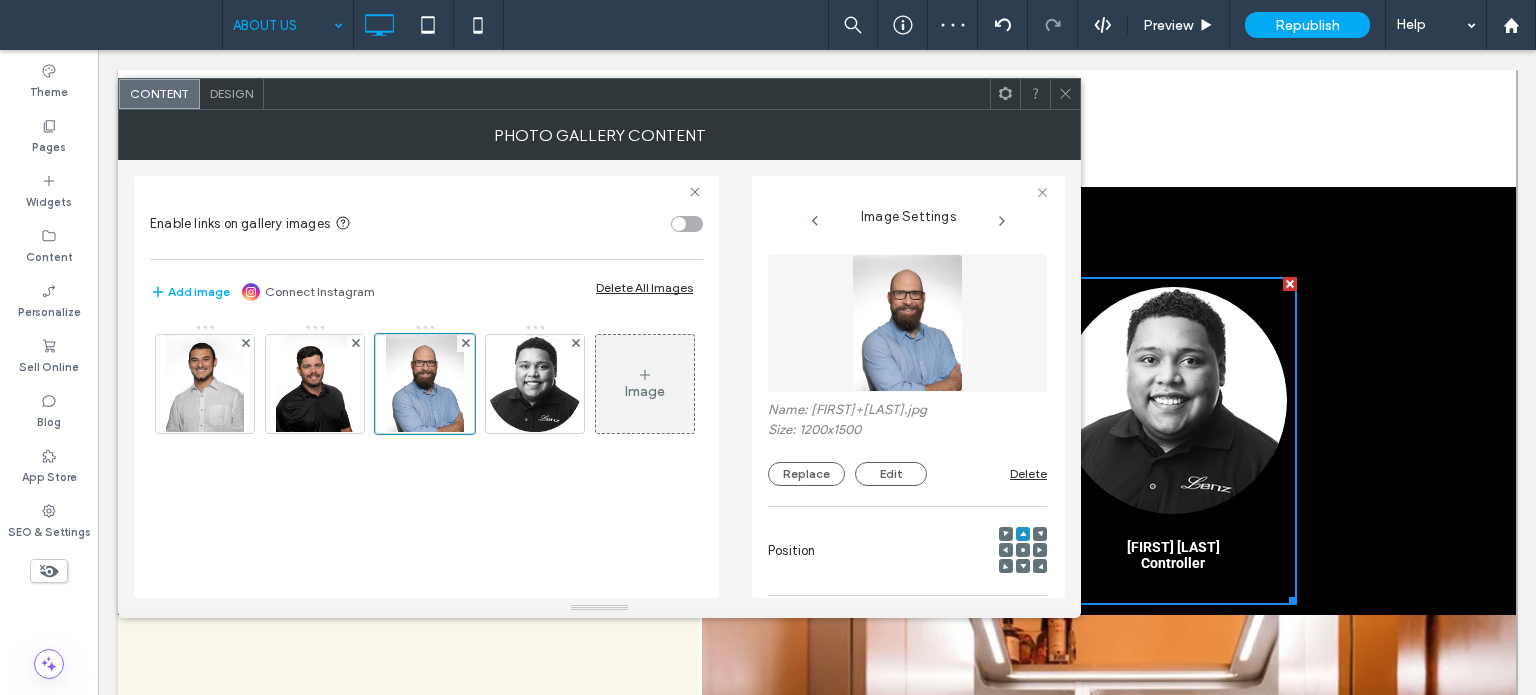 click at bounding box center [1065, 94] 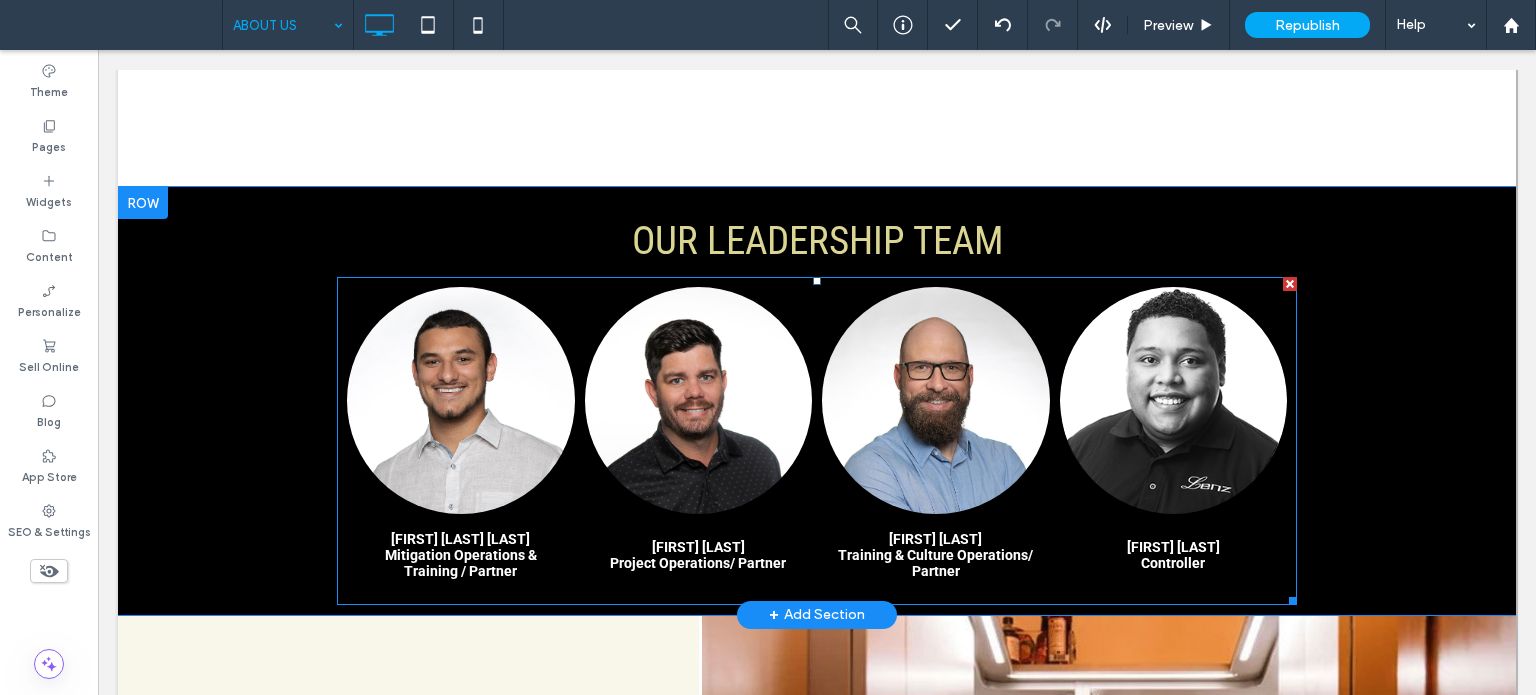 click at bounding box center [1174, 401] 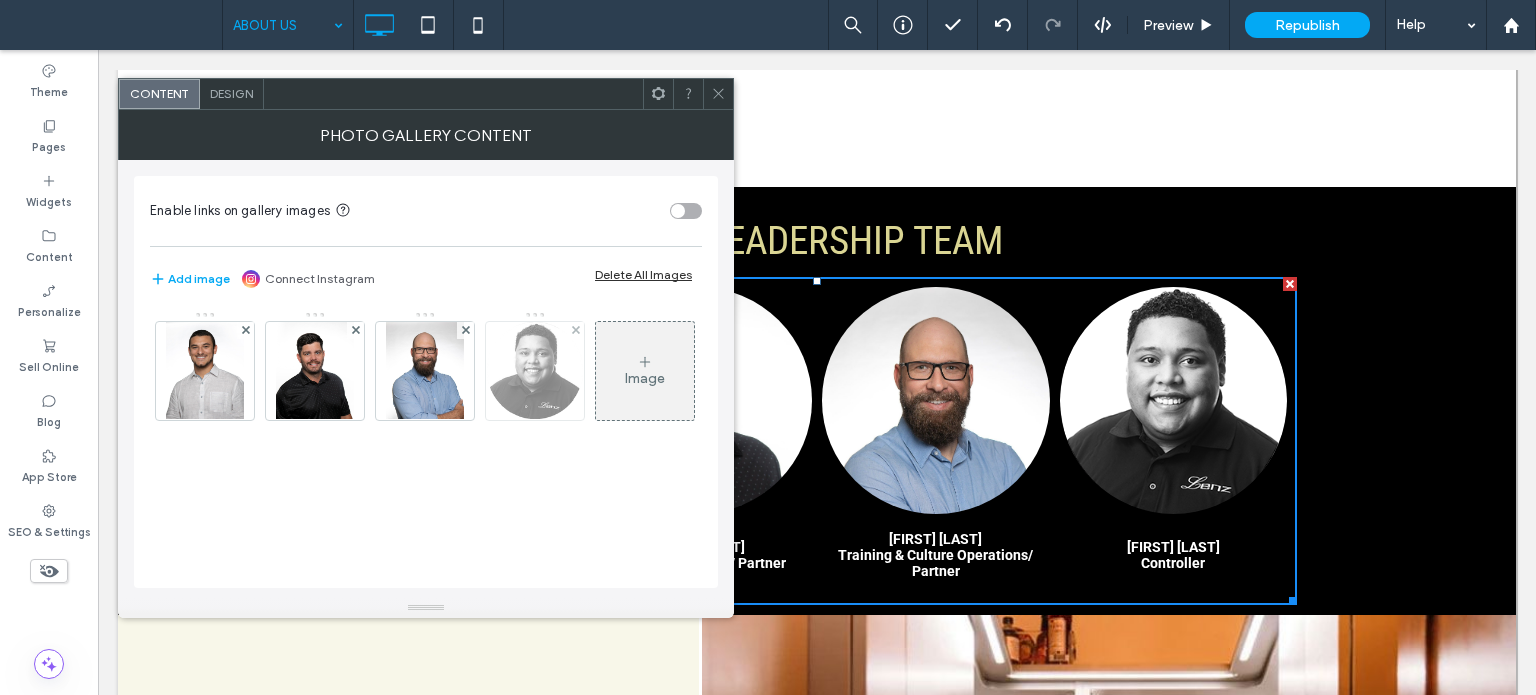 click at bounding box center (535, 371) 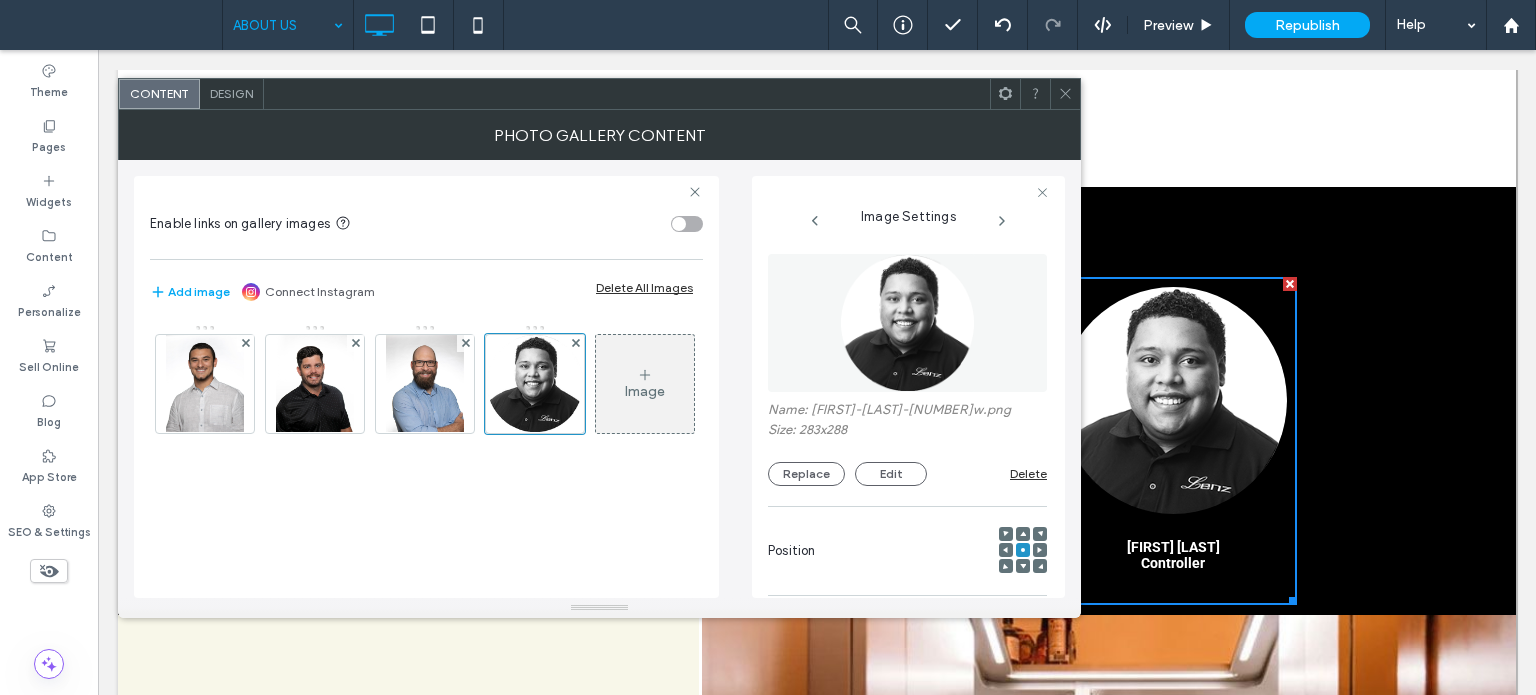 click at bounding box center (1023, 551) 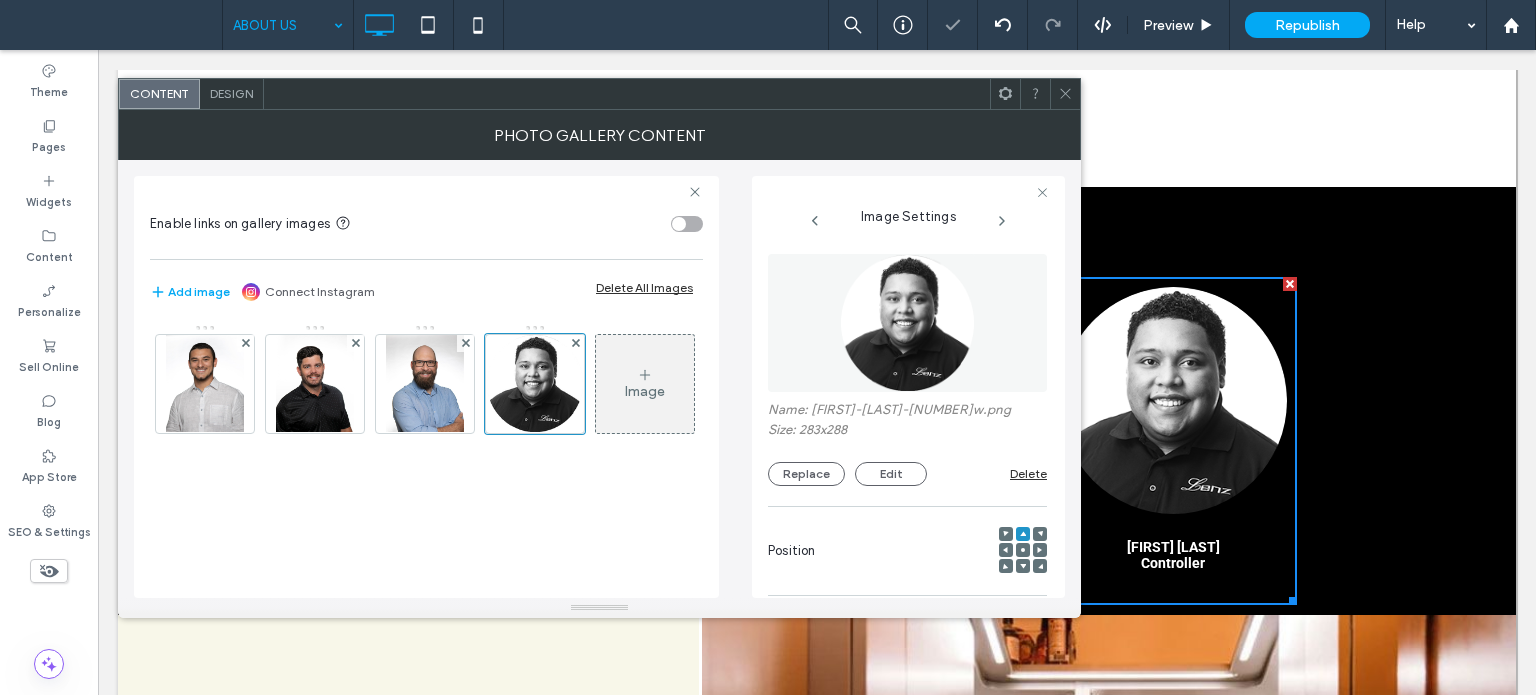 click 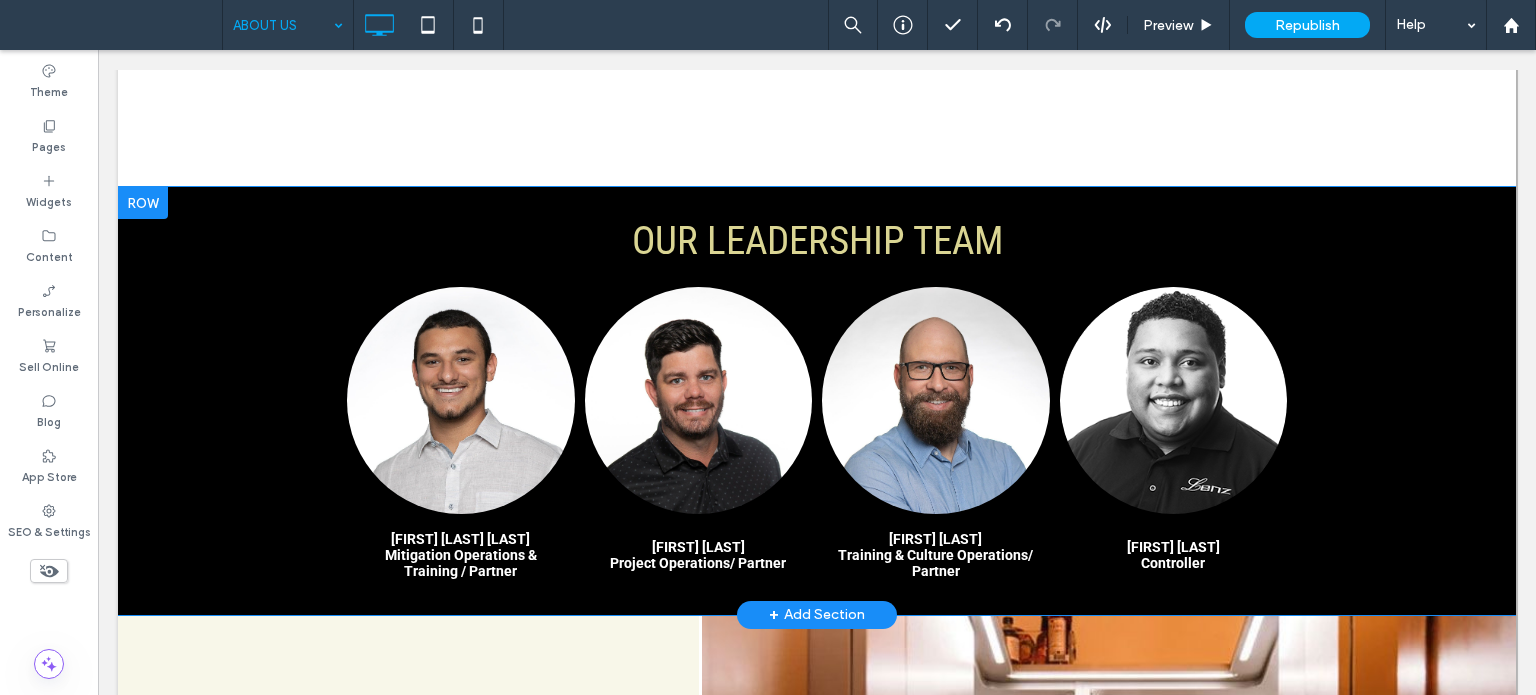 click on "OUR LEADERSHIP TEAM
Tristan Gutierrez Lenz Mitigation Operations & Training / Partner
Button
Title
Wes Goode Project Operations/ Partner
Button
Andrew Knake Training & Culture Operations/ Partner
Button
Tyrus Gray Controller
Button
Click To Paste
Row + Add Section" at bounding box center [817, 401] 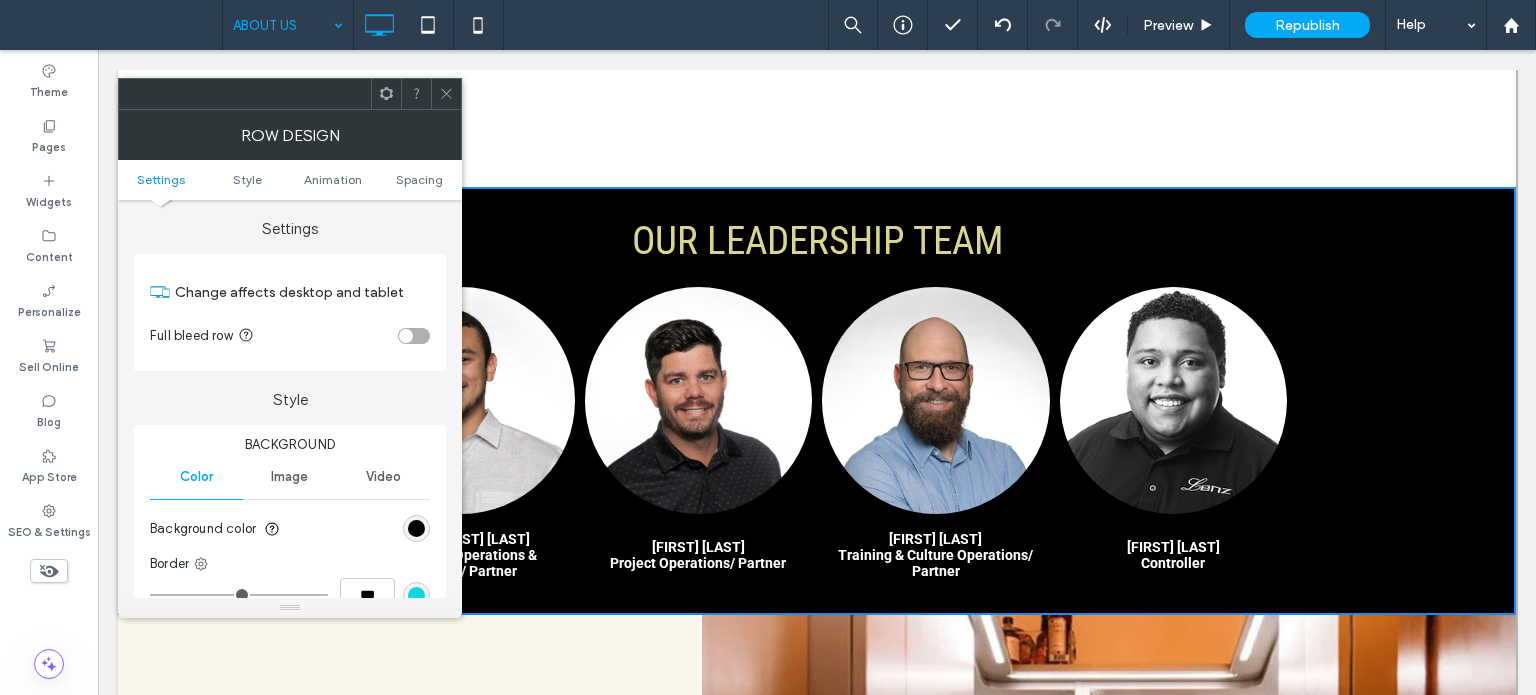 click 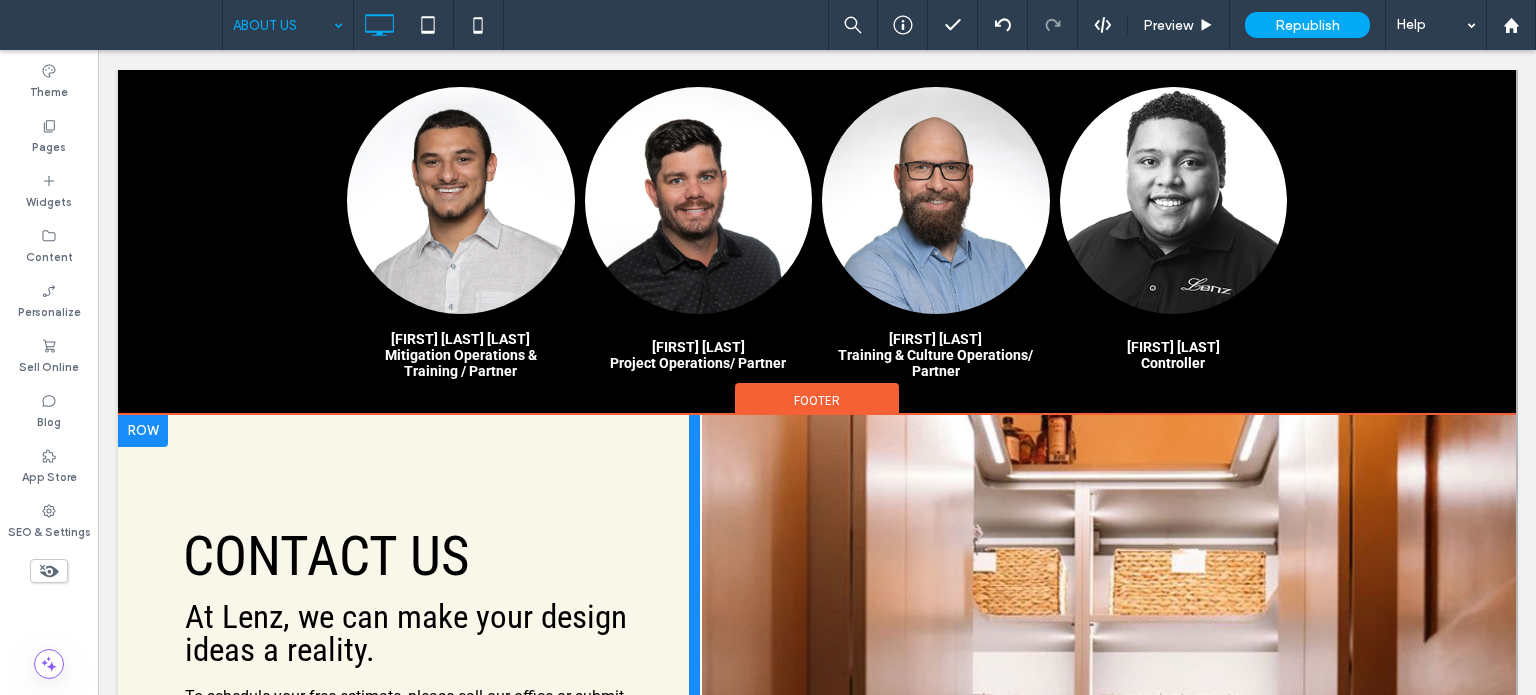 scroll, scrollTop: 1200, scrollLeft: 0, axis: vertical 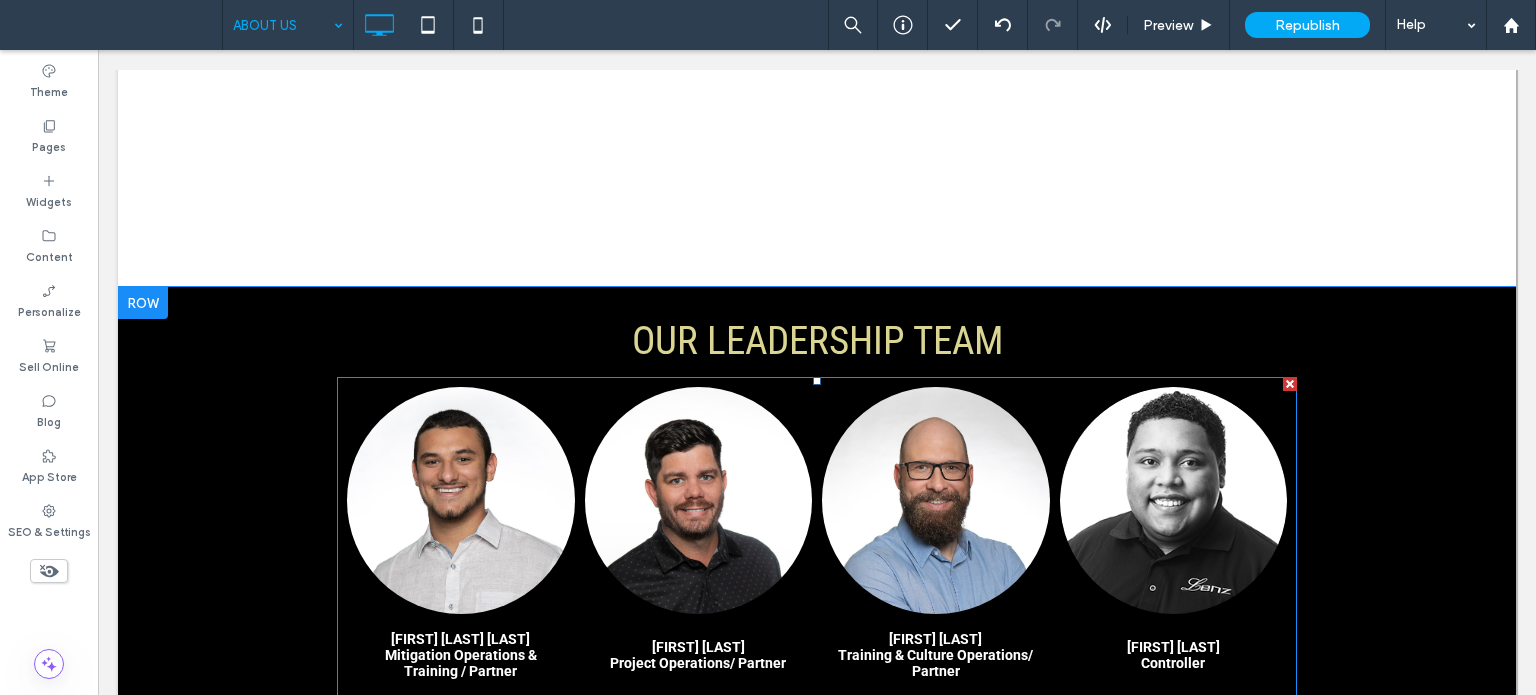 click at bounding box center (699, 501) 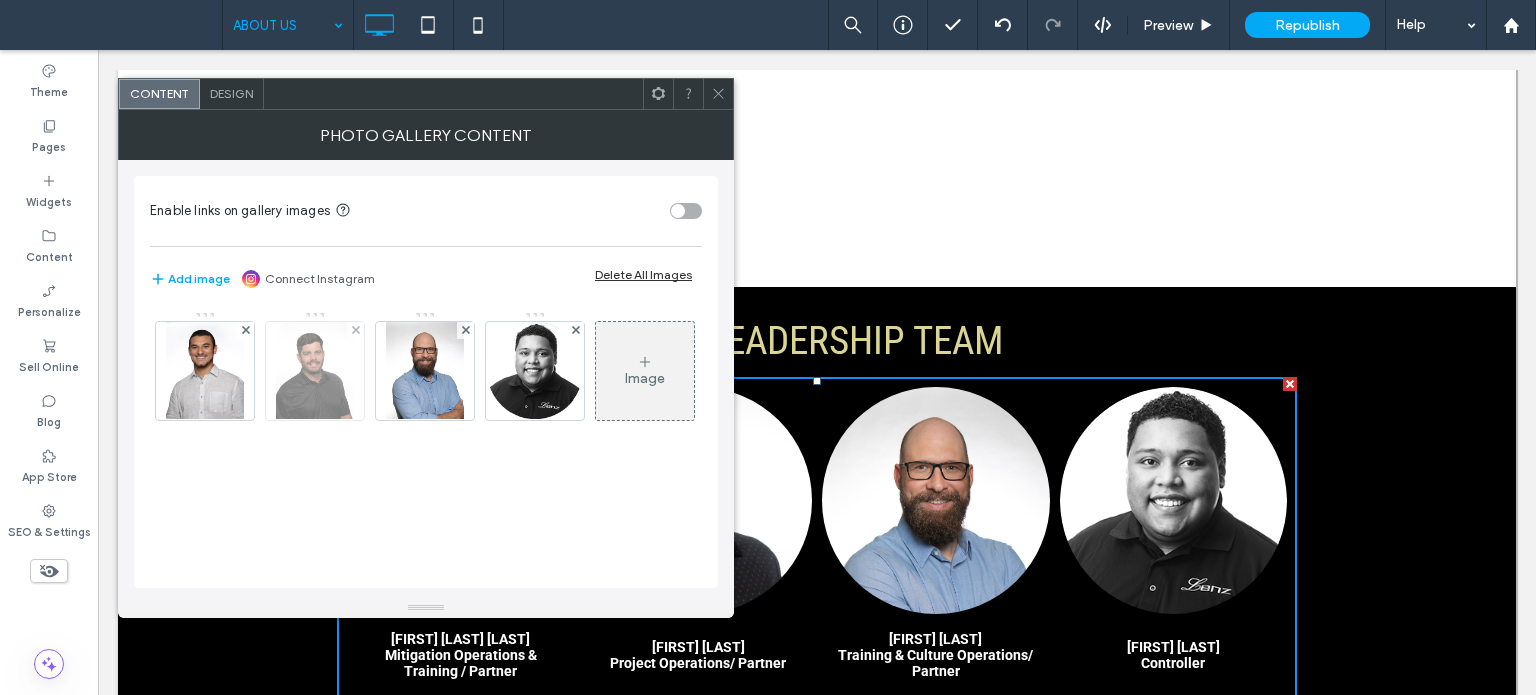 click at bounding box center (315, 371) 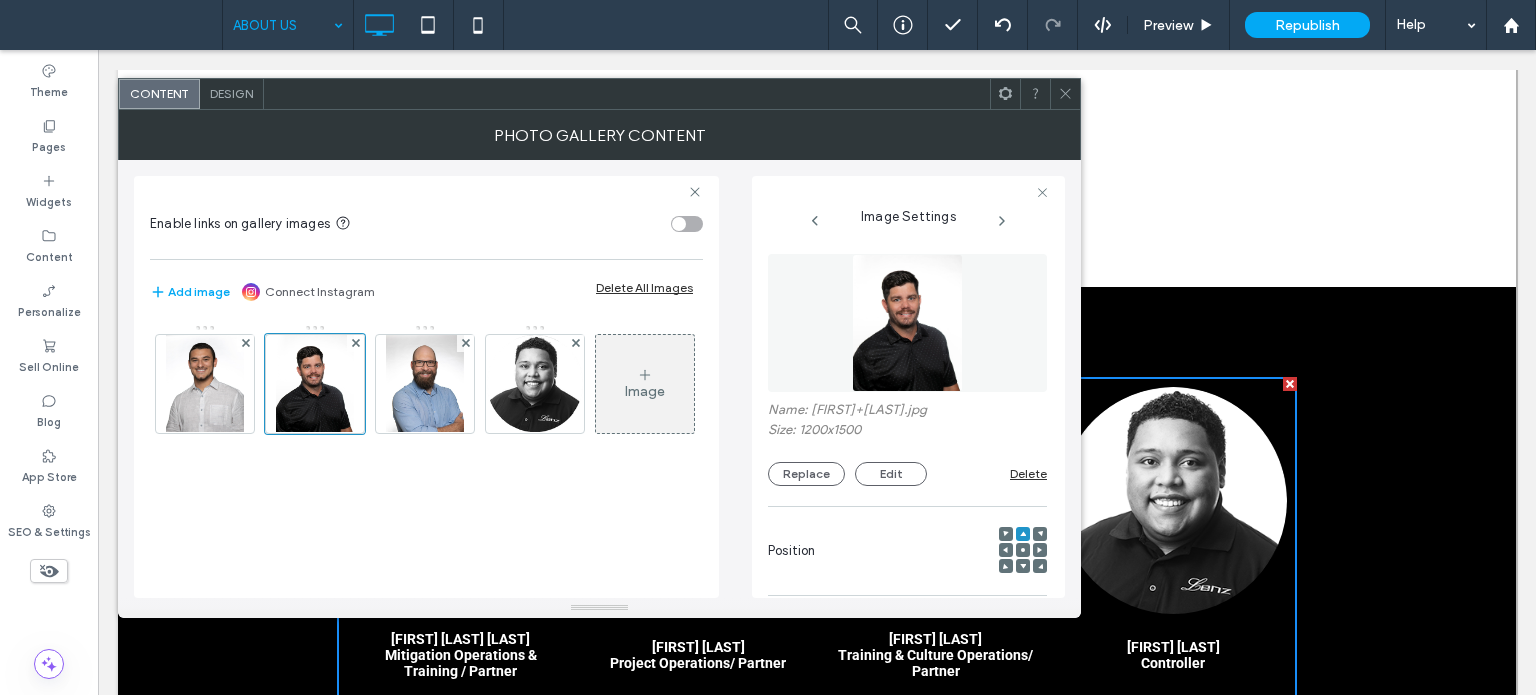 click 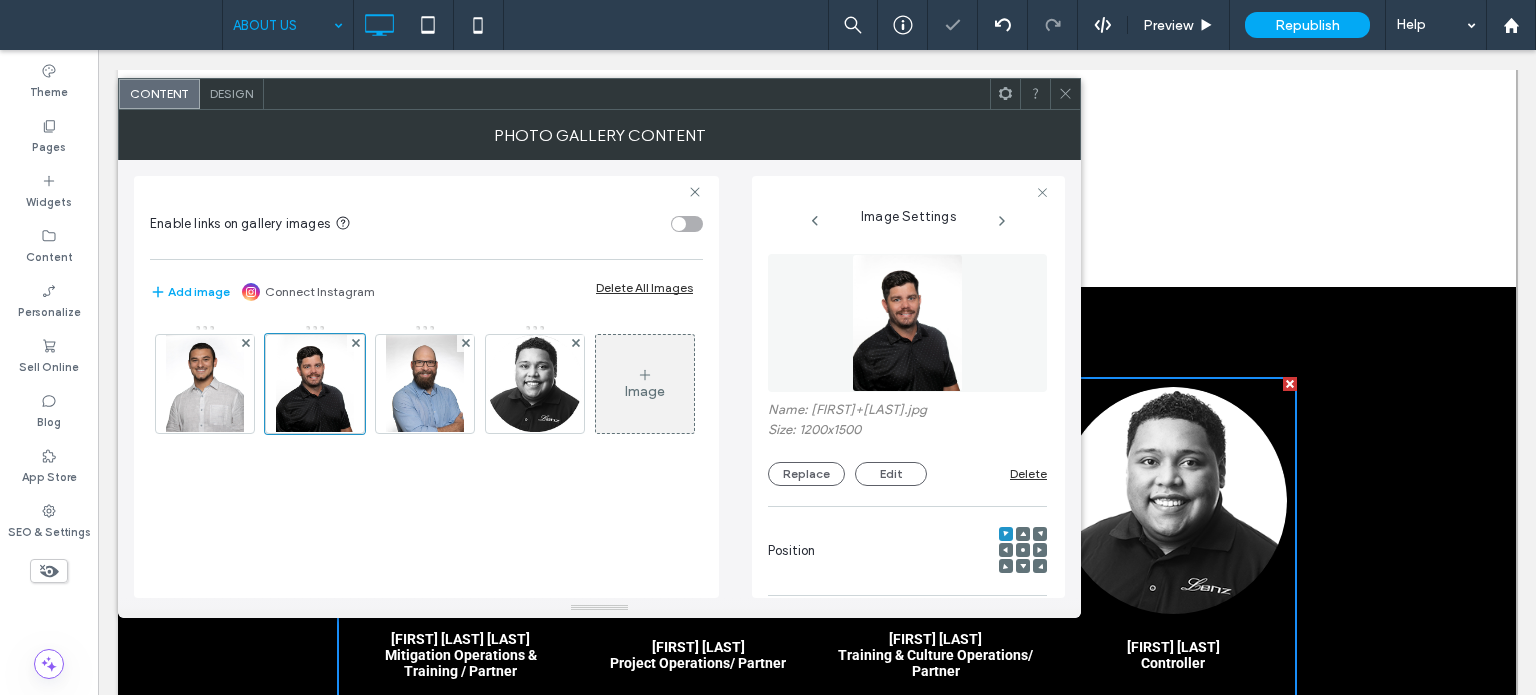 click 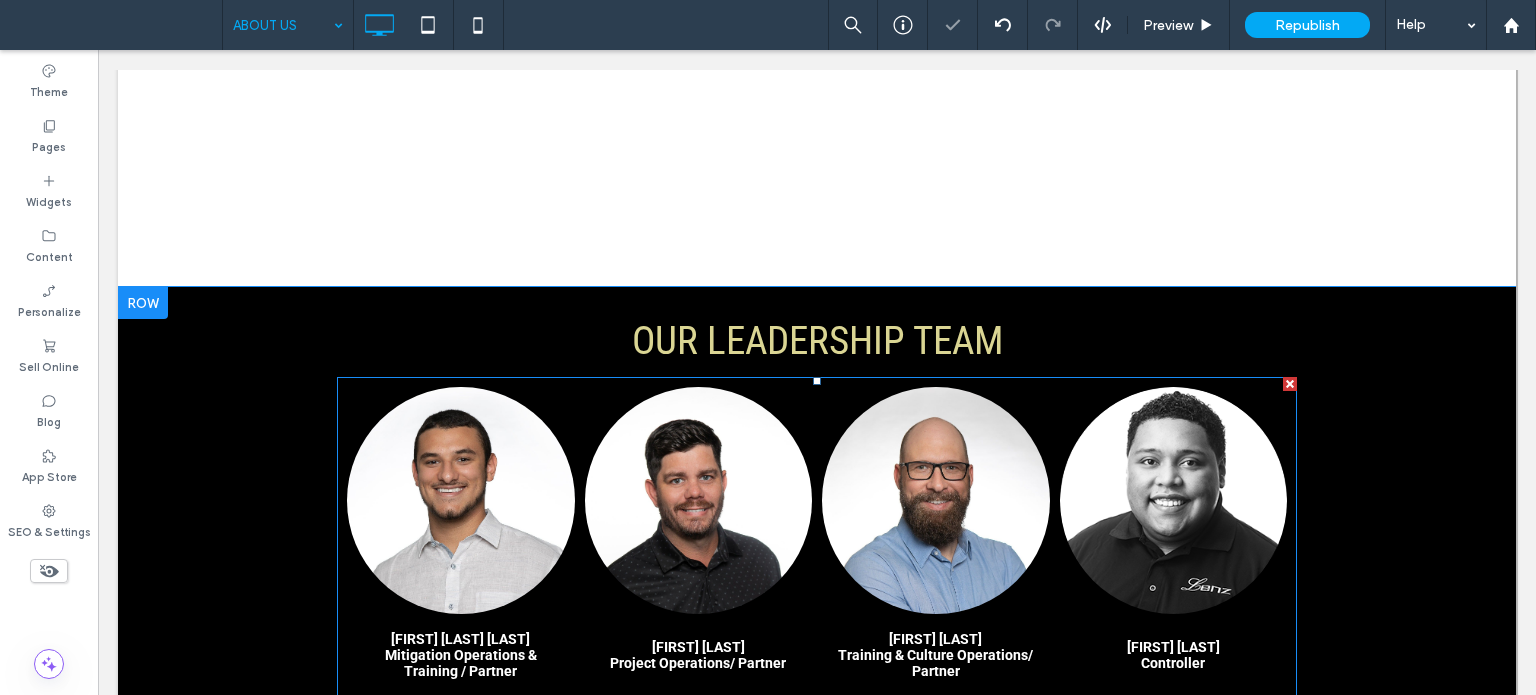 click at bounding box center [699, 501] 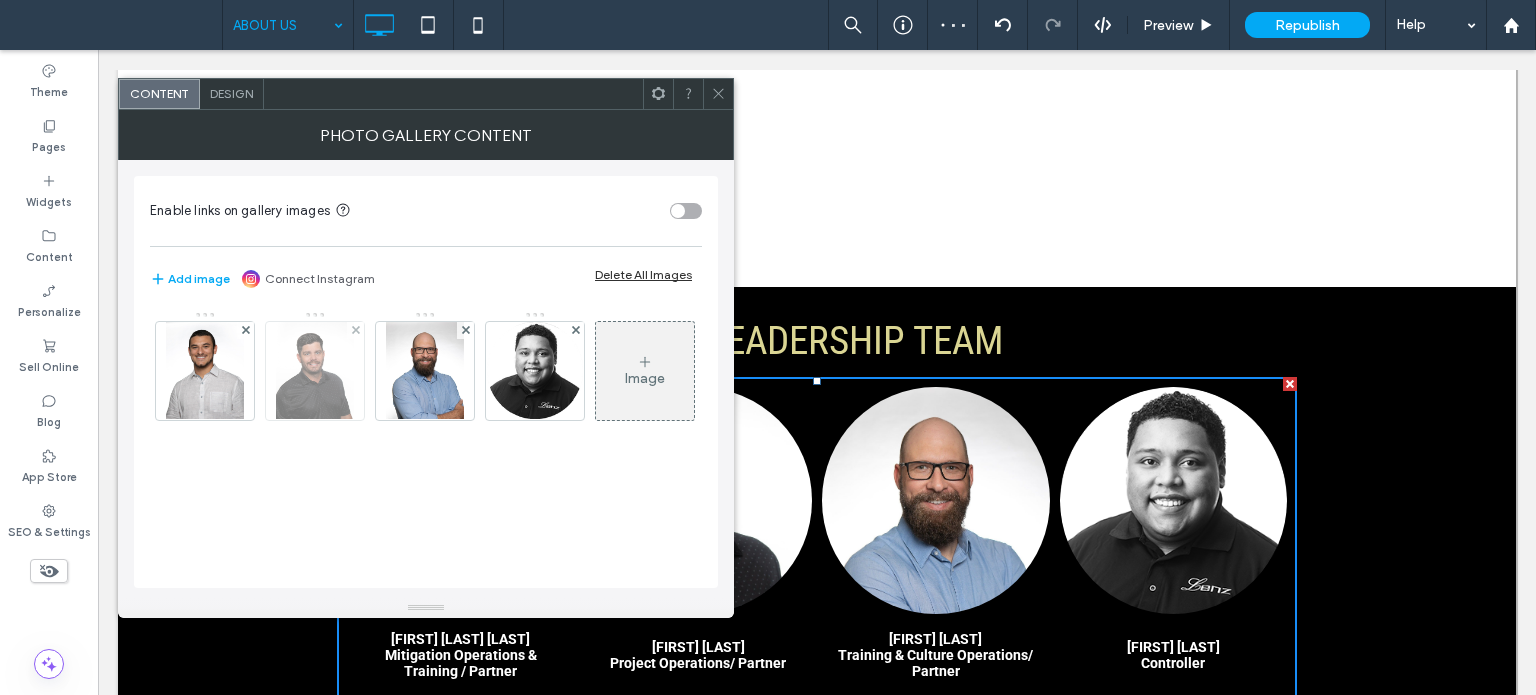 click at bounding box center [315, 371] 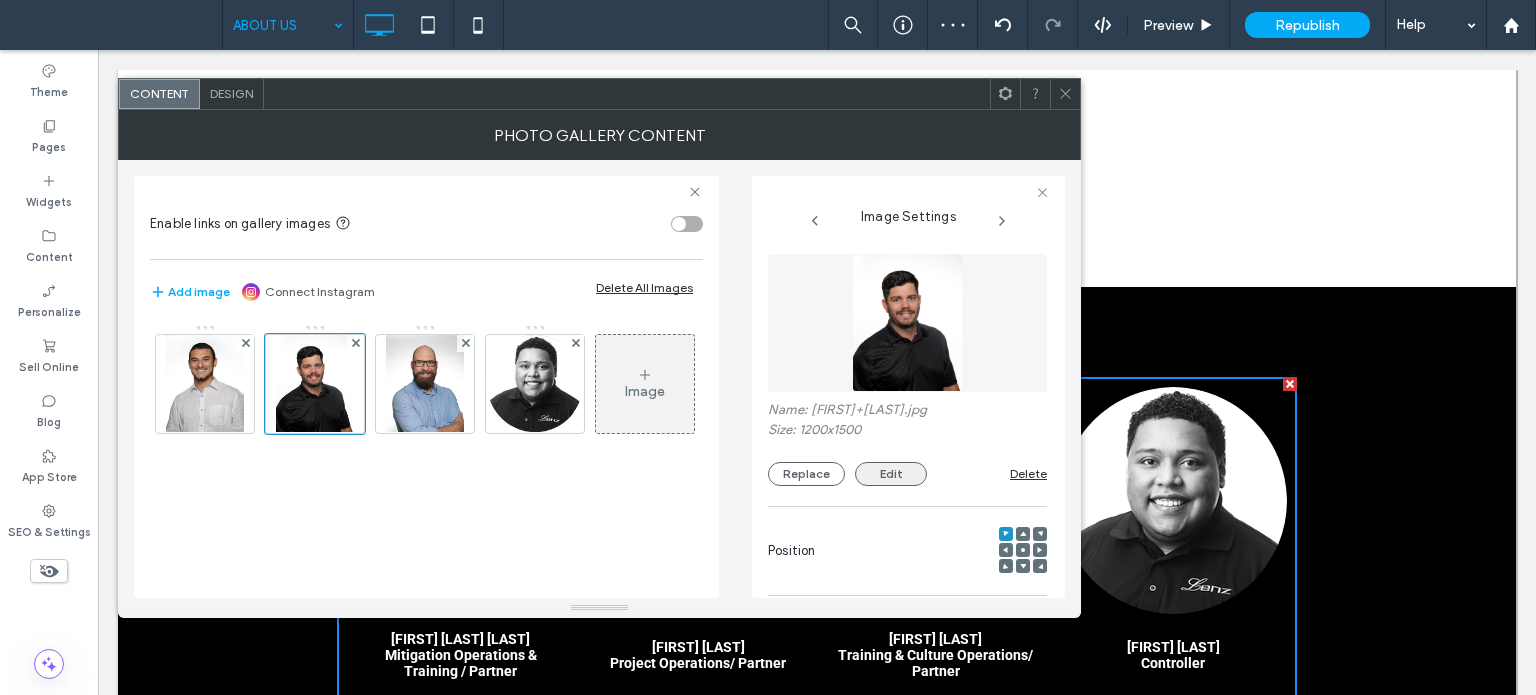 click on "Edit" at bounding box center (891, 474) 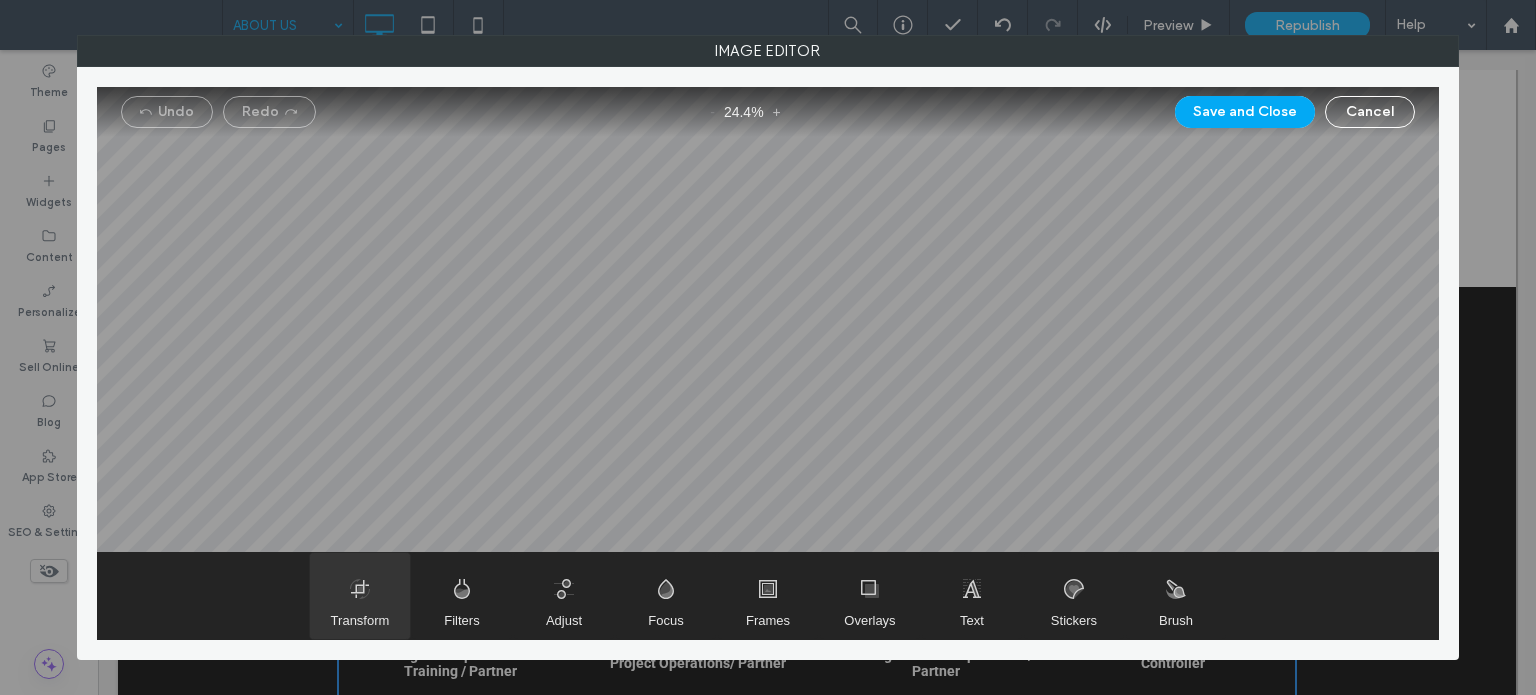 click at bounding box center [360, 596] 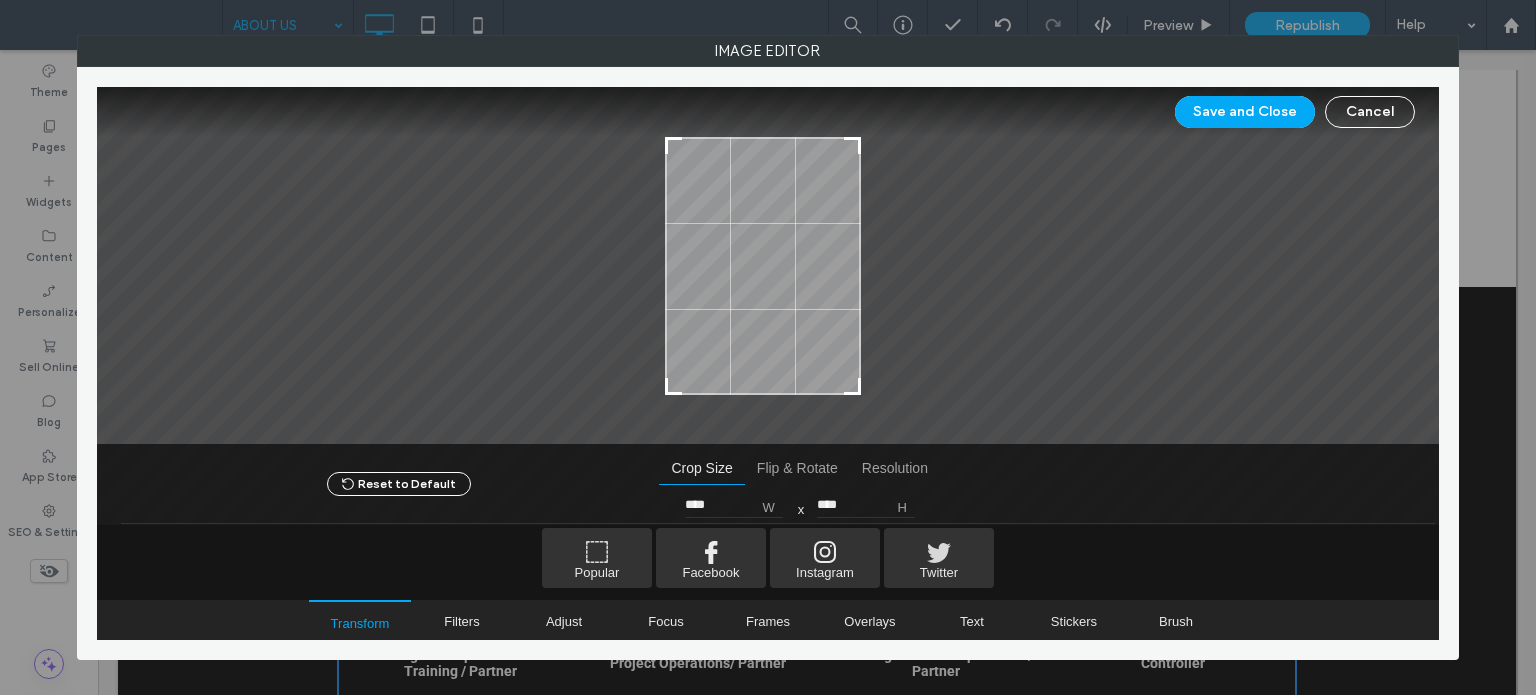 type on "****" 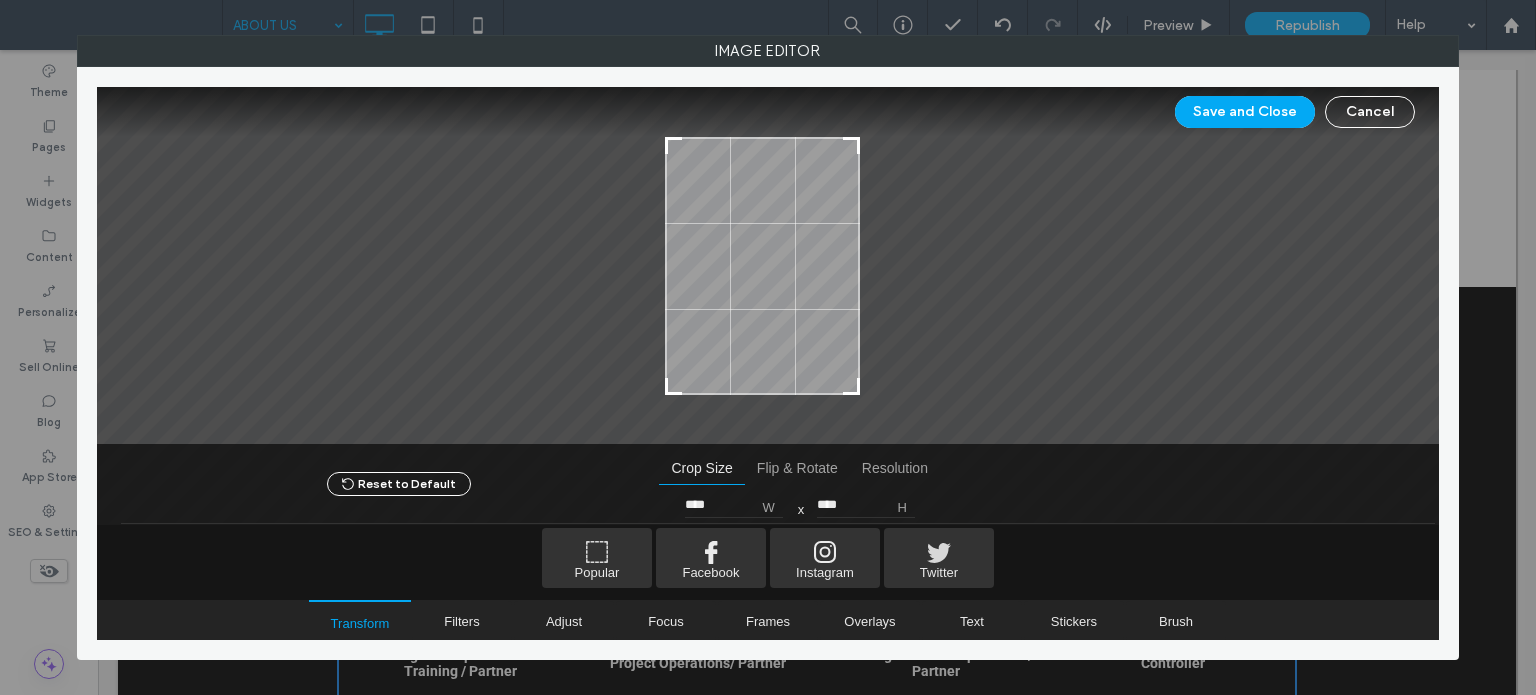 drag, startPoint x: 868, startPoint y: 389, endPoint x: 857, endPoint y: 389, distance: 11 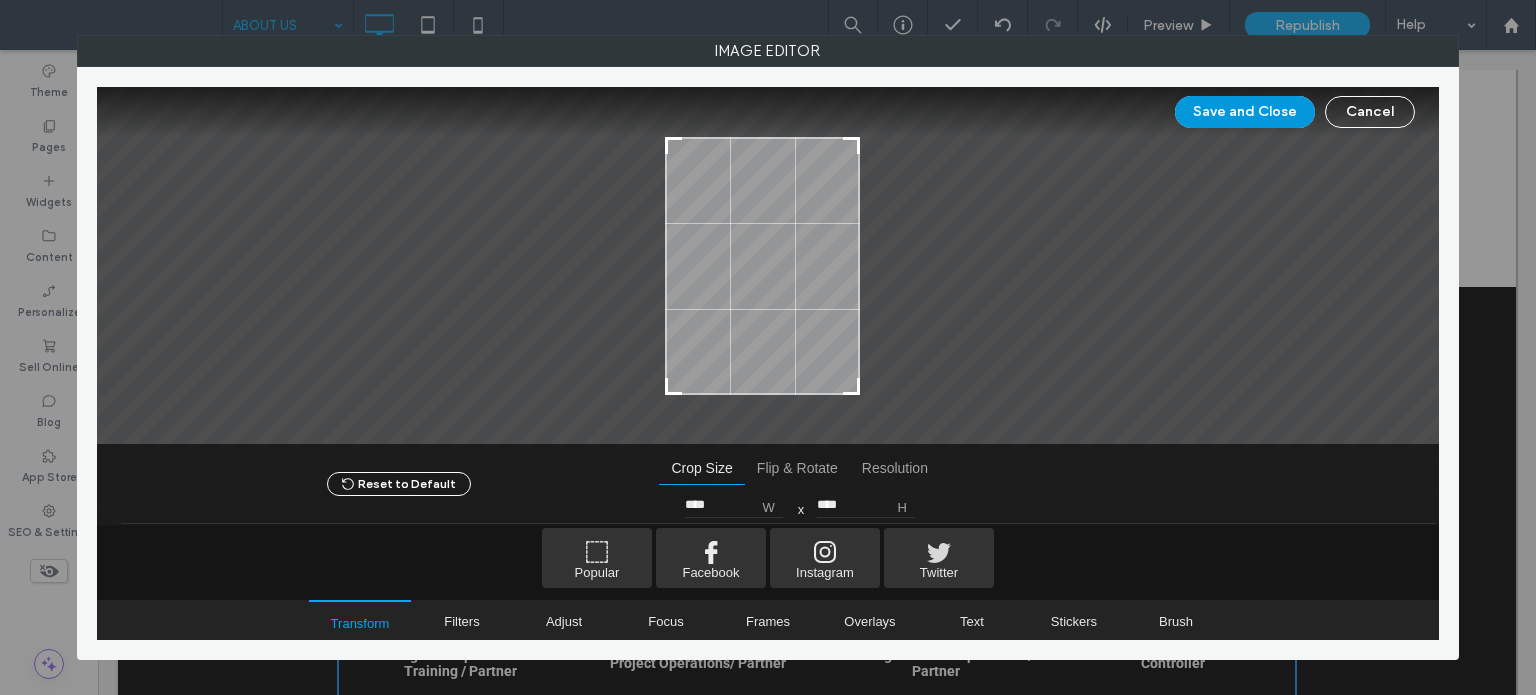 click on "Save and Close" at bounding box center [1245, 112] 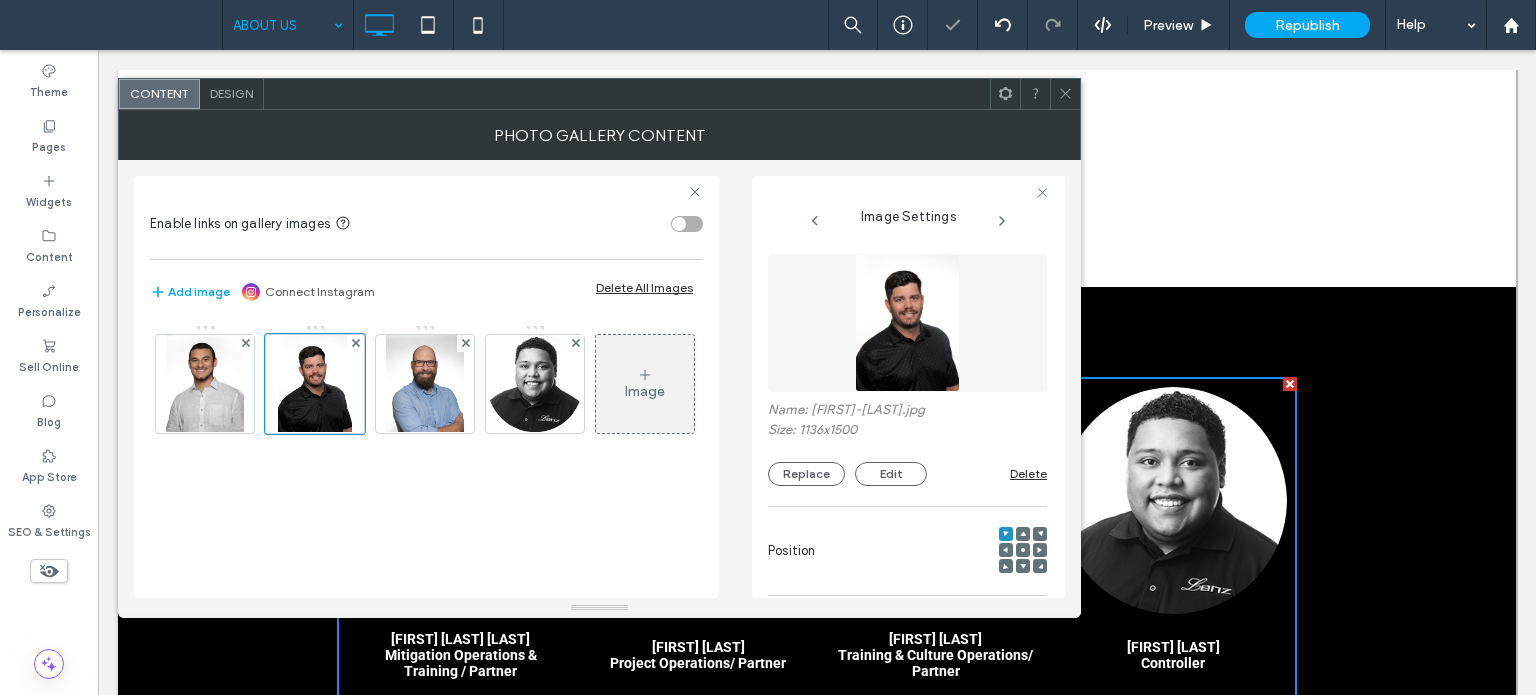click 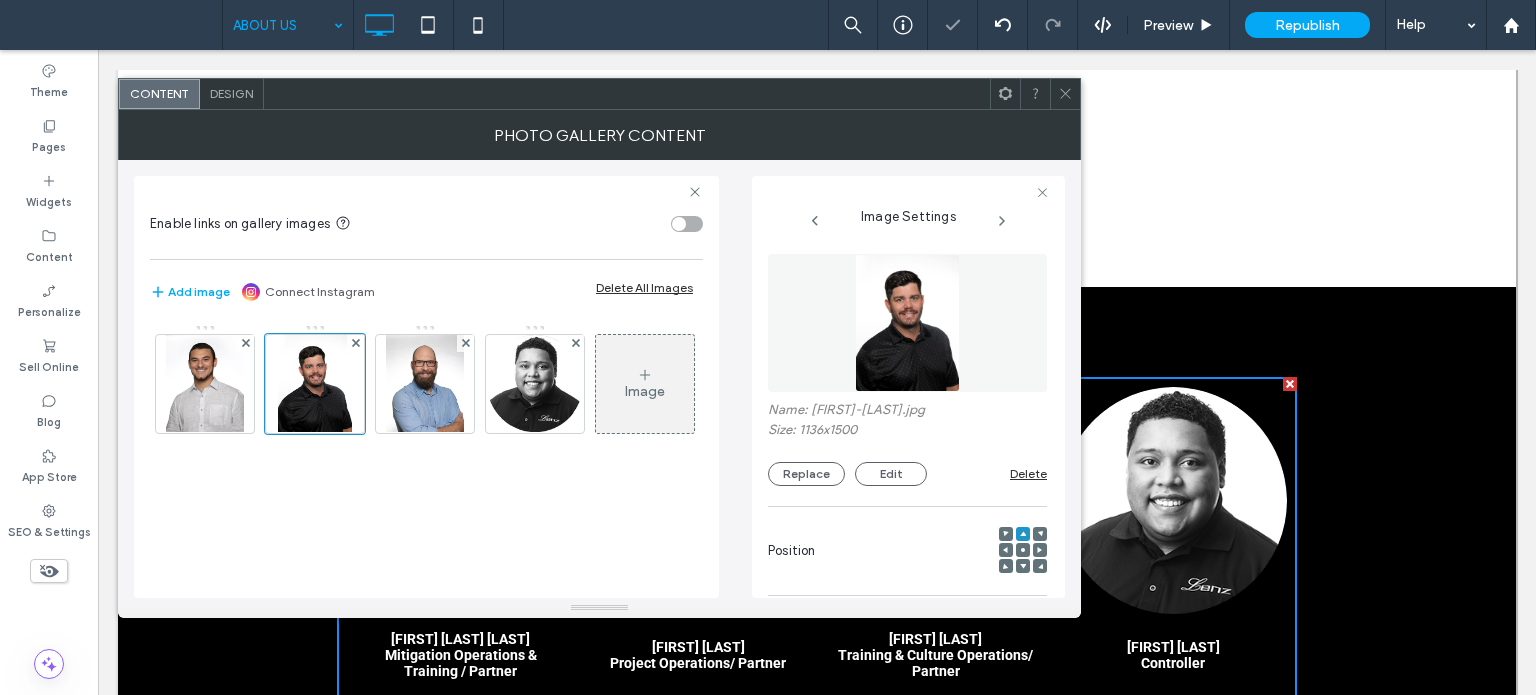 click 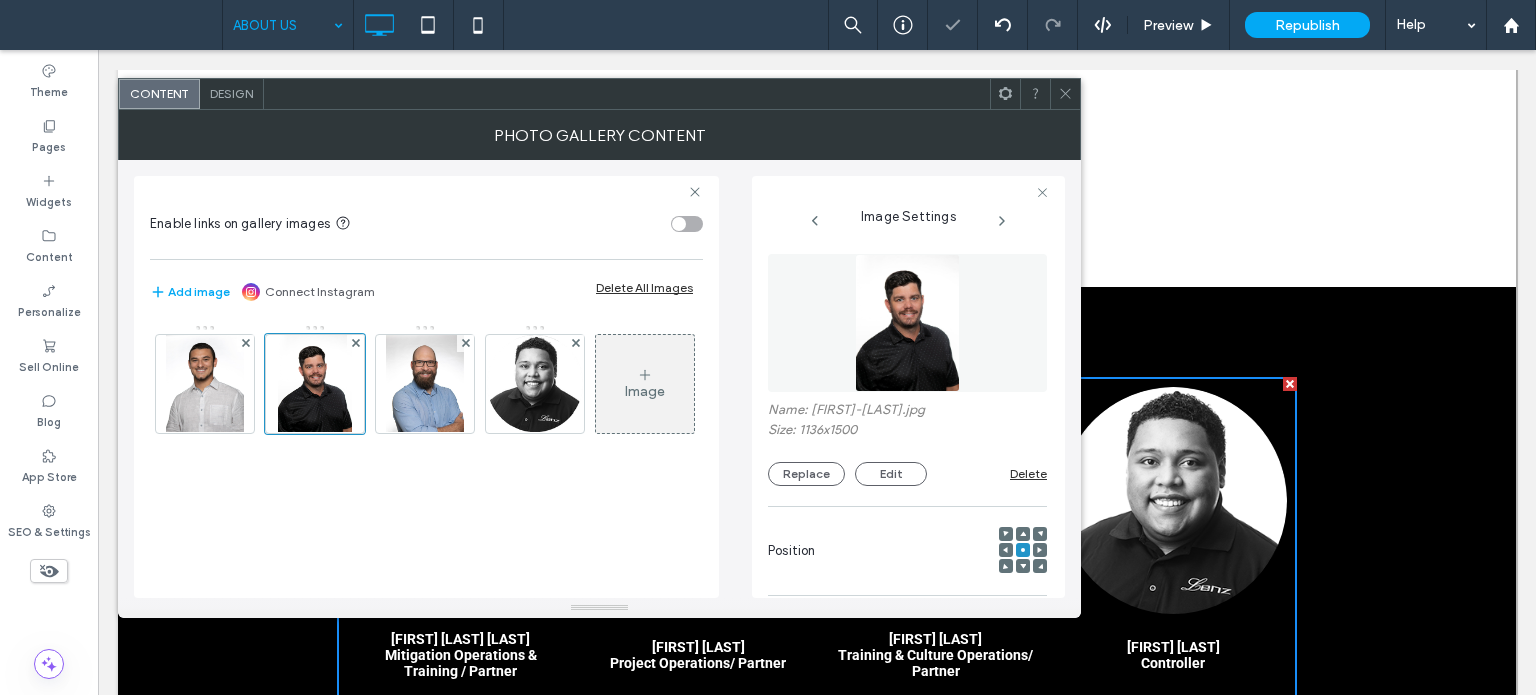 click at bounding box center (1023, 534) 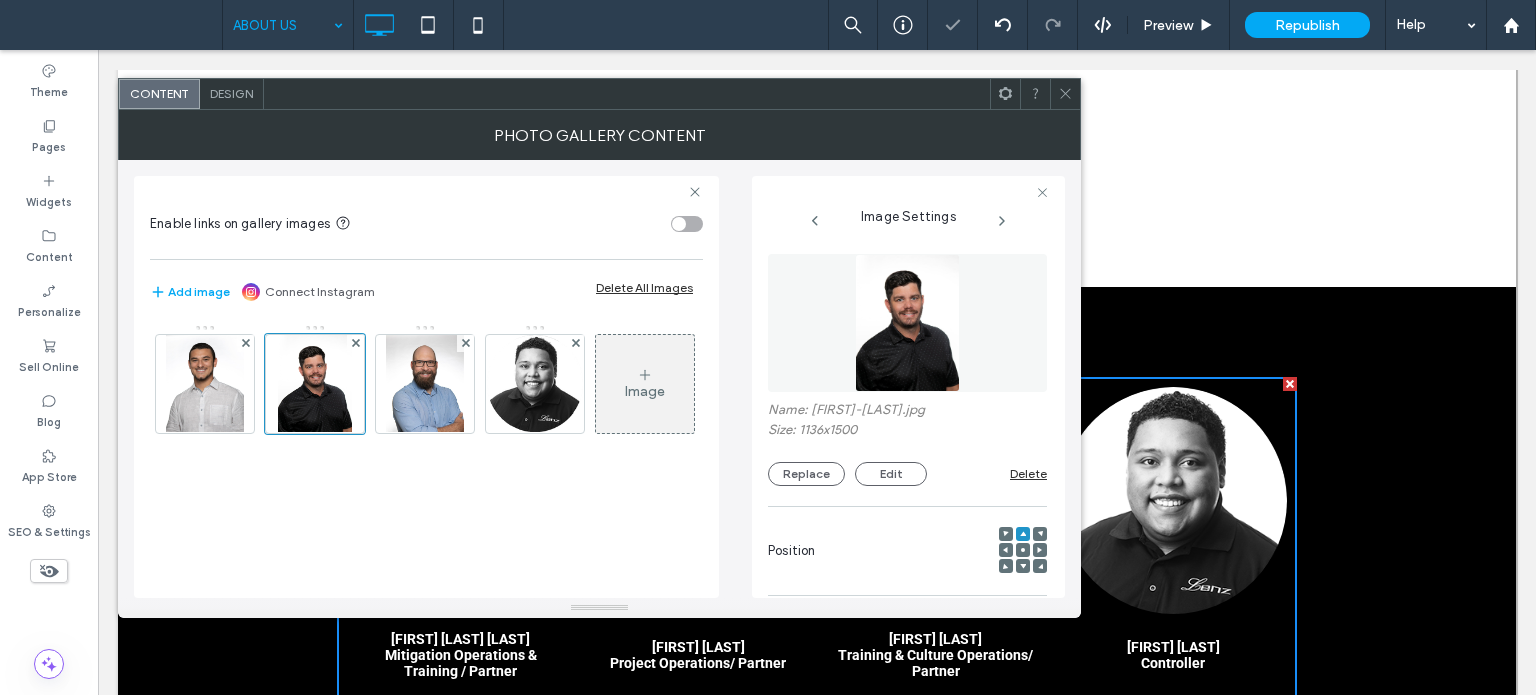 click 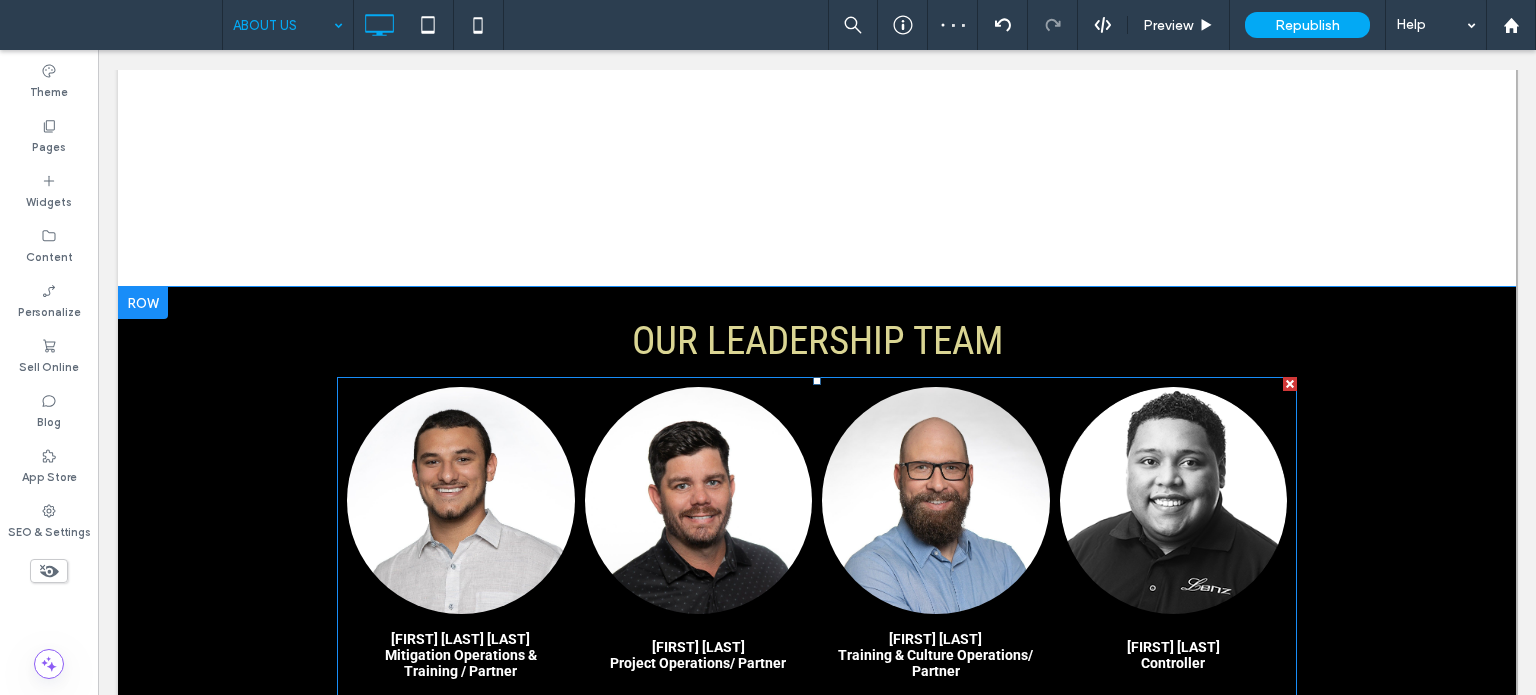 click at bounding box center (699, 501) 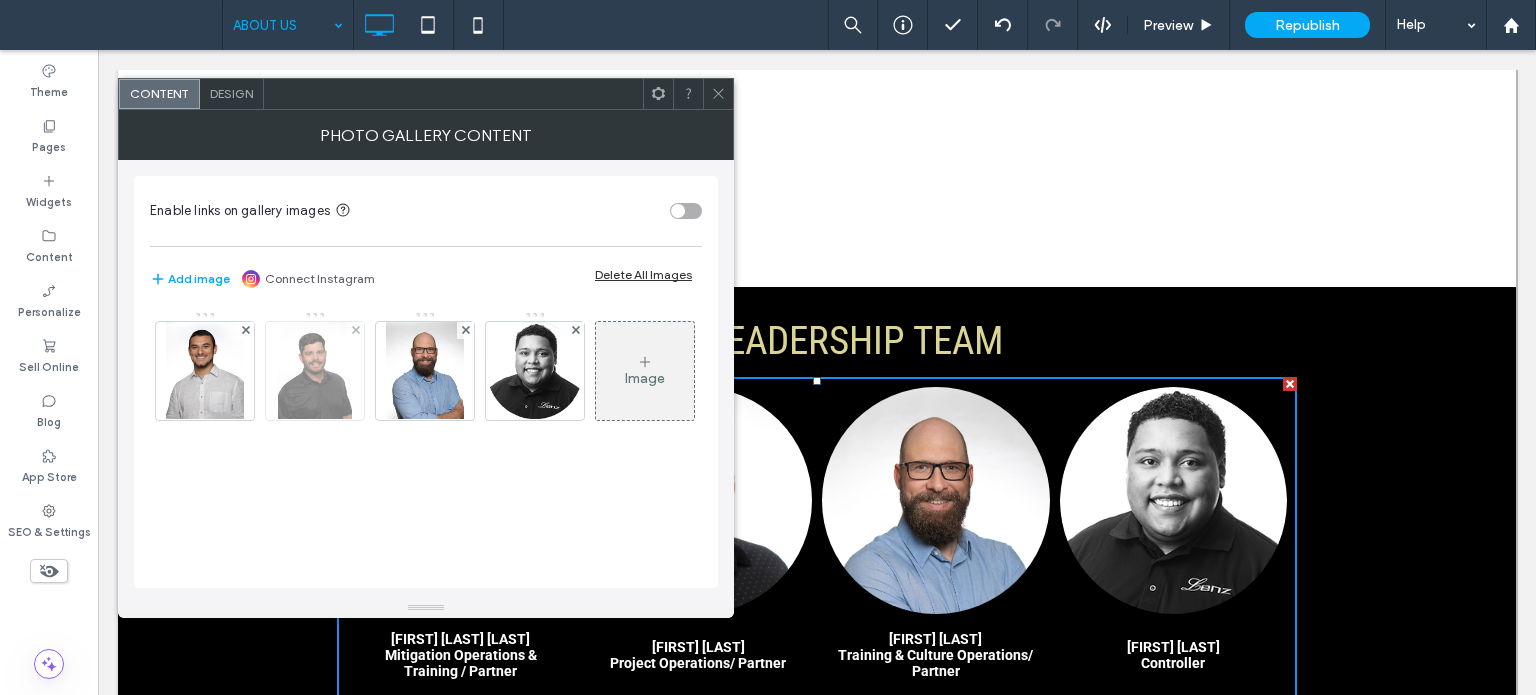 click at bounding box center [315, 371] 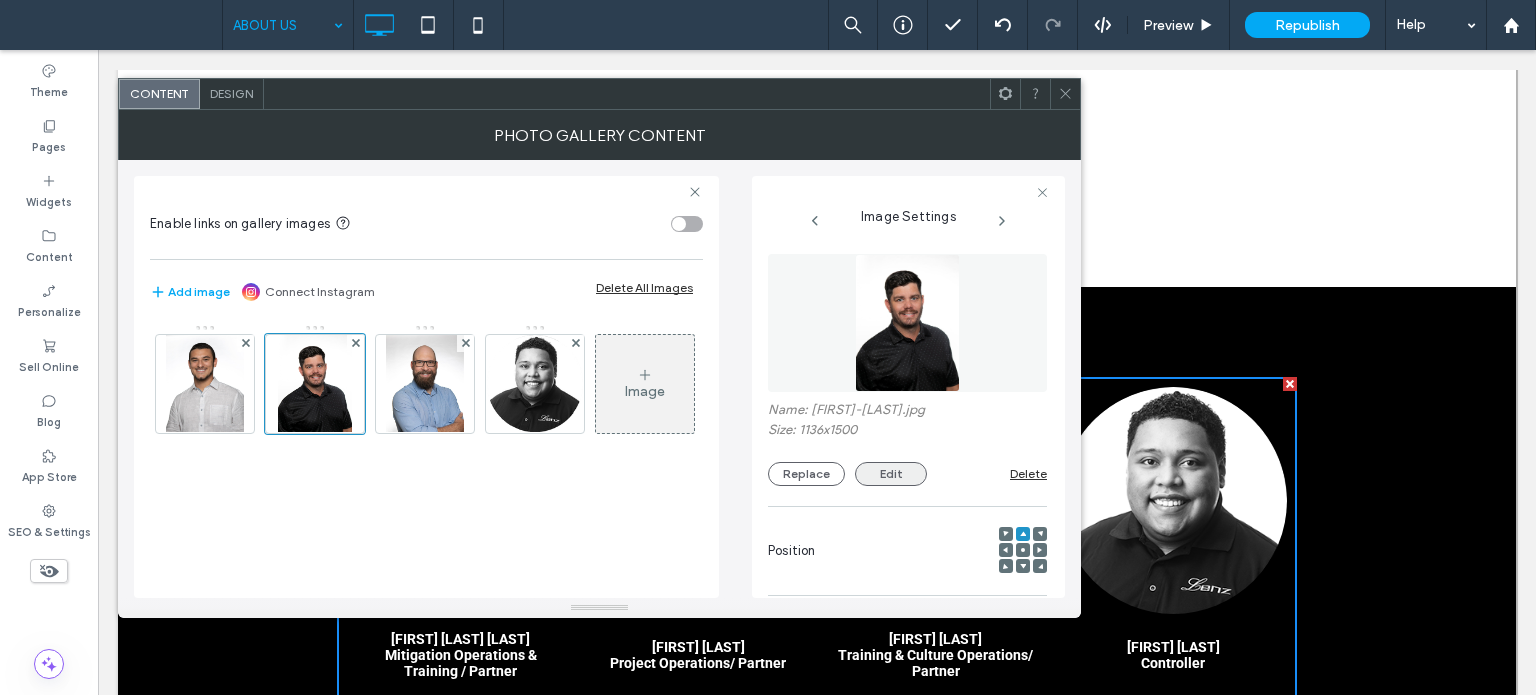 click on "Edit" at bounding box center (891, 474) 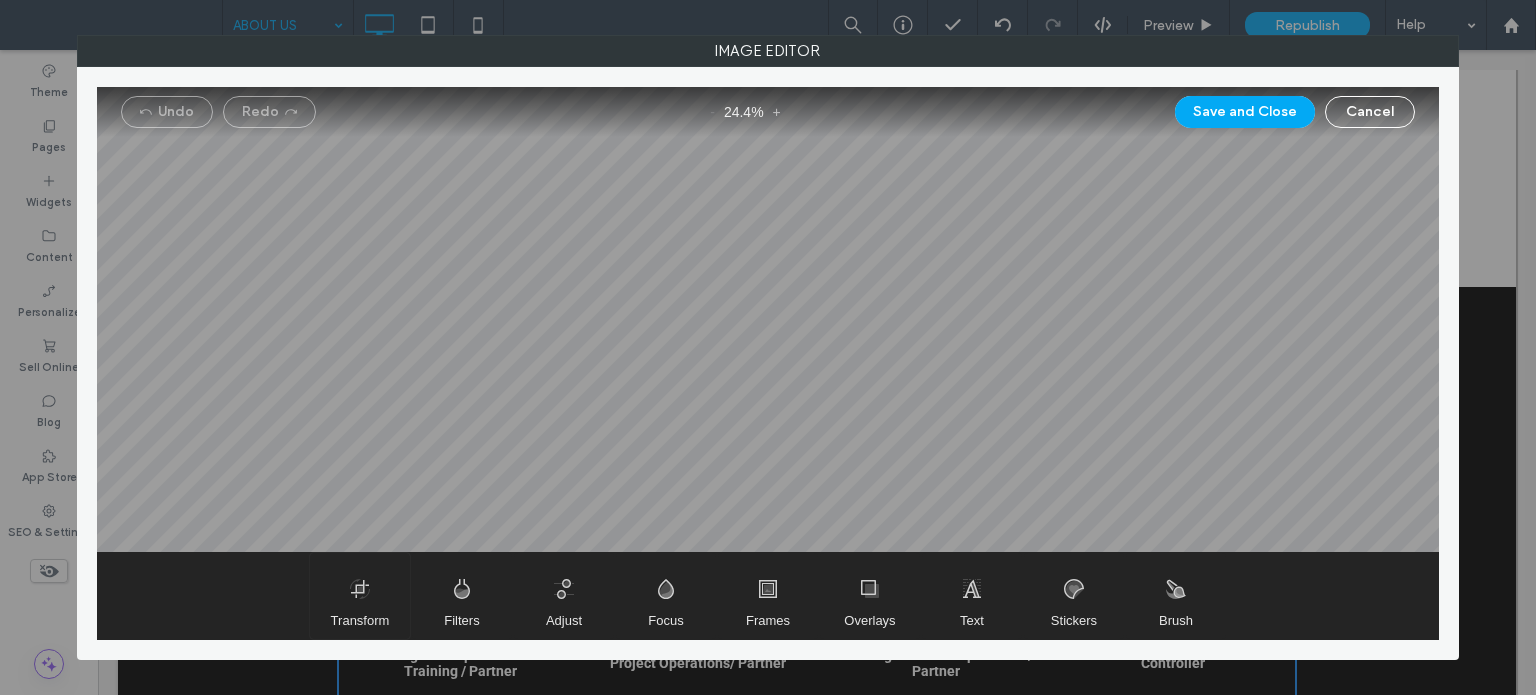 click at bounding box center [360, 596] 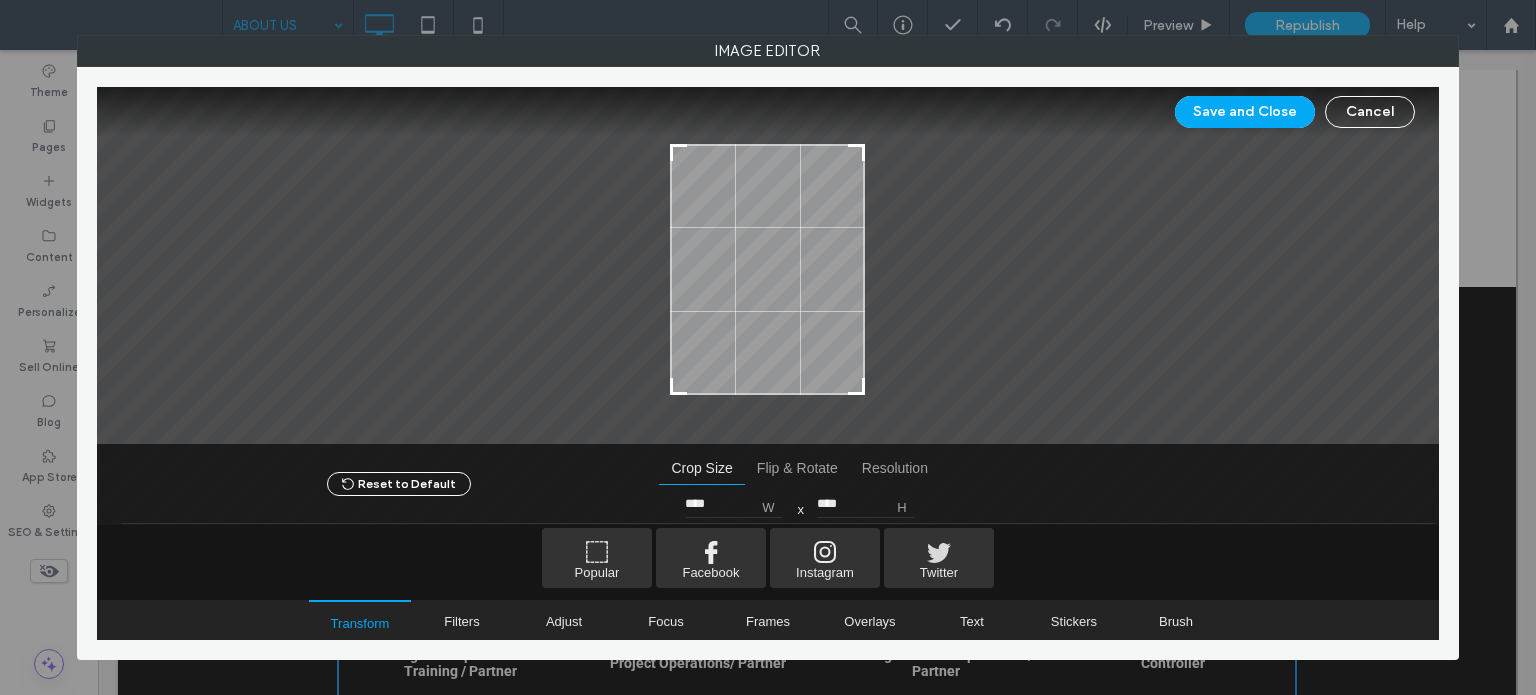 type on "****" 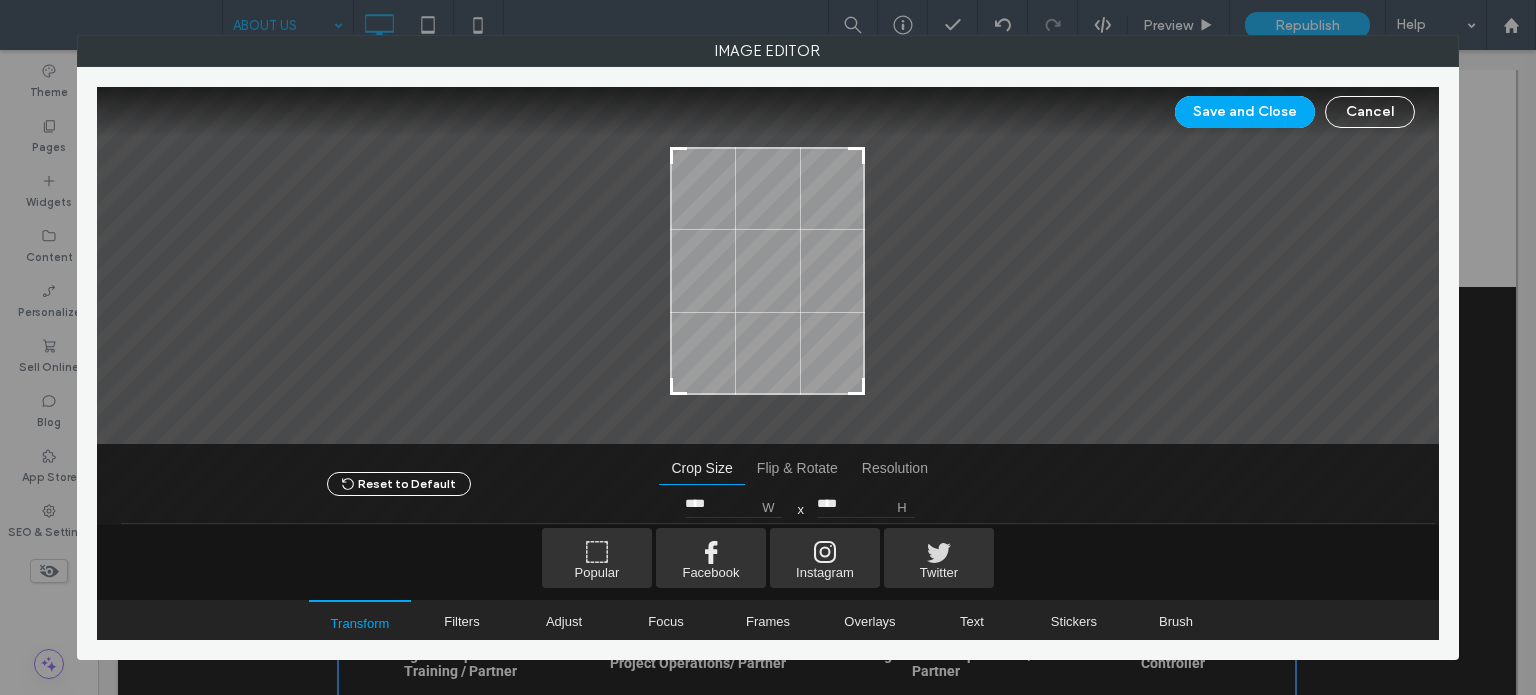 drag, startPoint x: 672, startPoint y: 140, endPoint x: 667, endPoint y: 150, distance: 11.18034 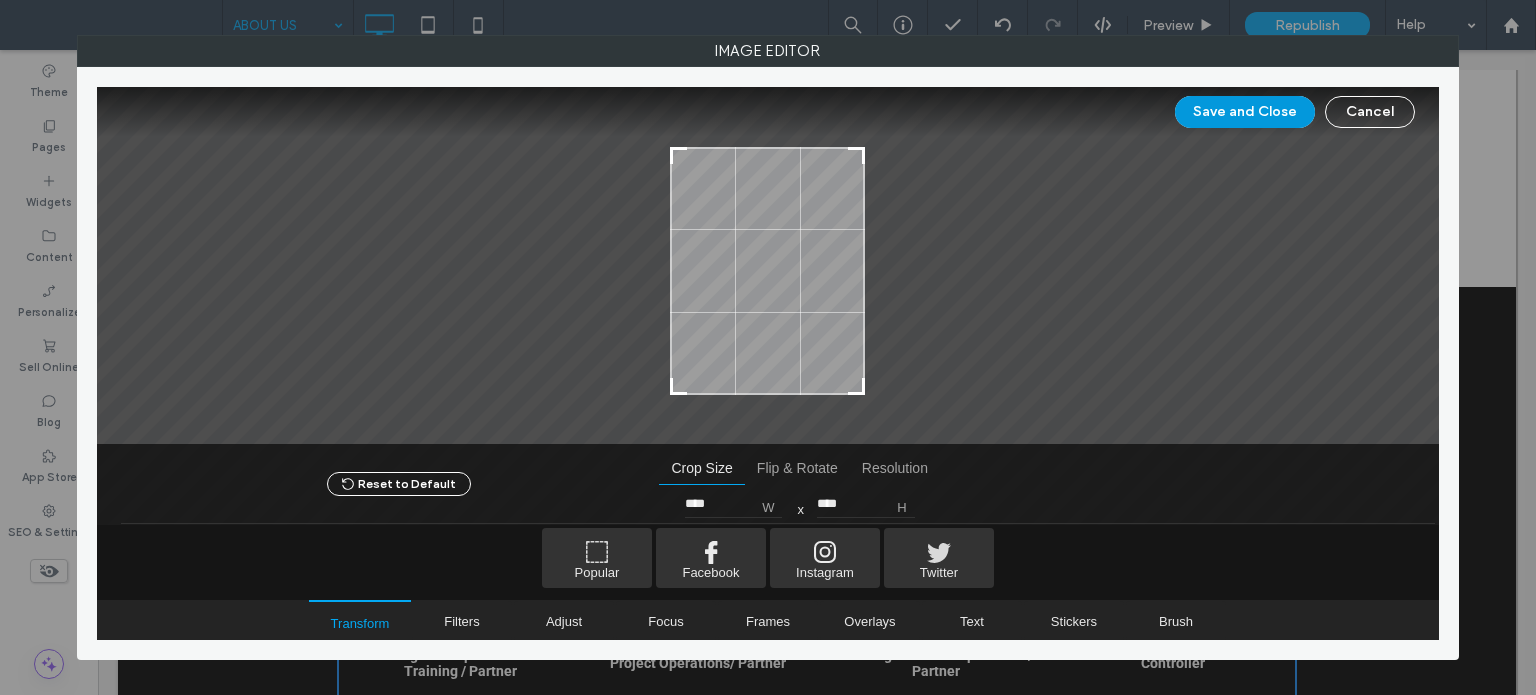 click on "Save and Close" at bounding box center [1245, 112] 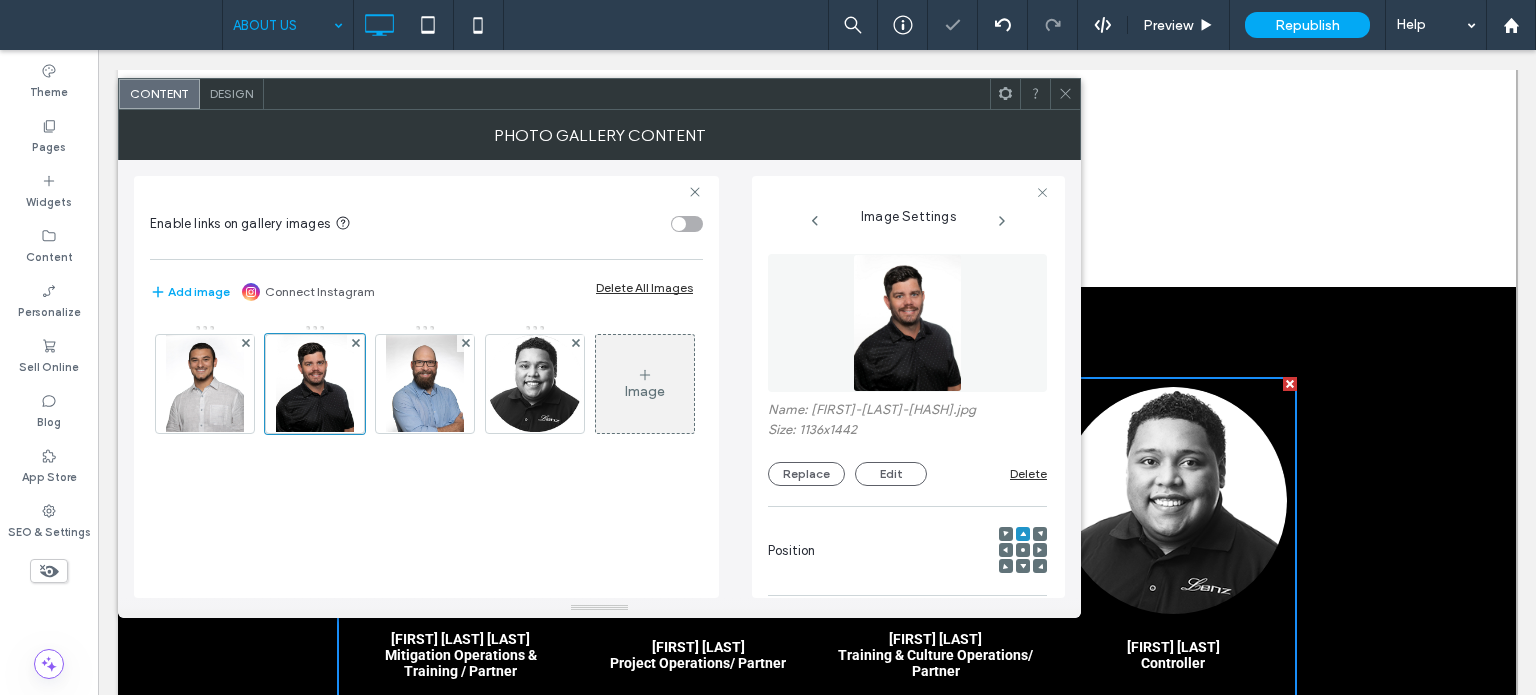 click at bounding box center [1065, 94] 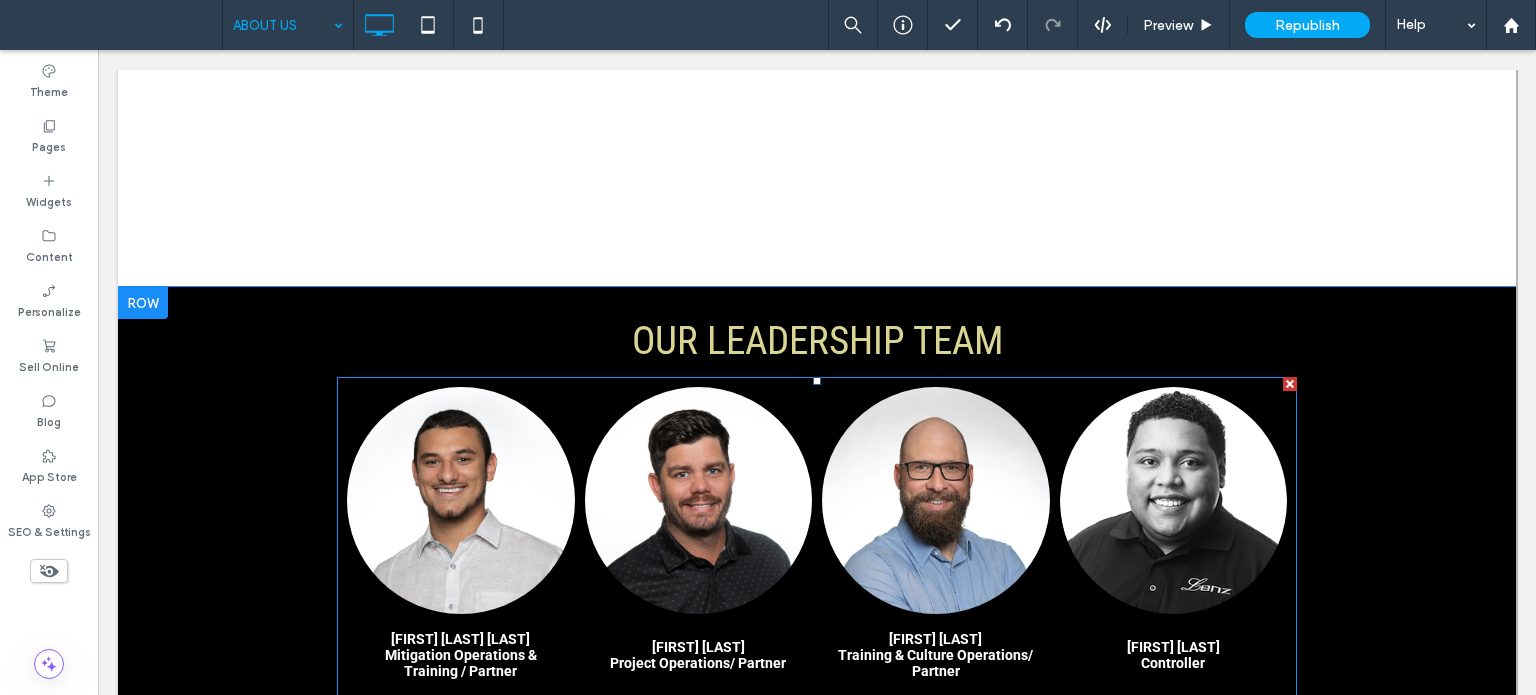click at bounding box center [461, 501] 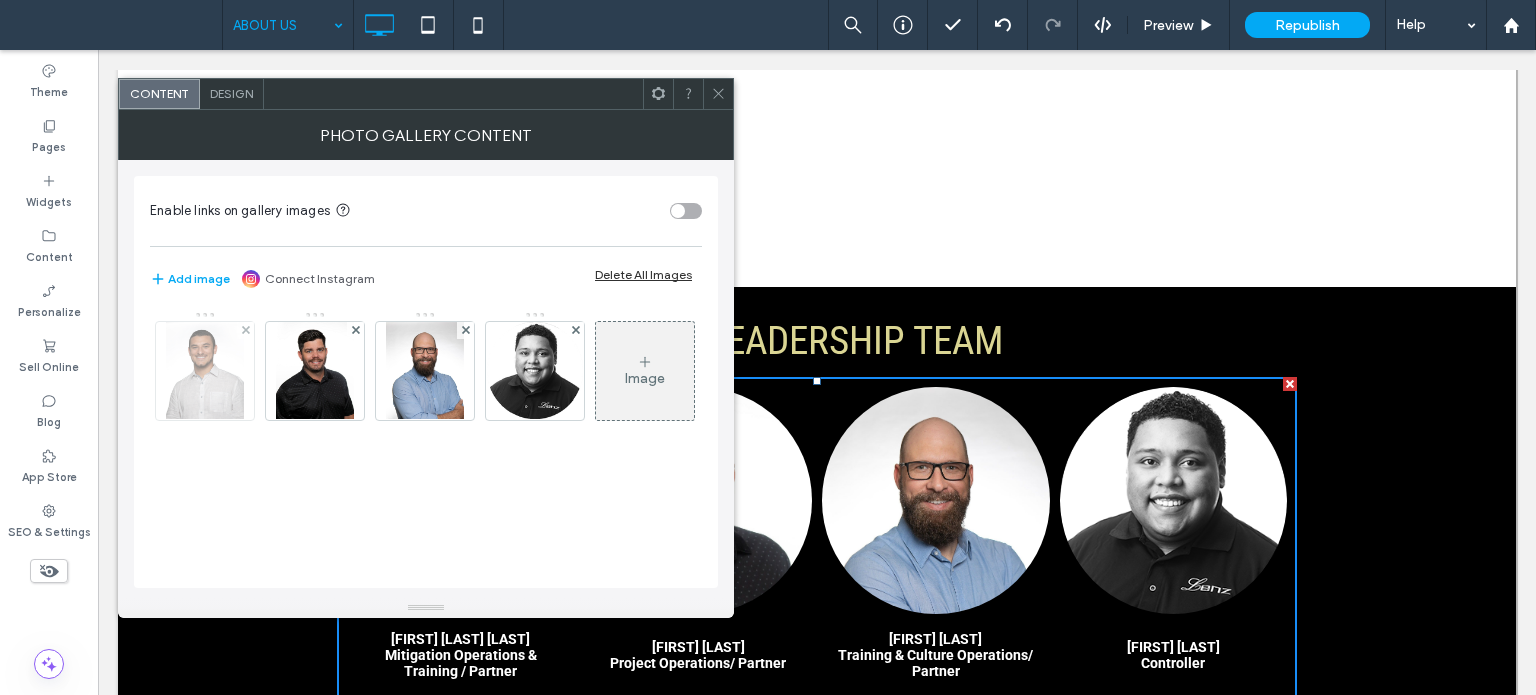 click at bounding box center [205, 371] 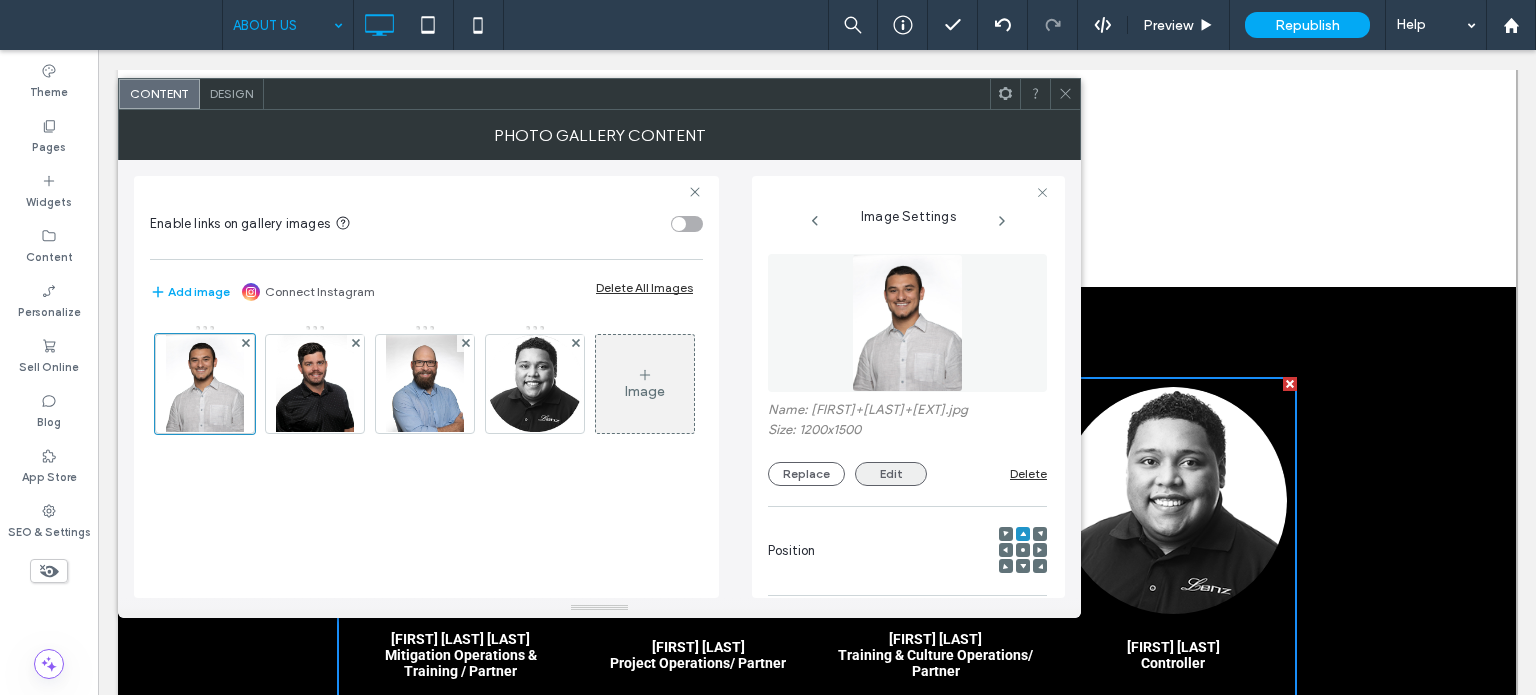 click on "Edit" at bounding box center (891, 474) 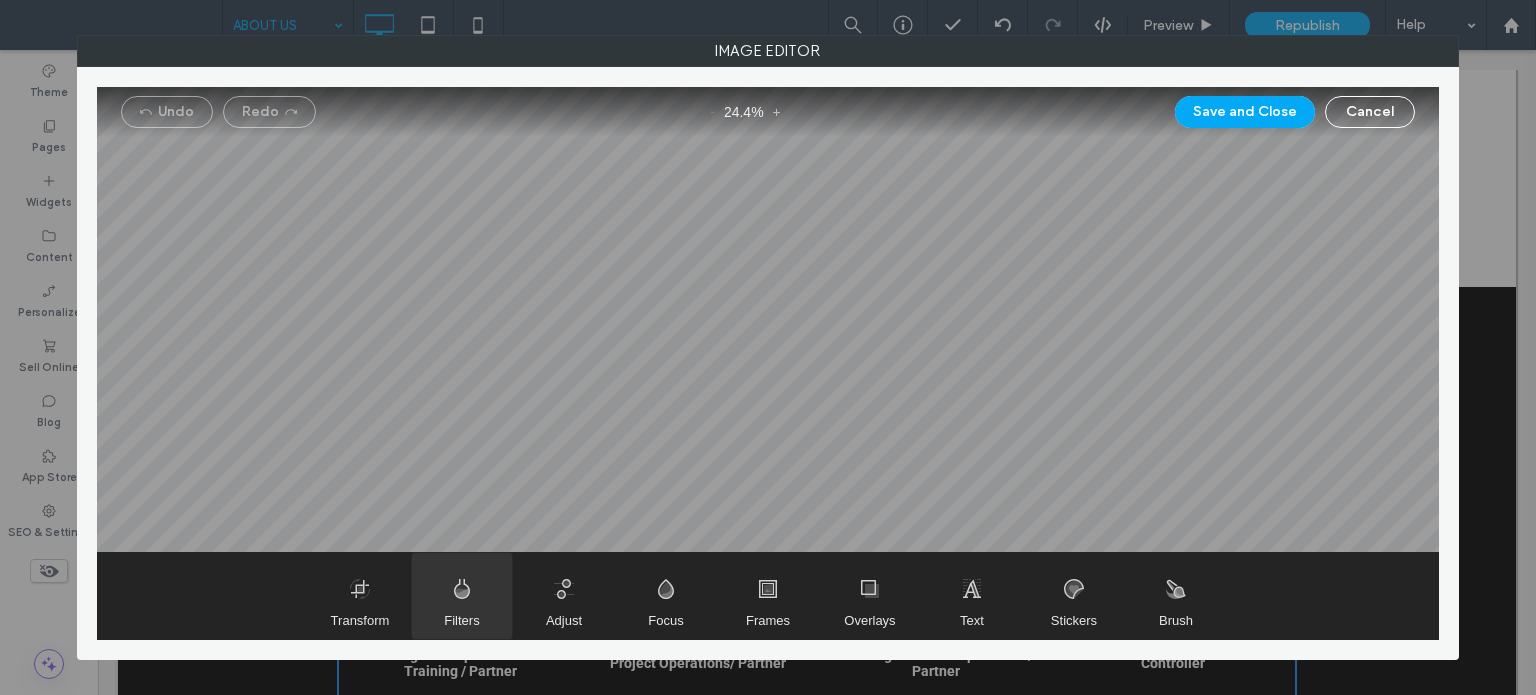 click at bounding box center [462, 596] 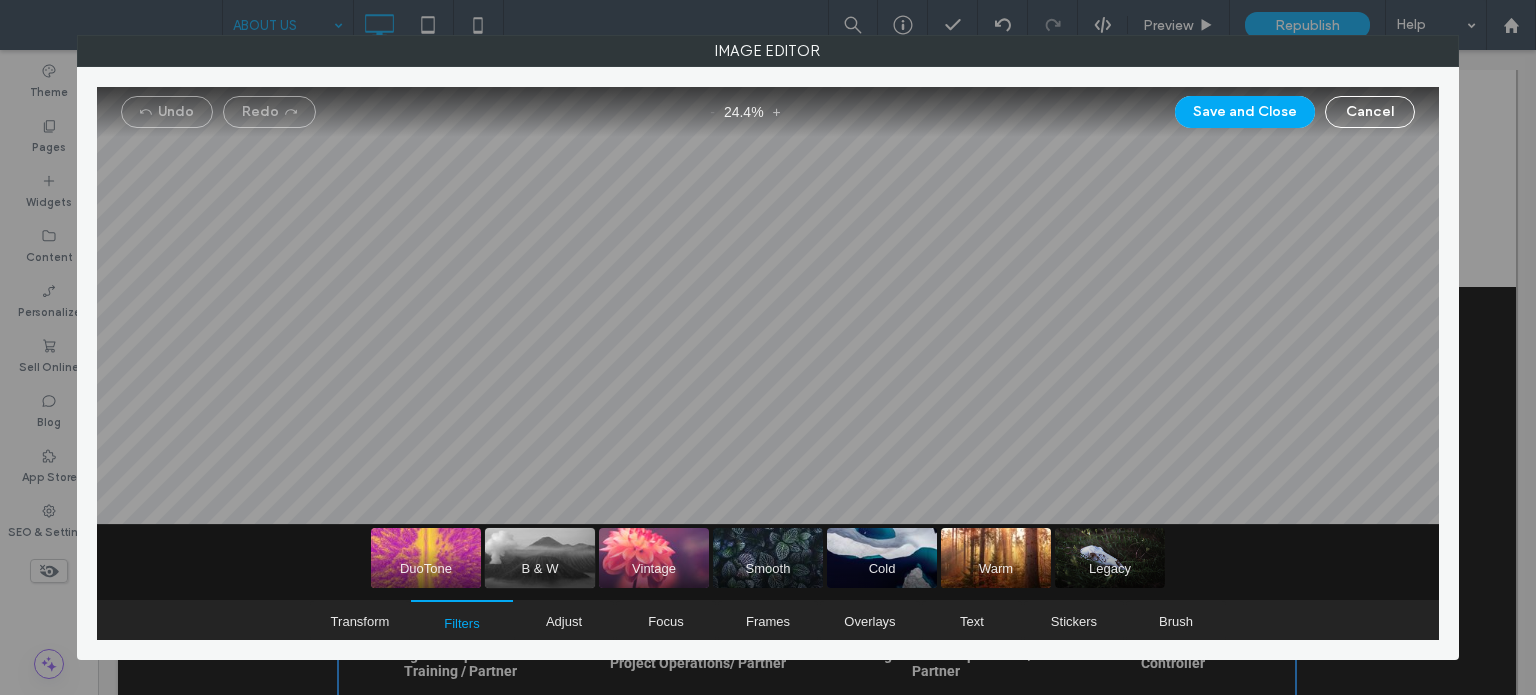 click at bounding box center (540, 558) 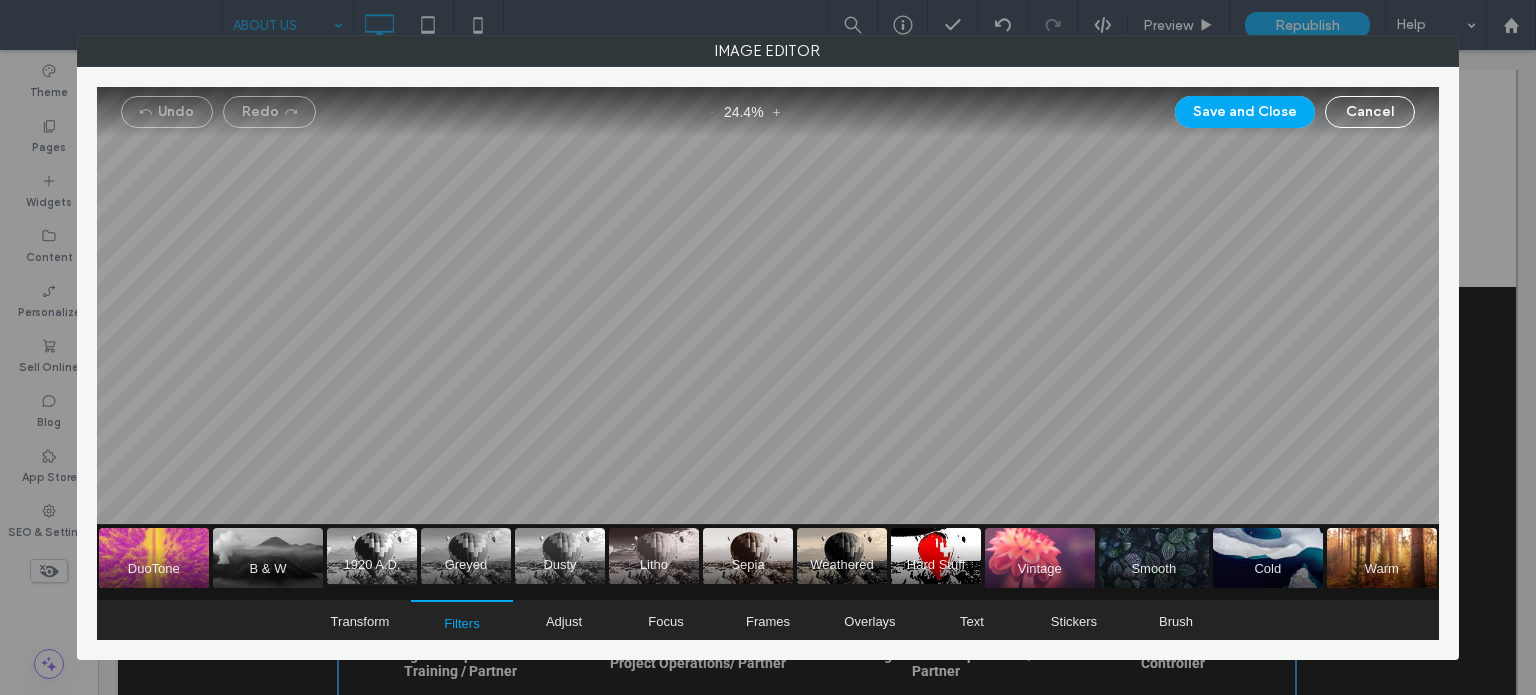 click at bounding box center (372, 556) 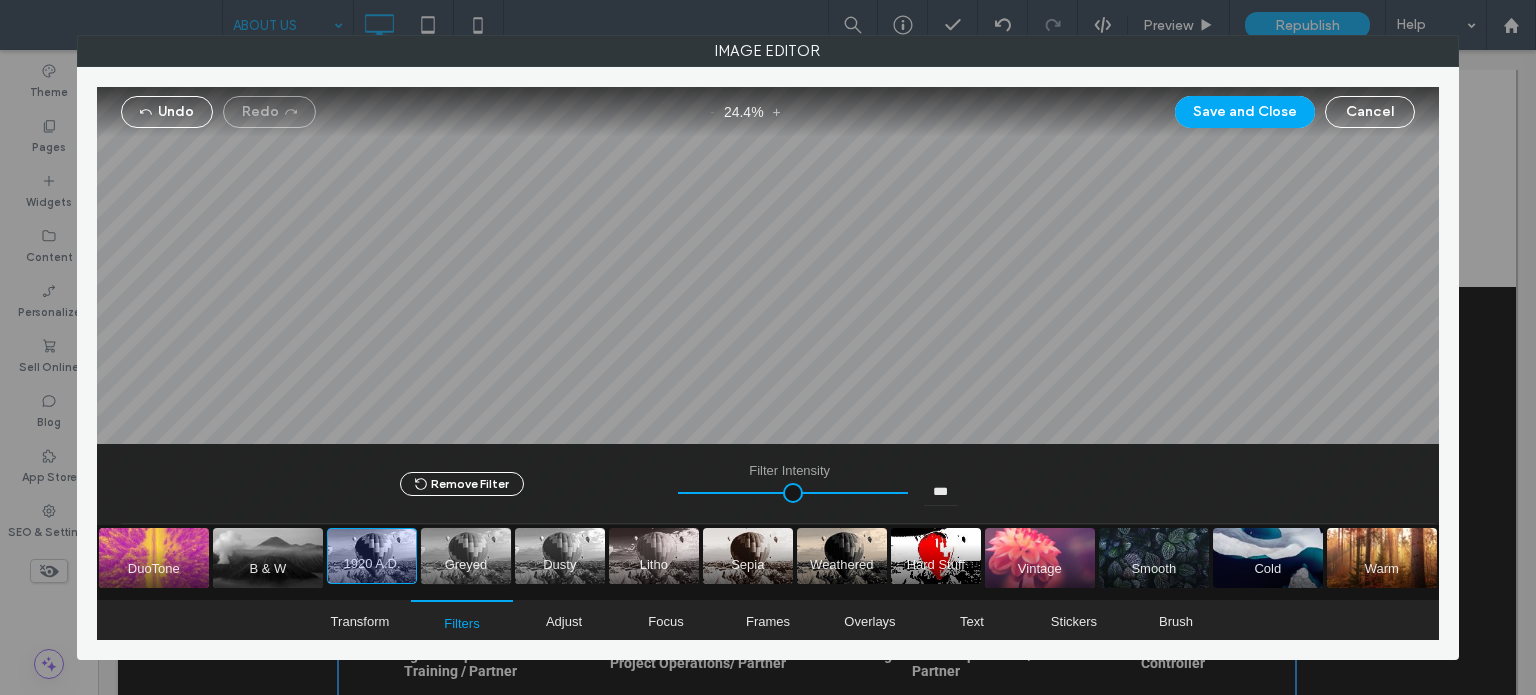 click at bounding box center [466, 556] 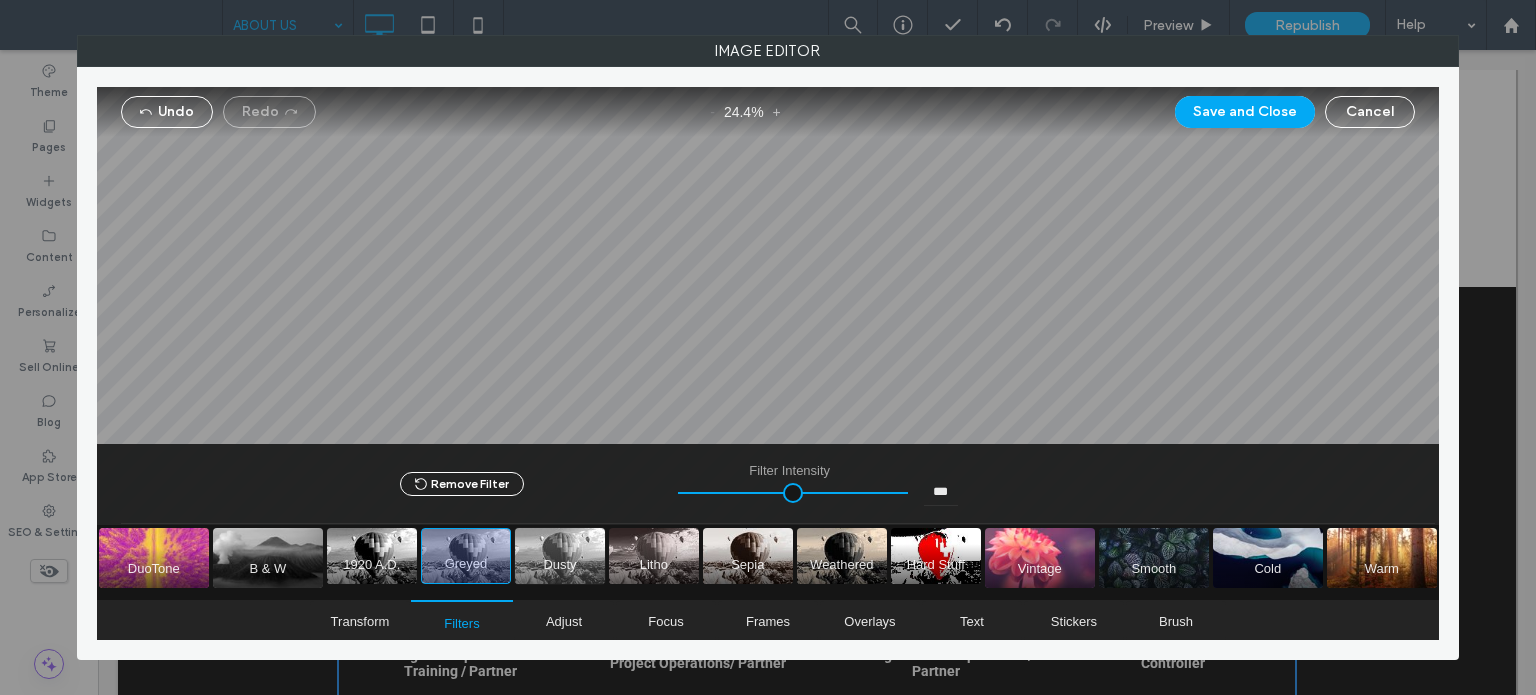 click at bounding box center [560, 556] 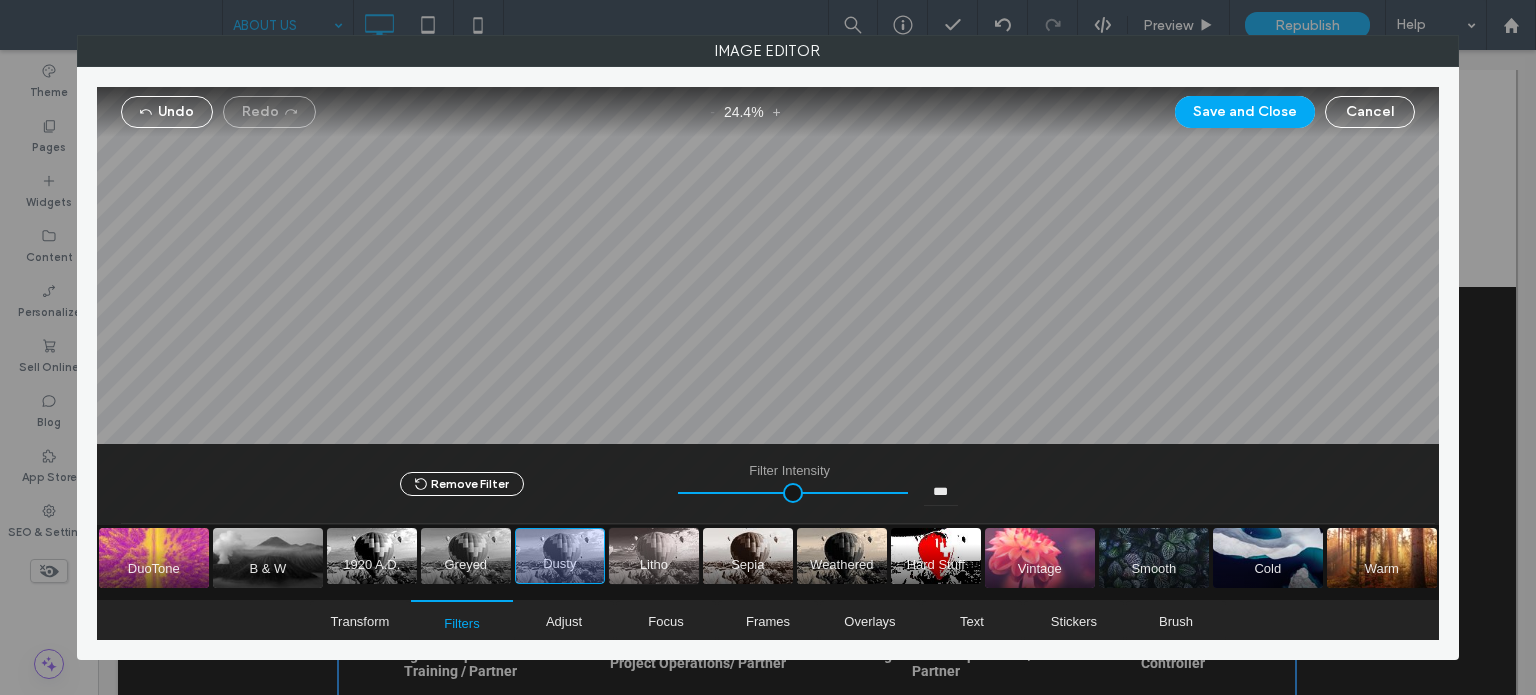 click at bounding box center [654, 556] 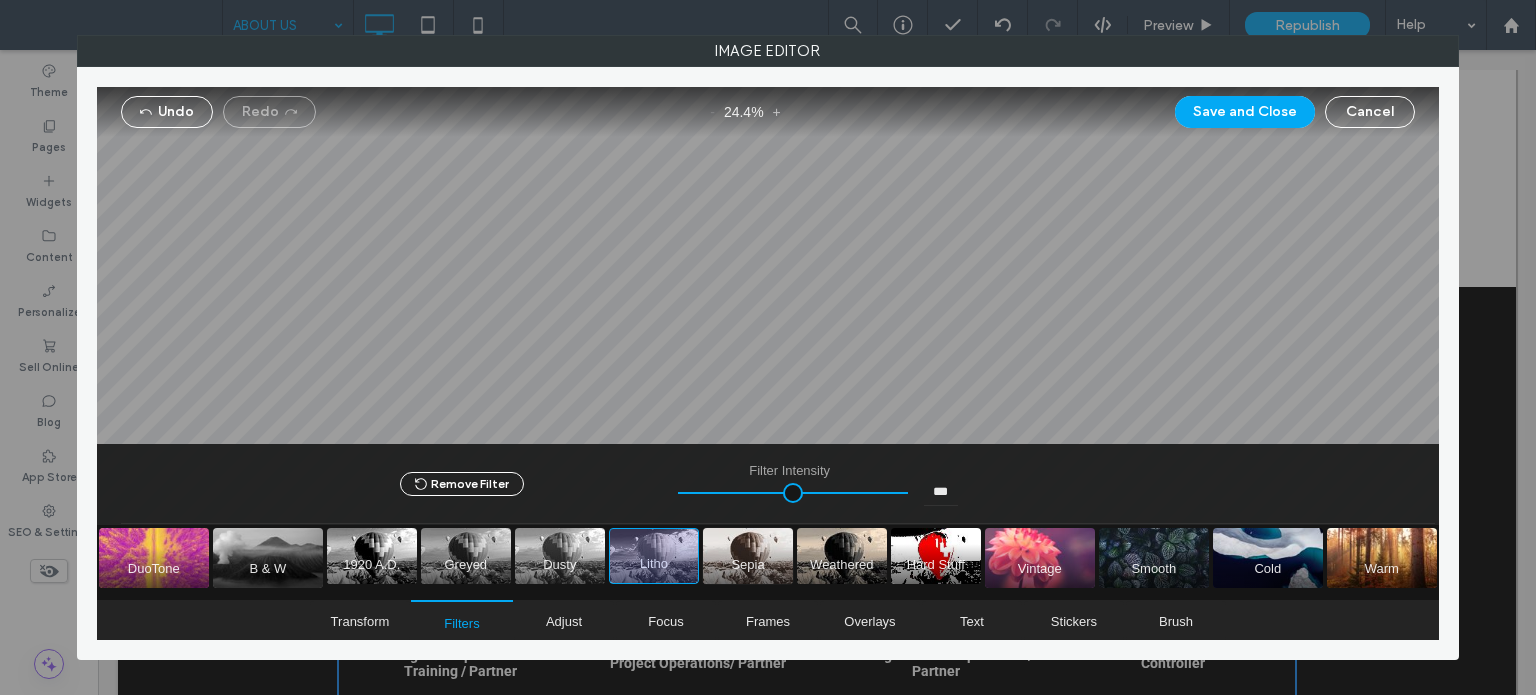 drag, startPoint x: 762, startPoint y: 560, endPoint x: 779, endPoint y: 560, distance: 17 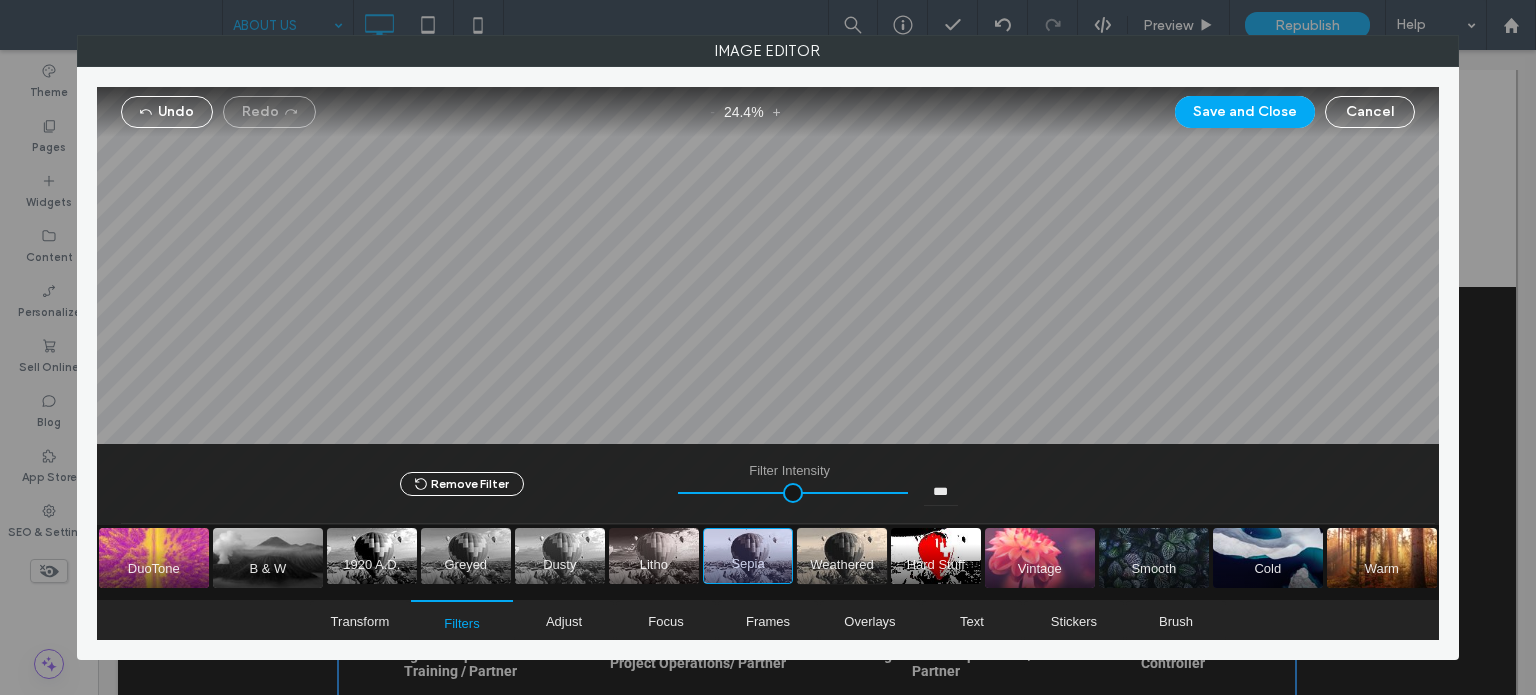 click at bounding box center [842, 556] 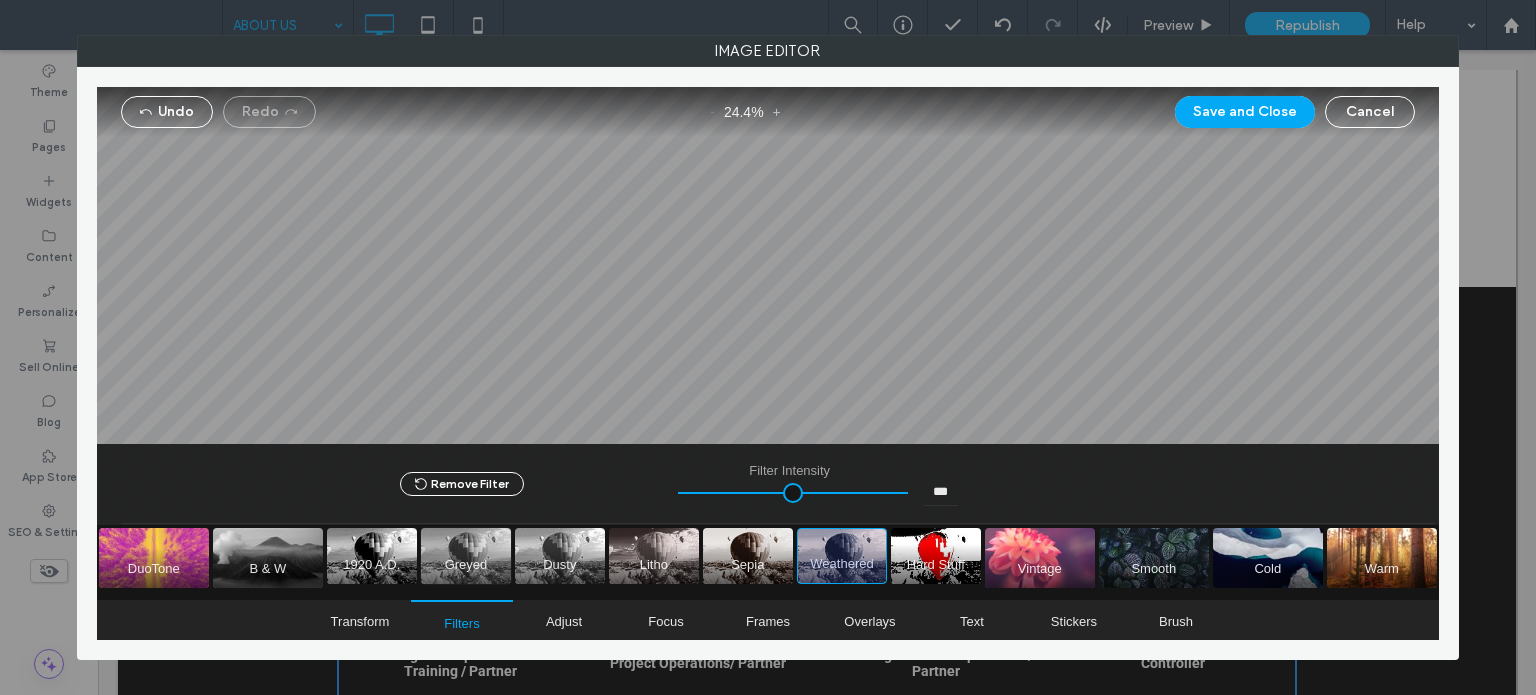 click at bounding box center (466, 556) 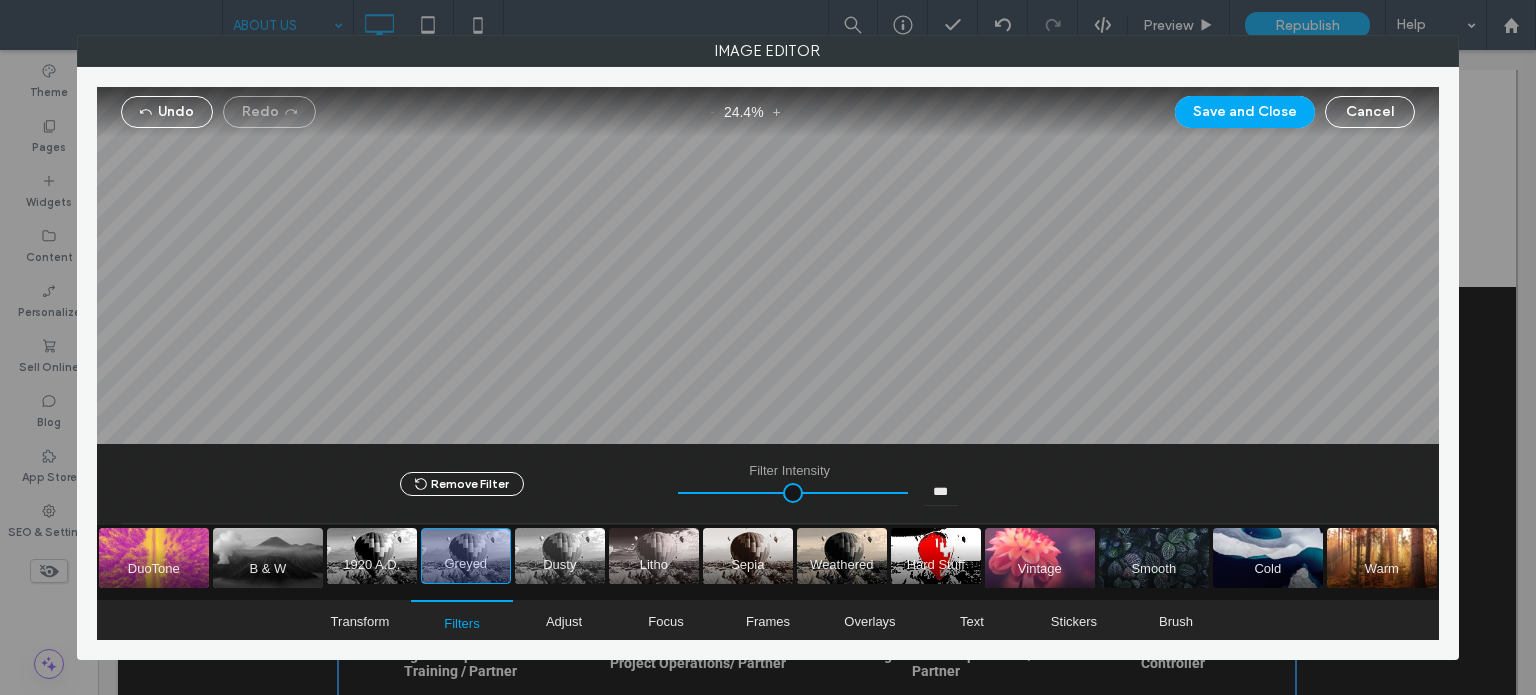 click on "Save and Close" at bounding box center [1245, 112] 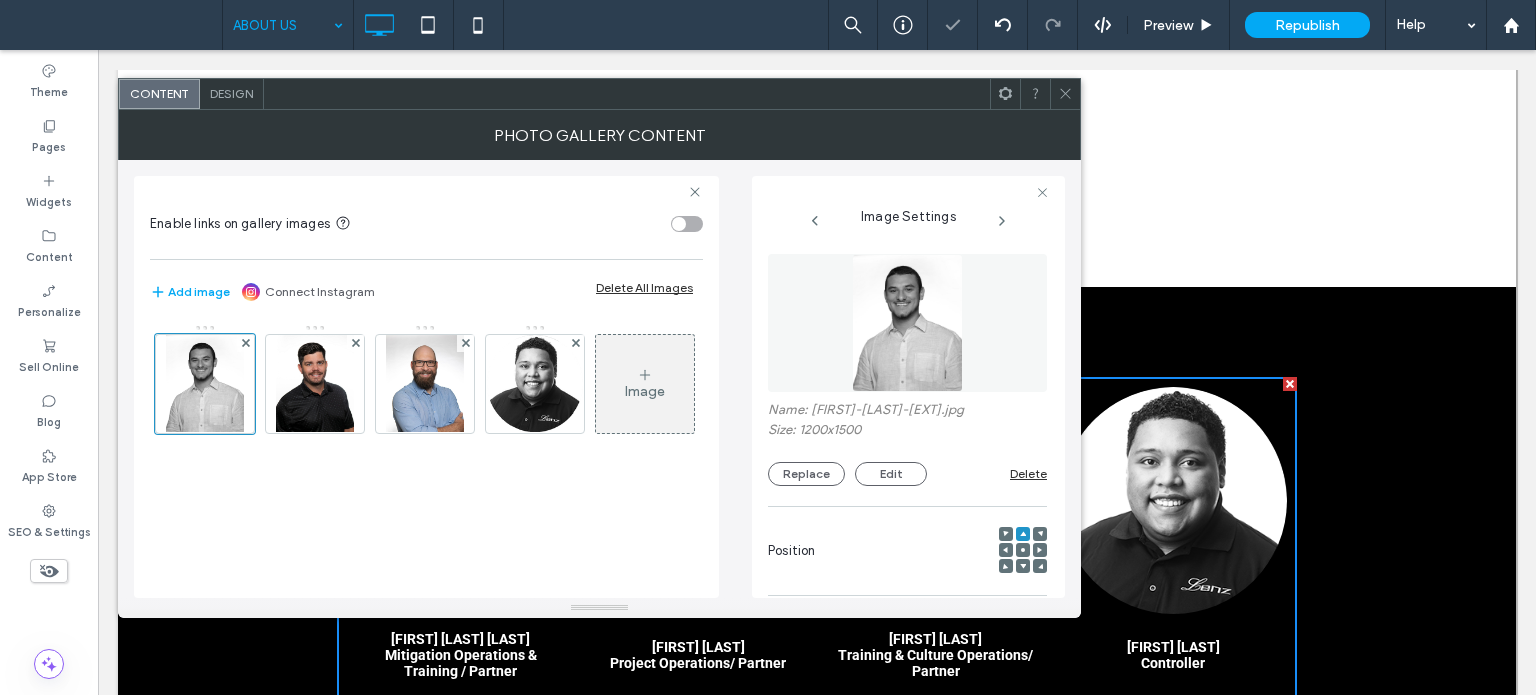 click 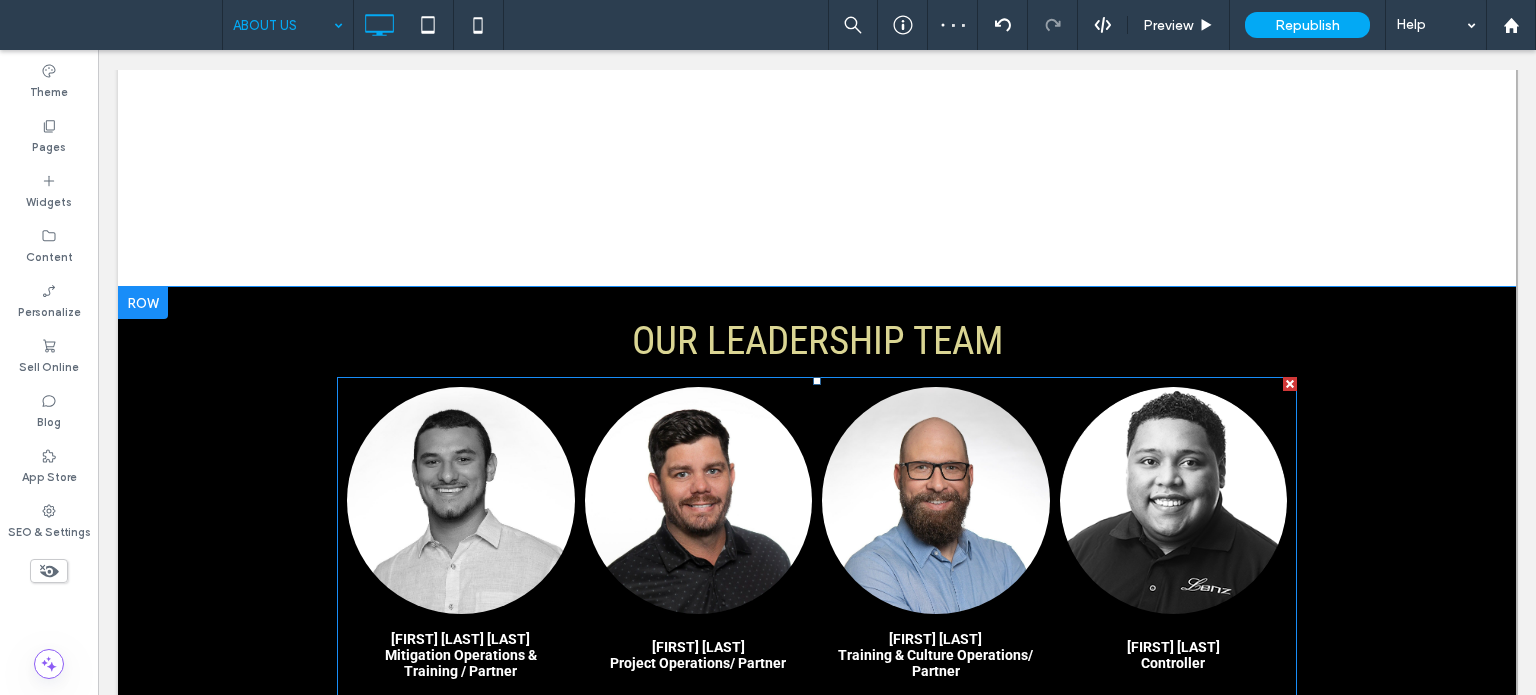 click at bounding box center (699, 501) 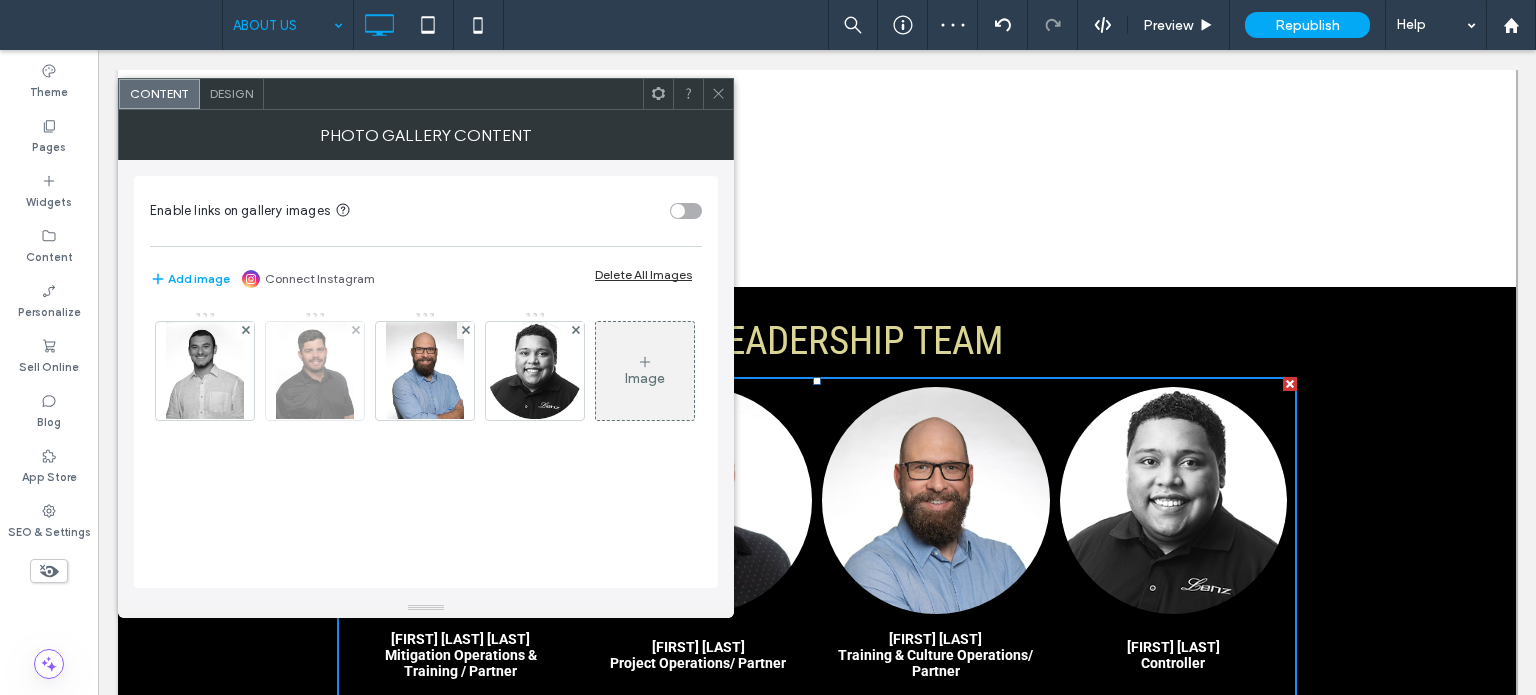 click at bounding box center (314, 371) 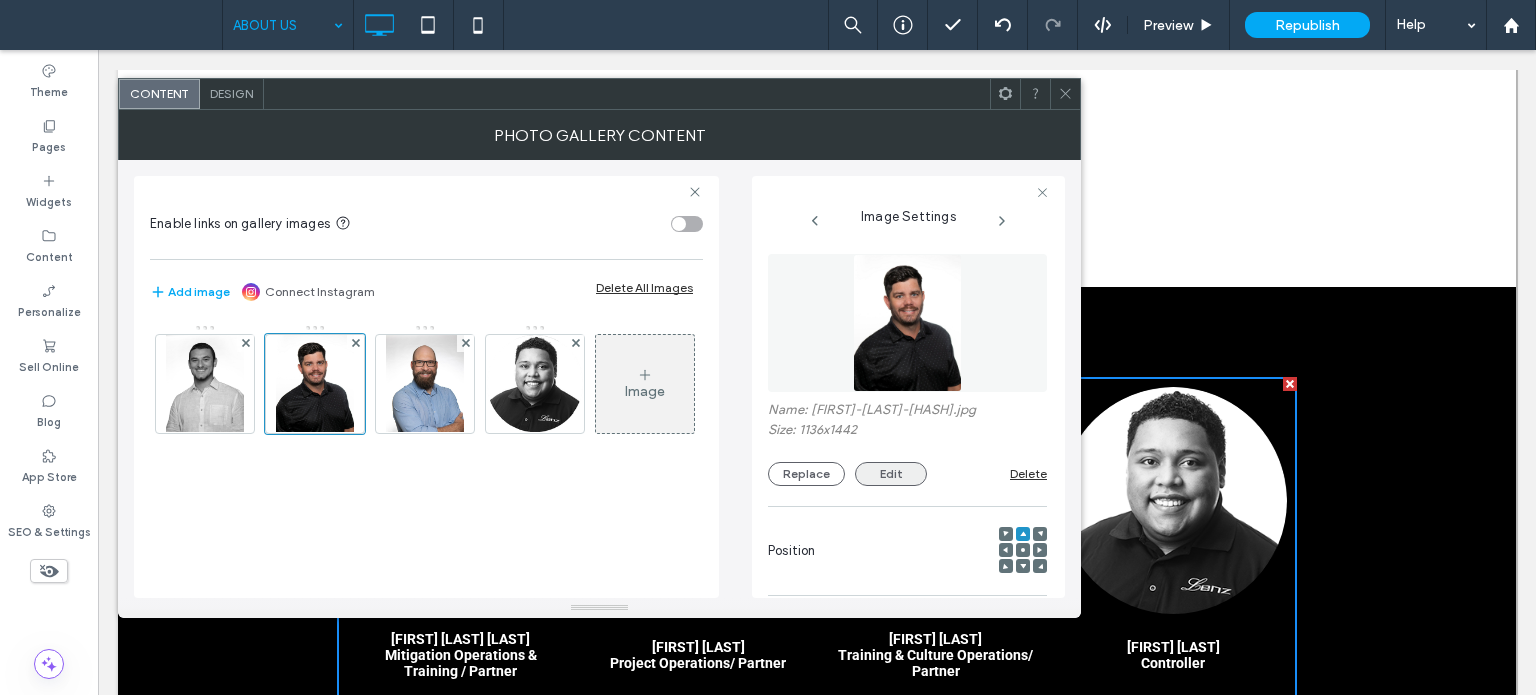 click on "Edit" at bounding box center [891, 474] 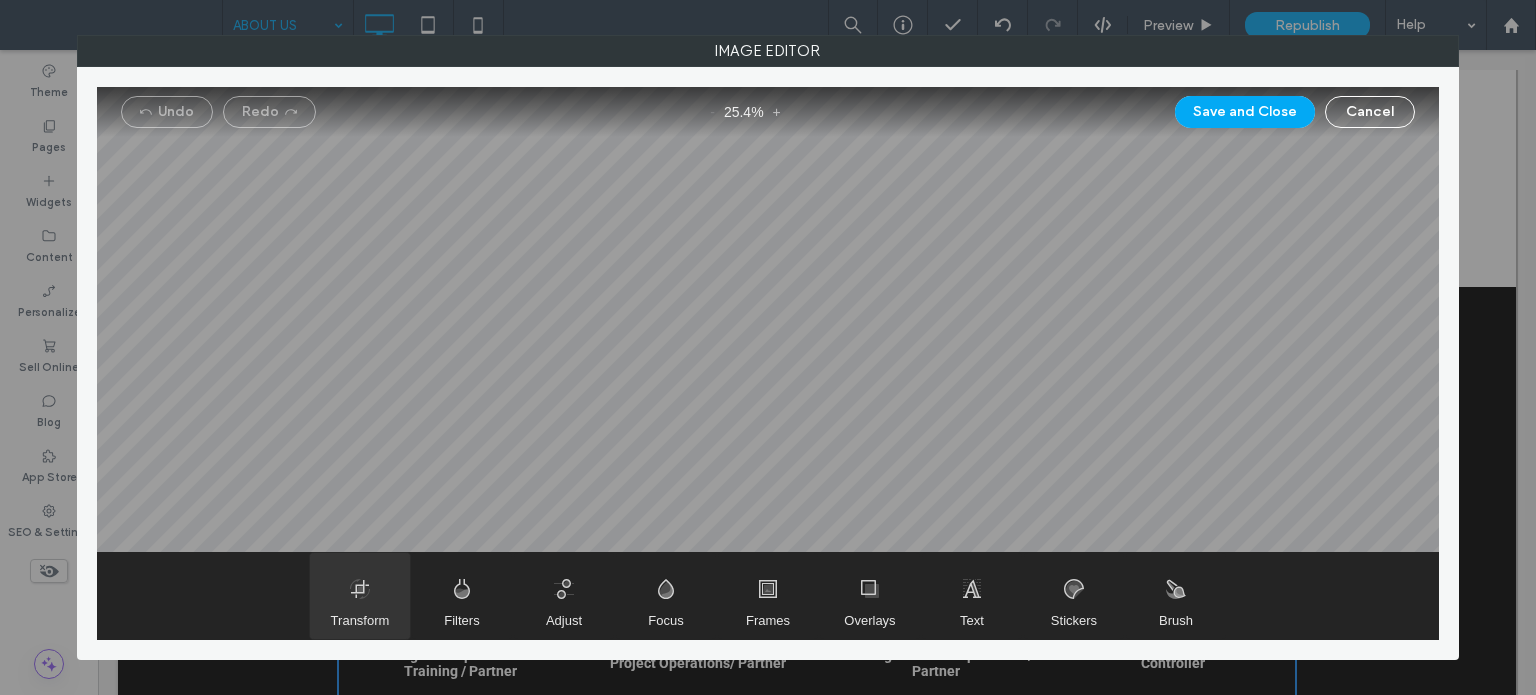 click at bounding box center (360, 596) 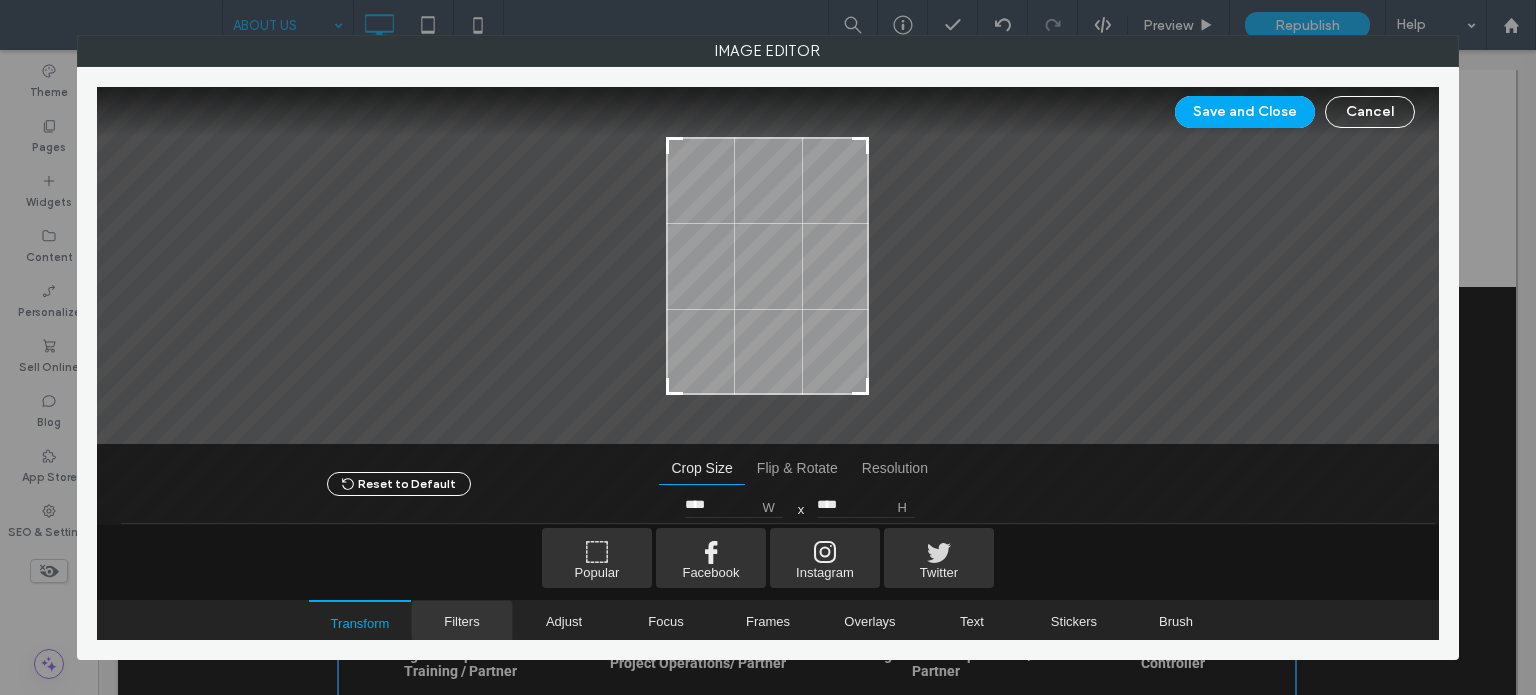 click at bounding box center [462, 621] 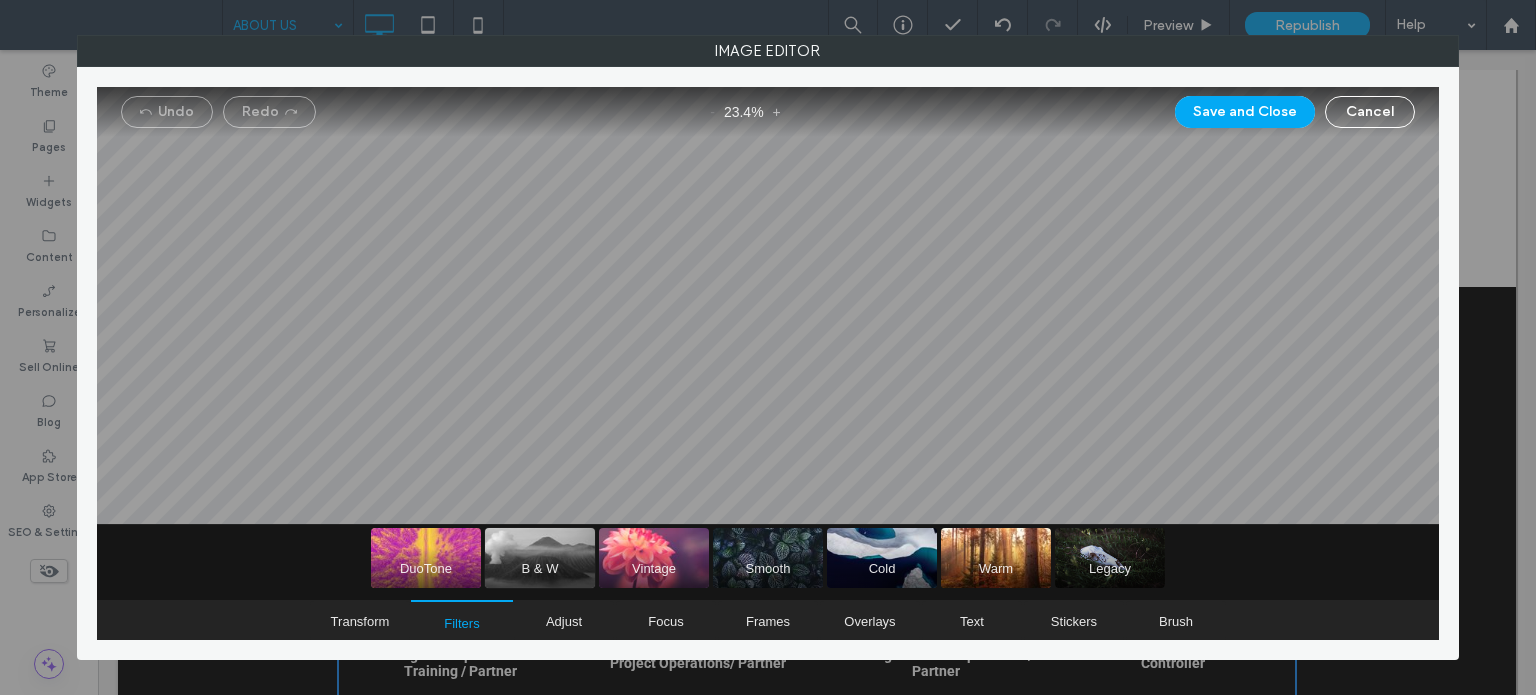 click at bounding box center [540, 558] 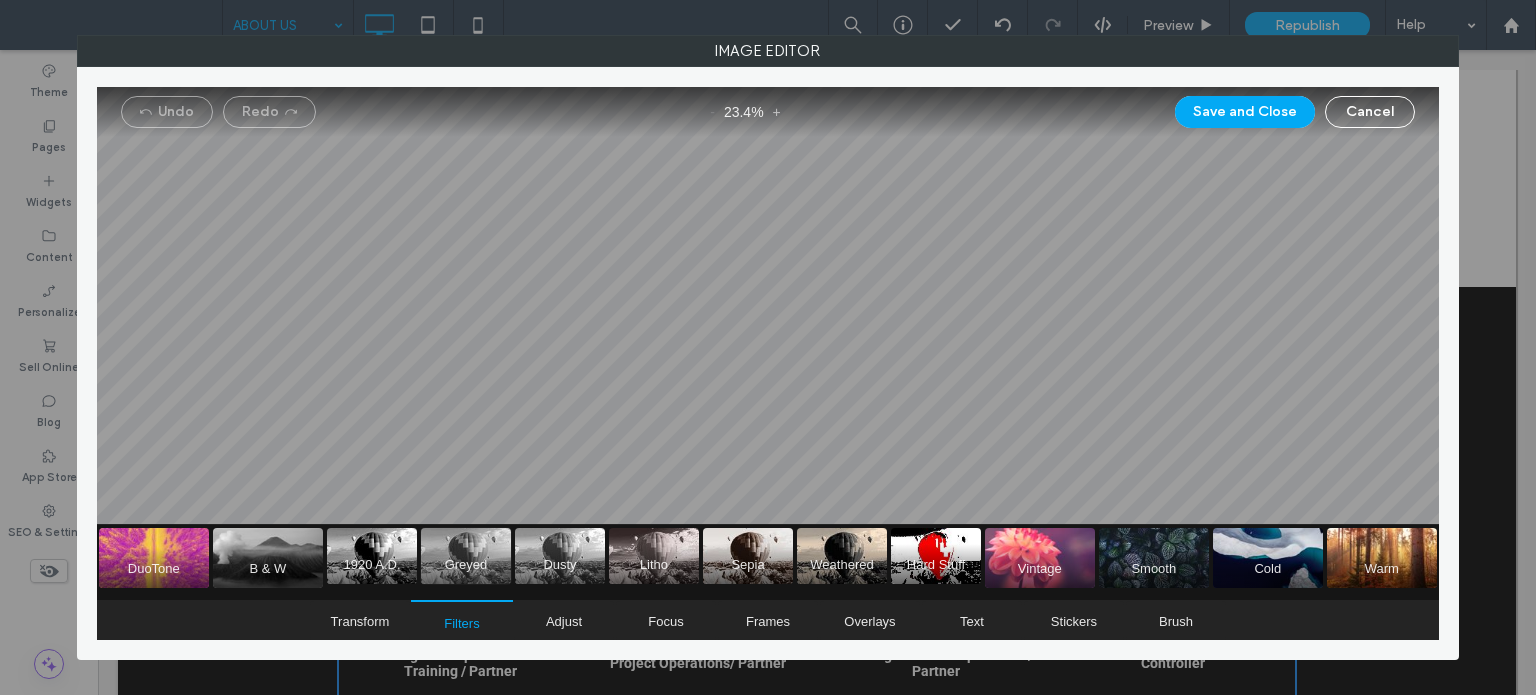 click at bounding box center (466, 556) 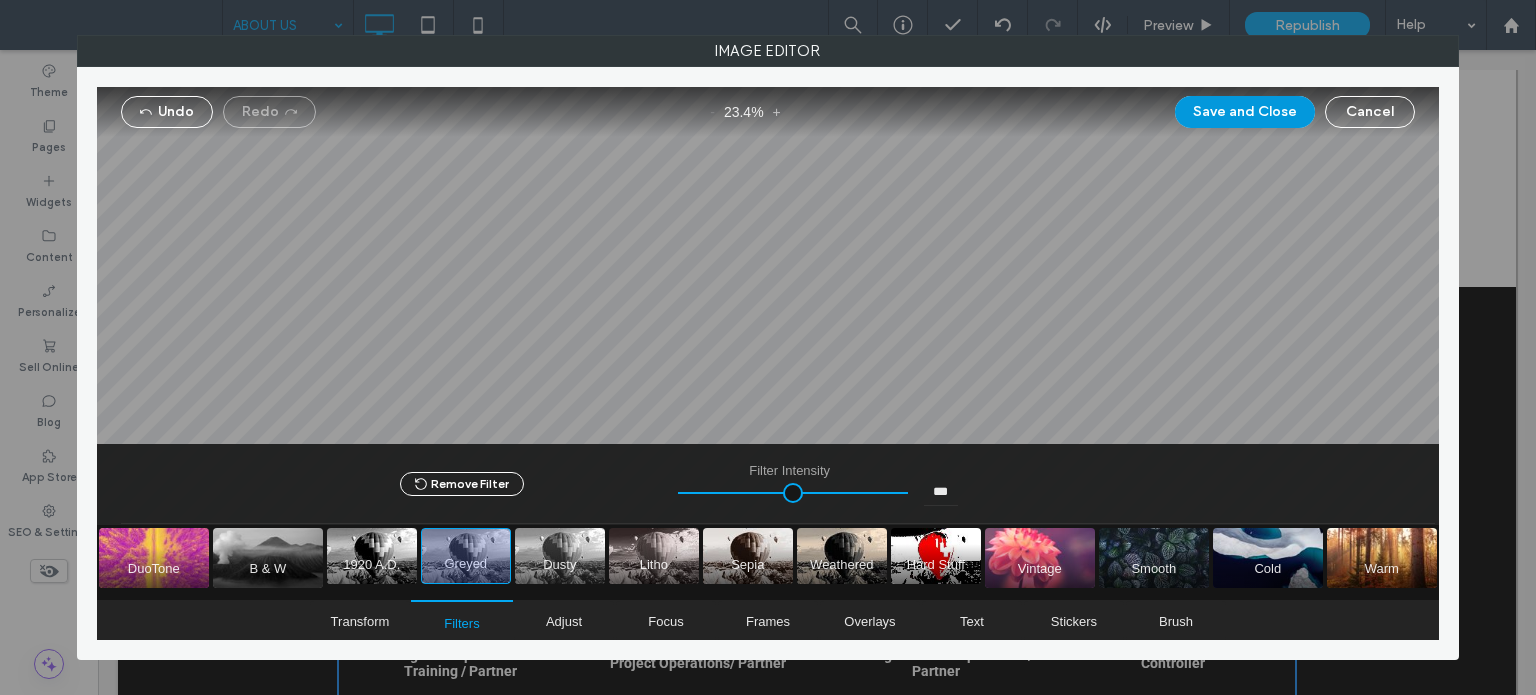 click on "Save and Close" at bounding box center [1245, 112] 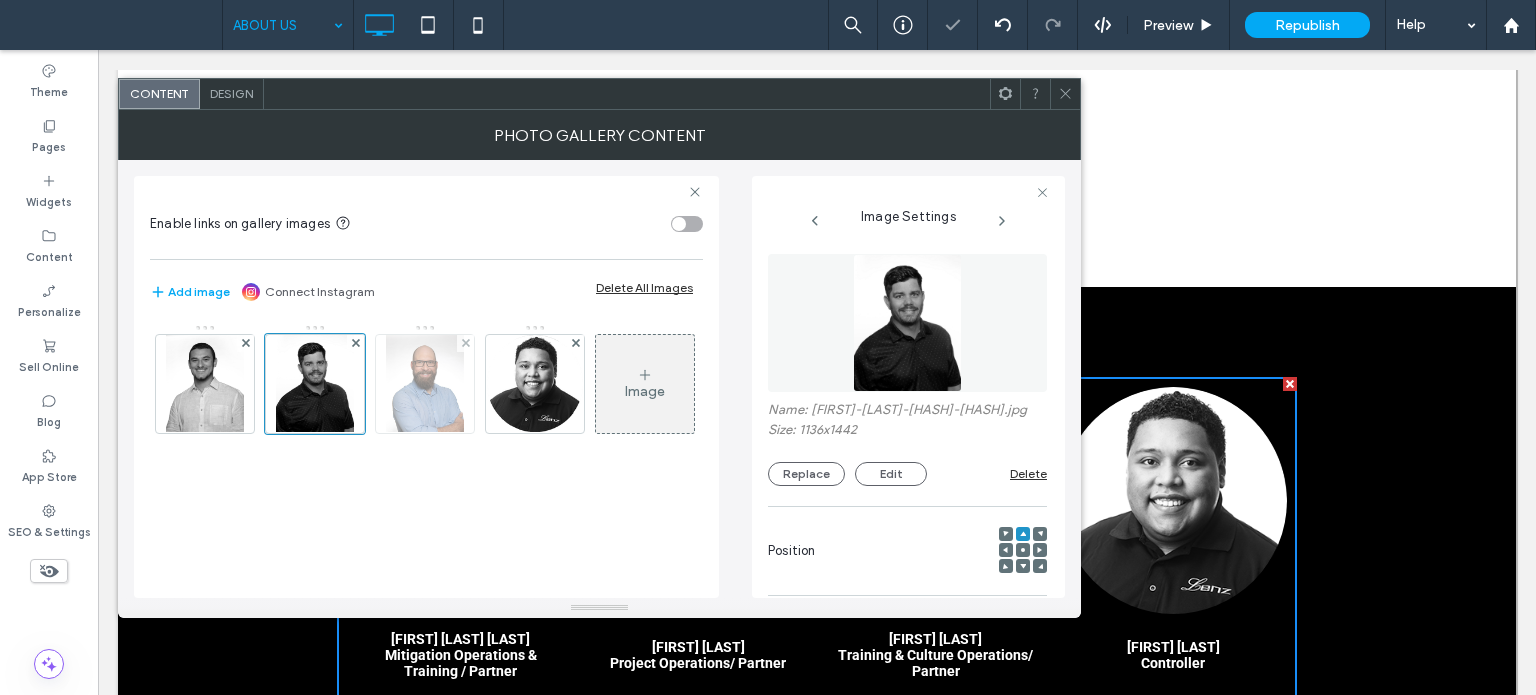 click at bounding box center [425, 384] 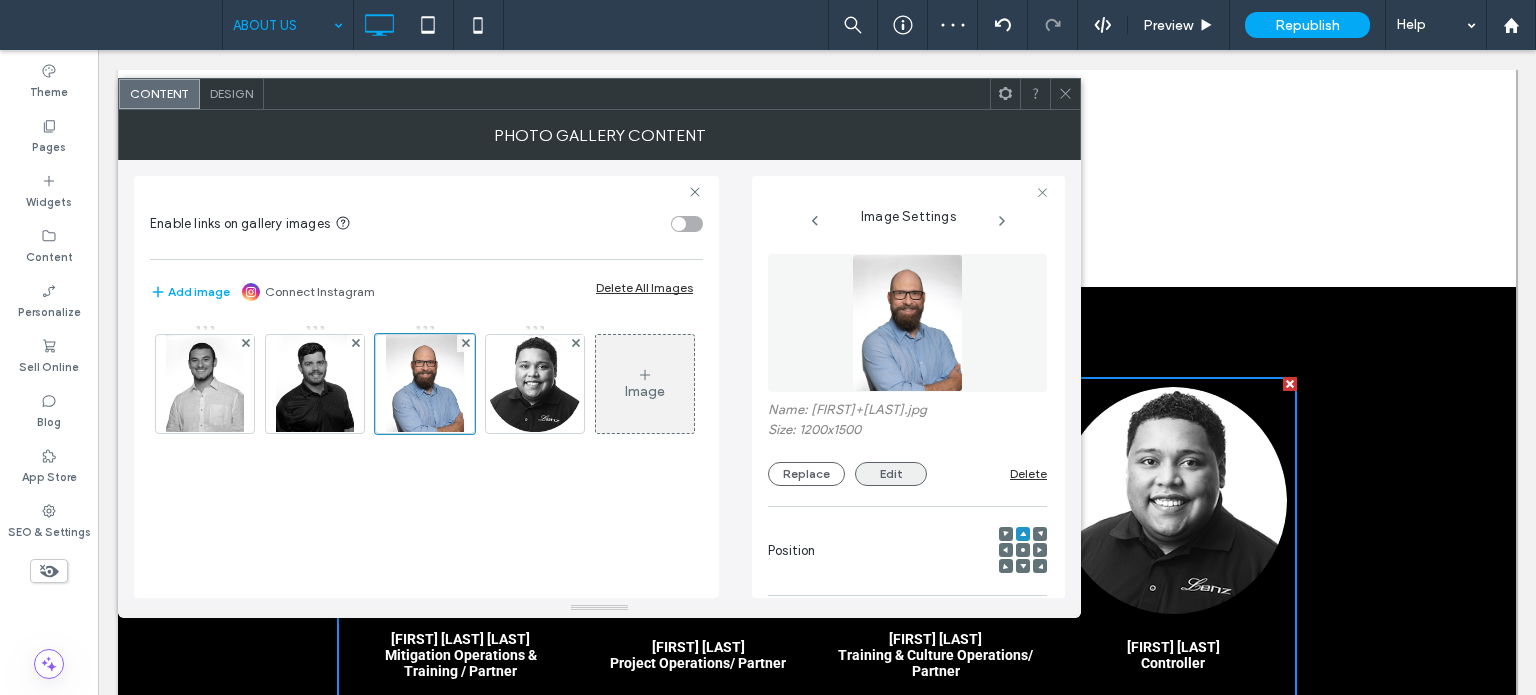 click on "Edit" at bounding box center (891, 474) 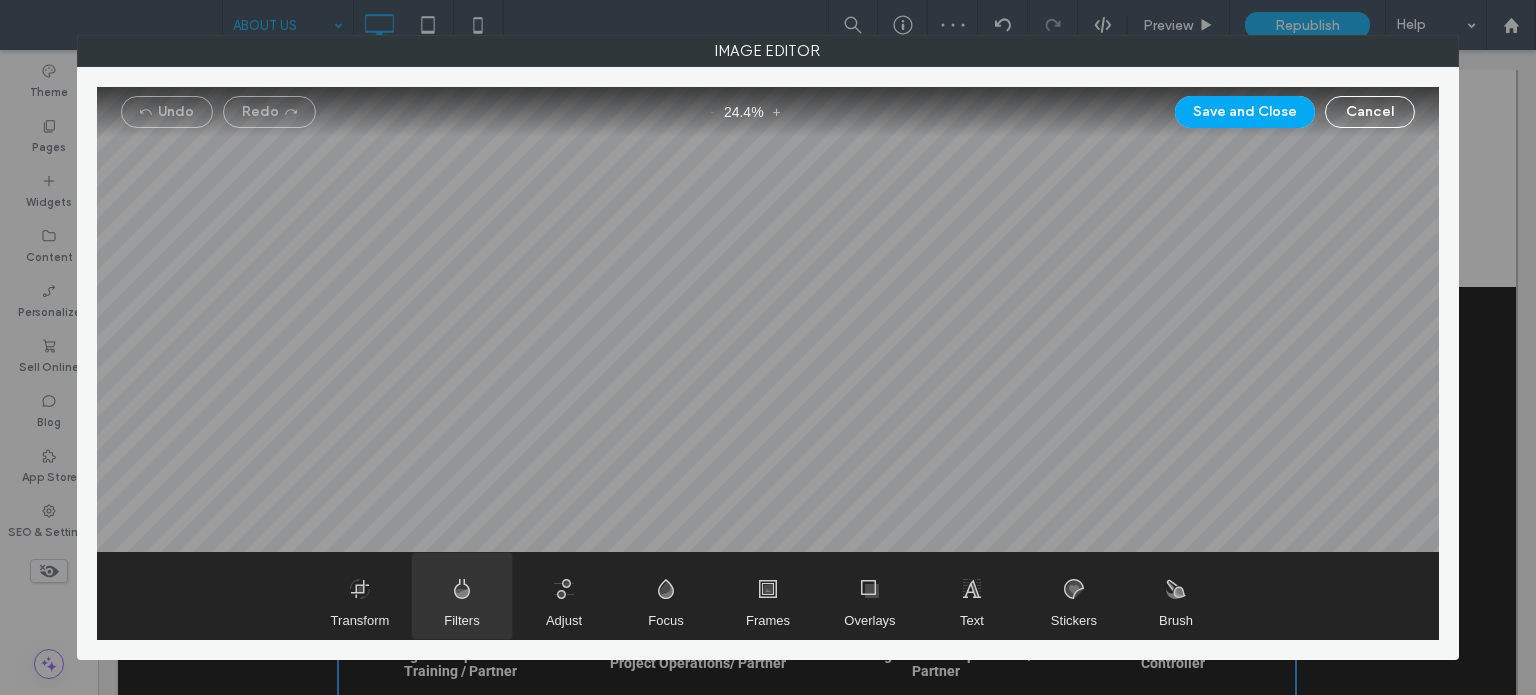 click at bounding box center (462, 596) 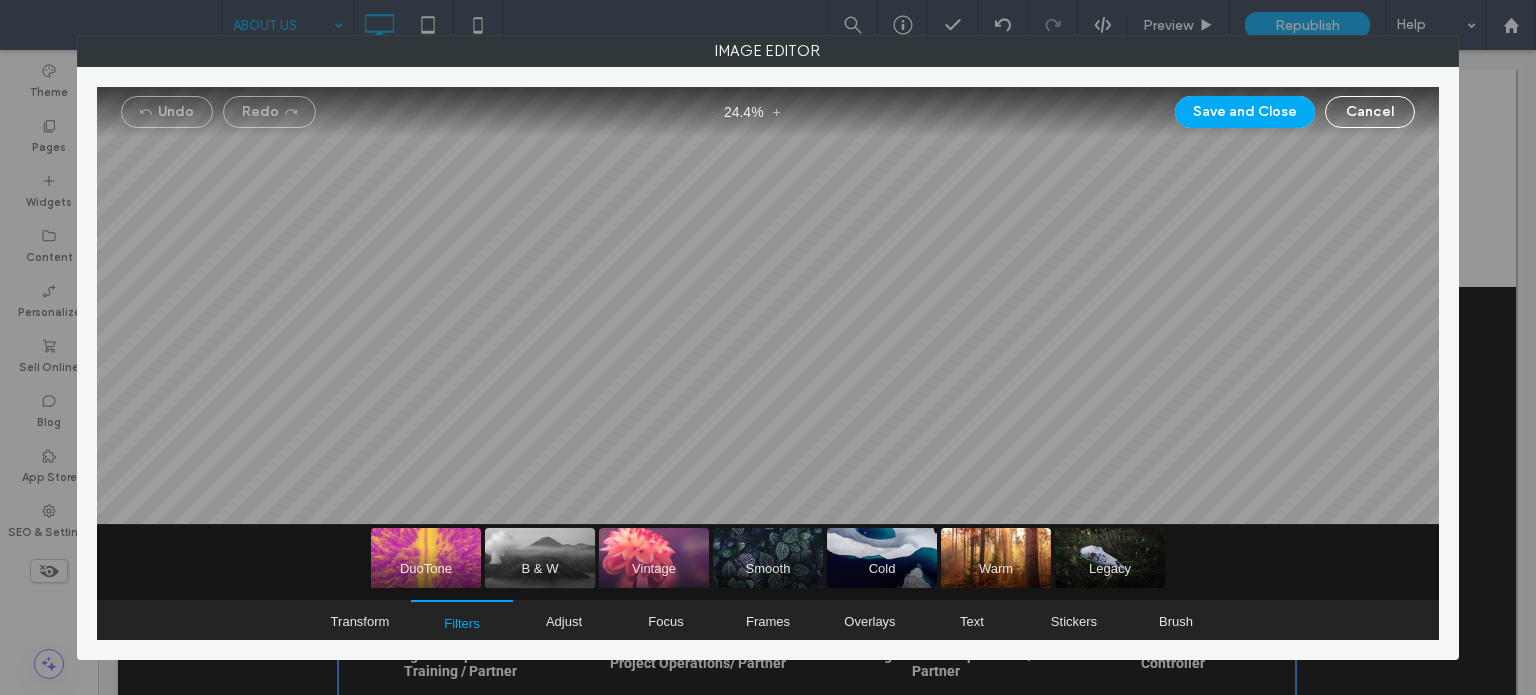 click at bounding box center (540, 558) 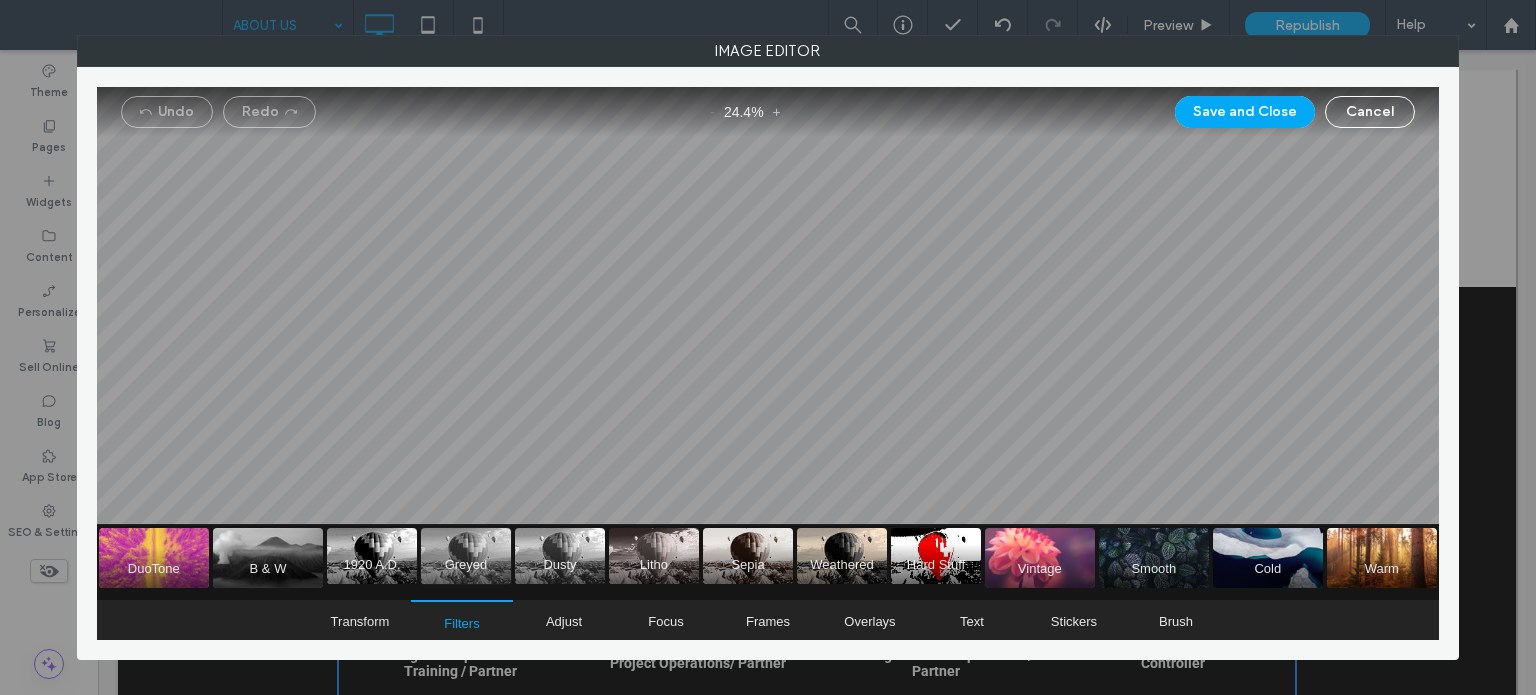 click at bounding box center (466, 556) 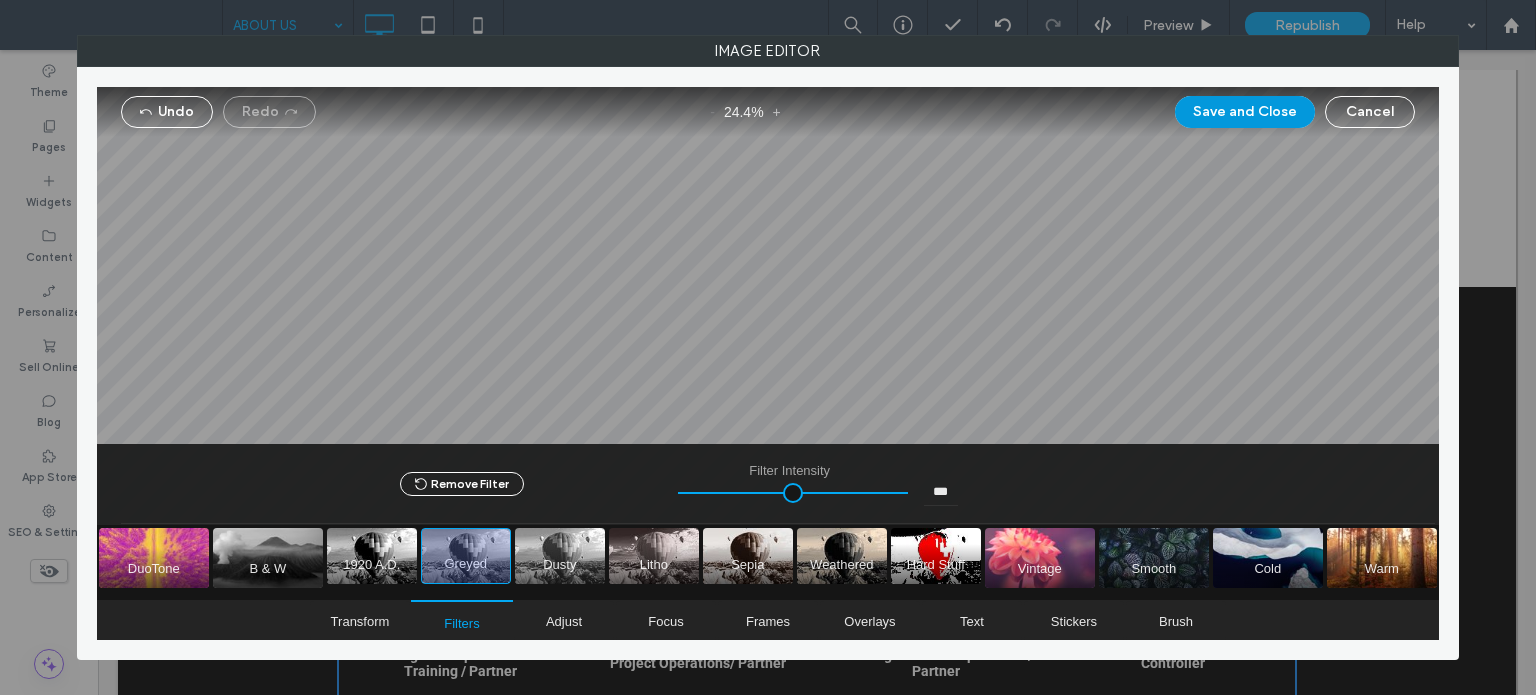 click on "Save and Close" at bounding box center [1245, 112] 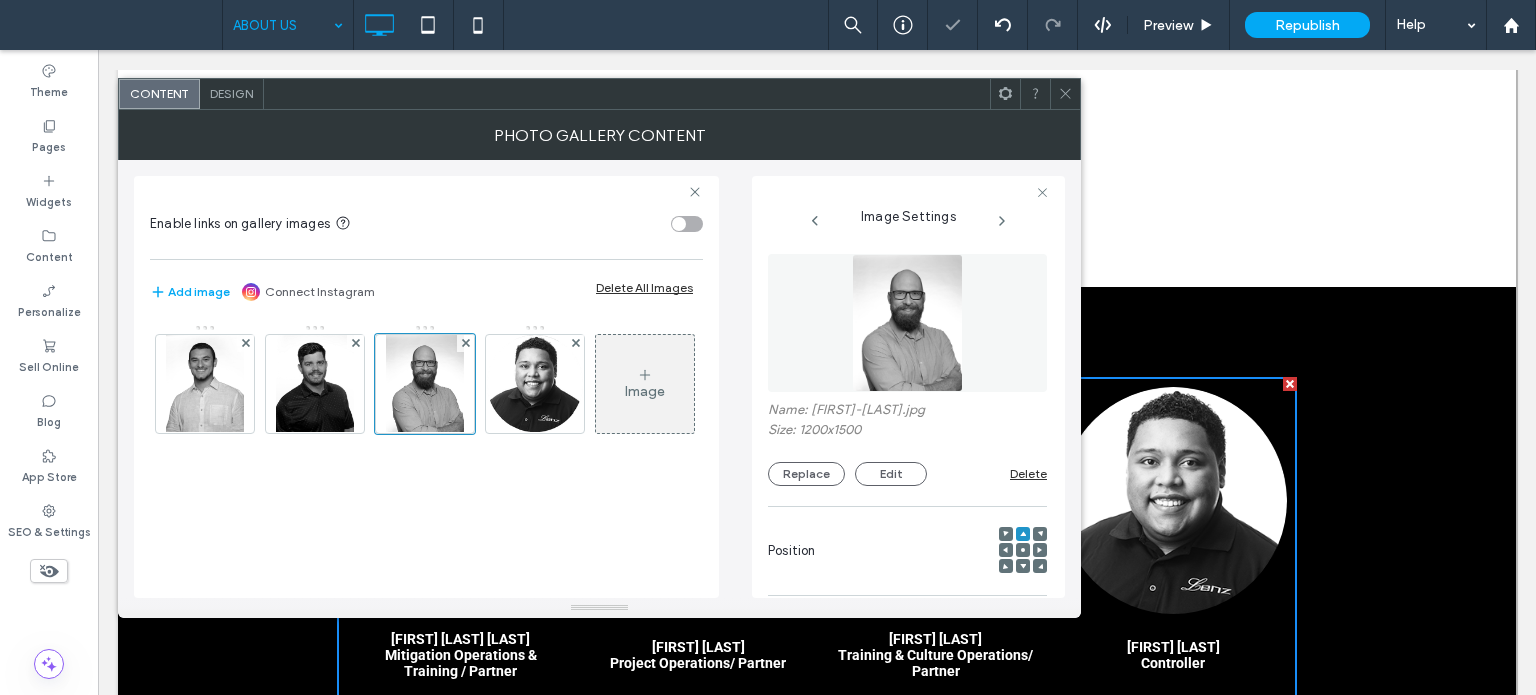 click 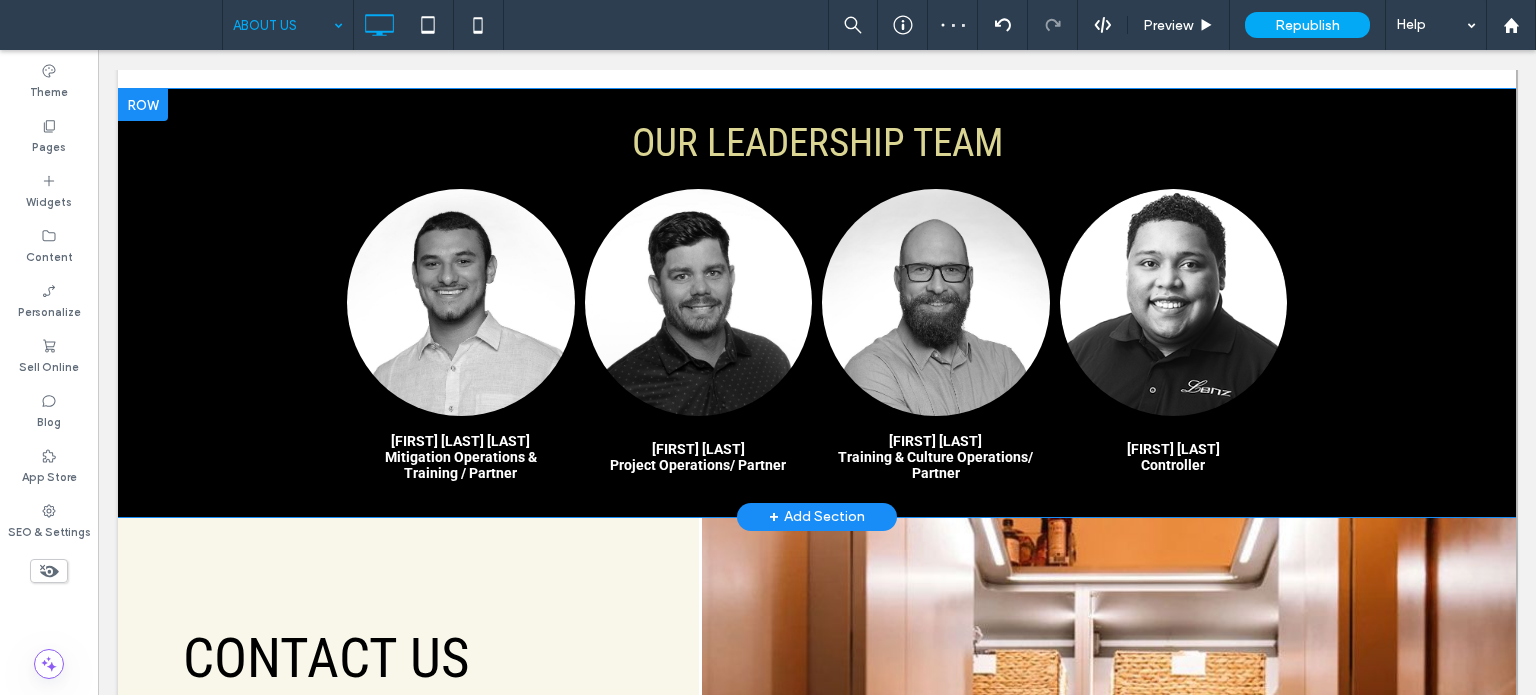 scroll, scrollTop: 1400, scrollLeft: 0, axis: vertical 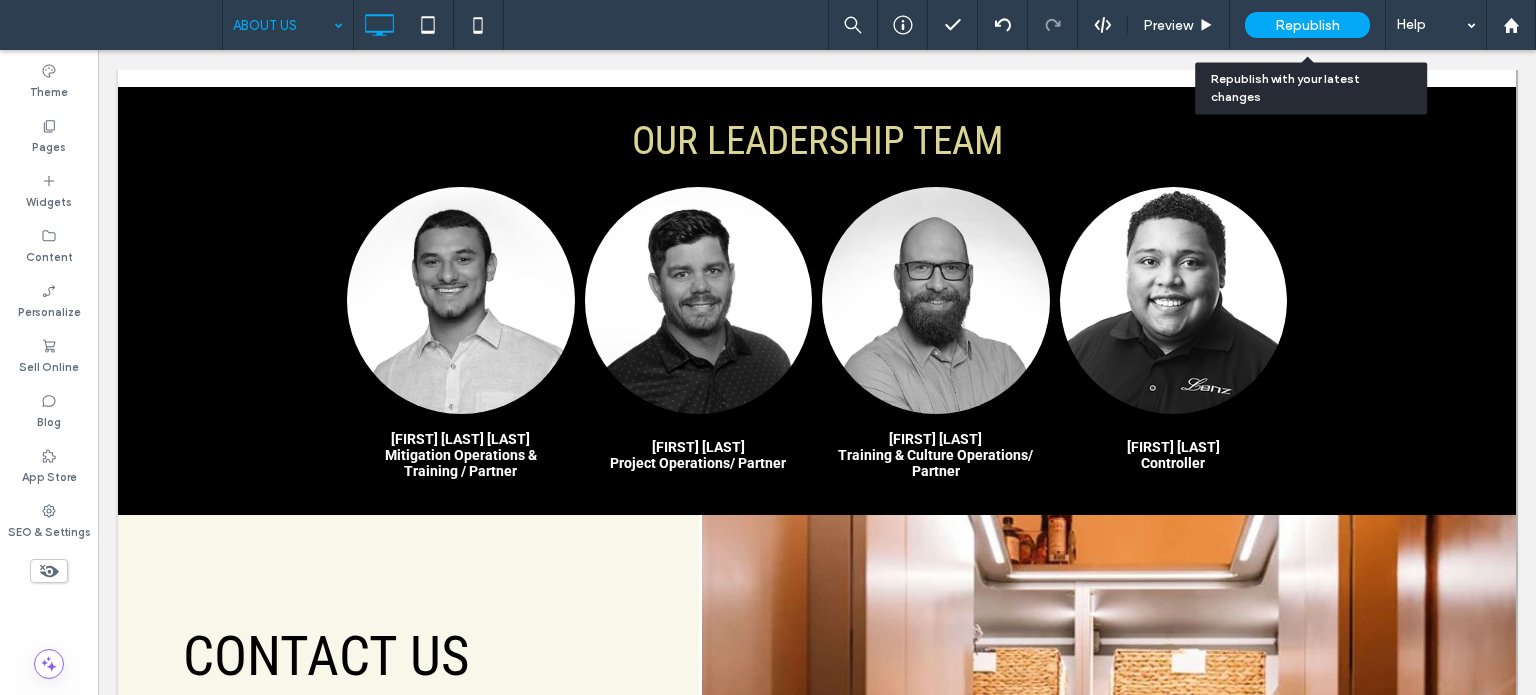 click on "Republish" at bounding box center (1307, 25) 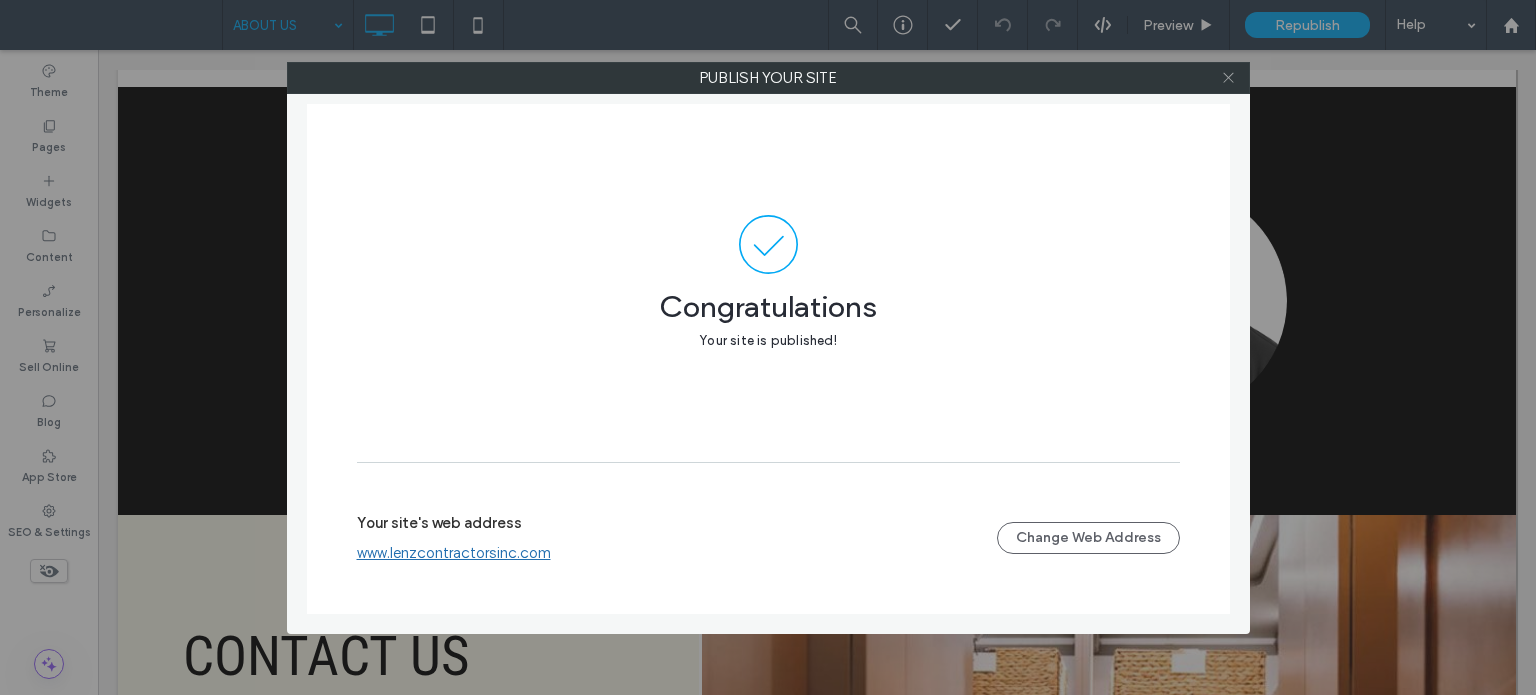 click 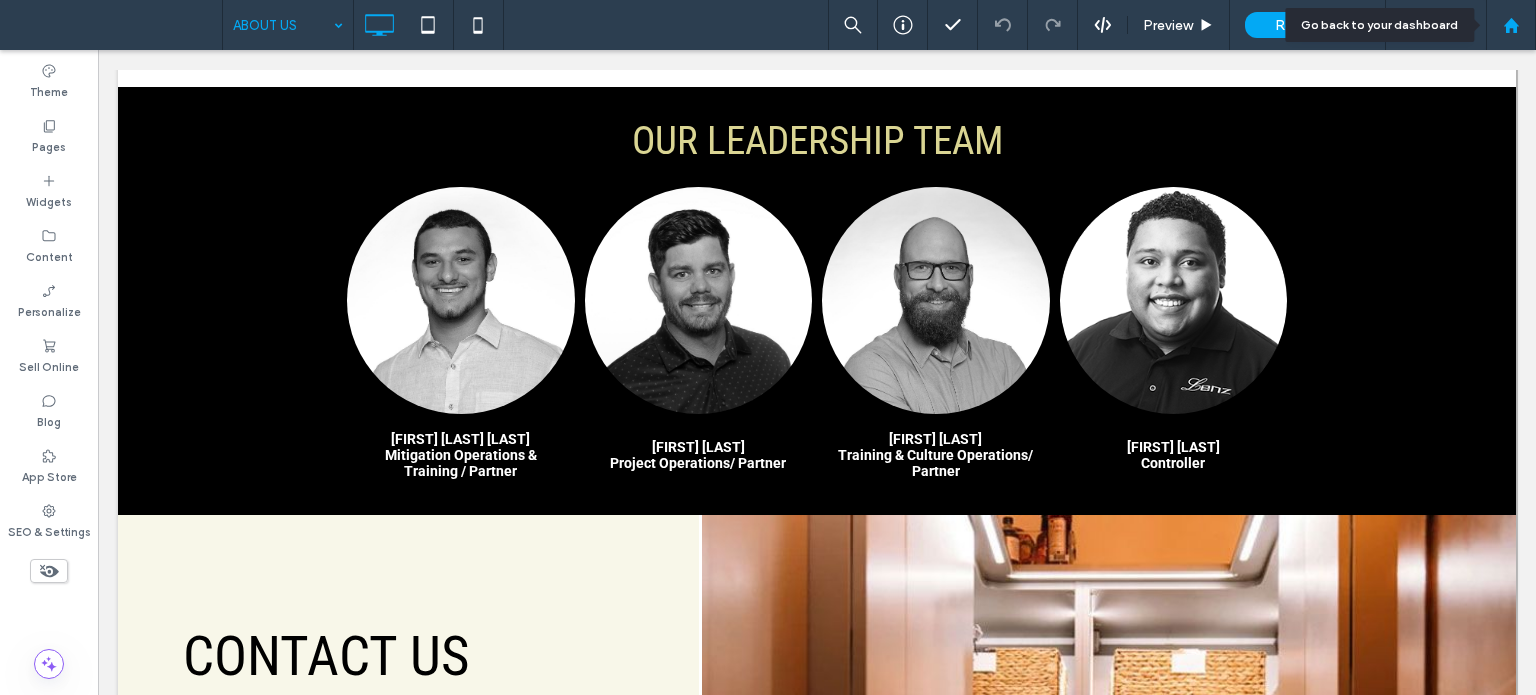 click 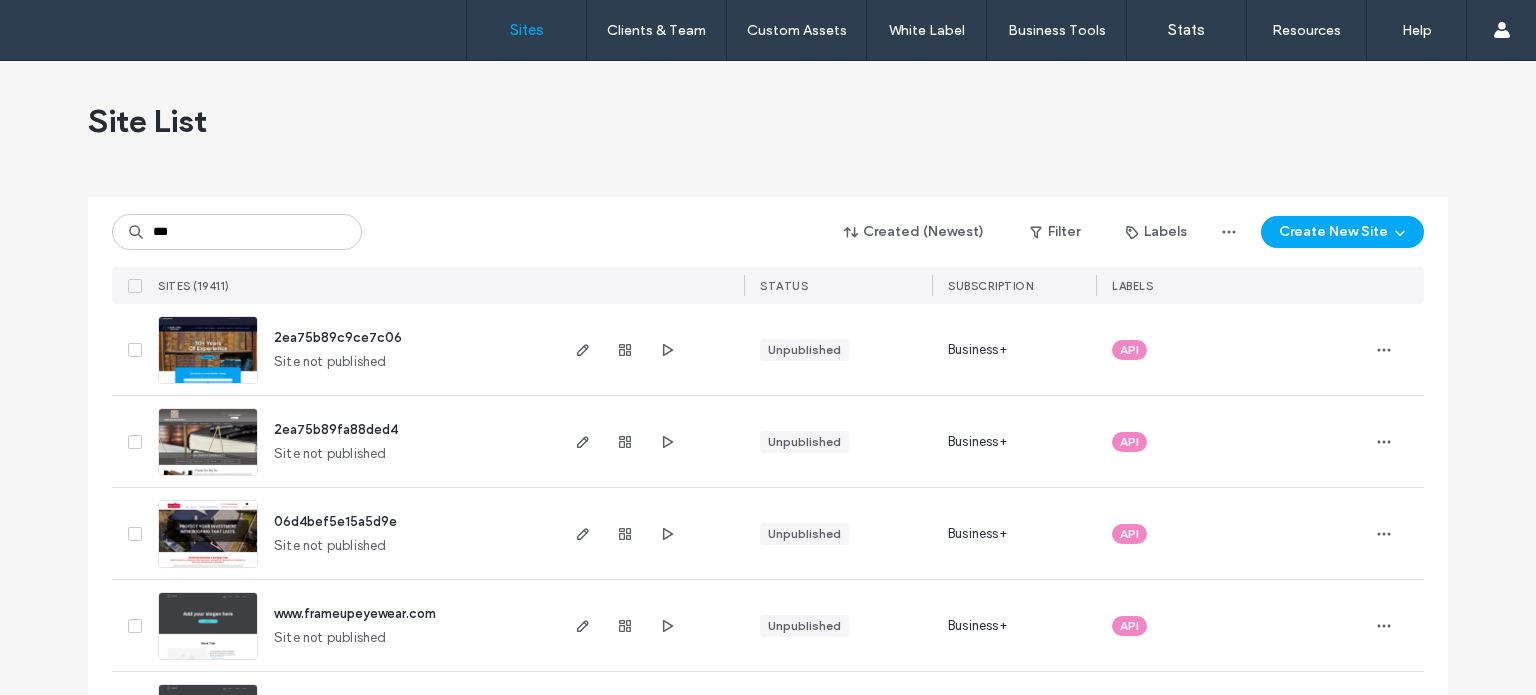 scroll, scrollTop: 0, scrollLeft: 0, axis: both 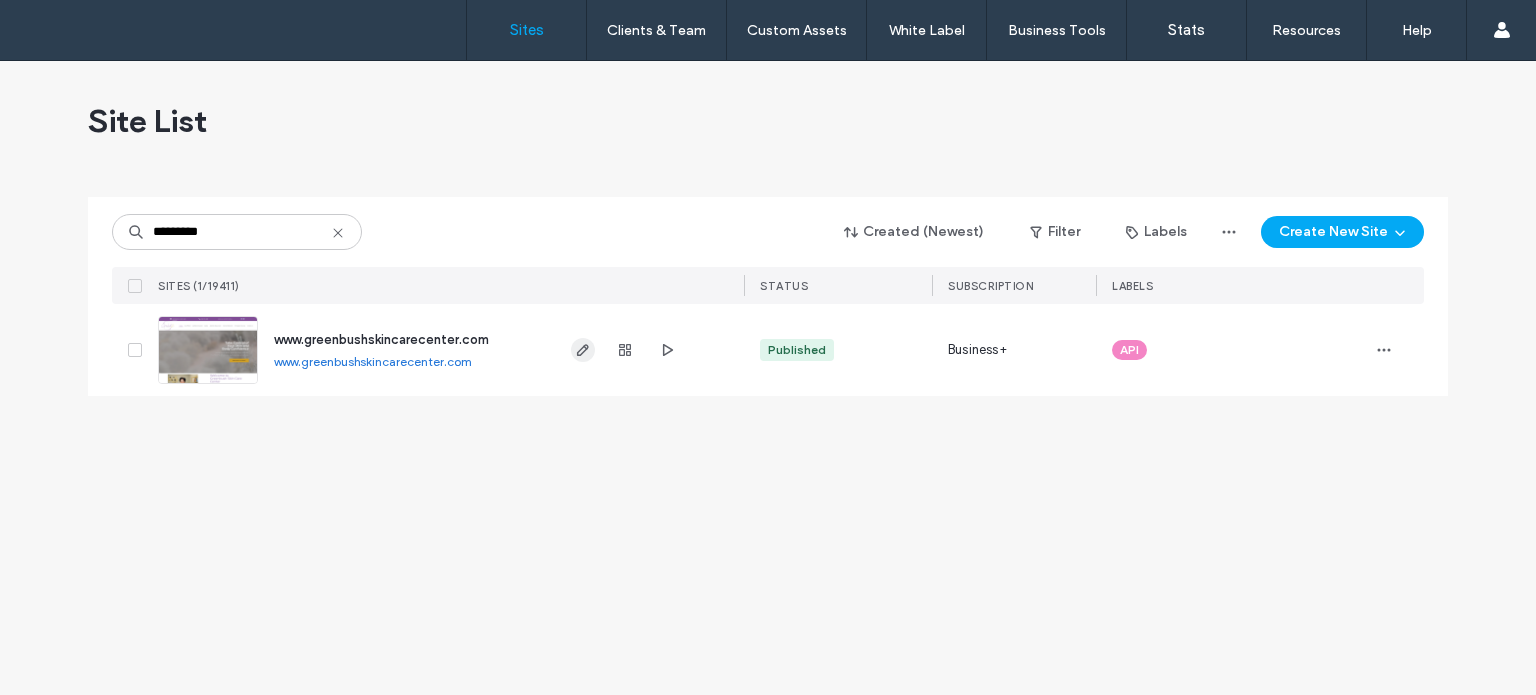 type on "*********" 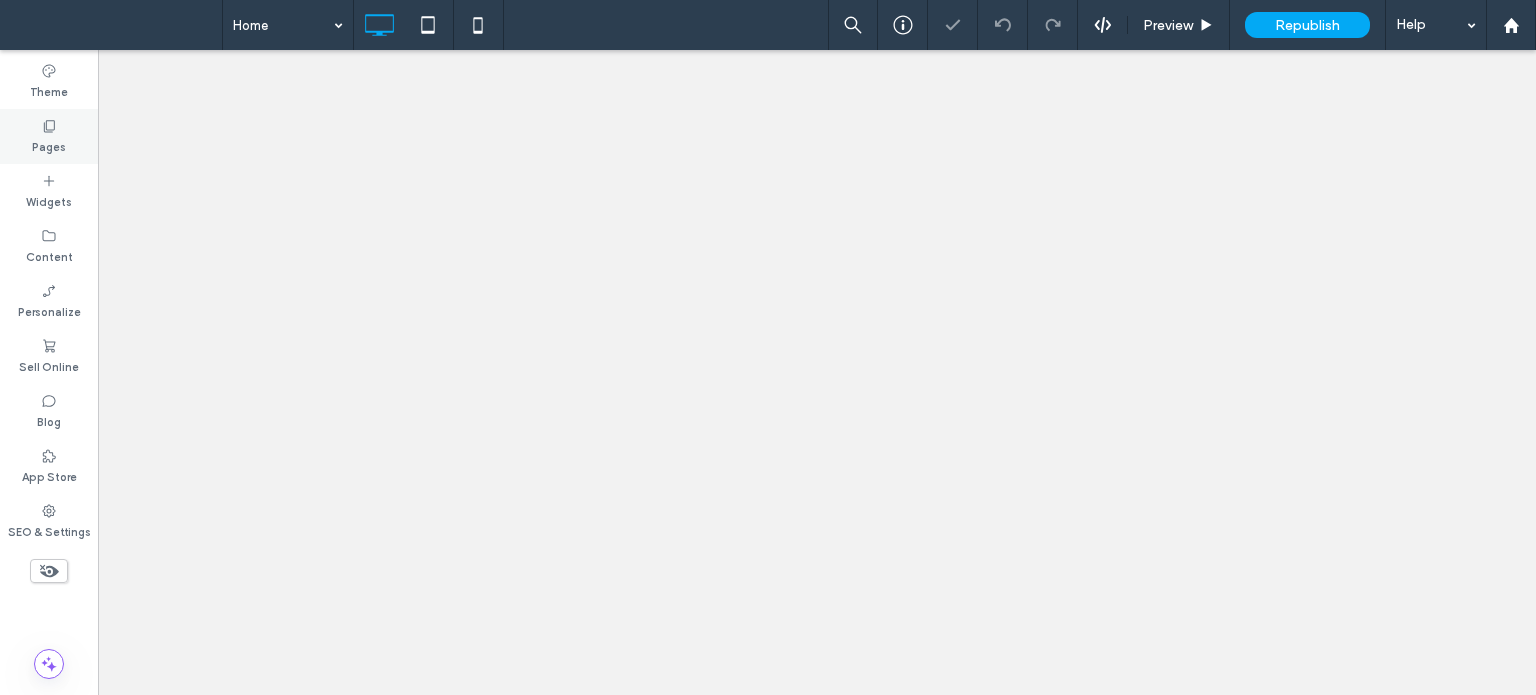 scroll, scrollTop: 0, scrollLeft: 0, axis: both 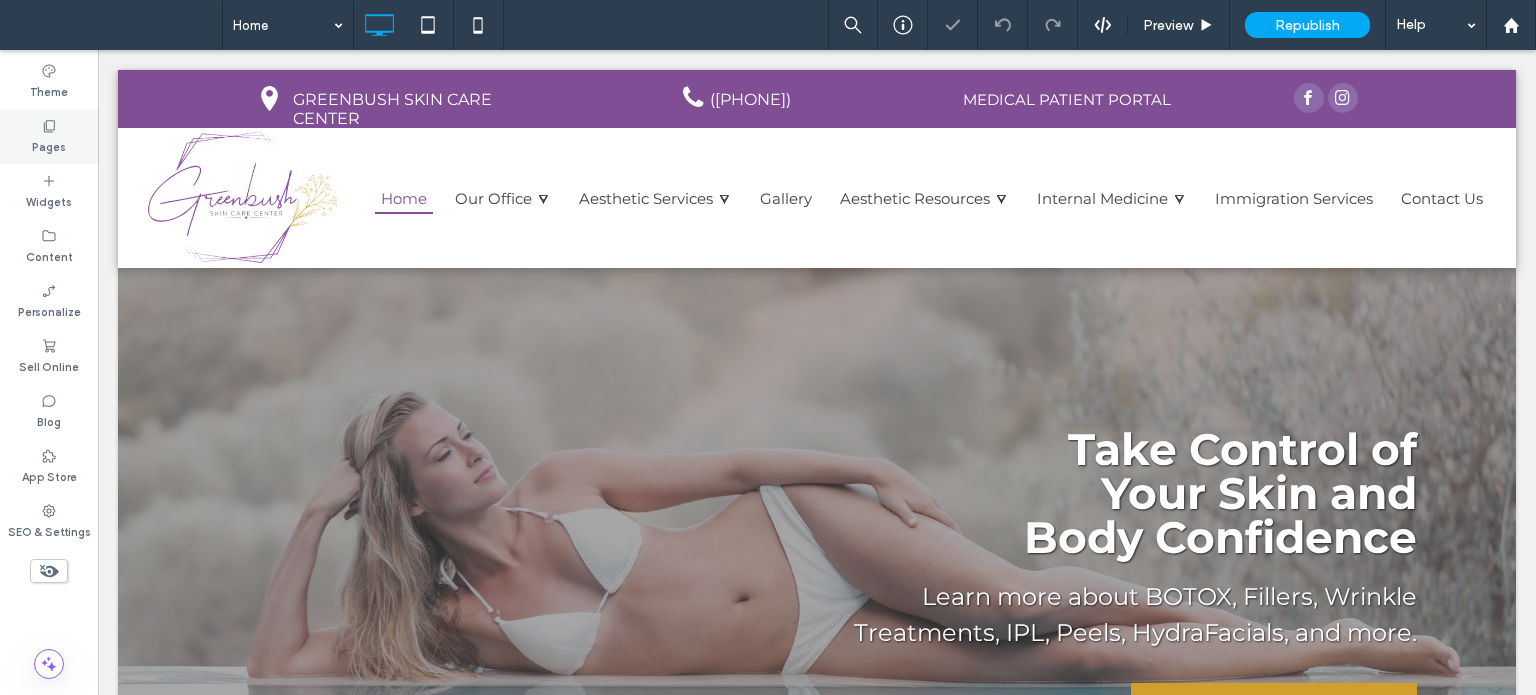 click on "Pages" at bounding box center [49, 145] 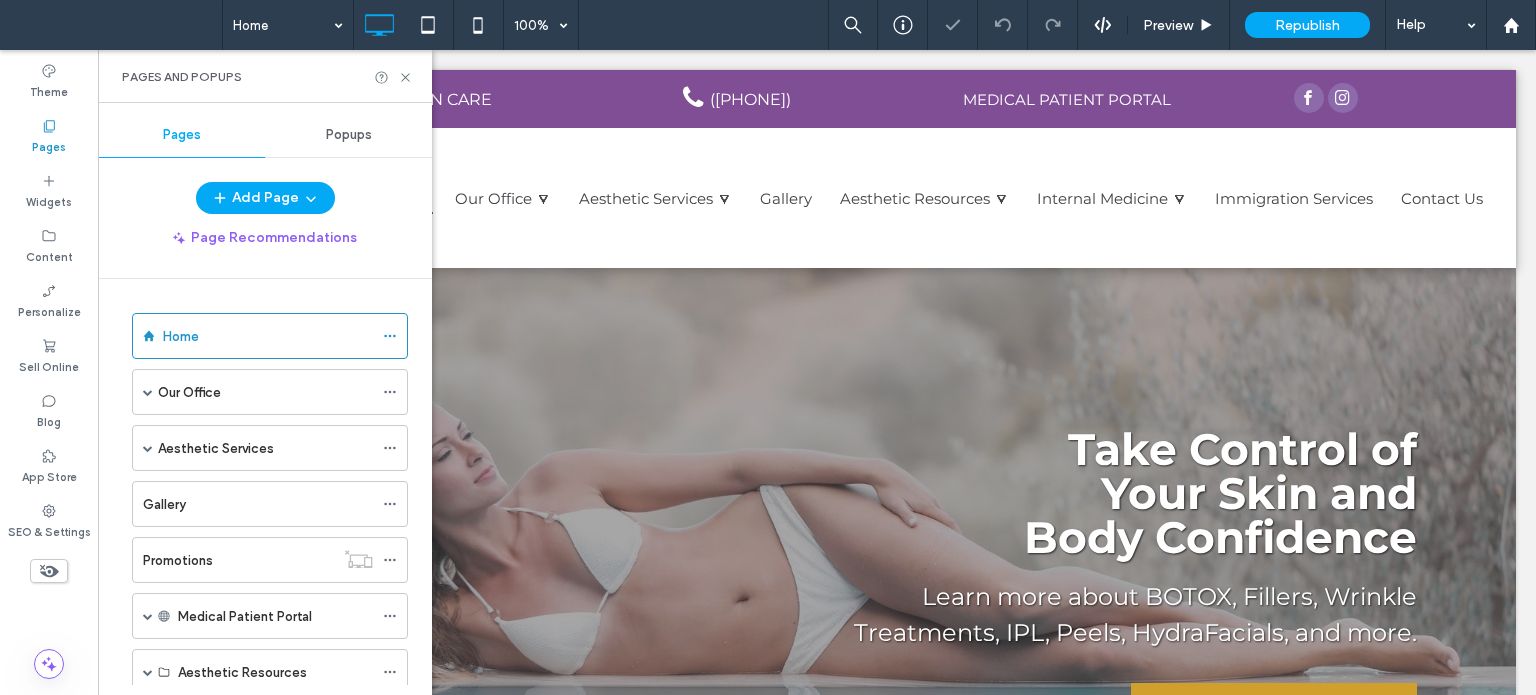 scroll, scrollTop: 0, scrollLeft: 0, axis: both 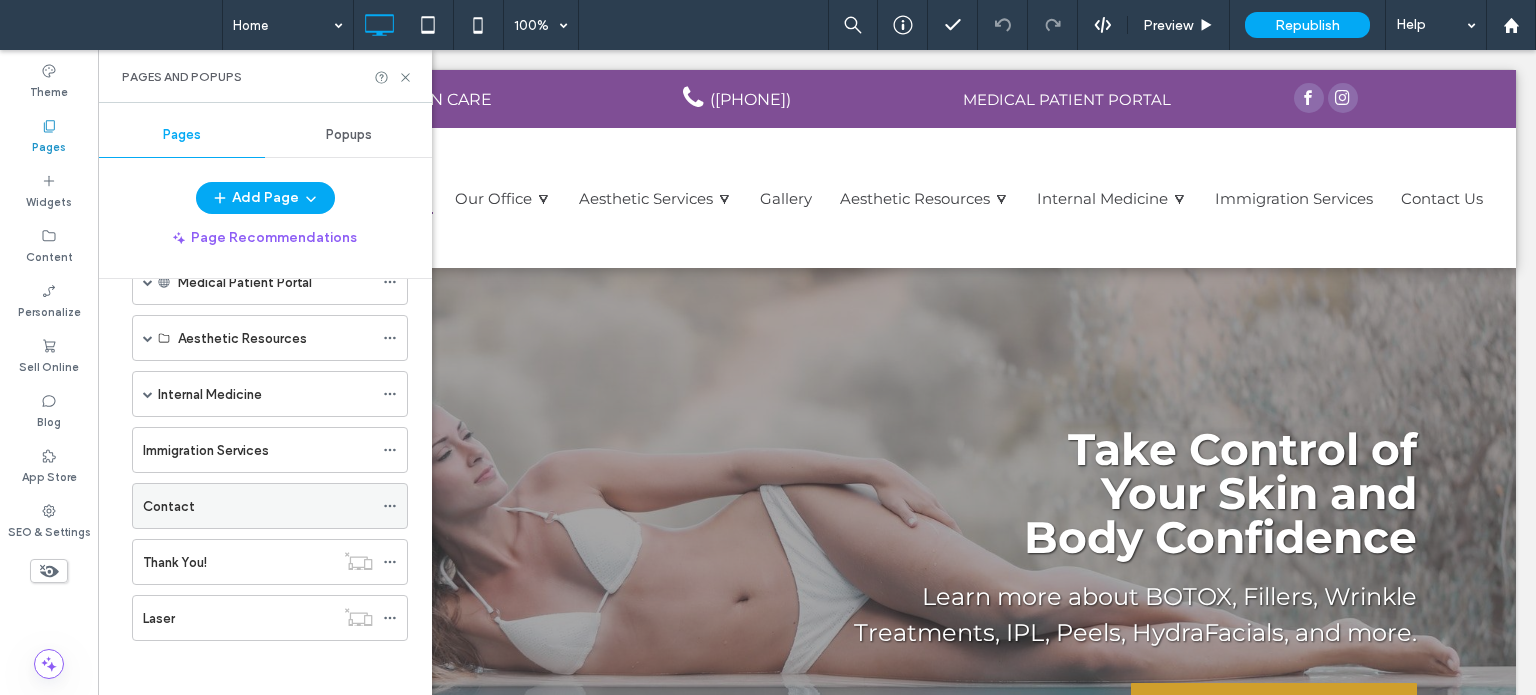click on "Contact" at bounding box center [258, 506] 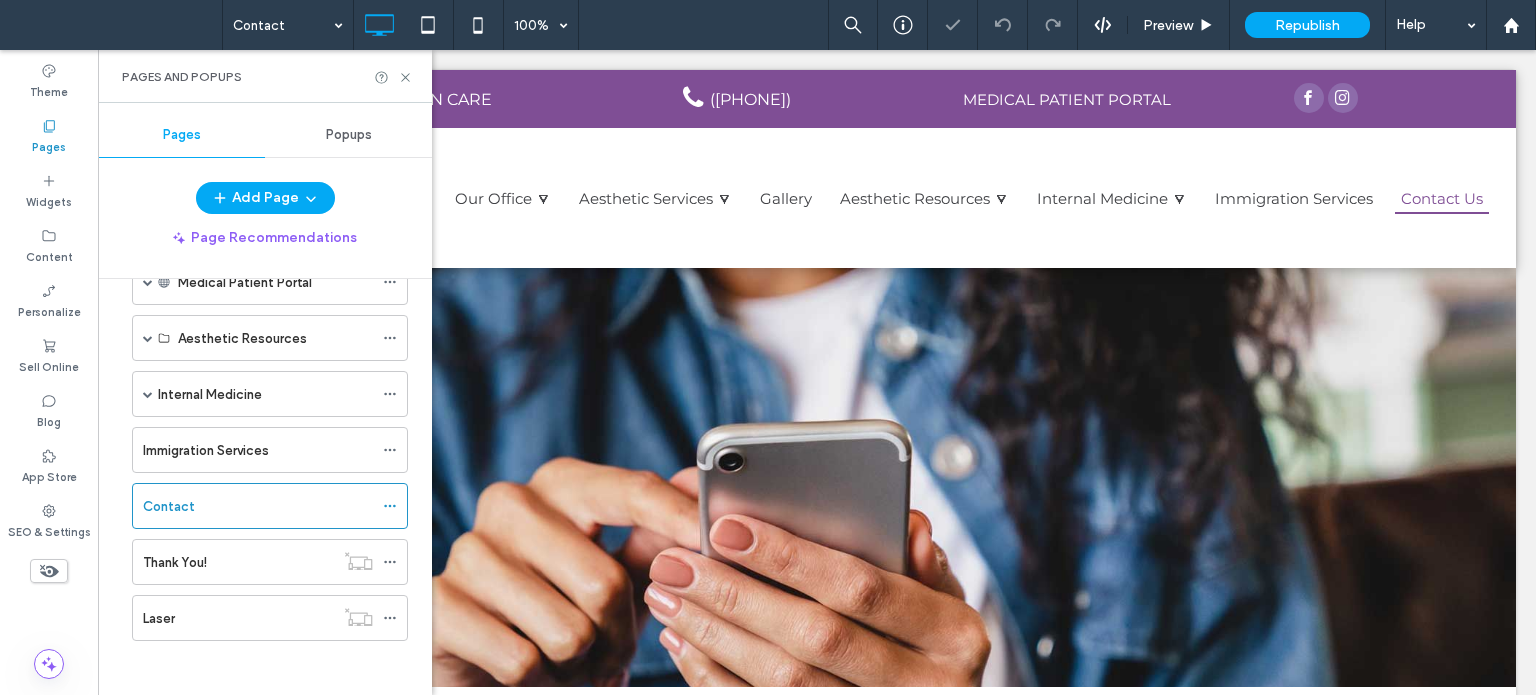 scroll, scrollTop: 0, scrollLeft: 0, axis: both 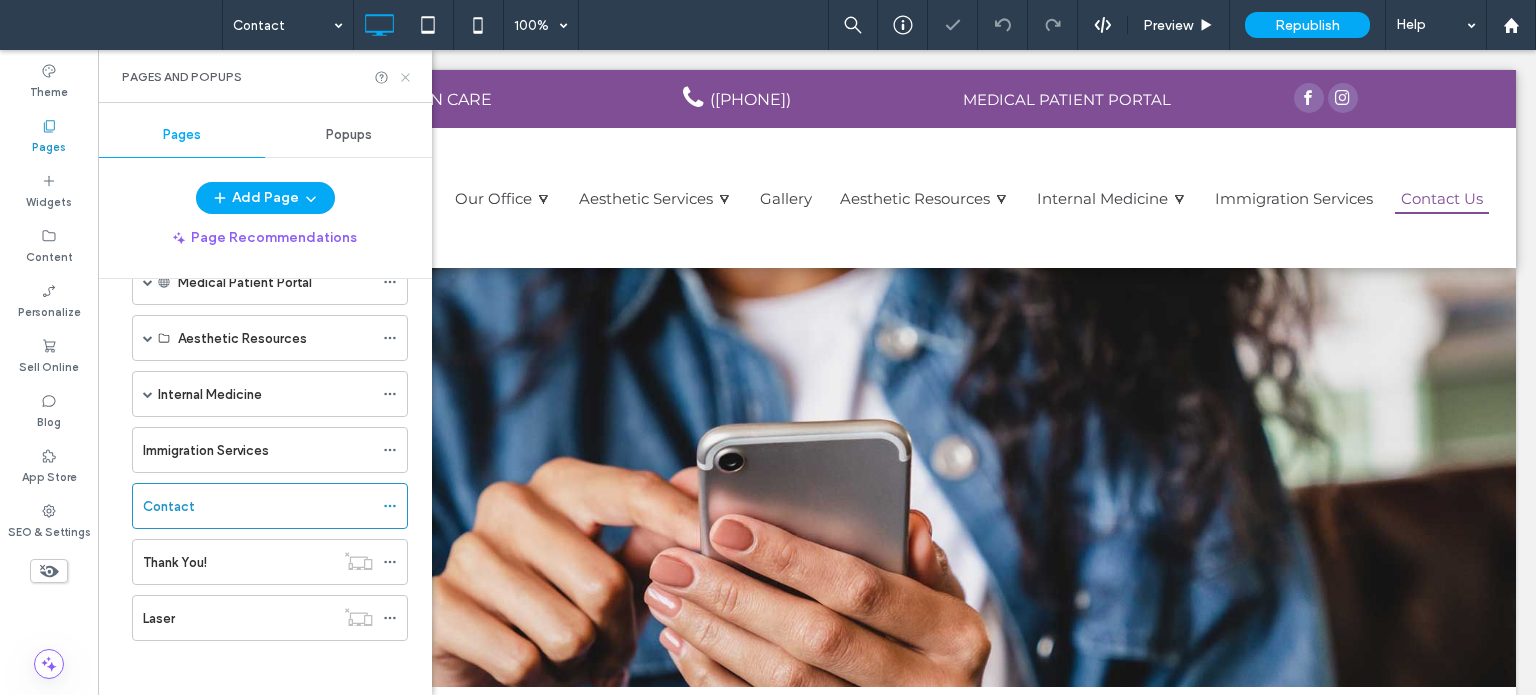 click 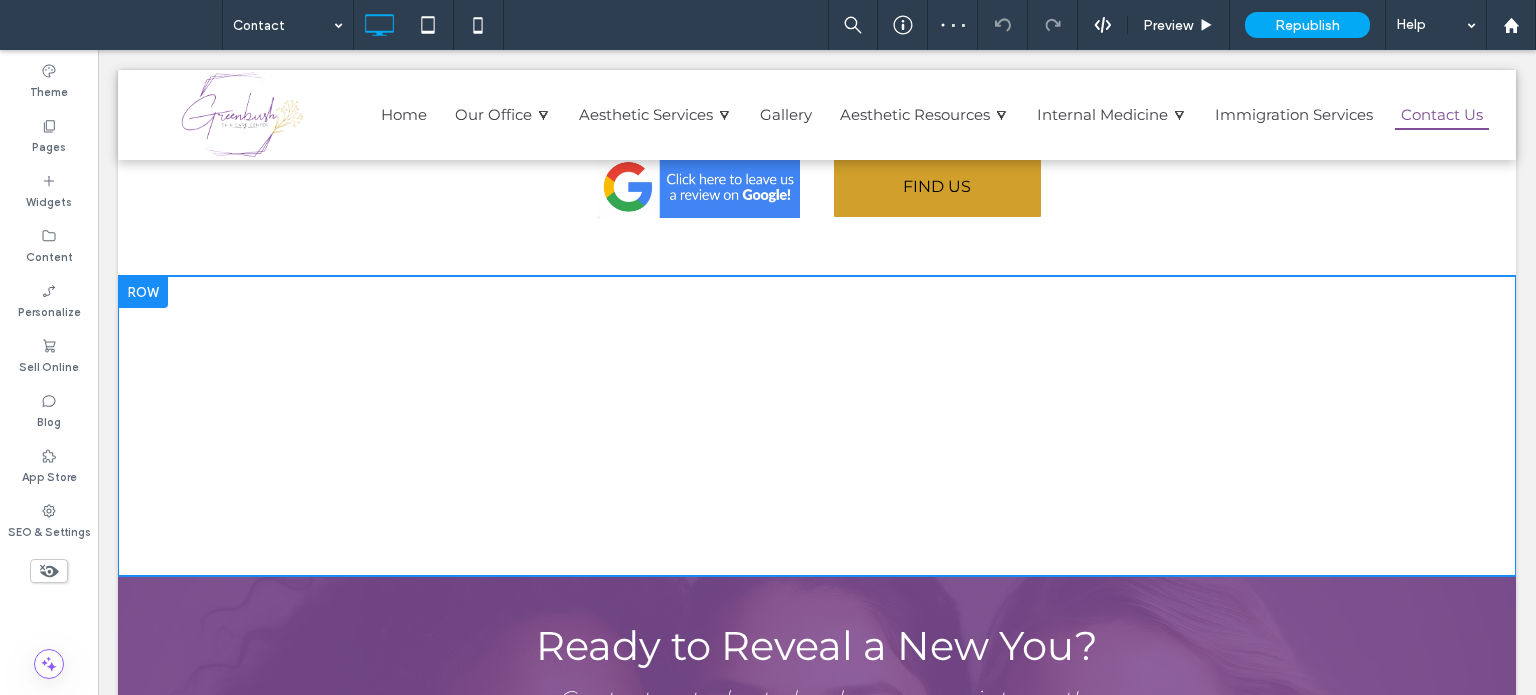 scroll, scrollTop: 1500, scrollLeft: 0, axis: vertical 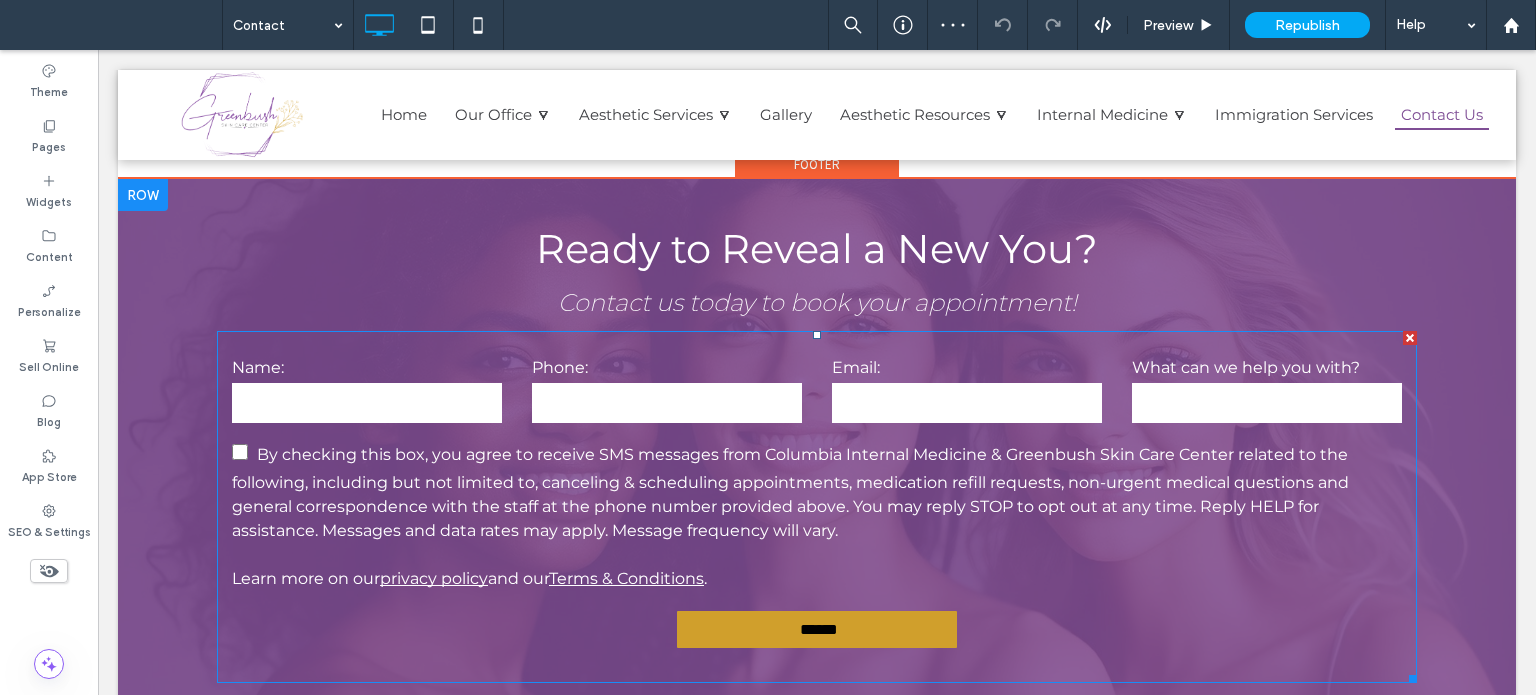 click on "By checking this box, you agree to receive SMS messages from Columbia Internal Medicine & Greenbush Skin Care Center related to the following, including but not limited to, canceling & scheduling appointments, medication refill requests, non-urgent medical questions and general correspondence with the staff at the phone number provided above. You may reply STOP to opt out at any time. Reply HELP for assistance. Messages and data rates may apply. Message frequency will vary. Learn more on our  privacy policy
and our  Terms & Conditions ." at bounding box center [817, 513] 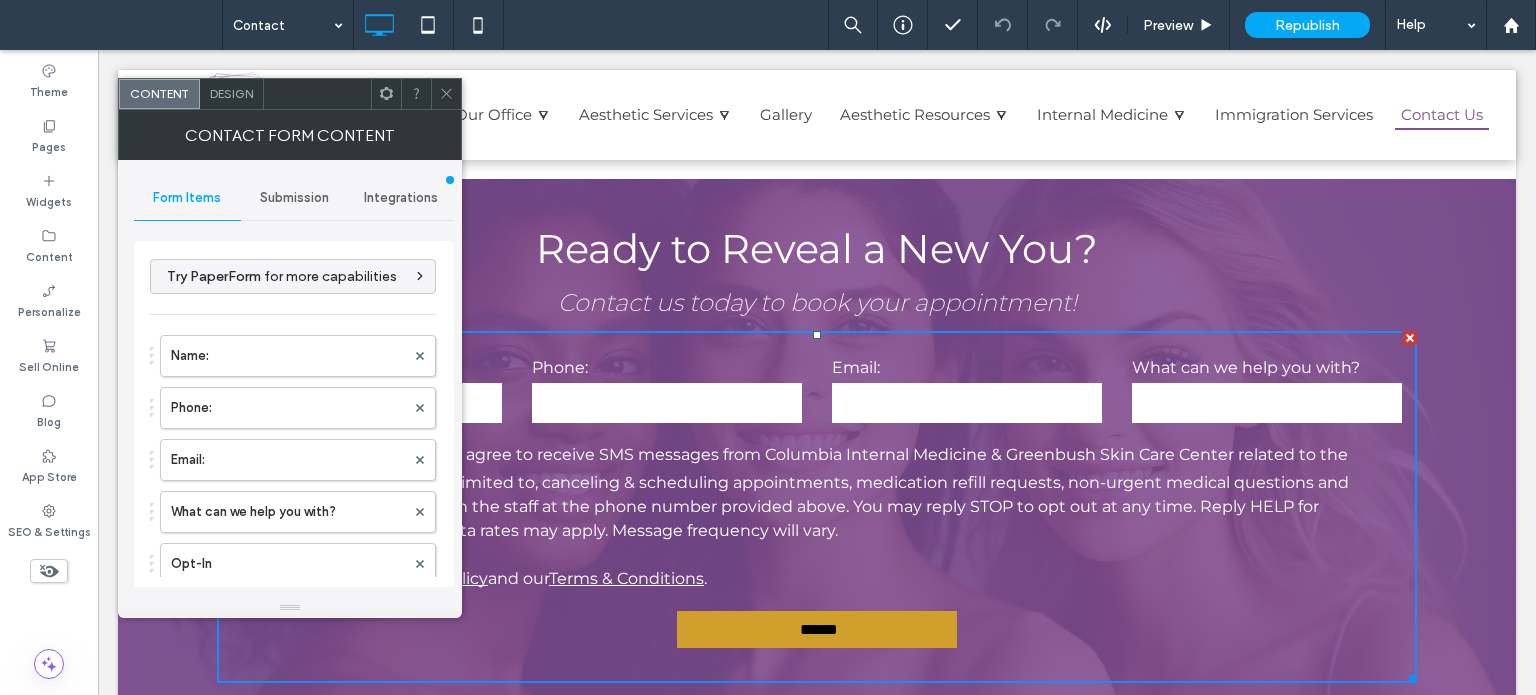 click on "By checking this box, you agree to receive SMS messages from Columbia Internal Medicine & Greenbush Skin Care Center related to the following, including but not limited to, canceling & scheduling appointments, medication refill requests, non-urgent medical questions and general correspondence with the staff at the phone number provided above. You may reply STOP to opt out at any time. Reply HELP for assistance. Messages and data rates may apply. Message frequency will vary. Learn more on our  privacy policy
and our  Terms & Conditions ." at bounding box center [817, 513] 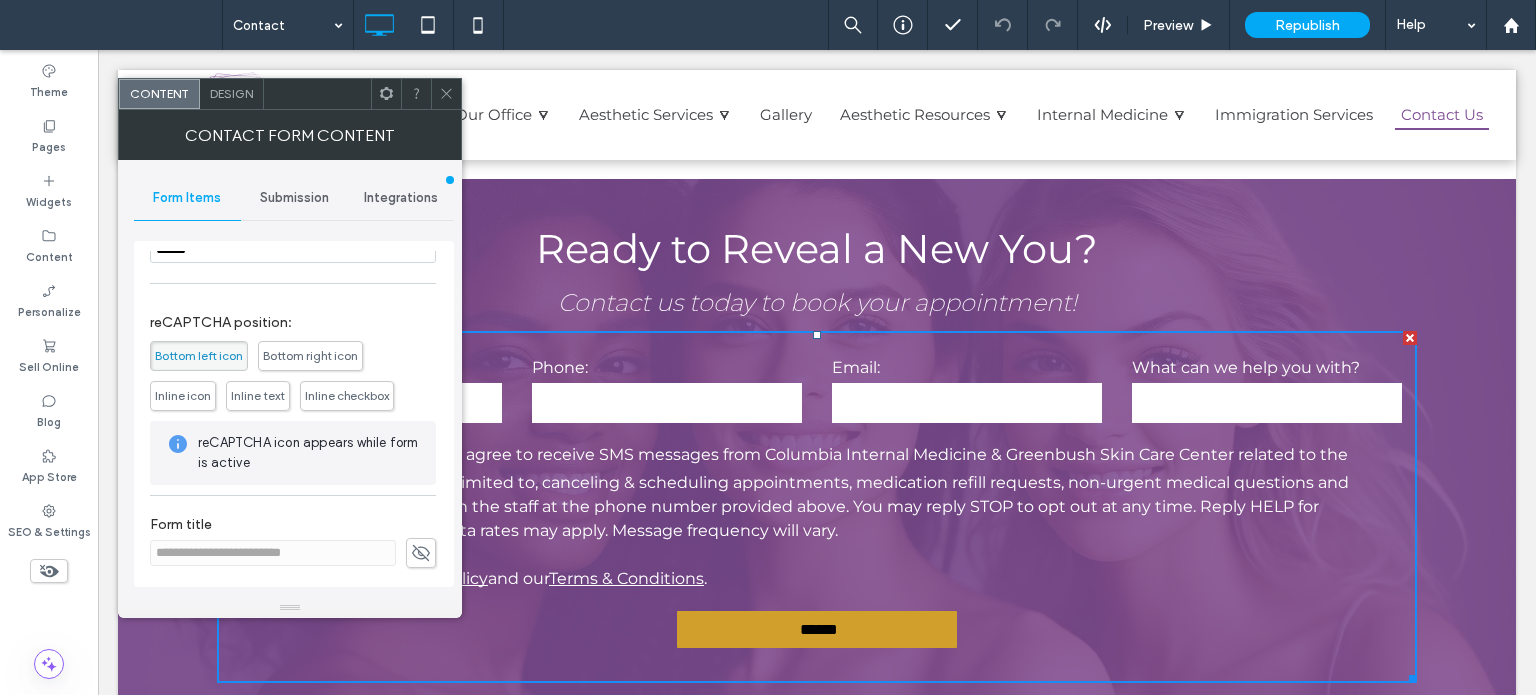 scroll, scrollTop: 153, scrollLeft: 0, axis: vertical 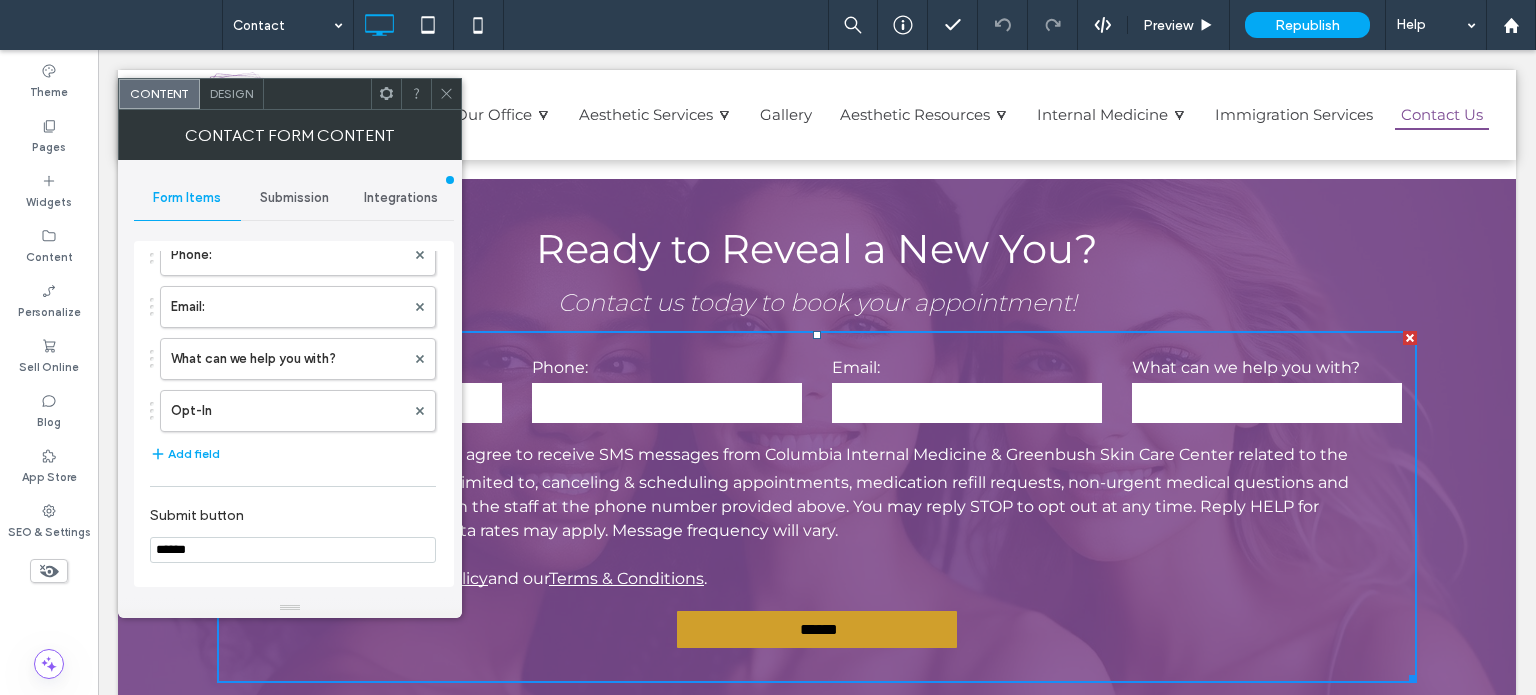 click on "Design" at bounding box center (231, 93) 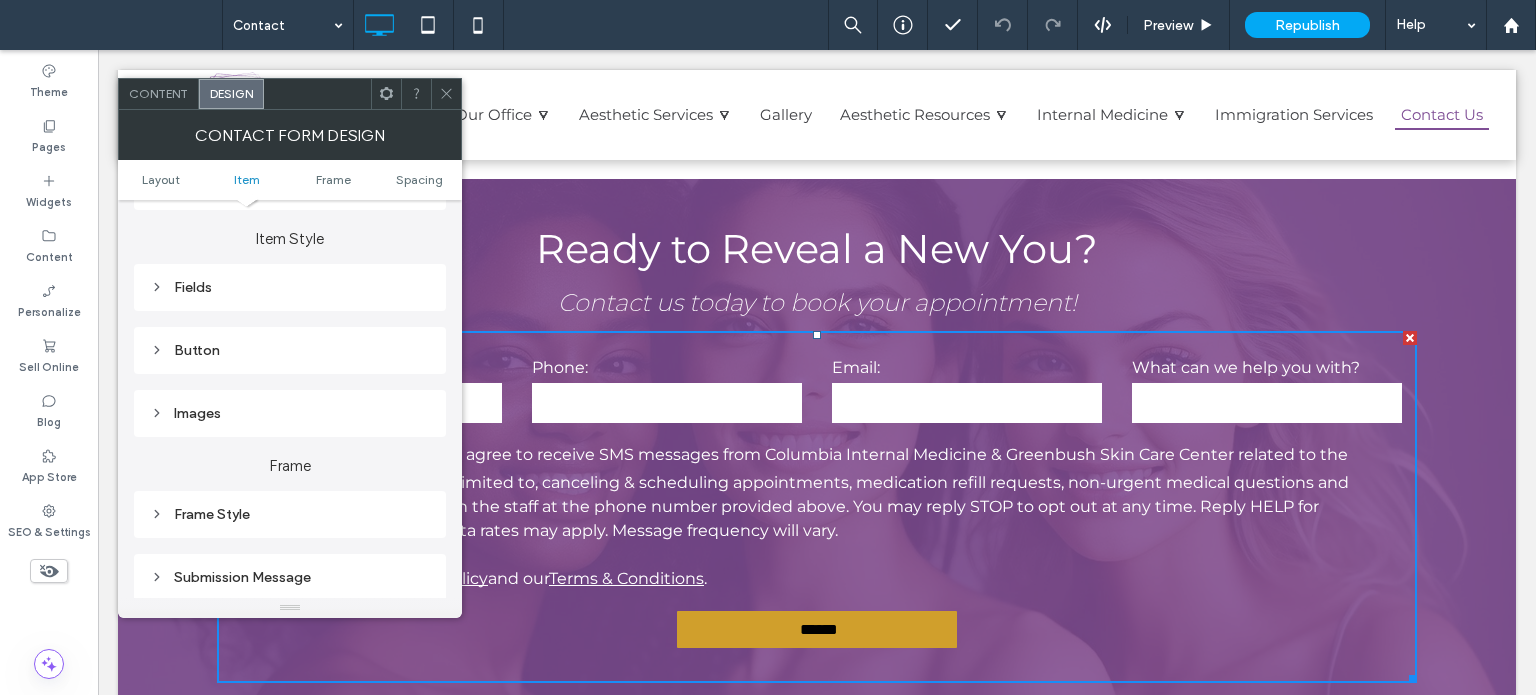 scroll, scrollTop: 300, scrollLeft: 0, axis: vertical 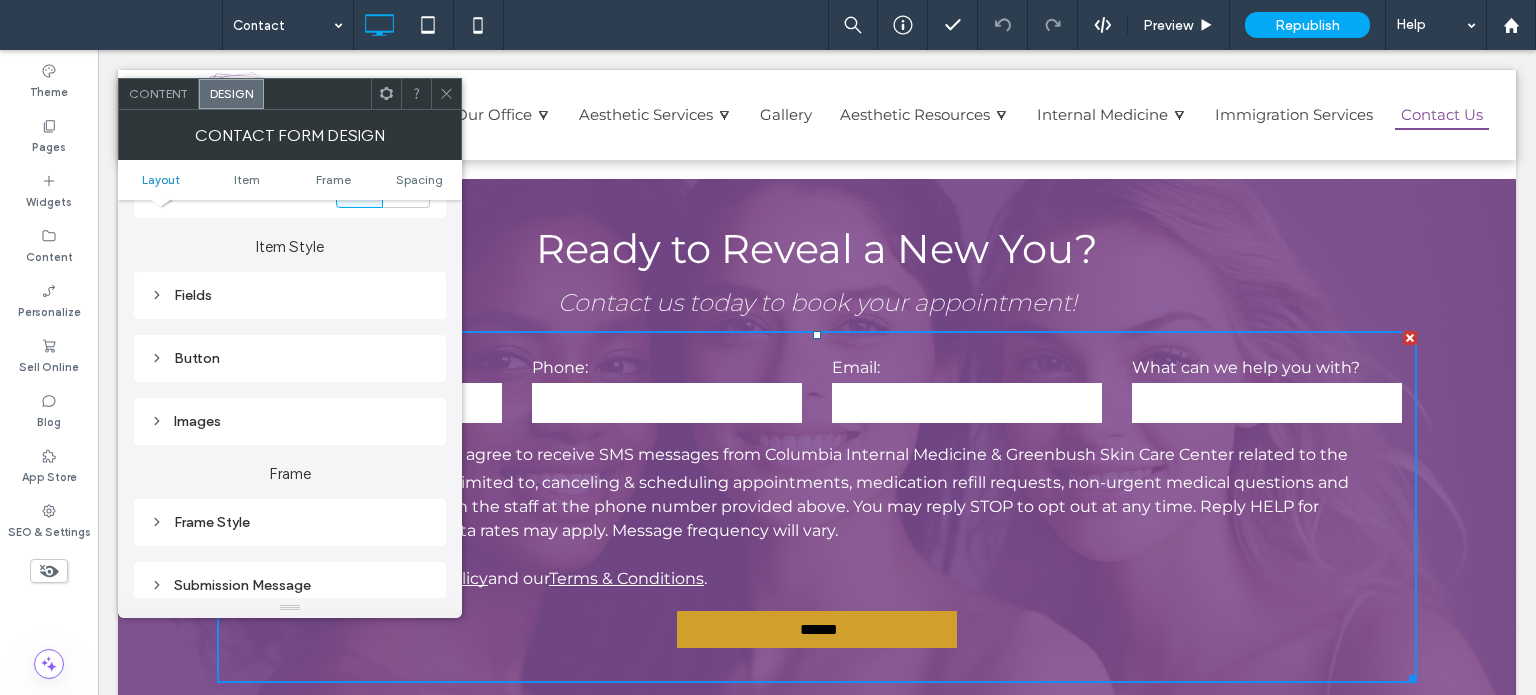 click on "Content" at bounding box center (158, 93) 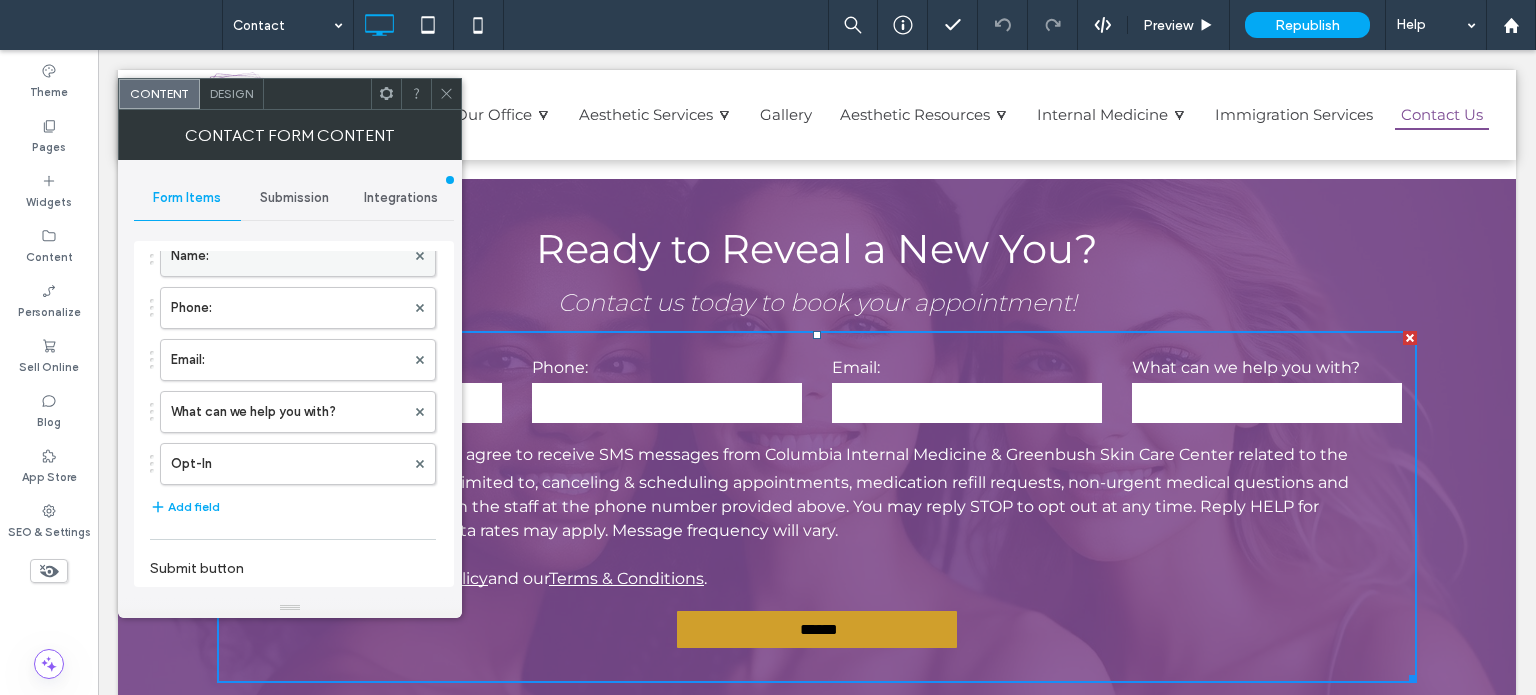 scroll, scrollTop: 200, scrollLeft: 0, axis: vertical 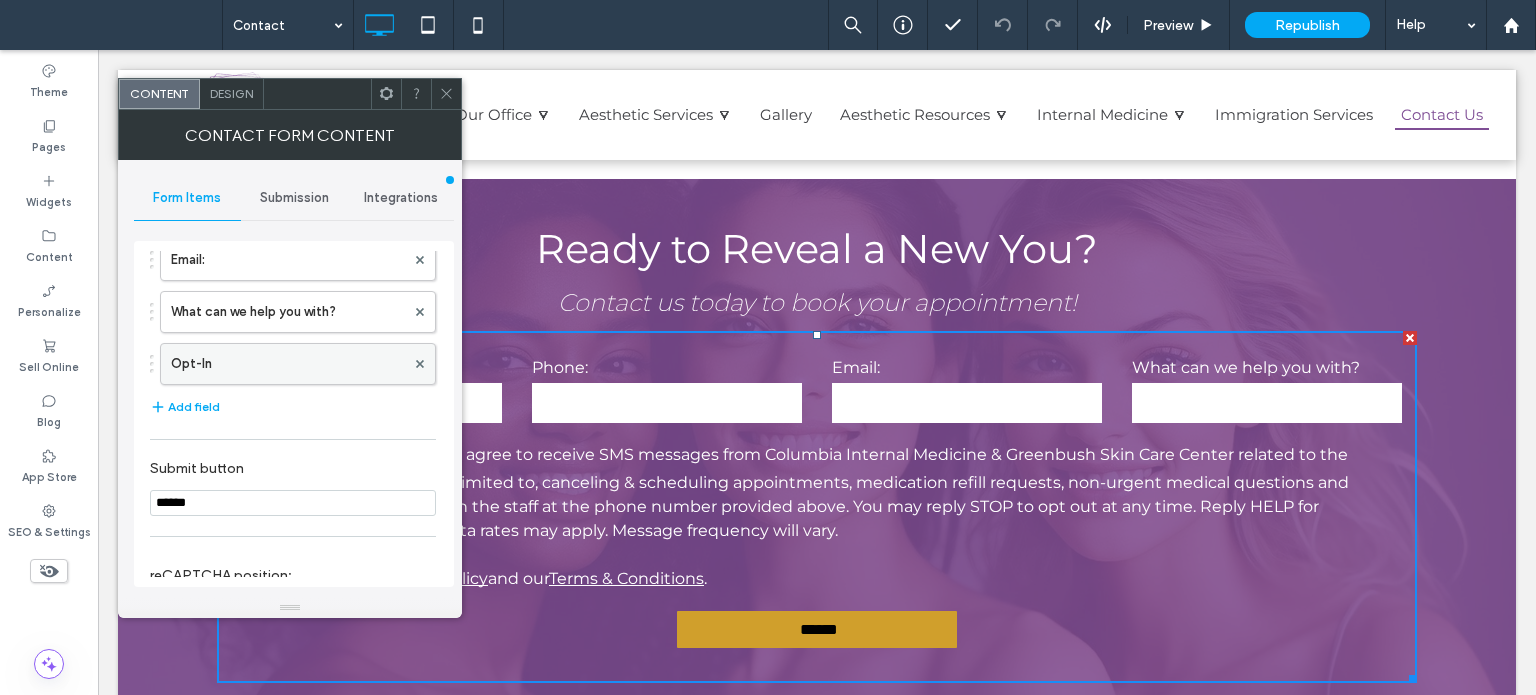 click on "Opt-In" at bounding box center [288, 364] 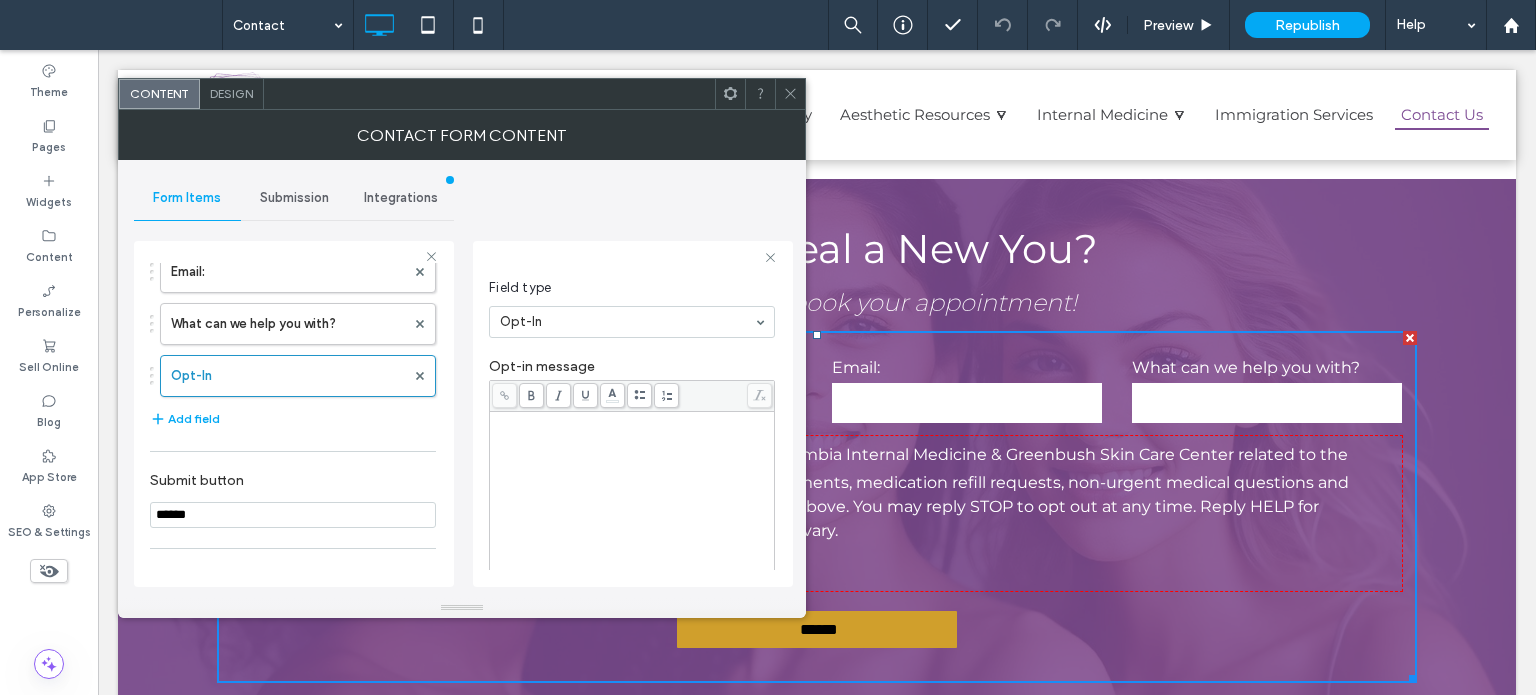 scroll, scrollTop: 95, scrollLeft: 0, axis: vertical 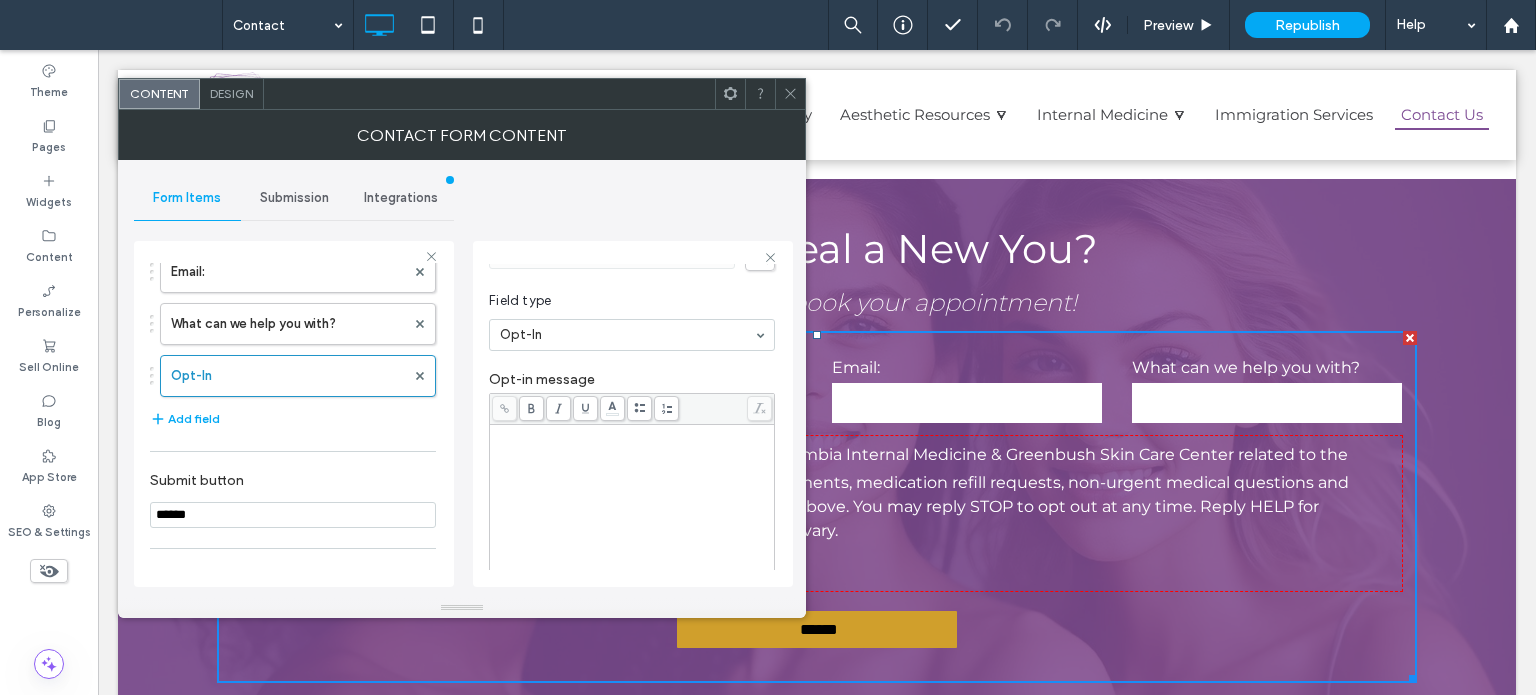 click on "**********" at bounding box center (630, 489) 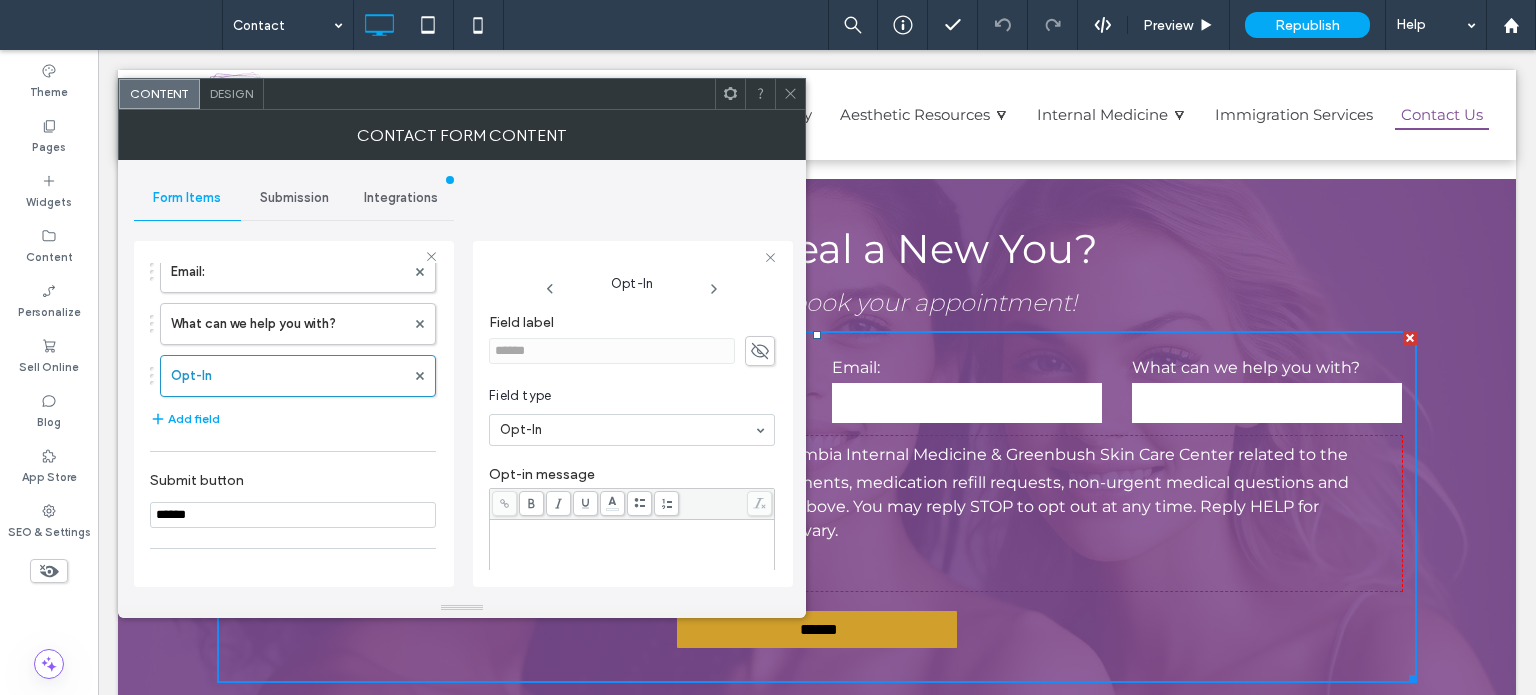 click on "Contact Form Content" at bounding box center (462, 135) 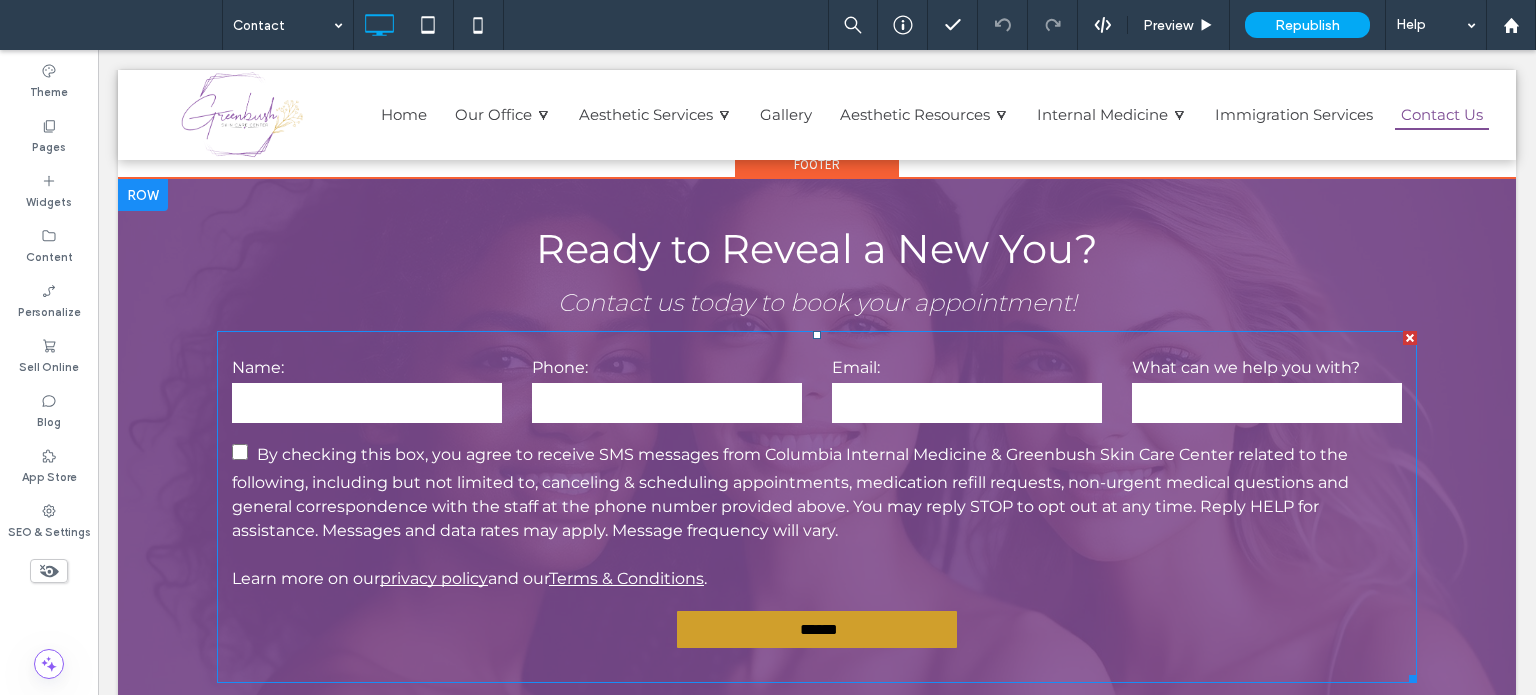 click on "Learn more on our  privacy policy
and our  Terms & Conditions ." at bounding box center [469, 578] 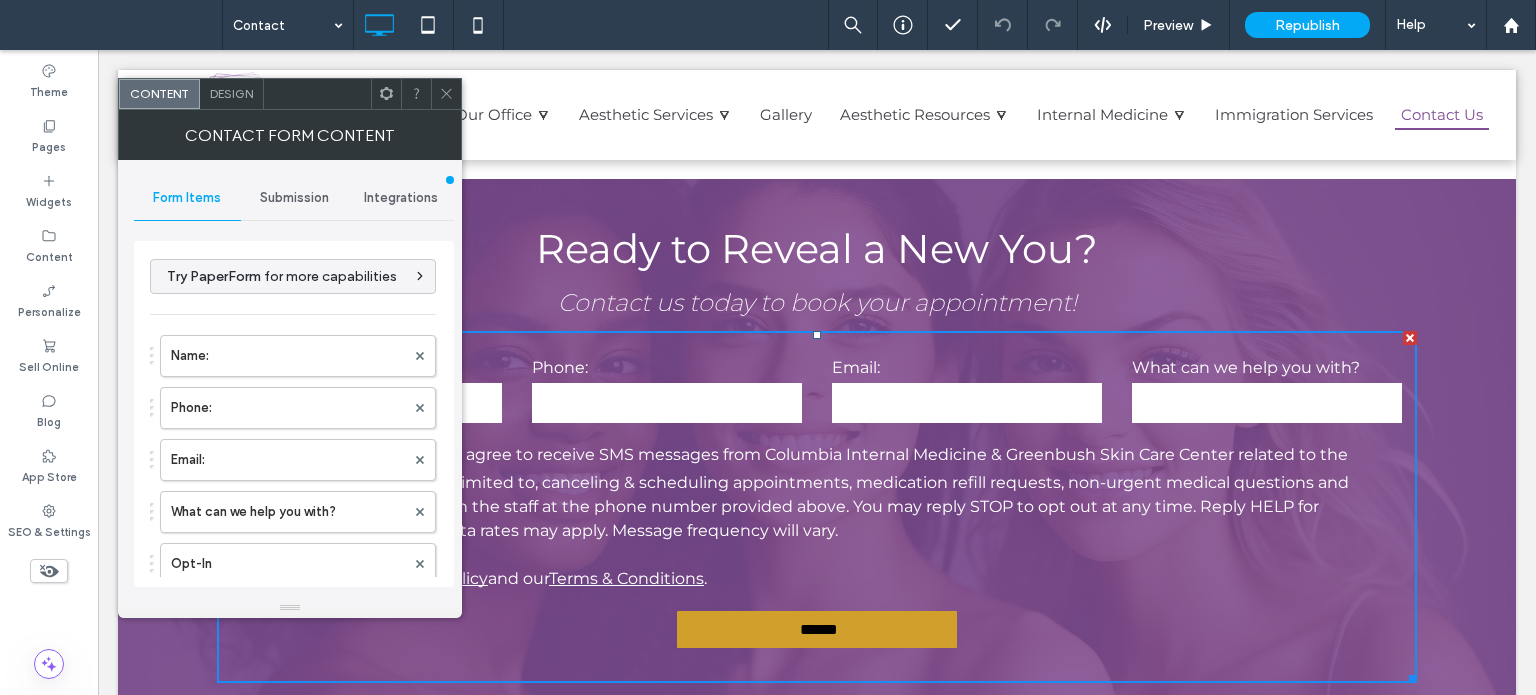click 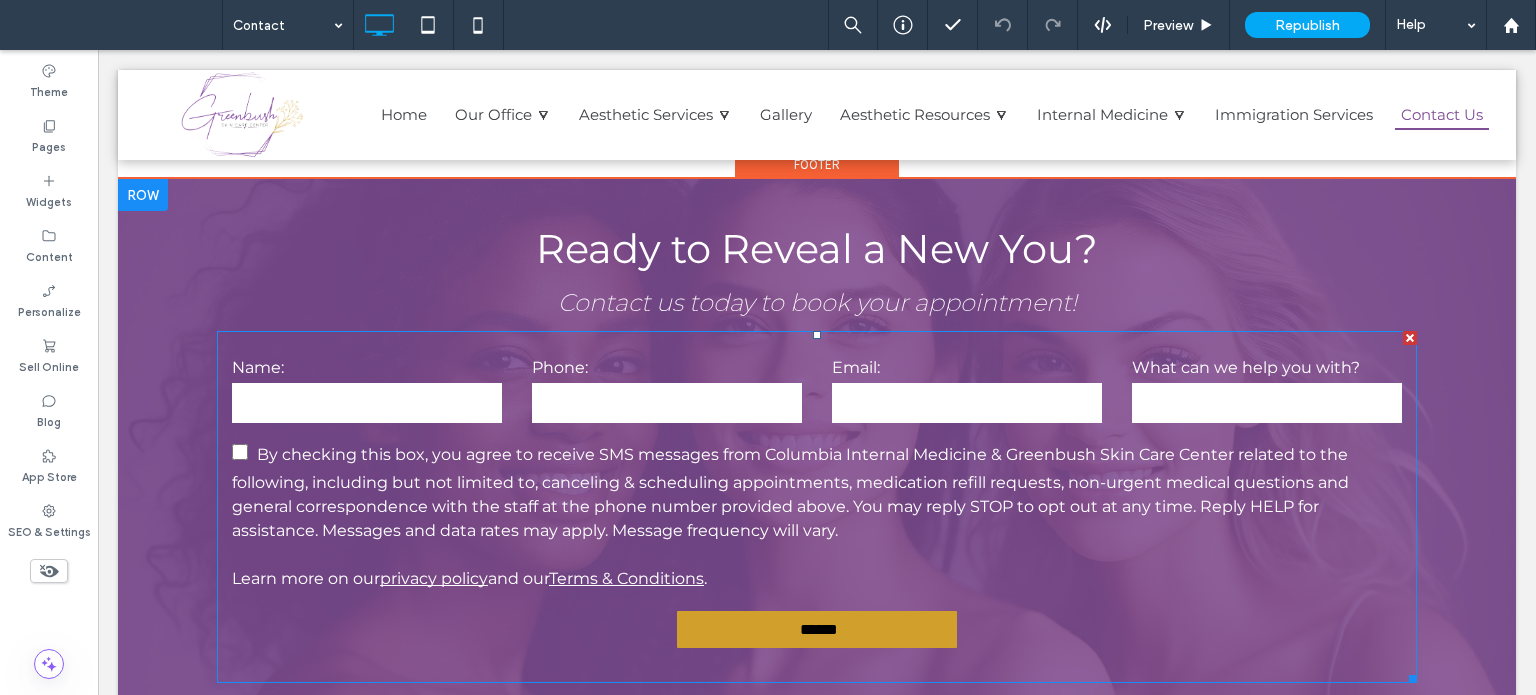 click on "By checking this box, you agree to receive SMS messages from Columbia Internal Medicine & Greenbush Skin Care Center related to the following, including but not limited to, canceling & scheduling appointments, medication refill requests, non-urgent medical questions and general correspondence with the staff at the phone number provided above. You may reply STOP to opt out at any time. Reply HELP for assistance. Messages and data rates may apply. Message frequency will vary. Learn more on our  privacy policy
and our  Terms & Conditions ." at bounding box center [817, 513] 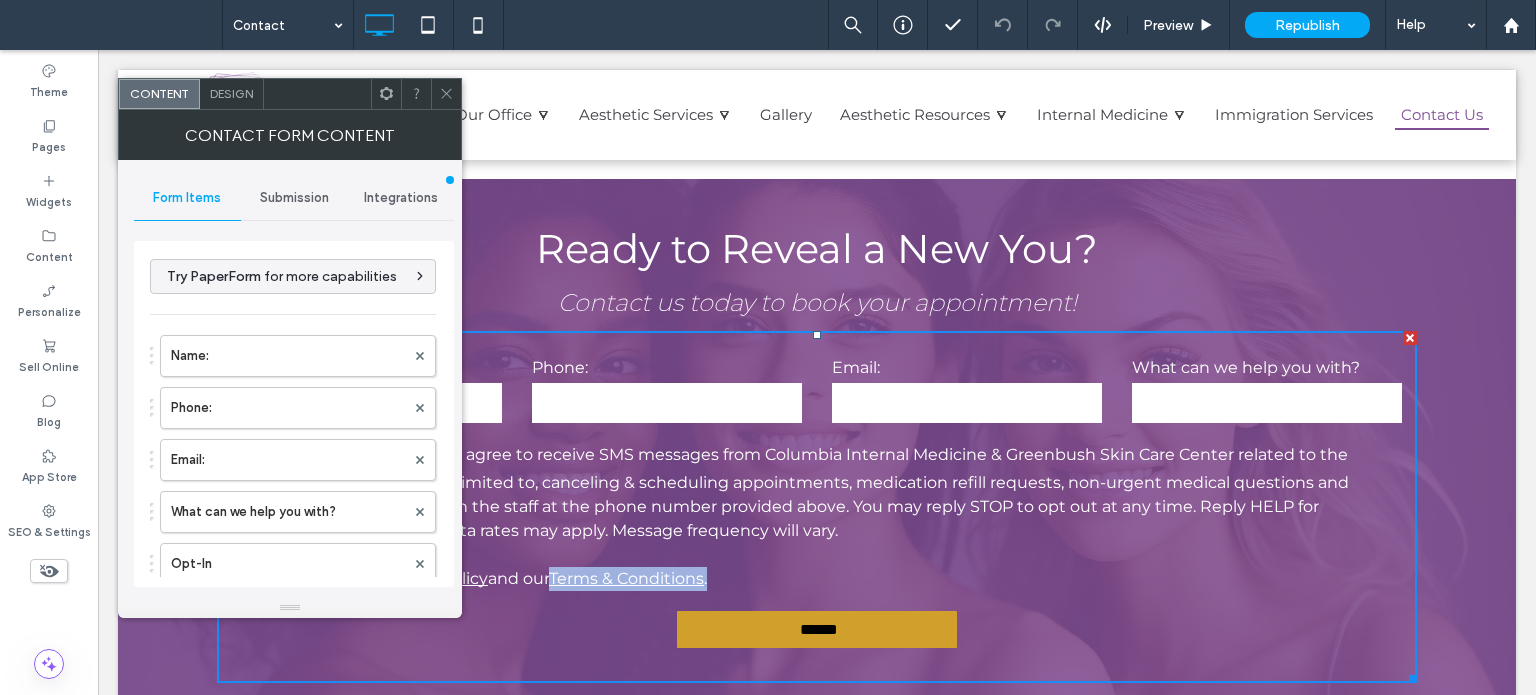 drag, startPoint x: 750, startPoint y: 579, endPoint x: 561, endPoint y: 577, distance: 189.01057 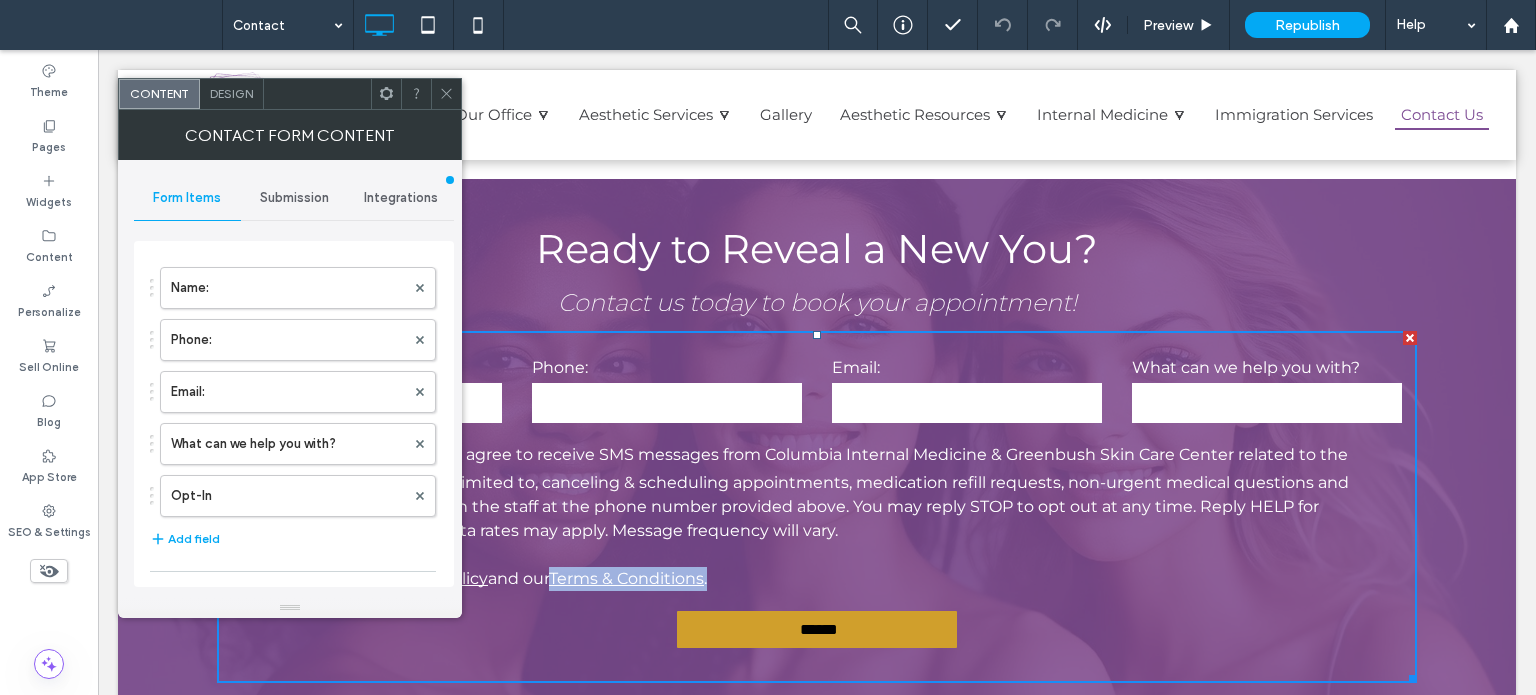 scroll, scrollTop: 100, scrollLeft: 0, axis: vertical 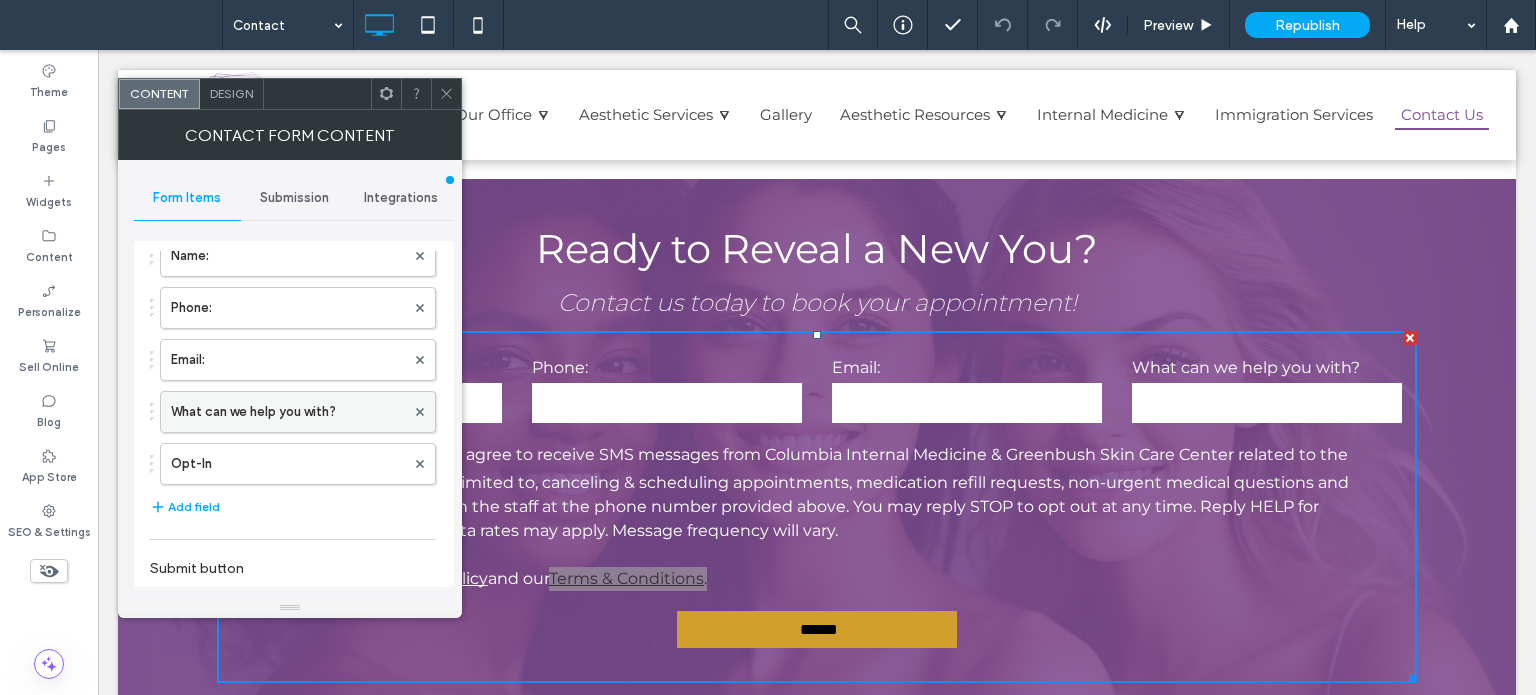 click on "What can we help you with?" at bounding box center (288, 412) 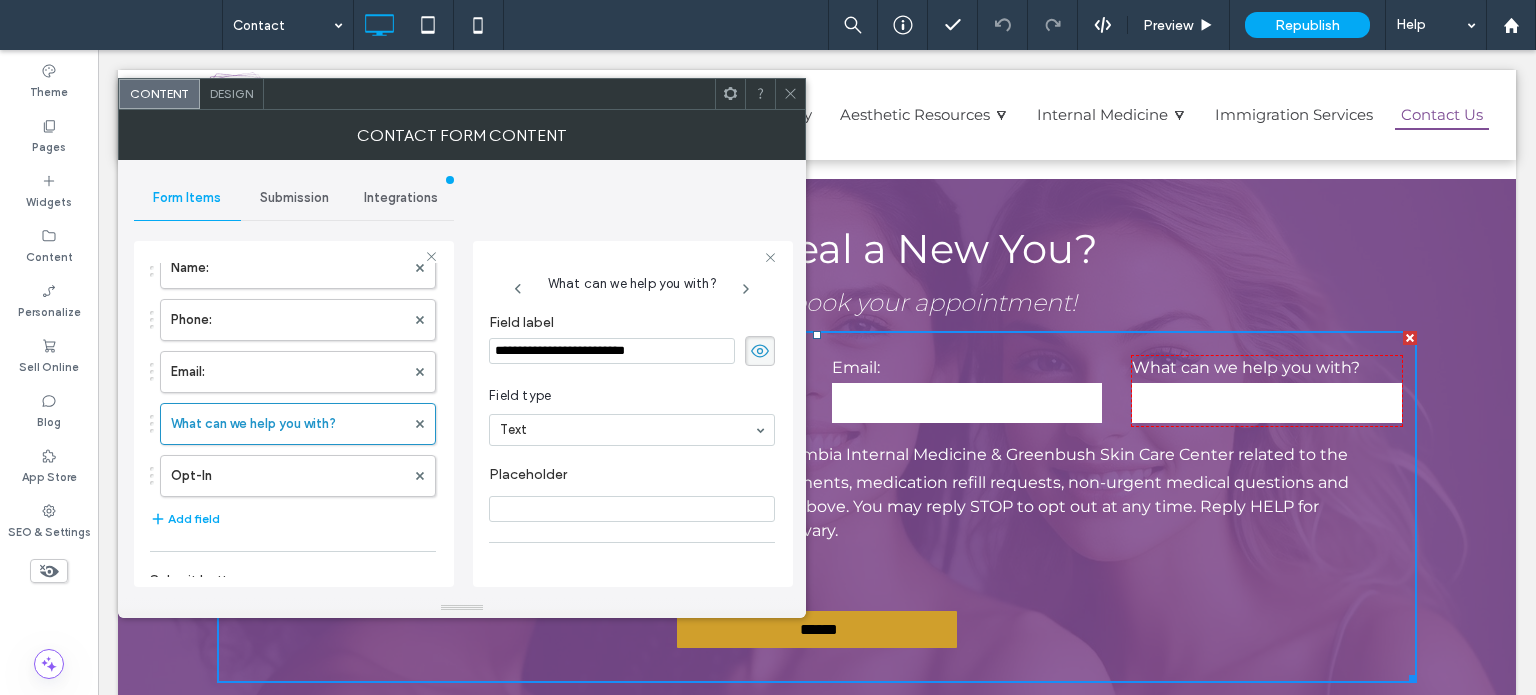 scroll, scrollTop: 138, scrollLeft: 0, axis: vertical 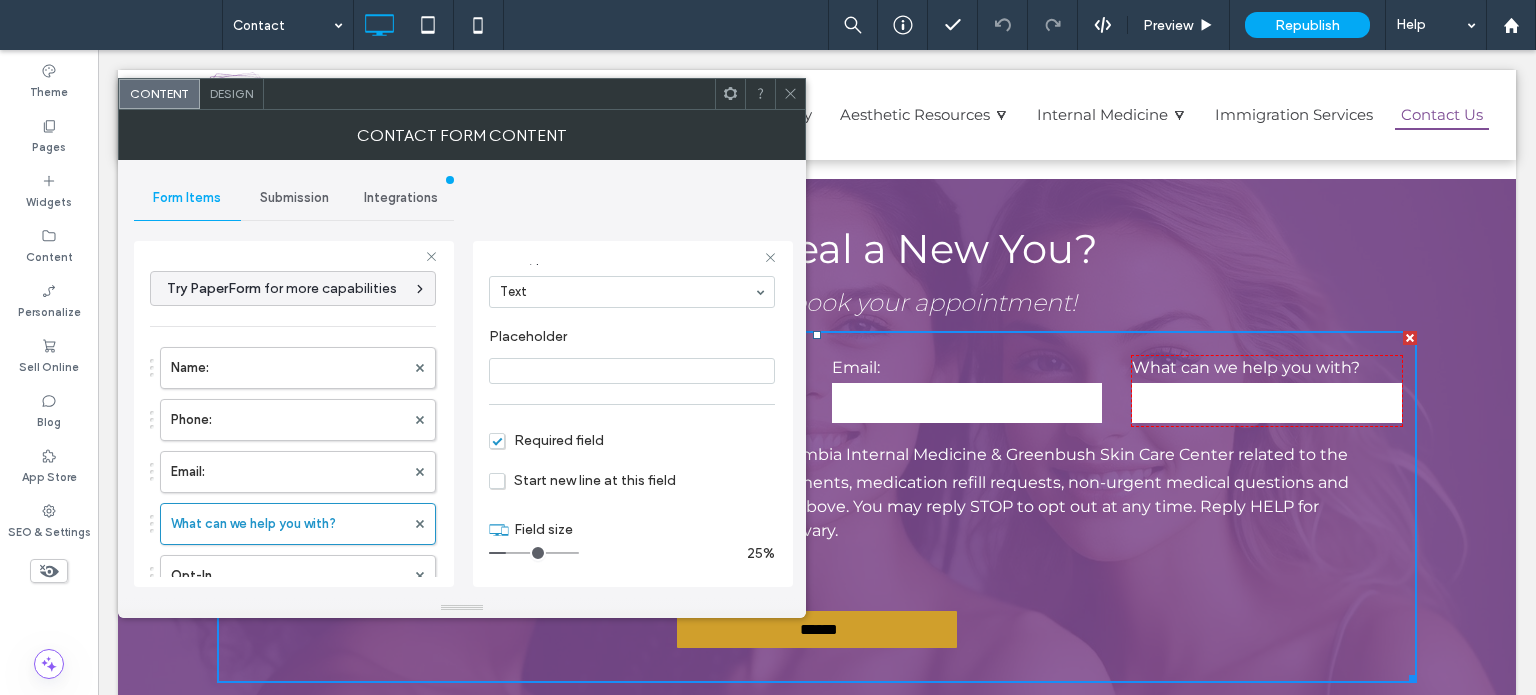 click on "Submission" at bounding box center (294, 198) 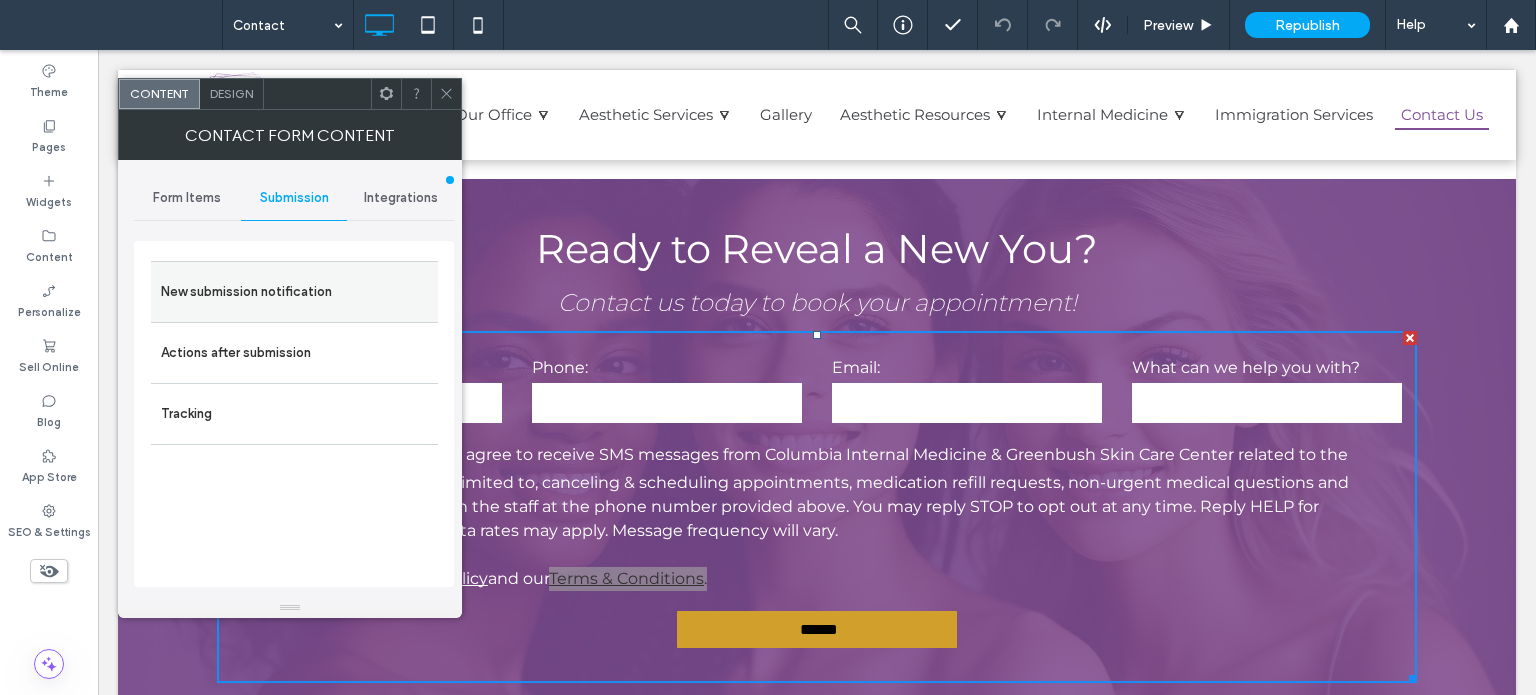 click on "New submission notification" at bounding box center [294, 292] 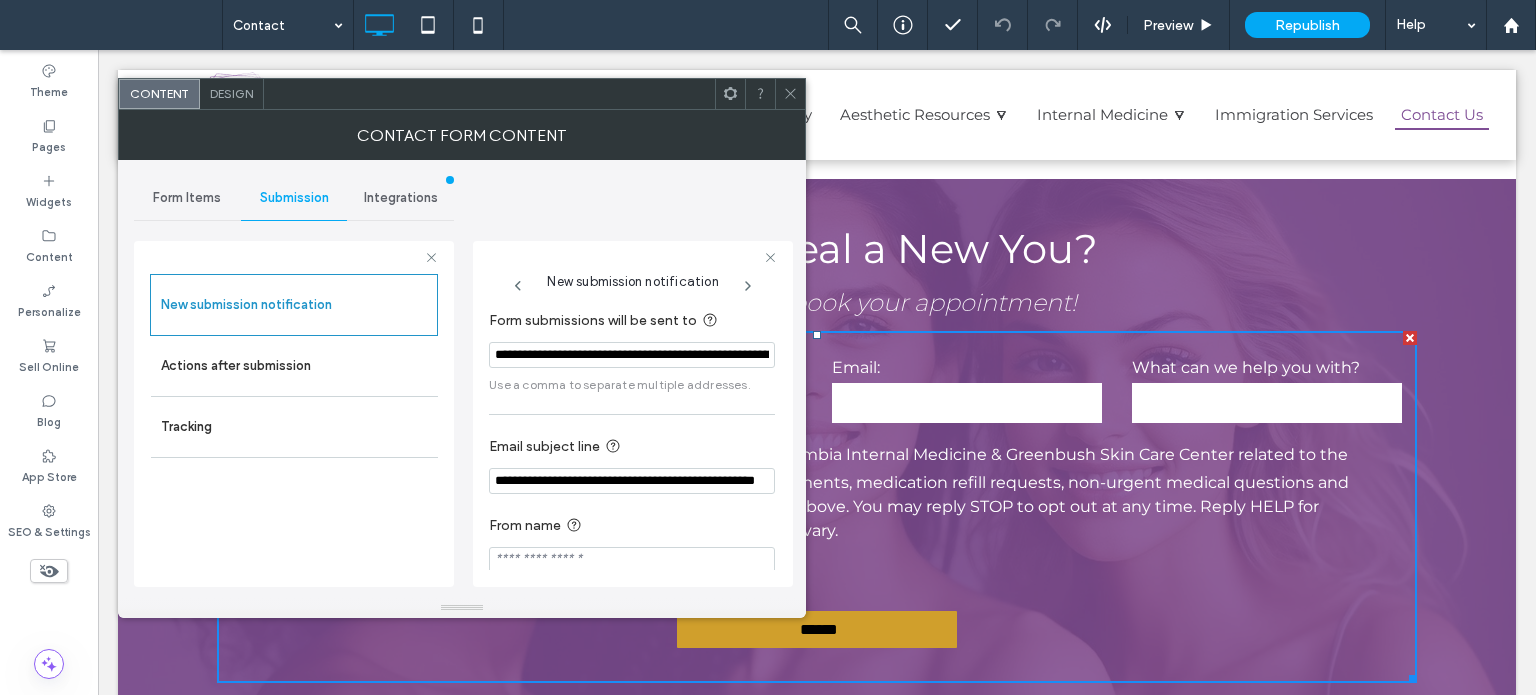click on "Integrations" at bounding box center [401, 198] 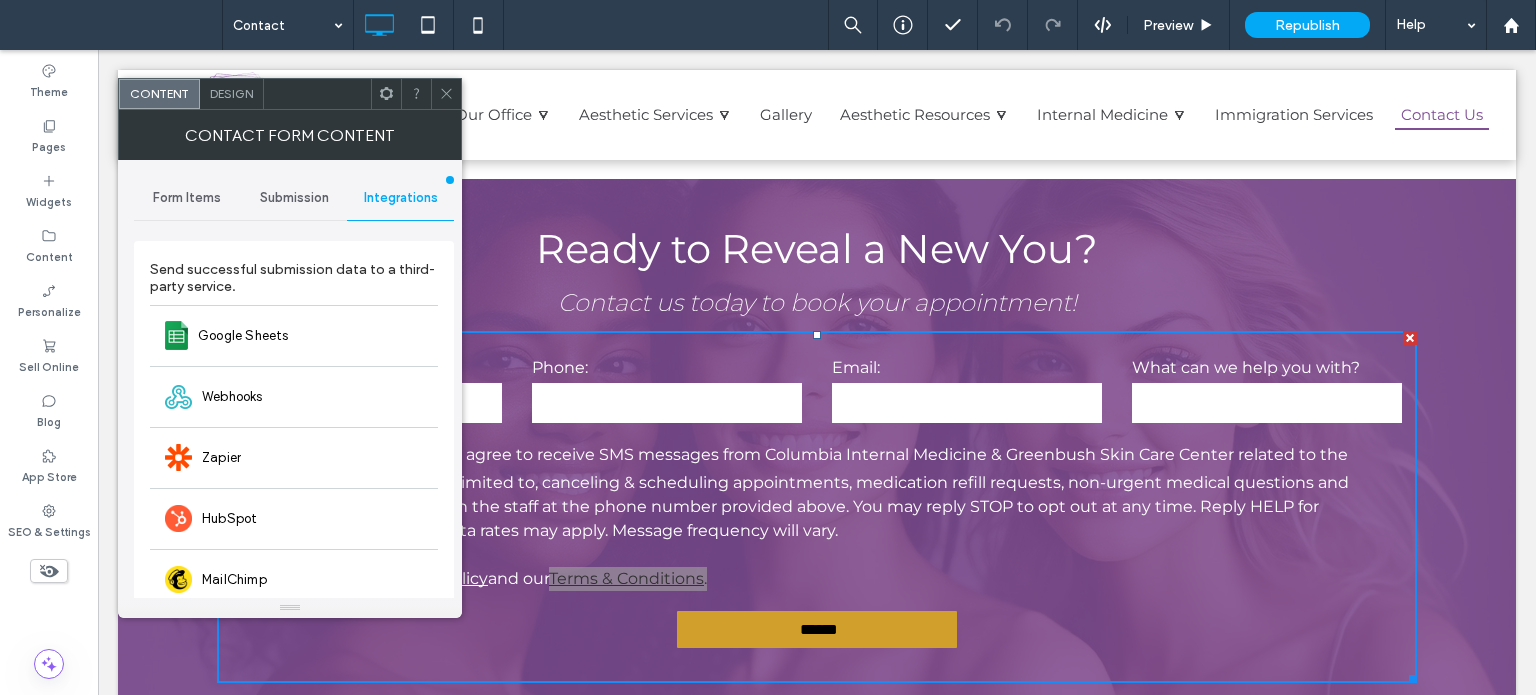 click on "Submission" at bounding box center [294, 198] 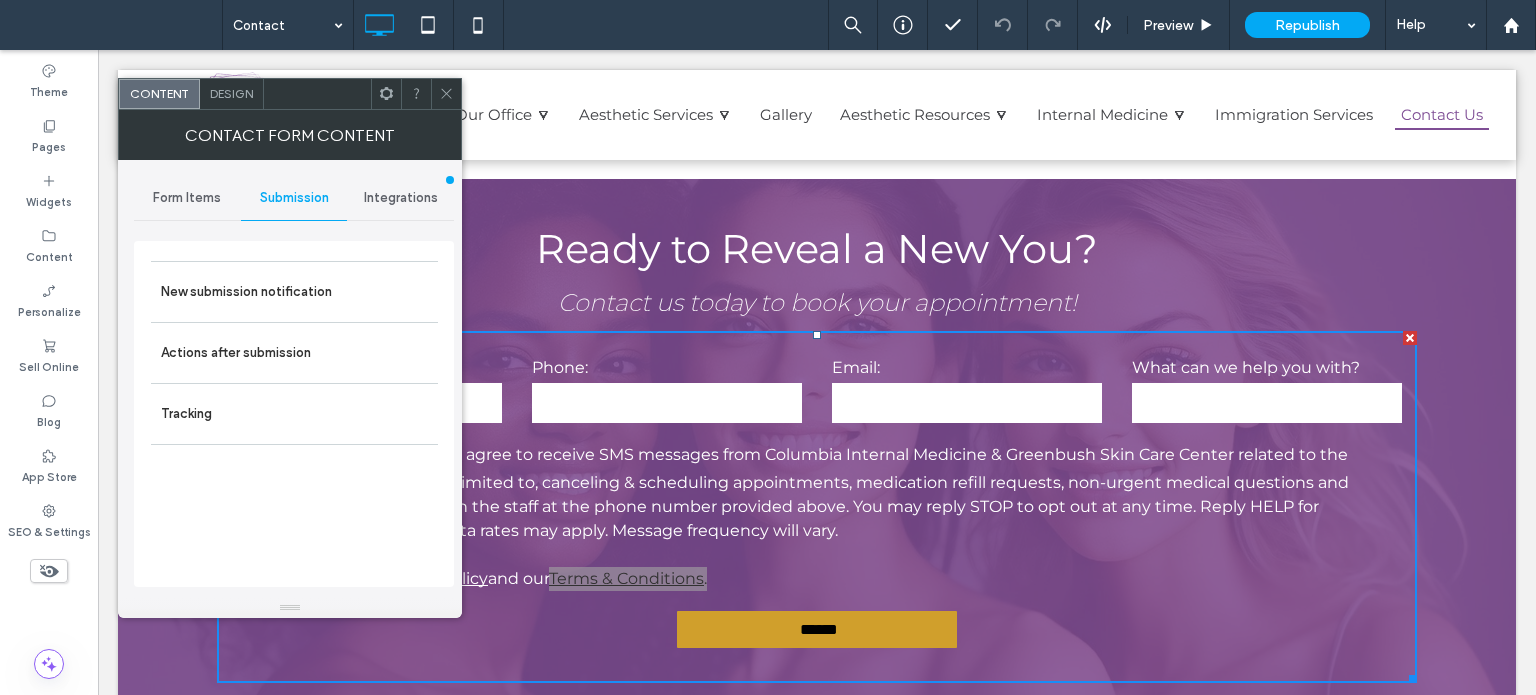 click on "Form Items" at bounding box center [187, 198] 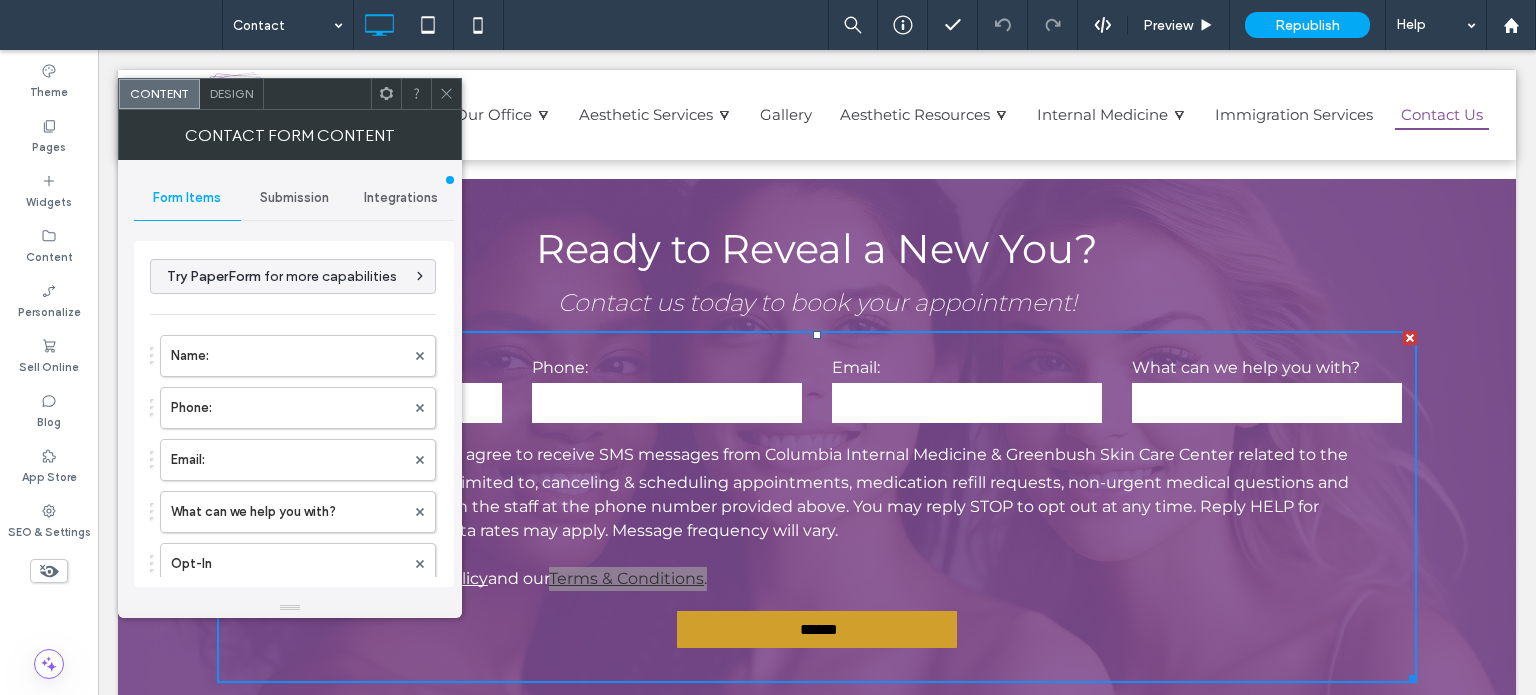 click on "Design" at bounding box center (232, 94) 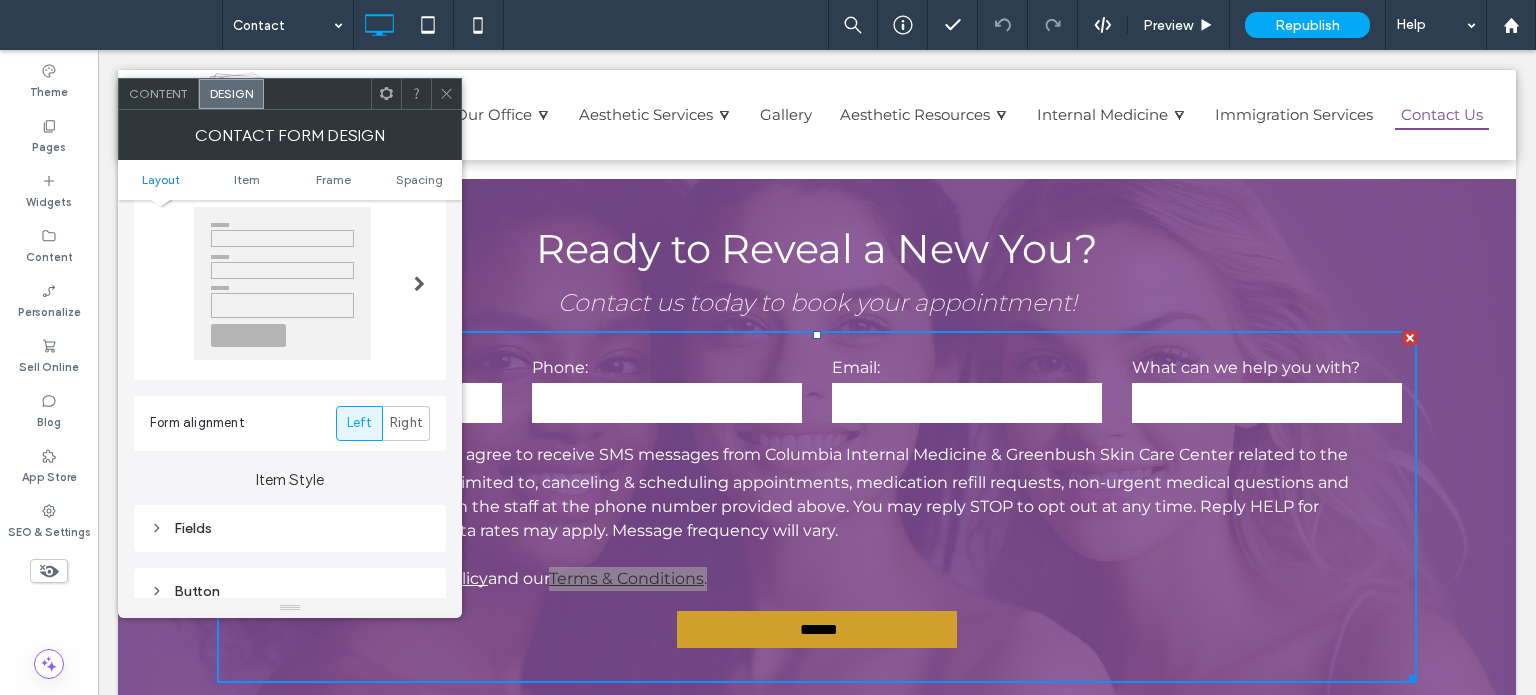 scroll, scrollTop: 200, scrollLeft: 0, axis: vertical 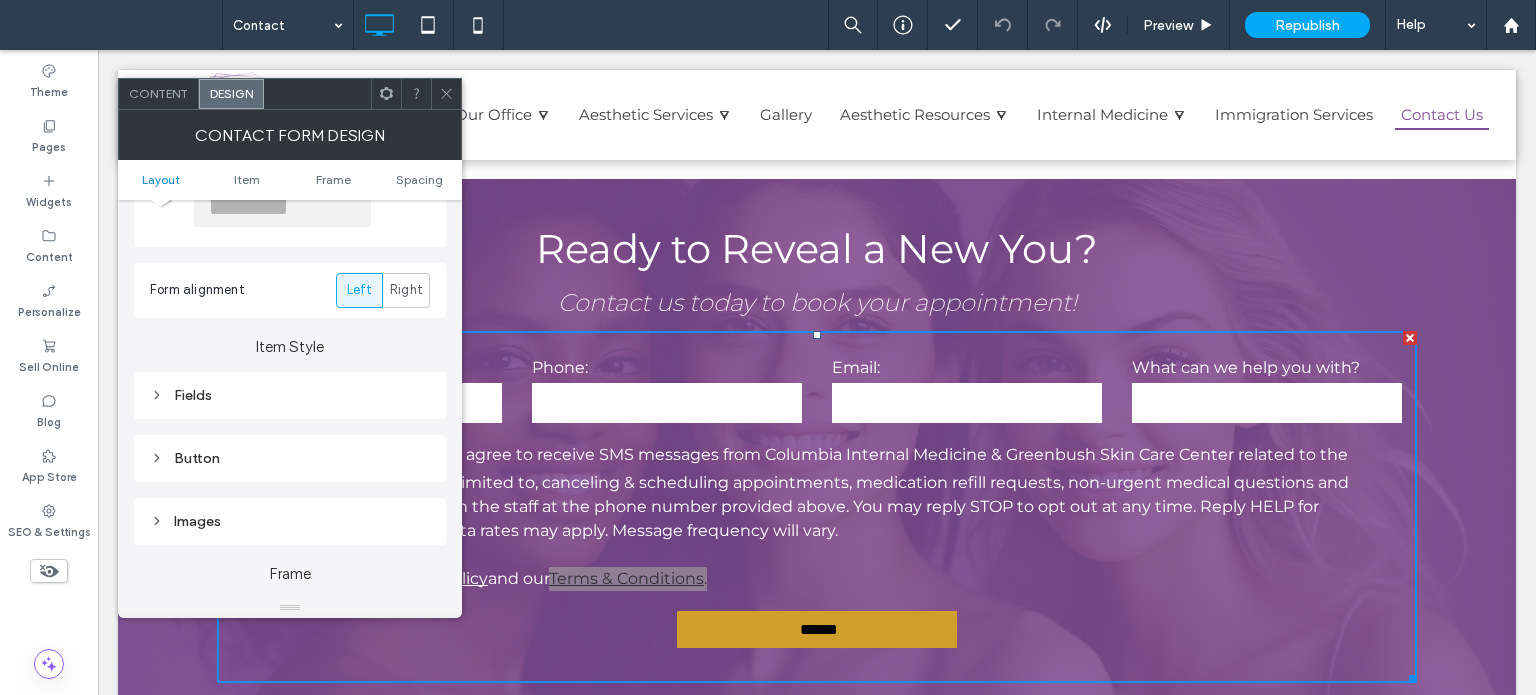 click on "Fields" at bounding box center [290, 395] 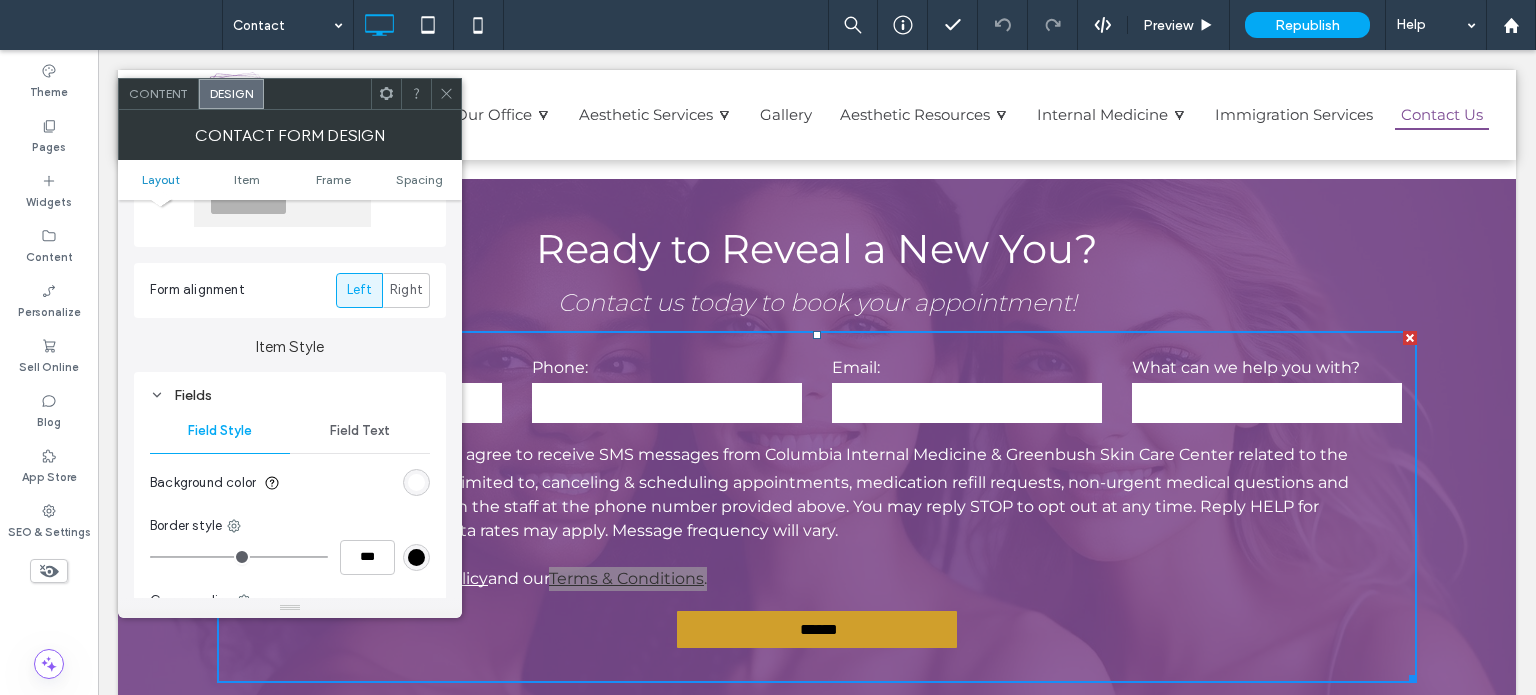 click on "Fields" at bounding box center (290, 395) 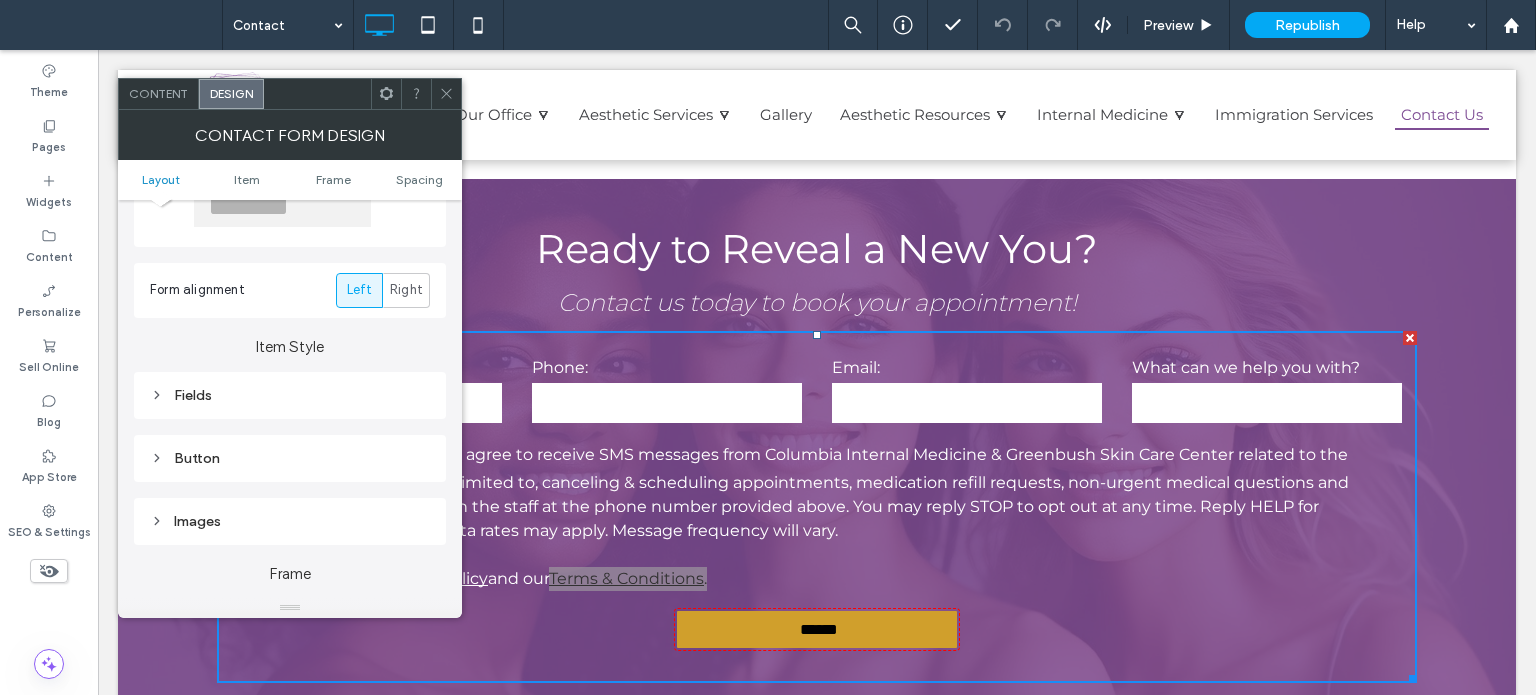 click on "Button" at bounding box center (290, 458) 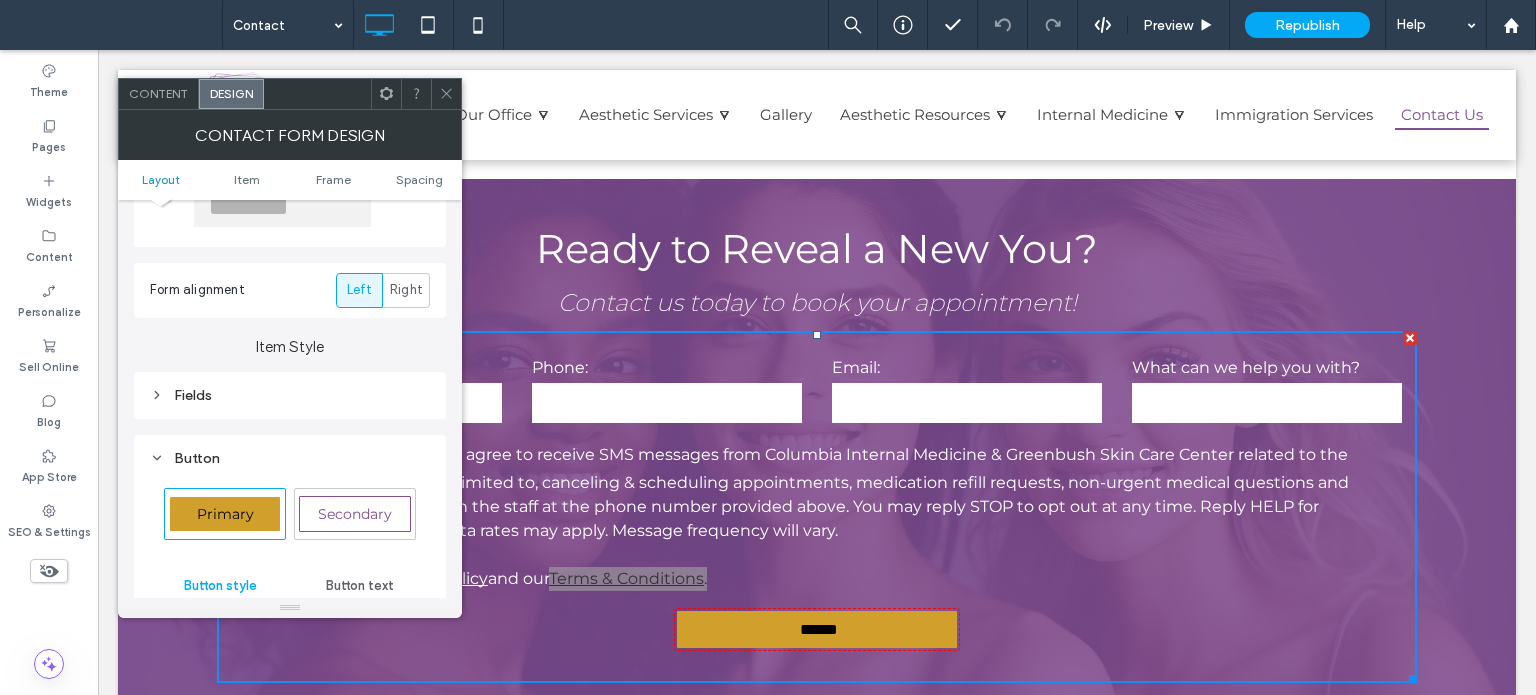 click on "Button" at bounding box center (290, 458) 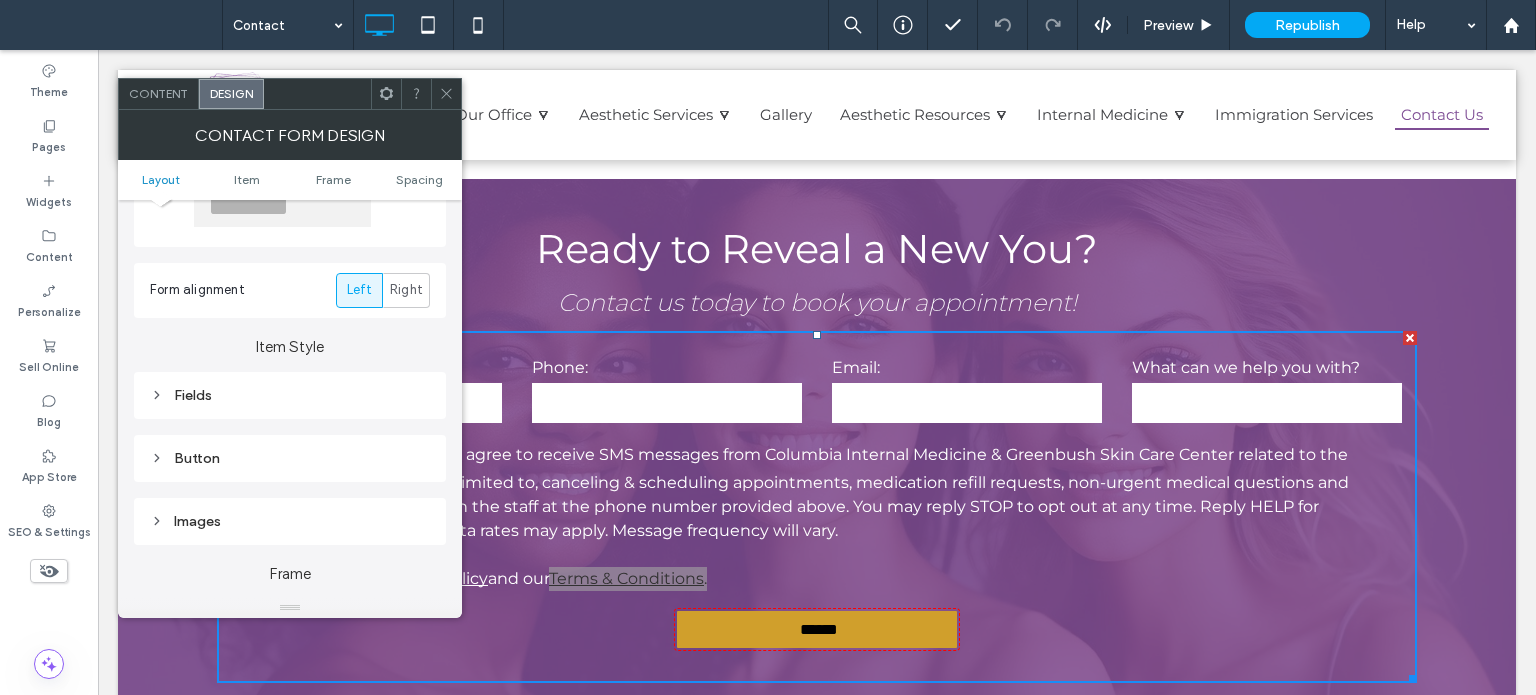 click on "Images" at bounding box center [290, 521] 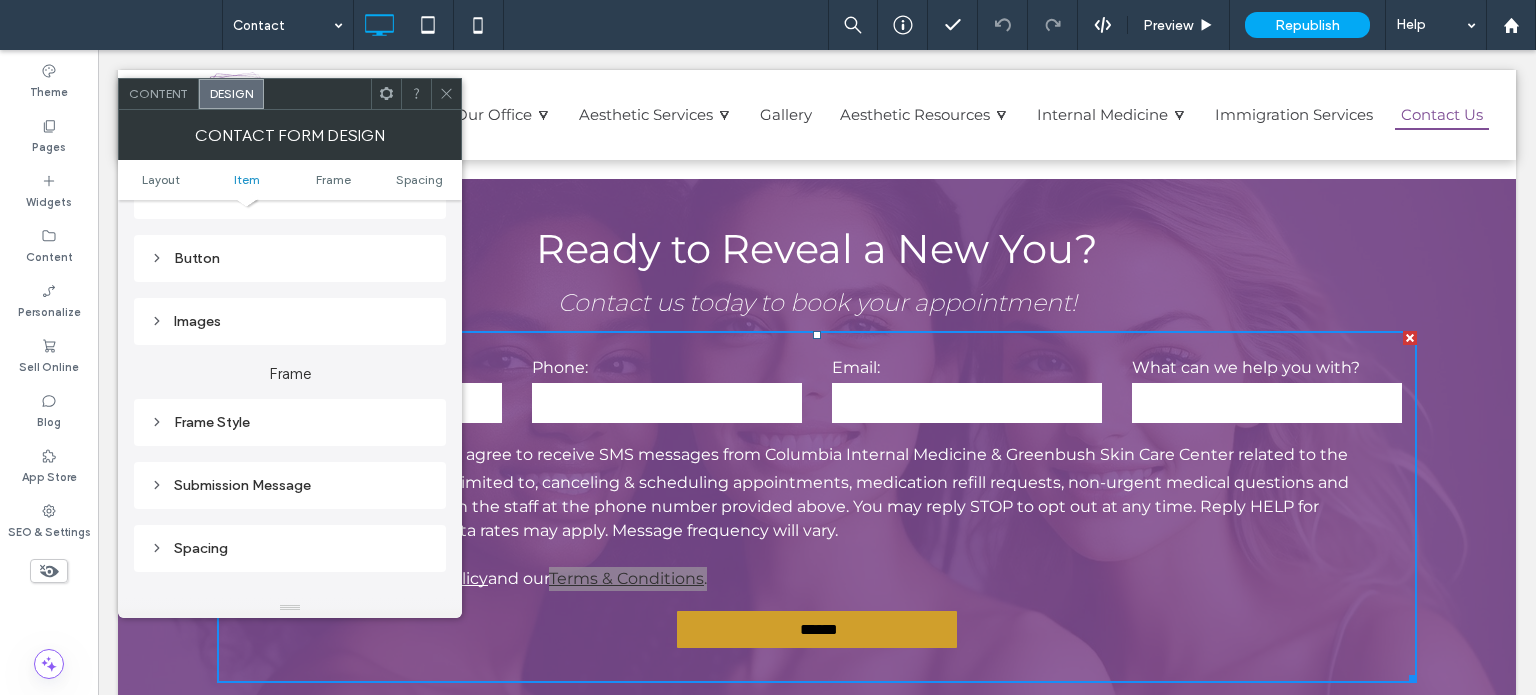 scroll, scrollTop: 500, scrollLeft: 0, axis: vertical 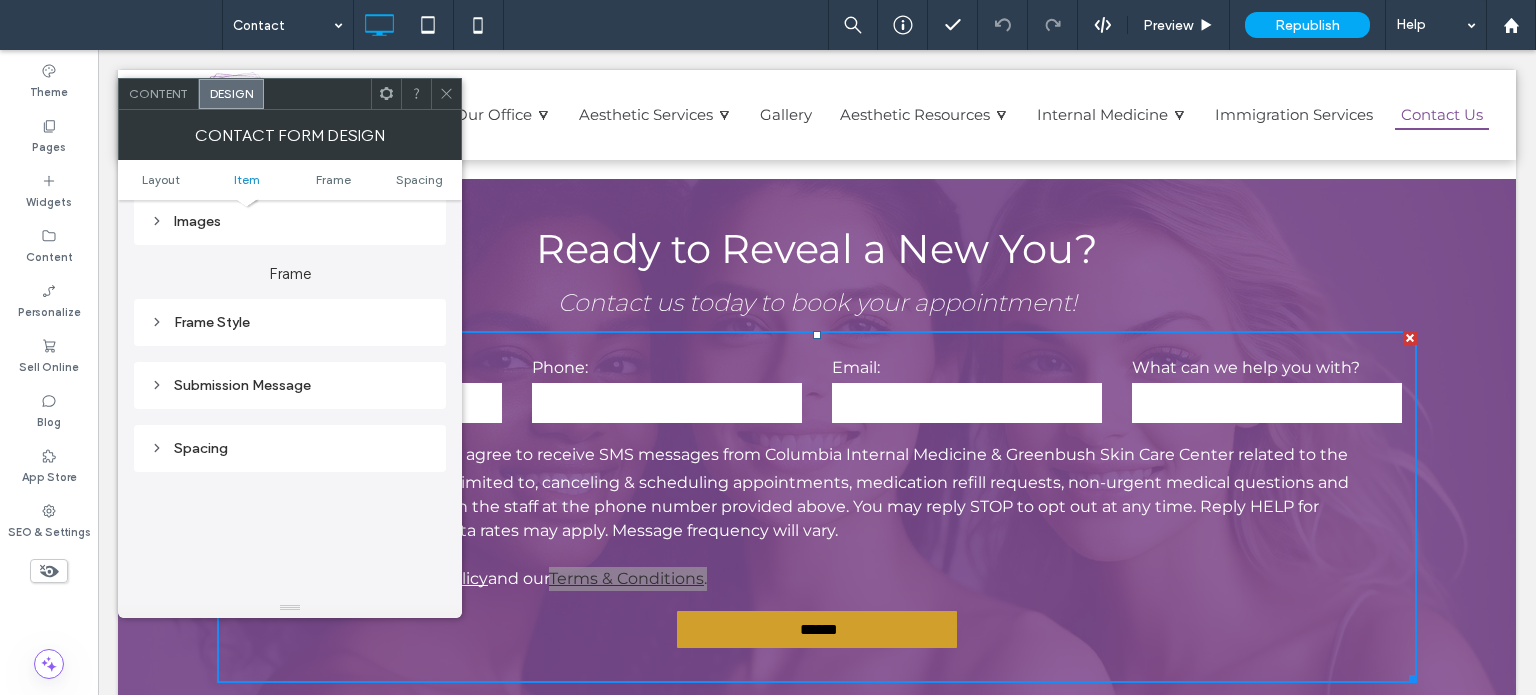 click on "Submission Message" at bounding box center [290, 385] 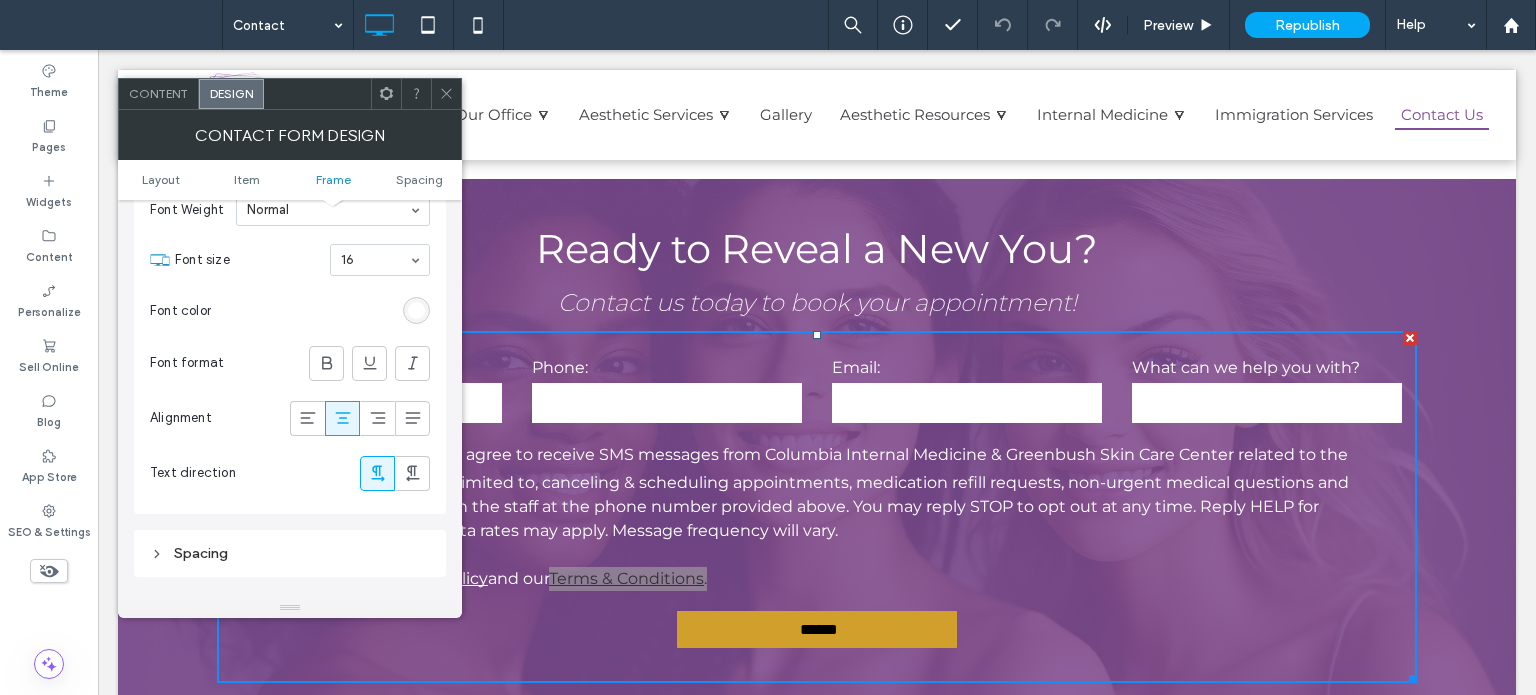 scroll, scrollTop: 800, scrollLeft: 0, axis: vertical 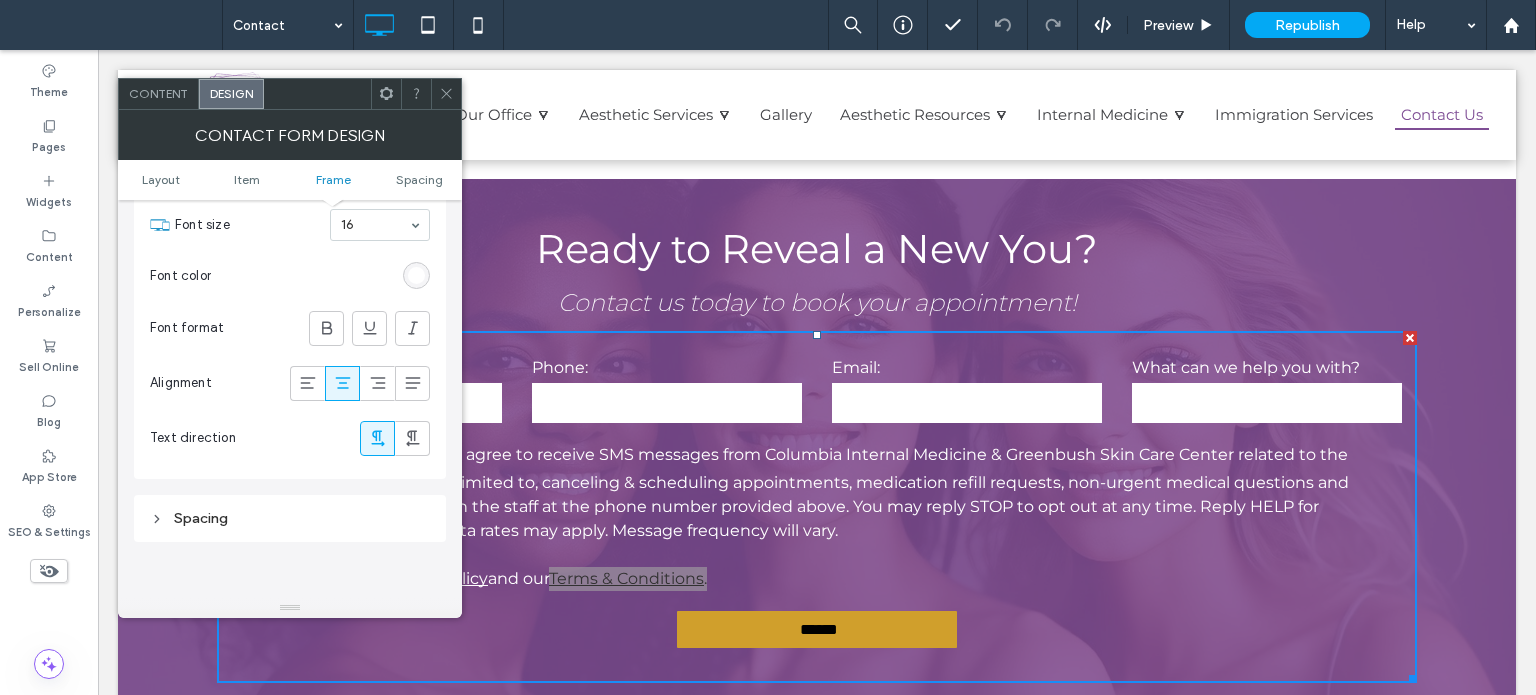 click 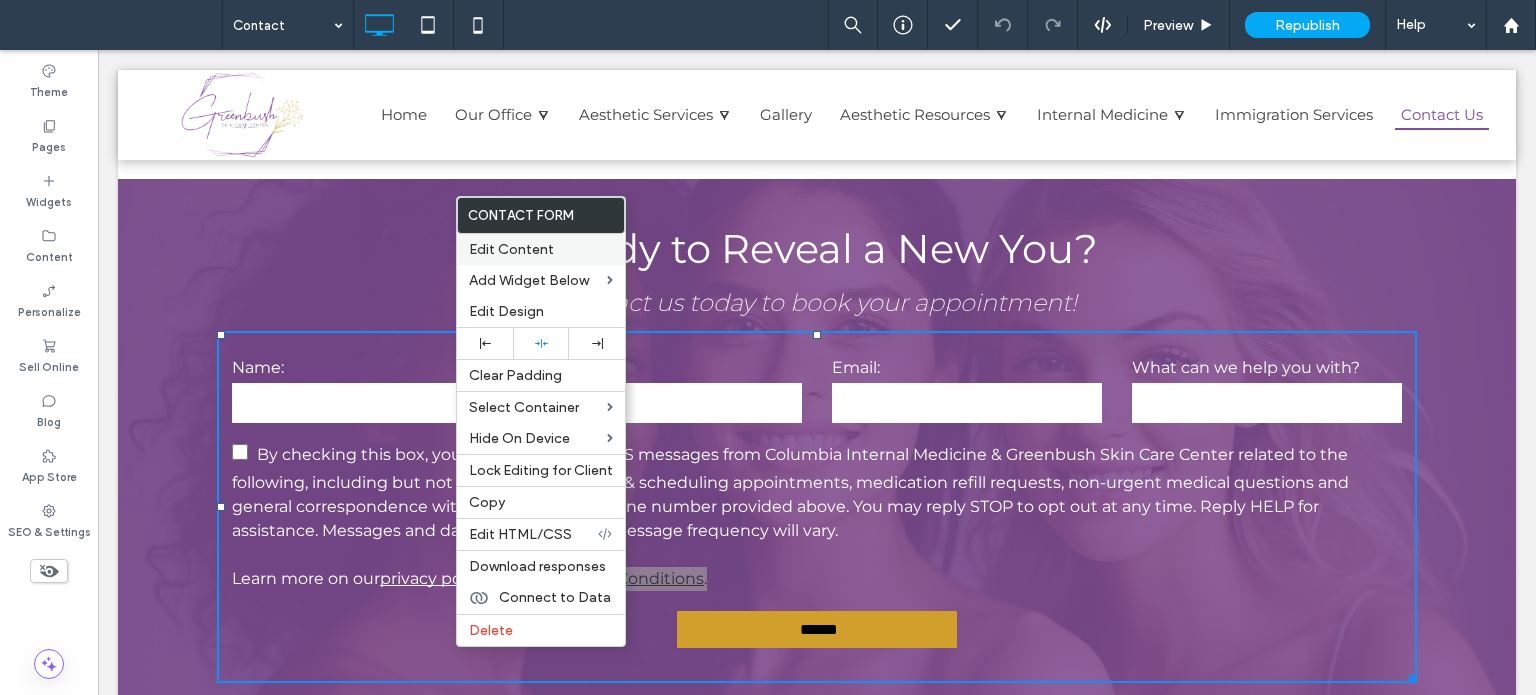 click on "Edit Content" at bounding box center [511, 249] 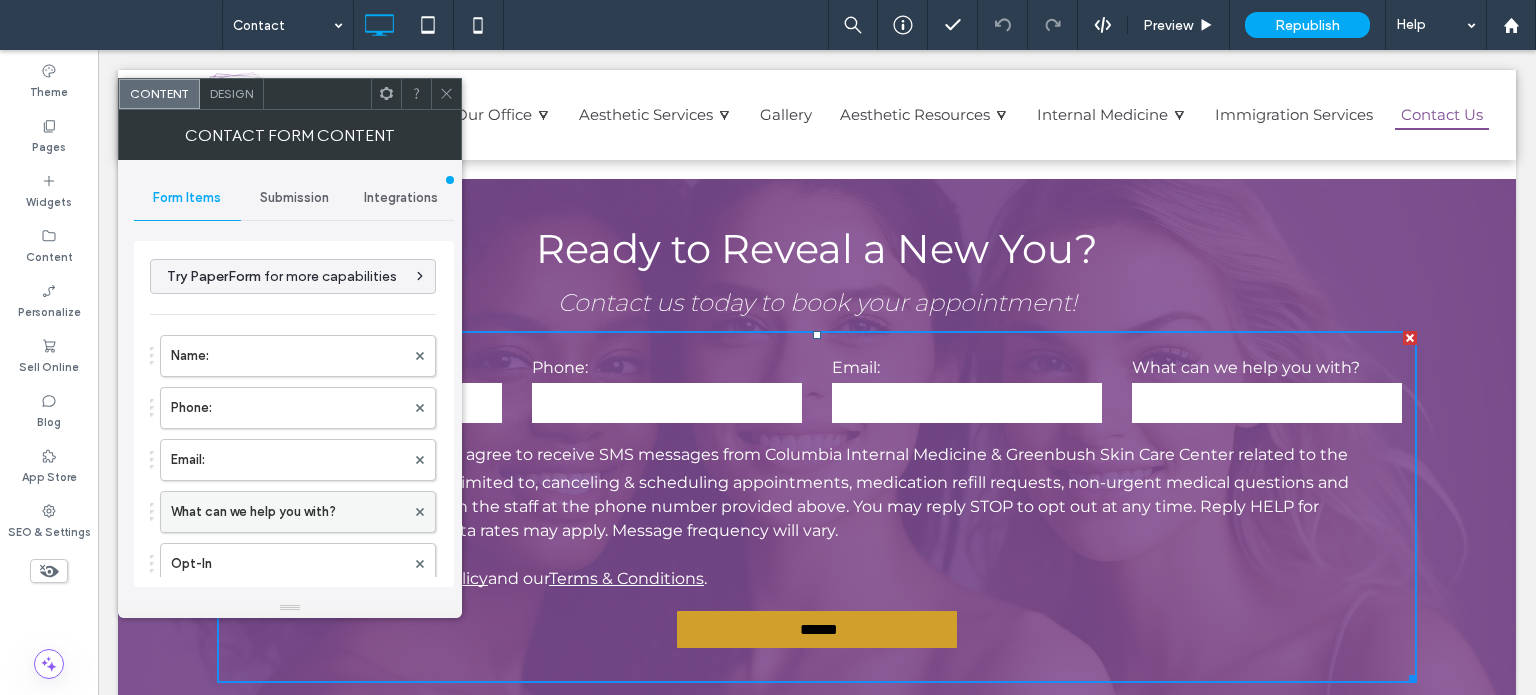 scroll, scrollTop: 100, scrollLeft: 0, axis: vertical 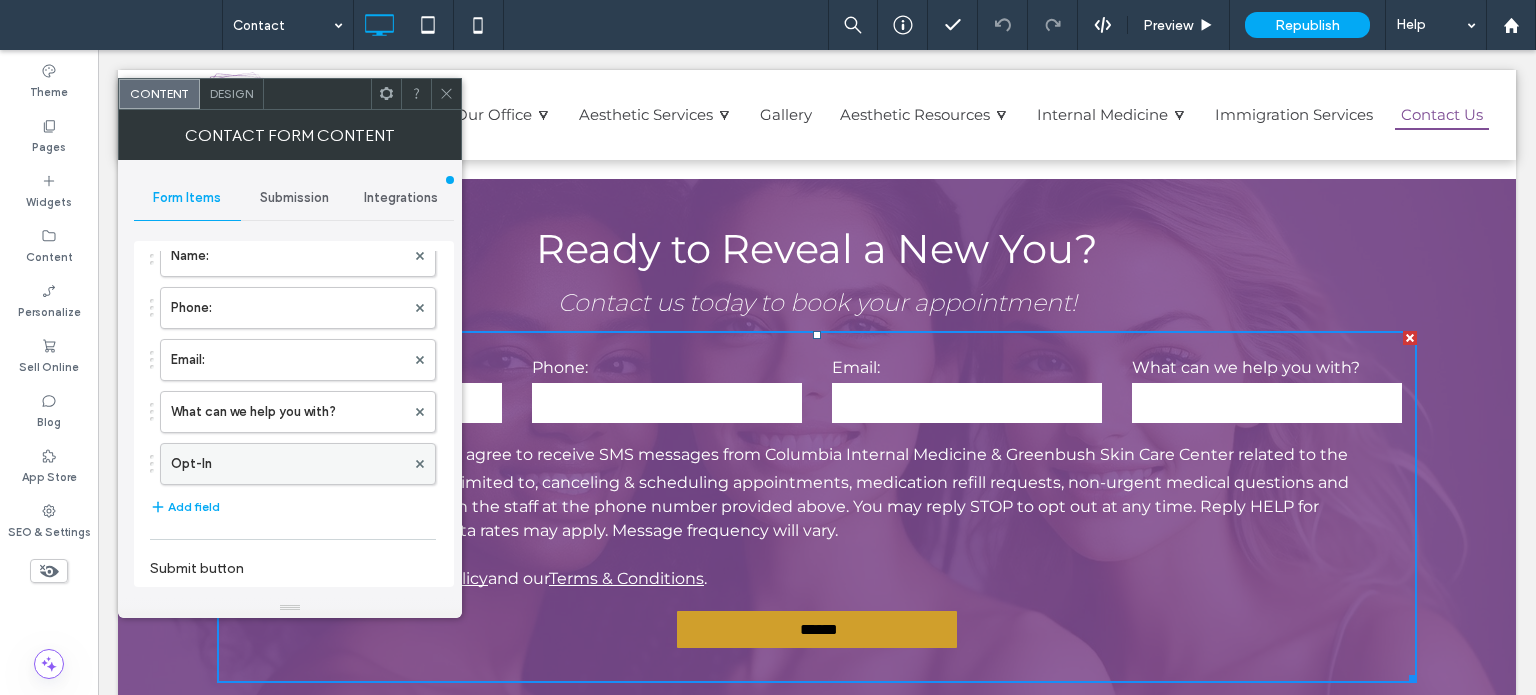 click on "Opt-In" at bounding box center (288, 464) 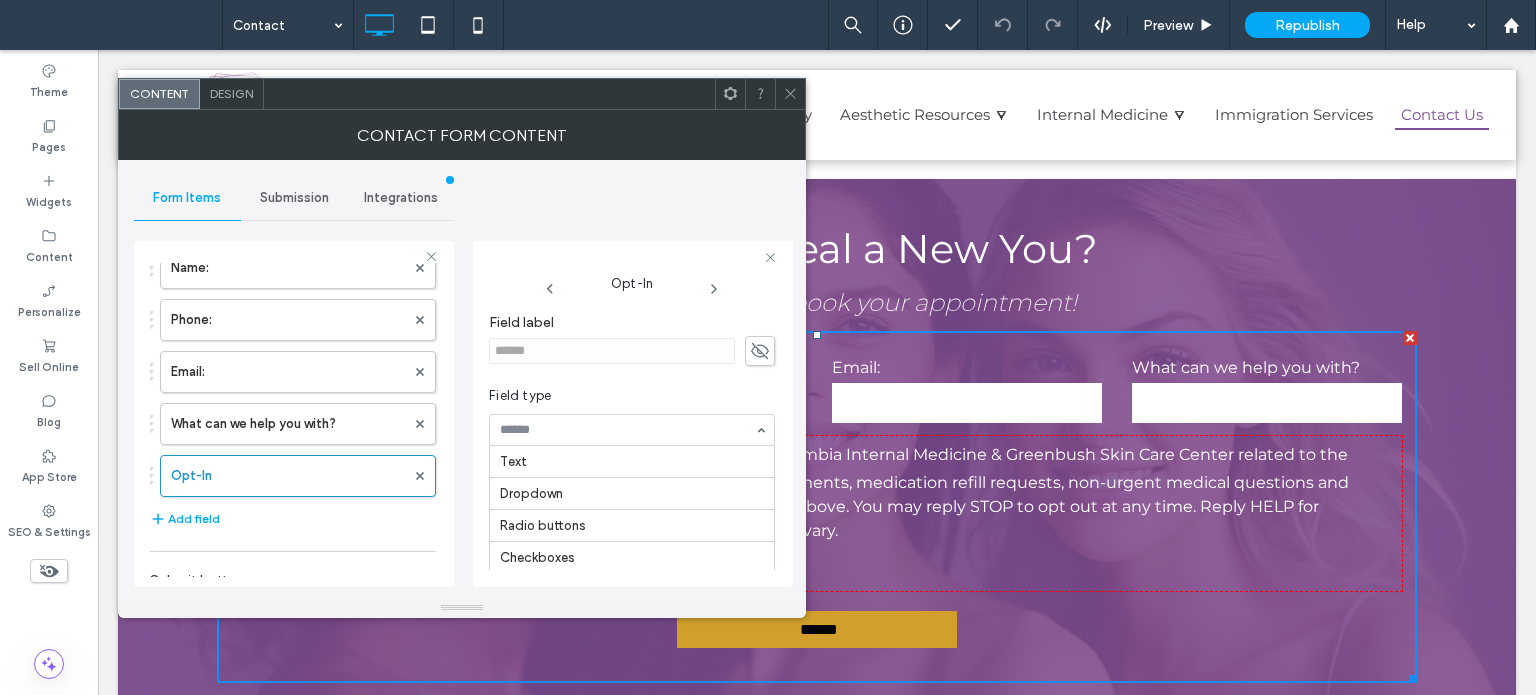 scroll, scrollTop: 227, scrollLeft: 0, axis: vertical 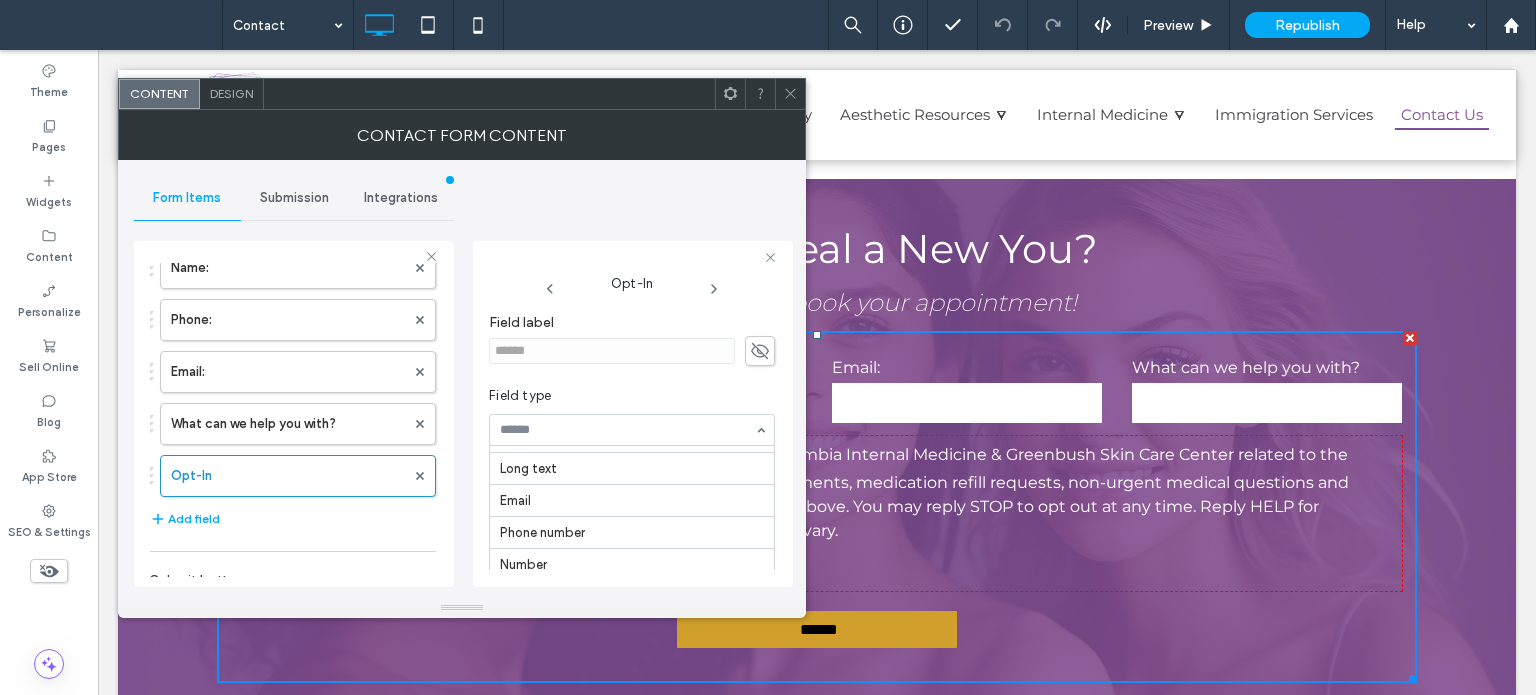 click at bounding box center (627, 430) 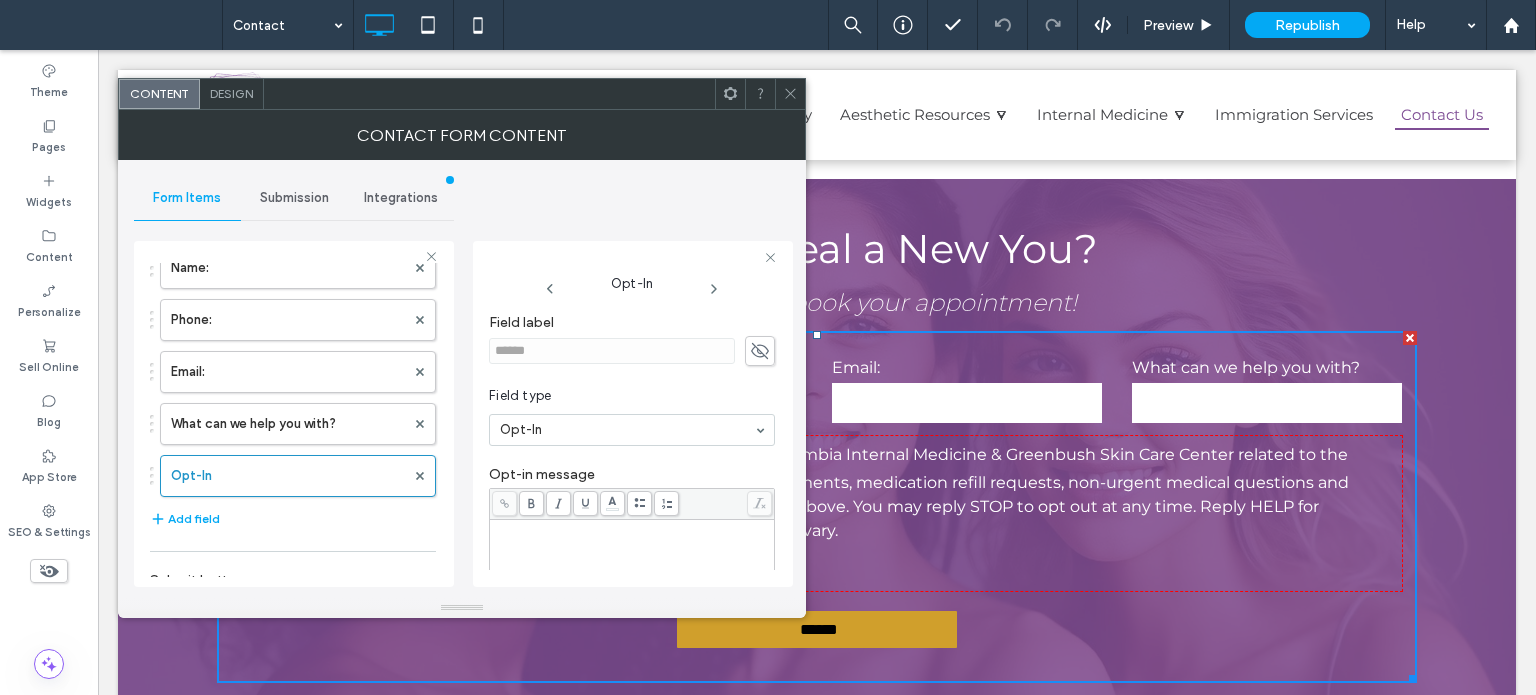 click on "Field type" at bounding box center [628, 396] 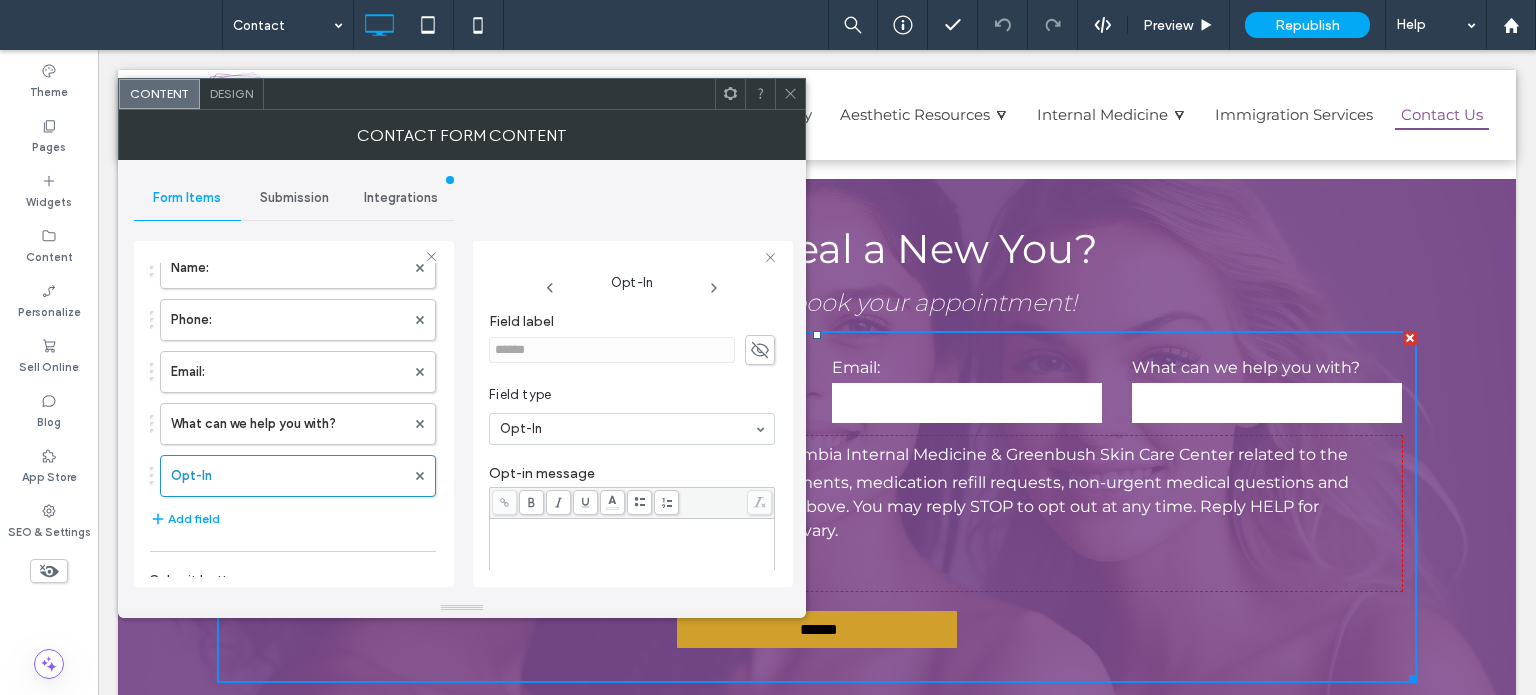 scroll, scrollTop: 0, scrollLeft: 0, axis: both 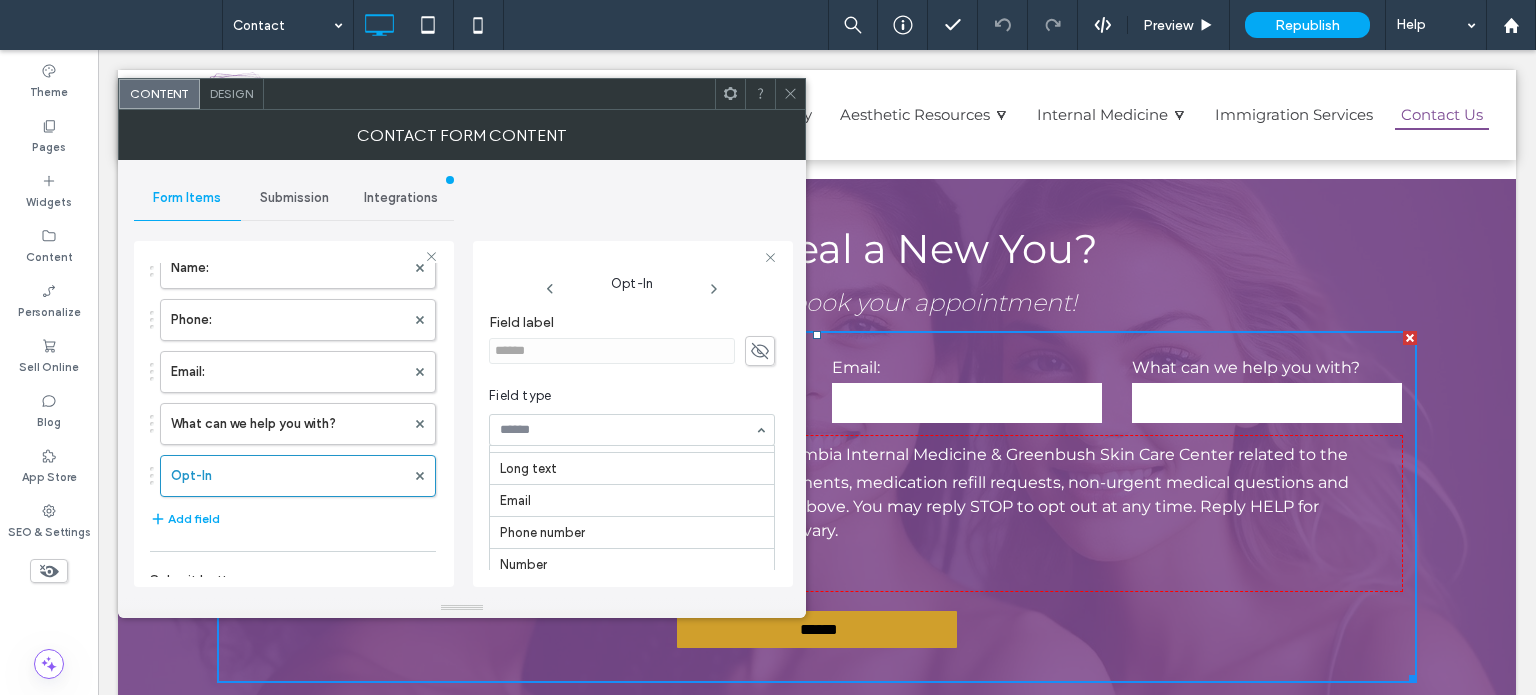 click at bounding box center (627, 430) 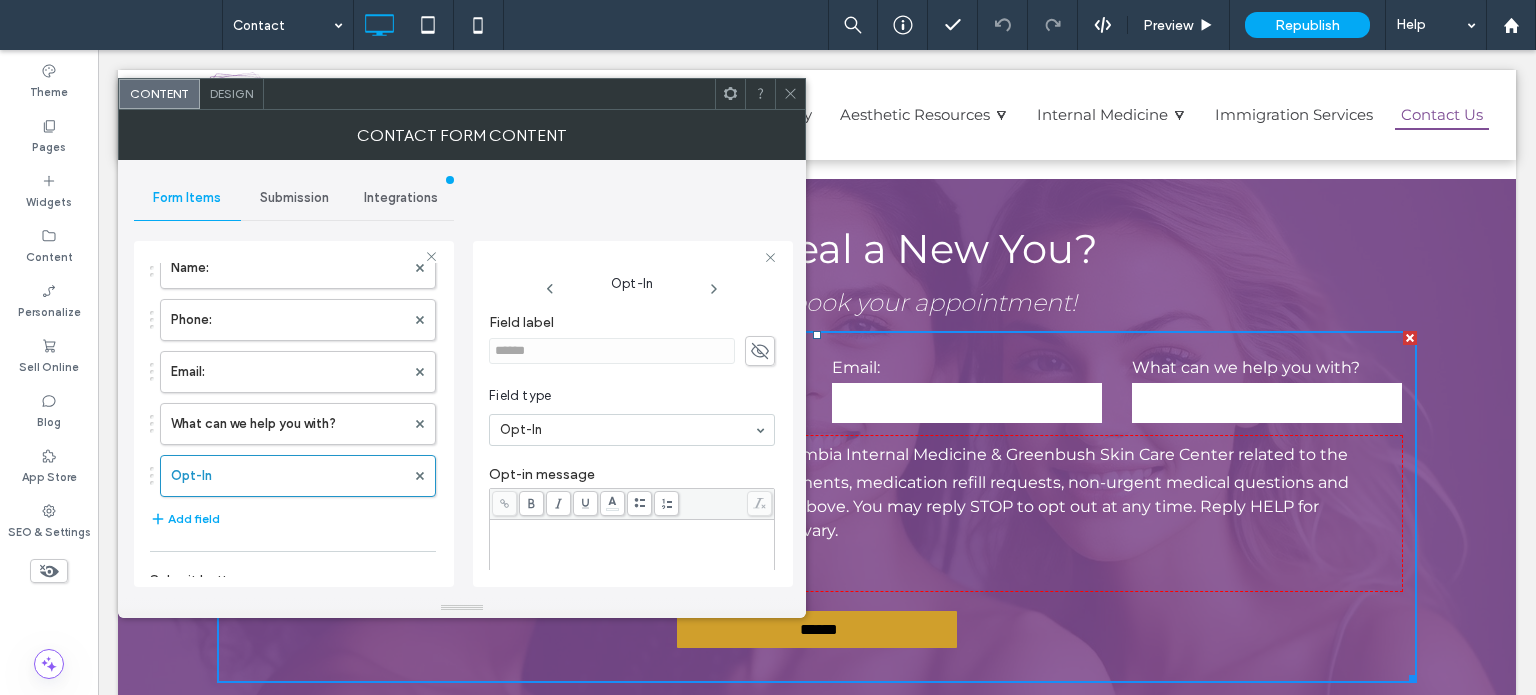 click on "Field type" at bounding box center [628, 396] 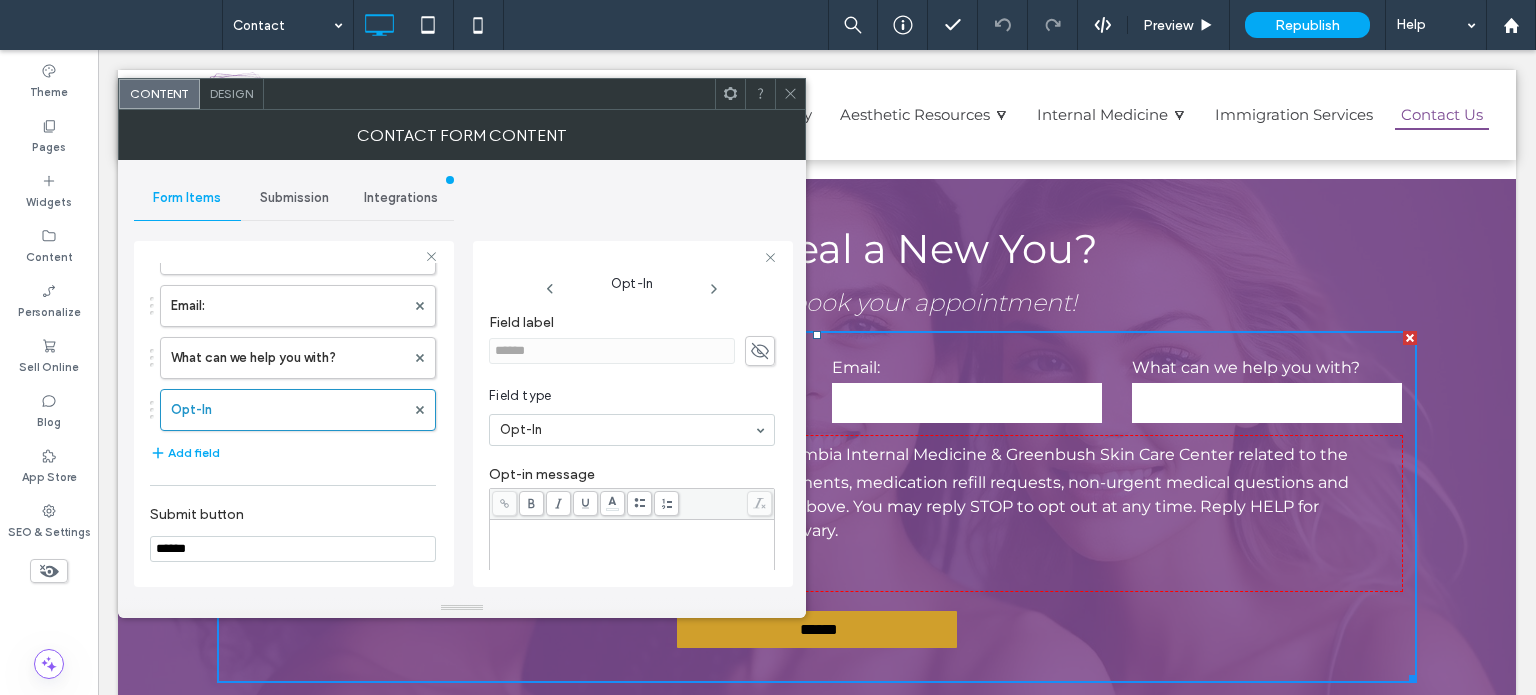 scroll, scrollTop: 200, scrollLeft: 0, axis: vertical 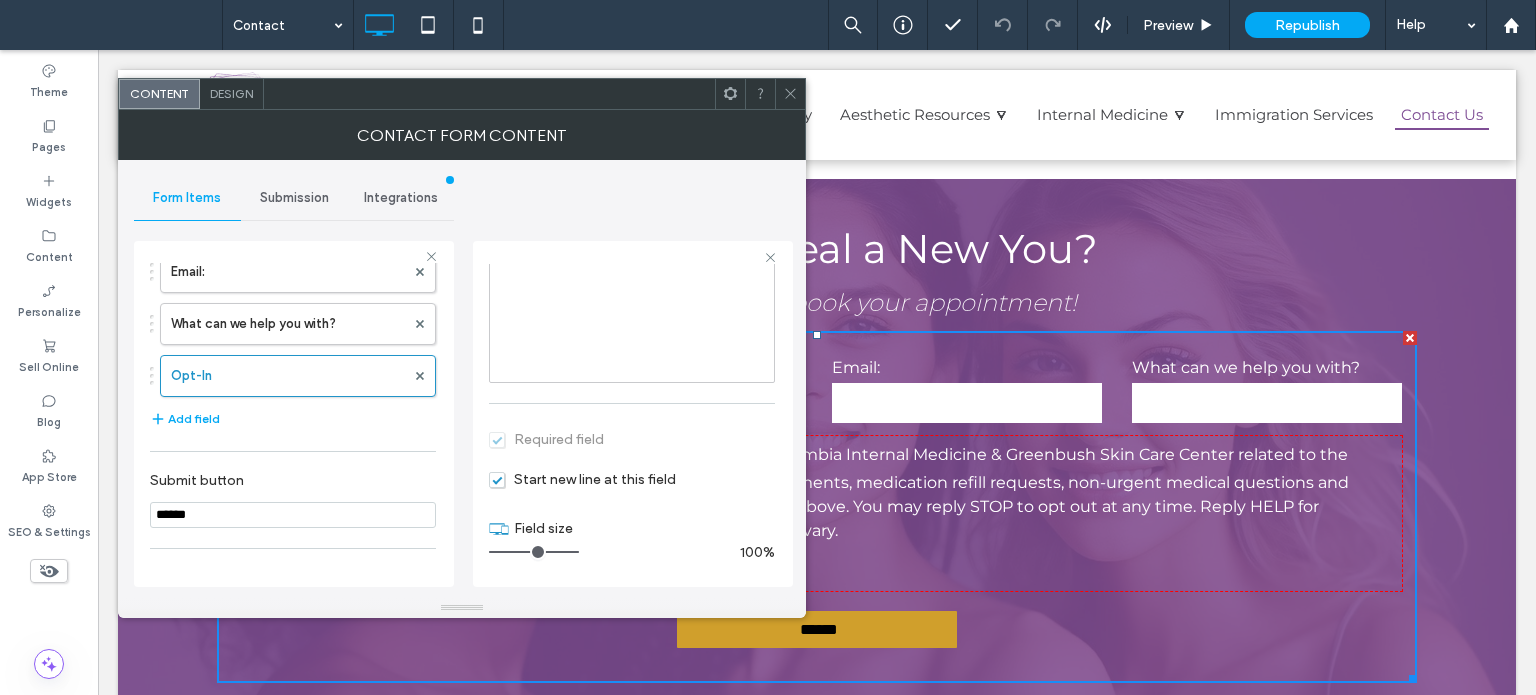 click at bounding box center (632, 331) 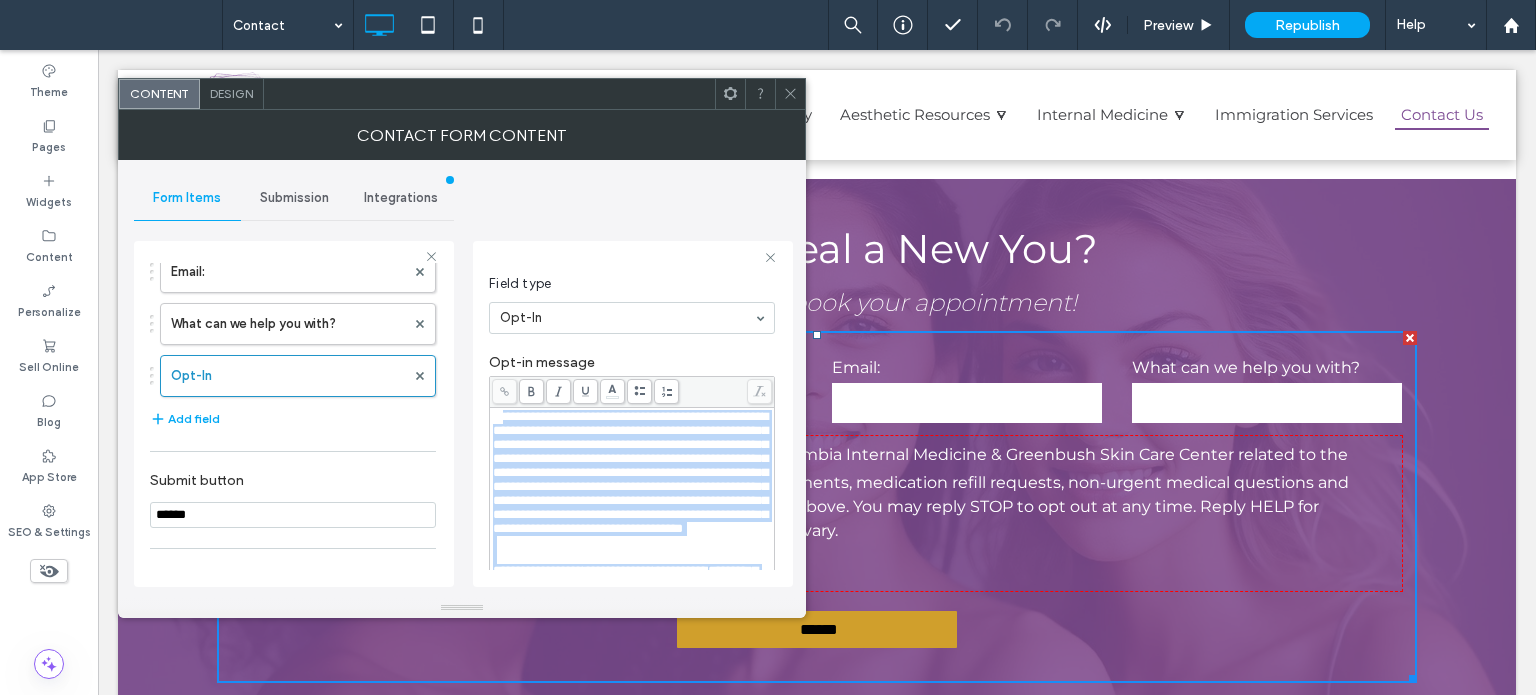 drag, startPoint x: 749, startPoint y: 375, endPoint x: 508, endPoint y: 262, distance: 266.17664 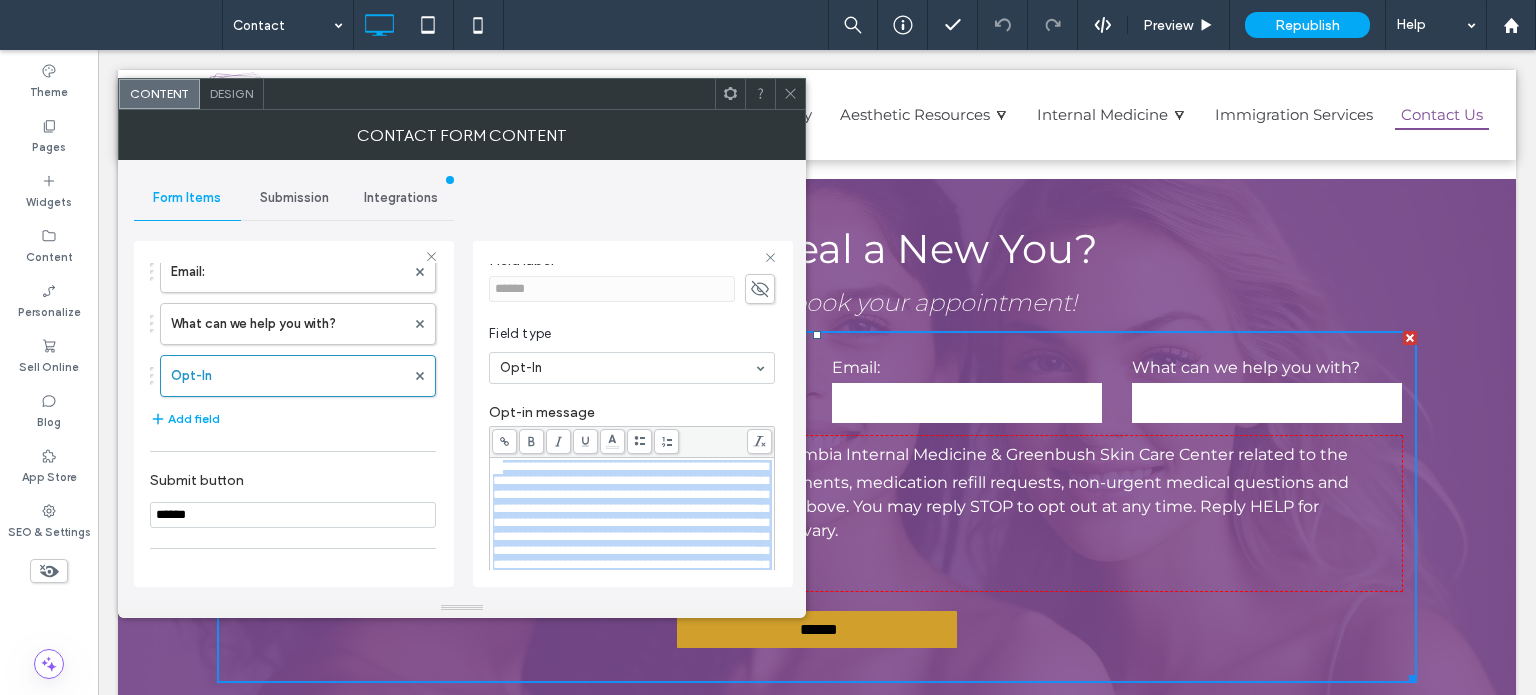 scroll, scrollTop: 362, scrollLeft: 0, axis: vertical 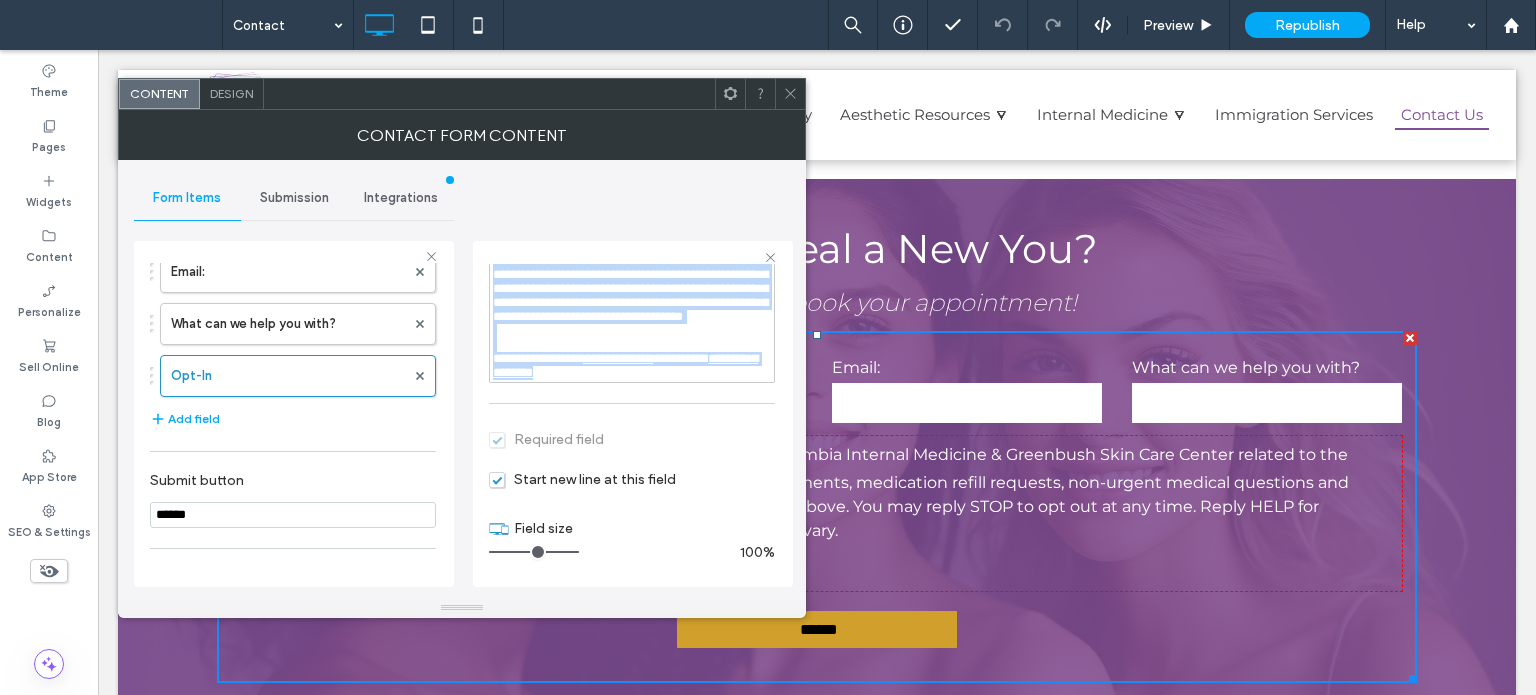 click on "**********" at bounding box center [632, 366] 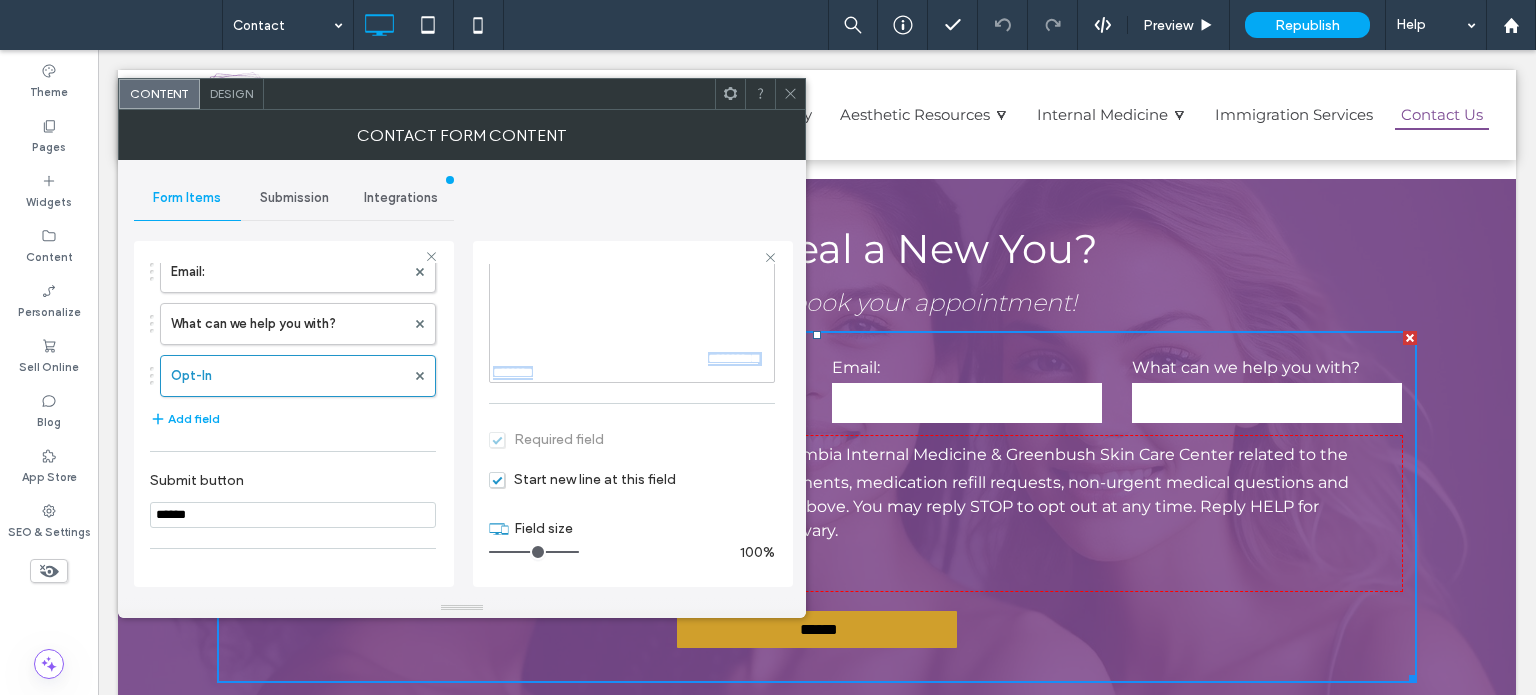 drag, startPoint x: 610, startPoint y: 404, endPoint x: 495, endPoint y: 400, distance: 115.06954 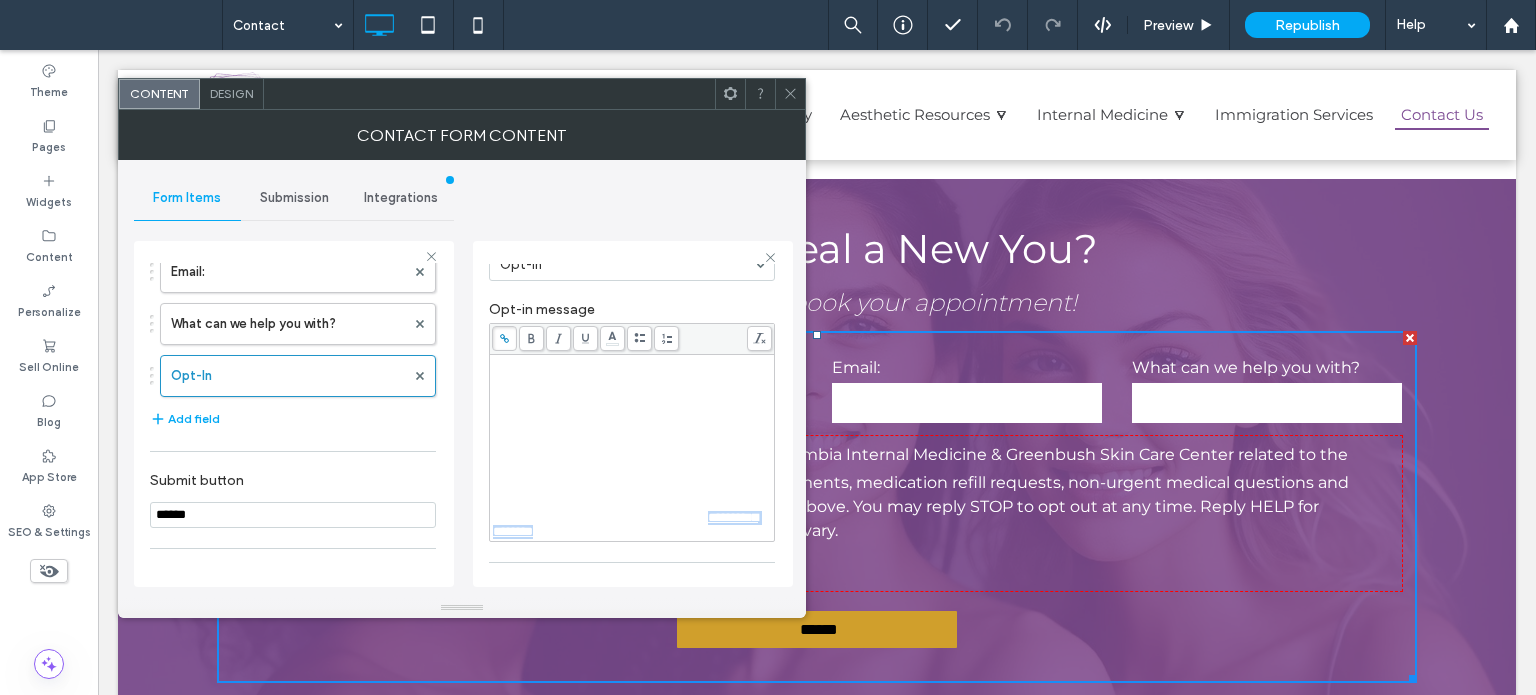 scroll, scrollTop: 162, scrollLeft: 0, axis: vertical 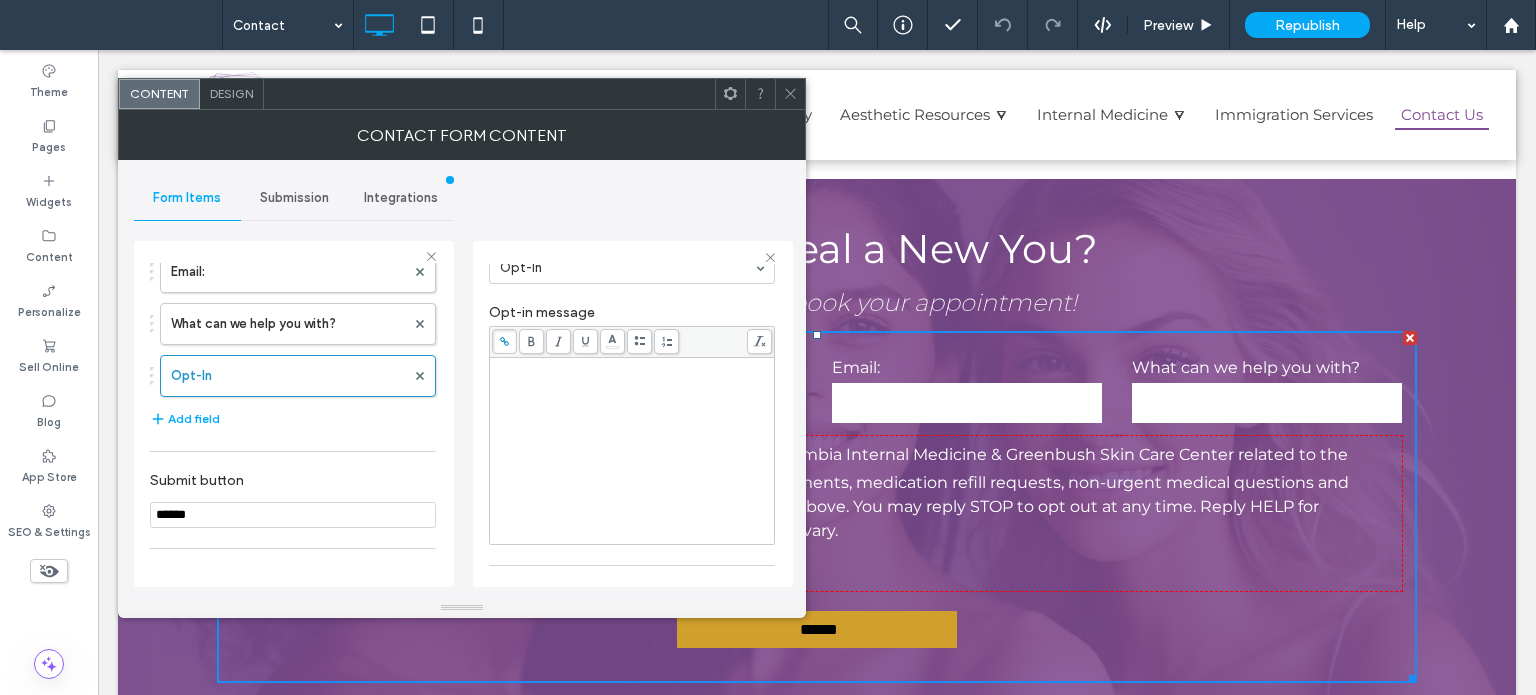 click 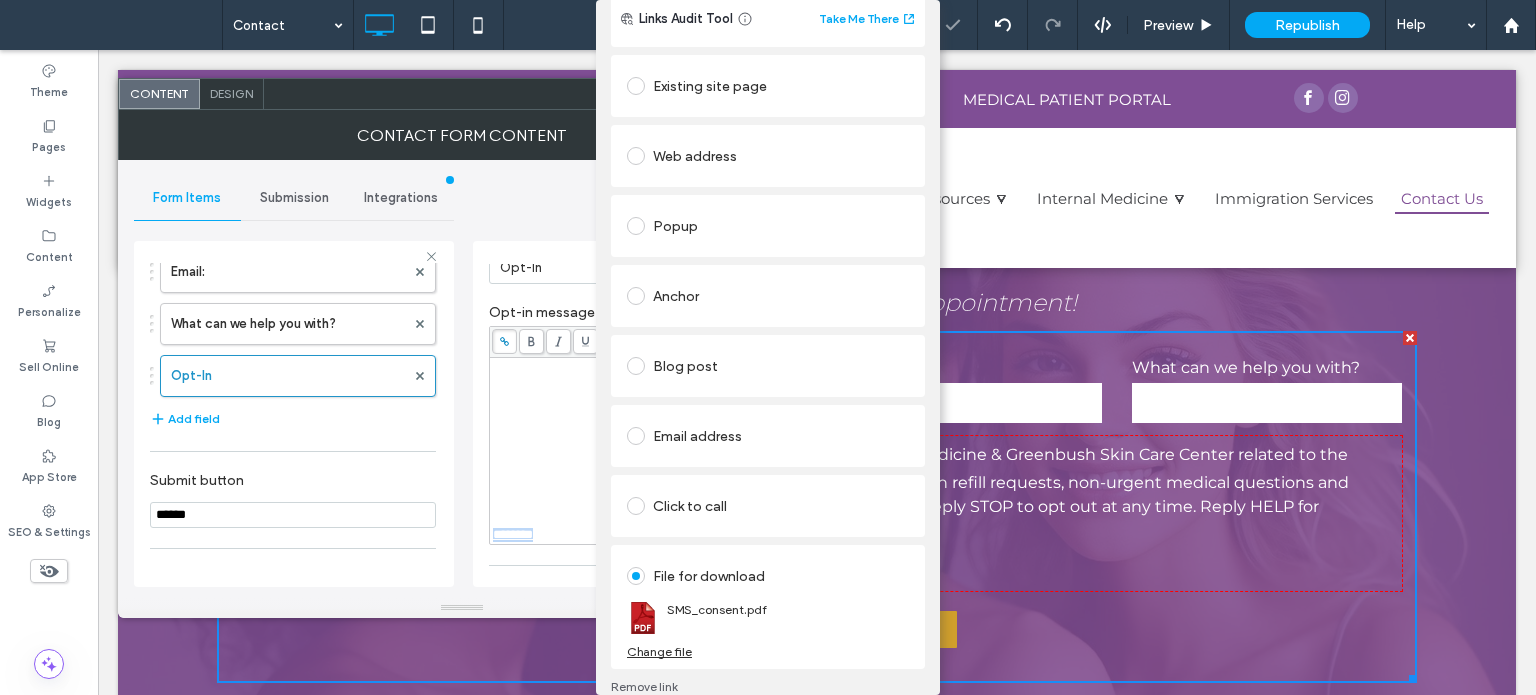 scroll, scrollTop: 84, scrollLeft: 0, axis: vertical 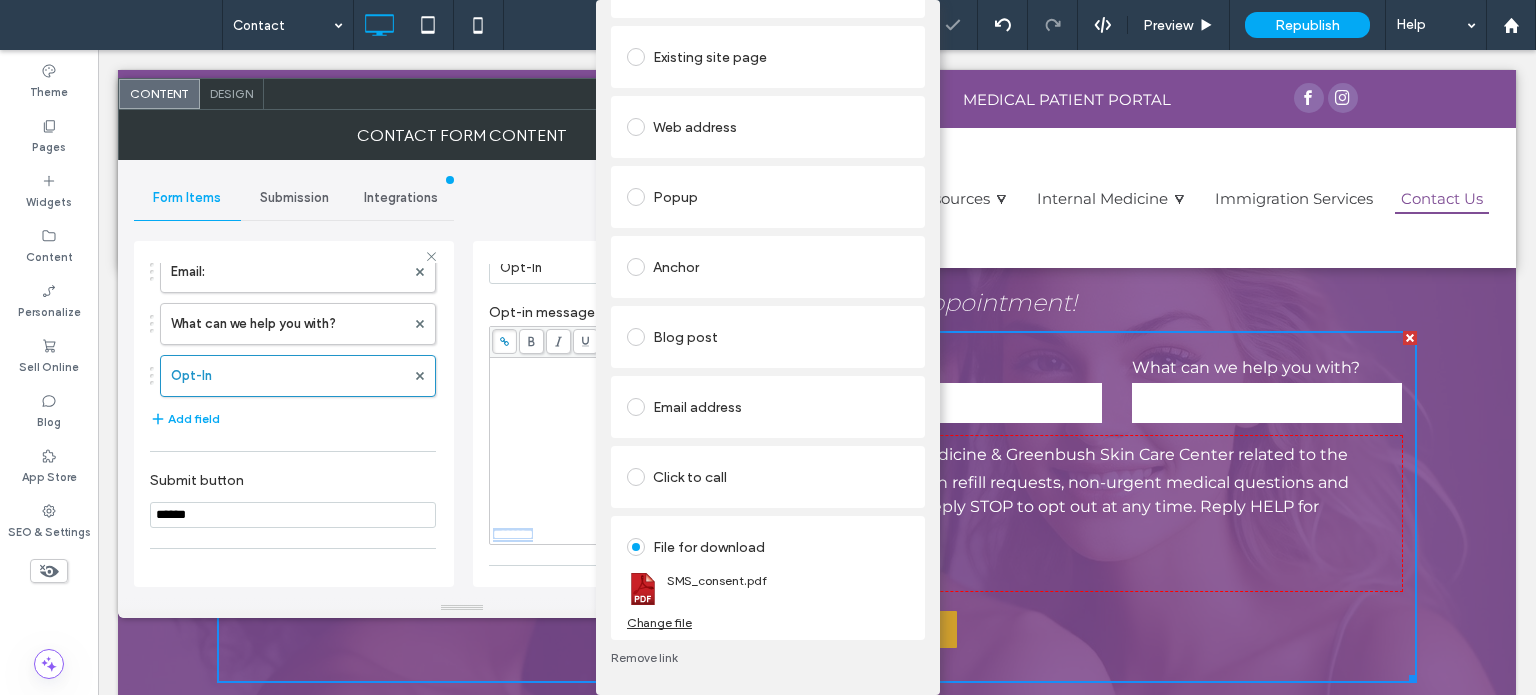 click on "Change file" at bounding box center [659, 622] 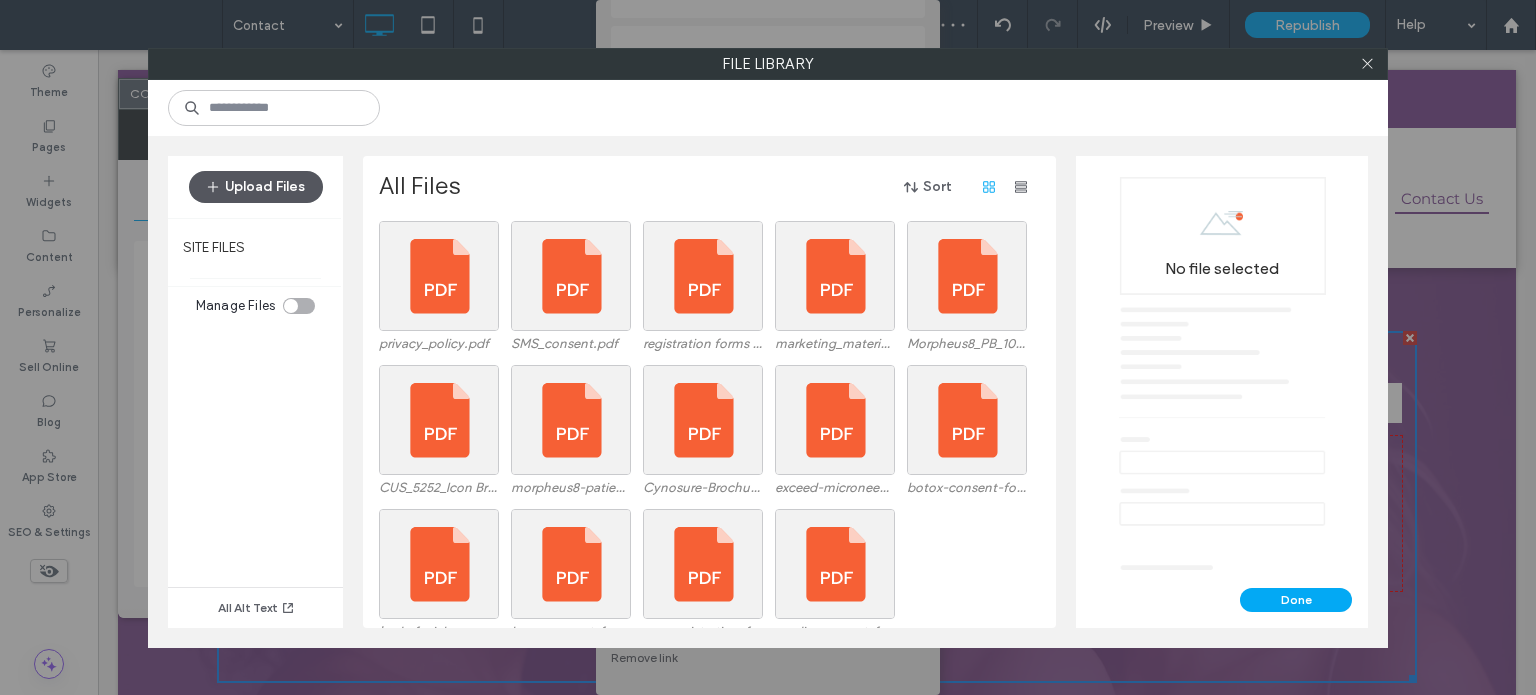 click on "Upload Files" at bounding box center [256, 187] 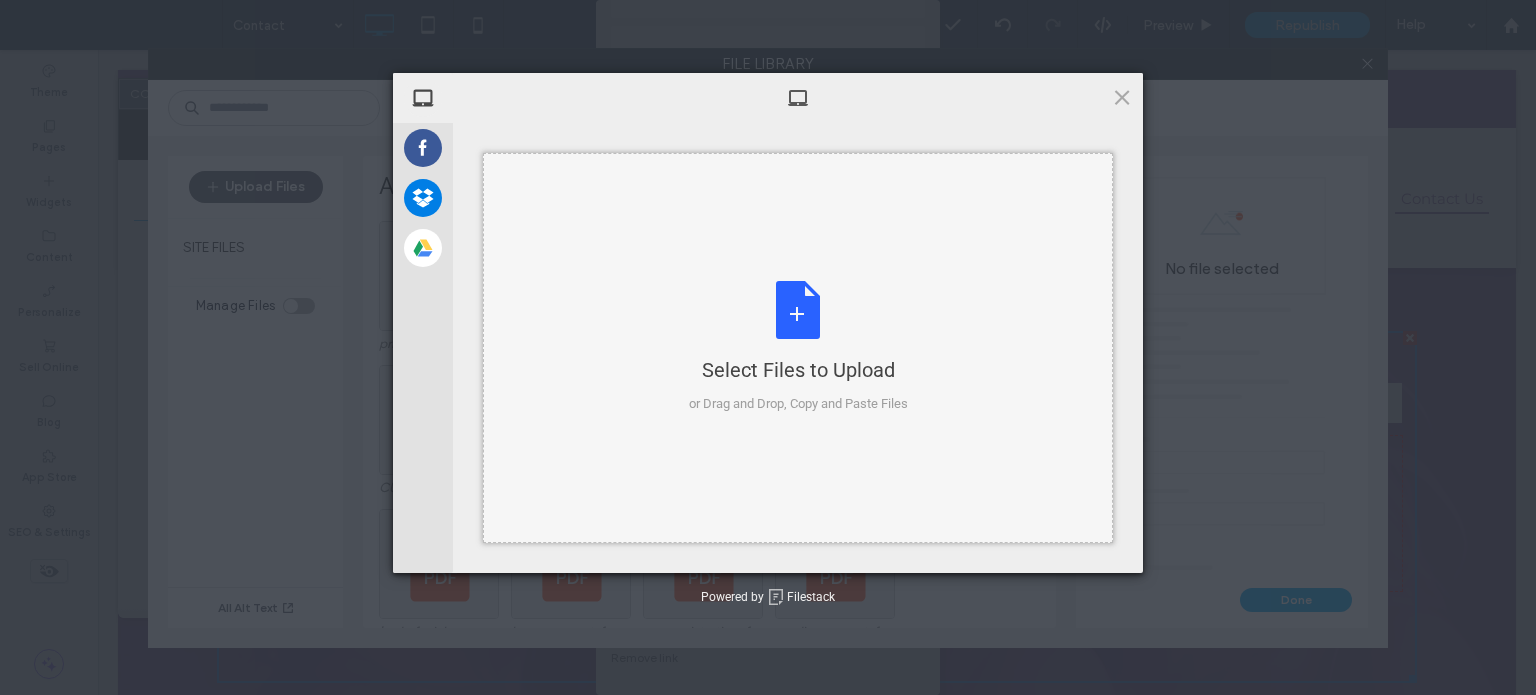 click on "Select Files to Upload
or Drag and Drop, Copy and Paste Files" at bounding box center [798, 347] 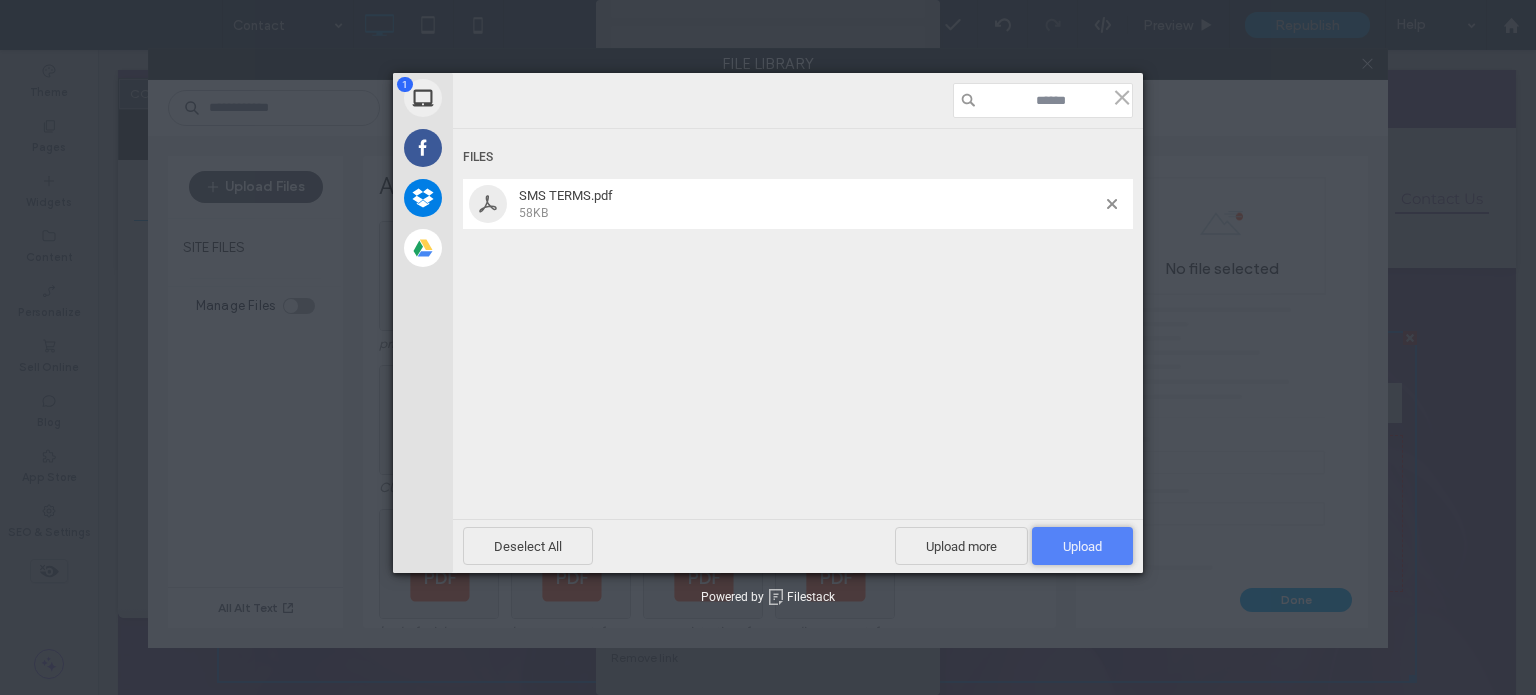 click on "Upload
1" at bounding box center [1082, 546] 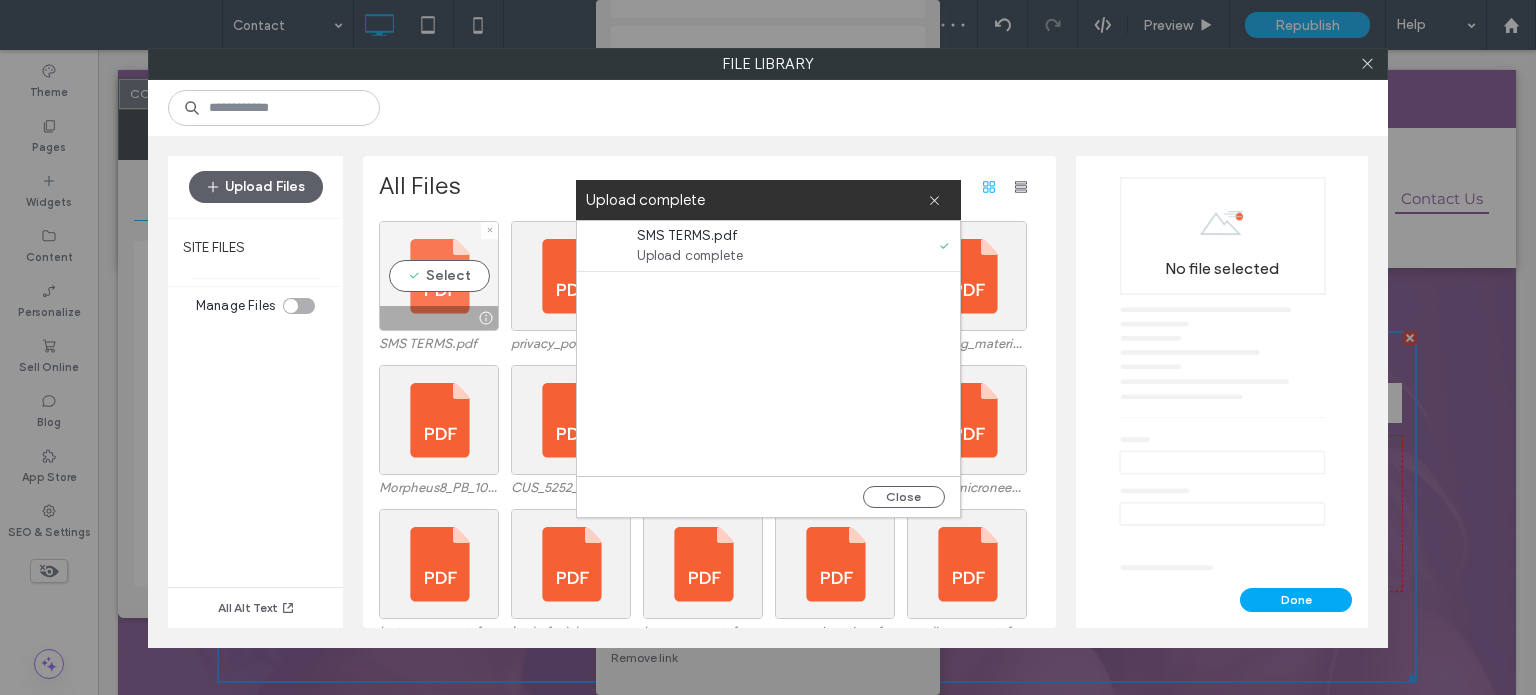 click on "Select" at bounding box center (439, 276) 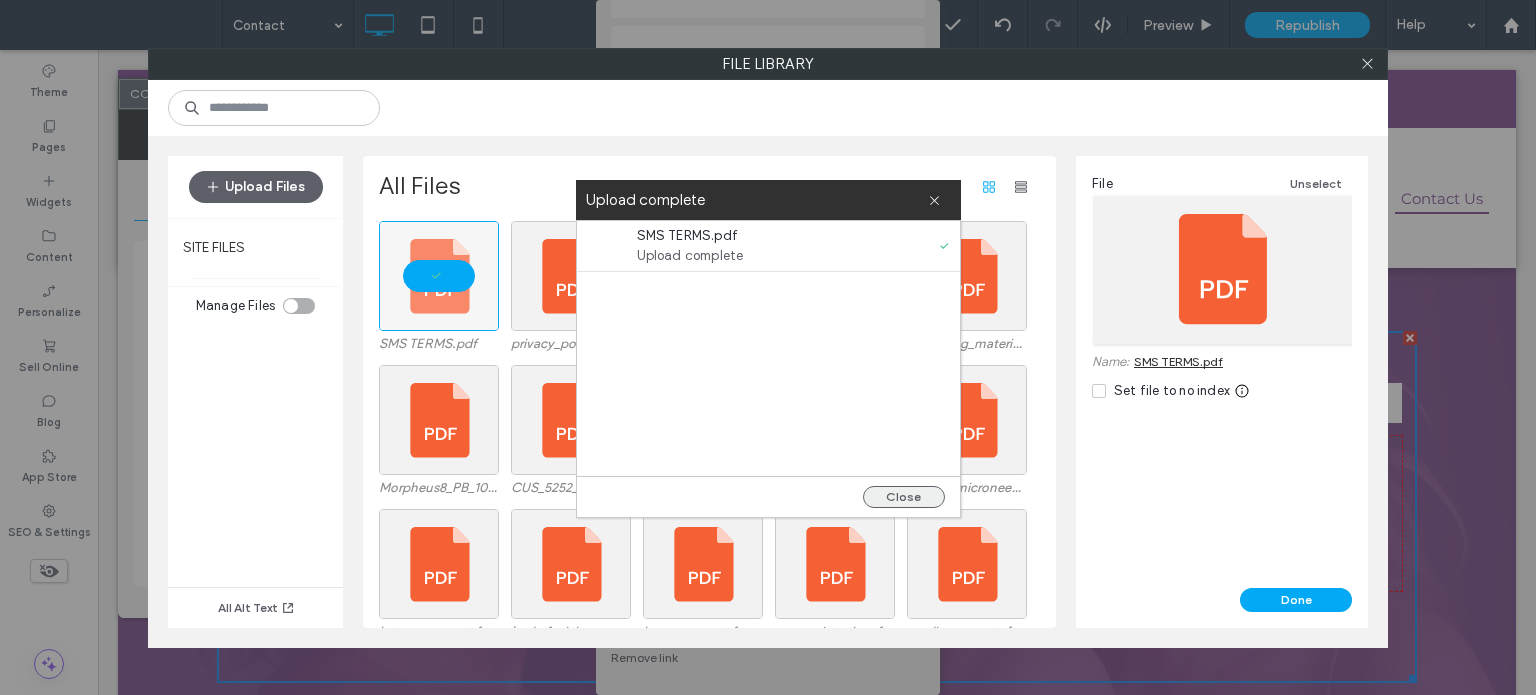 click on "Close" at bounding box center (904, 497) 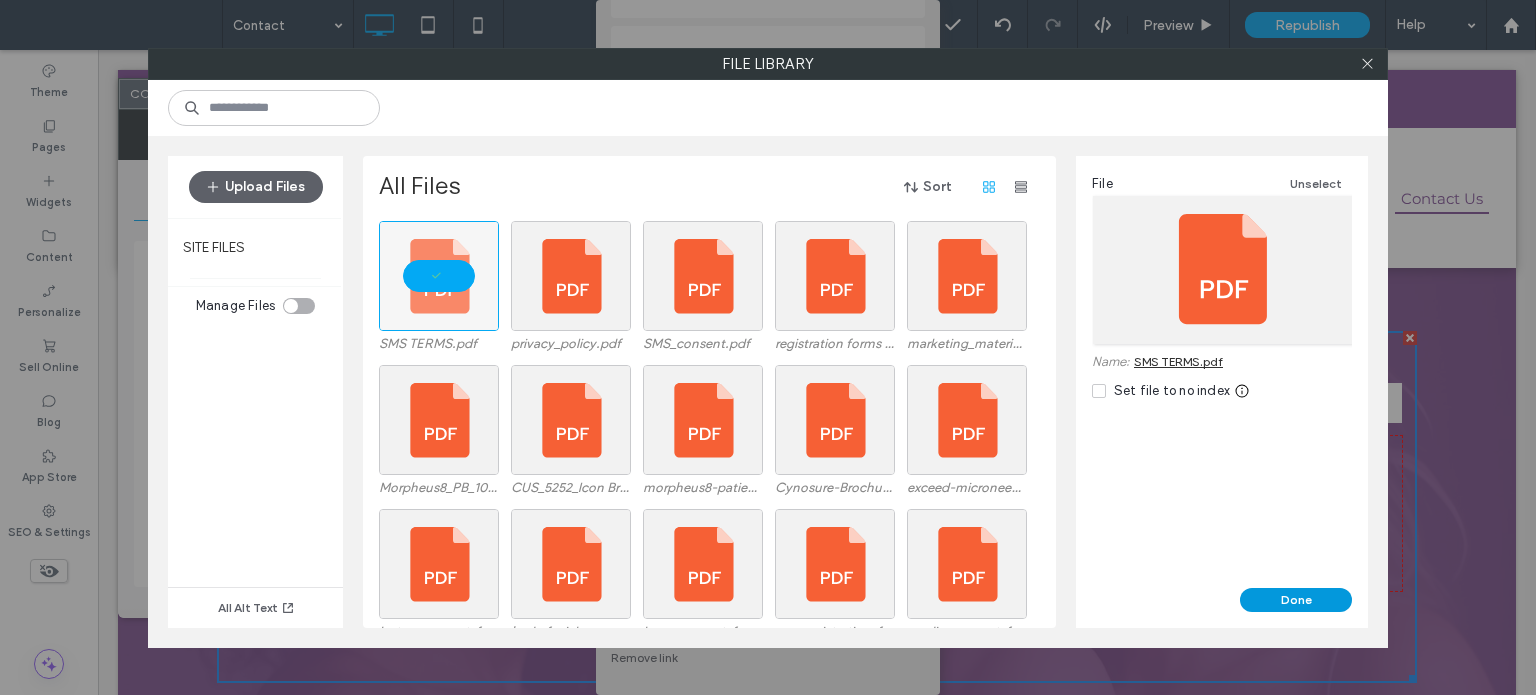 click on "Done" at bounding box center [1296, 600] 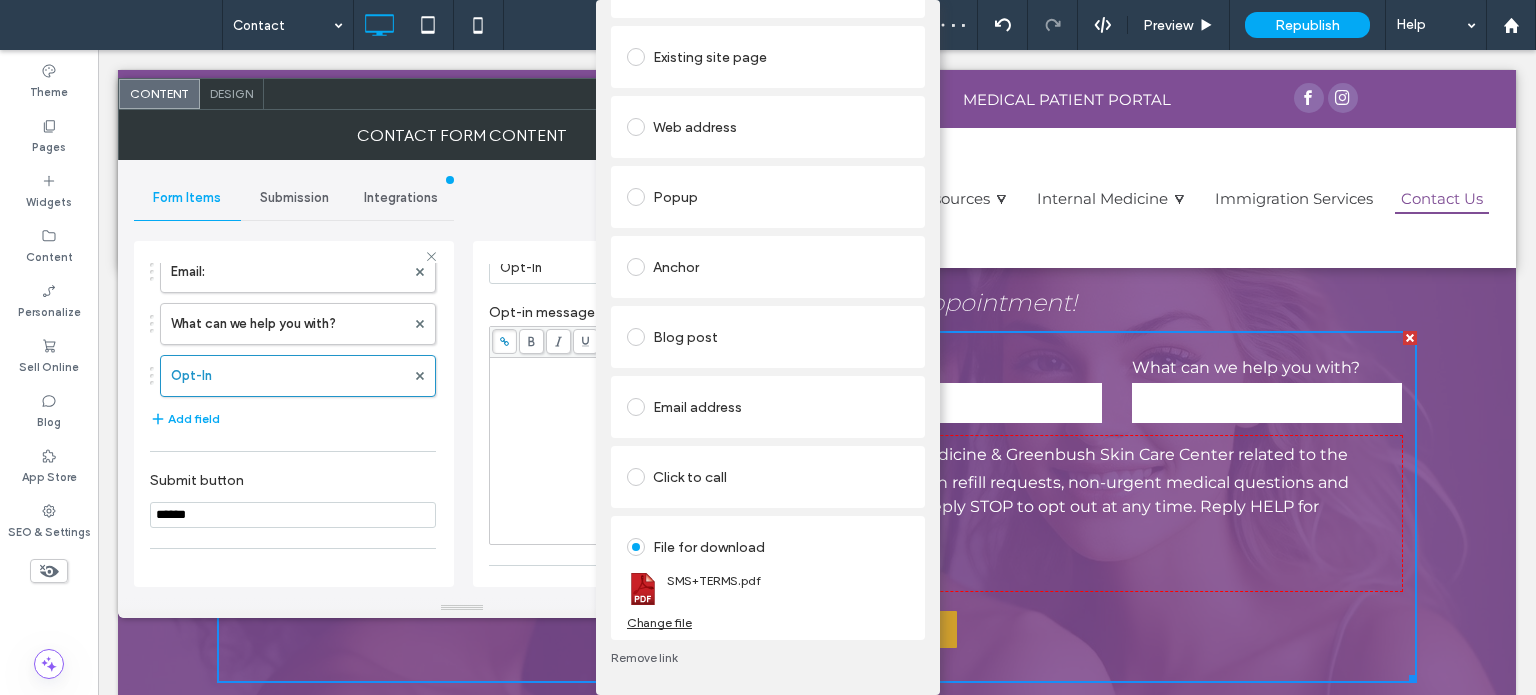 click on "Add Link Links Audit Tool Take Me There Existing site page Web address Popup Anchor Blog post Email address Click to call File for download   SMS+TERMS.pdf   Change file Remove link" at bounding box center (768, 347) 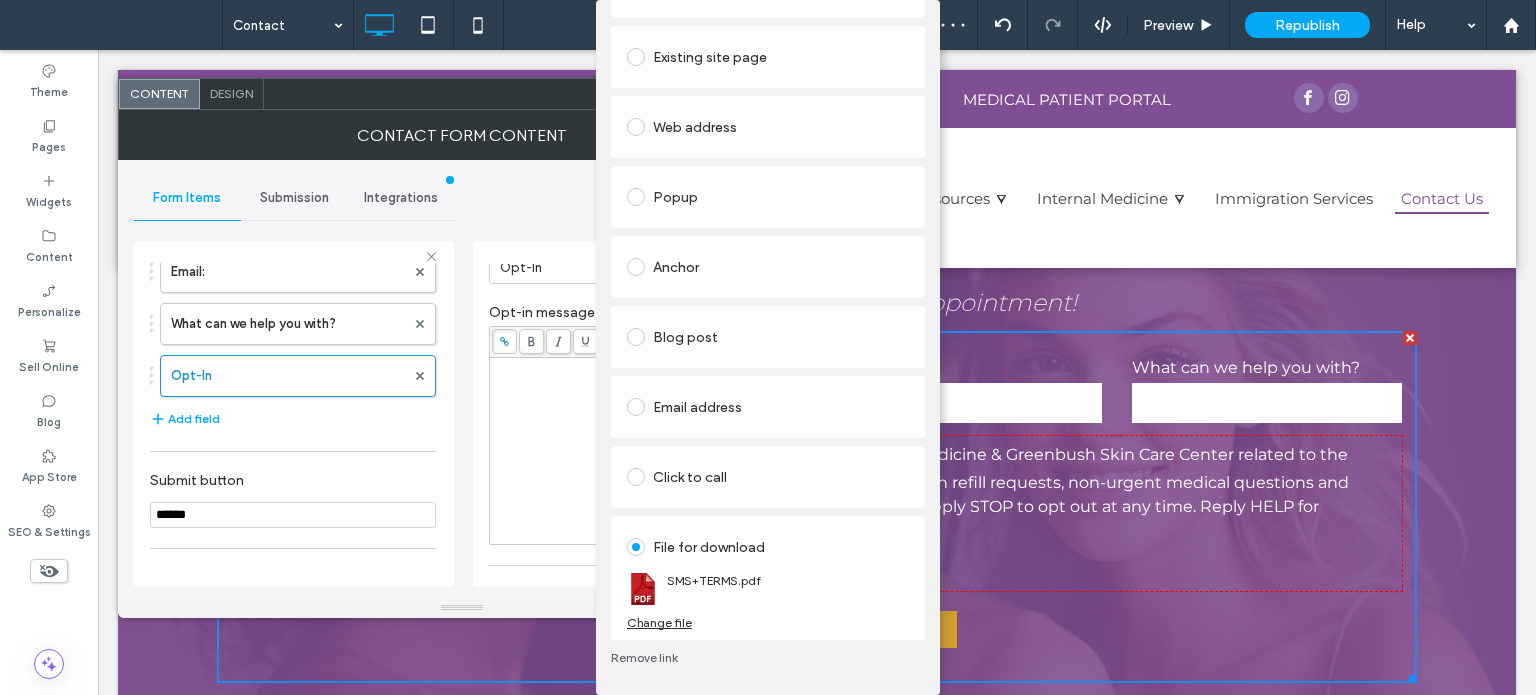 click on "Add Link Links Audit Tool Take Me There Existing site page Web address Popup Anchor Blog post Email address Click to call File for download   SMS+TERMS.pdf   Change file Remove link" at bounding box center [768, 347] 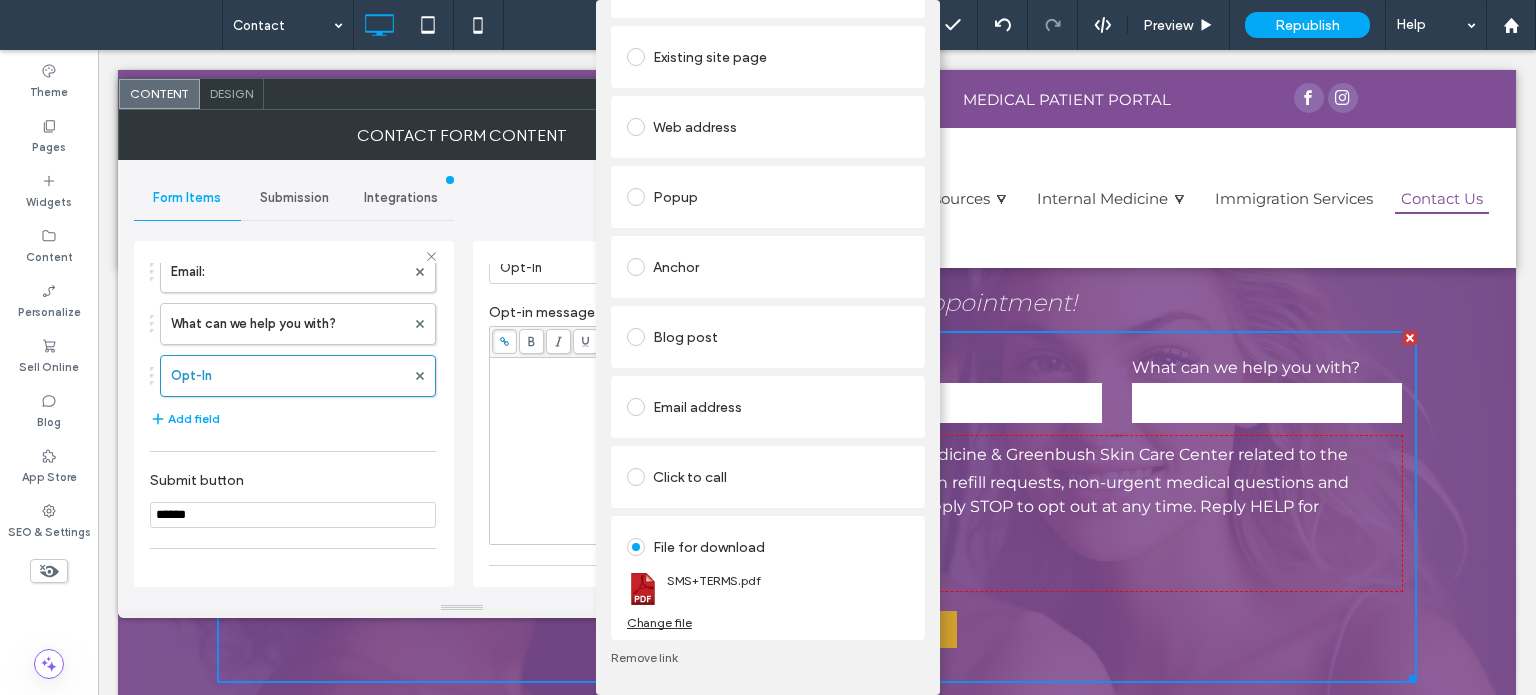 click on "Add Link Links Audit Tool Take Me There Existing site page Web address Popup Anchor Blog post Email address Click to call File for download   SMS+TERMS.pdf   Change file Remove link" at bounding box center [768, 347] 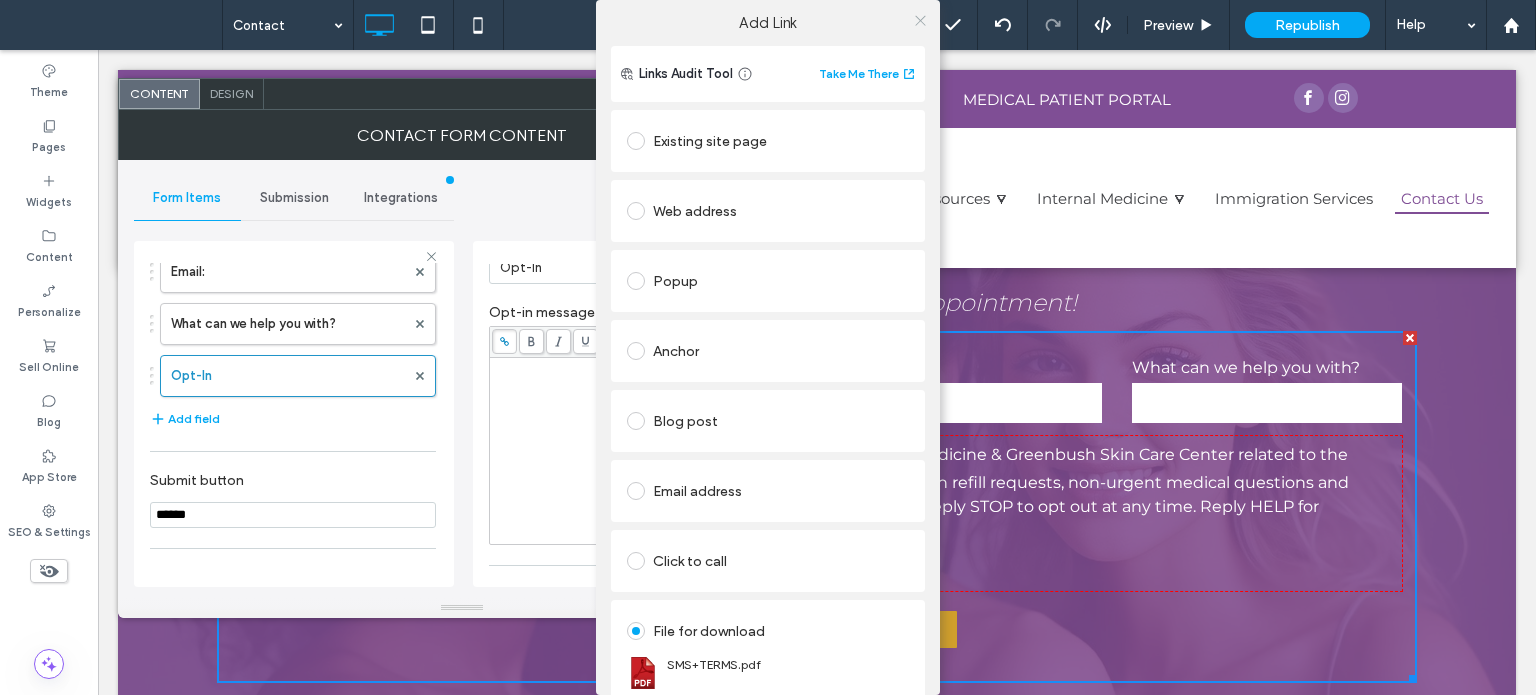 click 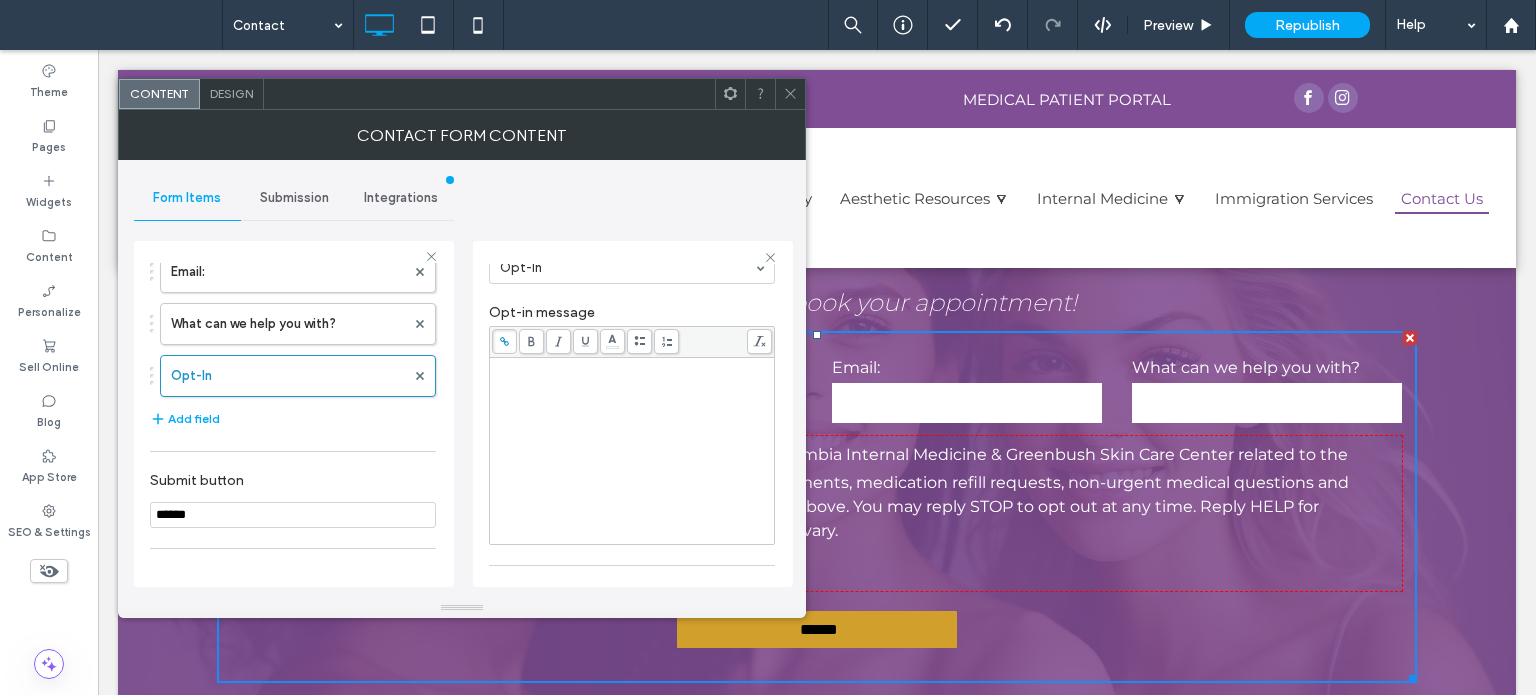 click 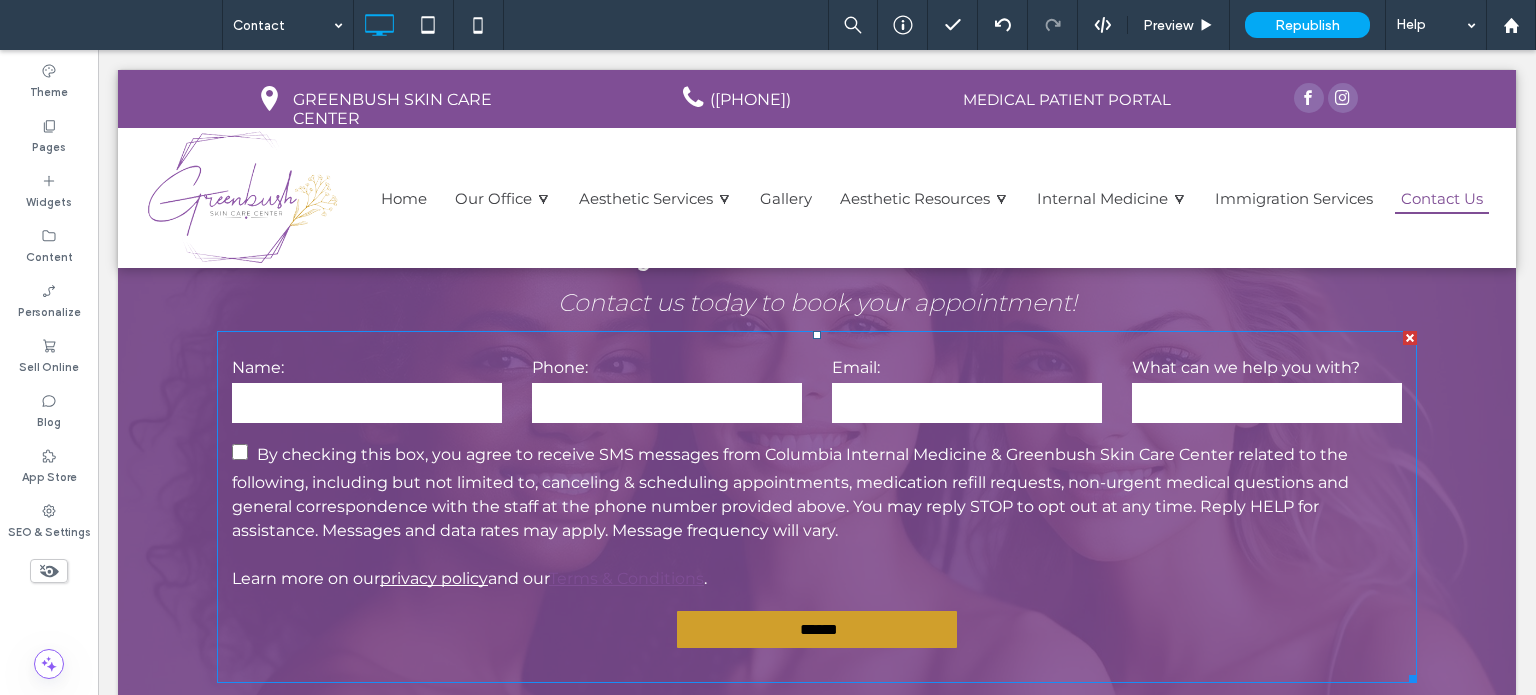 click on "By checking this box, you agree to receive SMS messages from Columbia Internal Medicine & Greenbush Skin Care Center related to the following, including but not limited to, canceling & scheduling appointments, medication refill requests, non-urgent medical questions and general correspondence with the staff at the phone number provided above. You may reply STOP to opt out at any time. Reply HELP for assistance. Messages and data rates may apply. Message frequency will vary. Learn more on our  privacy policy    and our  Terms & Conditions ." at bounding box center (817, 513) 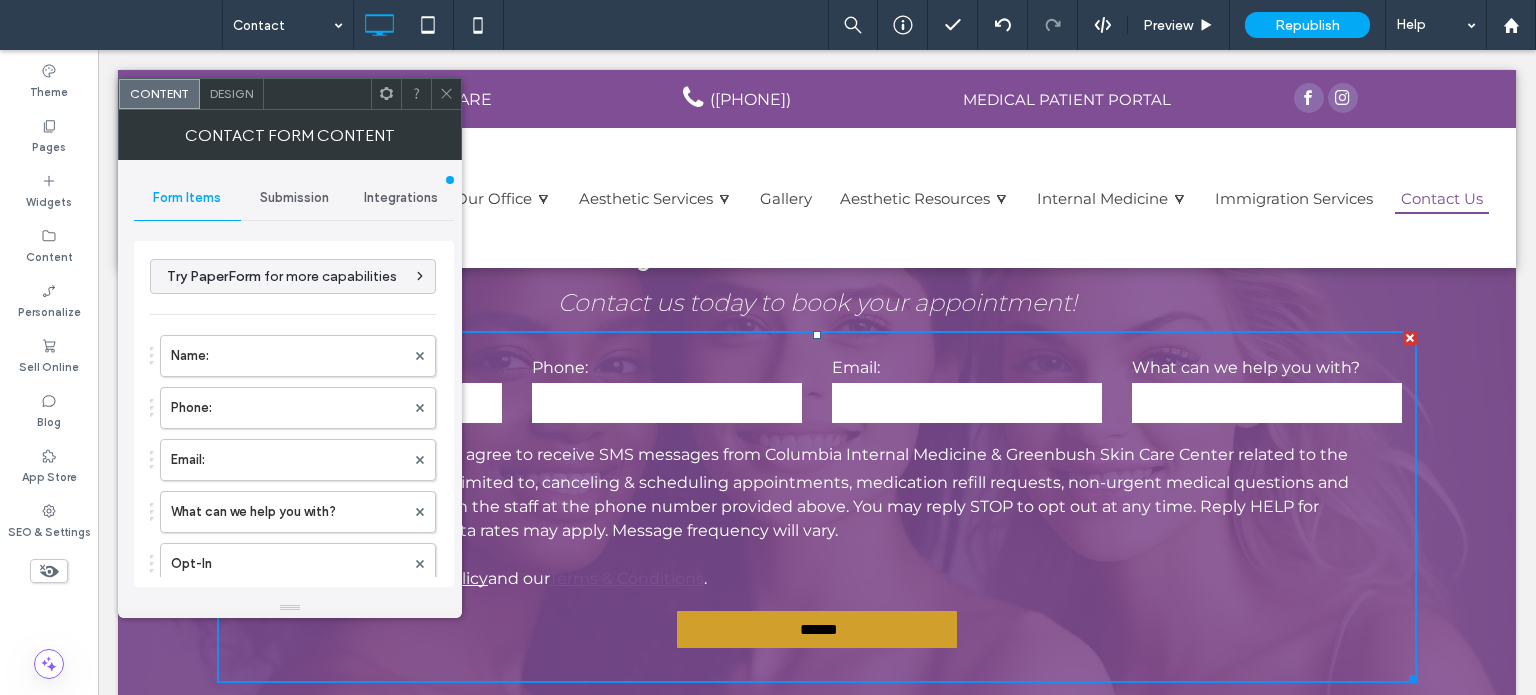 type on "******" 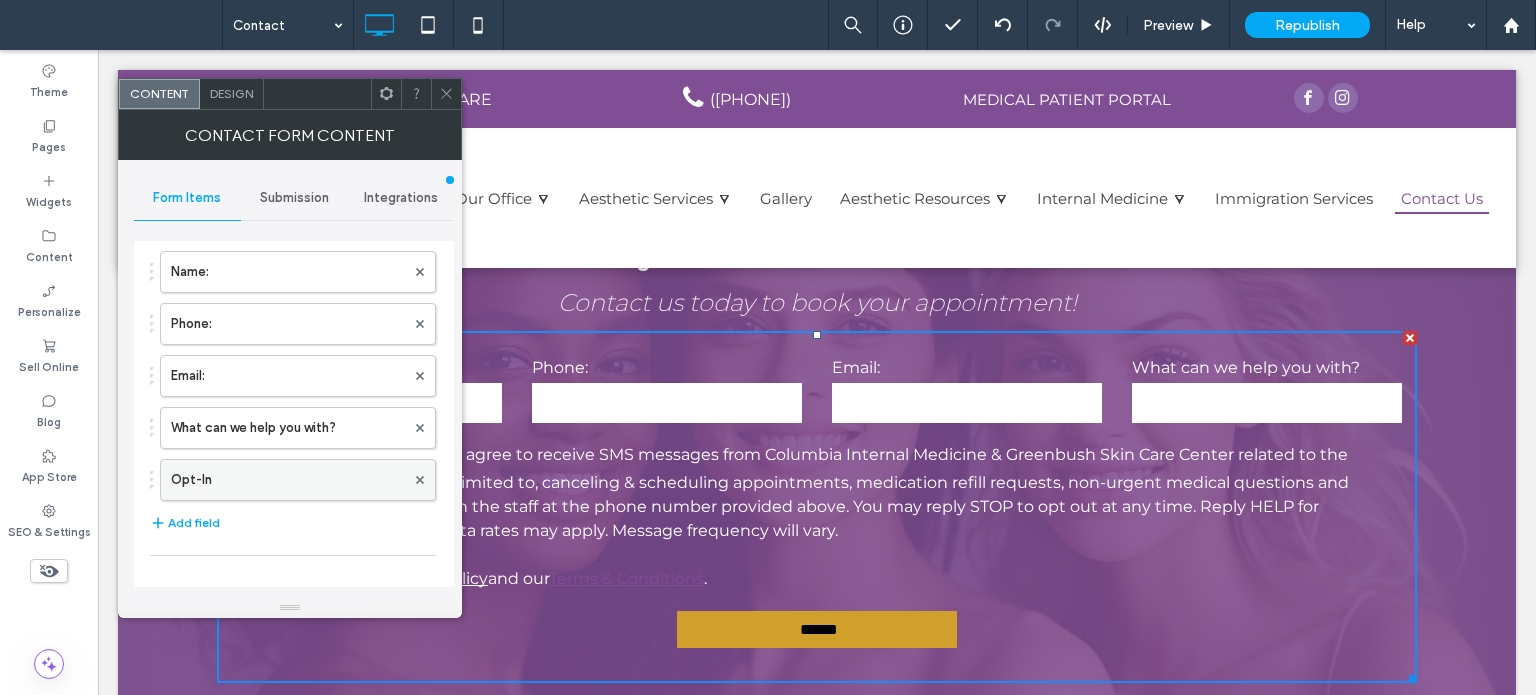 scroll, scrollTop: 200, scrollLeft: 0, axis: vertical 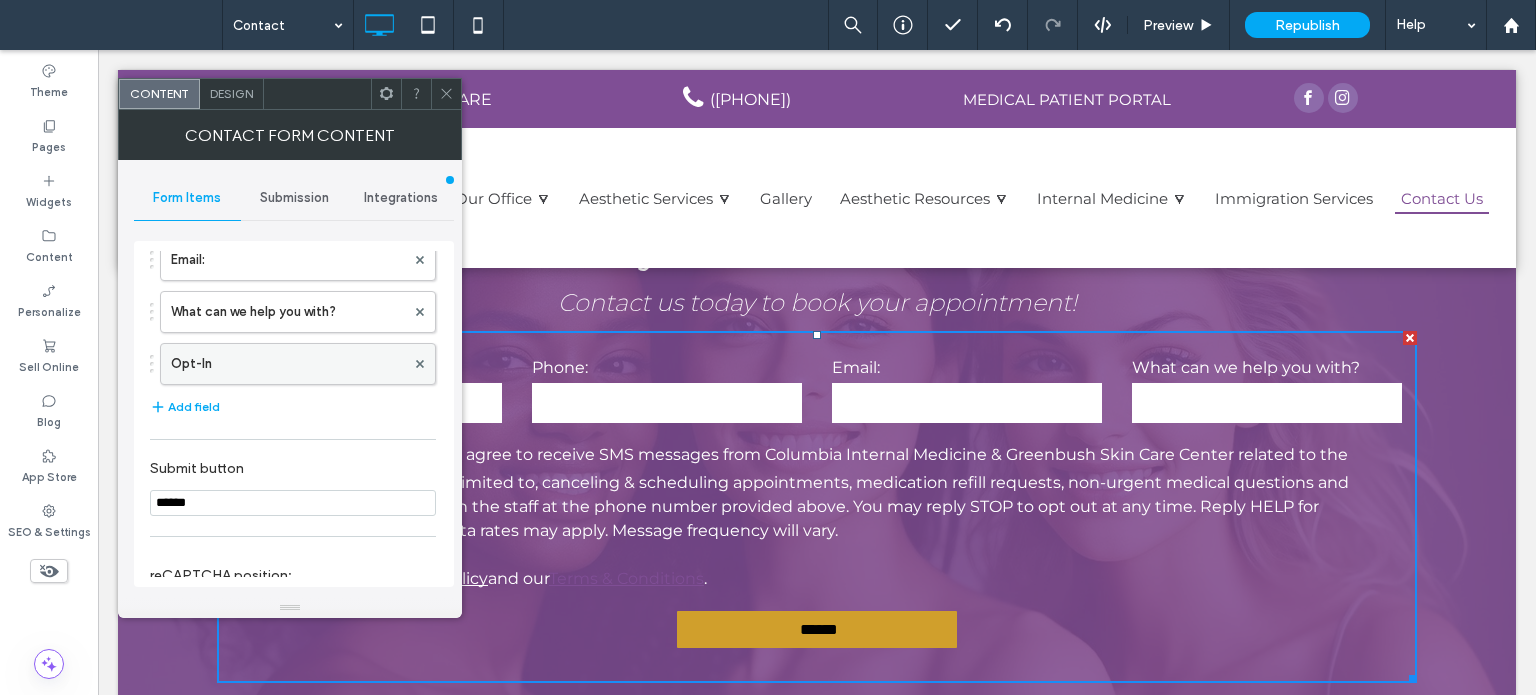 click on "Opt-In" at bounding box center [288, 364] 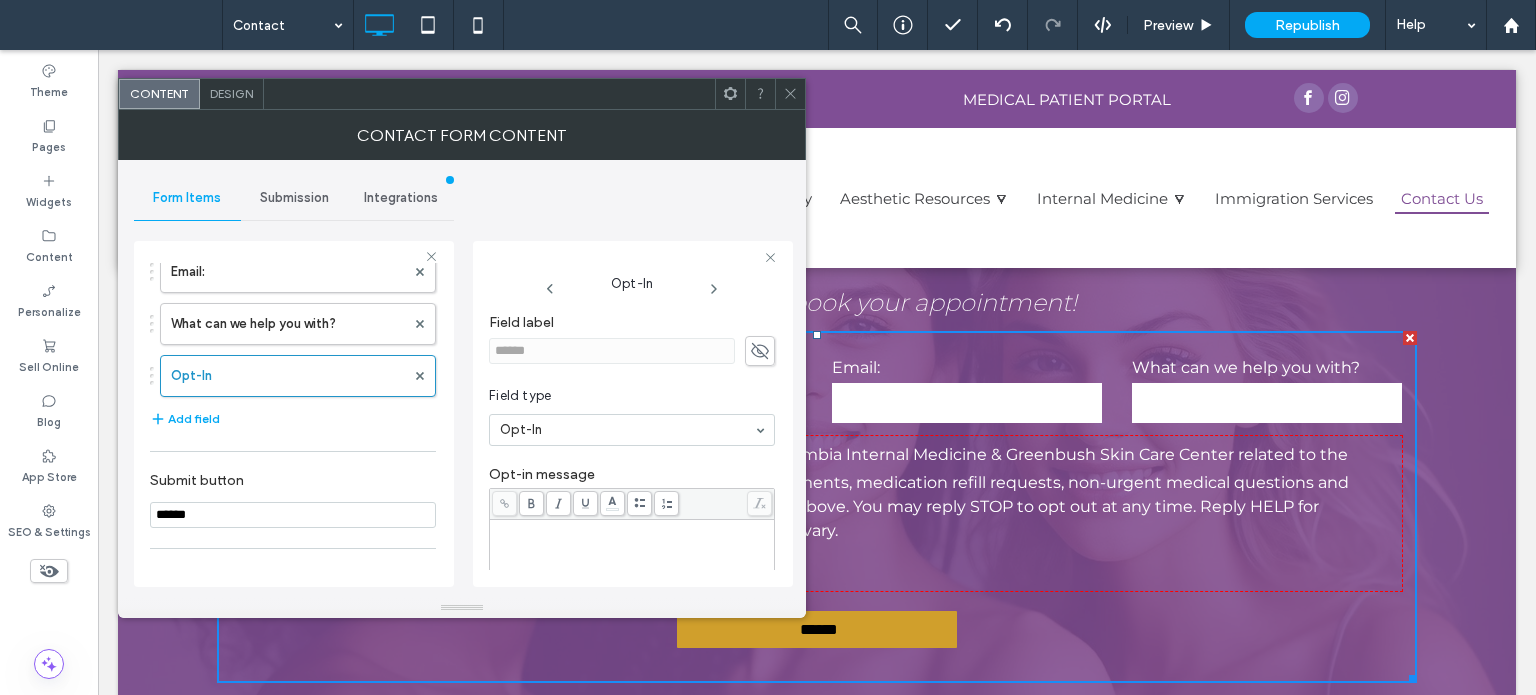 scroll, scrollTop: 395, scrollLeft: 0, axis: vertical 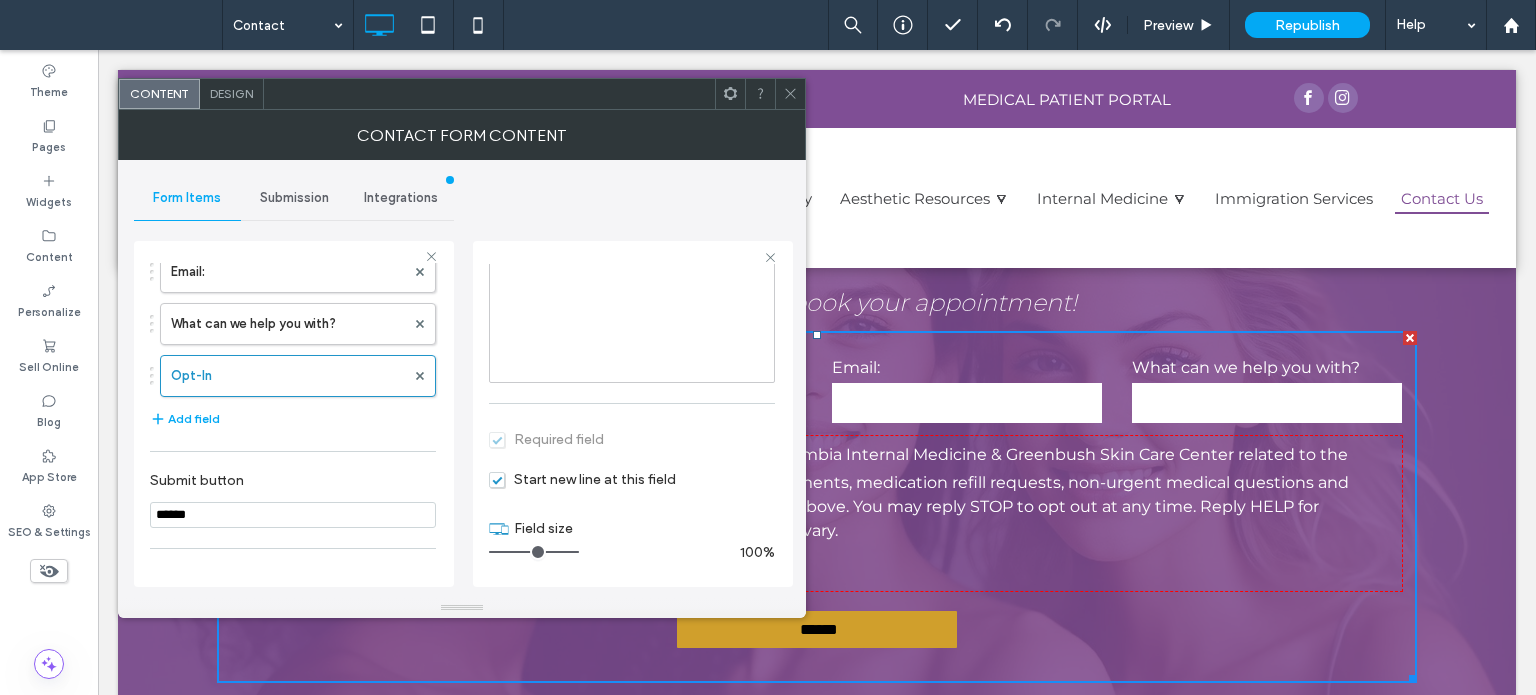 click on "**********" at bounding box center (618, 358) 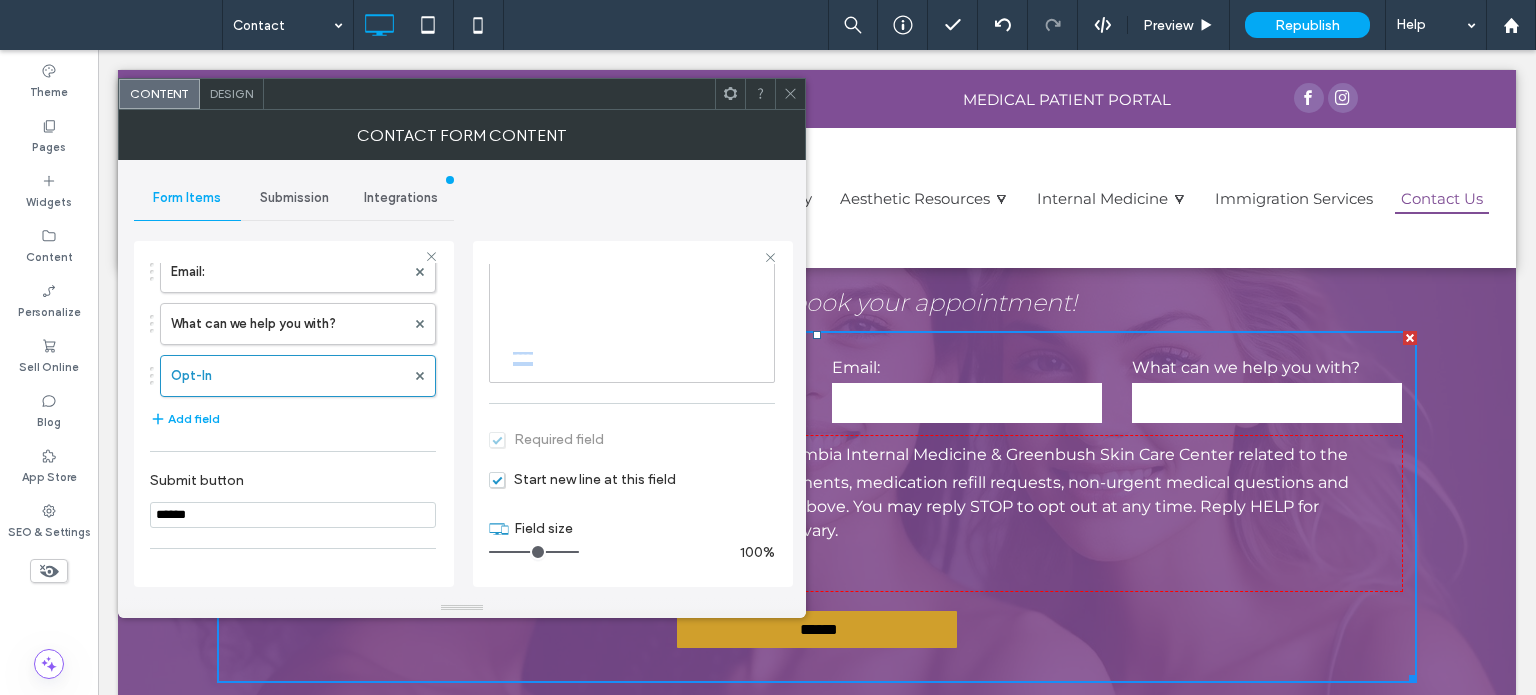 drag, startPoint x: 549, startPoint y: 362, endPoint x: 517, endPoint y: 360, distance: 32.06244 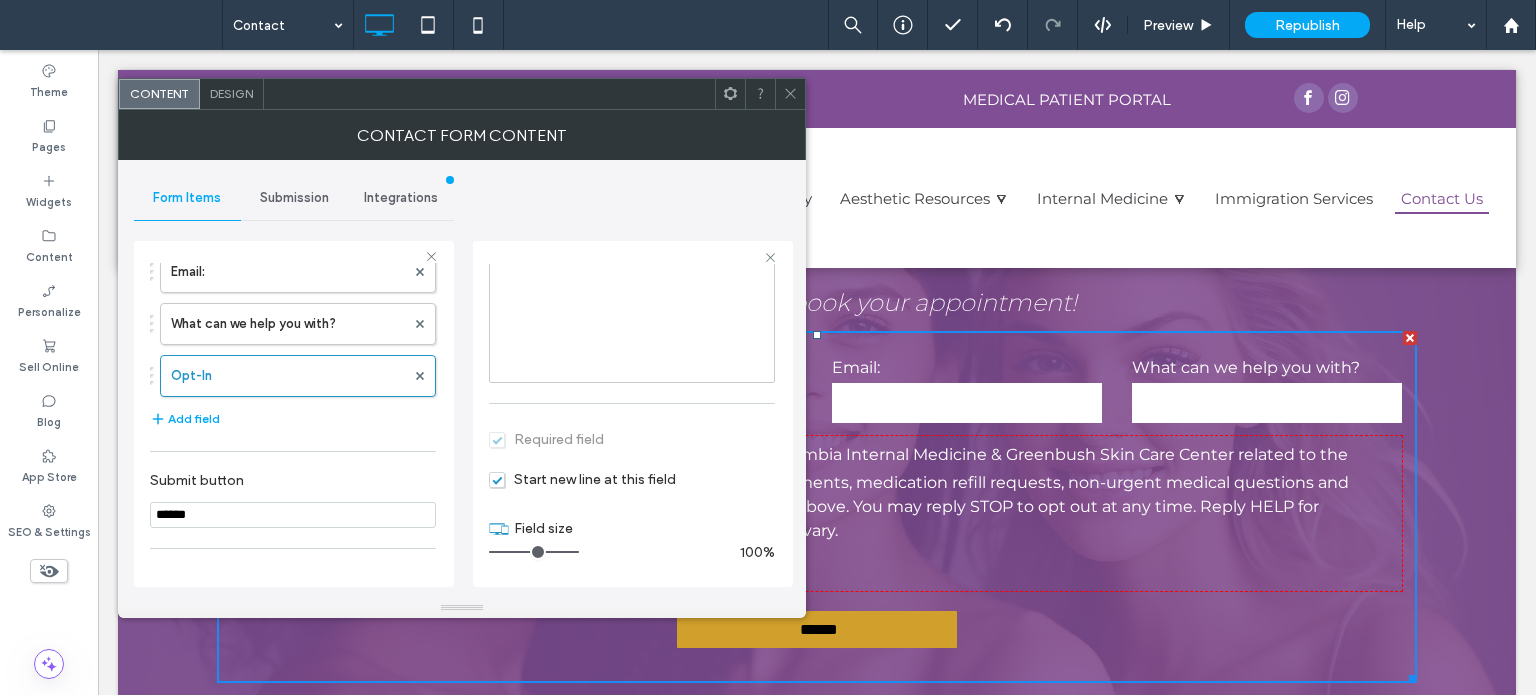 click on "**********" at bounding box center [632, 366] 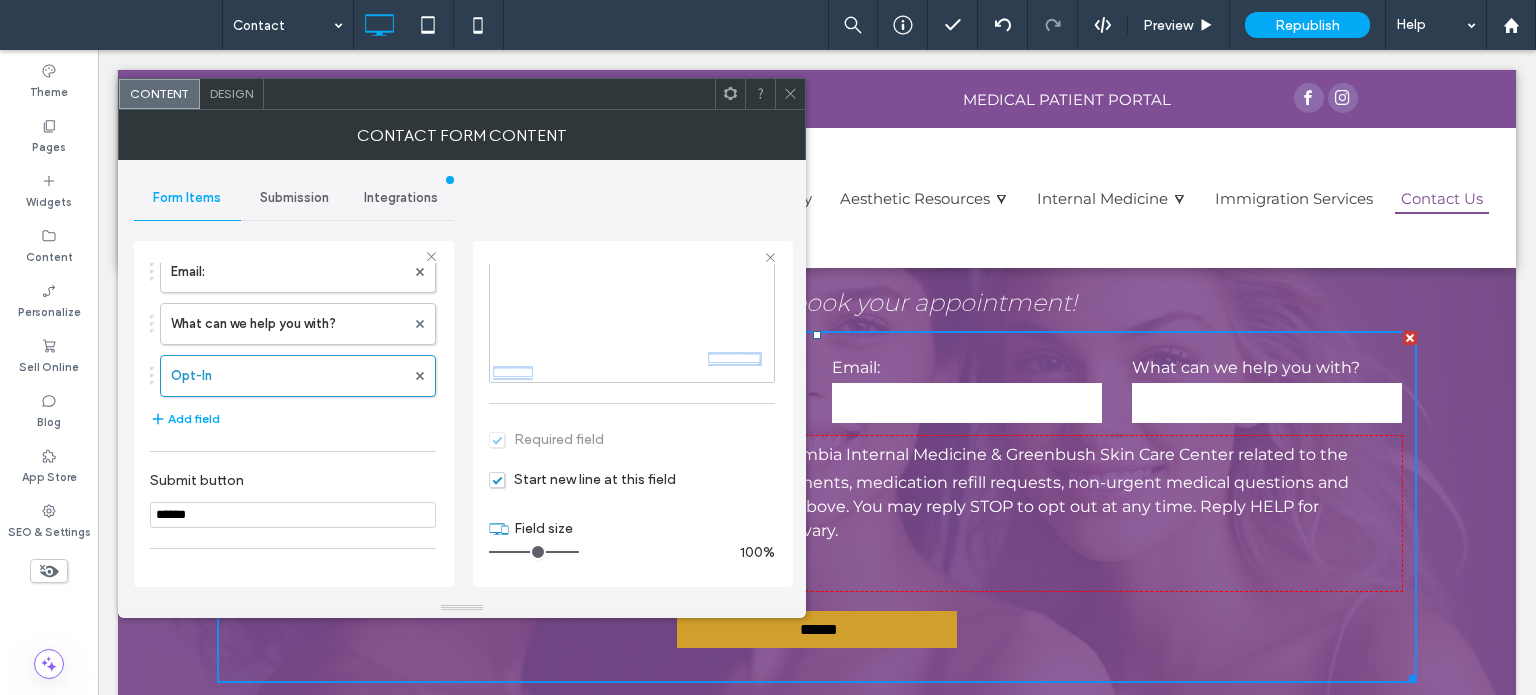 drag, startPoint x: 744, startPoint y: 375, endPoint x: 441, endPoint y: 373, distance: 303.0066 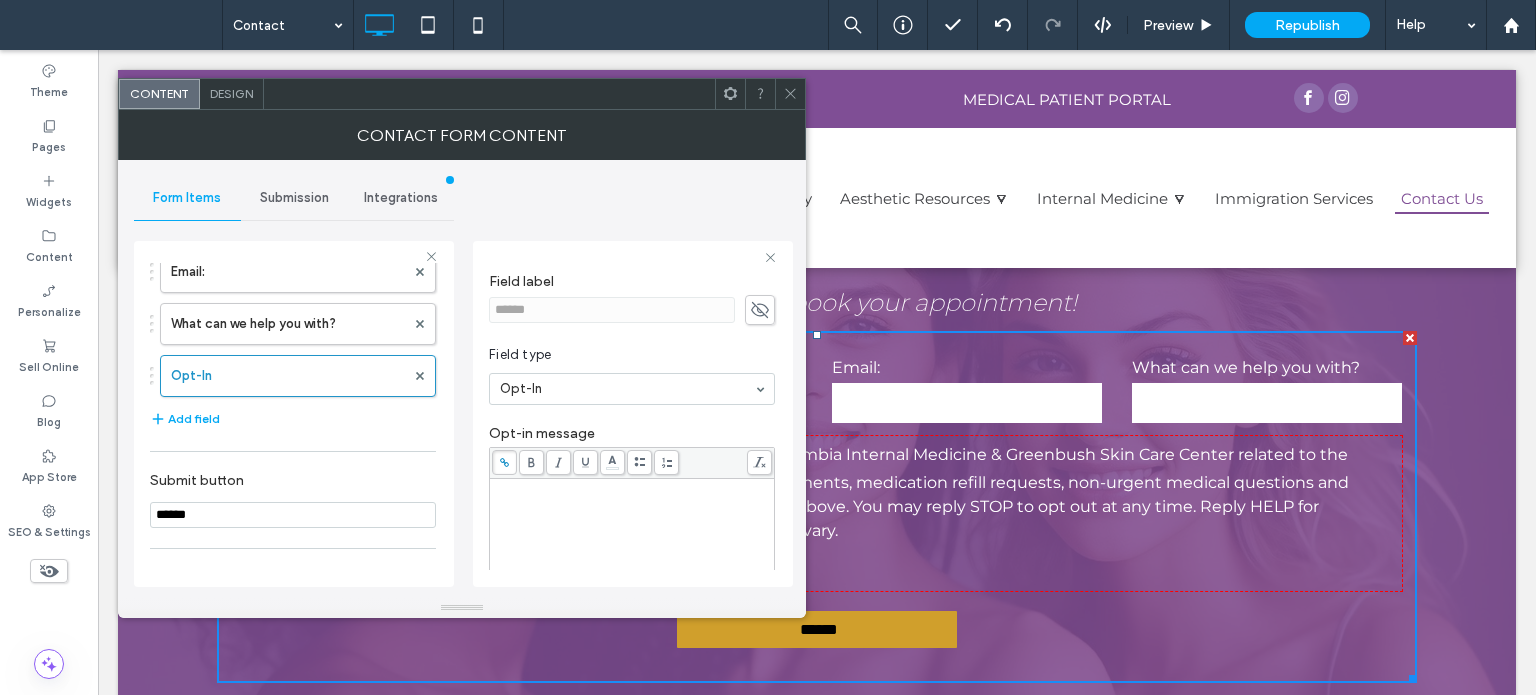 scroll, scrollTop: 0, scrollLeft: 0, axis: both 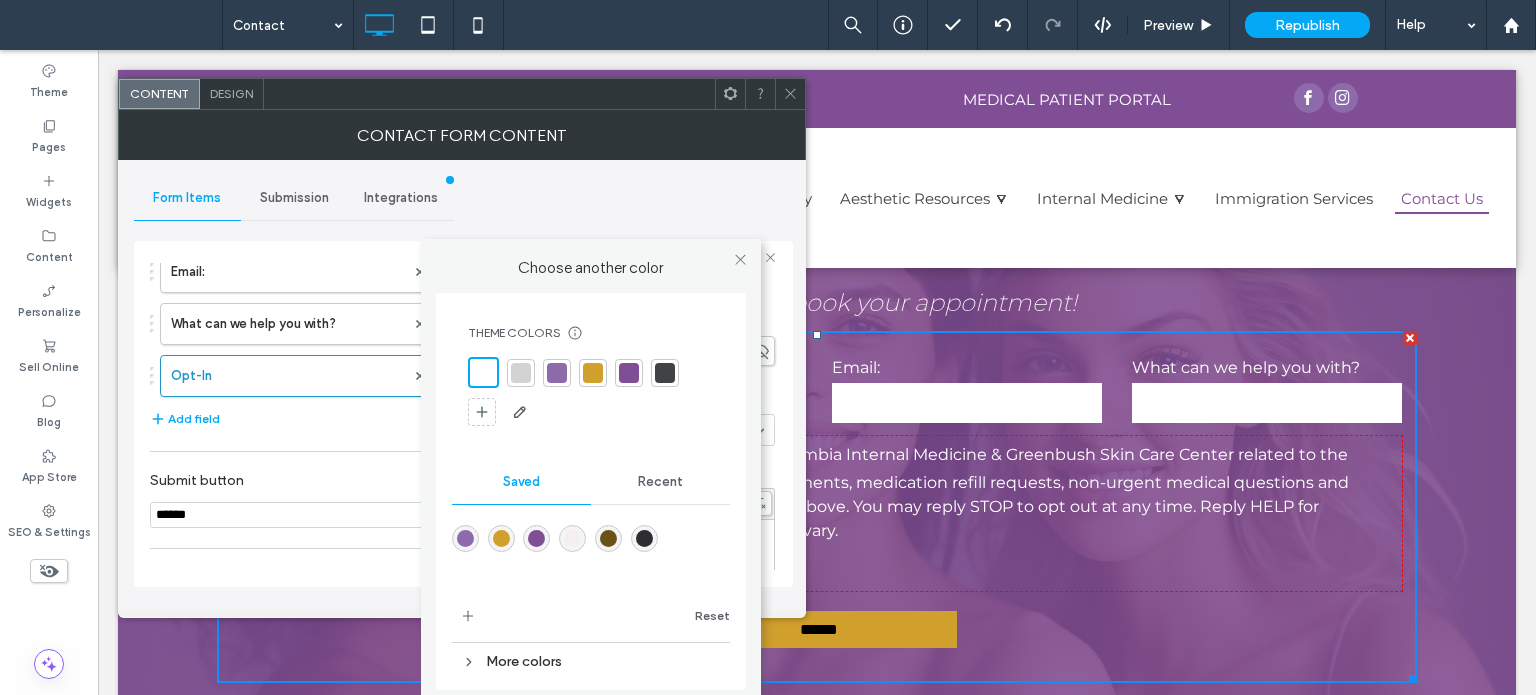 click on ".wqwq-1{fill:#231f20;}
.cls-1q, .cls-2q { fill-rule: evenodd; }
.cls-2q { fill: #6e8188; }
True_local
Agendize
HealthEngine
x_close_popup
from_your_site
multi_language
zoom-out
zoom-in
z_vimeo
z_yelp
z_picassa
w_vCita
youtube
yelp
x2
x
x_x
x_alignright
x_handwritten
wrench
wordpress
windowsvv
win8
whats_app
wallet
warning-sign
w_youtube
w_youtube_channel
w_yelp
w_video
w_twitter
w_title
w_tabs
w_social_icons
w_spacer
w_share
w_rss_feed
w_recent-posts
w_push
w_paypal
w_photo_gallery" at bounding box center [768, 347] 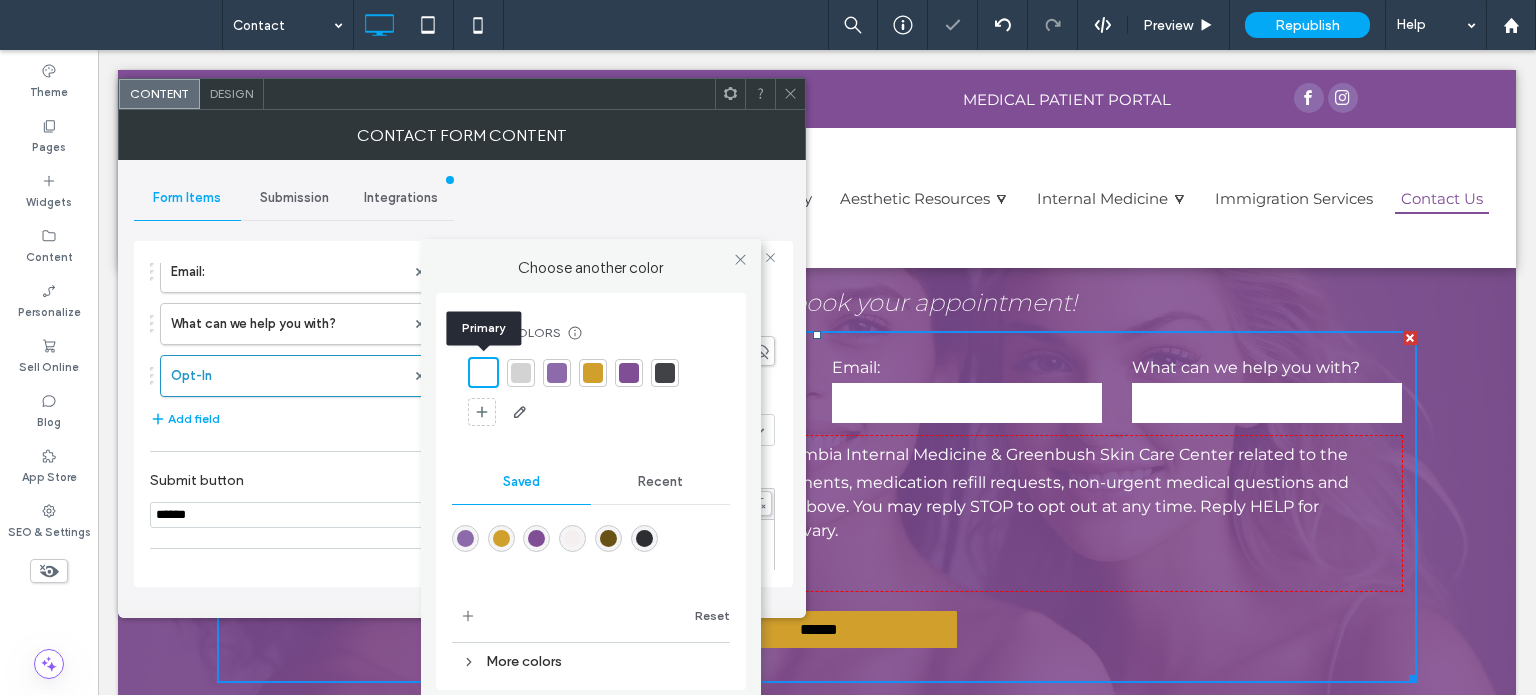 click at bounding box center [483, 372] 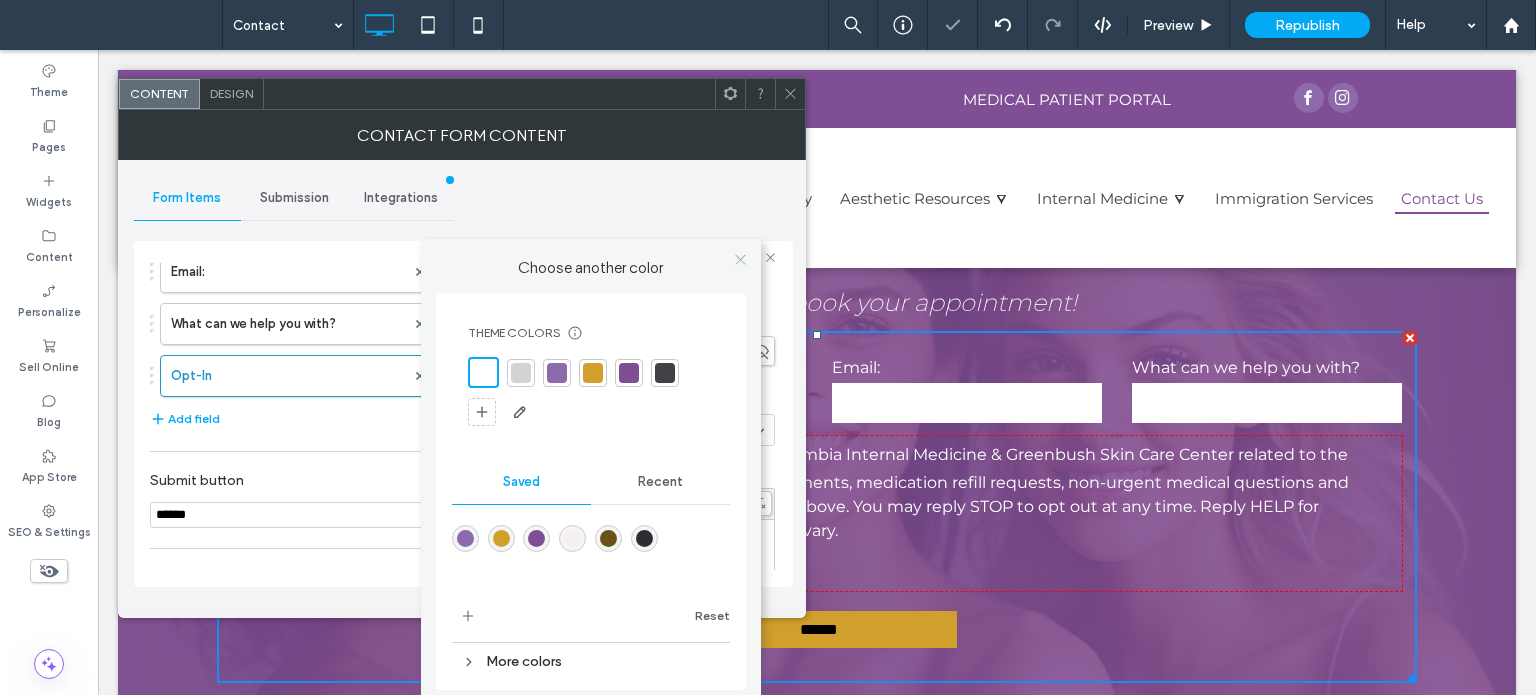 click 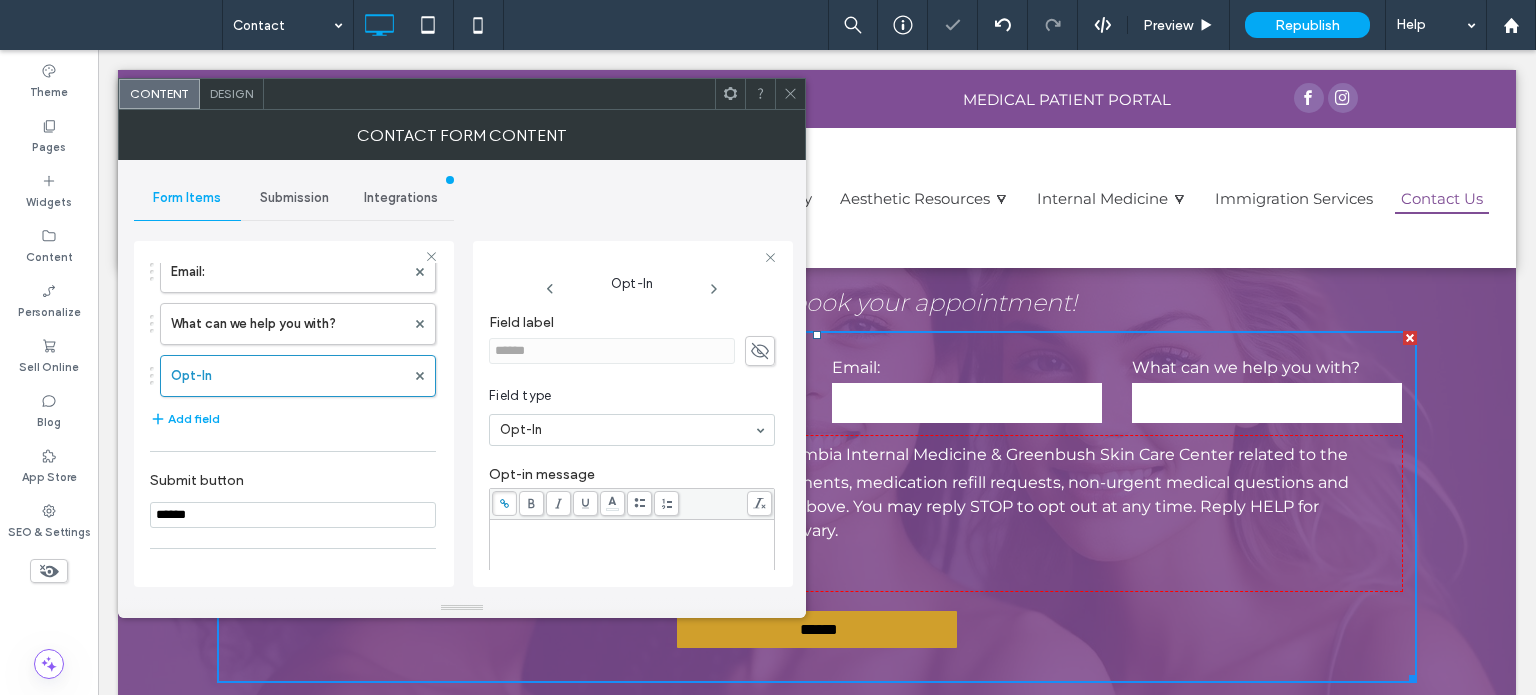 click at bounding box center [790, 94] 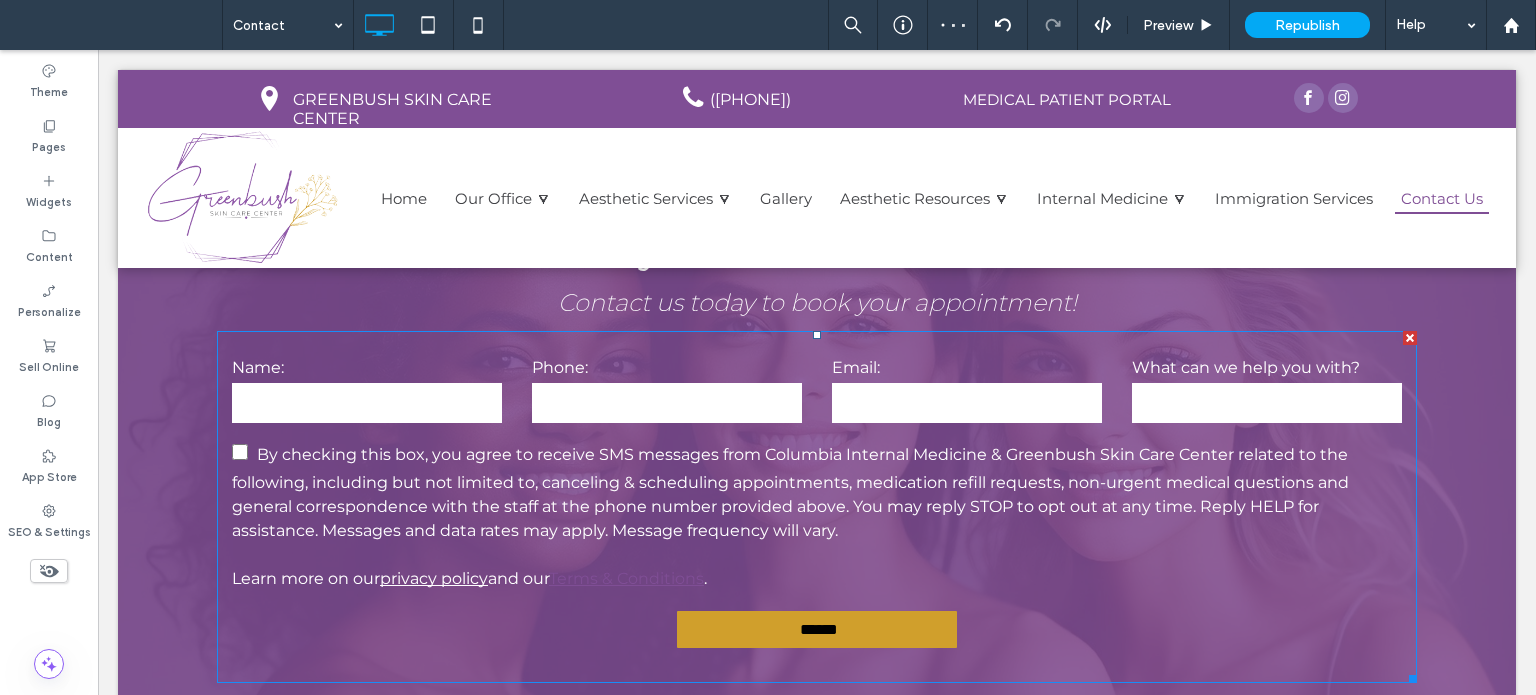 click on "By checking this box, you agree to receive SMS messages from Columbia Internal Medicine & Greenbush Skin Care Center related to the following, including but not limited to, canceling & scheduling appointments, medication refill requests, non-urgent medical questions and general correspondence with the staff at the phone number provided above. You may reply STOP to opt out at any time. Reply HELP for assistance. Messages and data rates may apply. Message frequency will vary. Learn more on our  privacy policy    and our  Terms & Conditions ." at bounding box center (817, 513) 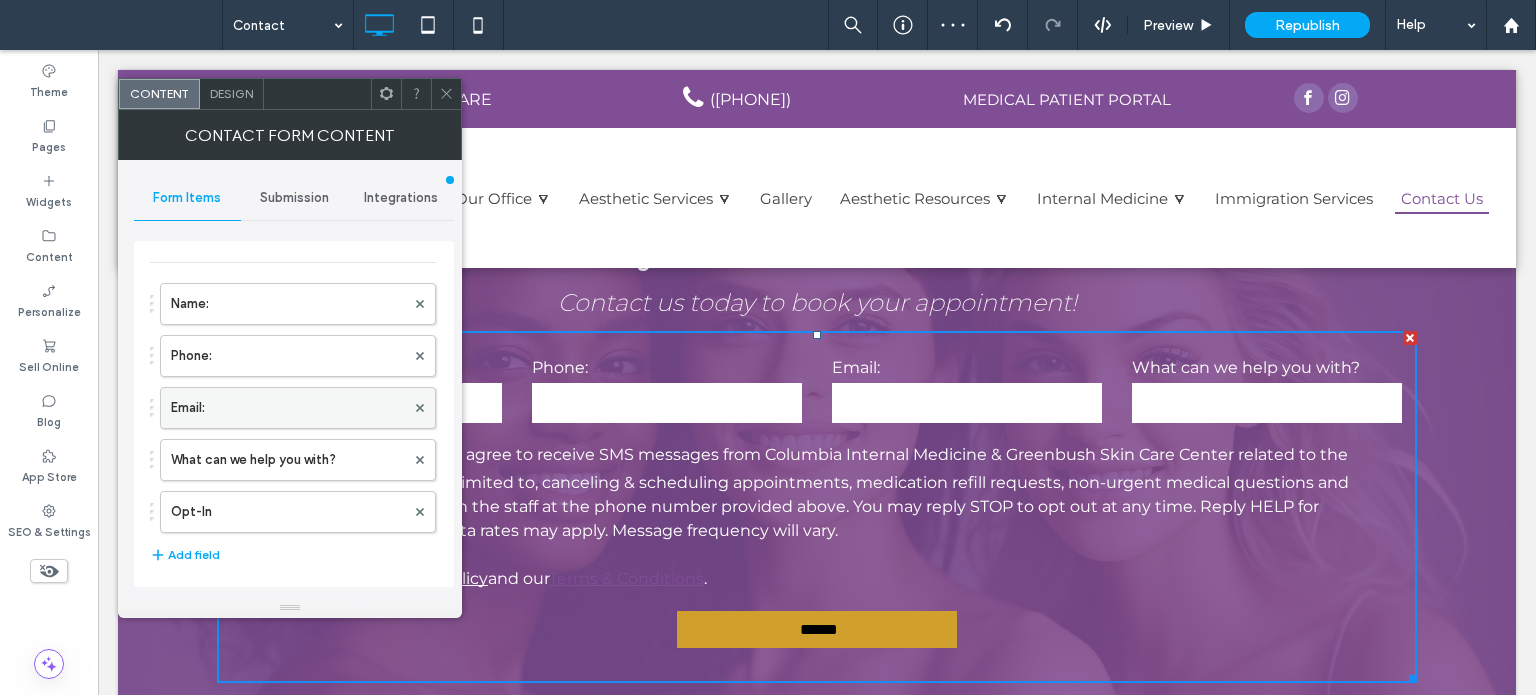 scroll, scrollTop: 100, scrollLeft: 0, axis: vertical 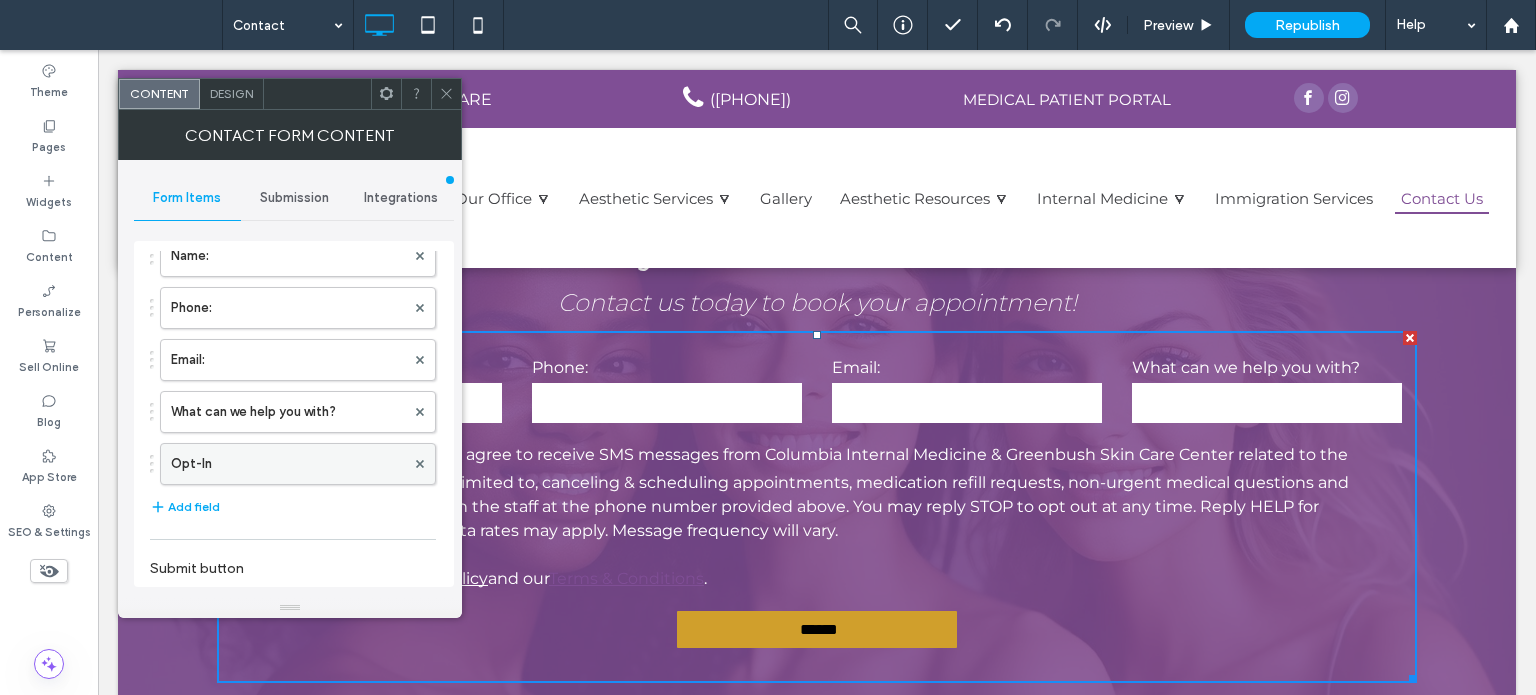 click on "Opt-In" at bounding box center (288, 464) 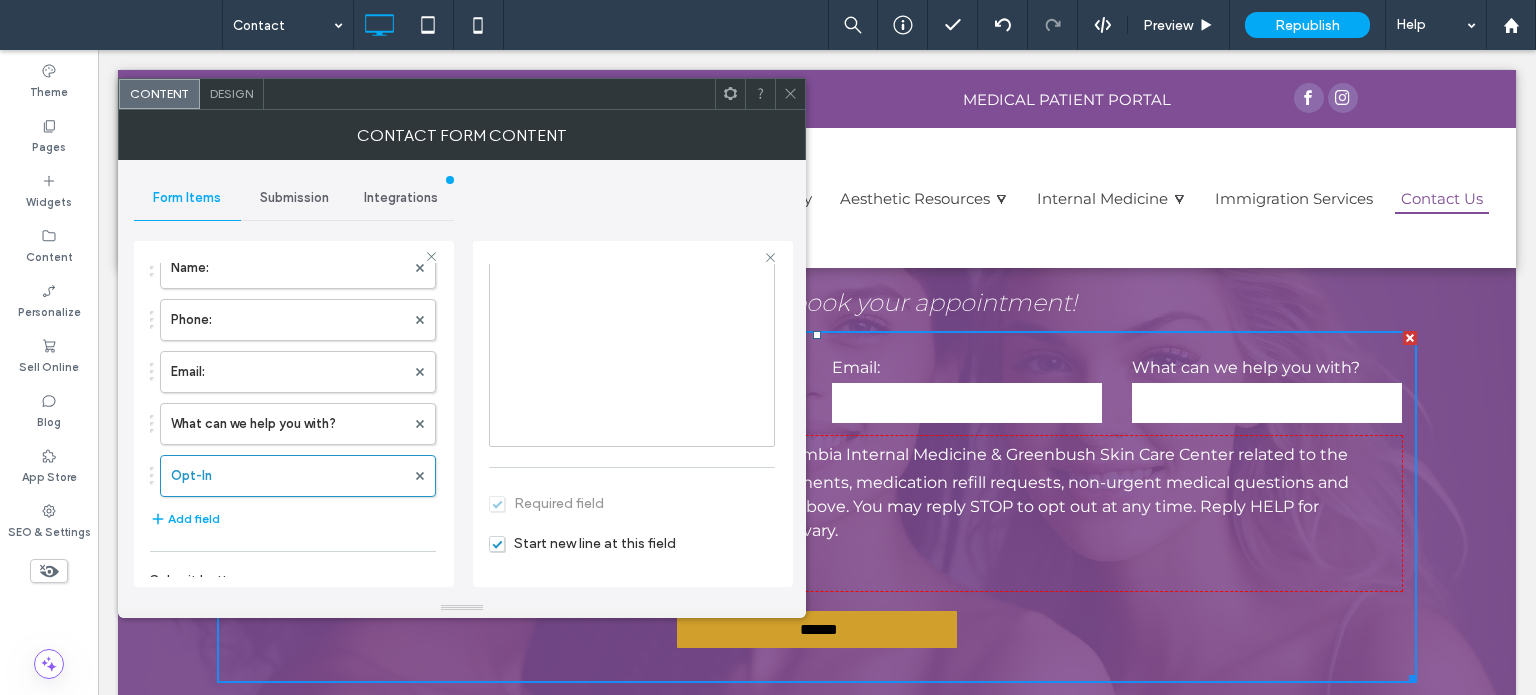 scroll, scrollTop: 395, scrollLeft: 0, axis: vertical 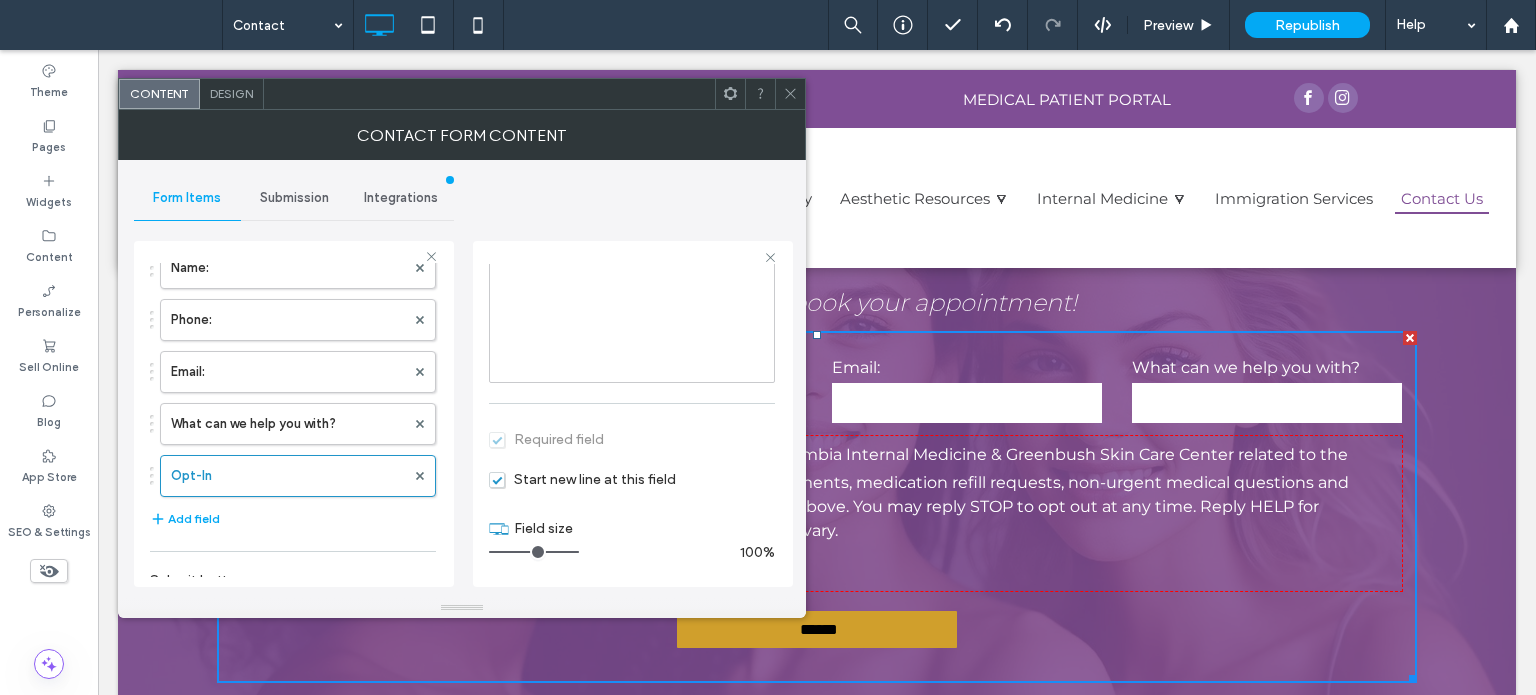 click on "**********" at bounding box center (632, 366) 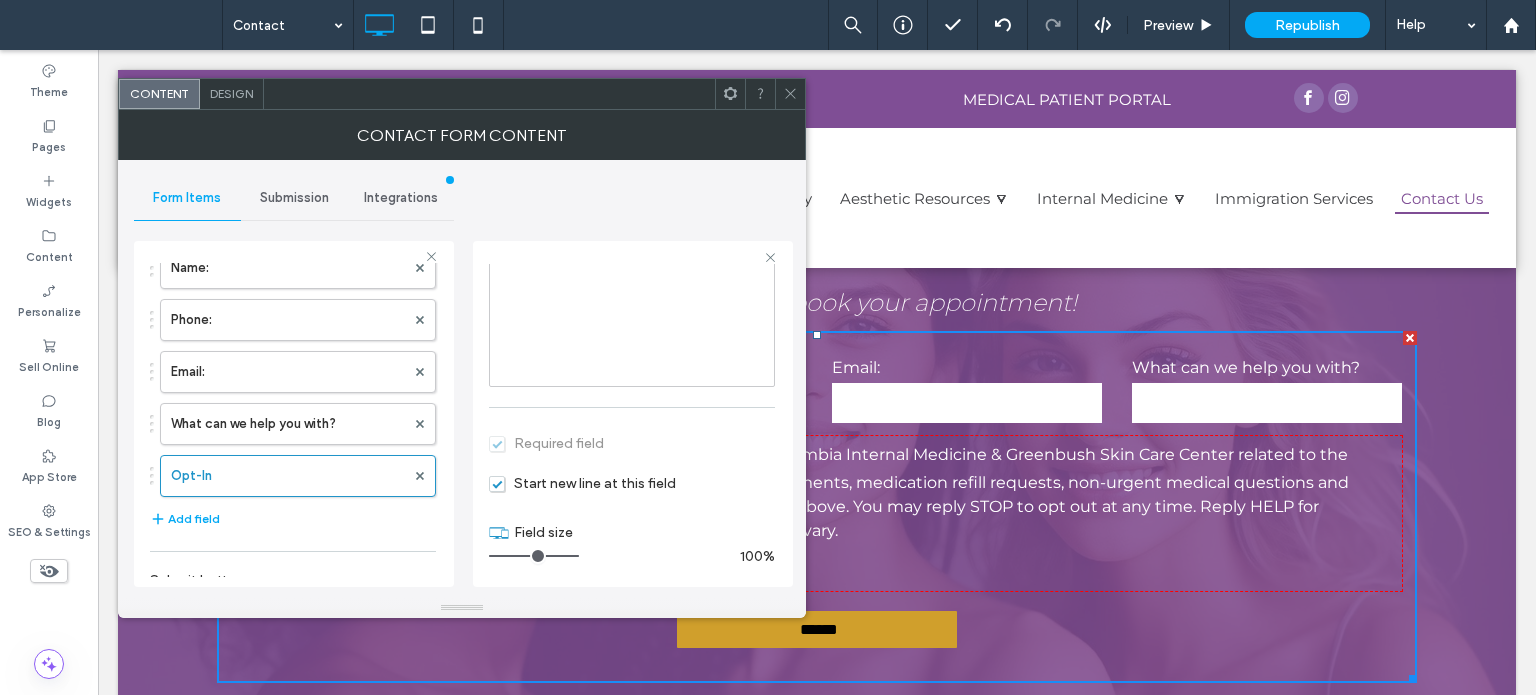 scroll, scrollTop: 195, scrollLeft: 0, axis: vertical 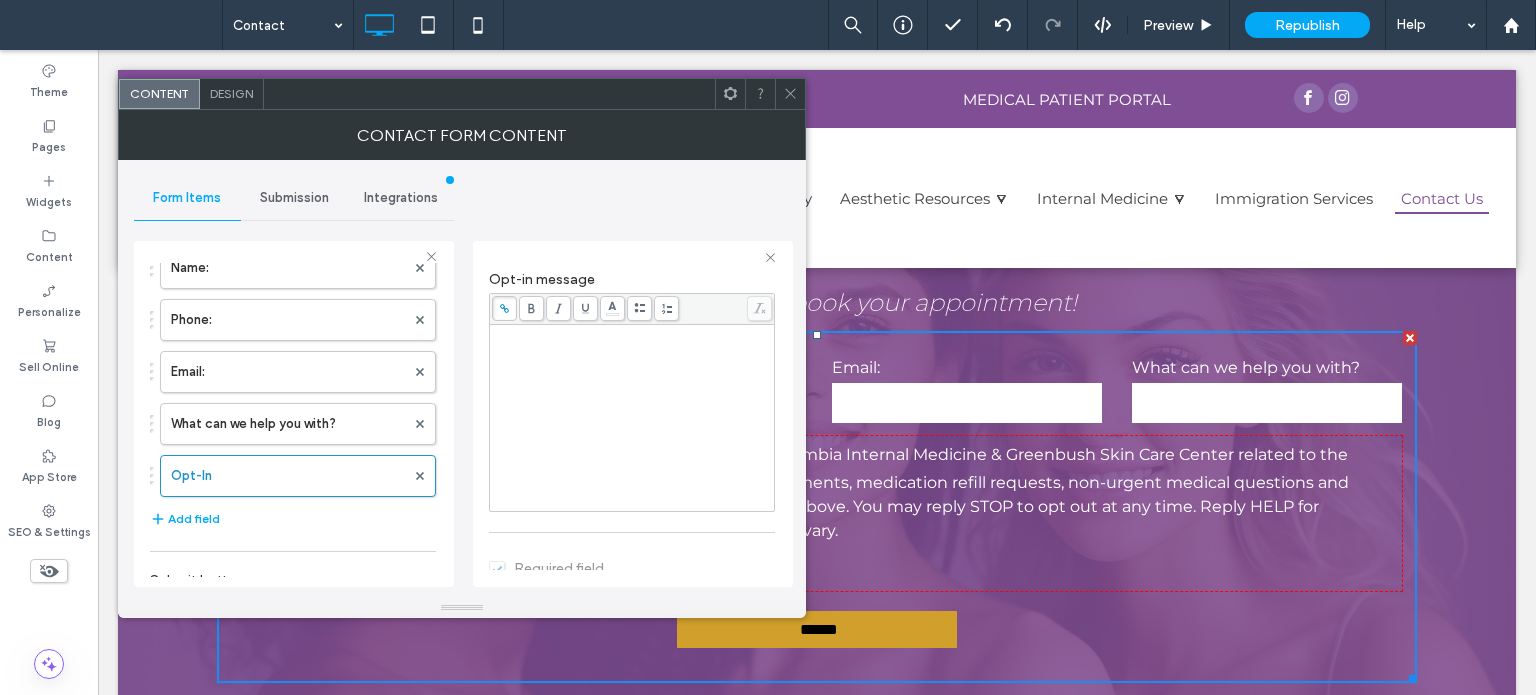 click on "**********" at bounding box center (630, 389) 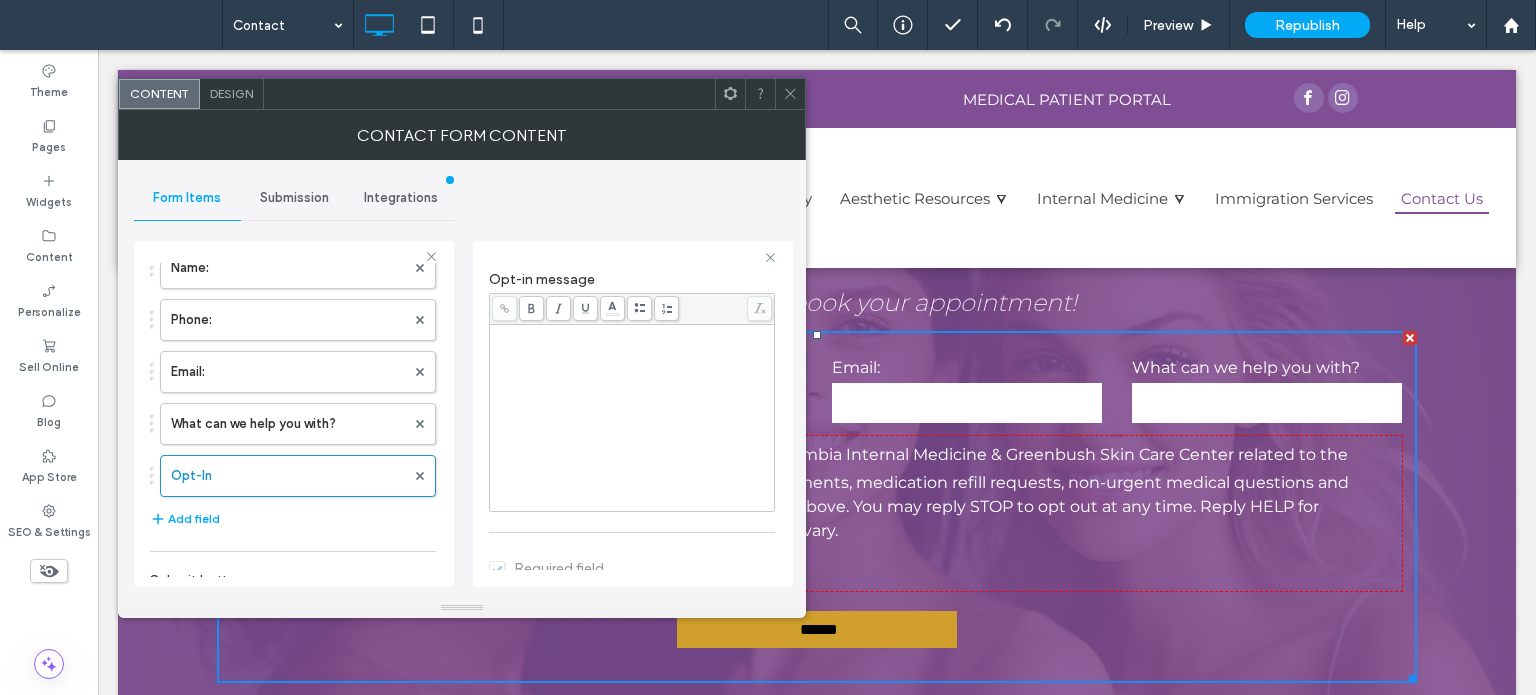 drag, startPoint x: 492, startPoint y: 328, endPoint x: 704, endPoint y: 546, distance: 304.0855 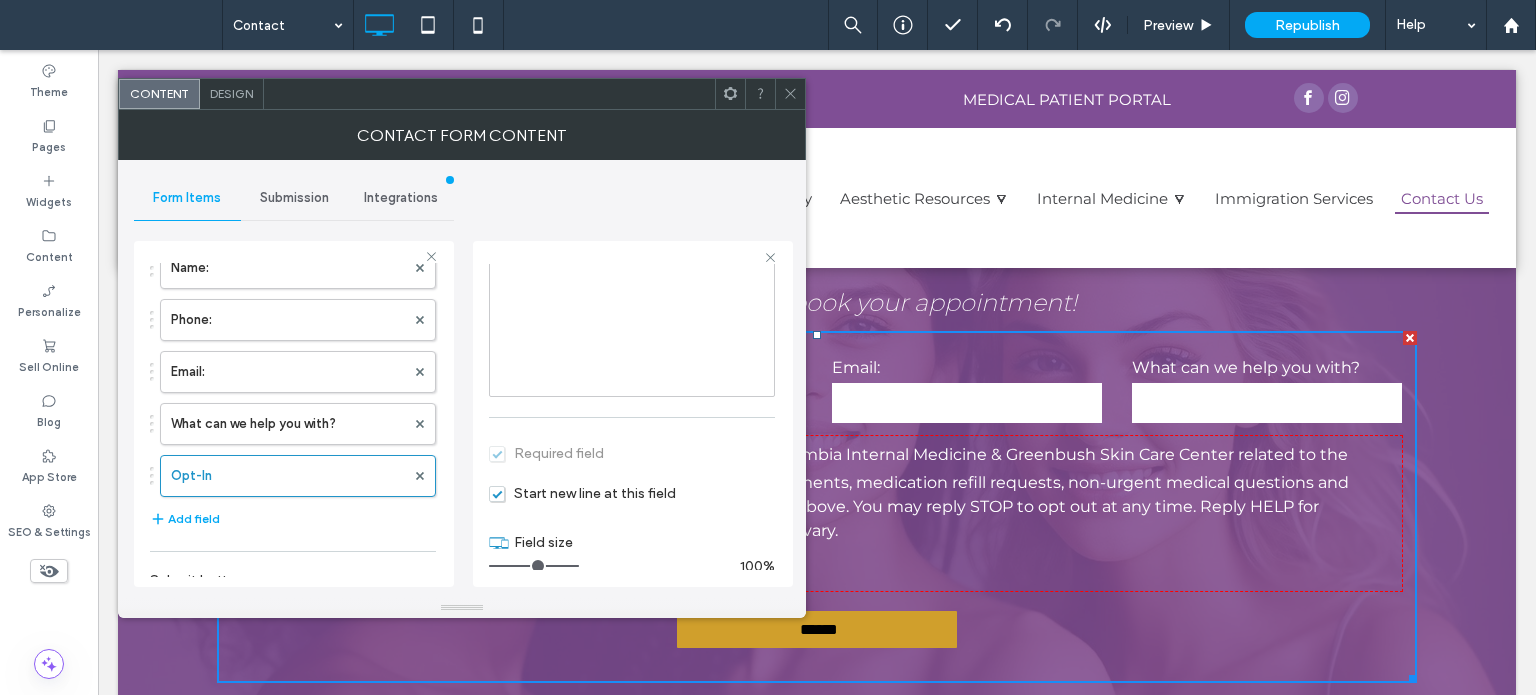 scroll, scrollTop: 395, scrollLeft: 0, axis: vertical 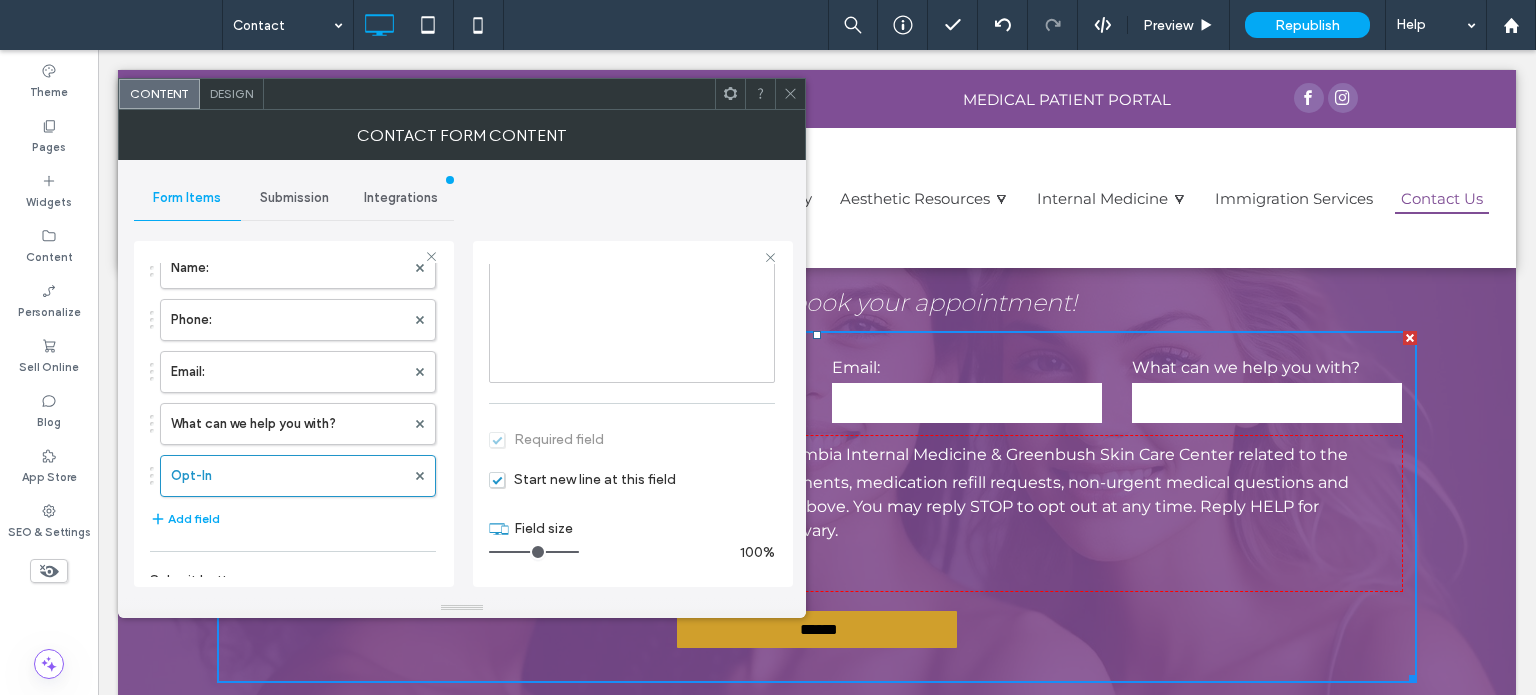 click on "**********" at bounding box center (618, 358) 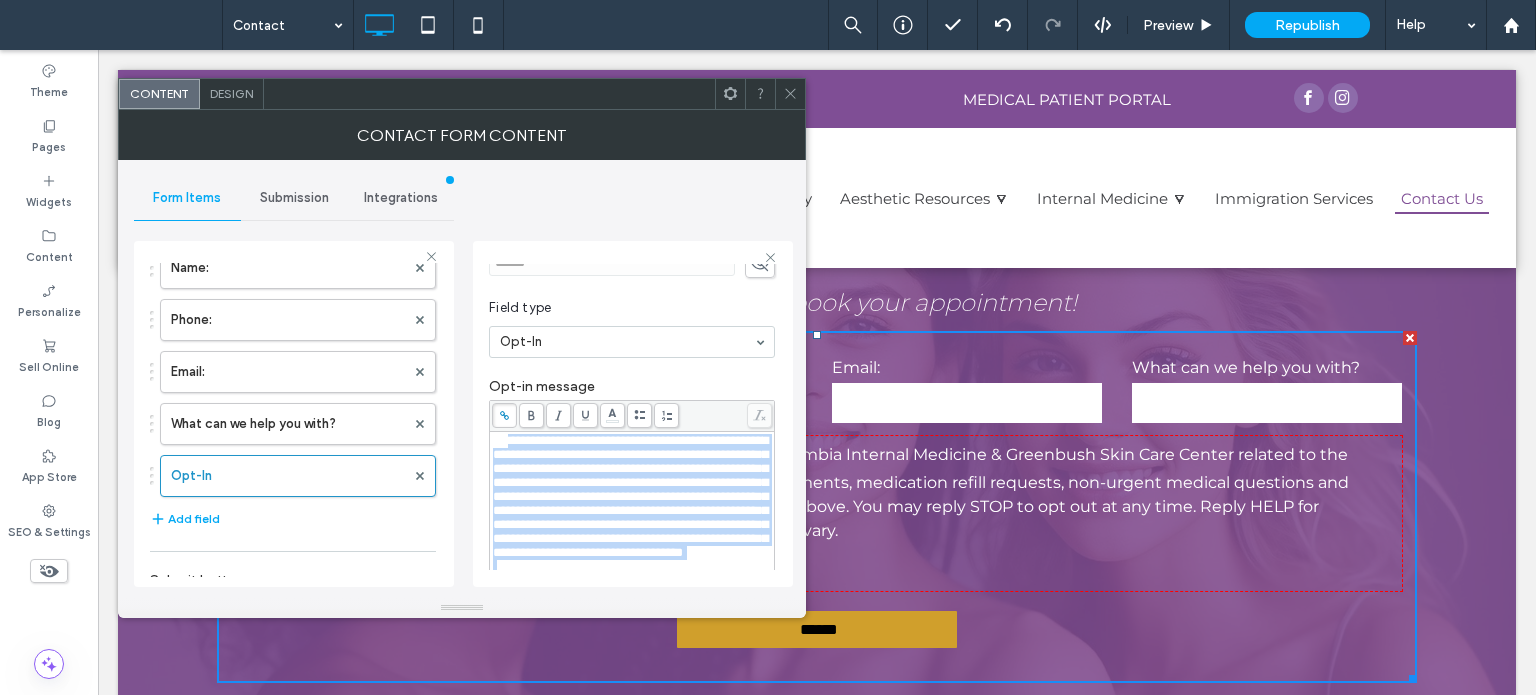 scroll, scrollTop: 0, scrollLeft: 0, axis: both 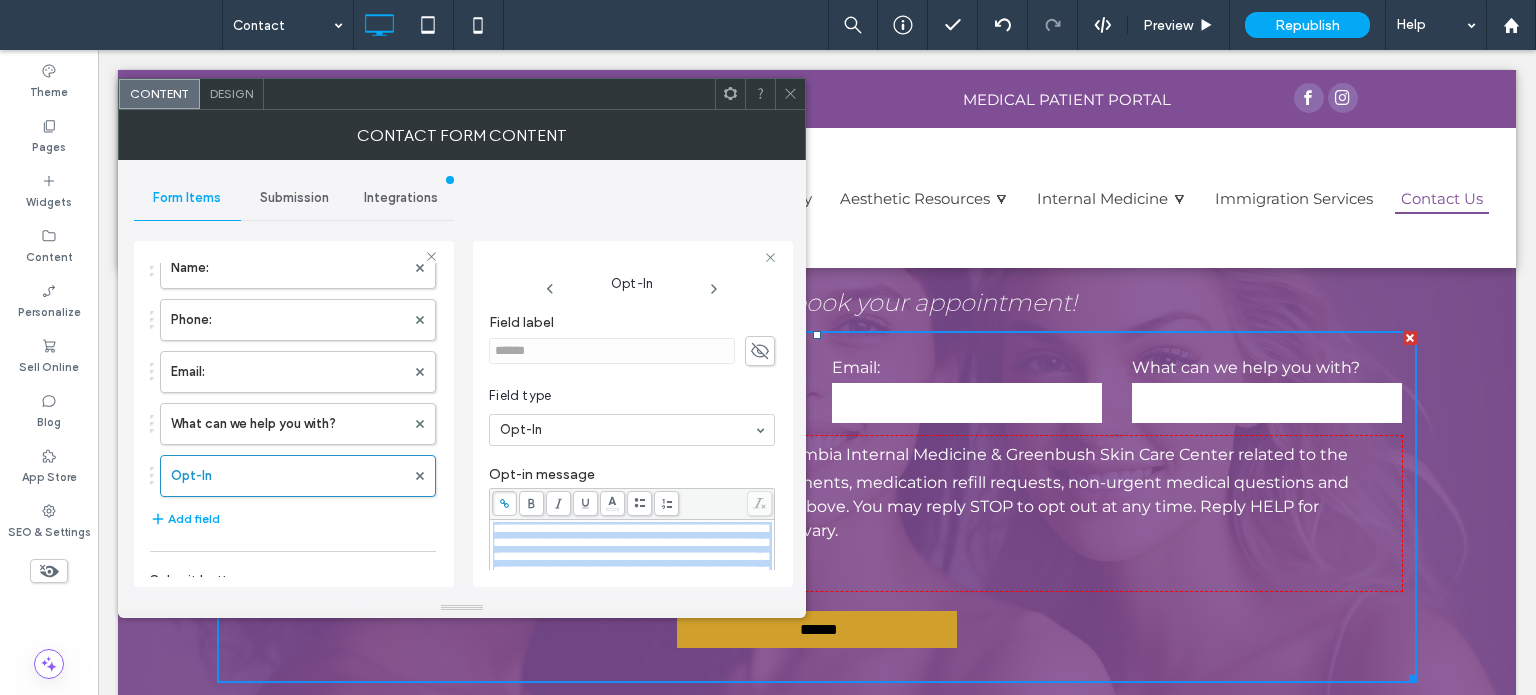 drag, startPoint x: 715, startPoint y: 370, endPoint x: 362, endPoint y: 221, distance: 383.15793 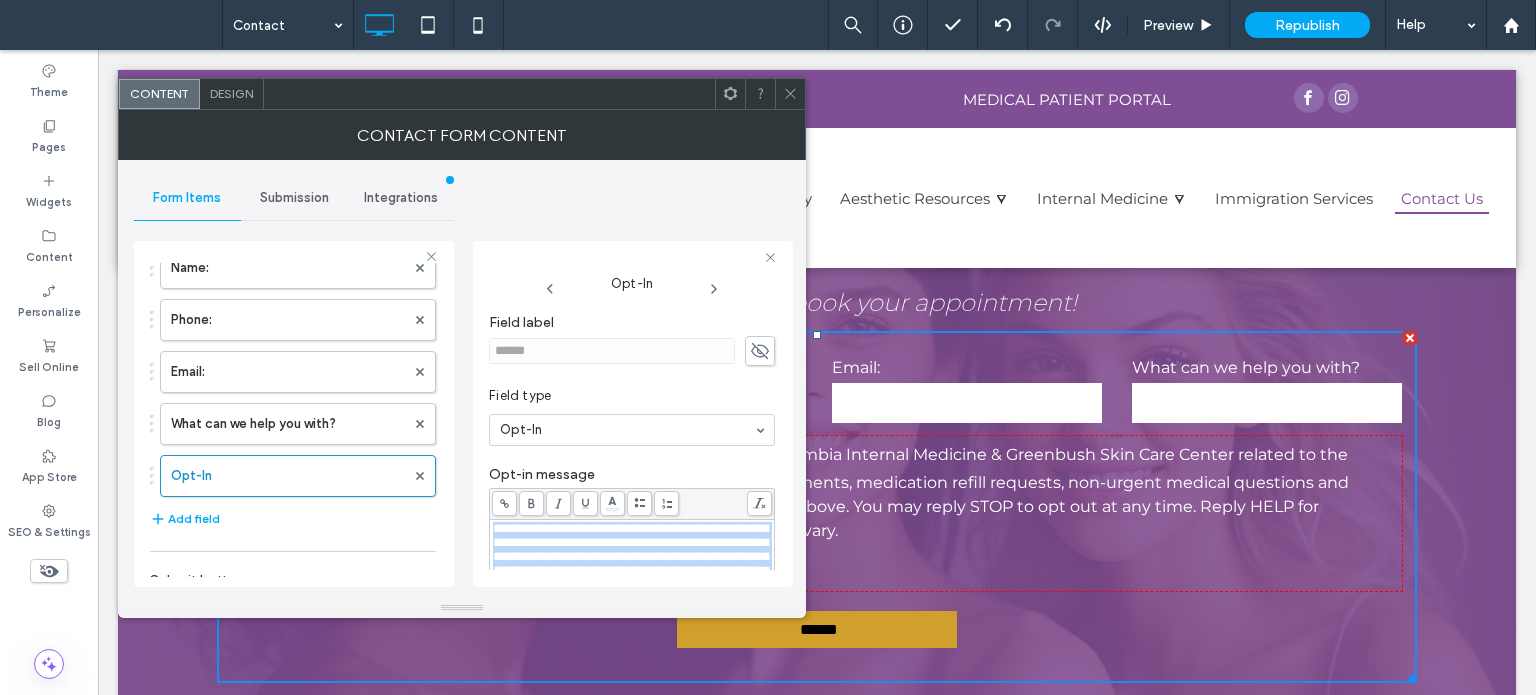 click on ".wqwq-1{fill:#231f20;}
.cls-1q, .cls-2q { fill-rule: evenodd; }
.cls-2q { fill: #6e8188; }
True_local
Agendize
HealthEngine
x_close_popup
from_your_site
multi_language
zoom-out
zoom-in
z_vimeo
z_yelp
z_picassa
w_vCita
youtube
yelp
x2
x
x_x
x_alignright
x_handwritten
wrench
wordpress
windowsvv
win8
whats_app
wallet
warning-sign
w_youtube
w_youtube_channel
w_yelp
w_video
w_twitter
w_title
w_tabs
w_social_icons
w_spacer
w_share
w_rss_feed
w_recent-posts
w_push
w_paypal
w_photo_gallery" at bounding box center (768, 347) 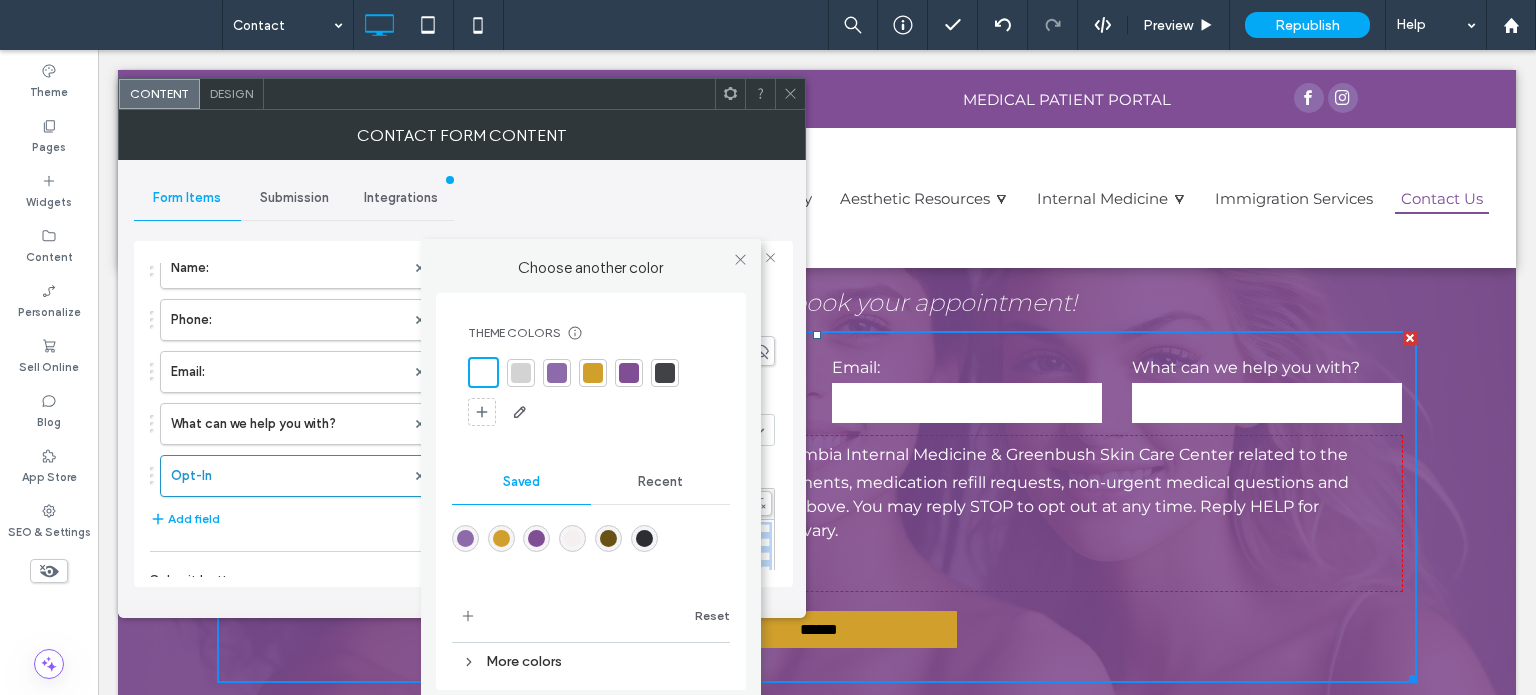 click at bounding box center (665, 373) 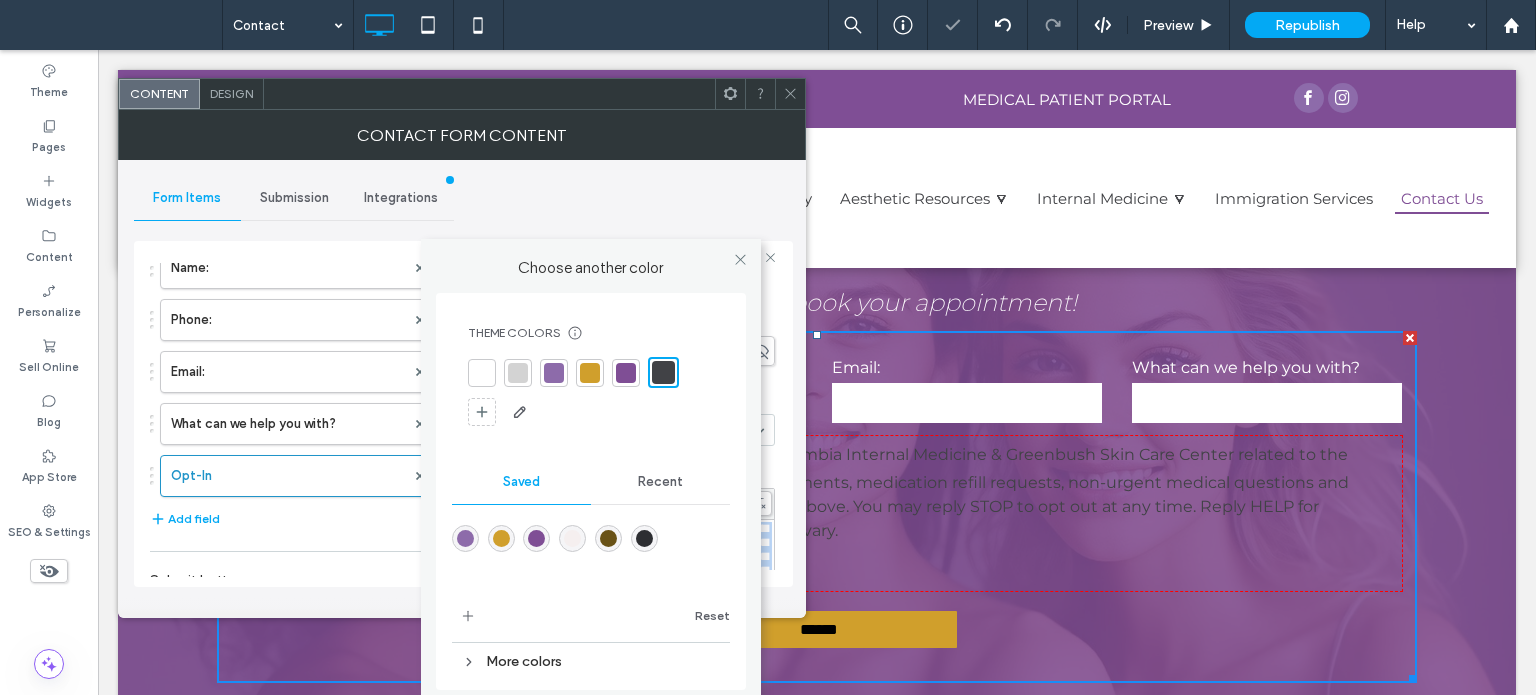 click at bounding box center (482, 373) 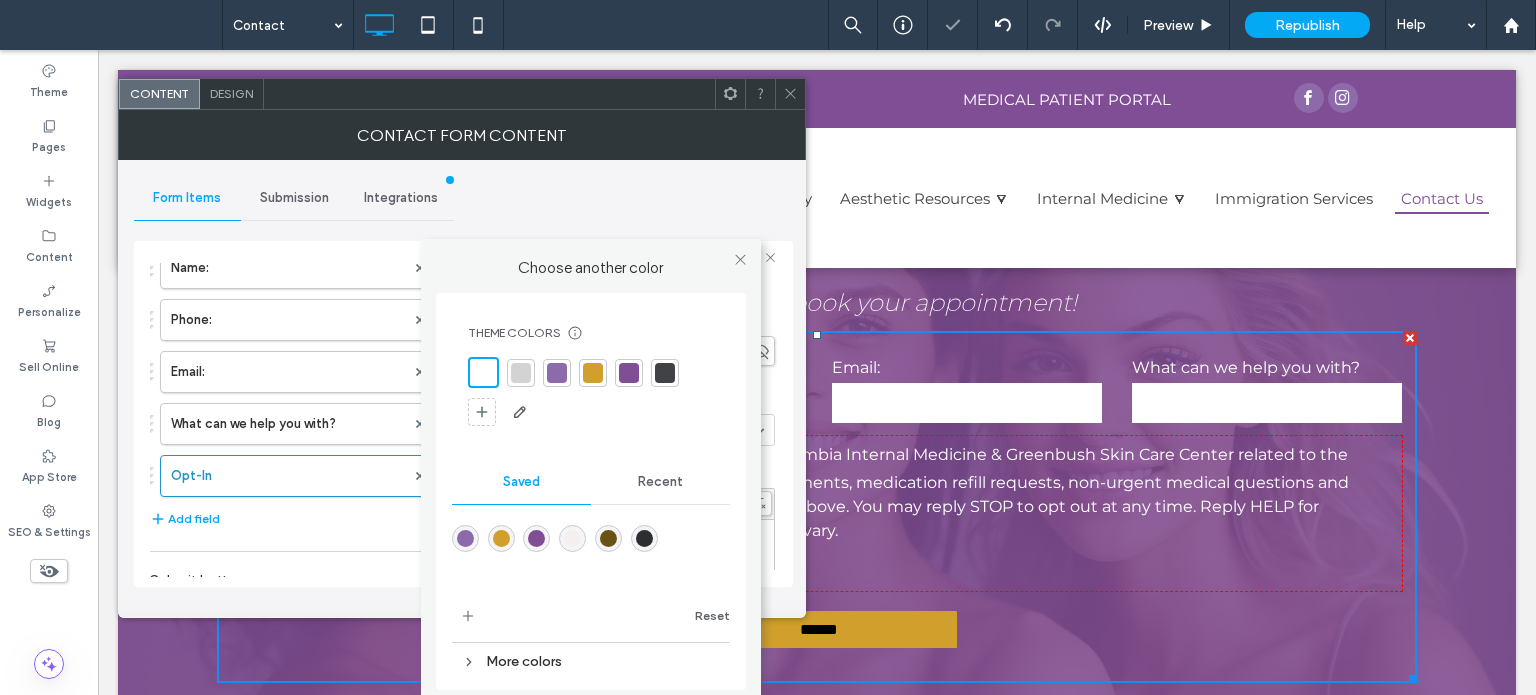 click 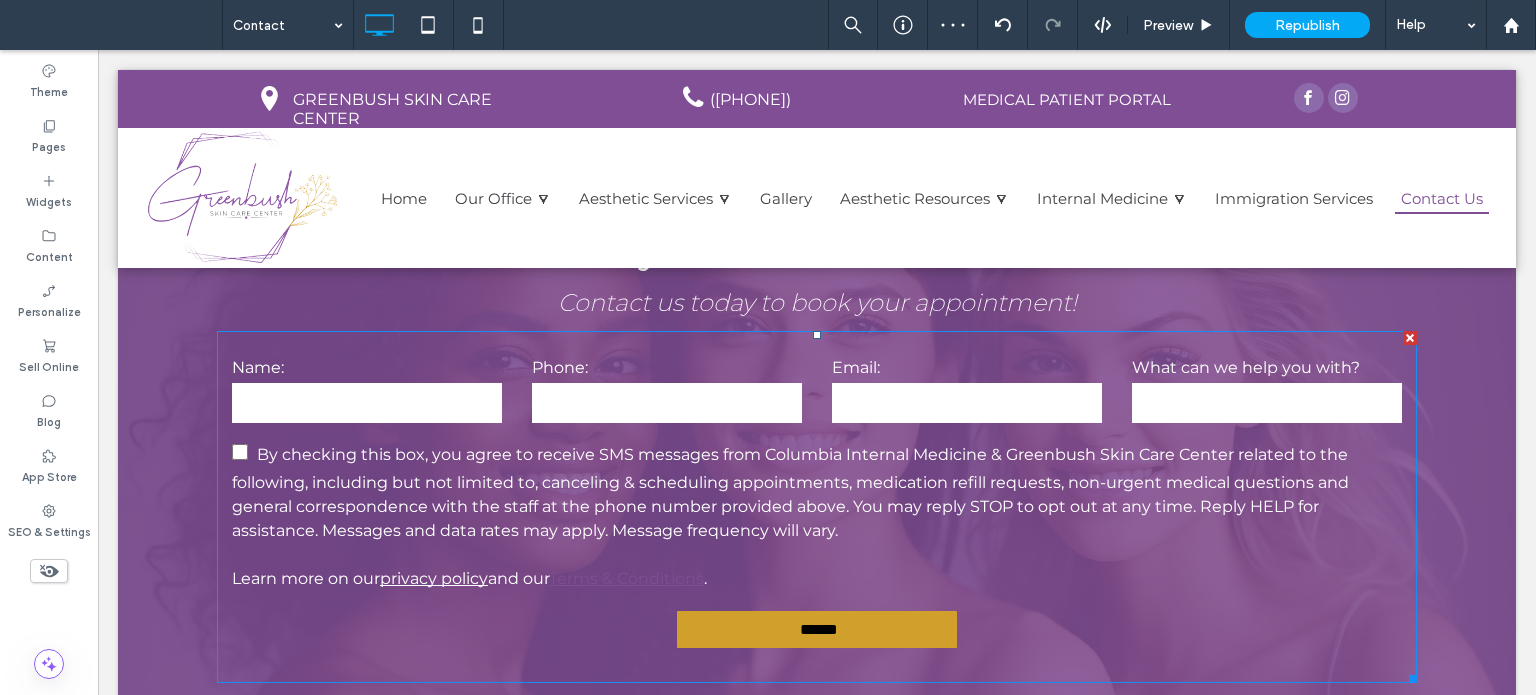 click on "By checking this box, you agree to receive SMS messages from Columbia Internal Medicine & Greenbush Skin Care Center related to the following, including but not limited to, canceling & scheduling appointments, medication refill requests, non-urgent medical questions and general correspondence with the staff at the phone number provided above. You may reply STOP to opt out at any time. Reply HELP for assistance. Messages and data rates may apply. Message frequency will vary. Learn more on our  privacy policy    and our  Terms & Conditions ." at bounding box center [817, 513] 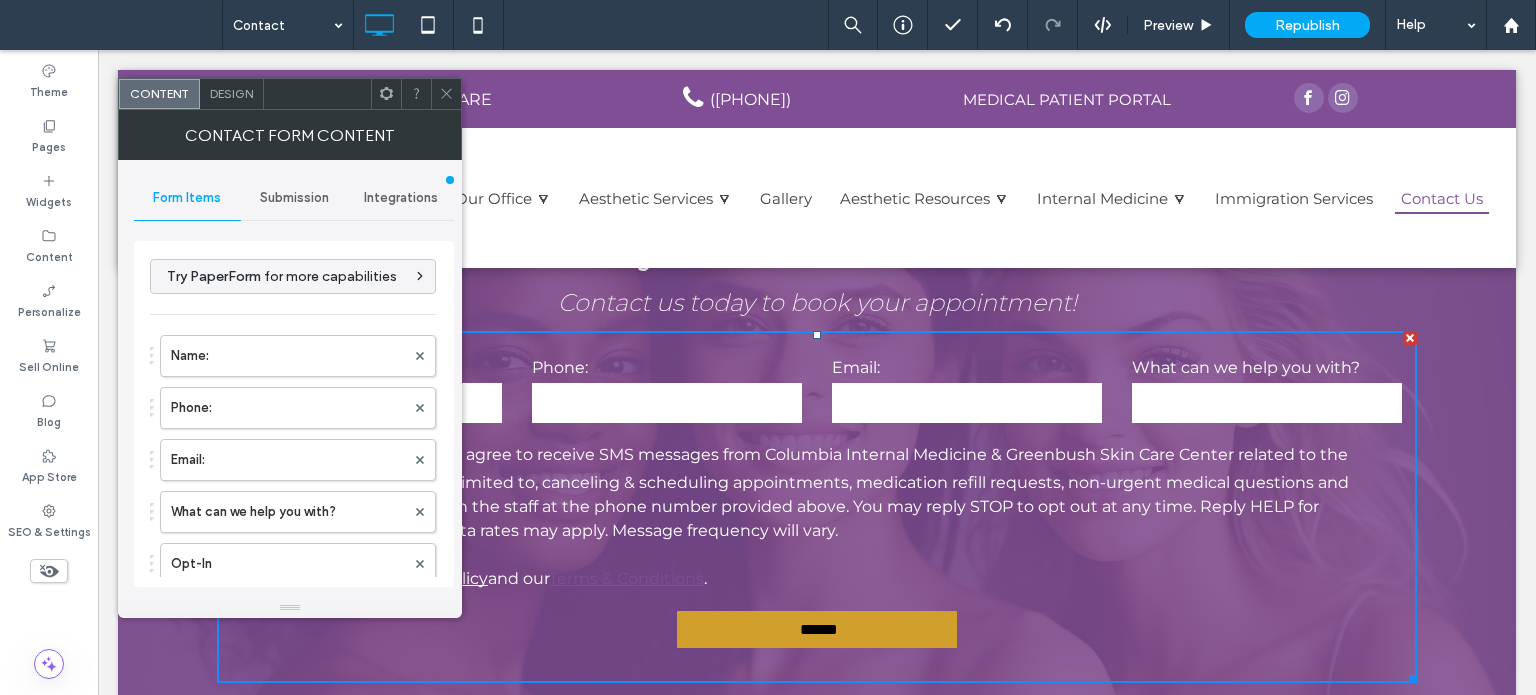 click on "Design" at bounding box center [232, 94] 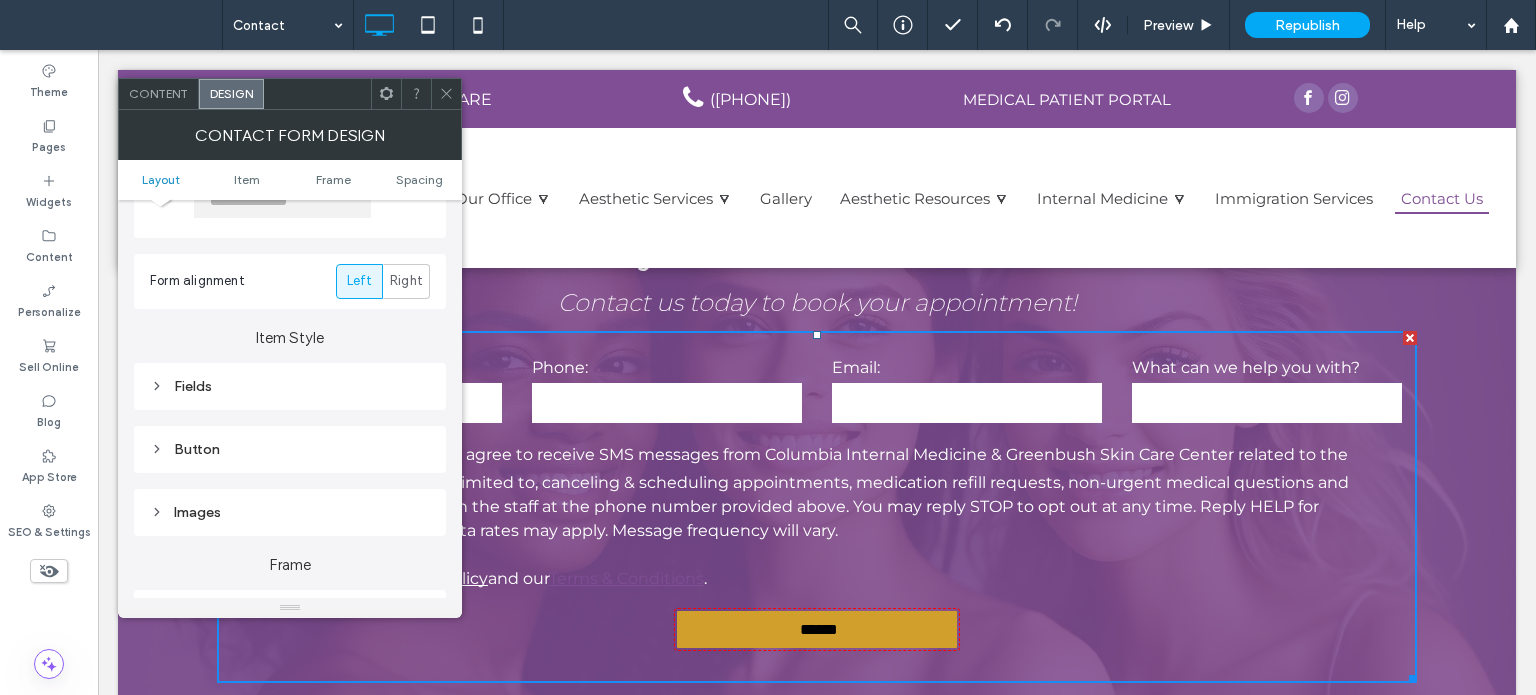 scroll, scrollTop: 200, scrollLeft: 0, axis: vertical 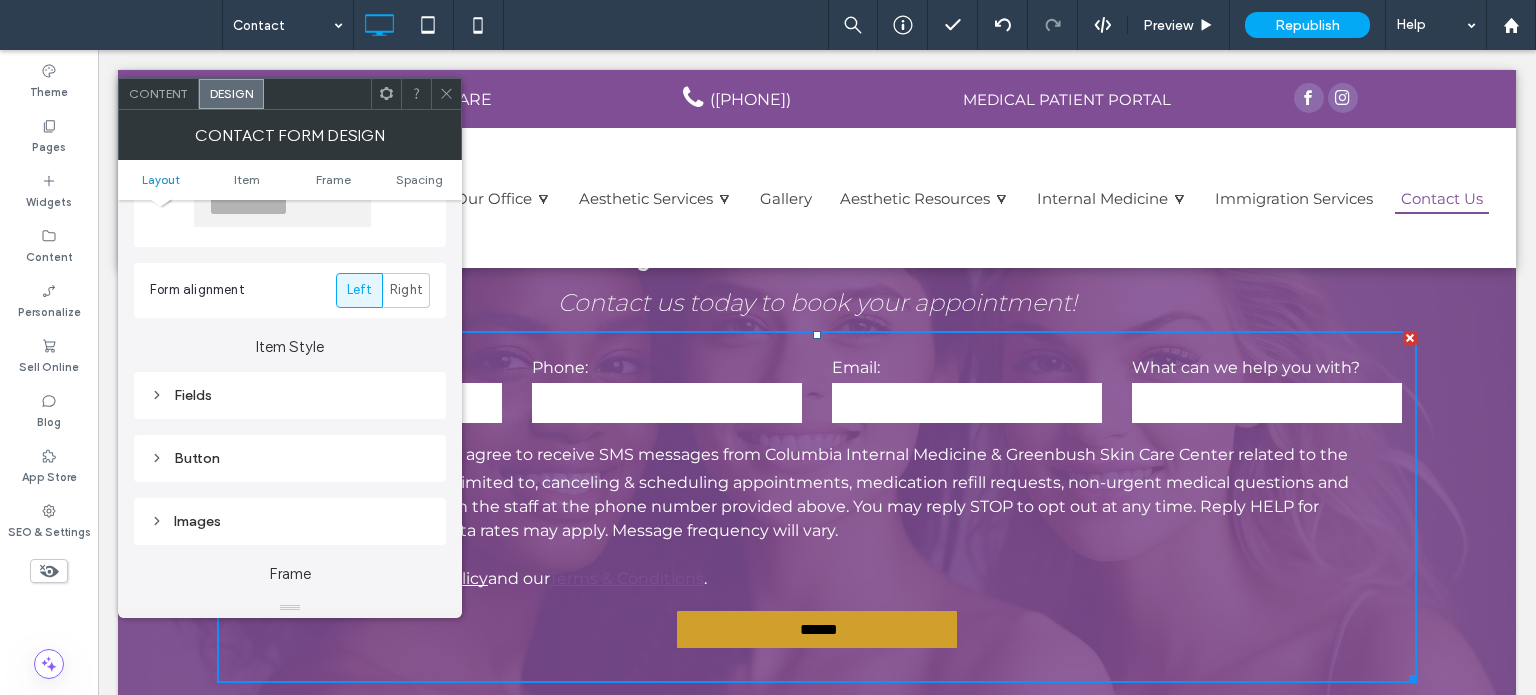 click on "Fields" at bounding box center [290, 395] 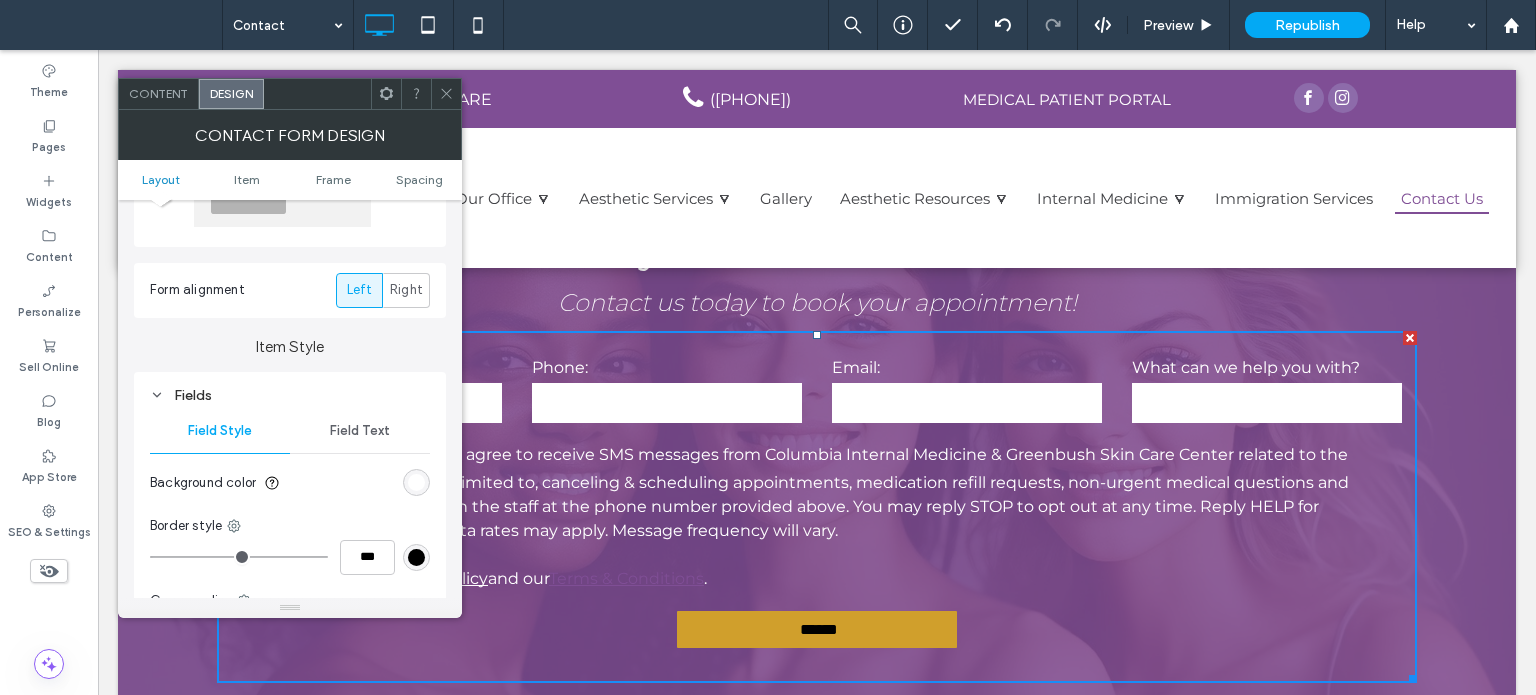 click on "Fields" at bounding box center (290, 395) 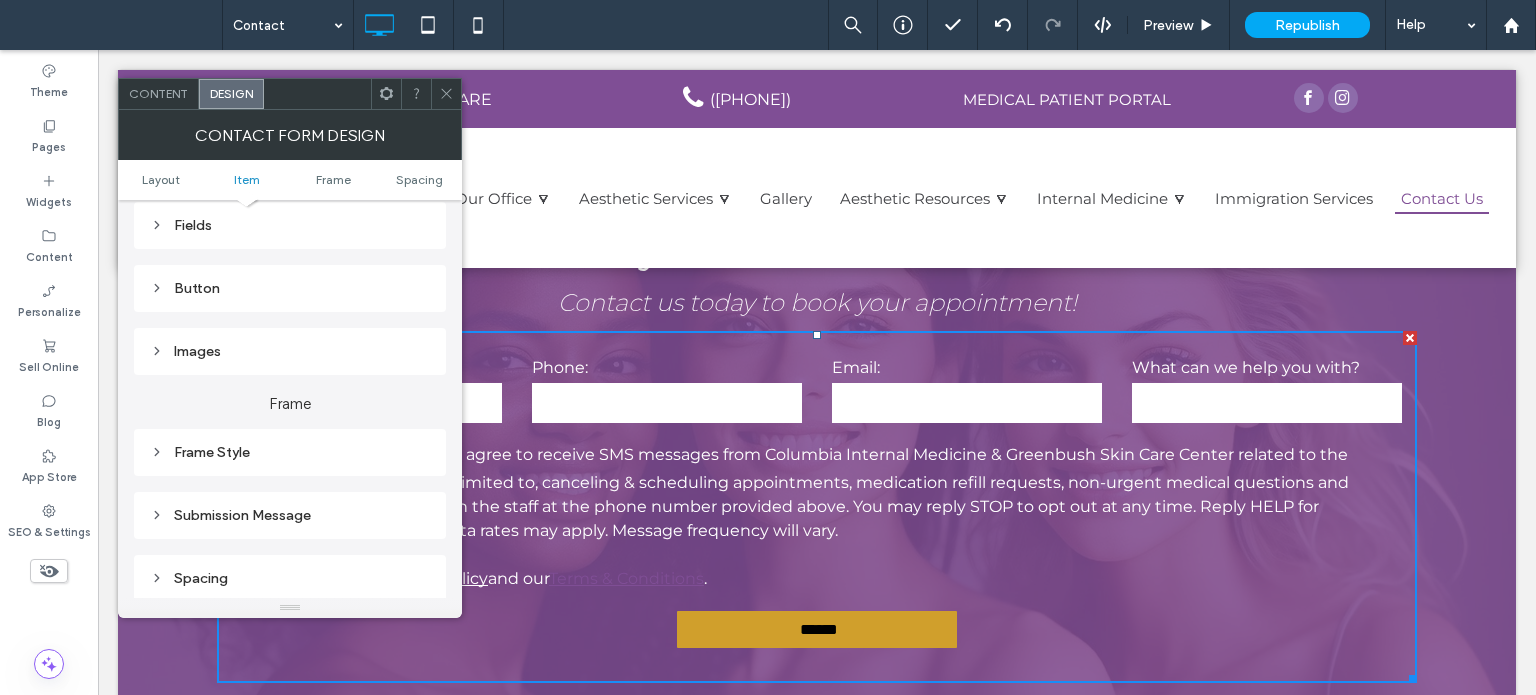 scroll, scrollTop: 400, scrollLeft: 0, axis: vertical 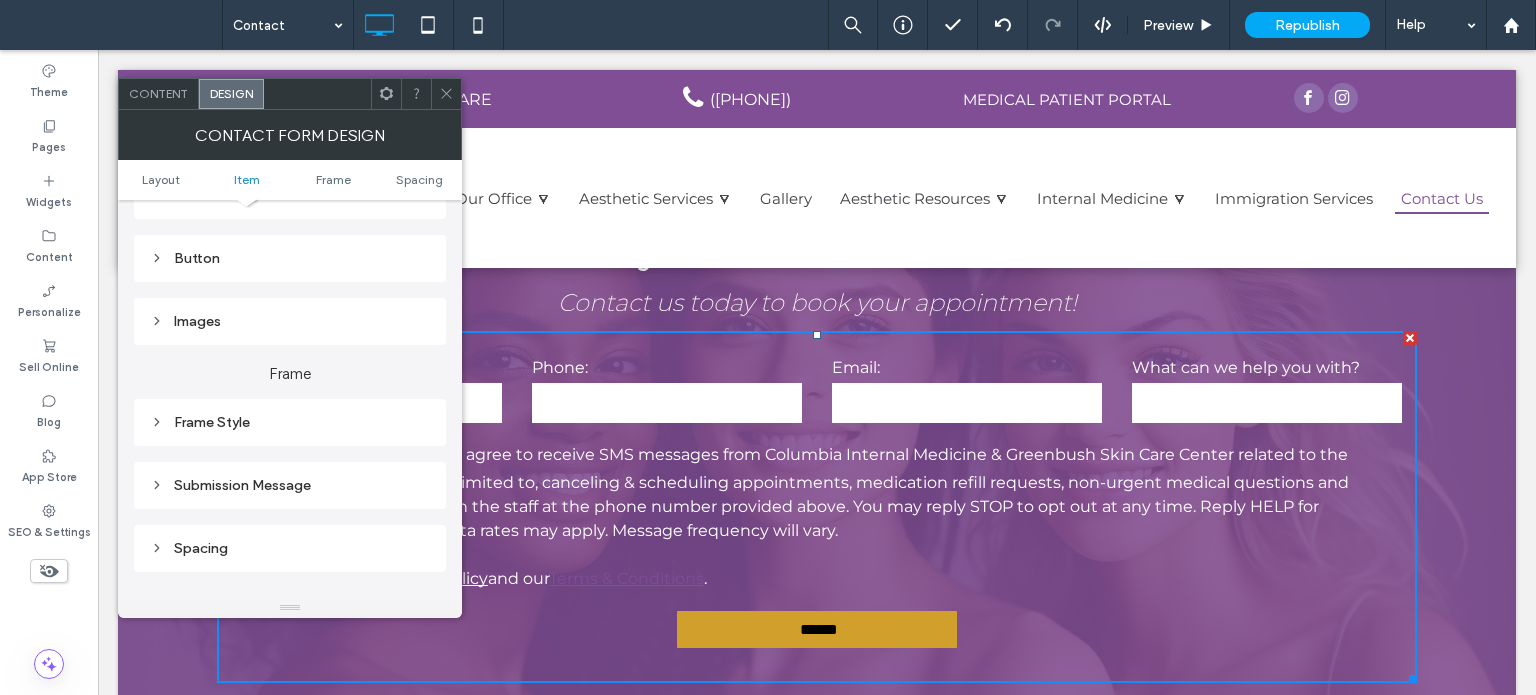 click on "Frame Style" at bounding box center [290, 422] 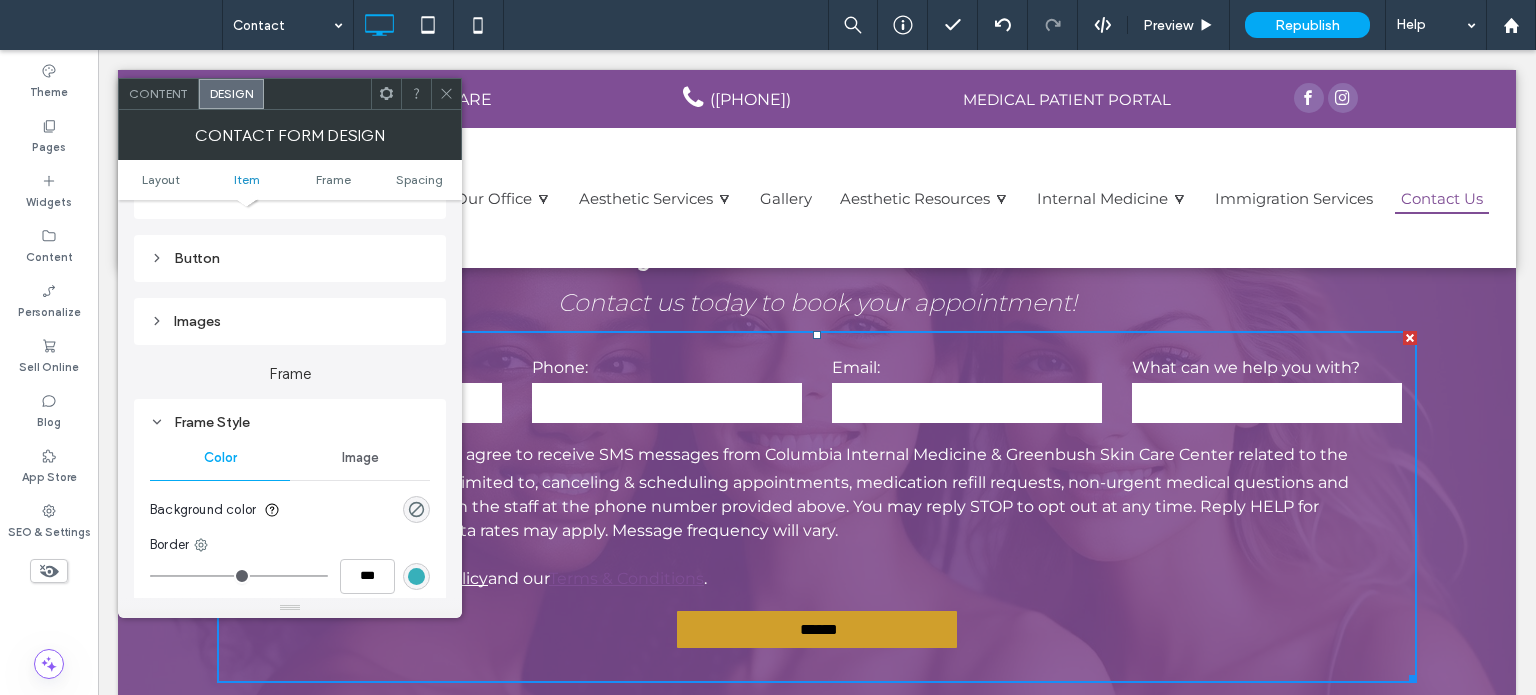 click on "Frame Style" at bounding box center (290, 422) 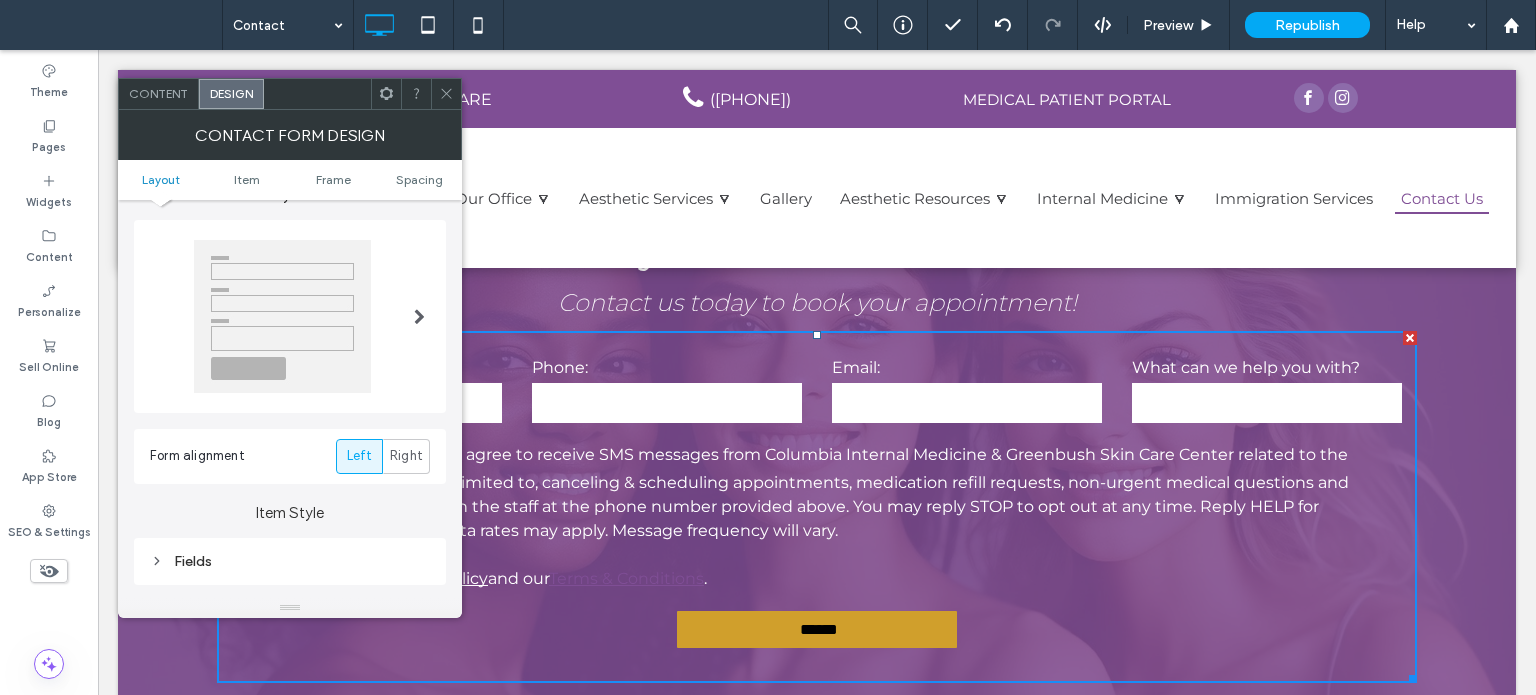 scroll, scrollTop: 0, scrollLeft: 0, axis: both 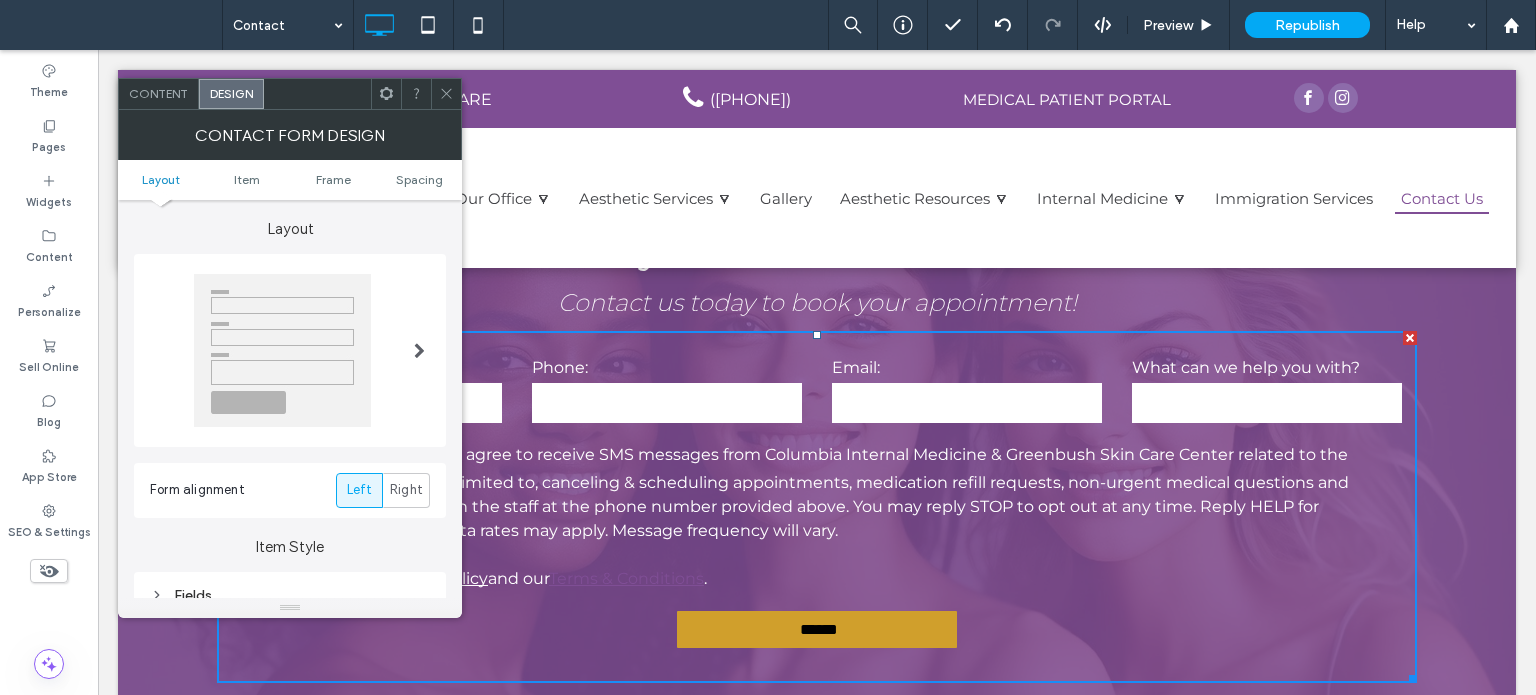 click on "Content" at bounding box center [158, 93] 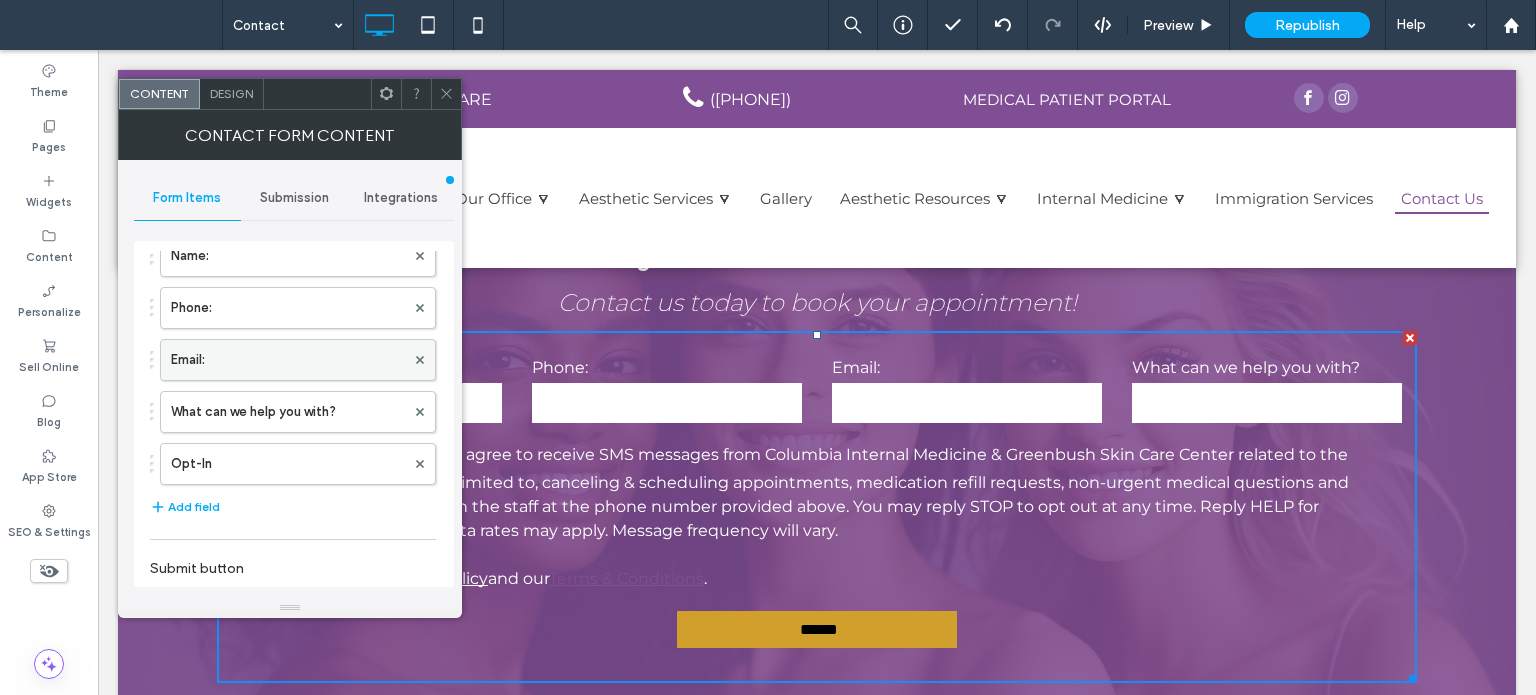 scroll, scrollTop: 200, scrollLeft: 0, axis: vertical 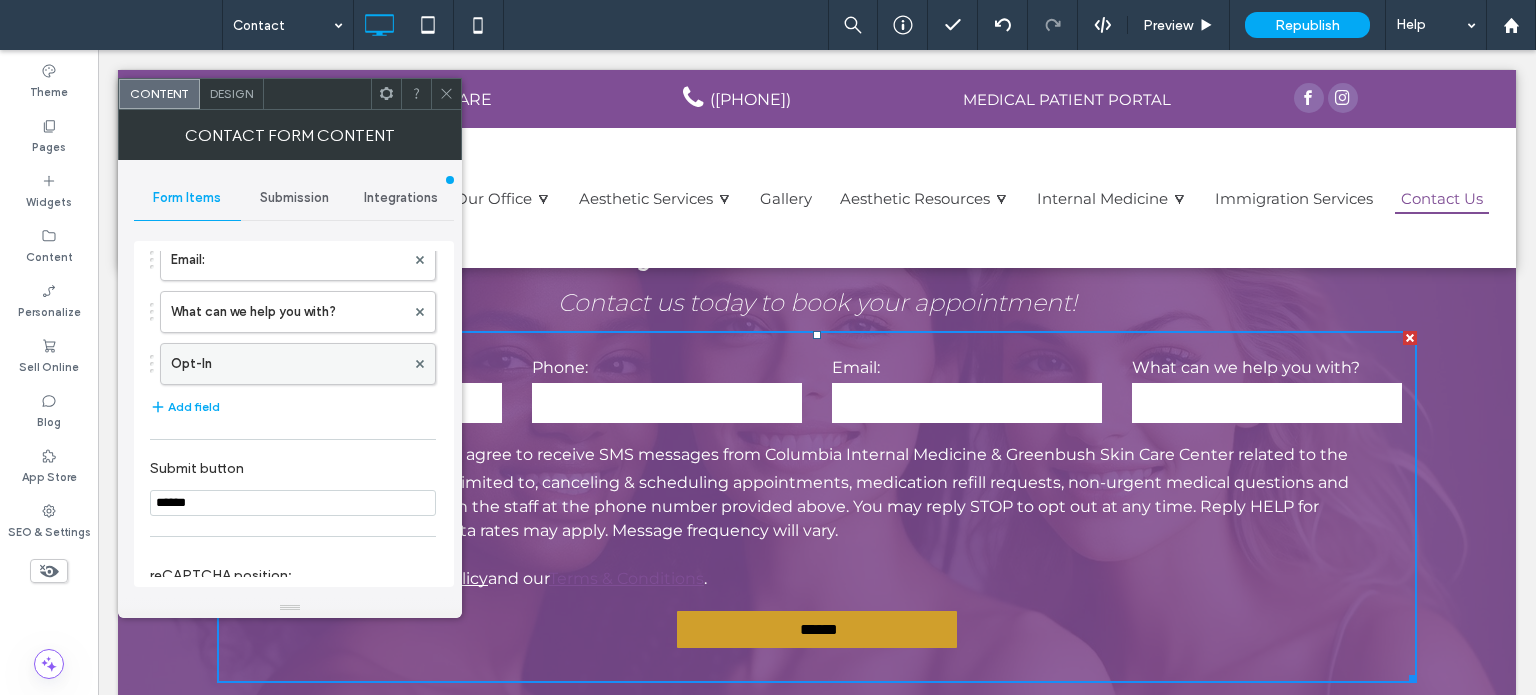 click on "Opt-In" at bounding box center [288, 364] 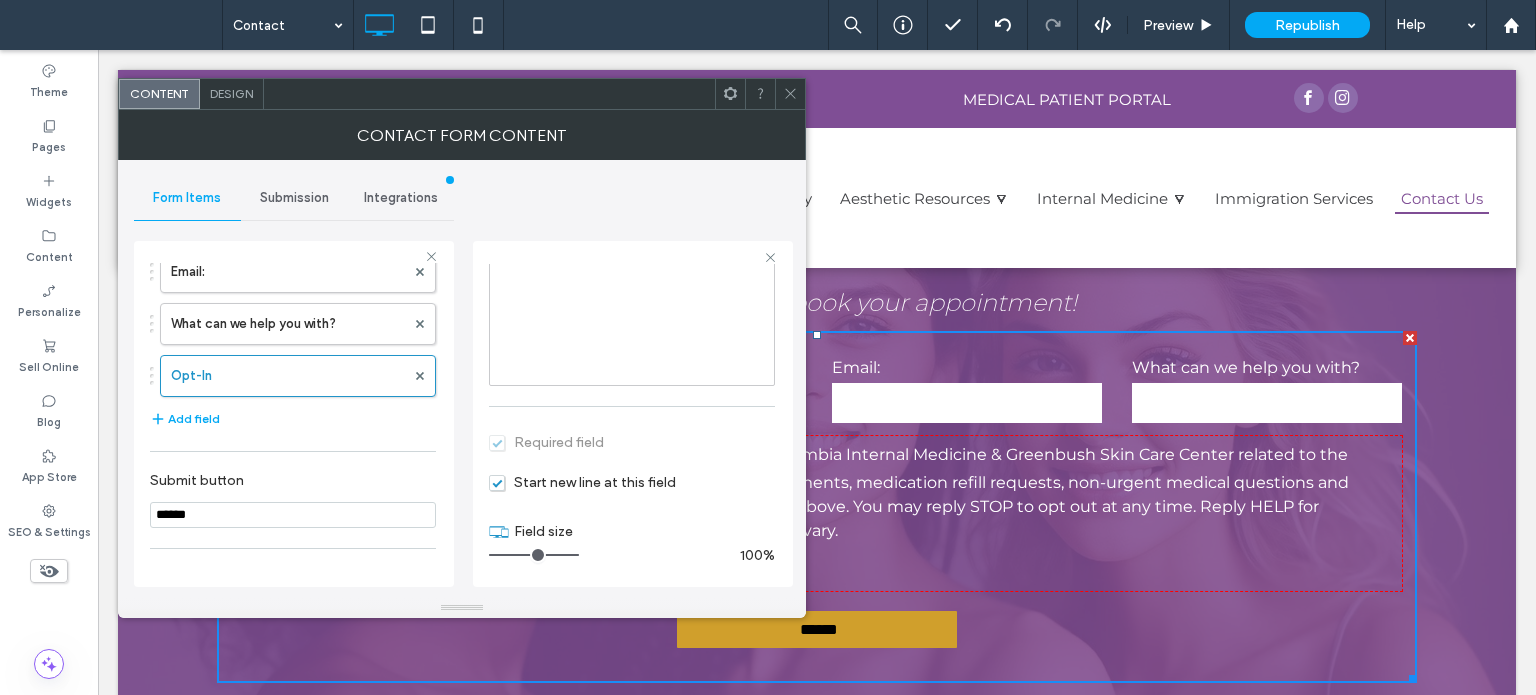 scroll, scrollTop: 395, scrollLeft: 0, axis: vertical 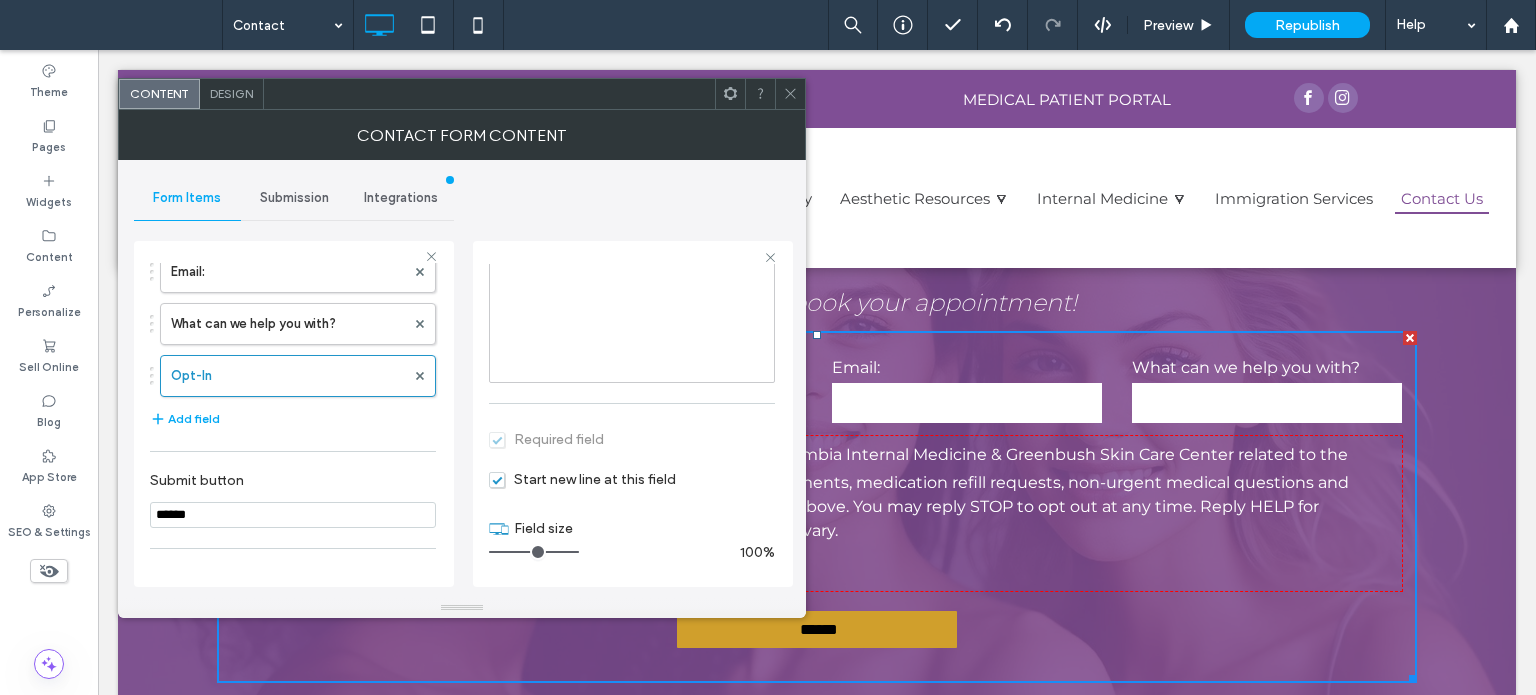 click on "**********" at bounding box center (632, 366) 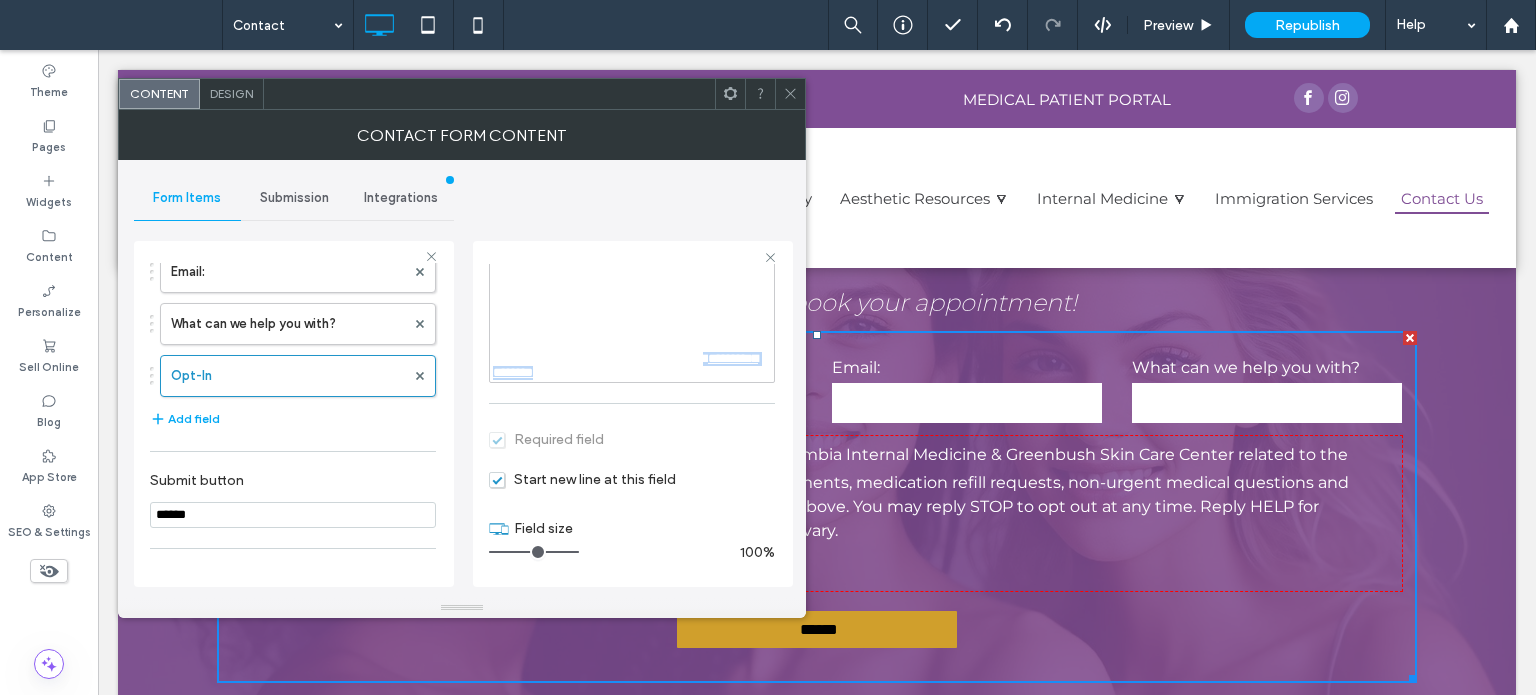 drag, startPoint x: 736, startPoint y: 361, endPoint x: 650, endPoint y: 366, distance: 86.145226 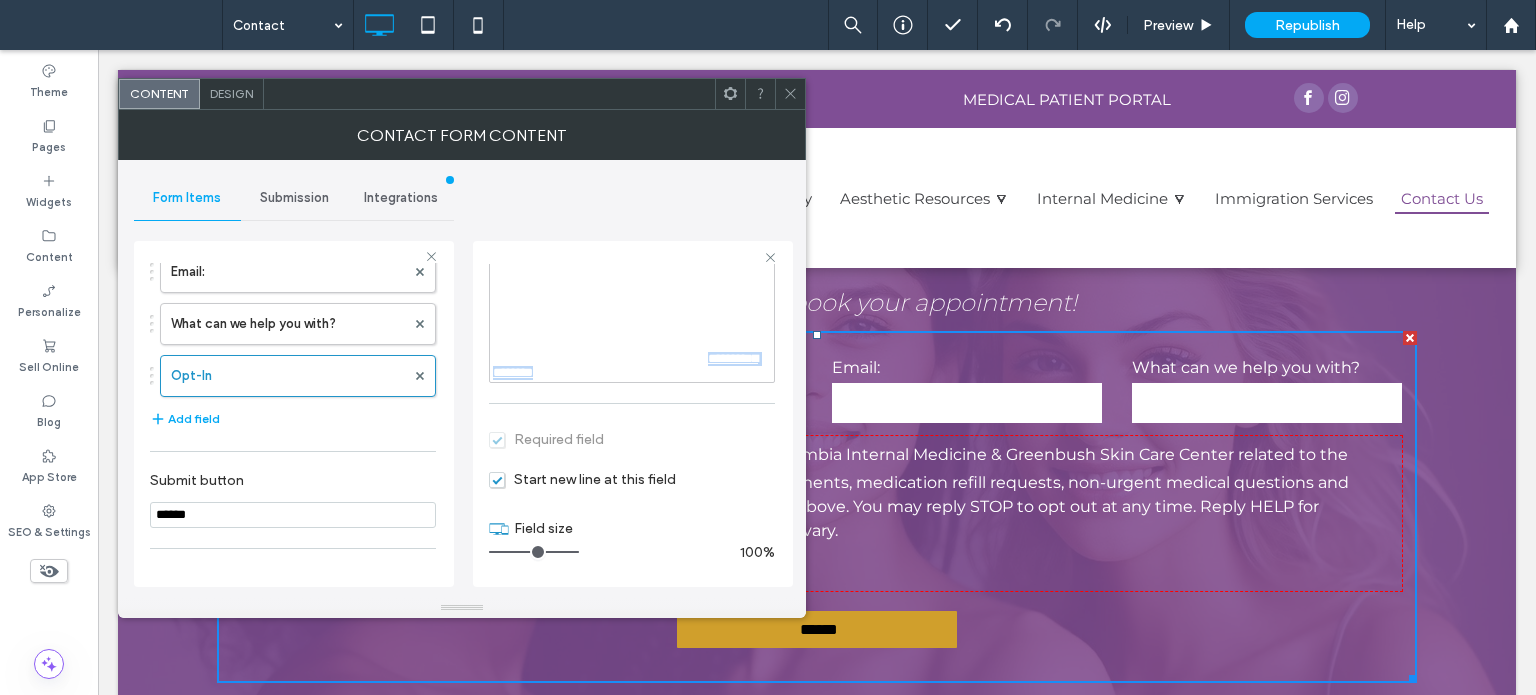 drag, startPoint x: 668, startPoint y: 374, endPoint x: 452, endPoint y: 369, distance: 216.05786 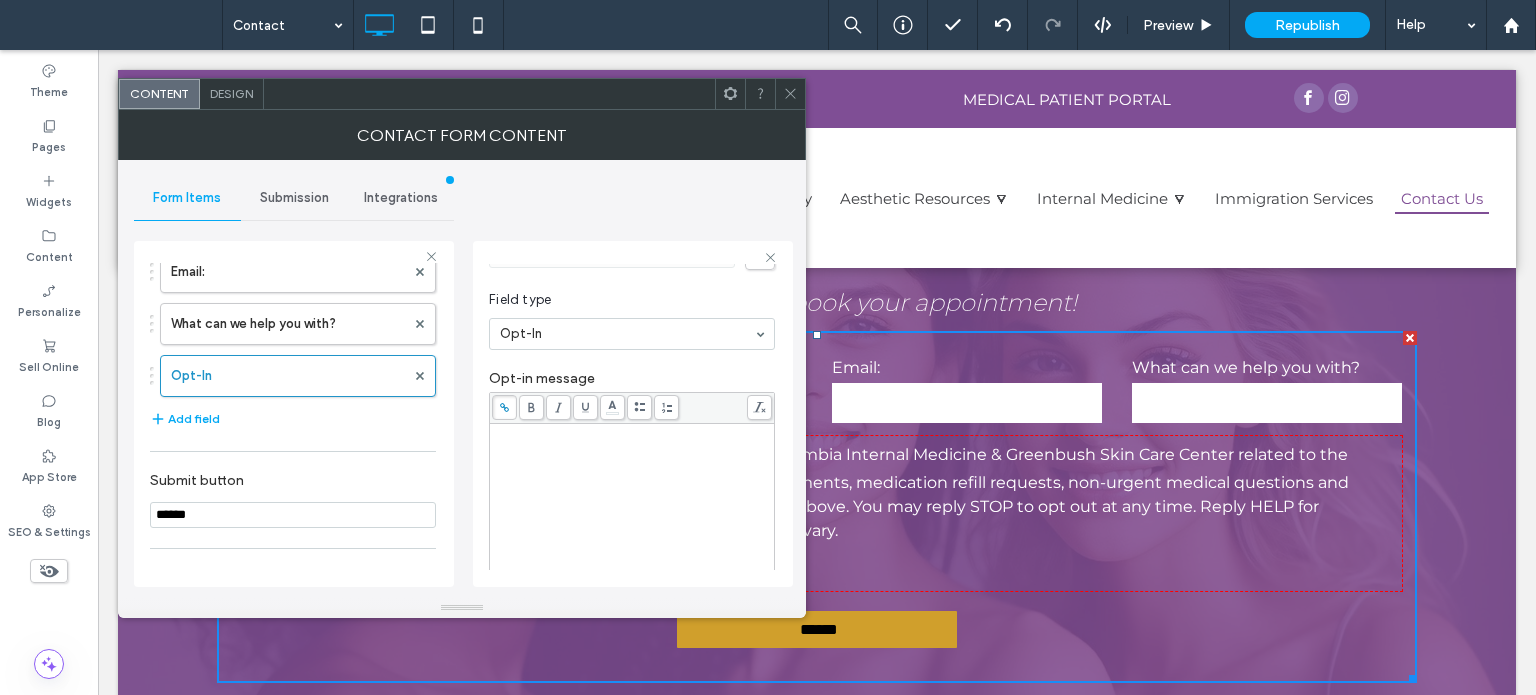 scroll, scrollTop: 95, scrollLeft: 0, axis: vertical 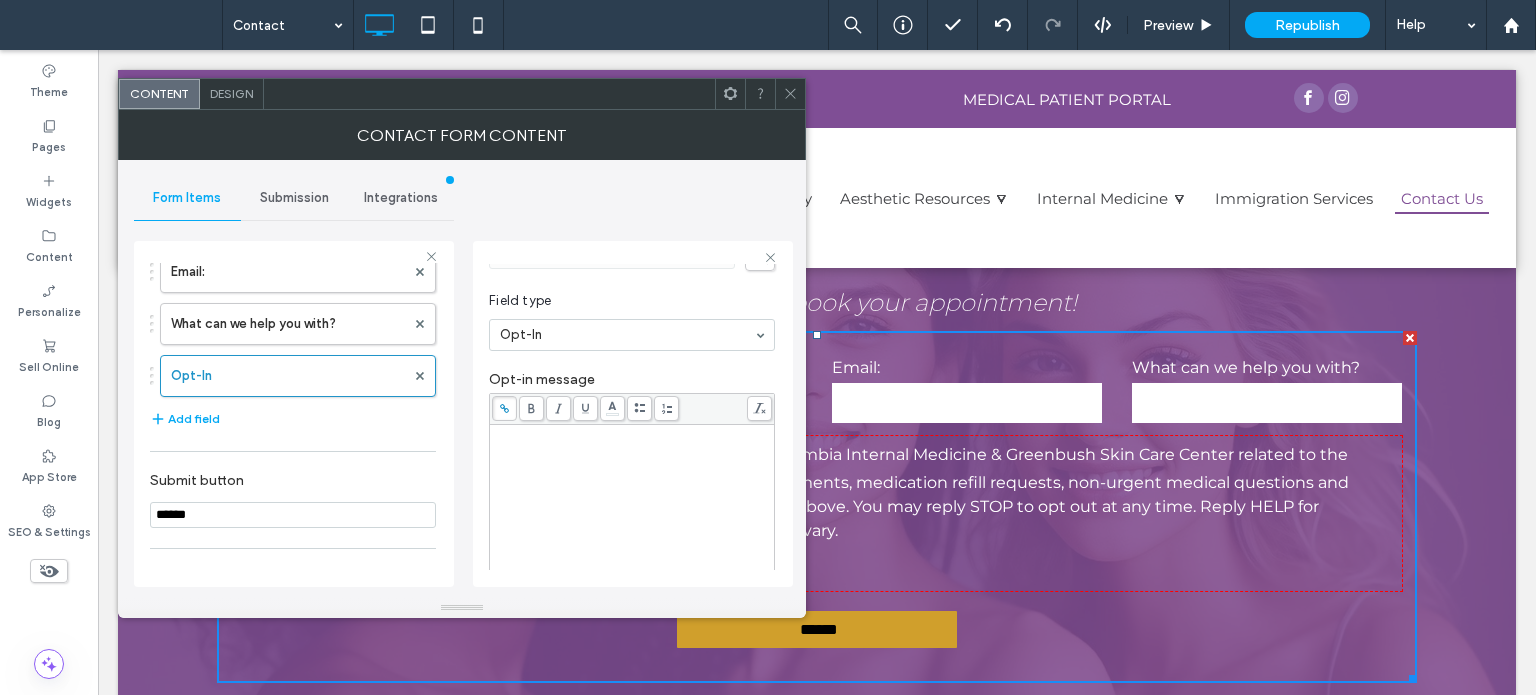 click 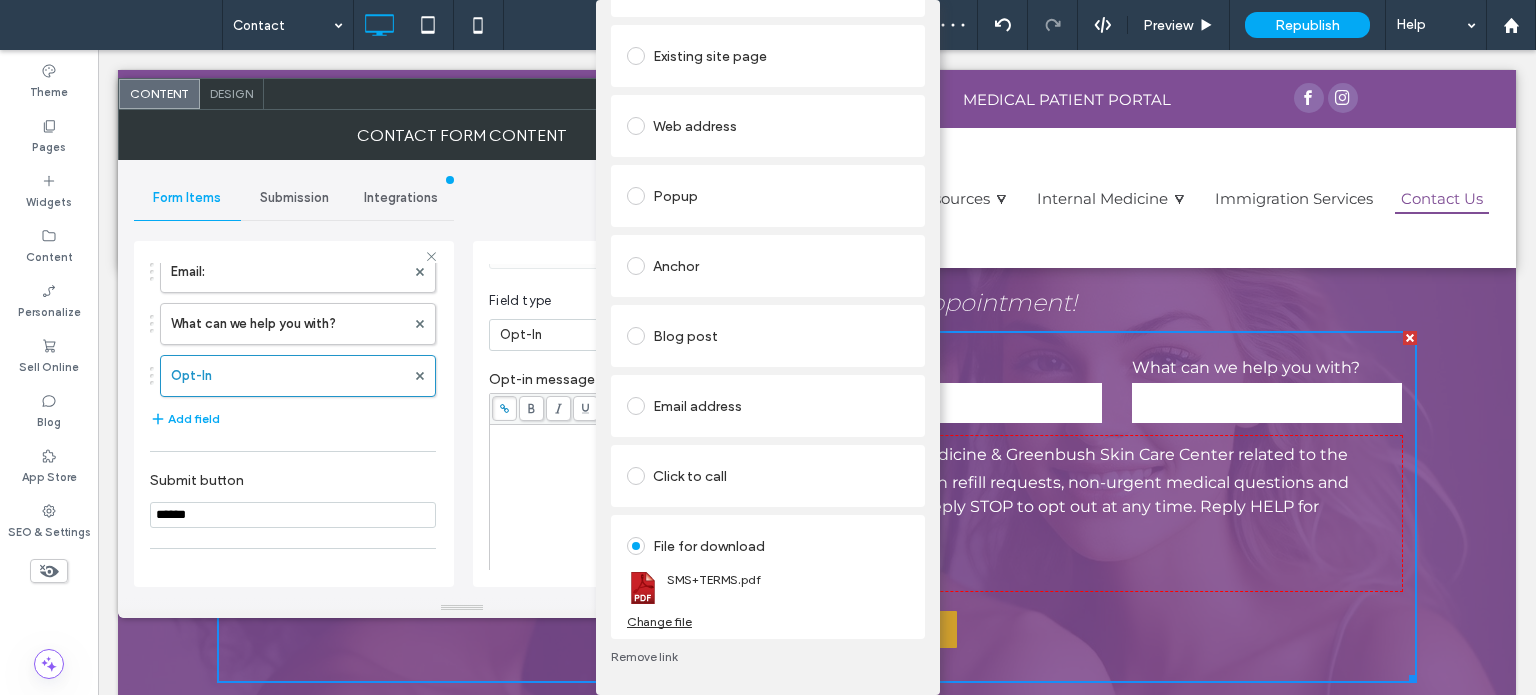 scroll, scrollTop: 0, scrollLeft: 0, axis: both 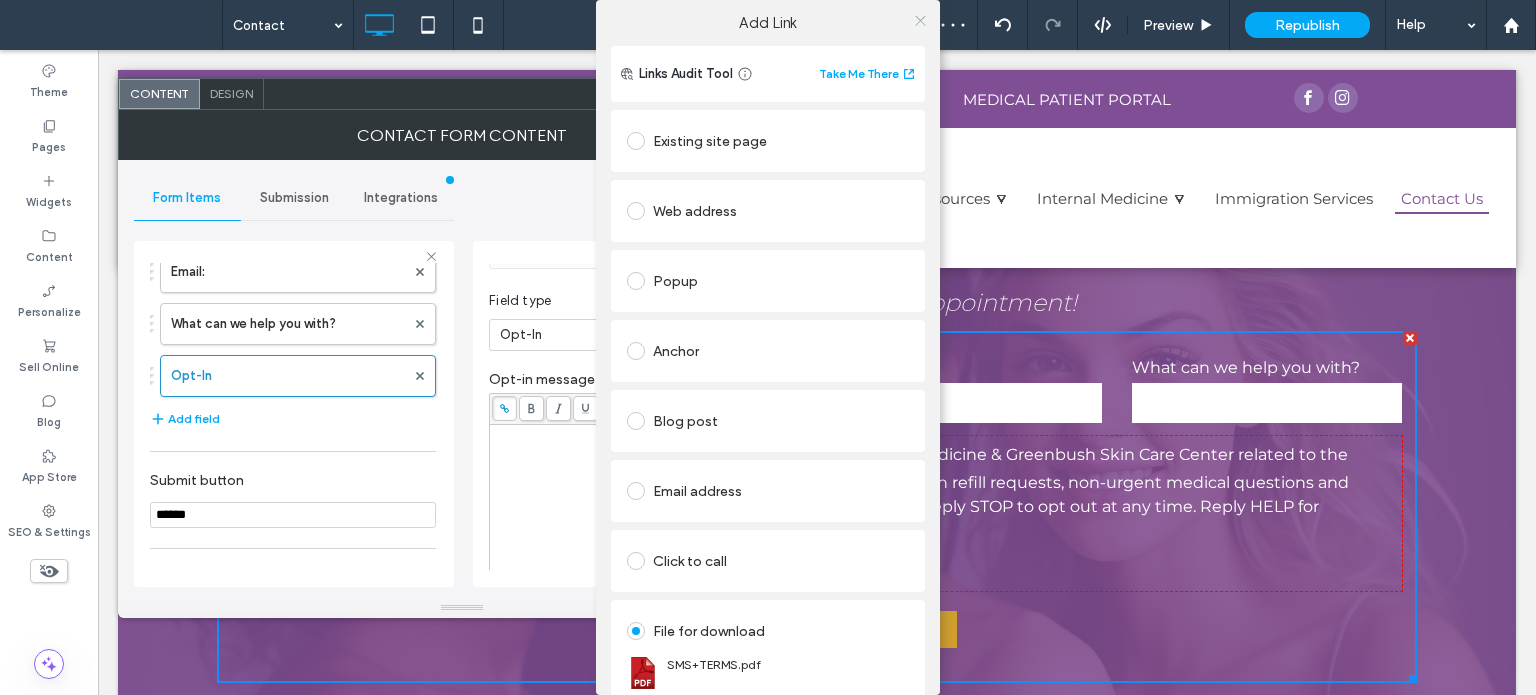 click 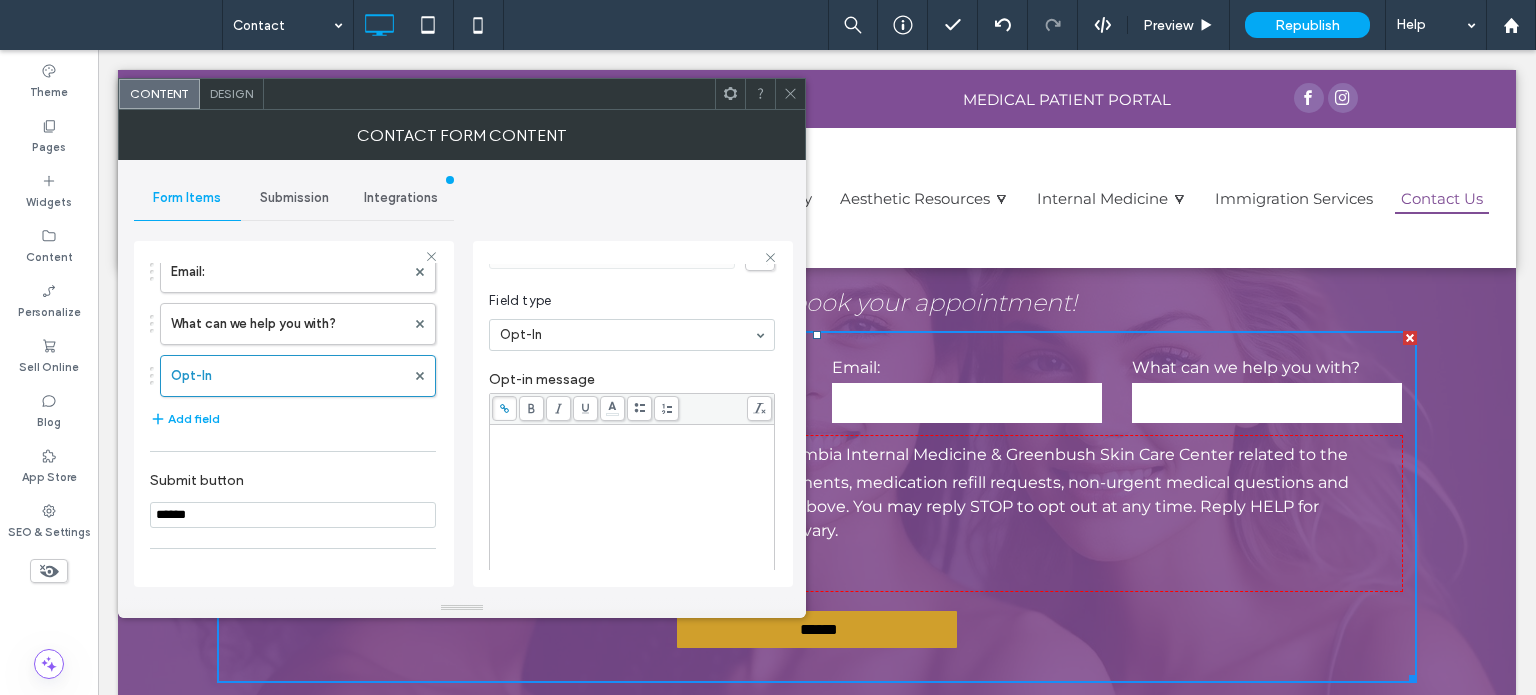click on ".wqwq-1{fill:#231f20;}
.cls-1q, .cls-2q { fill-rule: evenodd; }
.cls-2q { fill: #6e8188; }
True_local
Agendize
HealthEngine
x_close_popup
from_your_site
multi_language
zoom-out
zoom-in
z_vimeo
z_yelp
z_picassa
w_vCita
youtube
yelp
x2
x
x_x
x_alignright
x_handwritten
wrench
wordpress
windowsvv
win8
whats_app
wallet
warning-sign
w_youtube
w_youtube_channel
w_yelp
w_video
w_twitter
w_title
w_tabs
w_social_icons
w_spacer
w_share
w_rss_feed
w_recent-posts
w_push
w_paypal
w_photo_gallery" at bounding box center (768, 347) 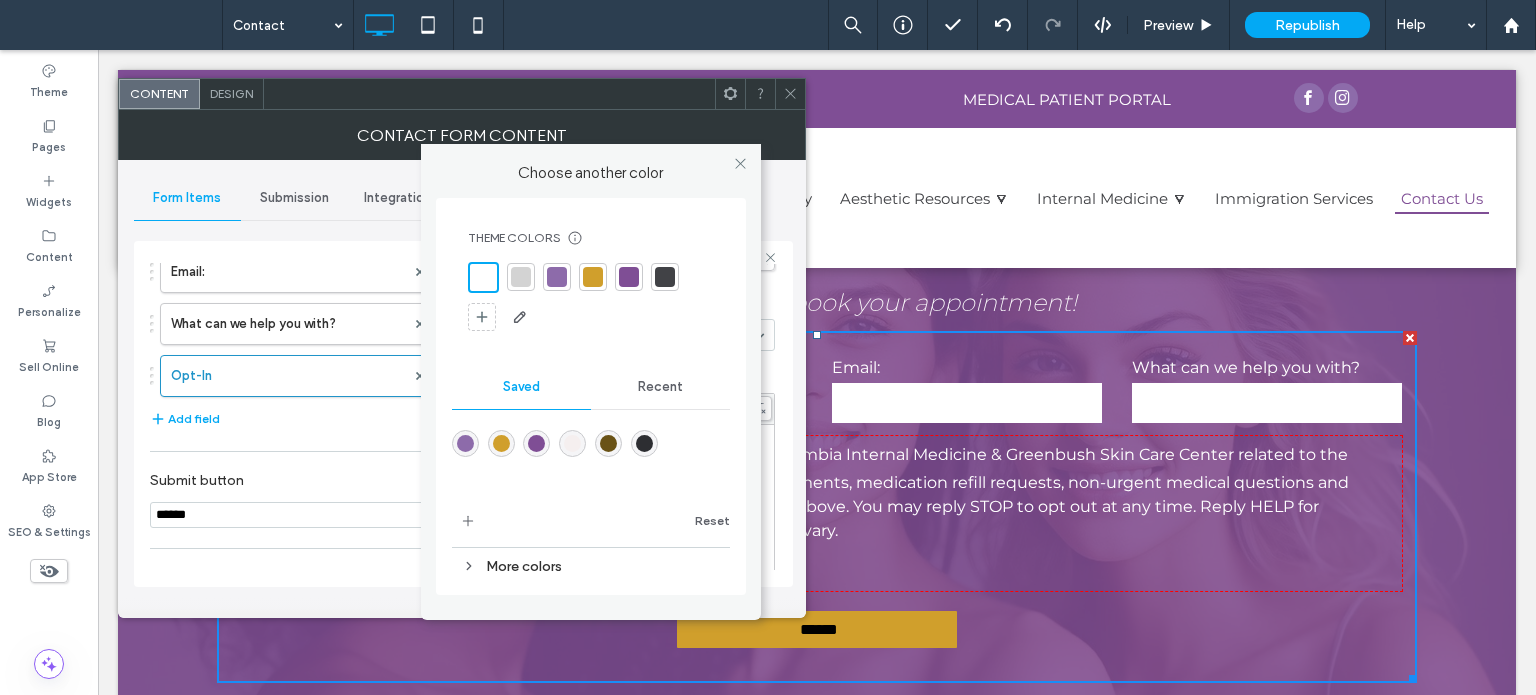 click at bounding box center (572, 443) 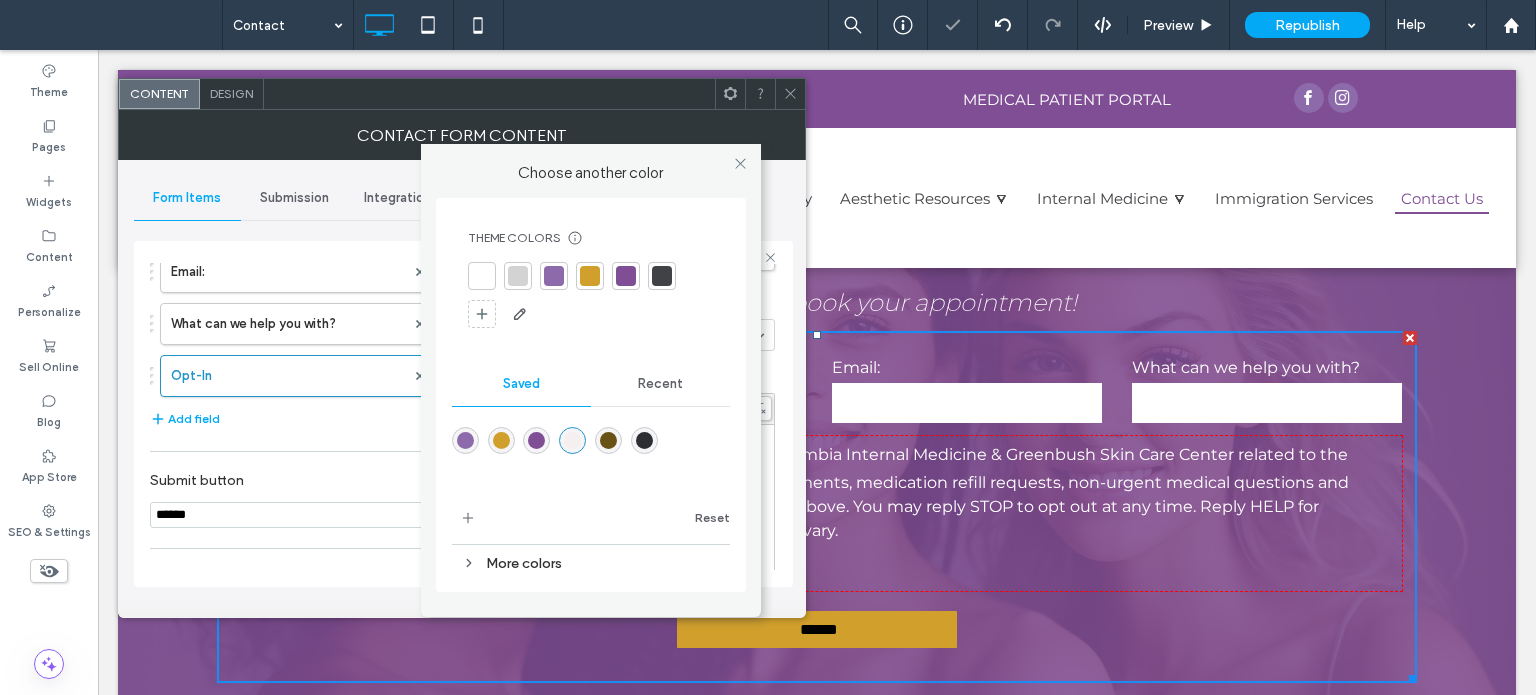 click at bounding box center [518, 276] 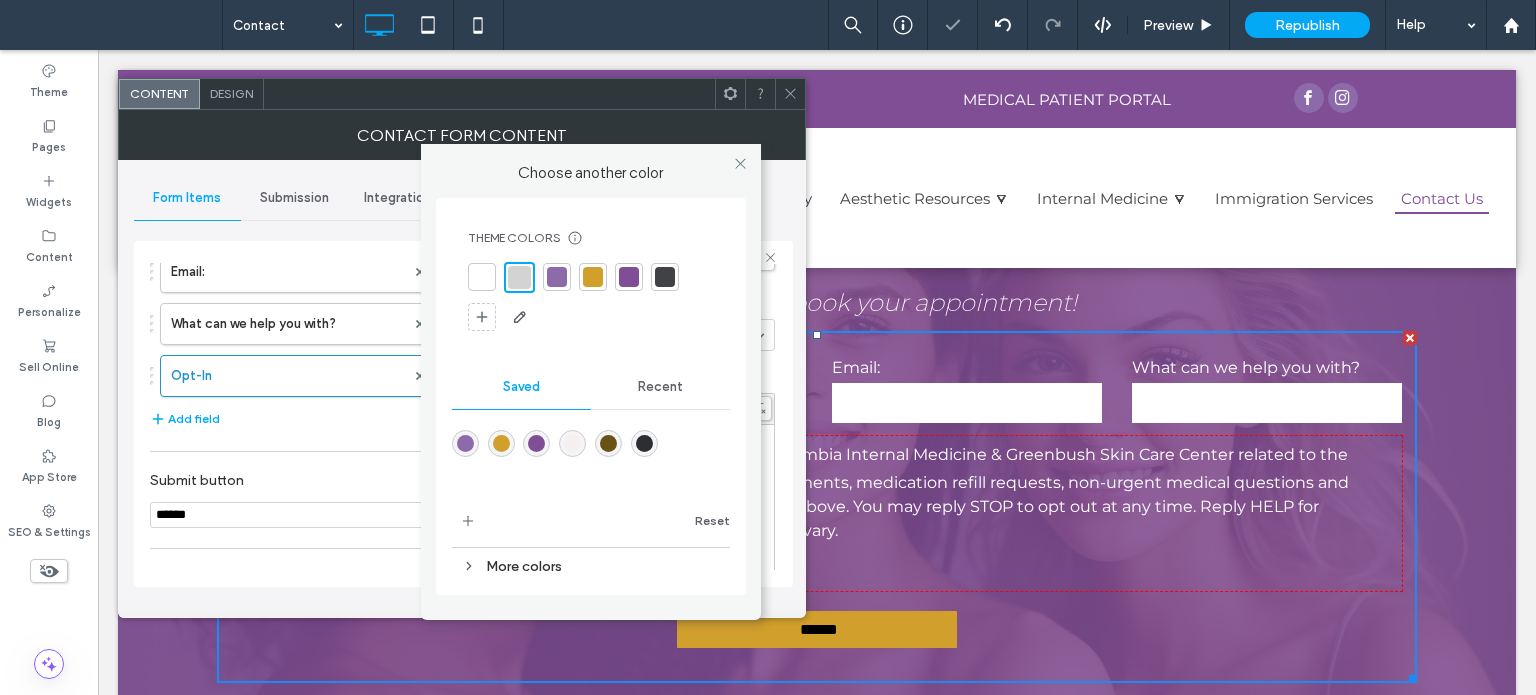 click at bounding box center [482, 277] 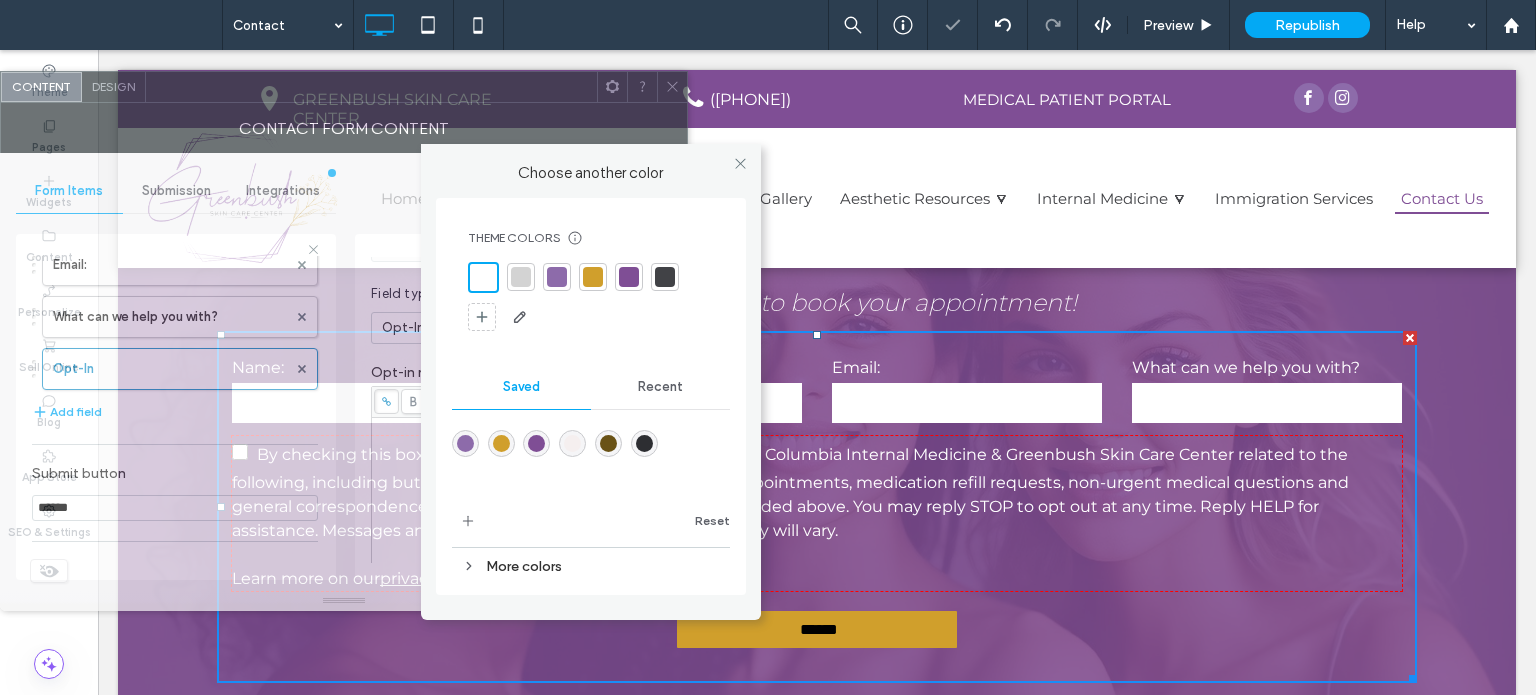 drag, startPoint x: 628, startPoint y: 90, endPoint x: 509, endPoint y: 83, distance: 119.2057 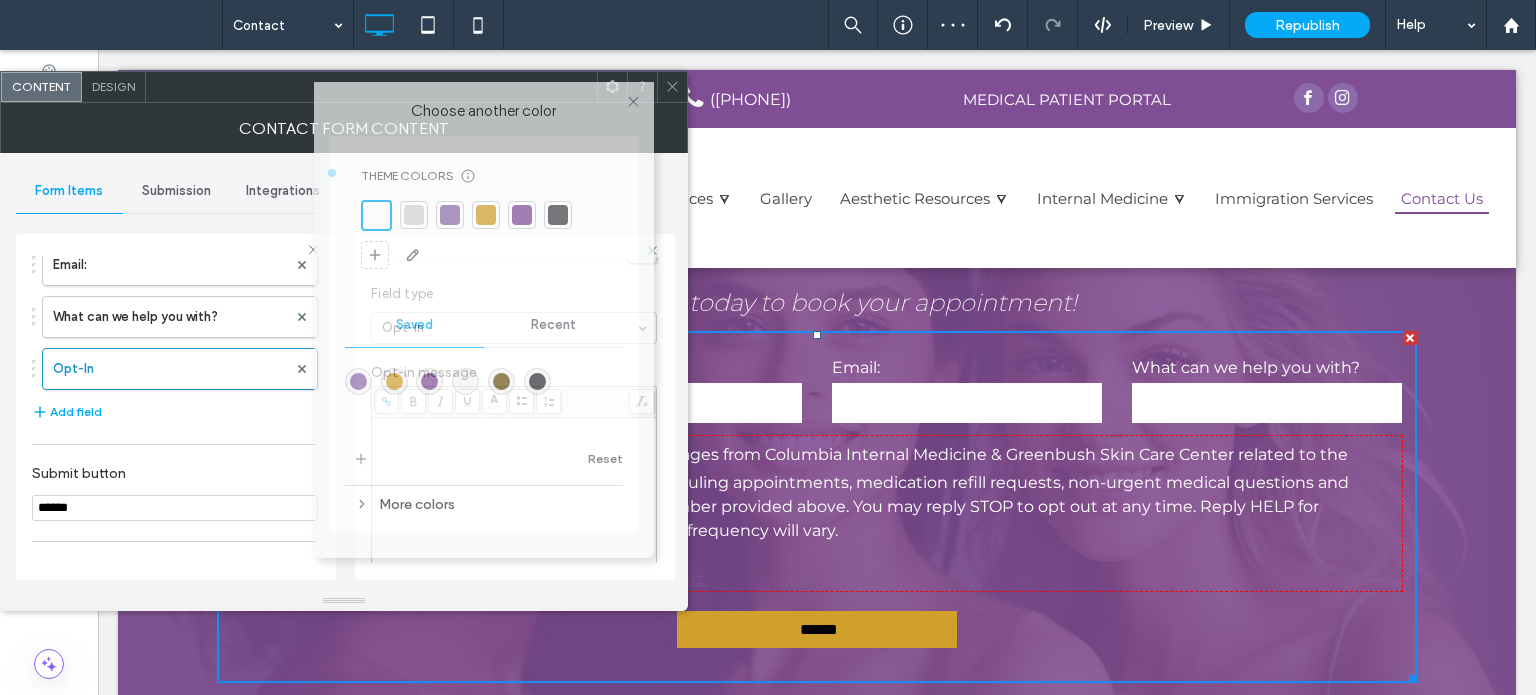 drag, startPoint x: 555, startPoint y: 179, endPoint x: 424, endPoint y: 117, distance: 144.93102 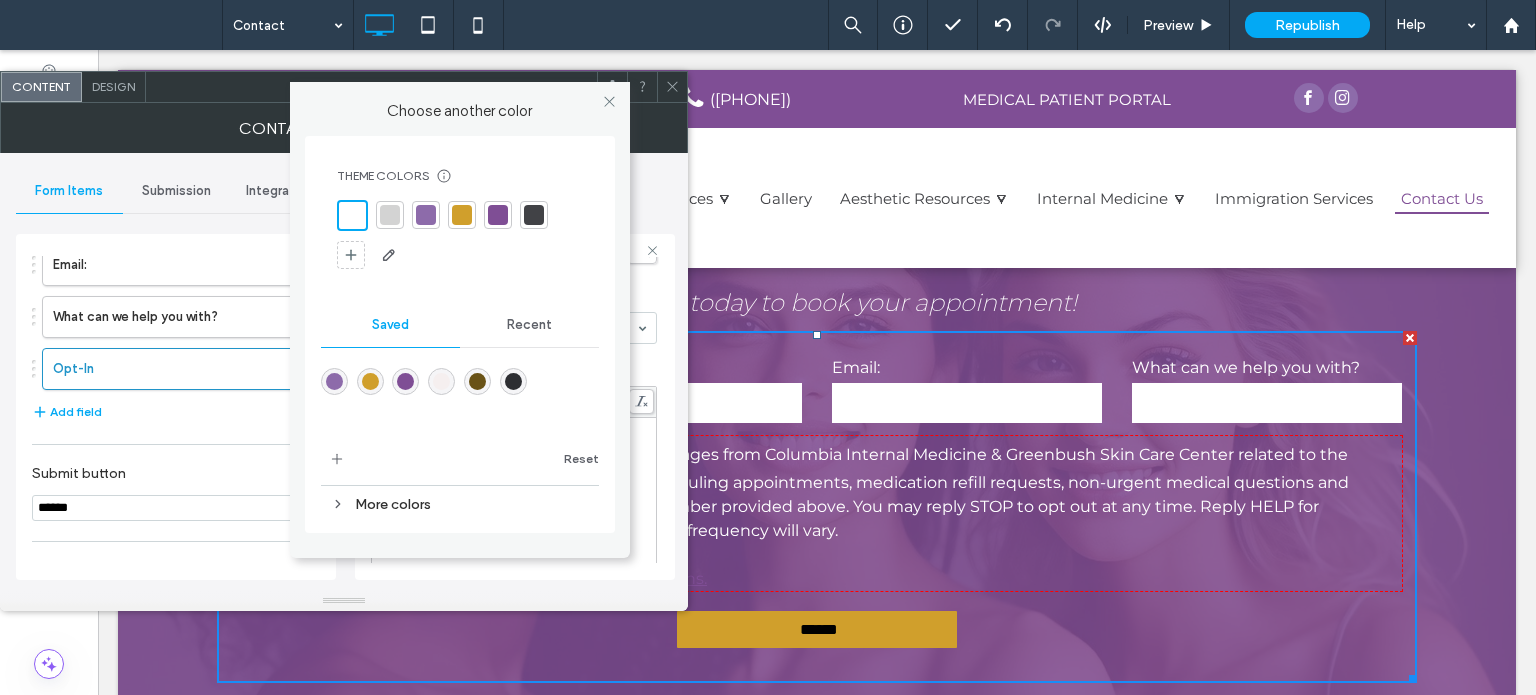click at bounding box center [390, 215] 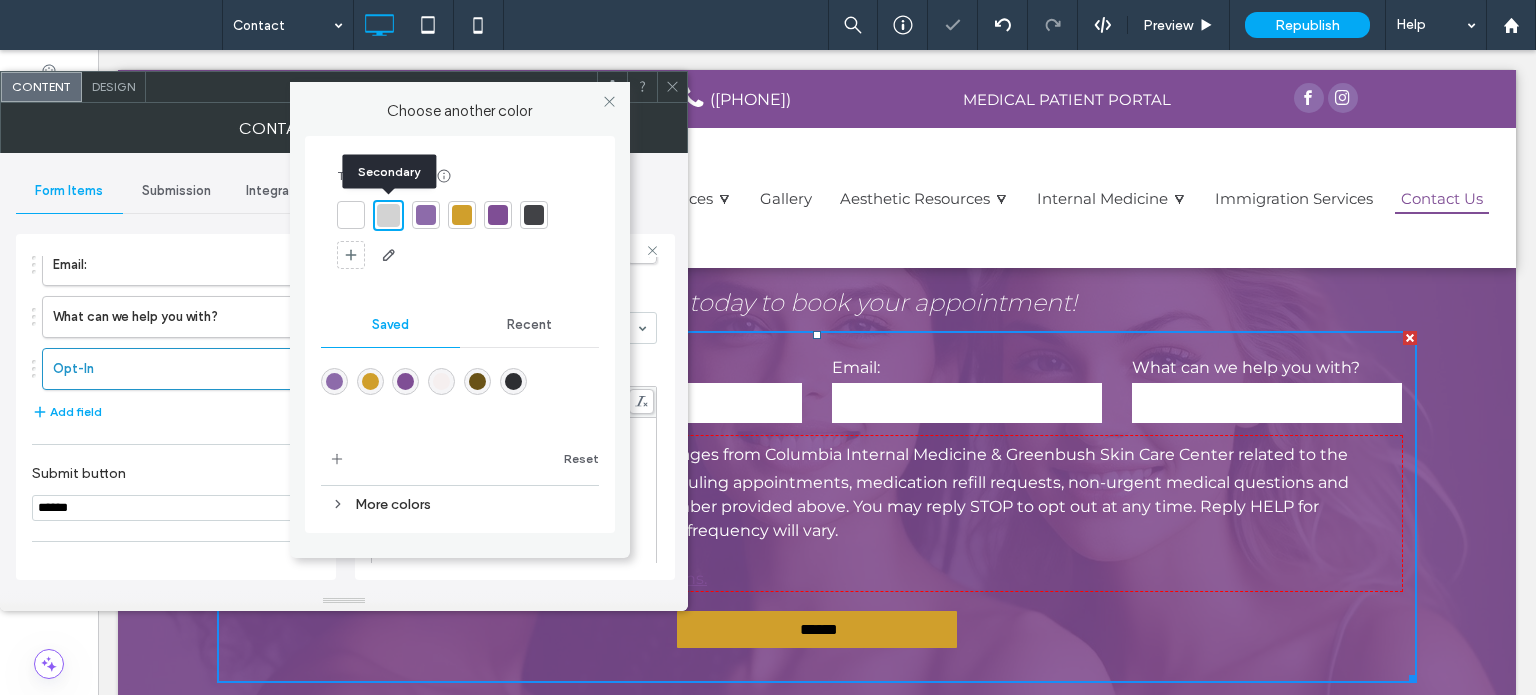 click at bounding box center (388, 215) 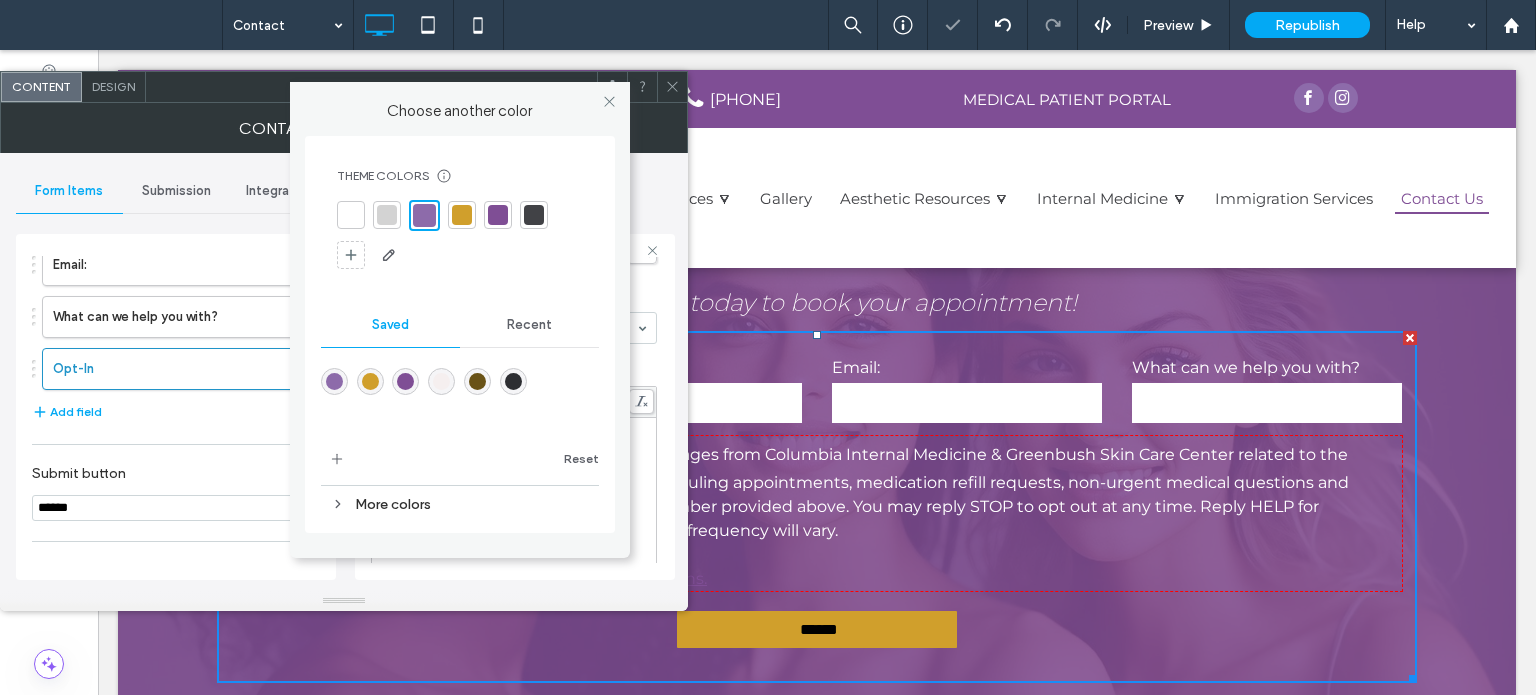 click 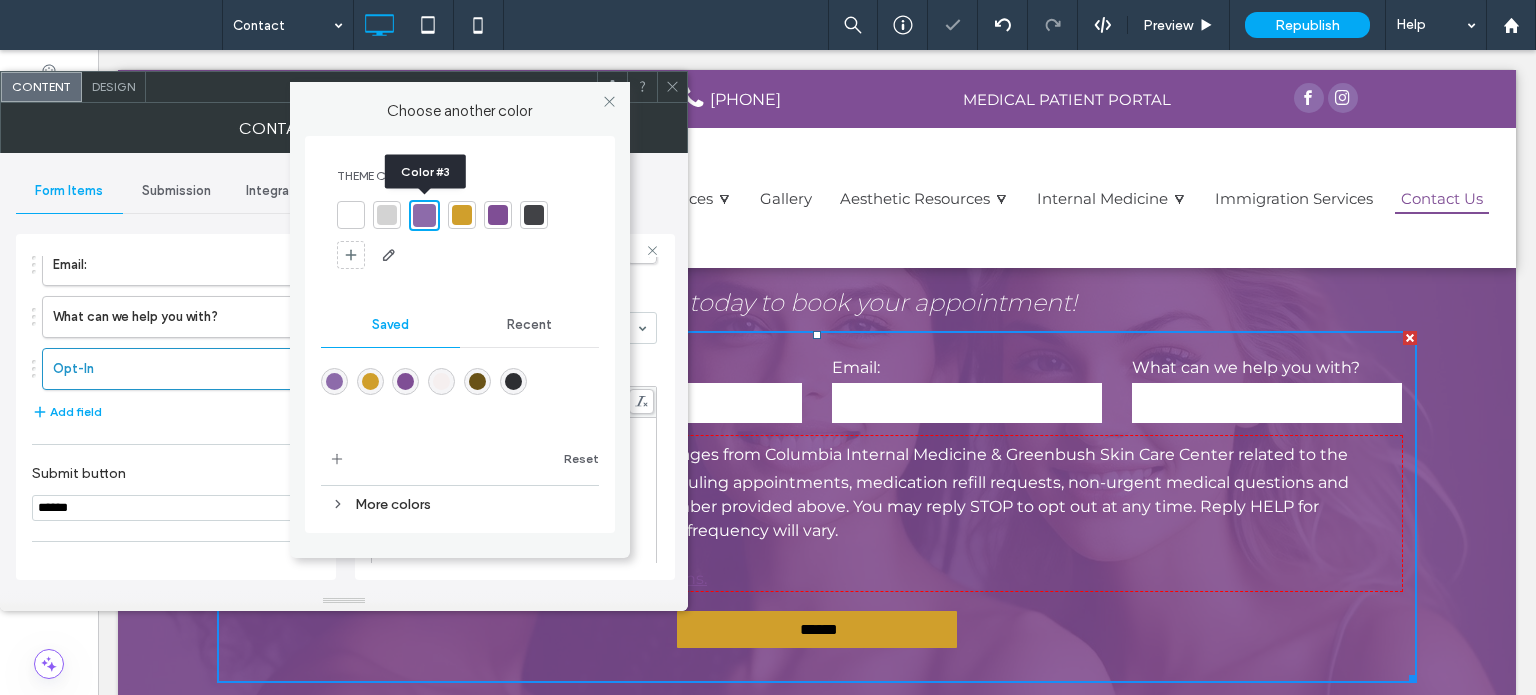 click 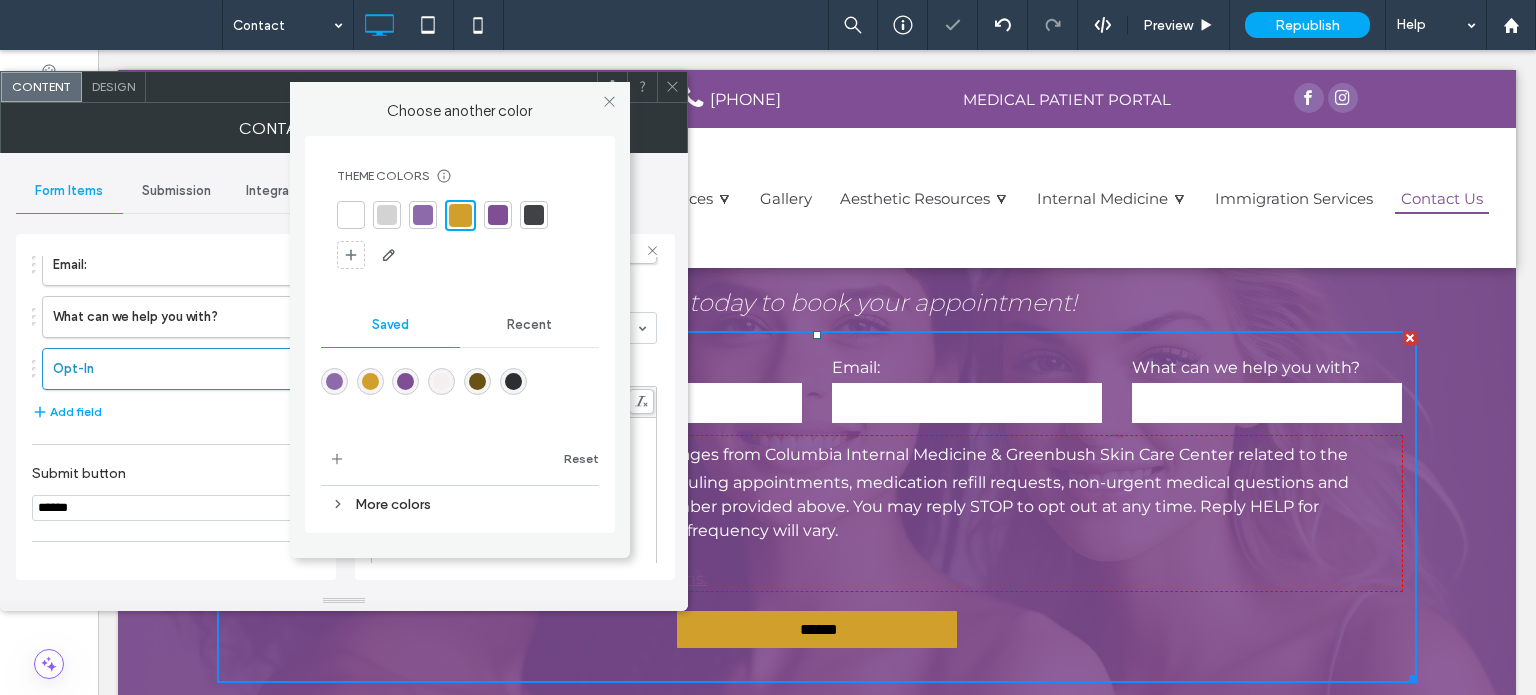 click 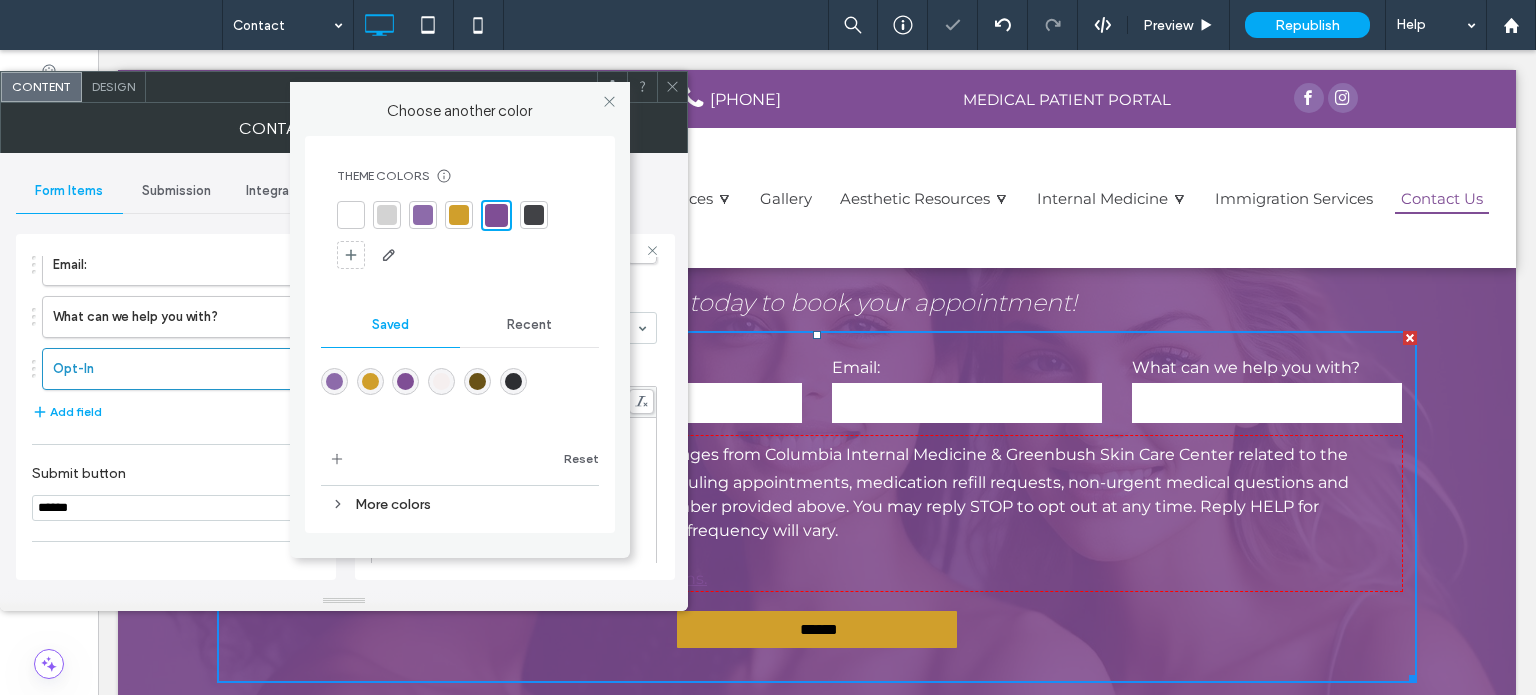 click 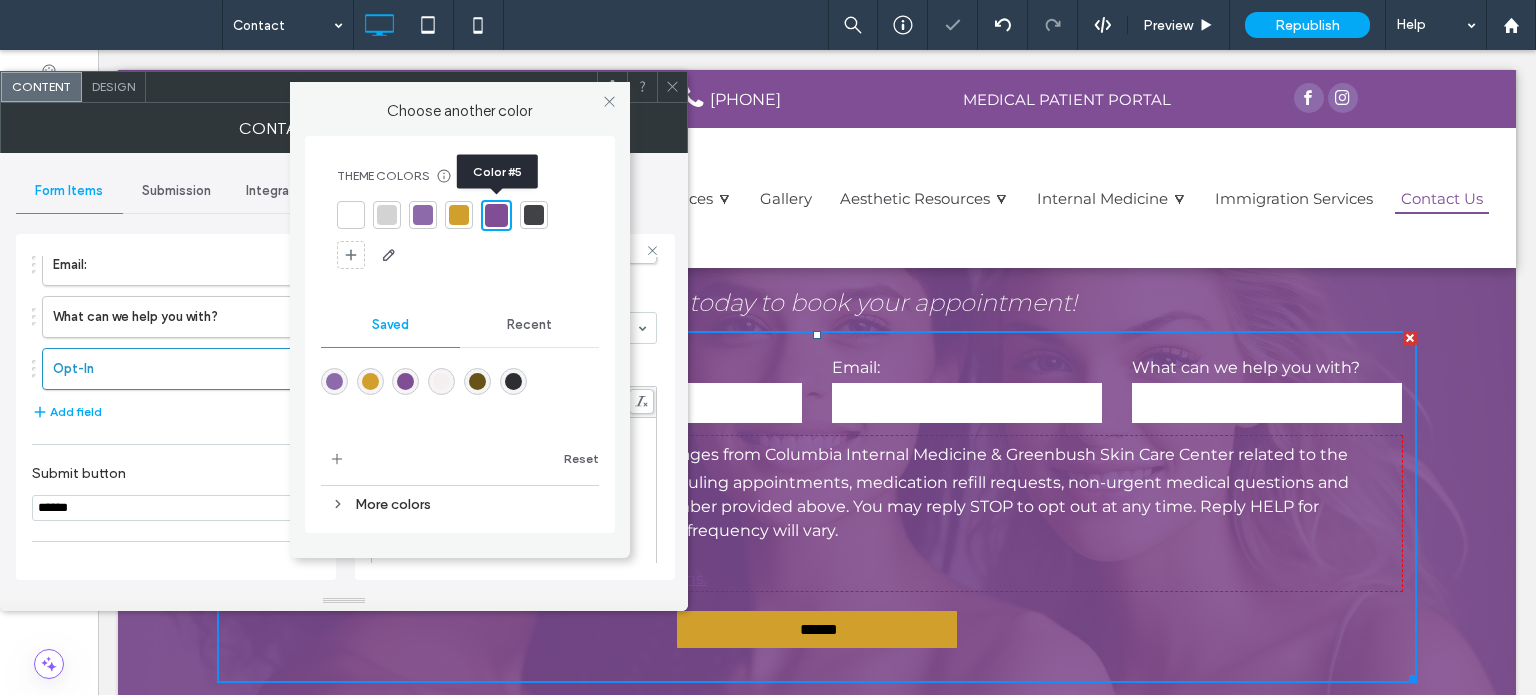 click 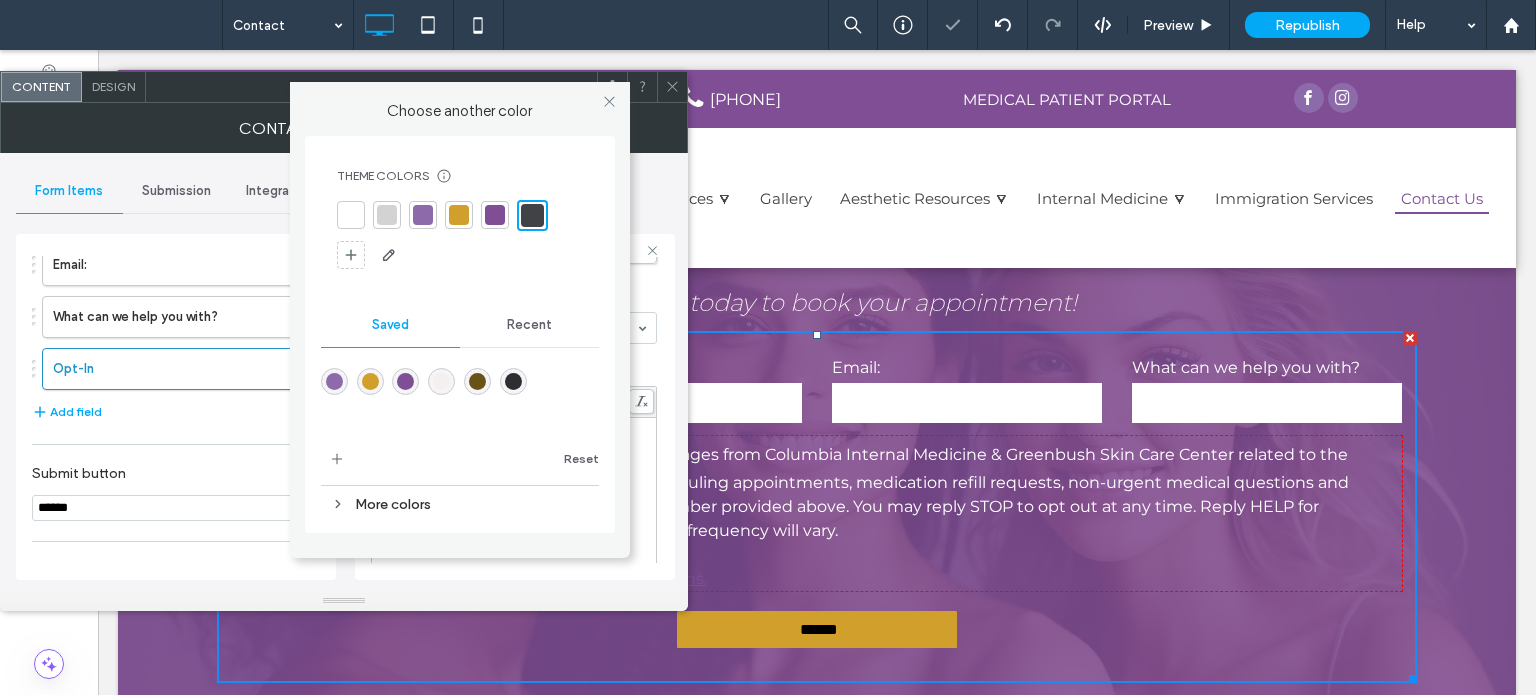 click 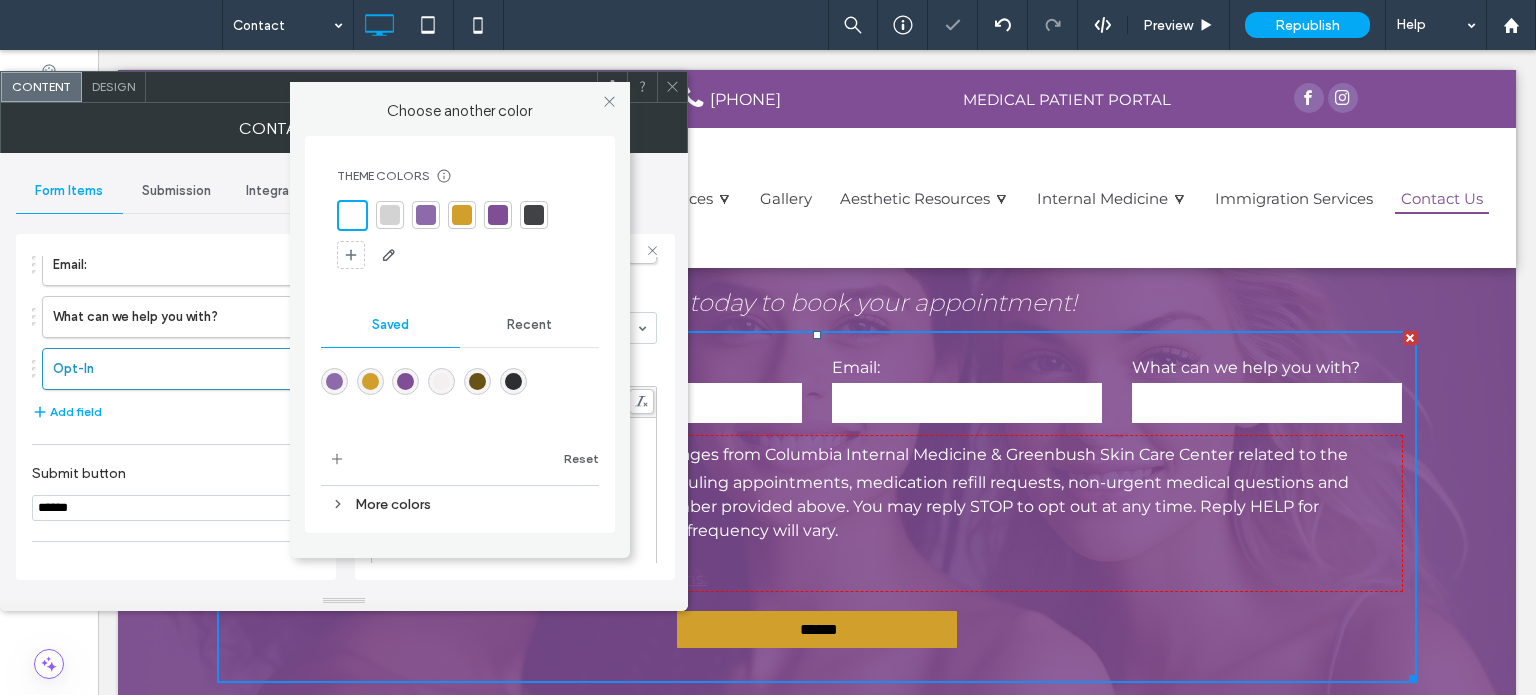 click 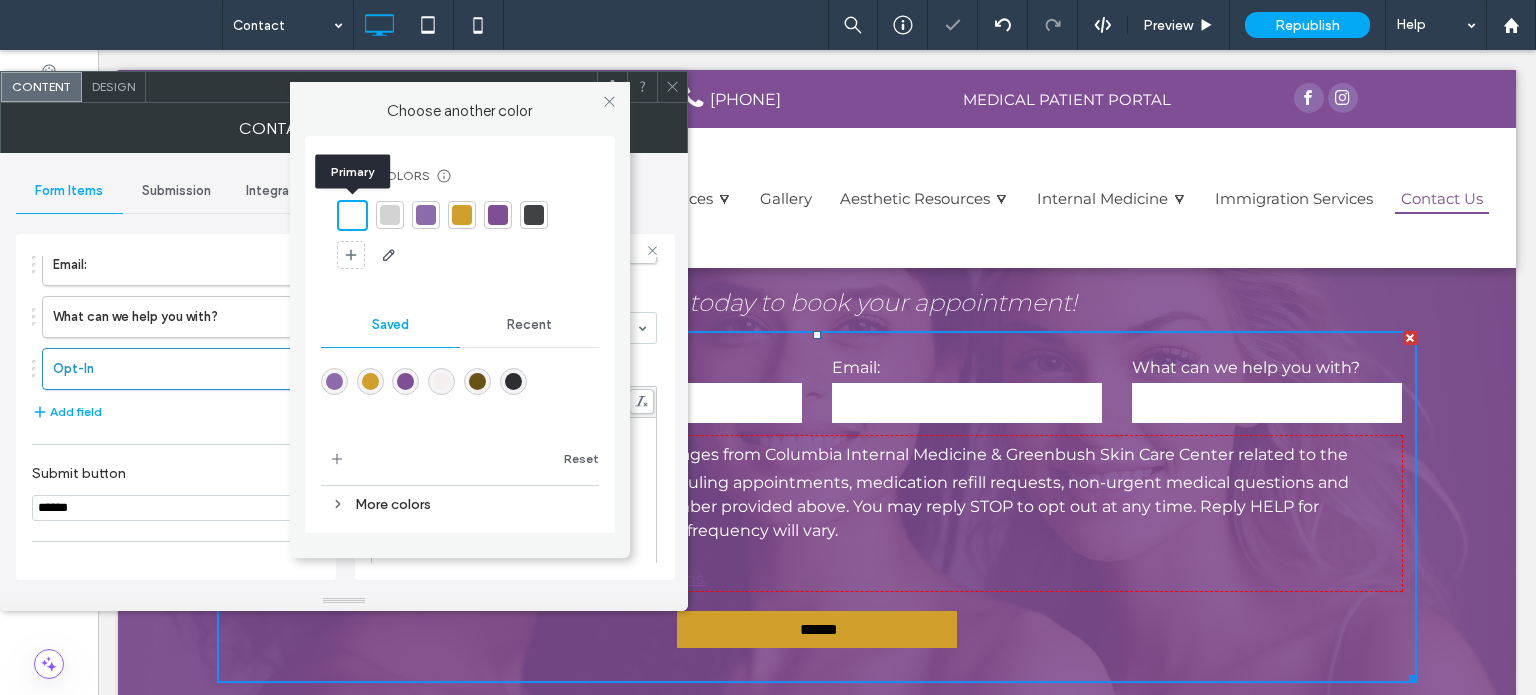 click 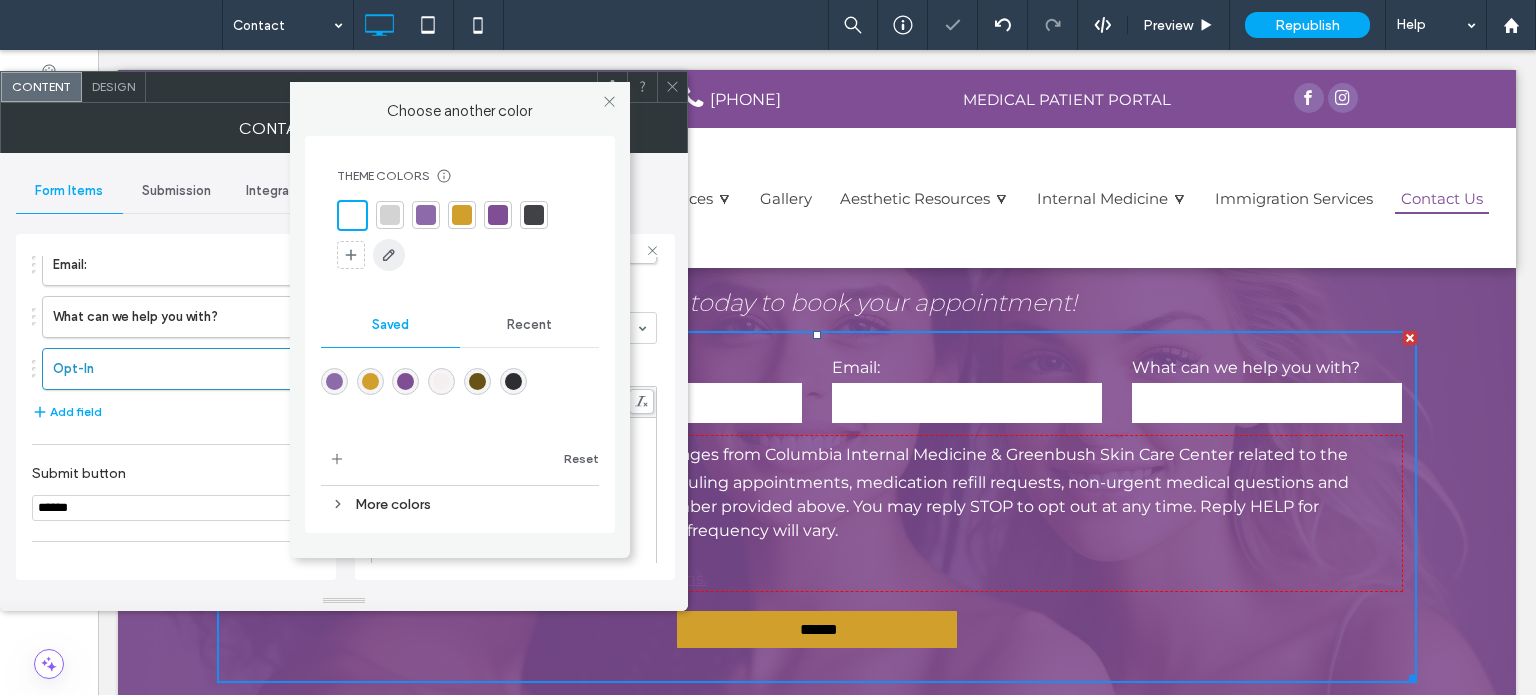 click 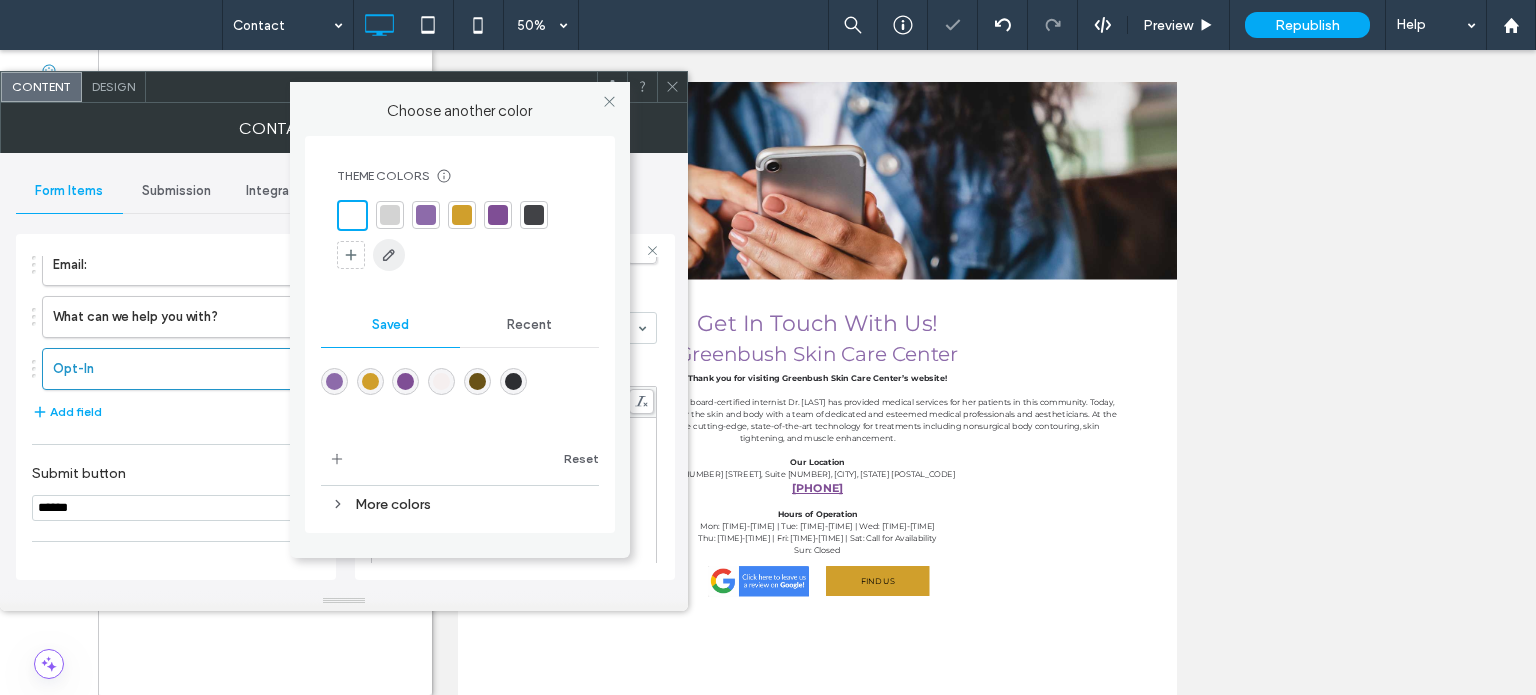 scroll, scrollTop: 223, scrollLeft: 0, axis: vertical 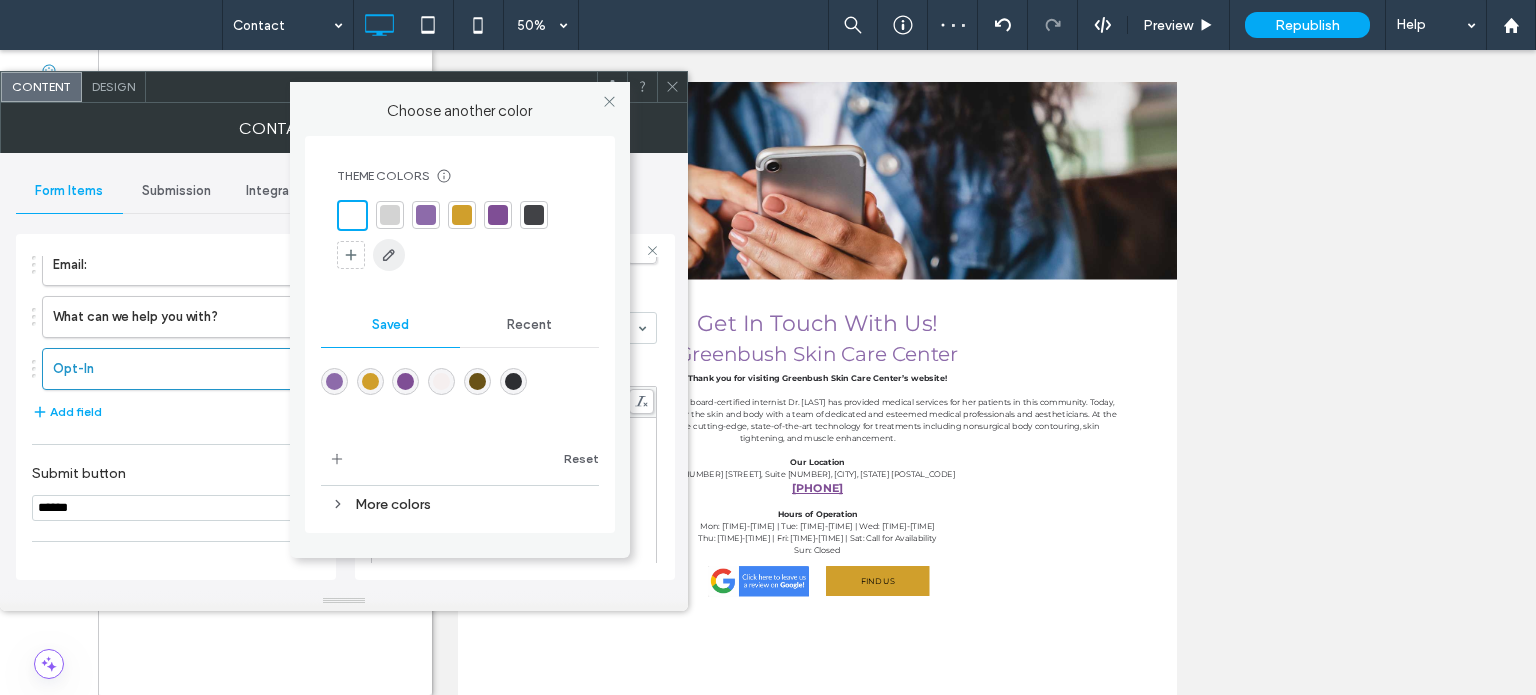 click 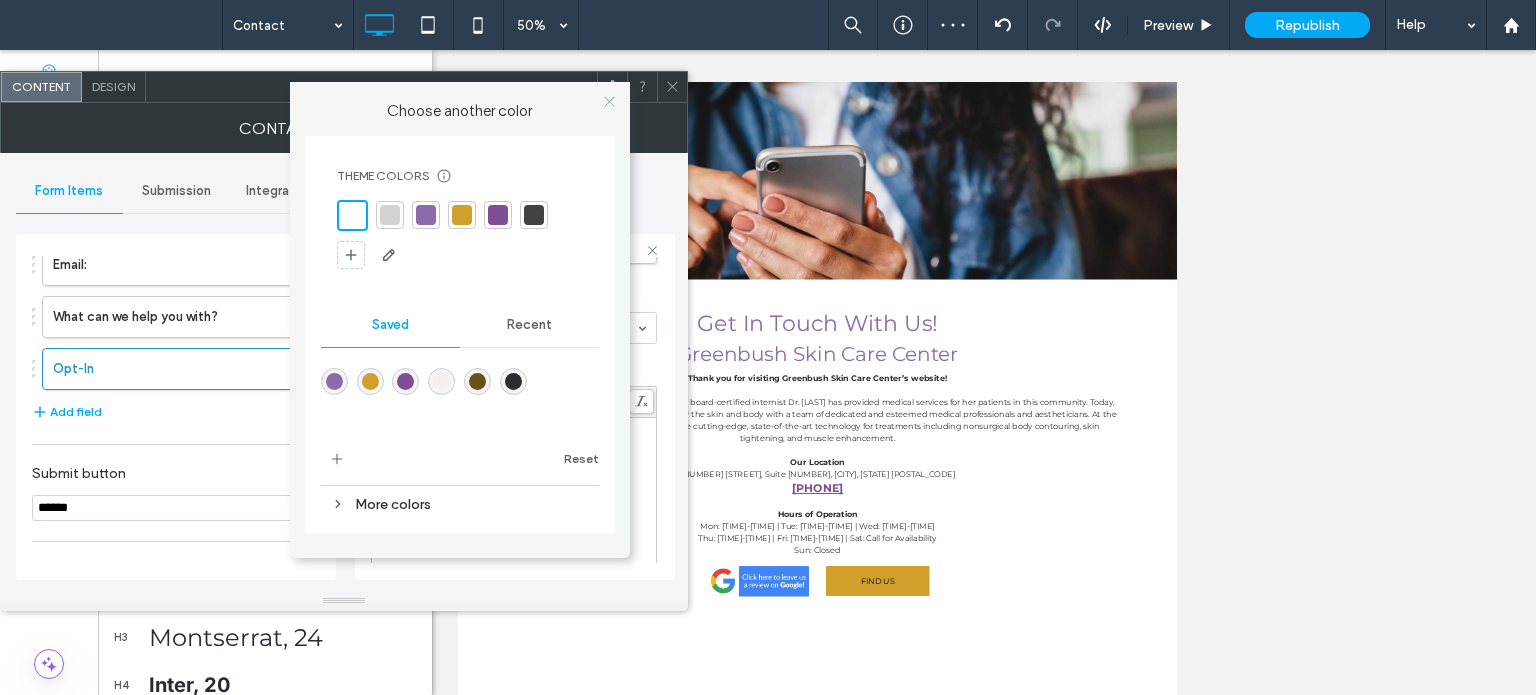 click 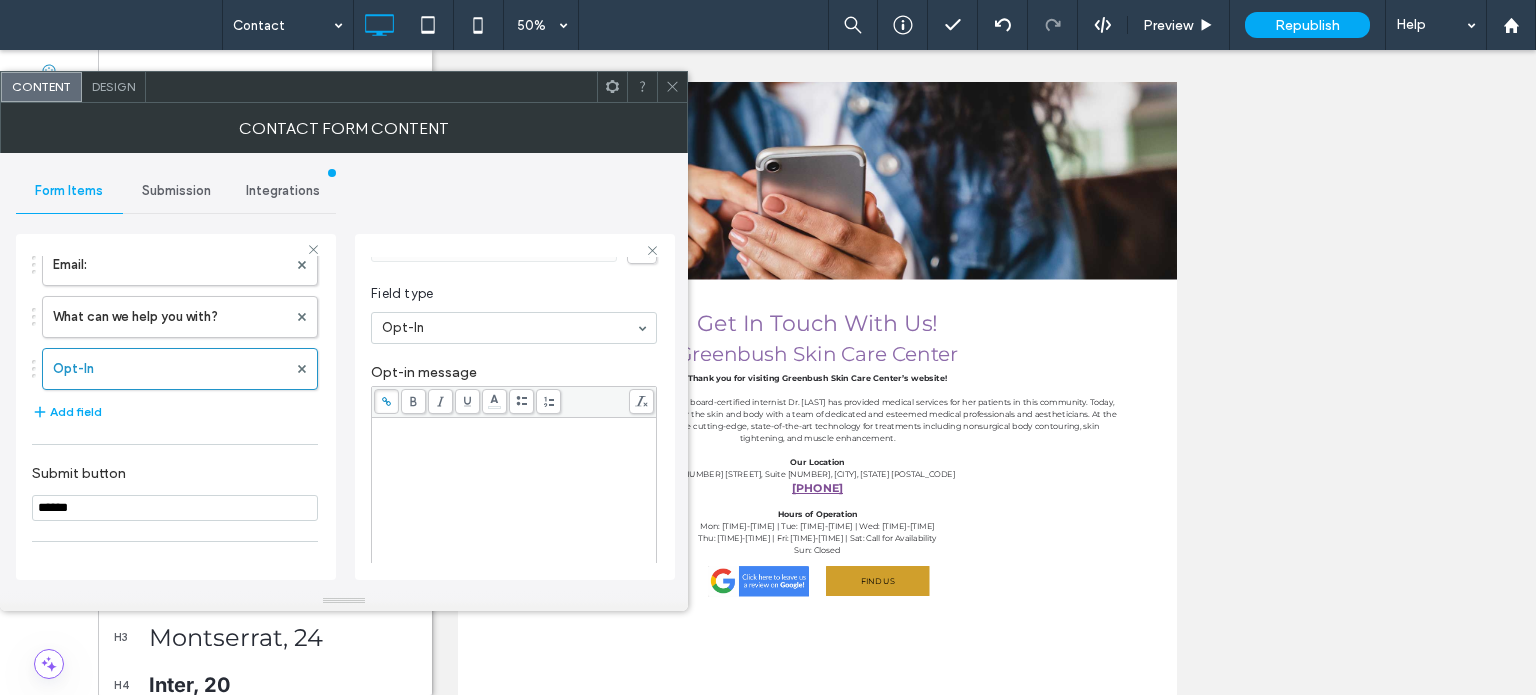 click 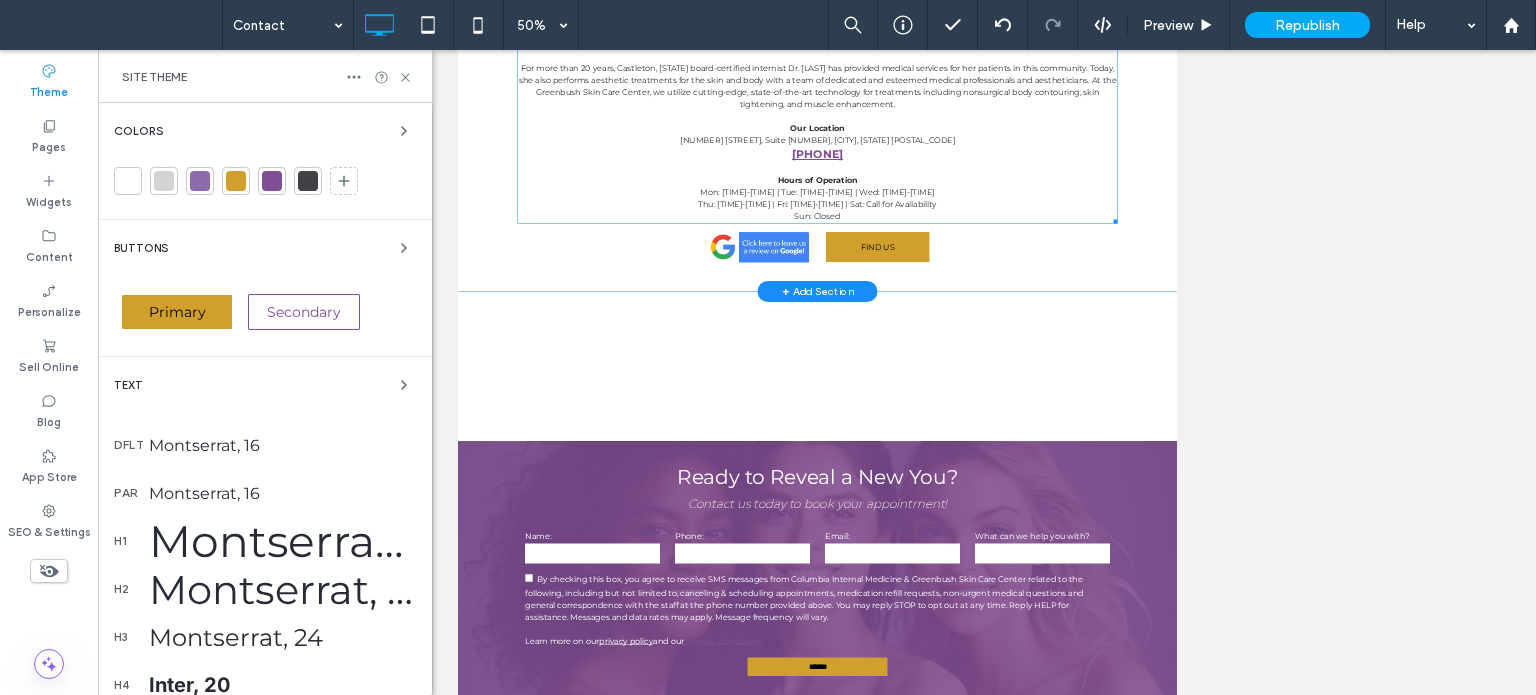 scroll, scrollTop: 400, scrollLeft: 0, axis: vertical 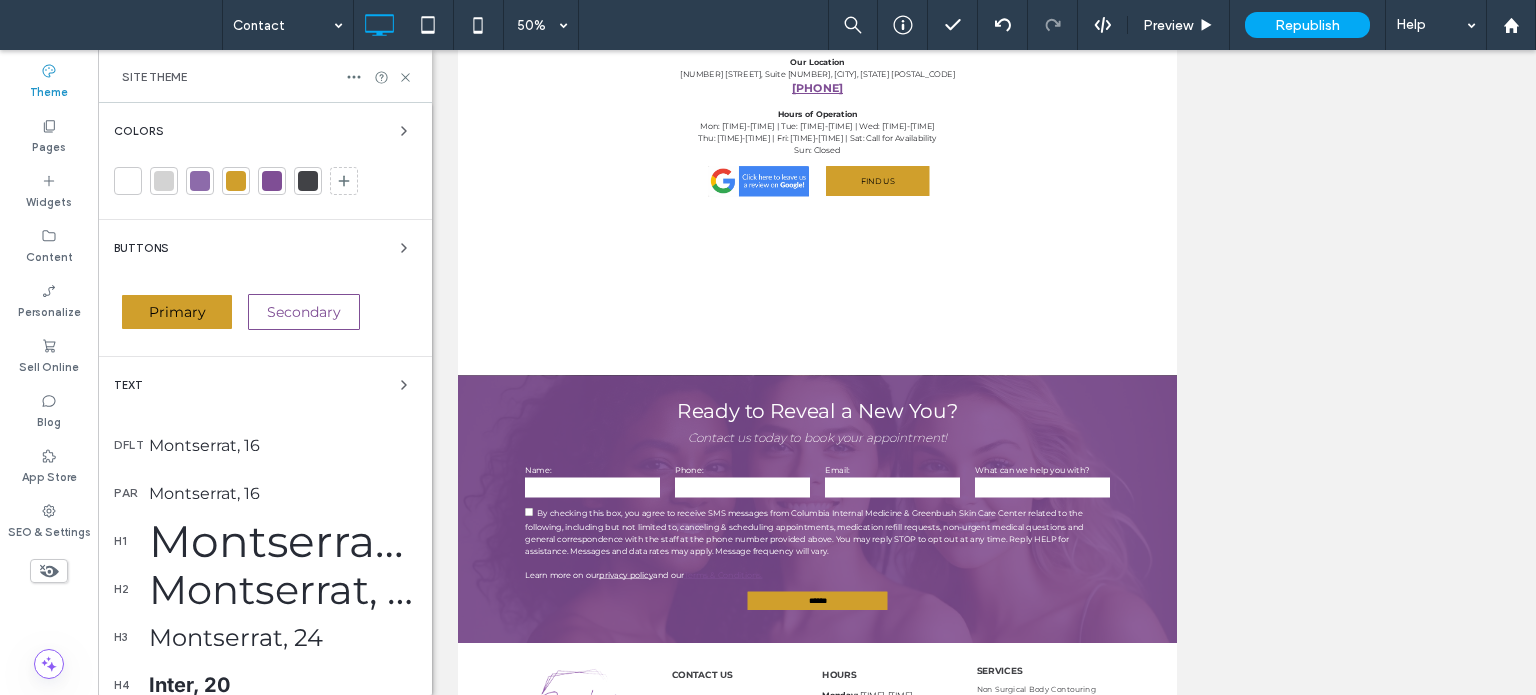 click on "Site Theme" 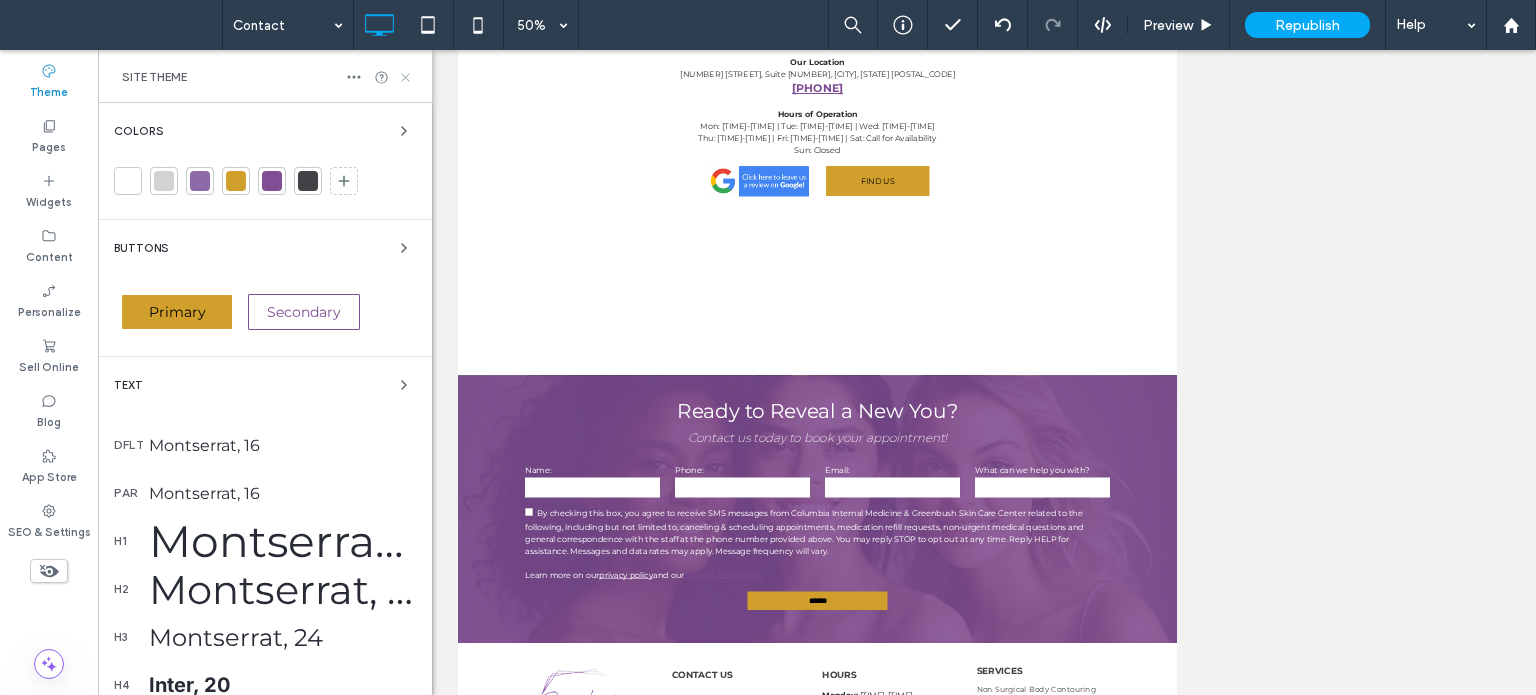 click 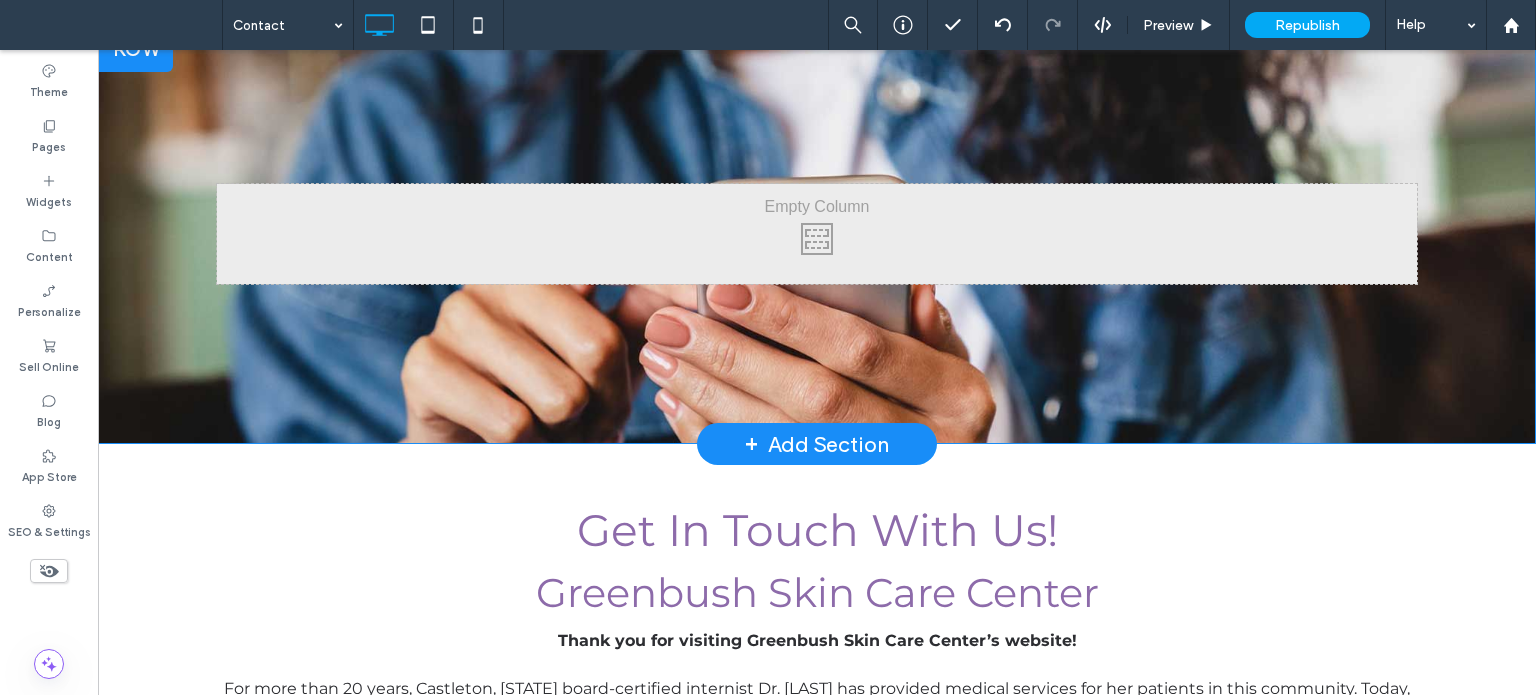 scroll, scrollTop: 0, scrollLeft: 0, axis: both 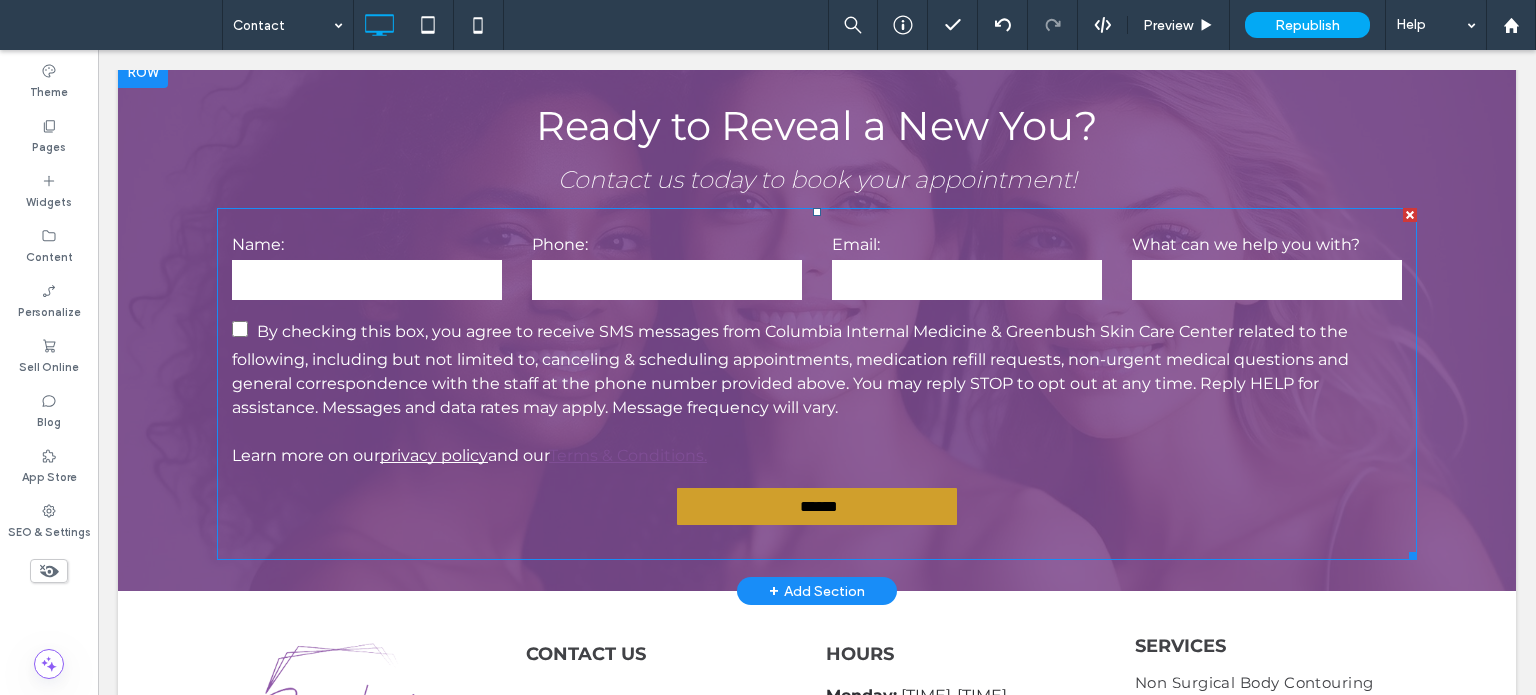 click on "By checking this box, you agree to receive SMS messages from Columbia Internal Medicine & Greenbush Skin Care Center related to the following, including but not limited to, canceling & scheduling appointments, medication refill requests, non-urgent medical questions and general correspondence with the staff at the phone number provided above. You may reply STOP to opt out at any time. Reply HELP for assistance. Messages and data rates may apply. Message frequency will vary. Learn more on our  privacy policy    and our  Terms & Conditions." 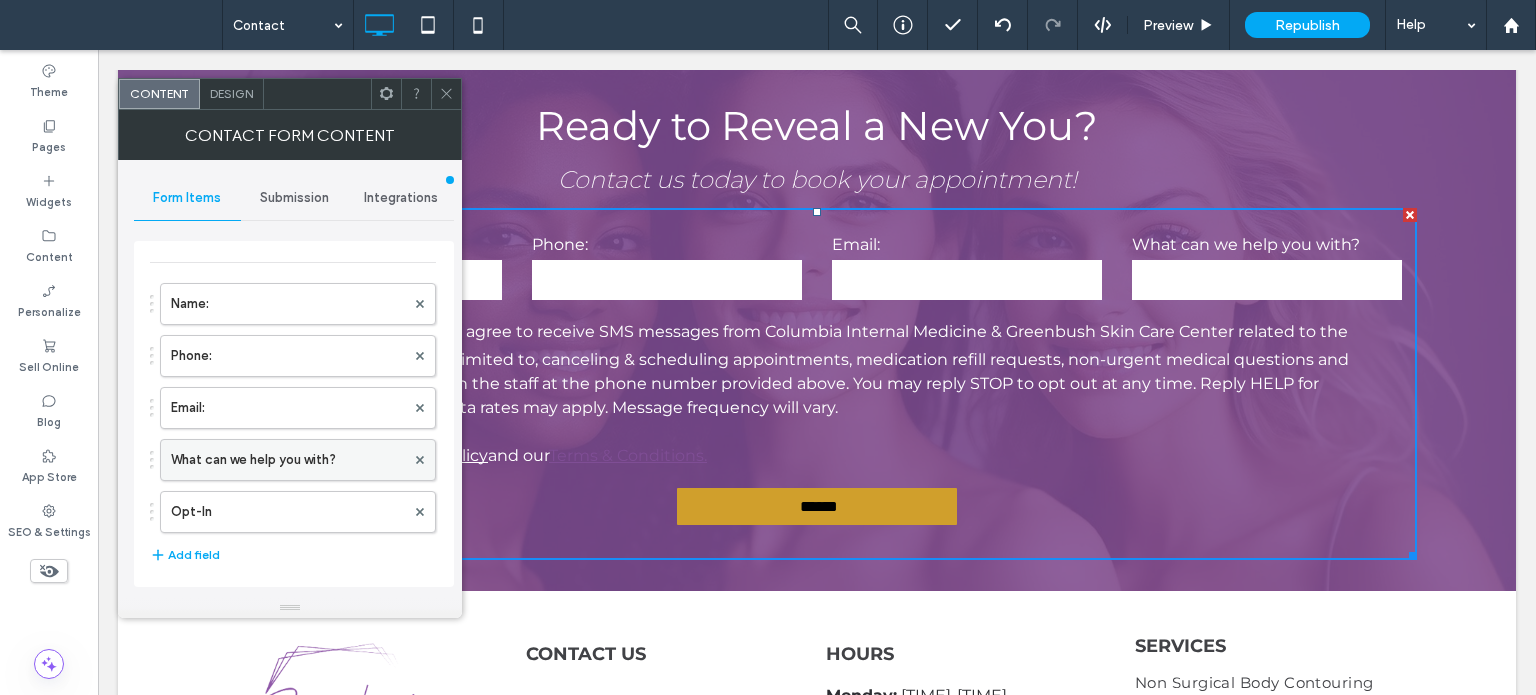 scroll, scrollTop: 100, scrollLeft: 0, axis: vertical 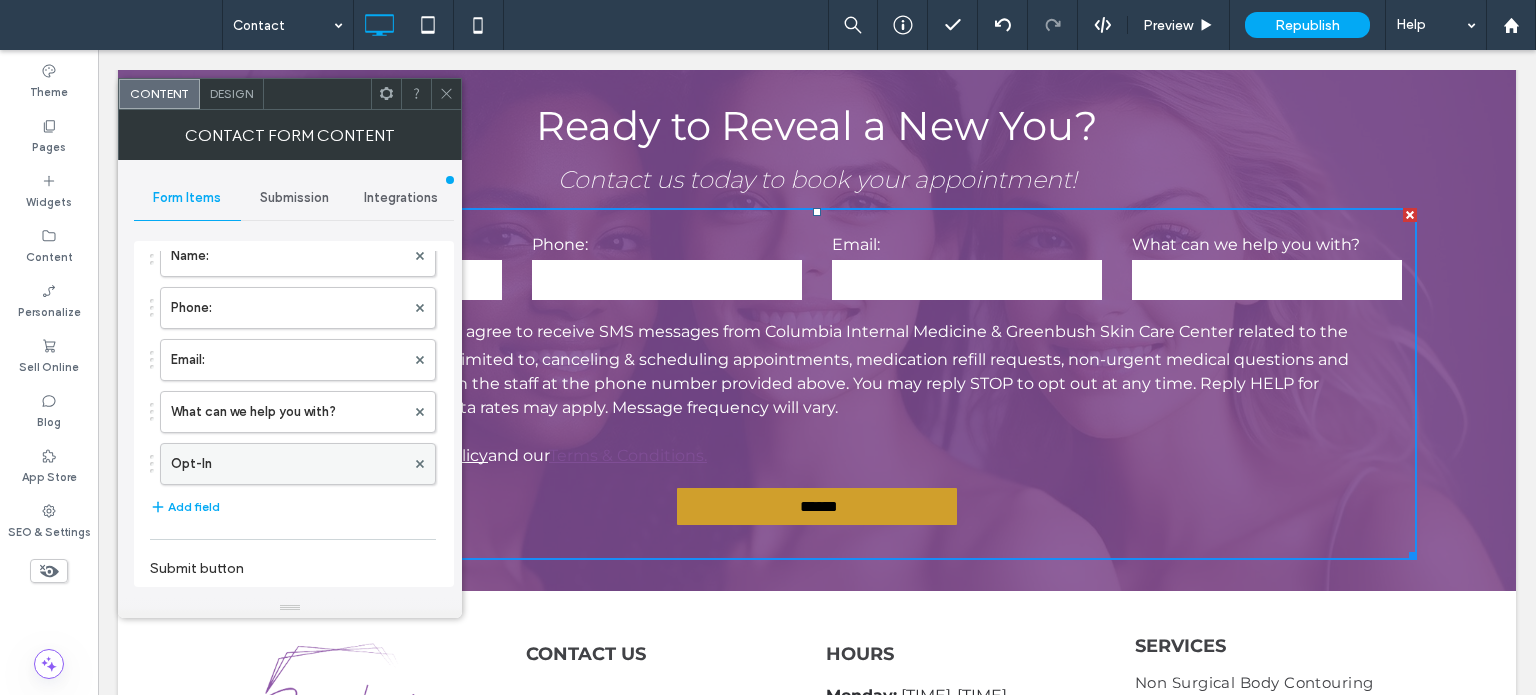 click on "Opt-In" 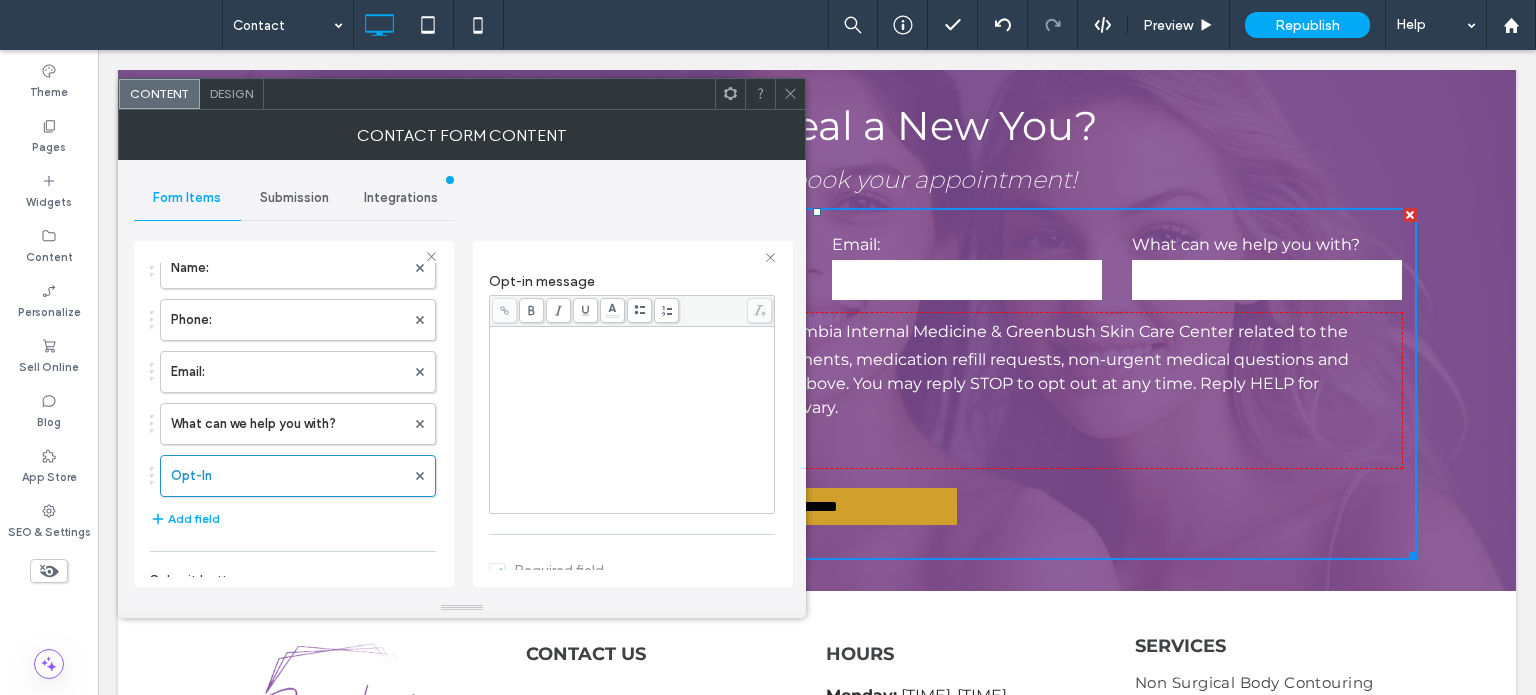 scroll, scrollTop: 200, scrollLeft: 0, axis: vertical 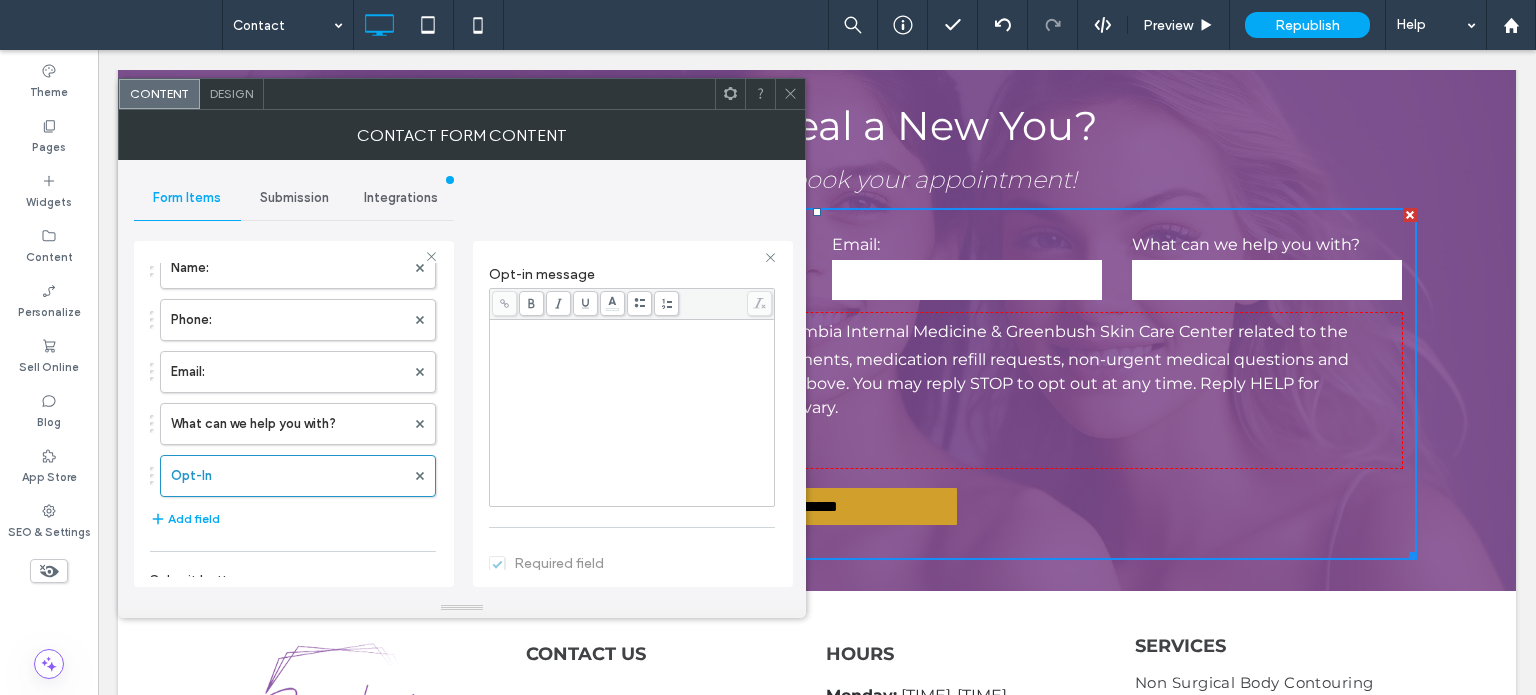 click on "**********" 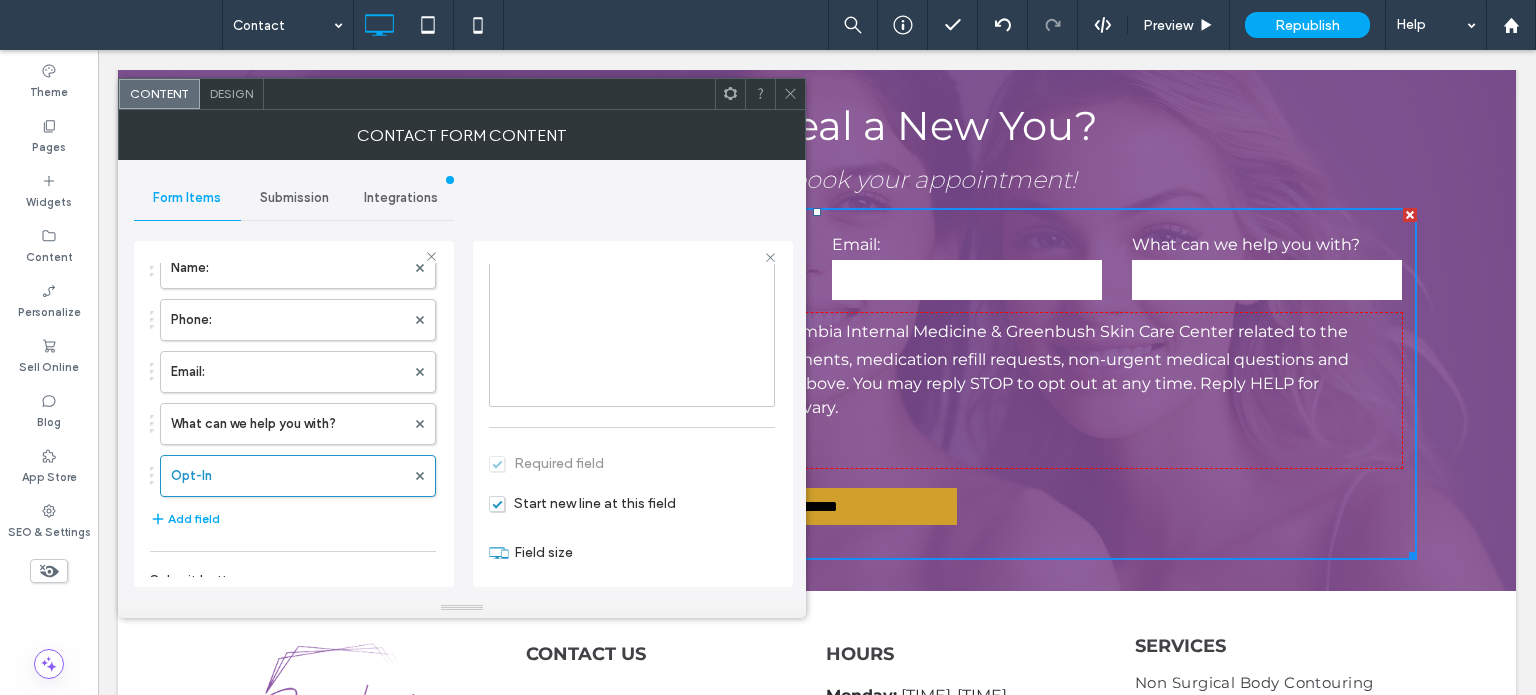 scroll, scrollTop: 395, scrollLeft: 0, axis: vertical 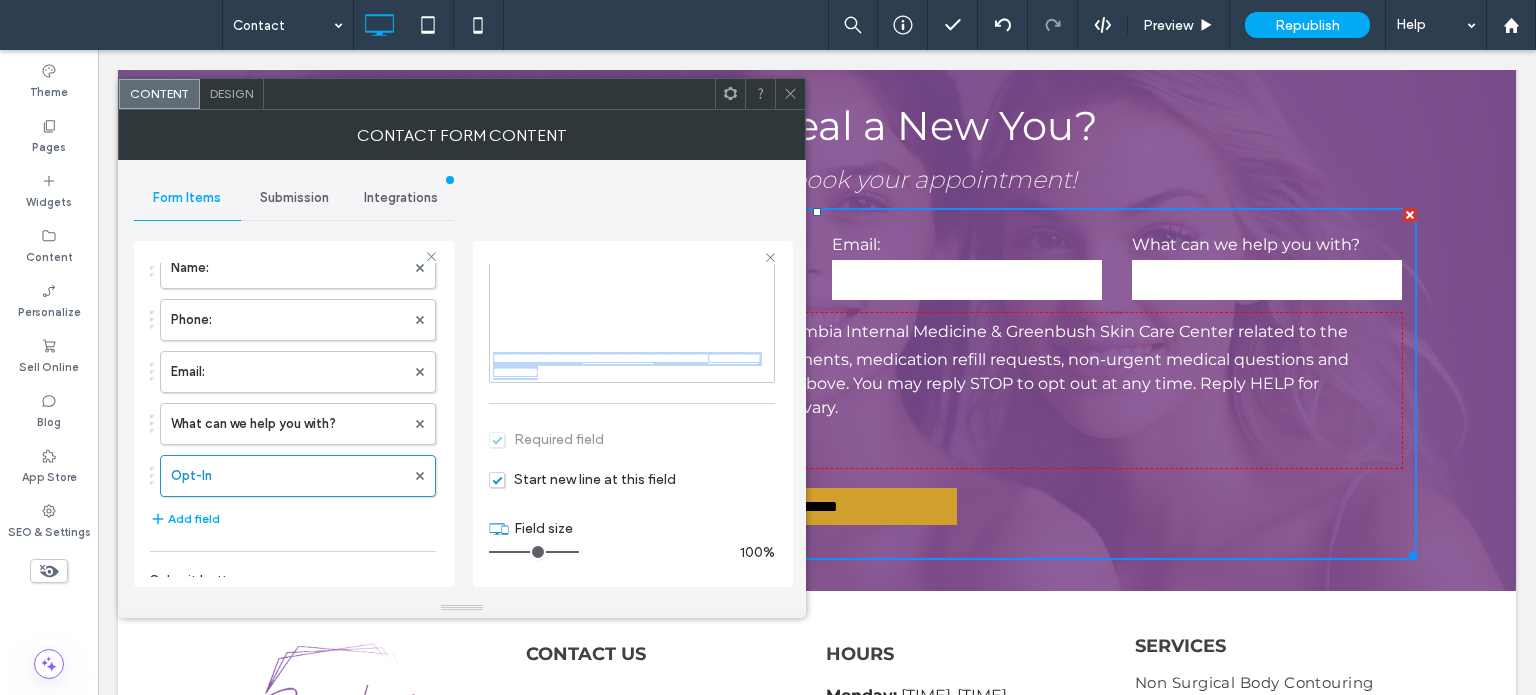 drag, startPoint x: 696, startPoint y: 365, endPoint x: 488, endPoint y: 351, distance: 208.47063 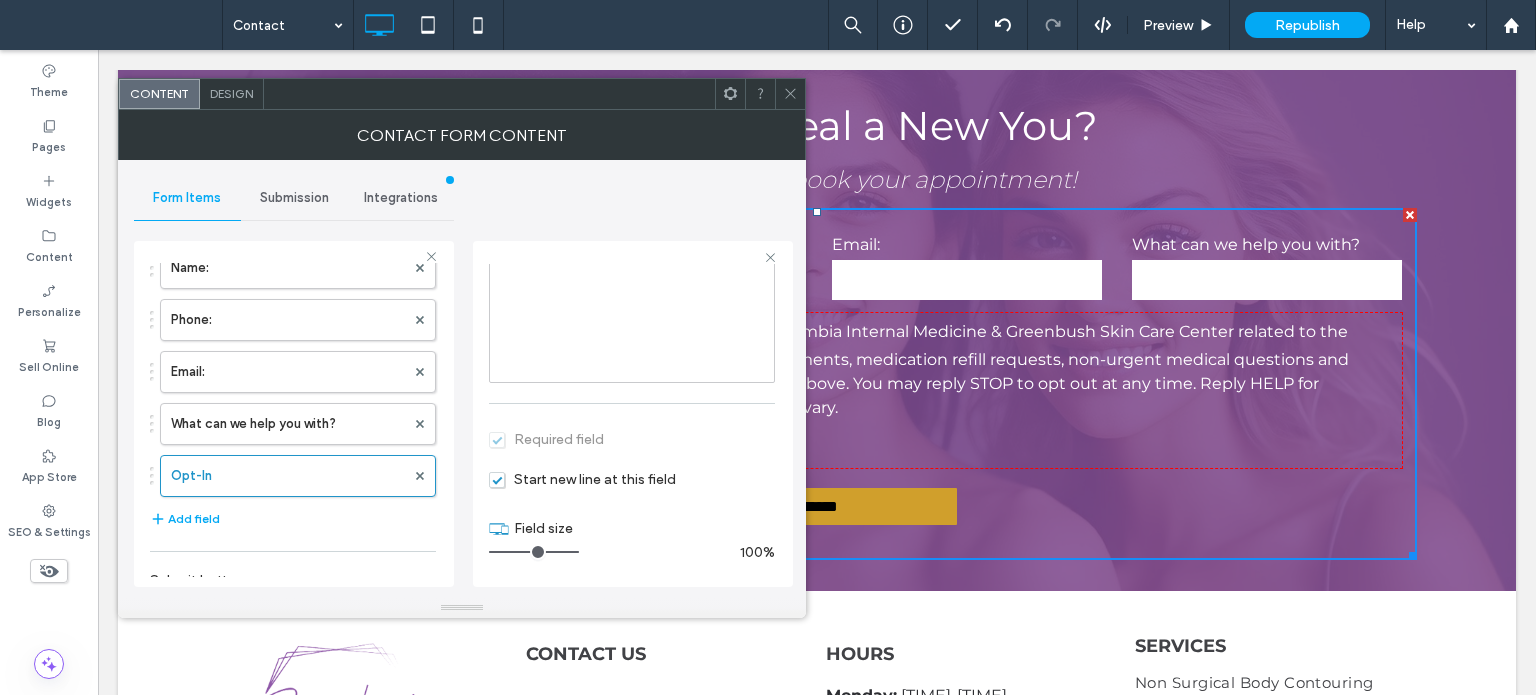 scroll, scrollTop: 364, scrollLeft: 0, axis: vertical 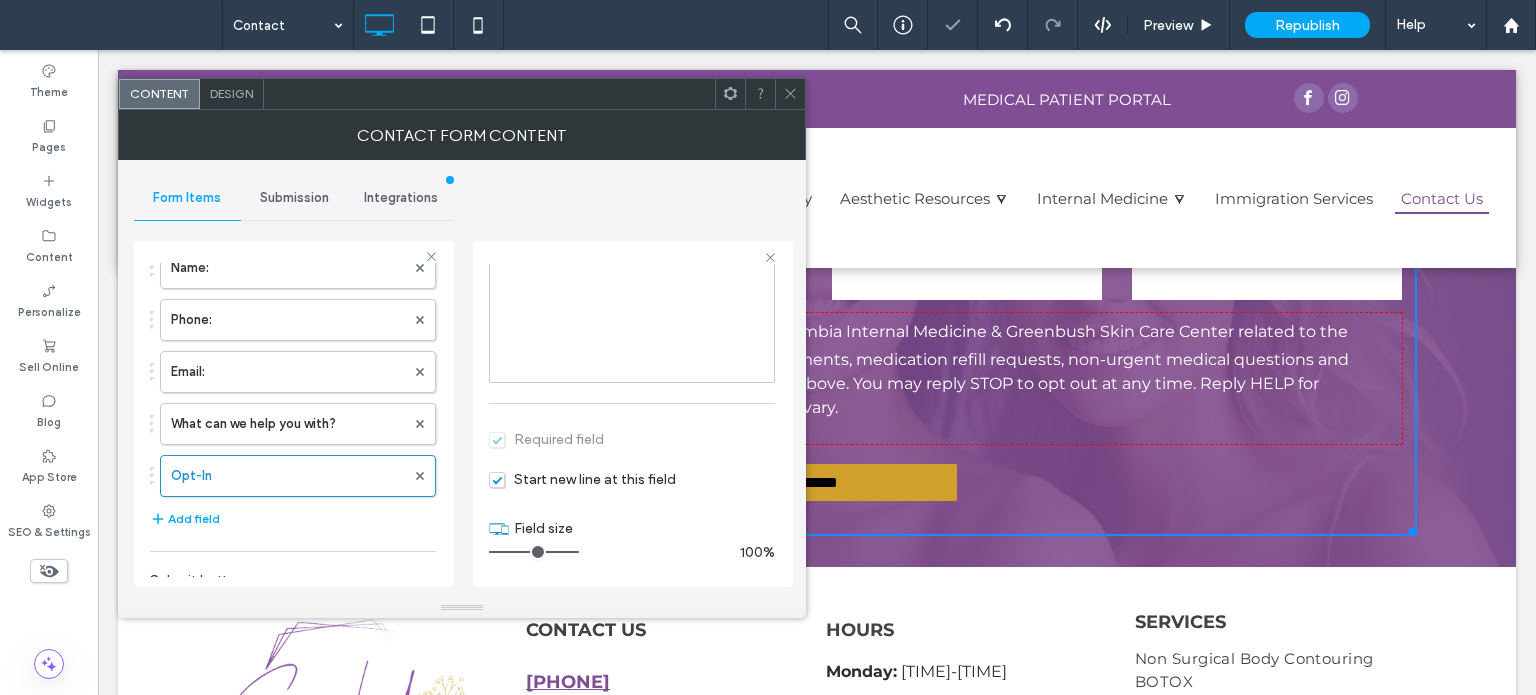 click 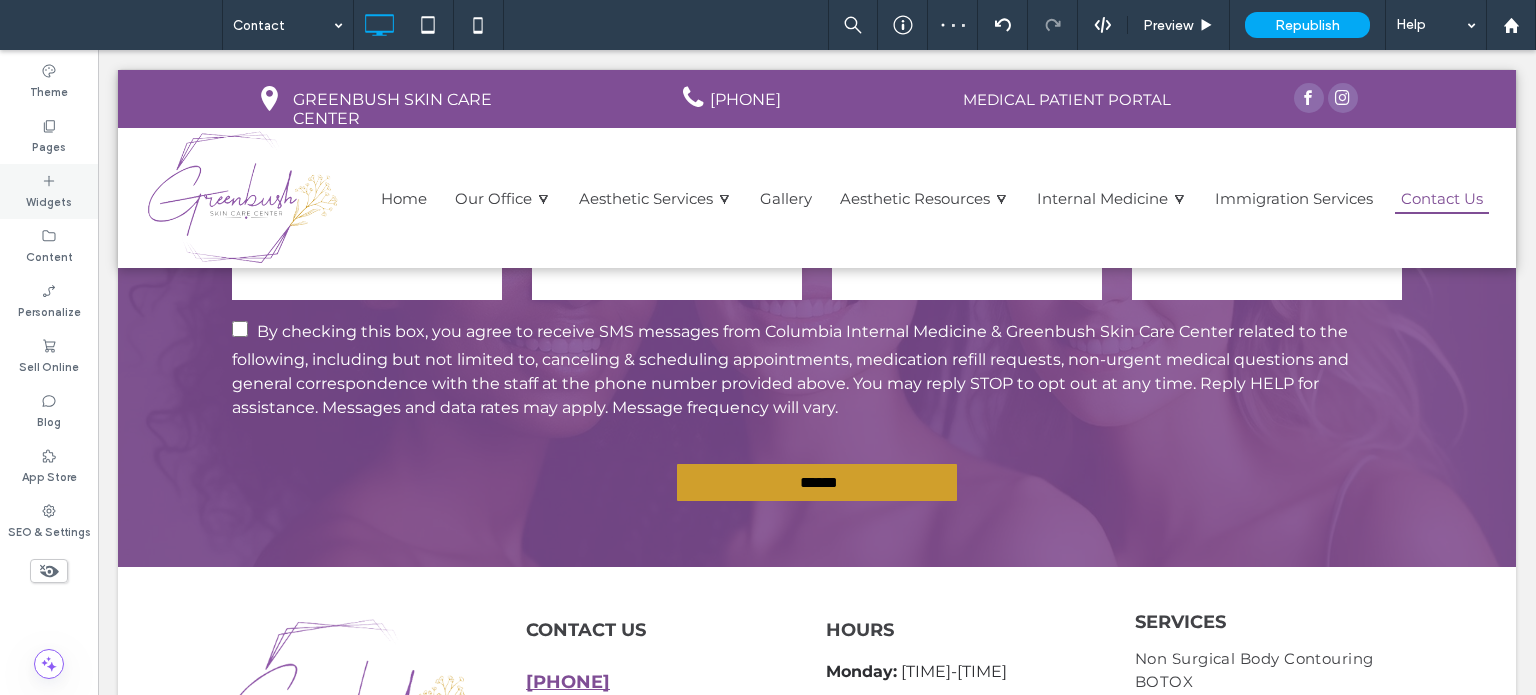 click on "Widgets" 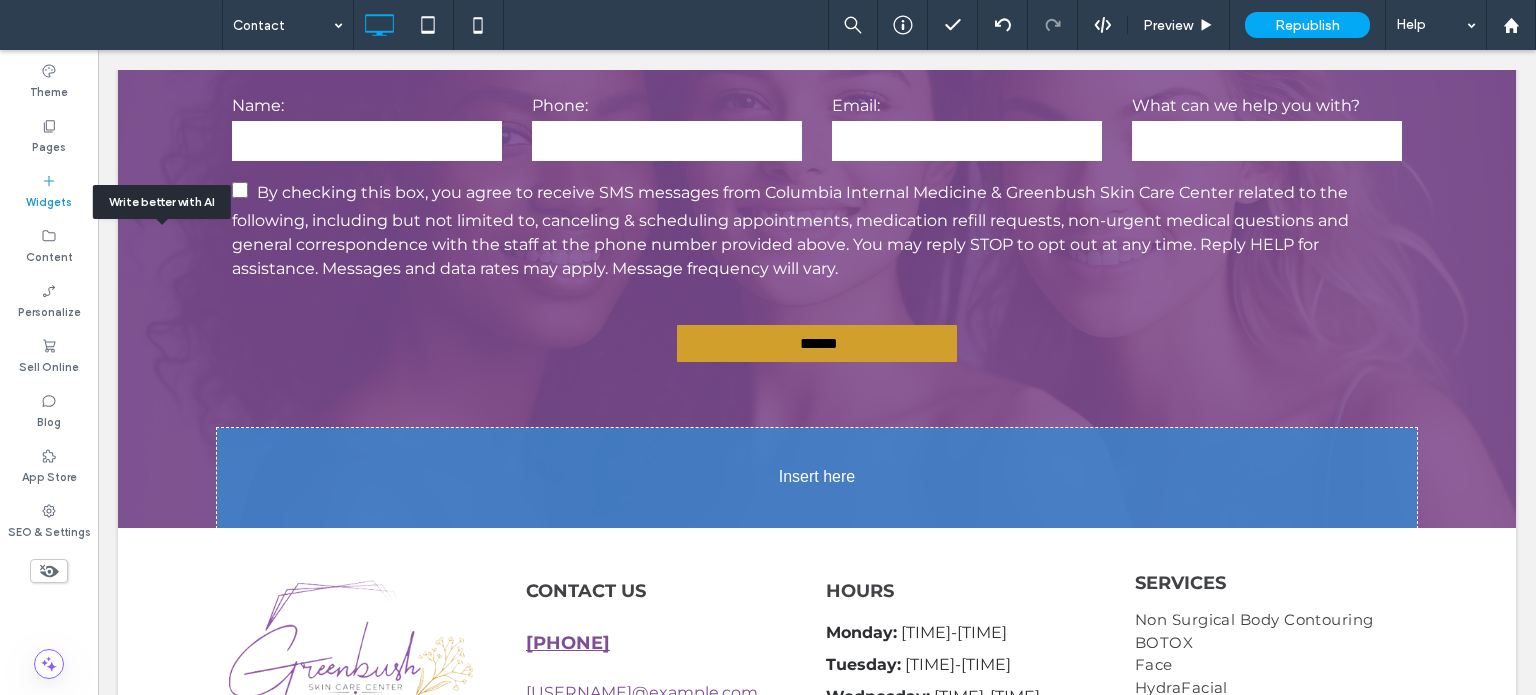 scroll, scrollTop: 1772, scrollLeft: 0, axis: vertical 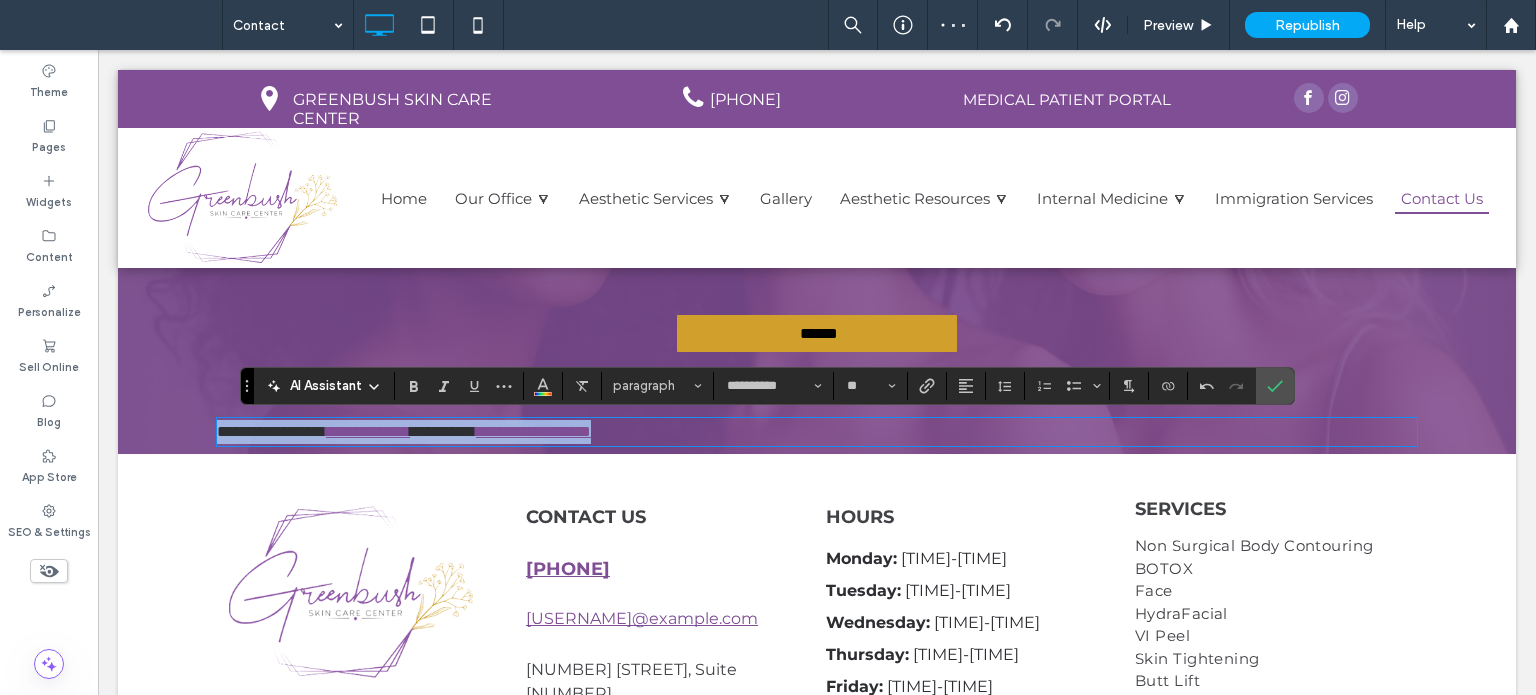 drag, startPoint x: 786, startPoint y: 376, endPoint x: 69, endPoint y: 360, distance: 717.1785 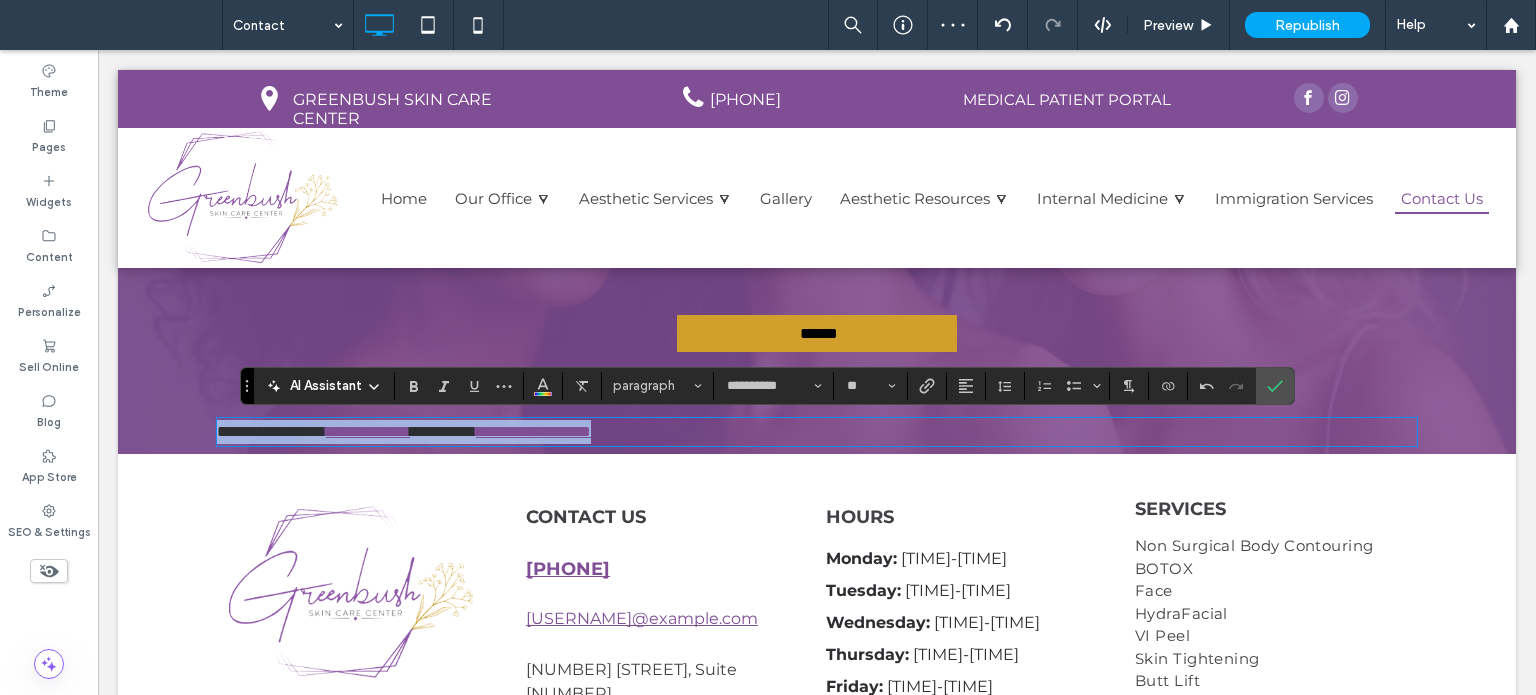 click on "**********" 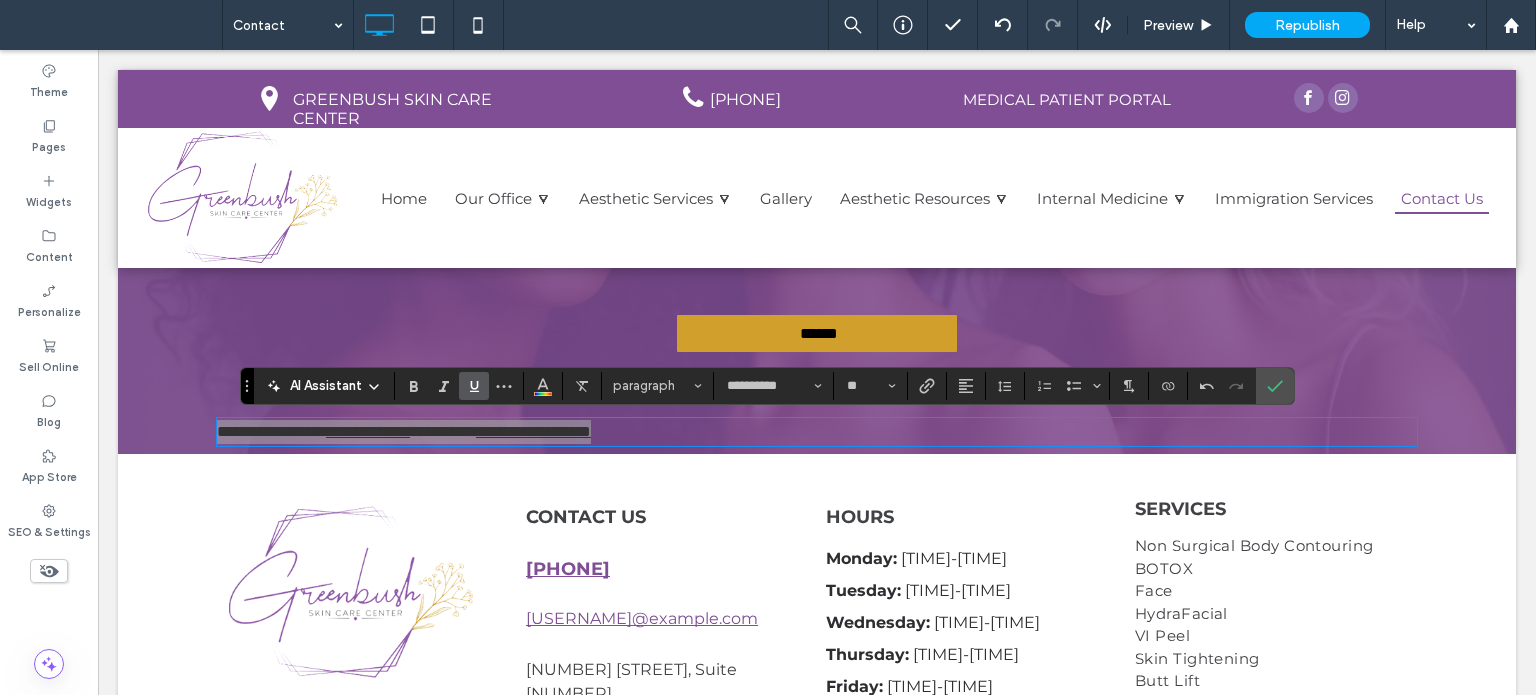 click 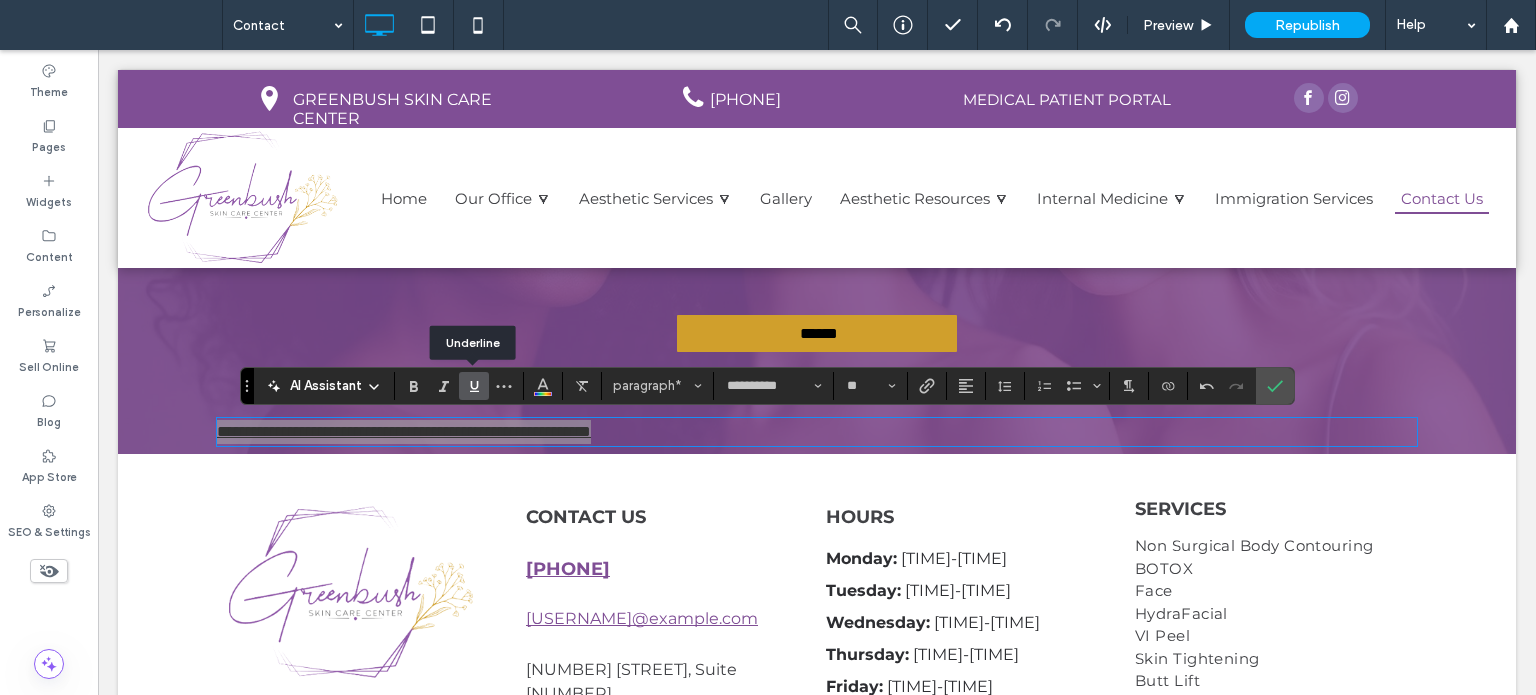 click 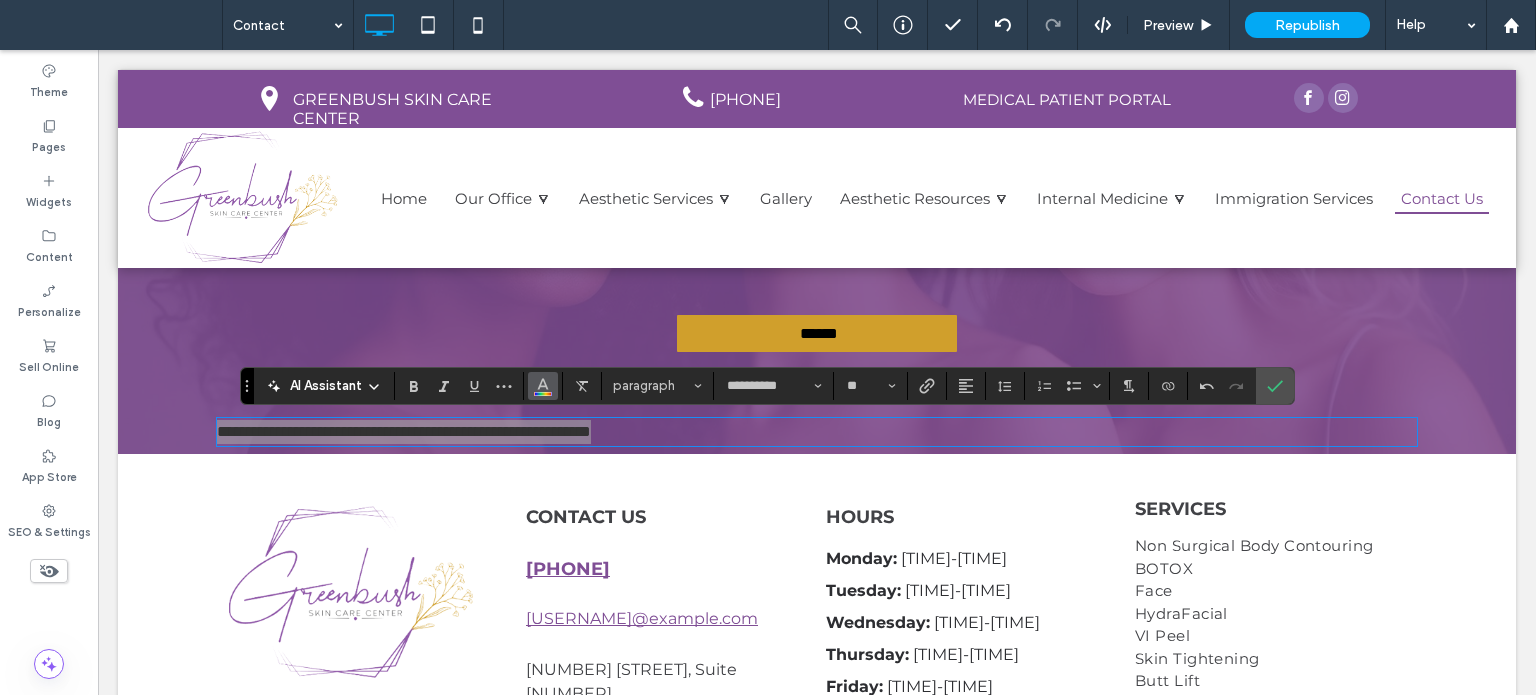 click 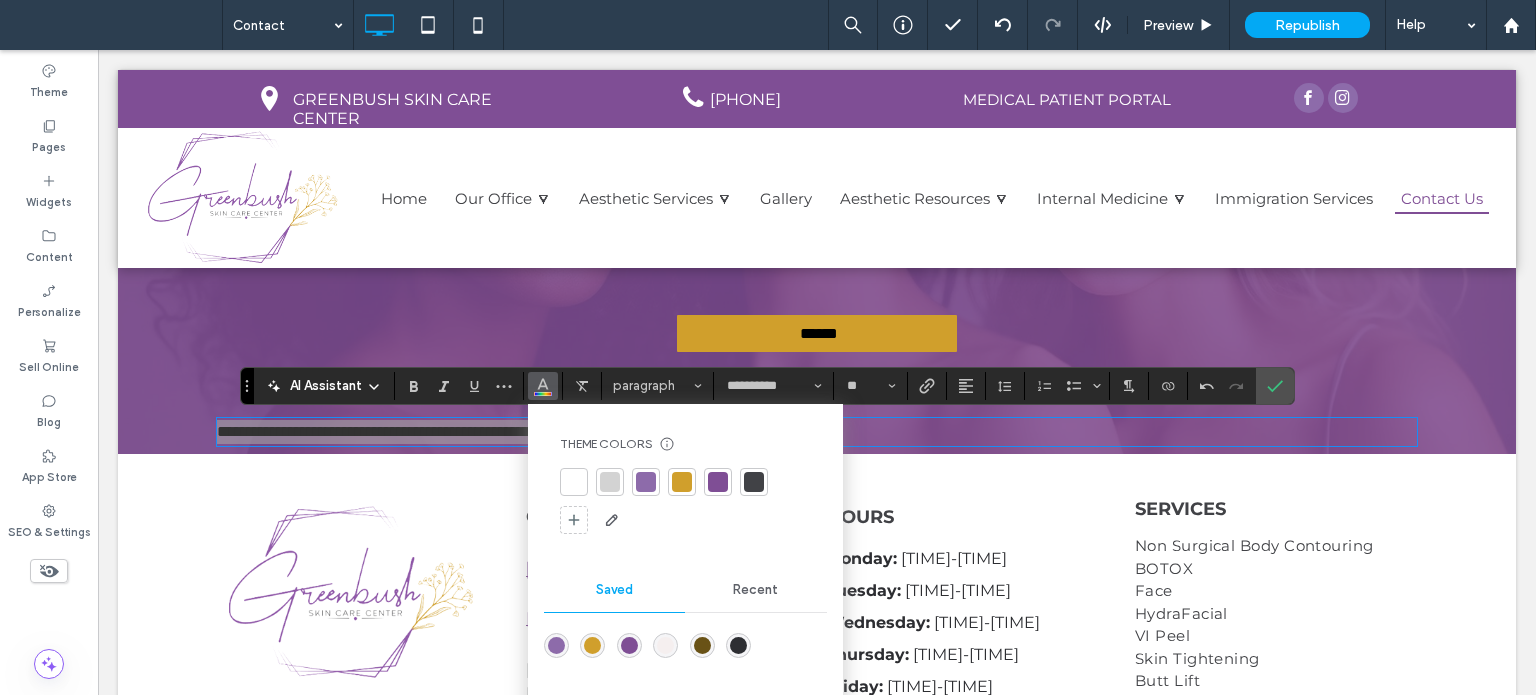 click 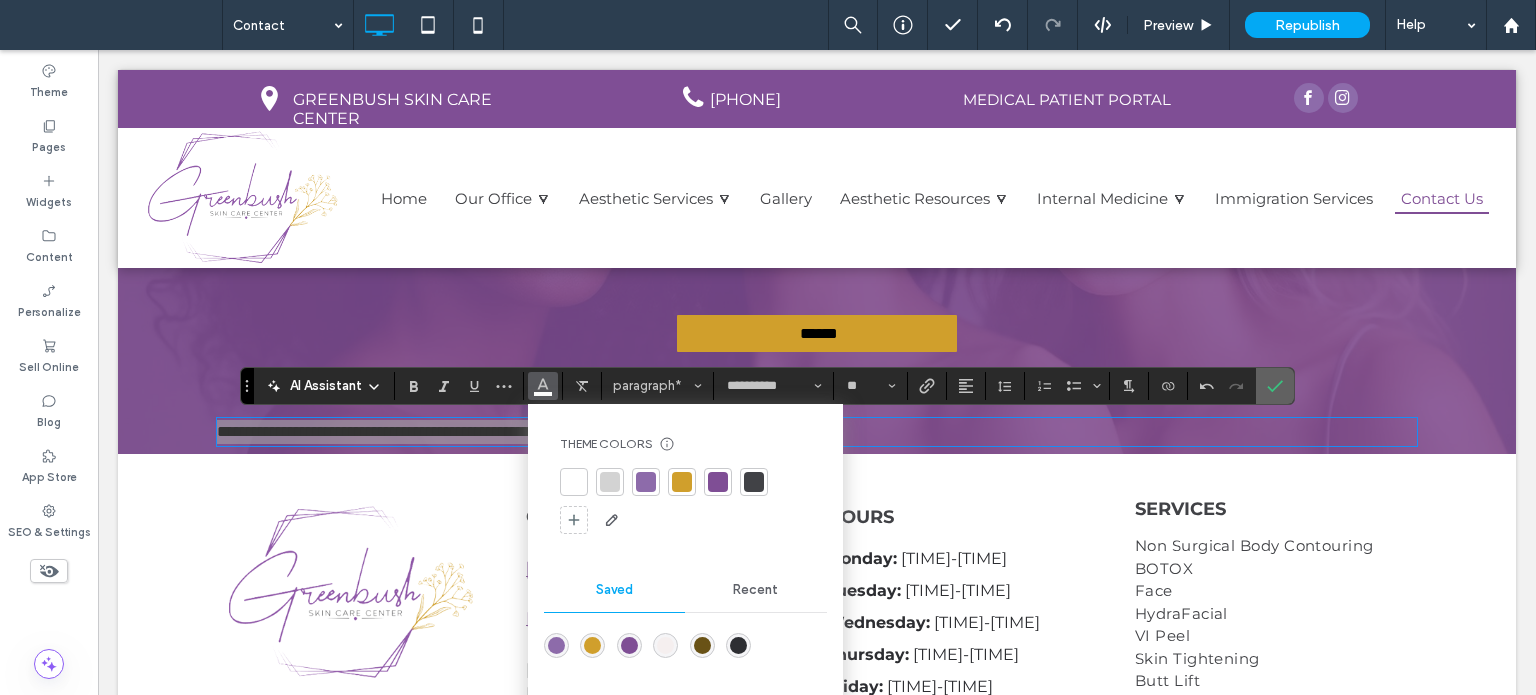 click 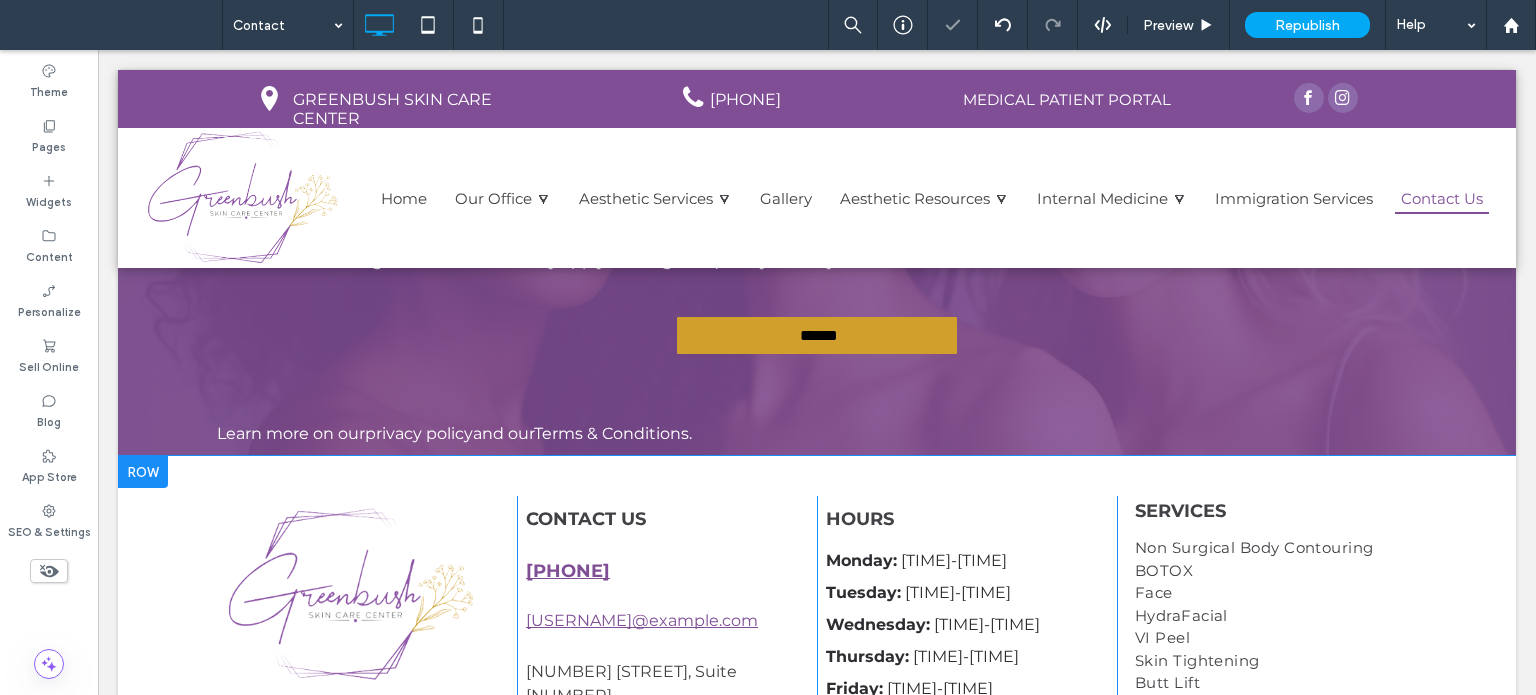 scroll, scrollTop: 1672, scrollLeft: 0, axis: vertical 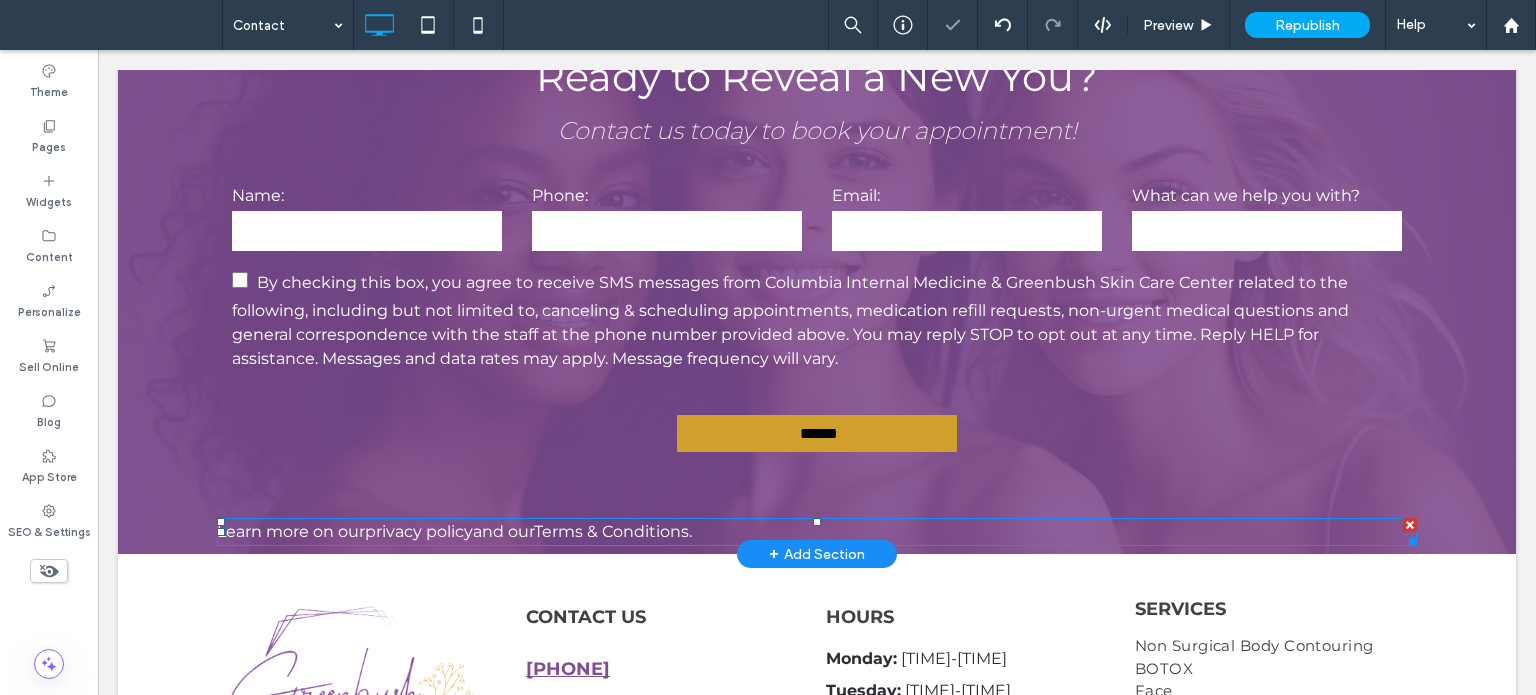 click on "and our" 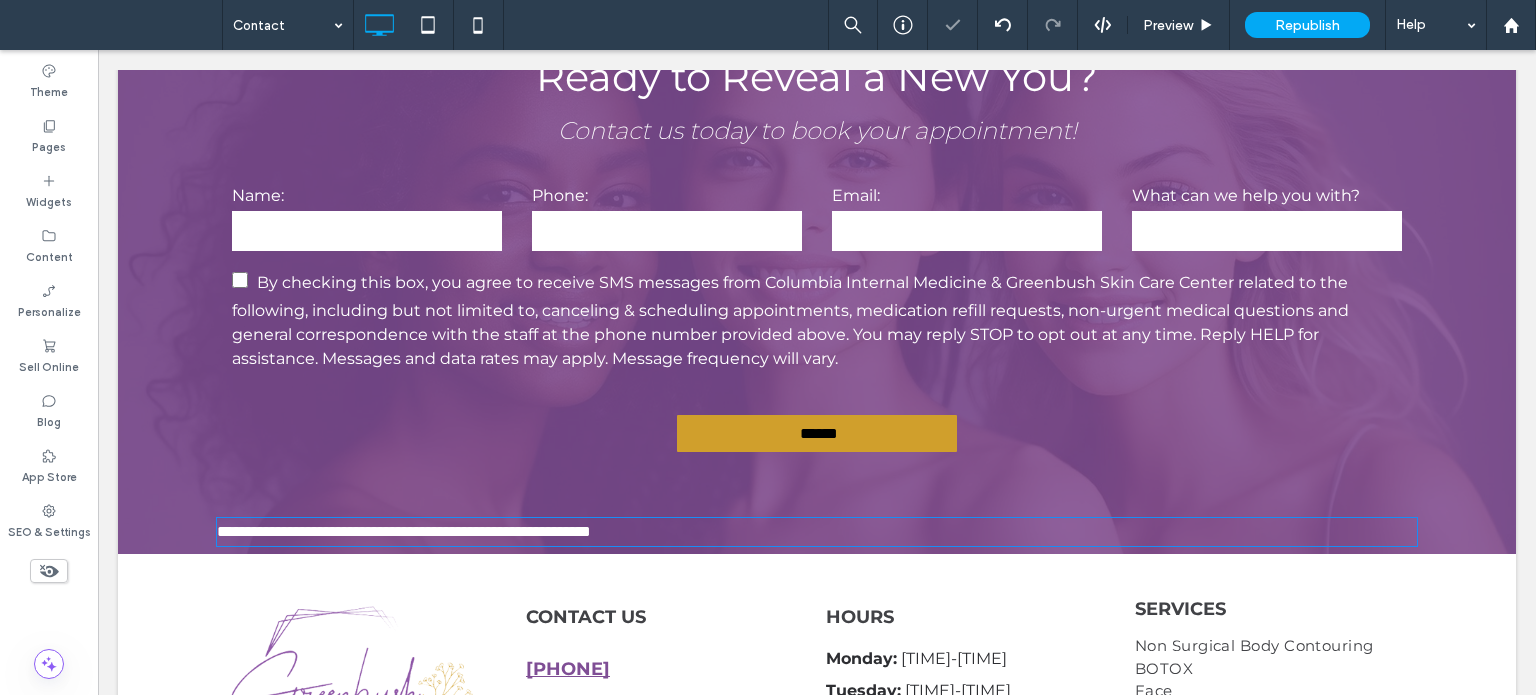 type on "**********" 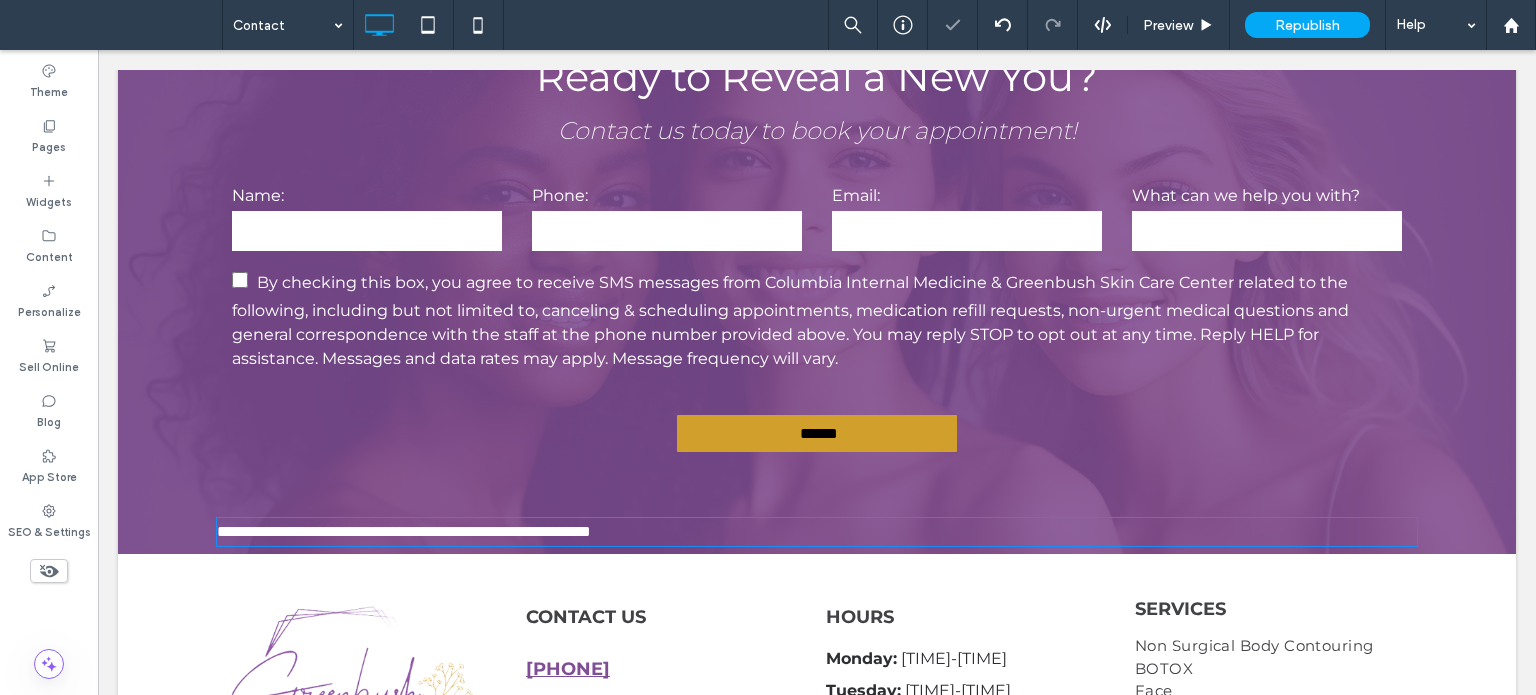type on "**" 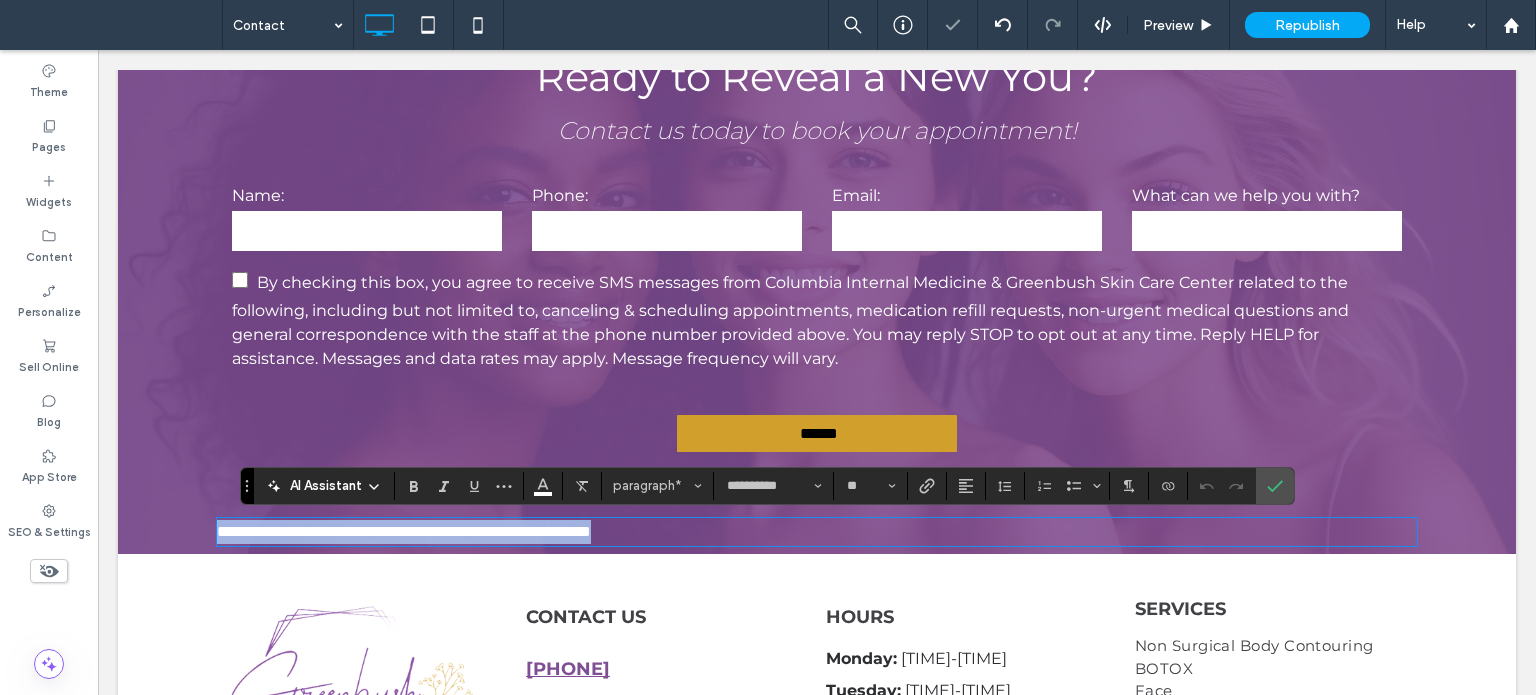 click on "*******" 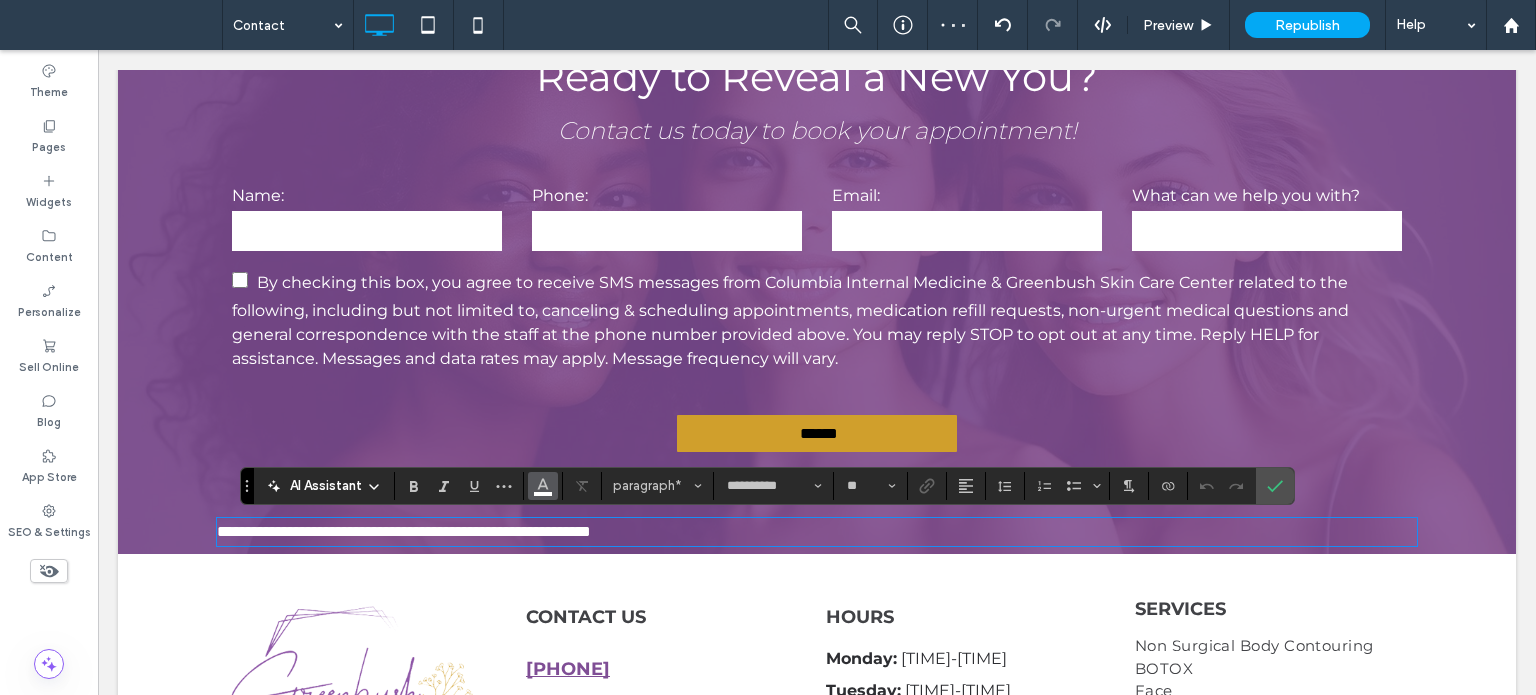 type 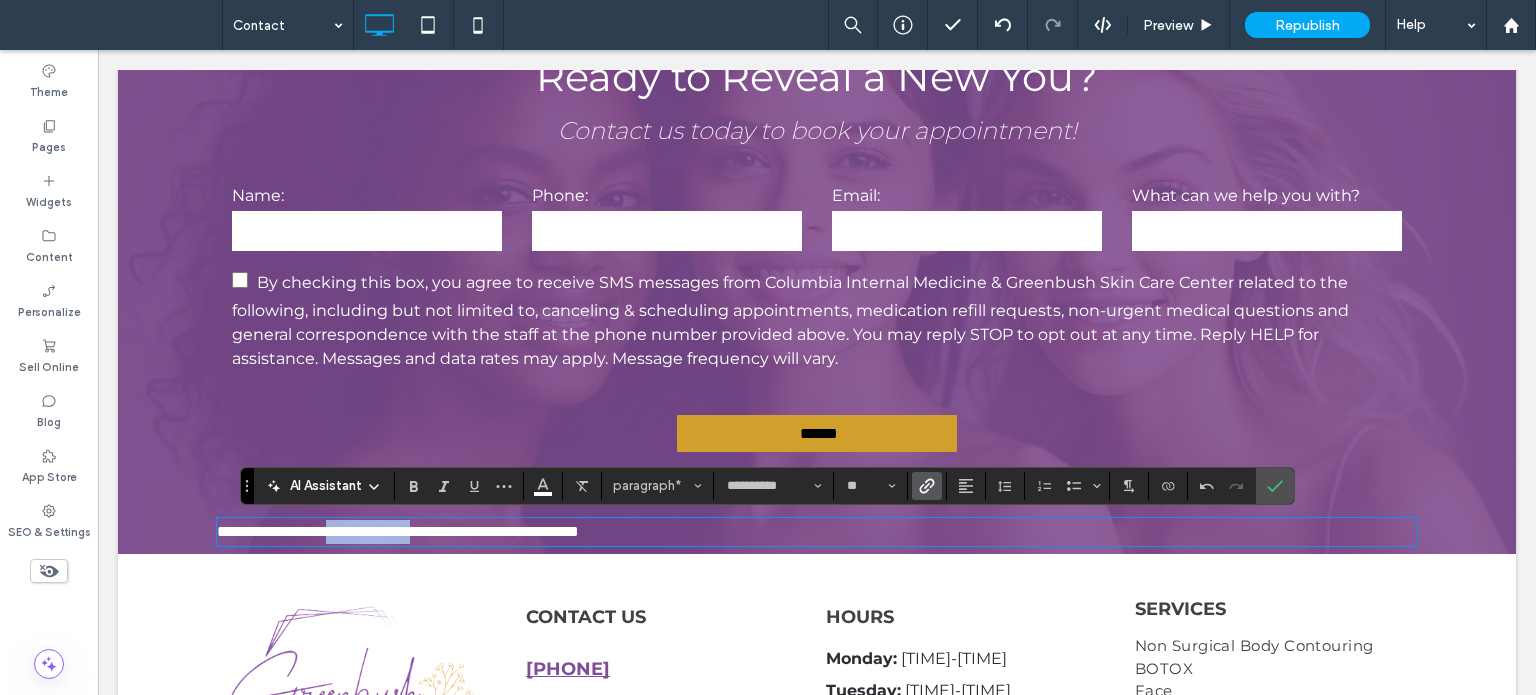 drag, startPoint x: 374, startPoint y: 487, endPoint x: 263, endPoint y: 494, distance: 111.220505 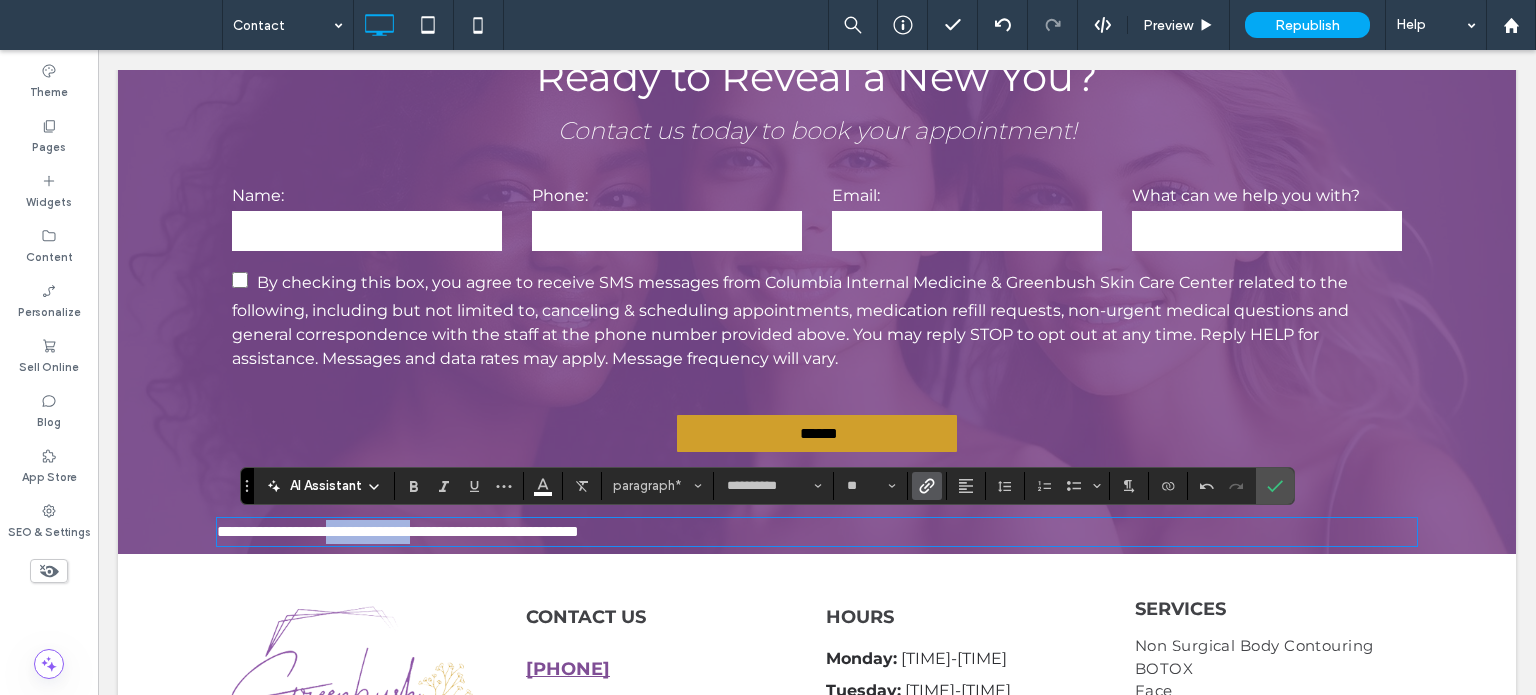 click on "**********" 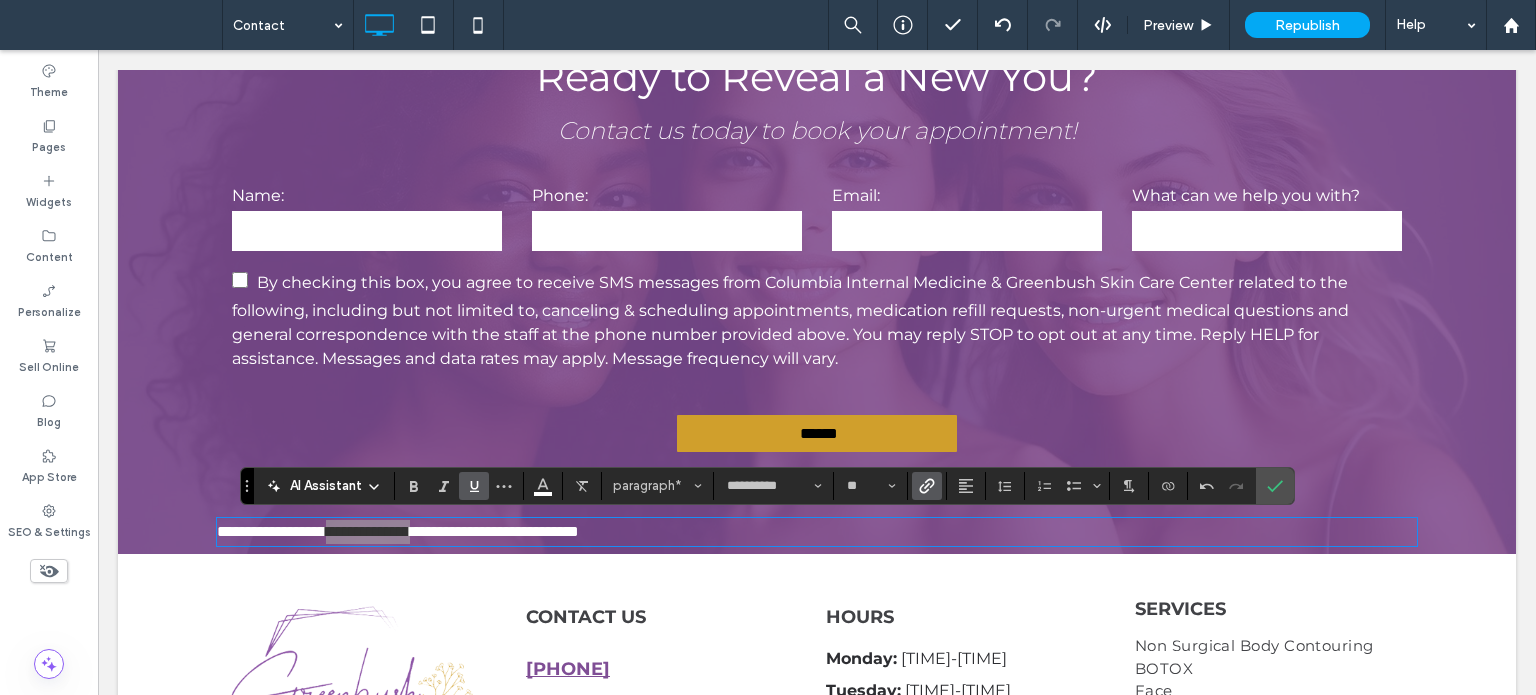 click 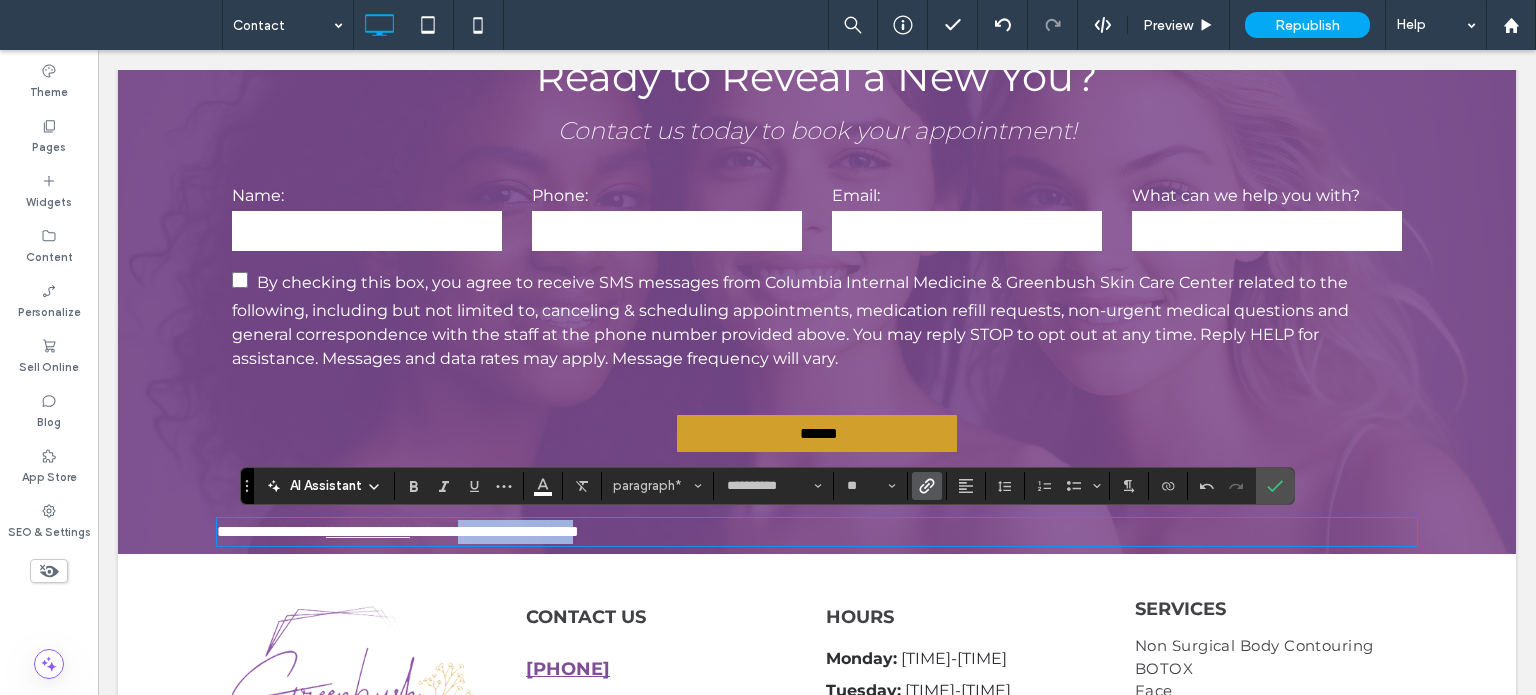 drag, startPoint x: 596, startPoint y: 487, endPoint x: 436, endPoint y: 493, distance: 160.11246 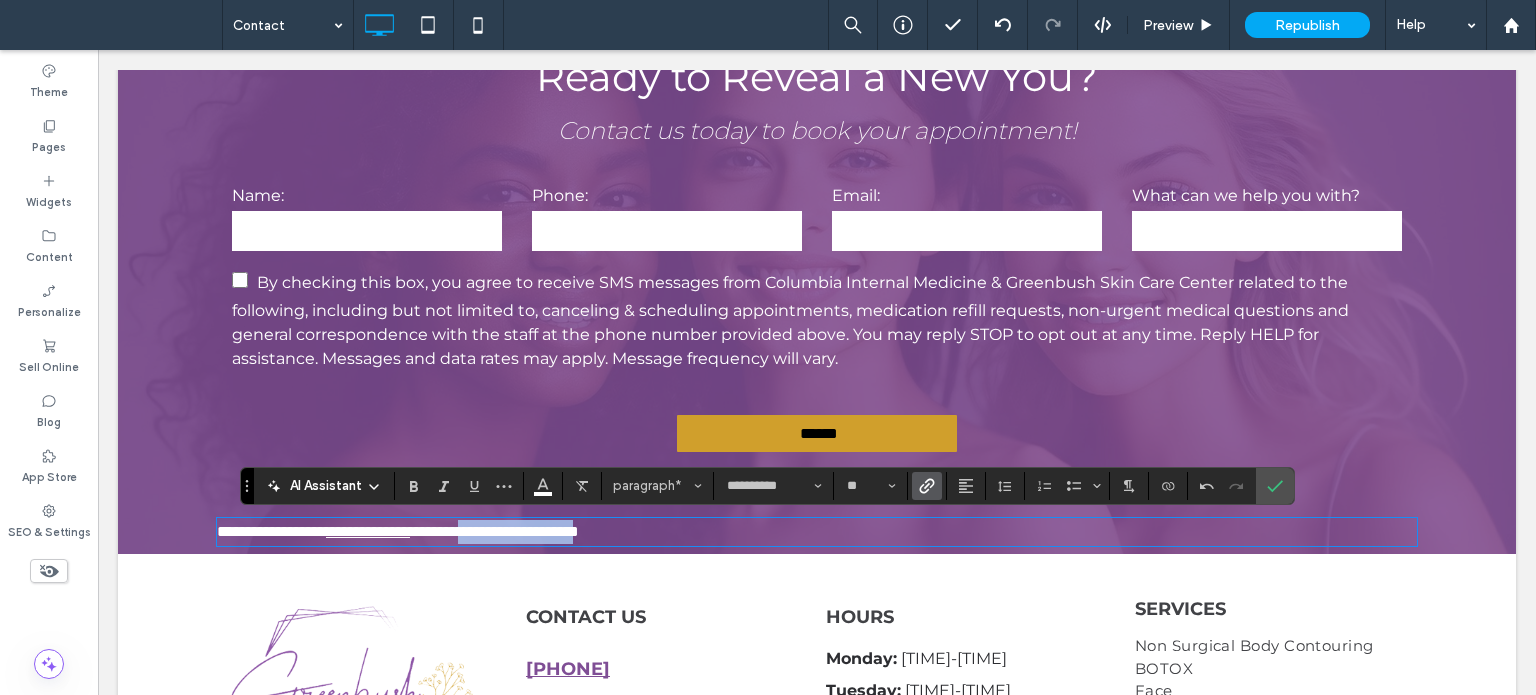 click on "**********" 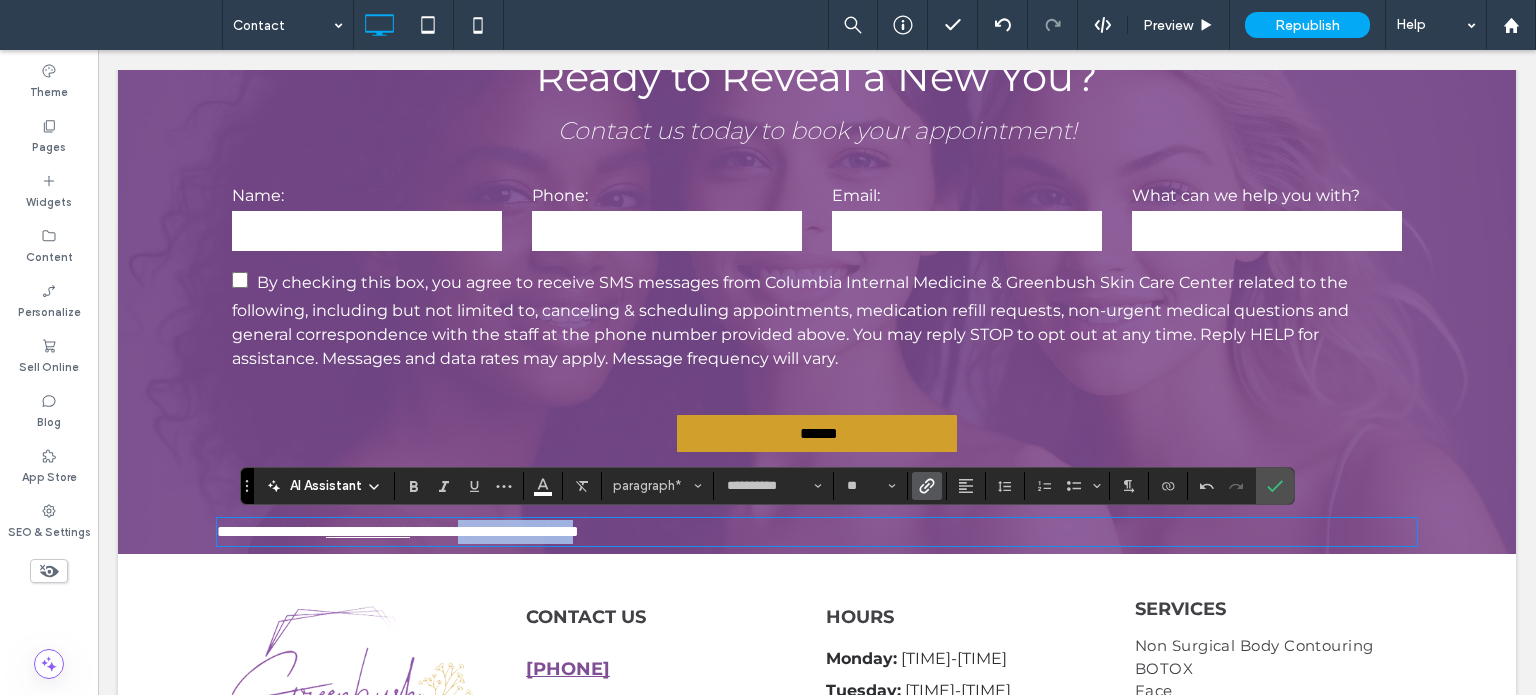 click on "**********" 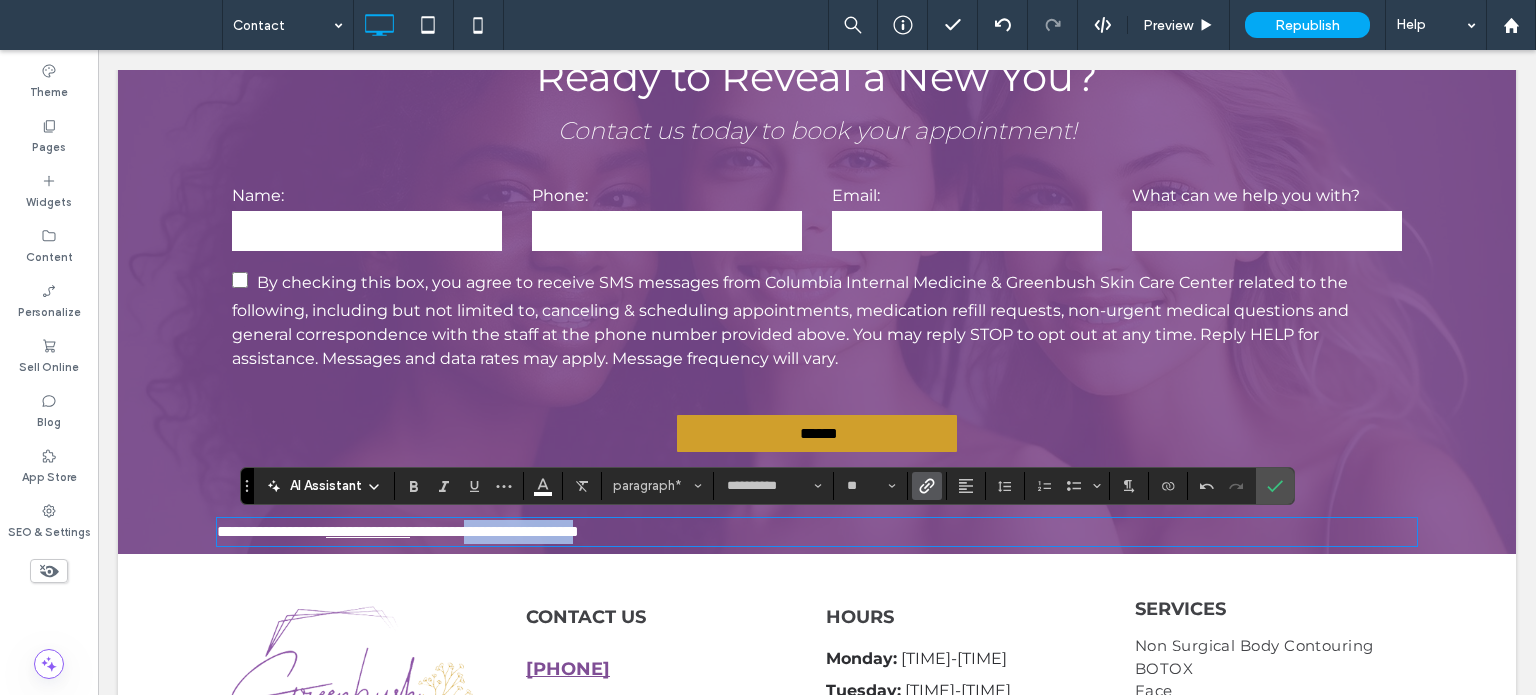 drag, startPoint x: 443, startPoint y: 485, endPoint x: 596, endPoint y: 493, distance: 153.20901 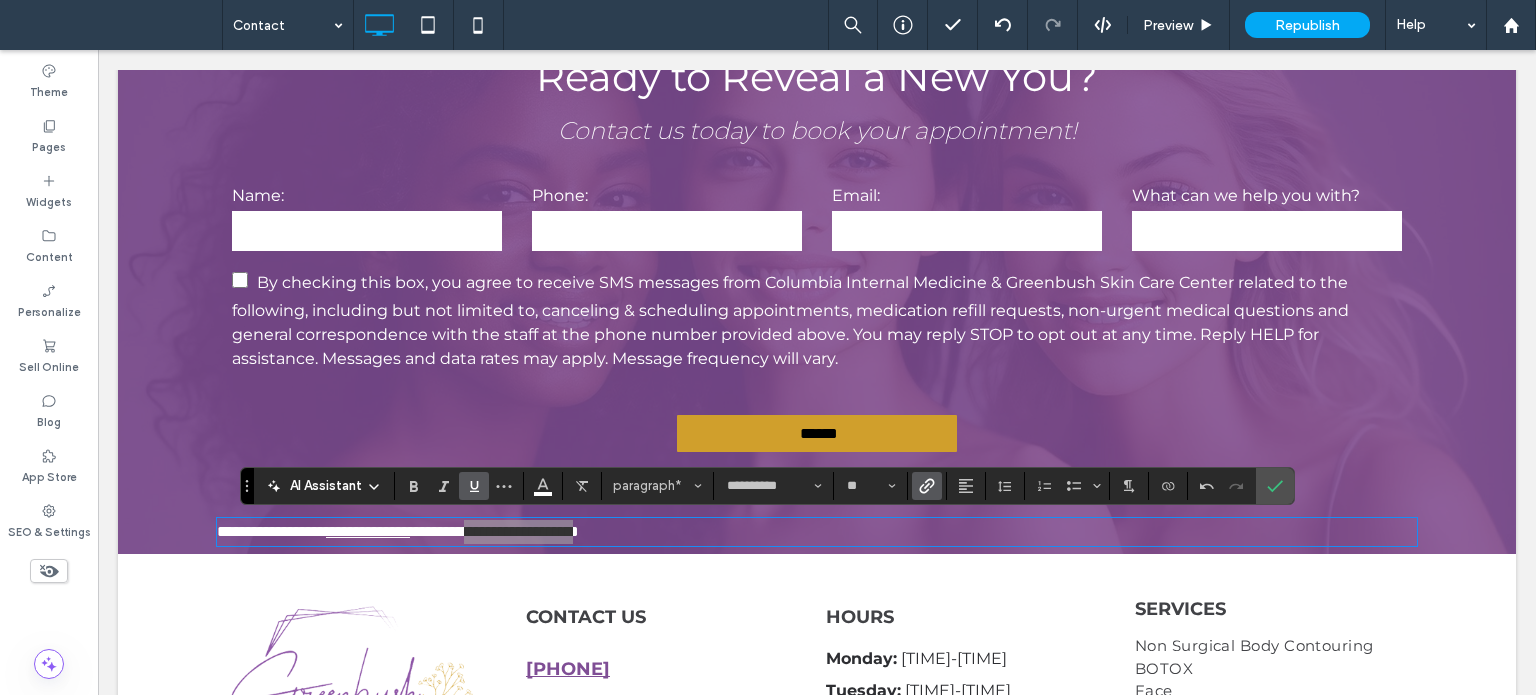 click 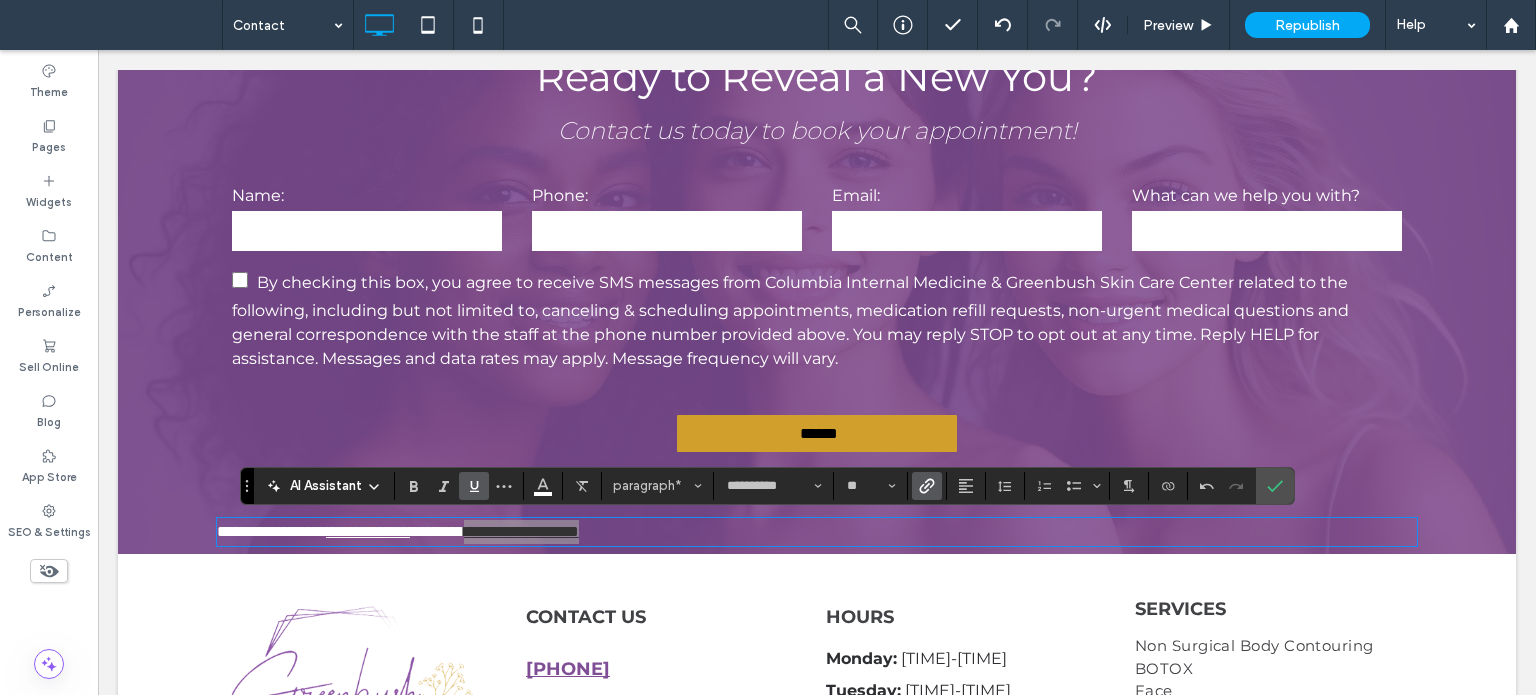 click 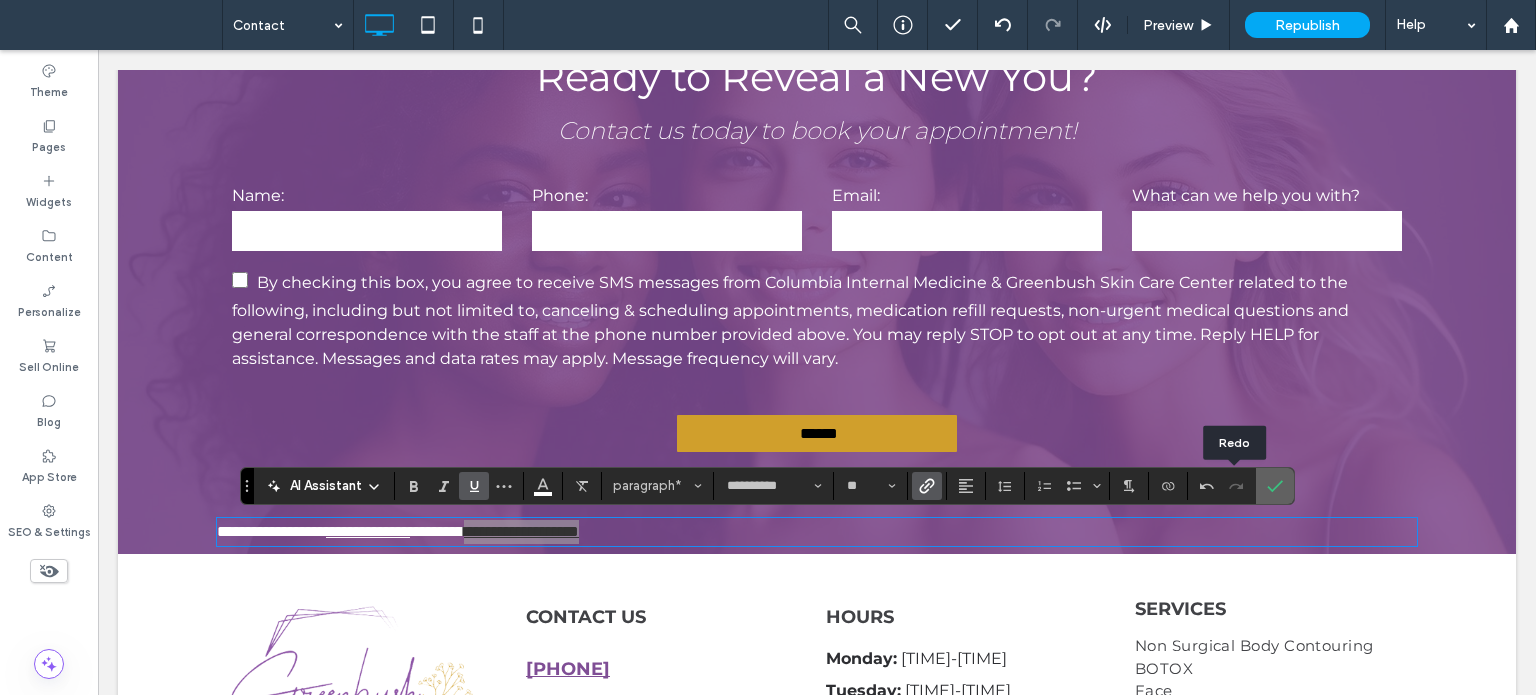 click 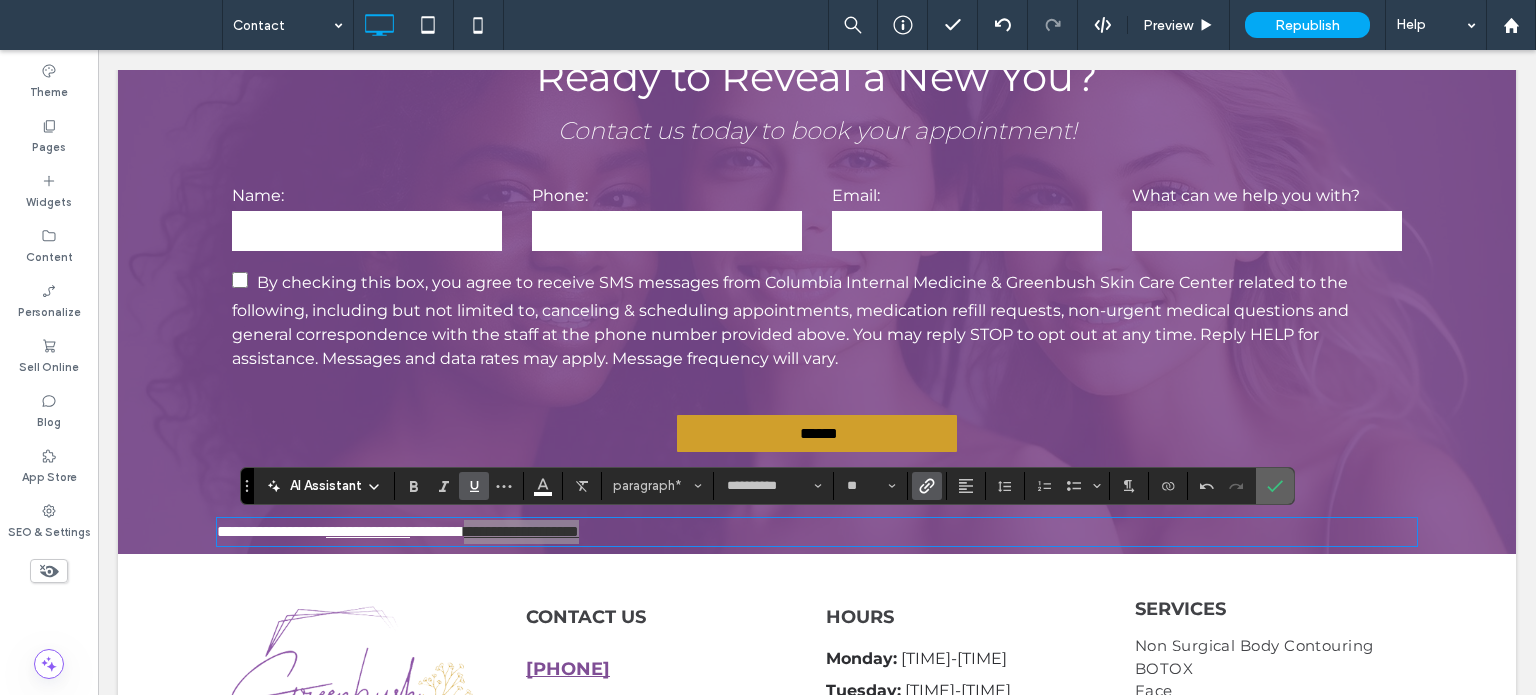 click 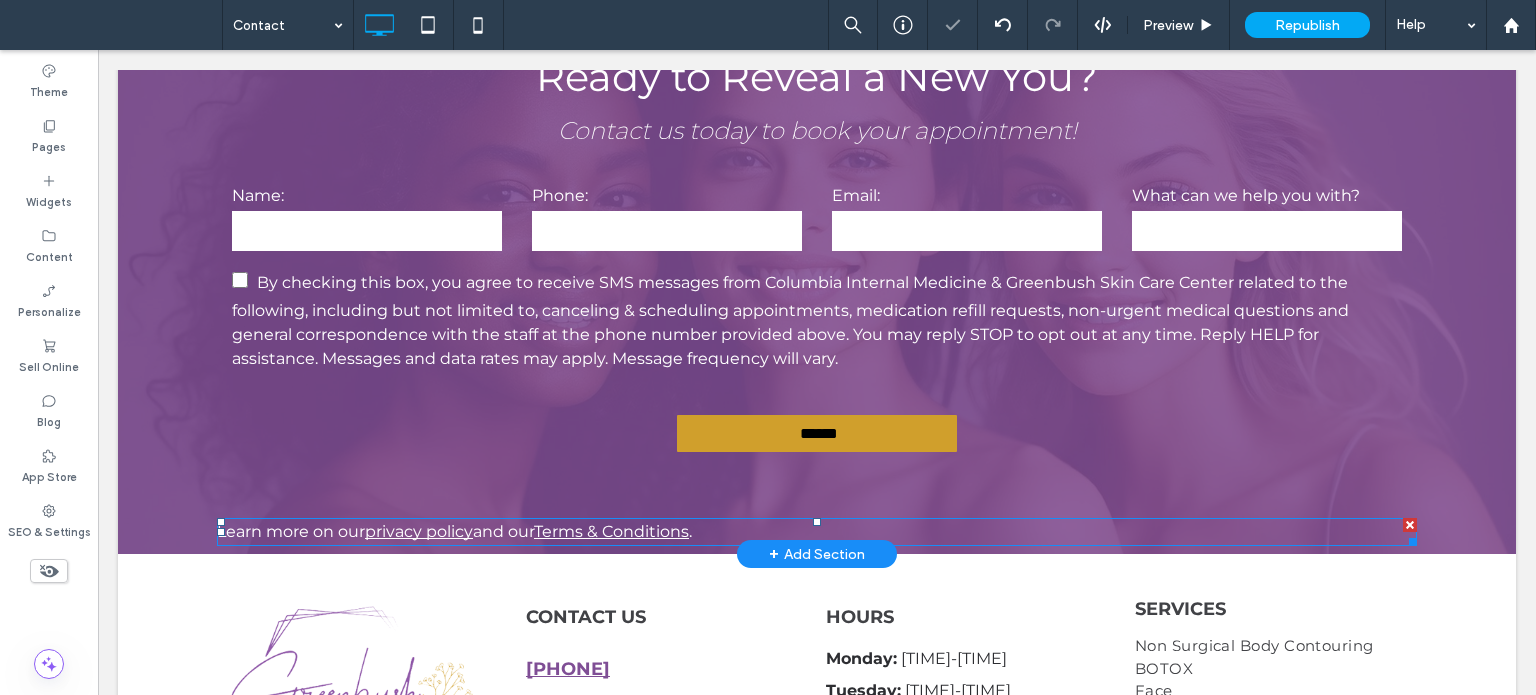 click on "privacy policy" 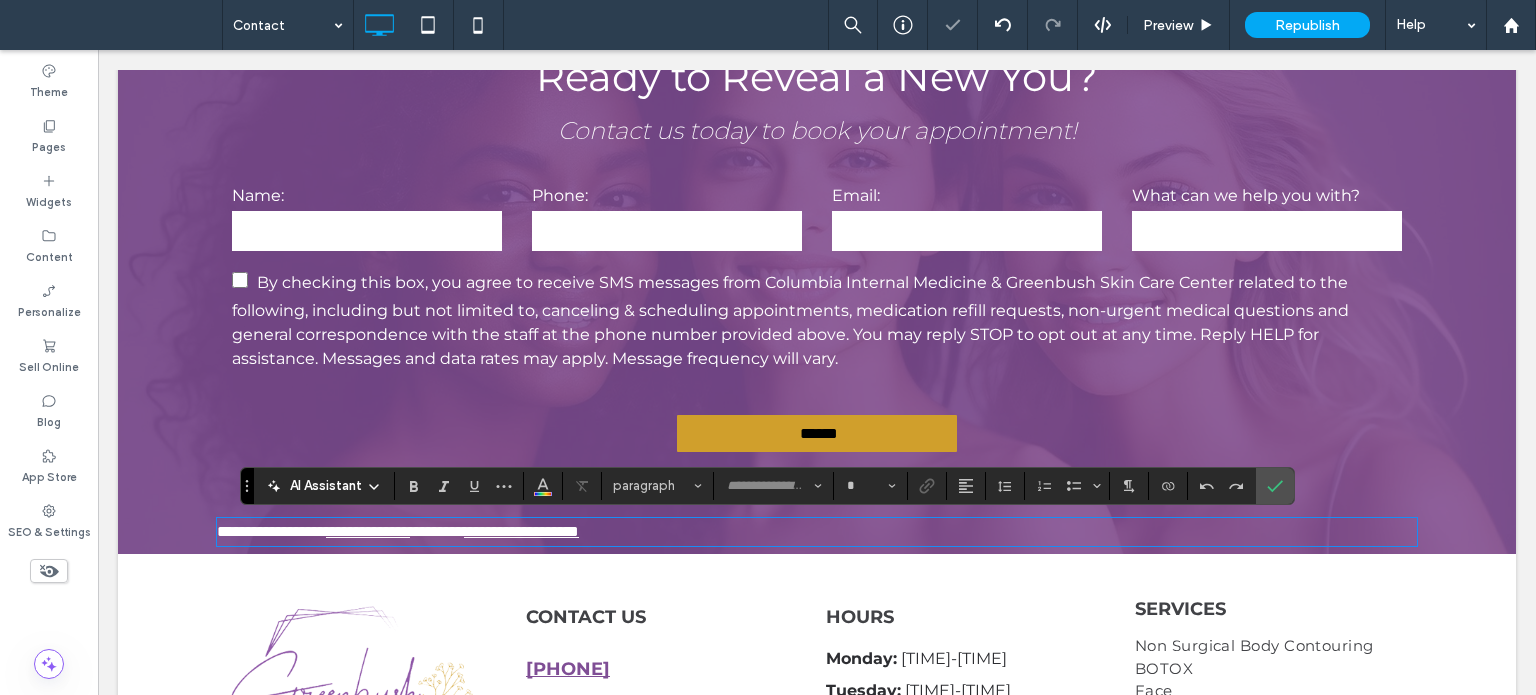 type on "**********" 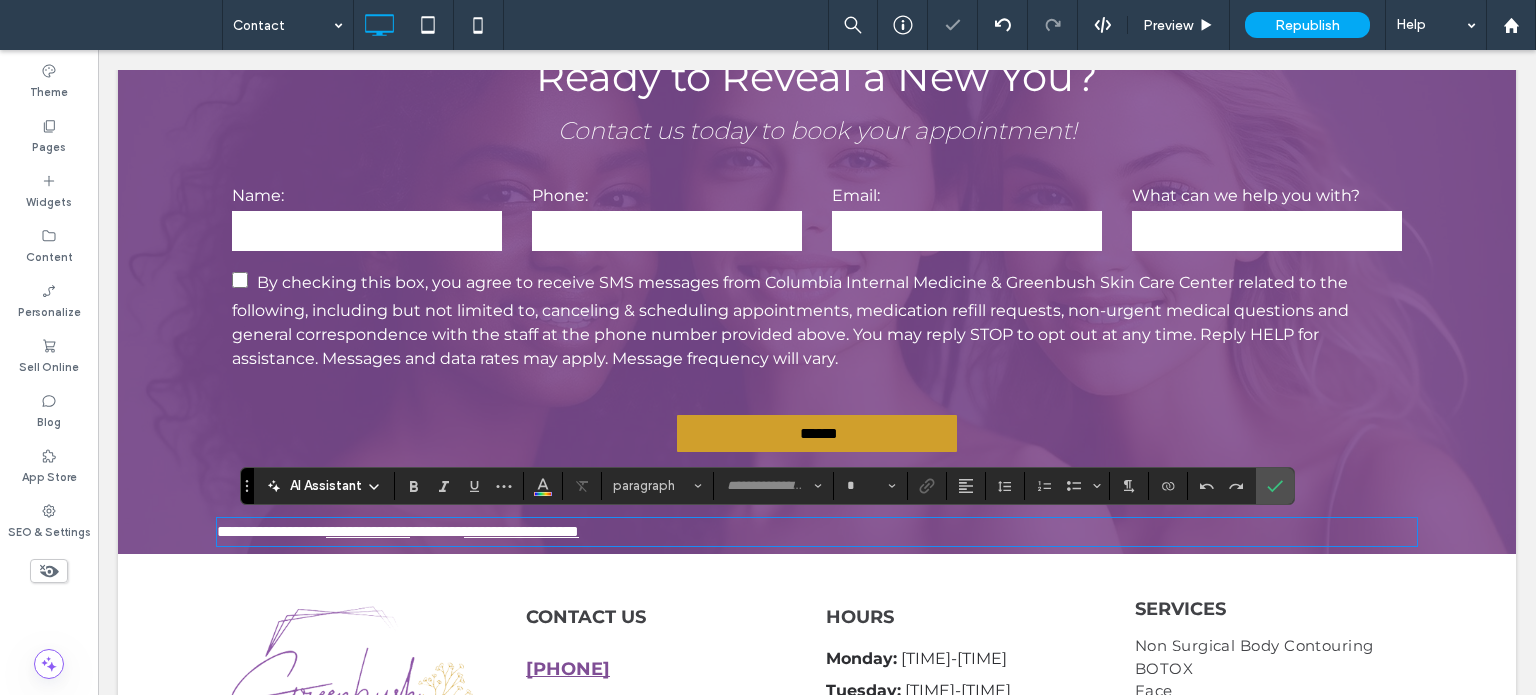 type on "**" 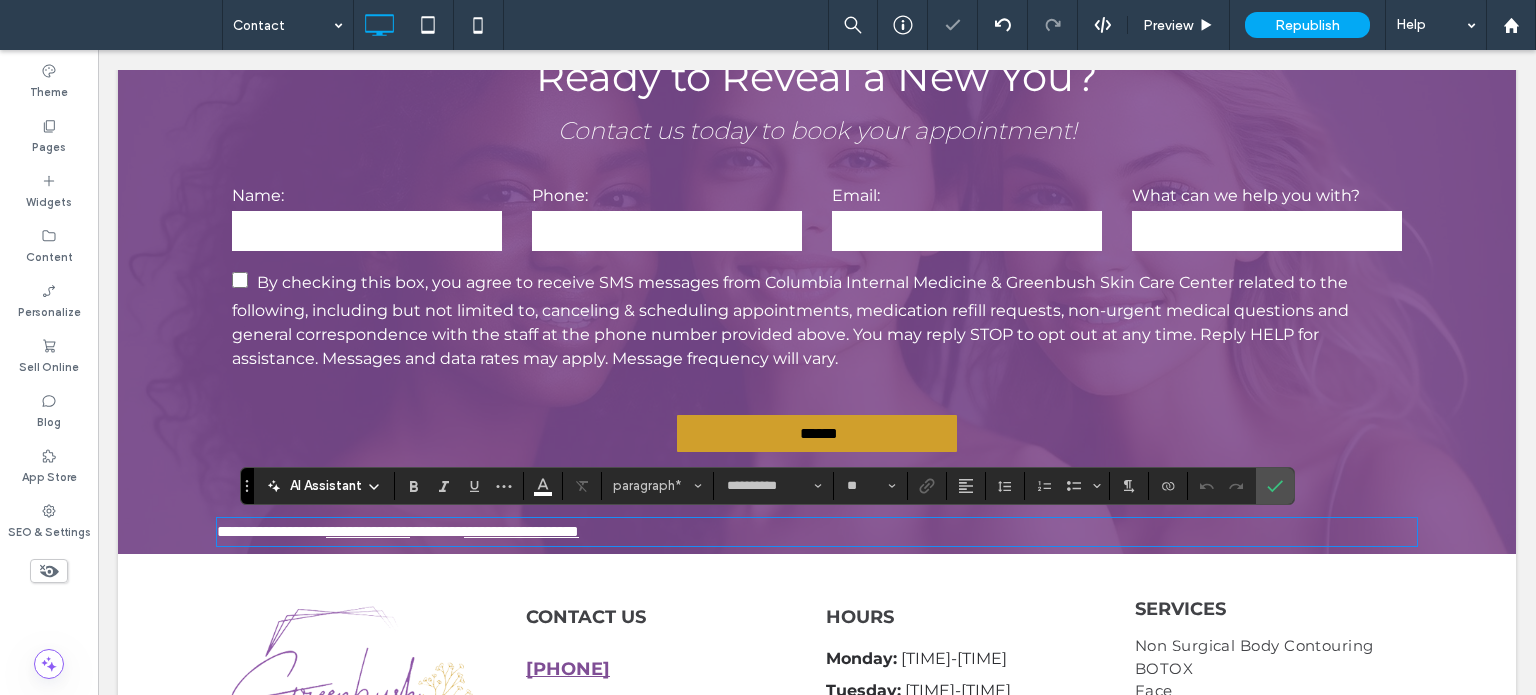 click on "*******" 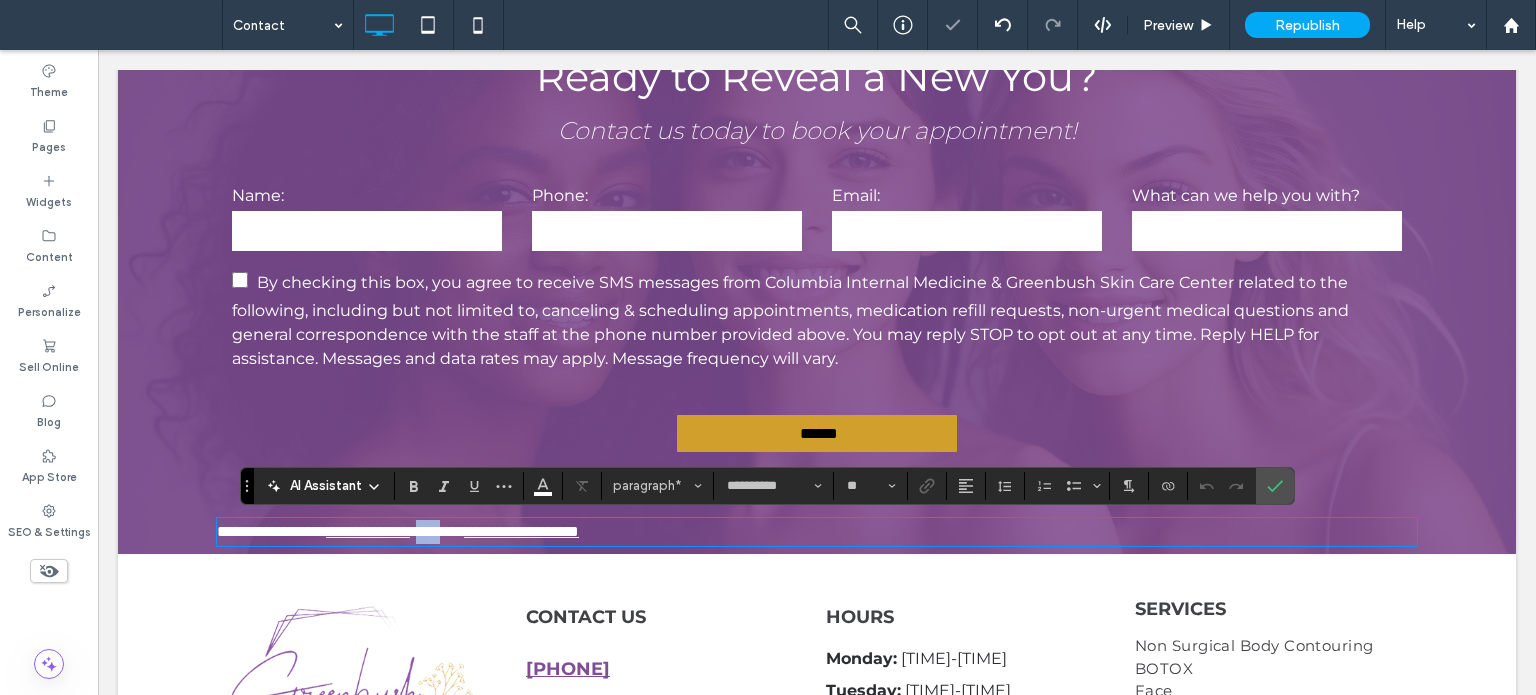 click on "*******" 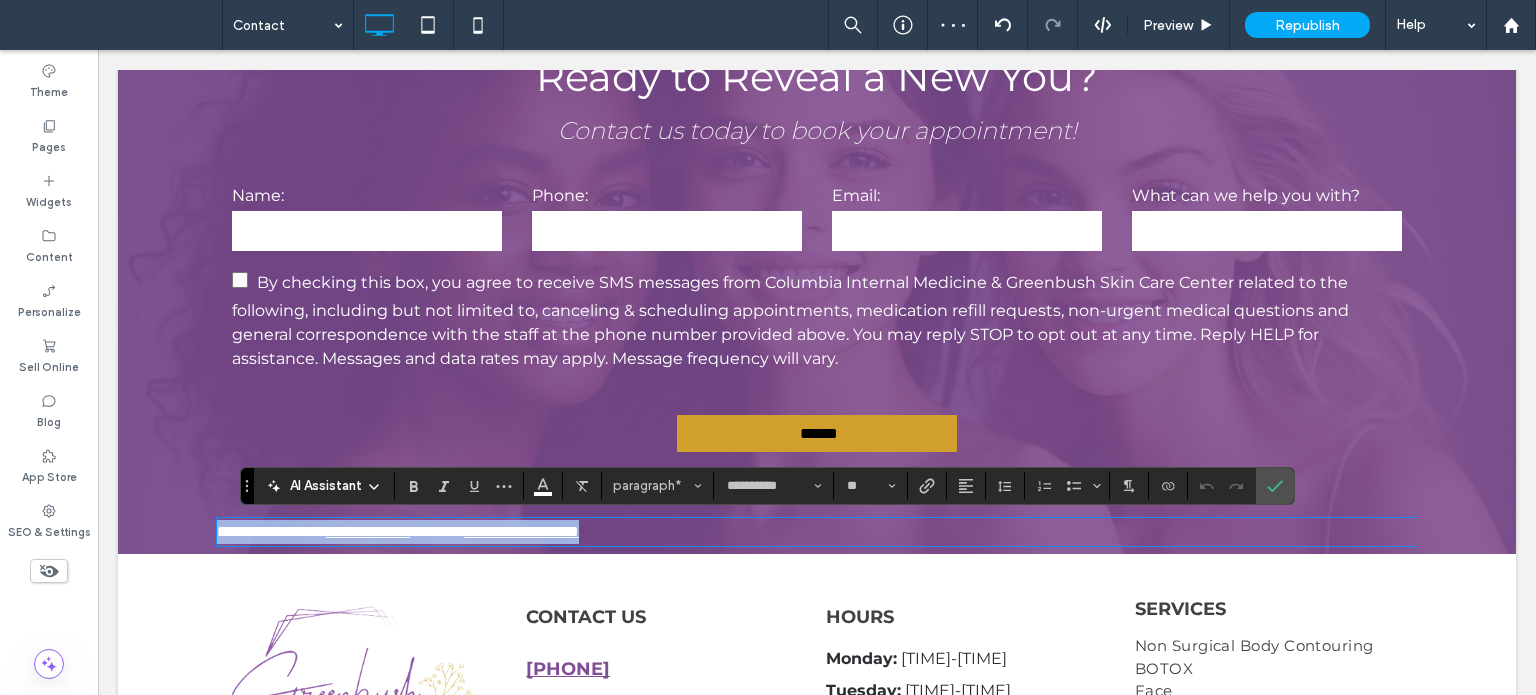 click on "*******" 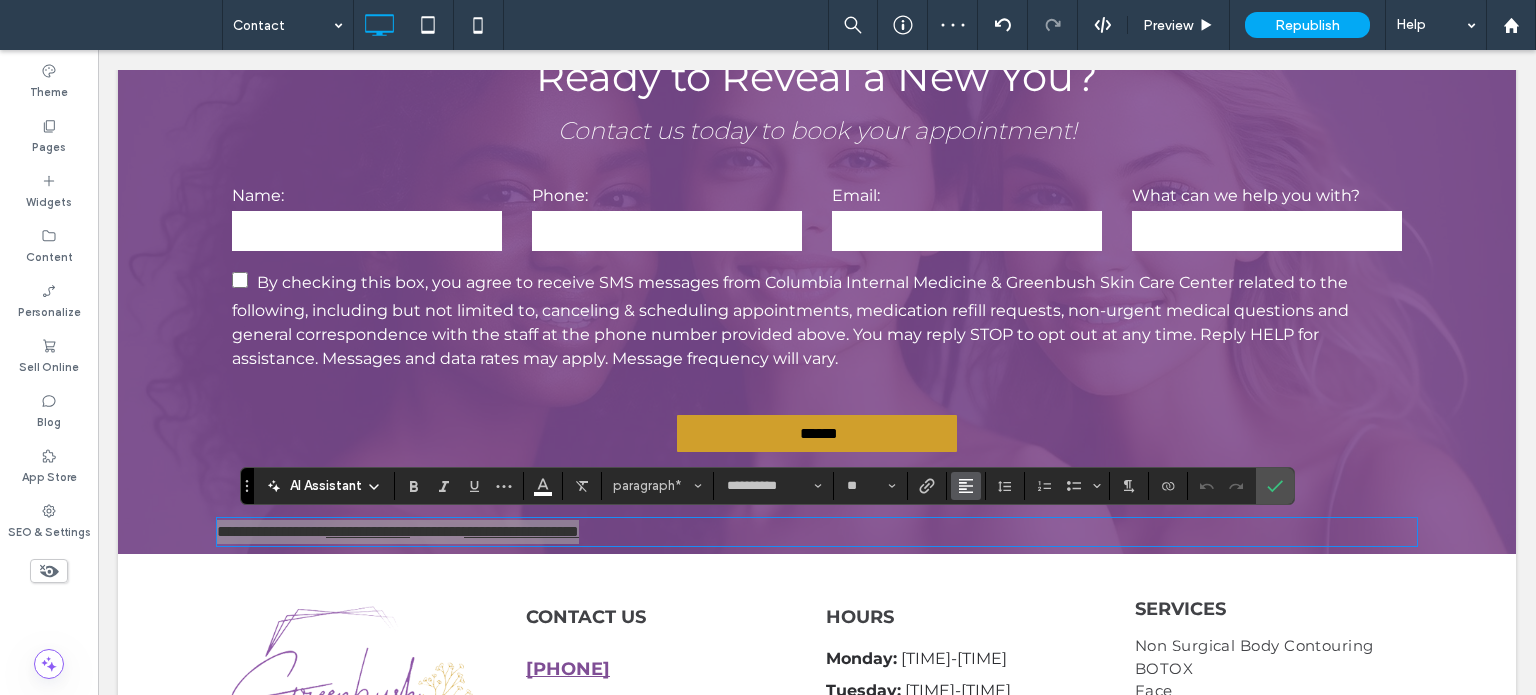click 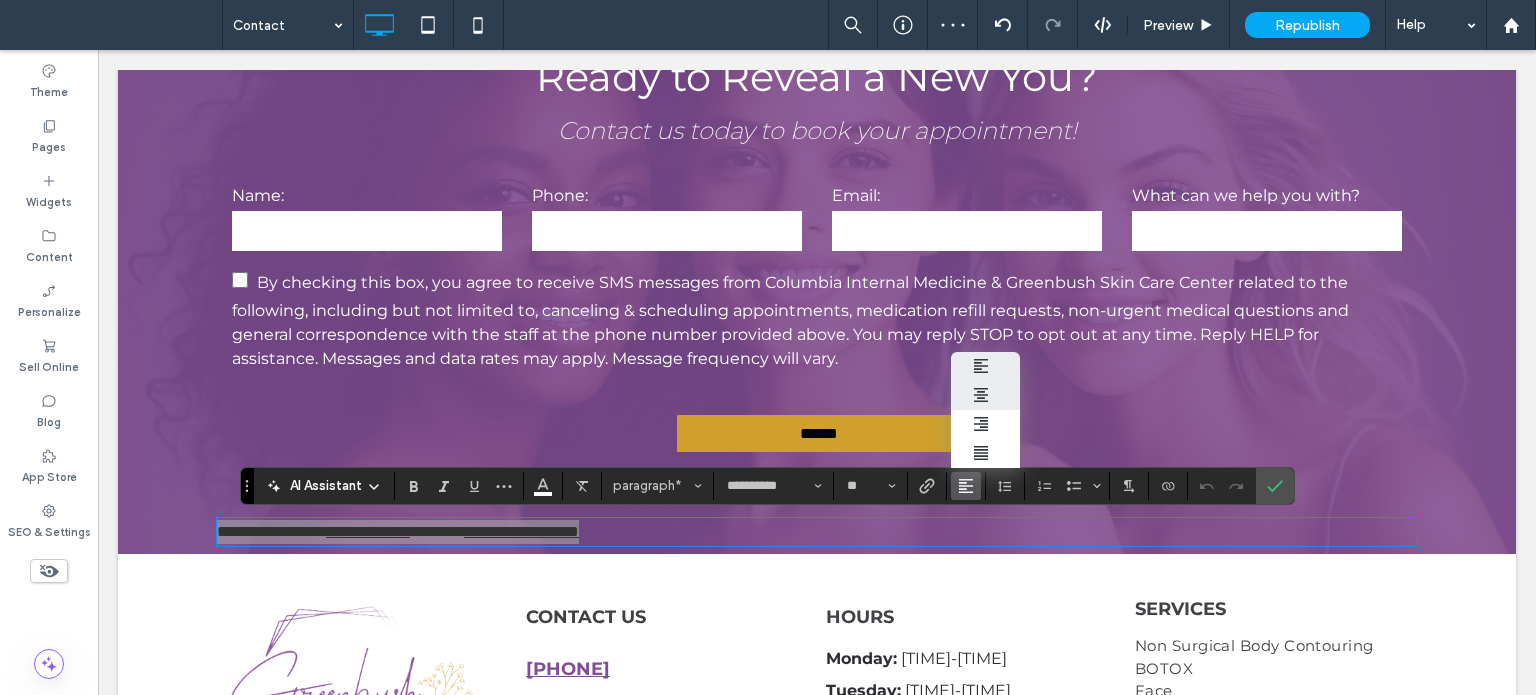 click 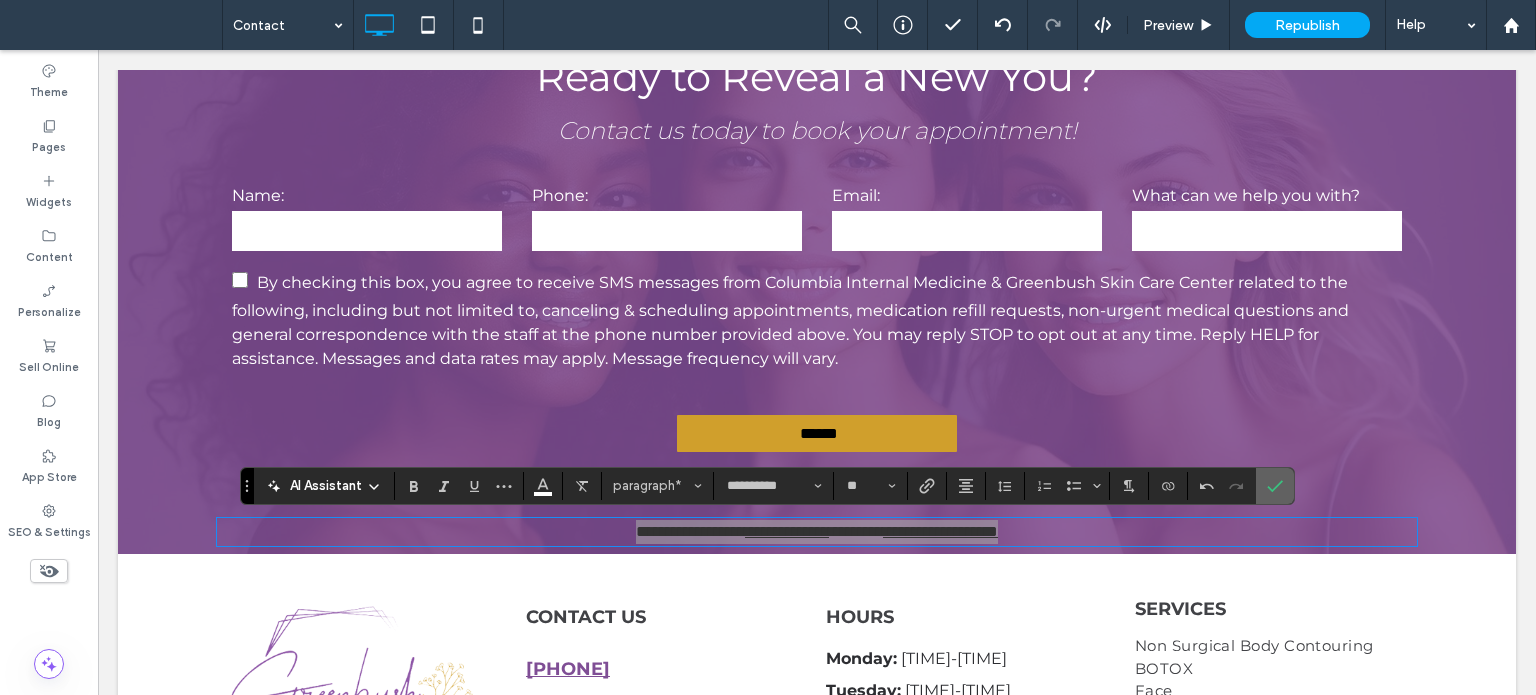 click 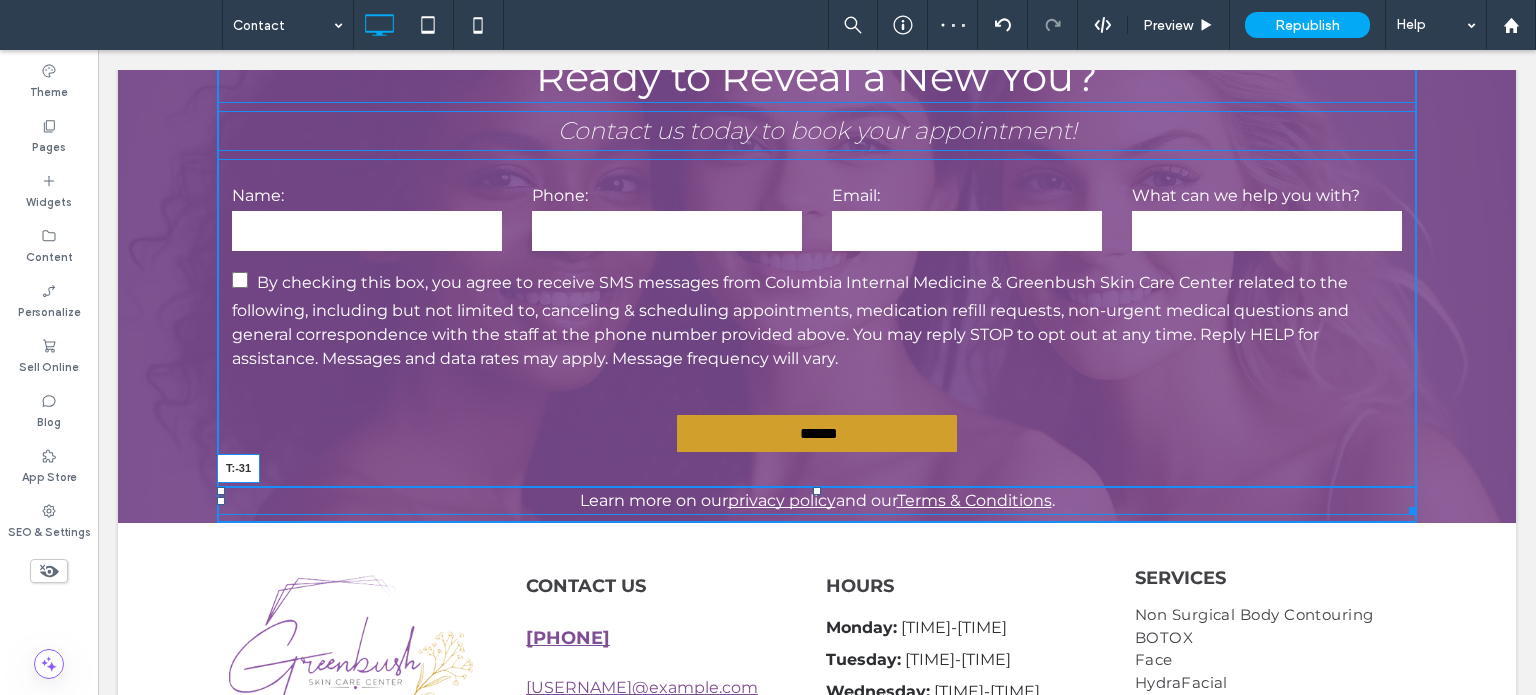 drag, startPoint x: 714, startPoint y: 473, endPoint x: 632, endPoint y: 460, distance: 83.02409 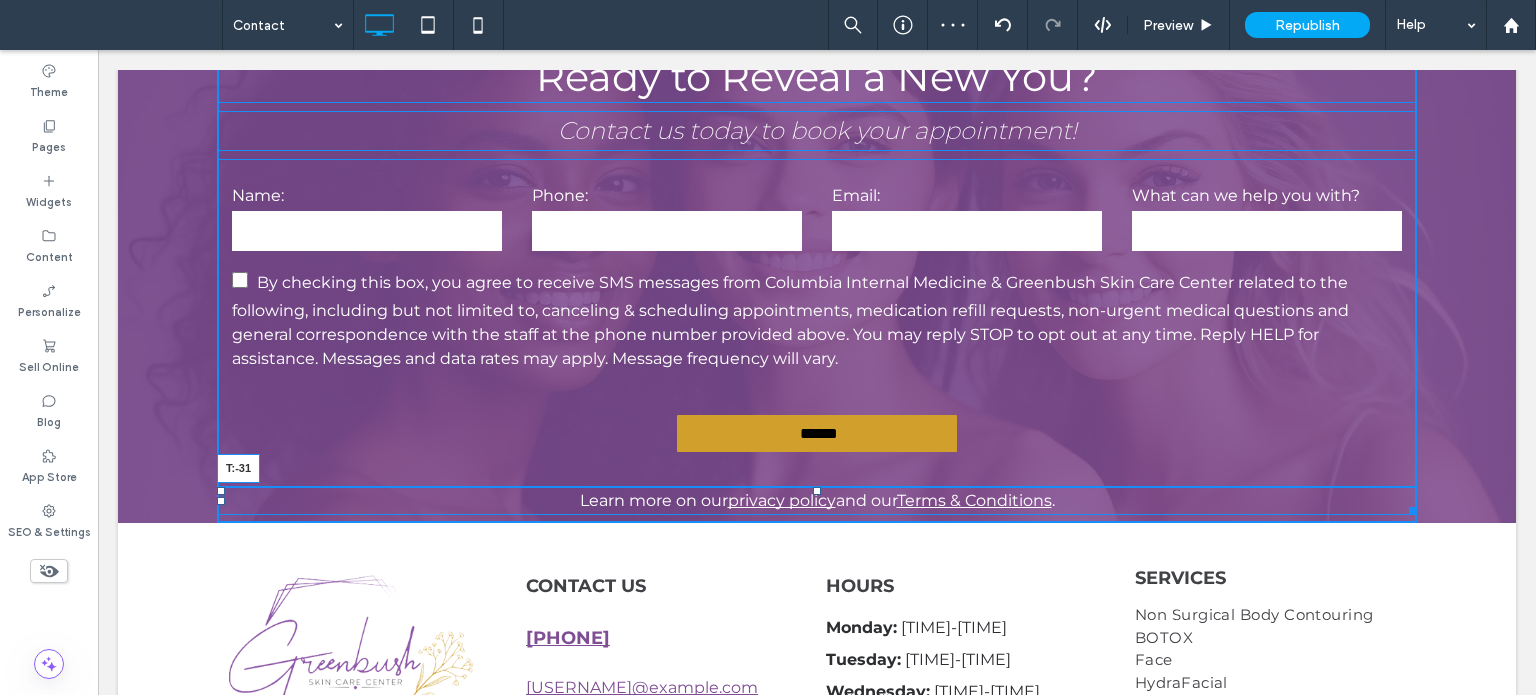 click on "Ready to Reveal a New You?
Contact us today to book your appointment!     Sign up to our newsletter
Name:
Phone:
Email:
What can we help you with?
Opt-In
By checking this box, you agree to receive SMS messages from Columbia Internal Medicine & Greenbush Skin Care Center related to the following, including but not limited to, canceling & scheduling appointments, medication refill requests, non-urgent medical questions and general correspondence with the staff at the phone number provided above. You may reply STOP to opt out at any time. Reply HELP for assistance. Messages and data rates may apply. Message frequency will vary.
******
Thank you for contacting us. We will get back to you as soon as possible
Oops, there was an error sending your message. Please try again later
Learn more on our  privacy policy  and our  Terms & Conditions . T:-31 Click To Paste" 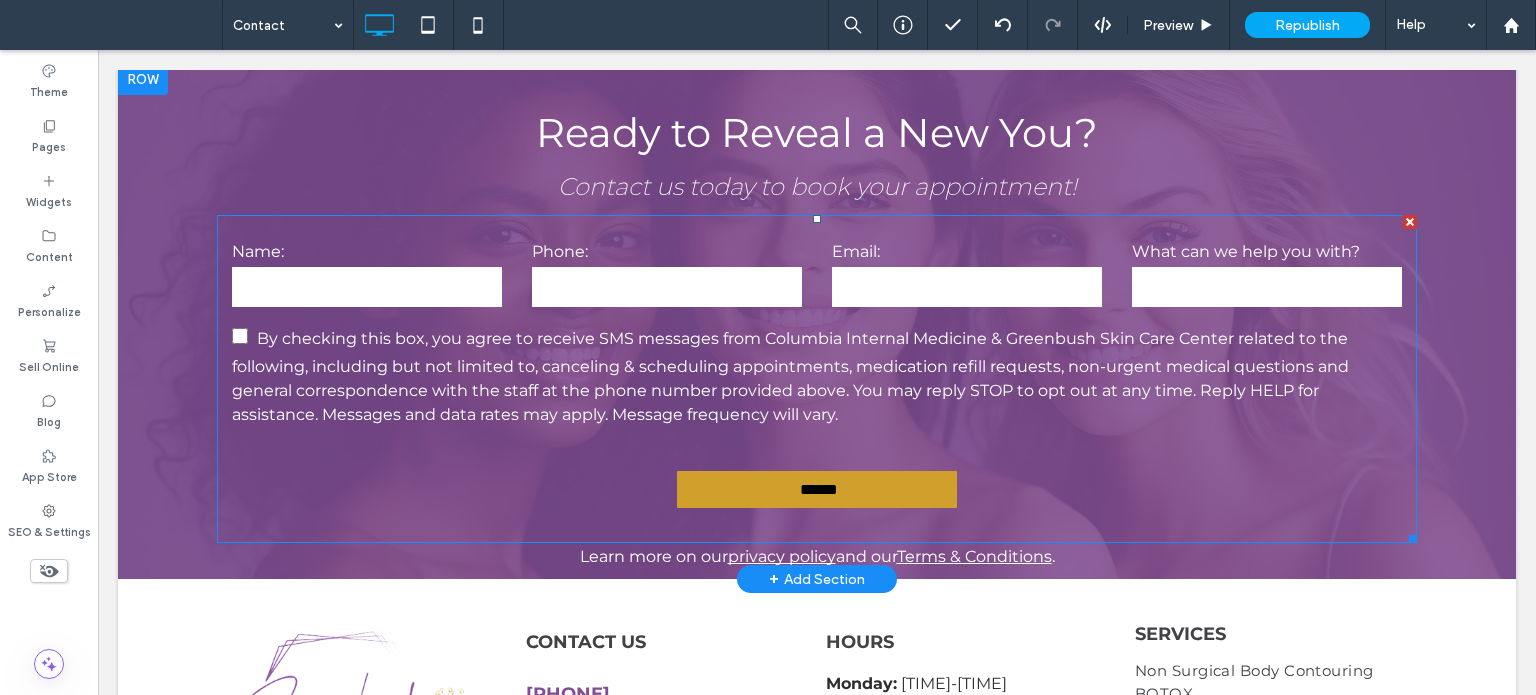 scroll, scrollTop: 1572, scrollLeft: 0, axis: vertical 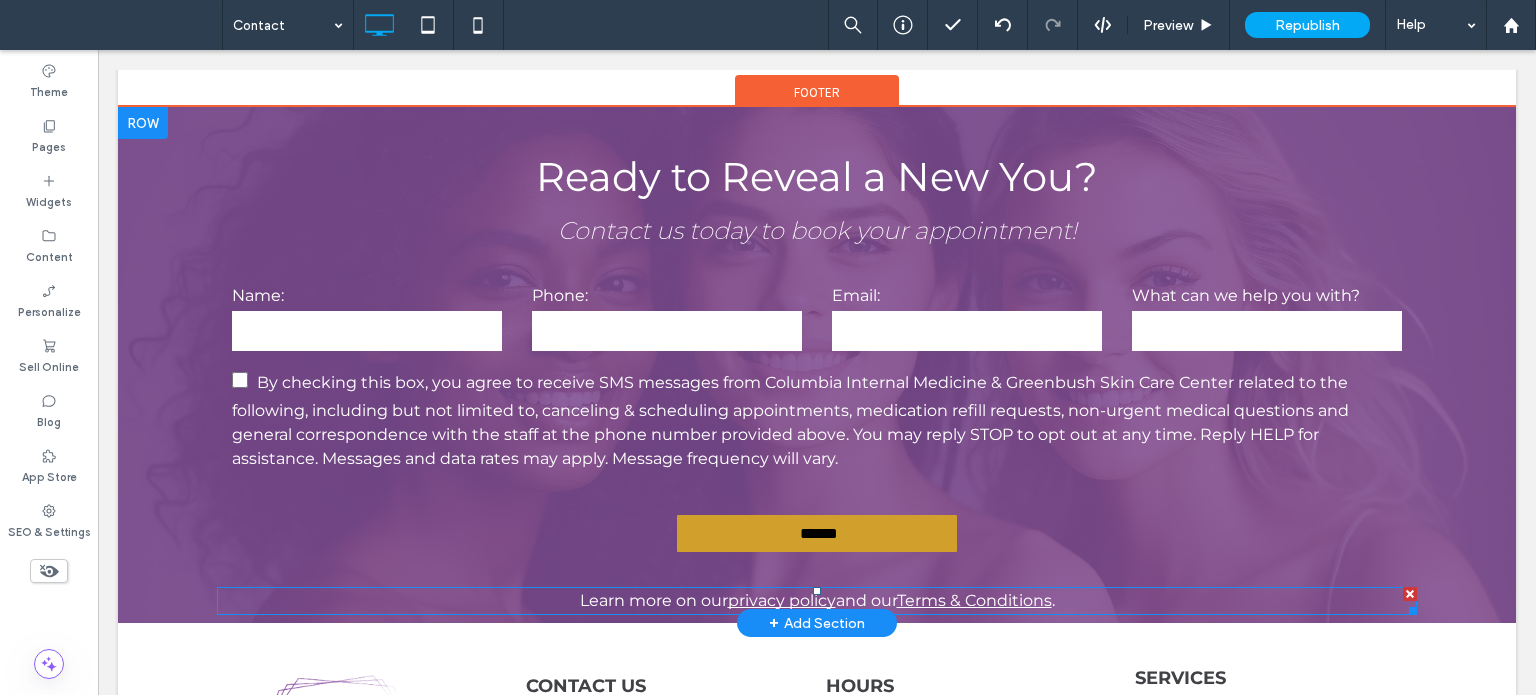click on "Learn more on our  privacy policy  and our  Terms & Conditions ." 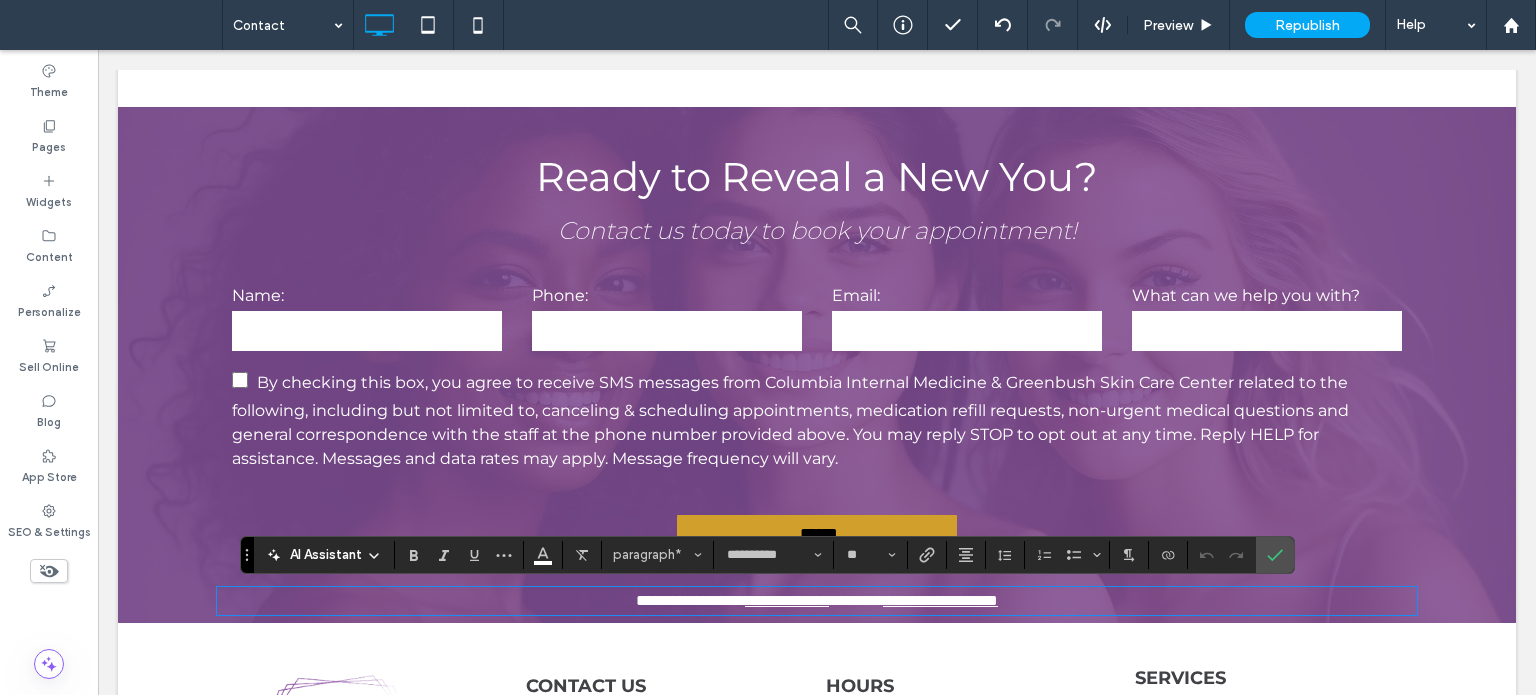 click on "**********" 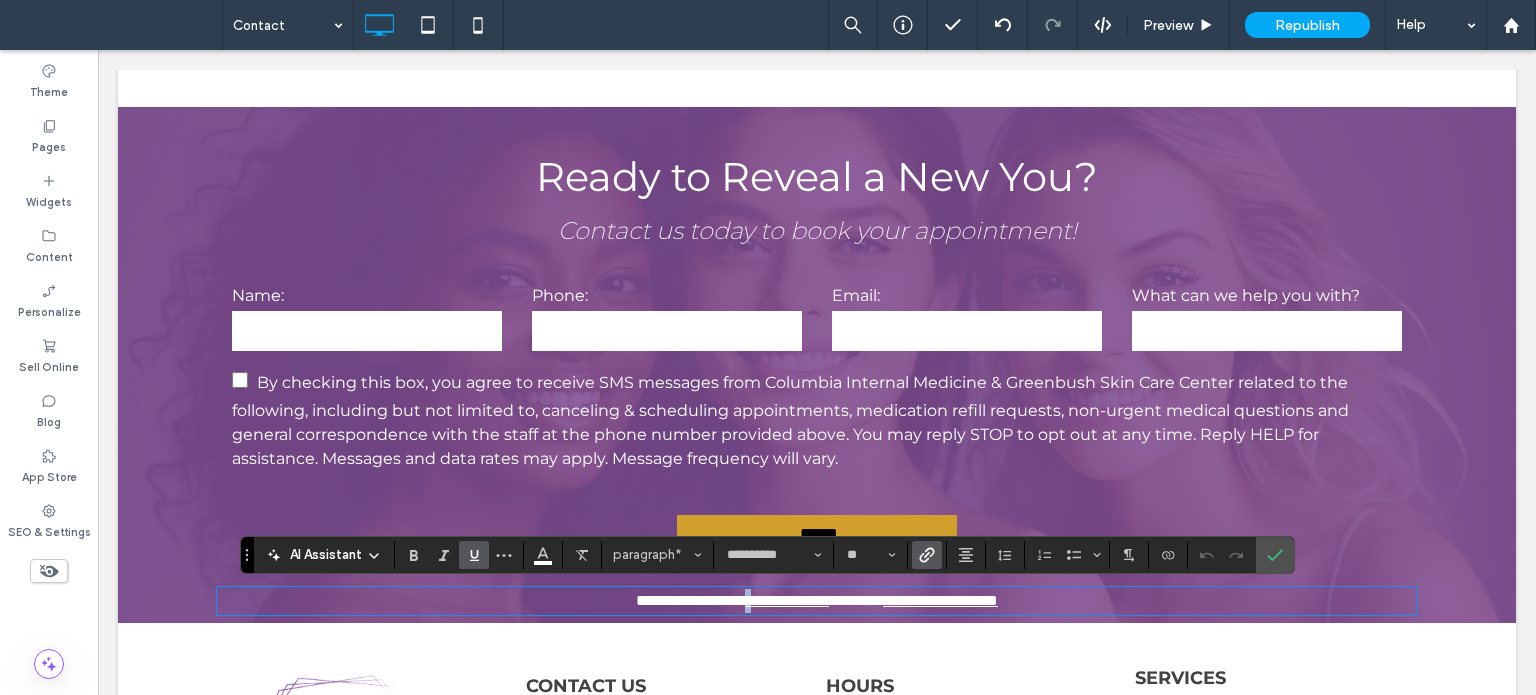 click on "**********" 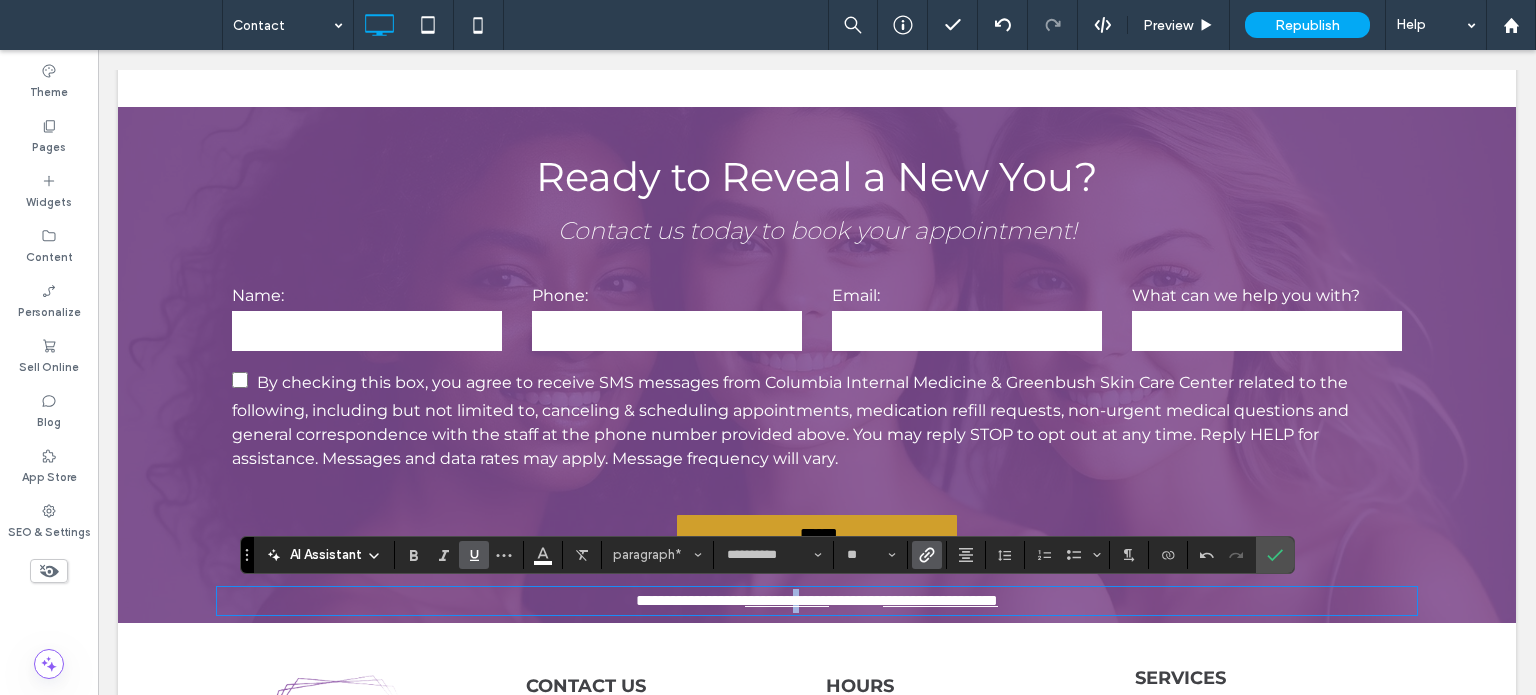 click on "**********" 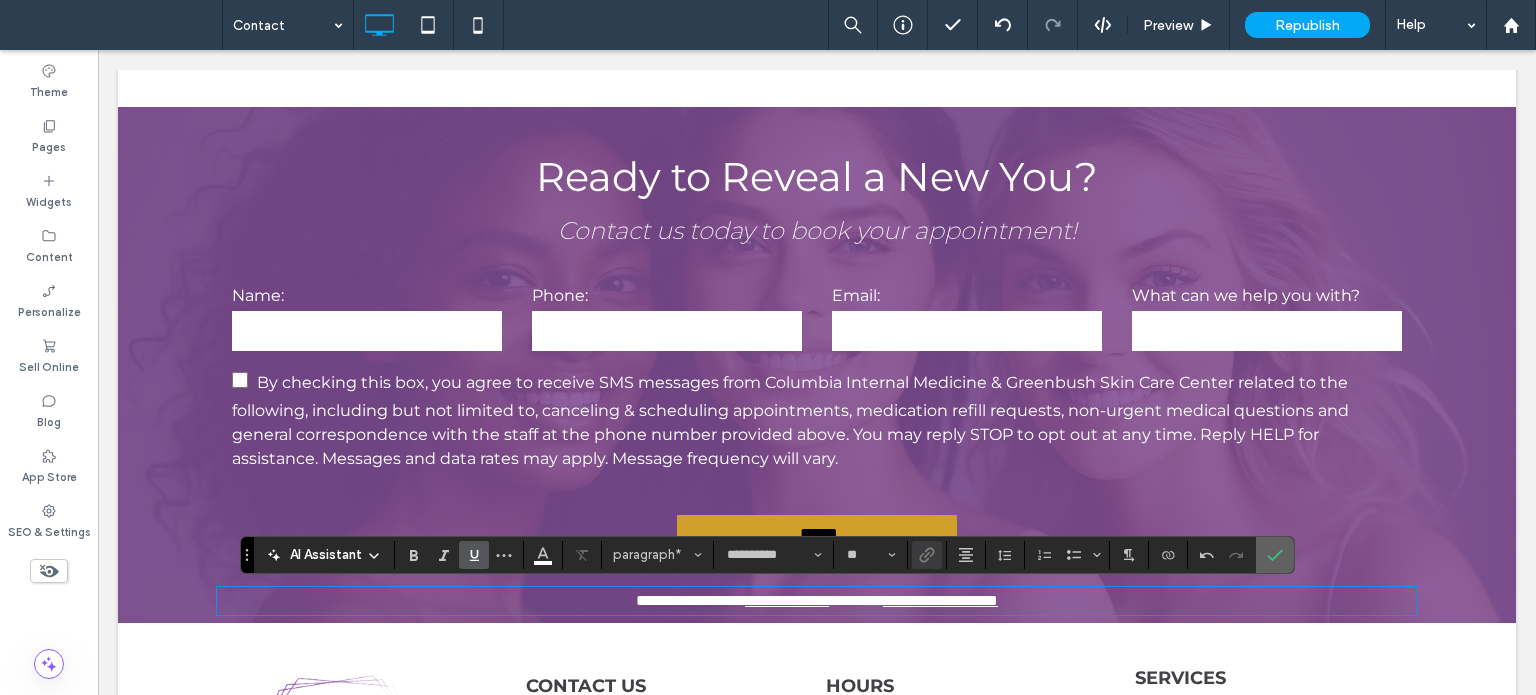 click 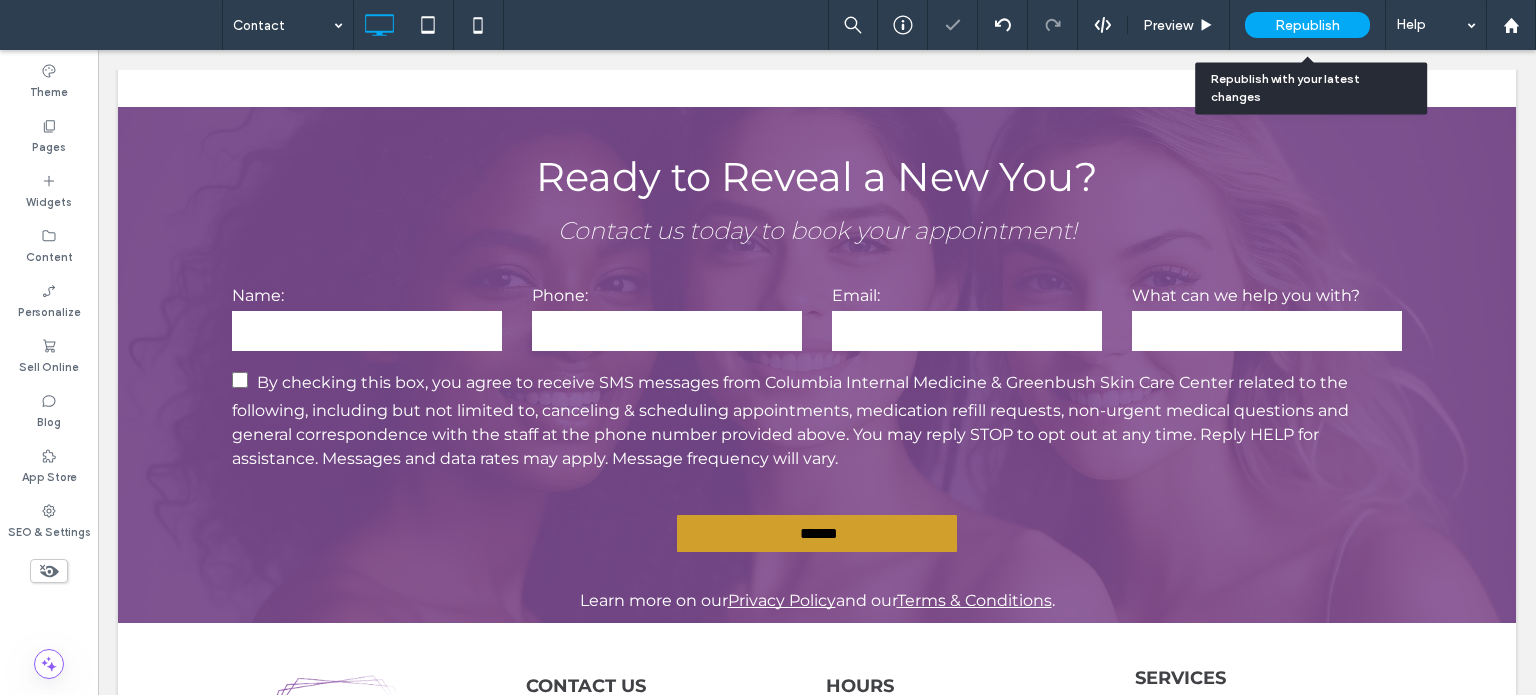 click on "Republish" 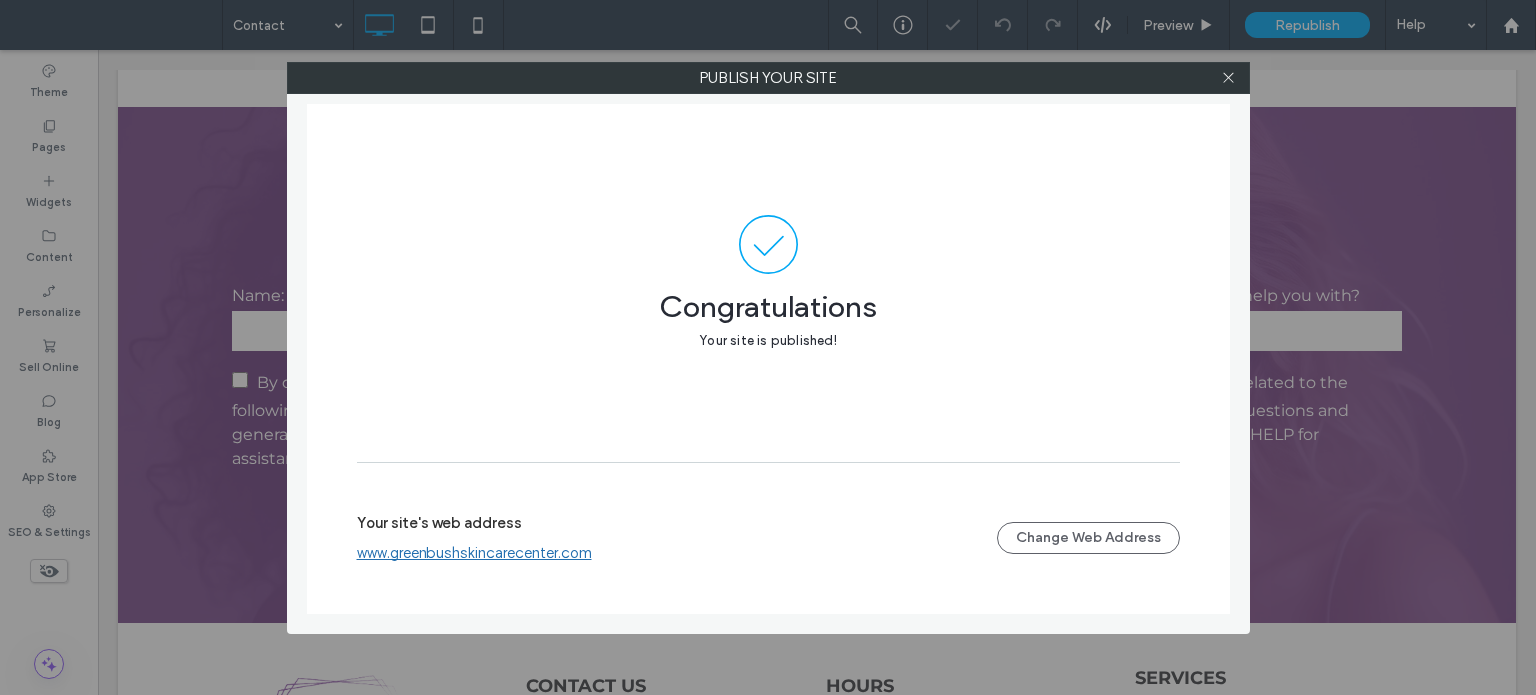 click on "www.greenbushskincarecenter.com" 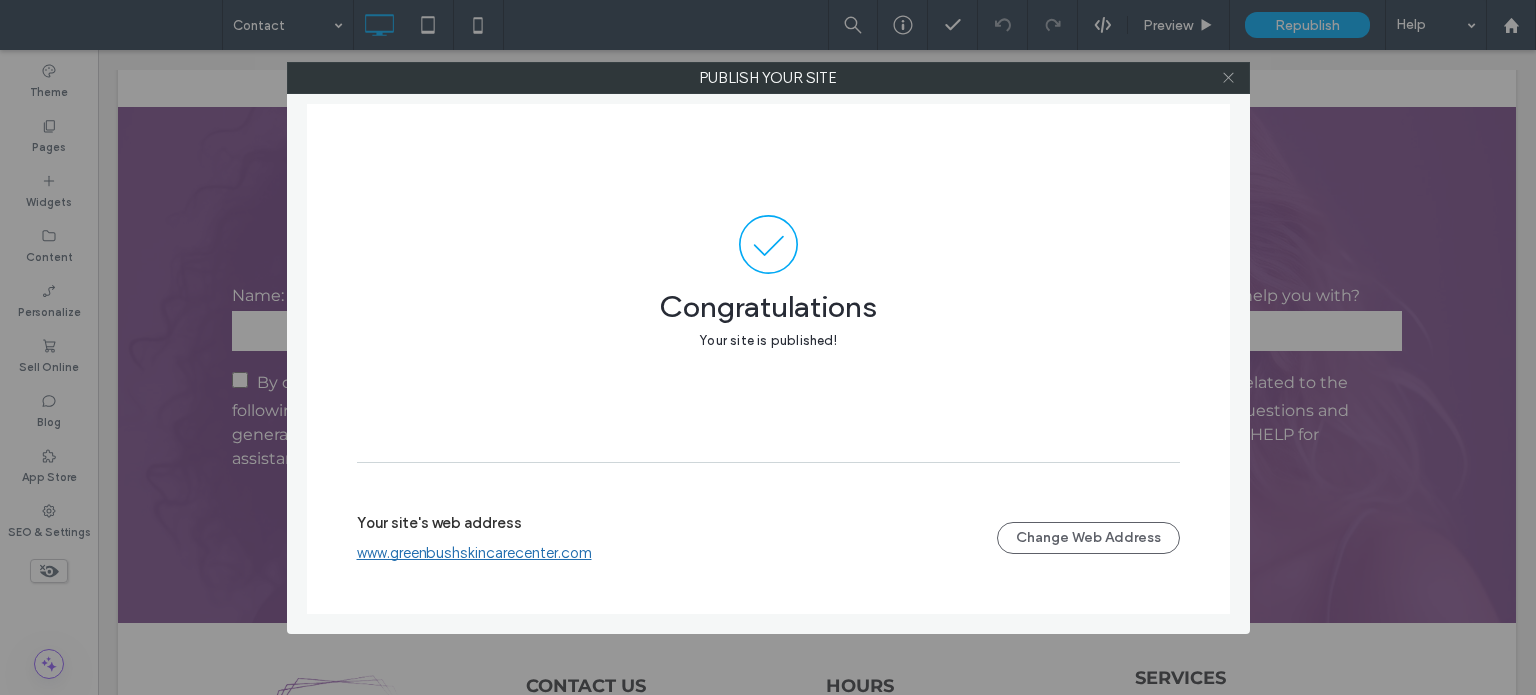 click 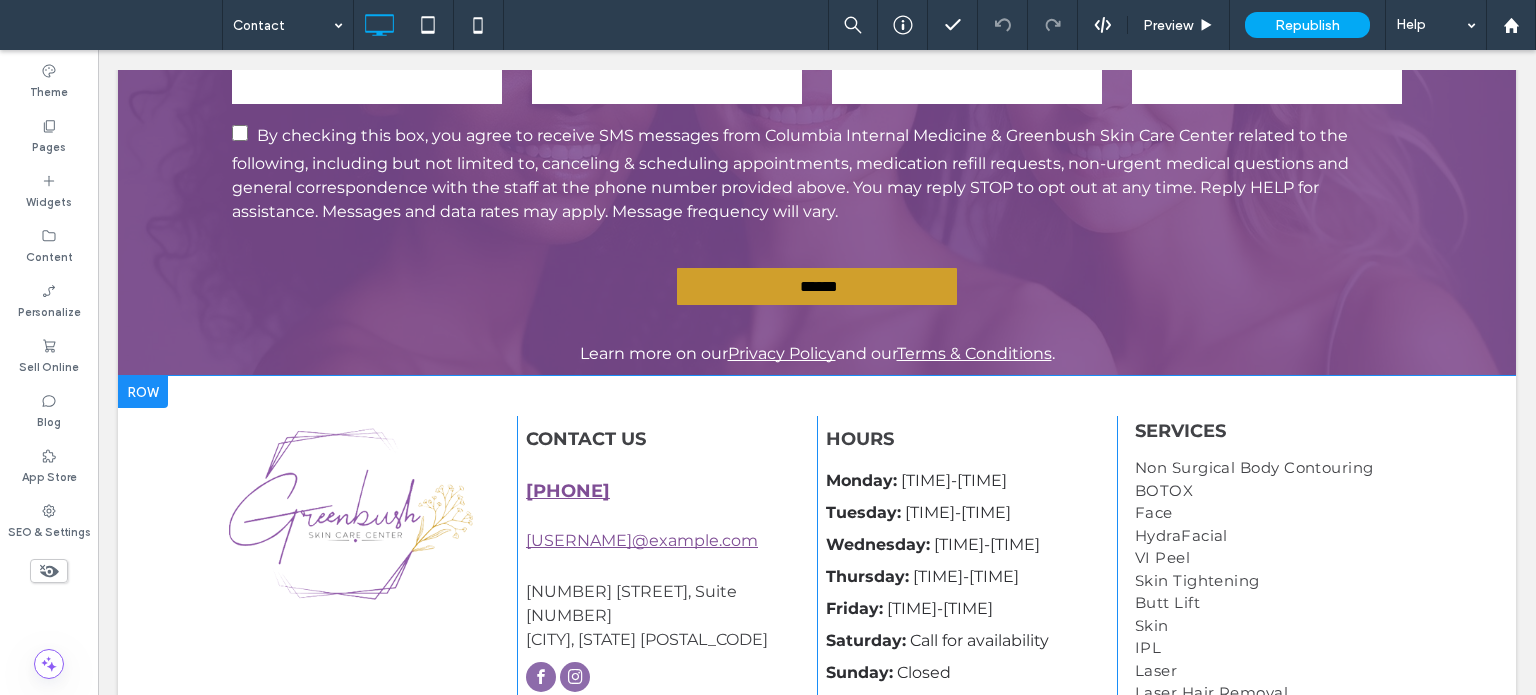scroll, scrollTop: 1594, scrollLeft: 0, axis: vertical 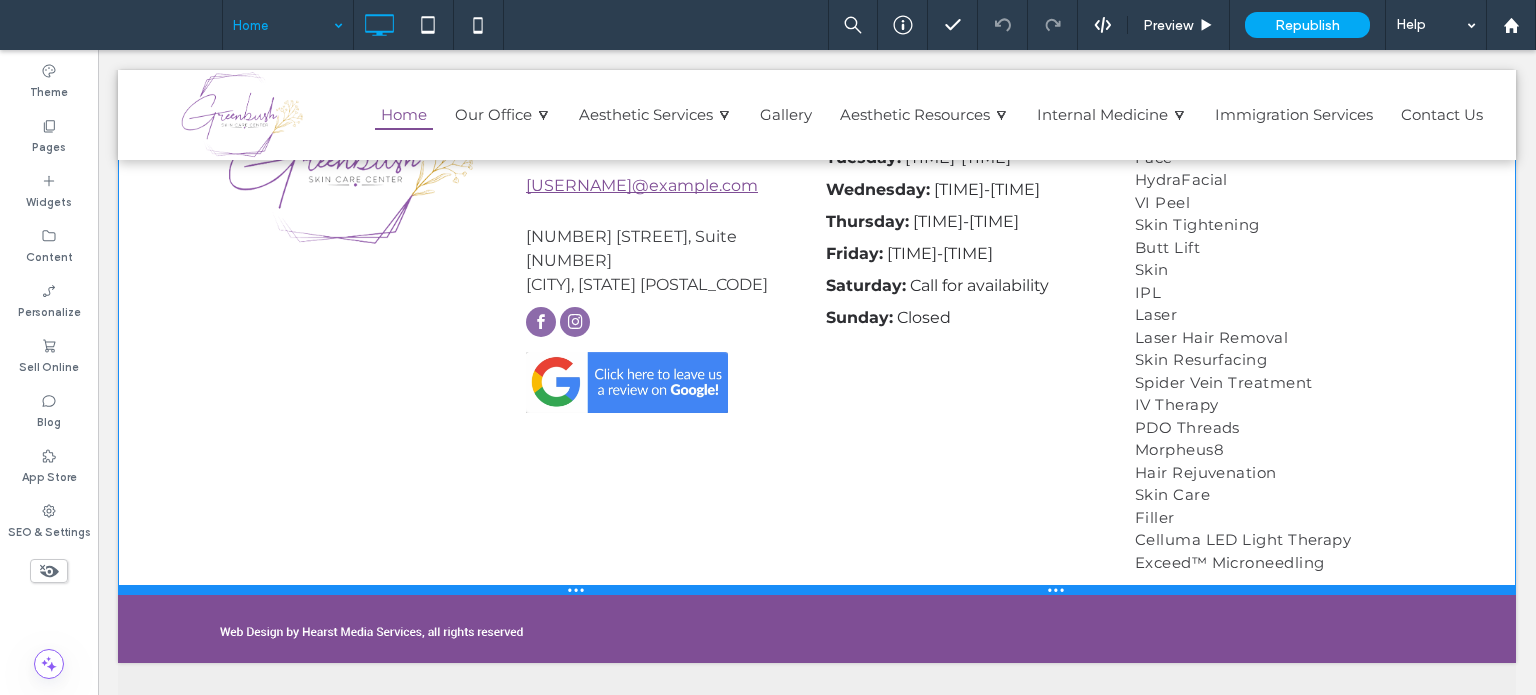 drag, startPoint x: 390, startPoint y: 553, endPoint x: 397, endPoint y: 485, distance: 68.359344 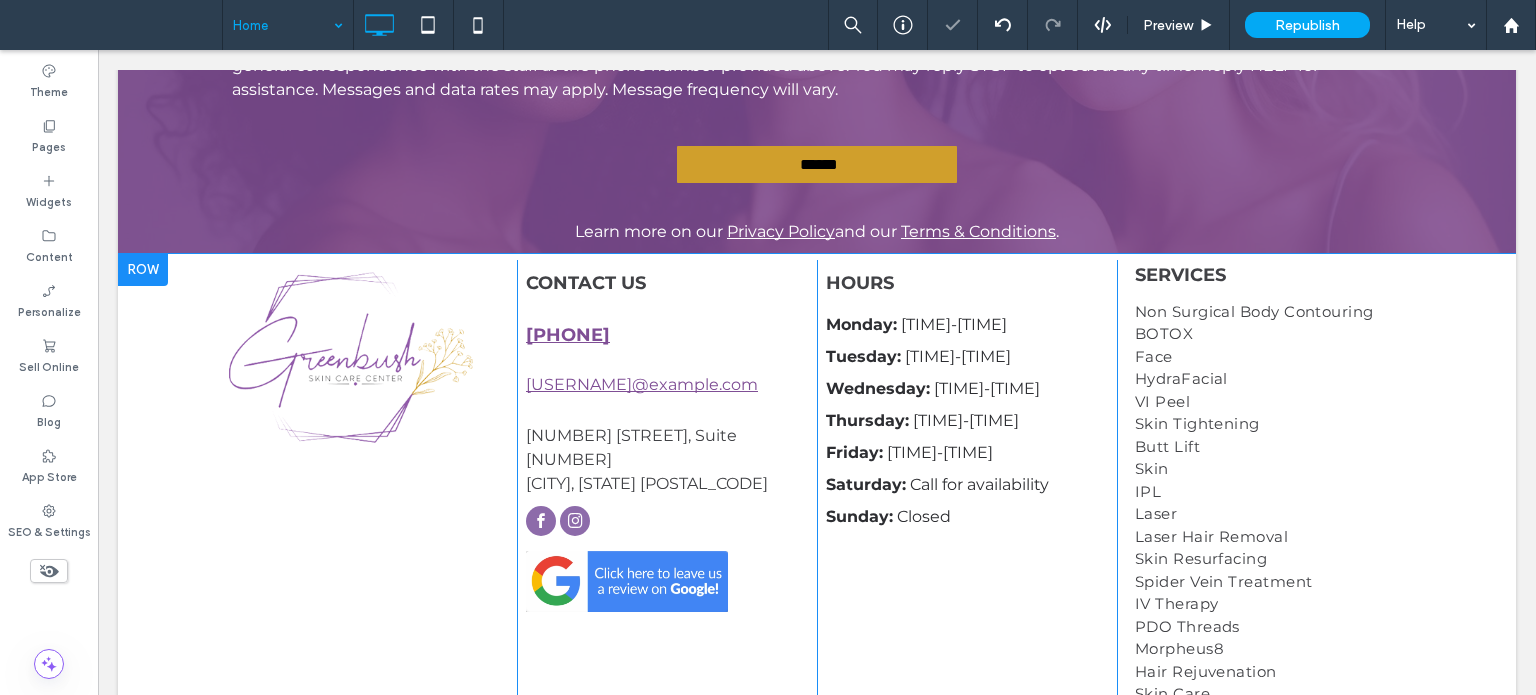 scroll, scrollTop: 3393, scrollLeft: 0, axis: vertical 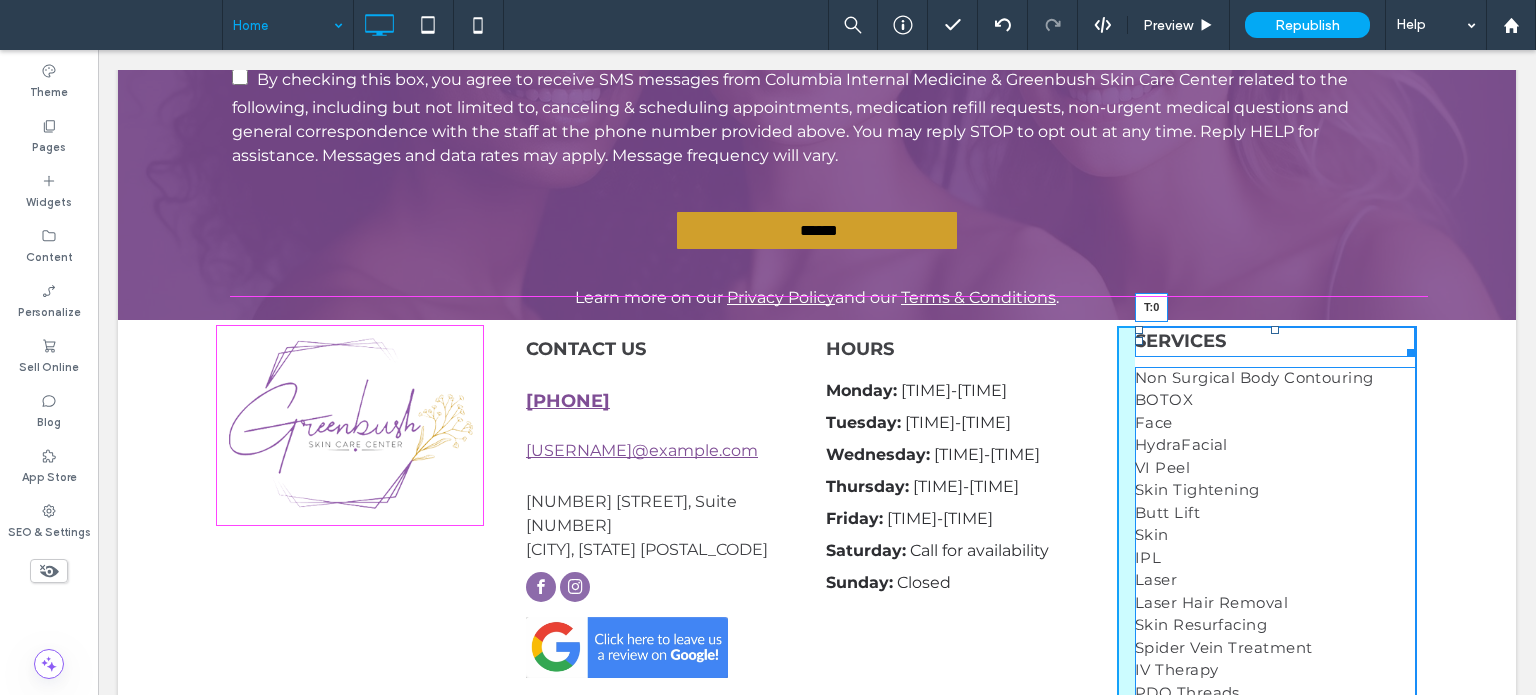 drag, startPoint x: 1168, startPoint y: 226, endPoint x: 803, endPoint y: 271, distance: 367.76352 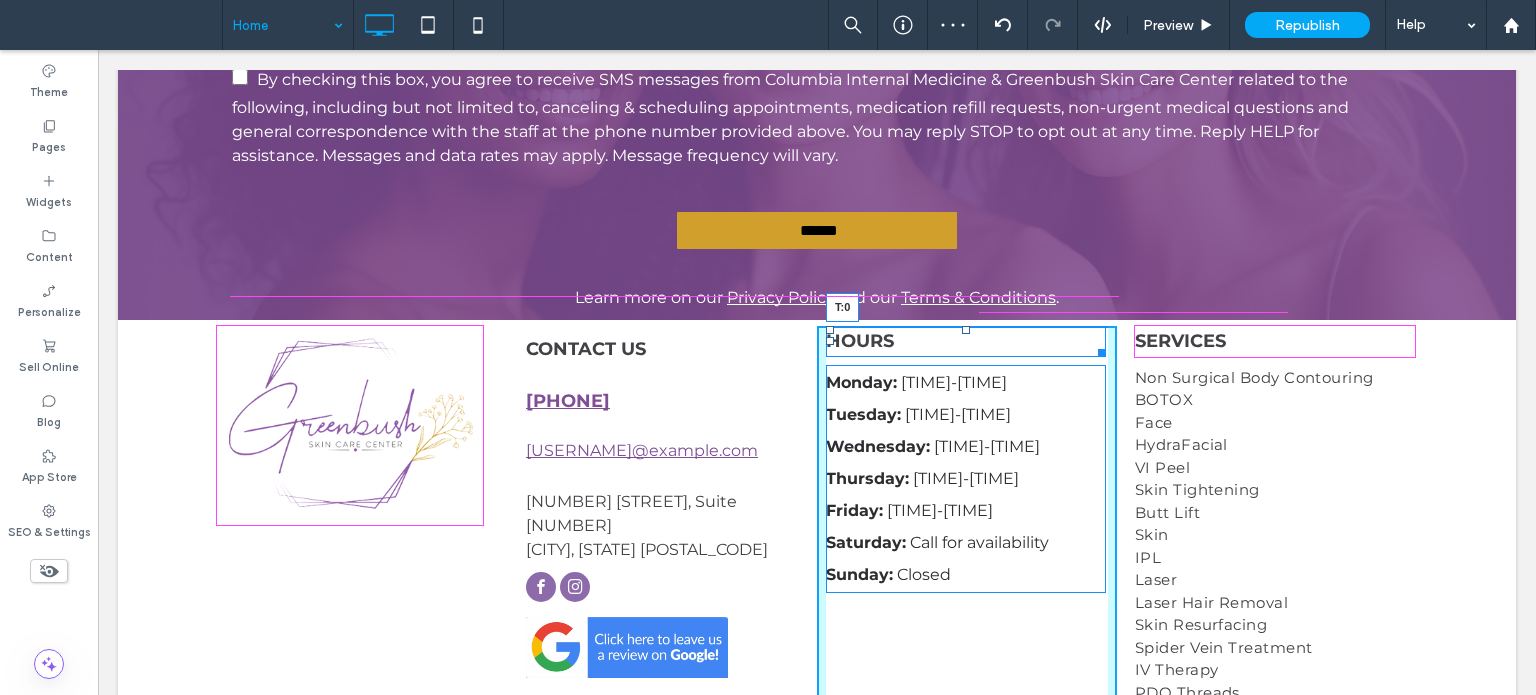 click 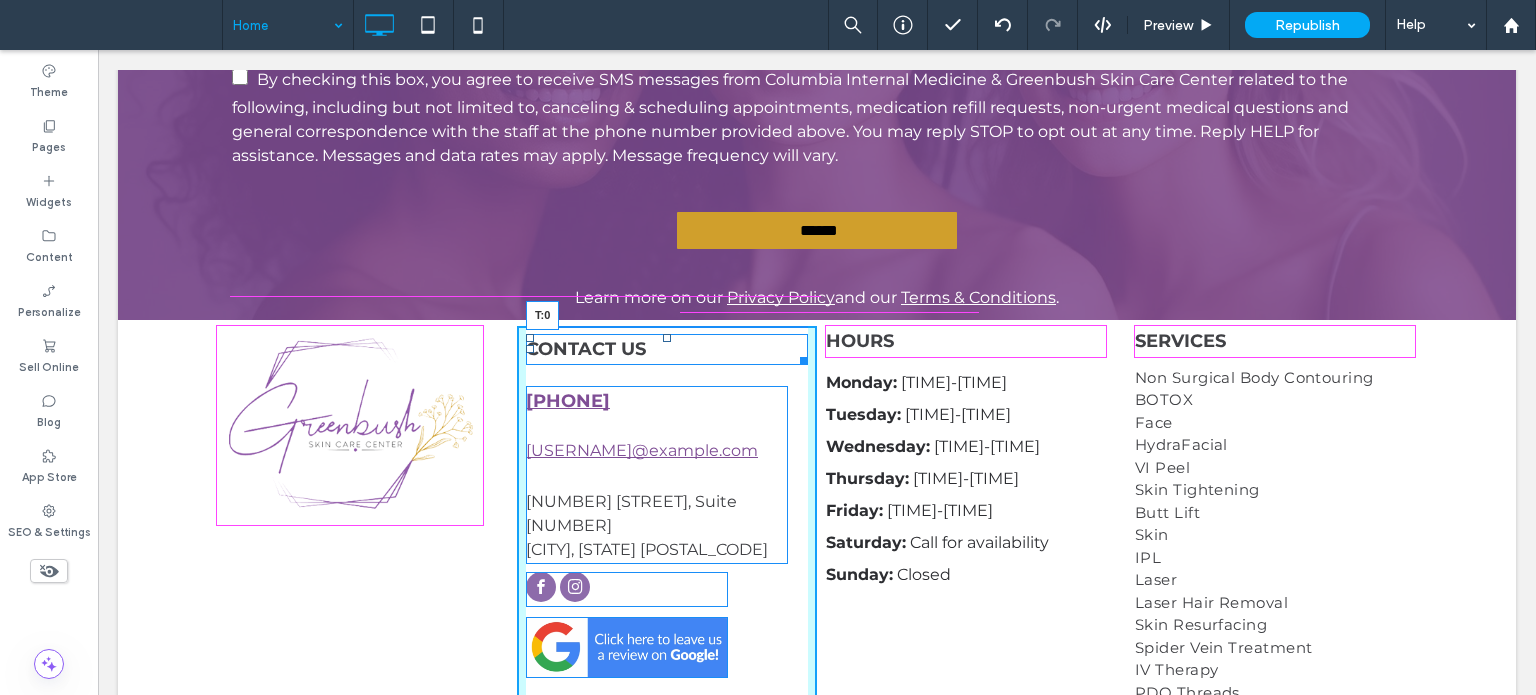 drag, startPoint x: 560, startPoint y: 241, endPoint x: 674, endPoint y: 320, distance: 138.69751 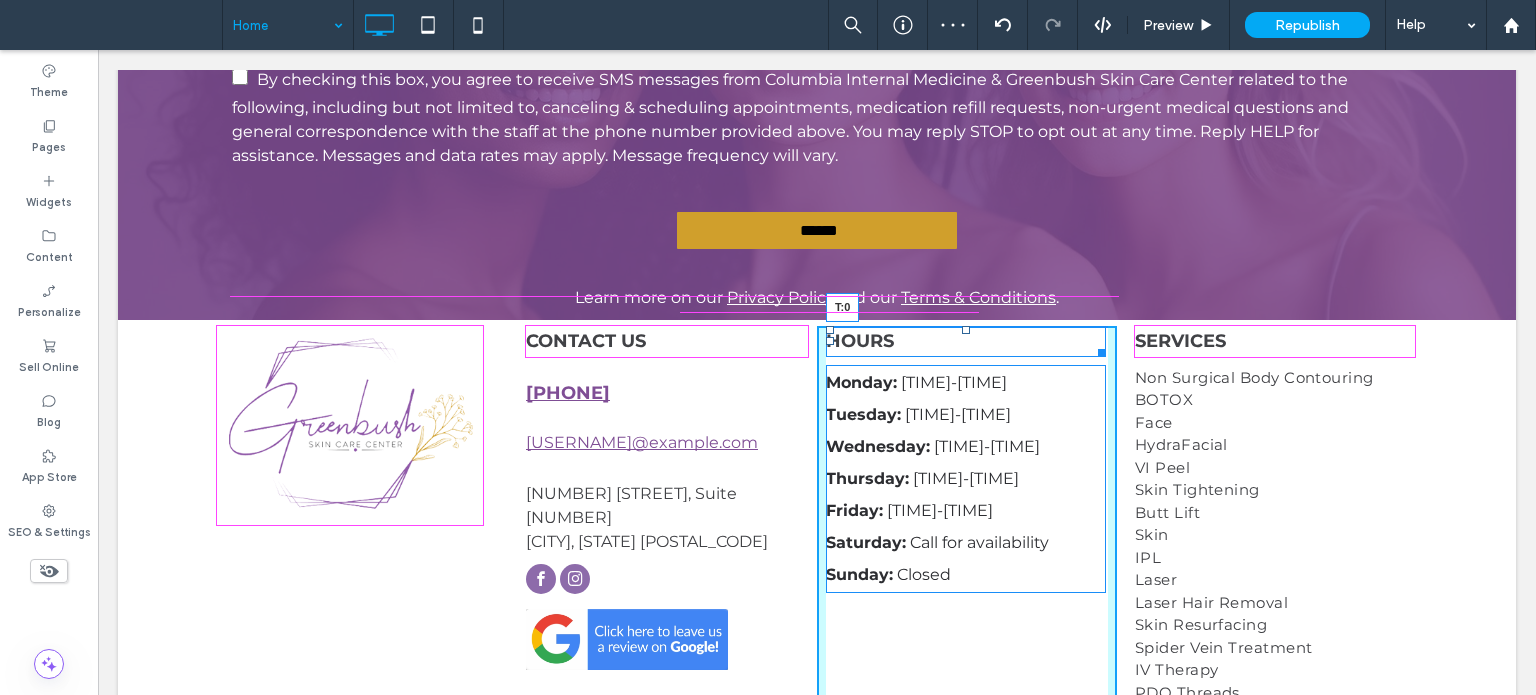 drag, startPoint x: 861, startPoint y: 228, endPoint x: 962, endPoint y: 276, distance: 111.82576 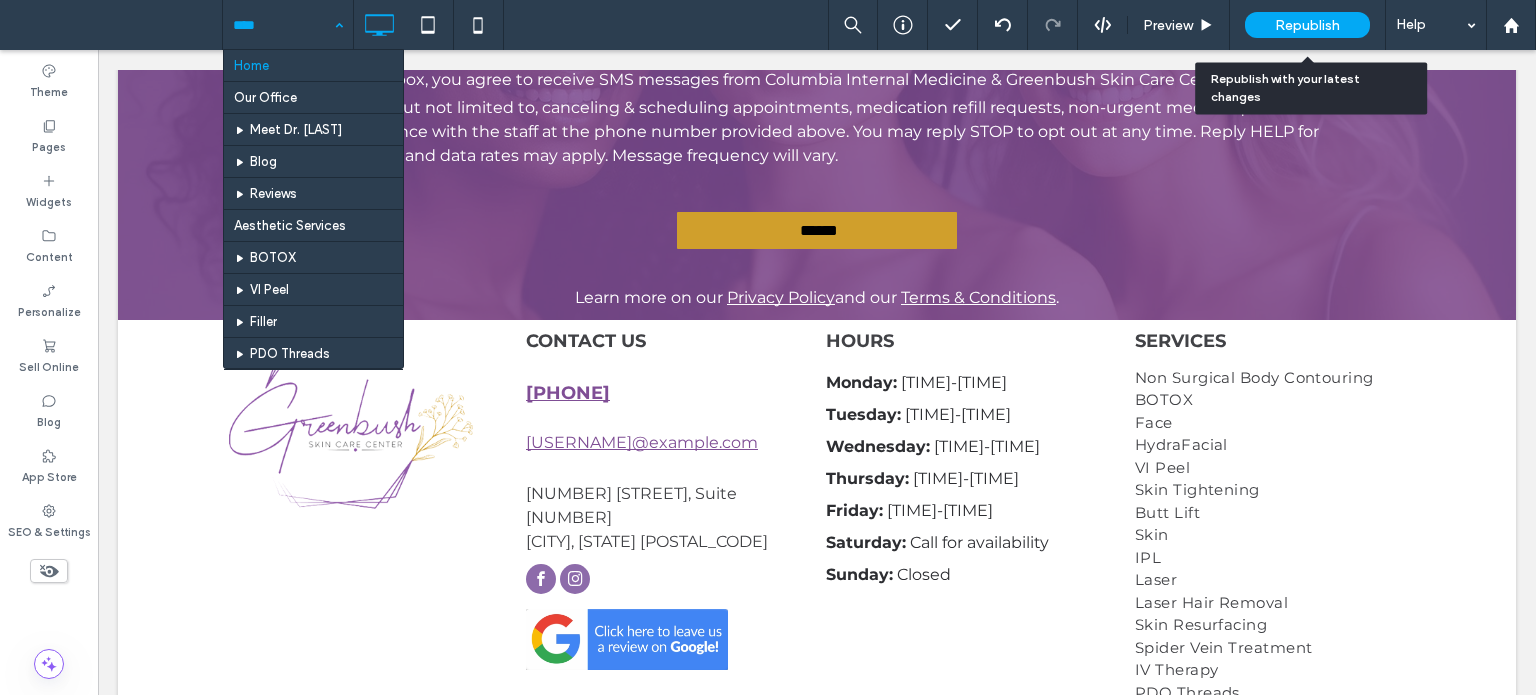 click on "Republish" 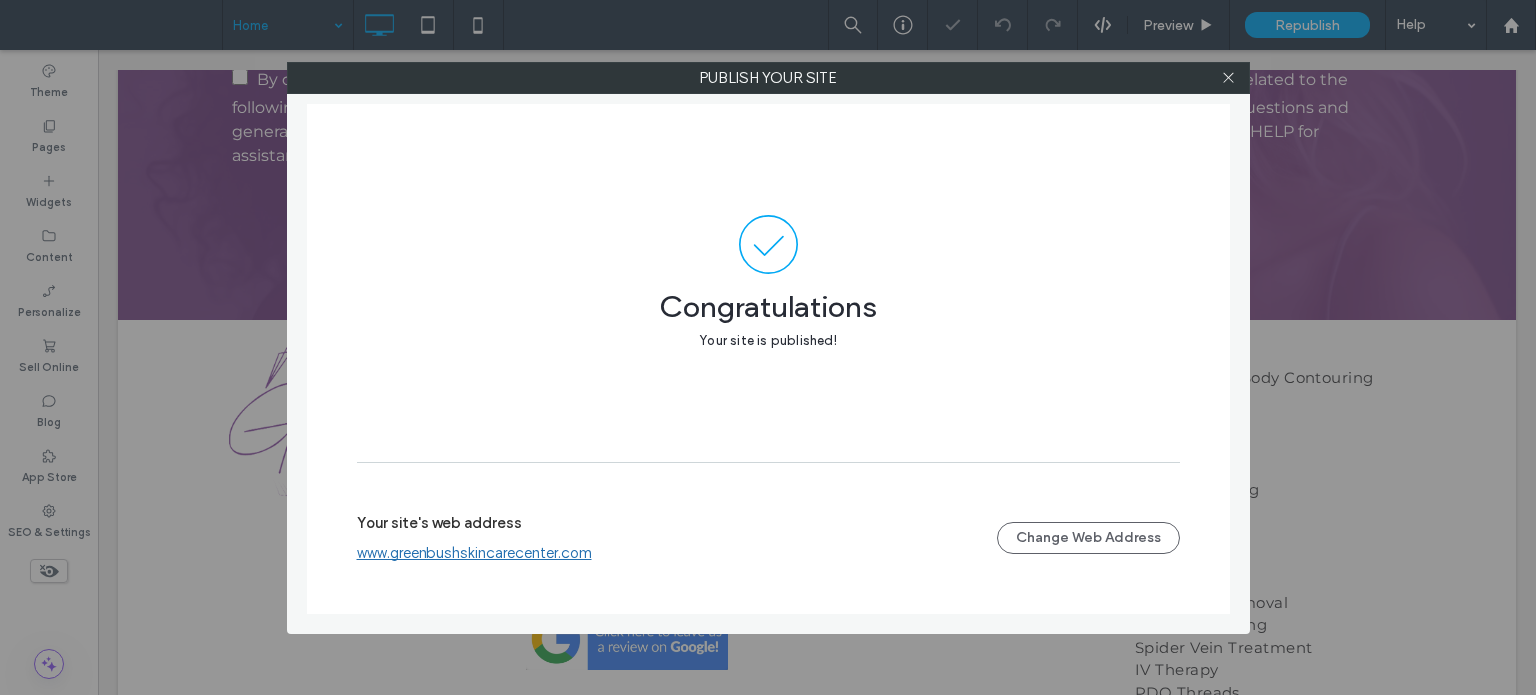 click on "www.greenbushskincarecenter.com" 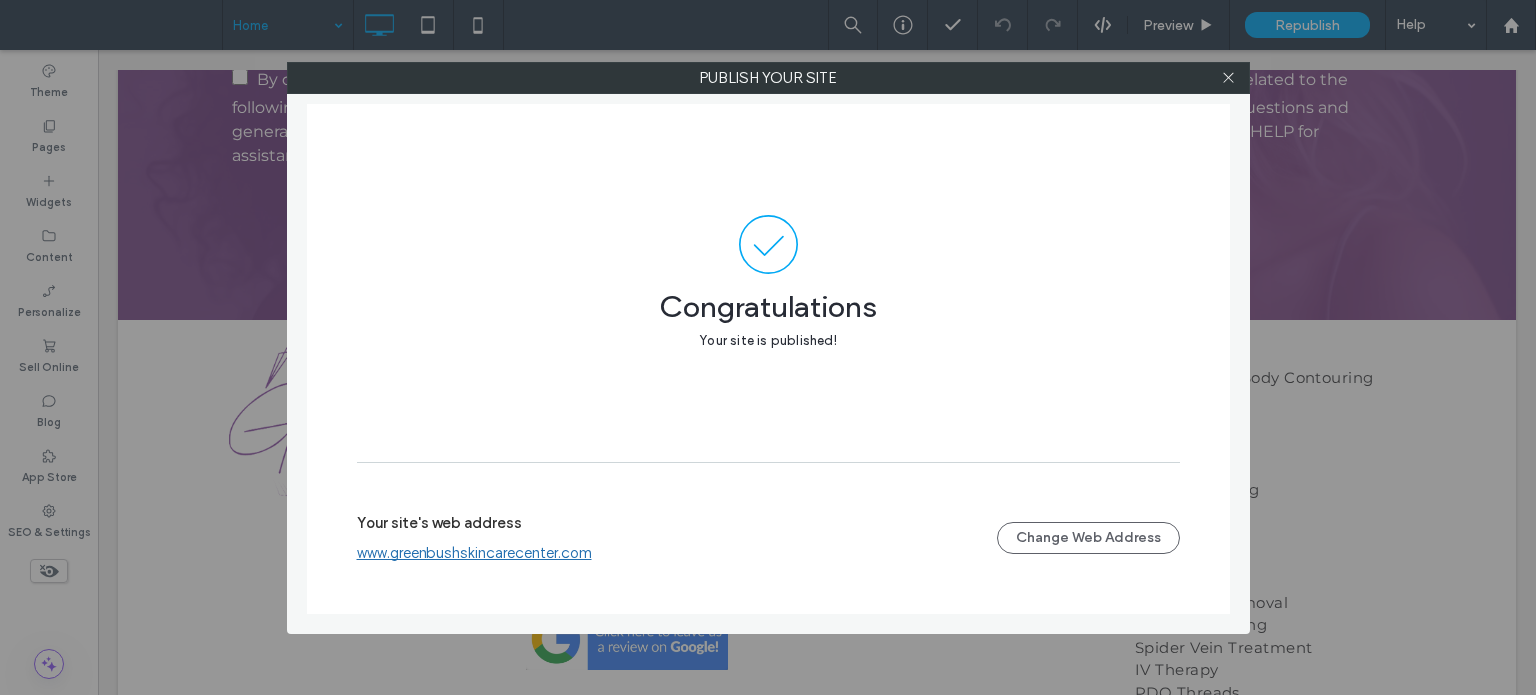 click 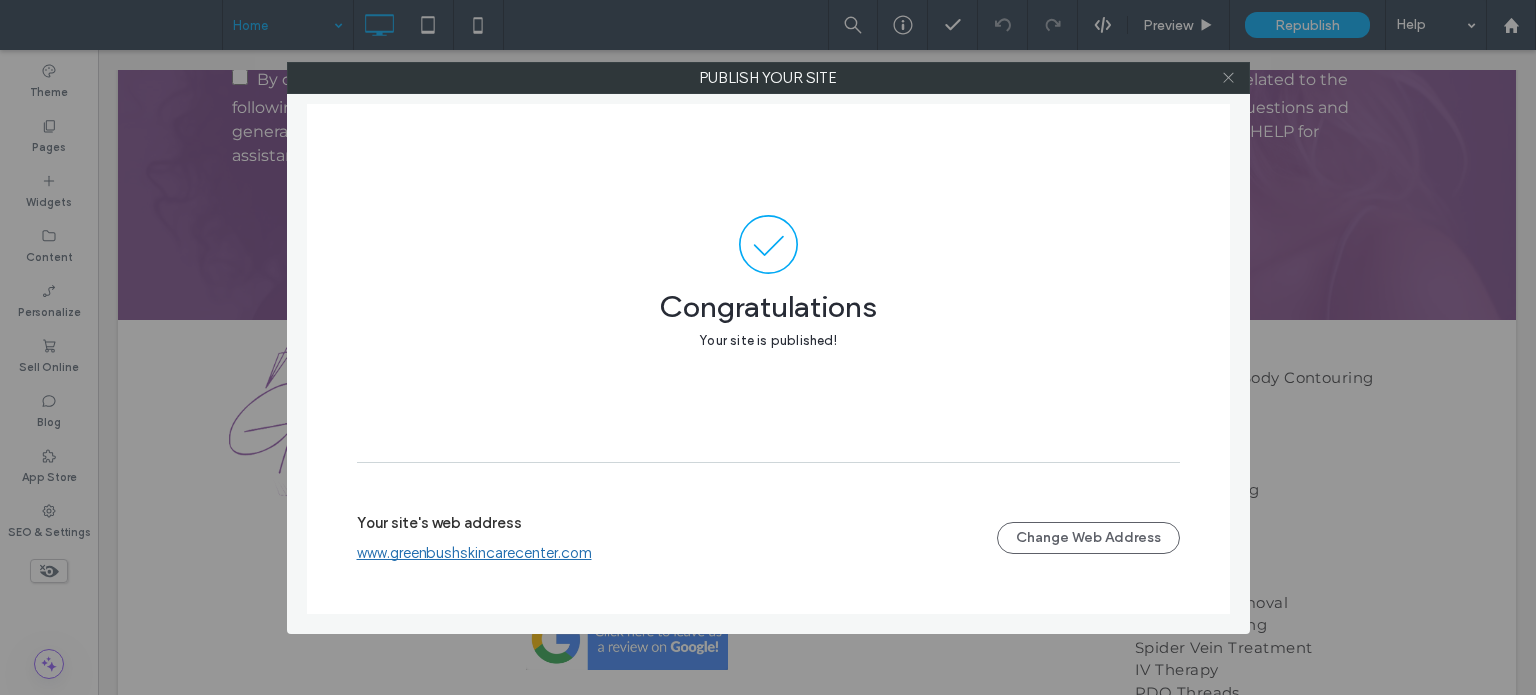 click 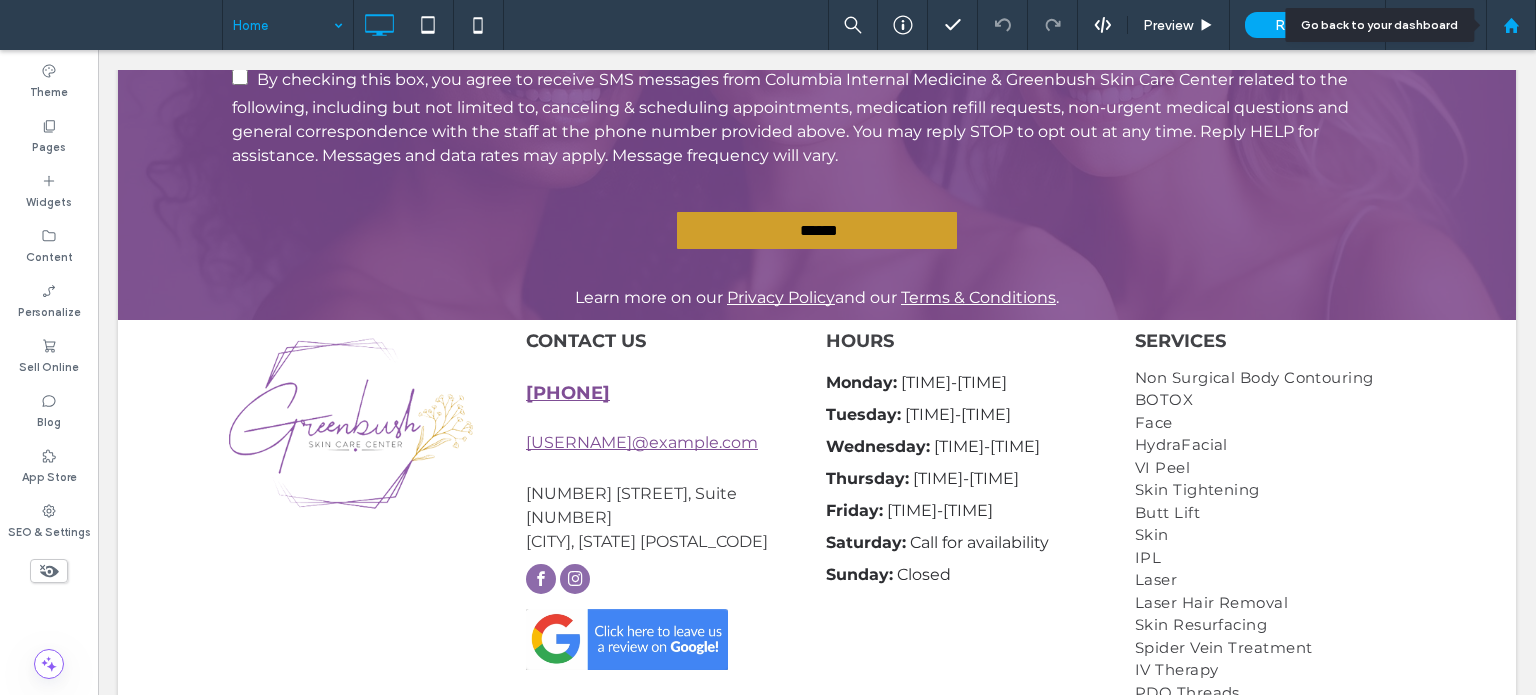 click 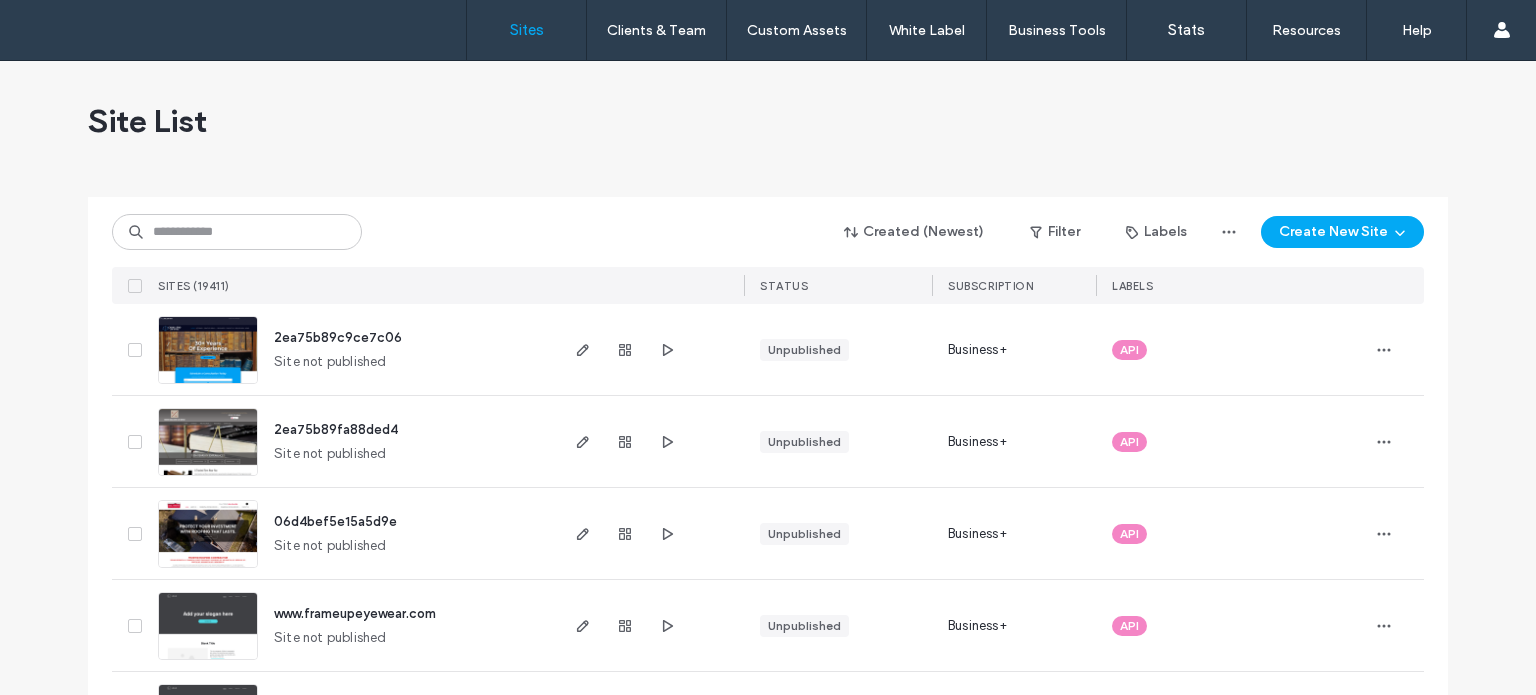 scroll, scrollTop: 0, scrollLeft: 0, axis: both 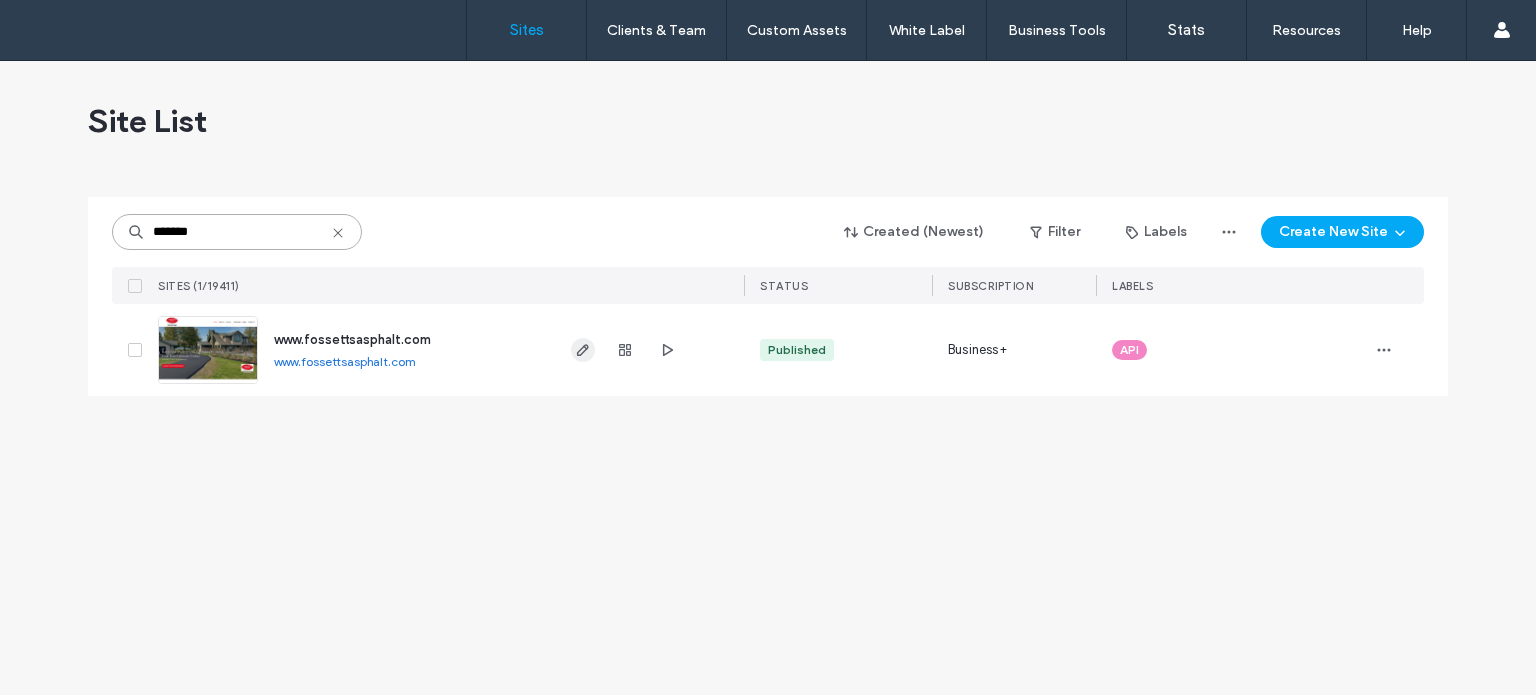 type on "*******" 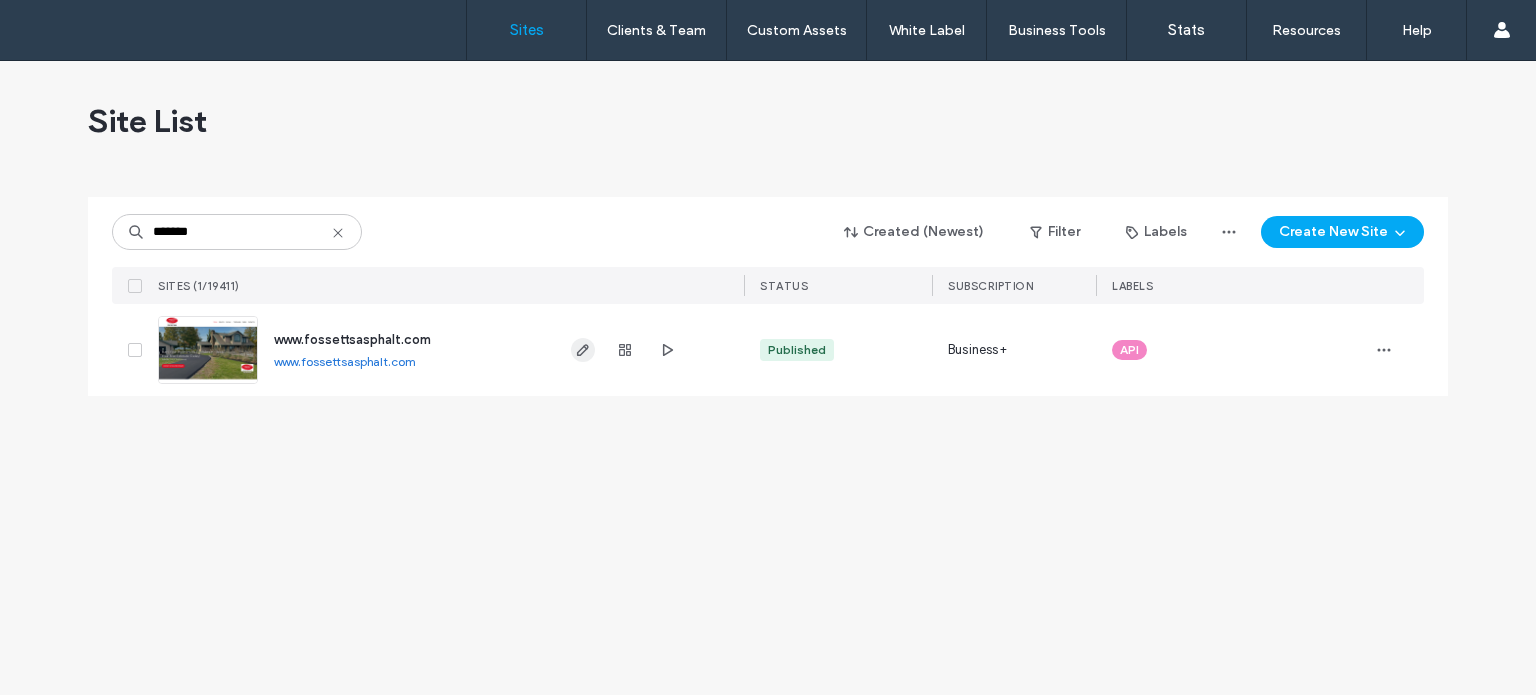 click 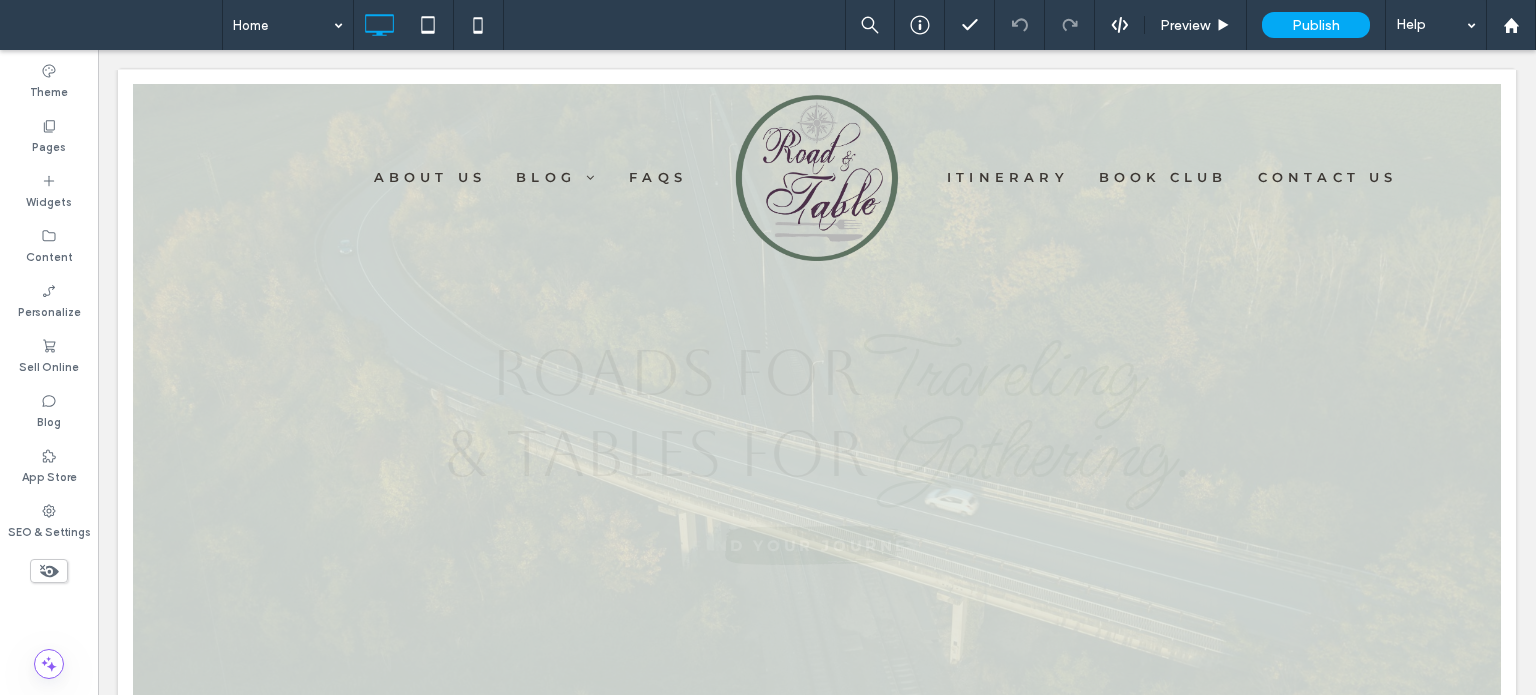scroll, scrollTop: 0, scrollLeft: 0, axis: both 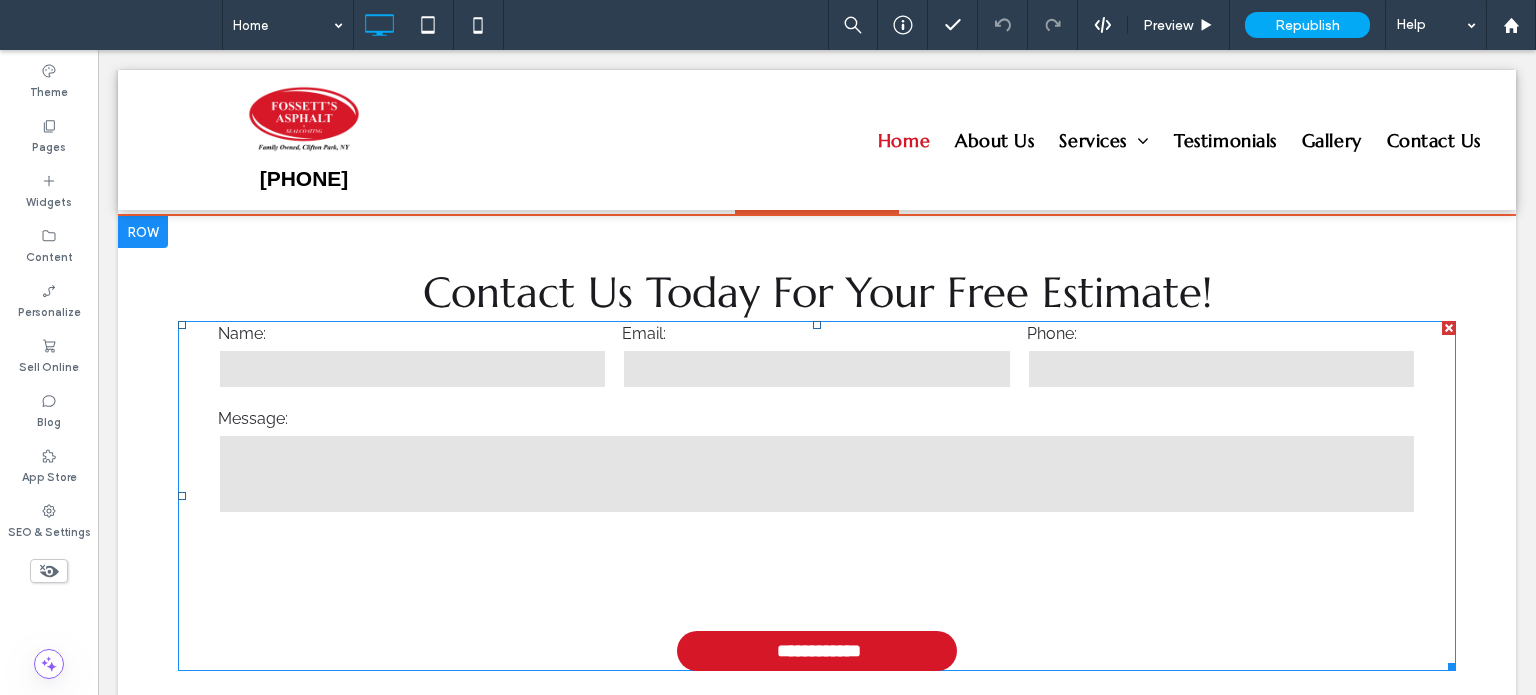 click on "Message:" at bounding box center (817, 461) 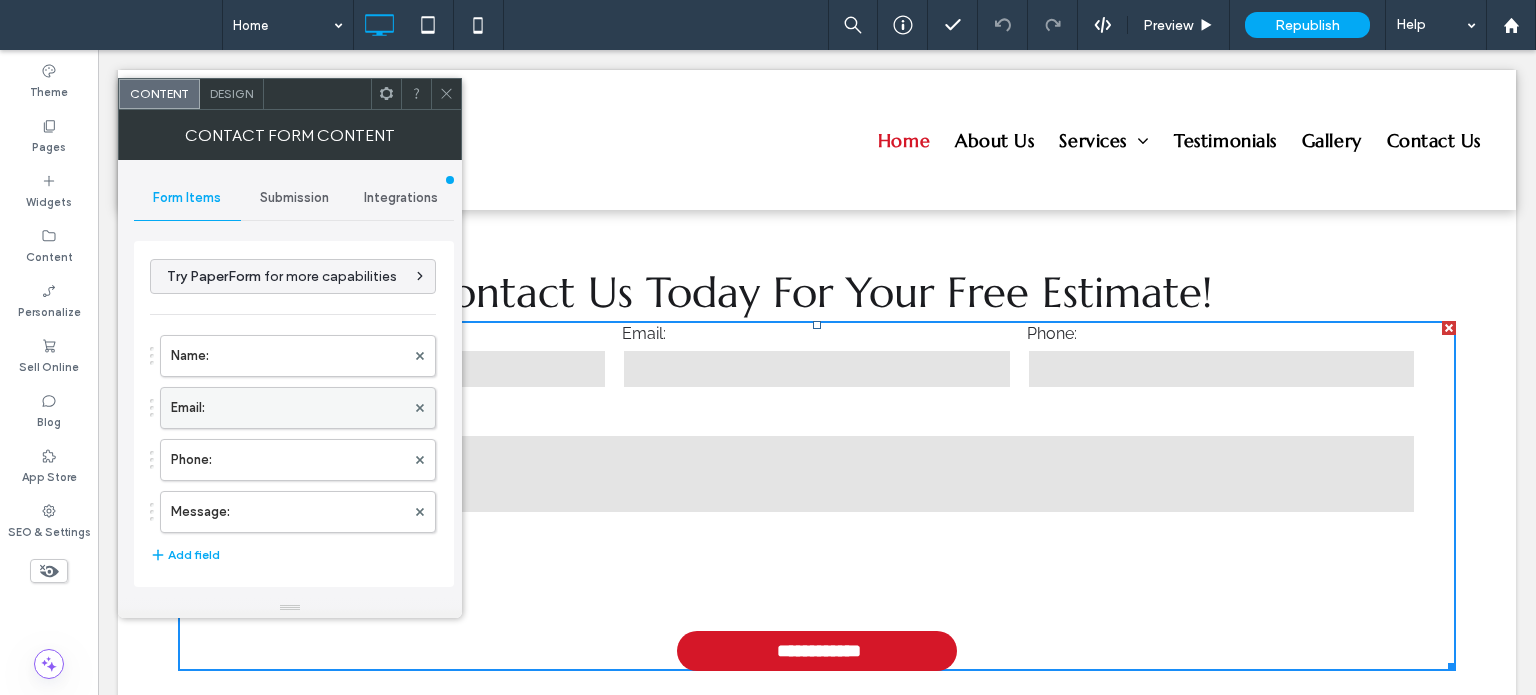 click on "Email:" at bounding box center [288, 408] 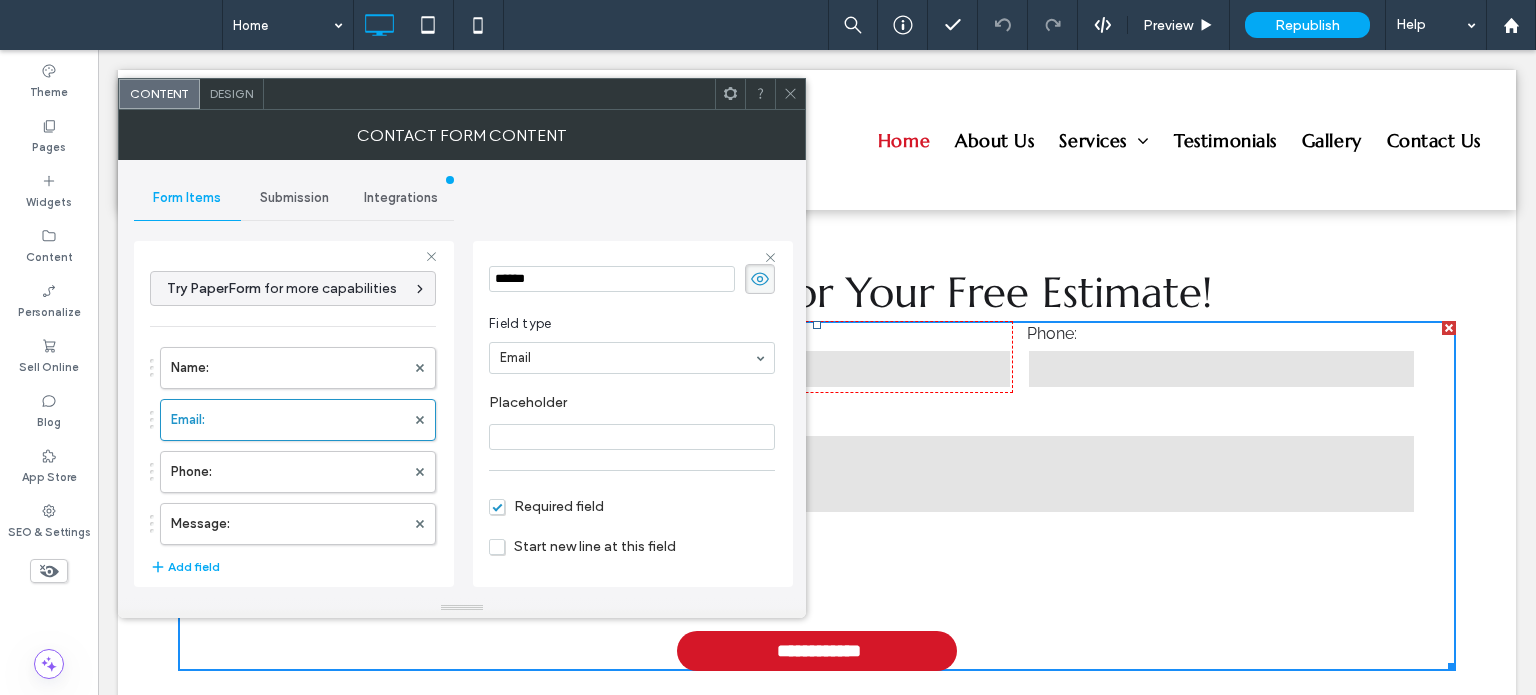 scroll, scrollTop: 138, scrollLeft: 0, axis: vertical 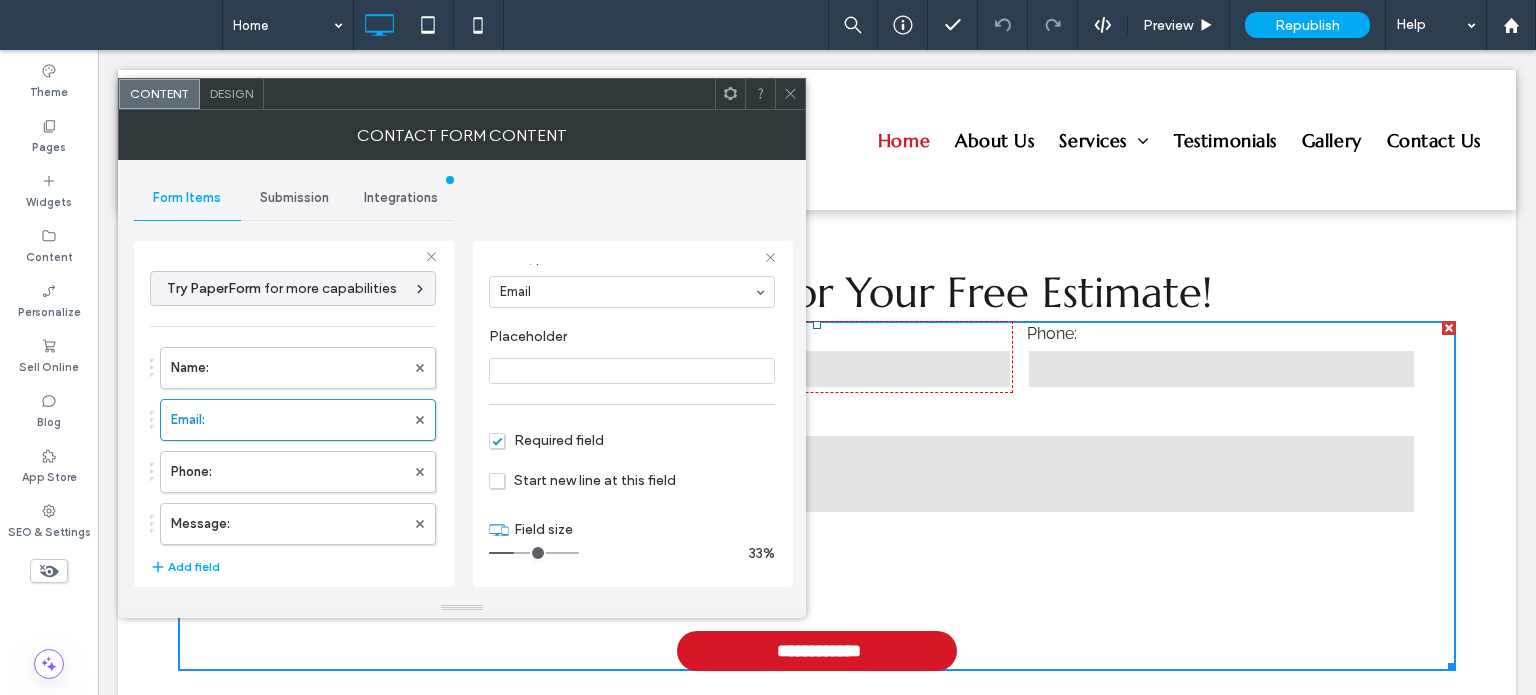 click on "Name: Email: Phone: Message:" at bounding box center [293, 441] 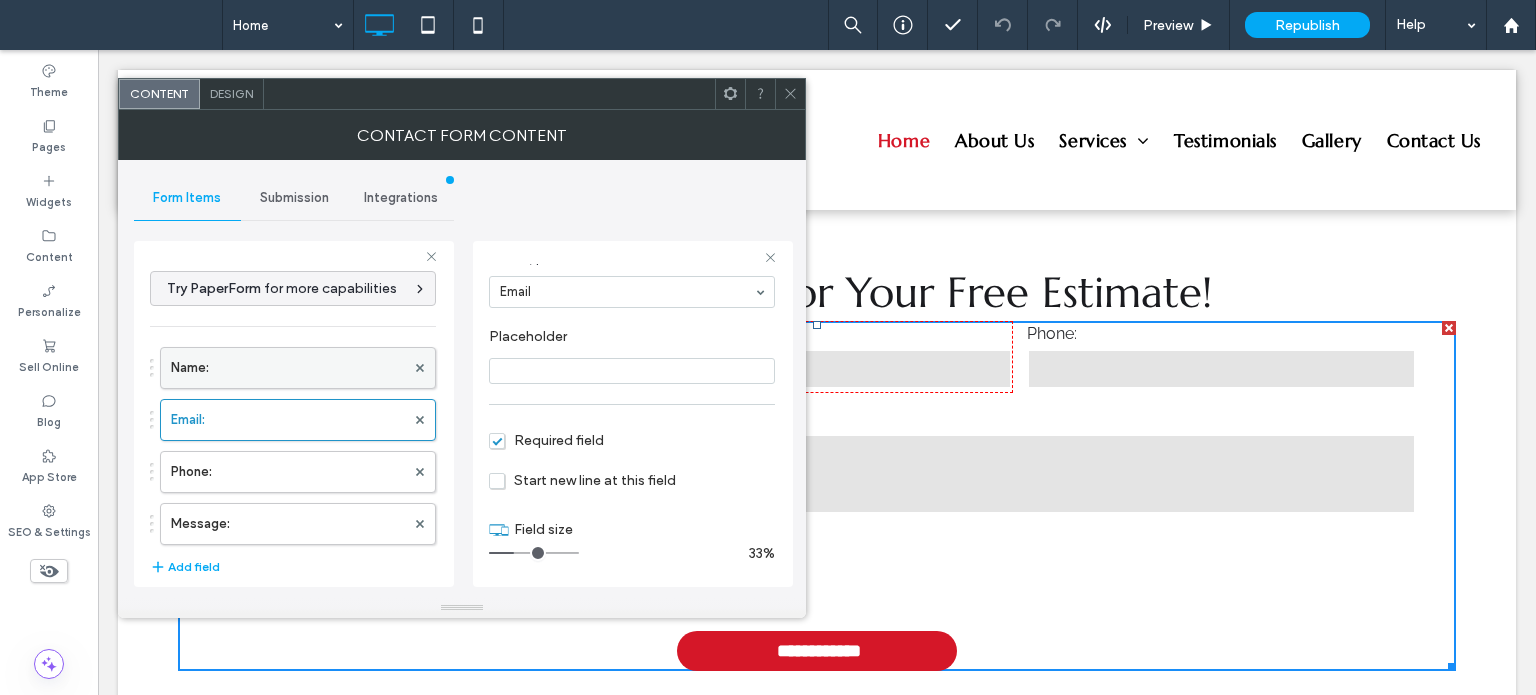 click on "Name:" at bounding box center [288, 368] 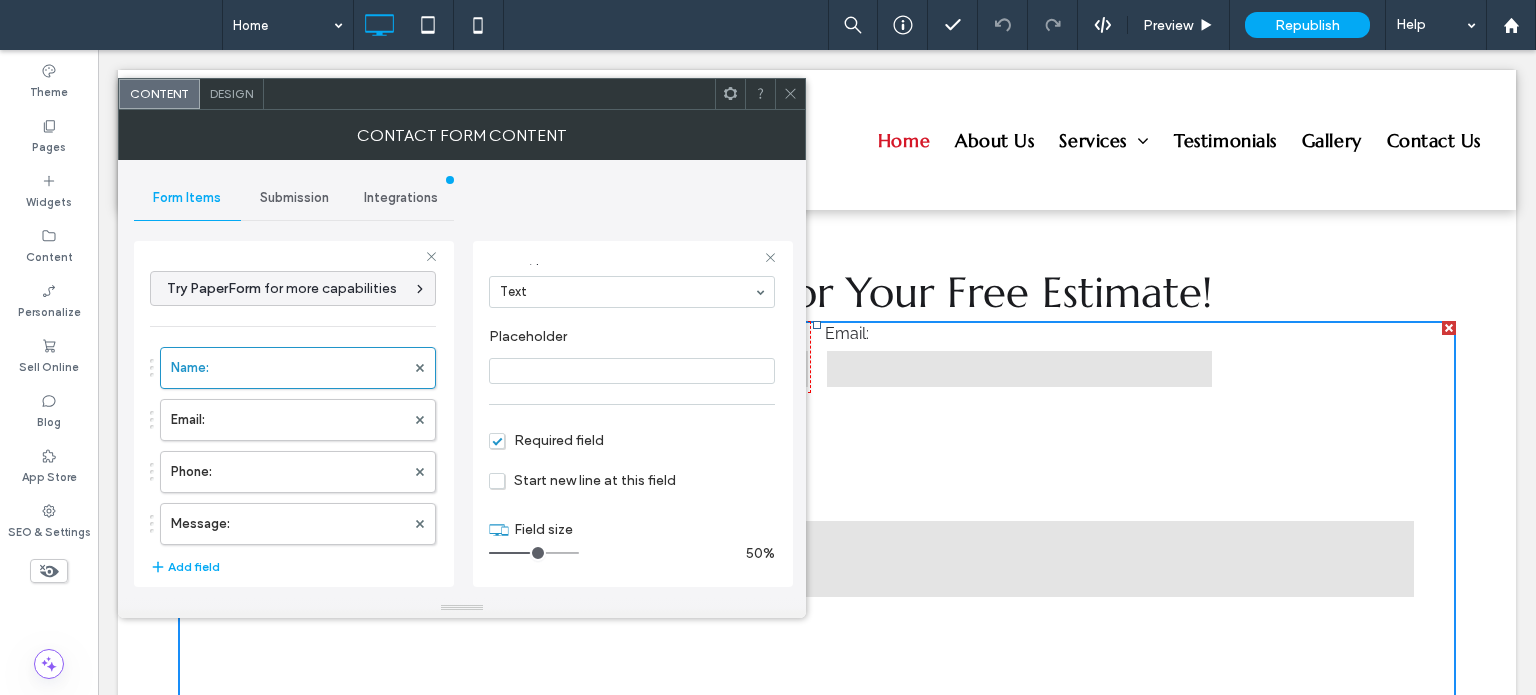 drag, startPoint x: 516, startPoint y: 556, endPoint x: 532, endPoint y: 555, distance: 16.03122 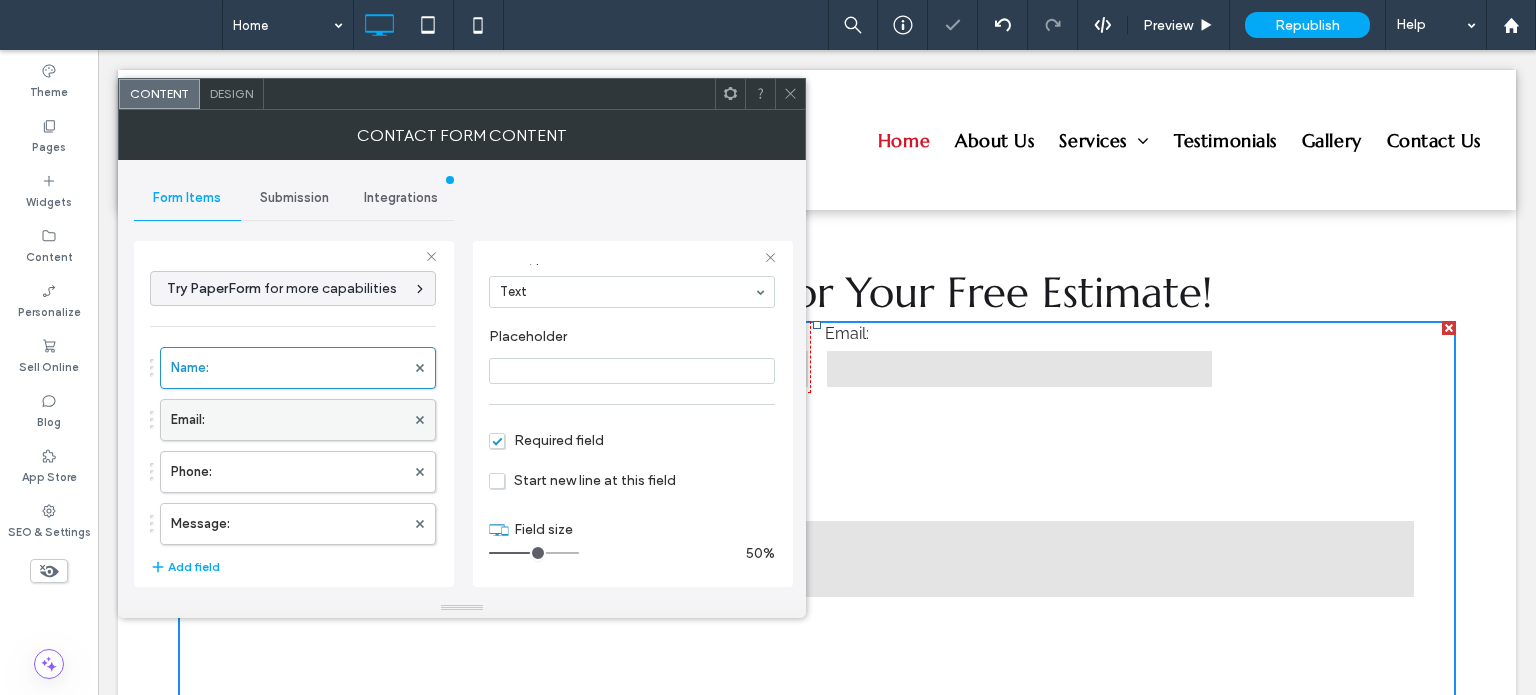click on "Email:" at bounding box center [288, 420] 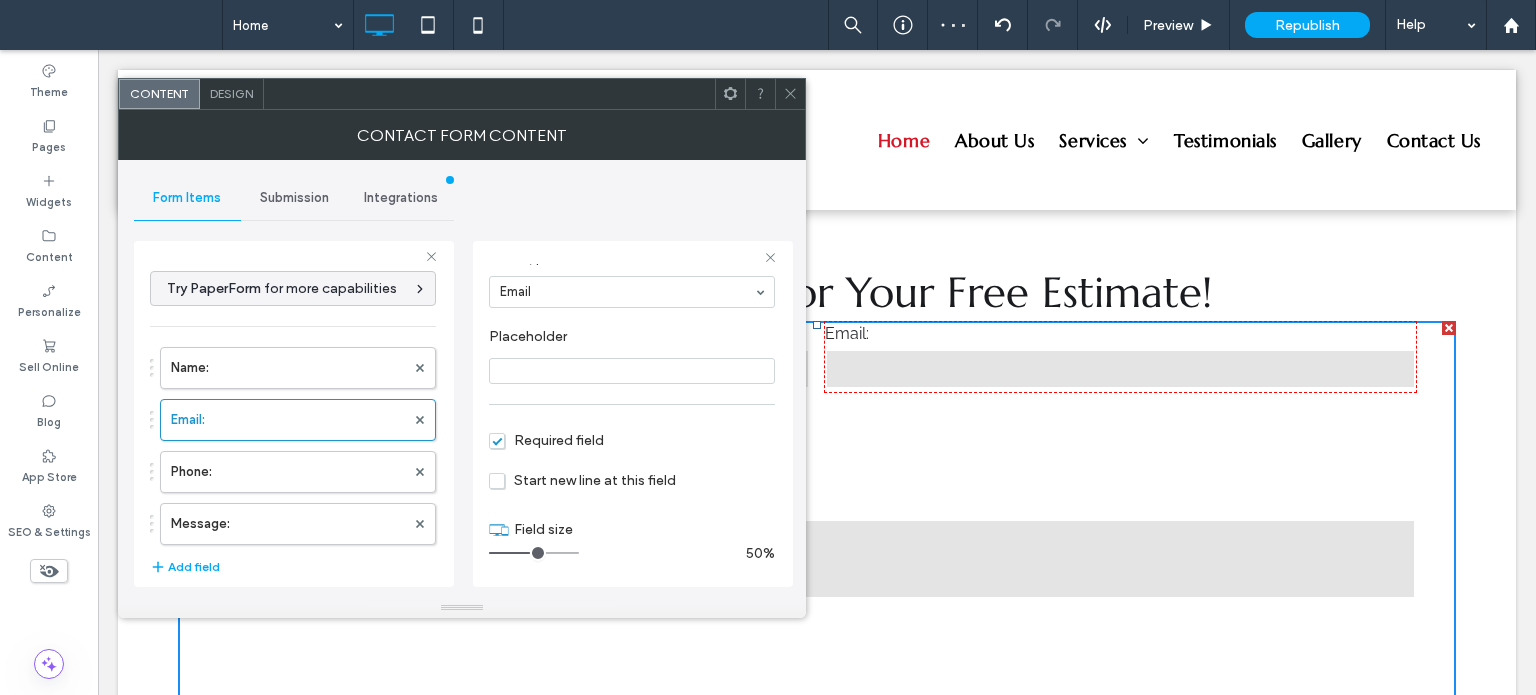 drag, startPoint x: 519, startPoint y: 549, endPoint x: 531, endPoint y: 551, distance: 12.165525 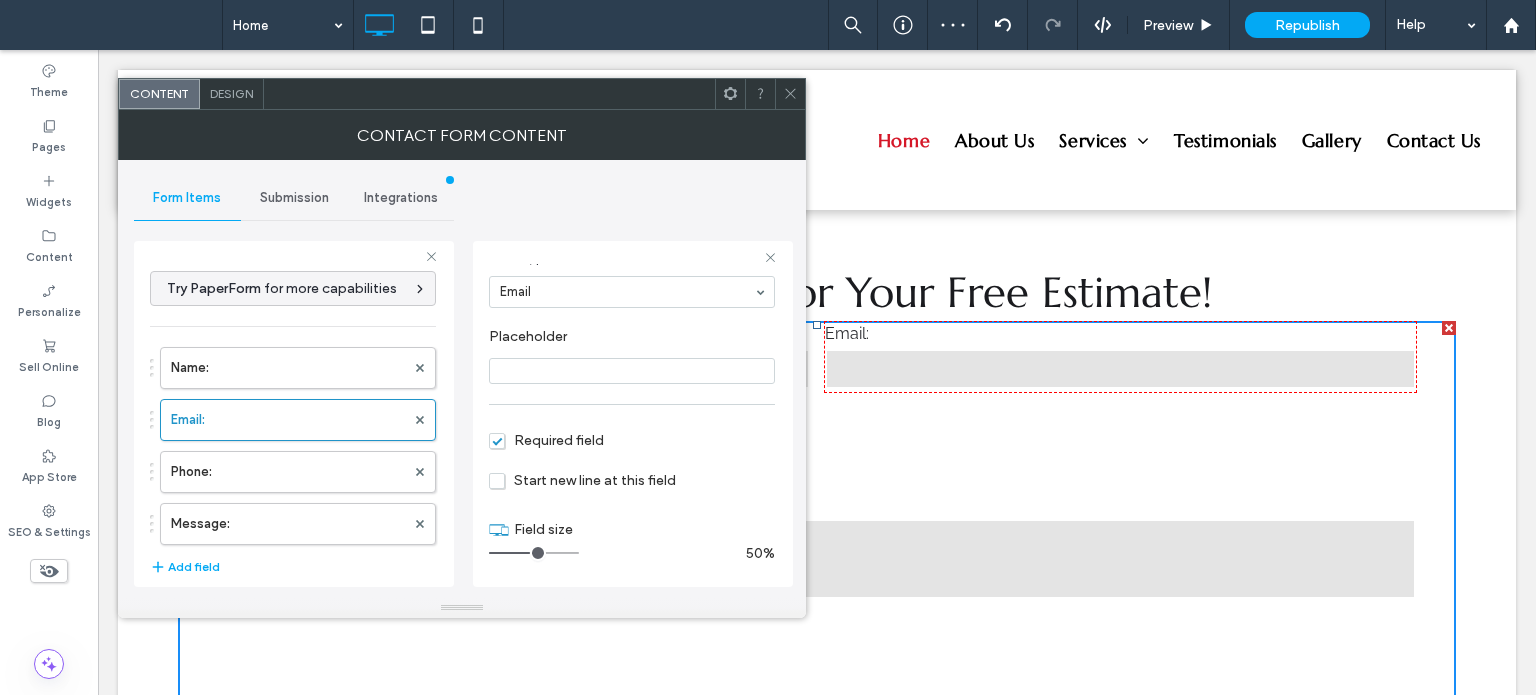 click at bounding box center (534, 553) 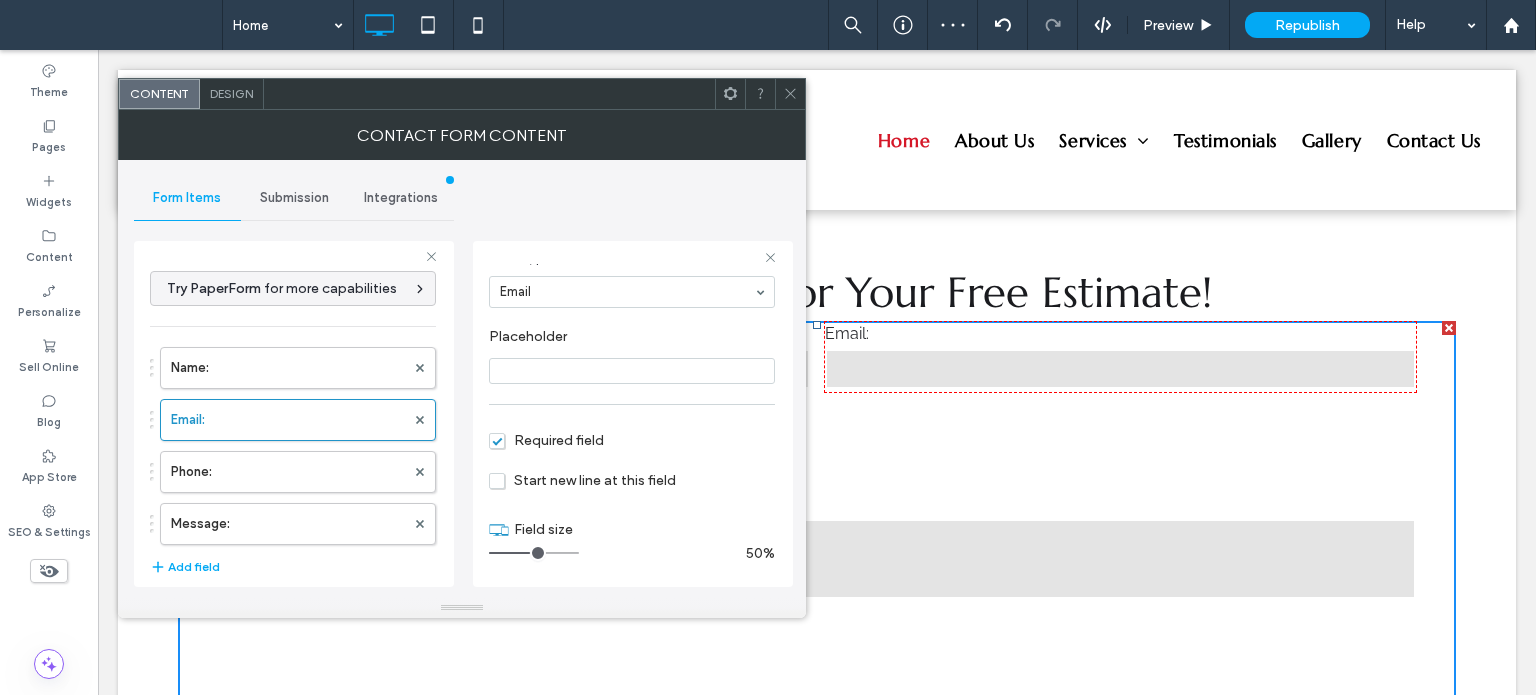 drag, startPoint x: 258, startPoint y: 467, endPoint x: 436, endPoint y: 514, distance: 184.10051 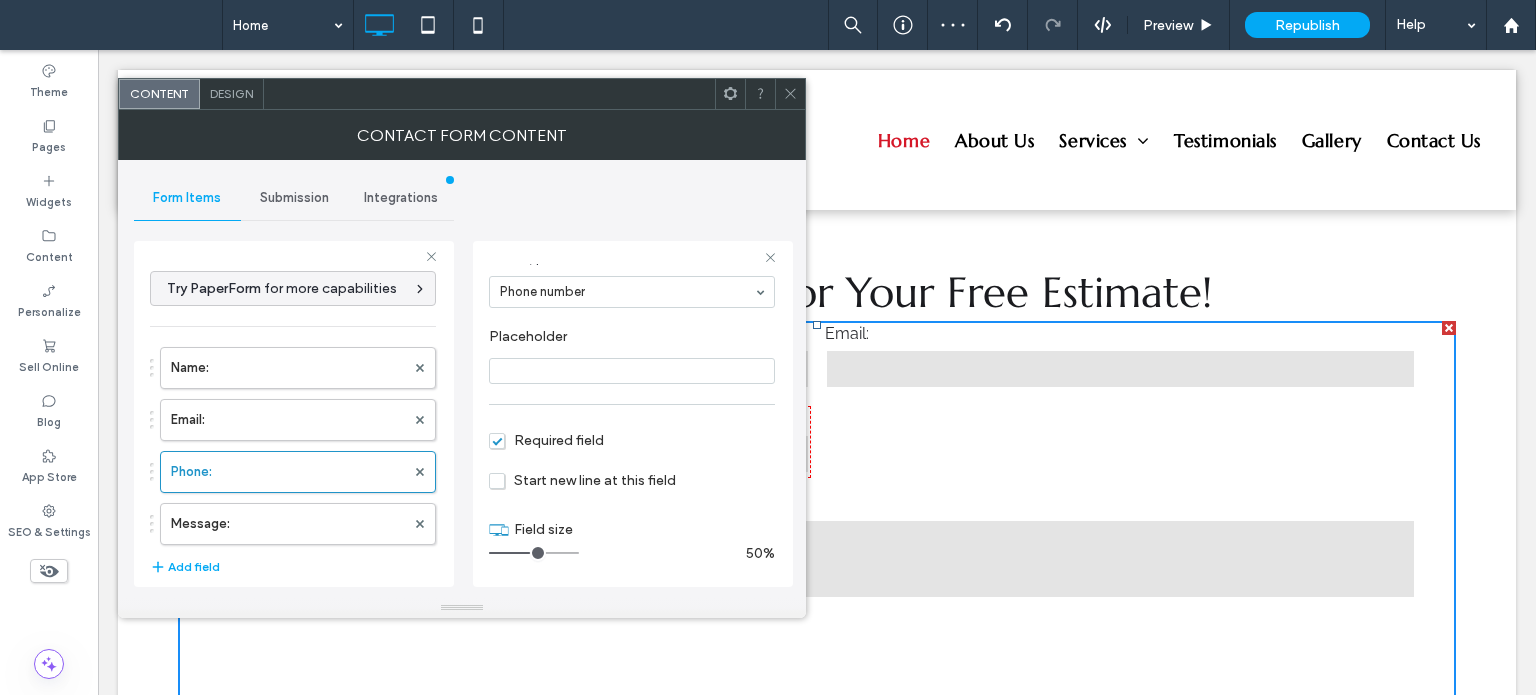 drag, startPoint x: 516, startPoint y: 555, endPoint x: 529, endPoint y: 555, distance: 13 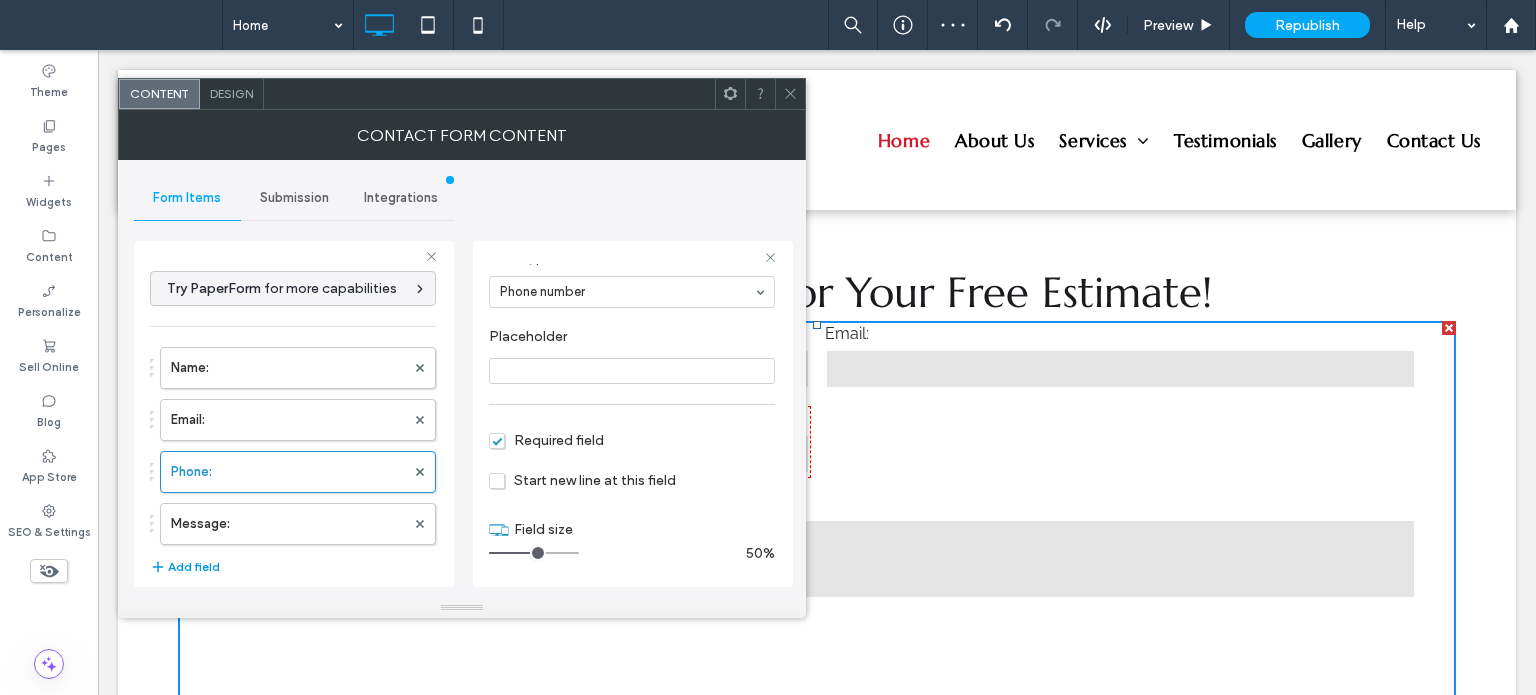 click on "Add field" at bounding box center (185, 567) 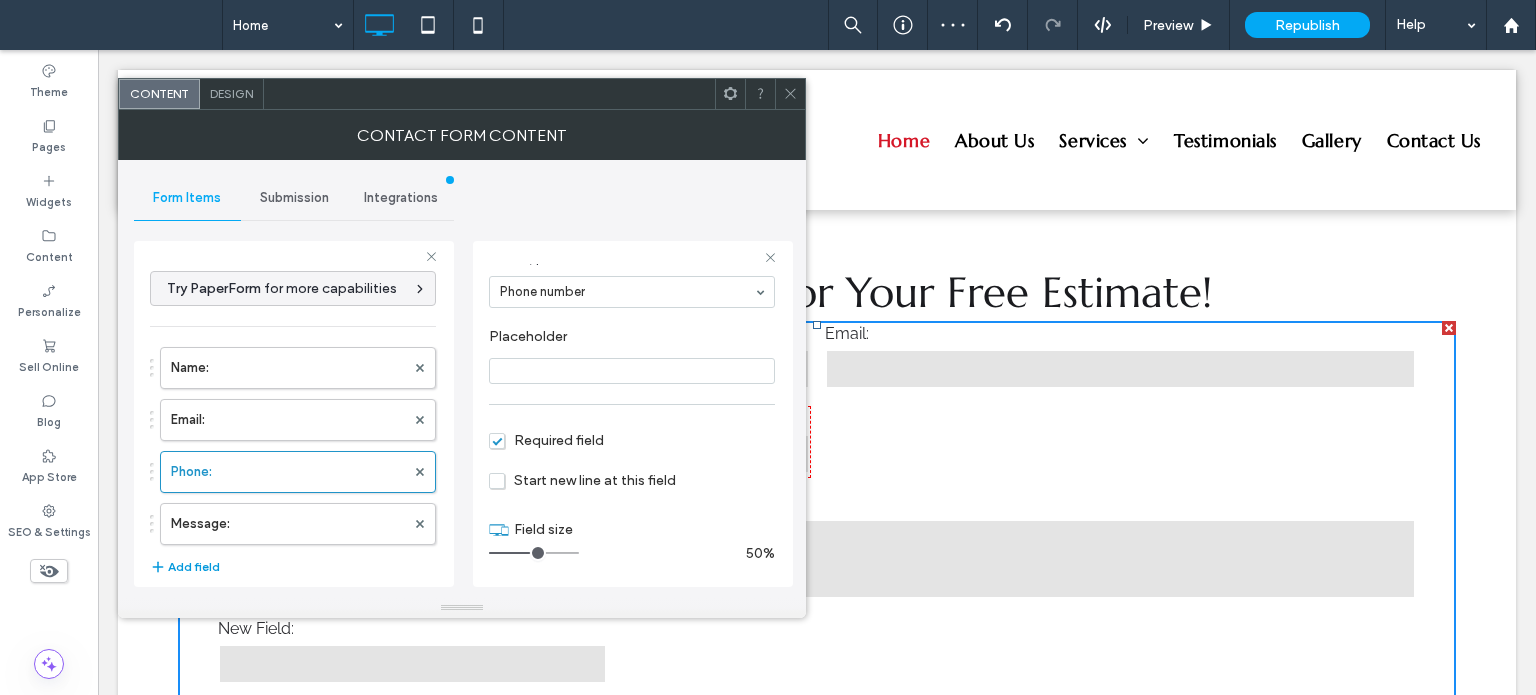 scroll, scrollTop: 2152, scrollLeft: 0, axis: vertical 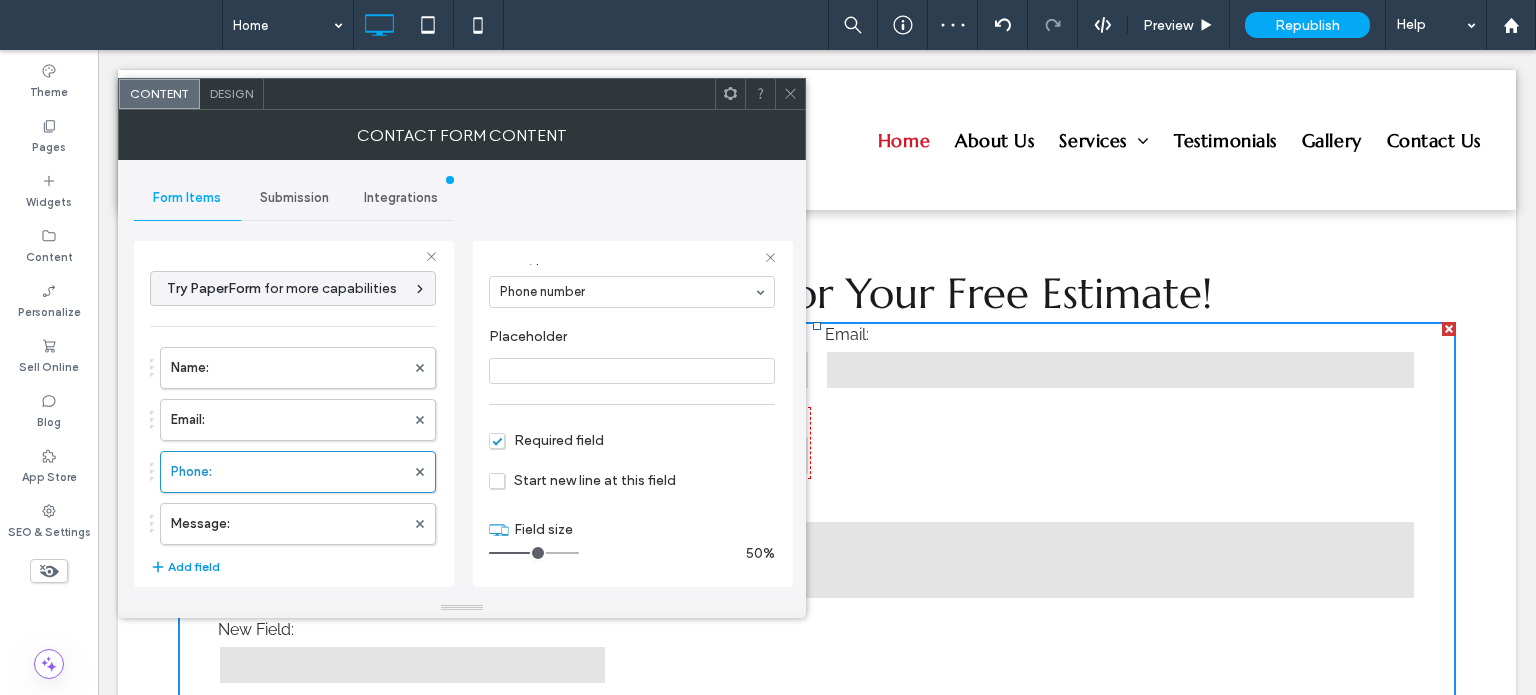 type on "*" 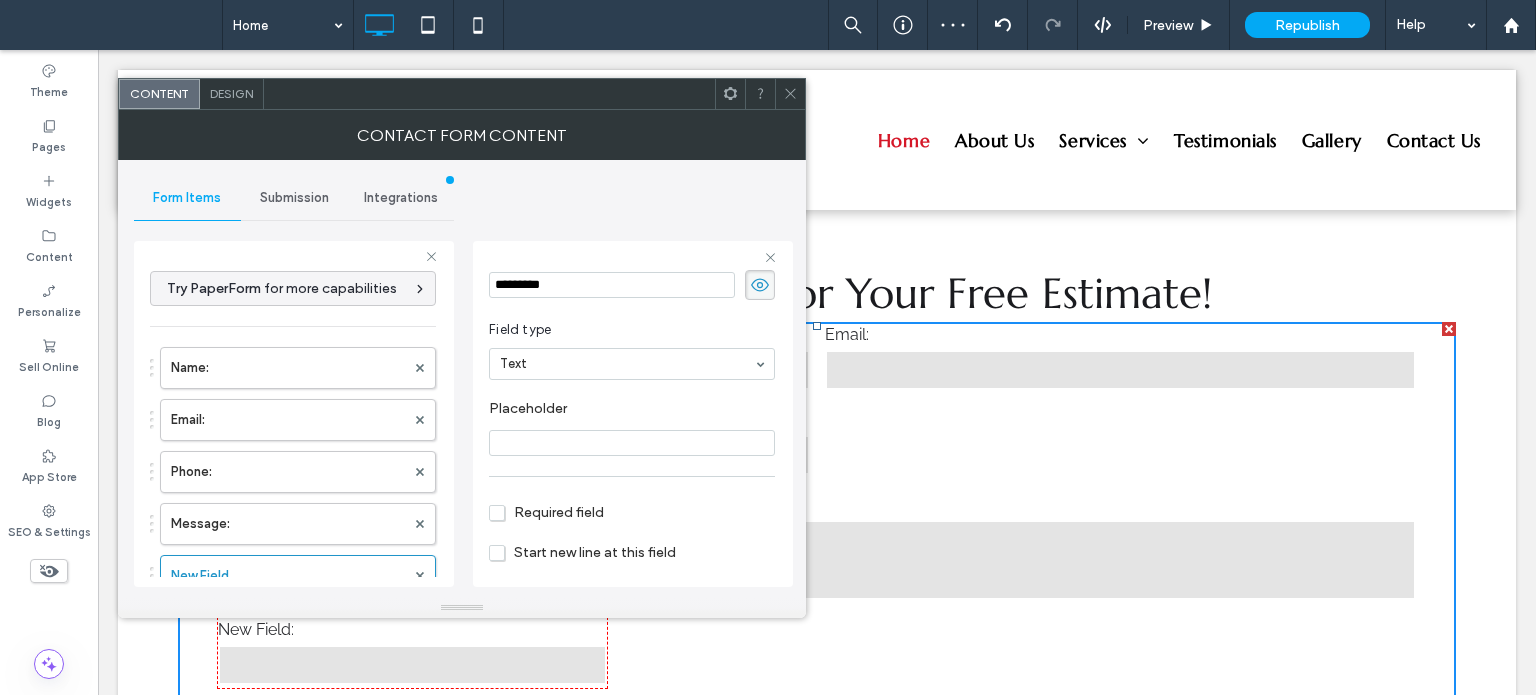 scroll, scrollTop: 0, scrollLeft: 0, axis: both 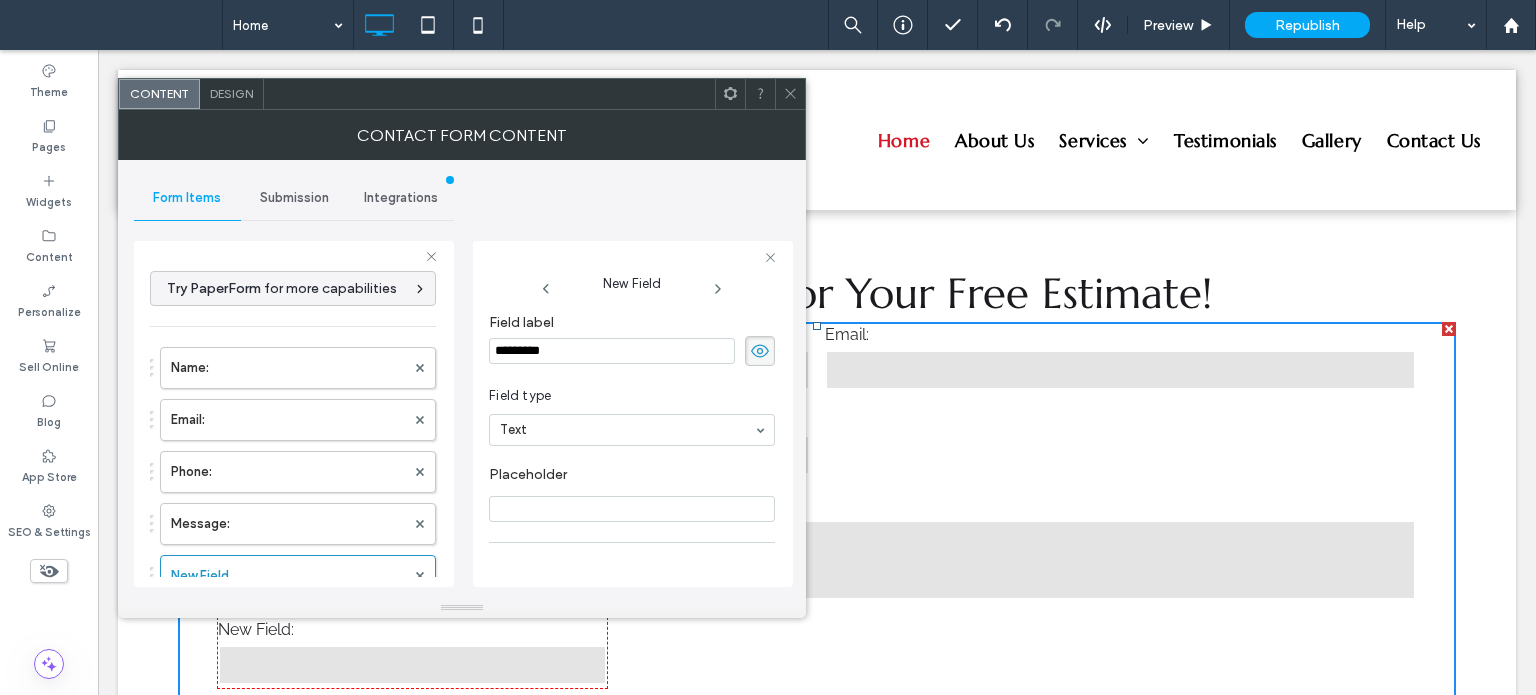 click at bounding box center [760, 351] 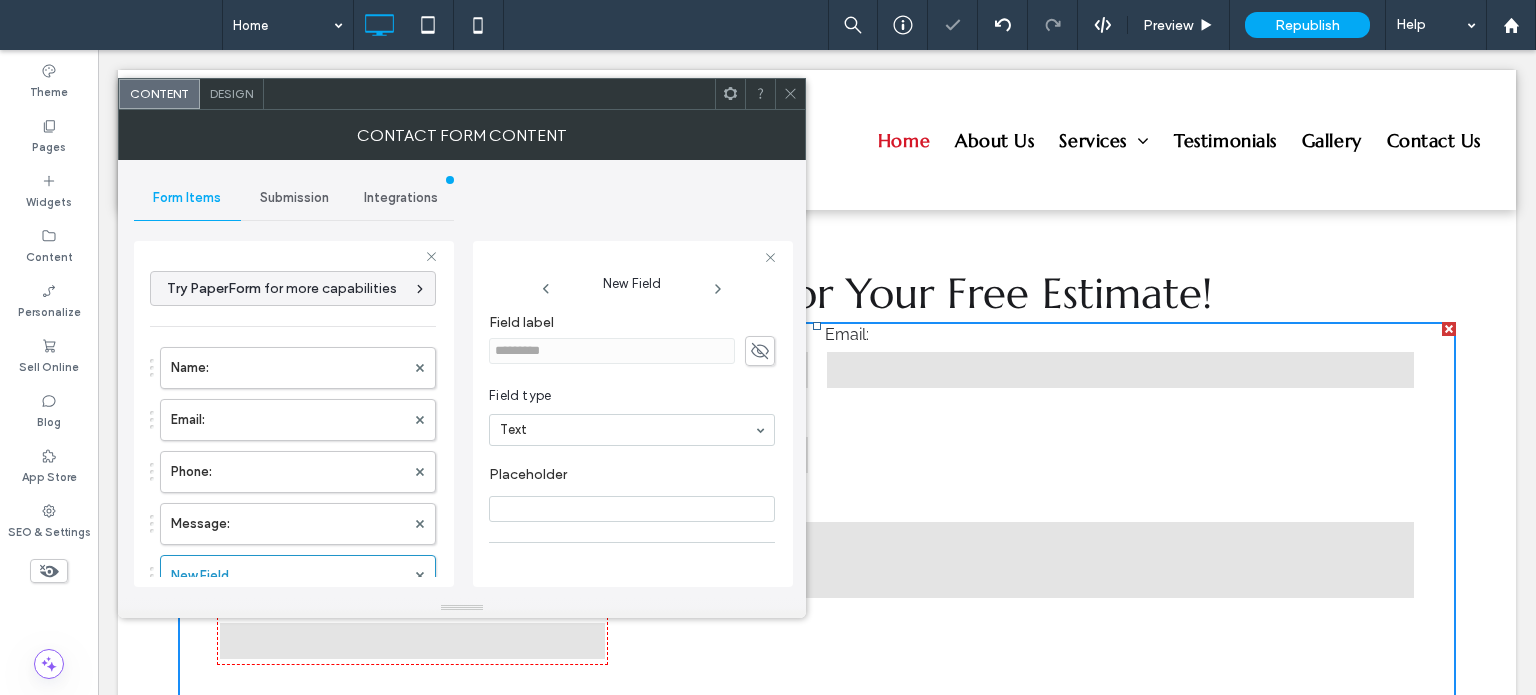 click on "Placeholder" at bounding box center [632, 494] 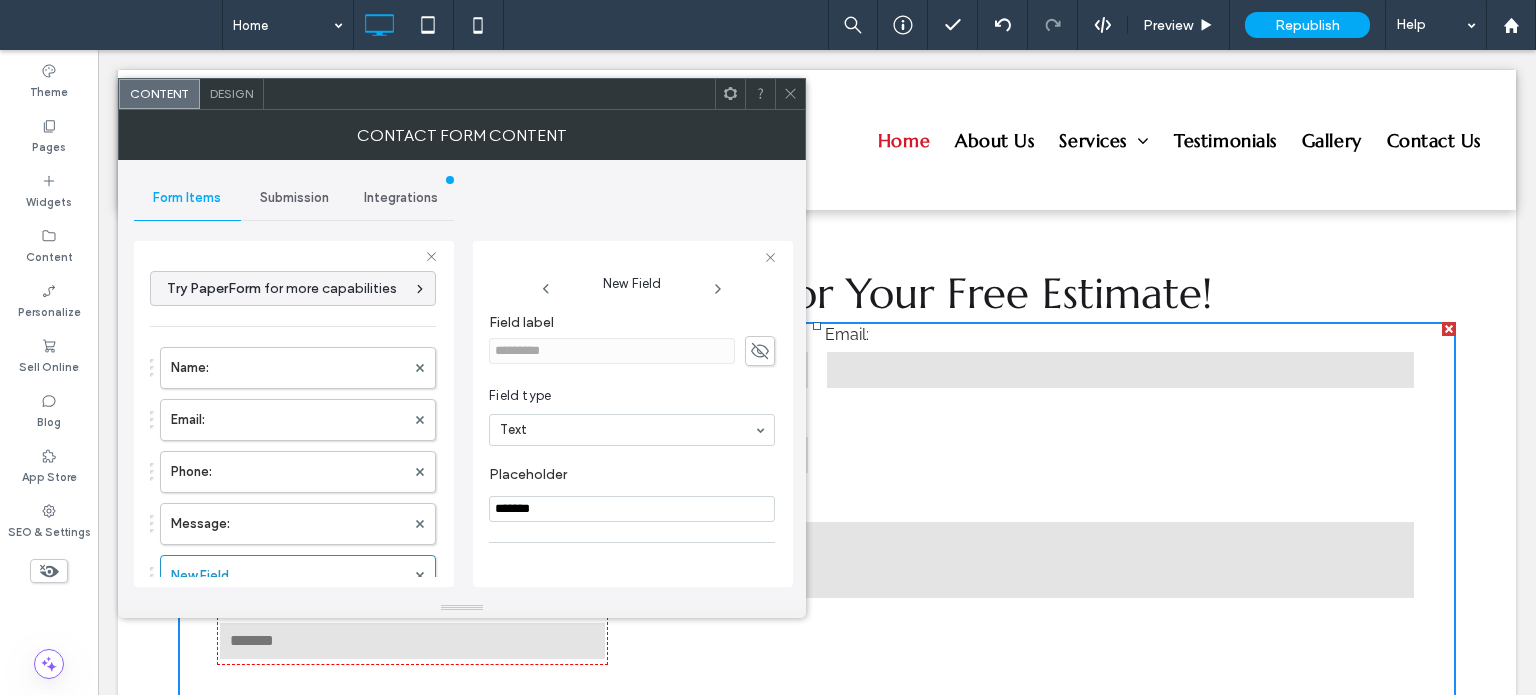 type on "*******" 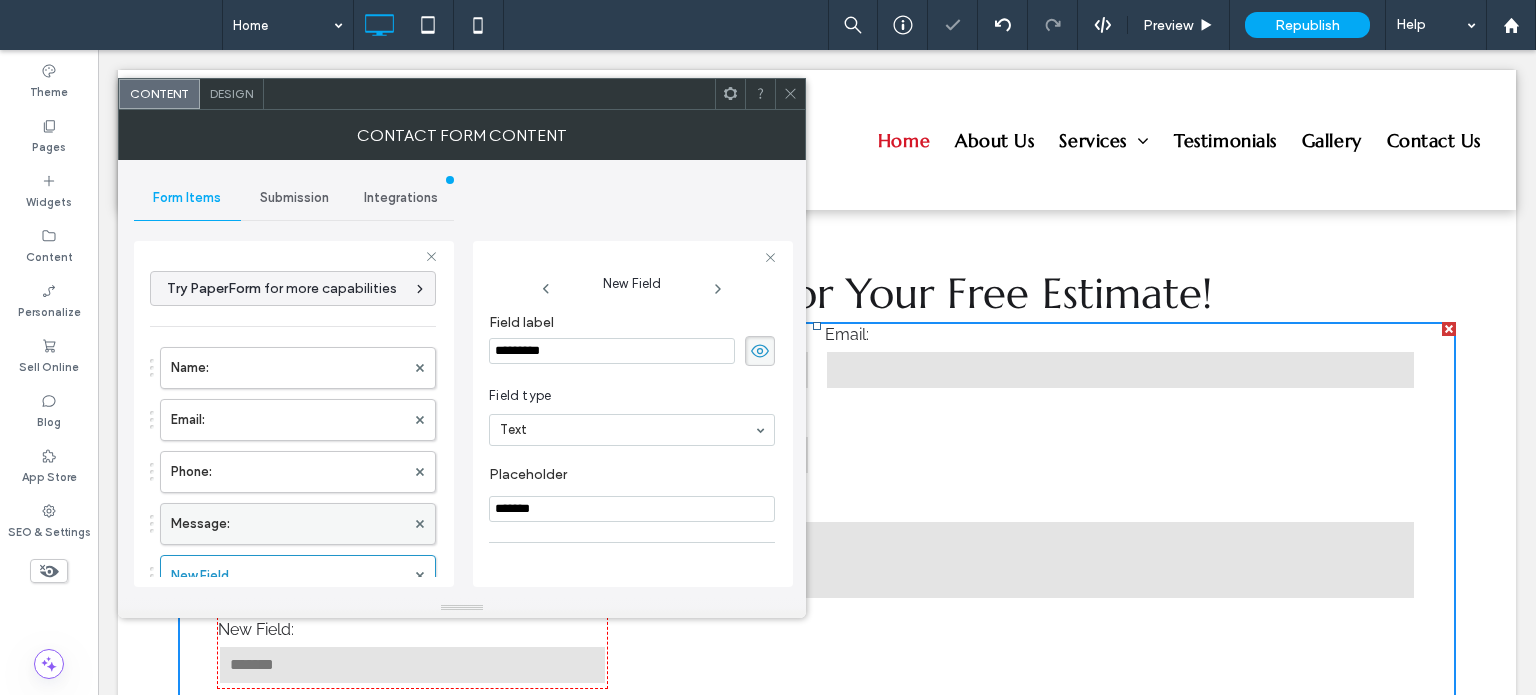 drag, startPoint x: 598, startPoint y: 508, endPoint x: 390, endPoint y: 511, distance: 208.02164 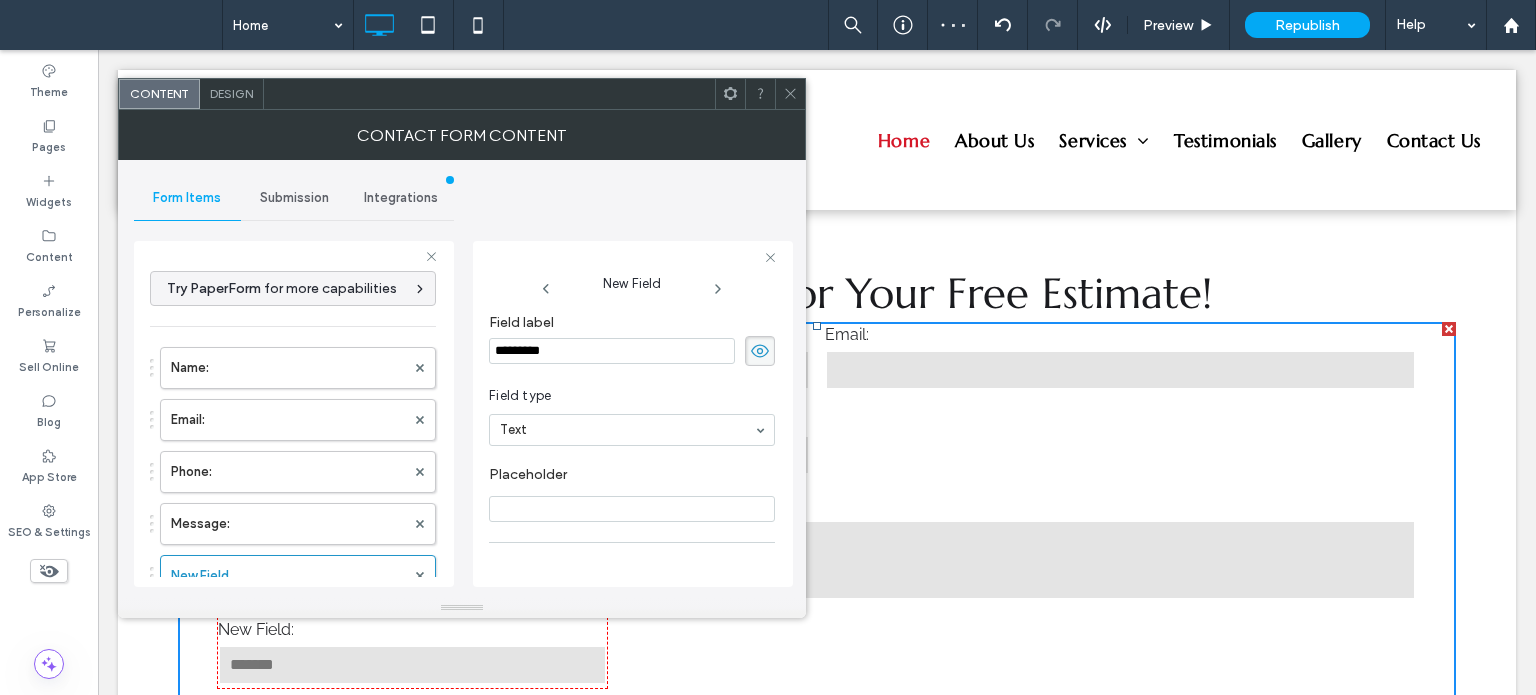 type 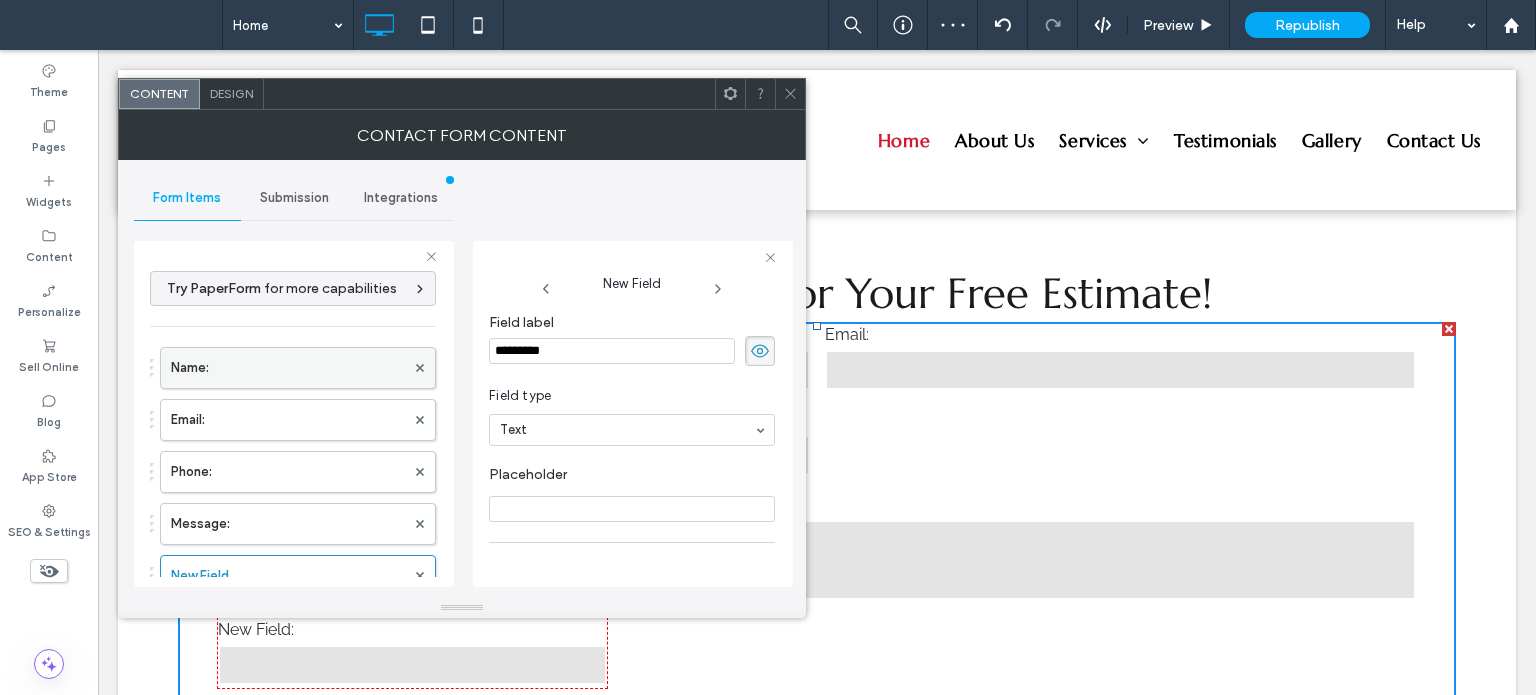 drag, startPoint x: 566, startPoint y: 343, endPoint x: 365, endPoint y: 357, distance: 201.48697 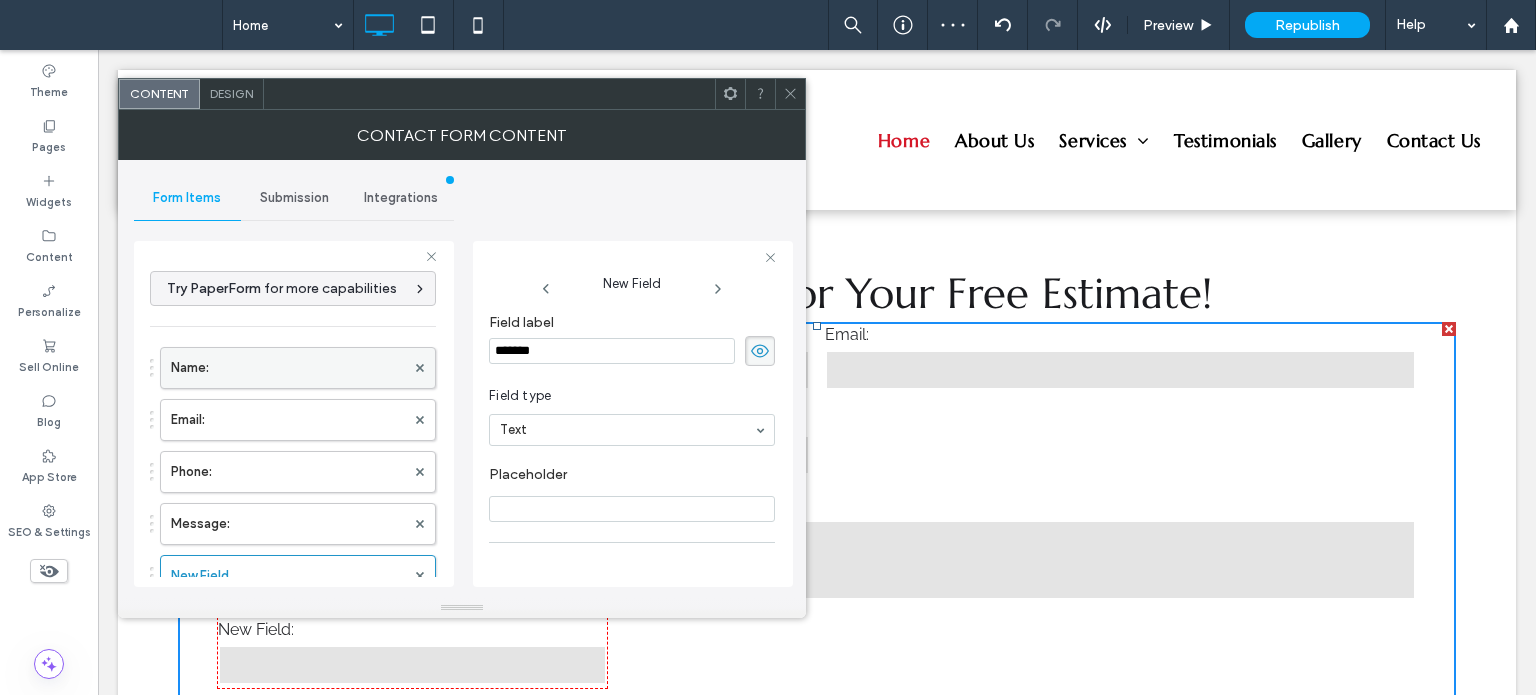 type on "********" 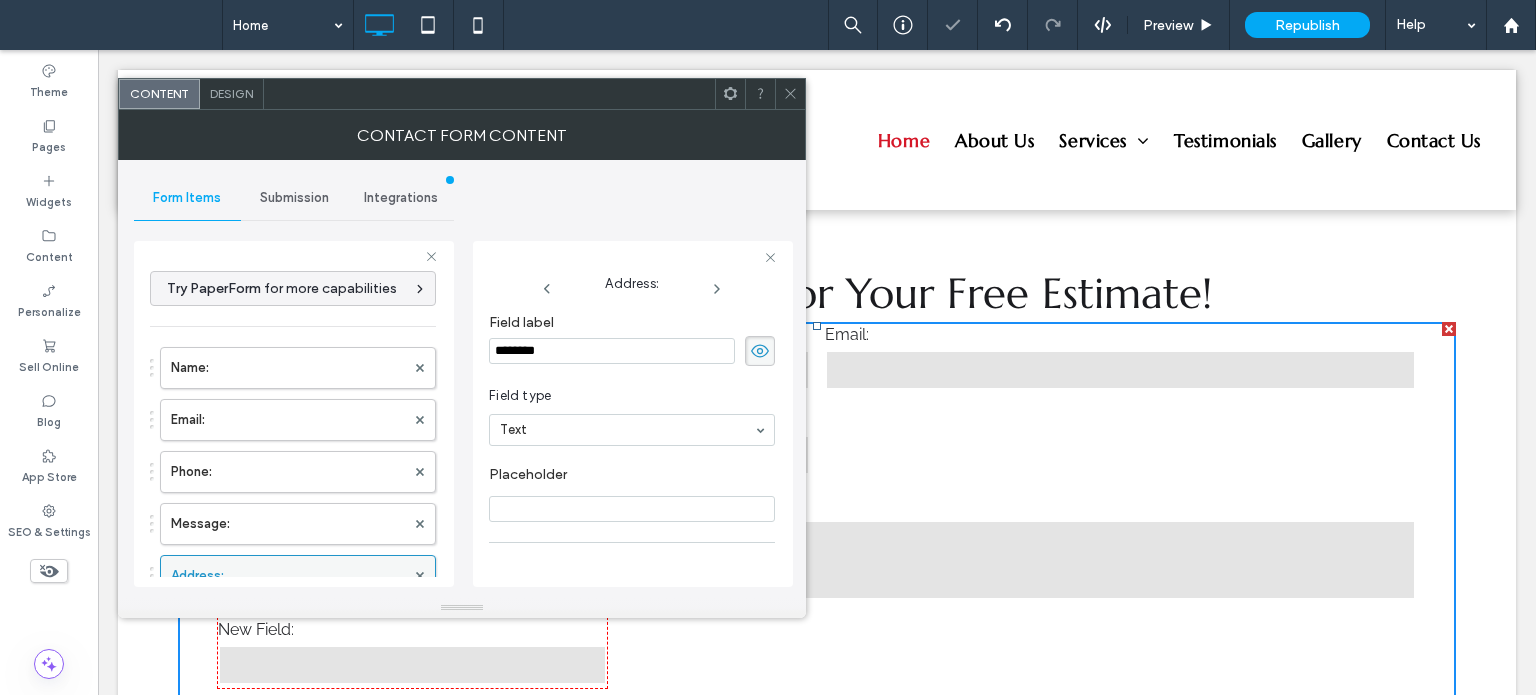 click on "Address:" at bounding box center (288, 576) 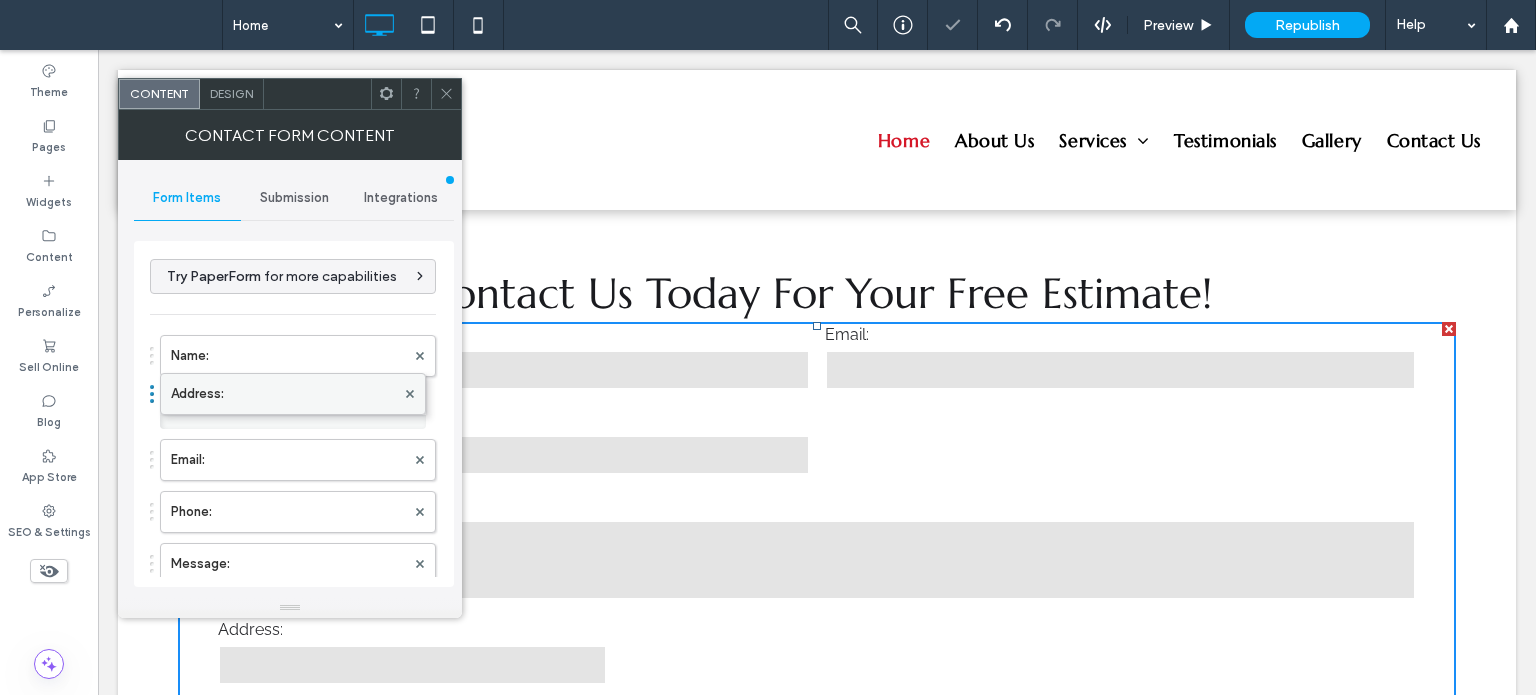 drag, startPoint x: 314, startPoint y: 557, endPoint x: 312, endPoint y: 377, distance: 180.01111 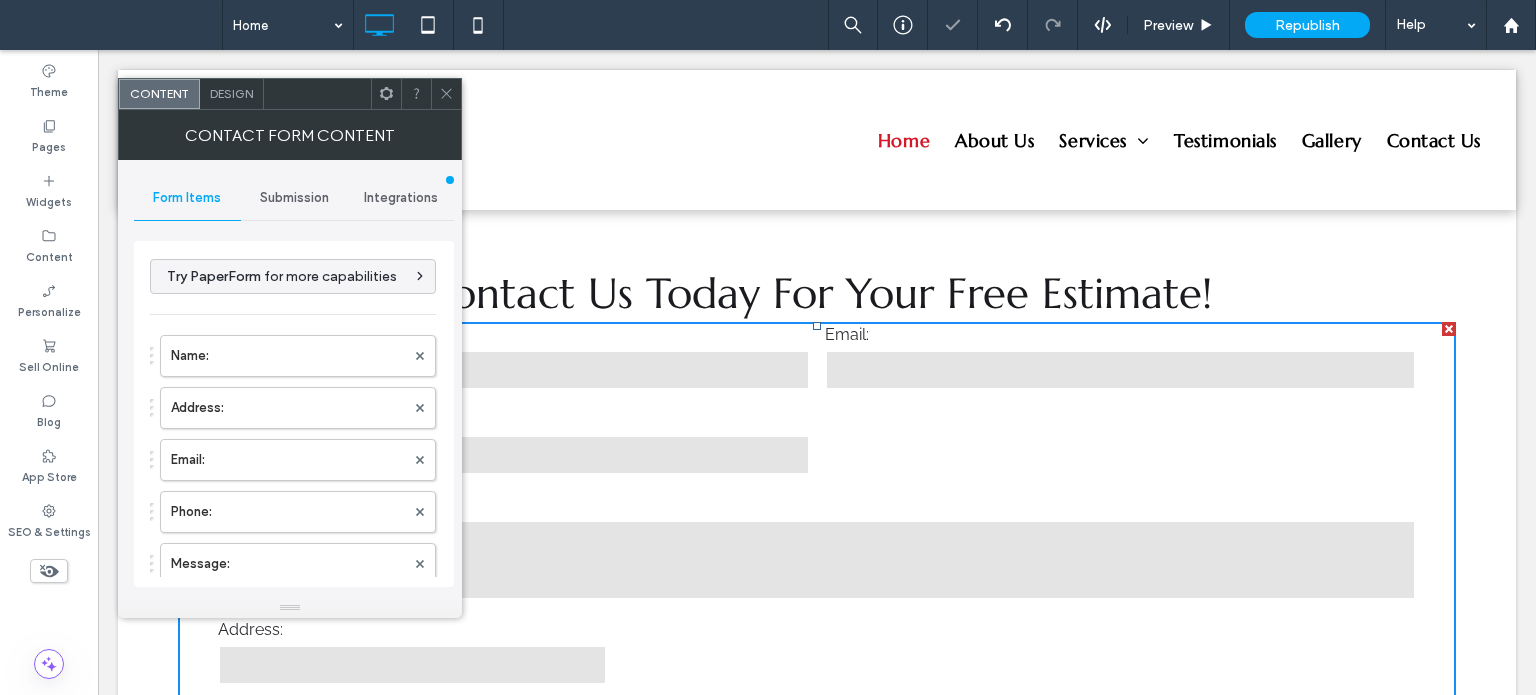 scroll, scrollTop: 14, scrollLeft: 0, axis: vertical 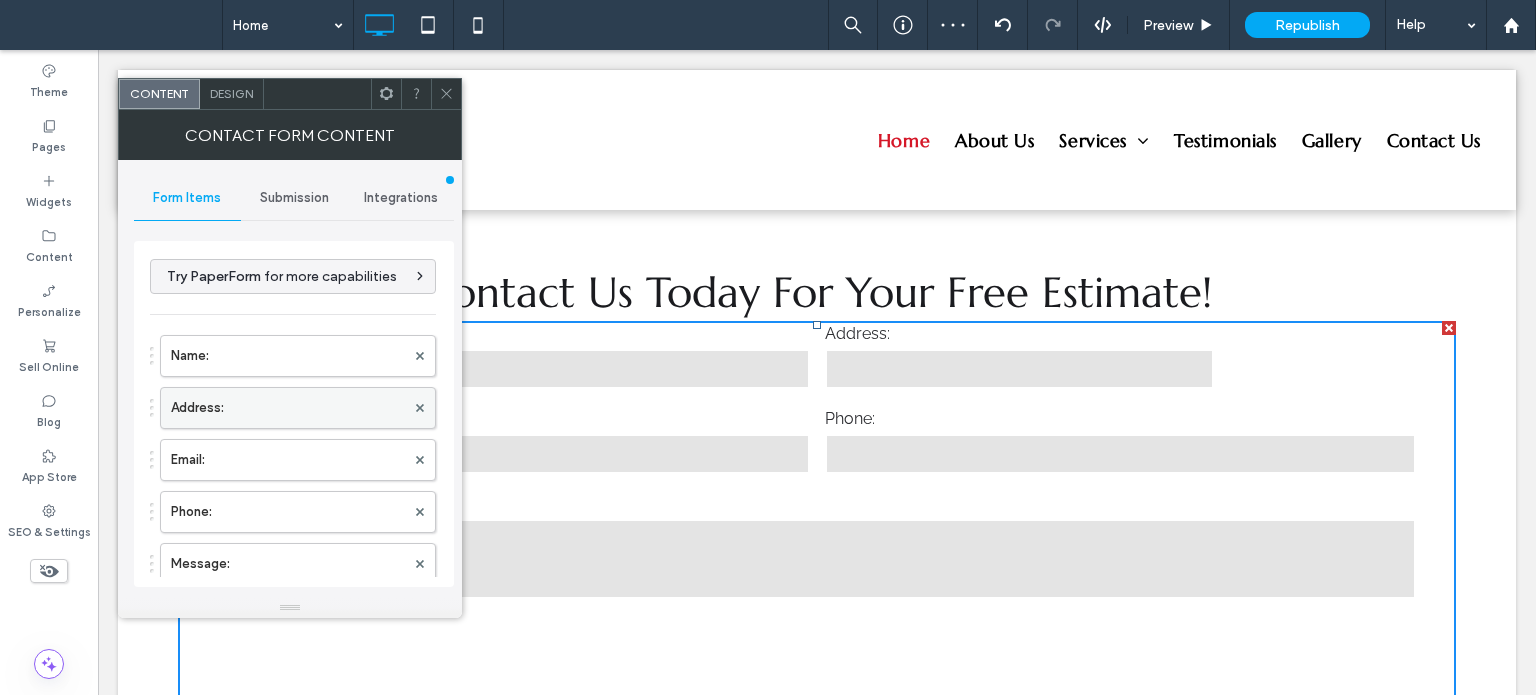 click on "Address:" at bounding box center [288, 408] 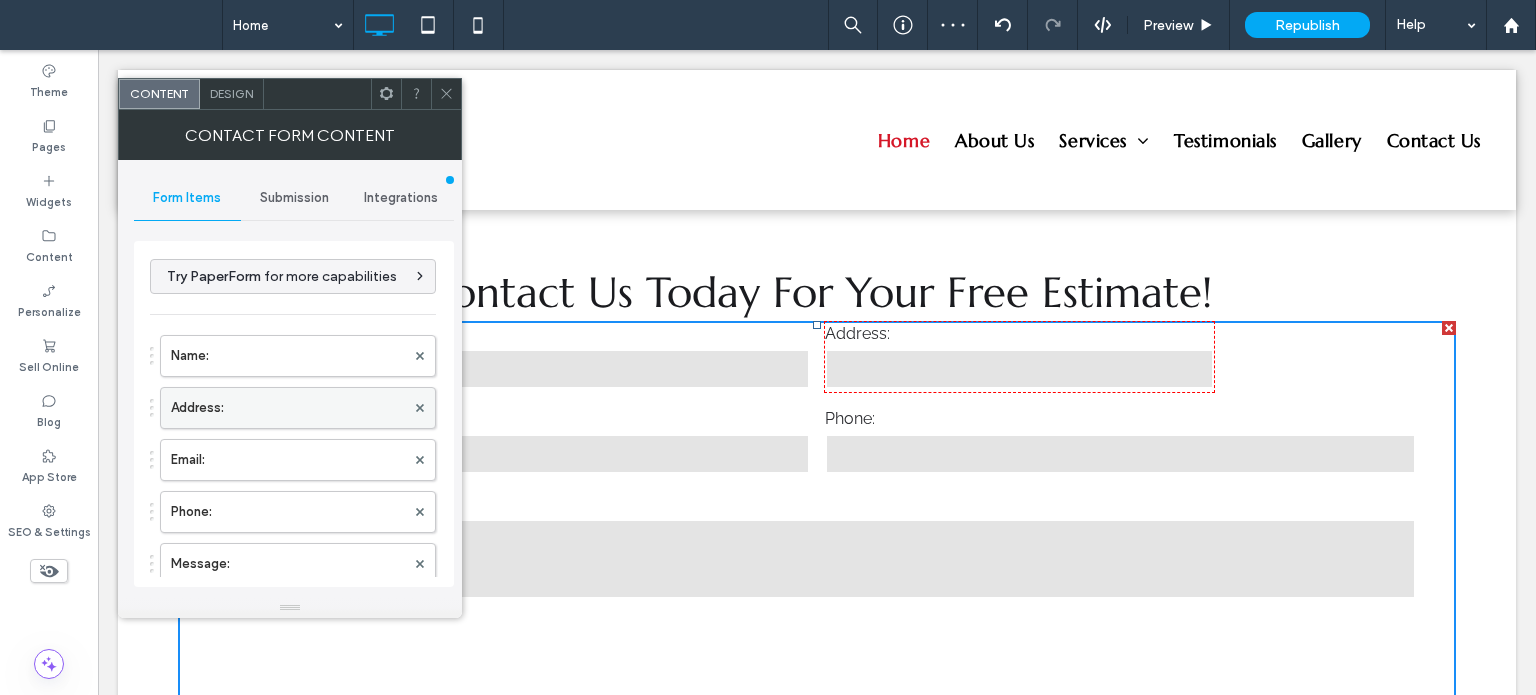 scroll, scrollTop: 2152, scrollLeft: 0, axis: vertical 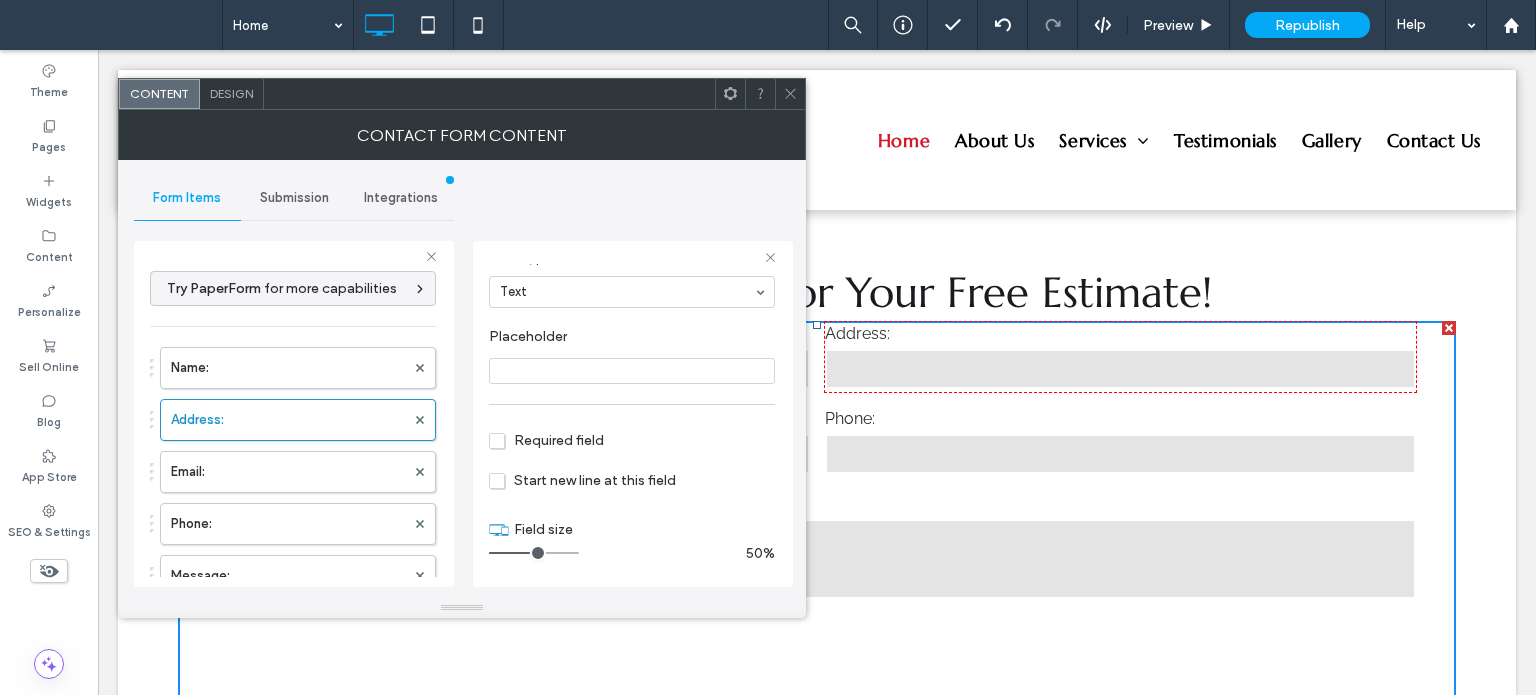 drag, startPoint x: 519, startPoint y: 549, endPoint x: 532, endPoint y: 552, distance: 13.341664 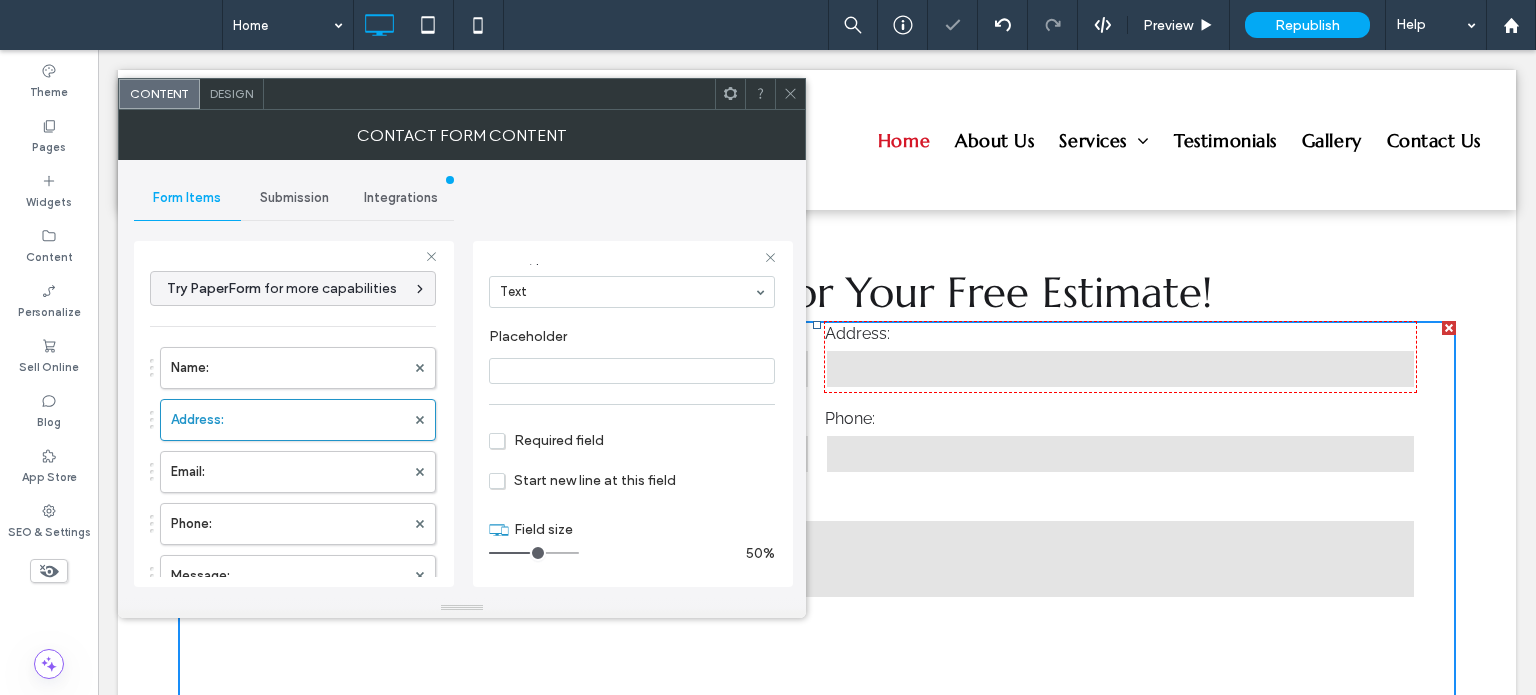 click on "Required field" at bounding box center [546, 440] 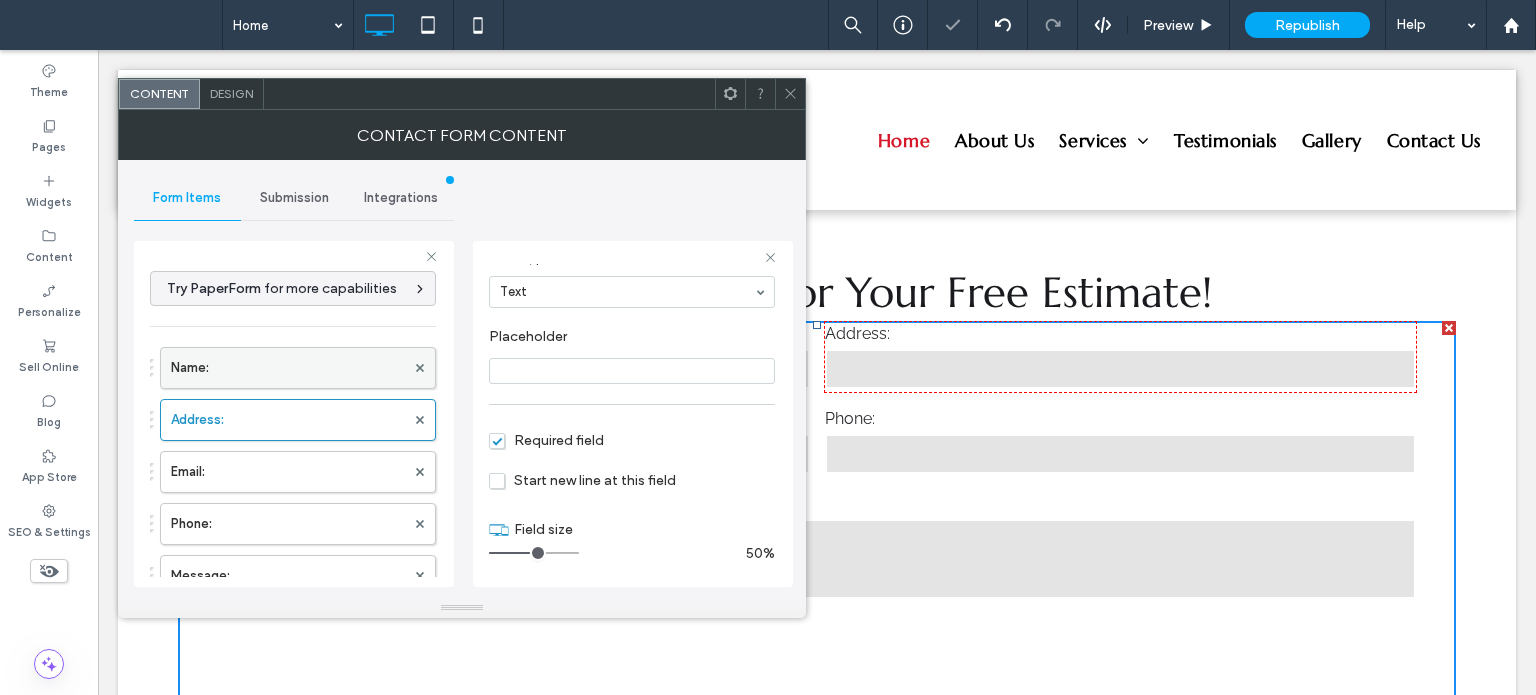 click on "Name:" at bounding box center (288, 368) 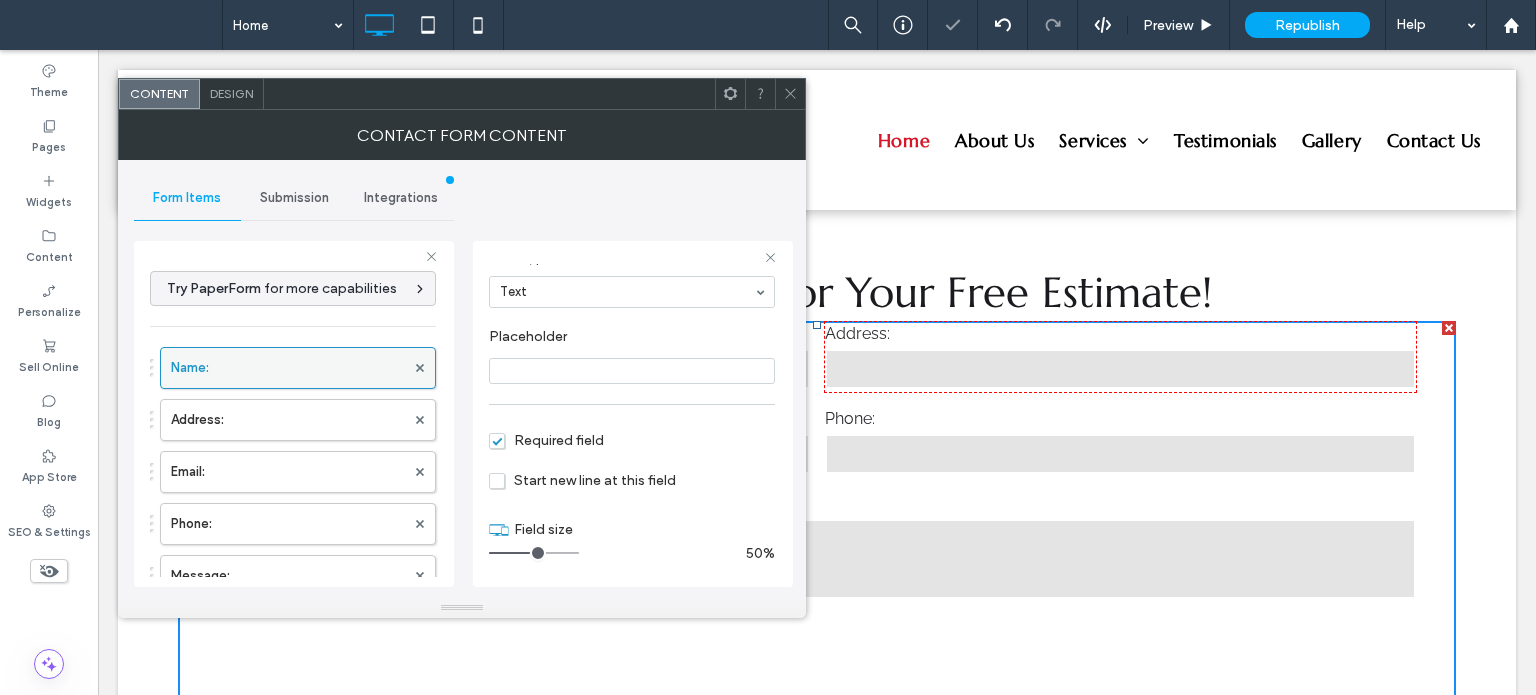 scroll, scrollTop: 2152, scrollLeft: 0, axis: vertical 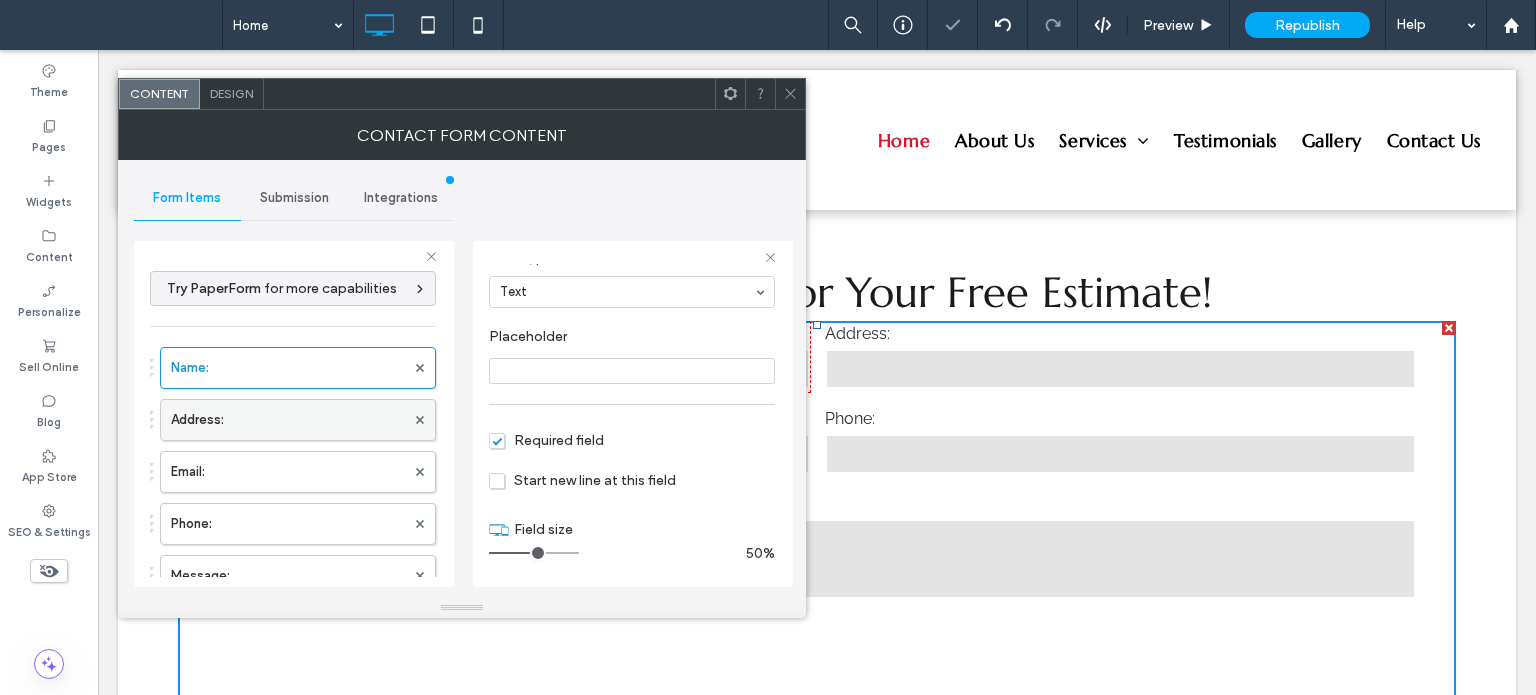 click on "Address:" at bounding box center [288, 420] 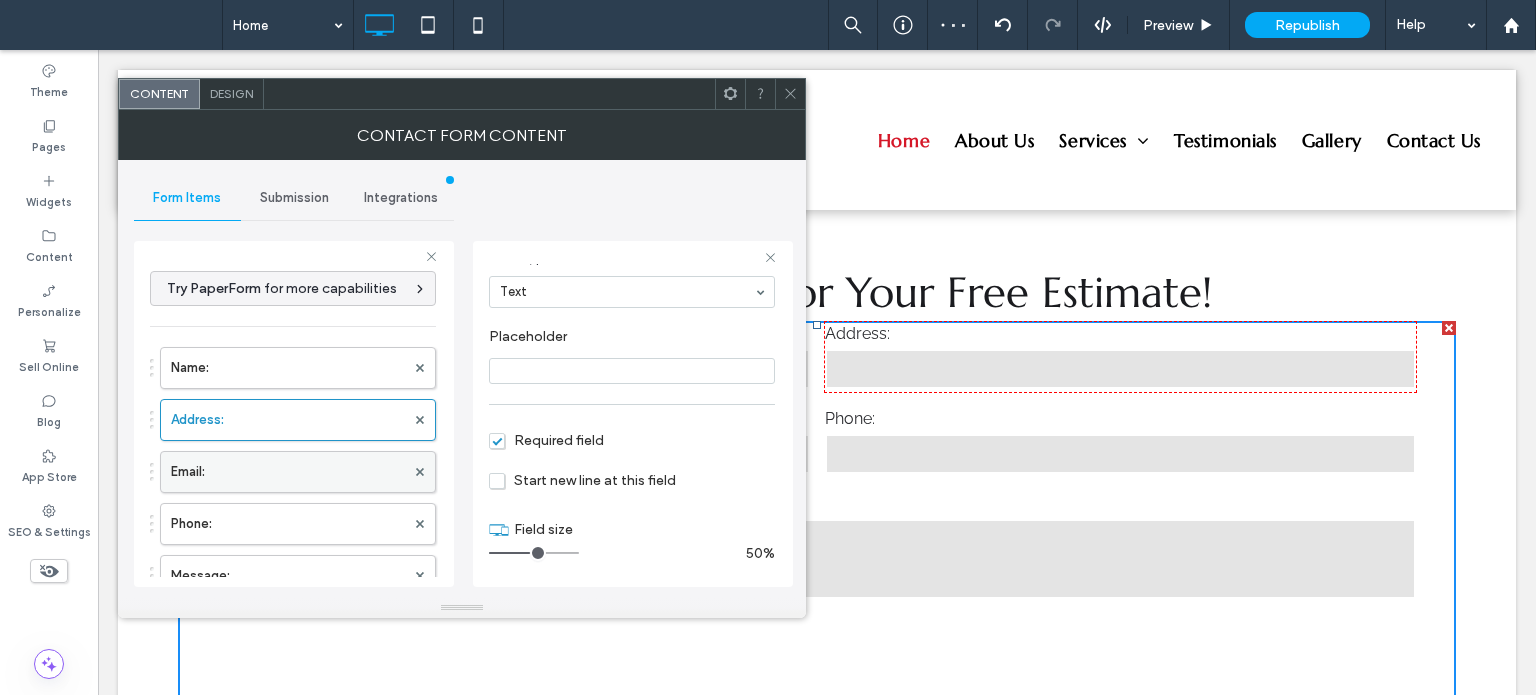 click on "Email:" at bounding box center [288, 472] 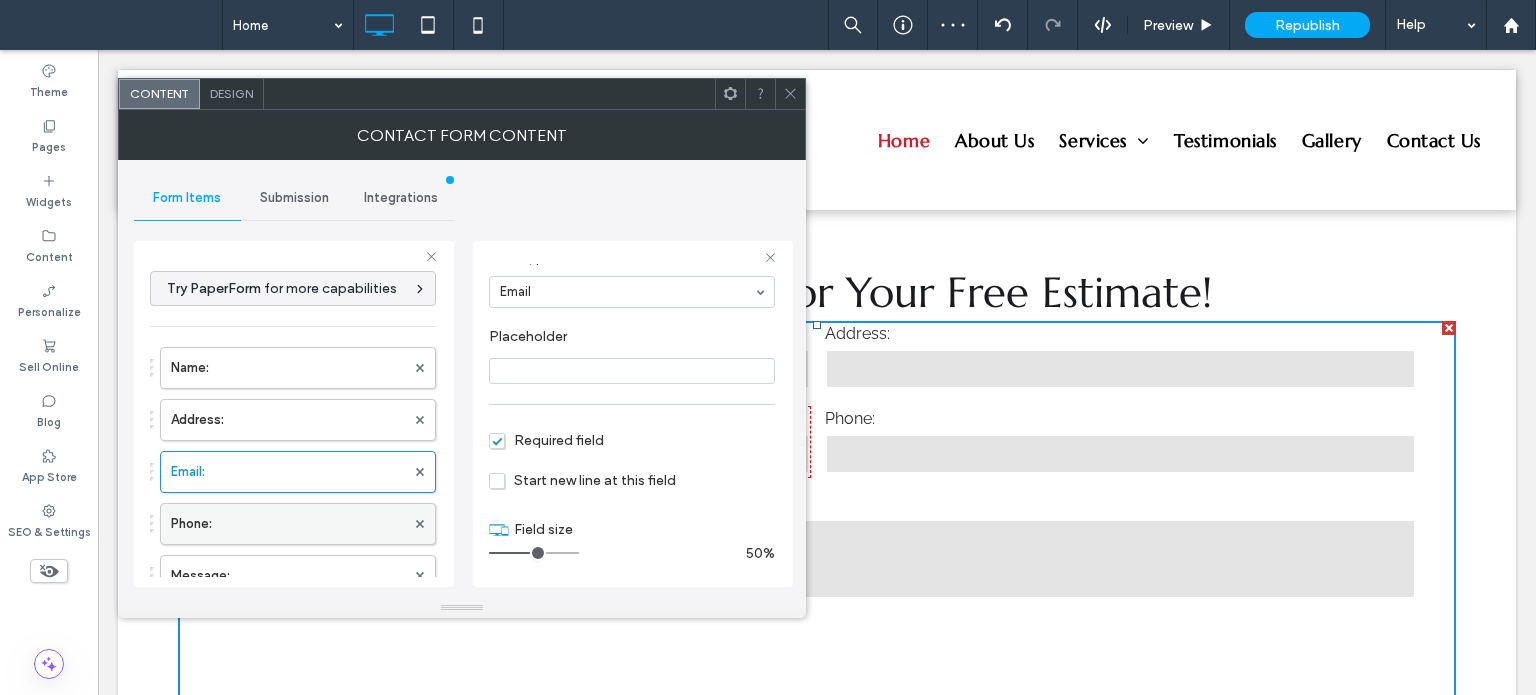 click on "Phone:" at bounding box center (288, 524) 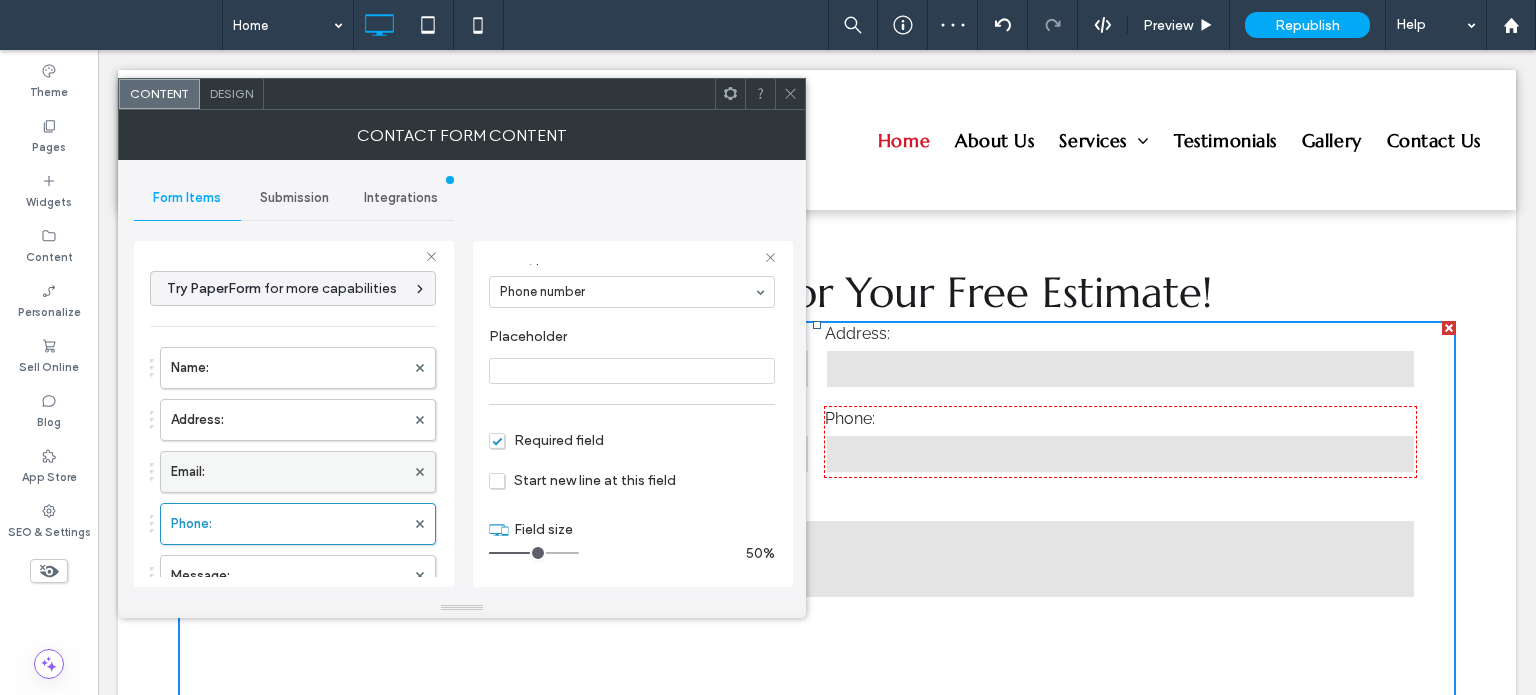 scroll, scrollTop: 100, scrollLeft: 0, axis: vertical 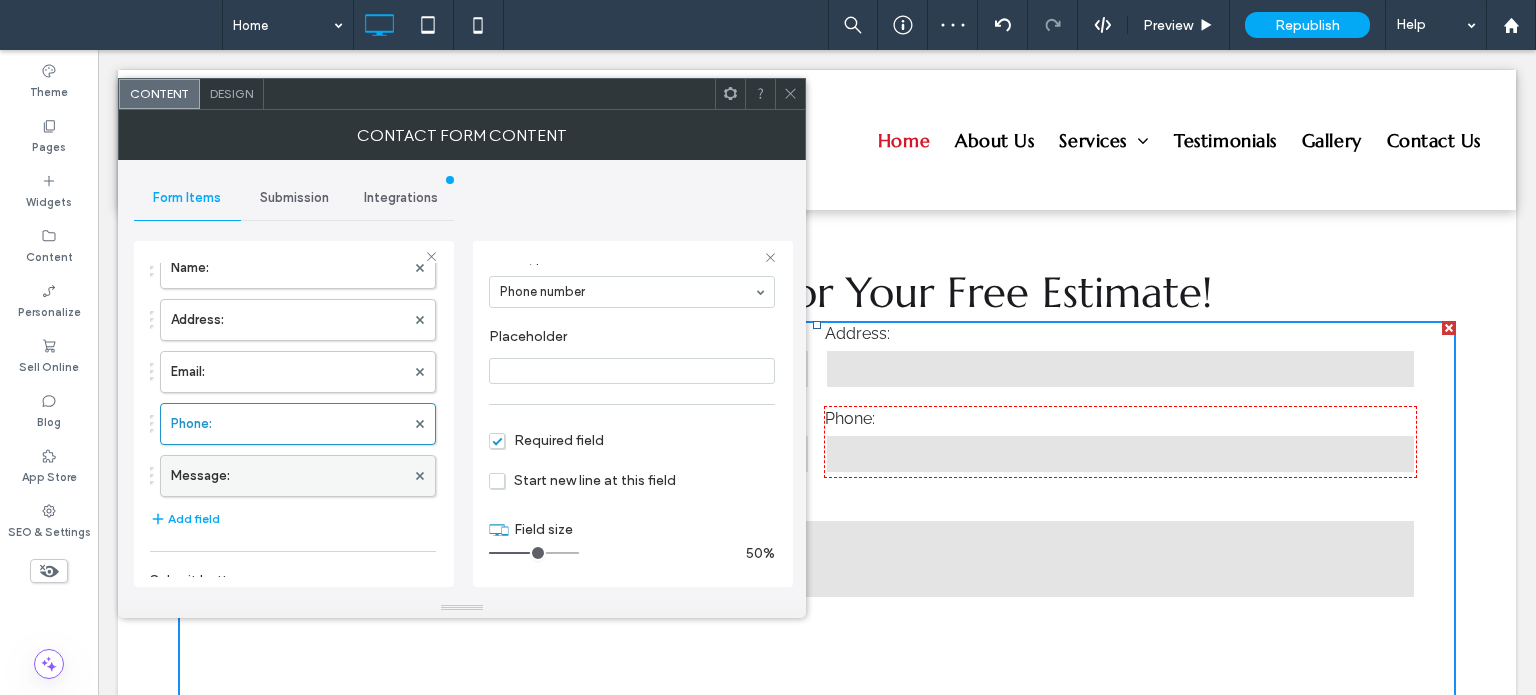 click on "Message:" at bounding box center [288, 476] 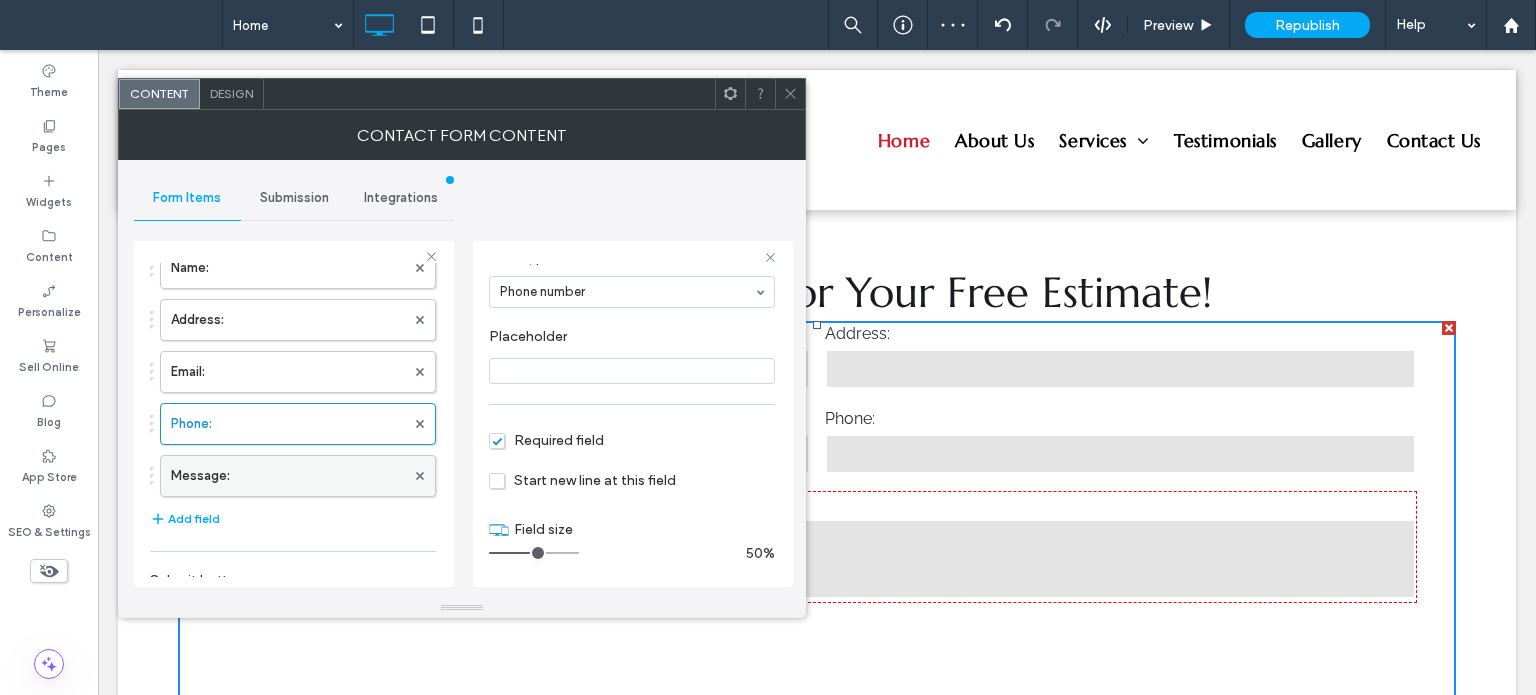 type on "**" 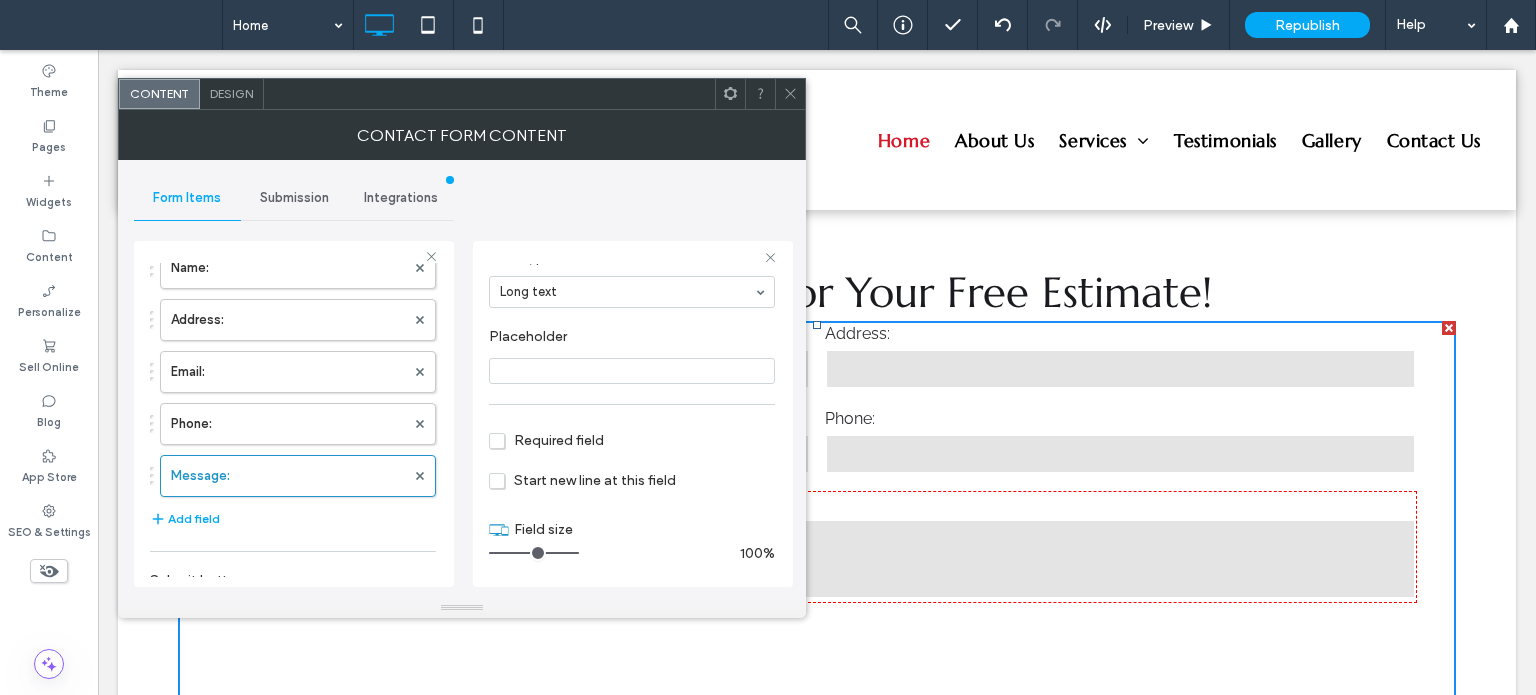 click at bounding box center (790, 94) 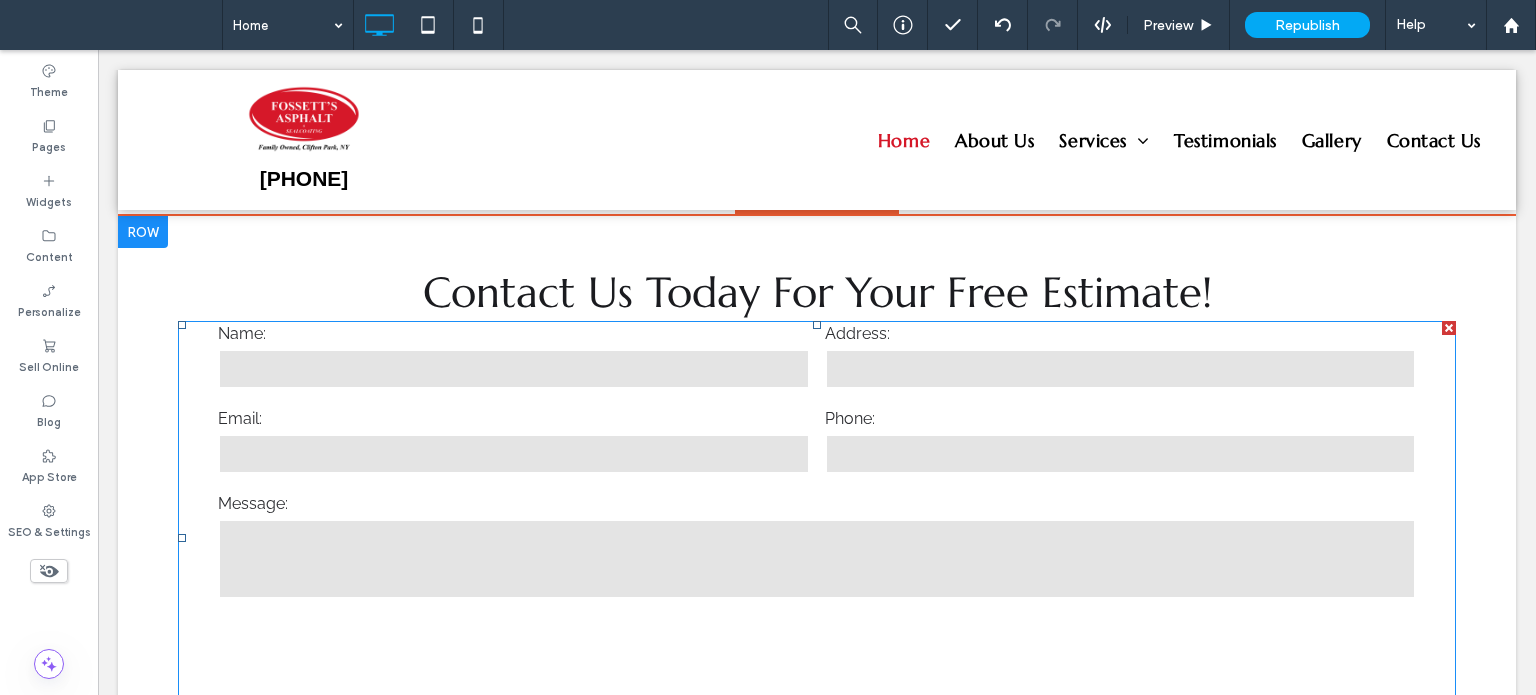scroll, scrollTop: 13, scrollLeft: 0, axis: vertical 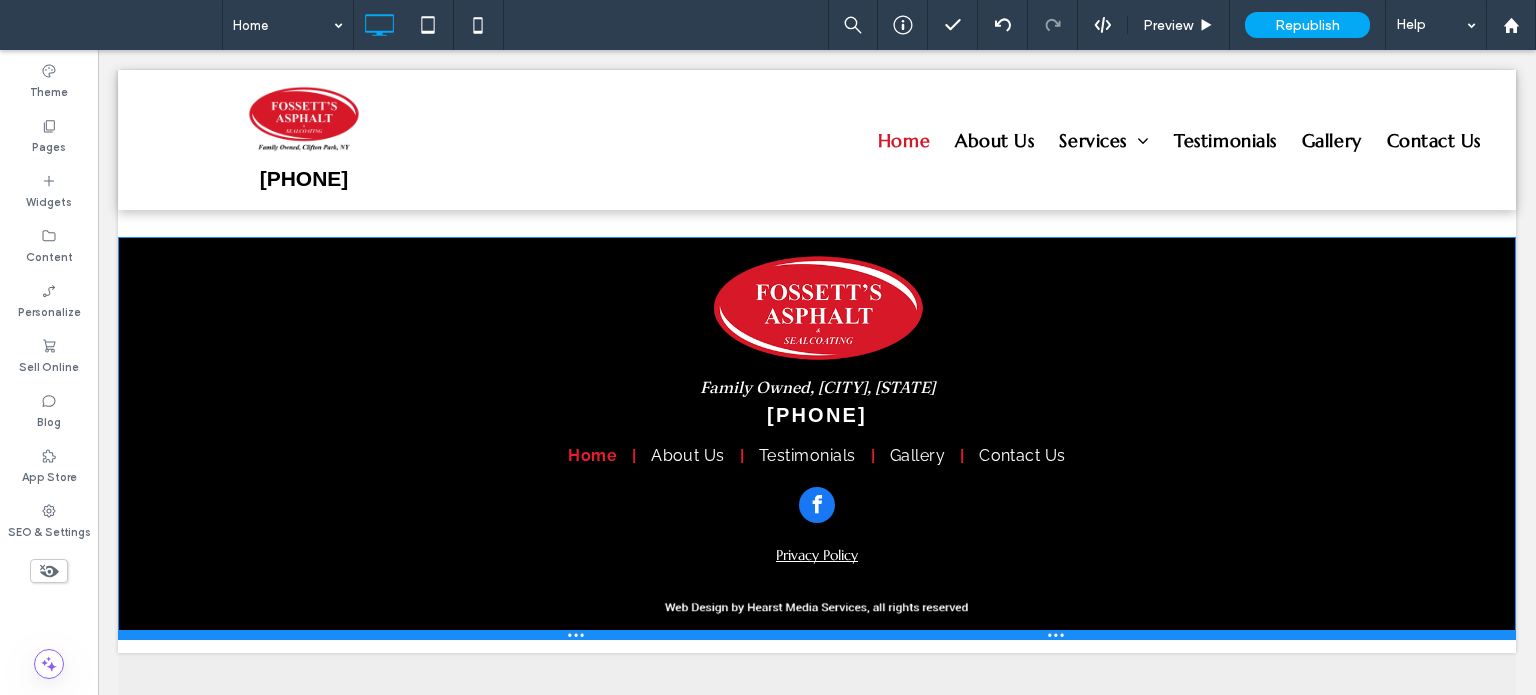 drag, startPoint x: 524, startPoint y: 659, endPoint x: 642, endPoint y: 557, distance: 155.97435 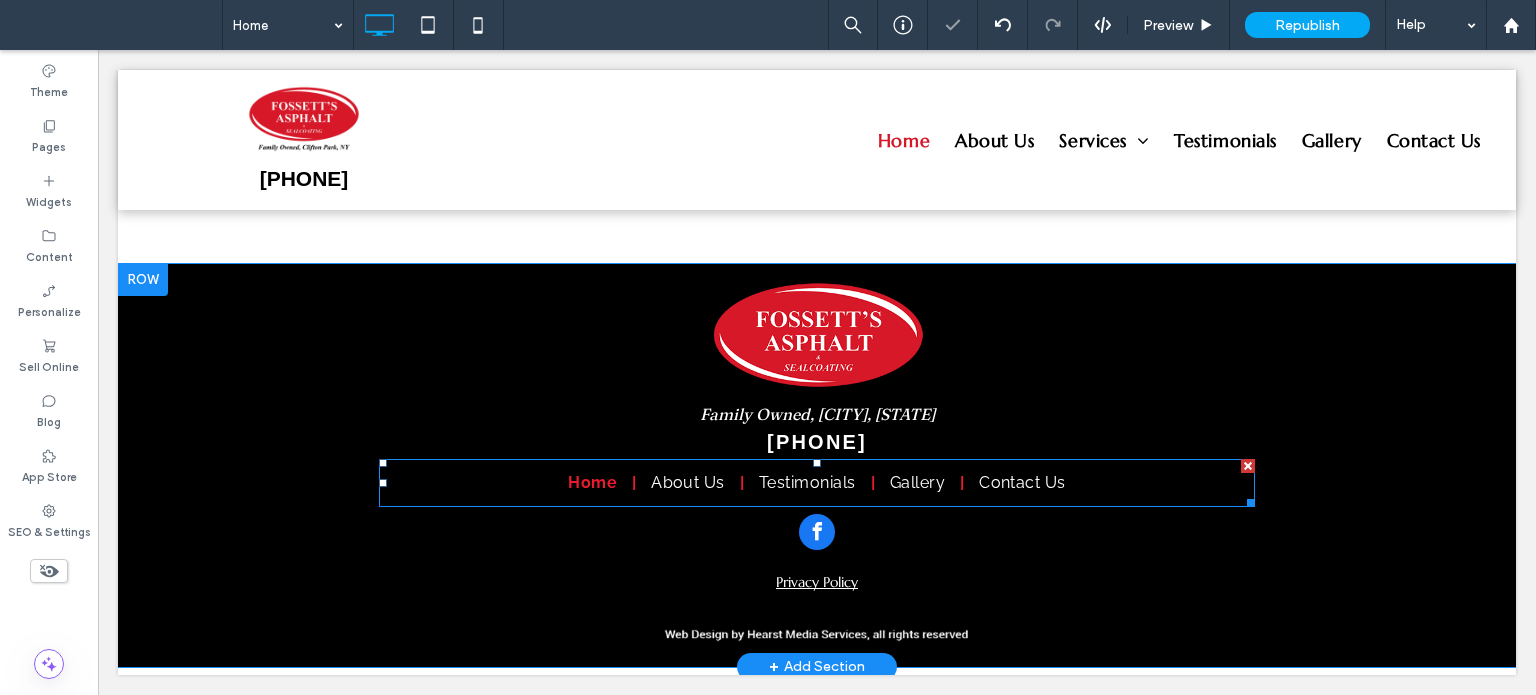scroll, scrollTop: 0, scrollLeft: 0, axis: both 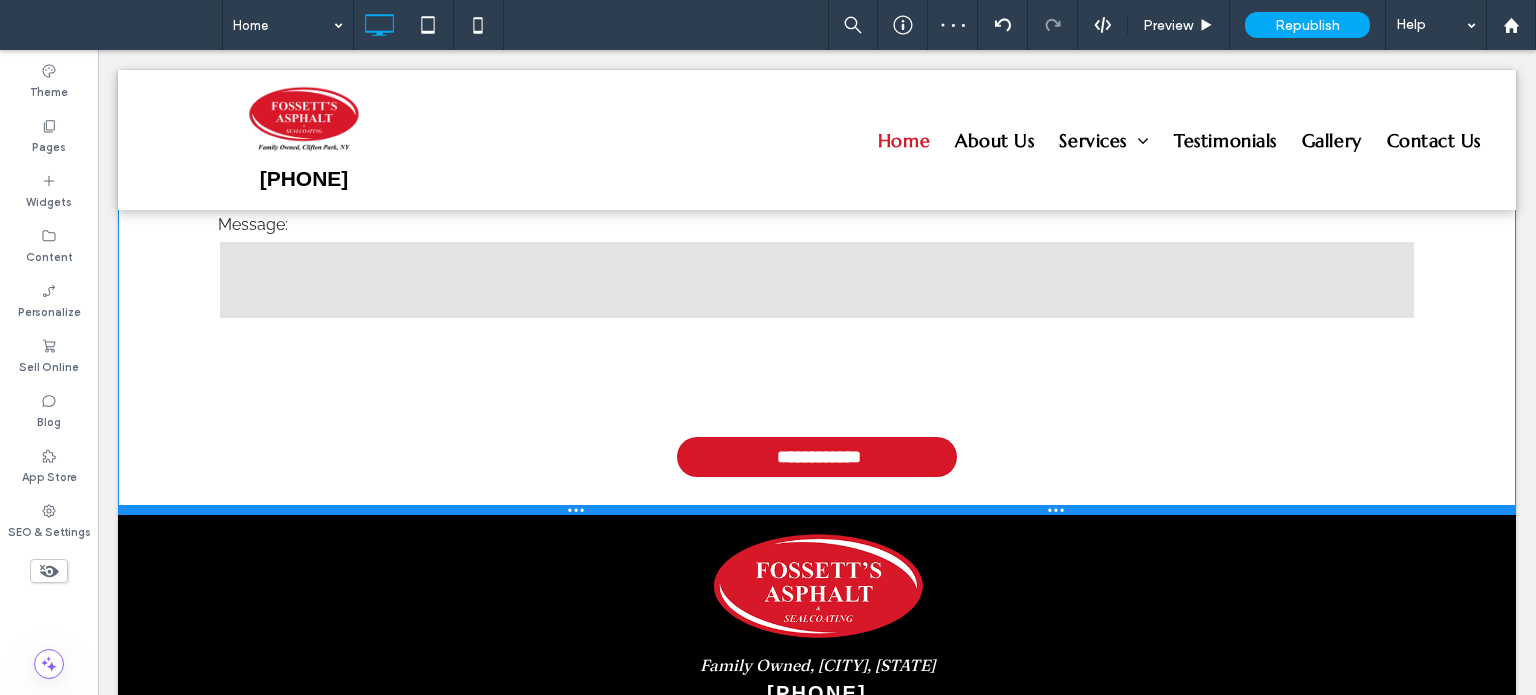 drag, startPoint x: 550, startPoint y: 571, endPoint x: 648, endPoint y: 545, distance: 101.390335 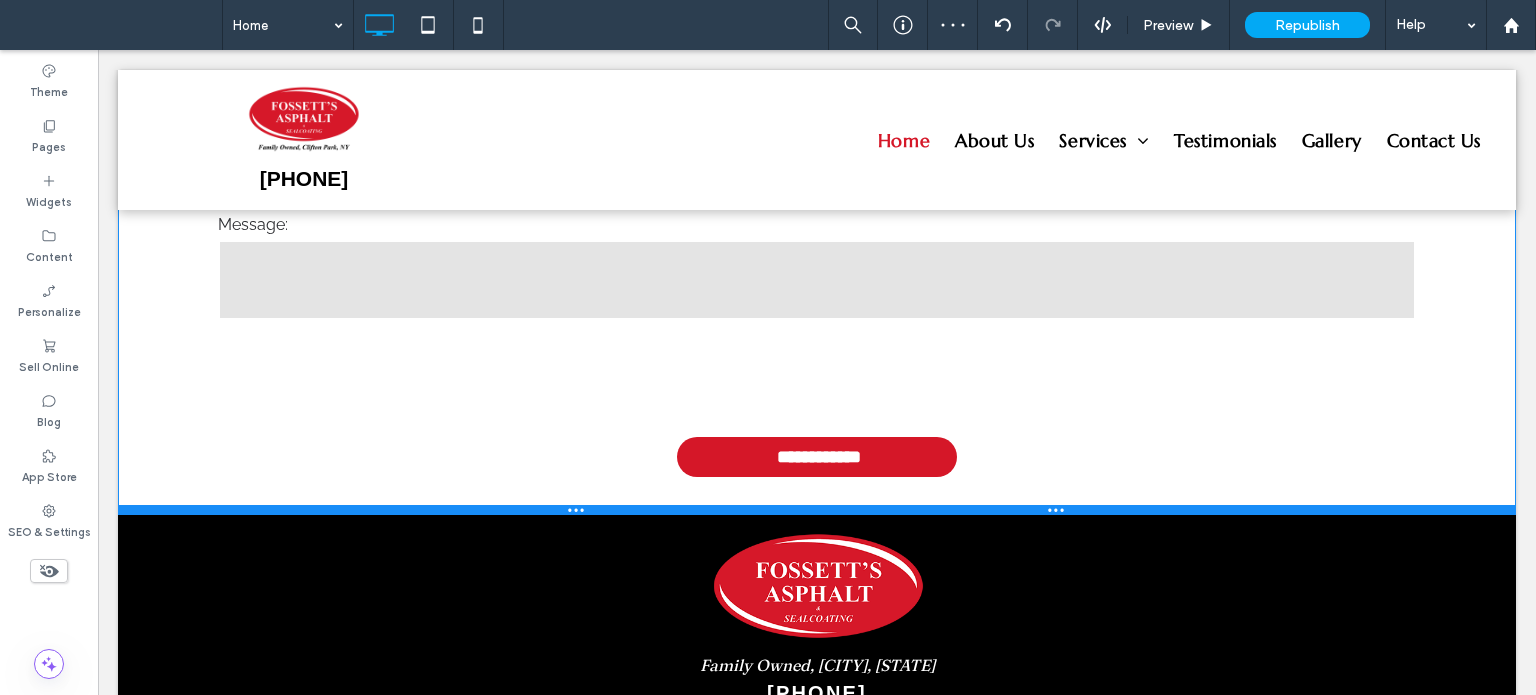 click at bounding box center (817, 510) 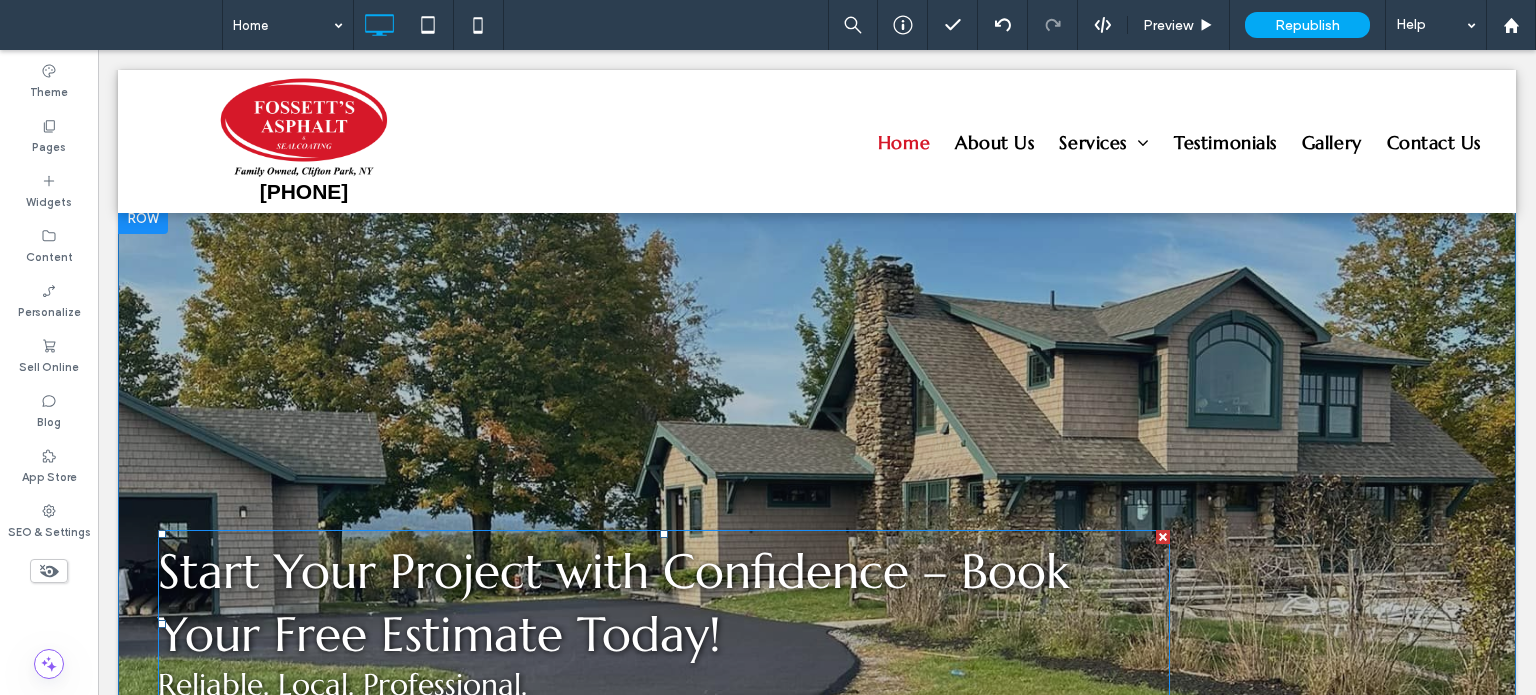 scroll, scrollTop: 0, scrollLeft: 0, axis: both 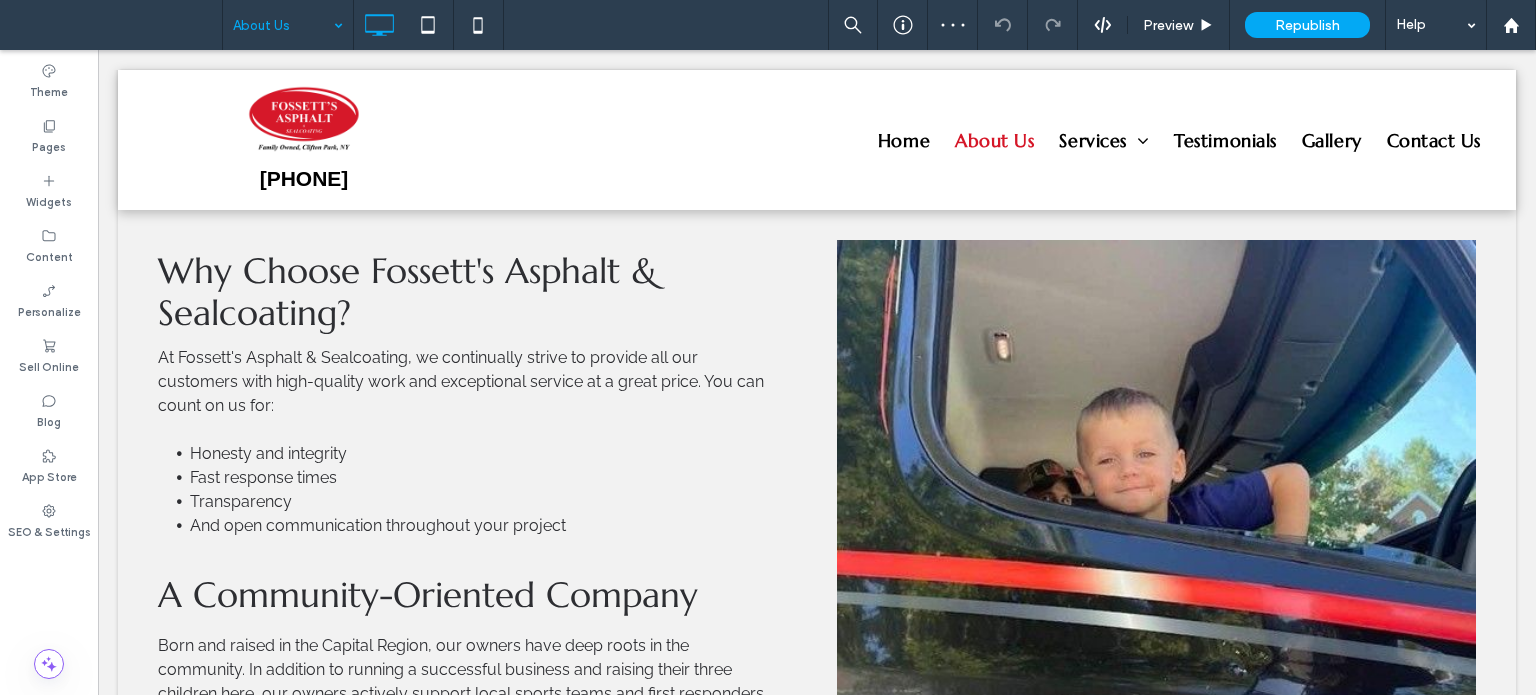 drag, startPoint x: 298, startPoint y: 17, endPoint x: 300, endPoint y: 30, distance: 13.152946 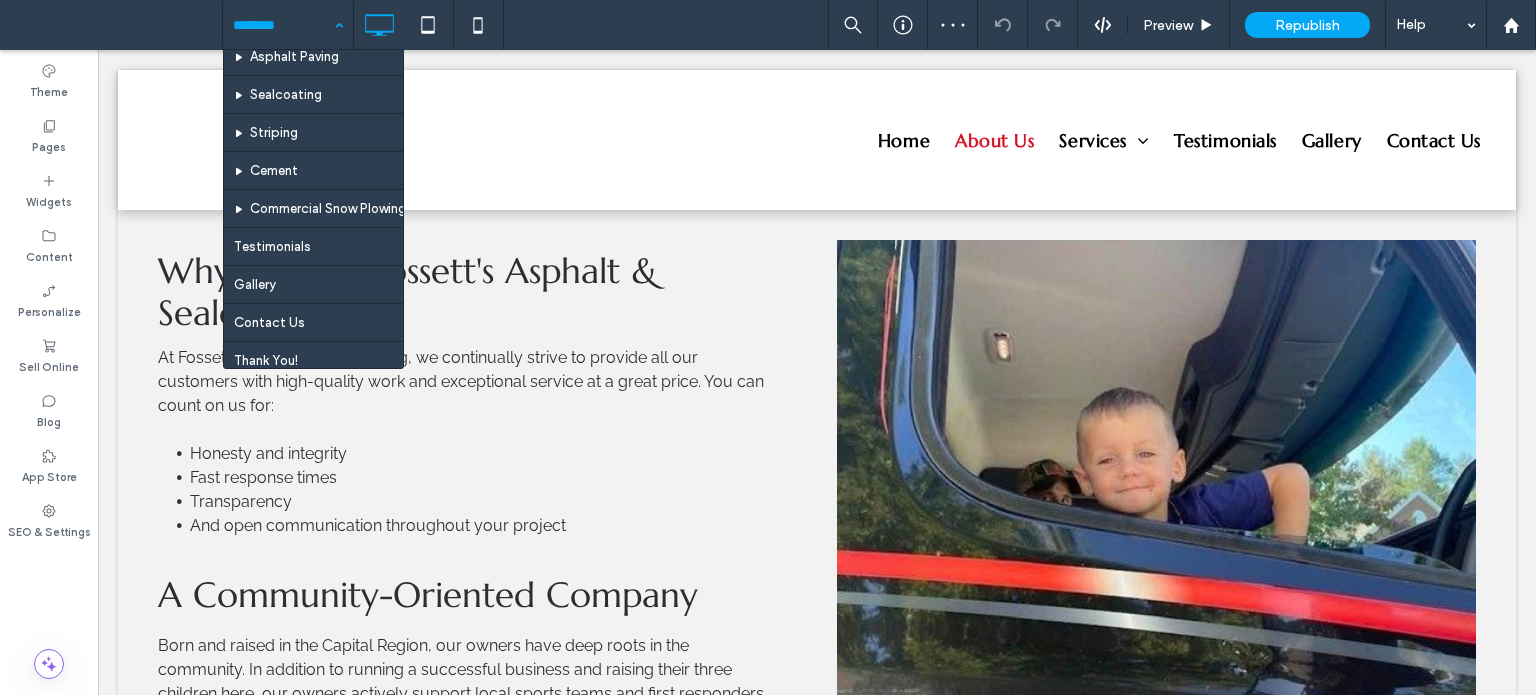 scroll, scrollTop: 144, scrollLeft: 0, axis: vertical 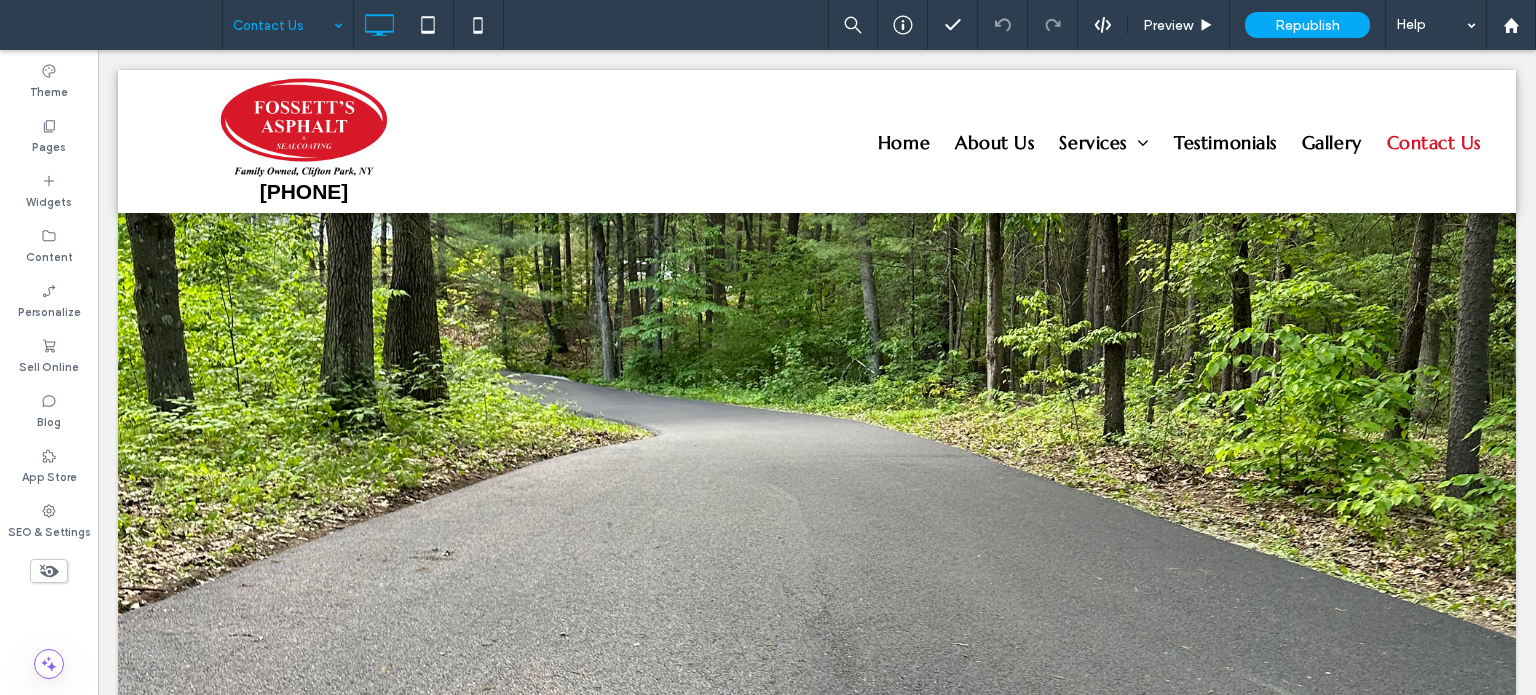 click at bounding box center (283, 25) 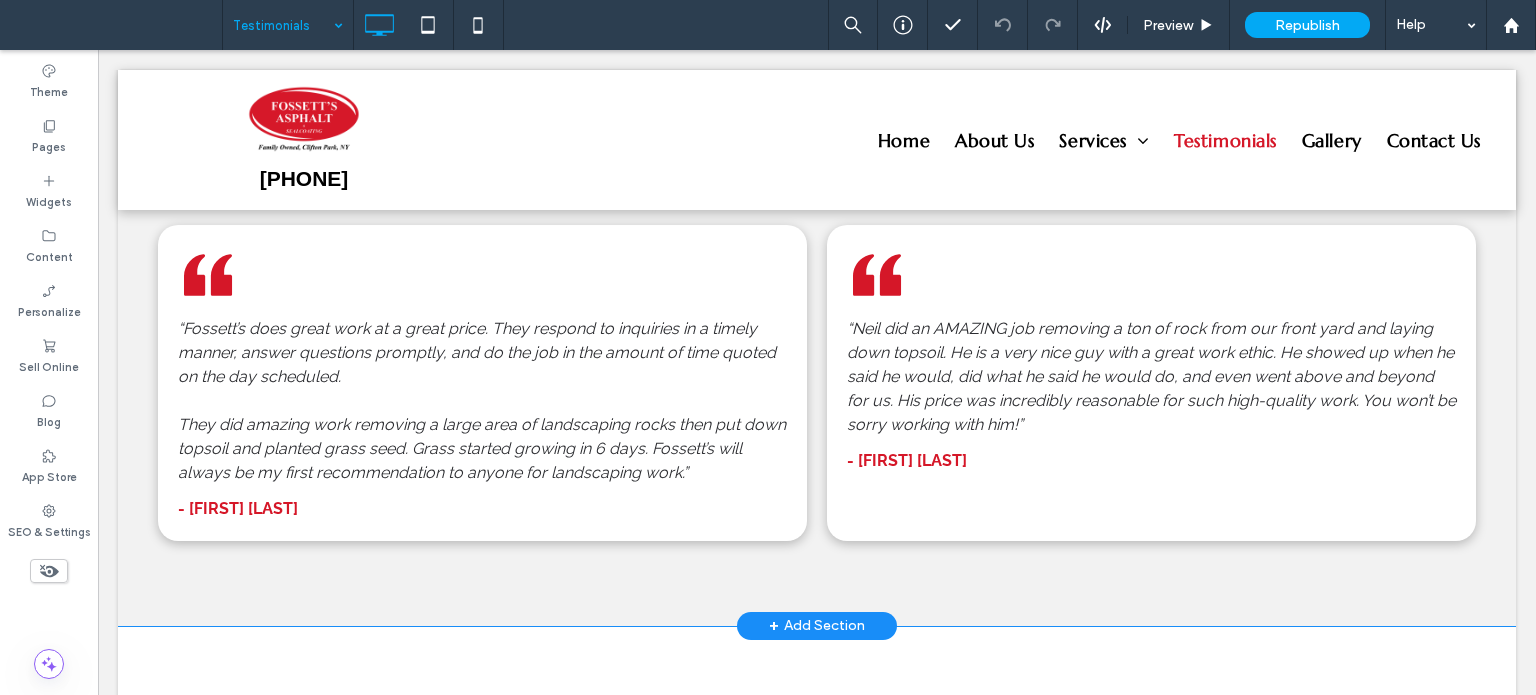 scroll, scrollTop: 1100, scrollLeft: 0, axis: vertical 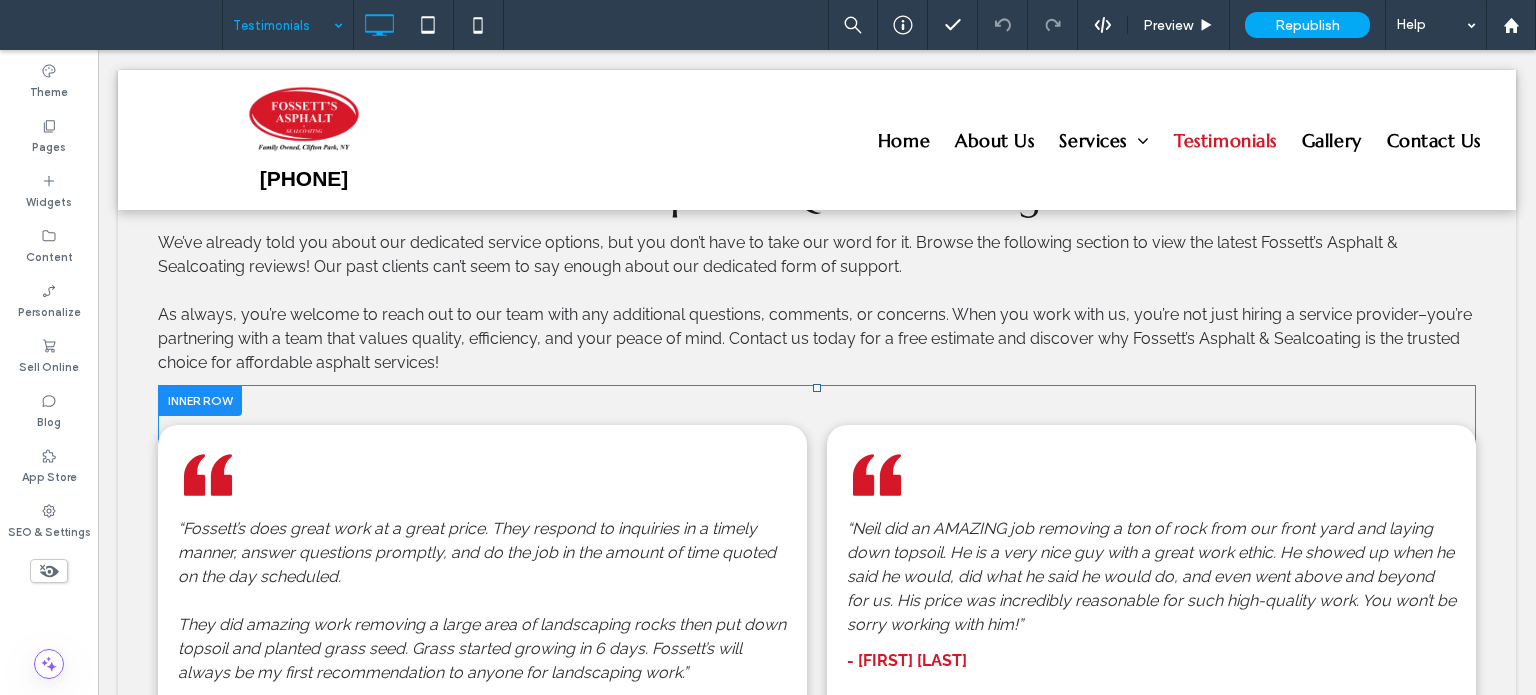 click at bounding box center [200, 400] 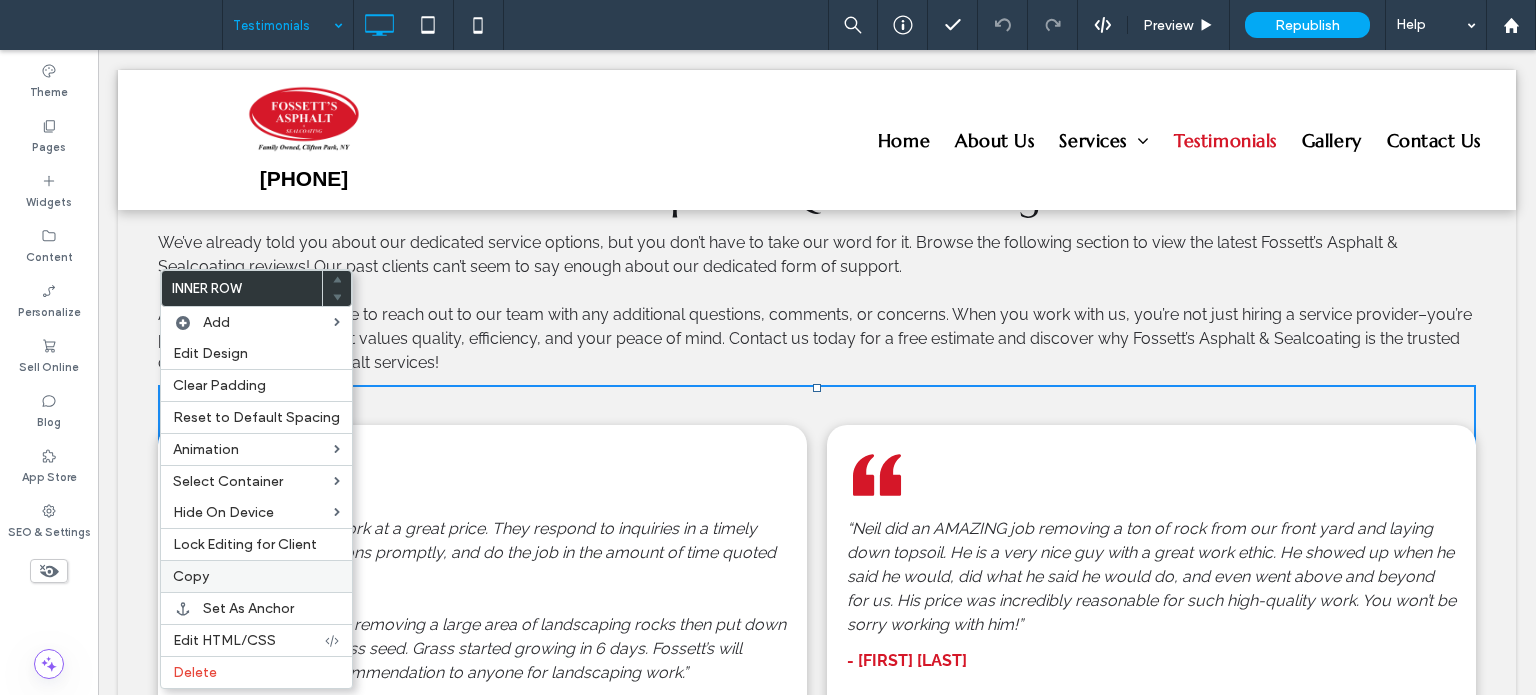 click on "Copy" at bounding box center [256, 576] 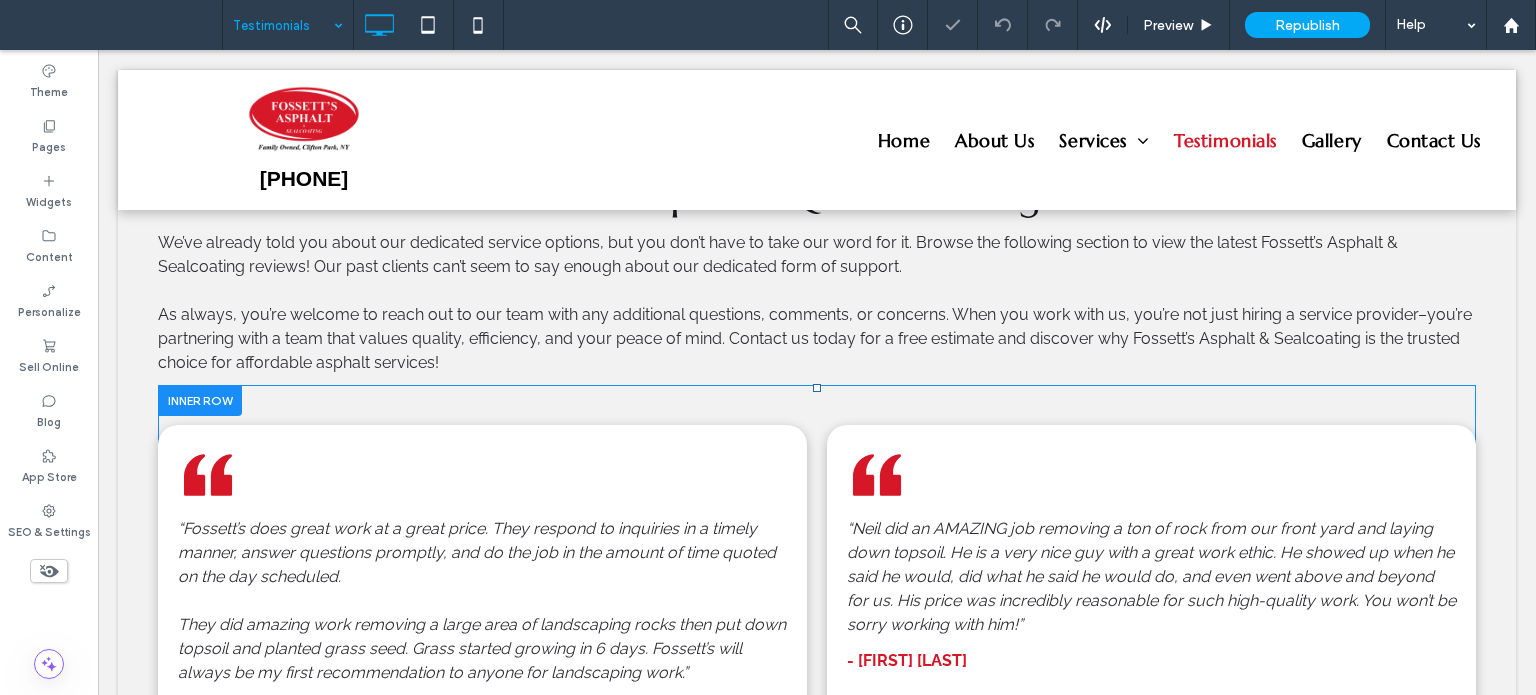 click at bounding box center (200, 400) 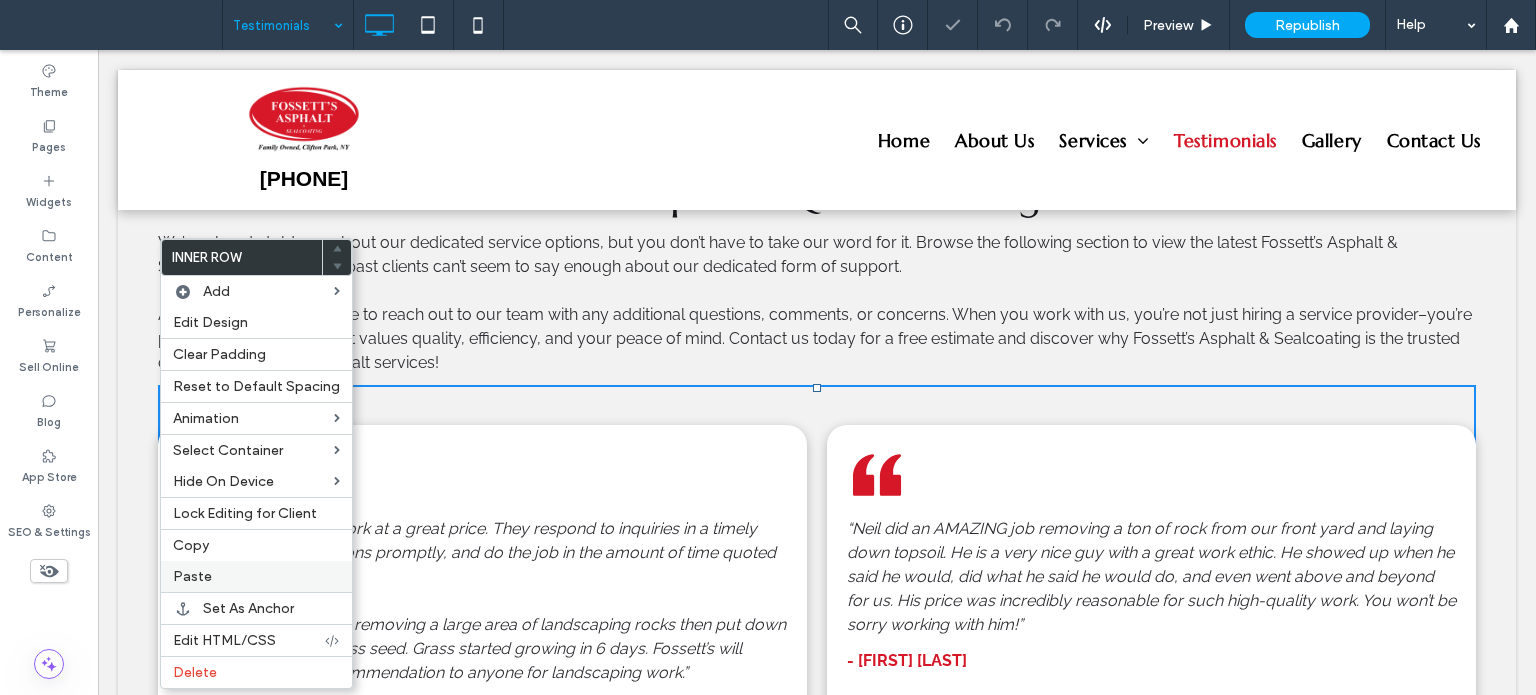 click on "Paste" at bounding box center (256, 576) 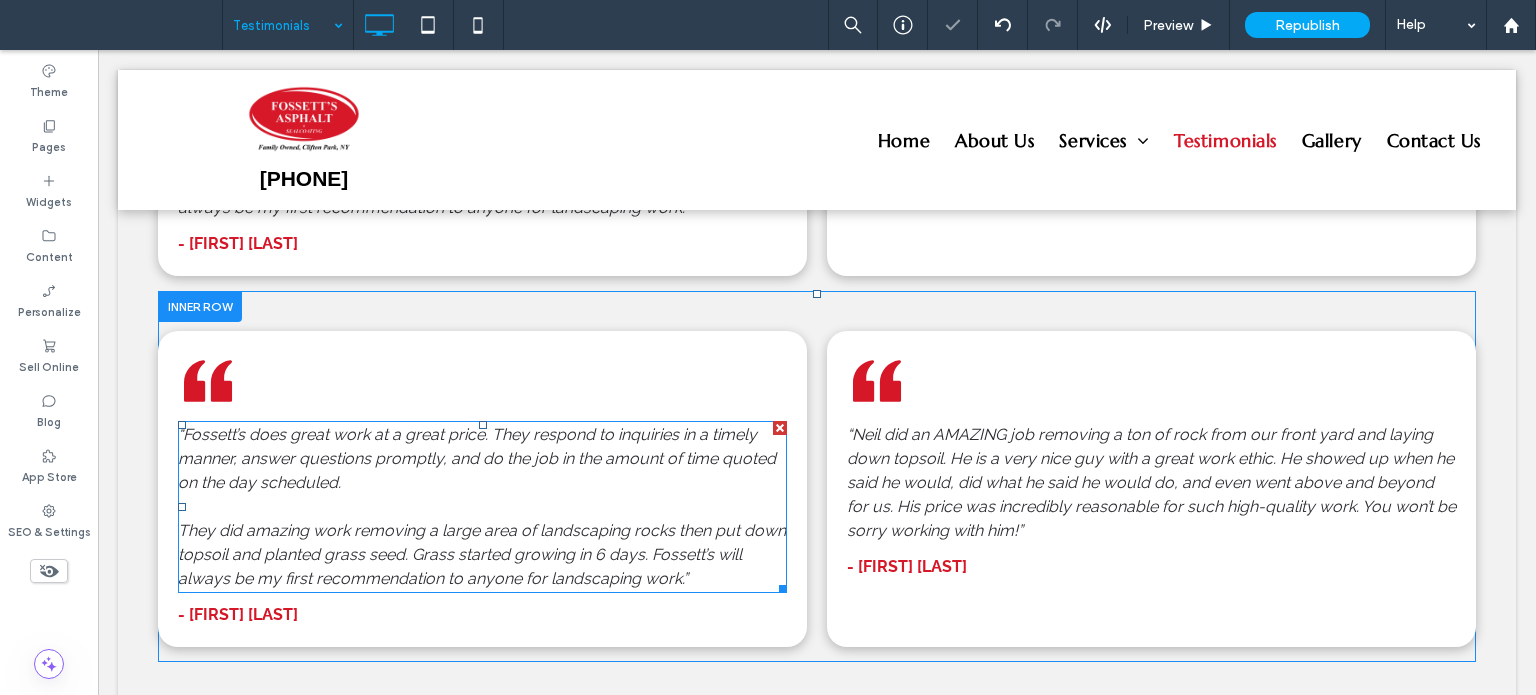 scroll, scrollTop: 1600, scrollLeft: 0, axis: vertical 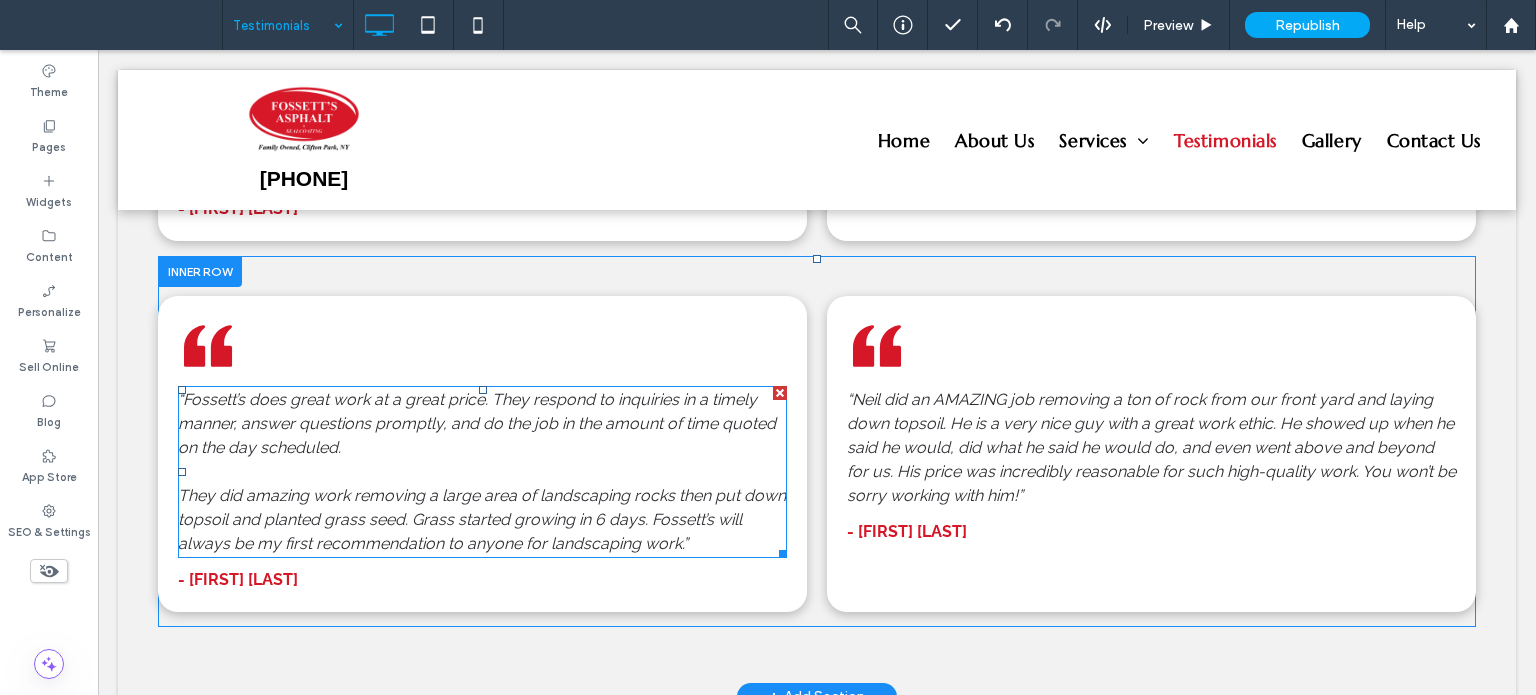 click on "They did amazing work removing a large area of landscaping rocks then put down topsoil and planted grass seed. Grass started growing in 6 days. Fossett’s will always be my first recommendation to anyone for landscaping work.”" at bounding box center (482, 519) 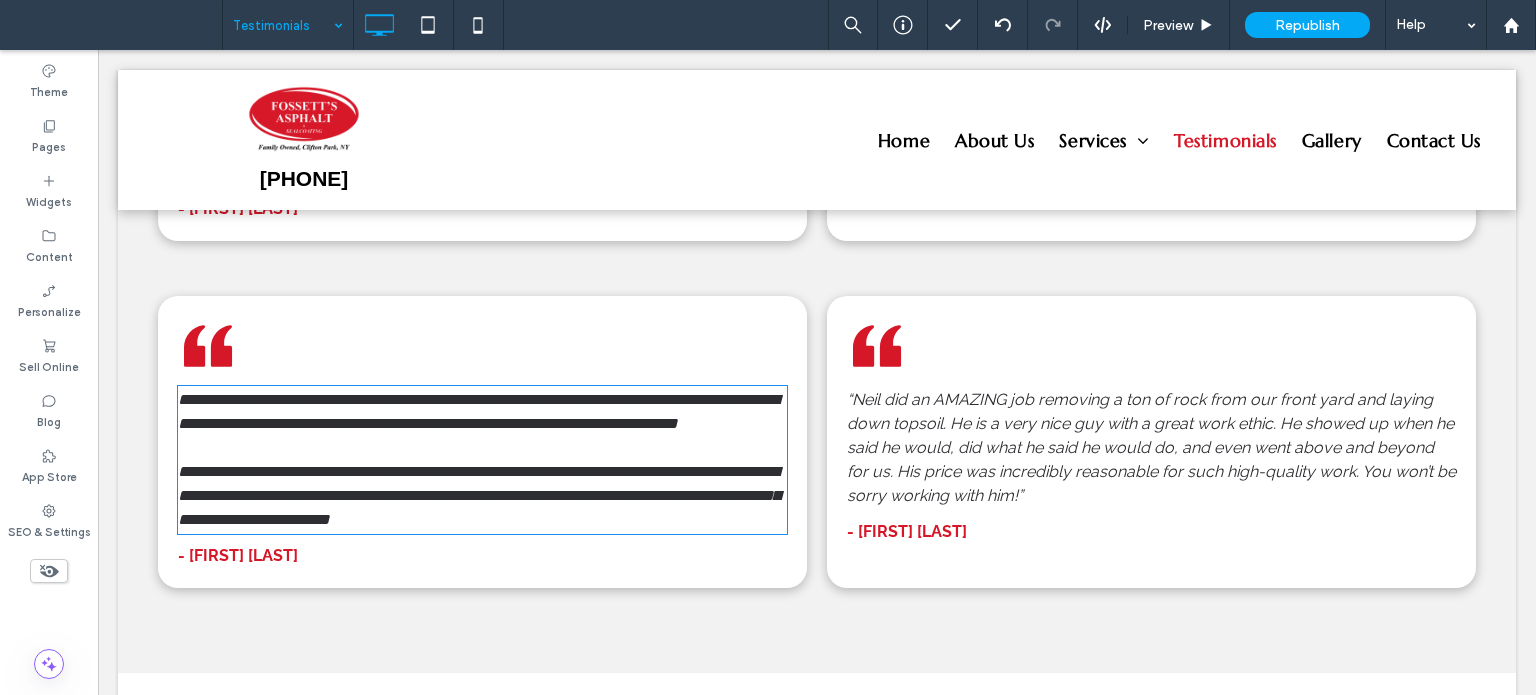 type on "*******" 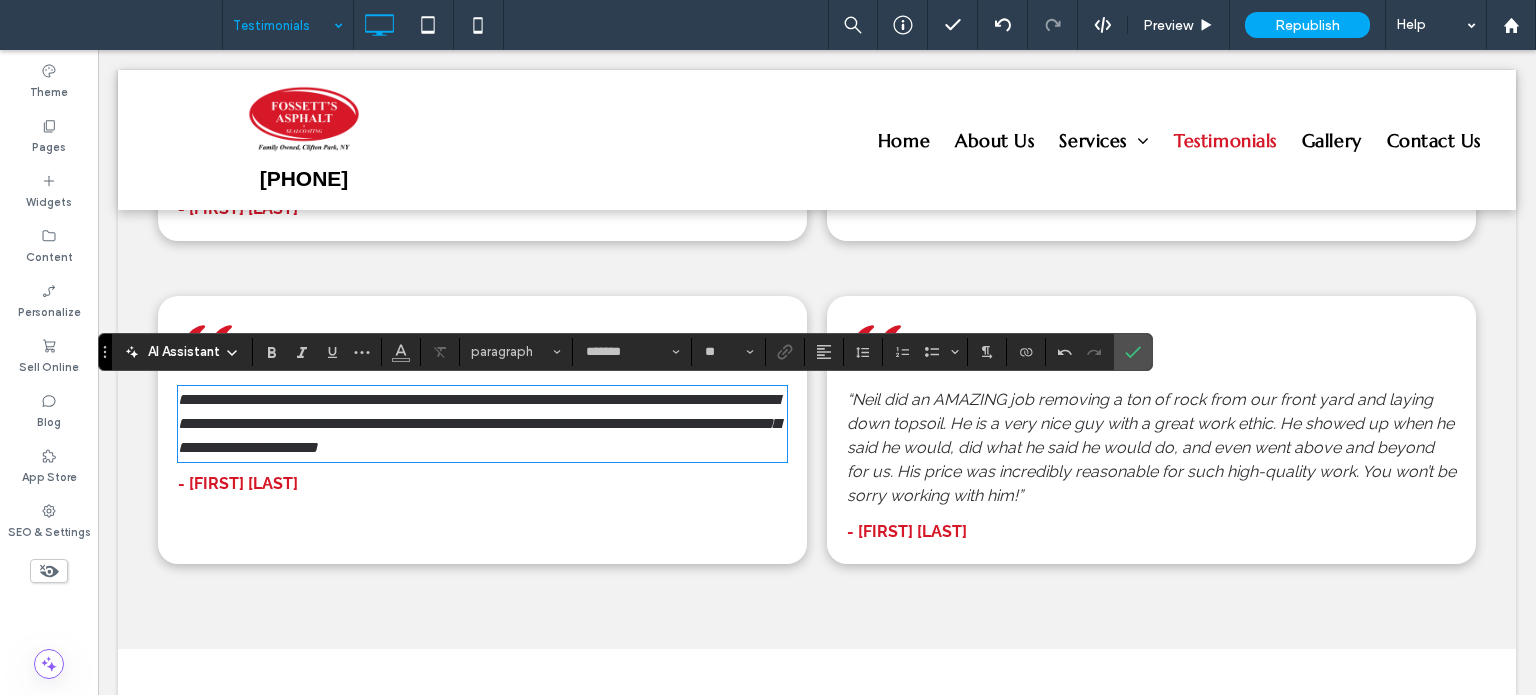 scroll, scrollTop: 0, scrollLeft: 0, axis: both 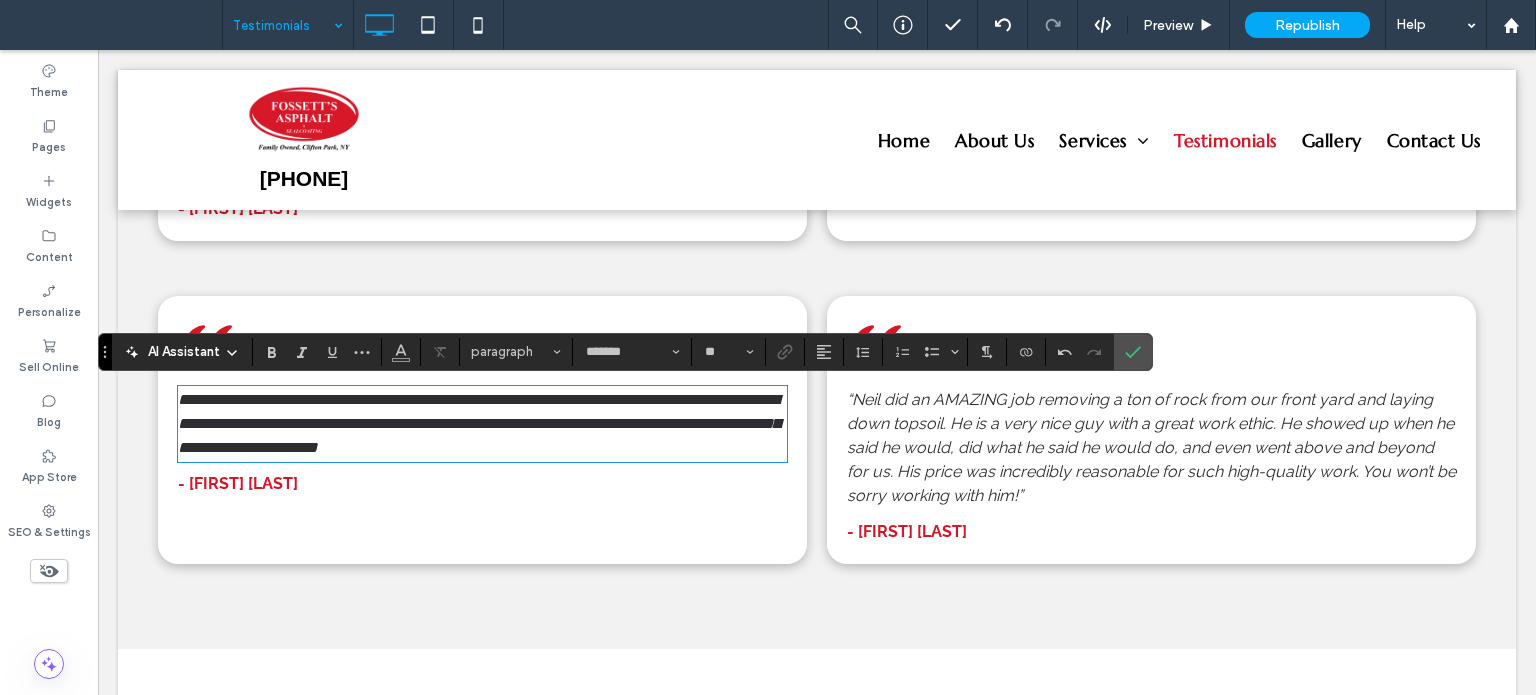 click on "- Jack Broderick" at bounding box center (482, 484) 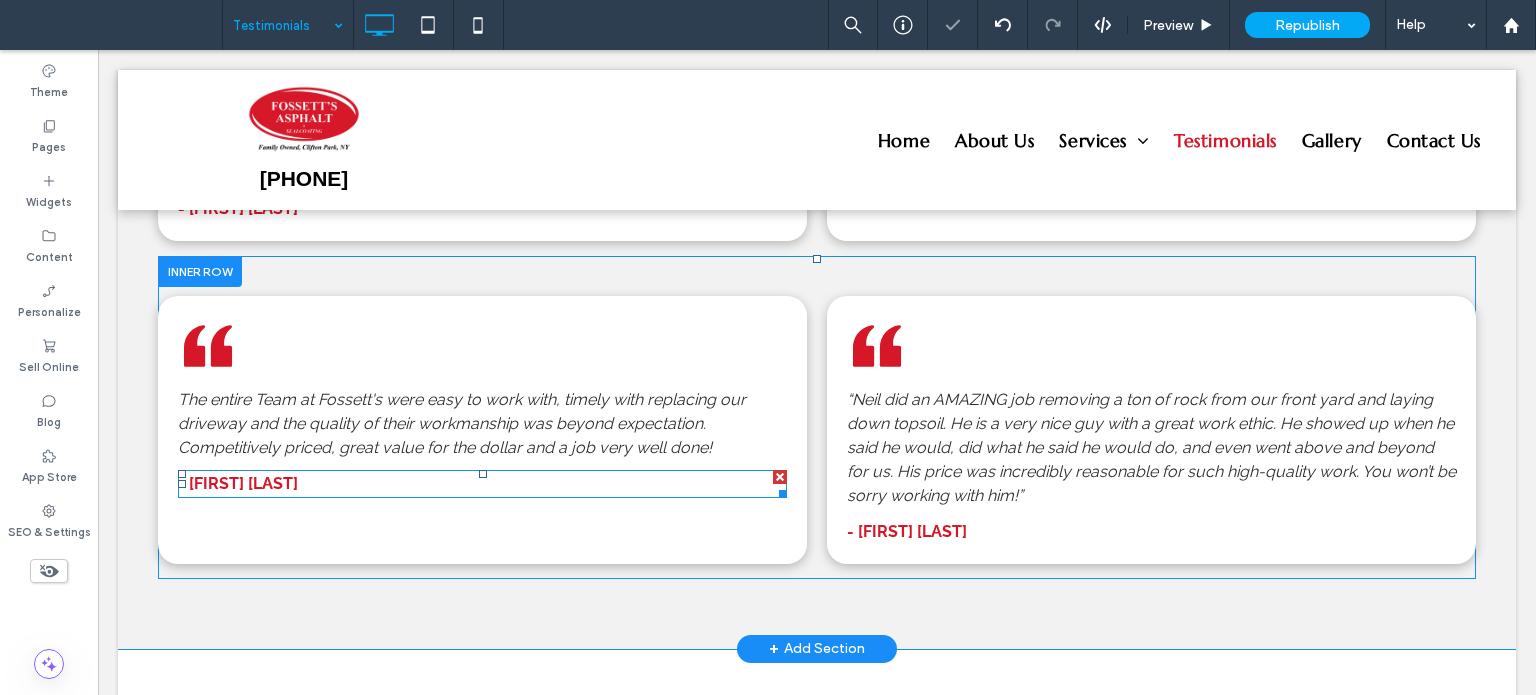 click on "- Jack Broderick" at bounding box center [238, 483] 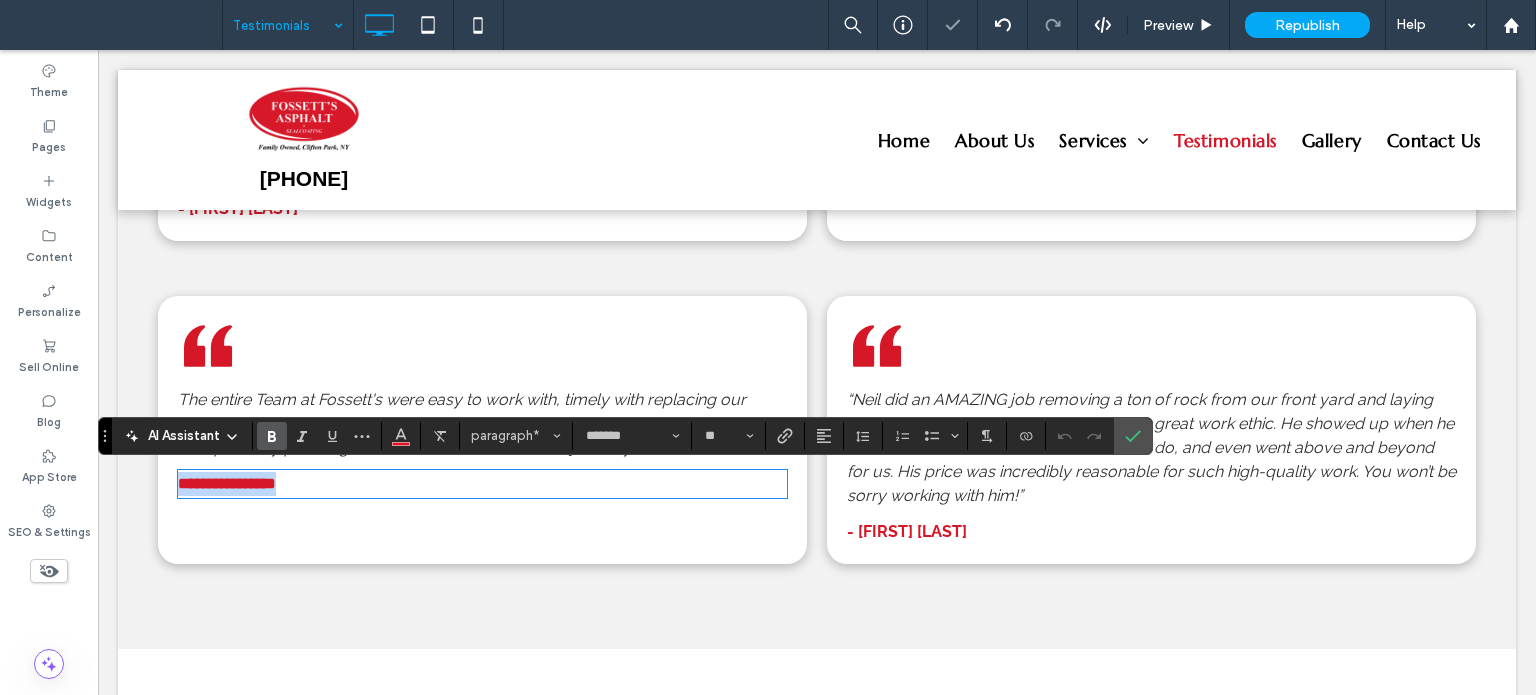 click on "**********" at bounding box center (482, 484) 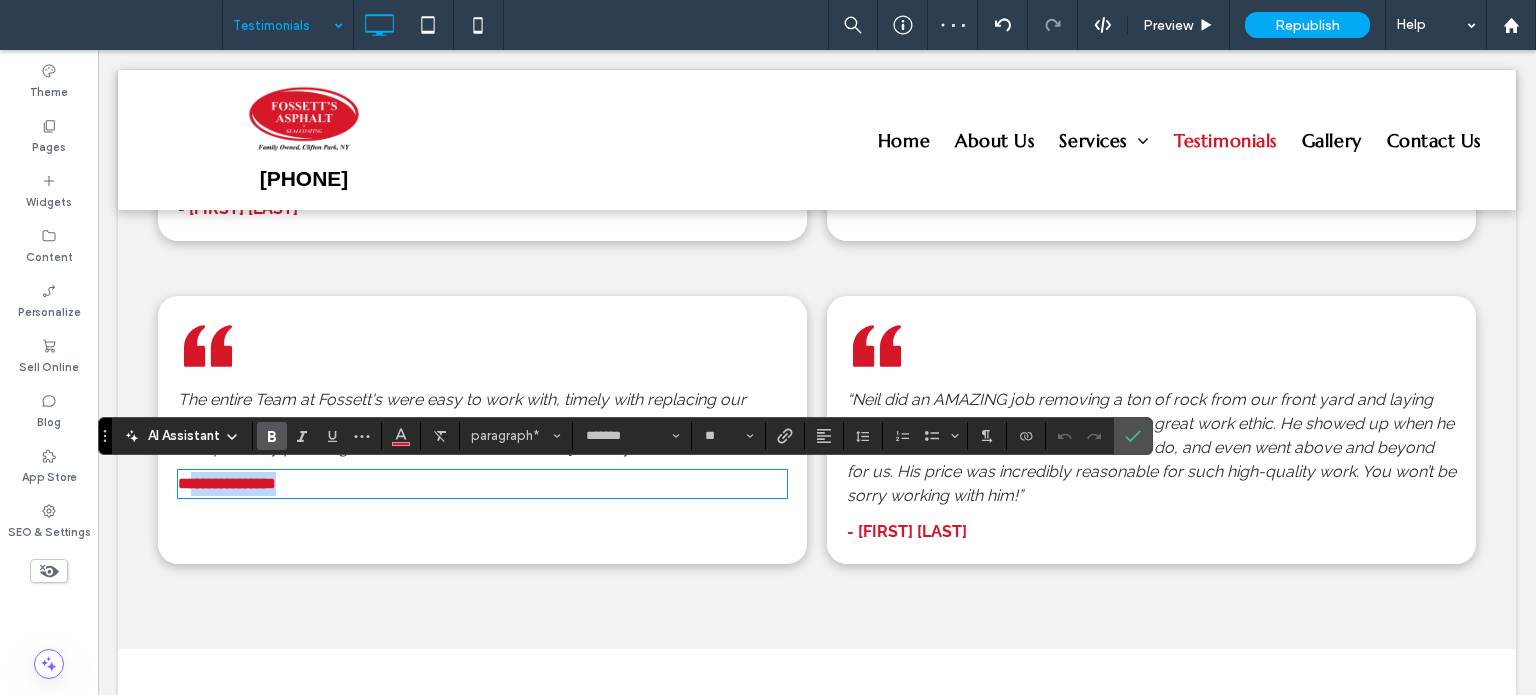 drag, startPoint x: 335, startPoint y: 479, endPoint x: 190, endPoint y: 478, distance: 145.00345 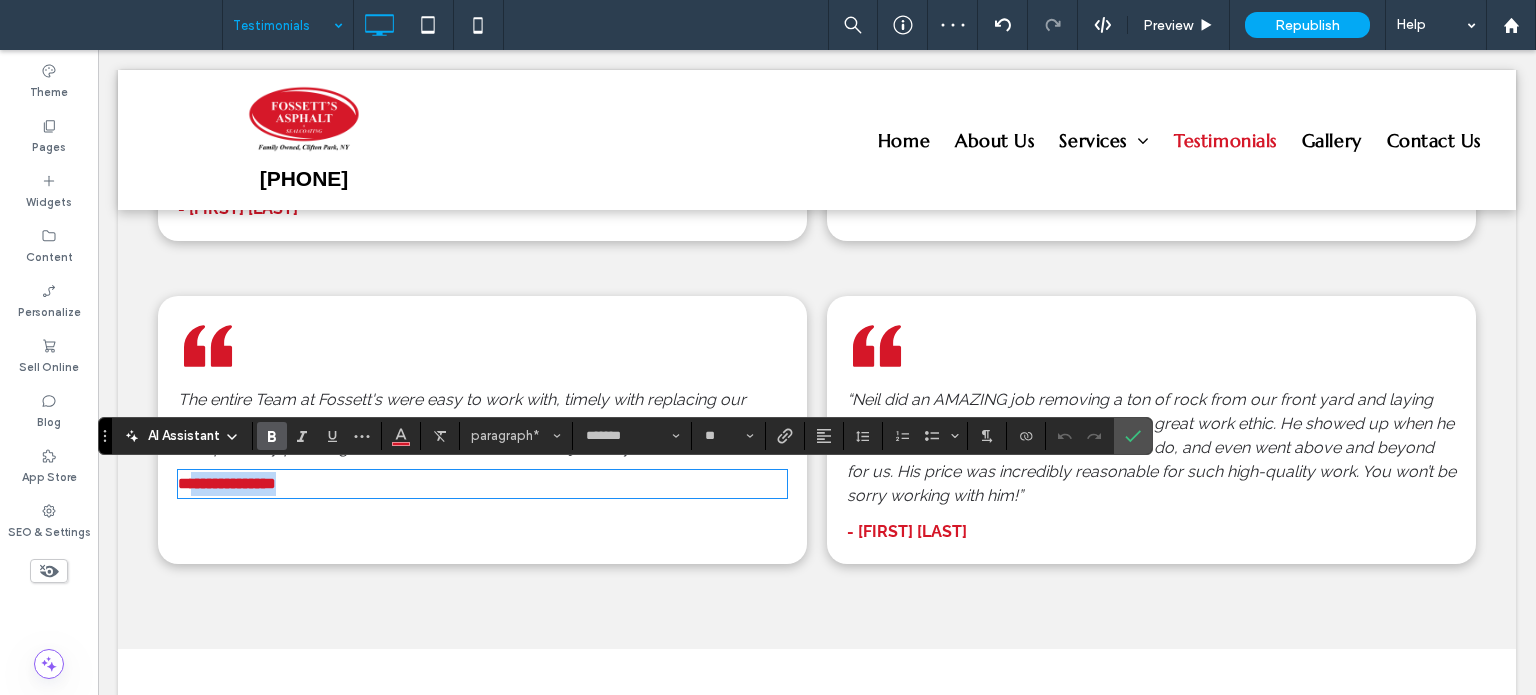 click on "**********" at bounding box center (482, 484) 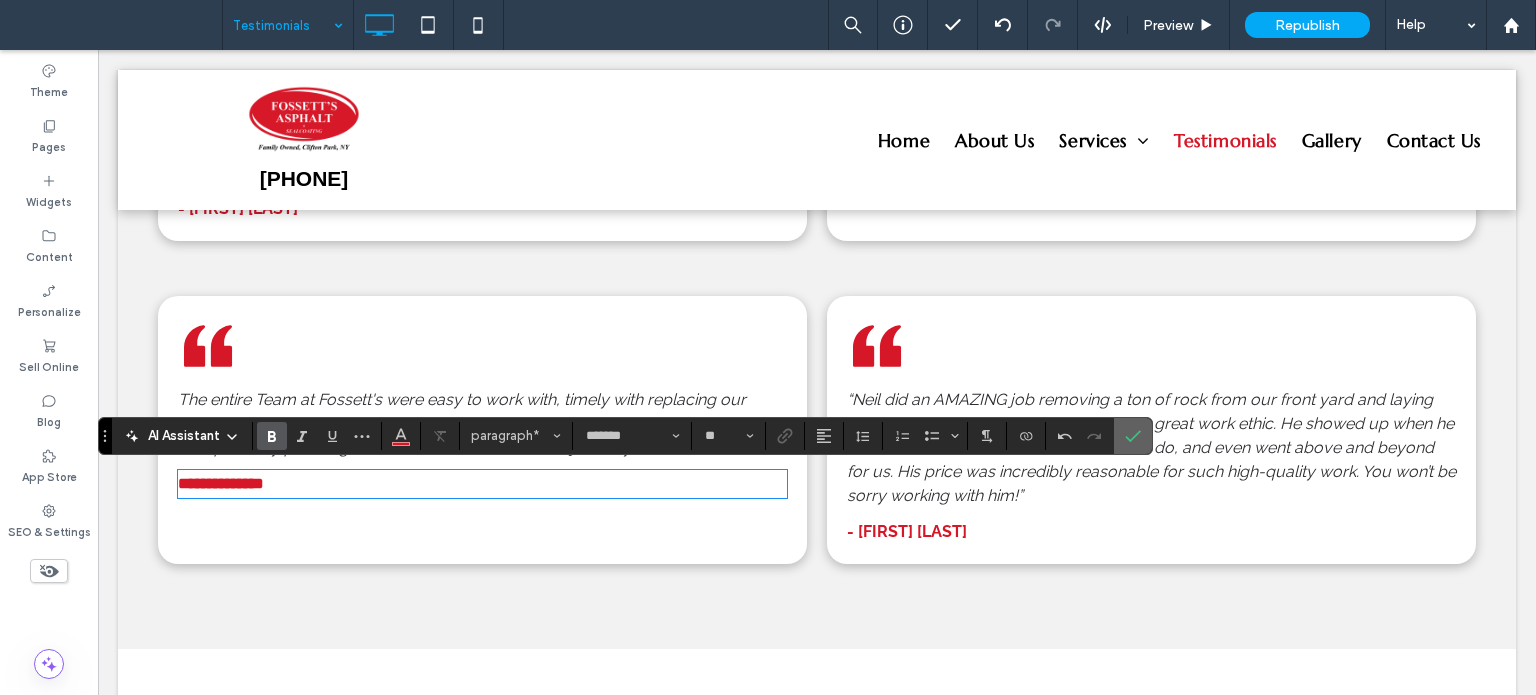 drag, startPoint x: 1142, startPoint y: 424, endPoint x: 1043, endPoint y: 375, distance: 110.46266 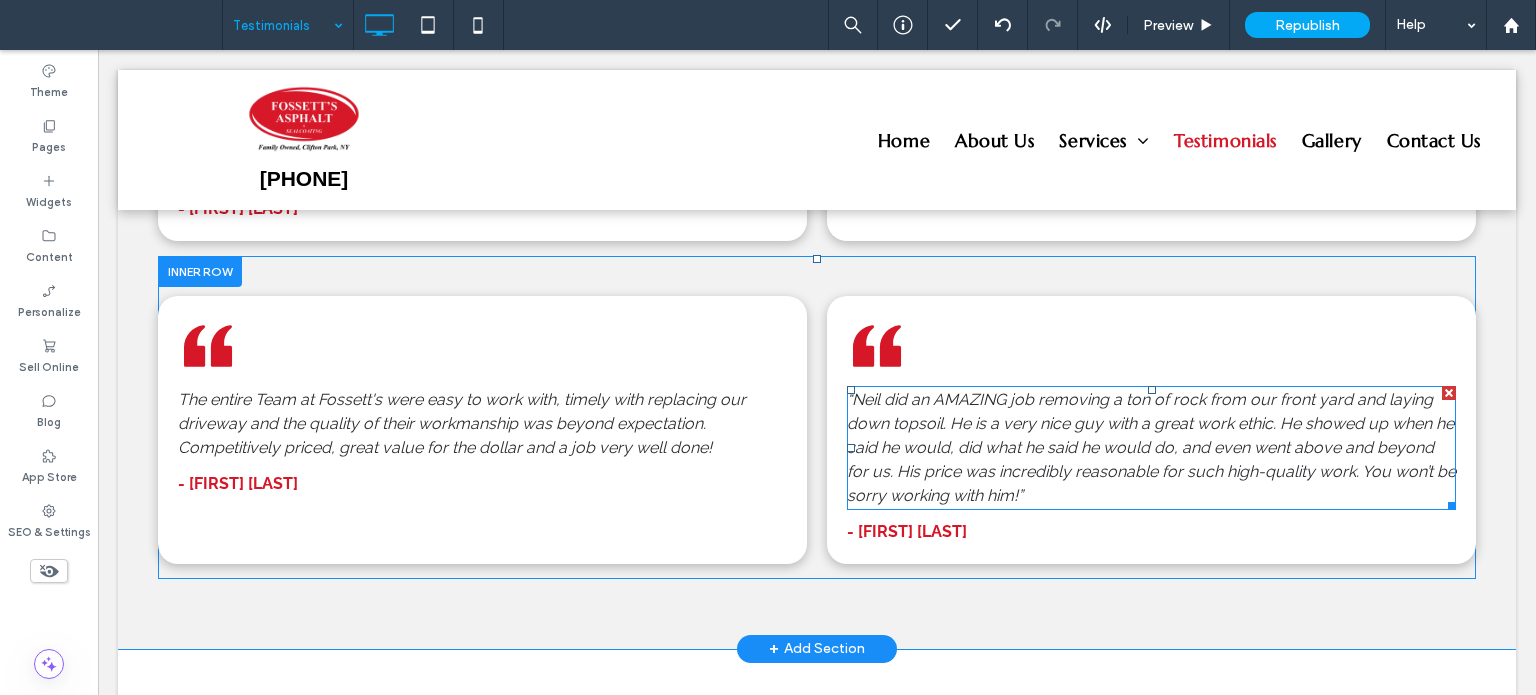 click on "“Neil did an AMAZING job removing a ton of rock from our front yard and laying down topsoil. He is a very nice guy with a great work ethic. He showed up when he said he would, did what he said he would do, and even went above and beyond for us. His price was incredibly reasonable for such high-quality work. You won’t be sorry working with him!”" at bounding box center (1151, 447) 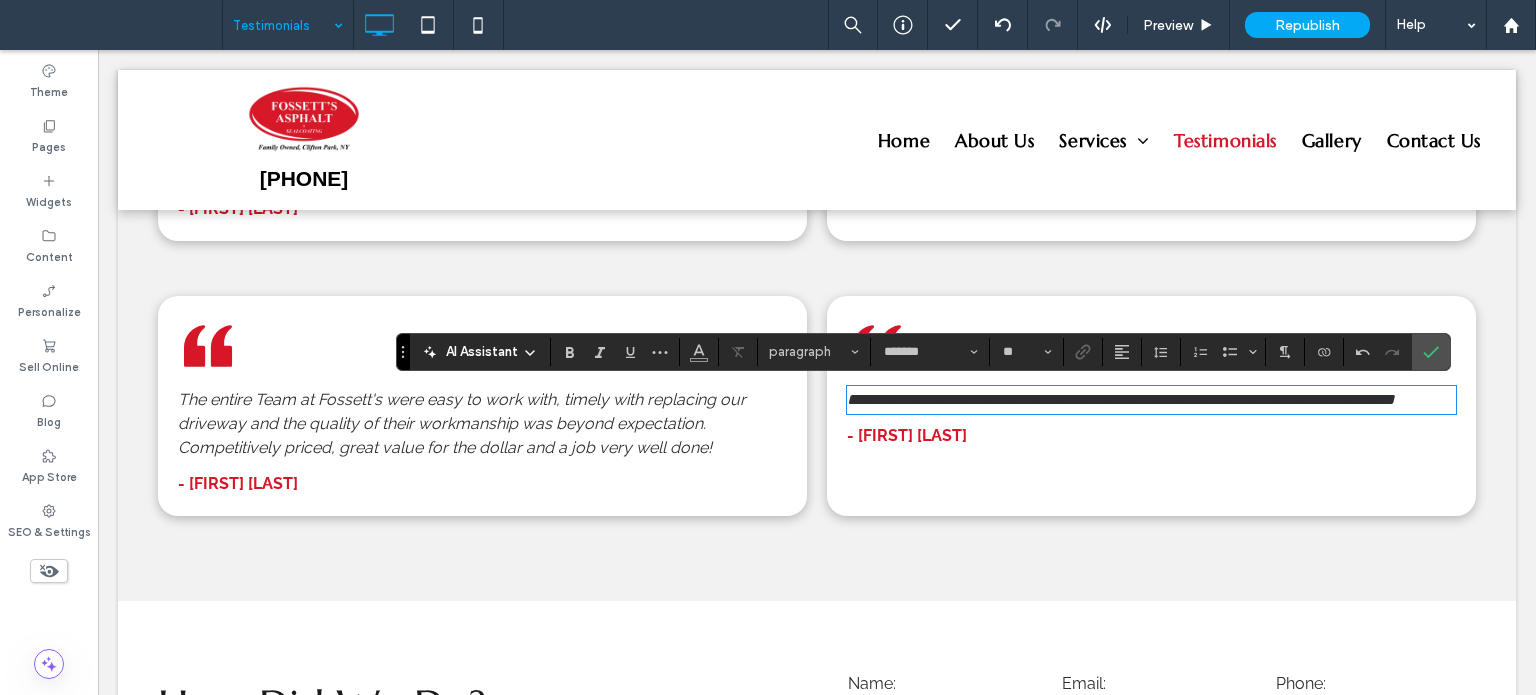 scroll, scrollTop: 0, scrollLeft: 0, axis: both 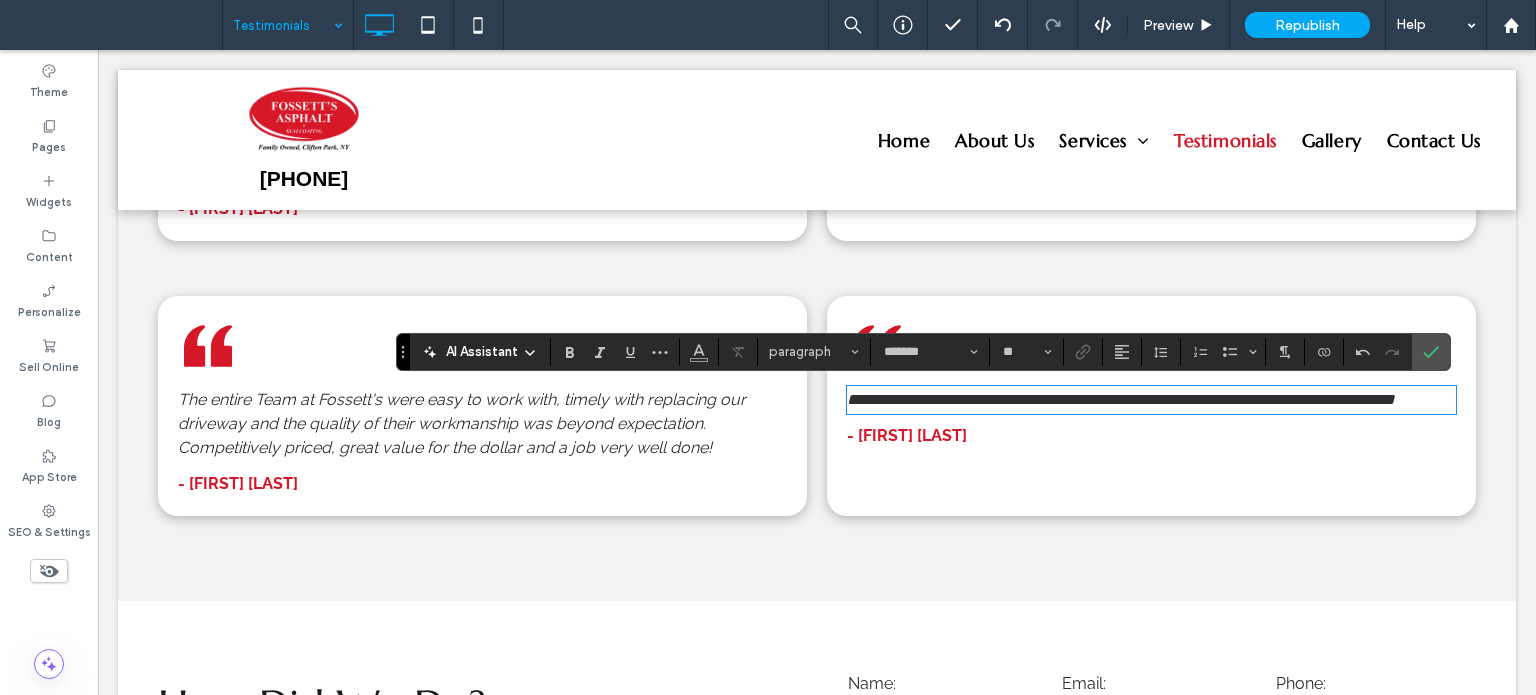type 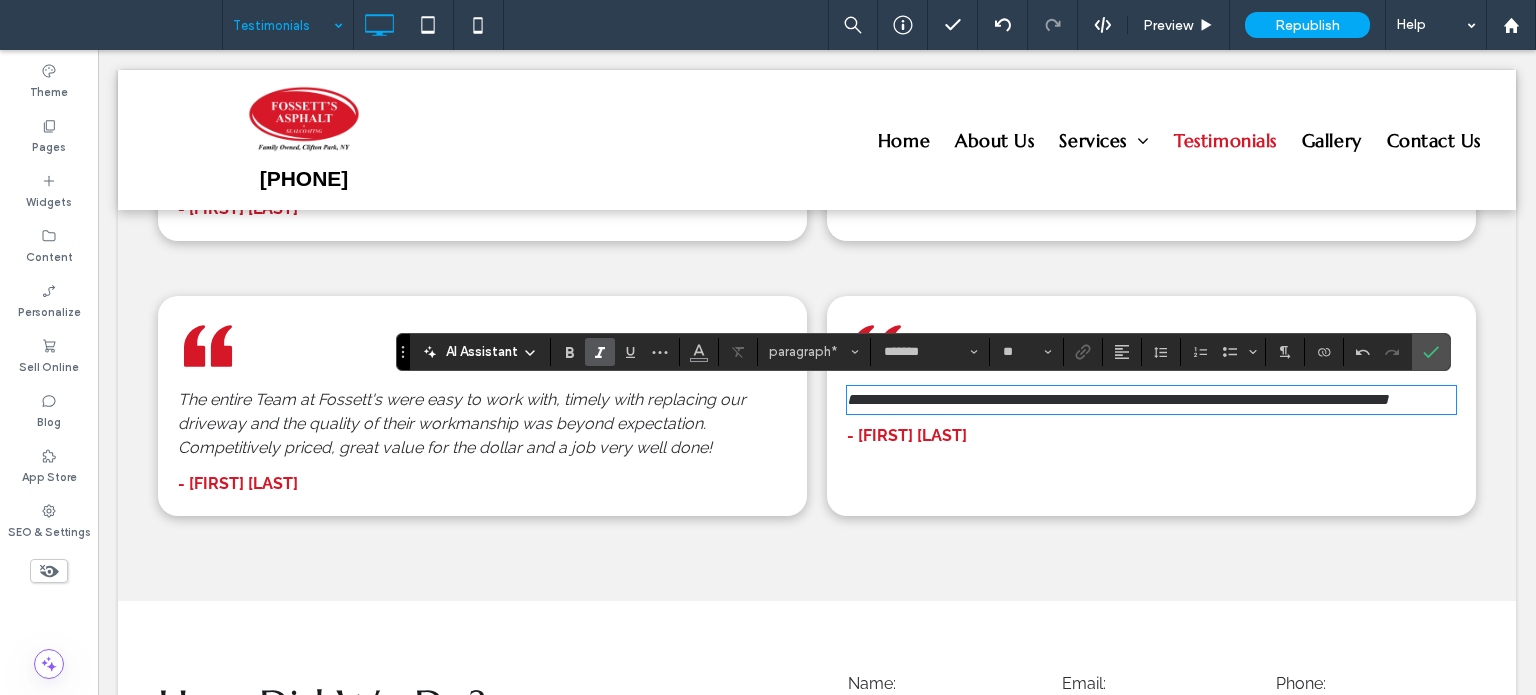 click on "- Marissa Lynn" at bounding box center (1151, 436) 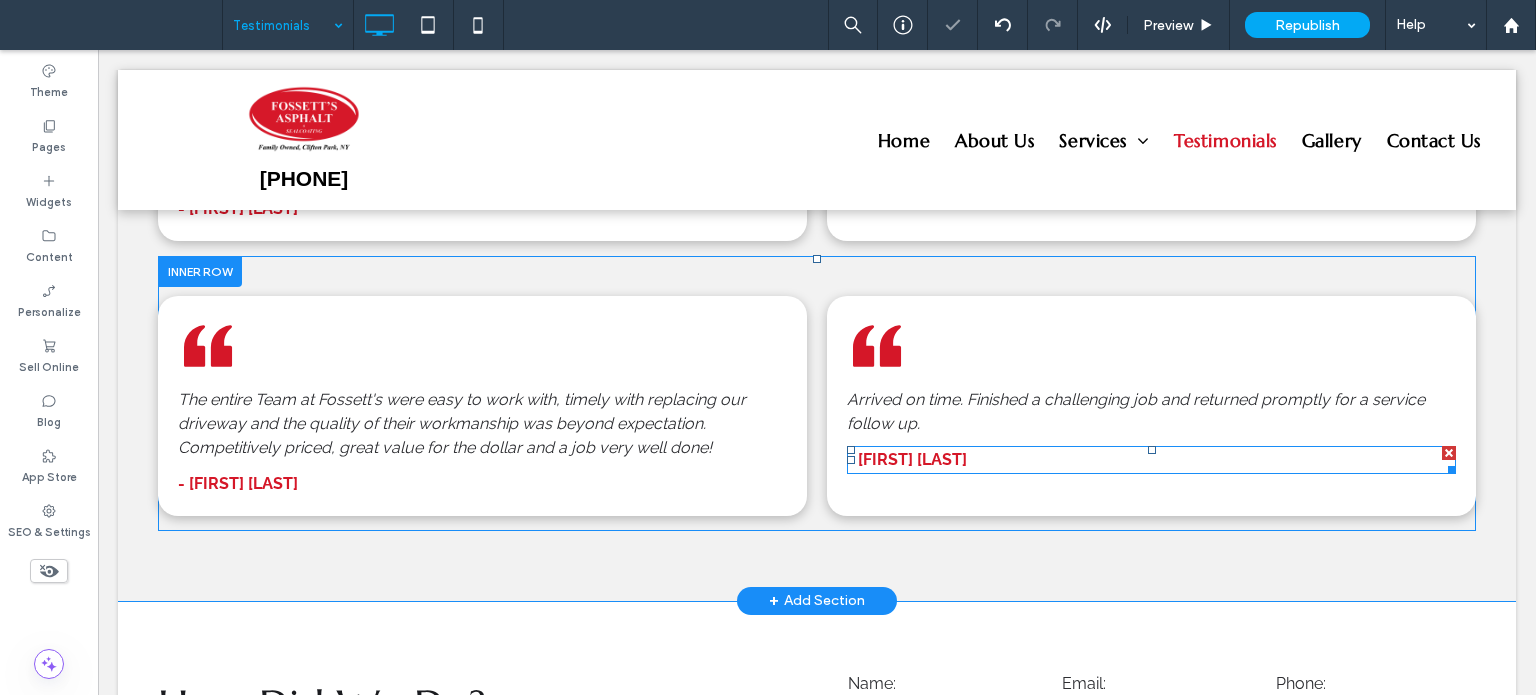click on "- Marissa Lynn" at bounding box center (1151, 460) 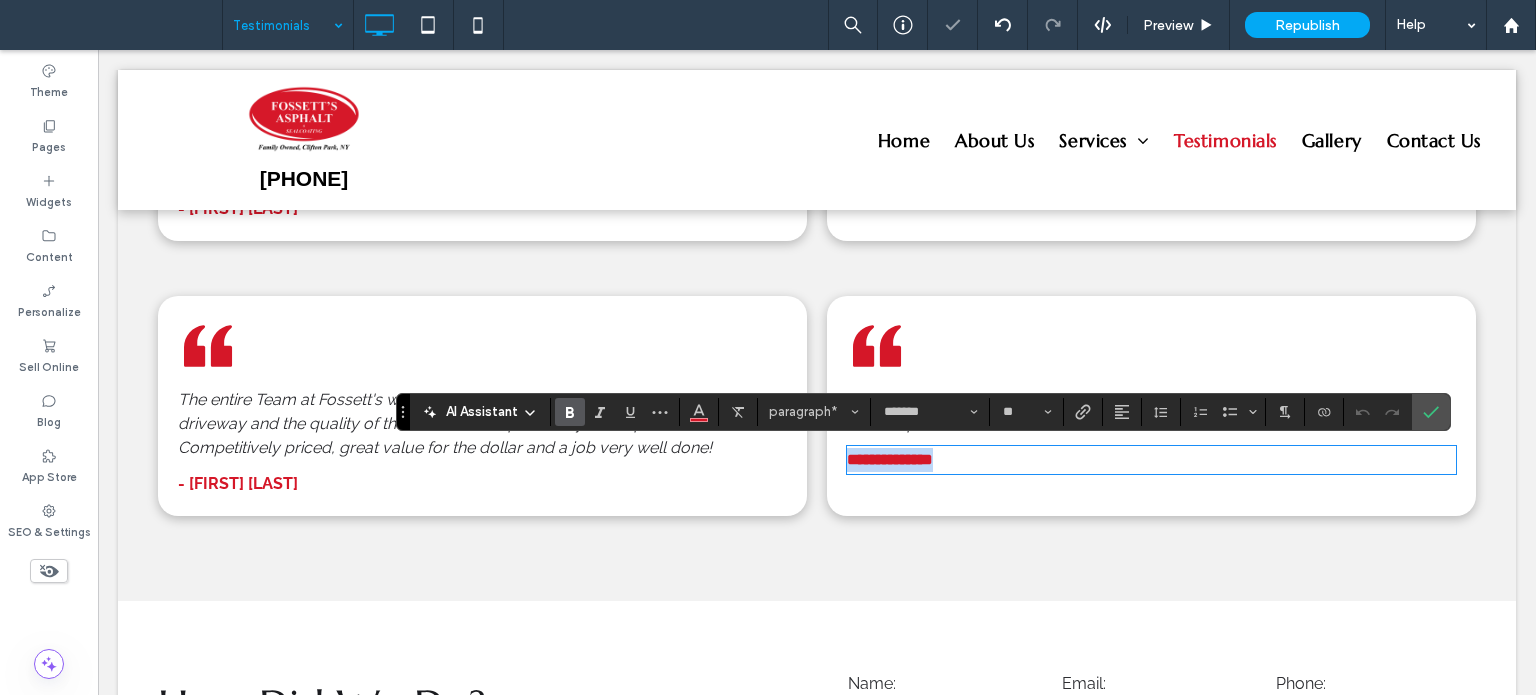 click on "**********" at bounding box center [1151, 460] 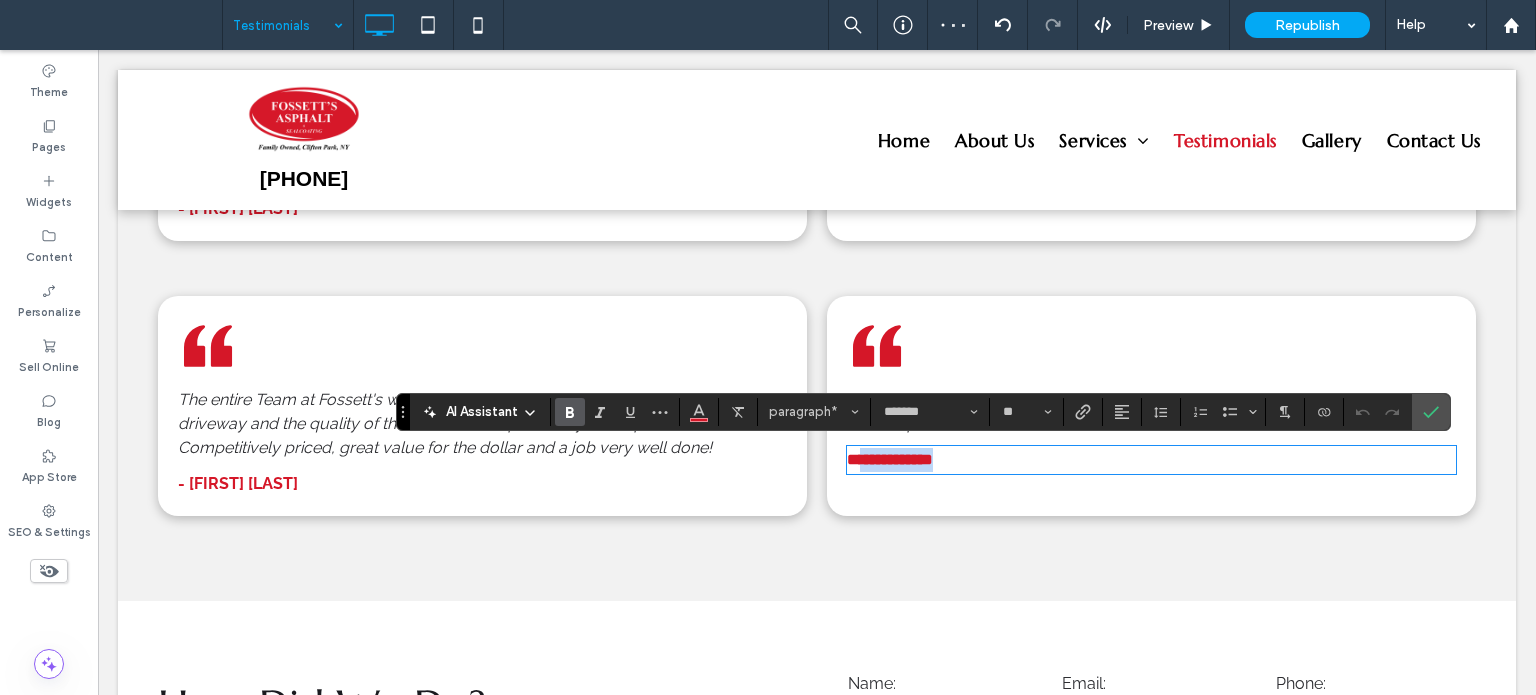 drag, startPoint x: 980, startPoint y: 452, endPoint x: 852, endPoint y: 464, distance: 128.56126 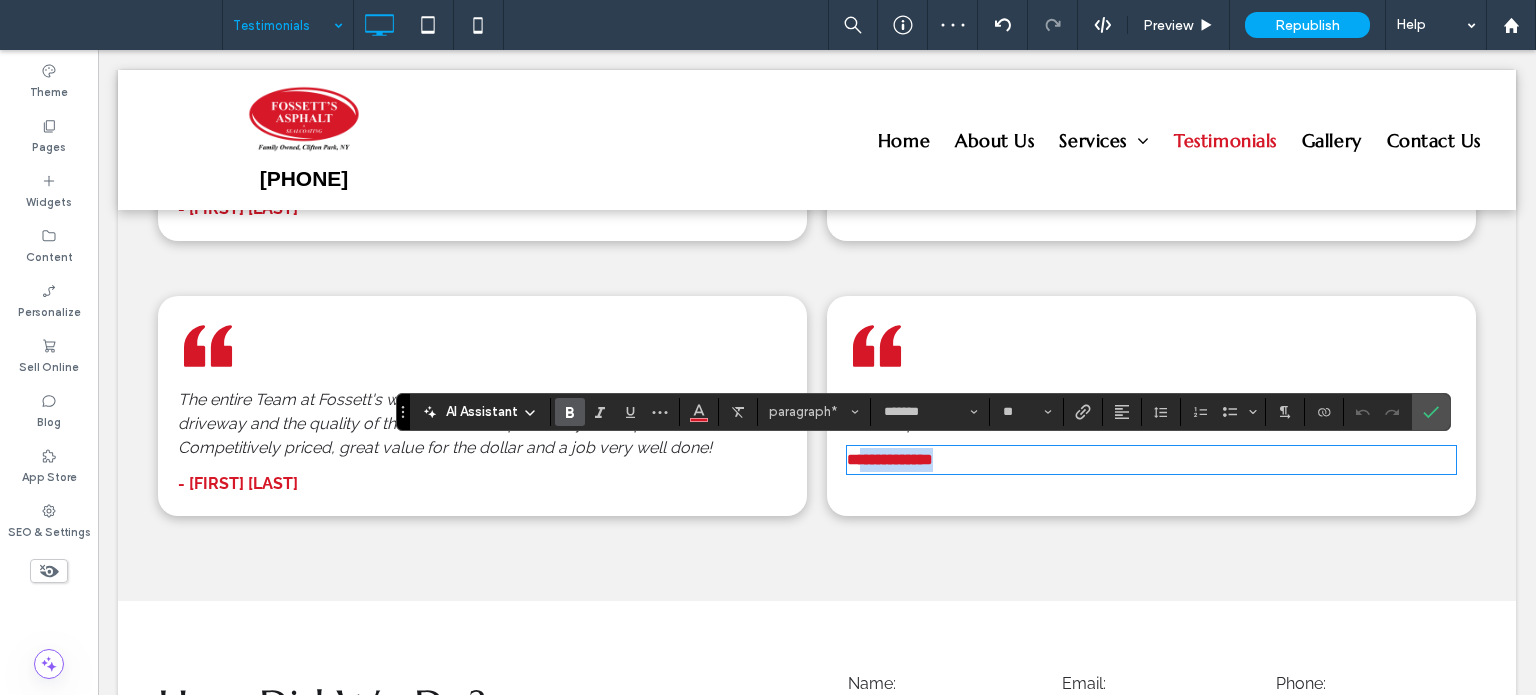 click on "**********" at bounding box center (1151, 460) 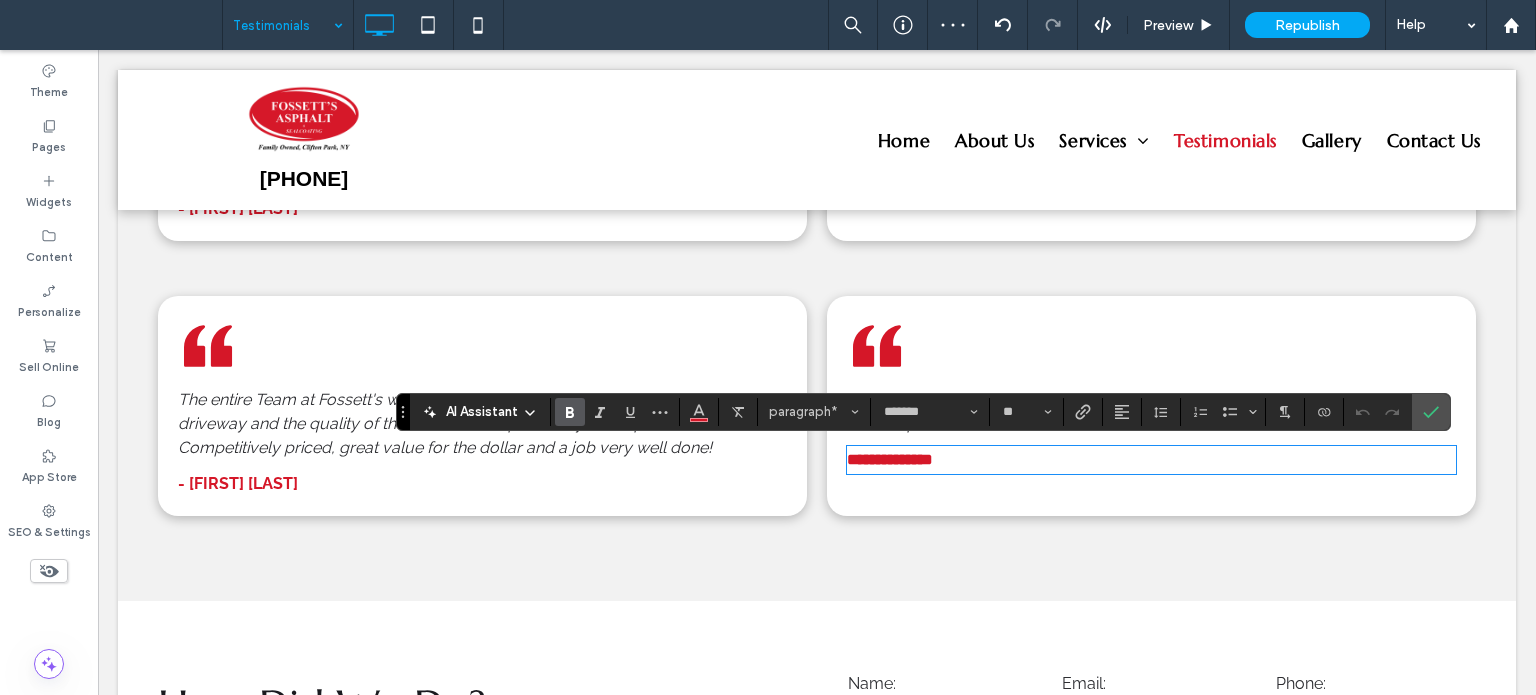 scroll, scrollTop: 0, scrollLeft: 0, axis: both 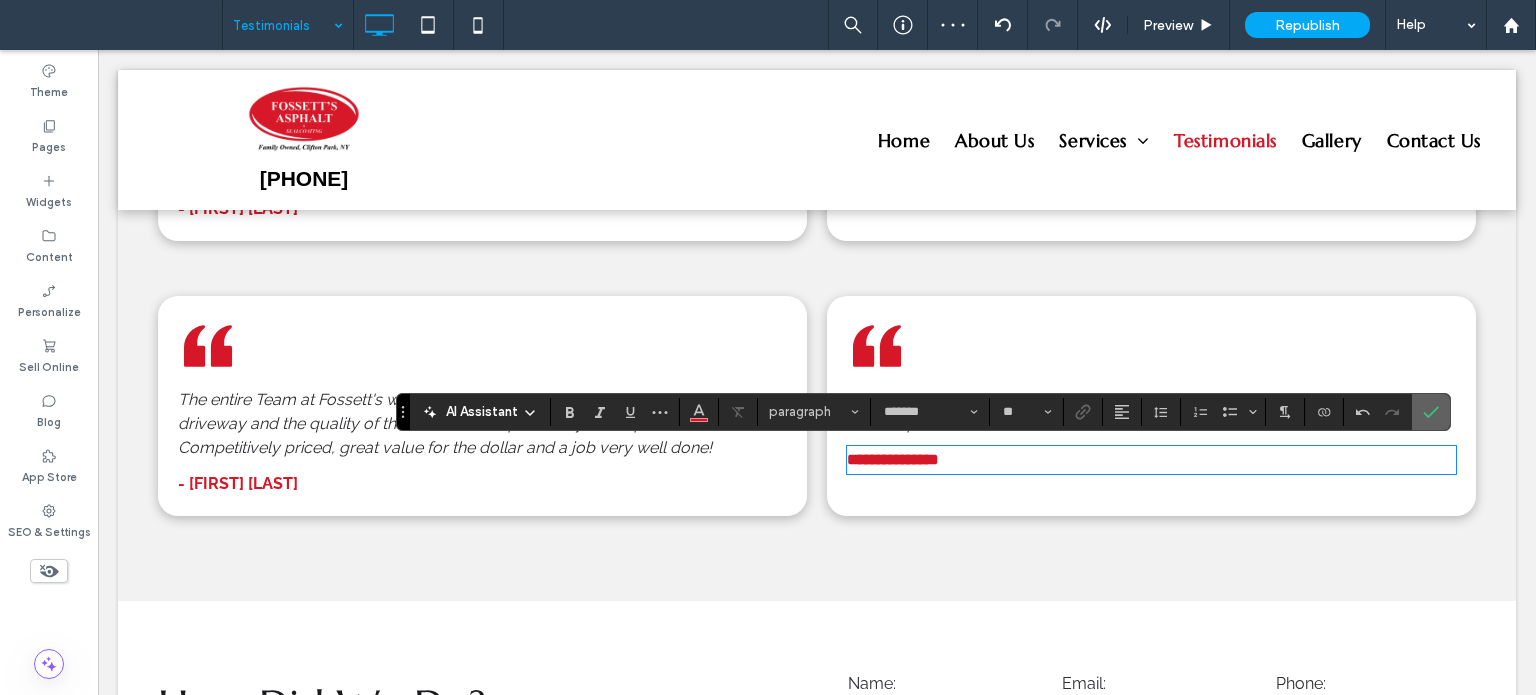 click 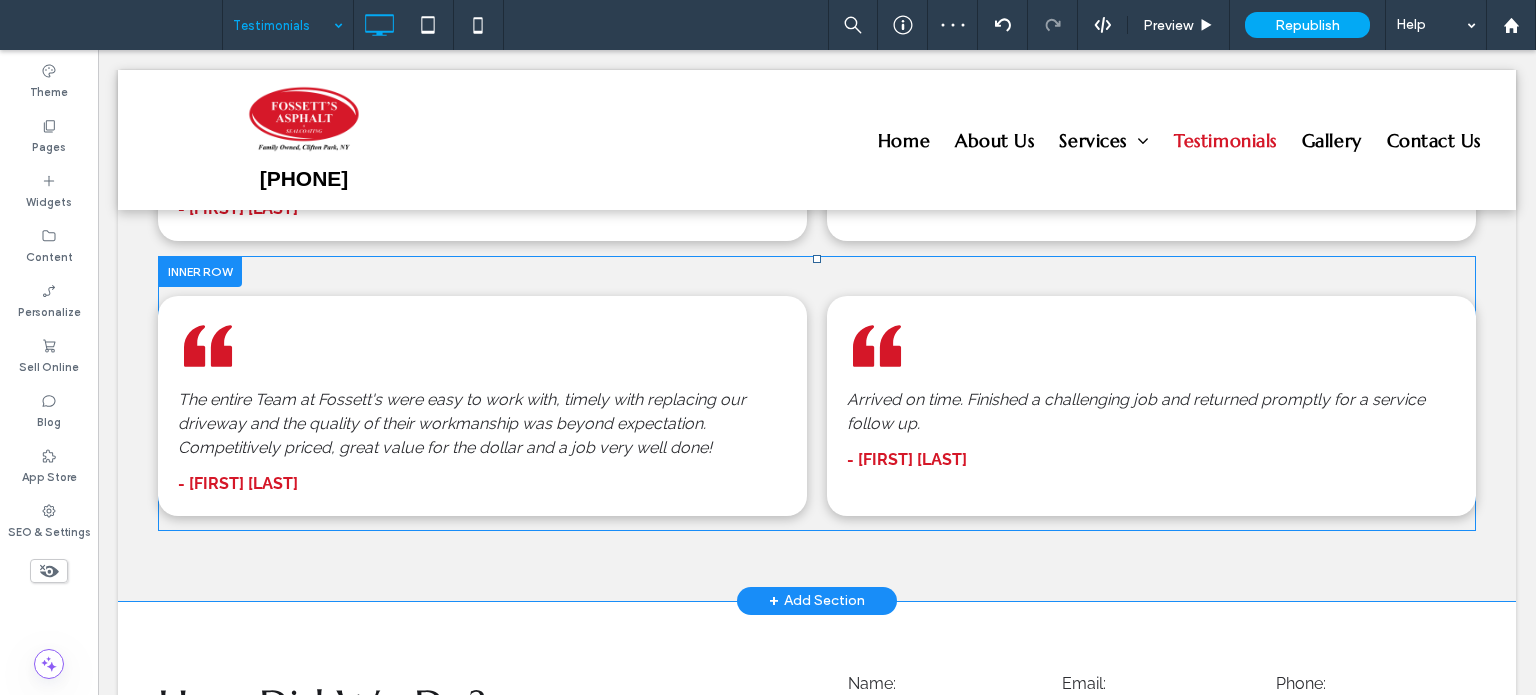 click at bounding box center (200, 271) 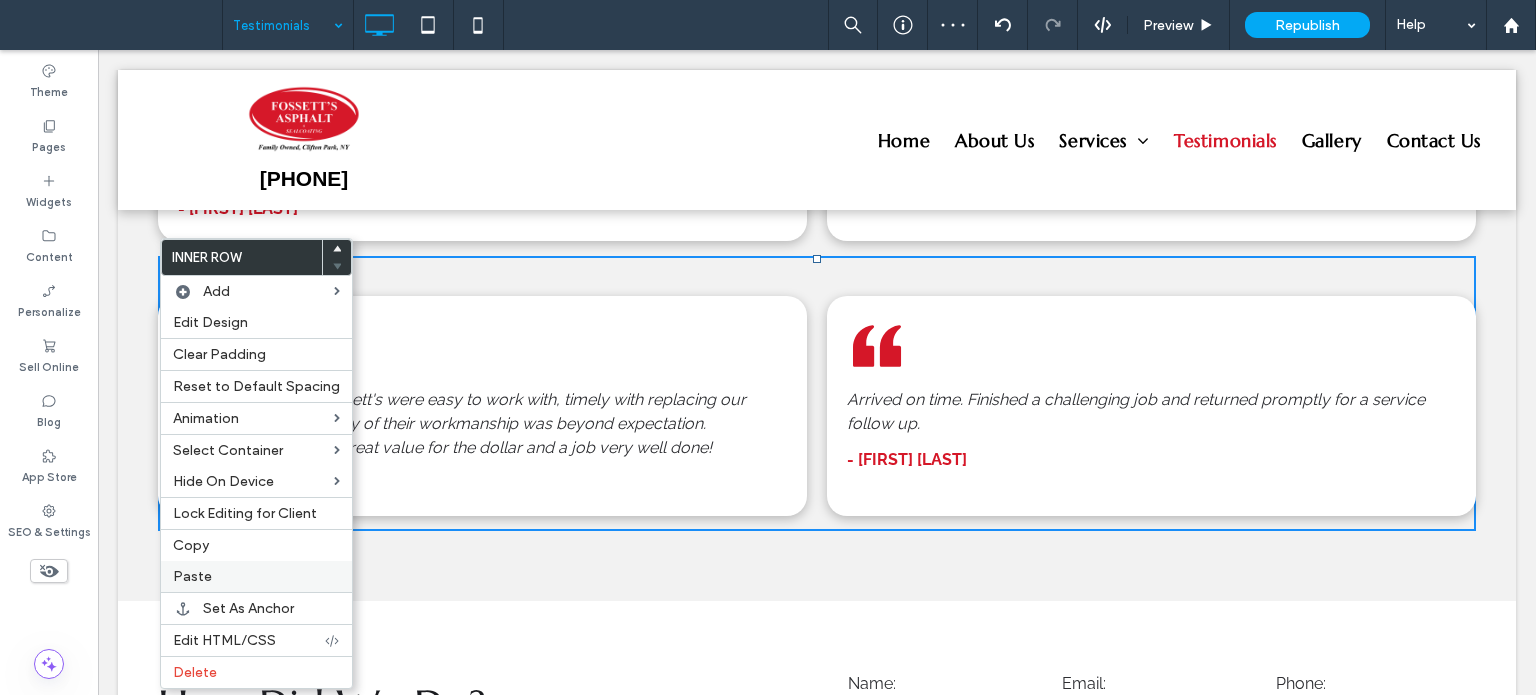 click on "Paste" at bounding box center (192, 576) 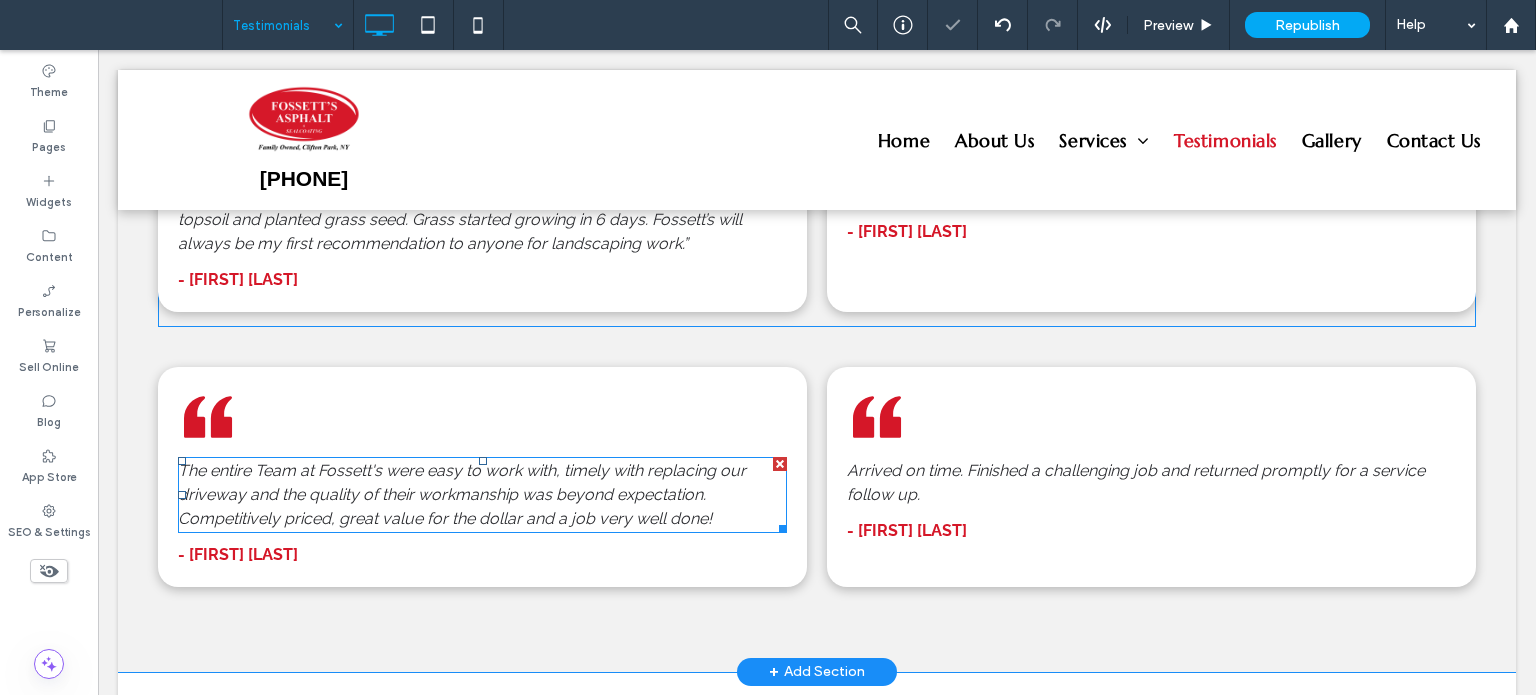 scroll, scrollTop: 1800, scrollLeft: 0, axis: vertical 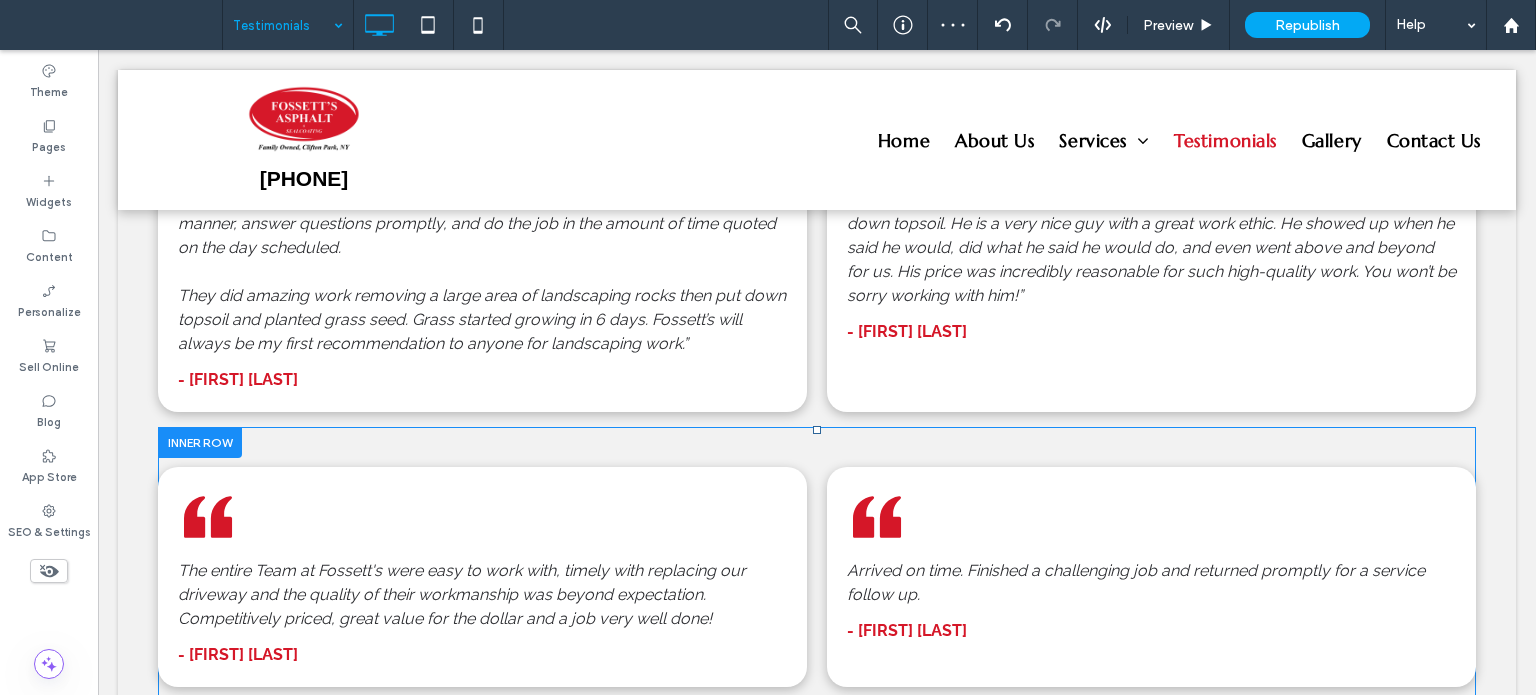 click at bounding box center [200, 442] 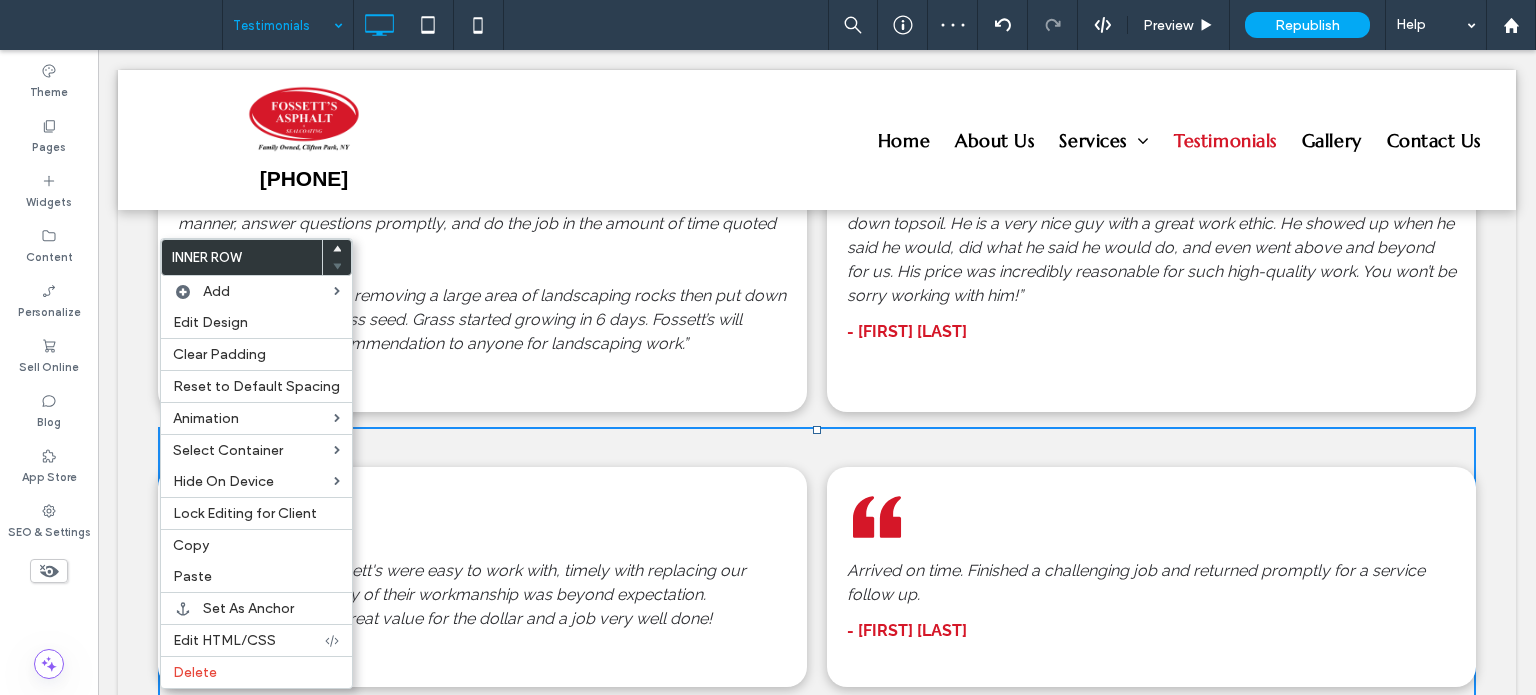 click 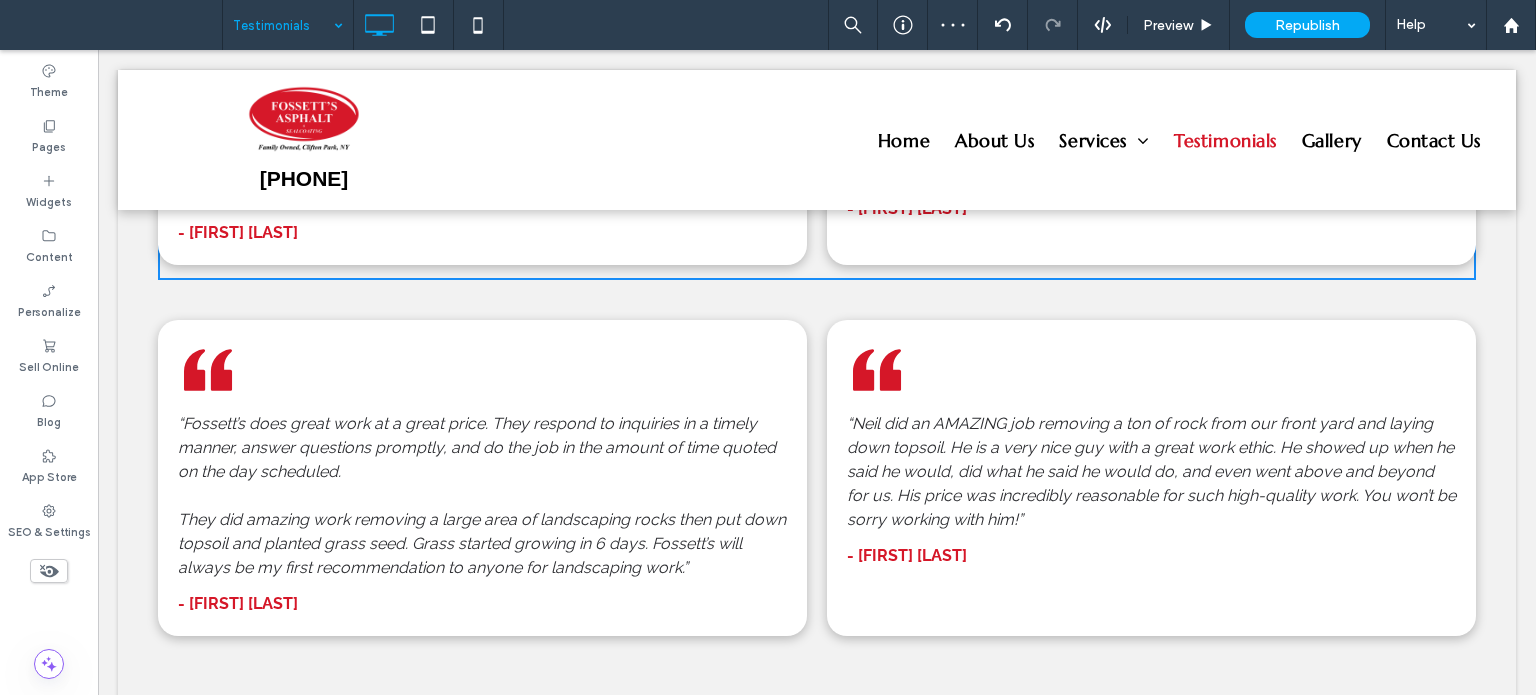 scroll, scrollTop: 1900, scrollLeft: 0, axis: vertical 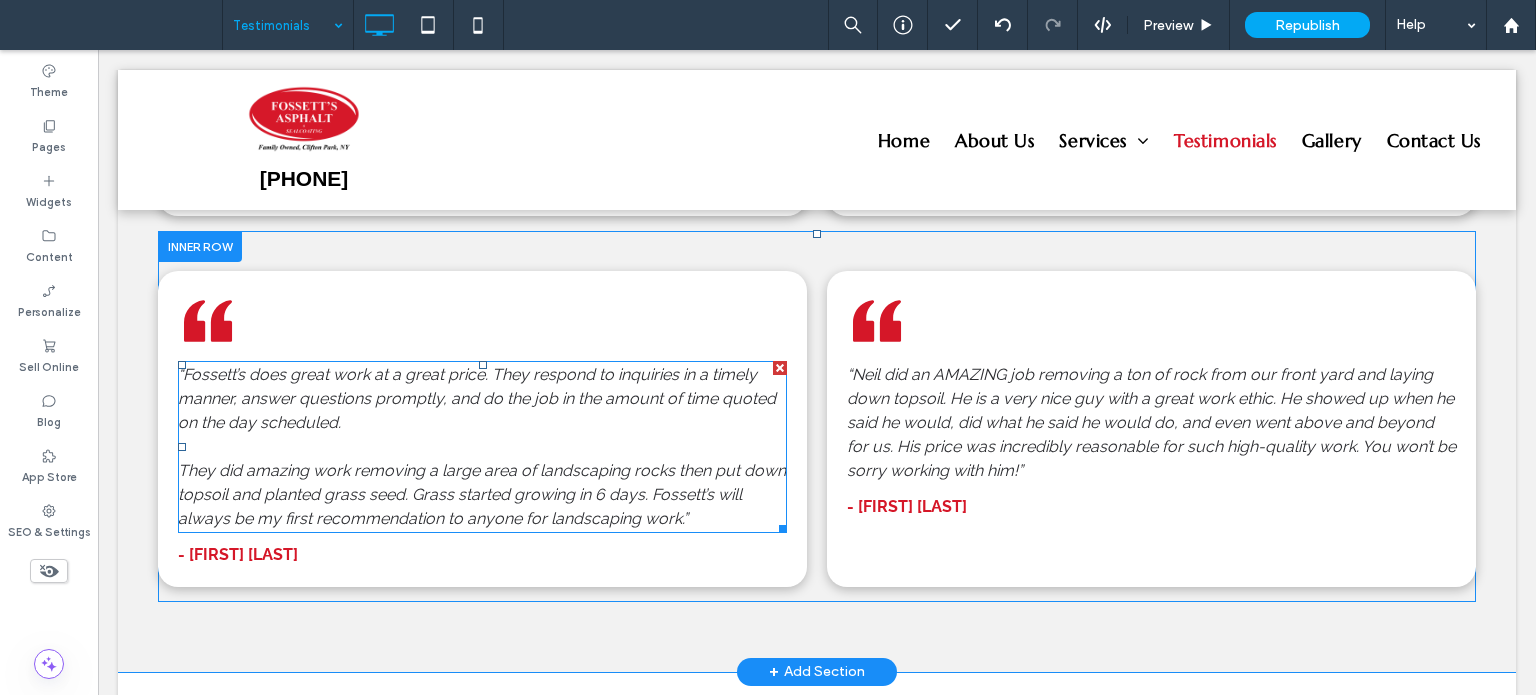 click on "They did amazing work removing a large area of landscaping rocks then put down topsoil and planted grass seed. Grass started growing in 6 days. Fossett’s will always be my first recommendation to anyone for landscaping work.”" at bounding box center (482, 494) 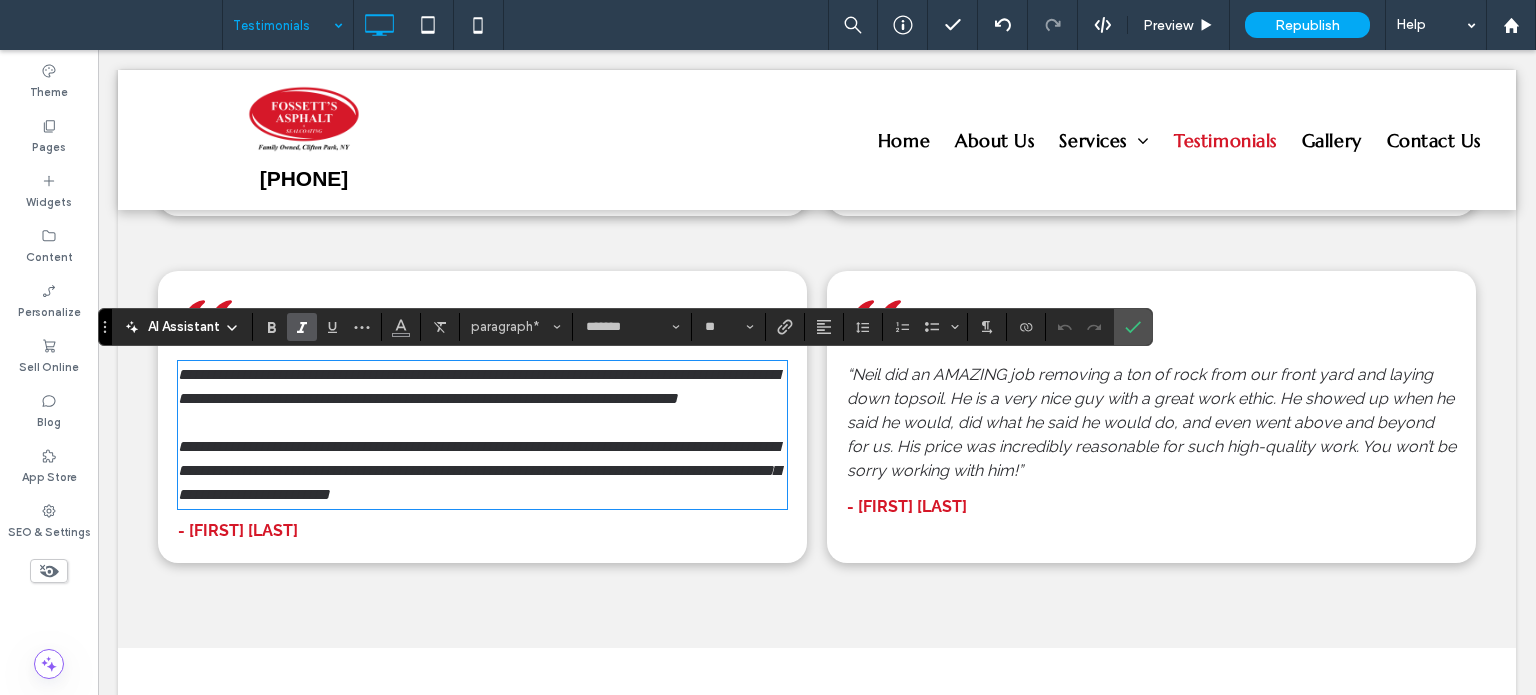 scroll, scrollTop: 0, scrollLeft: 0, axis: both 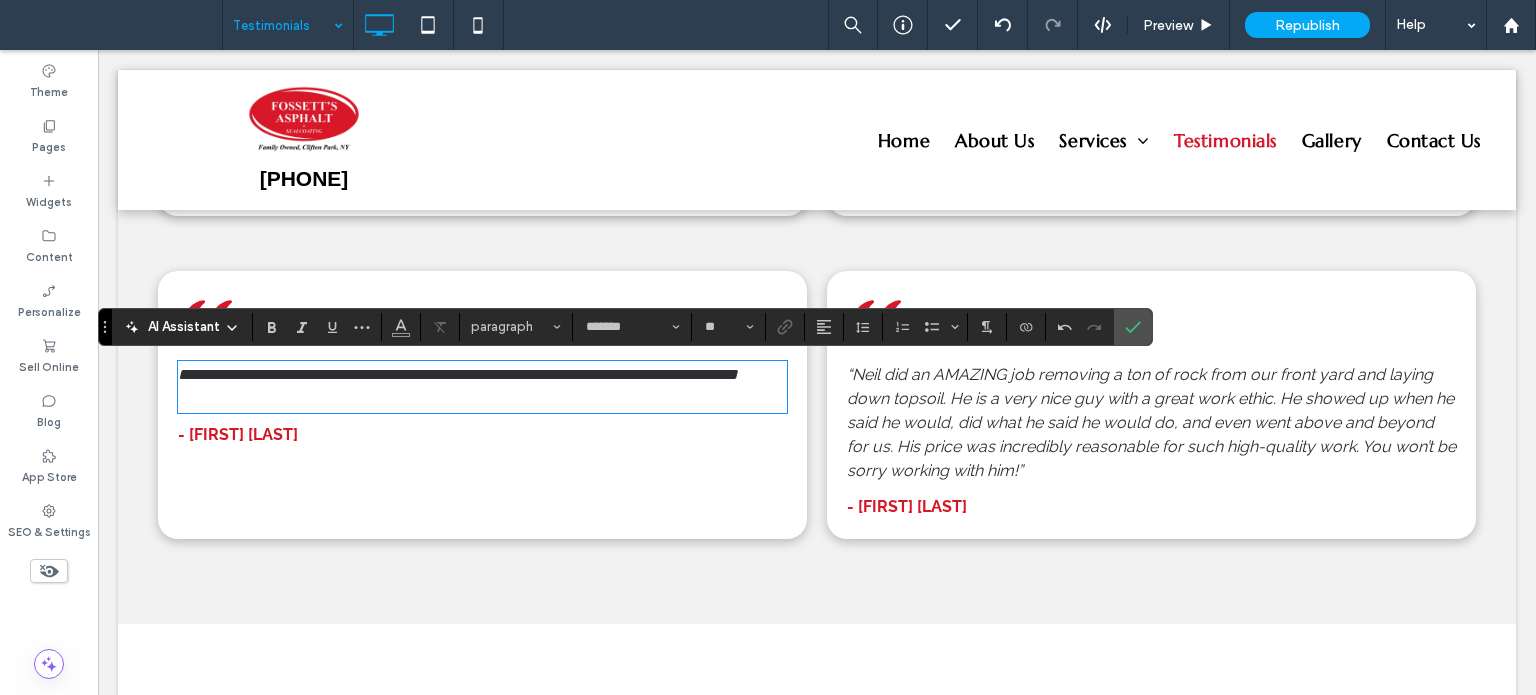 type 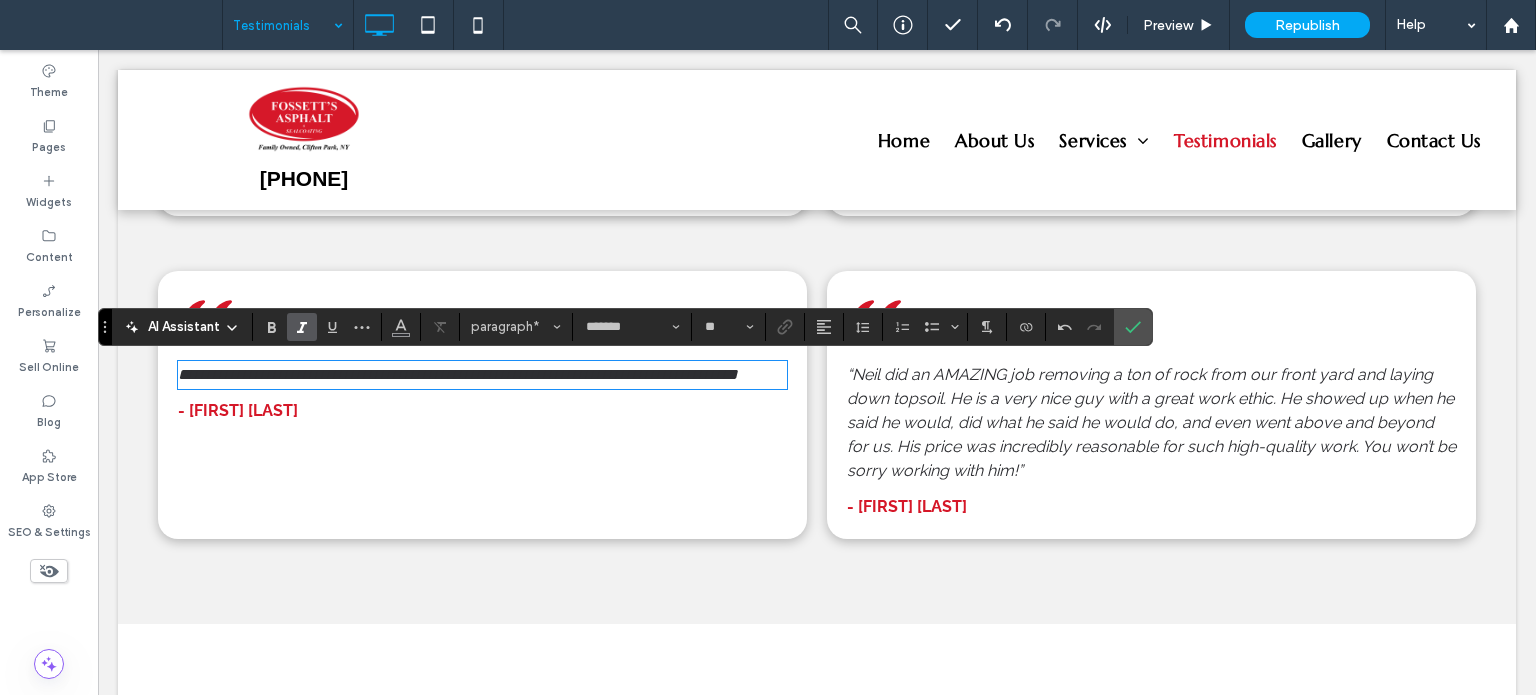 click on "- Jack Broderick" at bounding box center [482, 411] 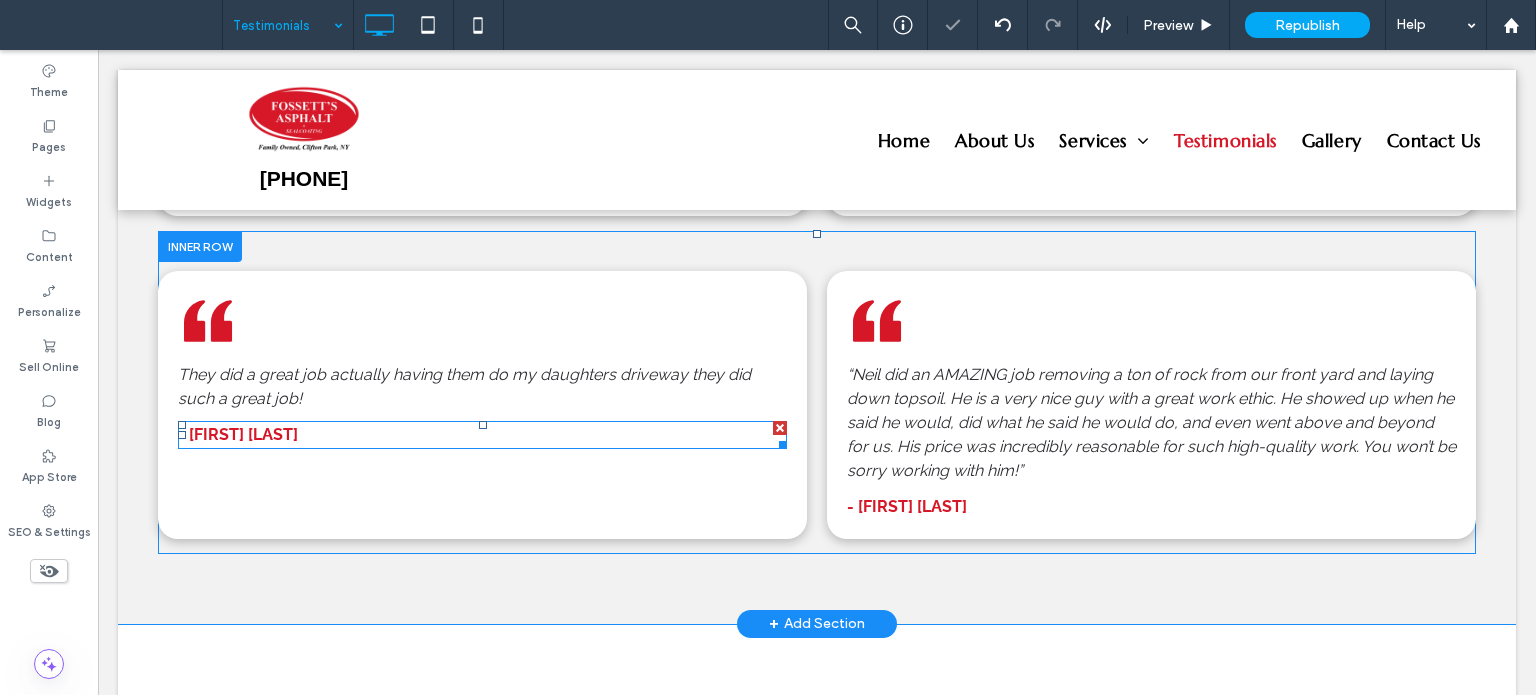 click on "- Jack Broderick" at bounding box center (238, 434) 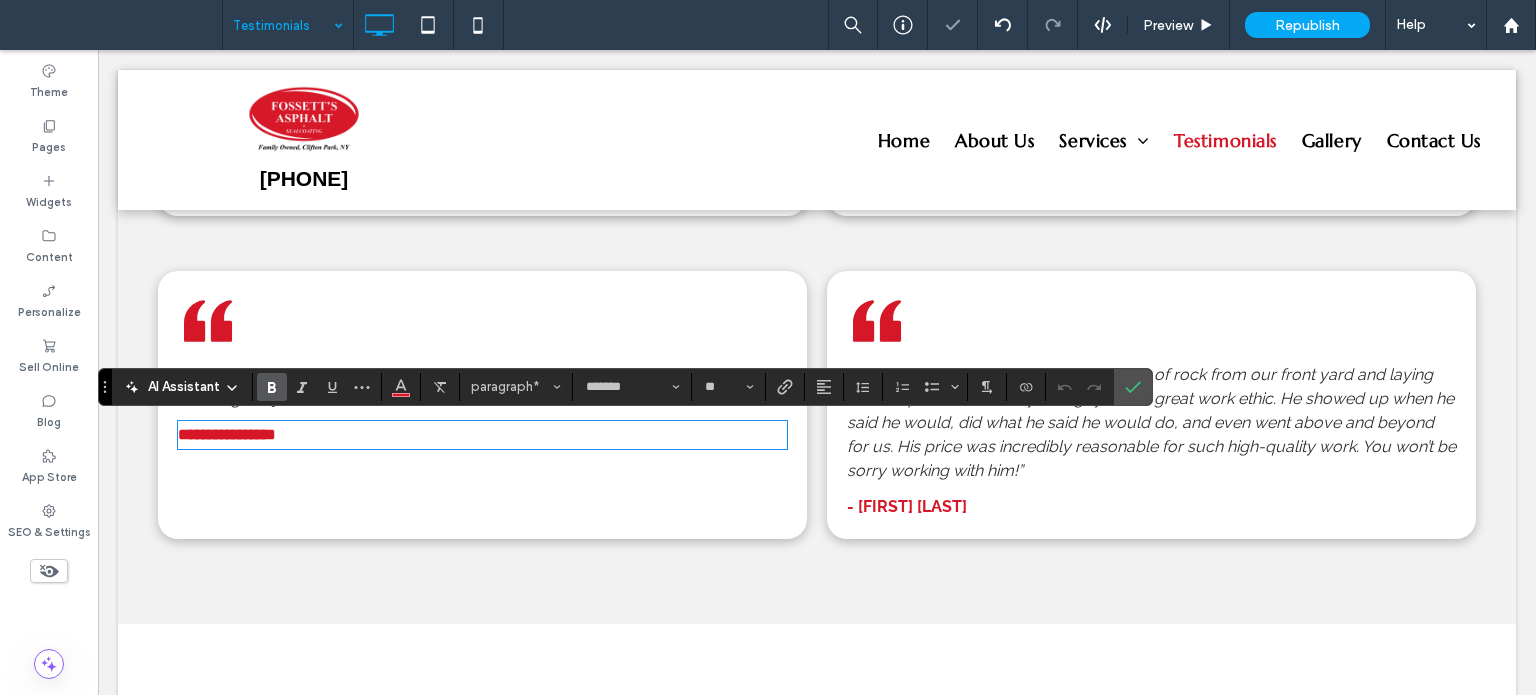 click on "**********" at bounding box center [482, 435] 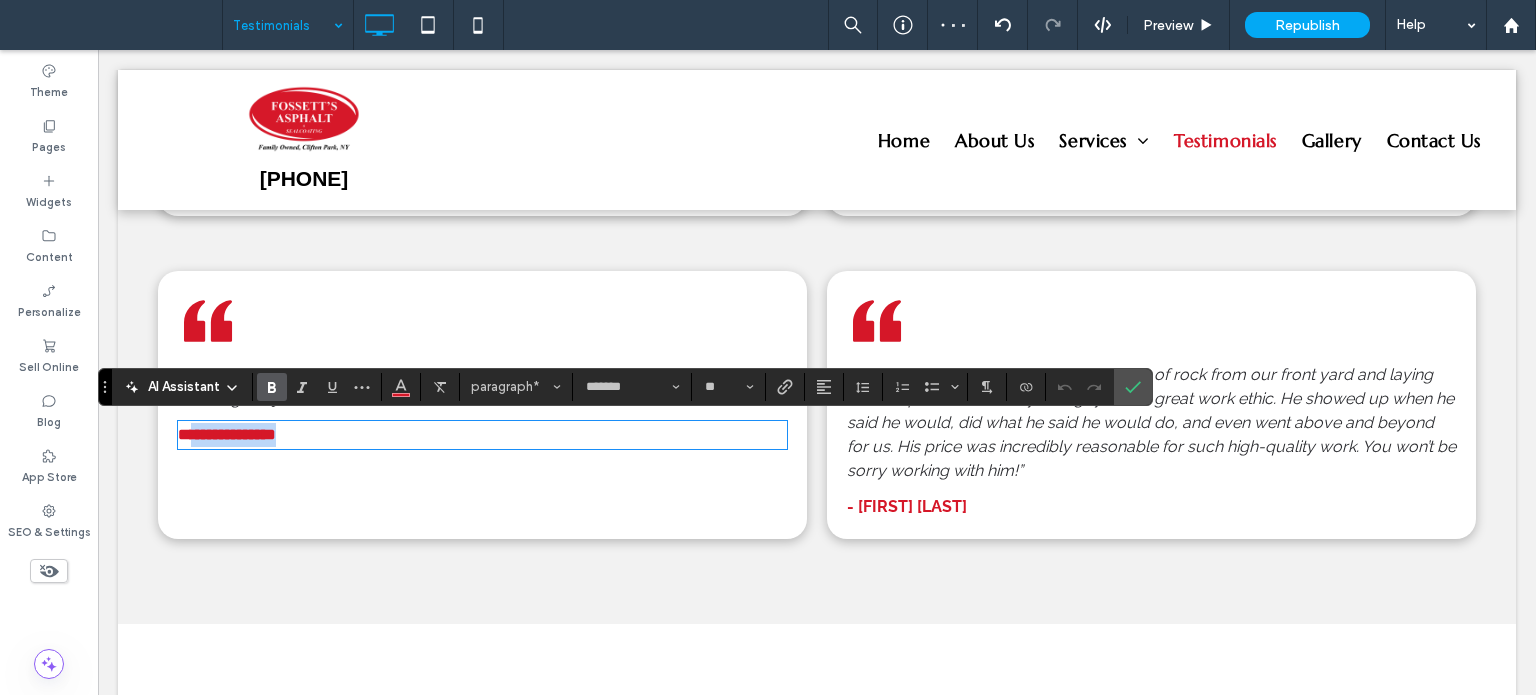 drag, startPoint x: 312, startPoint y: 433, endPoint x: 191, endPoint y: 439, distance: 121.14867 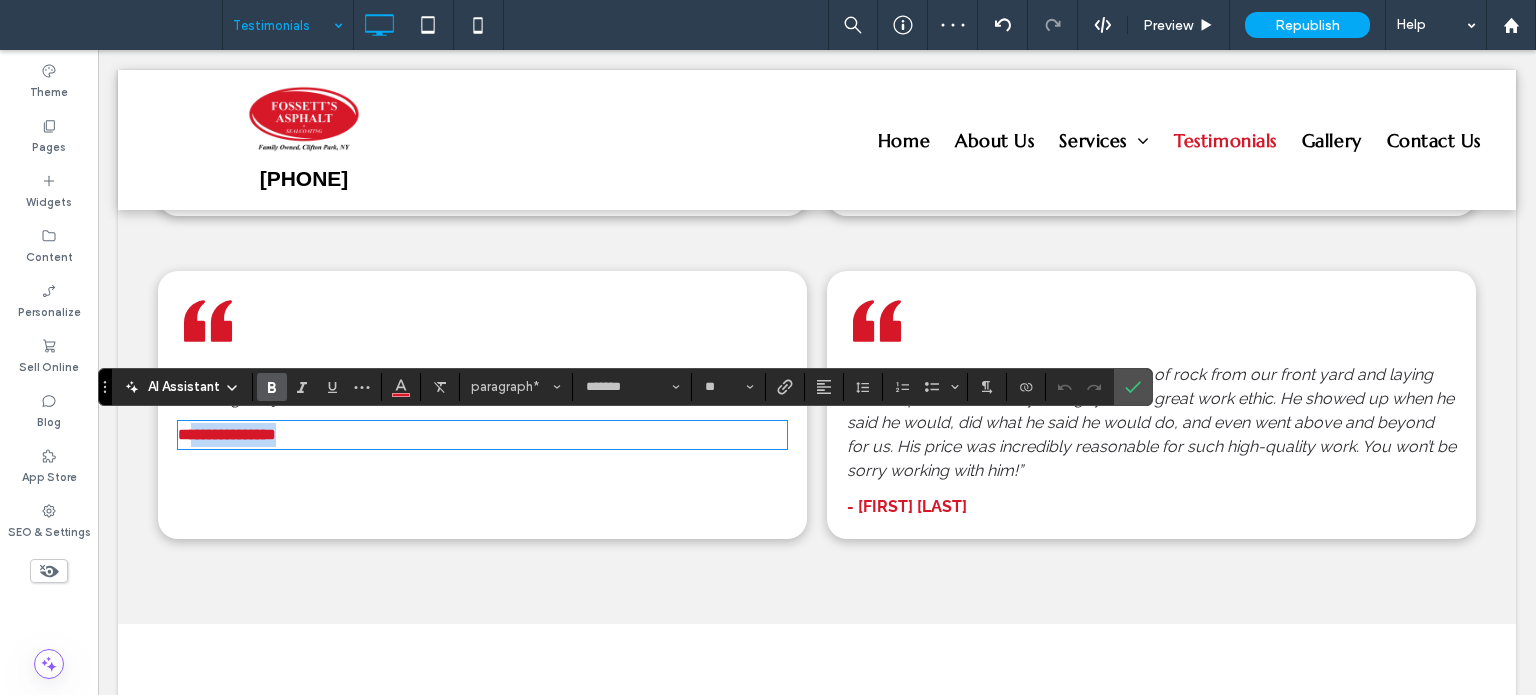 click on "**********" at bounding box center [482, 435] 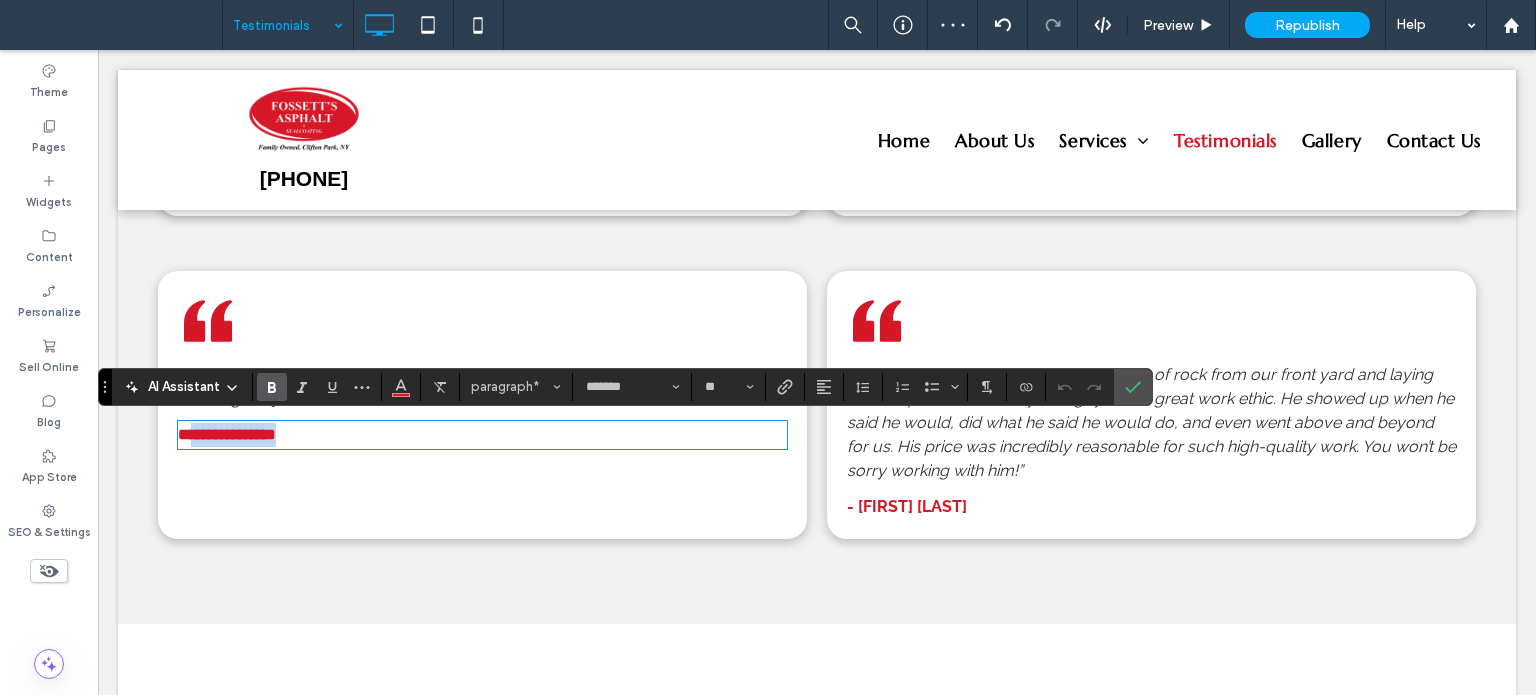 type 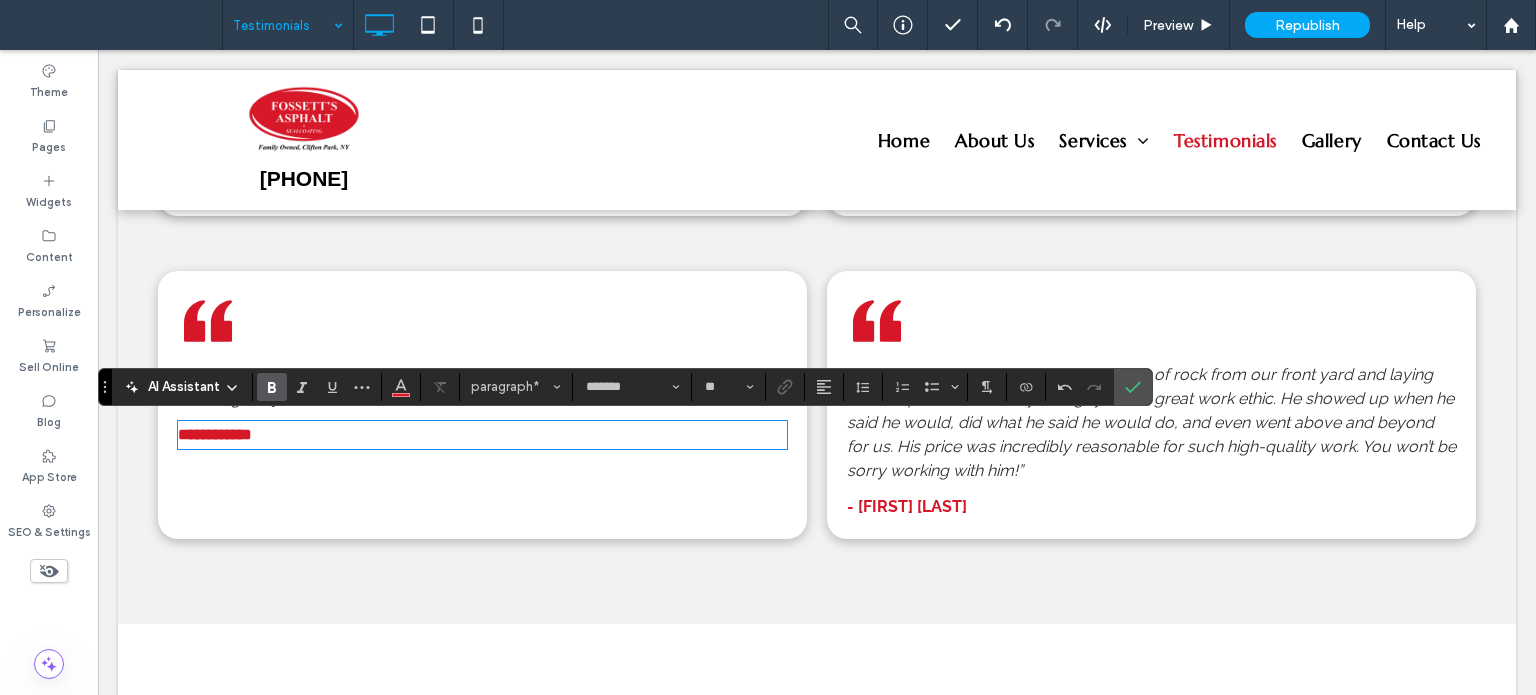 click on "“Neil did an AMAZING job removing a ton of rock from our front yard and laying down topsoil. He is a very nice guy with a great work ethic. He showed up when he said he would, did what he said he would do, and even went above and beyond for us. His price was incredibly reasonable for such high-quality work. You won’t be sorry working with him!”" at bounding box center (1151, 422) 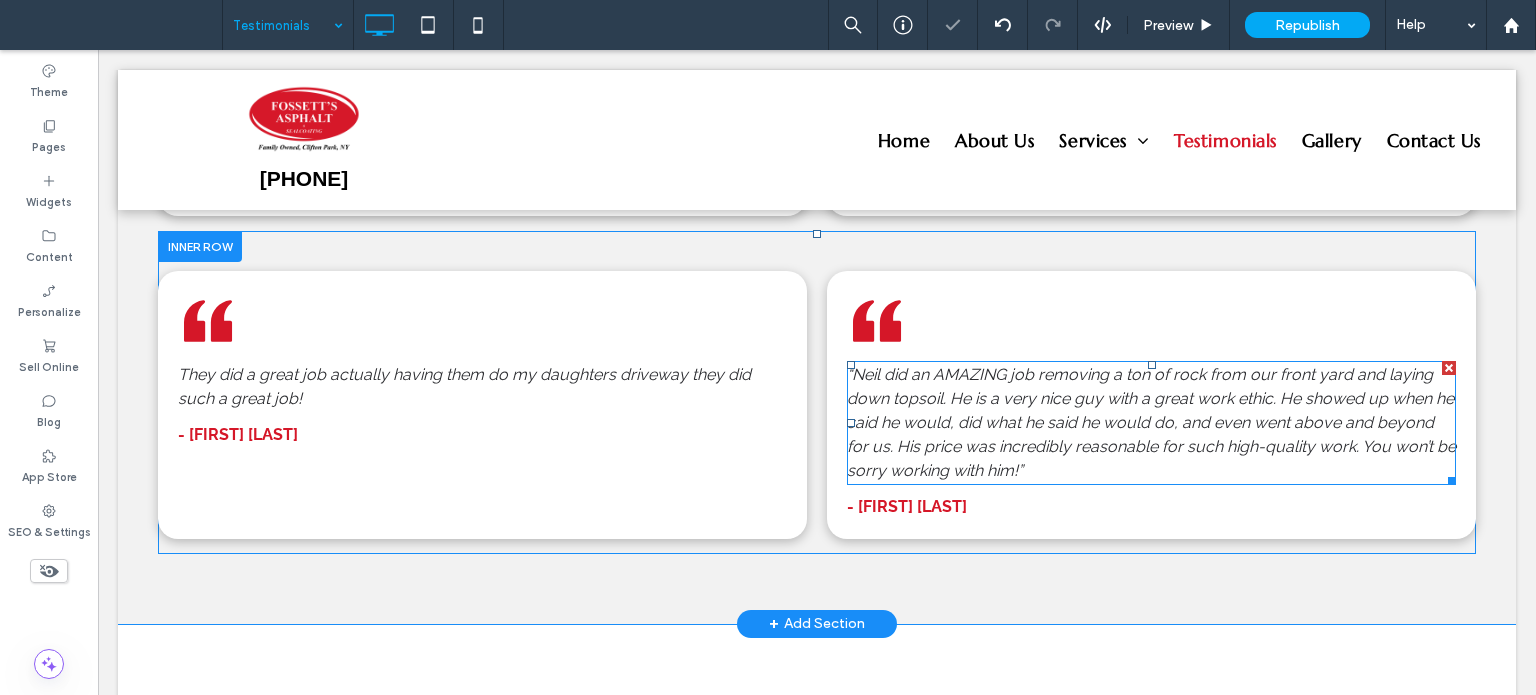 click on "“Neil did an AMAZING job removing a ton of rock from our front yard and laying down topsoil. He is a very nice guy with a great work ethic. He showed up when he said he would, did what he said he would do, and even went above and beyond for us. His price was incredibly reasonable for such high-quality work. You won’t be sorry working with him!”" at bounding box center [1151, 422] 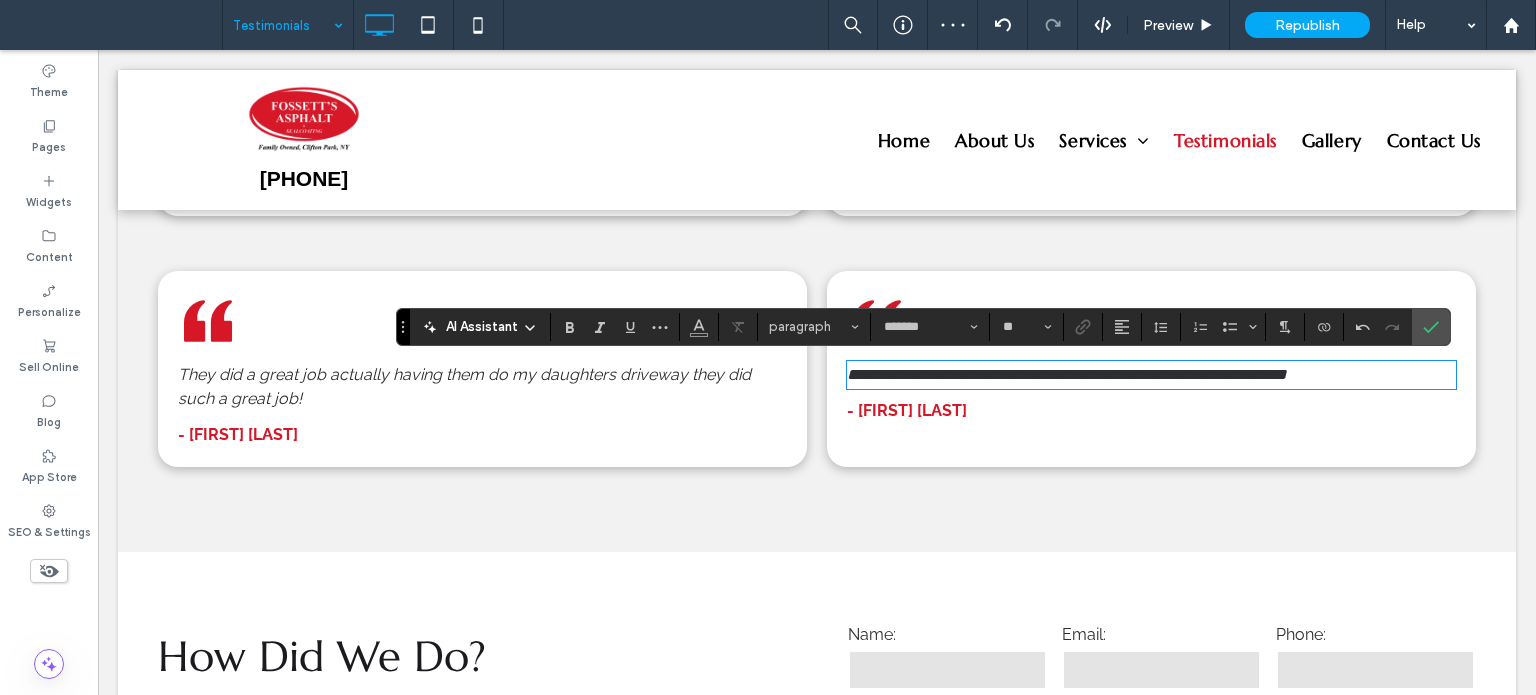 scroll, scrollTop: 0, scrollLeft: 0, axis: both 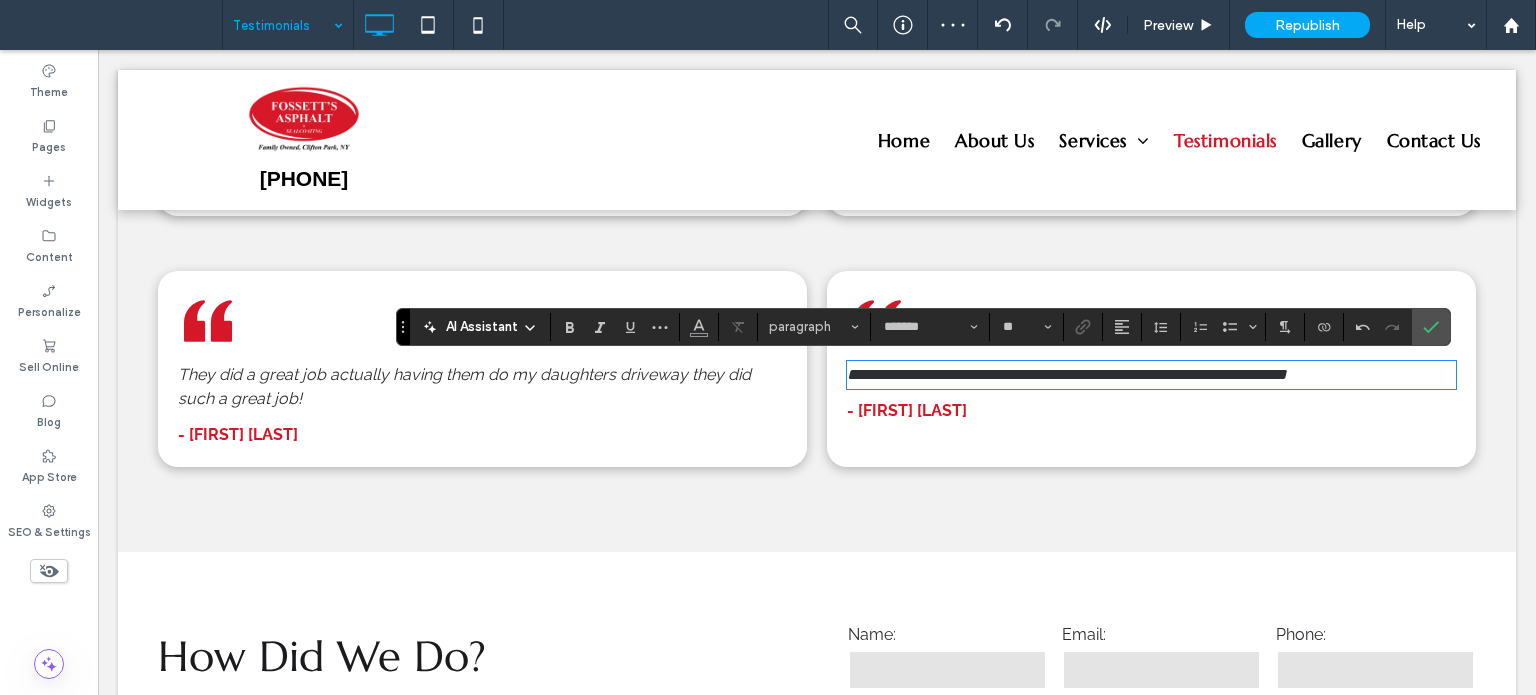 click on "- Marissa Lynn" at bounding box center [1151, 411] 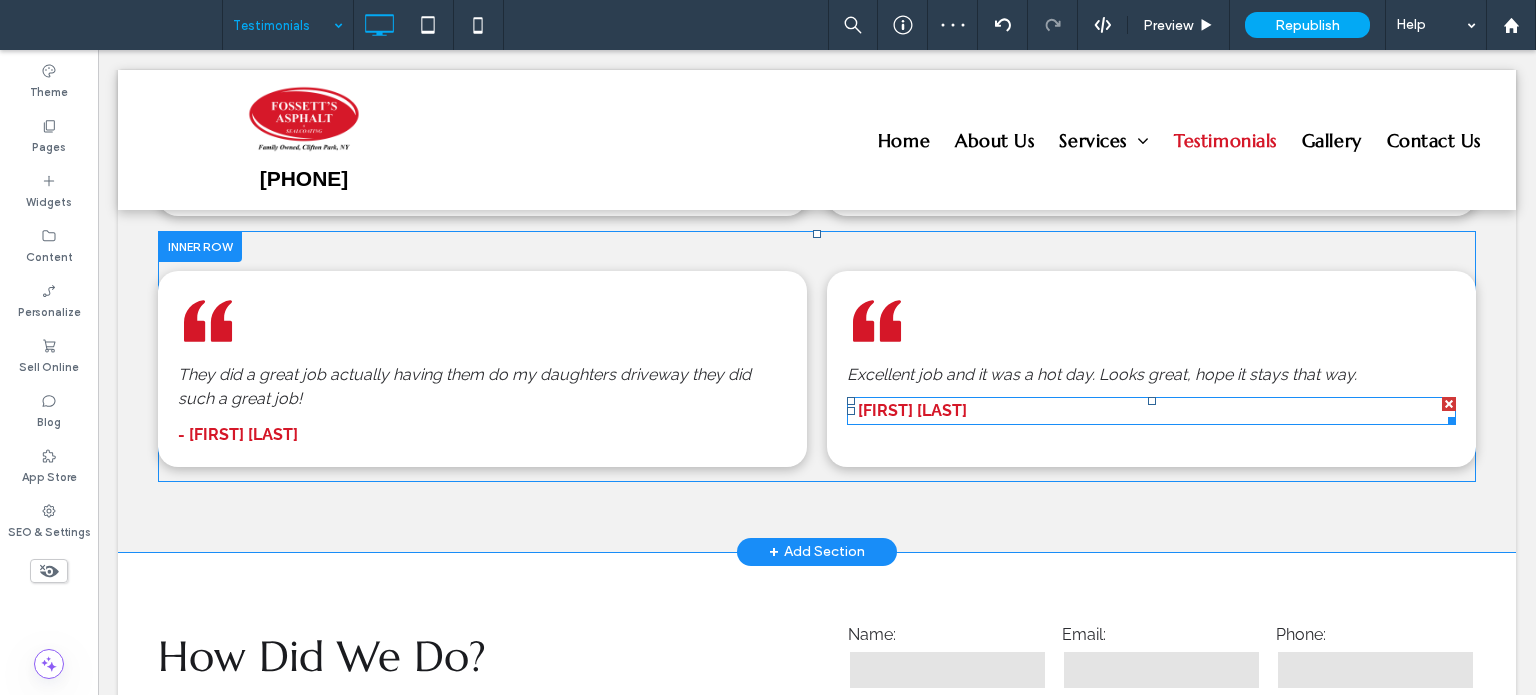 click on "- Marissa Lynn" at bounding box center [1151, 411] 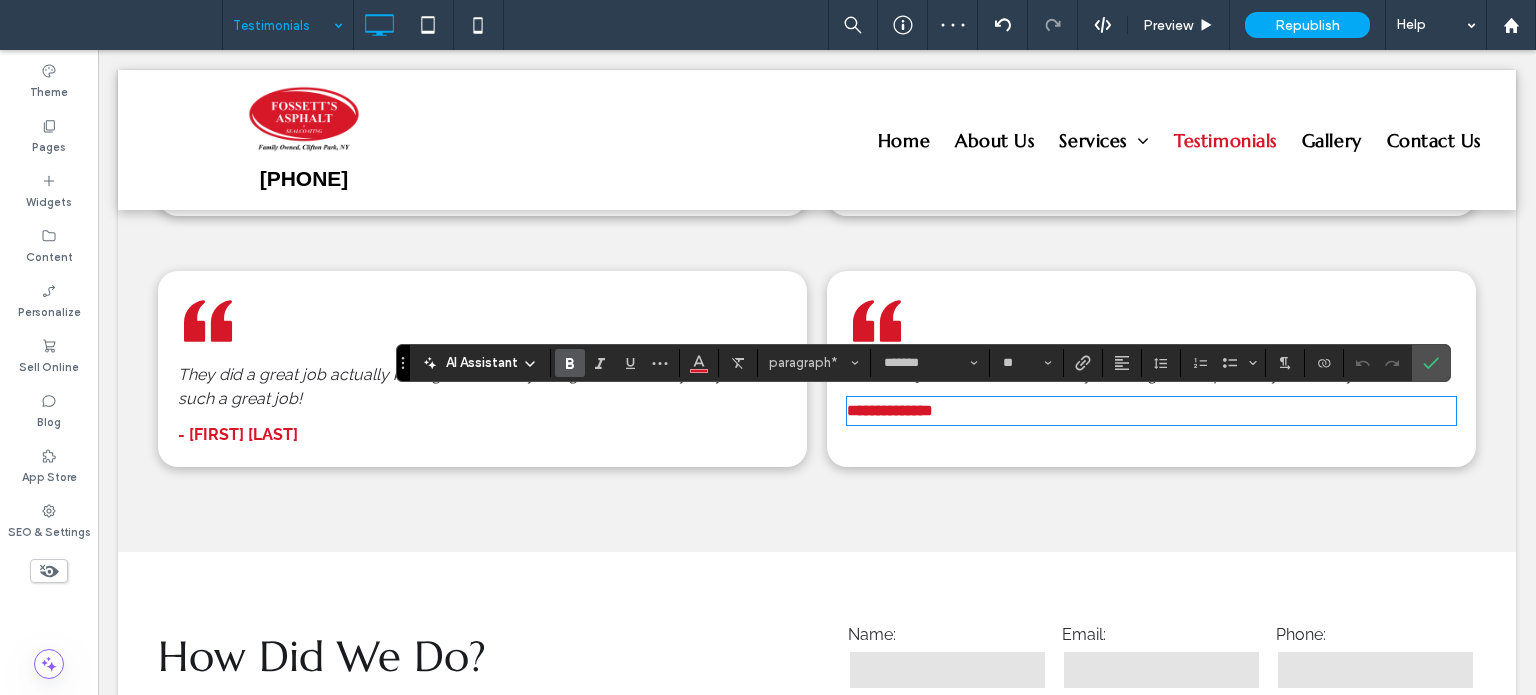 type 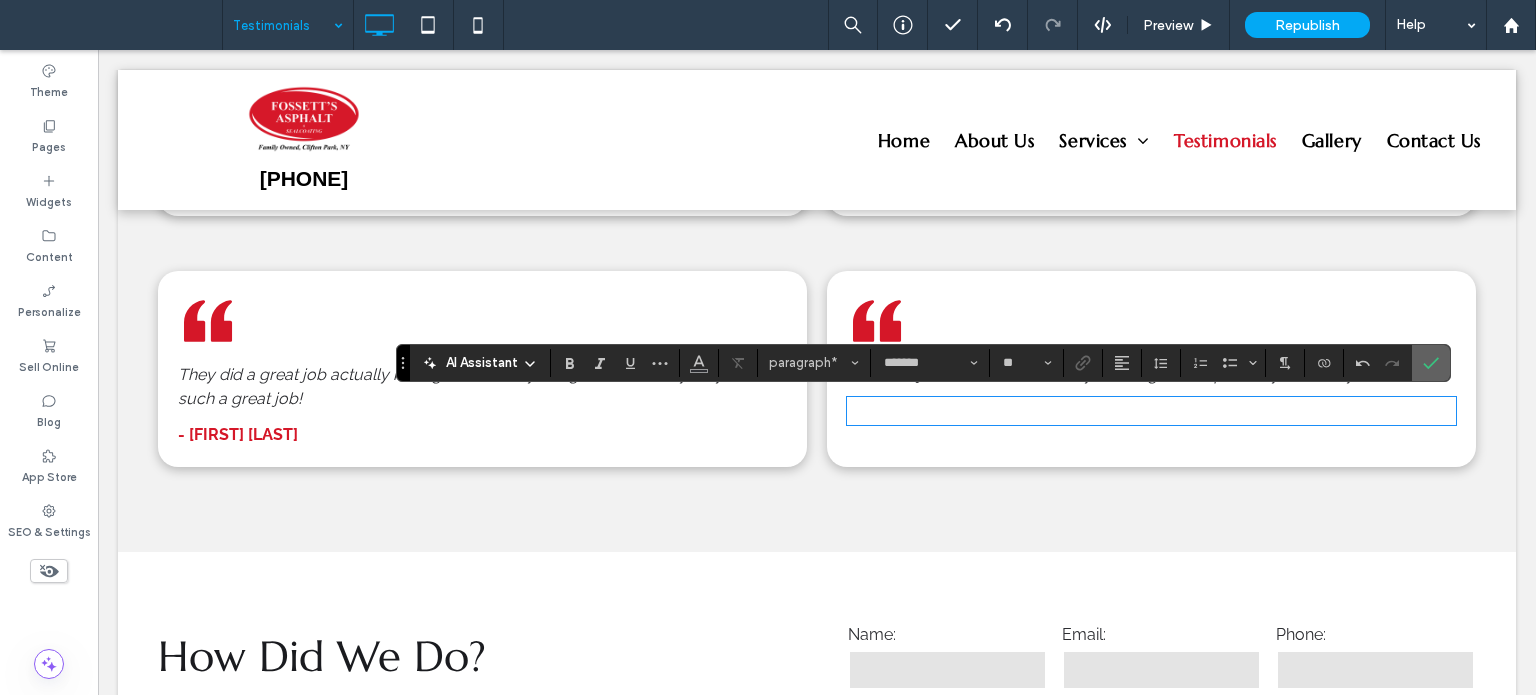 click at bounding box center [1431, 363] 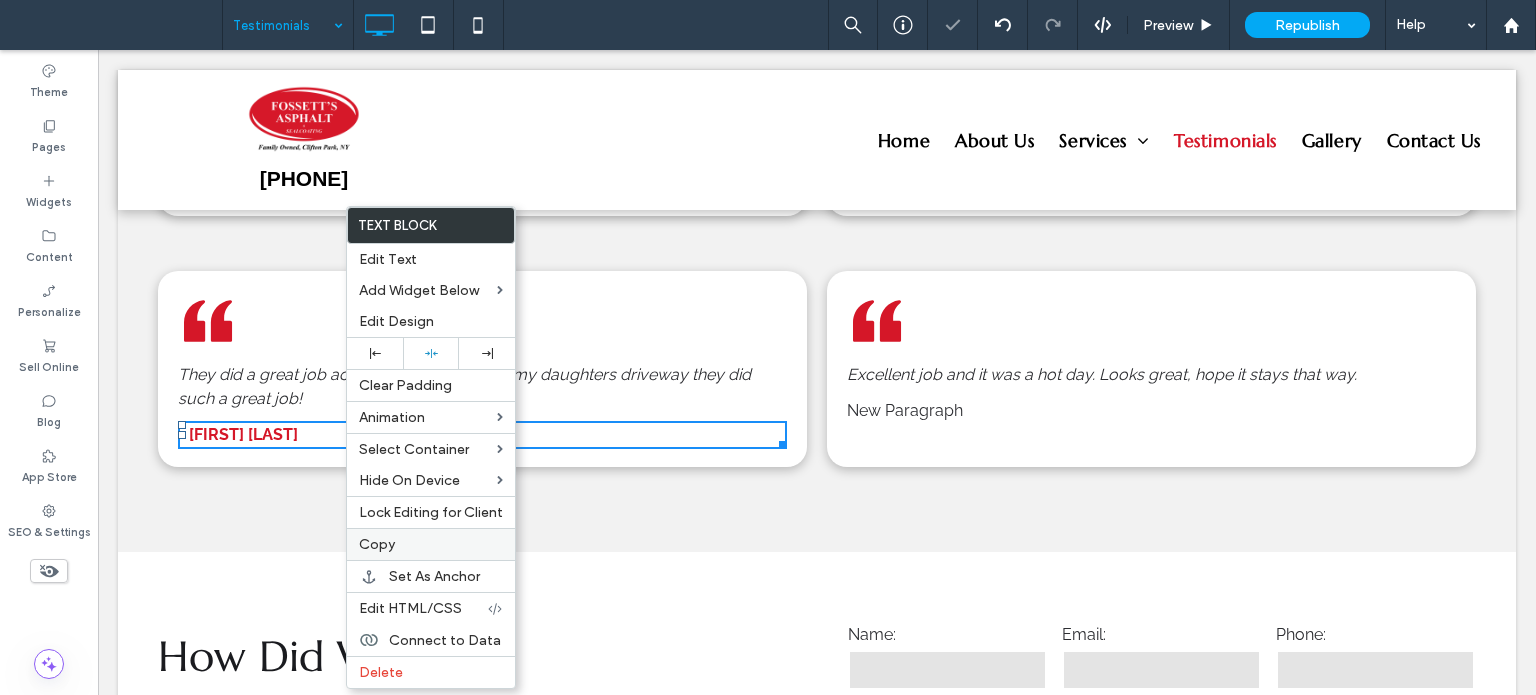 click on "Copy" at bounding box center [431, 544] 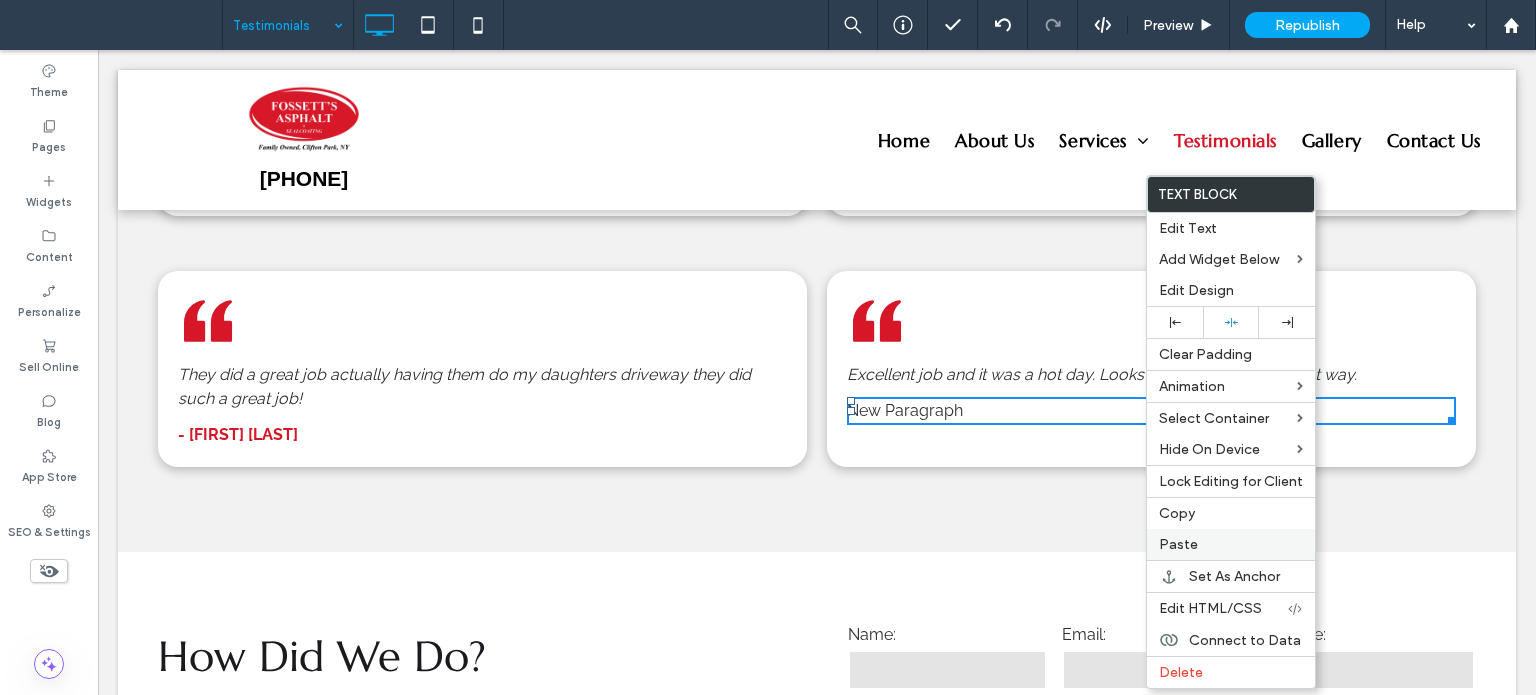 click on "Paste" at bounding box center (1231, 544) 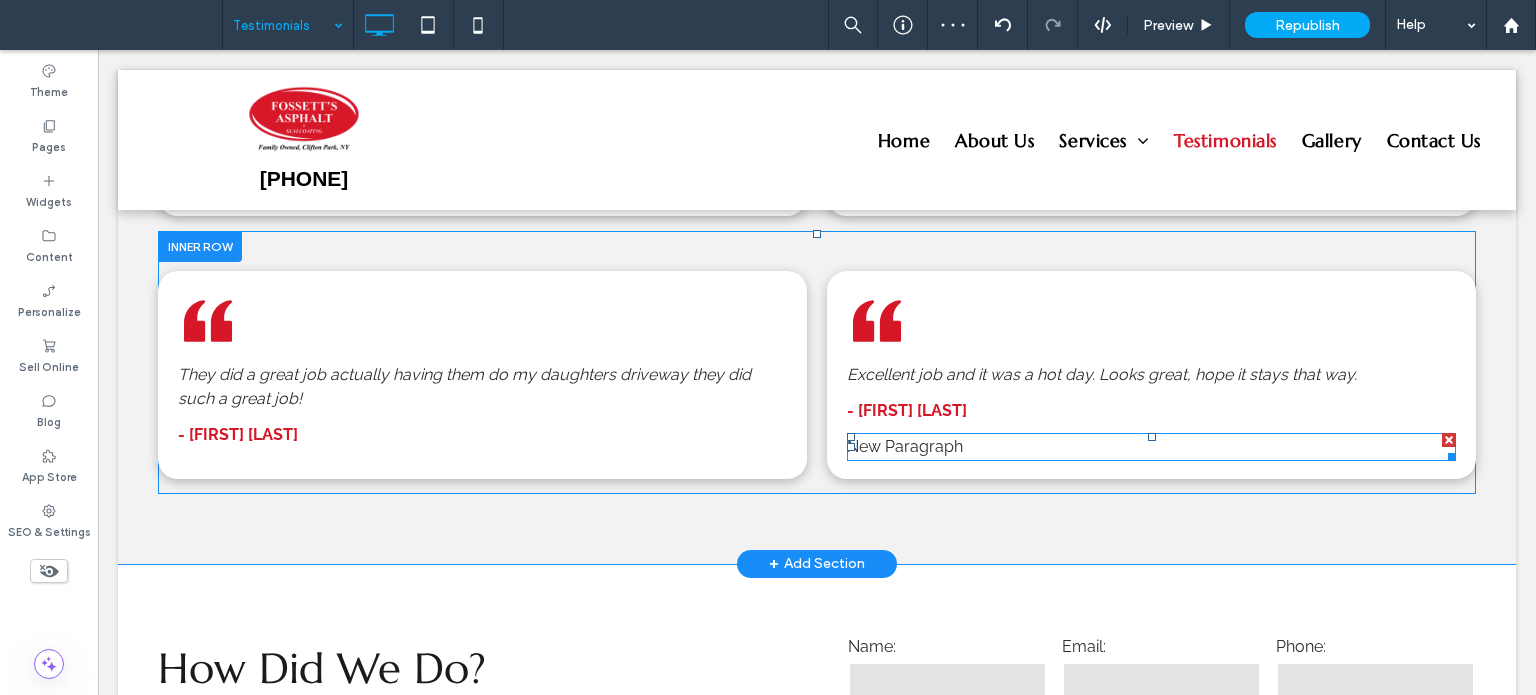 click at bounding box center [1449, 440] 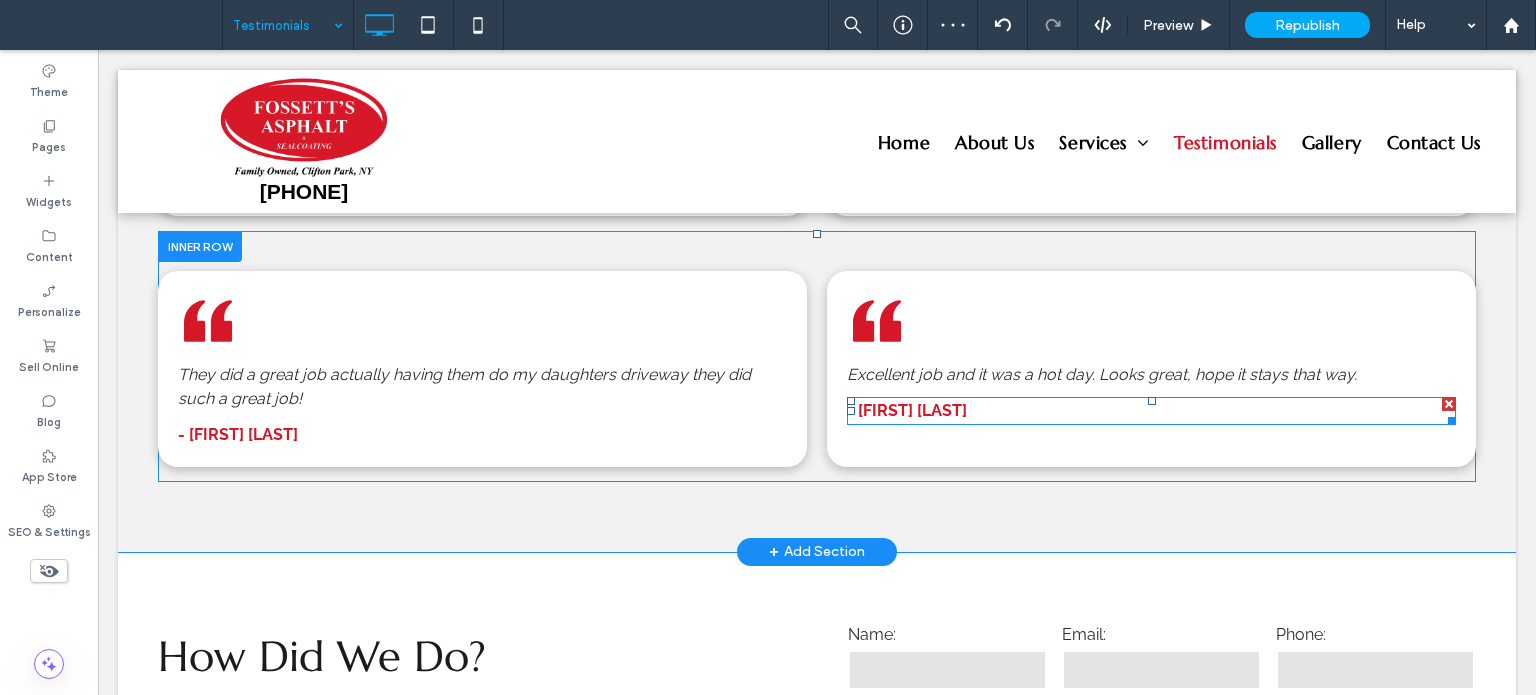 click on "- Don Hodges" at bounding box center [1151, 411] 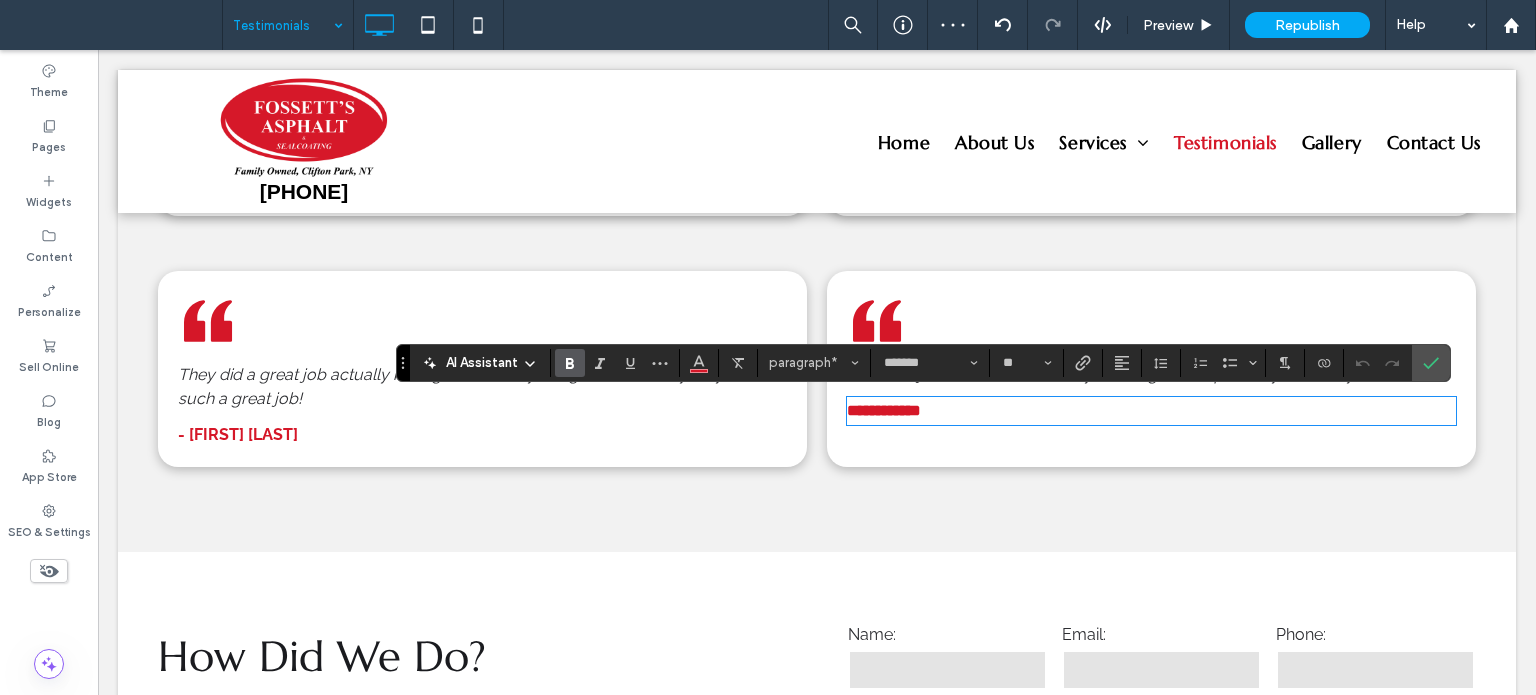 click on "**********" at bounding box center (1151, 411) 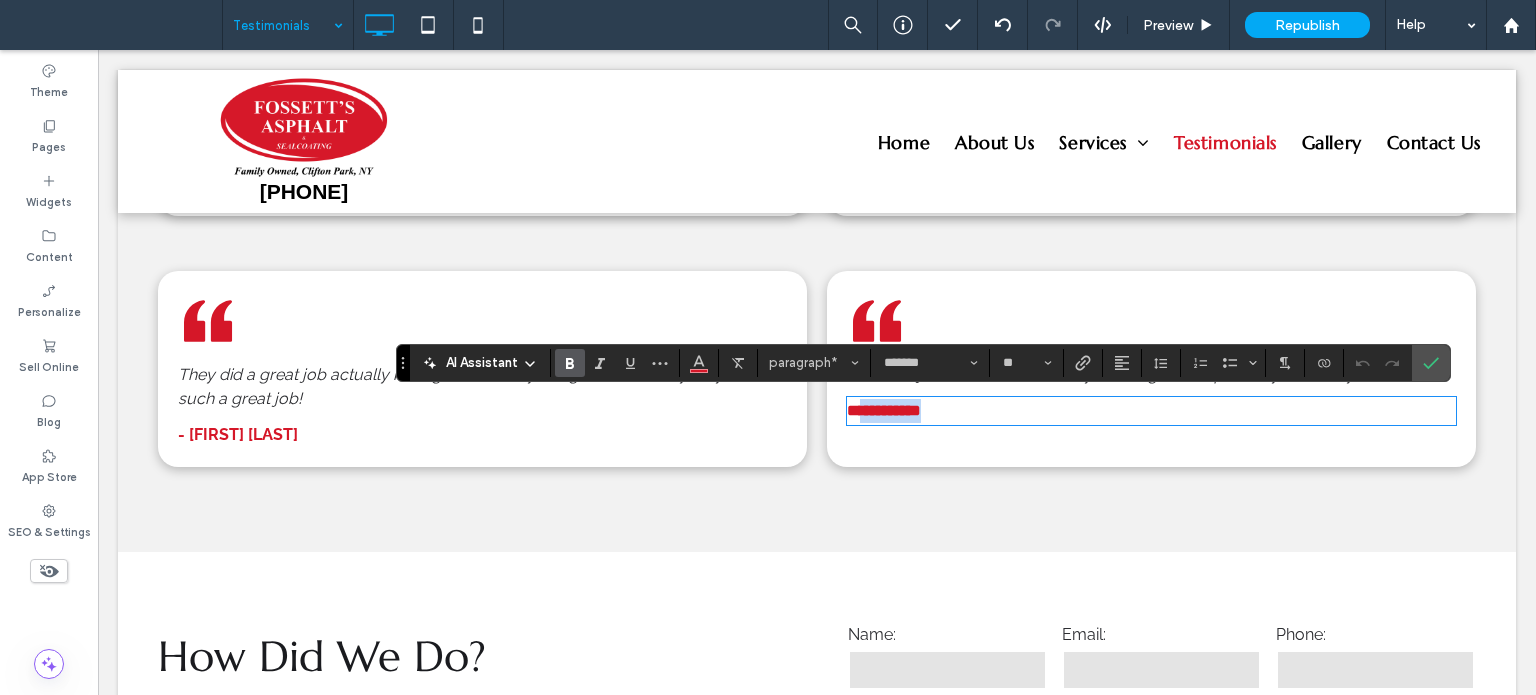 drag, startPoint x: 982, startPoint y: 409, endPoint x: 854, endPoint y: 412, distance: 128.03516 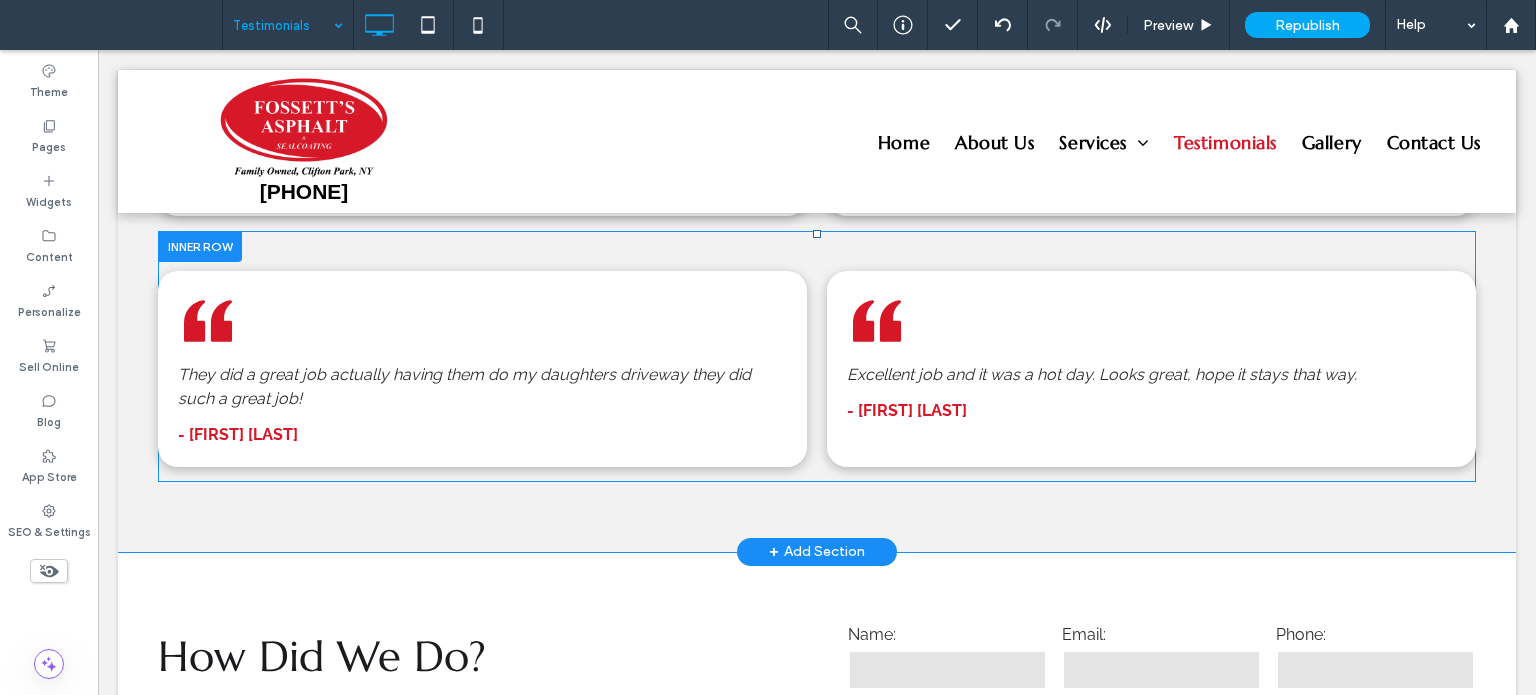 click at bounding box center (200, 246) 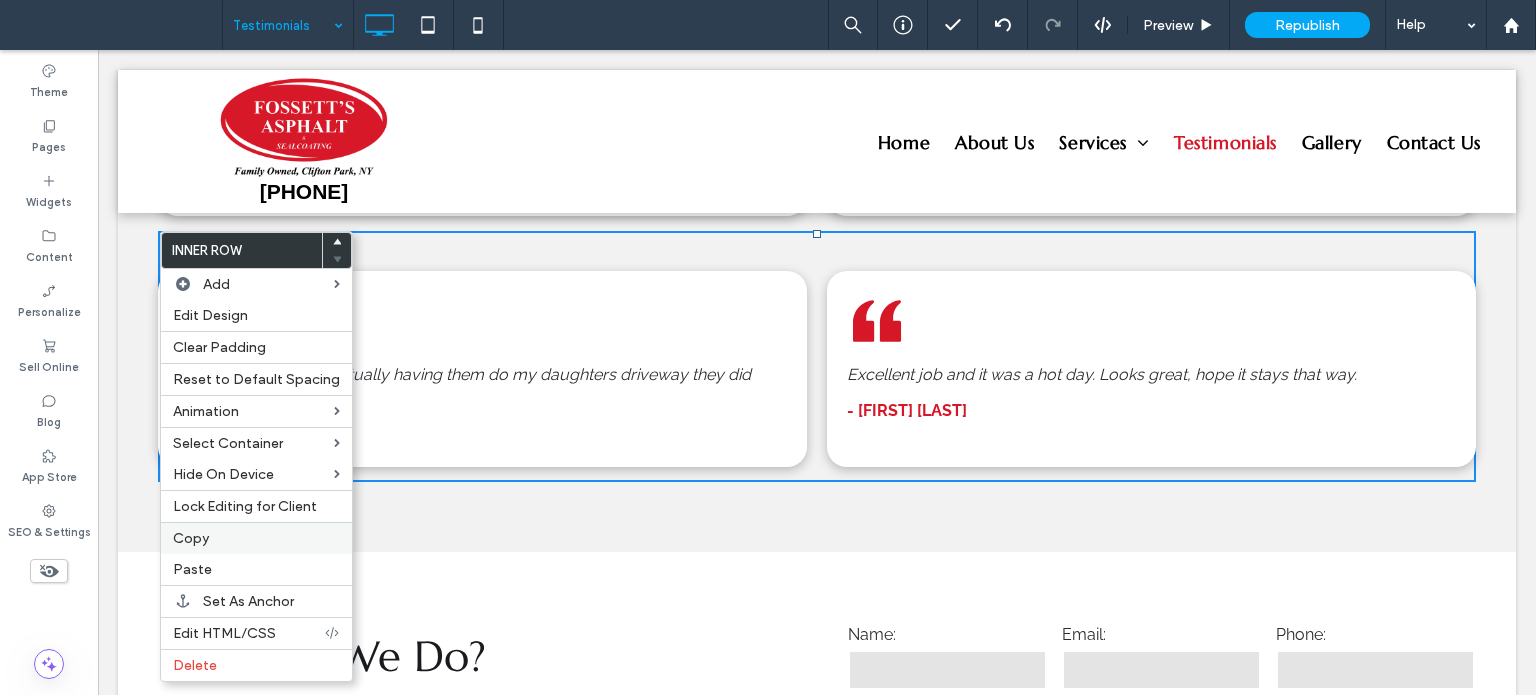 click on "Copy" at bounding box center [256, 538] 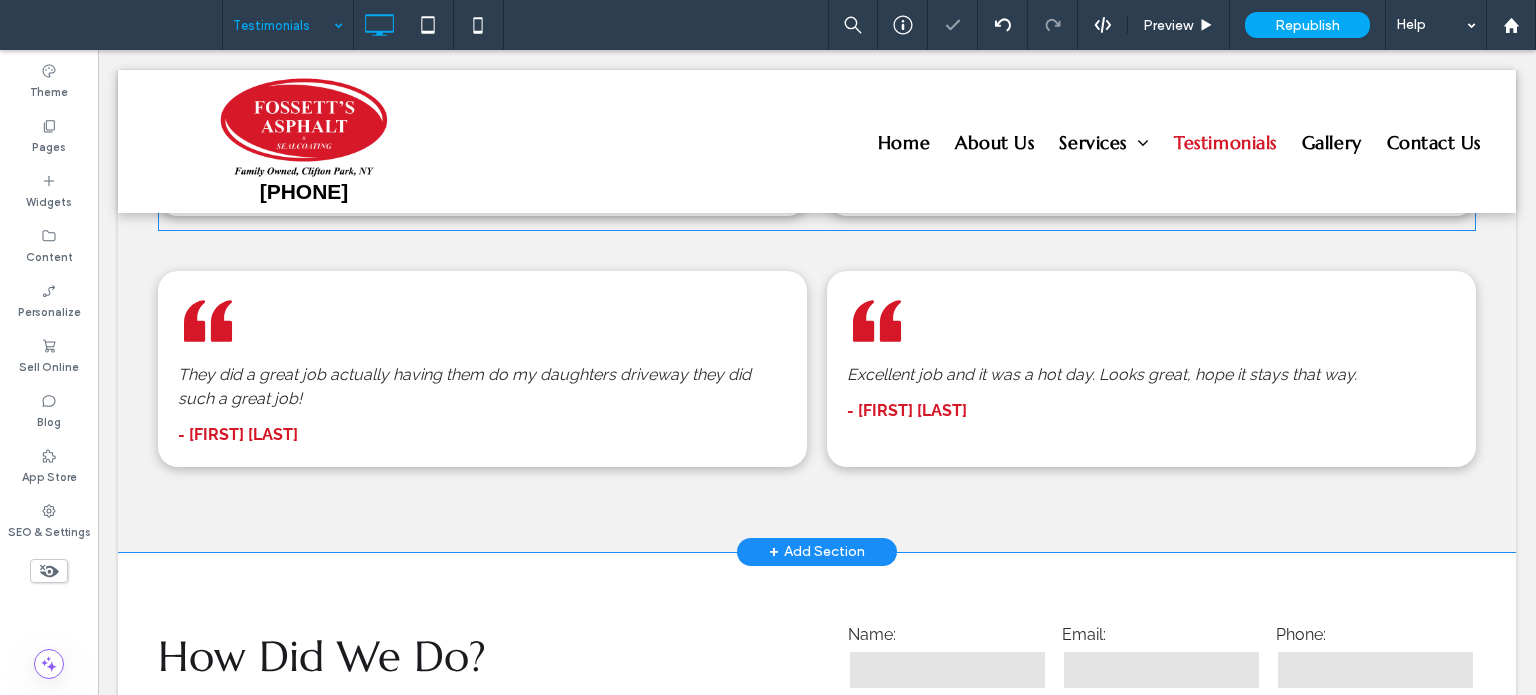 click on "Quote Icon
The entire Team at Fossett's were easy to work with, timely with replacing our driveway and the quality of their workmanship was beyond expectation. Competitively priced, great value for the dollar and a job very well done!
- Greg Connors
Click To Paste
Quote Icon
Arrived on time. Finished a challenging job and returned promptly for a service follow up.
- David Seidner
Click To Paste" at bounding box center (817, 93) 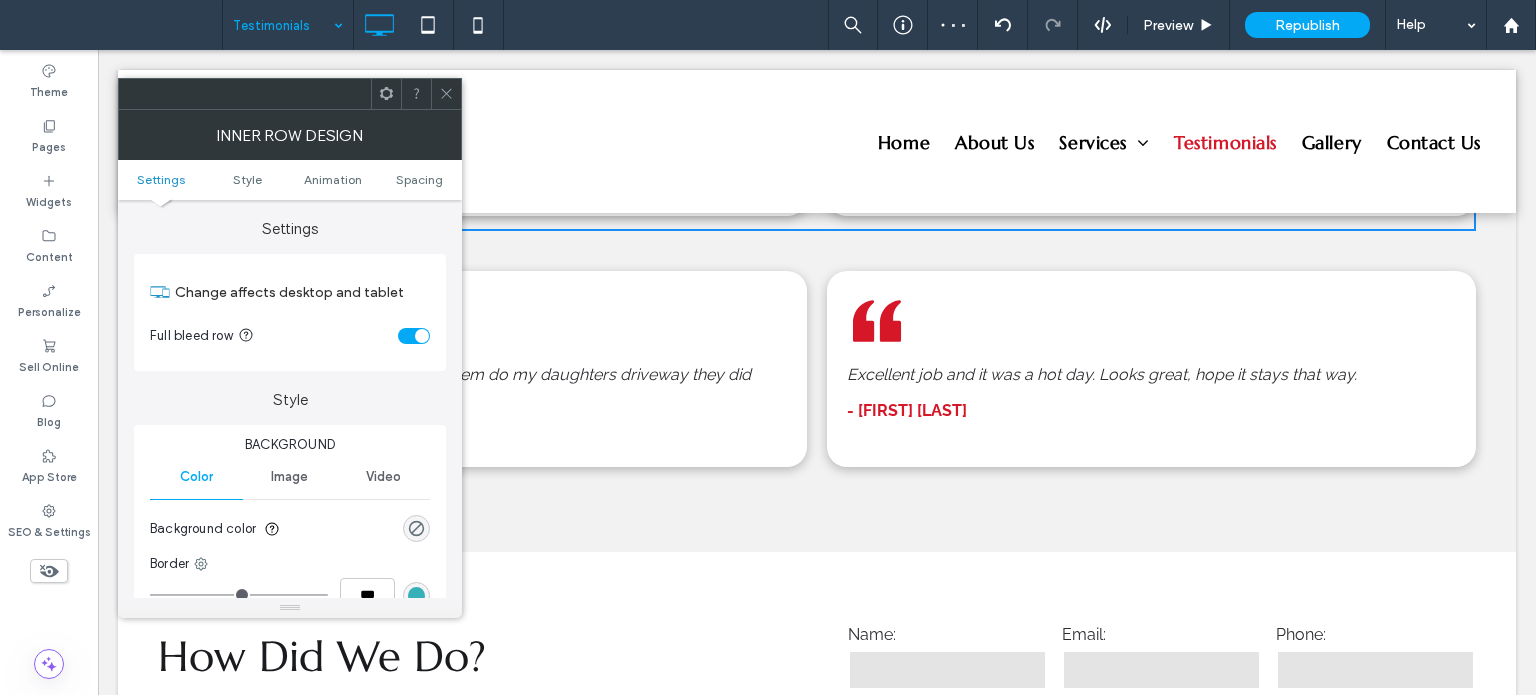 click 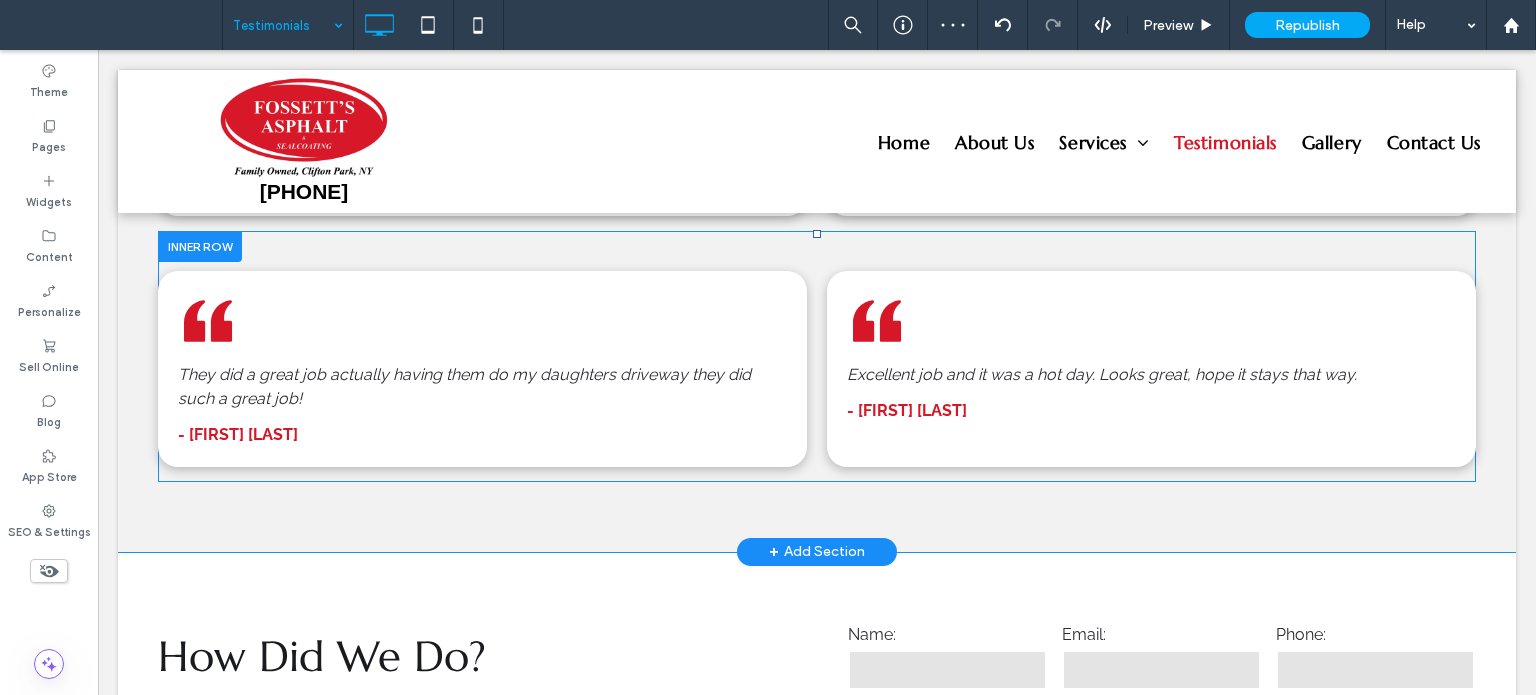 click at bounding box center [200, 246] 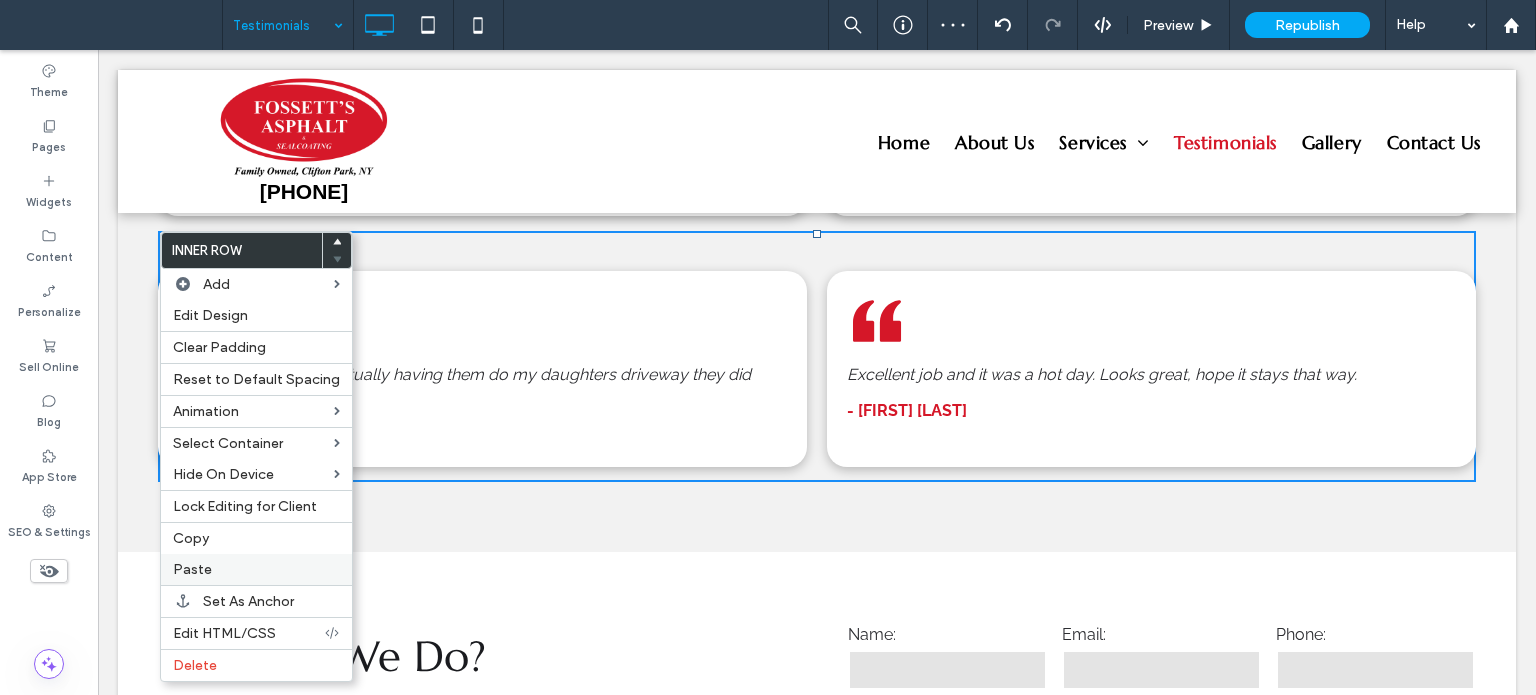 click on "Paste" at bounding box center (256, 569) 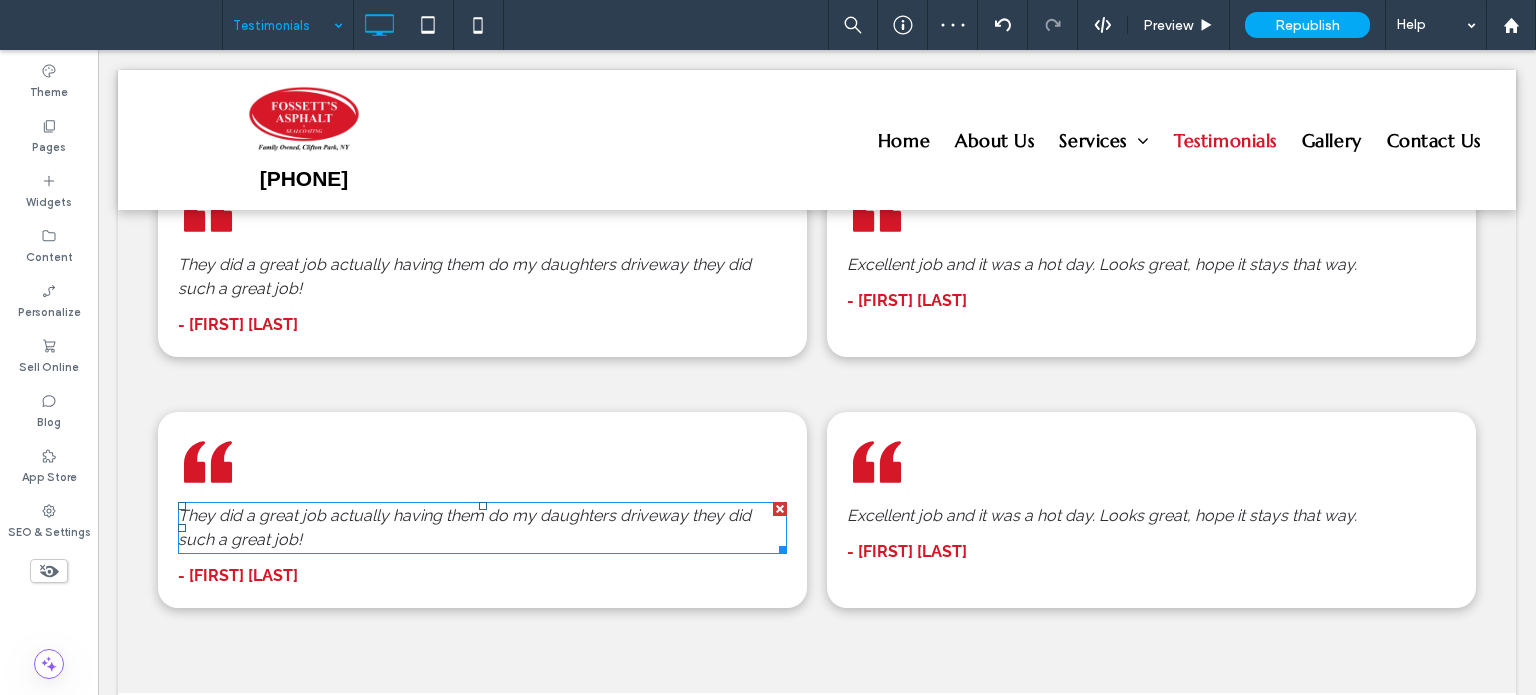 scroll, scrollTop: 2007, scrollLeft: 0, axis: vertical 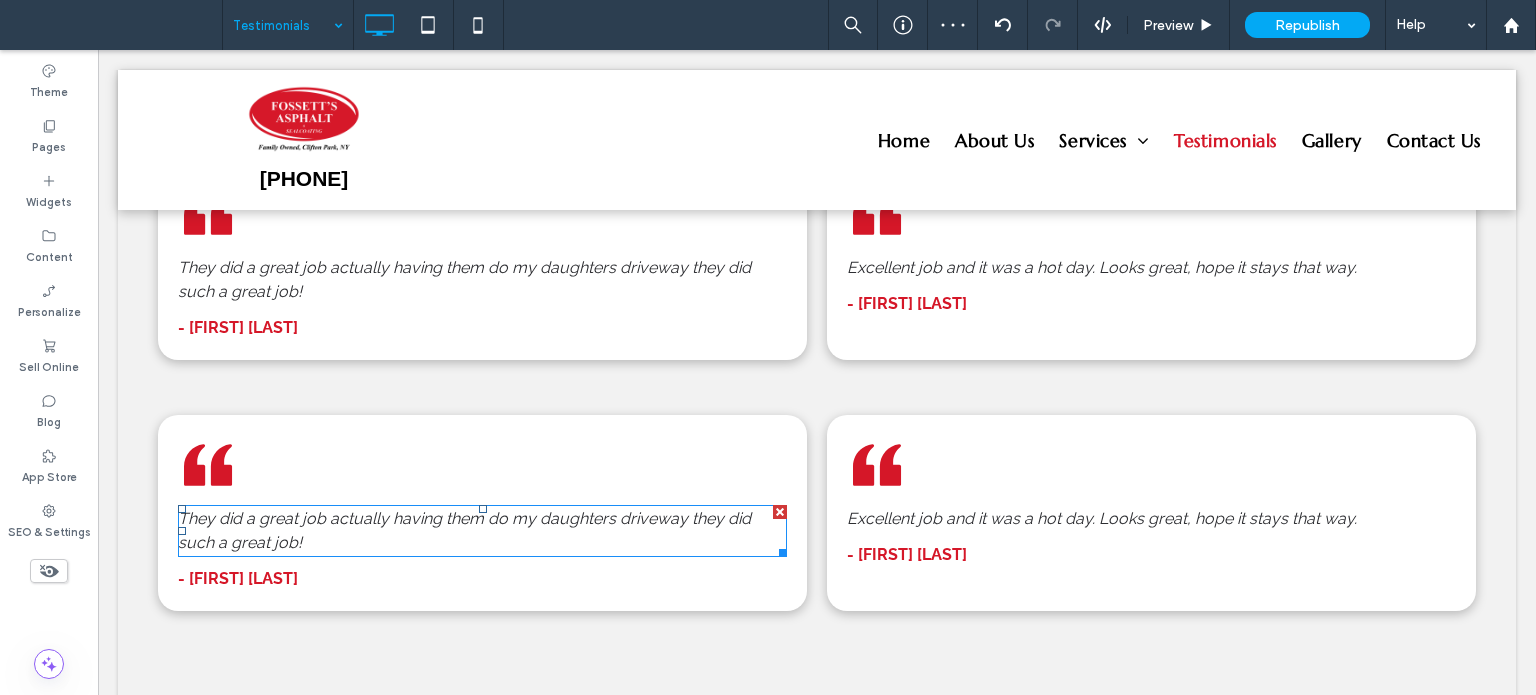 click on "They did a great job actually having them do my daughters driveway they did such a great job!" at bounding box center (464, 530) 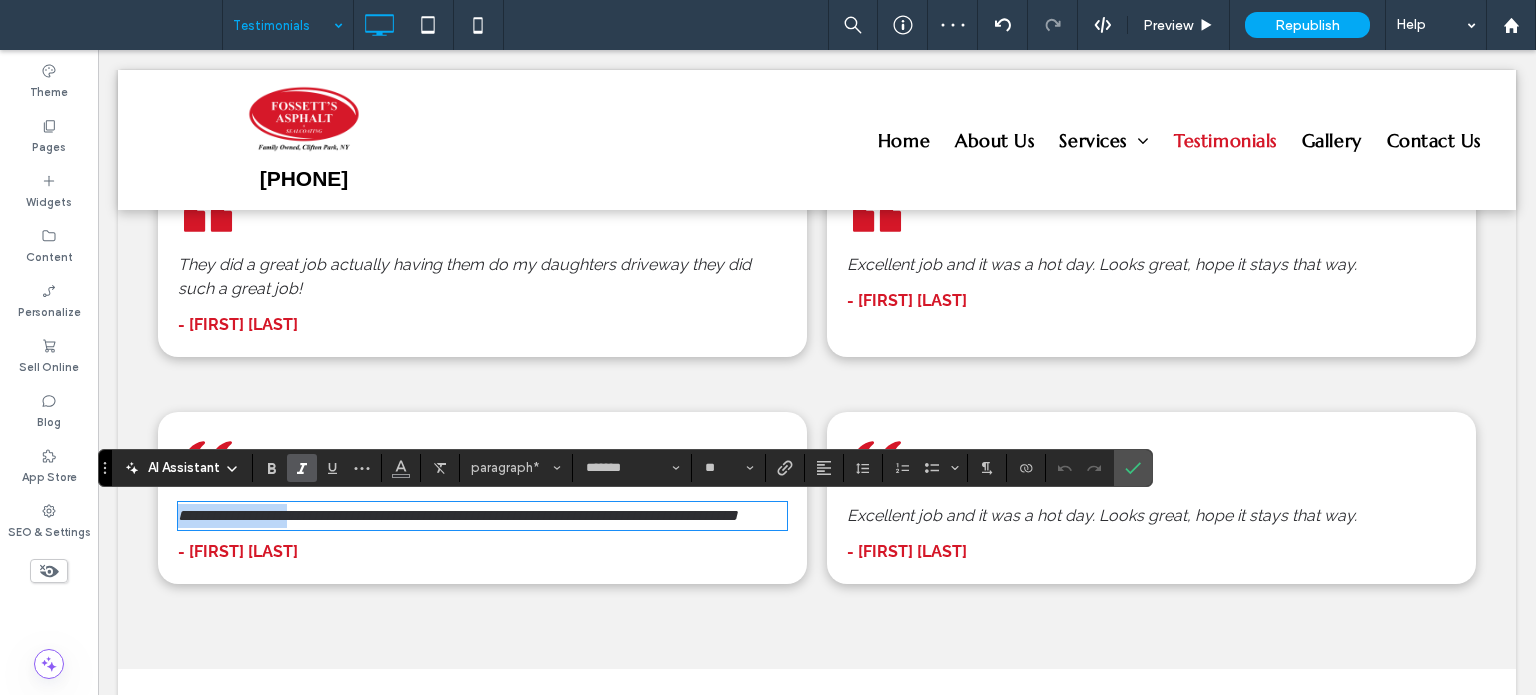 drag, startPoint x: 306, startPoint y: 522, endPoint x: 50, endPoint y: 483, distance: 258.95367 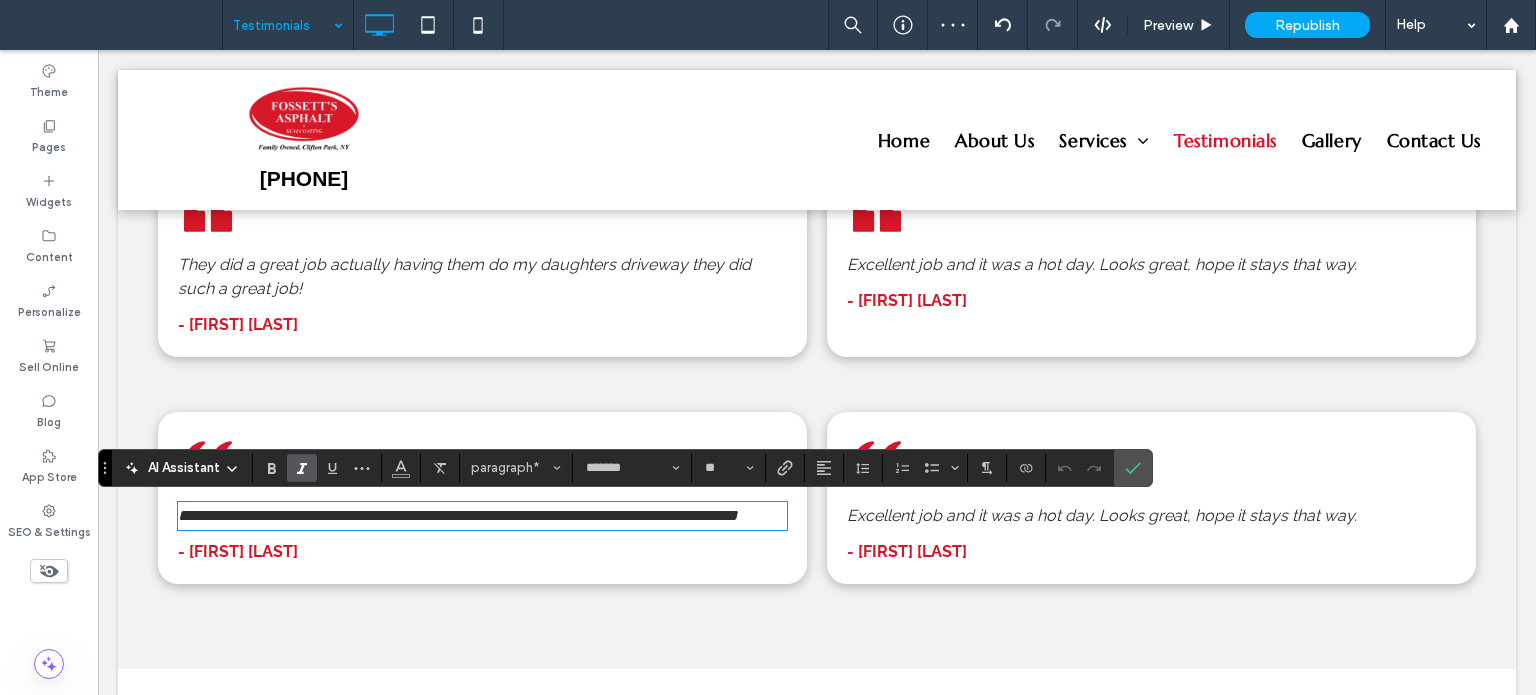 click on "**********" at bounding box center (482, 516) 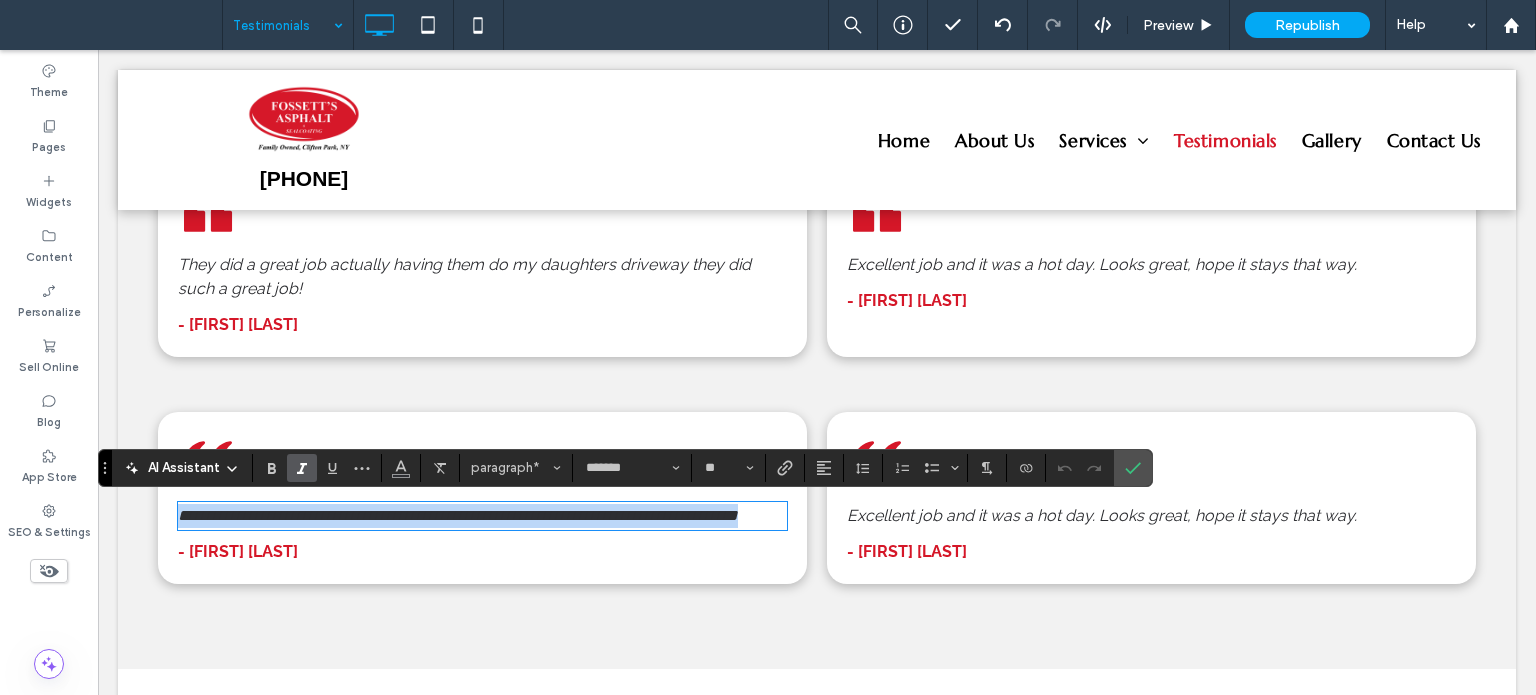 drag, startPoint x: 340, startPoint y: 539, endPoint x: 120, endPoint y: 519, distance: 220.90723 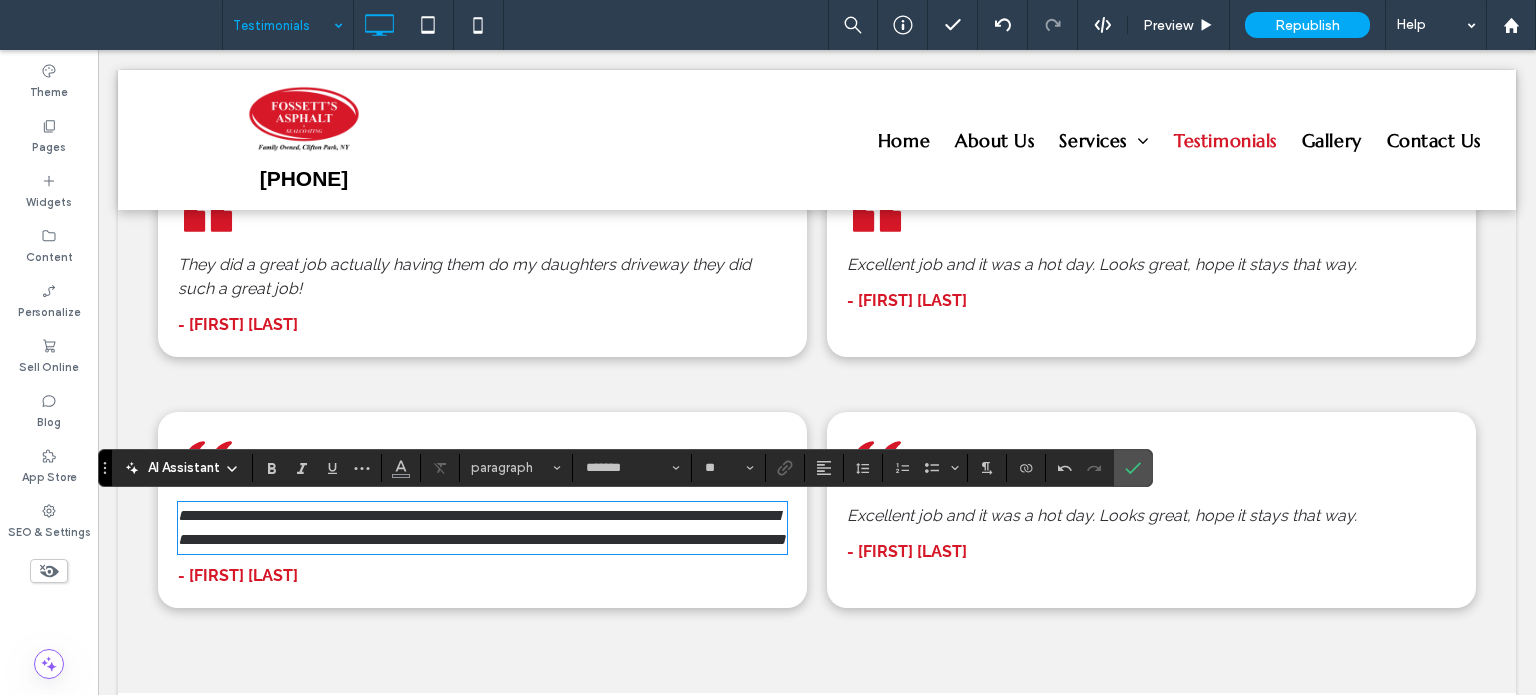 scroll, scrollTop: 0, scrollLeft: 0, axis: both 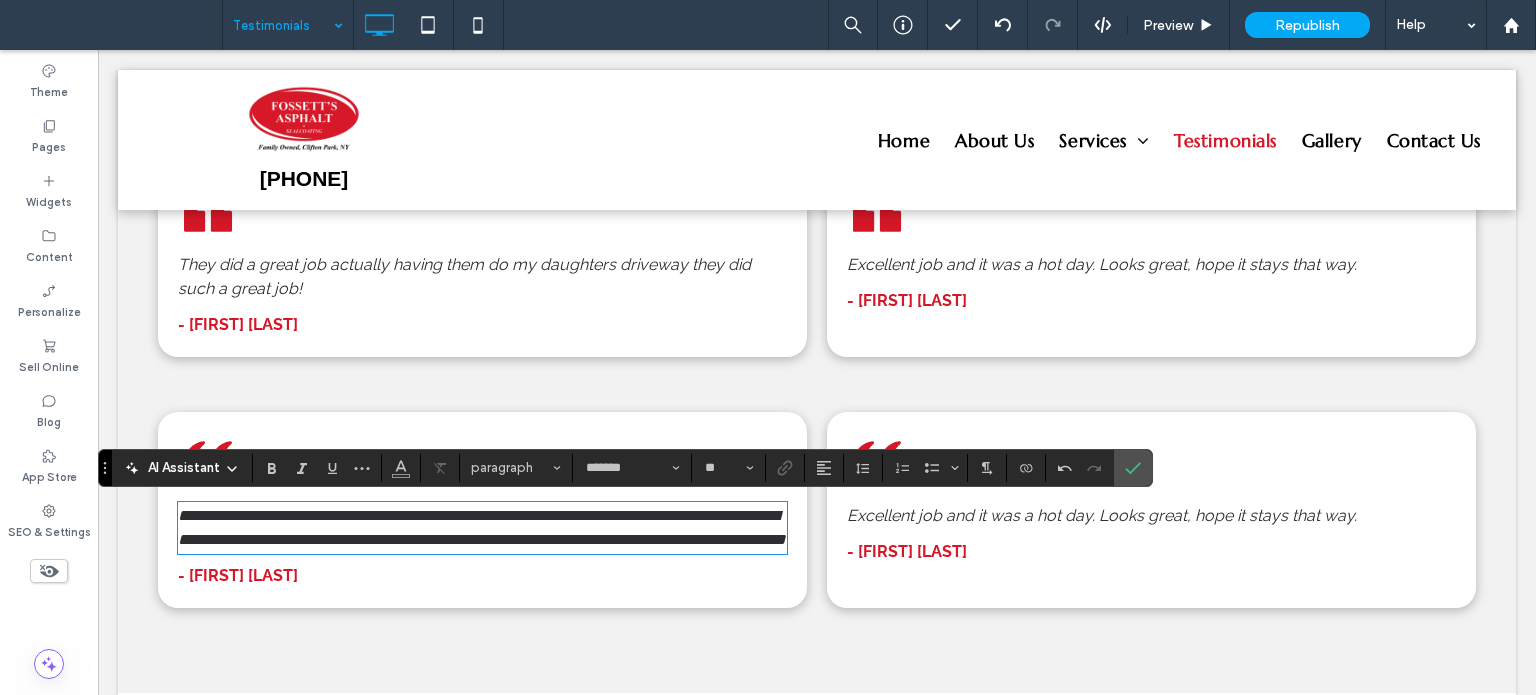 click on "- Don Hodges" at bounding box center [238, 575] 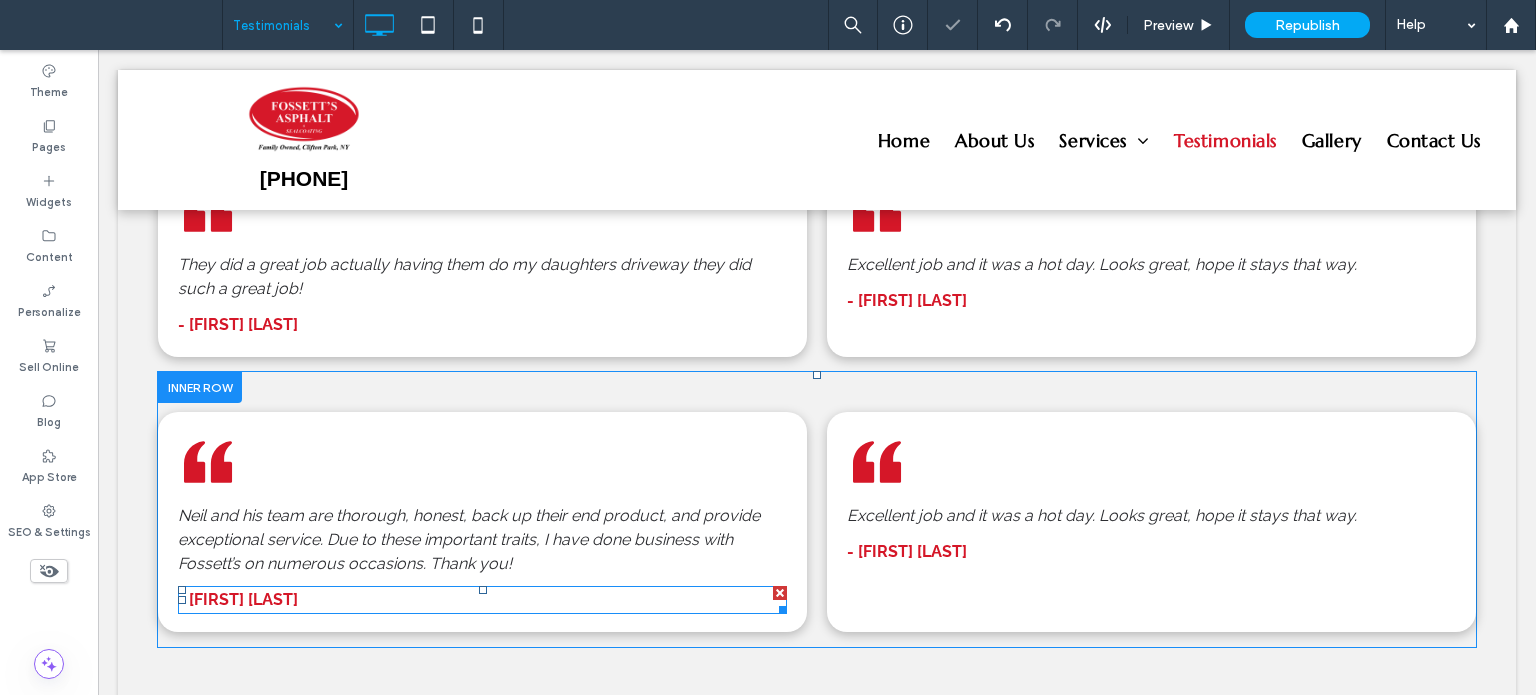 click on "- Don Hodges" at bounding box center [238, 599] 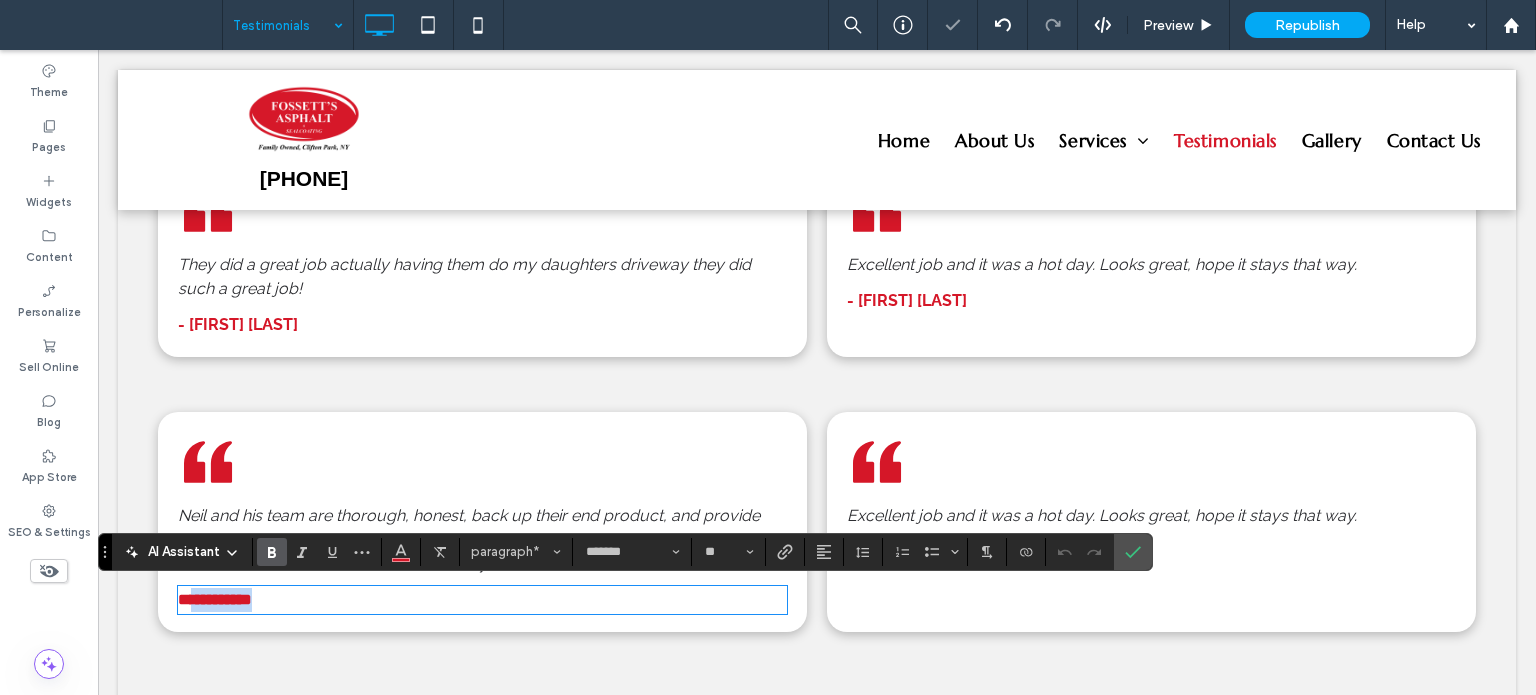 drag, startPoint x: 304, startPoint y: 606, endPoint x: 192, endPoint y: 593, distance: 112.75194 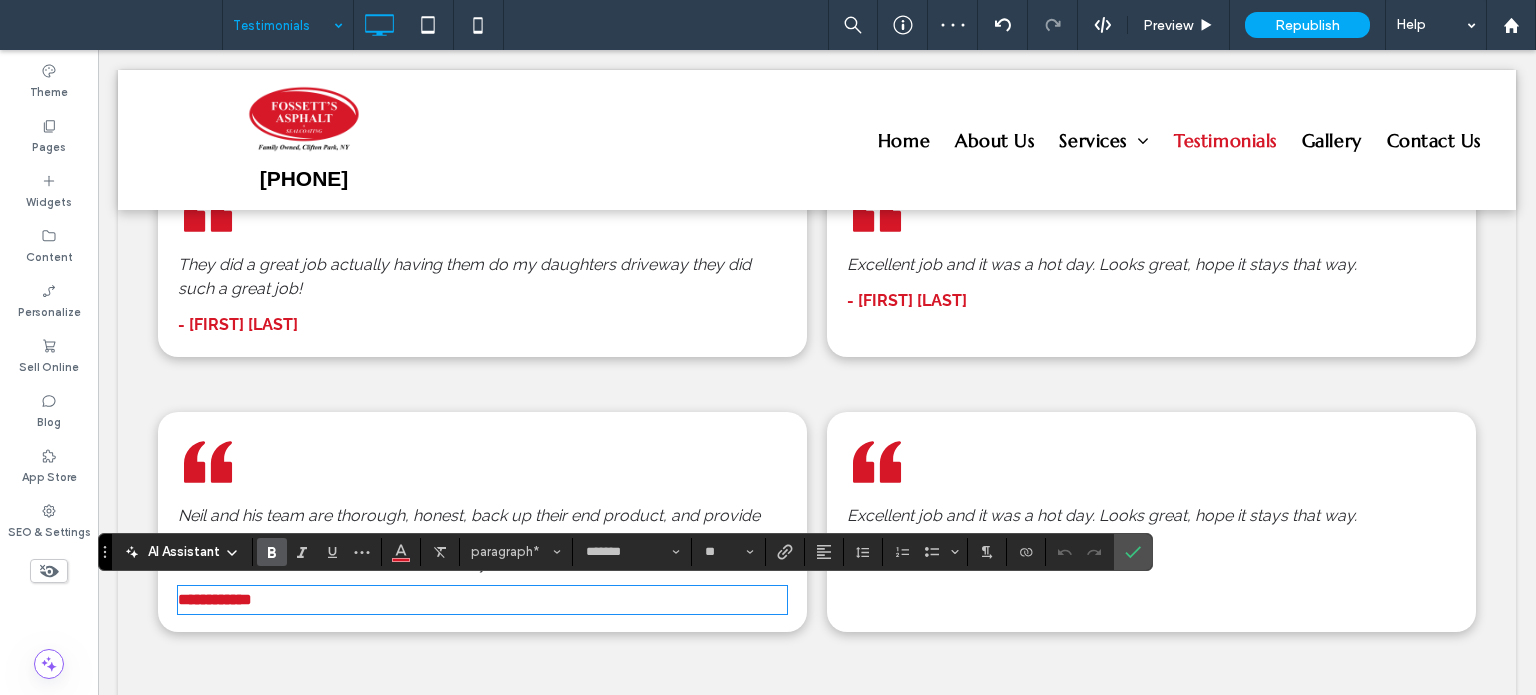 scroll, scrollTop: 0, scrollLeft: 0, axis: both 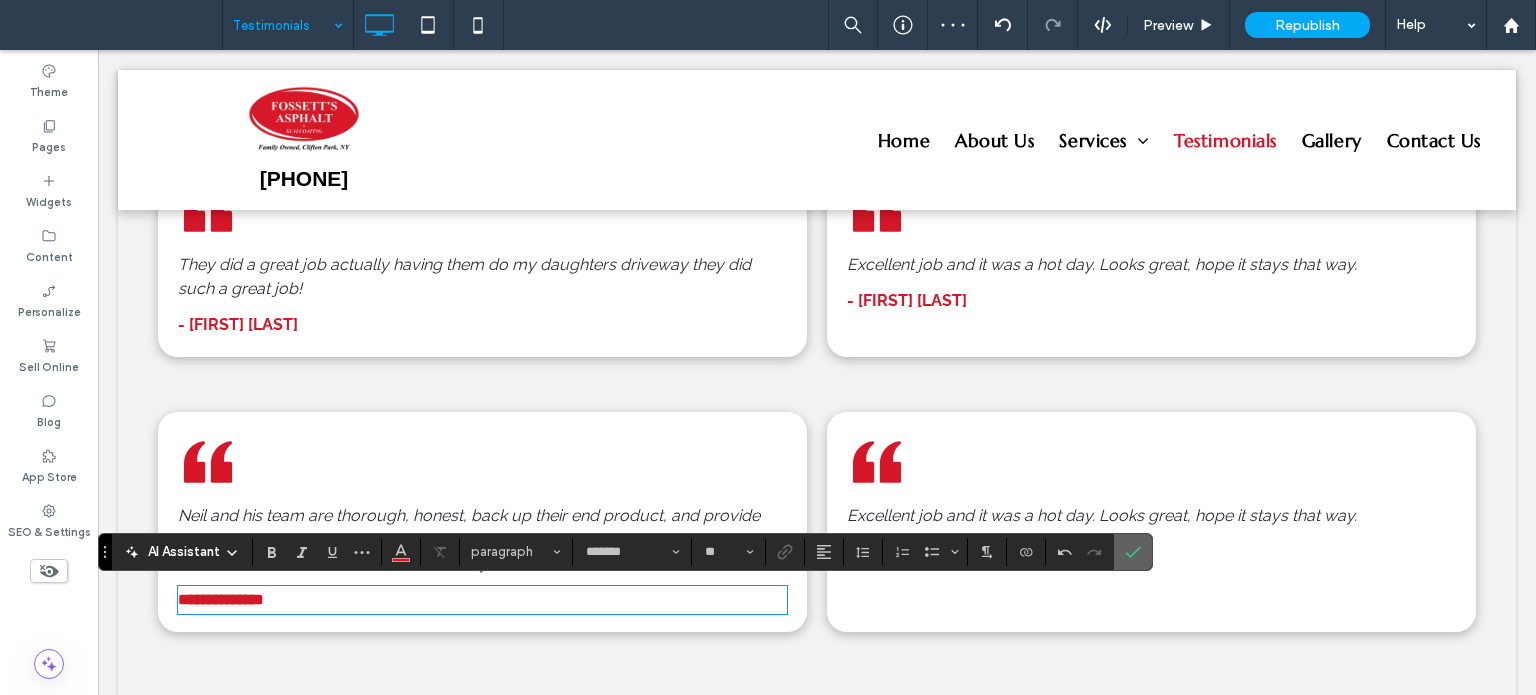 click 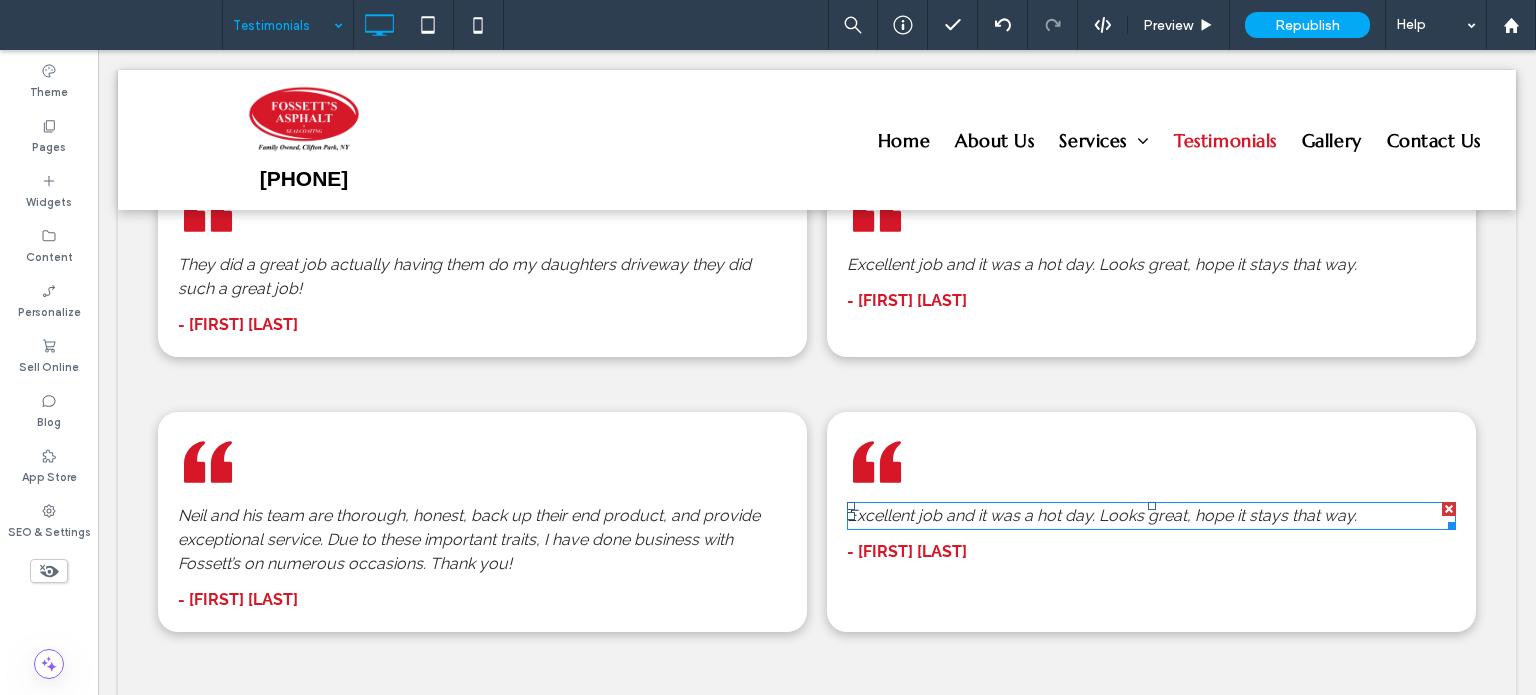 click at bounding box center [1449, 509] 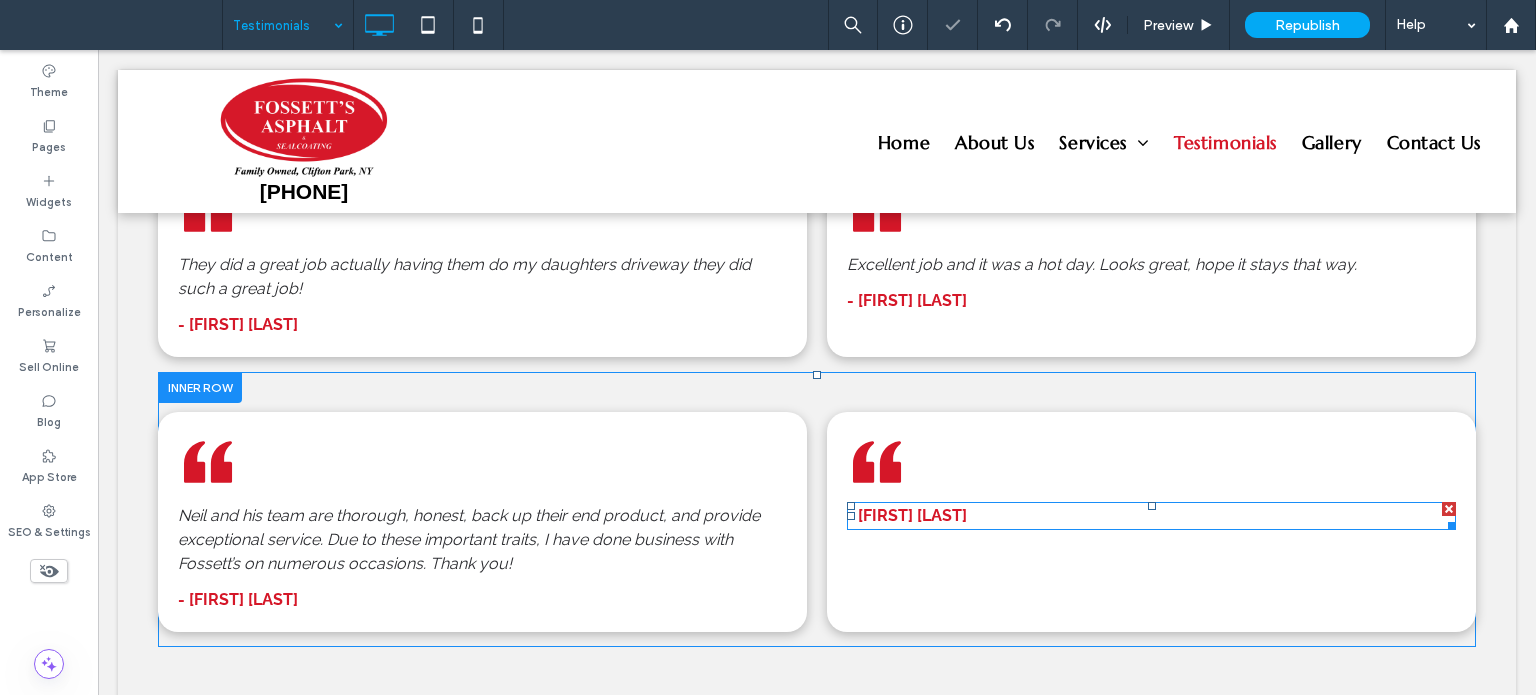 scroll, scrollTop: 2010, scrollLeft: 0, axis: vertical 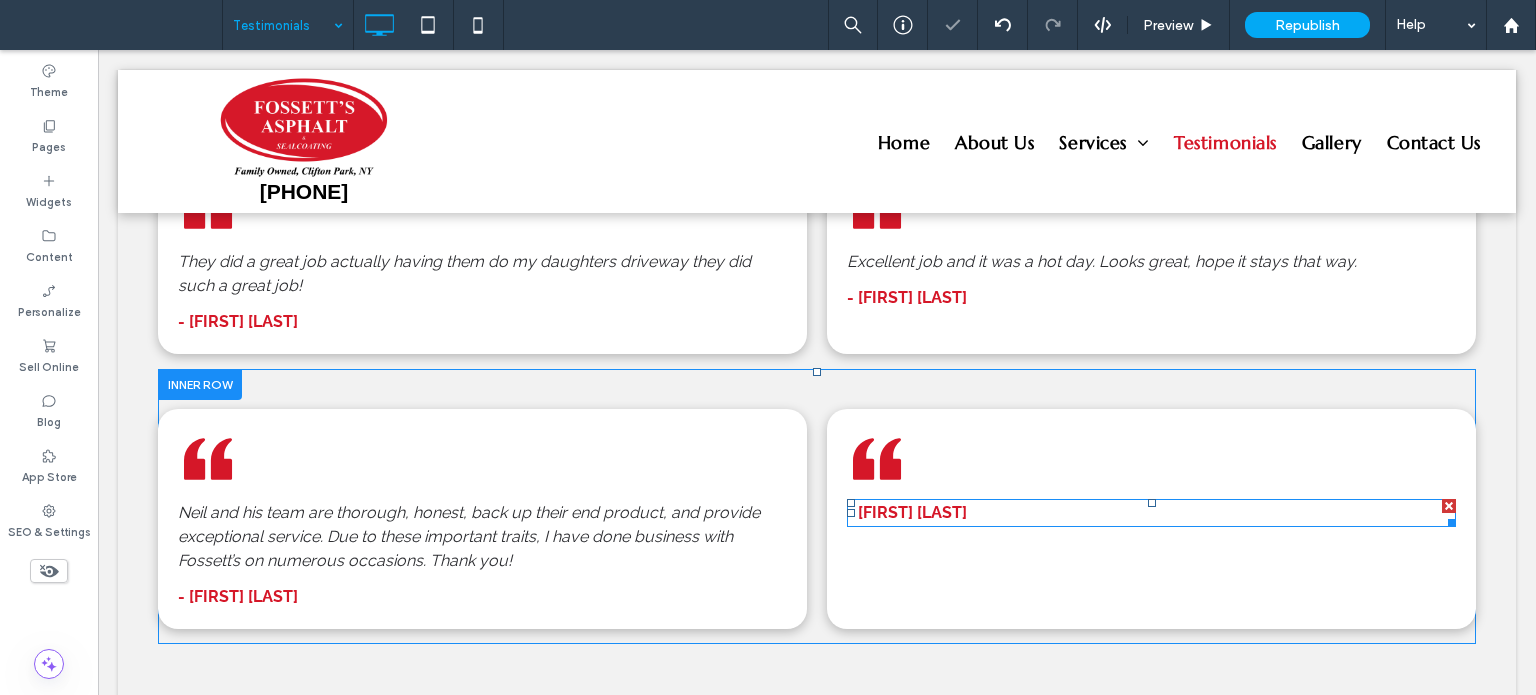click at bounding box center (1449, 506) 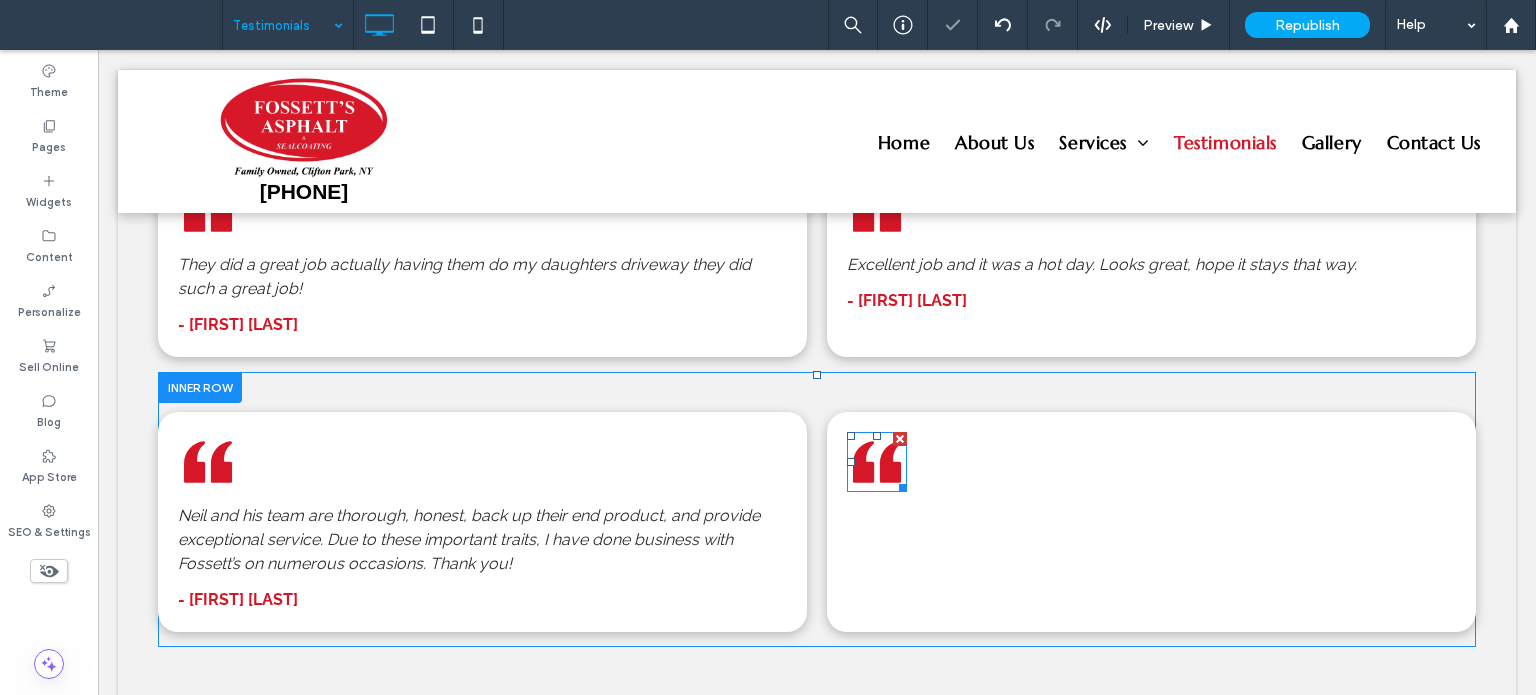 click at bounding box center (900, 439) 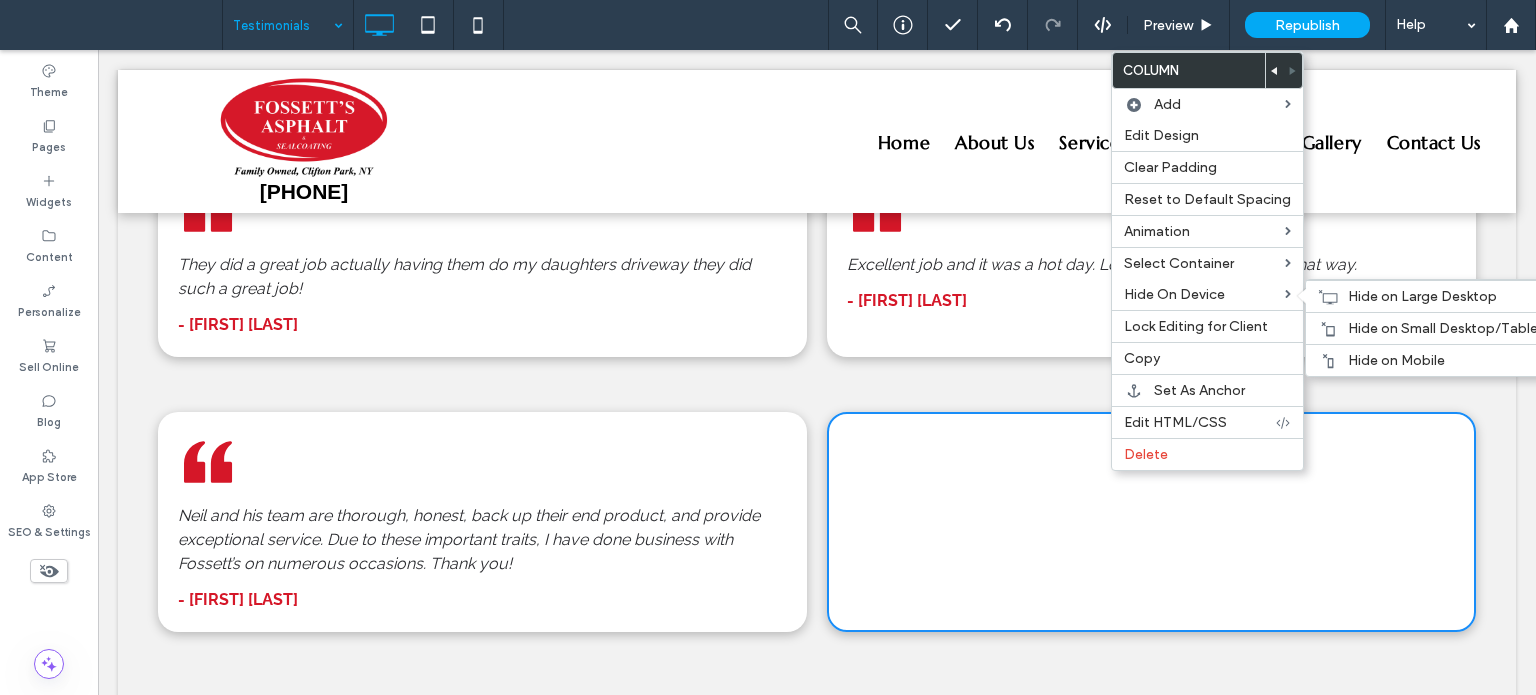drag, startPoint x: 1407, startPoint y: 352, endPoint x: 1410, endPoint y: 342, distance: 10.440307 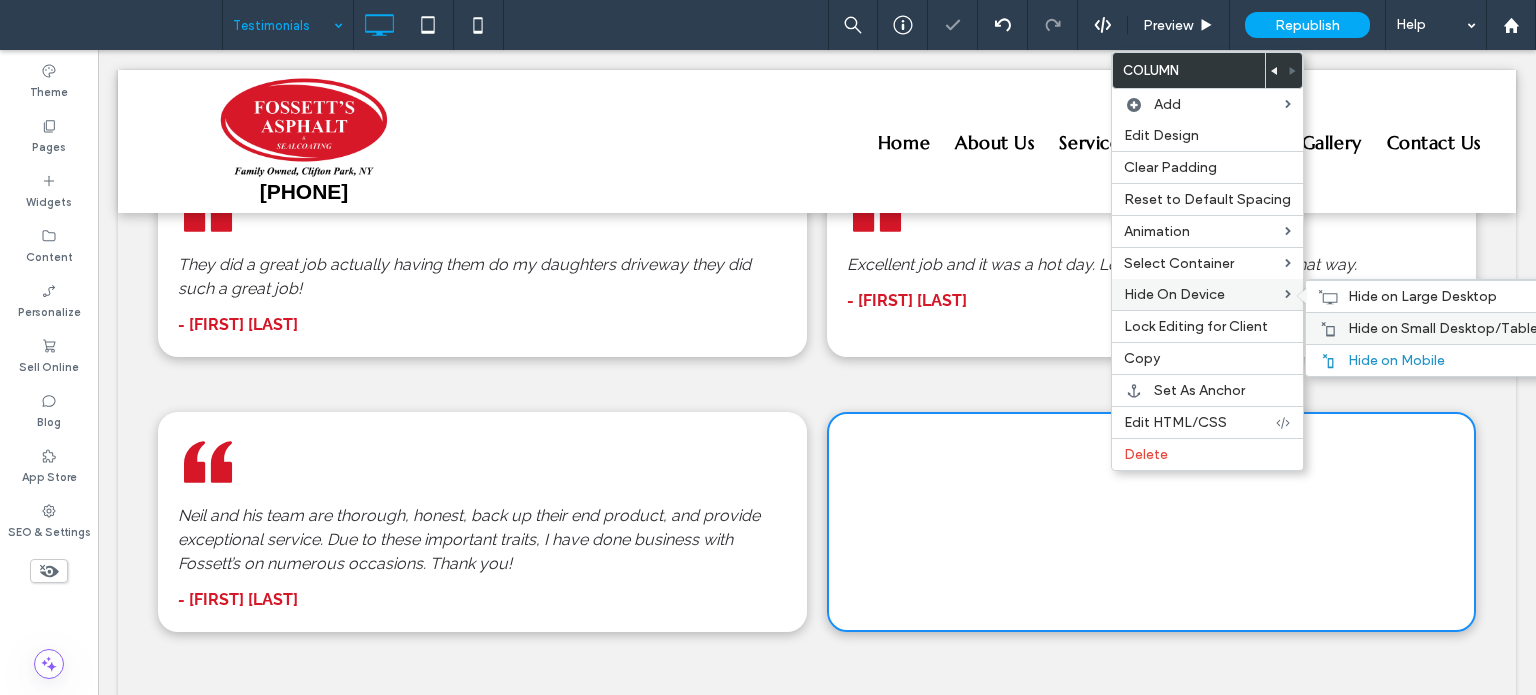click on "Hide on Small Desktop/Tablet" at bounding box center [1446, 328] 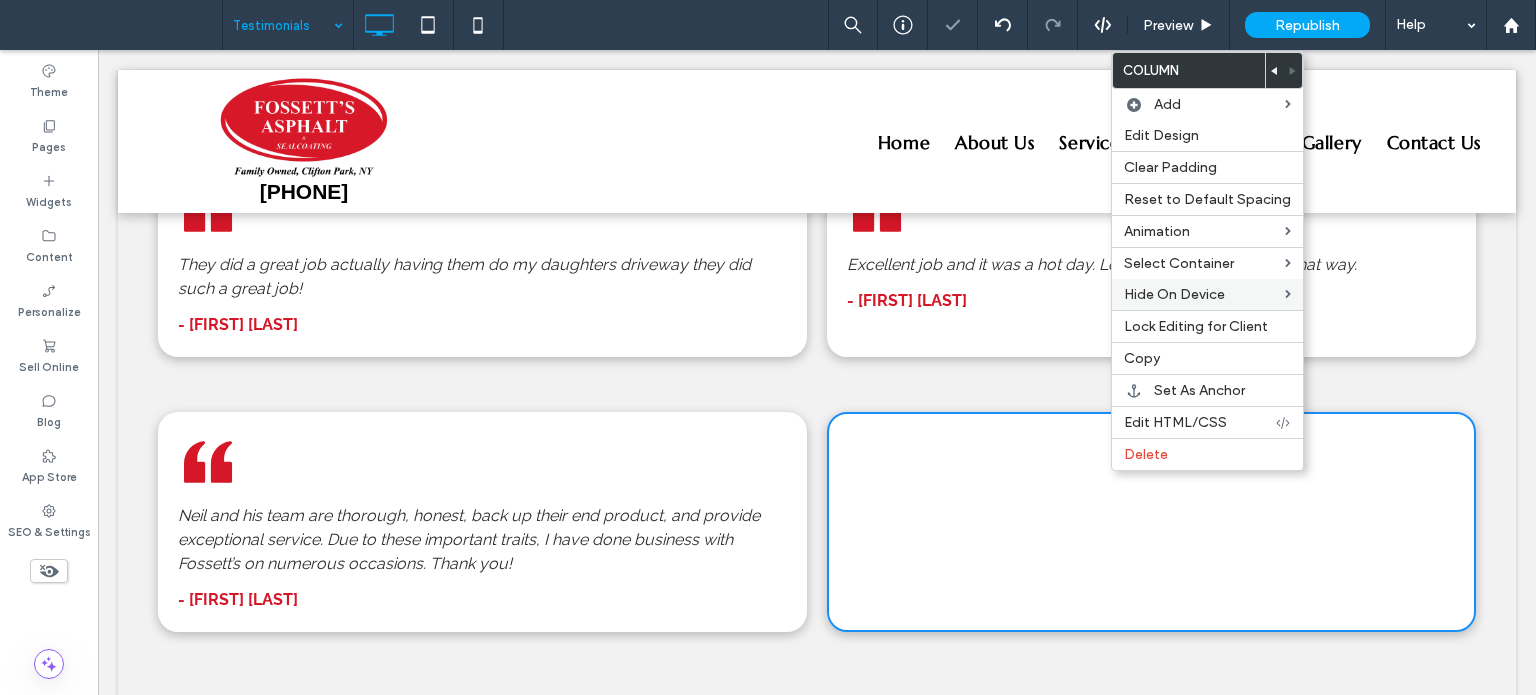 click on "- Carol Horn" at bounding box center [1151, 301] 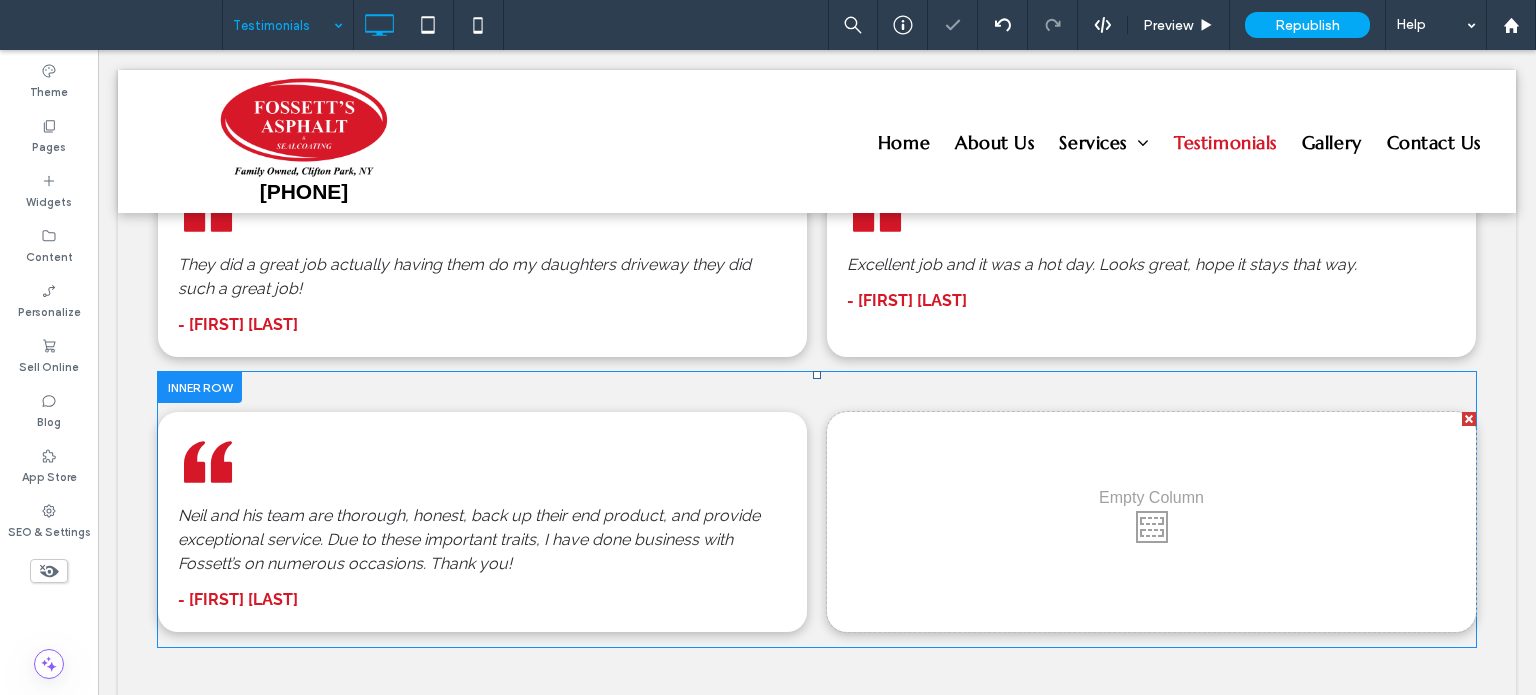click on "Click To Paste     Click To Paste" at bounding box center [1151, 522] 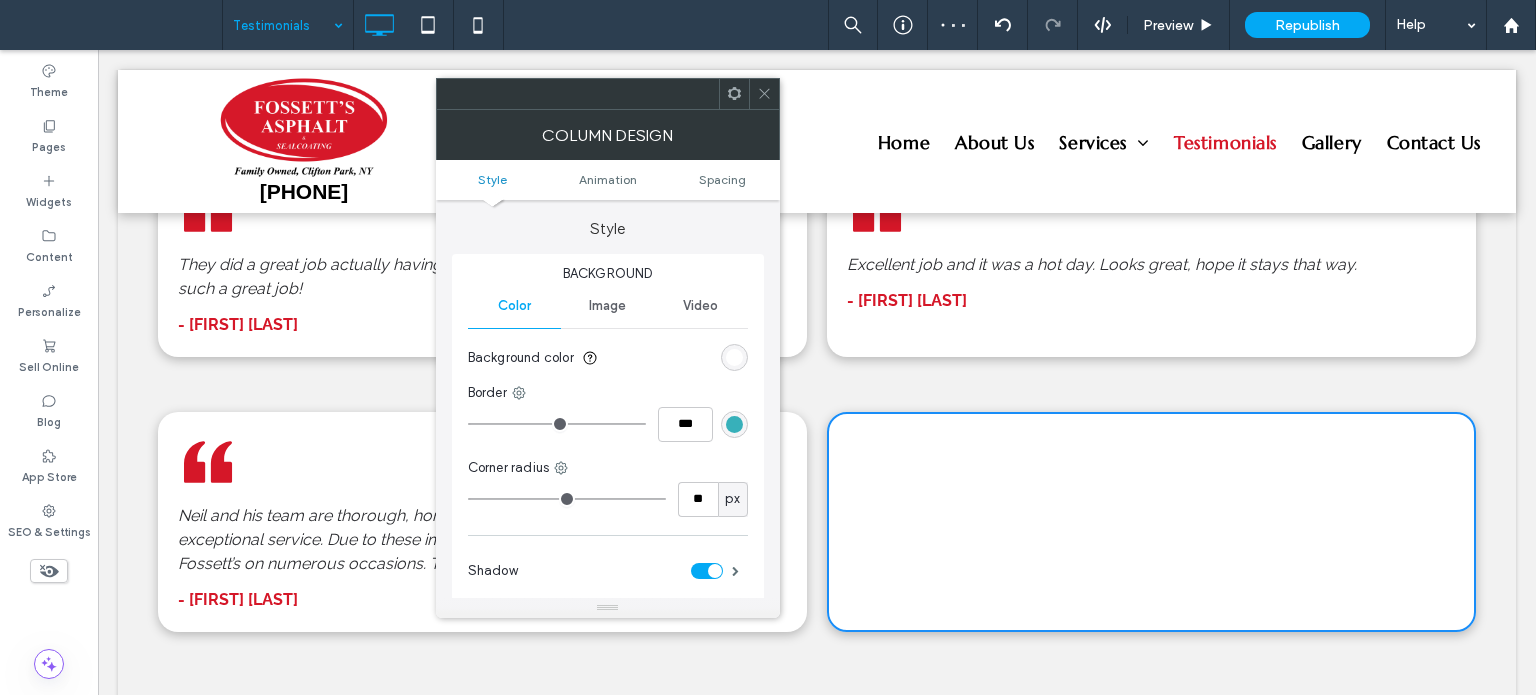 click 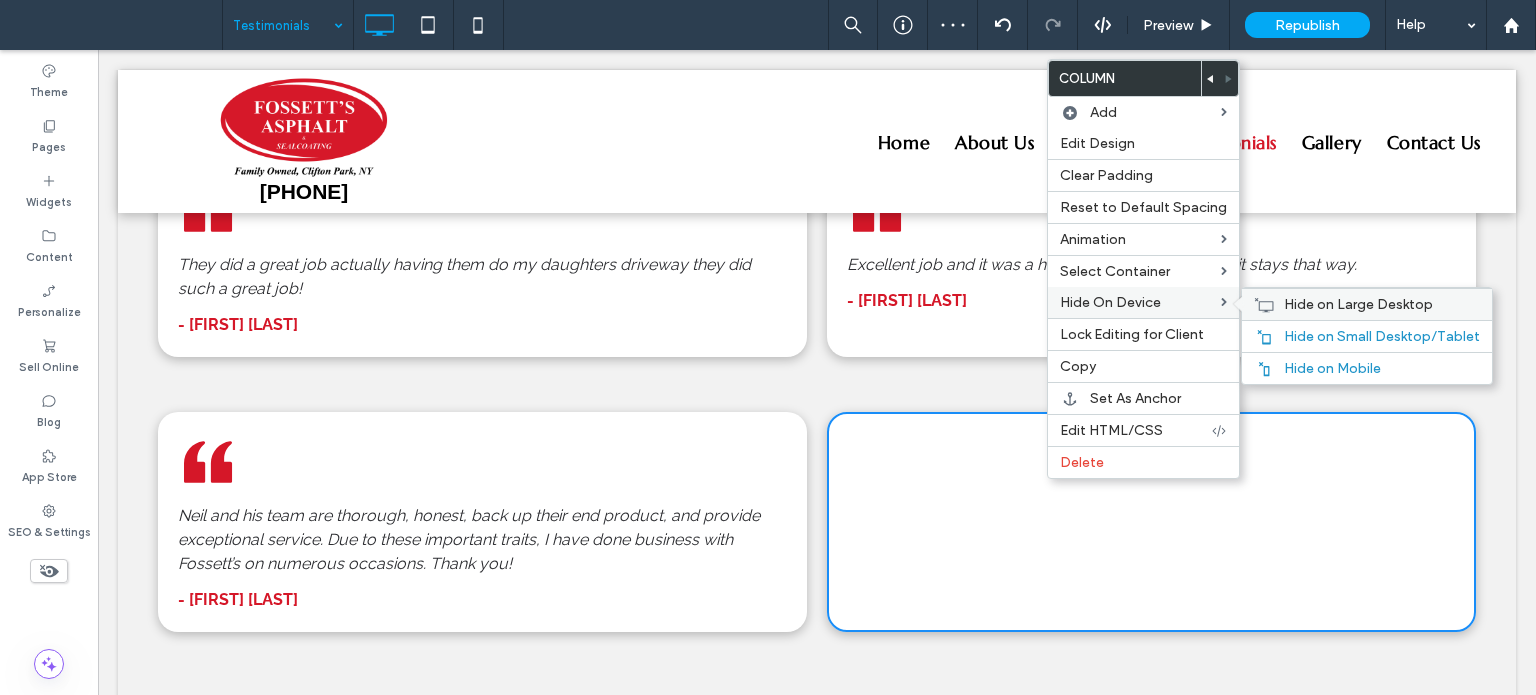 click on "Hide on Large Desktop" at bounding box center [1358, 304] 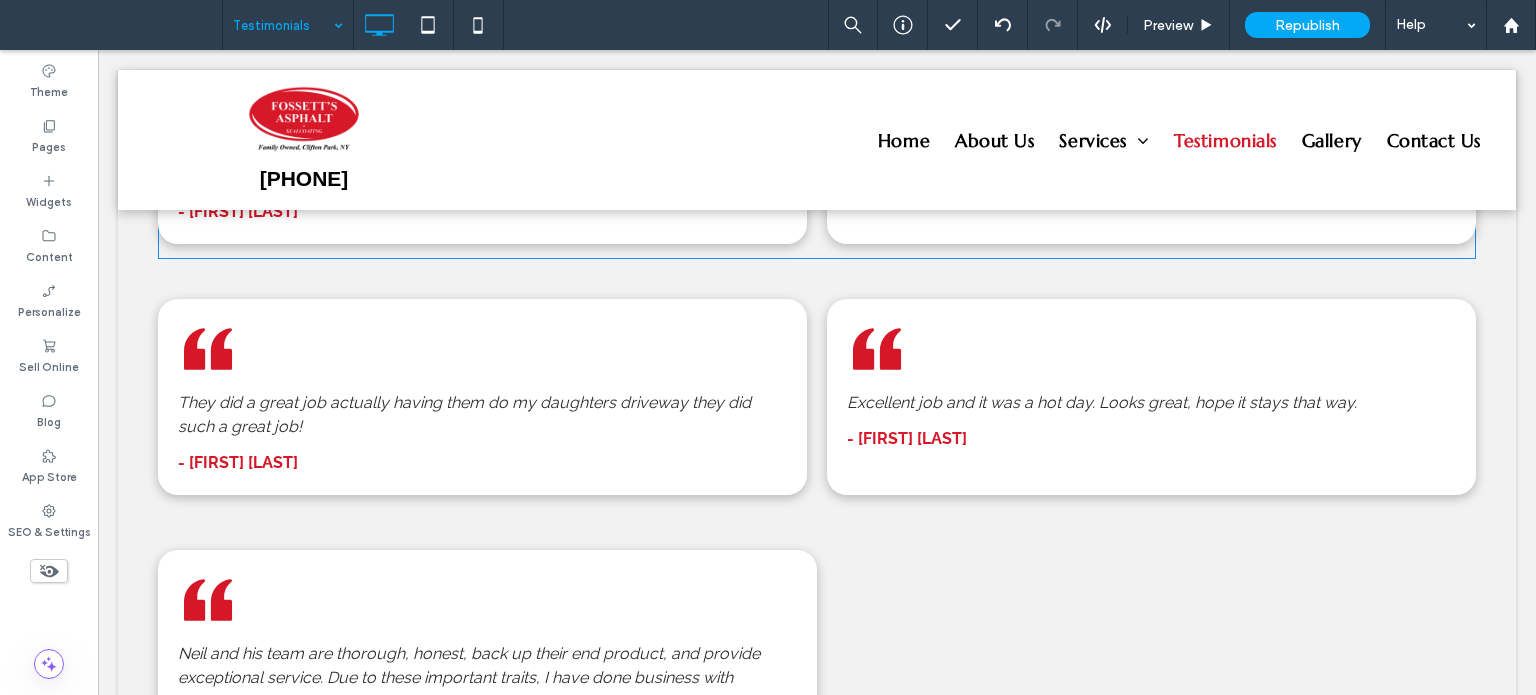 scroll, scrollTop: 2016, scrollLeft: 0, axis: vertical 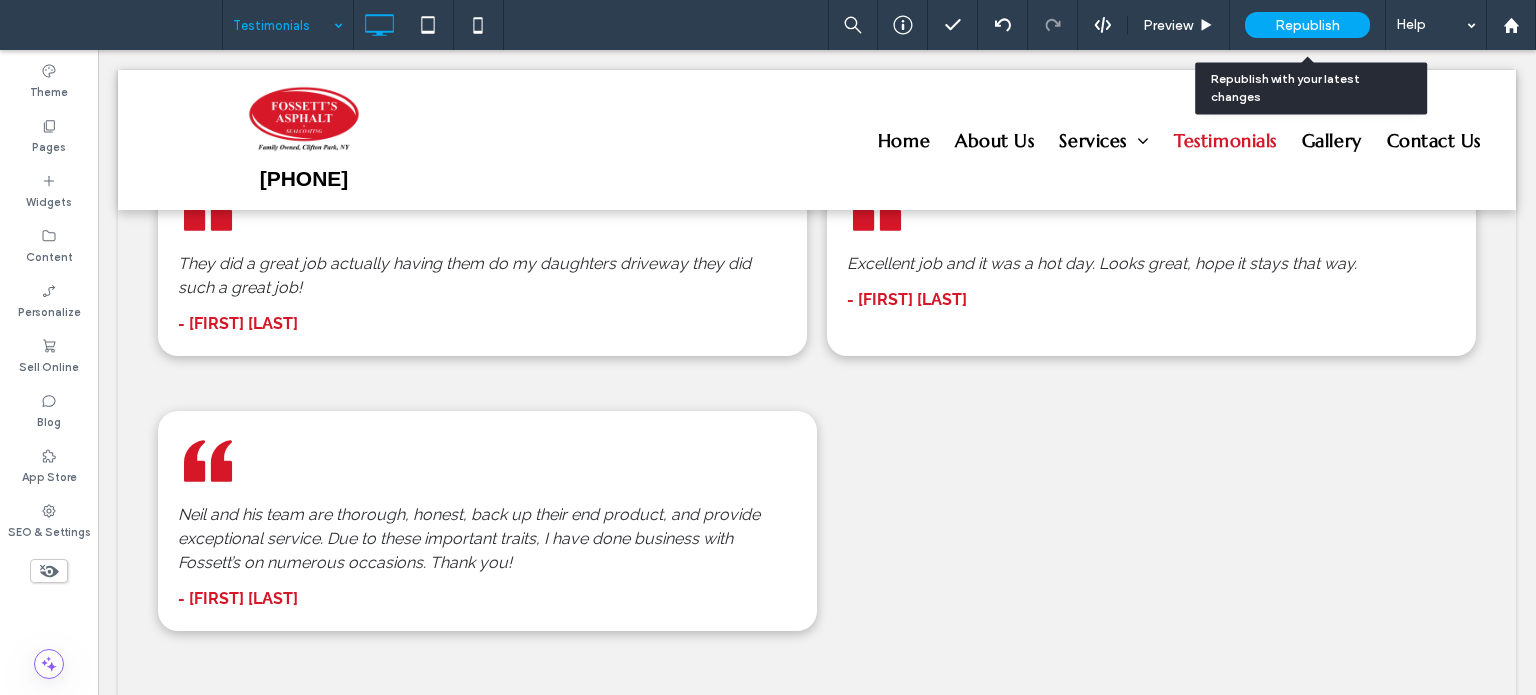 click on "Republish" at bounding box center (1307, 25) 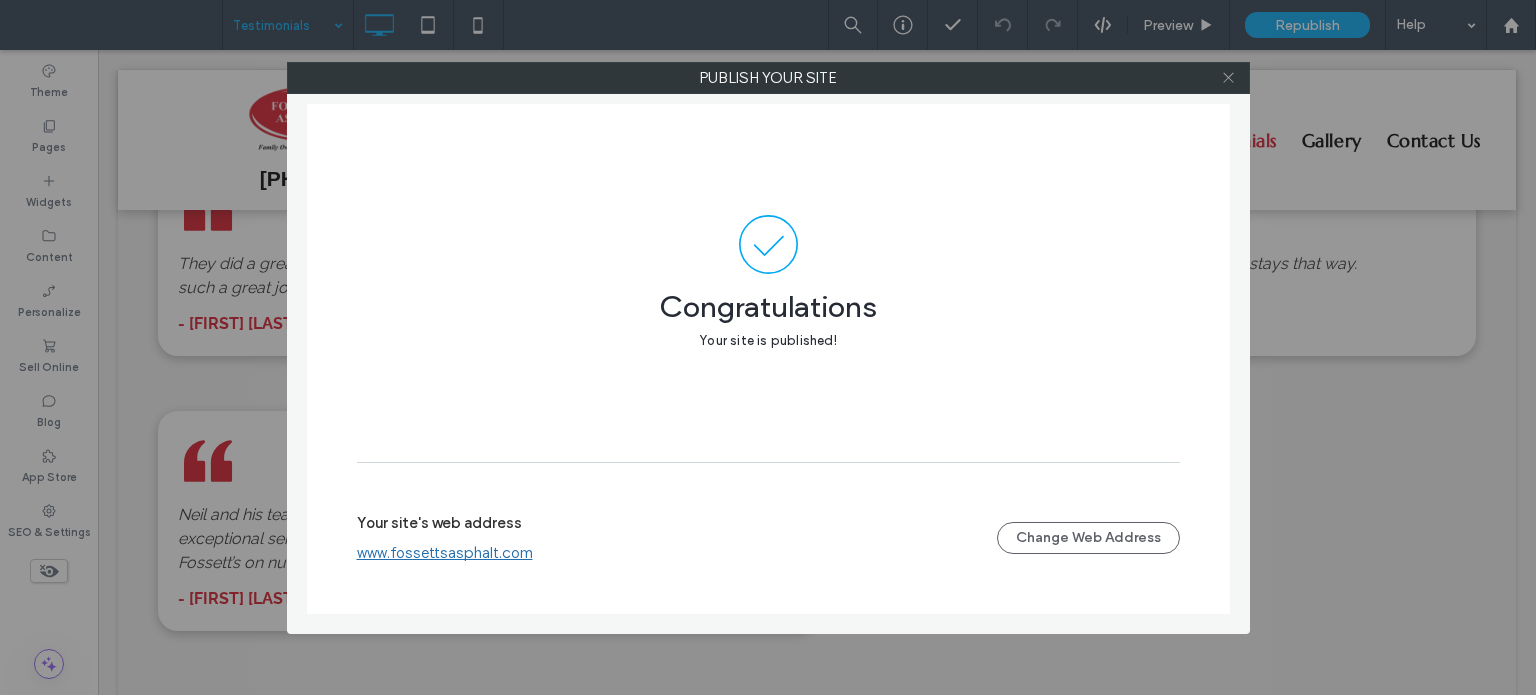 click 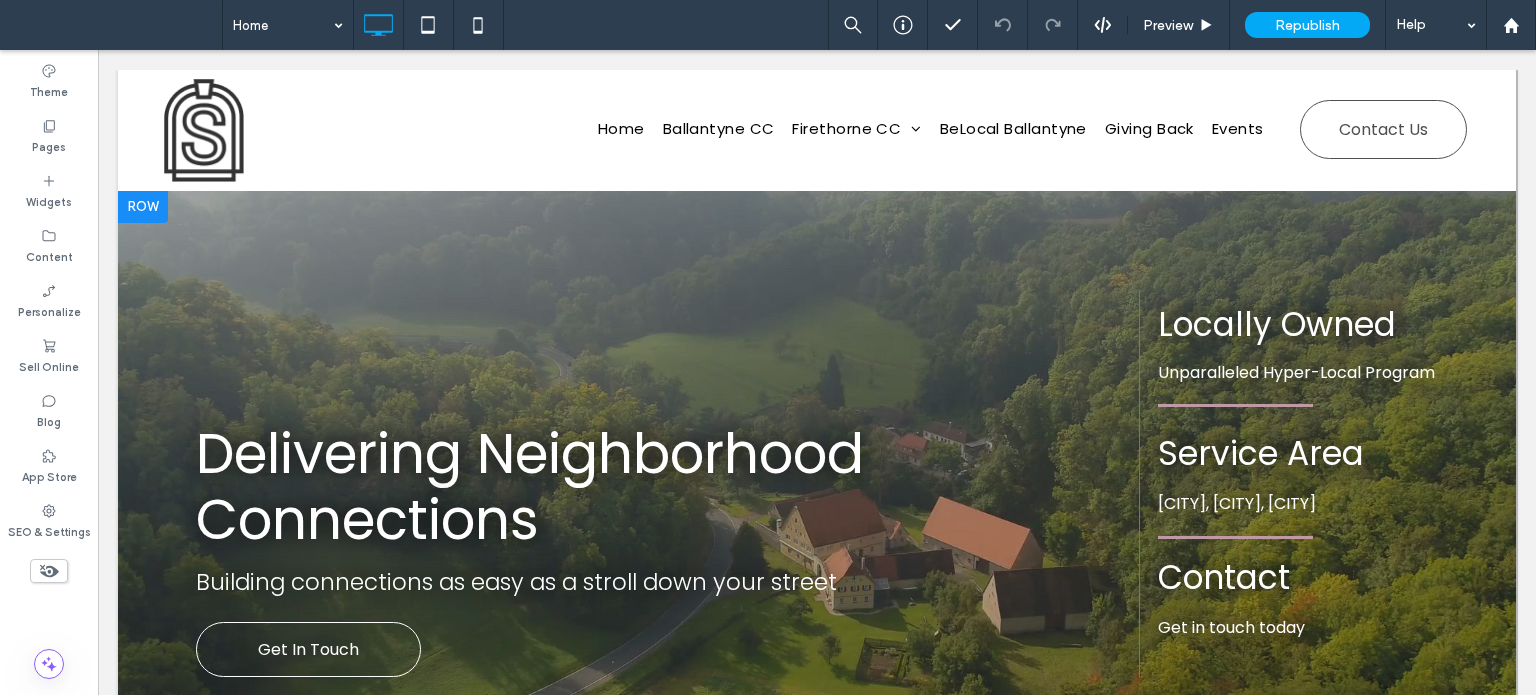 scroll, scrollTop: 0, scrollLeft: 0, axis: both 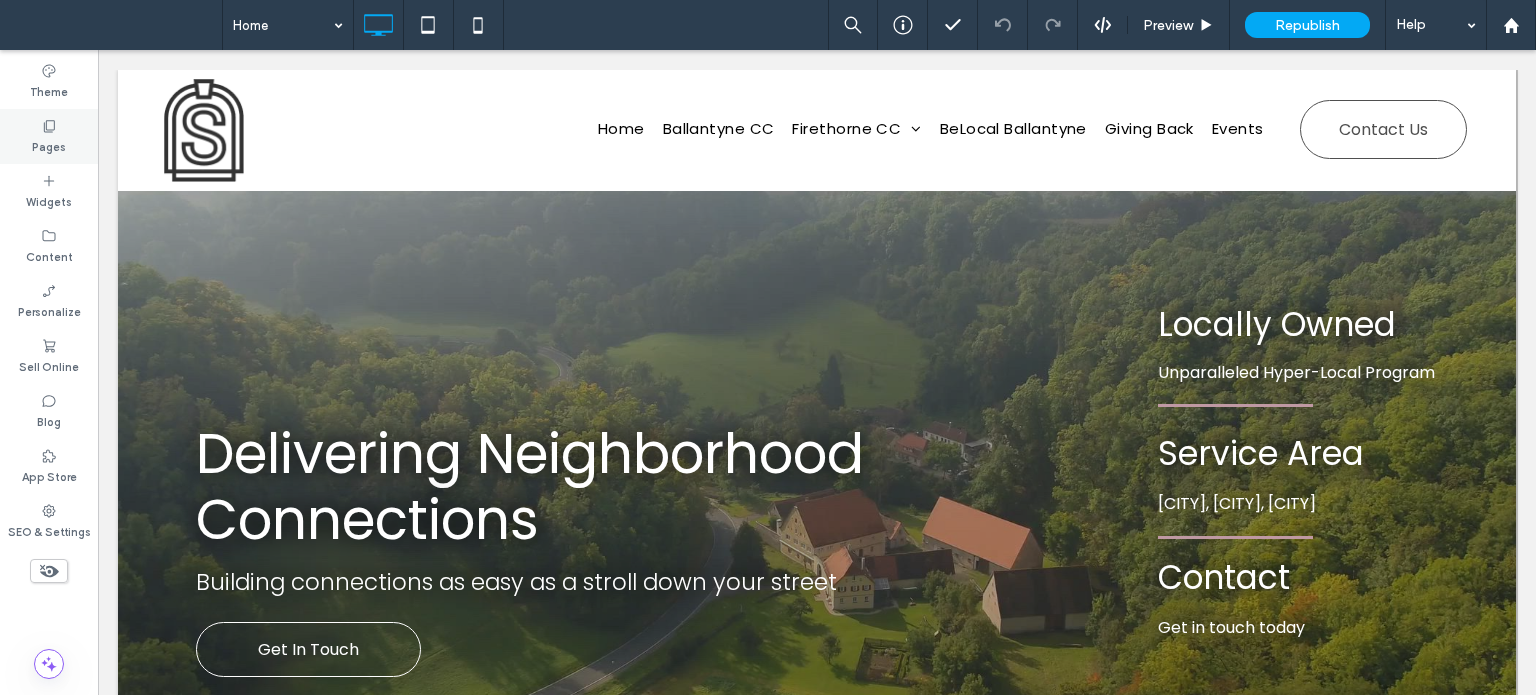 click on "Pages" at bounding box center [49, 145] 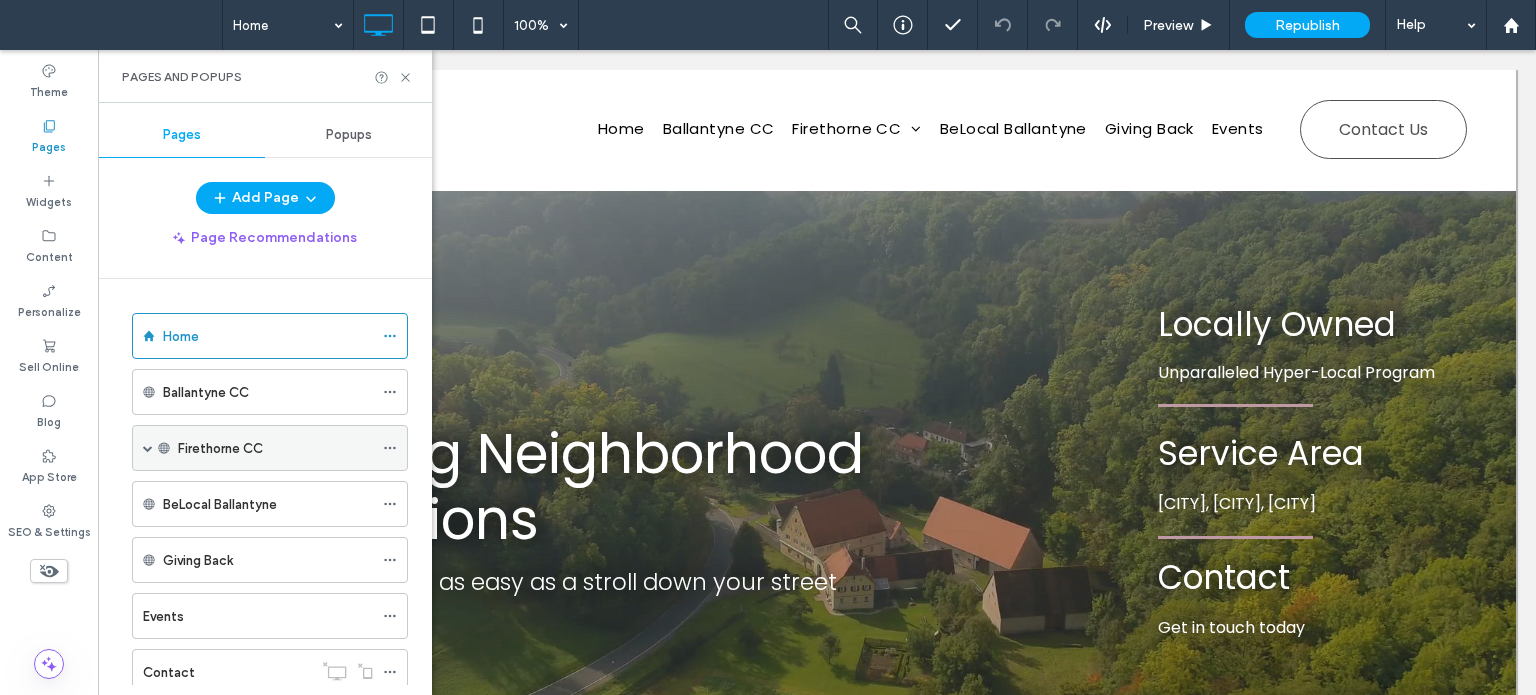 click at bounding box center [148, 448] 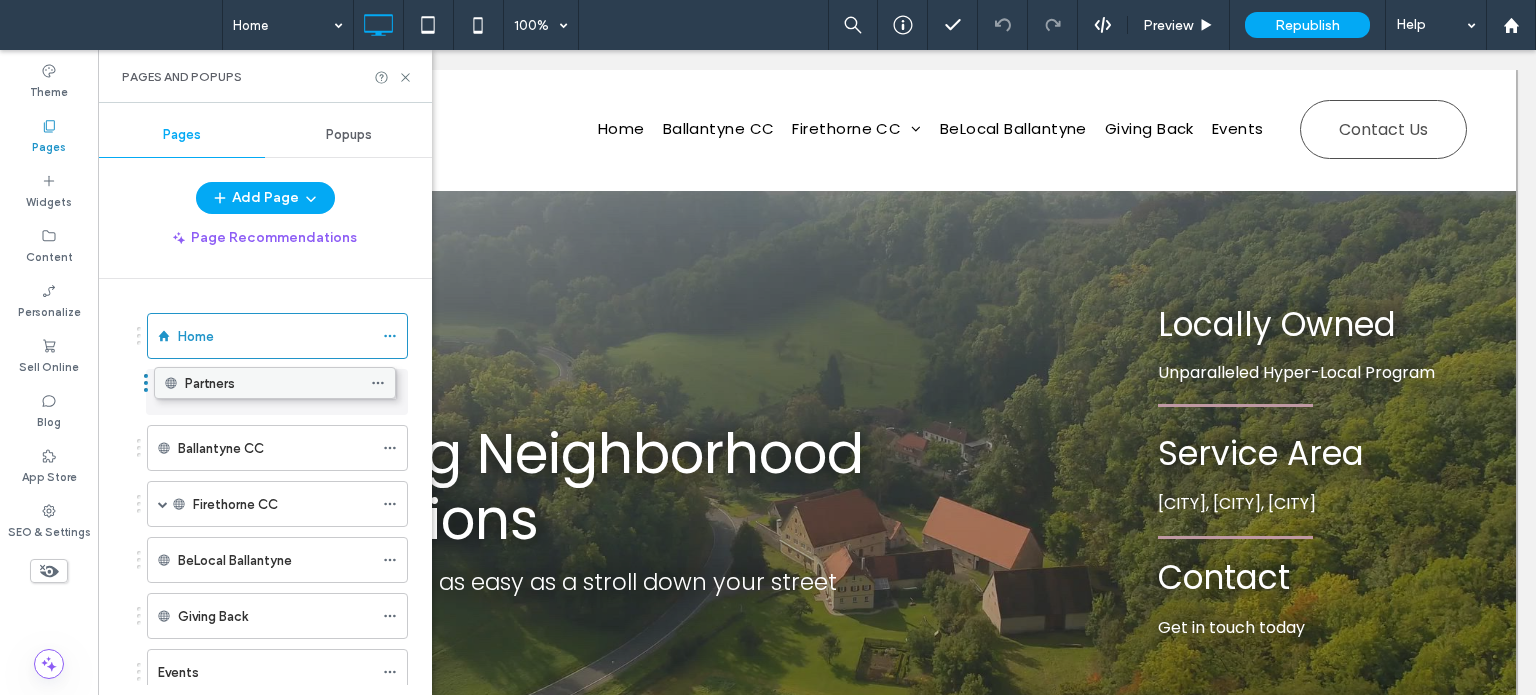 drag, startPoint x: 260, startPoint y: 497, endPoint x: 247, endPoint y: 385, distance: 112.75194 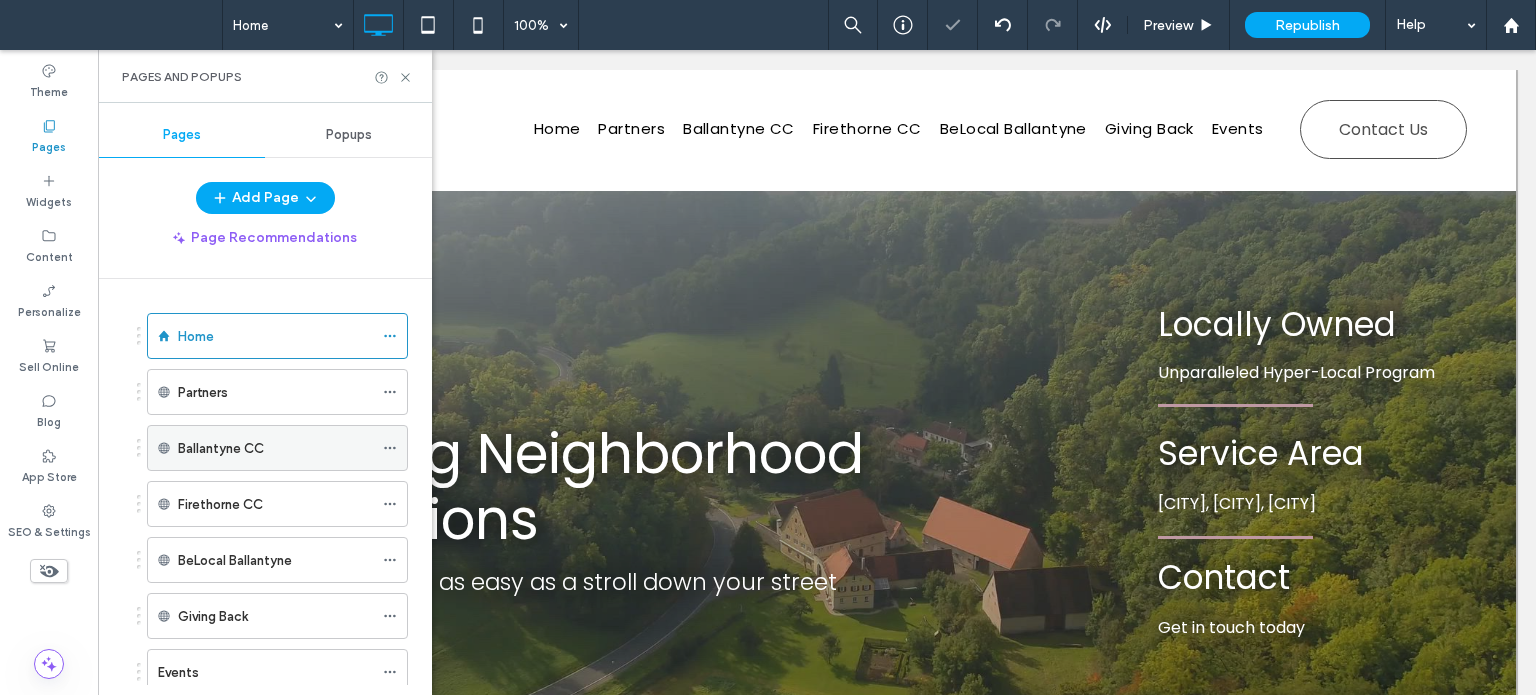 scroll, scrollTop: 100, scrollLeft: 0, axis: vertical 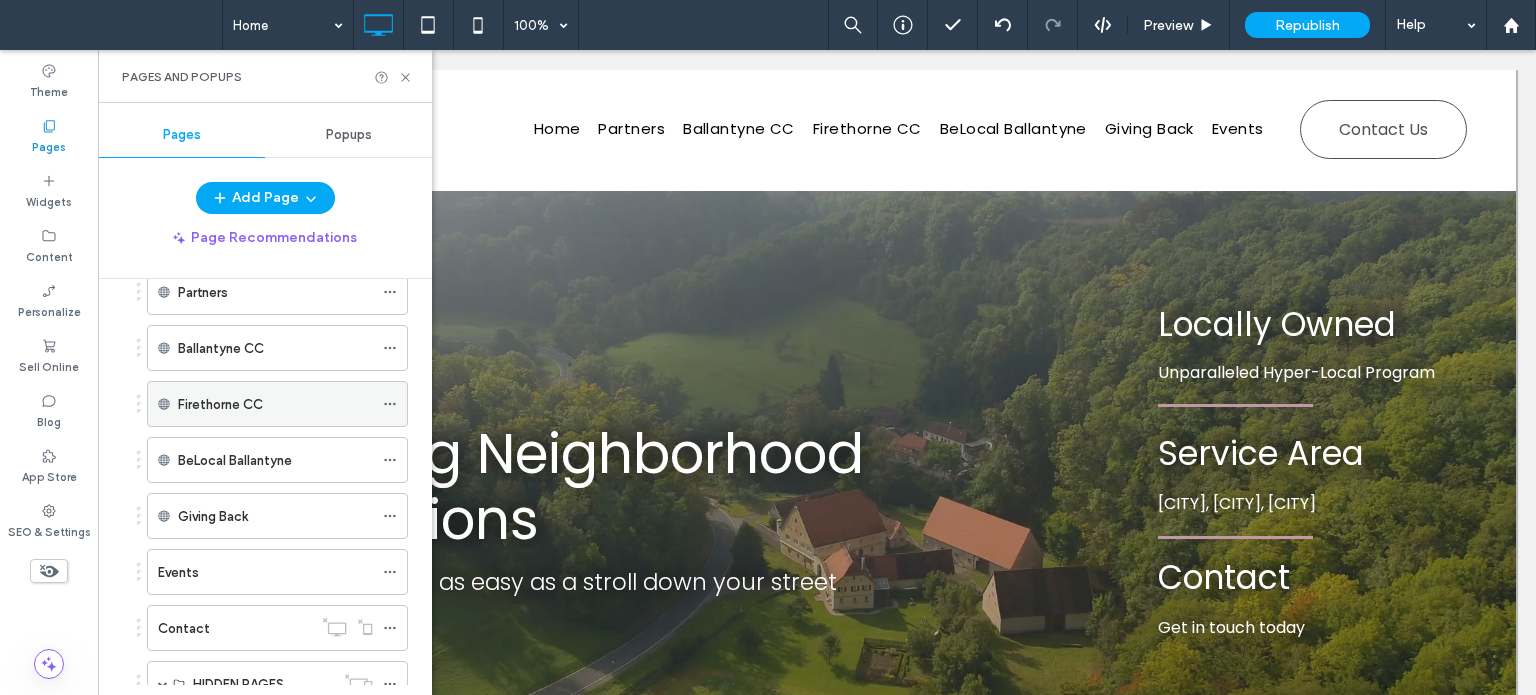click on "Firethorne CC" at bounding box center (275, 404) 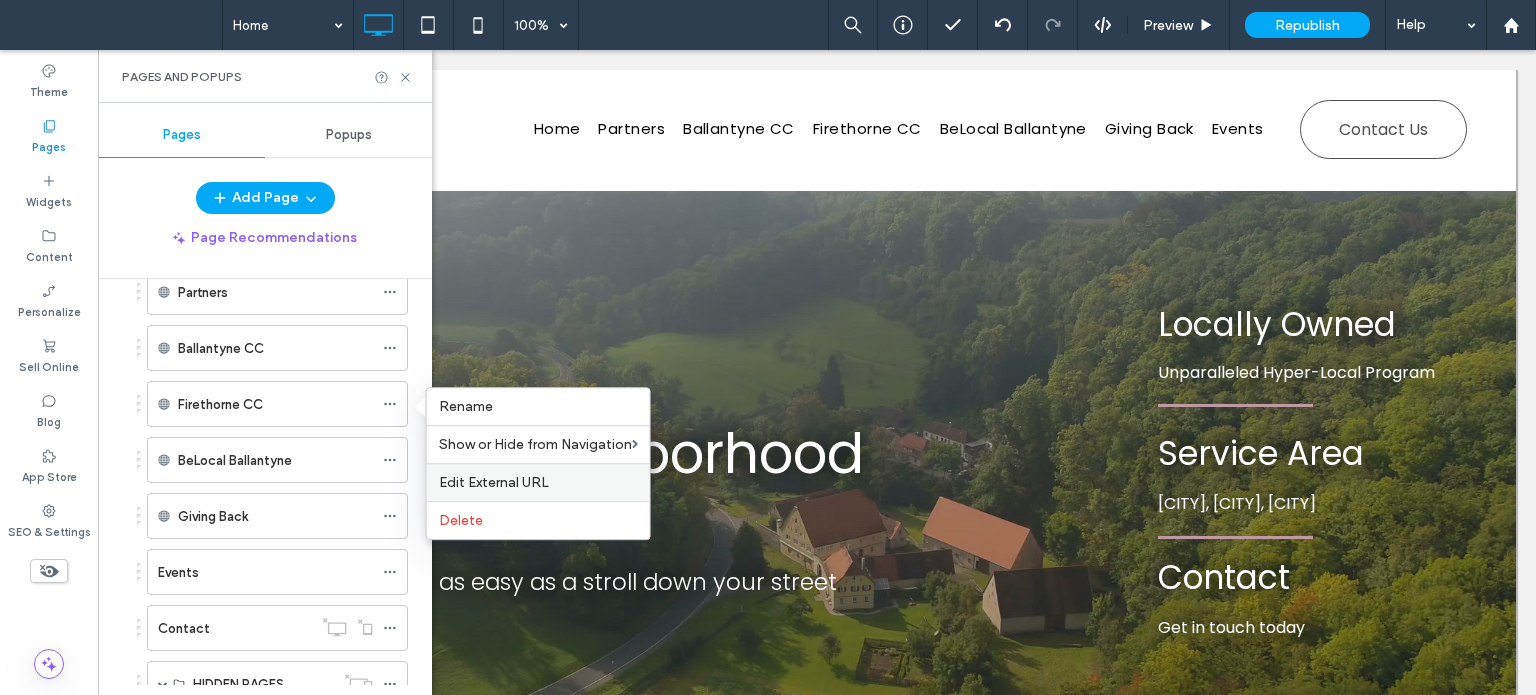 click on "Edit External URL" at bounding box center [494, 482] 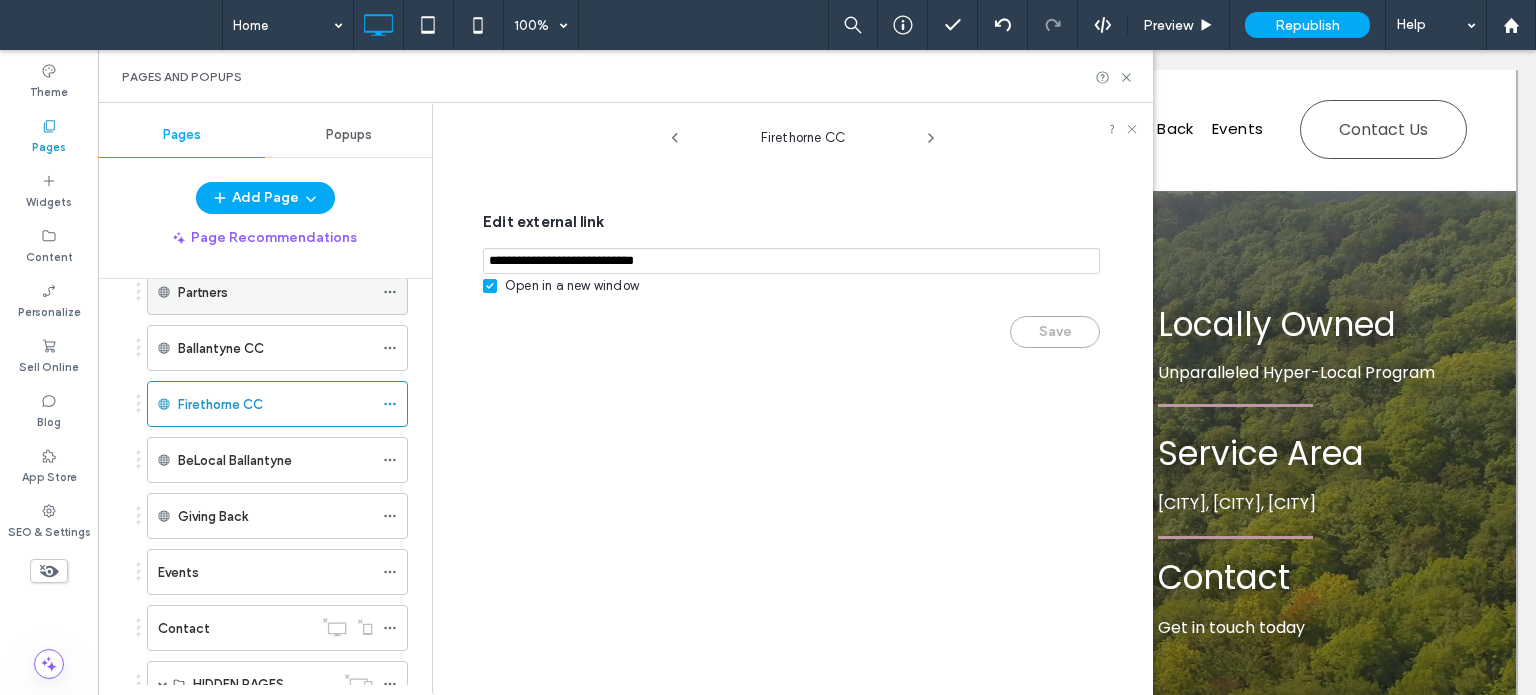 drag, startPoint x: 744, startPoint y: 250, endPoint x: 287, endPoint y: 303, distance: 460.06305 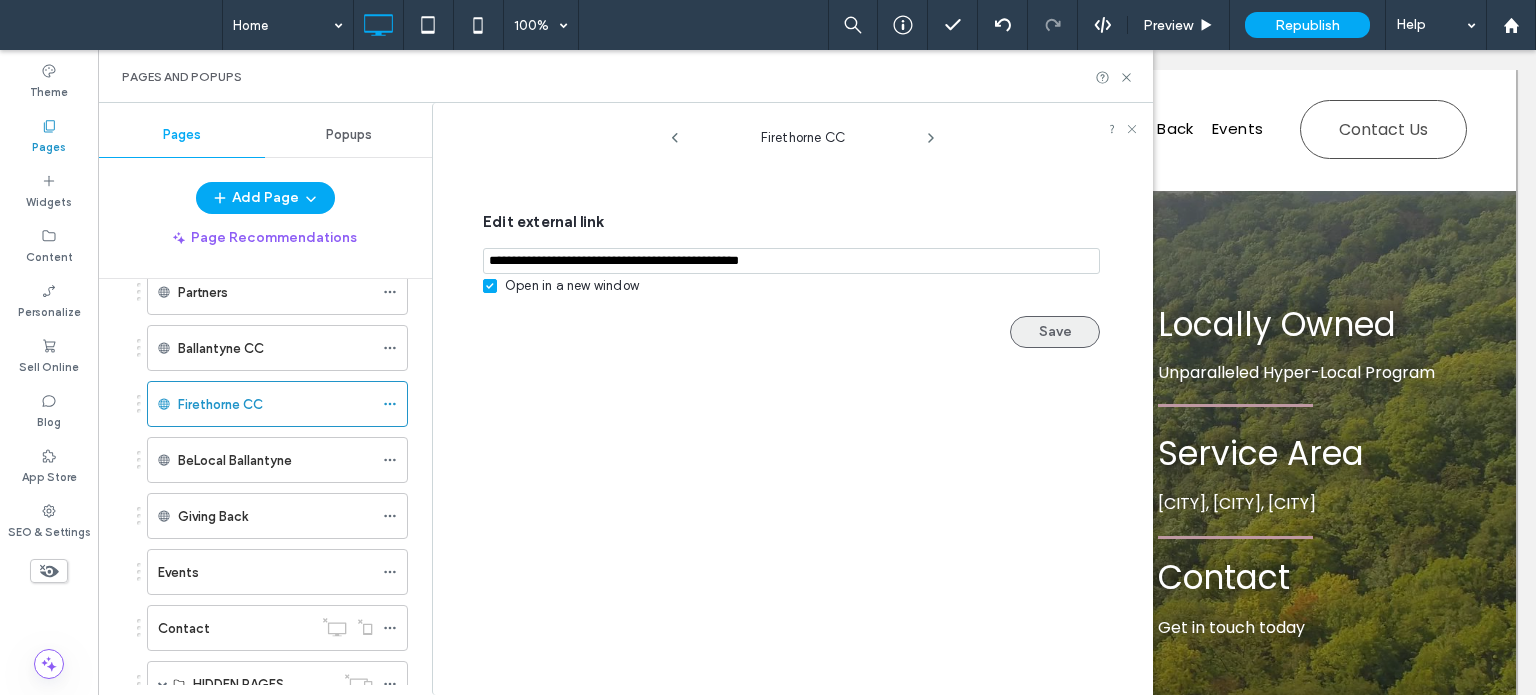 type on "**********" 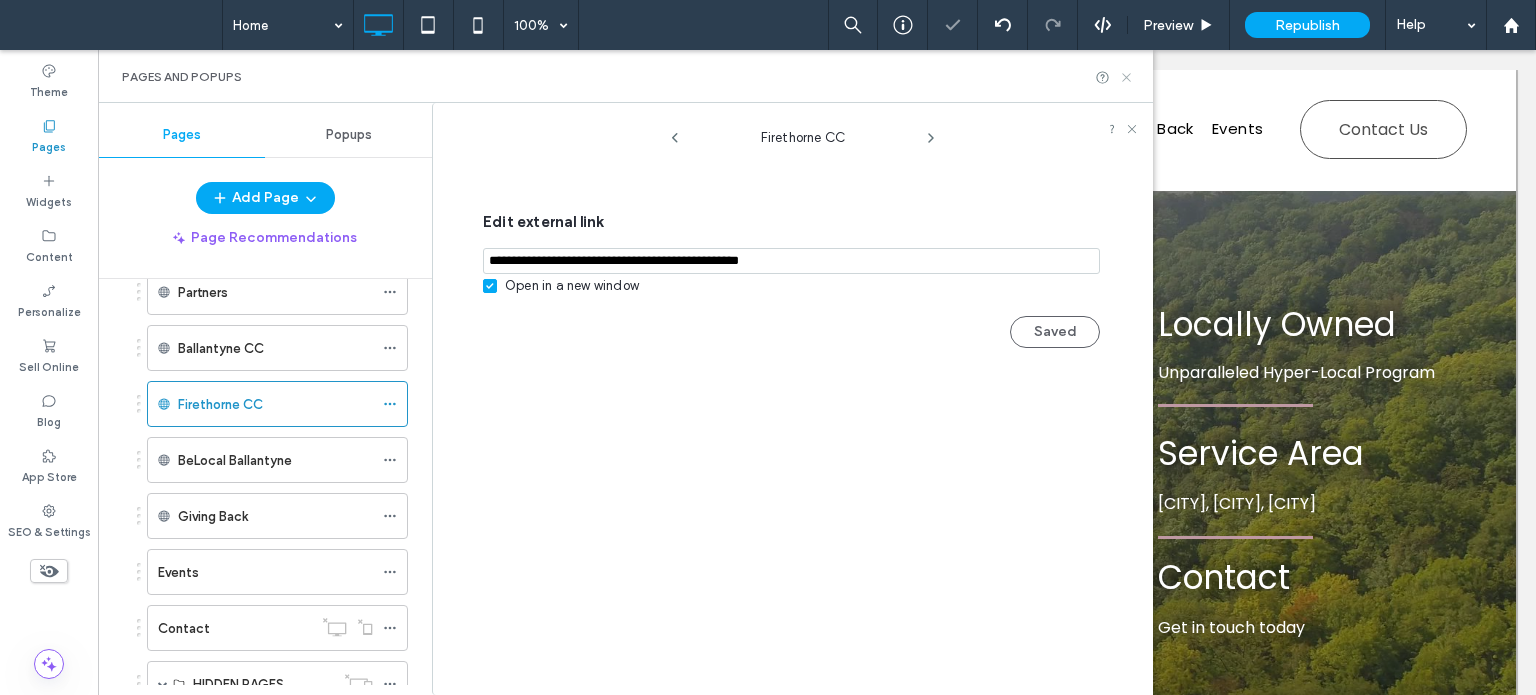 click on "Pages and Popups" at bounding box center [625, 76] 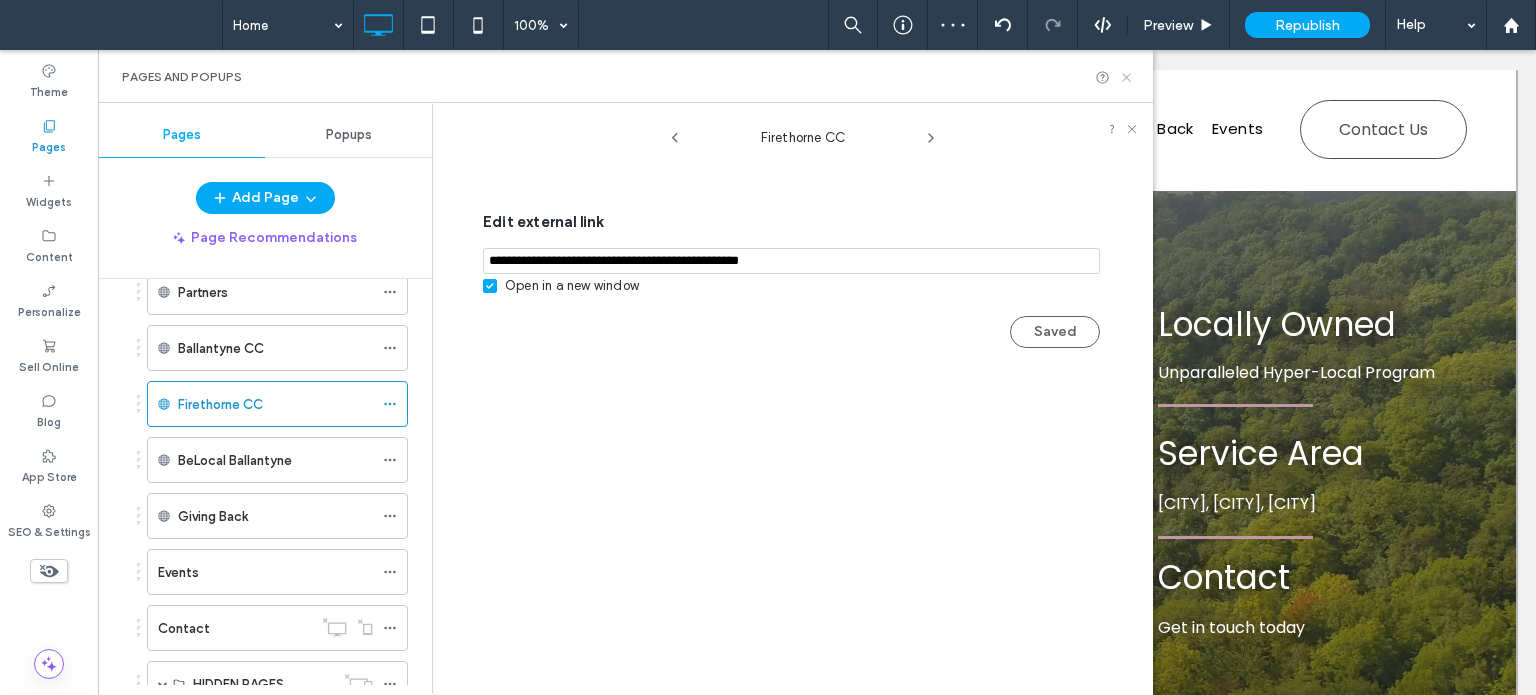 click 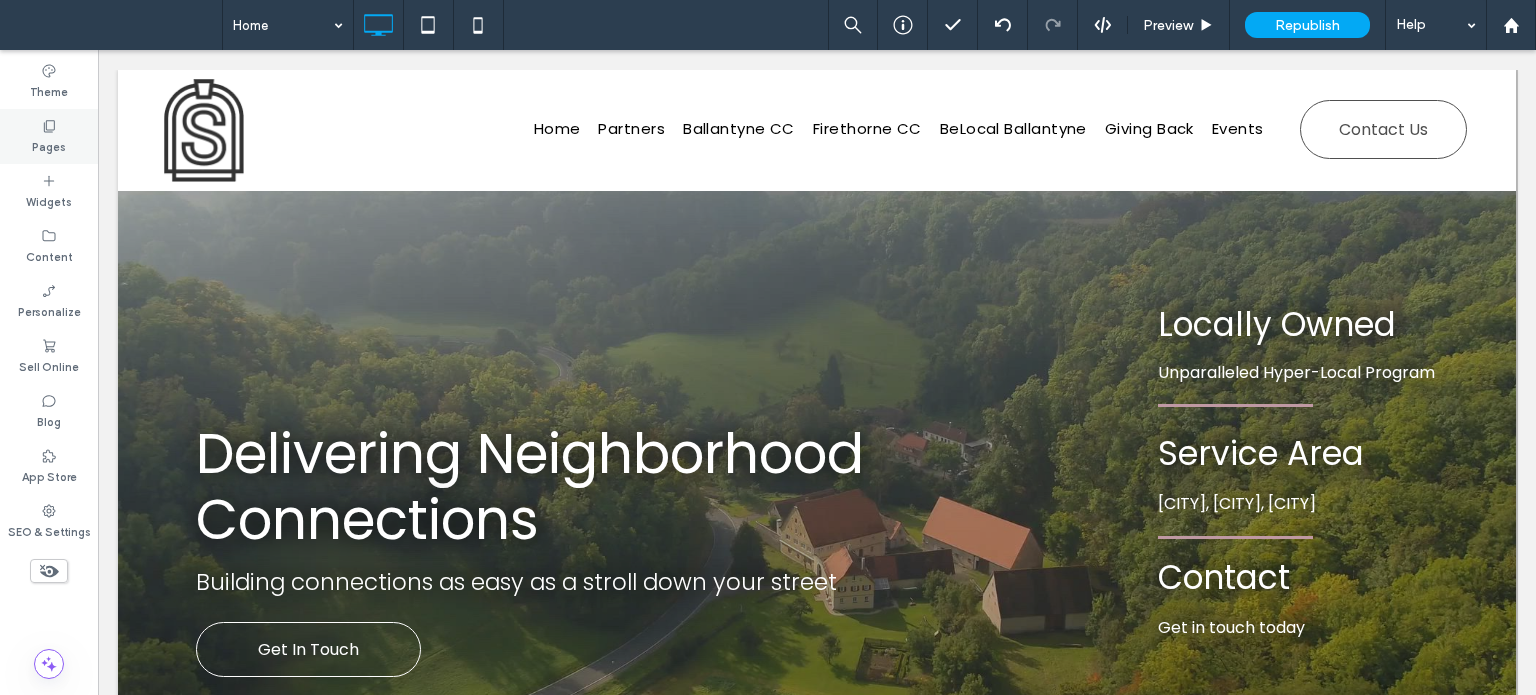 click 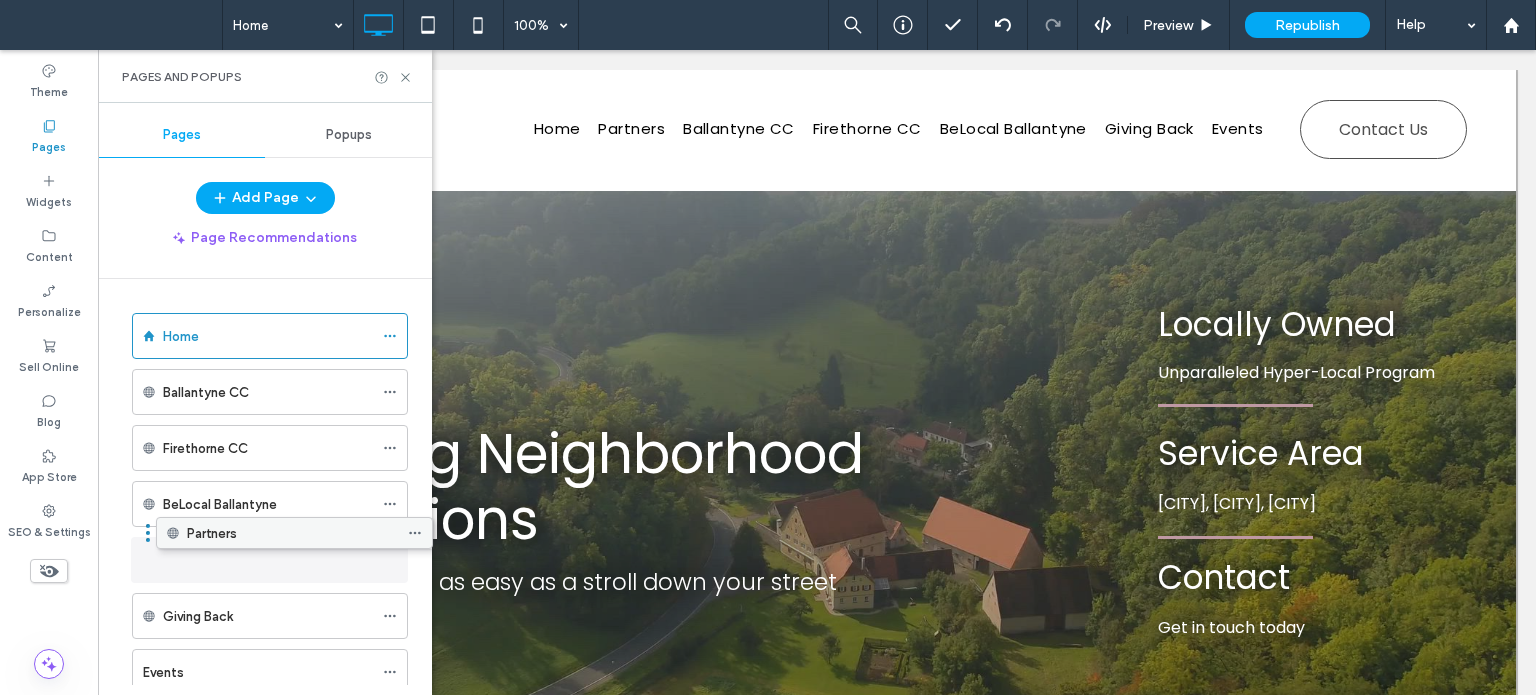 drag, startPoint x: 193, startPoint y: 390, endPoint x: 218, endPoint y: 537, distance: 149.1107 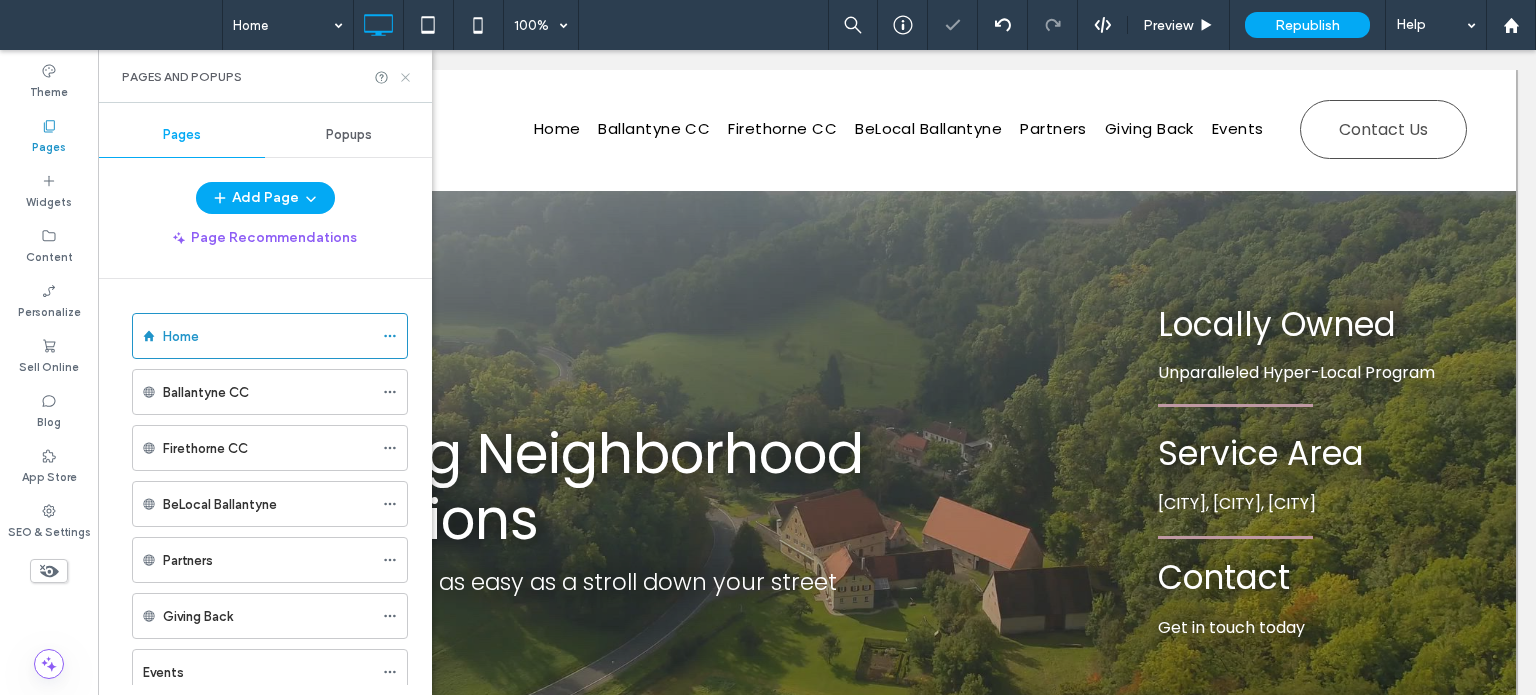 click 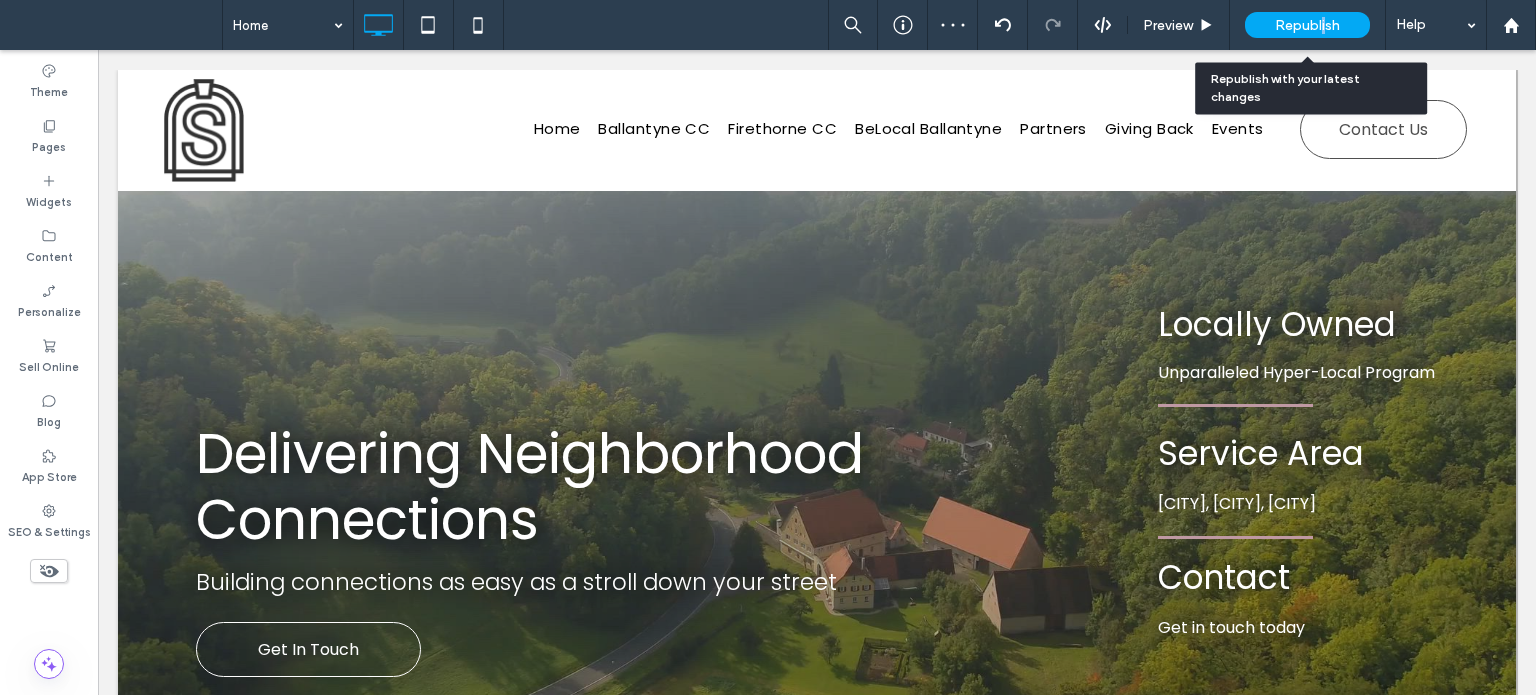 click on "Republish" at bounding box center (1307, 25) 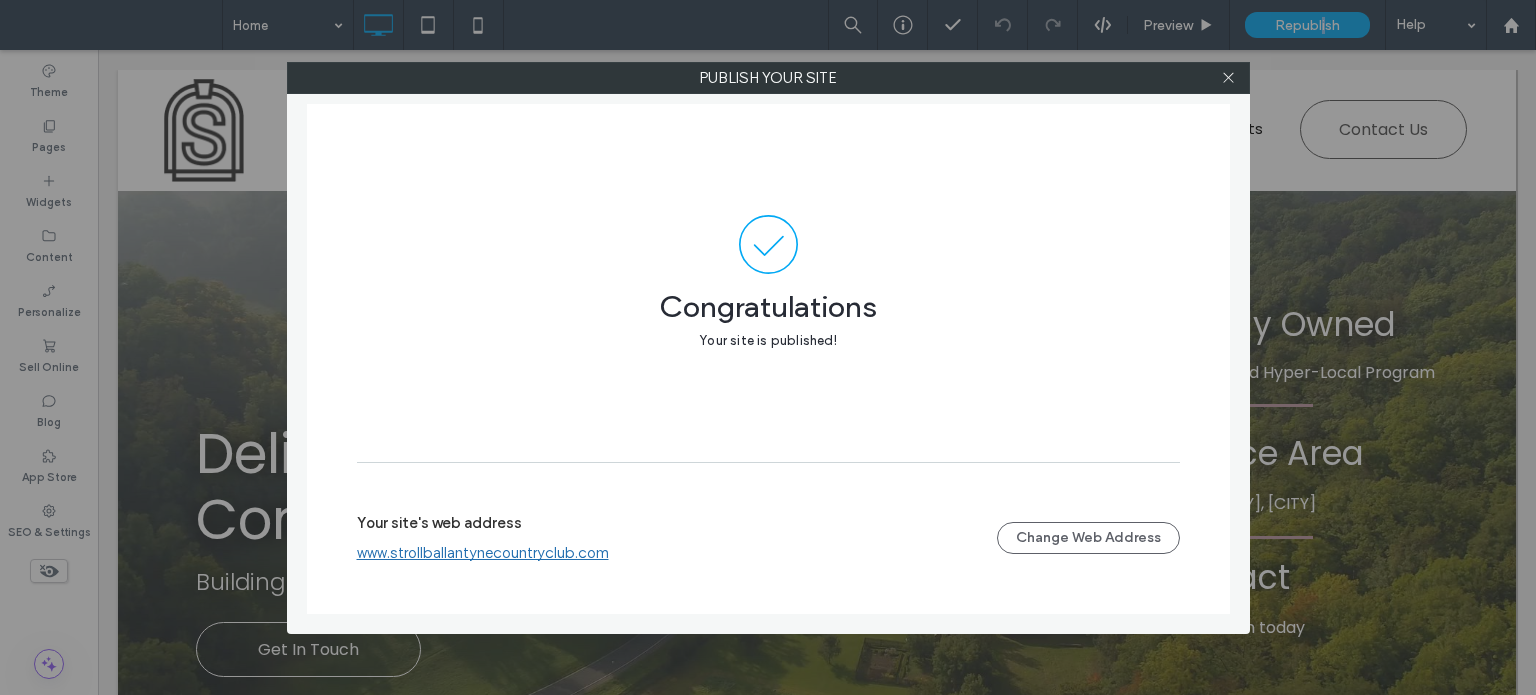 click on "www.strollballantynecountryclub.com" at bounding box center [483, 553] 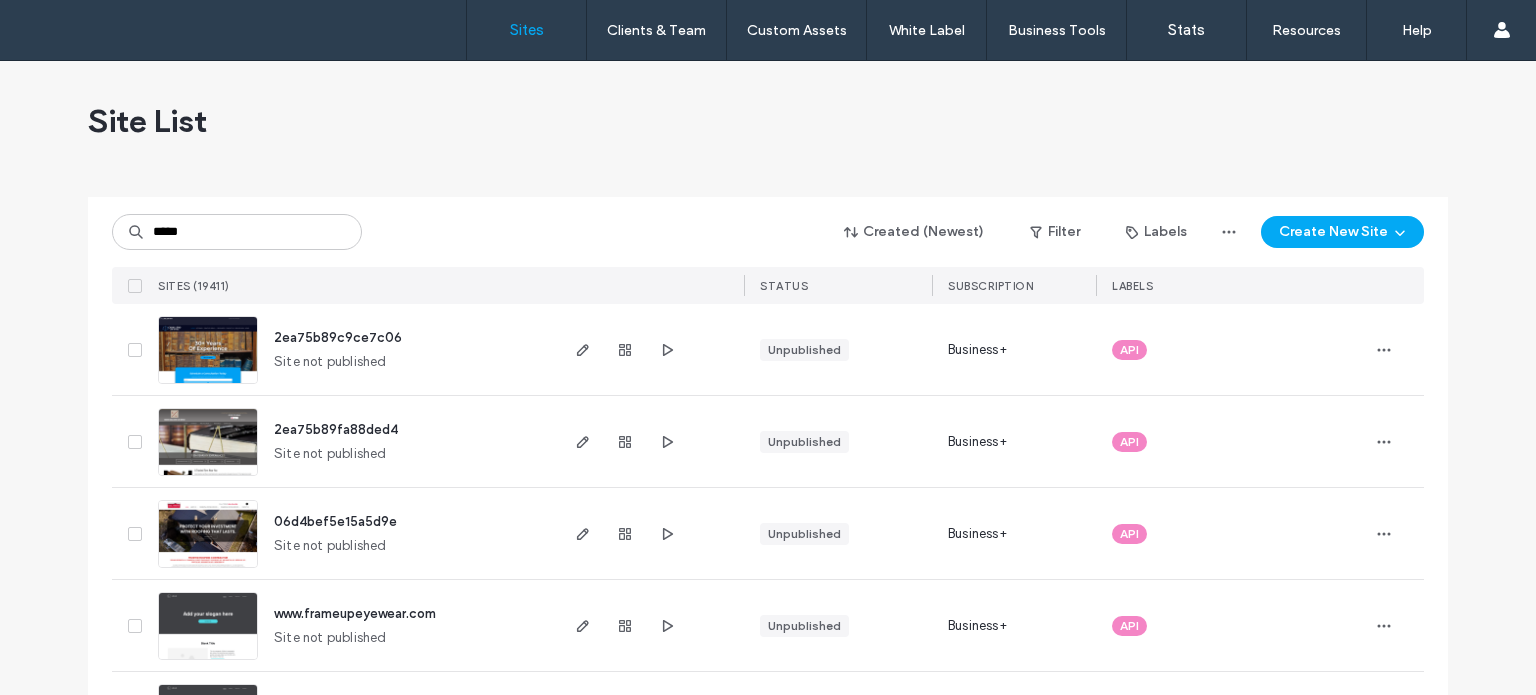 scroll, scrollTop: 0, scrollLeft: 0, axis: both 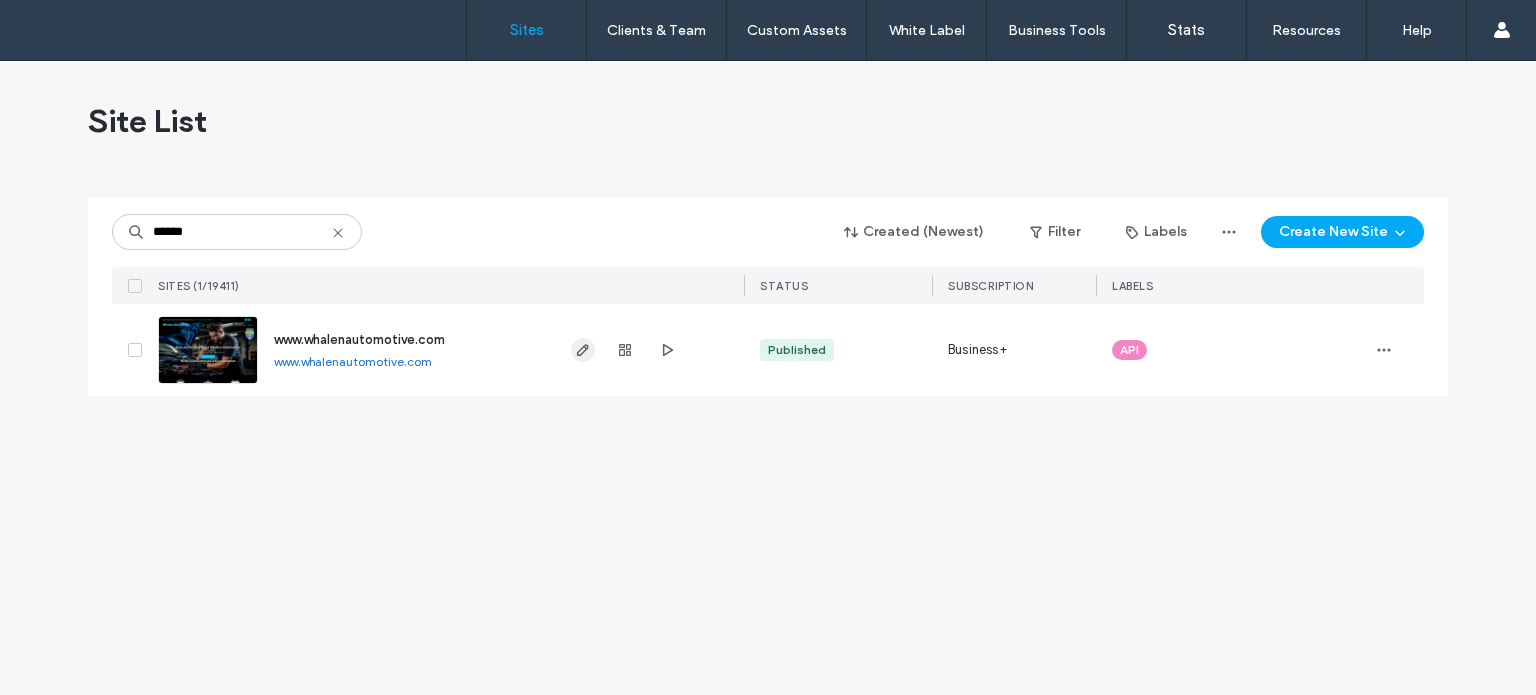 type on "******" 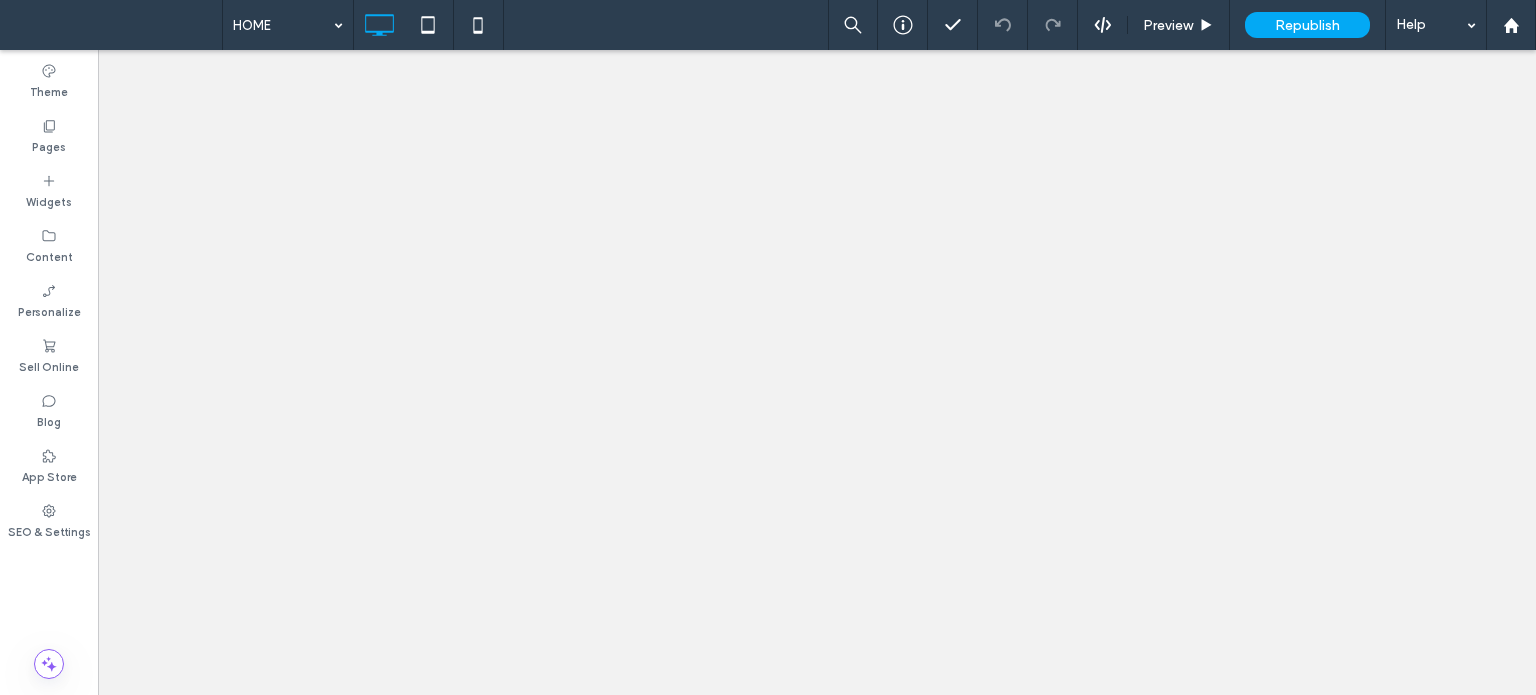scroll, scrollTop: 0, scrollLeft: 0, axis: both 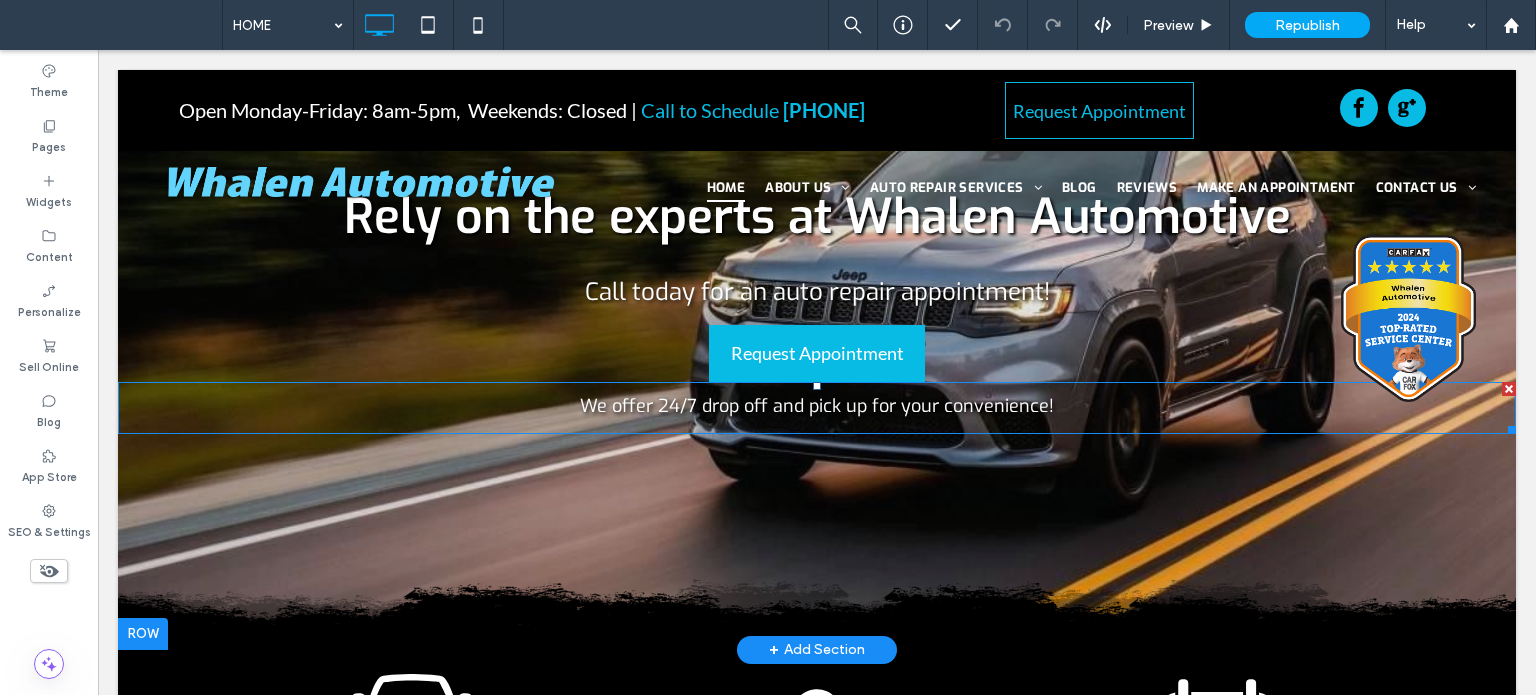 click on "We offer 24/7 drop off and pick up for your convenience!" at bounding box center (817, 406) 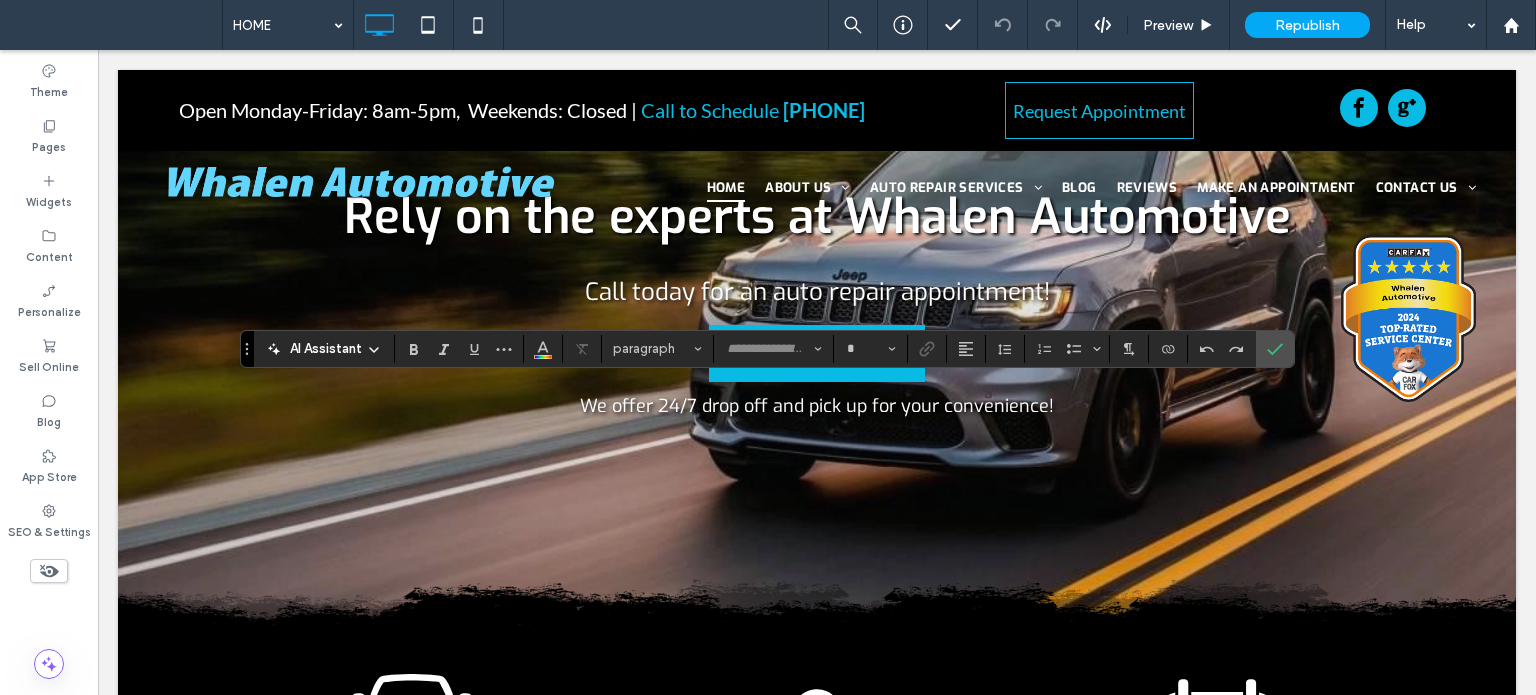 type on "***" 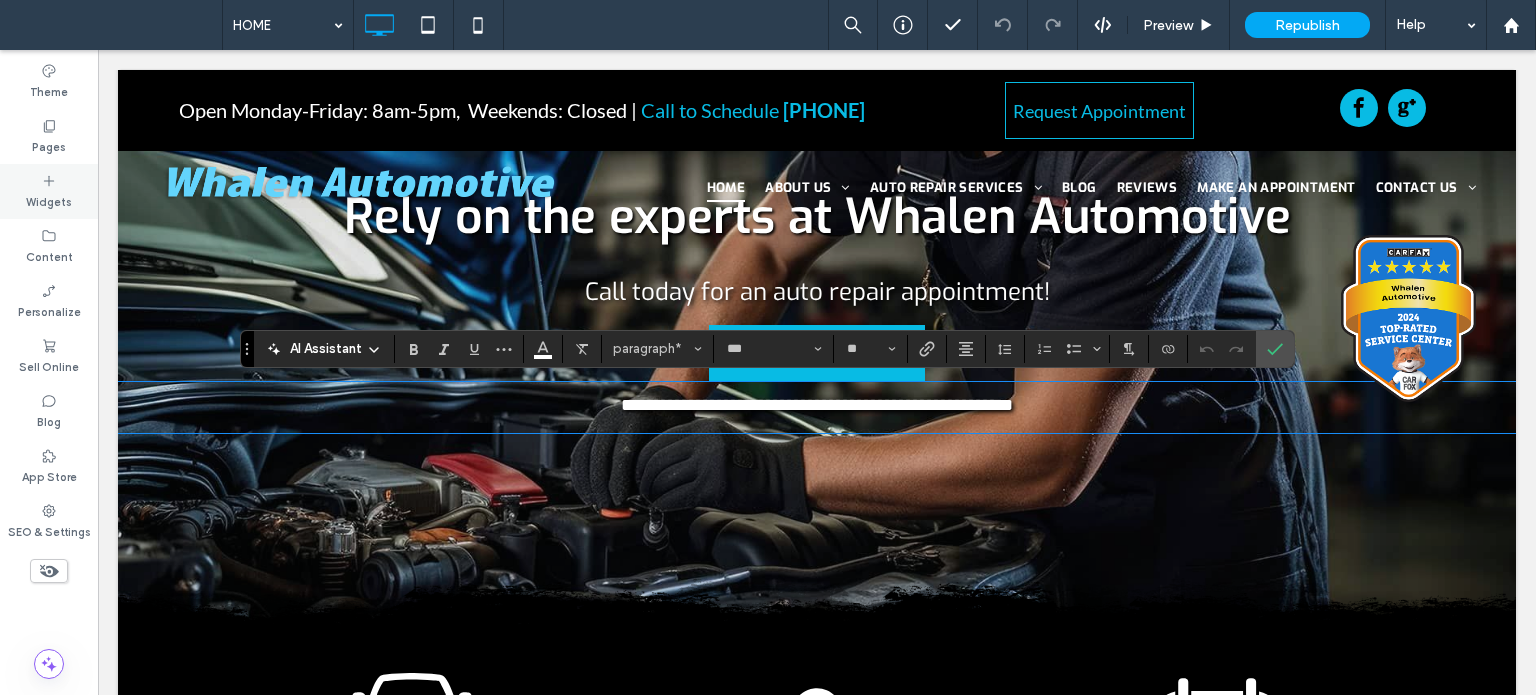 click on "Widgets" at bounding box center [49, 191] 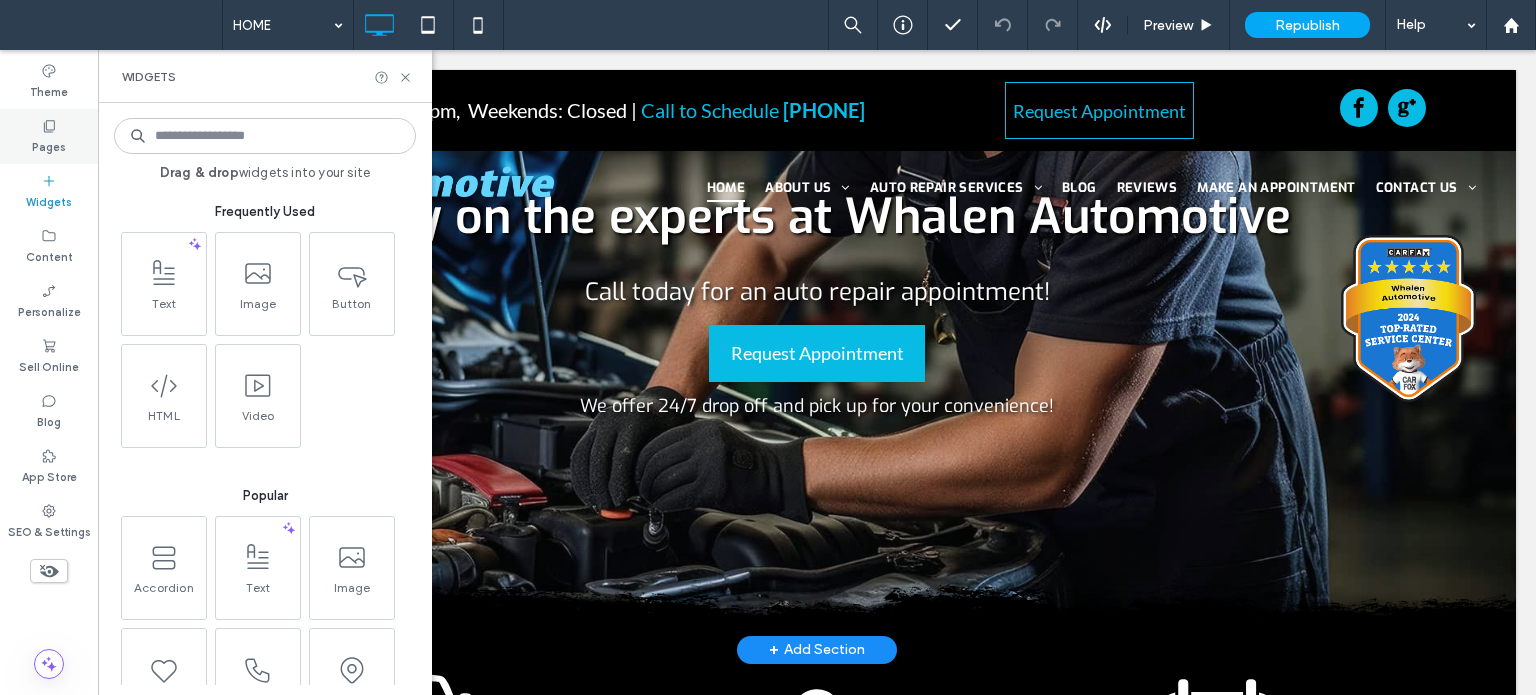 click on "Pages" at bounding box center [49, 145] 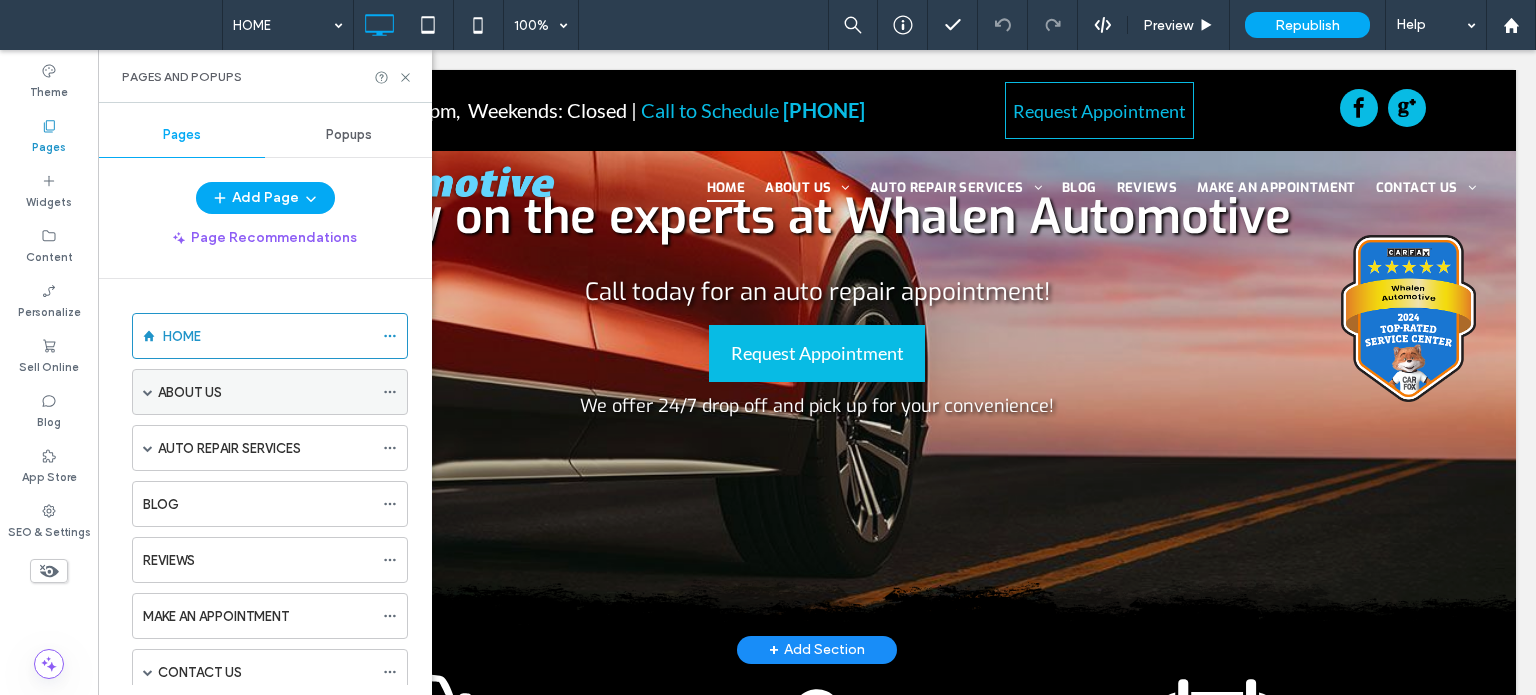 click on "ABOUT US" at bounding box center [265, 392] 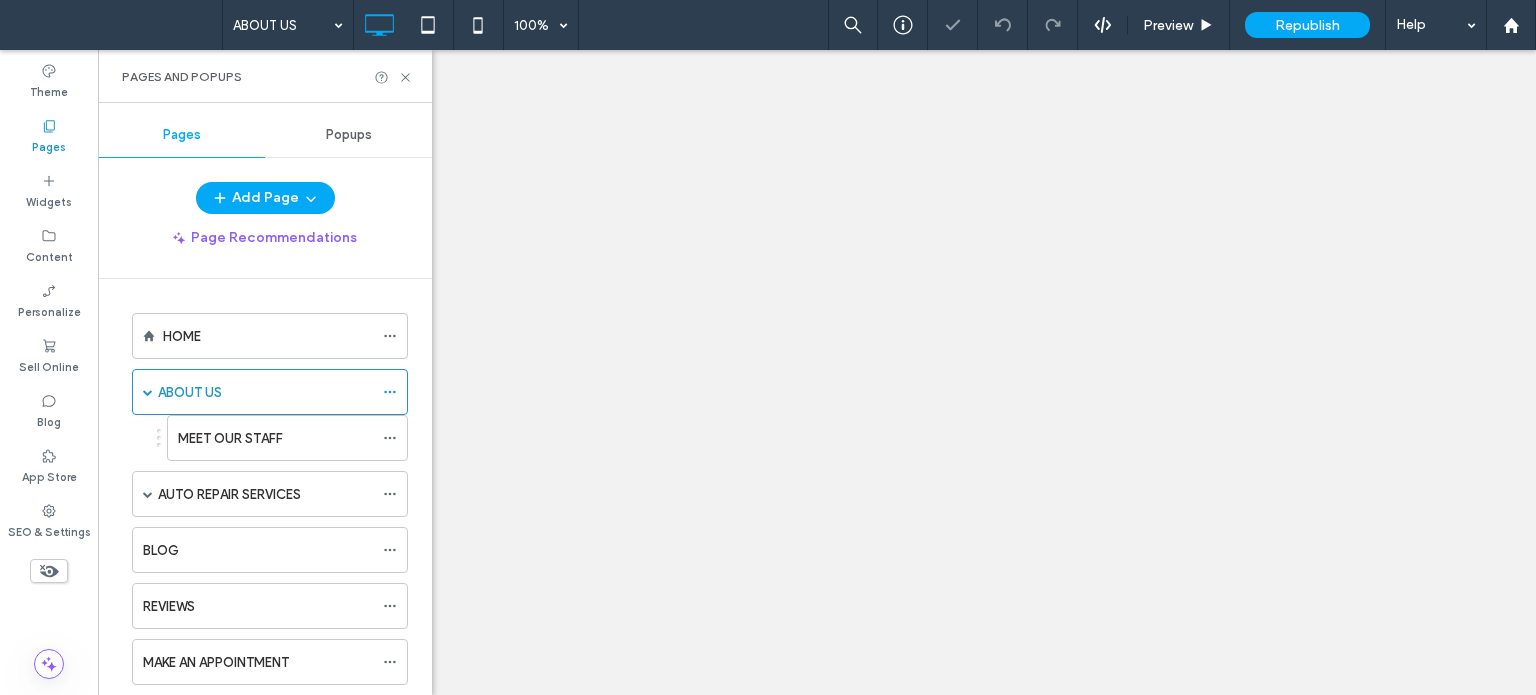 click on "Pages Popups Add Page Page Recommendations HOME ABOUT US MEET OUR STAFF AUTO REPAIR SERVICES AC REPAIR AIR FILTER REPLACEMENT BATTERY REPAIR BRAKES AND BRAKE REPAIR CHECK ENGINE LIGHT ELECTRONICS REPAIR ENGINE REPAIR FUEL INJECTOR CLEANING FUEL SYSTEM REPAIR HOSE & BELT REPLACEMENT OIL CHANGE PREVENTATIVE AUTO MAINTENANCE TIRE ROTATION TRANSMISSION REPAIR SERVICES TRANSMISSION SERVICE TUNE-UP BLOG REVIEWS MAKE AN APPOINTMENT CONTACT US COLONIE NY WATERVLIET, NY COHOES, NY LATHAM, NY SITEMAP PRIVACY SAFETY TIPS Thank You!" at bounding box center [265, 399] 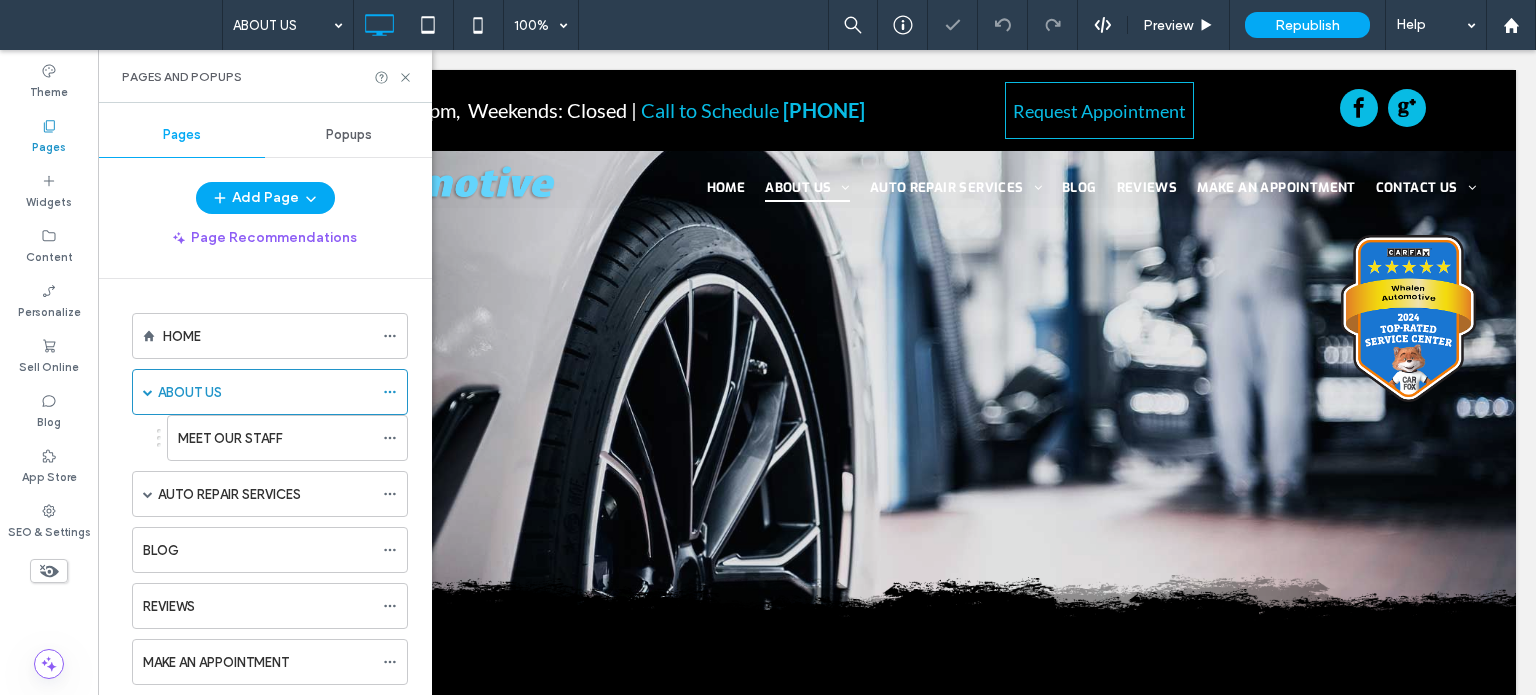 scroll, scrollTop: 0, scrollLeft: 0, axis: both 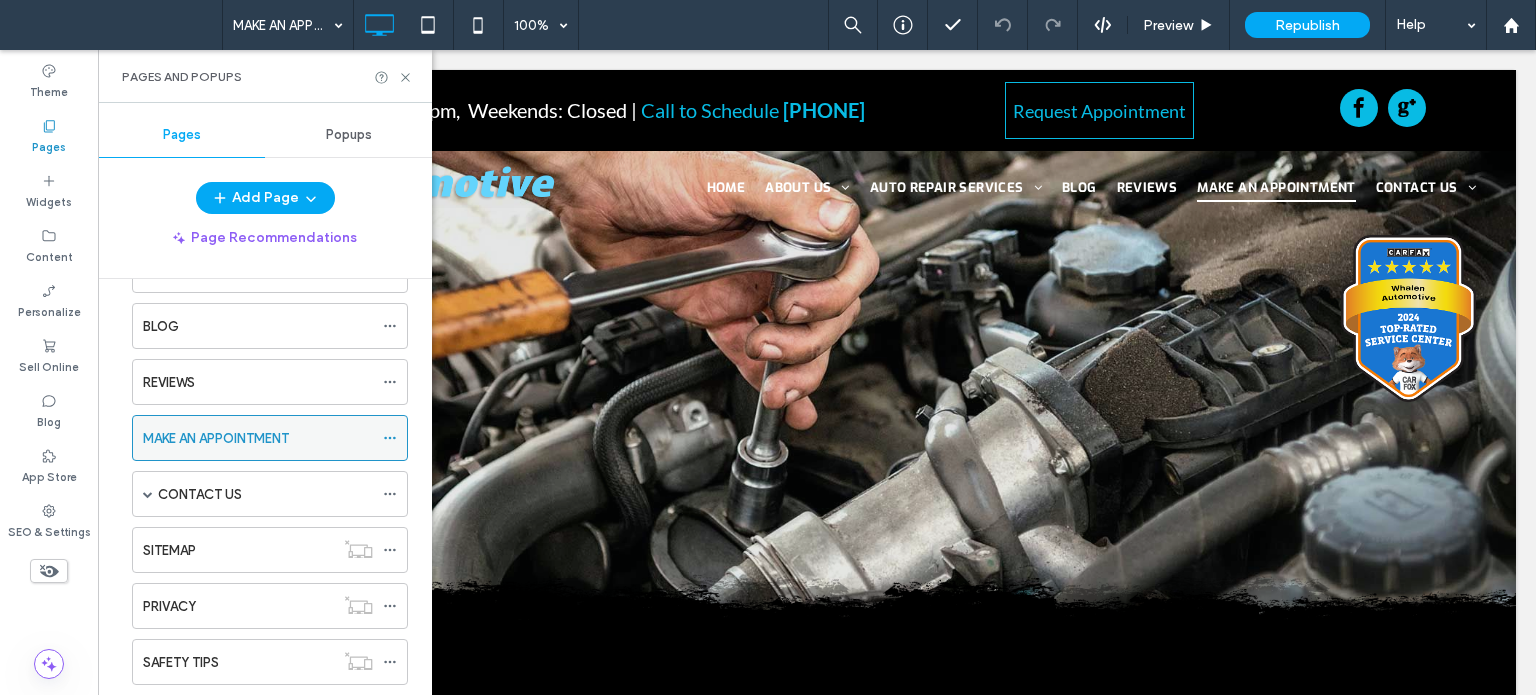 click 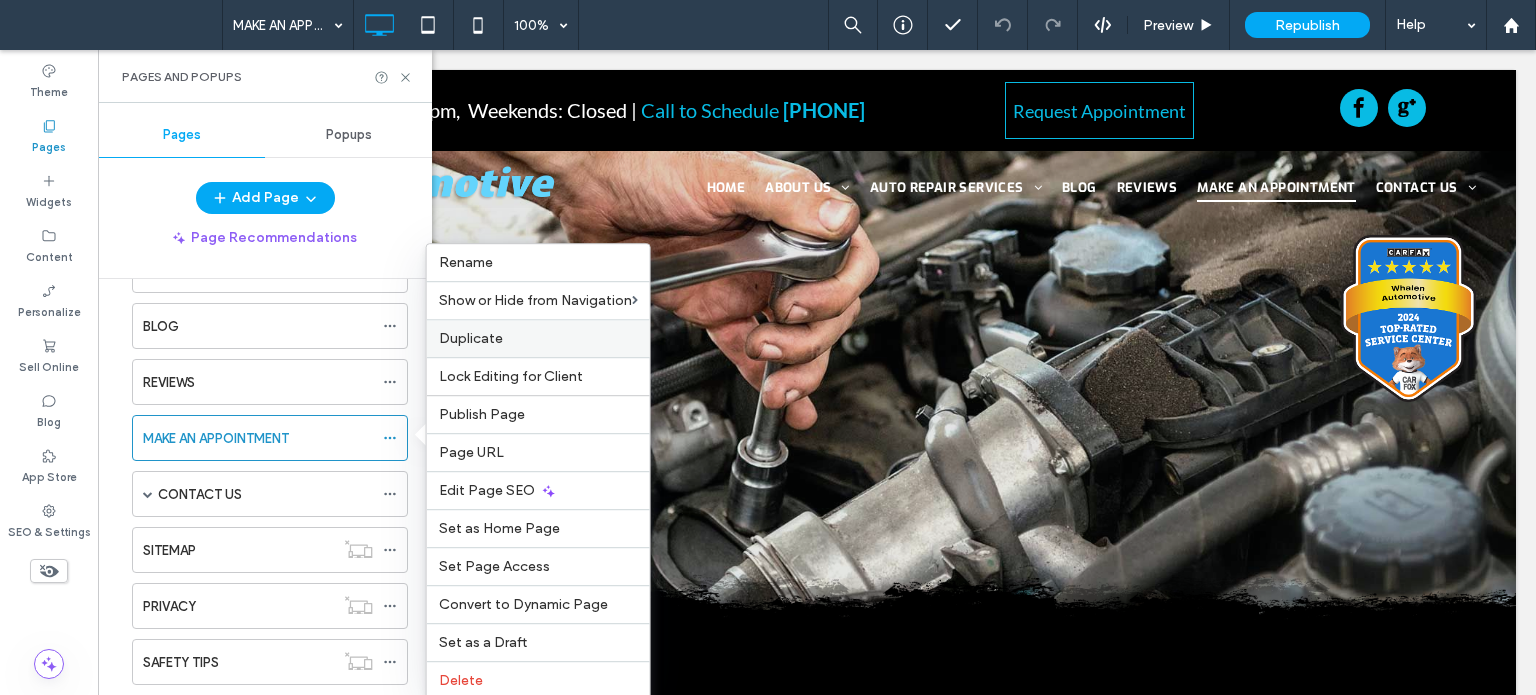 click on "Duplicate" at bounding box center [471, 338] 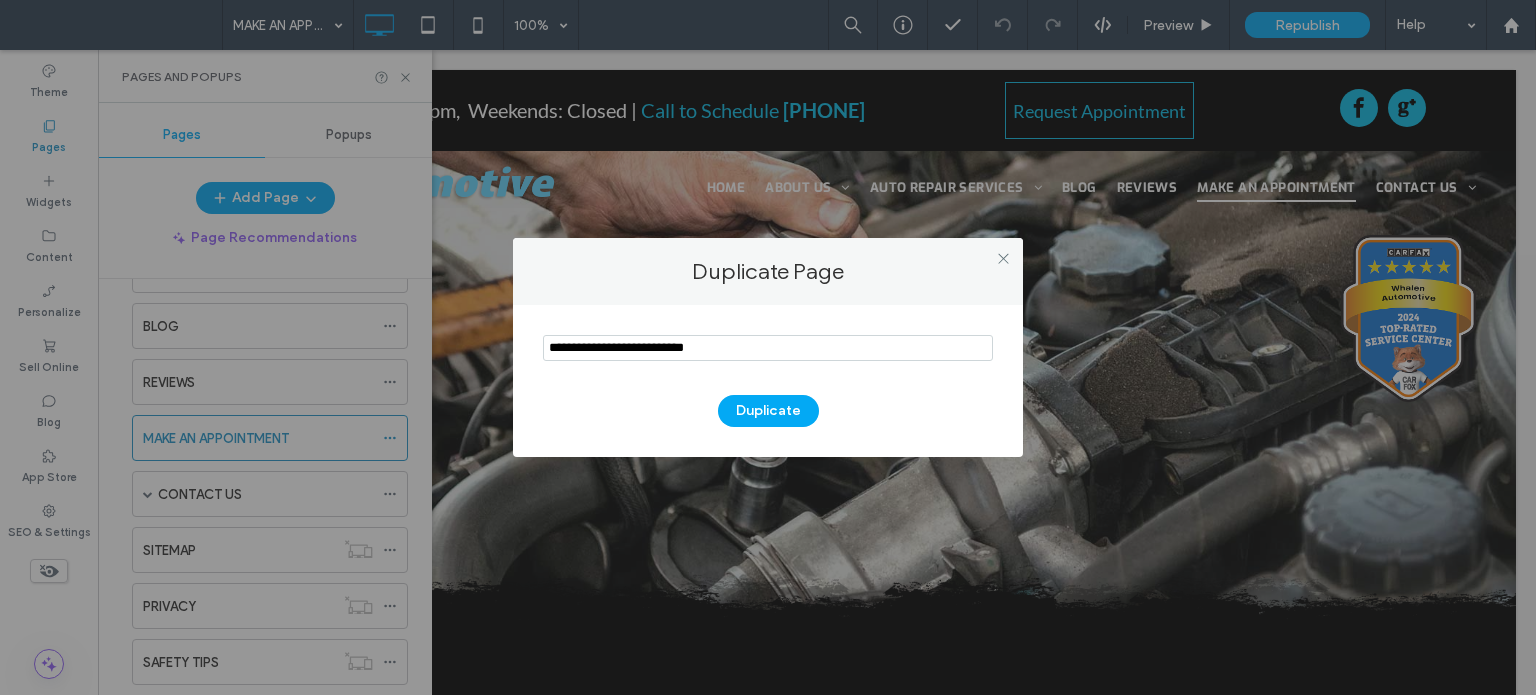 drag, startPoint x: 802, startPoint y: 347, endPoint x: 489, endPoint y: 357, distance: 313.1597 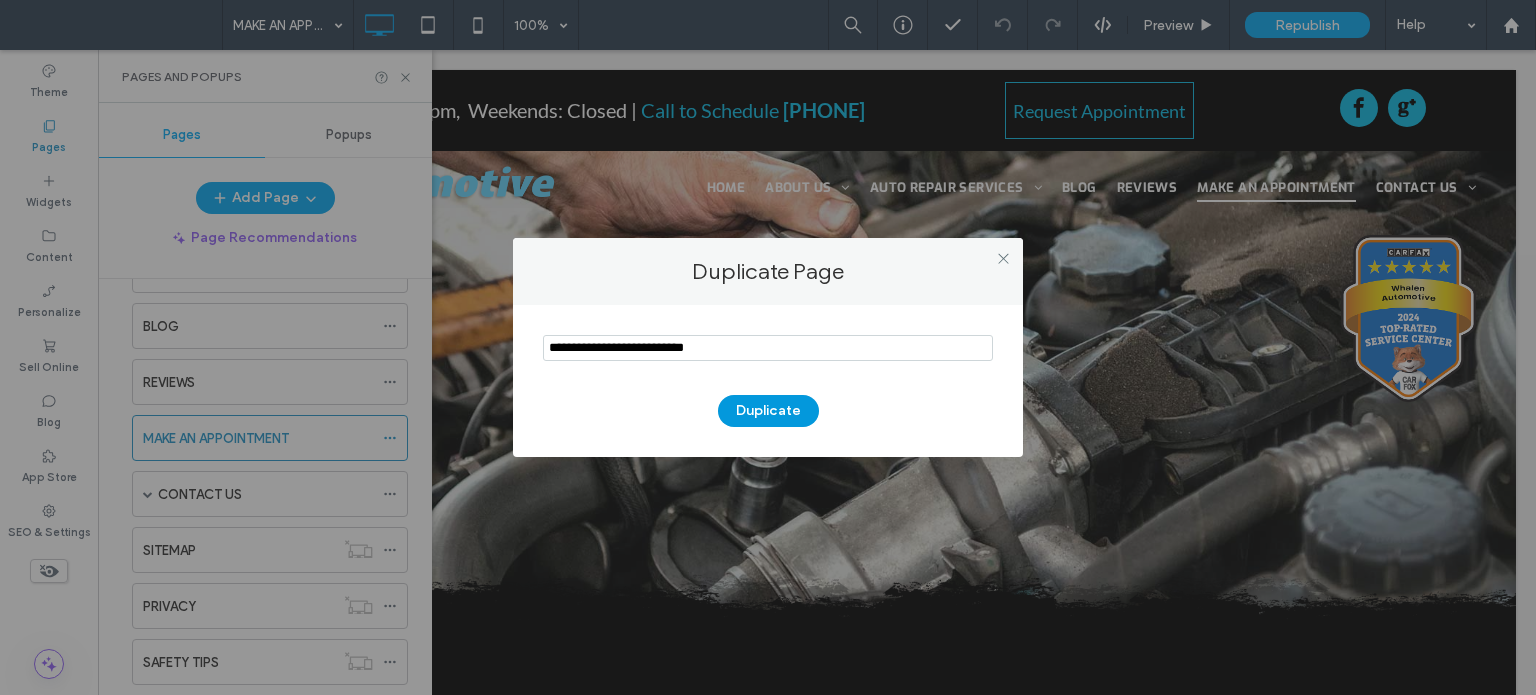 type on "**********" 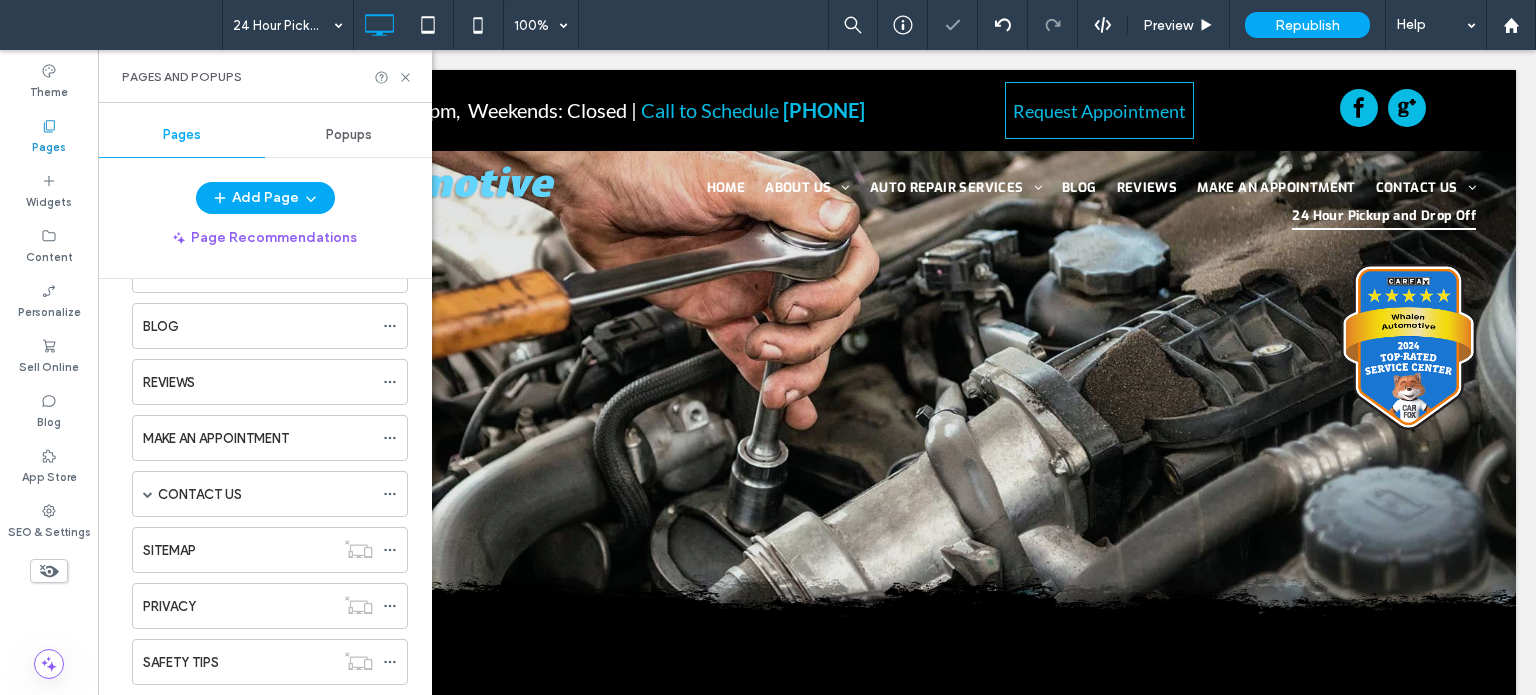 scroll, scrollTop: 0, scrollLeft: 0, axis: both 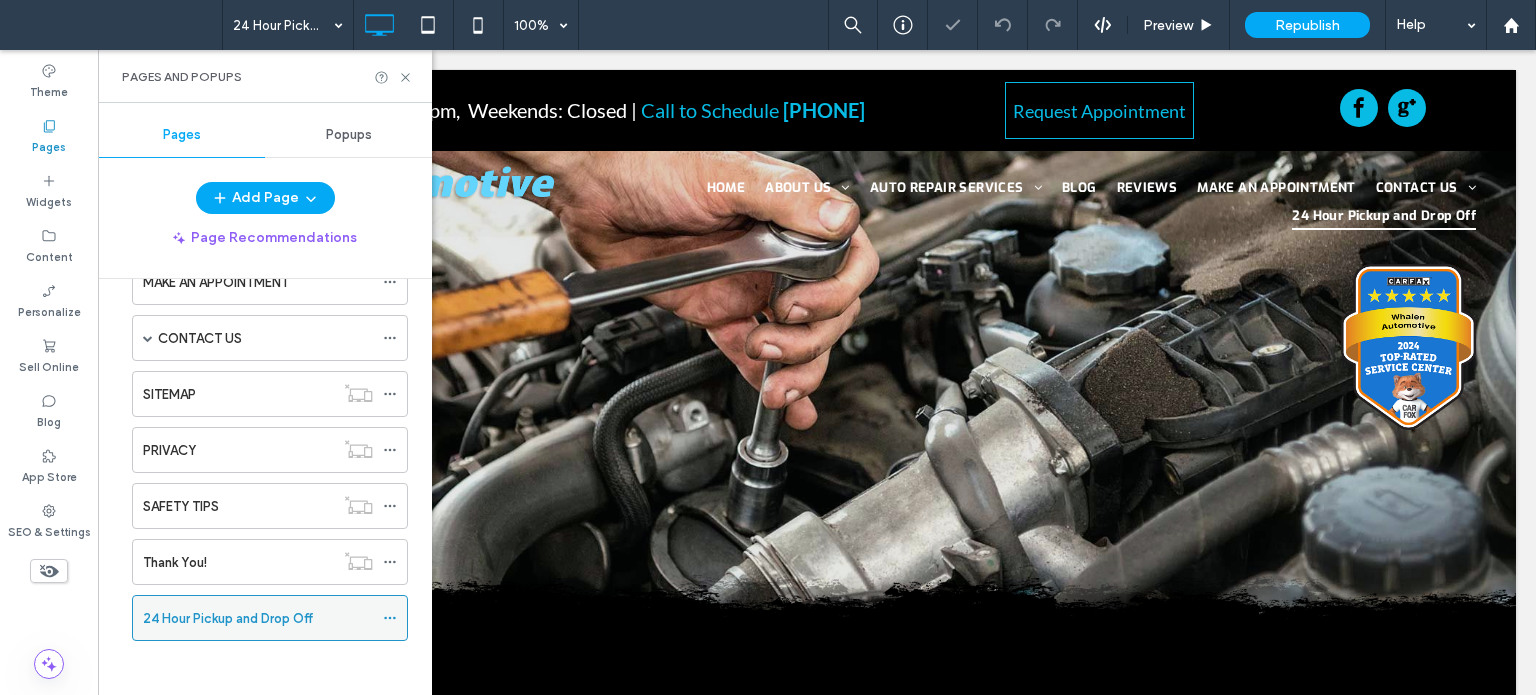 click 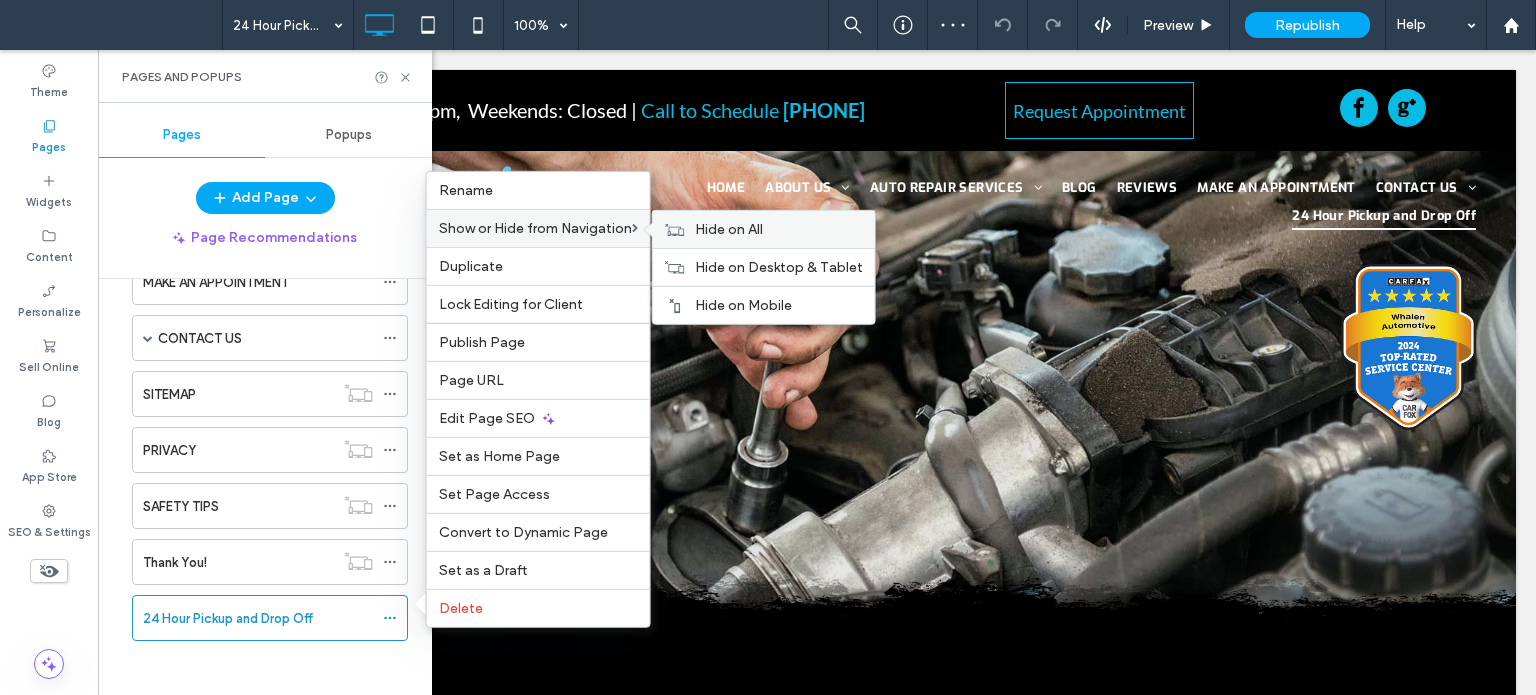 click on "Hide on All" at bounding box center [729, 229] 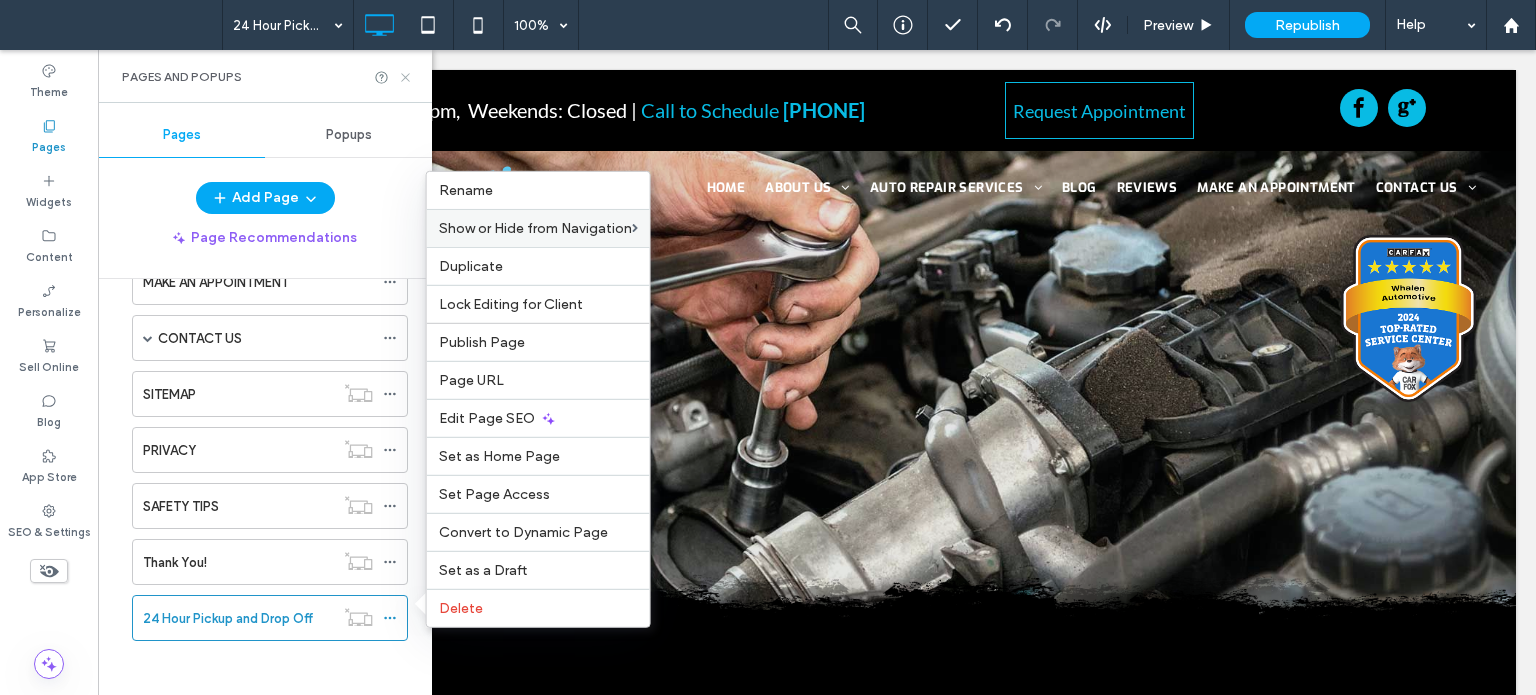 drag, startPoint x: 401, startPoint y: 81, endPoint x: 302, endPoint y: 30, distance: 111.364265 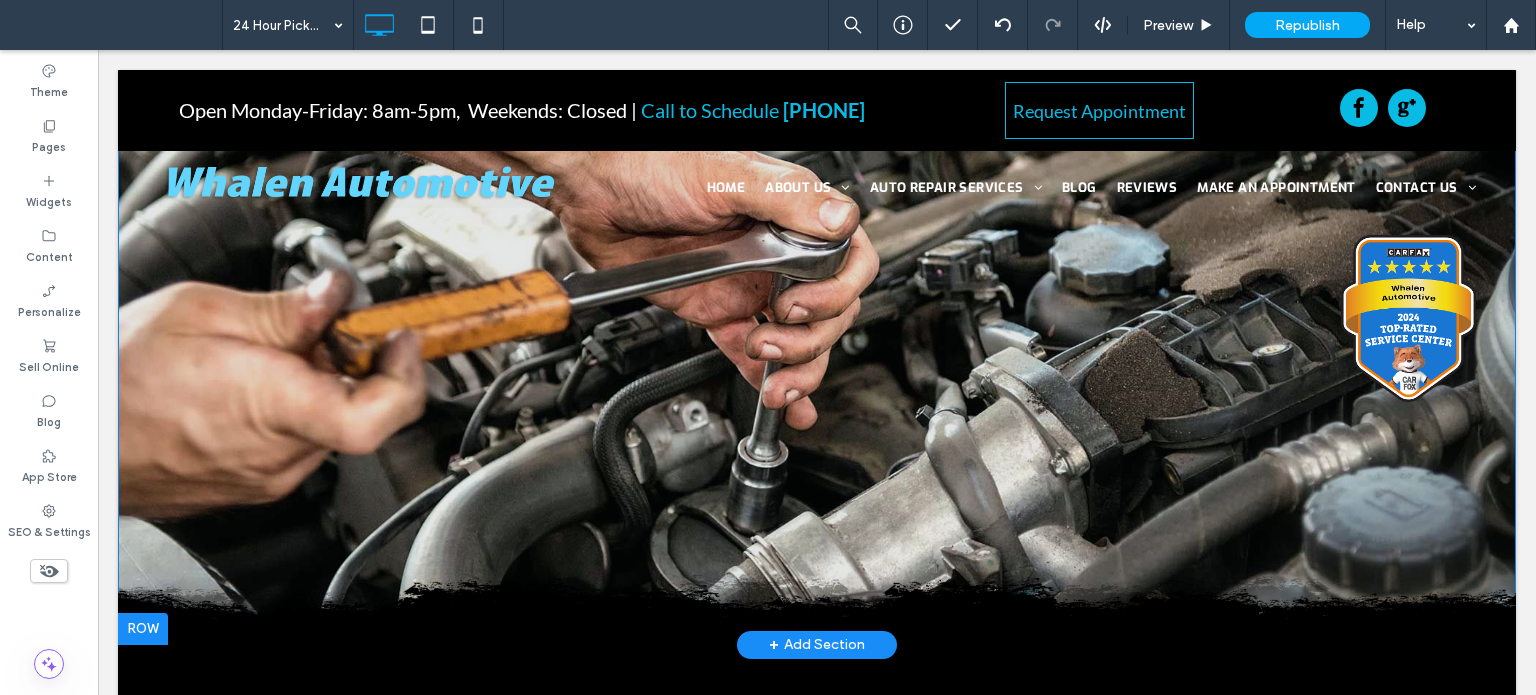 click on "Click To Paste" at bounding box center [817, 557] 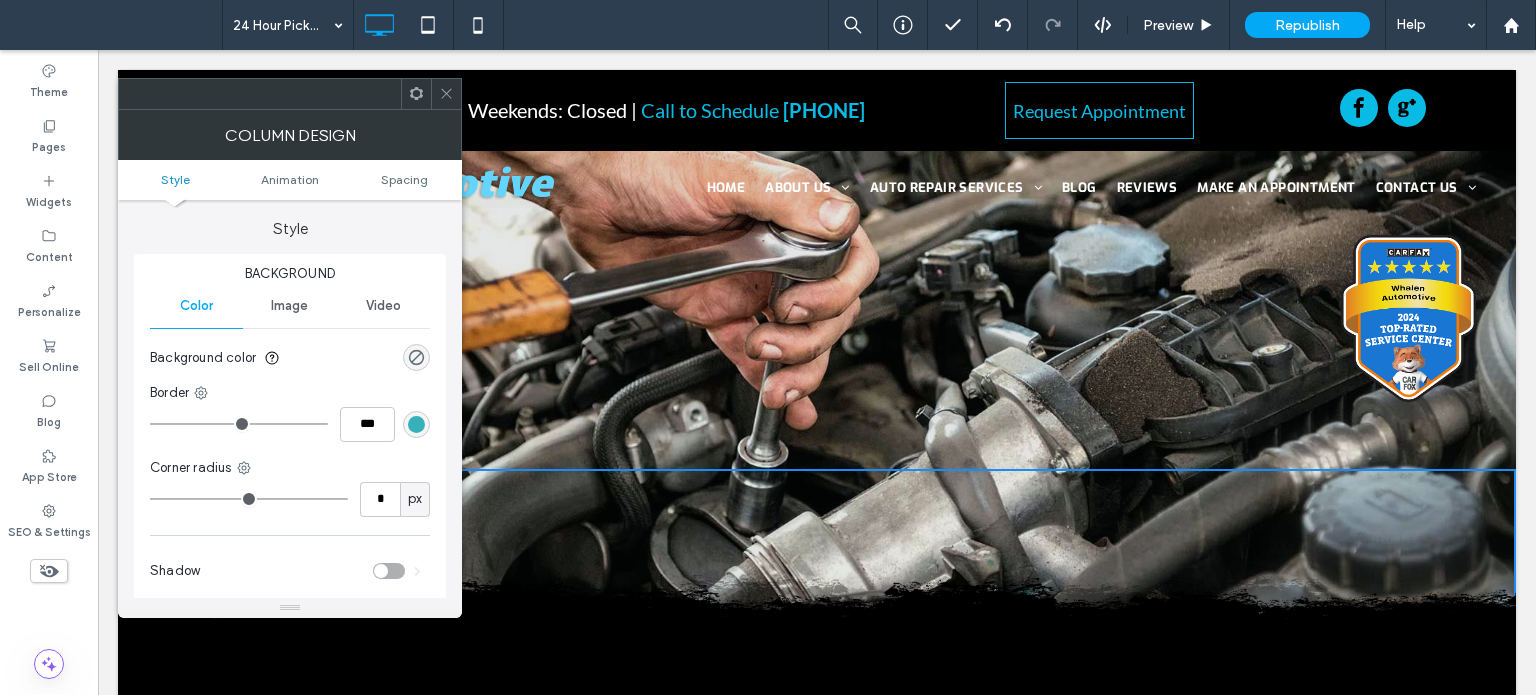 click on "Image" at bounding box center (289, 306) 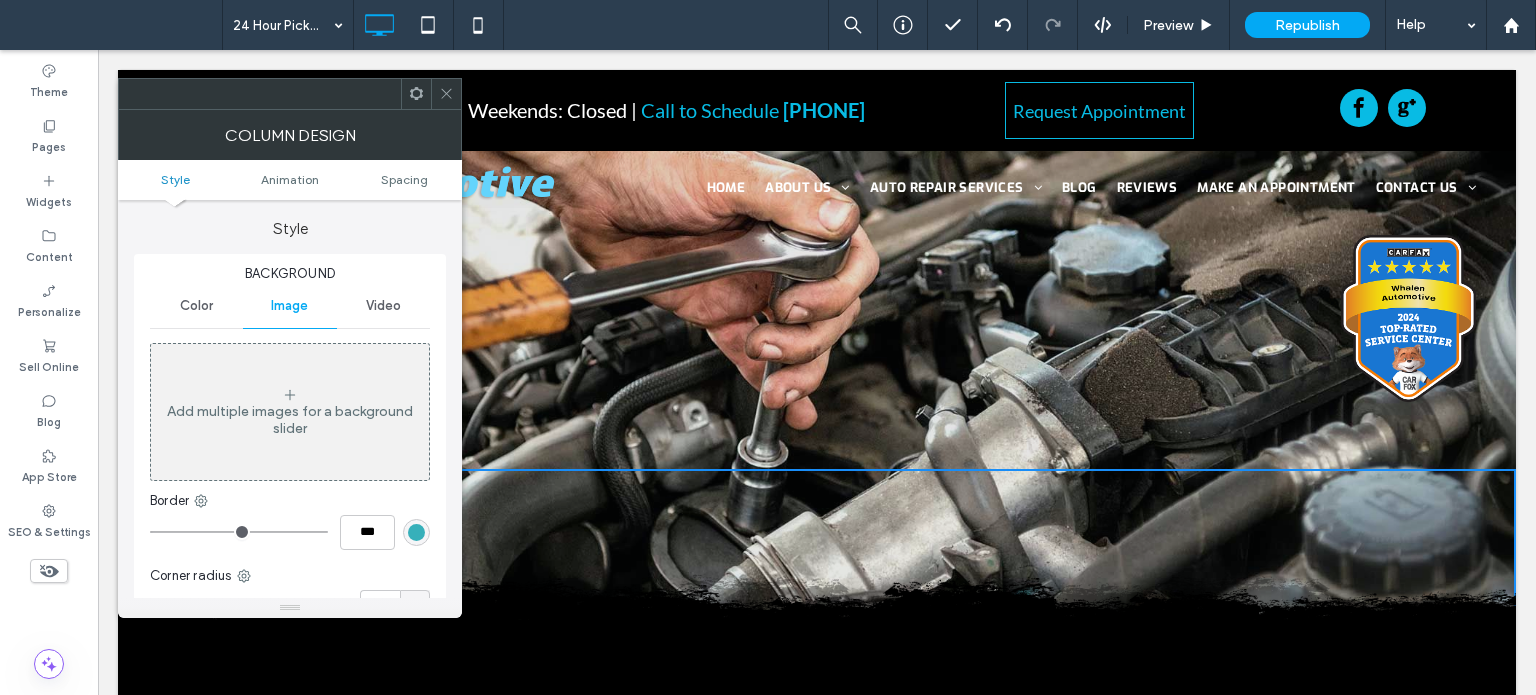 click at bounding box center (446, 94) 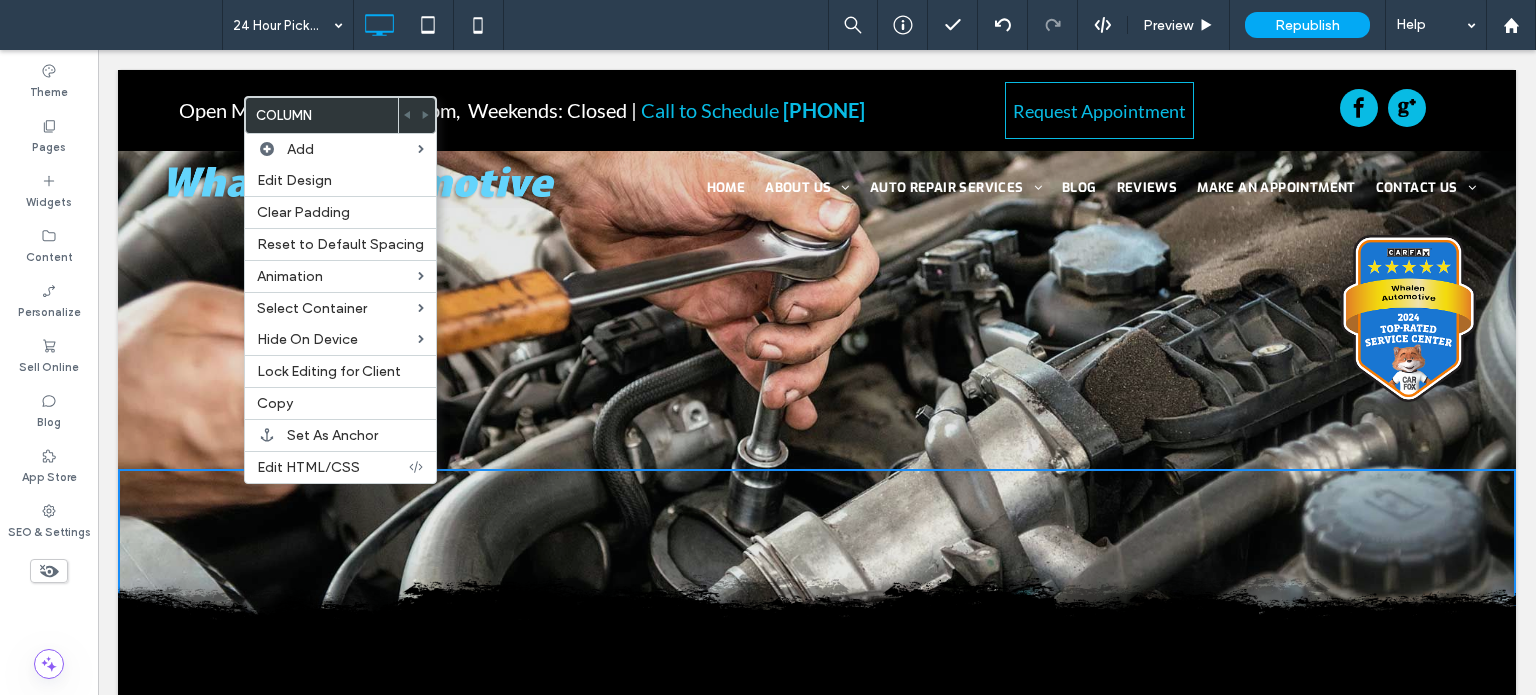 click on "Click To Paste" at bounding box center (817, 304) 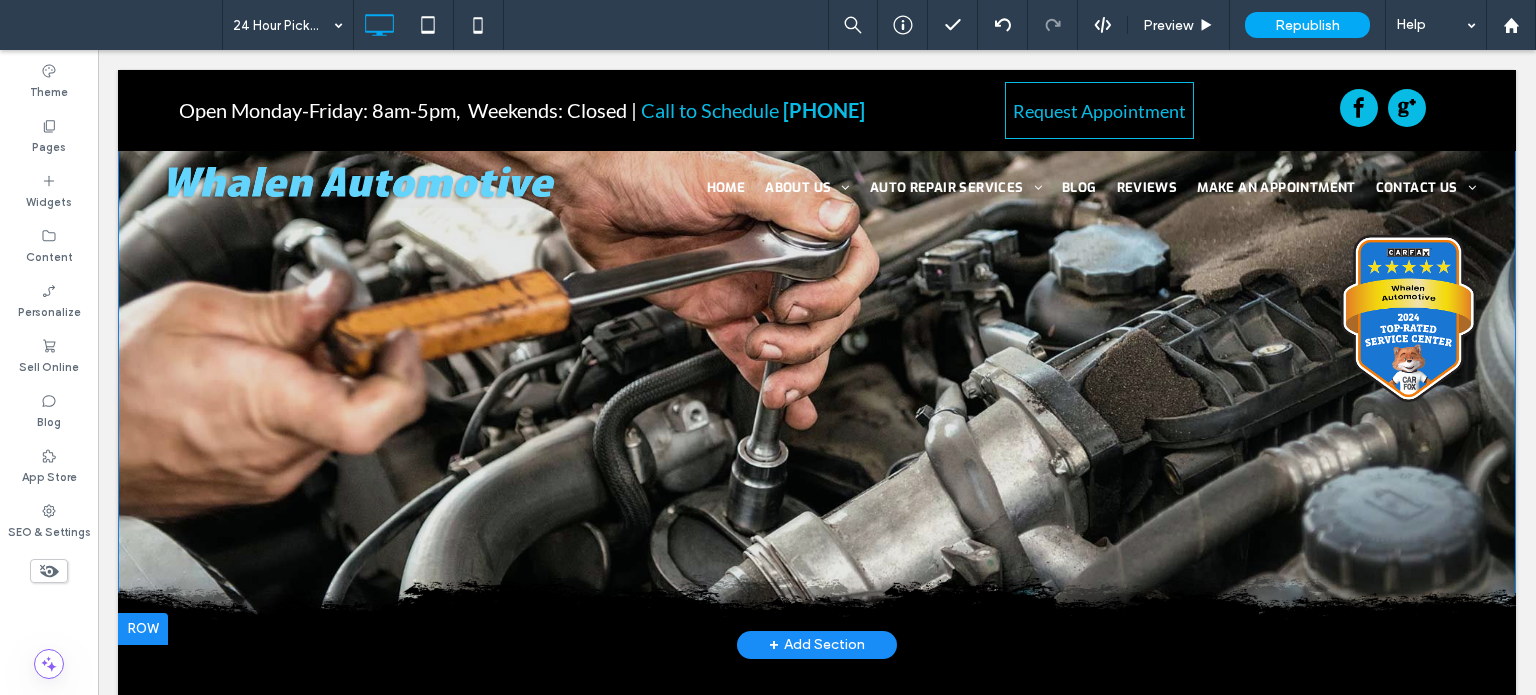 click on "Click To Paste" at bounding box center [817, 557] 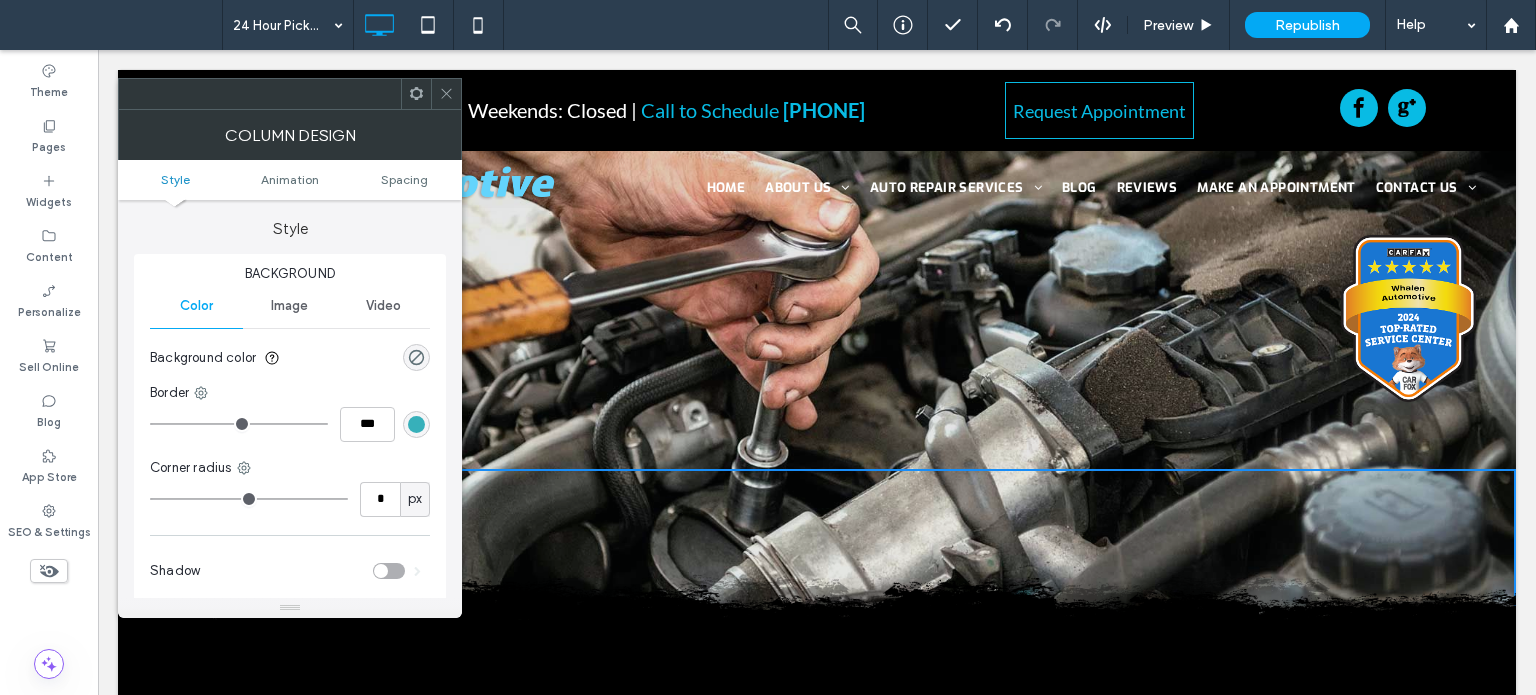click on "Image" at bounding box center [289, 306] 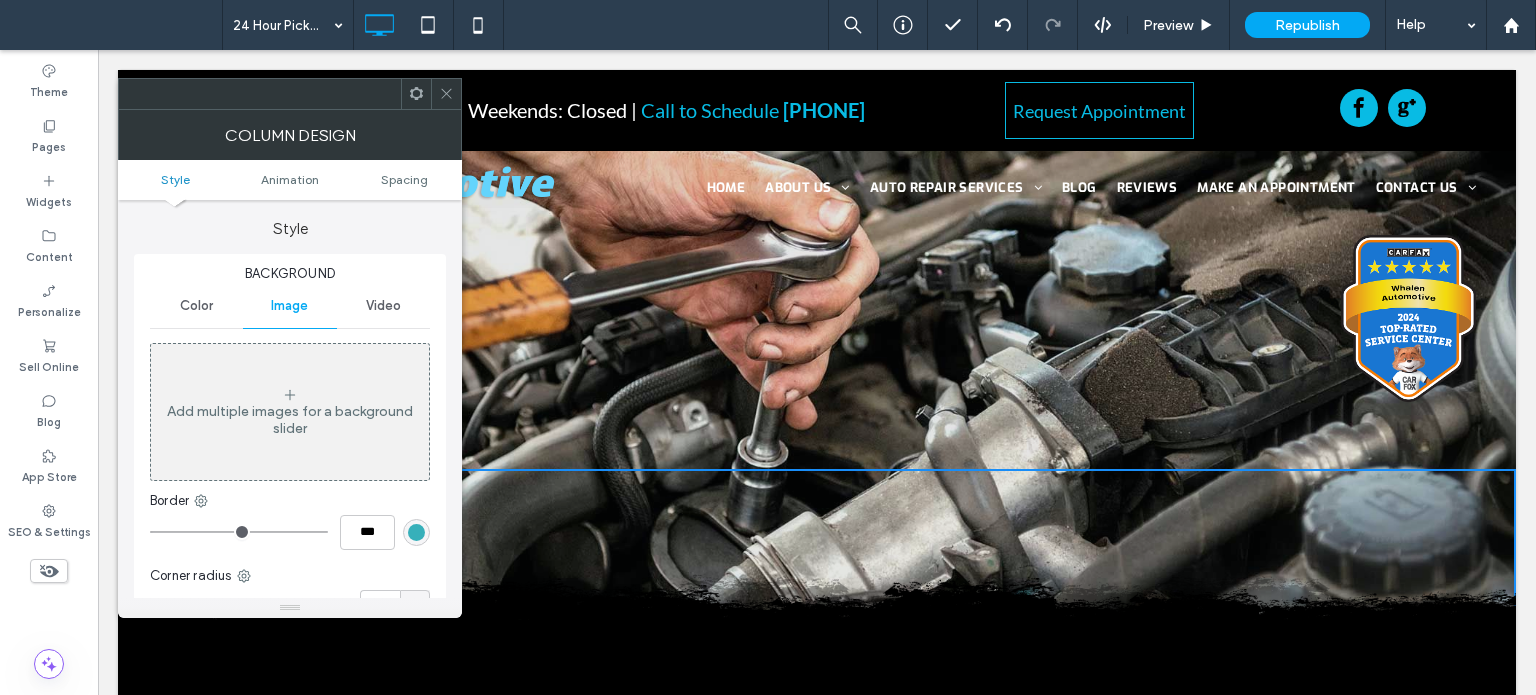 click 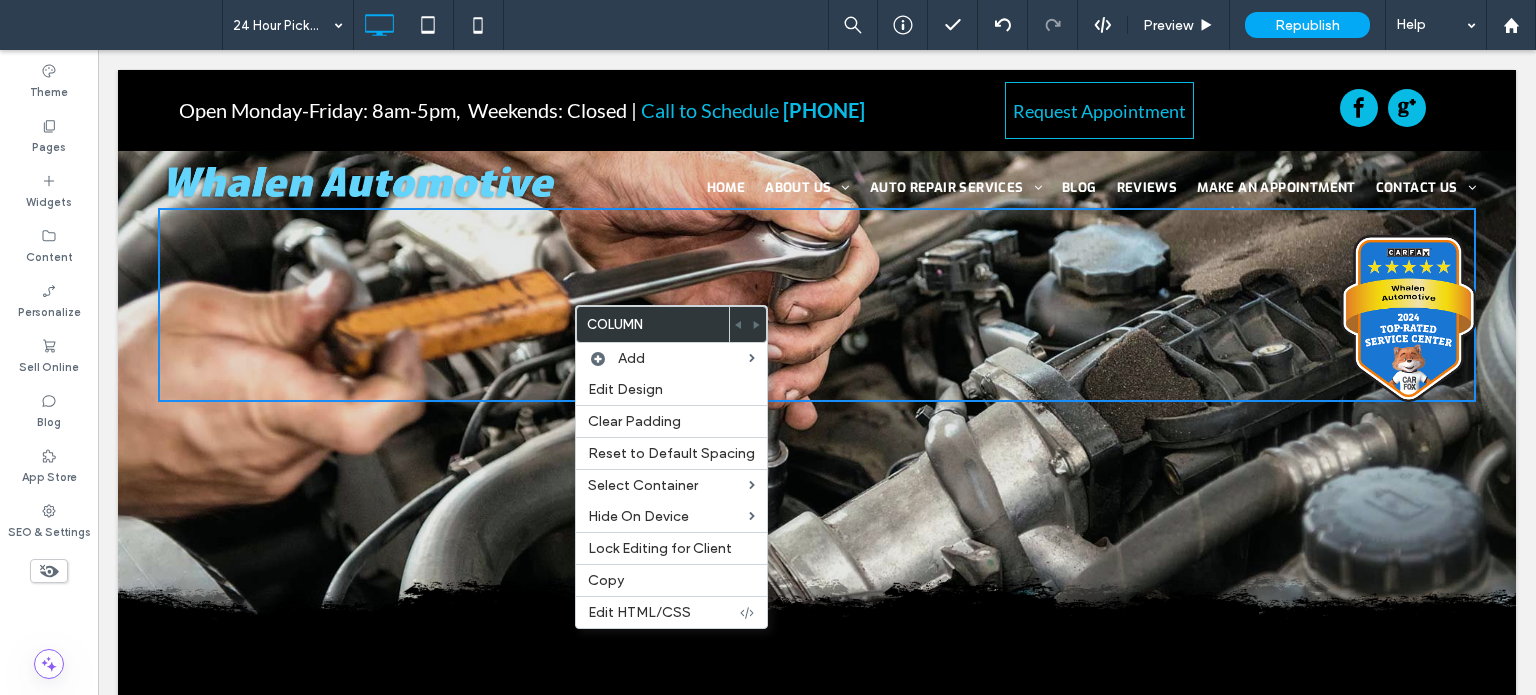 click on "Click To Paste" at bounding box center (817, 304) 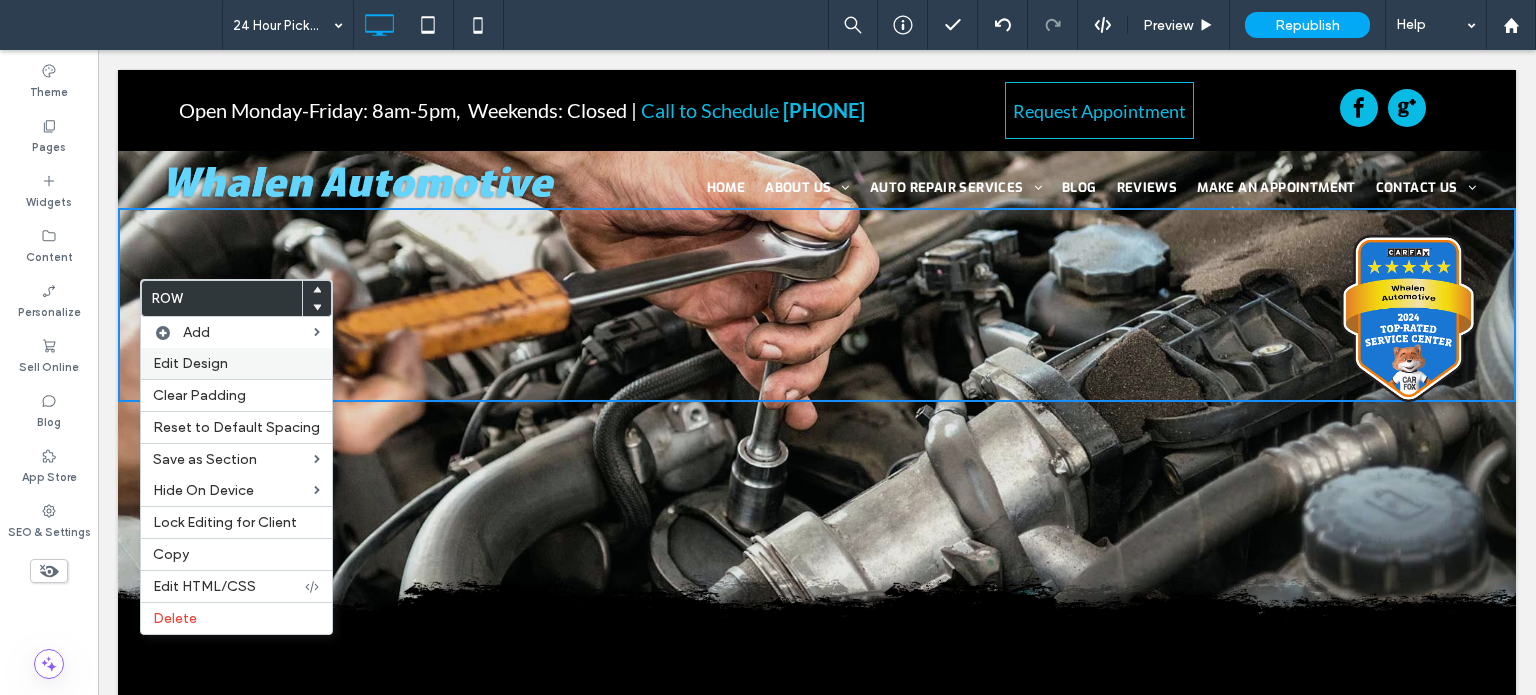 click on "Edit Design" at bounding box center [190, 363] 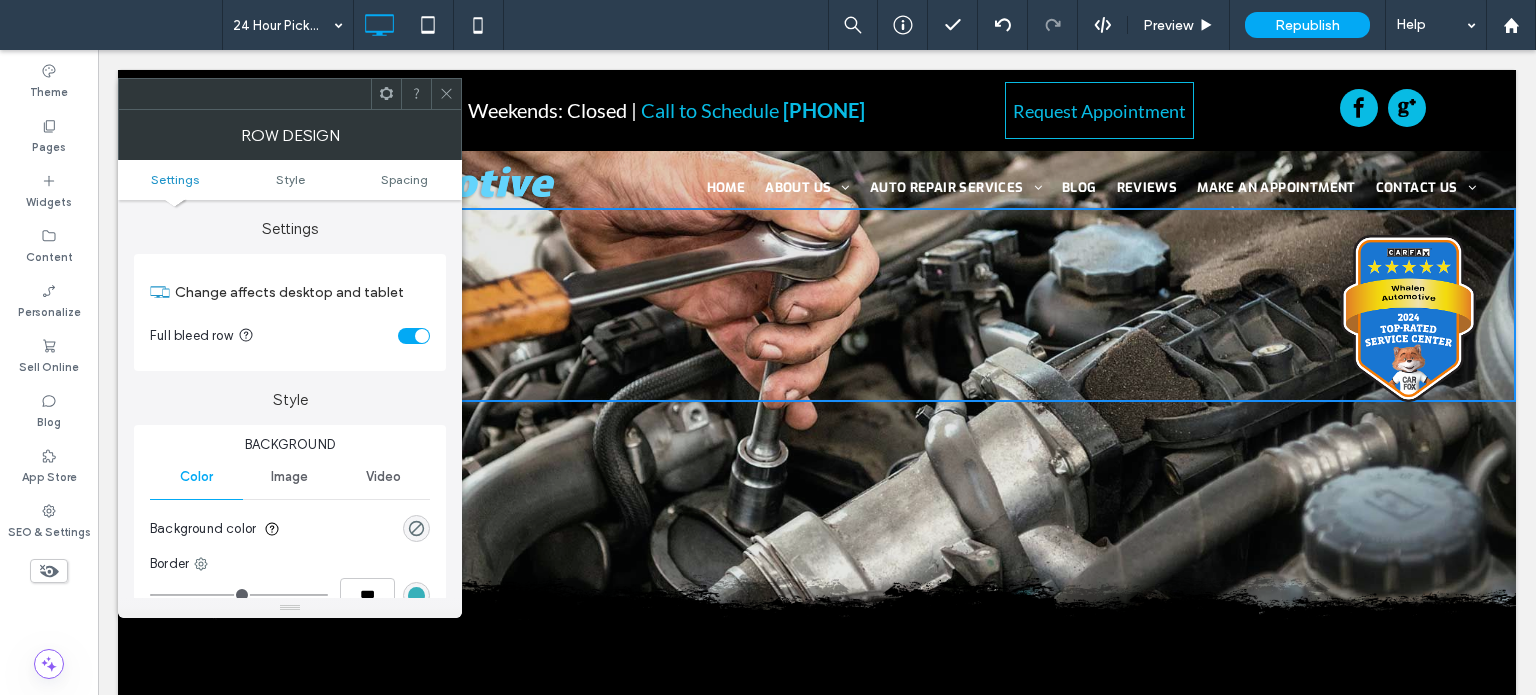 click on "Image" at bounding box center [289, 477] 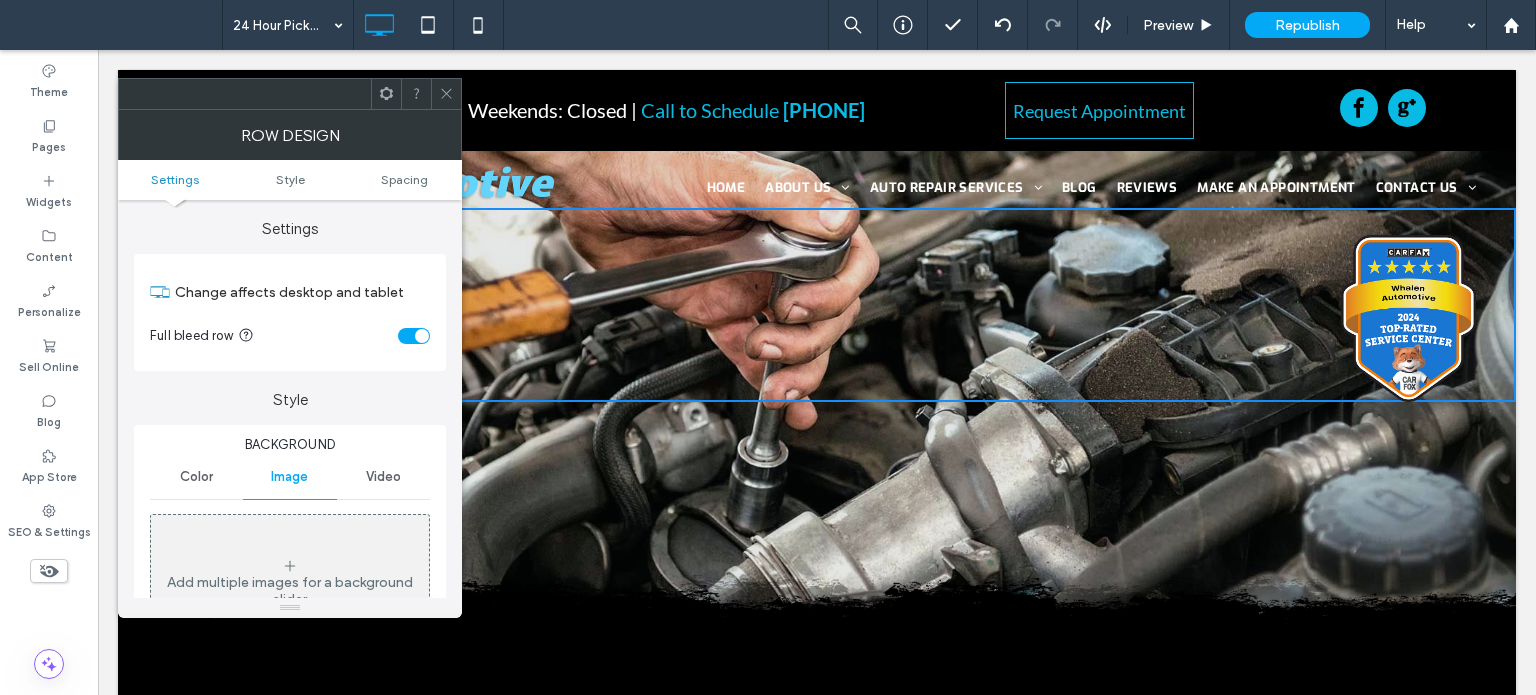 click at bounding box center [446, 94] 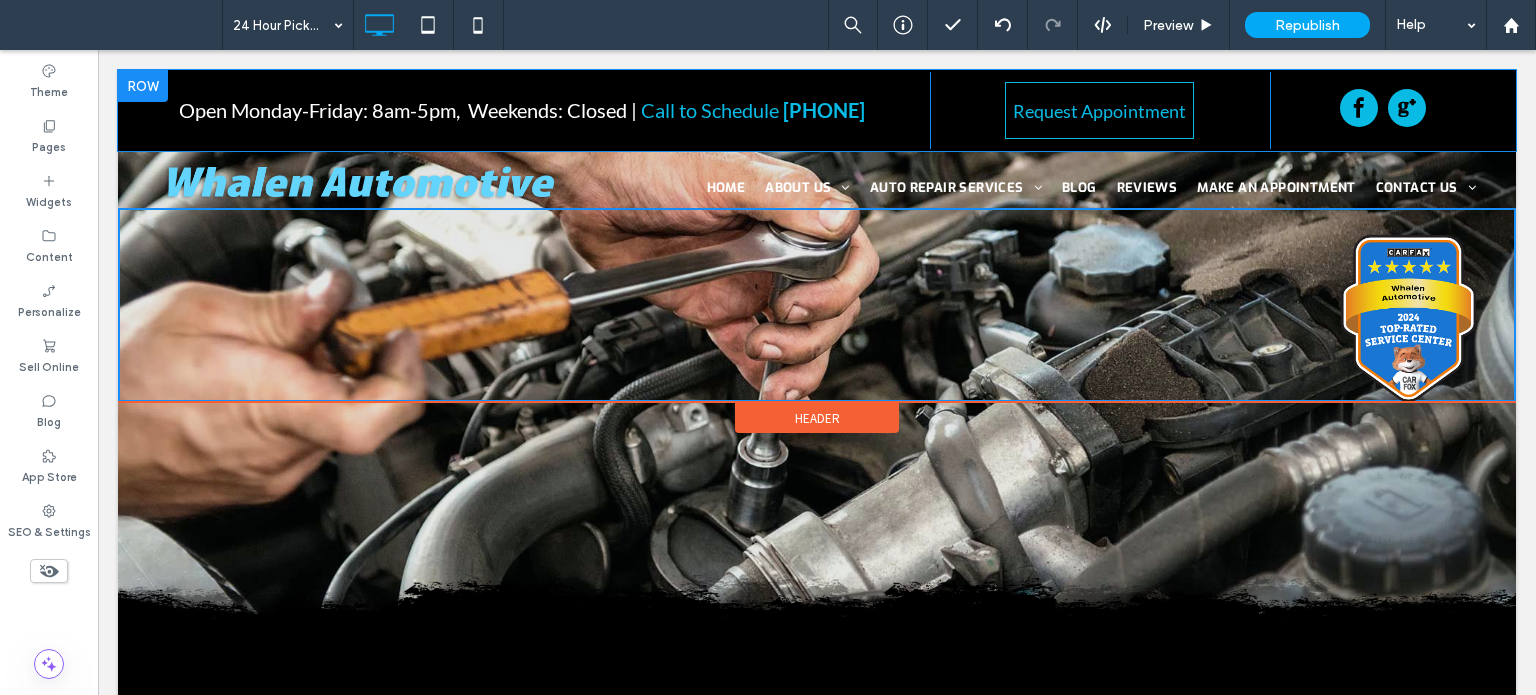 click on "Open [DAYS]: [TIME]-[TIME], [DAYS]: [STATUS] | Call to Schedule [PHONE] Click To Paste" at bounding box center (534, 110) 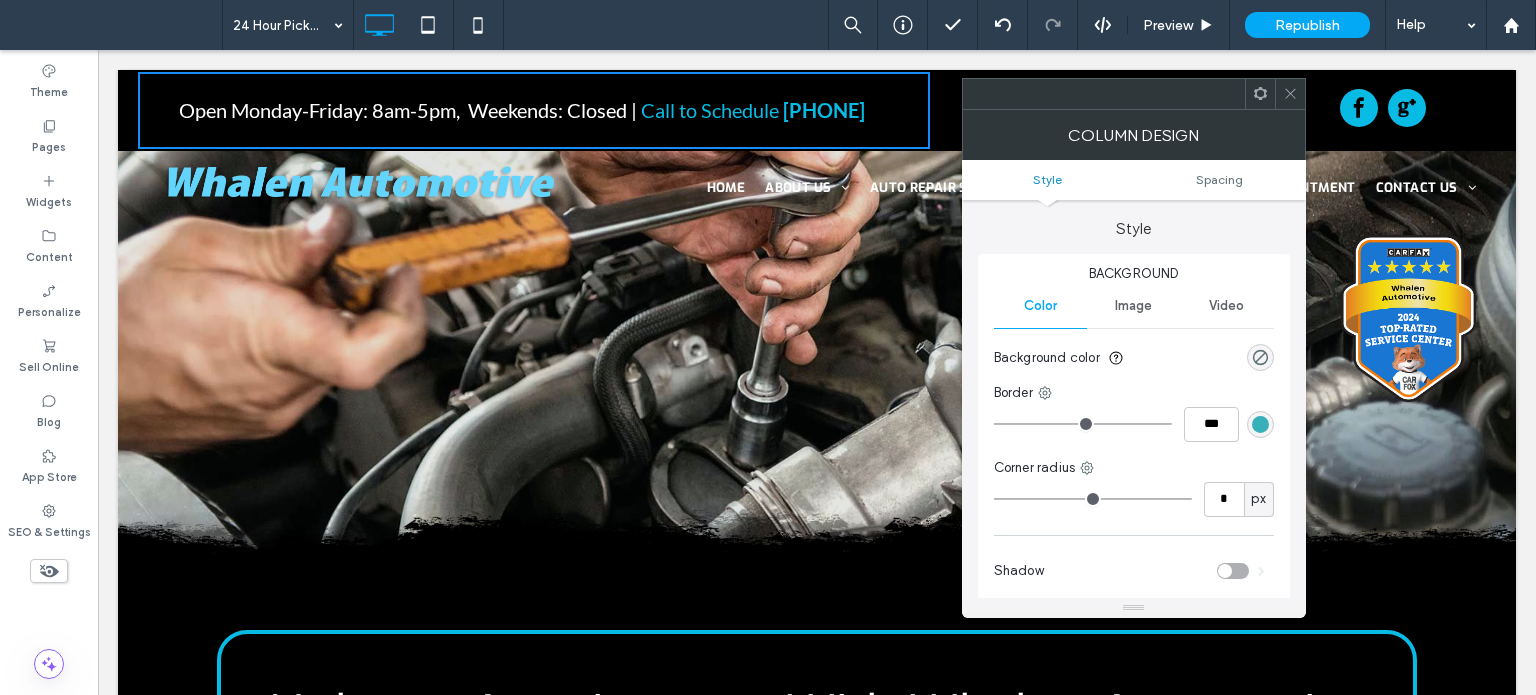scroll, scrollTop: 100, scrollLeft: 0, axis: vertical 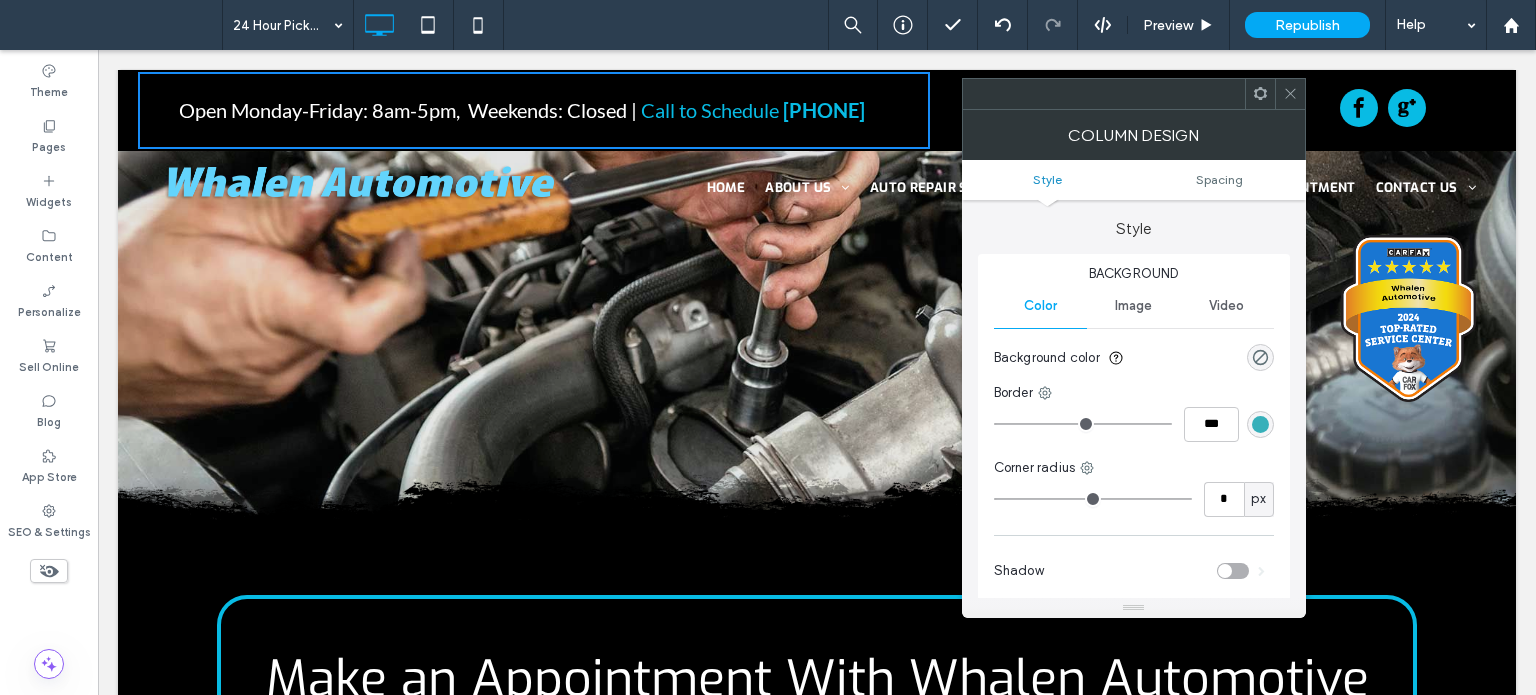 click at bounding box center (817, 502) 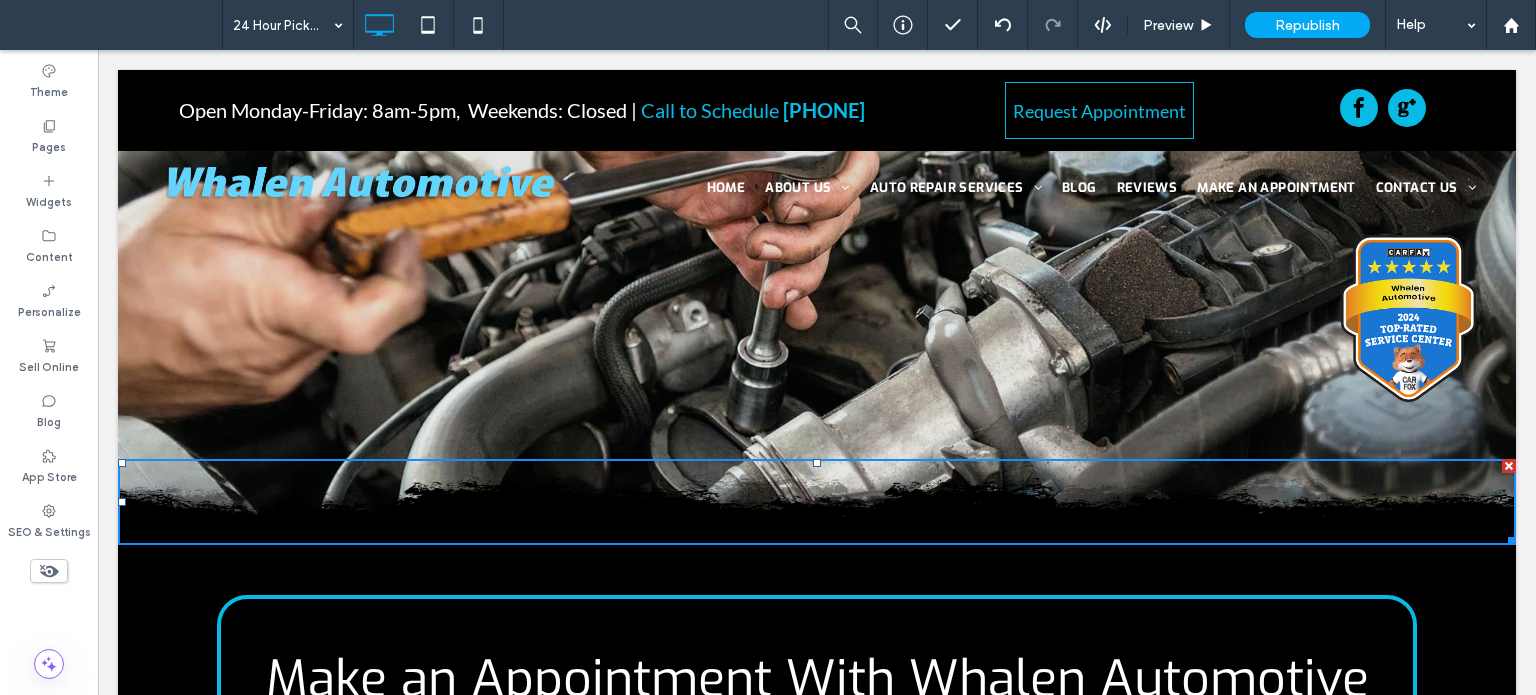 click on "Click To Paste" at bounding box center [817, 457] 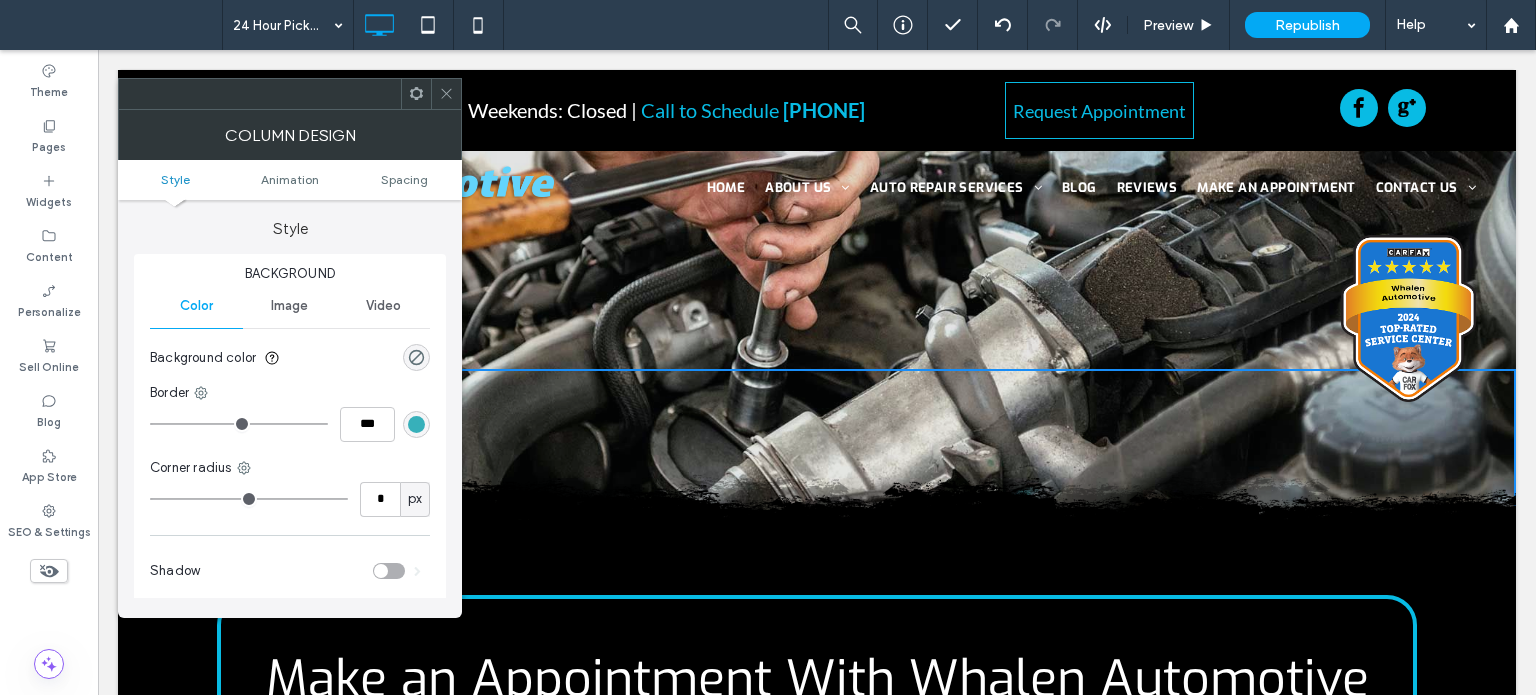 click 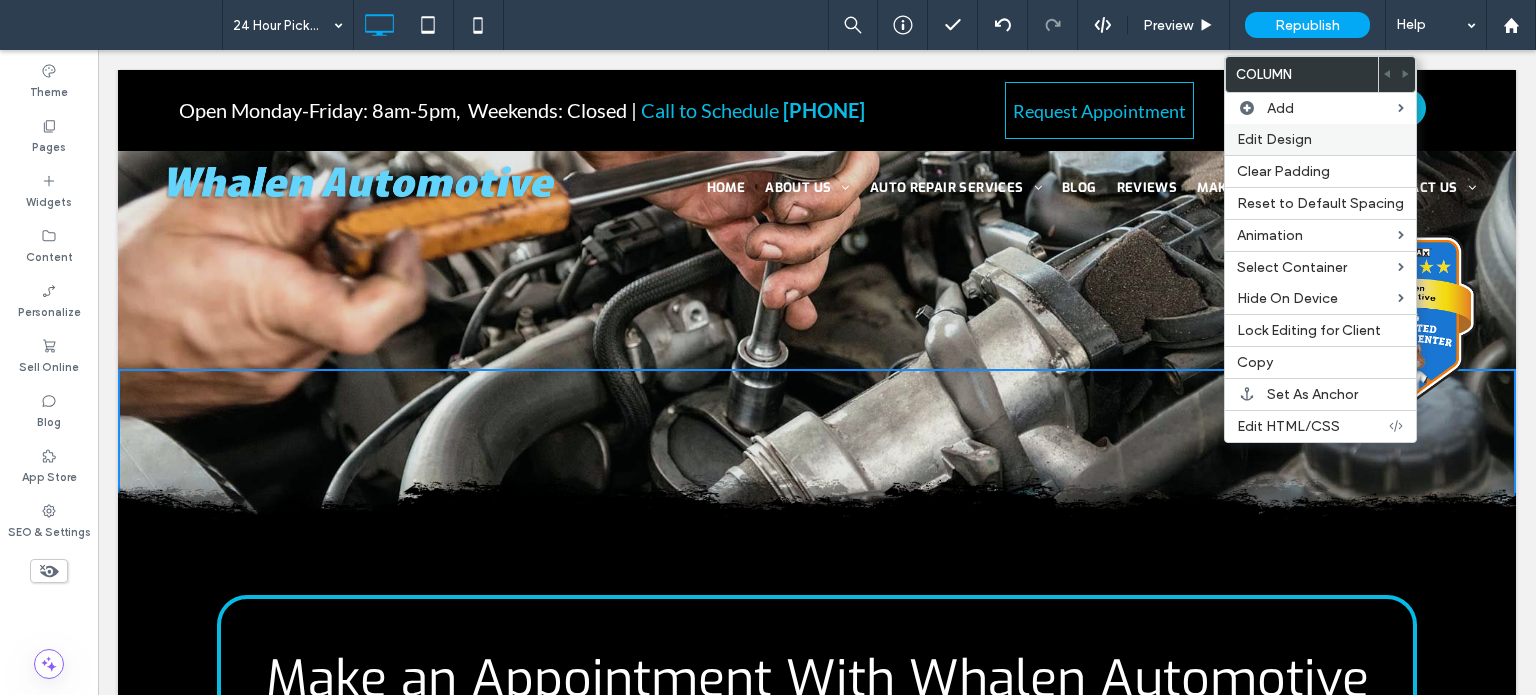 click on "Edit Design" at bounding box center [1274, 139] 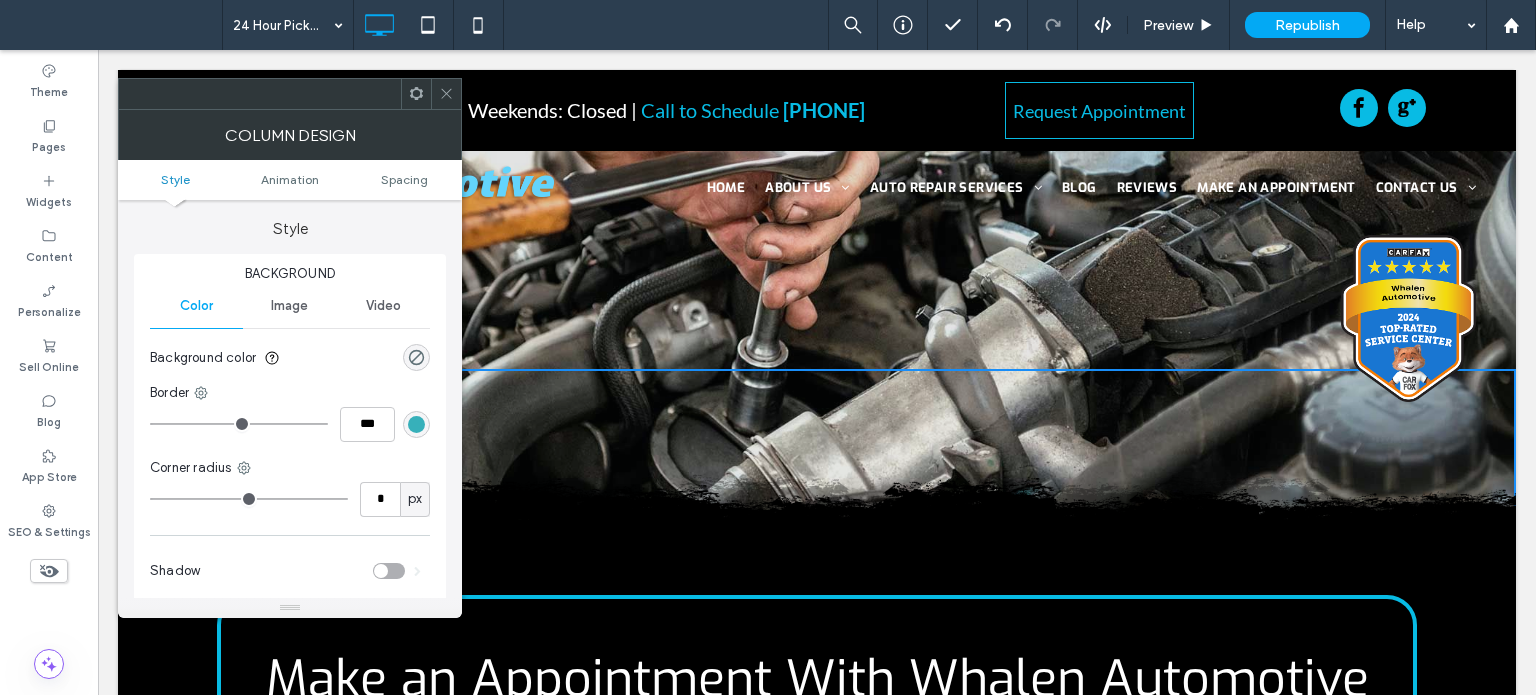 click on "Image" at bounding box center [289, 306] 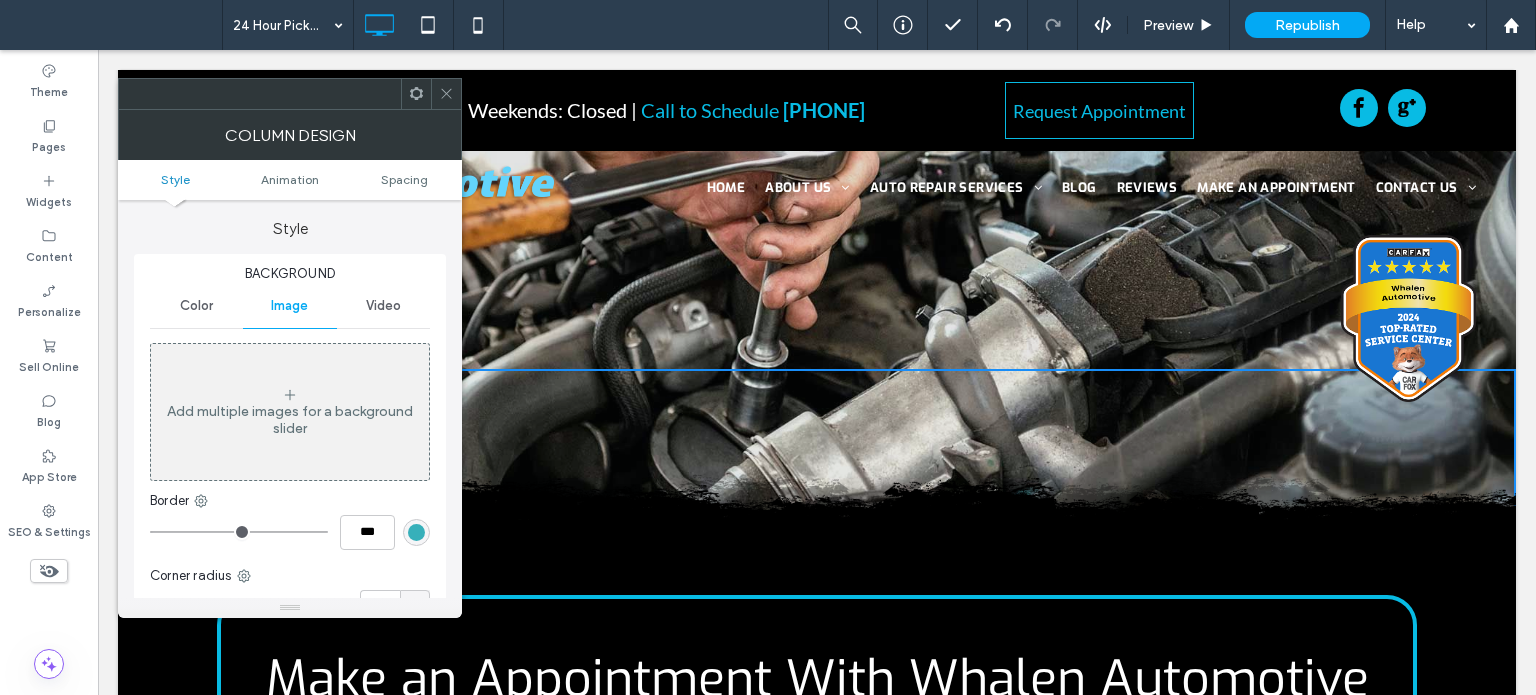 click at bounding box center (446, 94) 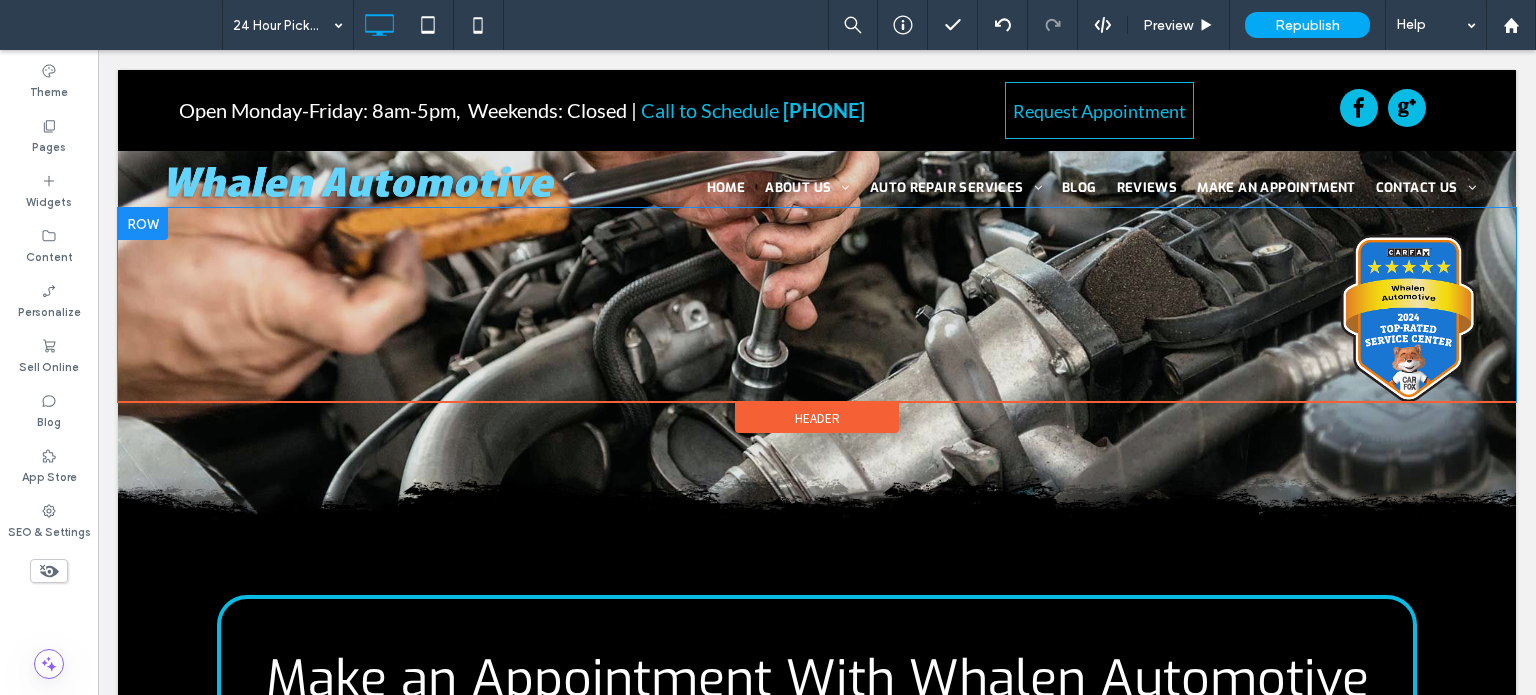 click at bounding box center (143, 224) 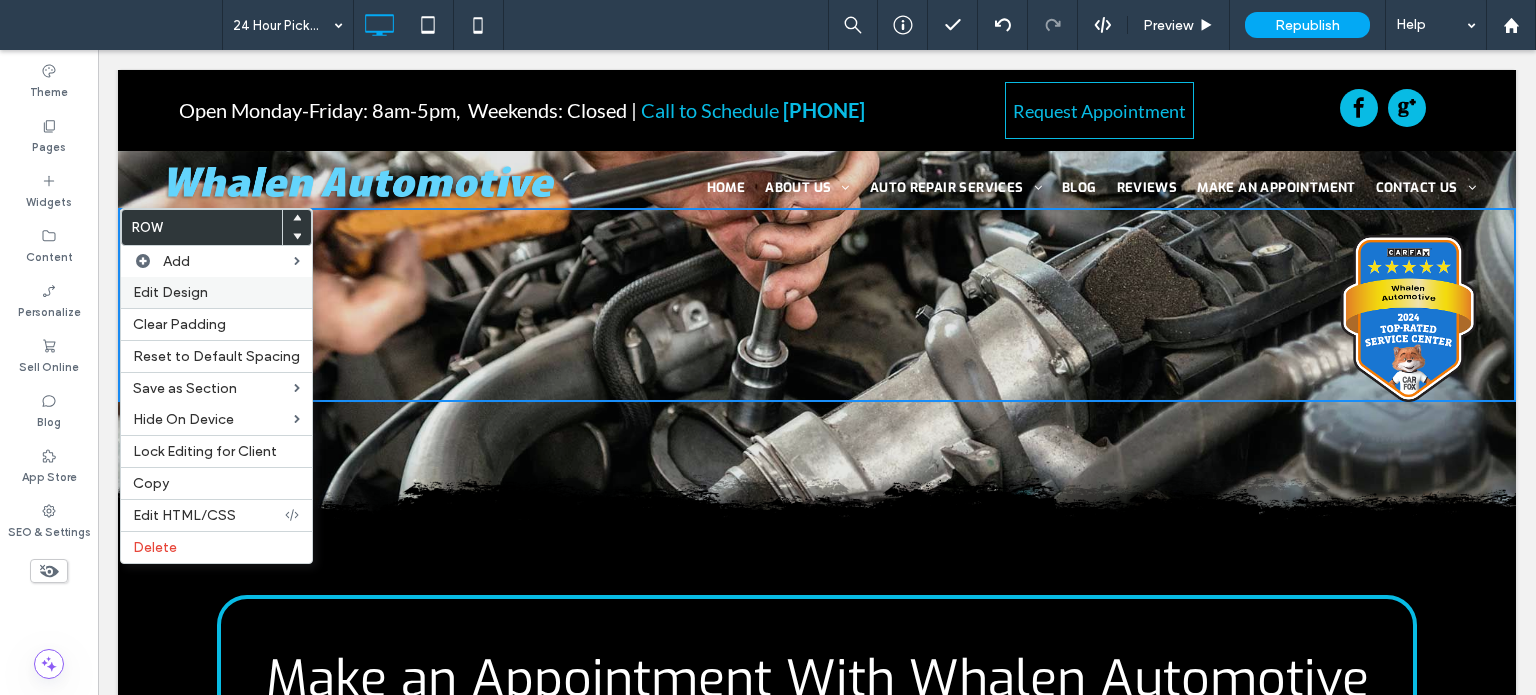 click on "Edit Design" at bounding box center (170, 292) 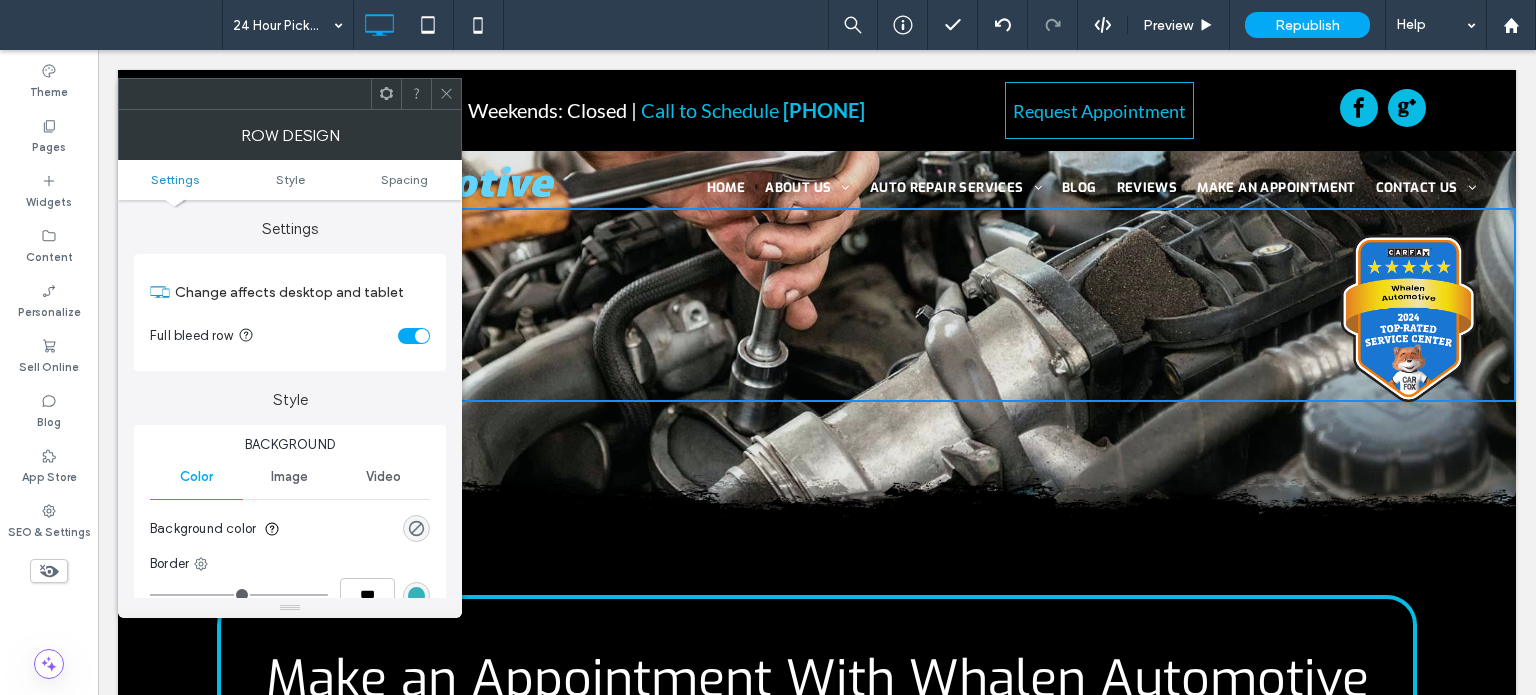 click on "Image" at bounding box center [289, 477] 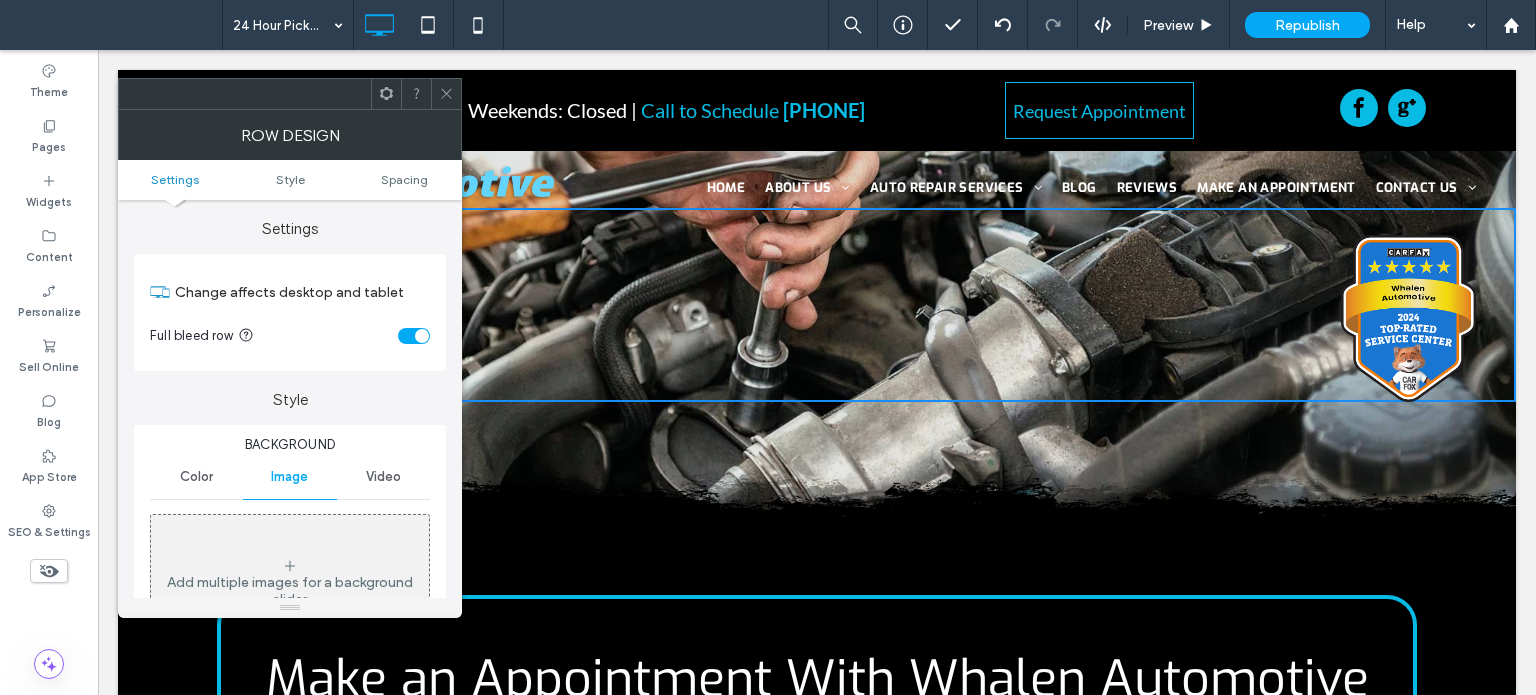 click 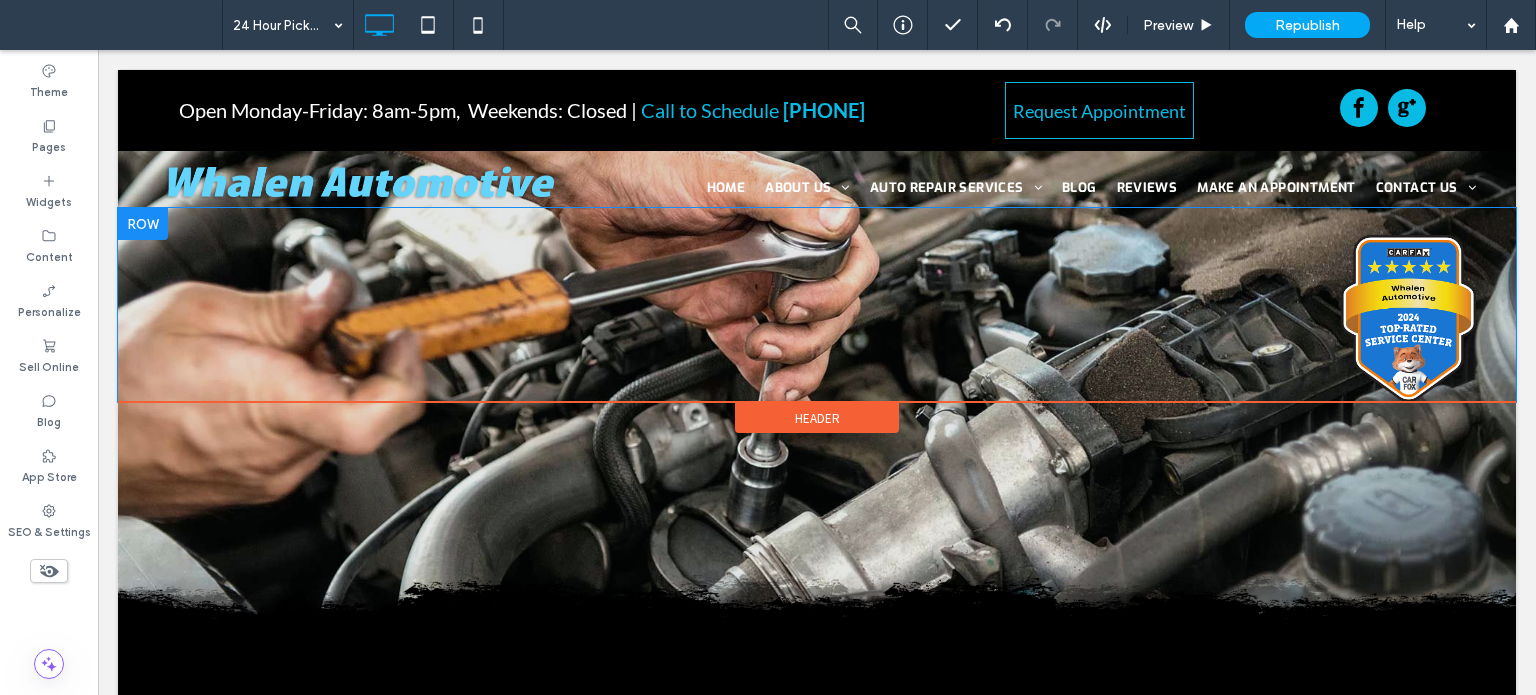scroll, scrollTop: 0, scrollLeft: 0, axis: both 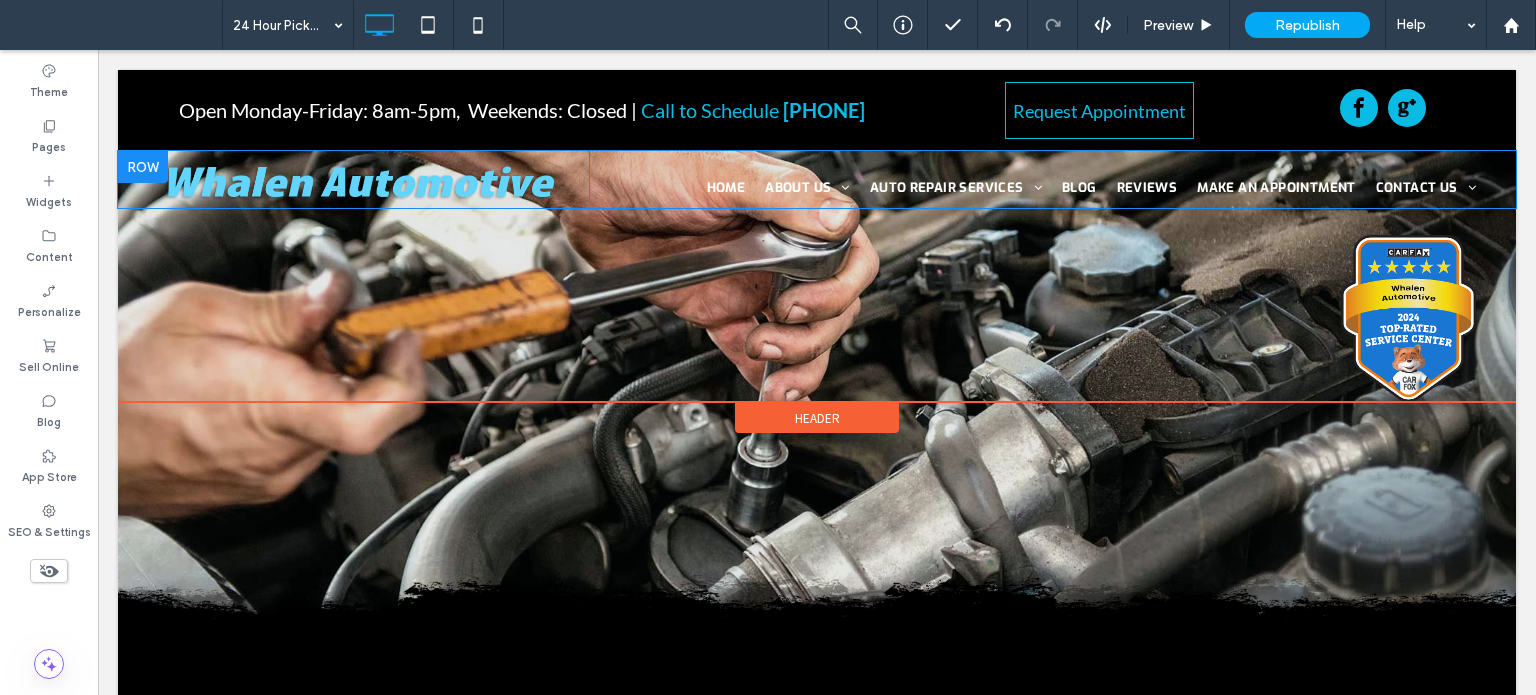 click at bounding box center [143, 167] 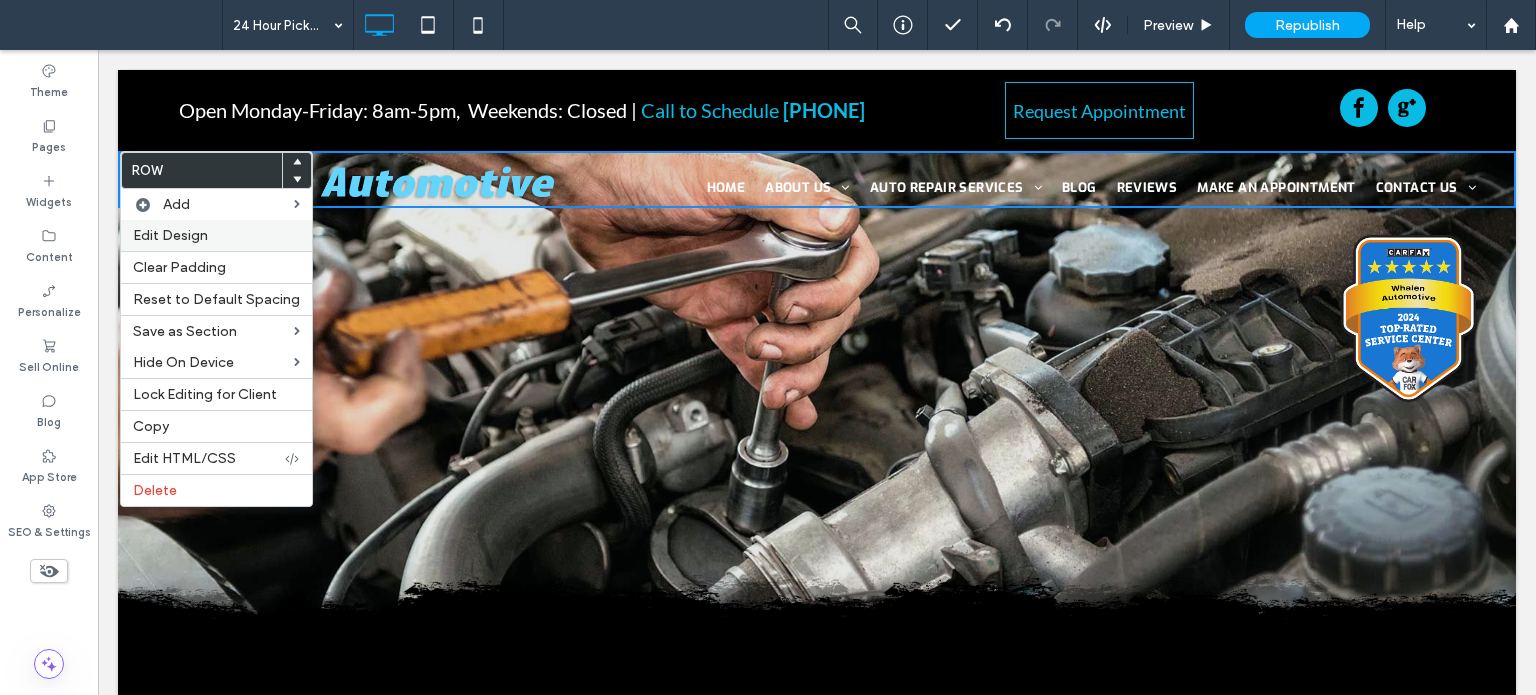 click on "Edit Design" at bounding box center [170, 235] 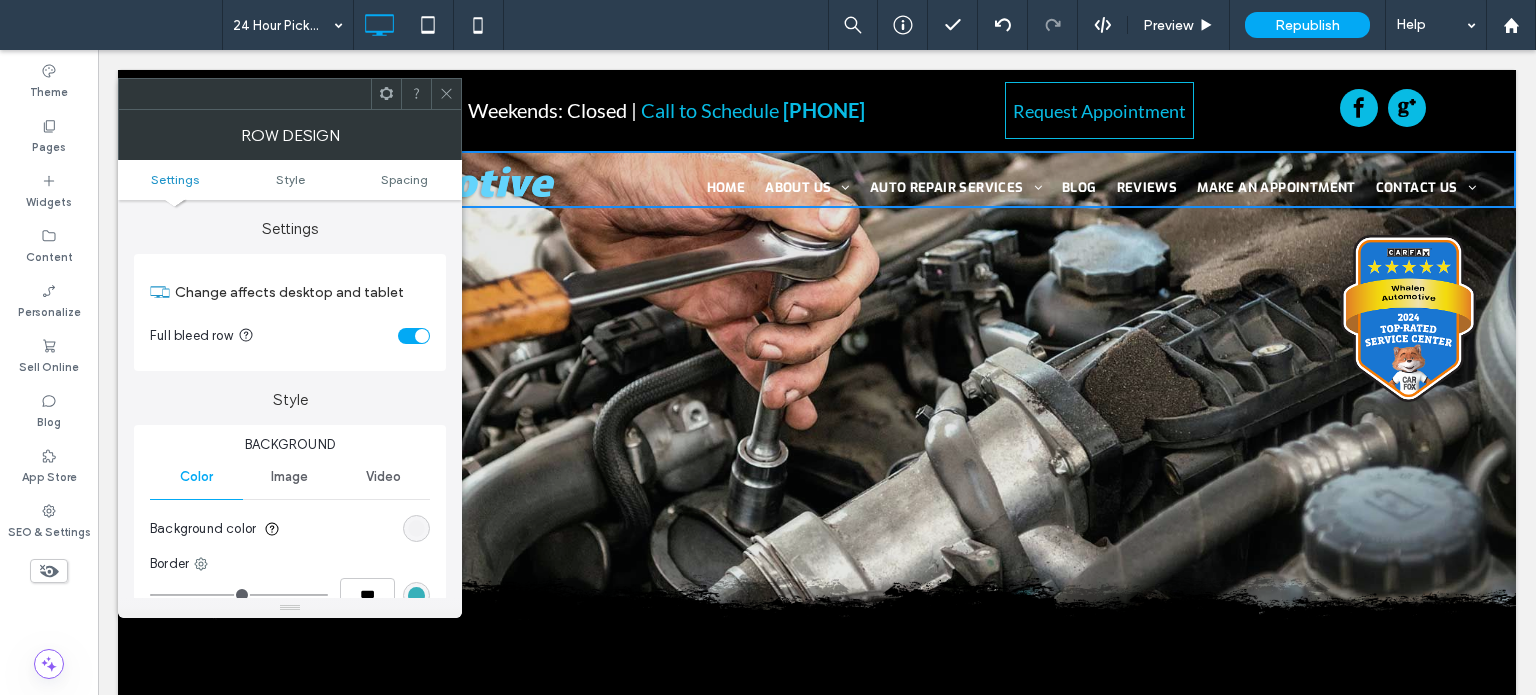 click on "Image" at bounding box center [289, 477] 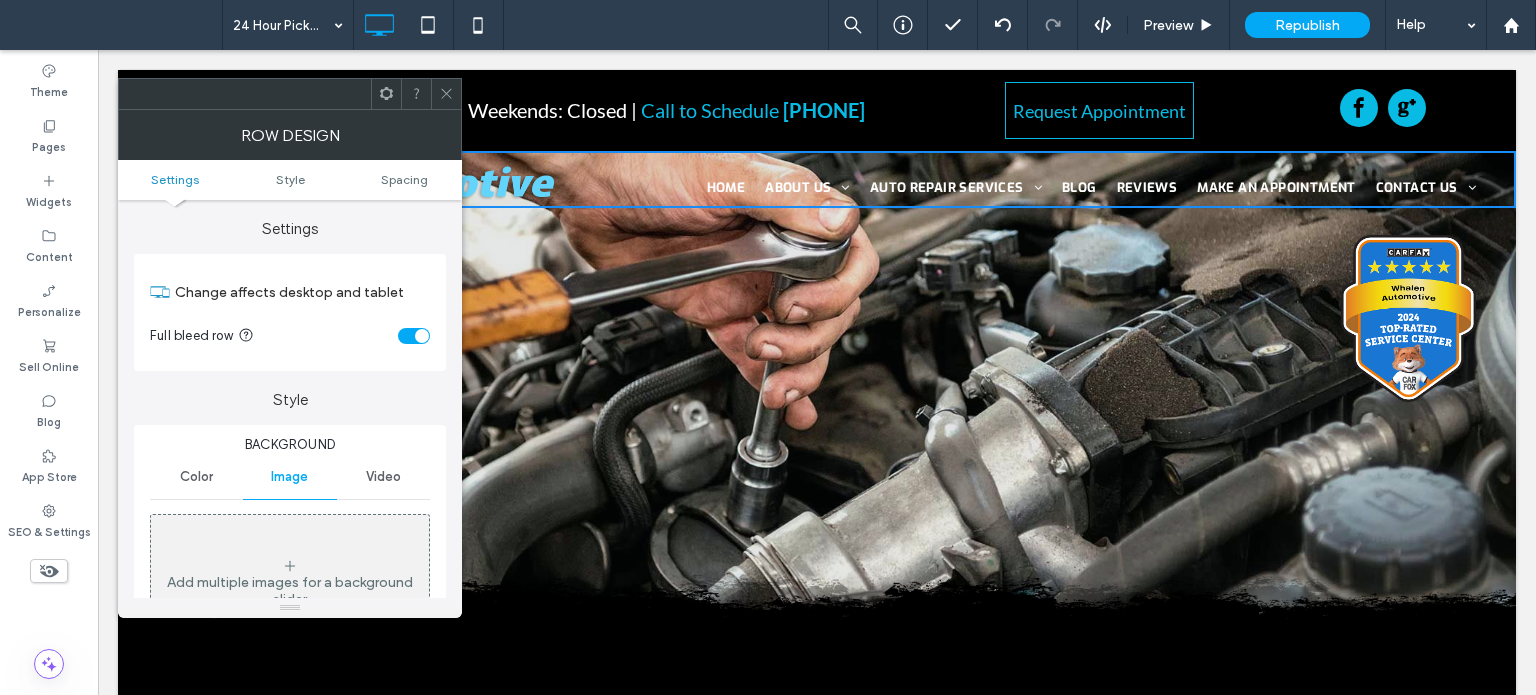 click 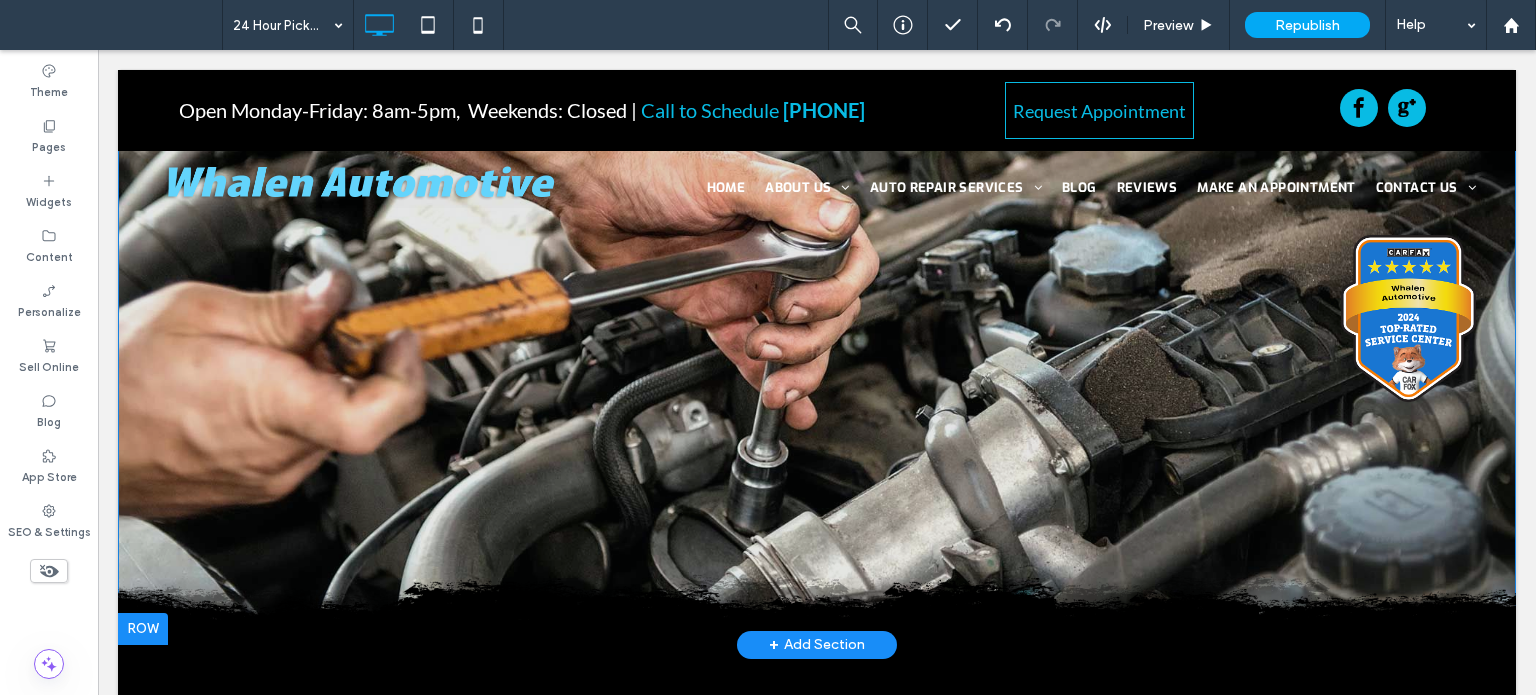 click on "Click To Paste" at bounding box center (817, 557) 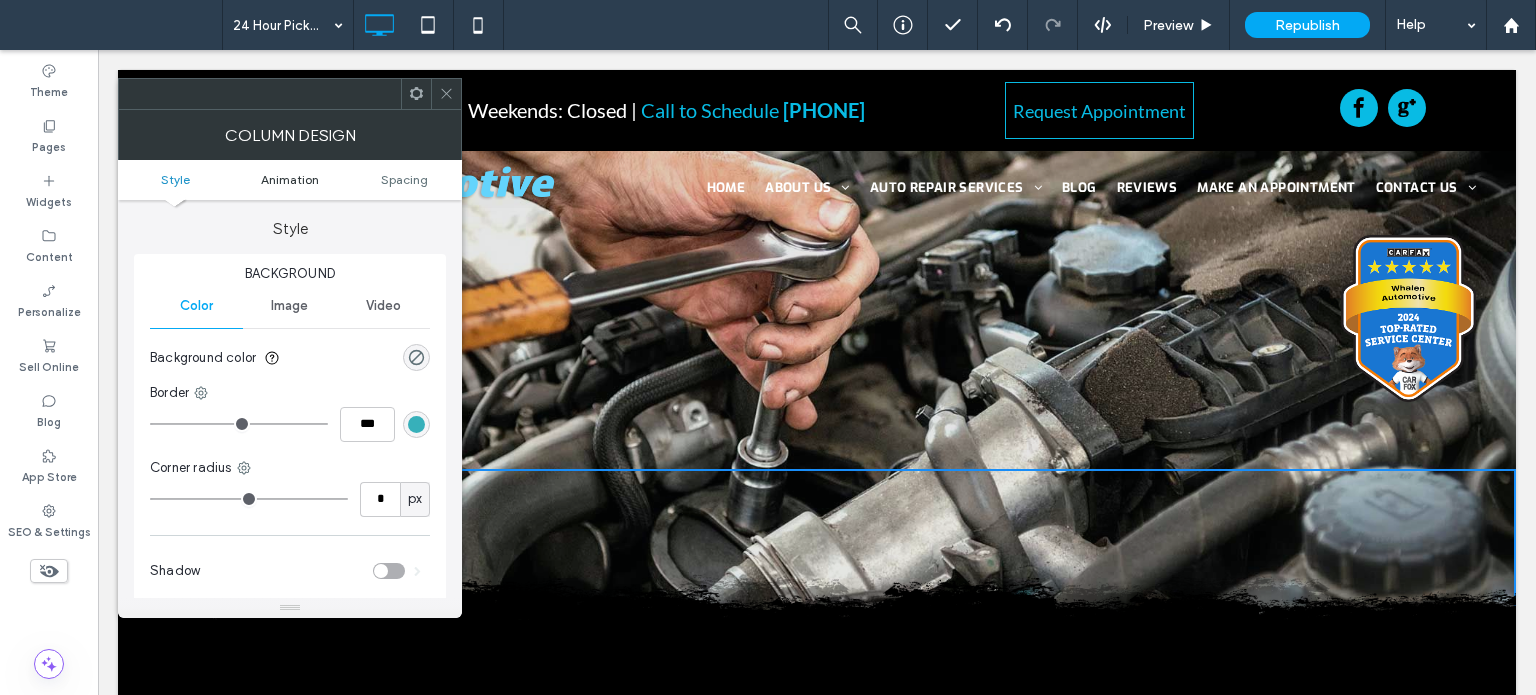 click on "Animation" at bounding box center [290, 179] 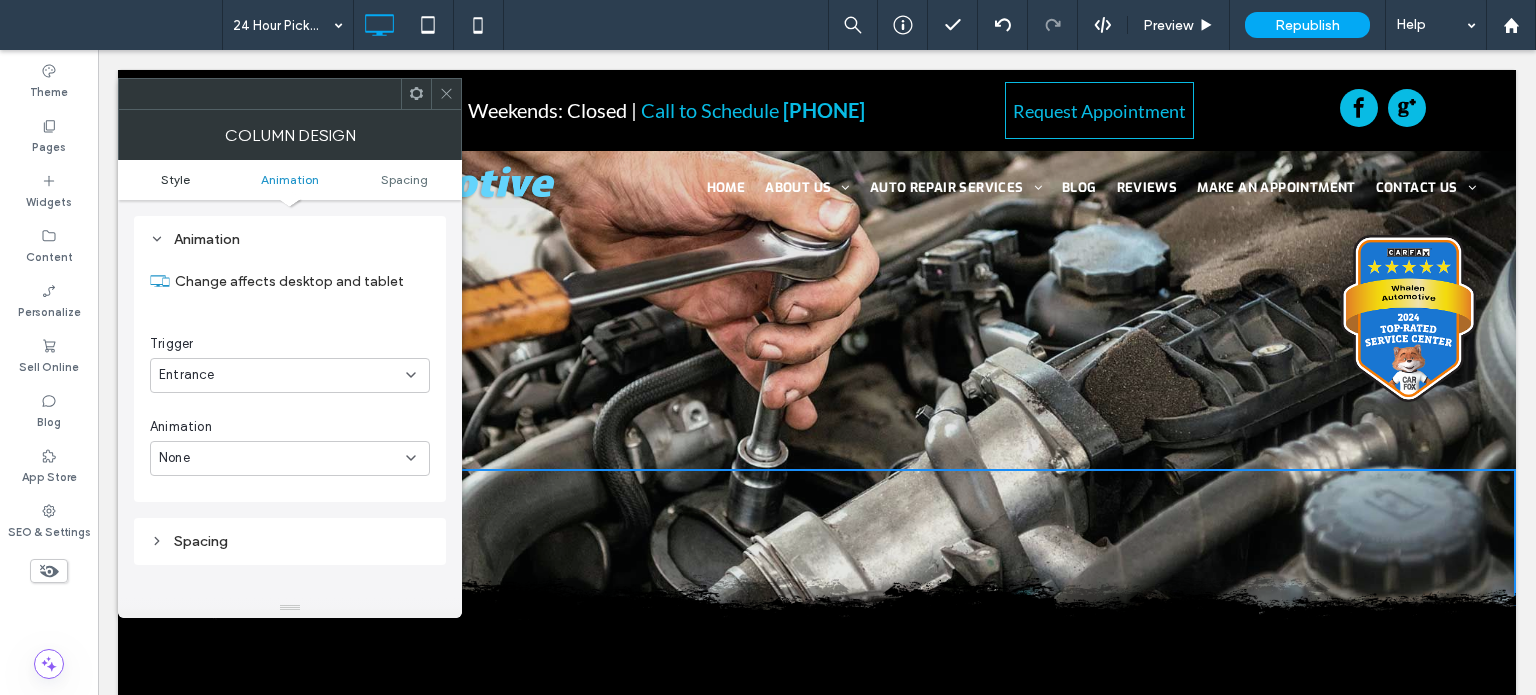 click on "Style" at bounding box center [175, 179] 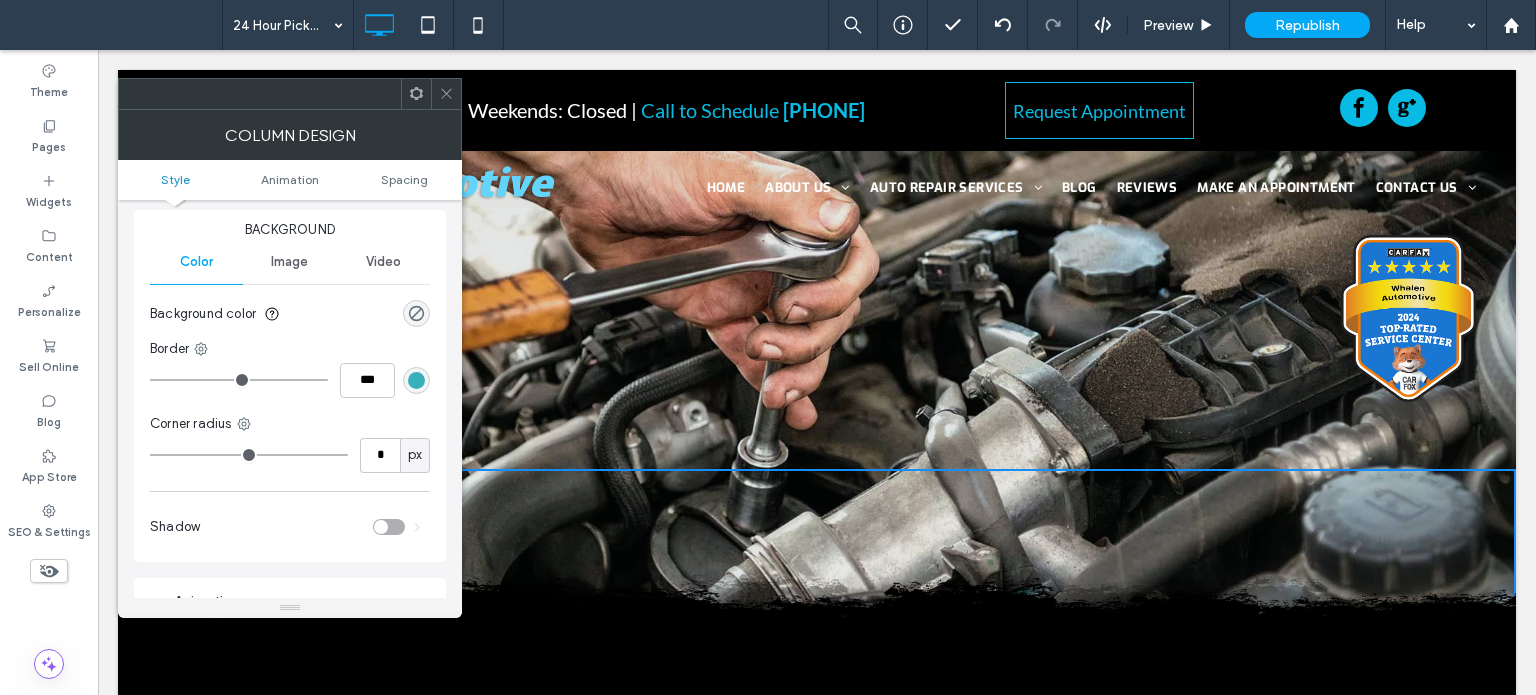 scroll, scrollTop: 0, scrollLeft: 0, axis: both 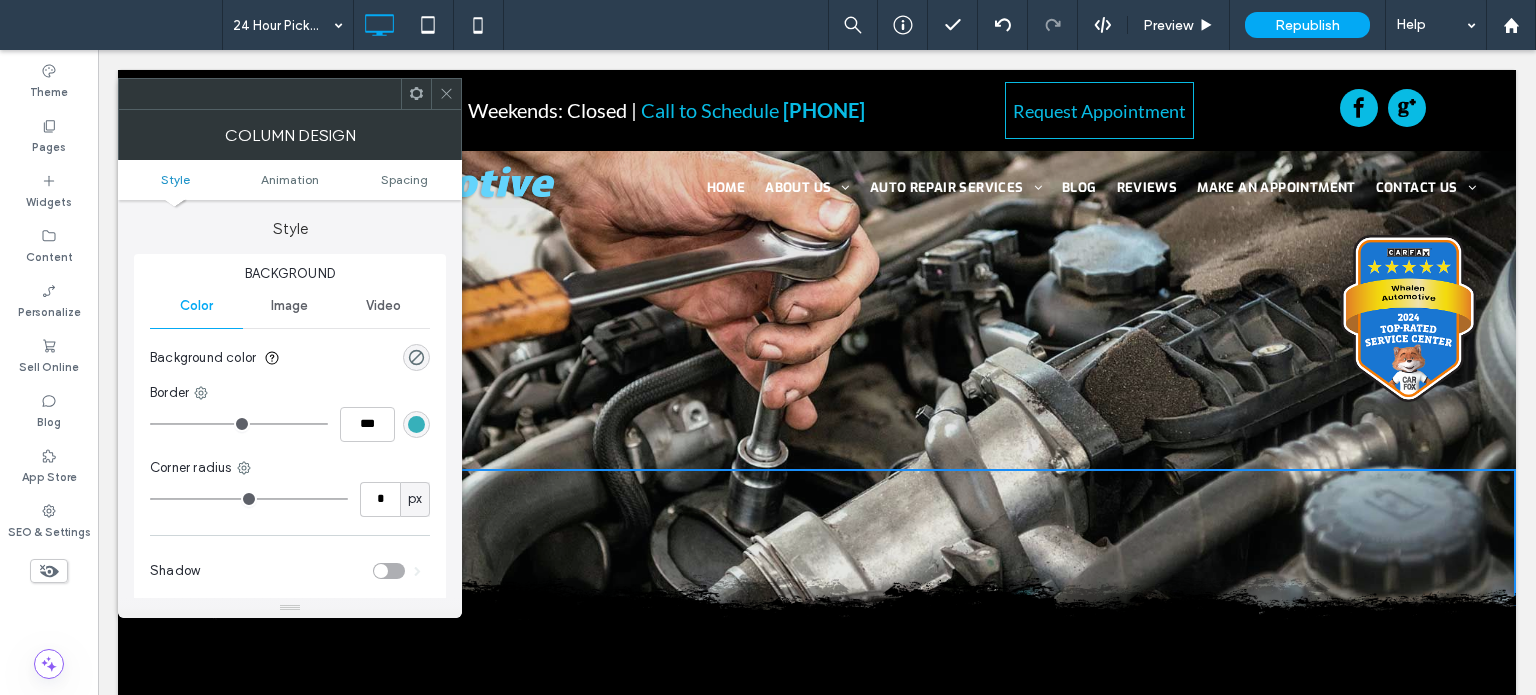 click on "Image" at bounding box center (289, 306) 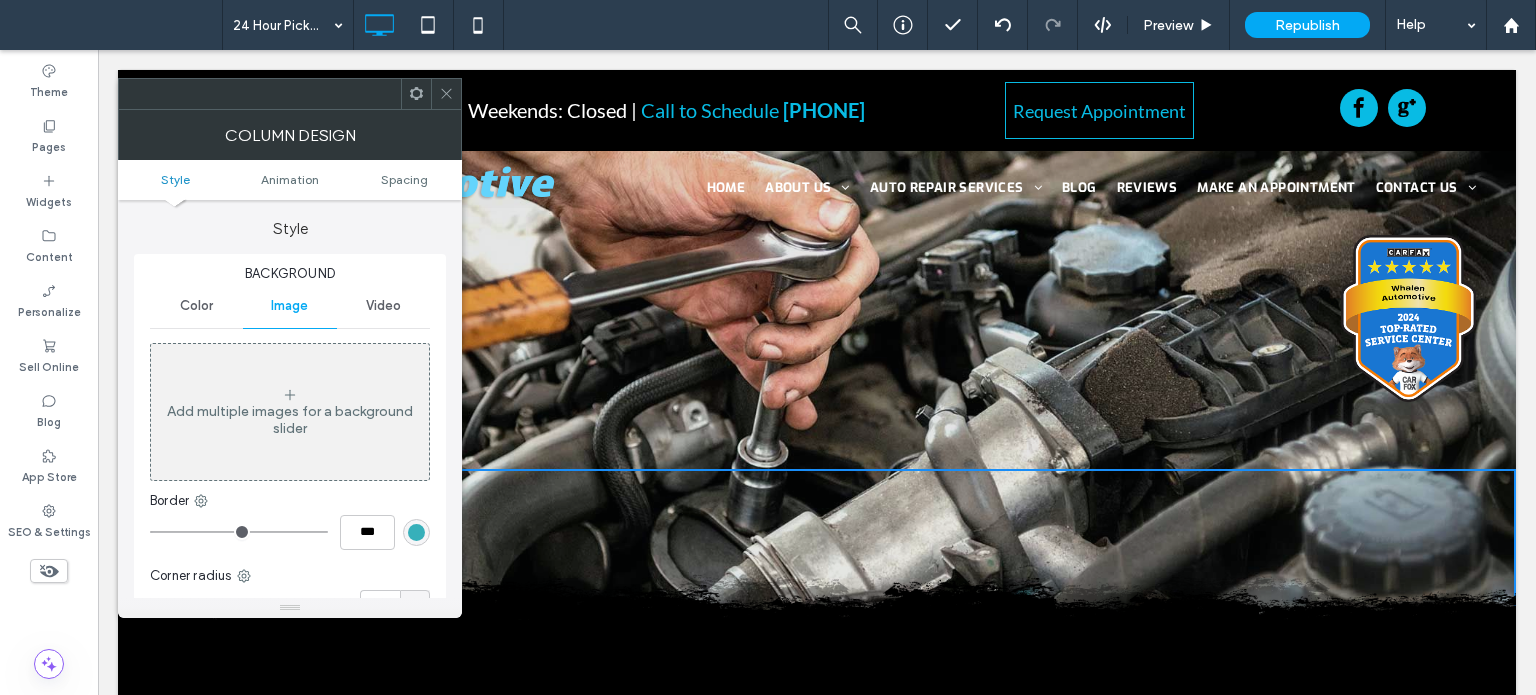 click 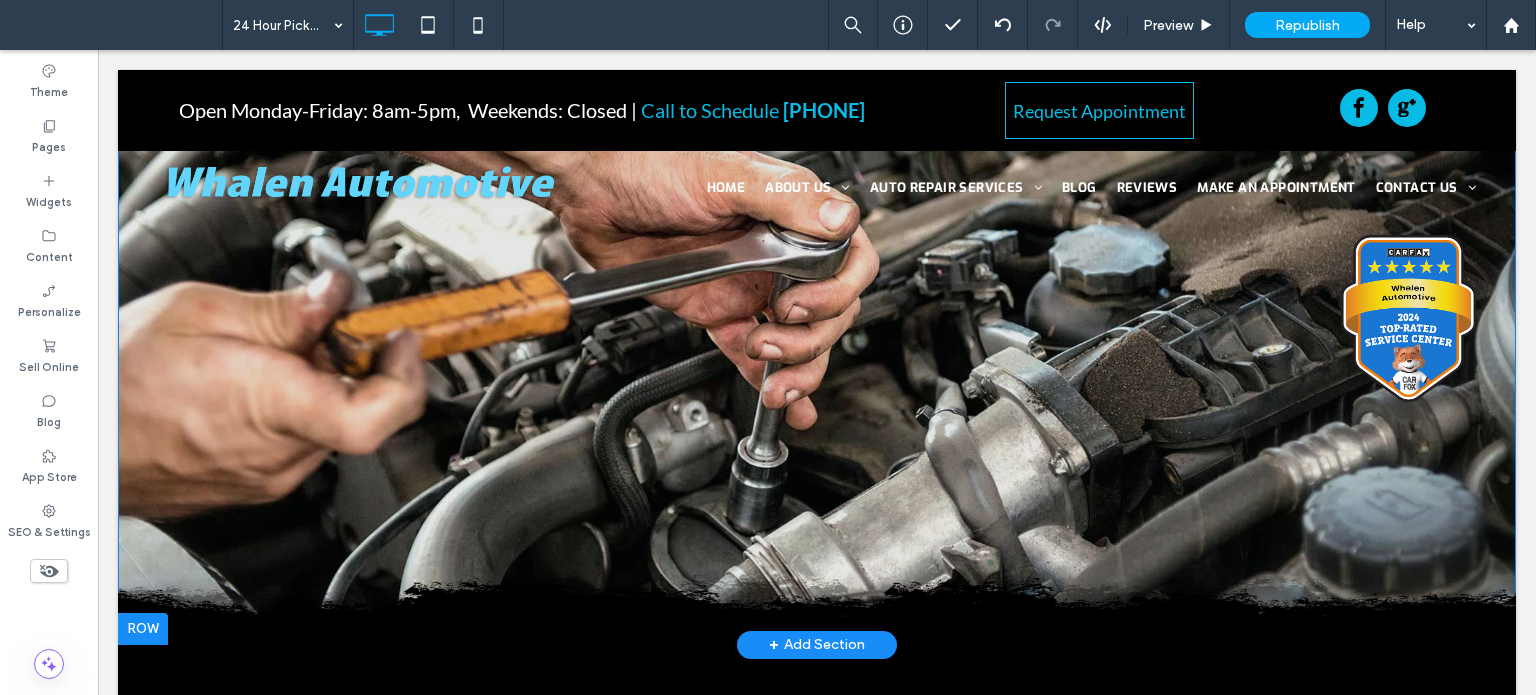 scroll, scrollTop: 300, scrollLeft: 0, axis: vertical 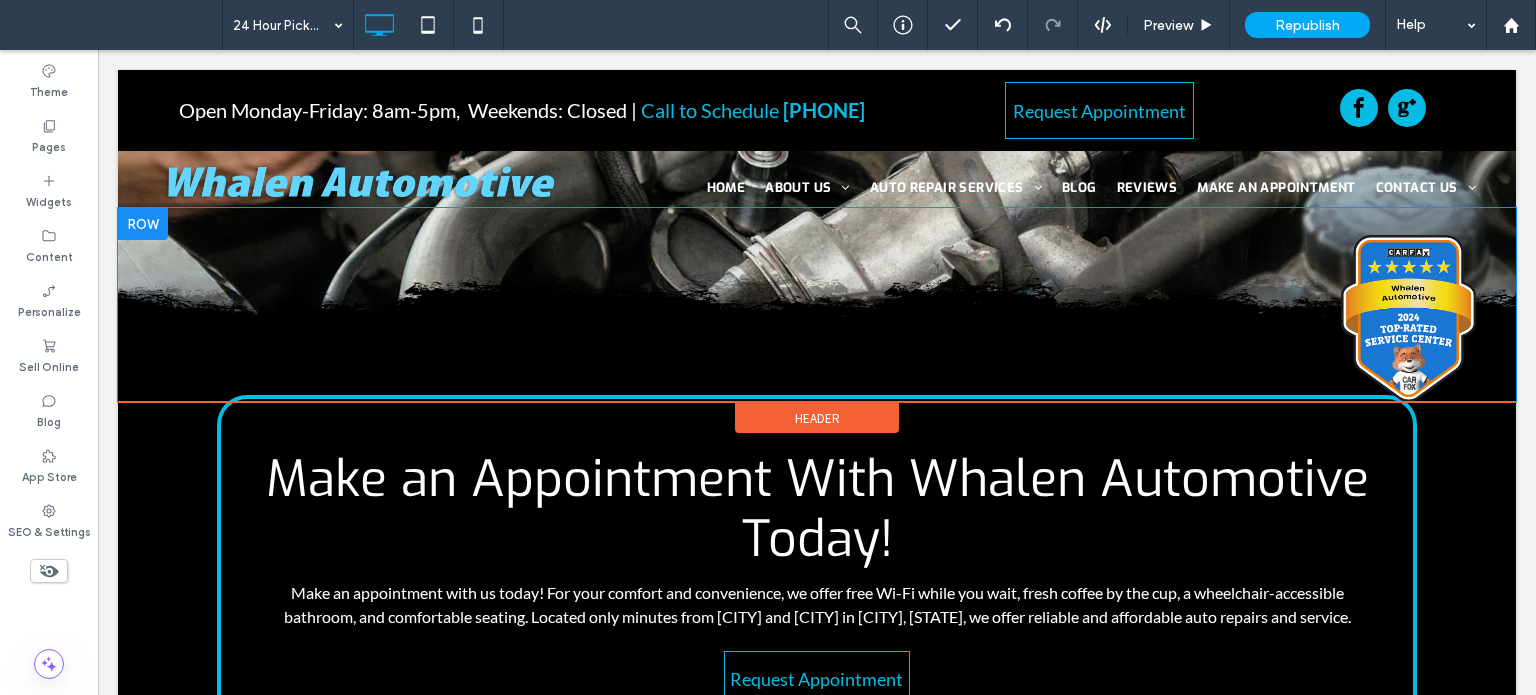 click on "Click To Paste" at bounding box center [817, 304] 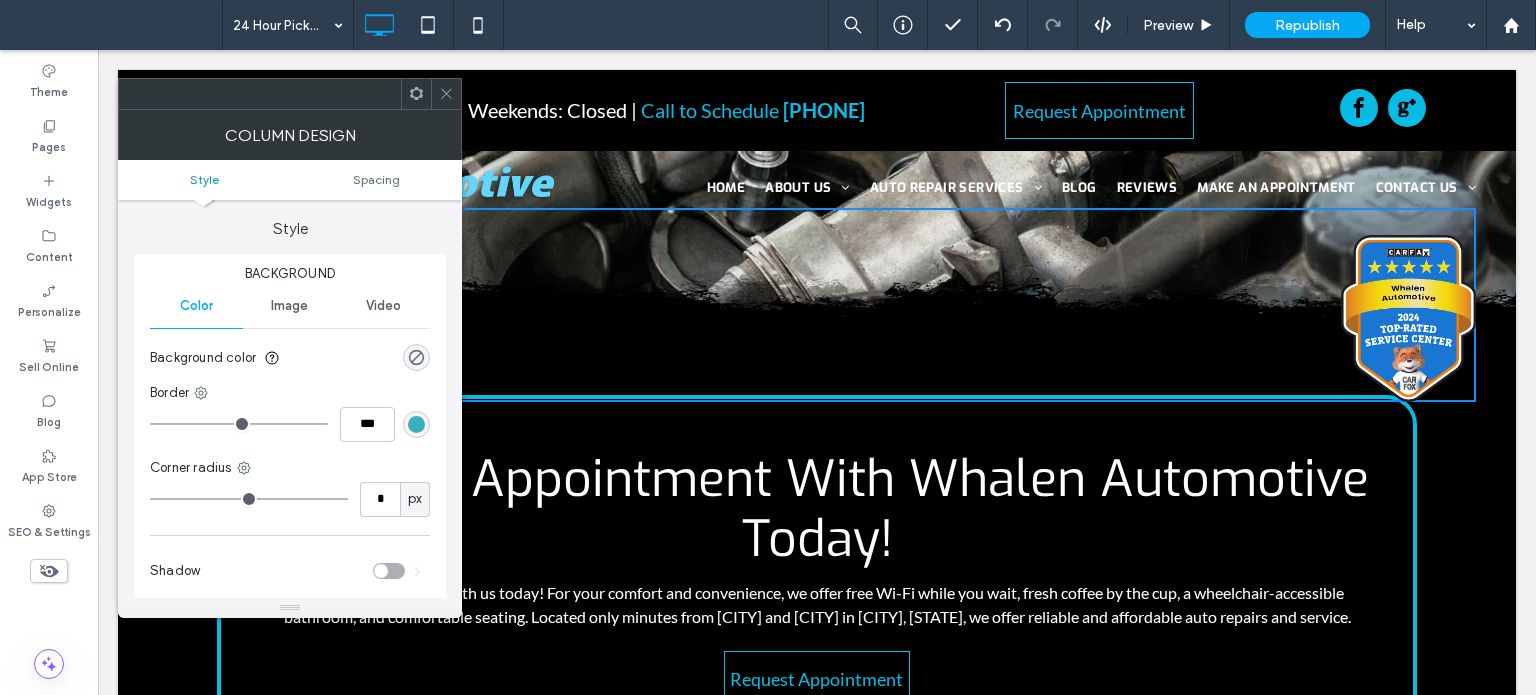 click on "Image" at bounding box center [289, 306] 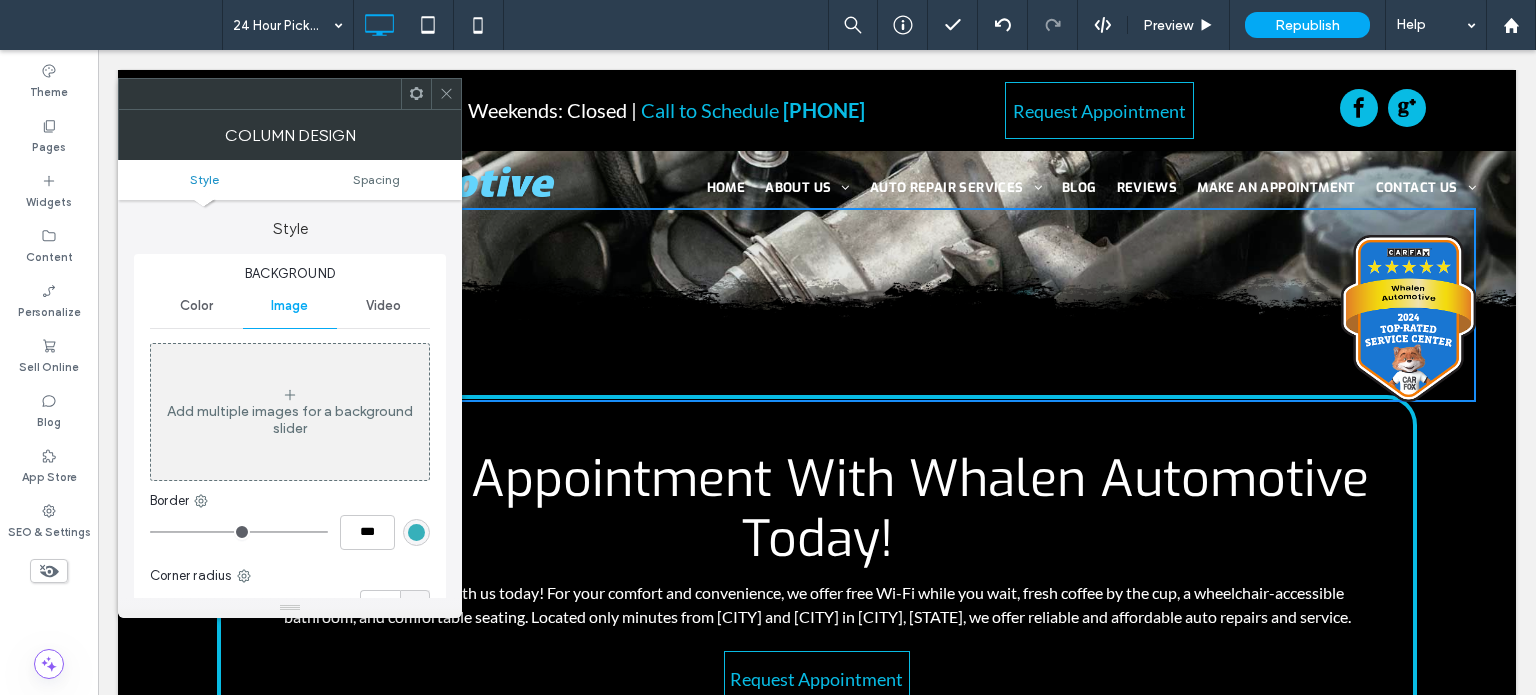 click 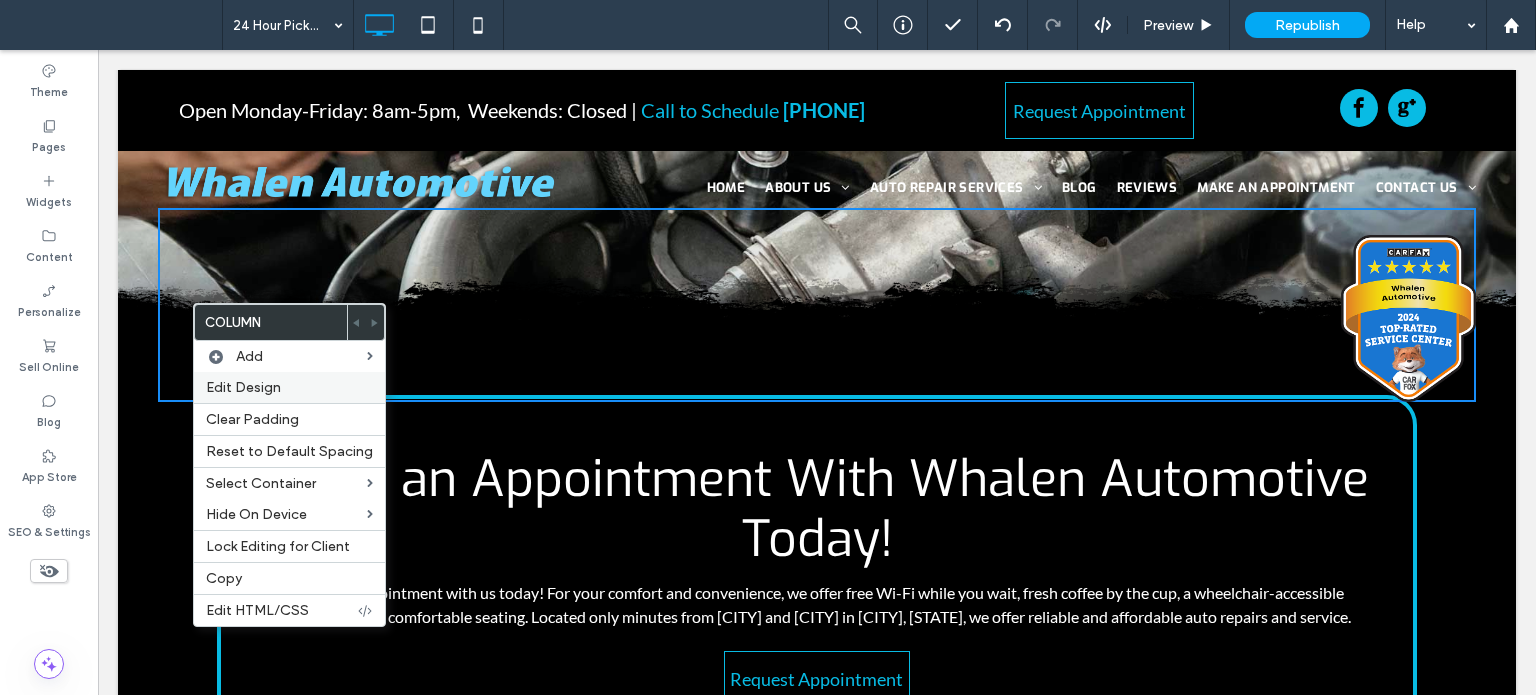 click on "Edit Design" at bounding box center (243, 387) 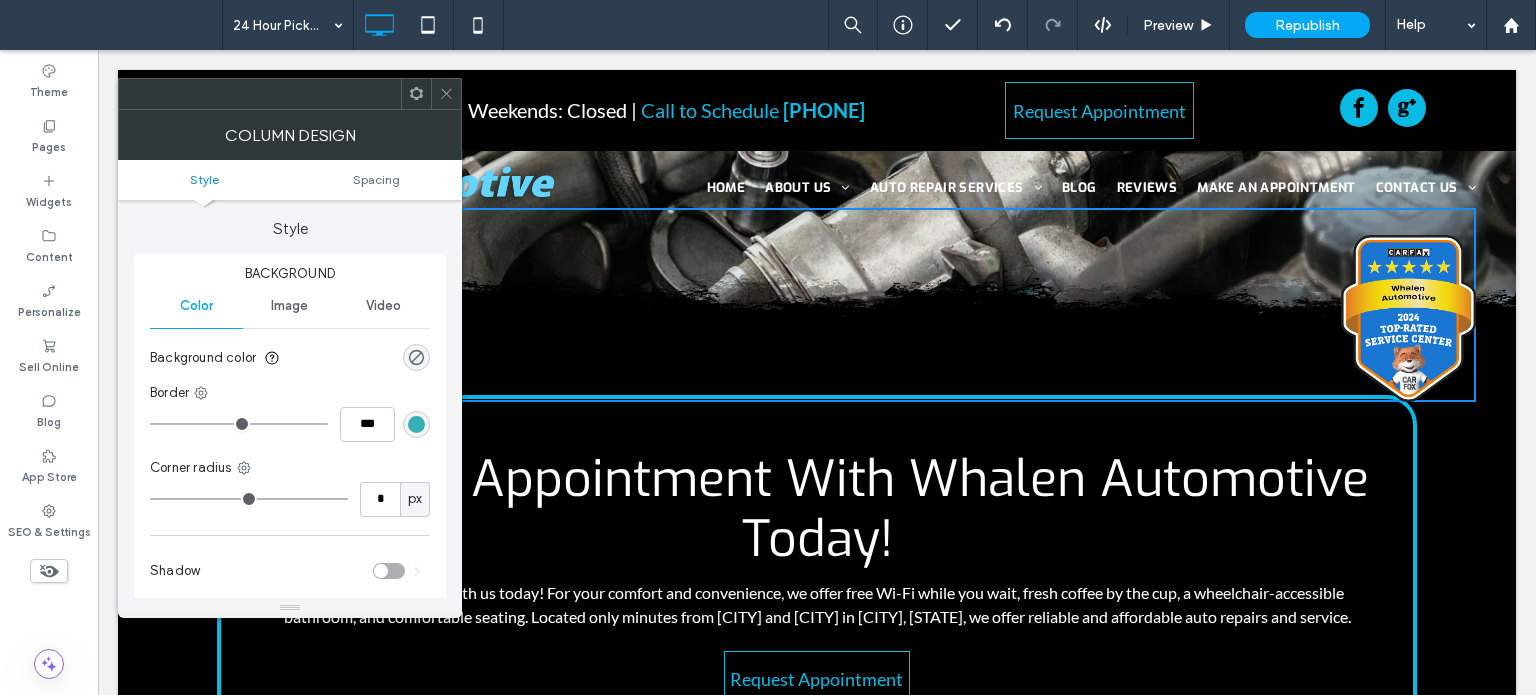 click on "Image" at bounding box center [289, 306] 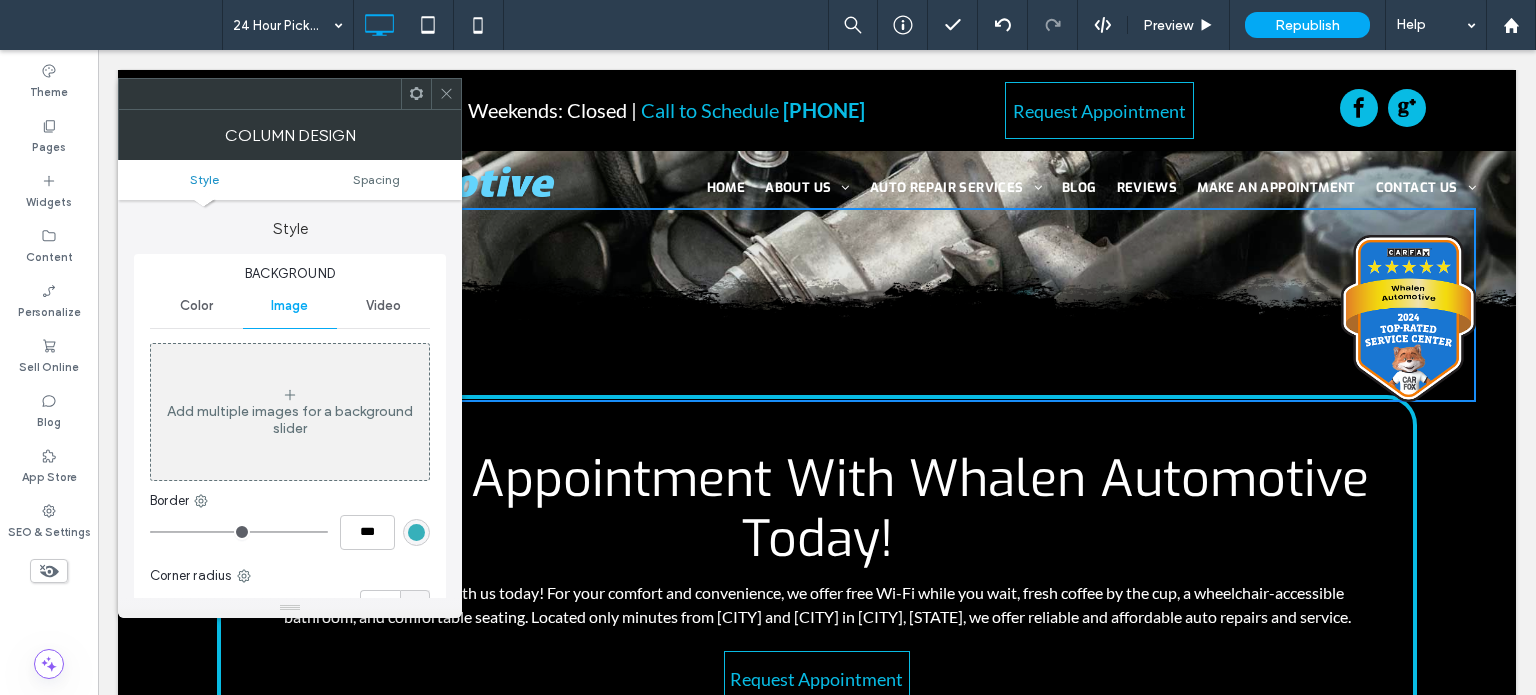 click at bounding box center (416, 94) 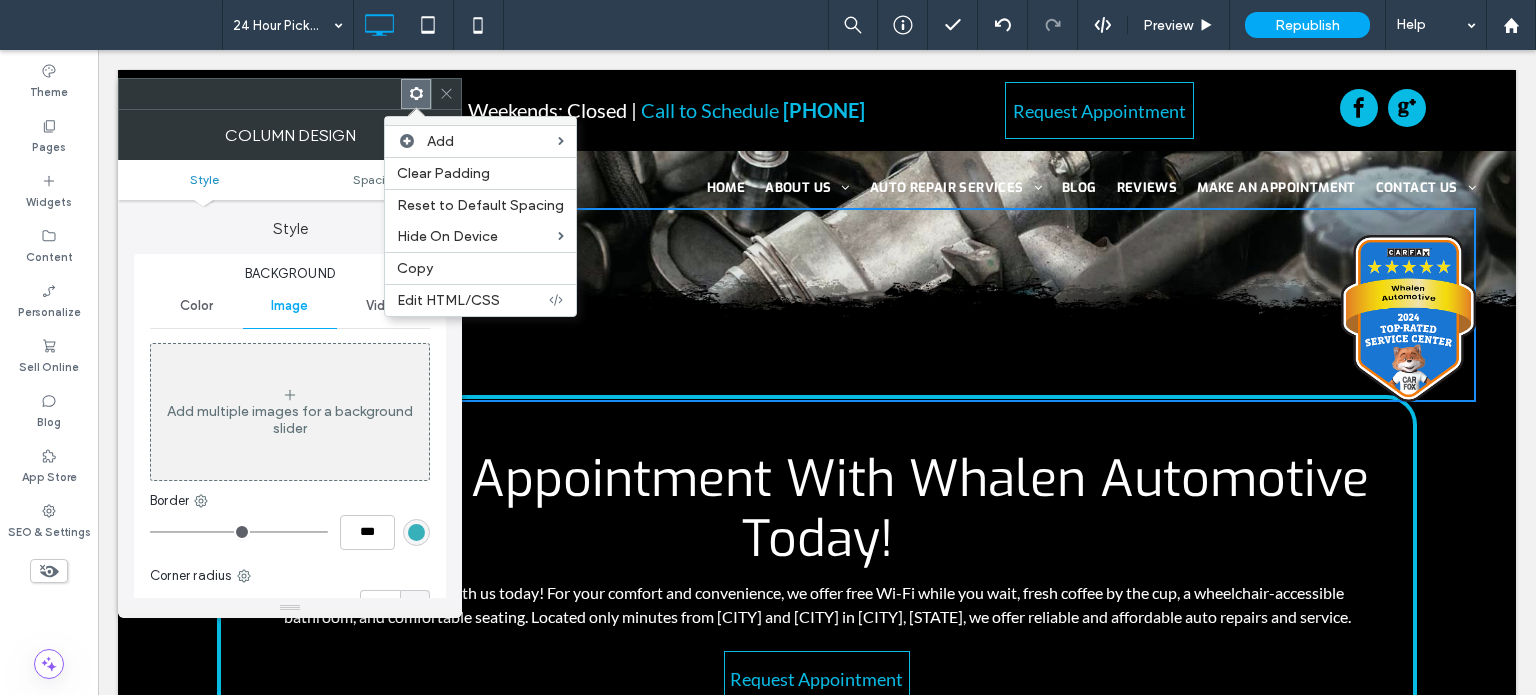 click 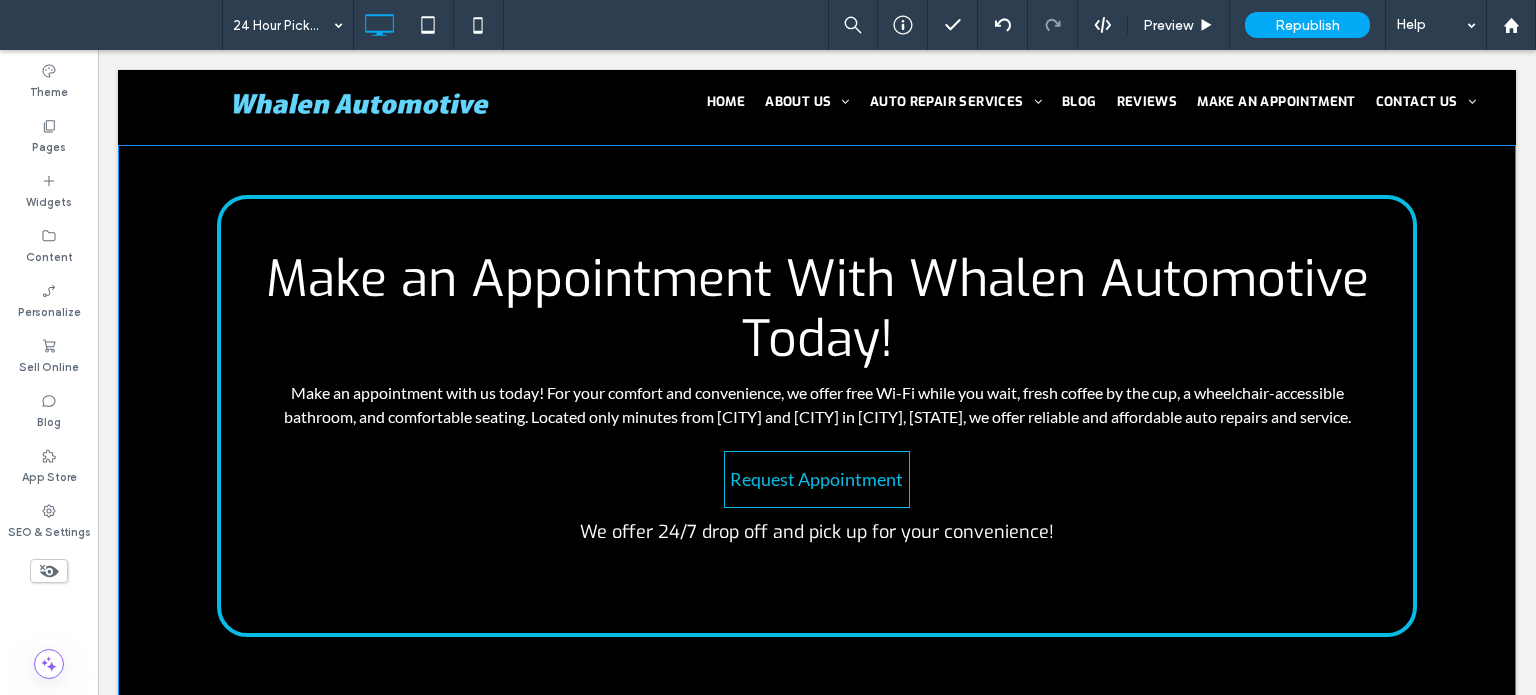 scroll, scrollTop: 400, scrollLeft: 0, axis: vertical 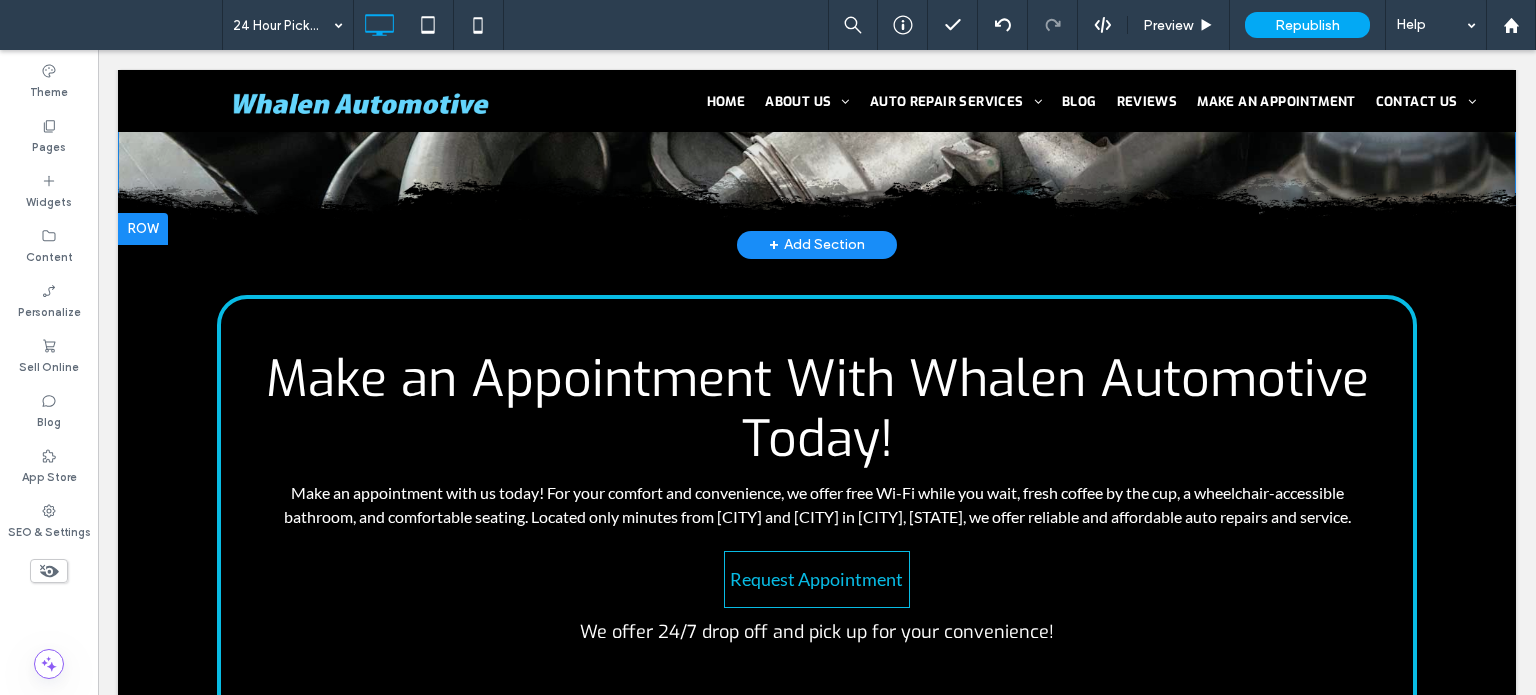 click on "Click To Paste" at bounding box center (817, 157) 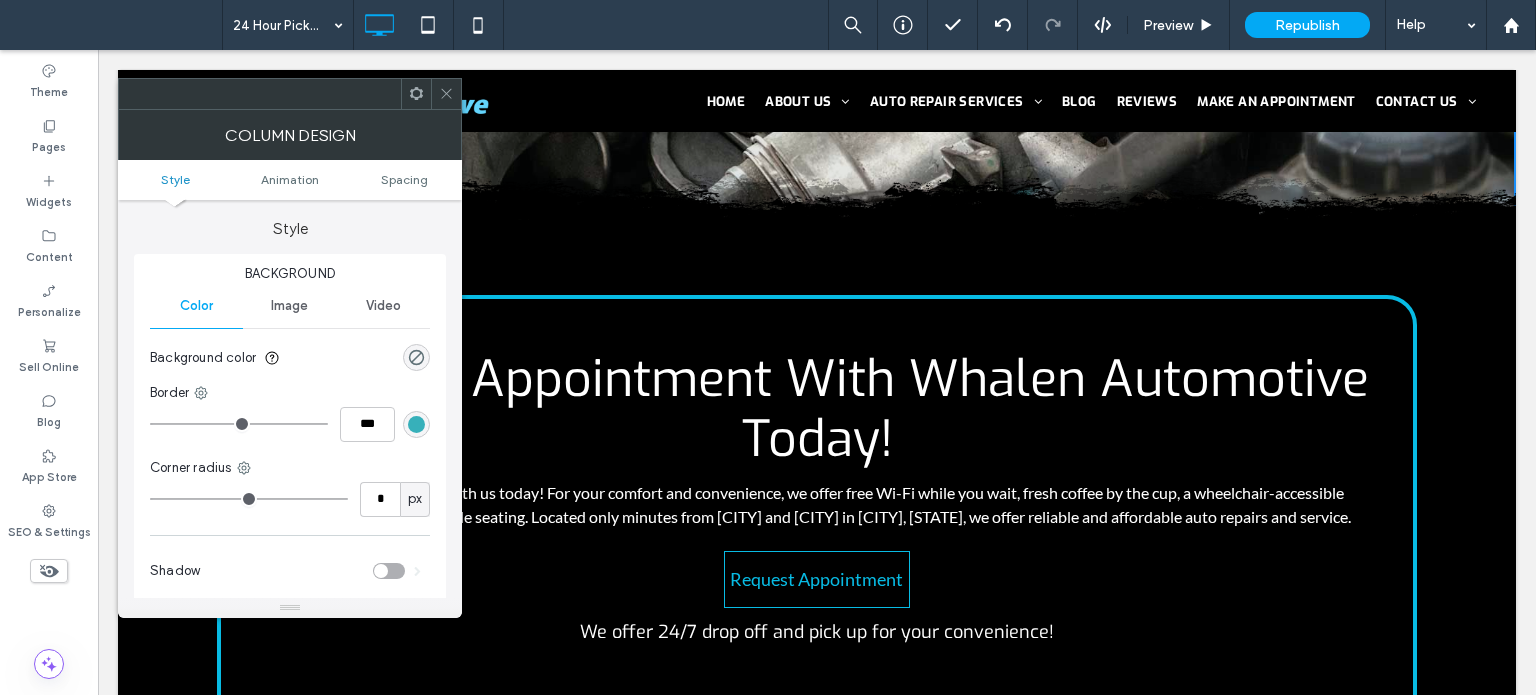 click on "Image" at bounding box center (289, 306) 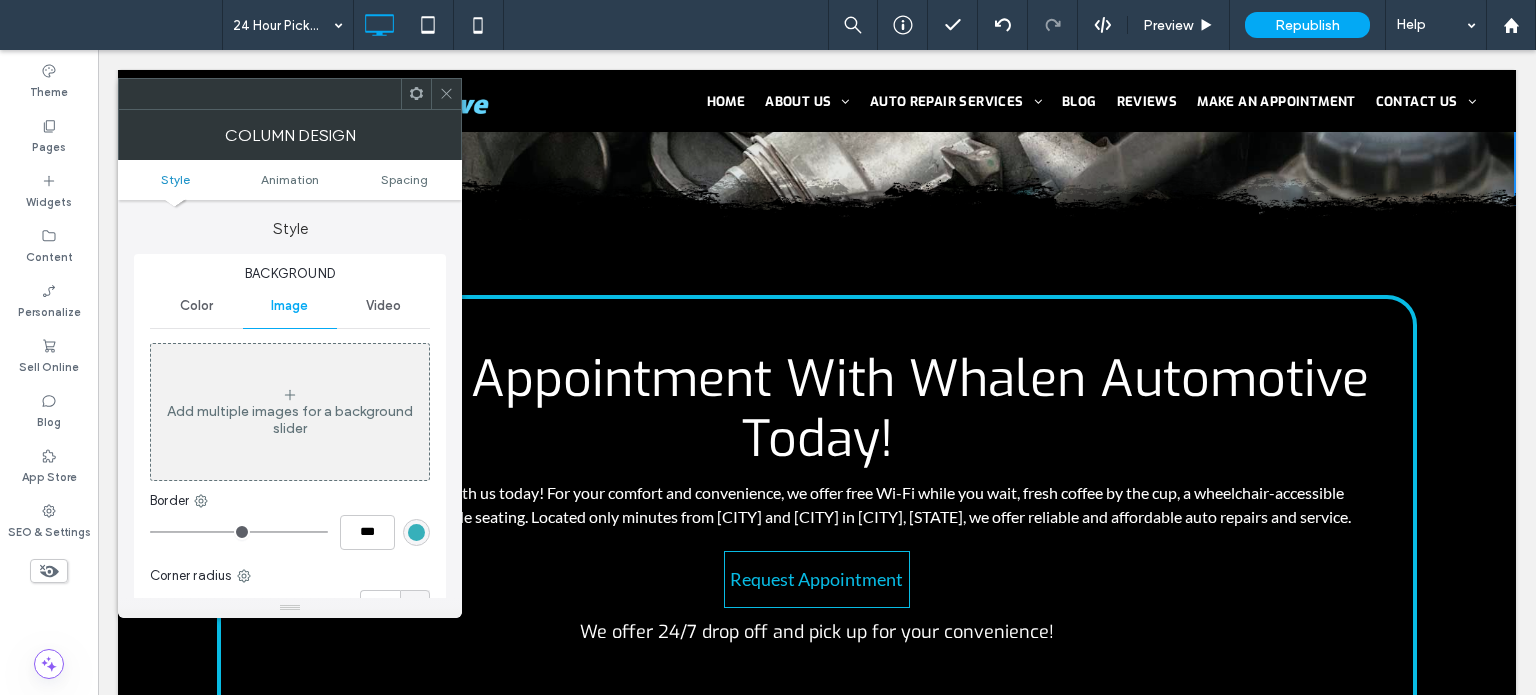 click 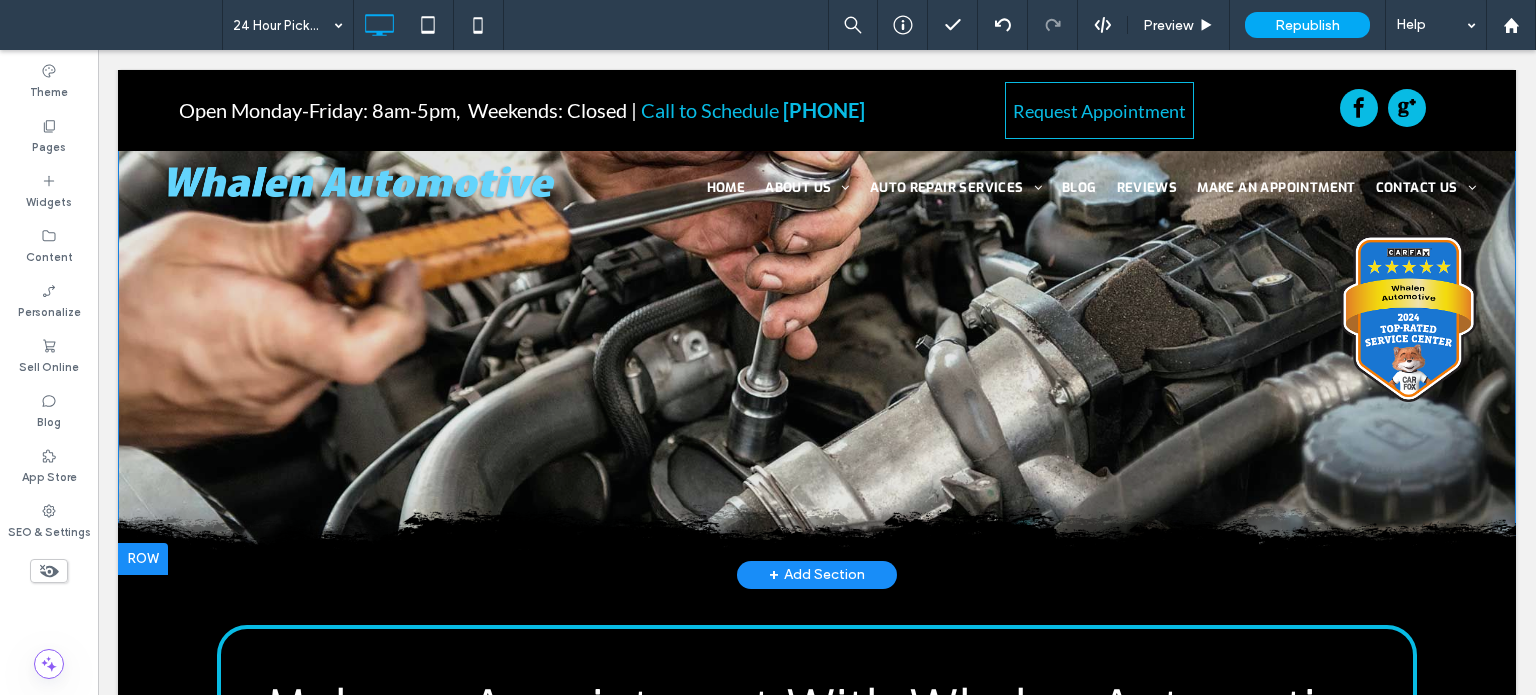 scroll, scrollTop: 0, scrollLeft: 0, axis: both 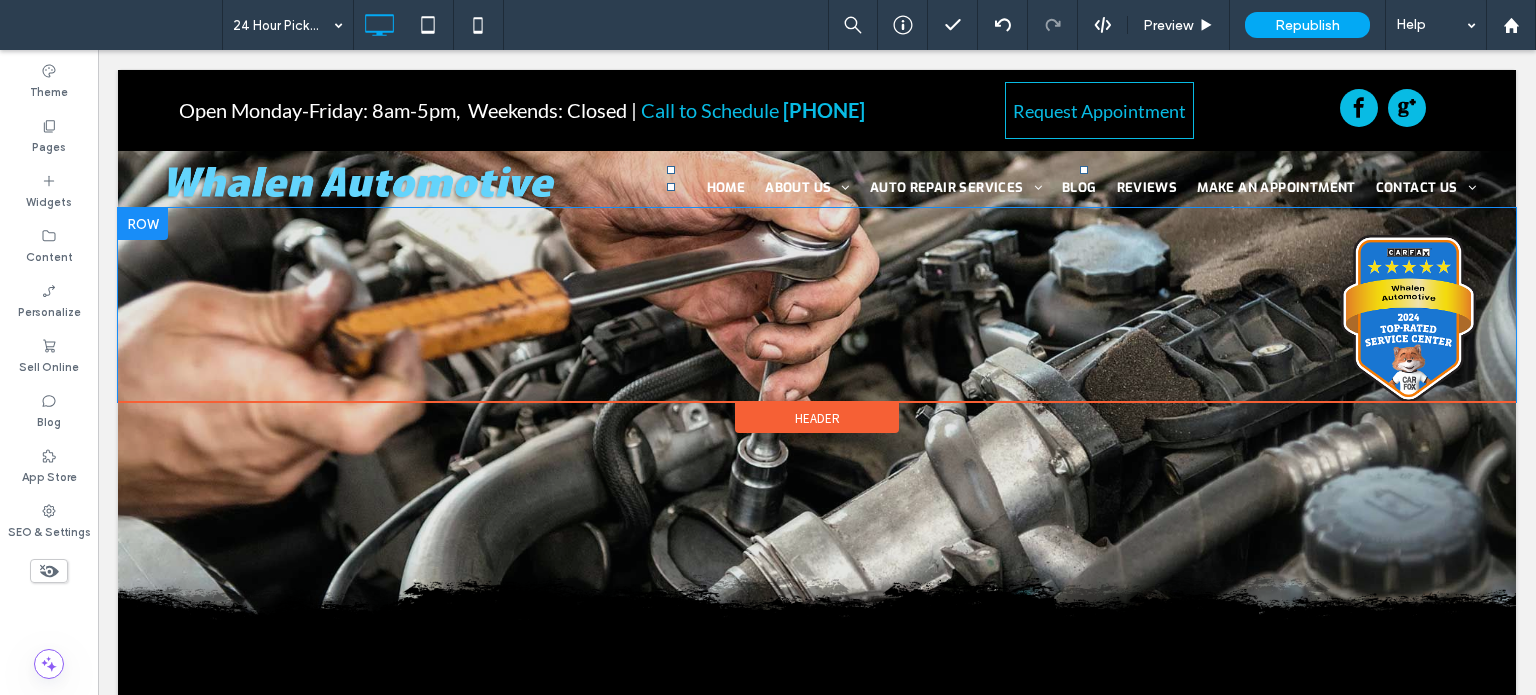 click at bounding box center [143, 224] 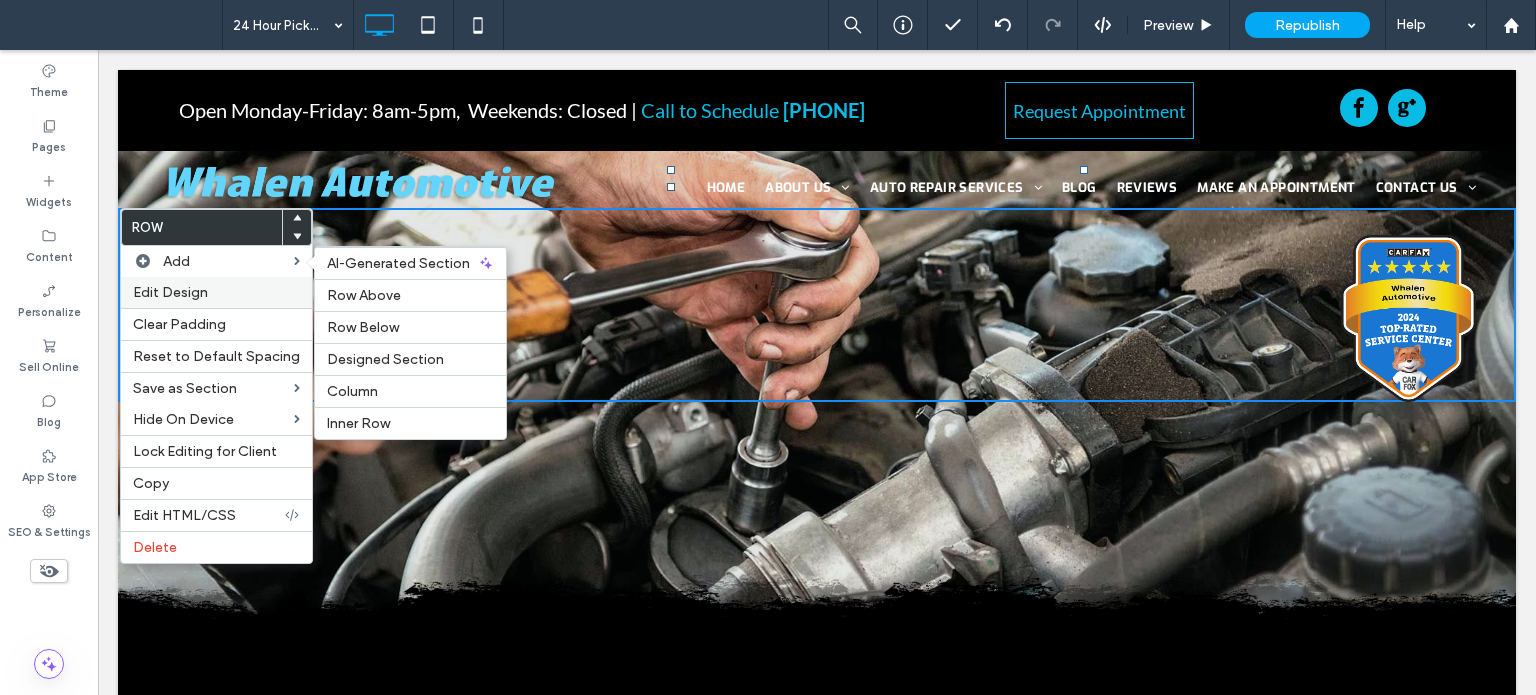click on "Edit Design" at bounding box center [170, 292] 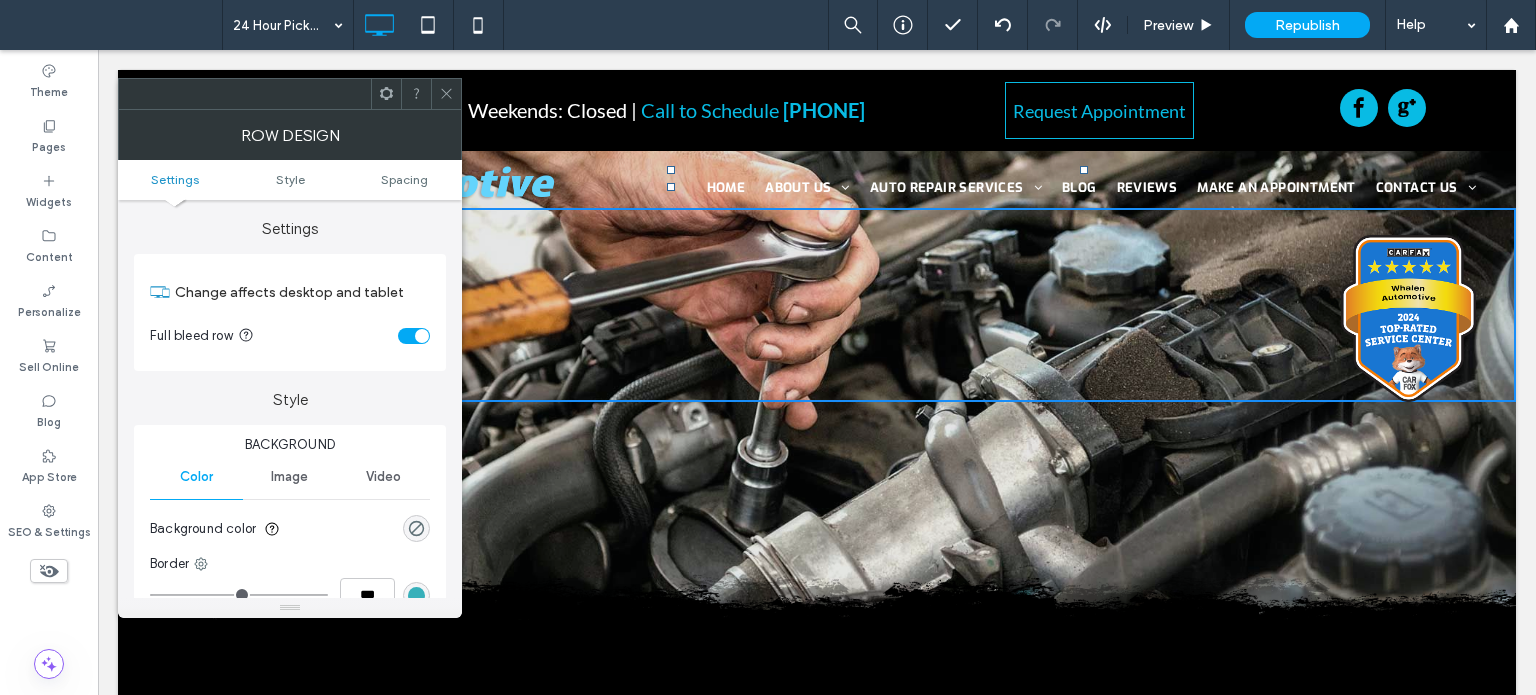click on "Image" at bounding box center [289, 477] 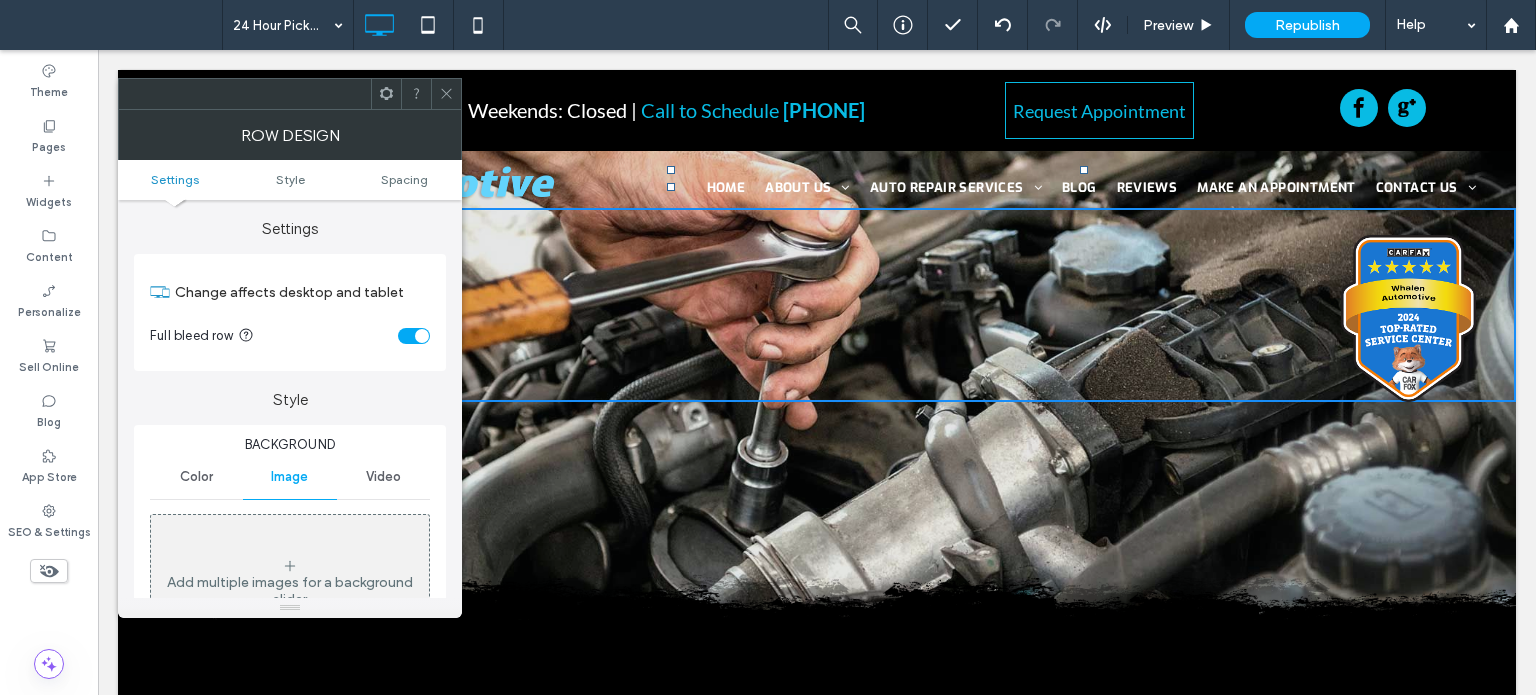 click on "Add multiple images for a background slider" at bounding box center [290, 583] 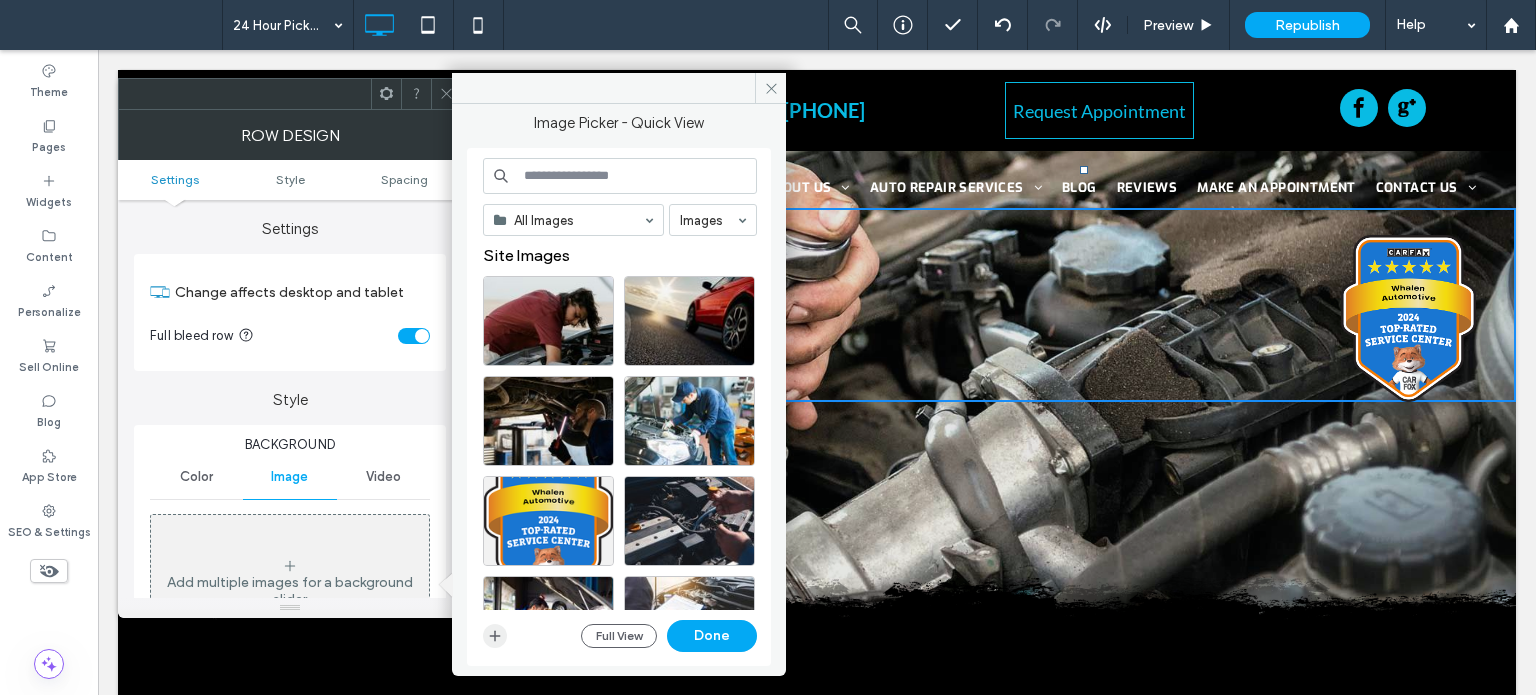 click at bounding box center [495, 636] 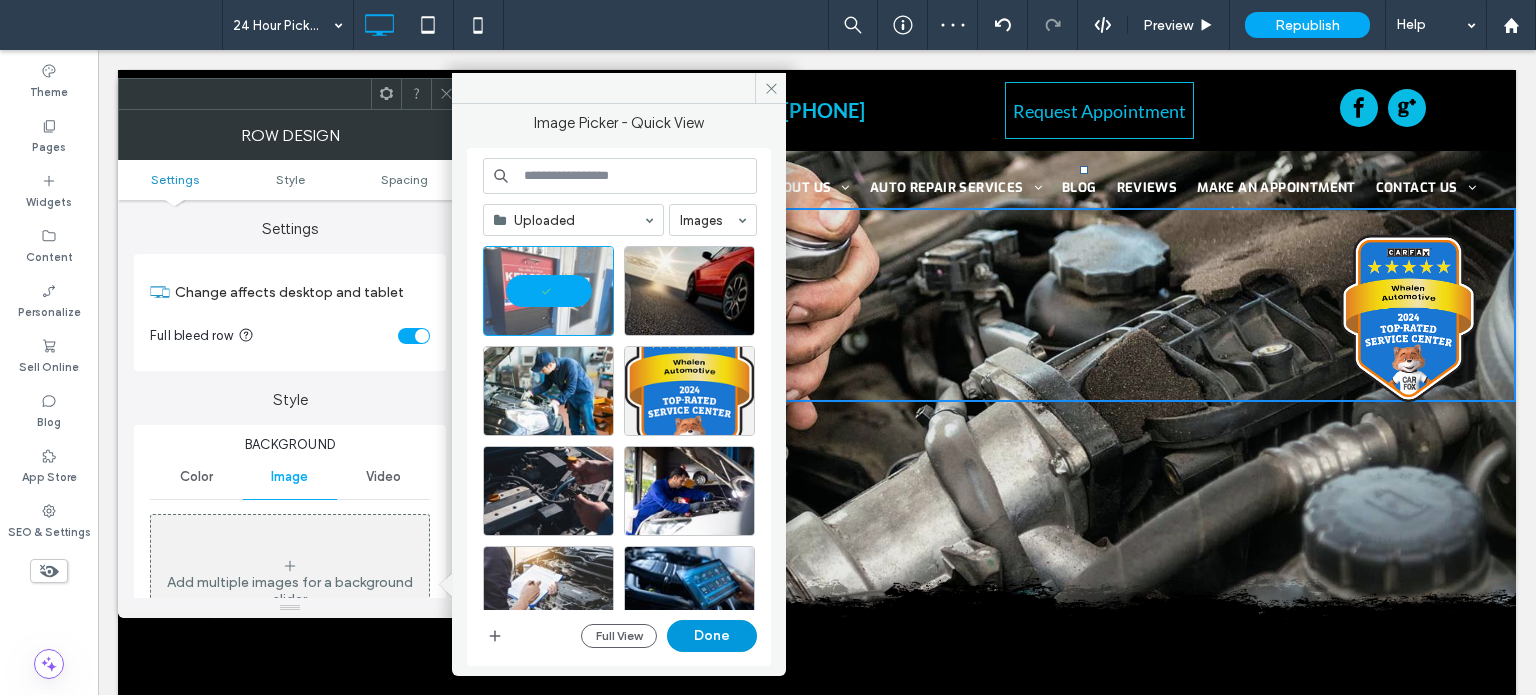 click on "Done" at bounding box center (712, 636) 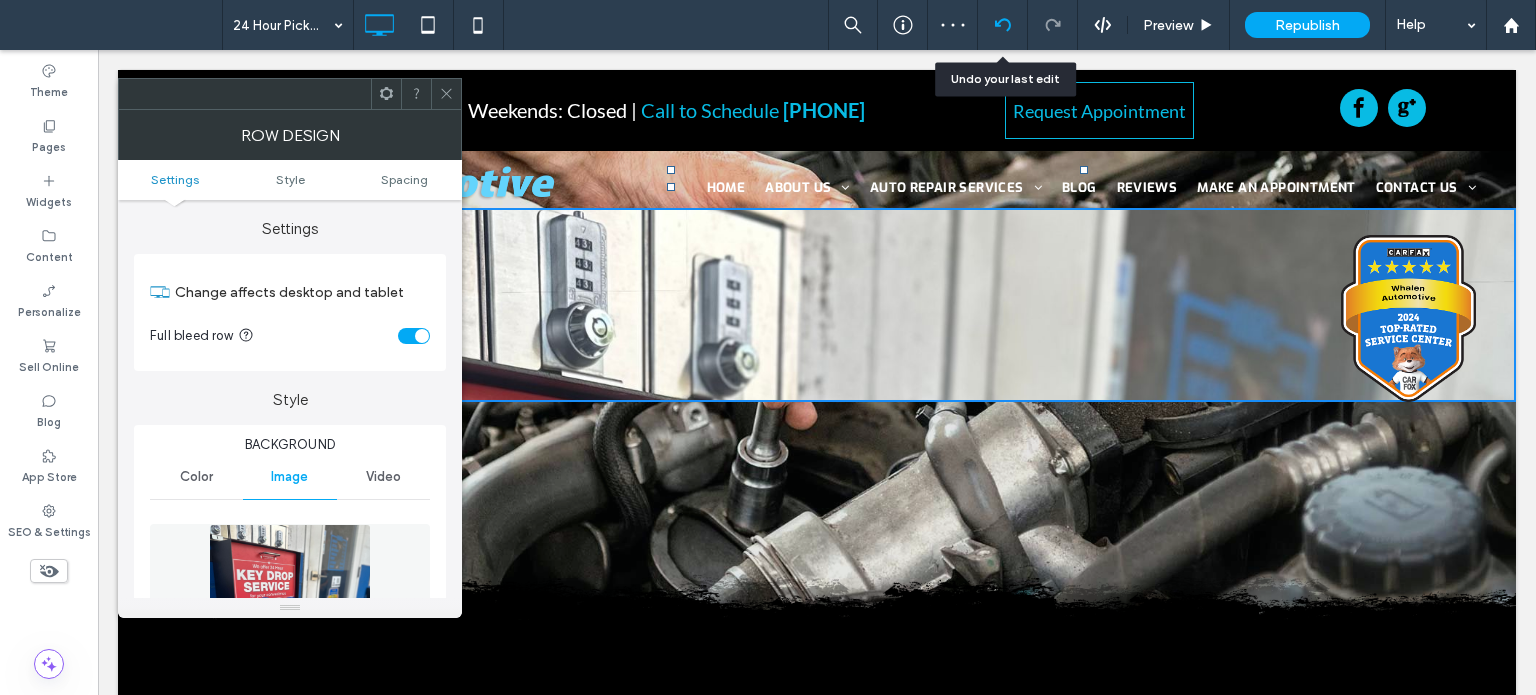 click 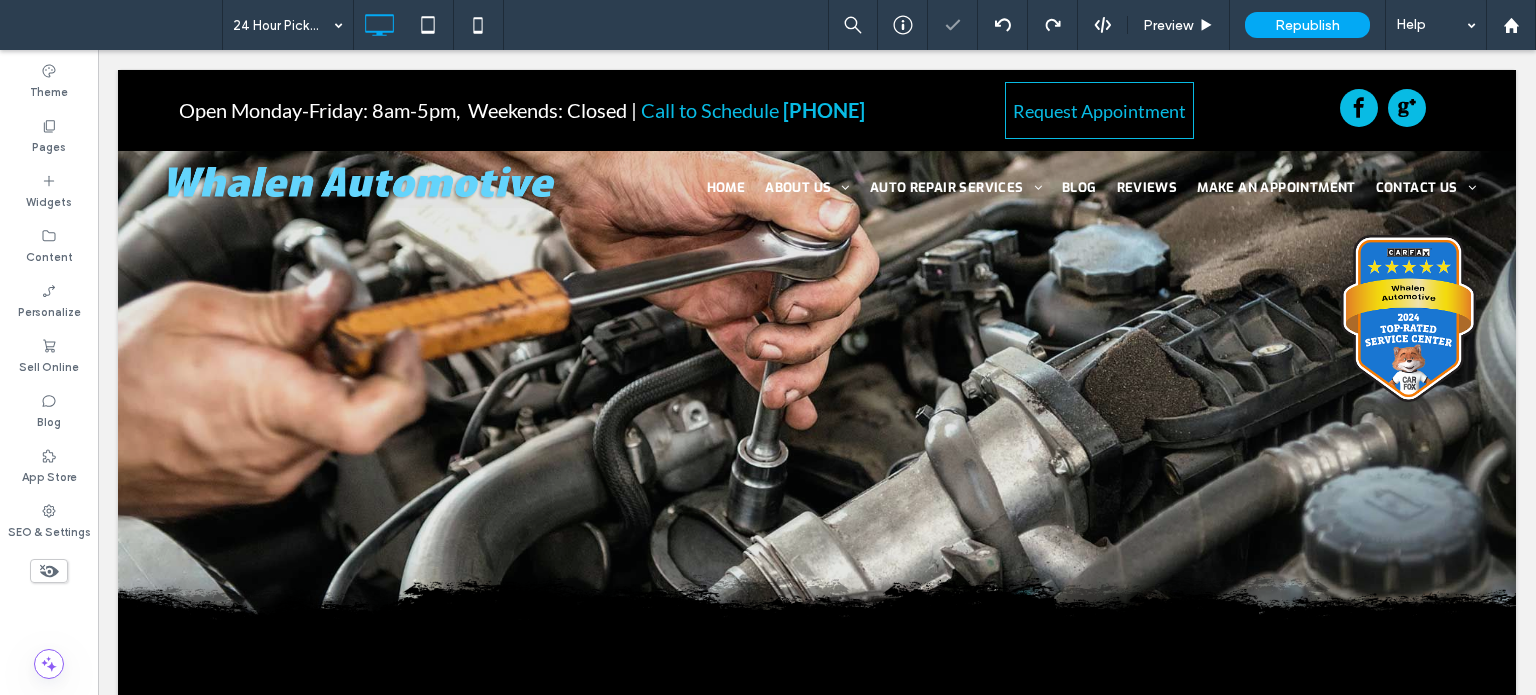 scroll, scrollTop: 0, scrollLeft: 0, axis: both 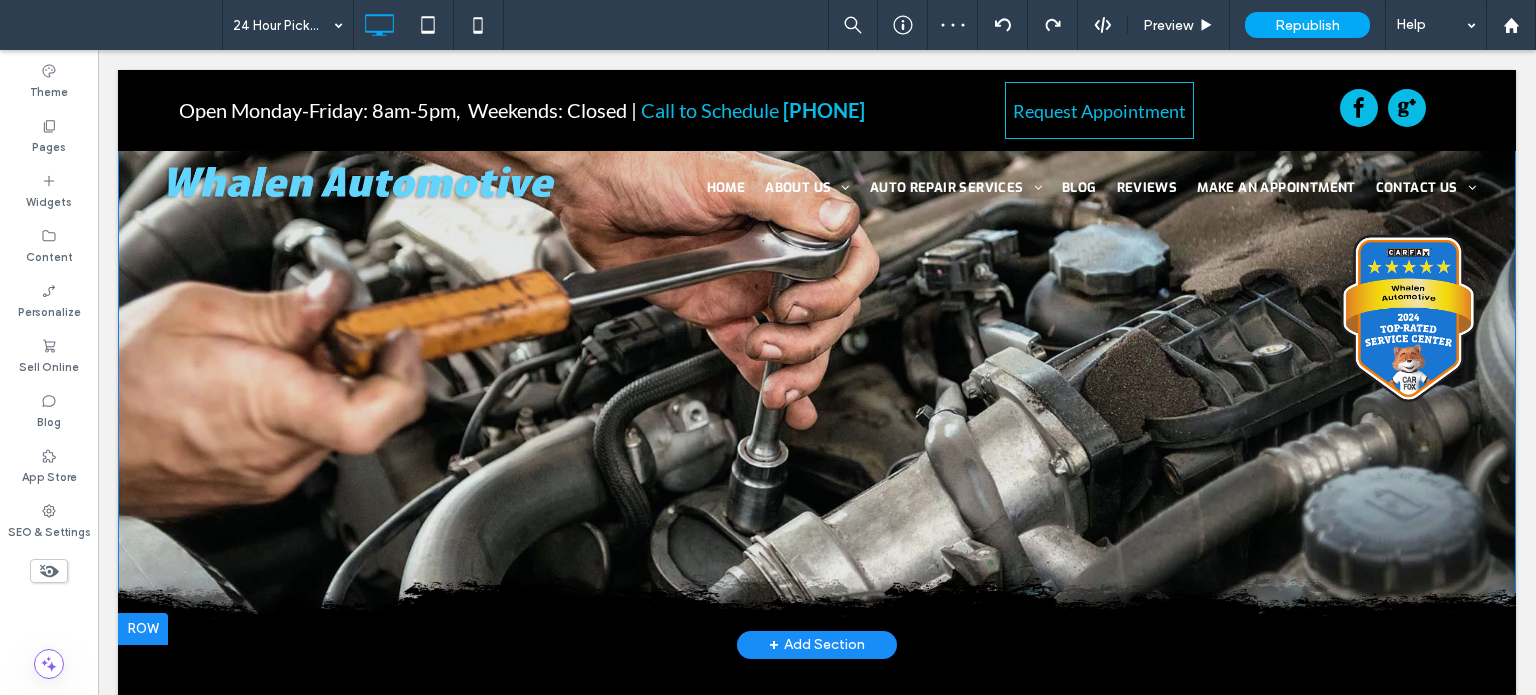 click on "Click To Paste
Row + Add Section" at bounding box center (817, 357) 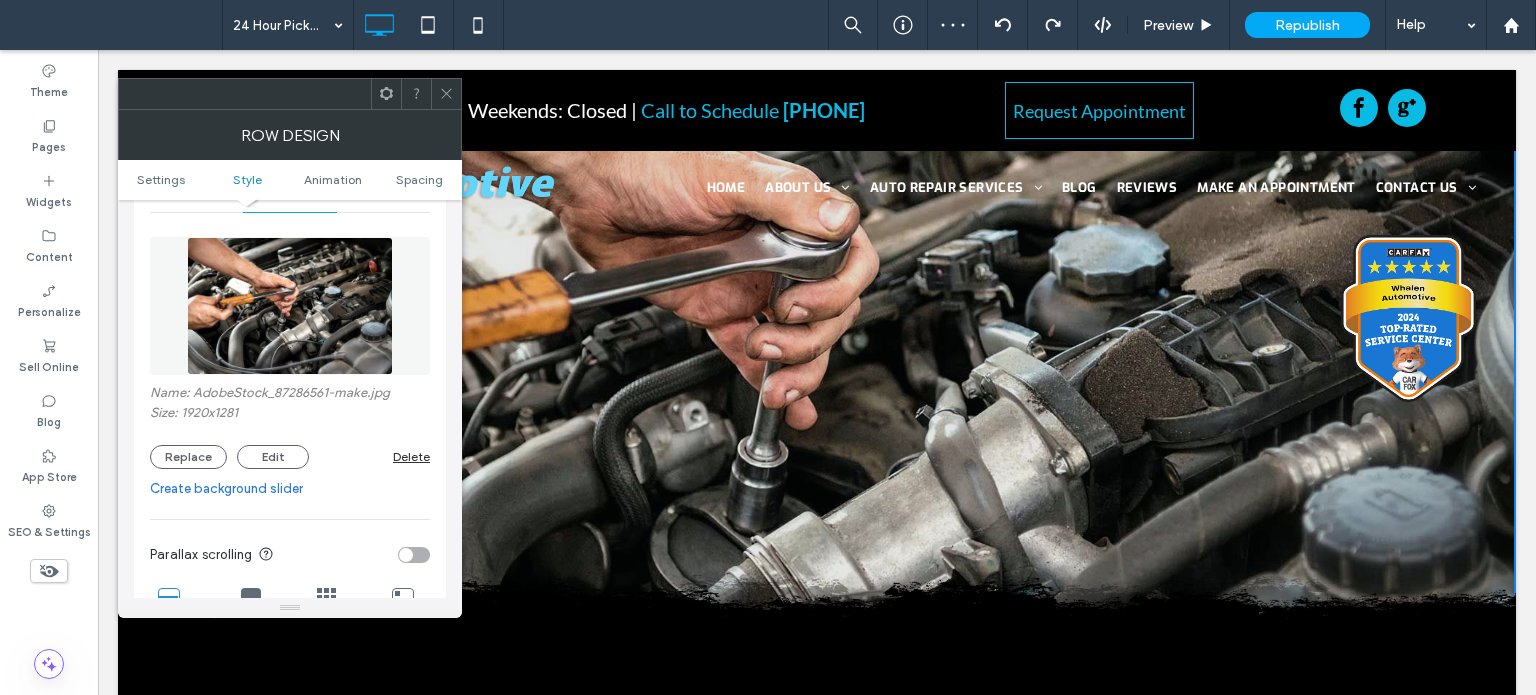 scroll, scrollTop: 300, scrollLeft: 0, axis: vertical 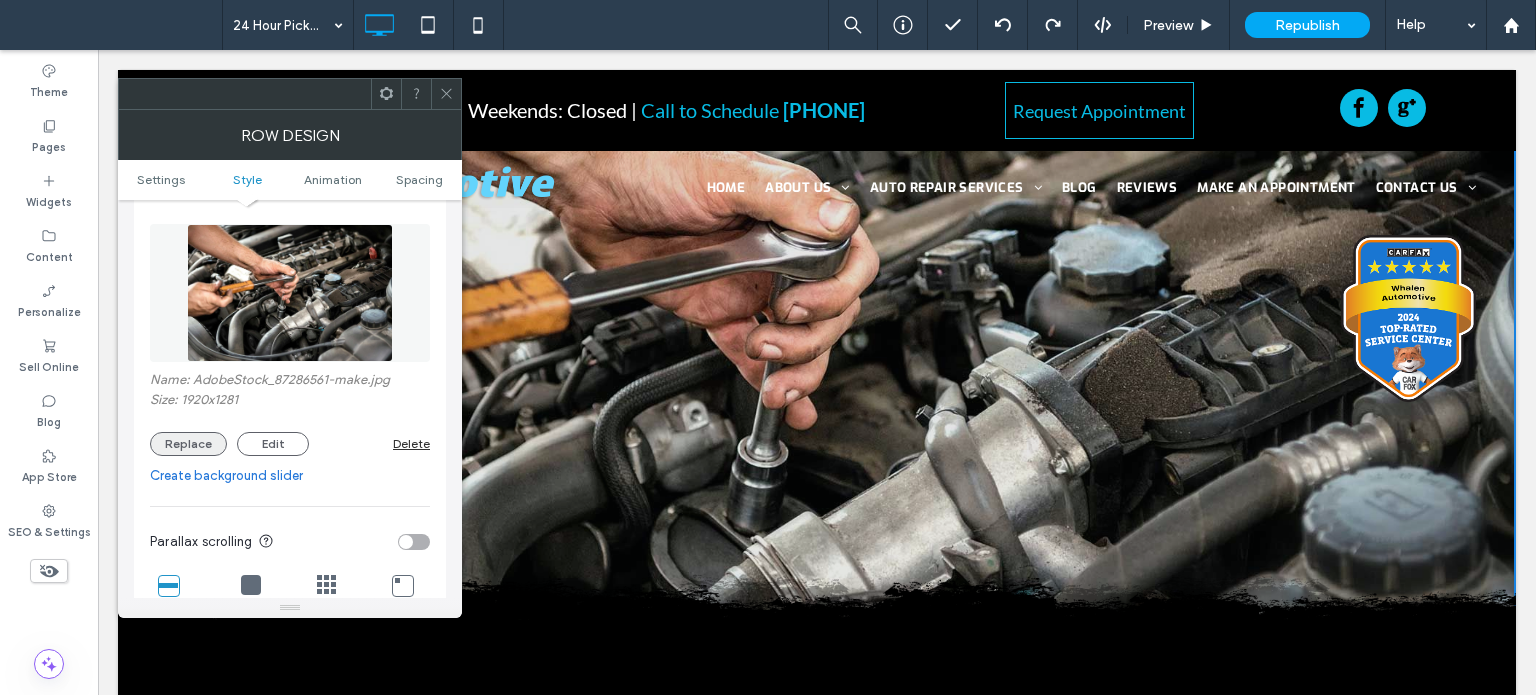 click on "Replace" at bounding box center [188, 444] 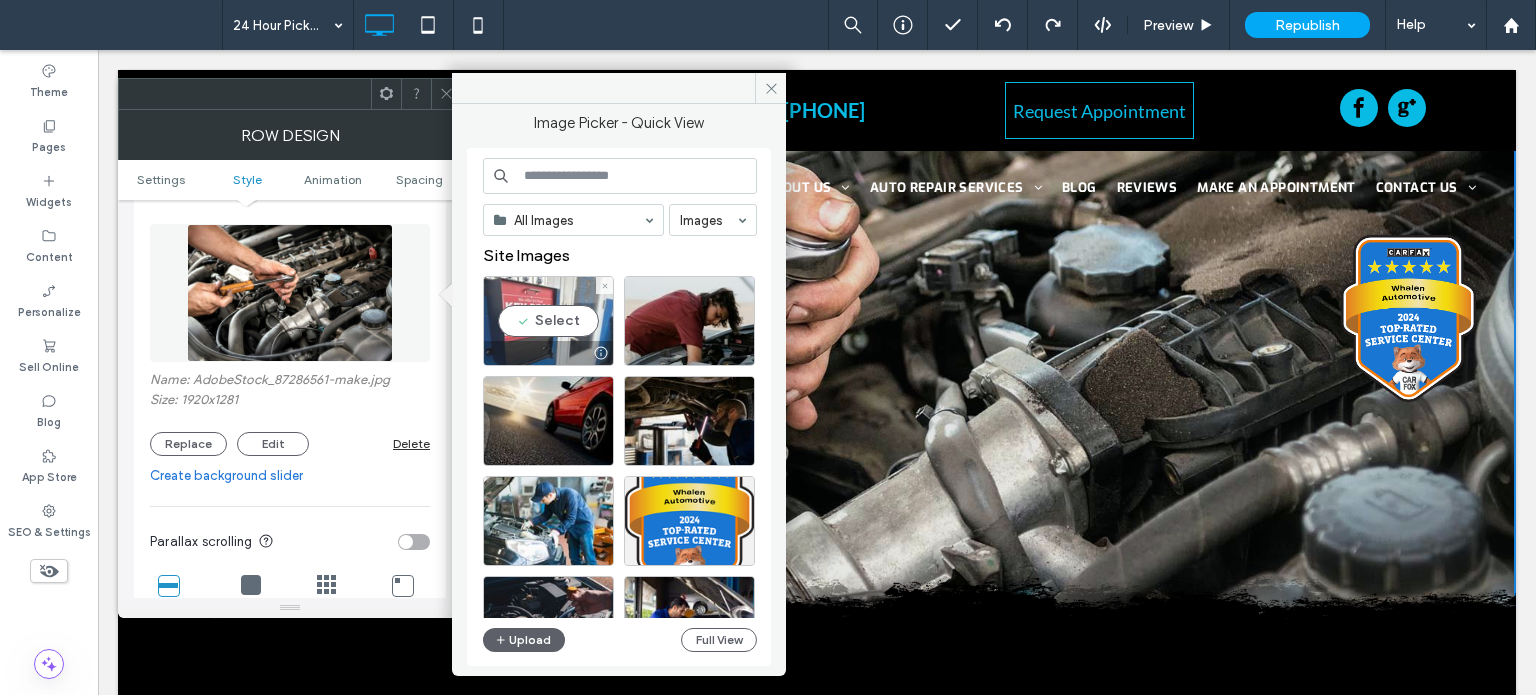 click on "Select" at bounding box center (548, 321) 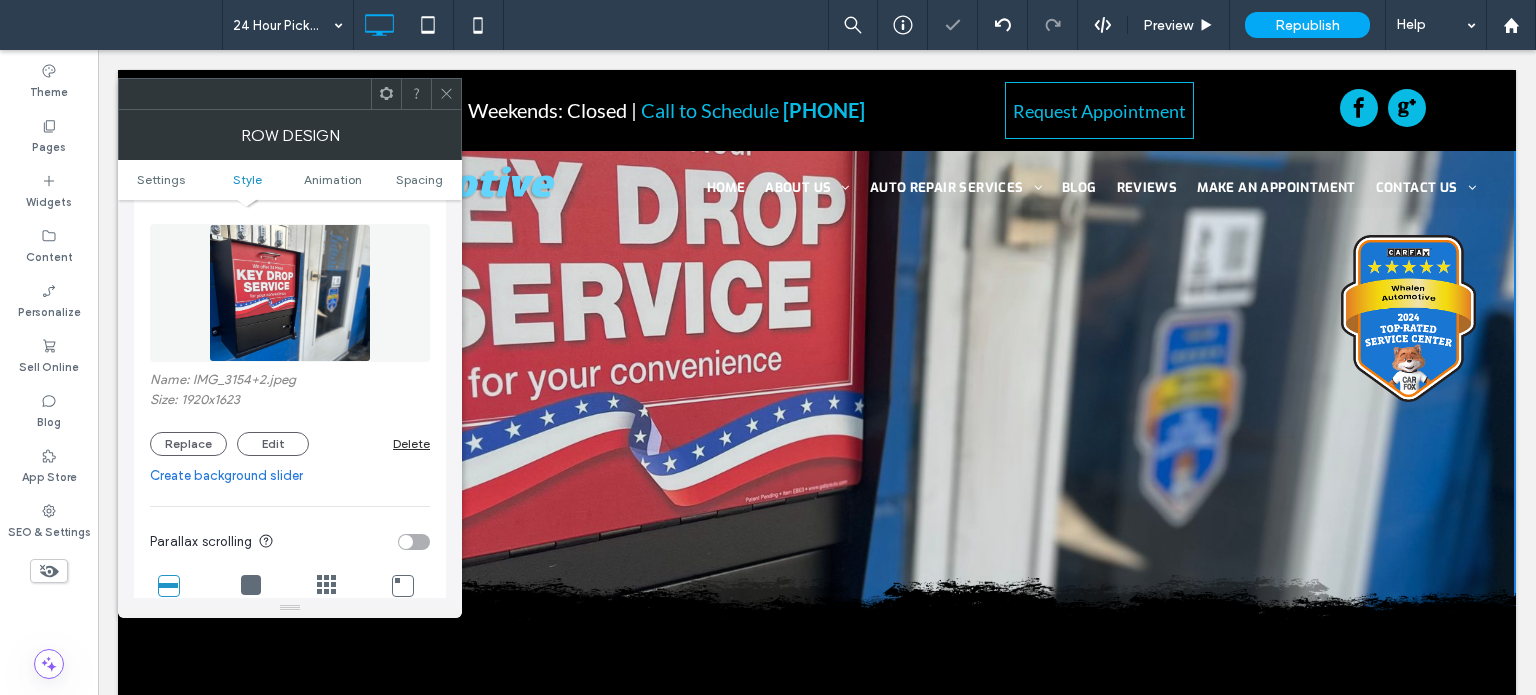 click at bounding box center (446, 94) 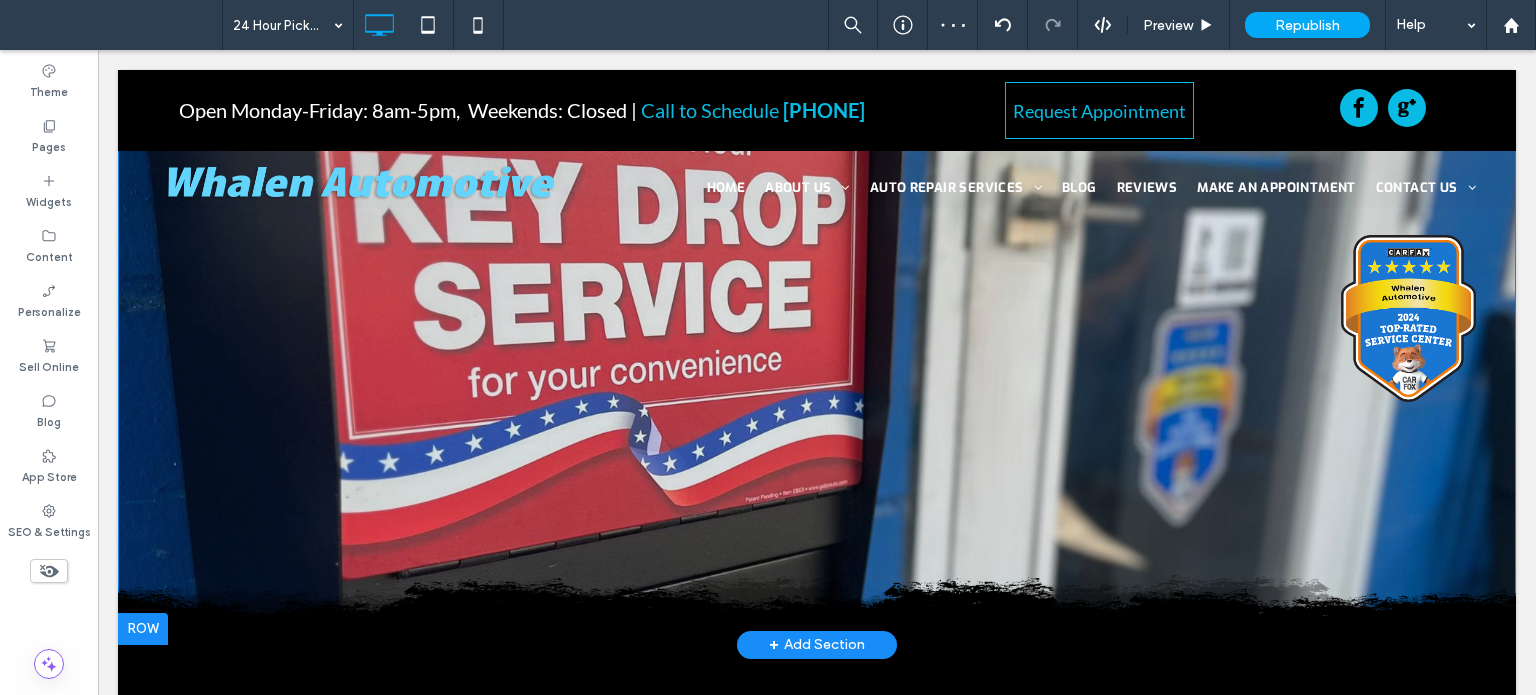 click on "Click To Paste" at bounding box center [817, 557] 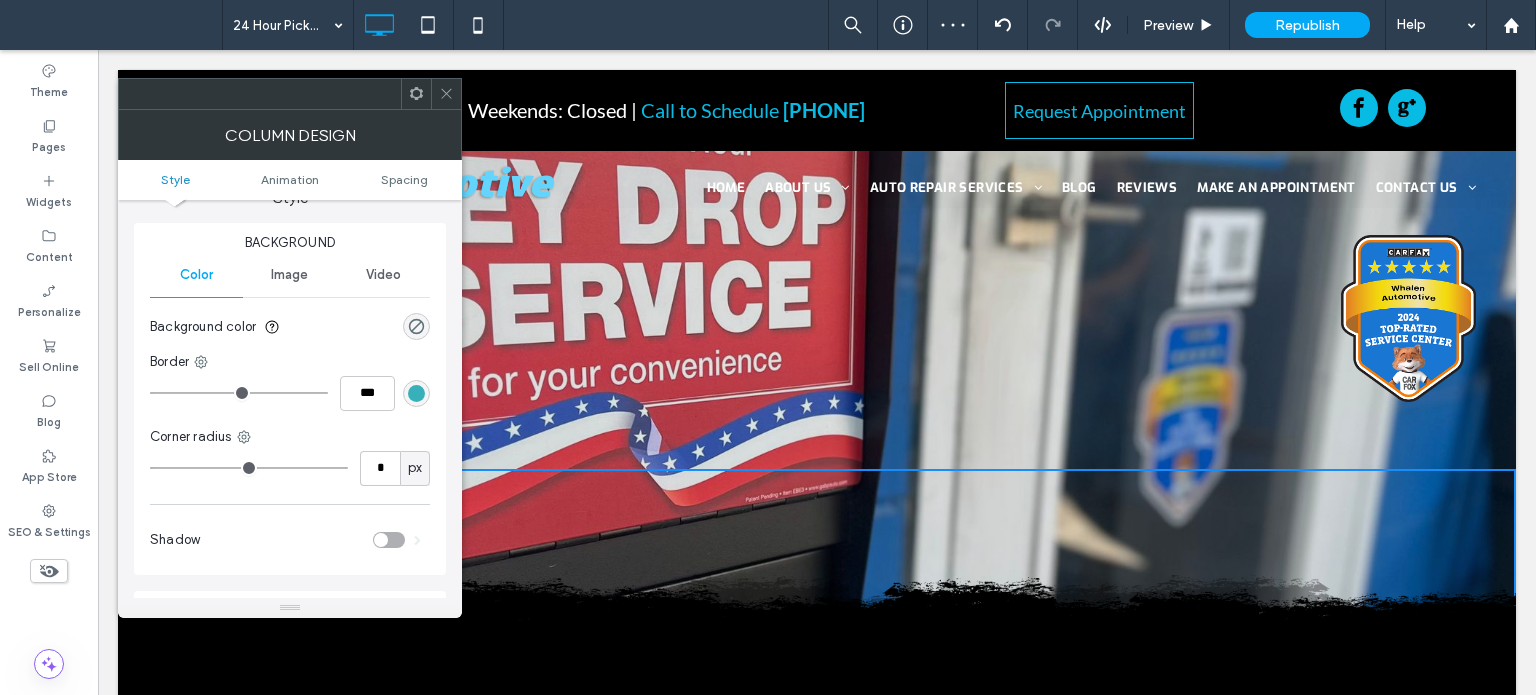 scroll, scrollTop: 0, scrollLeft: 0, axis: both 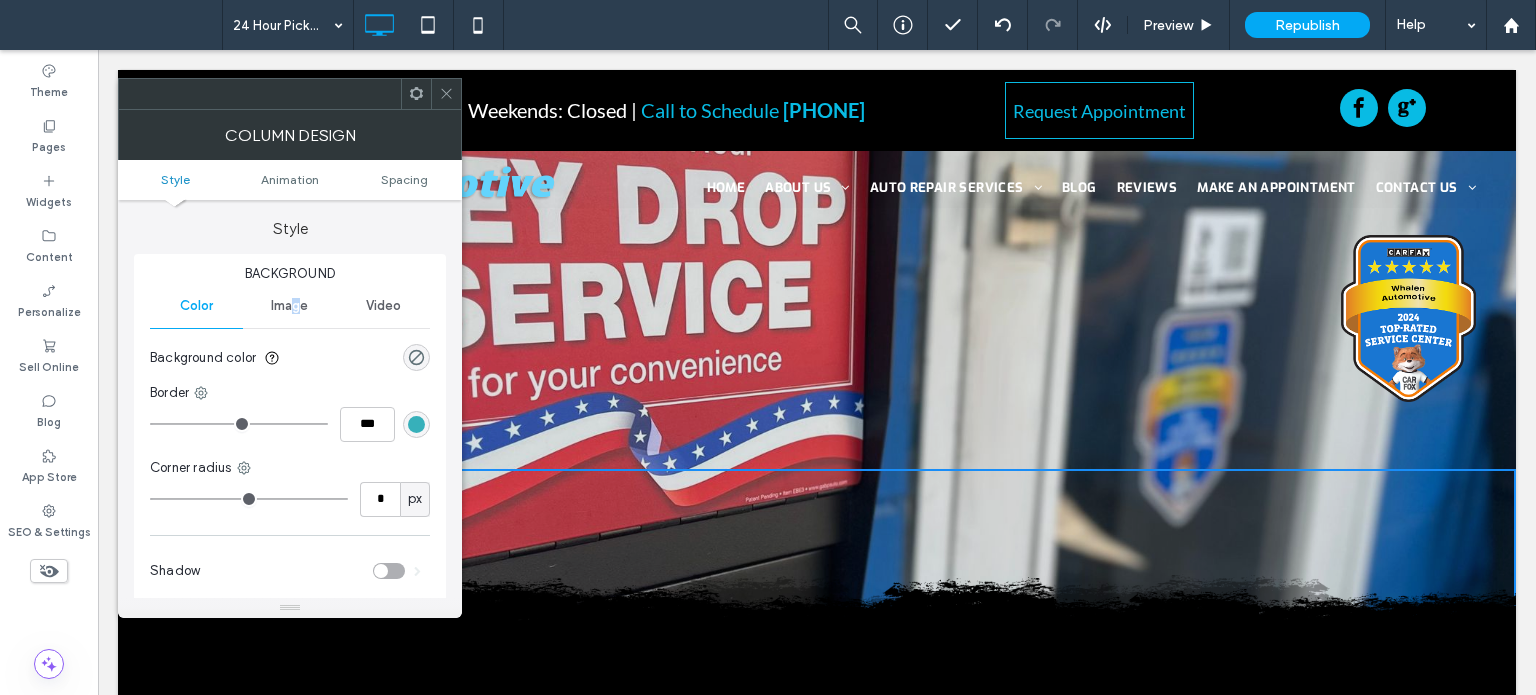 click on "Image" at bounding box center (289, 306) 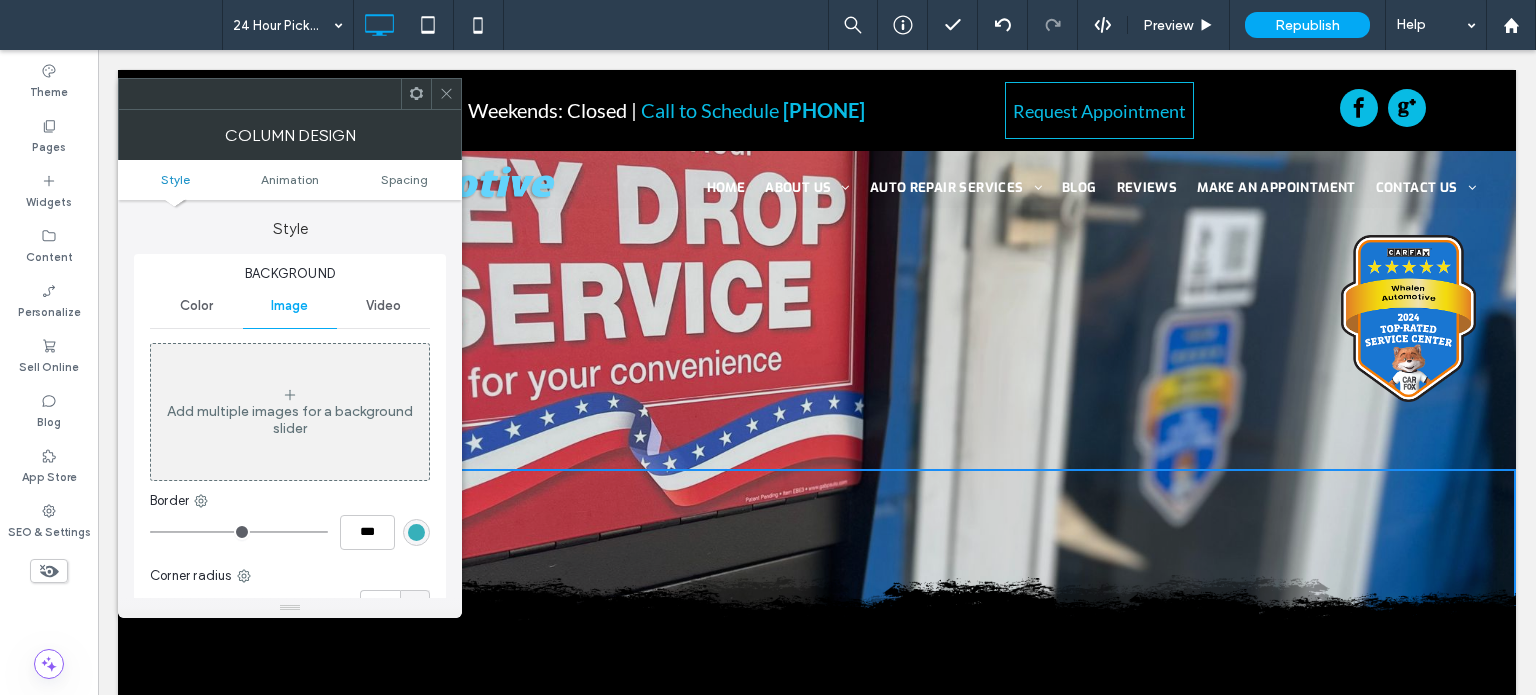 click 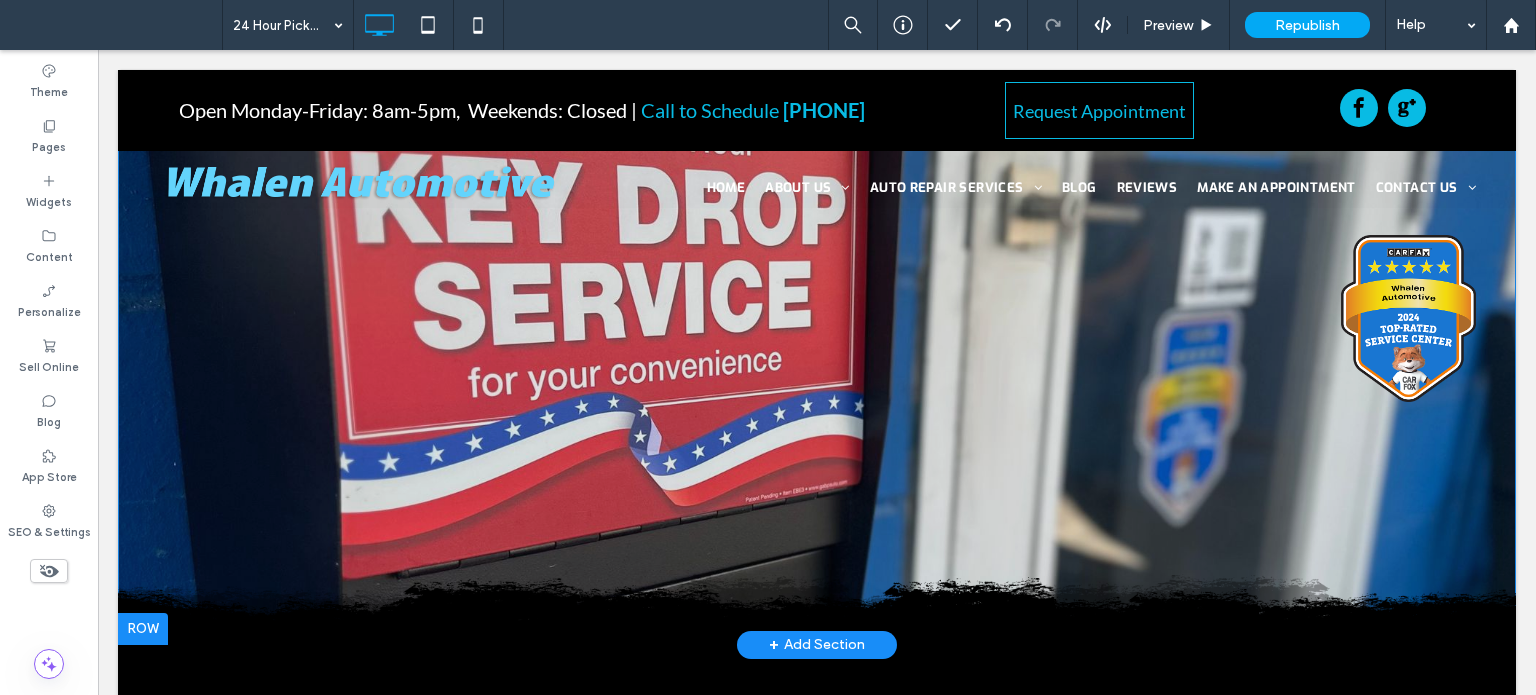 click on "Click To Paste" at bounding box center [817, 557] 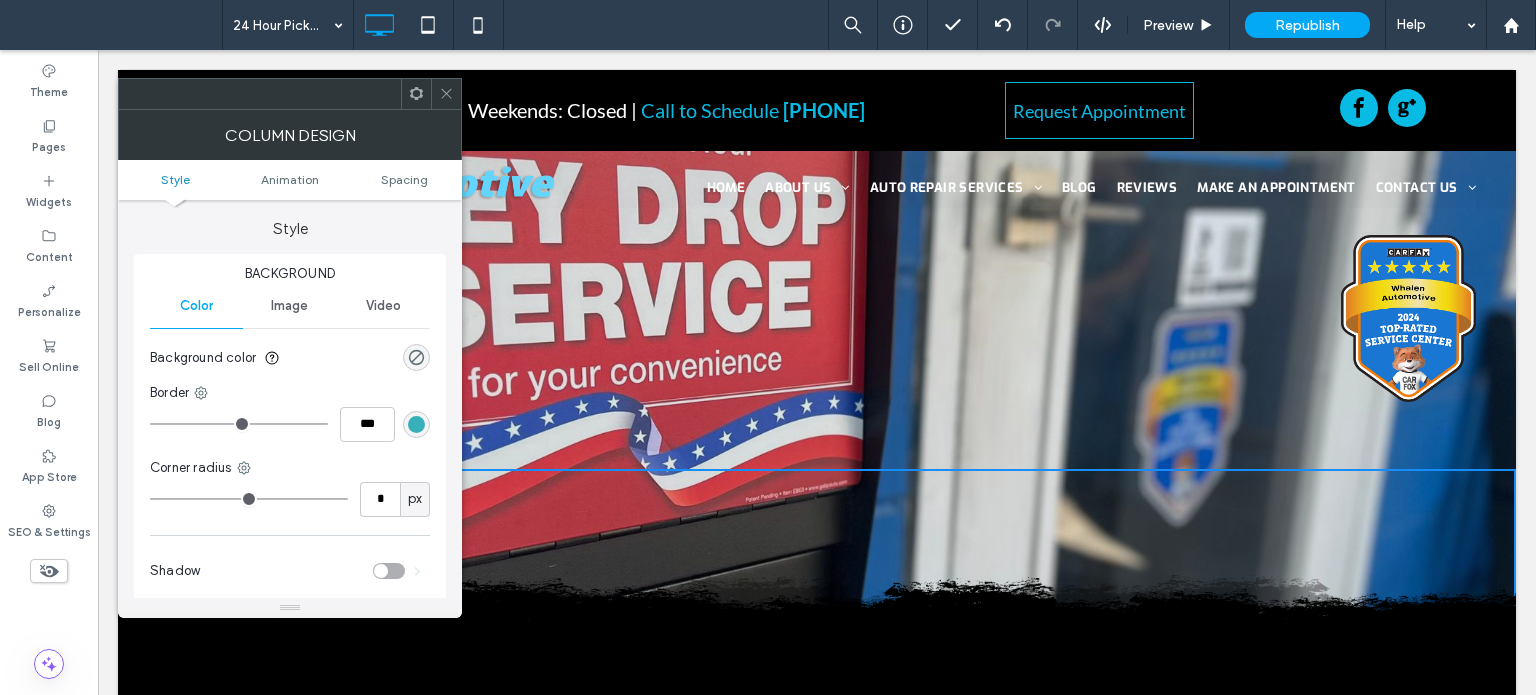 click on "Image" at bounding box center (289, 306) 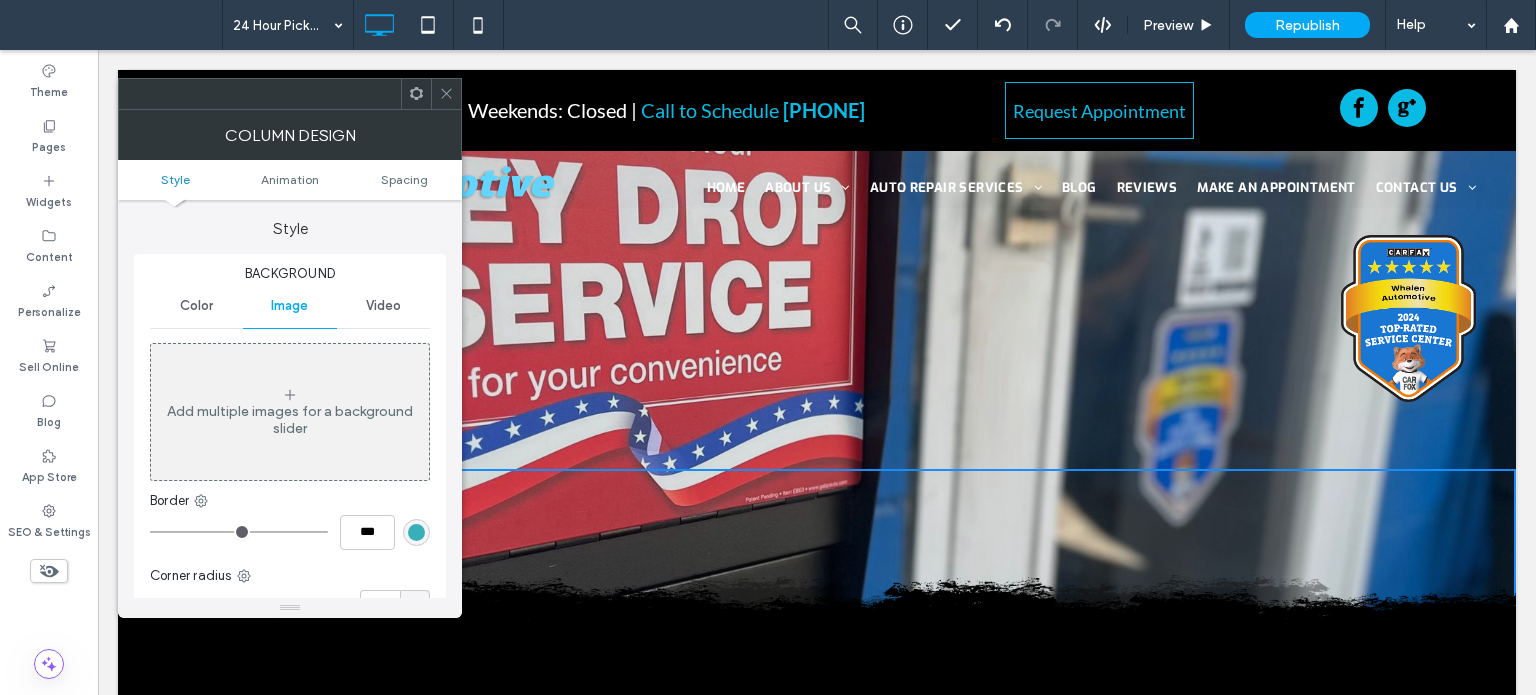 click at bounding box center [446, 94] 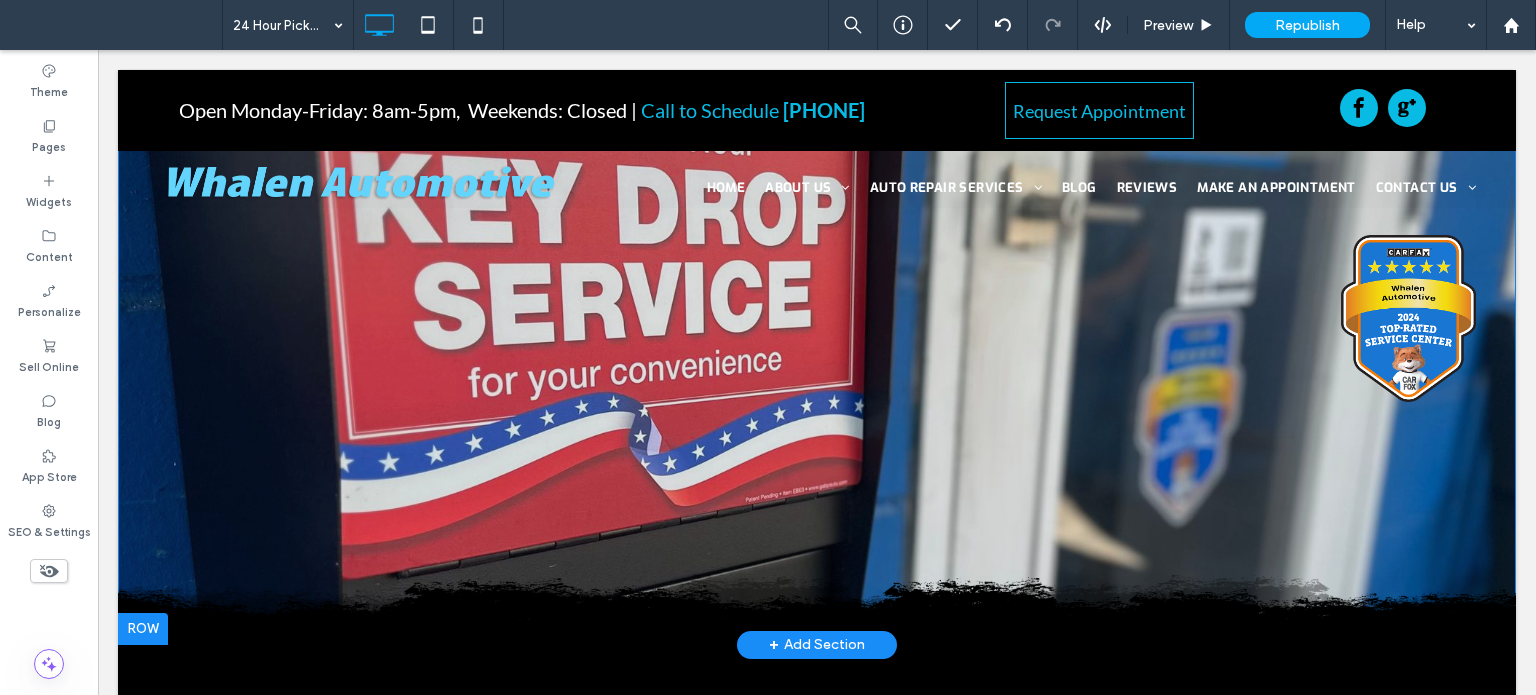 click on "Click To Paste" at bounding box center [817, 557] 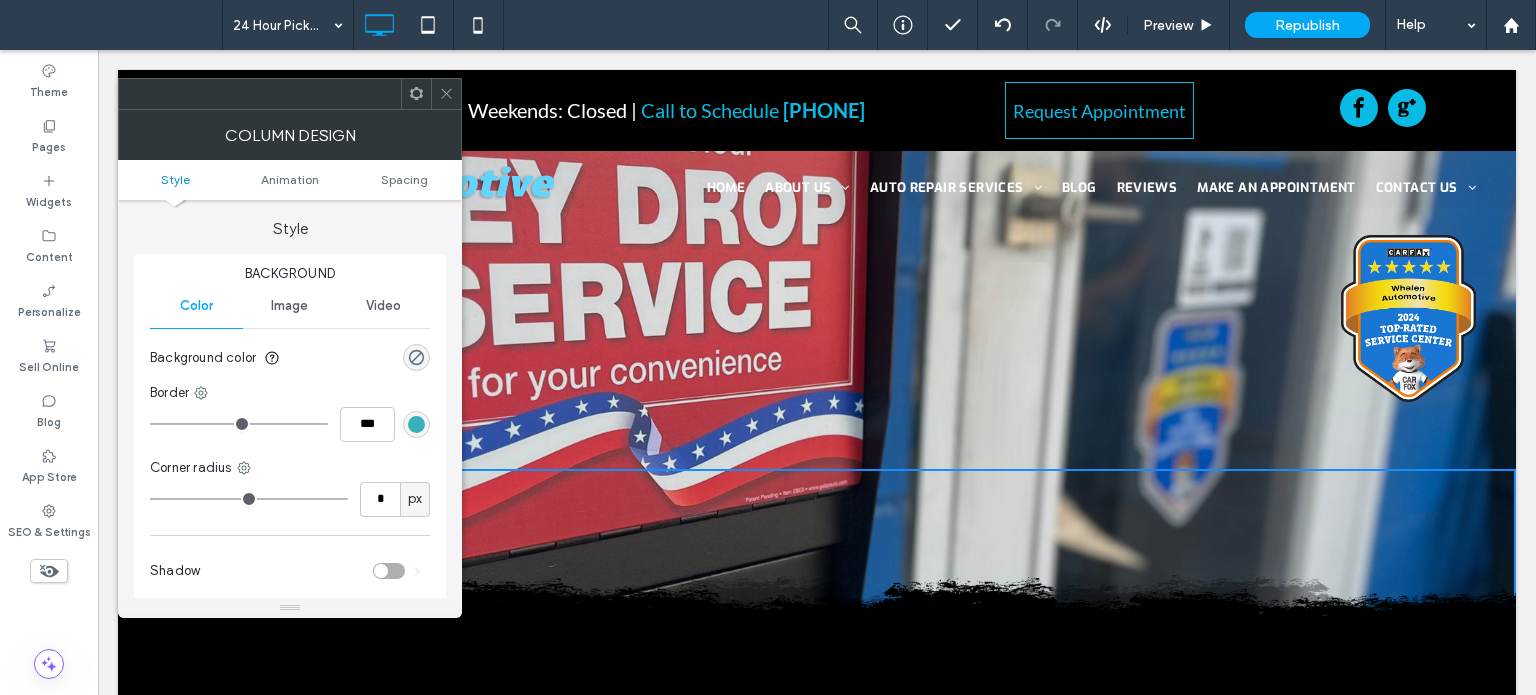 click on "Image" at bounding box center [289, 306] 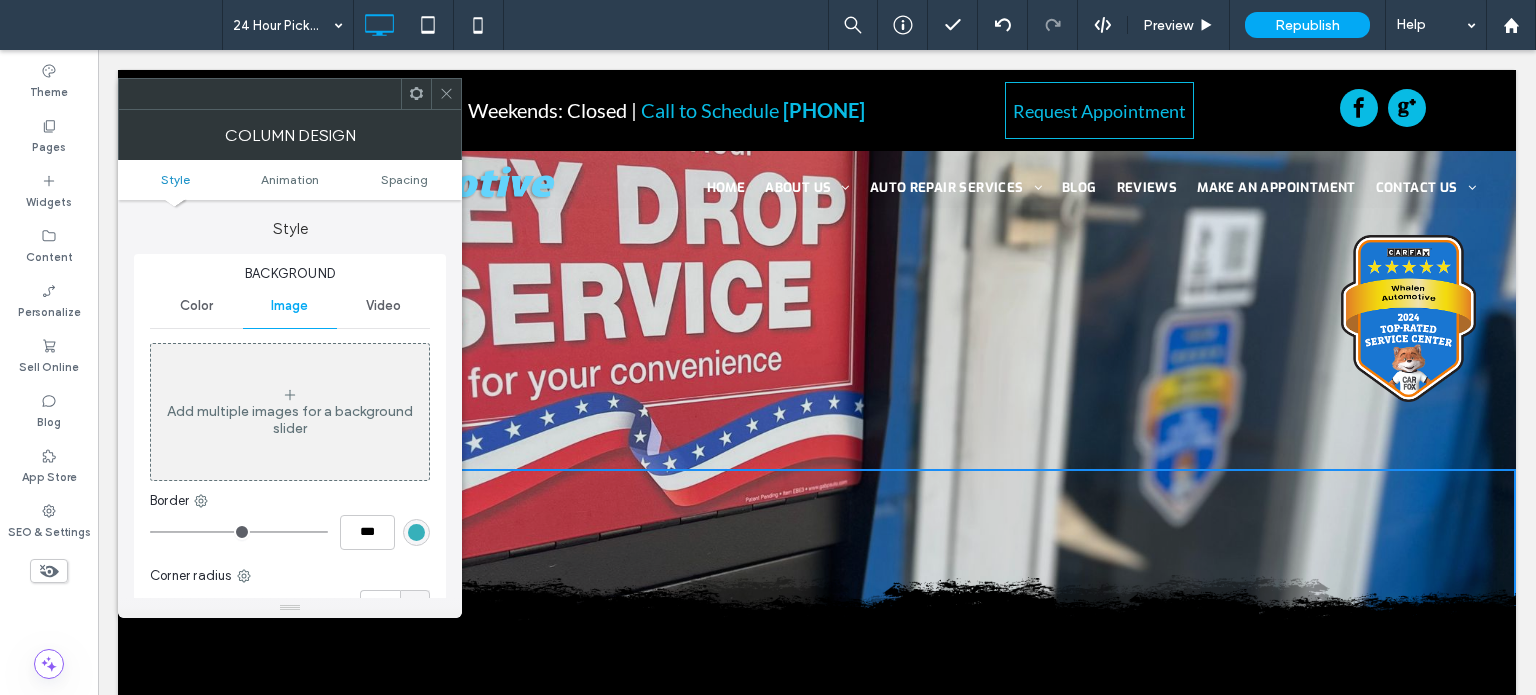 click at bounding box center [446, 94] 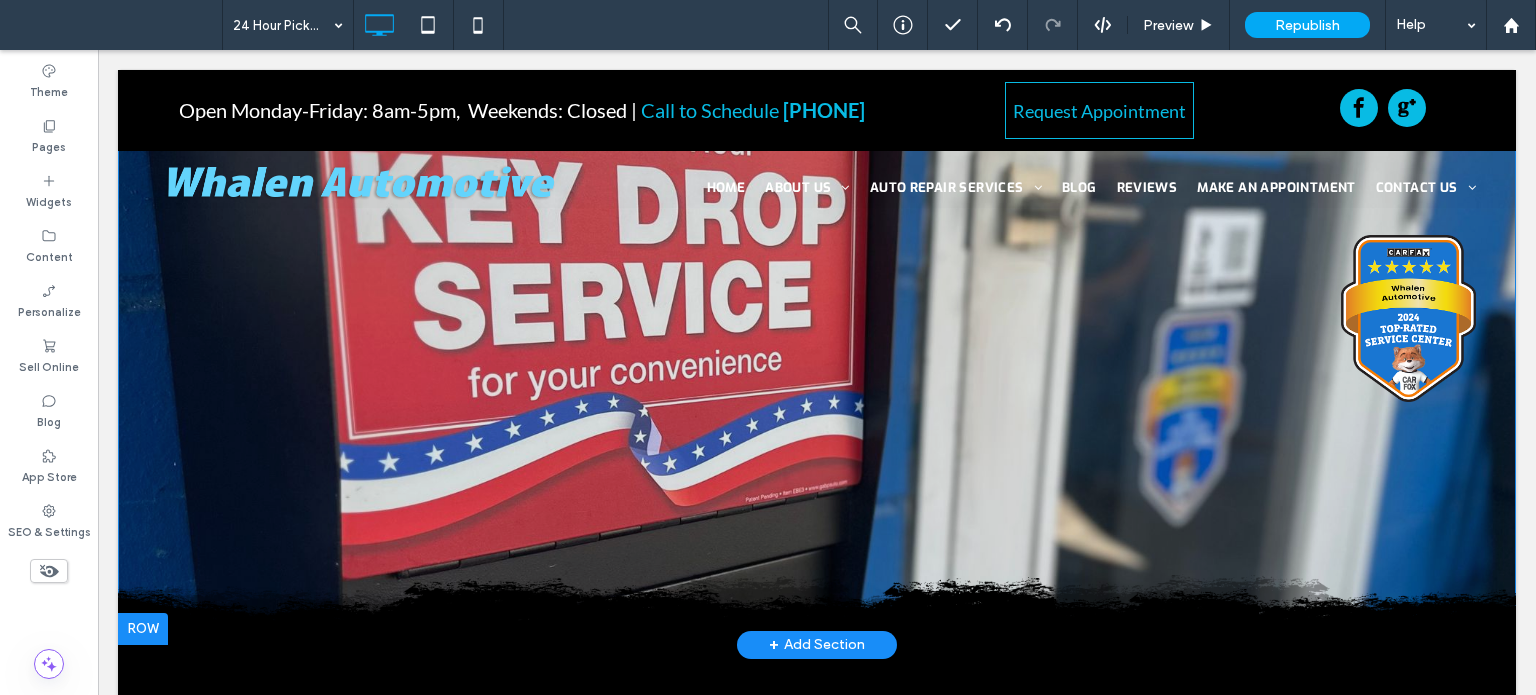 click on "Click To Paste" at bounding box center (817, 557) 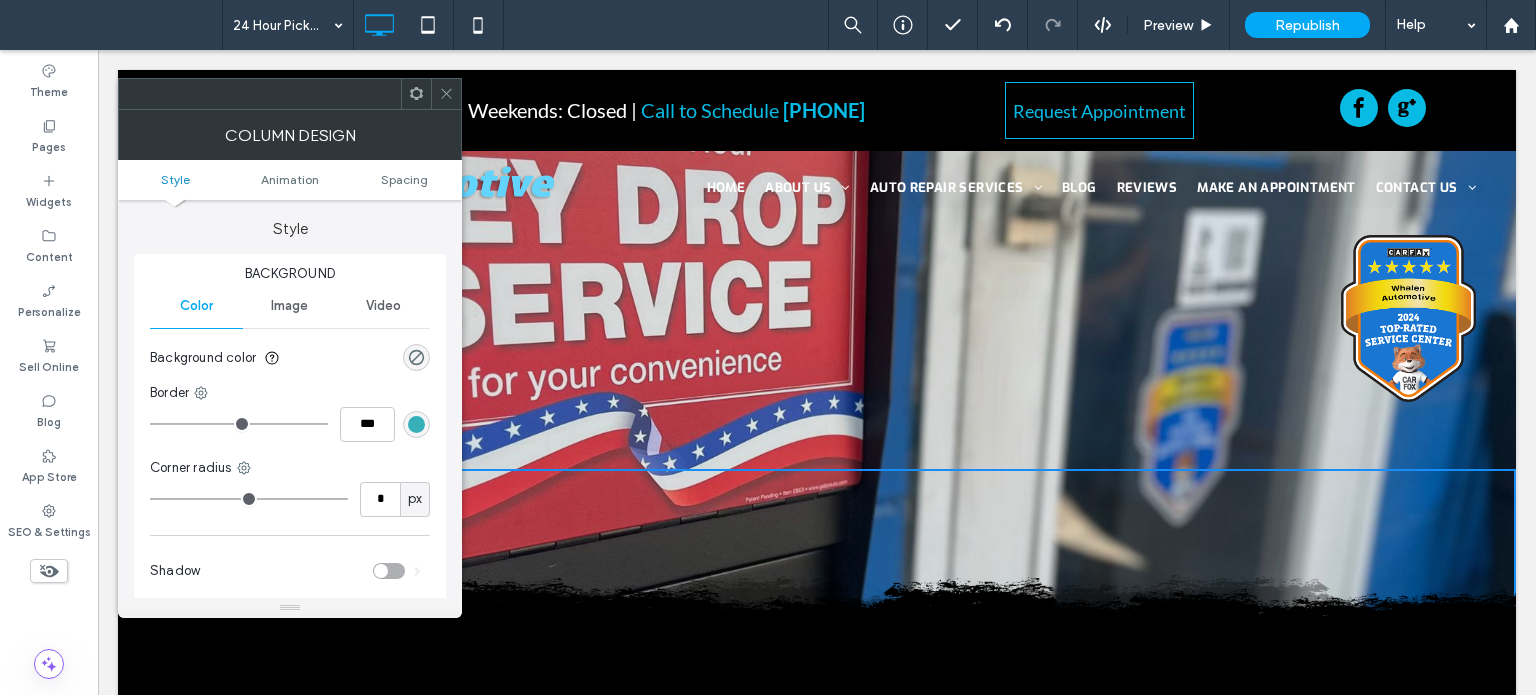 click on "Click To Paste" at bounding box center [817, 557] 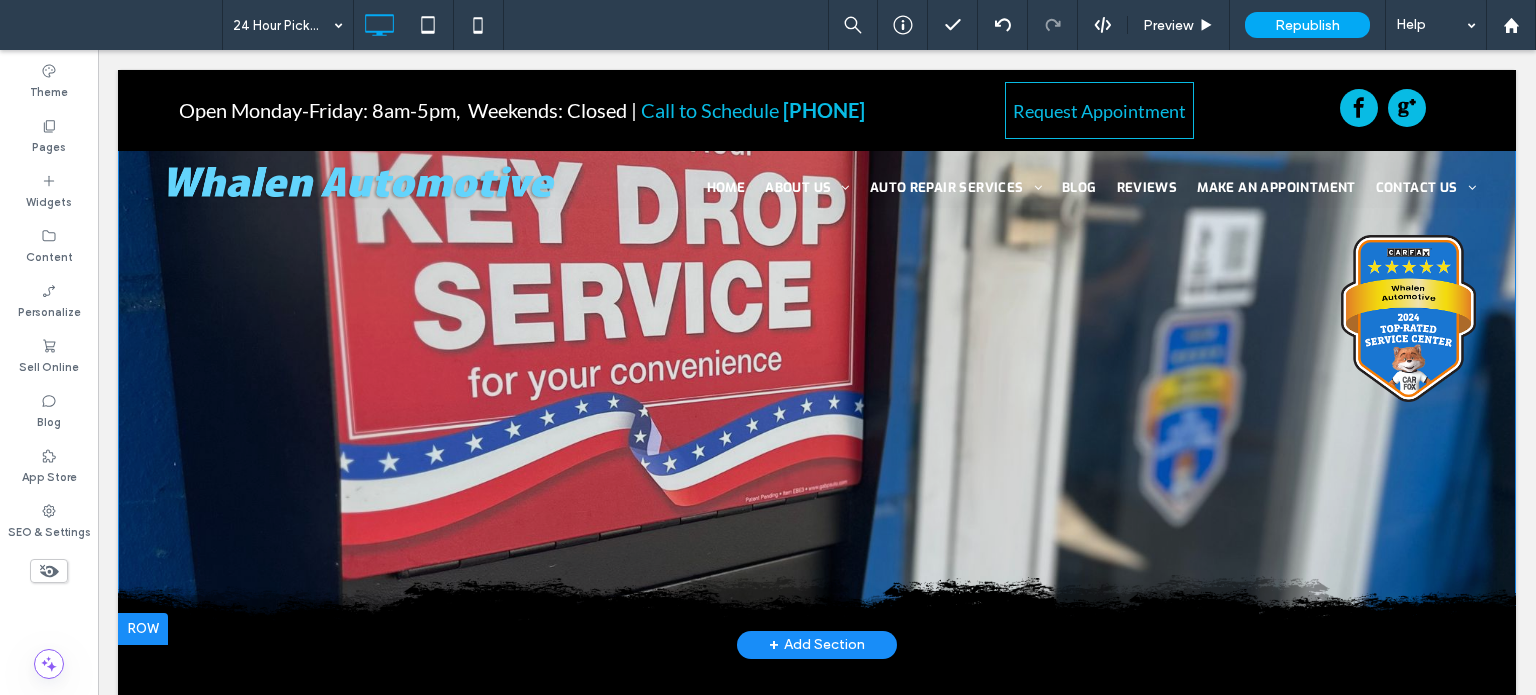 click on "Click To Paste" at bounding box center (817, 557) 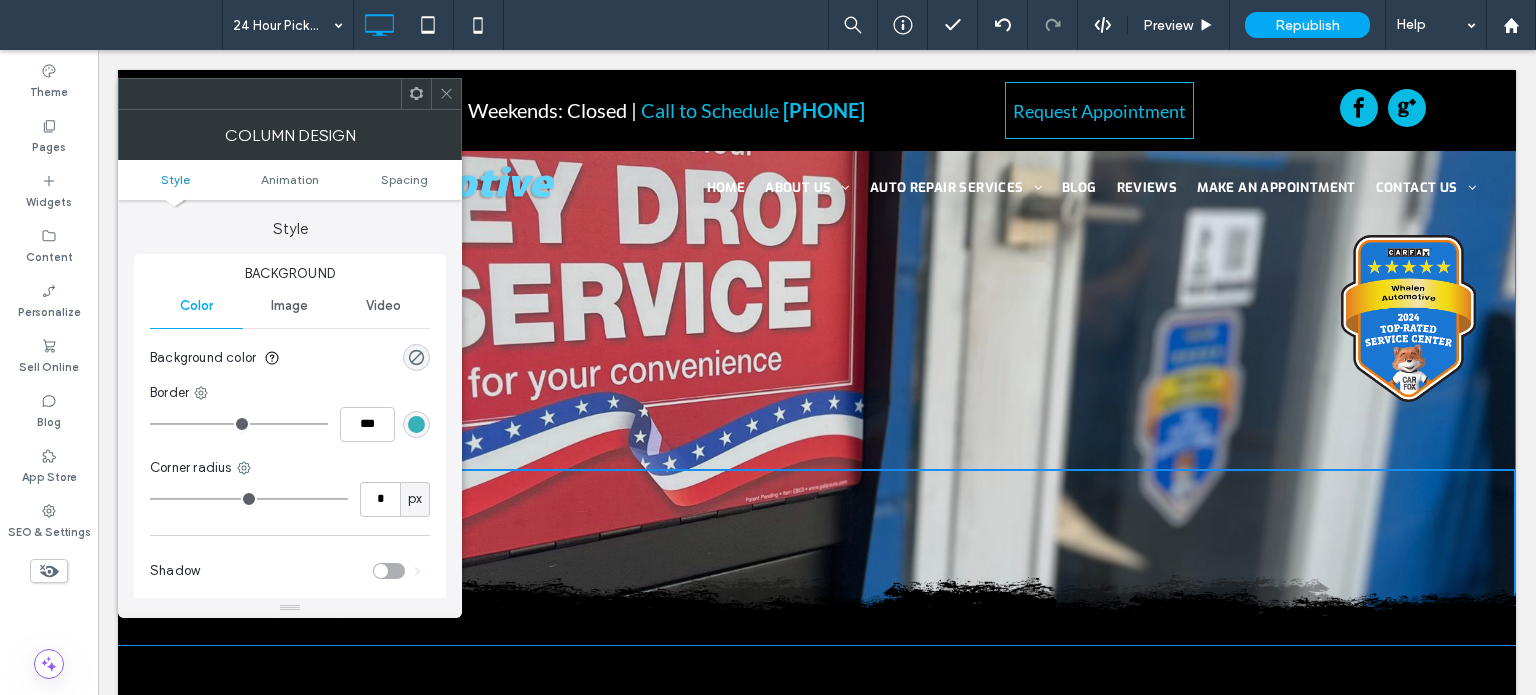 click on "Click To Paste
Row + Add Section" at bounding box center [817, 357] 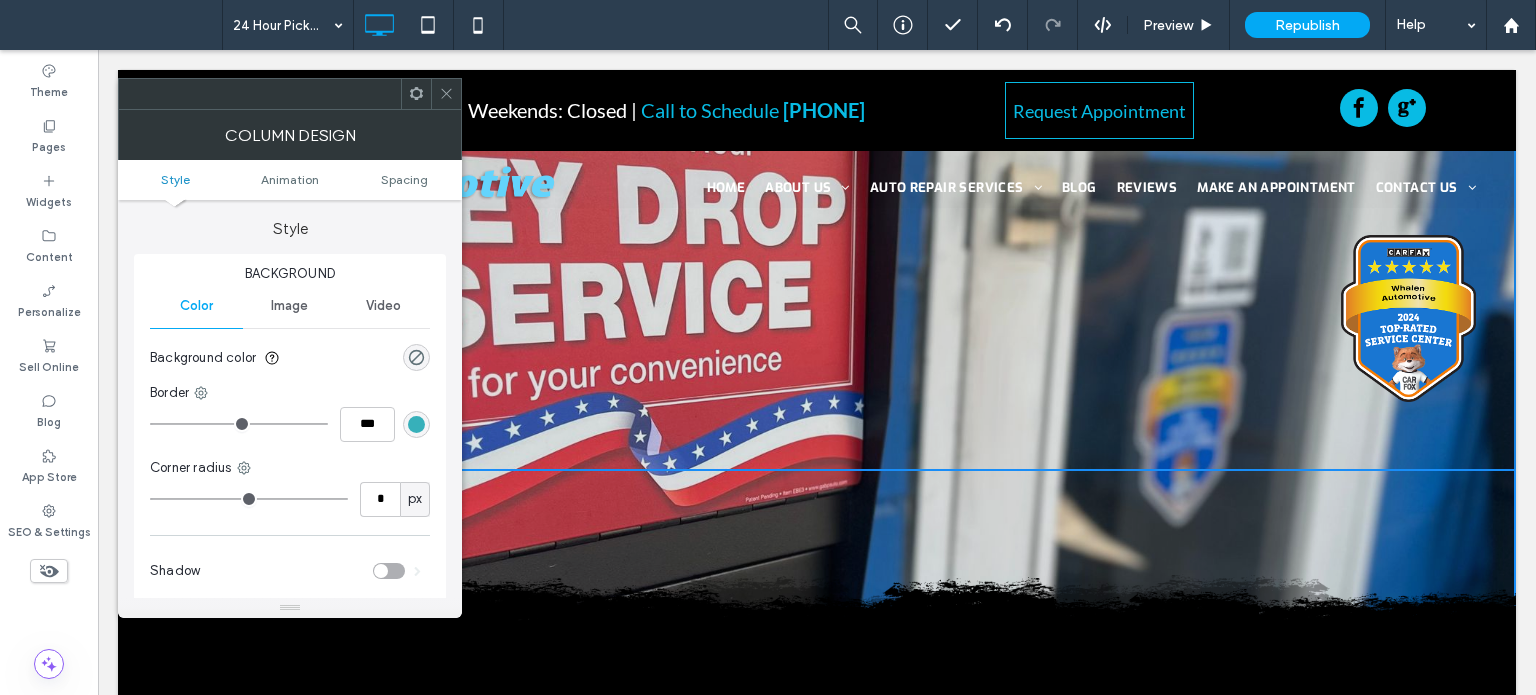 click on "Click To Paste" at bounding box center [817, 304] 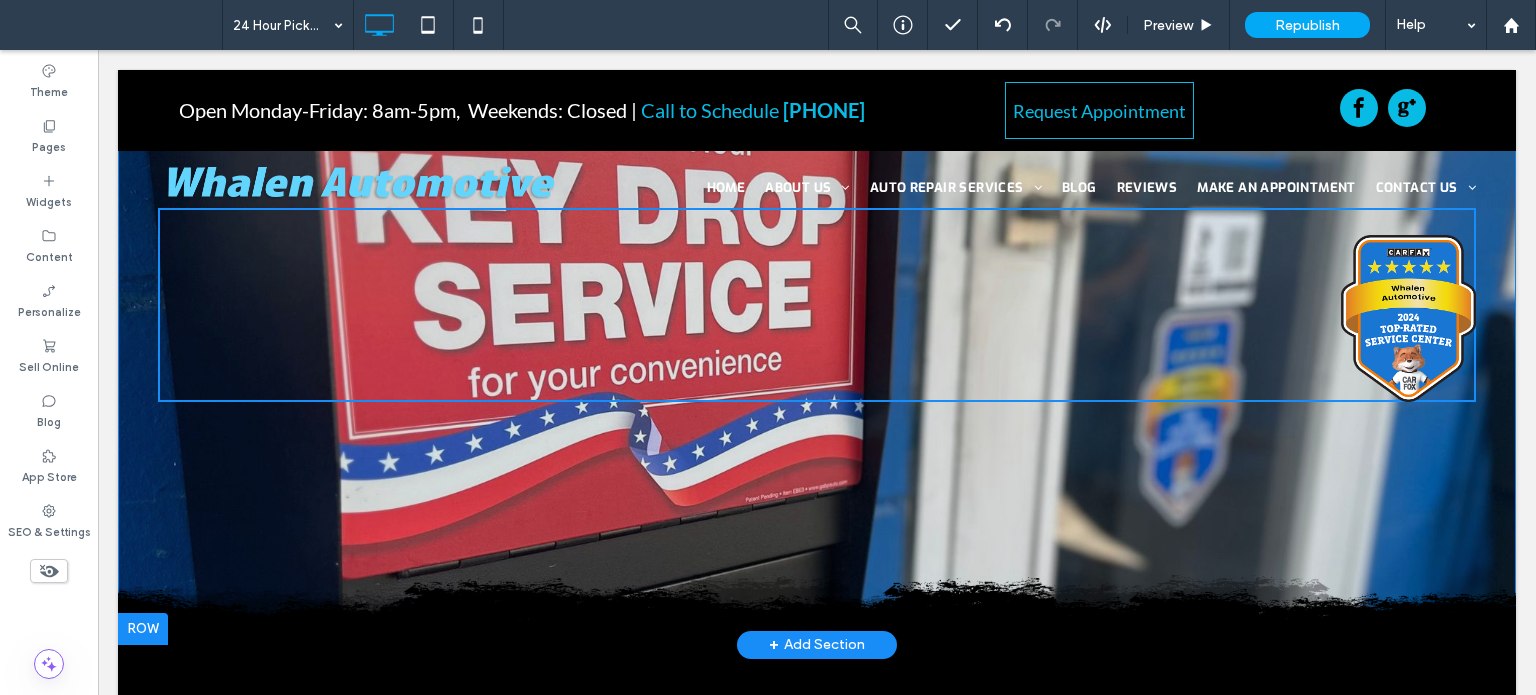 click on "Click To Paste
Row + Add Section" at bounding box center [817, 357] 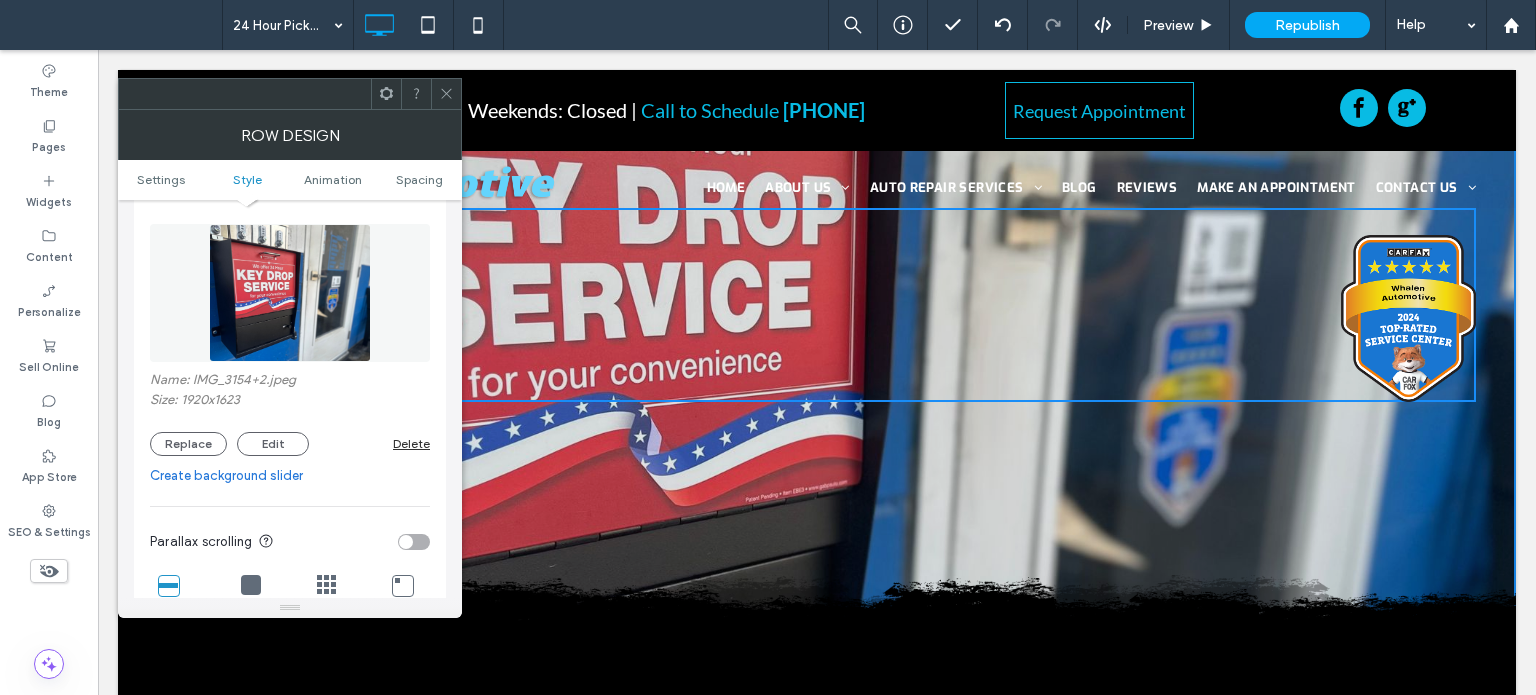 scroll, scrollTop: 500, scrollLeft: 0, axis: vertical 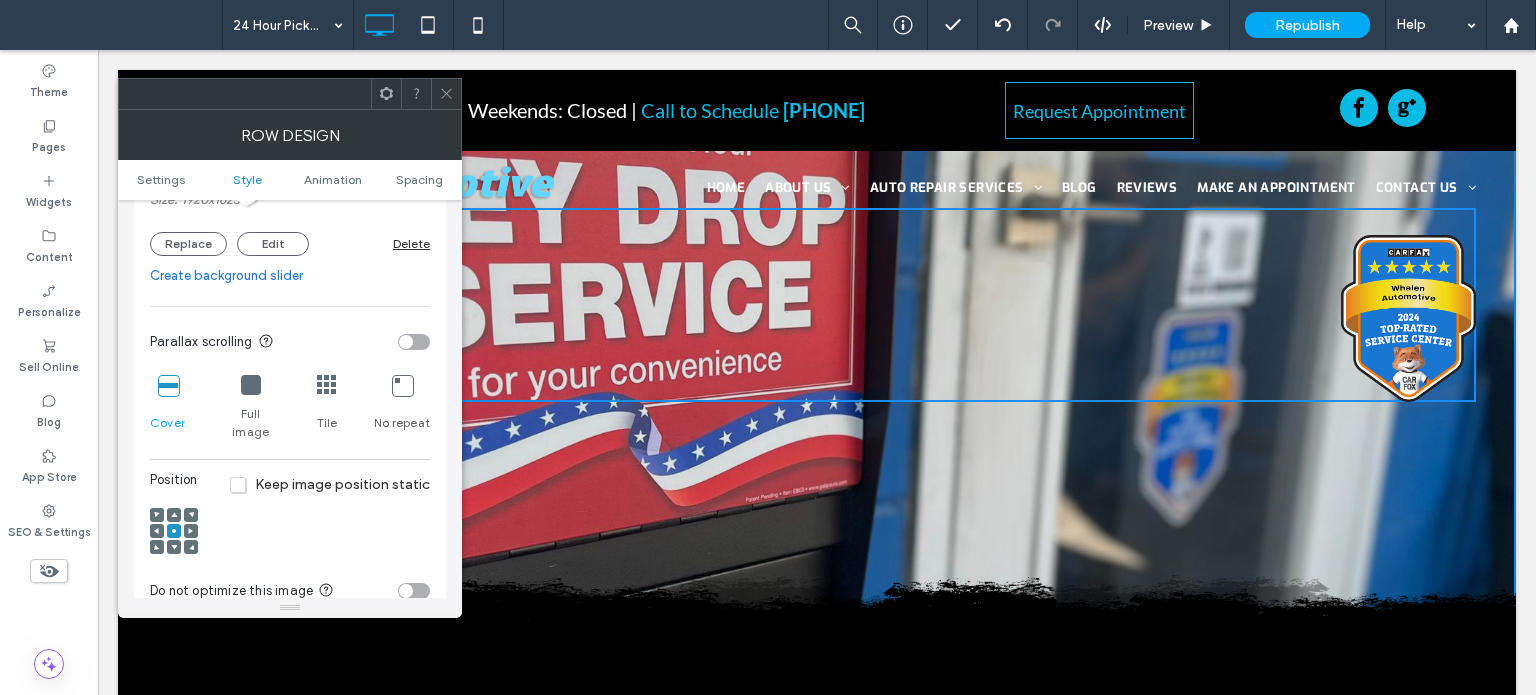 click at bounding box center (174, 515) 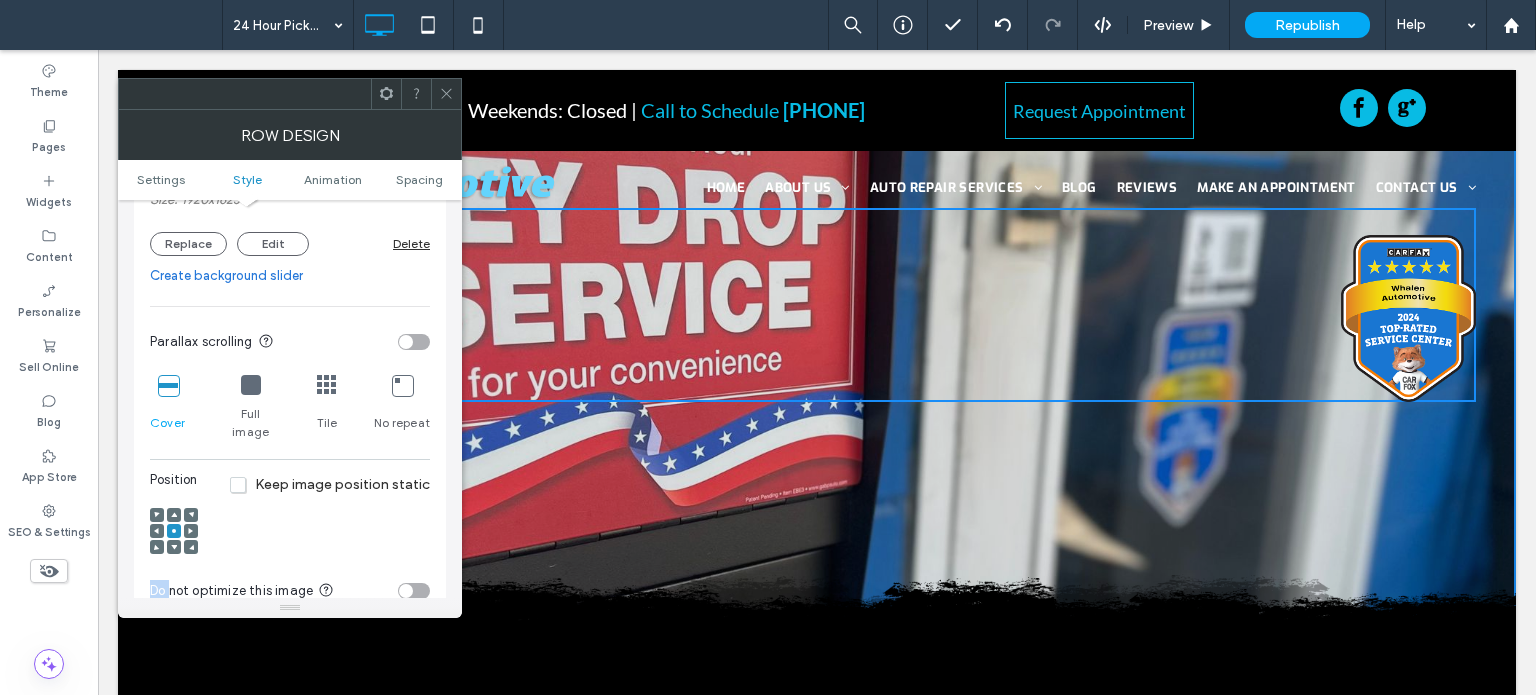 click 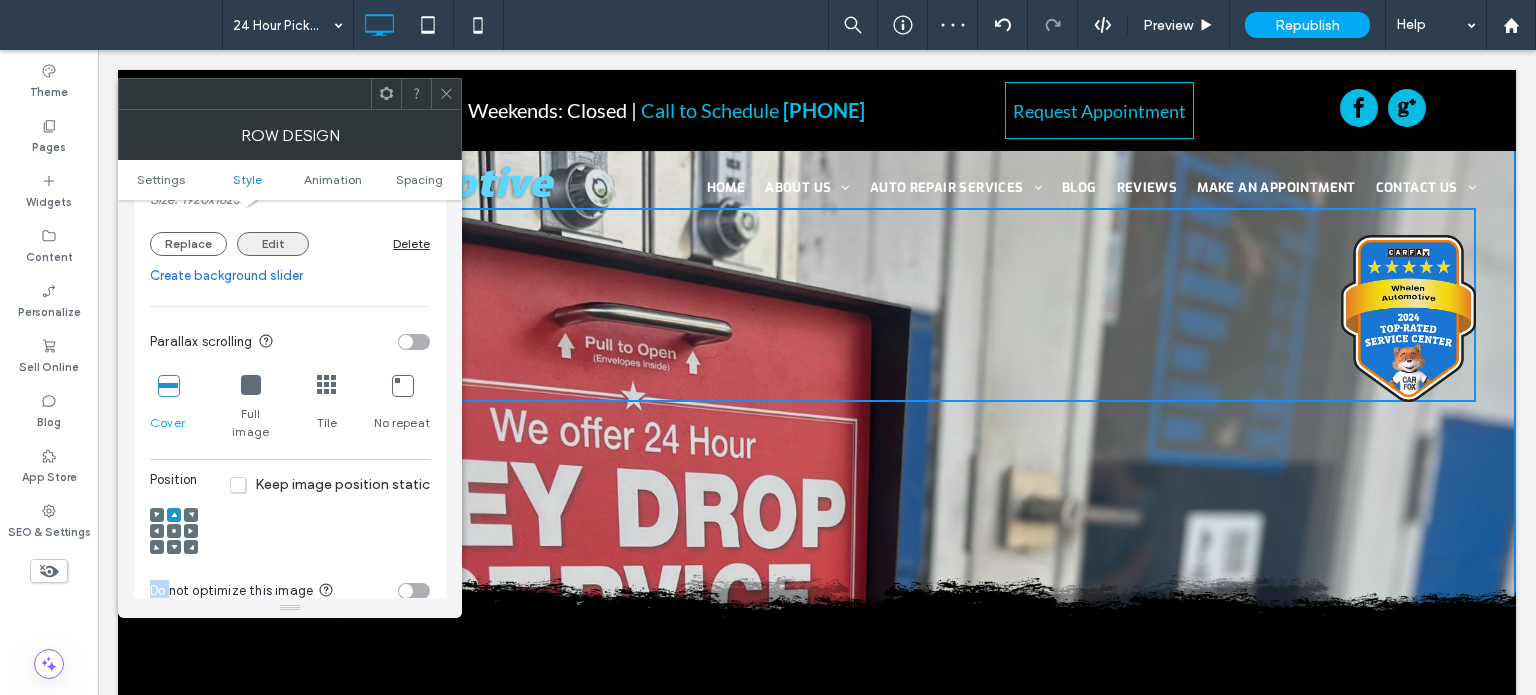 click on "Edit" at bounding box center [273, 244] 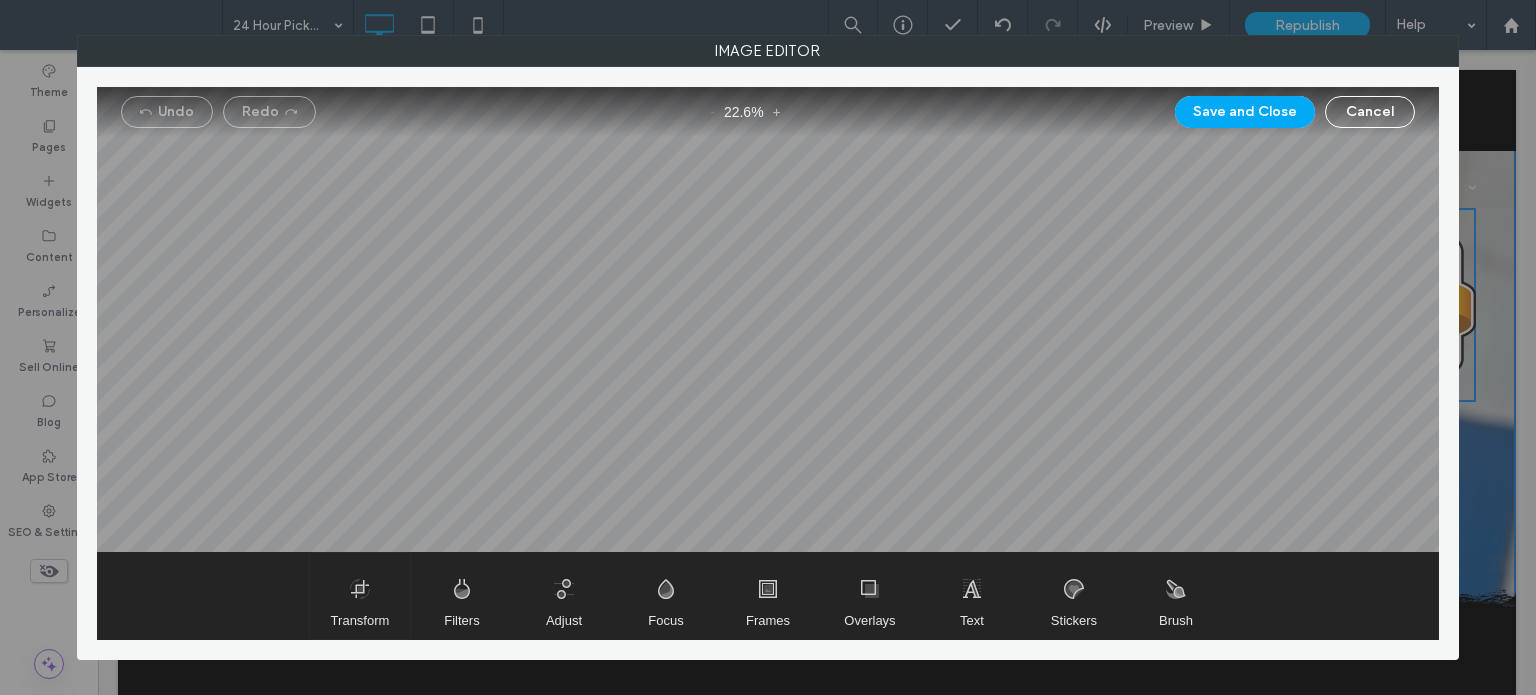 drag, startPoint x: 353, startPoint y: 607, endPoint x: 392, endPoint y: 557, distance: 63.411354 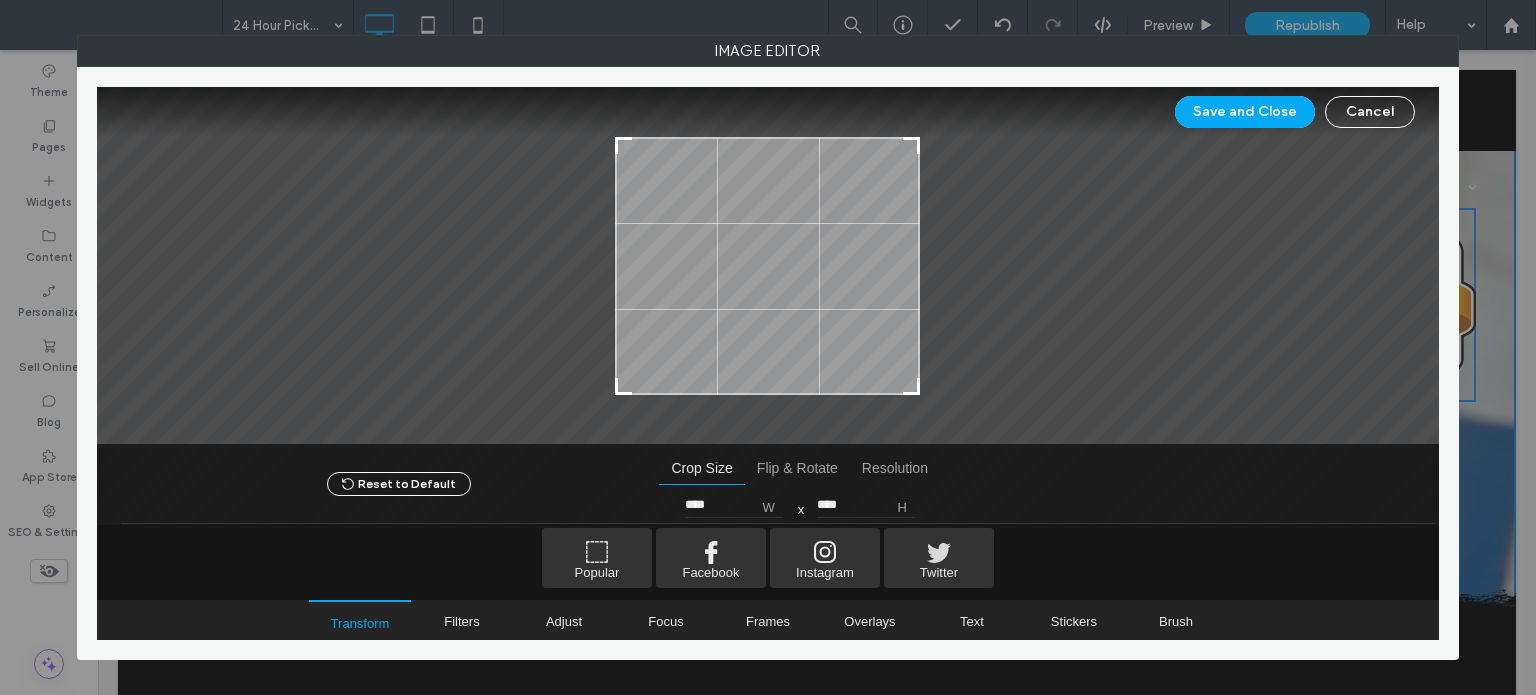 type on "****" 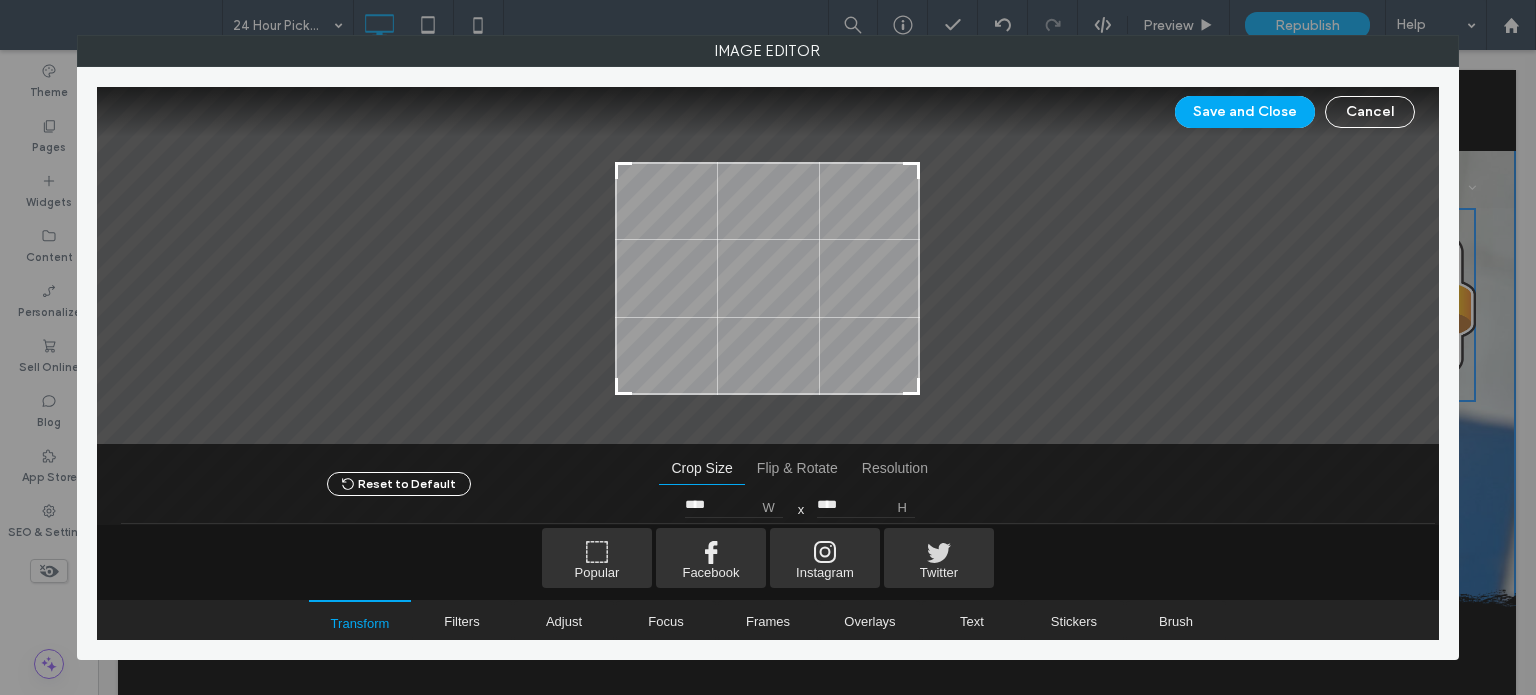 type on "****" 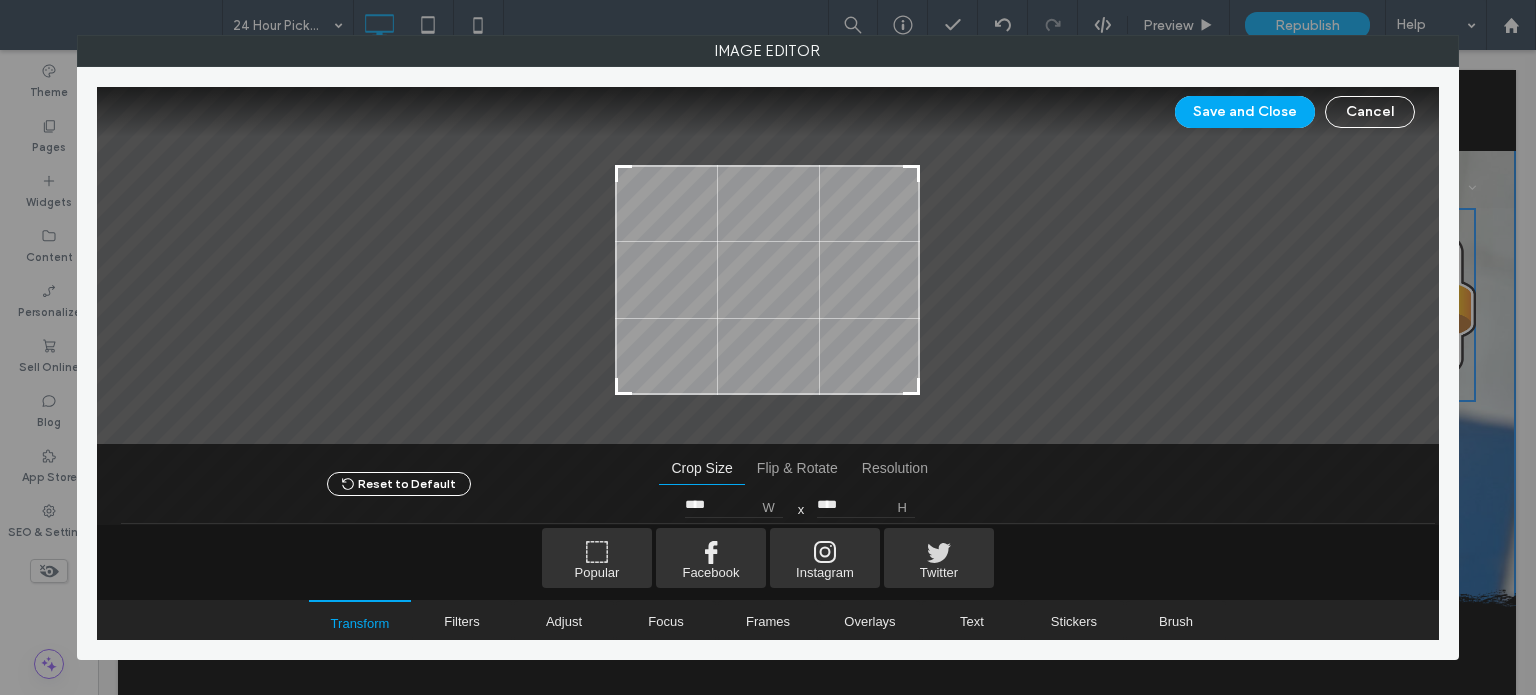 drag, startPoint x: 617, startPoint y: 139, endPoint x: 596, endPoint y: 167, distance: 35 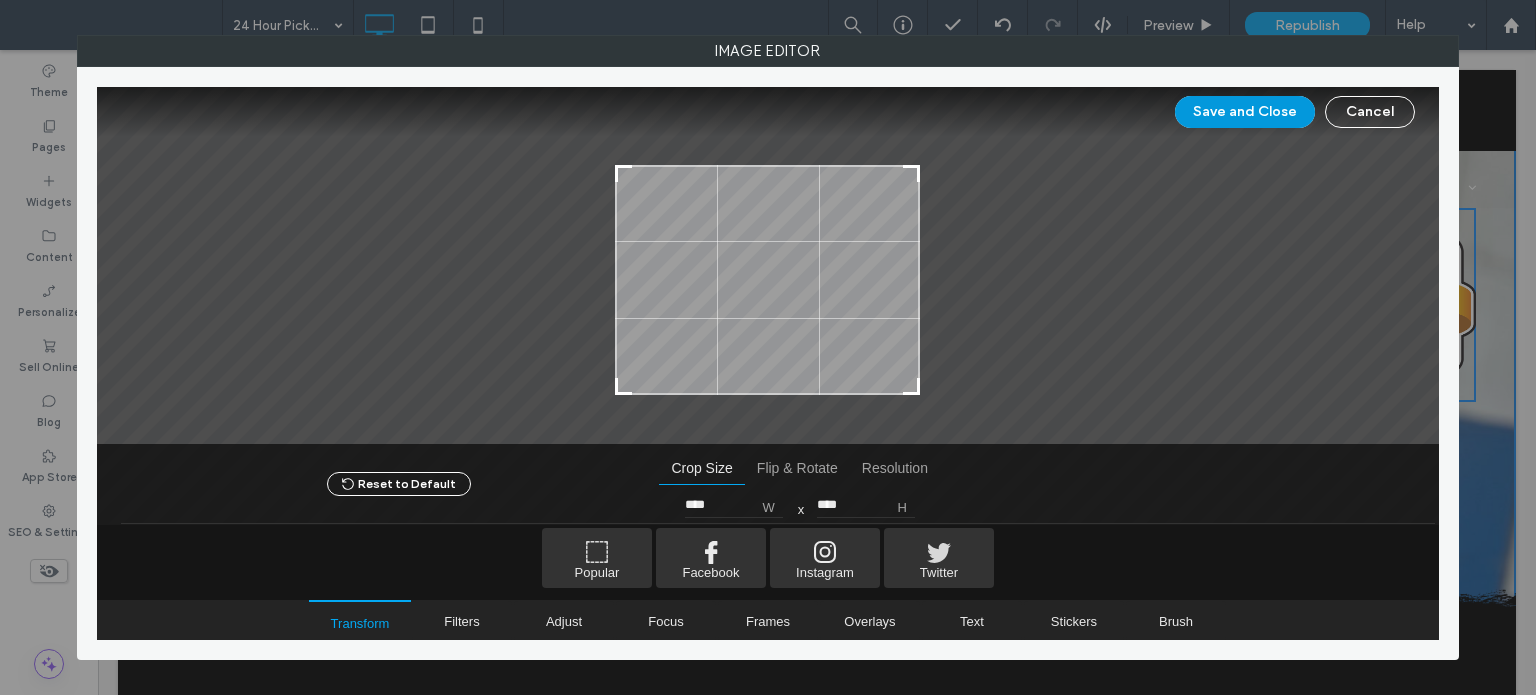 click on "Save and Close" at bounding box center [1245, 112] 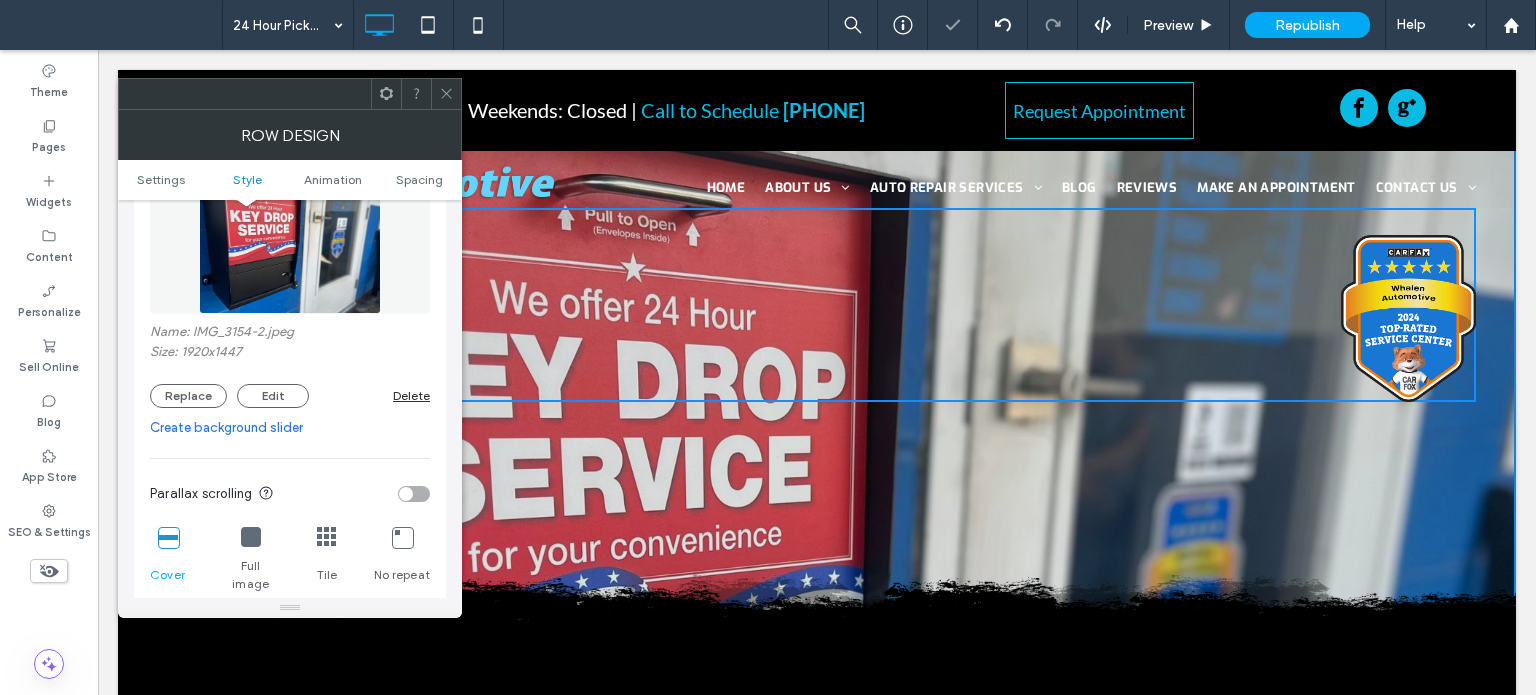 scroll, scrollTop: 100, scrollLeft: 0, axis: vertical 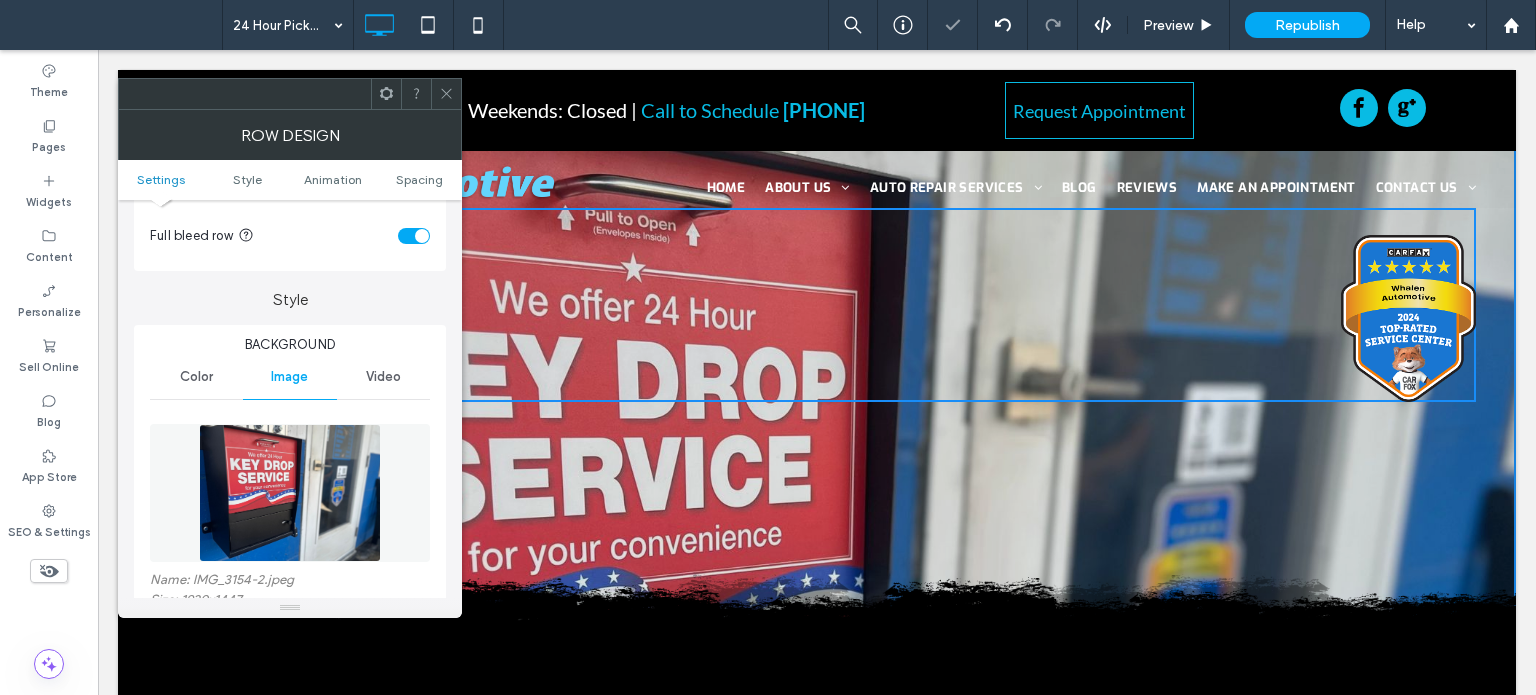 click 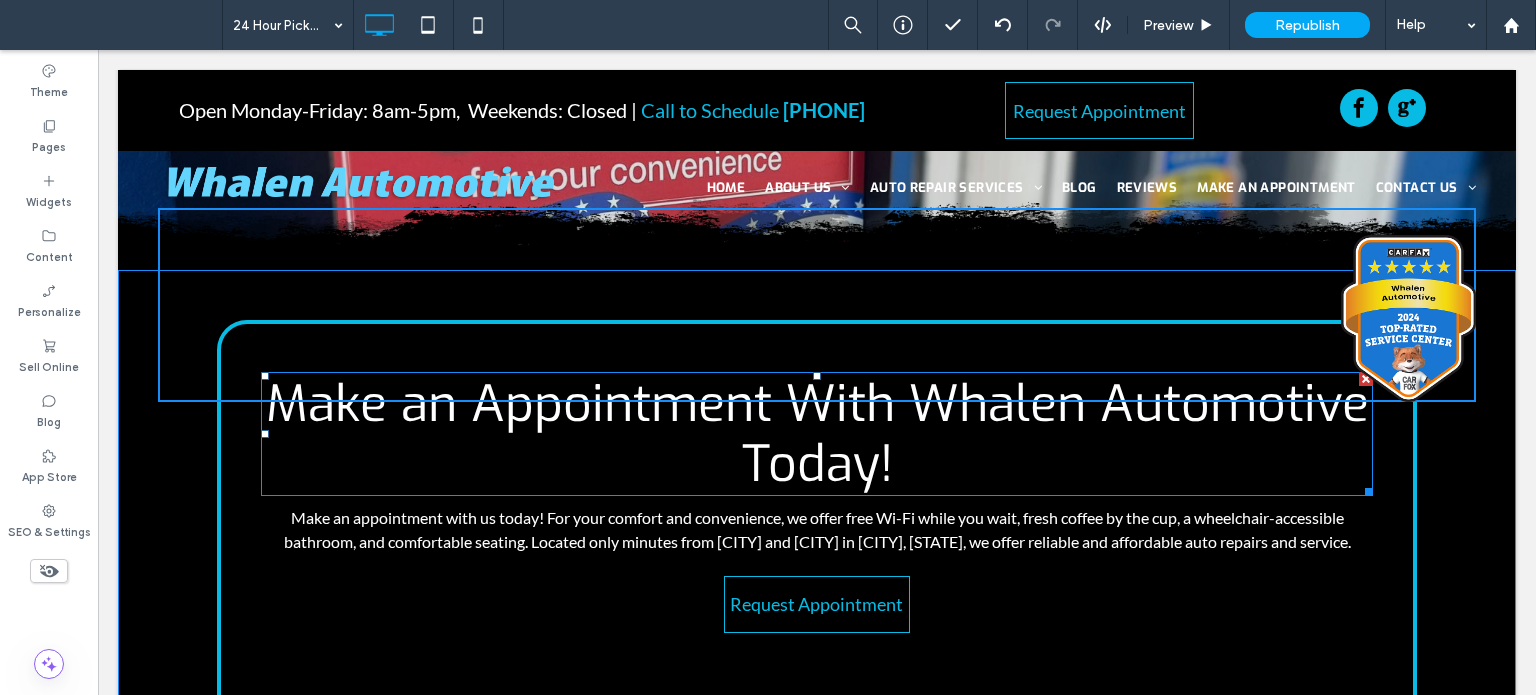 scroll, scrollTop: 400, scrollLeft: 0, axis: vertical 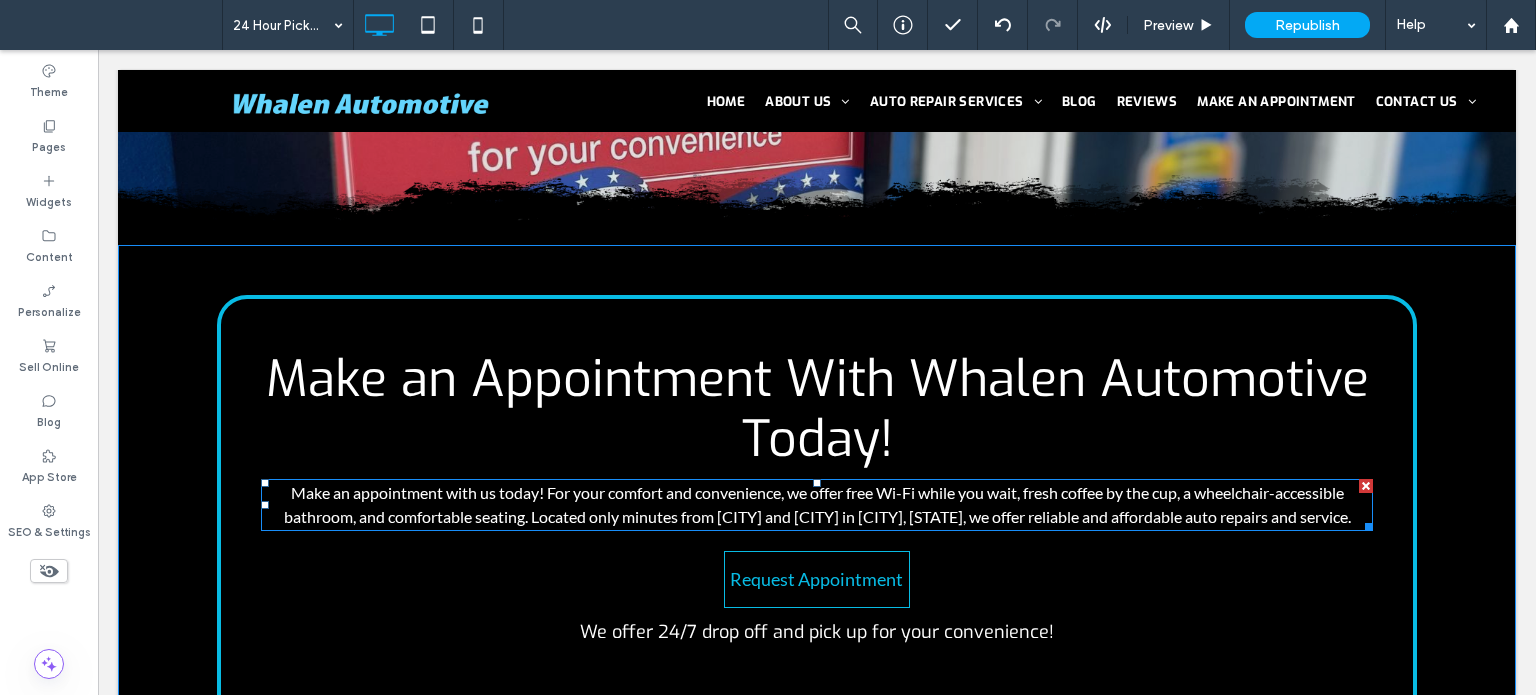 click on "Make an appointment with us today! For your comfort and convenience, we offer free Wi-Fi while you wait, fresh coffee by the cup, a wheelchair-accessible bathroom, and comfortable seating. Located only minutes from Latham and Troy in Watervliet, NY, we offer reliable and affordable auto repairs and service." at bounding box center (817, 504) 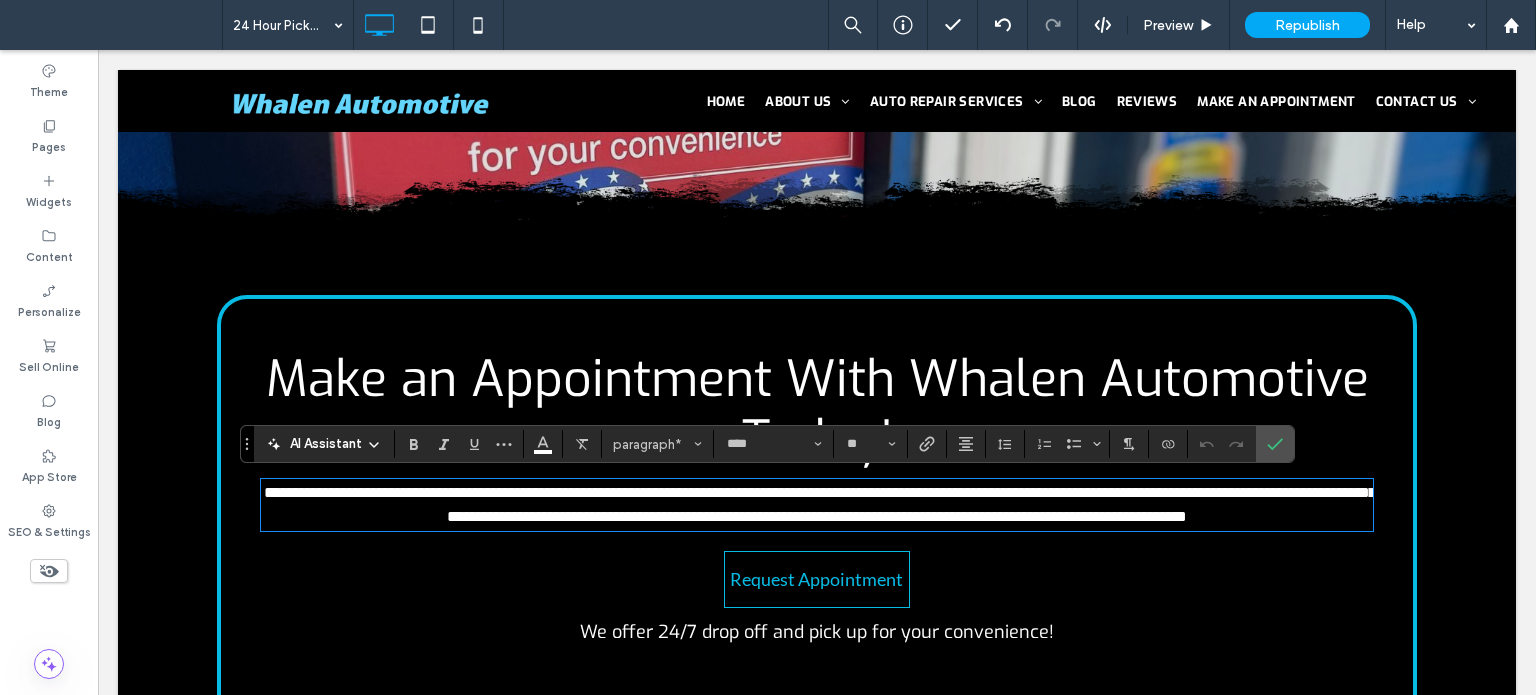 scroll, scrollTop: 0, scrollLeft: 0, axis: both 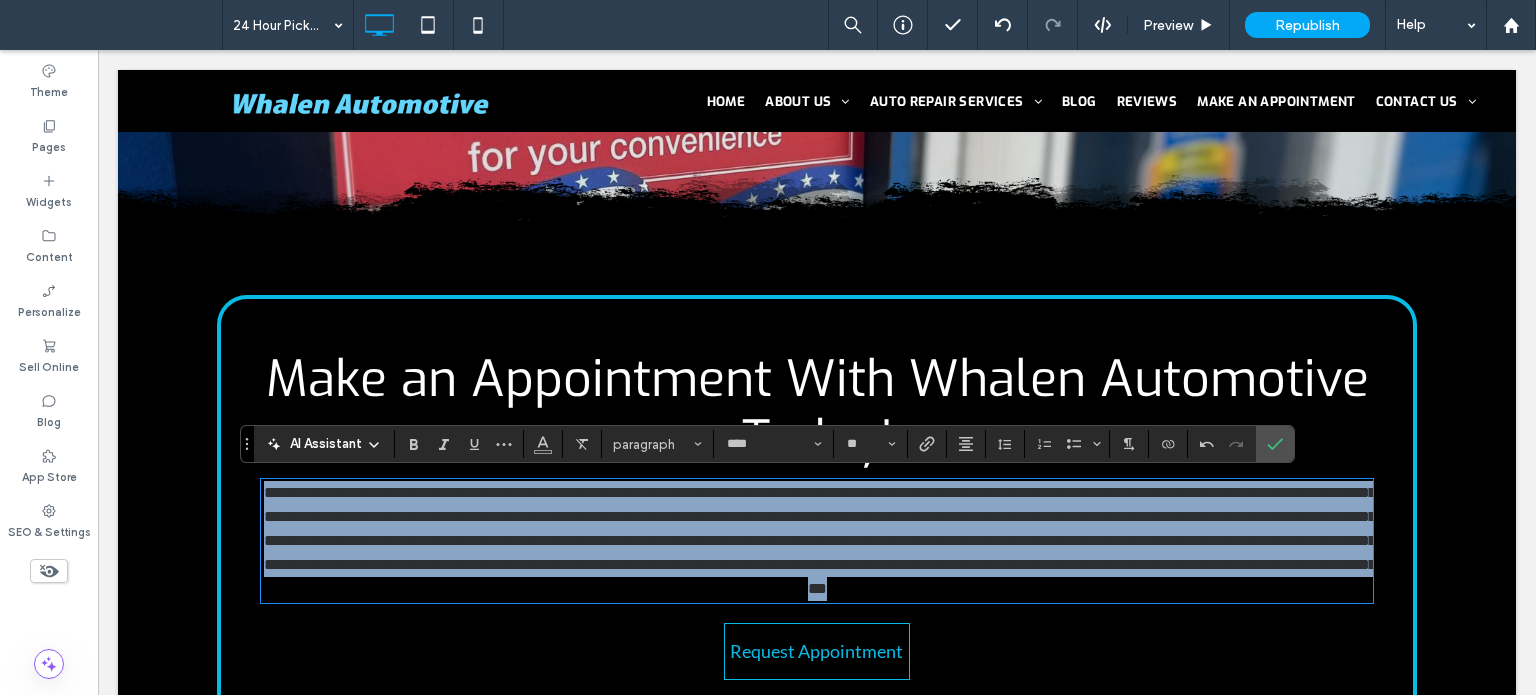 drag, startPoint x: 1256, startPoint y: 590, endPoint x: 262, endPoint y: 494, distance: 998.62506 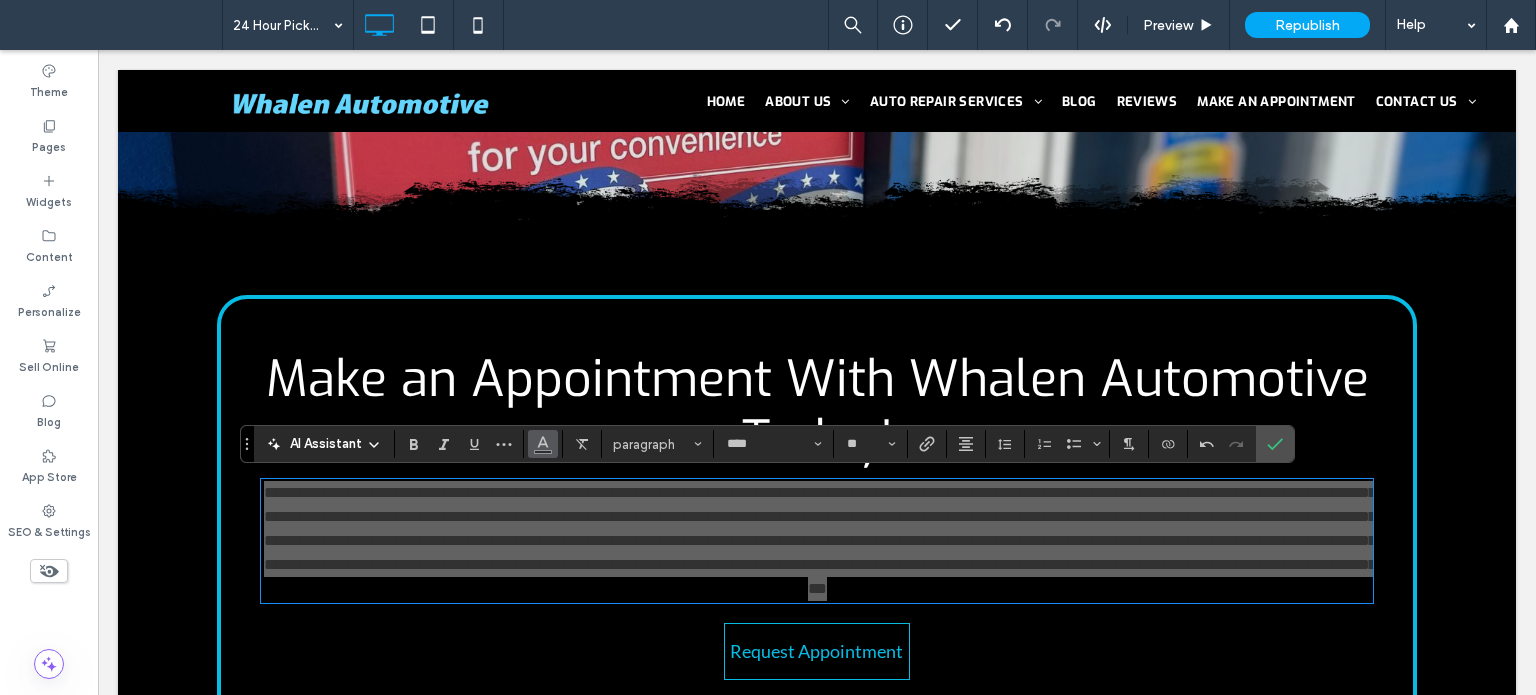 click at bounding box center (543, 442) 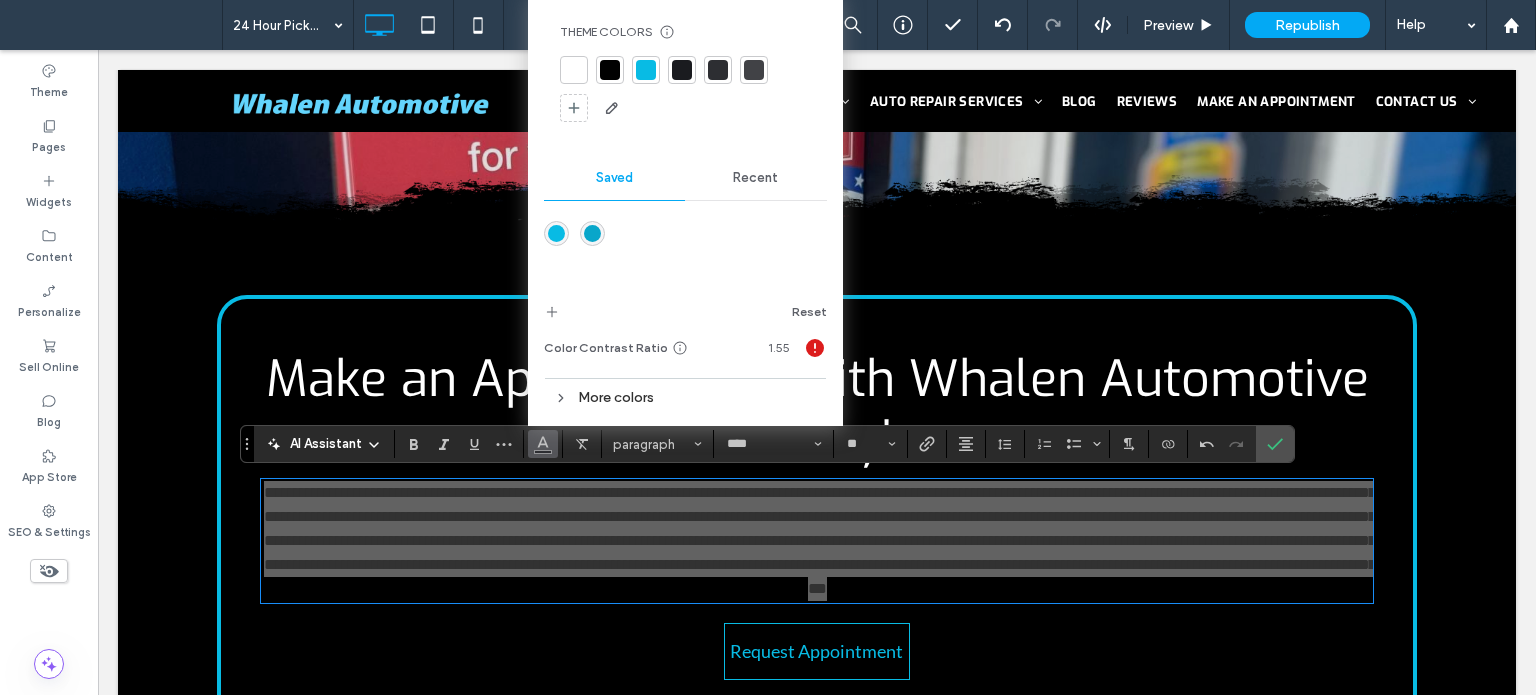 click at bounding box center (574, 70) 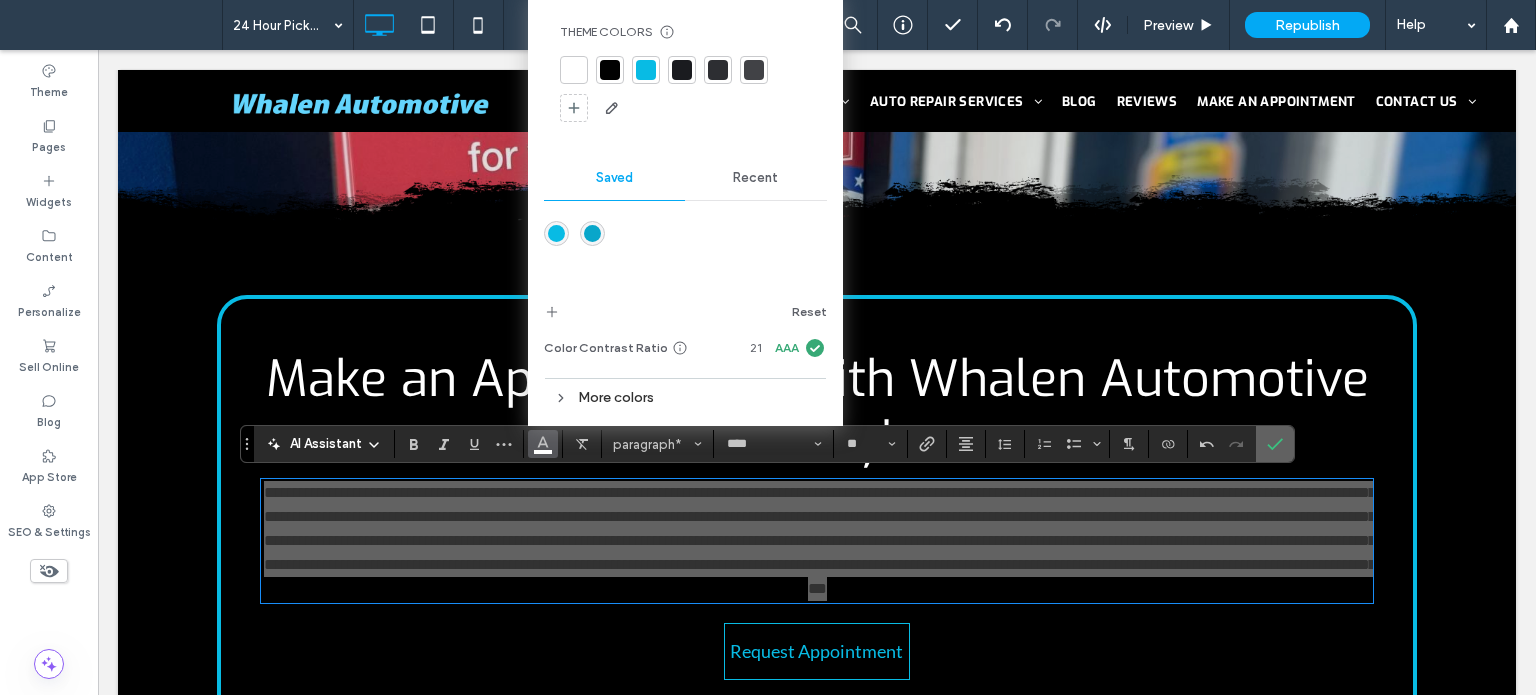 click 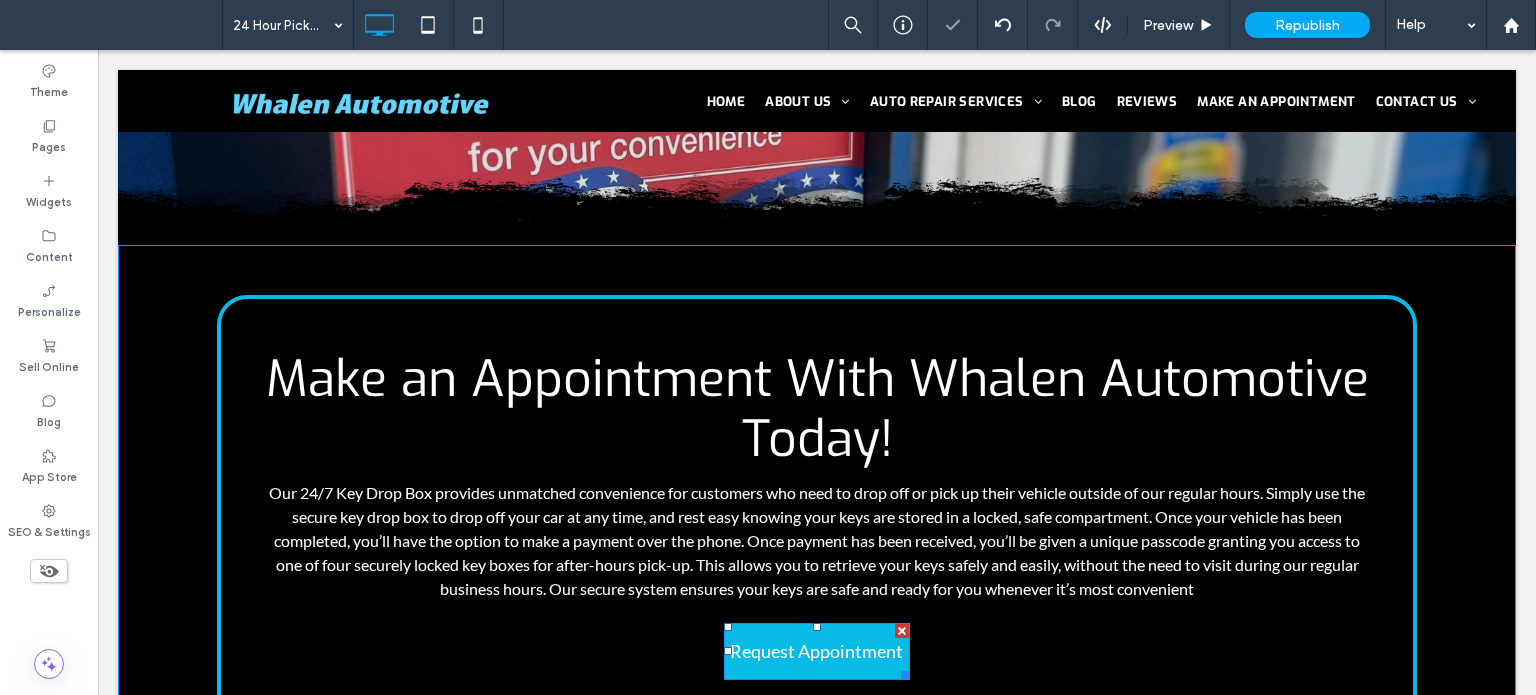 click at bounding box center [902, 631] 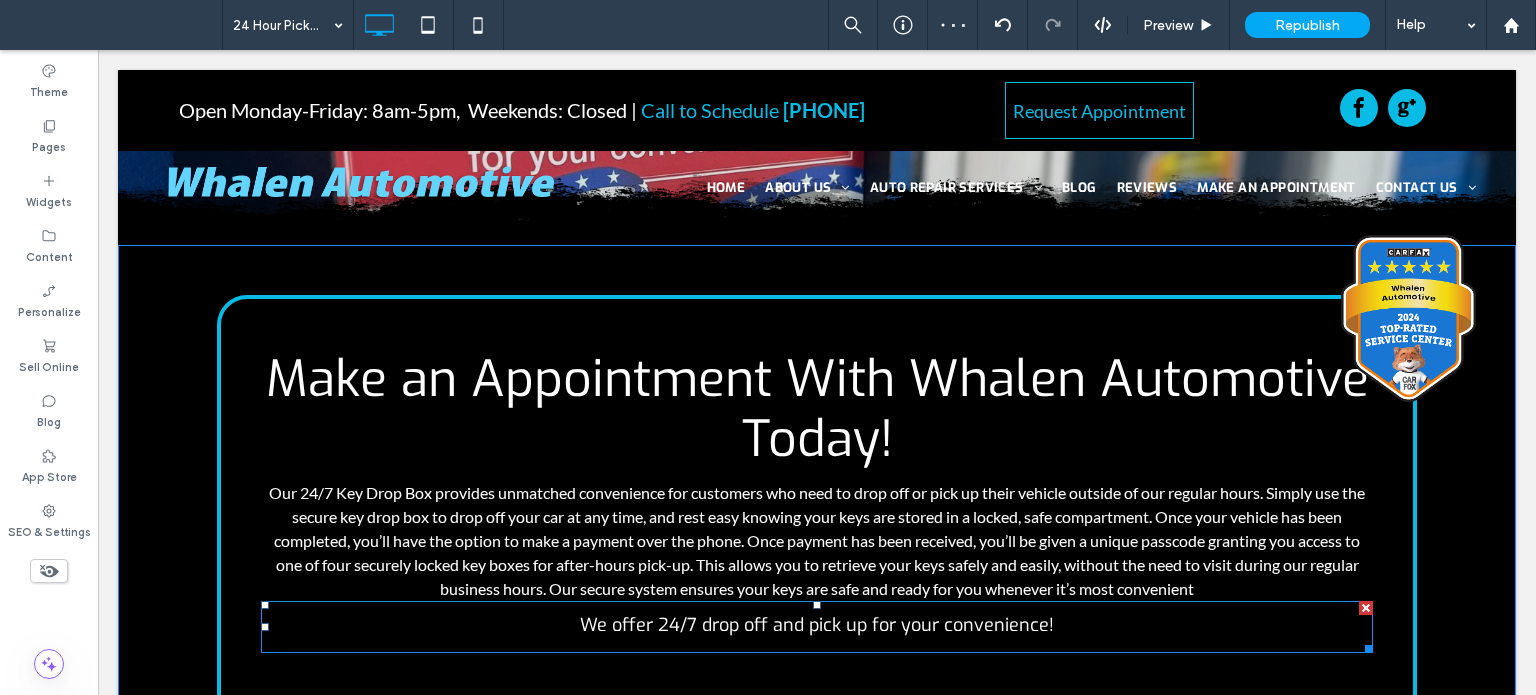 click on "We offer 24/7 drop off and pick up for your convenience!" at bounding box center [817, 625] 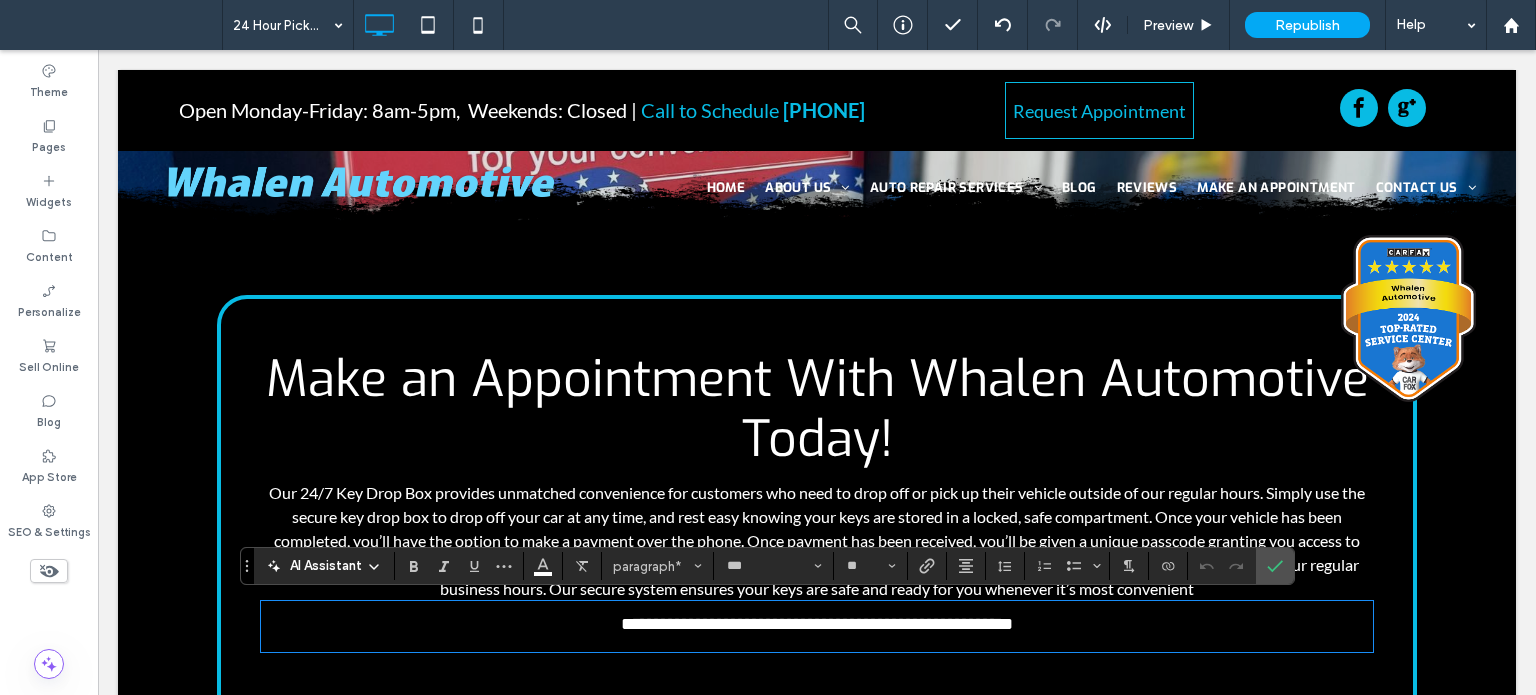 type 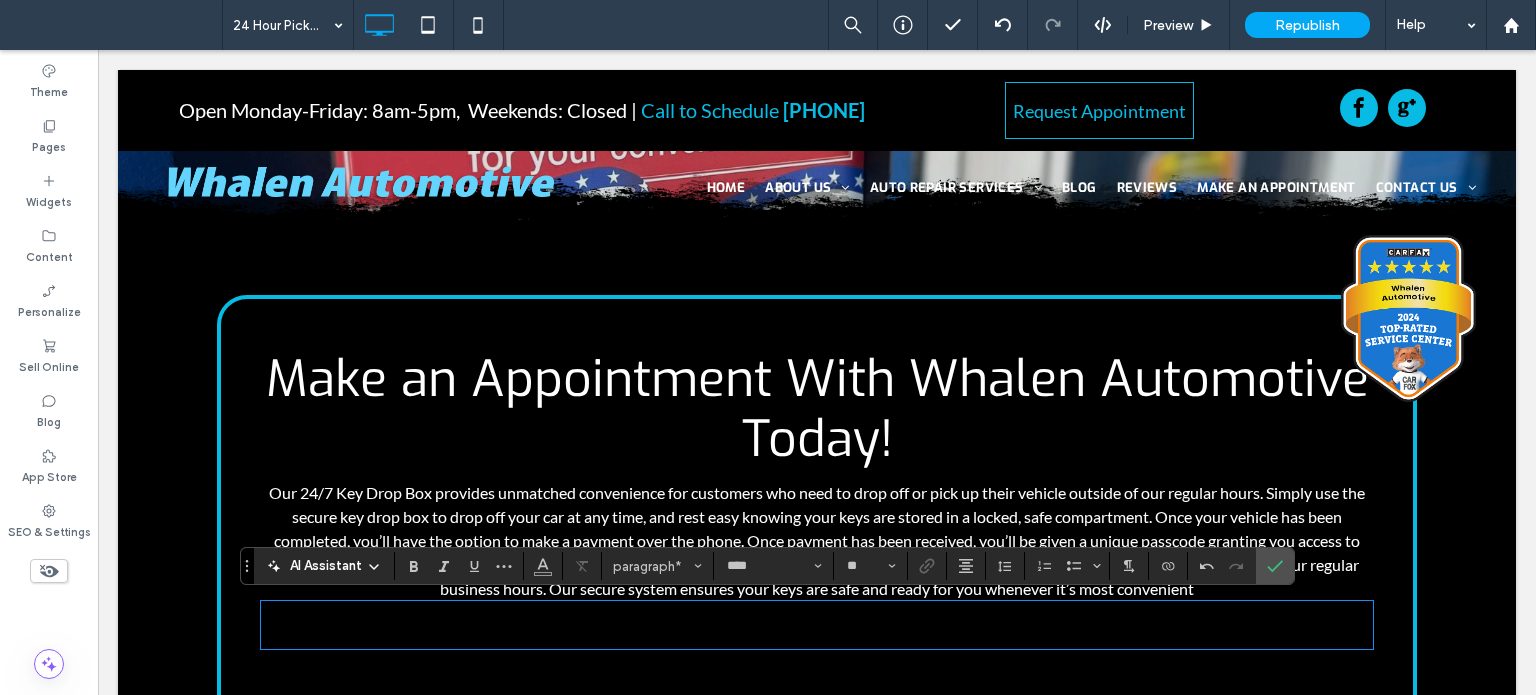 click on "Make an Appointment With Whalen Automotive Today!" at bounding box center (817, 409) 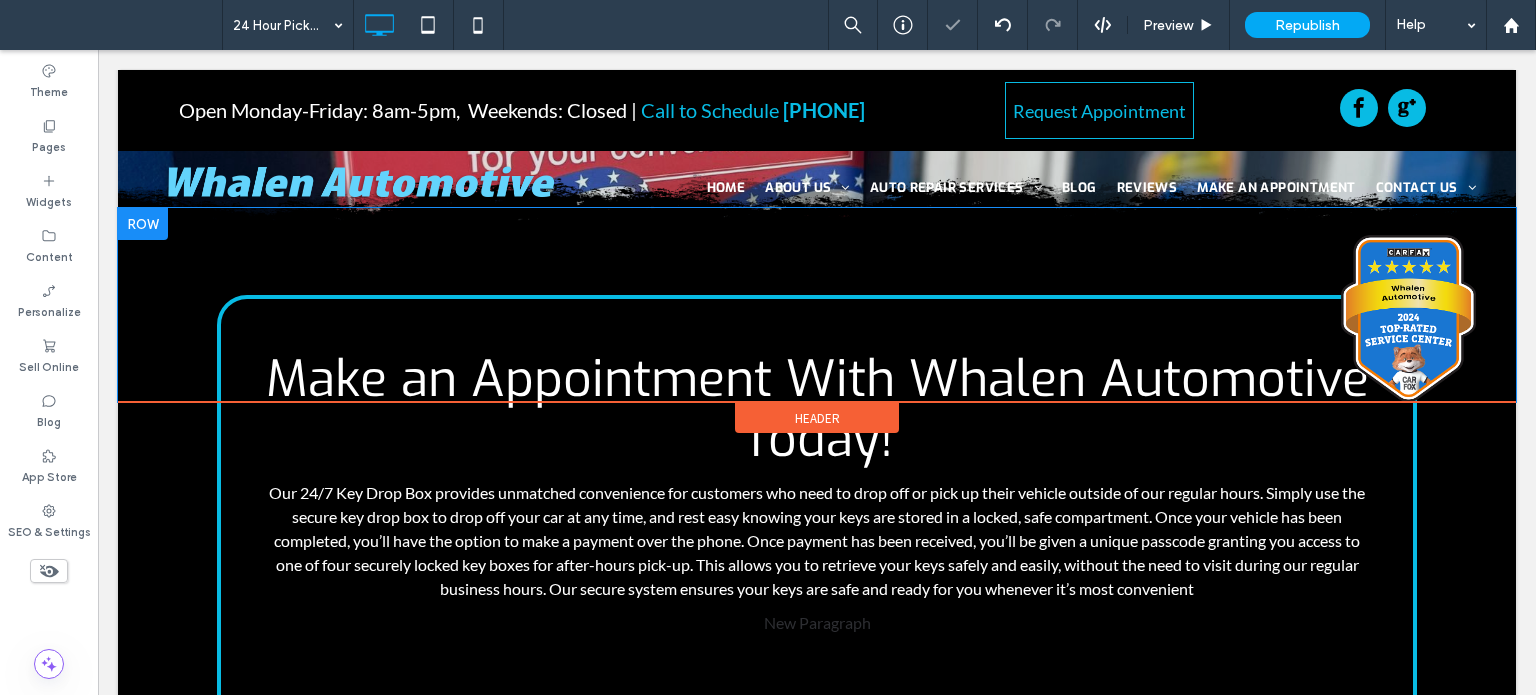 click on "Click To Paste" at bounding box center (817, 304) 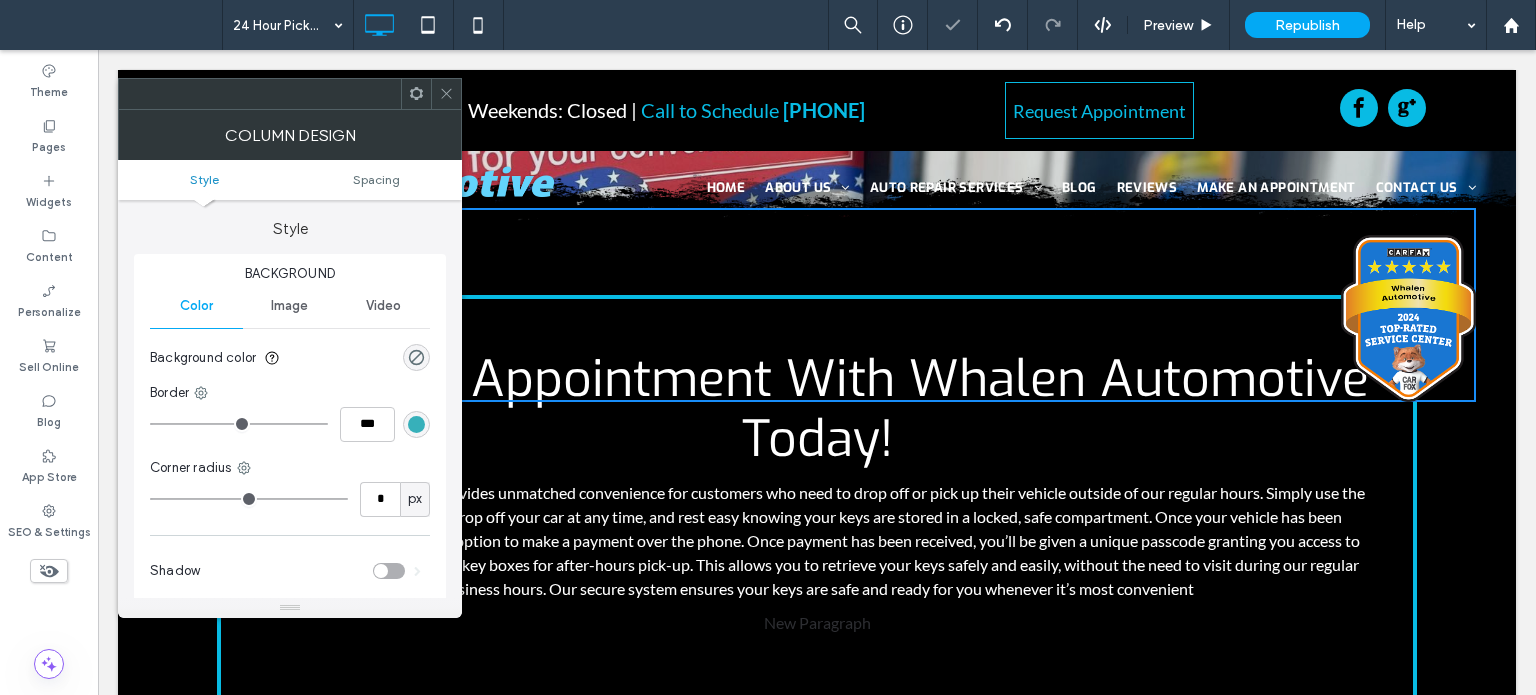 click at bounding box center (446, 94) 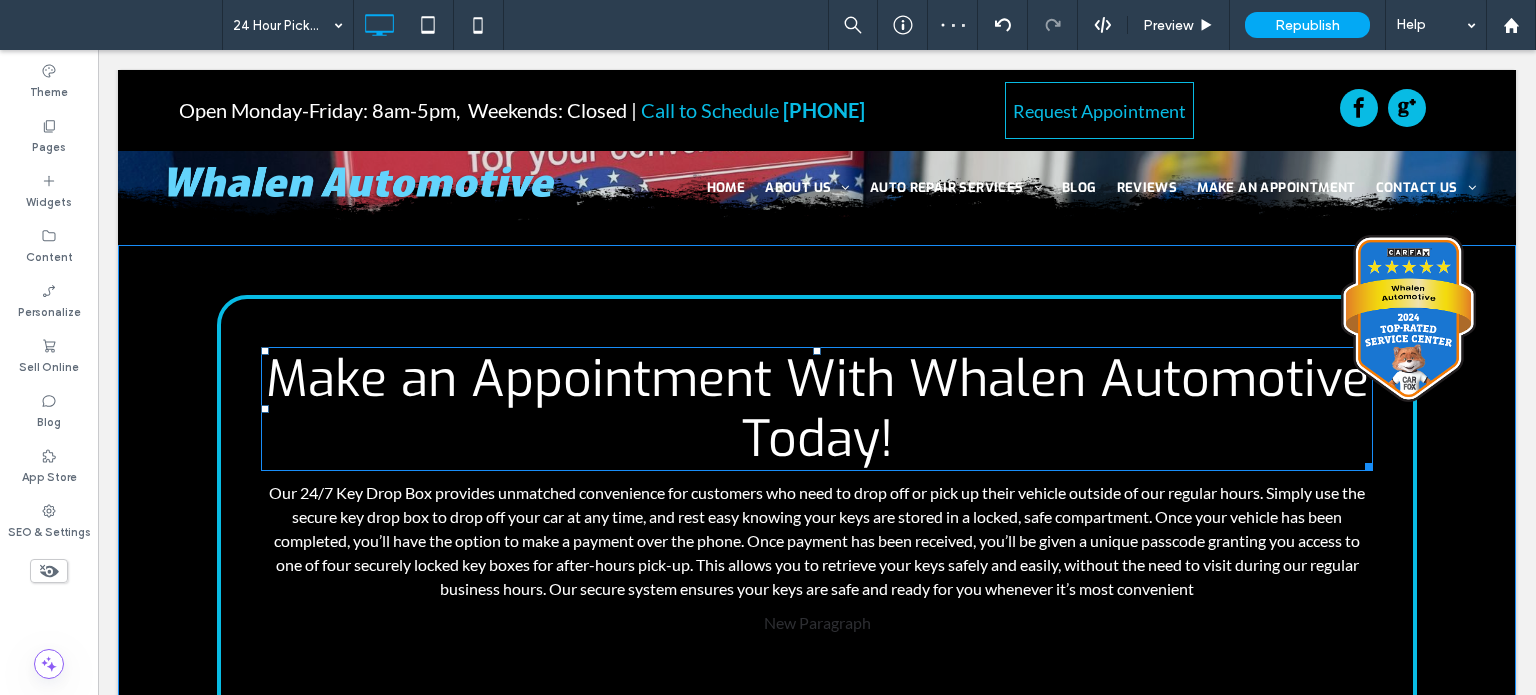 click on "Make an Appointment With Whalen Automotive Today!" at bounding box center [817, 409] 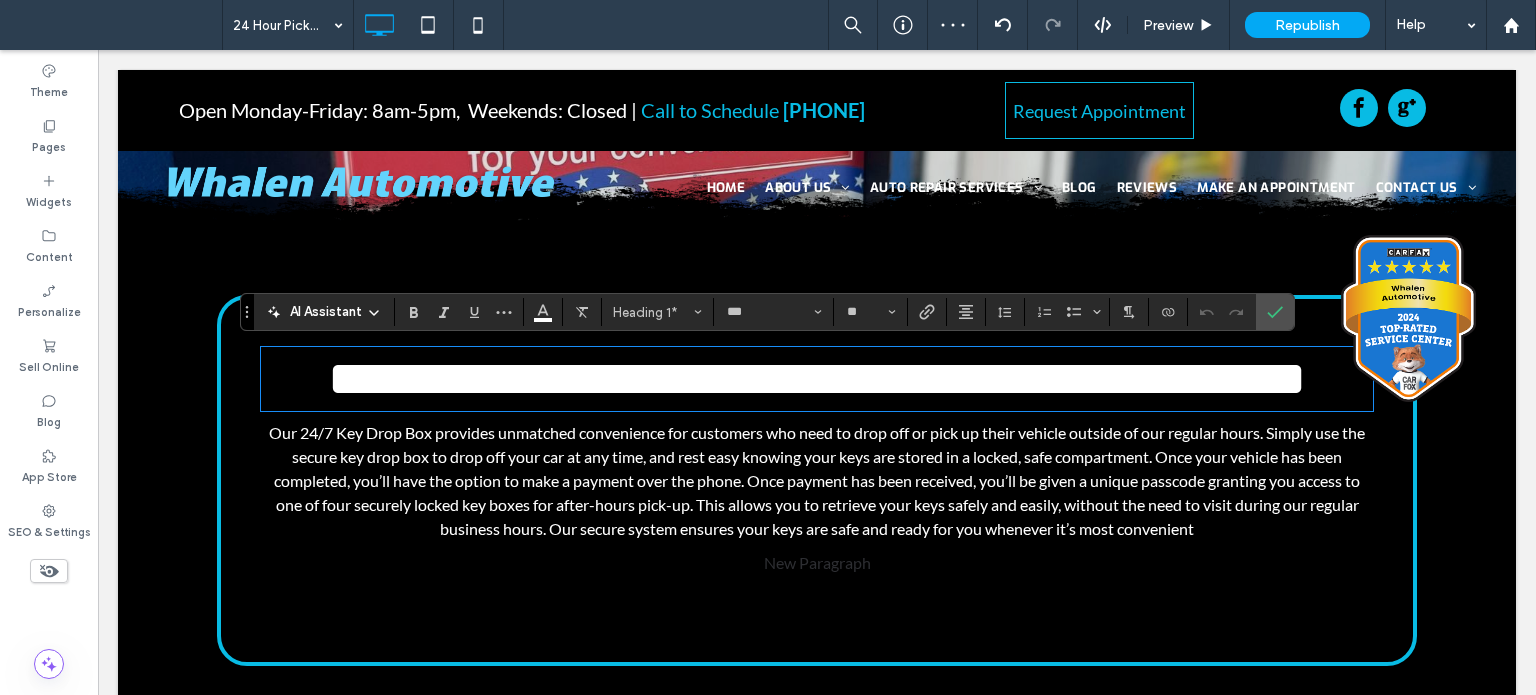 type on "****" 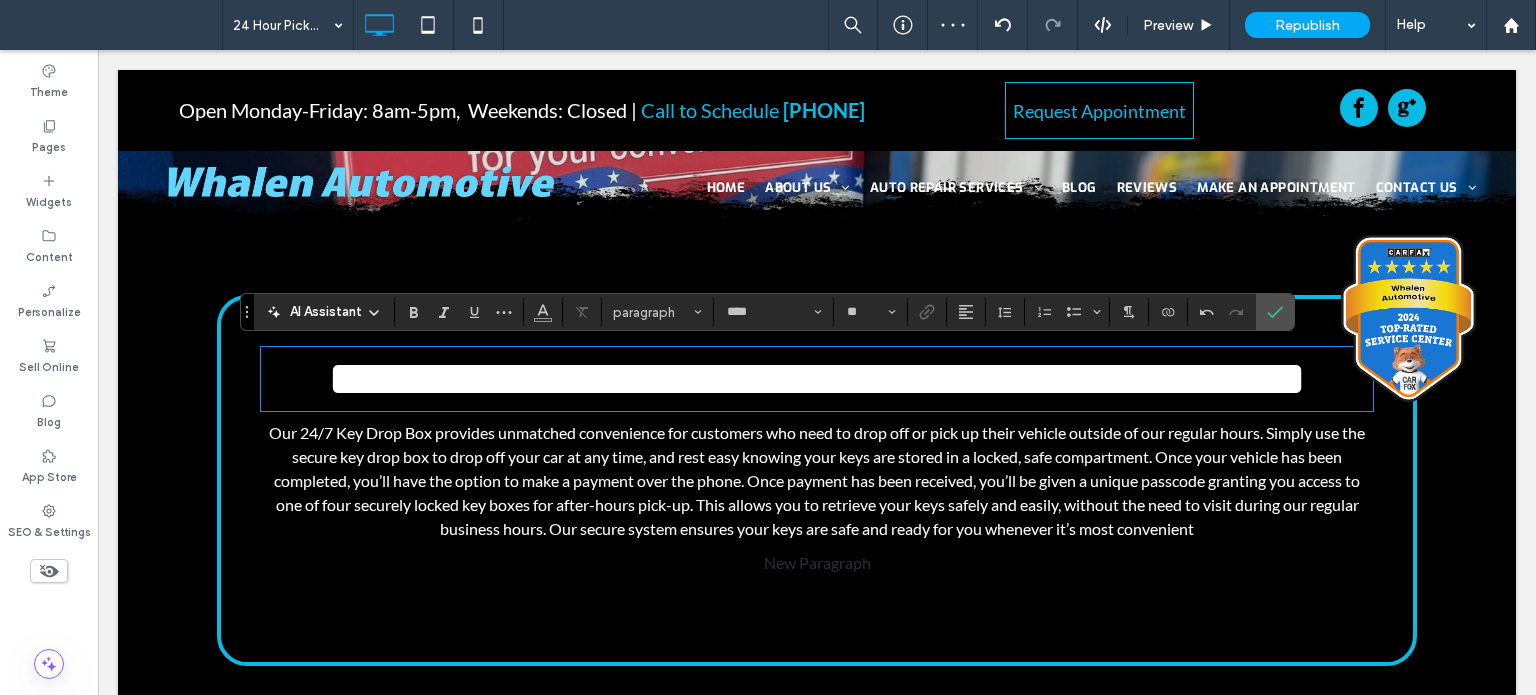 scroll, scrollTop: 0, scrollLeft: 0, axis: both 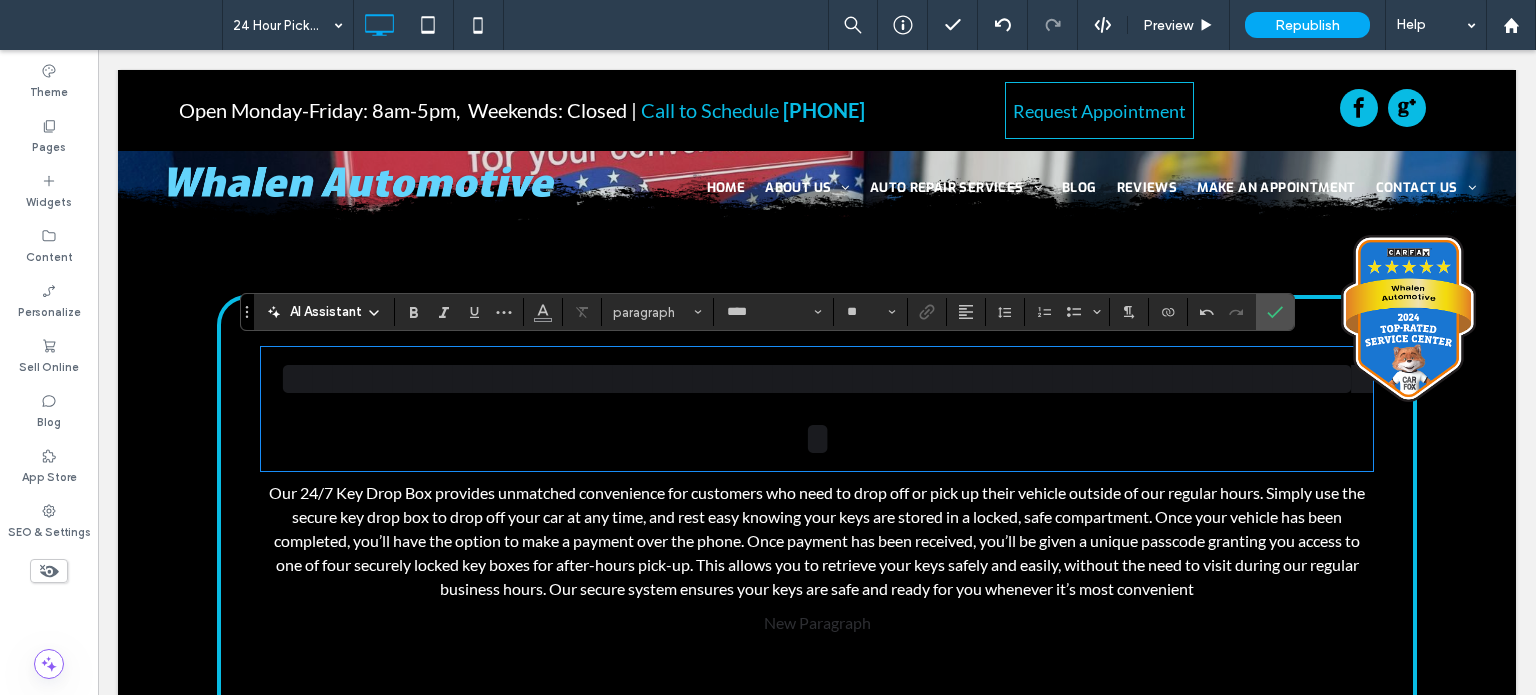 type on "***" 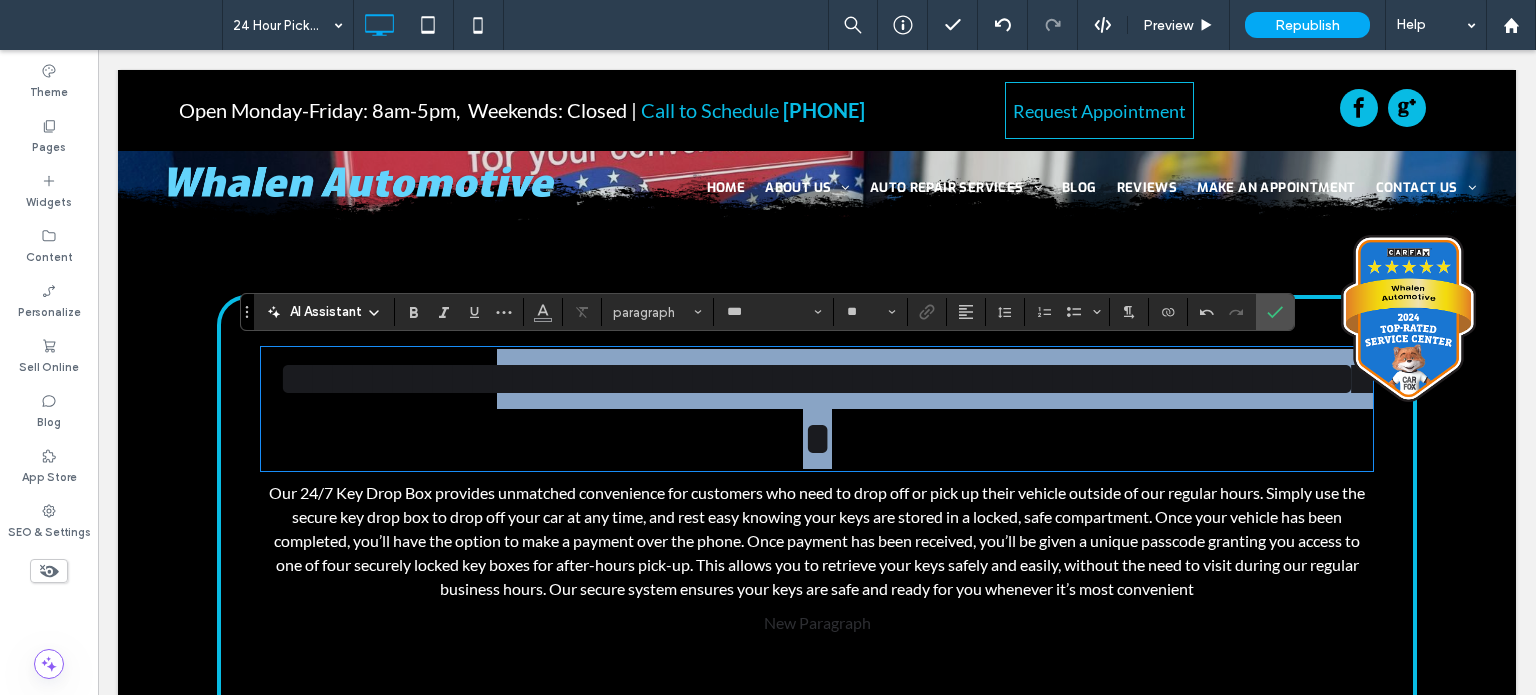 scroll, scrollTop: 0, scrollLeft: 0, axis: both 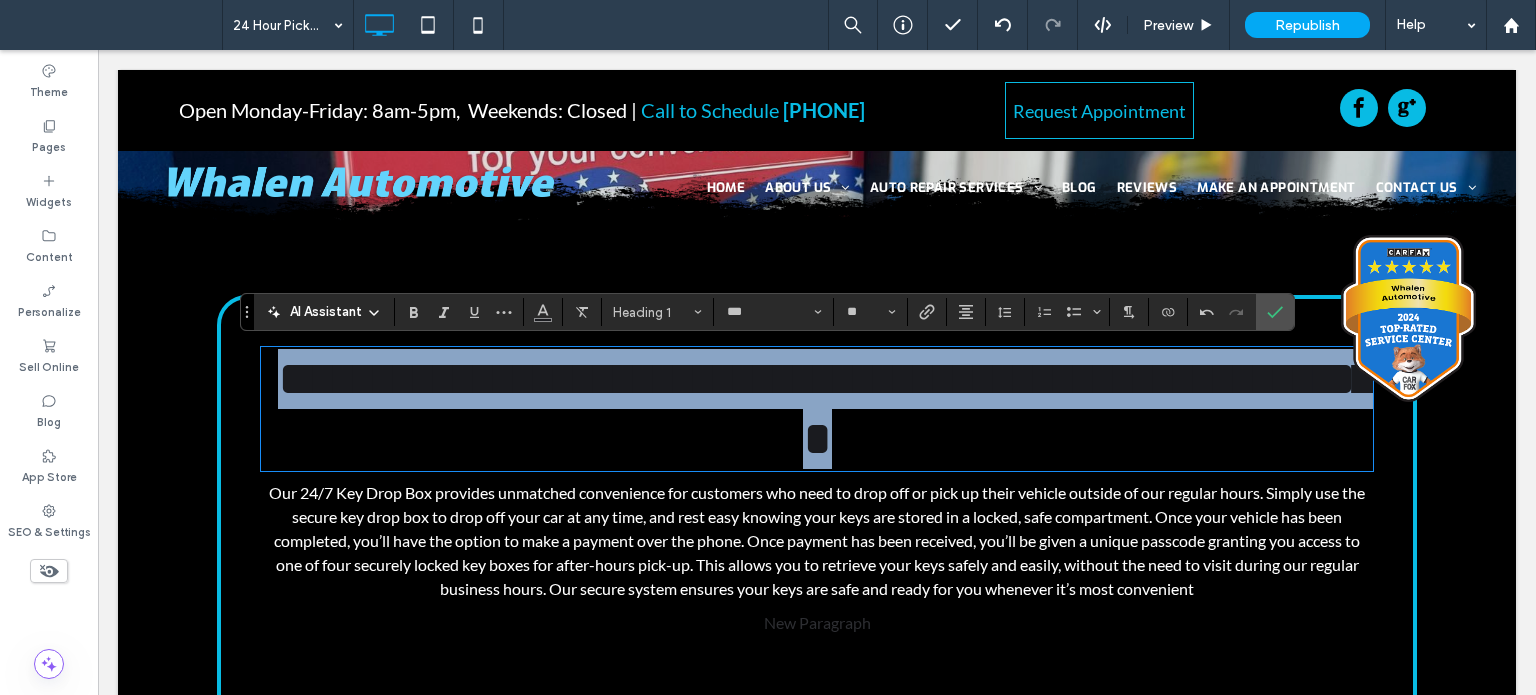 drag, startPoint x: 844, startPoint y: 435, endPoint x: 223, endPoint y: 335, distance: 629 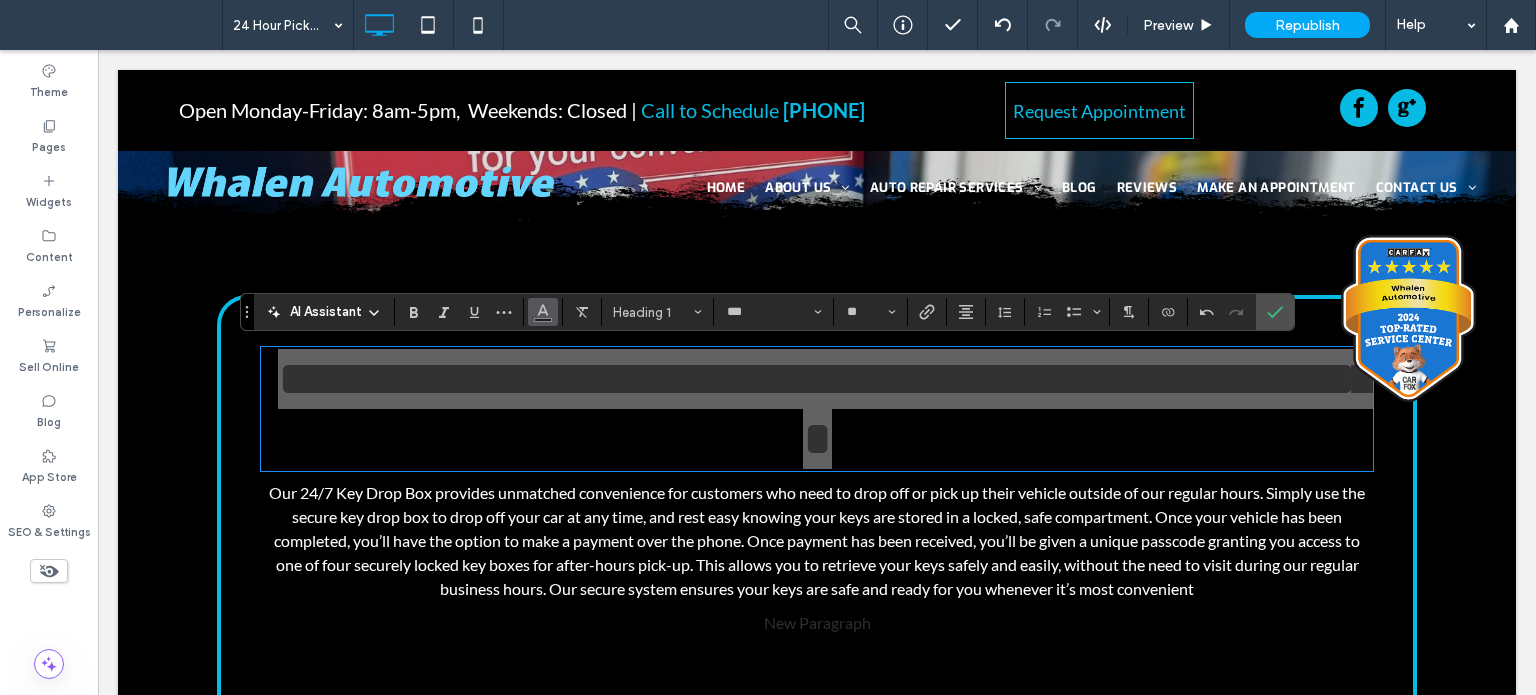 click 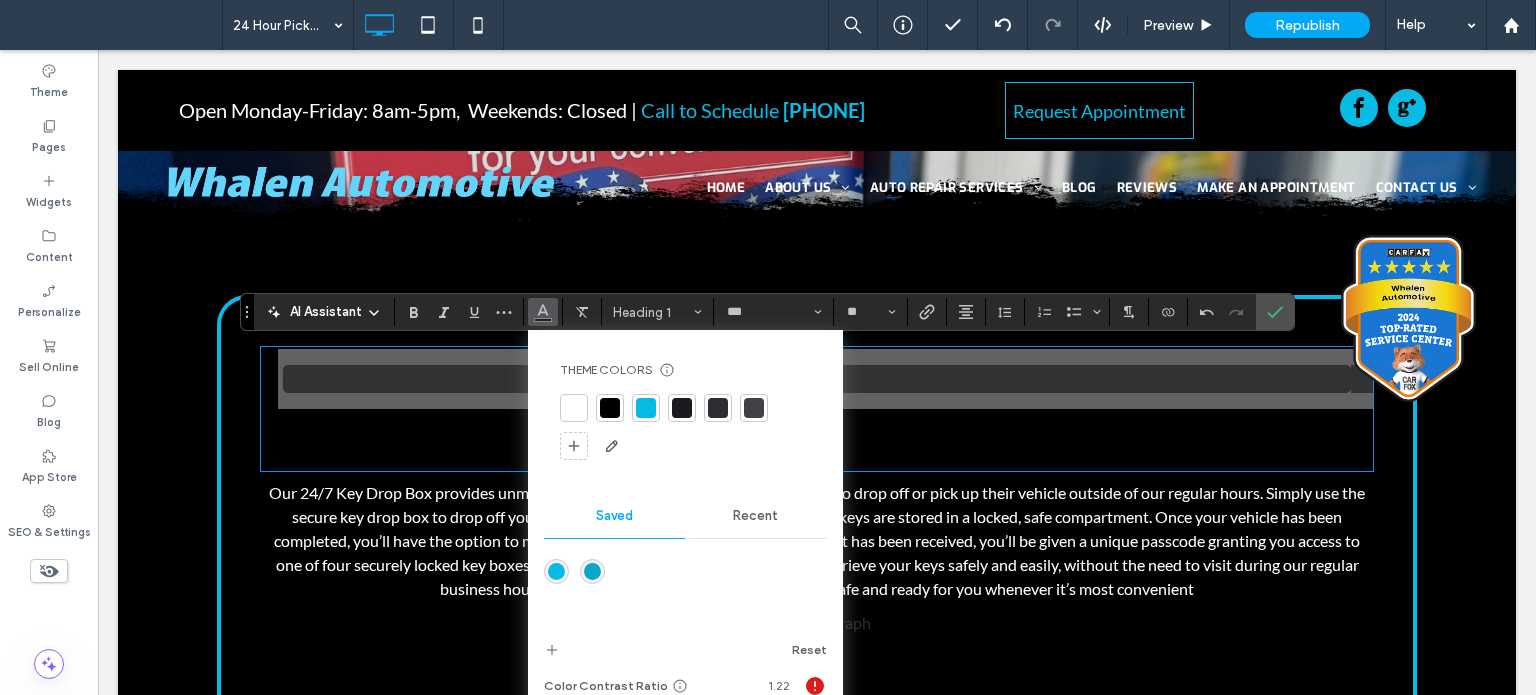 click at bounding box center [646, 408] 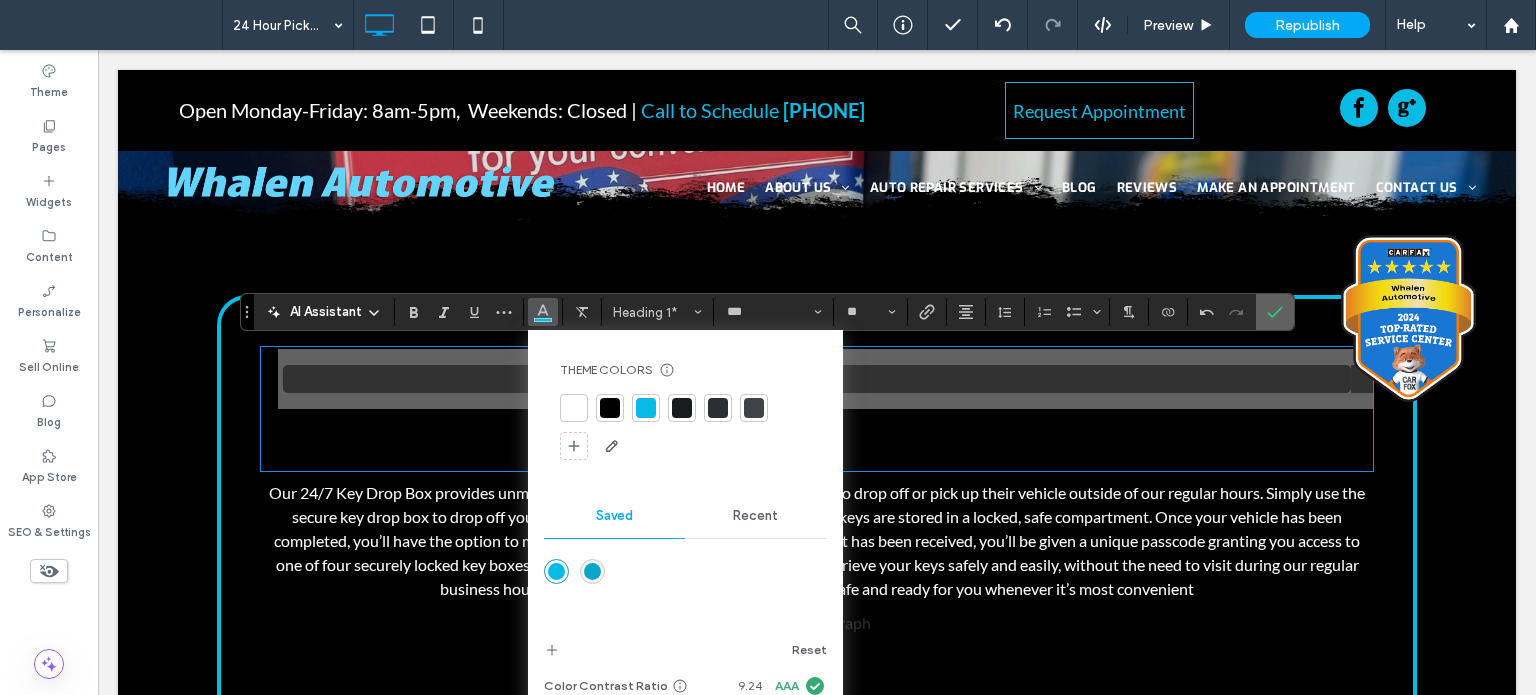 click 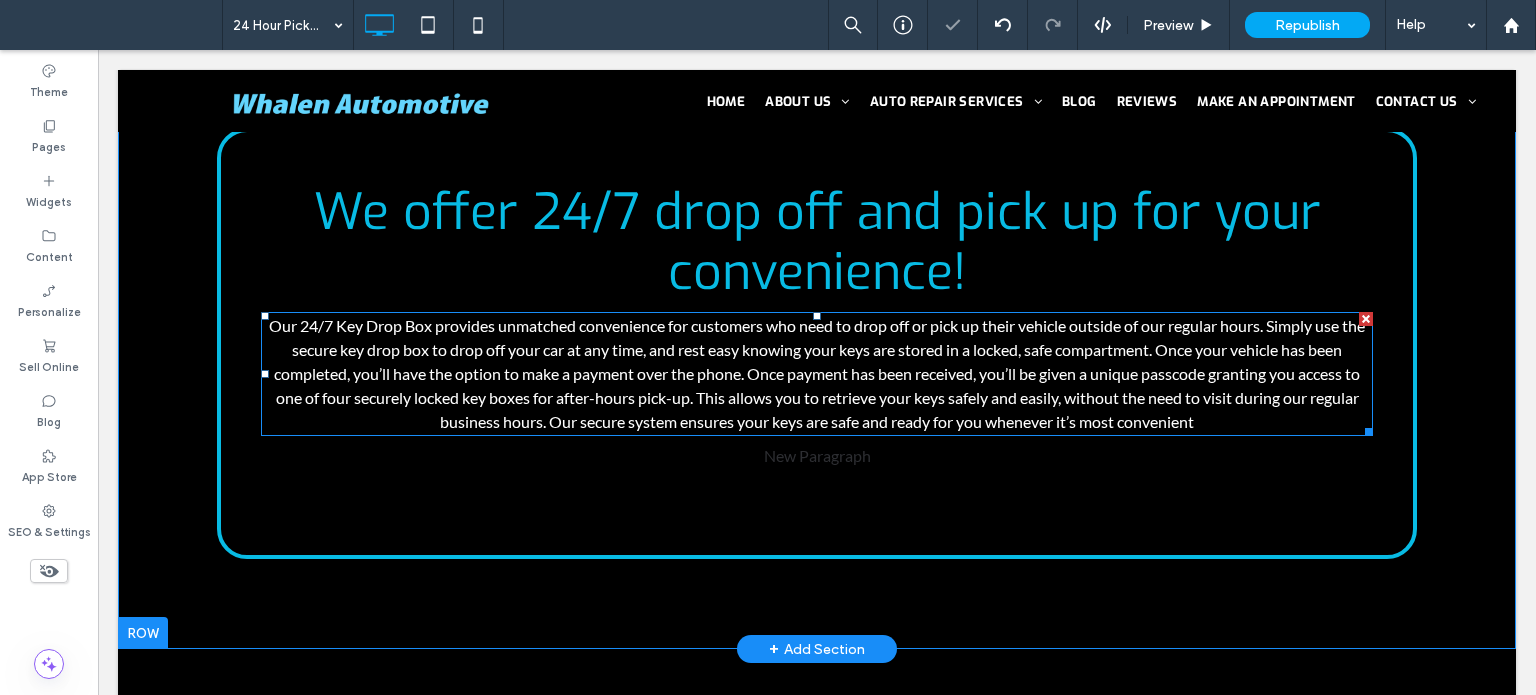 scroll, scrollTop: 600, scrollLeft: 0, axis: vertical 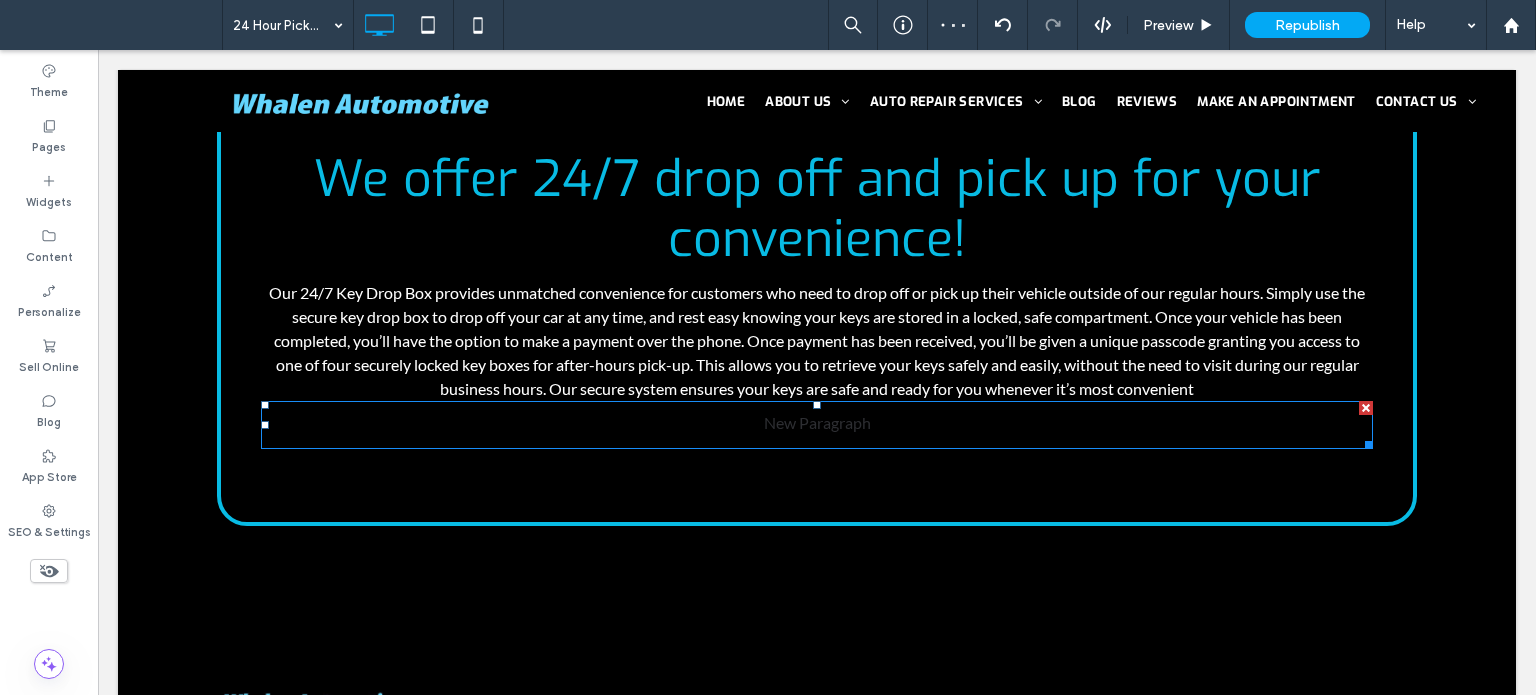 click at bounding box center [1366, 408] 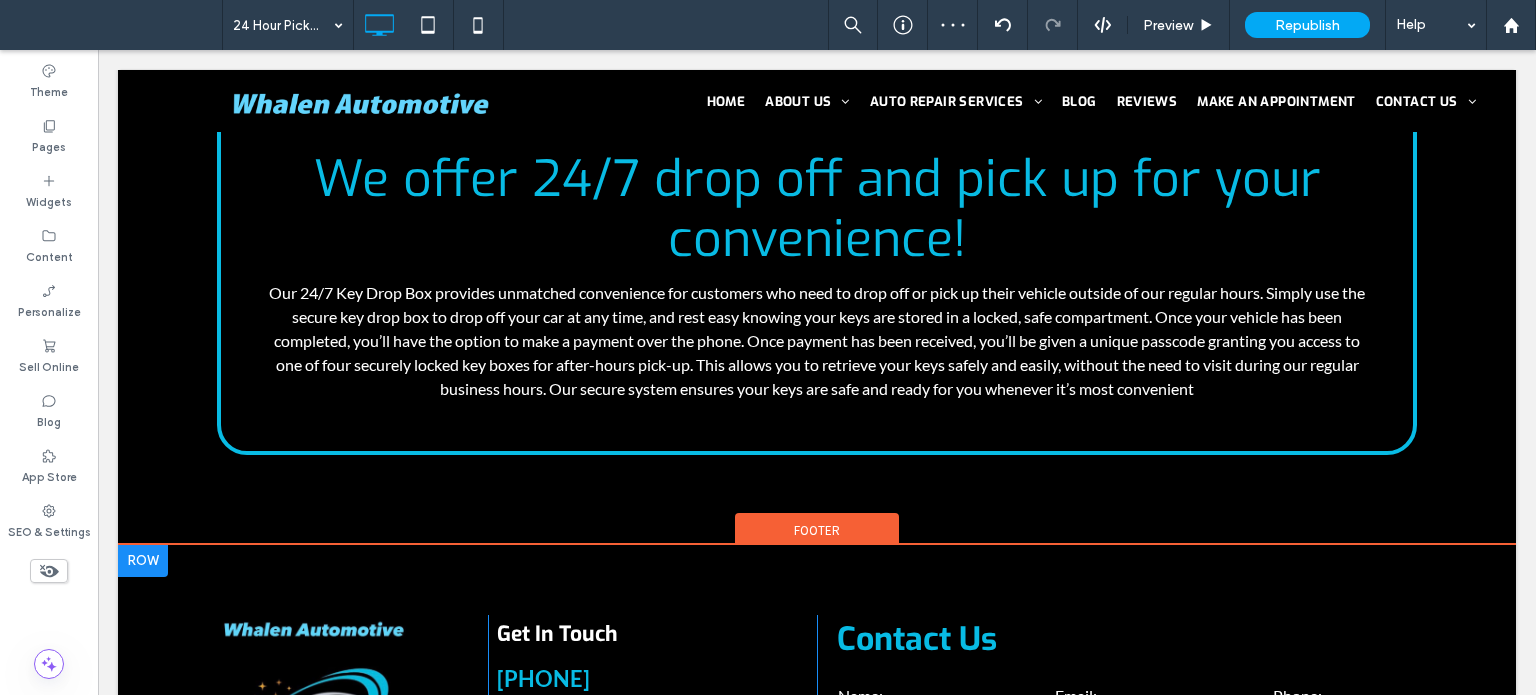 scroll, scrollTop: 400, scrollLeft: 0, axis: vertical 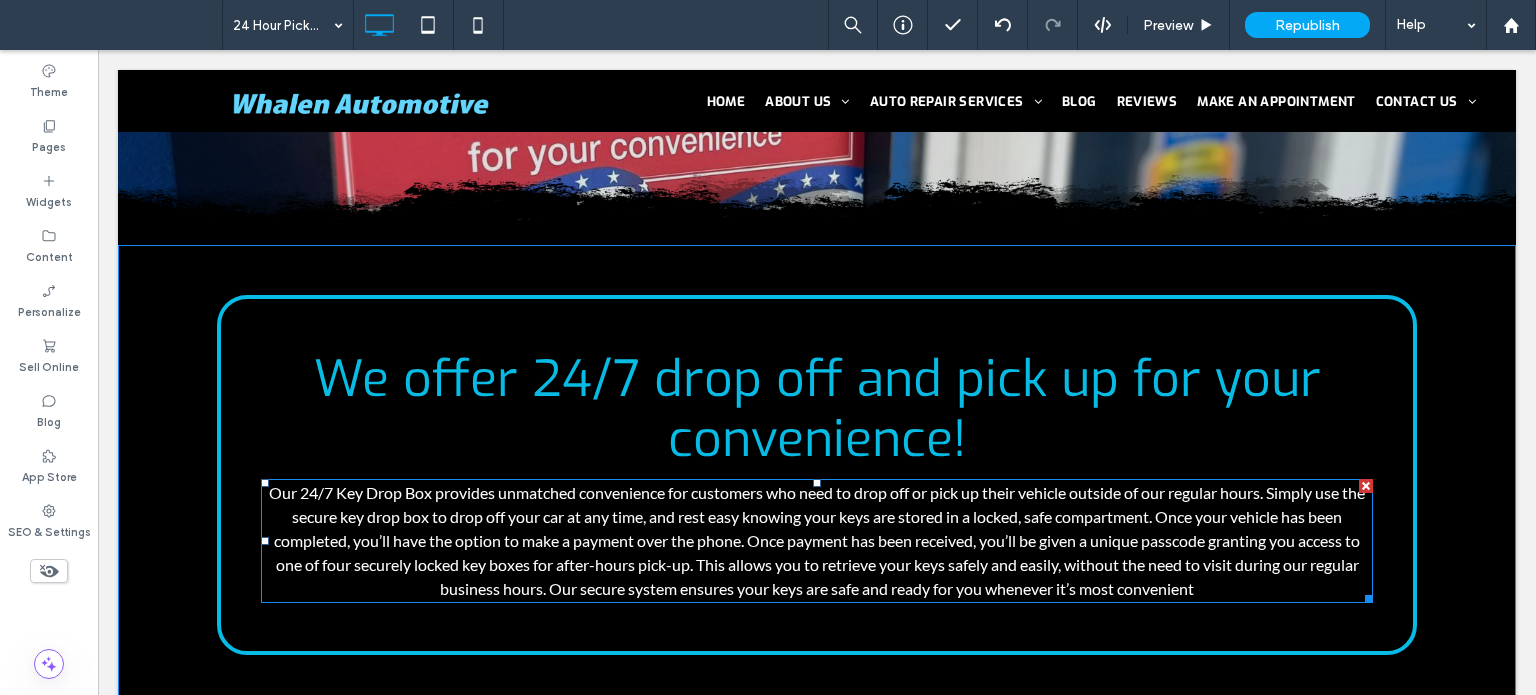 click on "Our 24/7 Key Drop Box provides unmatched convenience for customers who need to drop off or pick up their vehicle outside of our regular hours. Simply use the secure key drop box to drop off your car at any time, and rest easy knowing your keys are stored in a locked, safe compartment. Once your vehicle has been completed, you’ll have the option to make a payment over the phone. Once payment has been received, you’ll be given a unique passcode granting you access to one of four securely locked key boxes for after-hours pick-up. This allows you to retrieve your keys safely and easily, without the need to visit during our regular business hours. Our secure system ensures your keys are safe and ready for you whenever it’s most convenient" at bounding box center [817, 540] 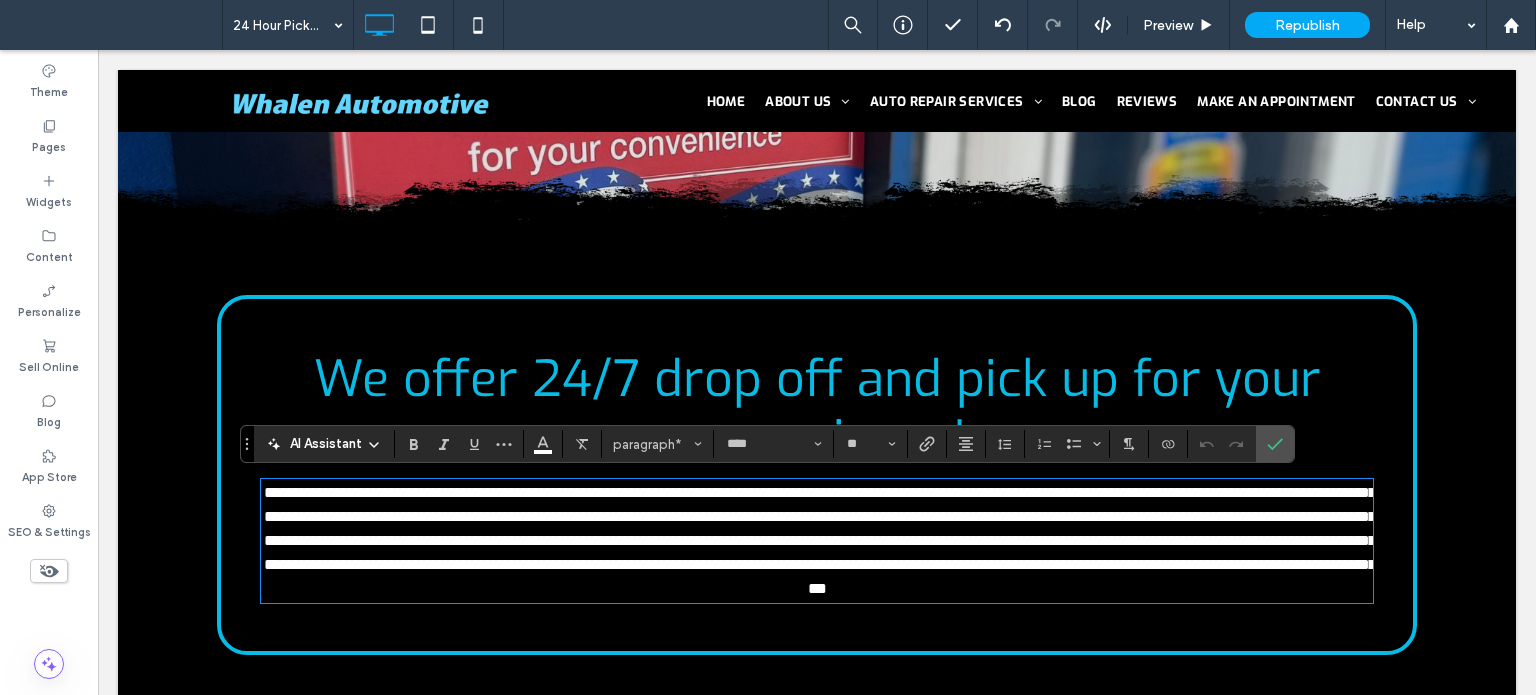 click on "**********" at bounding box center [820, 540] 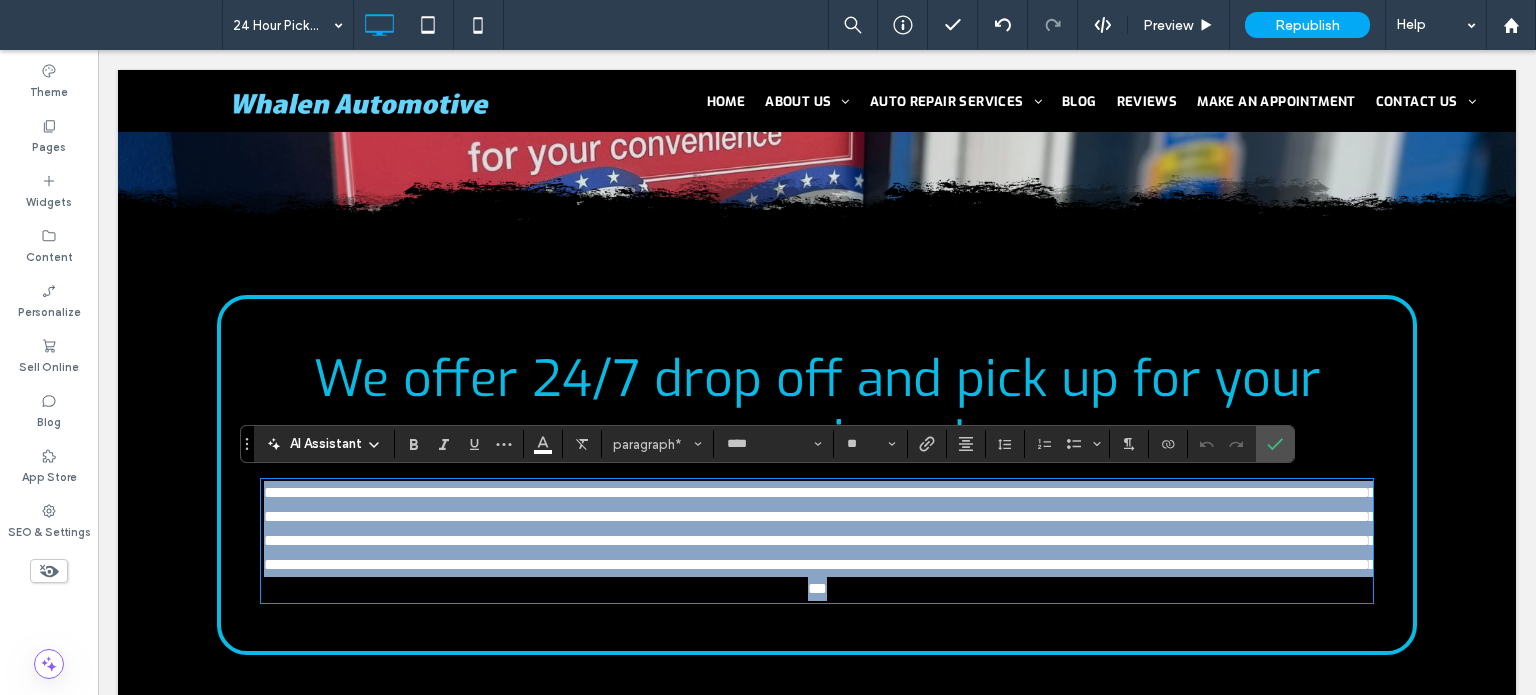 click on "**********" at bounding box center [820, 540] 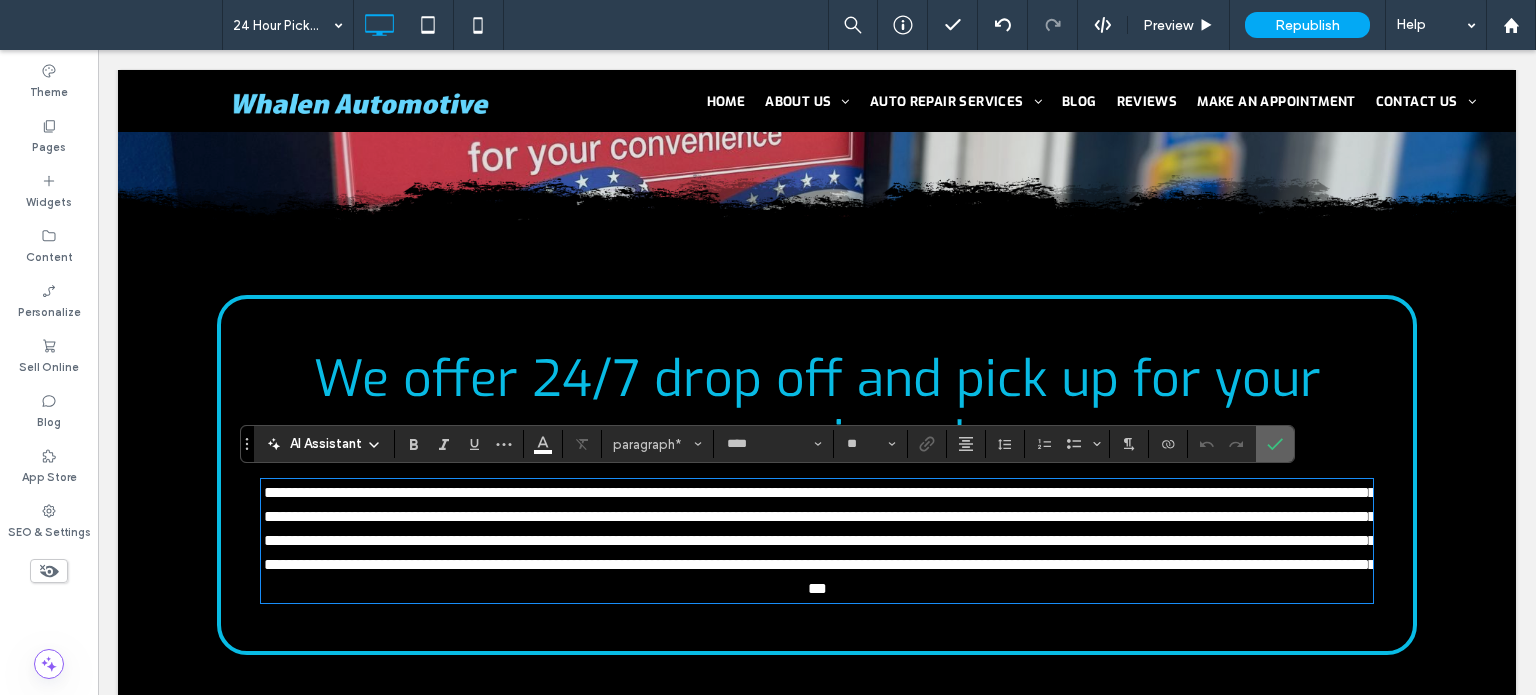 click 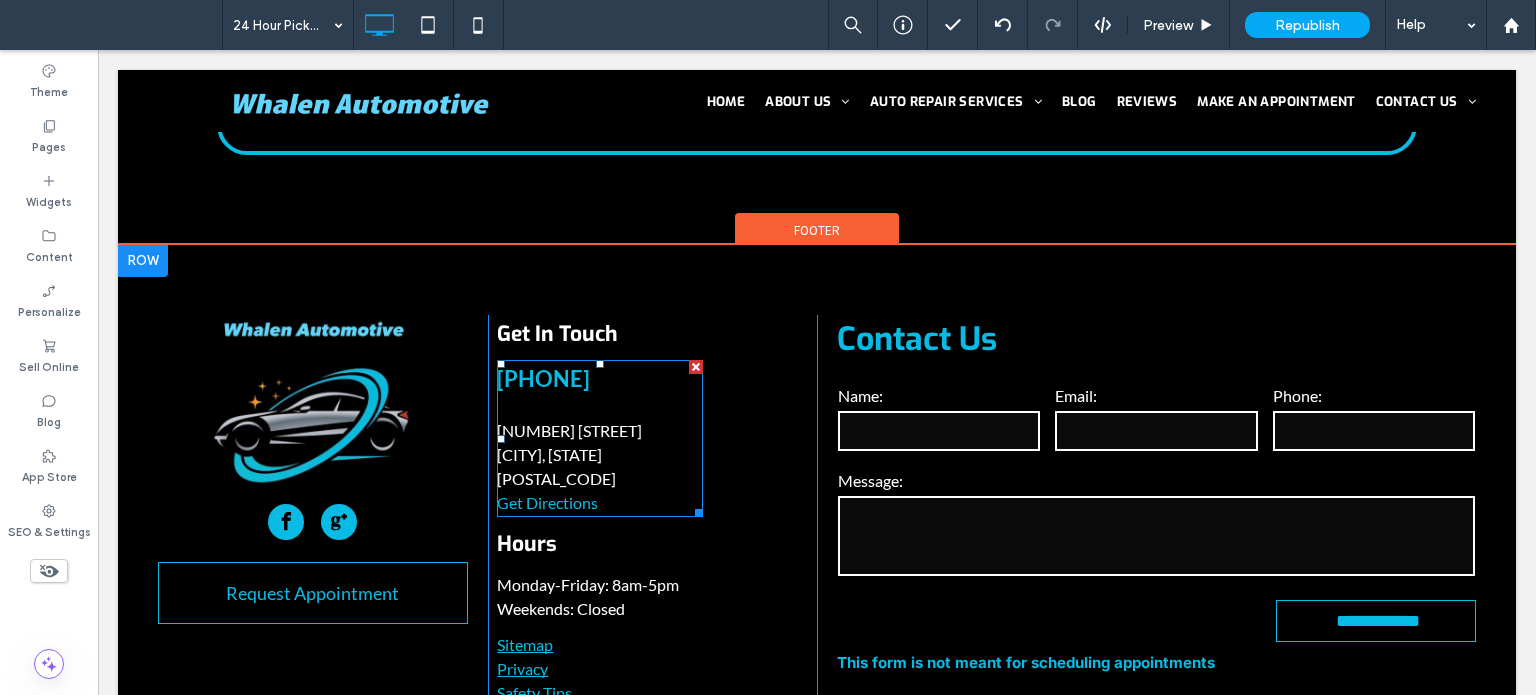 scroll, scrollTop: 700, scrollLeft: 0, axis: vertical 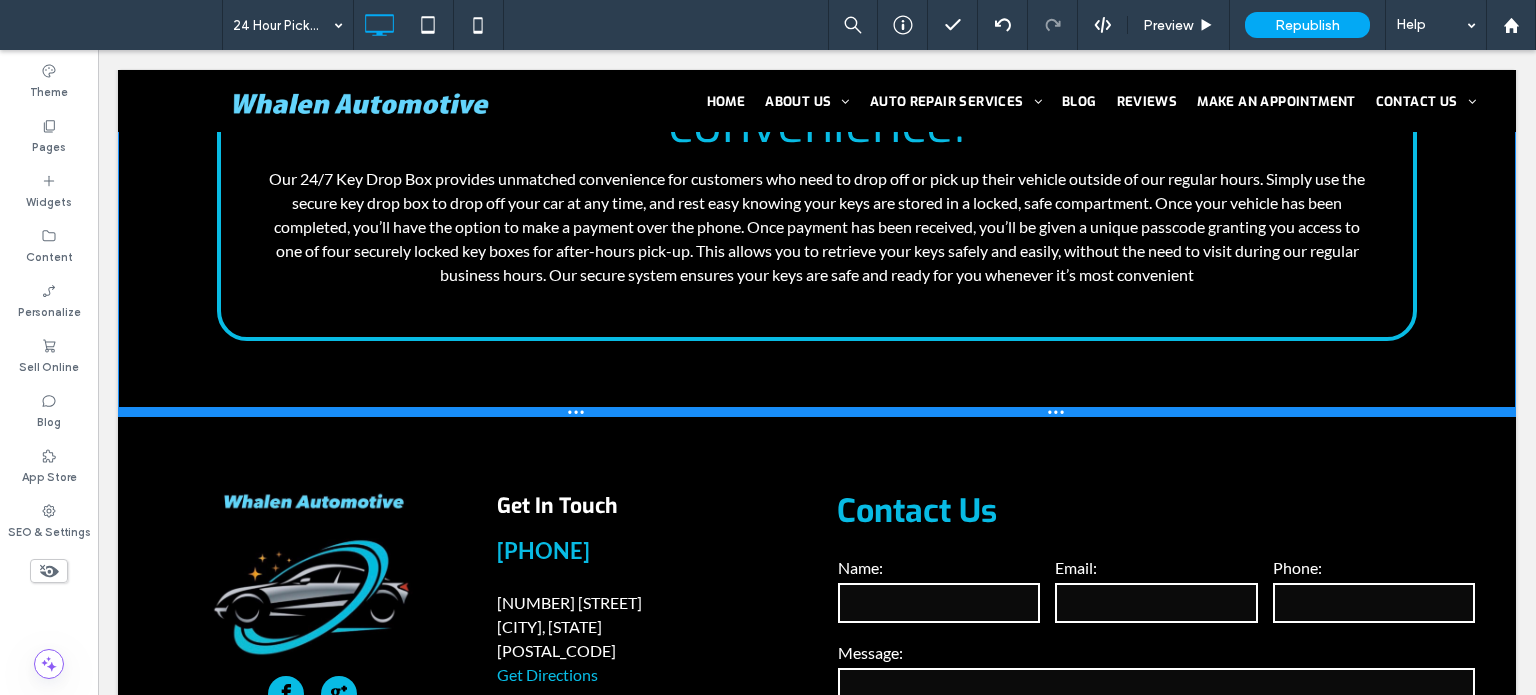drag, startPoint x: 520, startPoint y: 438, endPoint x: 525, endPoint y: 393, distance: 45.276924 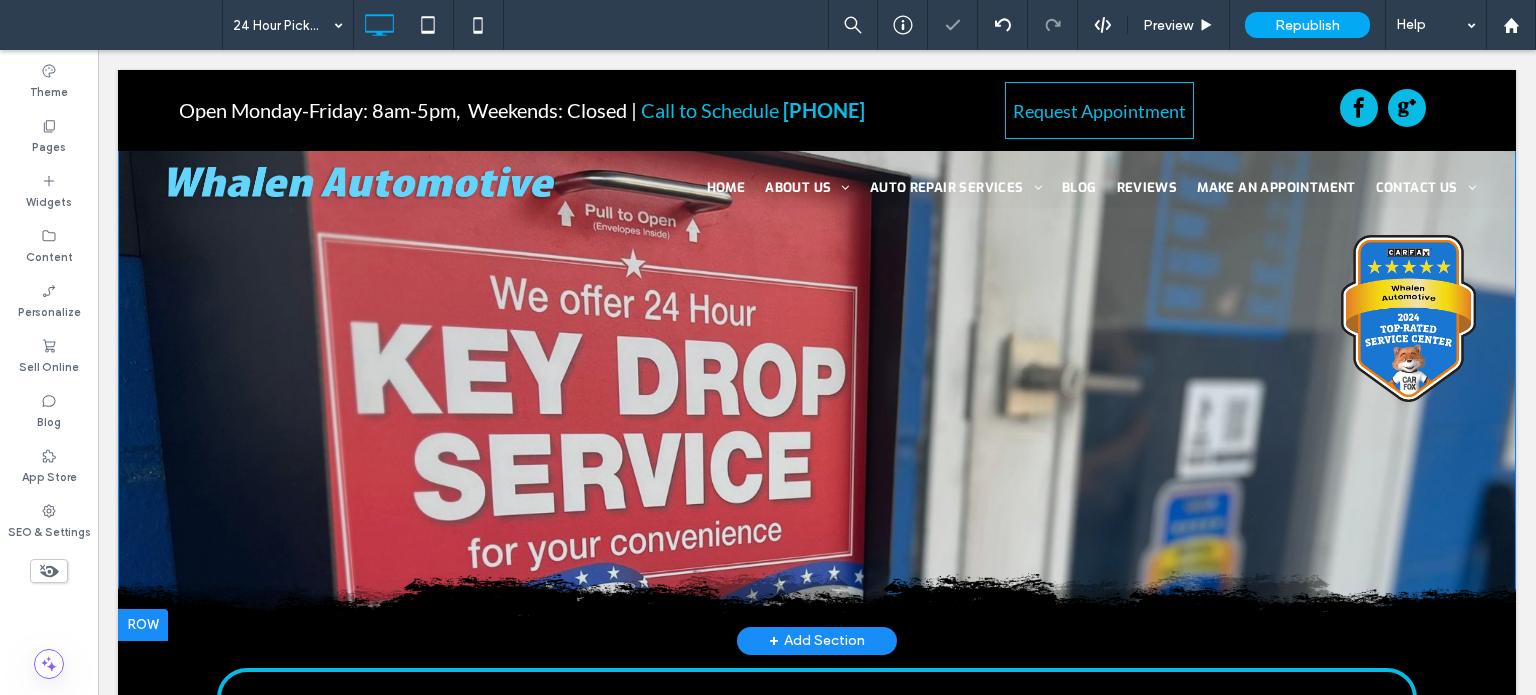 scroll, scrollTop: 0, scrollLeft: 0, axis: both 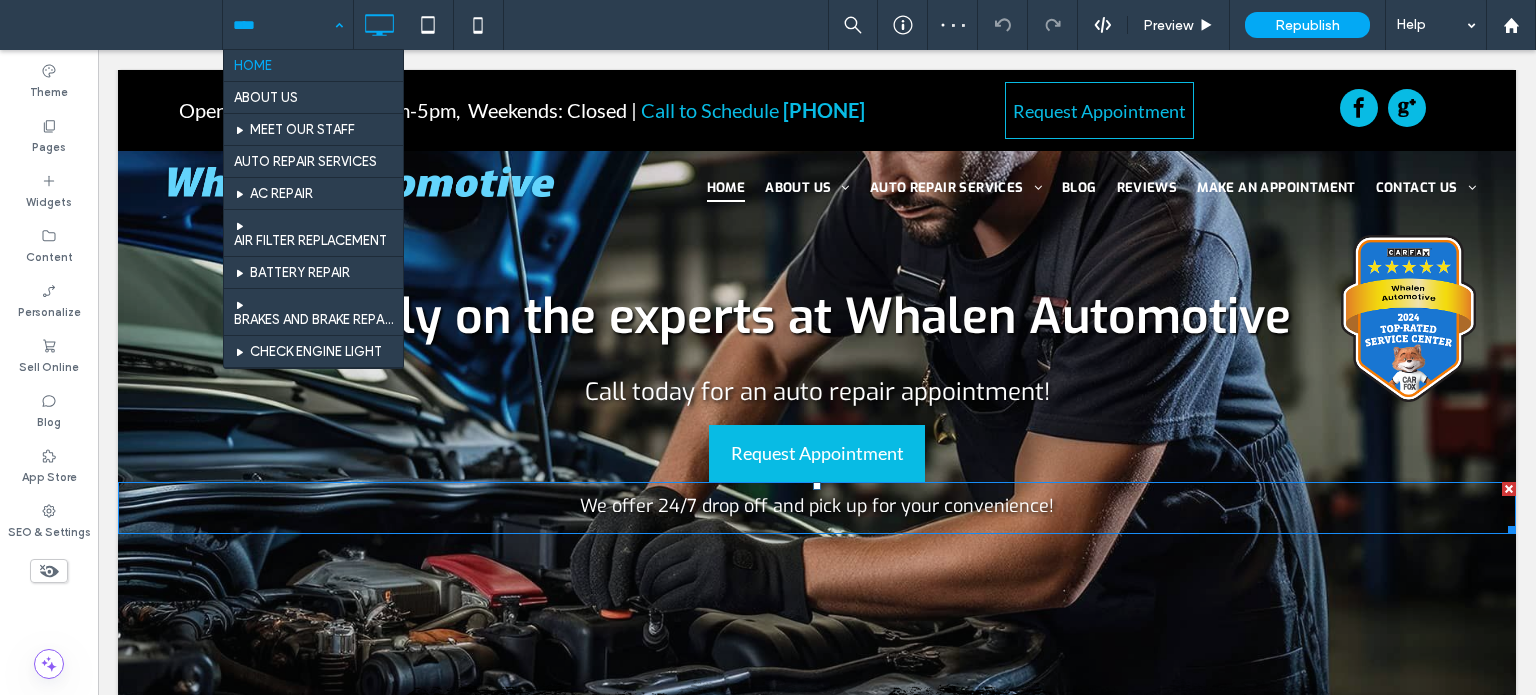 click on "We offer 24/7 drop off and pick up for your convenience!" at bounding box center (817, 506) 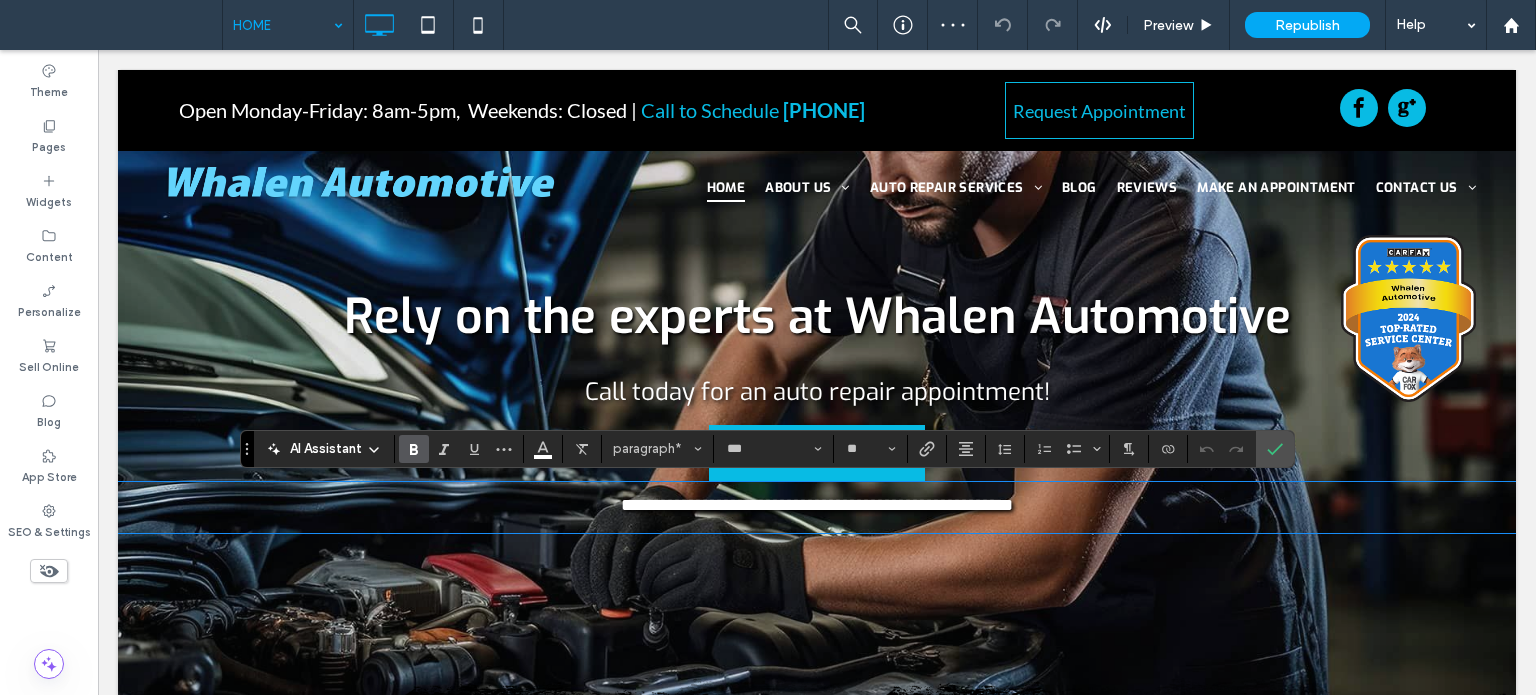 click 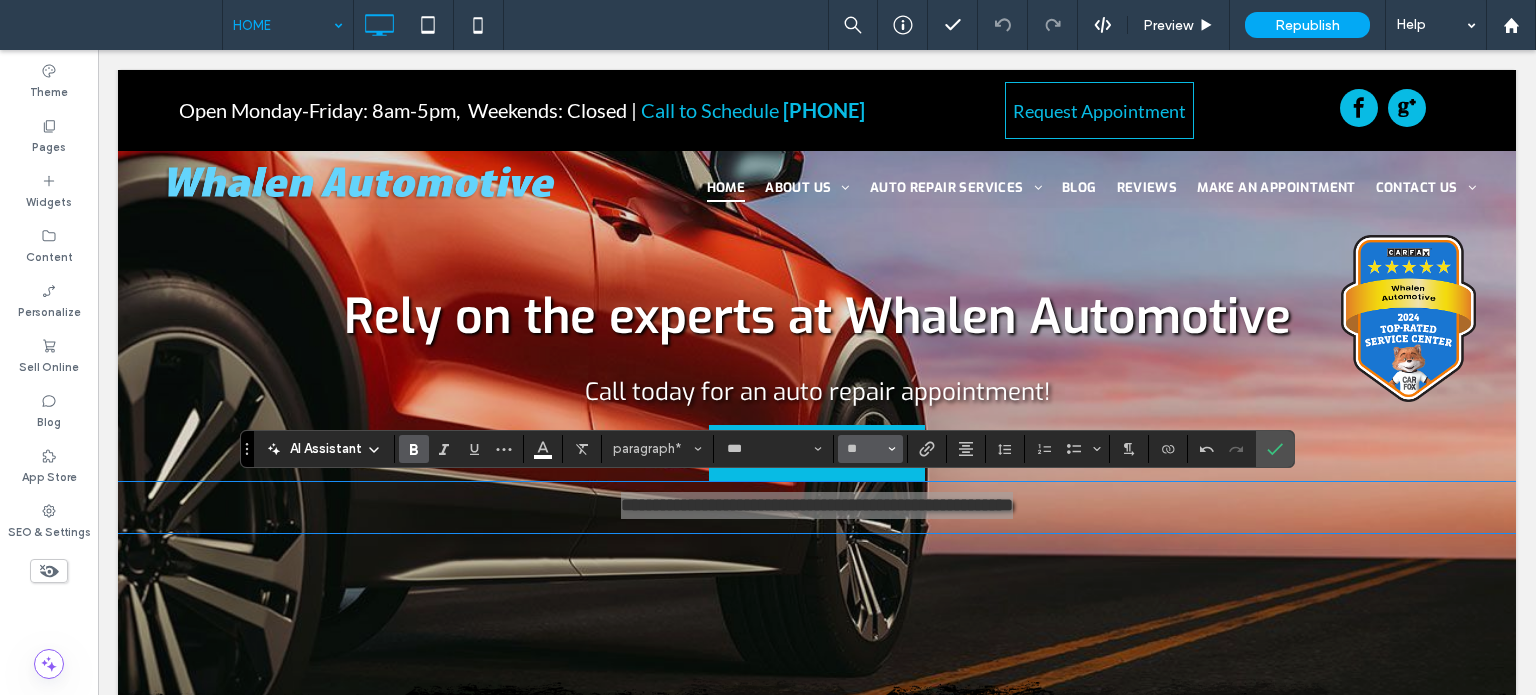 click on "**" at bounding box center [864, 449] 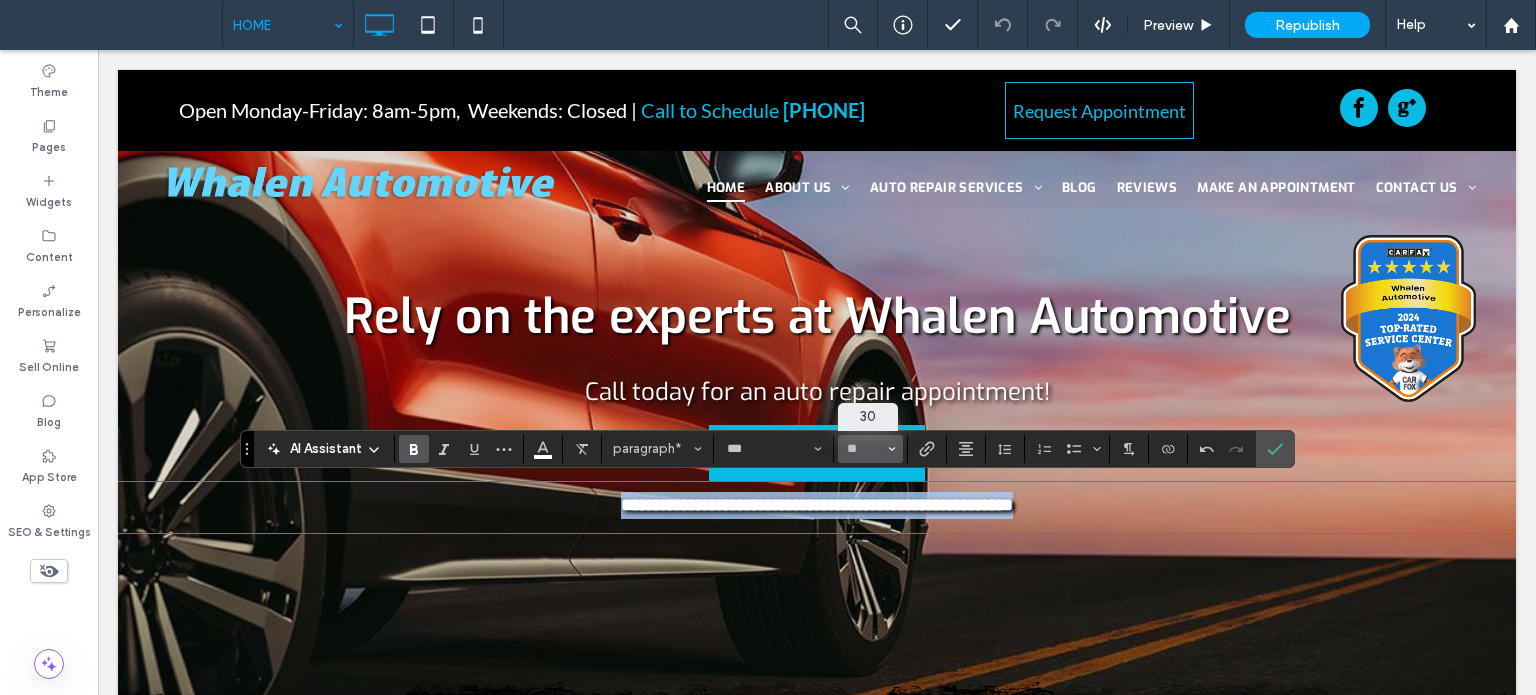 type on "**" 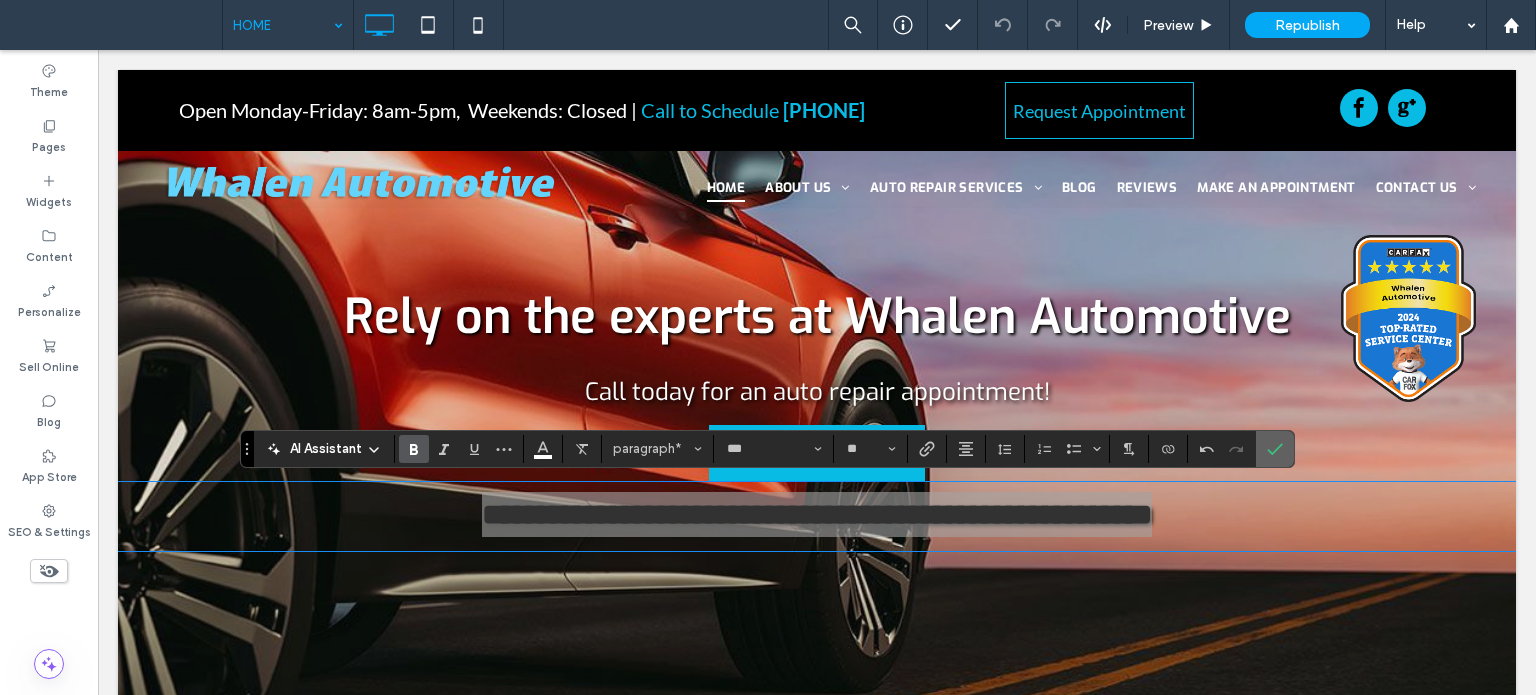click at bounding box center (1275, 449) 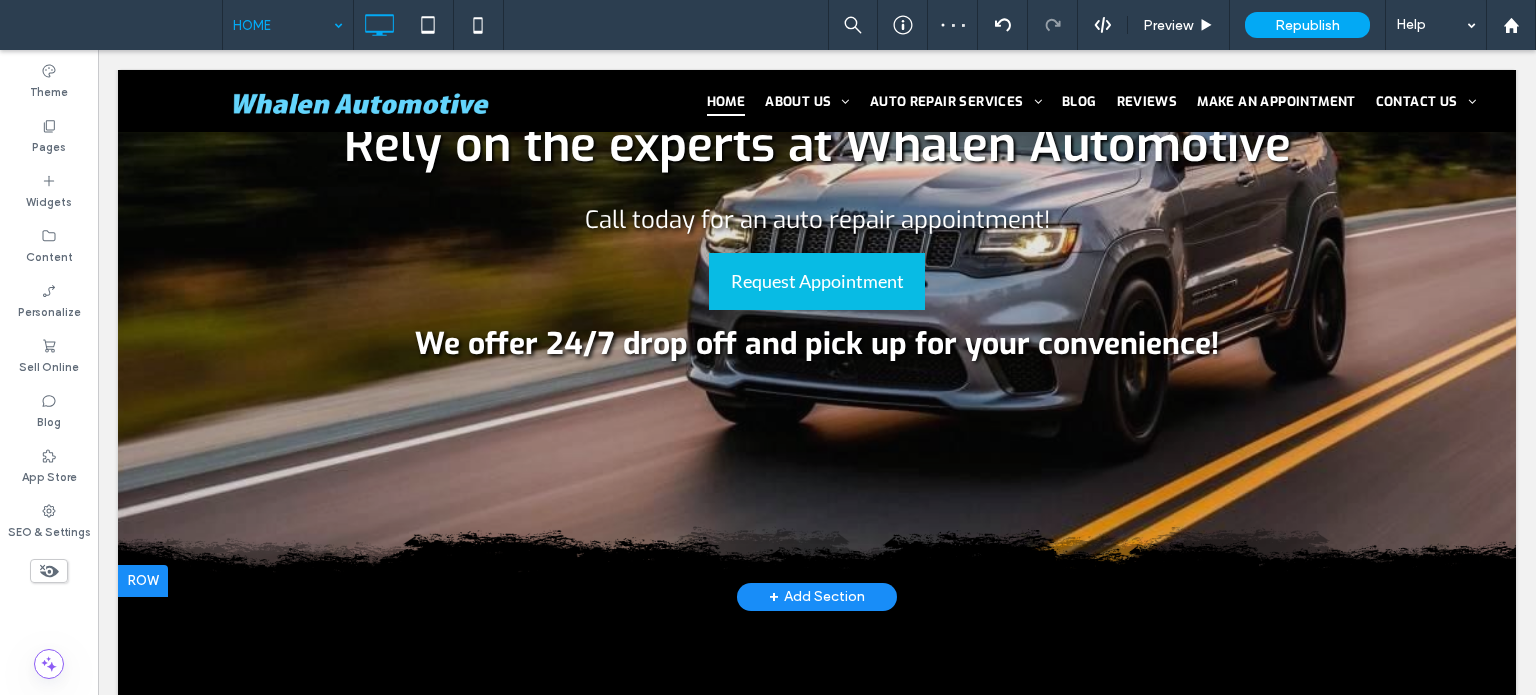 scroll, scrollTop: 400, scrollLeft: 0, axis: vertical 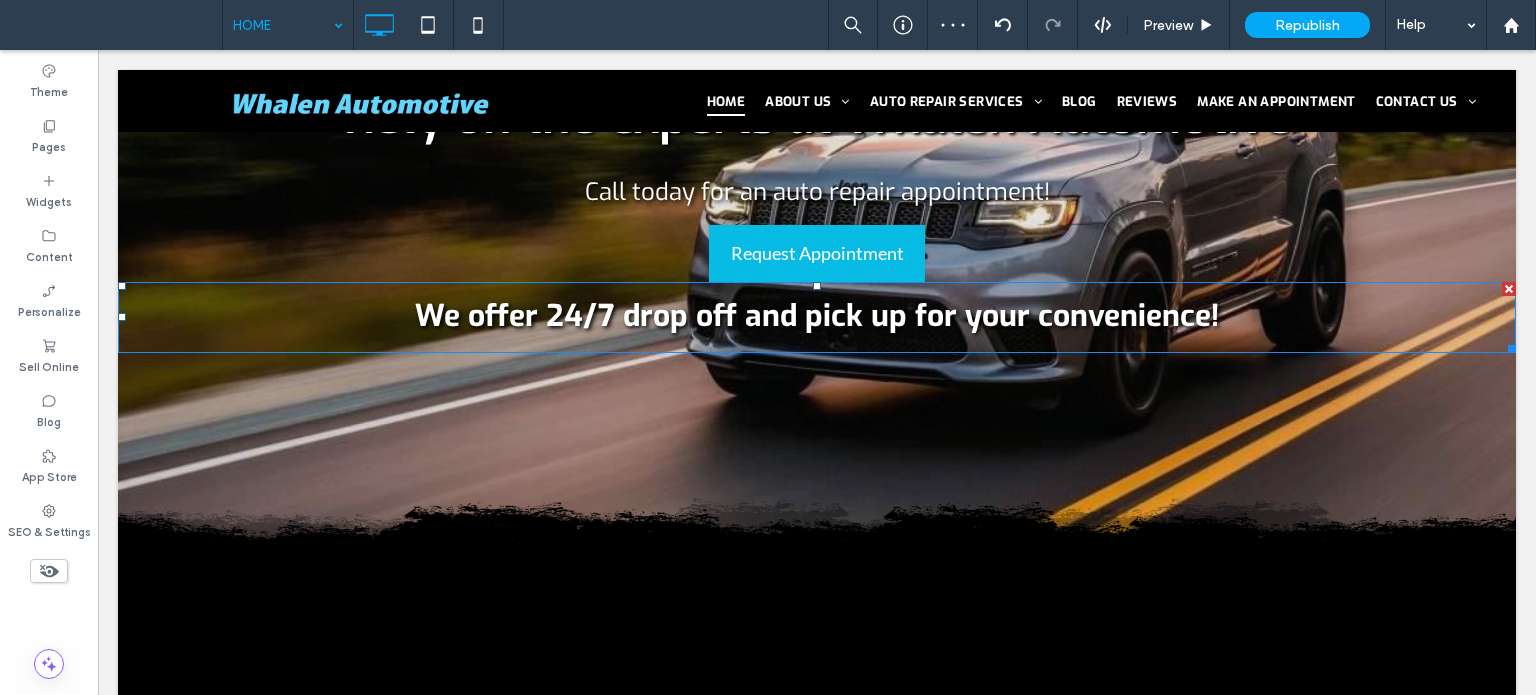 click on "We offer 24/7 drop off and pick up for your convenience!" at bounding box center (817, 316) 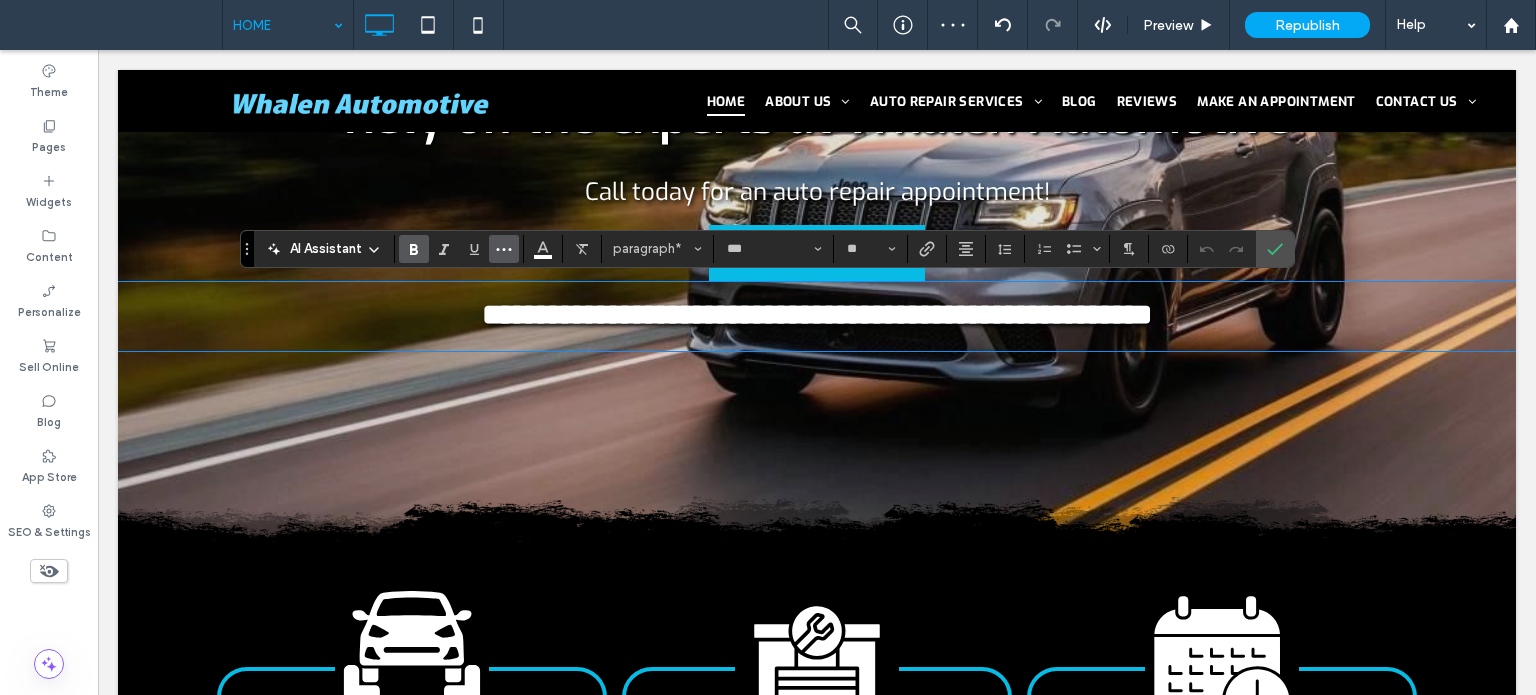 click at bounding box center [504, 249] 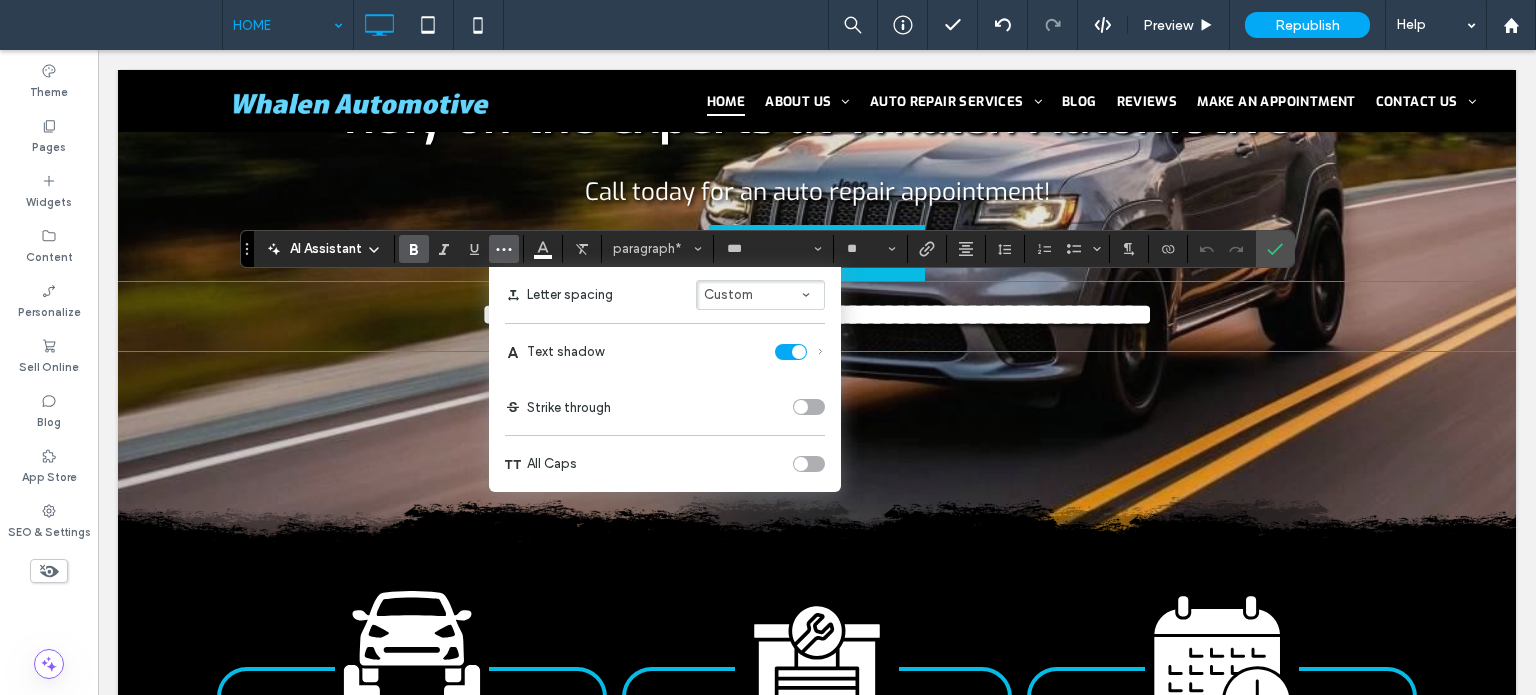 click at bounding box center (504, 249) 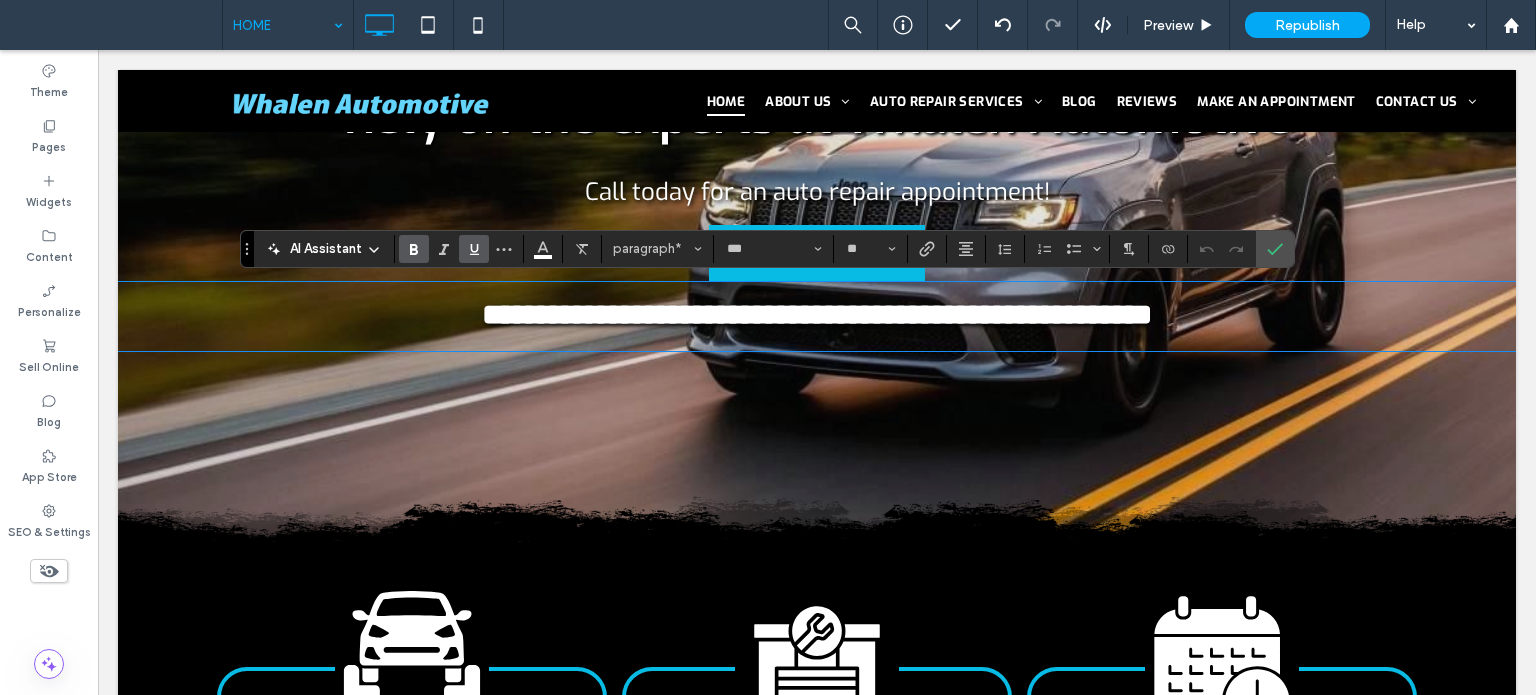 click 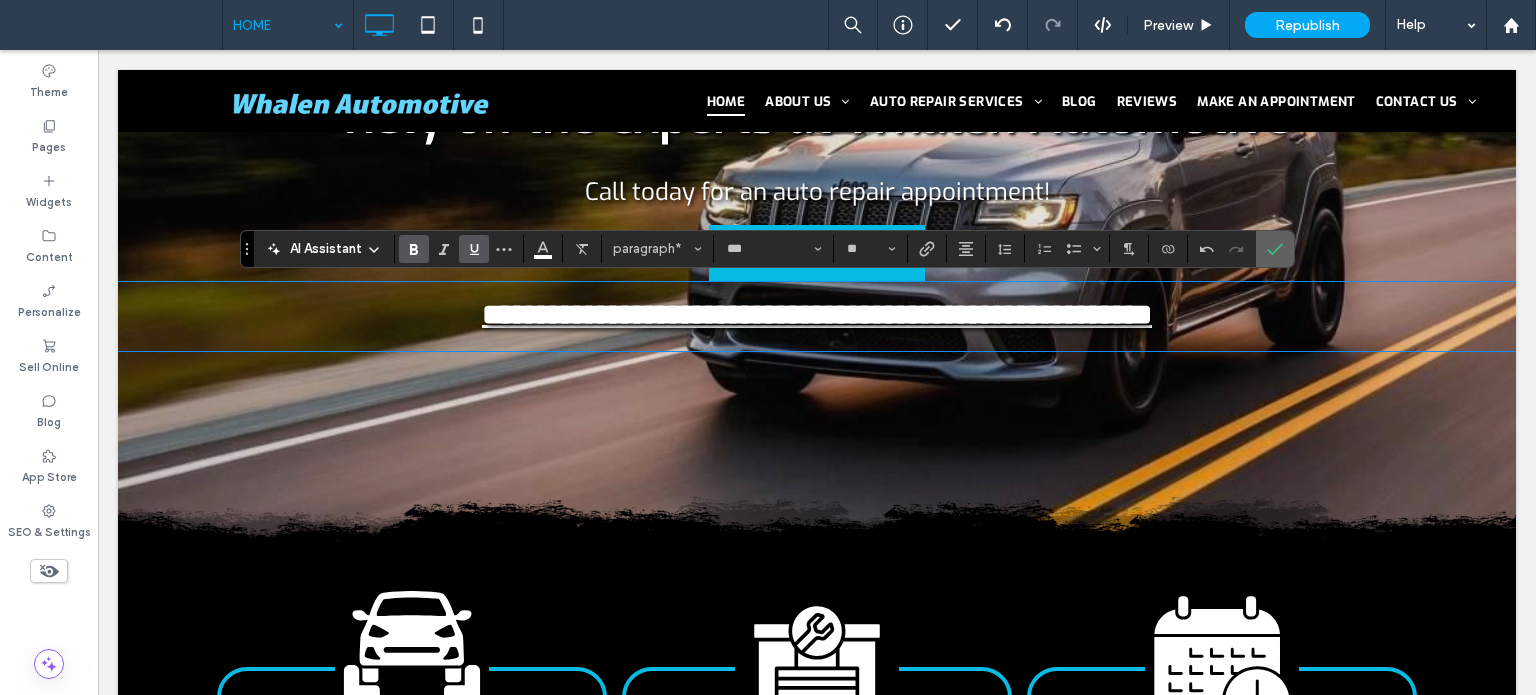 click 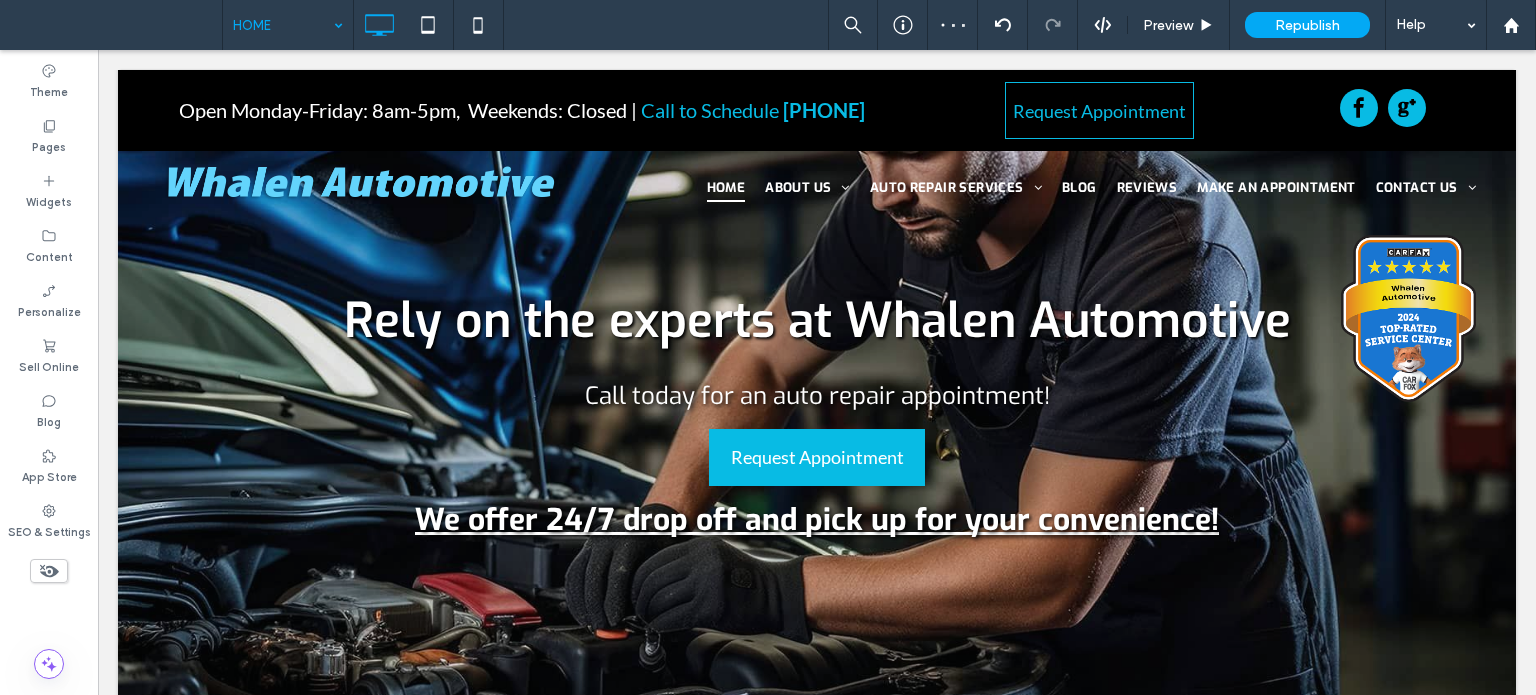 scroll, scrollTop: 200, scrollLeft: 0, axis: vertical 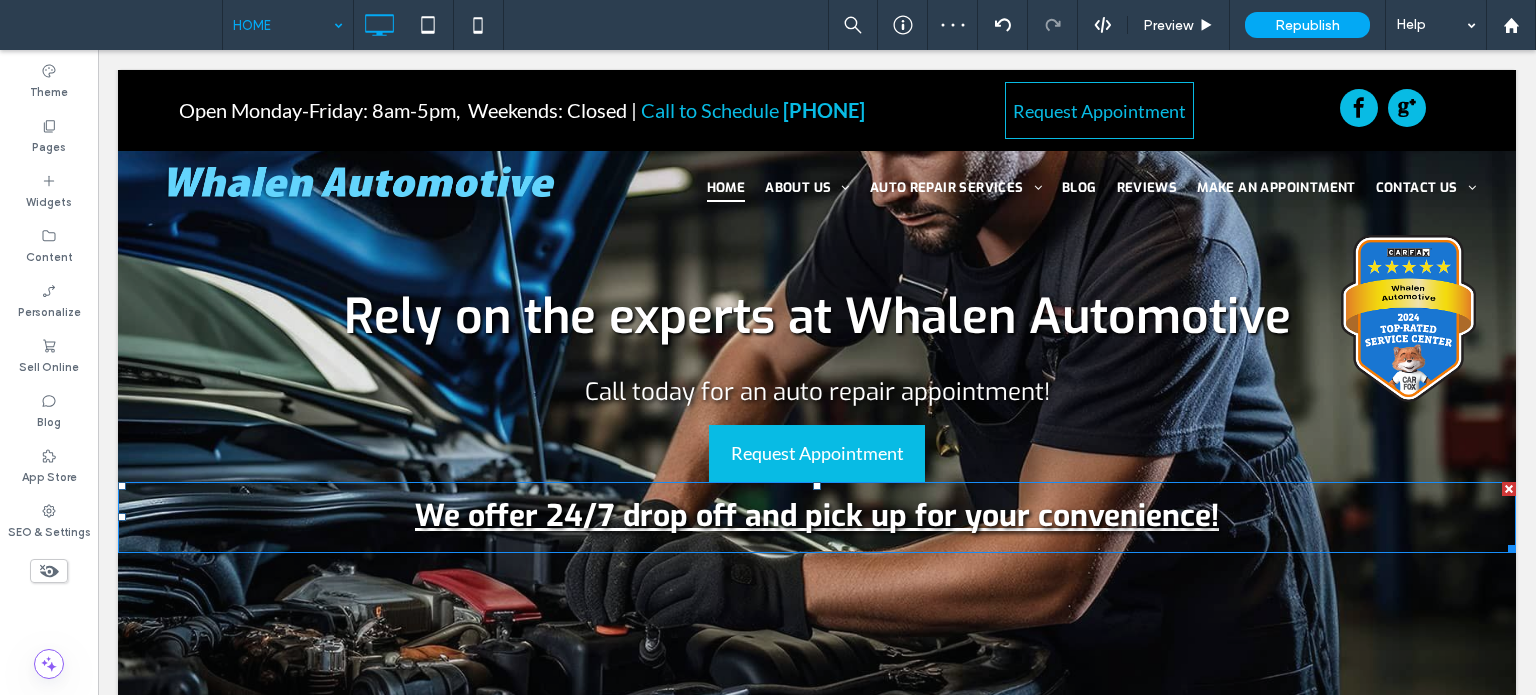click on "We offer 24/7 drop off and pick up for your convenience!" at bounding box center (817, 516) 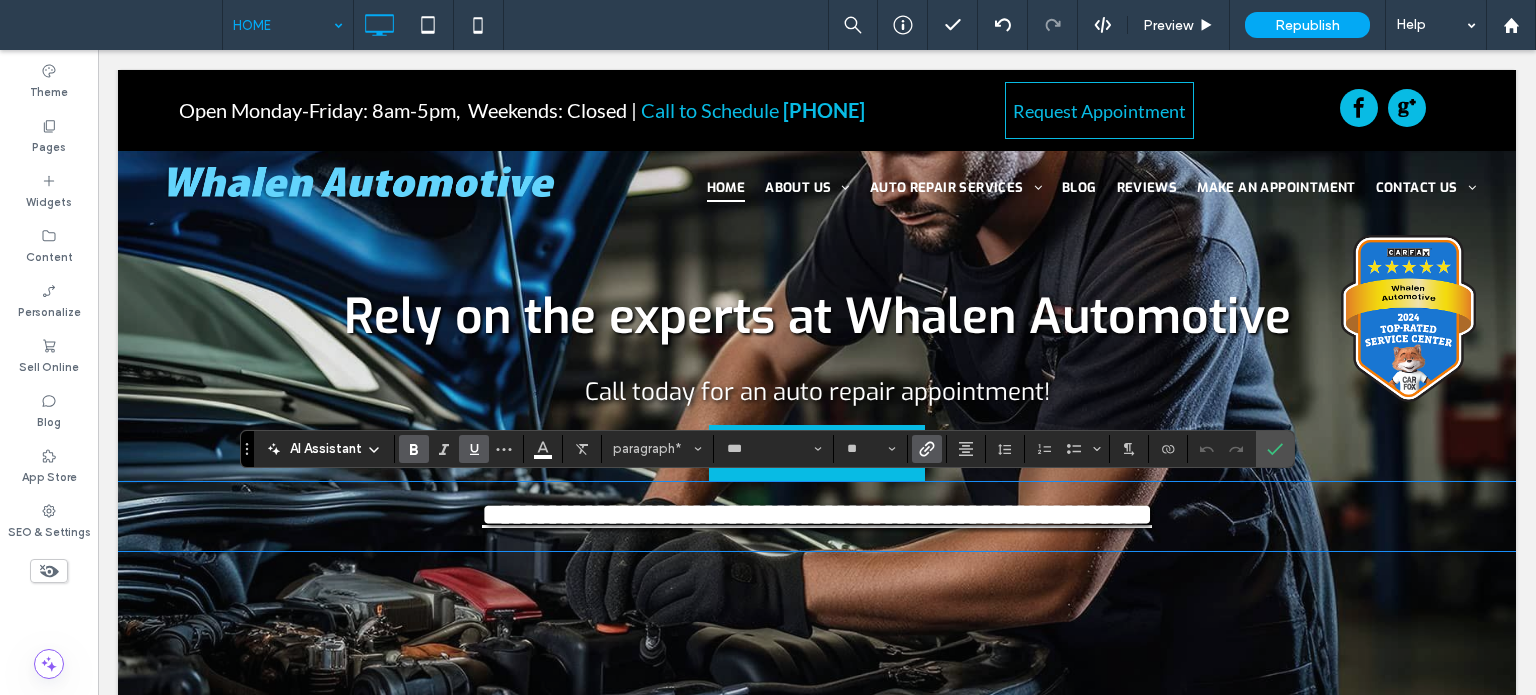 click 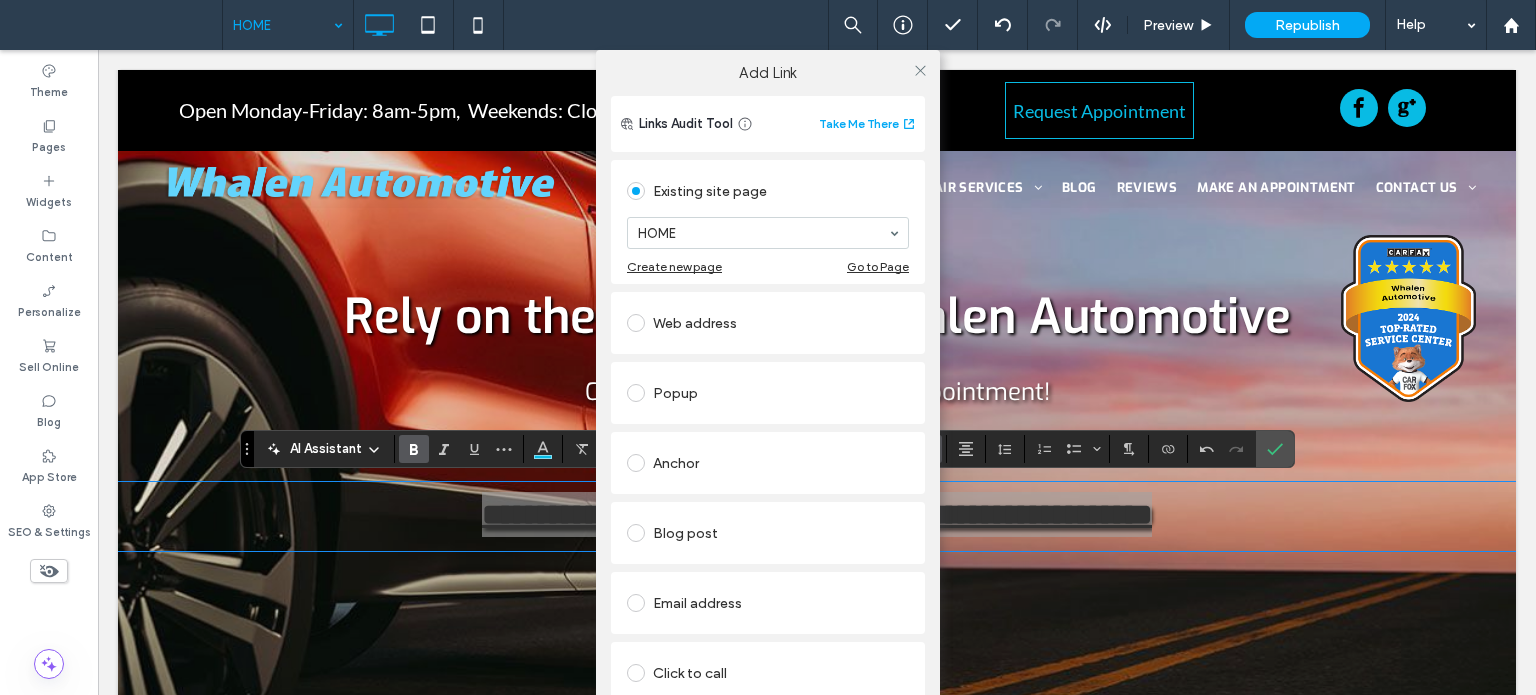 click on "HOME" at bounding box center [768, 233] 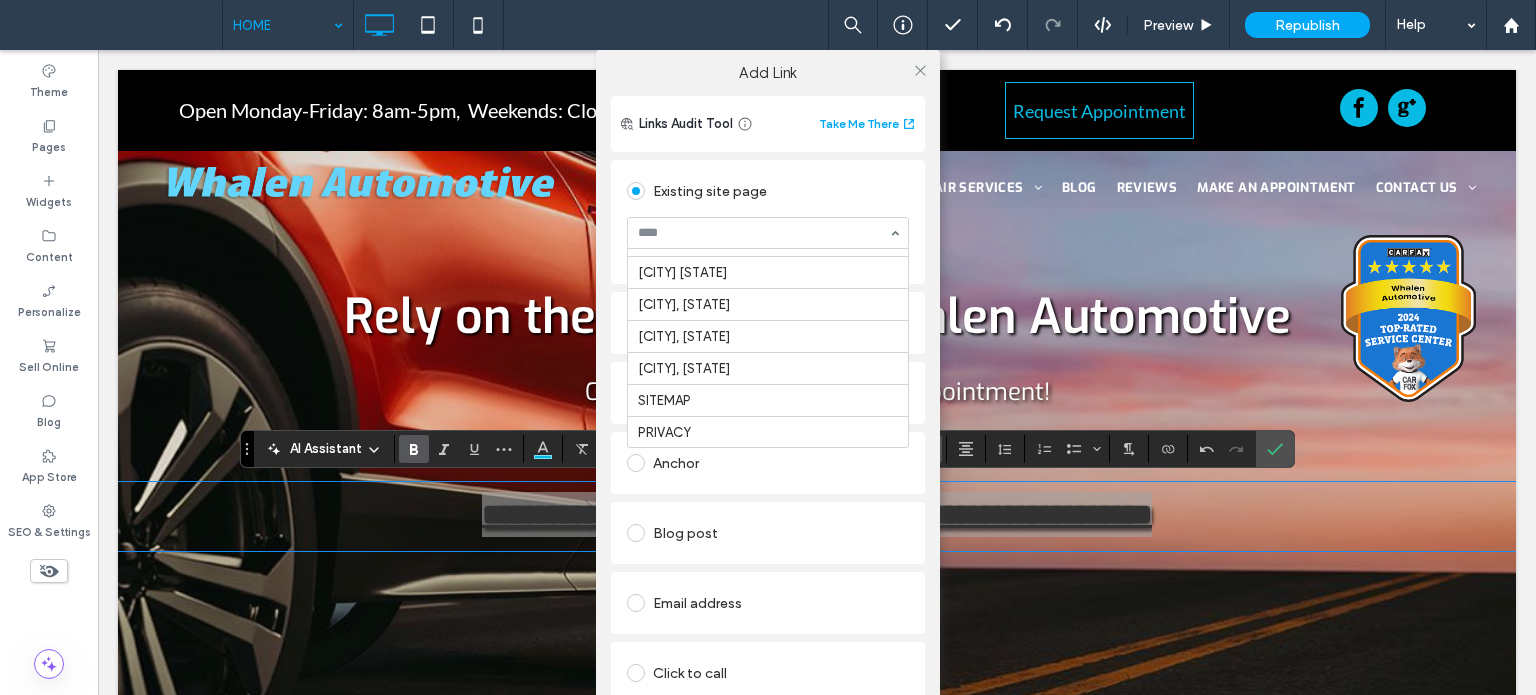 scroll, scrollTop: 883, scrollLeft: 0, axis: vertical 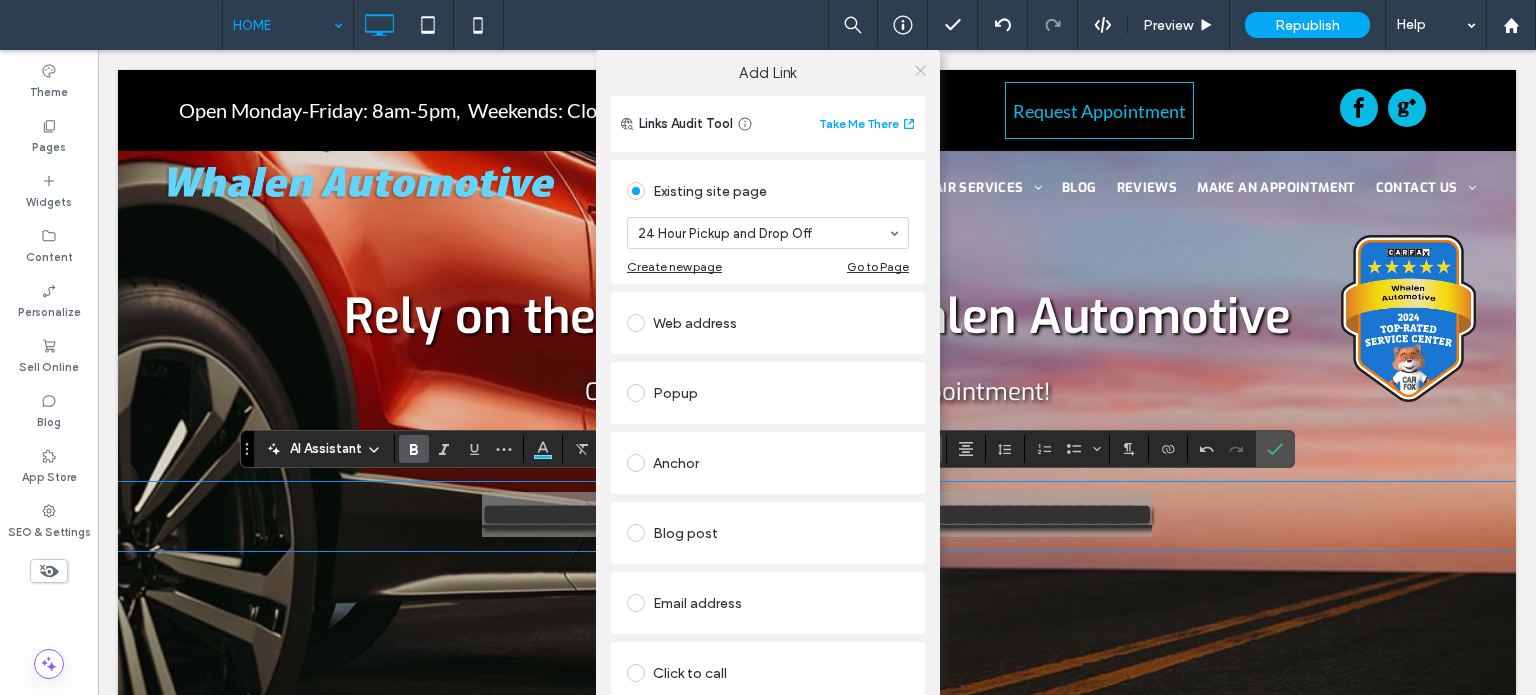 click 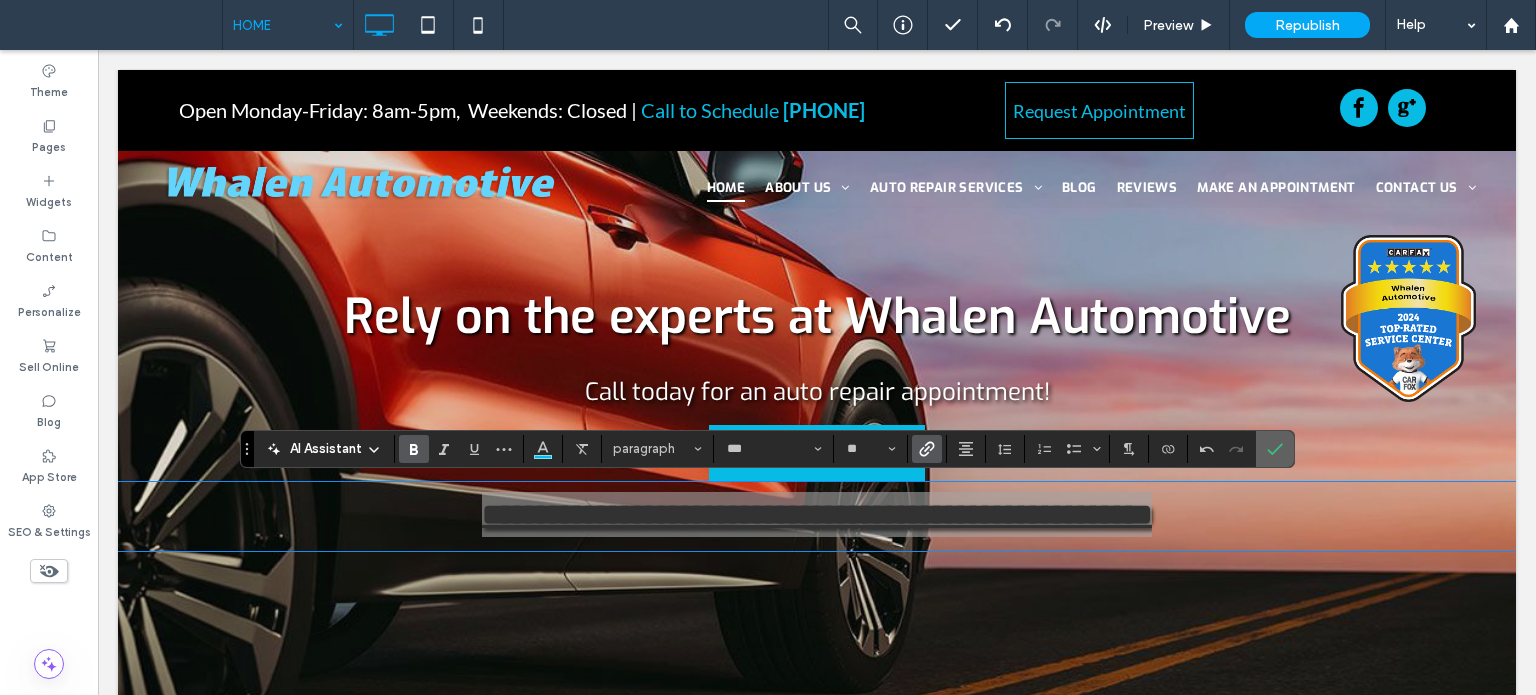 click 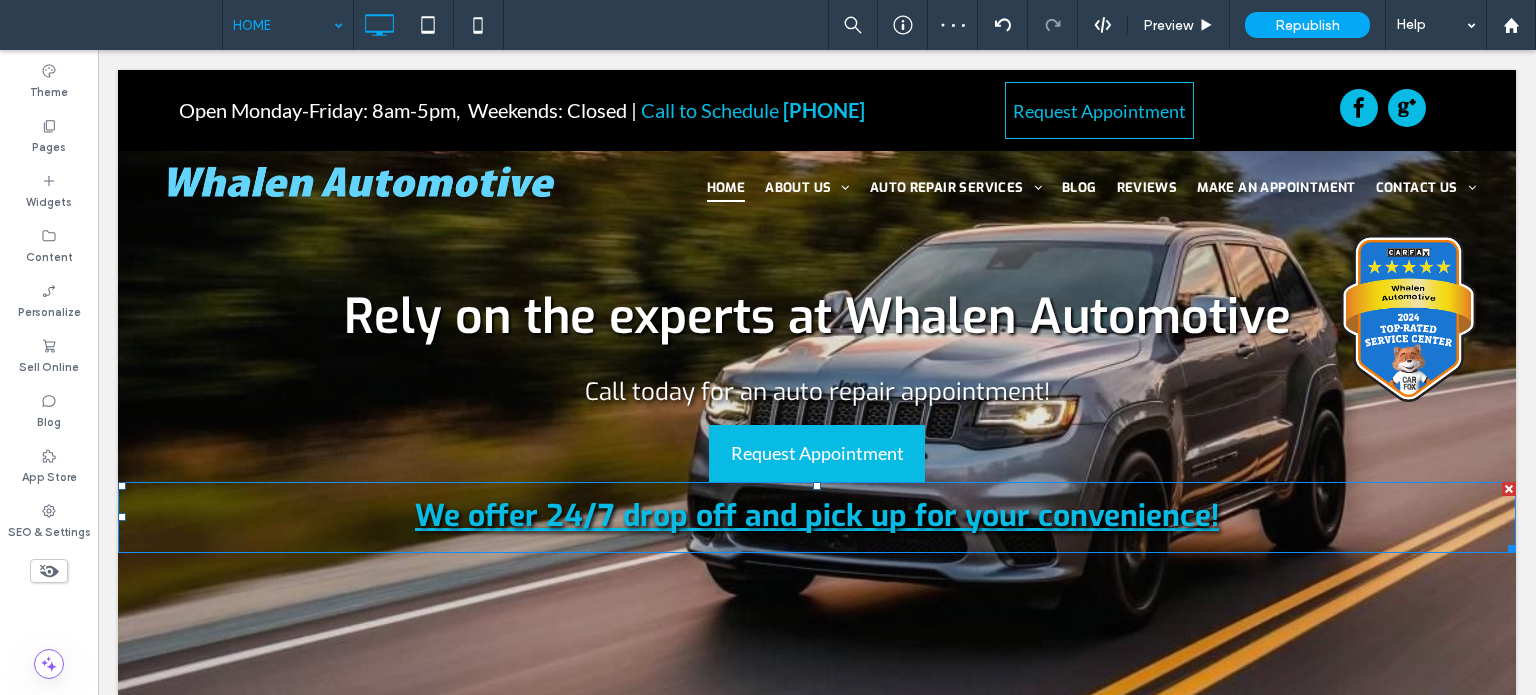 click on "We offer 24/7 drop off and pick up for your convenience!" at bounding box center (817, 516) 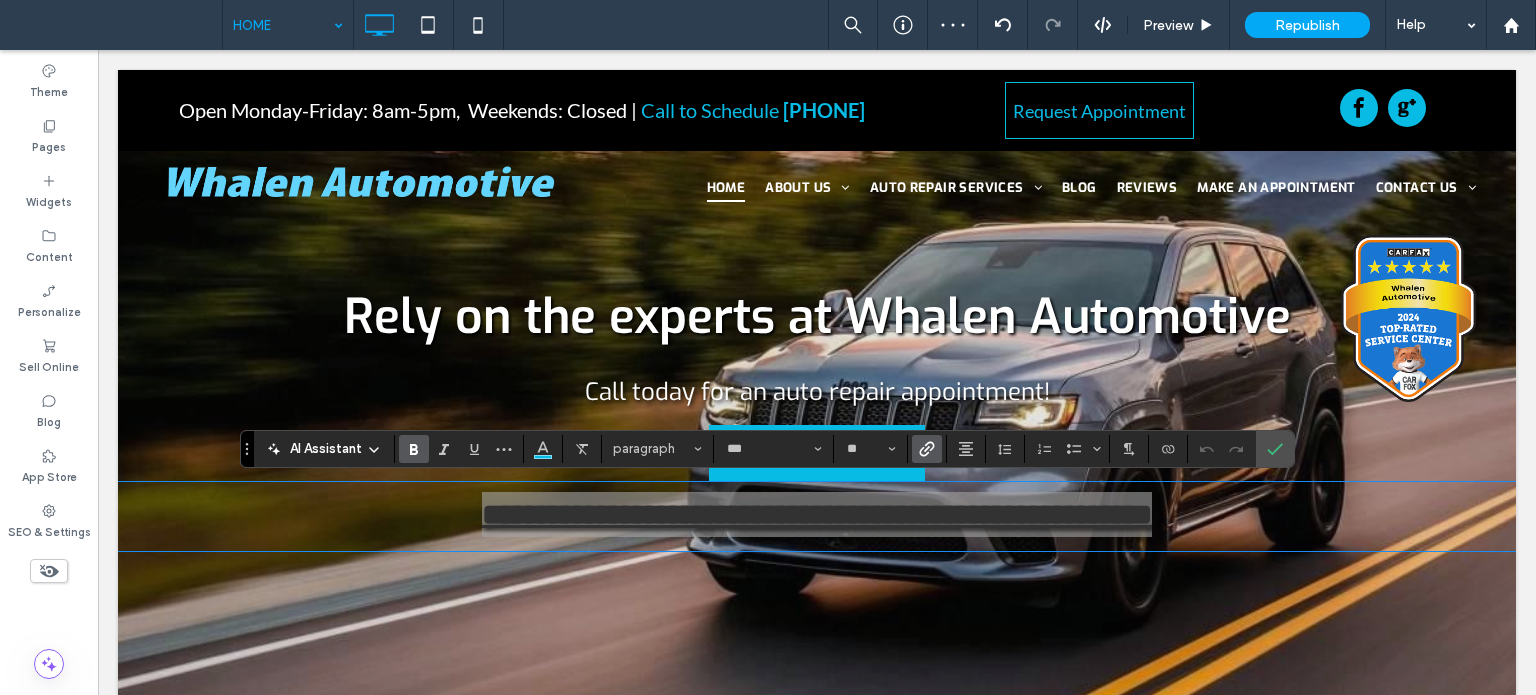 click at bounding box center (543, 449) 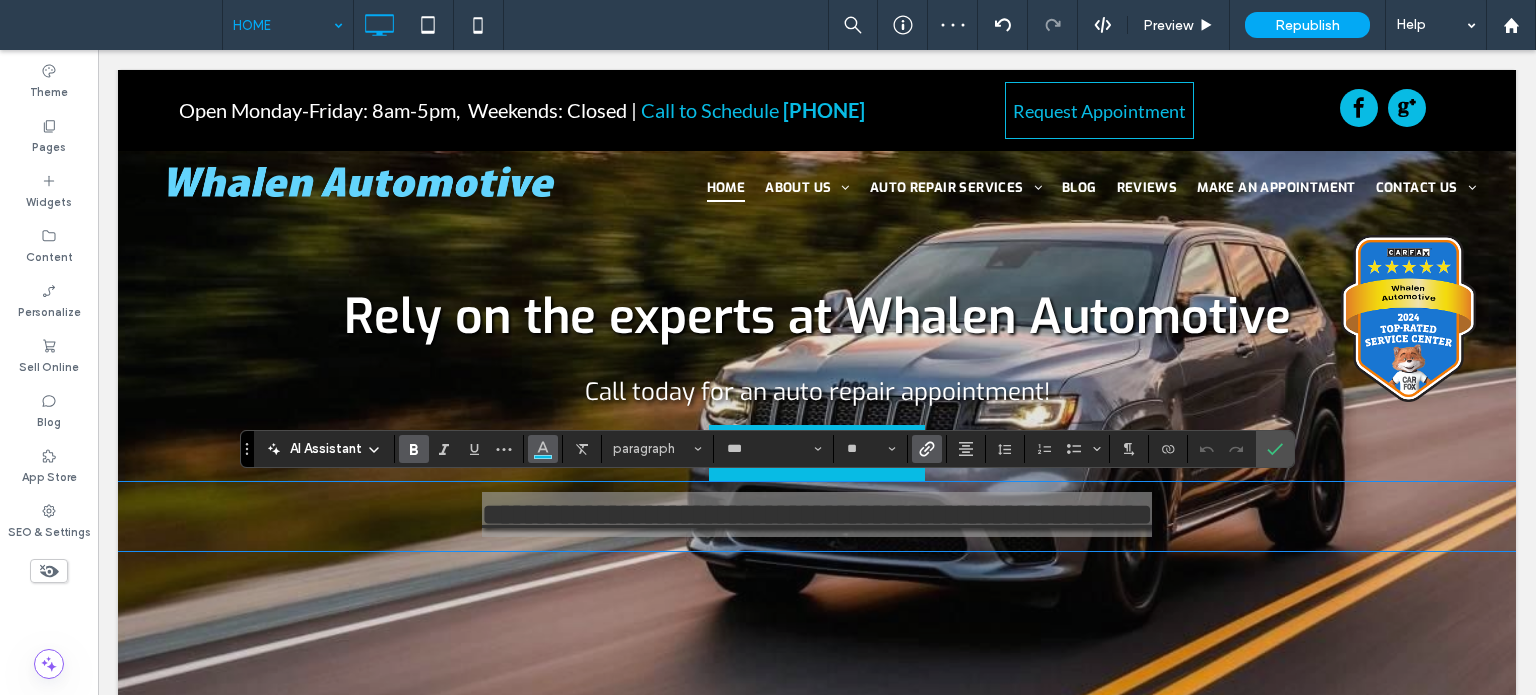 click at bounding box center (543, 449) 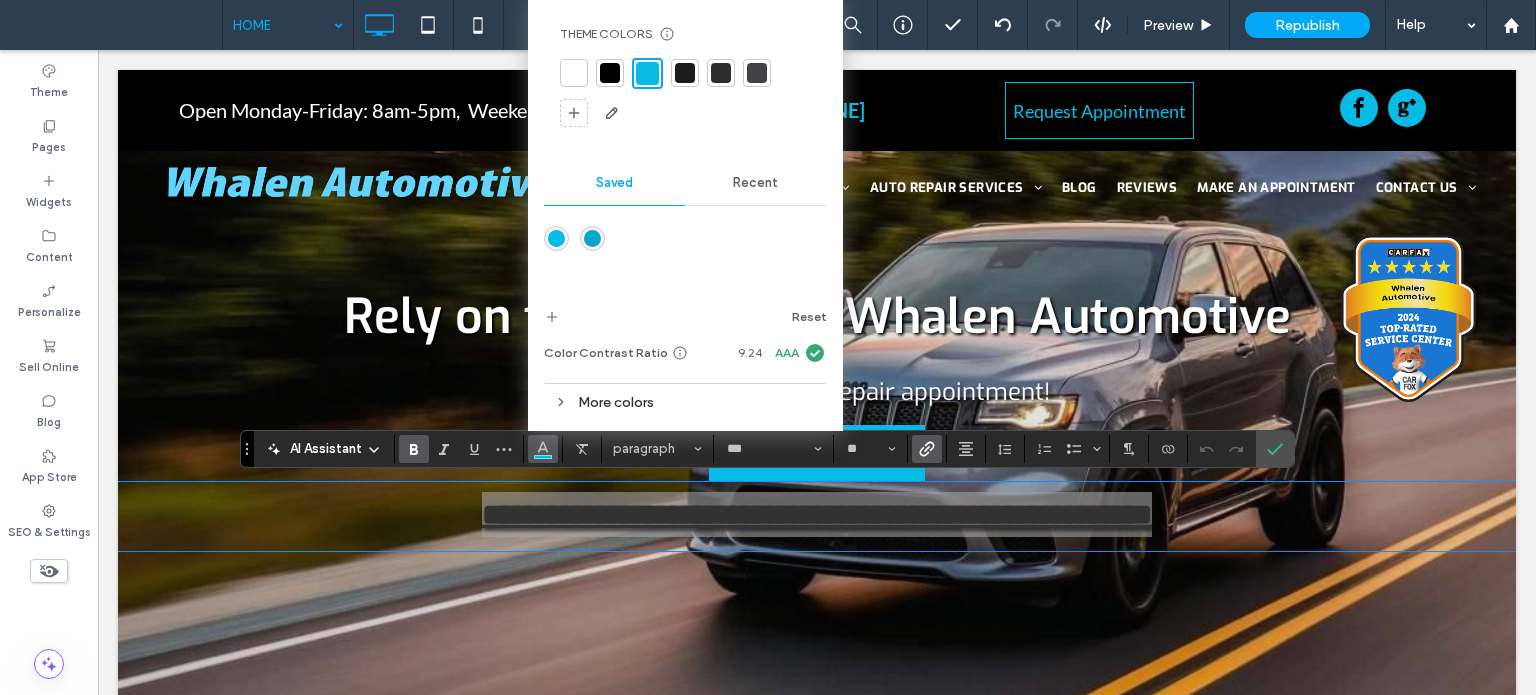 click at bounding box center [574, 73] 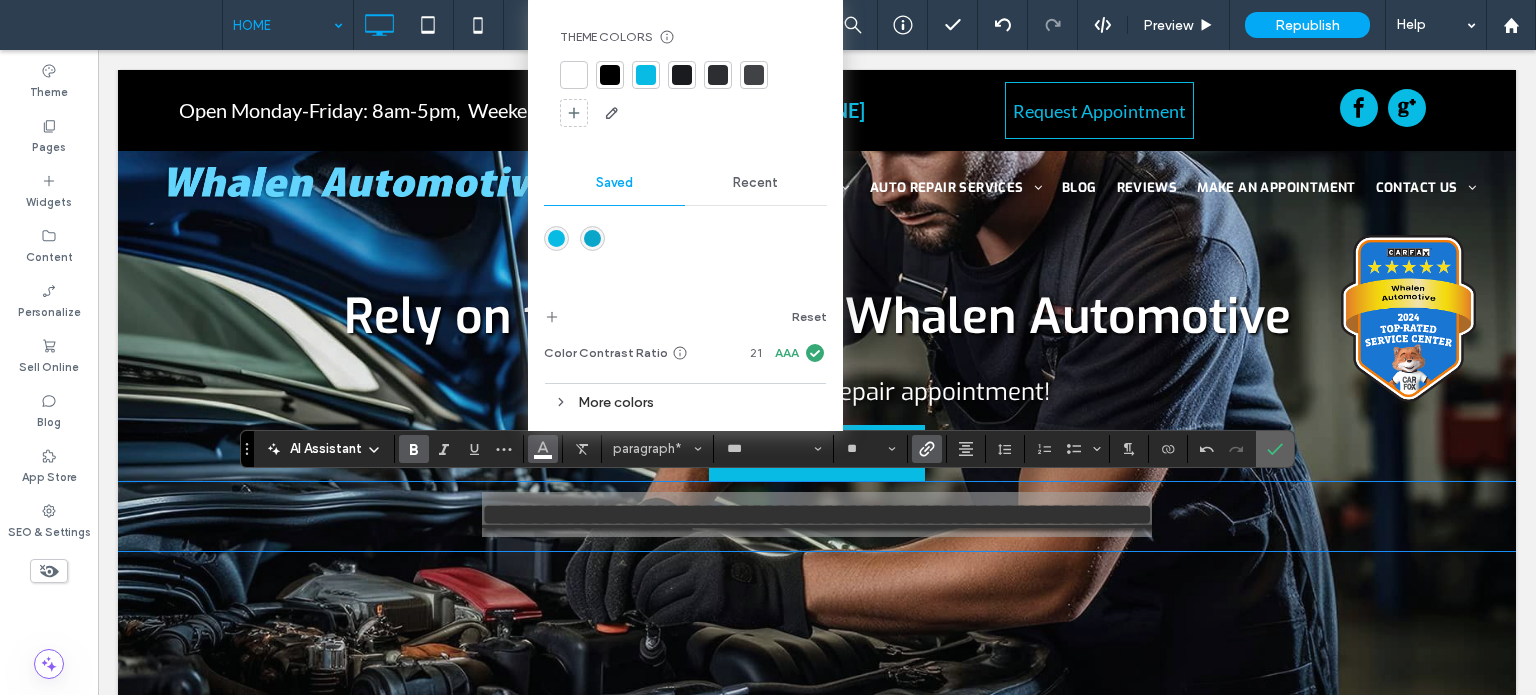 drag, startPoint x: 1279, startPoint y: 447, endPoint x: 1204, endPoint y: 425, distance: 78.160095 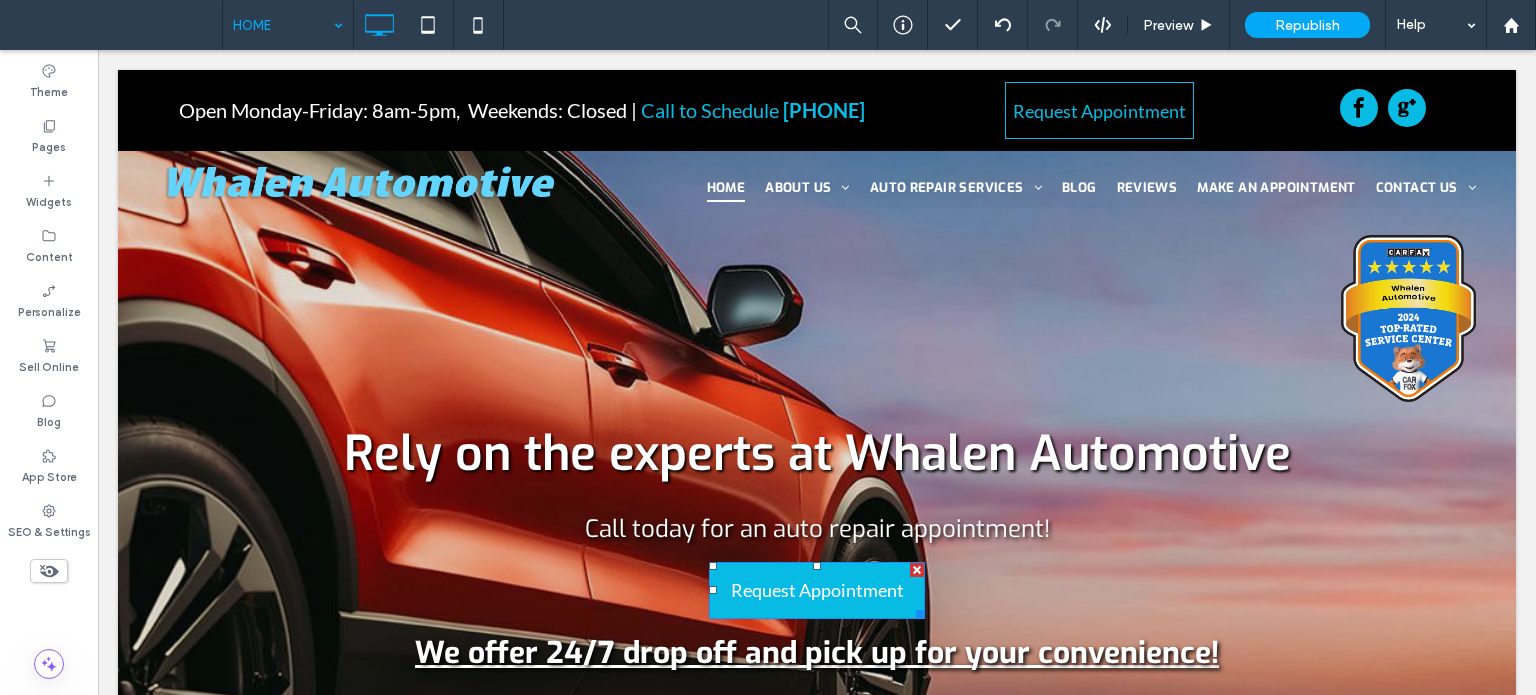 scroll, scrollTop: 0, scrollLeft: 0, axis: both 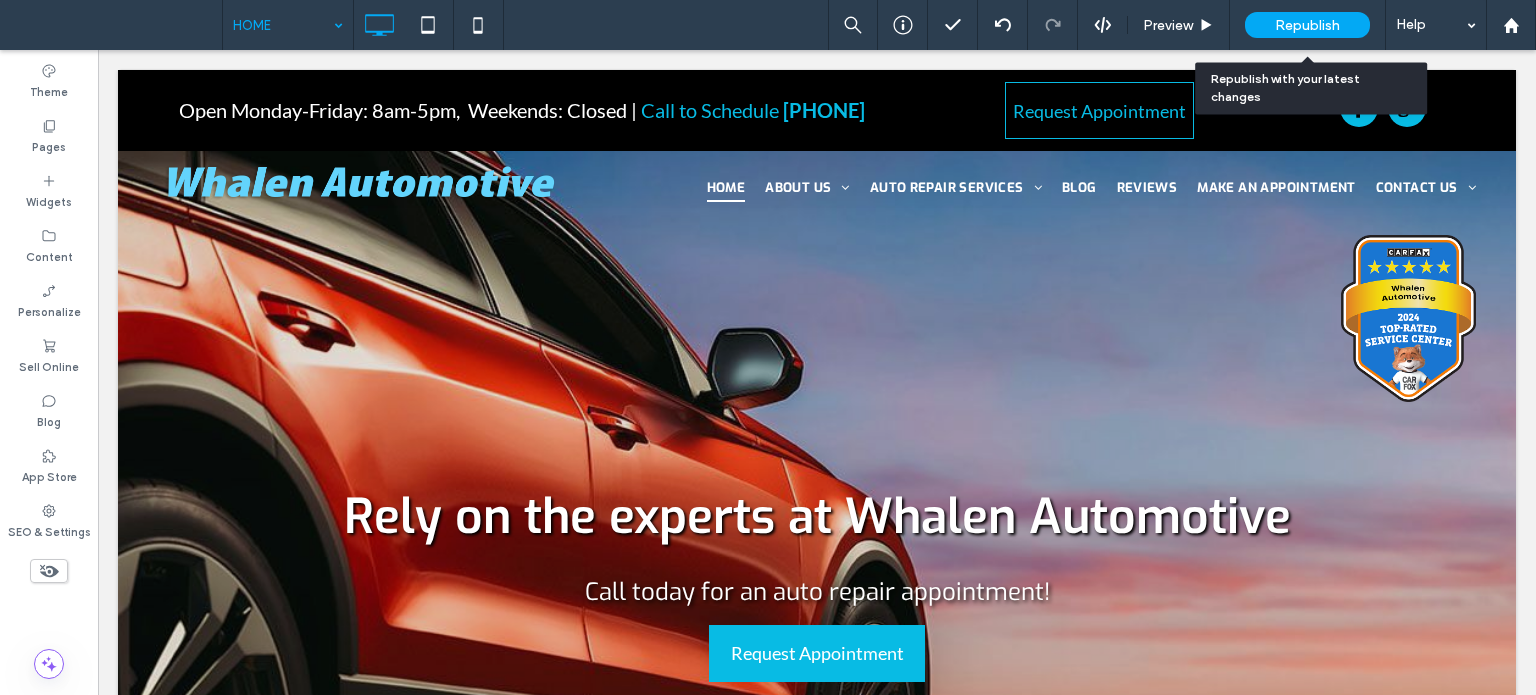 click on "Republish" at bounding box center [1307, 25] 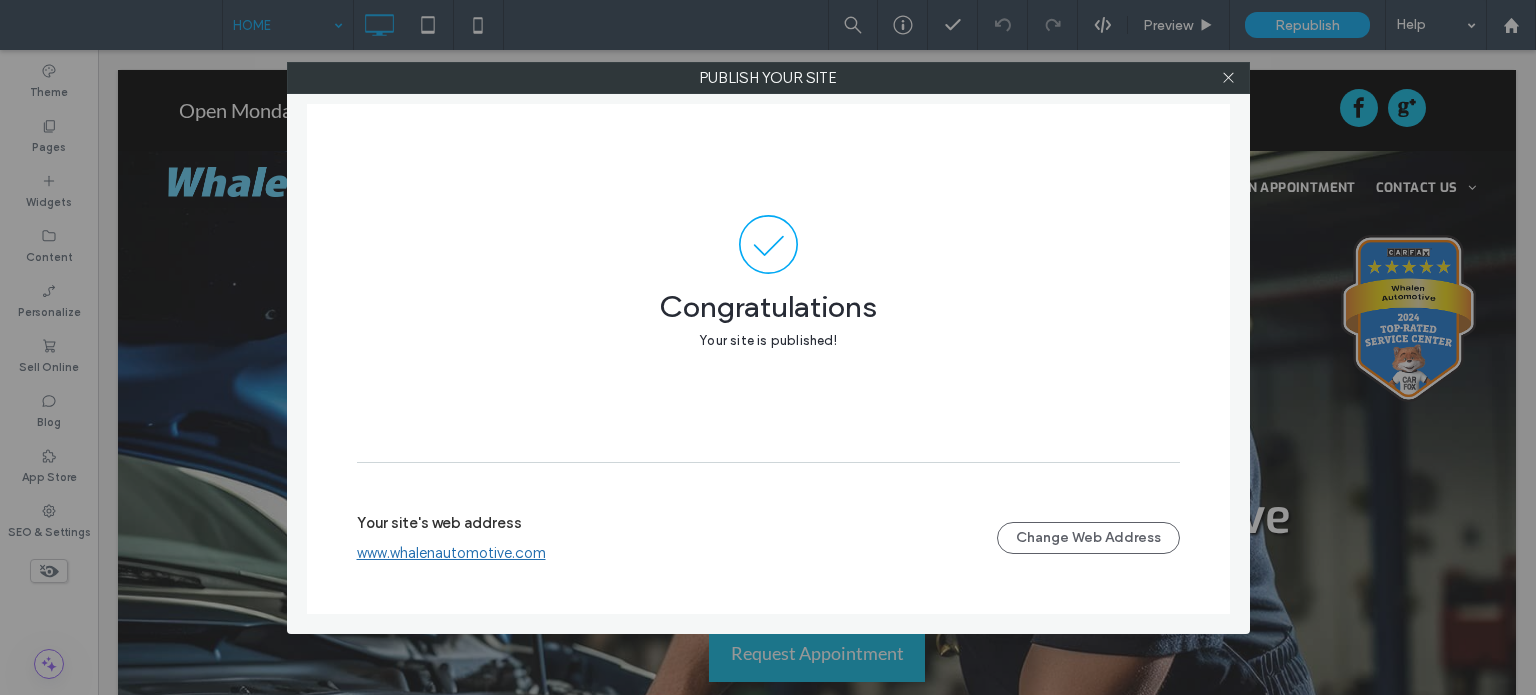 click on "www.whalenautomotive.com" at bounding box center (451, 553) 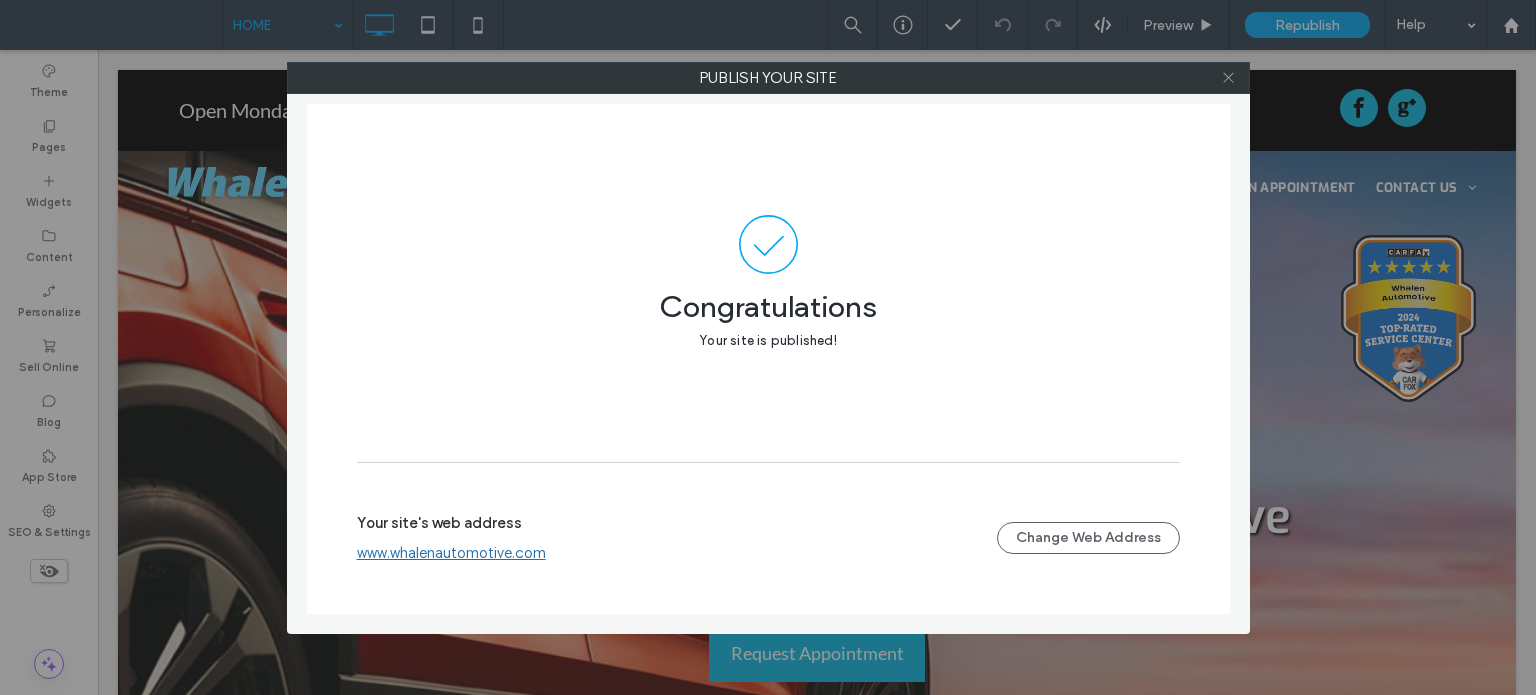 click 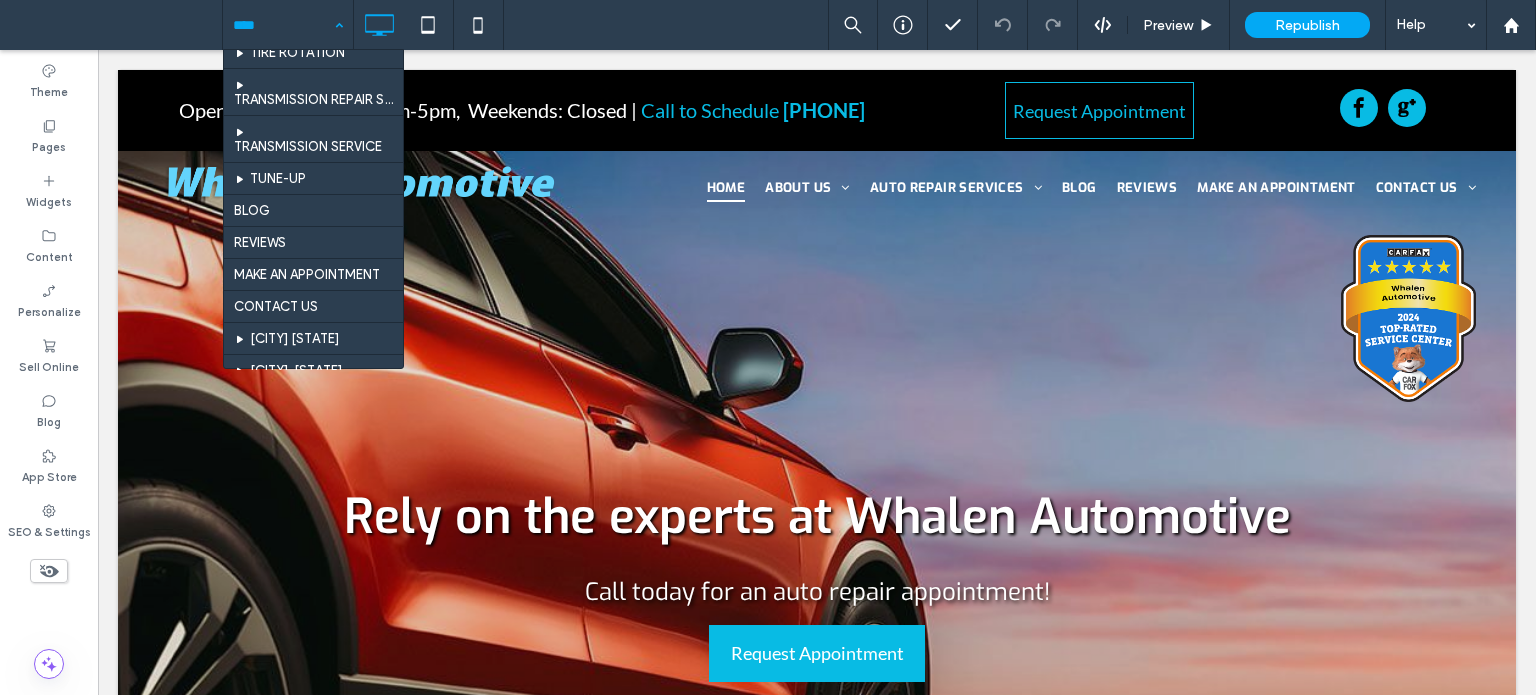 scroll, scrollTop: 905, scrollLeft: 0, axis: vertical 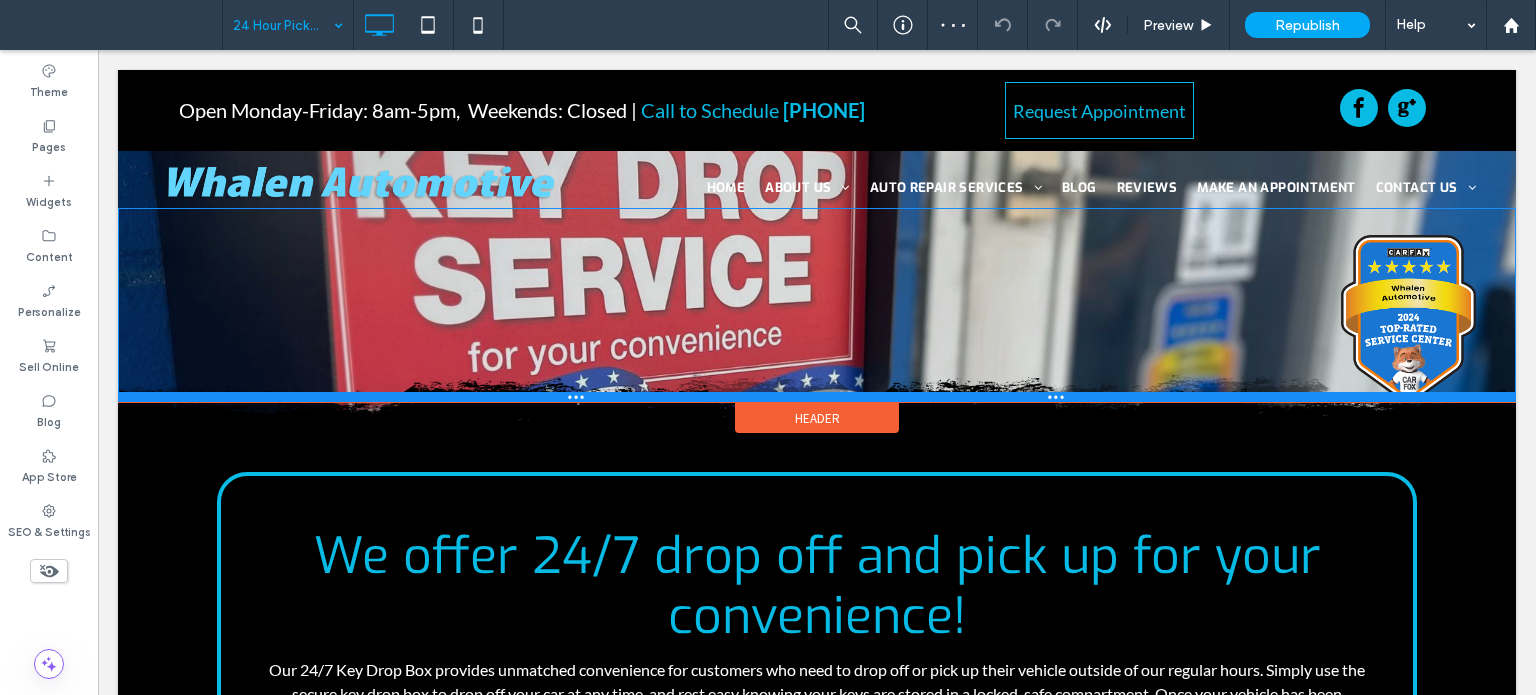 drag, startPoint x: 559, startPoint y: 397, endPoint x: 566, endPoint y: 349, distance: 48.507732 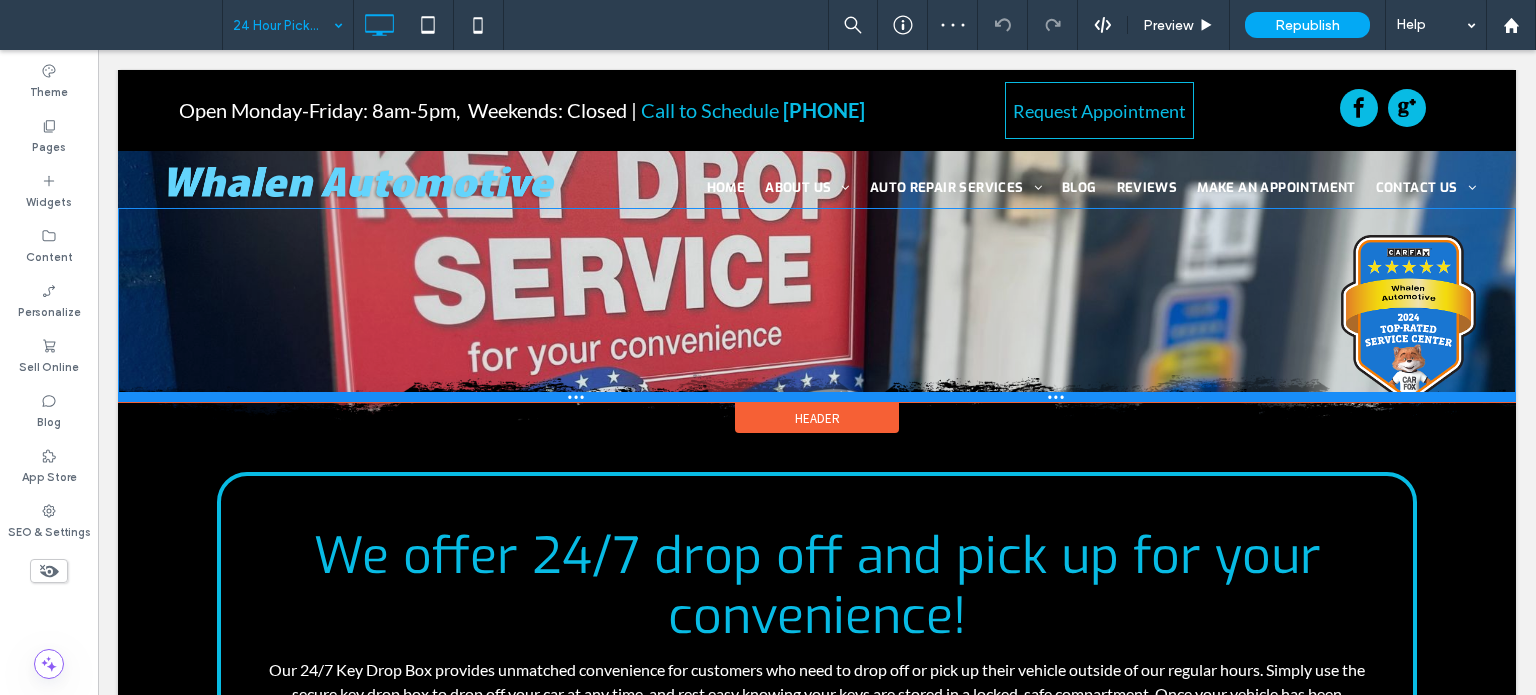 click on "Click To Paste" at bounding box center (817, 304) 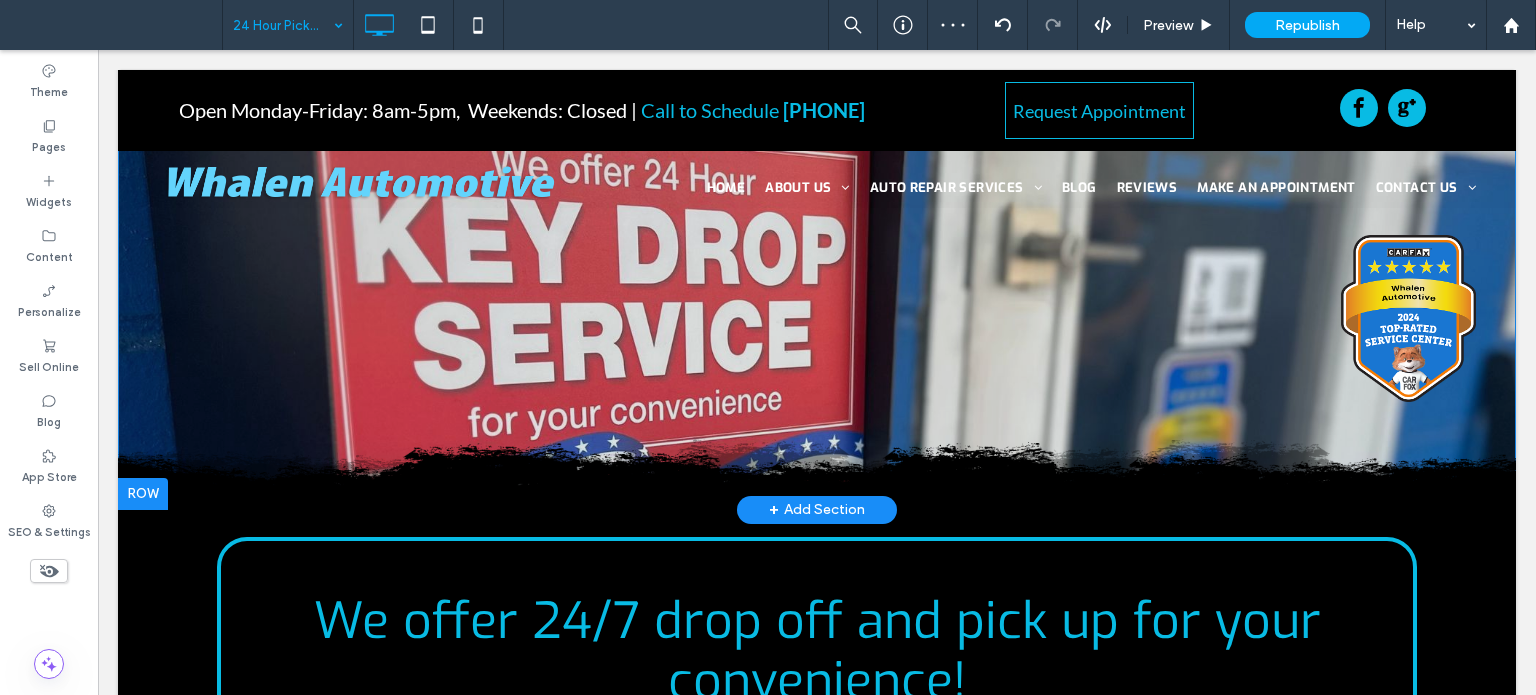 scroll, scrollTop: 100, scrollLeft: 0, axis: vertical 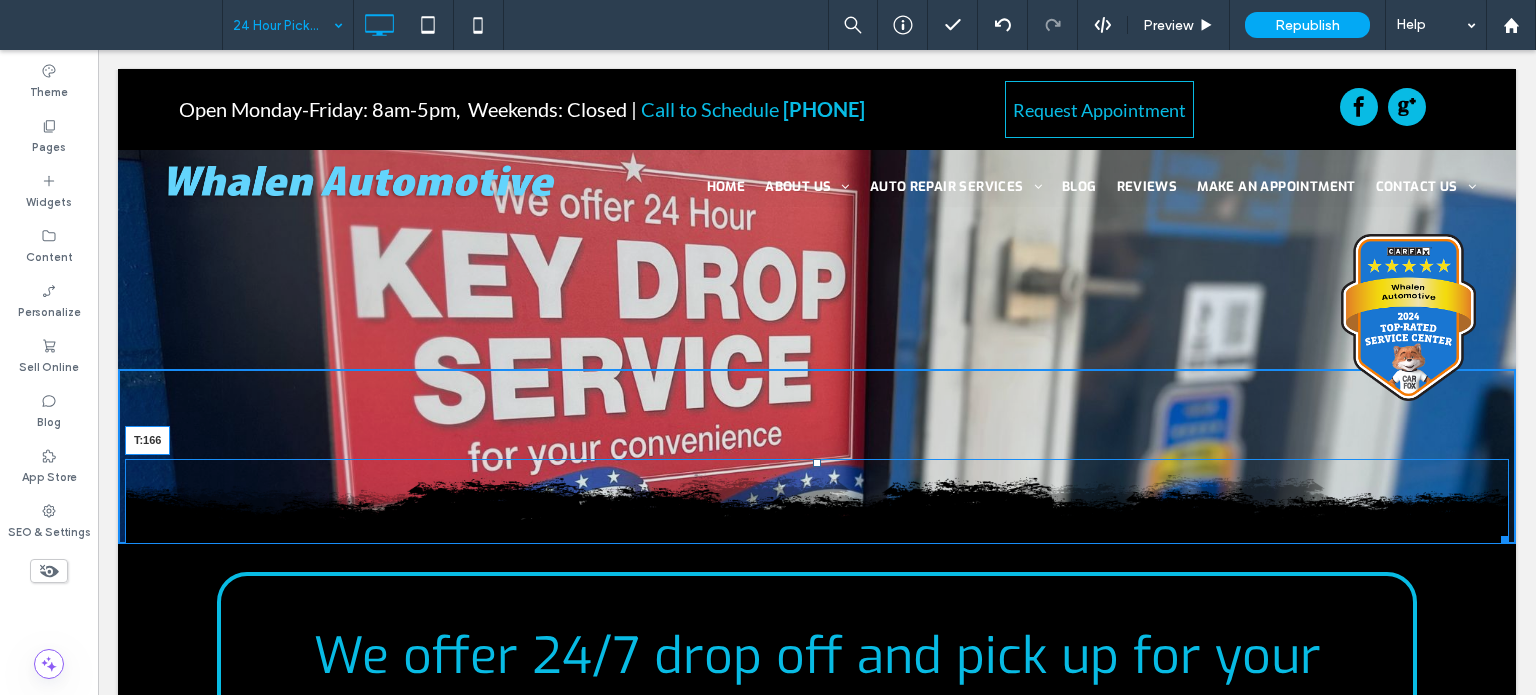 drag, startPoint x: 810, startPoint y: 459, endPoint x: 812, endPoint y: 535, distance: 76.02631 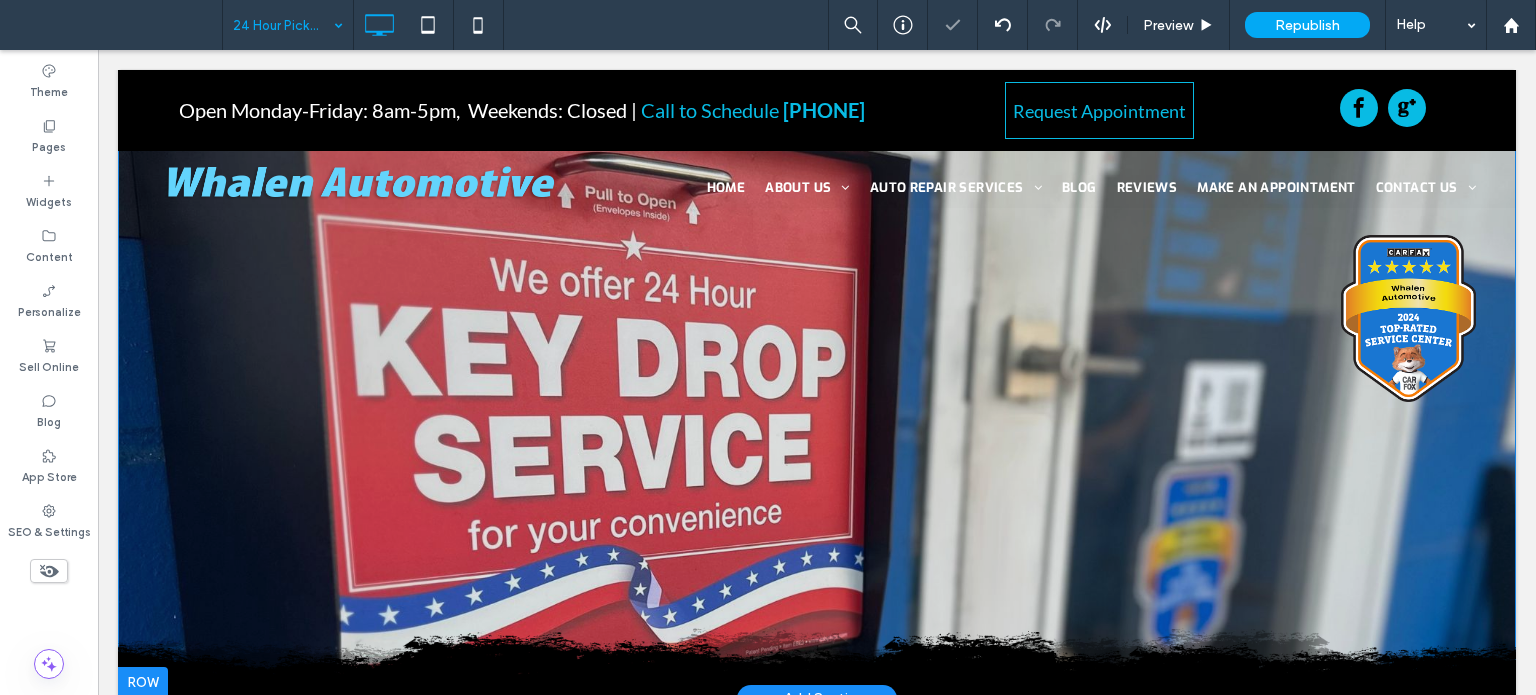 scroll, scrollTop: 0, scrollLeft: 0, axis: both 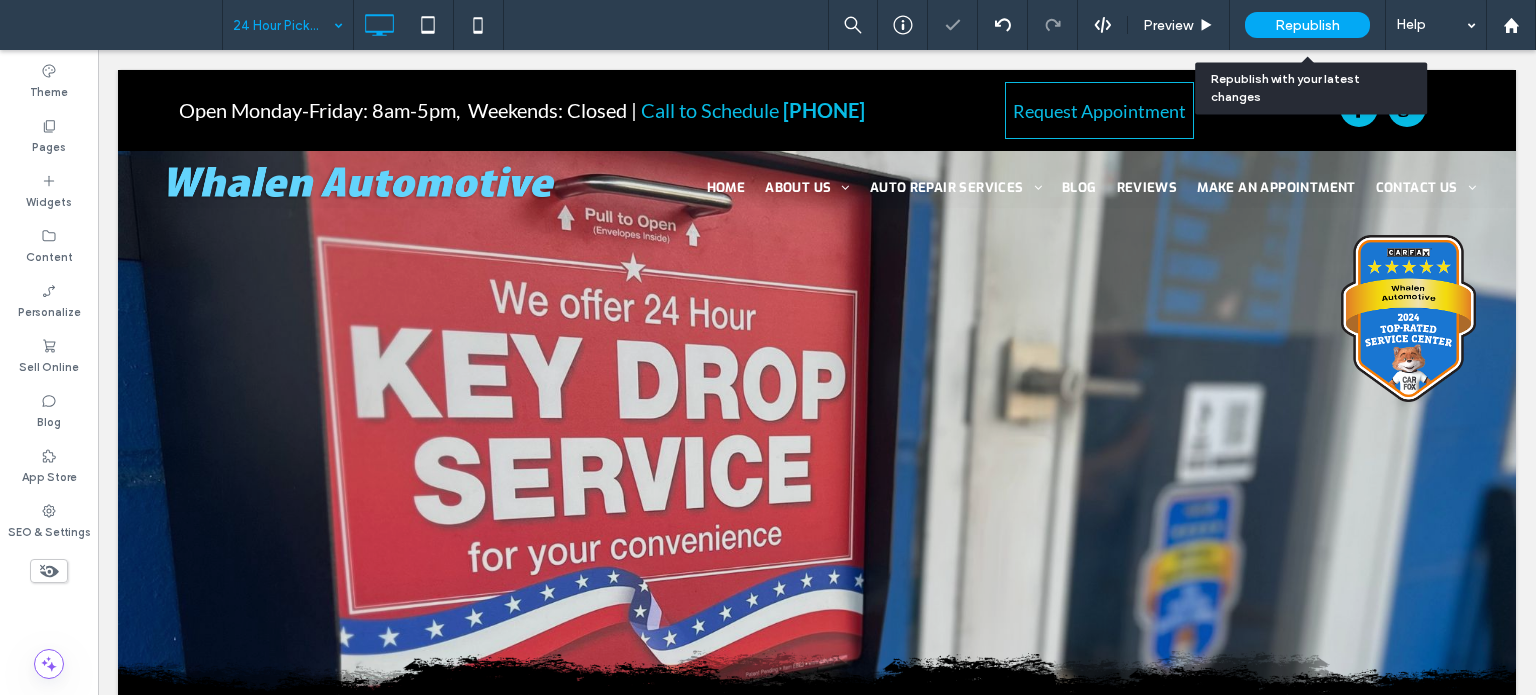 click on "Republish" at bounding box center [1307, 25] 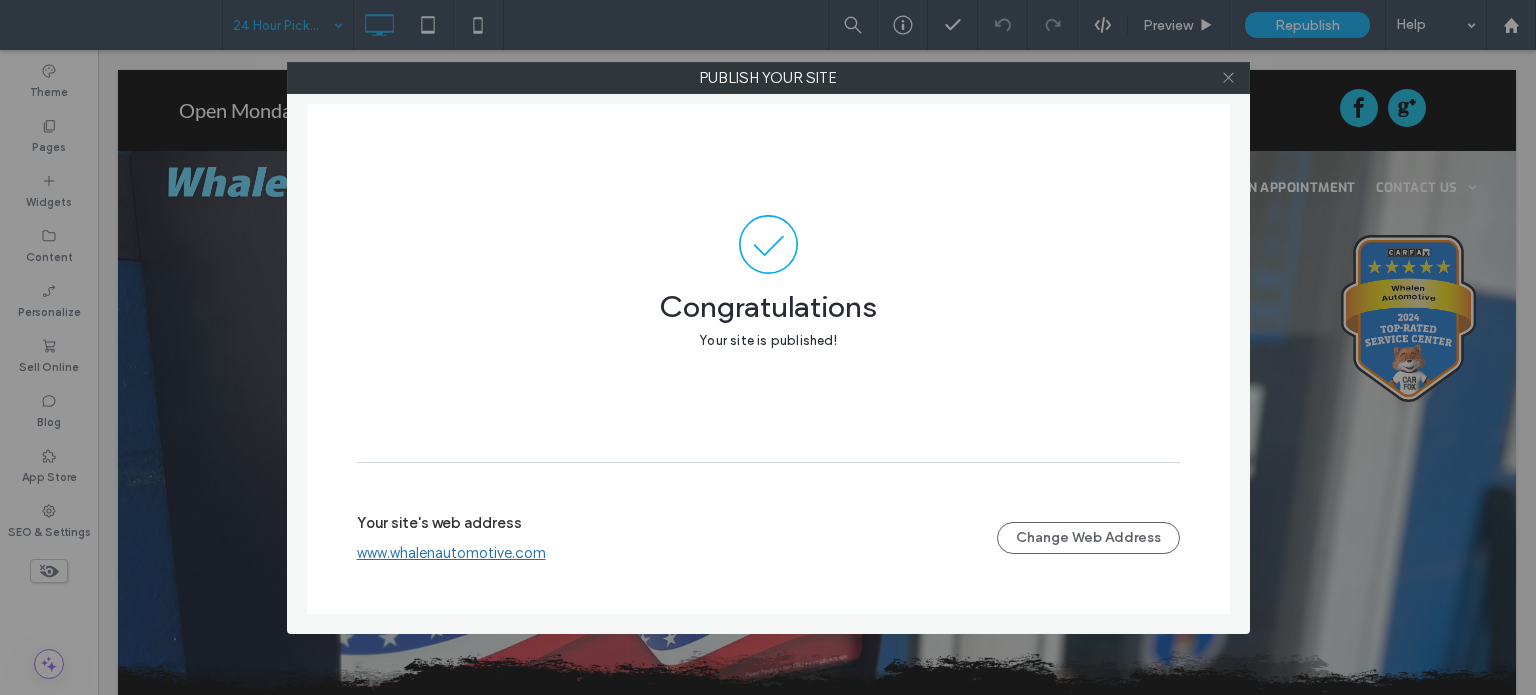 click 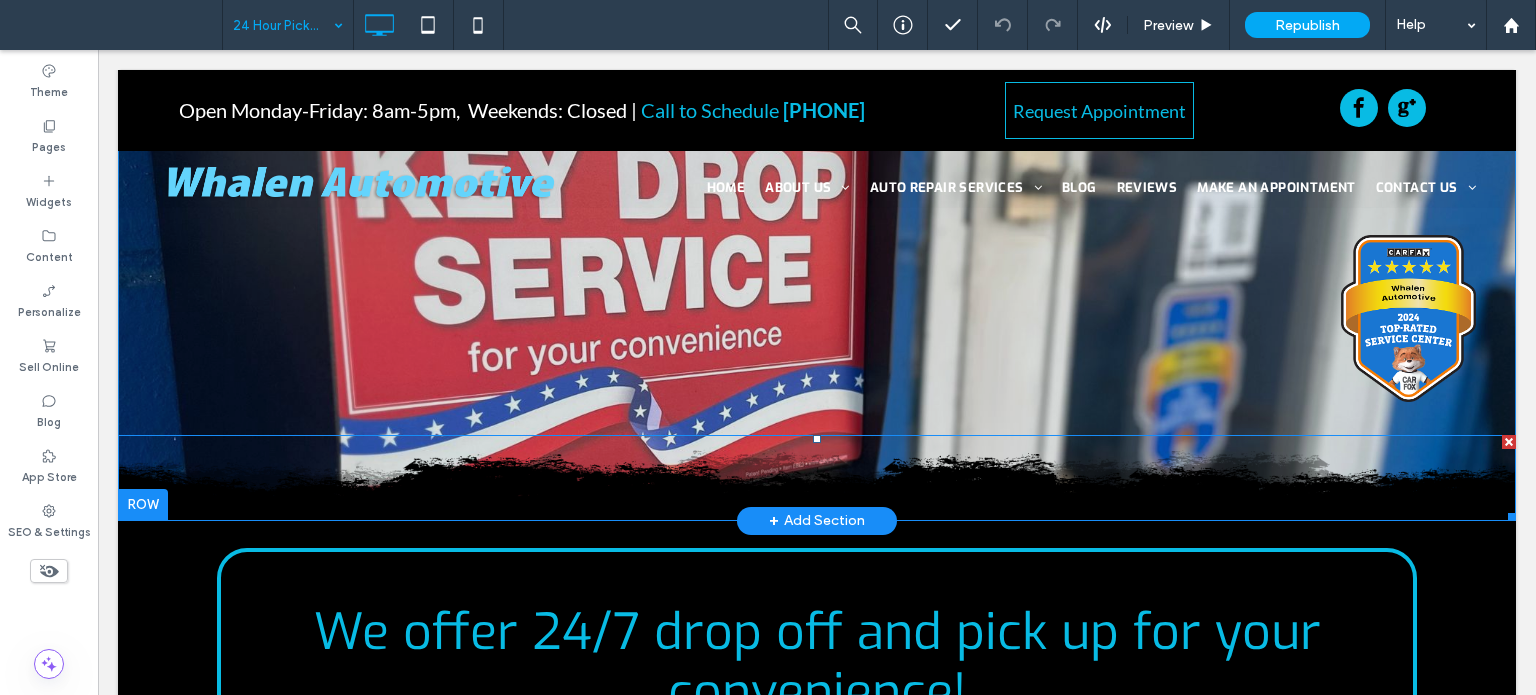 scroll, scrollTop: 0, scrollLeft: 0, axis: both 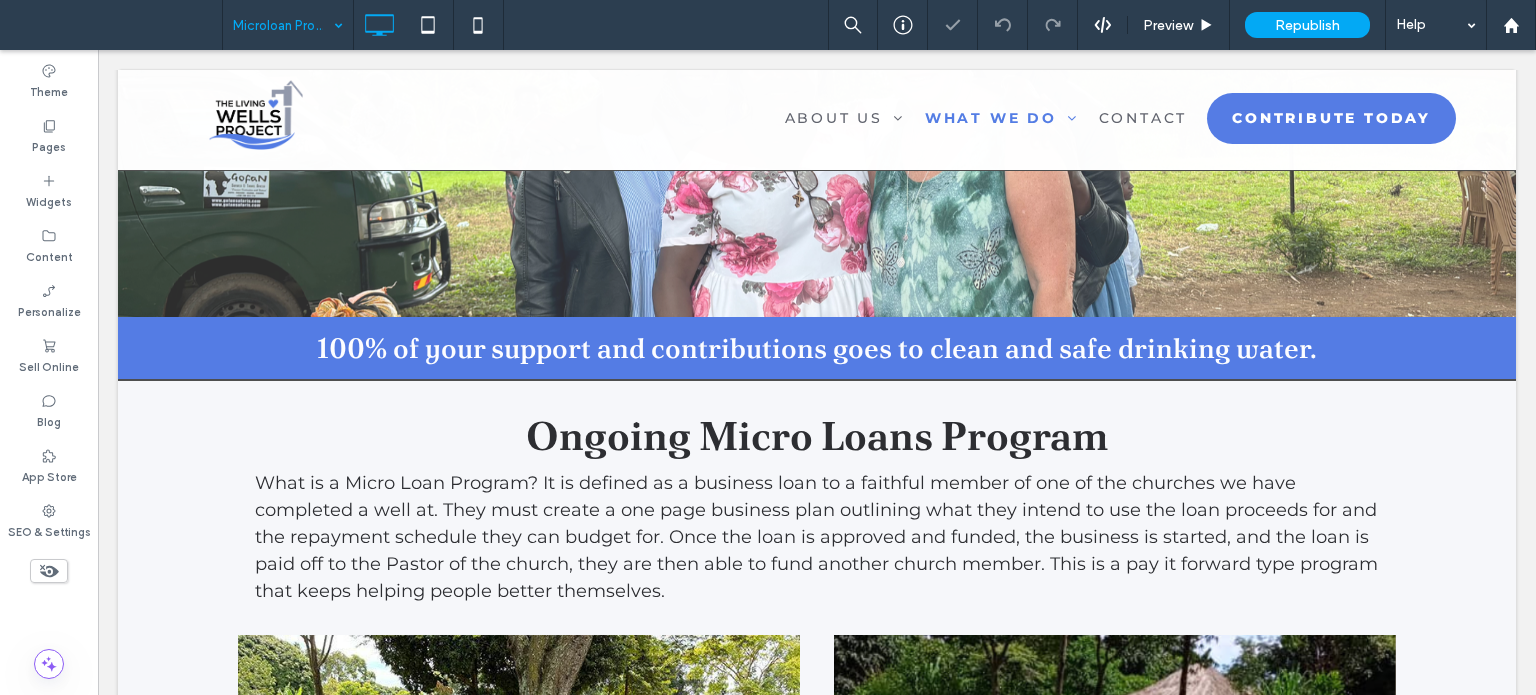 click at bounding box center (283, 25) 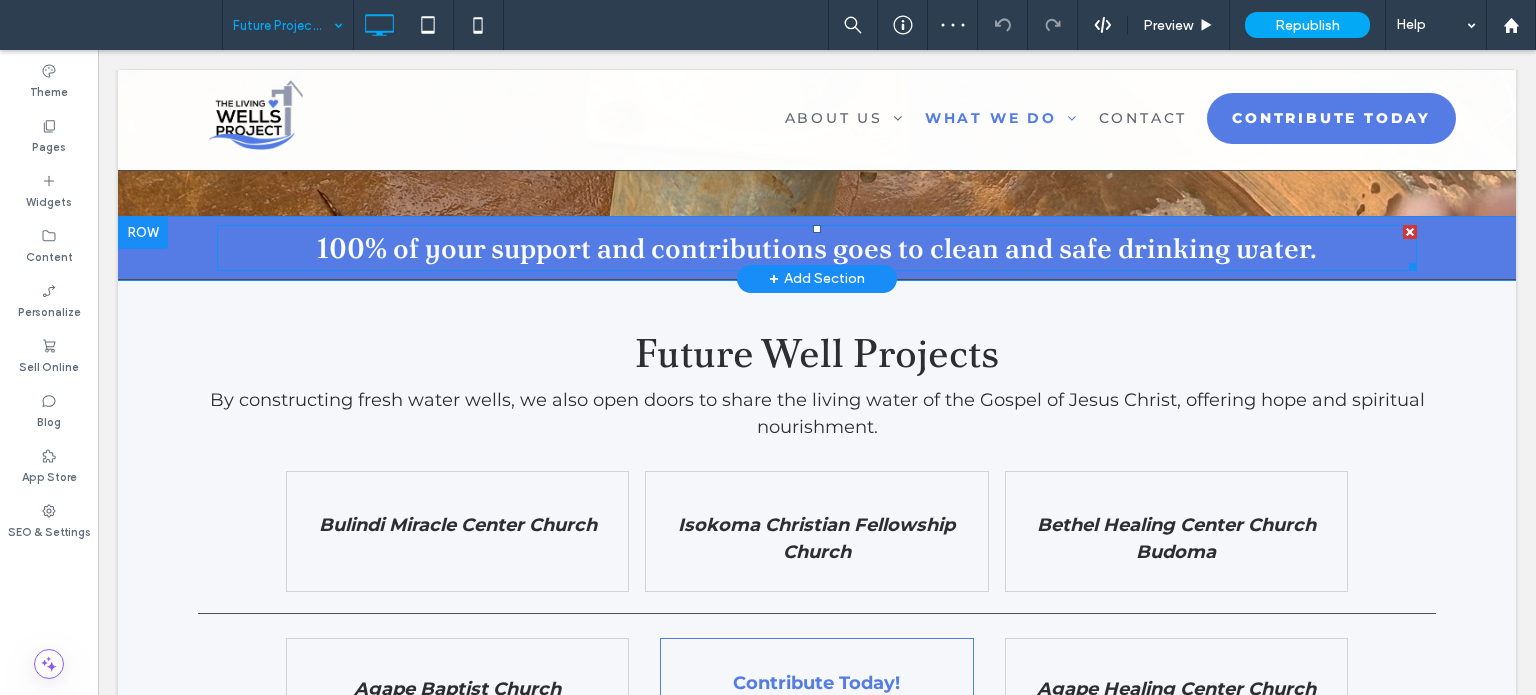 scroll, scrollTop: 900, scrollLeft: 0, axis: vertical 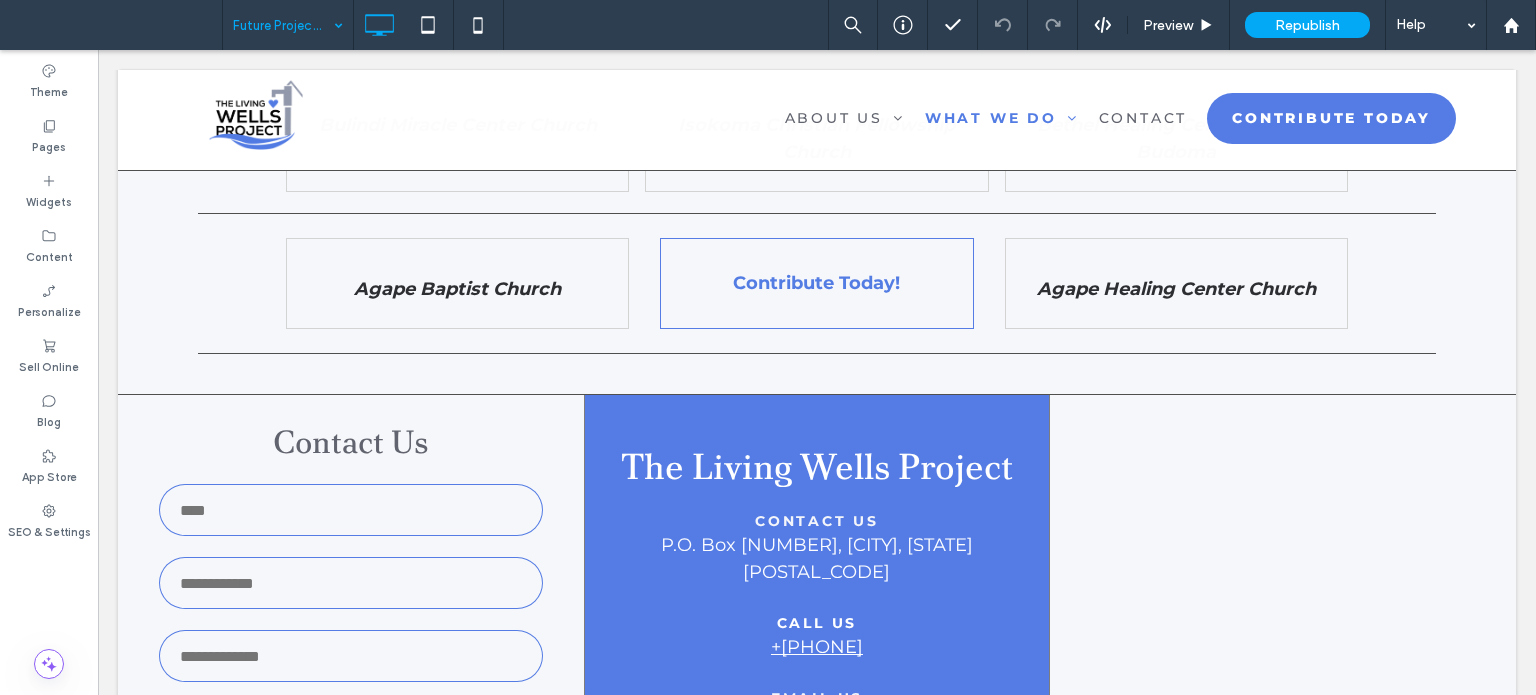 click at bounding box center [283, 25] 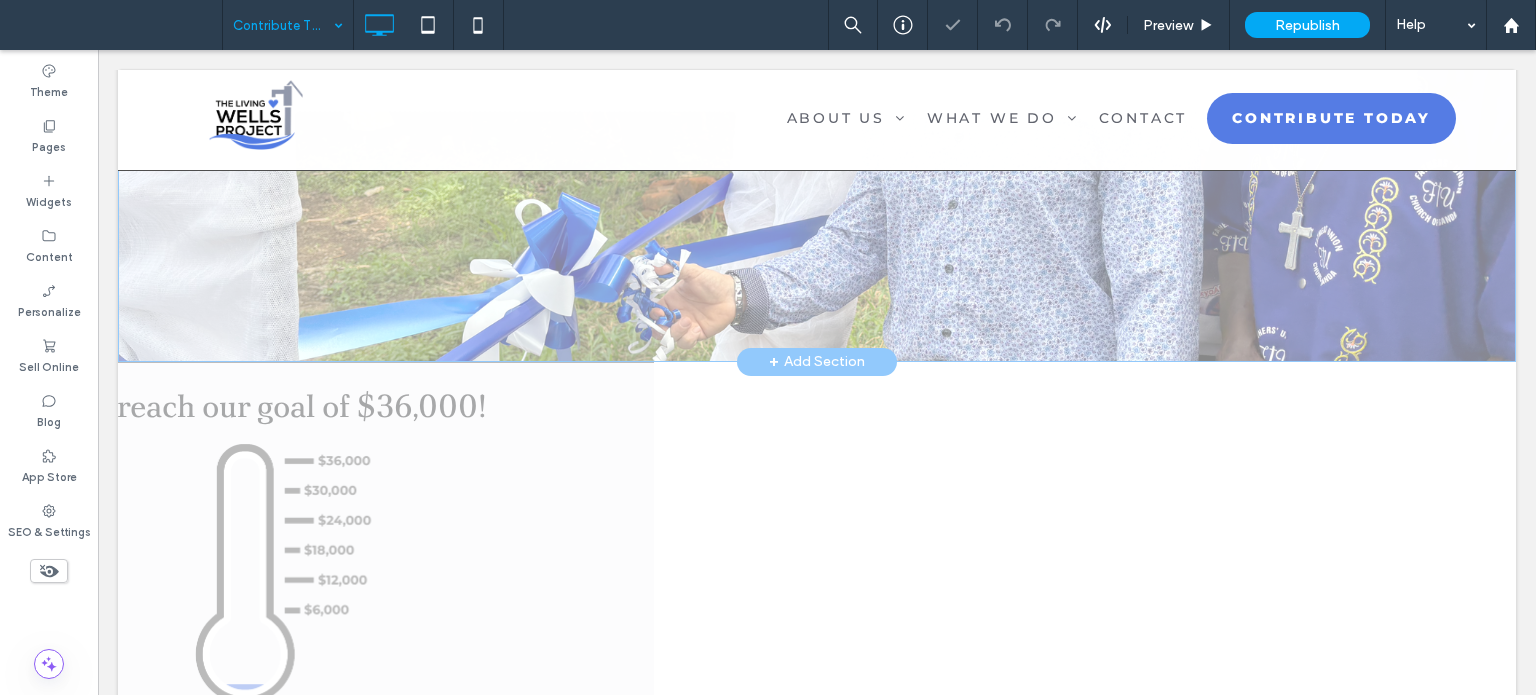 scroll, scrollTop: 600, scrollLeft: 0, axis: vertical 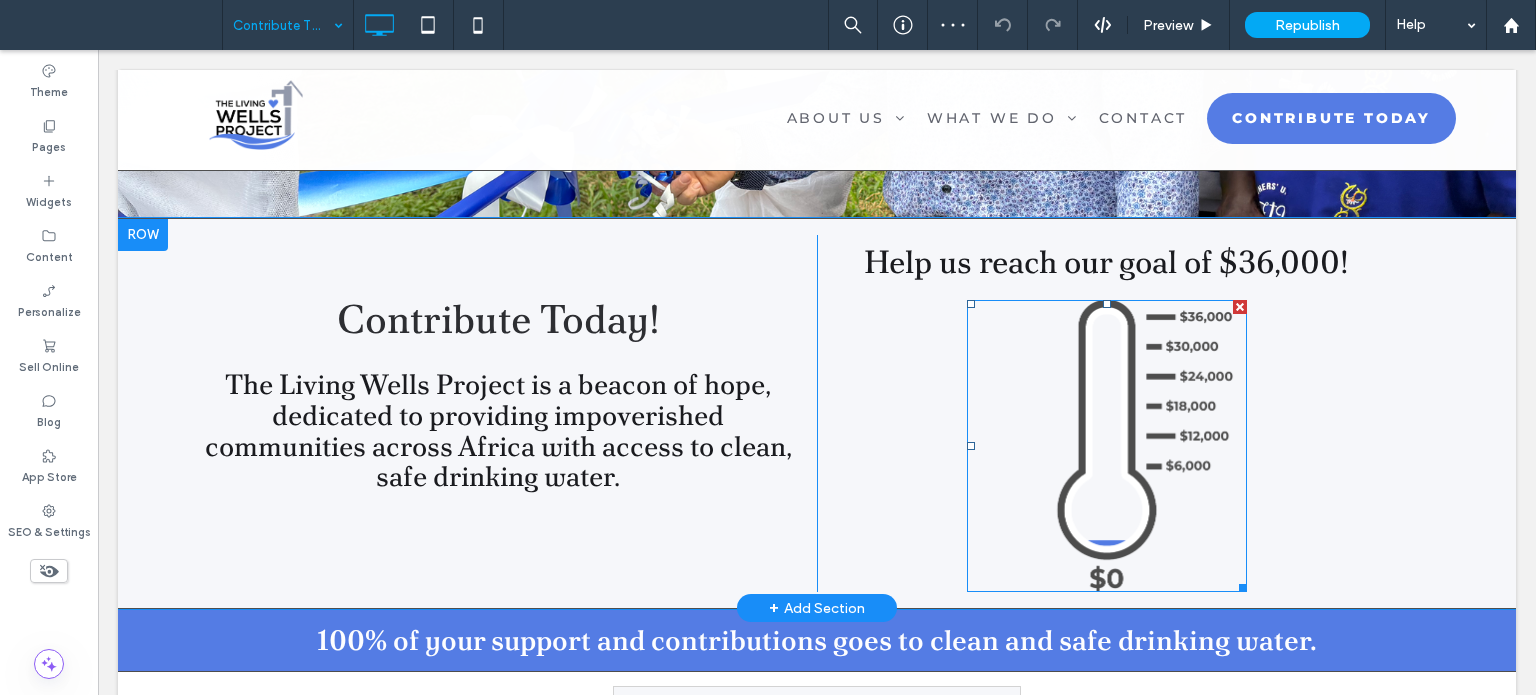 click at bounding box center [1107, 446] 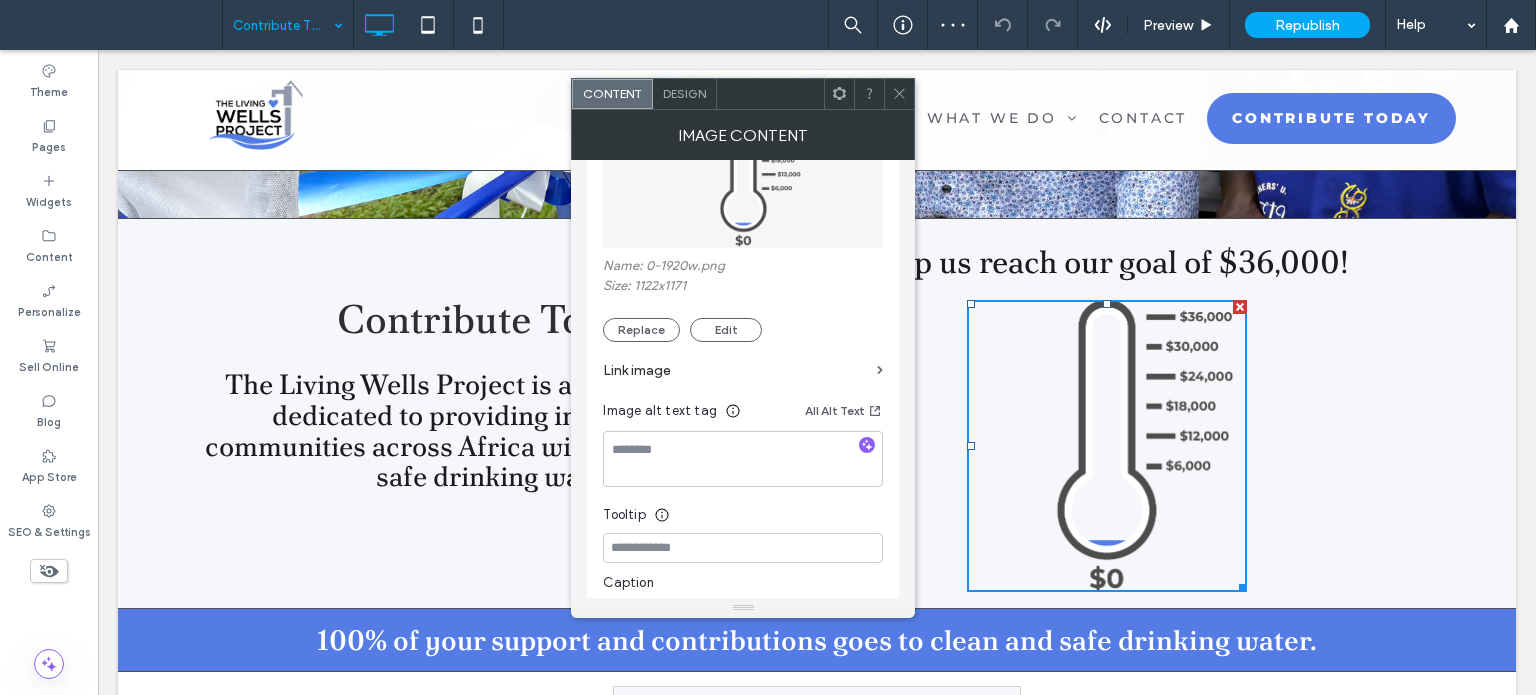 scroll, scrollTop: 300, scrollLeft: 0, axis: vertical 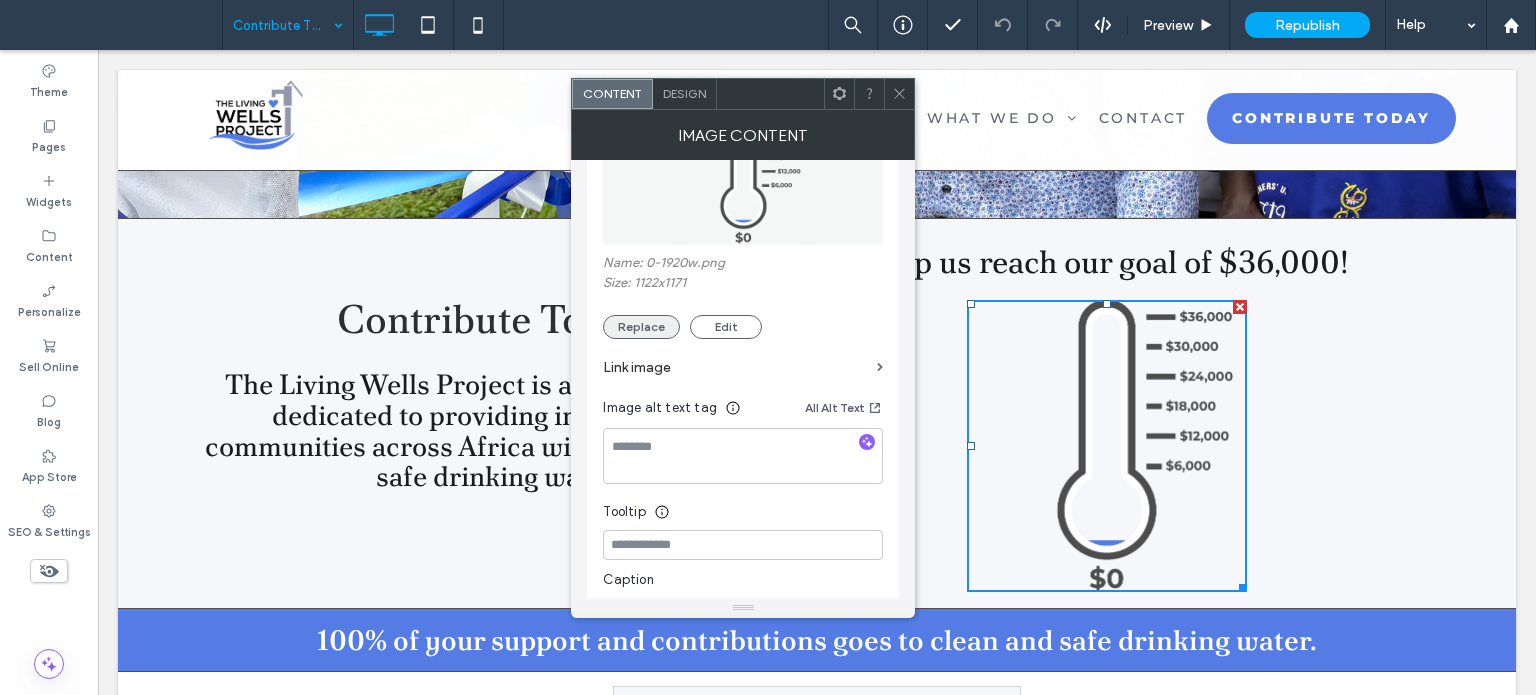 click on "Replace" at bounding box center [641, 327] 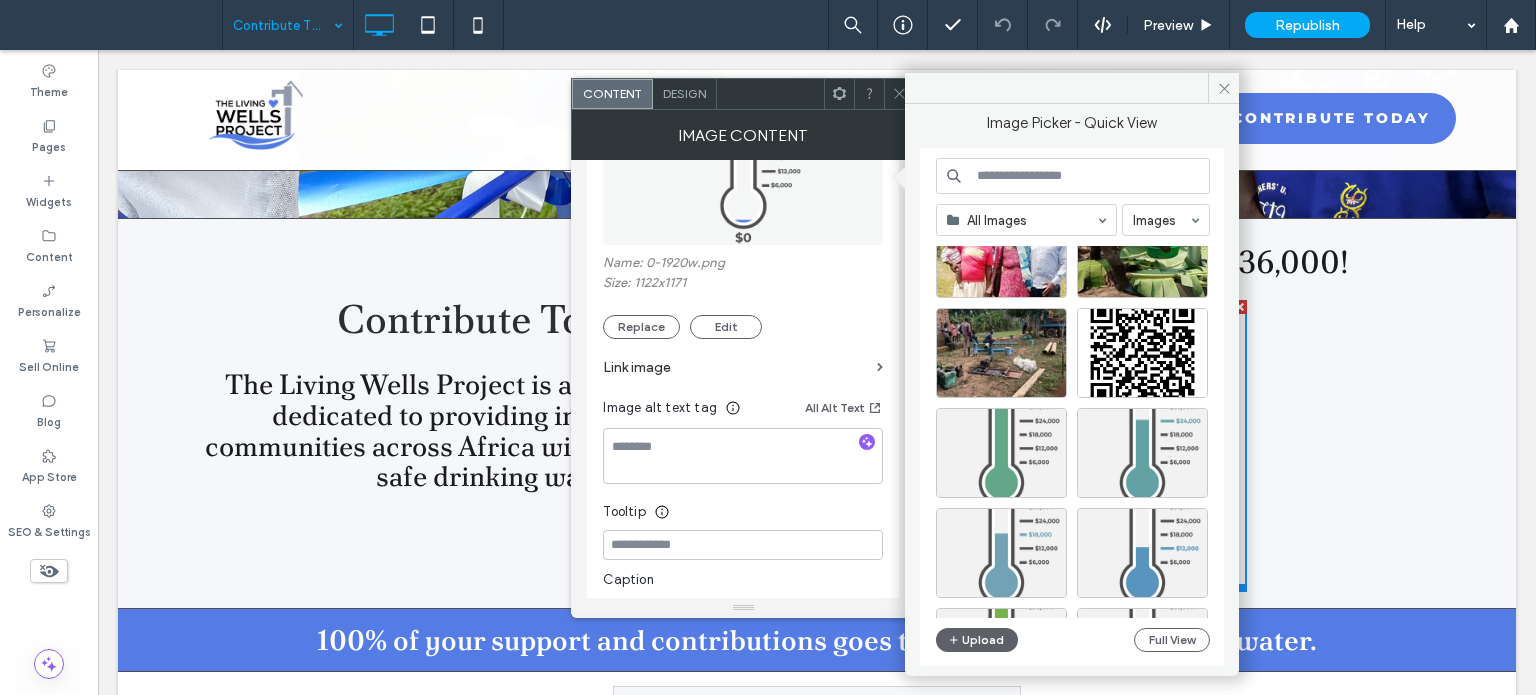 scroll, scrollTop: 100, scrollLeft: 0, axis: vertical 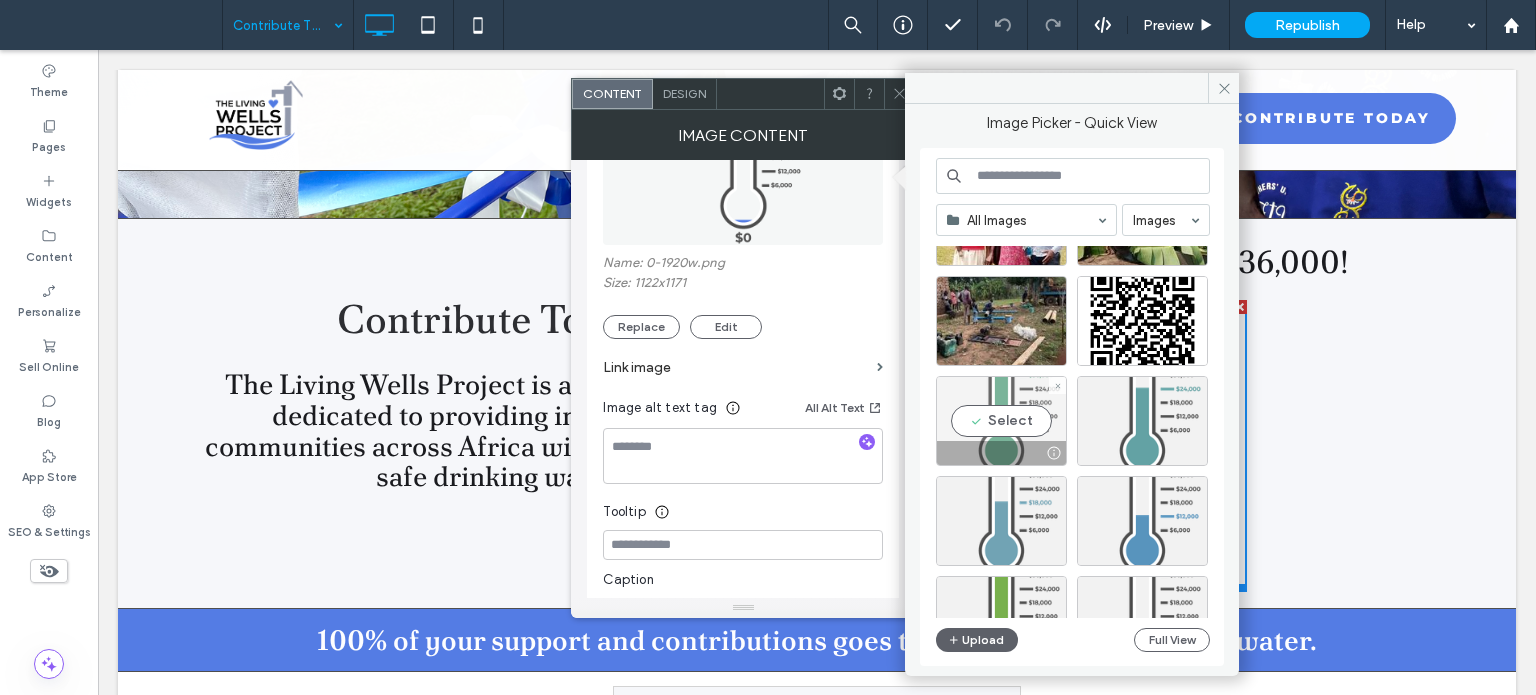 click on "Select" at bounding box center [1001, 421] 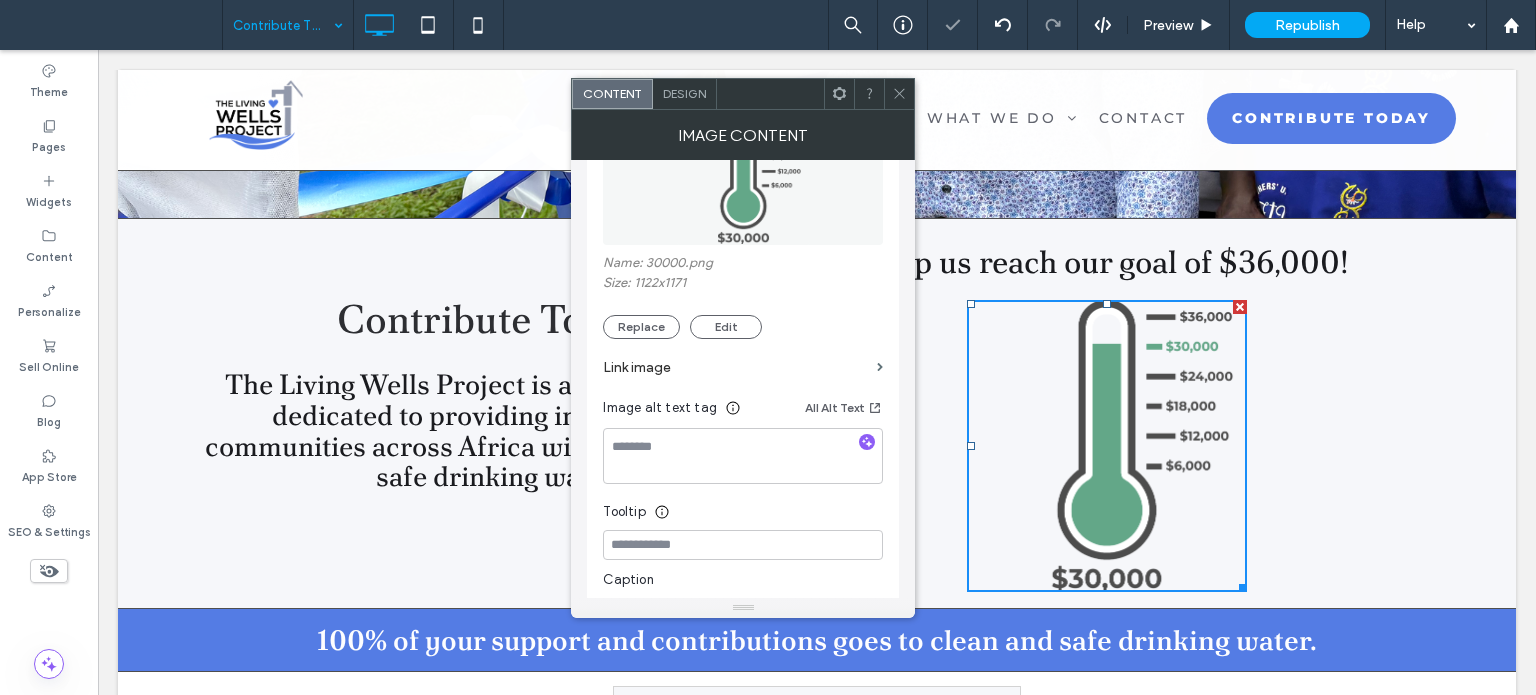 click 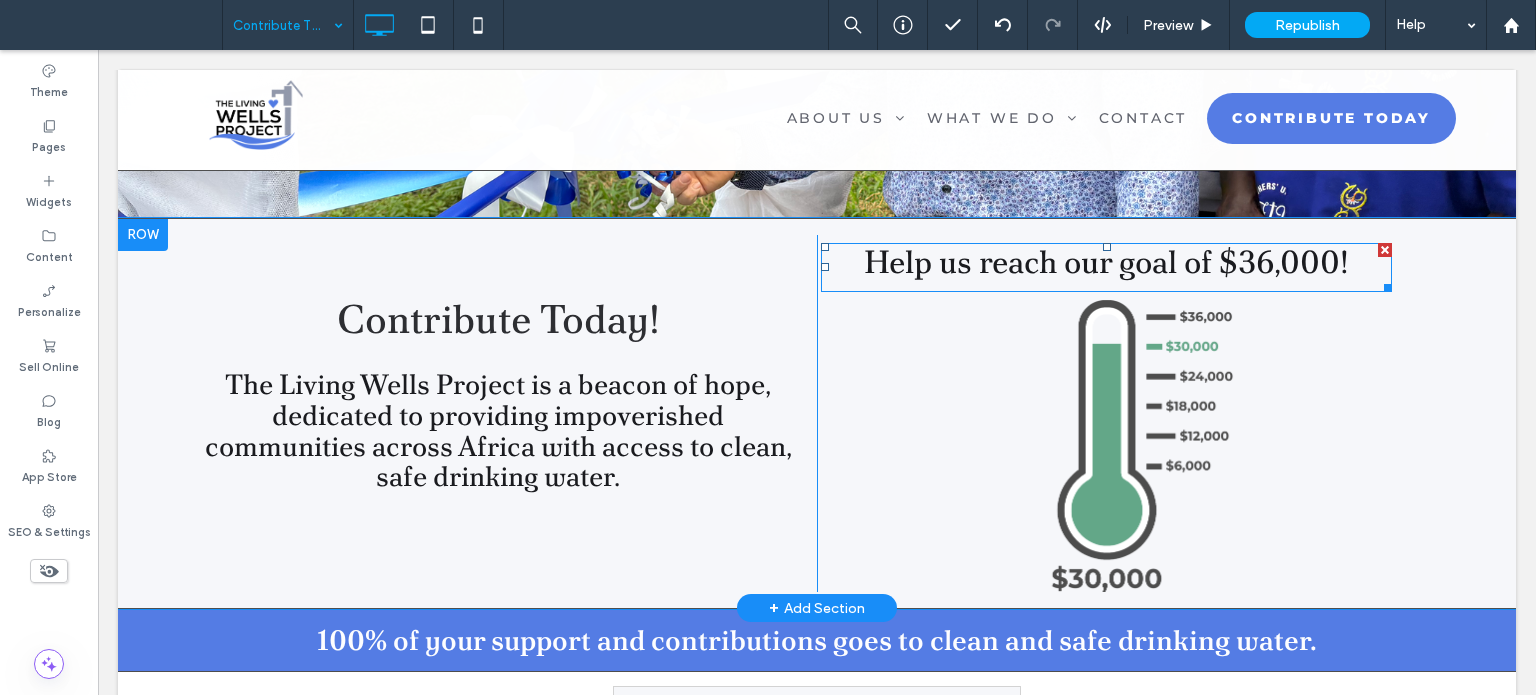 click on "Help us reach our goal of $36,000!" at bounding box center (1106, 262) 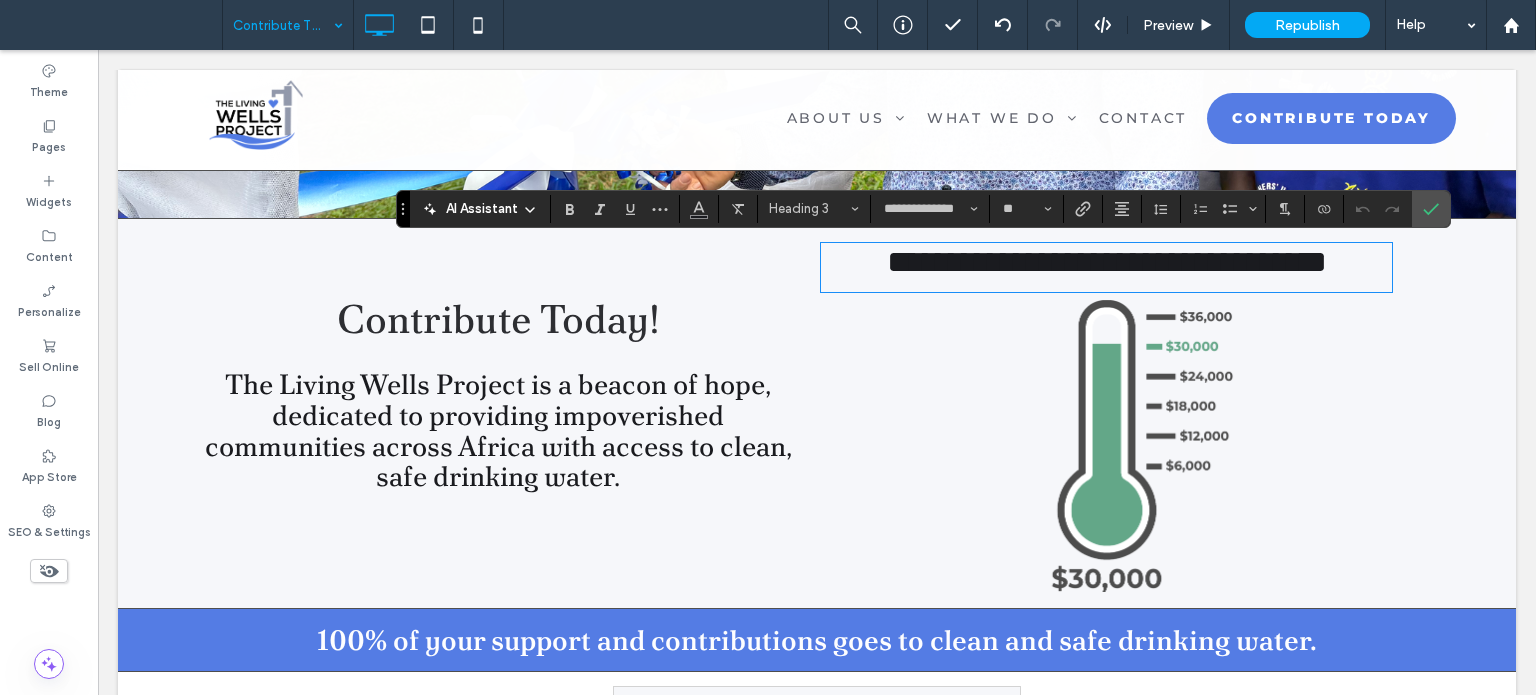 click on "**********" at bounding box center [1107, 262] 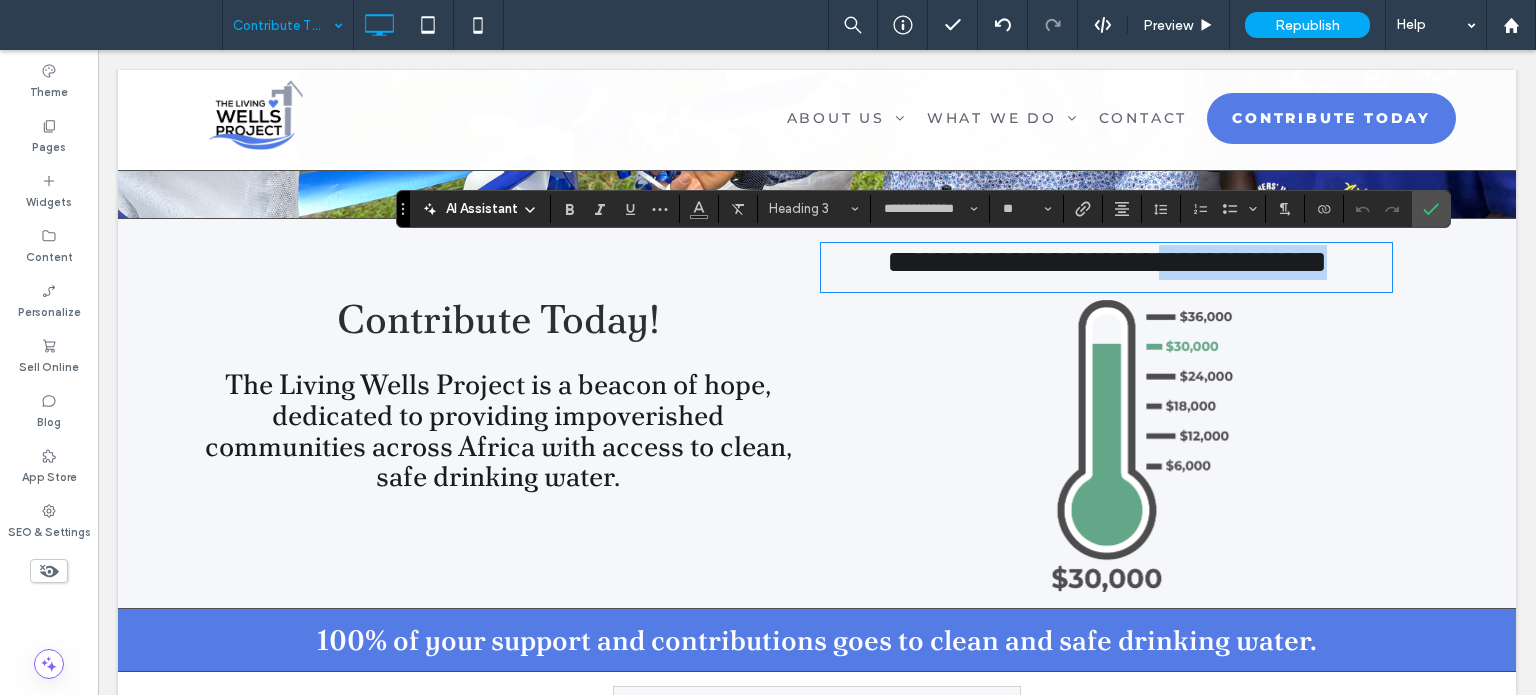 drag, startPoint x: 1360, startPoint y: 261, endPoint x: 1163, endPoint y: 282, distance: 198.11613 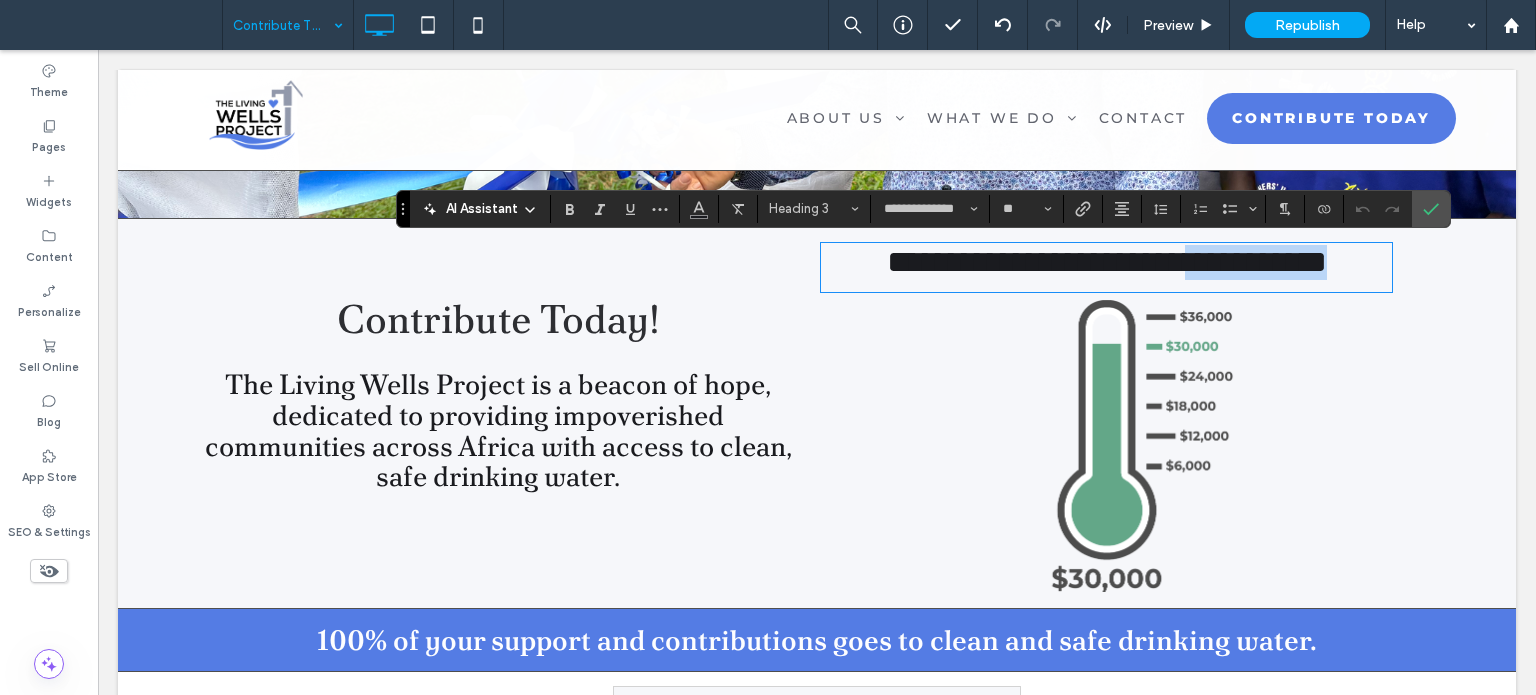 drag, startPoint x: 1173, startPoint y: 267, endPoint x: 1381, endPoint y: 267, distance: 208 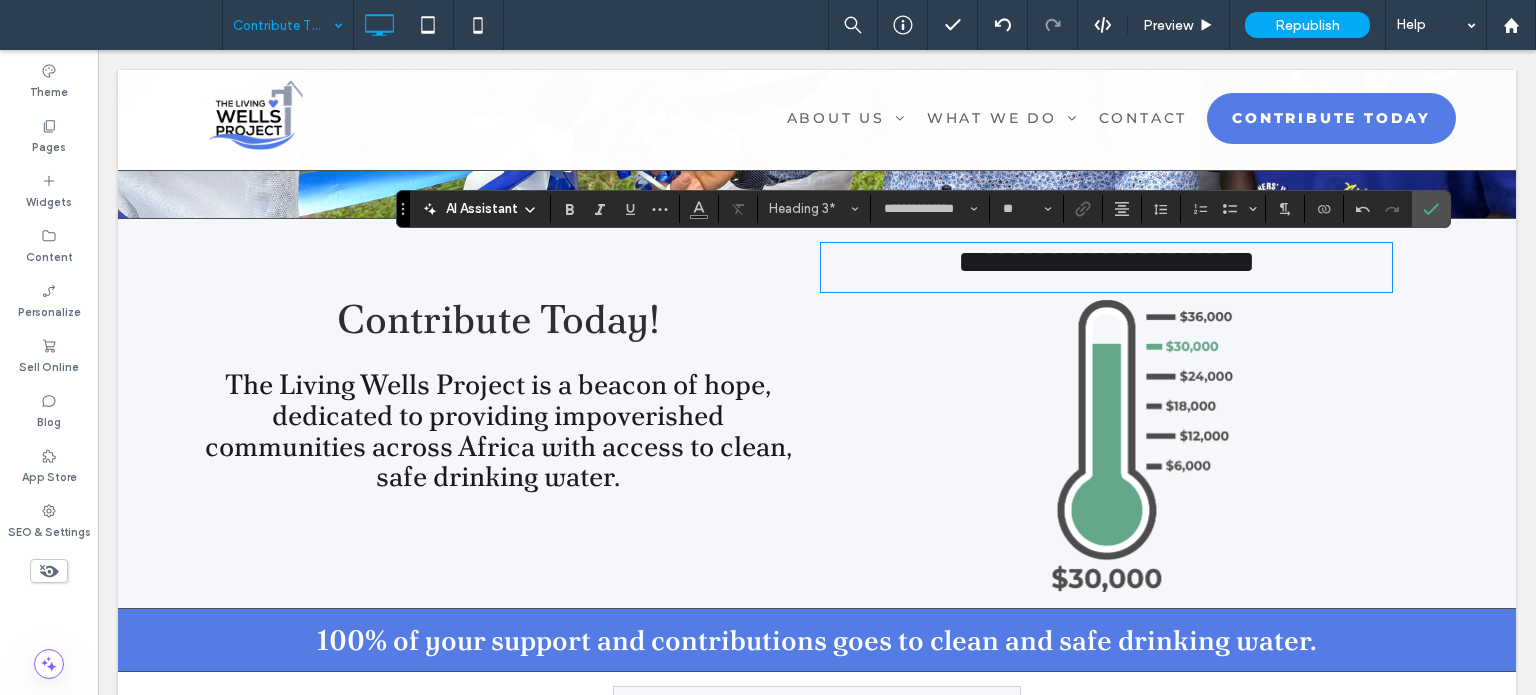 type 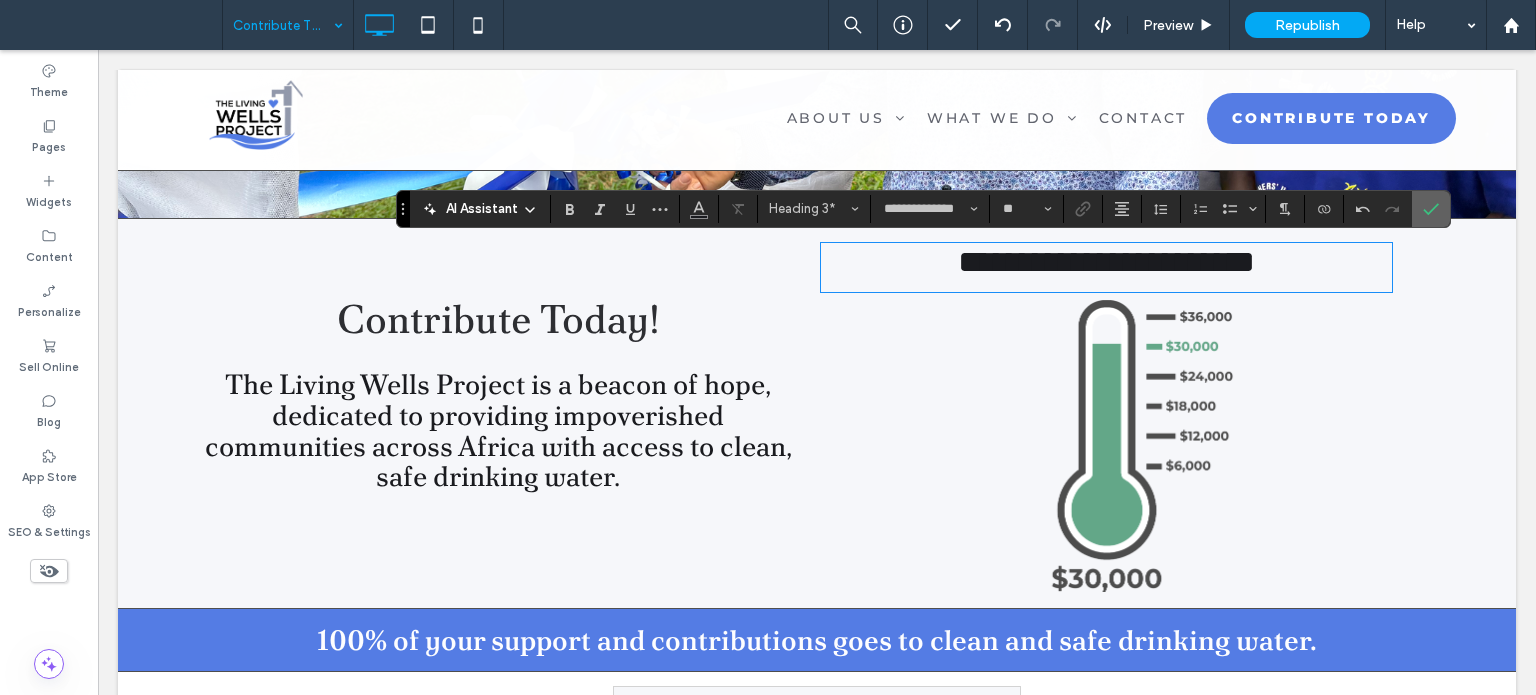 click 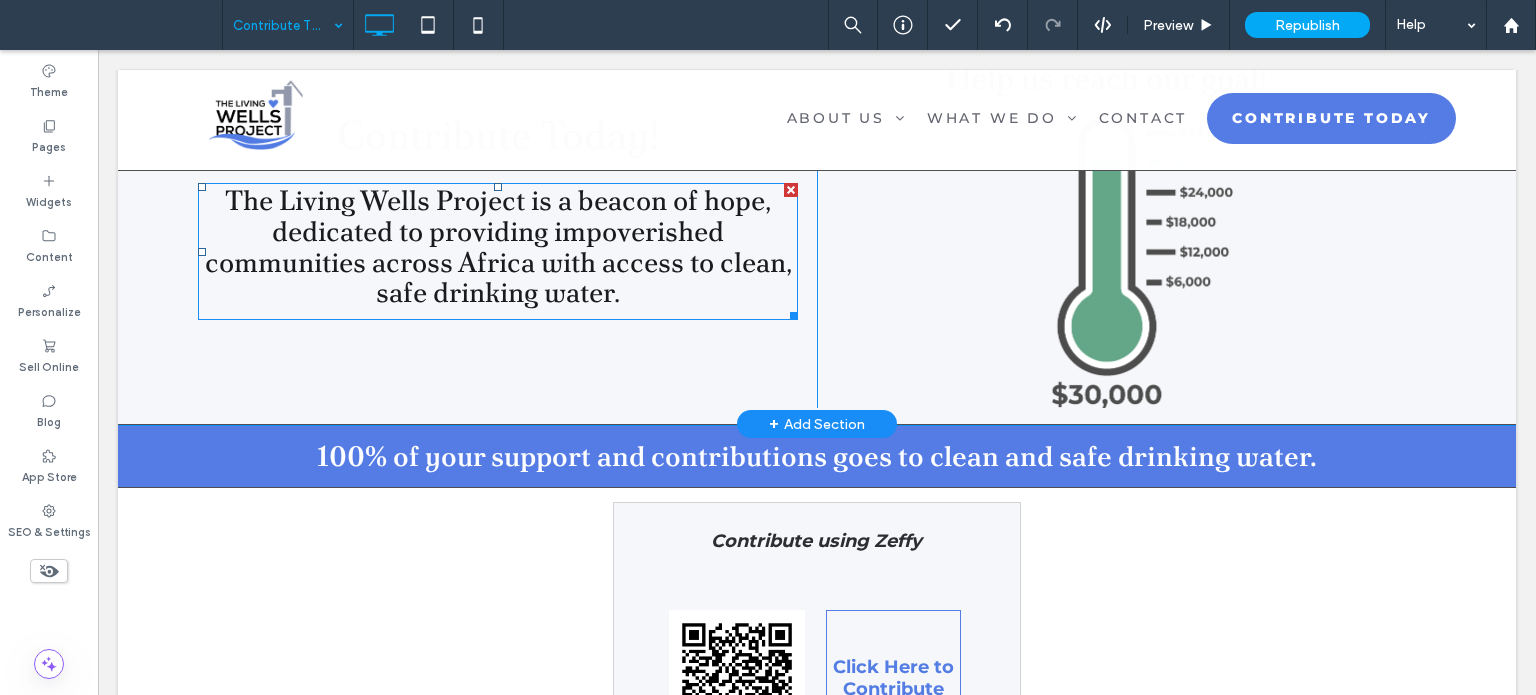 scroll, scrollTop: 1000, scrollLeft: 0, axis: vertical 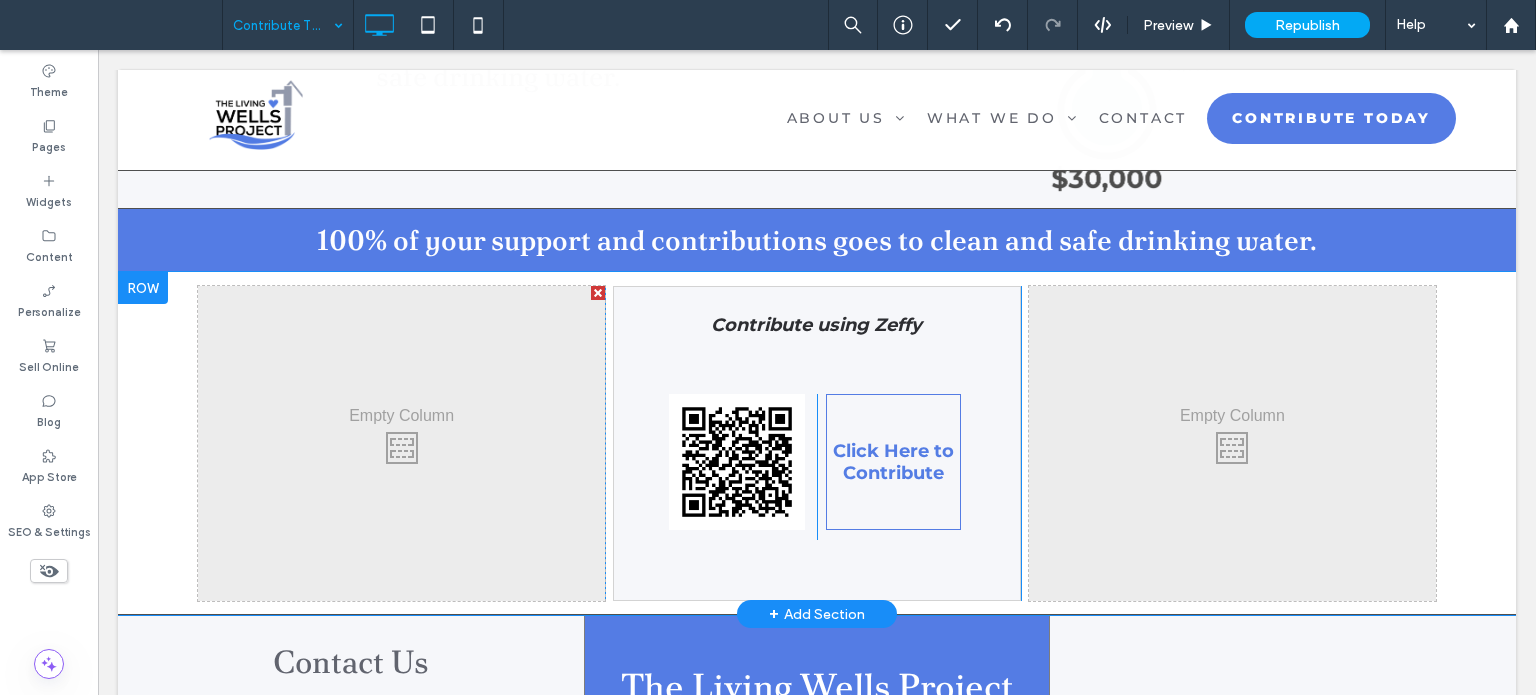 click at bounding box center (598, 293) 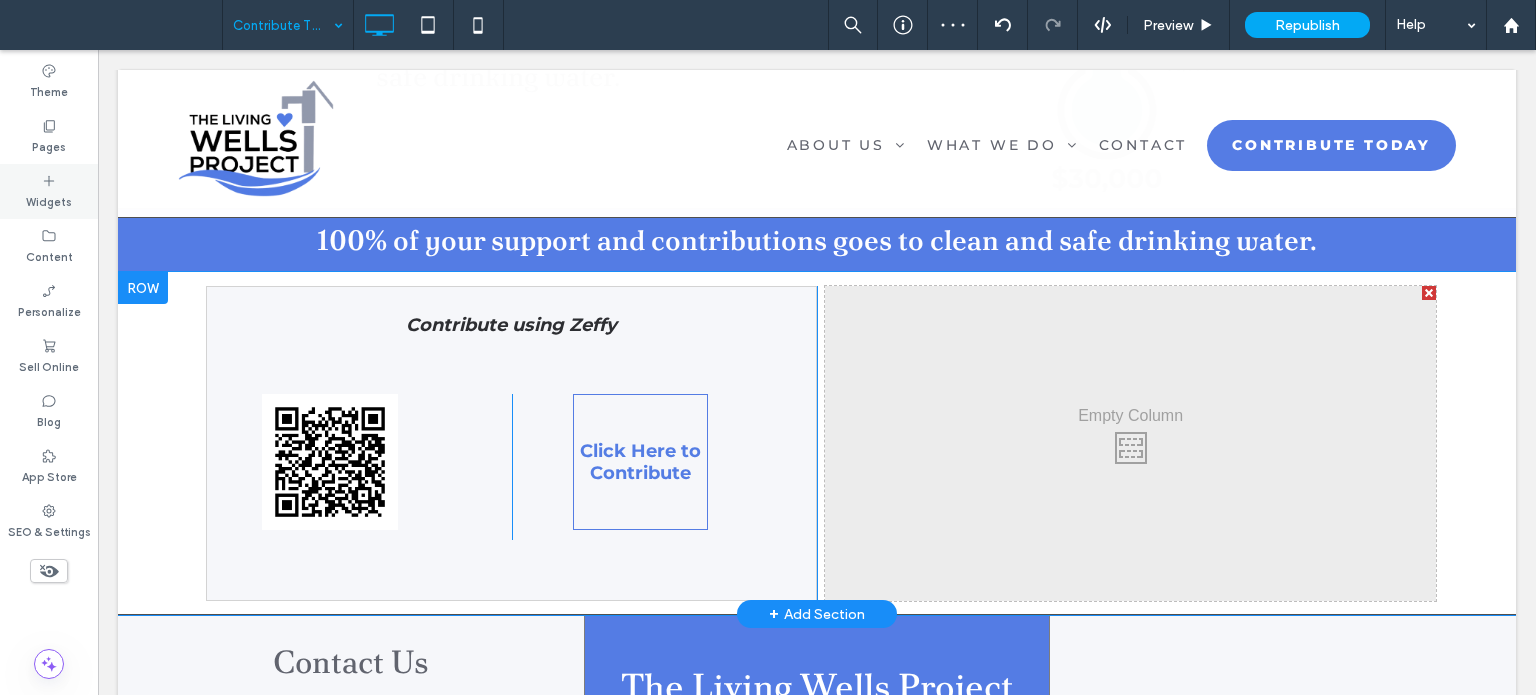 click on "Widgets" at bounding box center (49, 191) 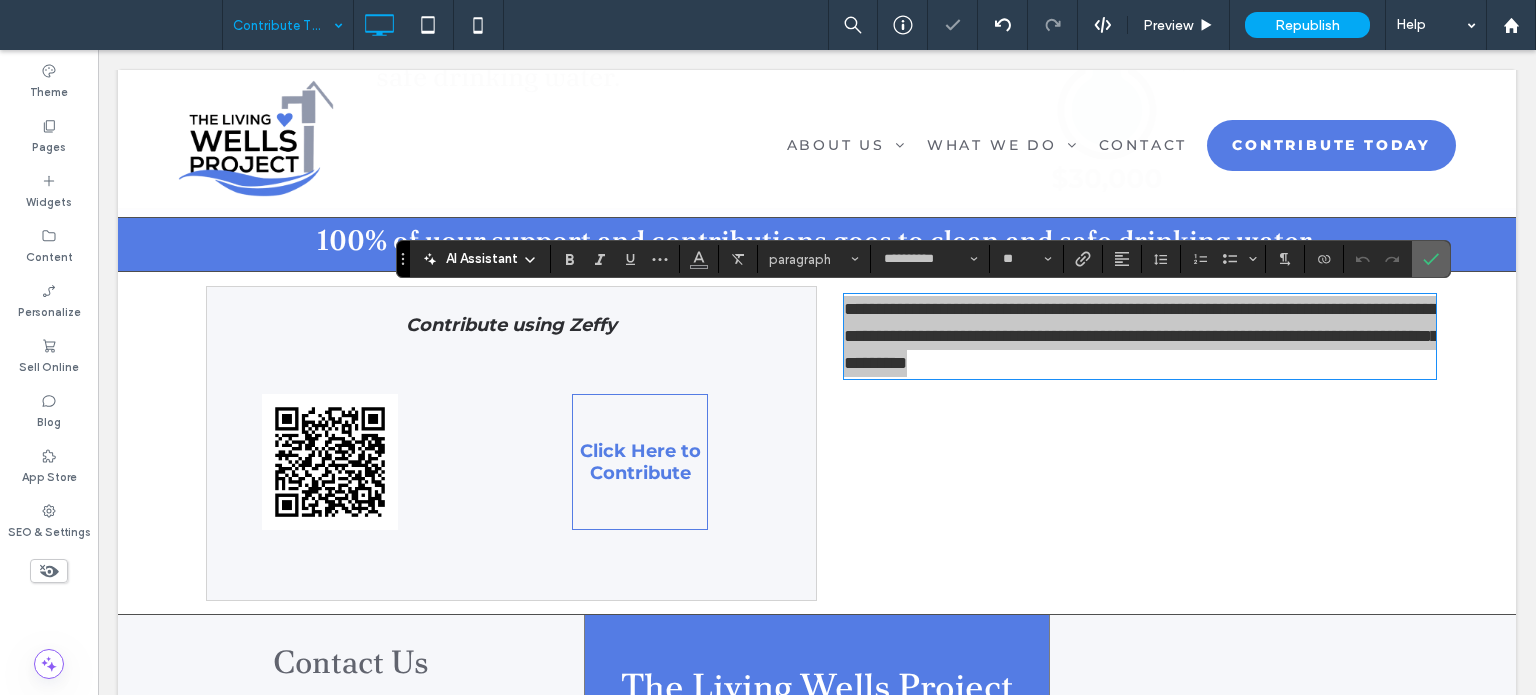 drag, startPoint x: 1419, startPoint y: 260, endPoint x: 1321, endPoint y: 210, distance: 110.01818 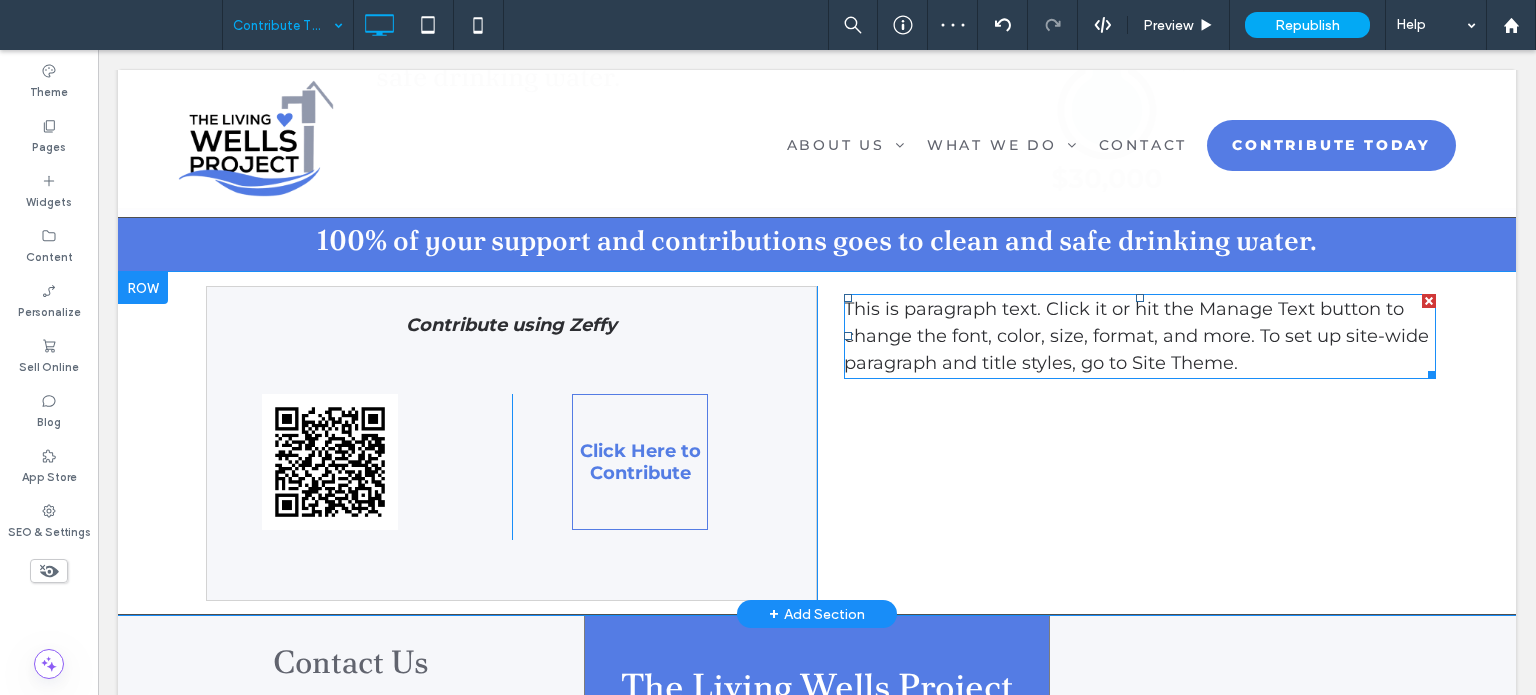 click at bounding box center [1429, 301] 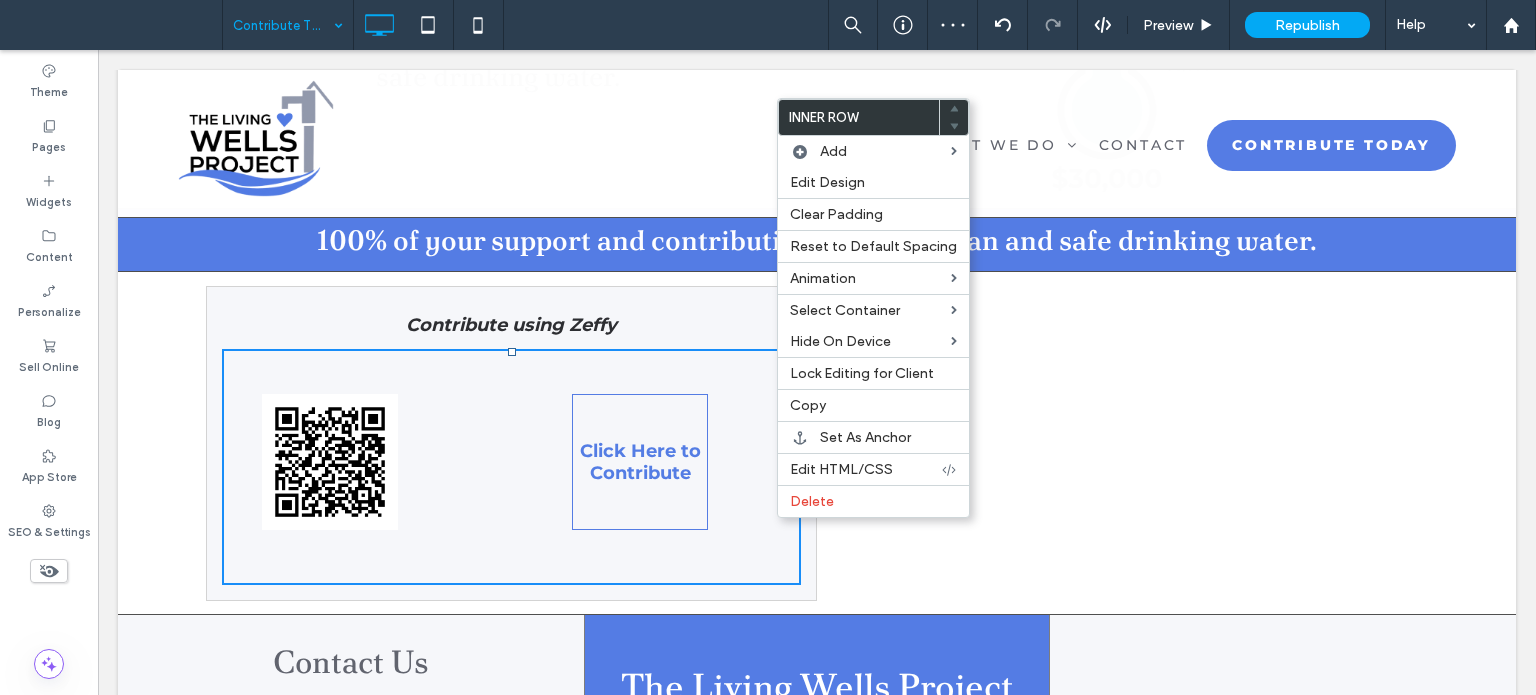 drag, startPoint x: 314, startPoint y: 299, endPoint x: 300, endPoint y: 306, distance: 15.652476 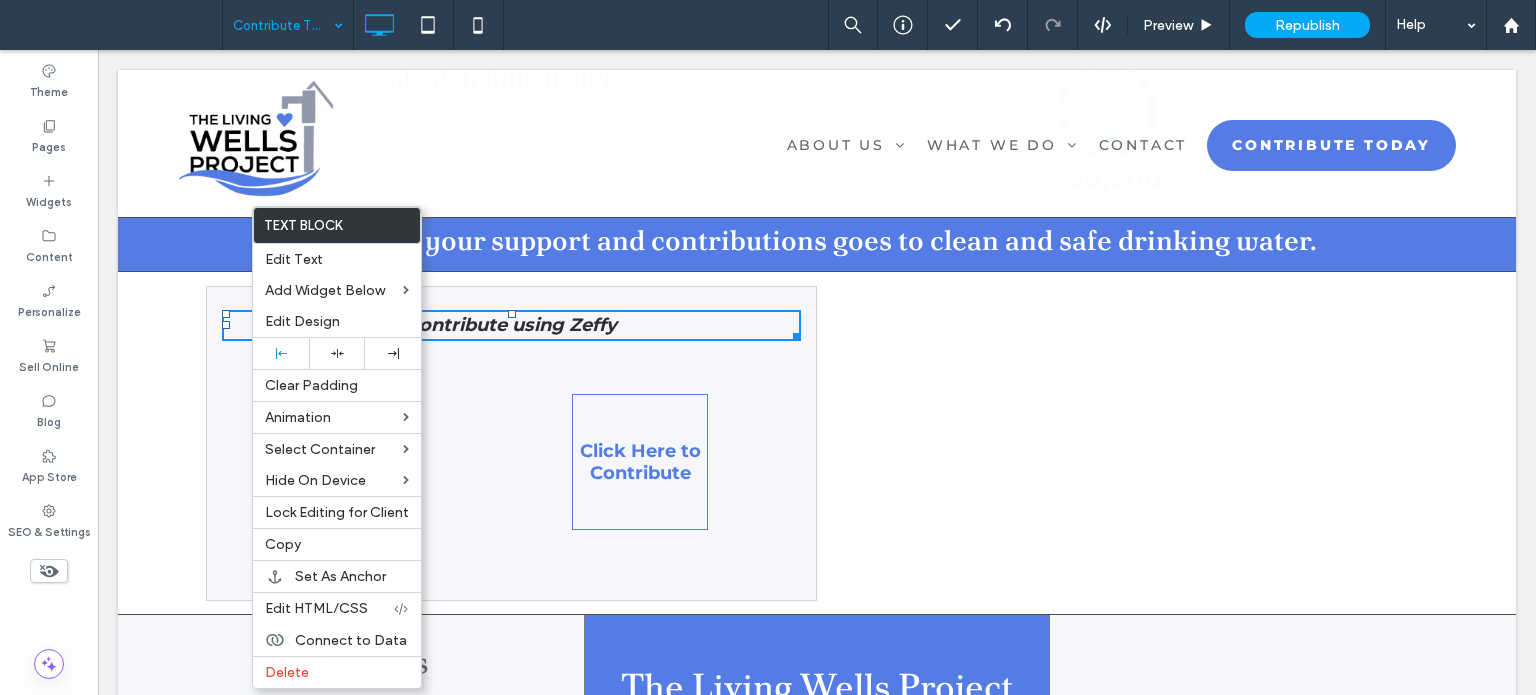 click on "Contribute using Zeffy
Click To Paste
Click Here to Contribute
Click To Paste
Click To Paste" at bounding box center [511, 443] 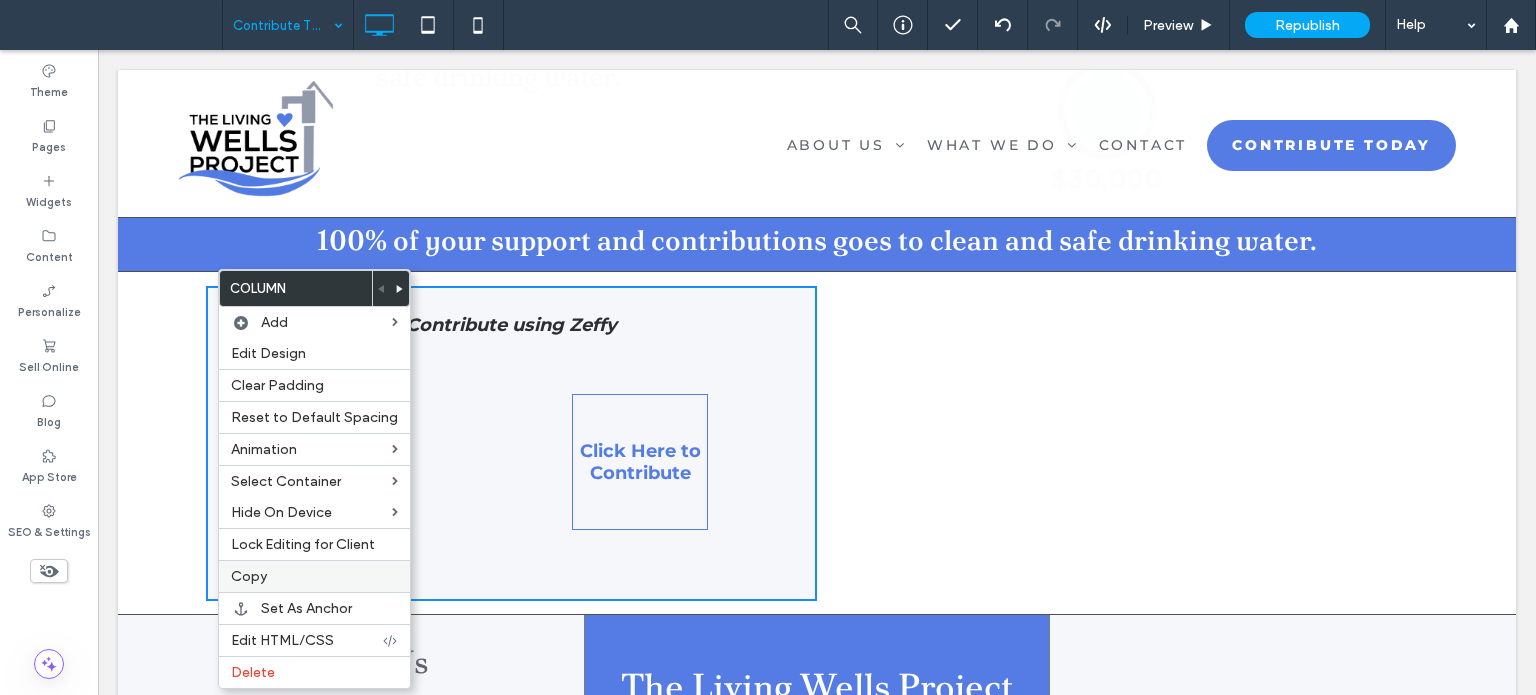 click on "Copy" at bounding box center (314, 576) 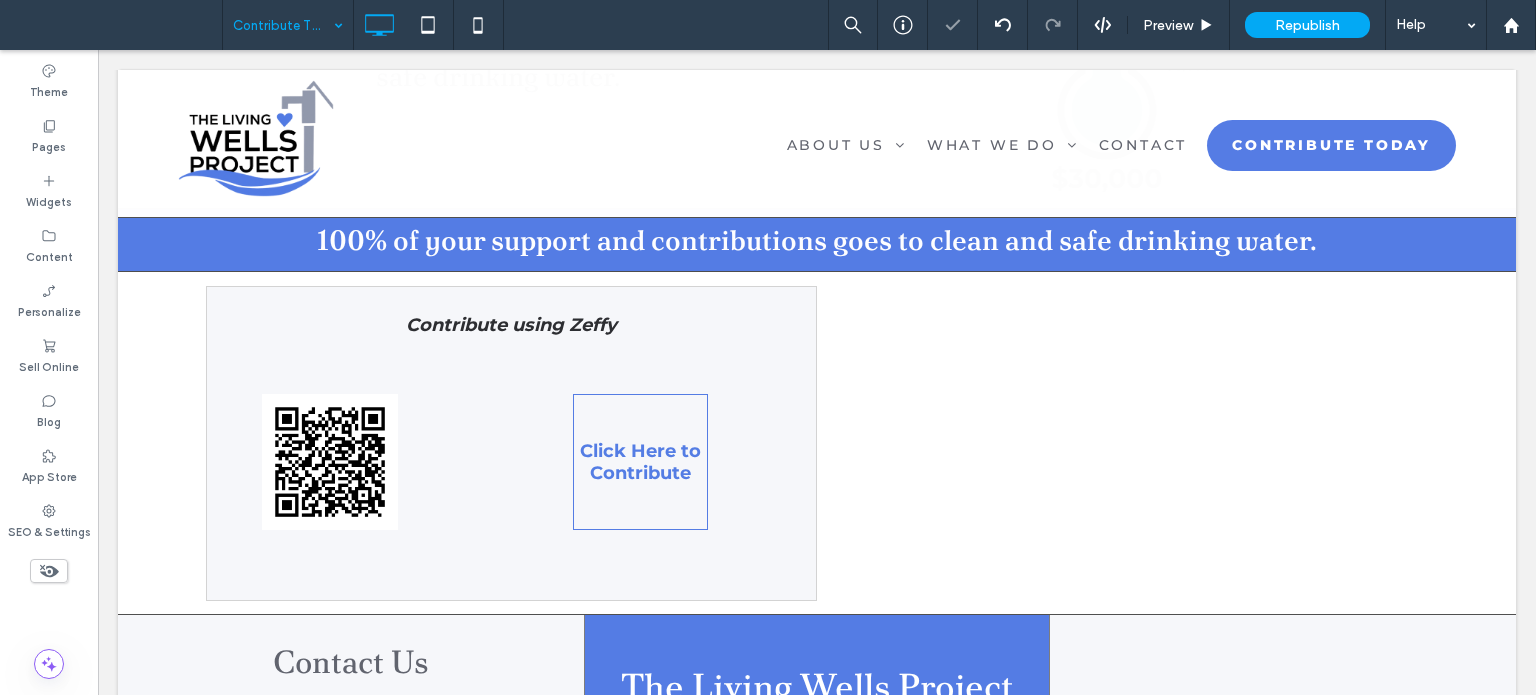 click on "Click To Paste" at bounding box center [1130, 443] 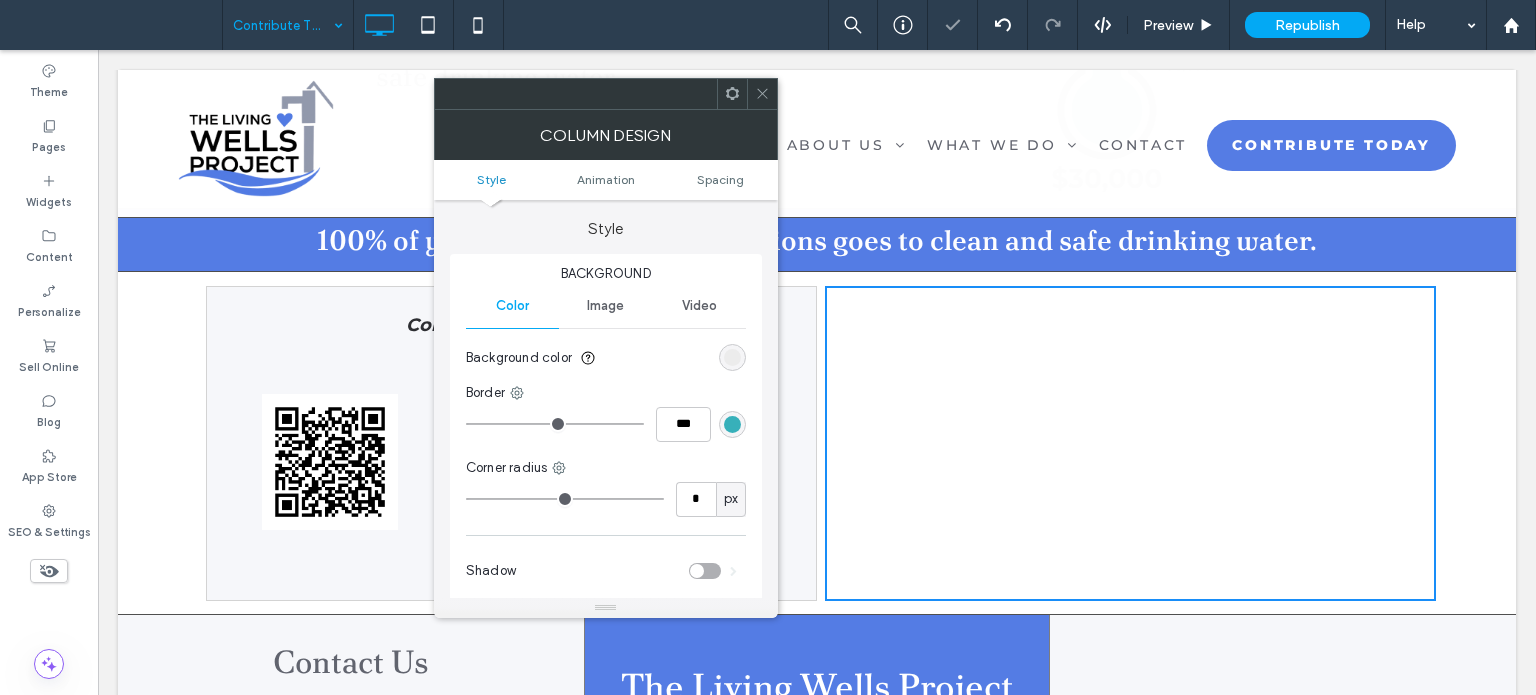 click at bounding box center [762, 94] 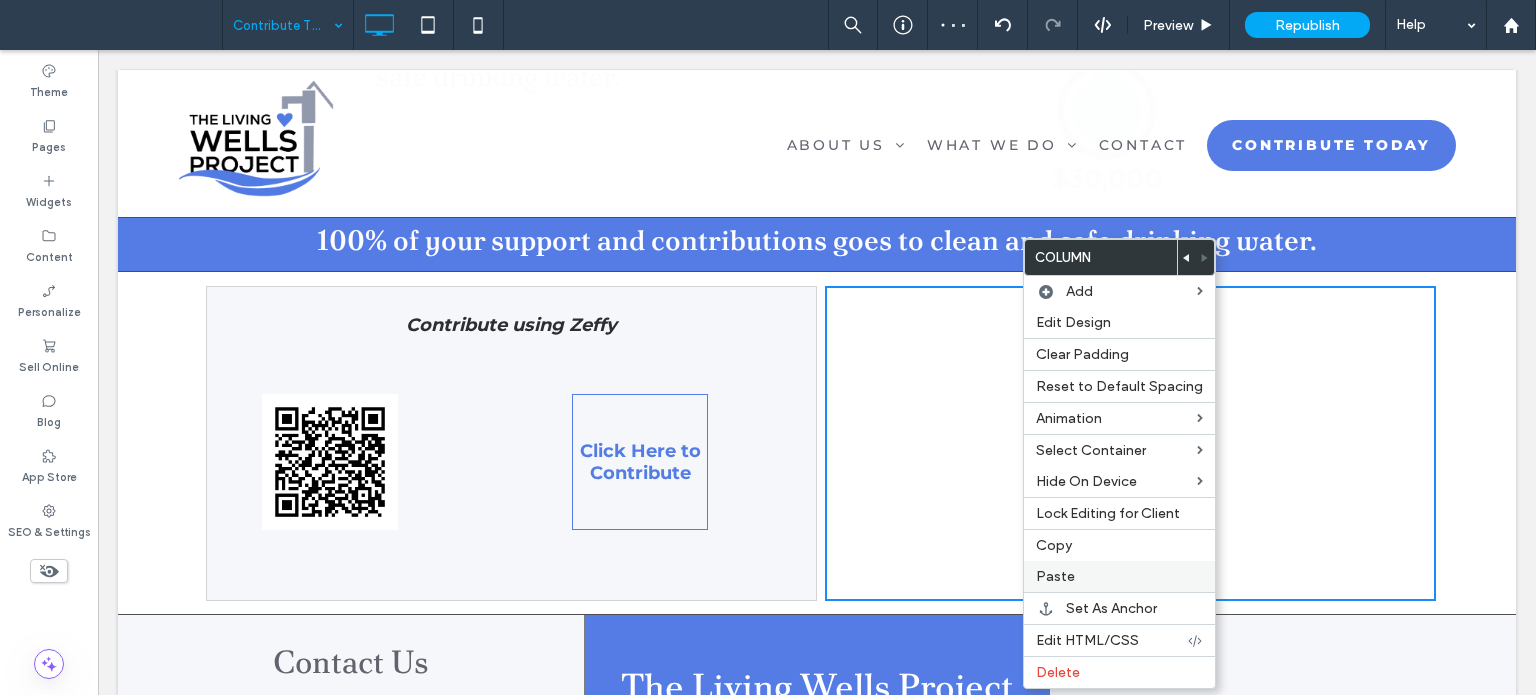 click on "Paste" at bounding box center (1119, 576) 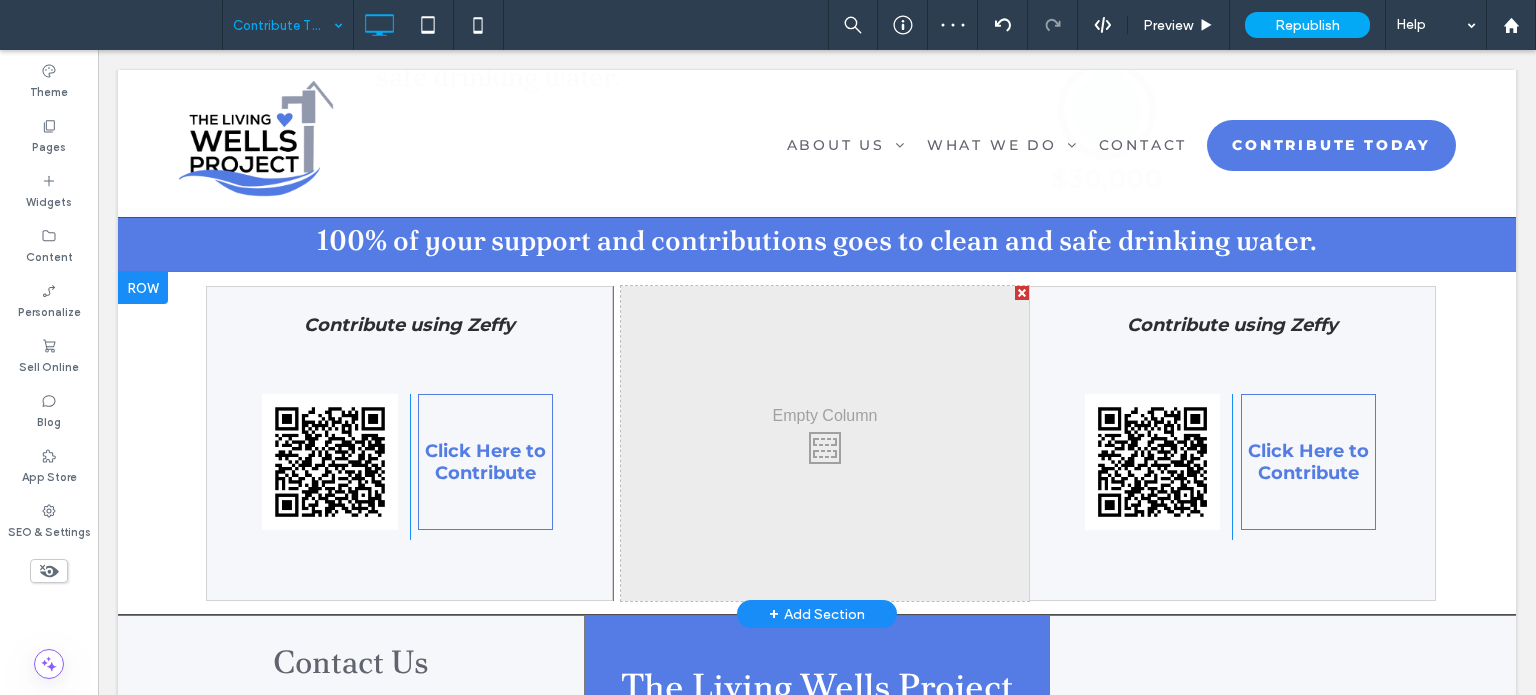click at bounding box center [1022, 293] 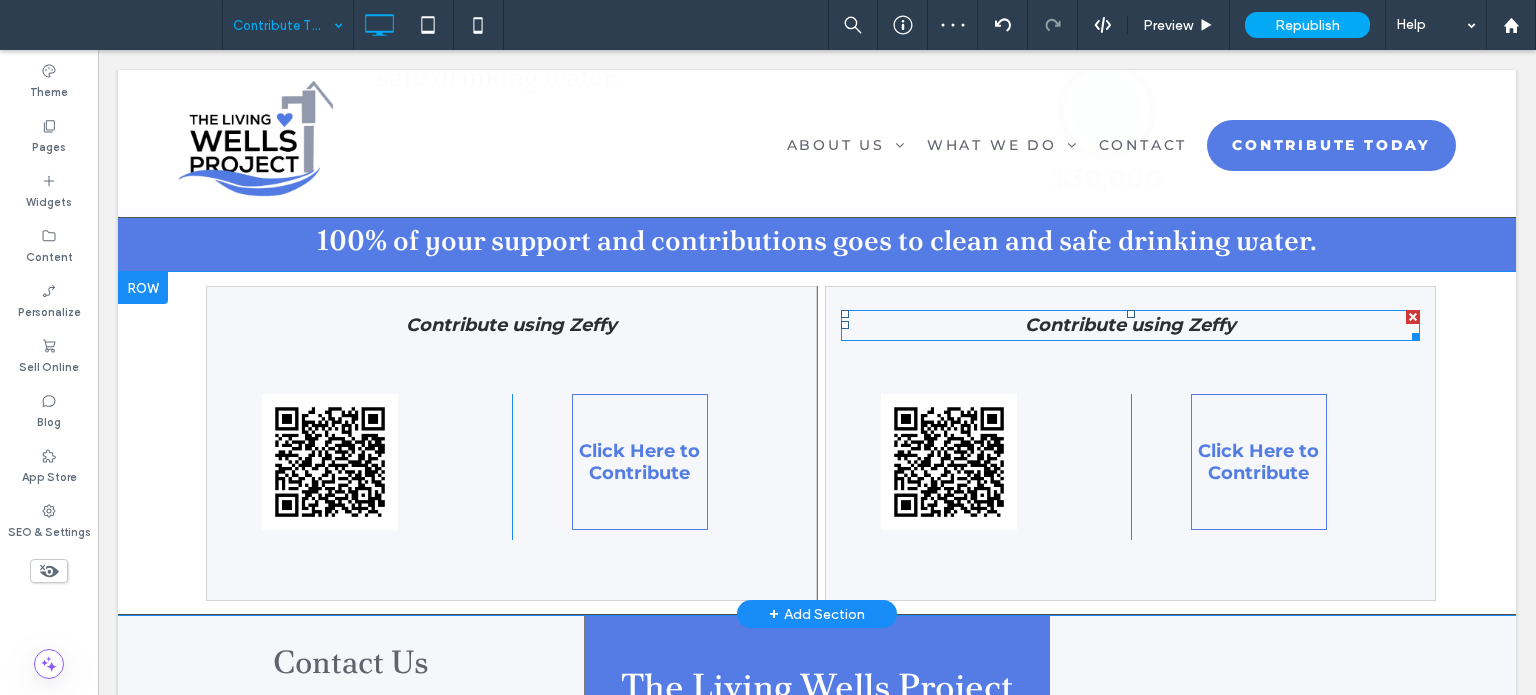 click on "Contribute using Zeffy" at bounding box center [1130, 325] 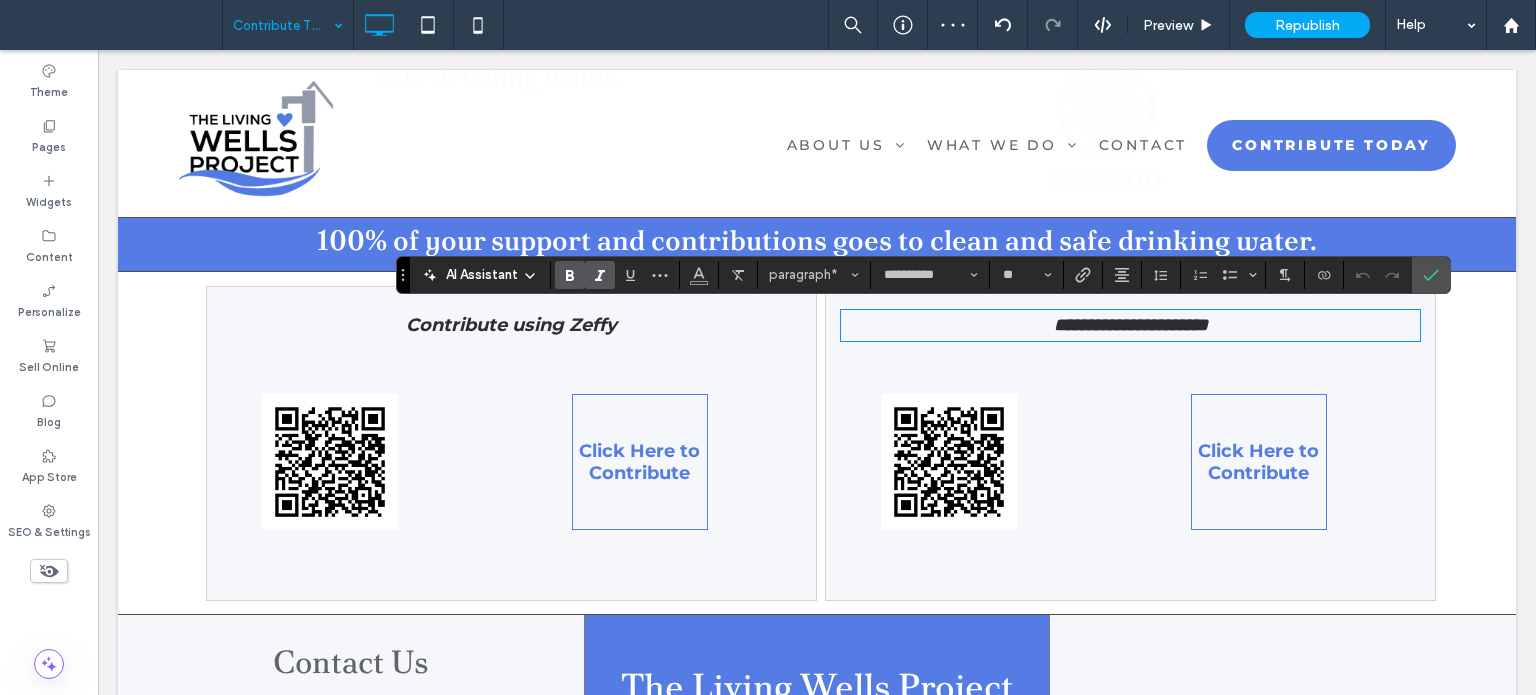type 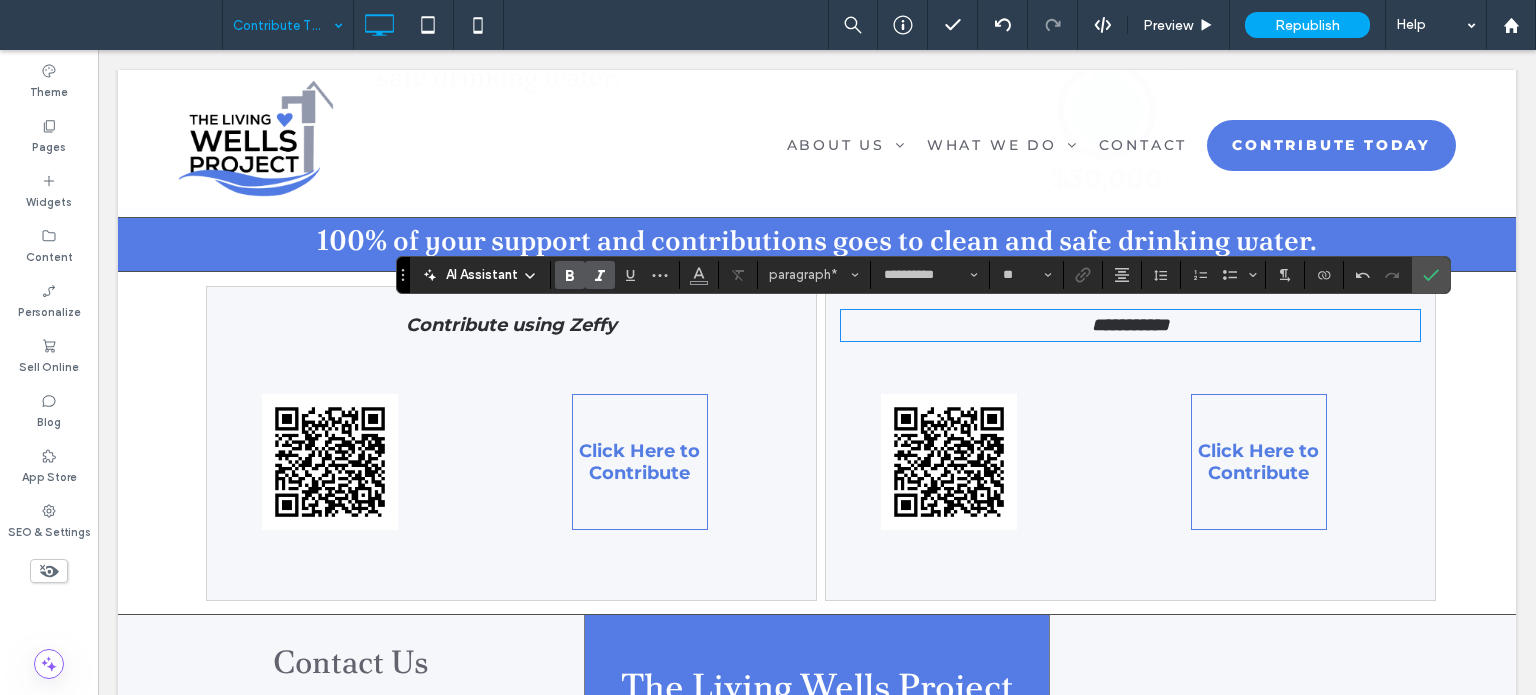 click on "100% of your support and contributions goes to clean and safe drinking water.
Click To Paste
Row + Add Section" at bounding box center (817, 240) 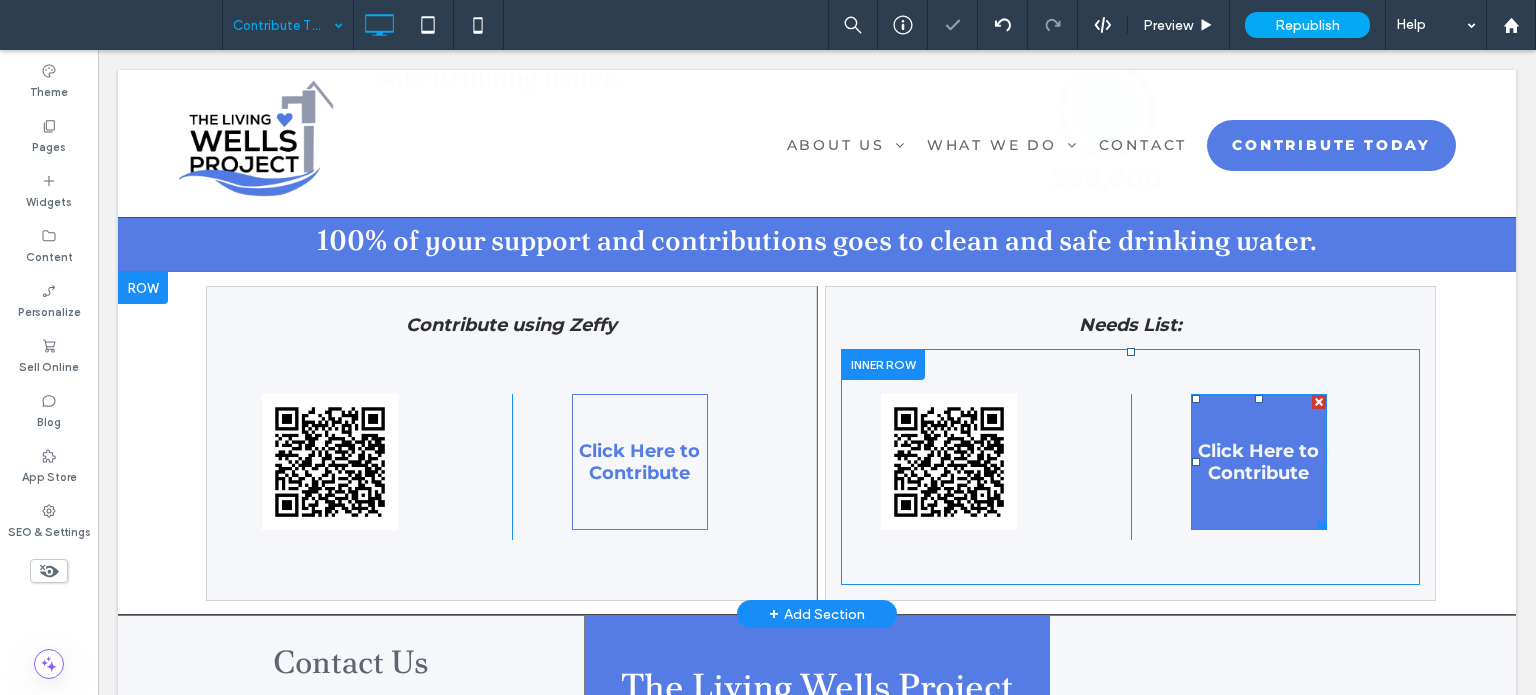 click at bounding box center [1319, 402] 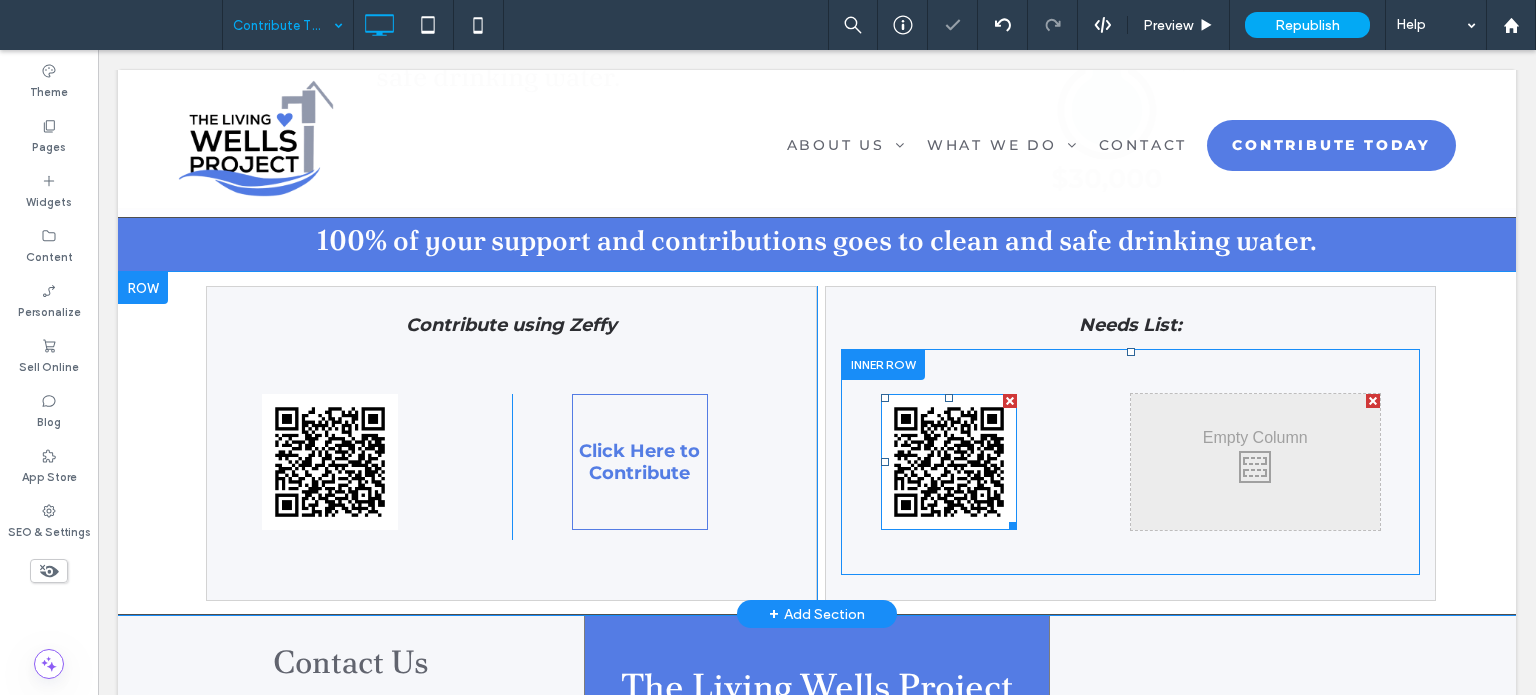 click at bounding box center (1010, 401) 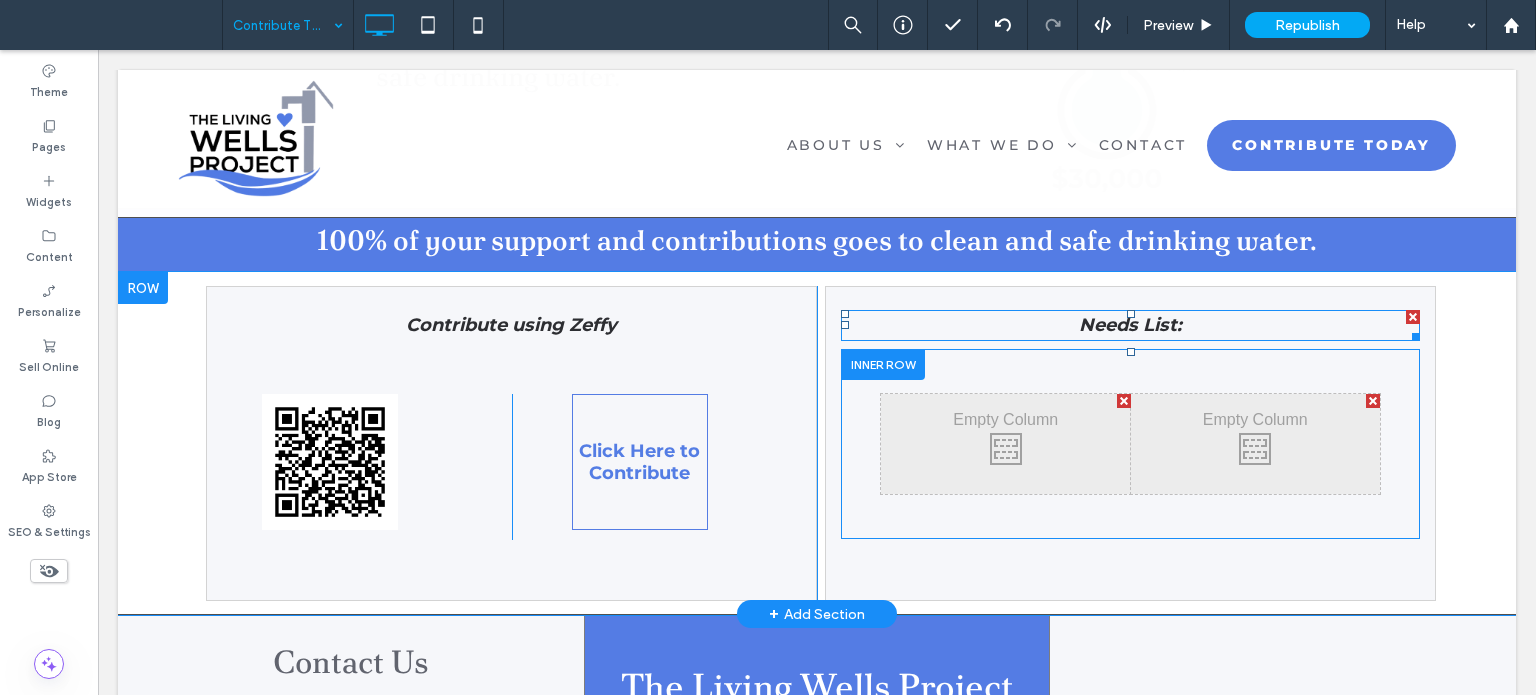 click on "Needs List:" at bounding box center [1130, 325] 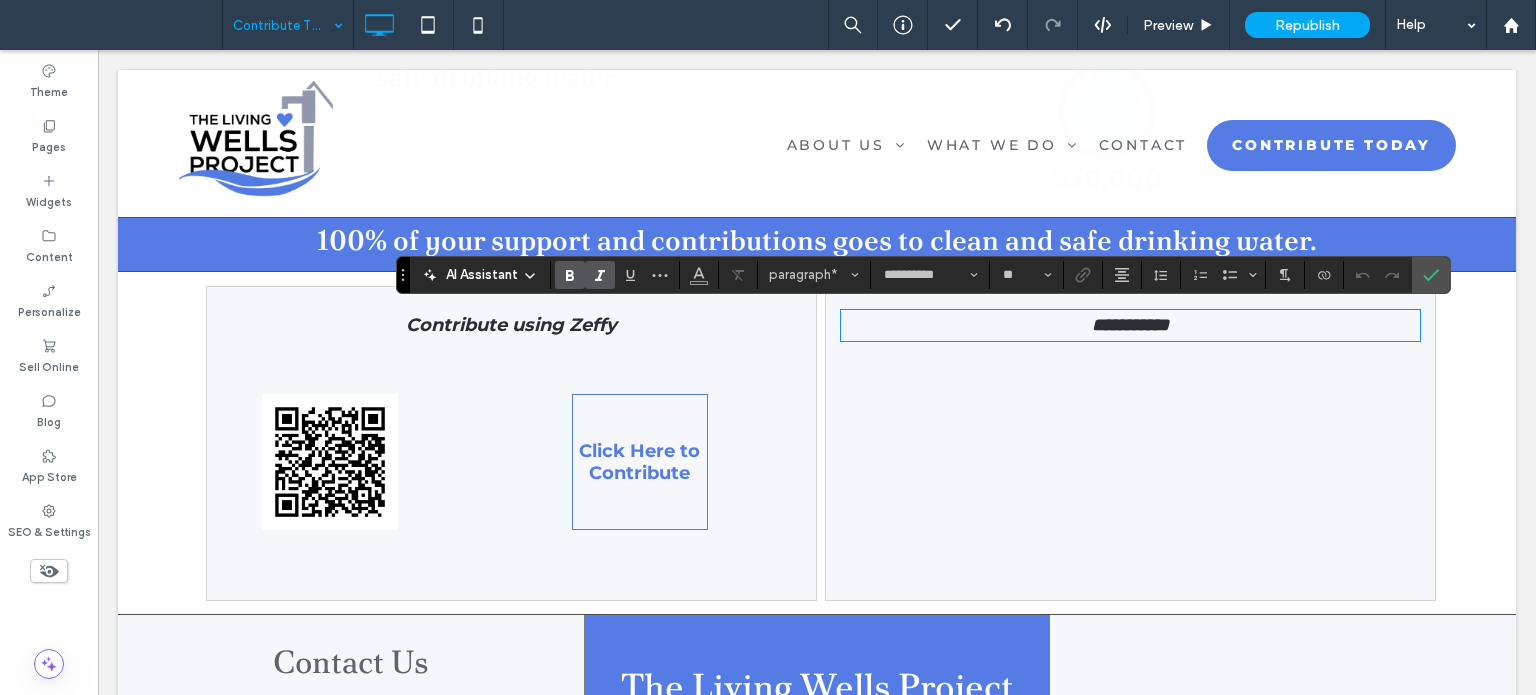 click on "**********" at bounding box center [1130, 325] 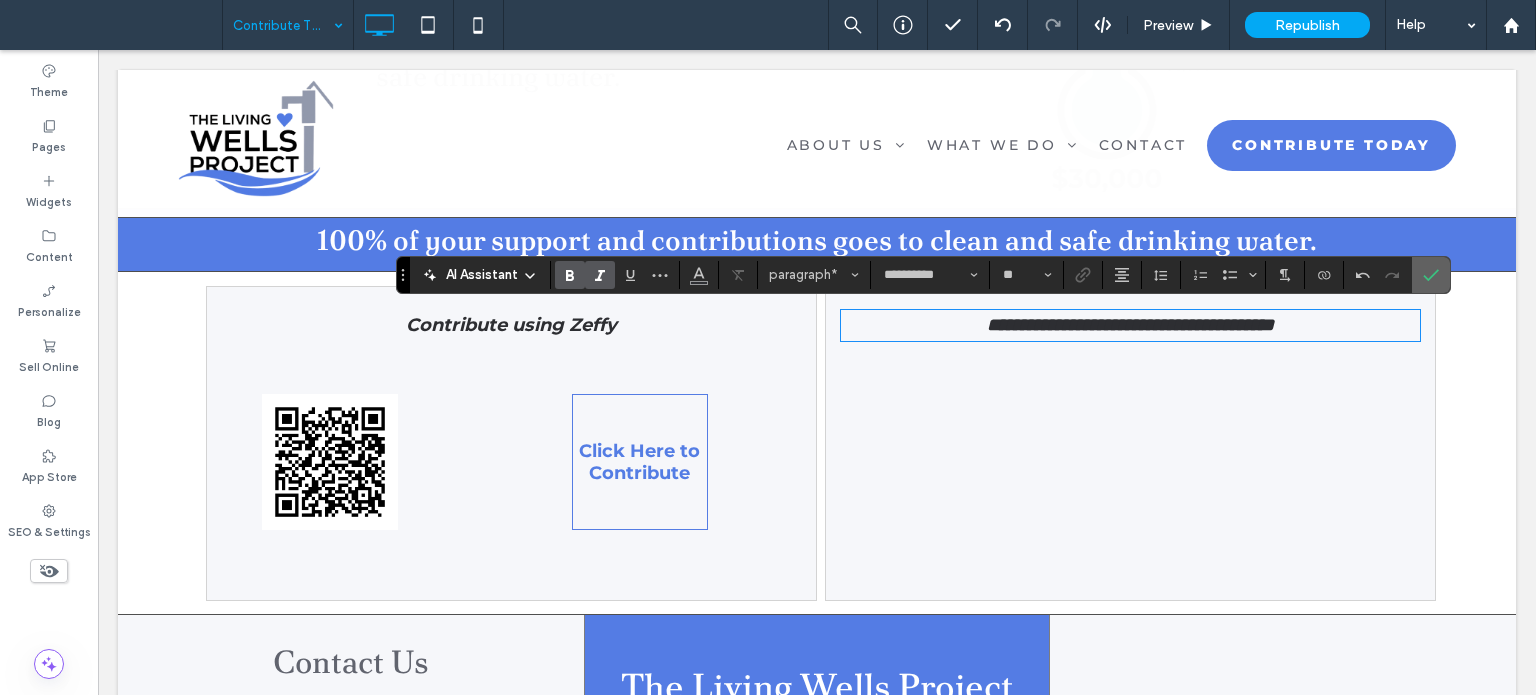 click at bounding box center (1431, 275) 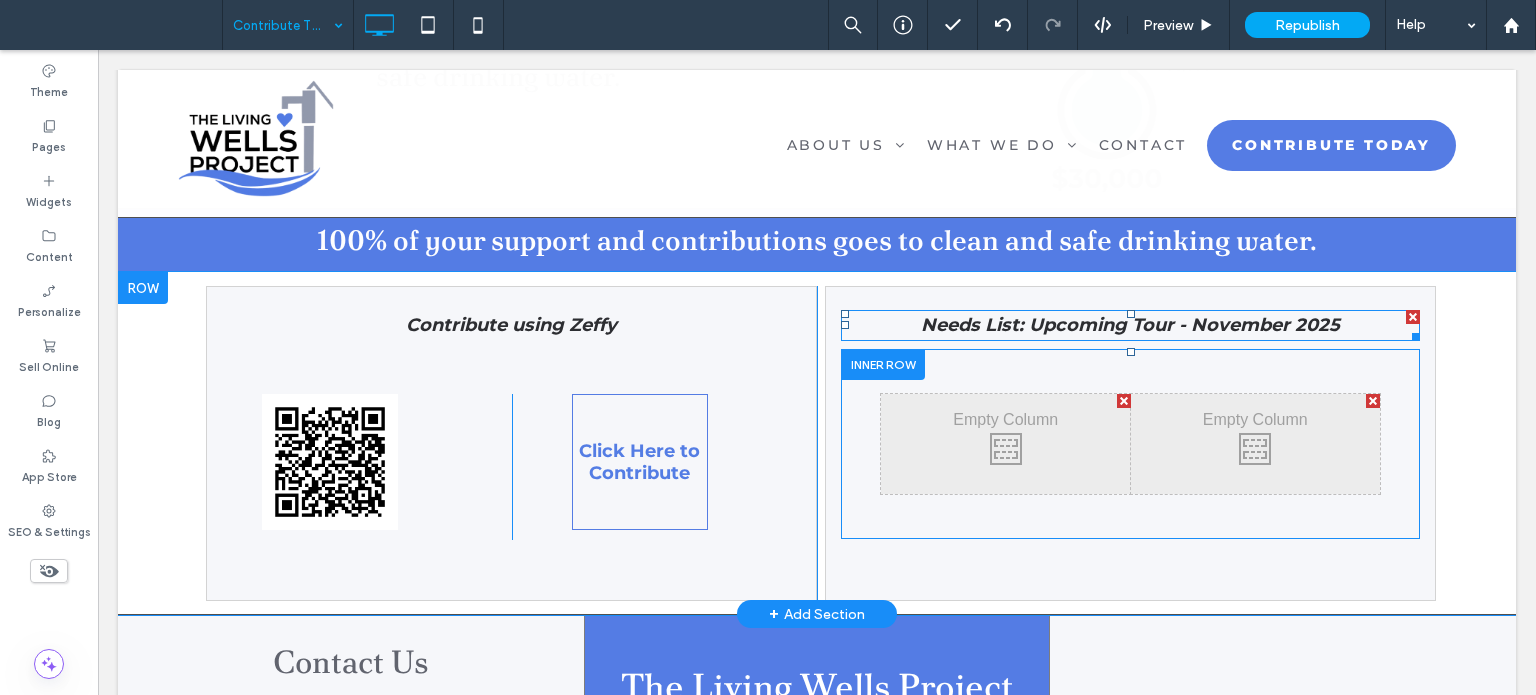 click on "Needs List: Upcoming Tour - November 2025" at bounding box center [1130, 325] 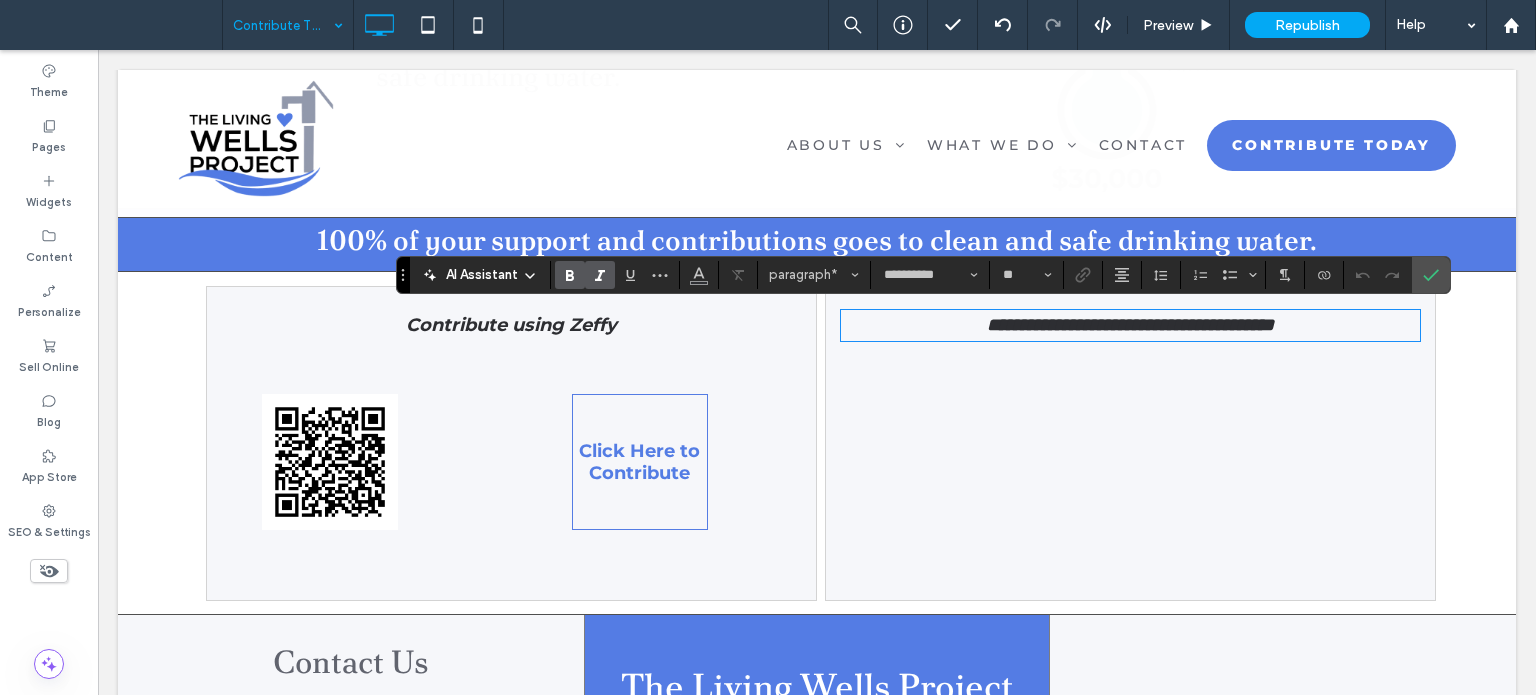 click on "**********" at bounding box center [1130, 325] 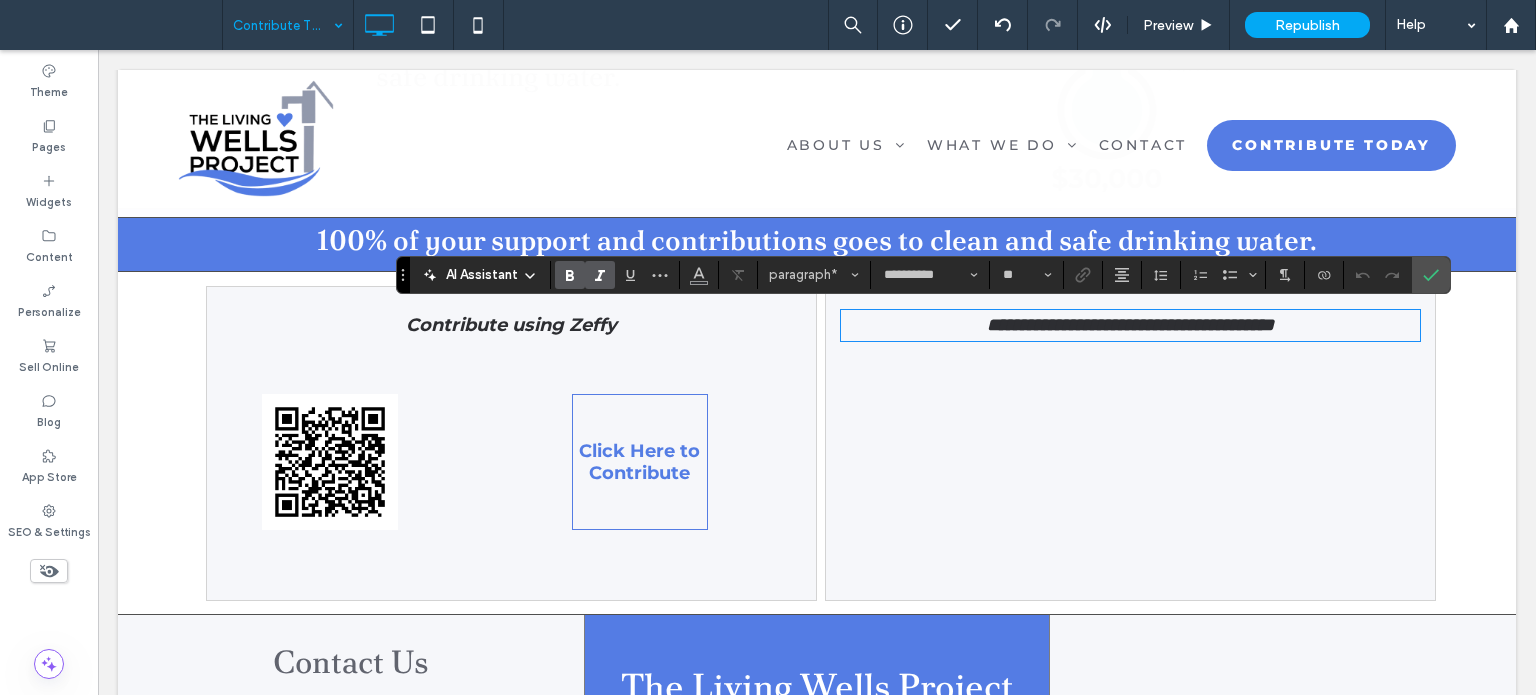 click on "**********" at bounding box center (1130, 325) 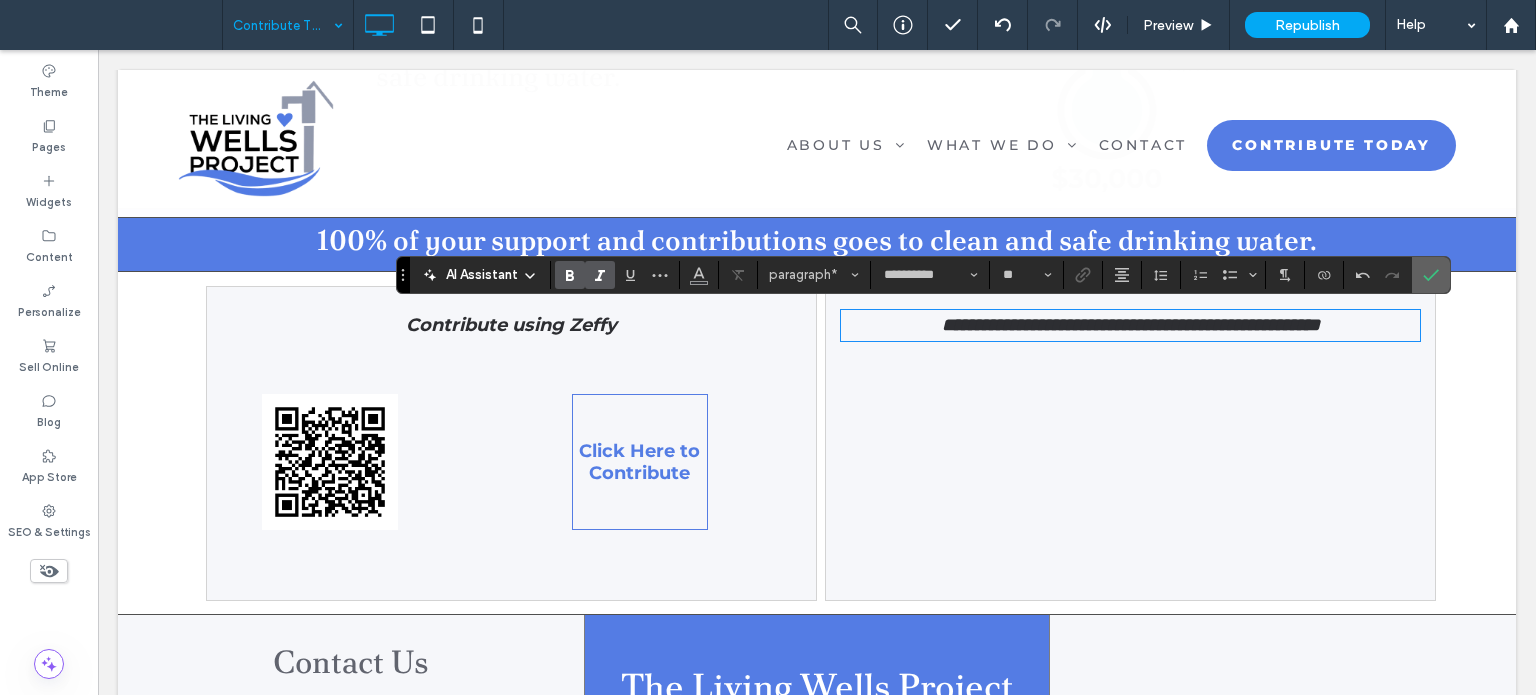 drag, startPoint x: 1424, startPoint y: 271, endPoint x: 1326, endPoint y: 221, distance: 110.01818 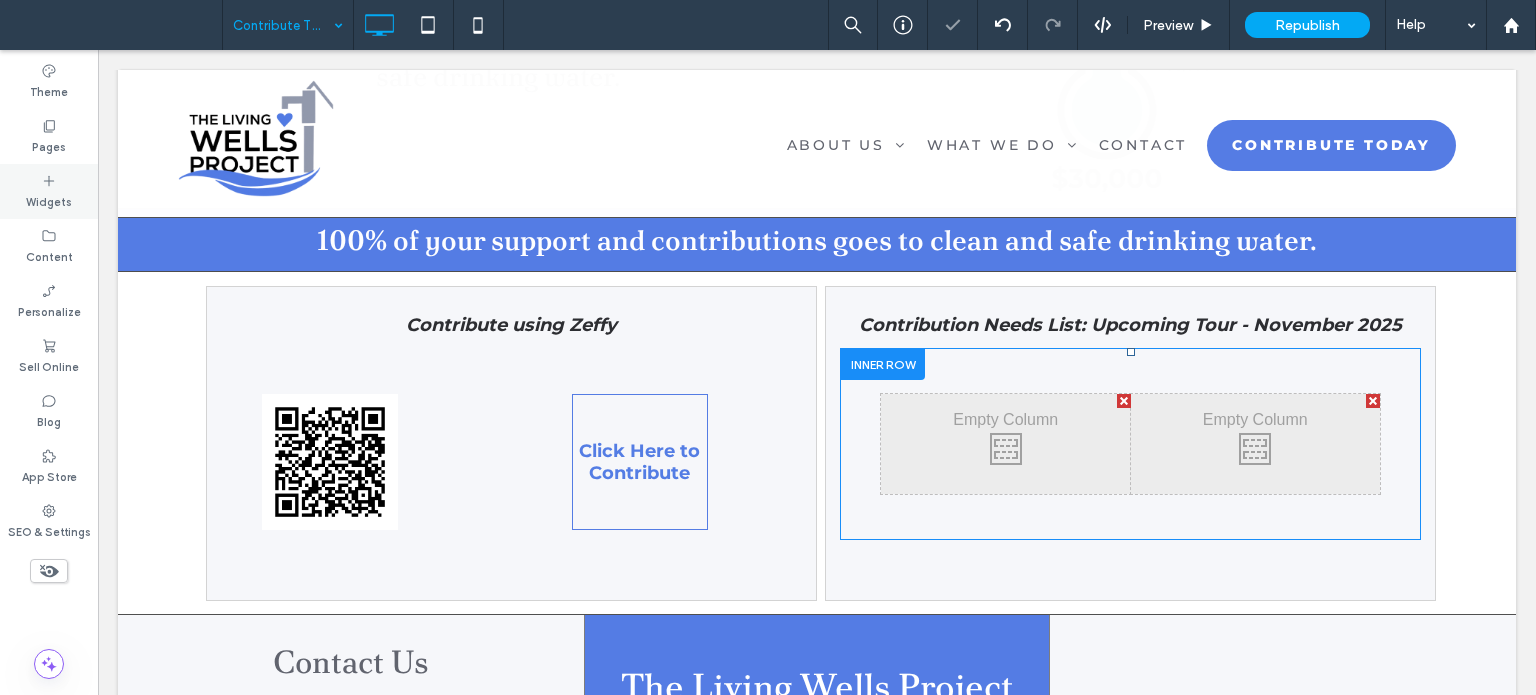 click on "Widgets" at bounding box center (49, 191) 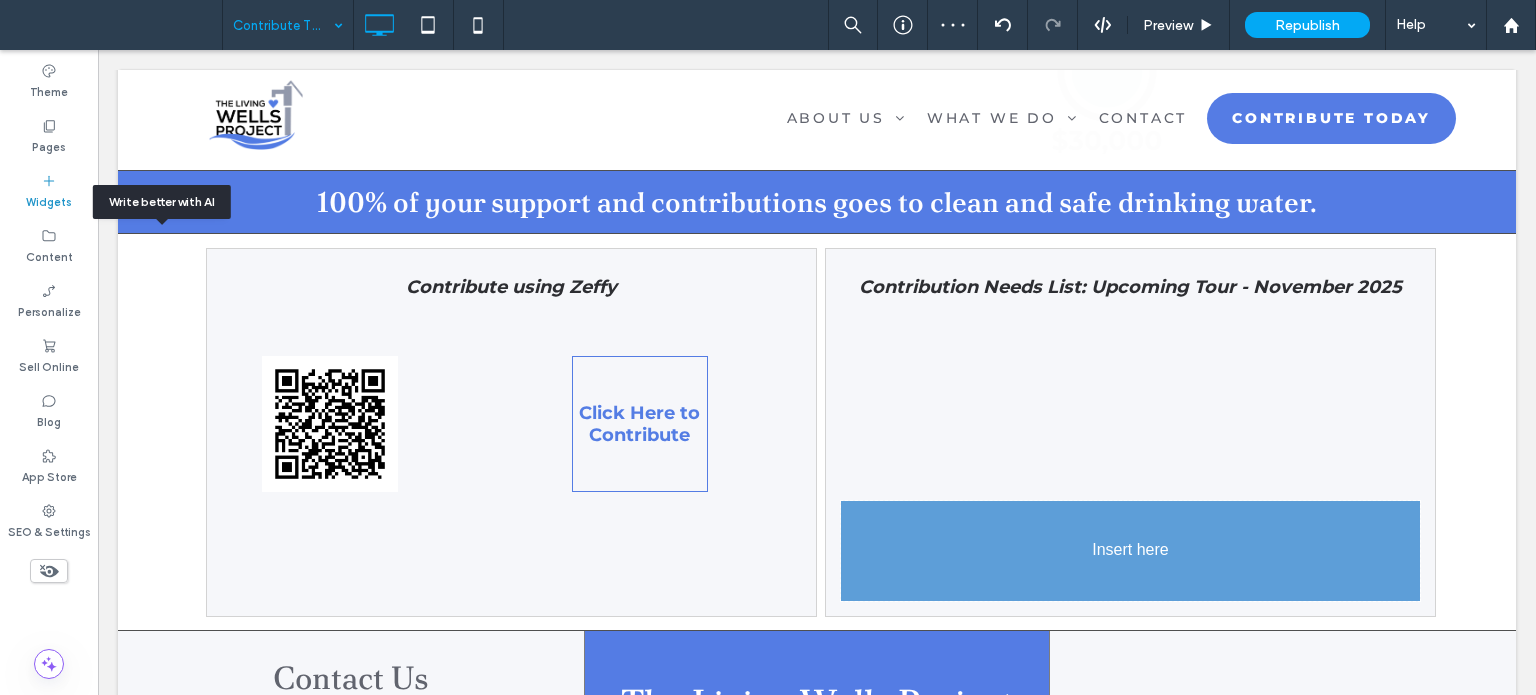 scroll, scrollTop: 1076, scrollLeft: 0, axis: vertical 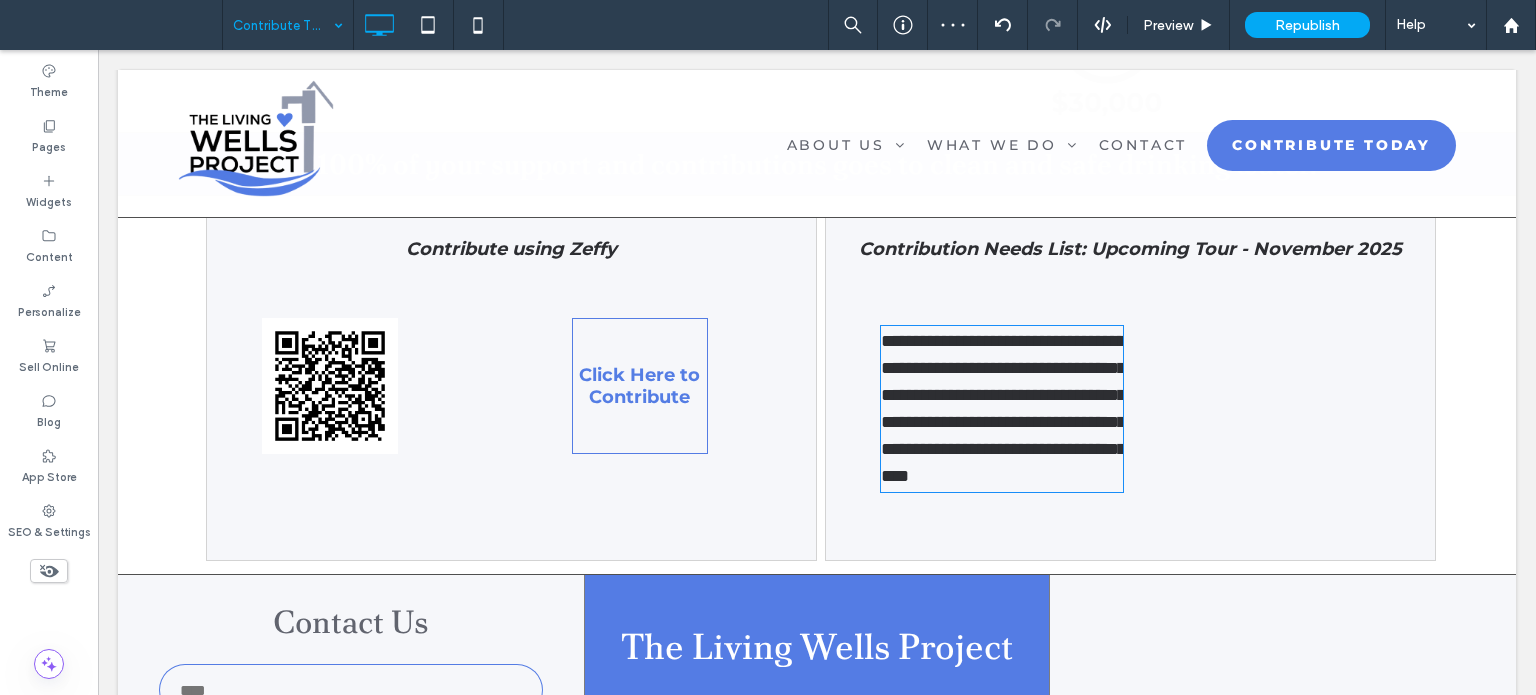 type on "**********" 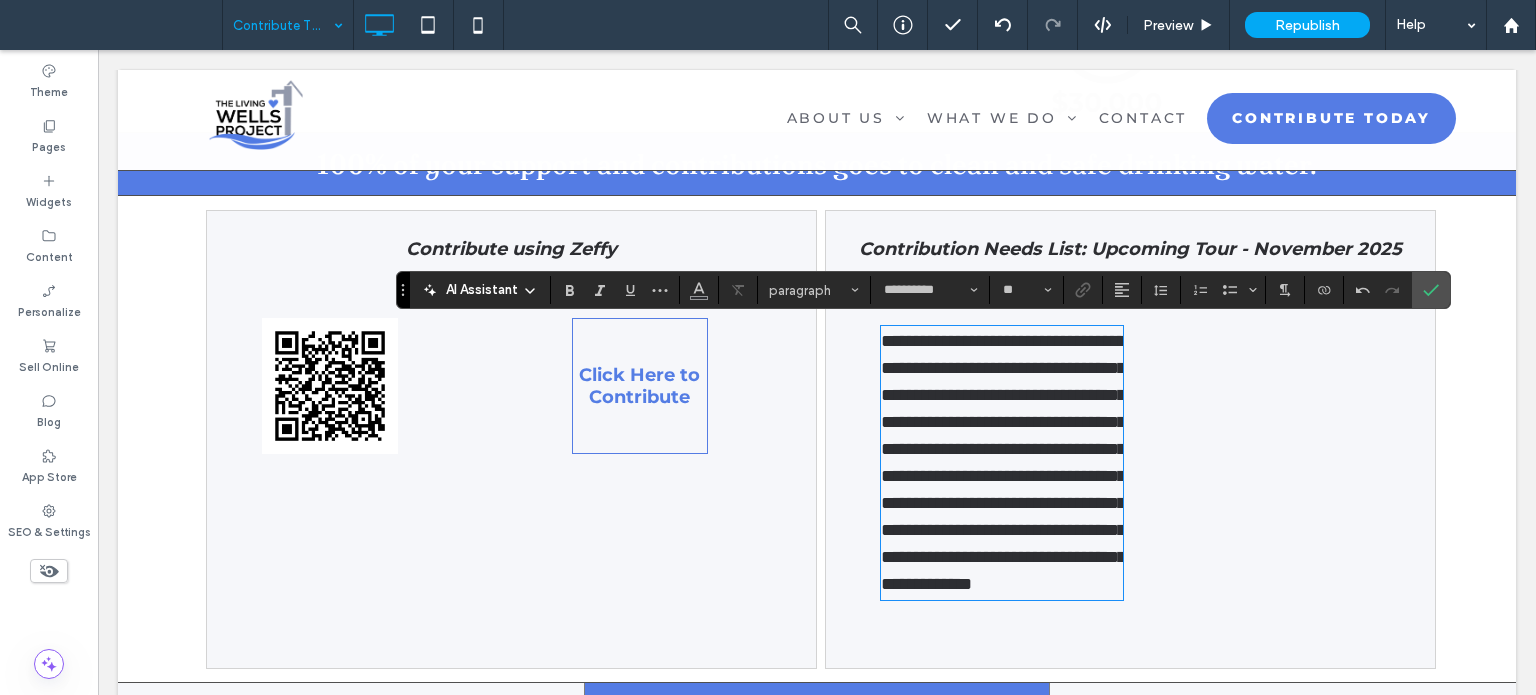 scroll, scrollTop: 0, scrollLeft: 0, axis: both 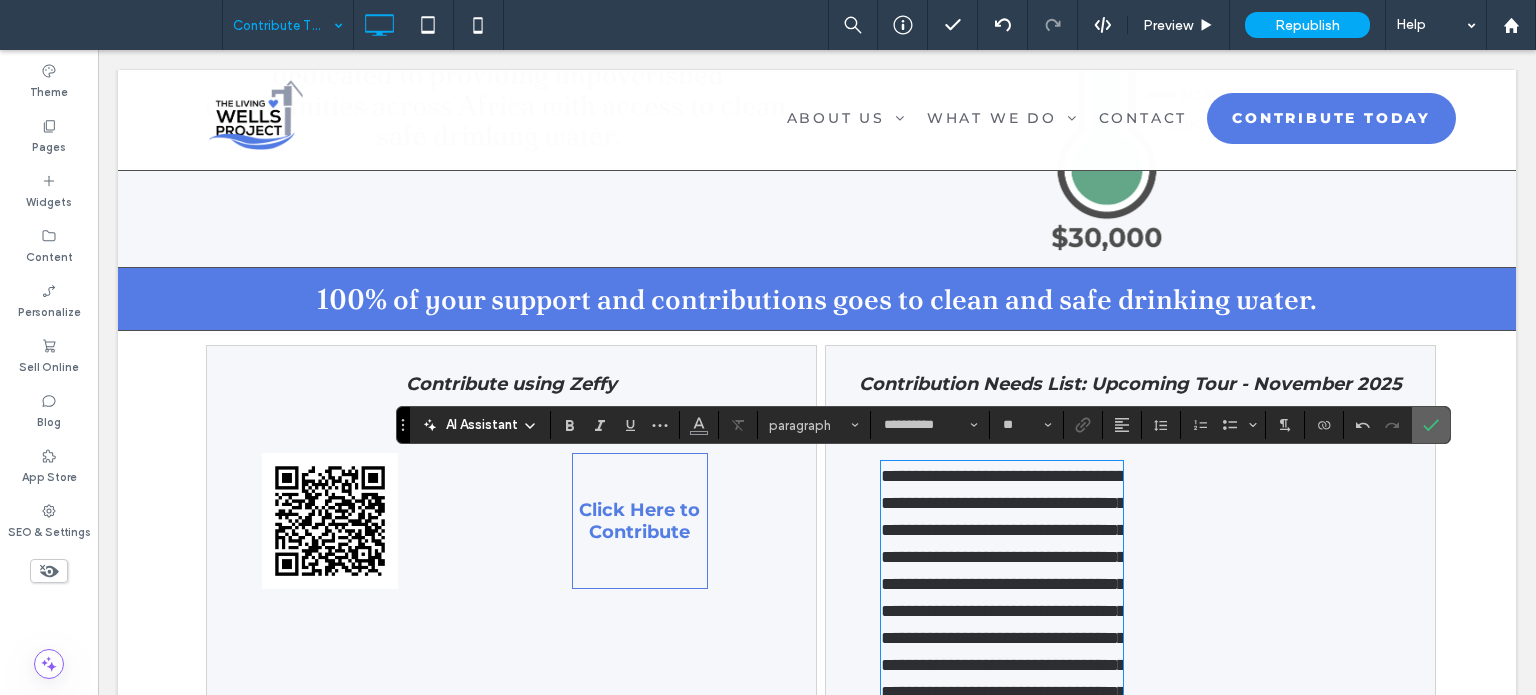 click 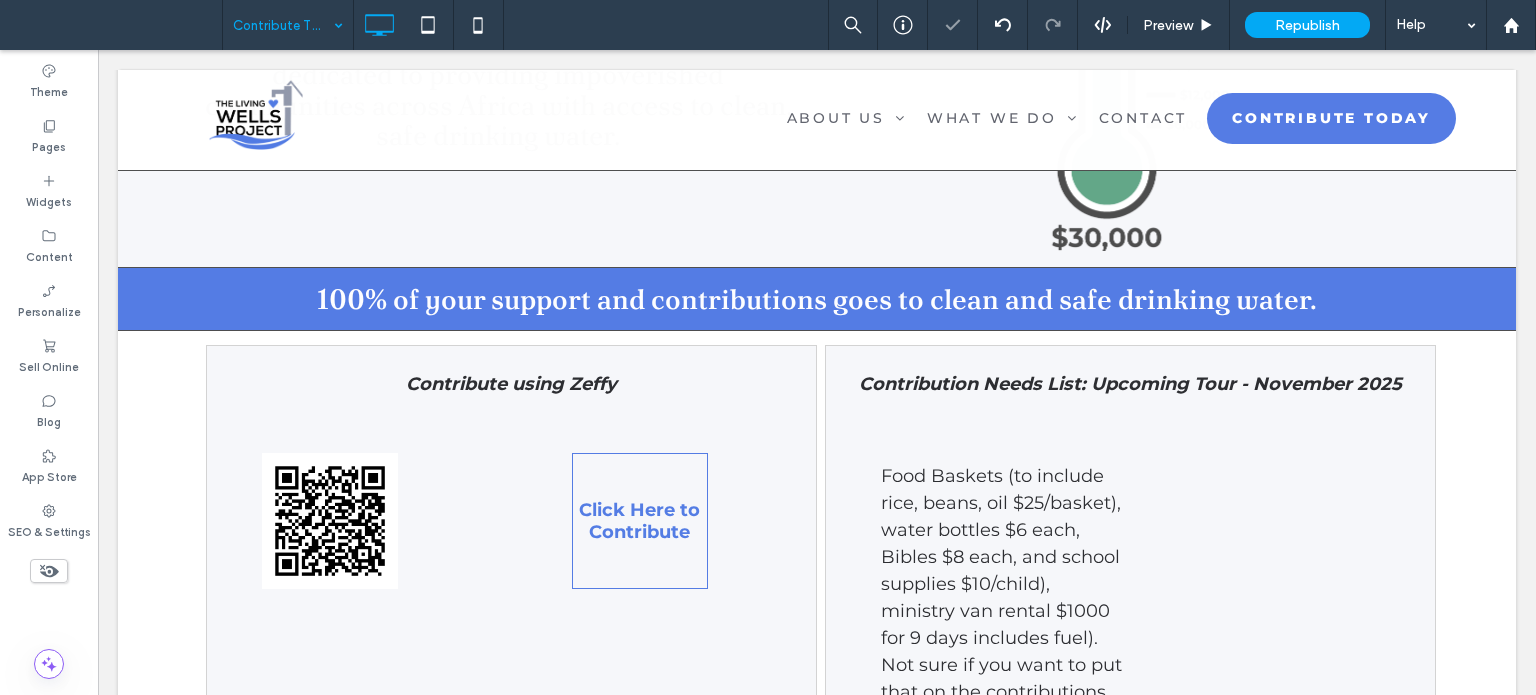 click at bounding box center (1373, 460) 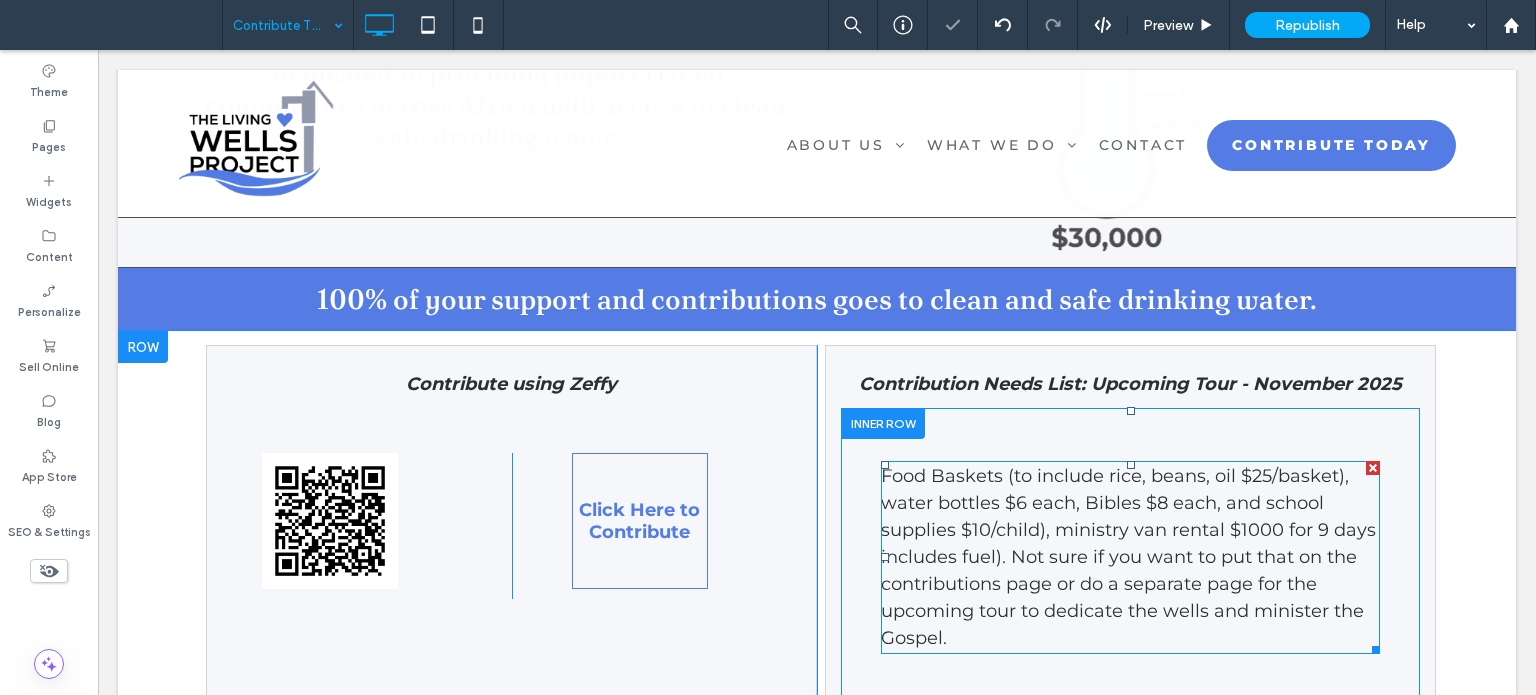 click on "Food Baskets (to include rice, beans, oil $25/basket), water bottles $6 each, Bibles $8 each, and school supplies $10/child), ministry van rental $1000 for 9 days includes fuel). Not sure if you want to put that on the contributions page or do a separate page for the upcoming tour to dedicate the wells and minister the Gospel." at bounding box center [1130, 557] 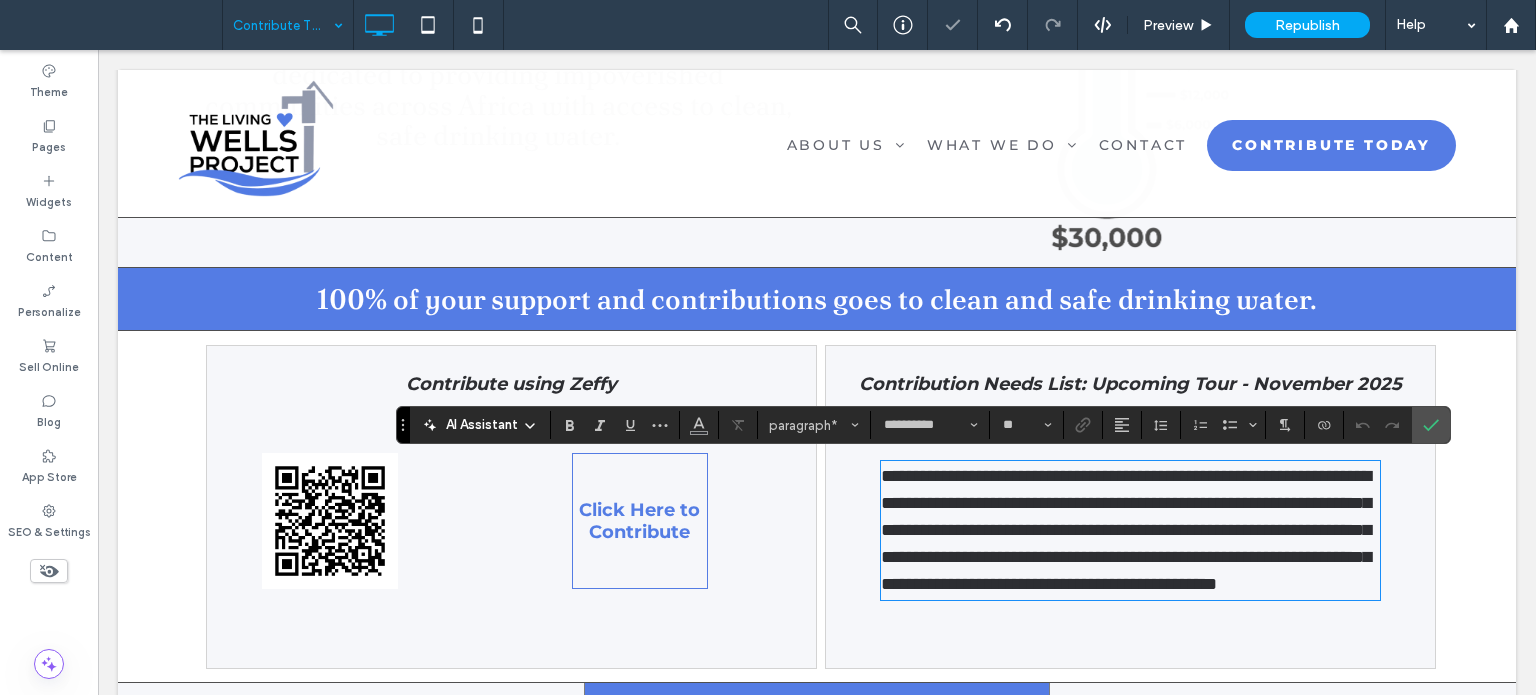 click on "**********" at bounding box center [1126, 530] 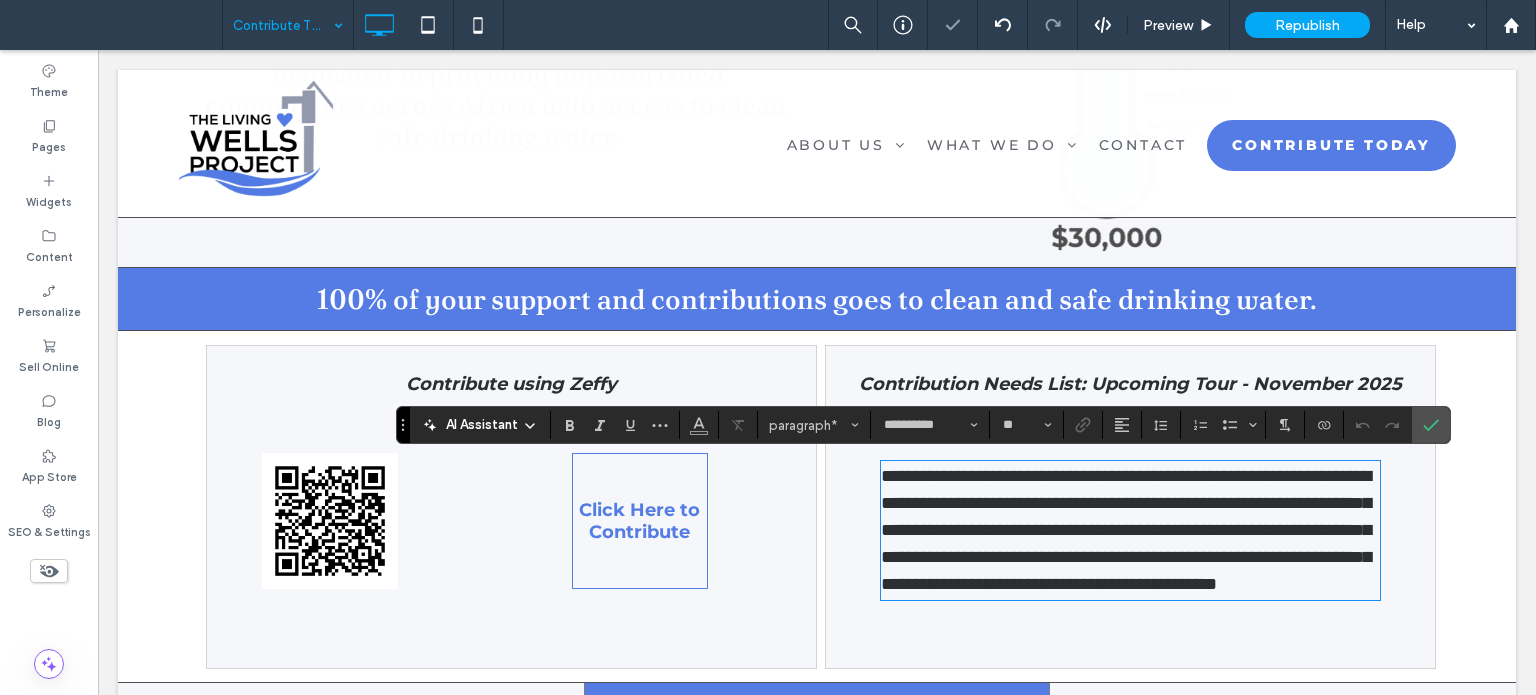 click on "**********" at bounding box center [1126, 530] 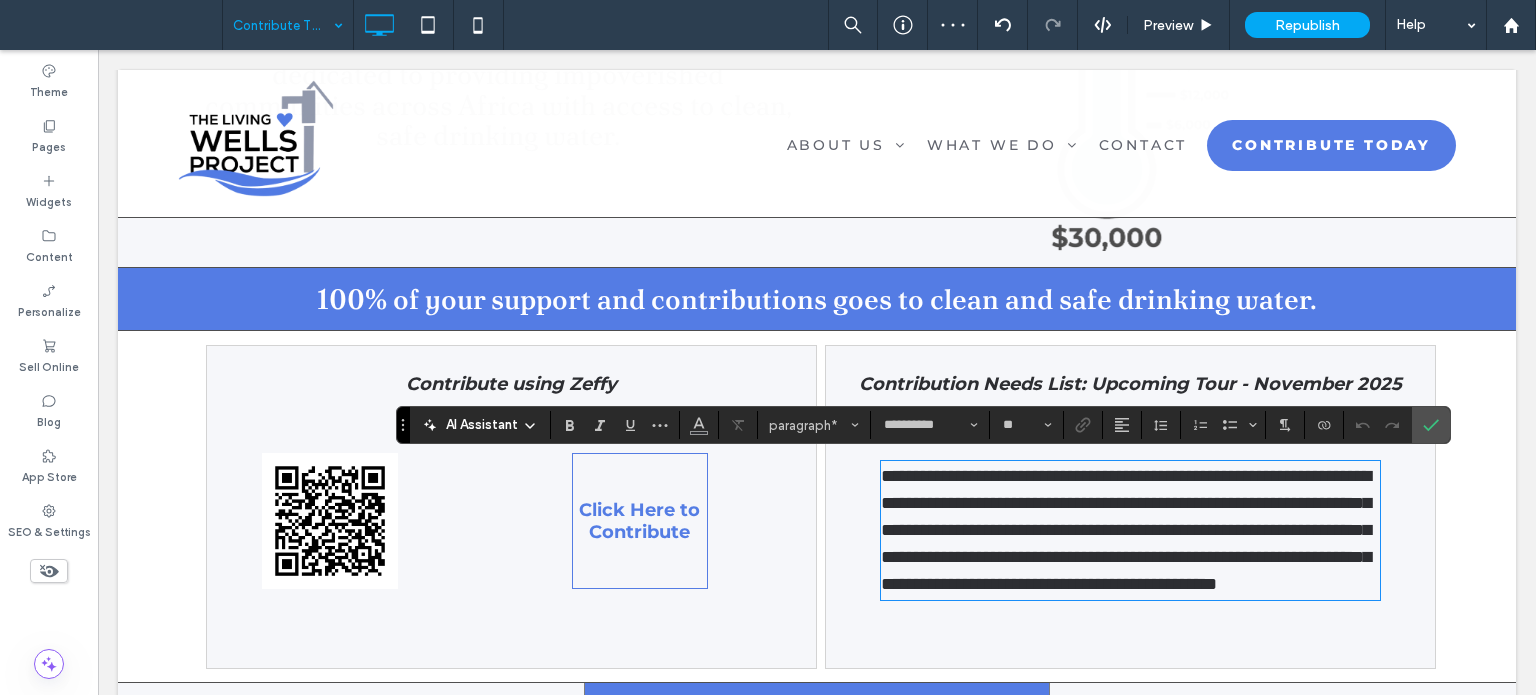 click on "**********" at bounding box center (1130, 530) 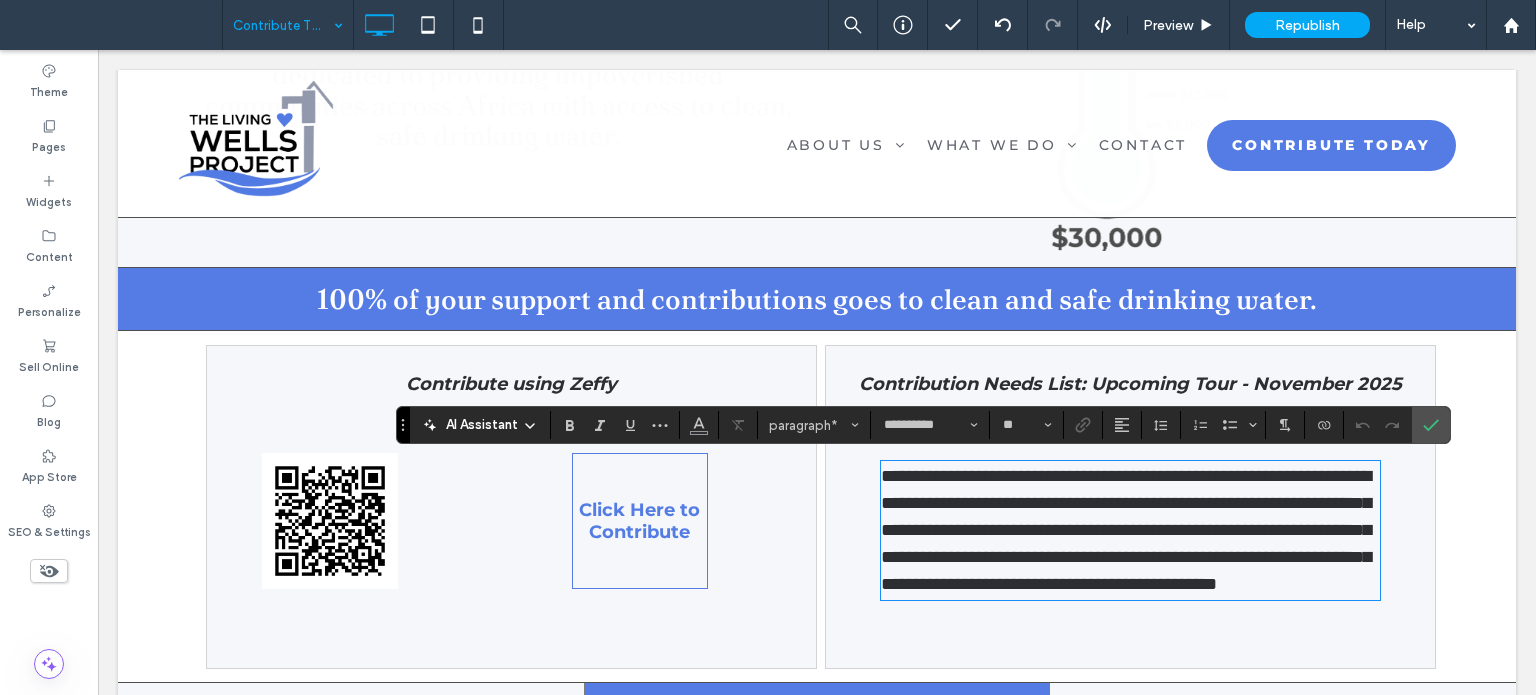 click on "**********" at bounding box center [1126, 530] 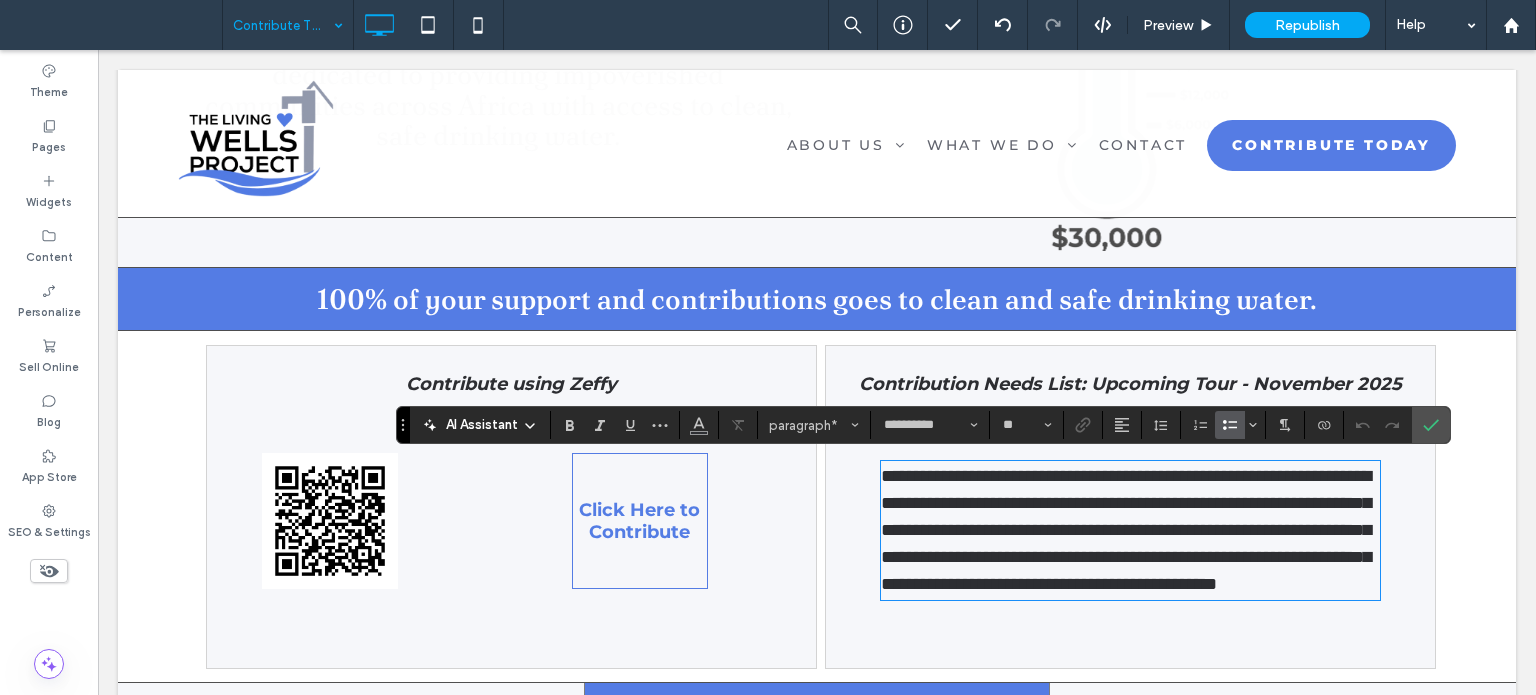 click 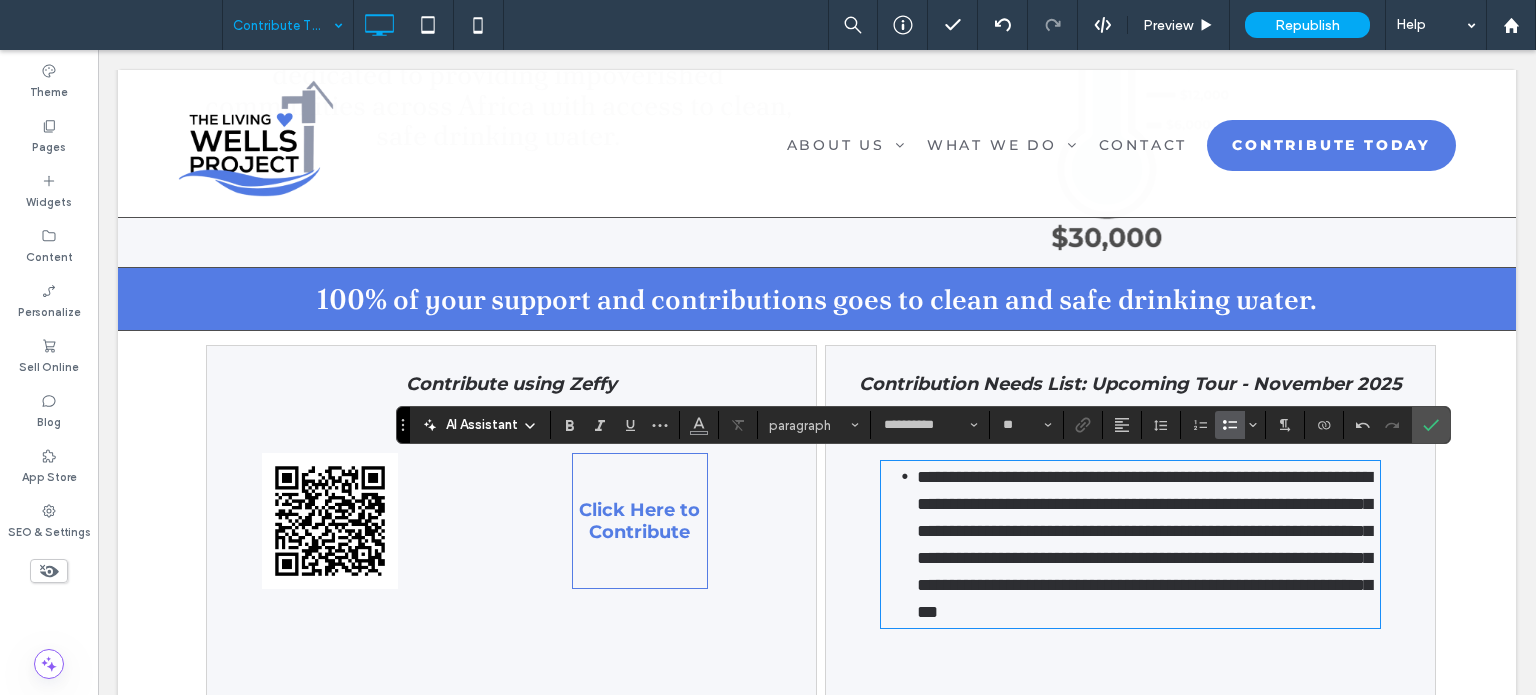 click on "**********" at bounding box center [1144, 544] 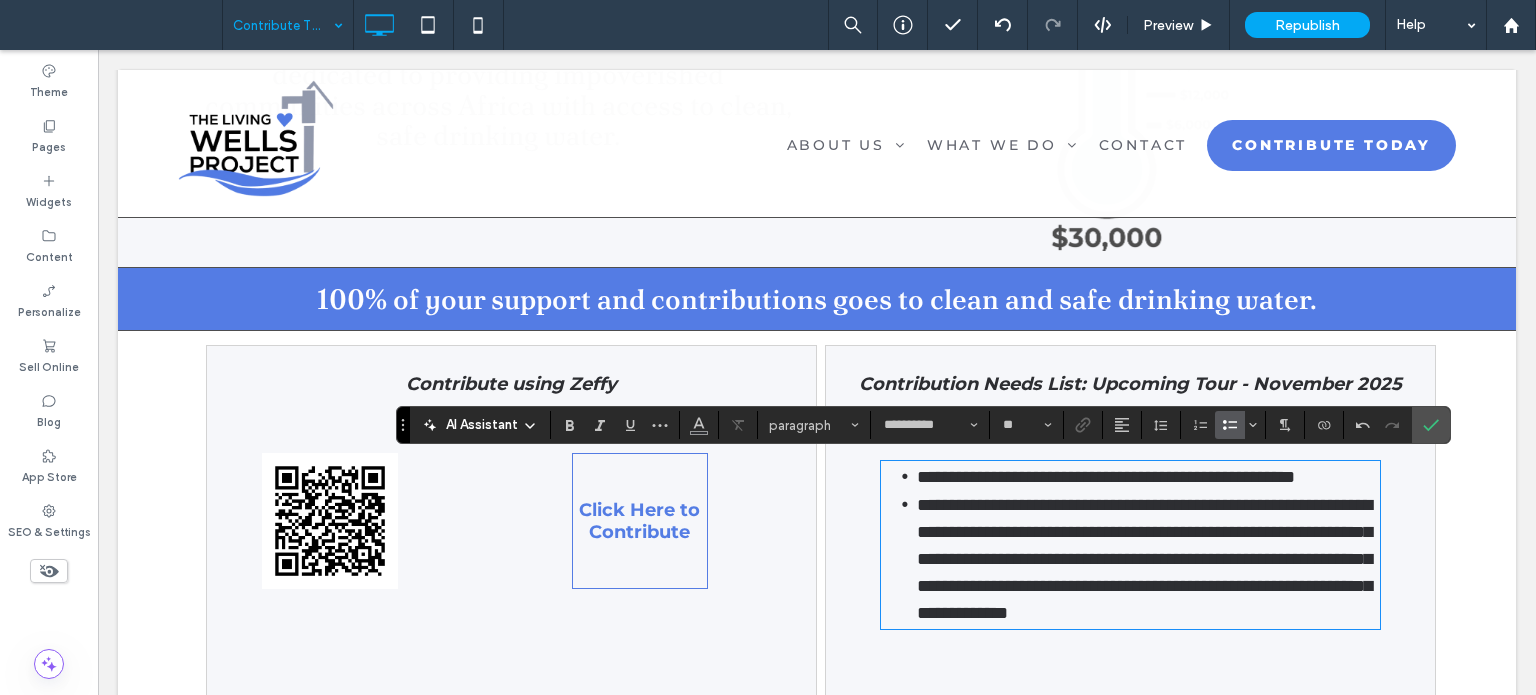 click on "**********" at bounding box center [1144, 559] 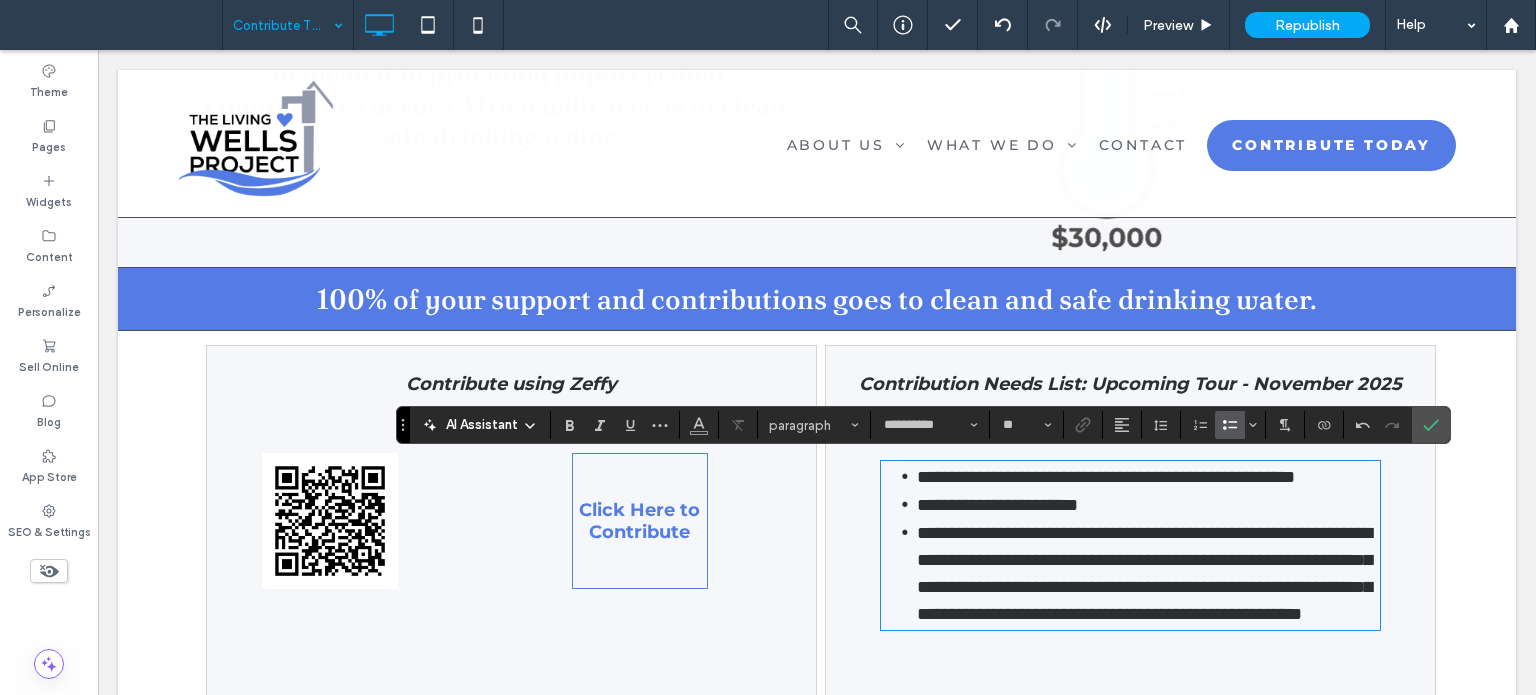 click on "**********" at bounding box center (1144, 573) 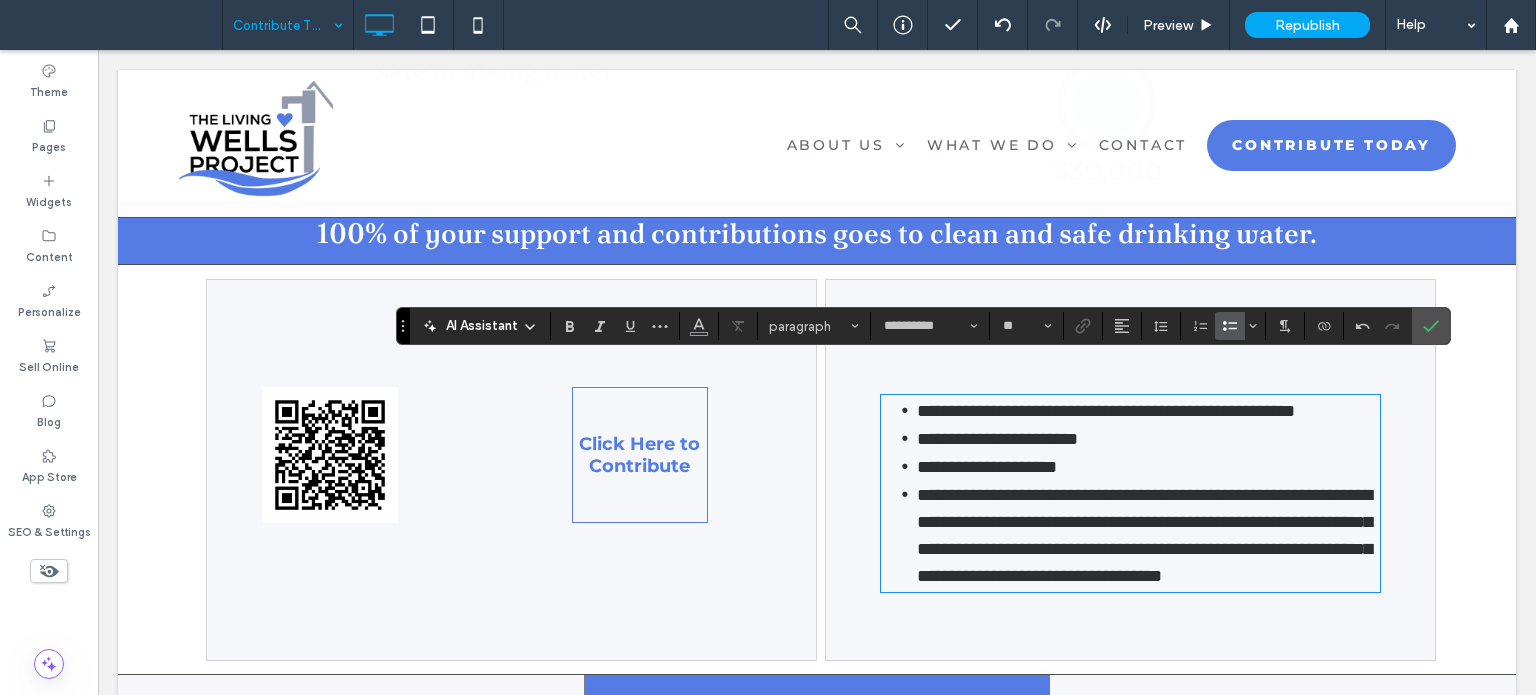scroll, scrollTop: 1041, scrollLeft: 0, axis: vertical 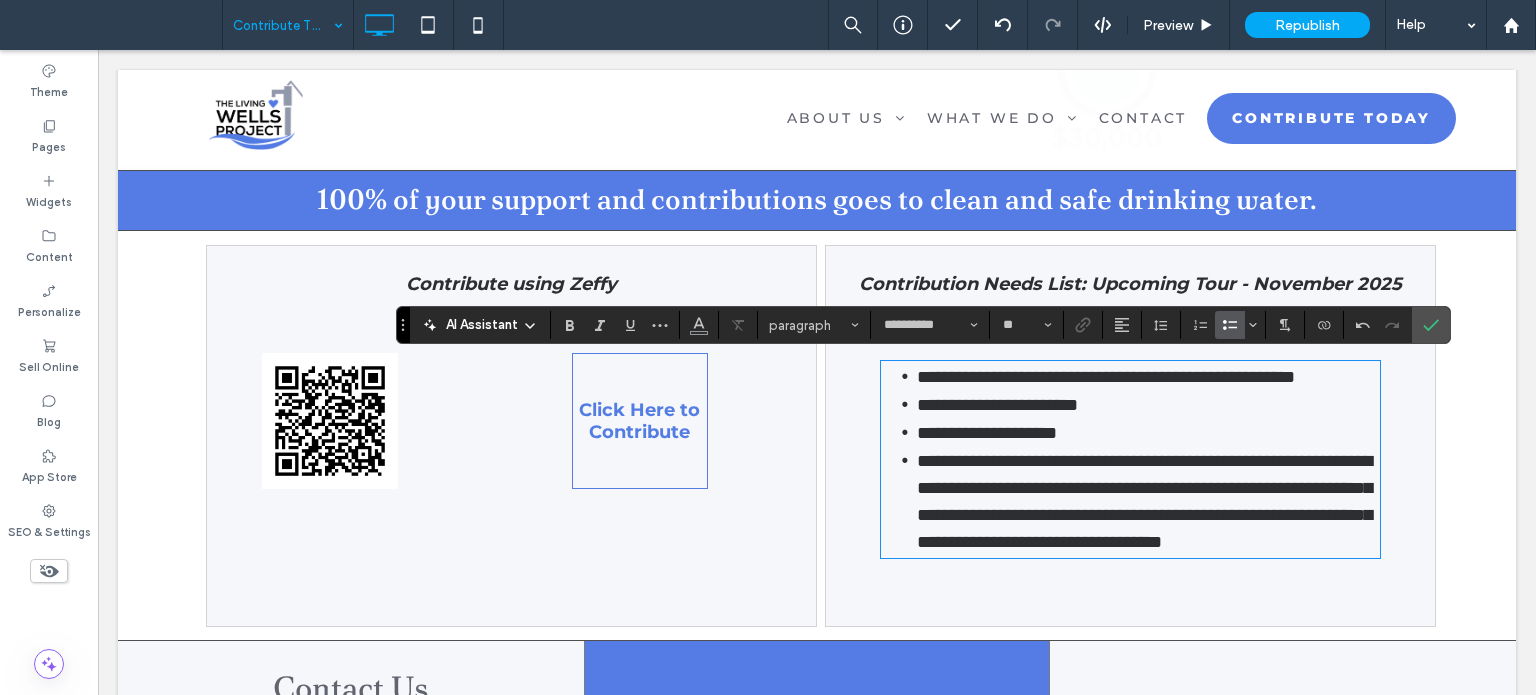 click on "**********" at bounding box center [1144, 501] 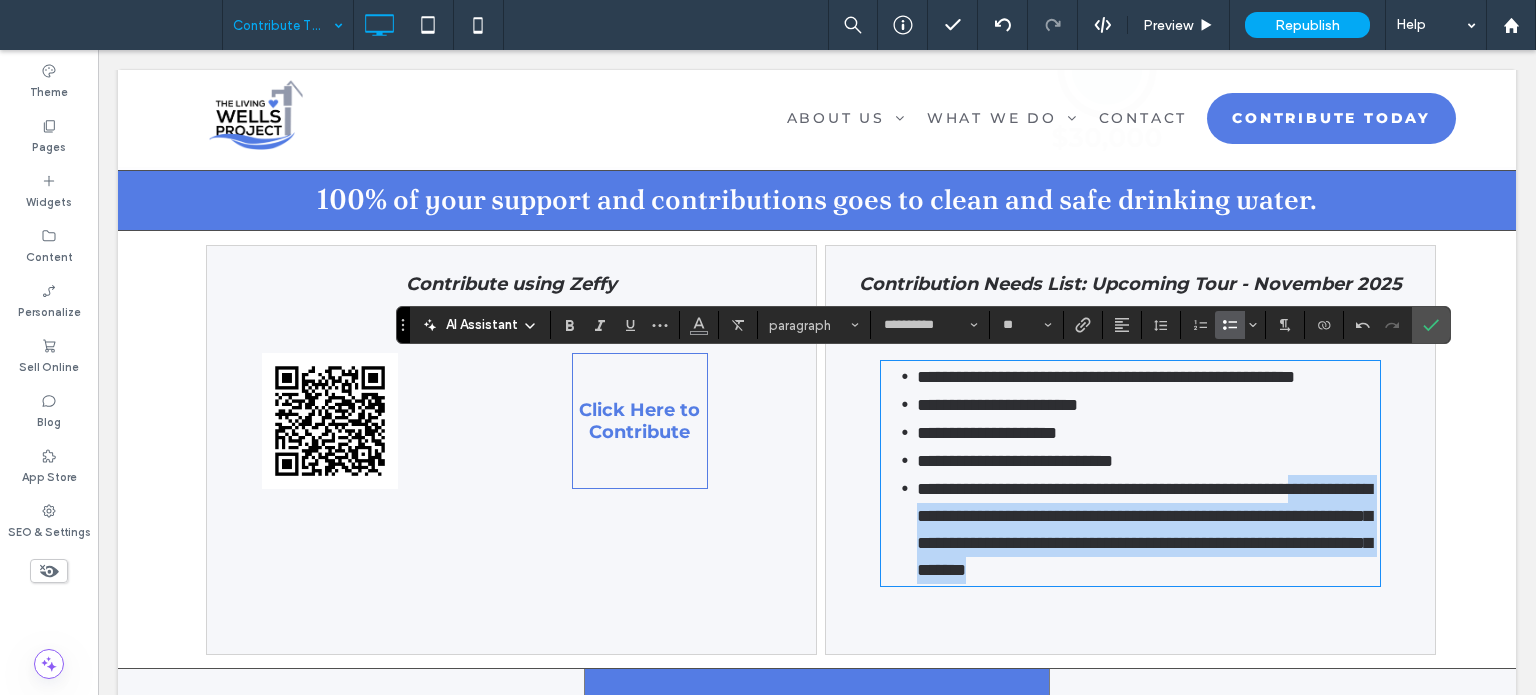 drag, startPoint x: 909, startPoint y: 540, endPoint x: 1153, endPoint y: 635, distance: 261.84155 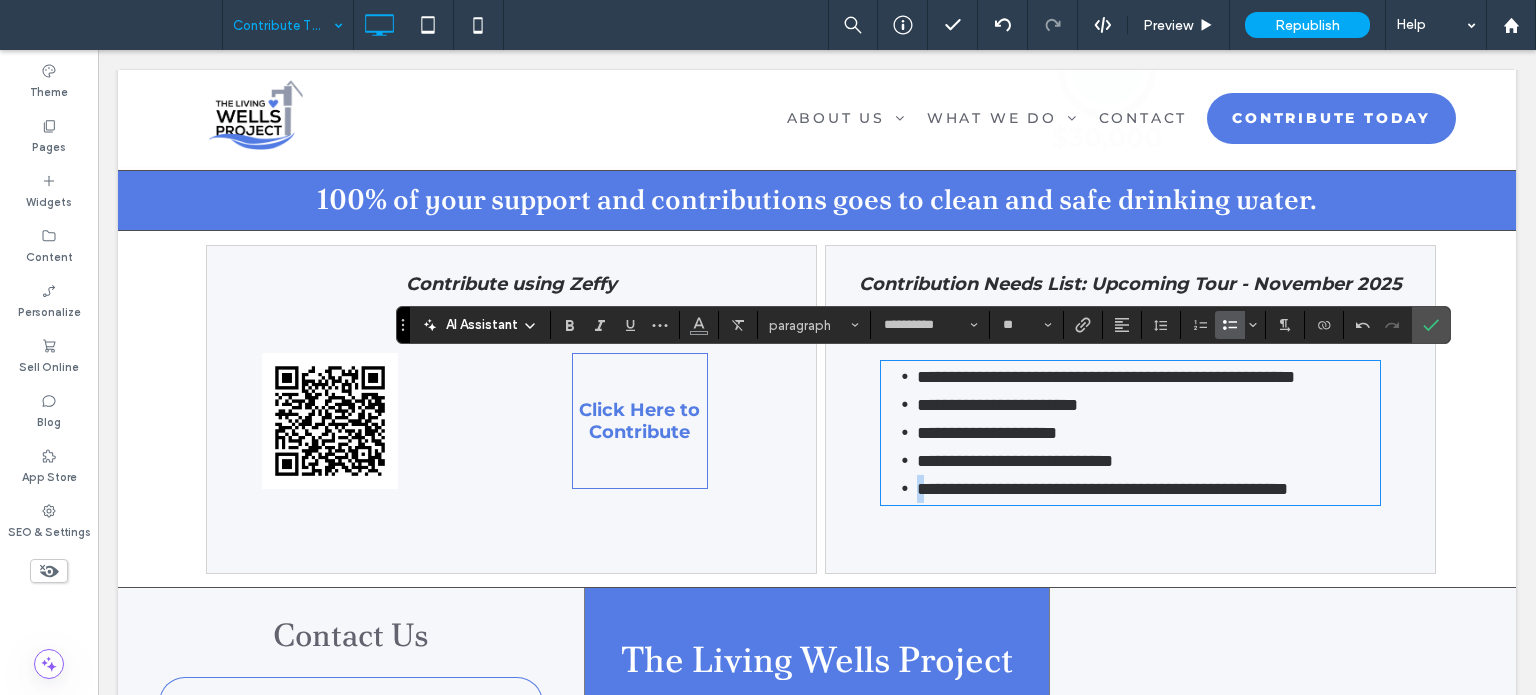 click on "**********" at bounding box center (1102, 489) 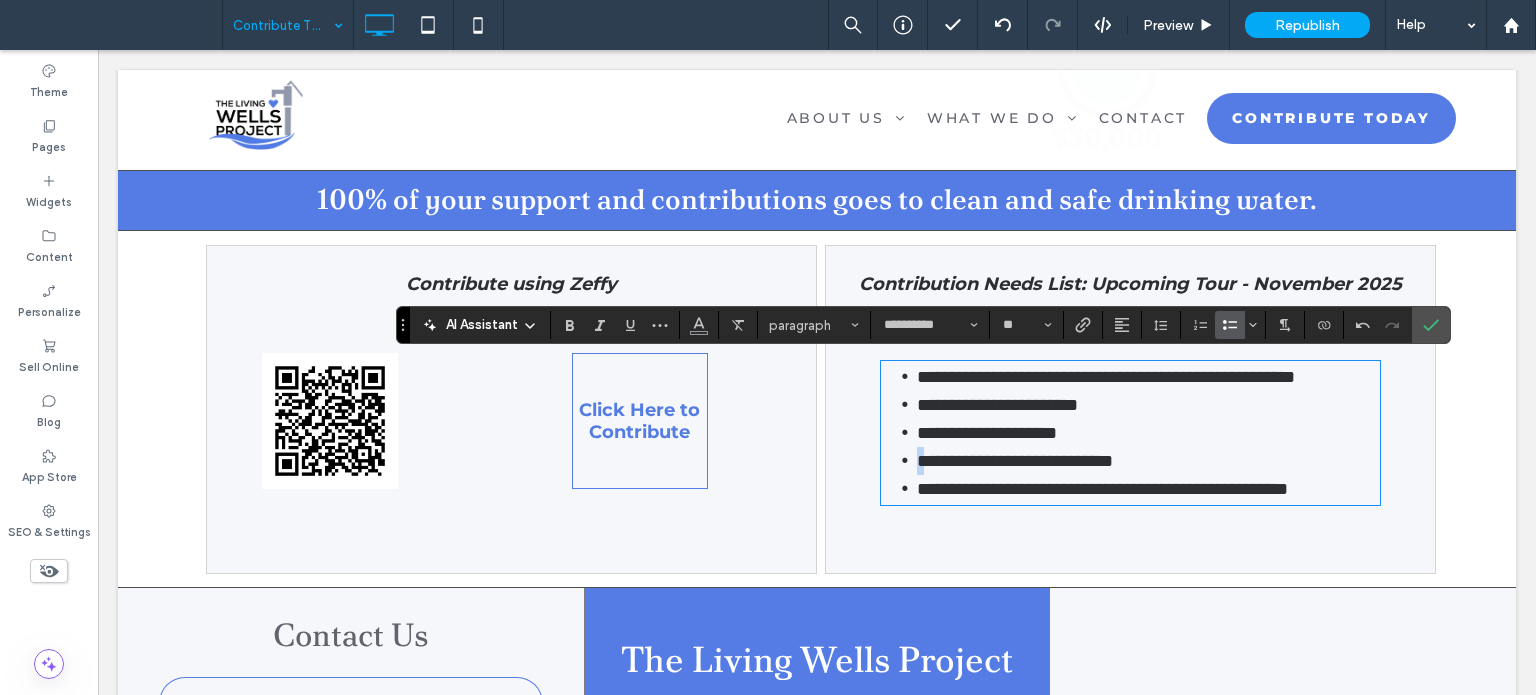 click on "**********" at bounding box center (1015, 461) 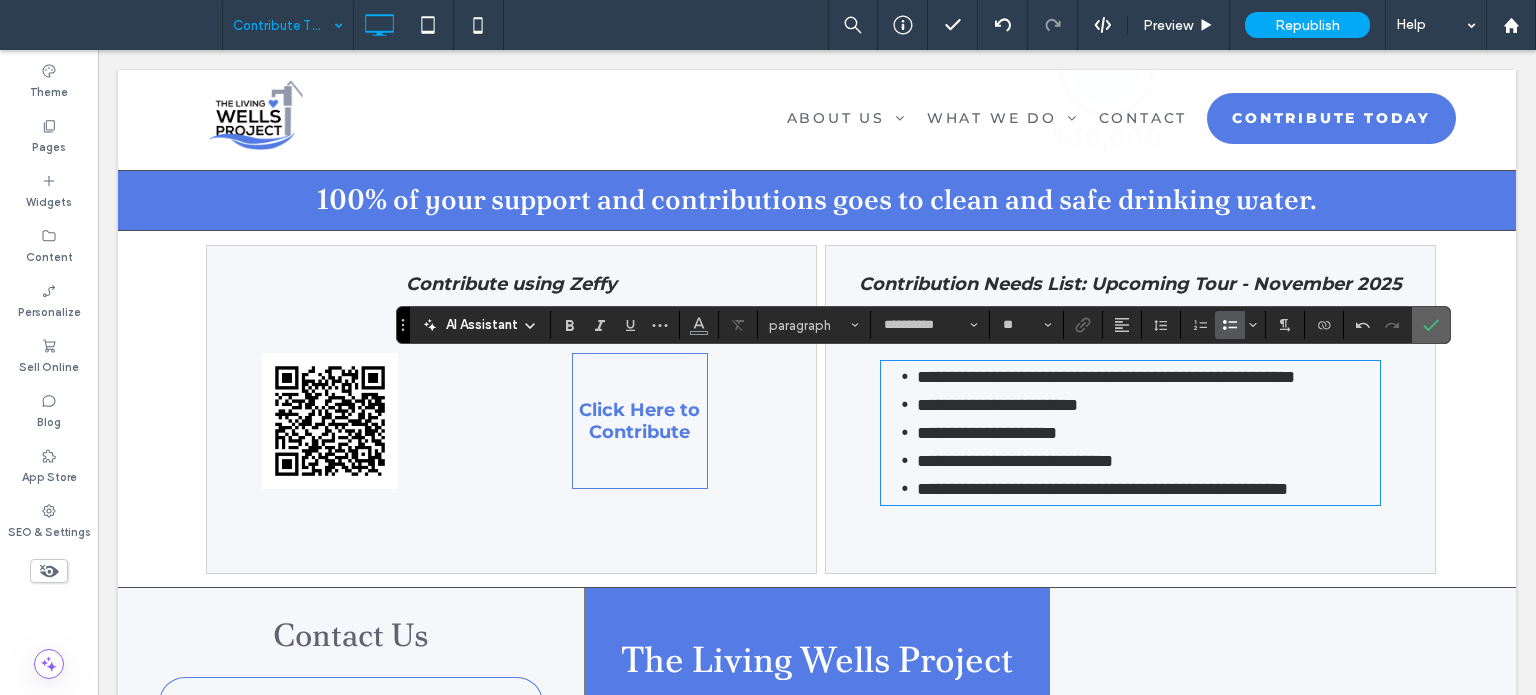 click 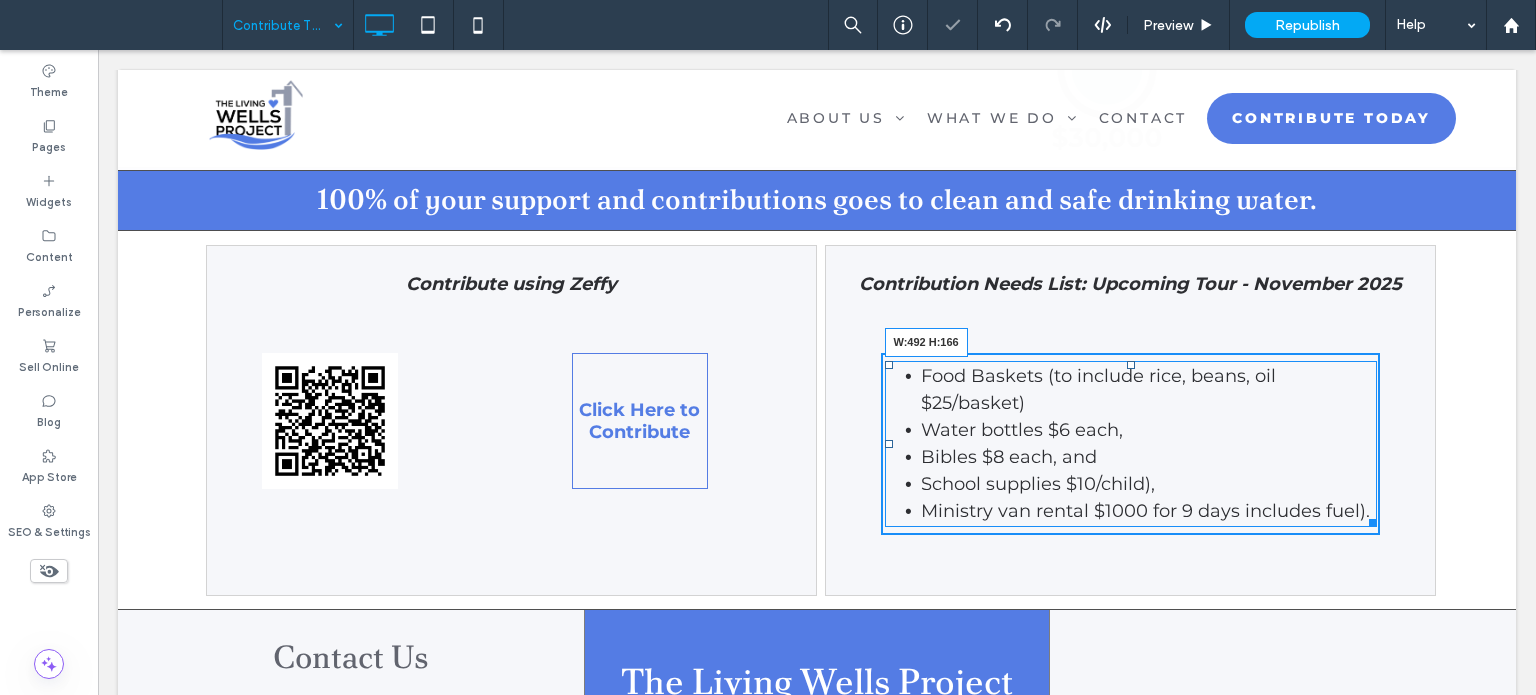 drag, startPoint x: 1358, startPoint y: 519, endPoint x: 1484, endPoint y: 573, distance: 137.08392 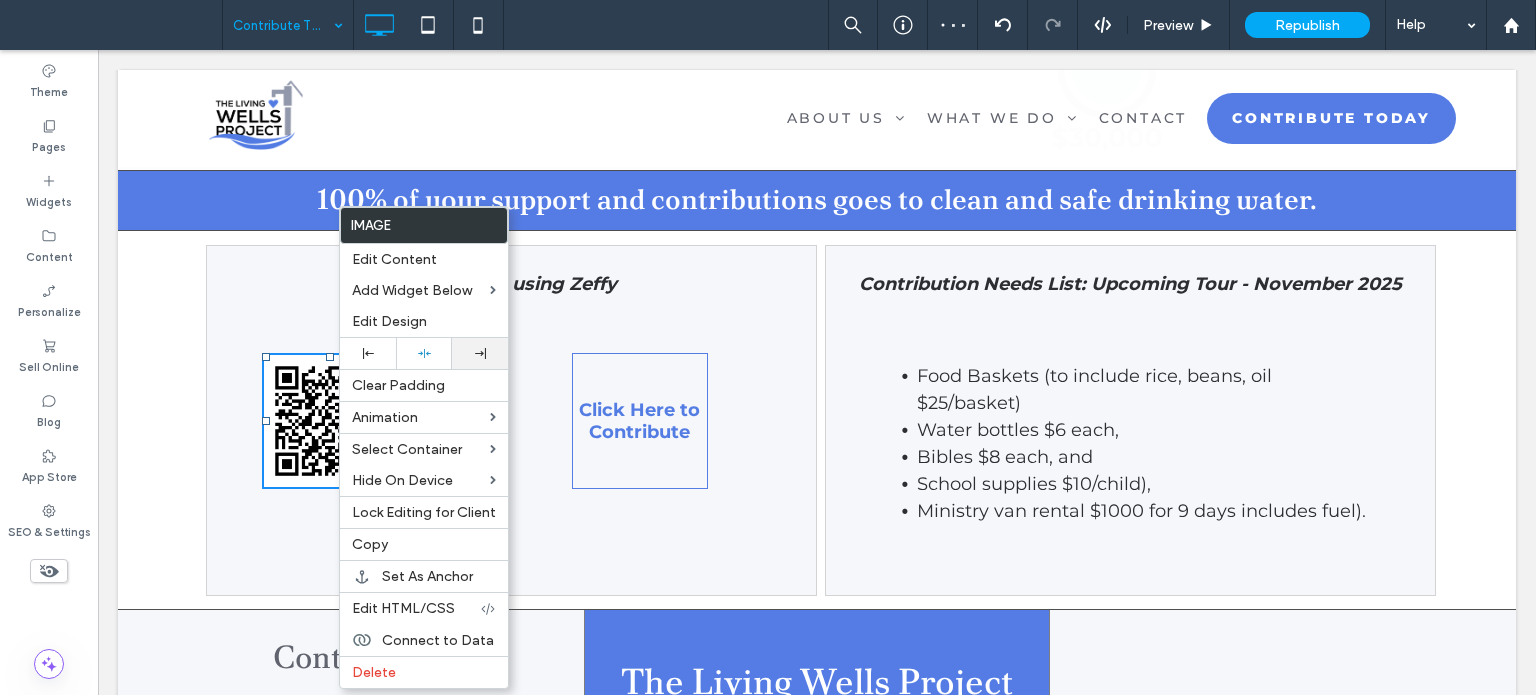 click 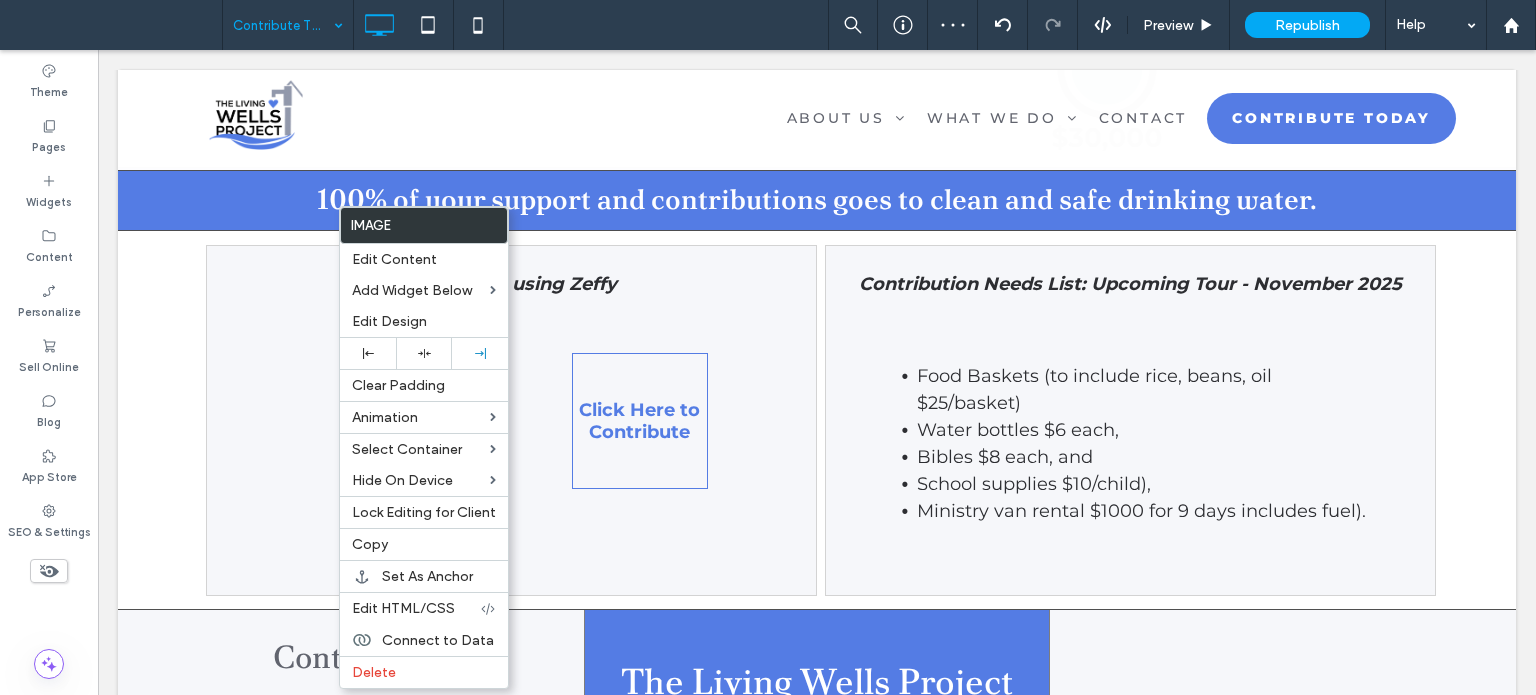 click on "Click To Paste
Click Here to Contribute
Click To Paste" at bounding box center (511, 426) 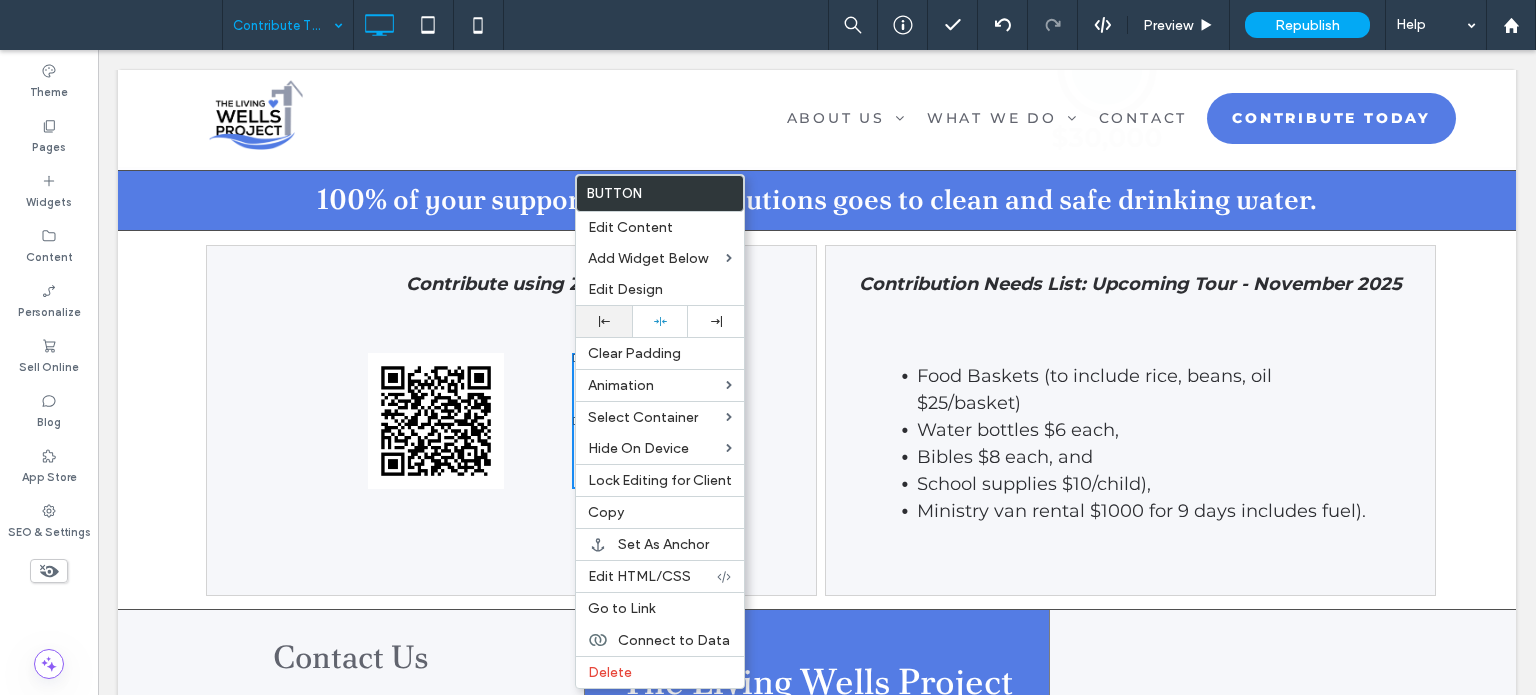 click 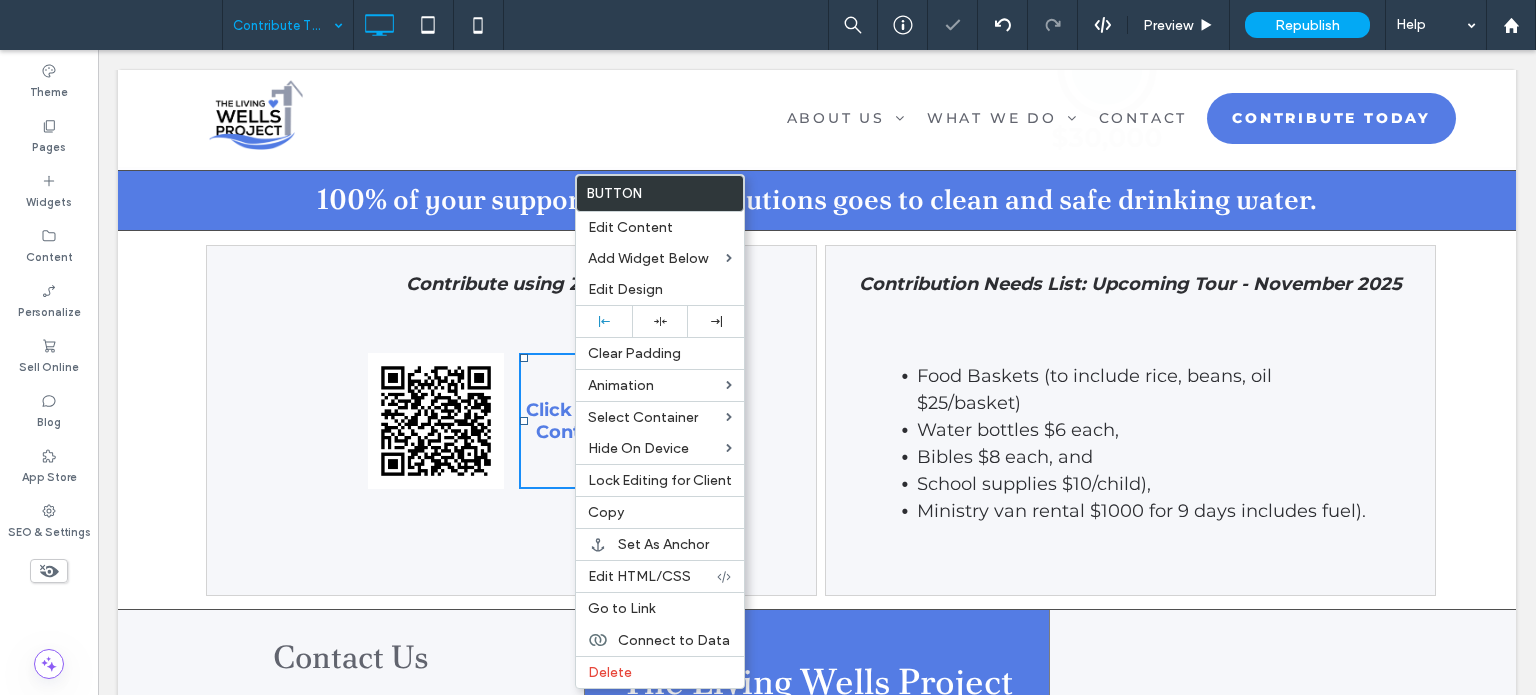 click on "Click To Paste" at bounding box center [387, 426] 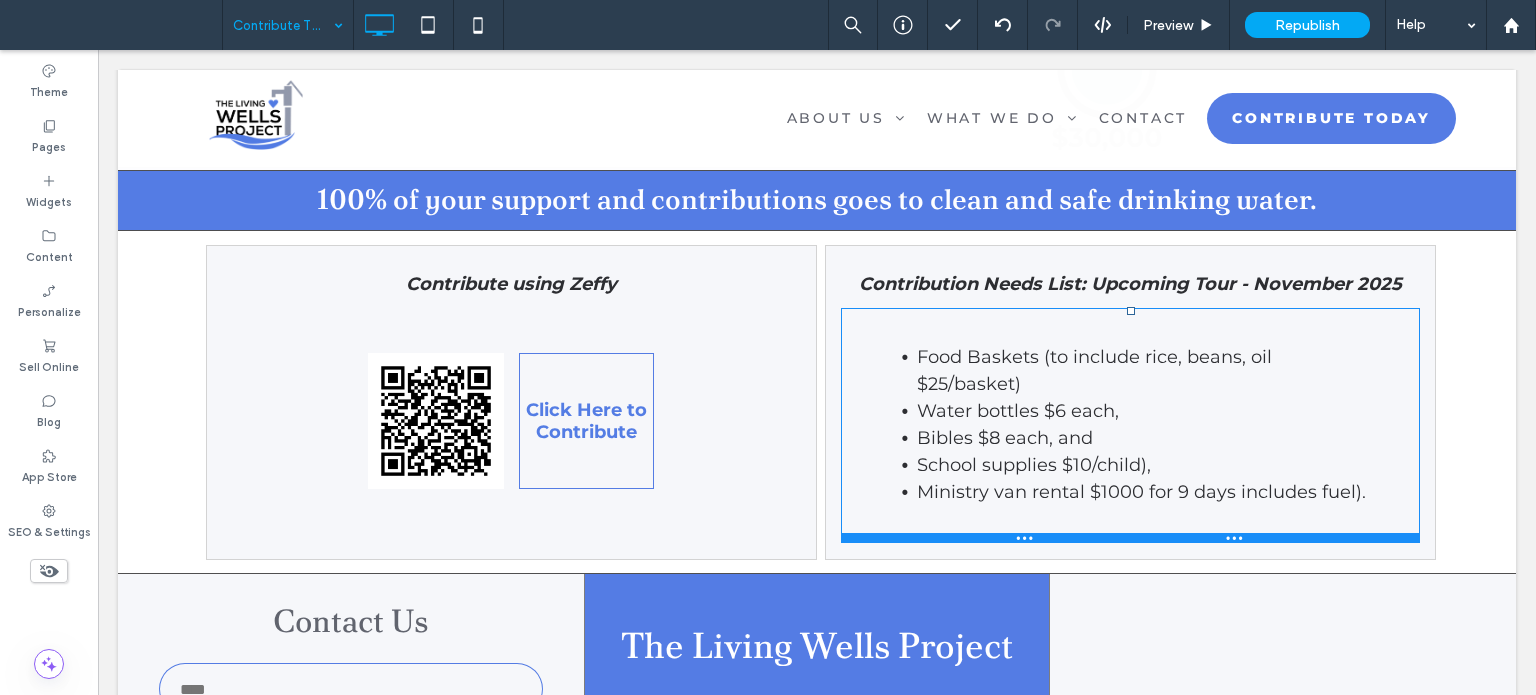 drag, startPoint x: 1321, startPoint y: 572, endPoint x: 1422, endPoint y: 585, distance: 101.8332 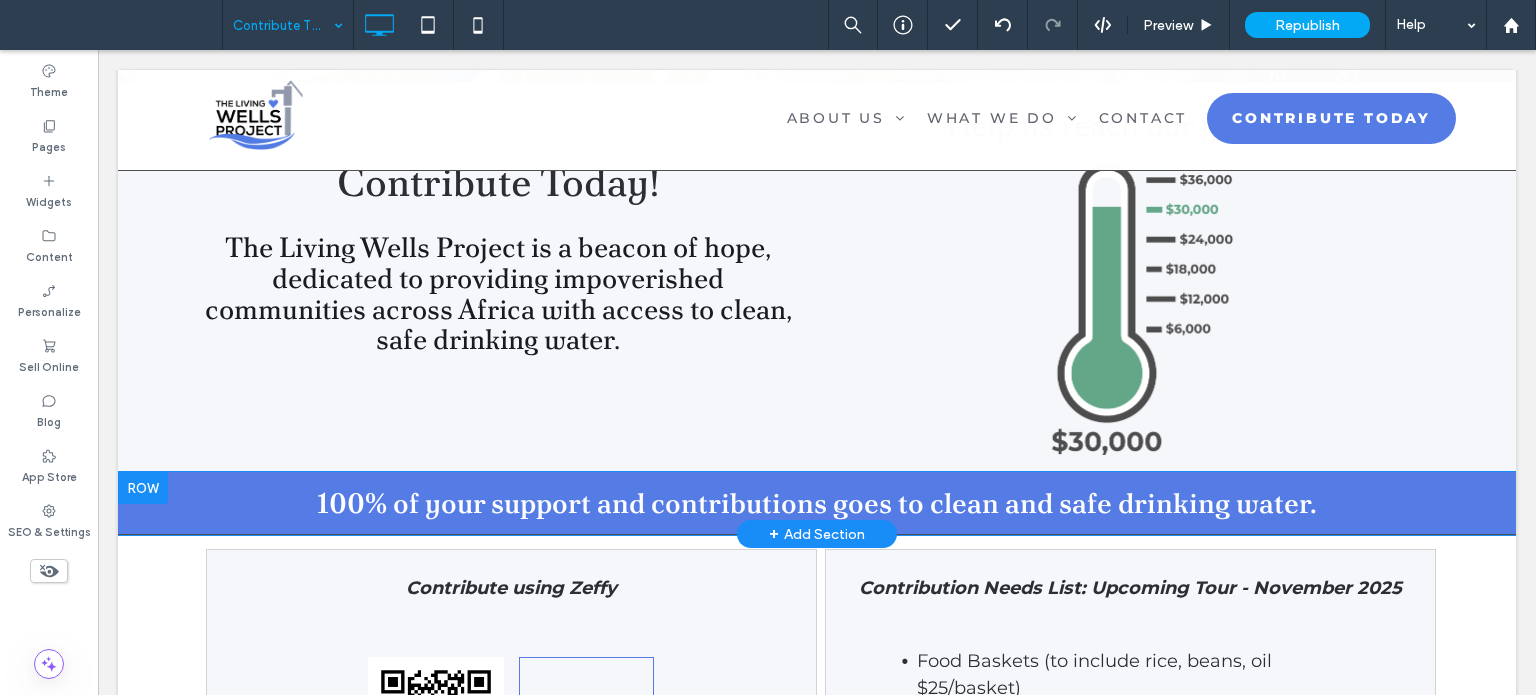 scroll, scrollTop: 741, scrollLeft: 0, axis: vertical 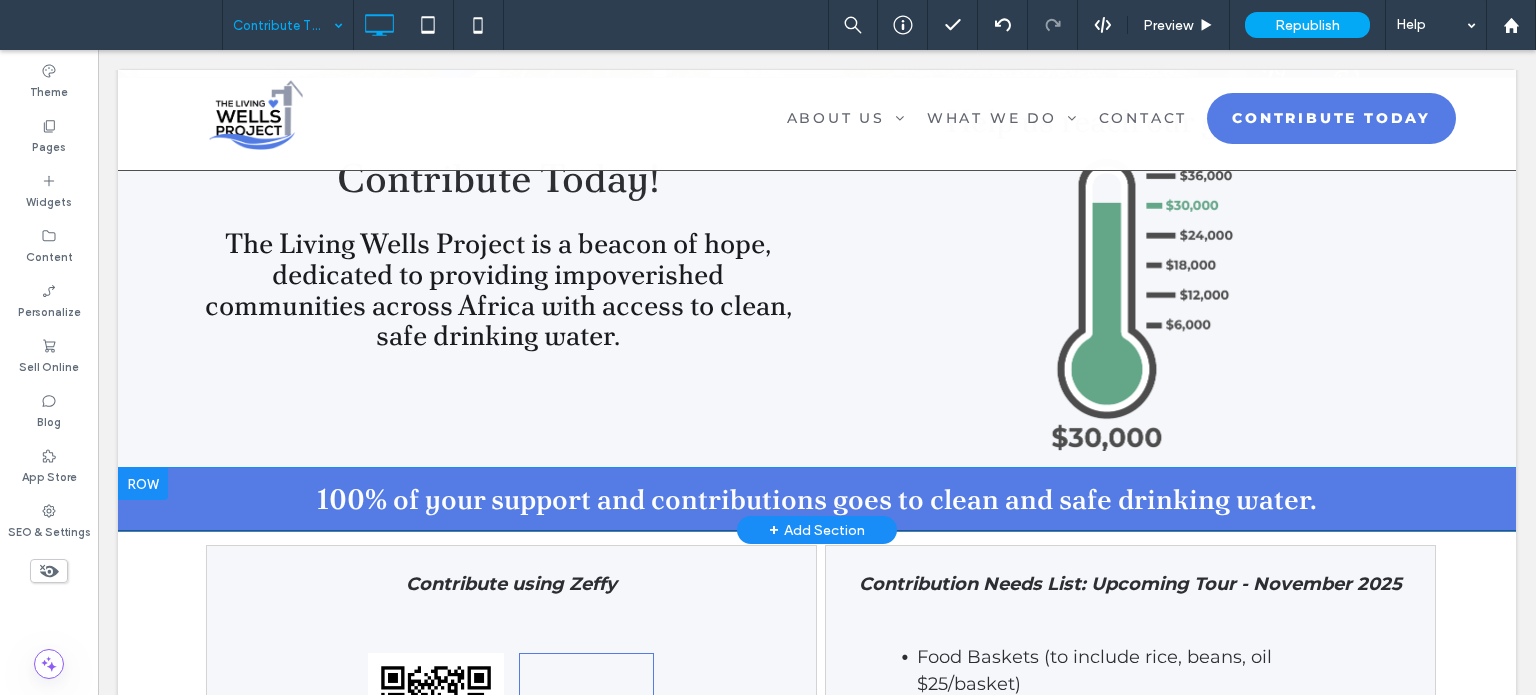 click at bounding box center [143, 484] 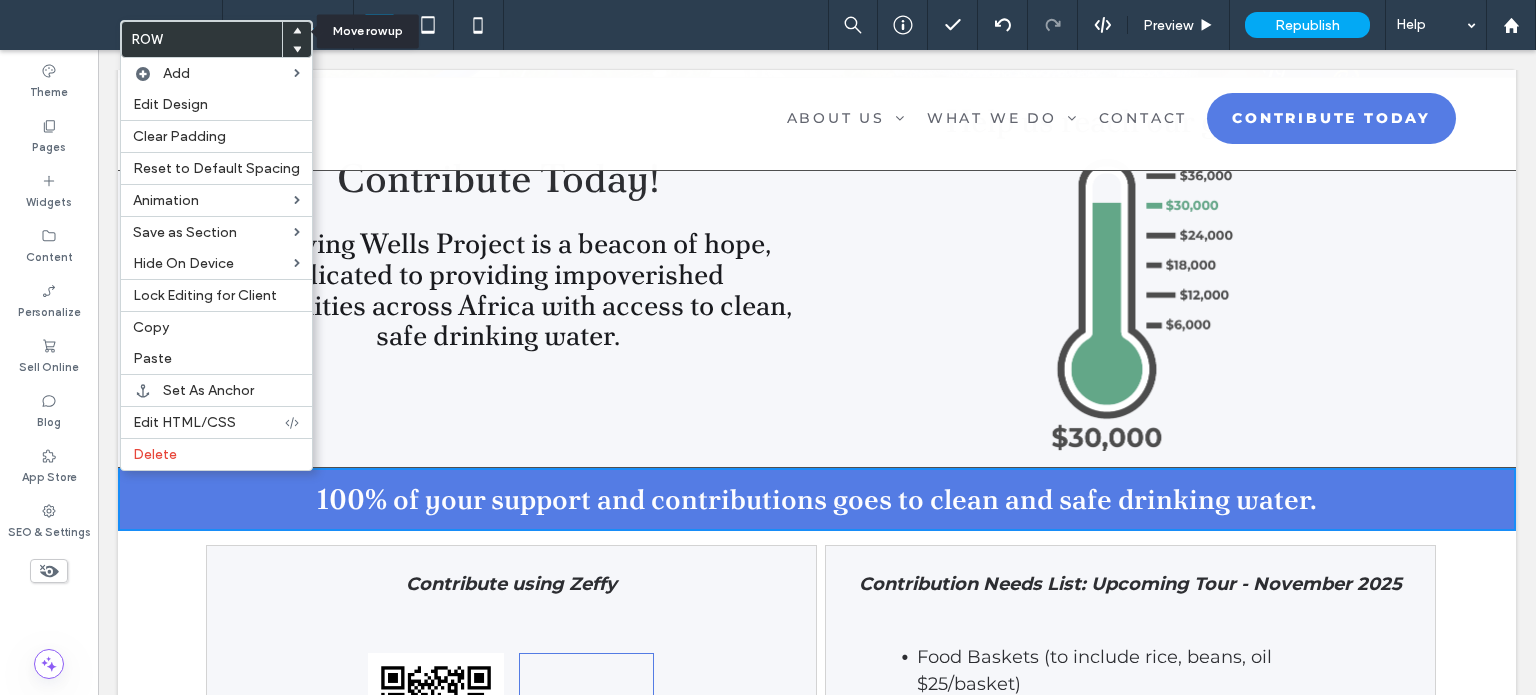 click at bounding box center (297, 31) 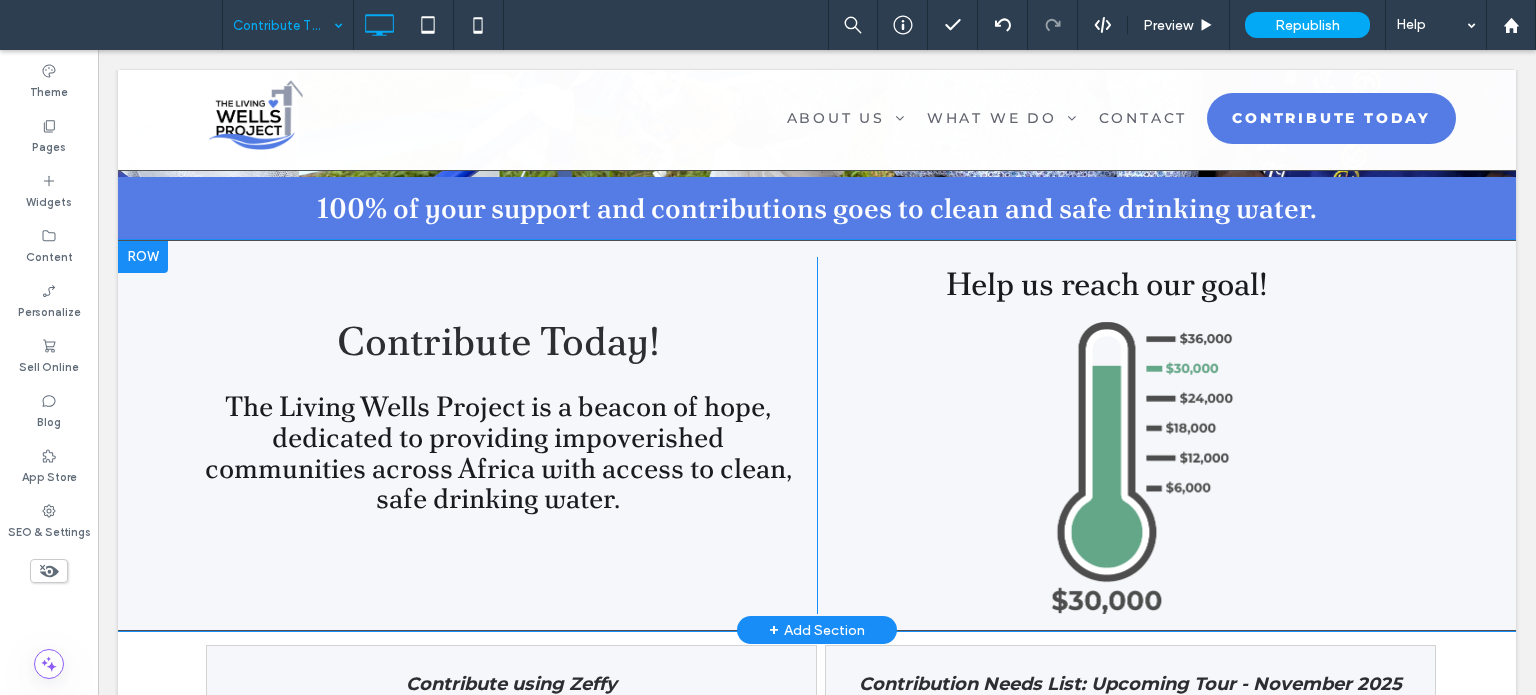 scroll, scrollTop: 941, scrollLeft: 0, axis: vertical 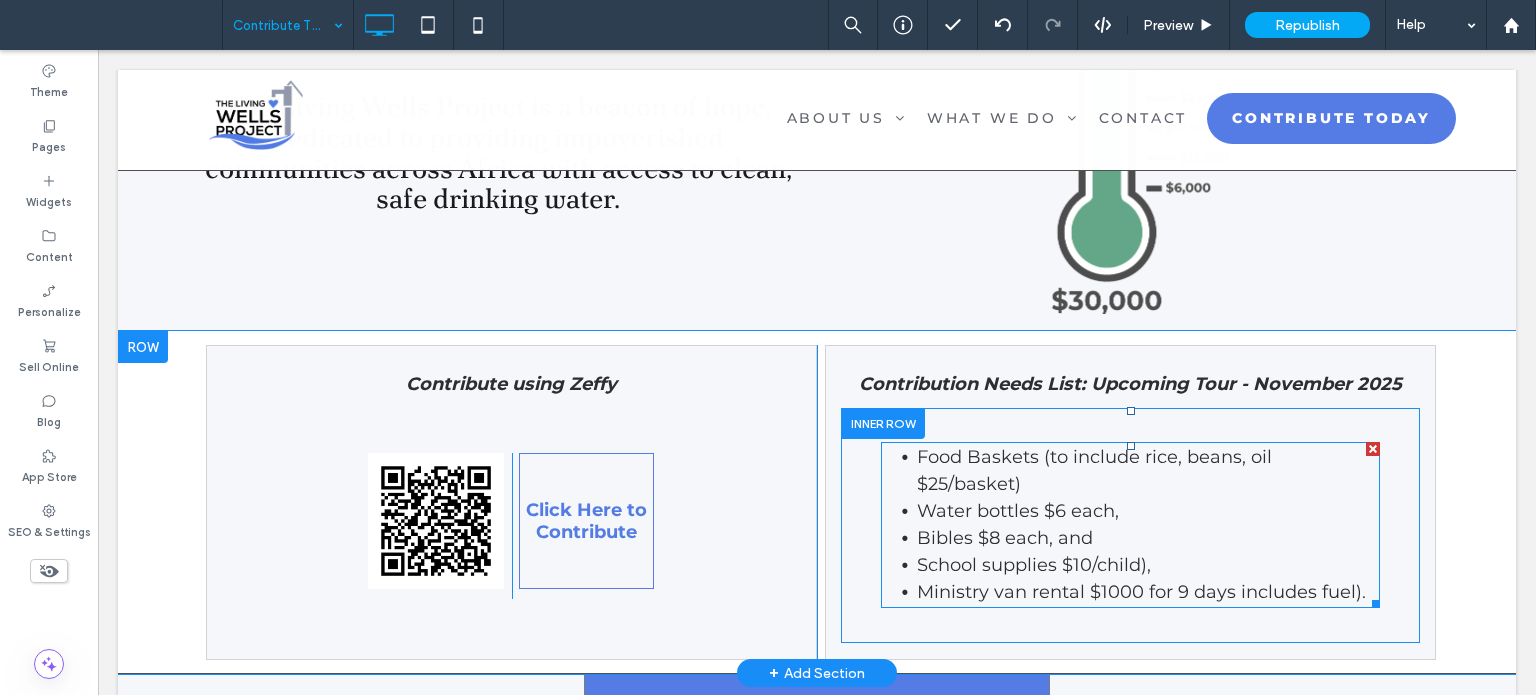 click on "Bibles $8 each, and" at bounding box center [1148, 538] 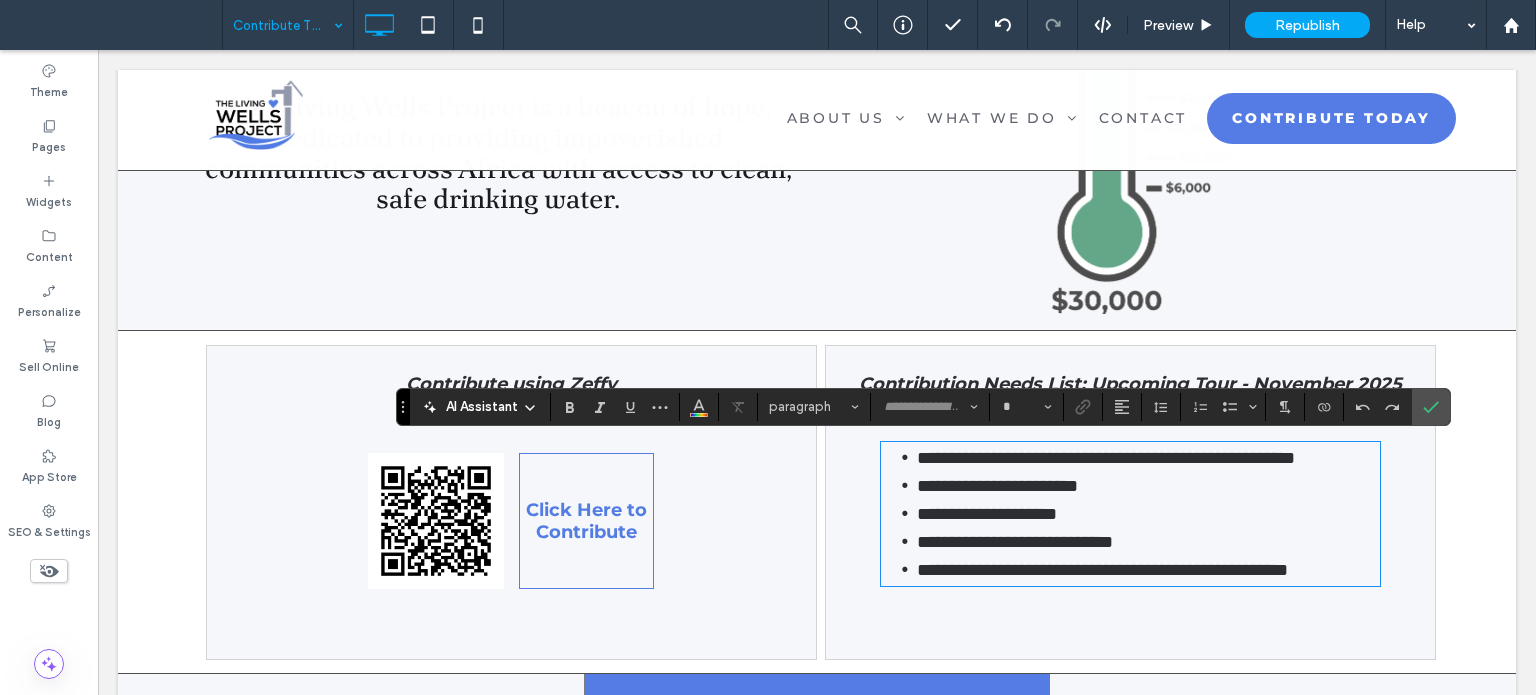 type on "**********" 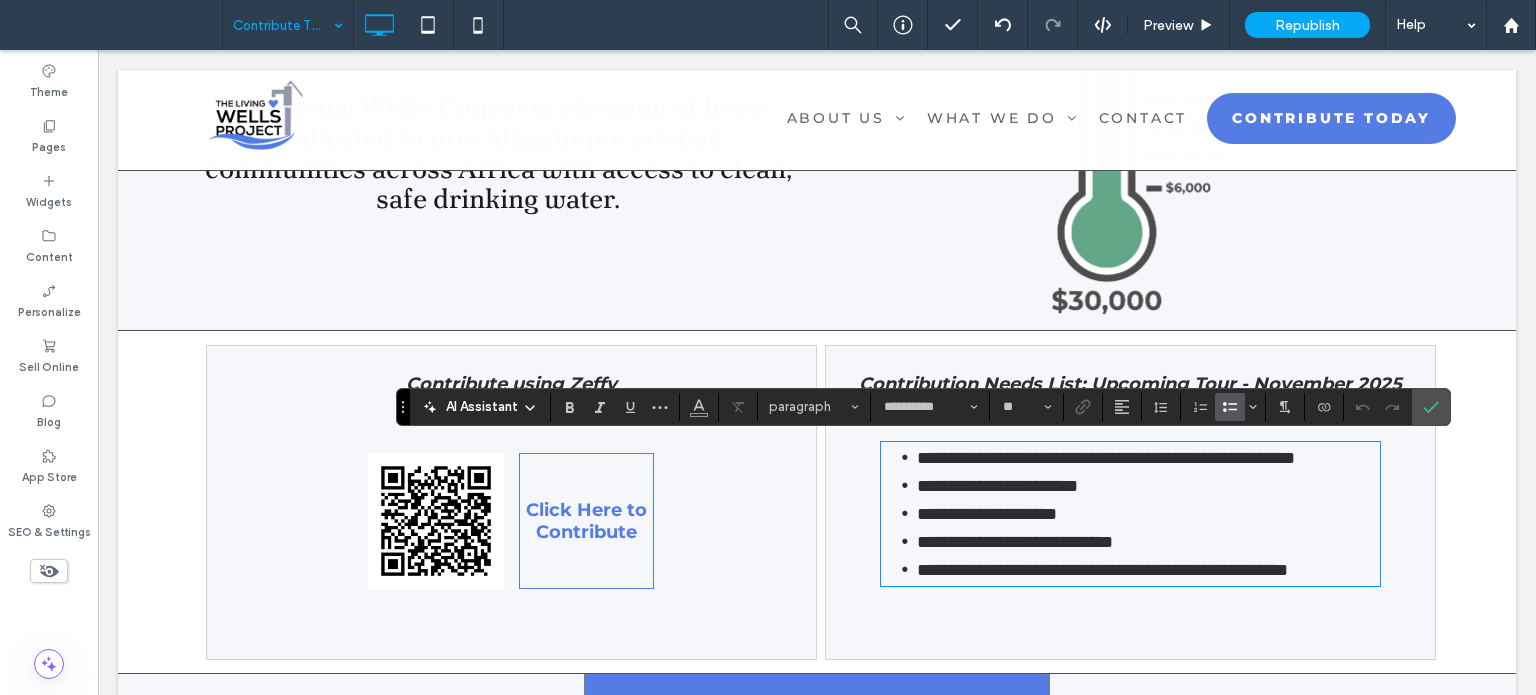 click on "**********" at bounding box center (1015, 542) 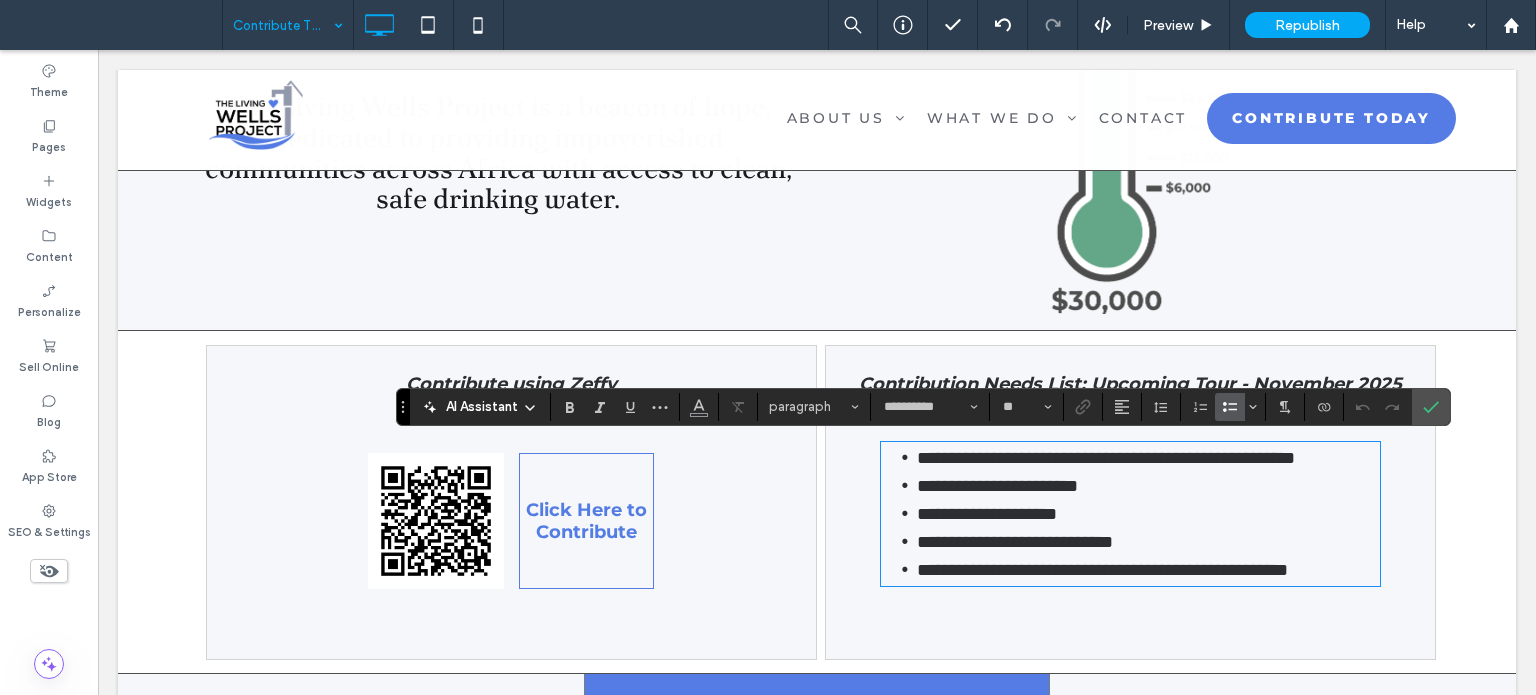 type 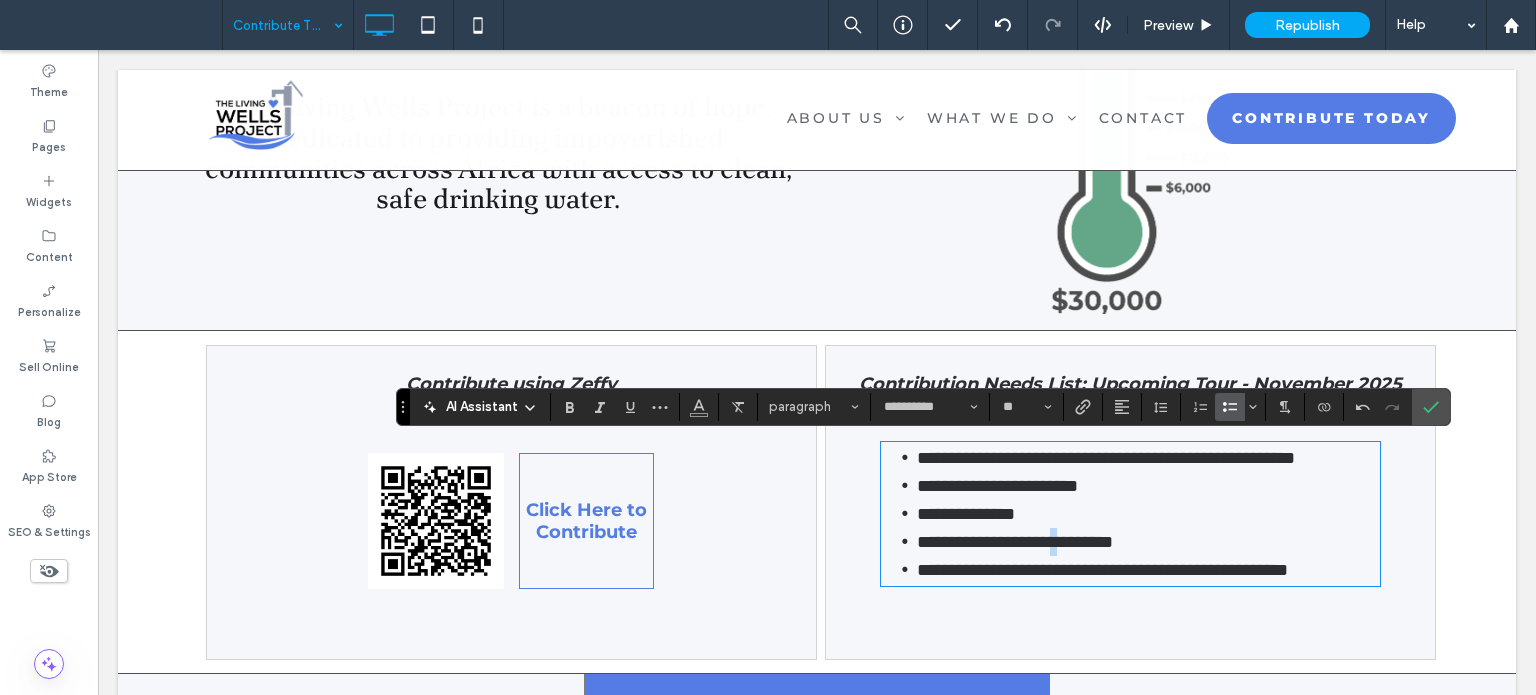 click on "**********" at bounding box center (1015, 542) 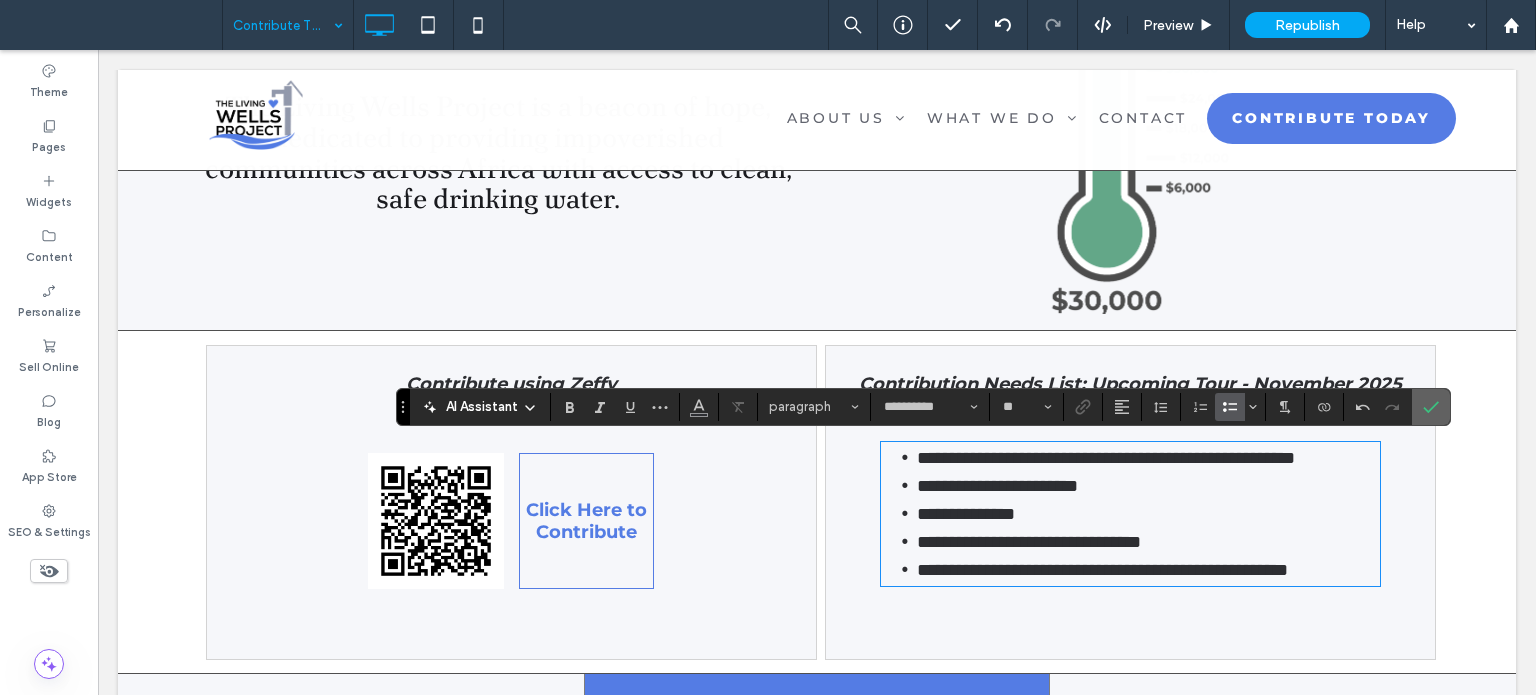 click 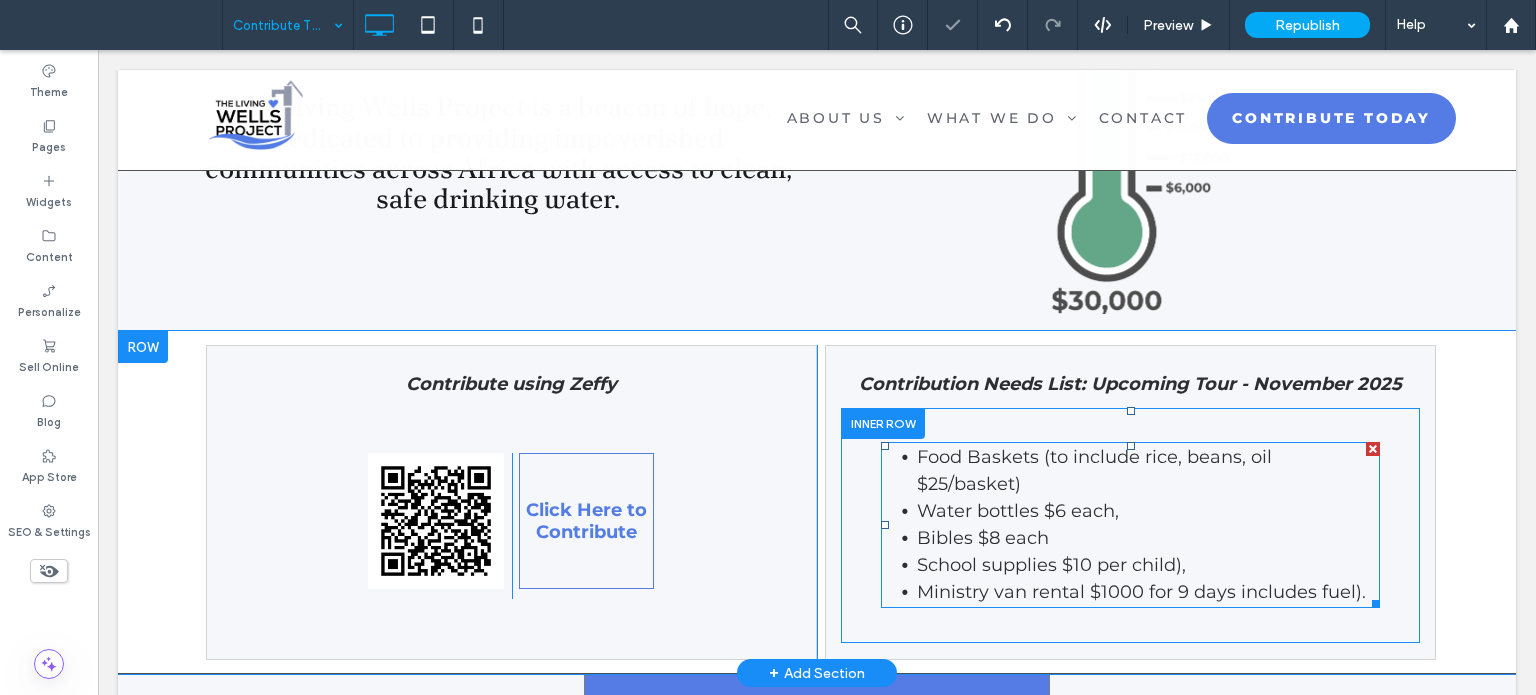 click on "Water bottles $6 each," at bounding box center (1018, 511) 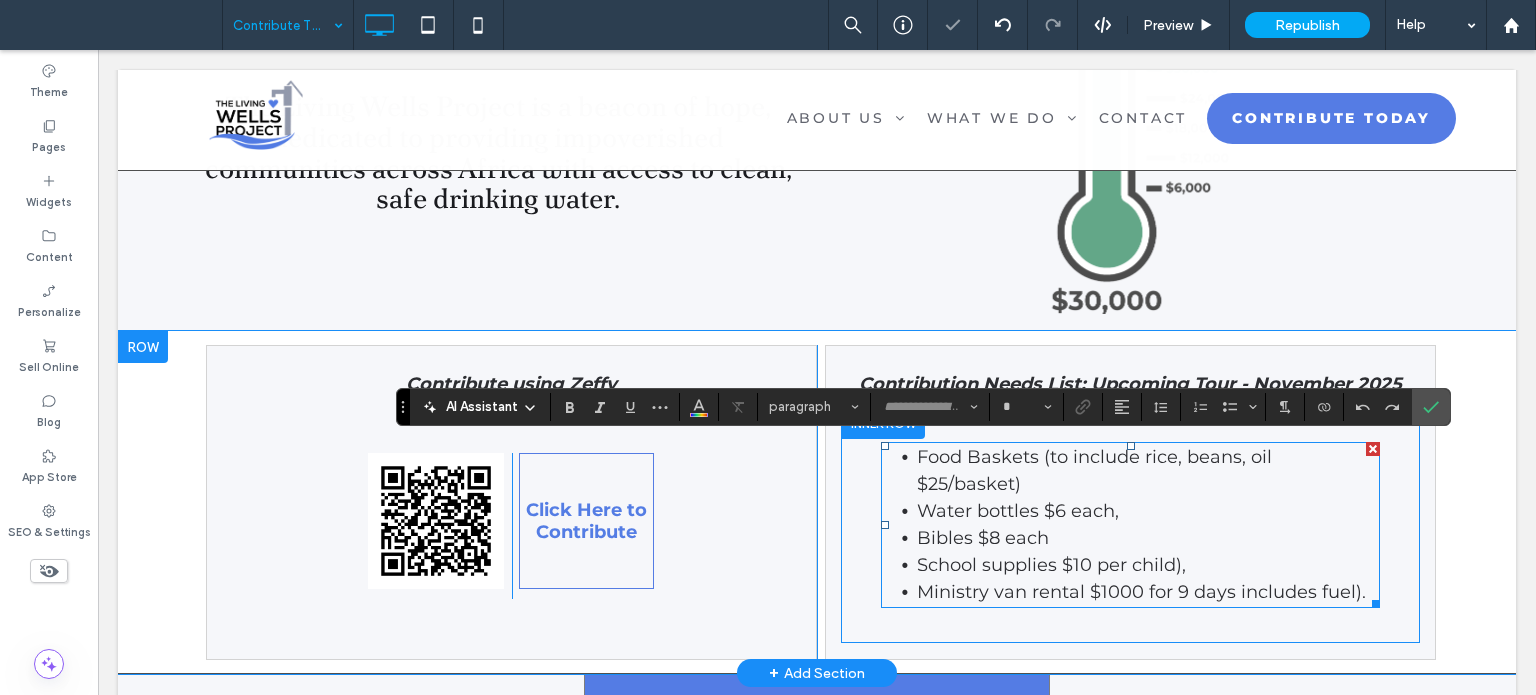 type on "**********" 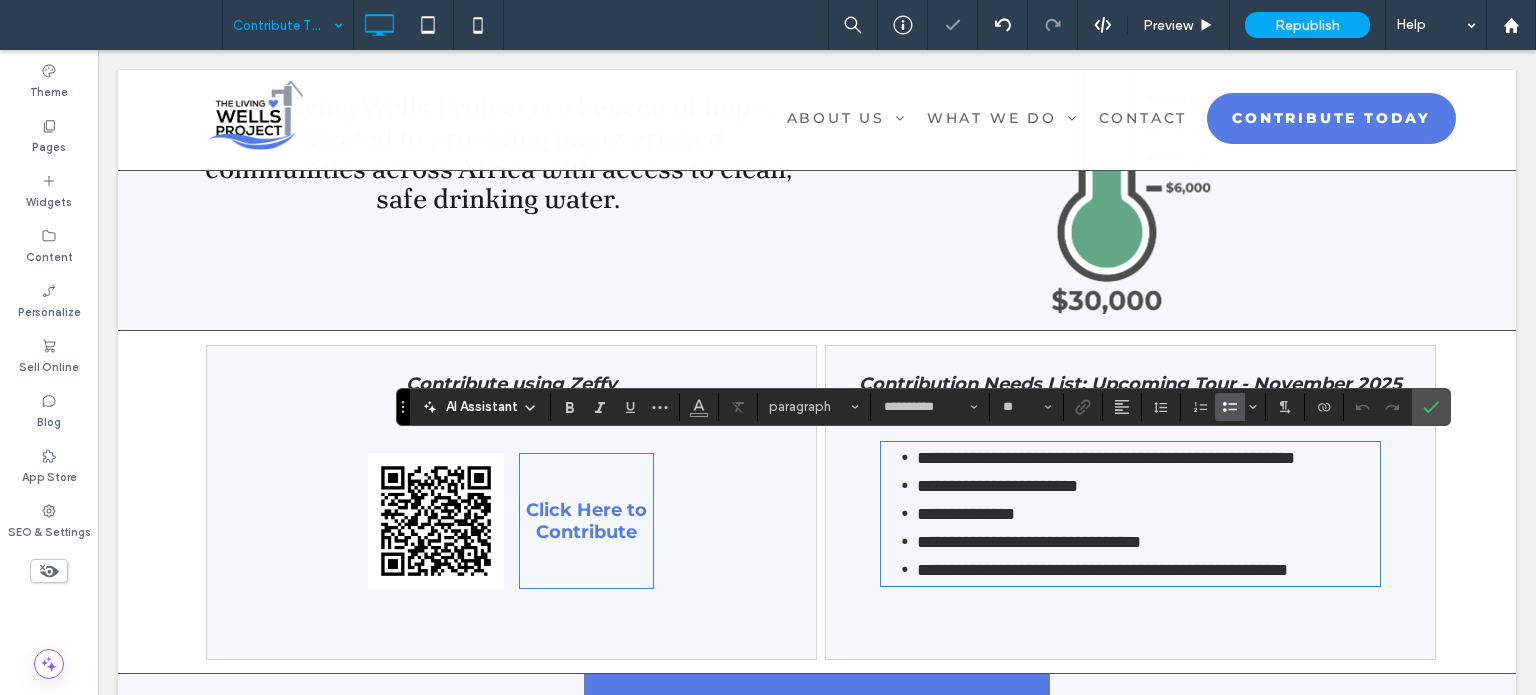 click on "**********" at bounding box center [997, 486] 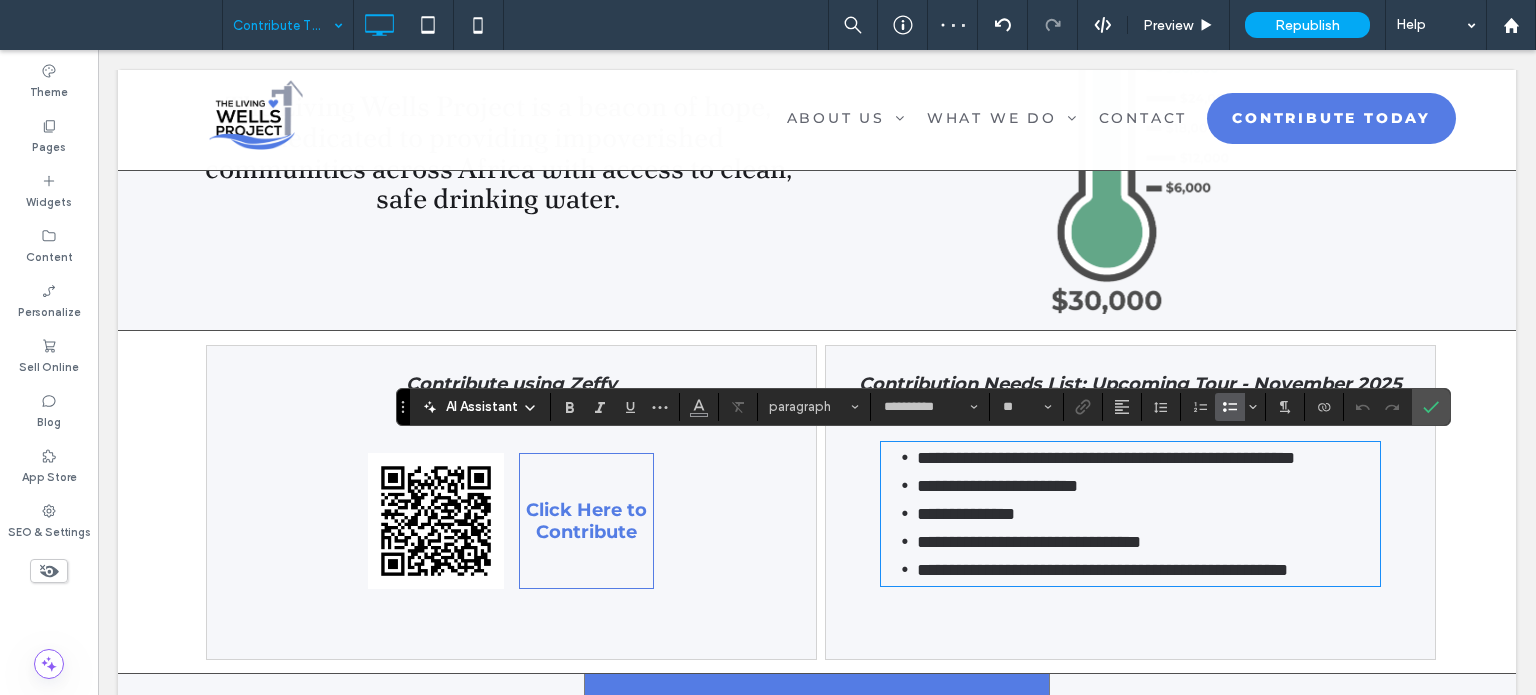 type 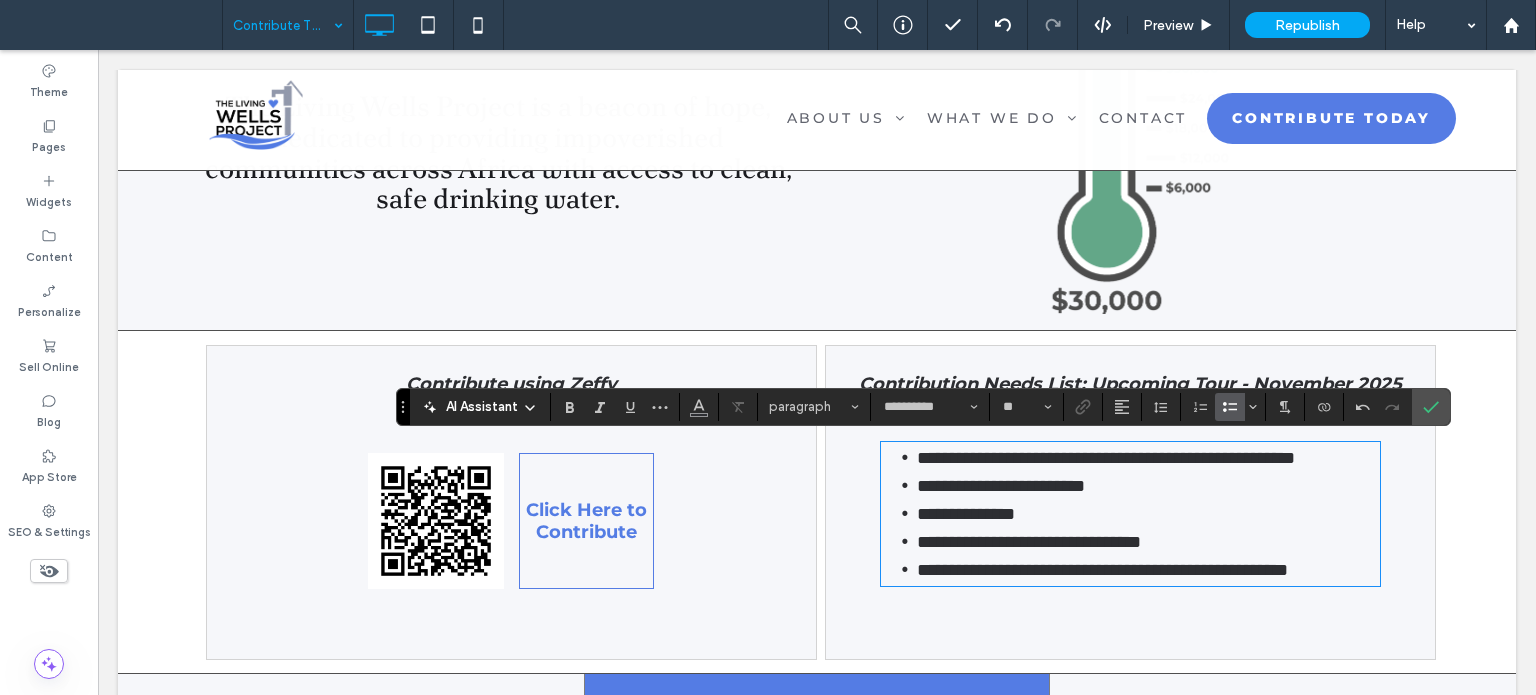click on "**********" at bounding box center [1001, 486] 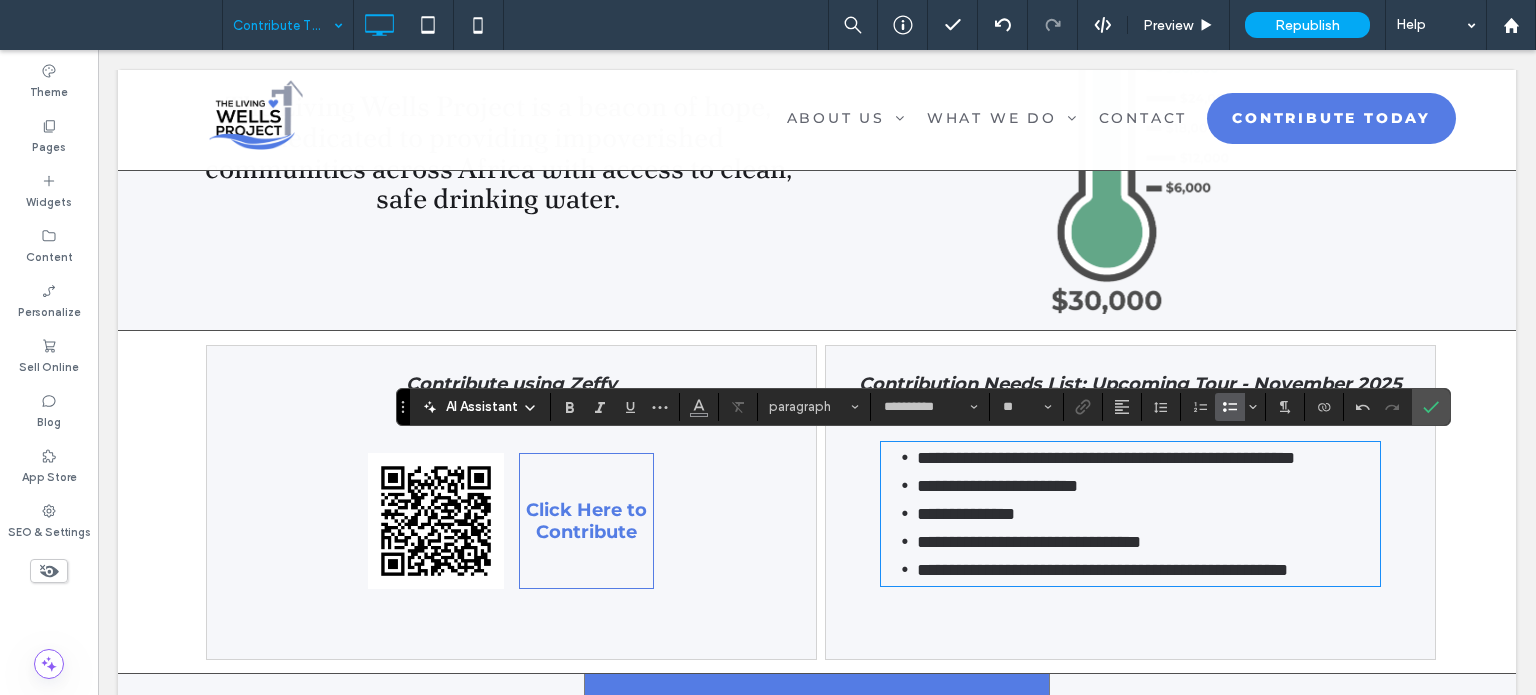 click on "**********" at bounding box center (966, 514) 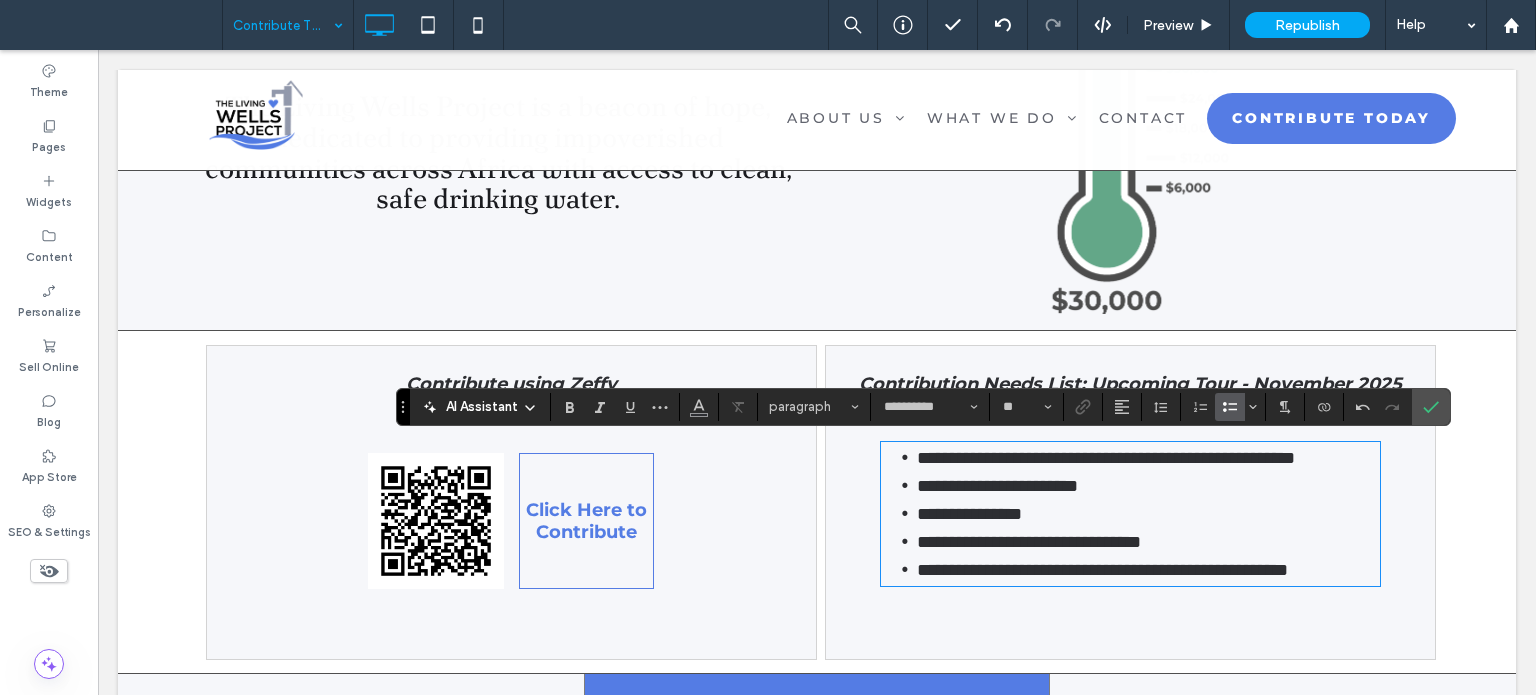 click on "**********" at bounding box center (1148, 514) 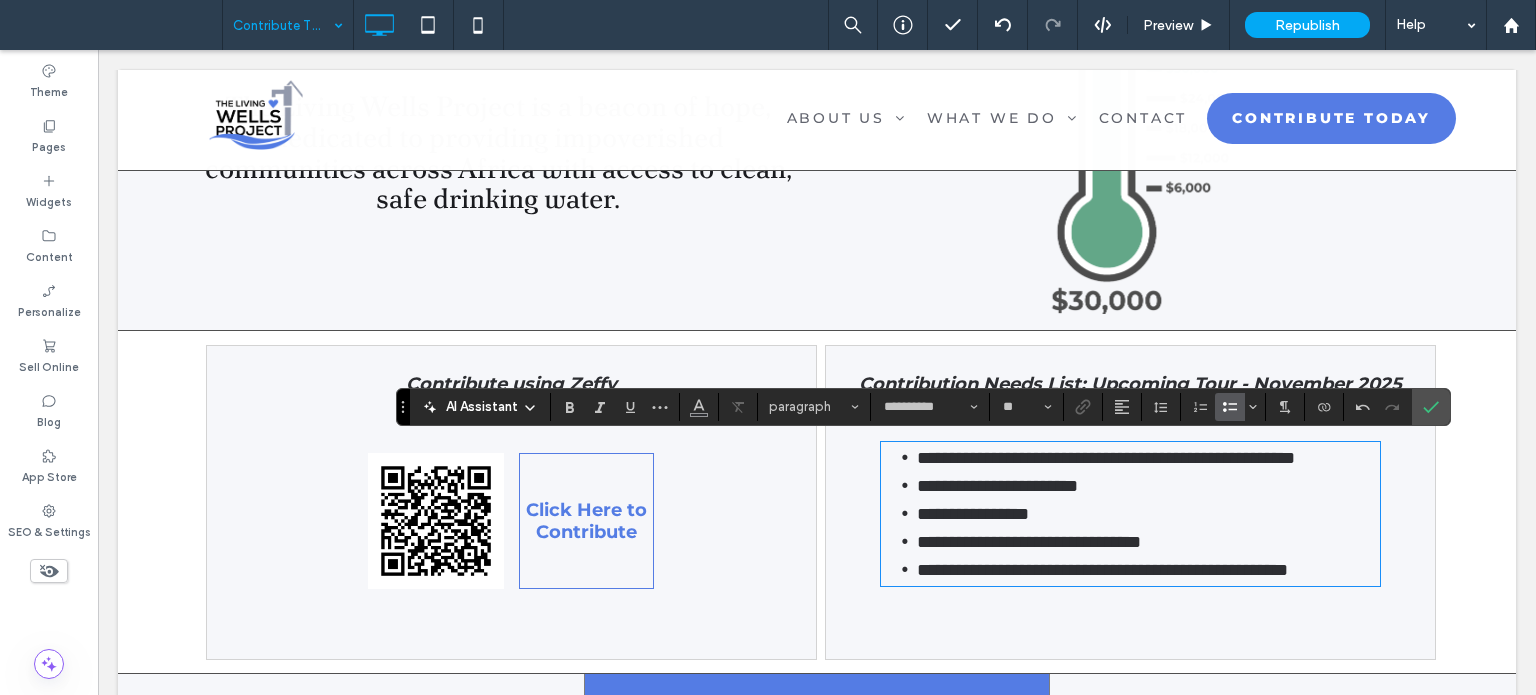 click on "**********" at bounding box center (1029, 542) 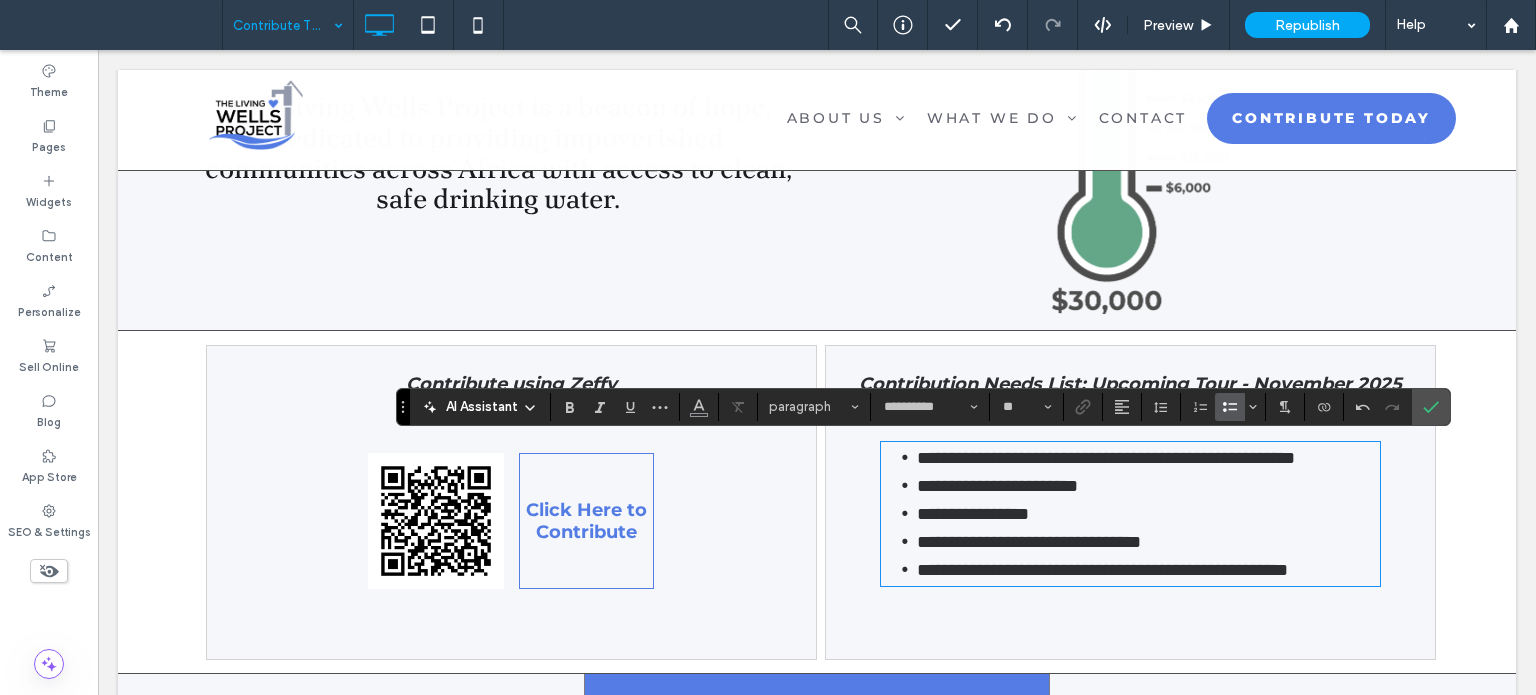 click on "**********" at bounding box center [1029, 542] 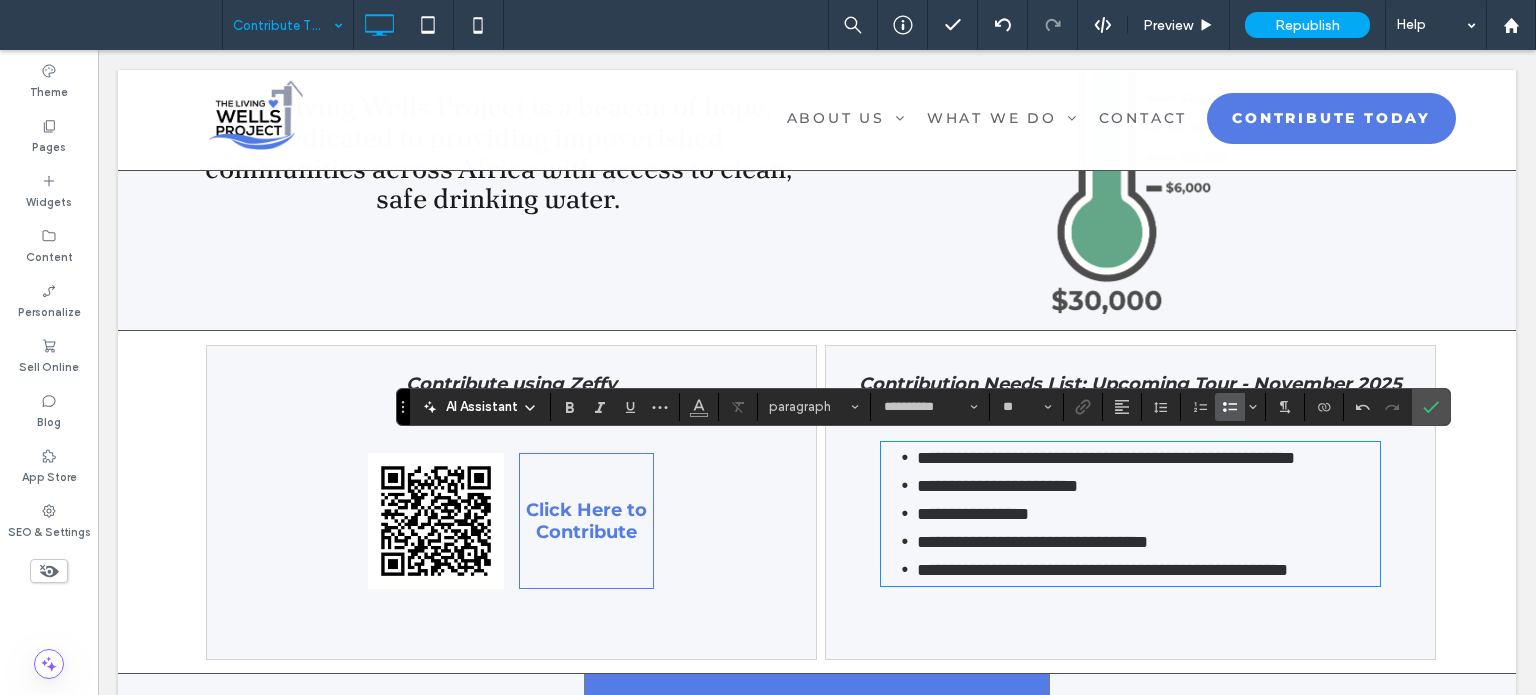 click on "**********" at bounding box center [1032, 542] 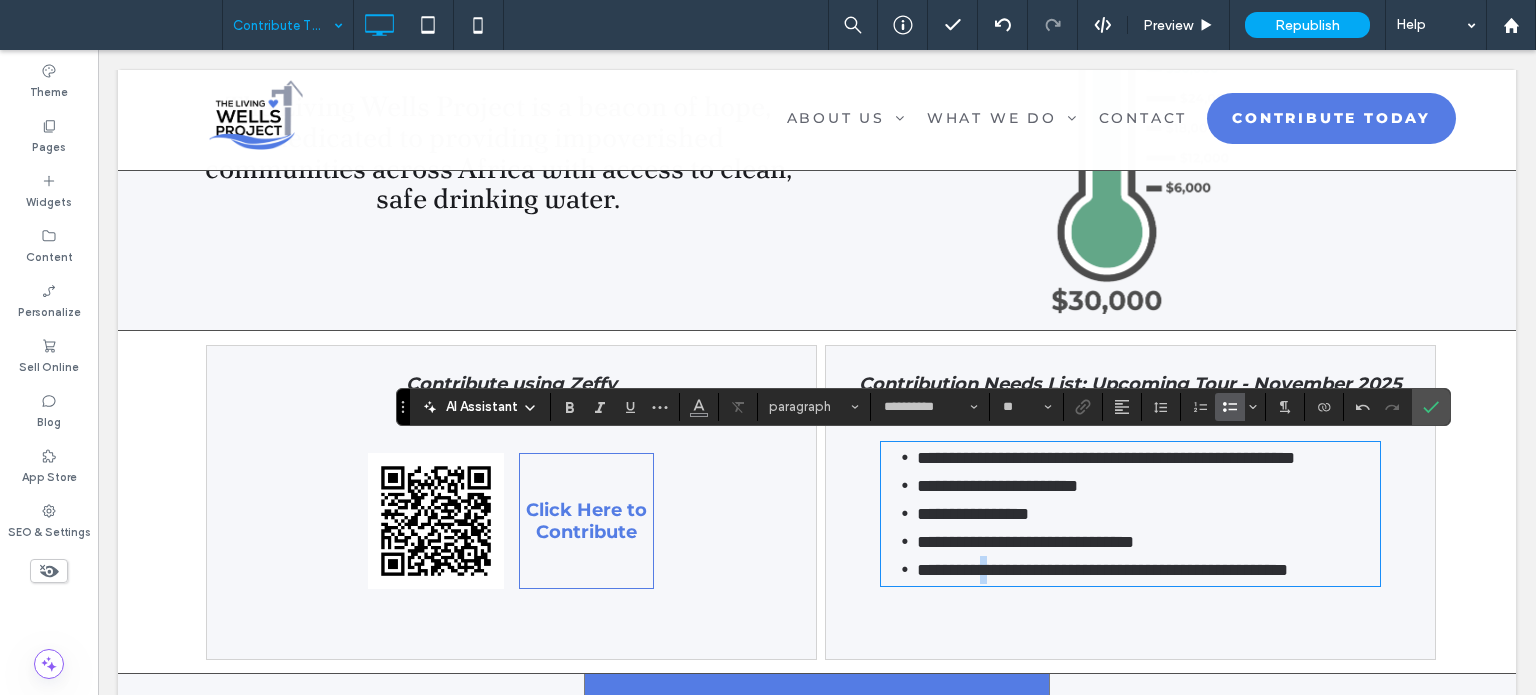 drag, startPoint x: 998, startPoint y: 587, endPoint x: 986, endPoint y: 585, distance: 12.165525 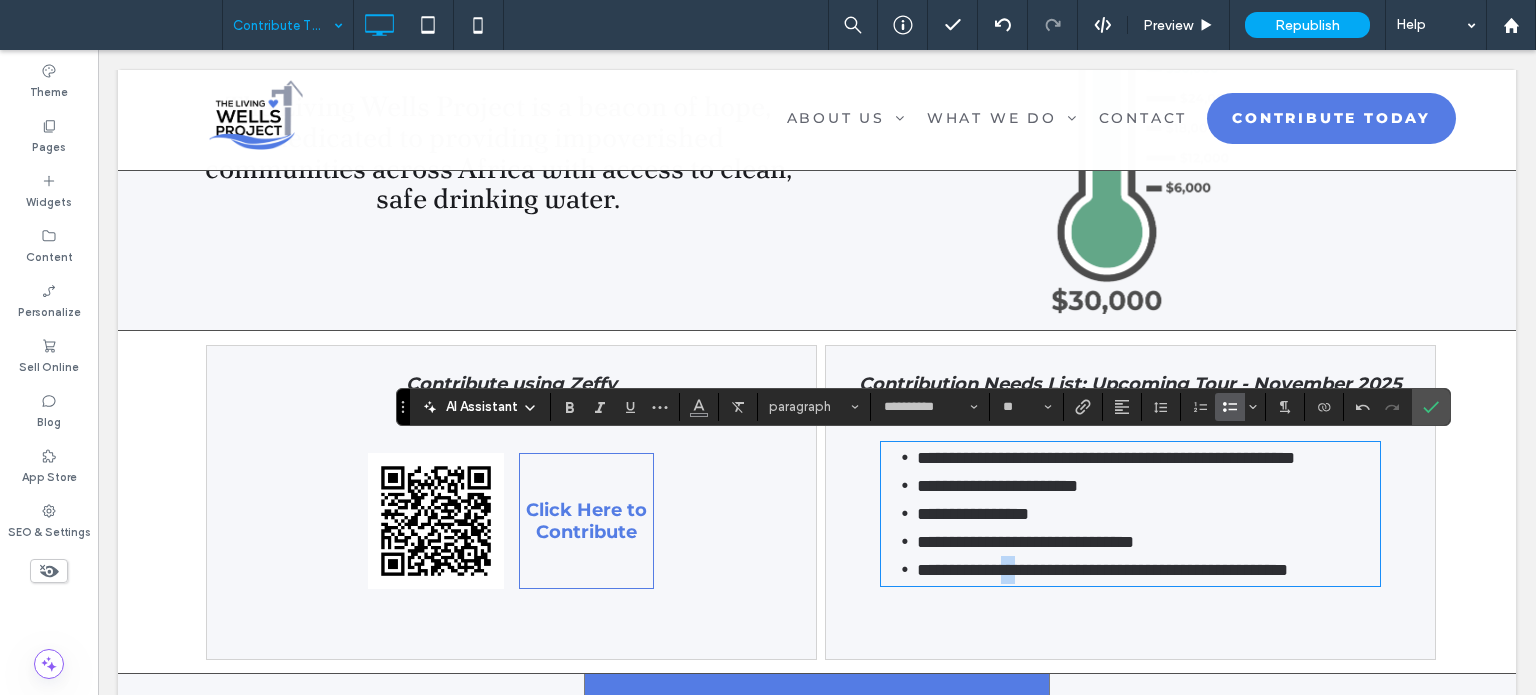 drag, startPoint x: 1032, startPoint y: 596, endPoint x: 1020, endPoint y: 593, distance: 12.369317 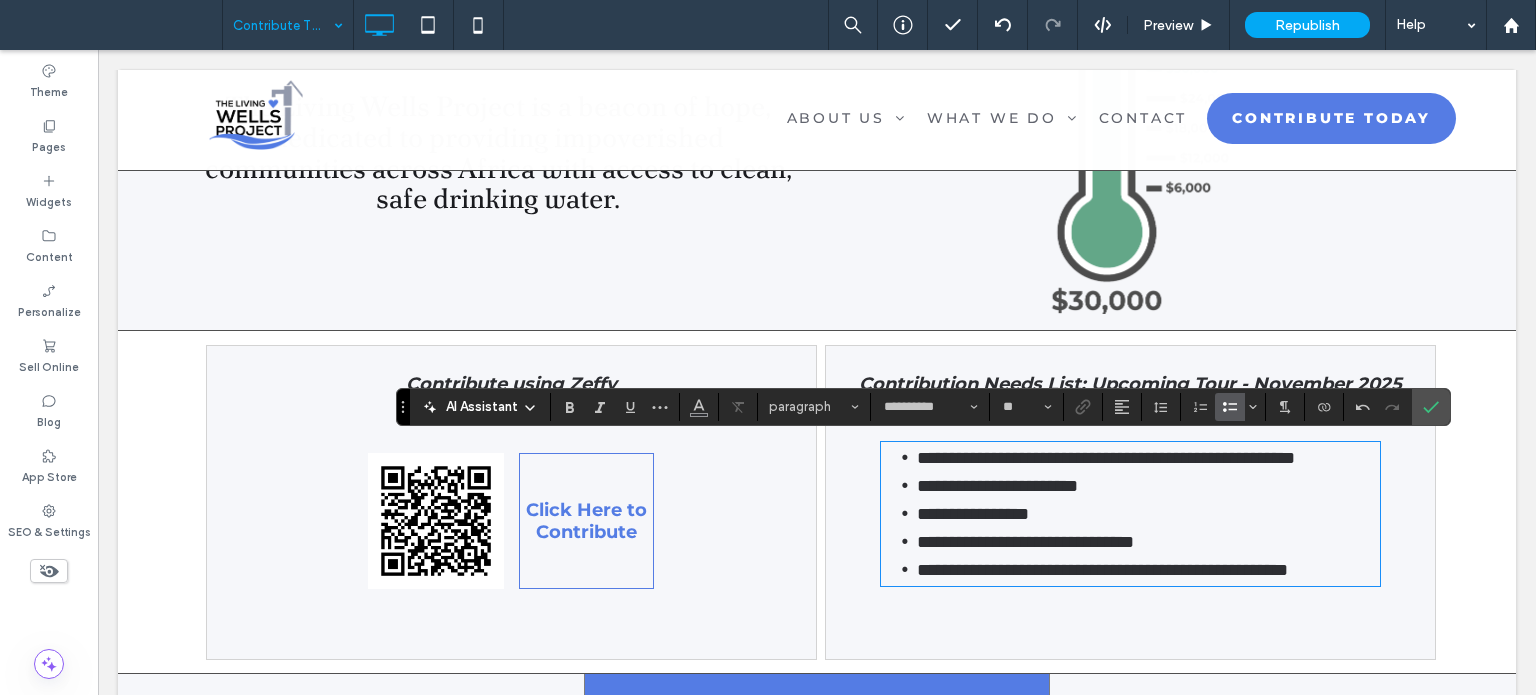 click on "**********" at bounding box center (1102, 570) 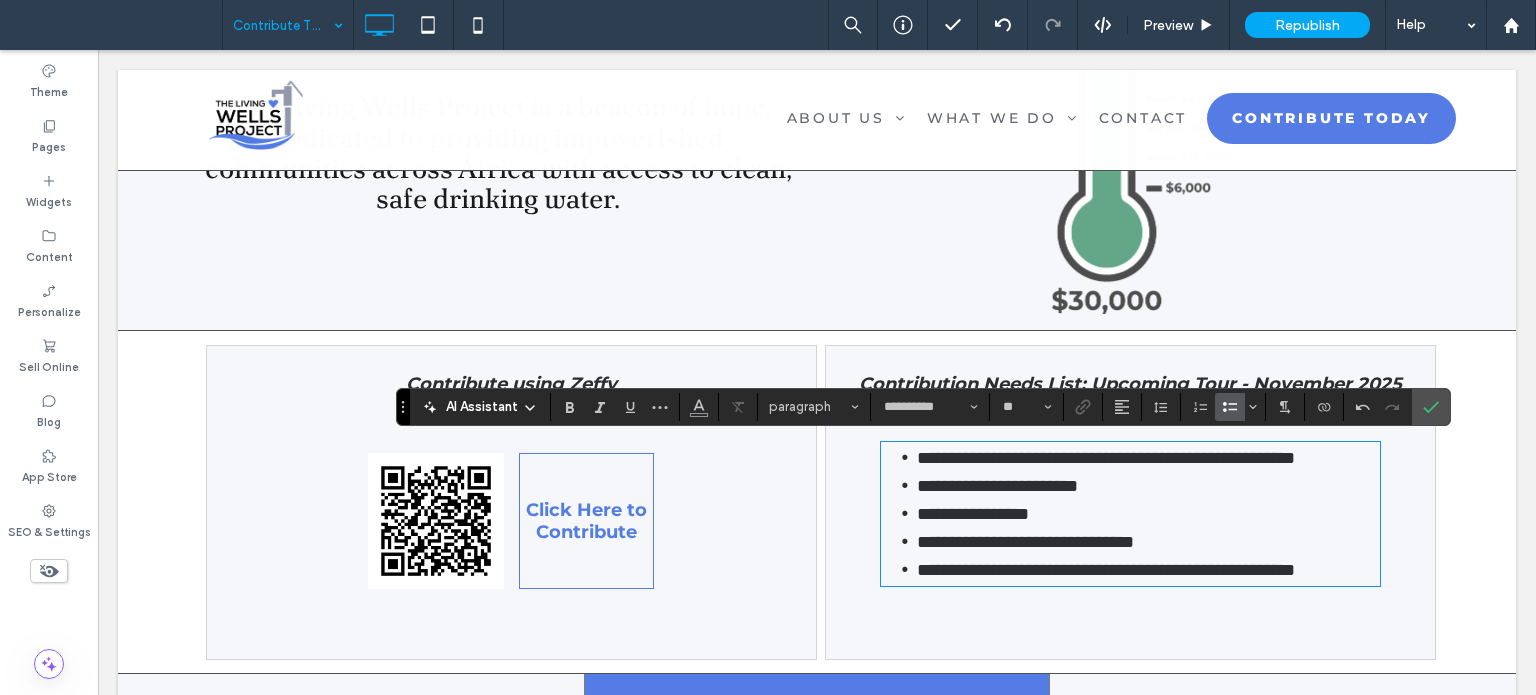 drag, startPoint x: 1101, startPoint y: 620, endPoint x: 1080, endPoint y: 619, distance: 21.023796 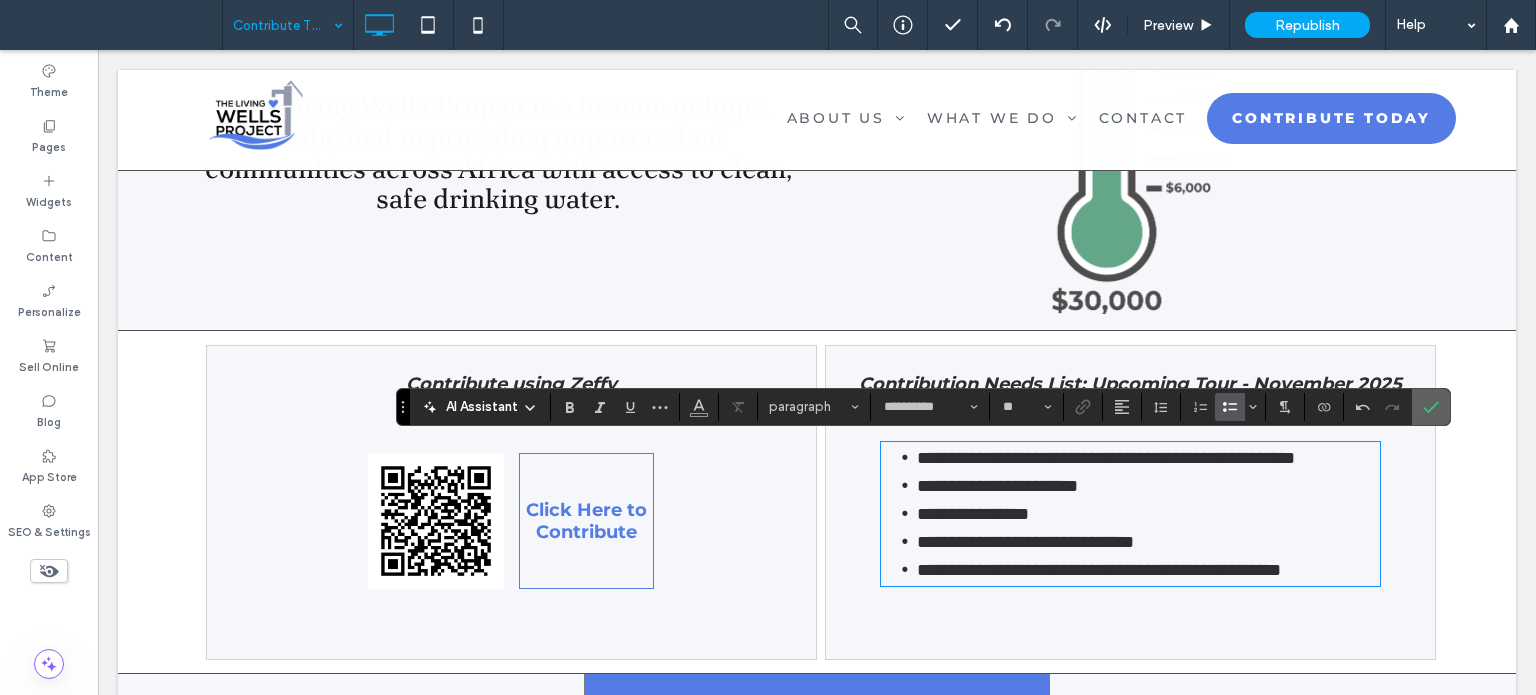 click 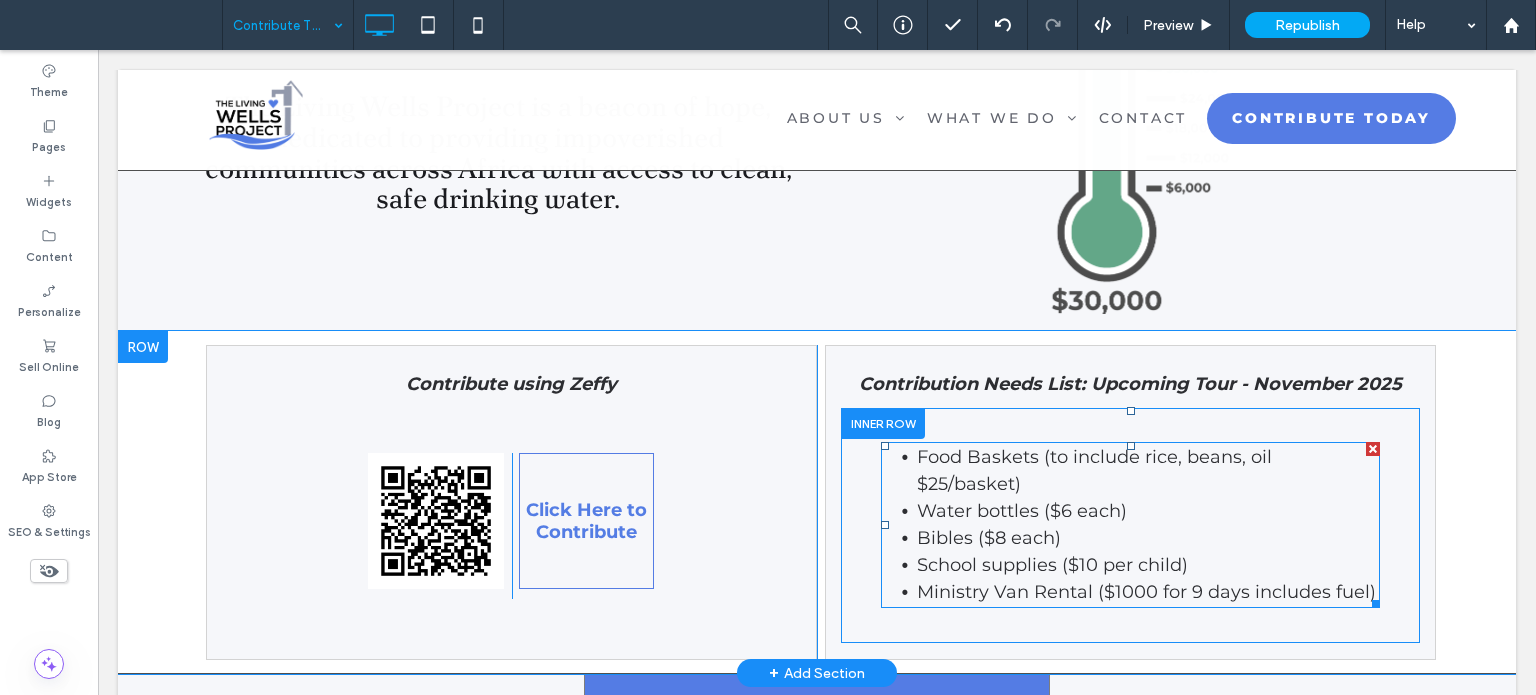 click on "Food Baskets (to include rice, beans, oil $25/basket)" at bounding box center (1094, 470) 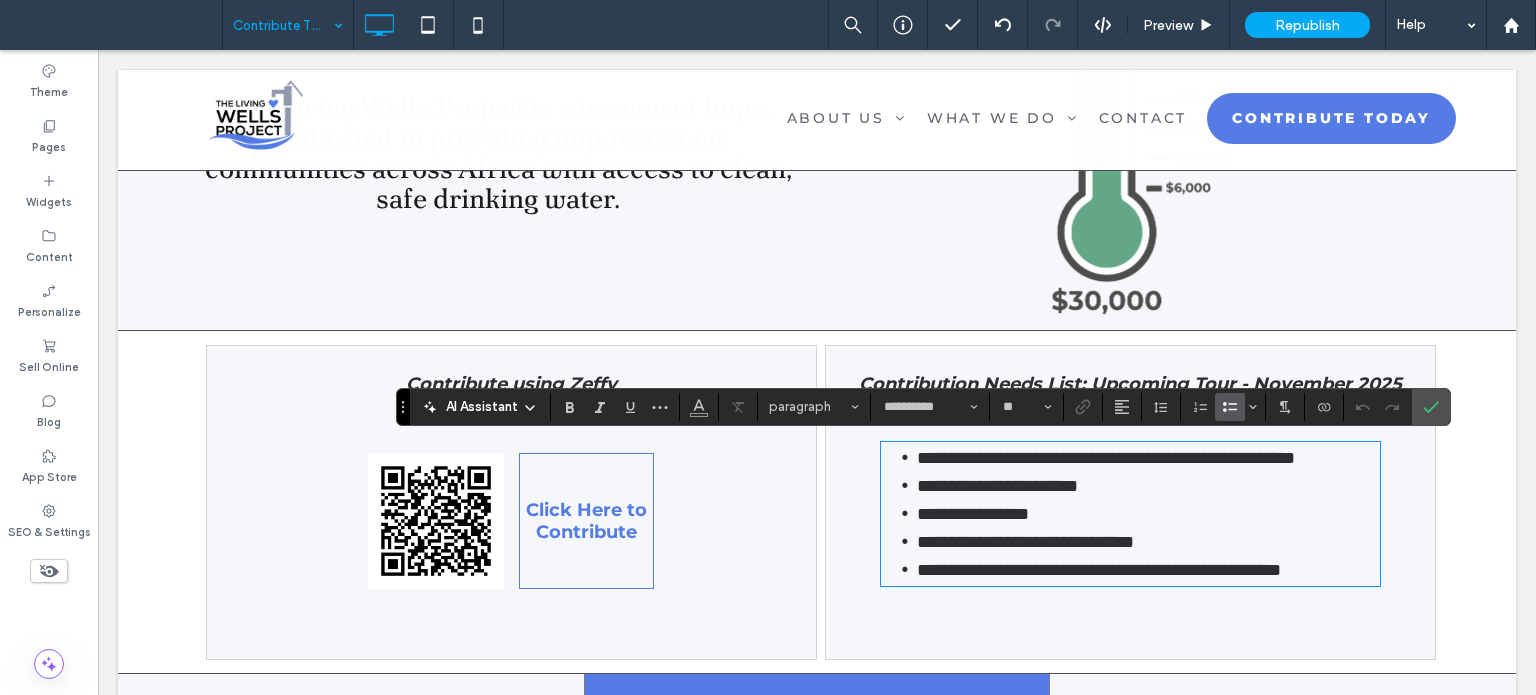 click on "**********" at bounding box center [1130, 514] 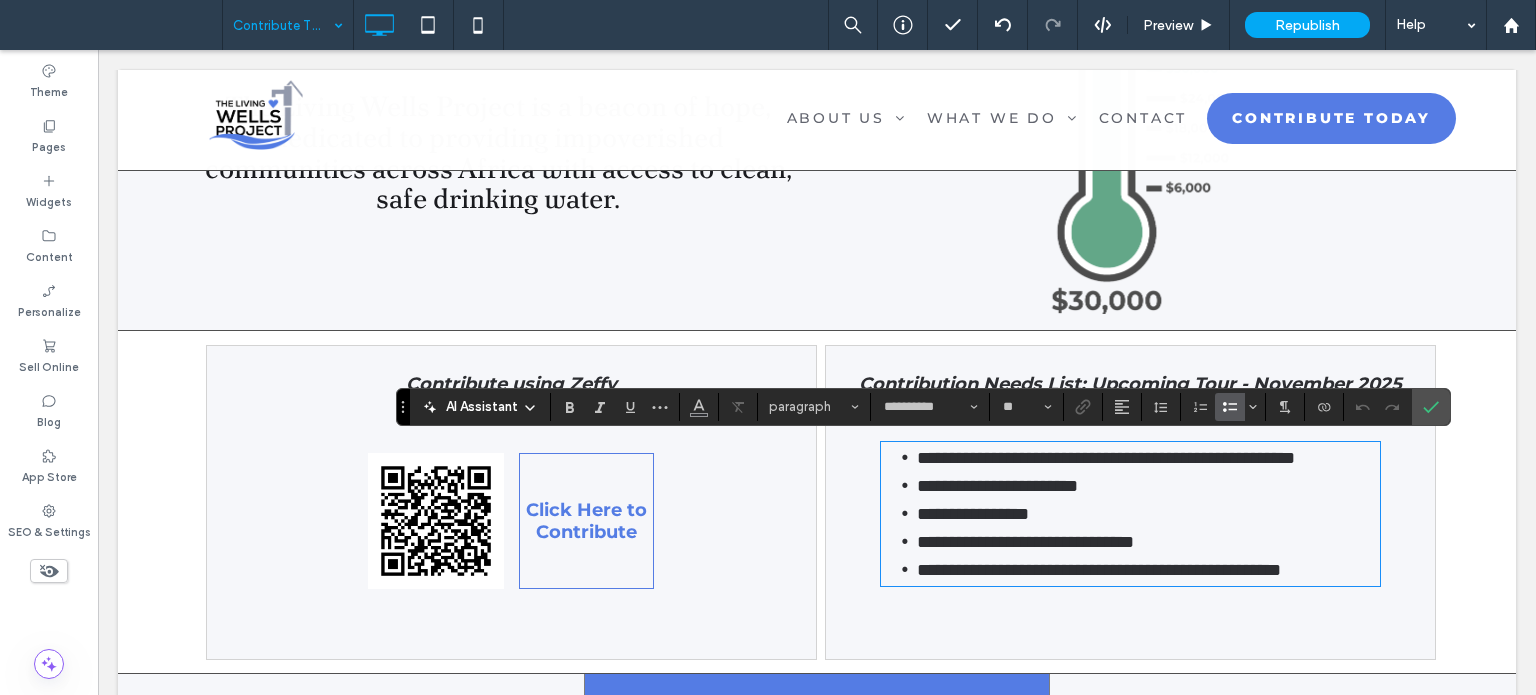 type 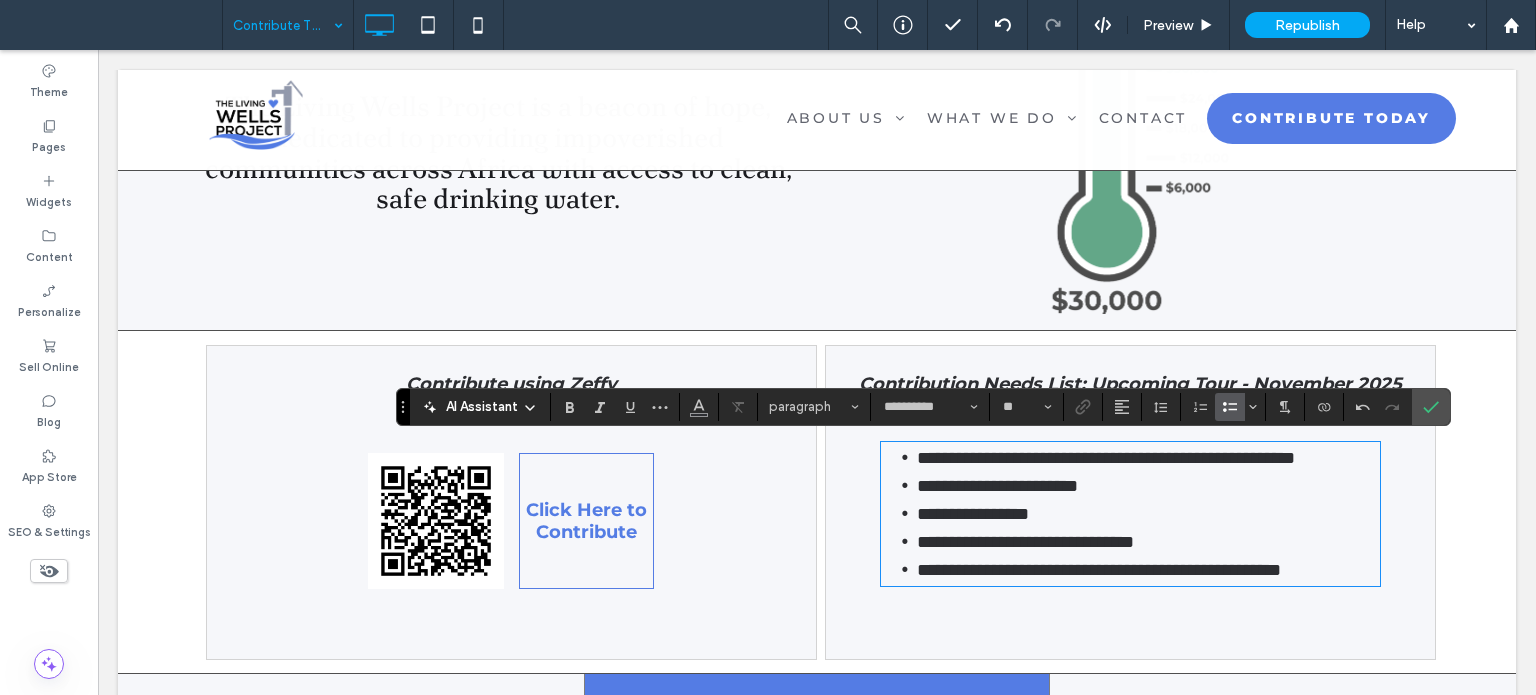 click on "**********" at bounding box center [1106, 458] 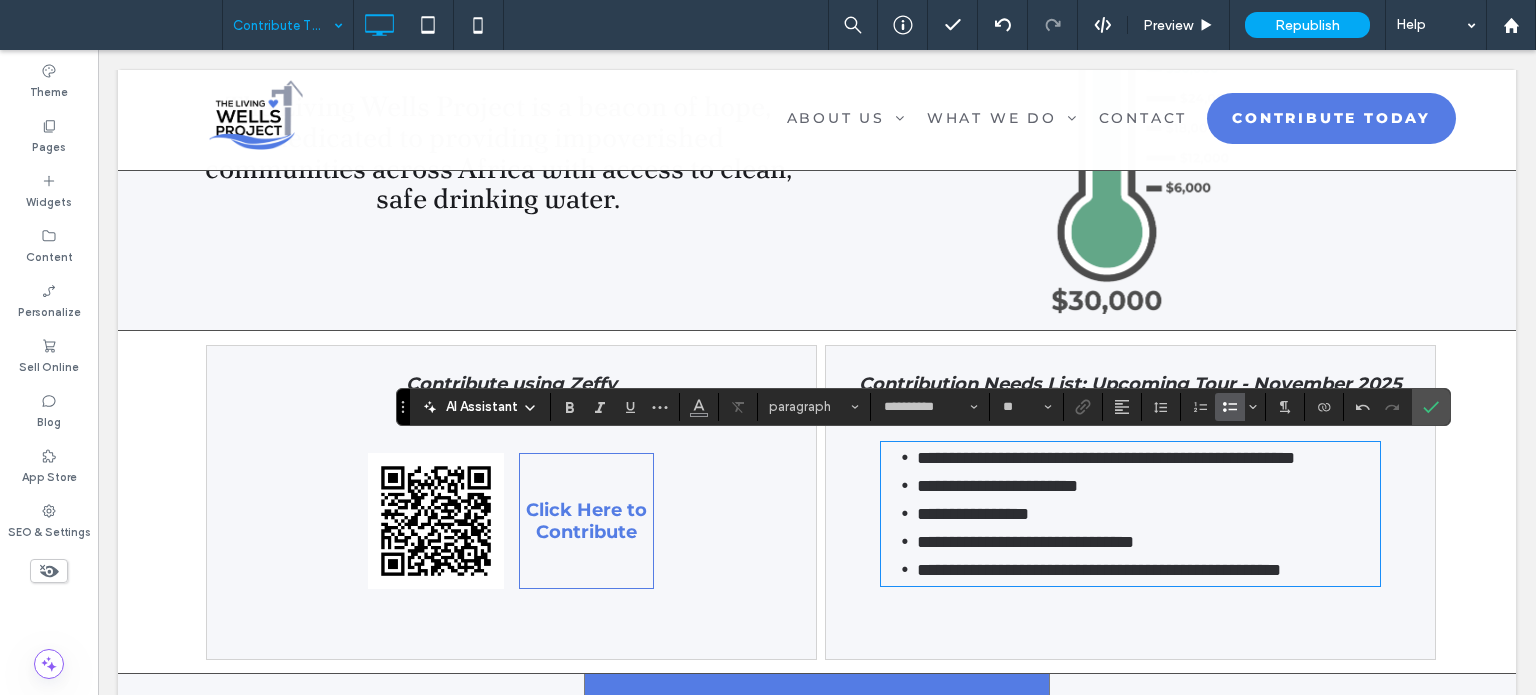 click on "**********" at bounding box center (1148, 458) 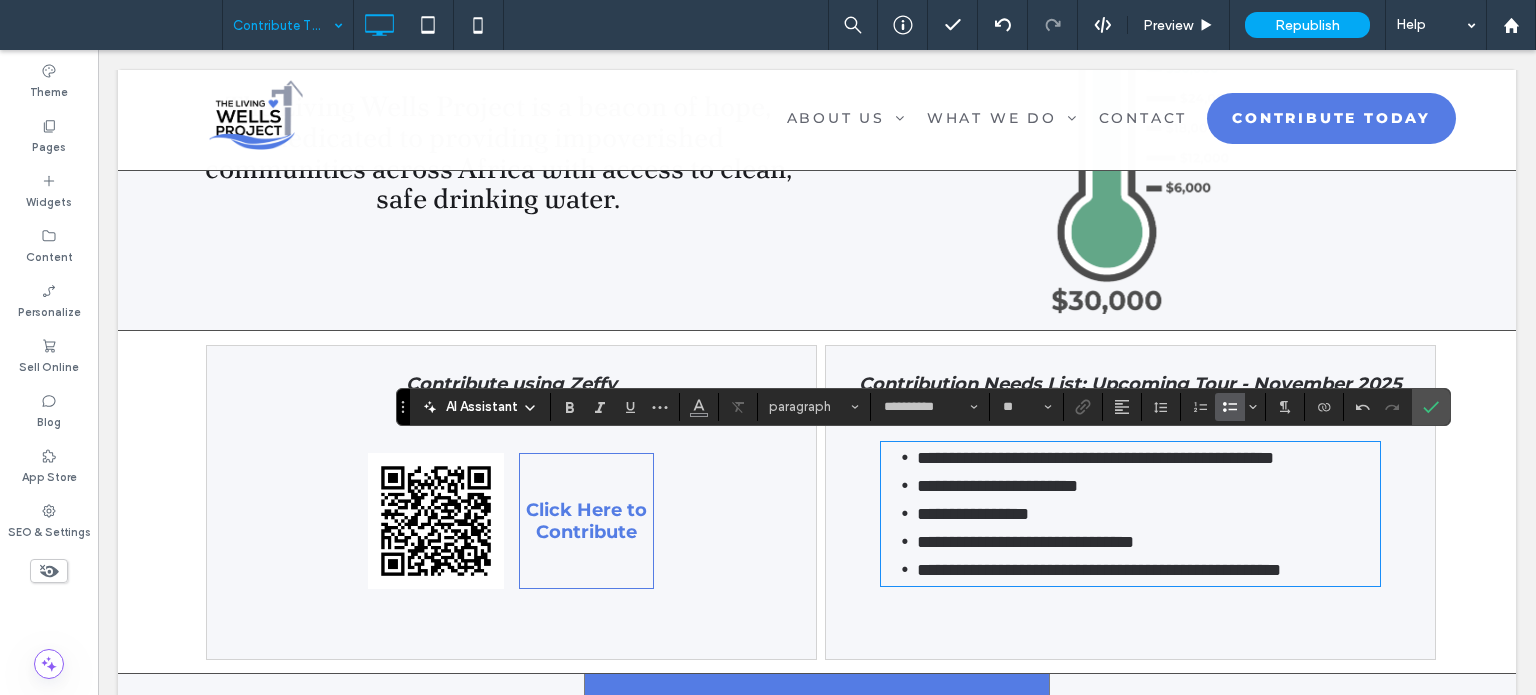 click on "**********" at bounding box center [1148, 514] 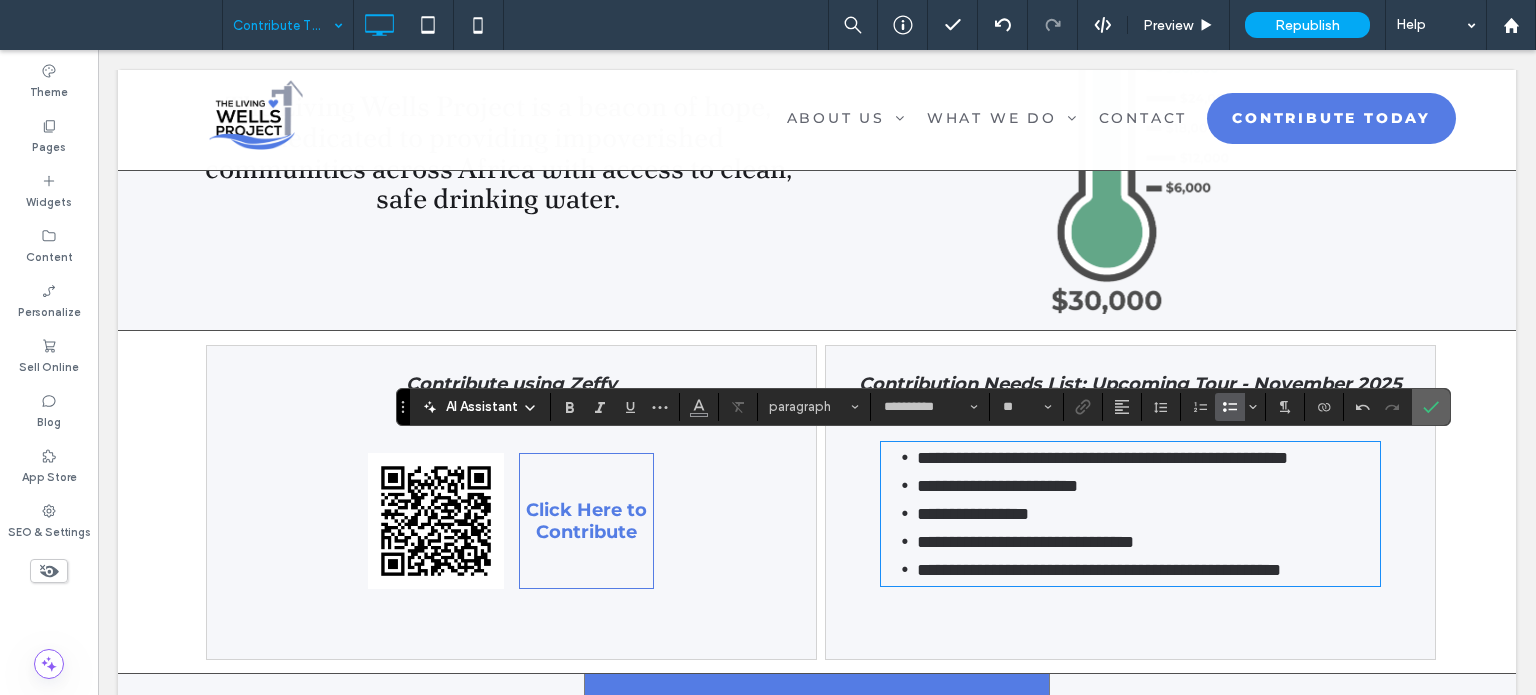 click at bounding box center (1431, 407) 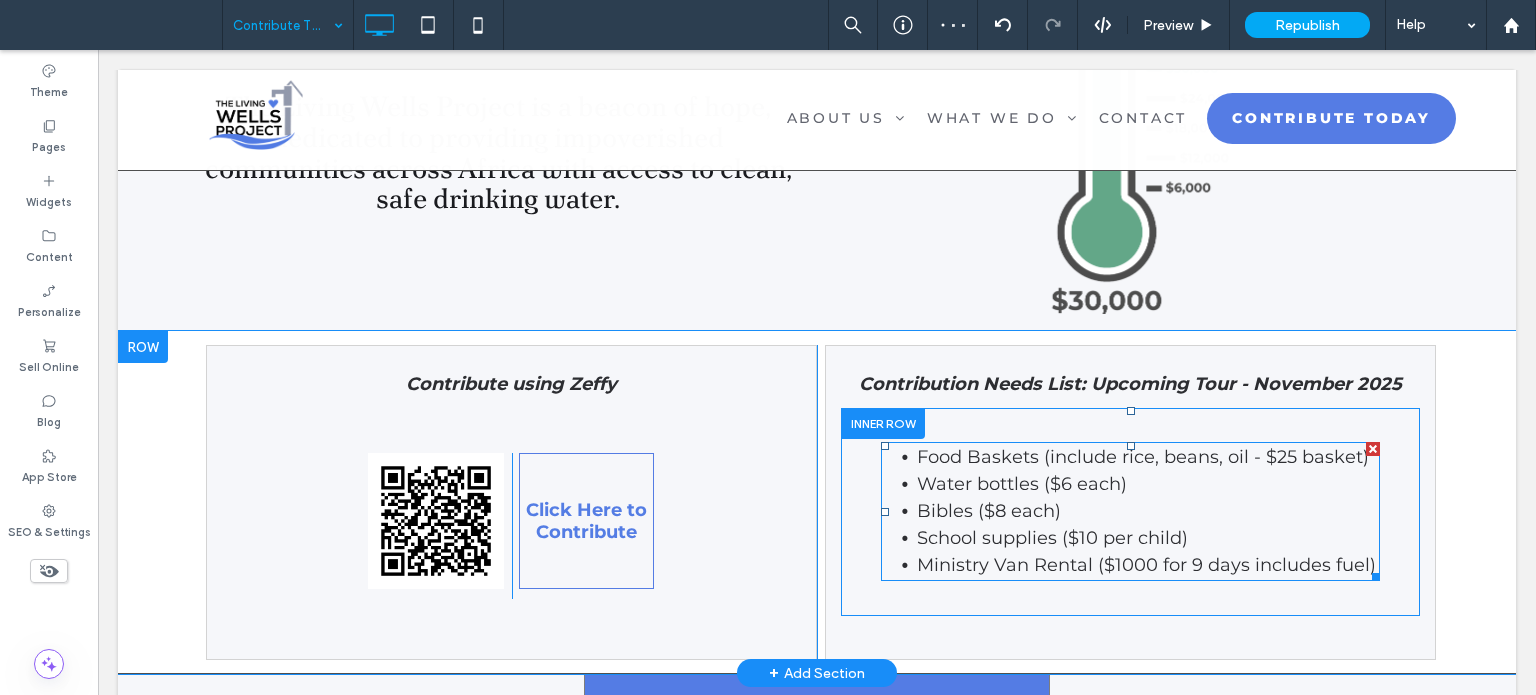 click on "School supplies ($10 per child)" at bounding box center [1052, 538] 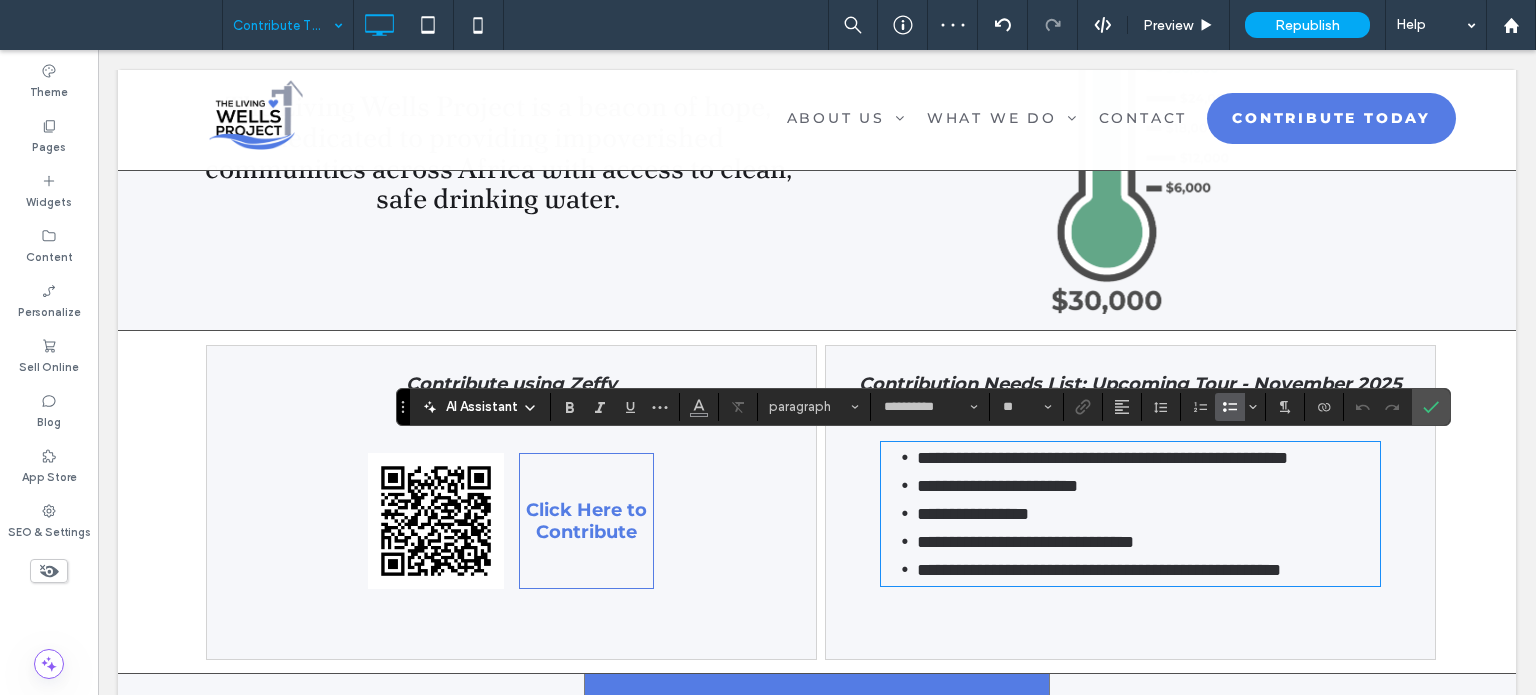 click on "**********" at bounding box center (1025, 542) 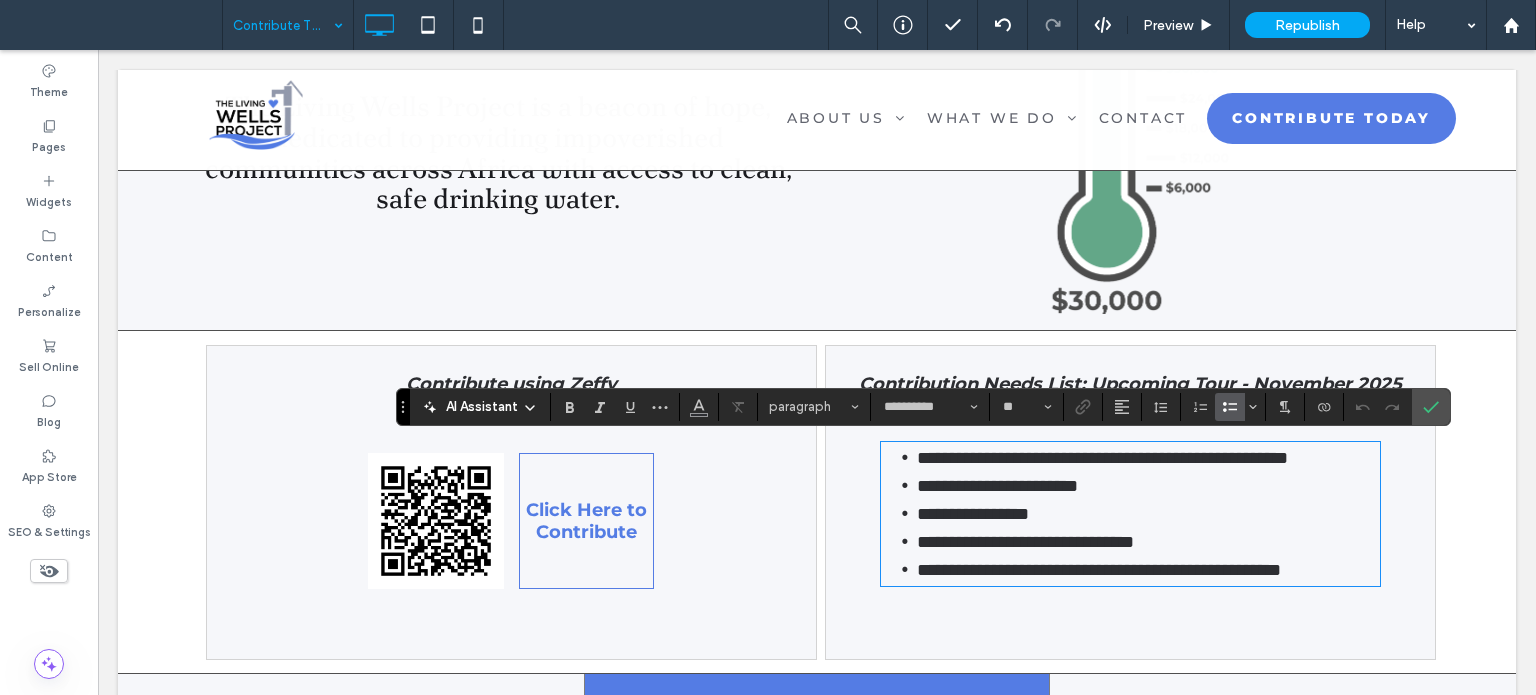 type 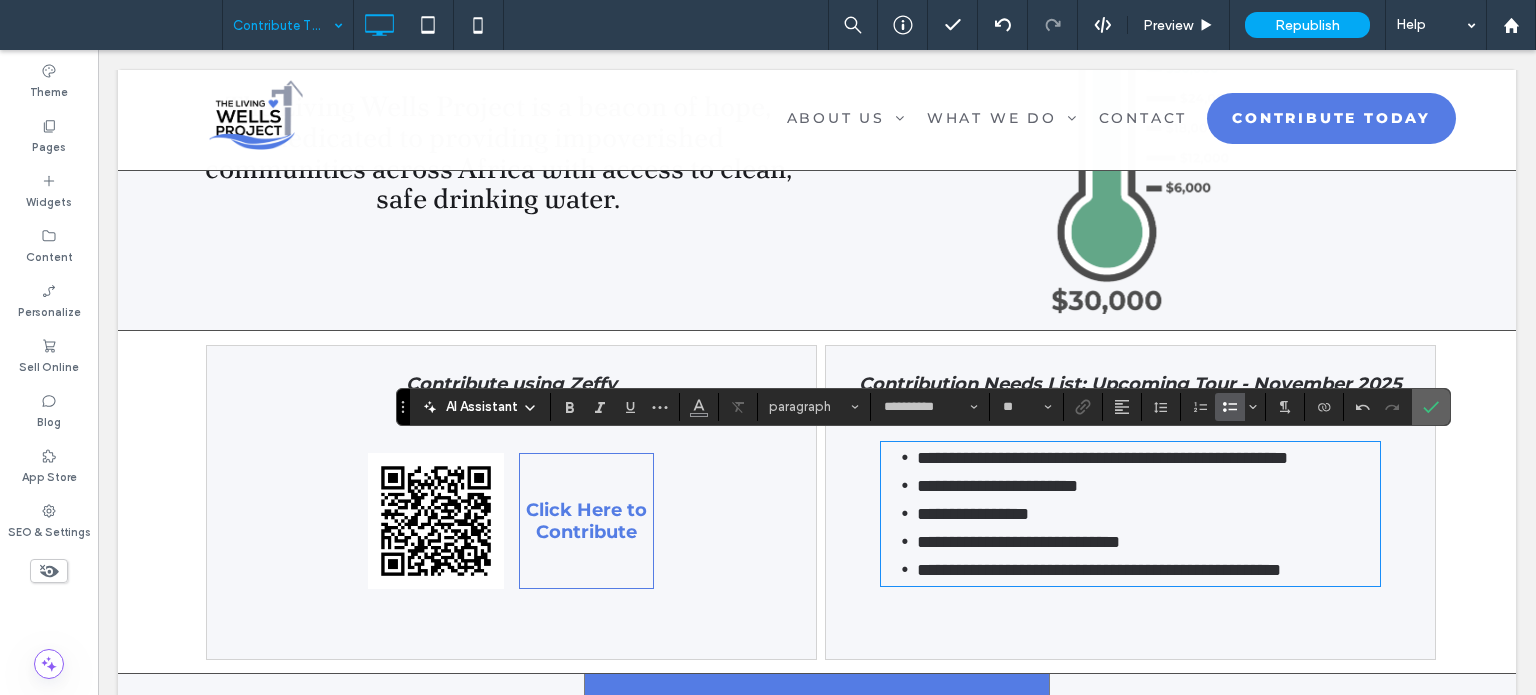 click 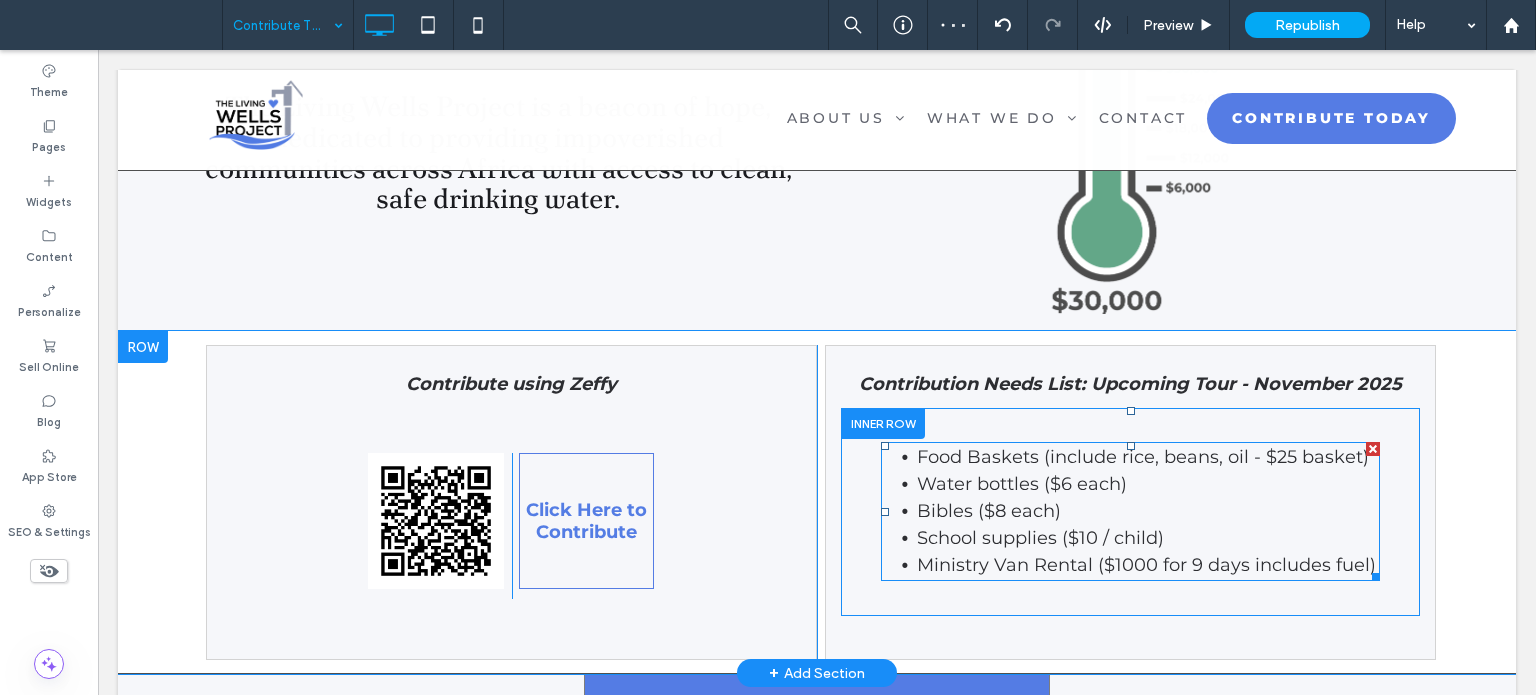 click on "School supplies ($10 / child)" at bounding box center (1040, 538) 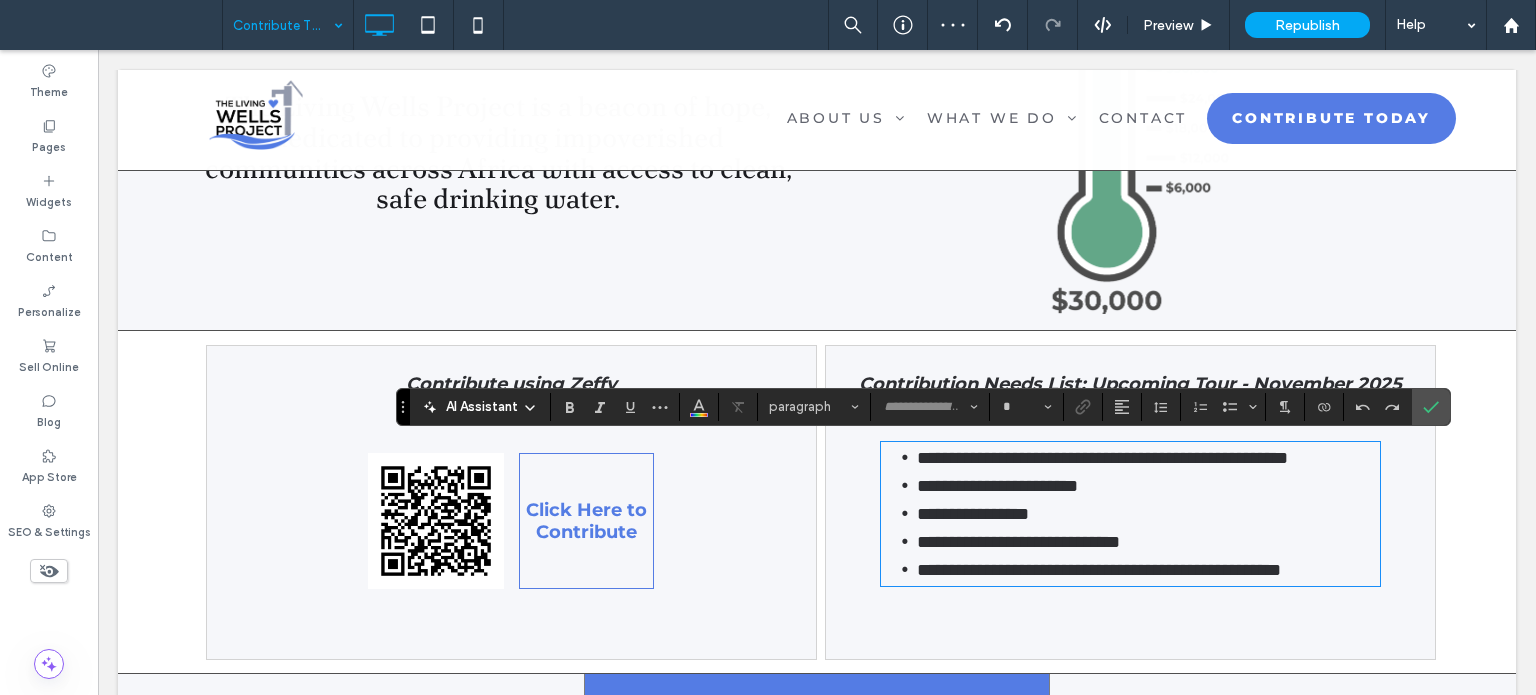 type on "**********" 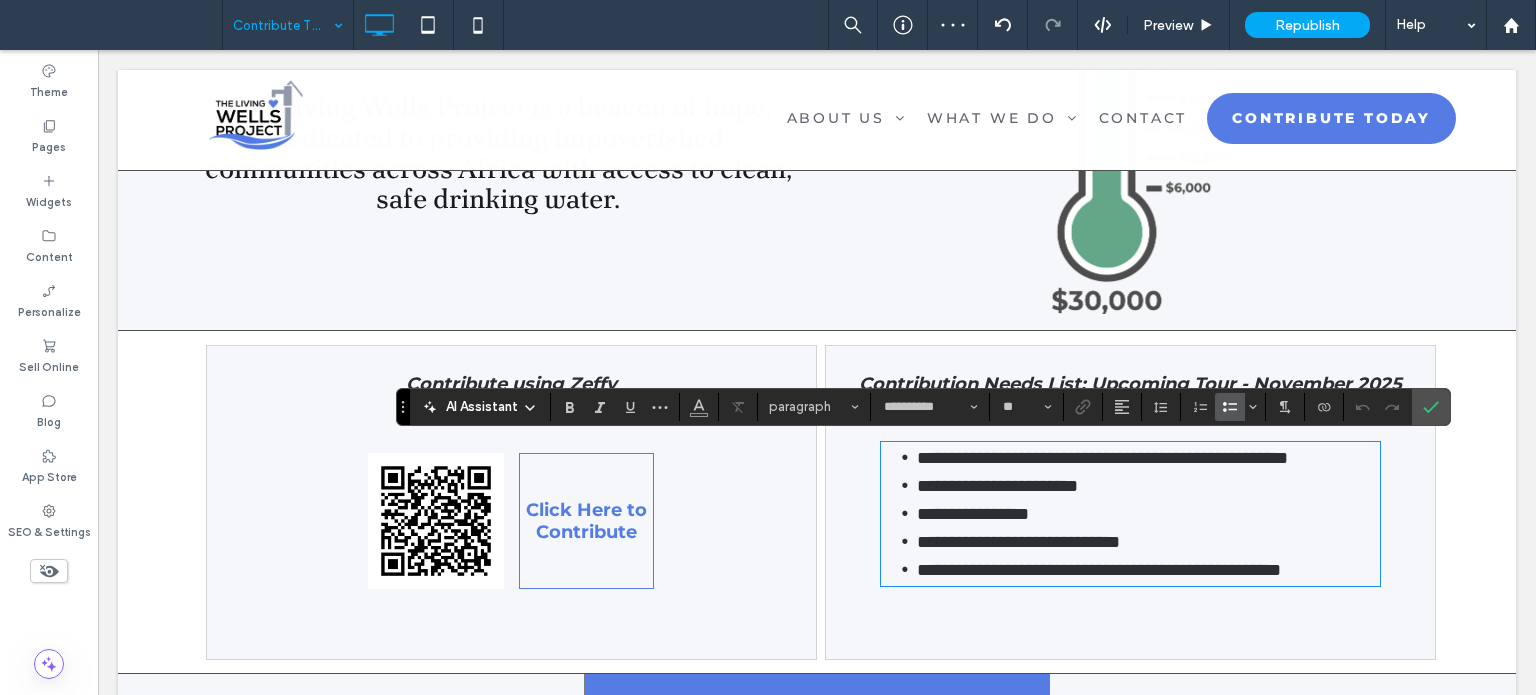 click on "**********" at bounding box center [1018, 542] 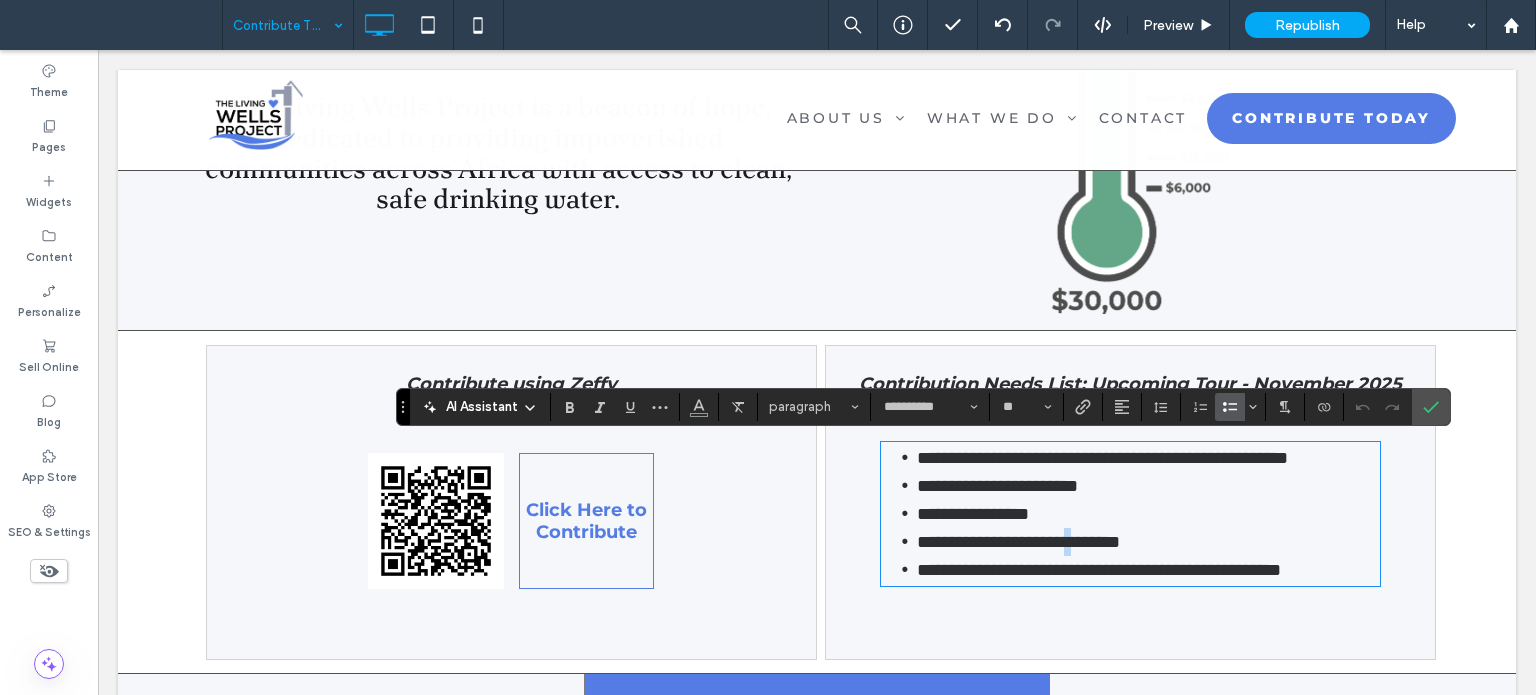 click on "**********" at bounding box center (1018, 542) 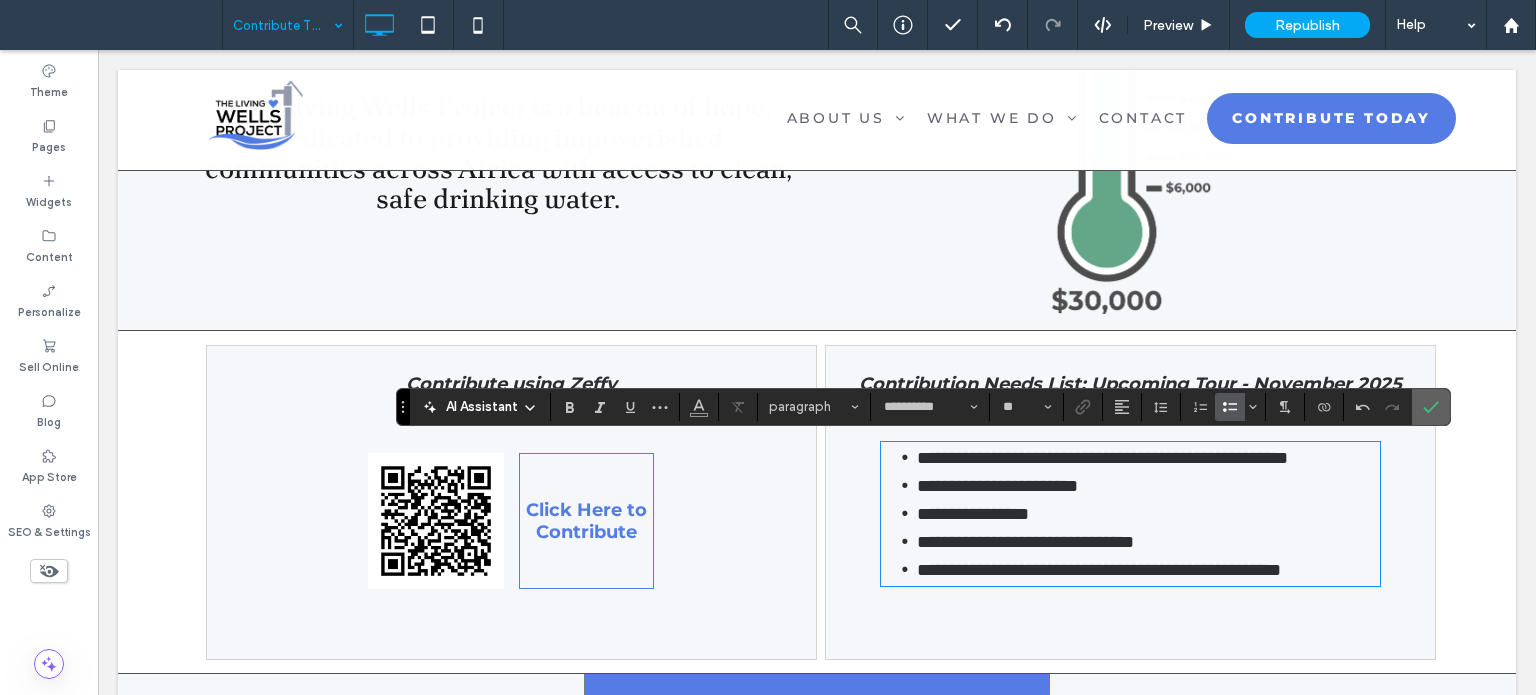 click 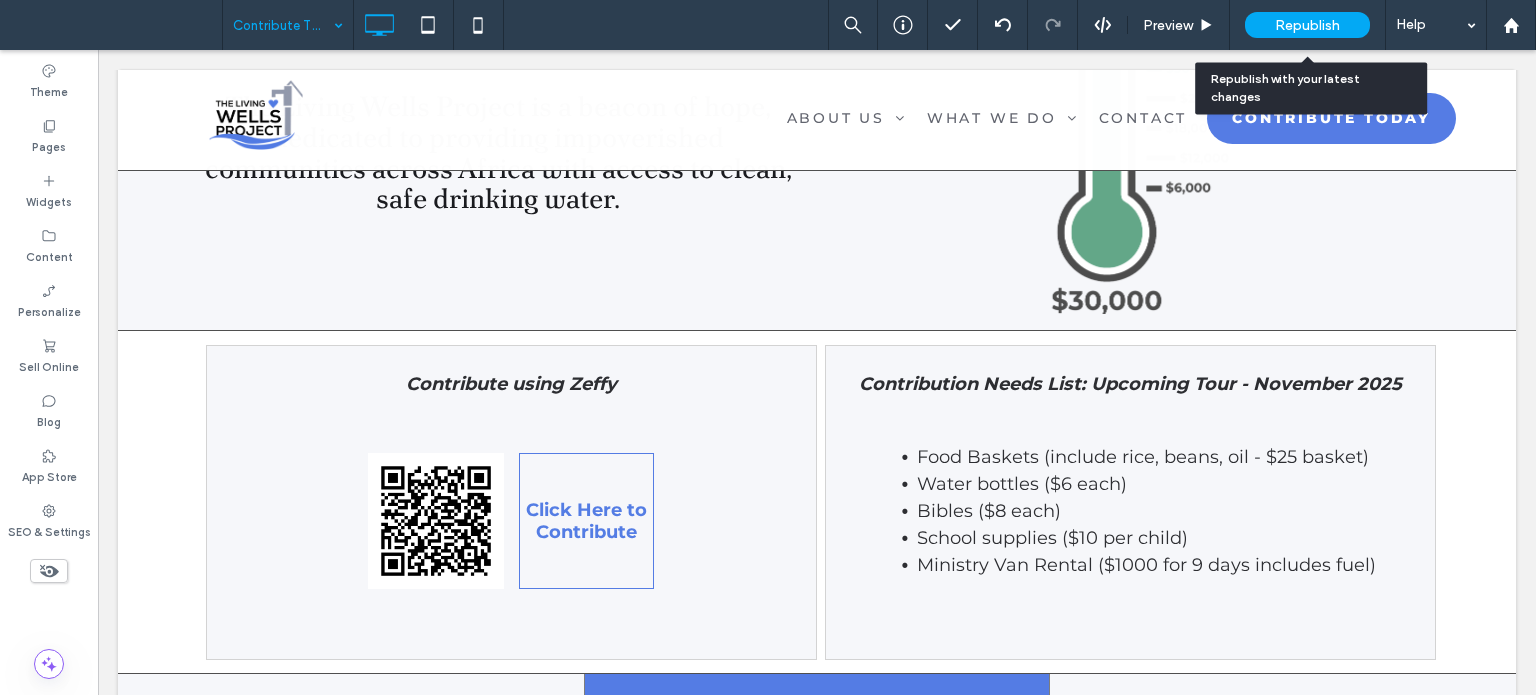 click on "Republish" at bounding box center (1307, 25) 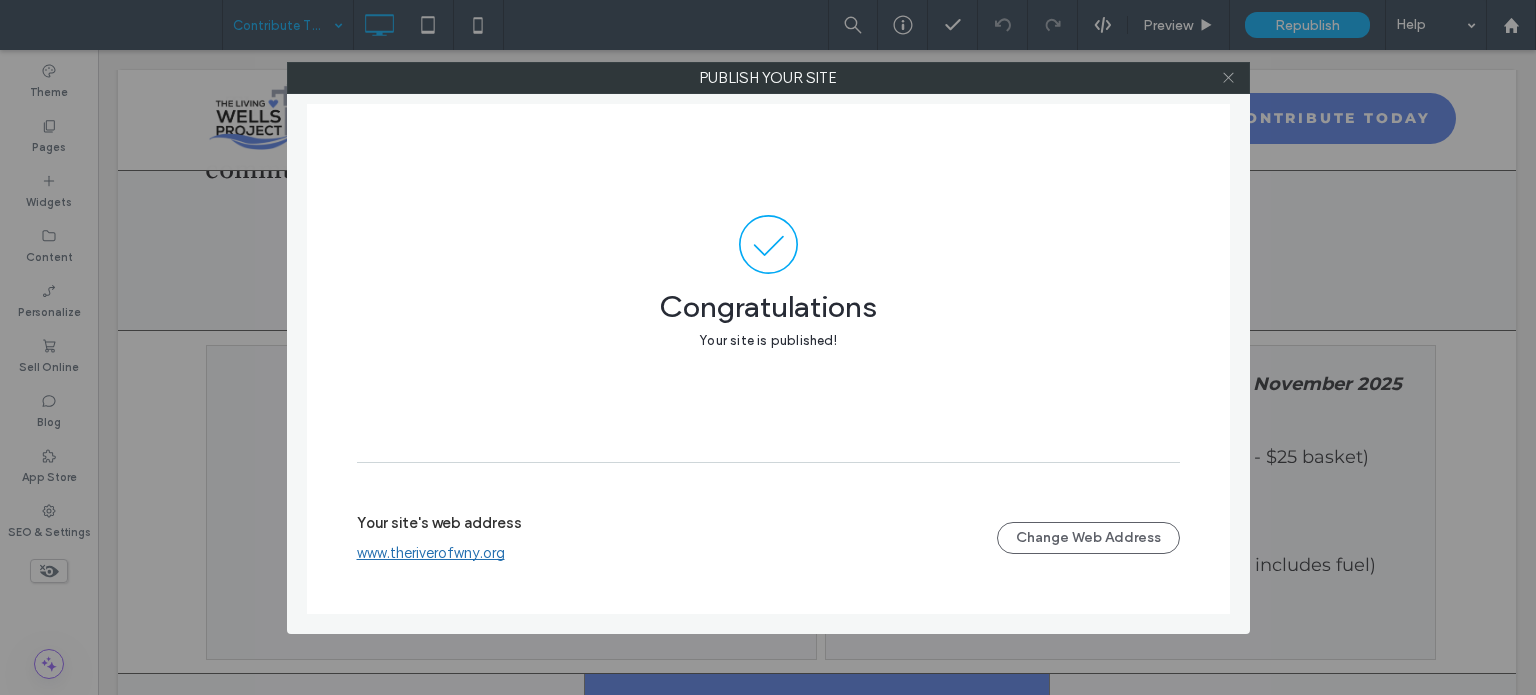 click 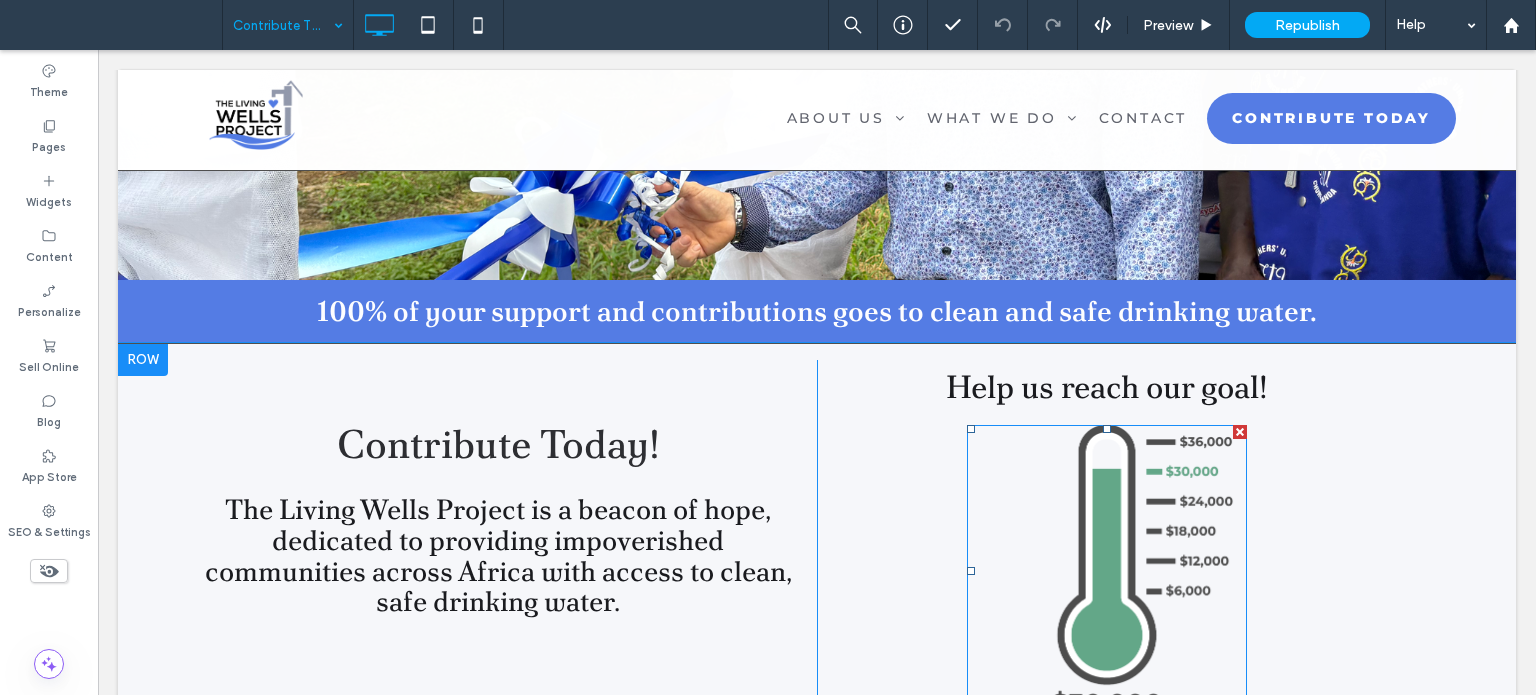 scroll, scrollTop: 541, scrollLeft: 0, axis: vertical 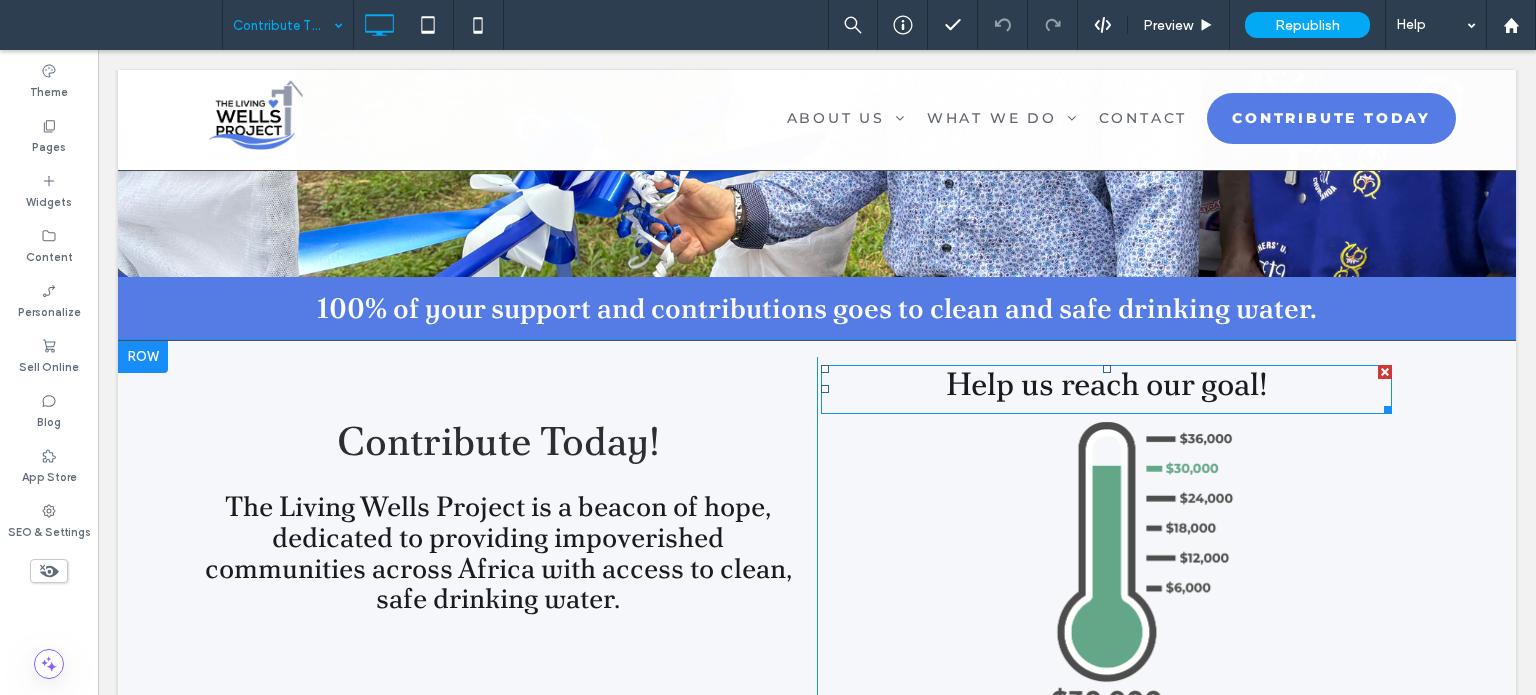 click on "Help us reach our goal!" at bounding box center (1107, 384) 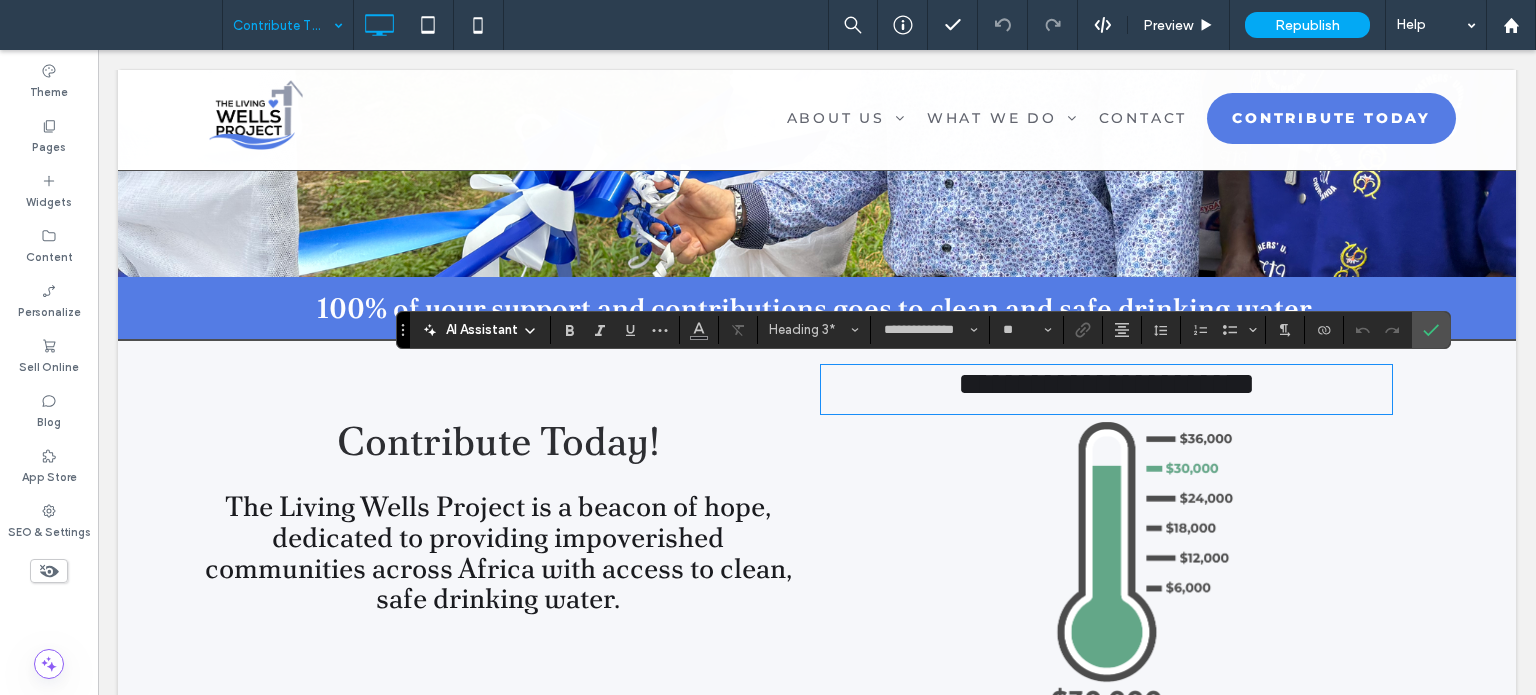 click on "**********" at bounding box center [1107, 389] 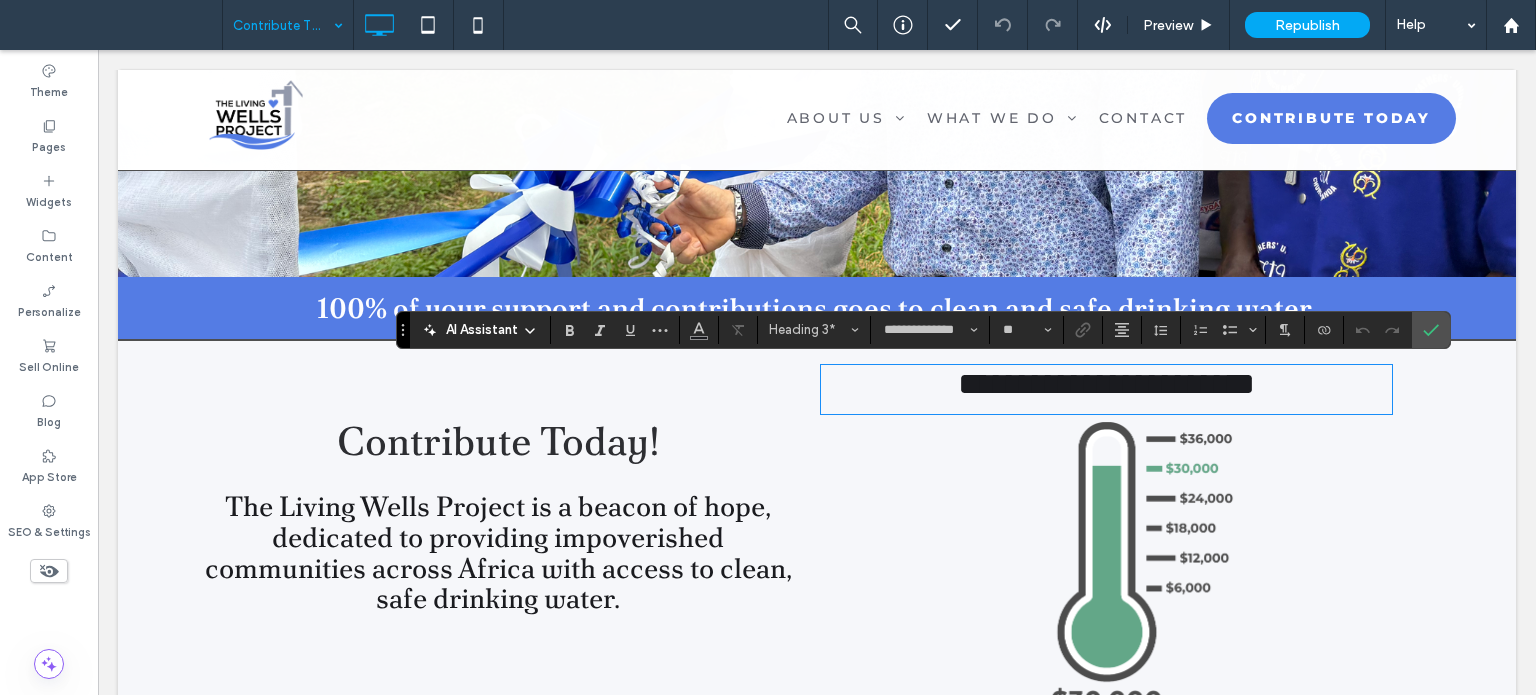 type 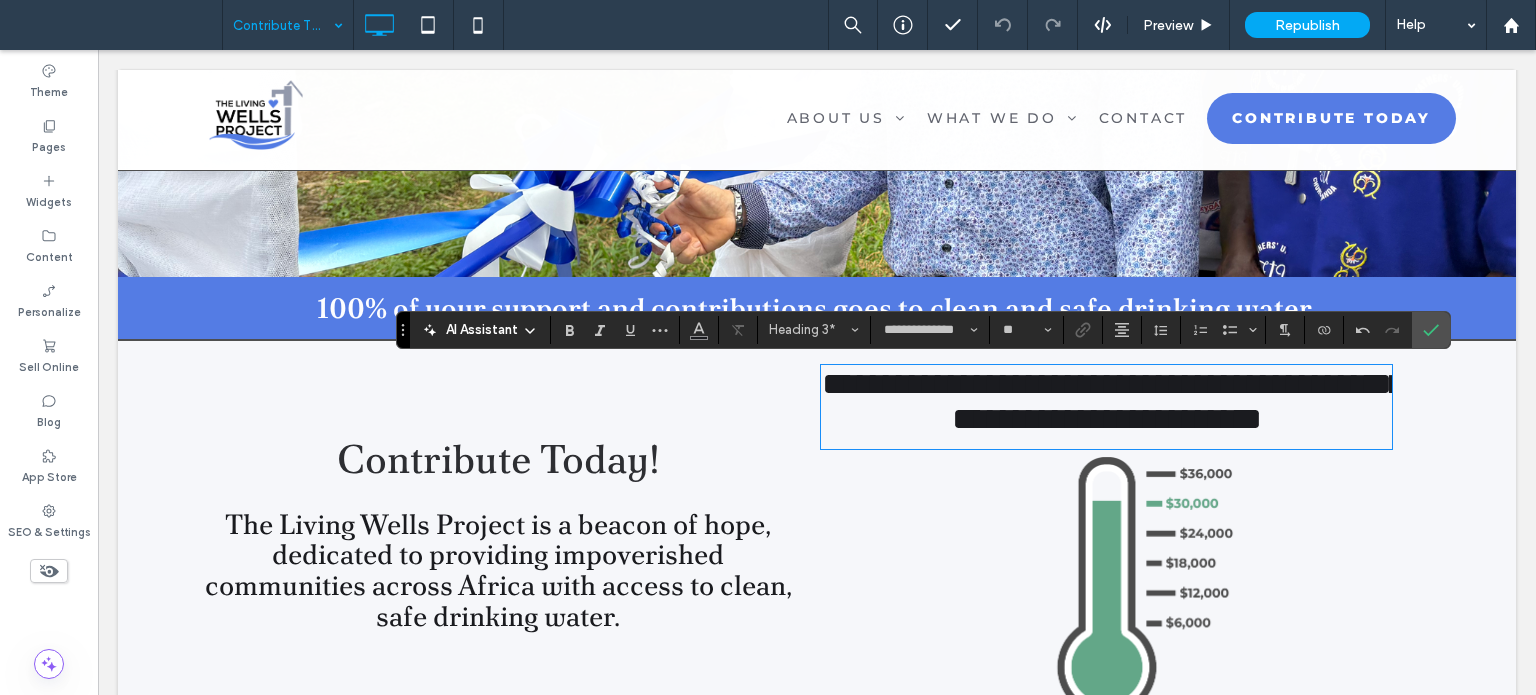 click on "**********" at bounding box center (1113, 401) 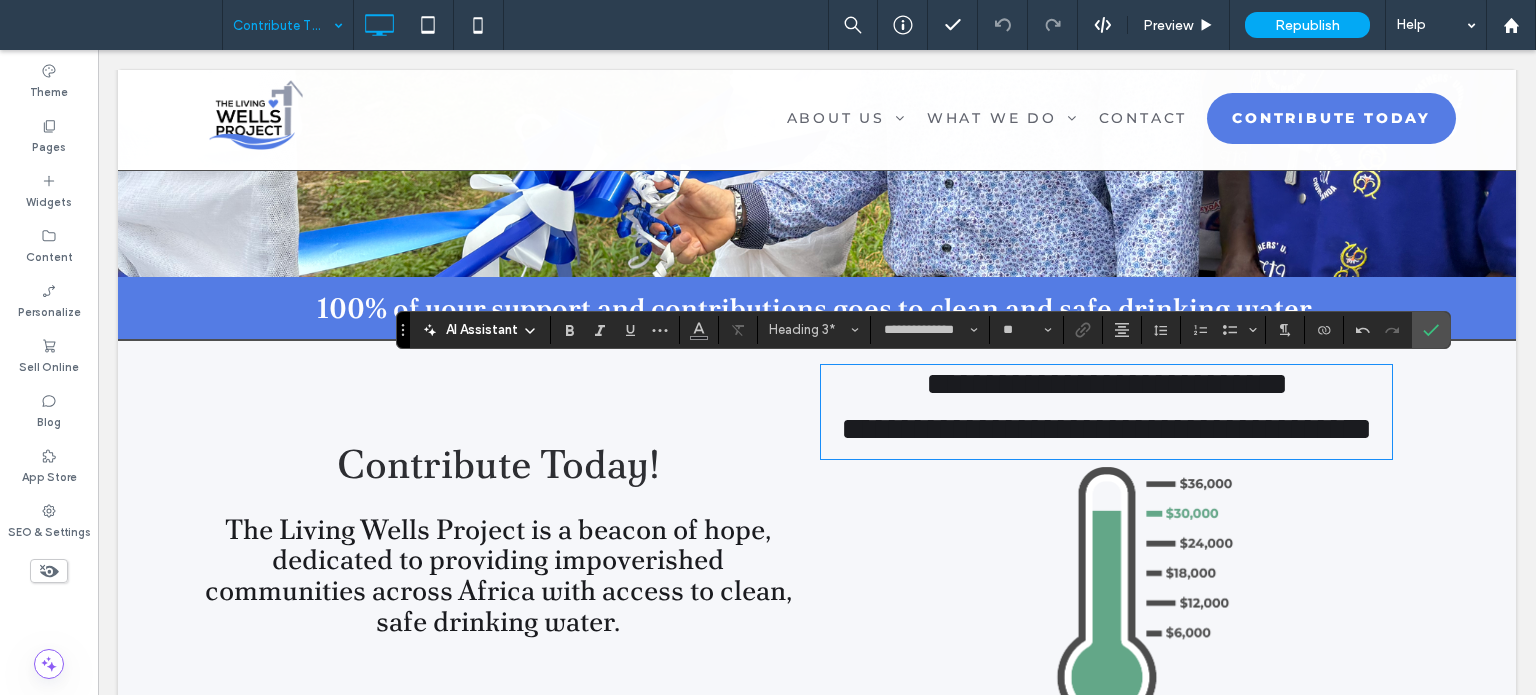 click on "**********" at bounding box center [1107, 434] 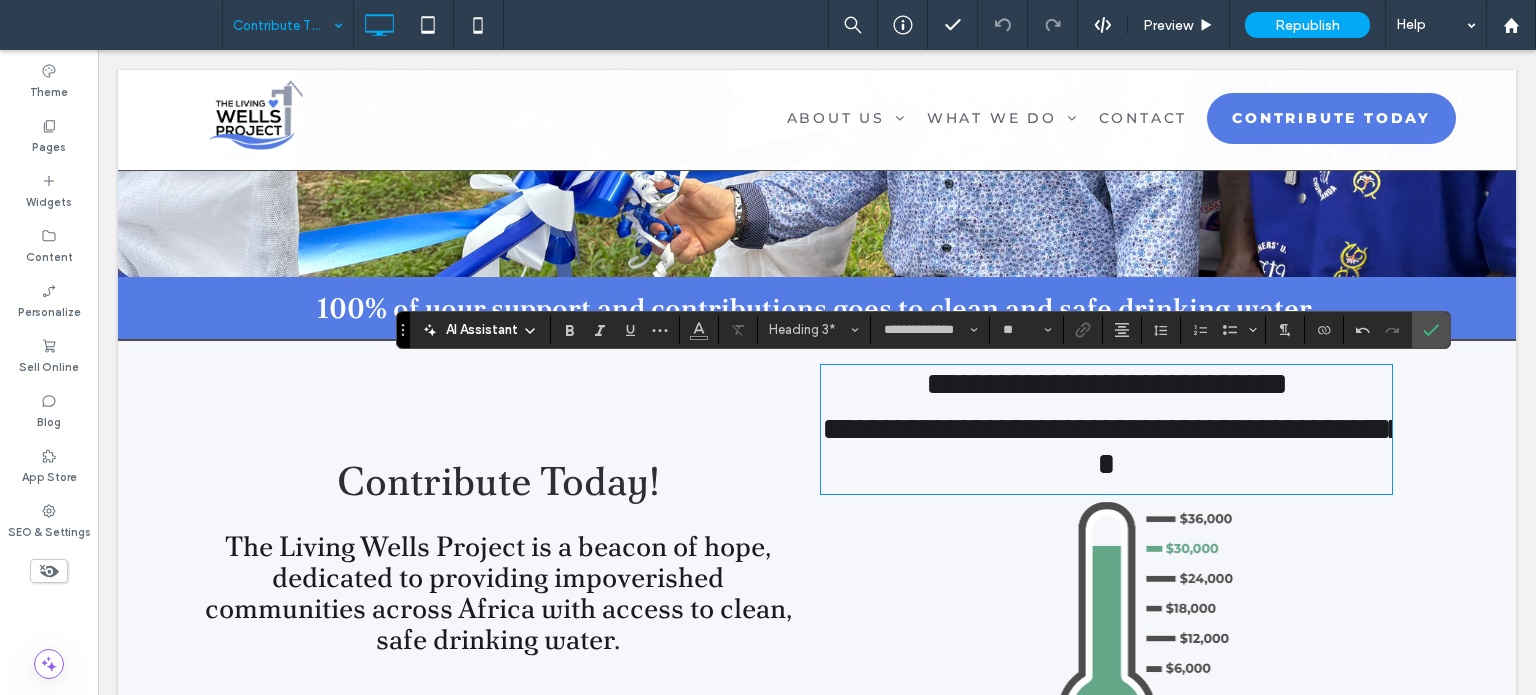 click on "**********" at bounding box center [1107, 452] 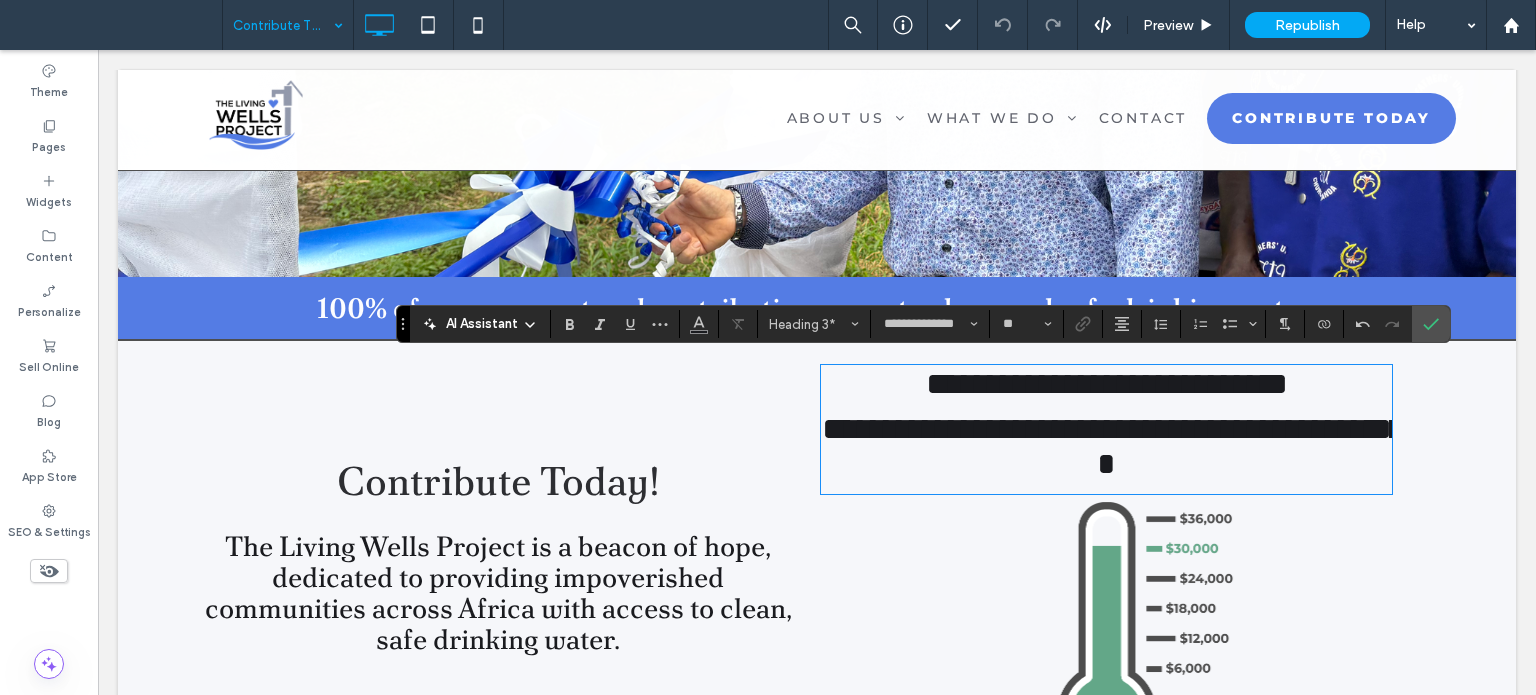 scroll, scrollTop: 641, scrollLeft: 0, axis: vertical 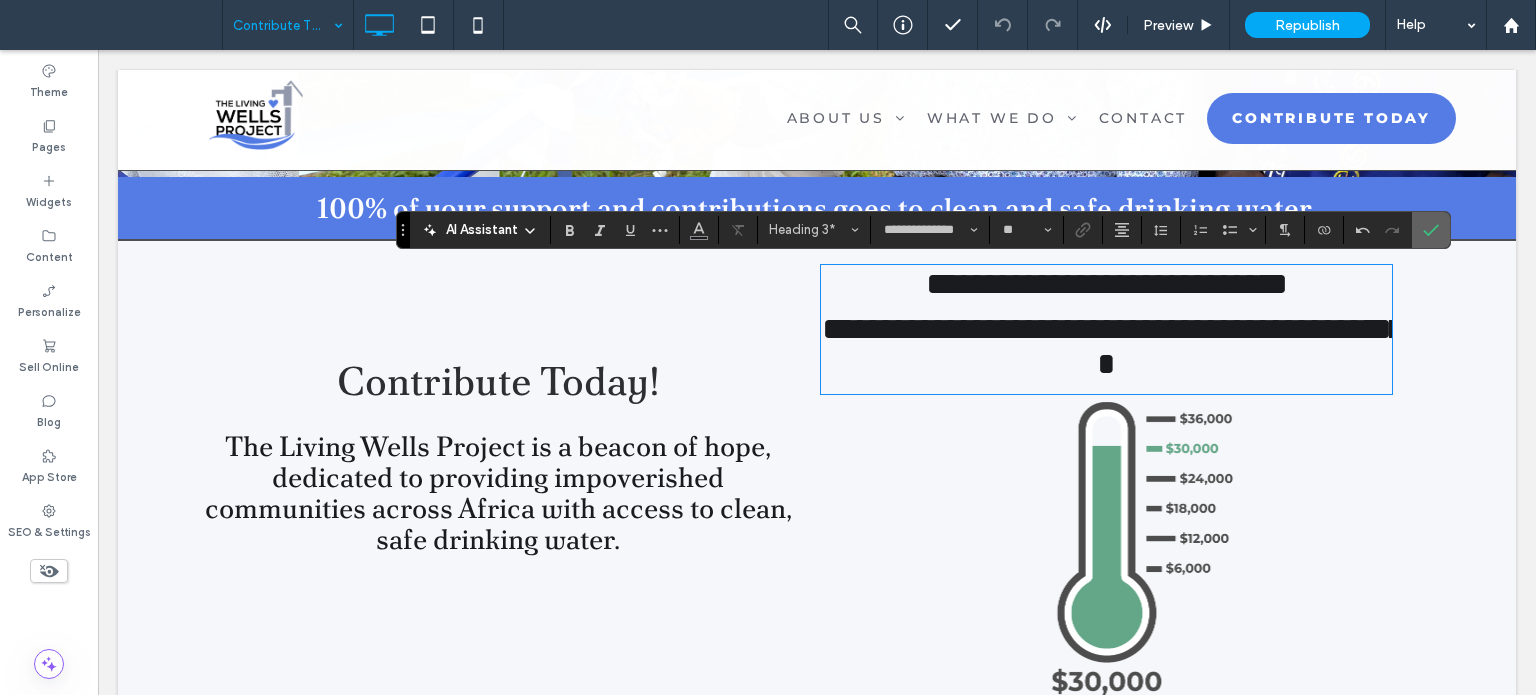 click 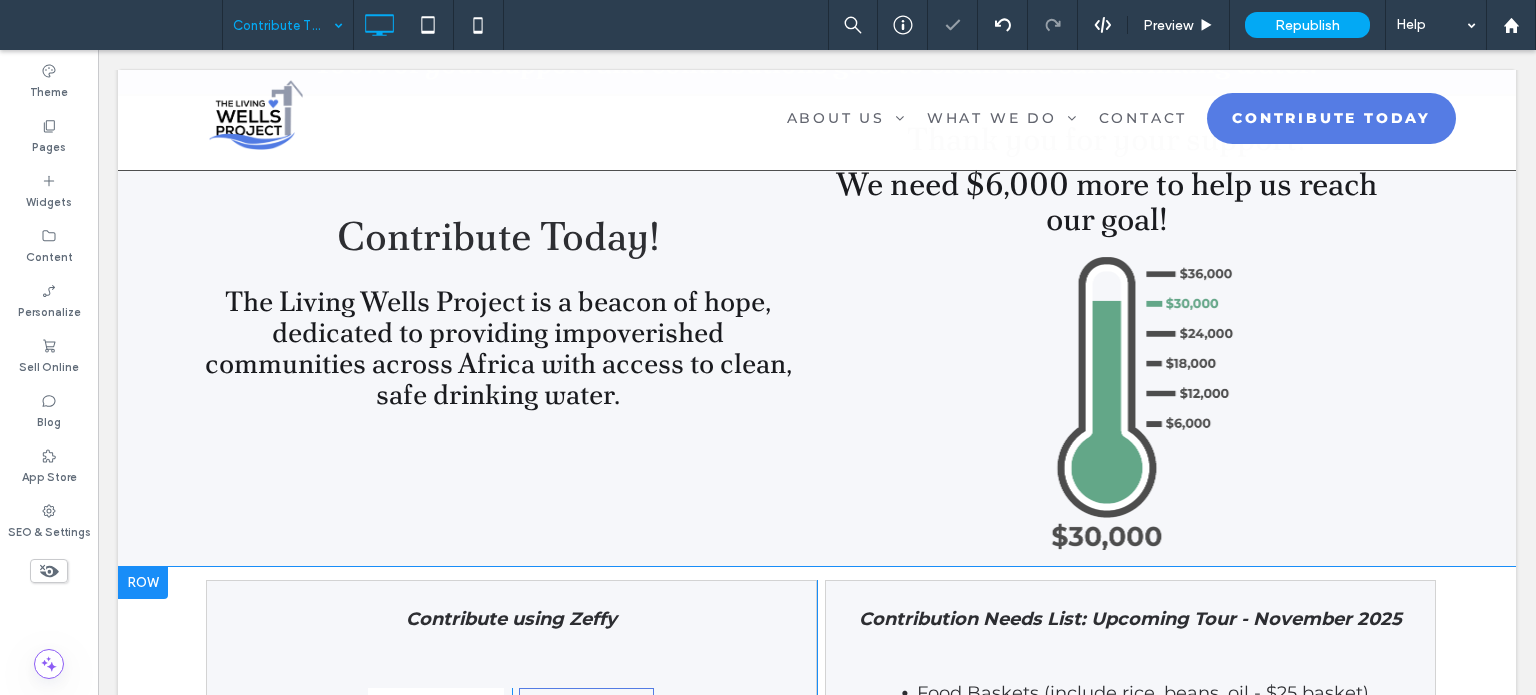 scroll, scrollTop: 941, scrollLeft: 0, axis: vertical 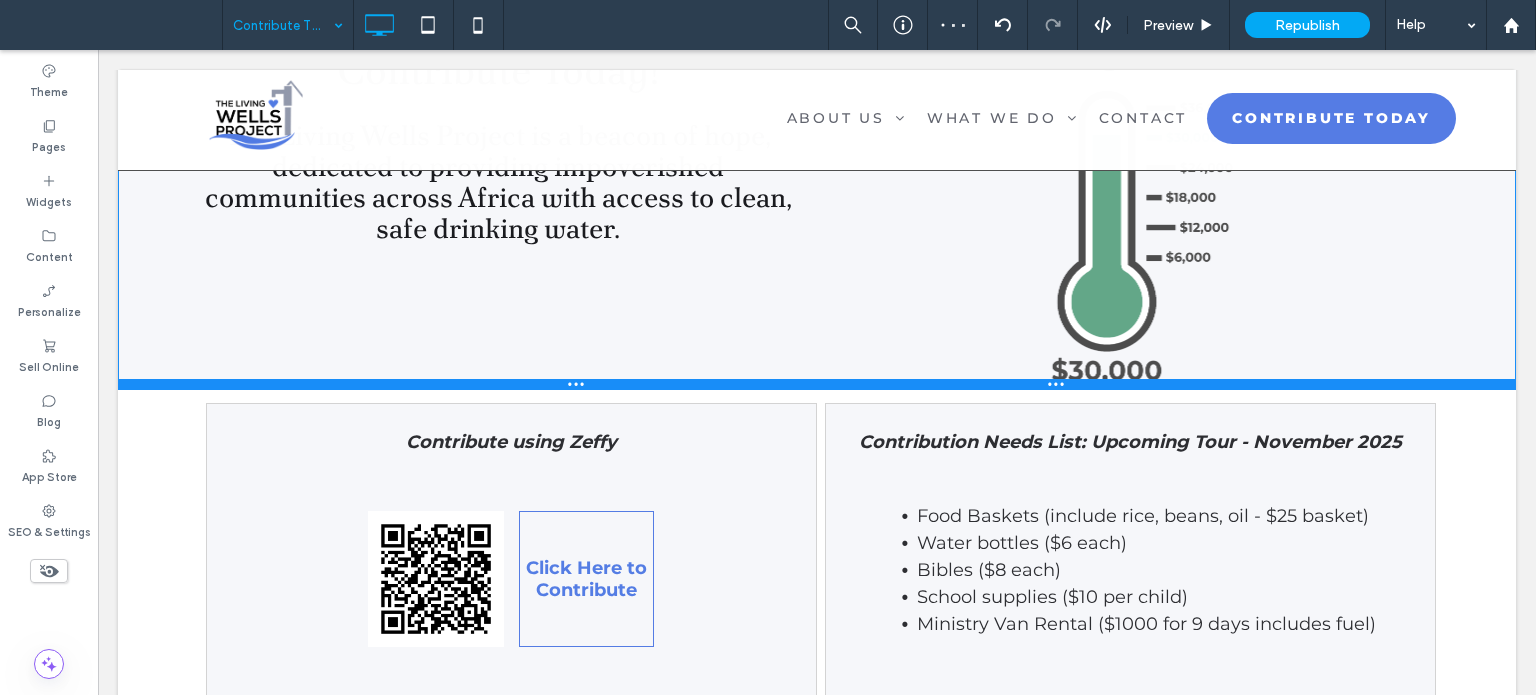 drag, startPoint x: 472, startPoint y: 407, endPoint x: 581, endPoint y: 435, distance: 112.53888 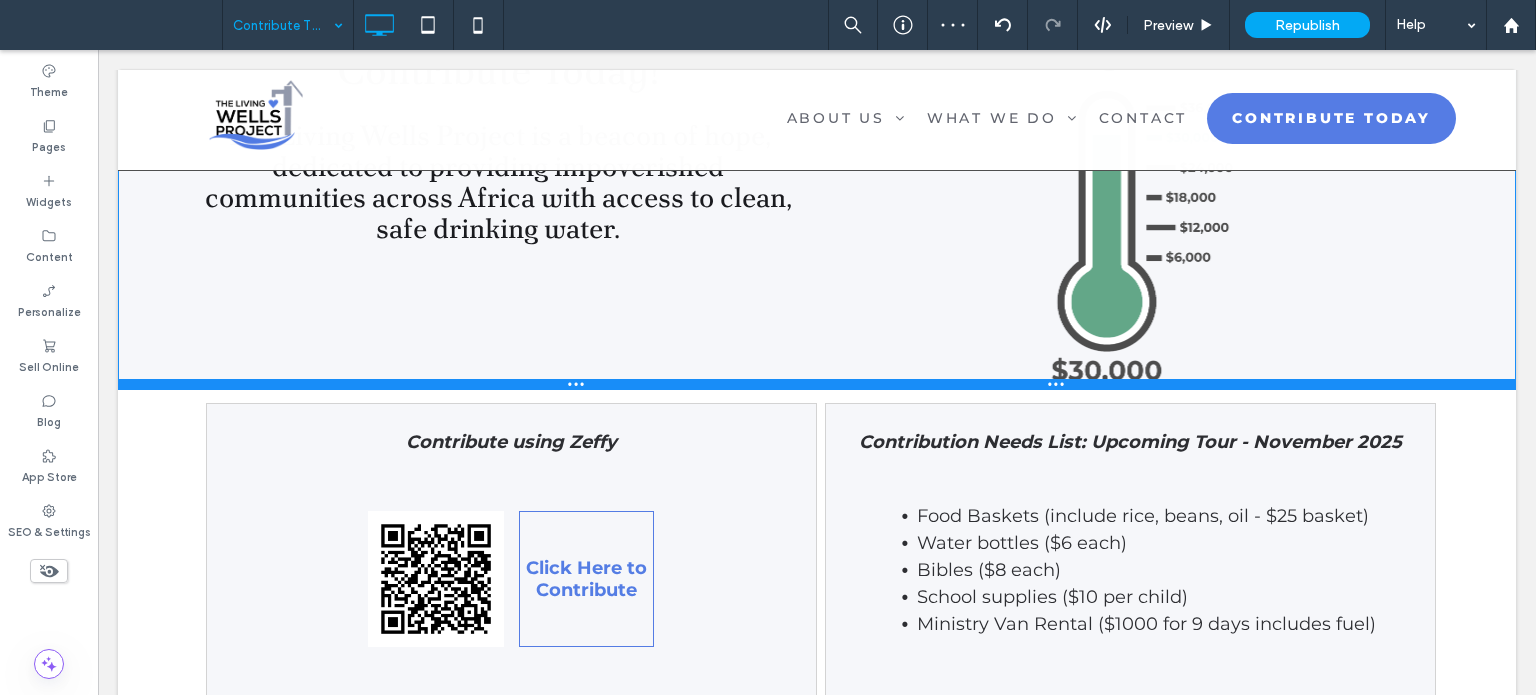 click at bounding box center (817, 384) 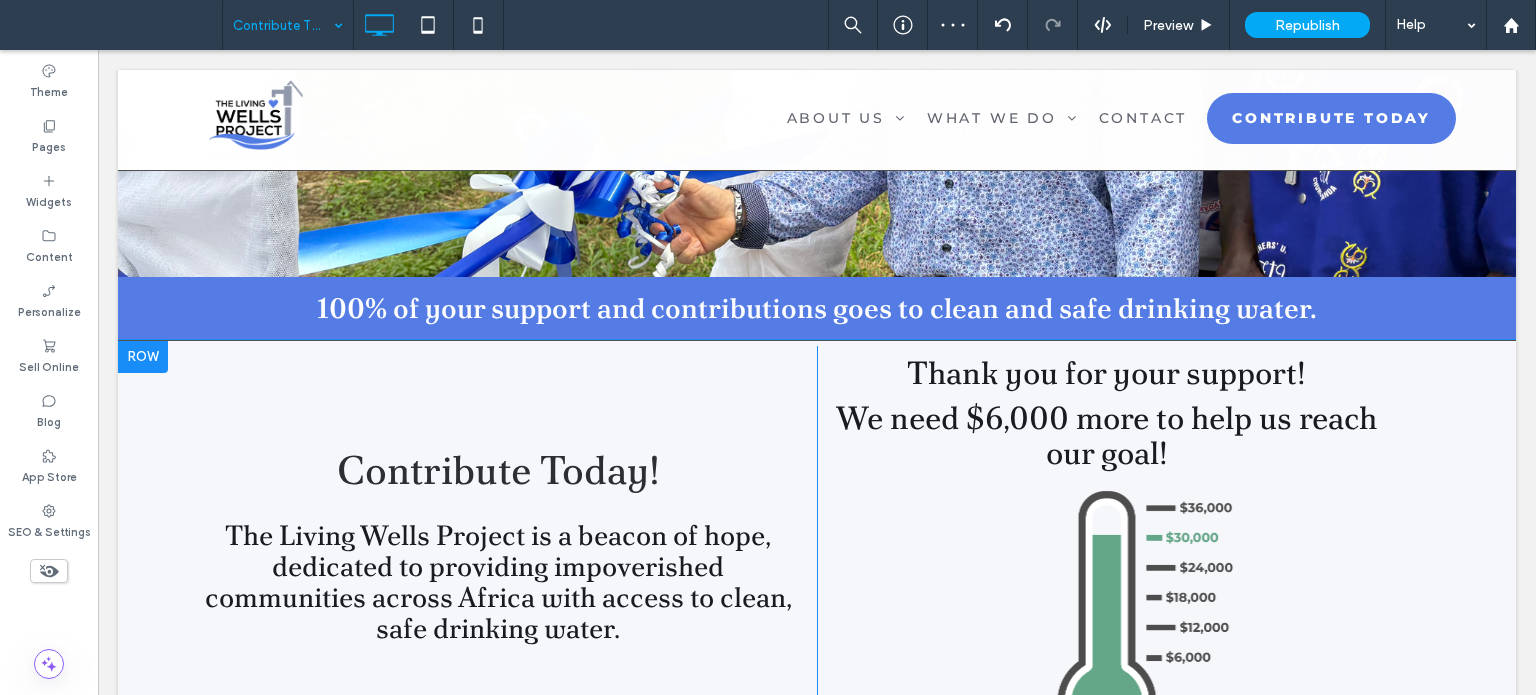 scroll, scrollTop: 741, scrollLeft: 0, axis: vertical 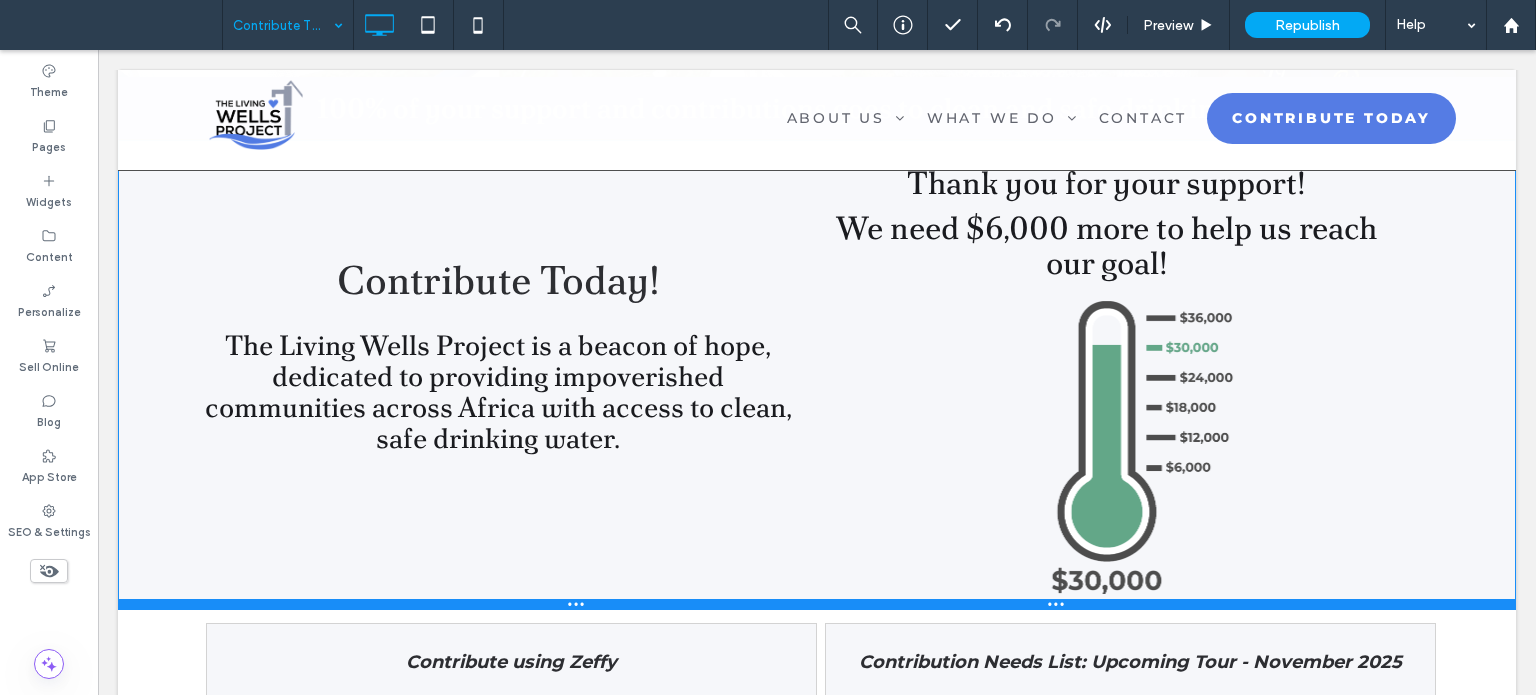 drag, startPoint x: 535, startPoint y: 586, endPoint x: 633, endPoint y: 656, distance: 120.432556 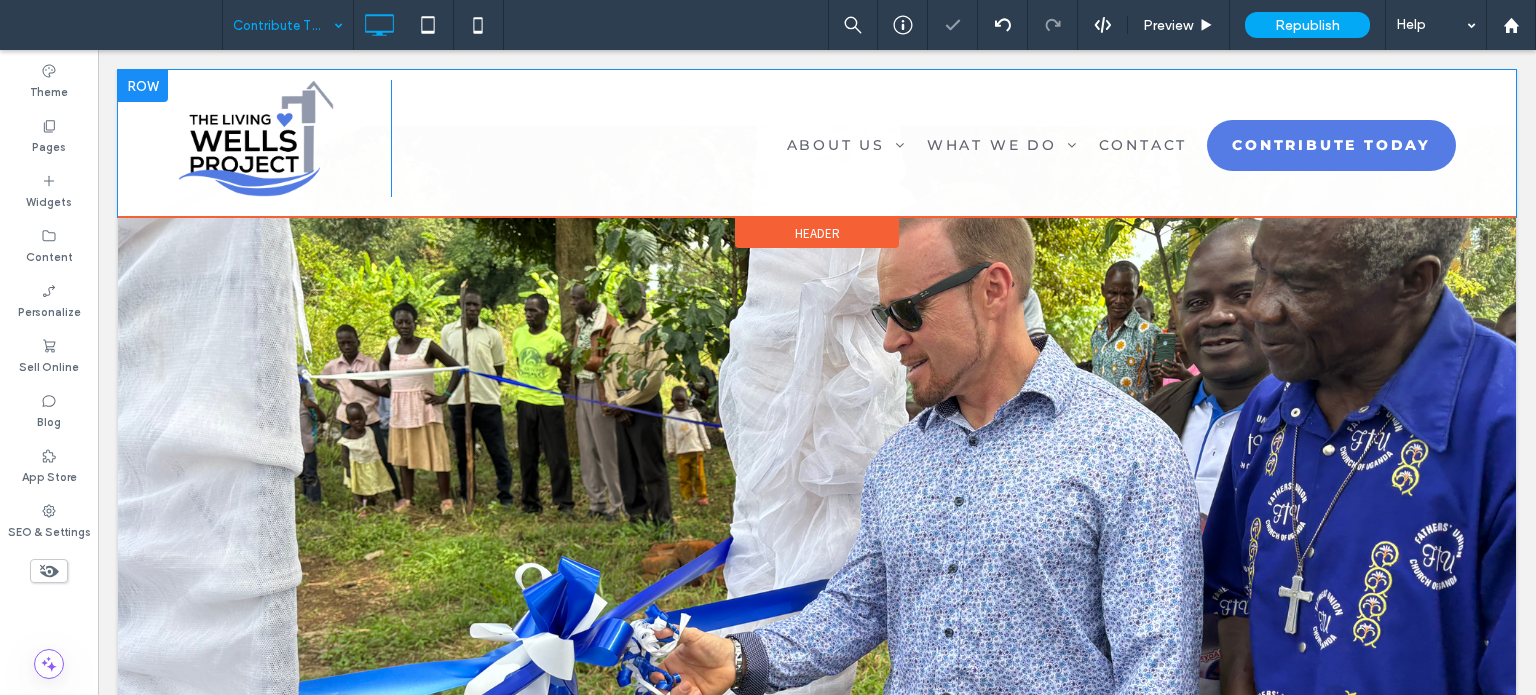 scroll, scrollTop: 0, scrollLeft: 0, axis: both 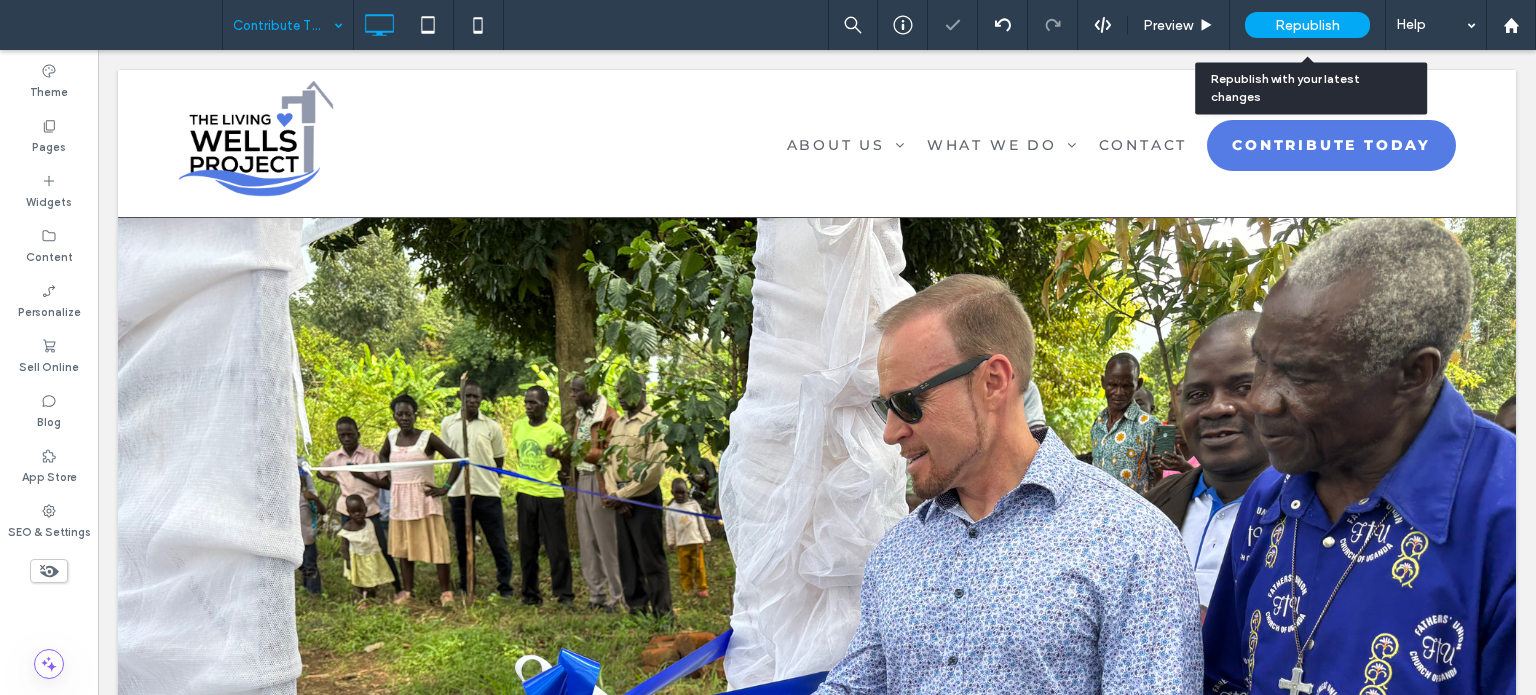 click on "Republish" at bounding box center [1307, 25] 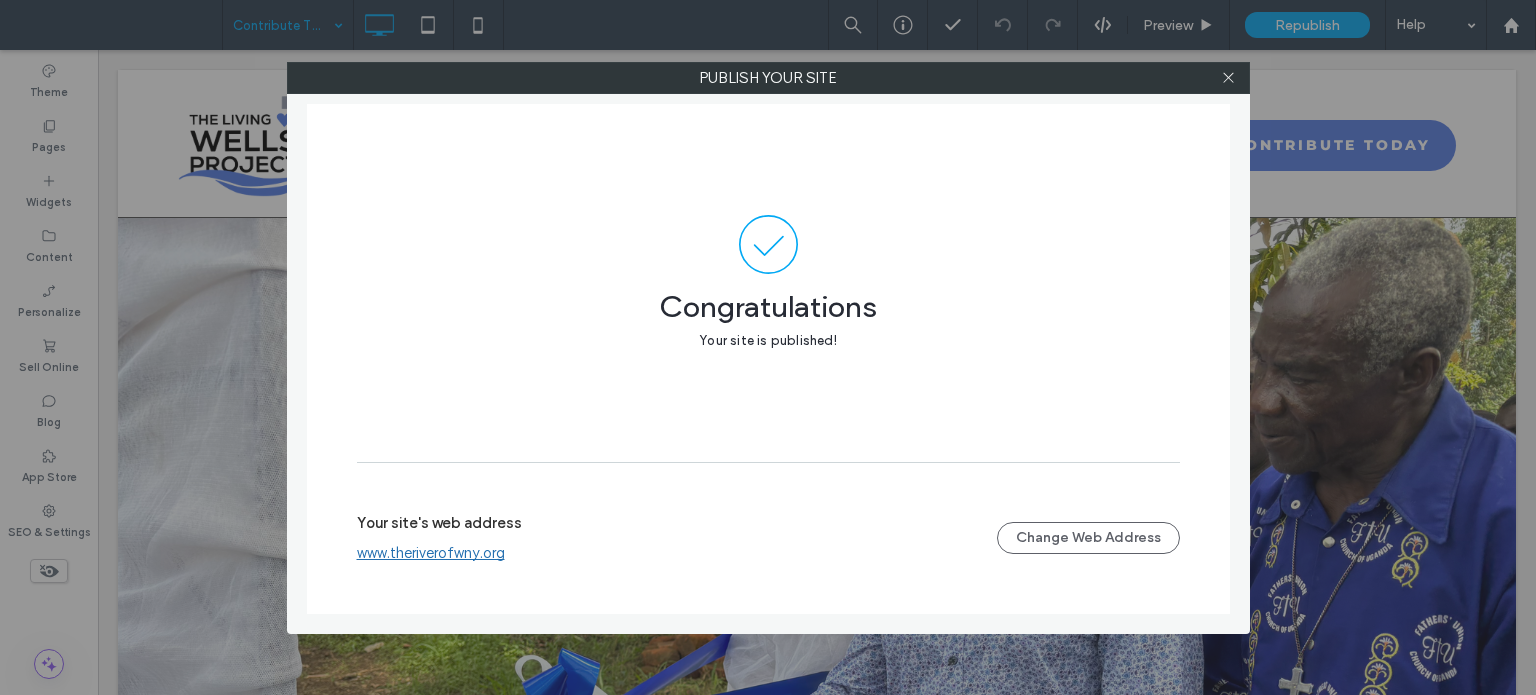 click on "www.theriverofwny.org" at bounding box center [431, 553] 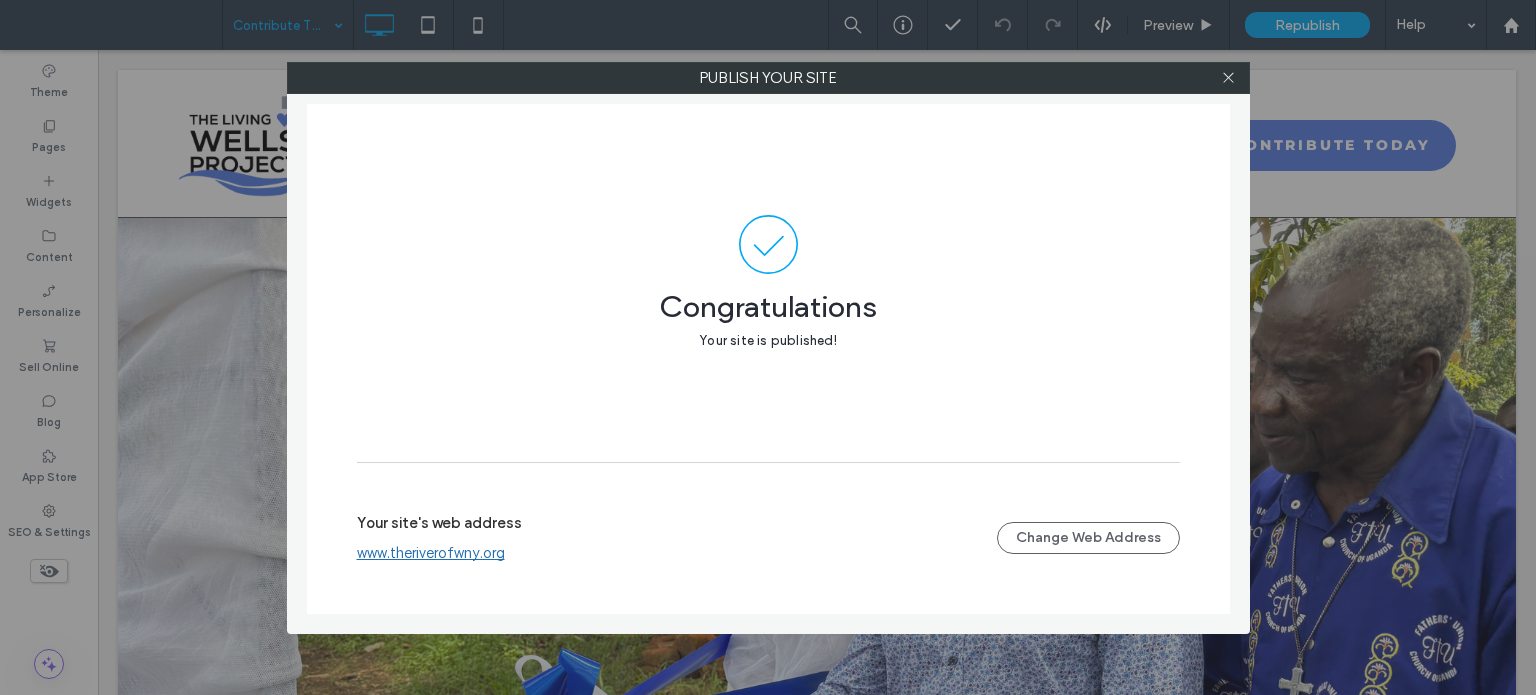 click on "Publish your site" at bounding box center [768, 78] 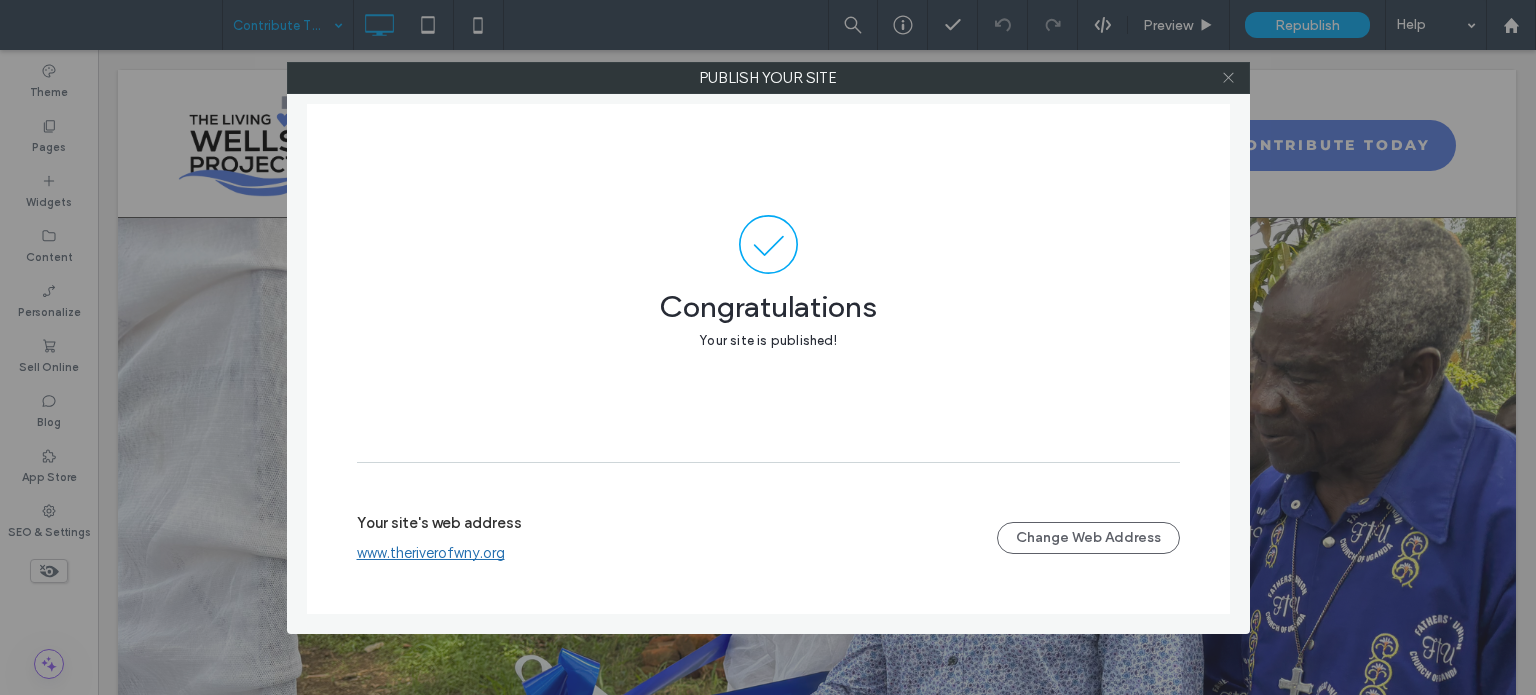 click 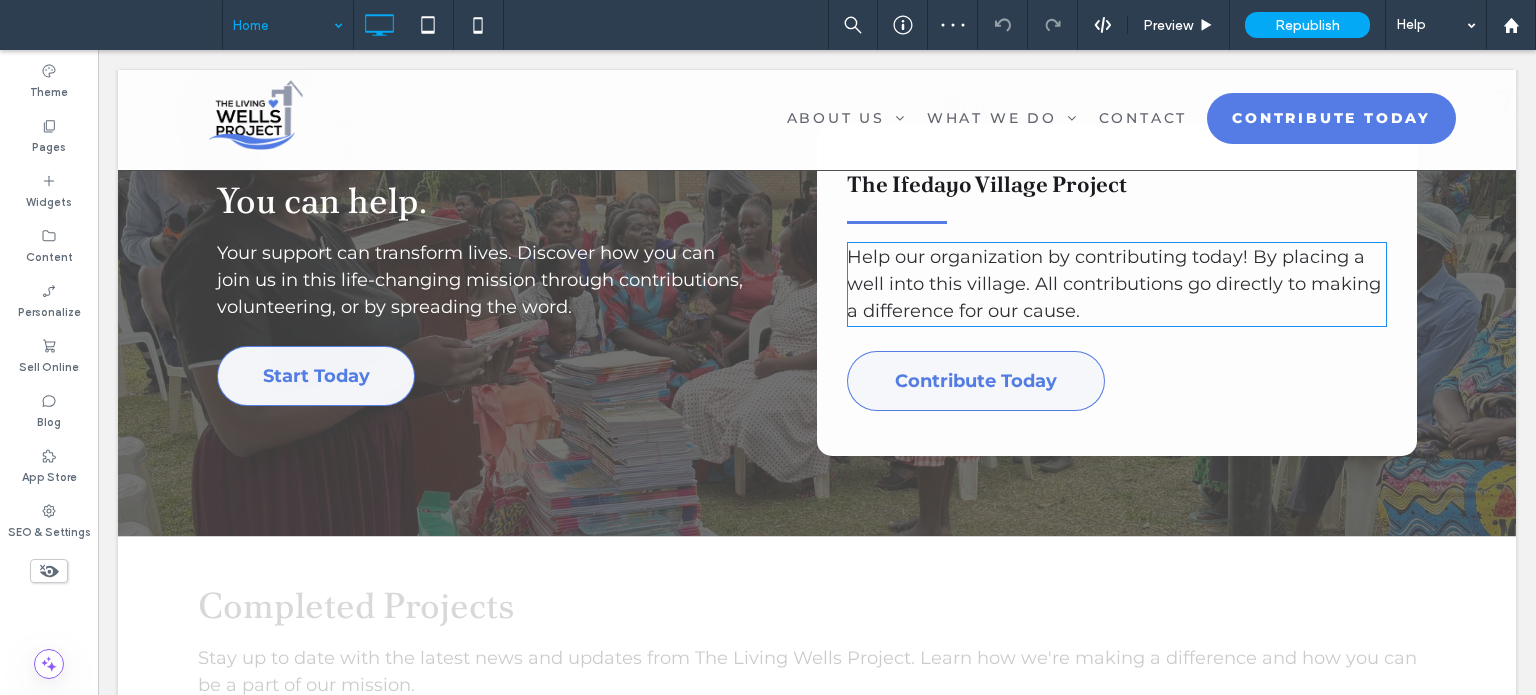 scroll, scrollTop: 2400, scrollLeft: 0, axis: vertical 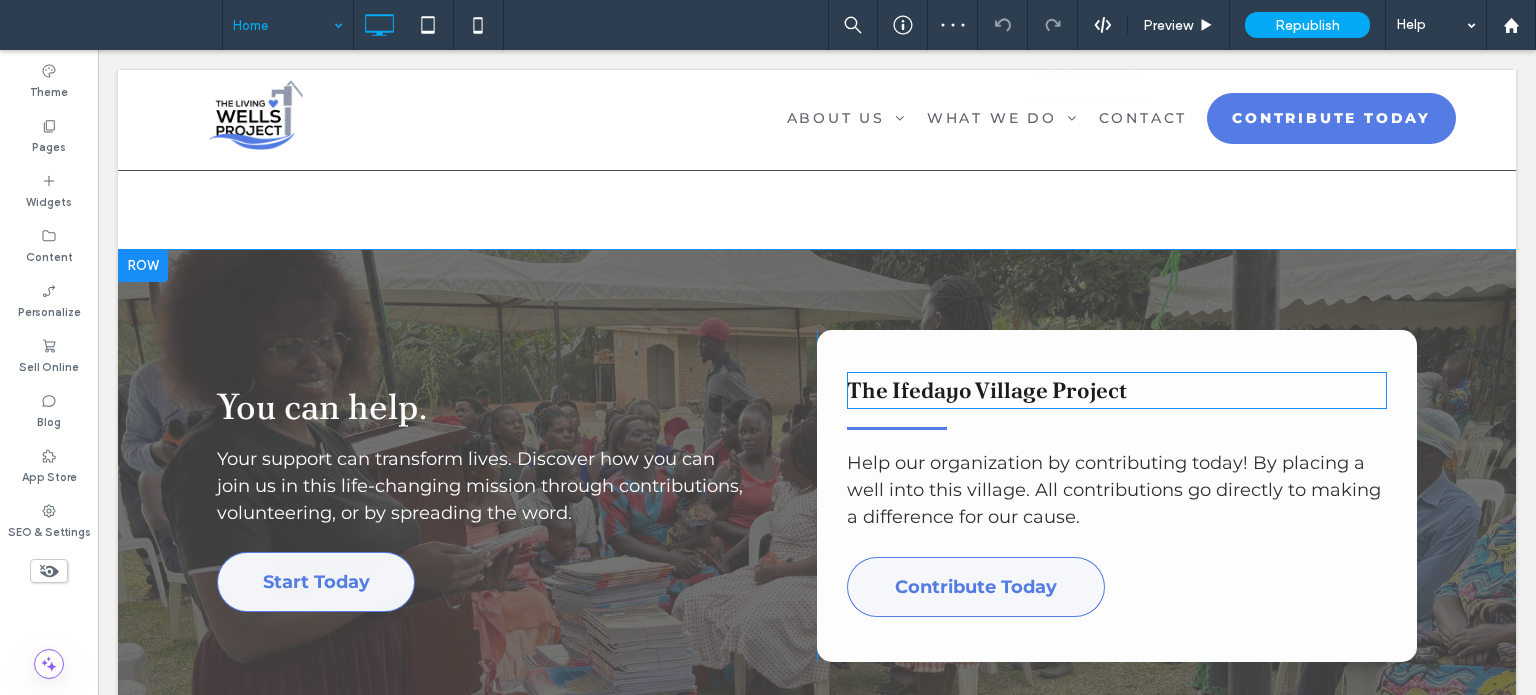 click on "The Ifedayo Village Project" at bounding box center (987, 390) 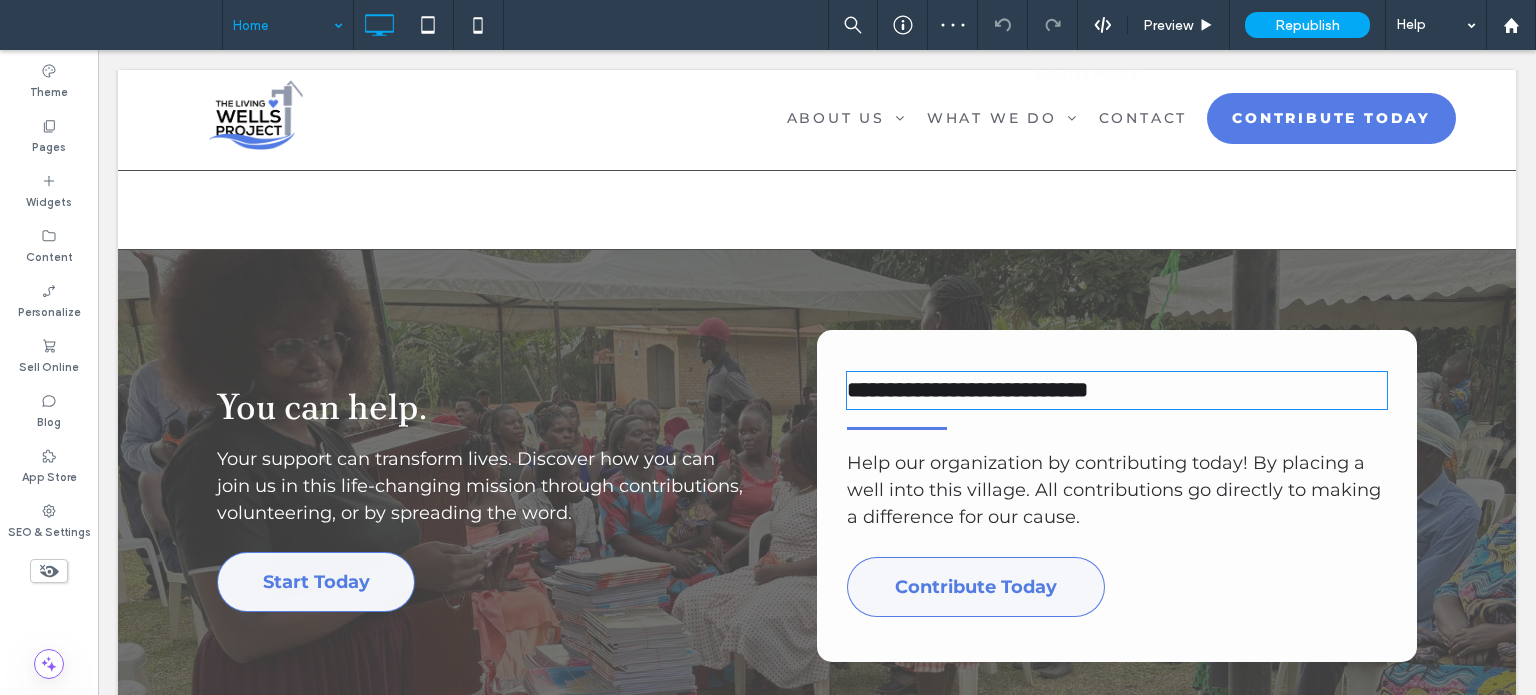 type on "**********" 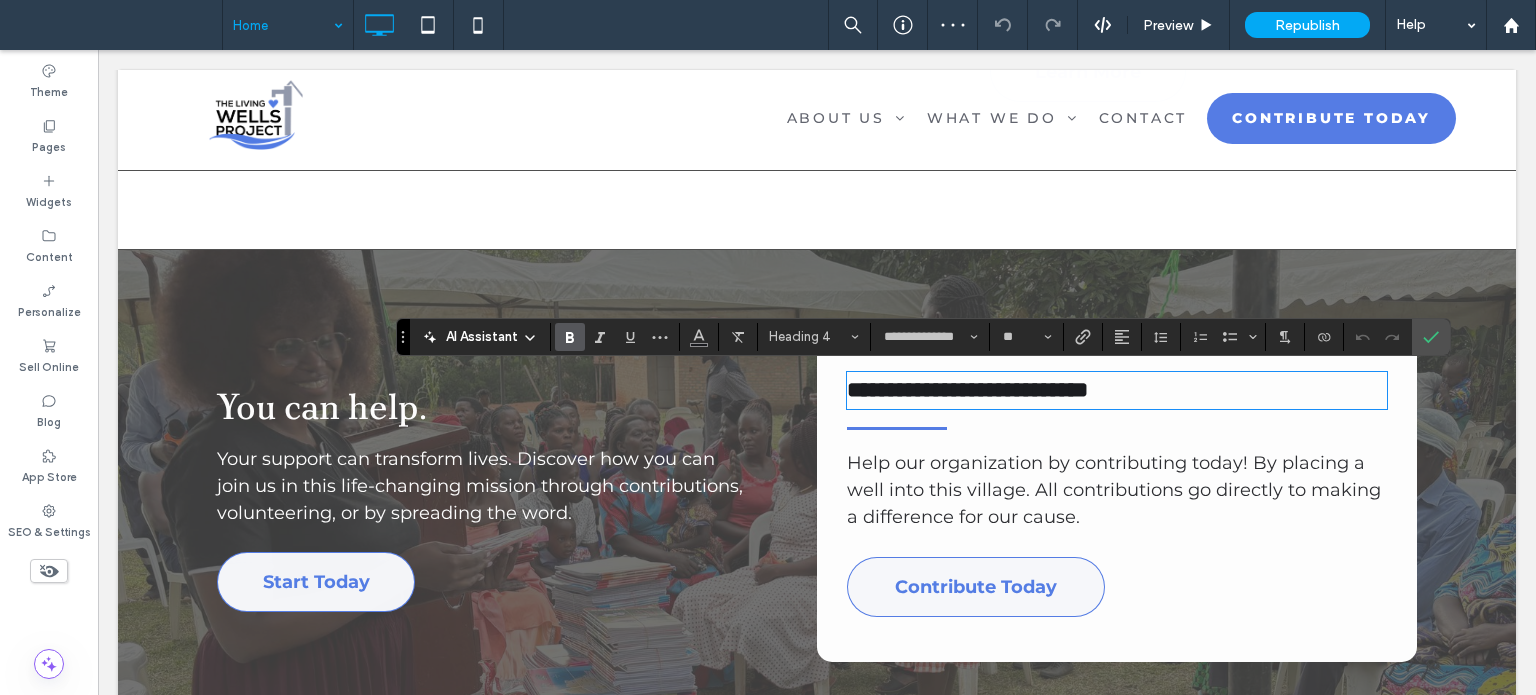 type on "**********" 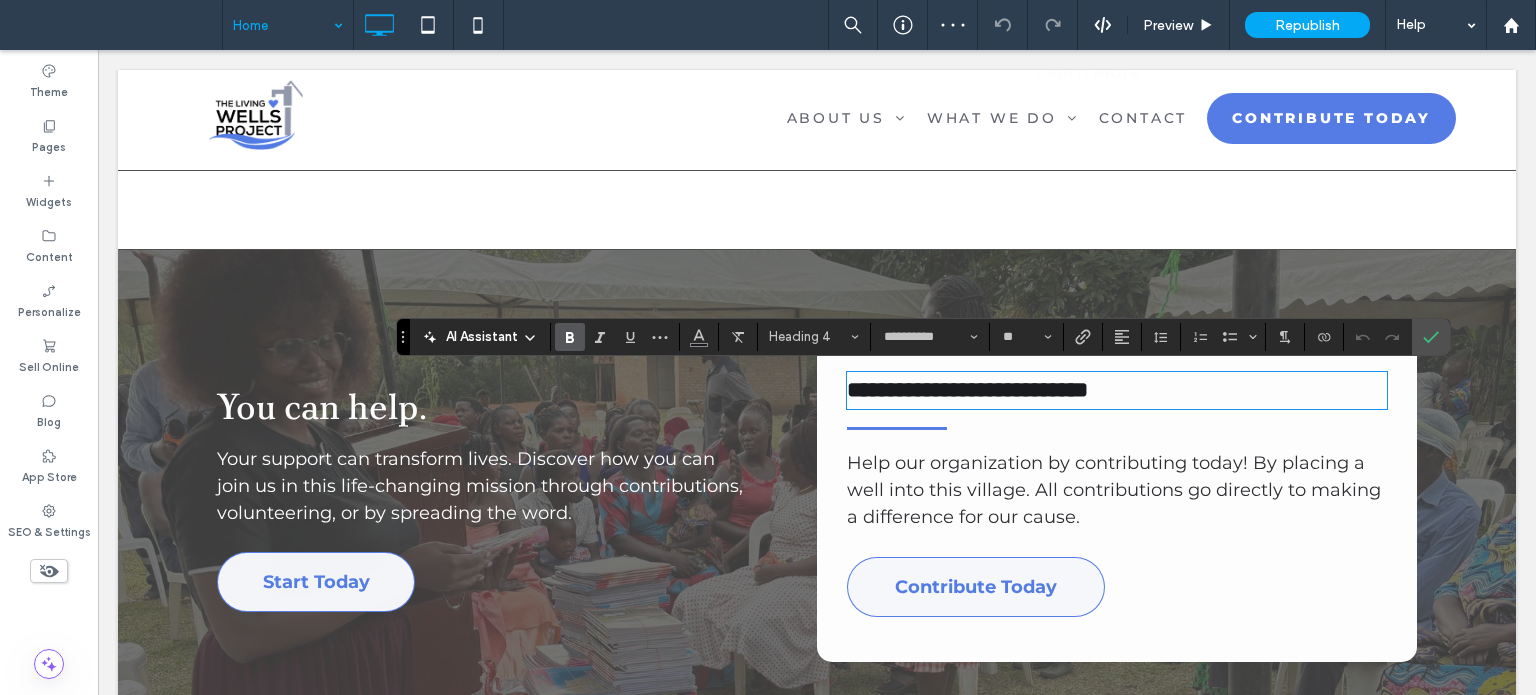 scroll, scrollTop: 0, scrollLeft: 0, axis: both 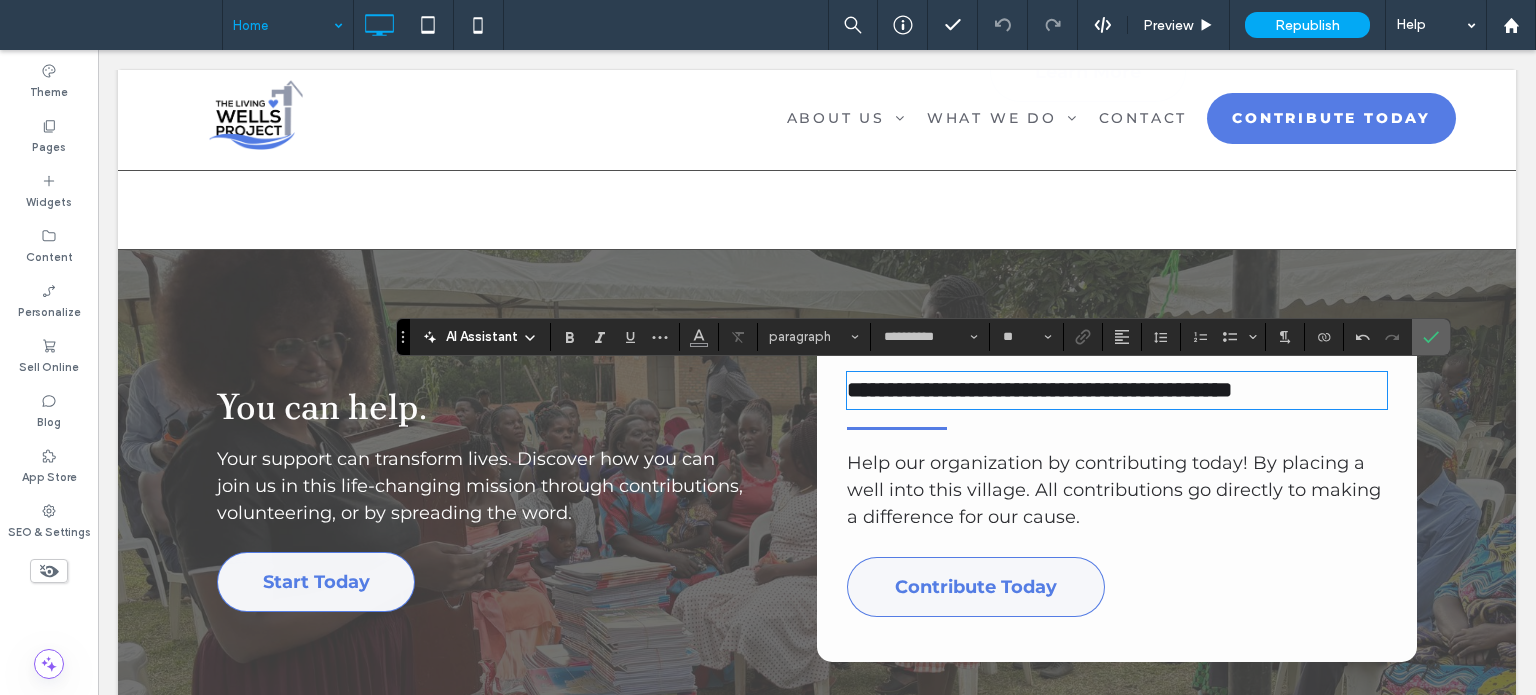 click at bounding box center [1431, 337] 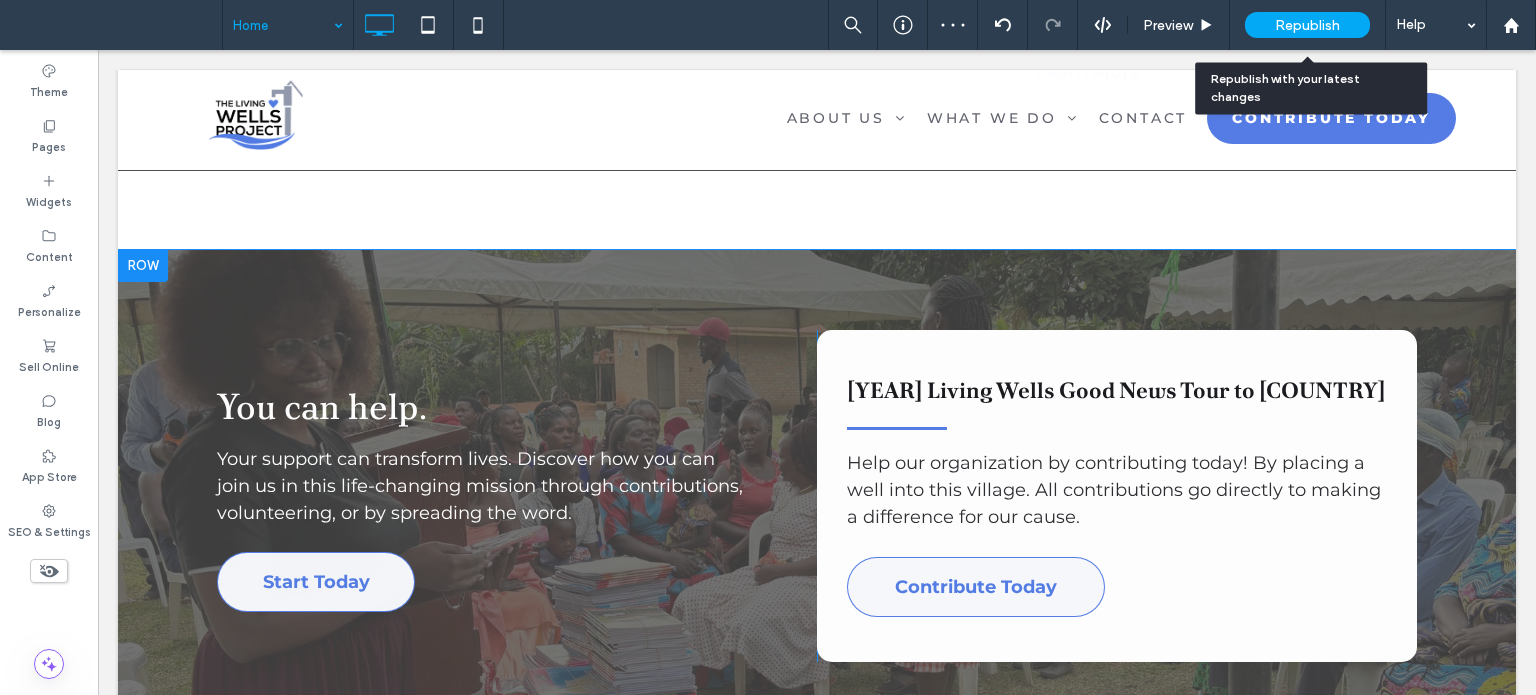 click on "Republish" at bounding box center (1307, 25) 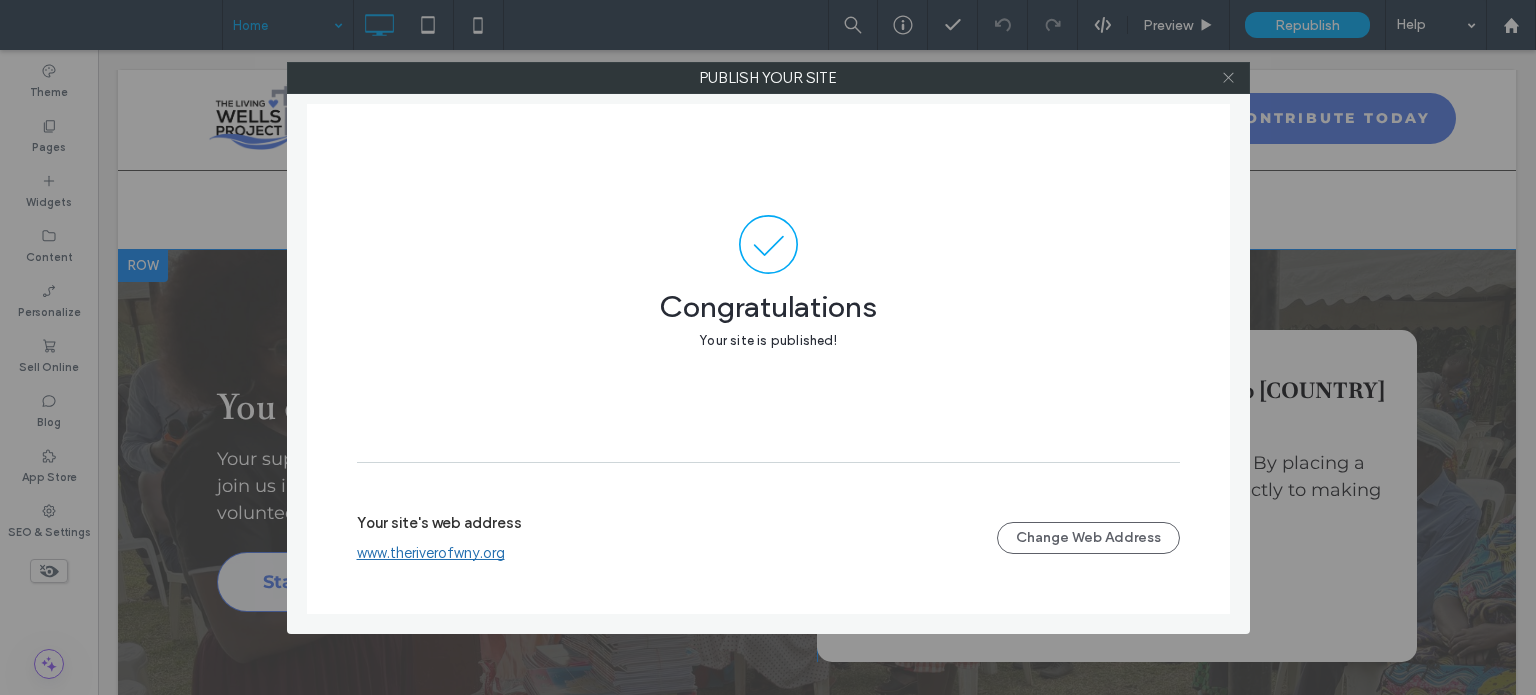 click 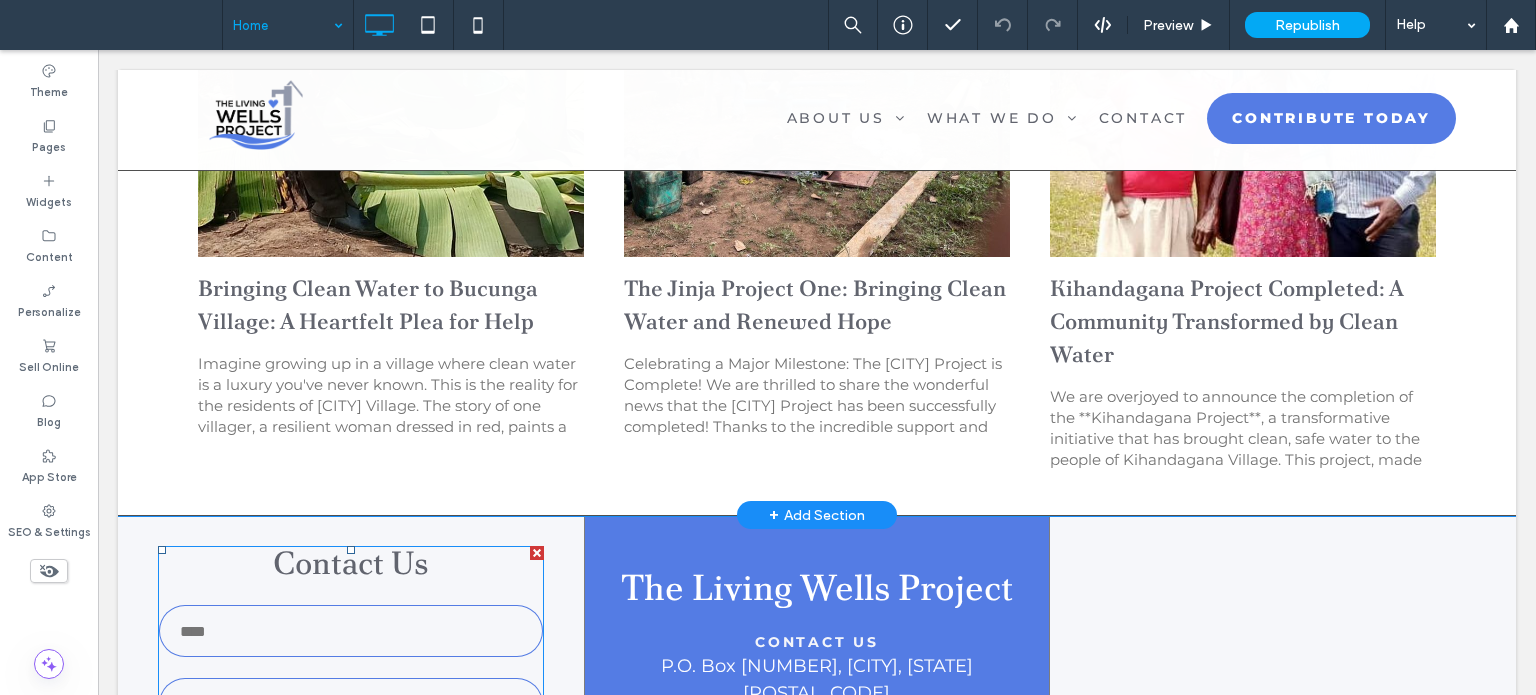 scroll, scrollTop: 2984, scrollLeft: 0, axis: vertical 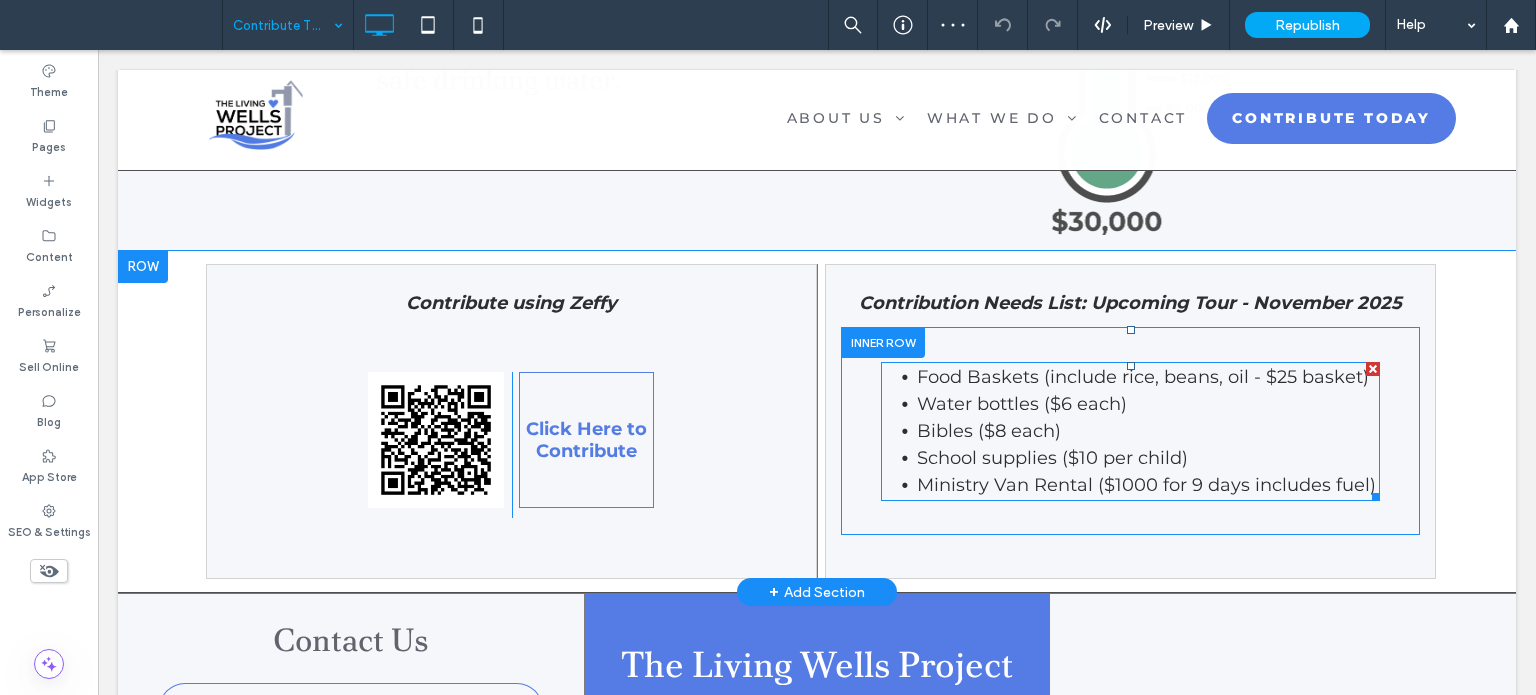 click on "School supplies ($10 per child)" at bounding box center [1052, 458] 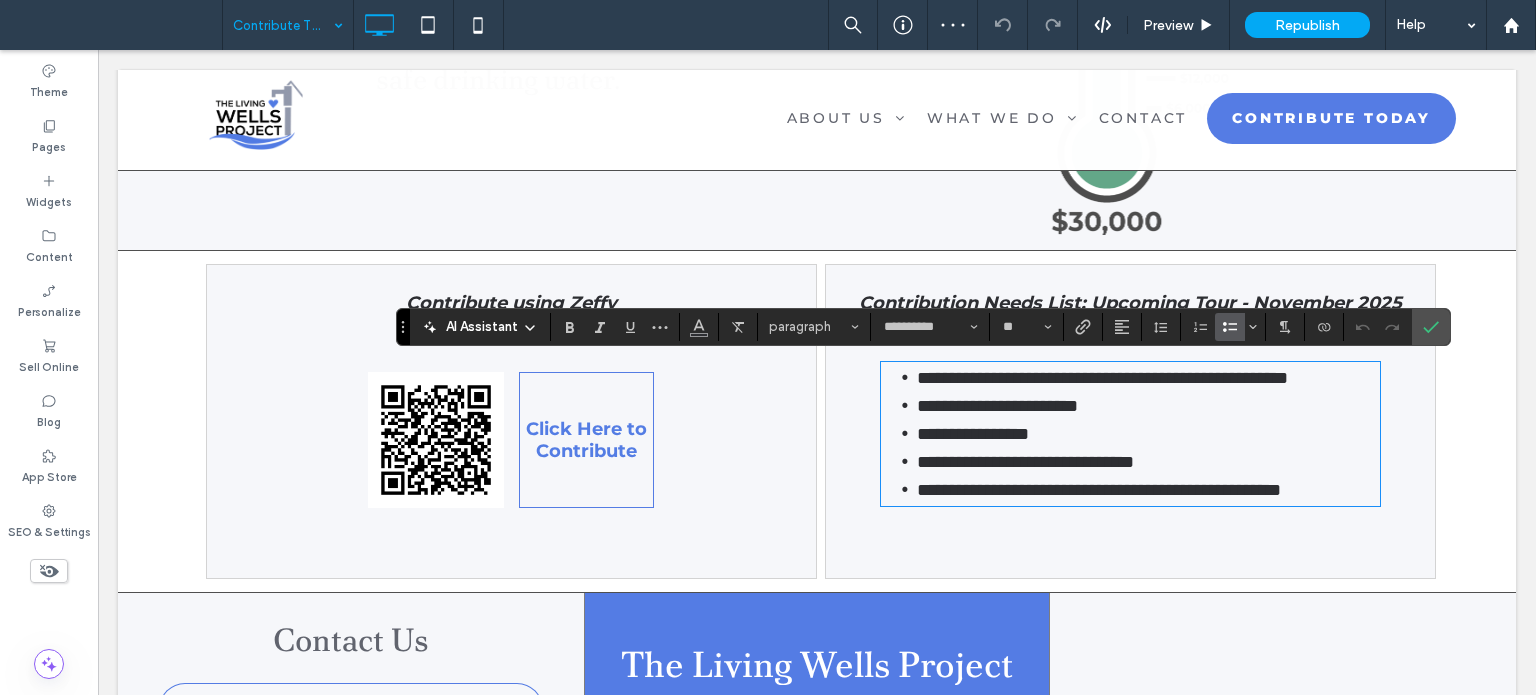 click on "**********" at bounding box center (997, 406) 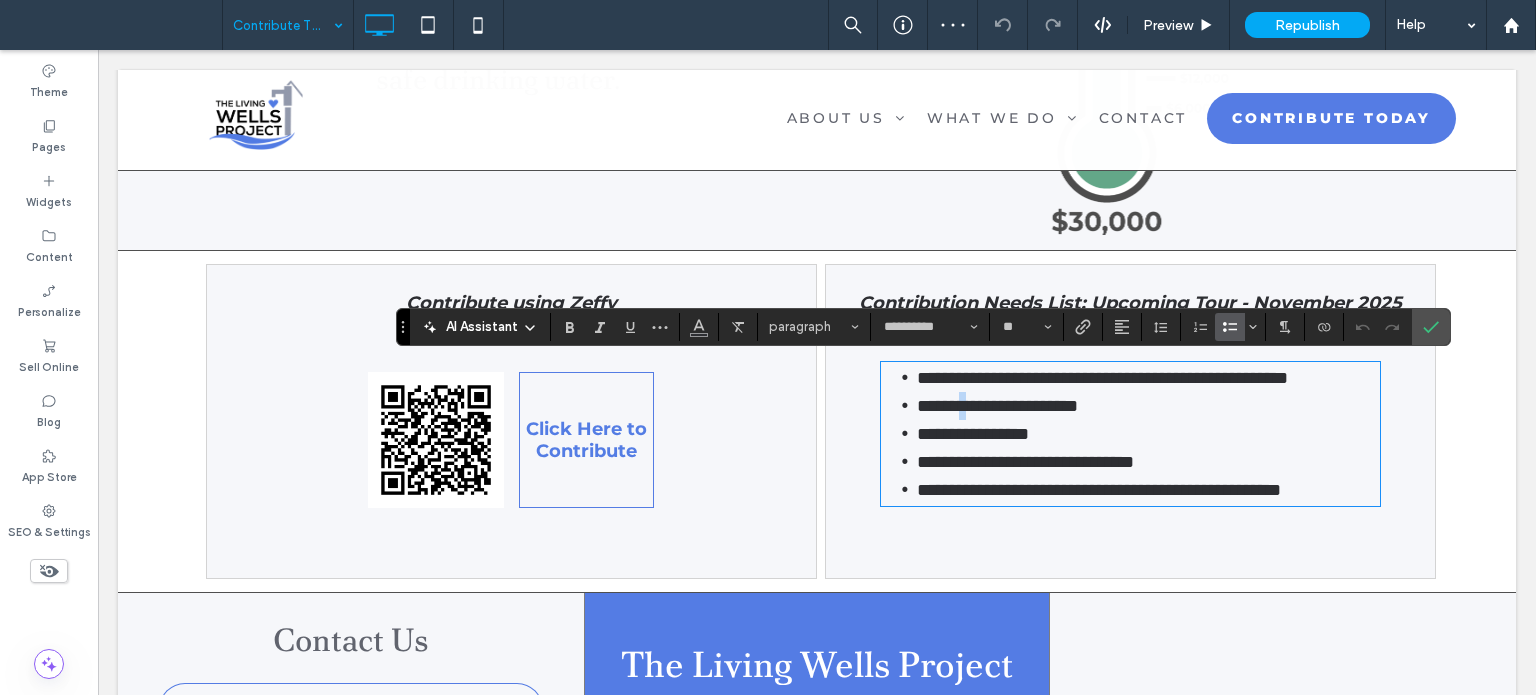 click on "**********" at bounding box center (997, 406) 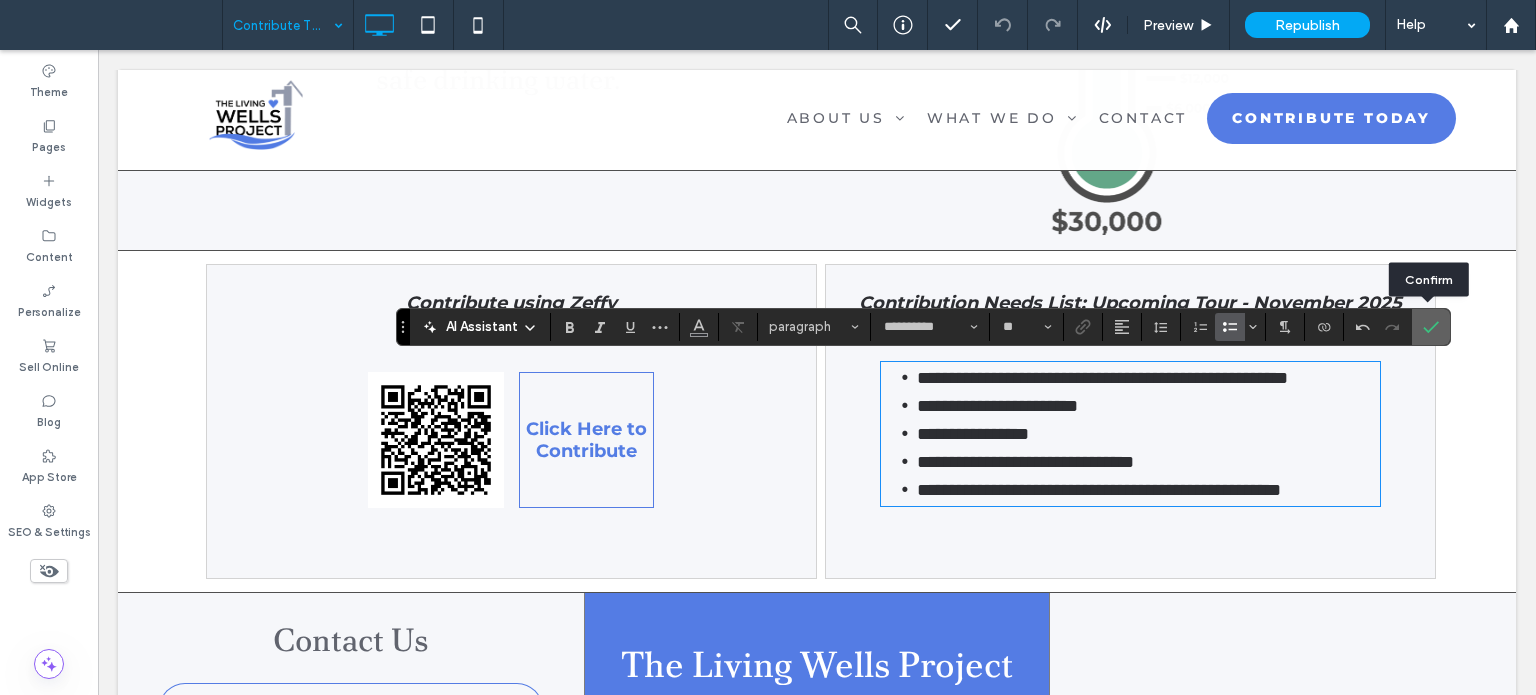 click 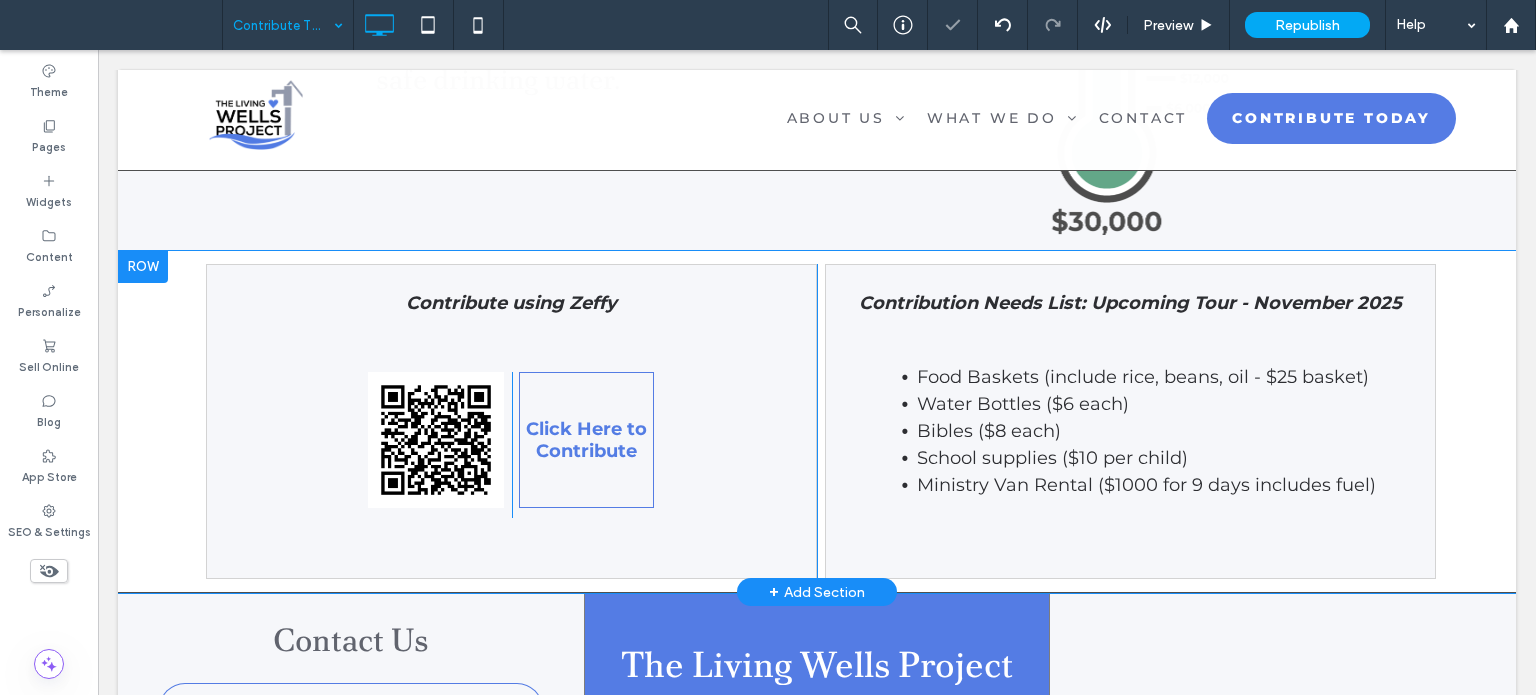 click on "Contribute using Zeffy
Click To Paste
Click Here to Contribute
Click To Paste
Click To Paste
Contribution Needs List: Upcoming Tour - November 2025
Food Baskets (include rice, beans, oil - $25 basket)  Water Bottles ($6 each) Bibles ($8 each) School supplies ($10 per child) Ministry Van Rental ($1000 for 9 days includes fuel)
Click To Paste
Click To Paste
Row + Add Section" at bounding box center (817, 422) 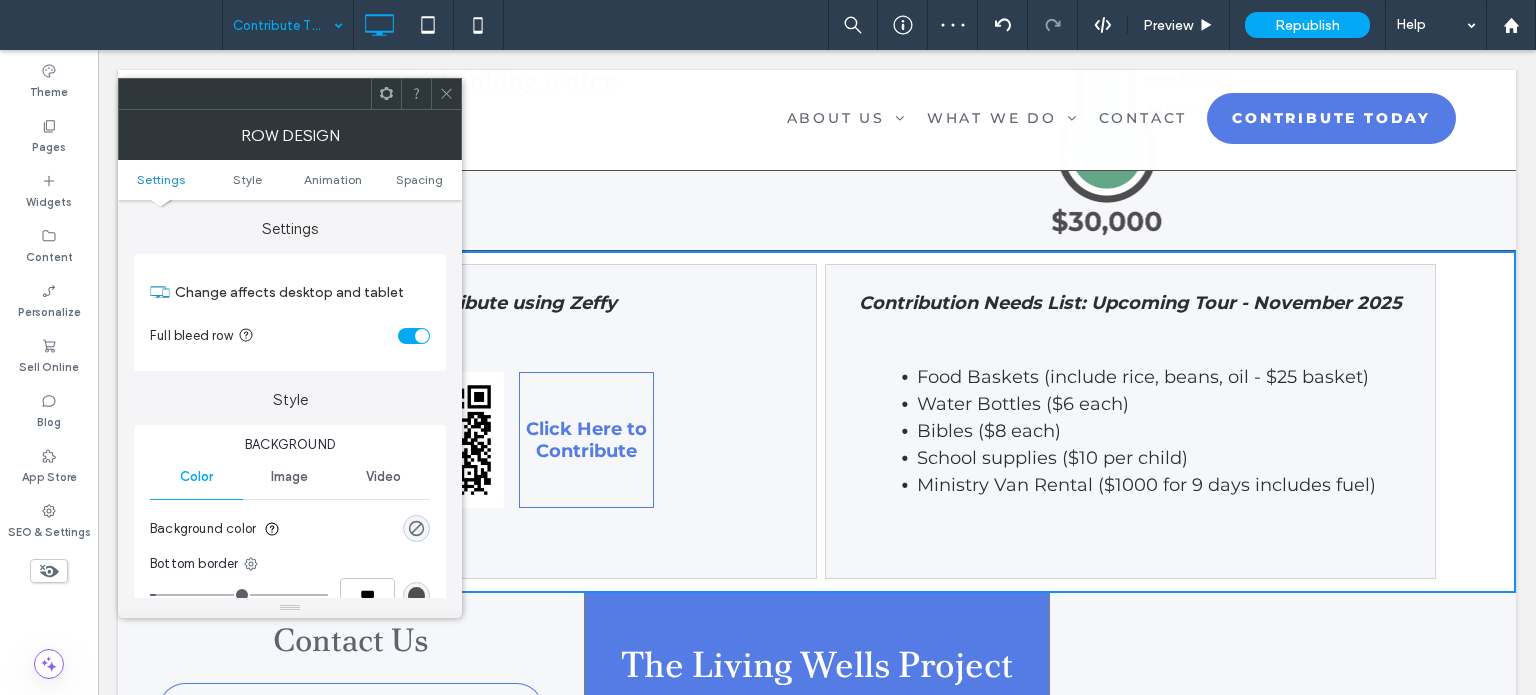 click at bounding box center (446, 94) 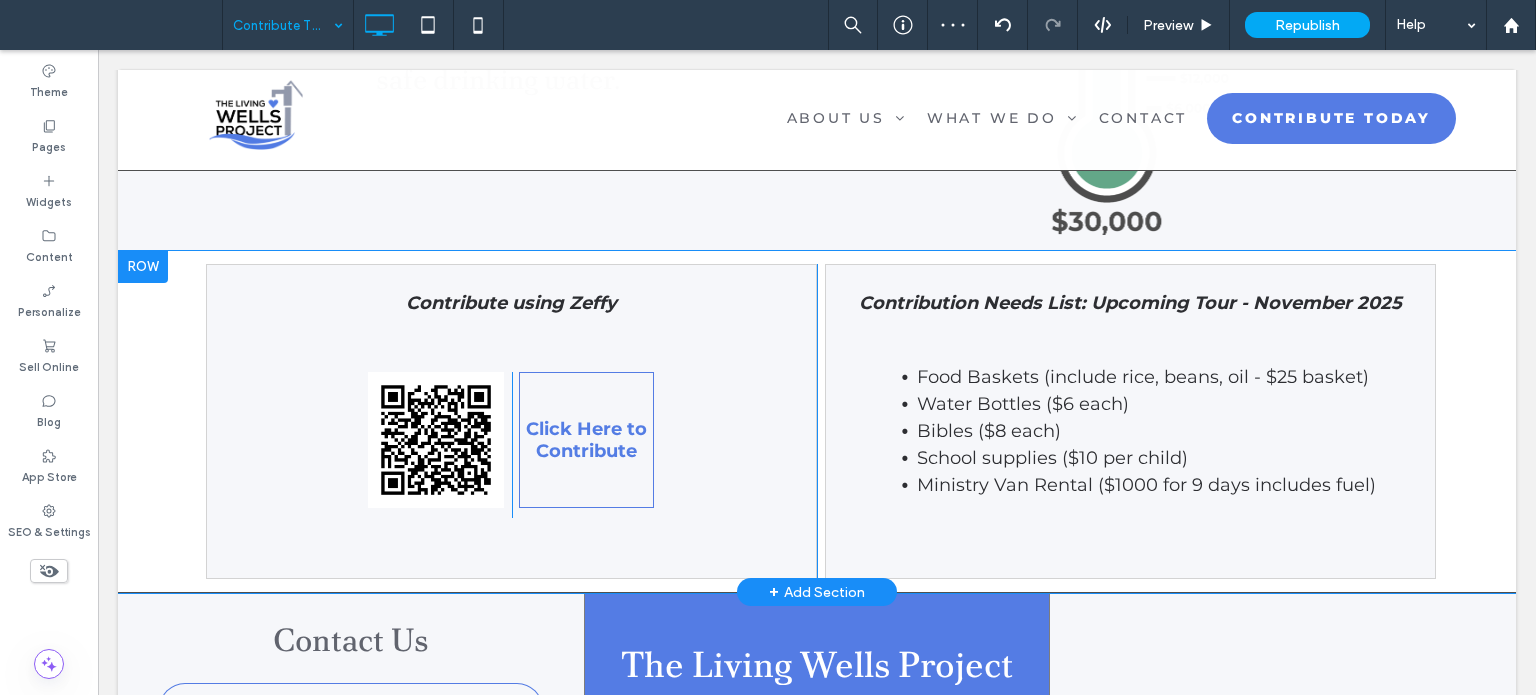 click at bounding box center [143, 267] 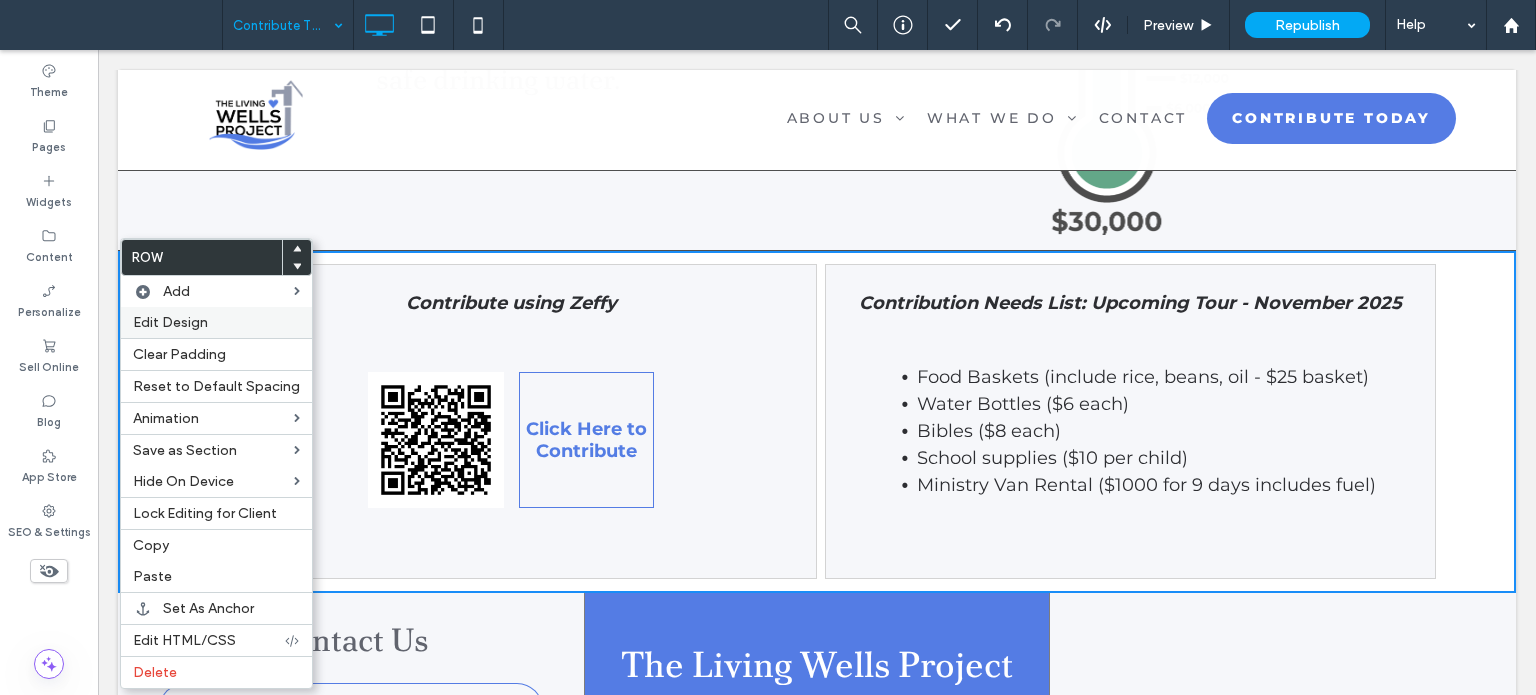click on "Edit Design" at bounding box center (216, 322) 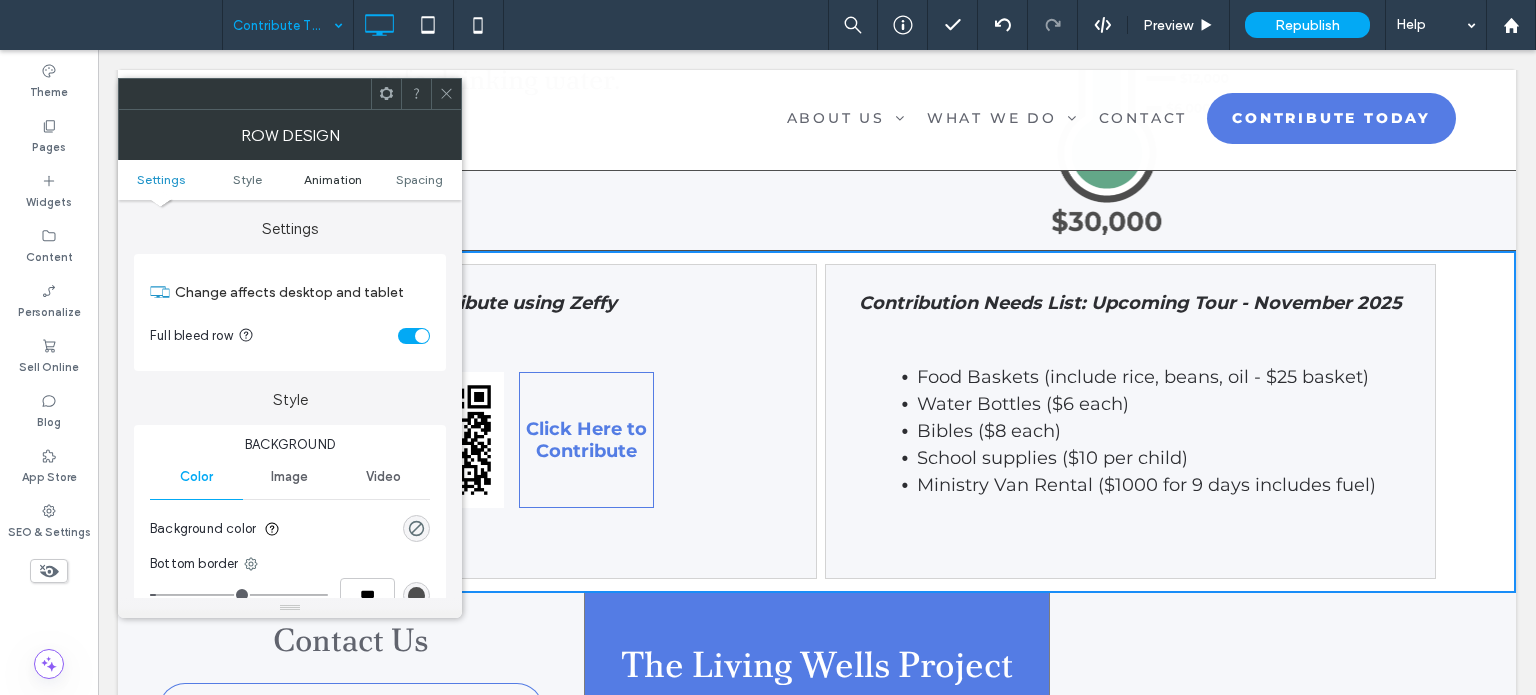 click on "Animation" at bounding box center (333, 179) 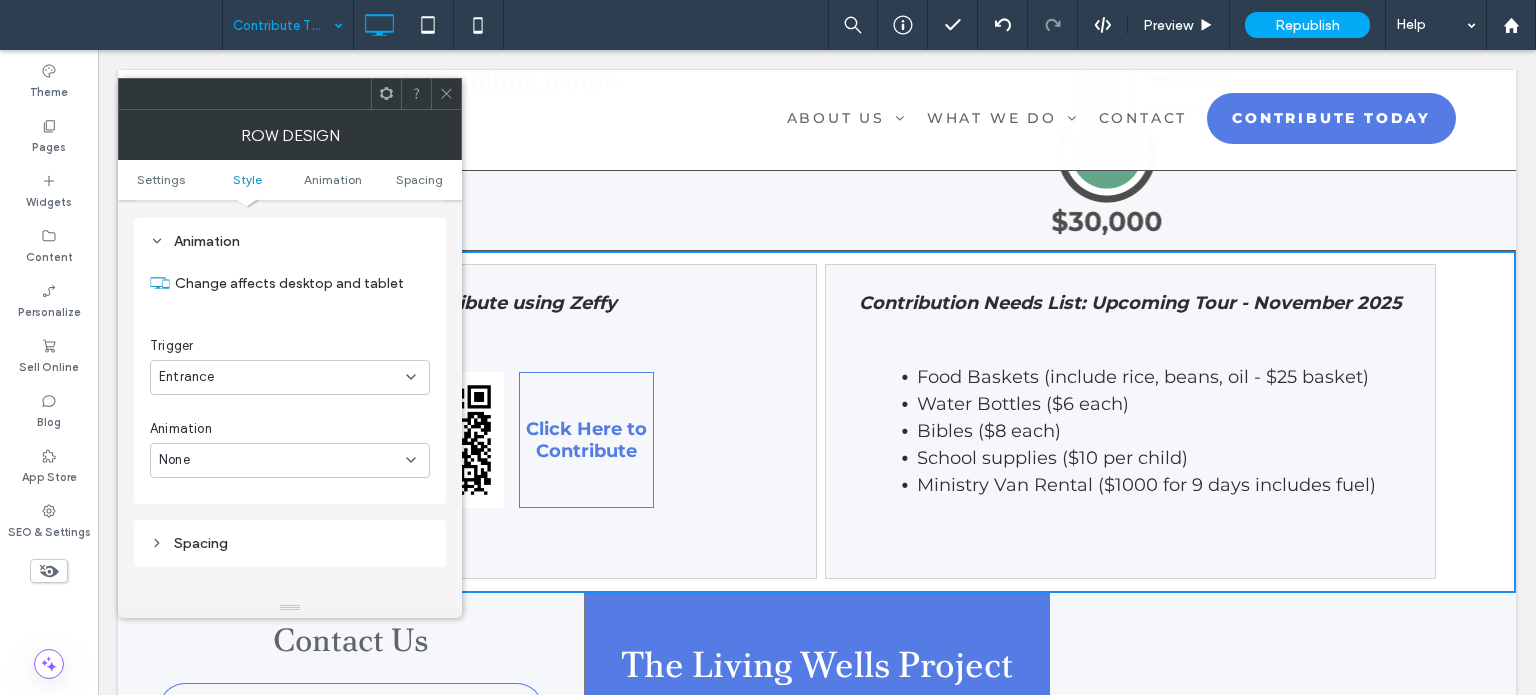 scroll, scrollTop: 502, scrollLeft: 0, axis: vertical 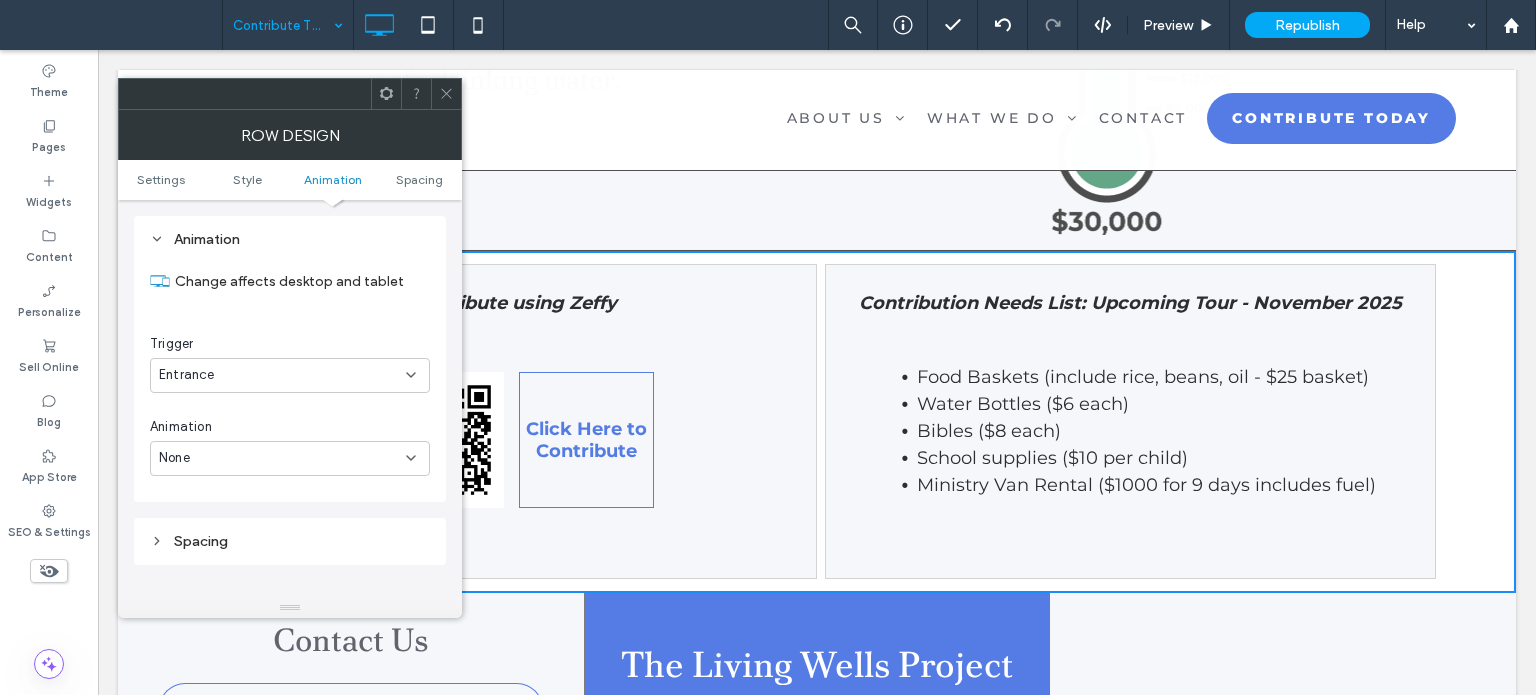 click on "None" at bounding box center (282, 458) 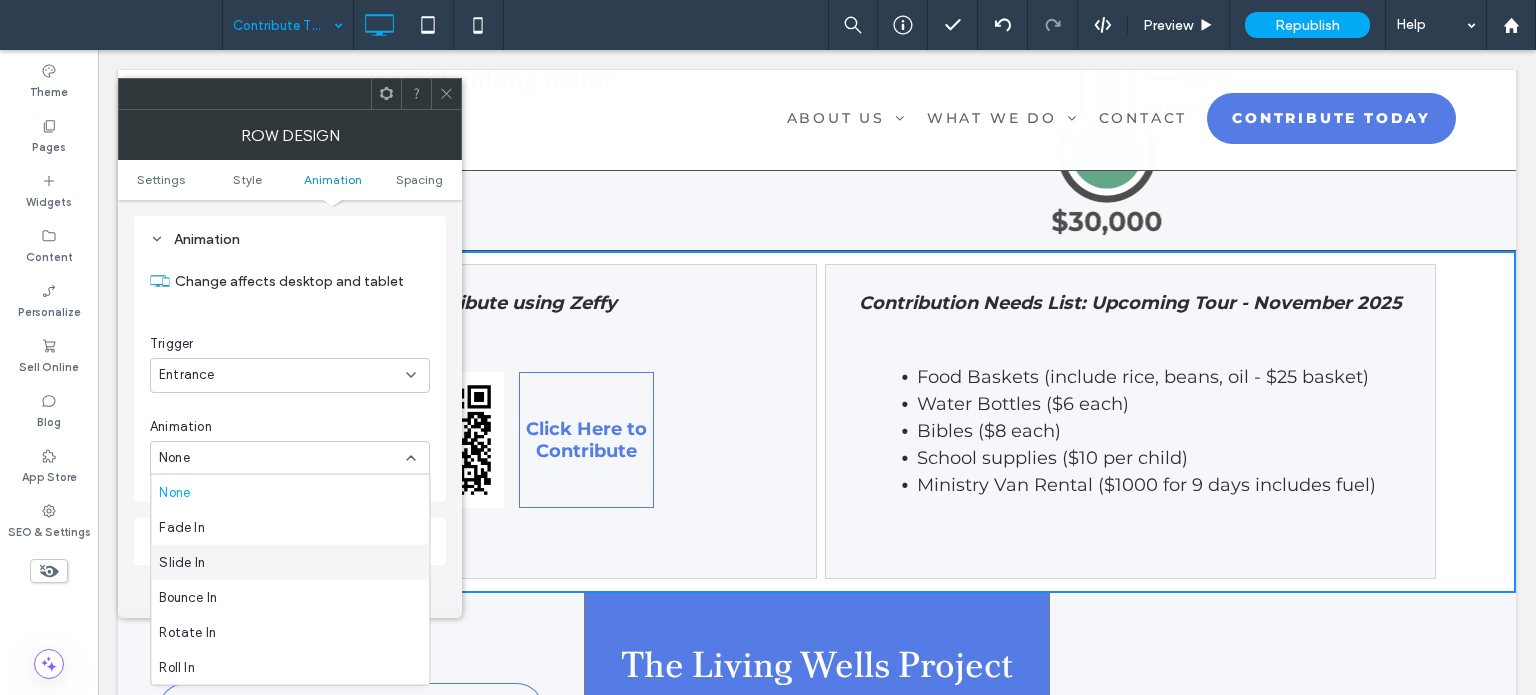 click on "Slide In" at bounding box center (290, 562) 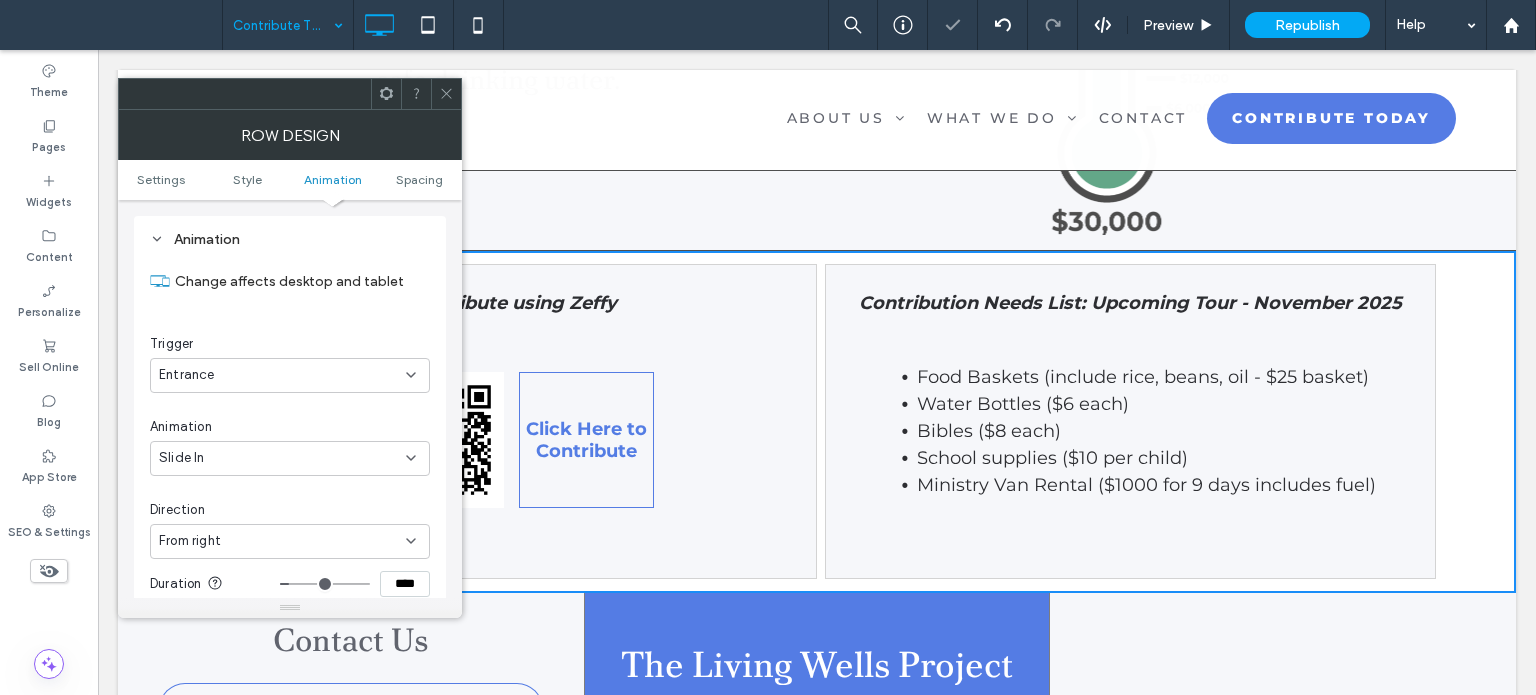 click 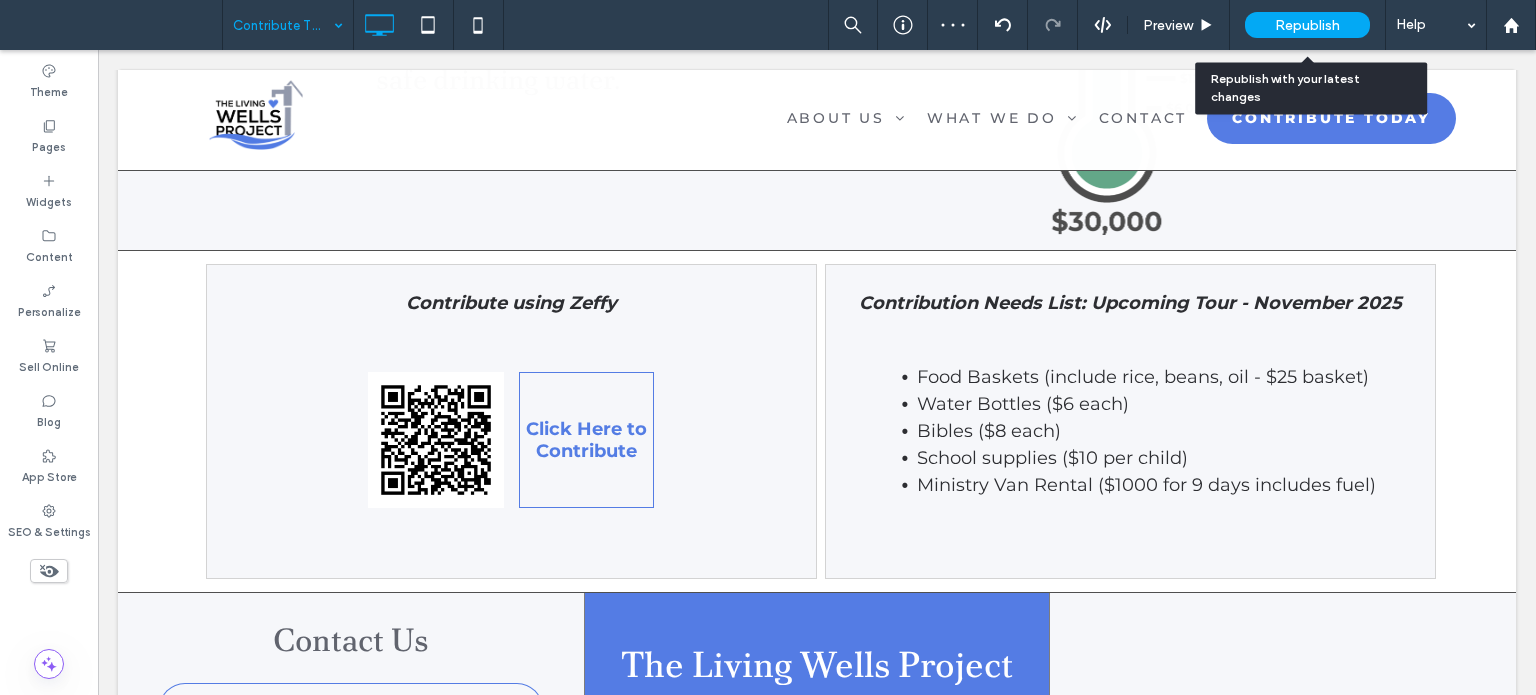 click on "Republish" at bounding box center [1307, 25] 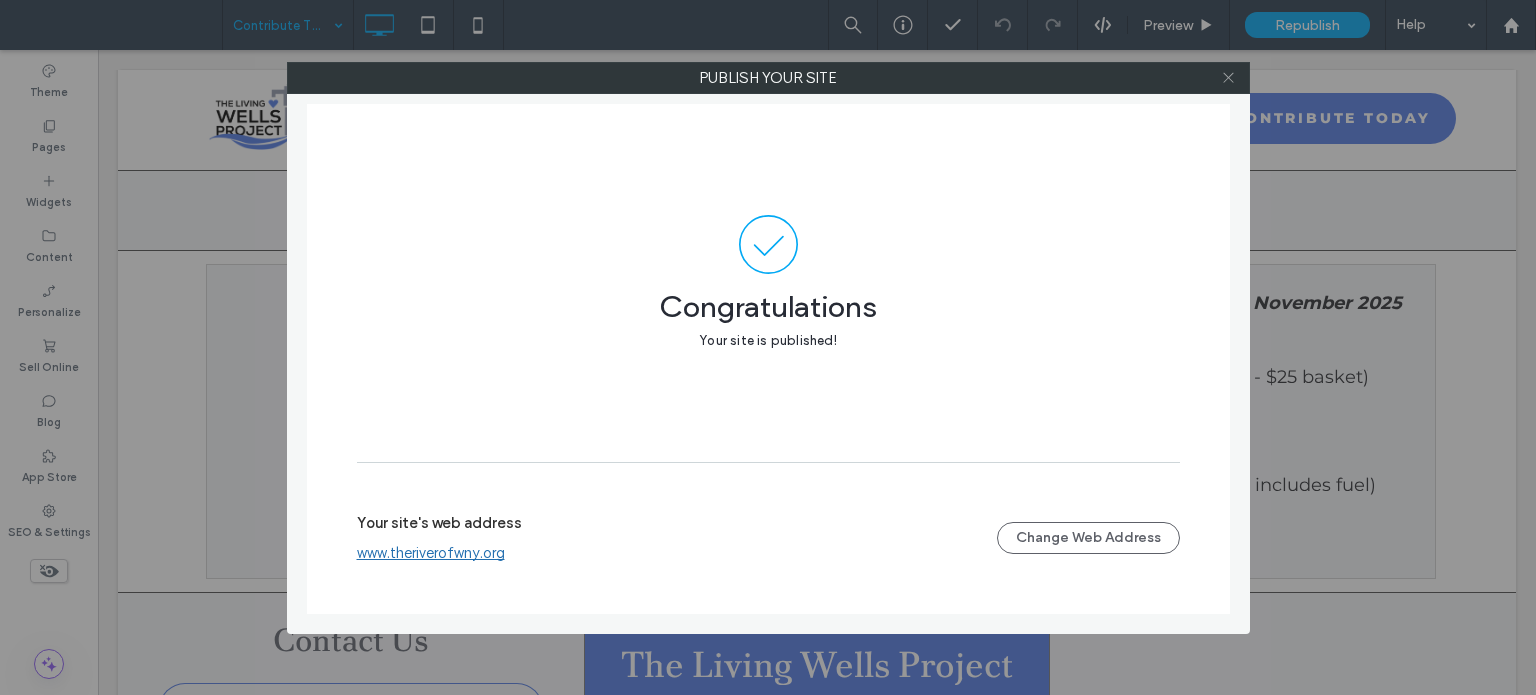 click 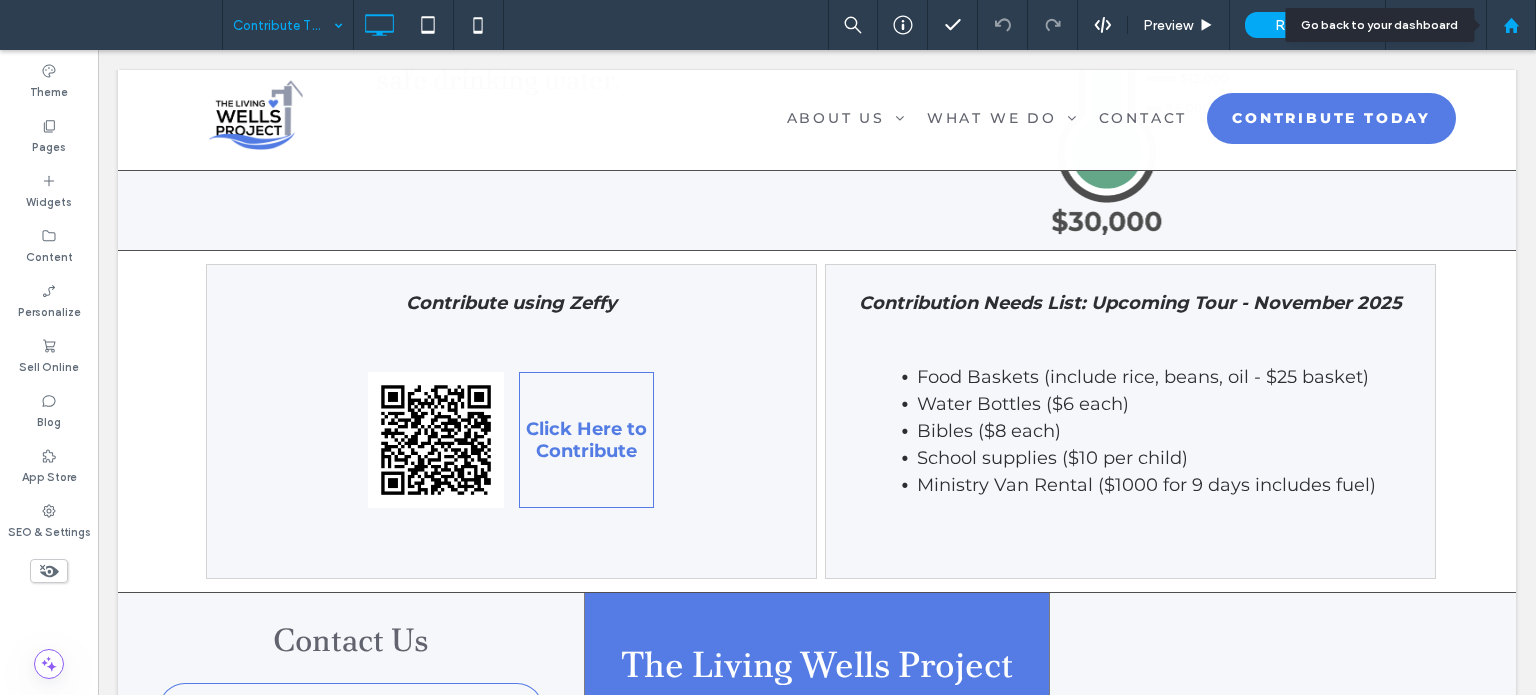 click 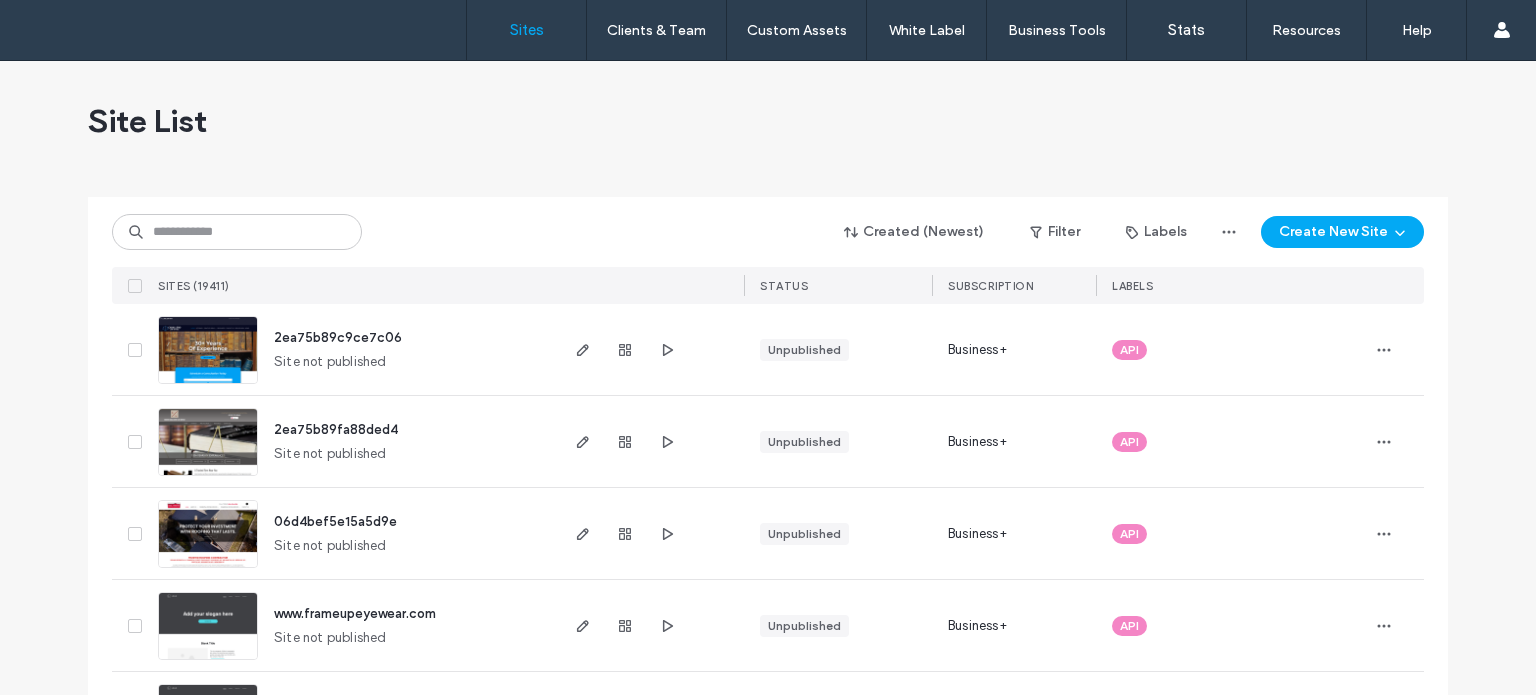 scroll, scrollTop: 0, scrollLeft: 0, axis: both 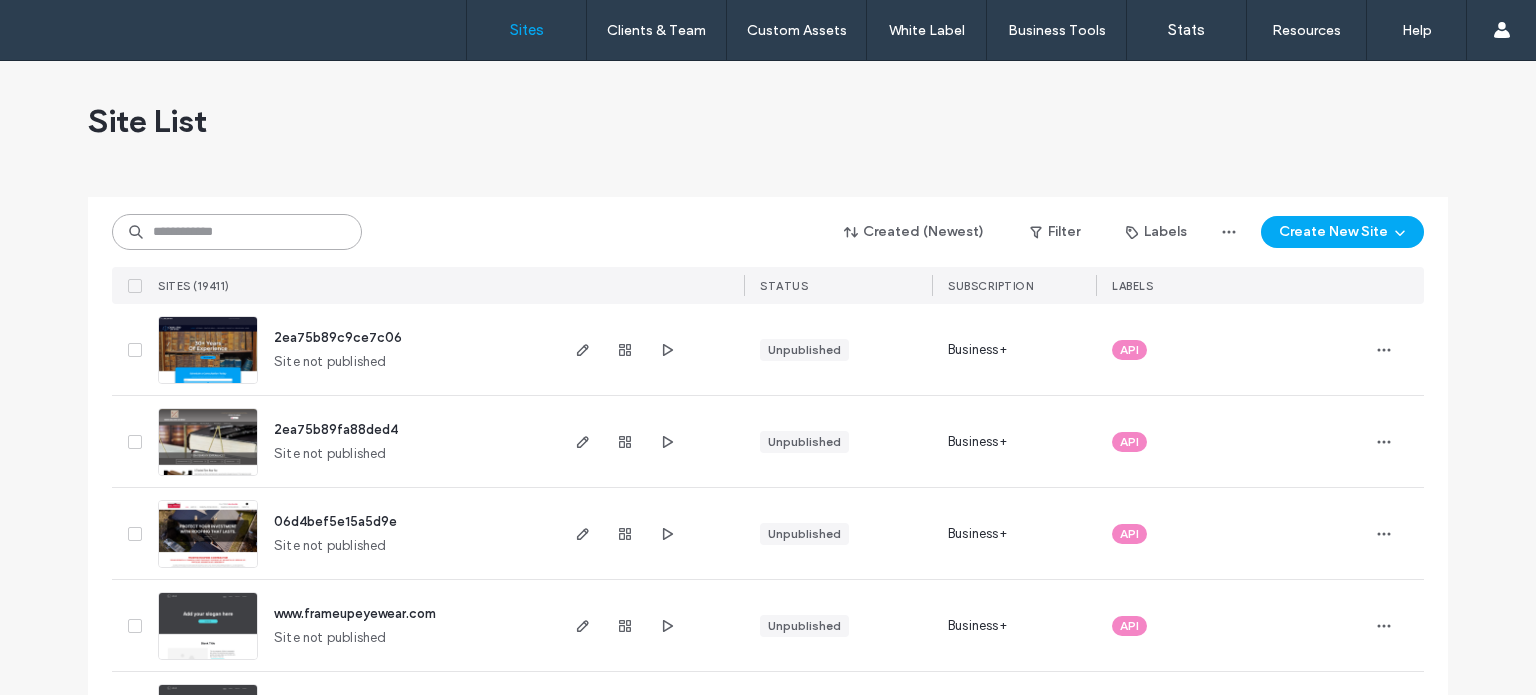 click at bounding box center (237, 232) 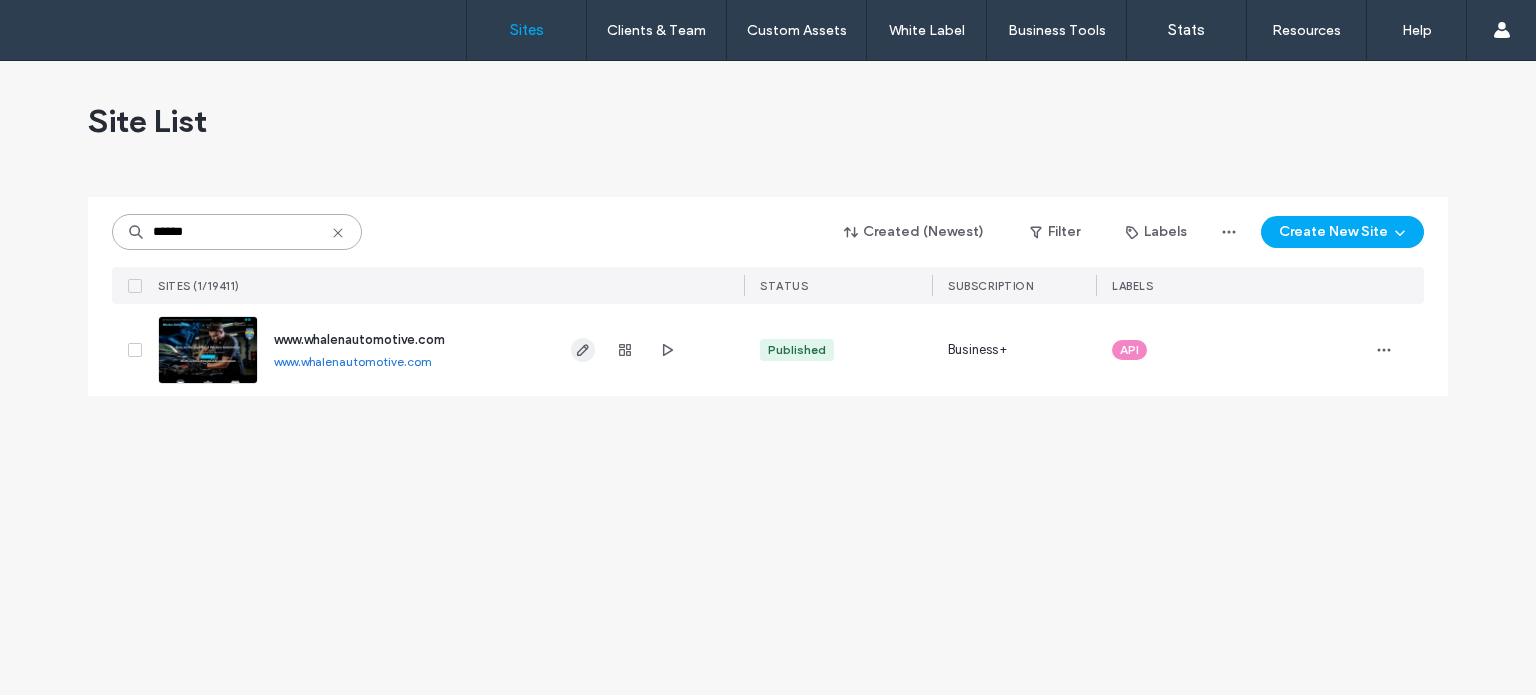 type on "******" 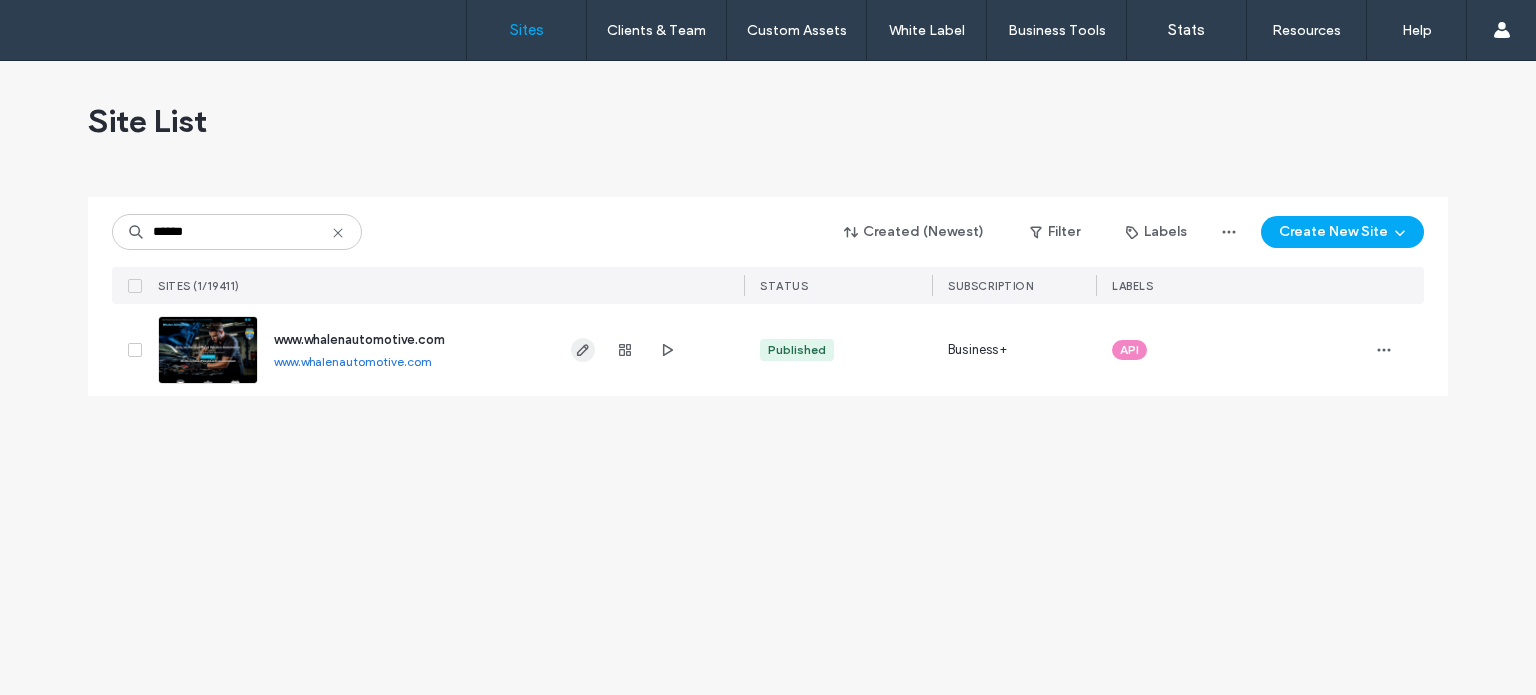 click 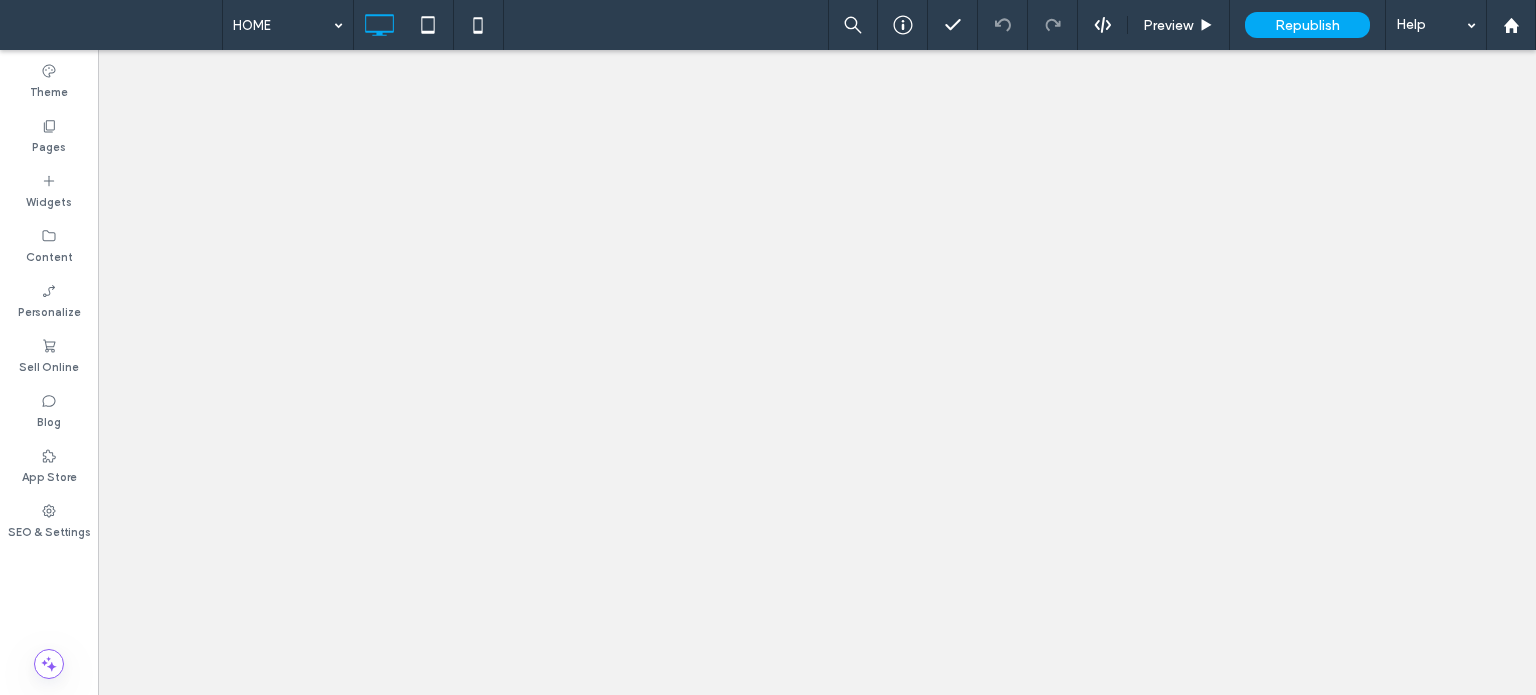 scroll, scrollTop: 0, scrollLeft: 0, axis: both 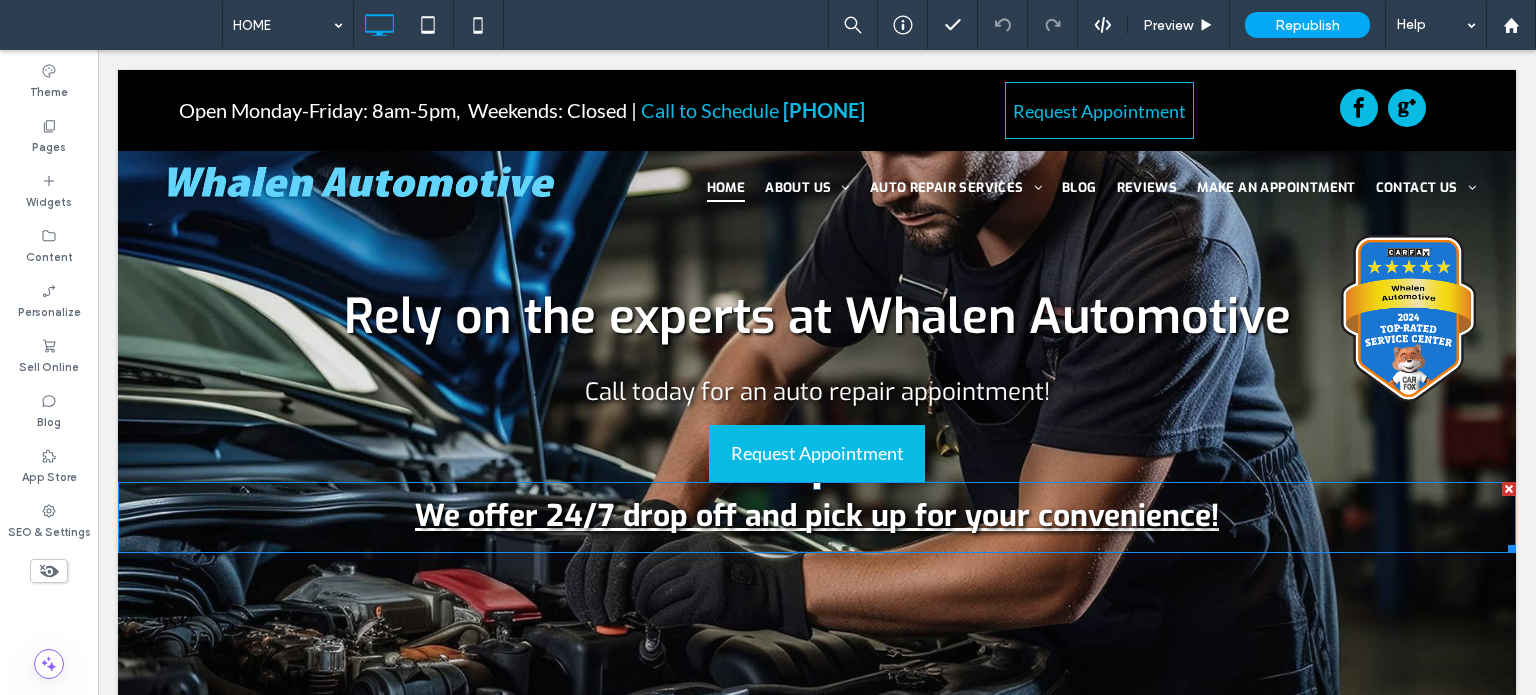 click on "We offer 24/7 drop off and pick up for your convenience!" at bounding box center [817, 515] 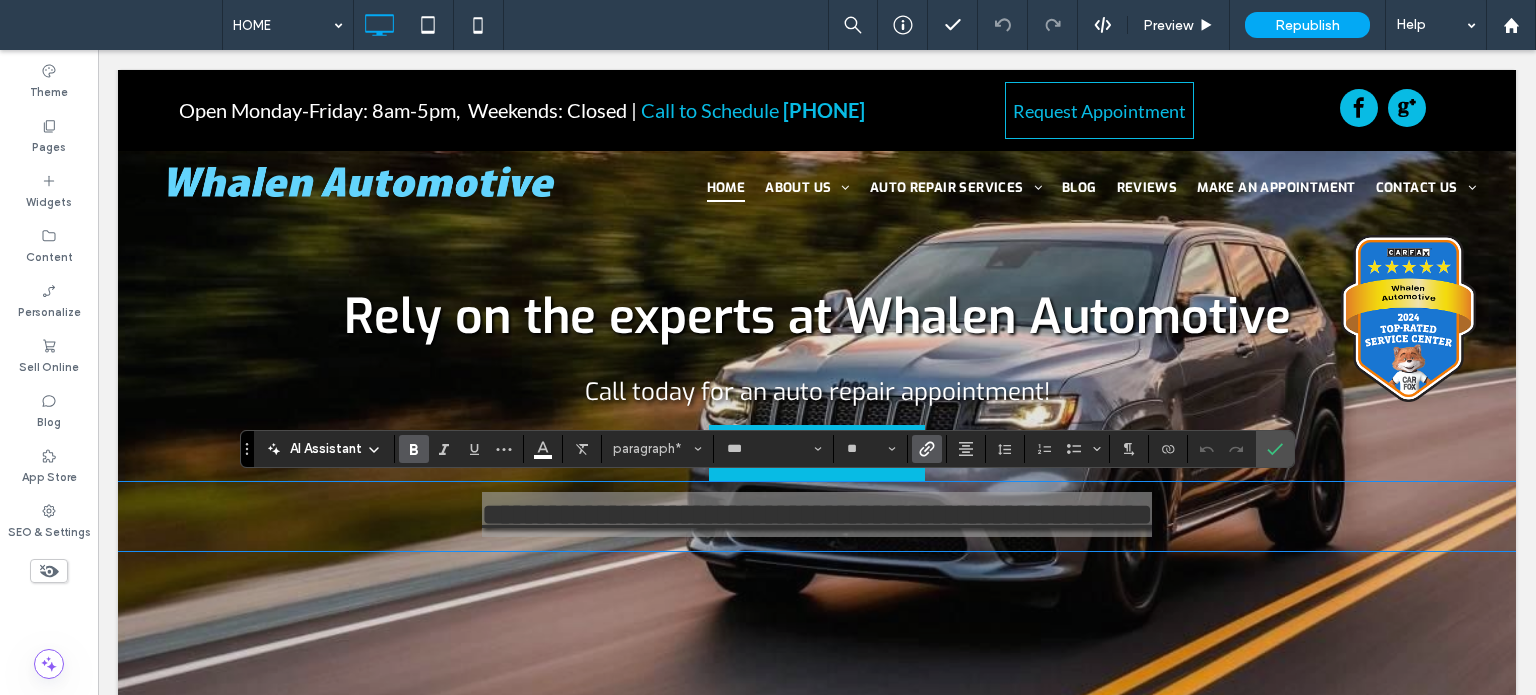 click 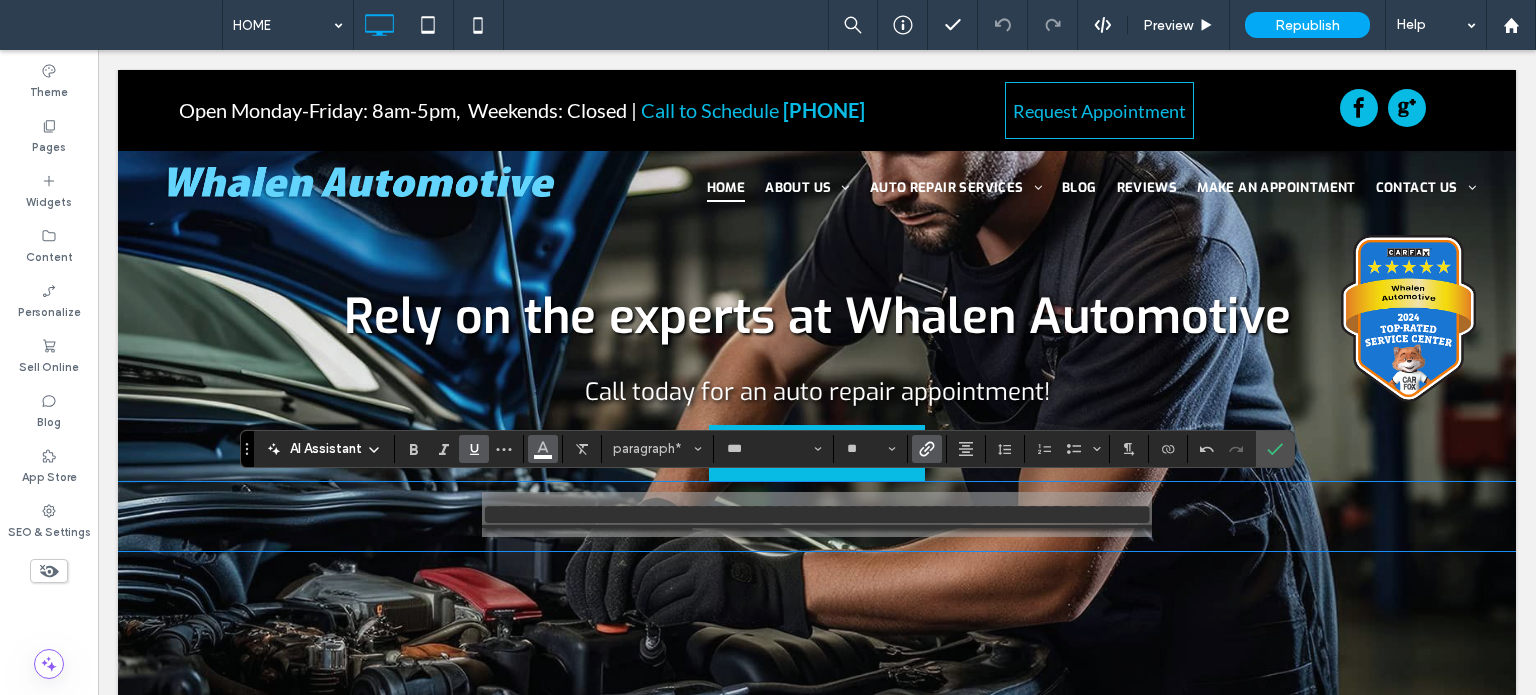 click at bounding box center [543, 449] 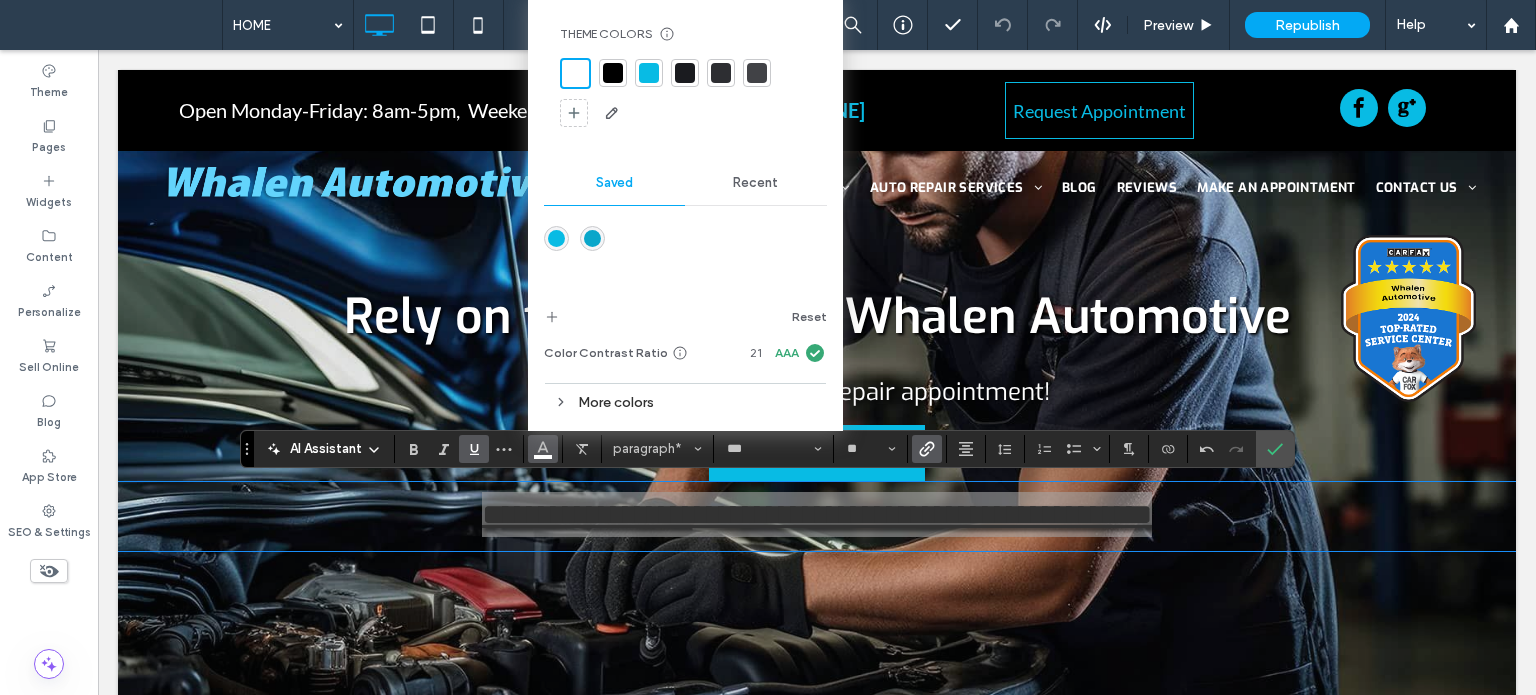 click 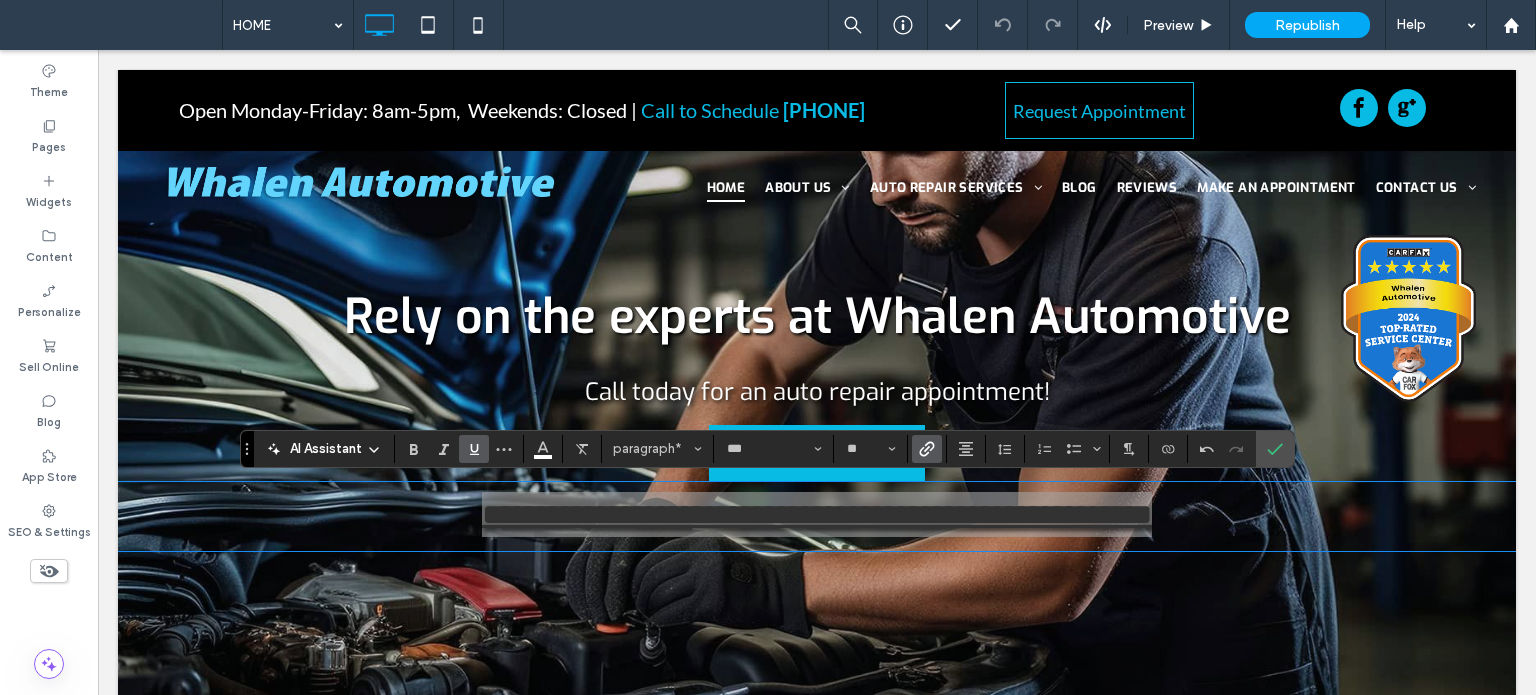 click at bounding box center [474, 449] 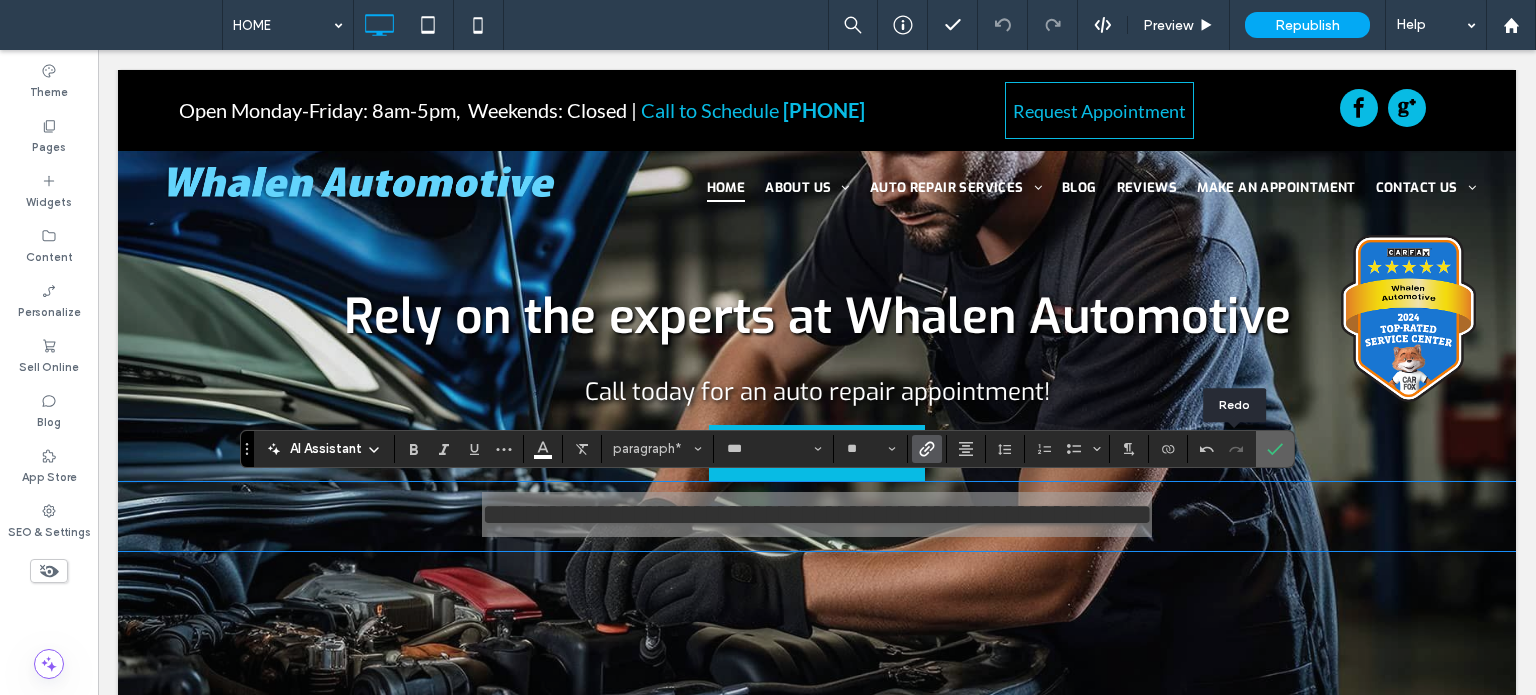 click at bounding box center [1275, 449] 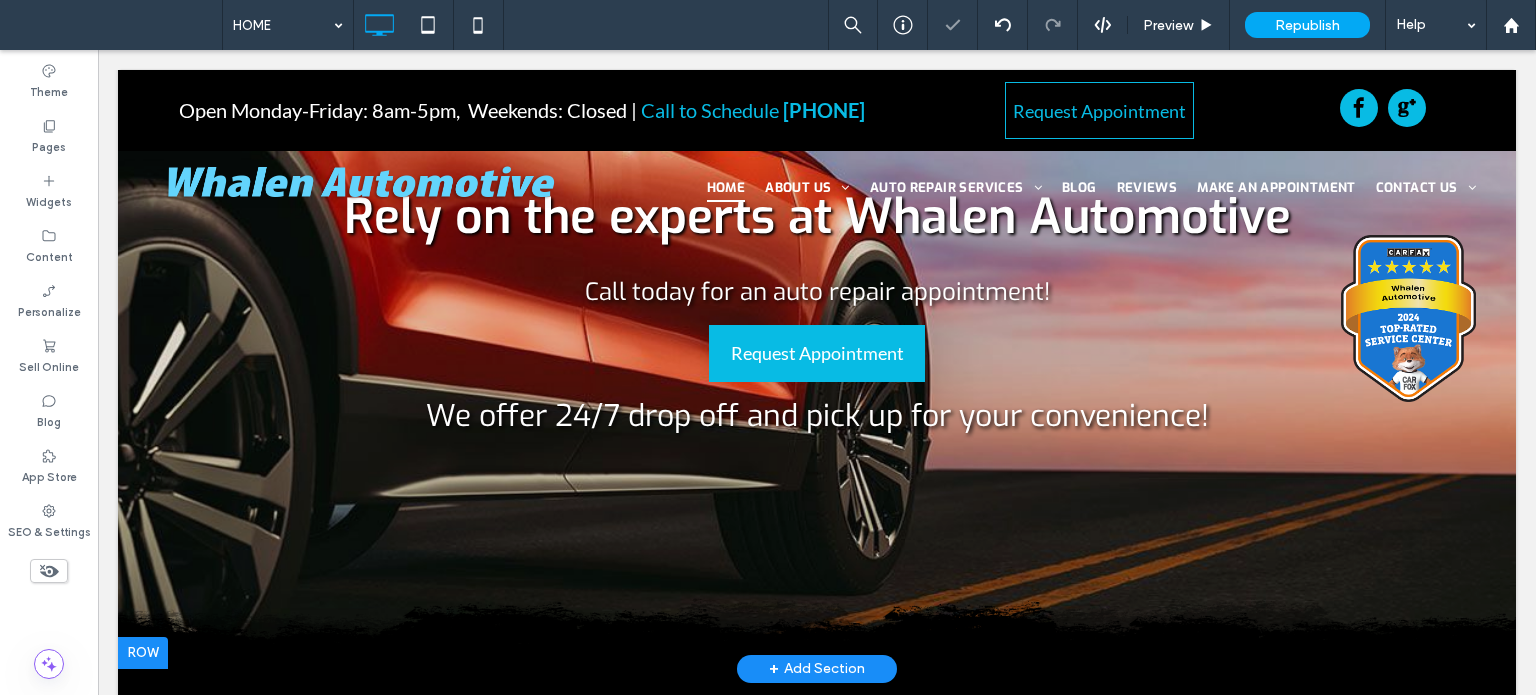 scroll, scrollTop: 200, scrollLeft: 0, axis: vertical 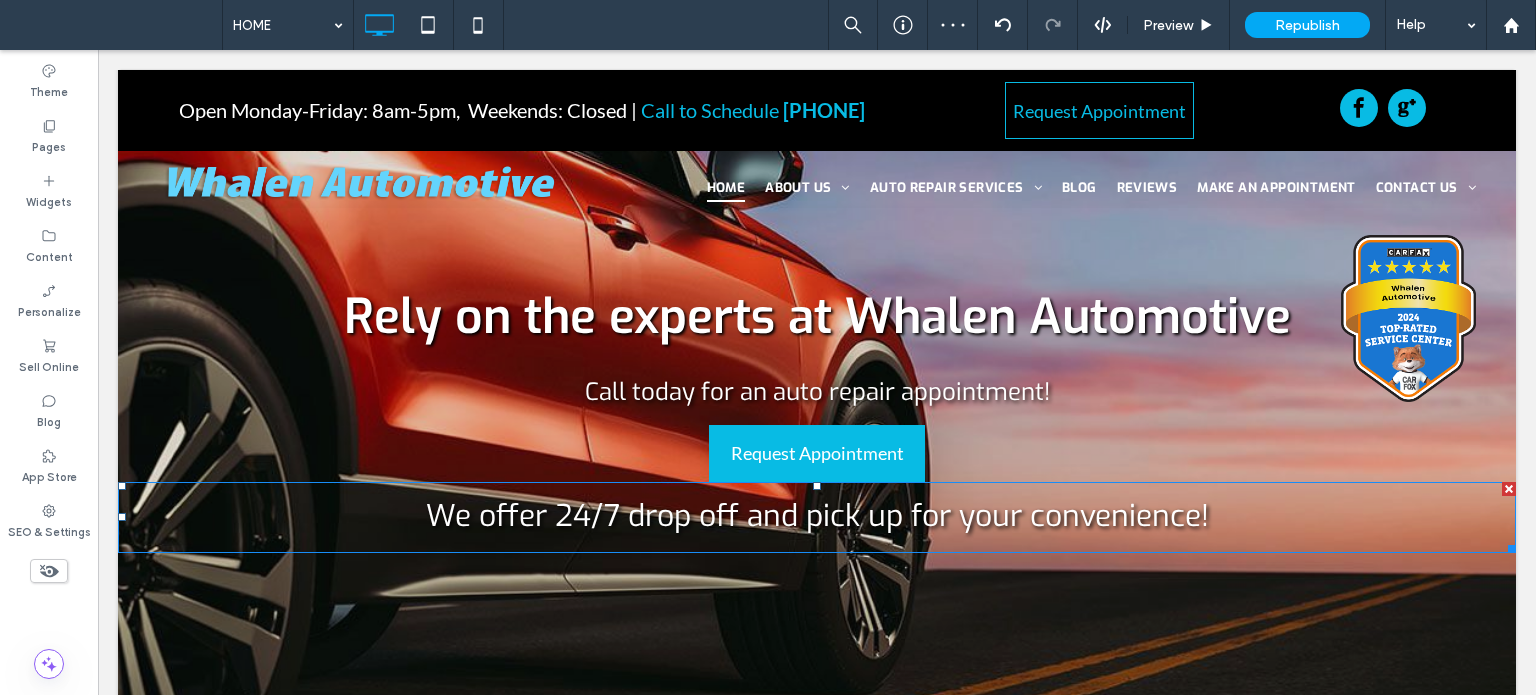 click on "We offer 24/7 drop off and pick up for your convenience!" at bounding box center (817, 516) 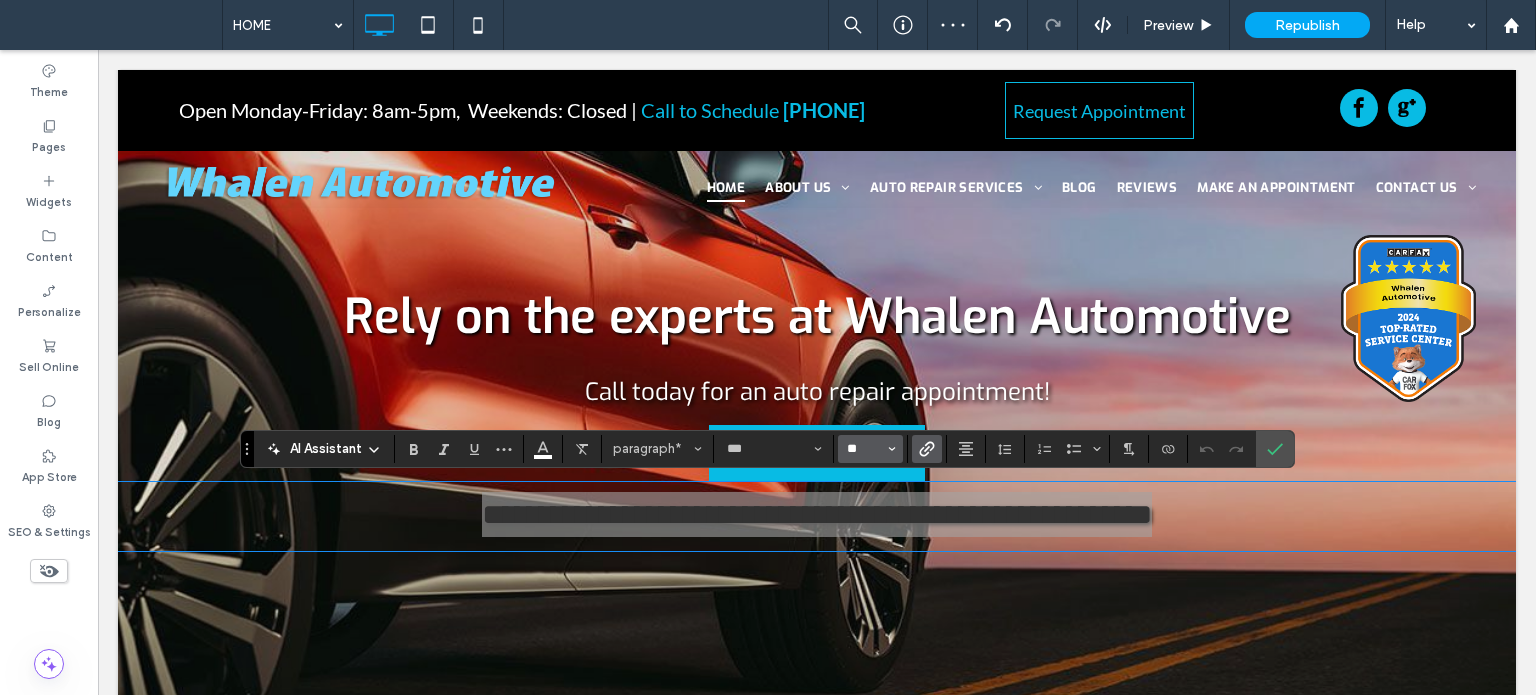 click on "**" at bounding box center [864, 449] 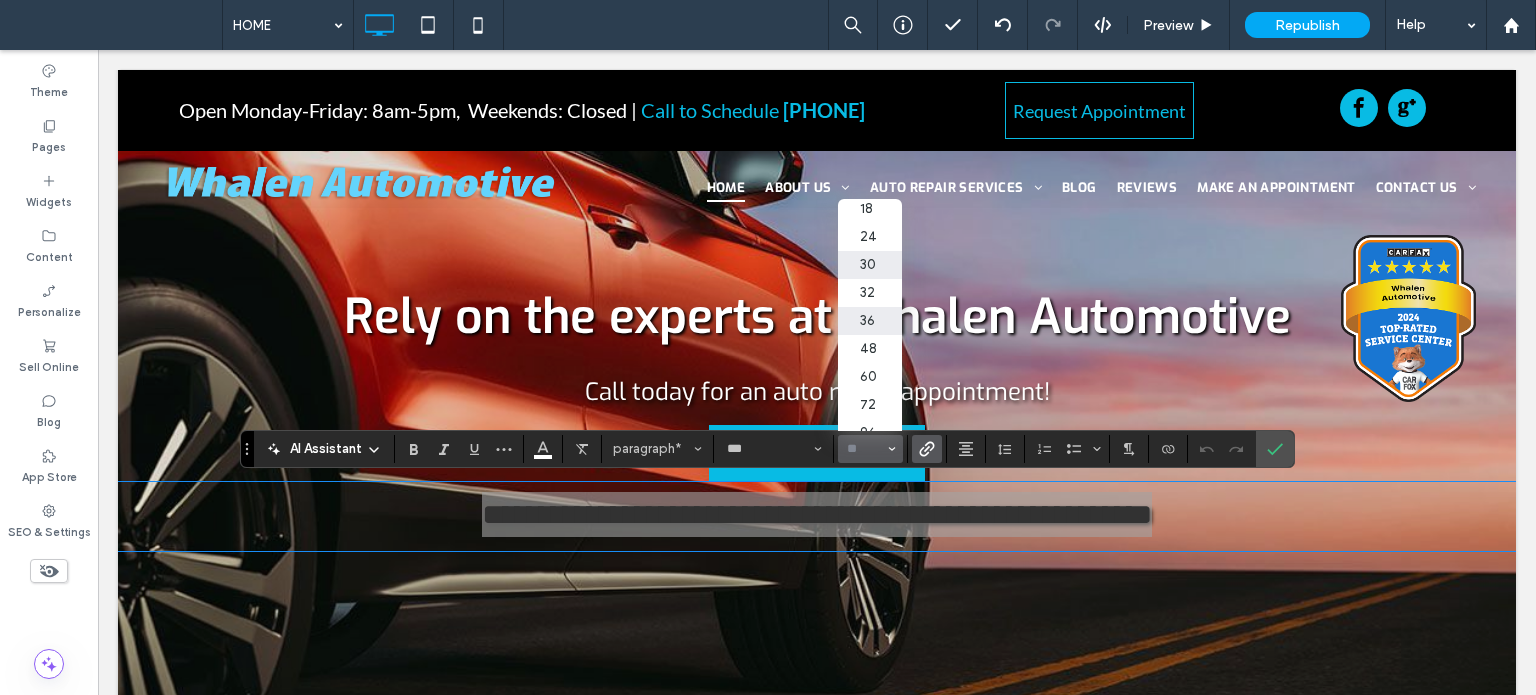 scroll, scrollTop: 0, scrollLeft: 0, axis: both 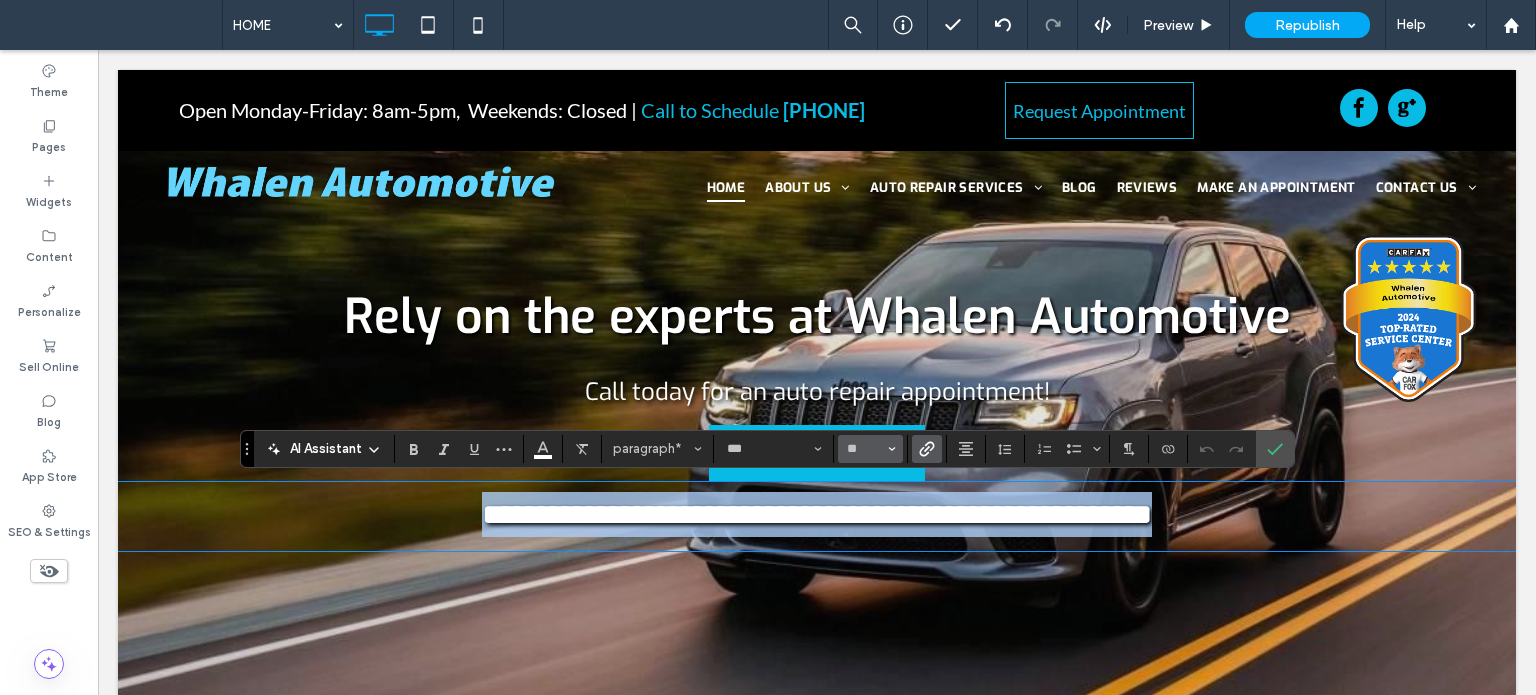 type on "**" 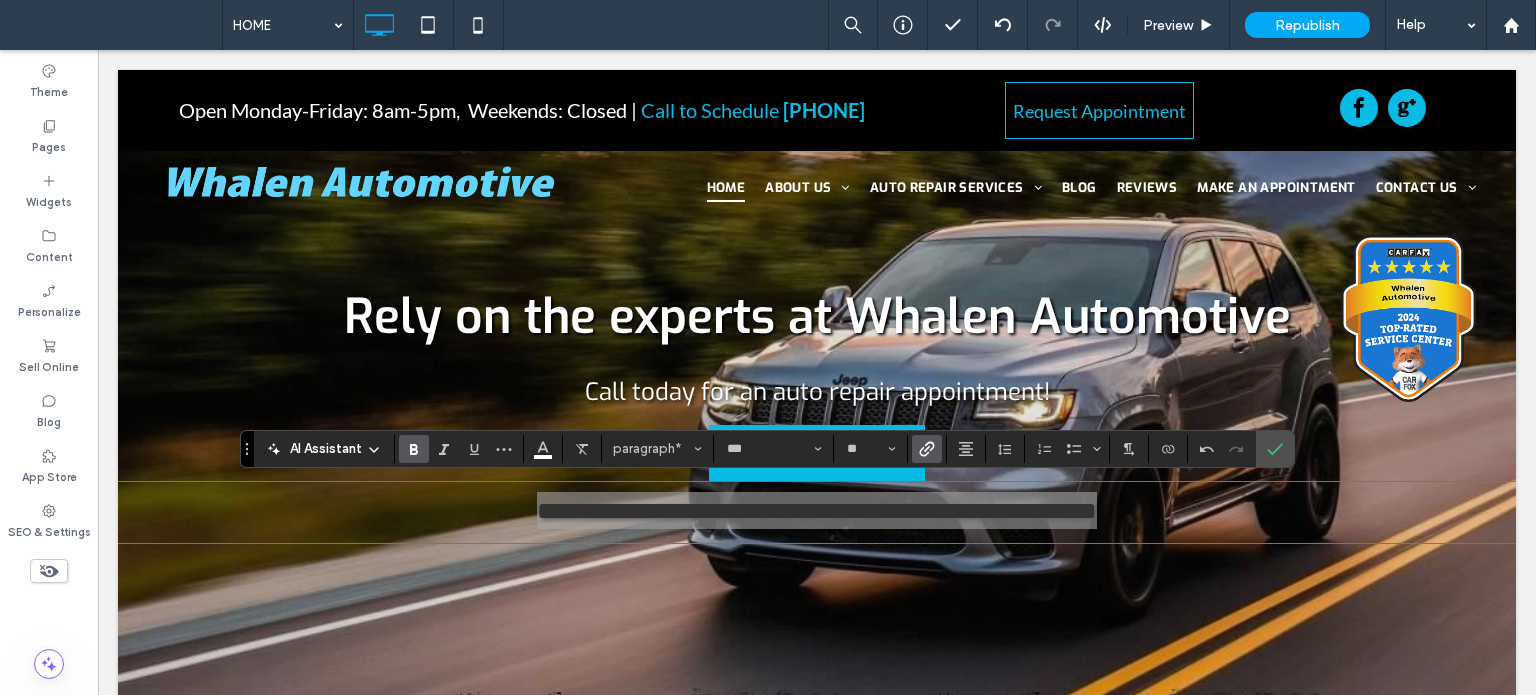 click 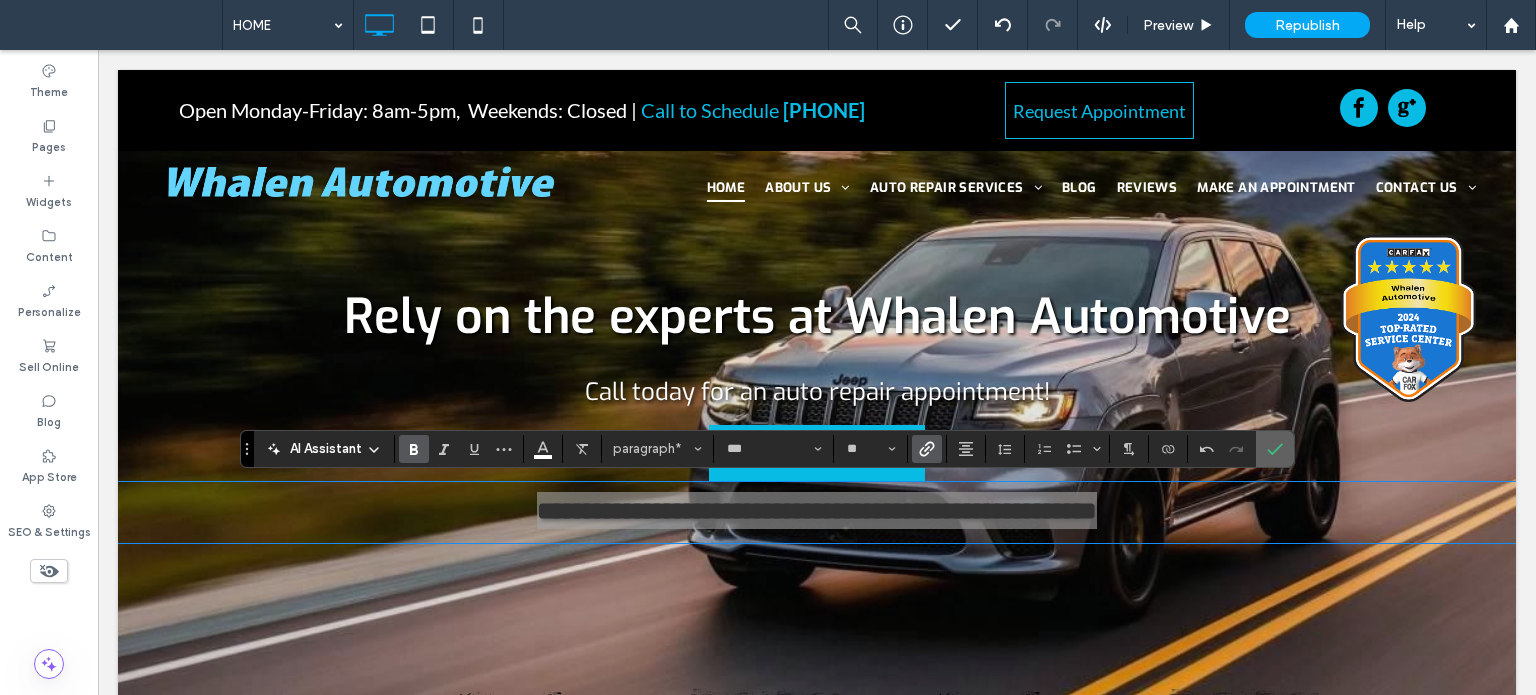 click at bounding box center [1271, 449] 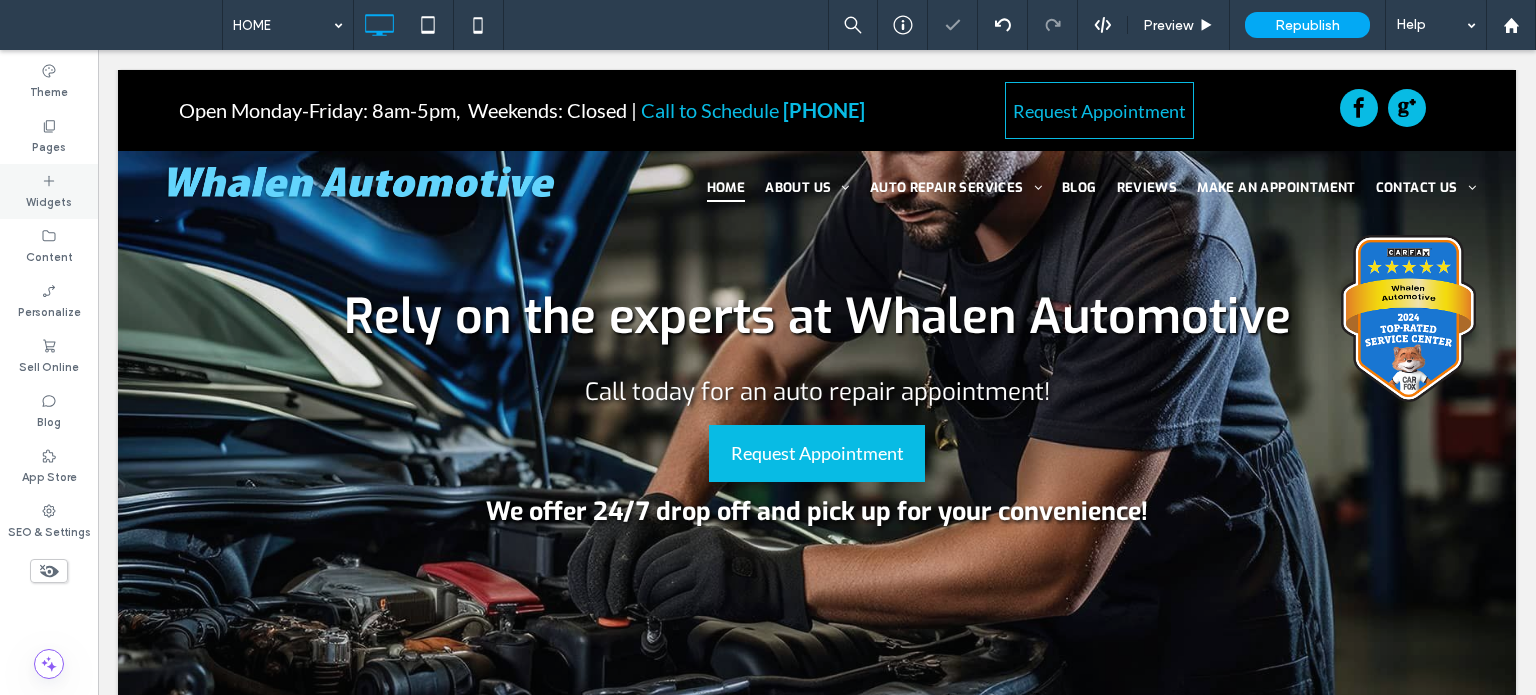 click on "Widgets" at bounding box center [49, 200] 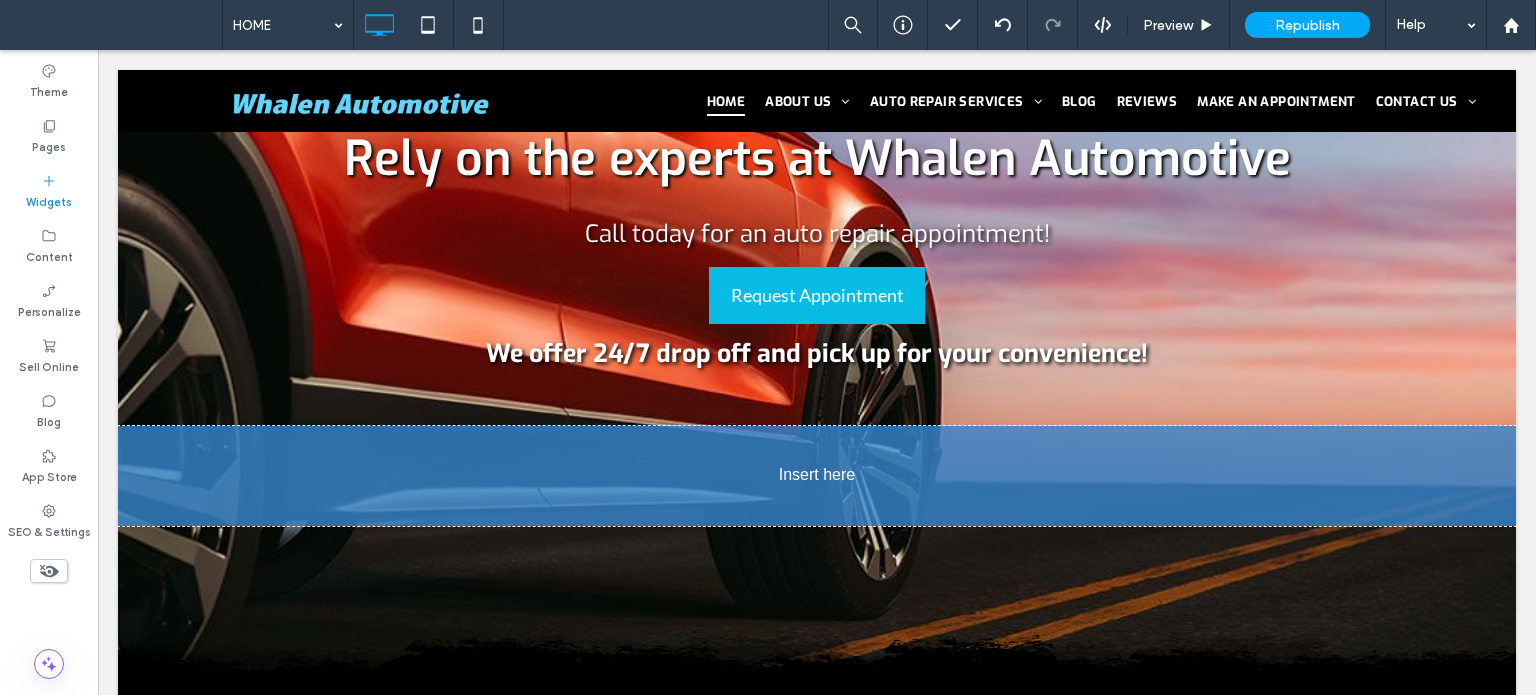 scroll, scrollTop: 392, scrollLeft: 0, axis: vertical 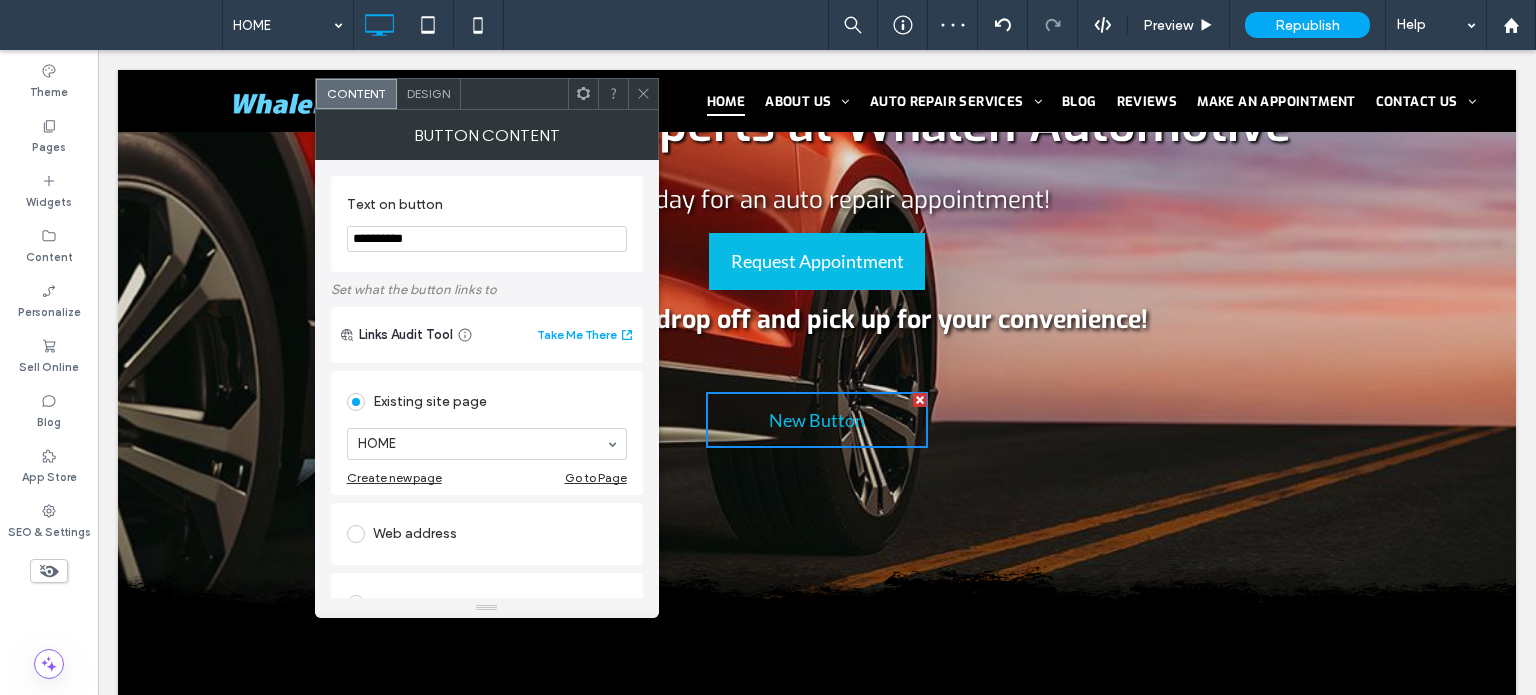 drag, startPoint x: 551, startPoint y: 282, endPoint x: 179, endPoint y: 240, distance: 374.36346 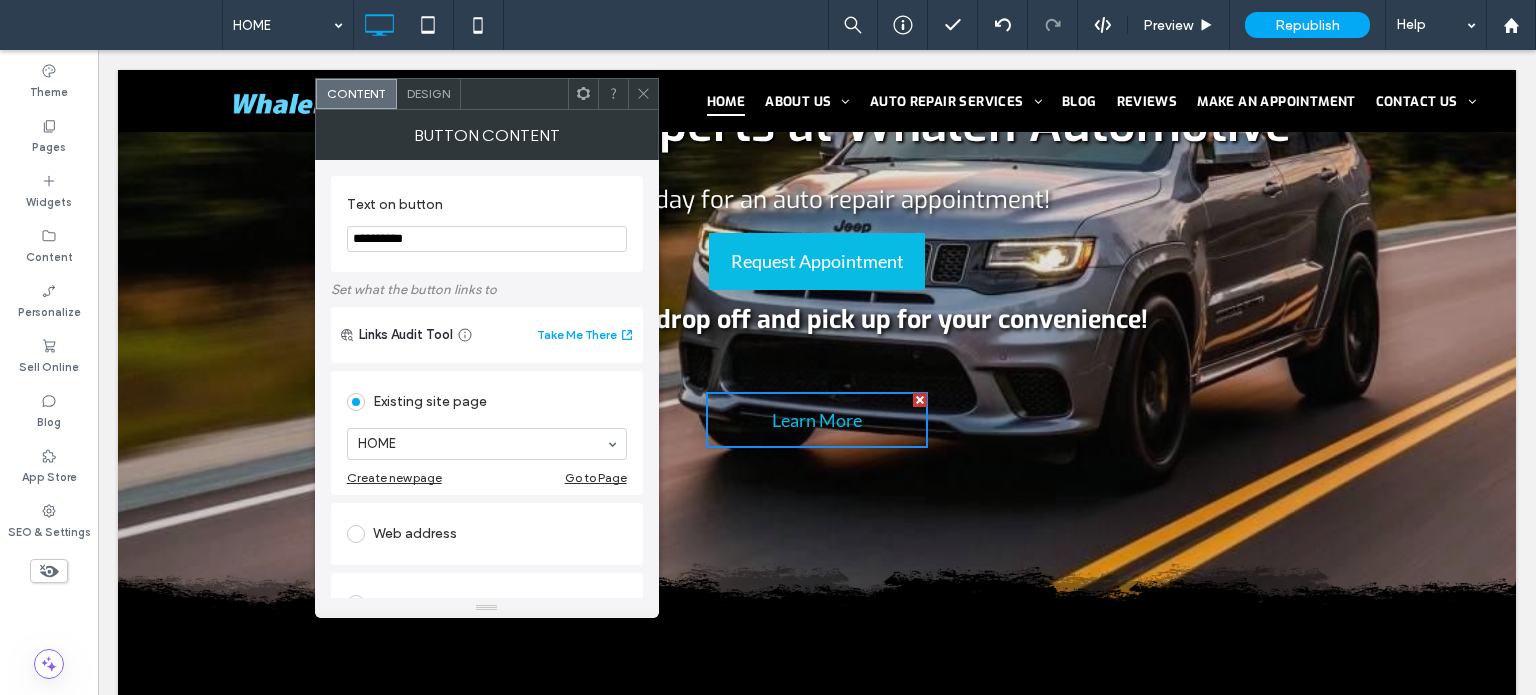 type on "**********" 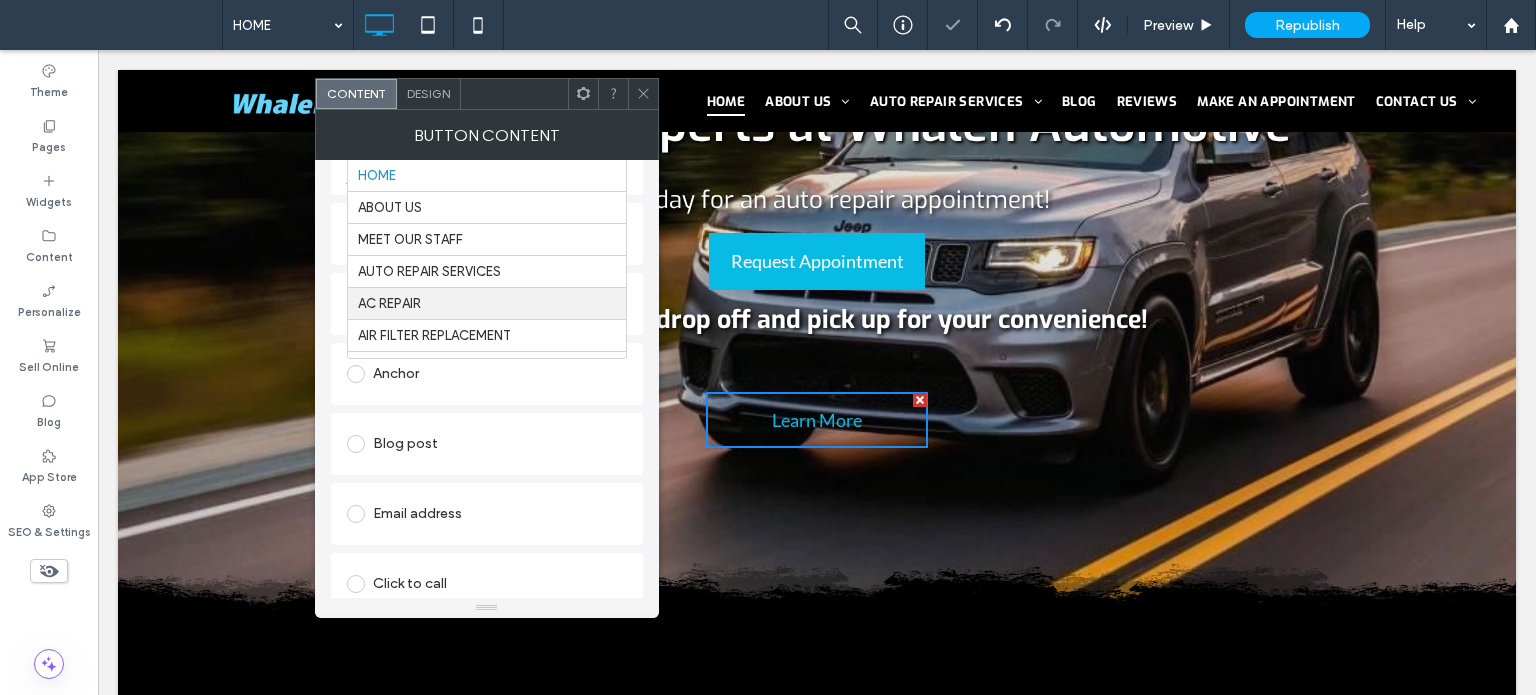 scroll, scrollTop: 388, scrollLeft: 0, axis: vertical 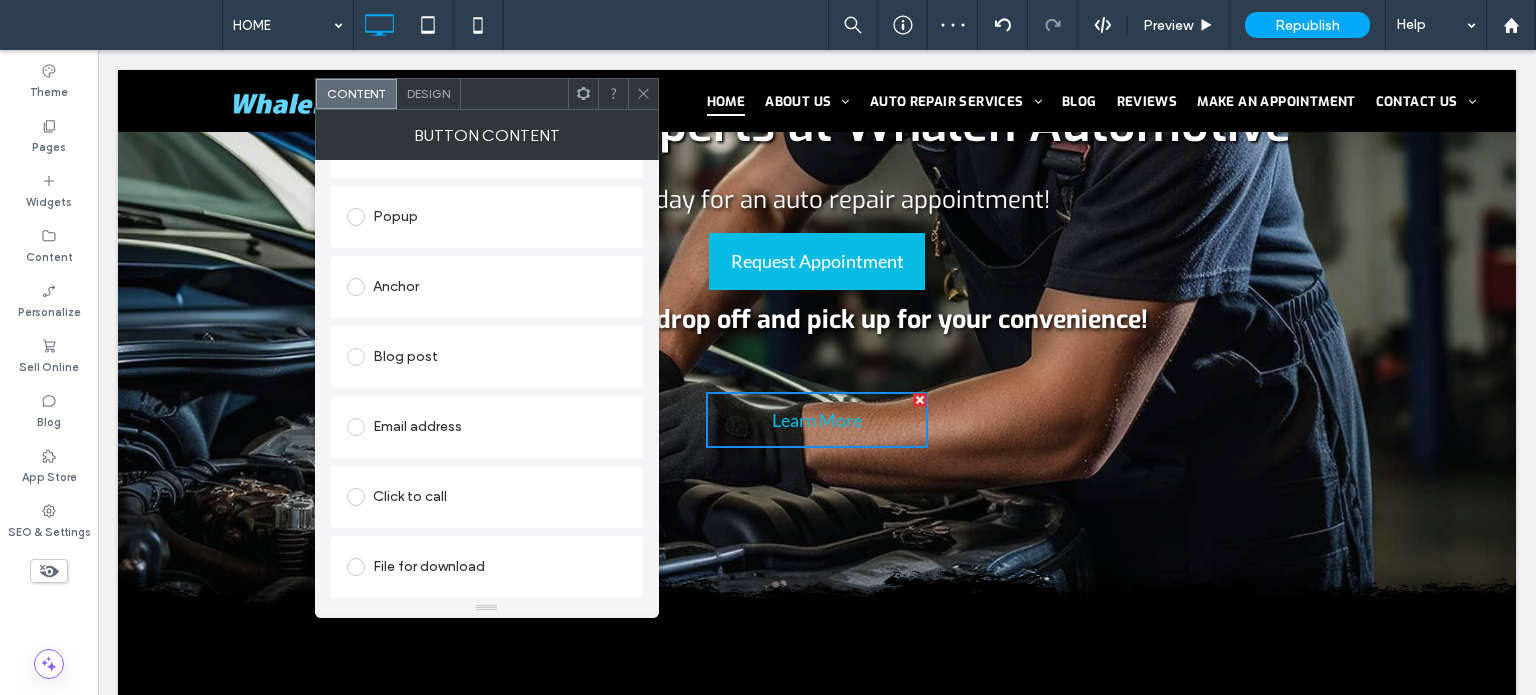 click 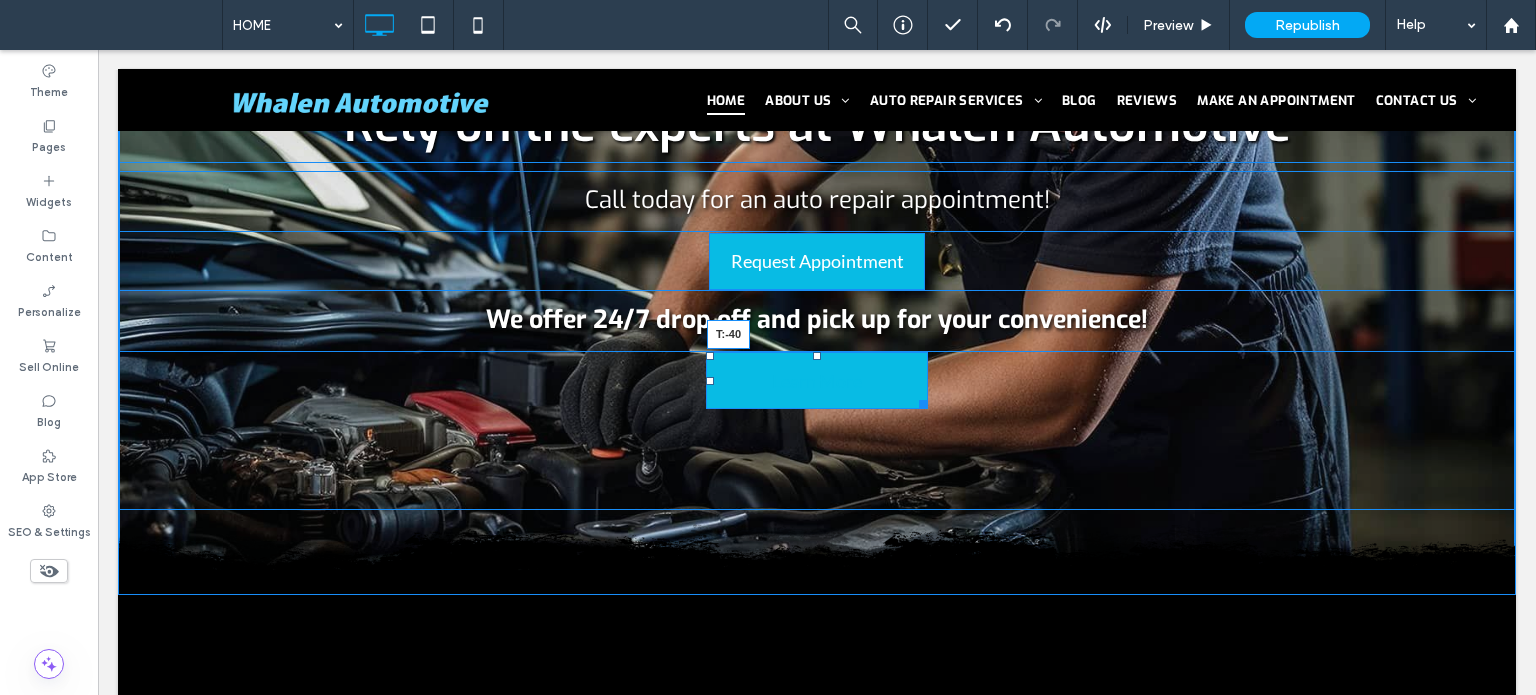drag, startPoint x: 809, startPoint y: 399, endPoint x: 803, endPoint y: 311, distance: 88.20431 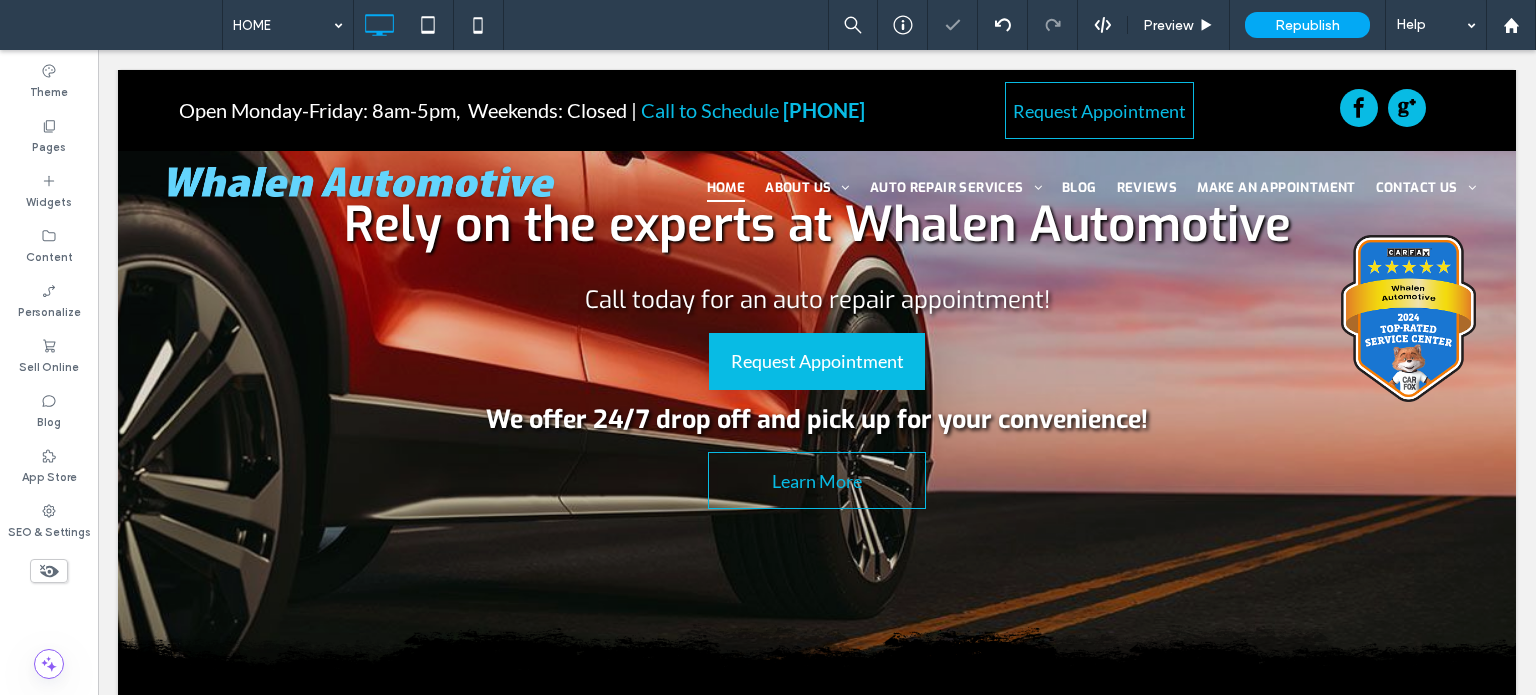 scroll, scrollTop: 192, scrollLeft: 0, axis: vertical 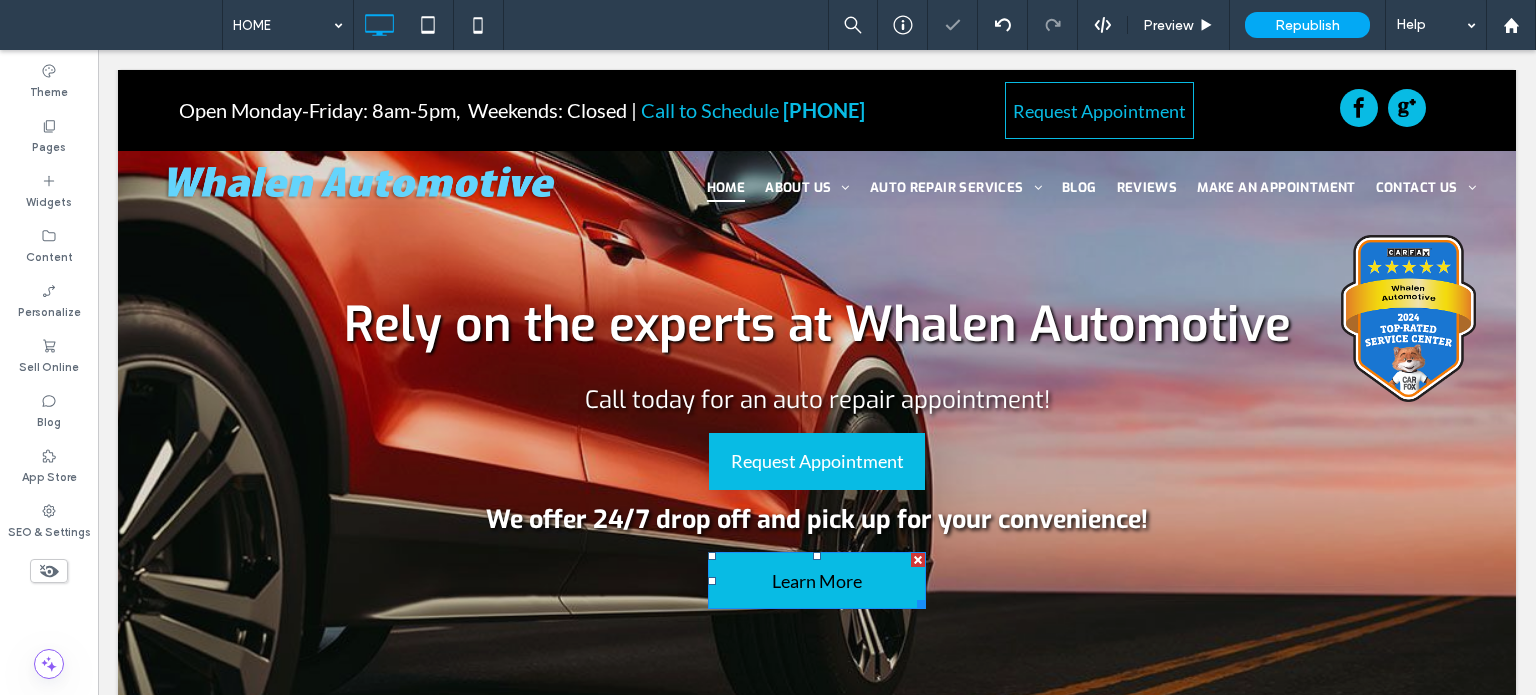 click on "Learn More" at bounding box center [817, 581] 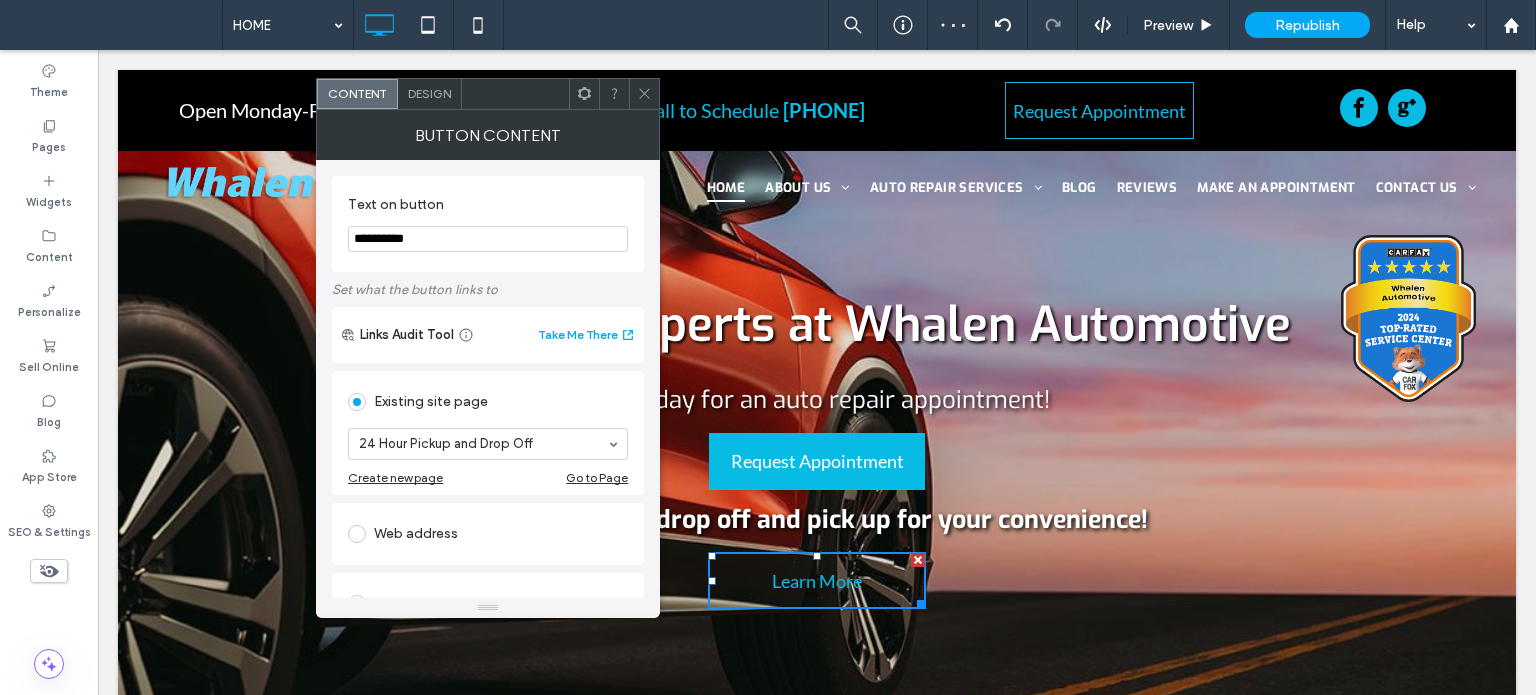 click on "Design" at bounding box center (430, 94) 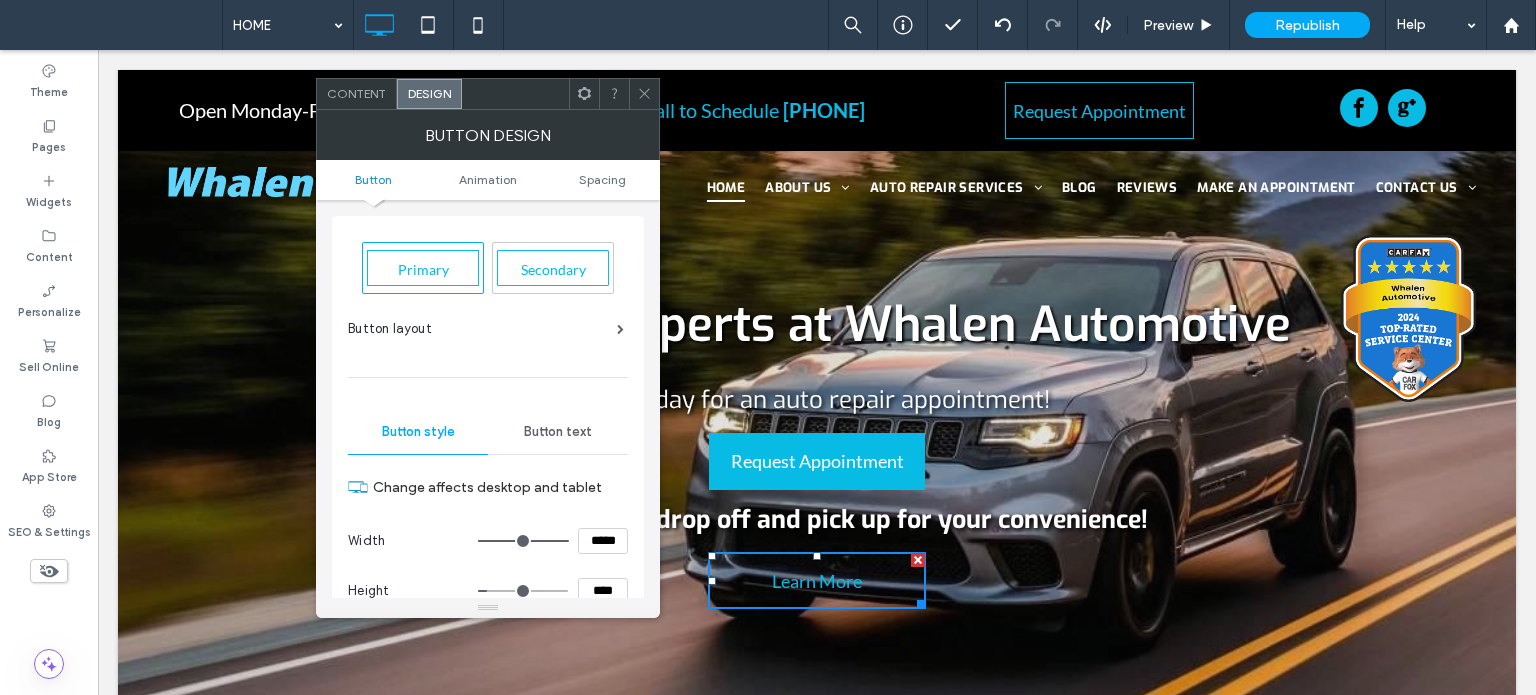 click at bounding box center [644, 94] 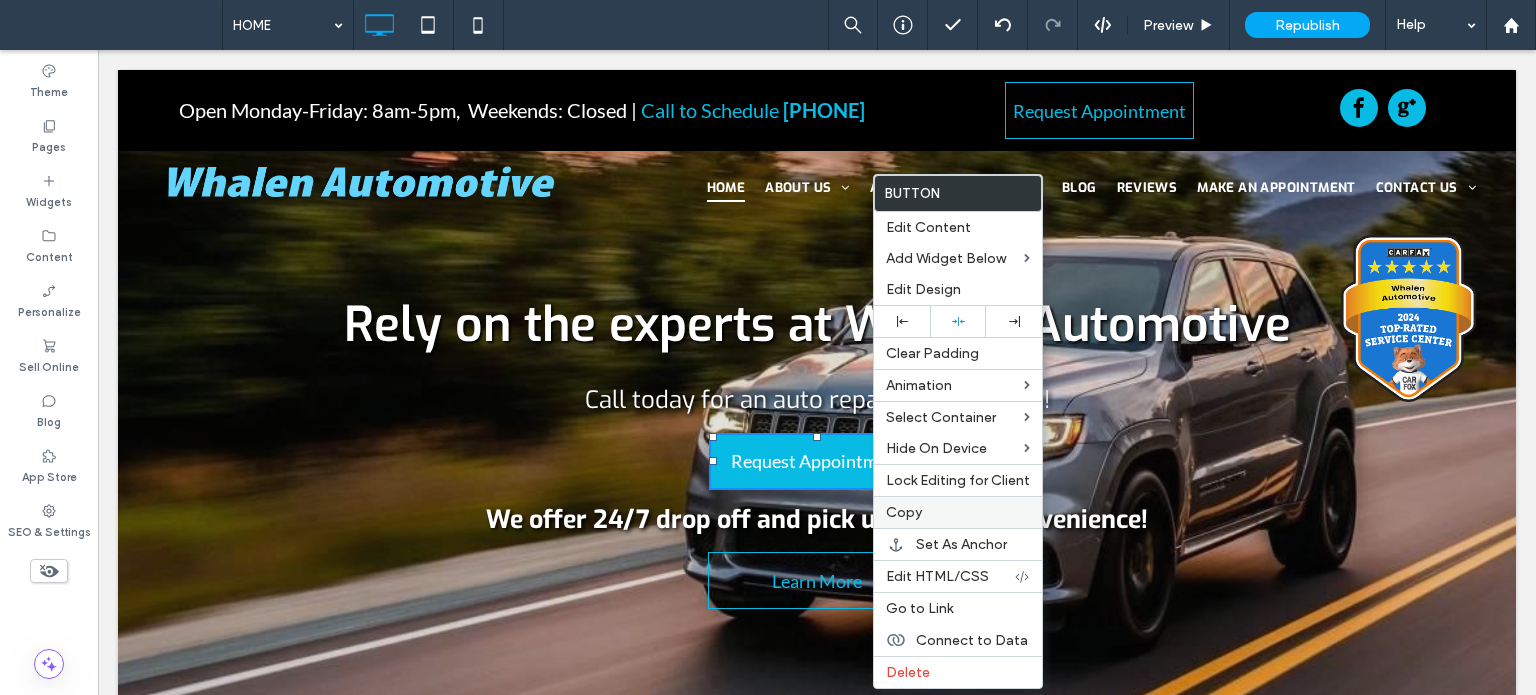 click on "Copy" at bounding box center (904, 512) 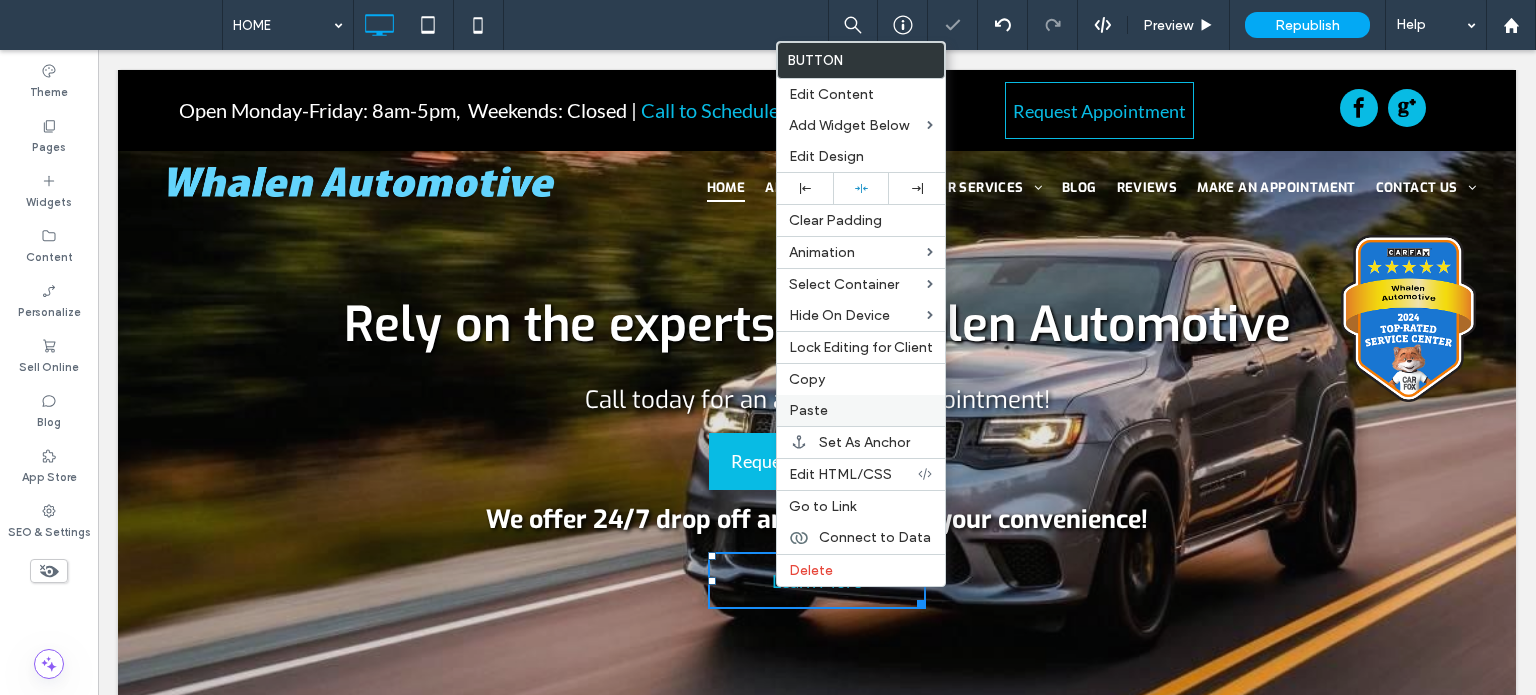 click on "Paste" at bounding box center [808, 410] 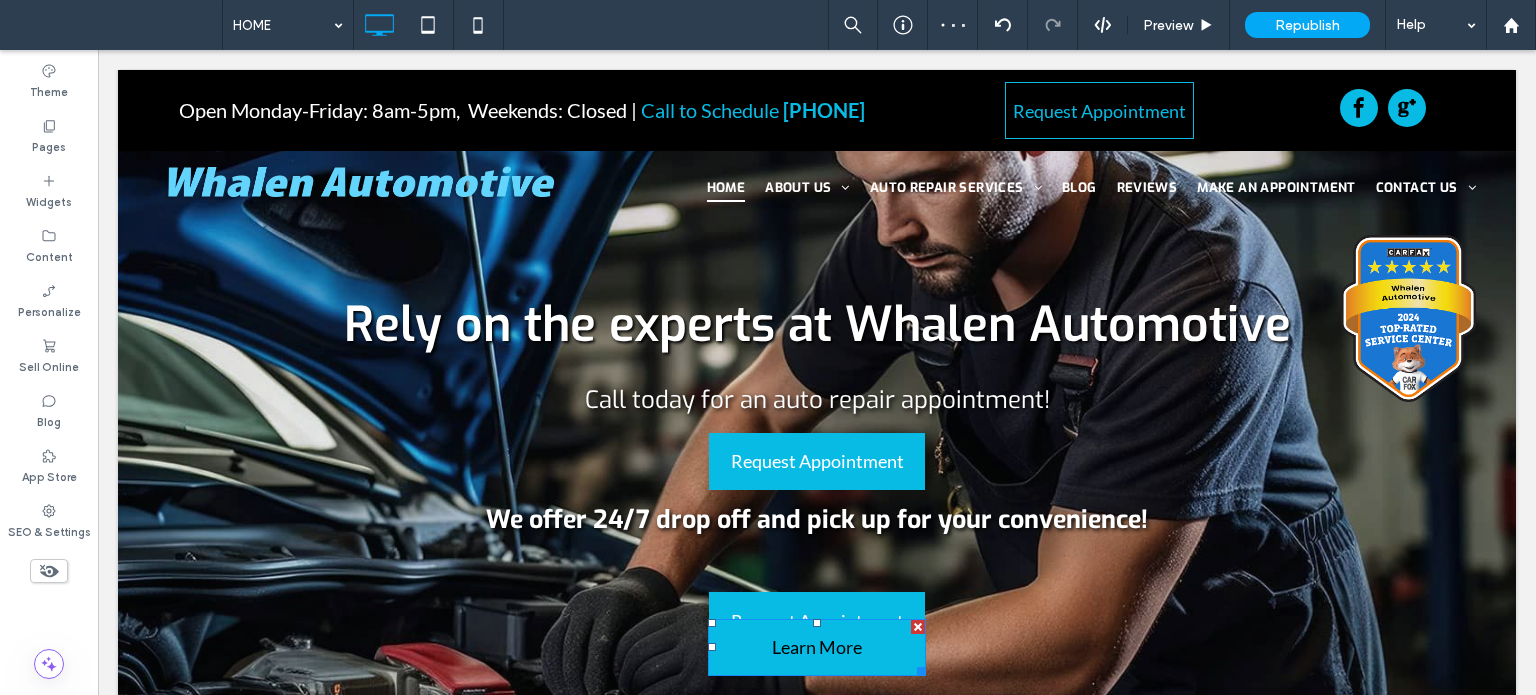 click at bounding box center [918, 627] 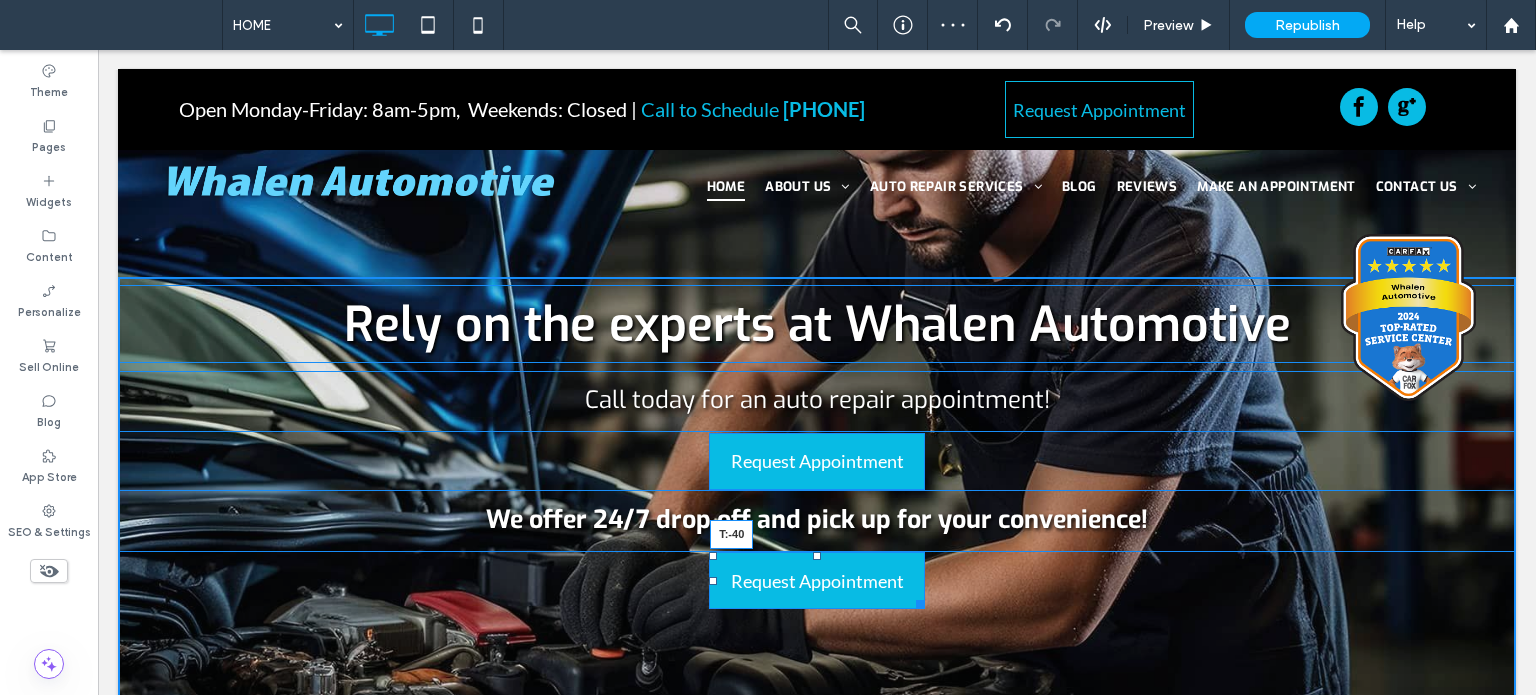 drag, startPoint x: 804, startPoint y: 594, endPoint x: 804, endPoint y: 516, distance: 78 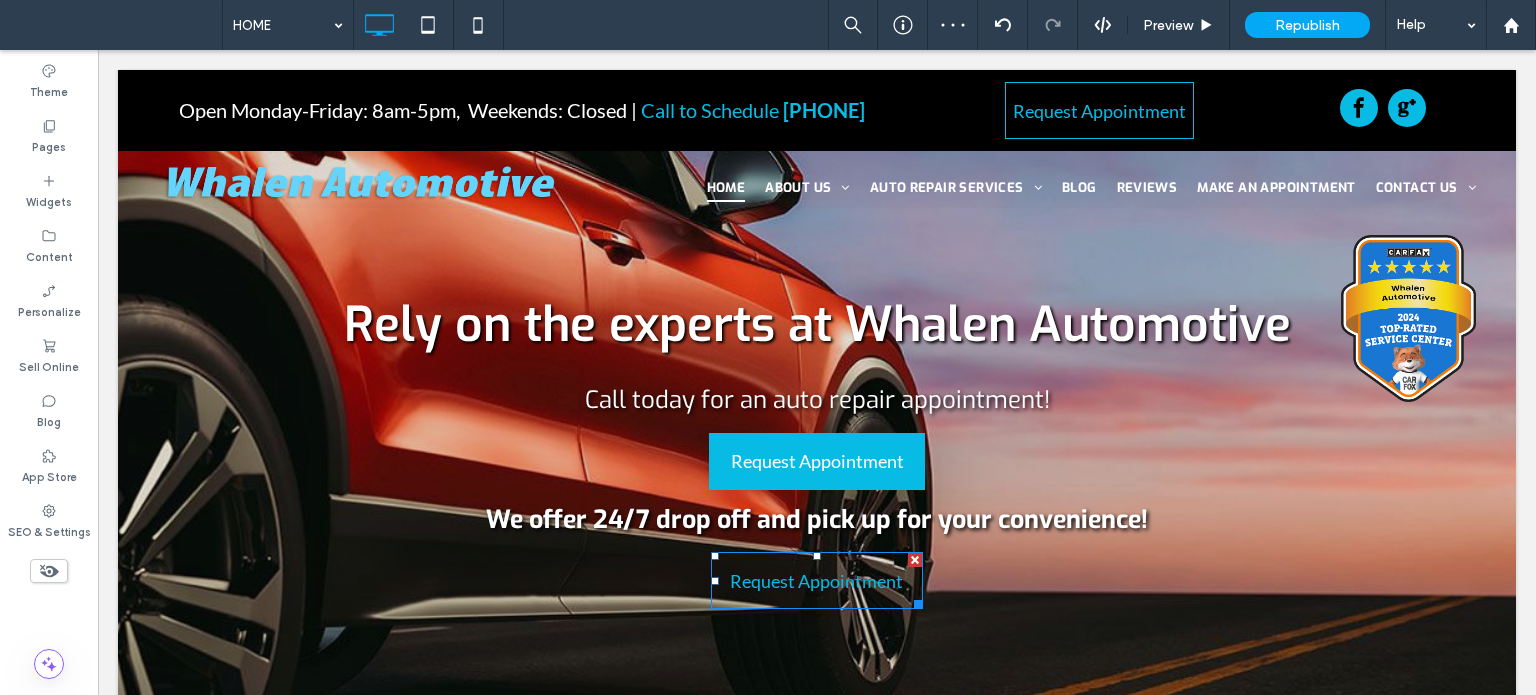 click on "Request Appointment" at bounding box center [816, 581] 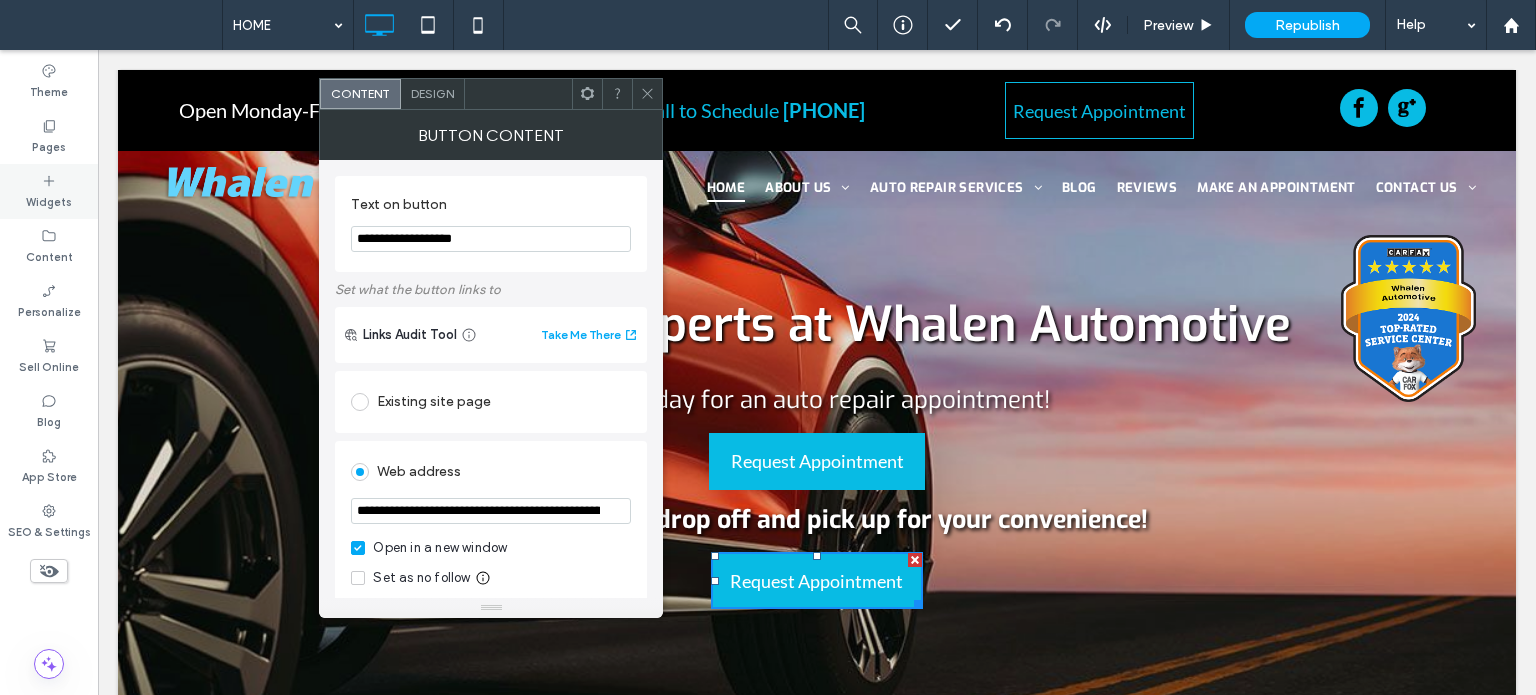 drag, startPoint x: 539, startPoint y: 236, endPoint x: 0, endPoint y: 216, distance: 539.3709 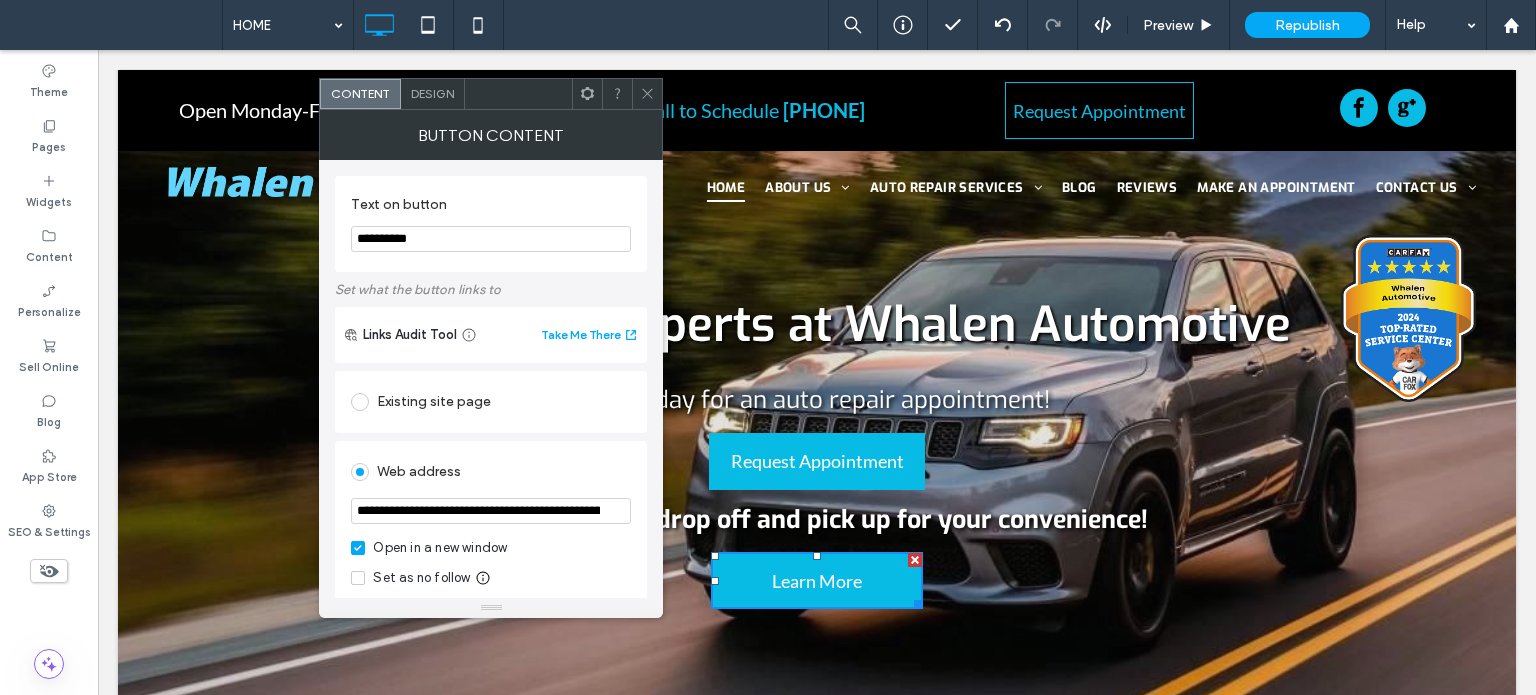 type on "**********" 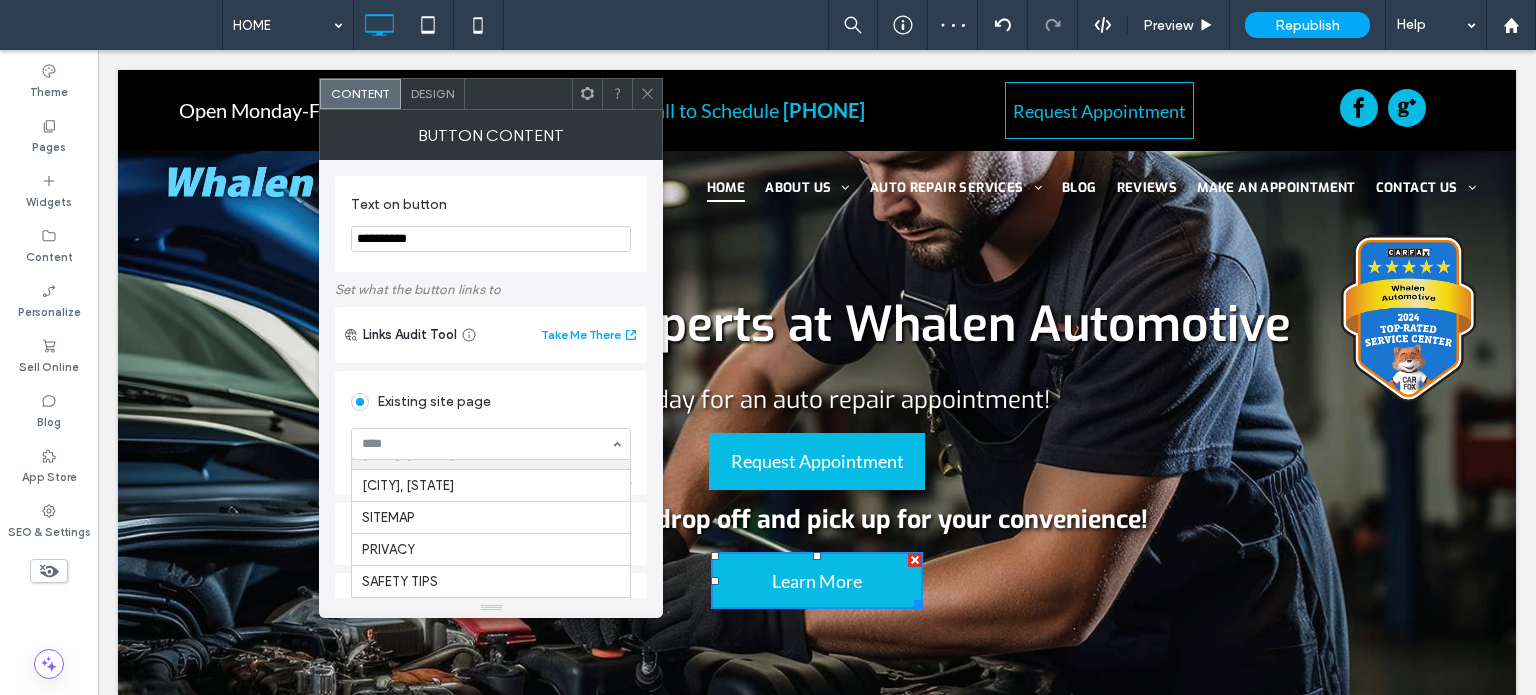 scroll, scrollTop: 883, scrollLeft: 0, axis: vertical 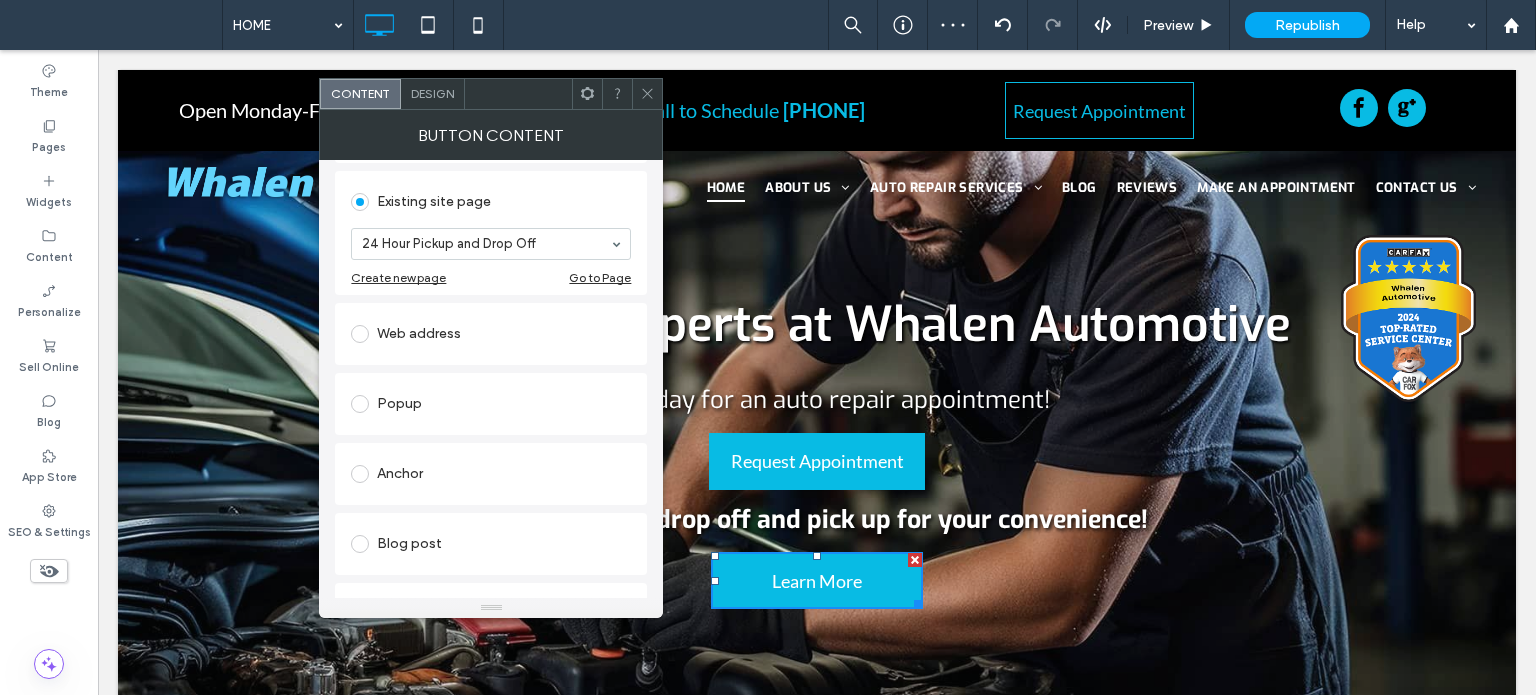 drag, startPoint x: 652, startPoint y: 95, endPoint x: 657, endPoint y: 109, distance: 14.866069 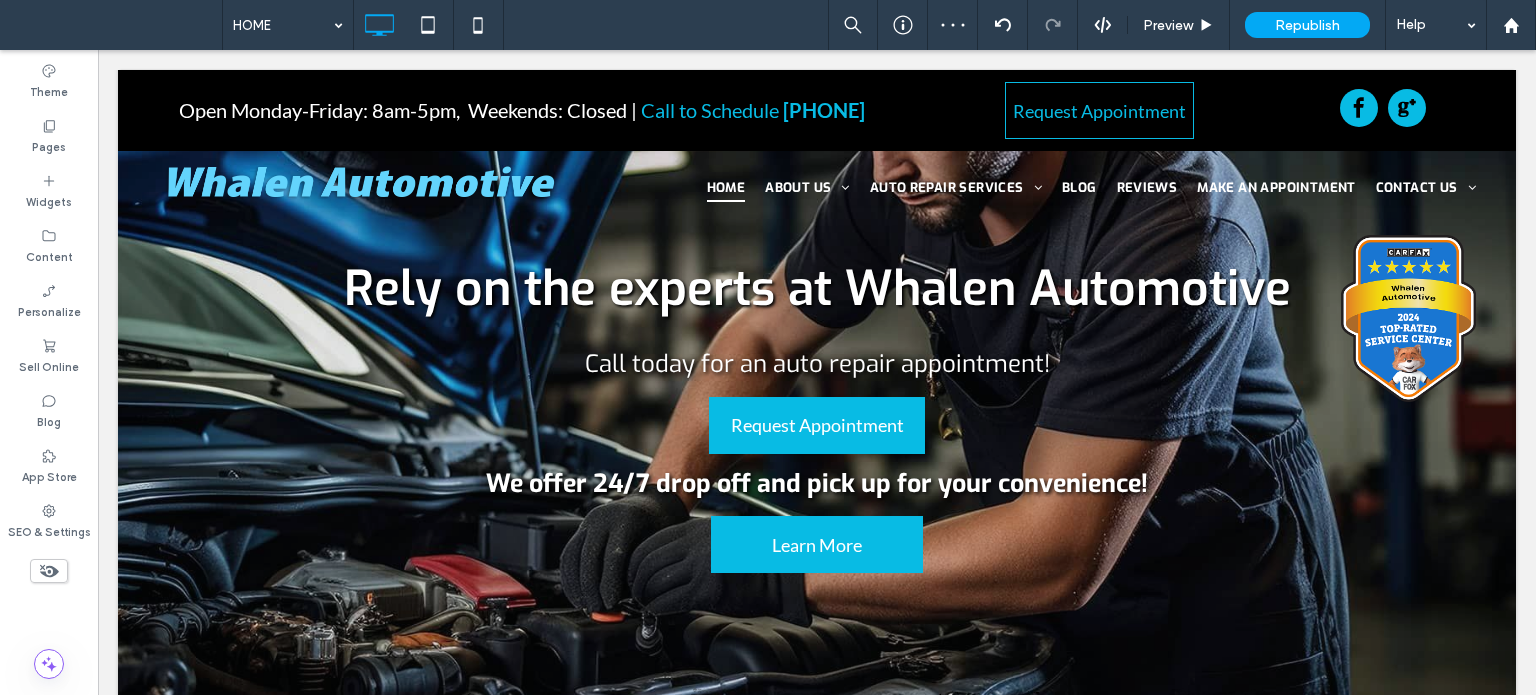 scroll, scrollTop: 292, scrollLeft: 0, axis: vertical 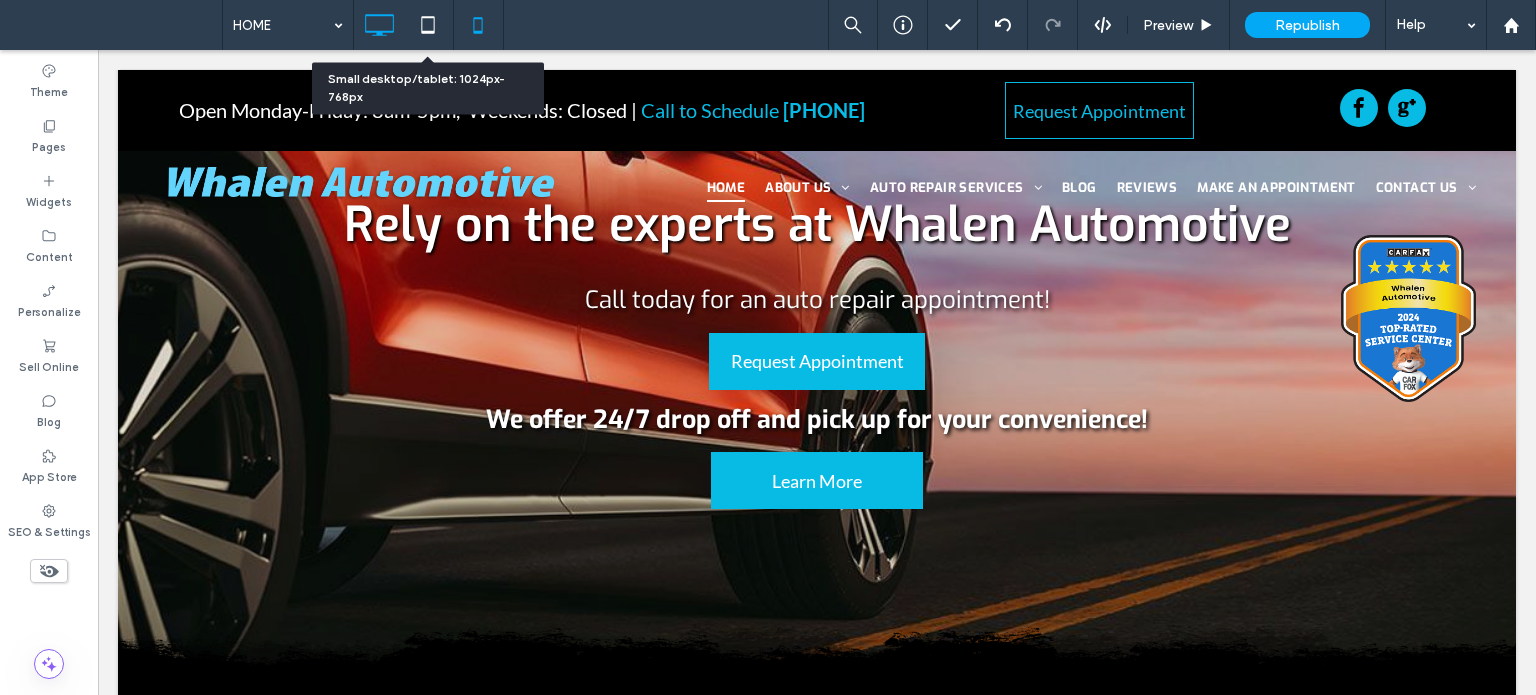 click 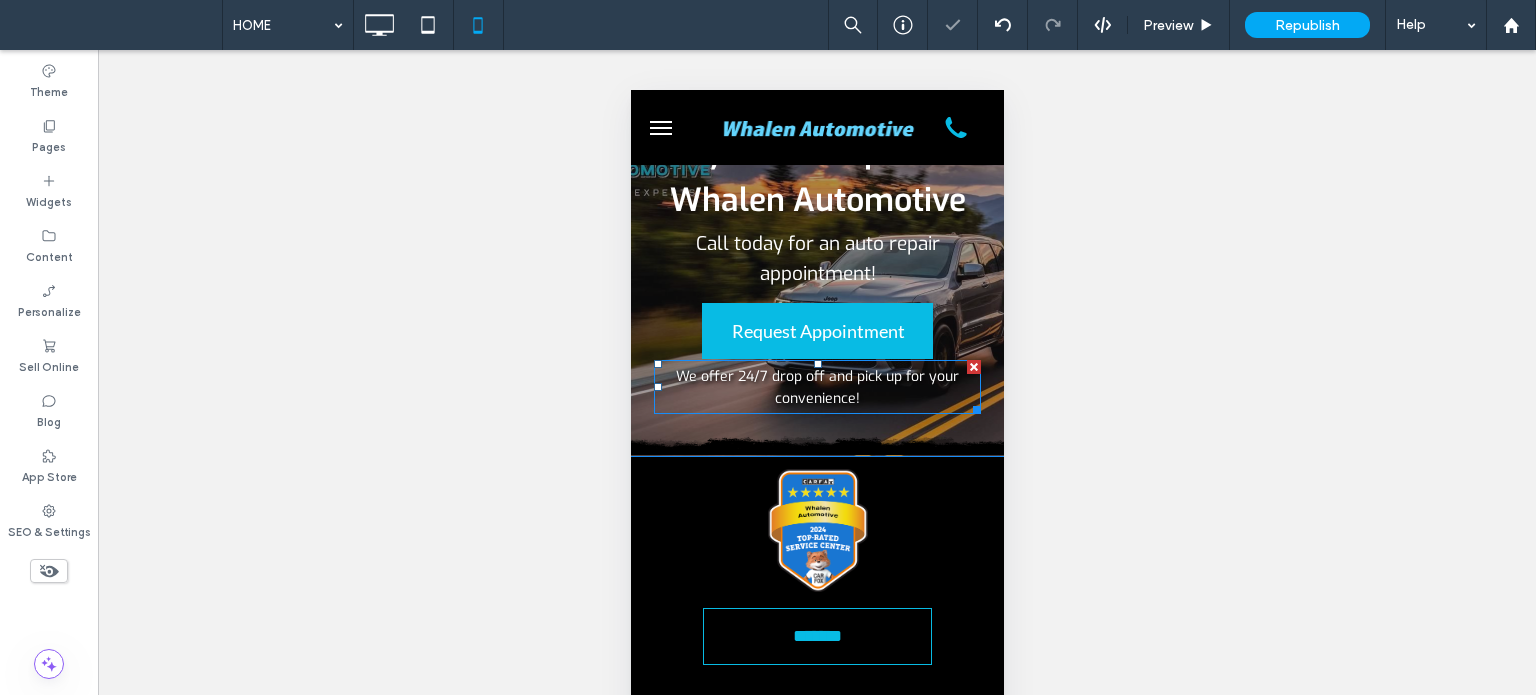 scroll, scrollTop: 100, scrollLeft: 0, axis: vertical 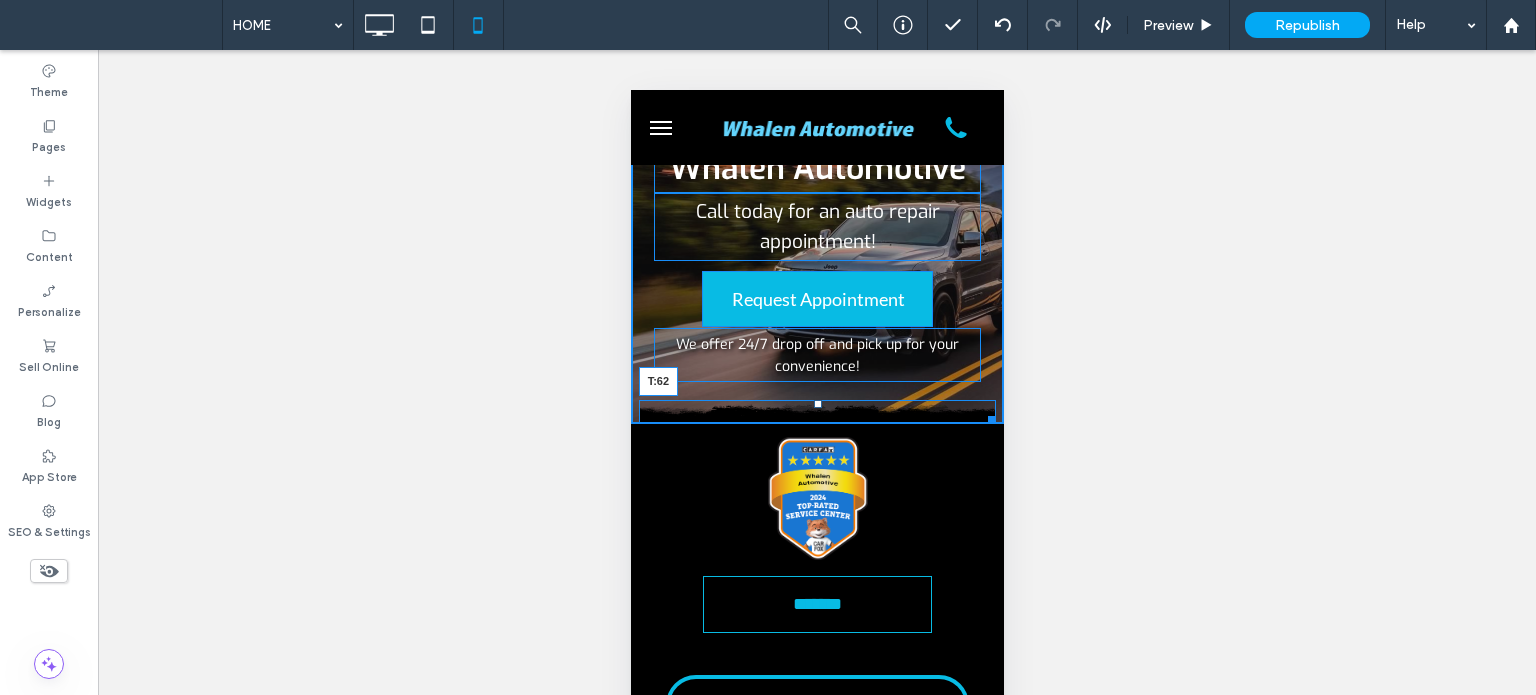 drag, startPoint x: 808, startPoint y: 400, endPoint x: 1435, endPoint y: 534, distance: 641.1591 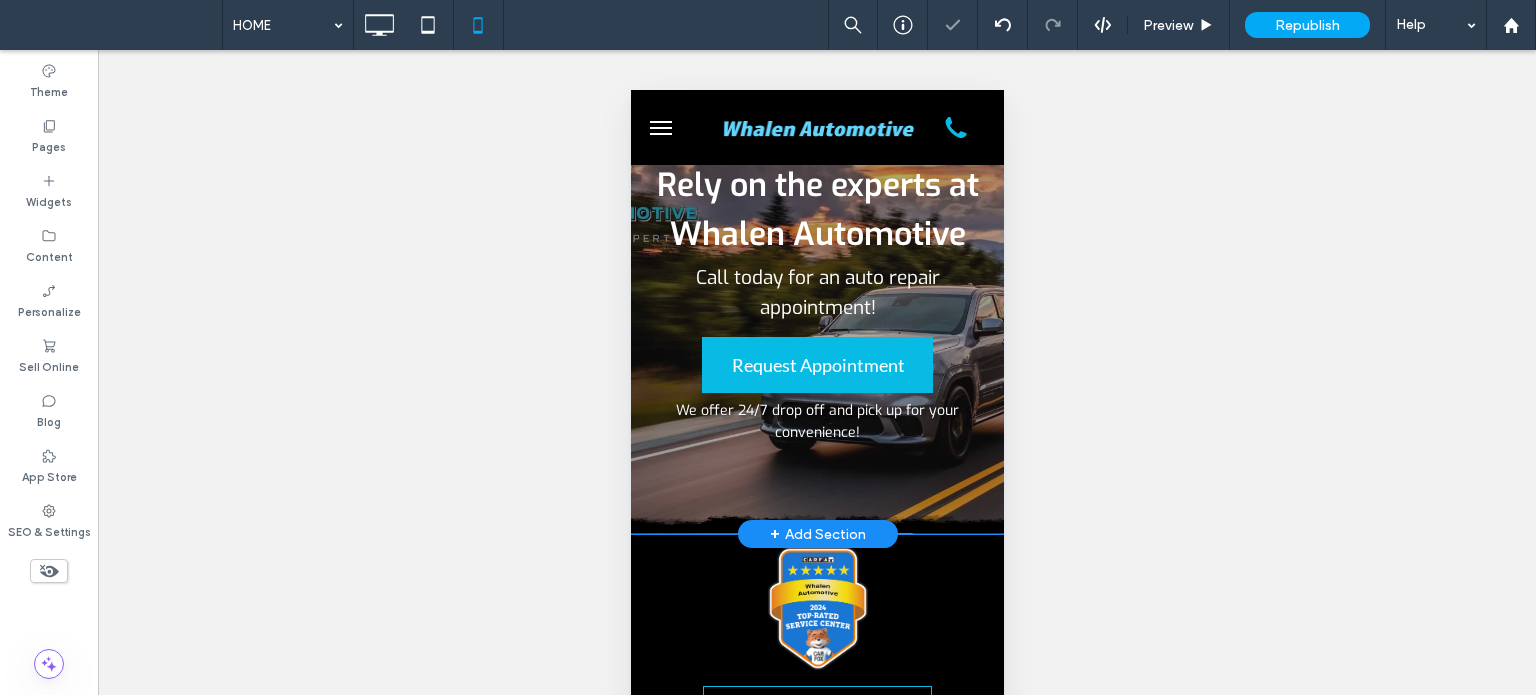 scroll, scrollTop: 0, scrollLeft: 0, axis: both 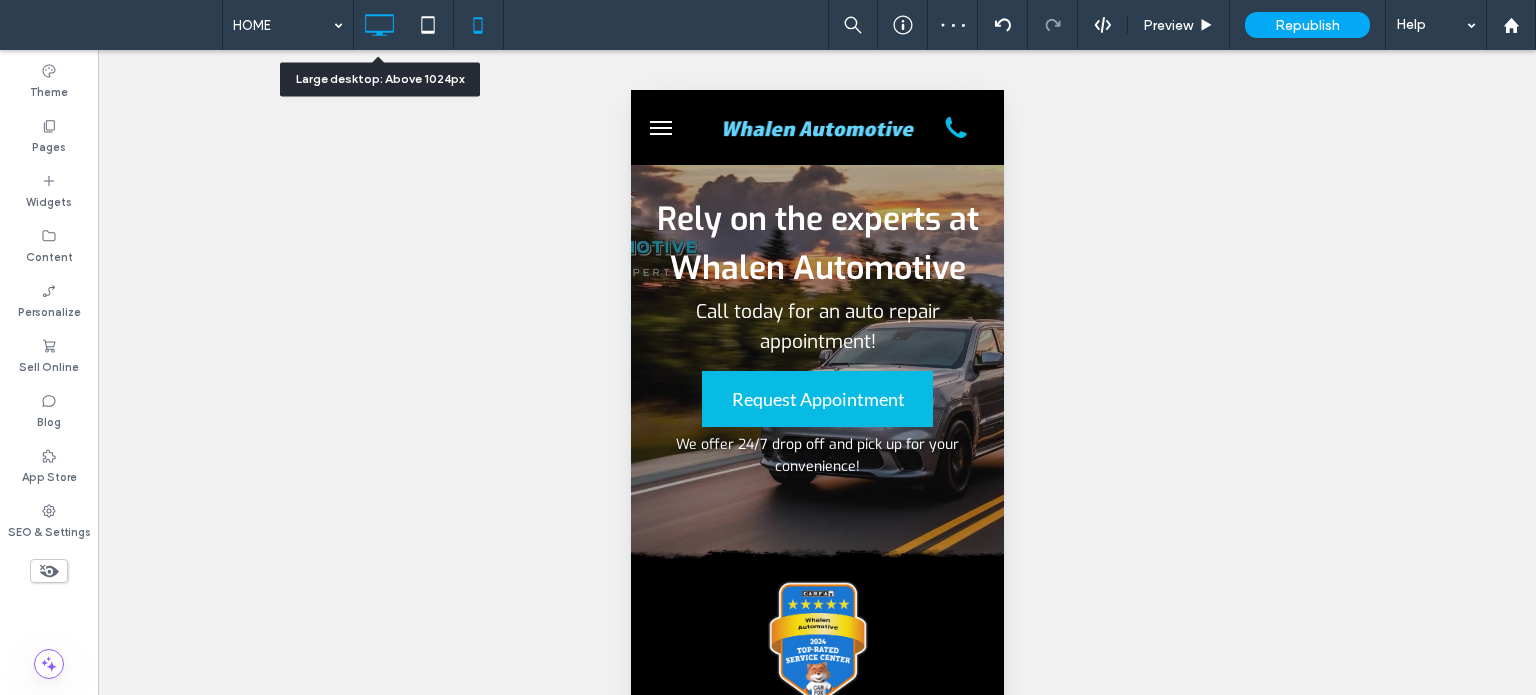 click 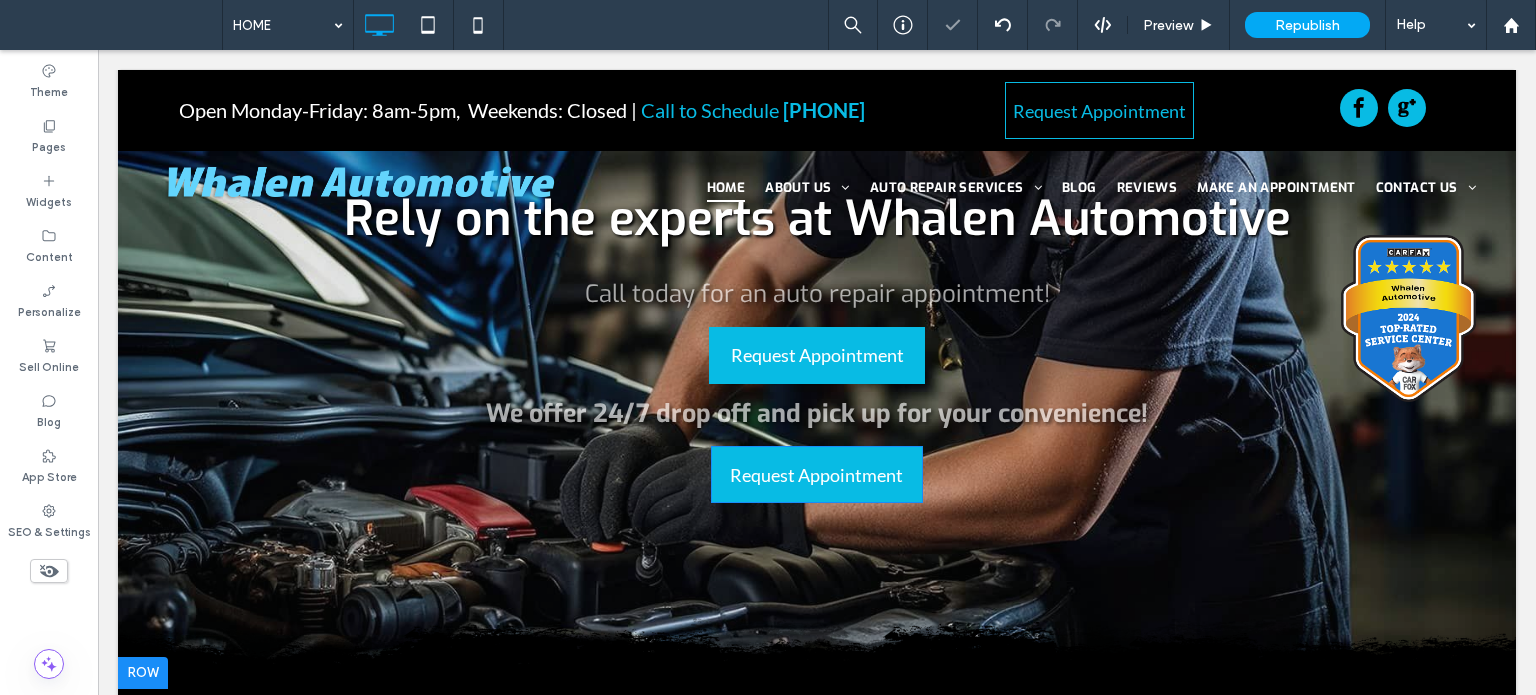 scroll, scrollTop: 300, scrollLeft: 0, axis: vertical 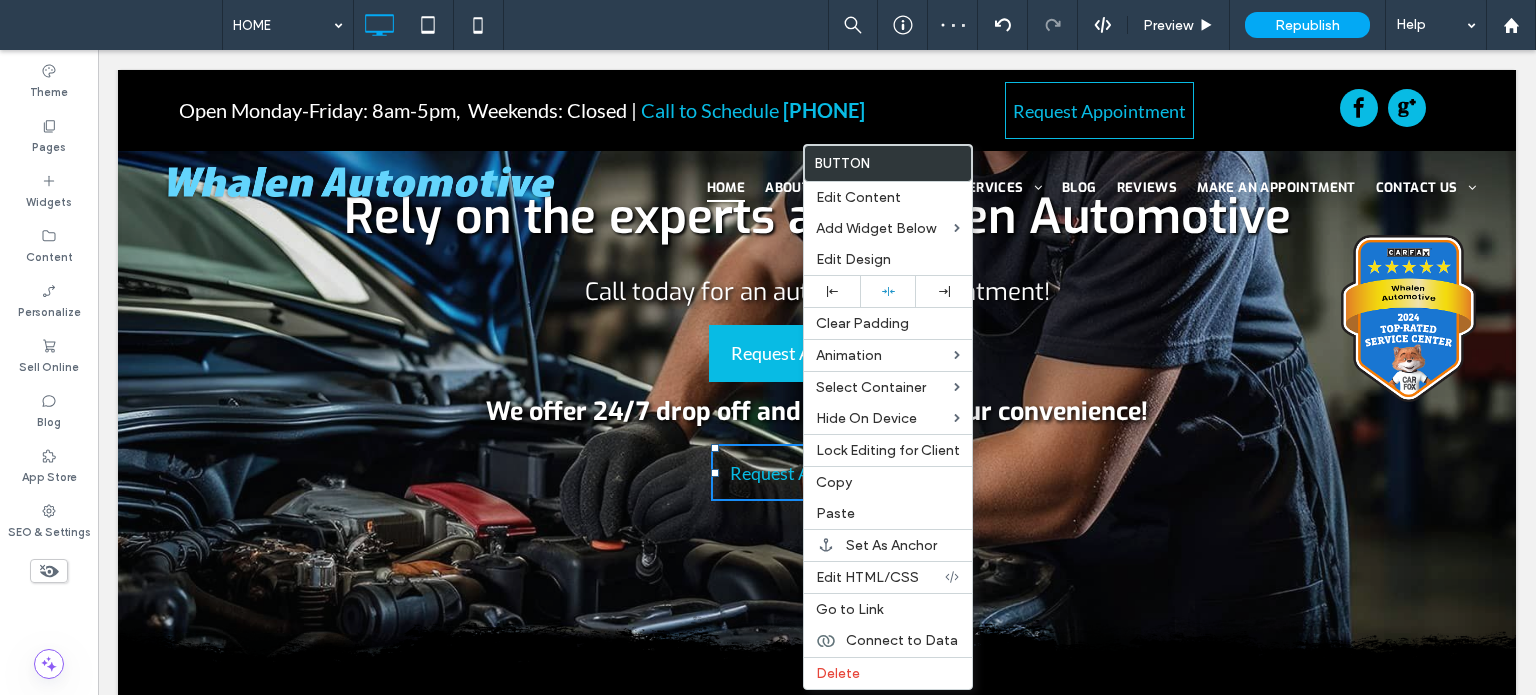 click on "Request Appointment" at bounding box center [816, 473] 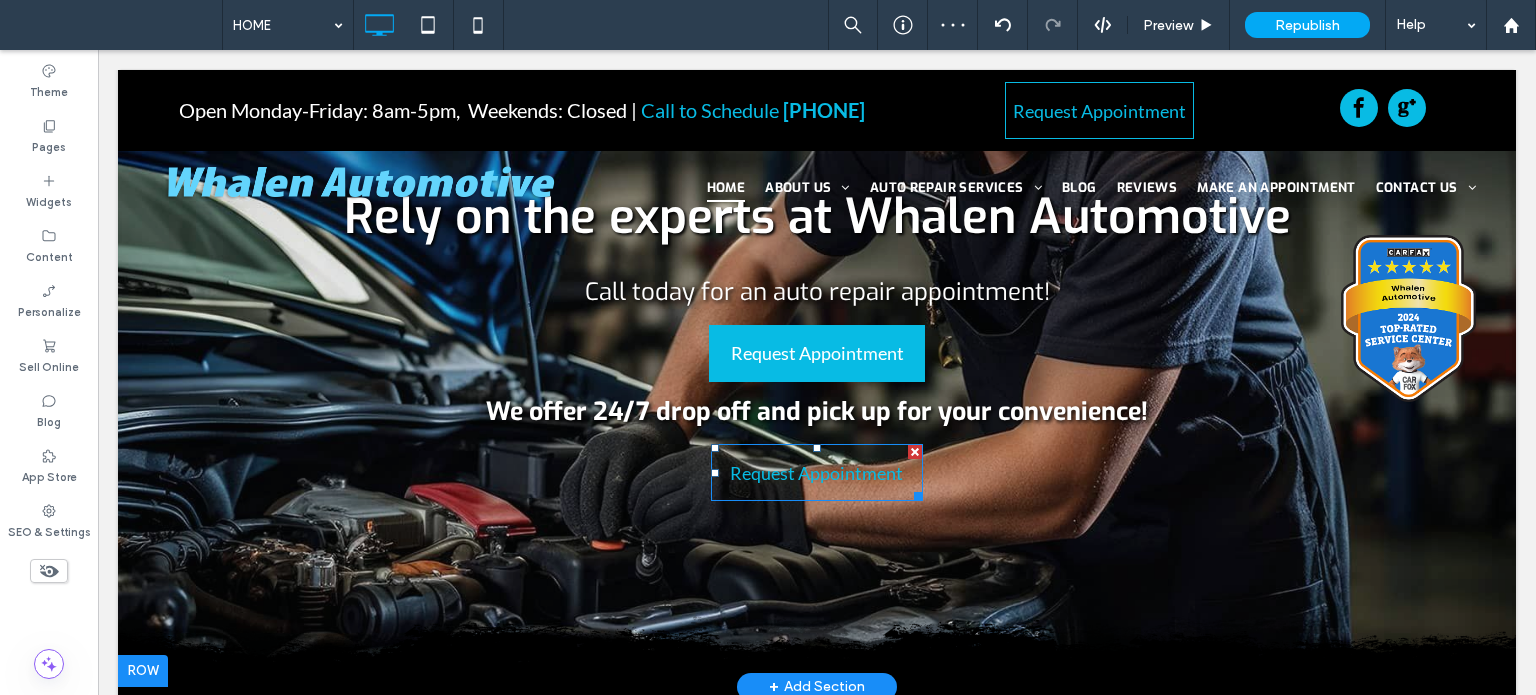 click on "Request Appointment" at bounding box center [816, 473] 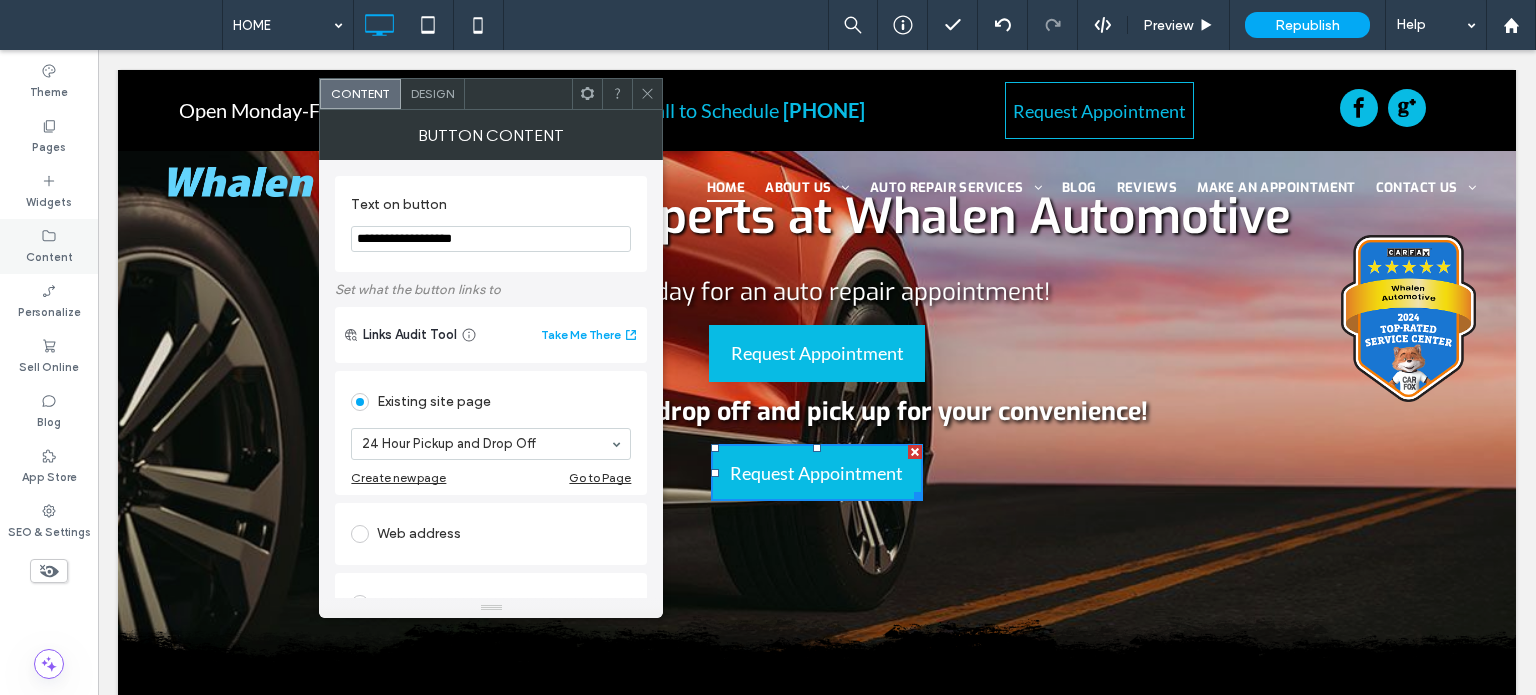 drag, startPoint x: 541, startPoint y: 239, endPoint x: 0, endPoint y: 239, distance: 541 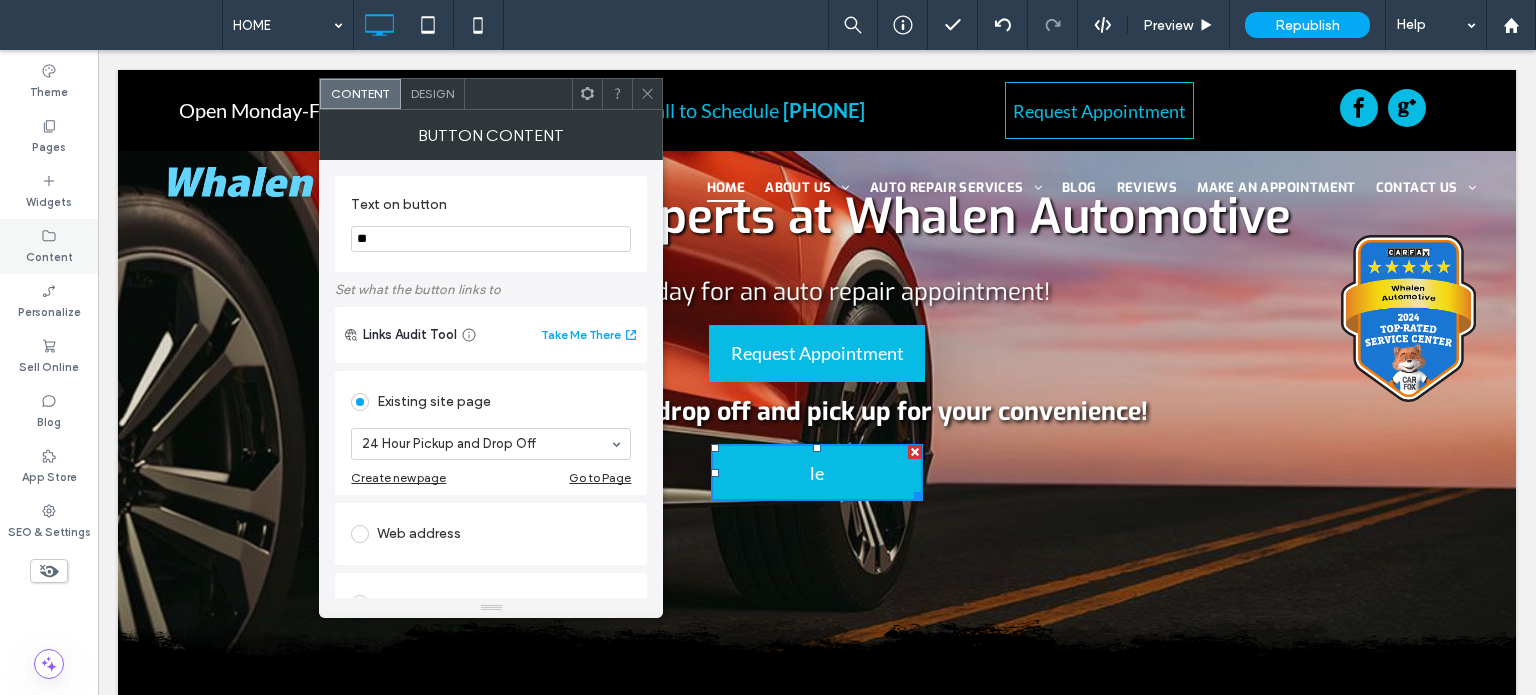 type on "*" 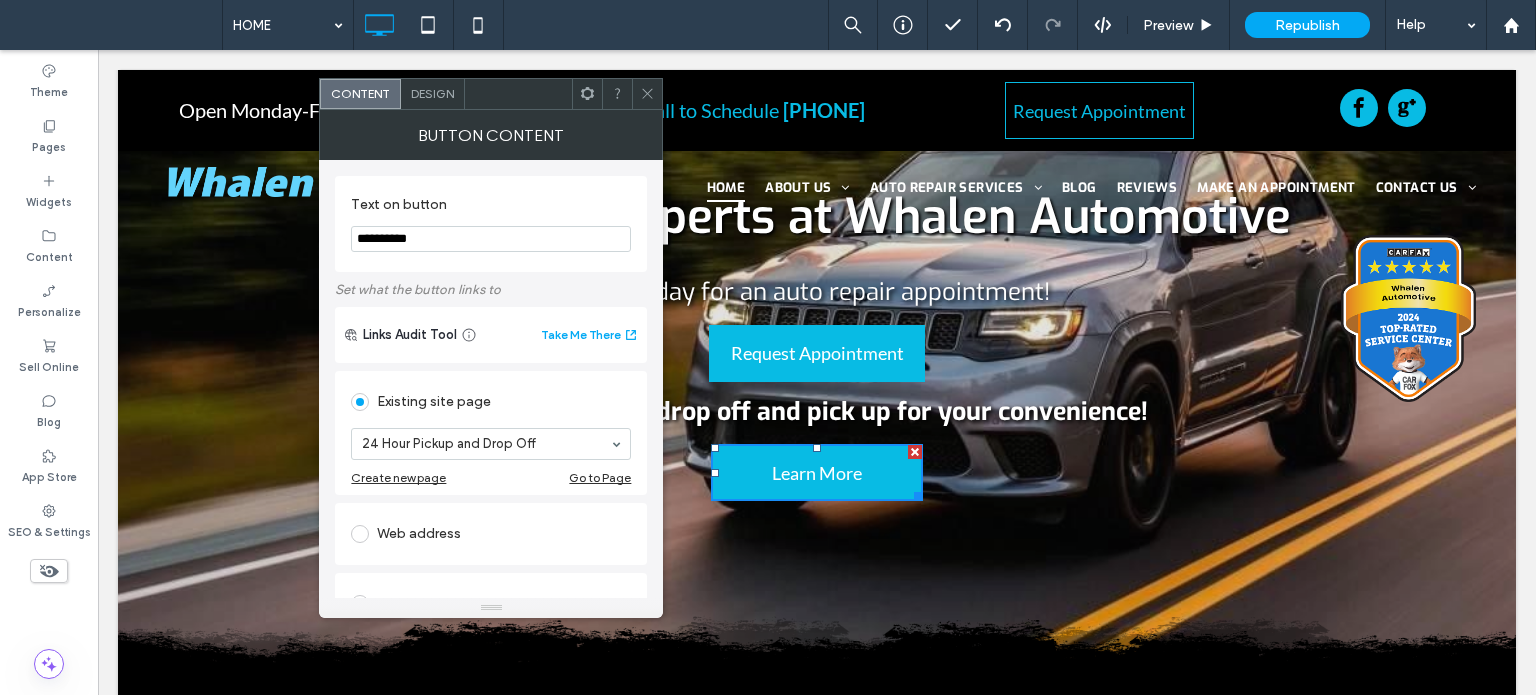 type on "**********" 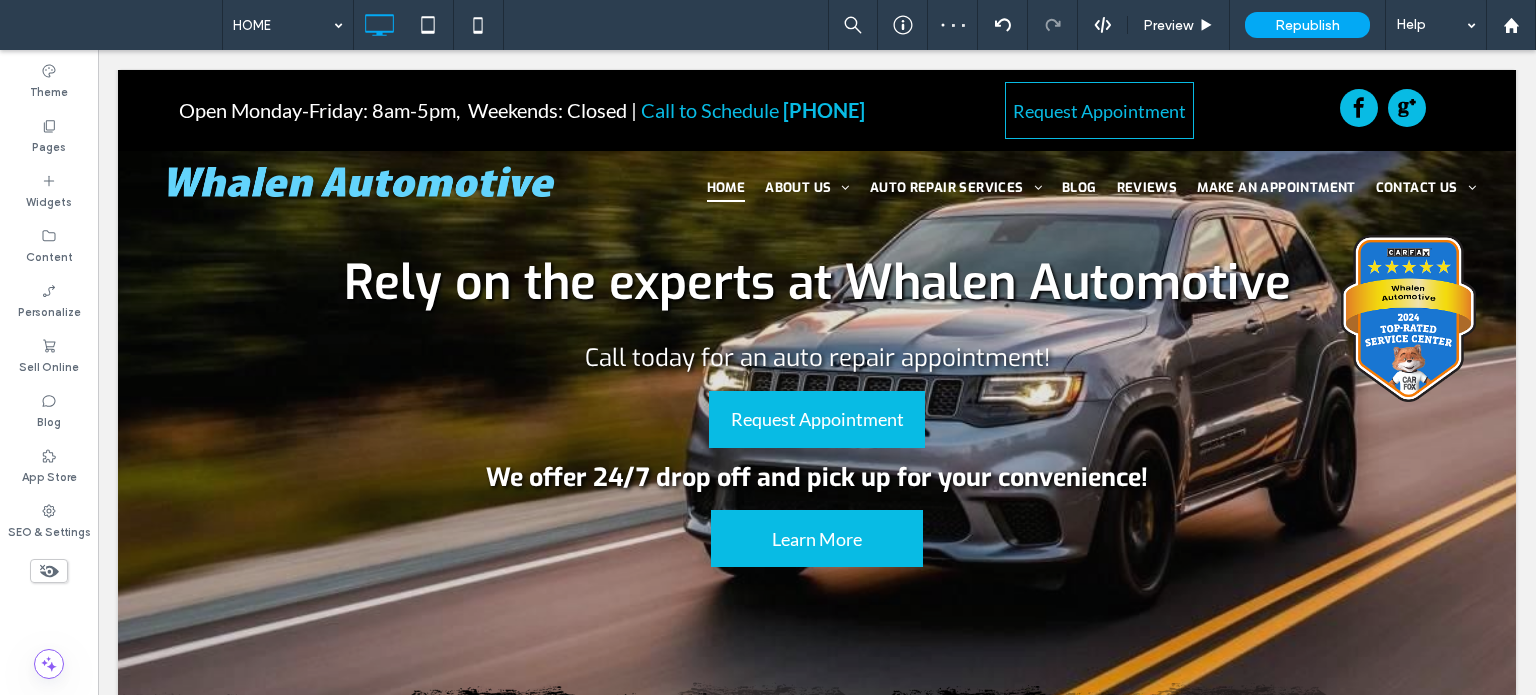 scroll, scrollTop: 200, scrollLeft: 0, axis: vertical 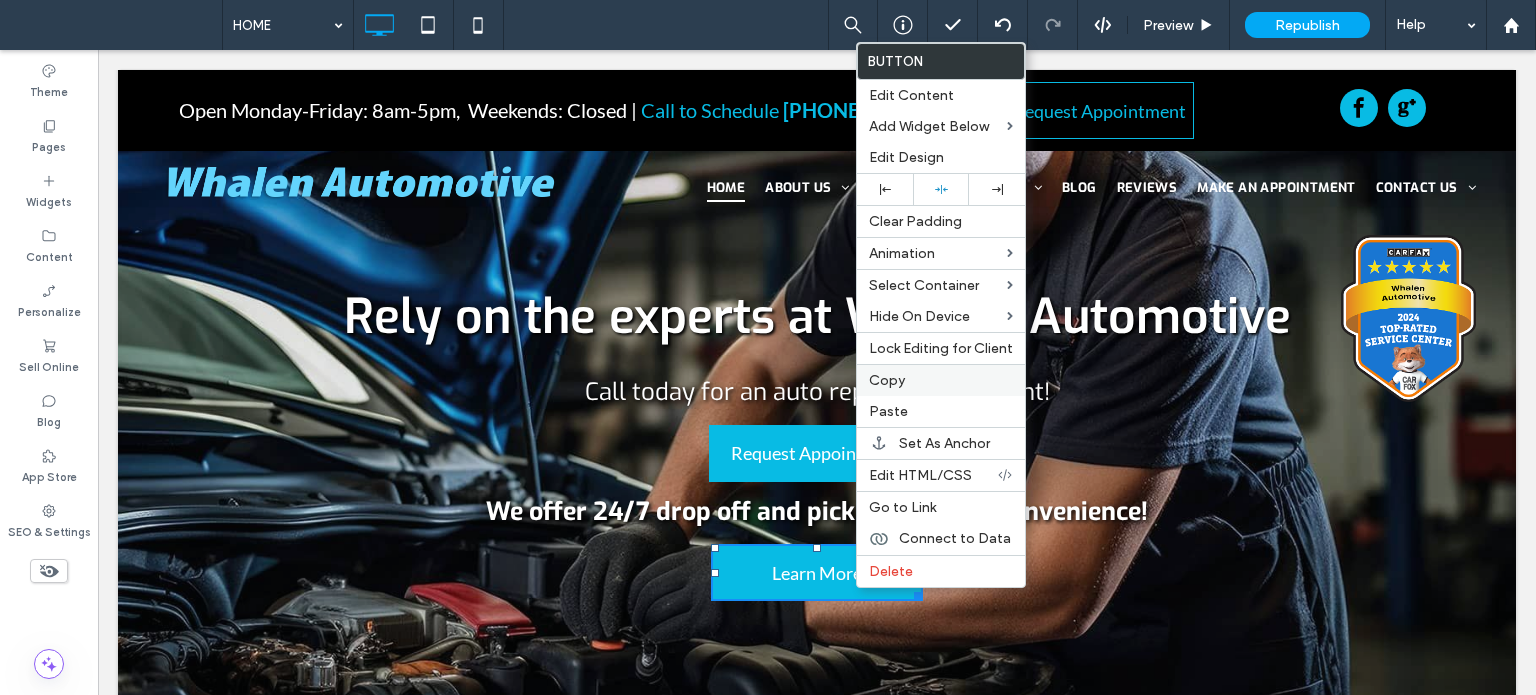 click on "Copy" at bounding box center (941, 380) 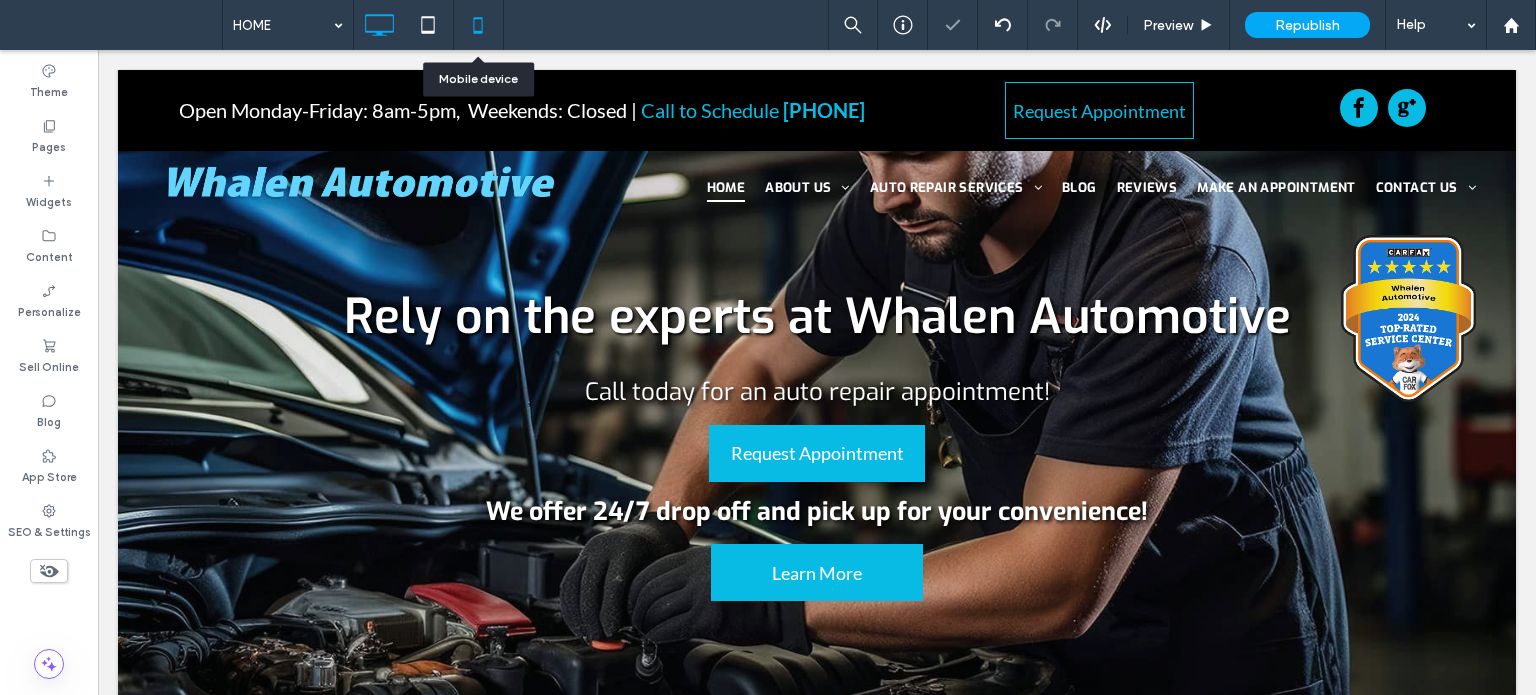 click 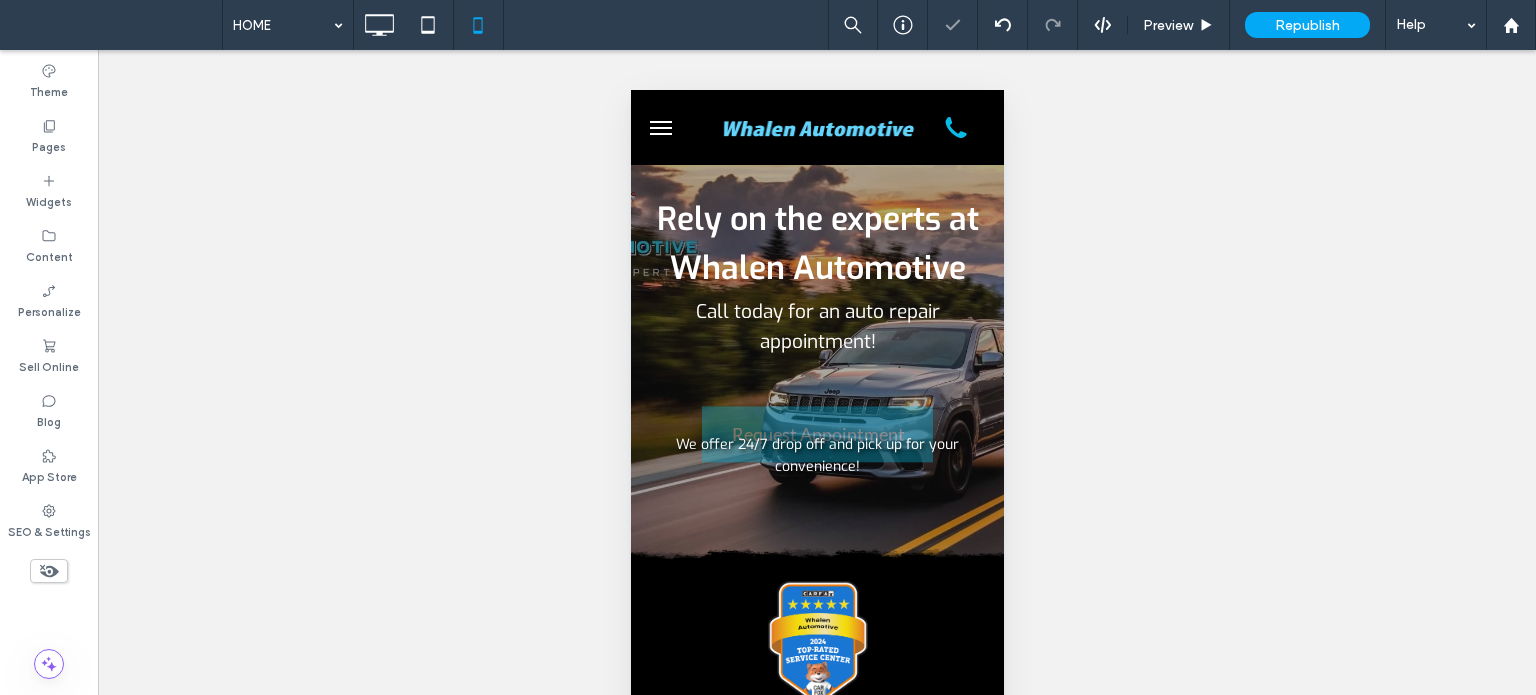 scroll, scrollTop: 0, scrollLeft: 0, axis: both 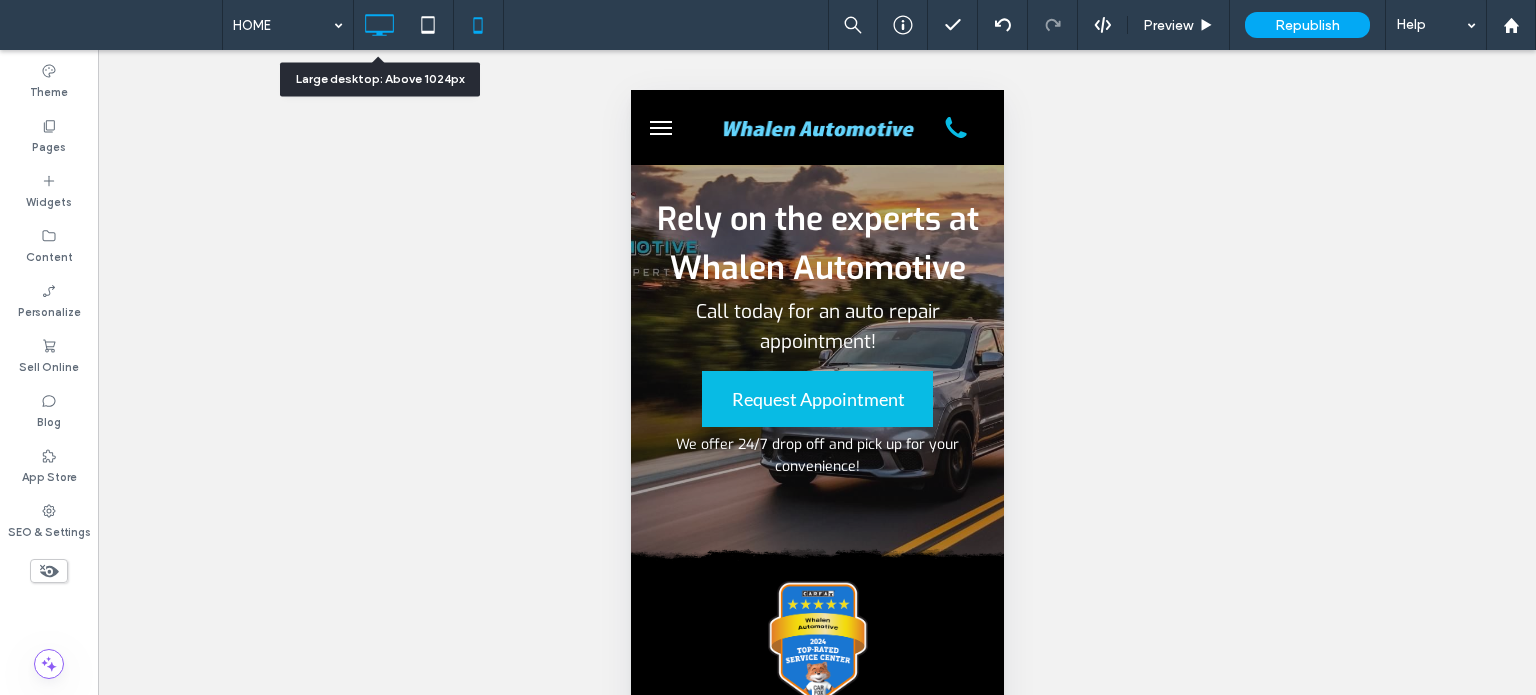 click 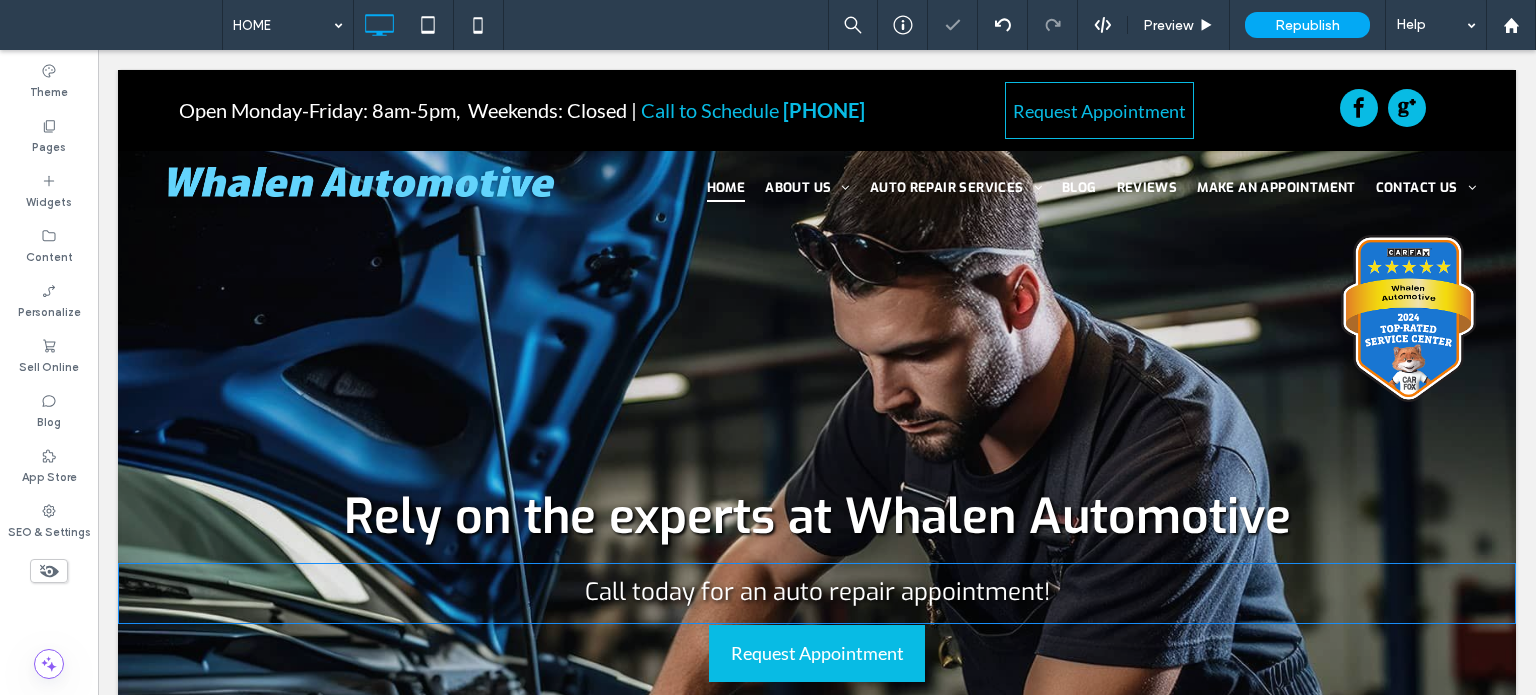 scroll, scrollTop: 300, scrollLeft: 0, axis: vertical 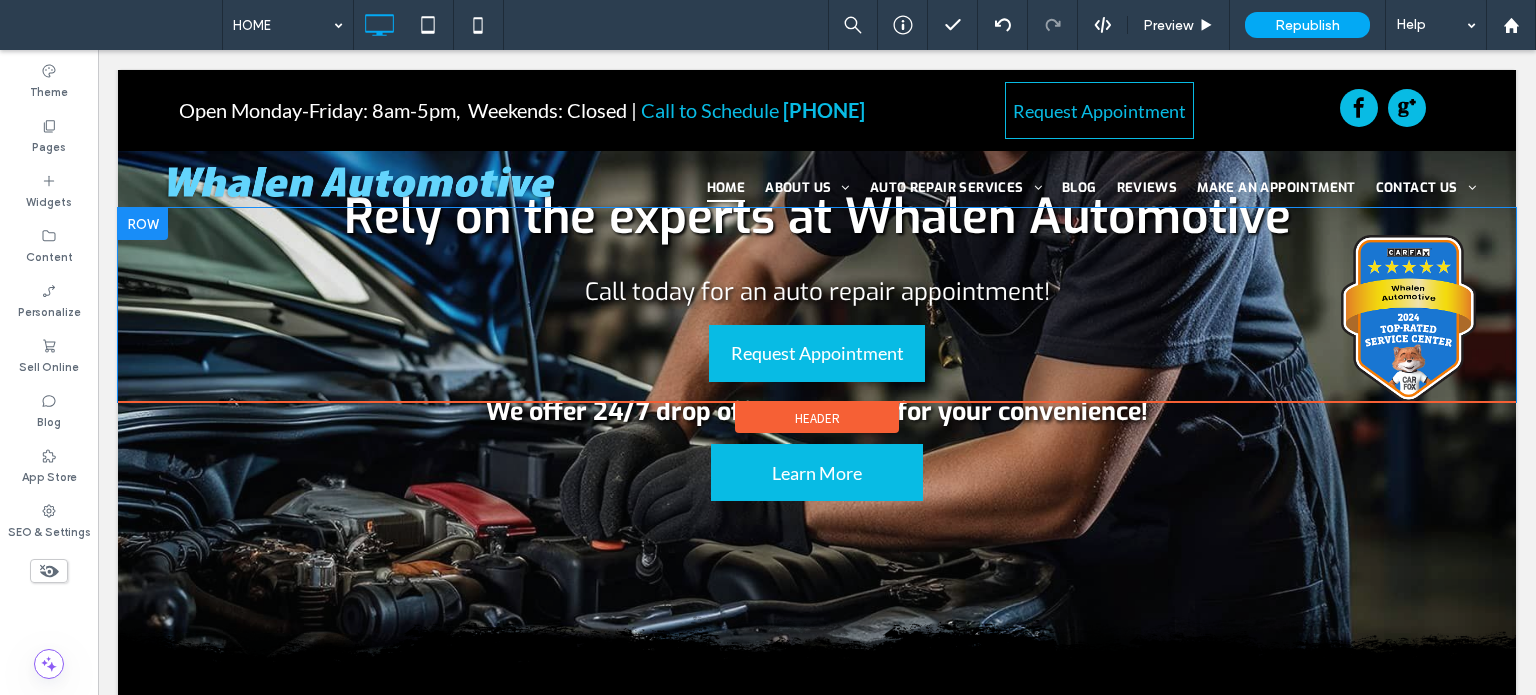 click at bounding box center (143, 224) 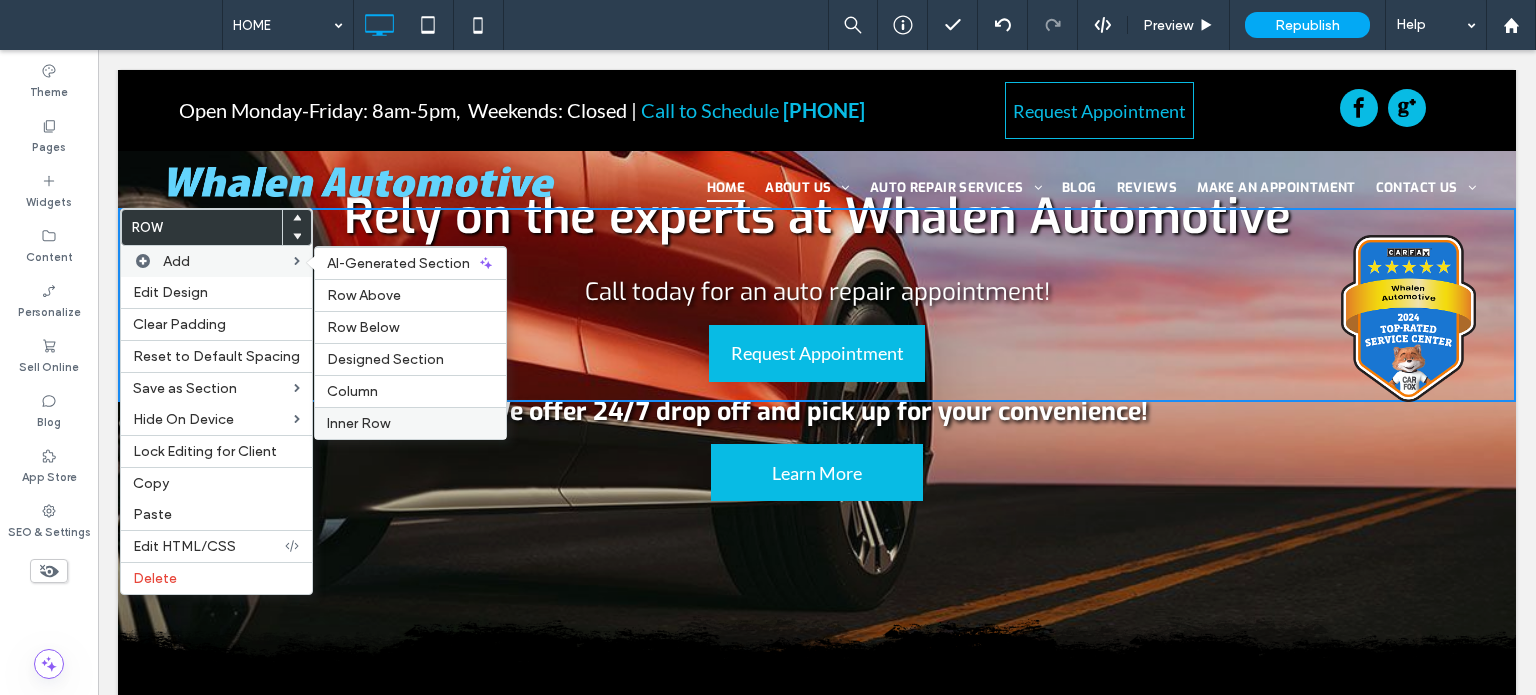 click on "Inner Row" at bounding box center (410, 423) 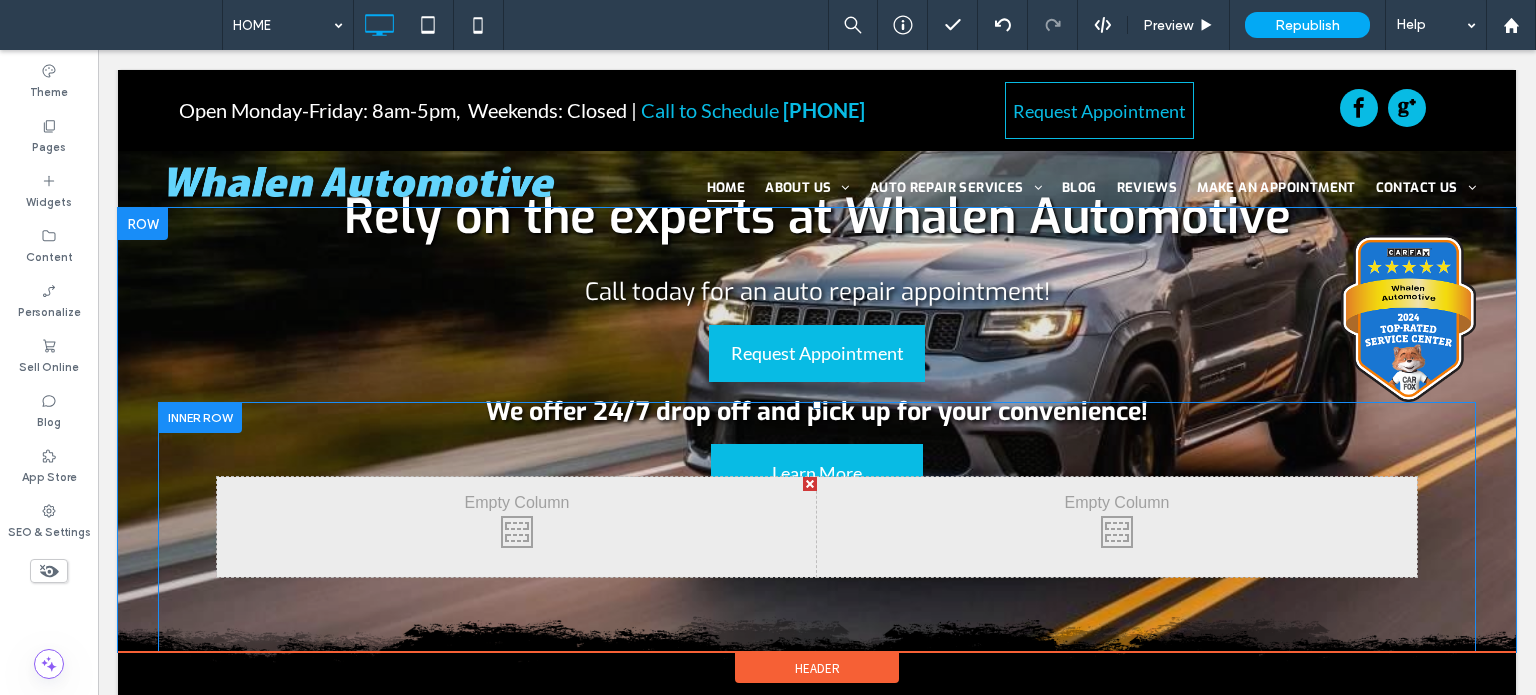 drag, startPoint x: 680, startPoint y: 412, endPoint x: 745, endPoint y: 440, distance: 70.77429 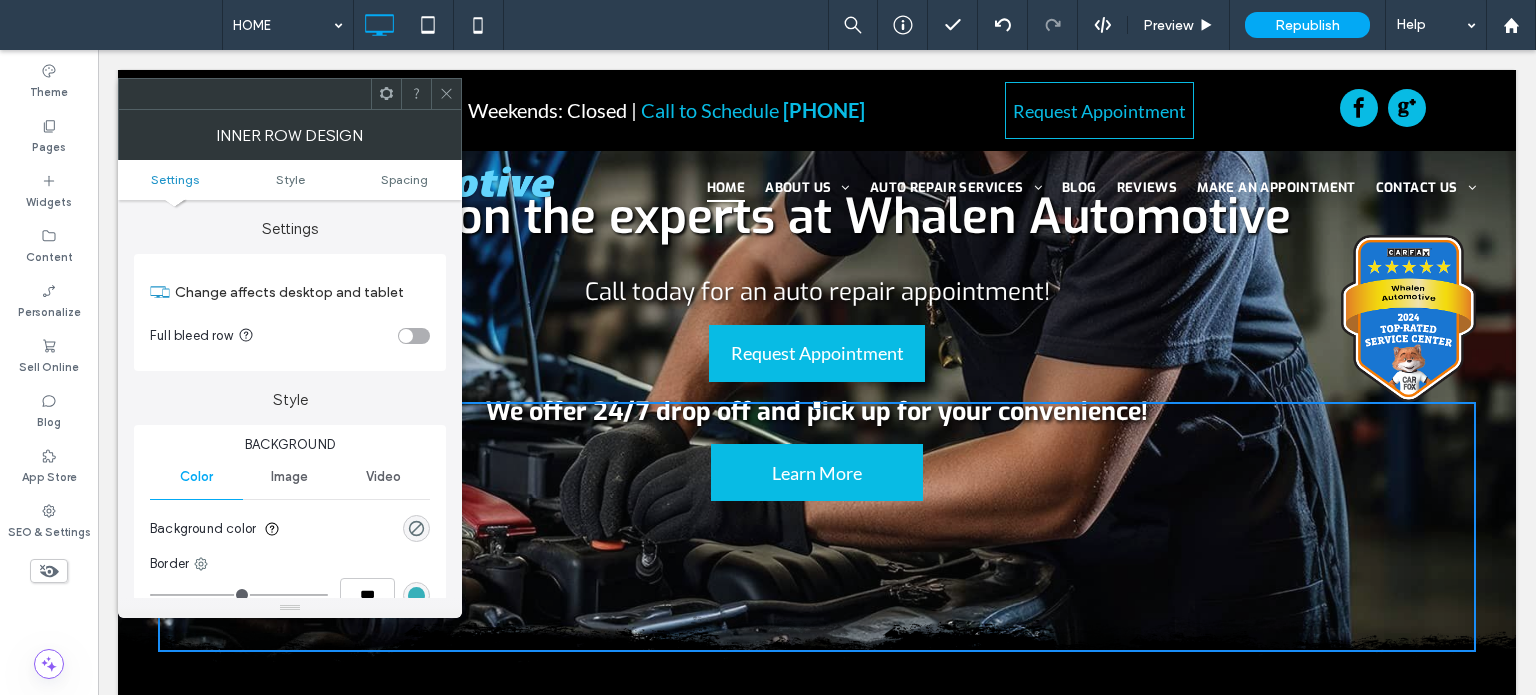 click at bounding box center [446, 94] 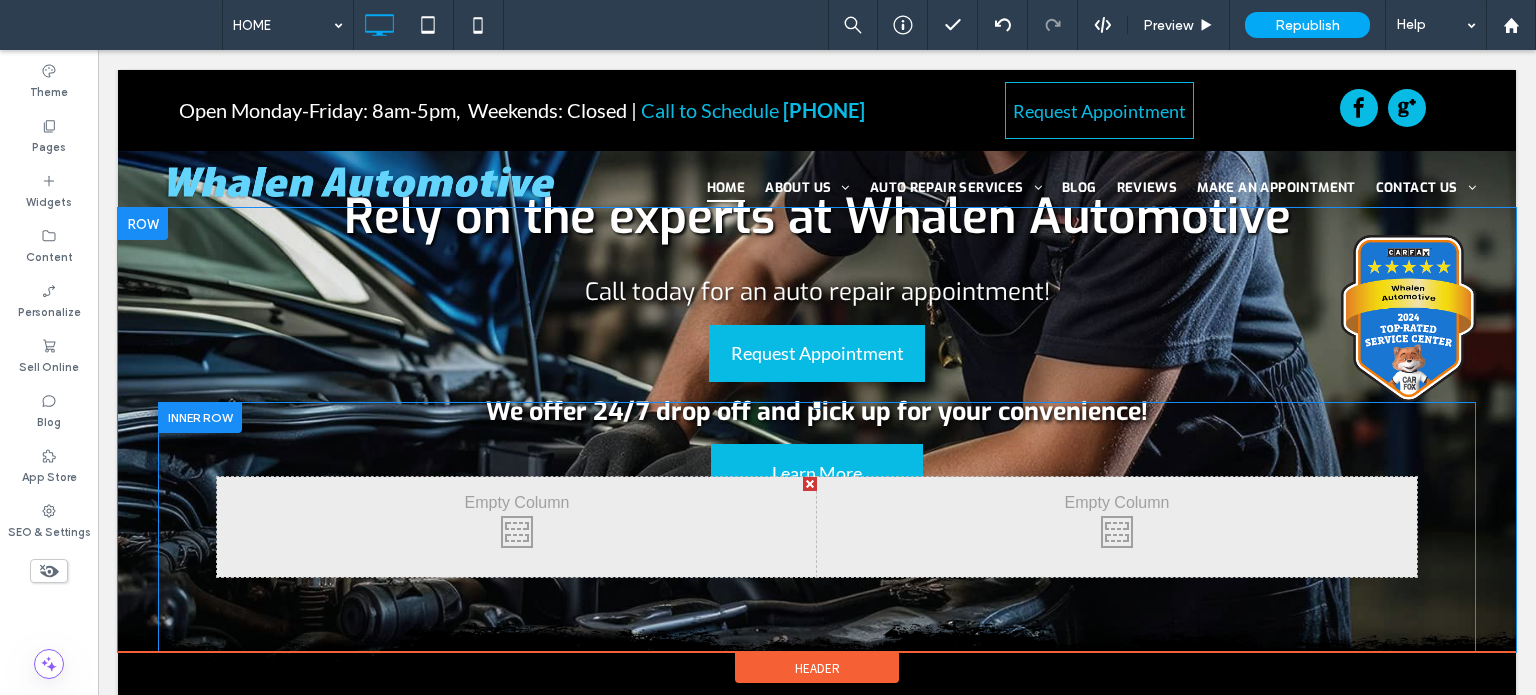 click on "Click To Paste     Click To Paste
Click To Paste     Click To Paste" at bounding box center [817, 527] 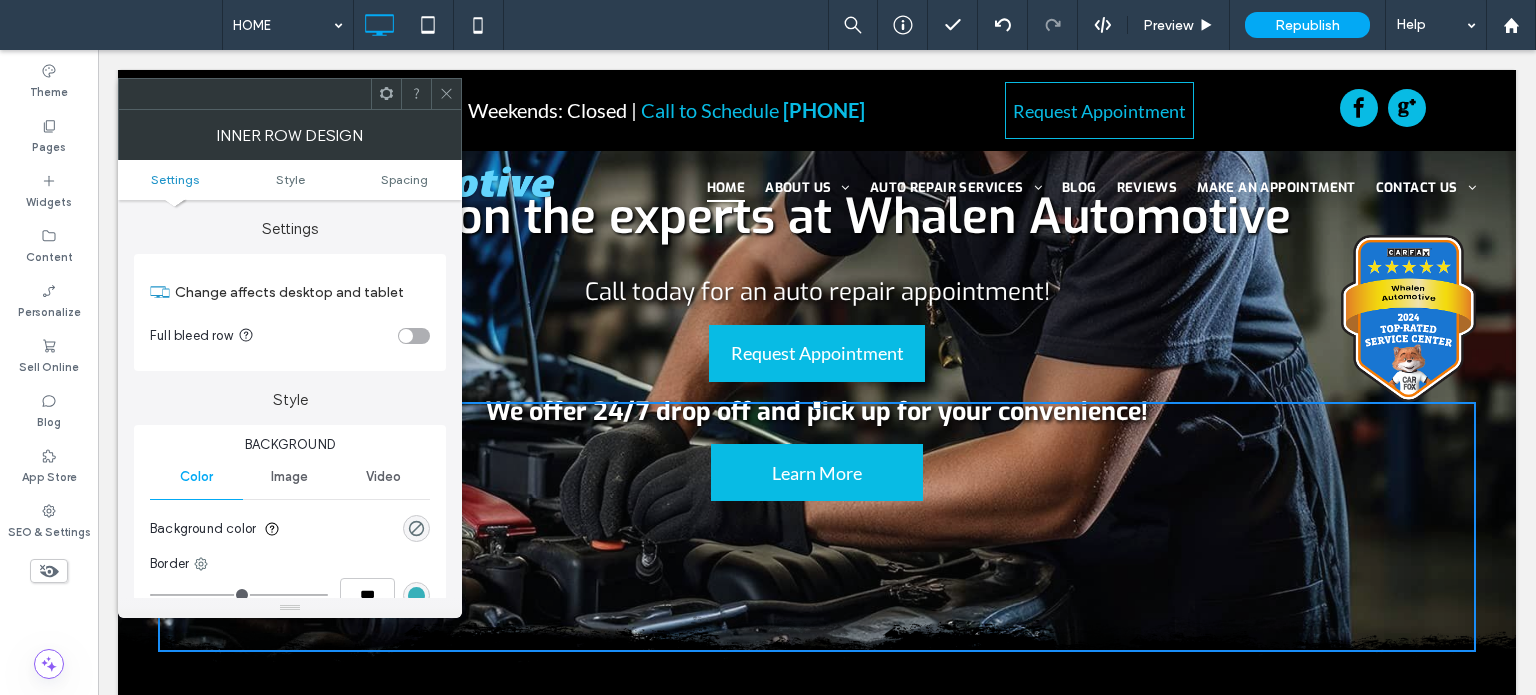 click on "Click To Paste     Click To Paste
Click To Paste     Click To Paste" at bounding box center [817, 527] 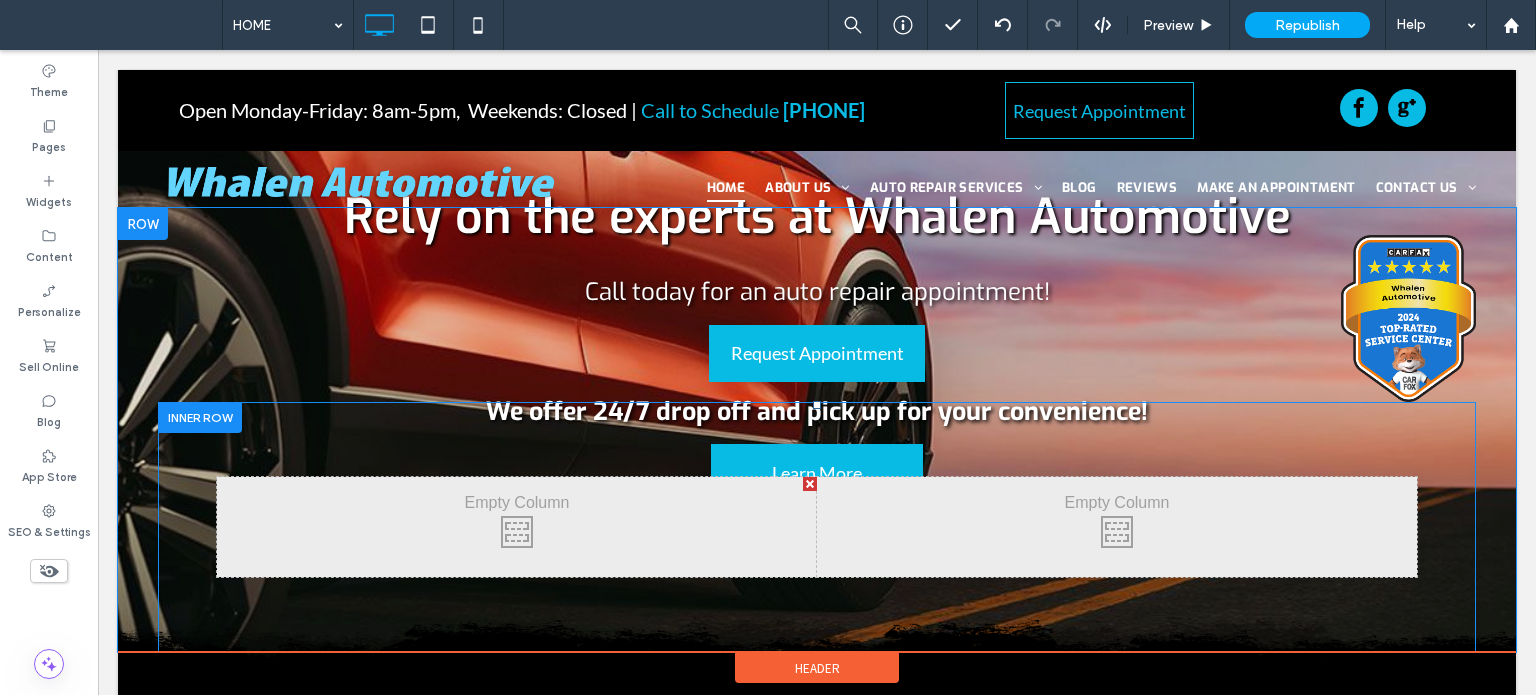 click at bounding box center (200, 417) 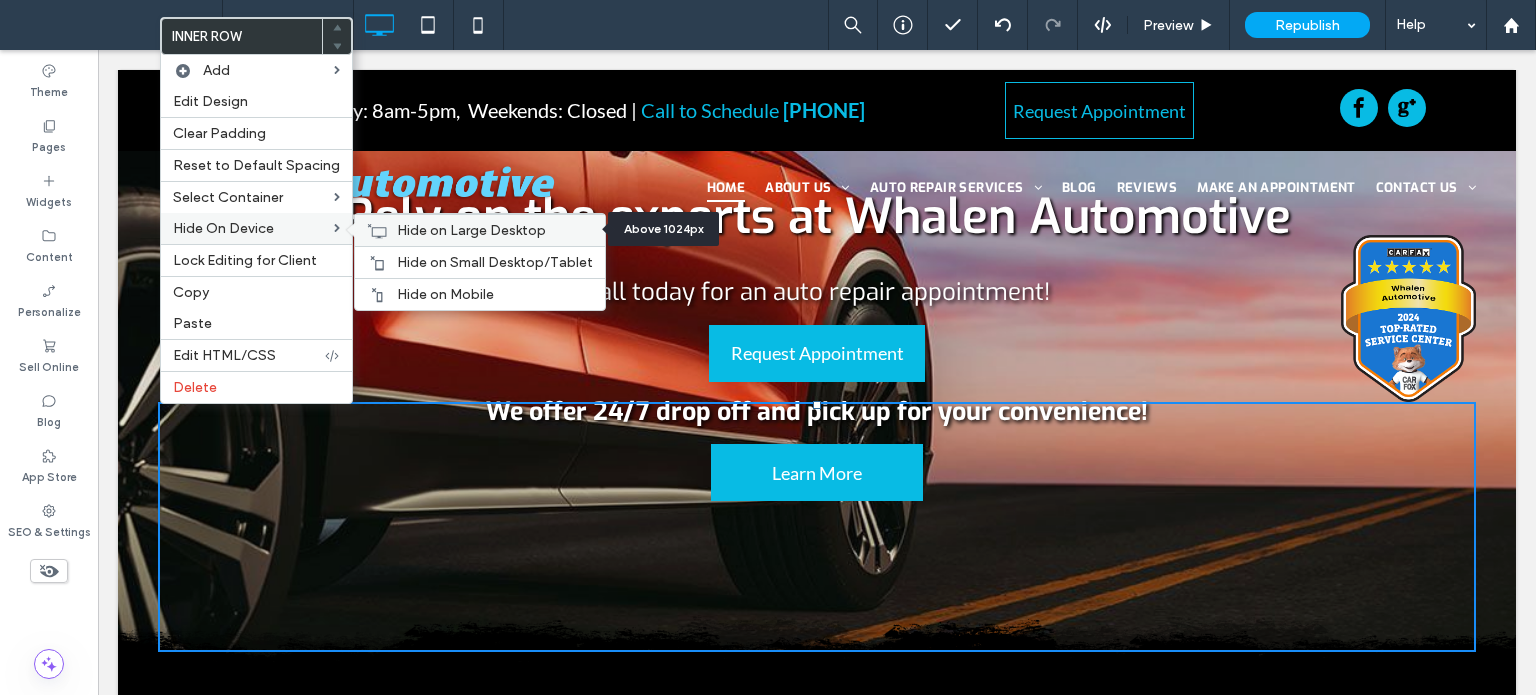 click on "Hide on Large Desktop" at bounding box center (471, 230) 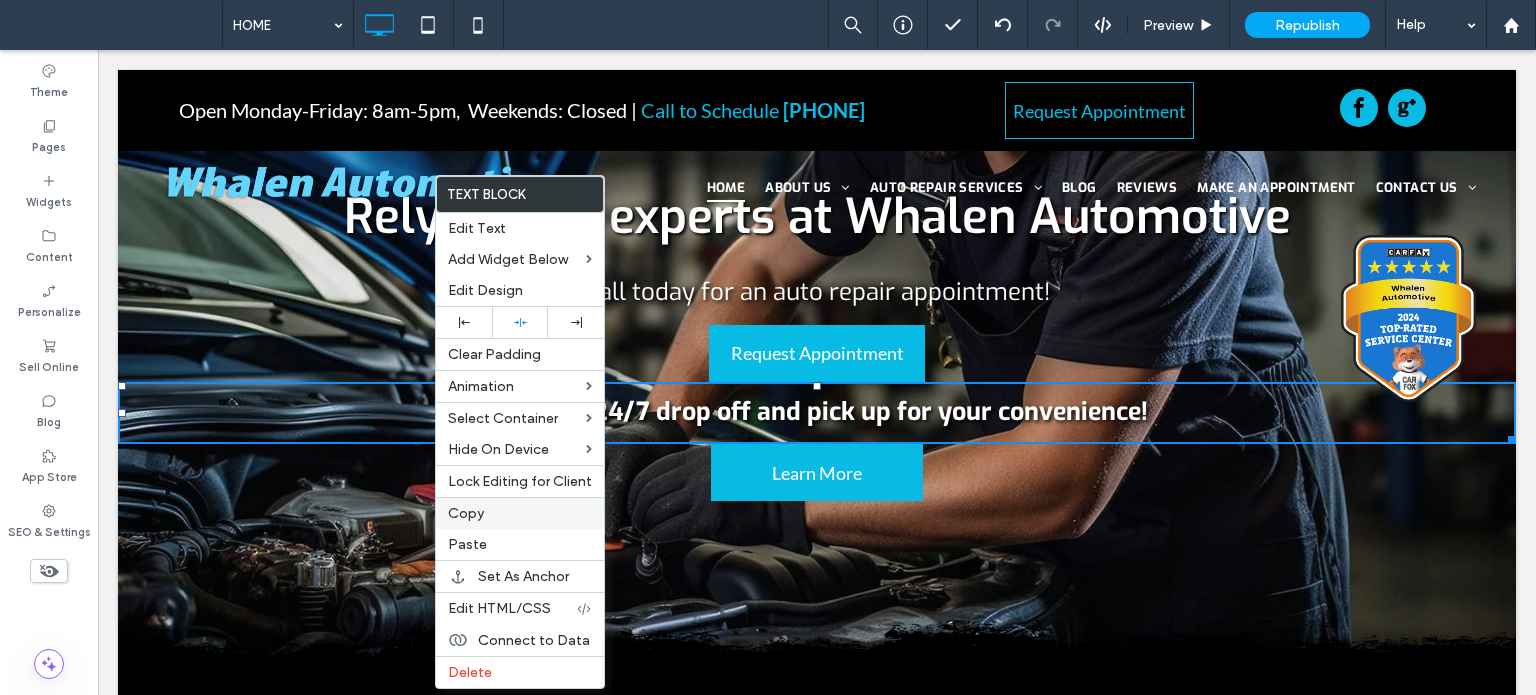 click on "Copy" at bounding box center (466, 513) 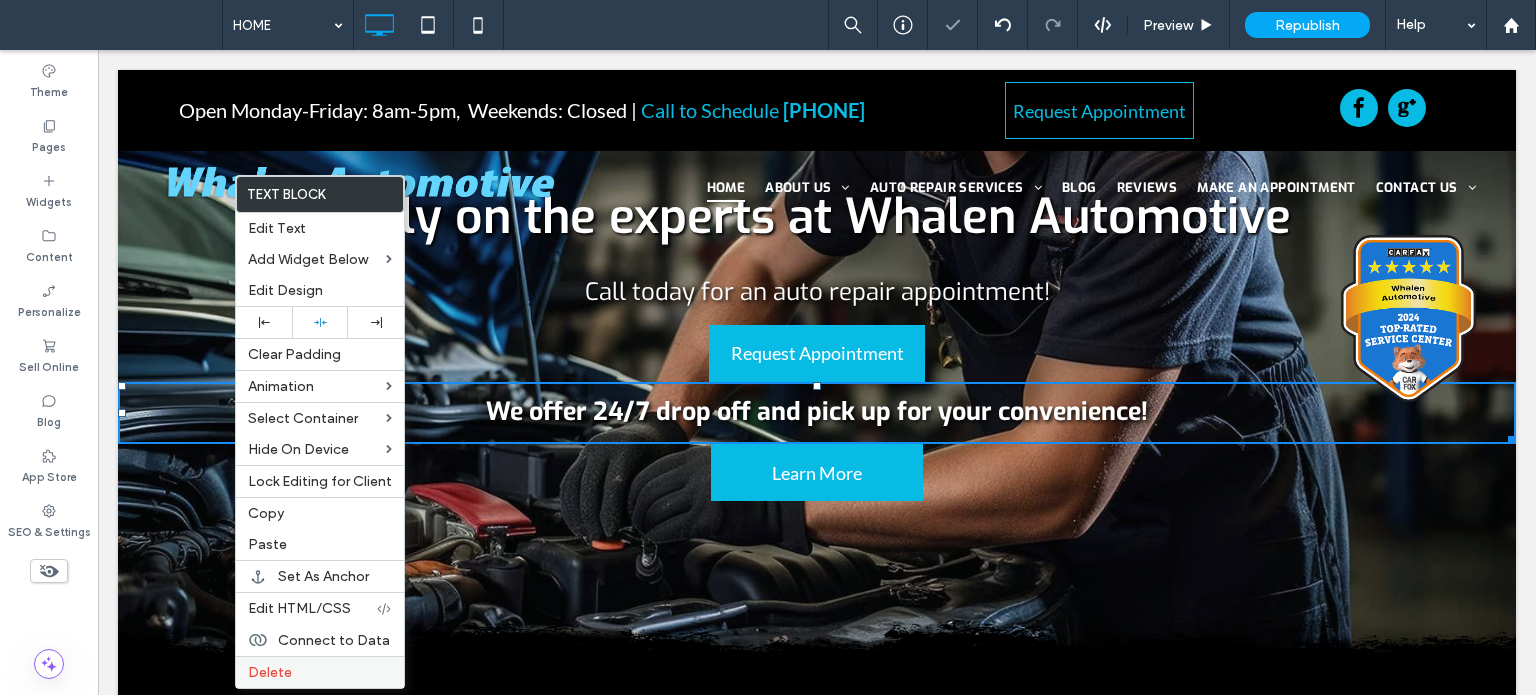 click on "Delete" at bounding box center [270, 672] 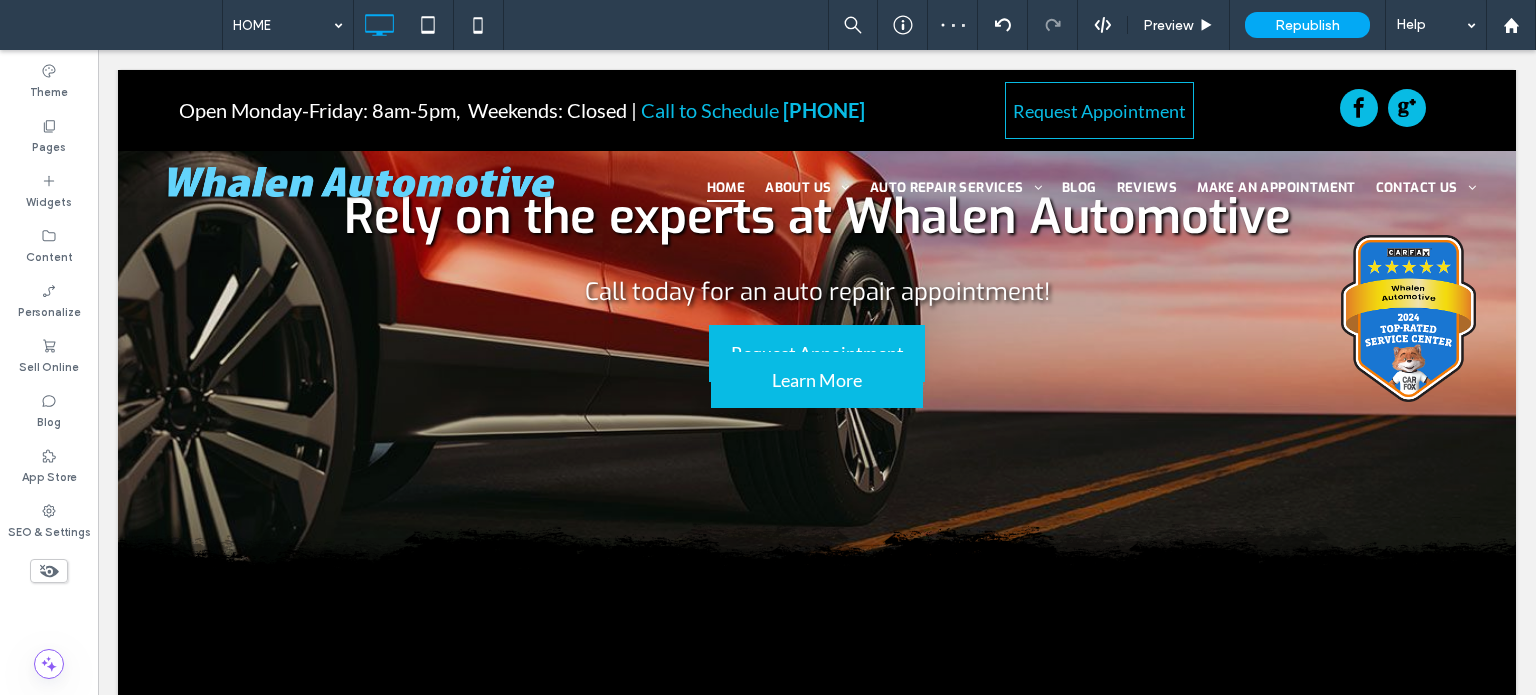 click 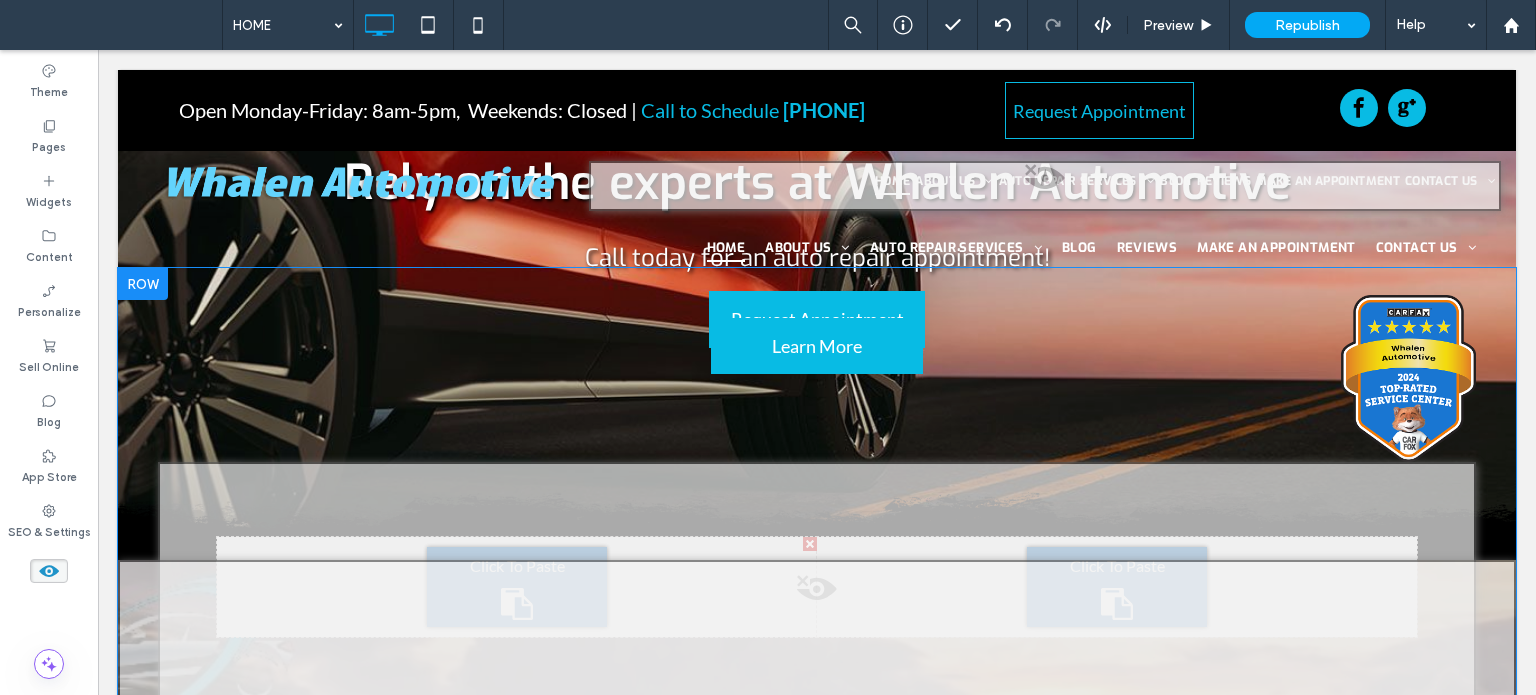 scroll, scrollTop: 300, scrollLeft: 0, axis: vertical 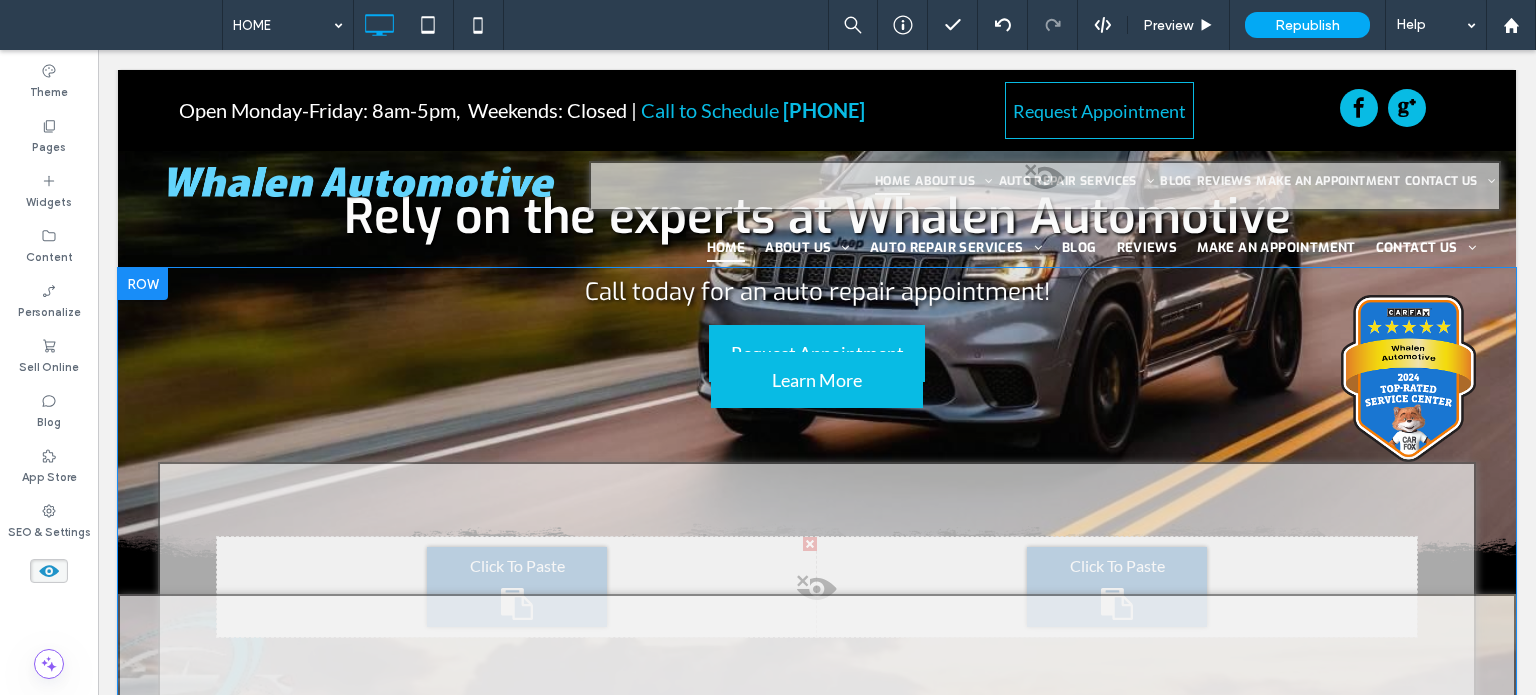 click at bounding box center [817, 594] 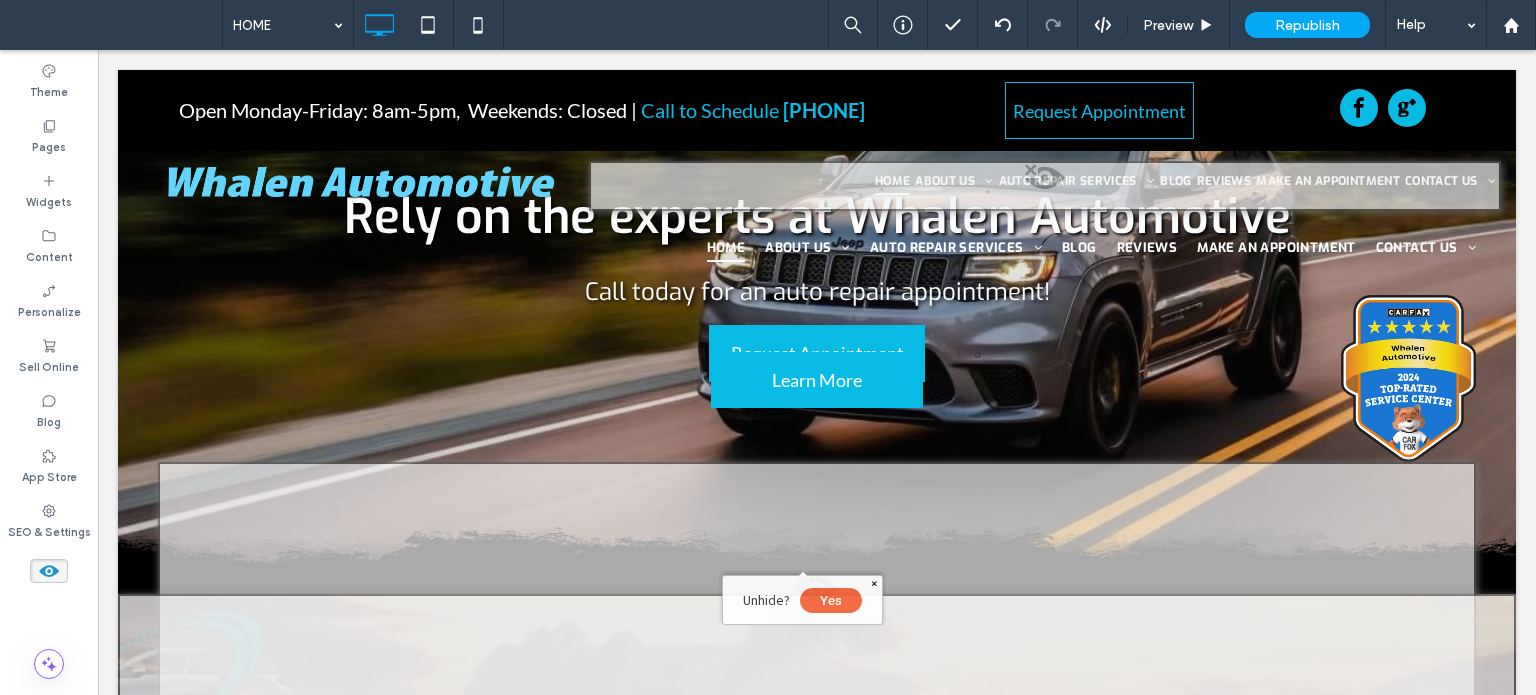 click on "Unhide?
Yes" at bounding box center [802, 600] 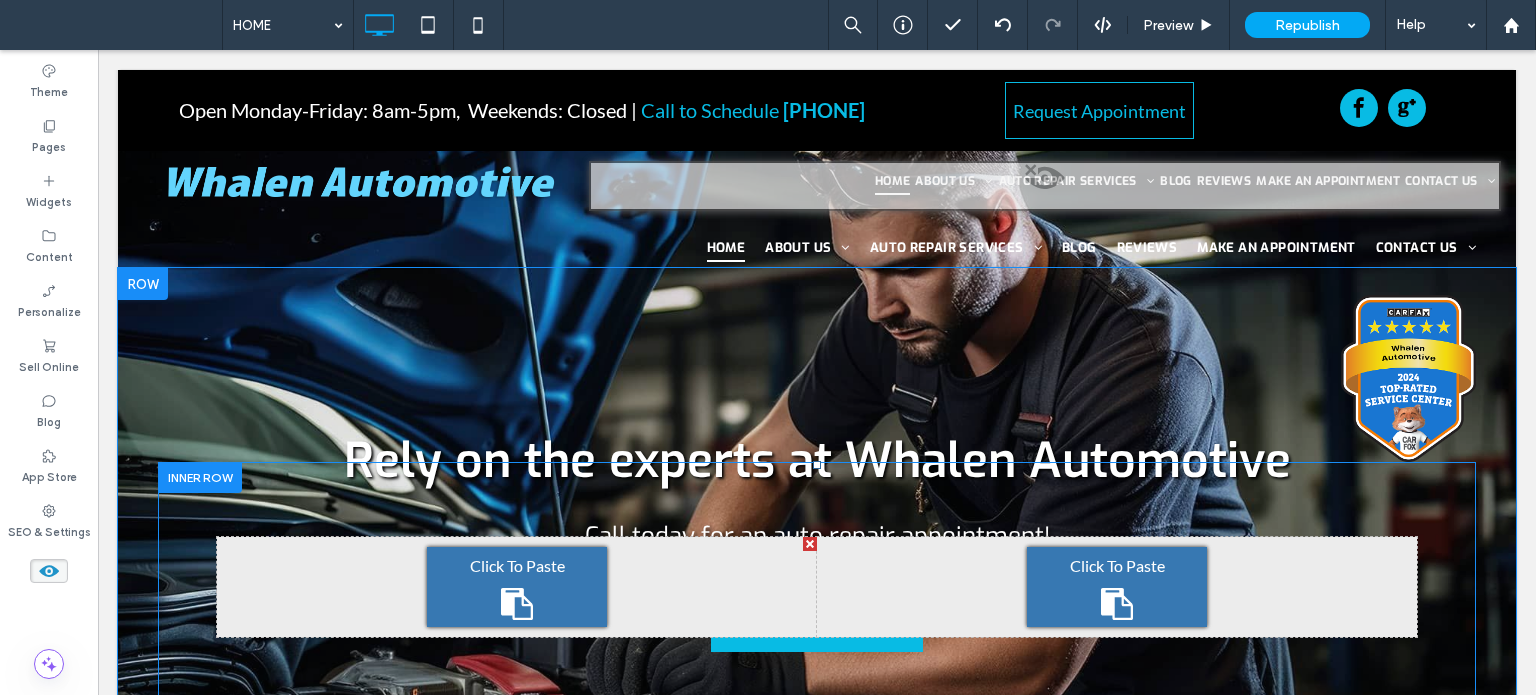 scroll, scrollTop: 0, scrollLeft: 0, axis: both 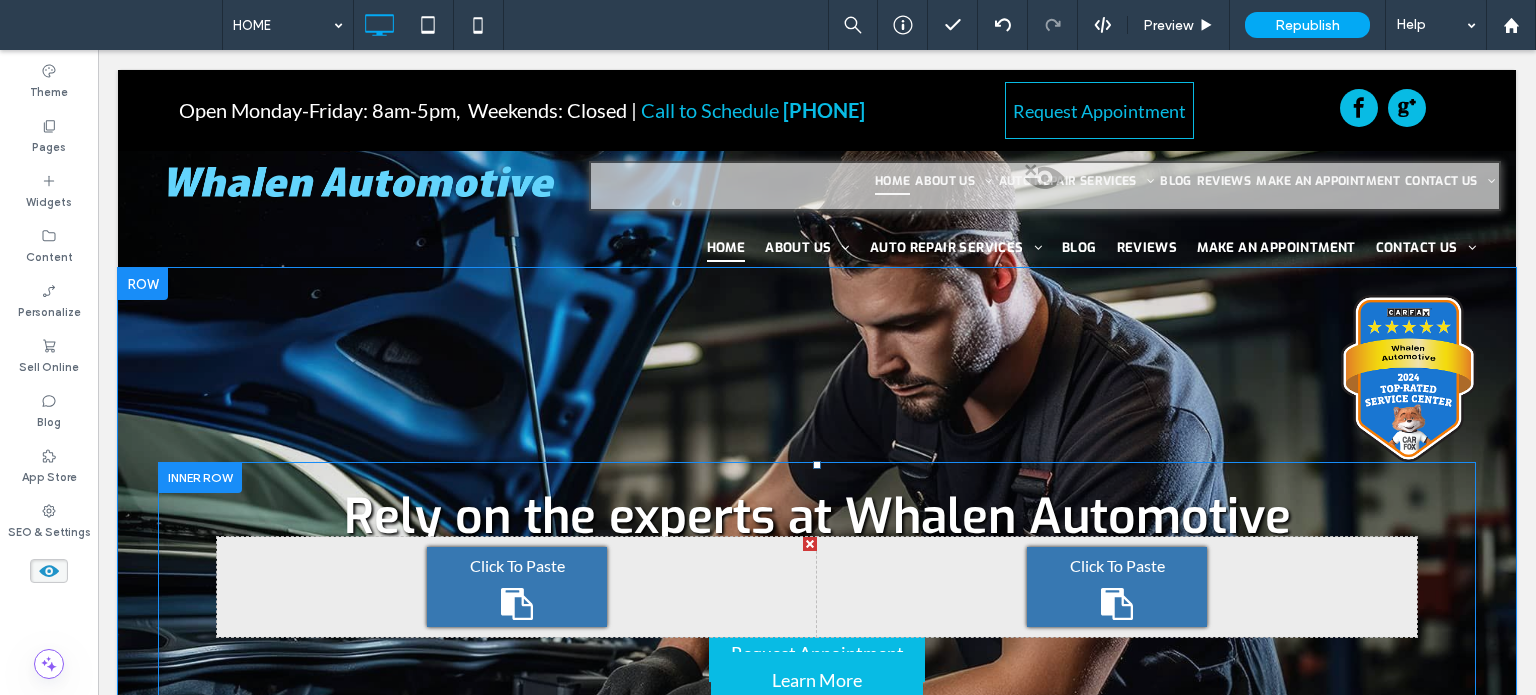 click at bounding box center (200, 477) 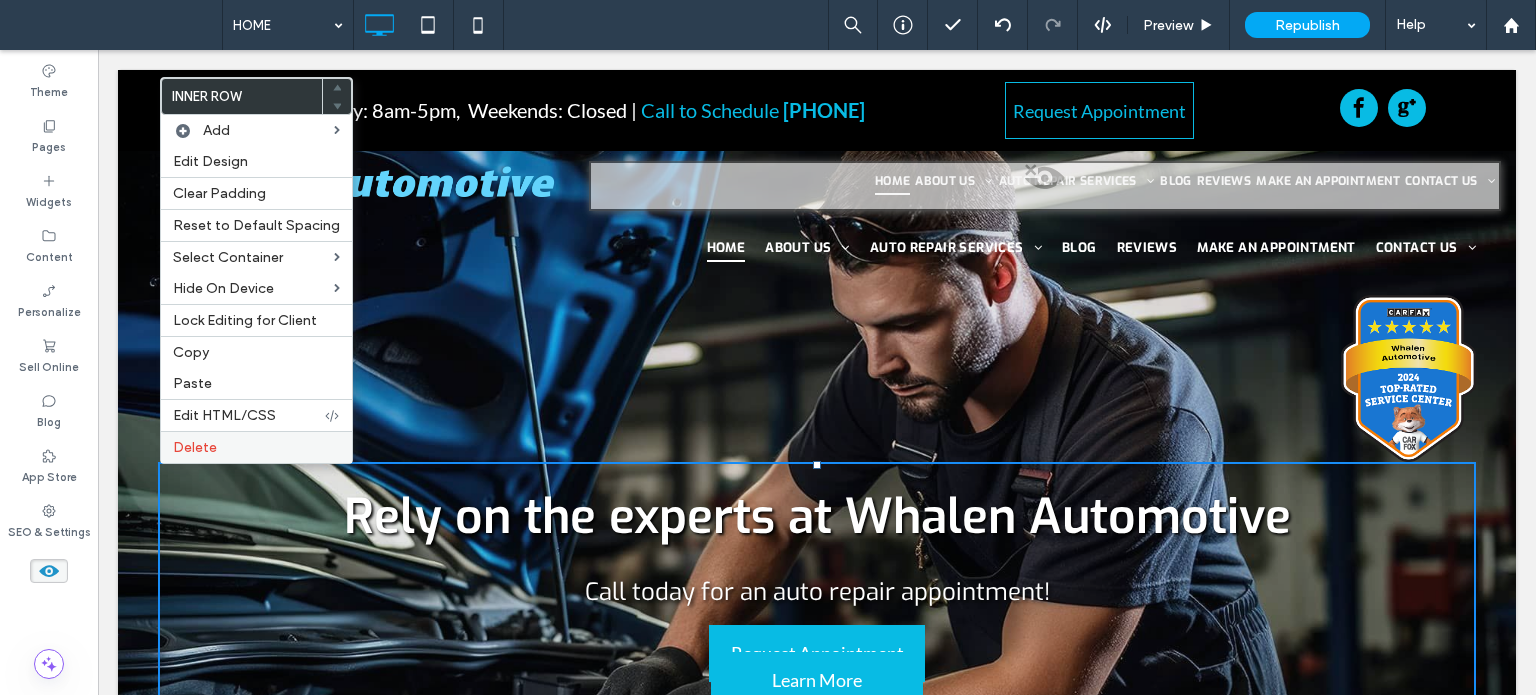 click on "Delete" at bounding box center [256, 447] 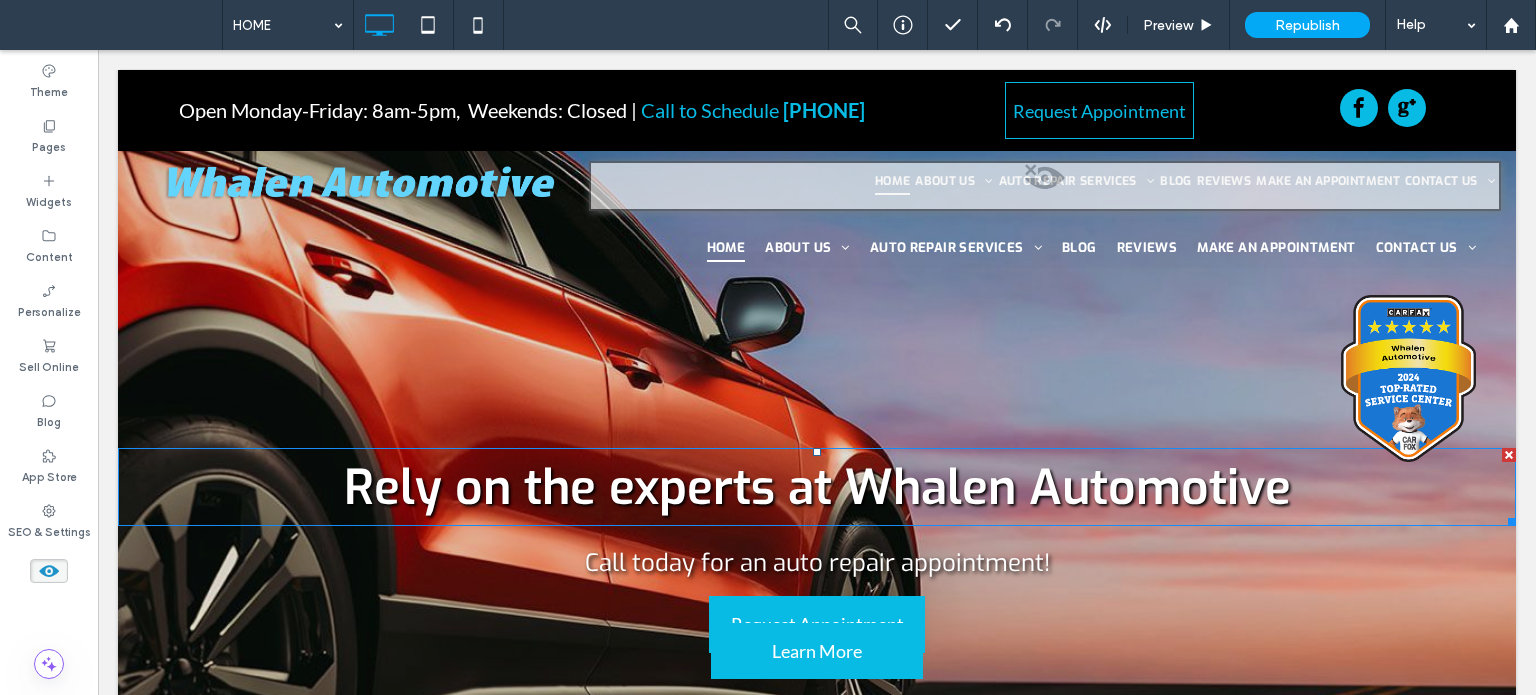 scroll, scrollTop: 0, scrollLeft: 0, axis: both 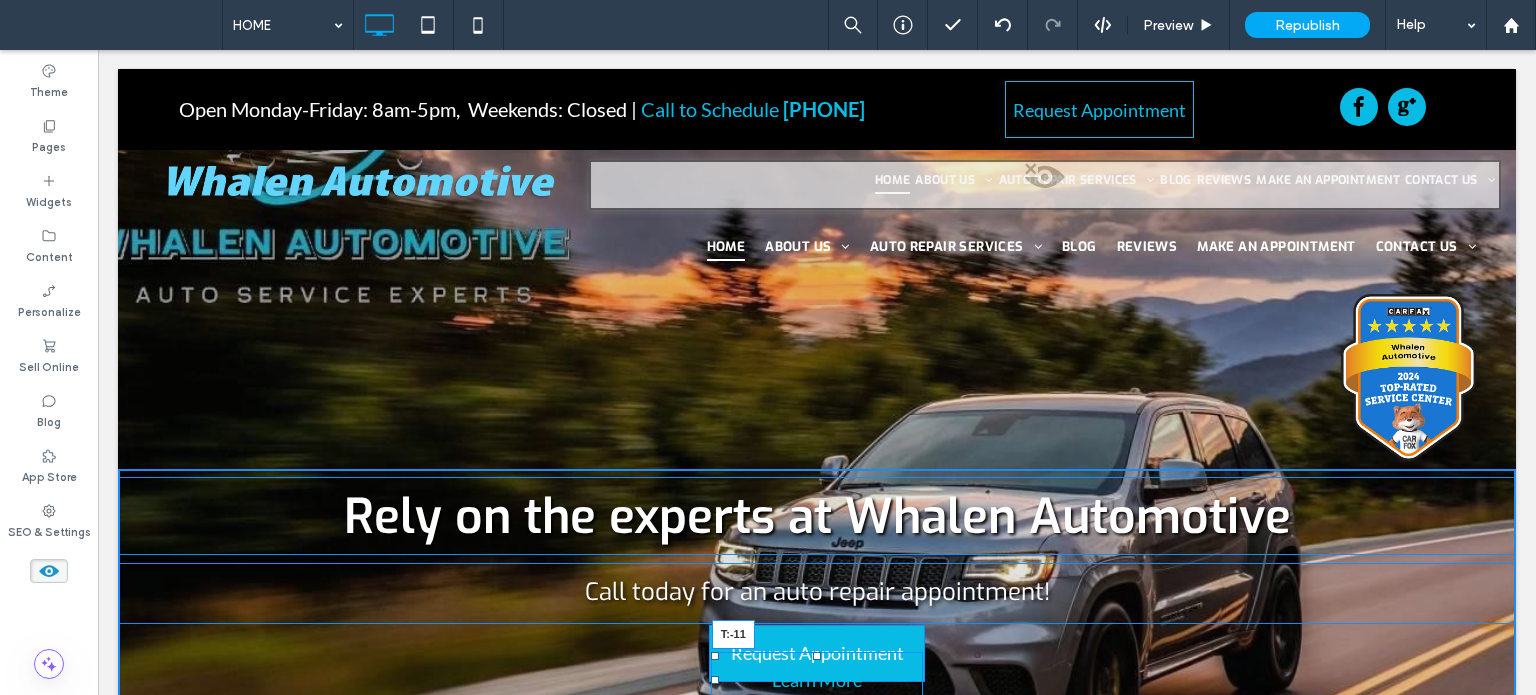 drag, startPoint x: 808, startPoint y: 655, endPoint x: 910, endPoint y: 721, distance: 121.49074 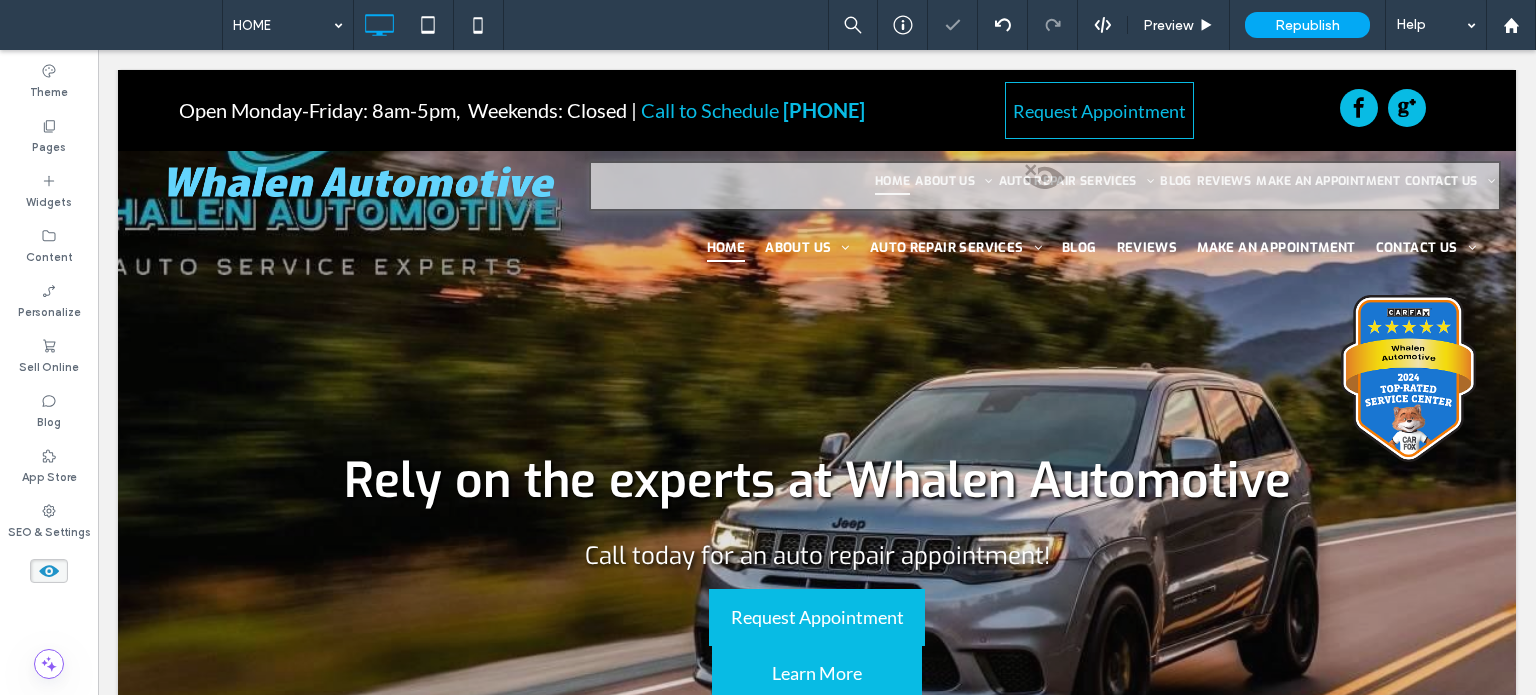 scroll, scrollTop: 100, scrollLeft: 0, axis: vertical 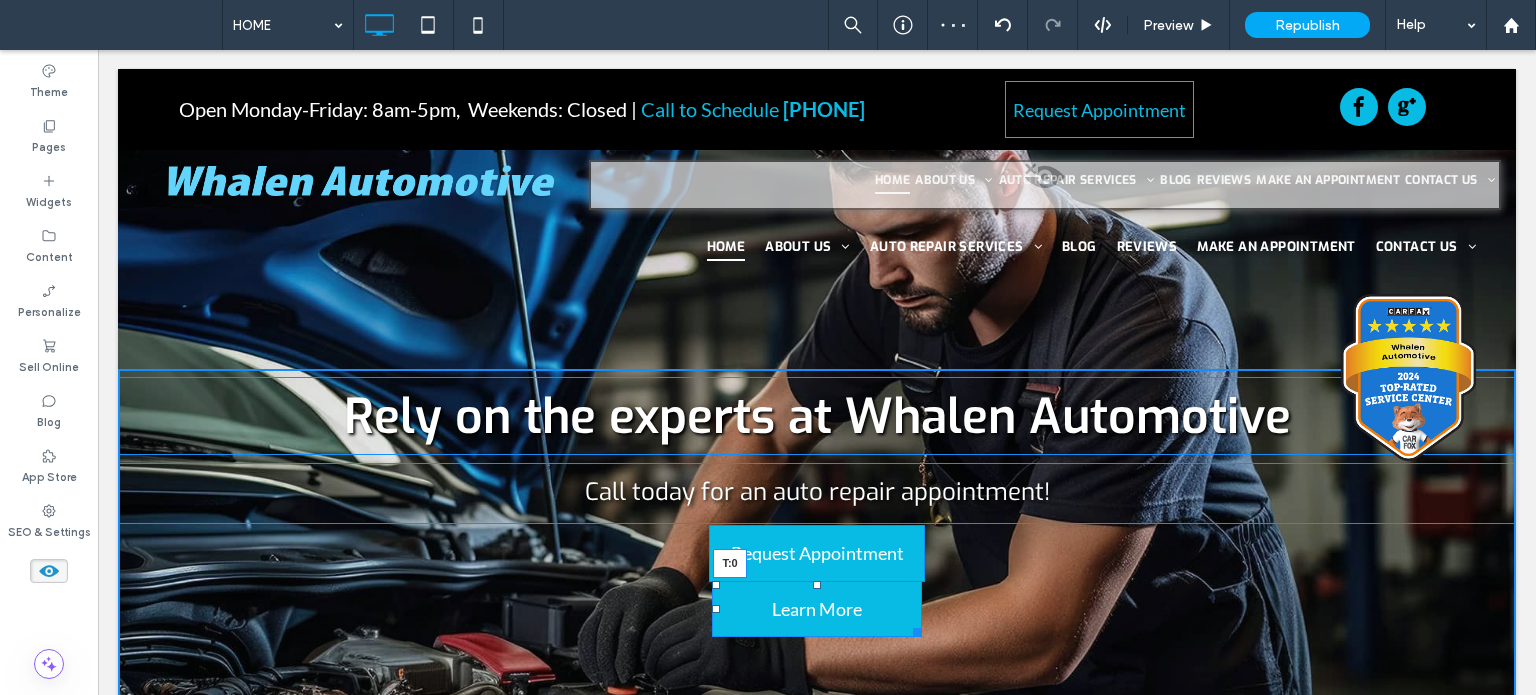 drag, startPoint x: 811, startPoint y: 587, endPoint x: 812, endPoint y: 603, distance: 16.03122 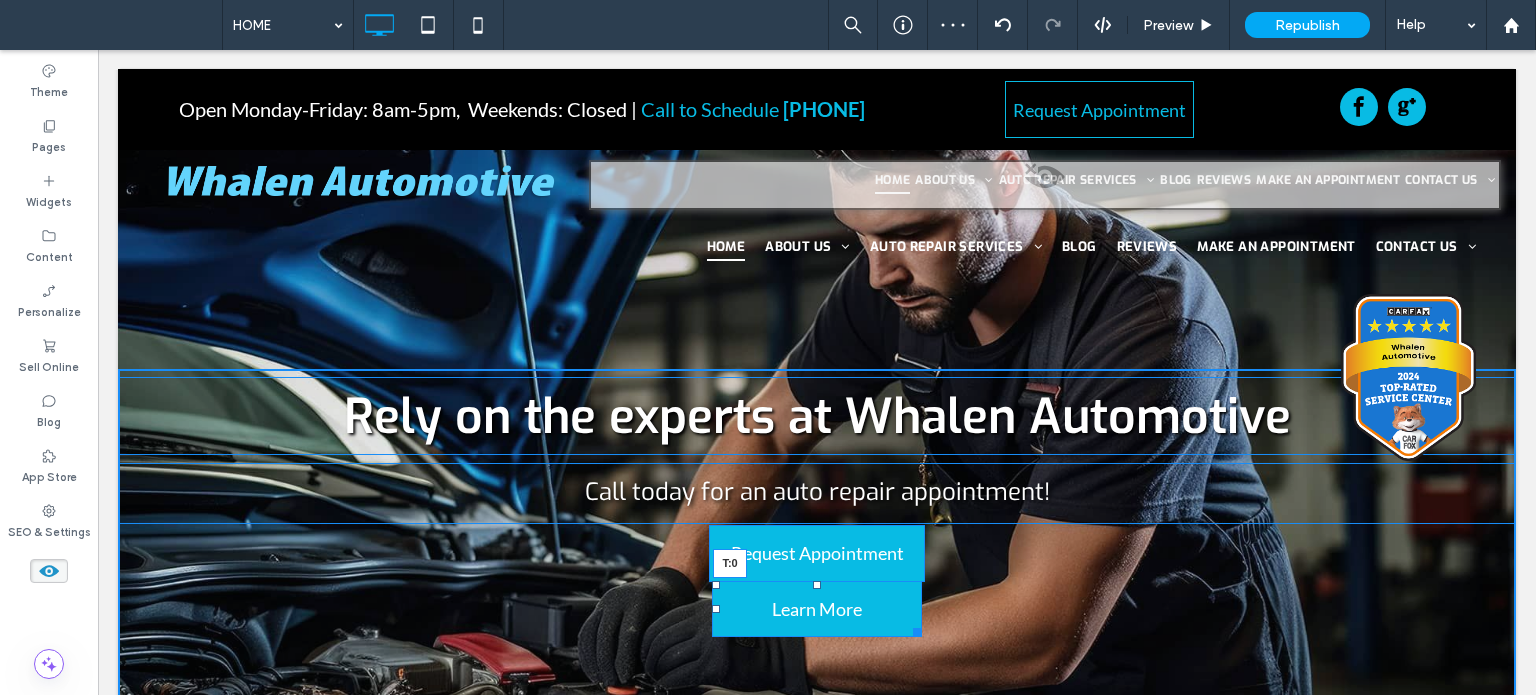 click on "Rely on the experts at Whalen Automotive
Call today for an auto repair appointment!
Request Appointment
Learn More
T:0
Click To Paste" at bounding box center [817, 596] 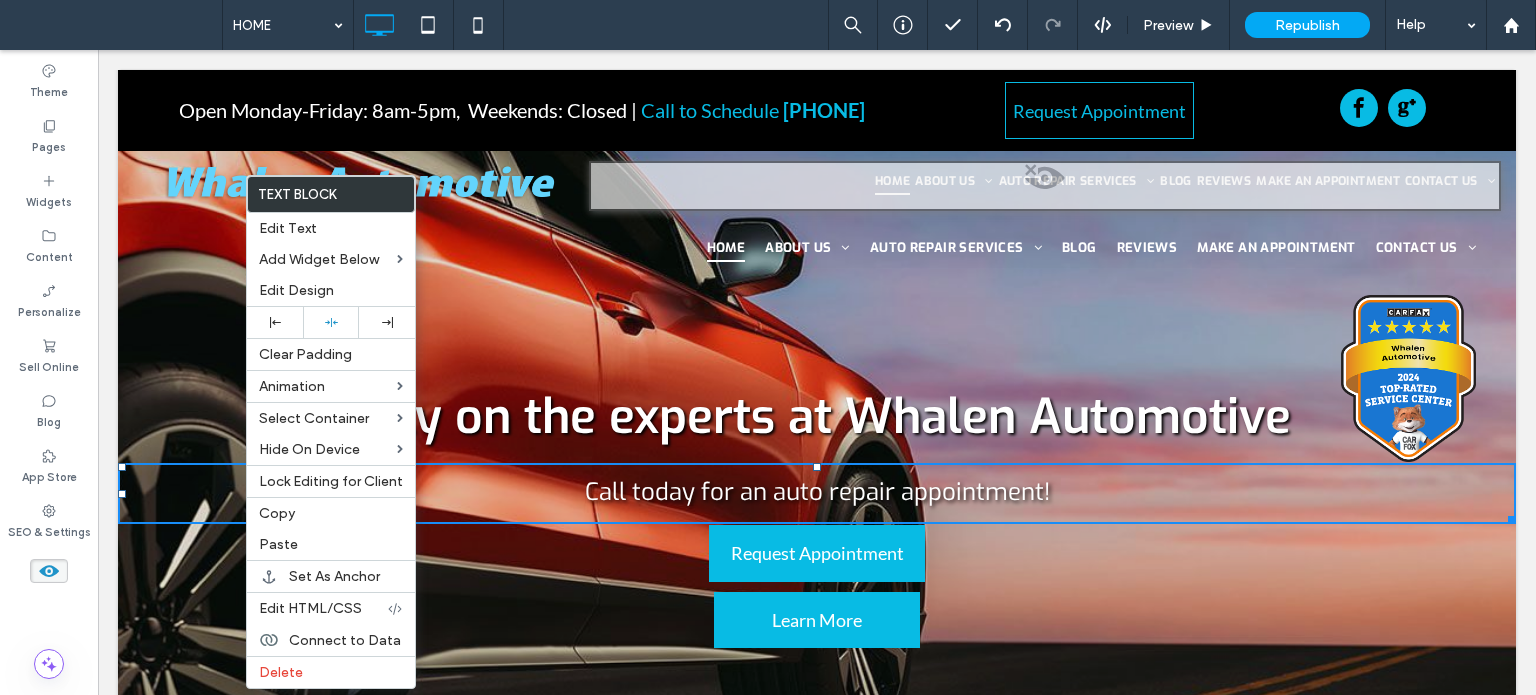 click on "Call today for an auto repair appointment!" at bounding box center [817, 491] 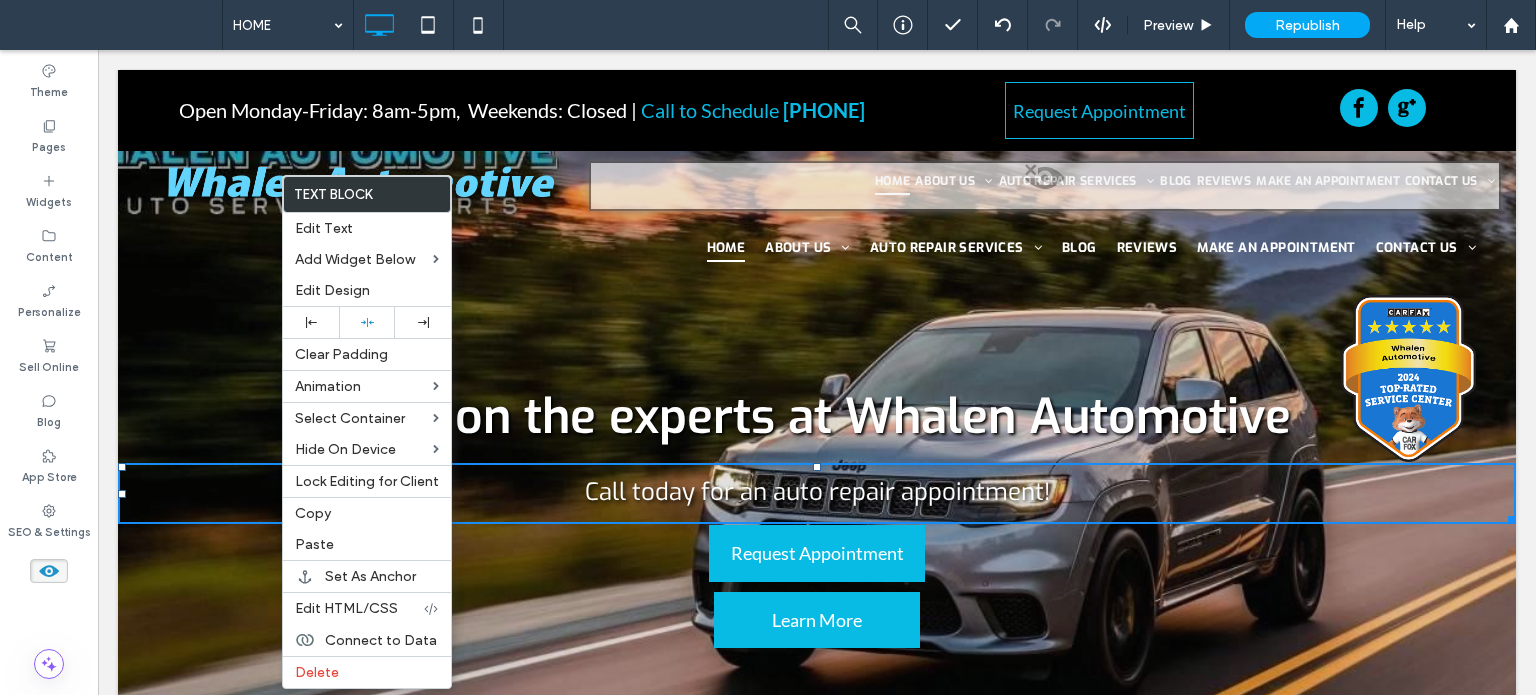 click on "Rely on the experts at Whalen Automotive
Call today for an auto repair appointment!
Request Appointment
Learn More
Click To Paste" at bounding box center (817, 601) 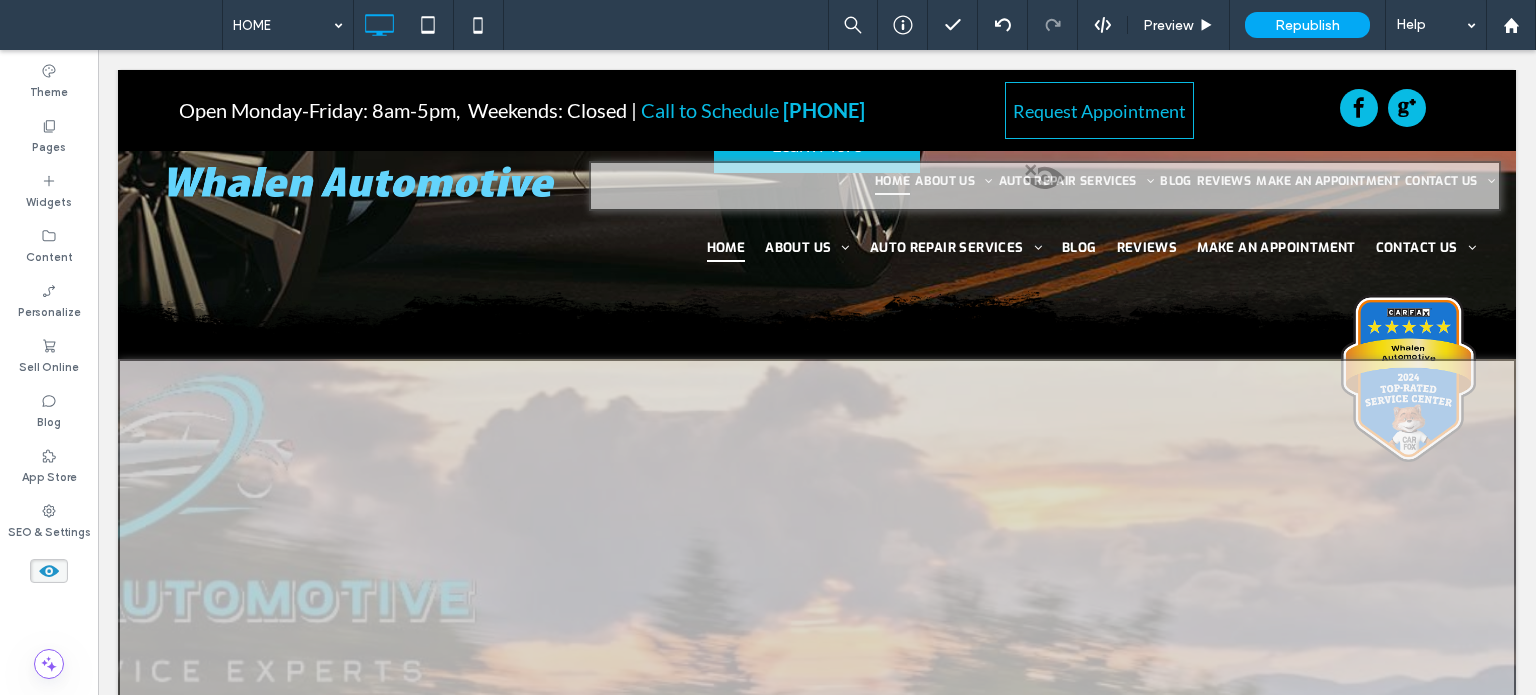 scroll, scrollTop: 700, scrollLeft: 0, axis: vertical 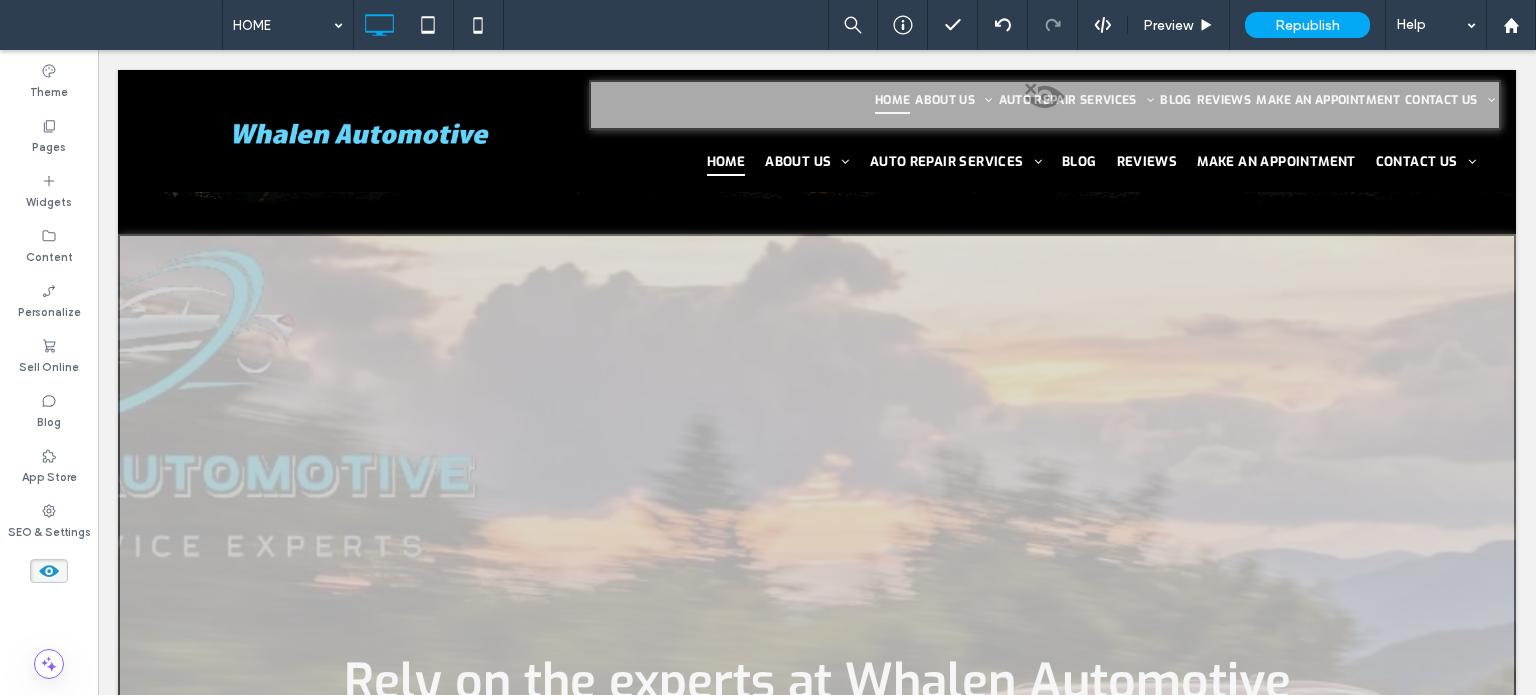 click 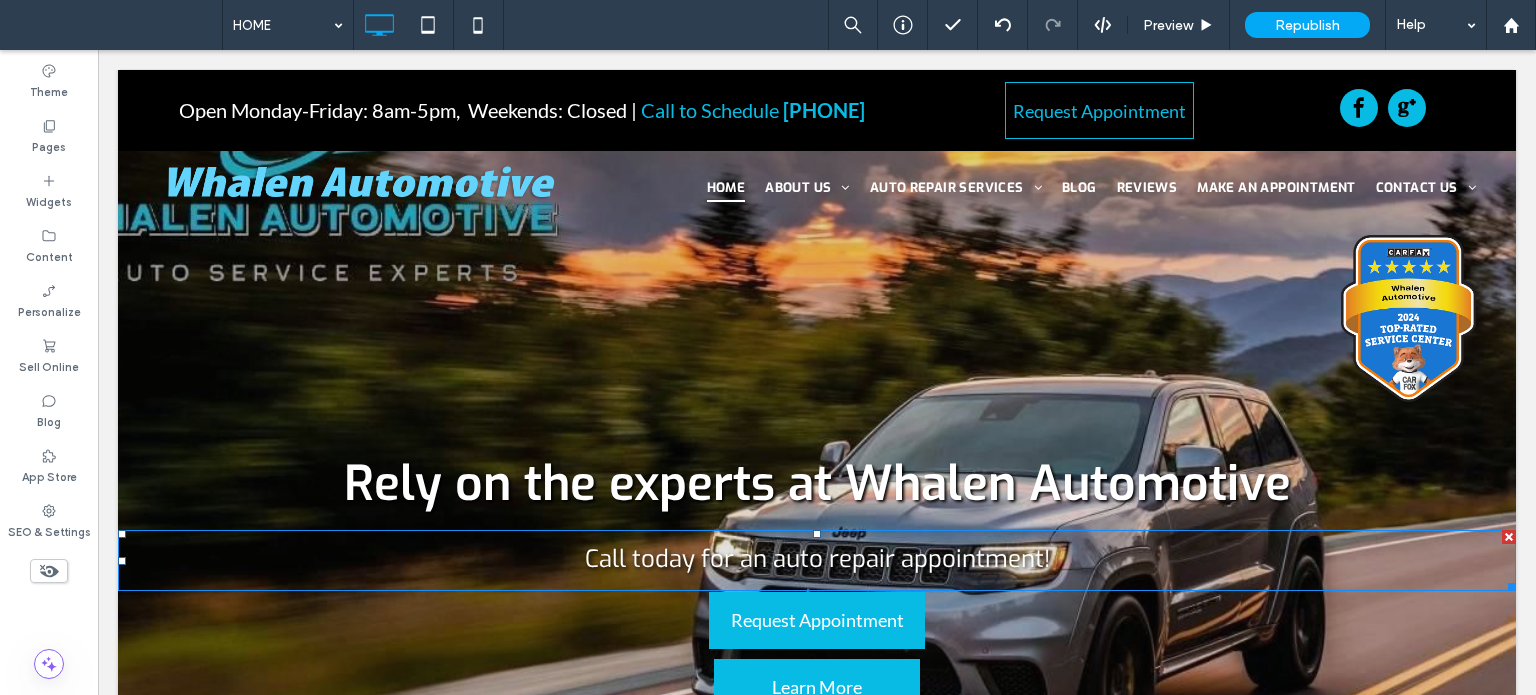 scroll, scrollTop: 0, scrollLeft: 0, axis: both 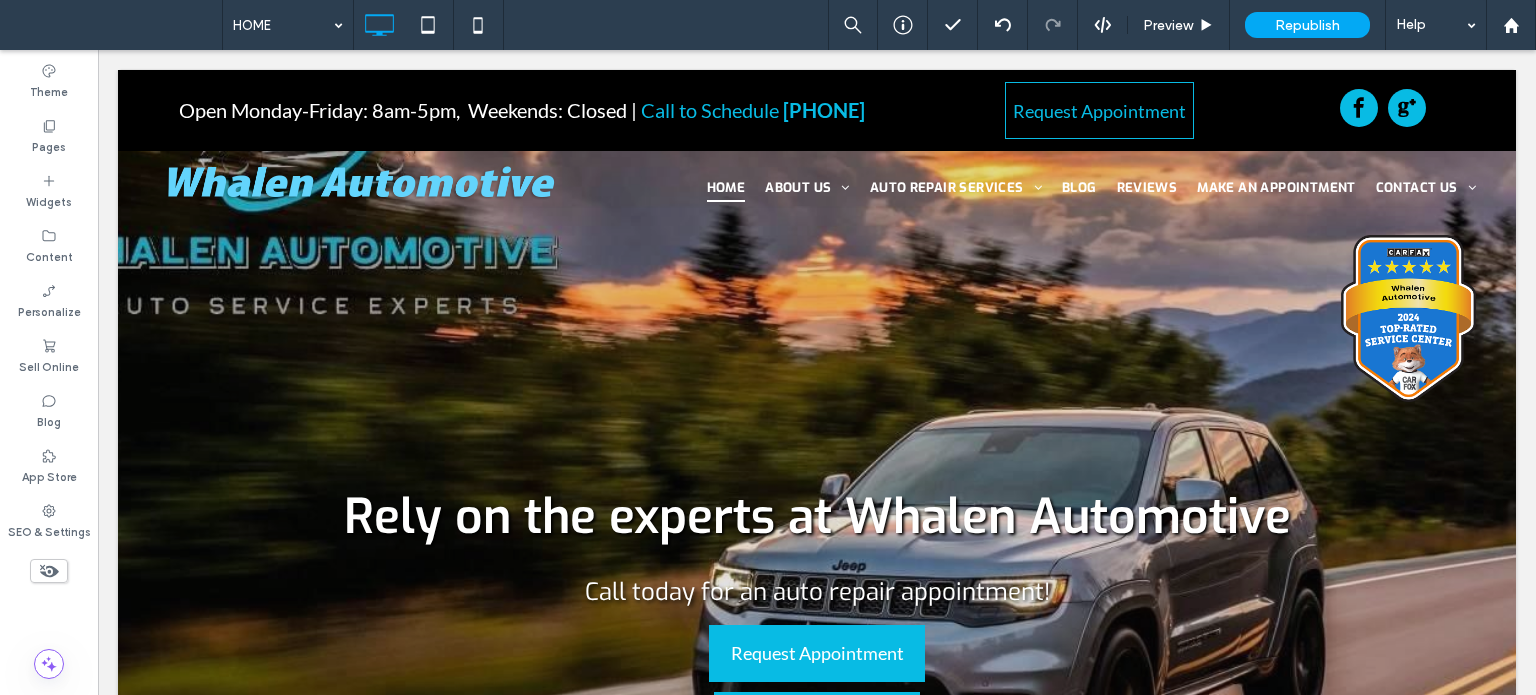 click at bounding box center [817, 501] 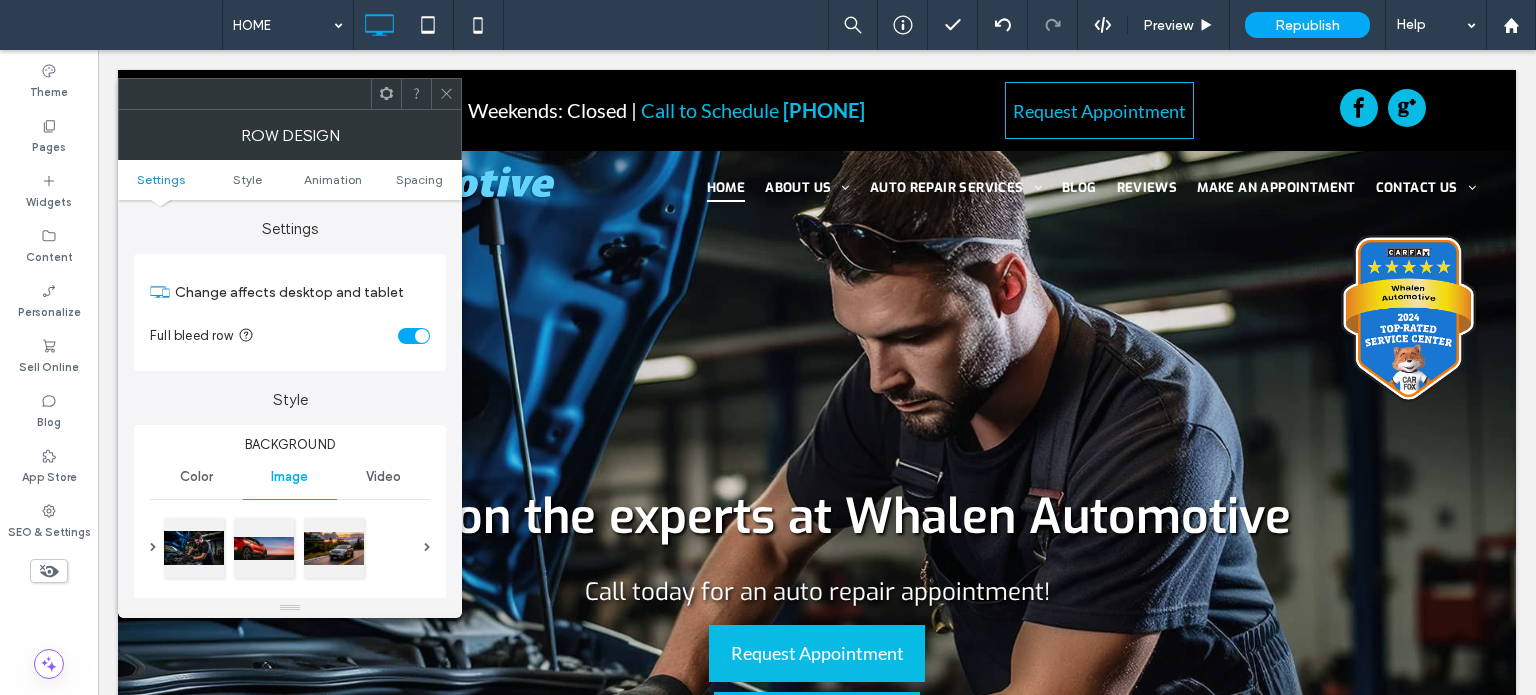 click 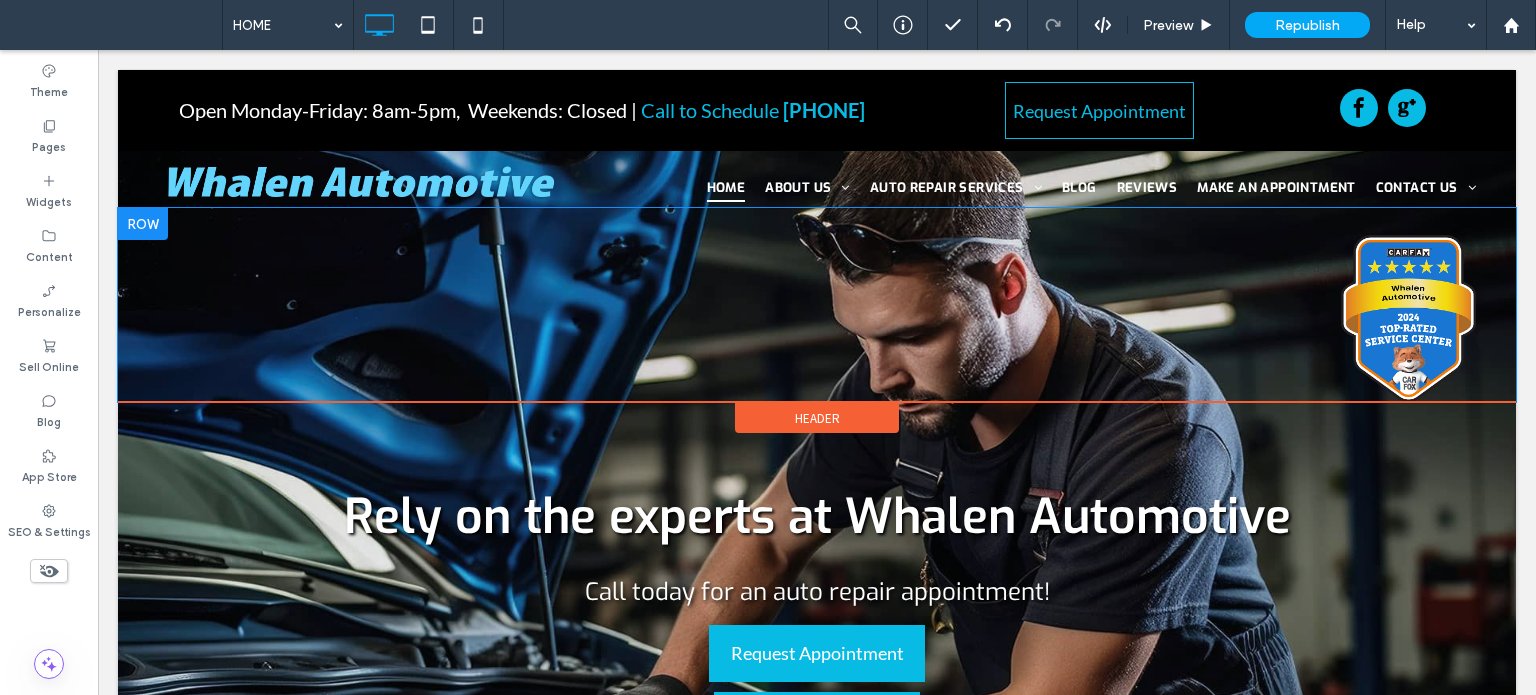 click at bounding box center [143, 224] 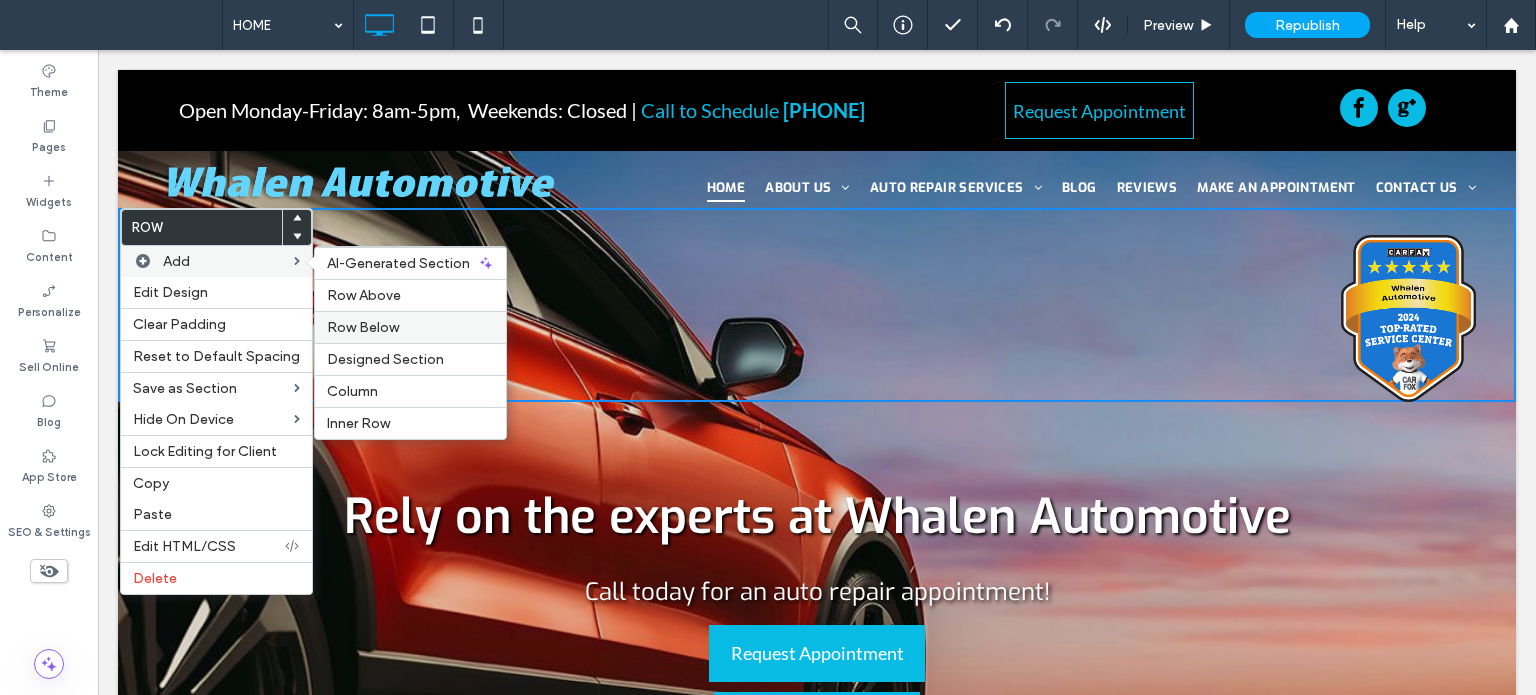 click on "Row Below" at bounding box center (363, 327) 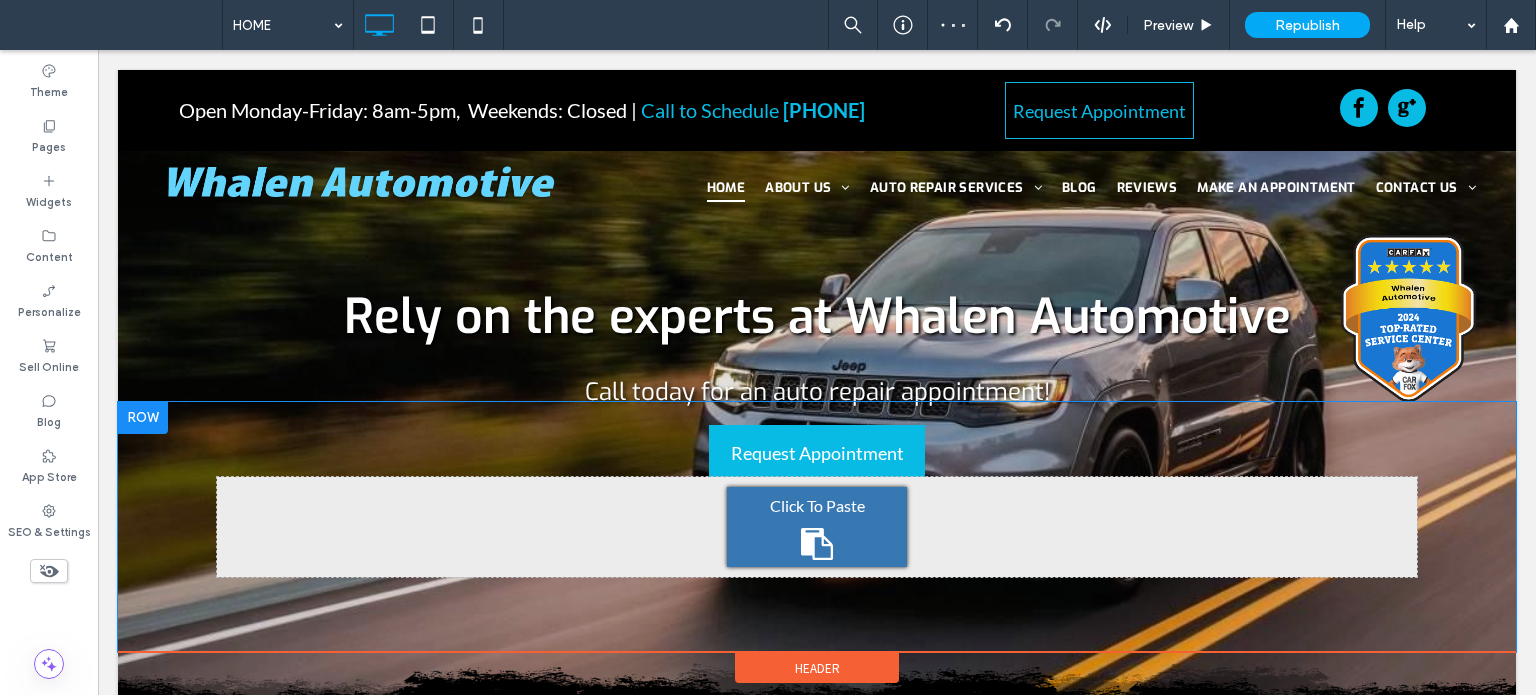 scroll, scrollTop: 0, scrollLeft: 0, axis: both 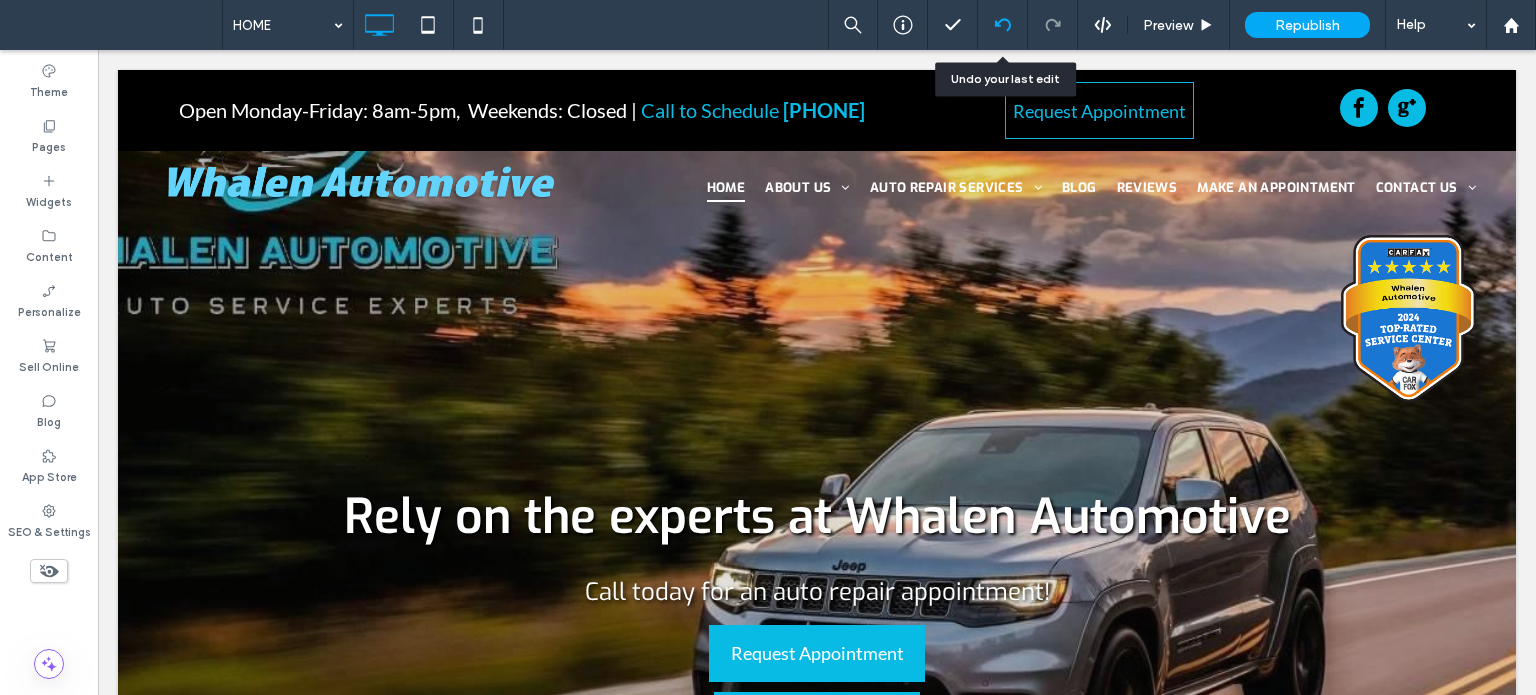 click at bounding box center (1003, 25) 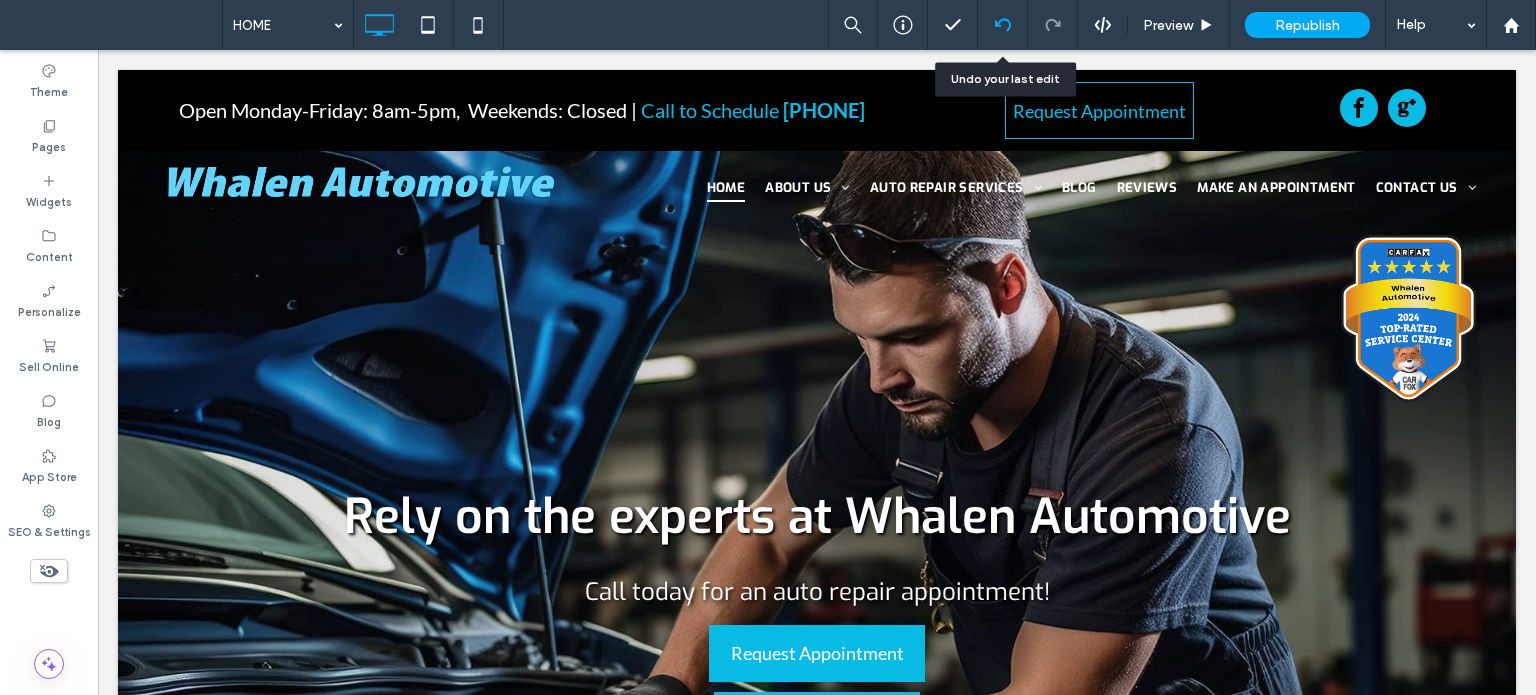click at bounding box center (1003, 25) 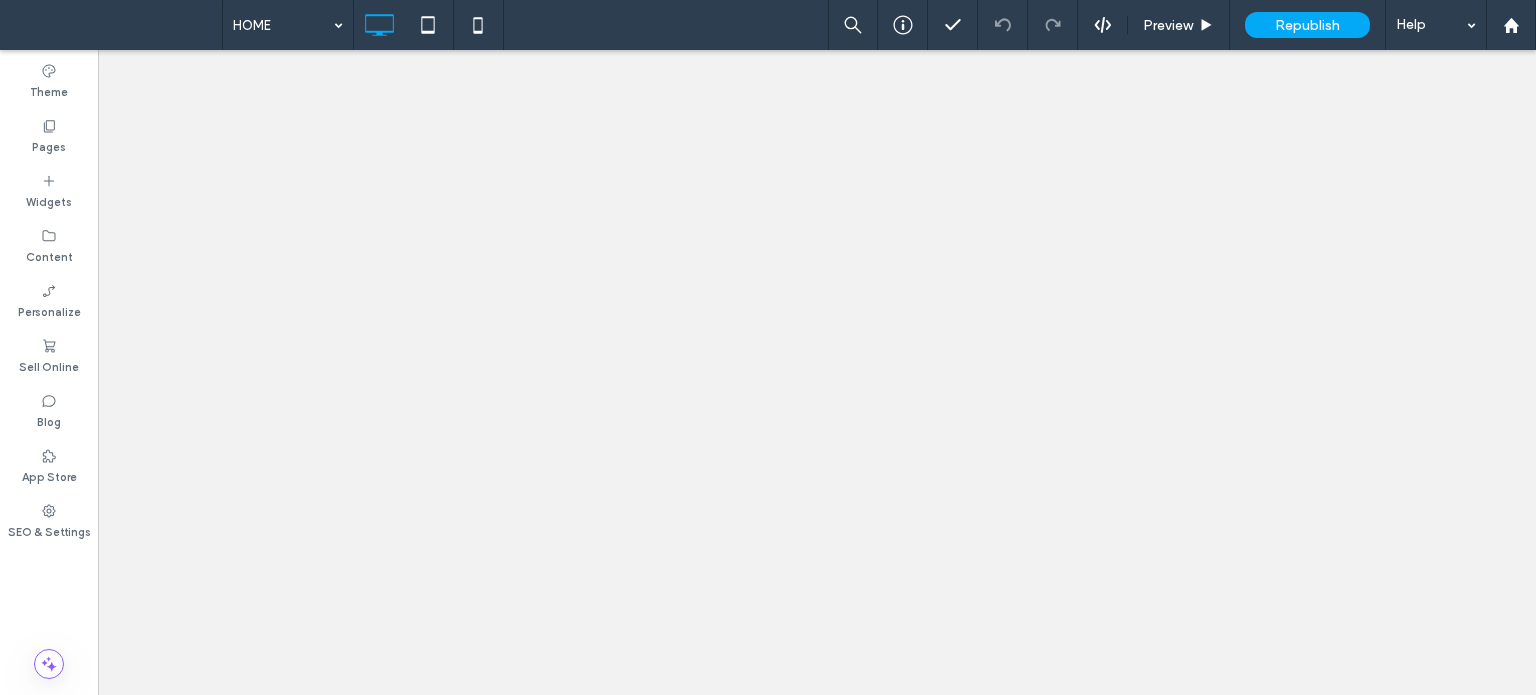 scroll, scrollTop: 0, scrollLeft: 0, axis: both 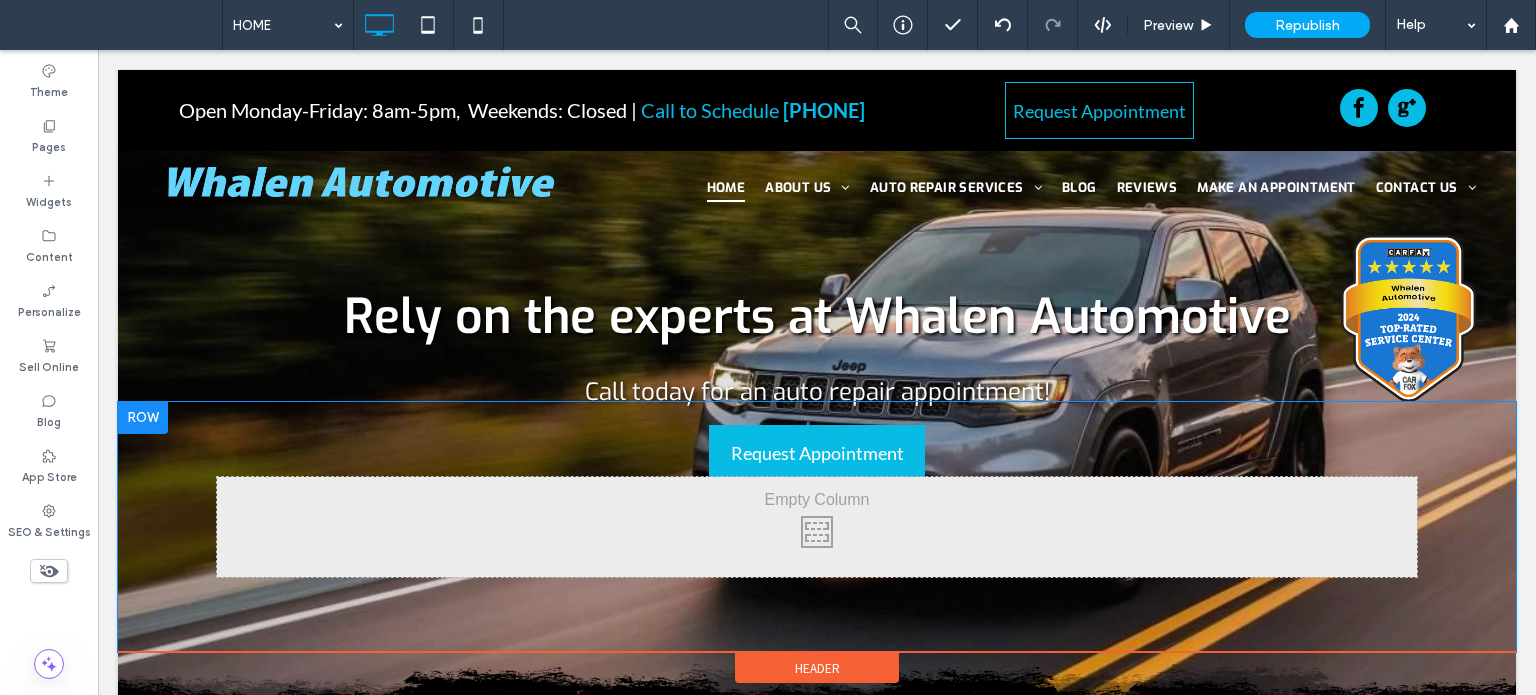 click at bounding box center (143, 418) 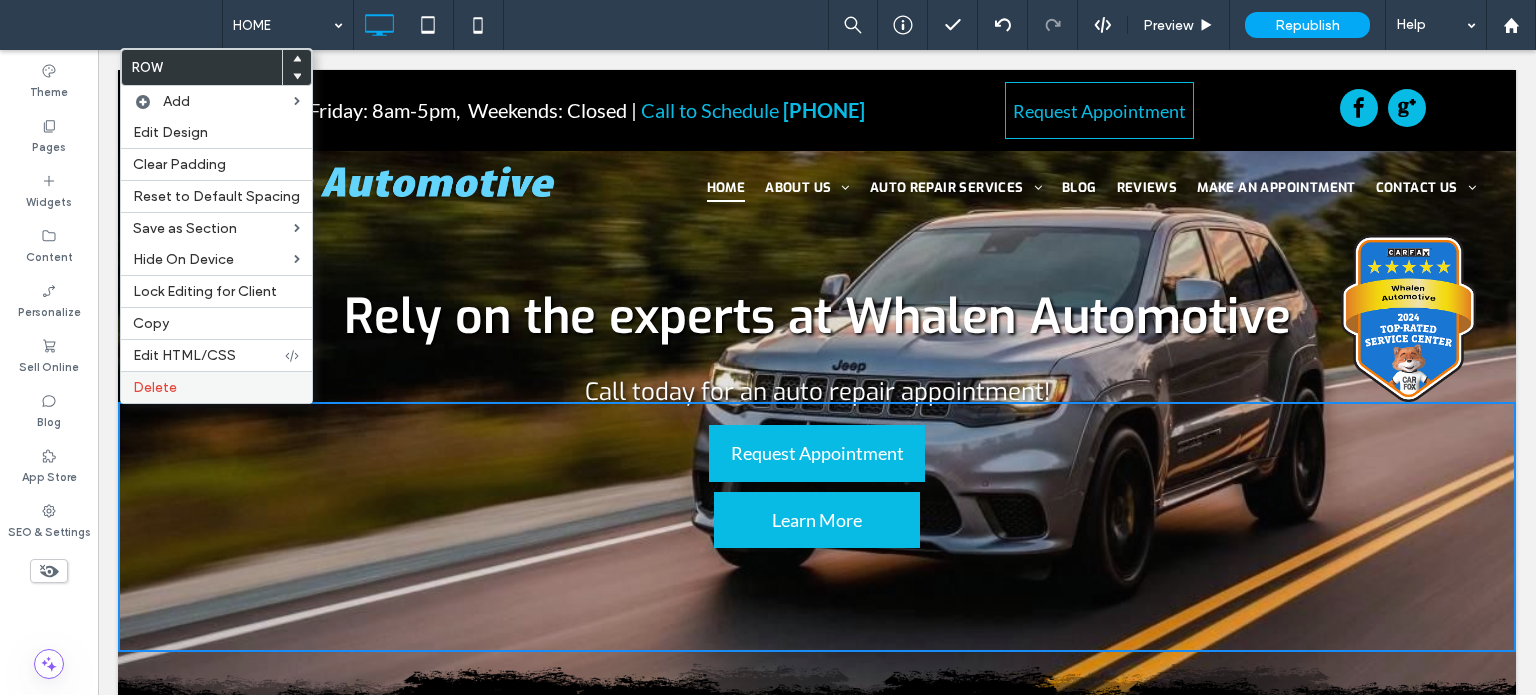 click on "Delete" at bounding box center [216, 387] 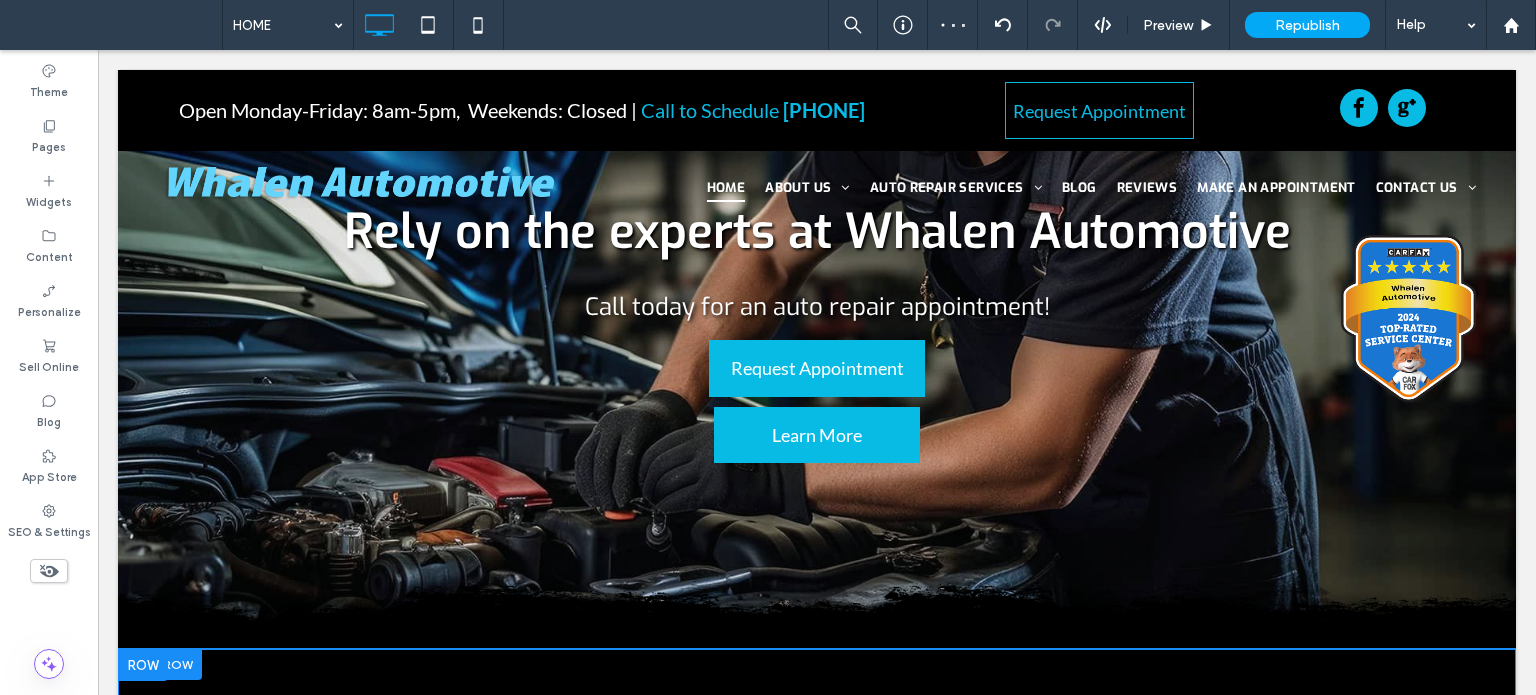scroll, scrollTop: 400, scrollLeft: 0, axis: vertical 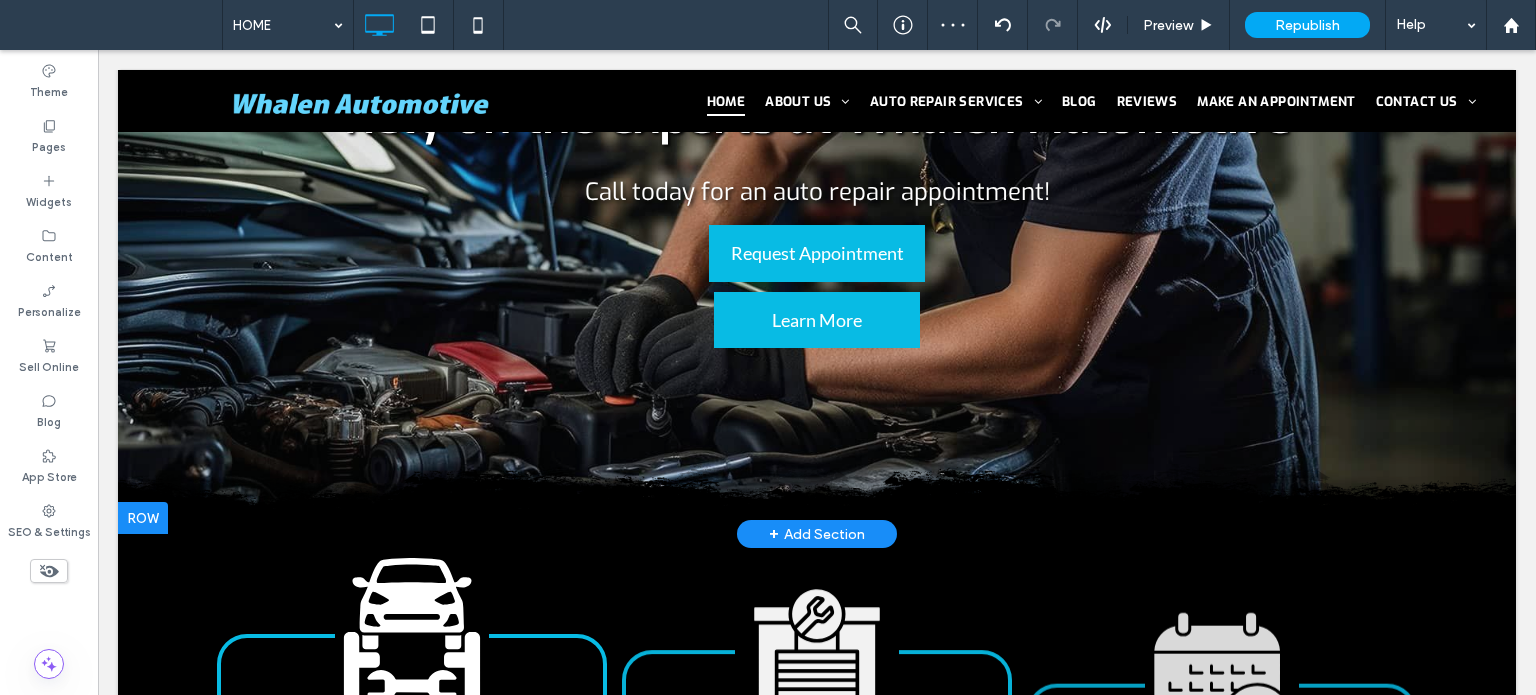 click at bounding box center (143, 518) 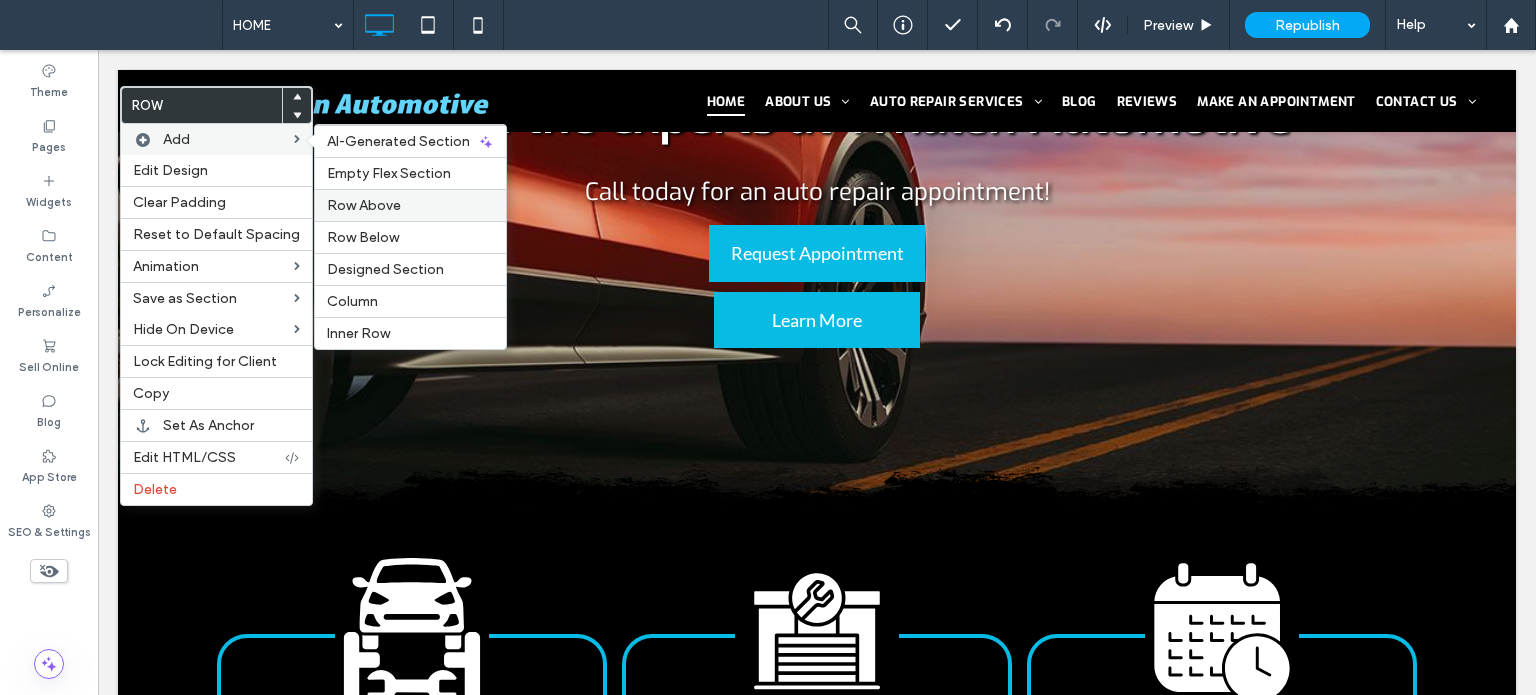 click on "Row Above" at bounding box center (364, 205) 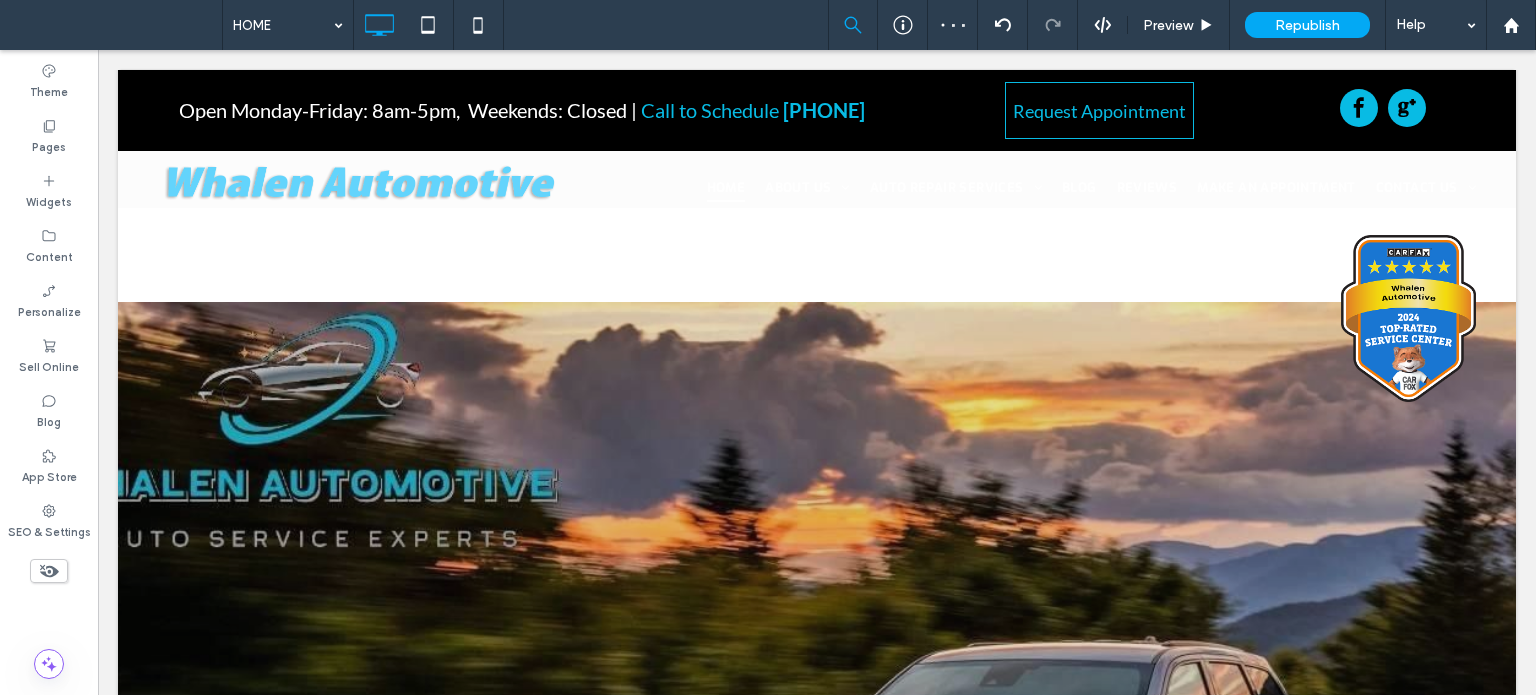 scroll, scrollTop: 0, scrollLeft: 0, axis: both 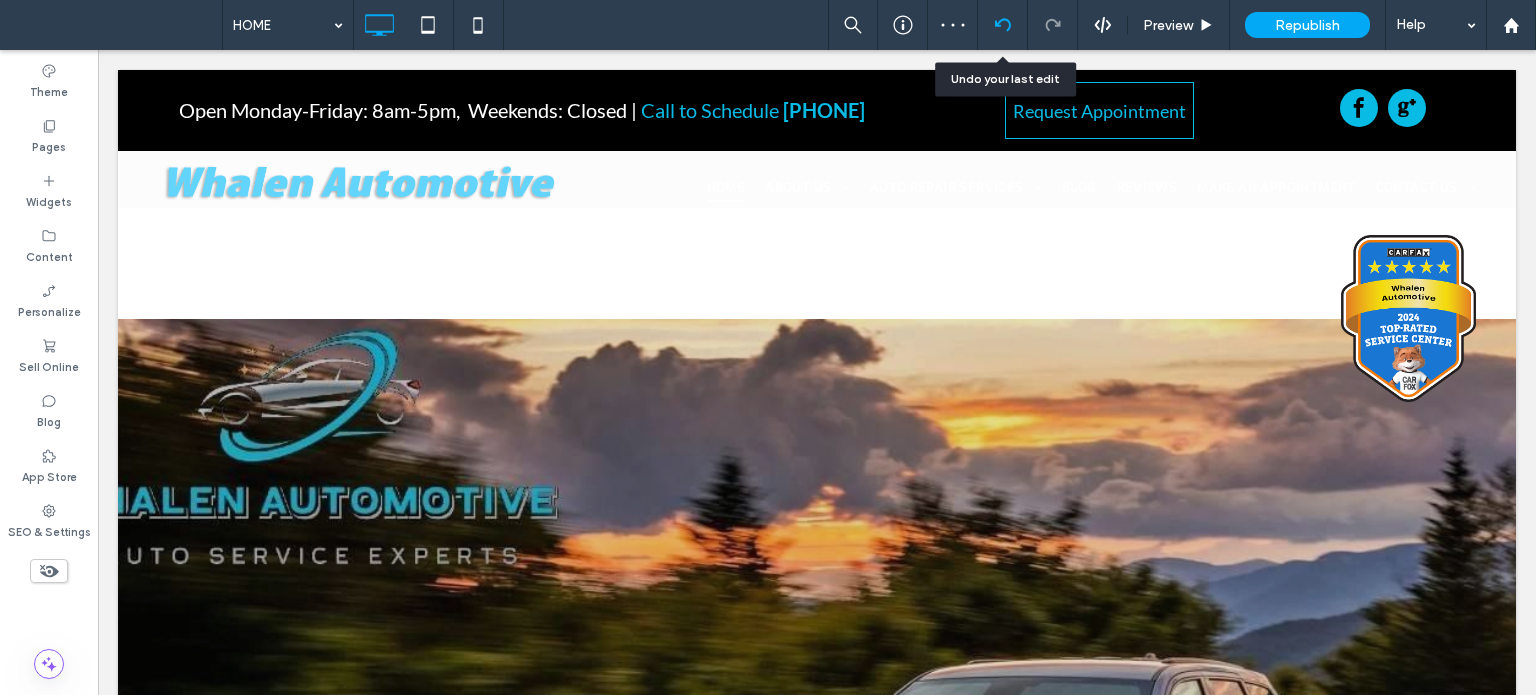 click 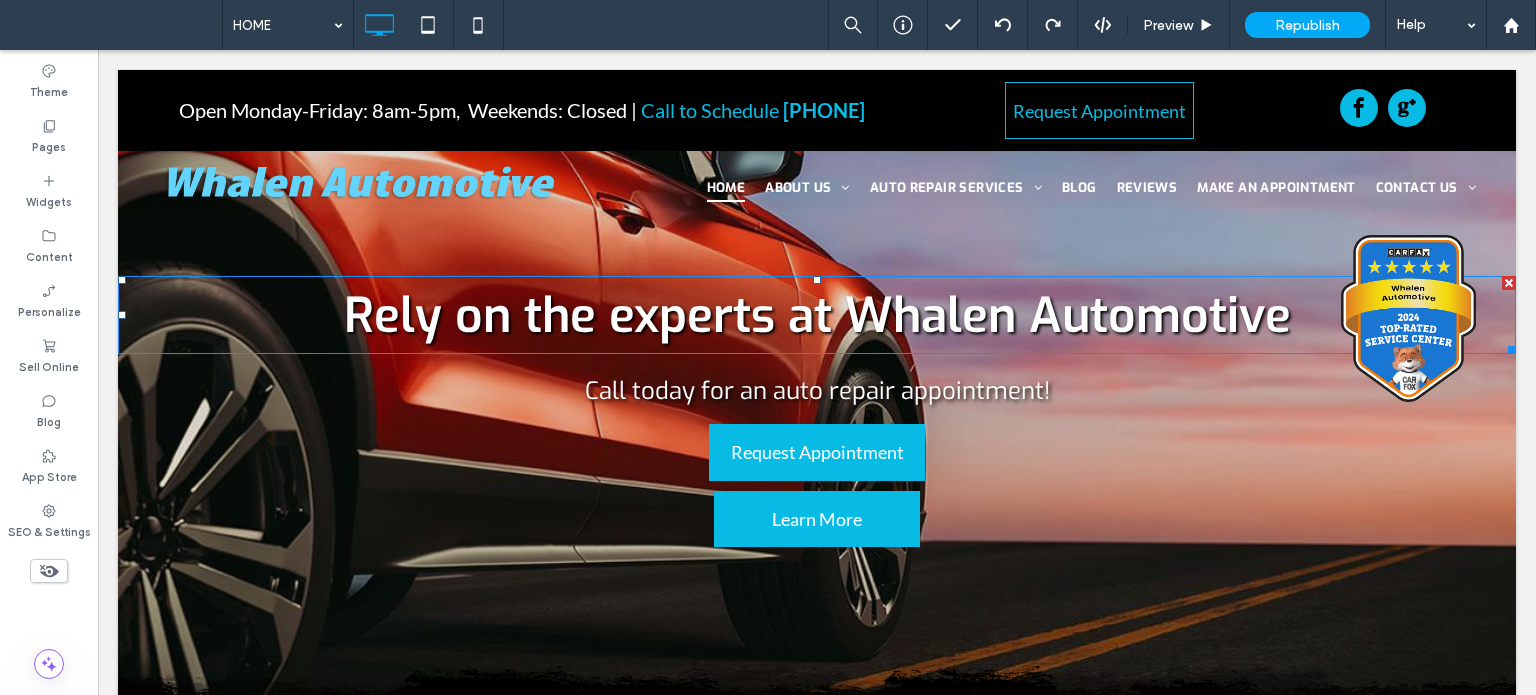 scroll, scrollTop: 300, scrollLeft: 0, axis: vertical 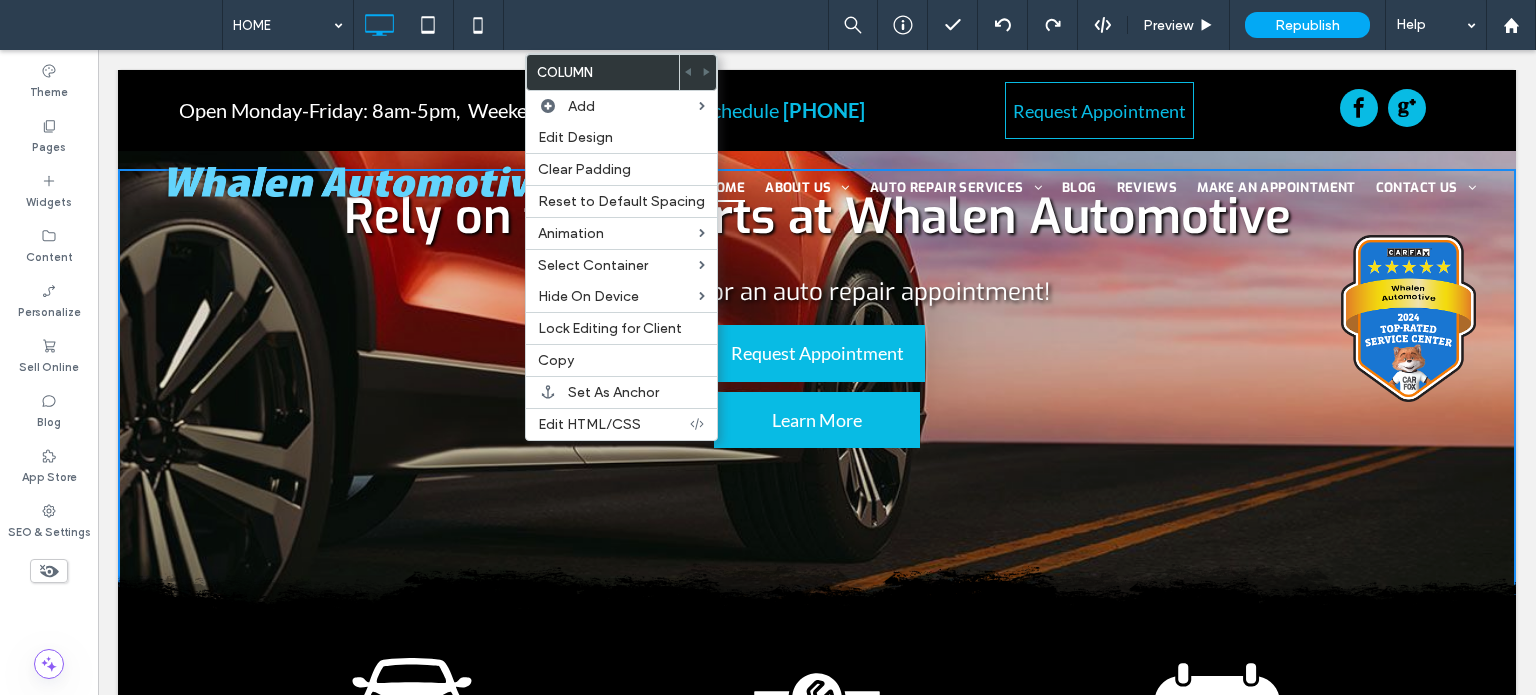 click on "Rely on the experts at Whalen Automotive
Call today for an auto repair appointment!
Request Appointment
Learn More
Click To Paste" at bounding box center (817, 401) 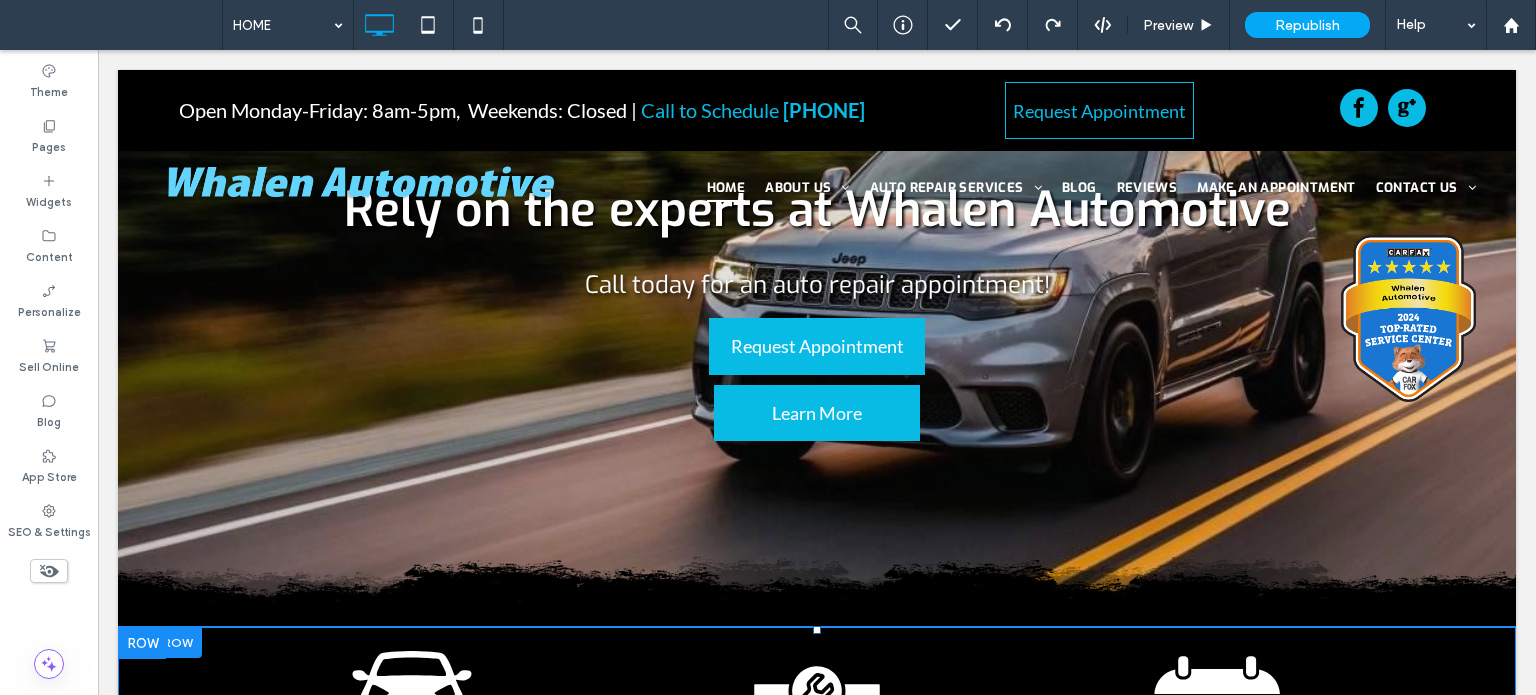 scroll, scrollTop: 200, scrollLeft: 0, axis: vertical 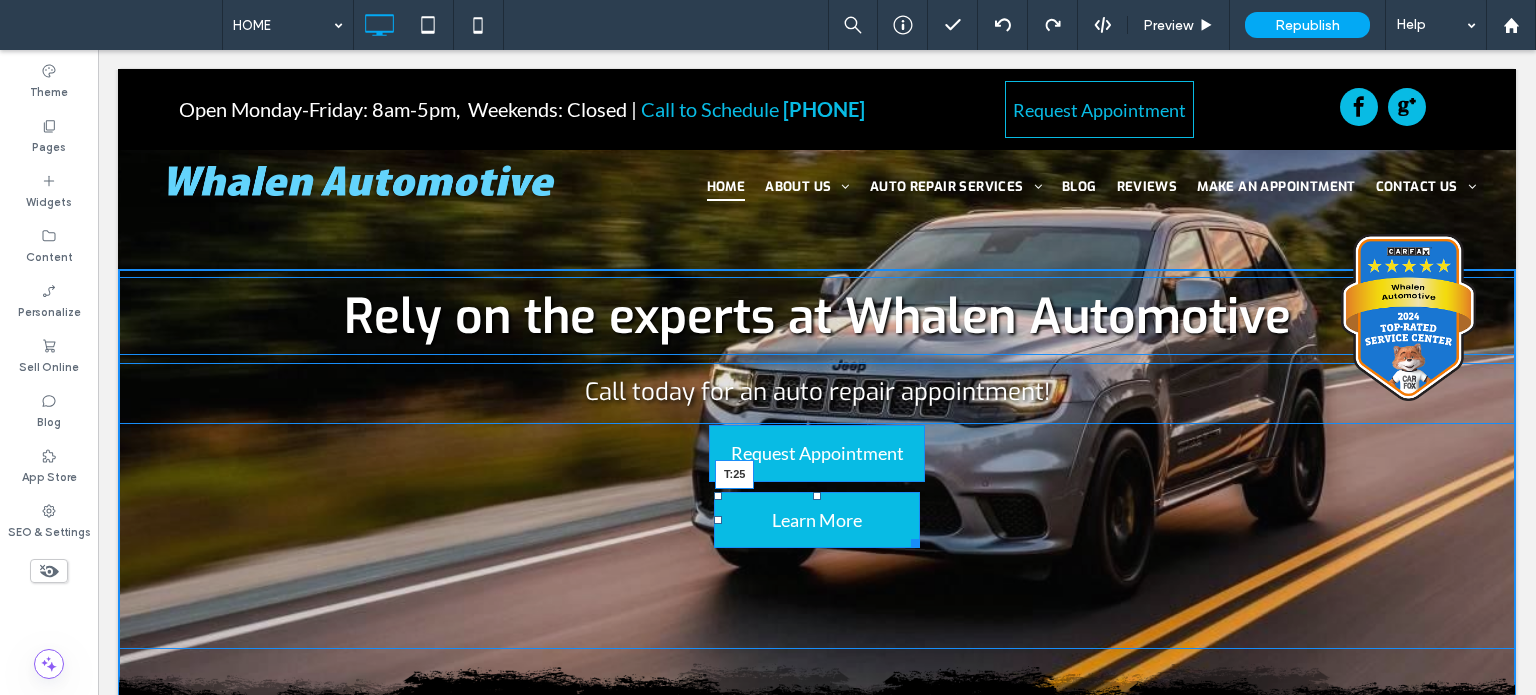 drag, startPoint x: 811, startPoint y: 498, endPoint x: 812, endPoint y: 527, distance: 29.017237 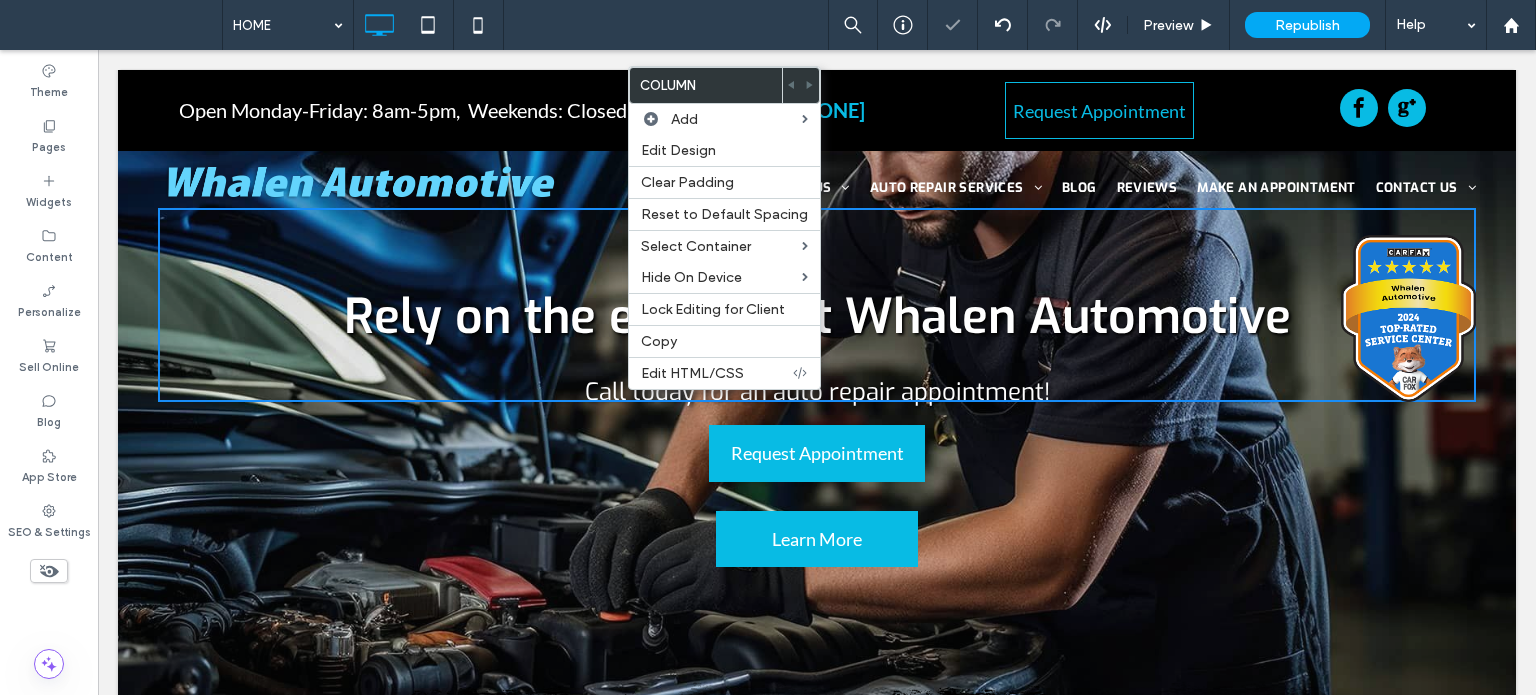 drag, startPoint x: 535, startPoint y: 412, endPoint x: 534, endPoint y: 426, distance: 14.035668 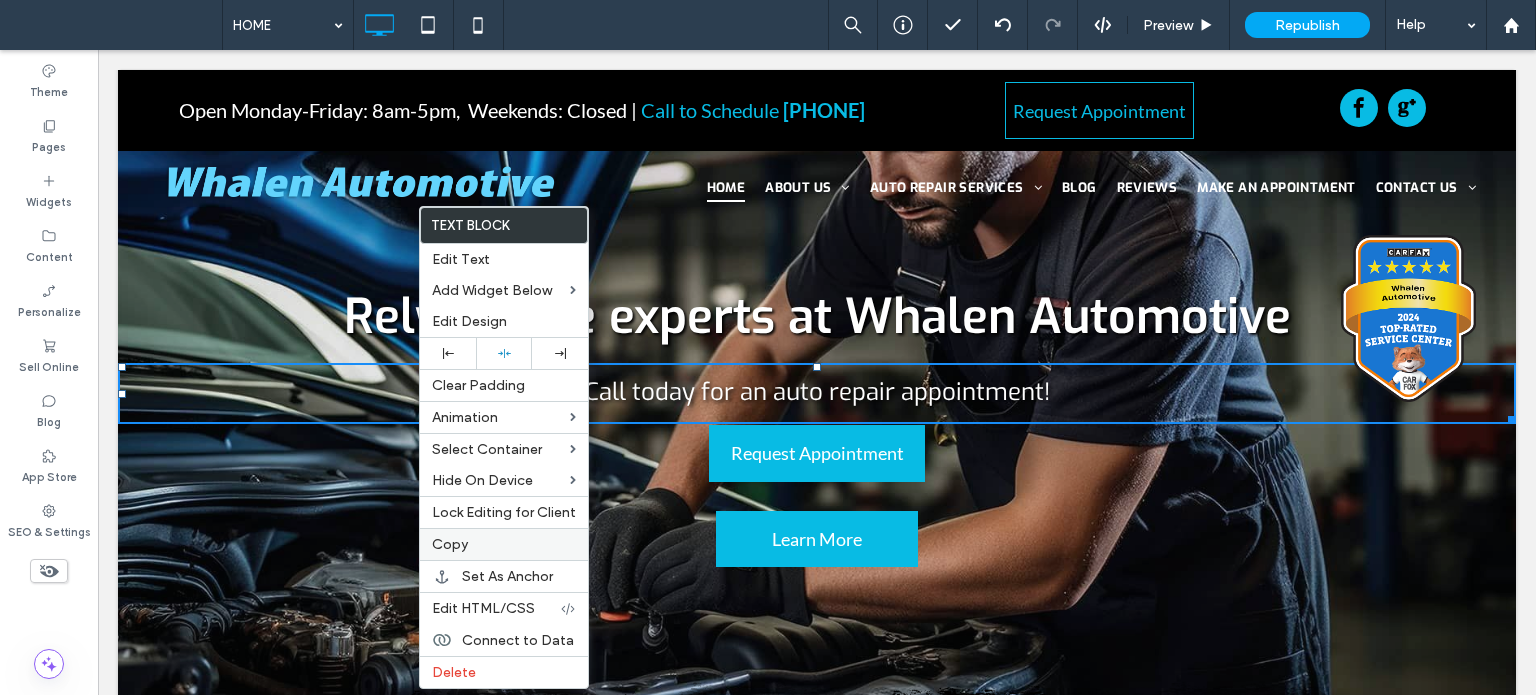 click on "Copy" at bounding box center (504, 544) 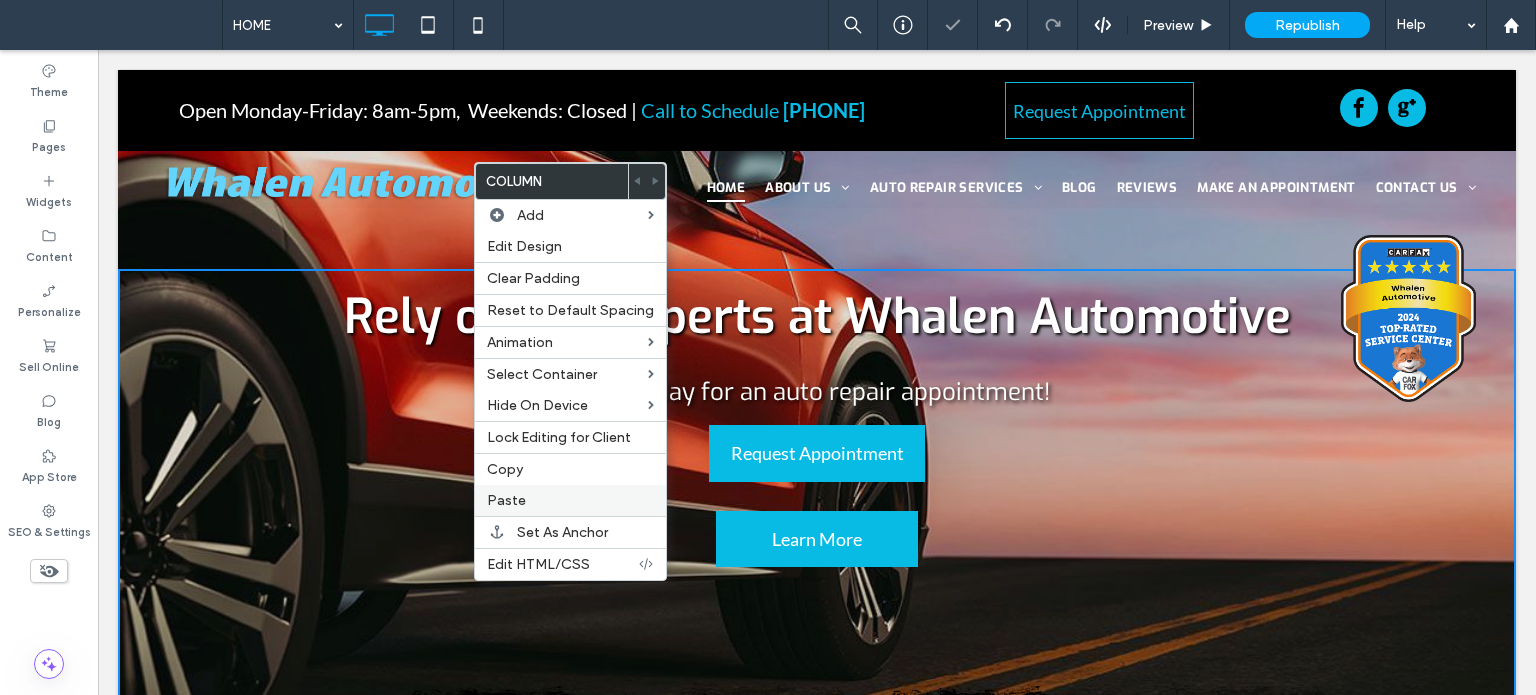 click on "Paste" at bounding box center [570, 500] 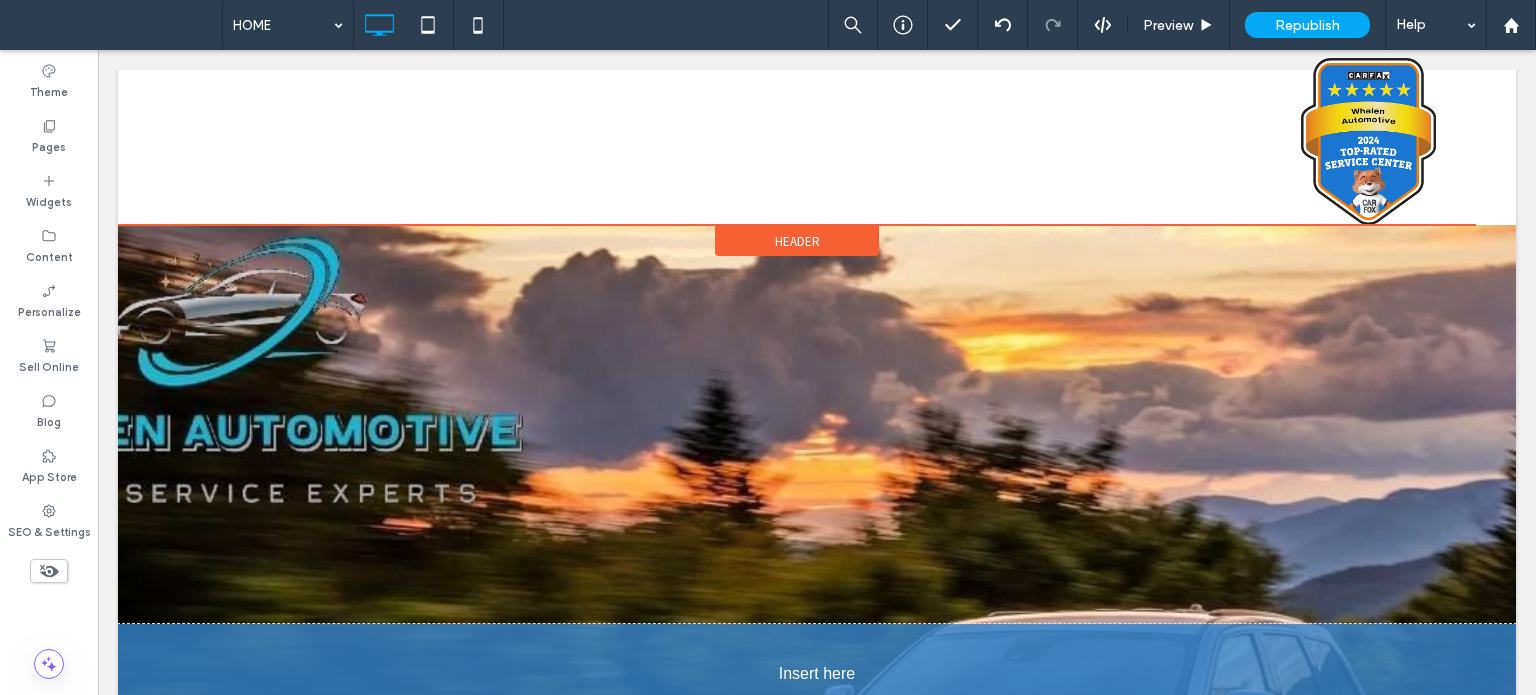 scroll, scrollTop: 400, scrollLeft: 0, axis: vertical 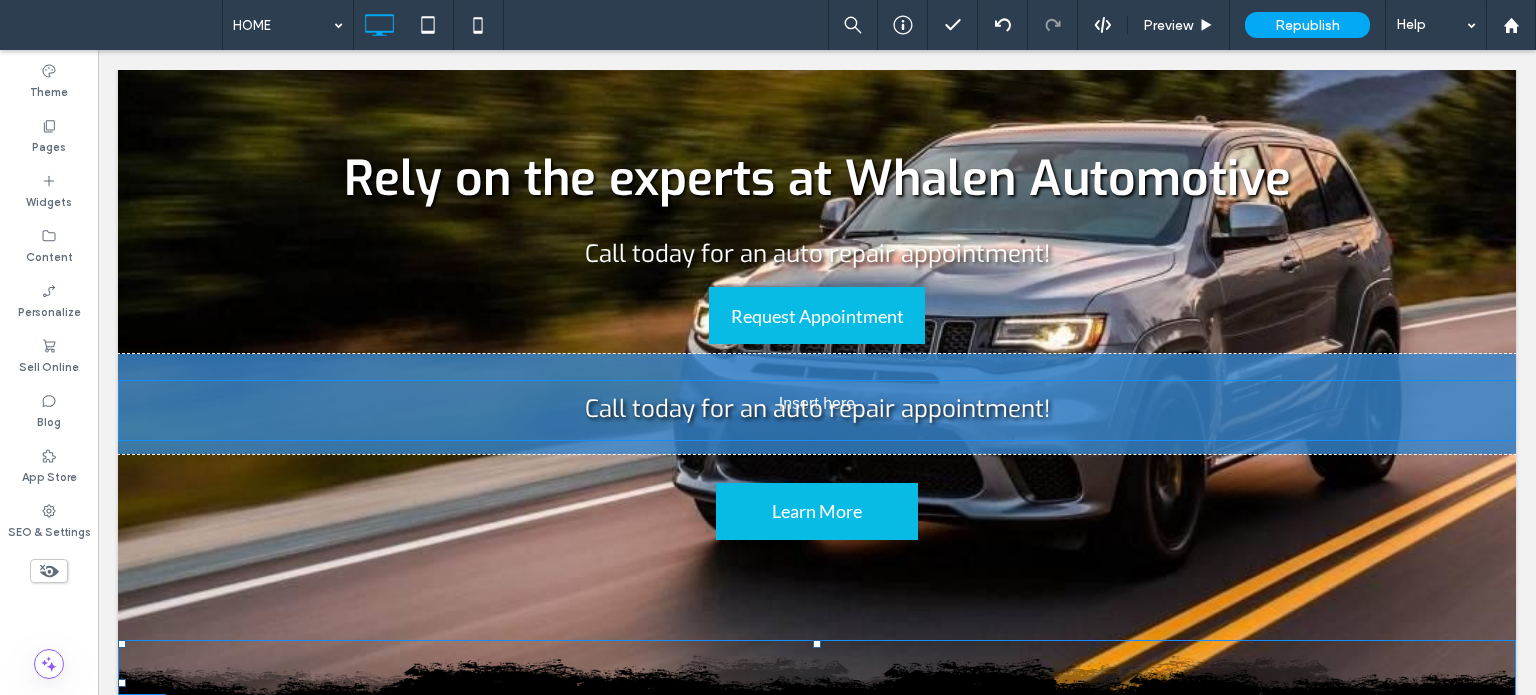 drag, startPoint x: 808, startPoint y: 651, endPoint x: 681, endPoint y: 407, distance: 275.07272 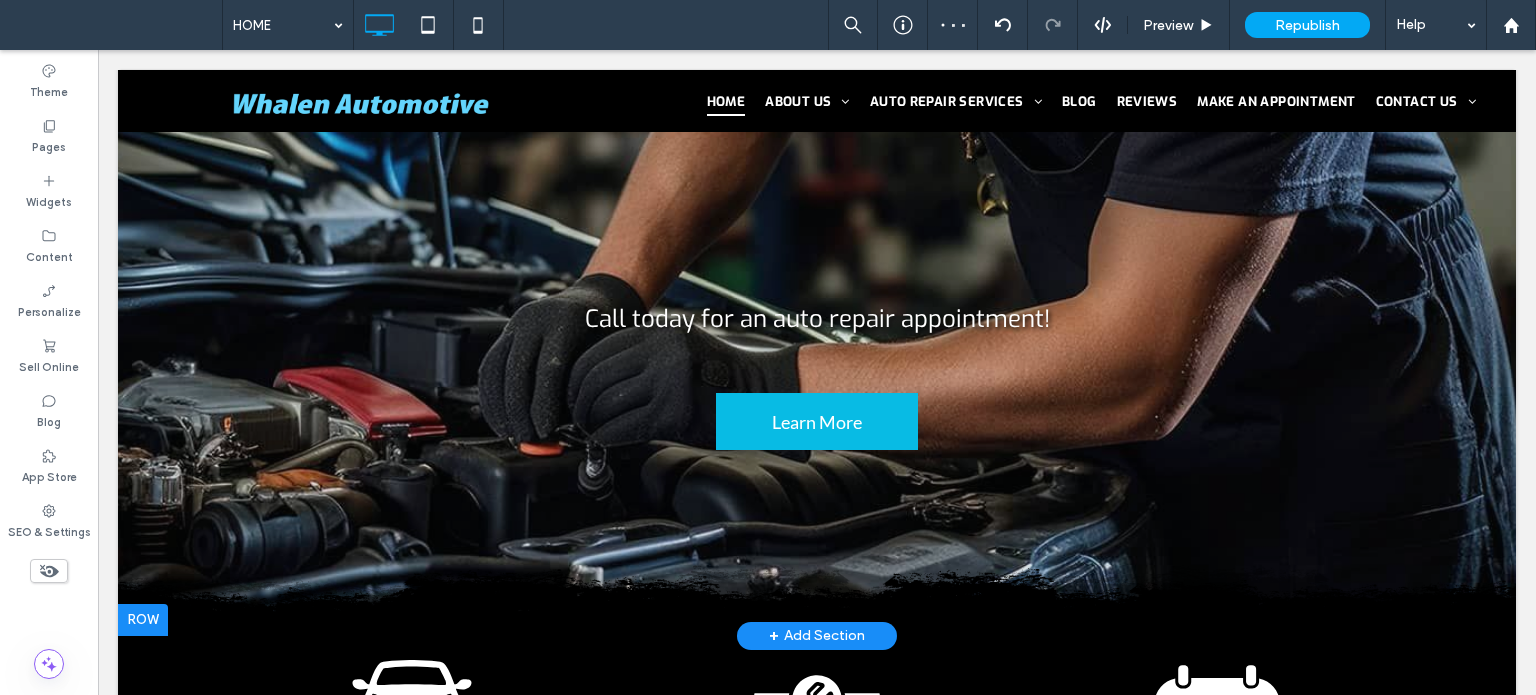 scroll, scrollTop: 500, scrollLeft: 0, axis: vertical 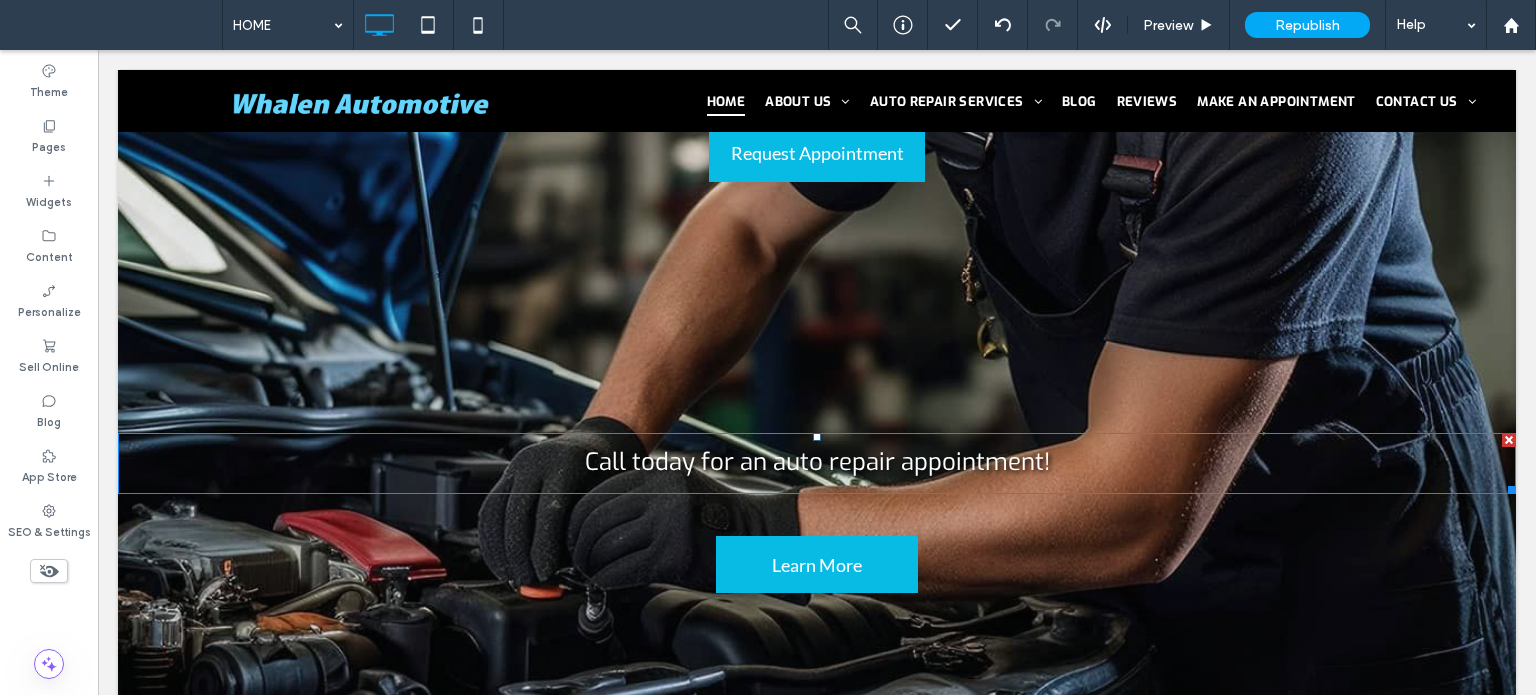 click on "Call today for an auto repair appointment!" at bounding box center [817, 463] 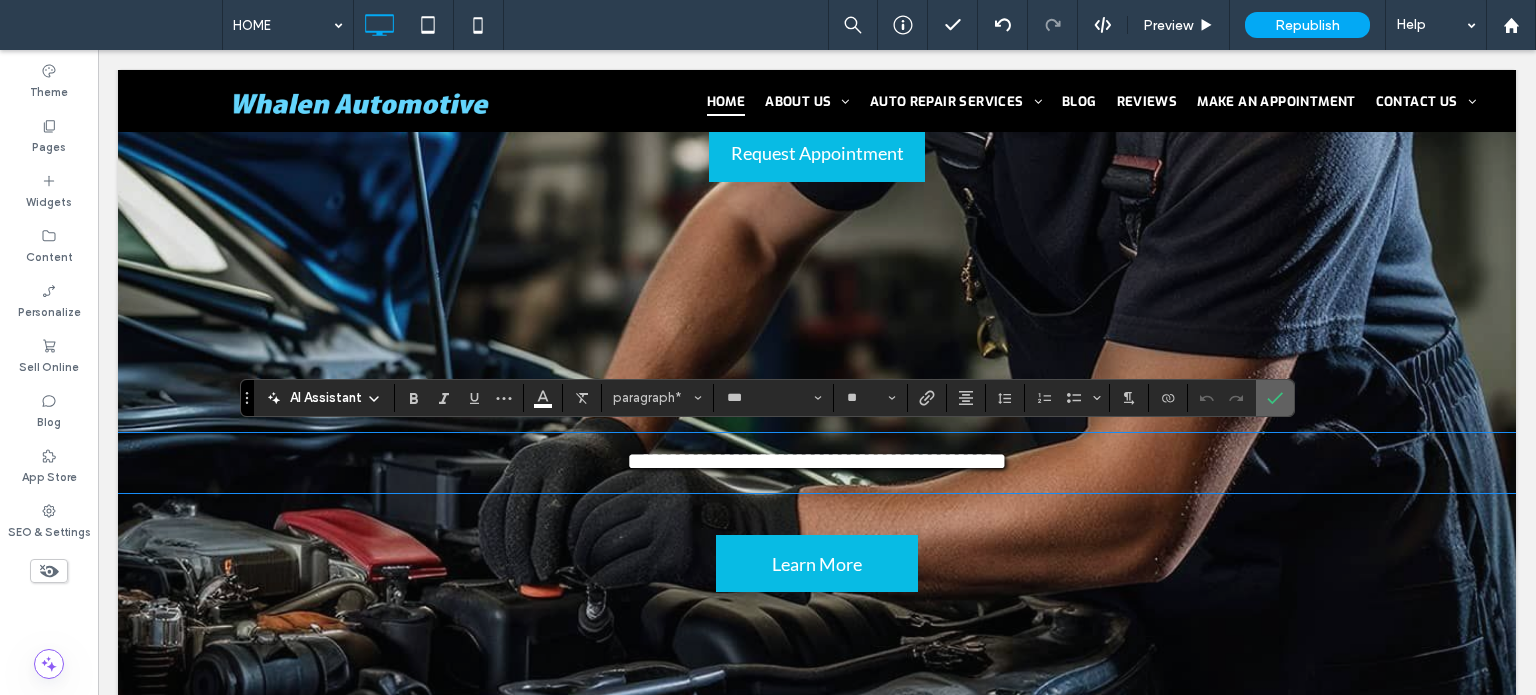 click 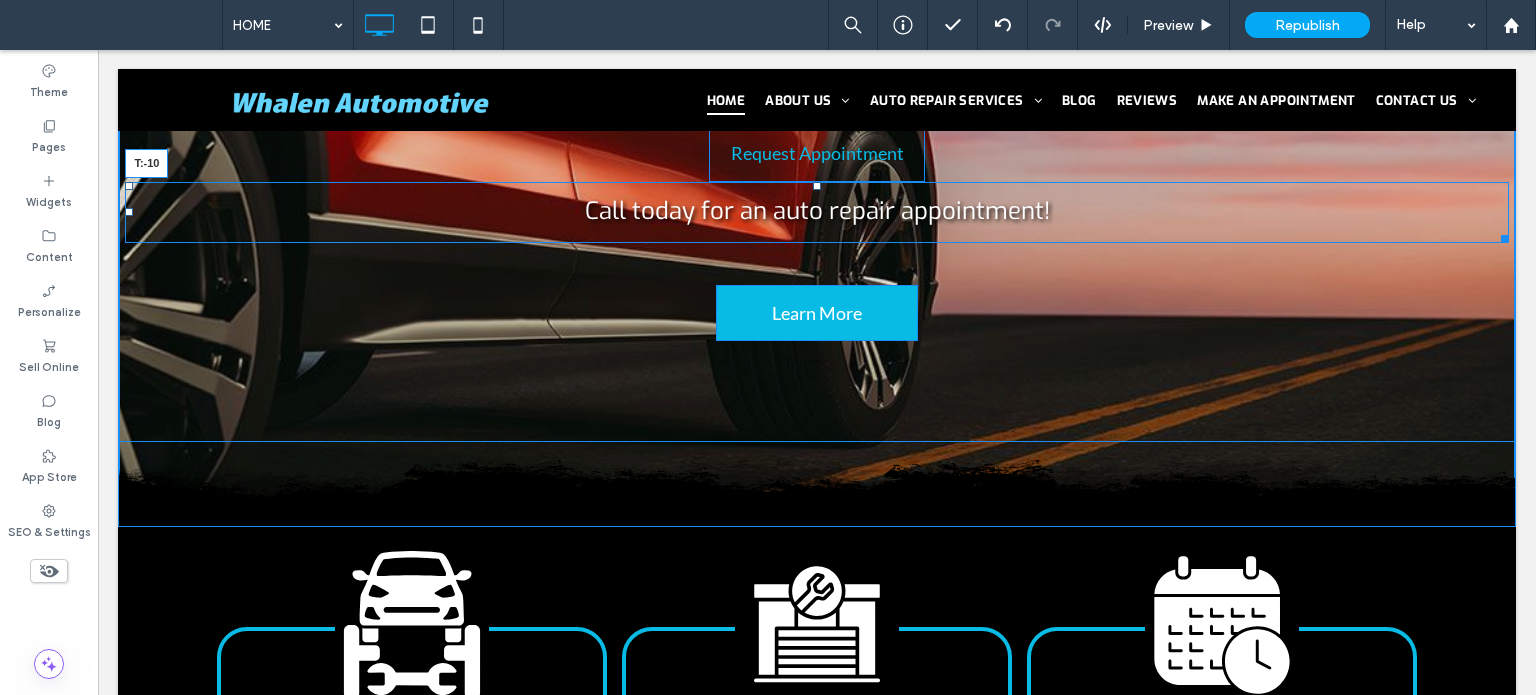 drag, startPoint x: 808, startPoint y: 436, endPoint x: 898, endPoint y: 211, distance: 242.33241 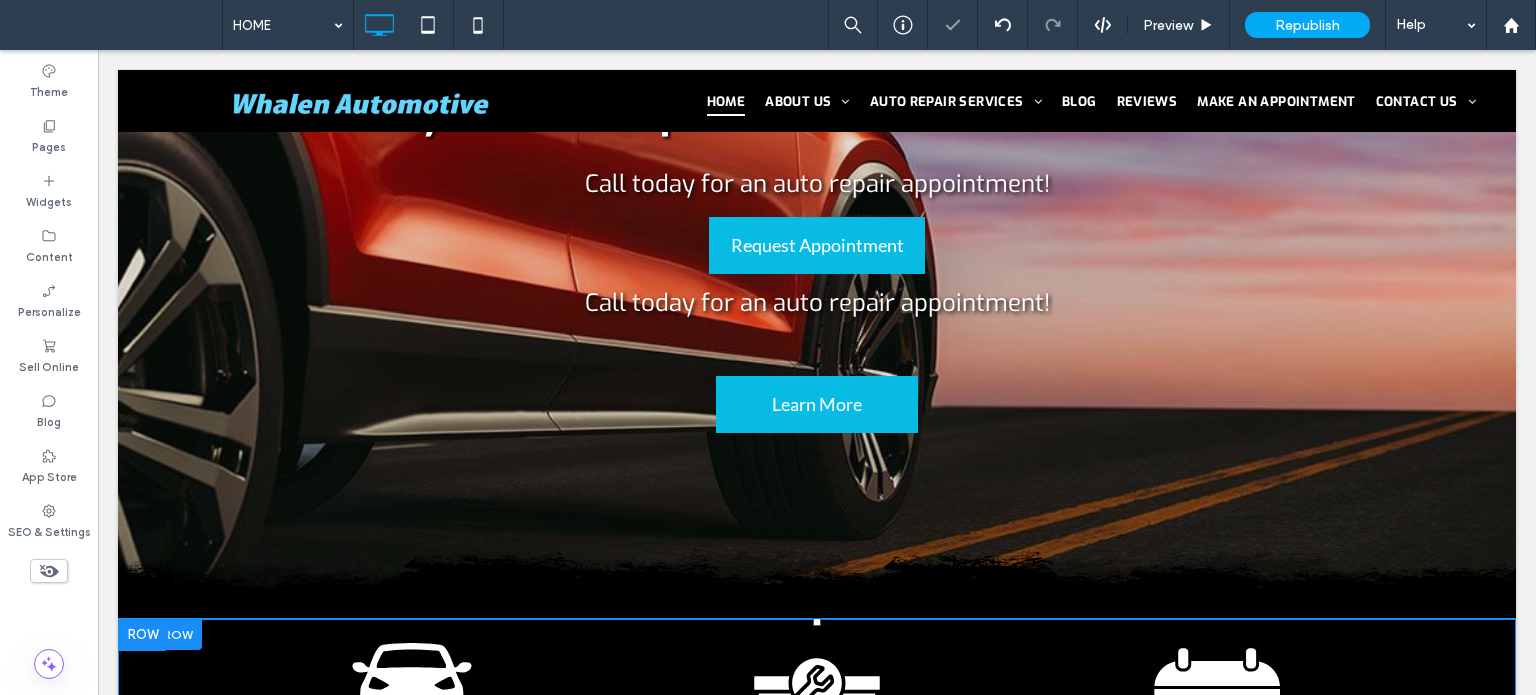 scroll, scrollTop: 300, scrollLeft: 0, axis: vertical 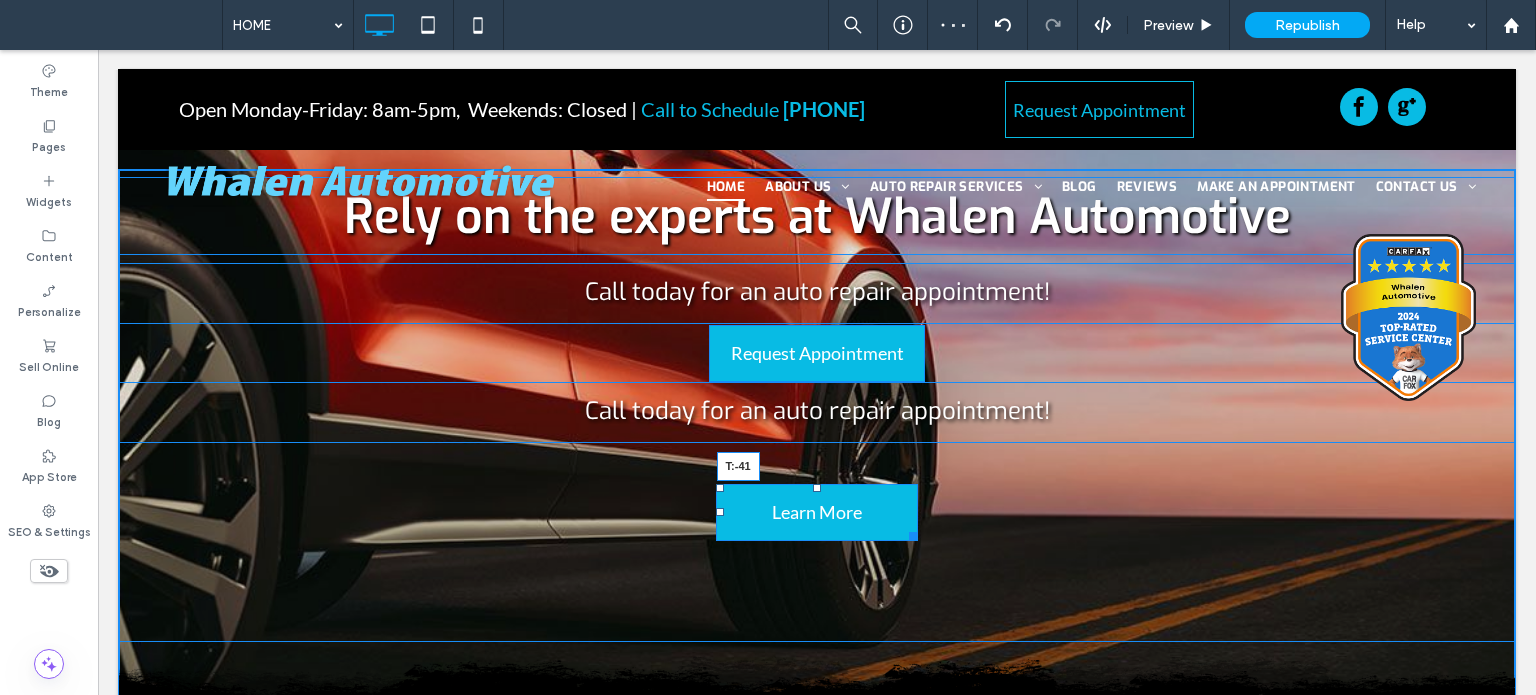 drag, startPoint x: 808, startPoint y: 491, endPoint x: 900, endPoint y: 460, distance: 97.082436 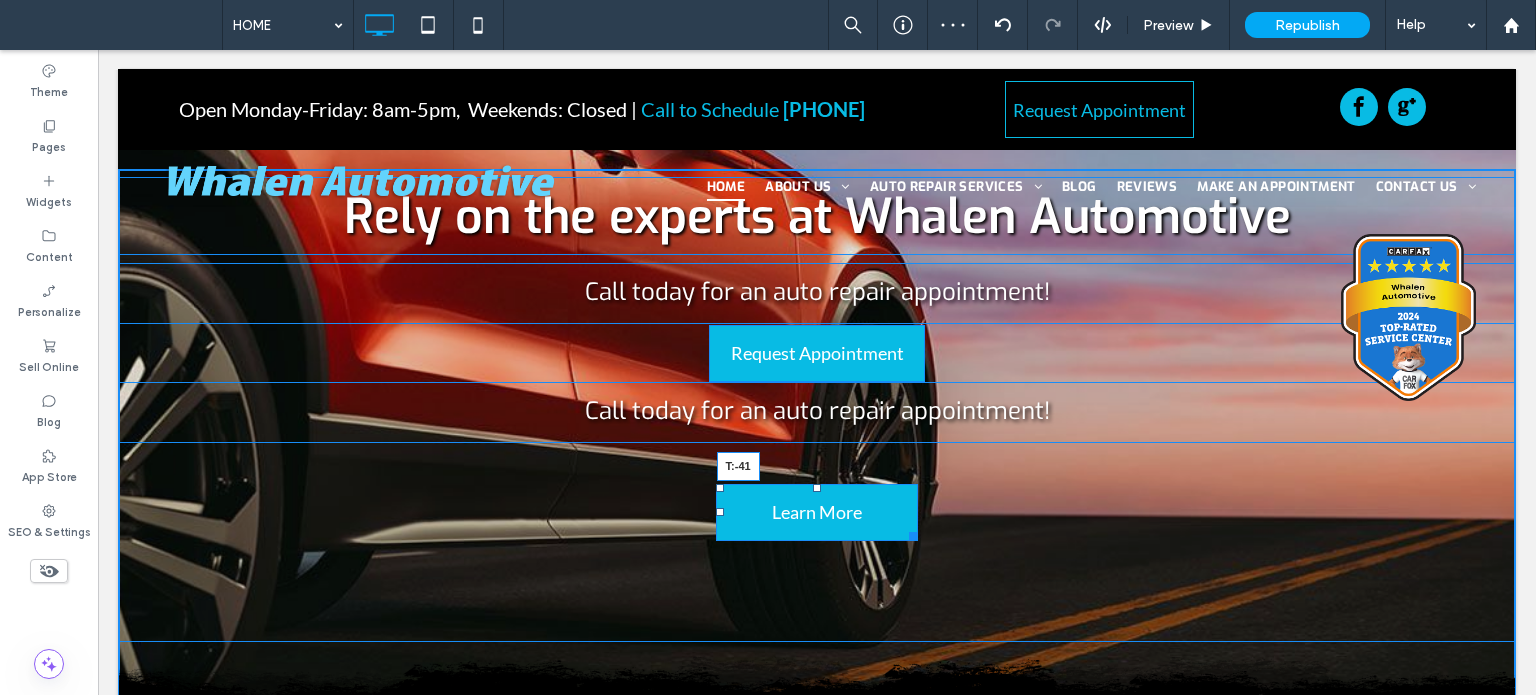 click on "Rely on the experts at Whalen Automotive
Call today for an auto repair appointment!
Request Appointment
Call today for an auto repair appointment!
Learn More
T:-41
Click To Paste" at bounding box center [817, 448] 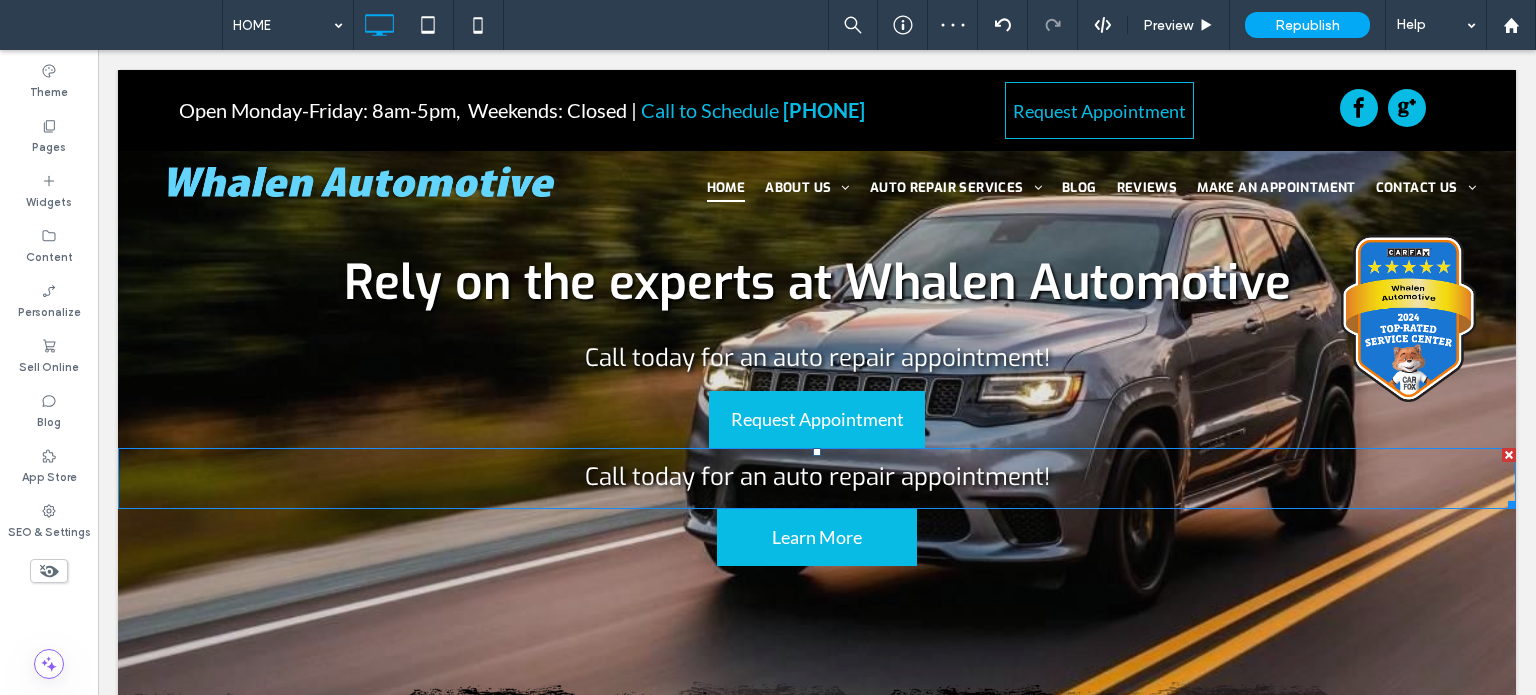 scroll, scrollTop: 200, scrollLeft: 0, axis: vertical 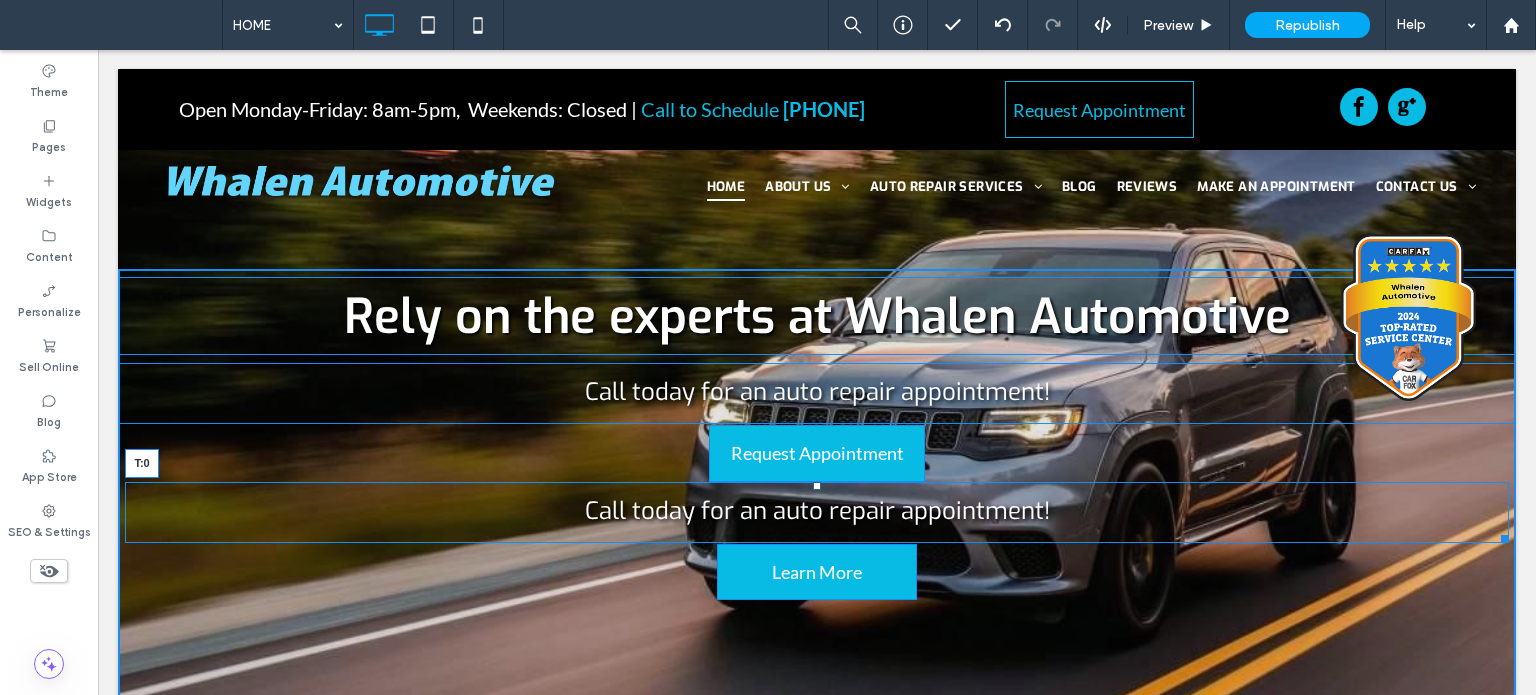 click on "Call today for an auto repair appointment! T:[PHONE]" at bounding box center (816, 513) 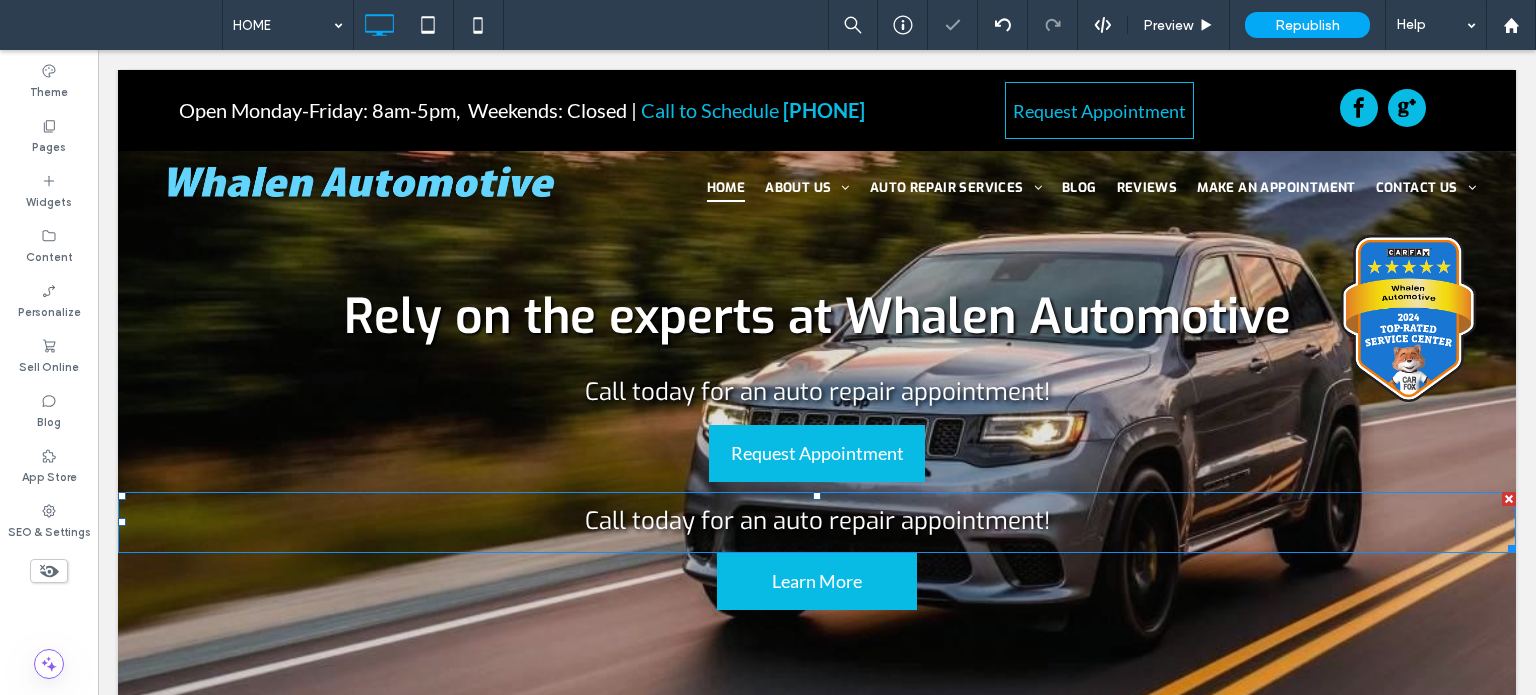 click on "Call today for an auto repair appointment!" at bounding box center (817, 521) 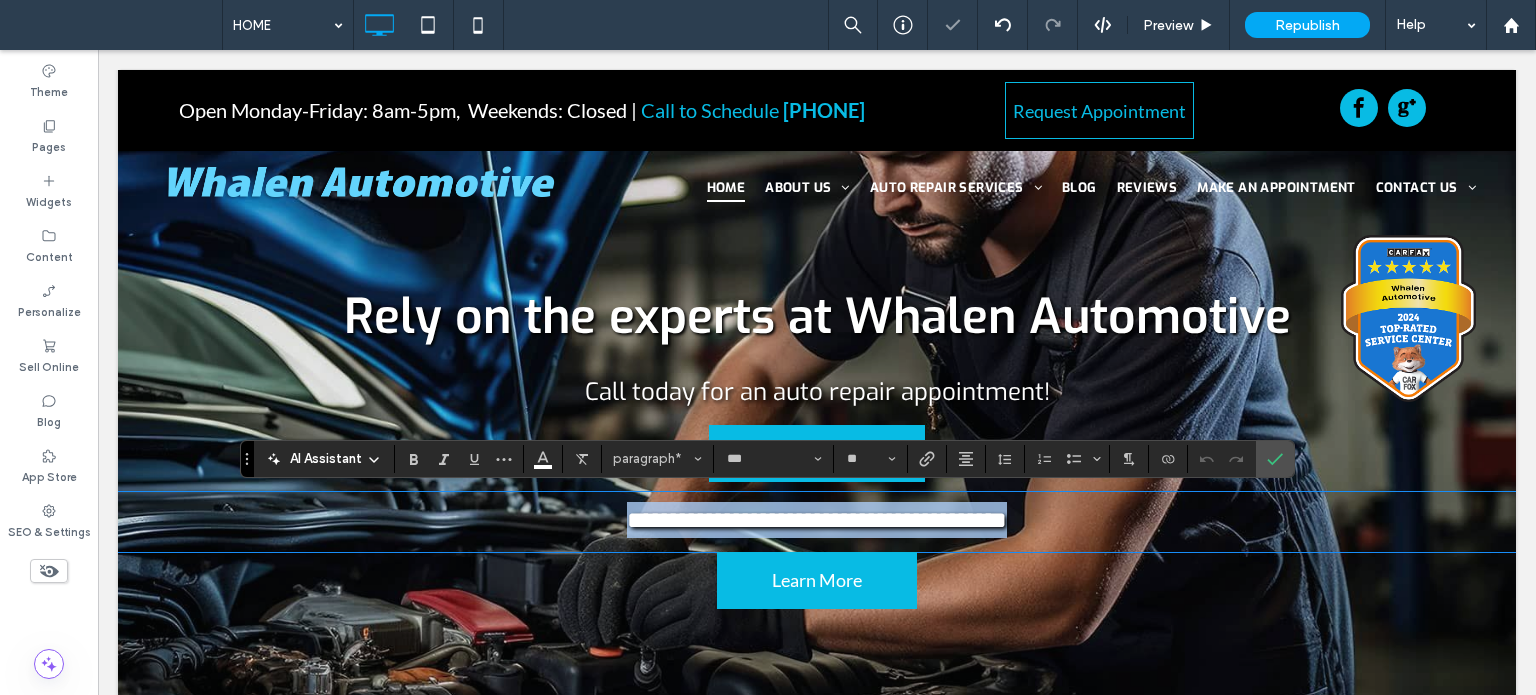 type on "****" 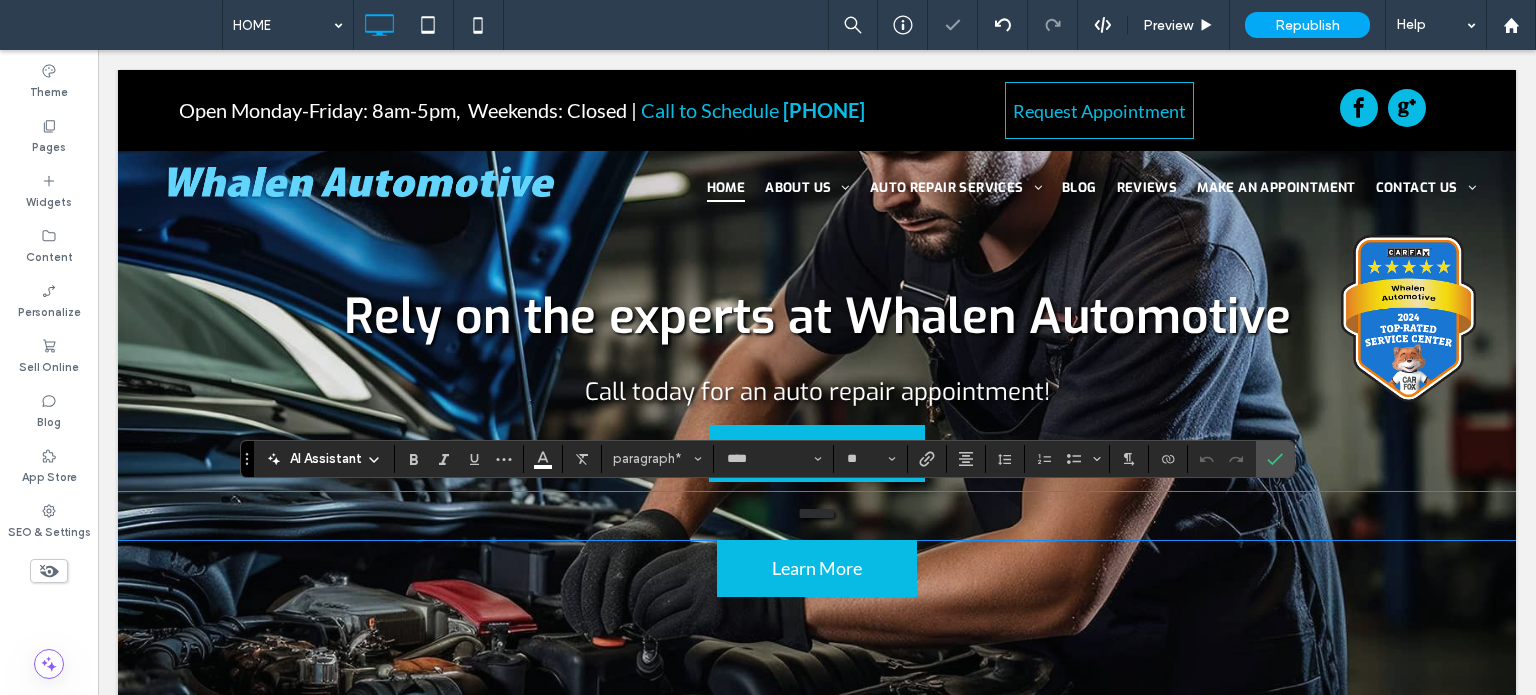 scroll, scrollTop: 0, scrollLeft: 0, axis: both 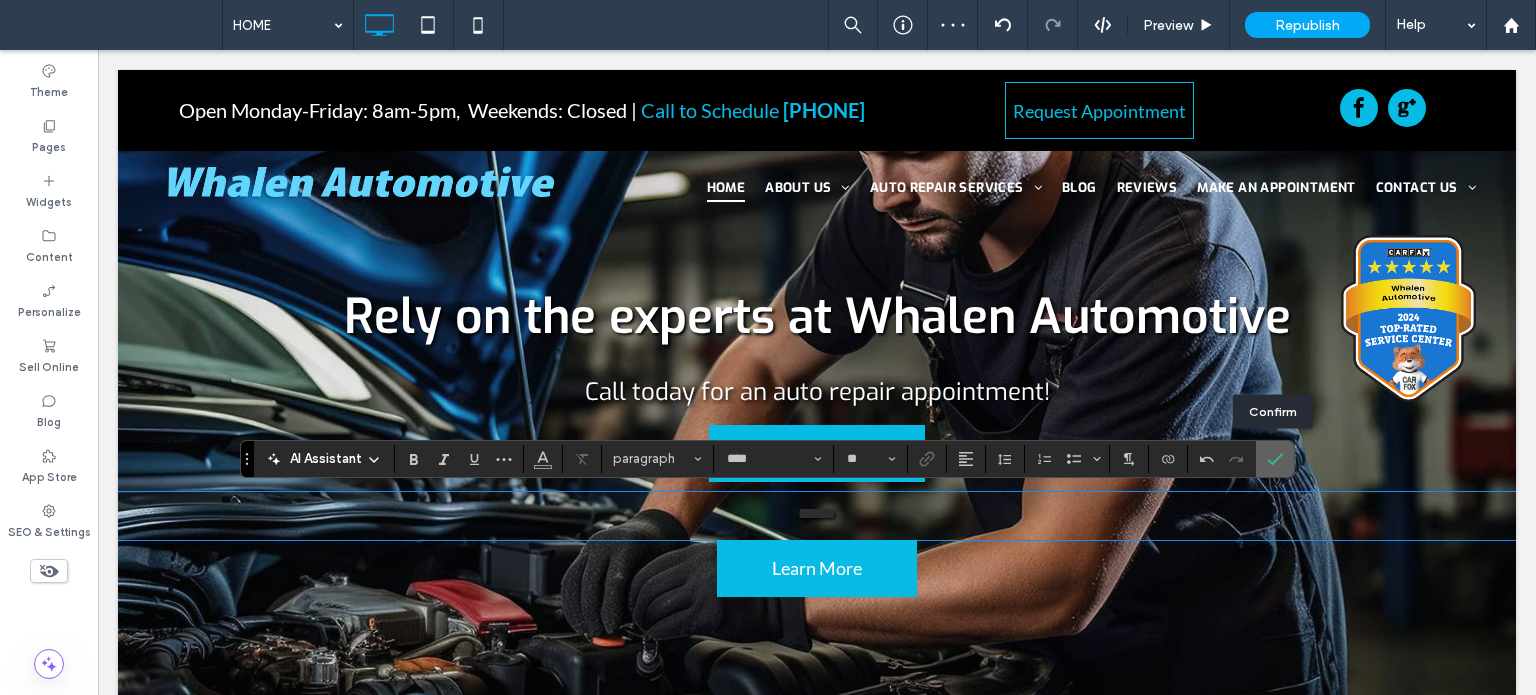 click 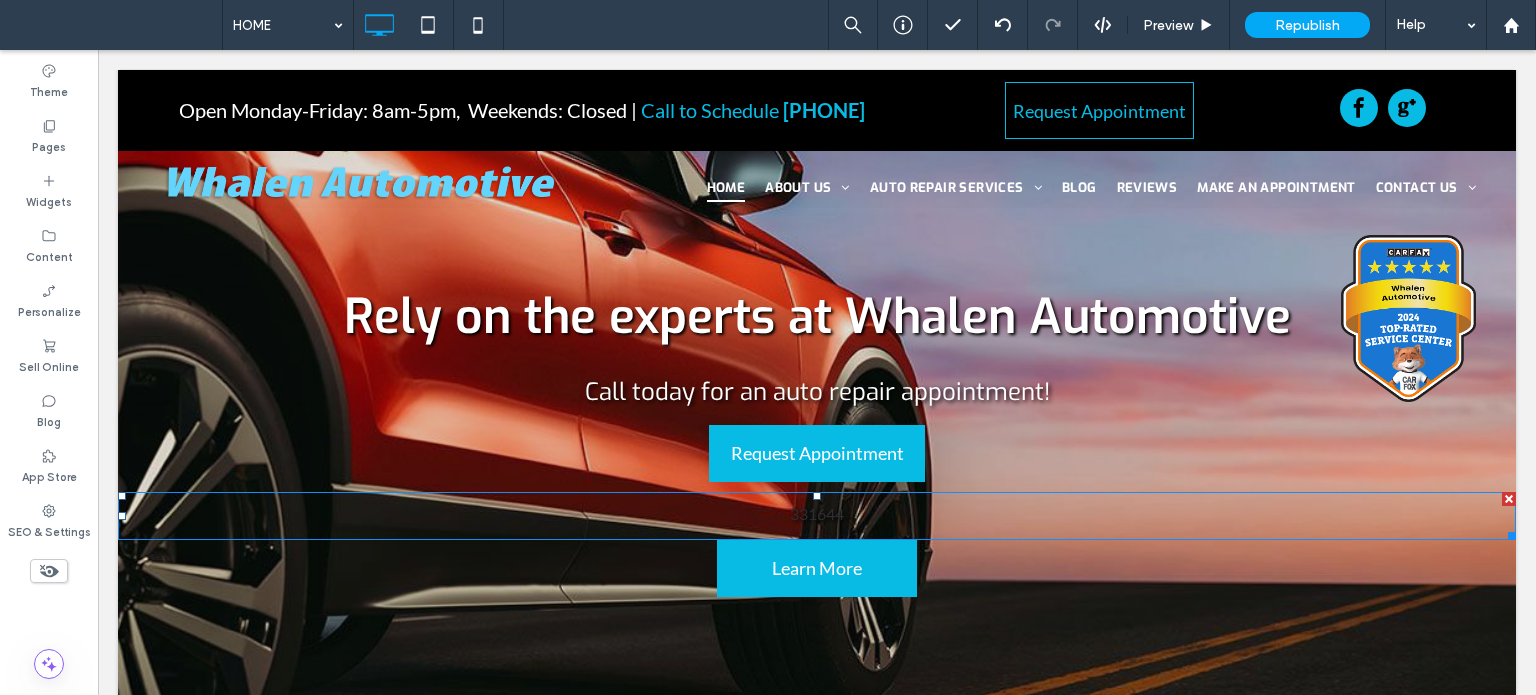click on "331644" at bounding box center (817, 513) 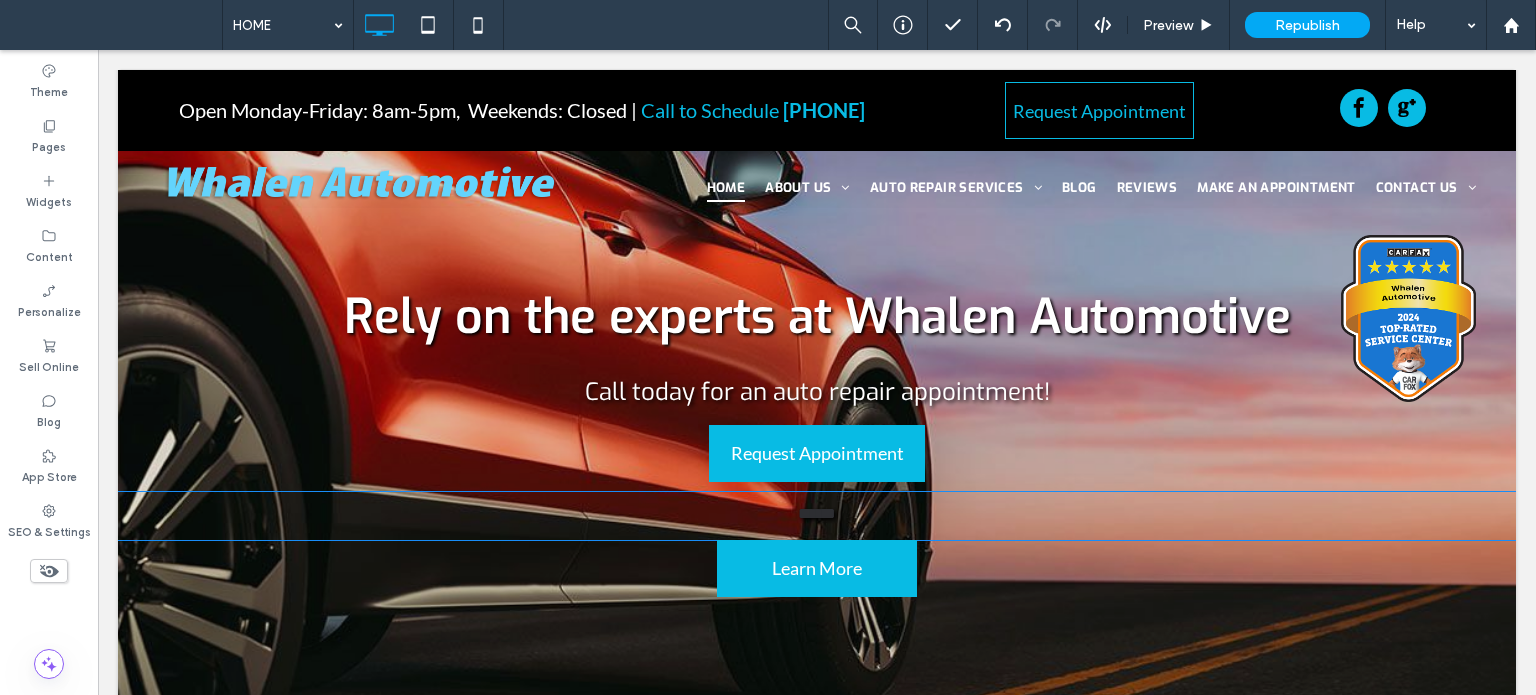 type on "****" 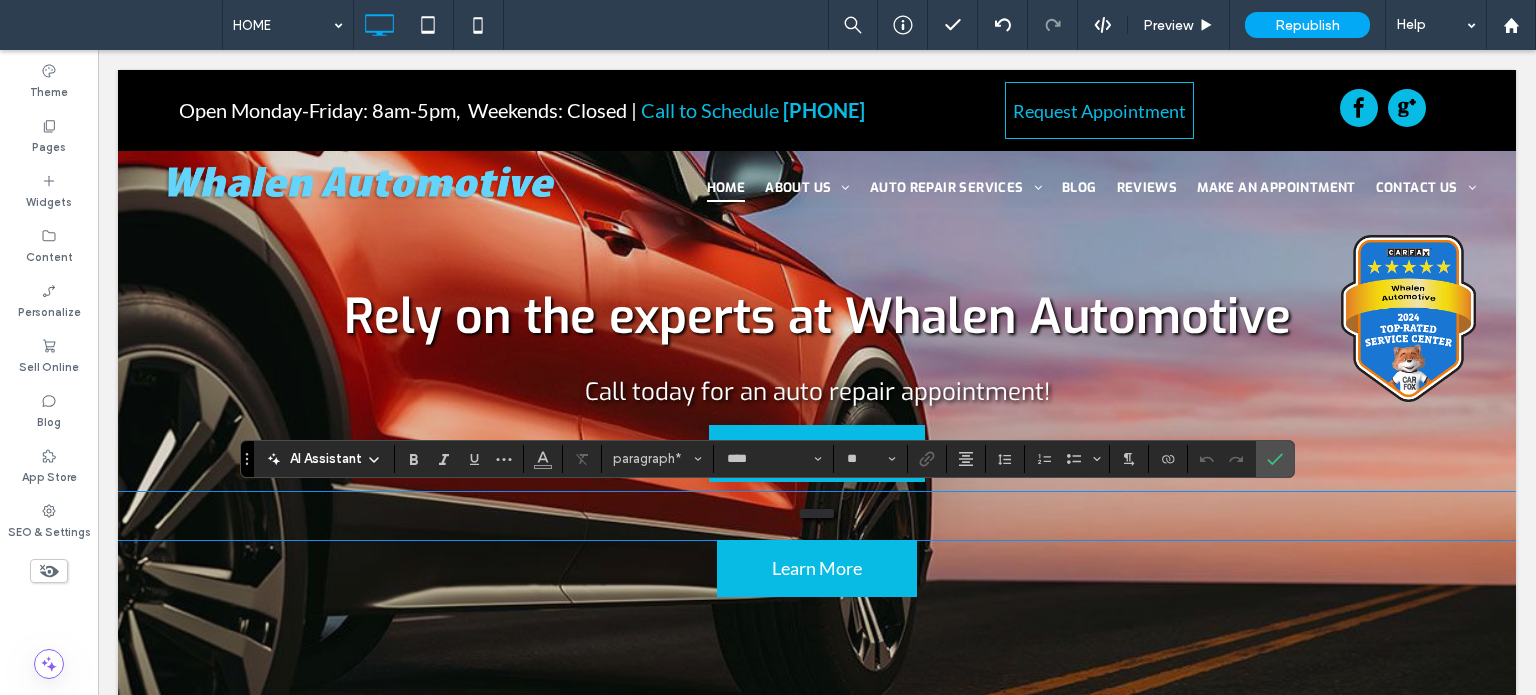 click on "******" at bounding box center [817, 513] 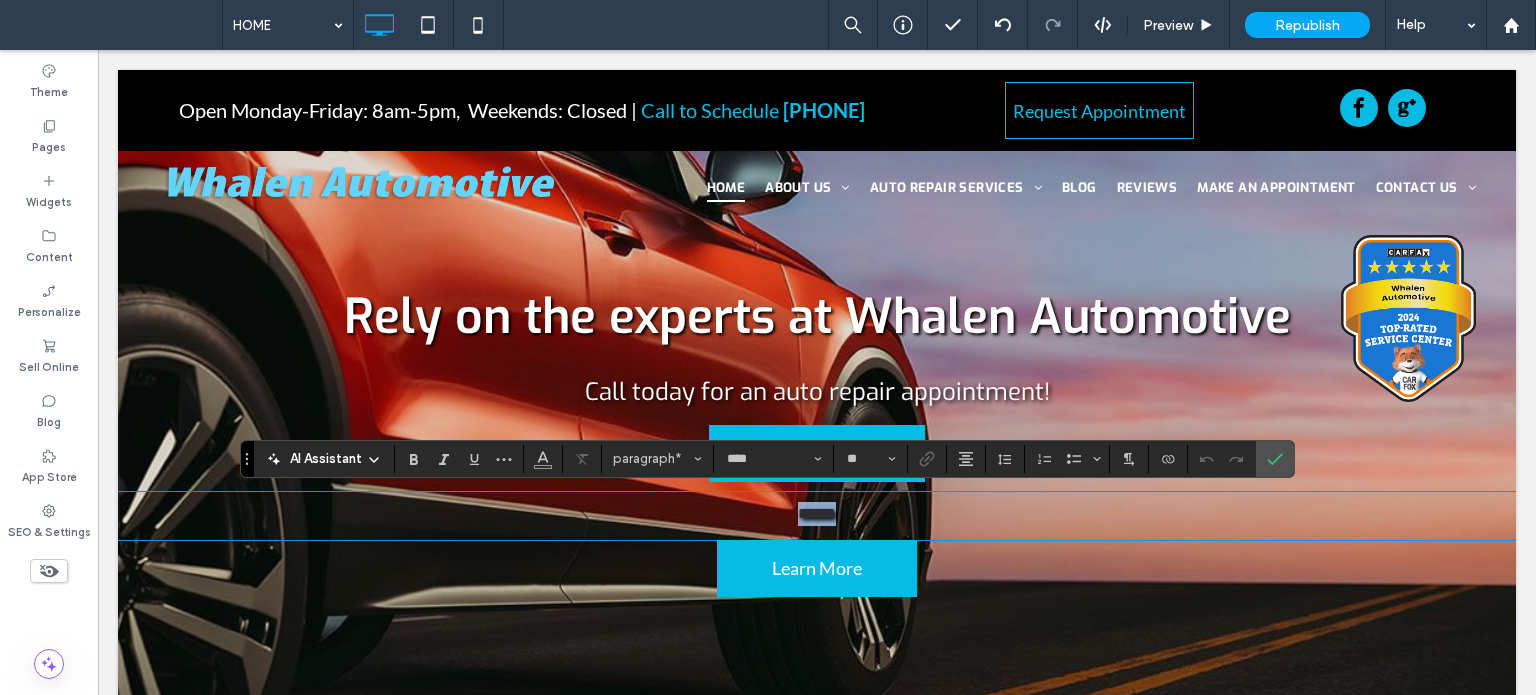 click on "******" at bounding box center (817, 513) 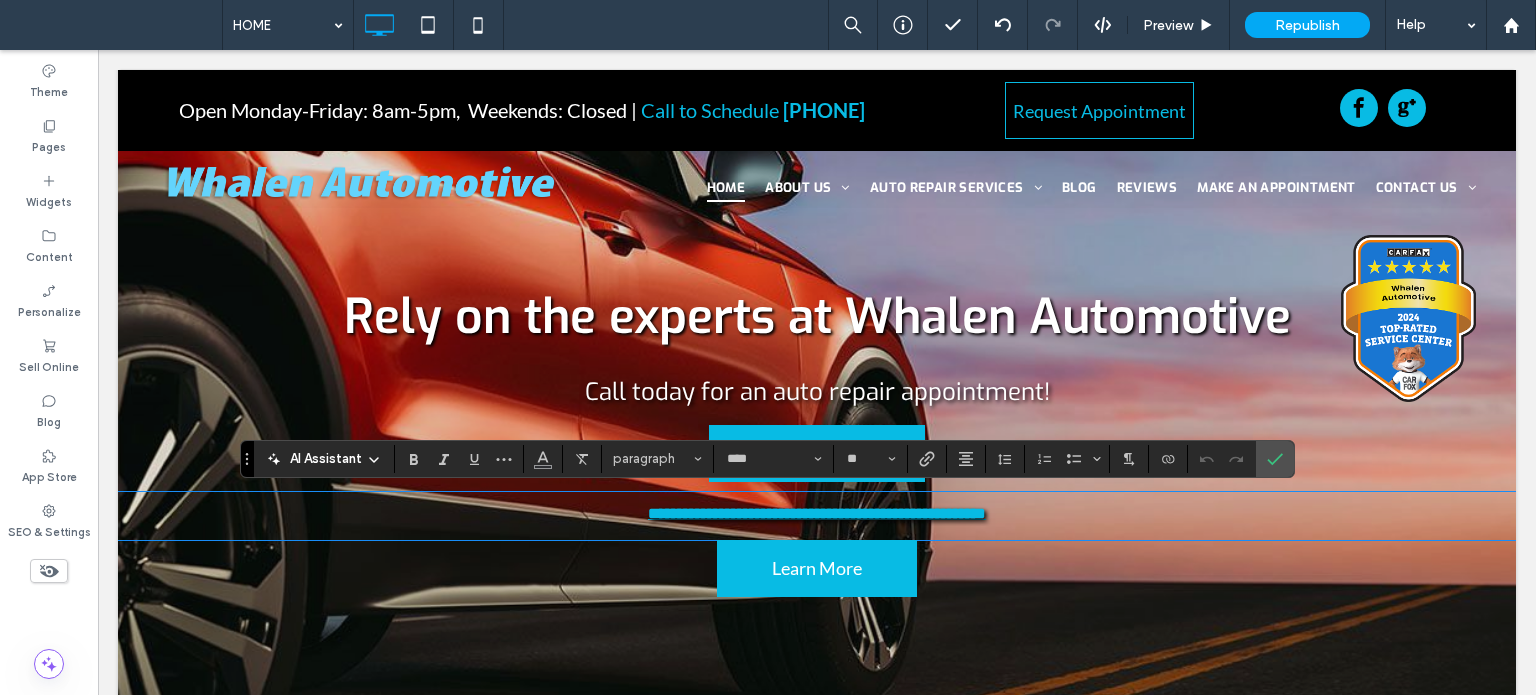 scroll, scrollTop: 0, scrollLeft: 0, axis: both 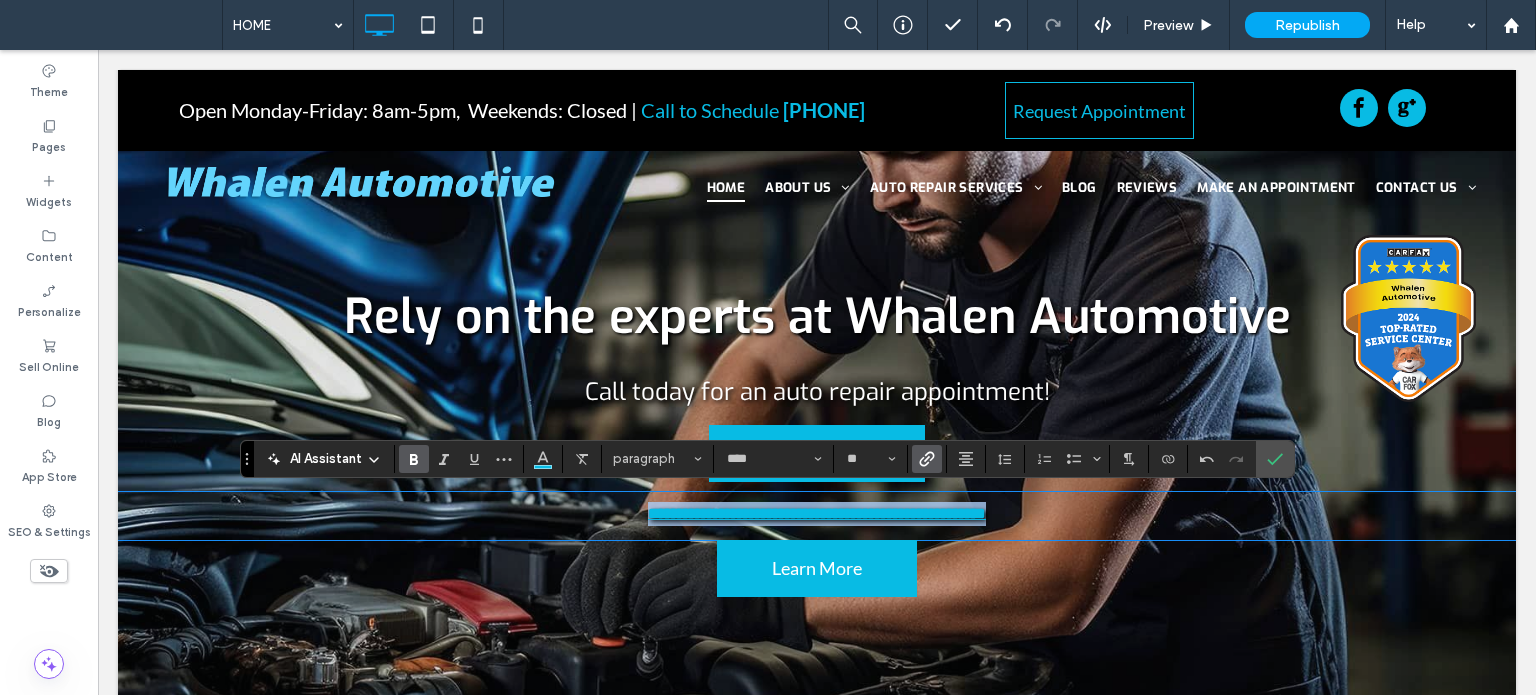 drag, startPoint x: 1058, startPoint y: 520, endPoint x: 580, endPoint y: 521, distance: 478.00104 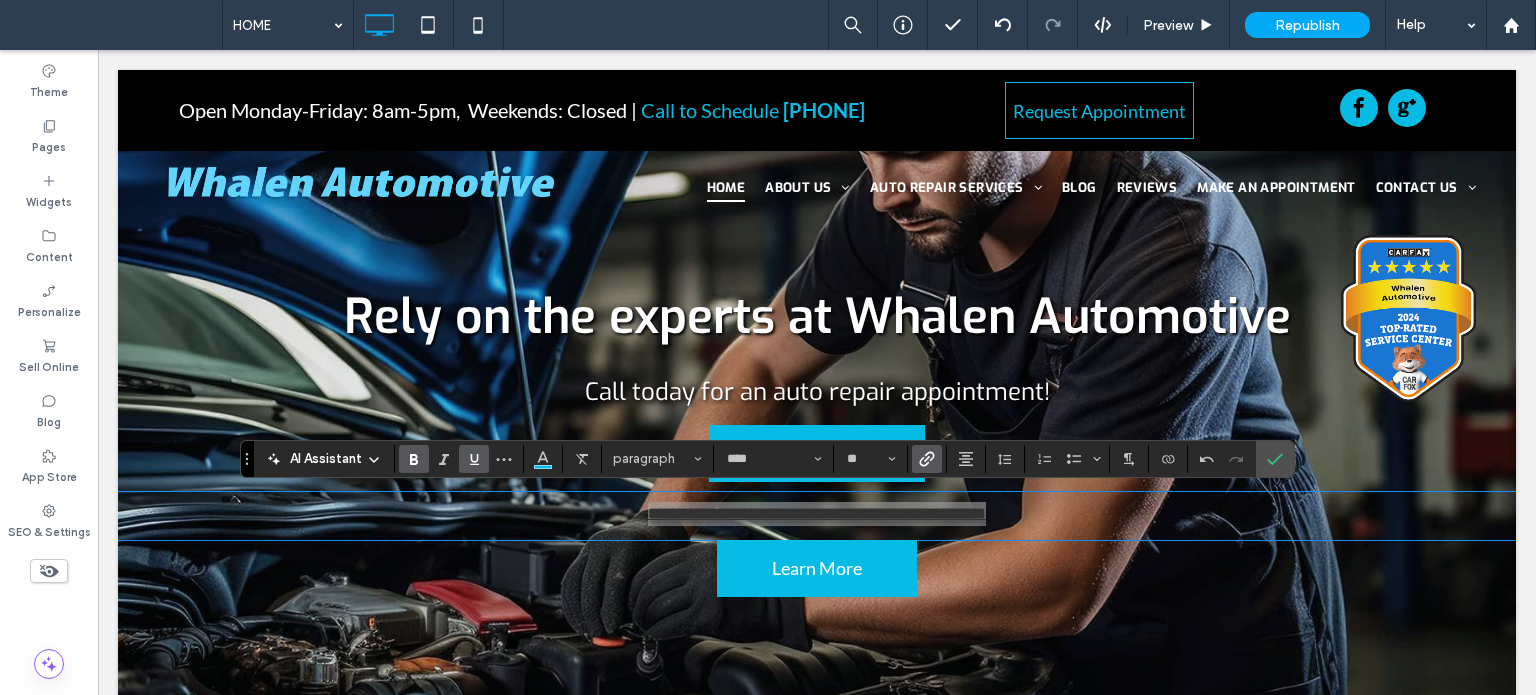 click 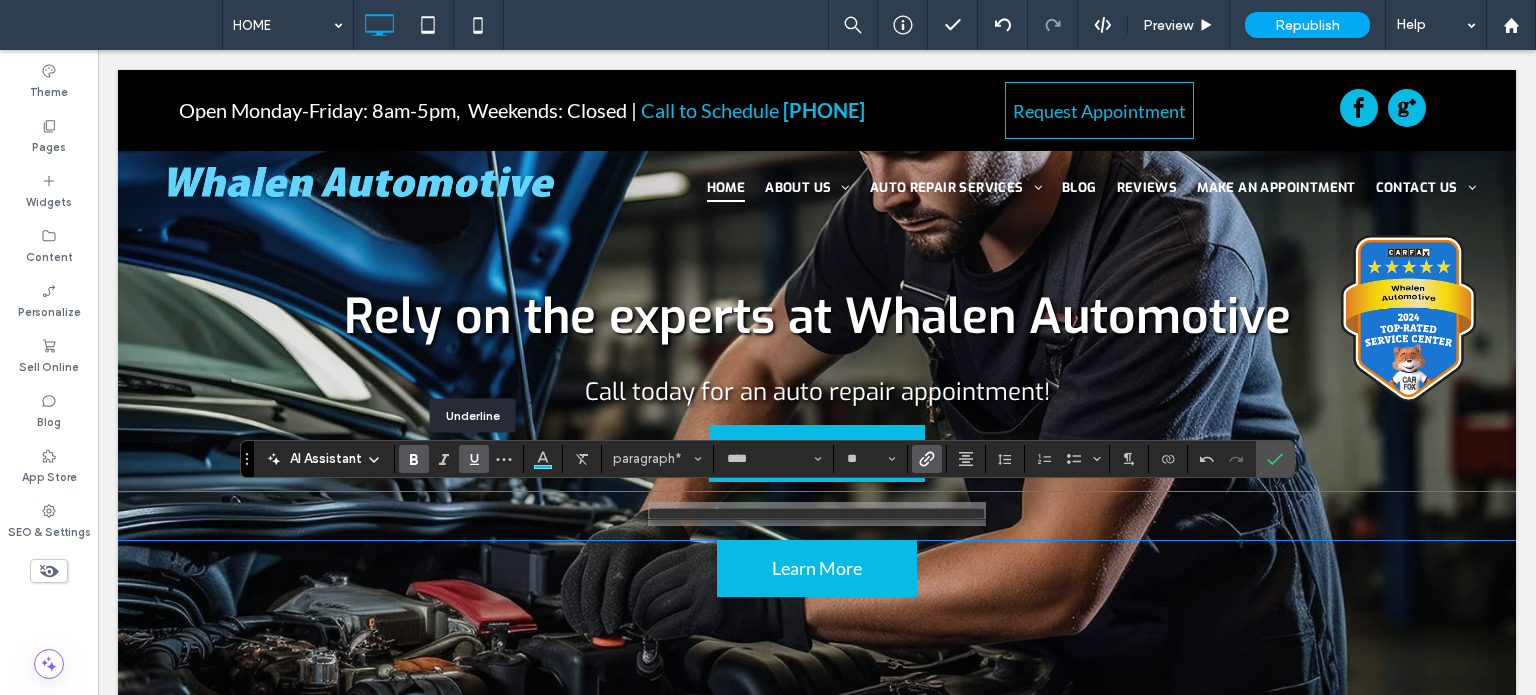 click 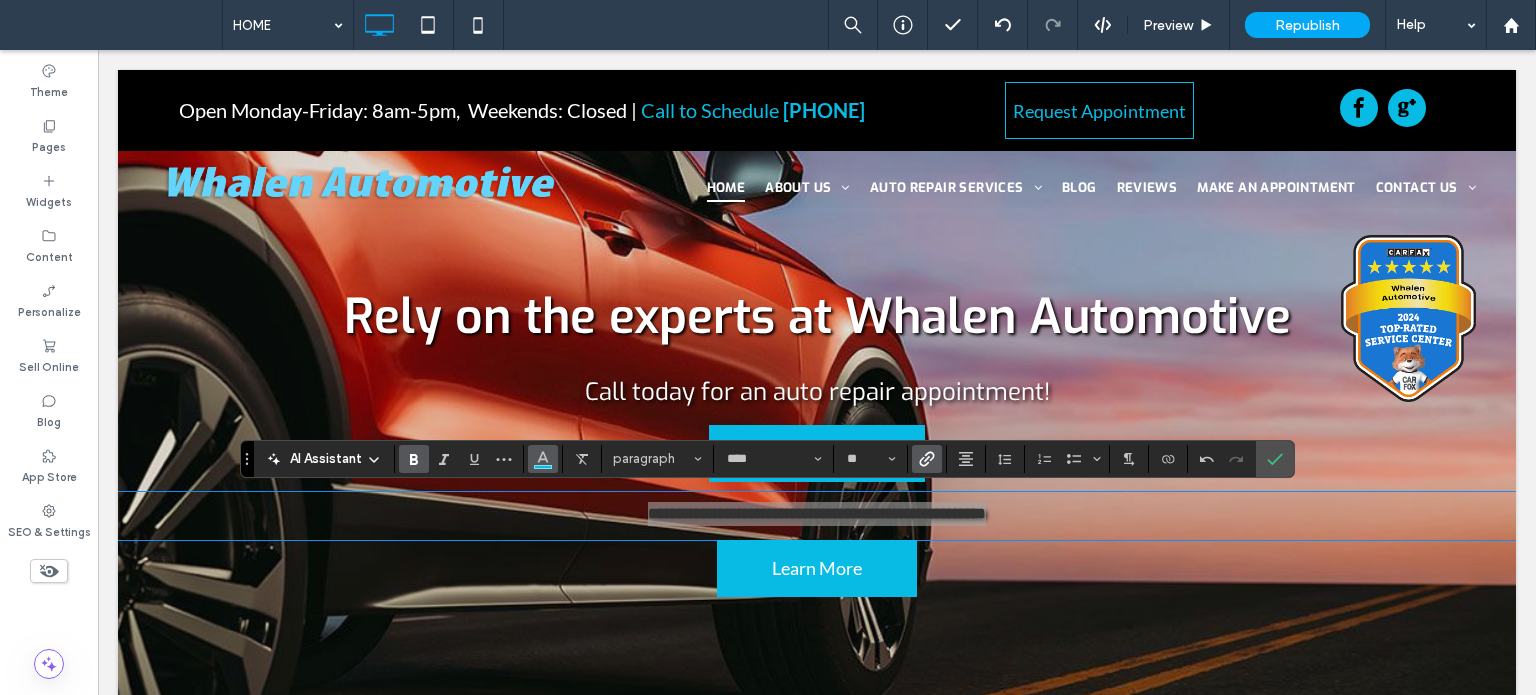 click 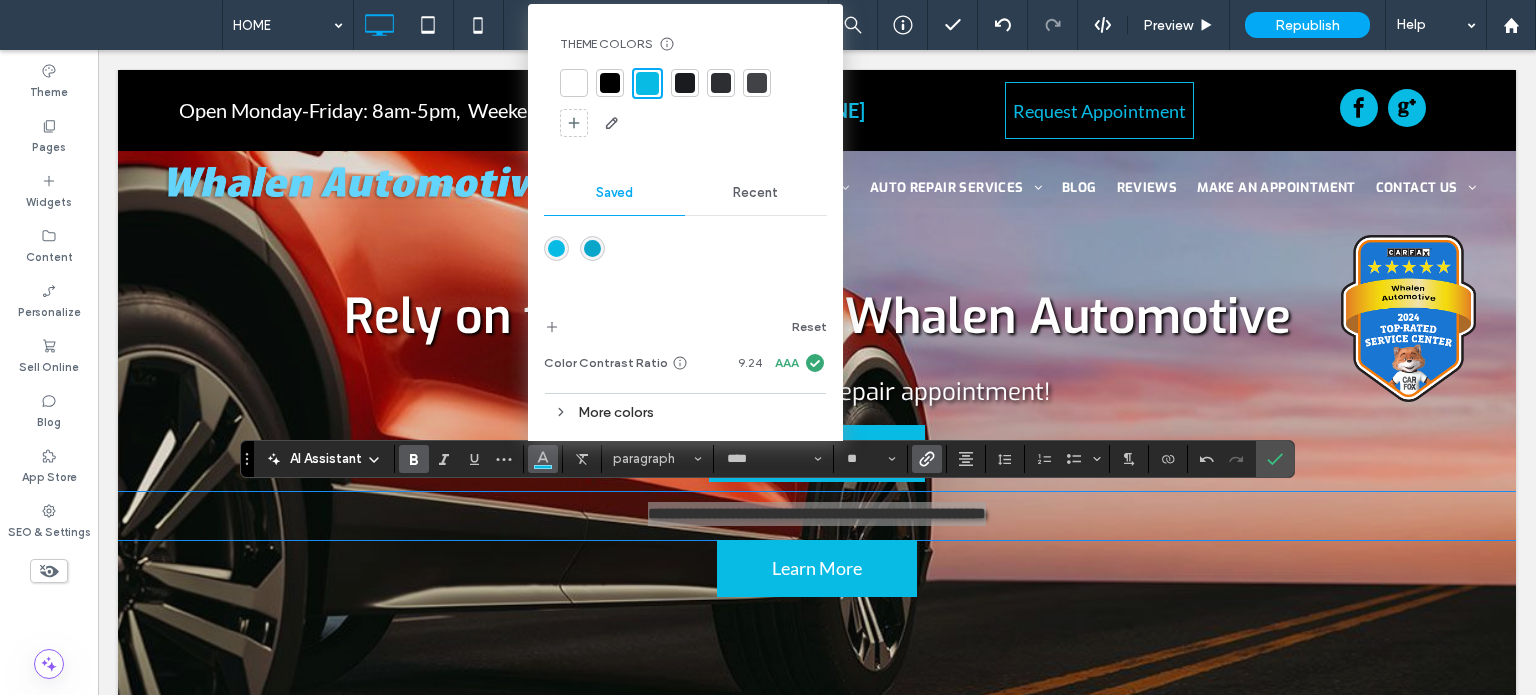 click at bounding box center (574, 83) 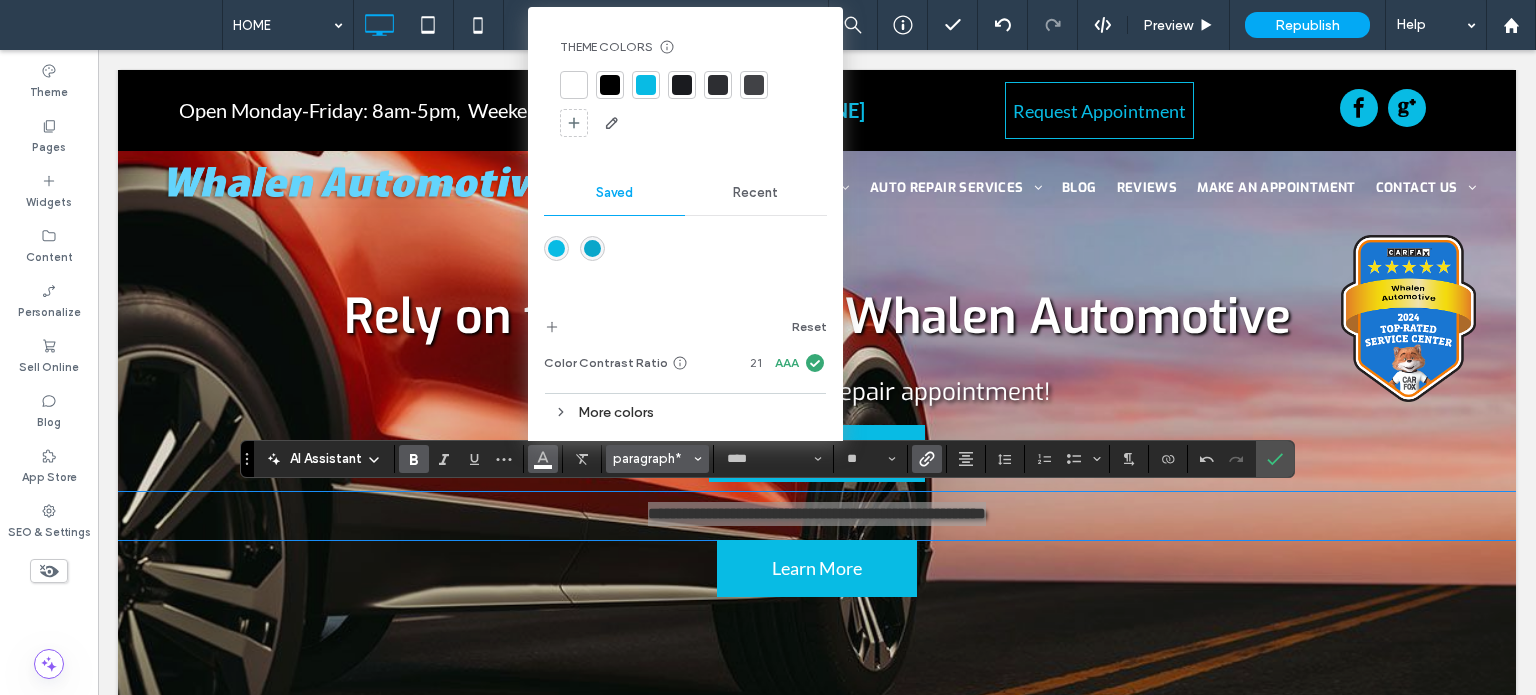 click on "paragraph*" at bounding box center (652, 458) 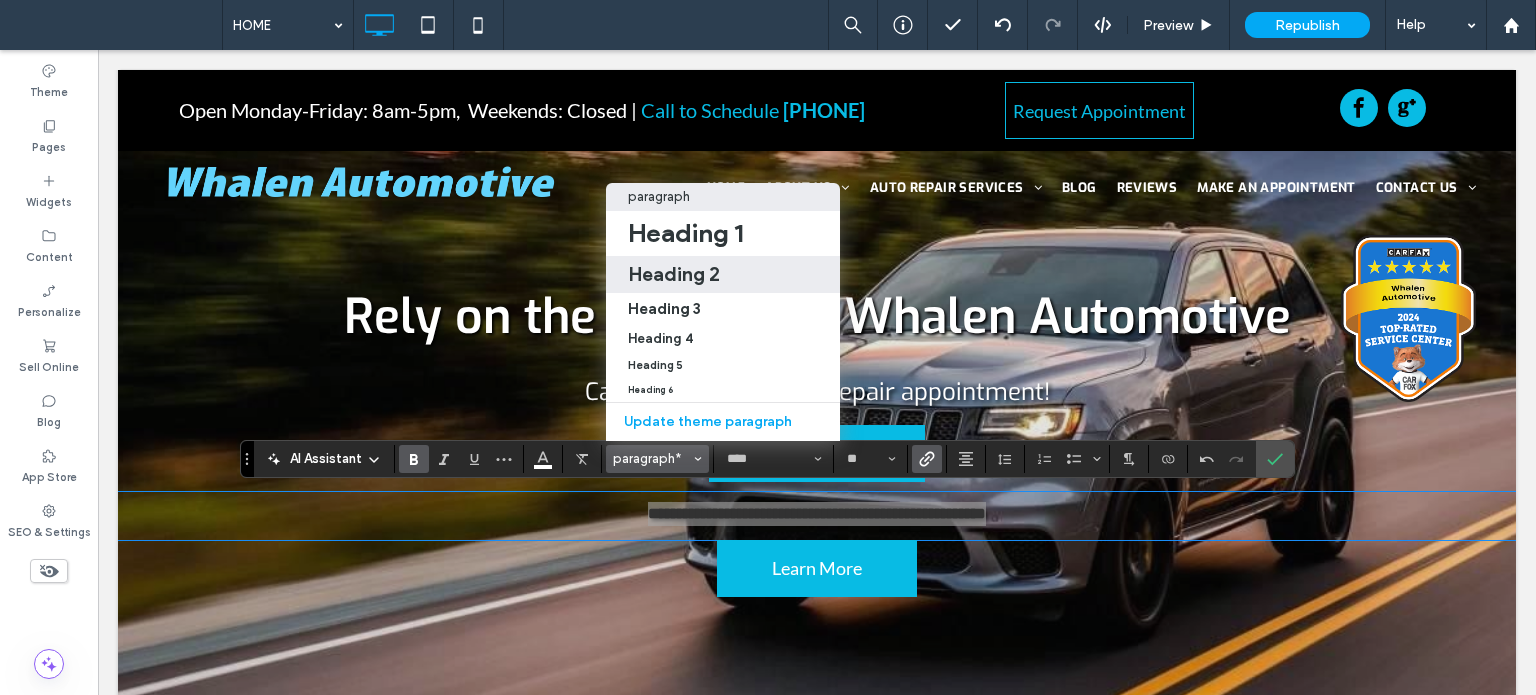 click on "Heading 2" at bounding box center (674, 274) 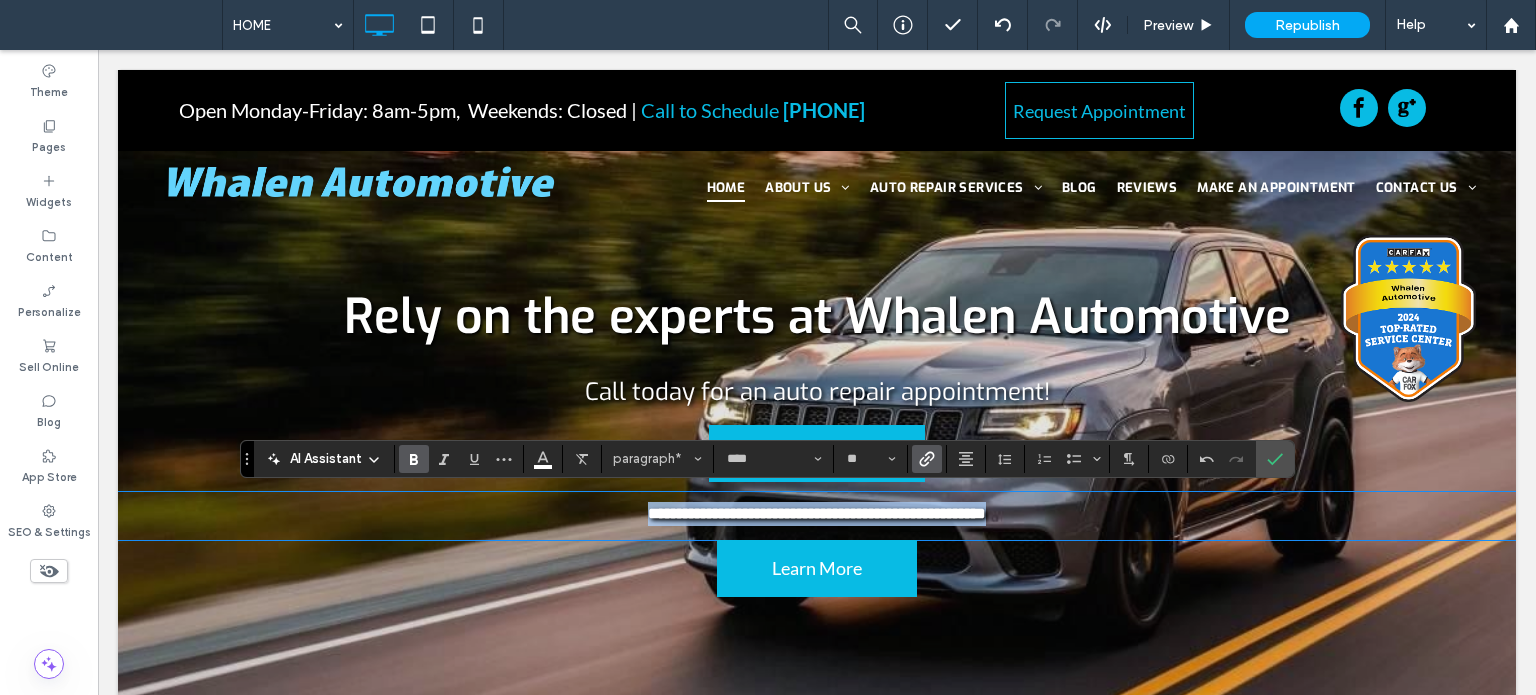 type on "***" 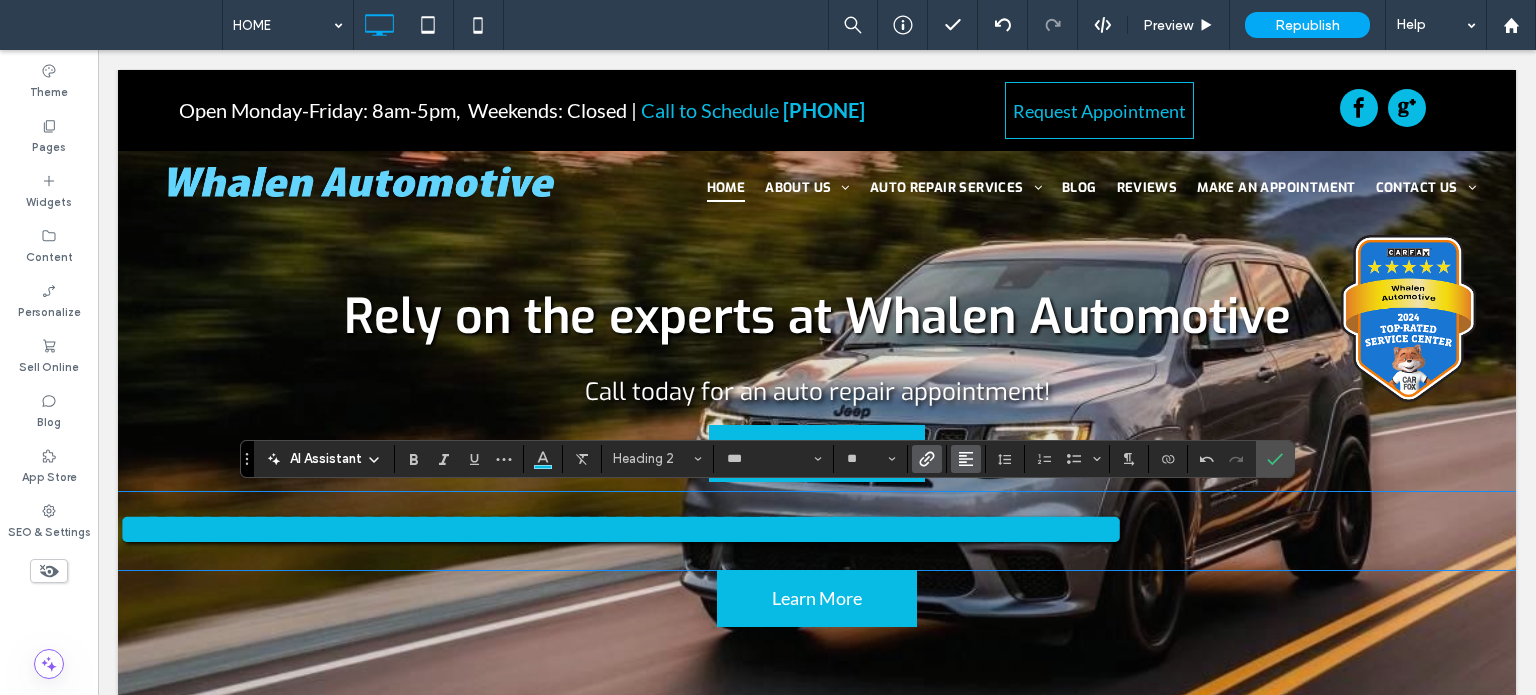 click 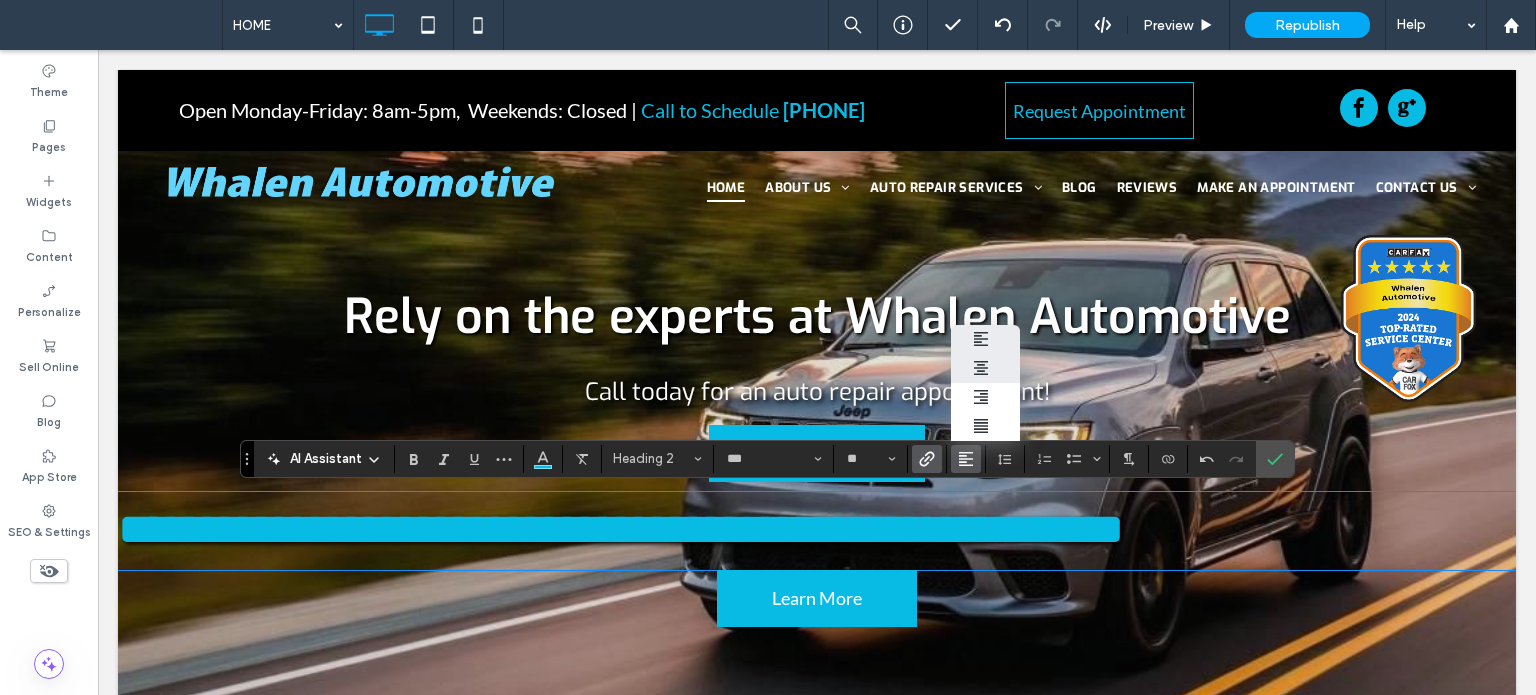 click at bounding box center (986, 368) 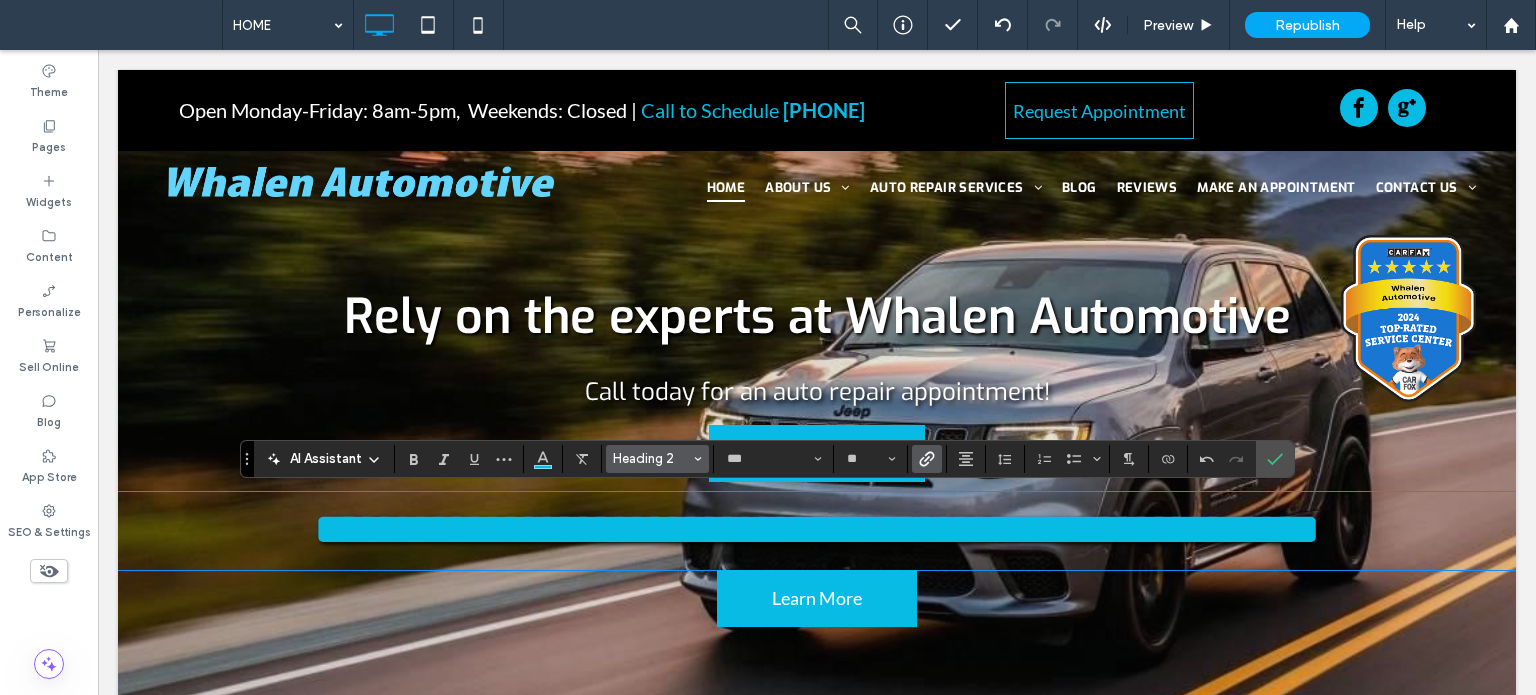 click on "Heading 2" at bounding box center [652, 458] 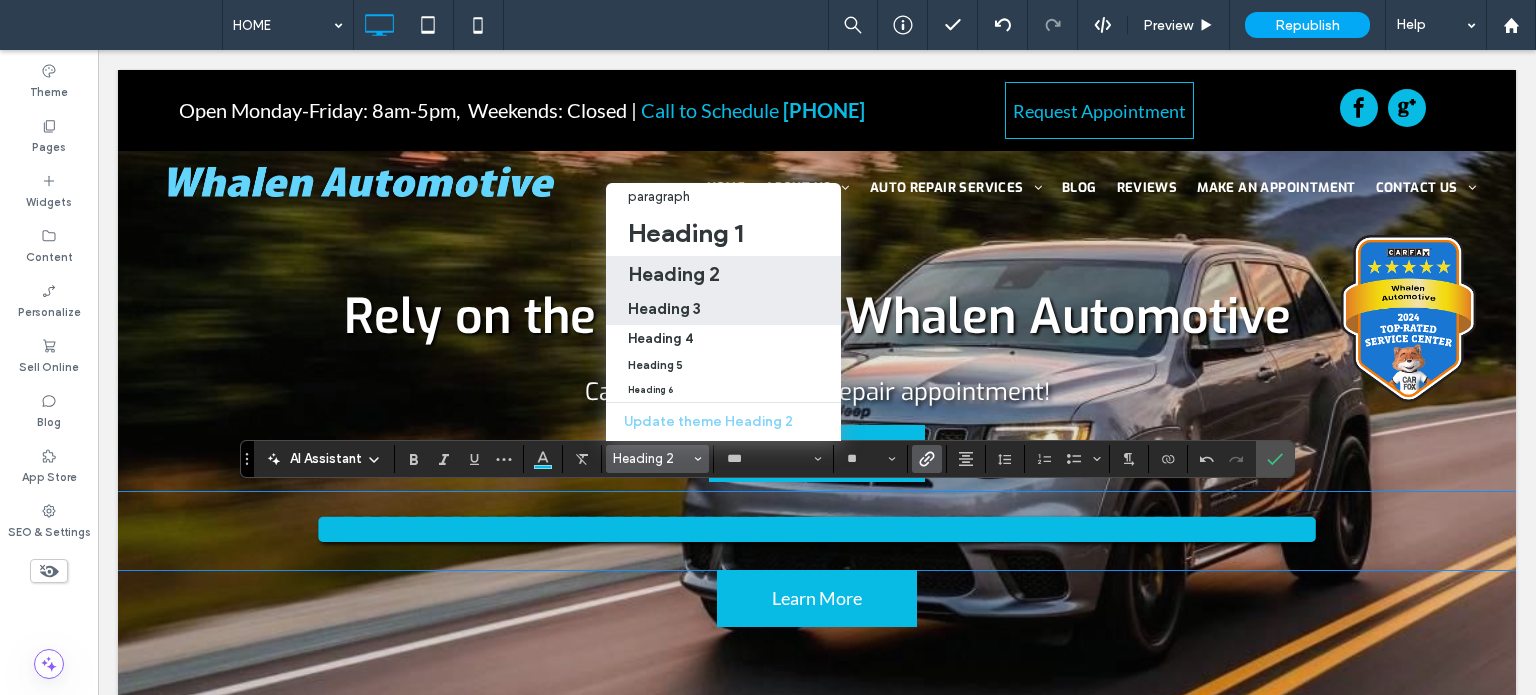 click on "Heading 3" at bounding box center (664, 308) 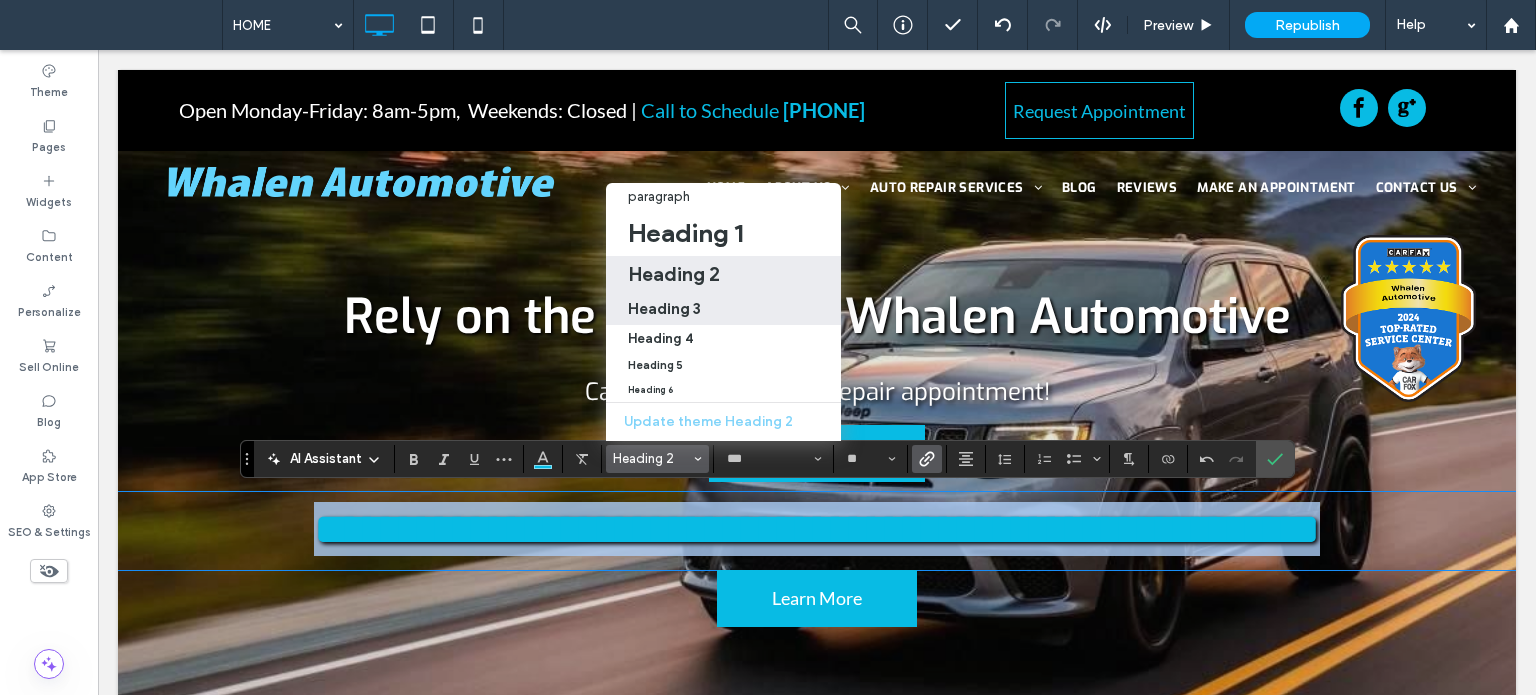 type on "**" 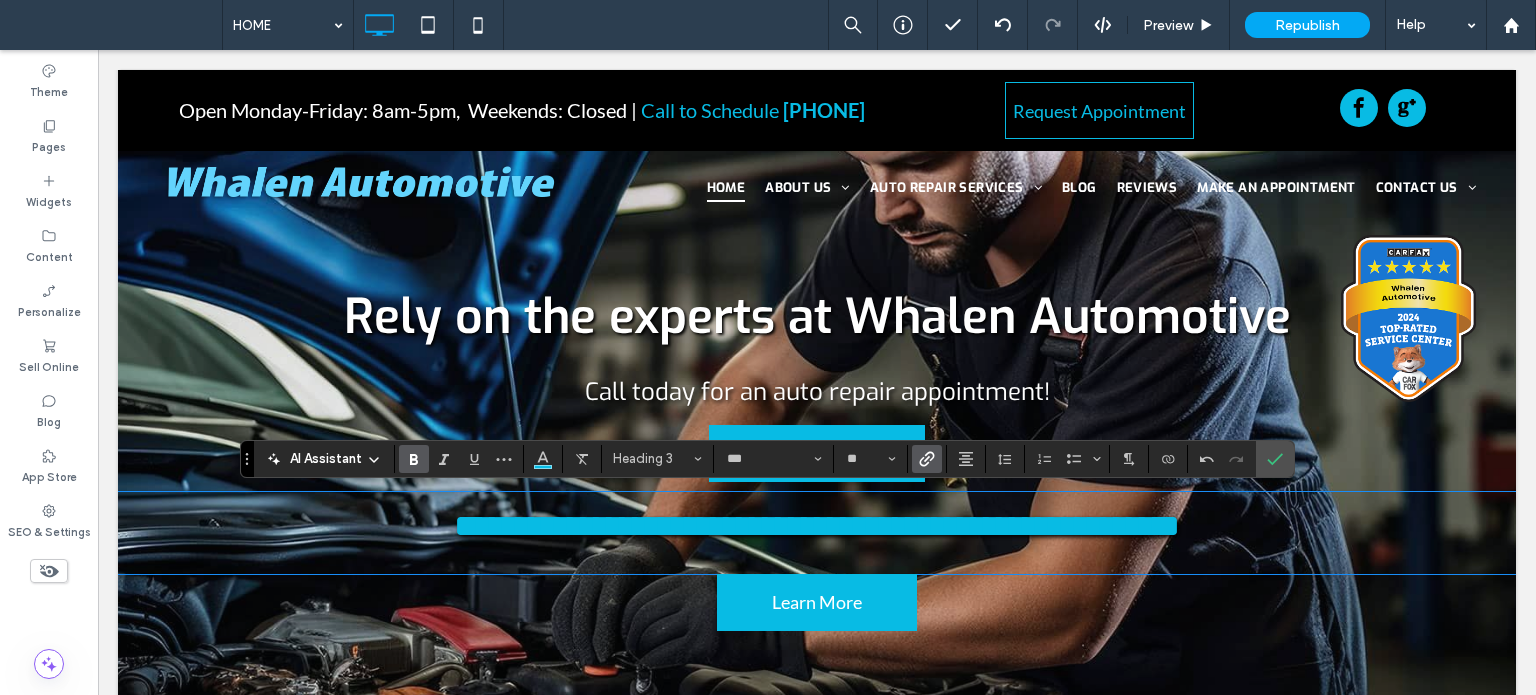click 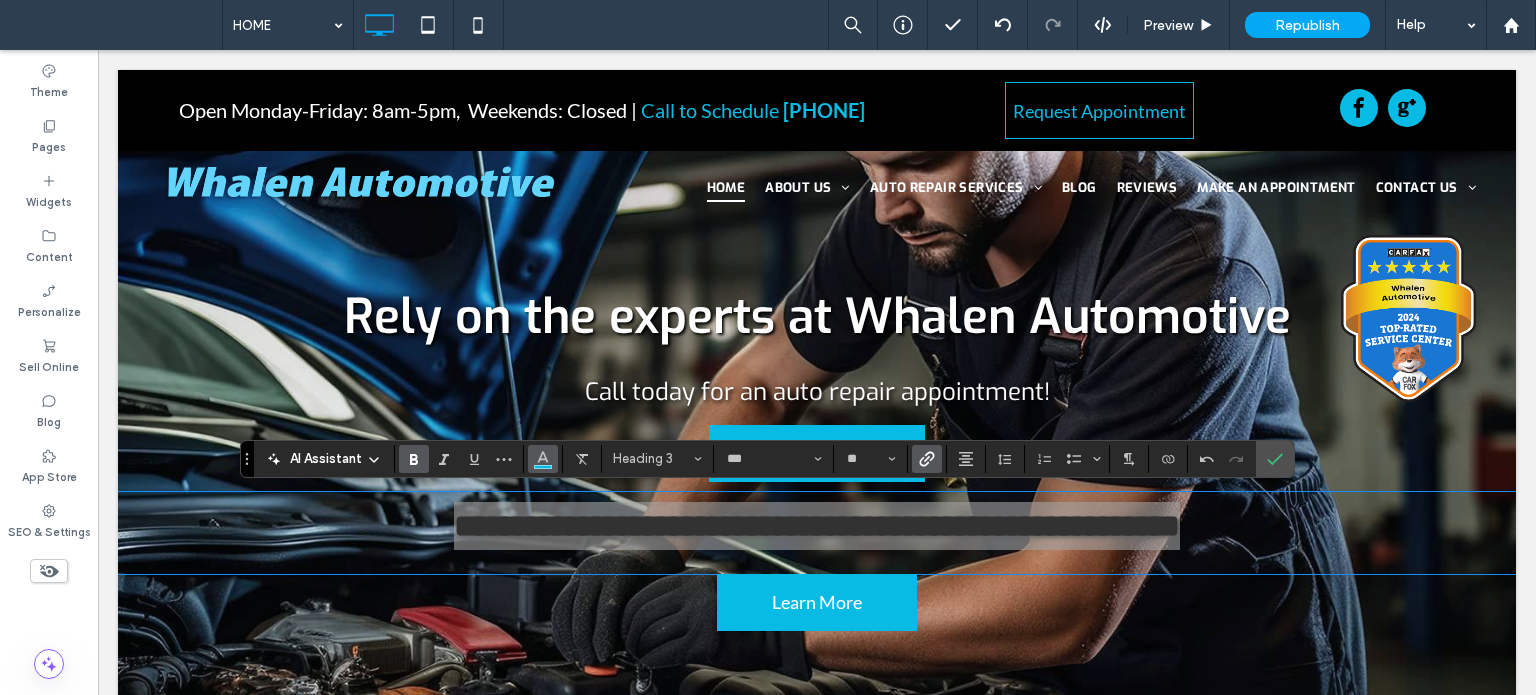 click 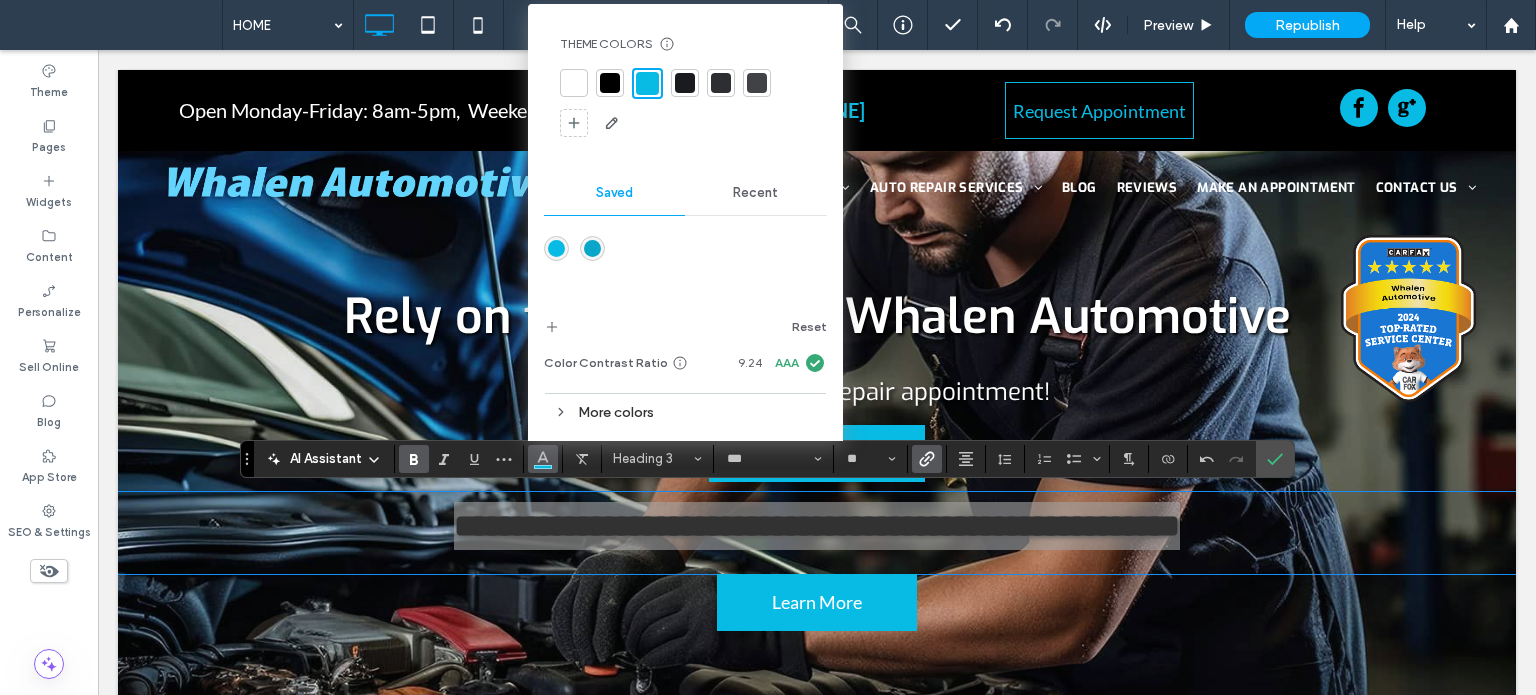 click at bounding box center (574, 83) 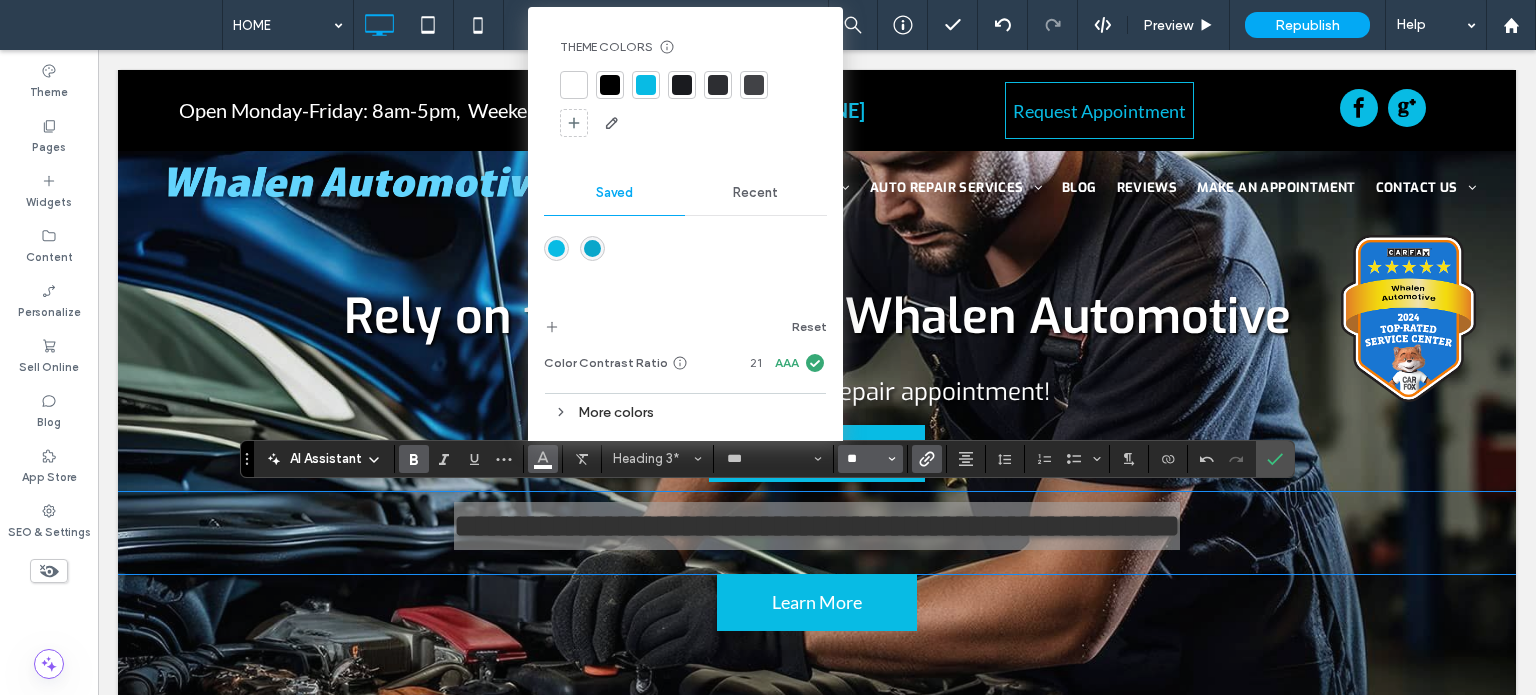 click on "**" at bounding box center (864, 459) 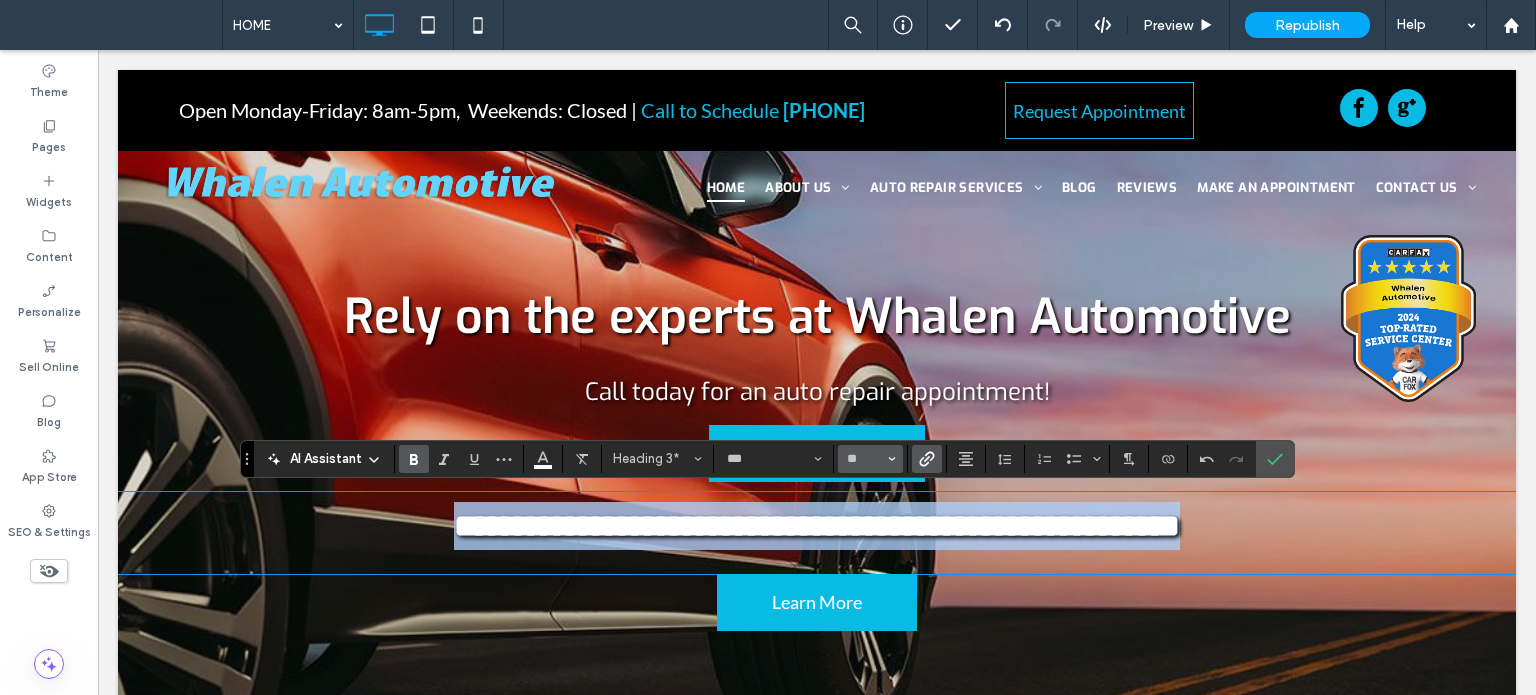 type on "**" 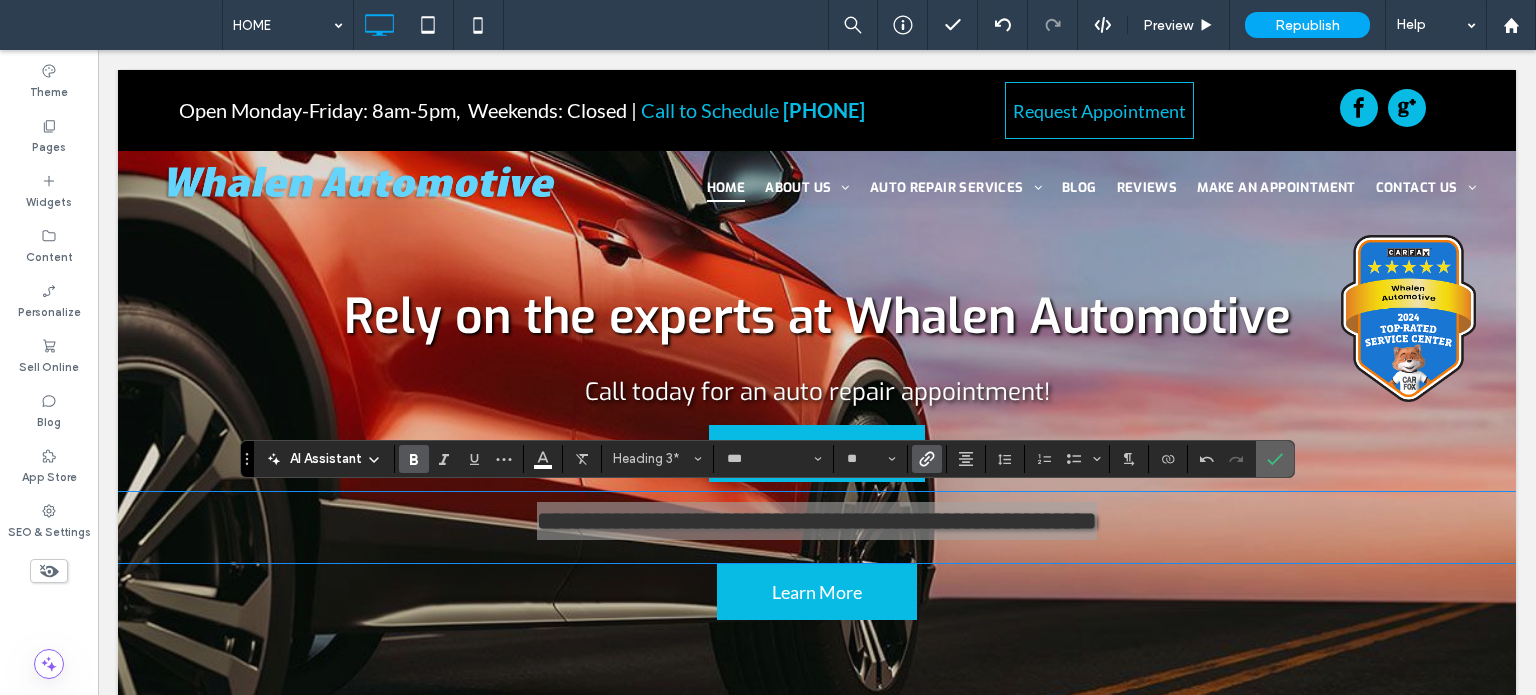 click 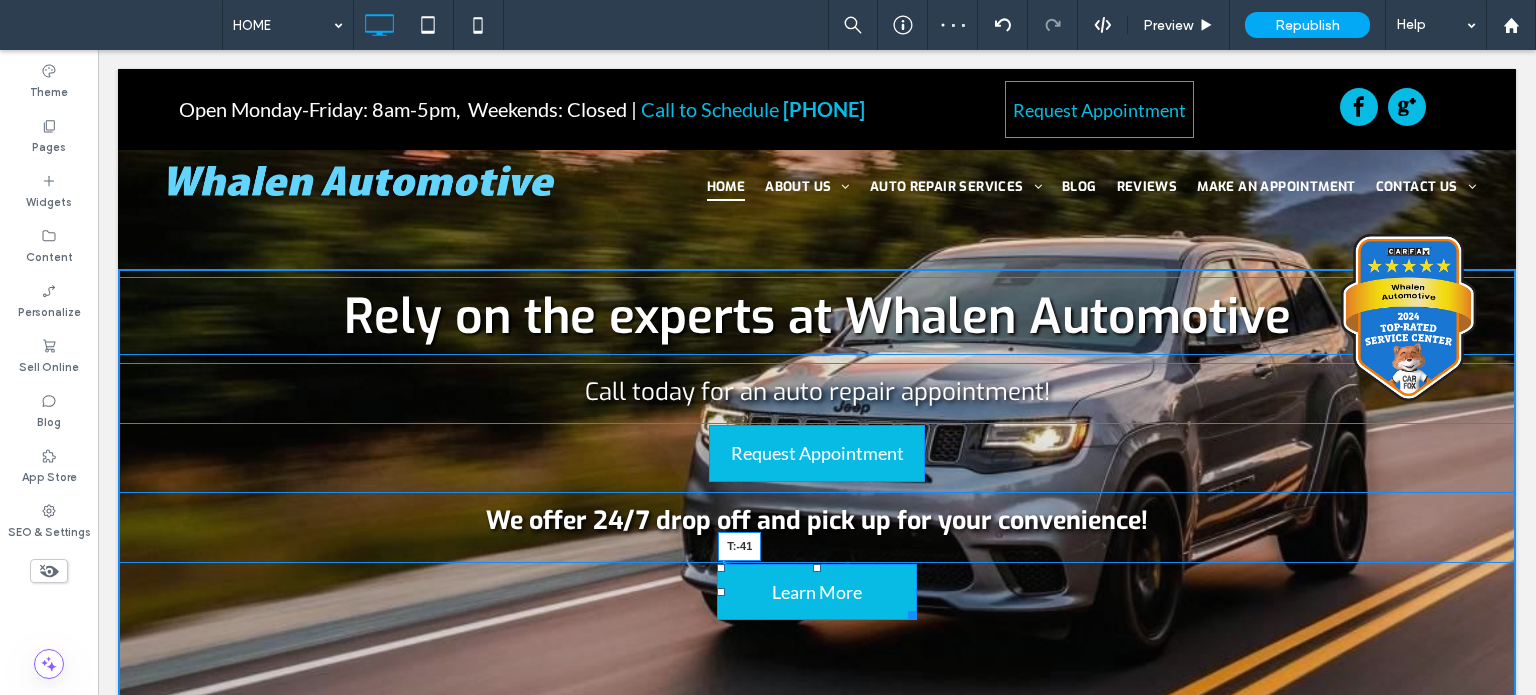 drag, startPoint x: 809, startPoint y: 571, endPoint x: 810, endPoint y: 534, distance: 37.01351 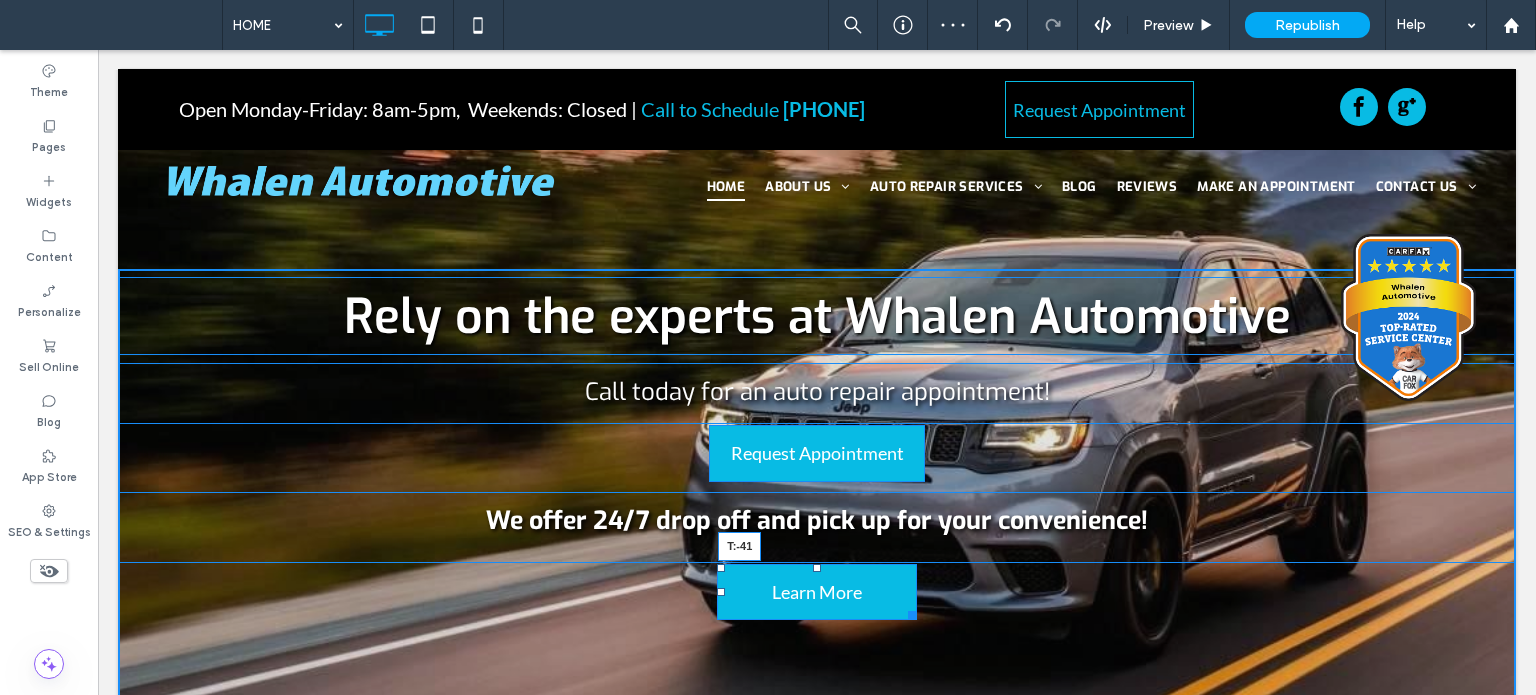 click on "Rely on the experts at Whalen Automotive
Call today for an auto repair appointment!
Request Appointment
We offer 24/7 drop off and pick up for your convenience!
Learn More
T:-41
Click To Paste" at bounding box center (817, 537) 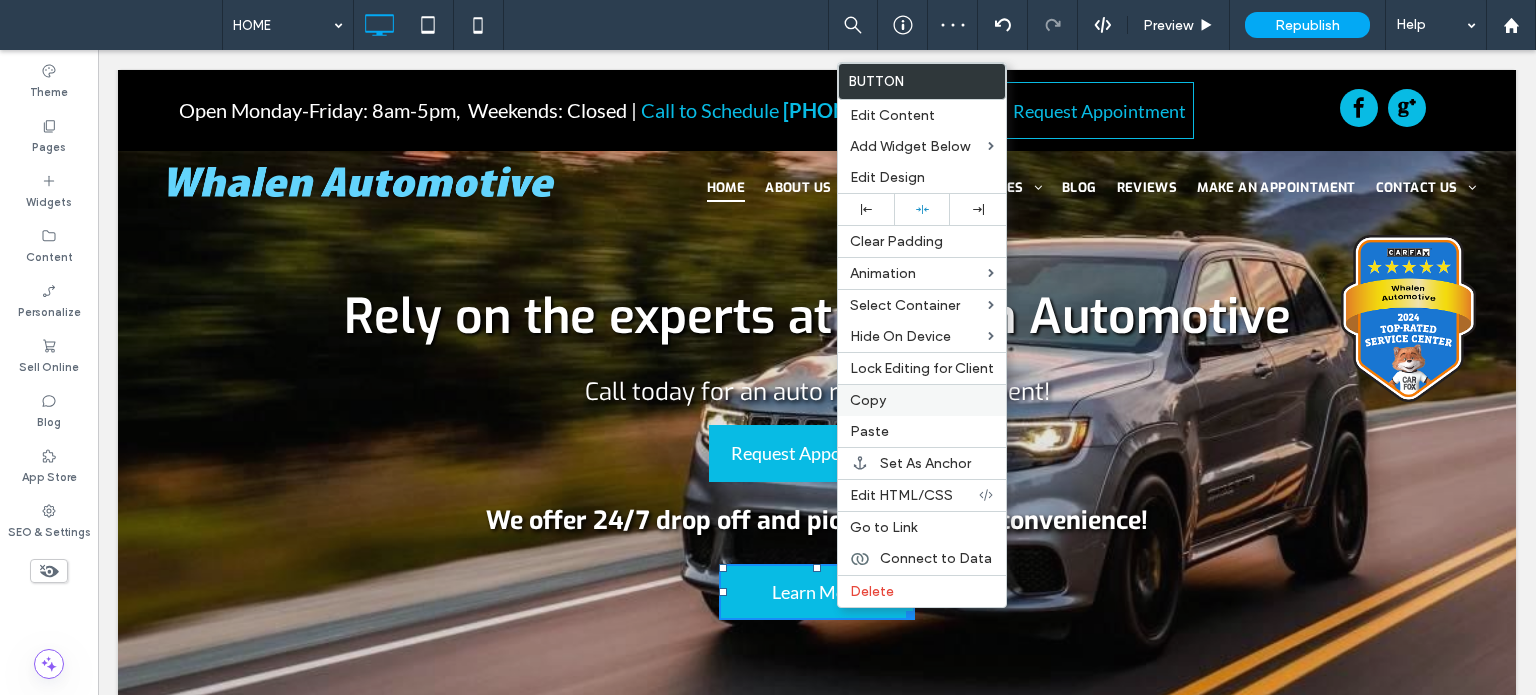 click on "Copy" at bounding box center (922, 400) 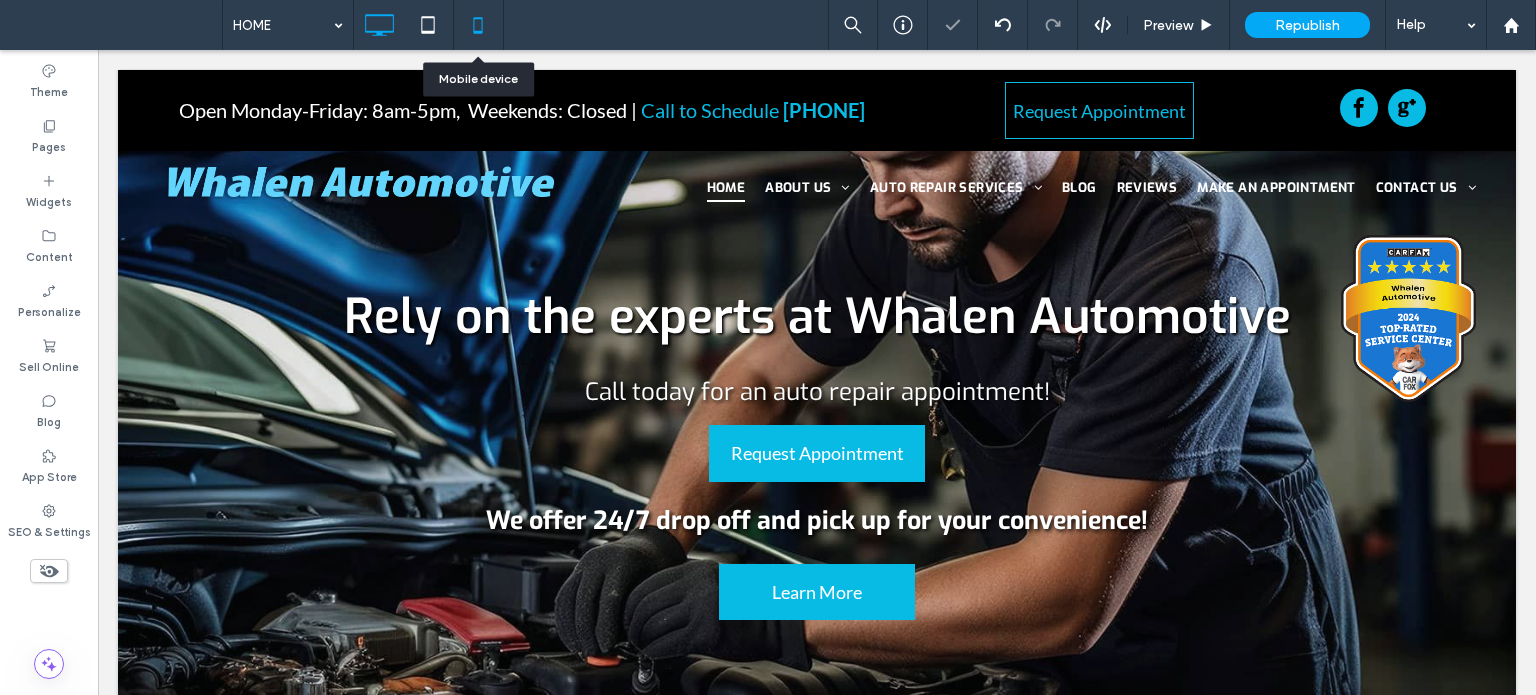 click 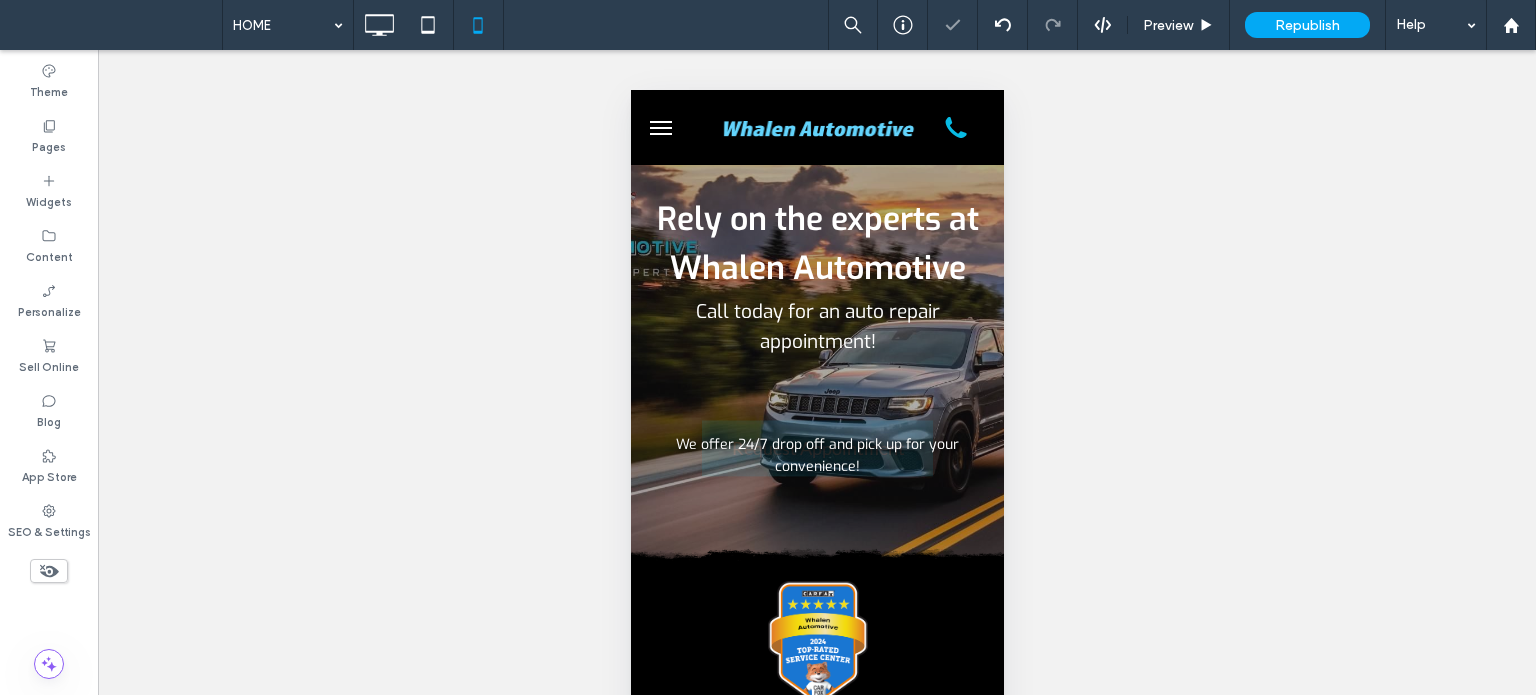 scroll, scrollTop: 0, scrollLeft: 0, axis: both 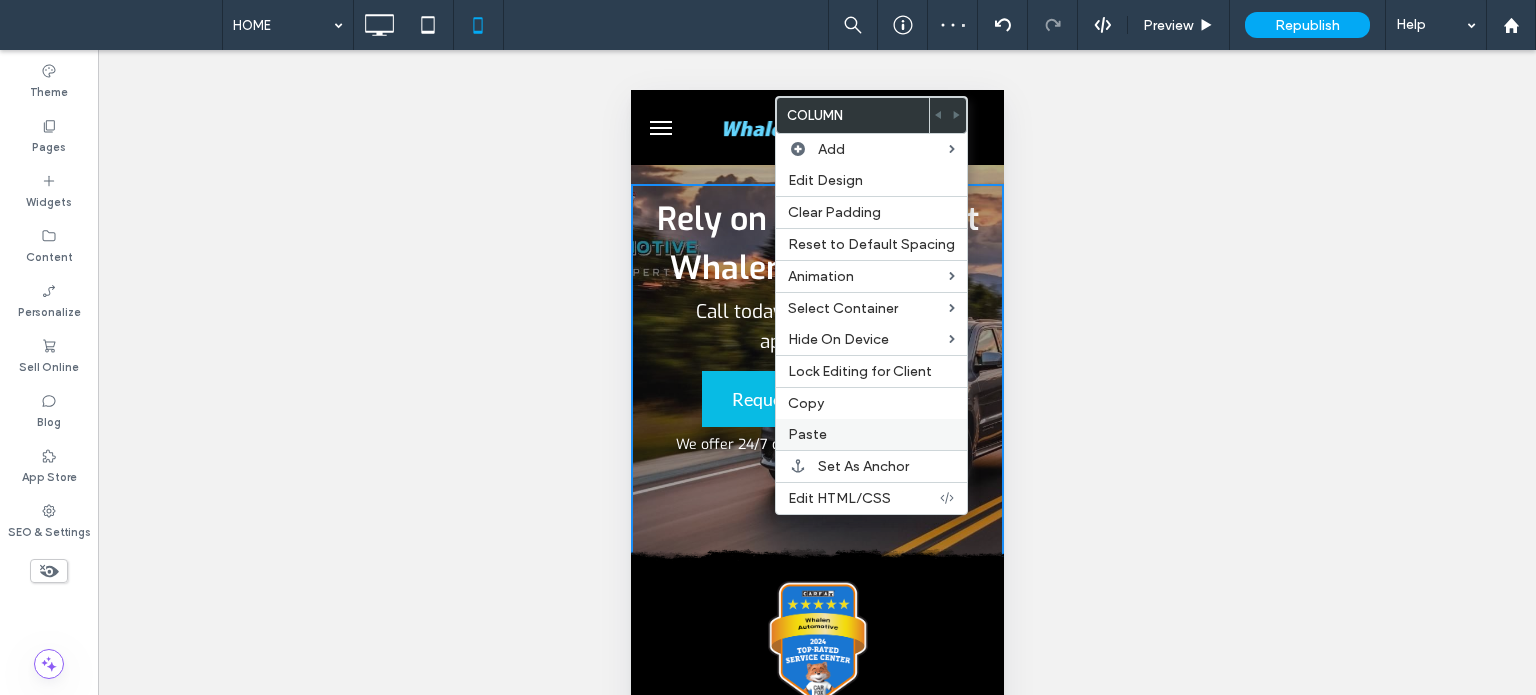 click on "Paste" at bounding box center [807, 434] 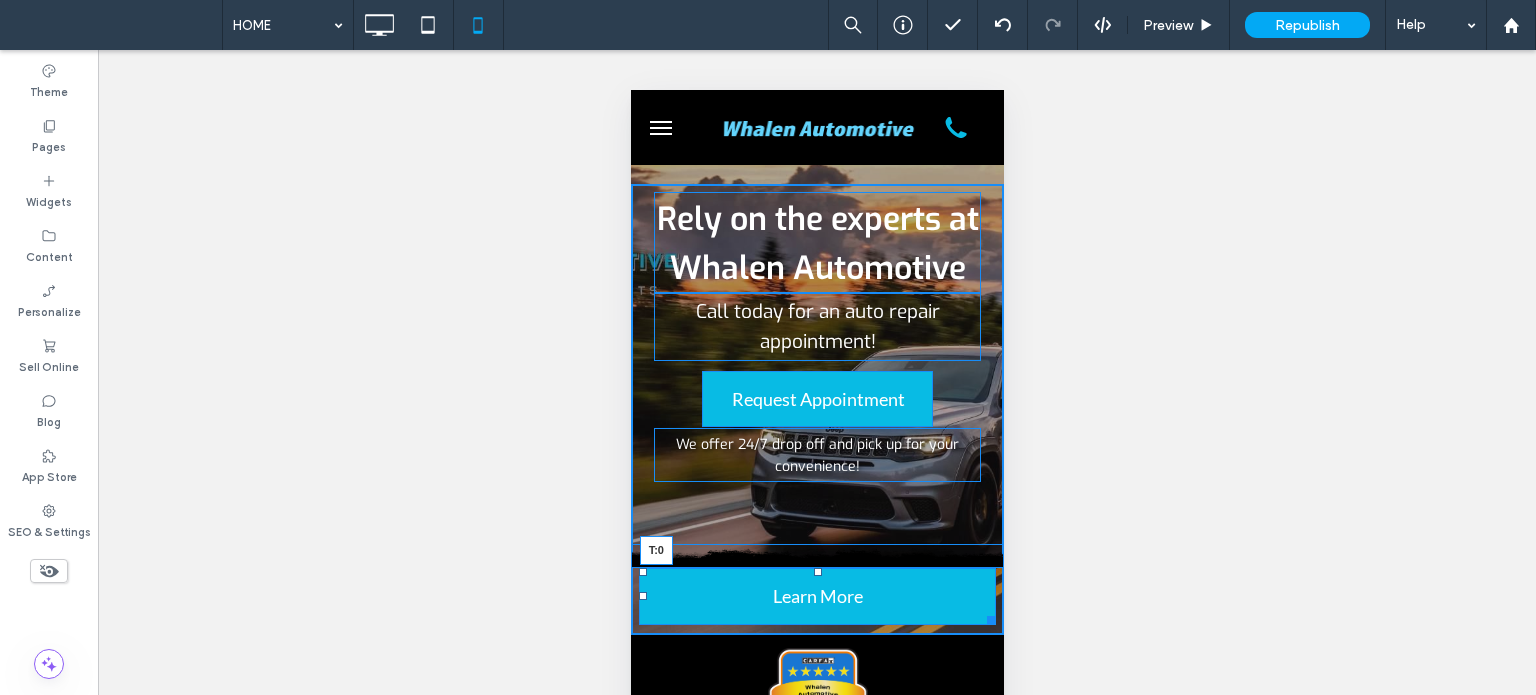 drag, startPoint x: 808, startPoint y: 583, endPoint x: 816, endPoint y: 435, distance: 148.21606 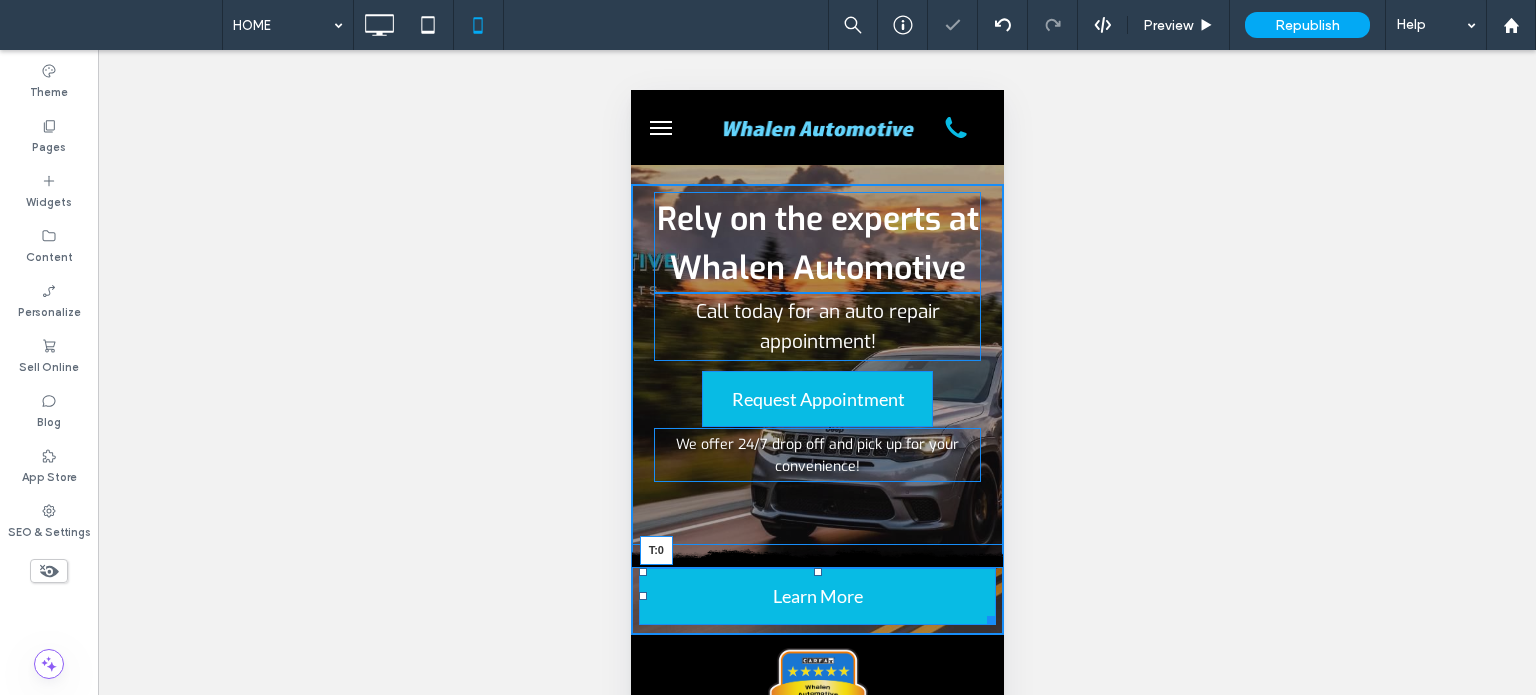 drag, startPoint x: 809, startPoint y: 568, endPoint x: 810, endPoint y: 491, distance: 77.00649 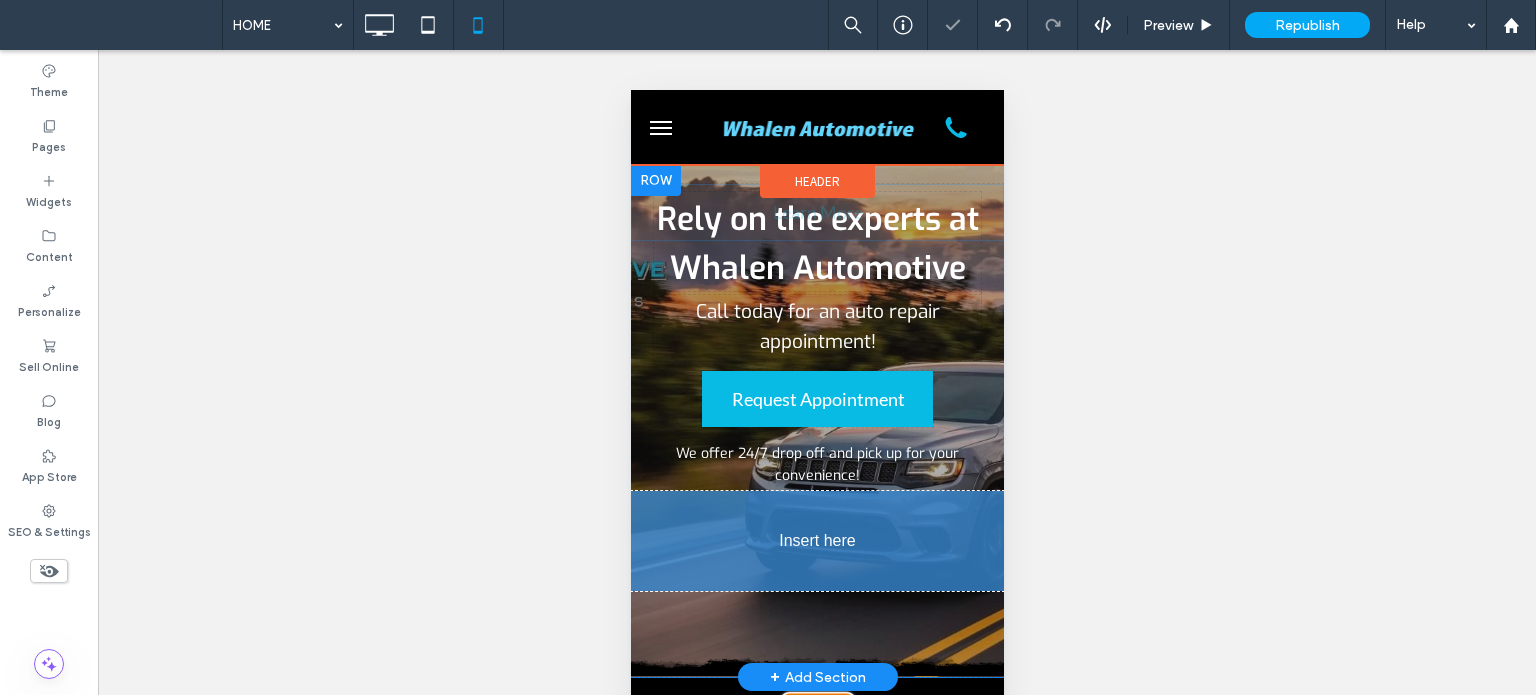 drag, startPoint x: 760, startPoint y: 588, endPoint x: 1381, endPoint y: 640, distance: 623.17334 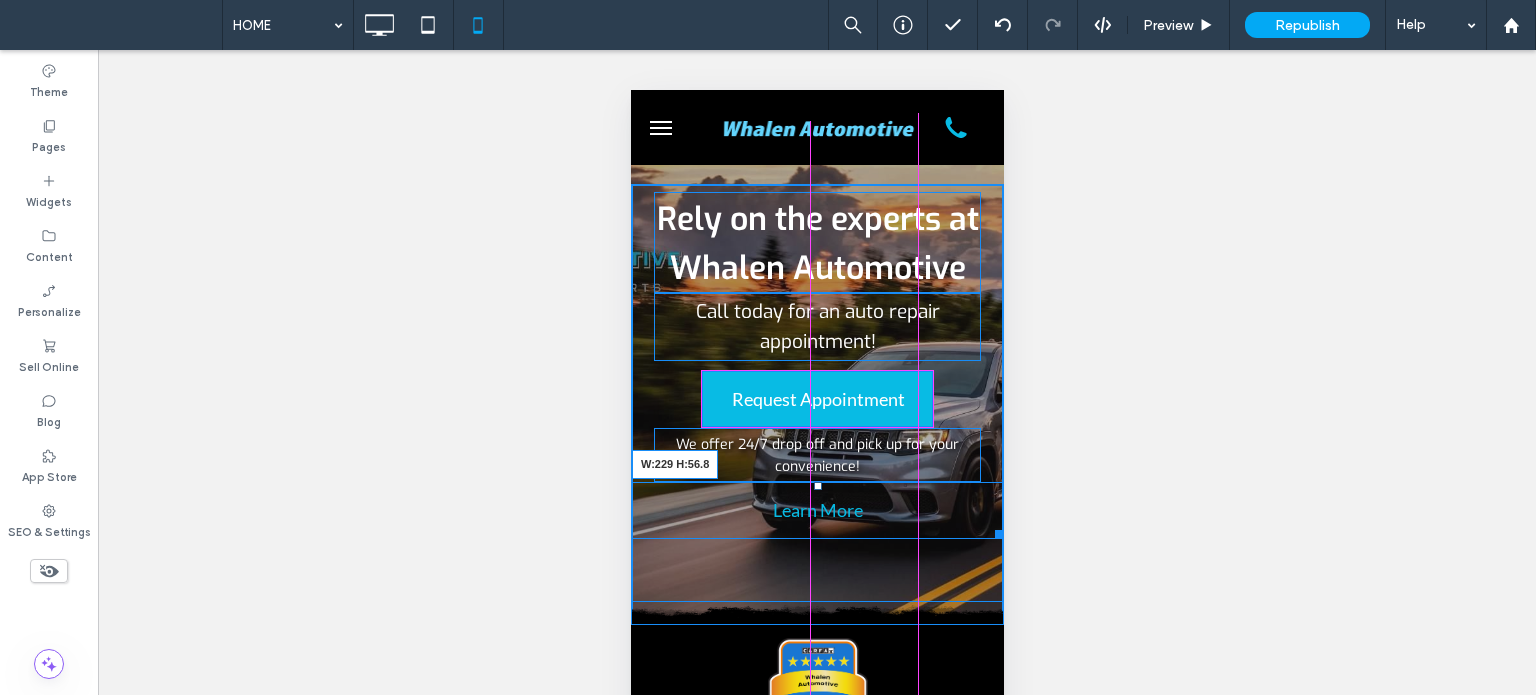 drag, startPoint x: 979, startPoint y: 528, endPoint x: 911, endPoint y: 525, distance: 68.06615 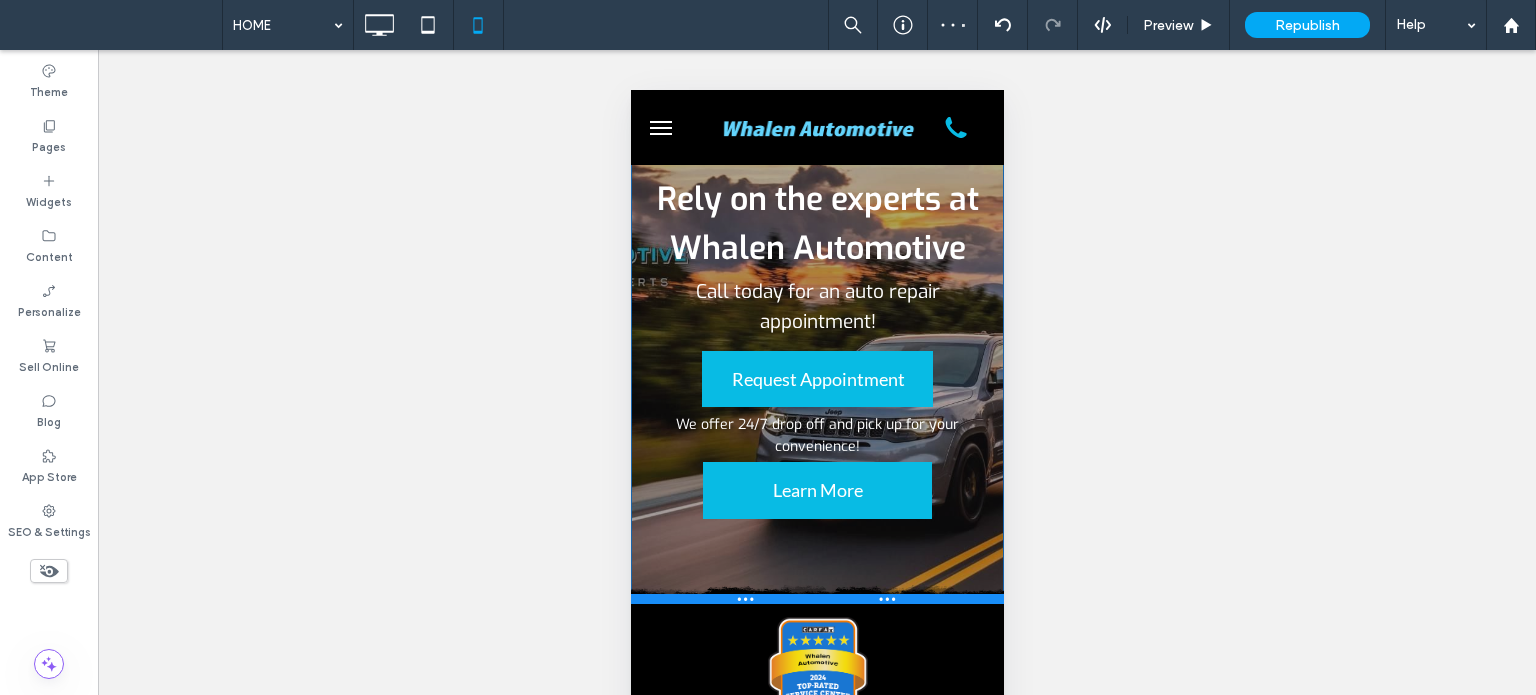 drag, startPoint x: 693, startPoint y: 619, endPoint x: 695, endPoint y: 554, distance: 65.03076 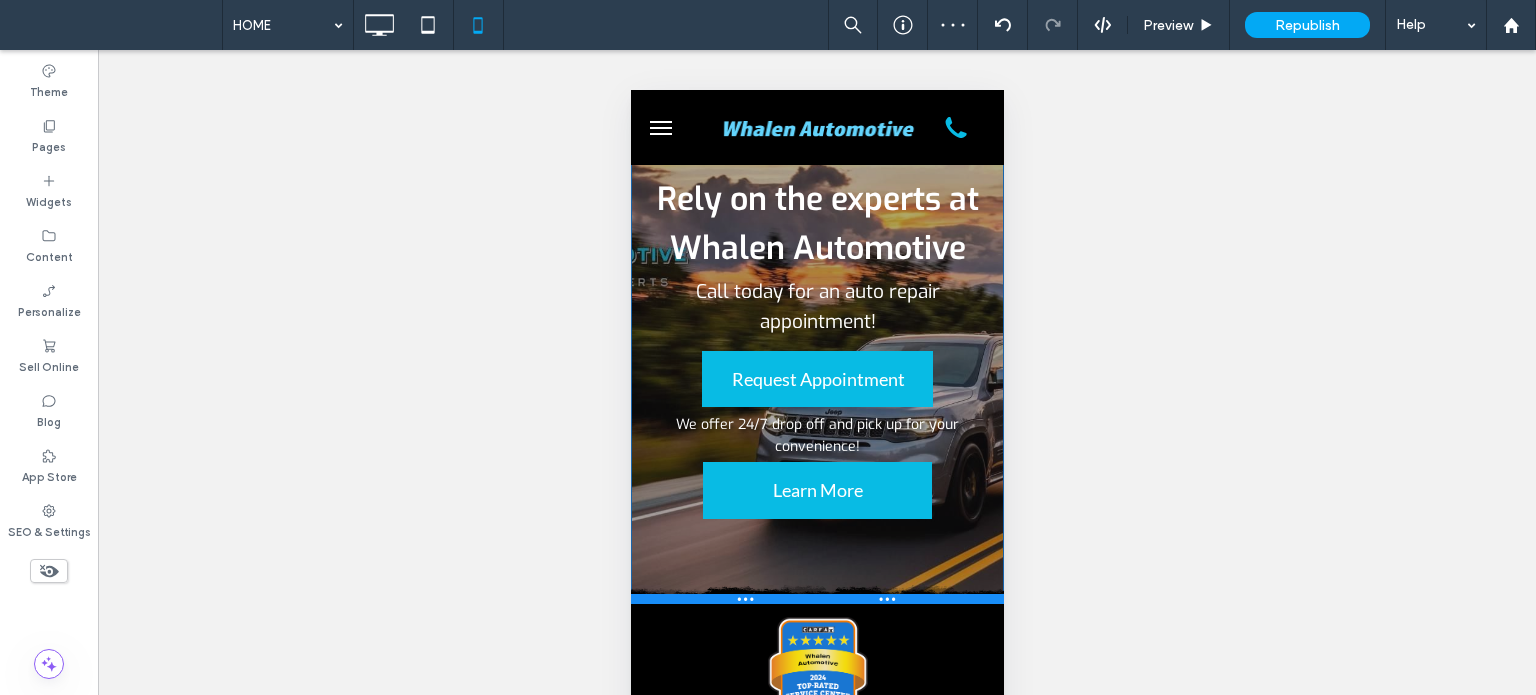 click on "Rely on the experts at Whalen Automotive
Call today for an auto repair appointment!
Request Appointment
We offer 24/7 drop off and pick up for your convenience!
Learn More
Click To Paste
Row + Add Section" at bounding box center [816, 384] 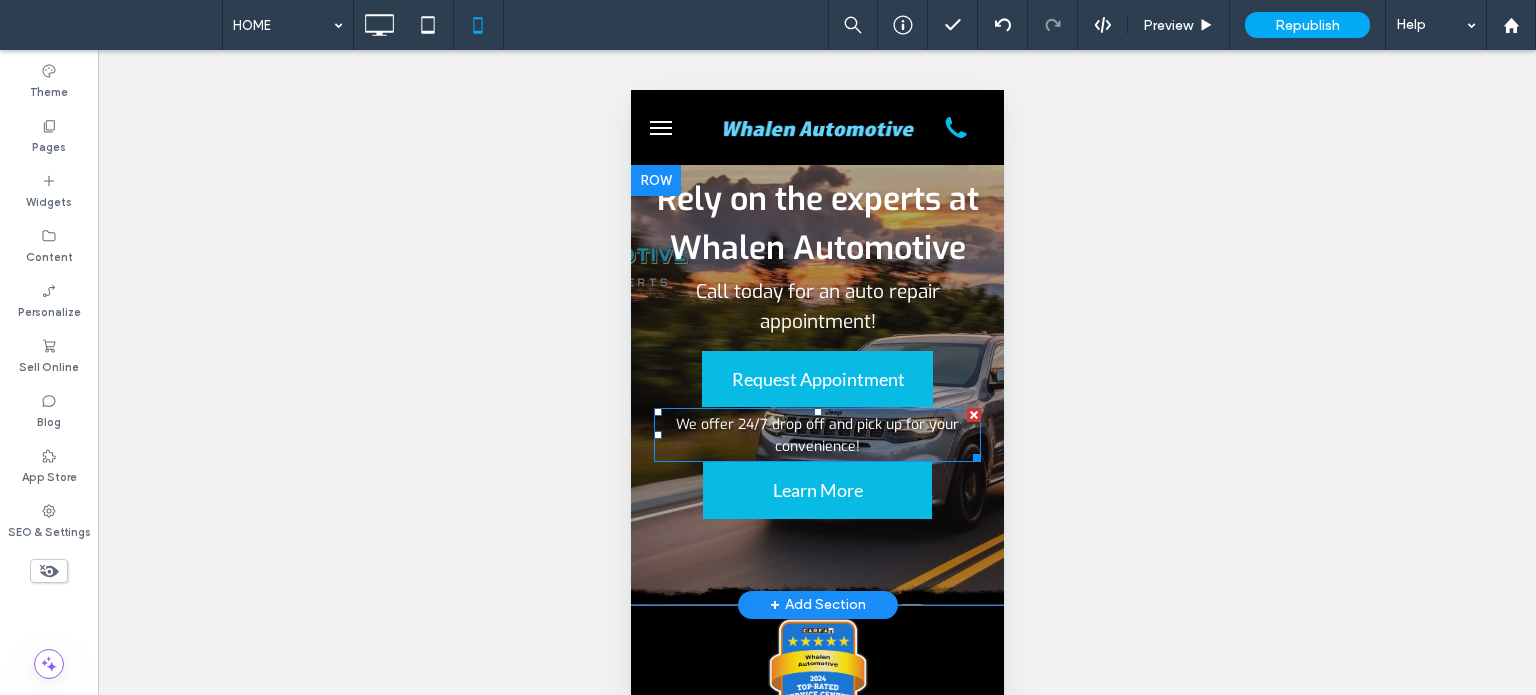 click on "We offer 24/7 drop off and pick up for your convenience!" at bounding box center [816, 435] 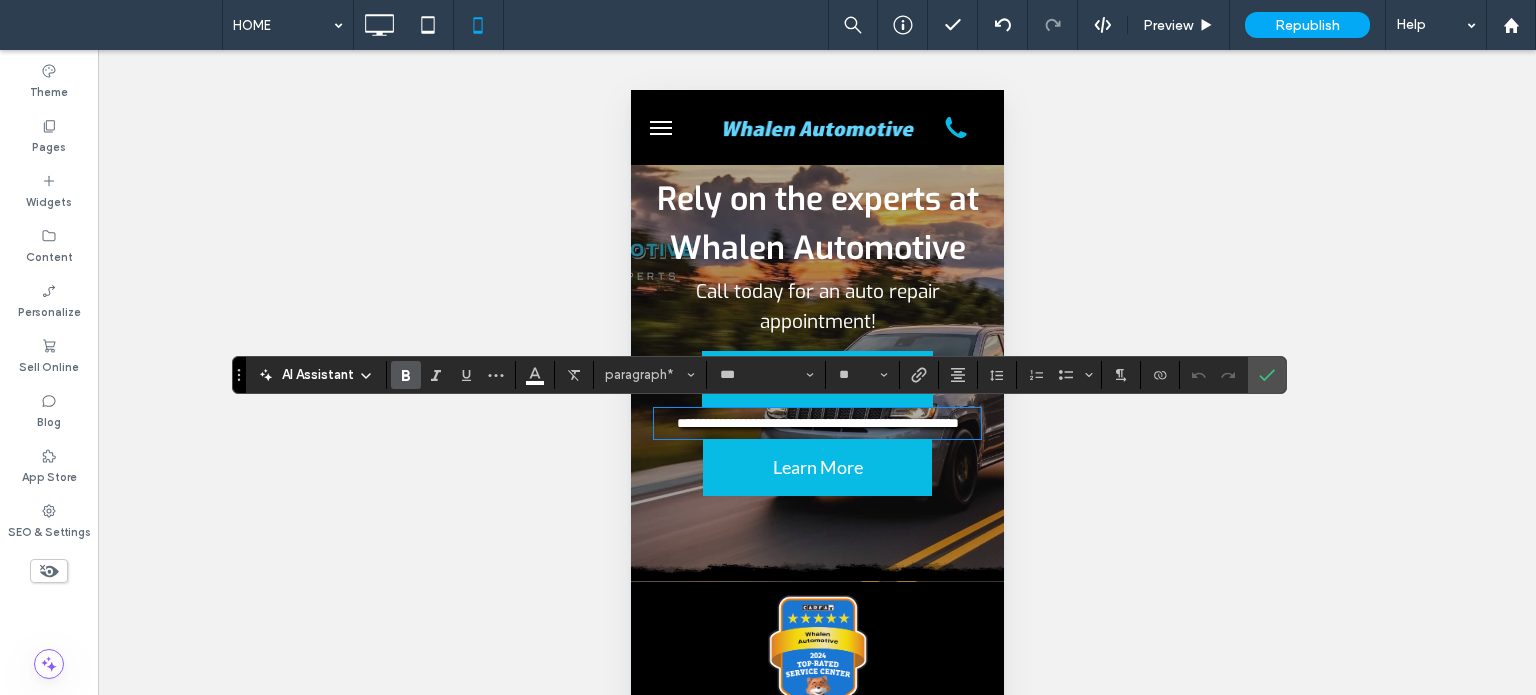 click 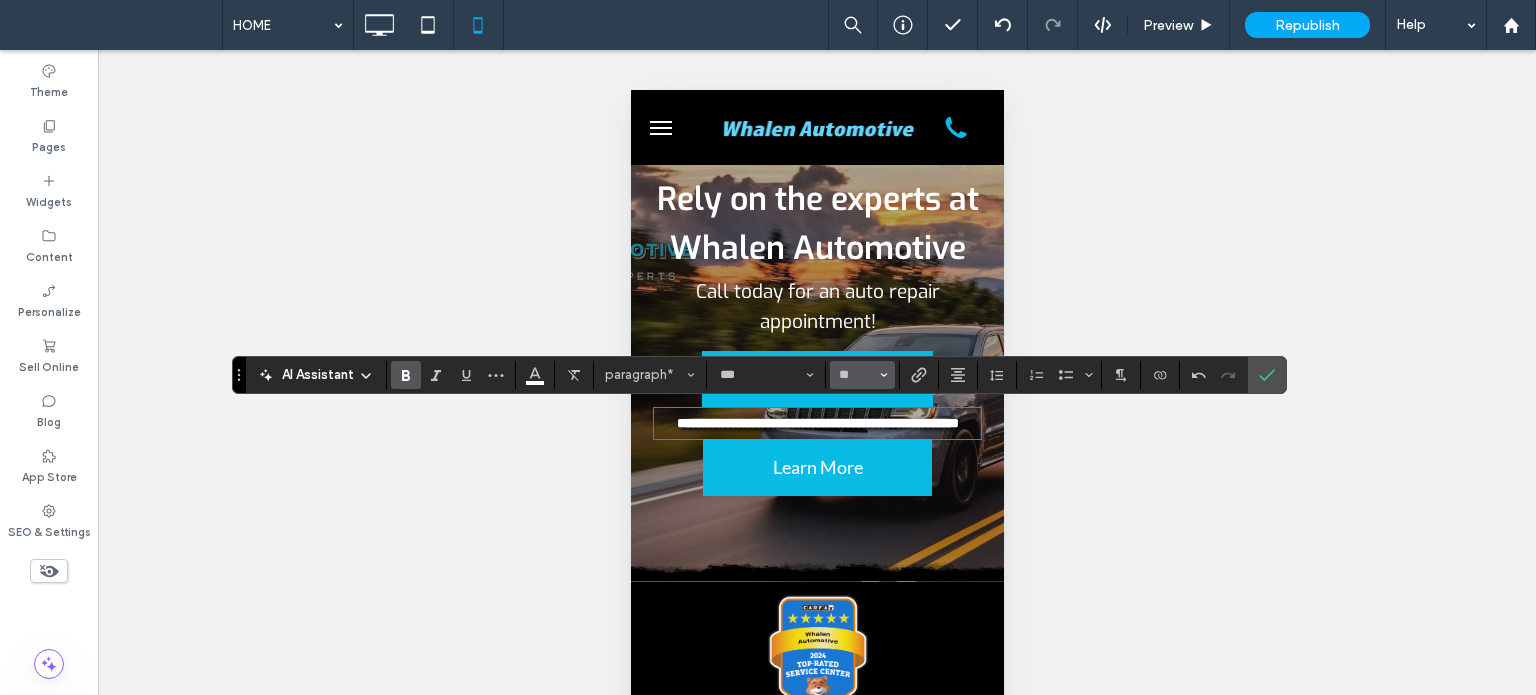 click on "**" at bounding box center (862, 375) 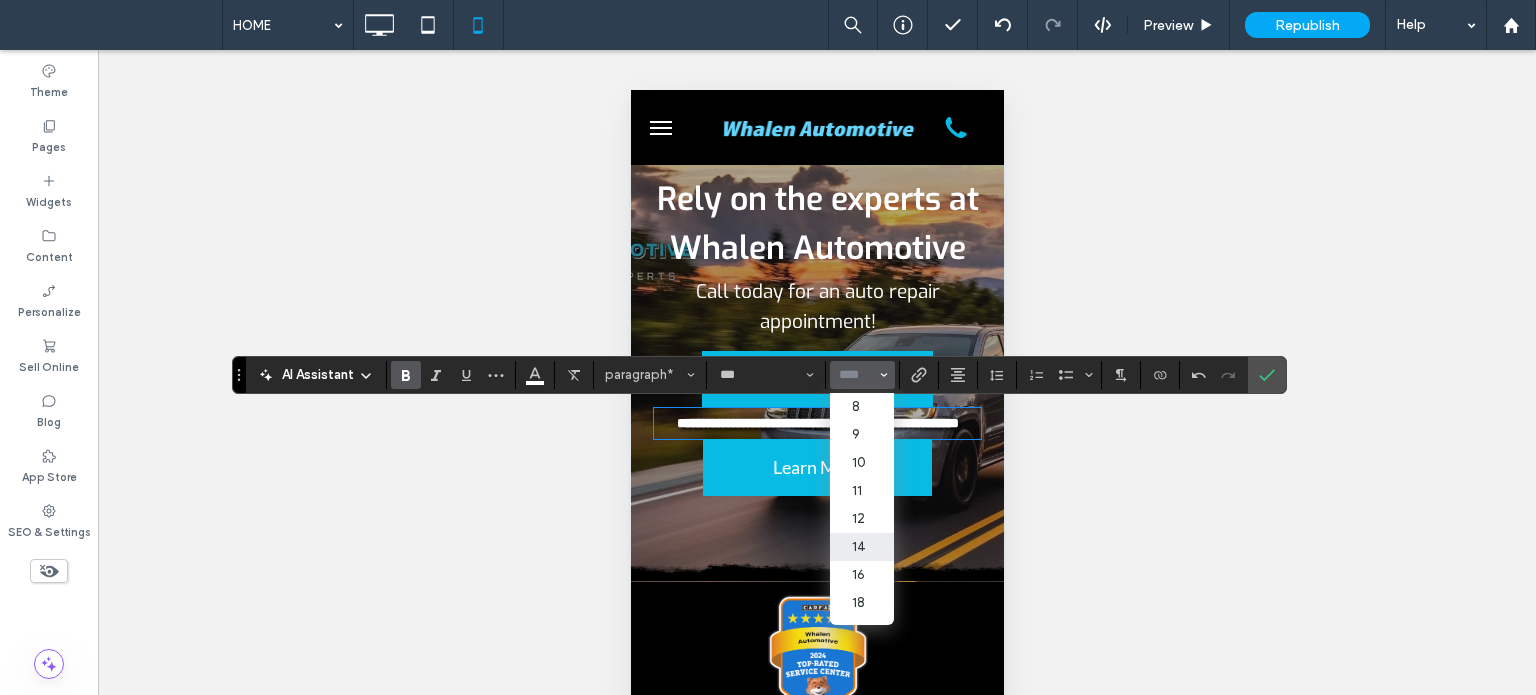 click at bounding box center [856, 375] 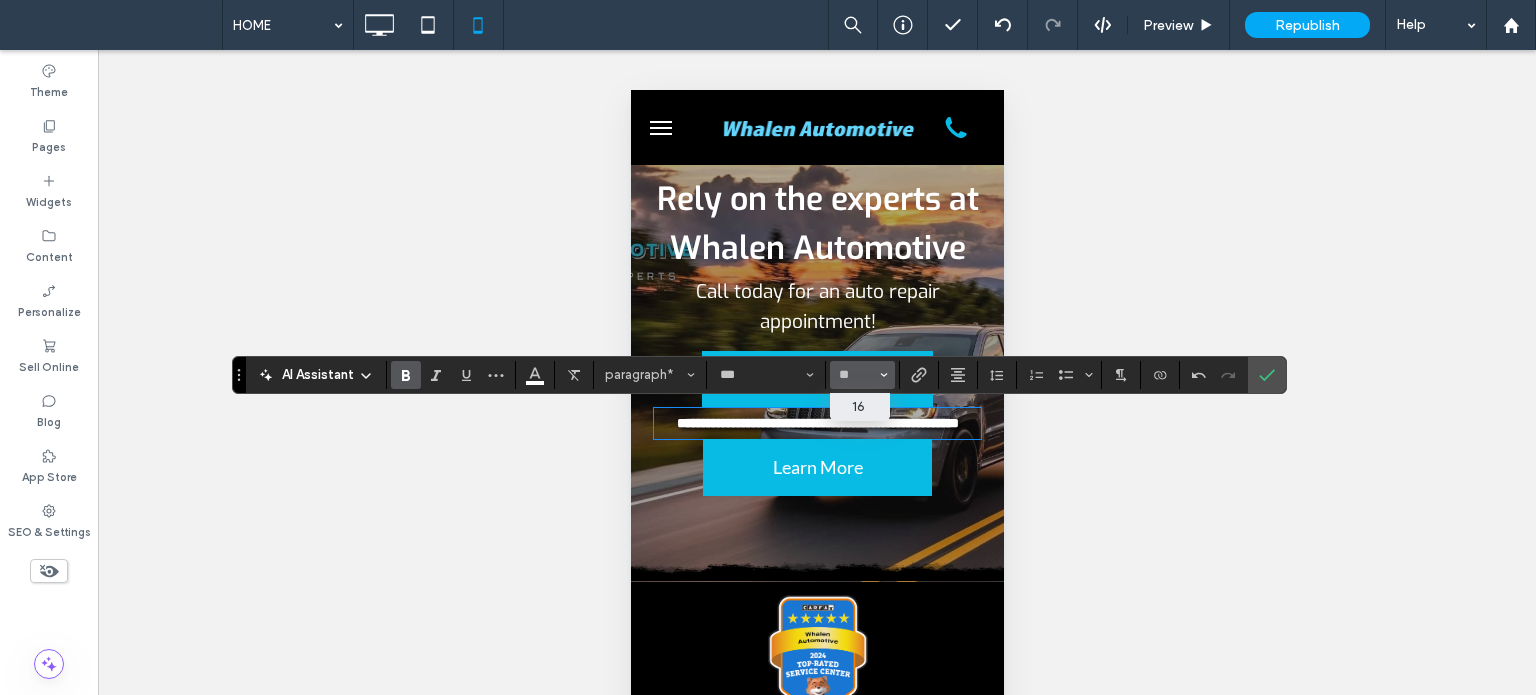 type on "**" 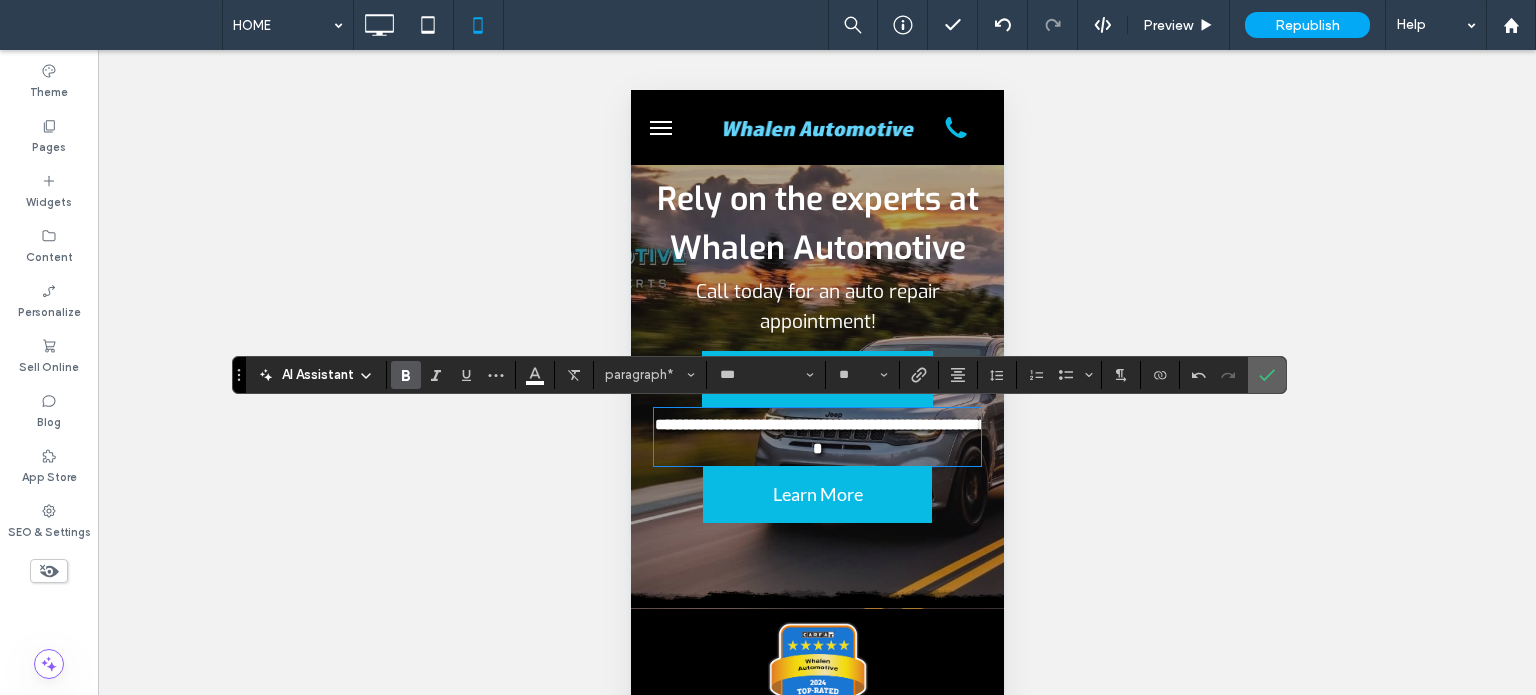 click 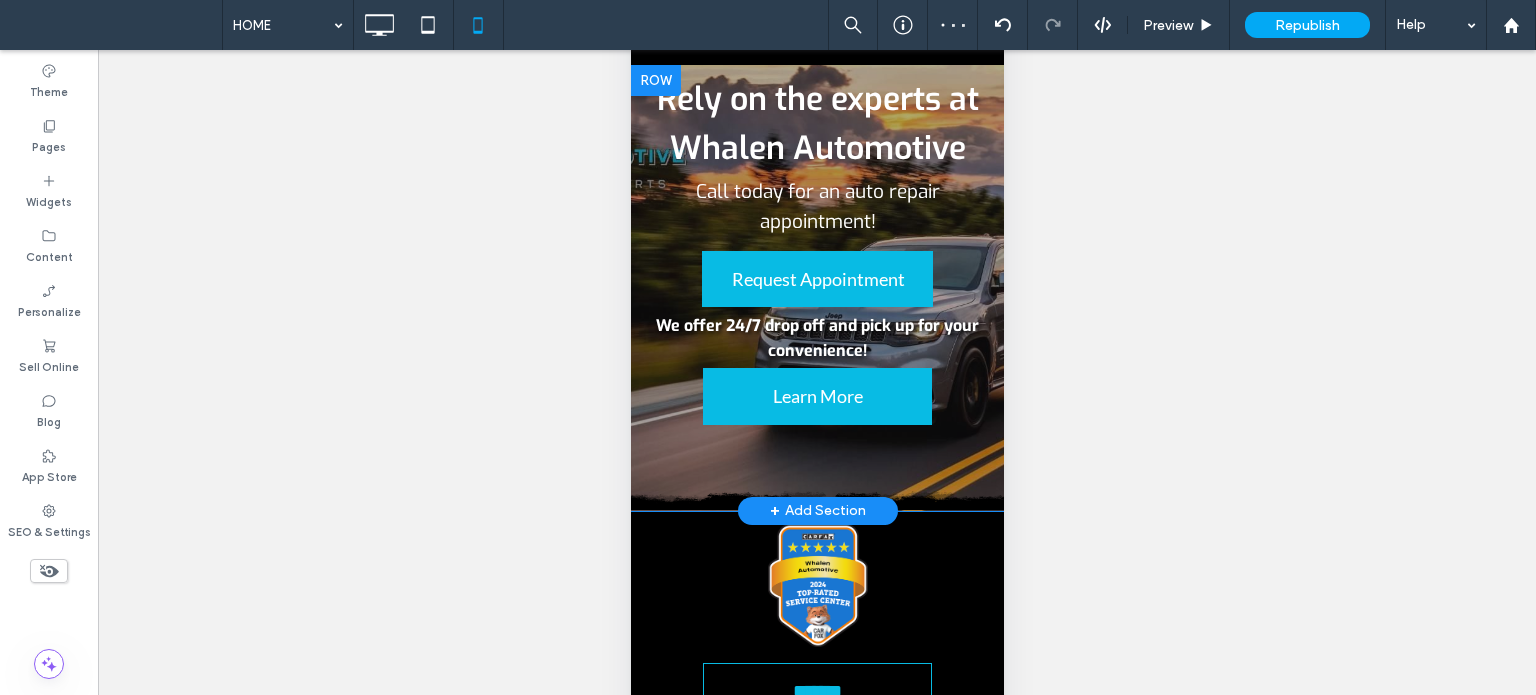 scroll, scrollTop: 131, scrollLeft: 0, axis: vertical 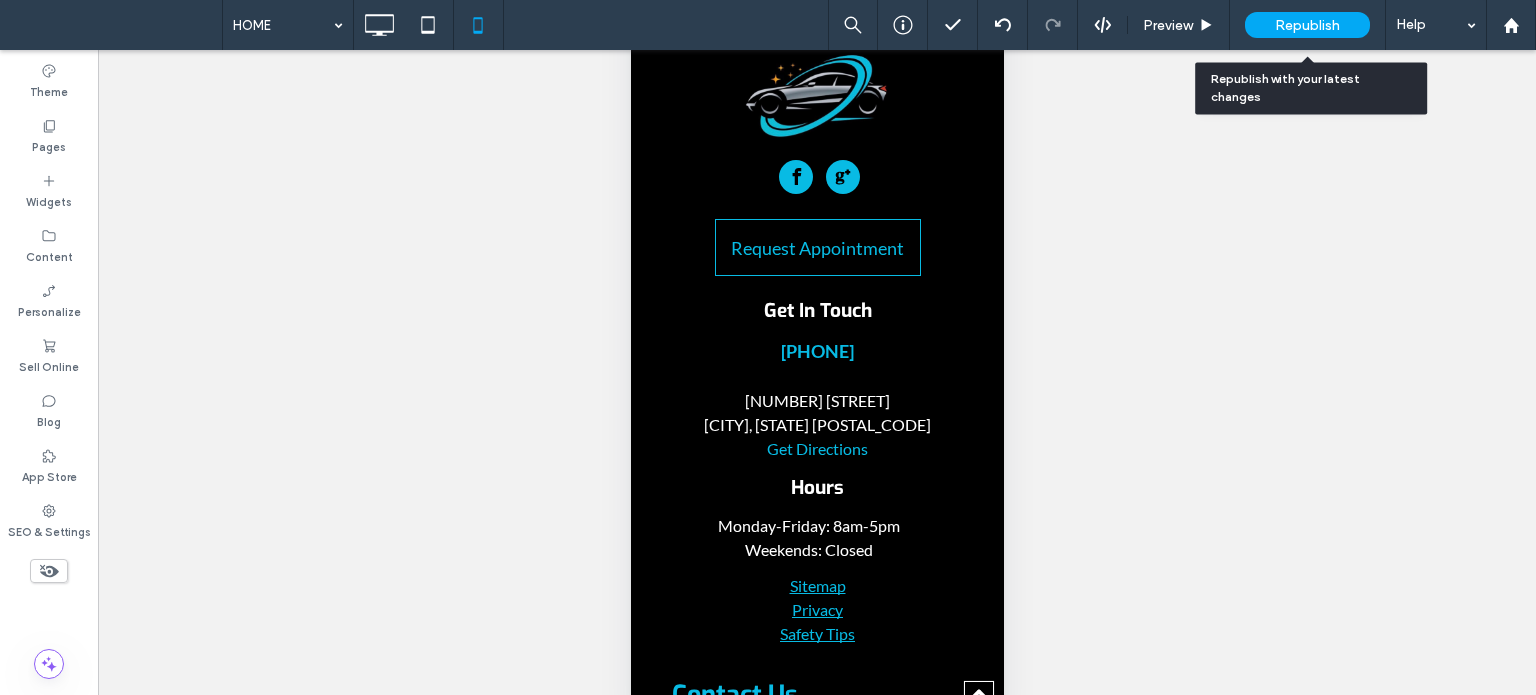 click on "Republish" at bounding box center [1307, 25] 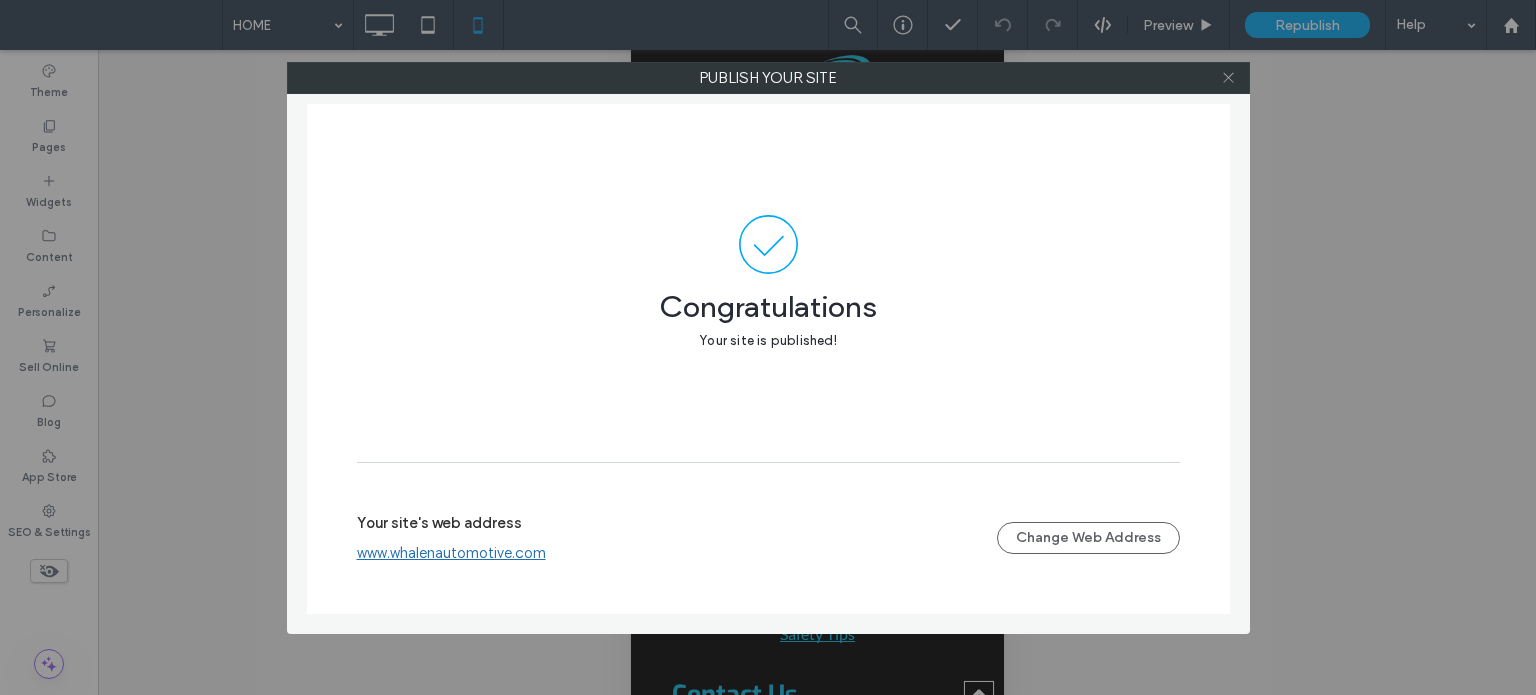 click 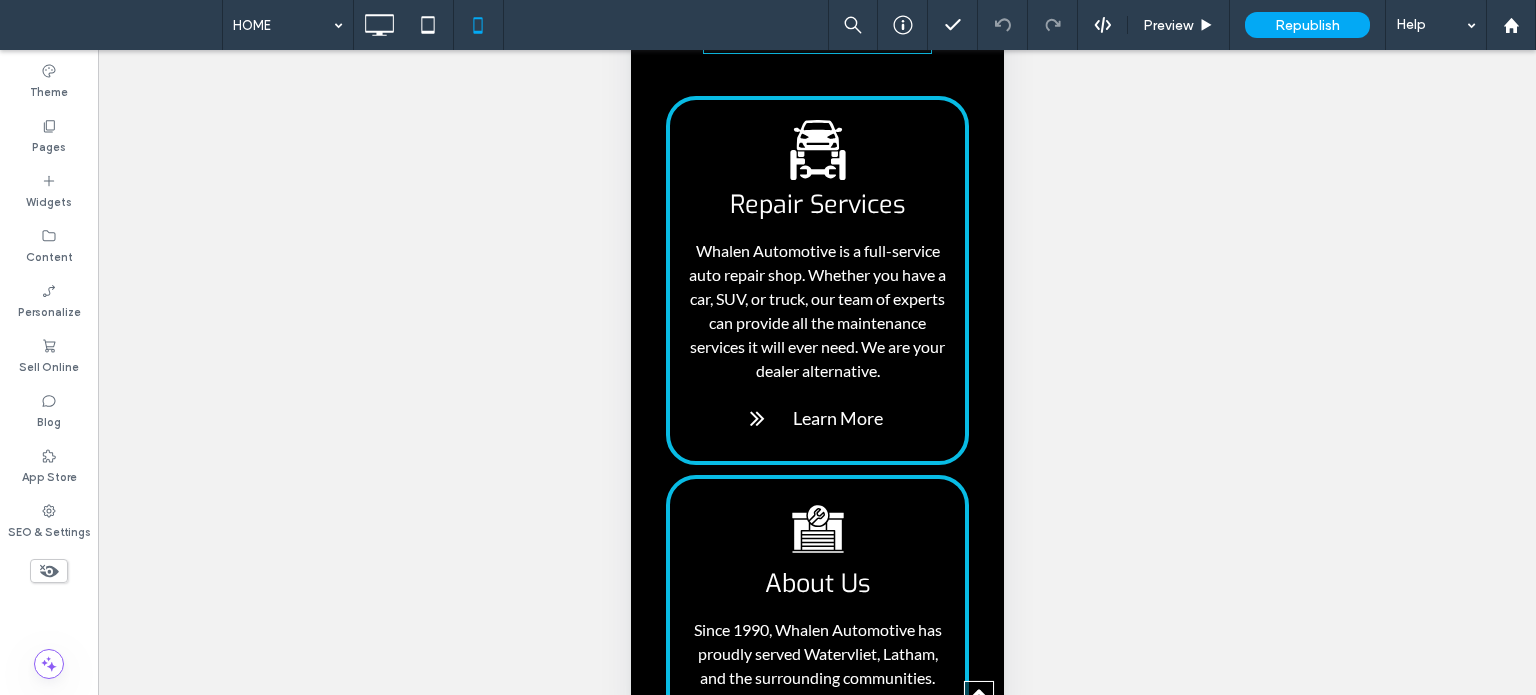 drag, startPoint x: 996, startPoint y: 528, endPoint x: 1634, endPoint y: 51, distance: 796.6009 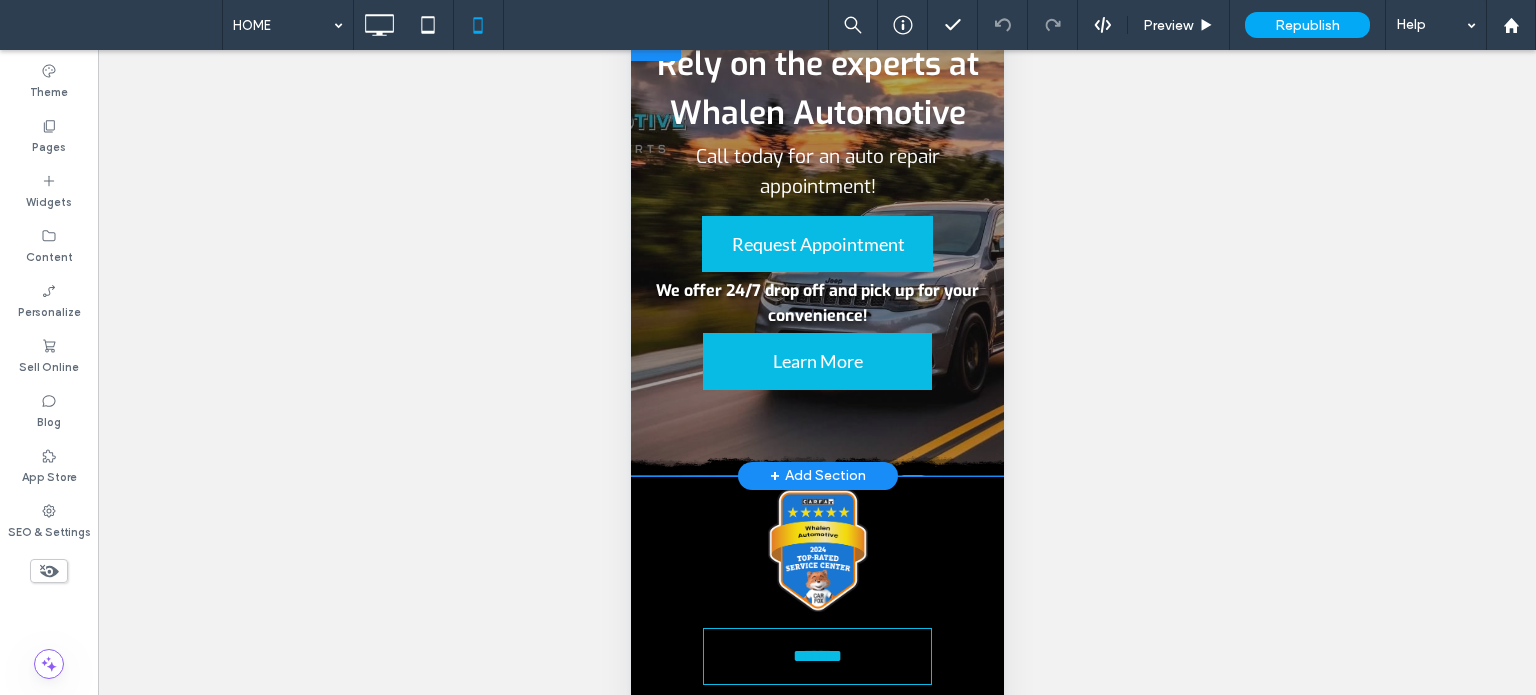 scroll, scrollTop: 0, scrollLeft: 0, axis: both 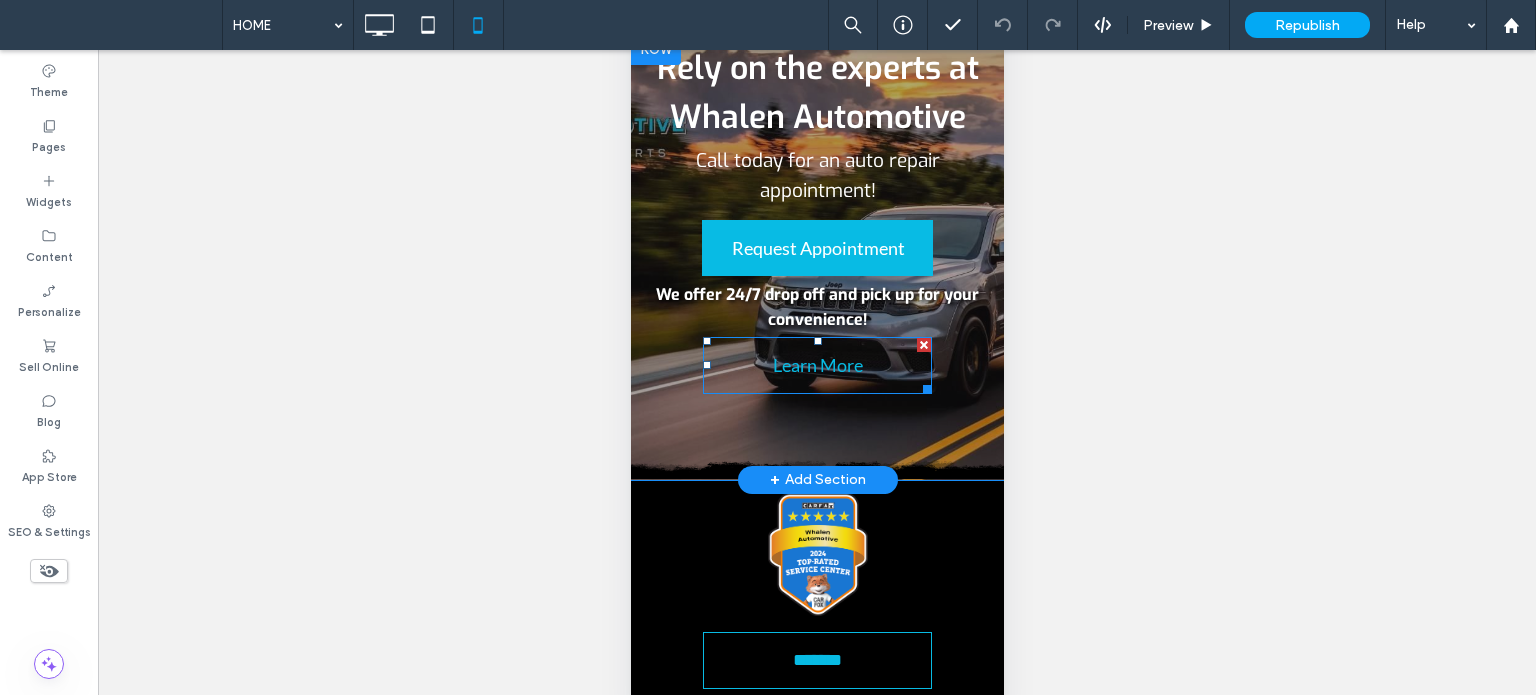 click on "Learn More" at bounding box center (817, 365) 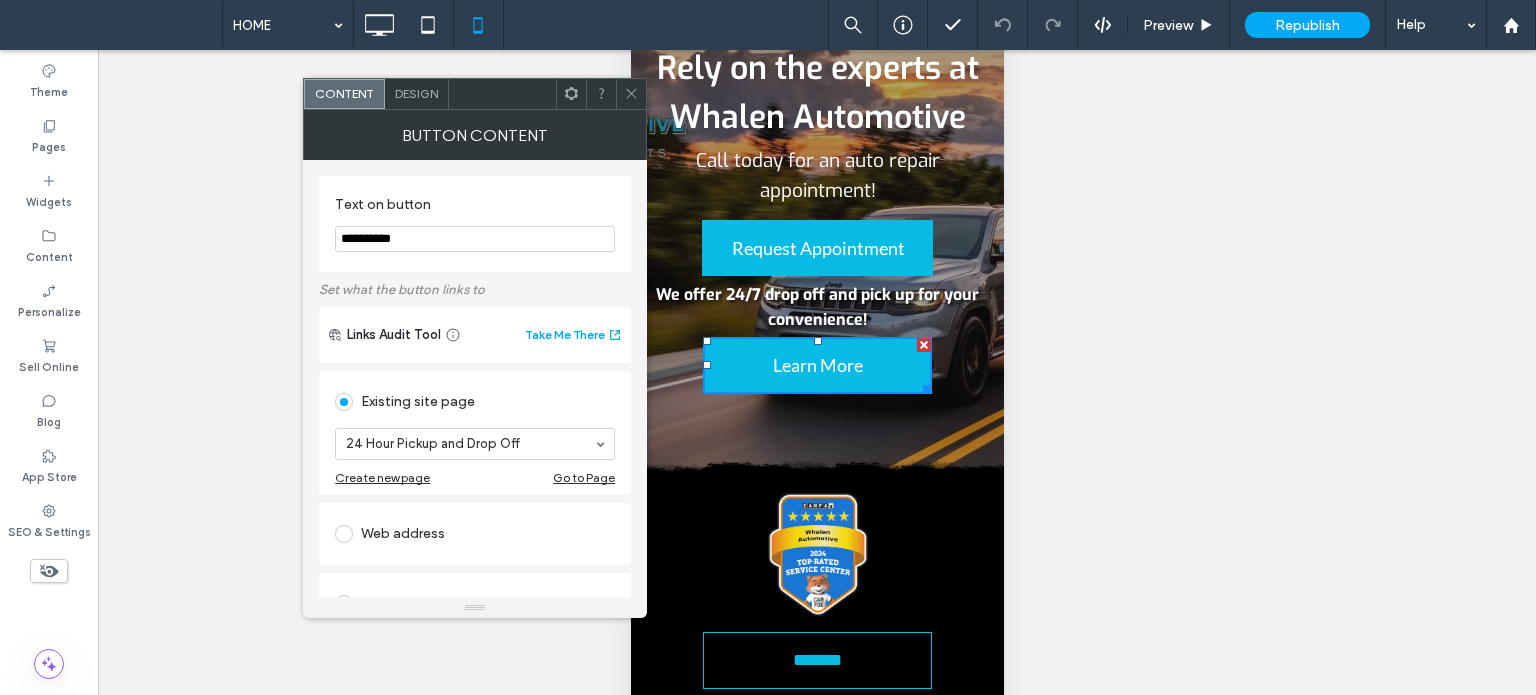 click 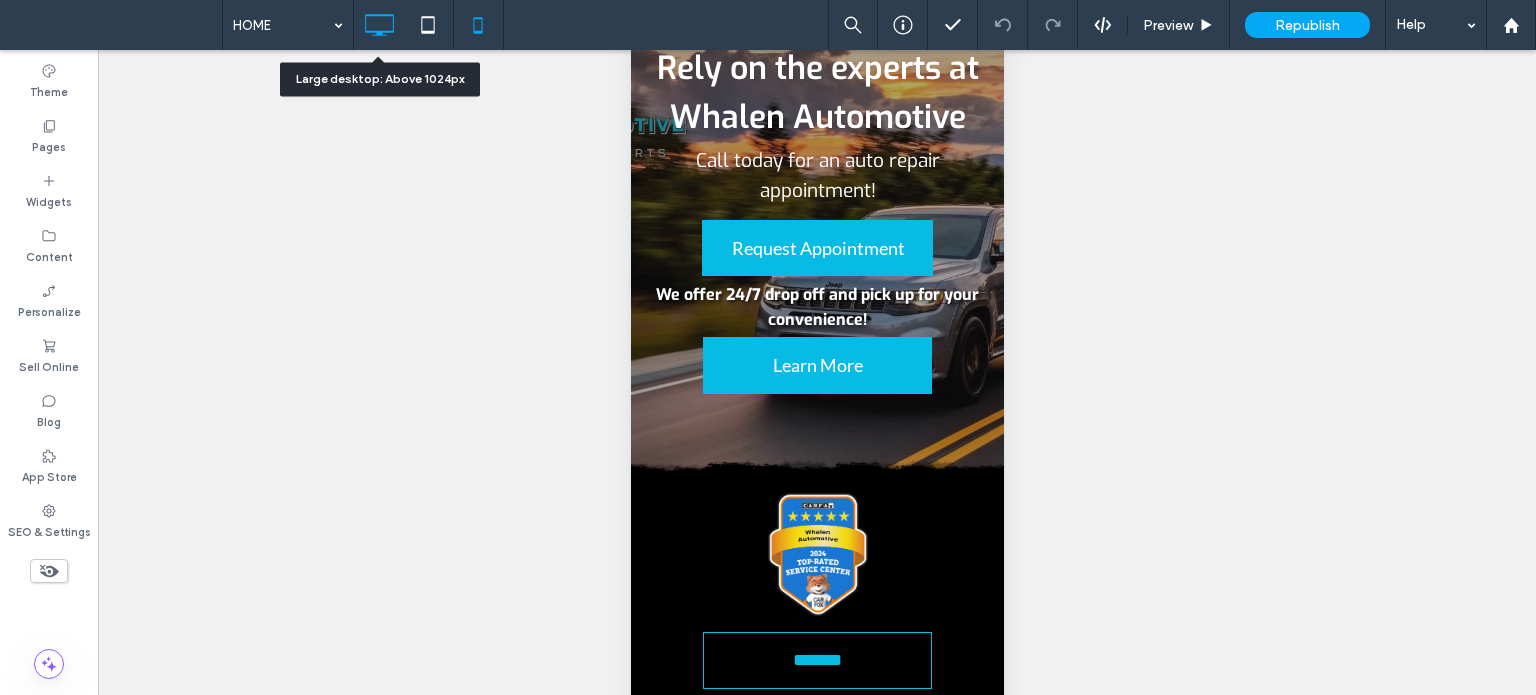 click 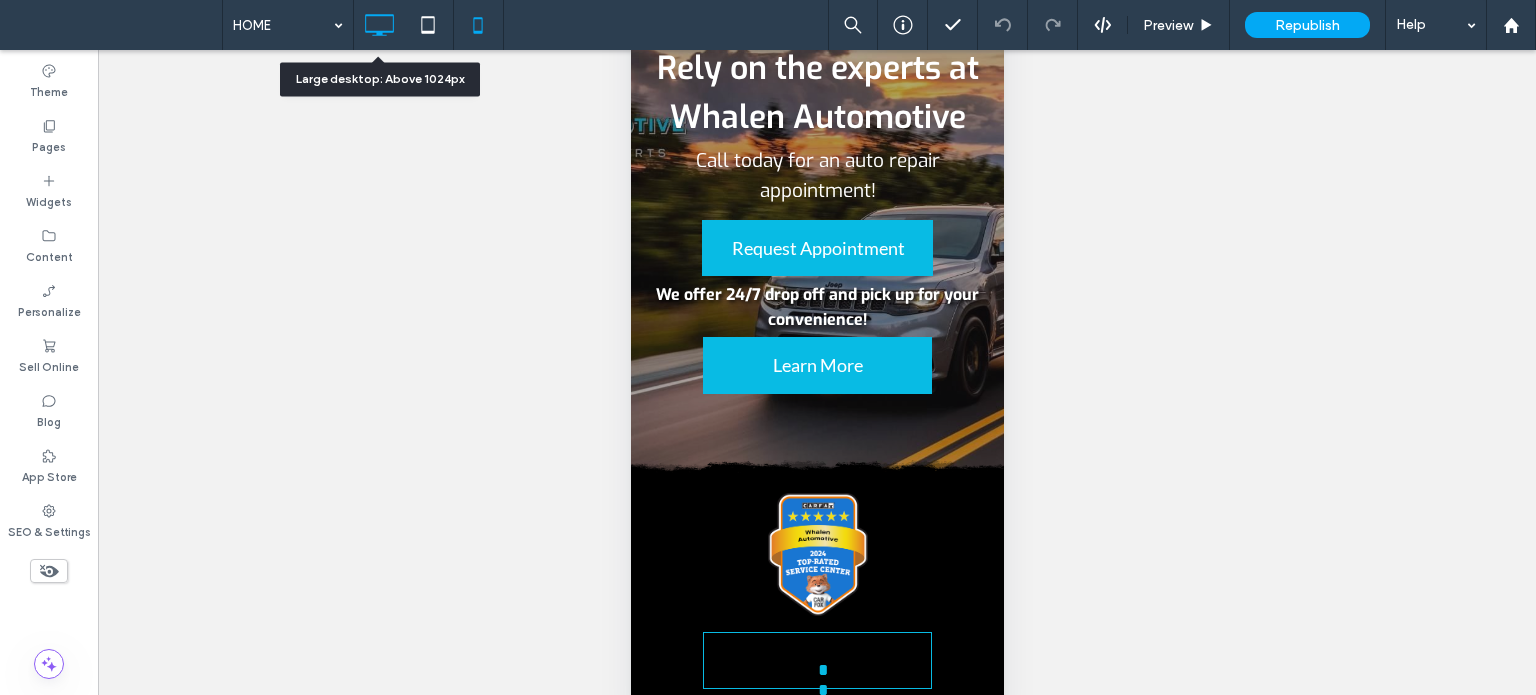 scroll, scrollTop: 0, scrollLeft: 0, axis: both 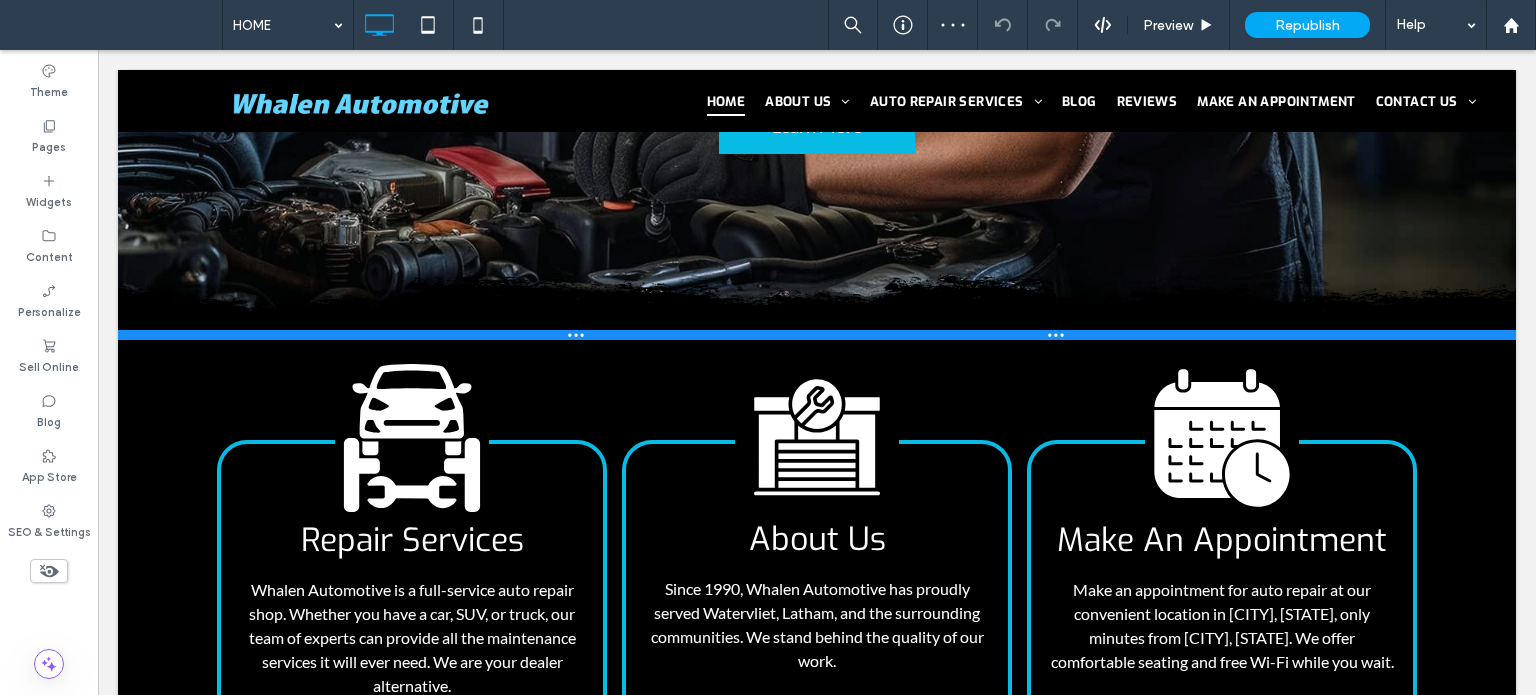 drag, startPoint x: 433, startPoint y: 404, endPoint x: 576, endPoint y: 421, distance: 144.00694 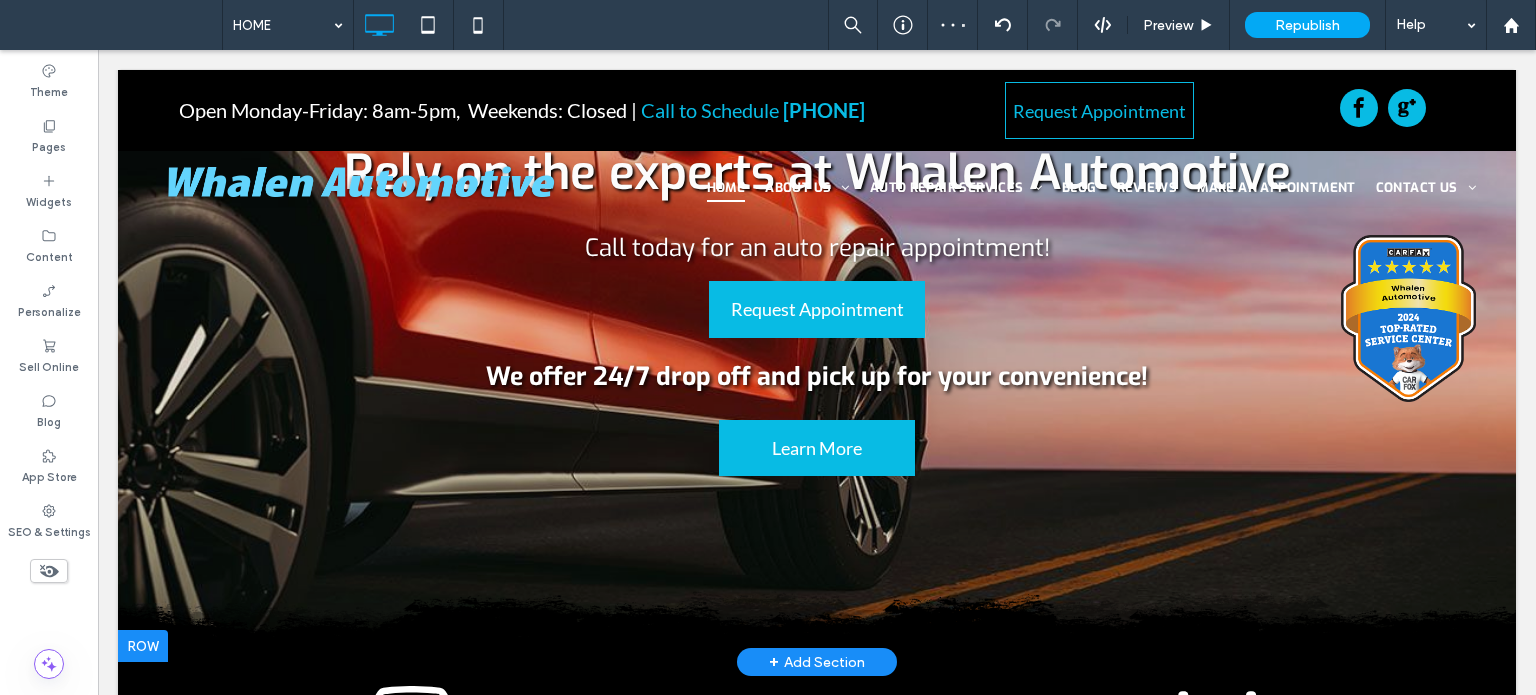 scroll, scrollTop: 300, scrollLeft: 0, axis: vertical 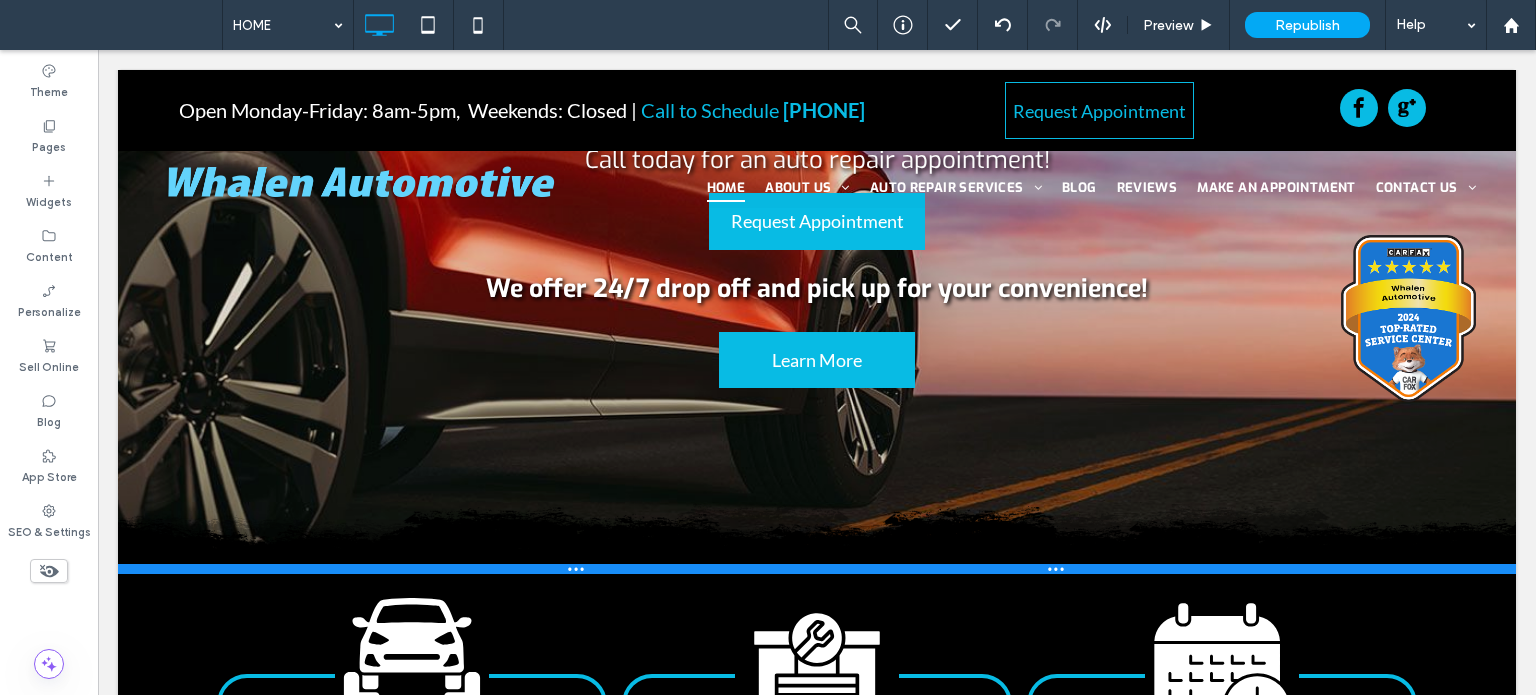 drag, startPoint x: 525, startPoint y: 635, endPoint x: 598, endPoint y: 596, distance: 82.764725 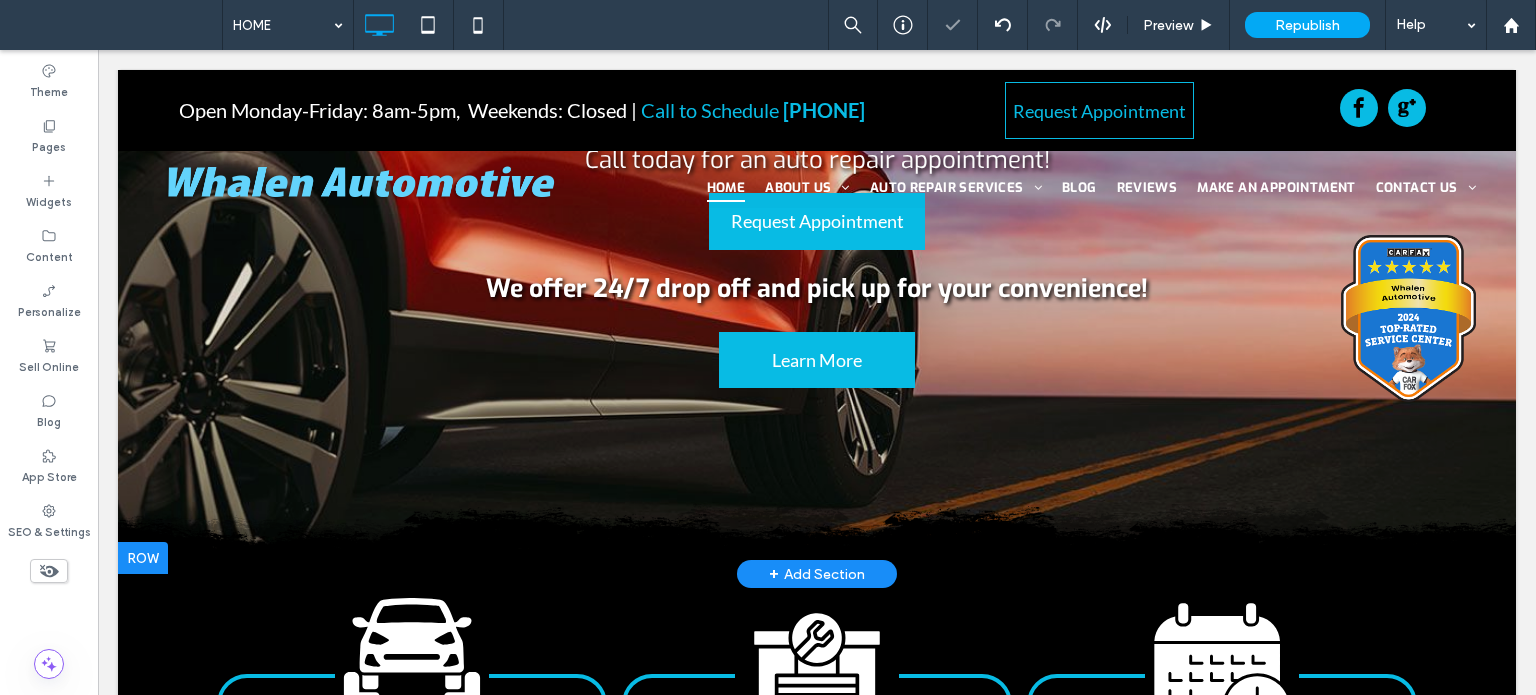 scroll, scrollTop: 0, scrollLeft: 0, axis: both 